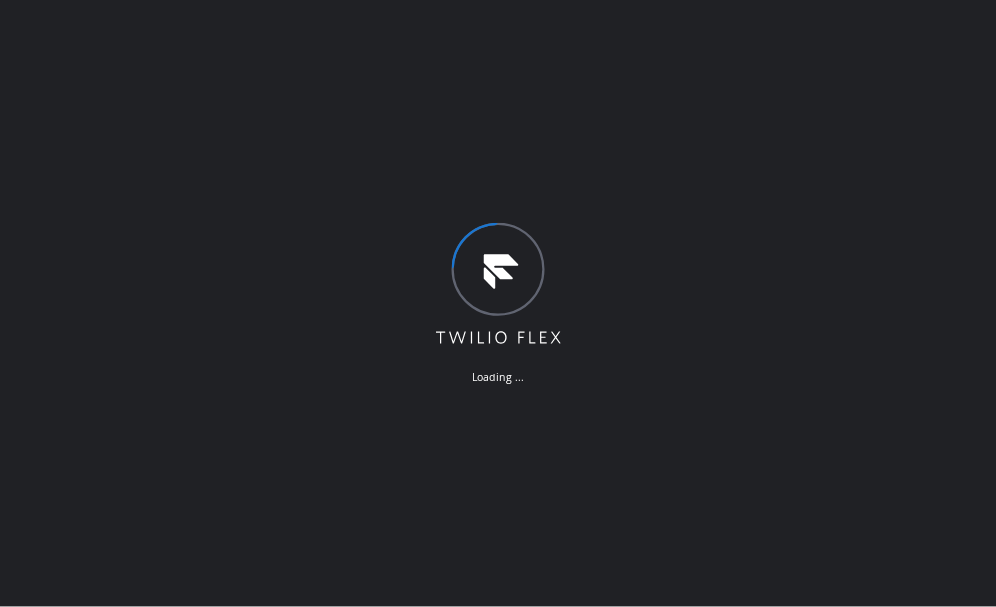 scroll, scrollTop: 0, scrollLeft: 0, axis: both 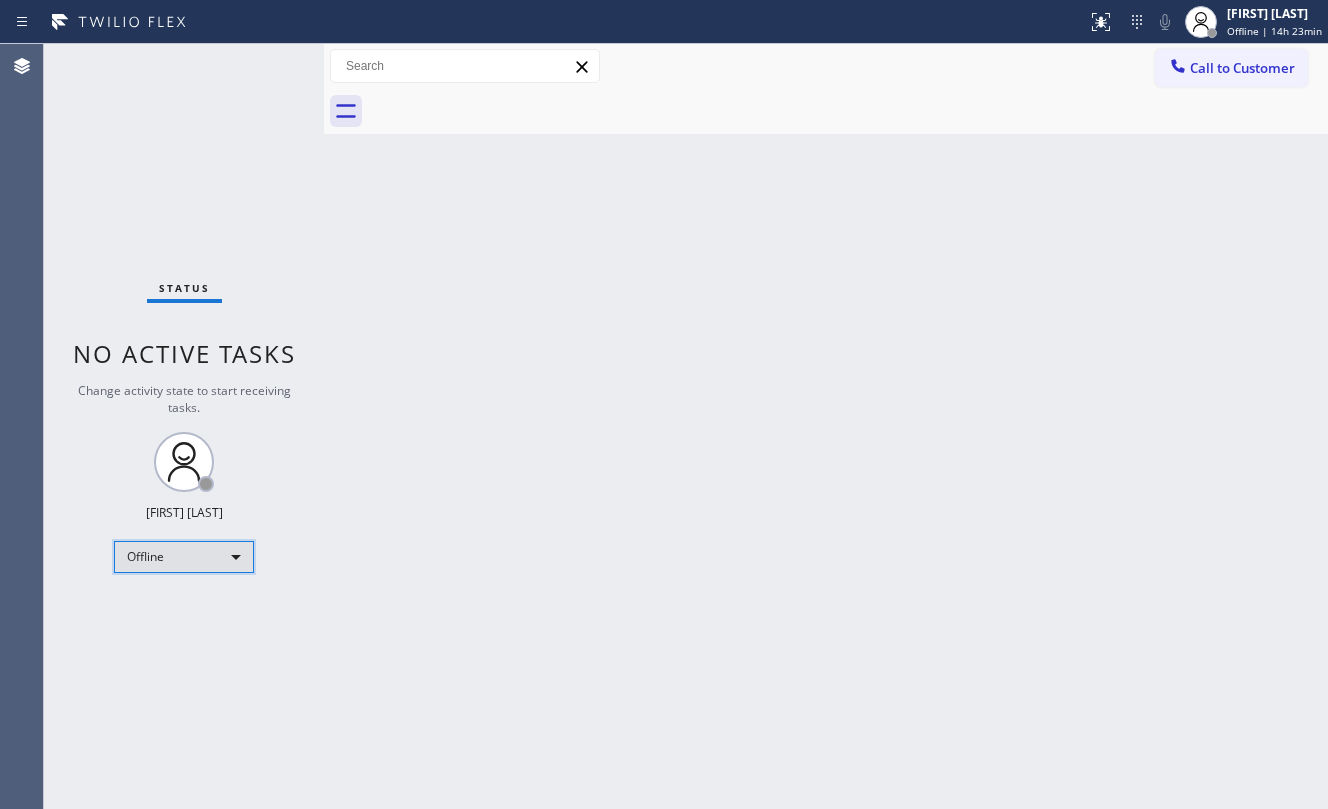 click on "Offline" at bounding box center [184, 557] 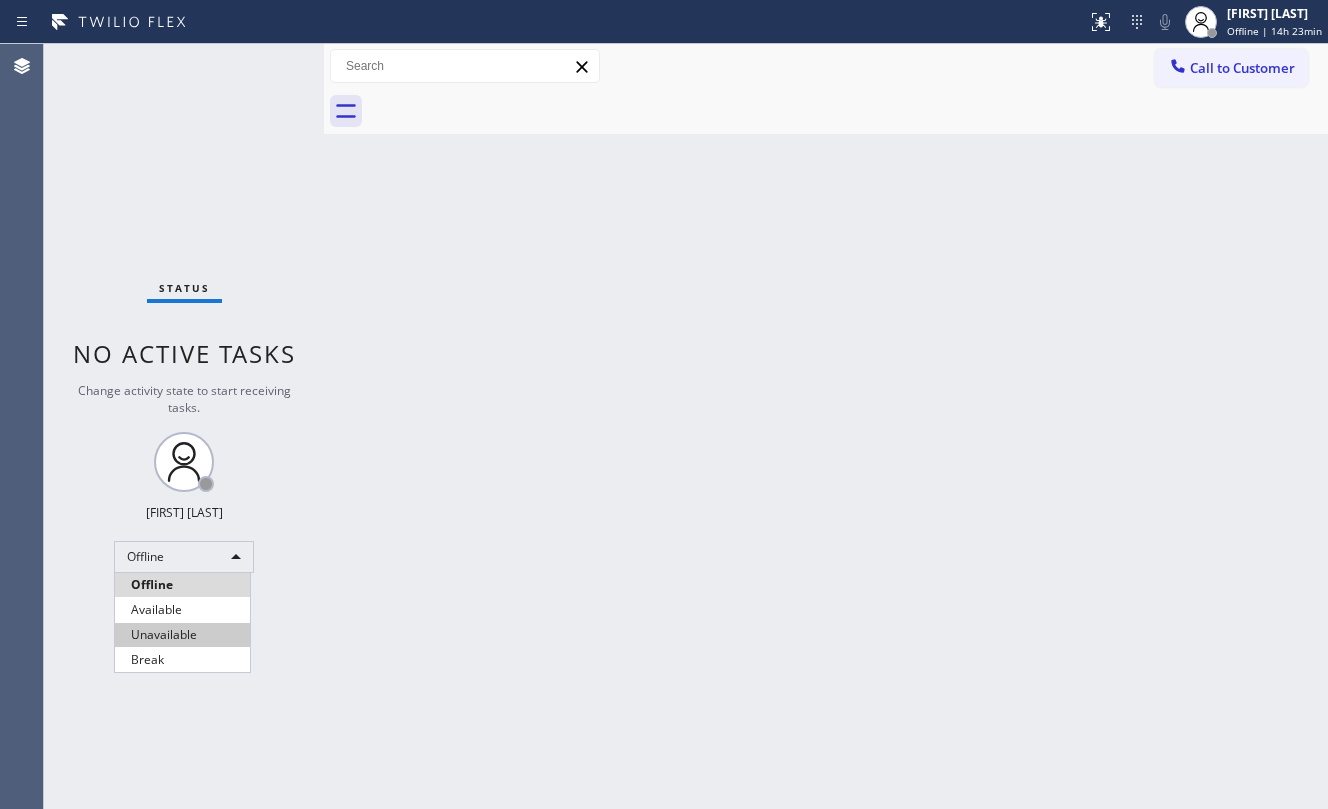 click on "Unavailable" at bounding box center (182, 635) 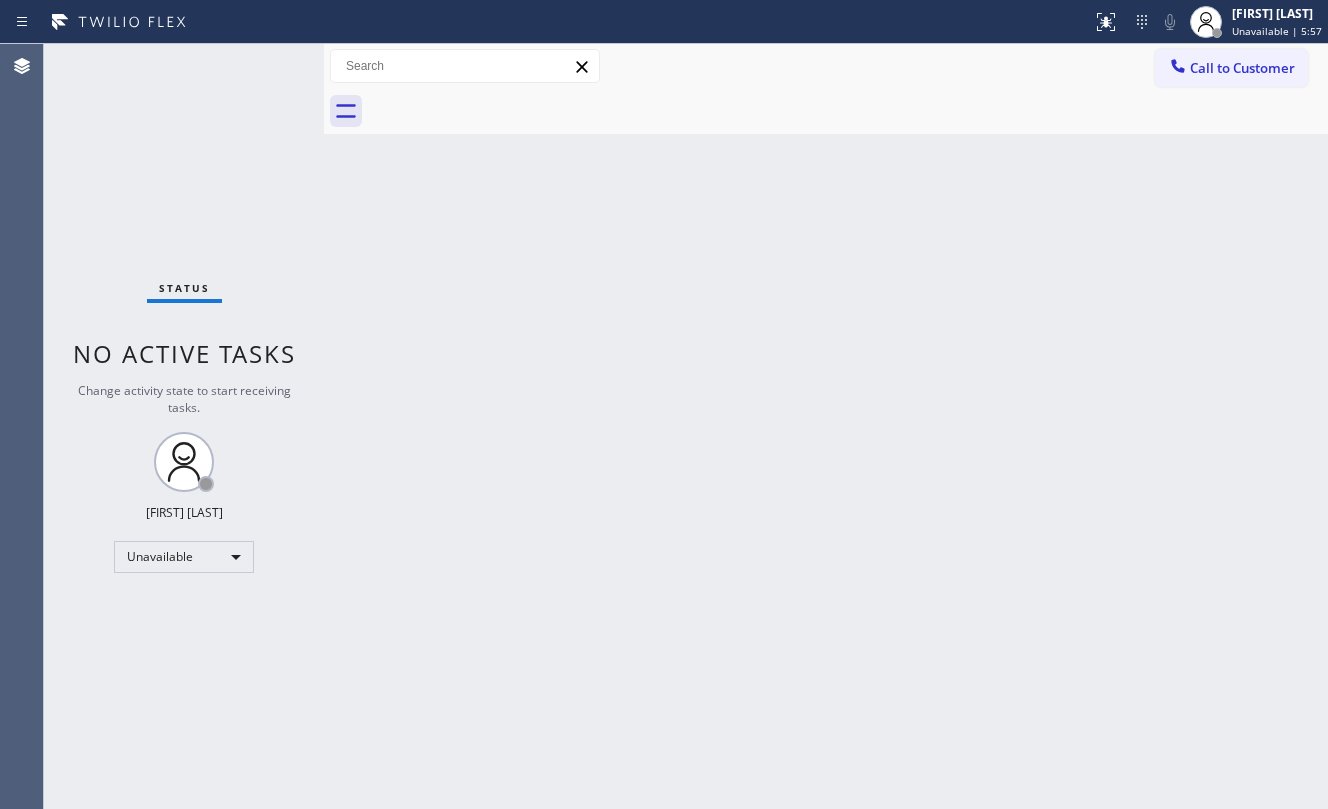 click on "Status   No active tasks     Change activity state to start receiving tasks.   [FIRST] [LAST] Unavailable" at bounding box center [184, 426] 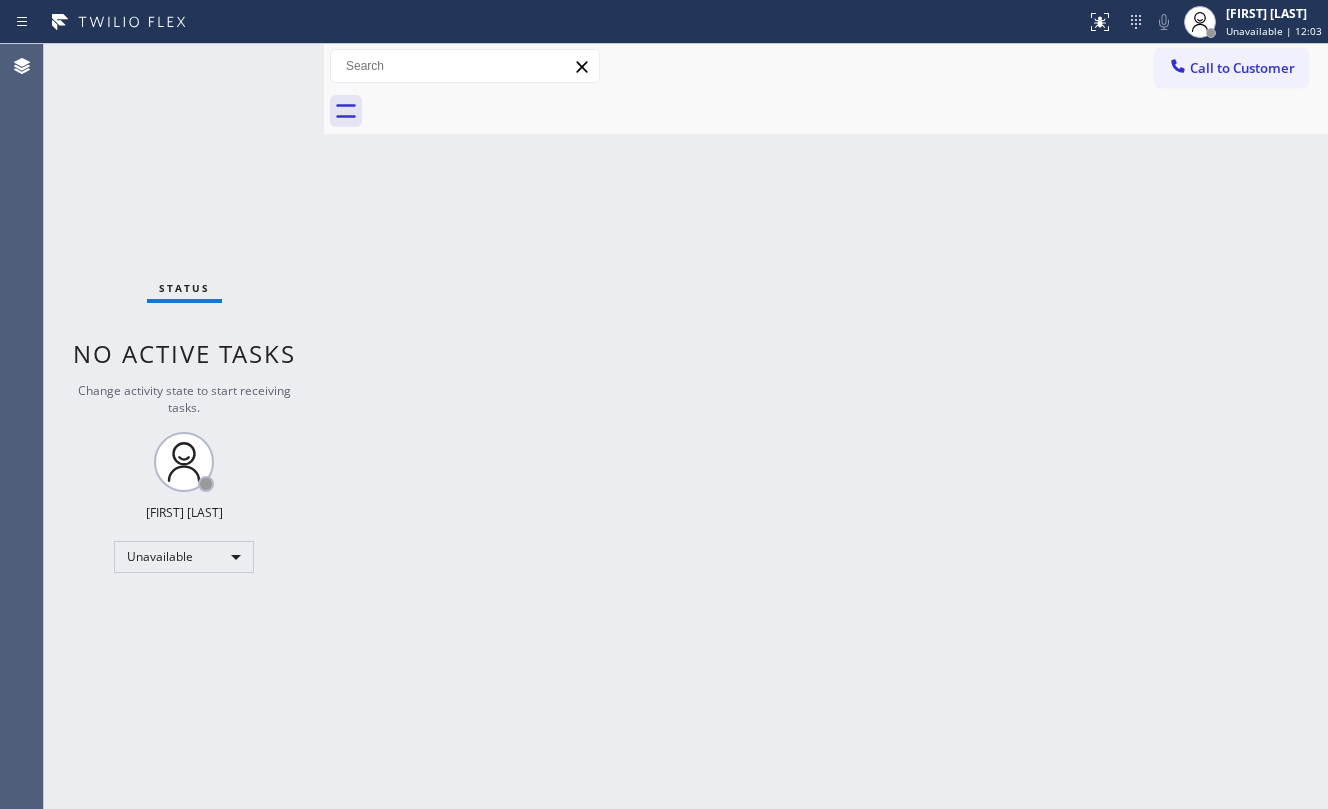 click on "Back to Dashboard Change Sender ID Customers Technicians Select a contact Outbound call Technician Search Technician Your caller id phone number Your caller id phone number Call Technician info Name   Phone none Address none Change Sender ID HVAC +18559994417 5 Star Appliance +18557314952 Appliance Repair +18554611149 Plumbing +18889090120 Air Duct Cleaning +18006865038  Electricians +18005688664 Cancel Change Check personal SMS Reset Change No tabs Call to Customer Outbound call Location Search location Your caller id phone number Customer number Call Outbound call Technician Search Technician Your caller id phone number Your caller id phone number Call" at bounding box center (826, 426) 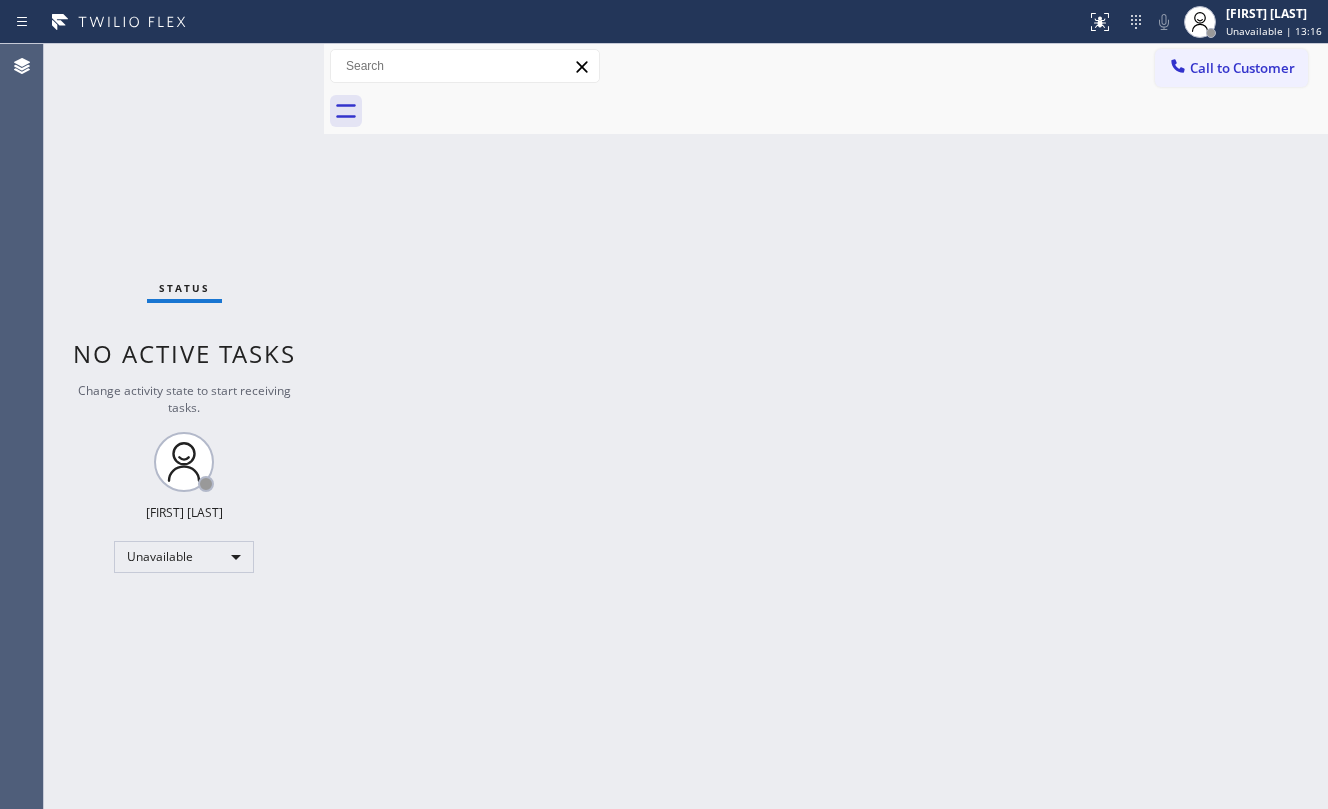 click on "Back to Dashboard Change Sender ID Customers Technicians Select a contact Outbound call Technician Search Technician Your caller id phone number Your caller id phone number Call Technician info Name   Phone none Address none Change Sender ID HVAC +18559994417 5 Star Appliance +18557314952 Appliance Repair +18554611149 Plumbing +18889090120 Air Duct Cleaning +18006865038  Electricians +18005688664 Cancel Change Check personal SMS Reset Change No tabs Call to Customer Outbound call Location Search location Your caller id phone number Customer number Call Outbound call Technician Search Technician Your caller id phone number Your caller id phone number Call" at bounding box center (826, 426) 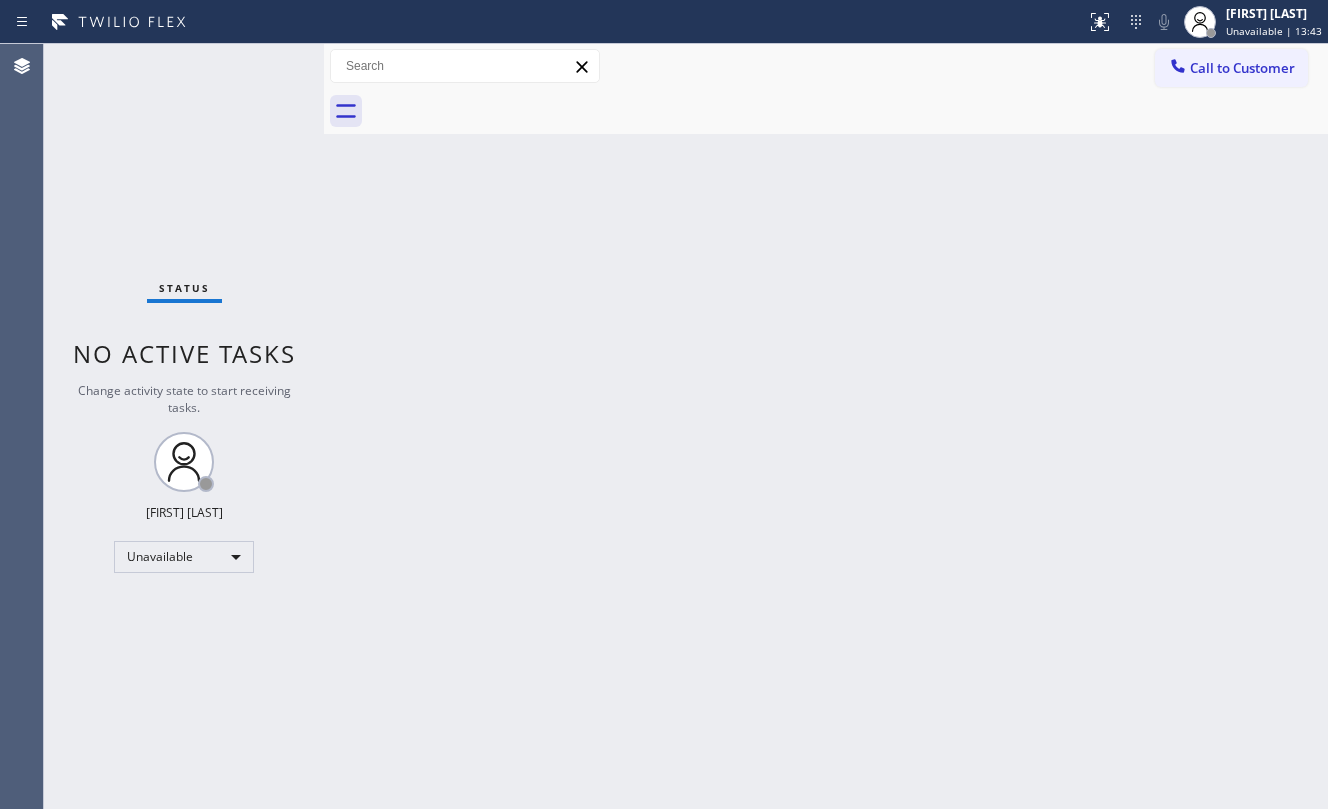 drag, startPoint x: 624, startPoint y: 409, endPoint x: 377, endPoint y: 485, distance: 258.42795 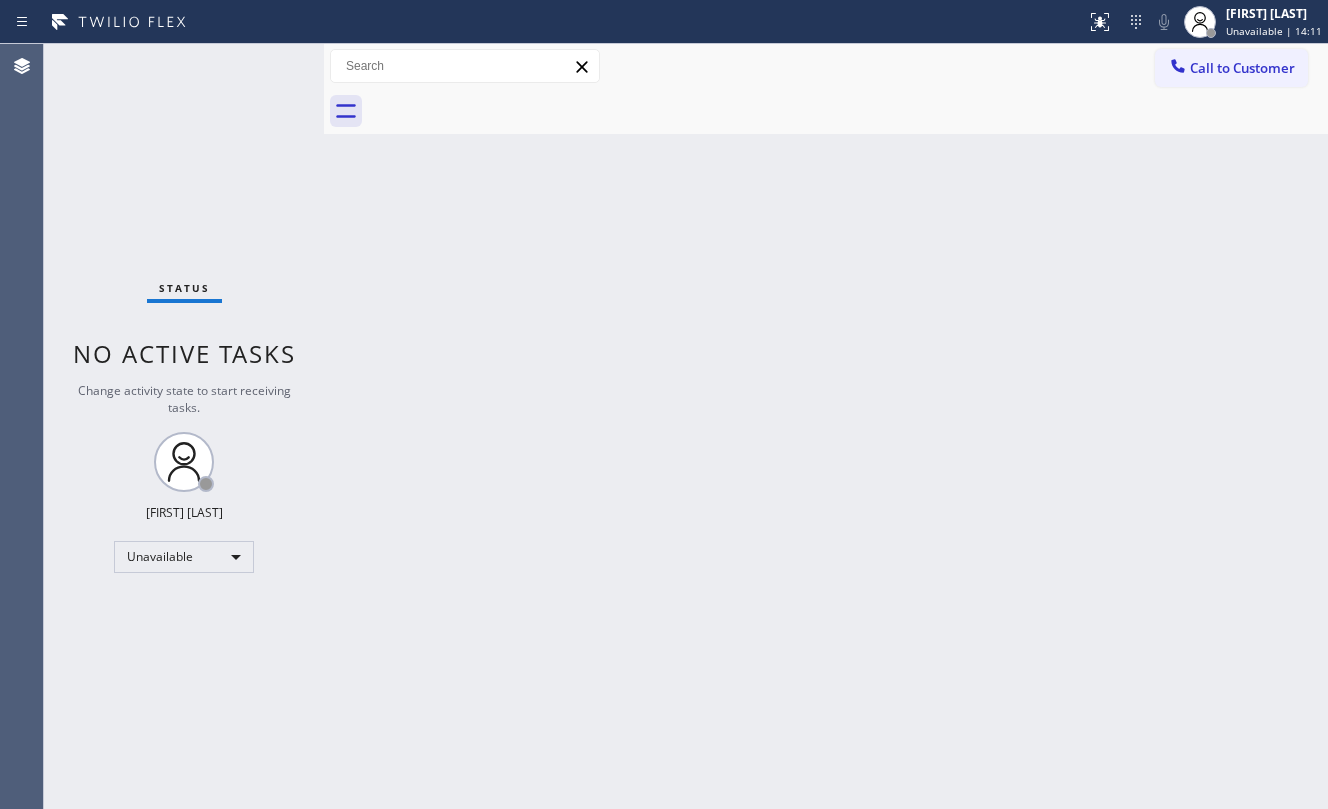 click on "Back to Dashboard Change Sender ID Customers Technicians Select a contact Outbound call Technician Search Technician Your caller id phone number Your caller id phone number Call Technician info Name   Phone none Address none Change Sender ID HVAC +18559994417 5 Star Appliance +18557314952 Appliance Repair +18554611149 Plumbing +18889090120 Air Duct Cleaning +18006865038  Electricians +18005688664 Cancel Change Check personal SMS Reset Change No tabs Call to Customer Outbound call Location Search location Your caller id phone number Customer number Call Outbound call Technician Search Technician Your caller id phone number Your caller id phone number Call" at bounding box center [826, 426] 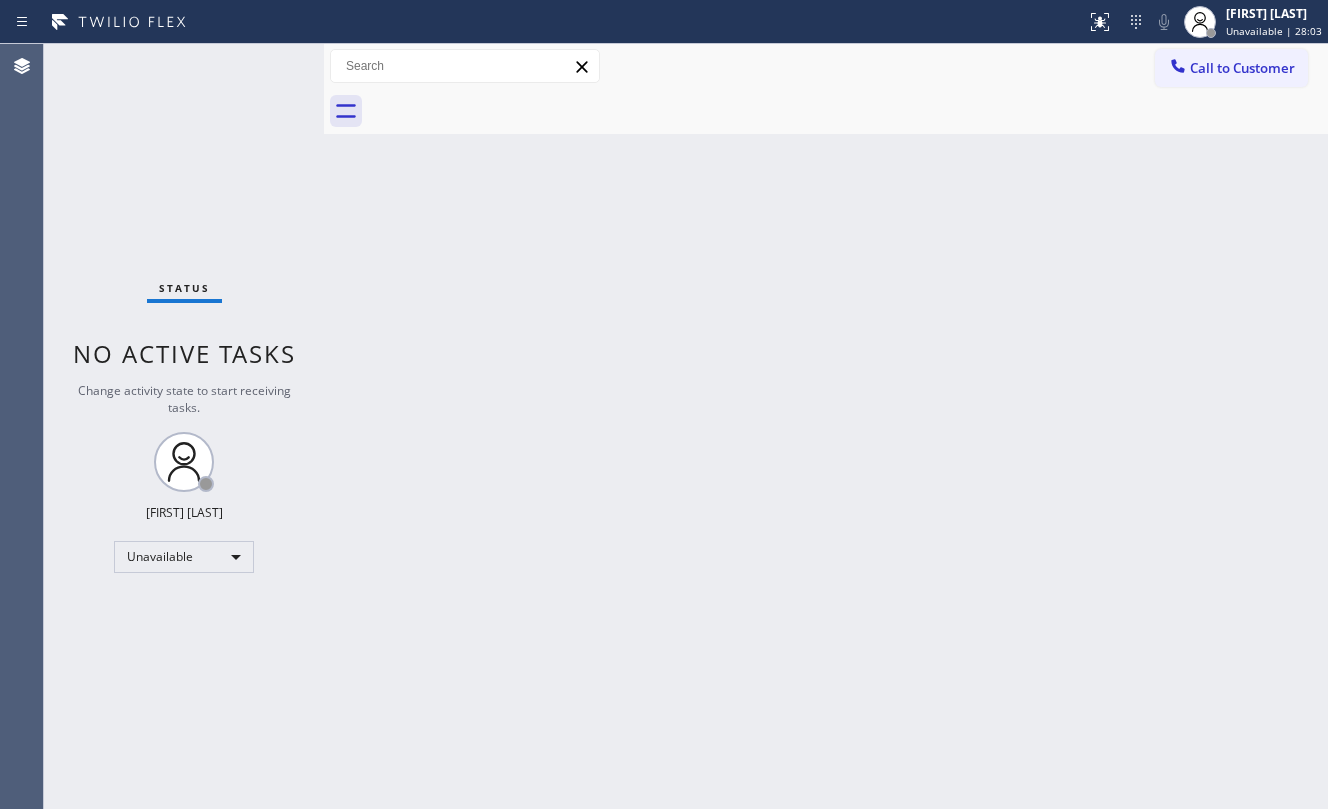 drag, startPoint x: 1248, startPoint y: 62, endPoint x: 1225, endPoint y: 77, distance: 27.45906 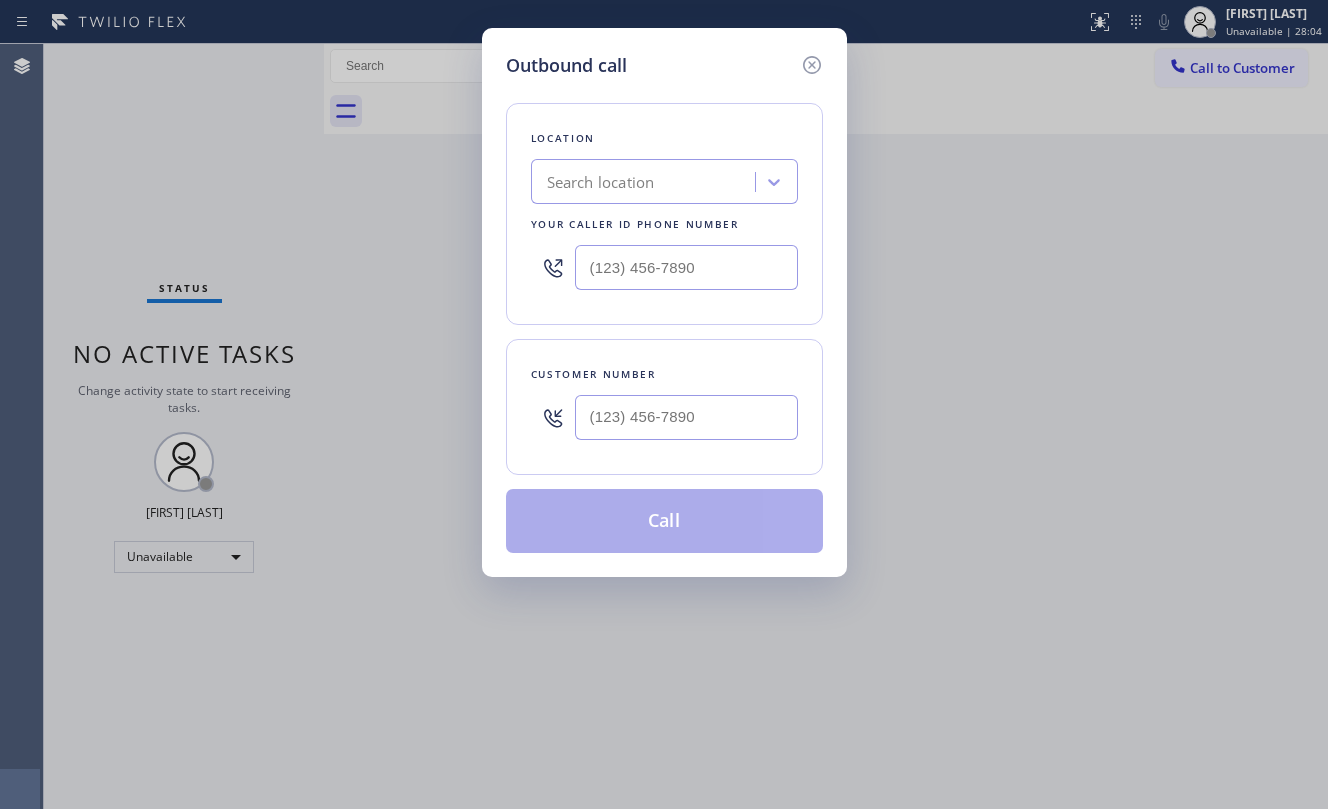 click at bounding box center (686, 417) 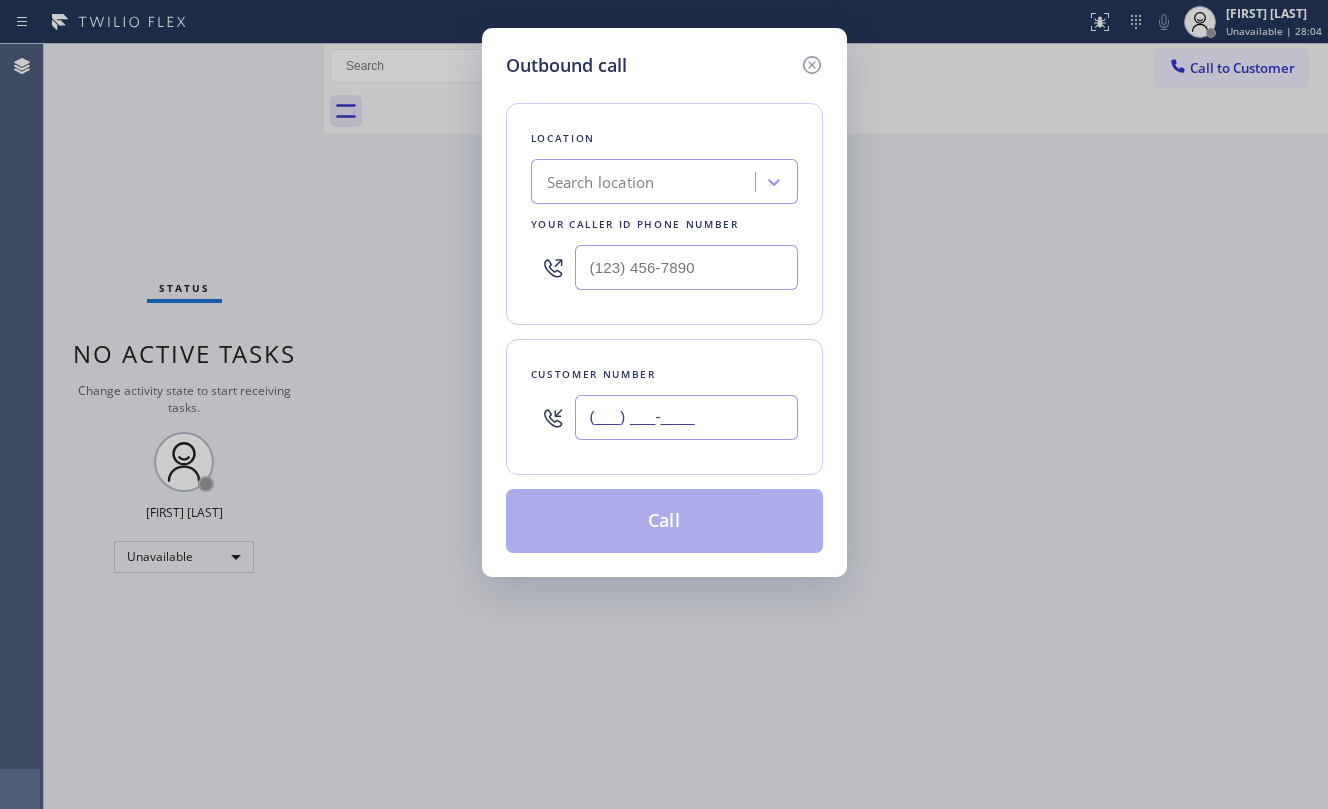 paste on "[PHONE]" 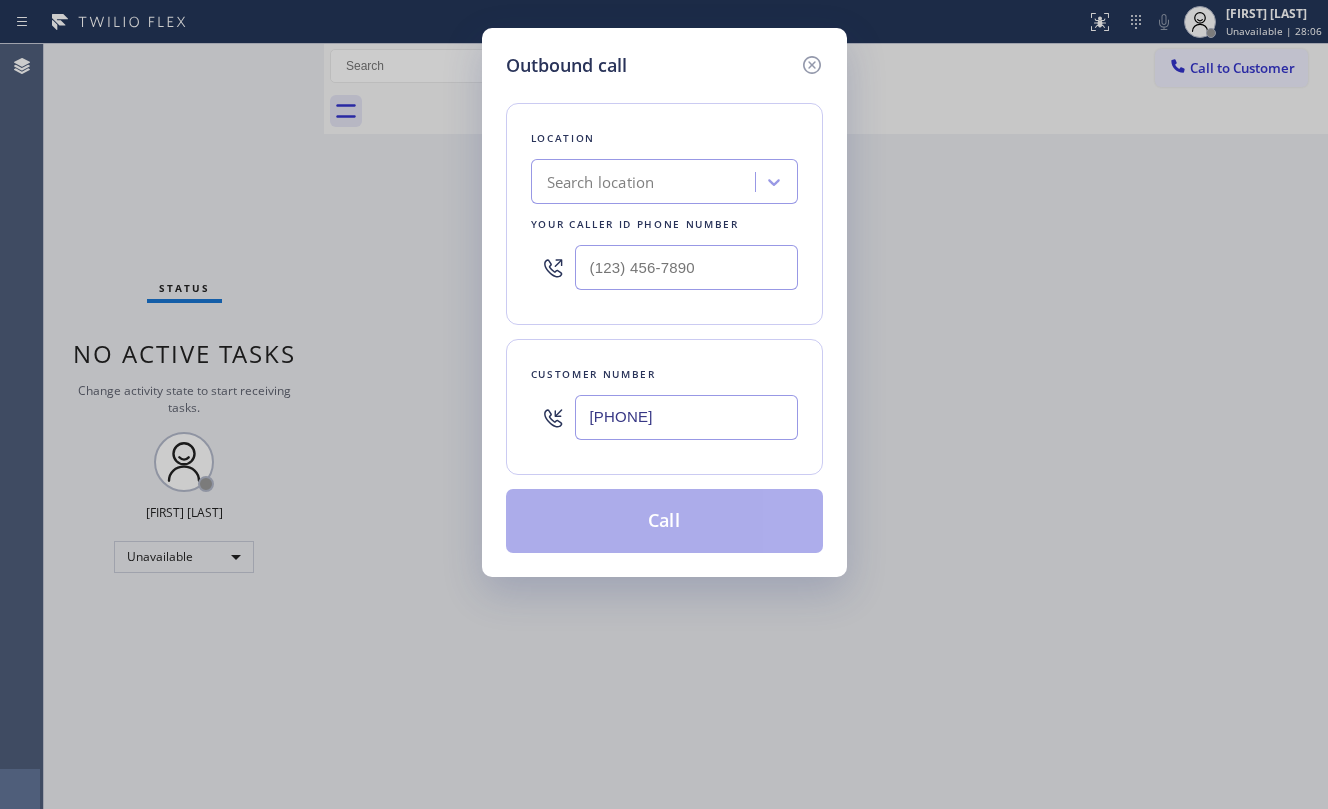 type on "[PHONE]" 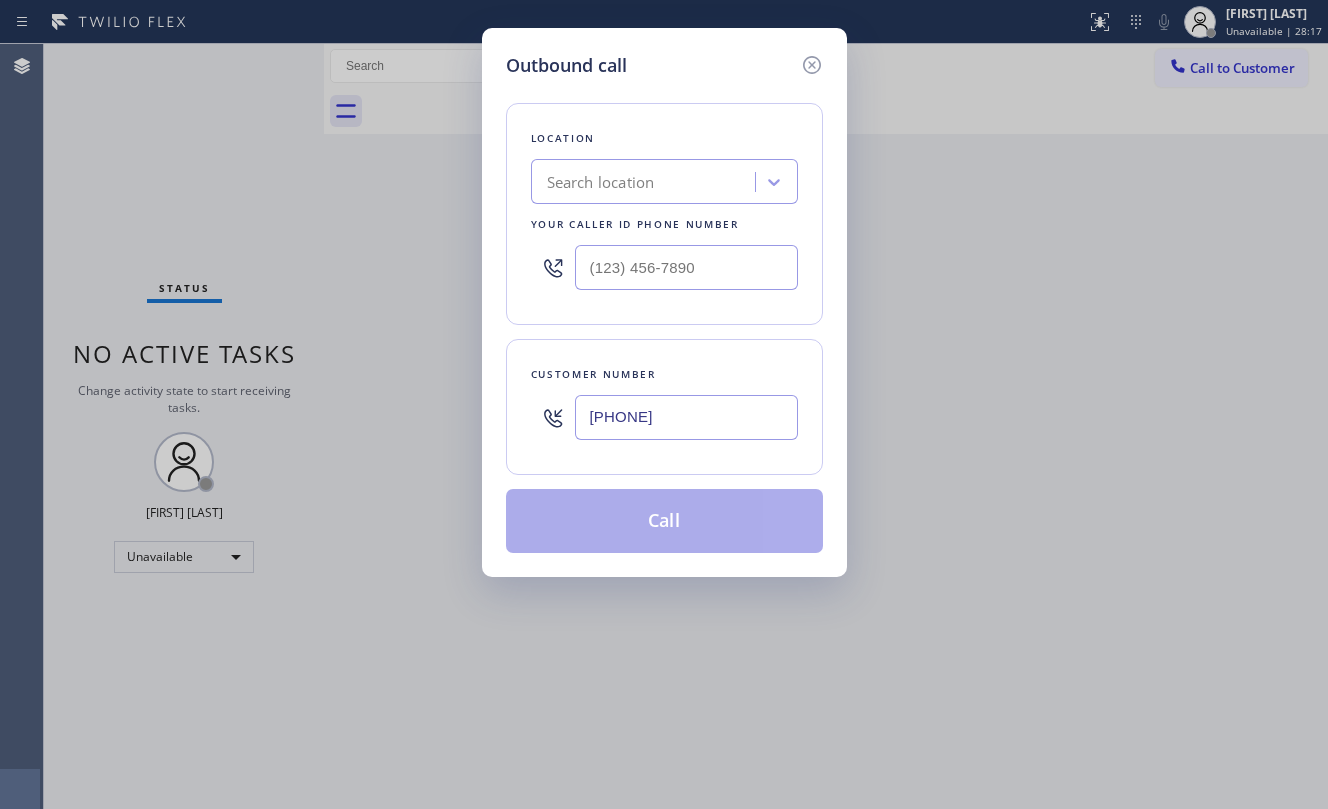 click on "[PHONE]" at bounding box center (686, 417) 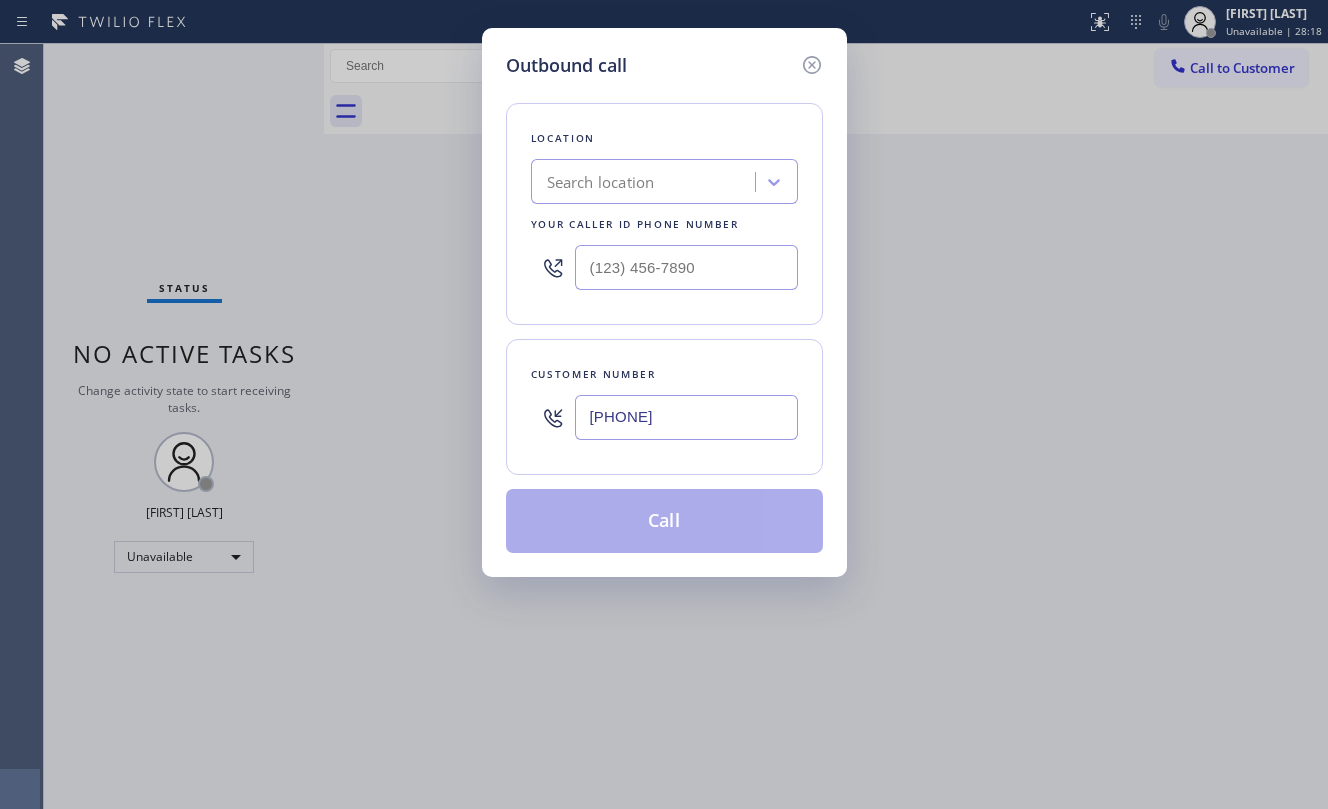 click on "Search location" at bounding box center [646, 182] 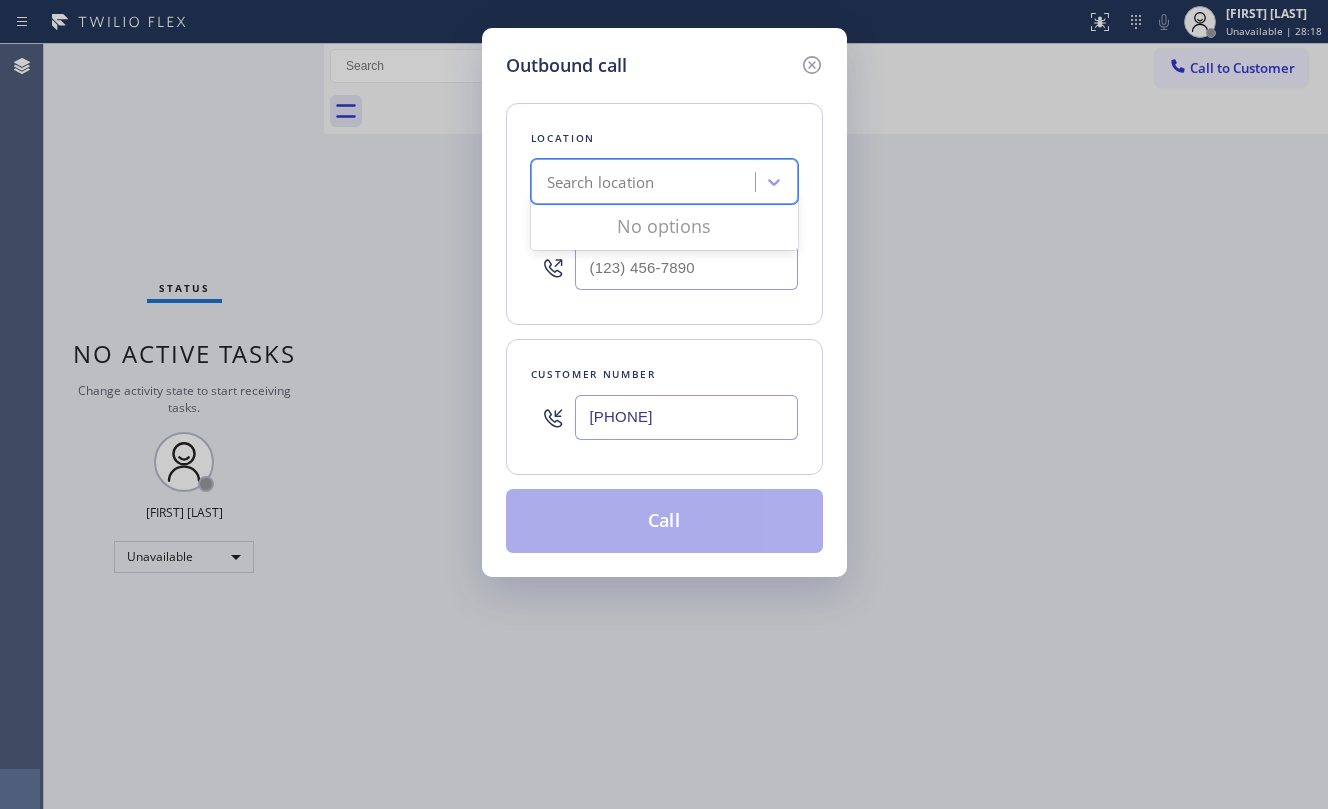 paste on "North Oakland Air Conditioner Repair" 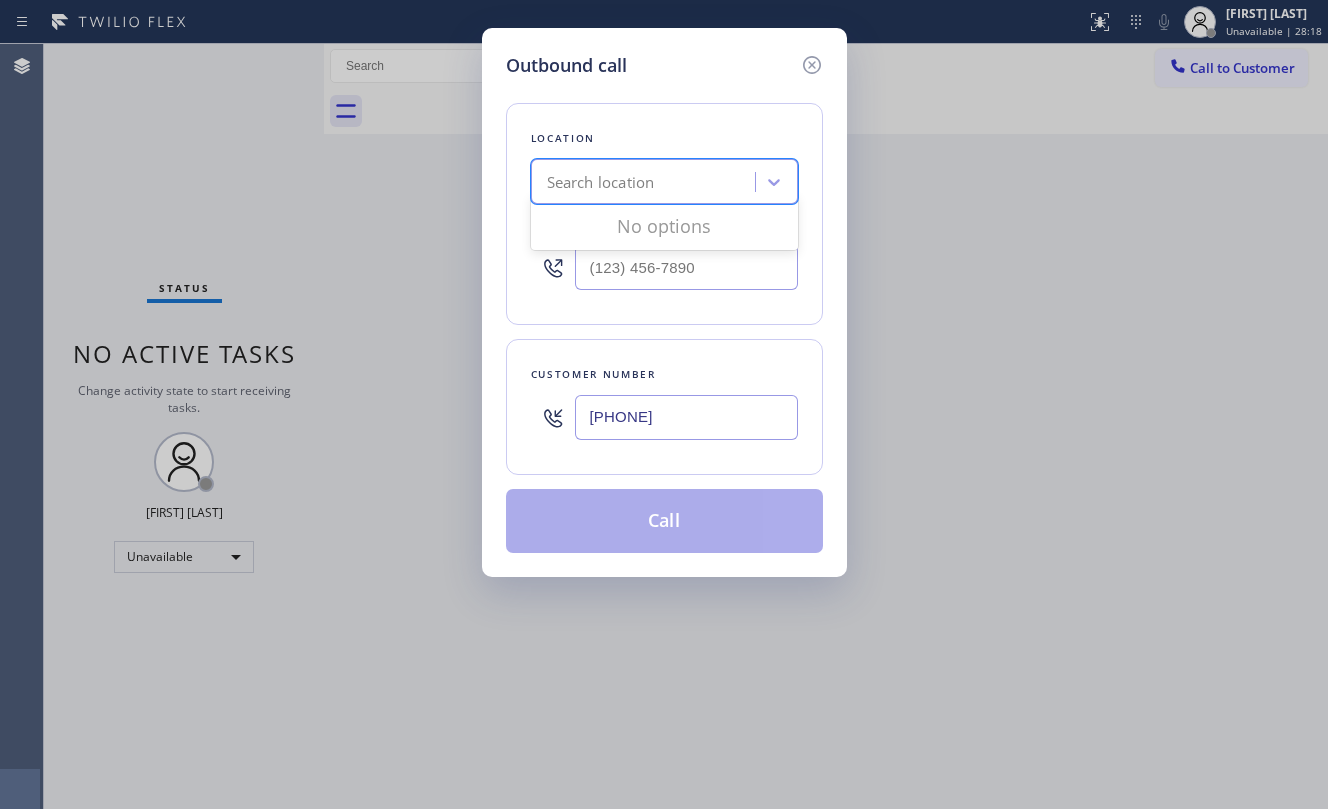 type on "North Oakland Air Conditioner Repair" 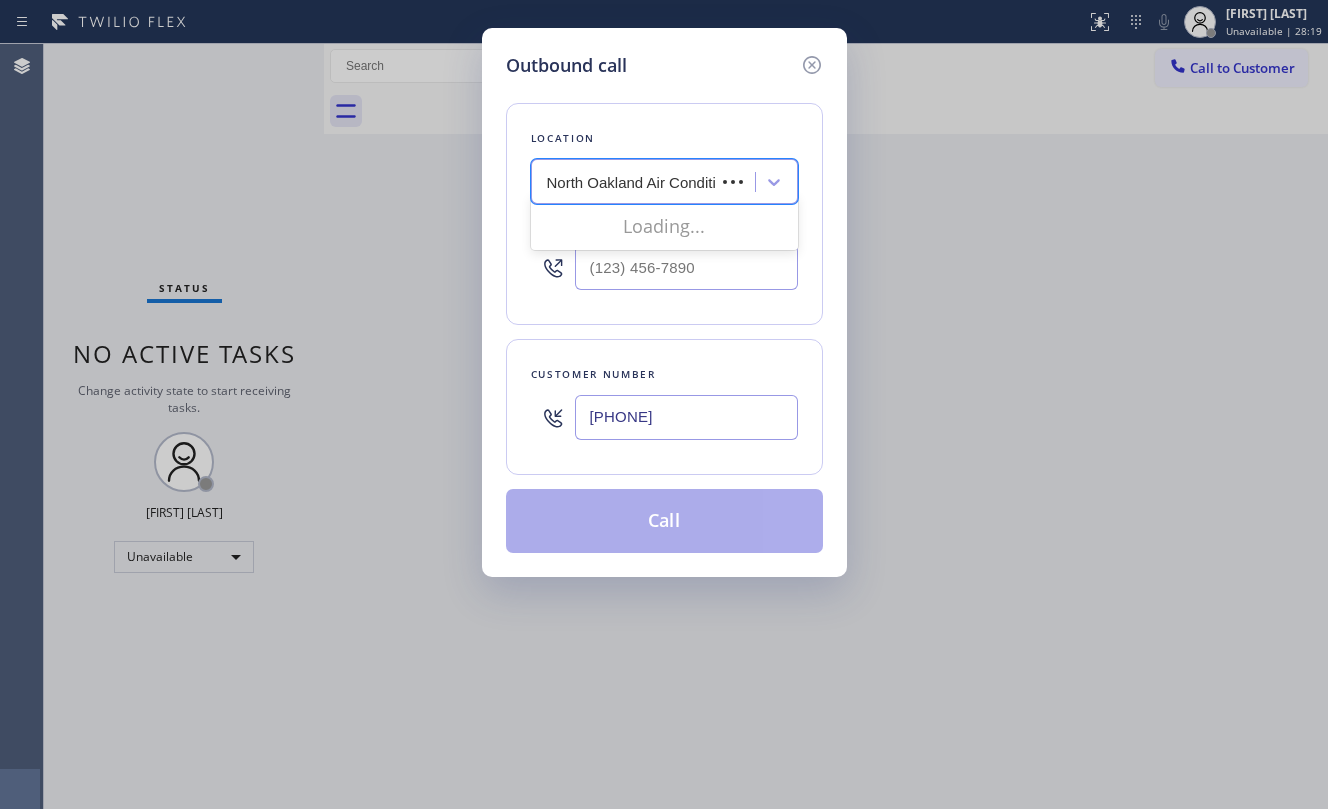 scroll, scrollTop: 0, scrollLeft: 82, axis: horizontal 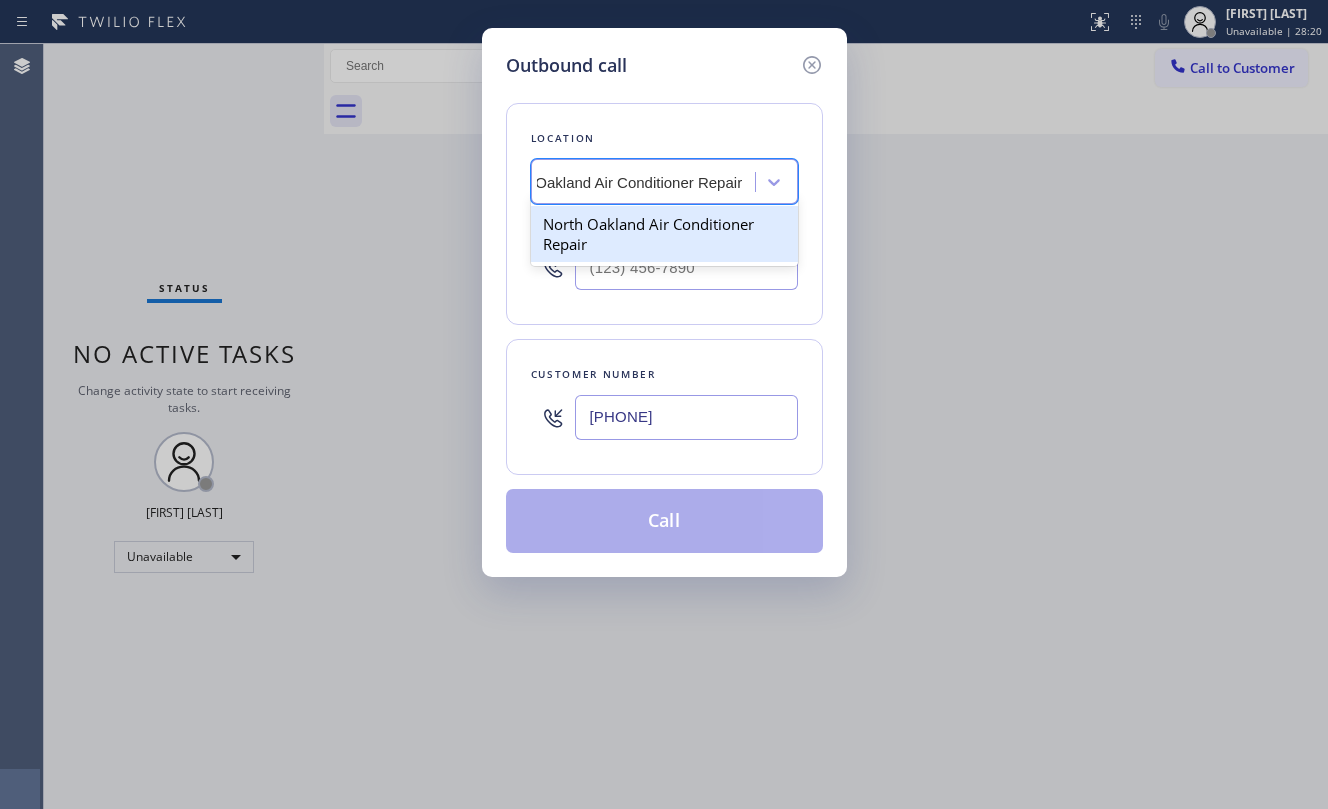 click on "North Oakland Air Conditioner Repair" at bounding box center [664, 234] 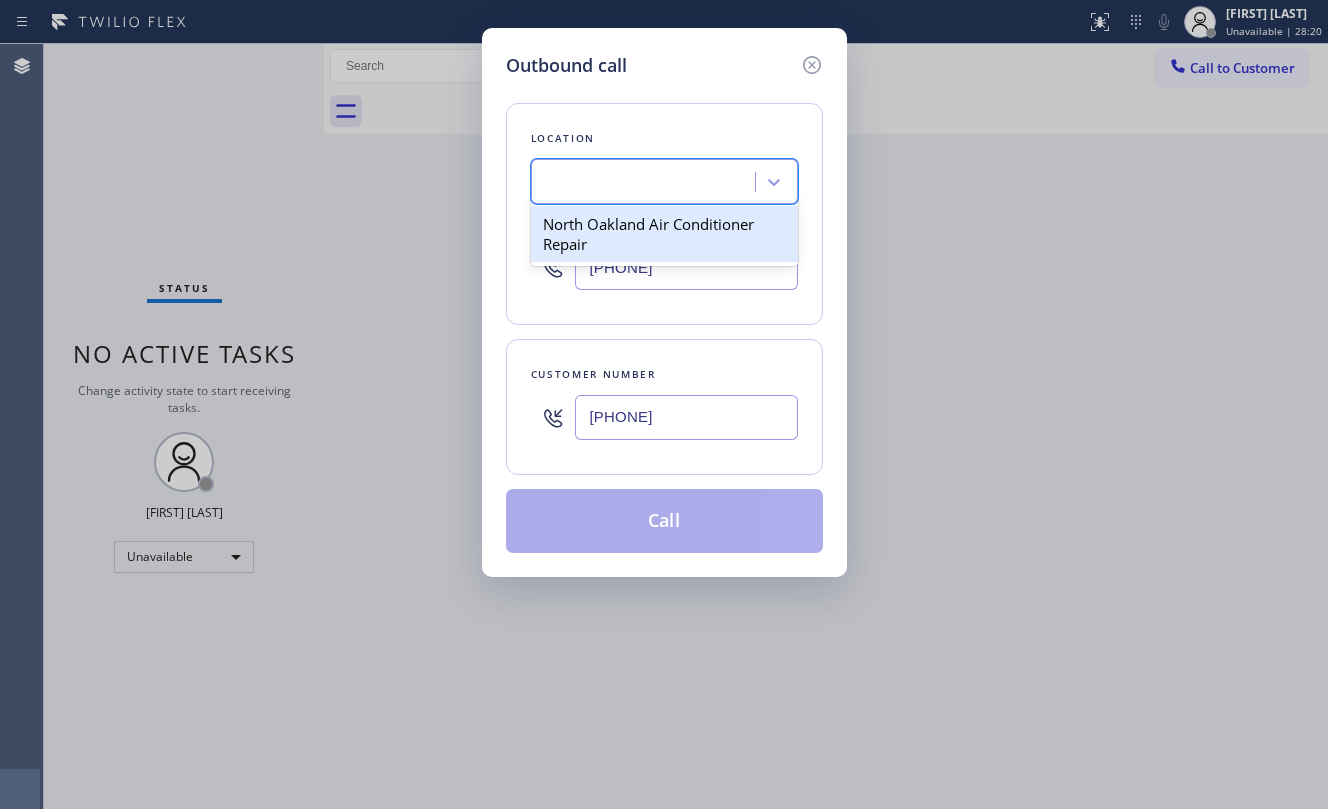scroll, scrollTop: 0, scrollLeft: 1, axis: horizontal 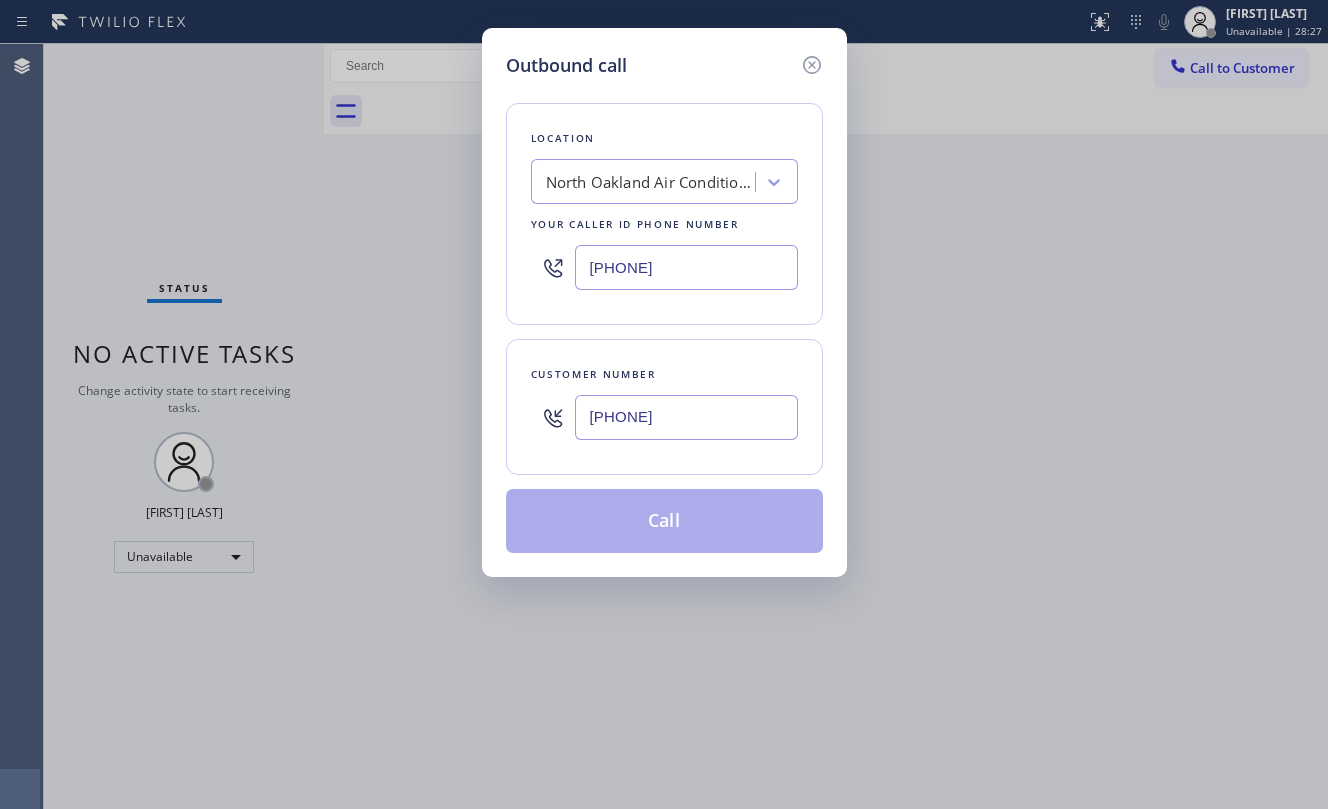 click on "[PHONE]" at bounding box center [686, 417] 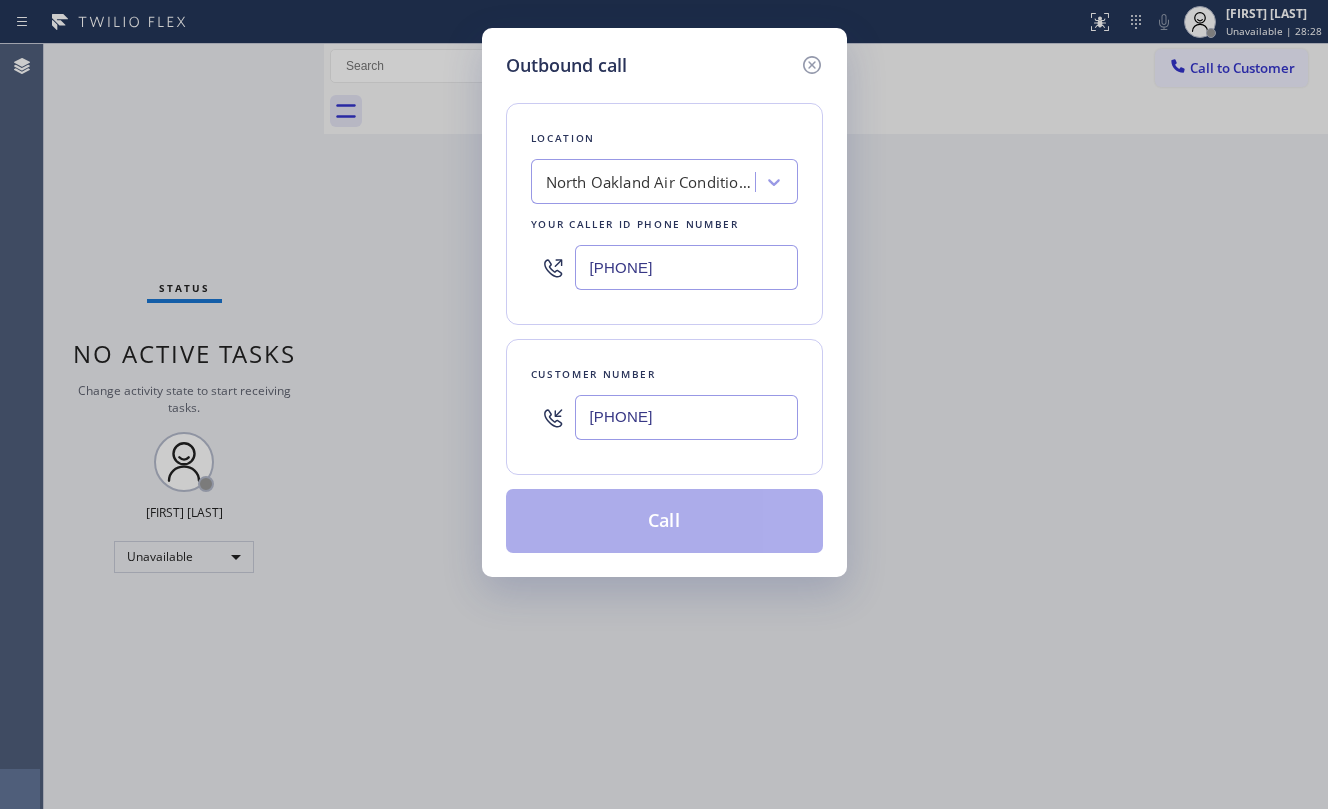 paste on "408) 439-9589" 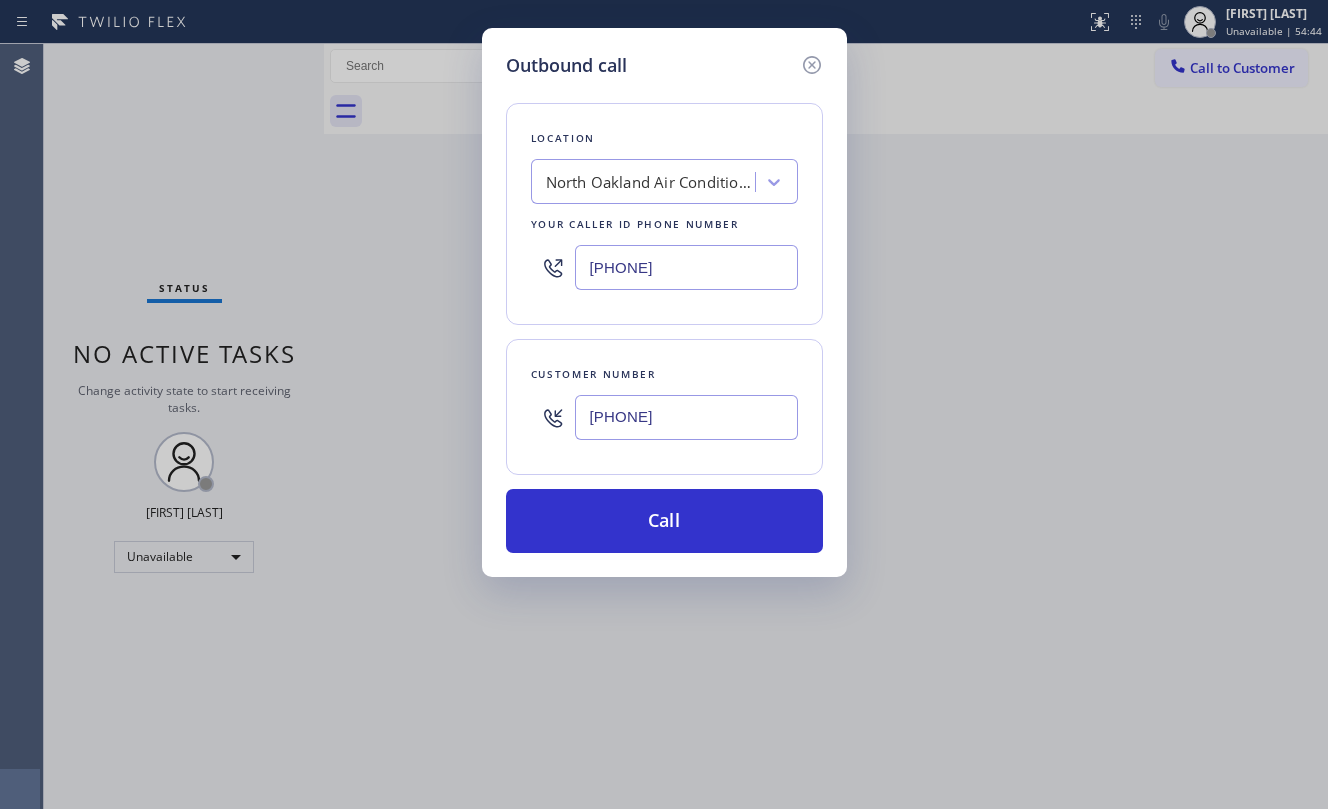 click on "(408) 439-9589" at bounding box center (686, 417) 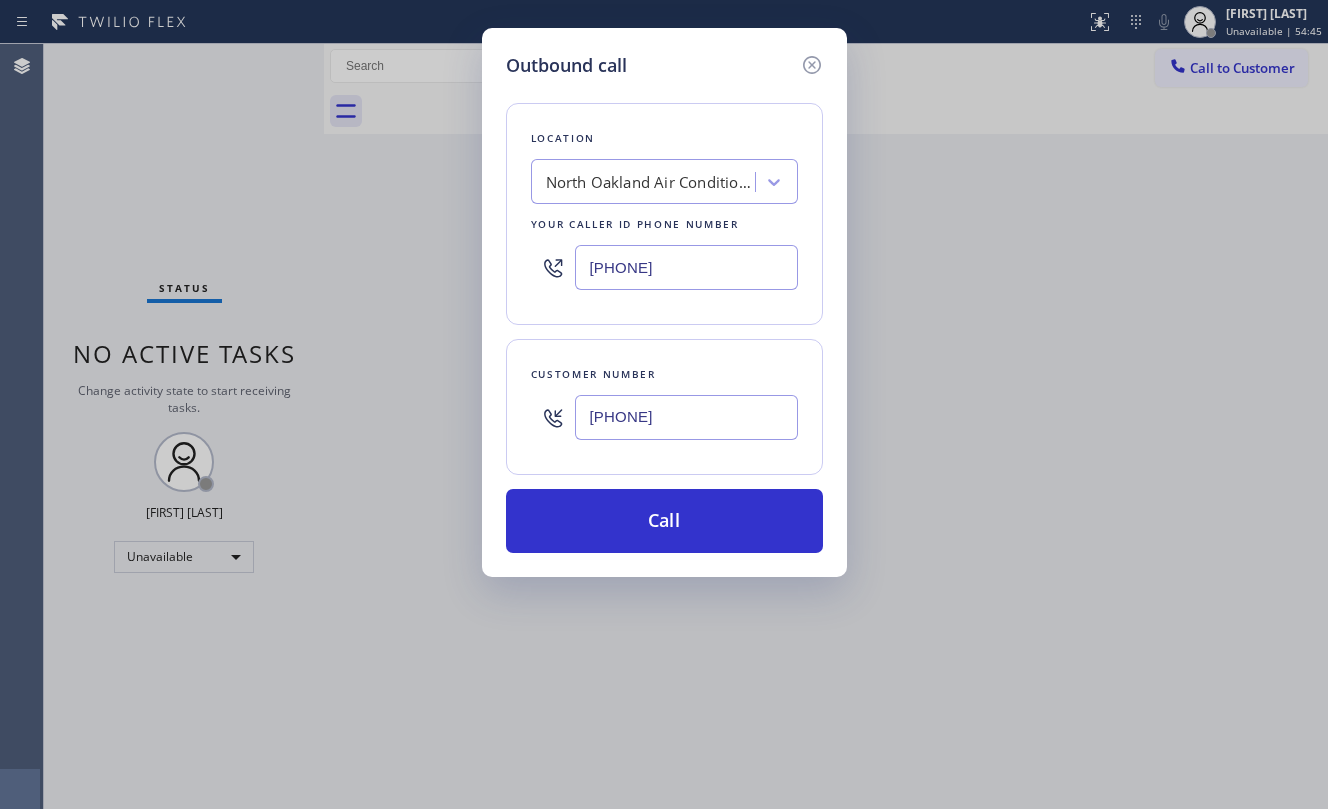 click on "(408) 439-9589" at bounding box center [686, 417] 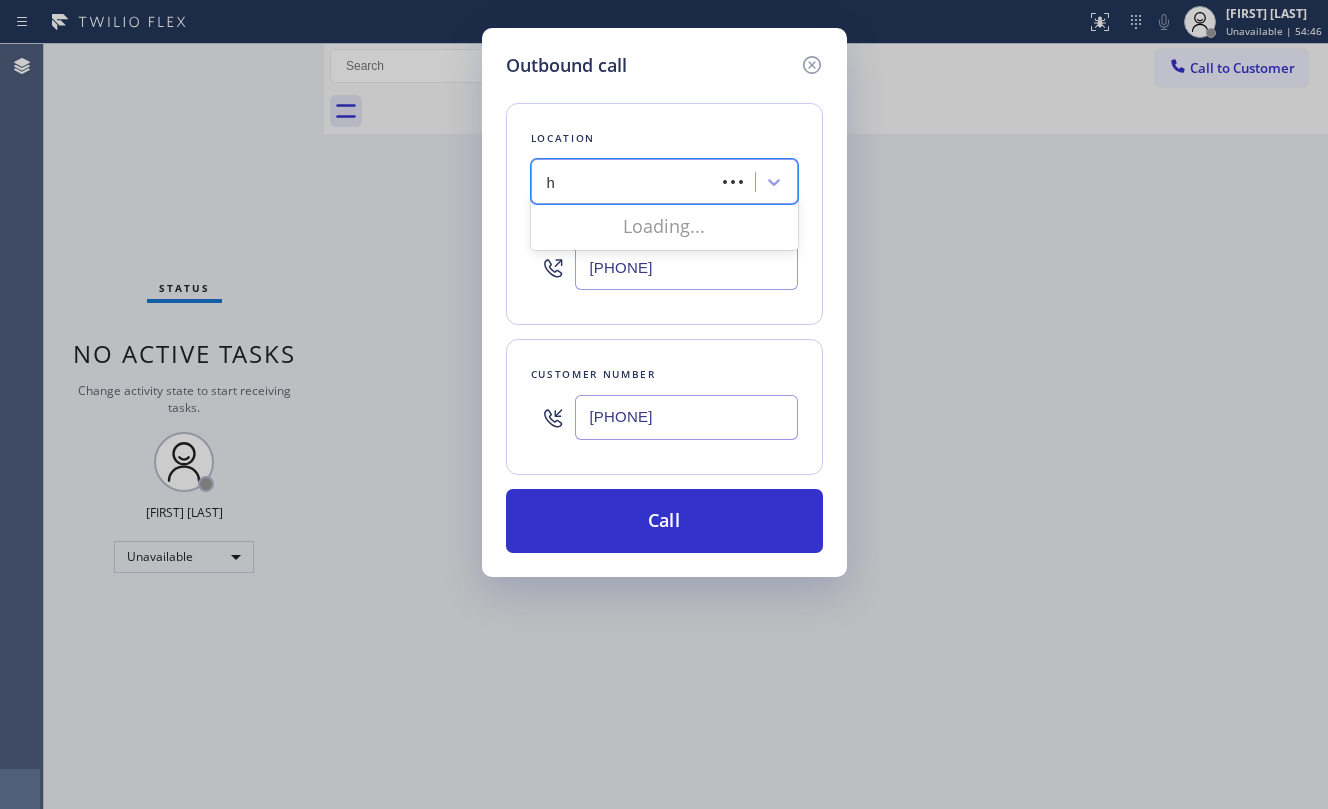 scroll, scrollTop: 0, scrollLeft: 0, axis: both 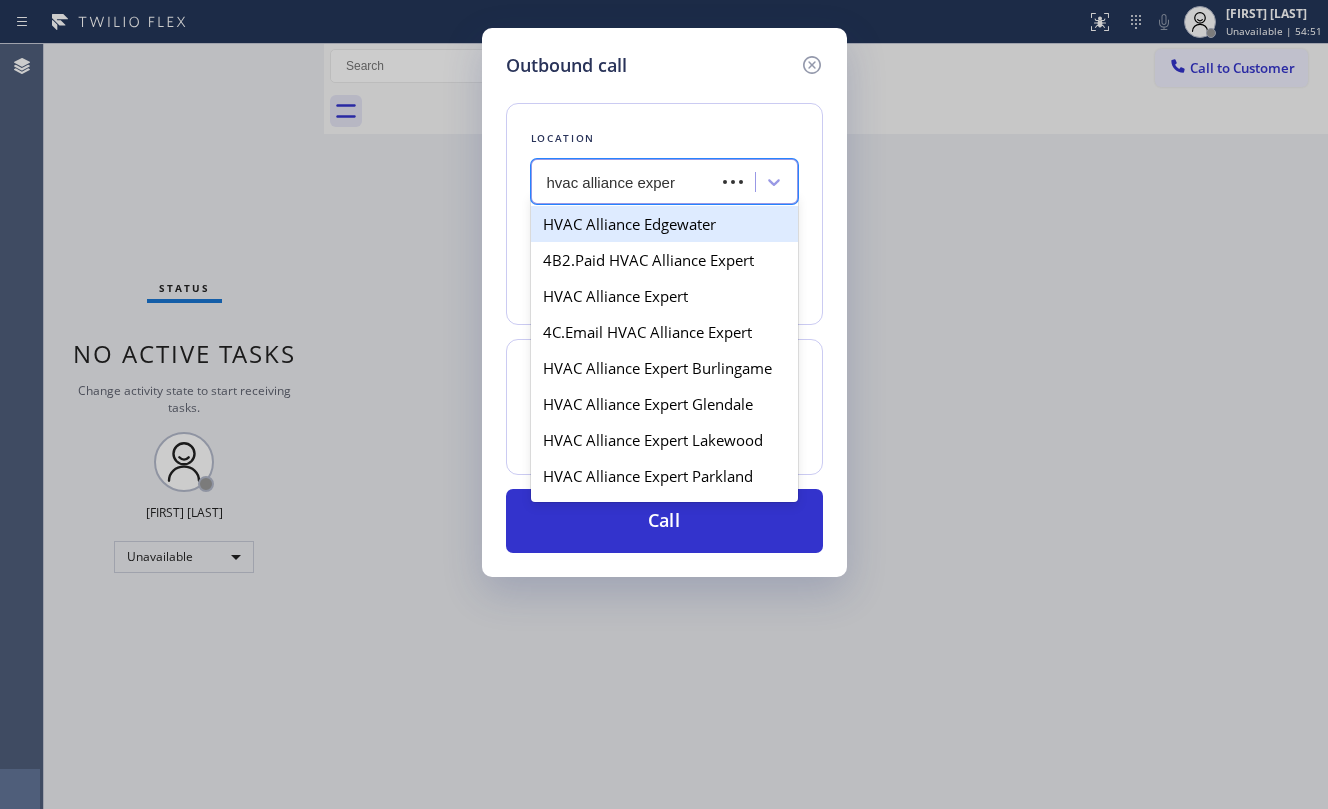 type on "hvac alliance expert" 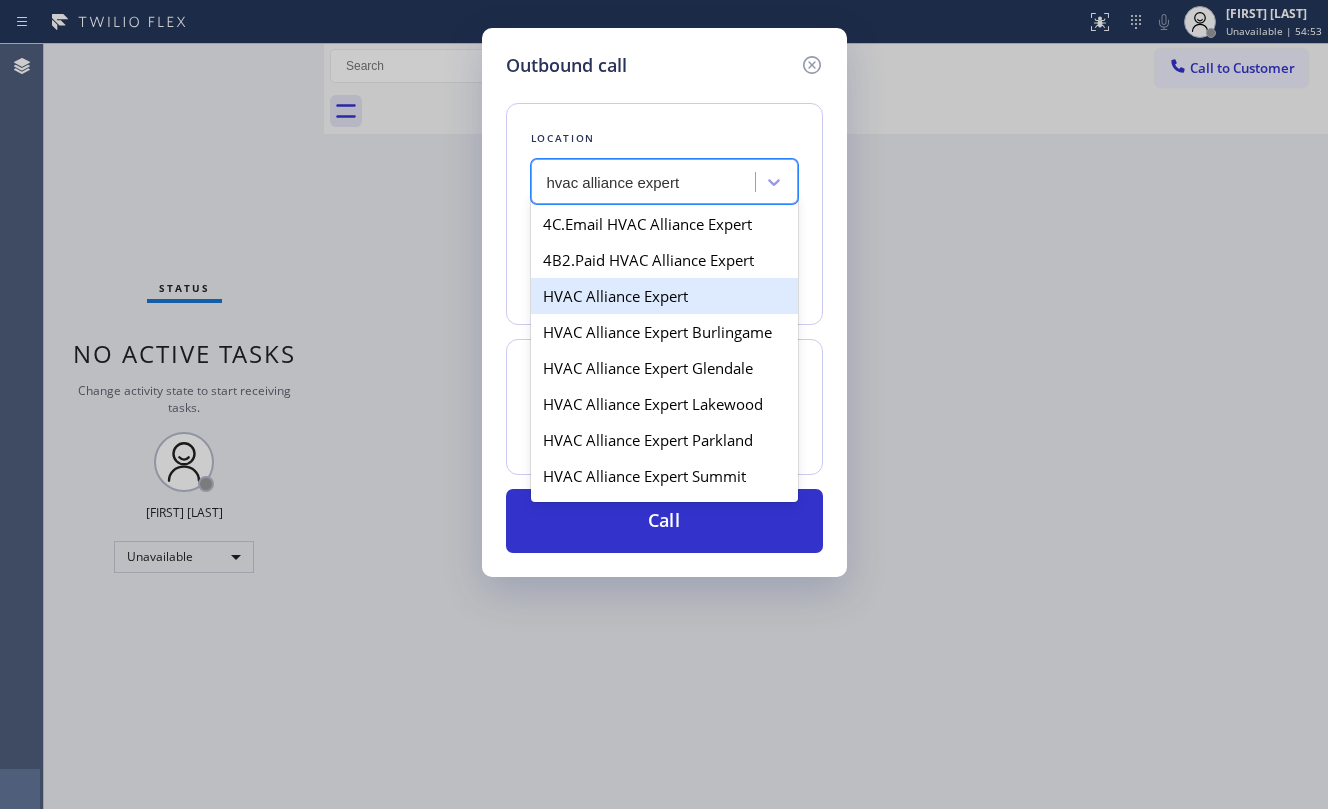 click on "HVAC Alliance Expert" at bounding box center [664, 296] 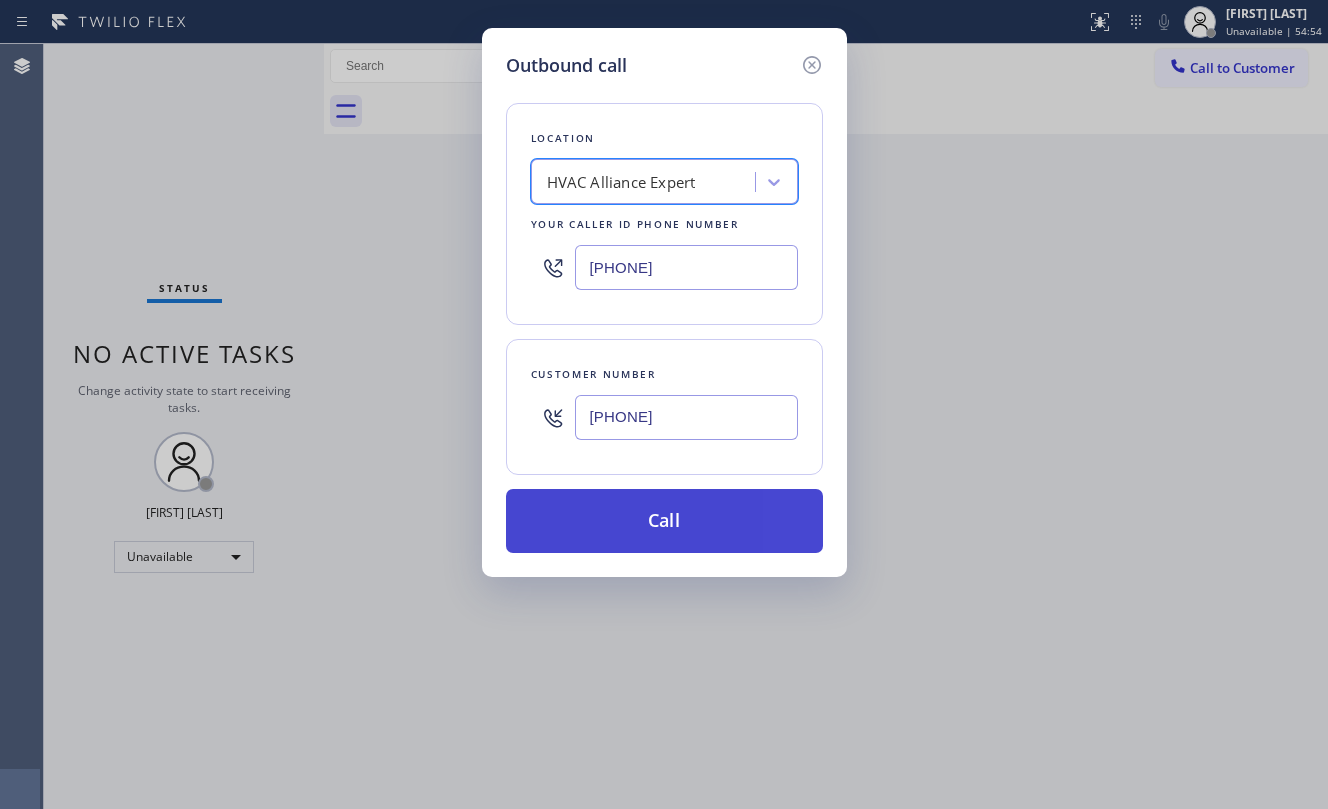 click on "Call" at bounding box center (664, 521) 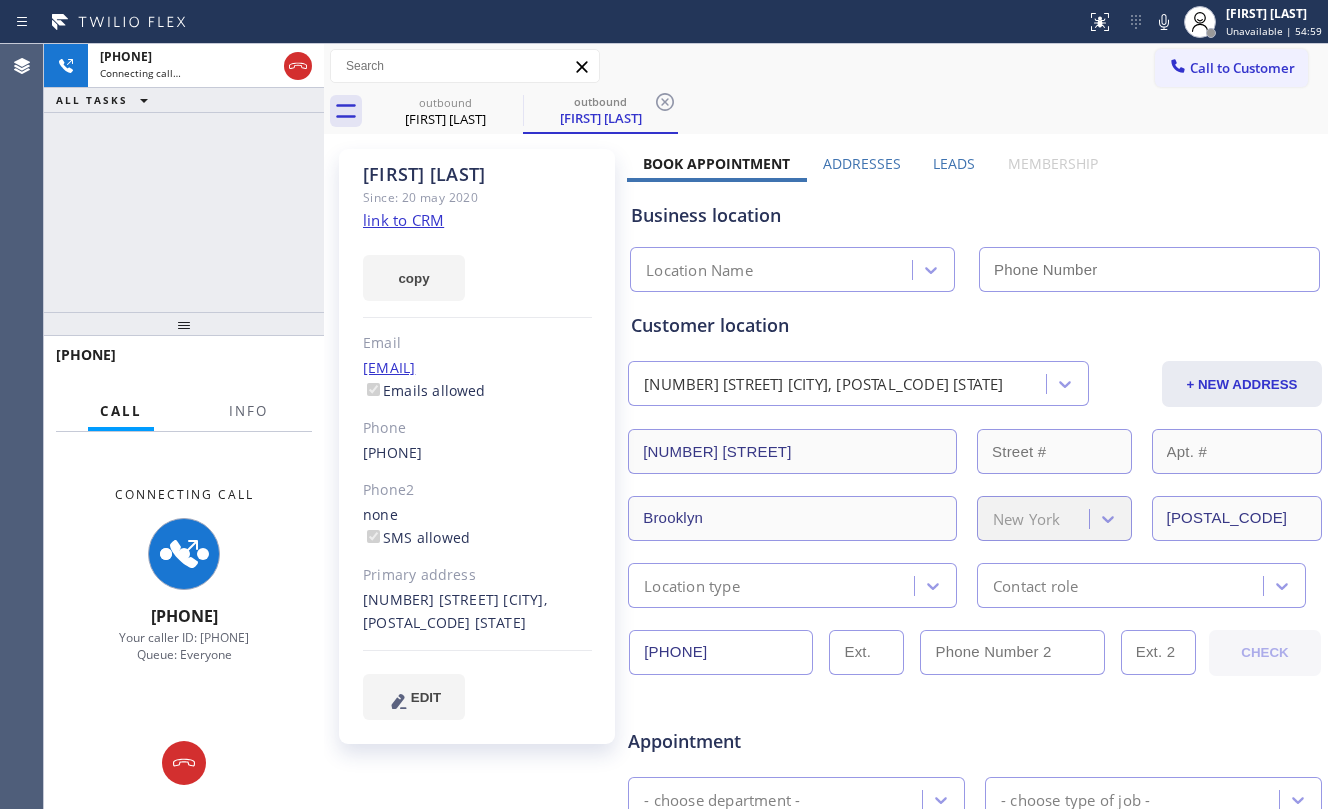 type on "[PHONE]" 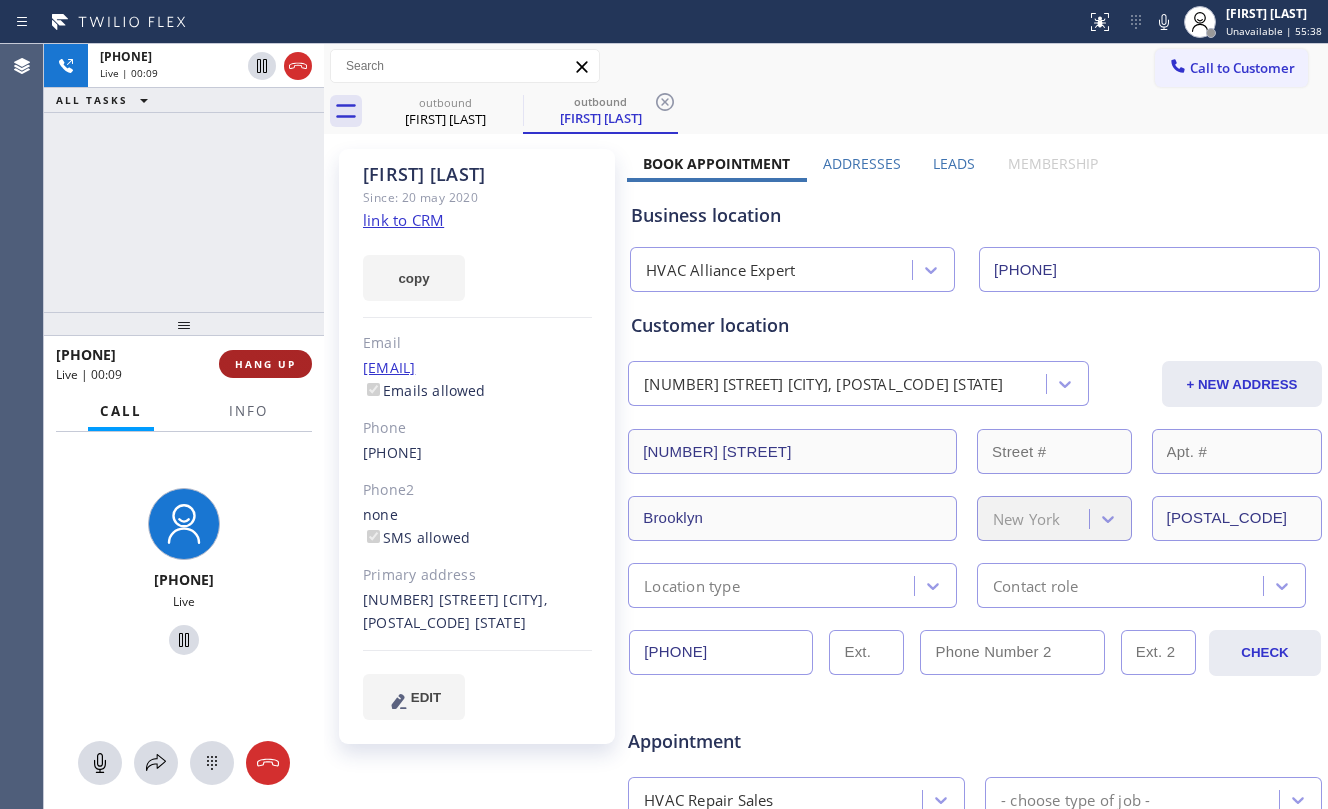 click on "HANG UP" at bounding box center (265, 364) 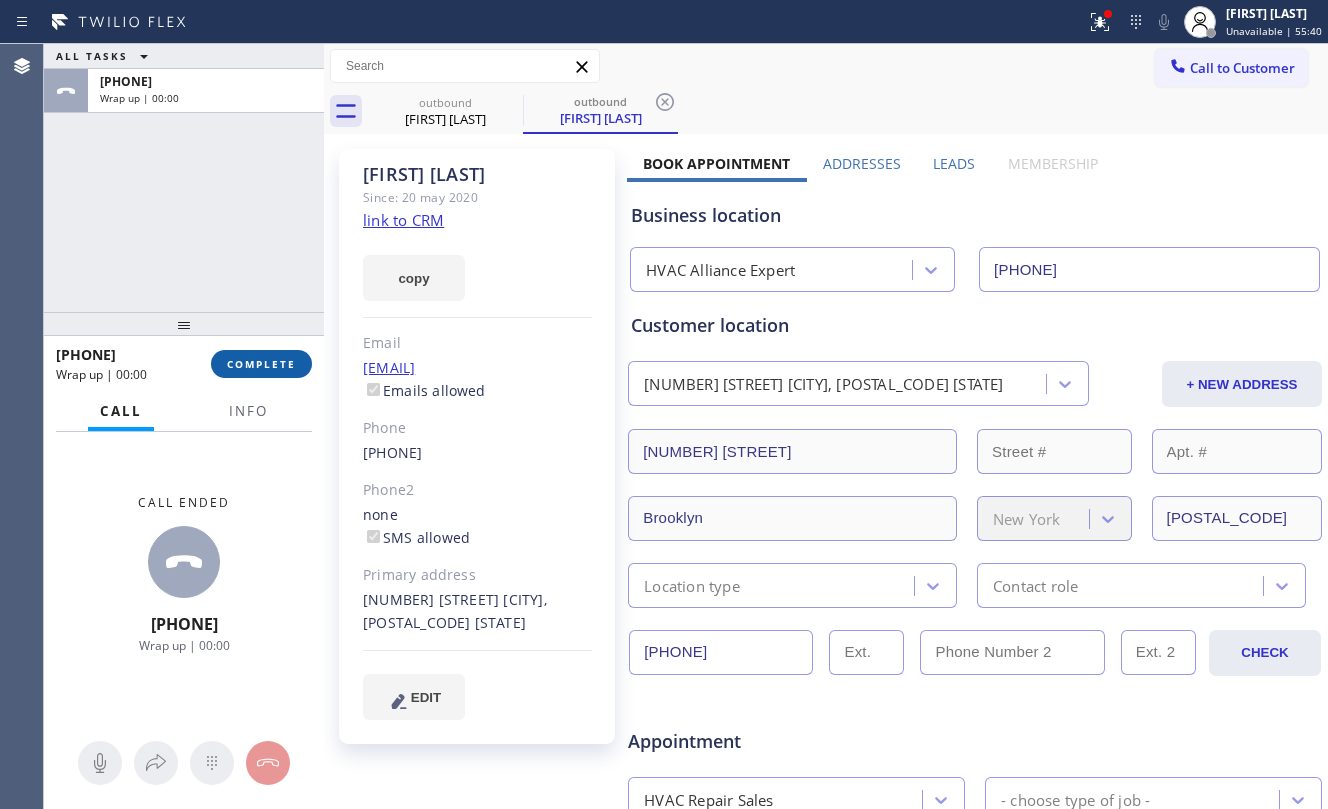 drag, startPoint x: 266, startPoint y: 362, endPoint x: 296, endPoint y: 365, distance: 30.149628 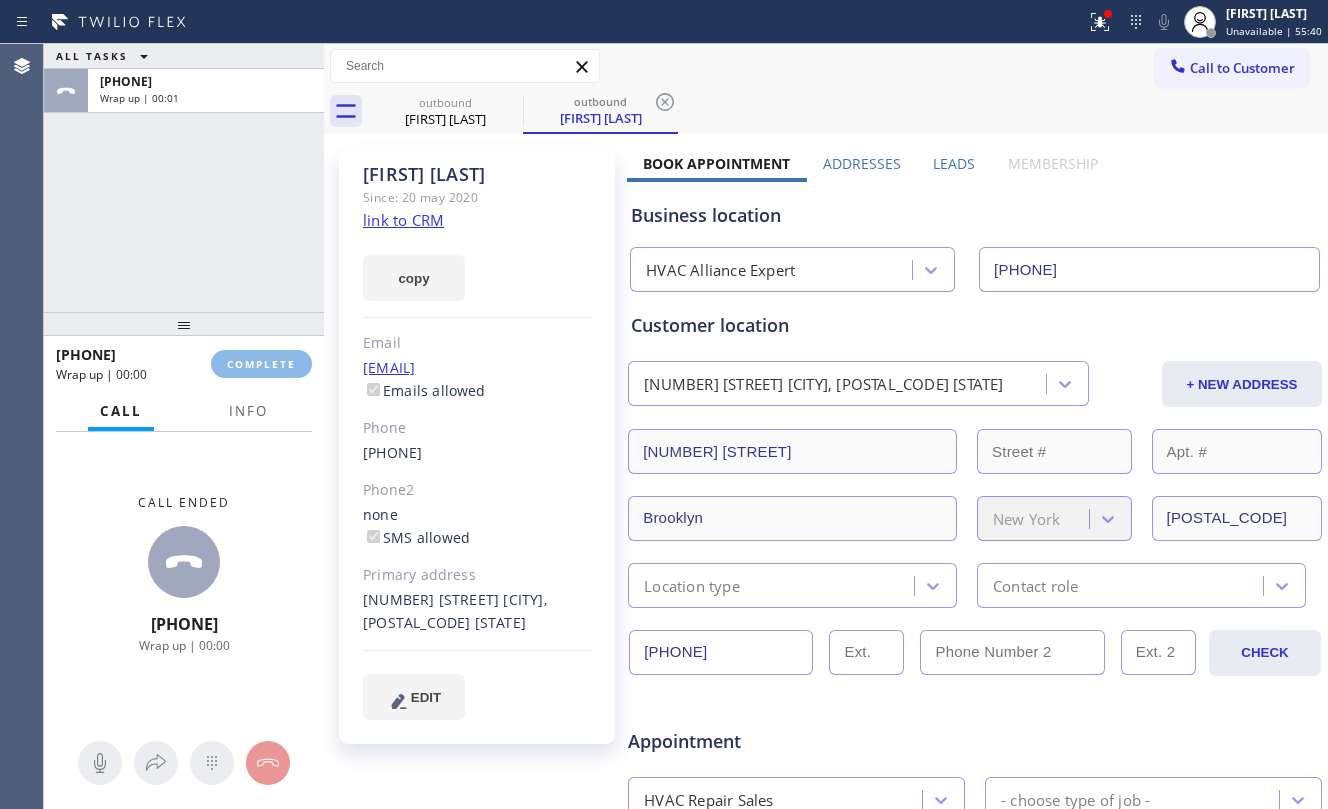 click on "ALL TASKS ALL TASKS ACTIVE TASKS TASKS IN WRAP UP +13477303111 Wrap up | 00:01" at bounding box center [184, 178] 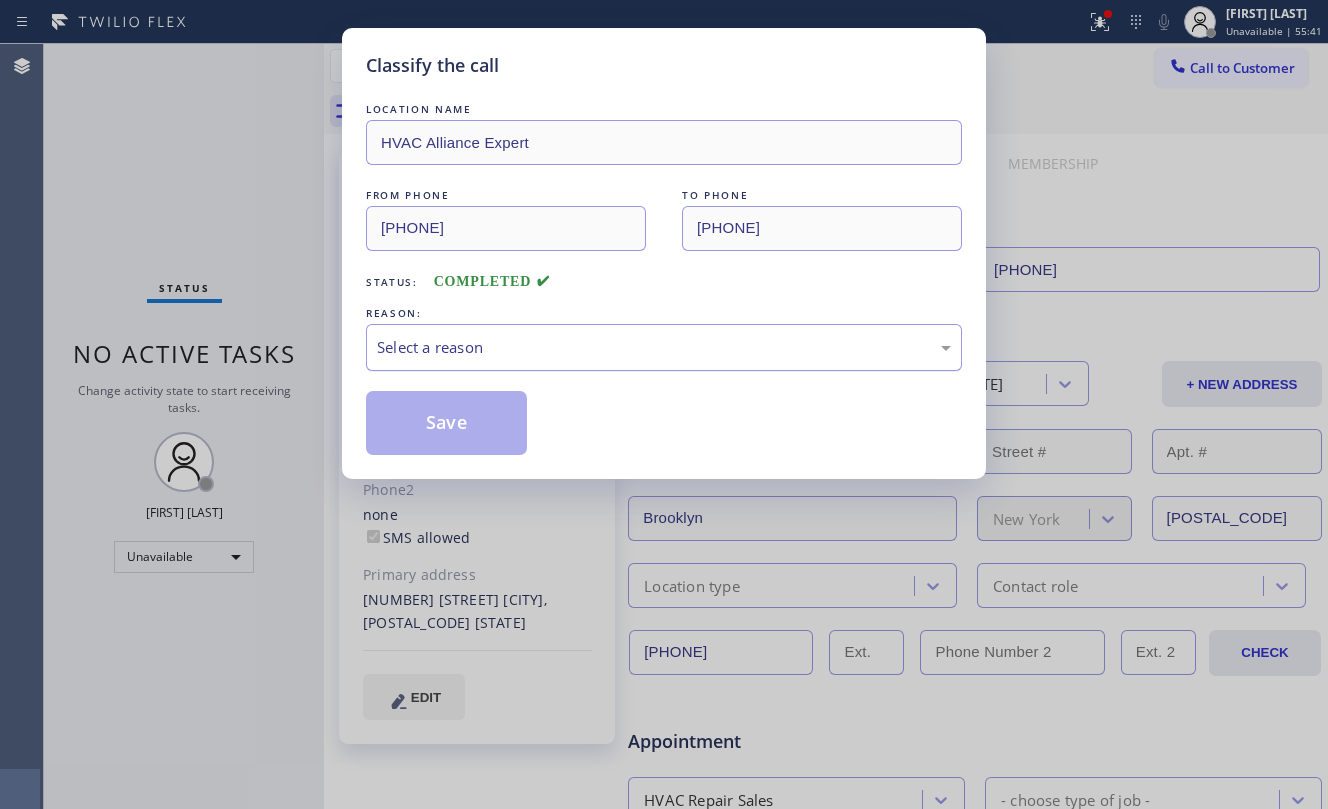 click on "Select a reason" at bounding box center (664, 347) 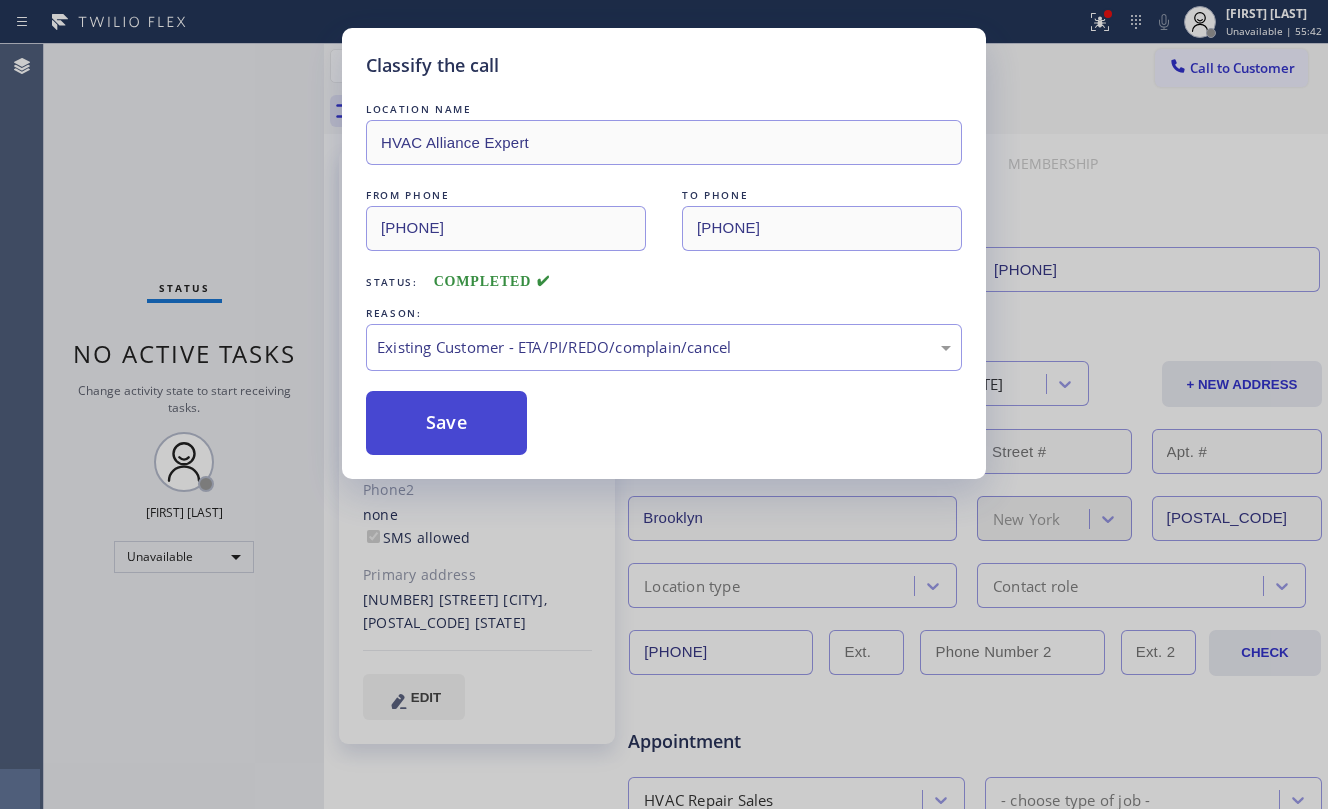 click on "Save" at bounding box center (446, 423) 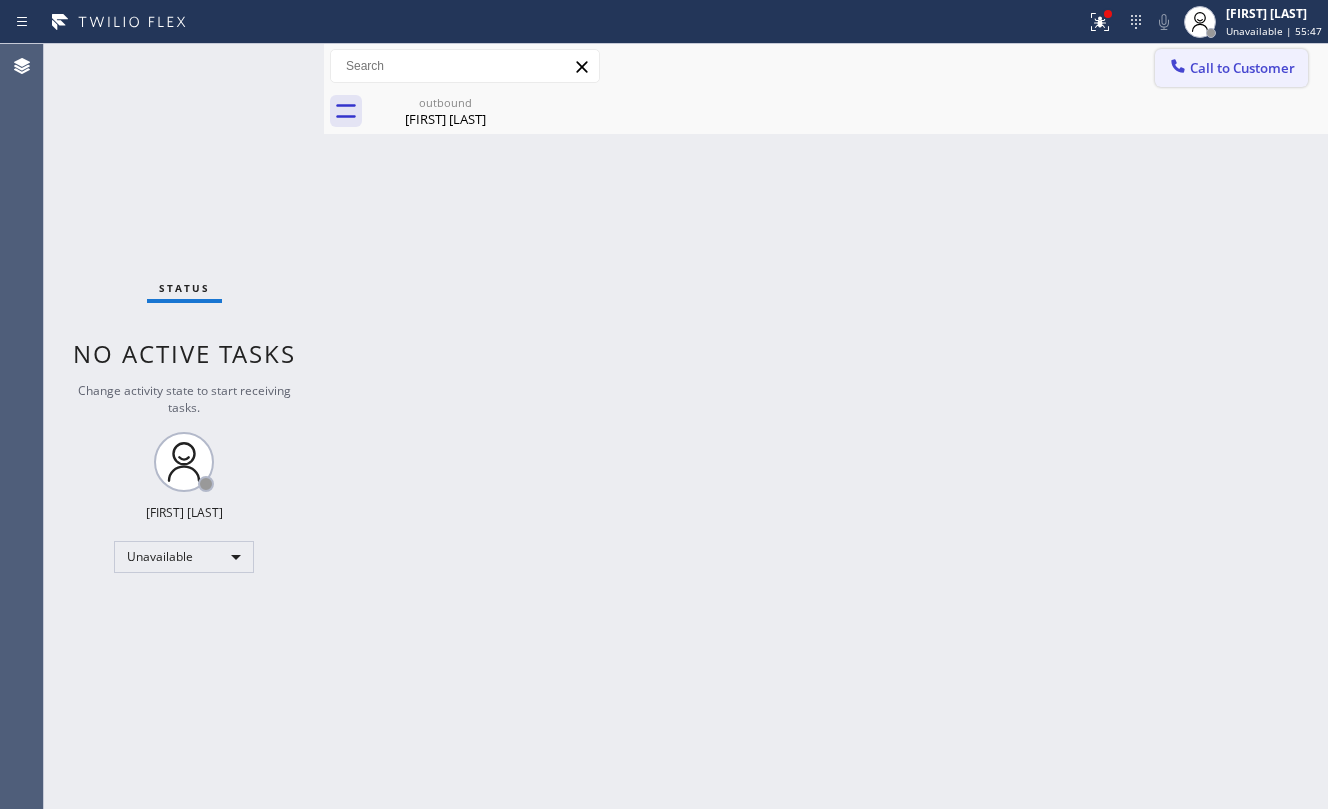 click on "Call to Customer" at bounding box center (1231, 68) 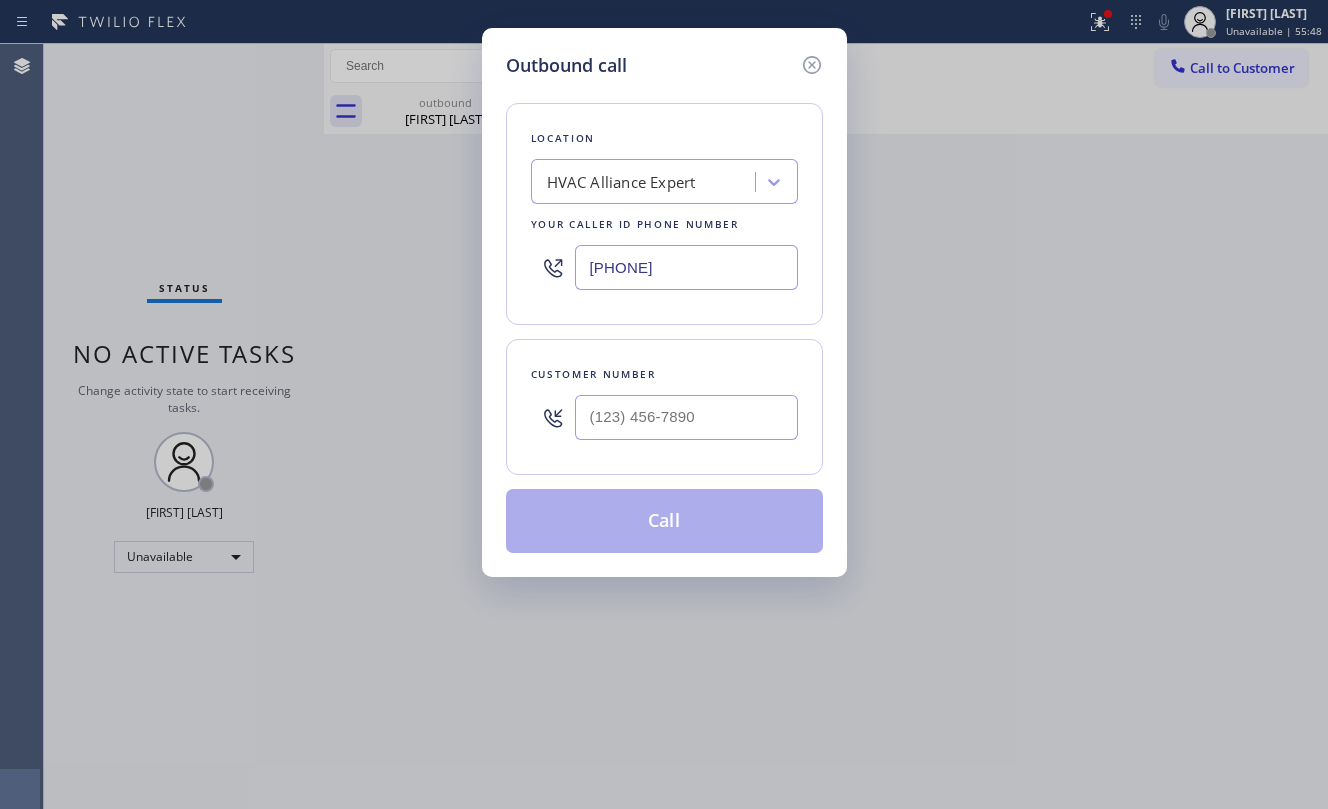 click at bounding box center (686, 417) 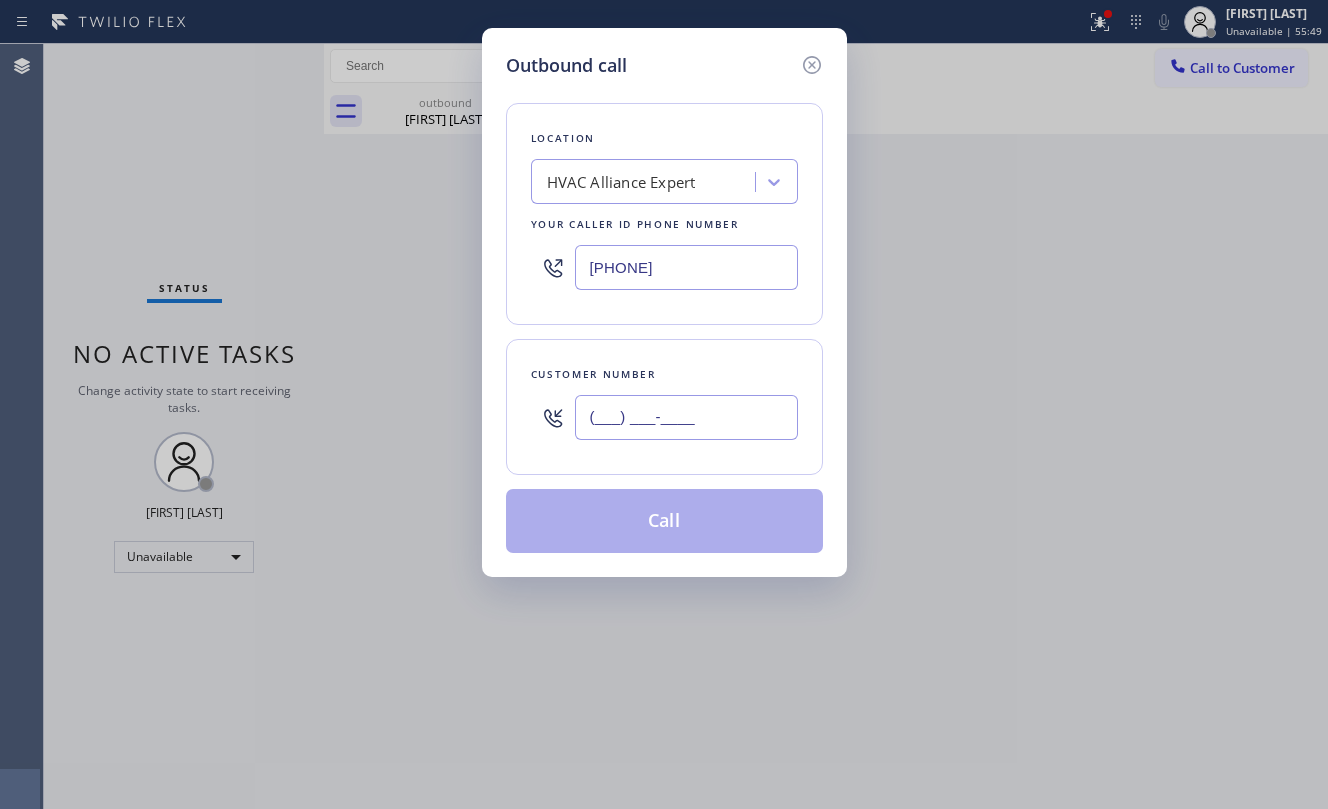 paste on "310) 392-3225" 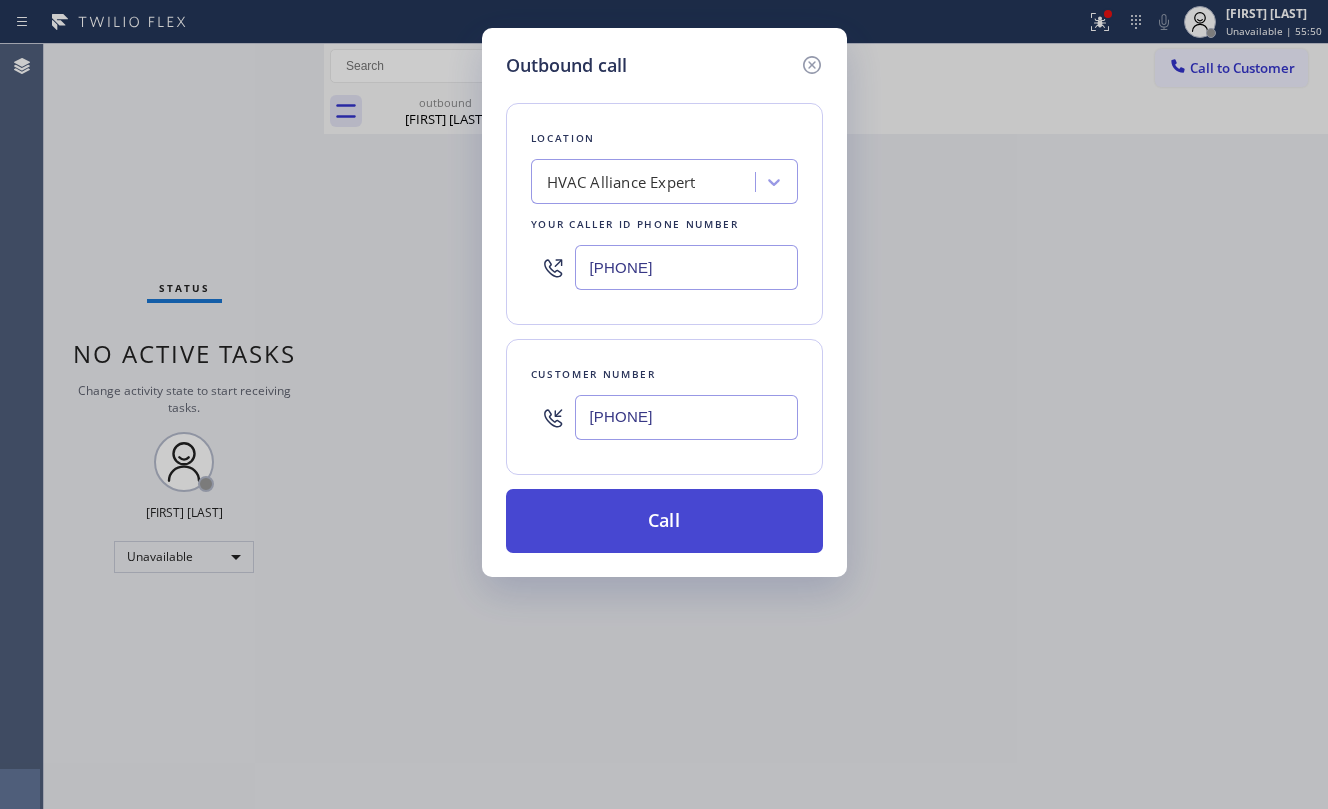type on "(310) 392-3225" 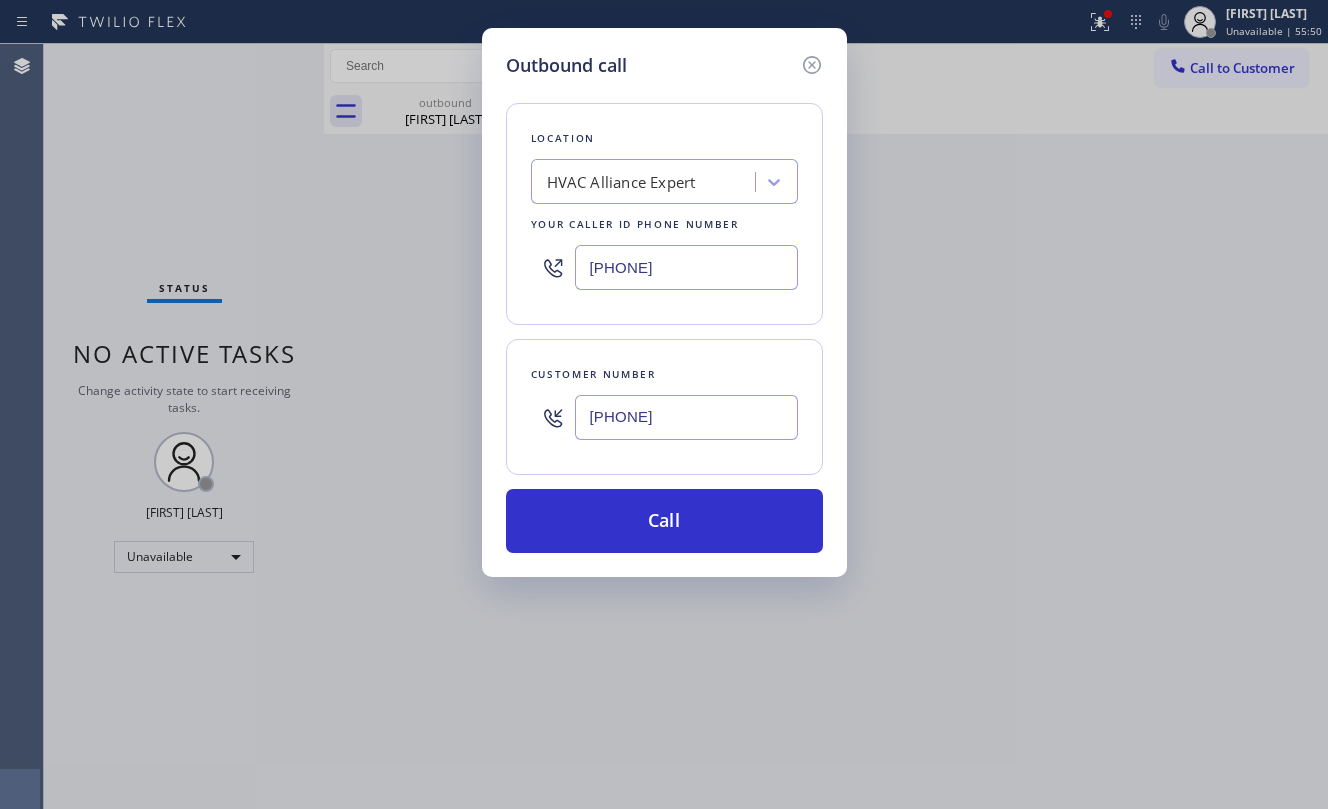 drag, startPoint x: 721, startPoint y: 536, endPoint x: 1093, endPoint y: 613, distance: 379.8855 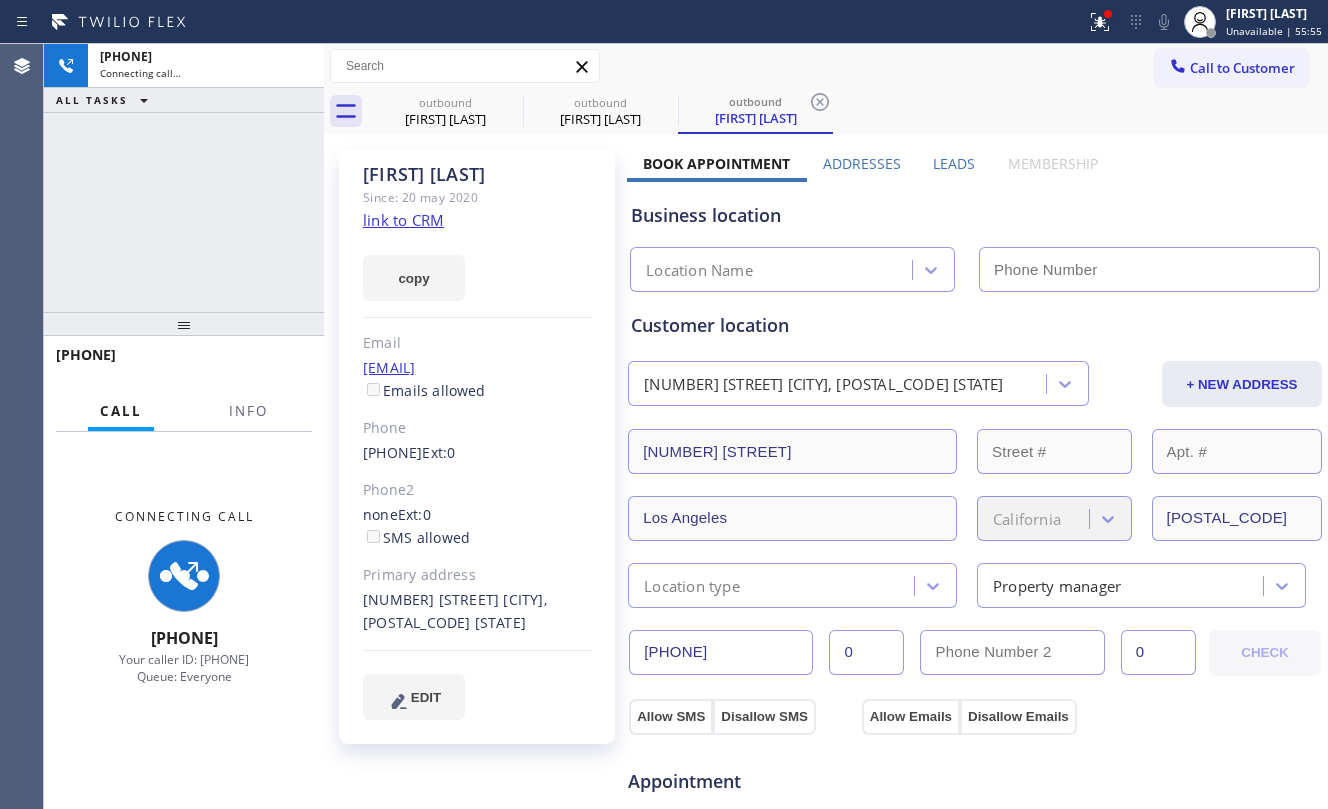 type on "[PHONE]" 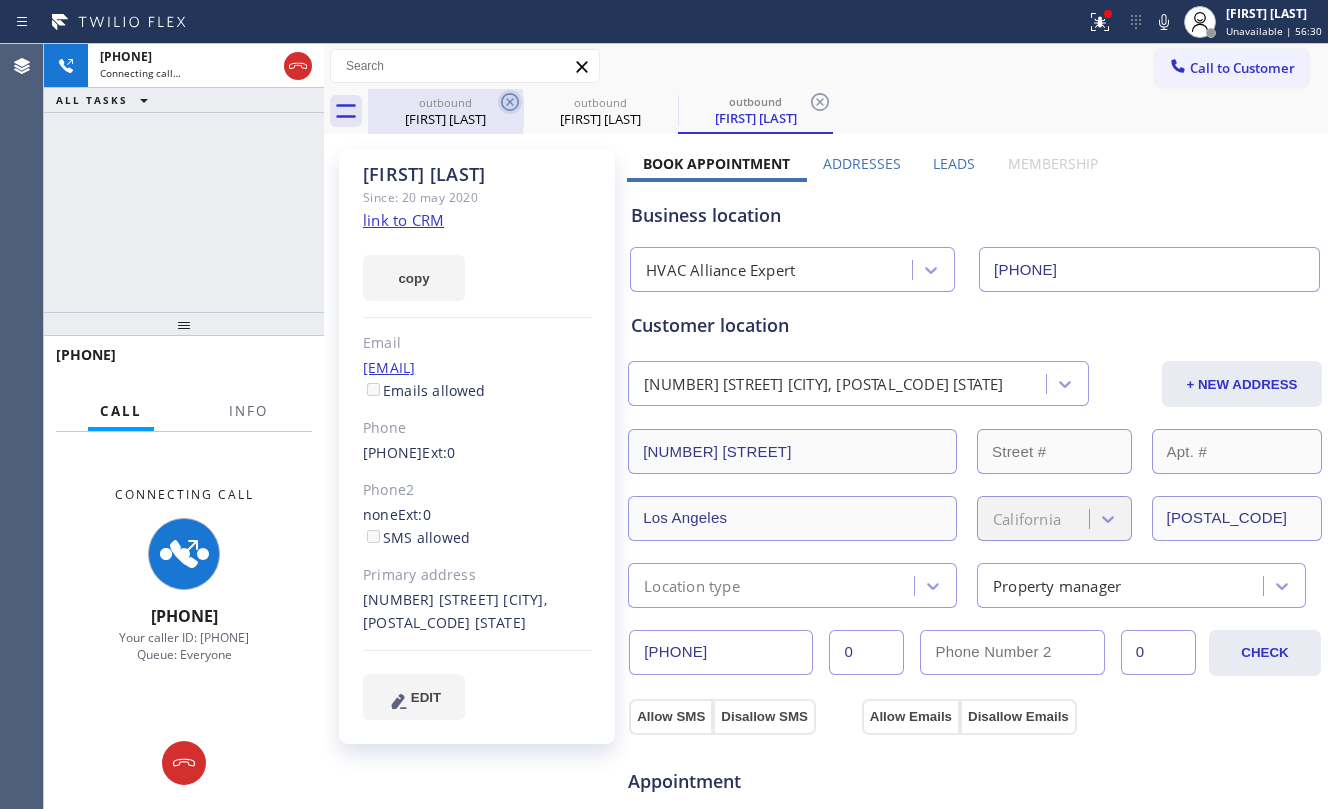 drag, startPoint x: 464, startPoint y: 106, endPoint x: 510, endPoint y: 98, distance: 46.69047 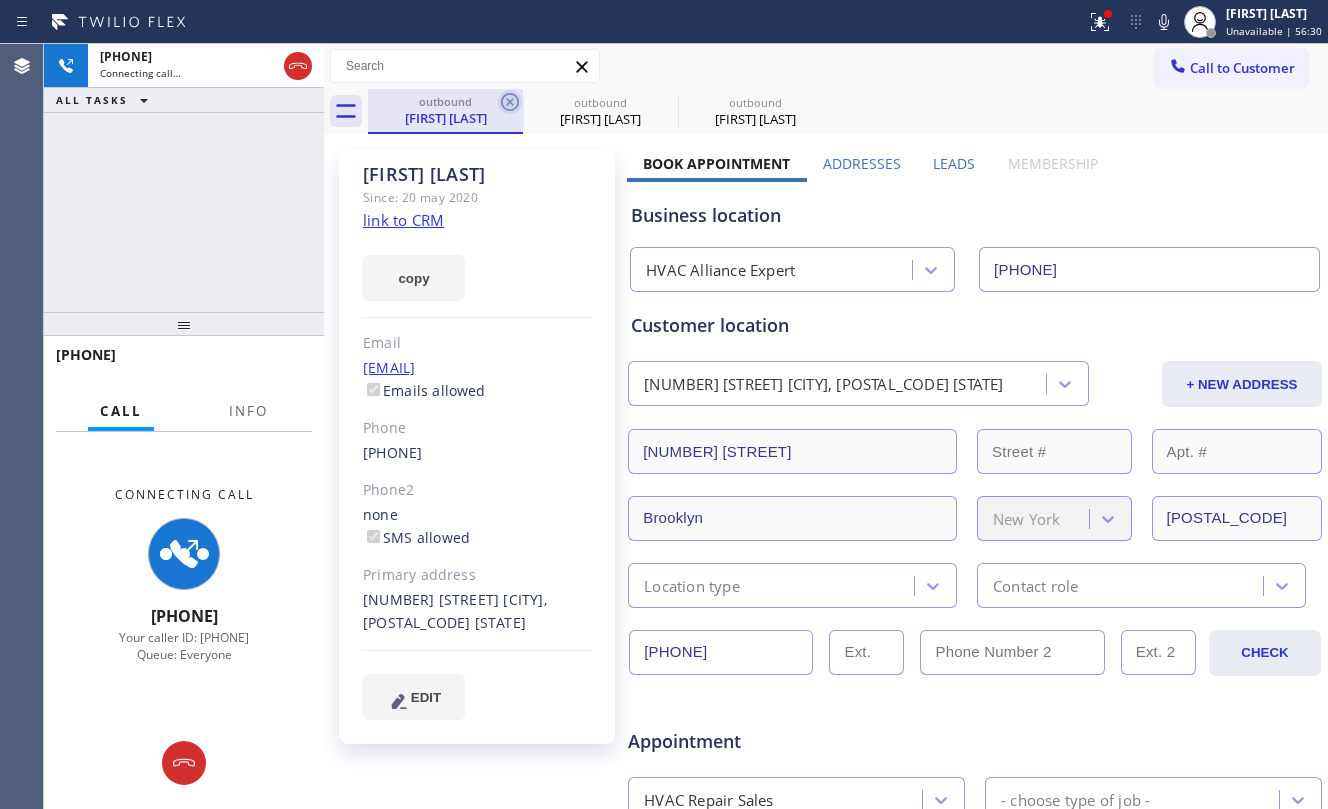 click 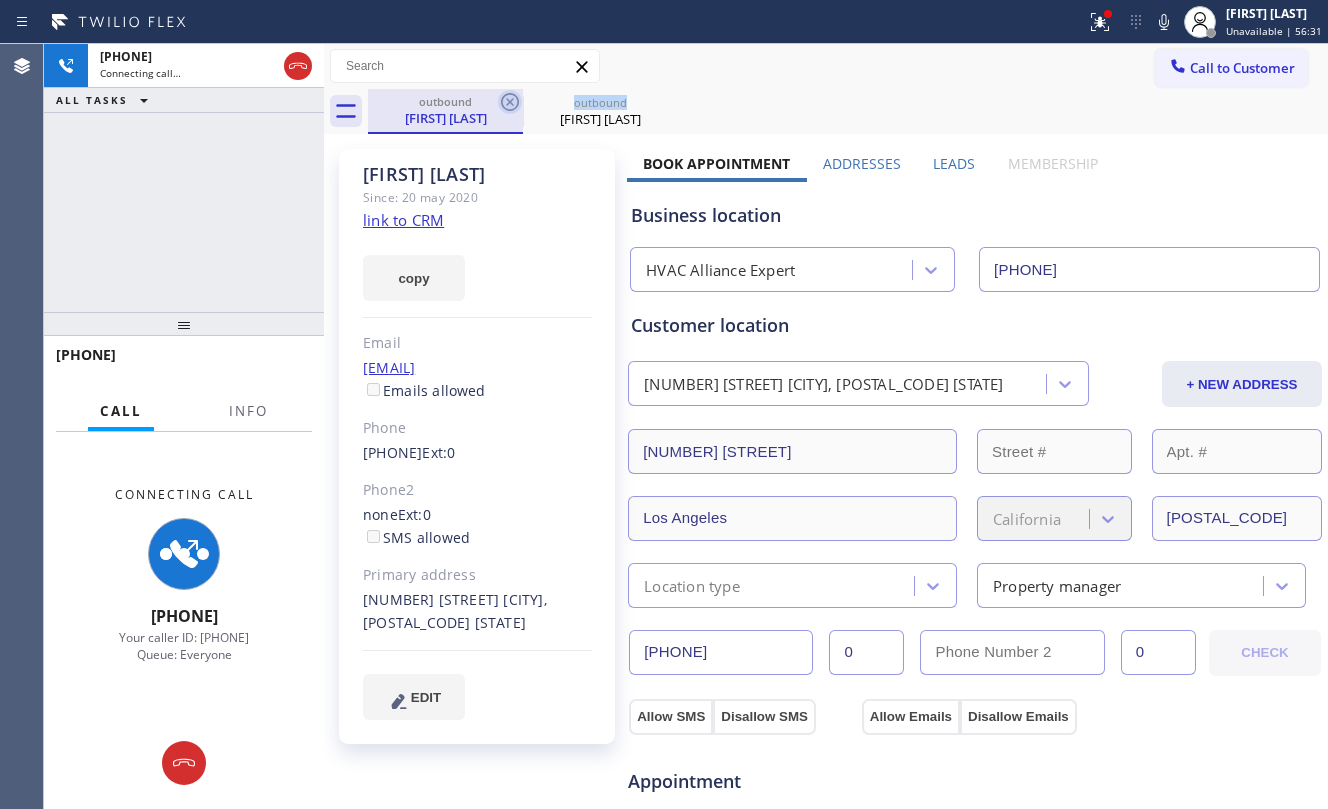 click 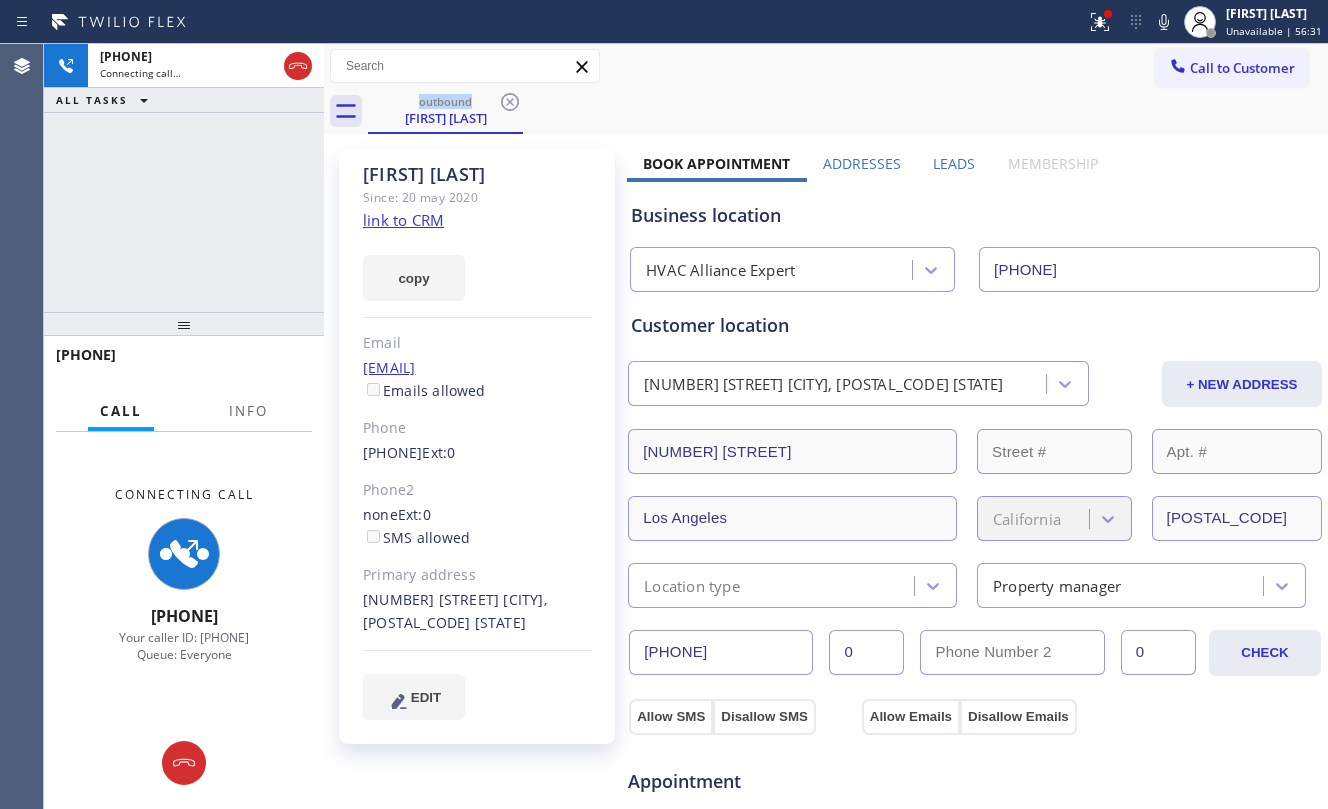 click on "+13103923225 Connecting call… ALL TASKS ALL TASKS ACTIVE TASKS TASKS IN WRAP UP" at bounding box center [184, 178] 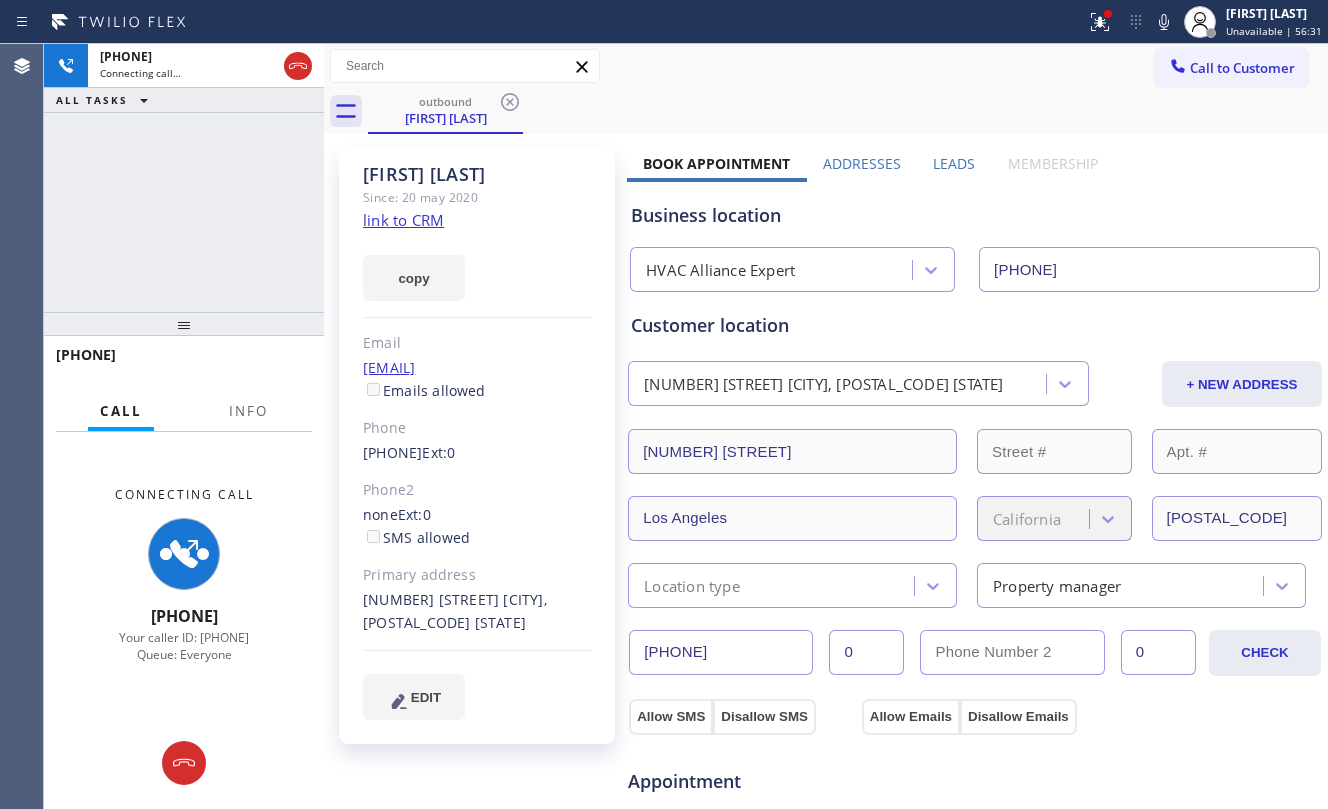 click on "link to CRM" 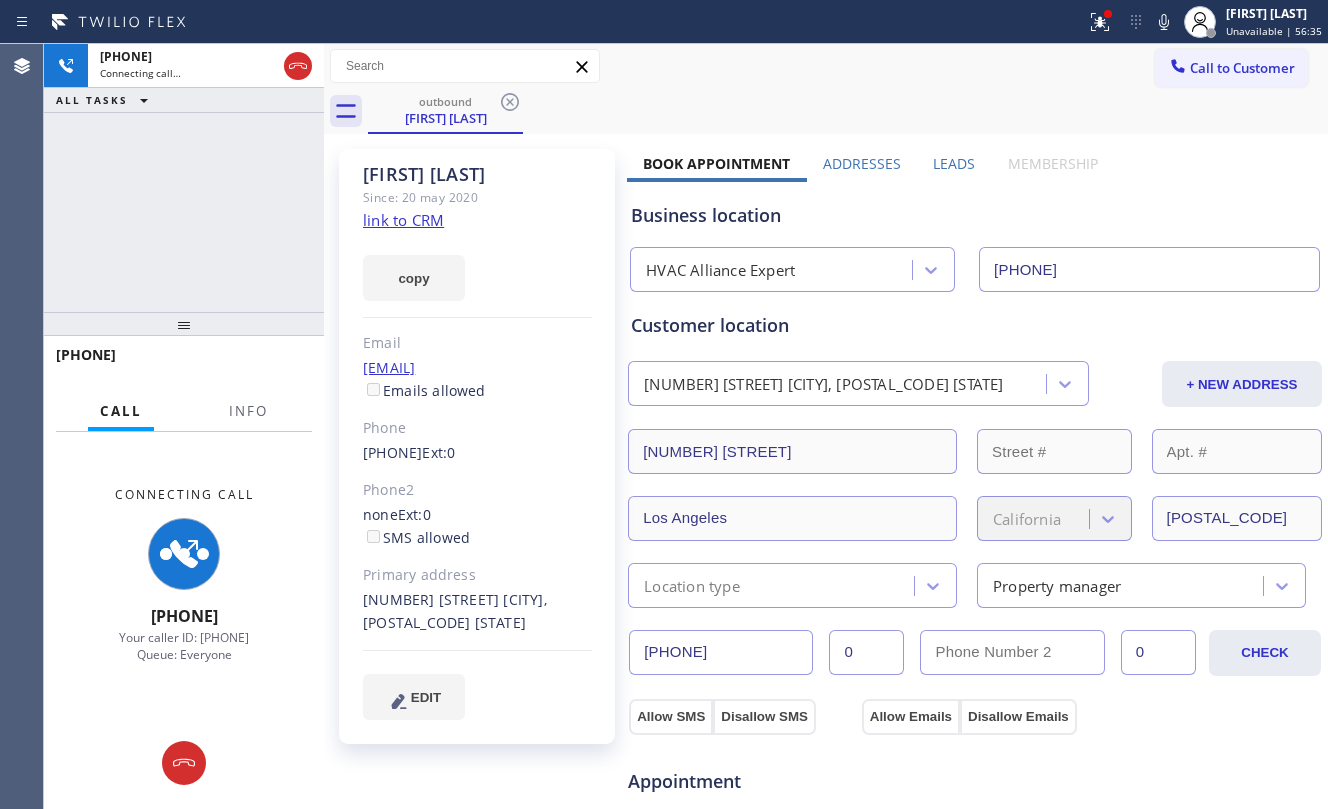 click on "+13103923225 Connecting call…" at bounding box center [184, 66] 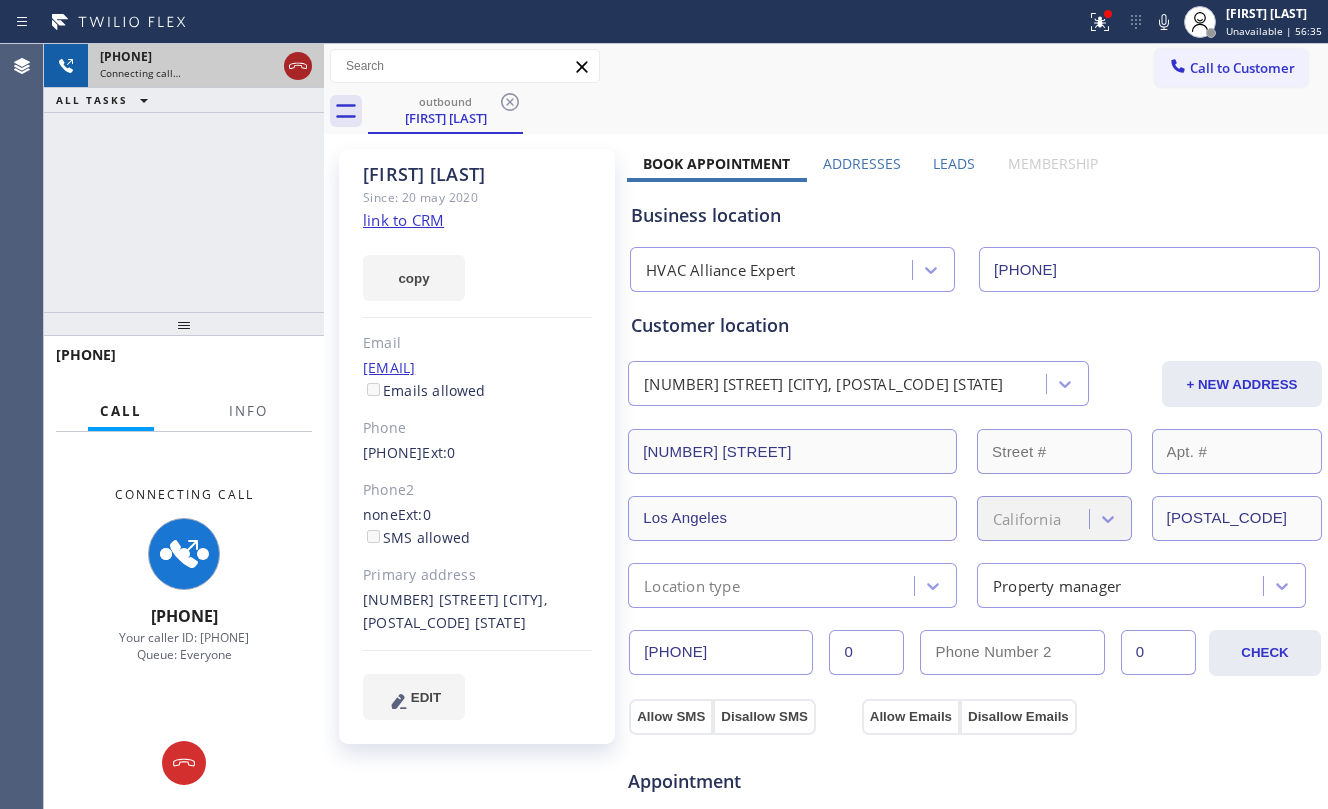 drag, startPoint x: 290, startPoint y: 78, endPoint x: 301, endPoint y: 69, distance: 14.21267 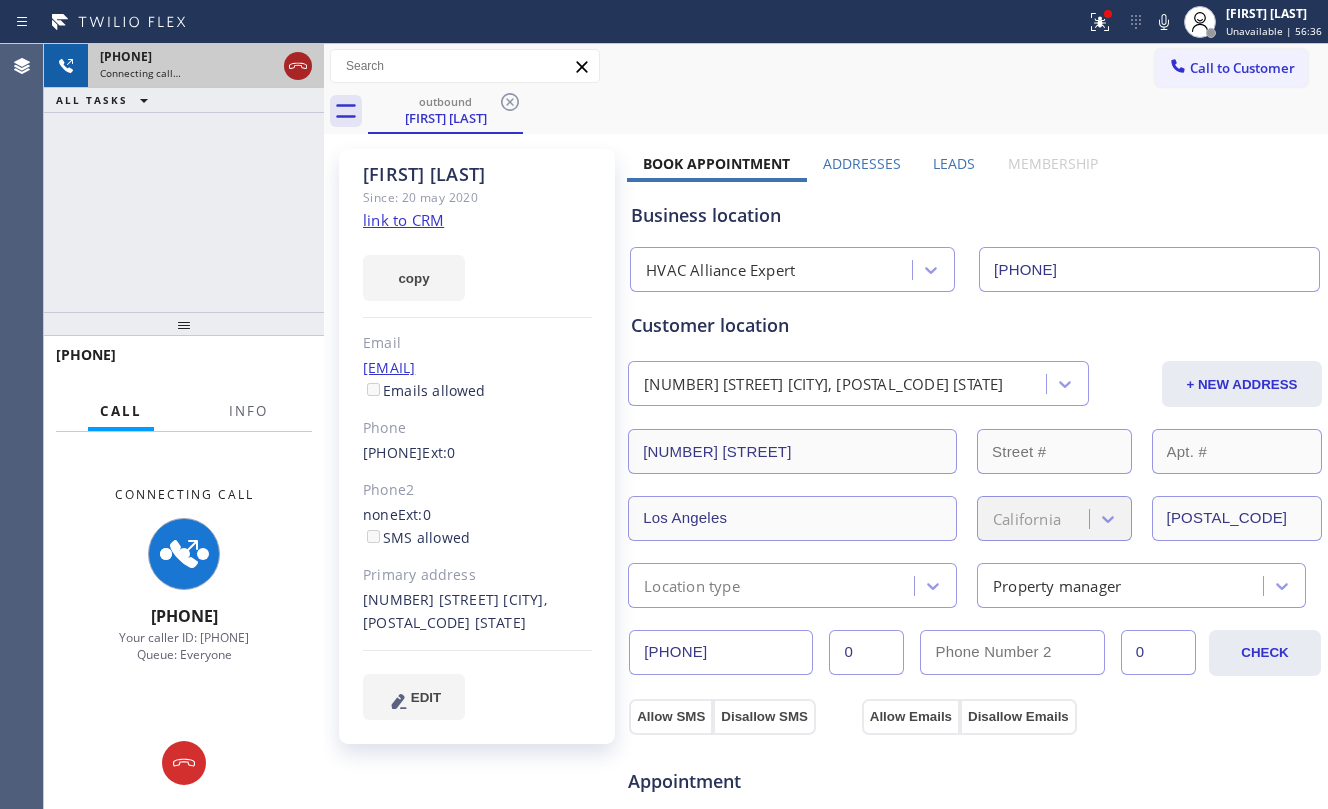 click 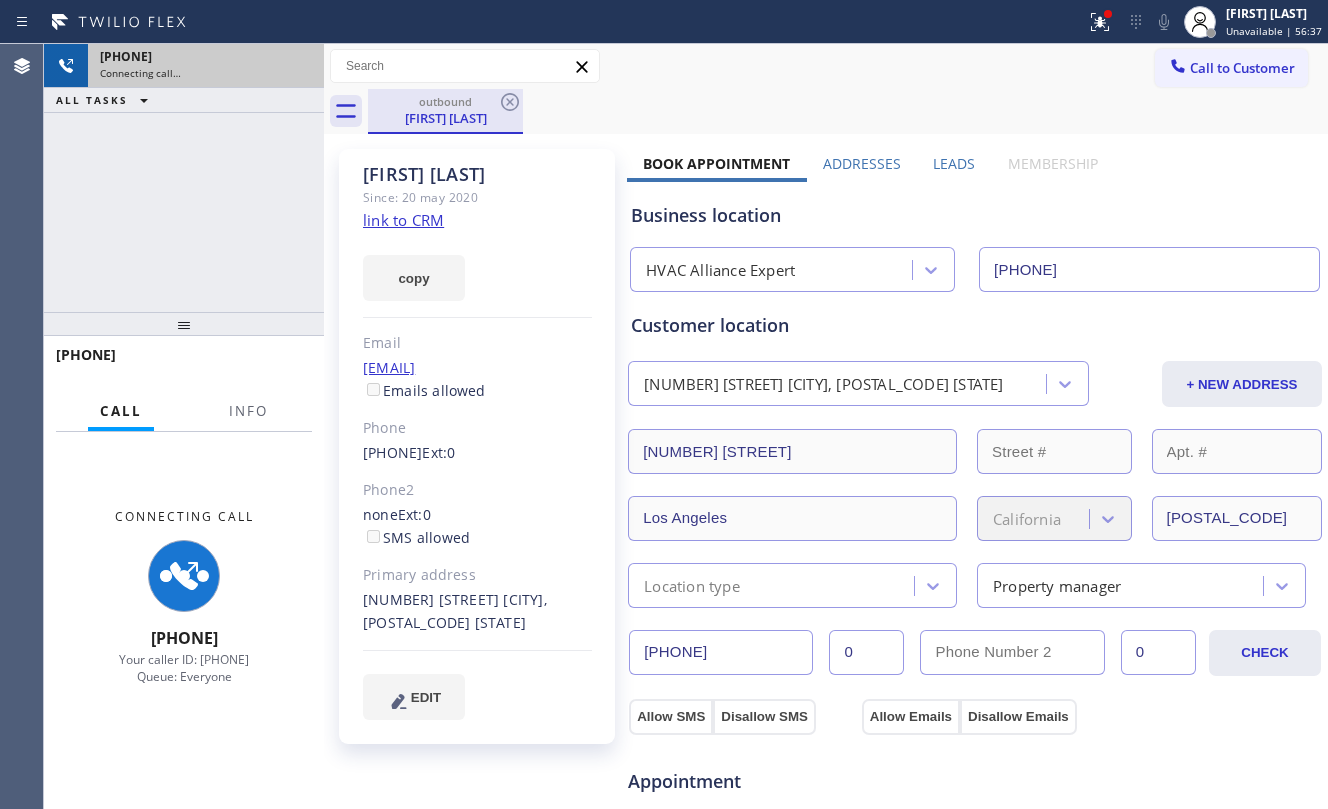 click on "outbound" at bounding box center (445, 101) 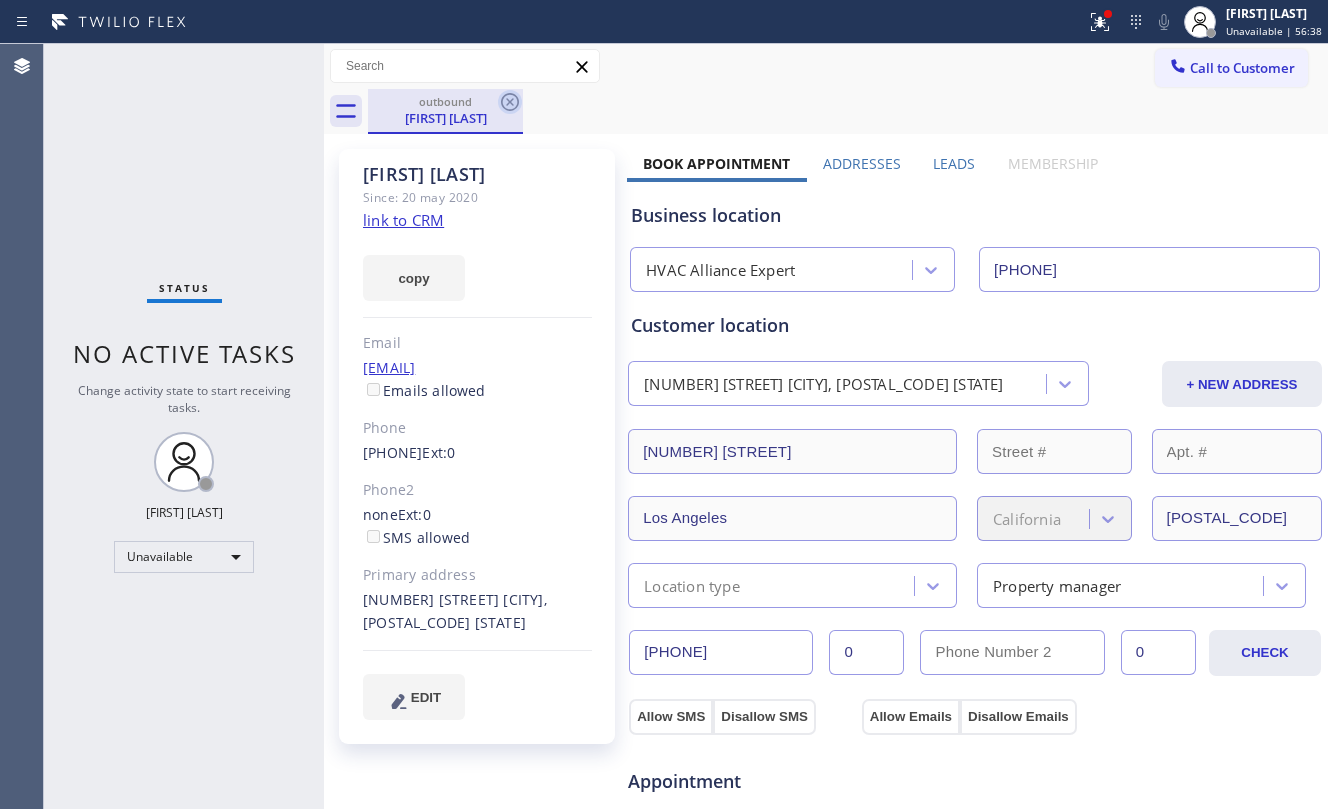 click 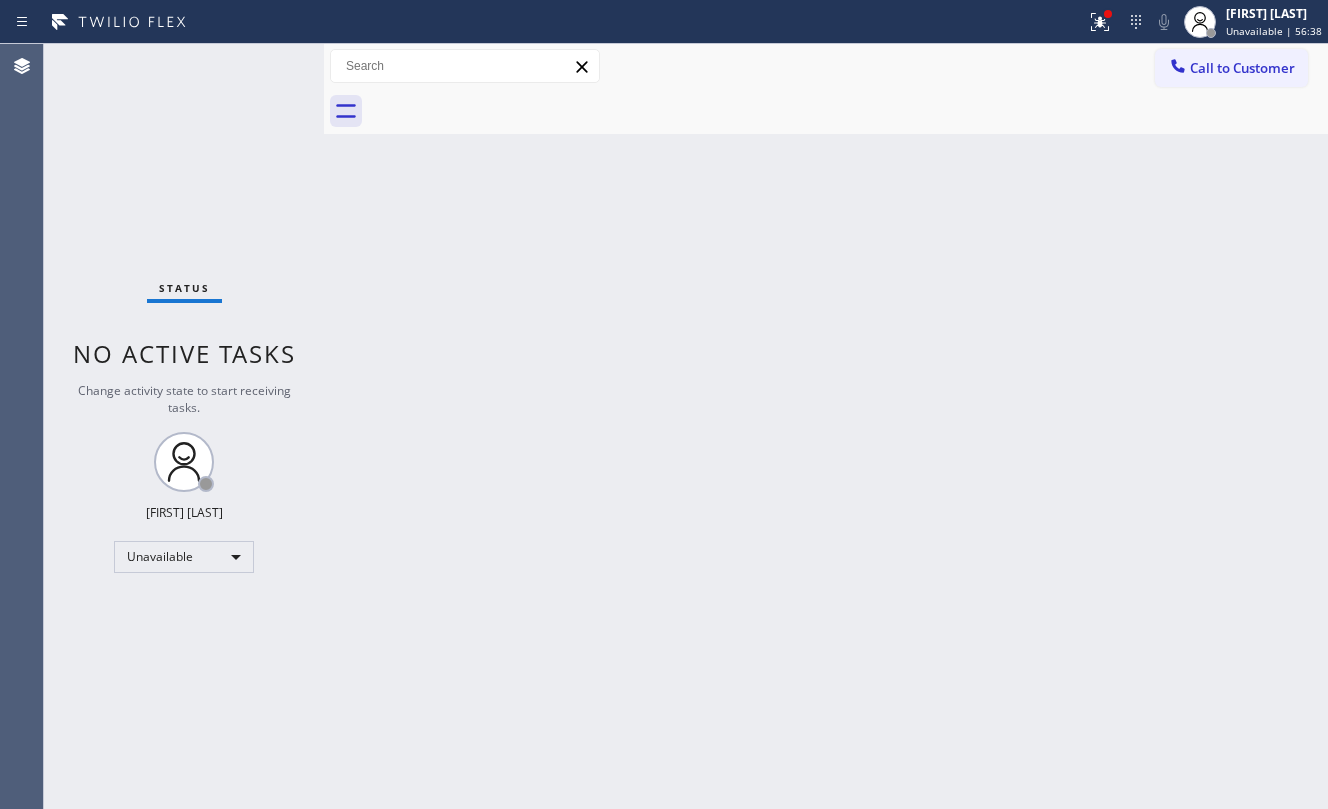 click at bounding box center [848, 111] 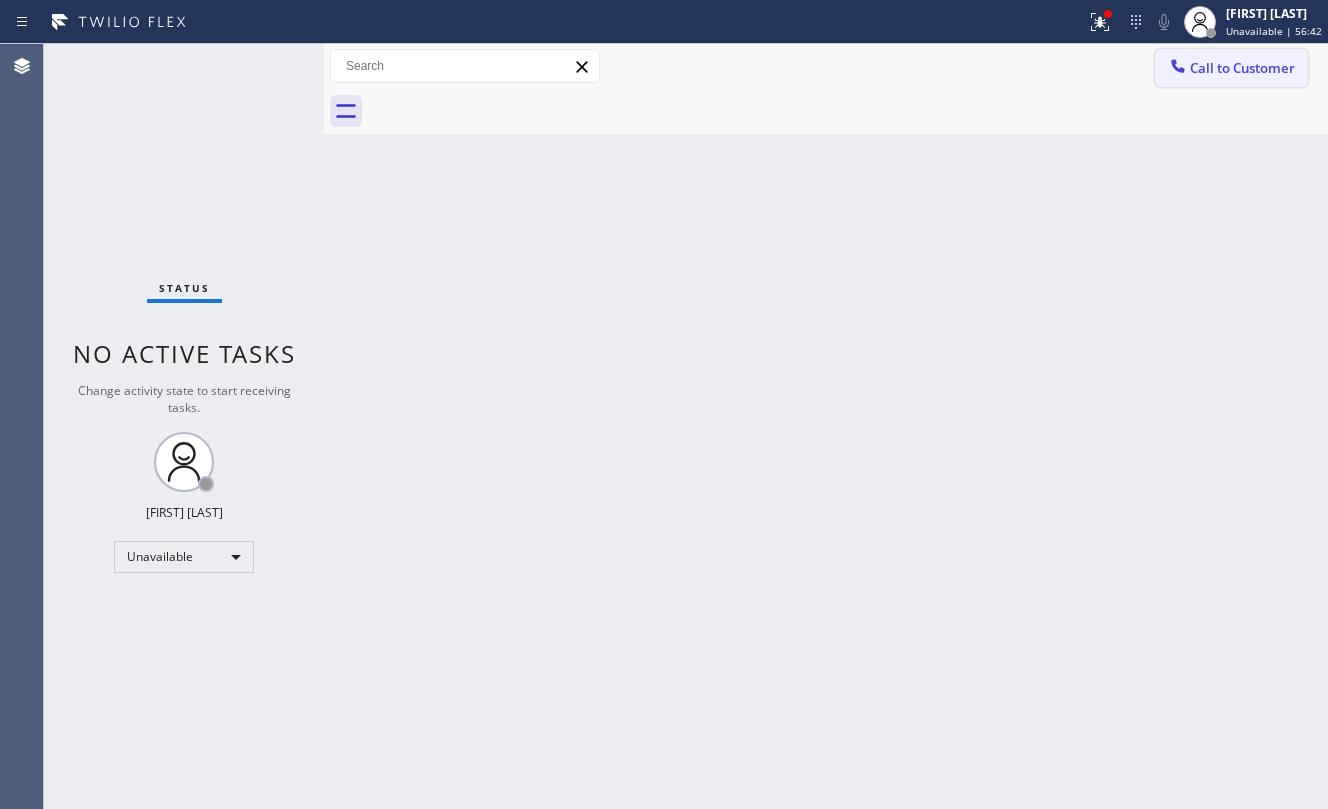 click on "Call to Customer" at bounding box center [1242, 68] 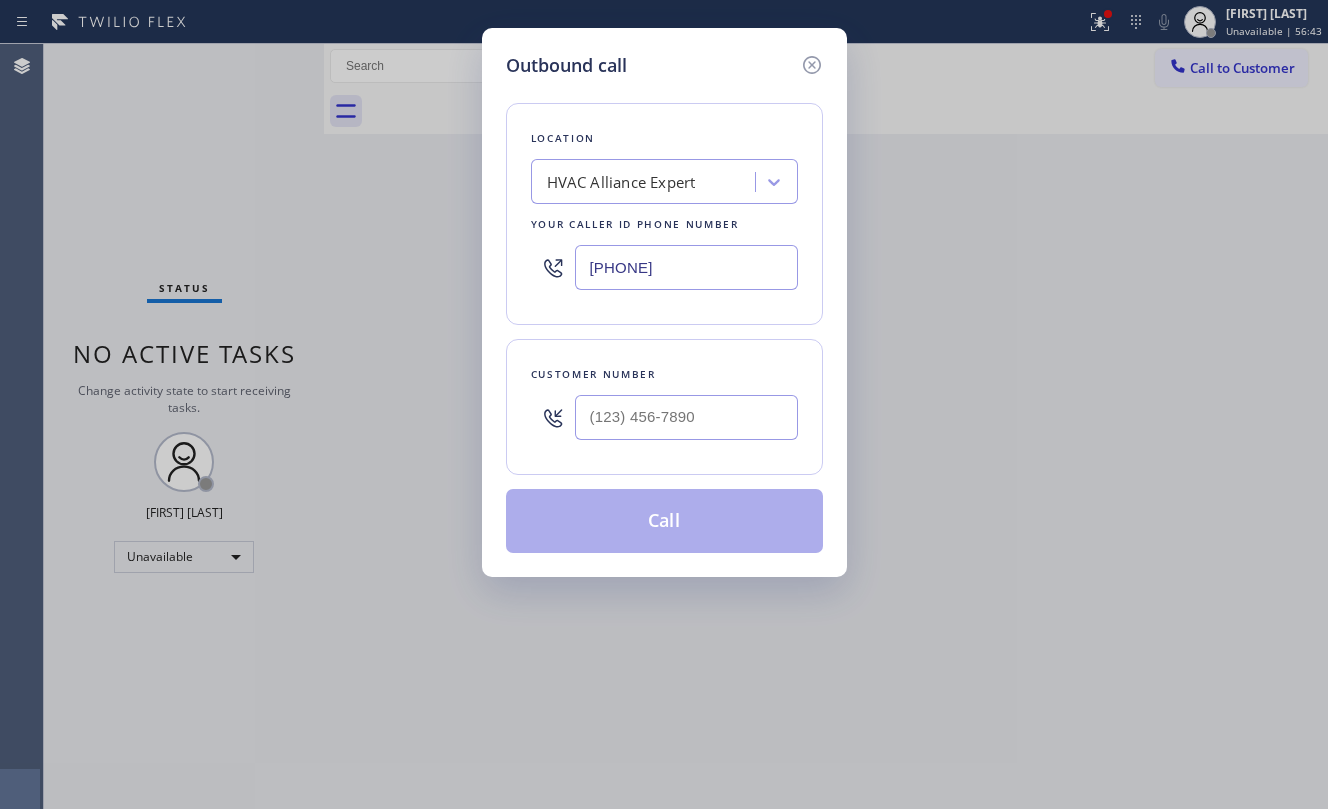 click on "Customer number" at bounding box center (664, 407) 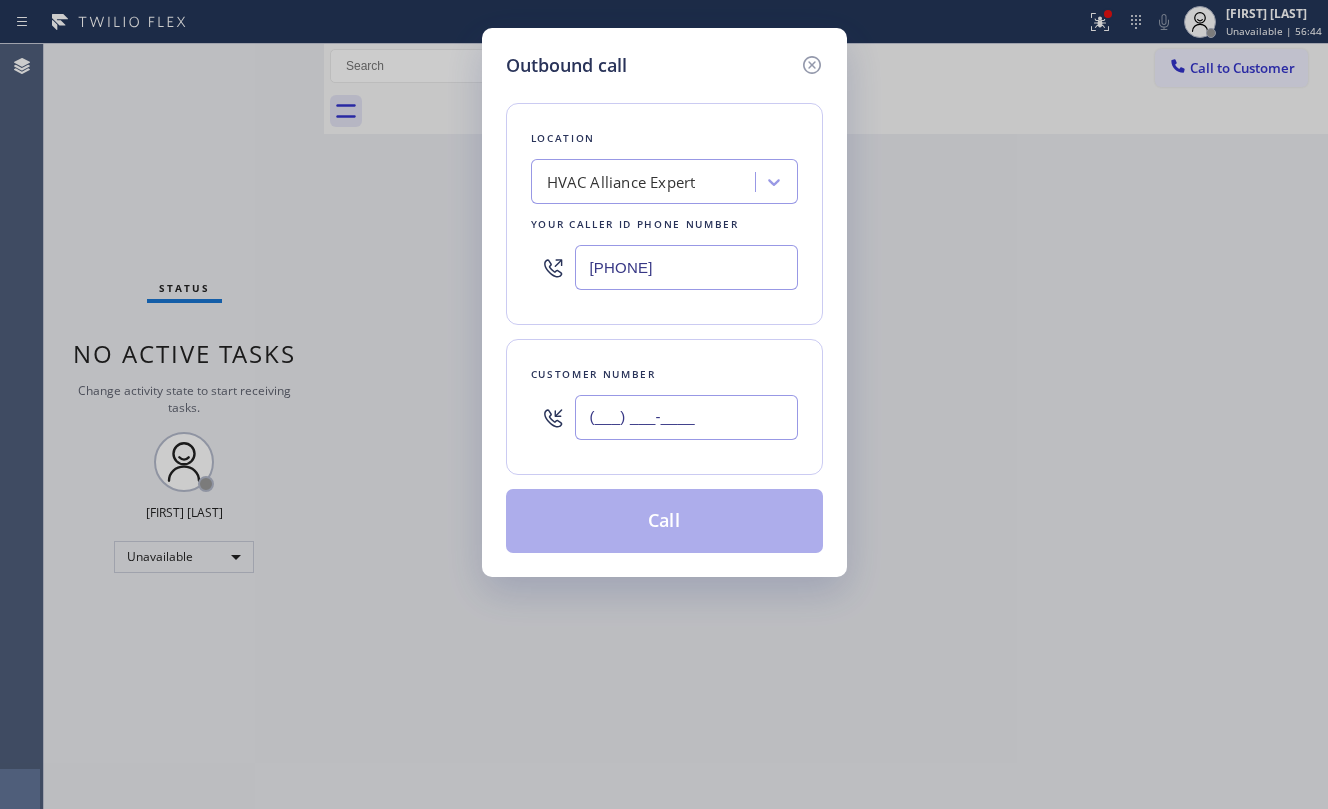paste on "415) 608-1124" 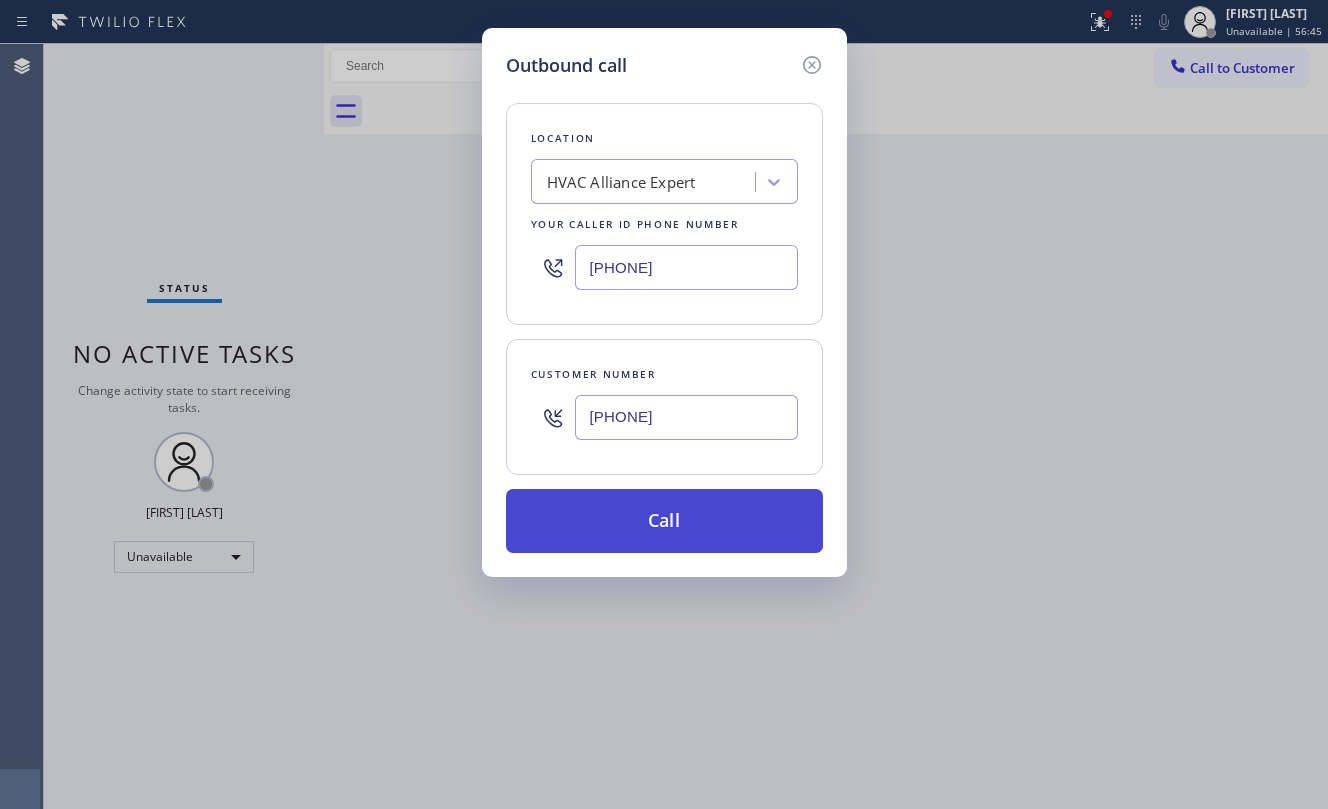 type on "(415) 608-1124" 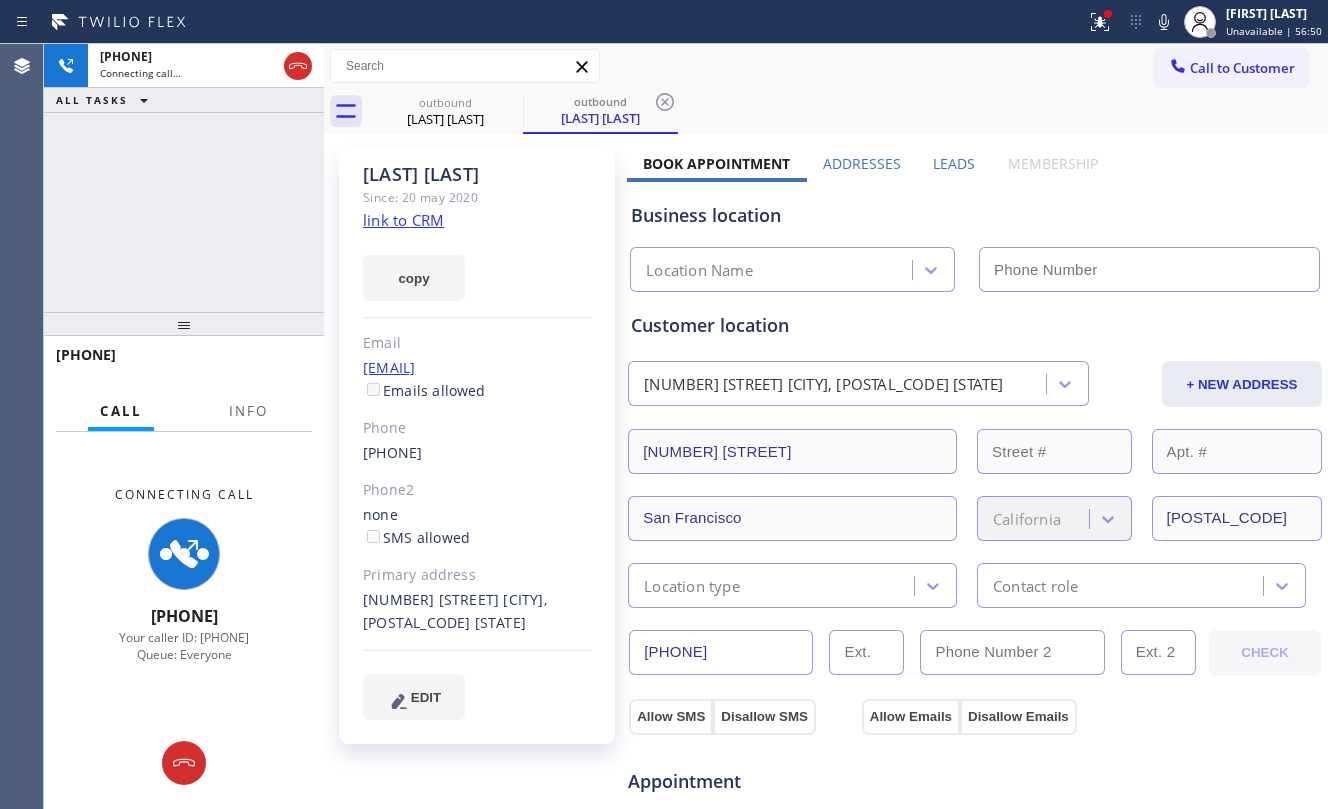 type on "[PHONE]" 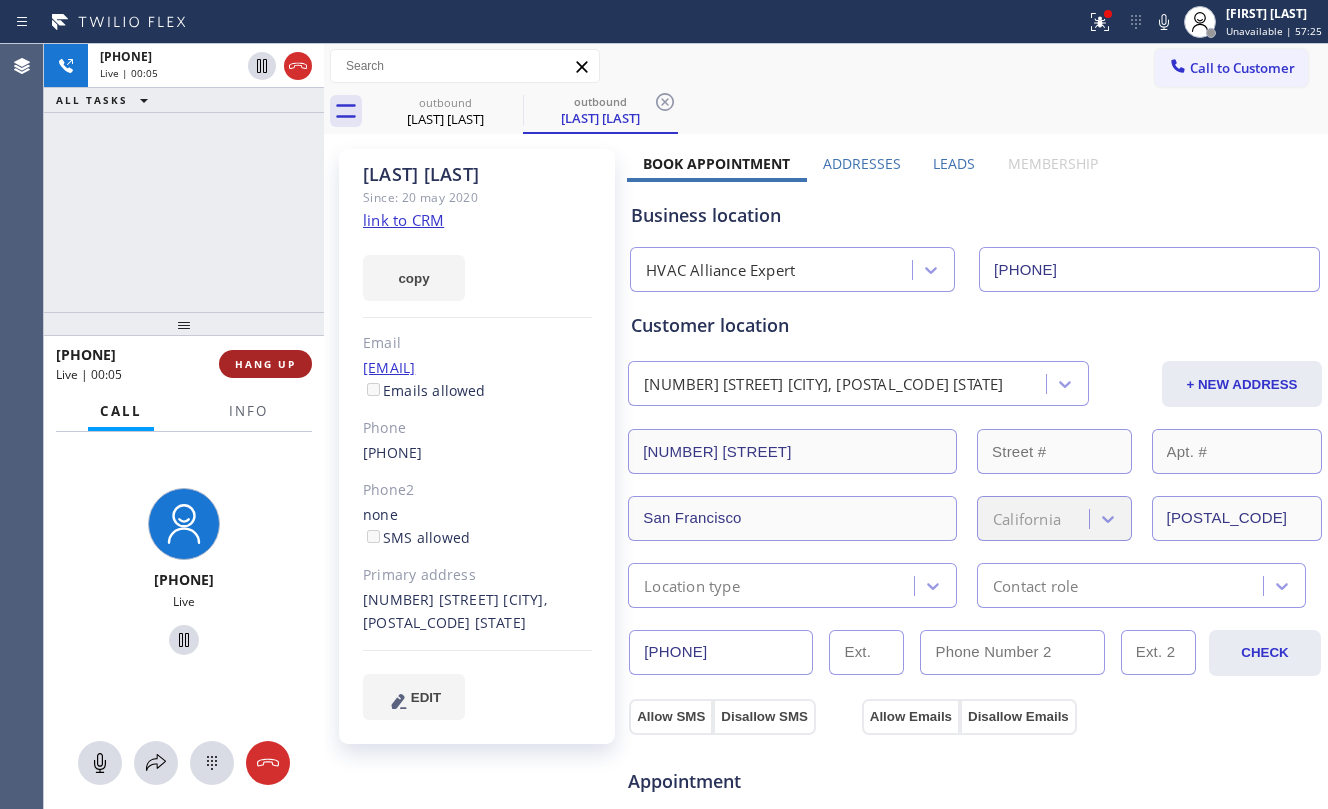 click on "HANG UP" at bounding box center [265, 364] 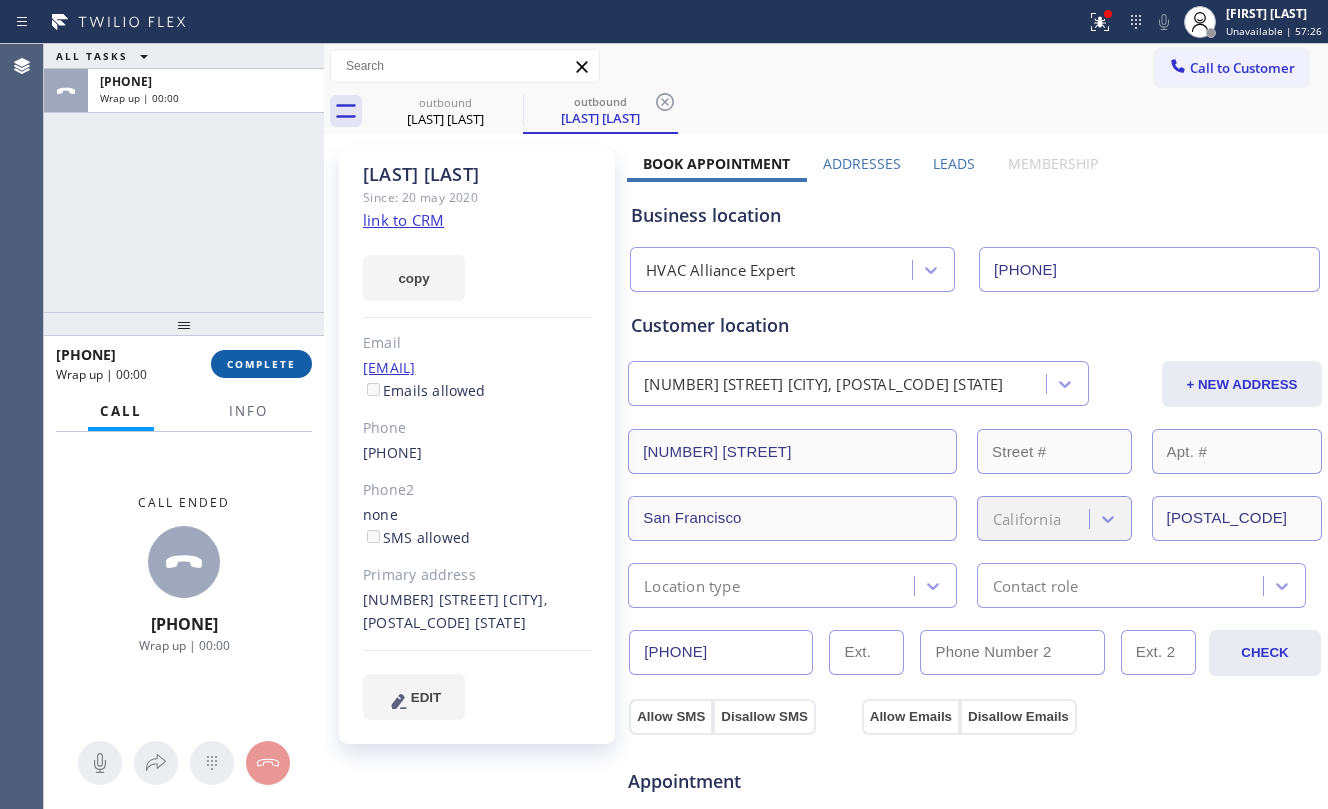 click on "COMPLETE" at bounding box center (261, 364) 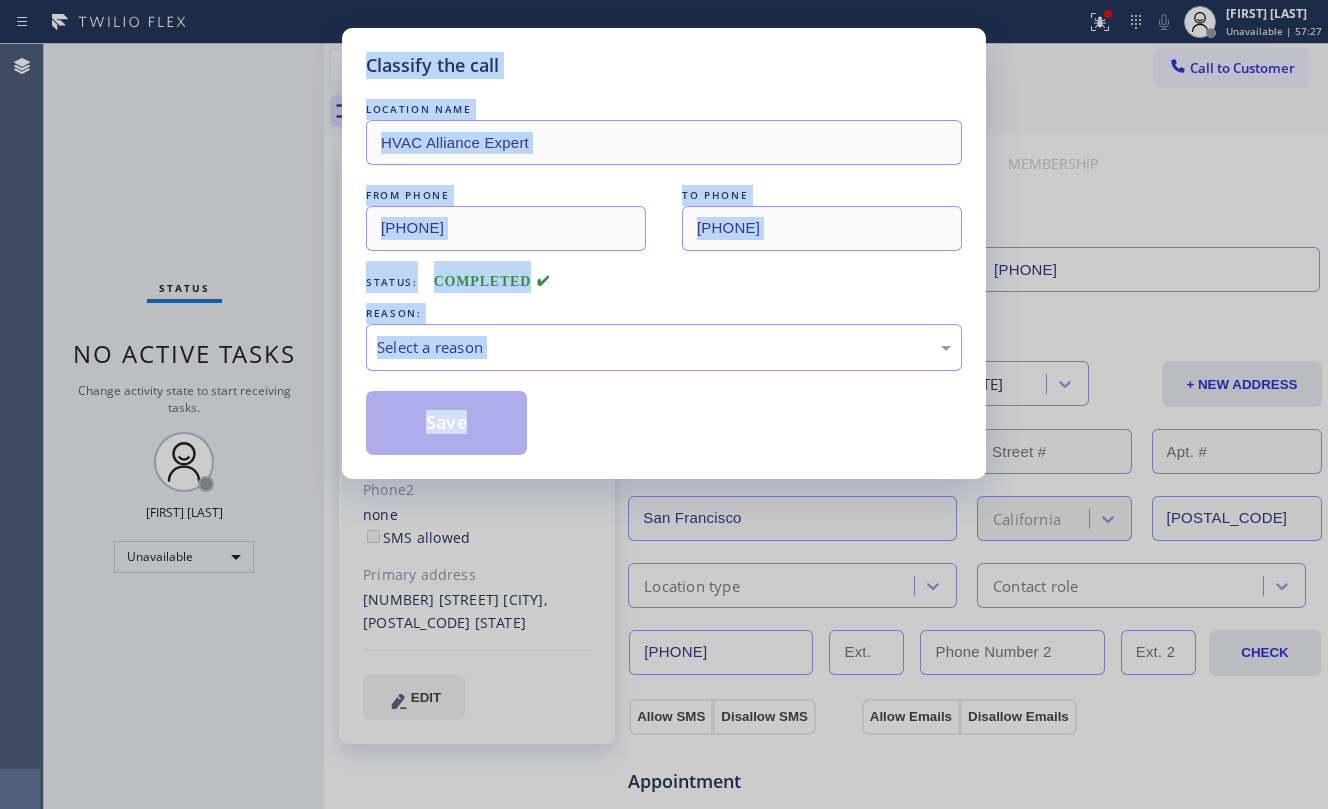 click on "Classify the call LOCATION NAME HVAC Alliance Expert FROM PHONE (323) 991-9198 TO PHONE (415) 608-1124 Status: COMPLETED REASON: Select a reason Save" at bounding box center [664, 404] 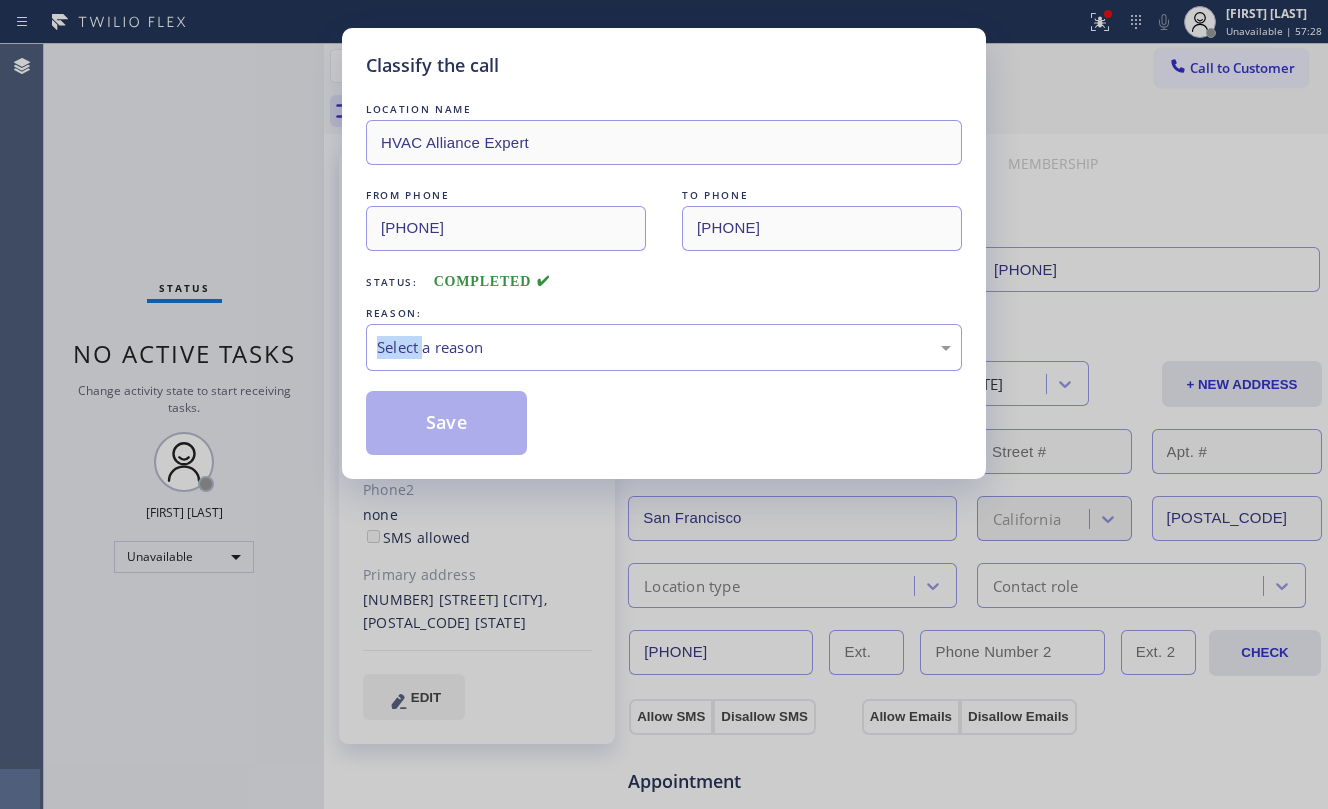 click on "Classify the call LOCATION NAME HVAC Alliance Expert FROM PHONE (323) 991-9198 TO PHONE (415) 608-1124 Status: COMPLETED REASON: Select a reason Save" at bounding box center (664, 404) 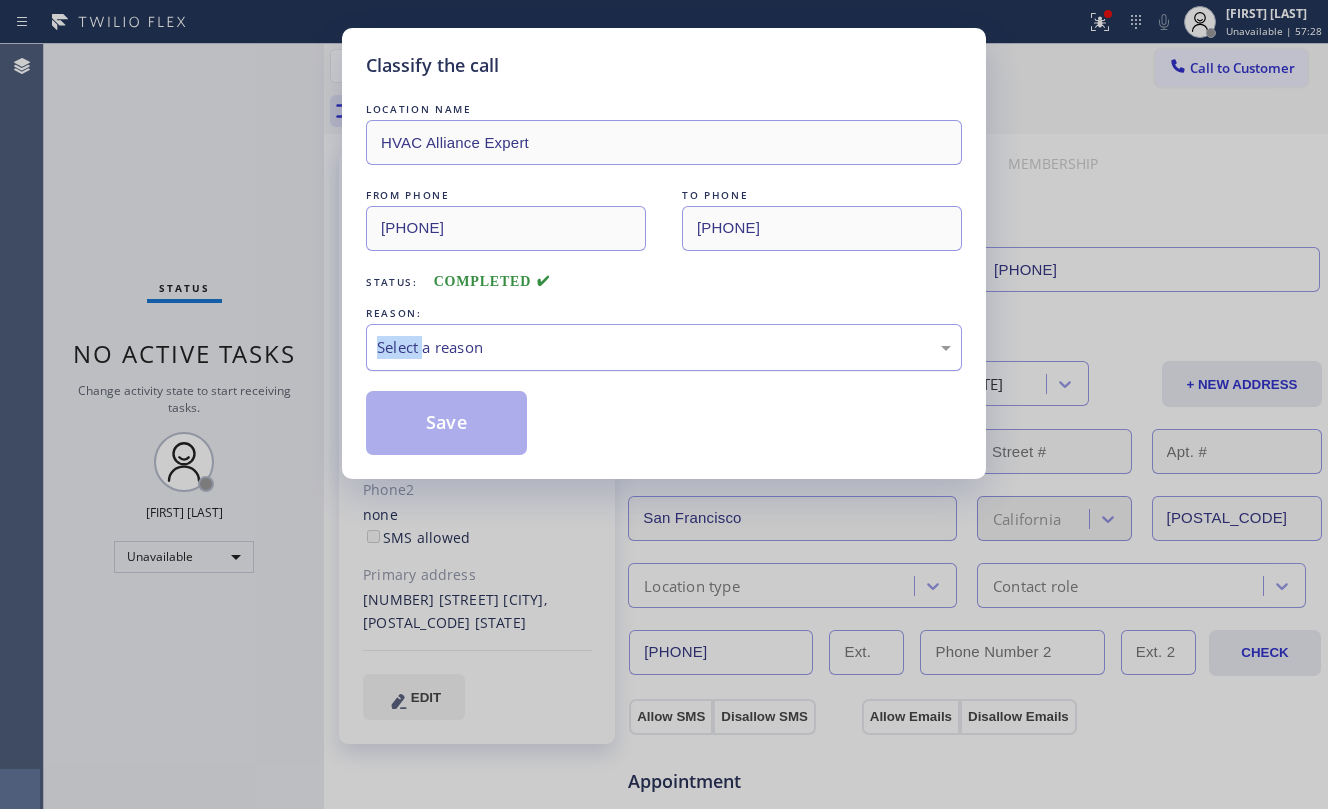 click on "Select a reason" at bounding box center [664, 347] 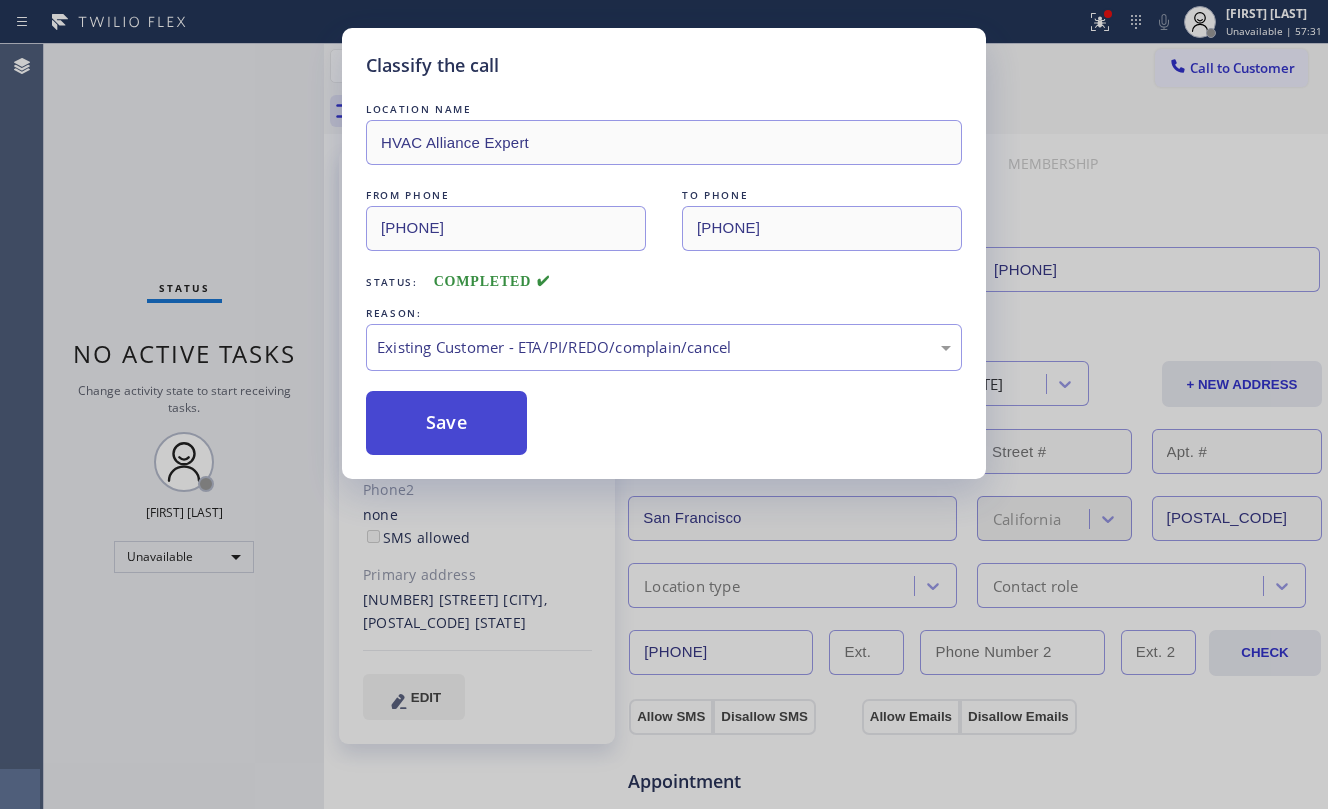 click on "Save" at bounding box center (446, 423) 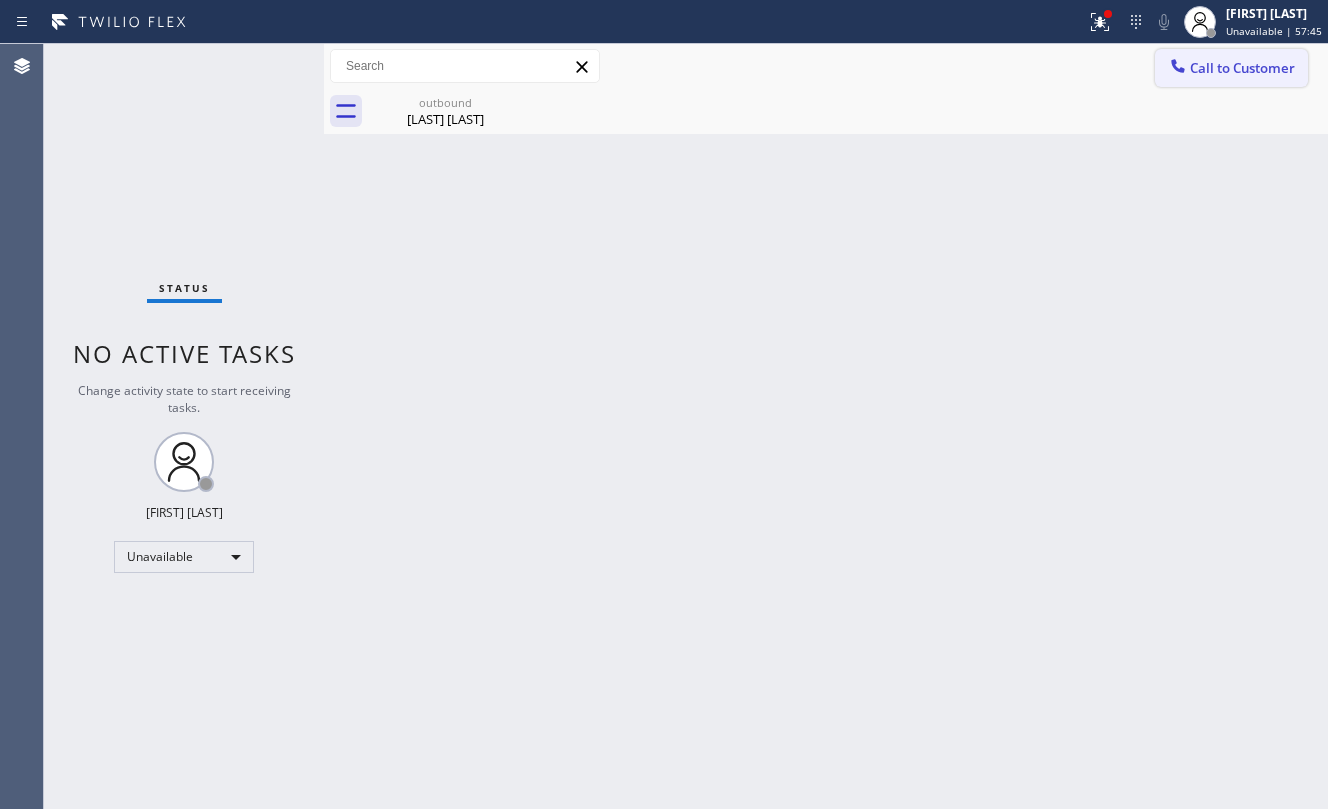 click 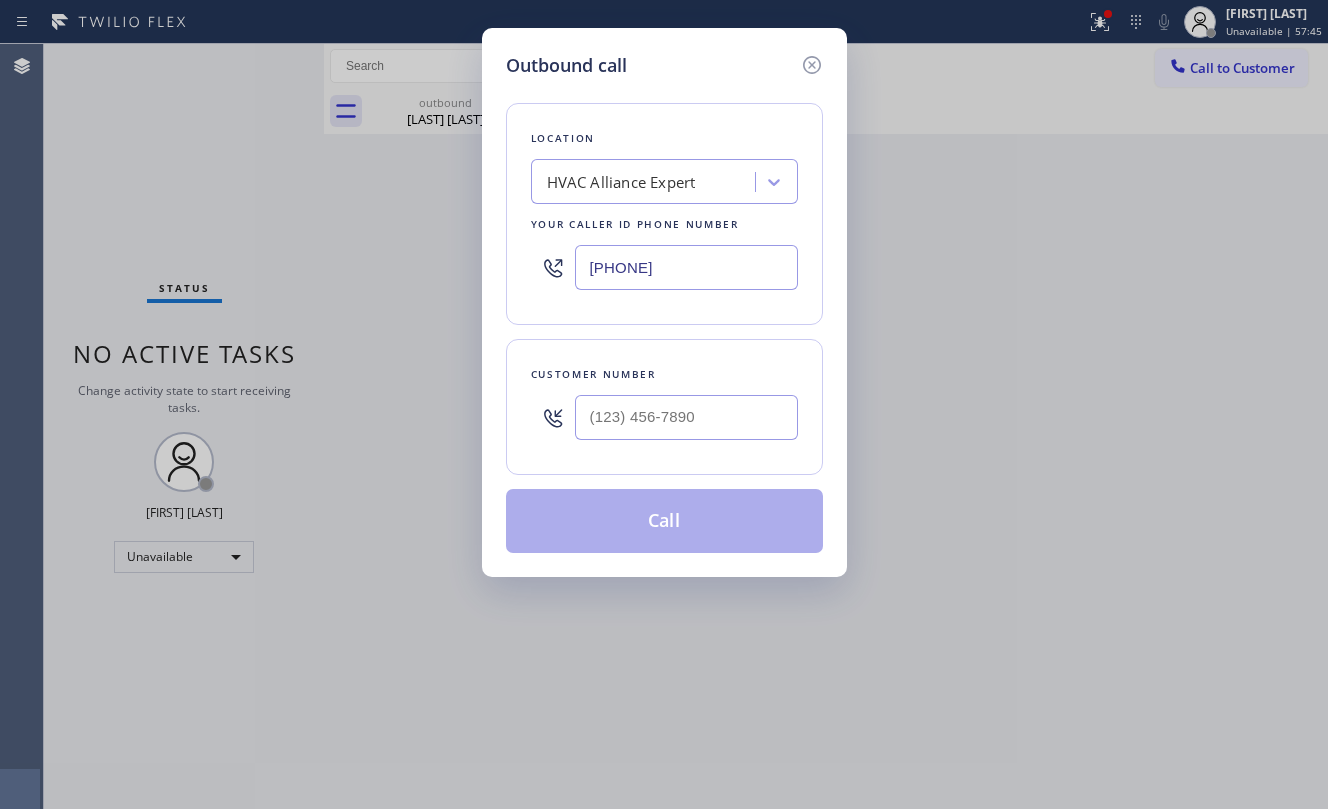 click at bounding box center [686, 417] 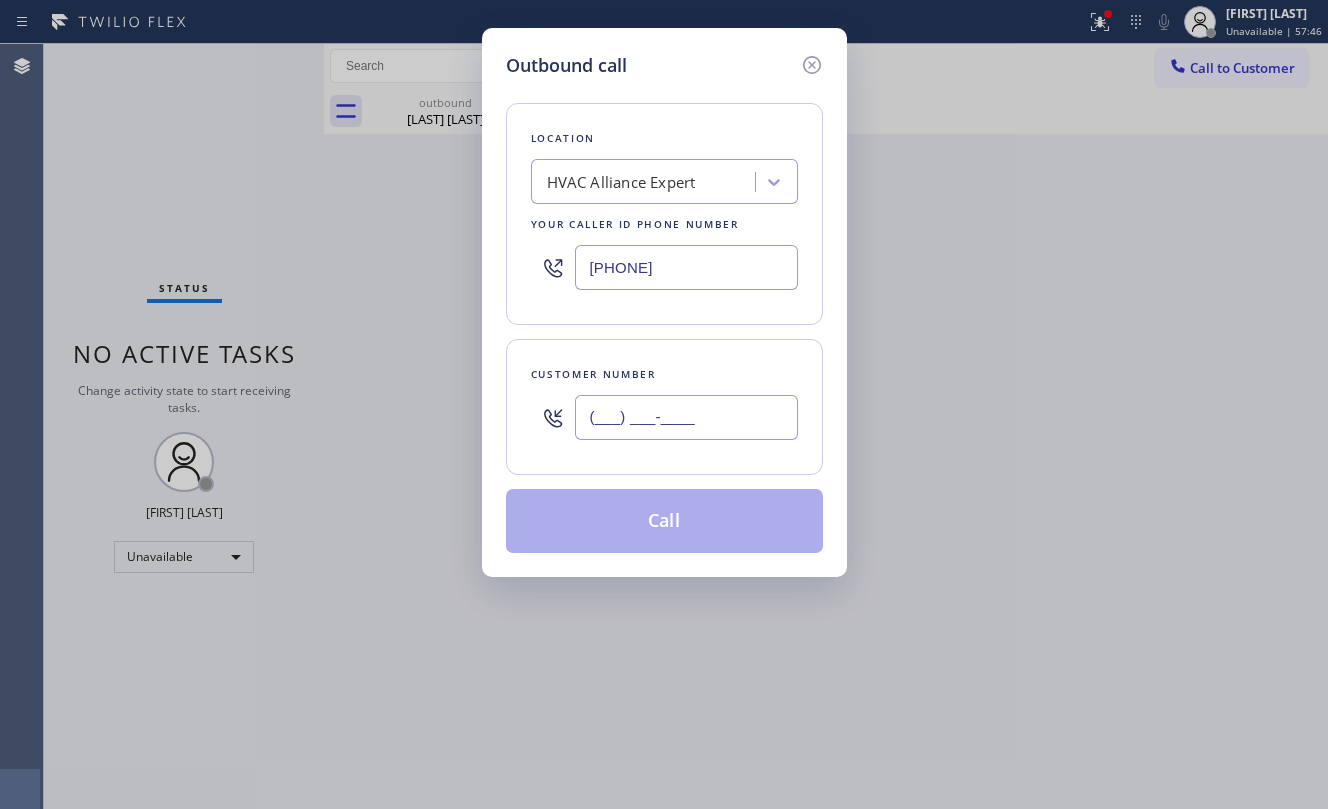 paste on "505) 979-8787" 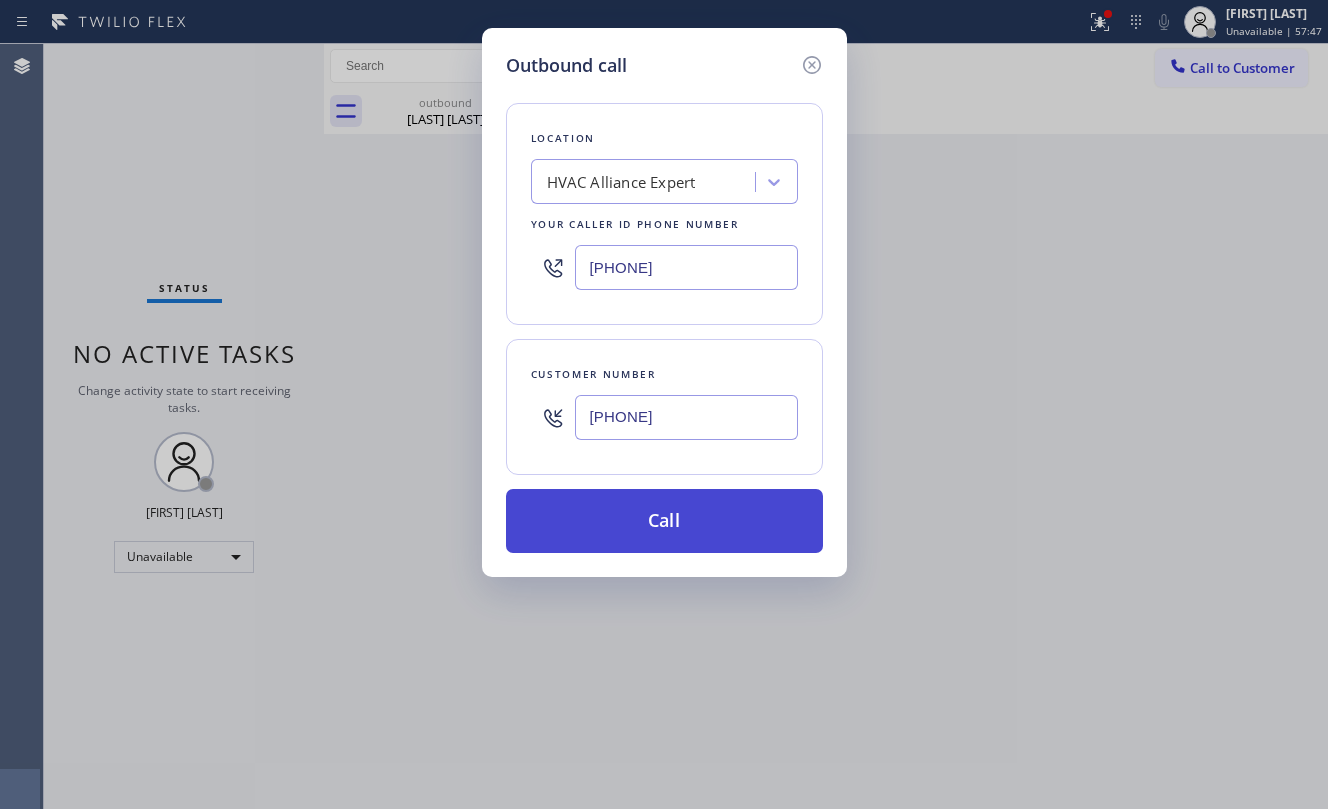 type on "(505) 979-8787" 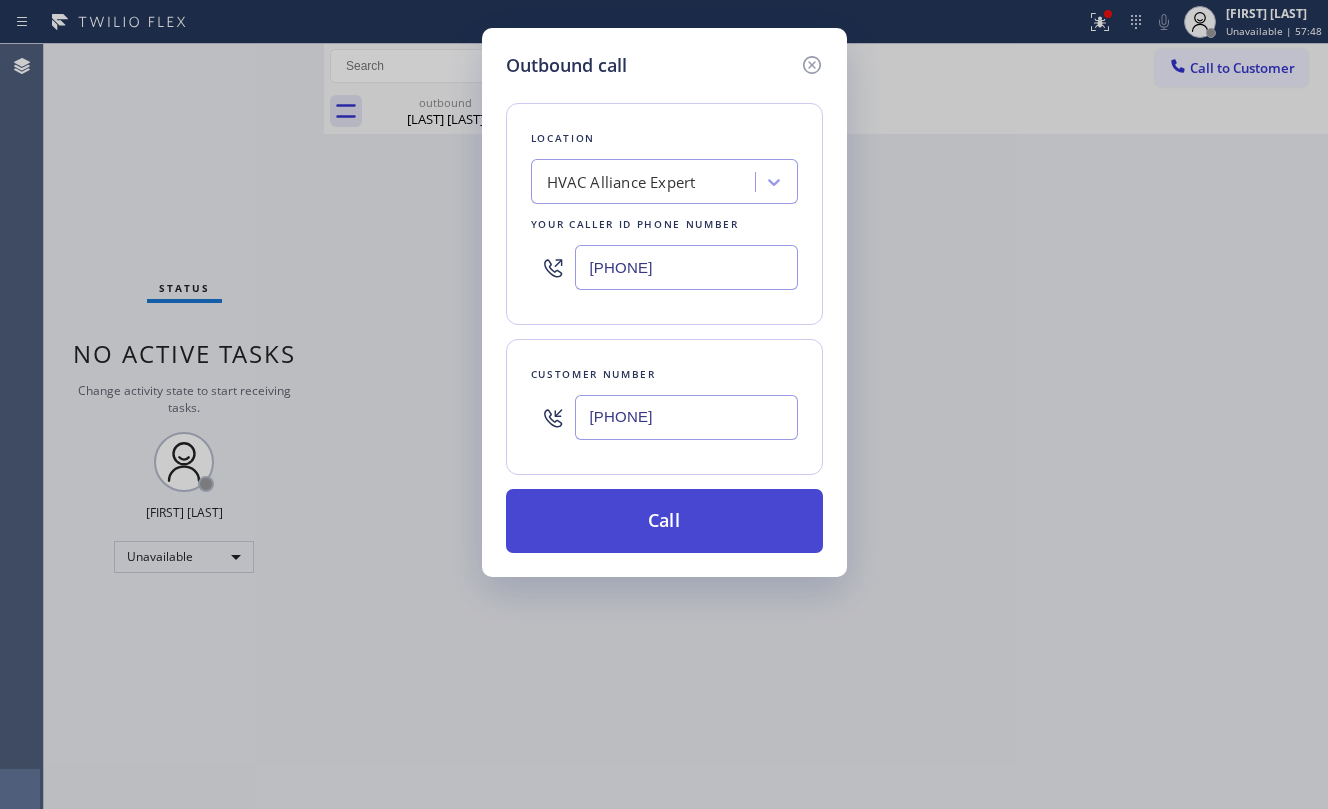 click on "Call" at bounding box center [664, 521] 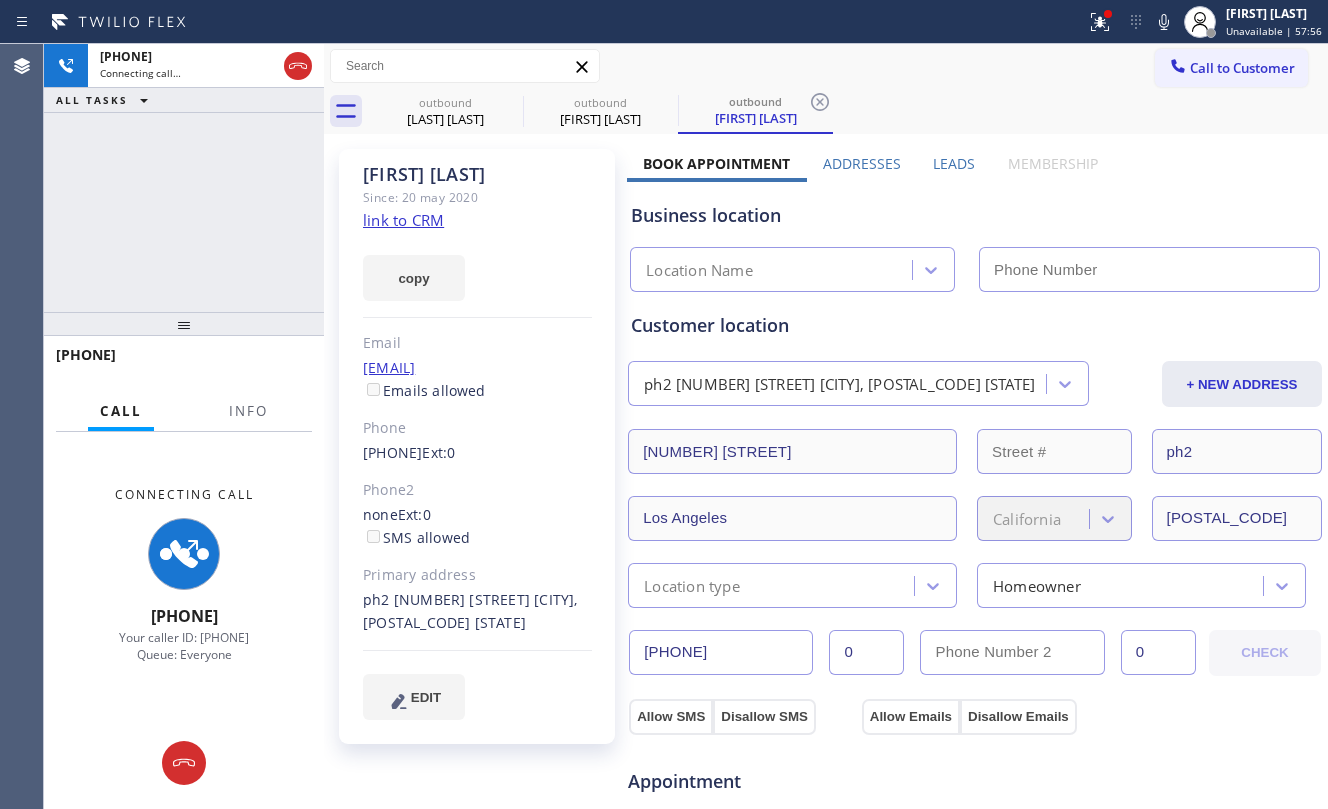 type on "[PHONE]" 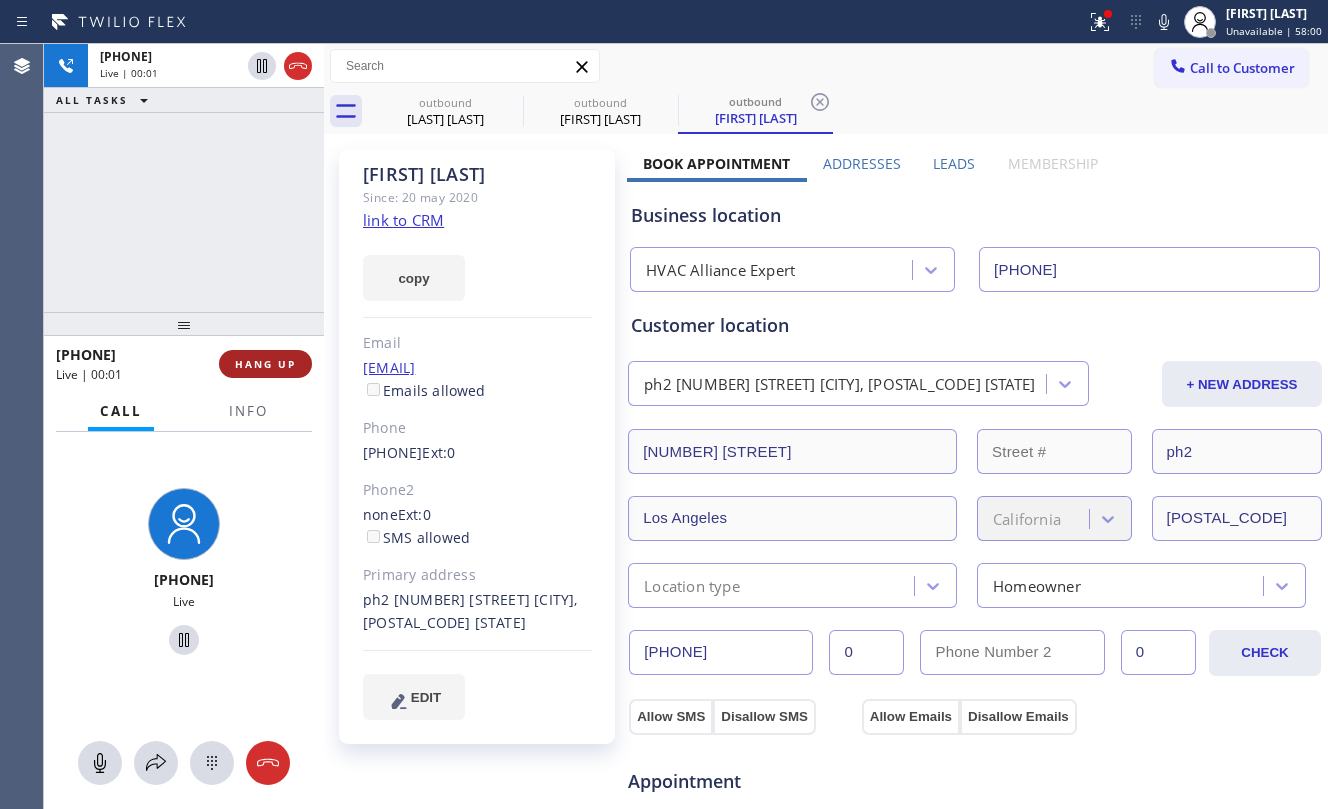 click on "HANG UP" at bounding box center [265, 364] 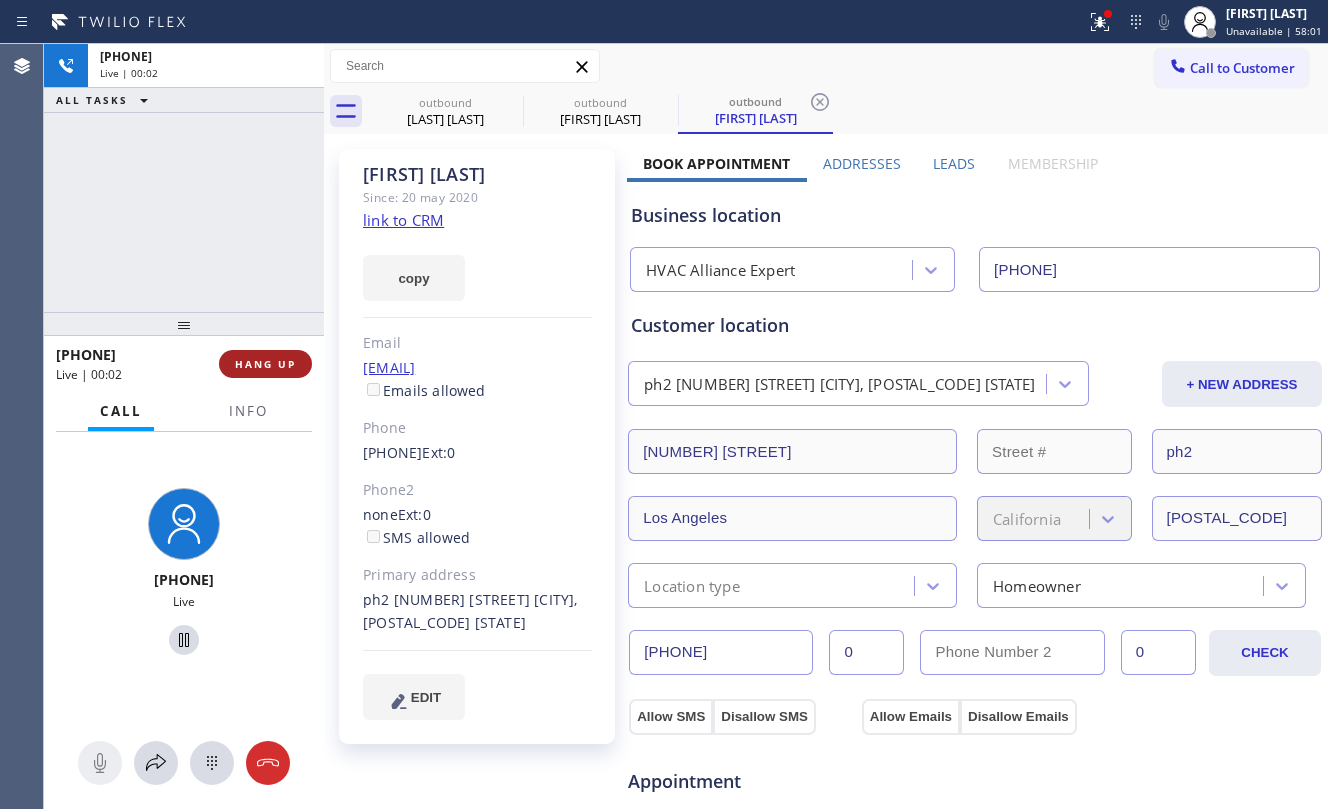 click on "HANG UP" at bounding box center (265, 364) 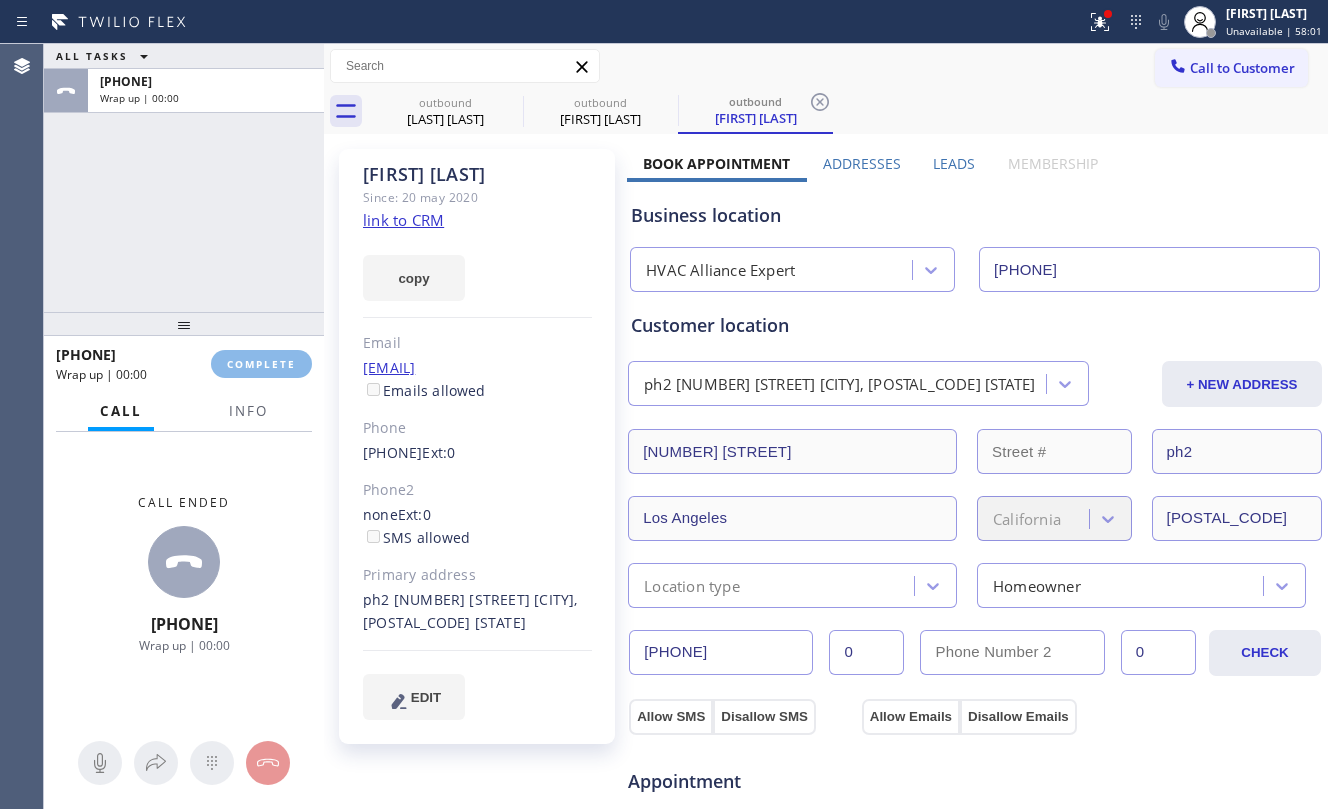 click on "+15059798787 Wrap up | 00:00 COMPLETE" at bounding box center (184, 364) 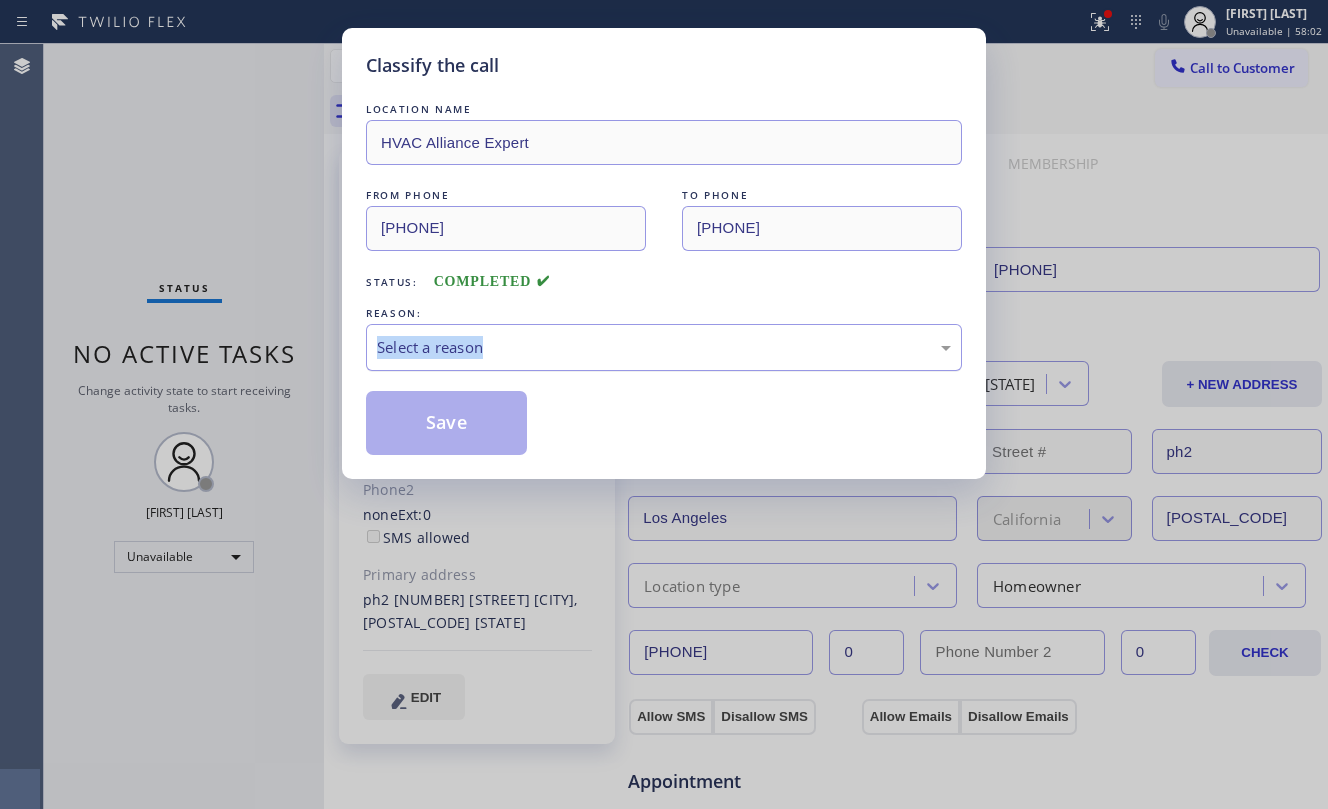click on "Select a reason" at bounding box center [664, 347] 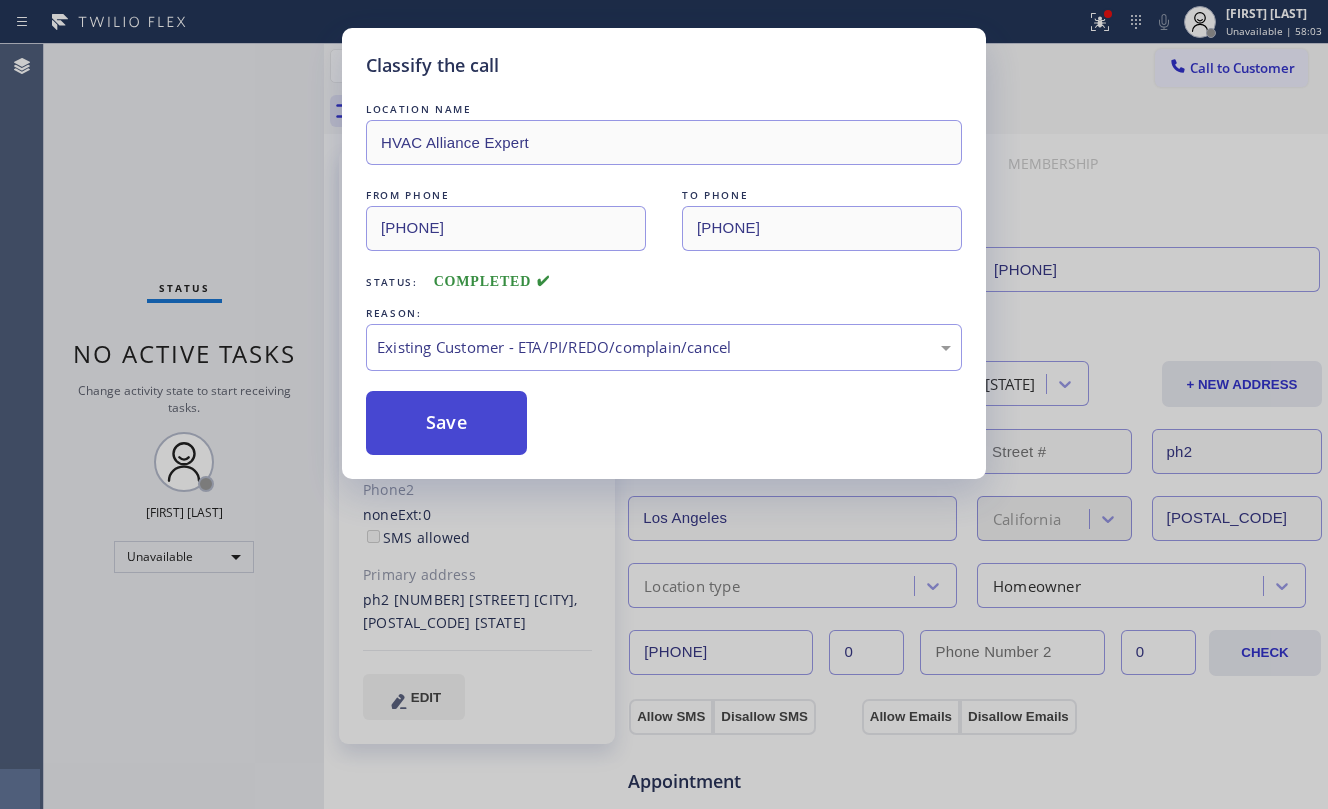click on "Save" at bounding box center (446, 423) 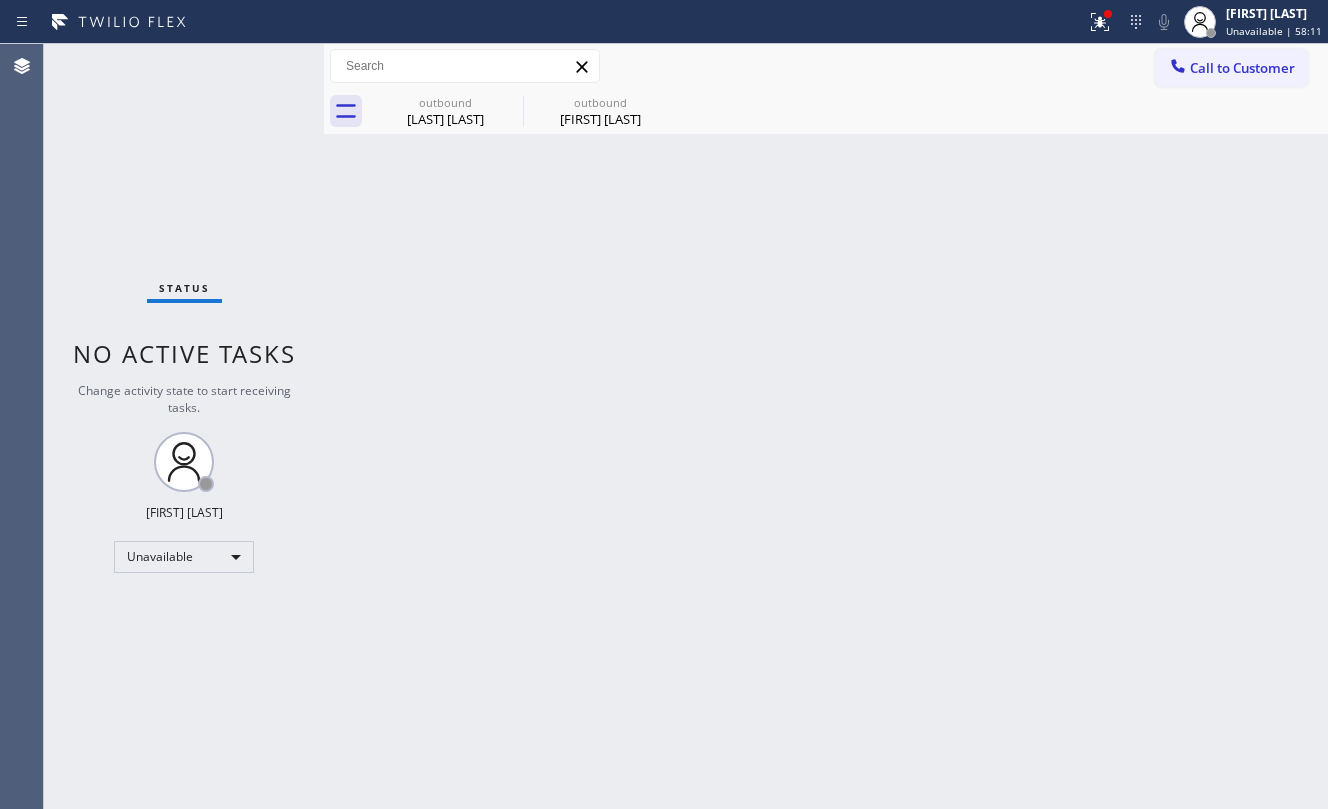 click on "Call to Customer" at bounding box center (1242, 68) 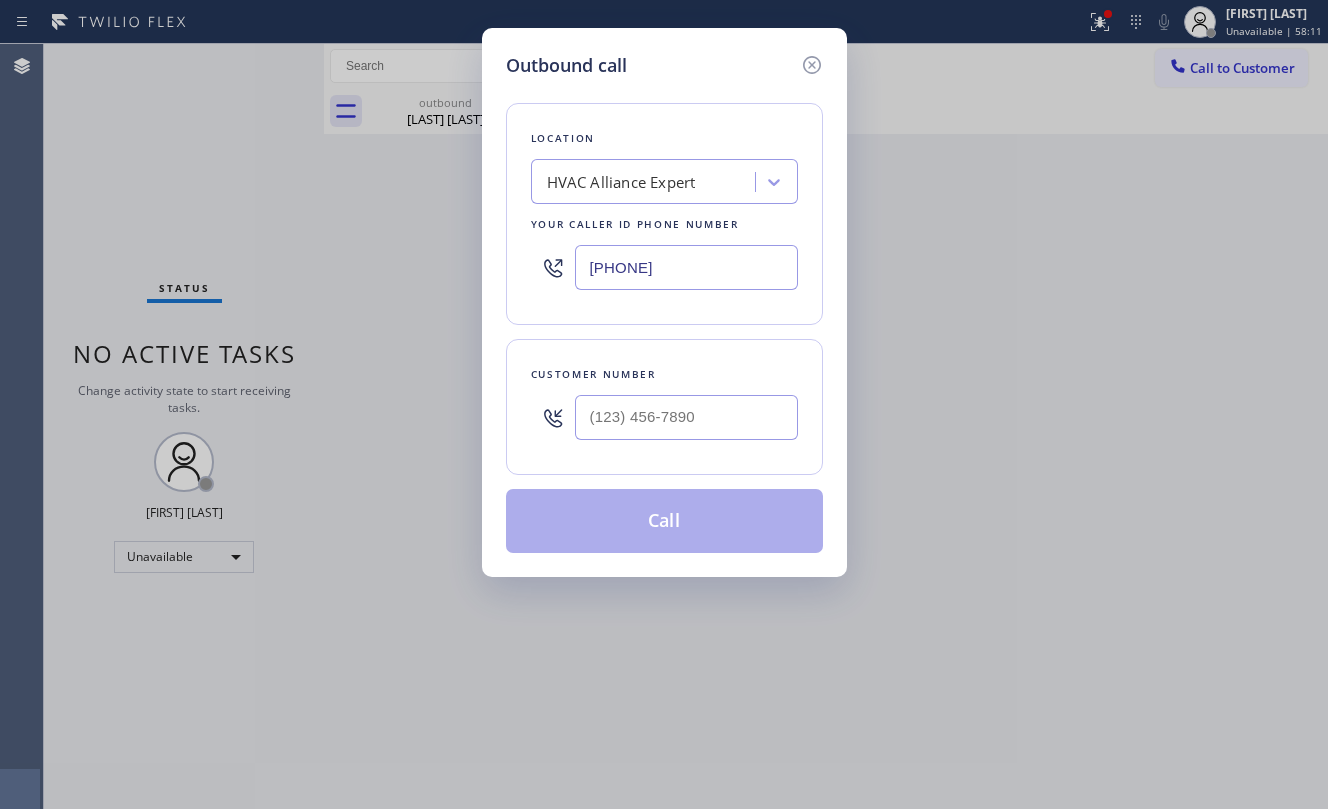 click at bounding box center [686, 417] 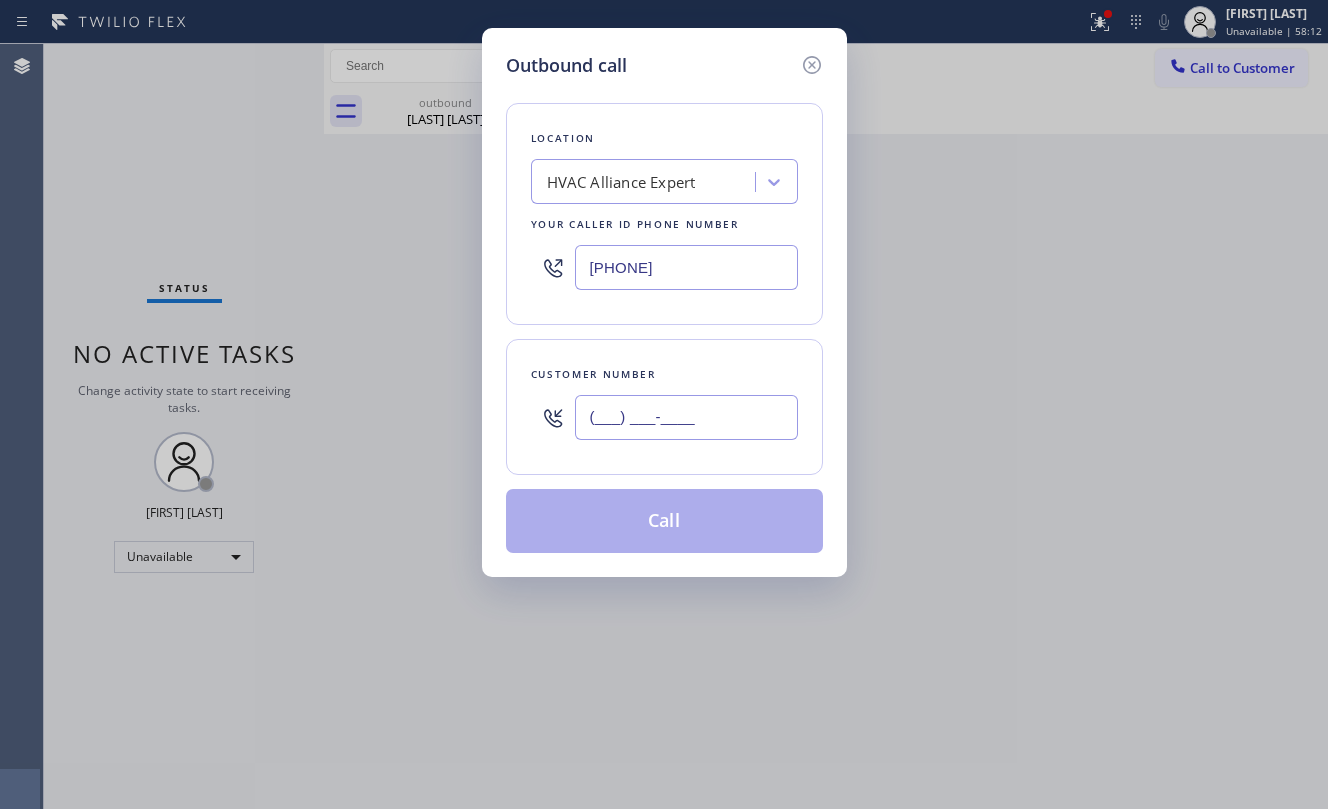 paste on "562) 445-9880" 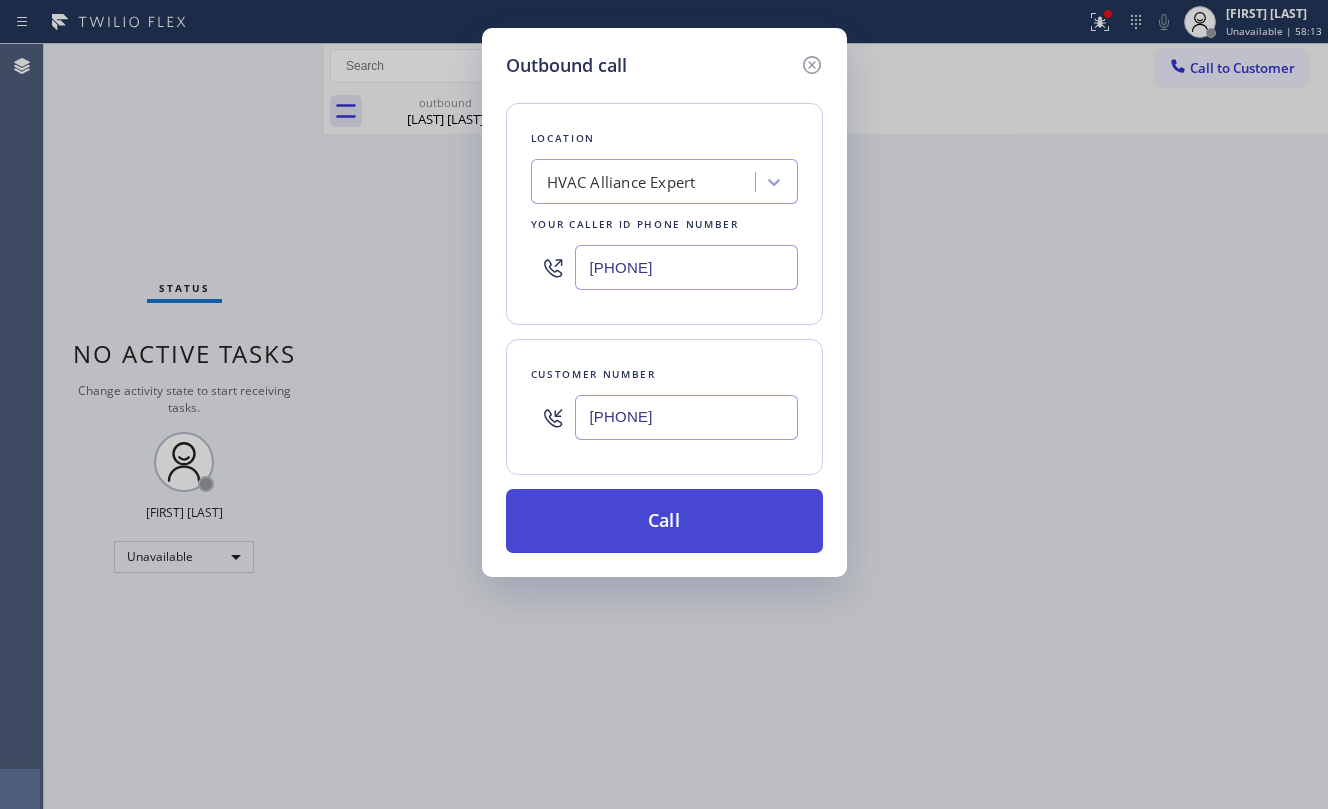 type on "(562) 445-9880" 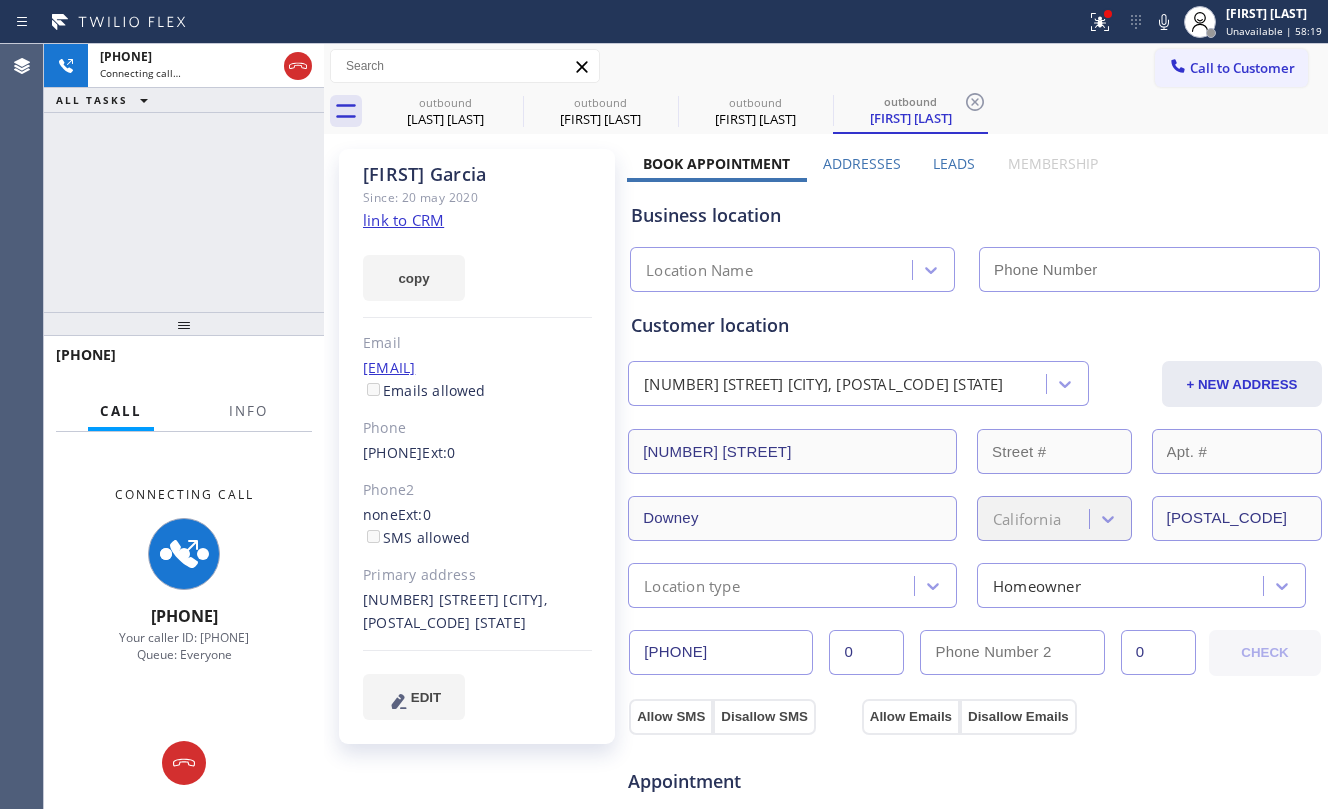 type on "[PHONE]" 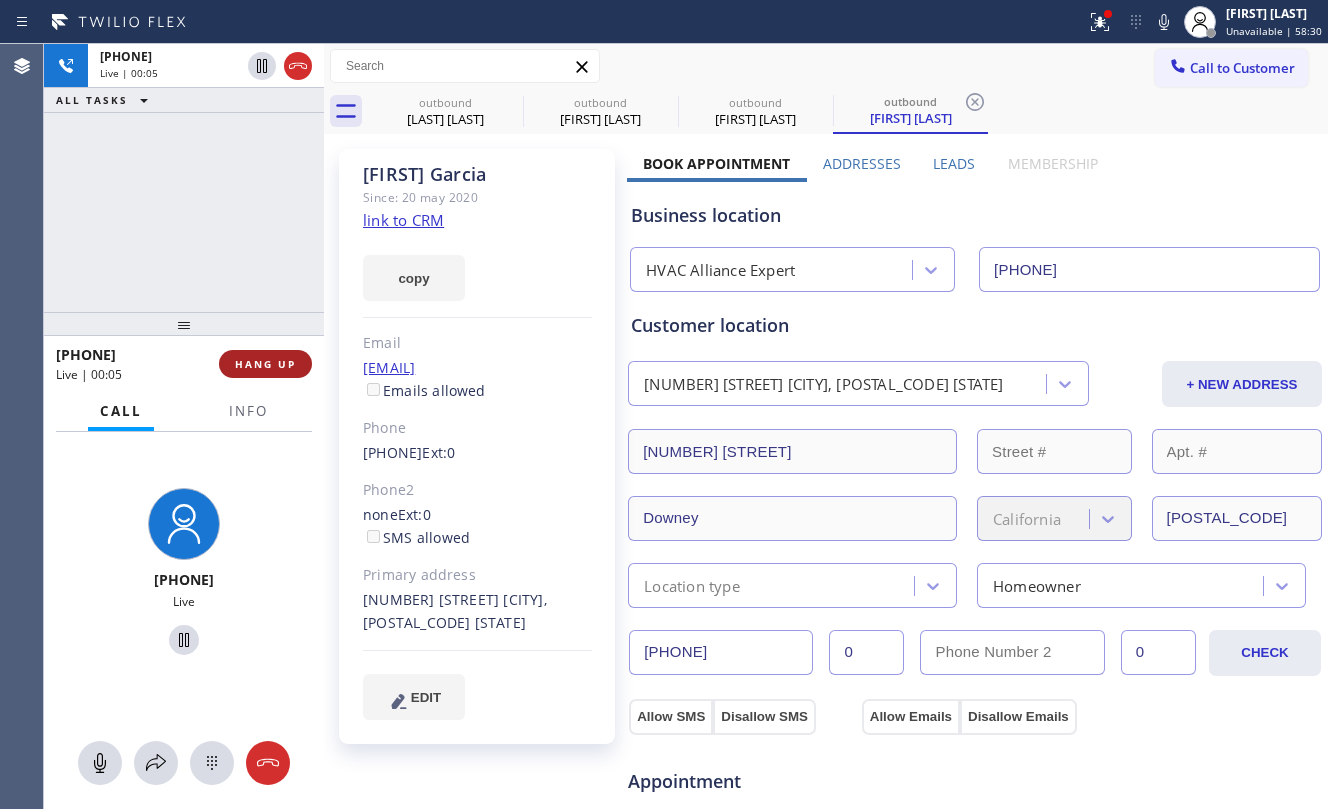 drag, startPoint x: 254, startPoint y: 369, endPoint x: 261, endPoint y: 360, distance: 11.401754 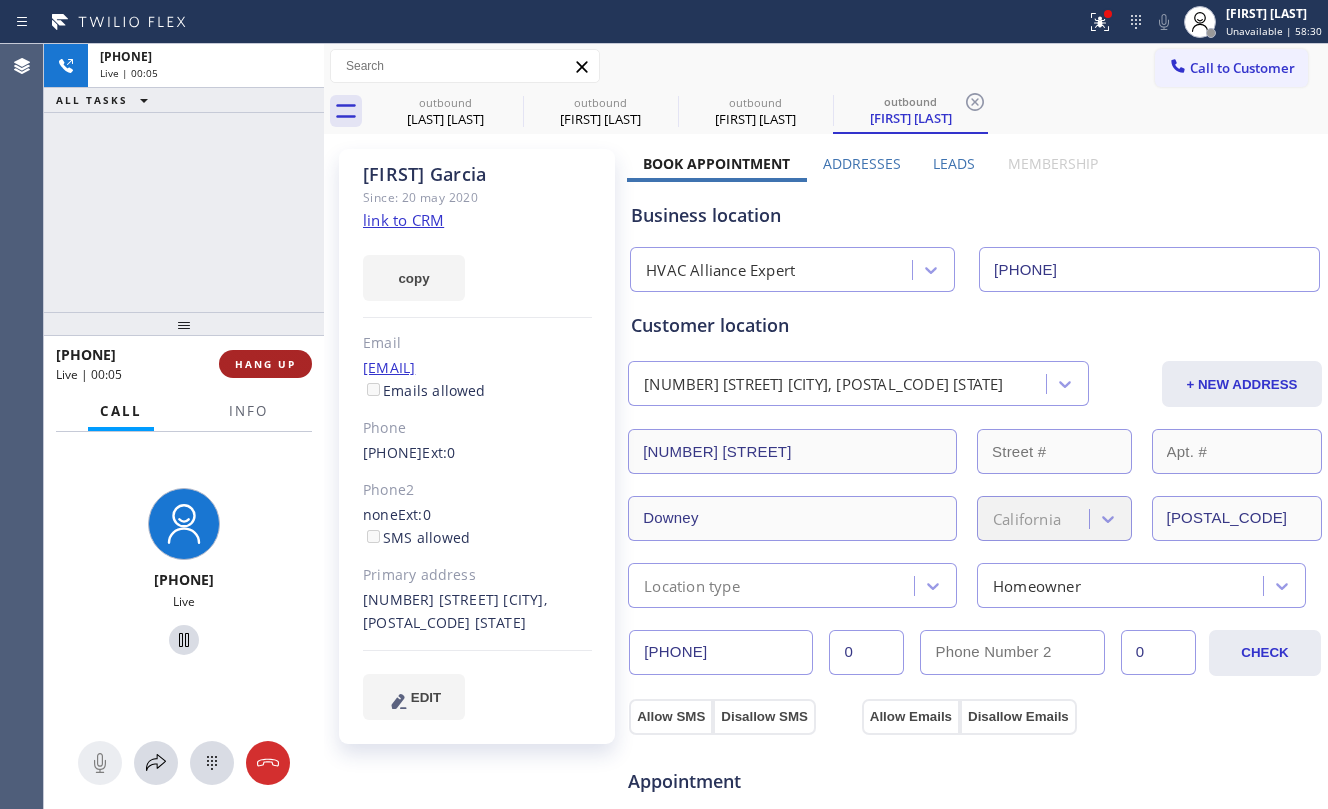 click on "HANG UP" at bounding box center [265, 364] 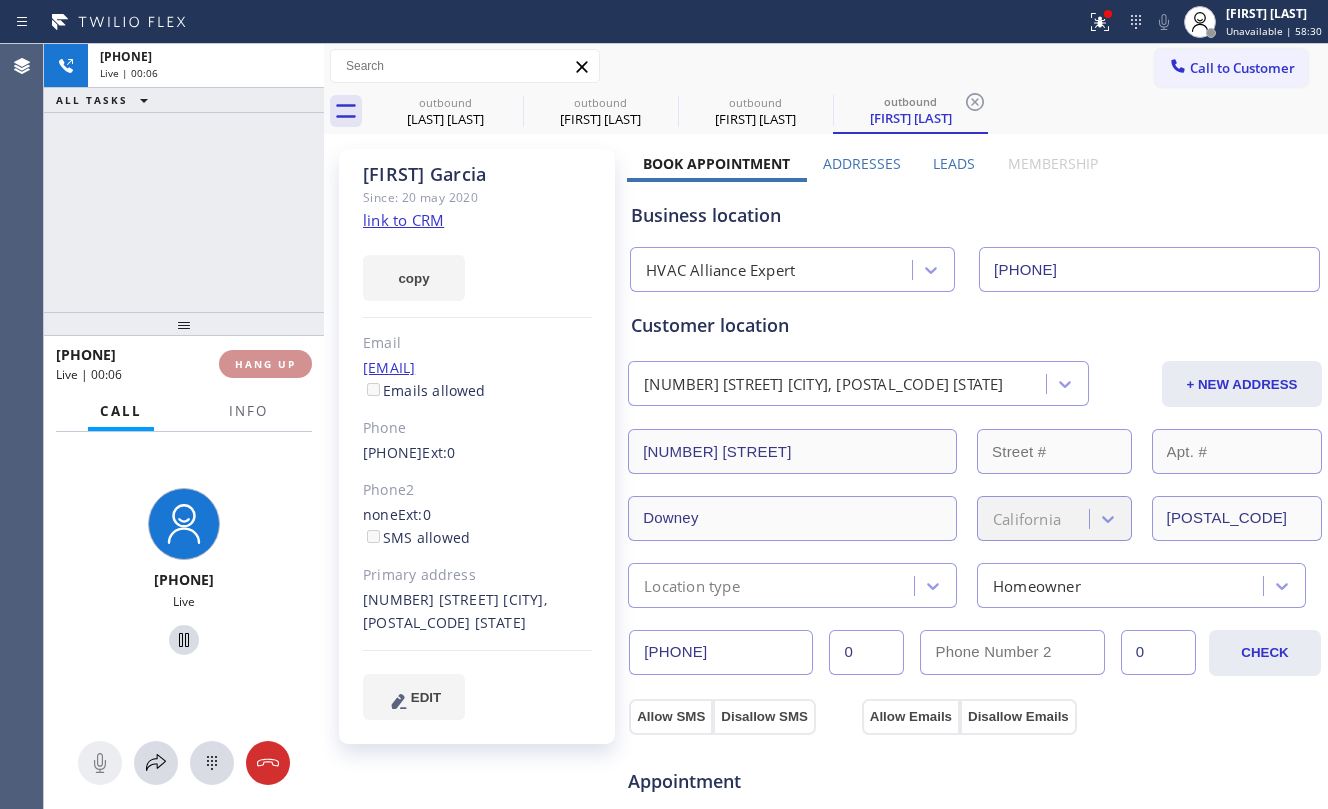 click on "HANG UP" at bounding box center [265, 364] 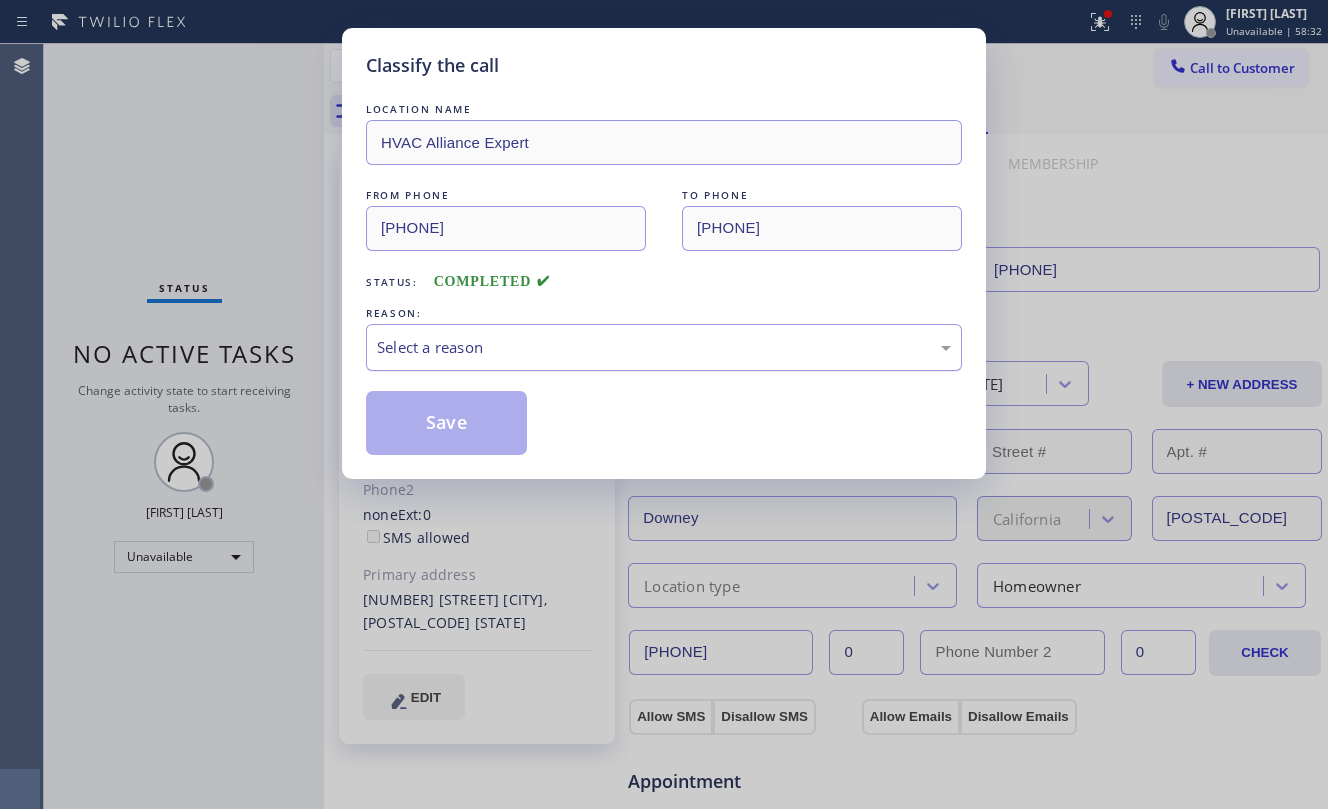 click on "Select a reason" at bounding box center (664, 347) 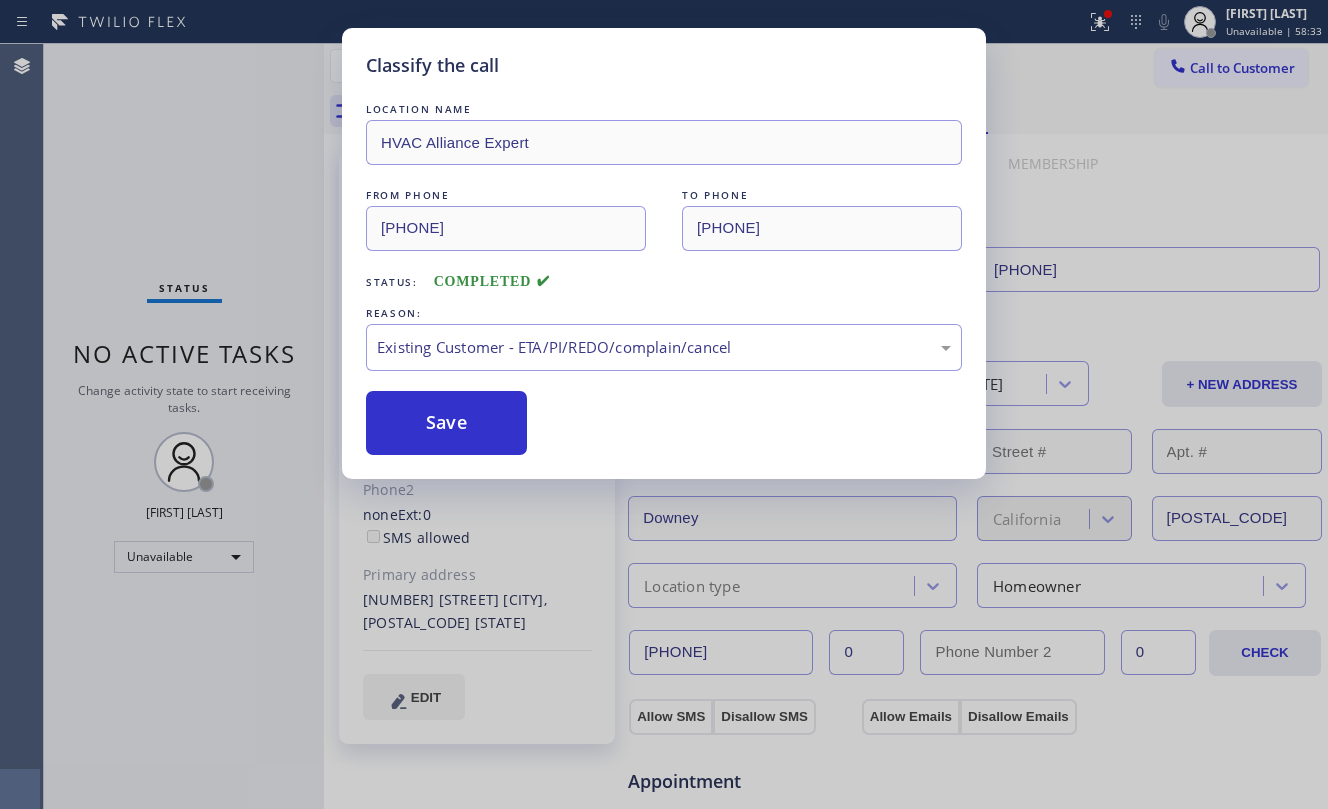 drag, startPoint x: 662, startPoint y: 458, endPoint x: 638, endPoint y: 450, distance: 25.298222 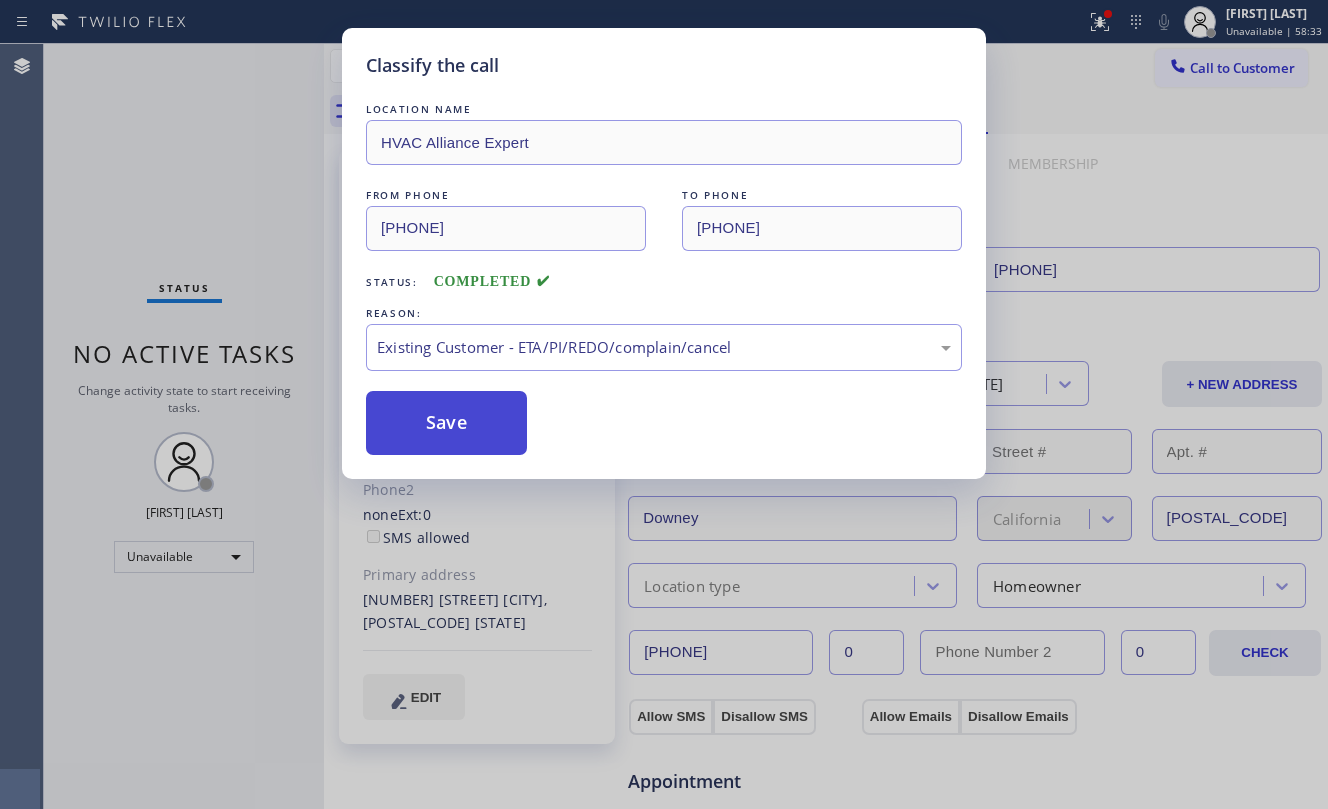 click on "Save" at bounding box center [446, 423] 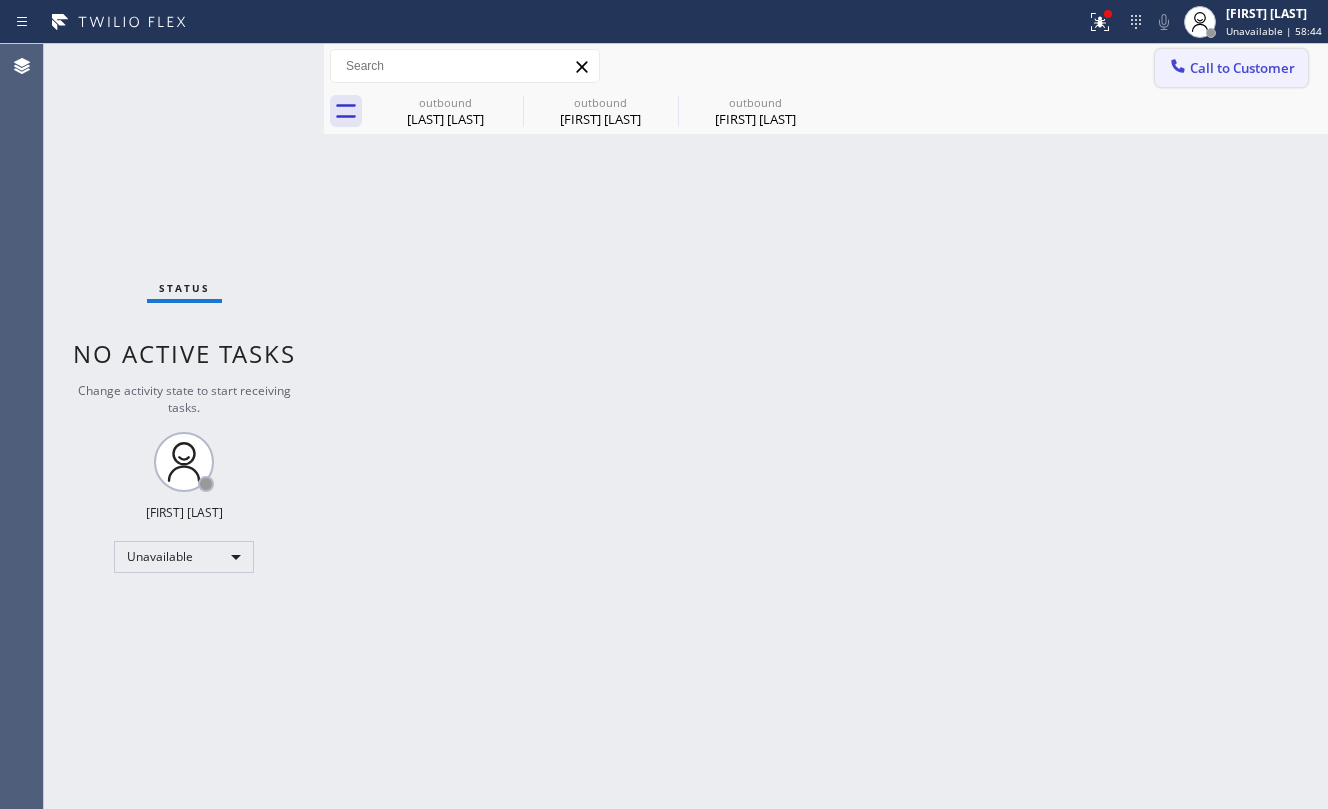 click on "Call to Customer" at bounding box center (1242, 68) 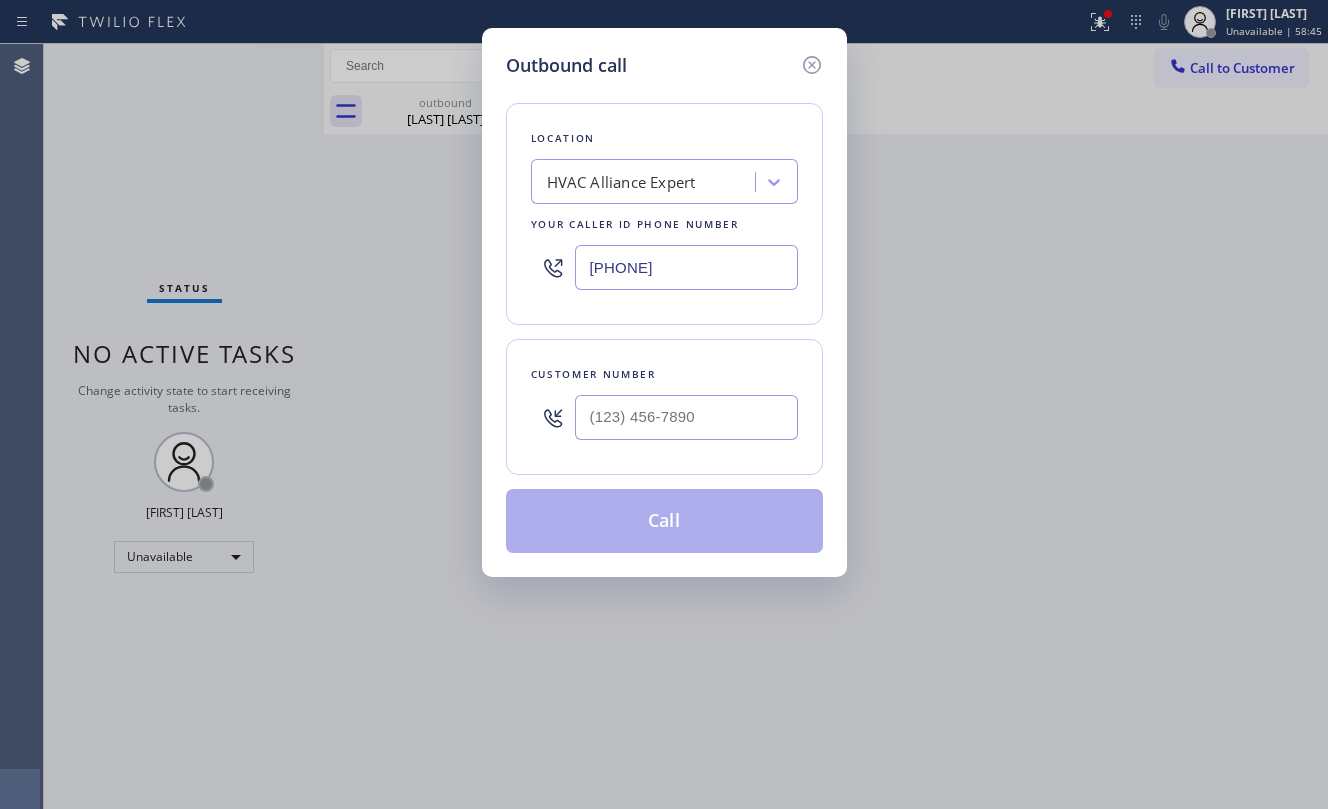 click at bounding box center [686, 417] 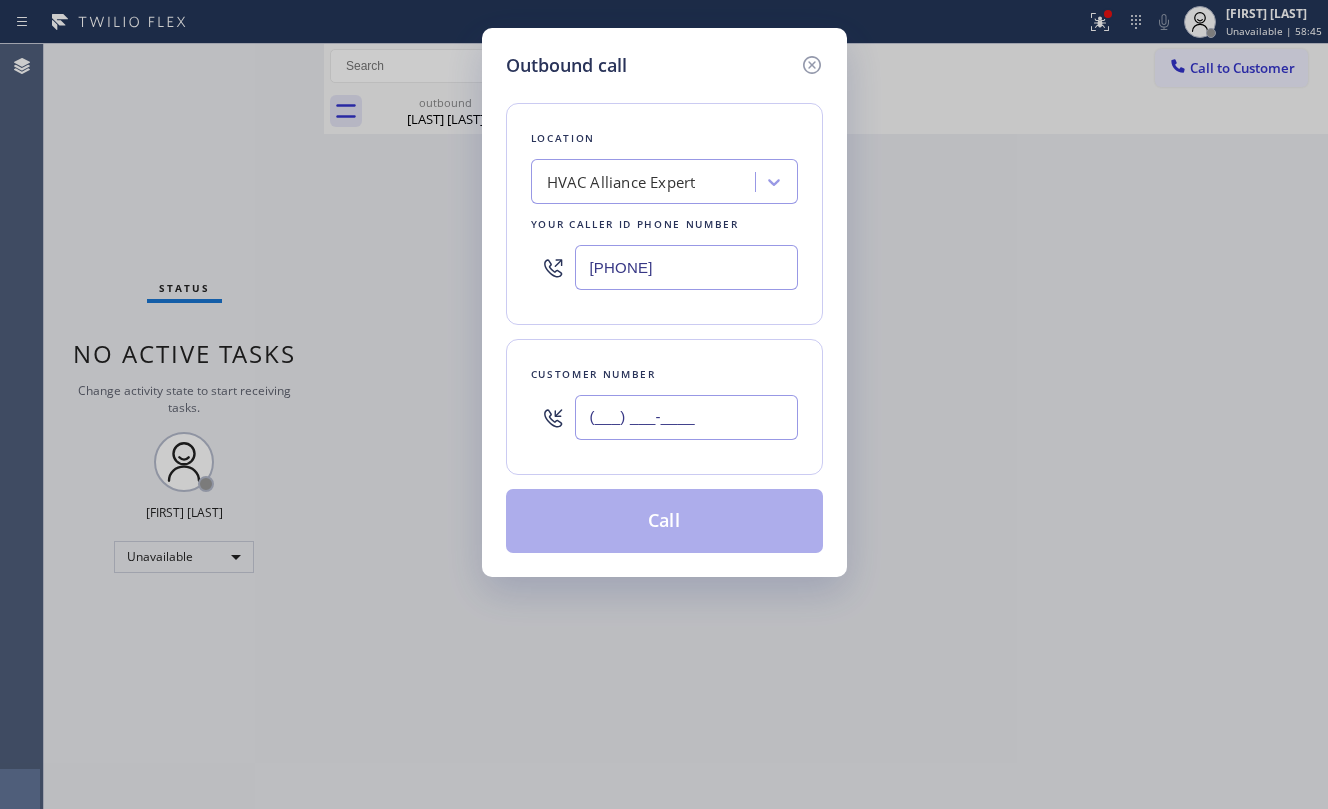 paste on "609) 209-7083" 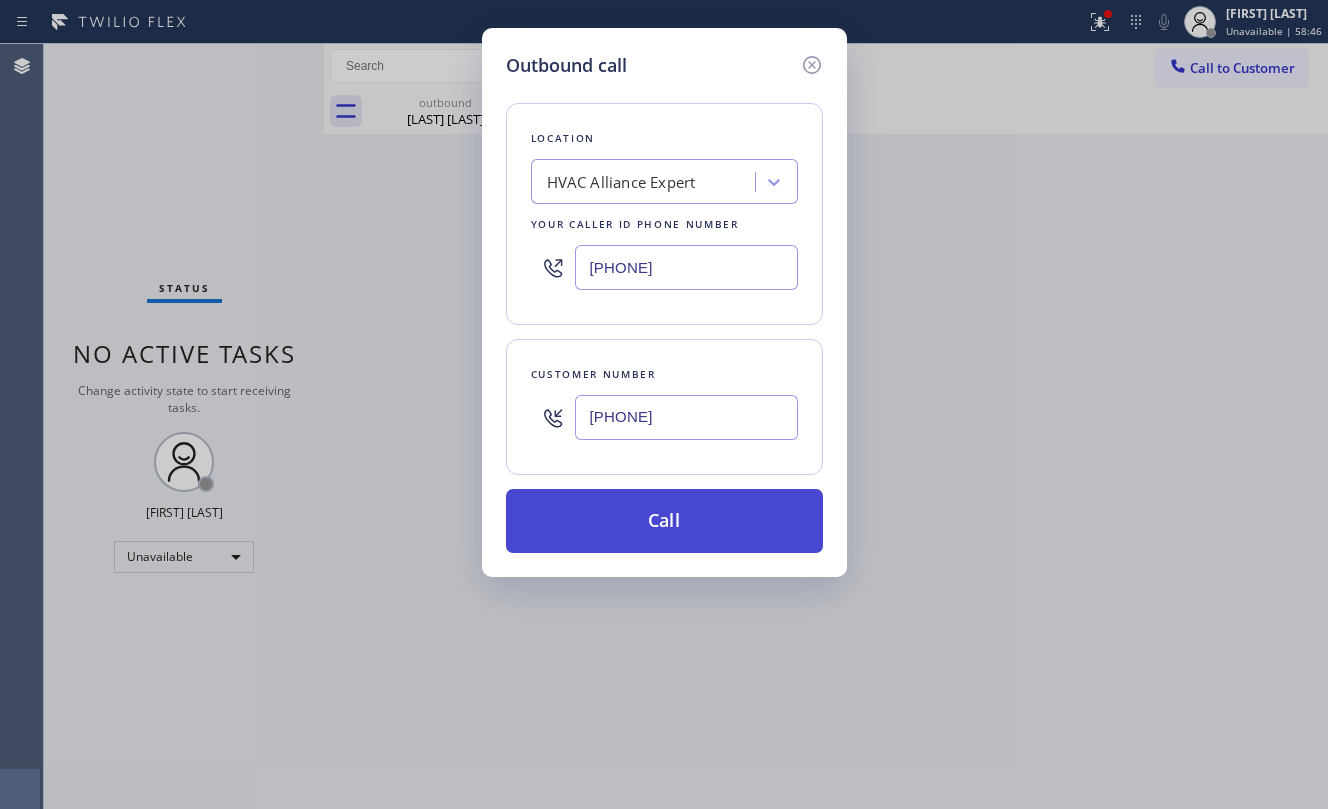type on "(609) 209-7083" 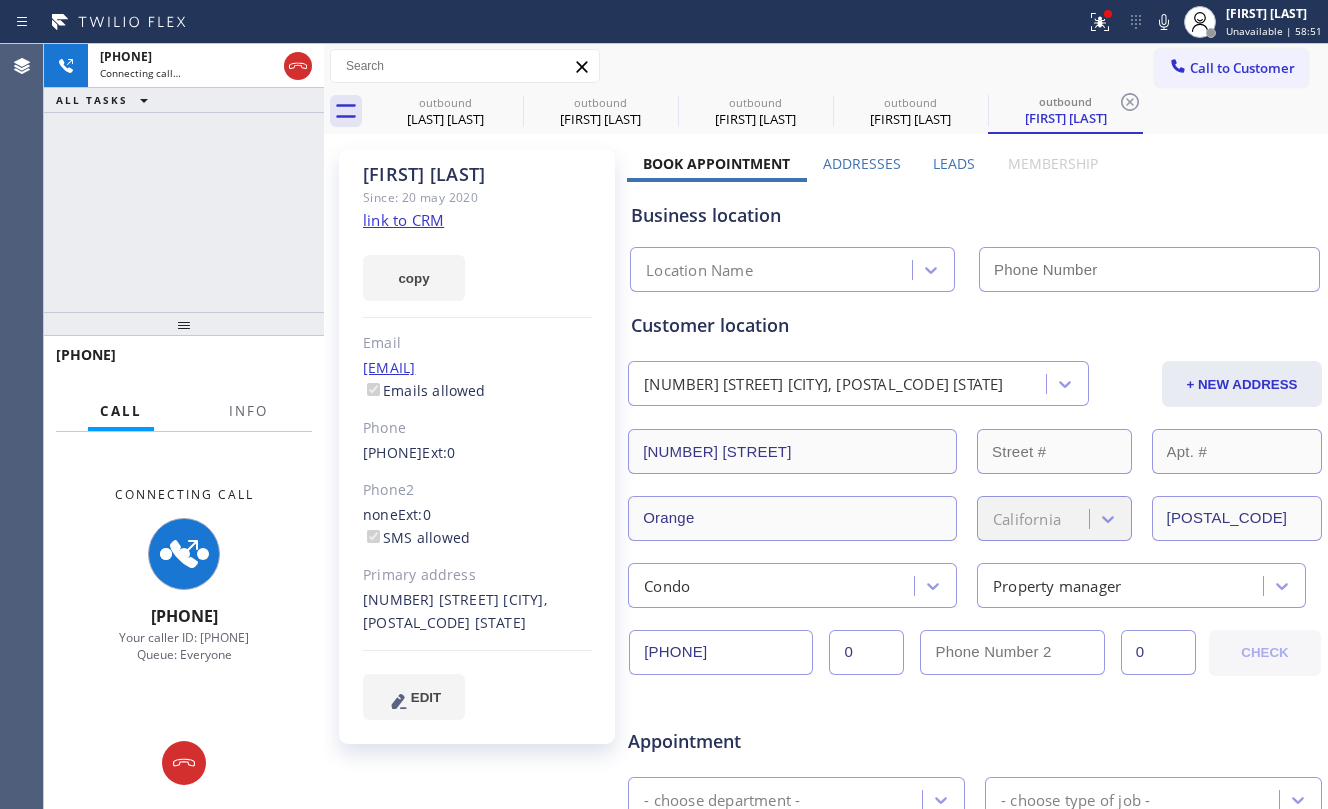 type on "[PHONE]" 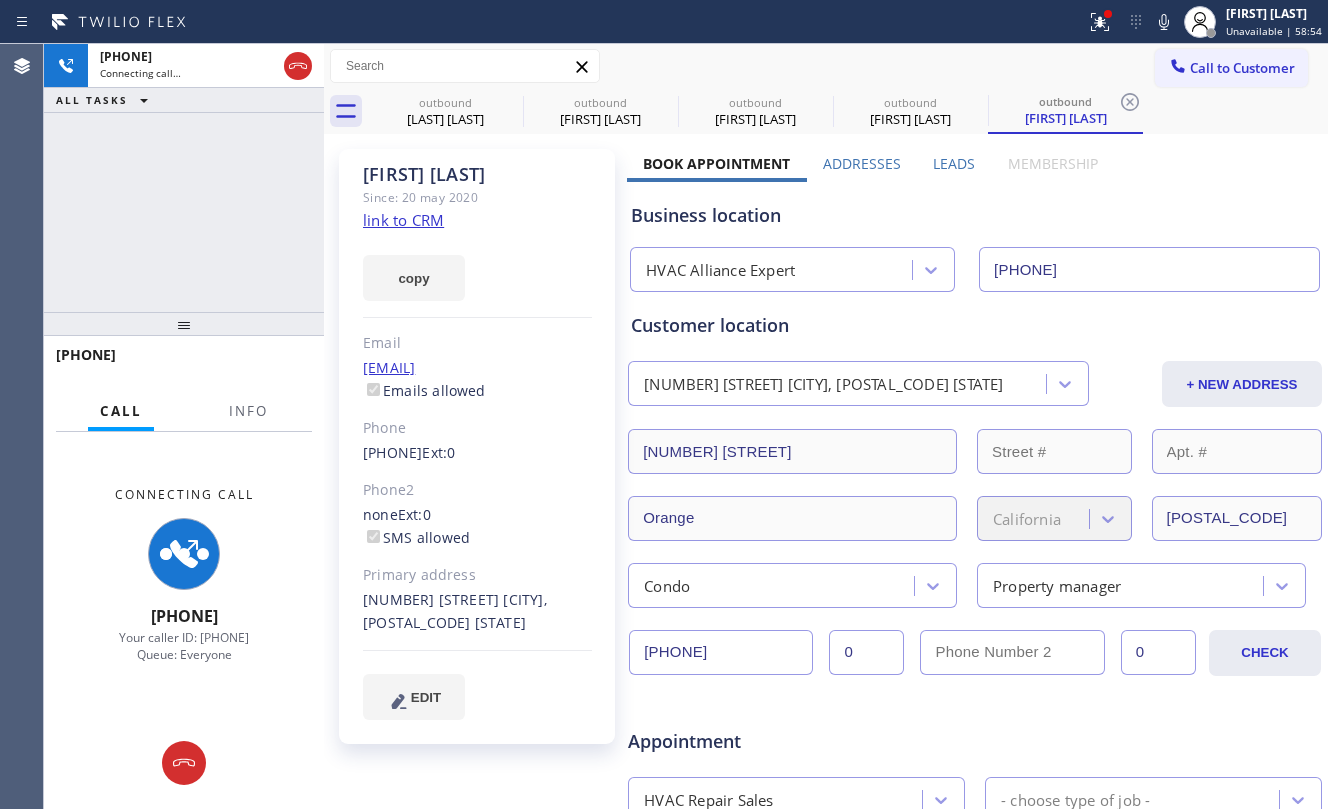 click on "link to CRM" 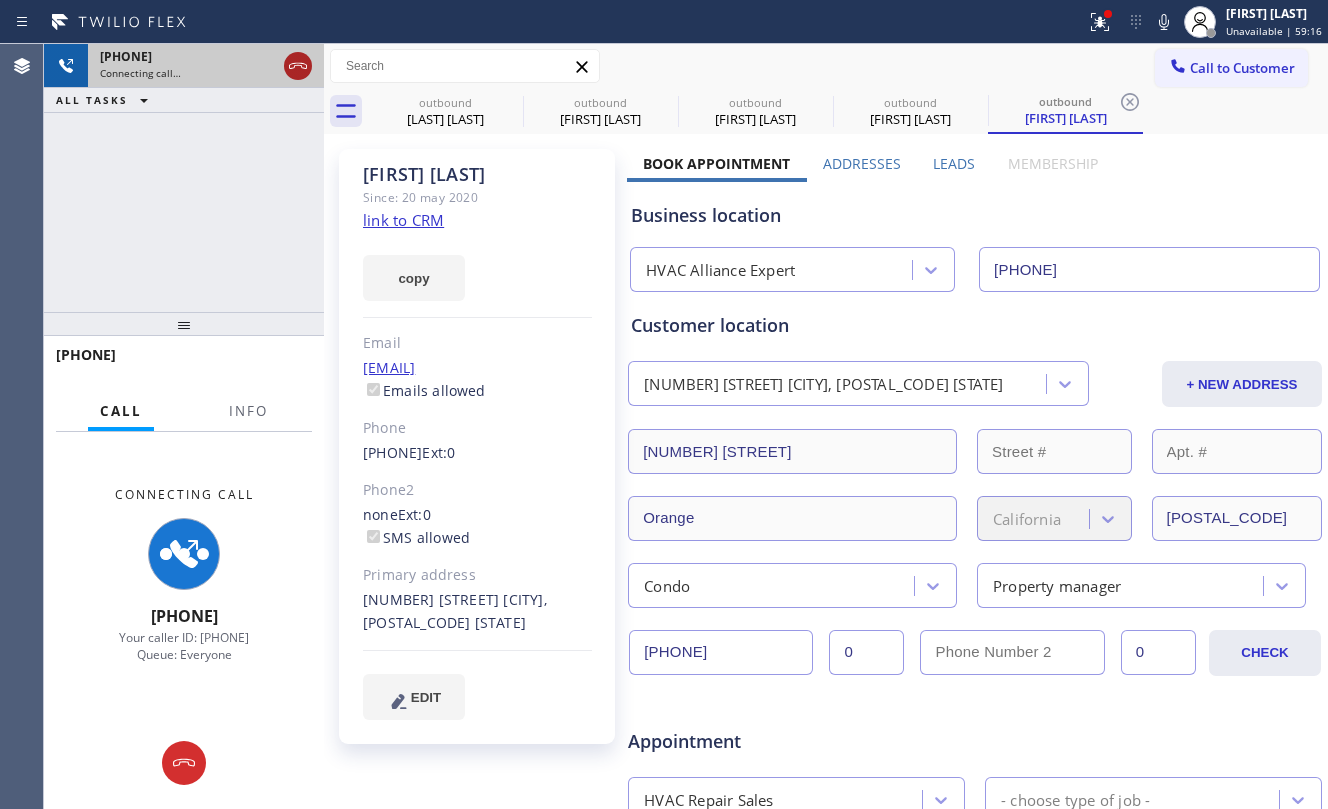 click 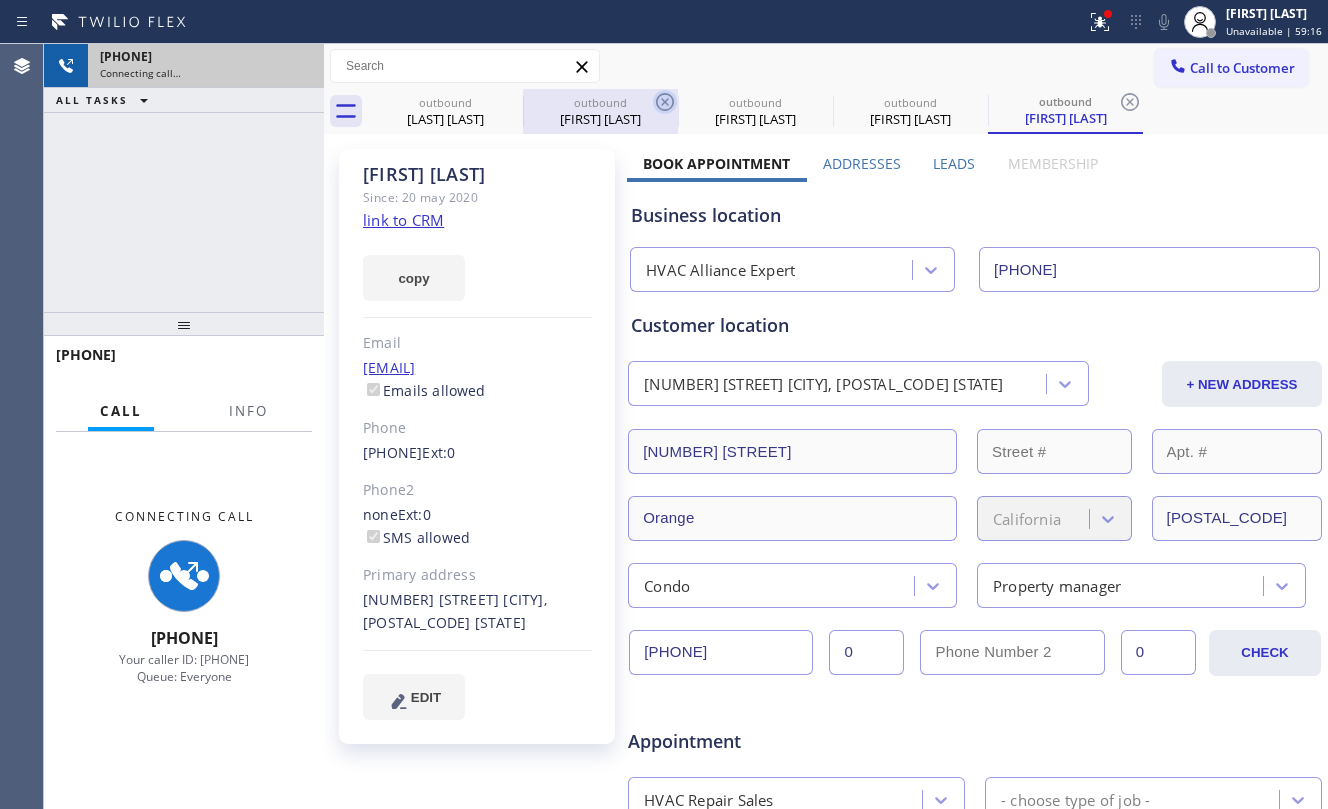 click on "Coburn Everdell" at bounding box center [445, 119] 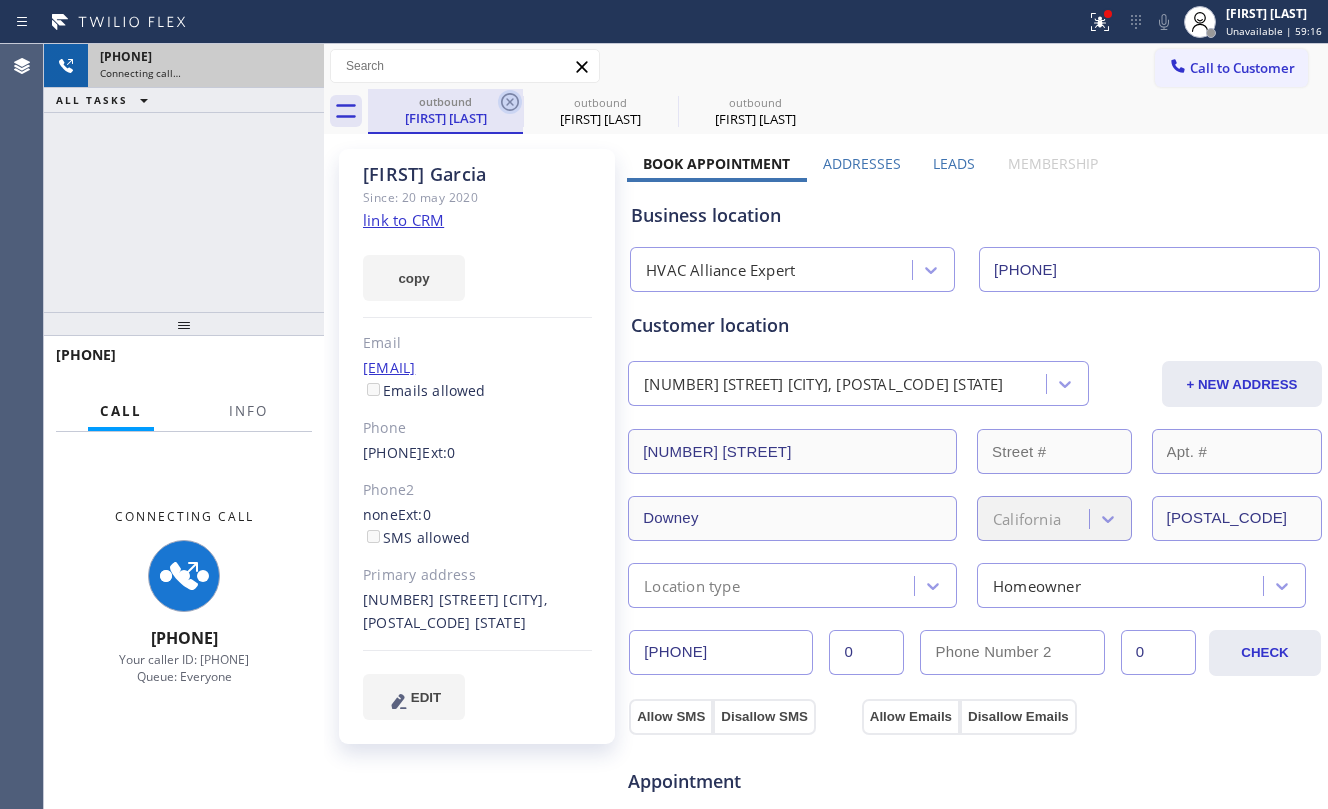click 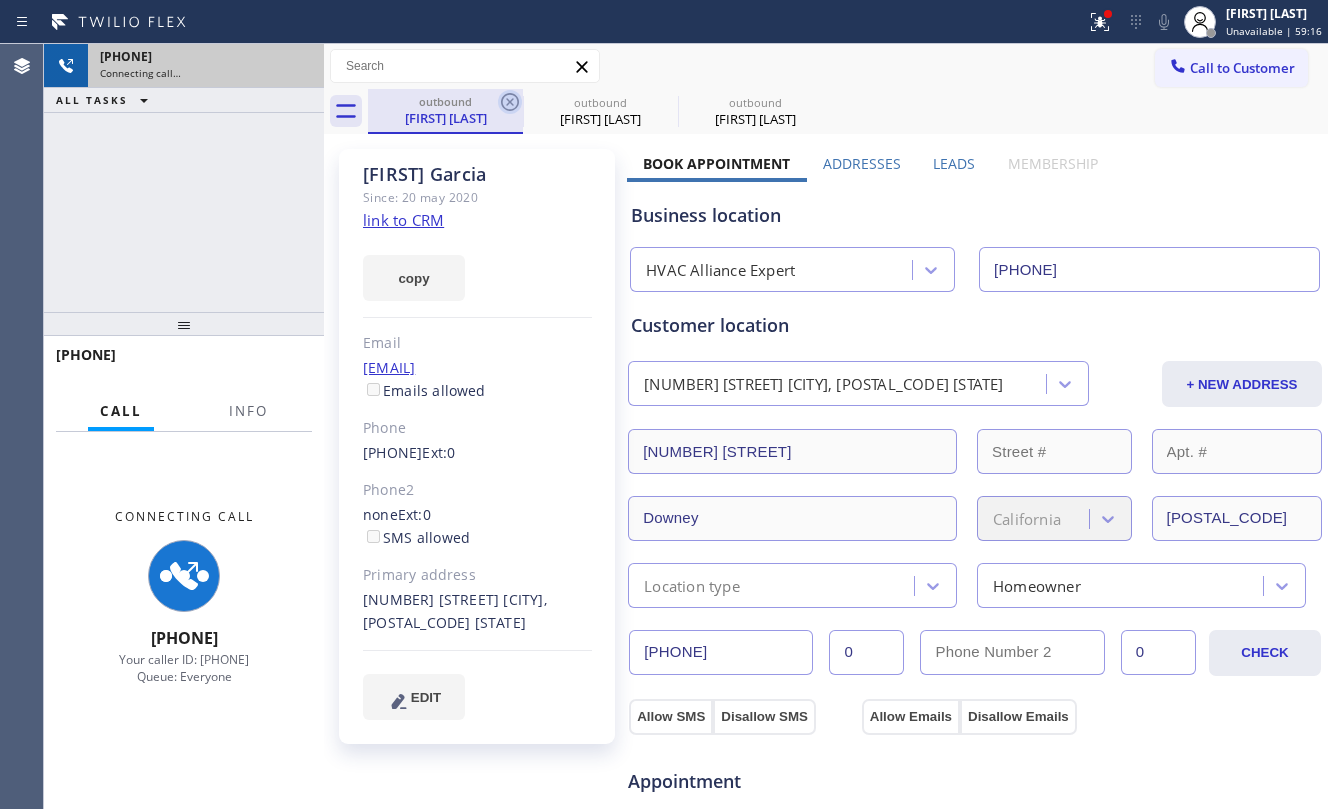 click 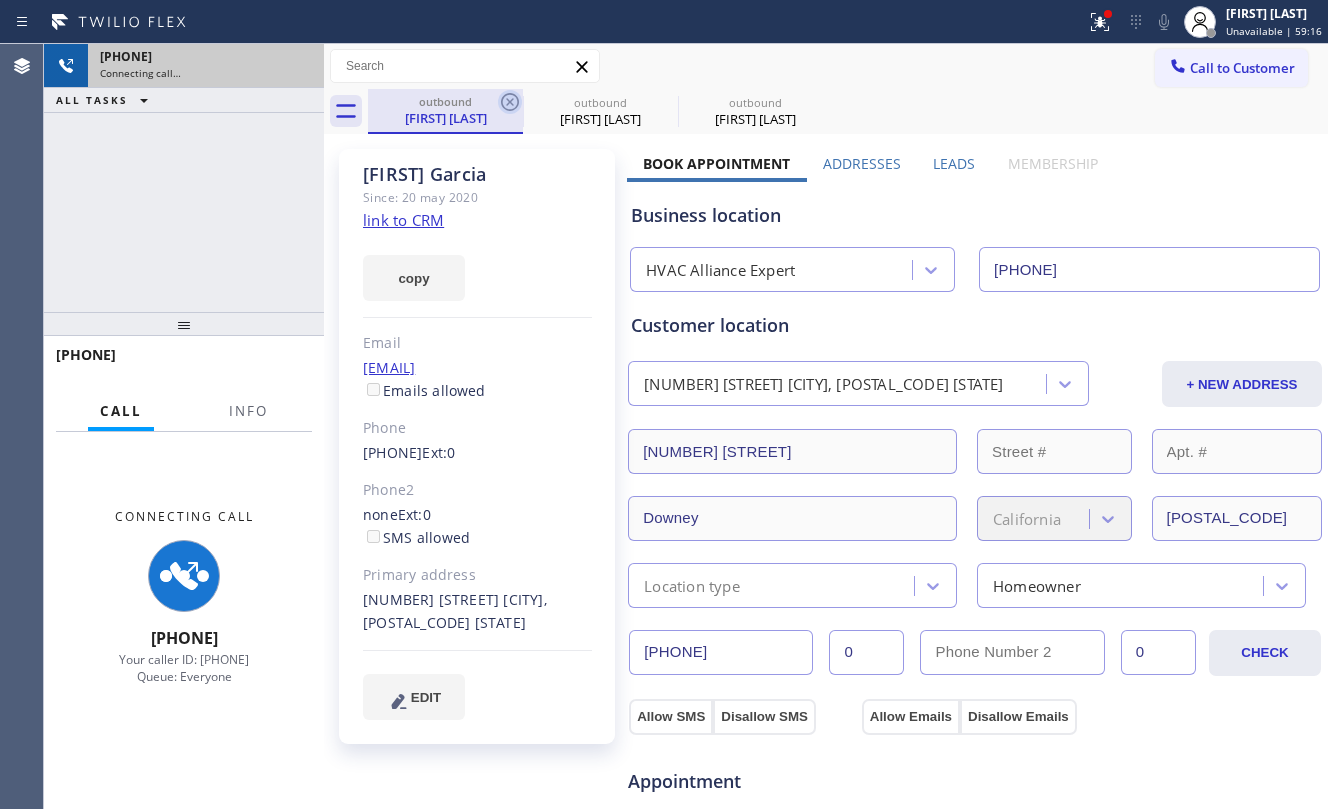 click on "outbound Filipe Garcia outbound Glenn  Fujimoto outbound Glenn  Fujimoto" at bounding box center [848, 111] 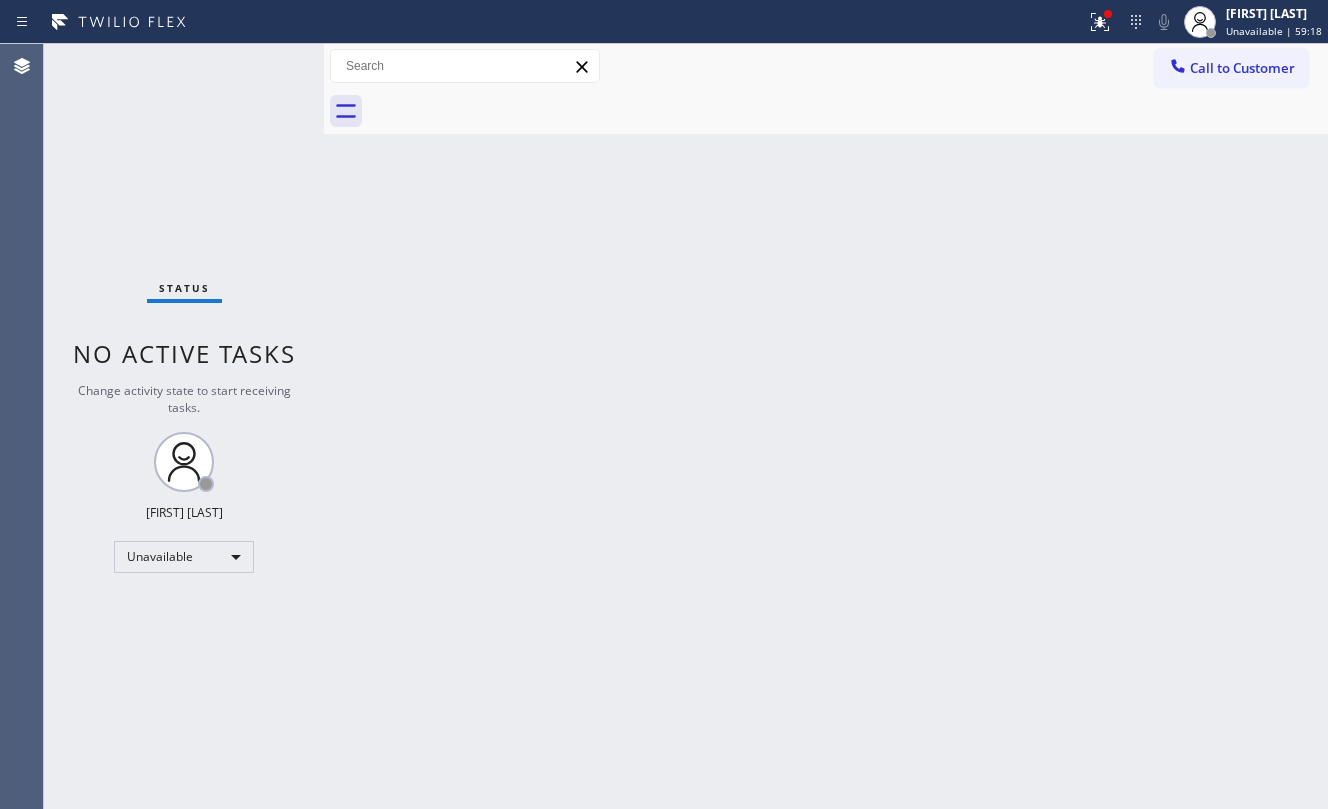 click at bounding box center (848, 111) 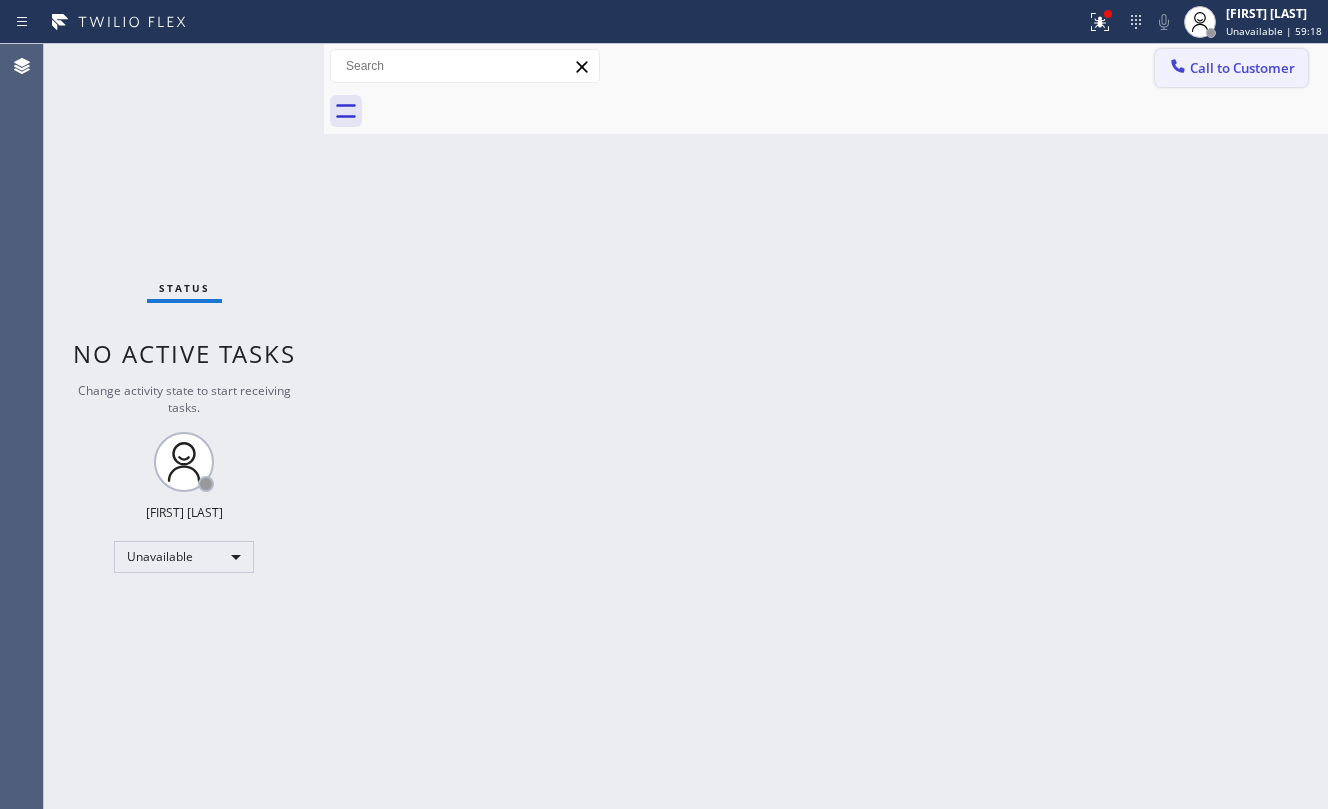 click on "Call to Customer" at bounding box center [1242, 68] 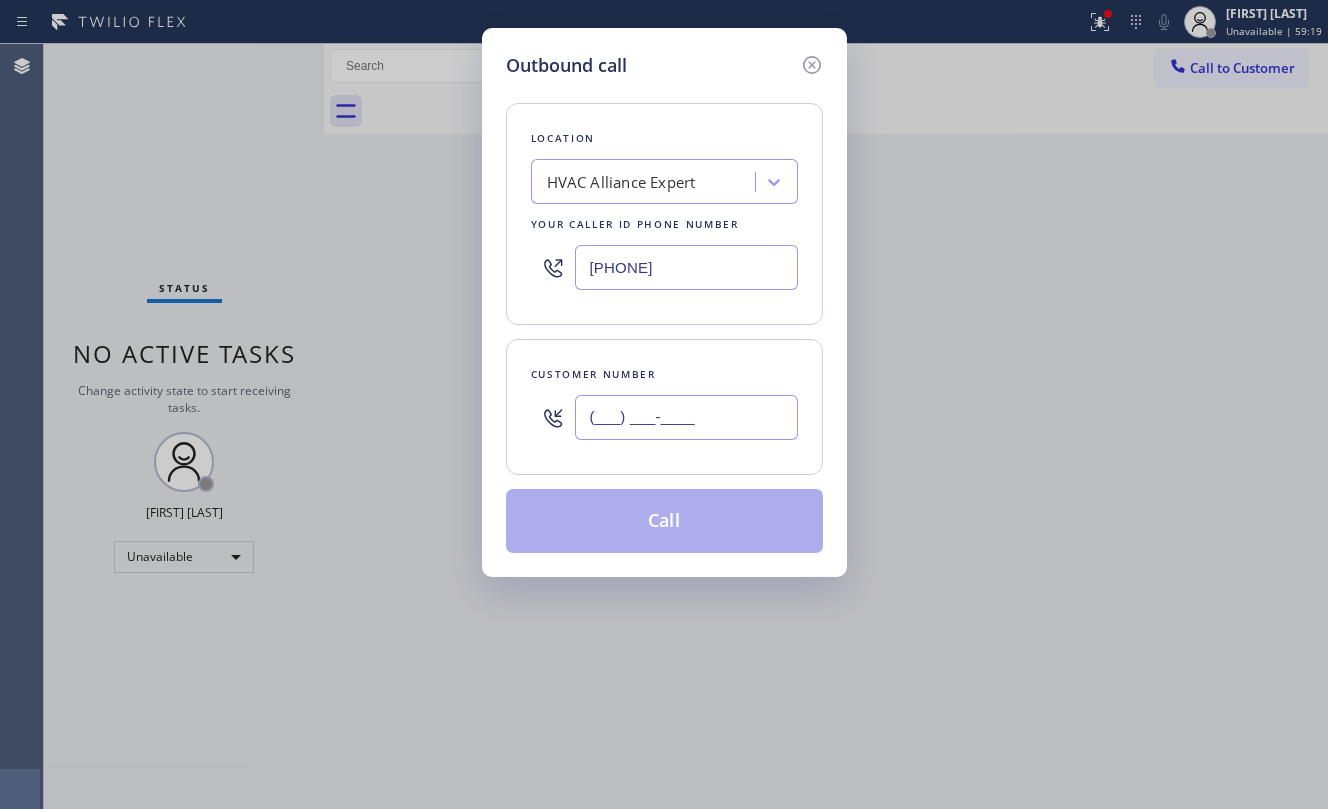 click on "(___) ___-____" at bounding box center (686, 417) 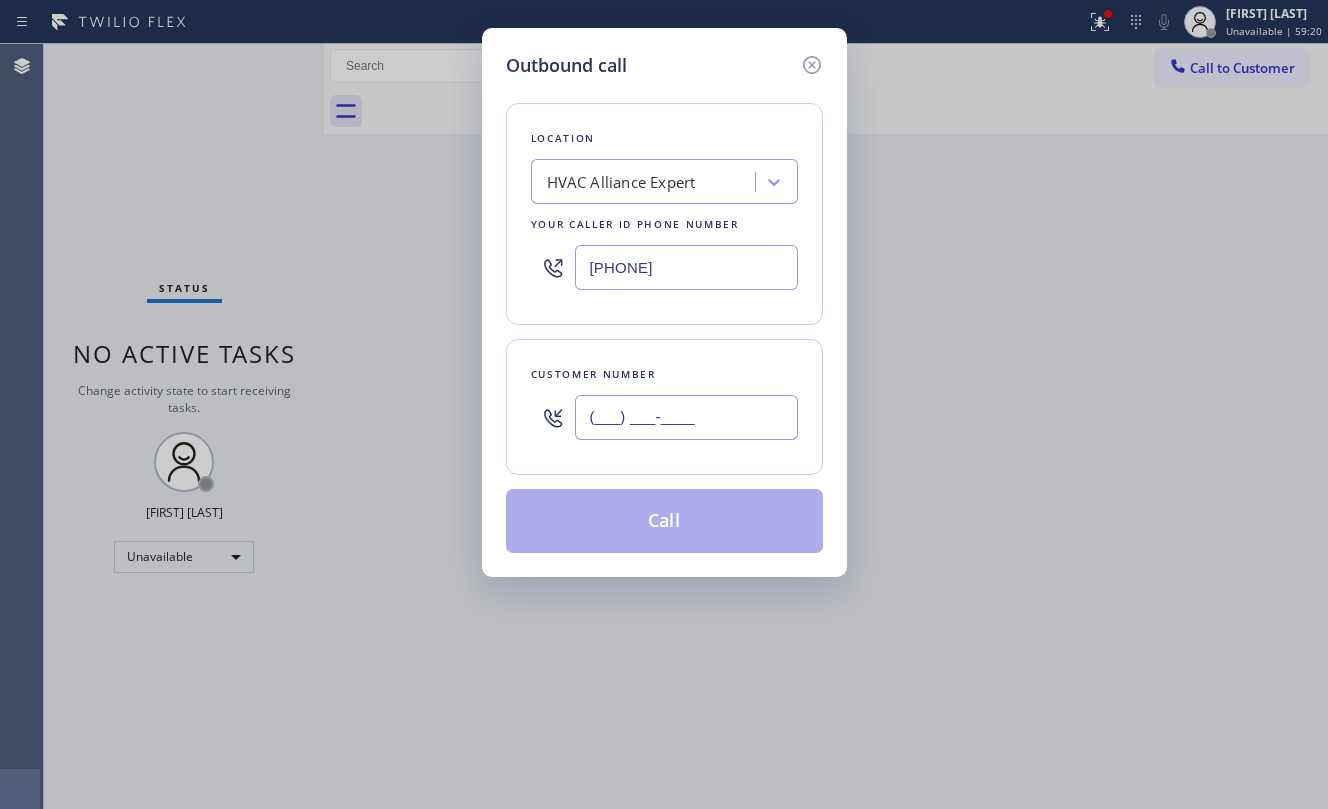 paste on "661) 449-7975" 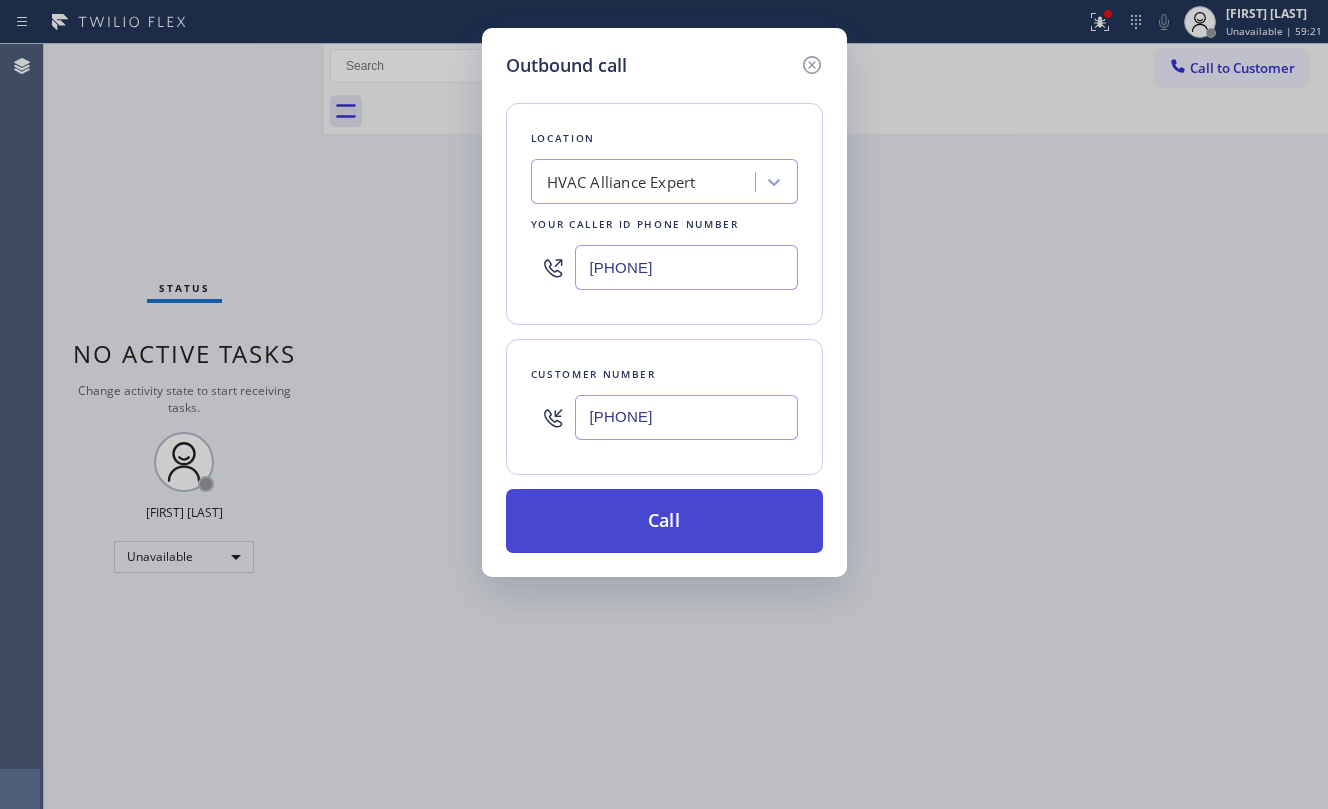type on "(661) 449-7975" 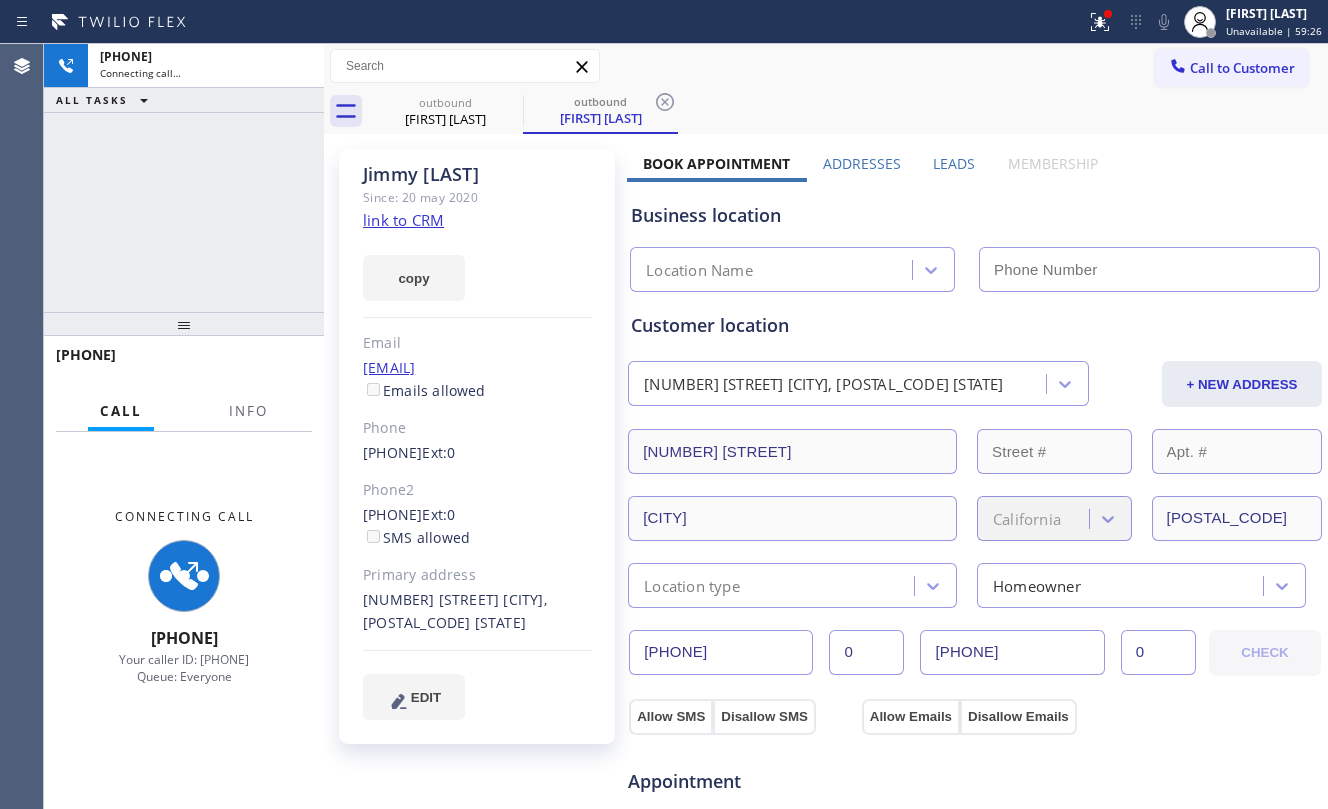 type on "[PHONE]" 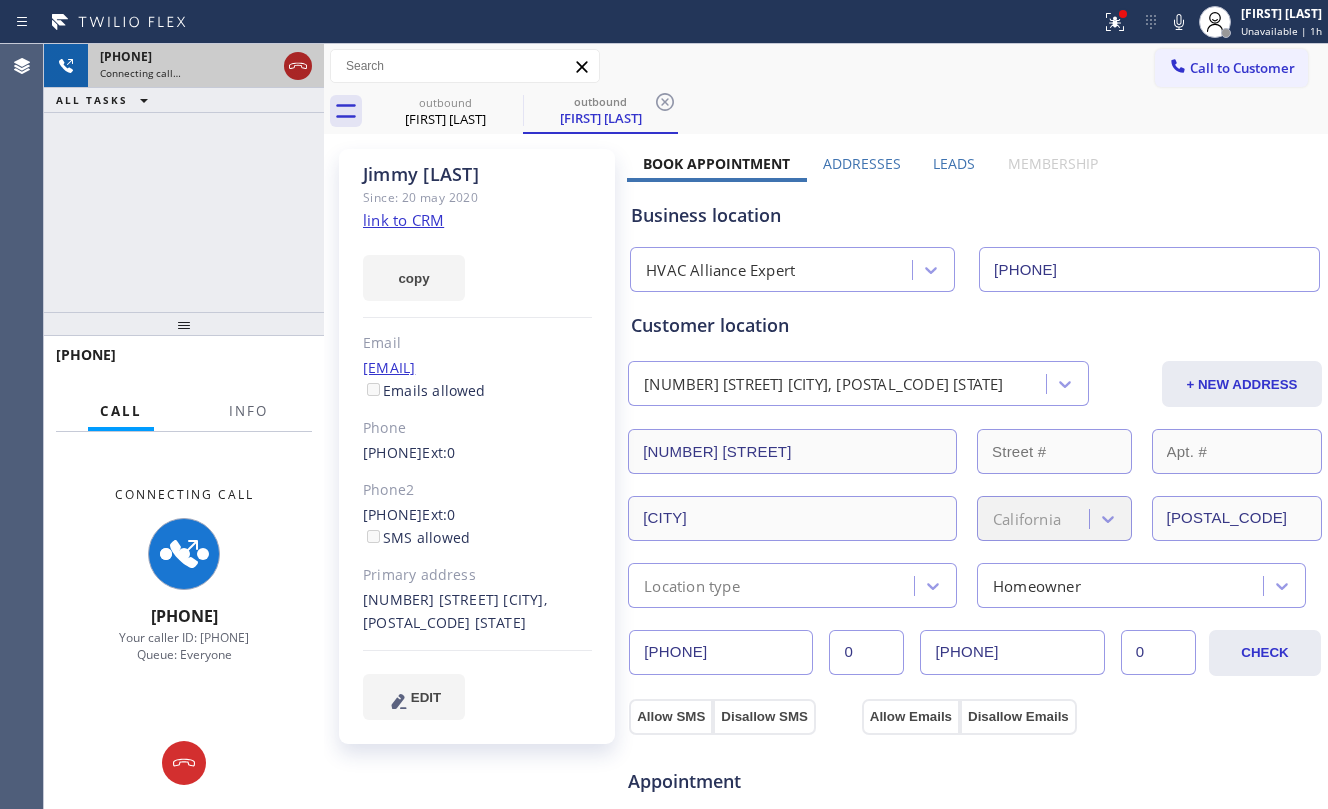 click 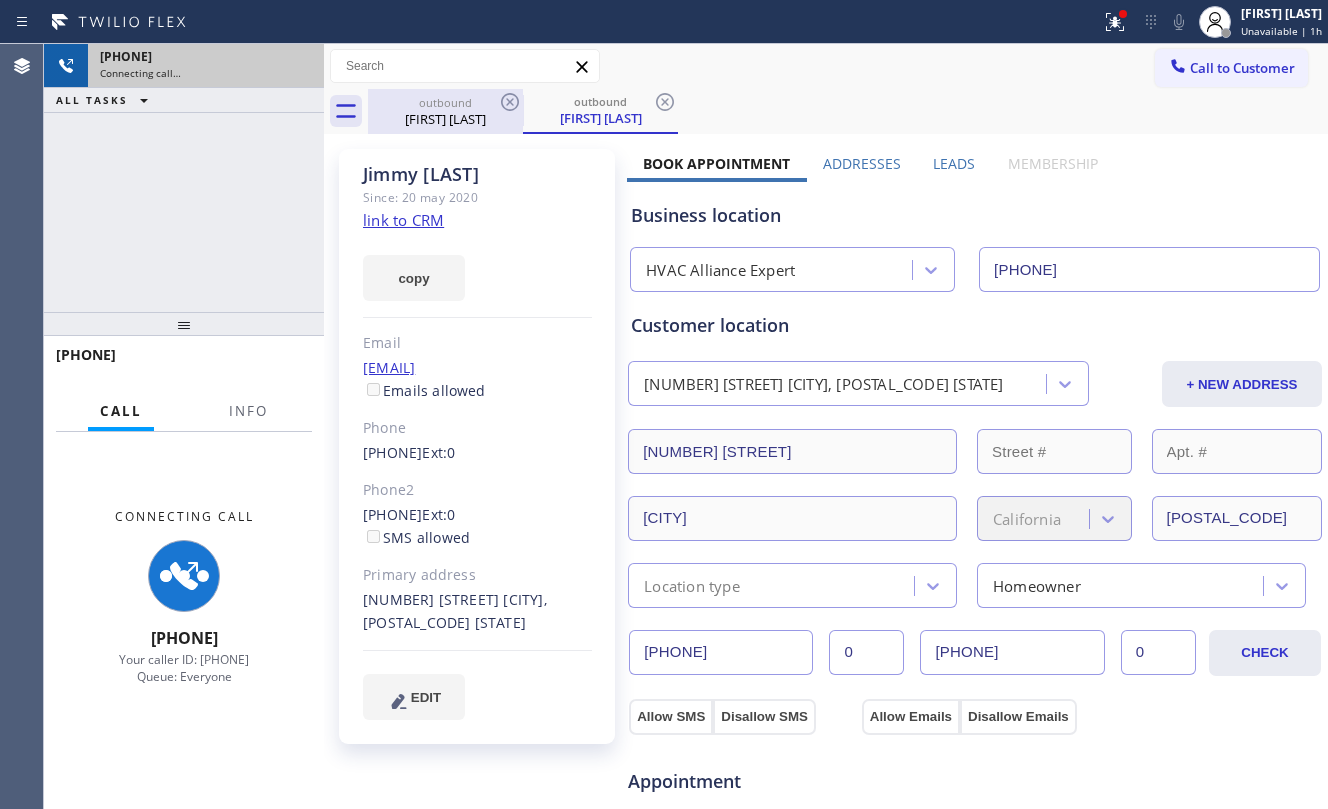 click on "outbound Jimmy Rodriguez" at bounding box center (445, 111) 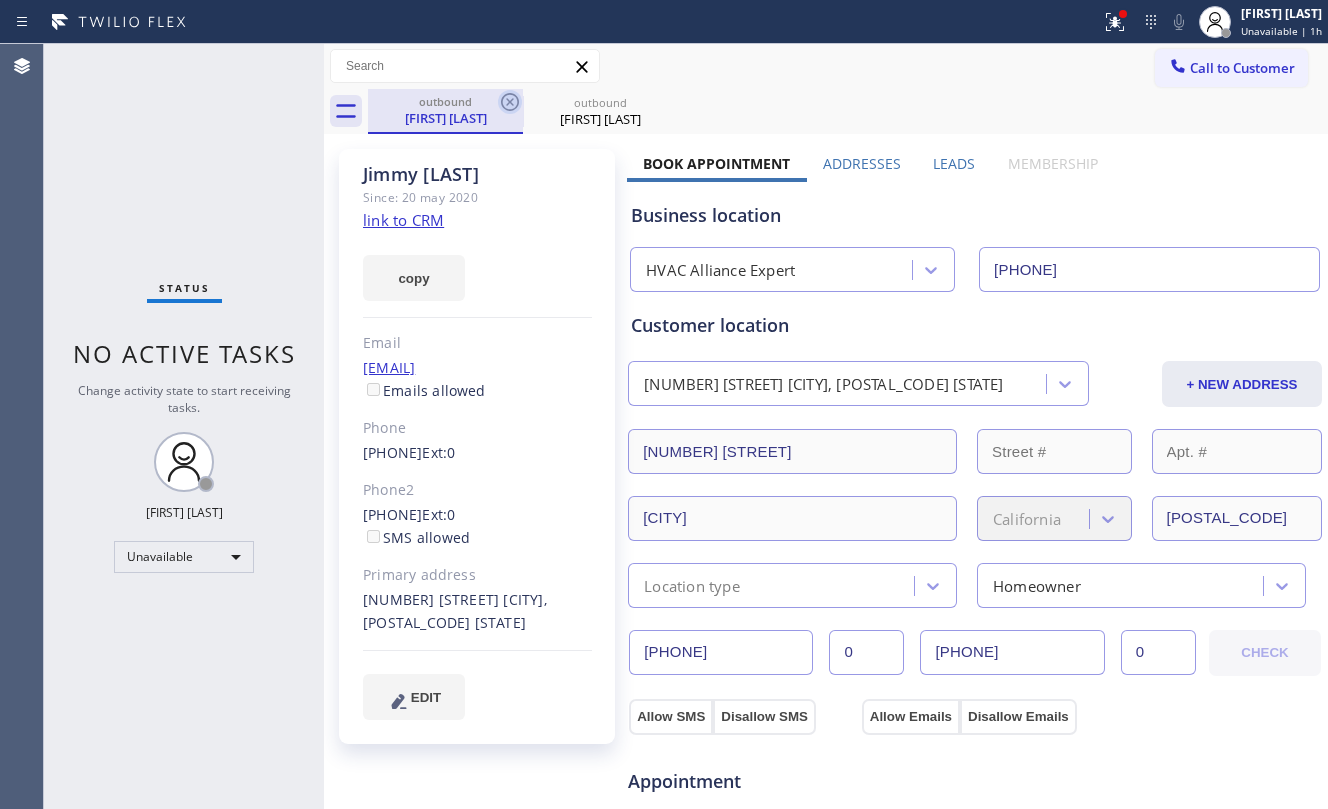 click 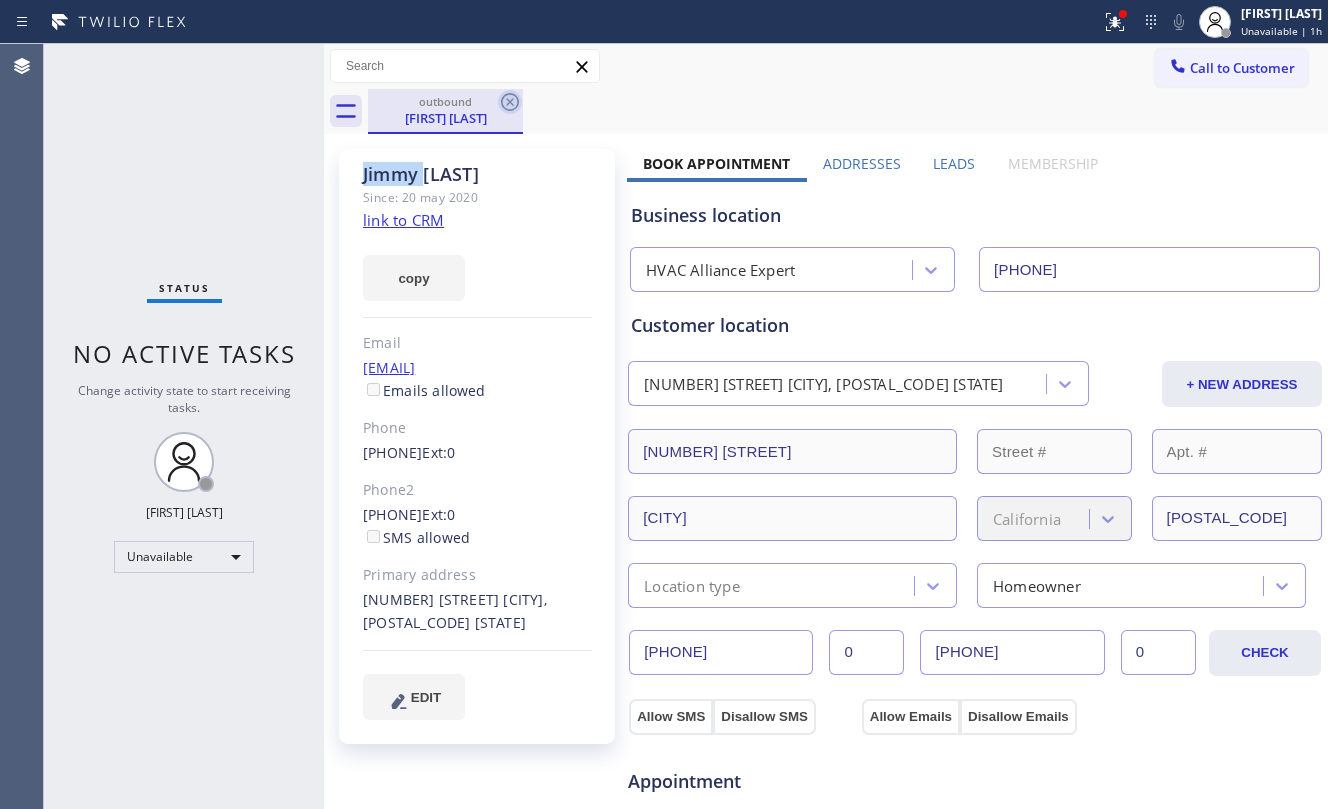 click 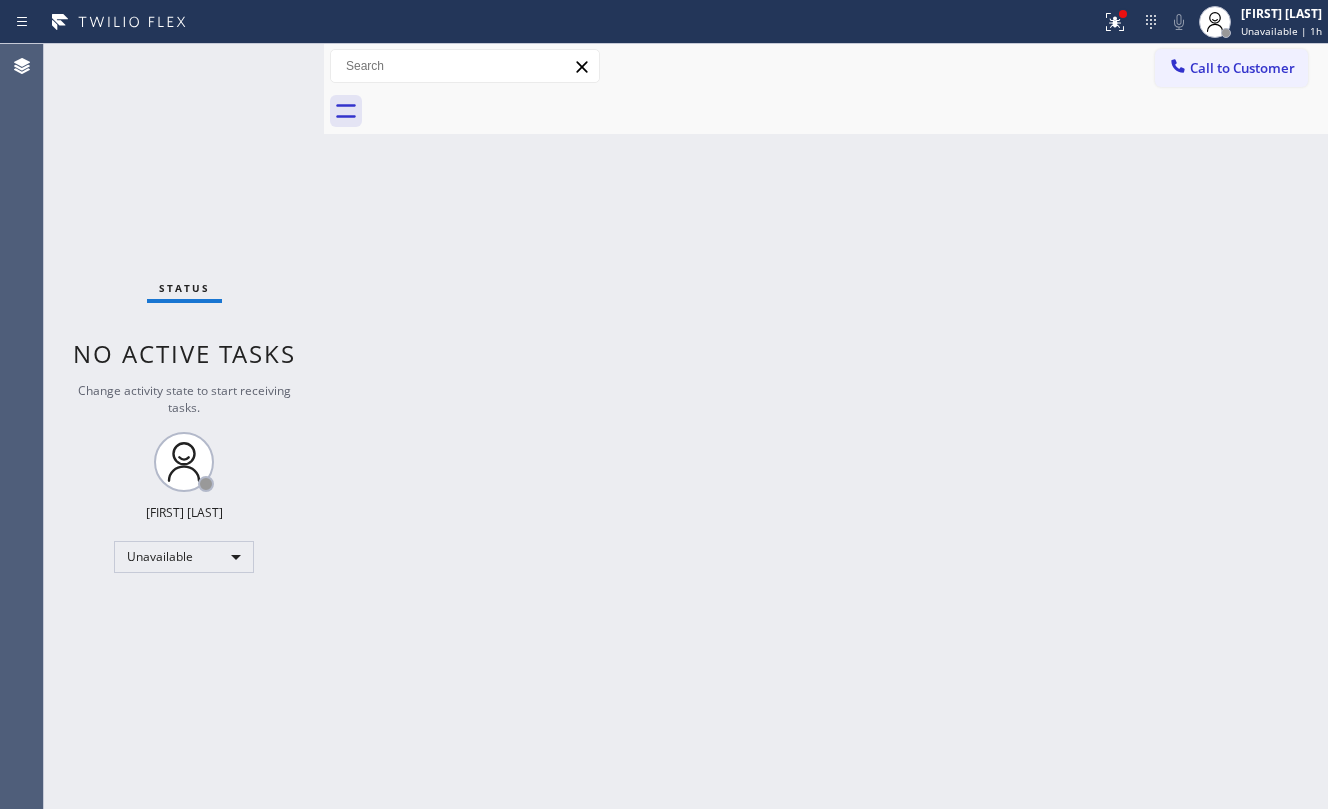 click at bounding box center [848, 111] 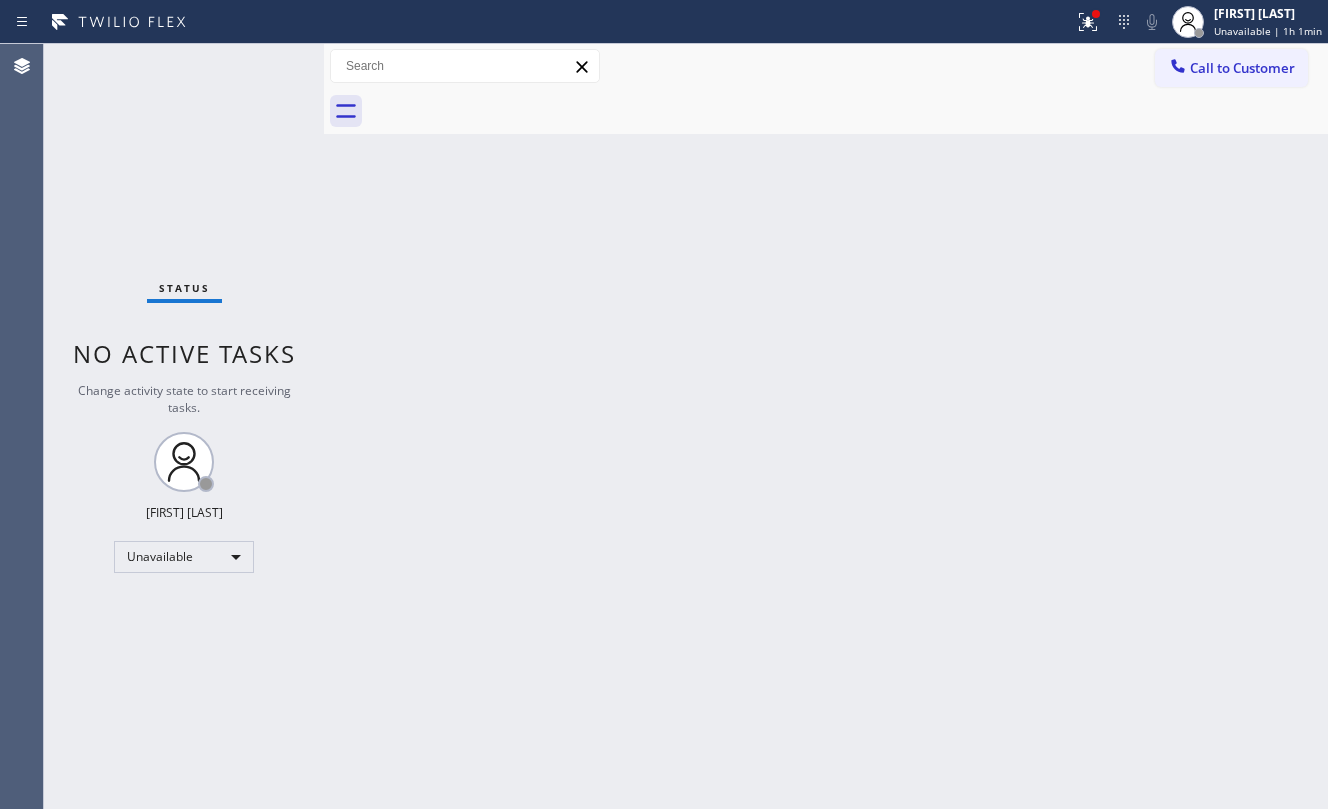 click on "Back to Dashboard Change Sender ID Customers Technicians Select a contact Outbound call Location Search location Your caller id phone number Customer number Call Customer info Name Phone none Address none Change Sender ID HVAC [PHONE] 5 Star Appliance [PHONE] Appliance Repair [PHONE] Plumbing [PHONE] Air Duct Cleaning [PHONE] Electricians [PHONE] Cancel Change Check personal SMS Reset Change No tabs Call to Customer Outbound call Location HVAC Alliance Expert Your caller id phone number [PHONE] Customer number Call Outbound call Technician Search Technician Your caller id phone number Your caller id phone number Call" at bounding box center [826, 426] 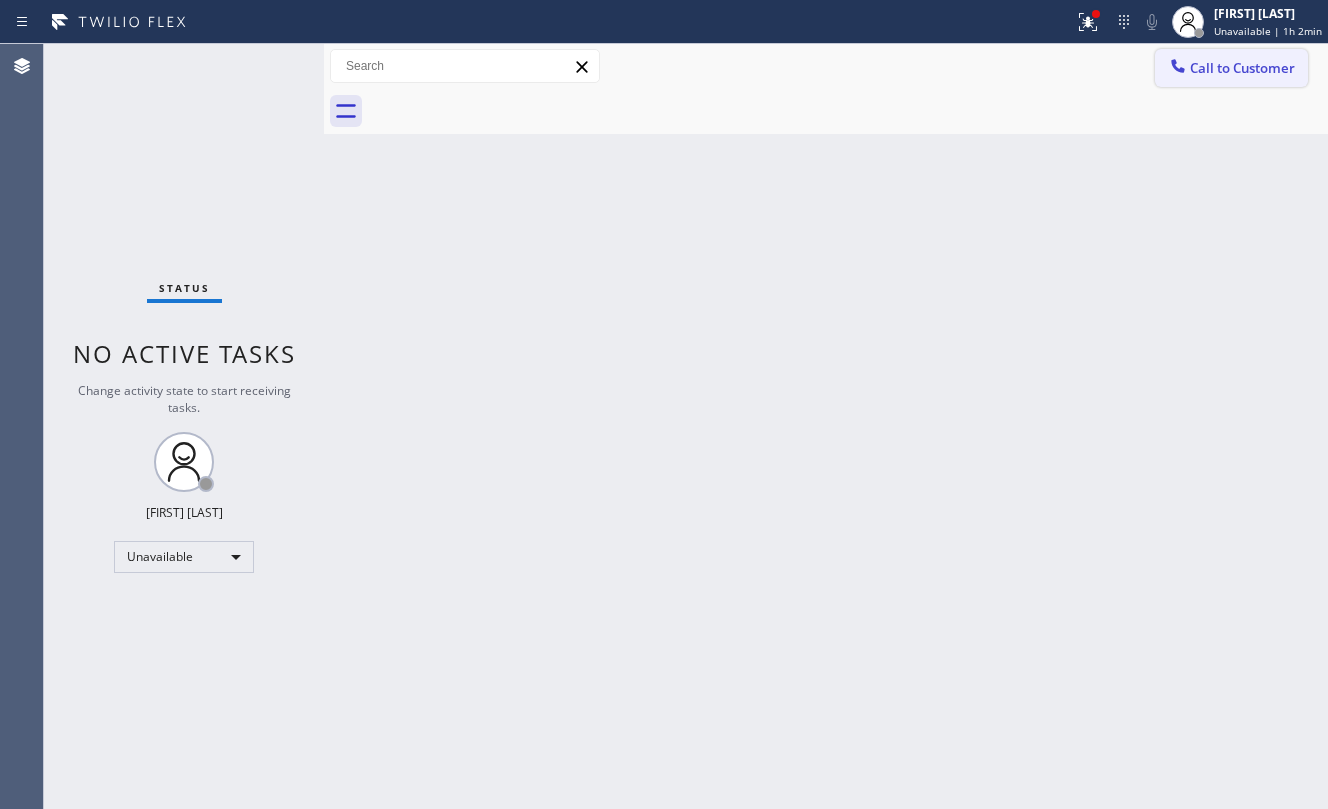 click on "Call to Customer" at bounding box center (1231, 68) 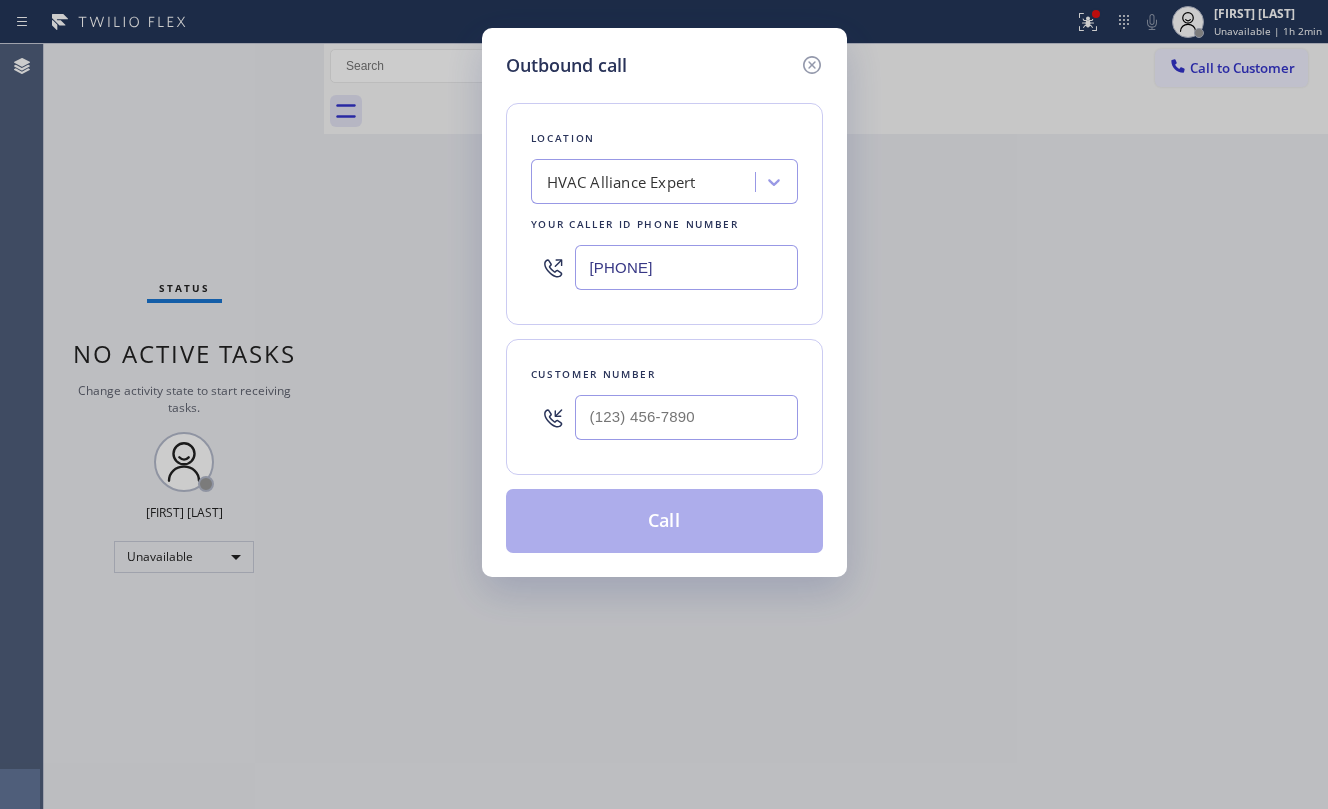 click at bounding box center [686, 417] 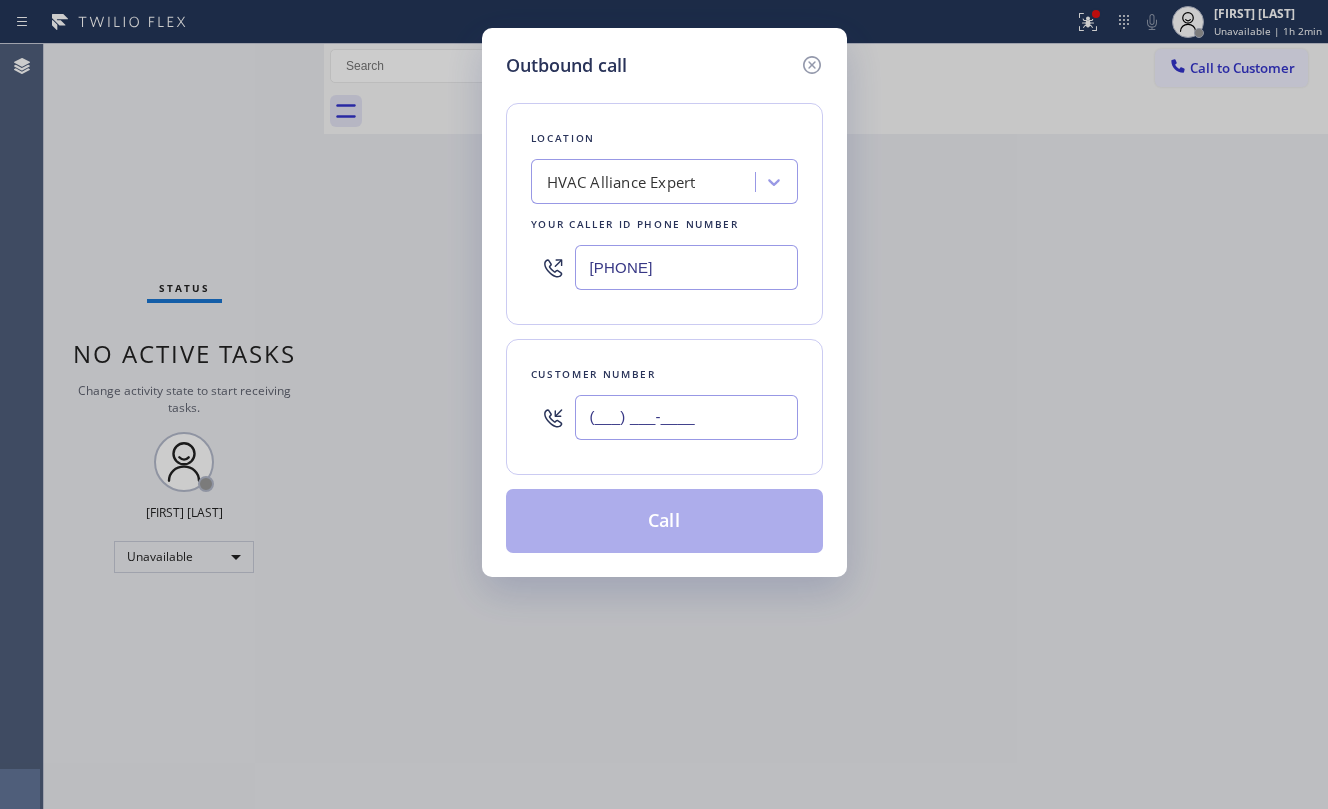 paste on "213) 300-2493" 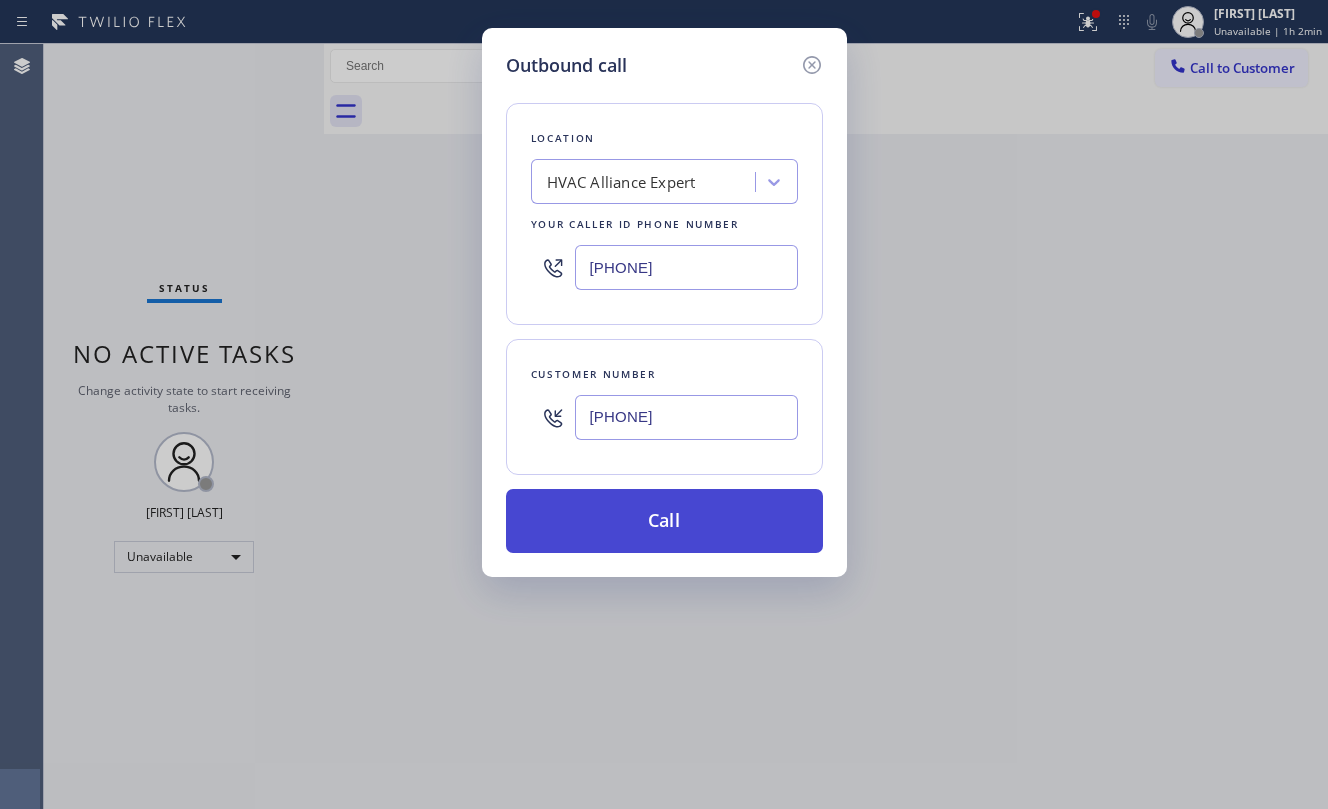 type on "(213) 300-2493" 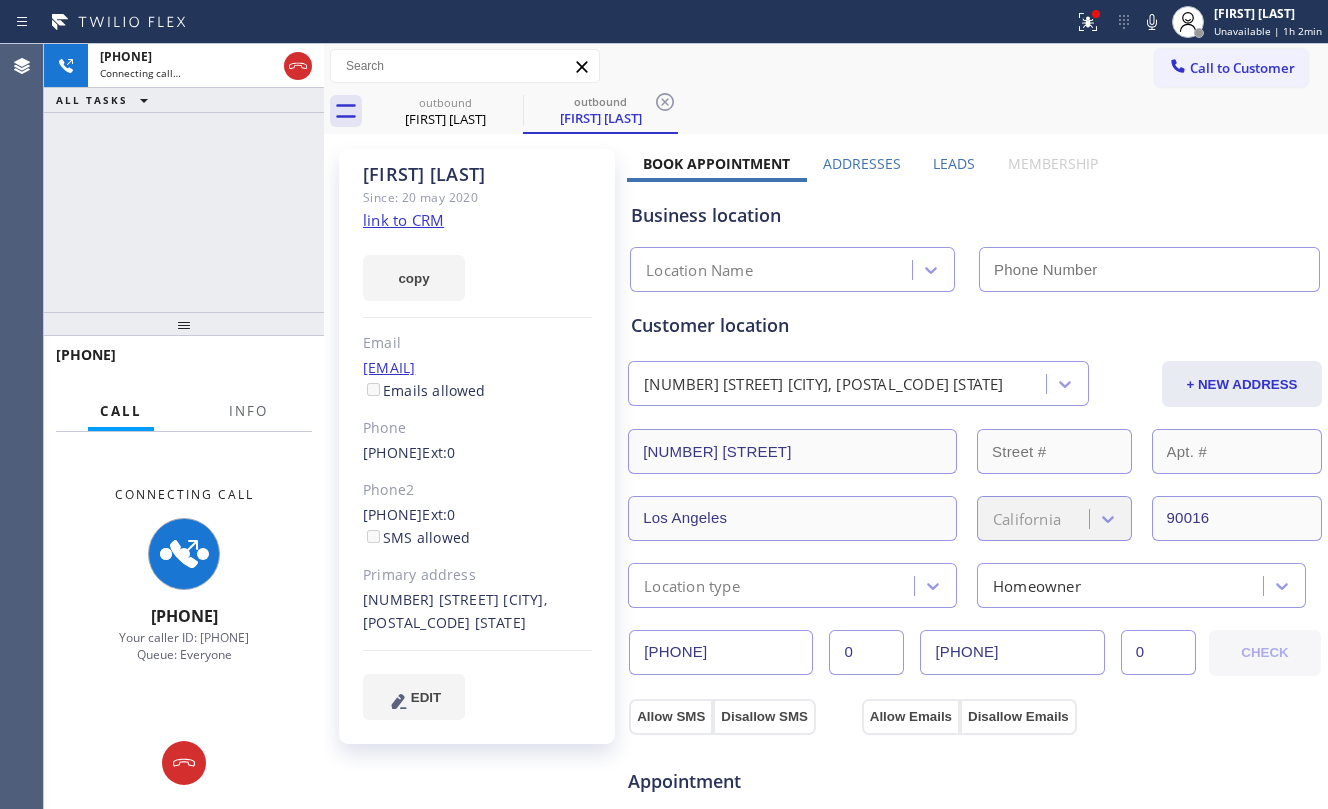 type on "[PHONE]" 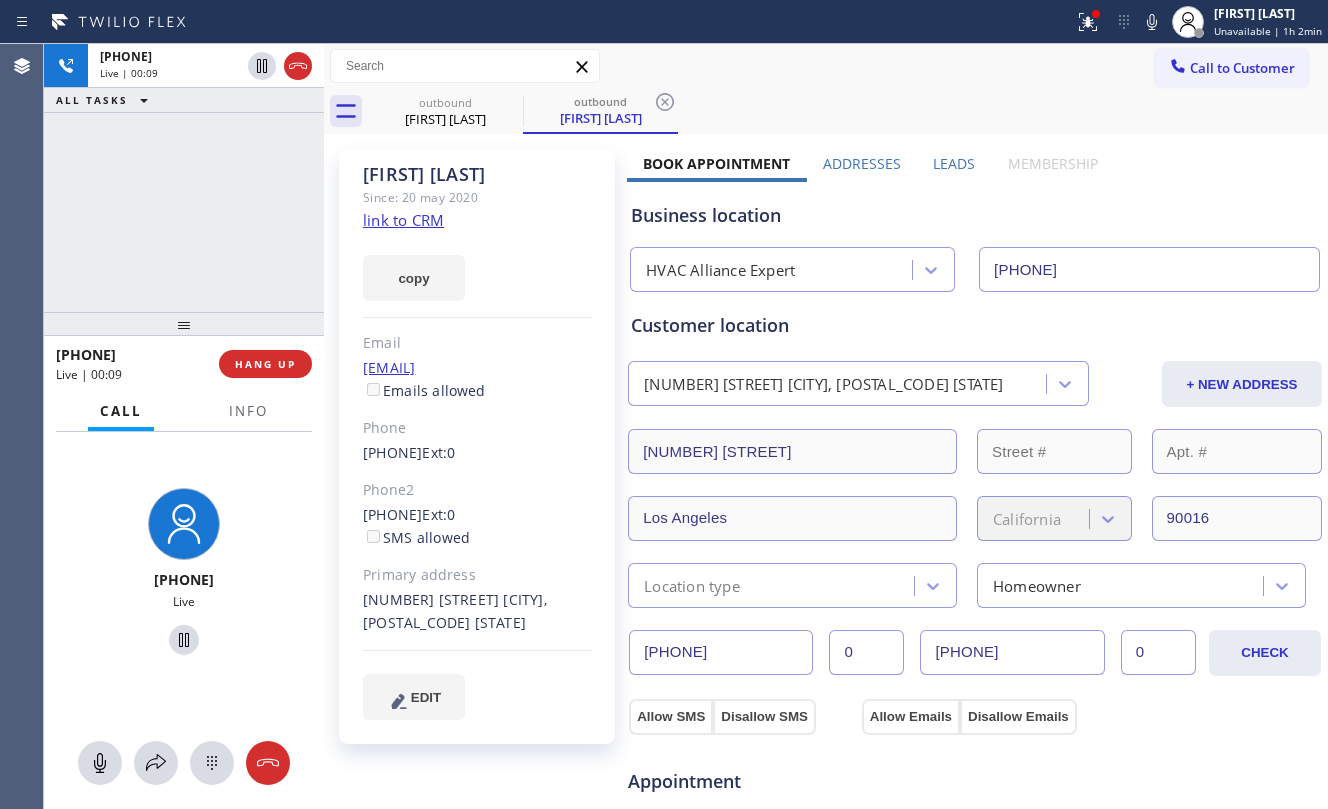 click on "+12133002493 Live | 00:09 HANG UP" at bounding box center [184, 364] 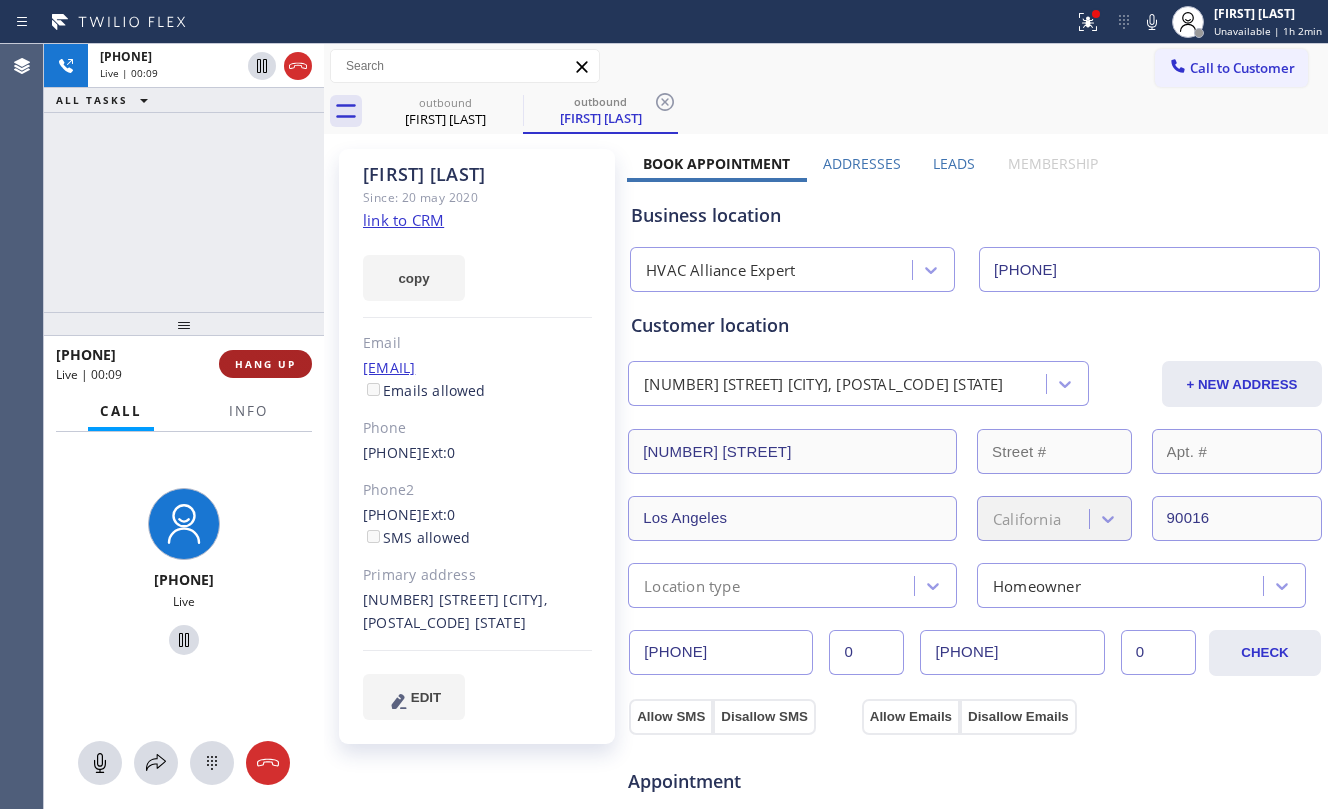 click on "HANG UP" at bounding box center (265, 364) 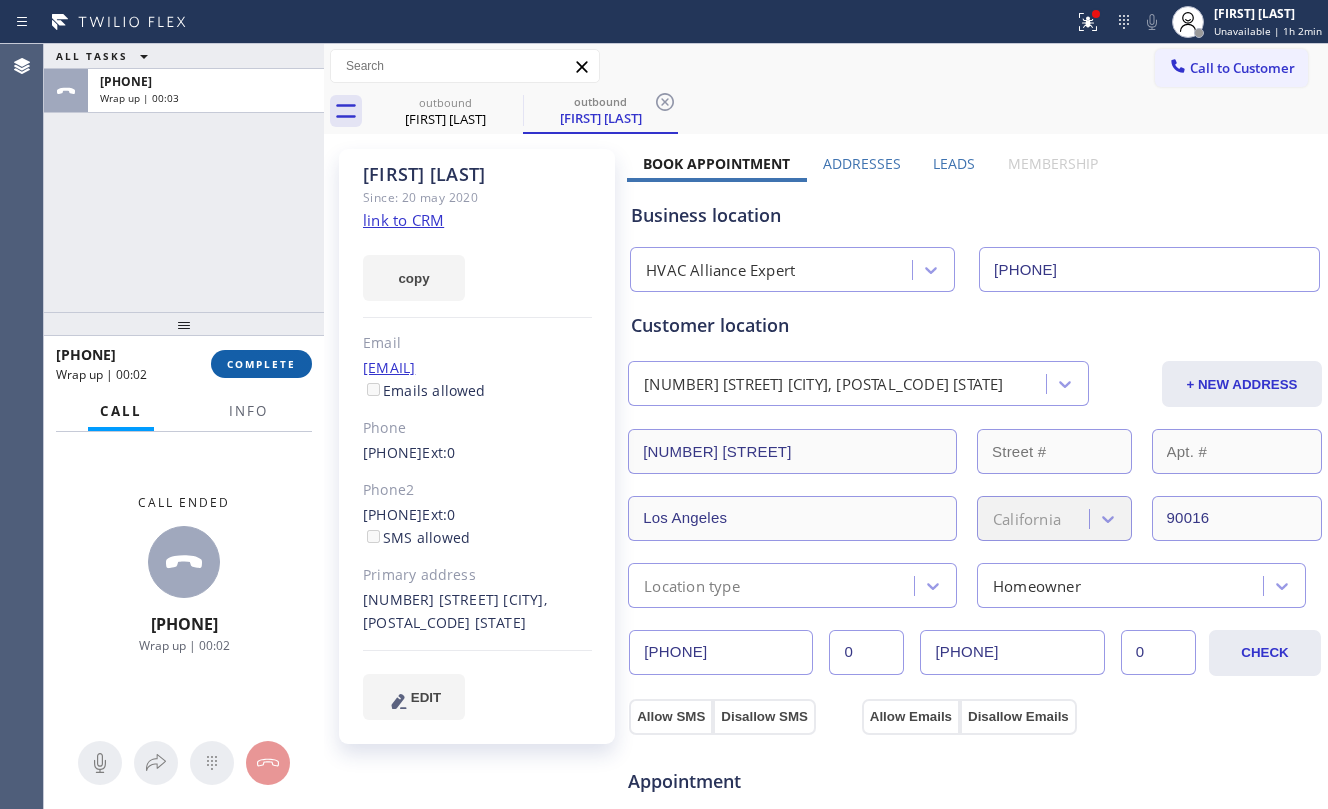 click on "COMPLETE" at bounding box center [261, 364] 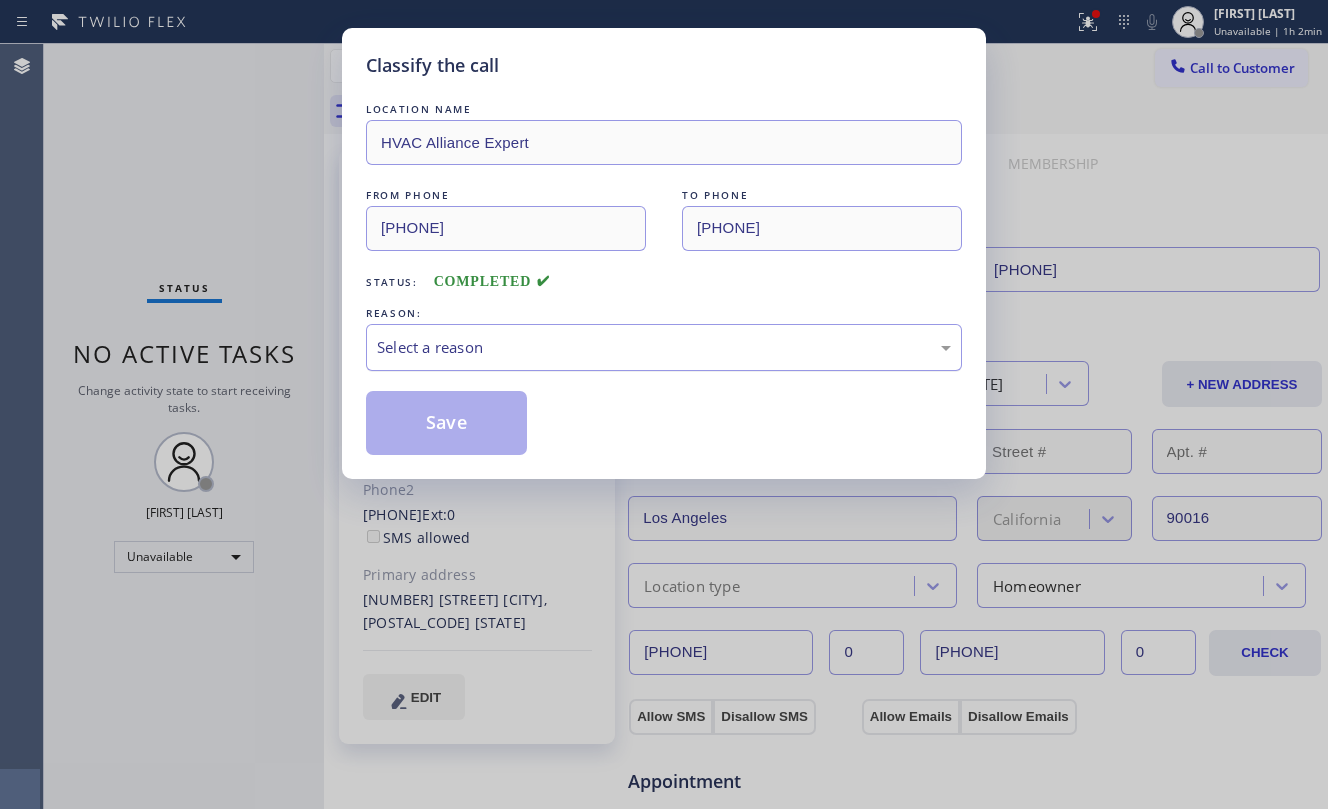 click on "Select a reason" at bounding box center (664, 347) 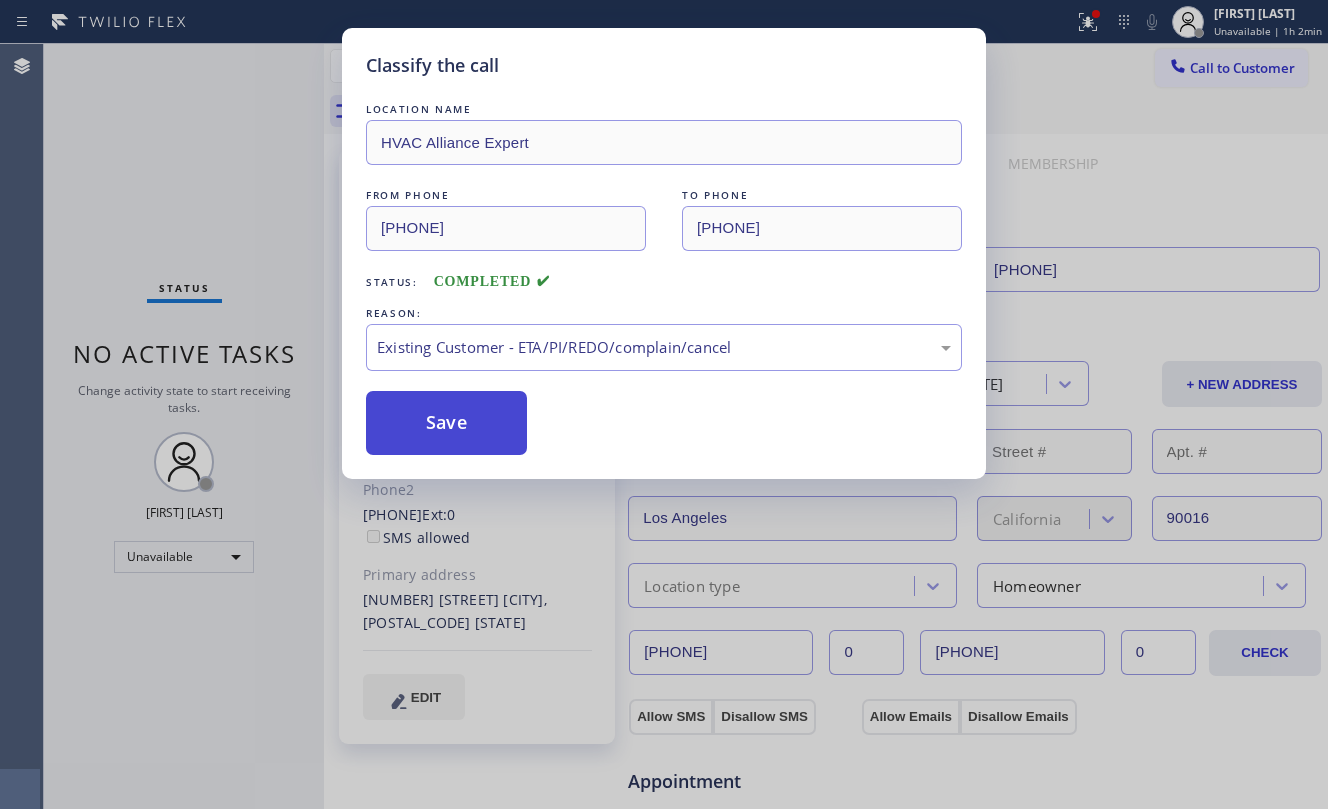 click on "Save" at bounding box center (446, 423) 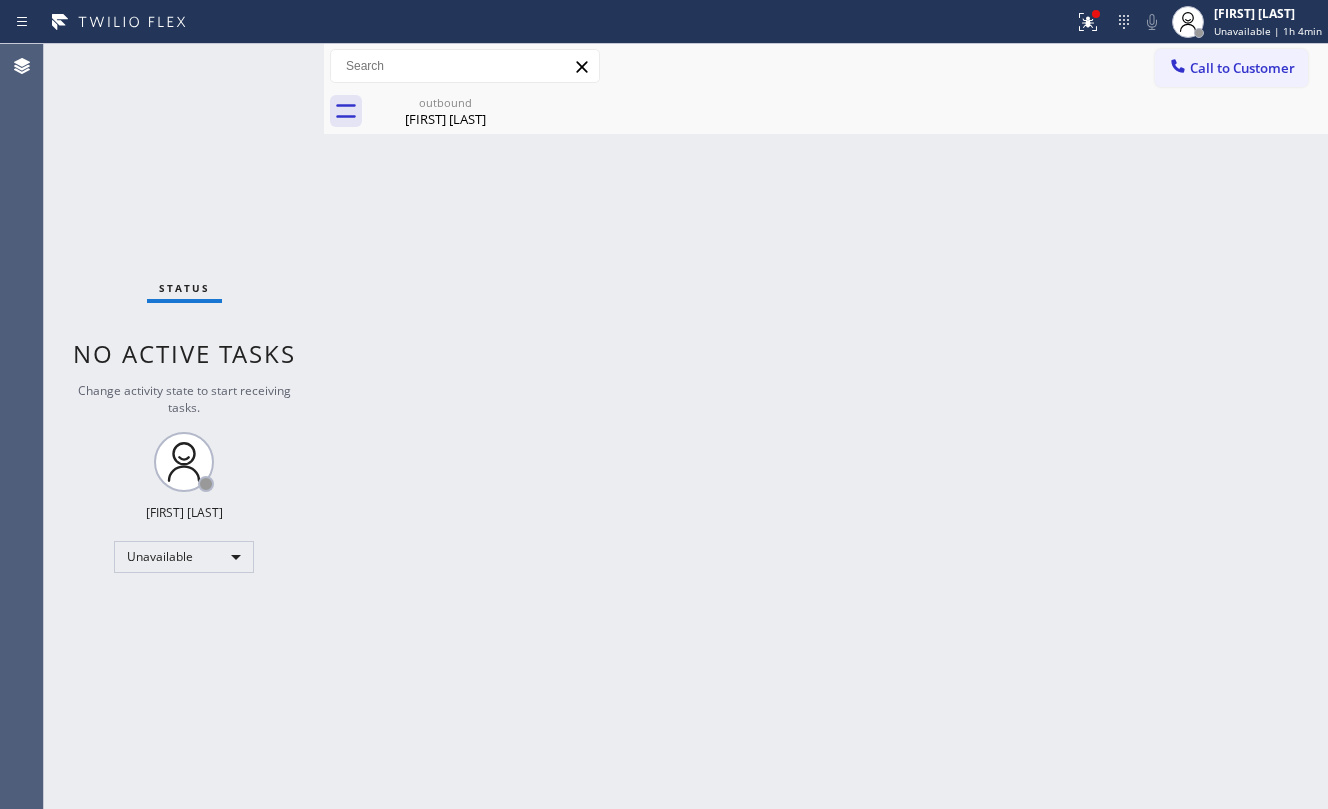 click on "Call to Customer" at bounding box center (1231, 68) 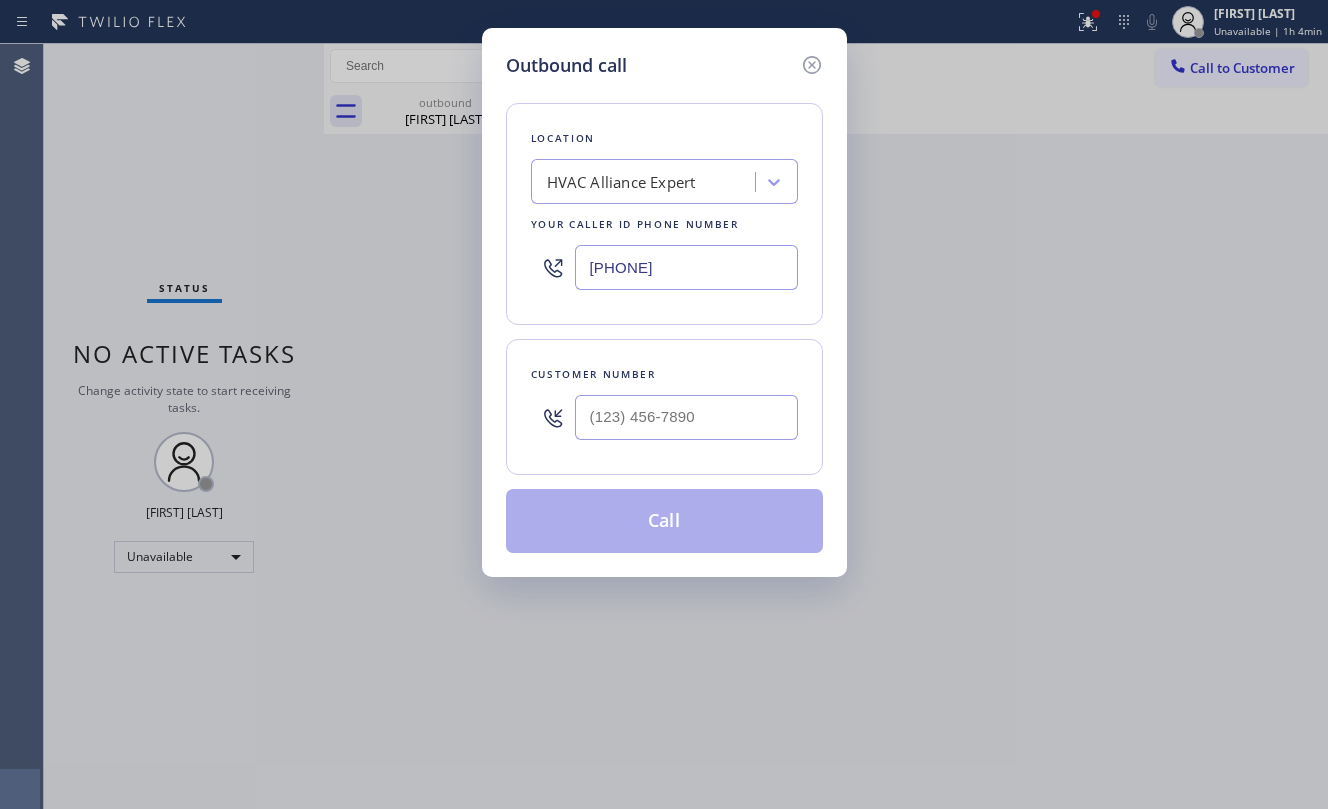 click at bounding box center [686, 417] 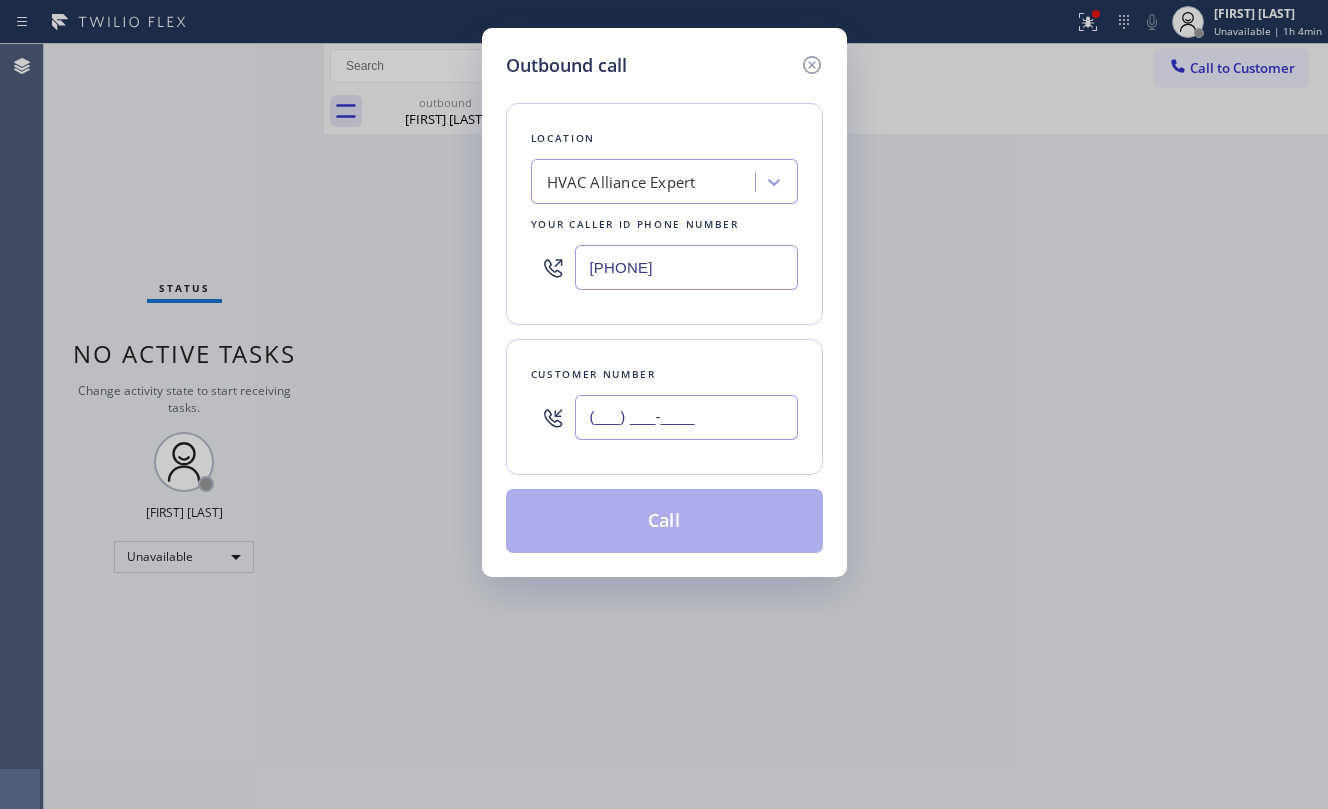 paste on "323) 216-6044" 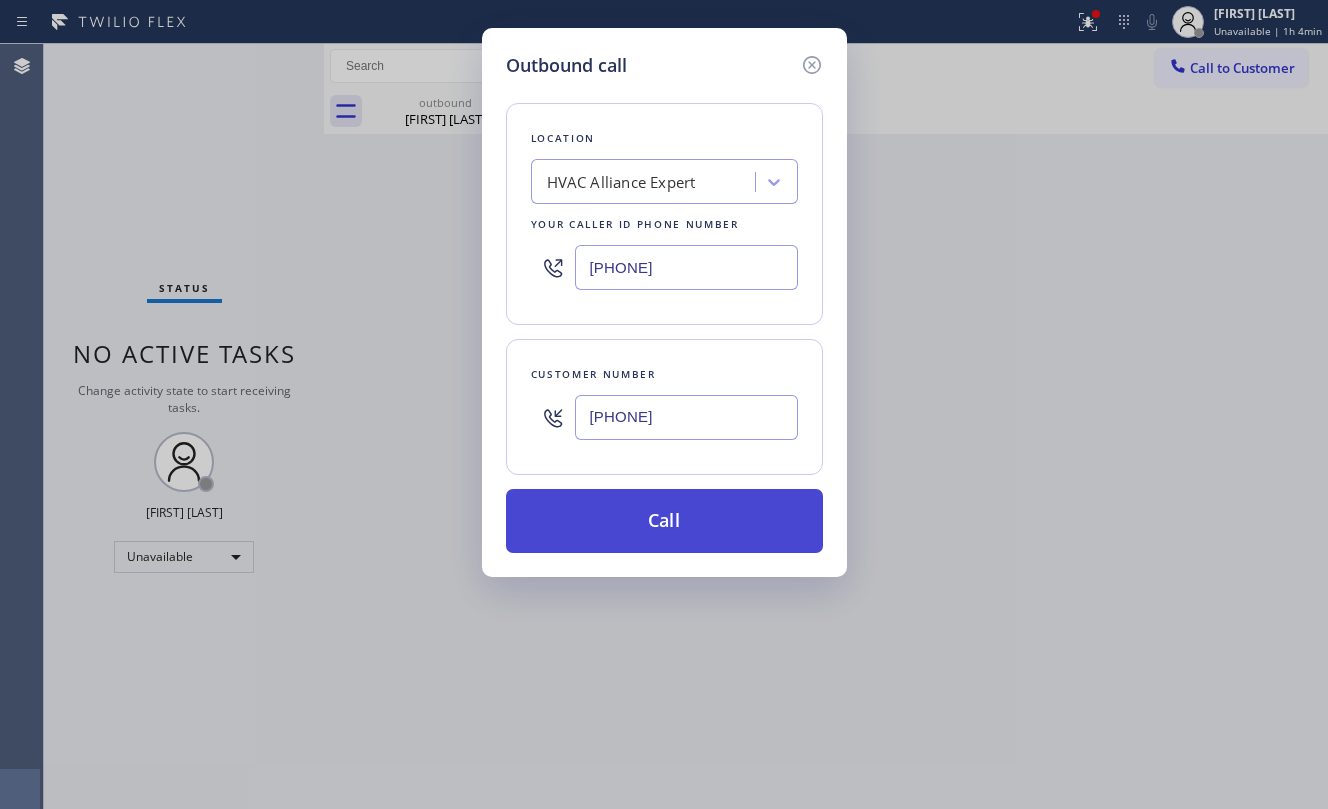 type on "(323) 216-6044" 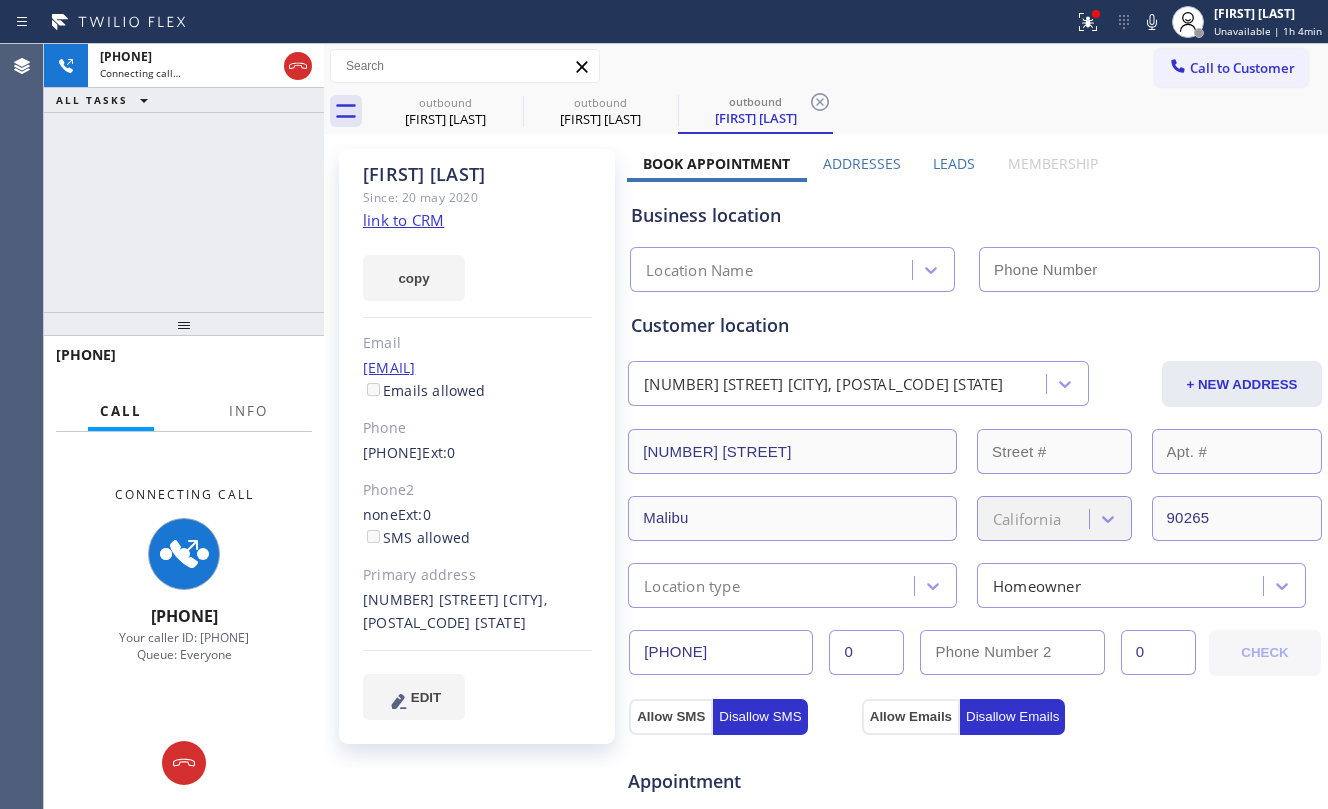 type on "[PHONE]" 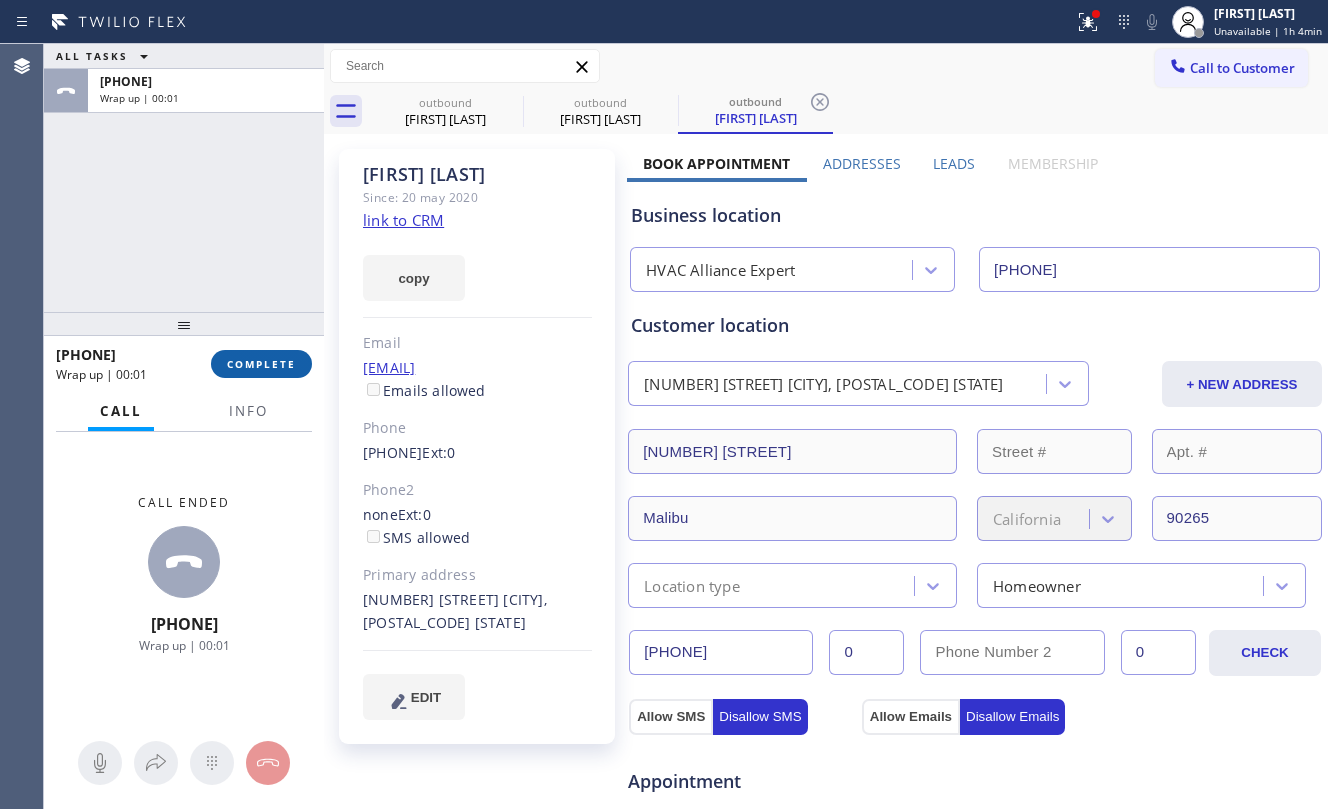 click on "COMPLETE" at bounding box center (261, 364) 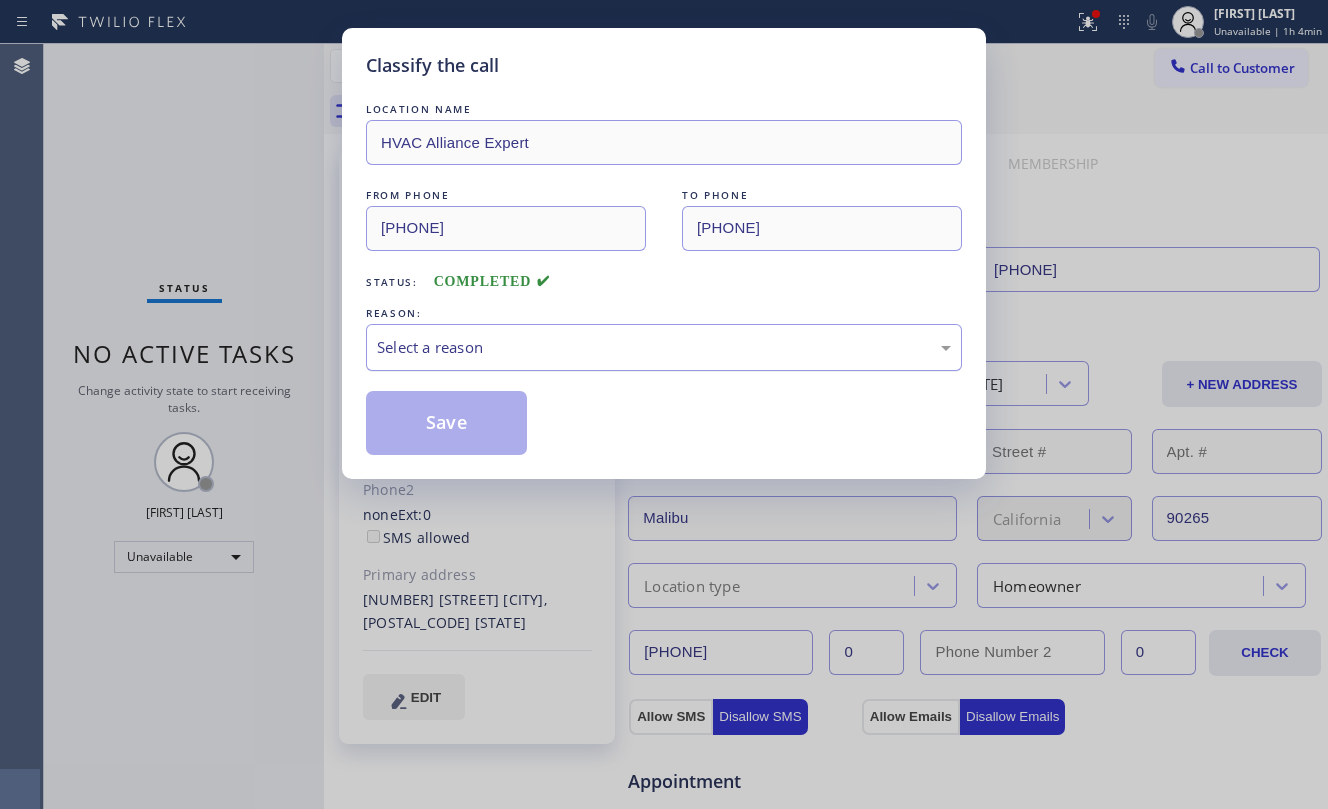 click on "Select a reason" at bounding box center [664, 347] 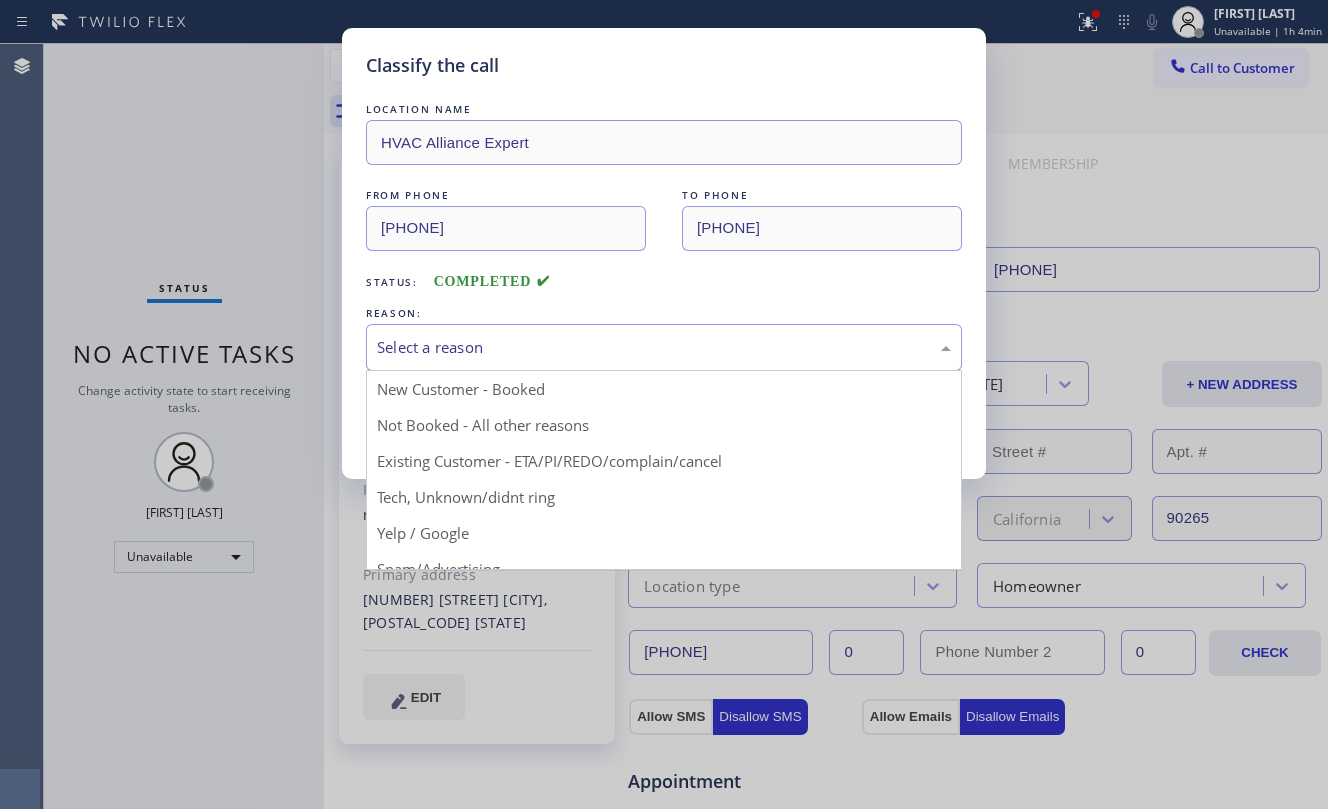 click on "Select a reason" at bounding box center [664, 347] 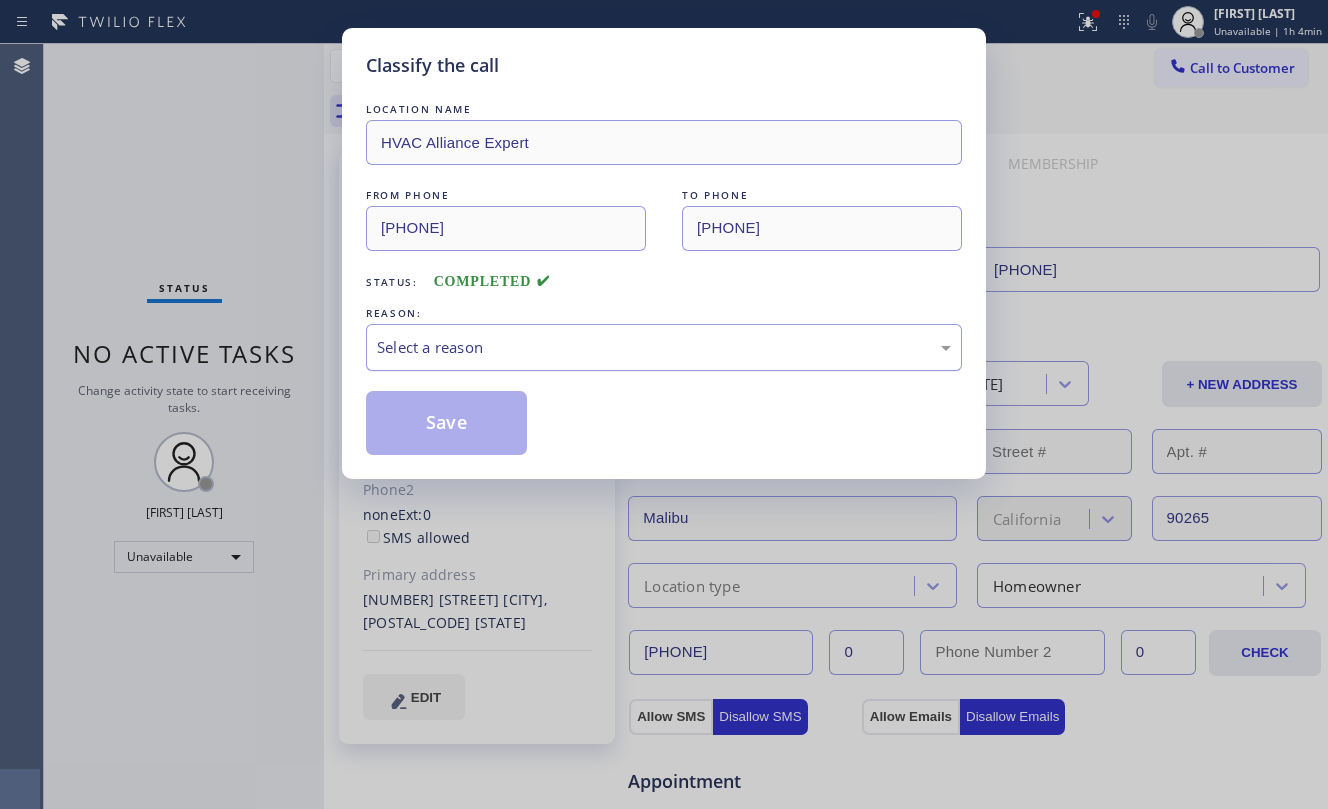 click on "Select a reason" at bounding box center (664, 347) 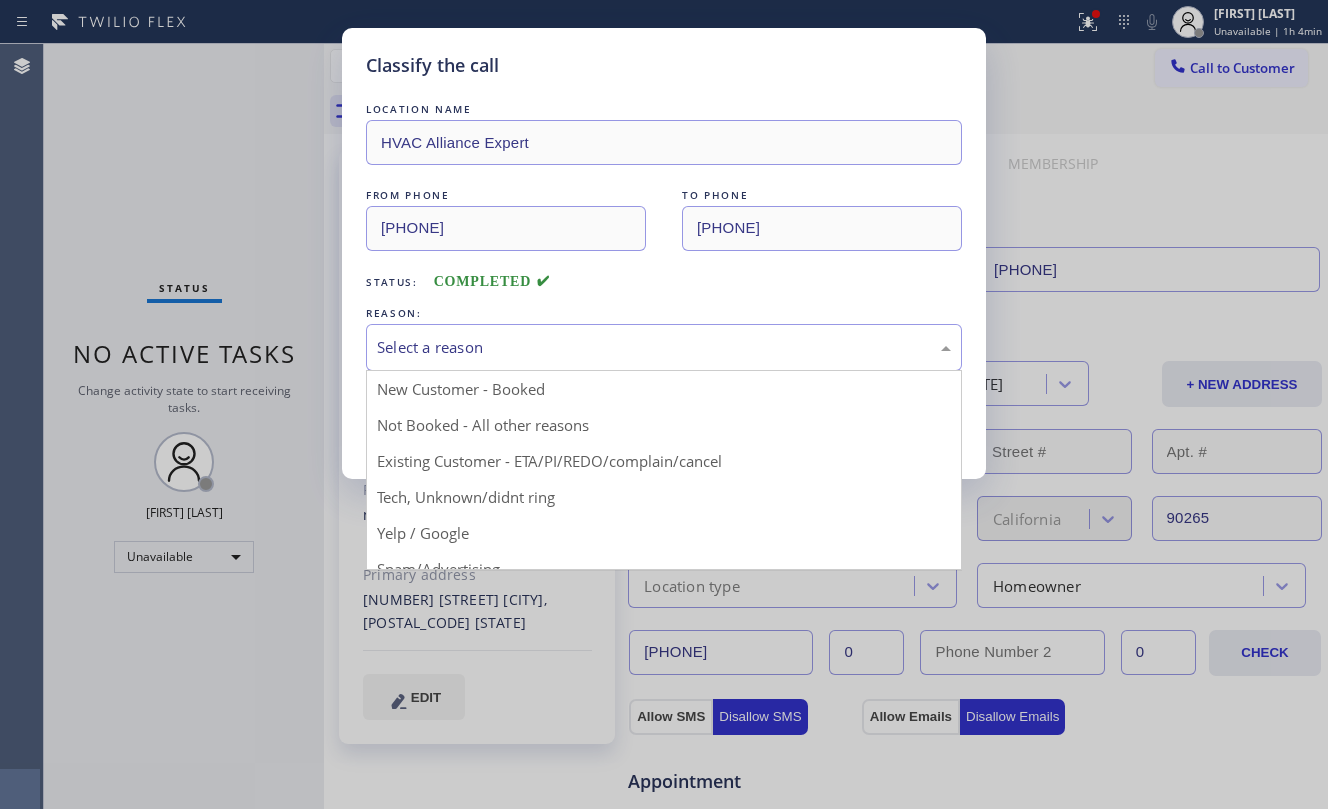 drag, startPoint x: 622, startPoint y: 458, endPoint x: 548, endPoint y: 444, distance: 75.31268 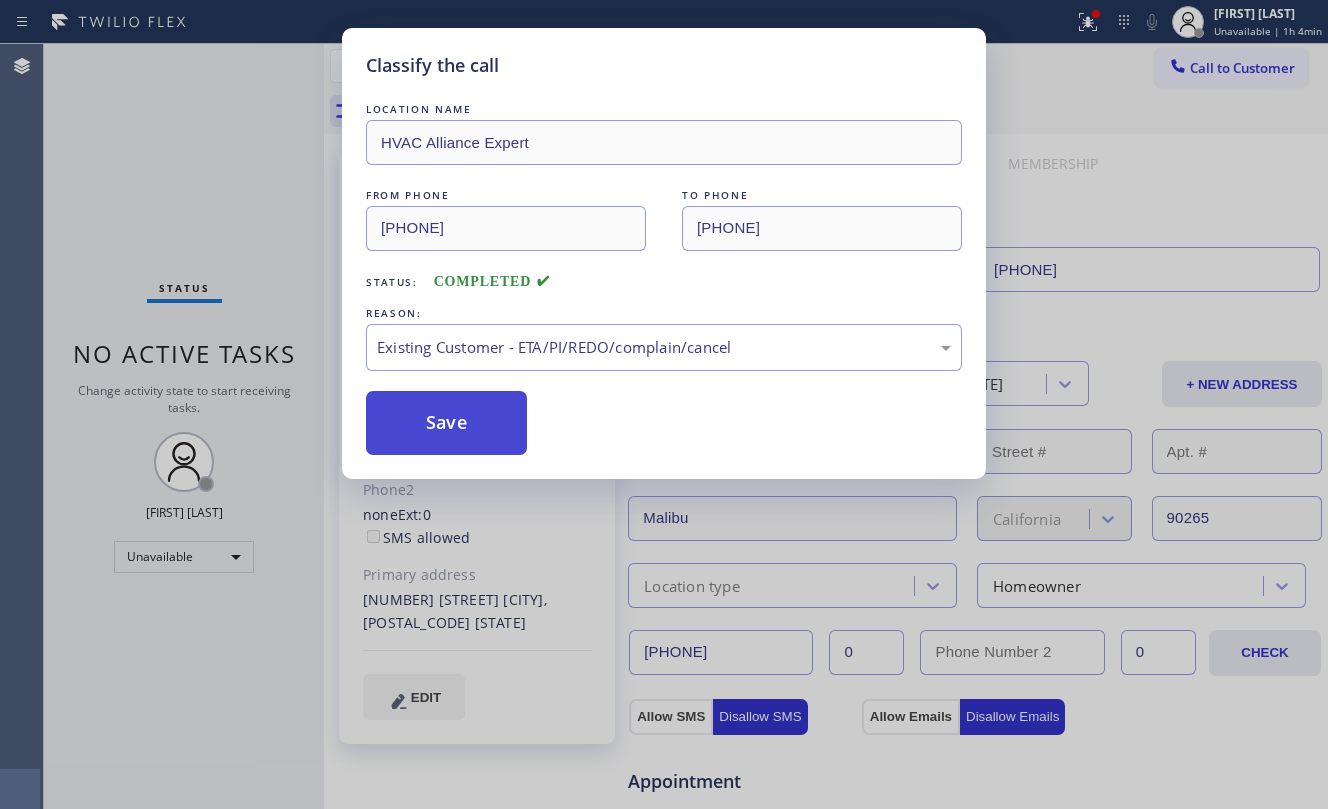 click on "Save" at bounding box center (446, 423) 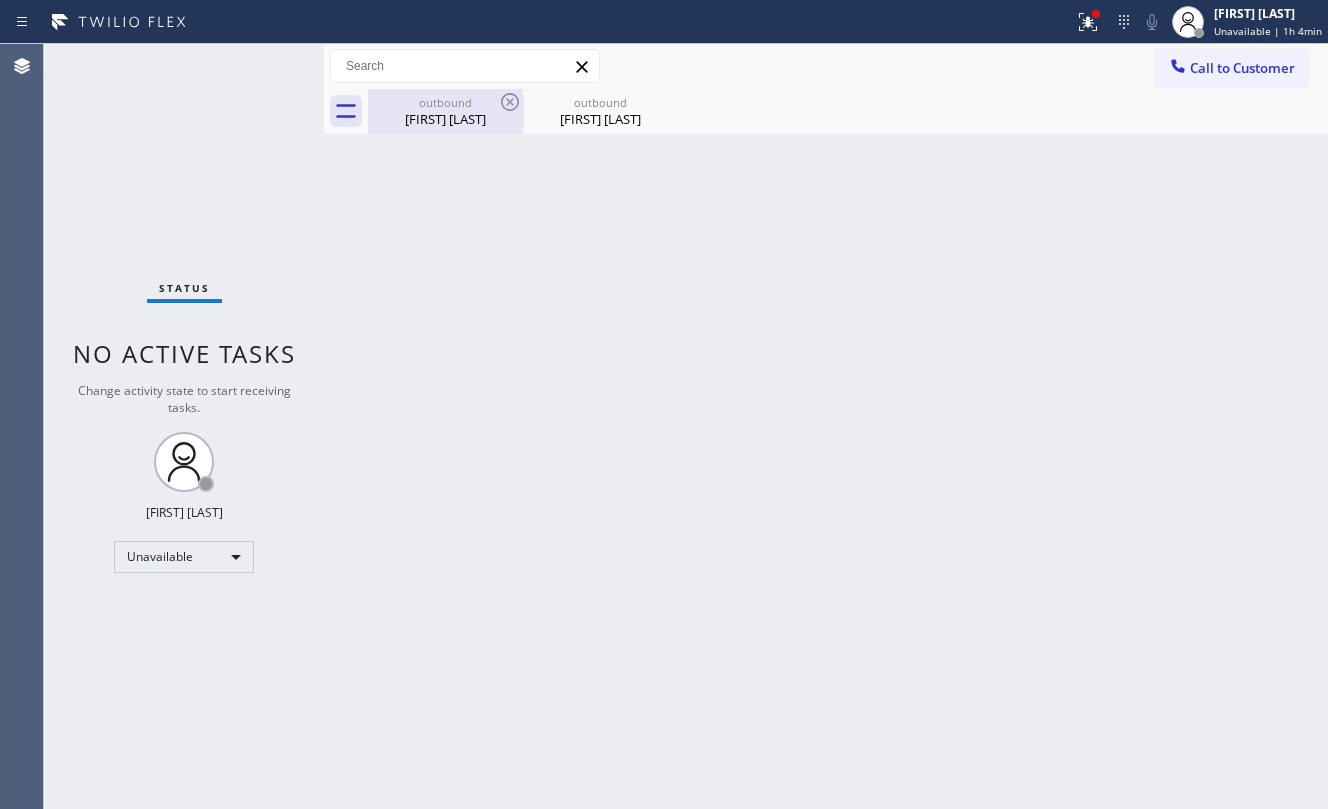 click on "Veronica Cruz" at bounding box center (445, 119) 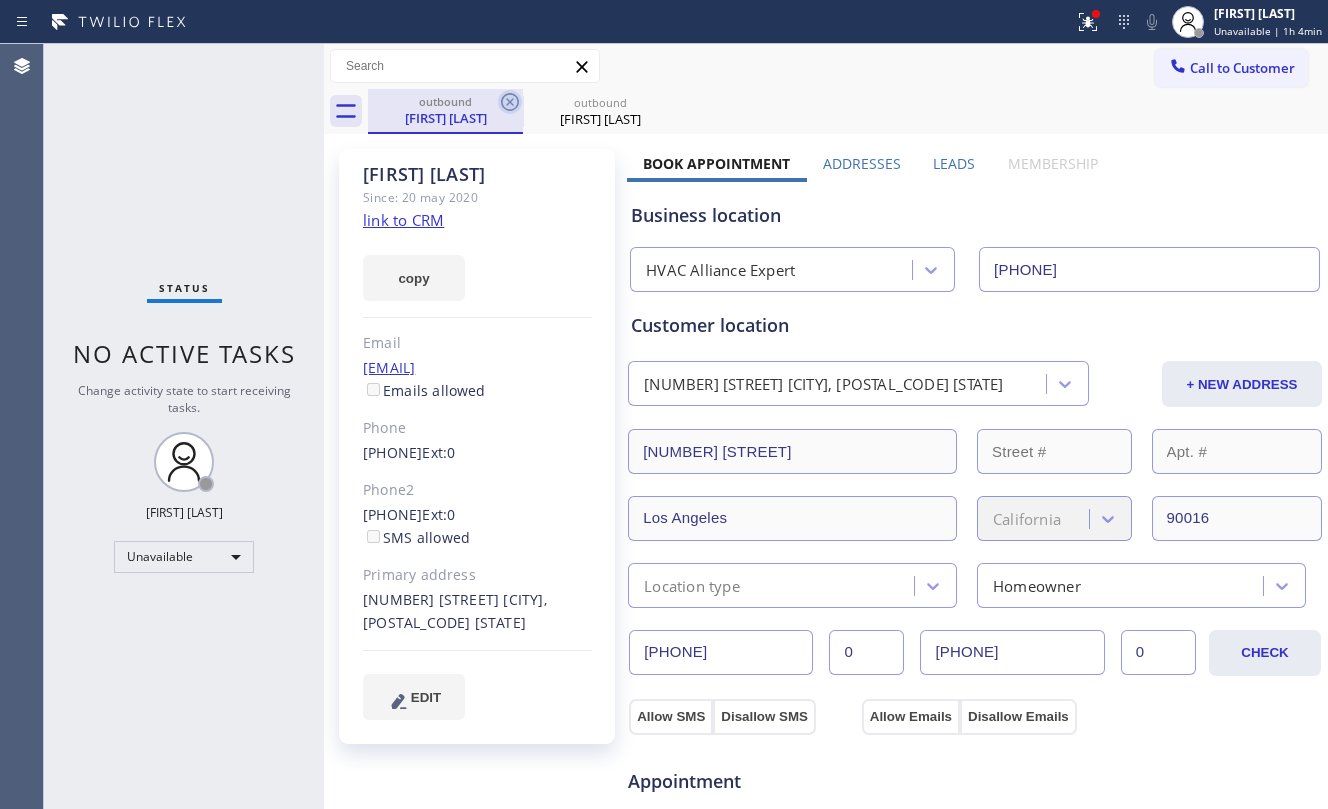 click 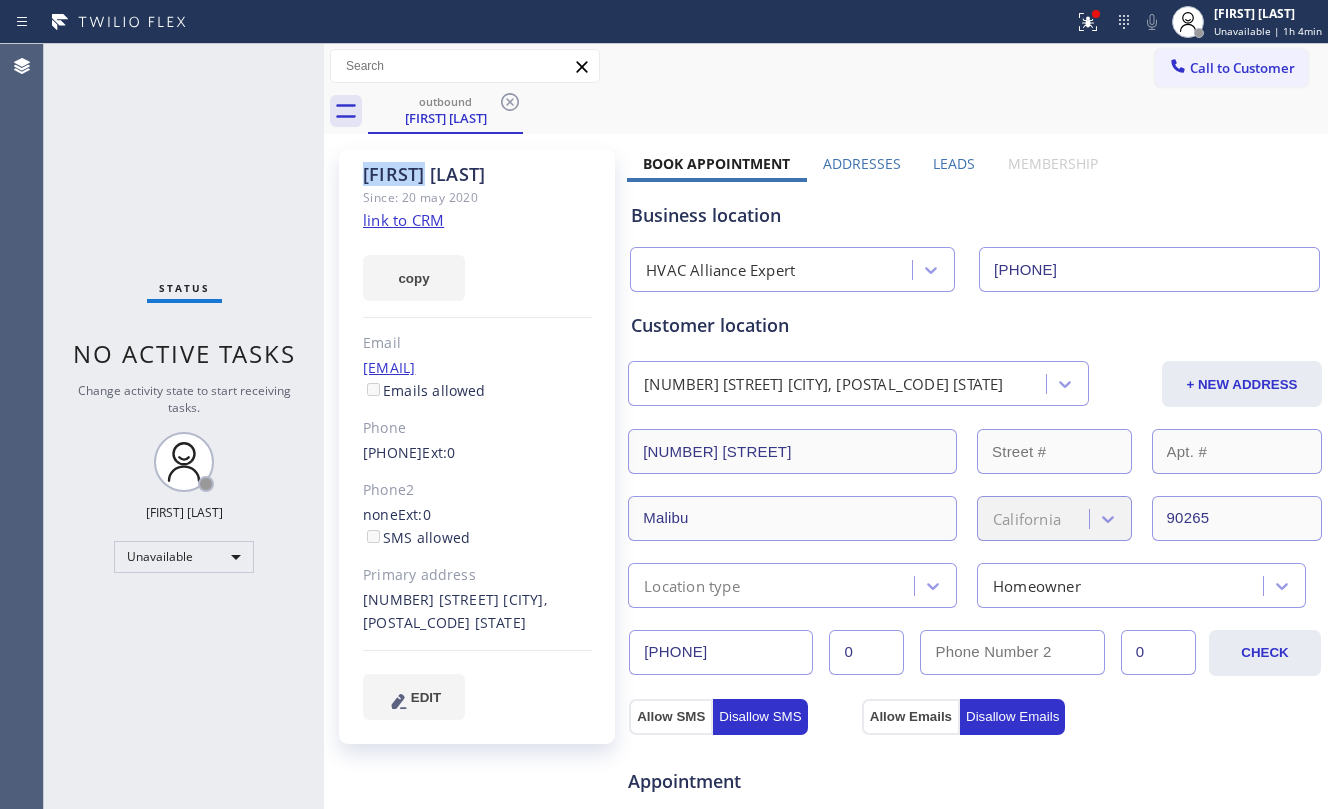 click 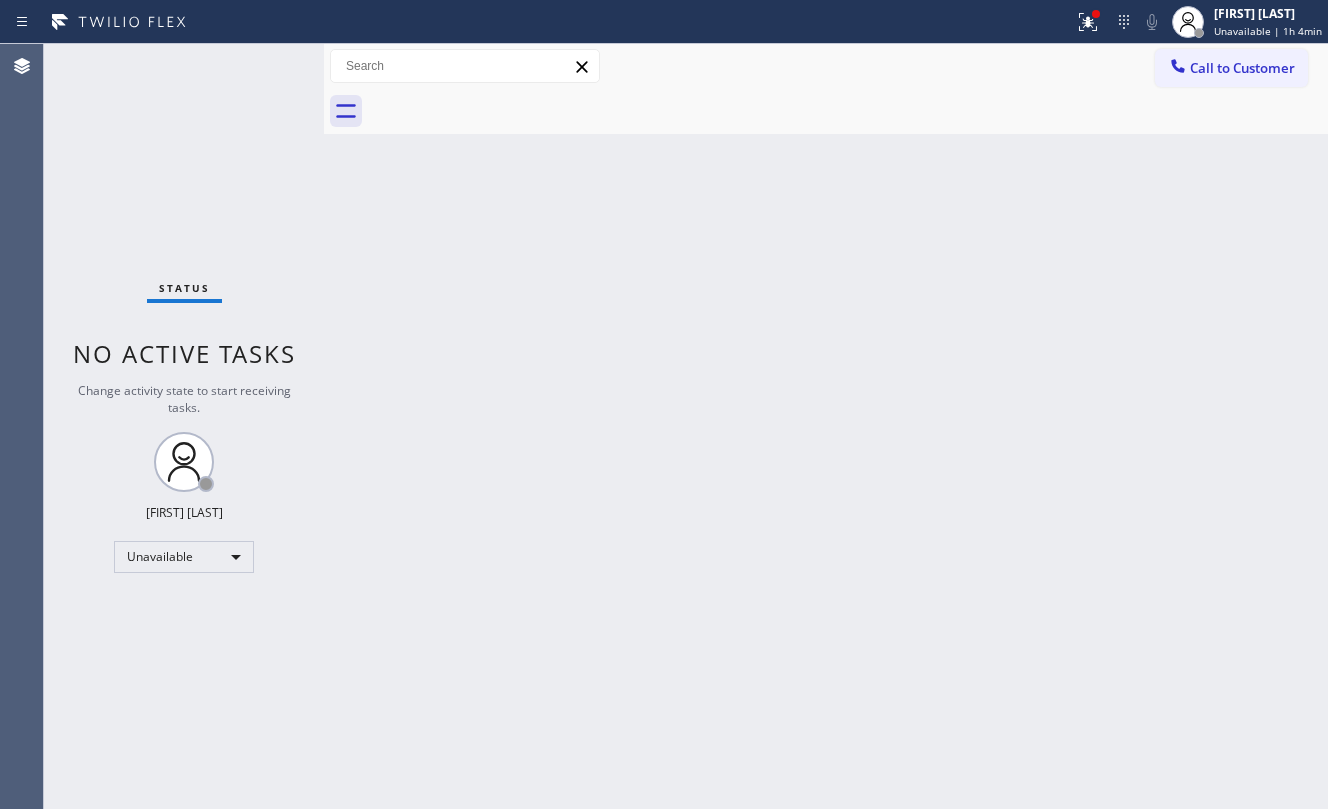 click at bounding box center (848, 111) 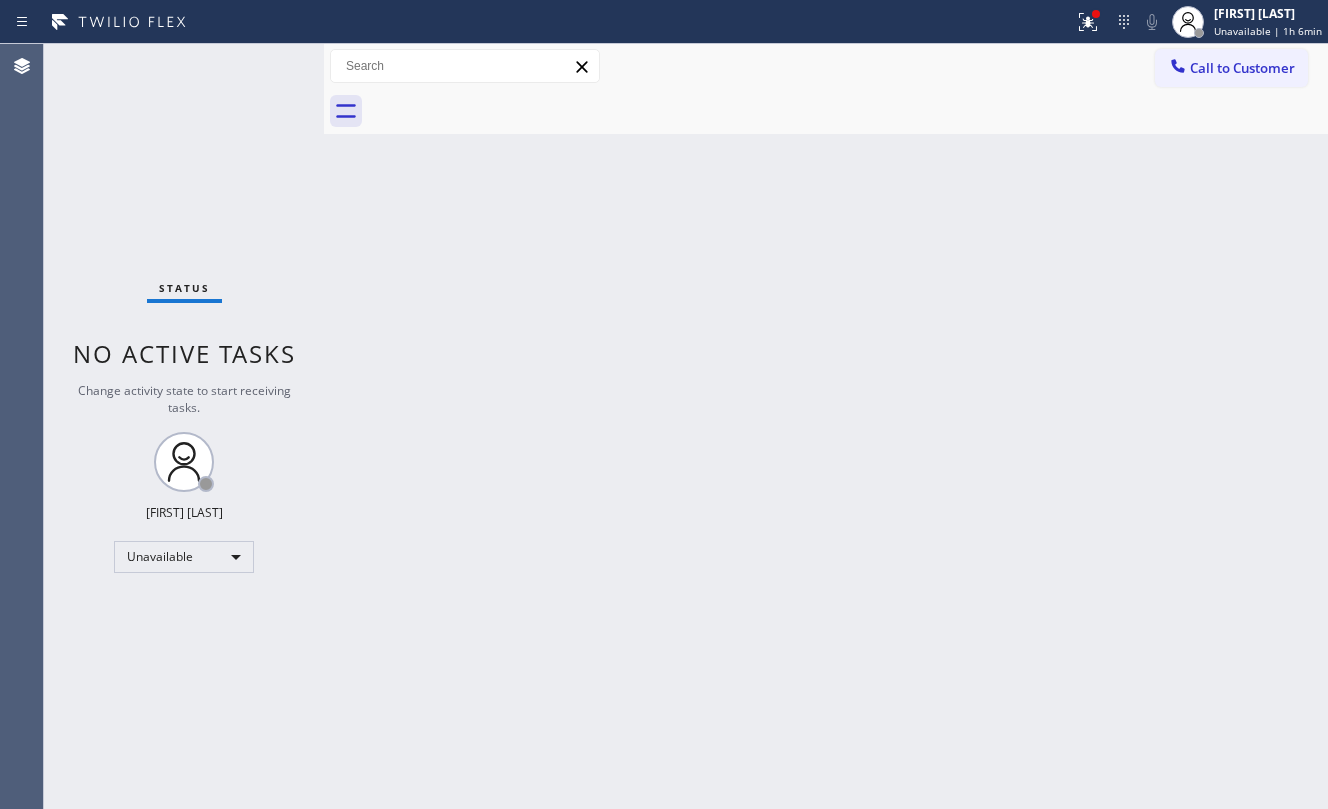 click on "Back to Dashboard Change Sender ID Customers Technicians Select a contact Outbound call Location Search location Your caller id phone number Customer number Call Customer info Name Phone none Address none Change Sender ID HVAC [PHONE] 5 Star Appliance [PHONE] Appliance Repair [PHONE] Plumbing [PHONE] Air Duct Cleaning [PHONE] Electricians [PHONE] Cancel Change Check personal SMS Reset Change No tabs Call to Customer Outbound call Location HVAC Alliance Expert Your caller id phone number [PHONE] Customer number Call Outbound call Technician Search Technician Your caller id phone number Your caller id phone number Call" at bounding box center [826, 426] 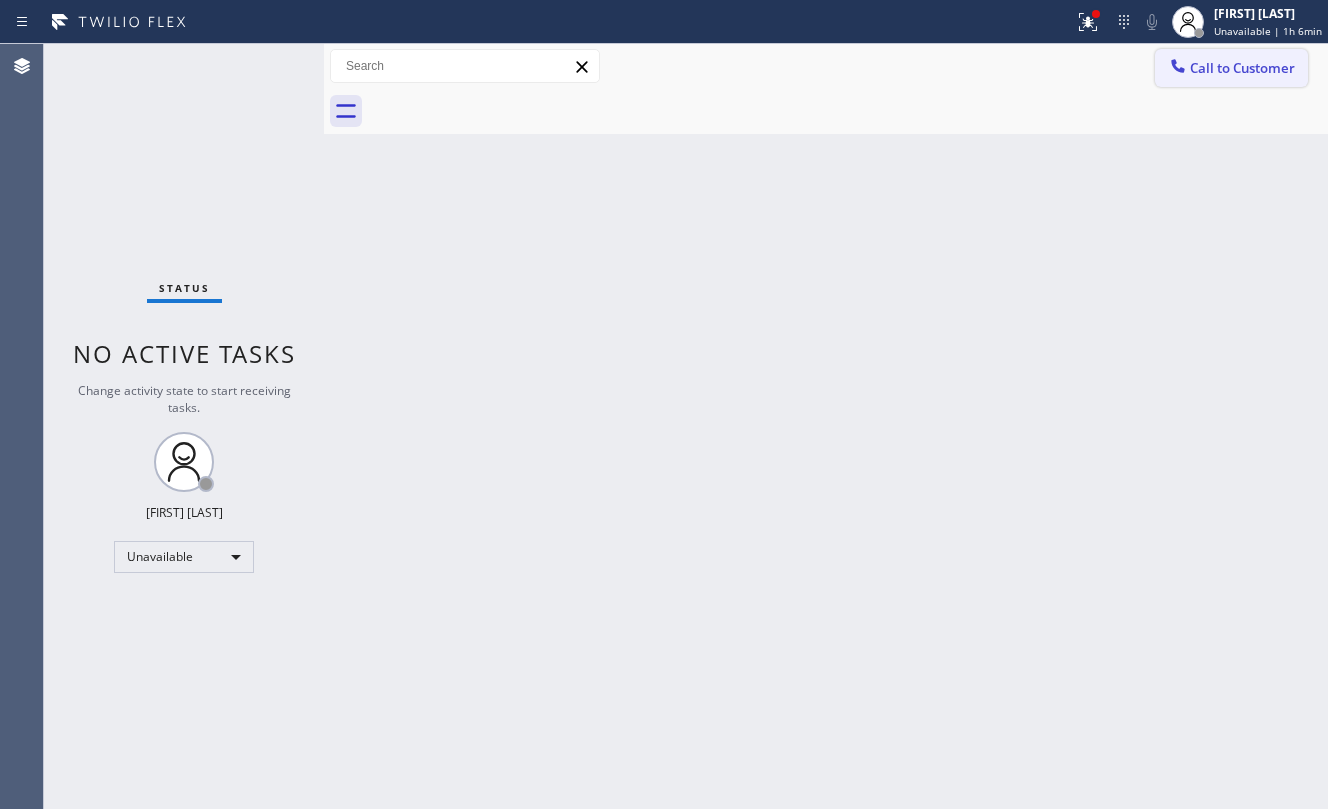 click on "Call to Customer" at bounding box center [1242, 68] 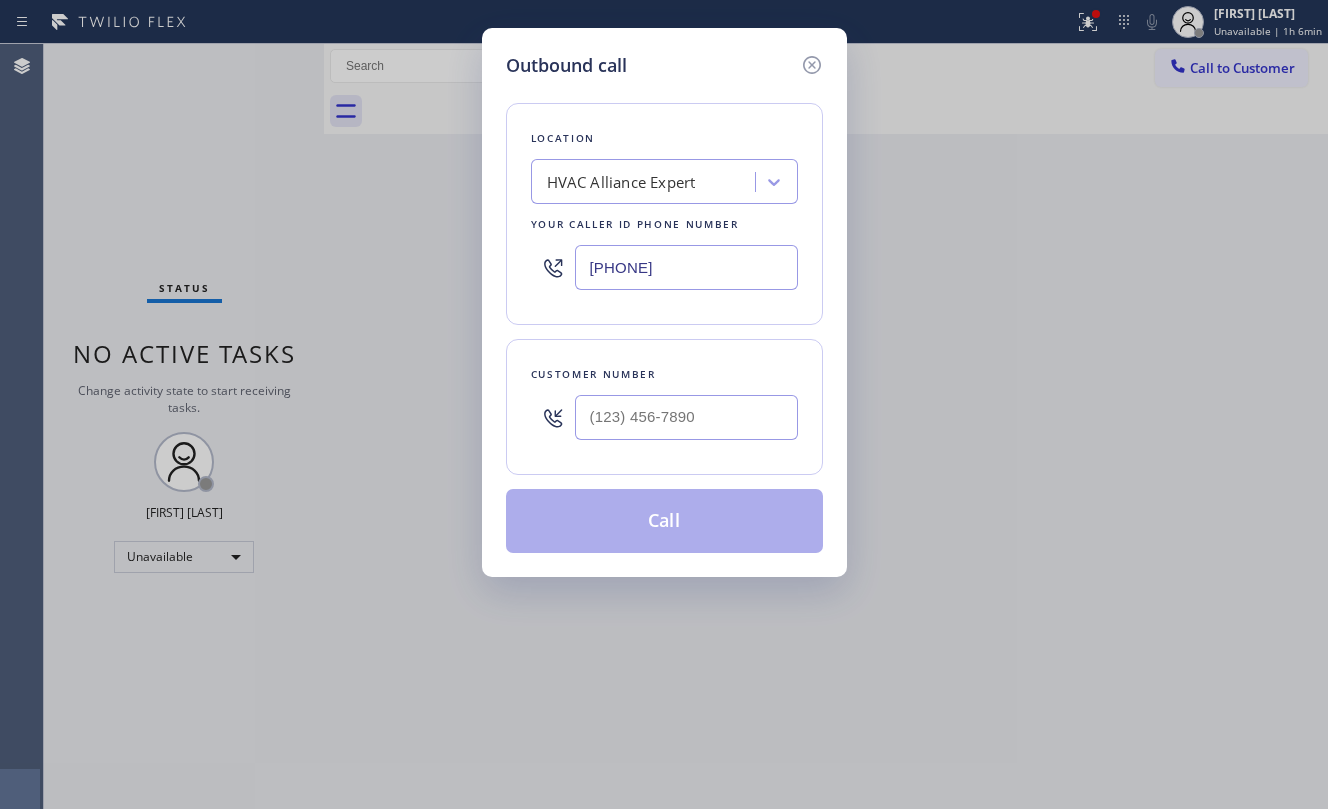 click at bounding box center [686, 417] 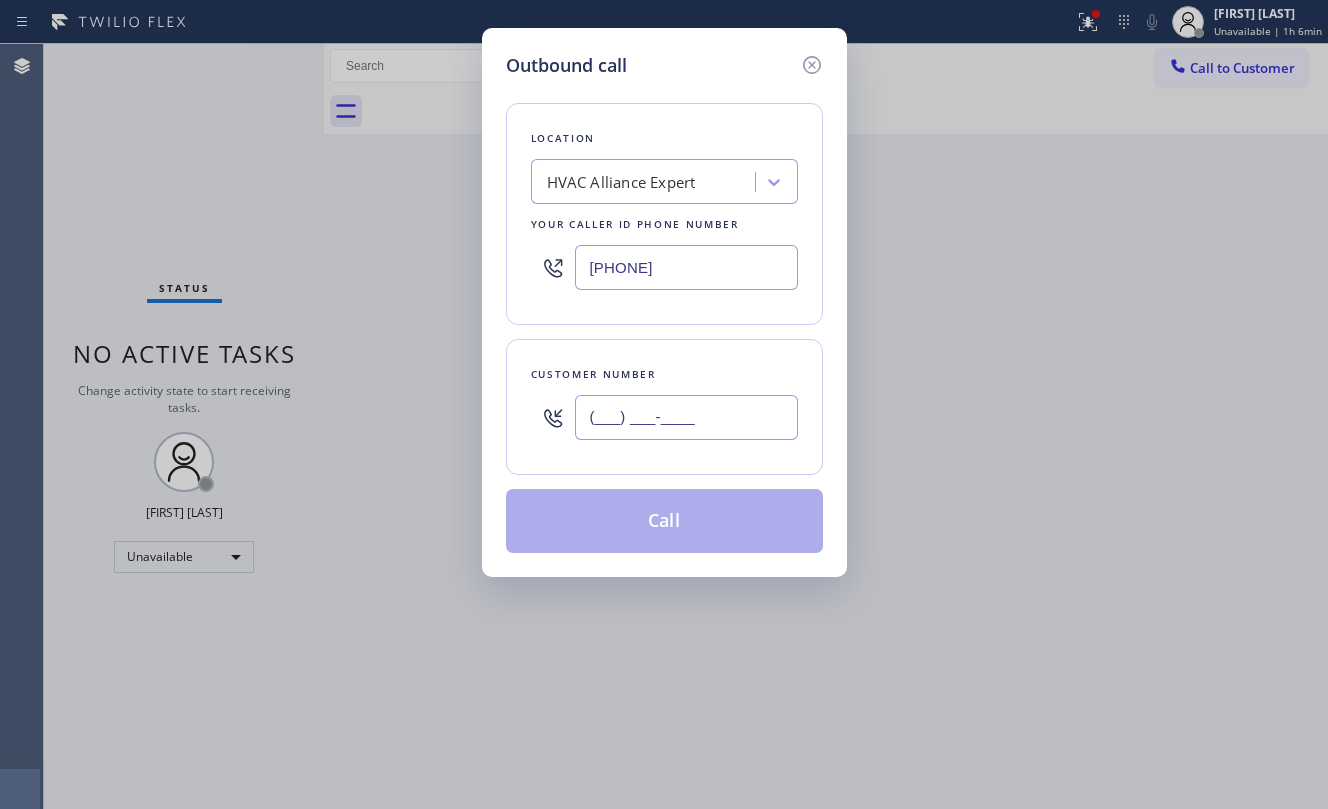 paste 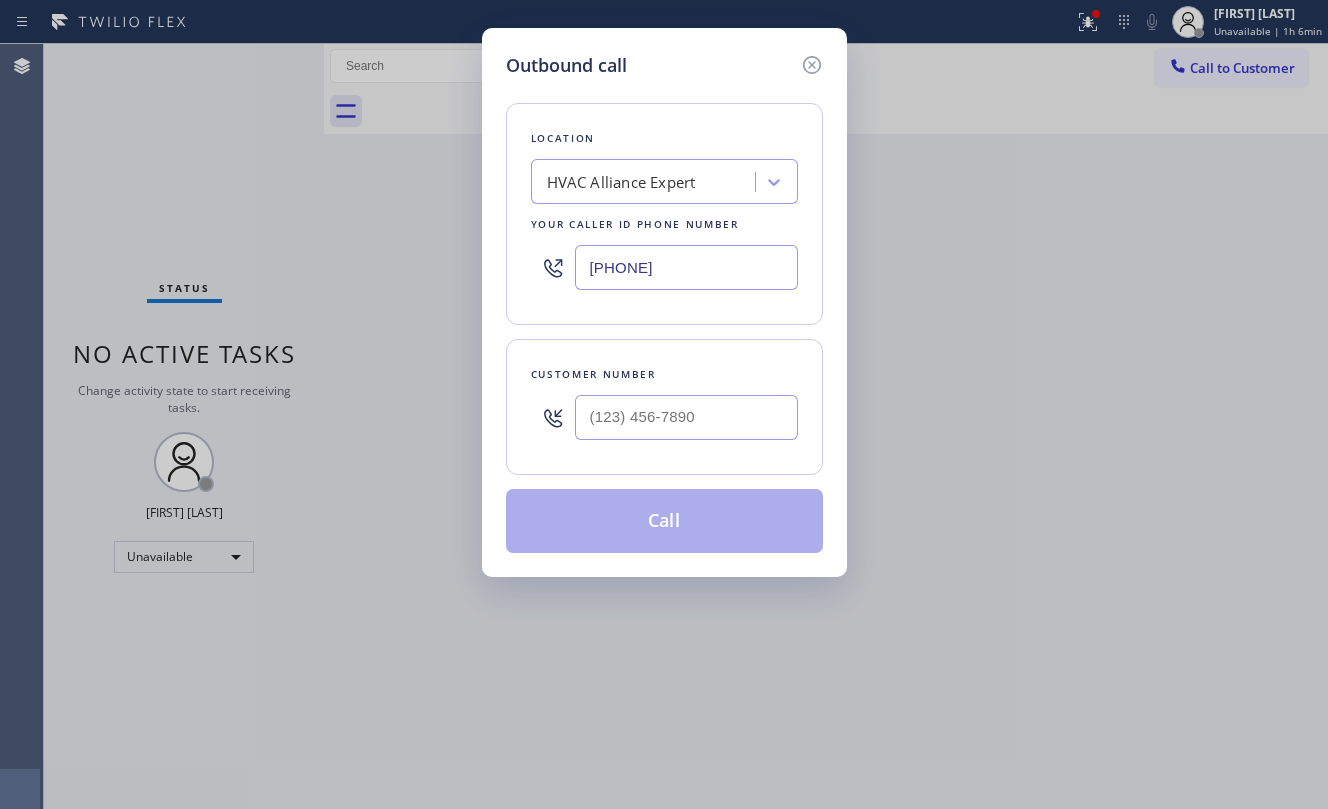 click on "Customer number" at bounding box center (664, 374) 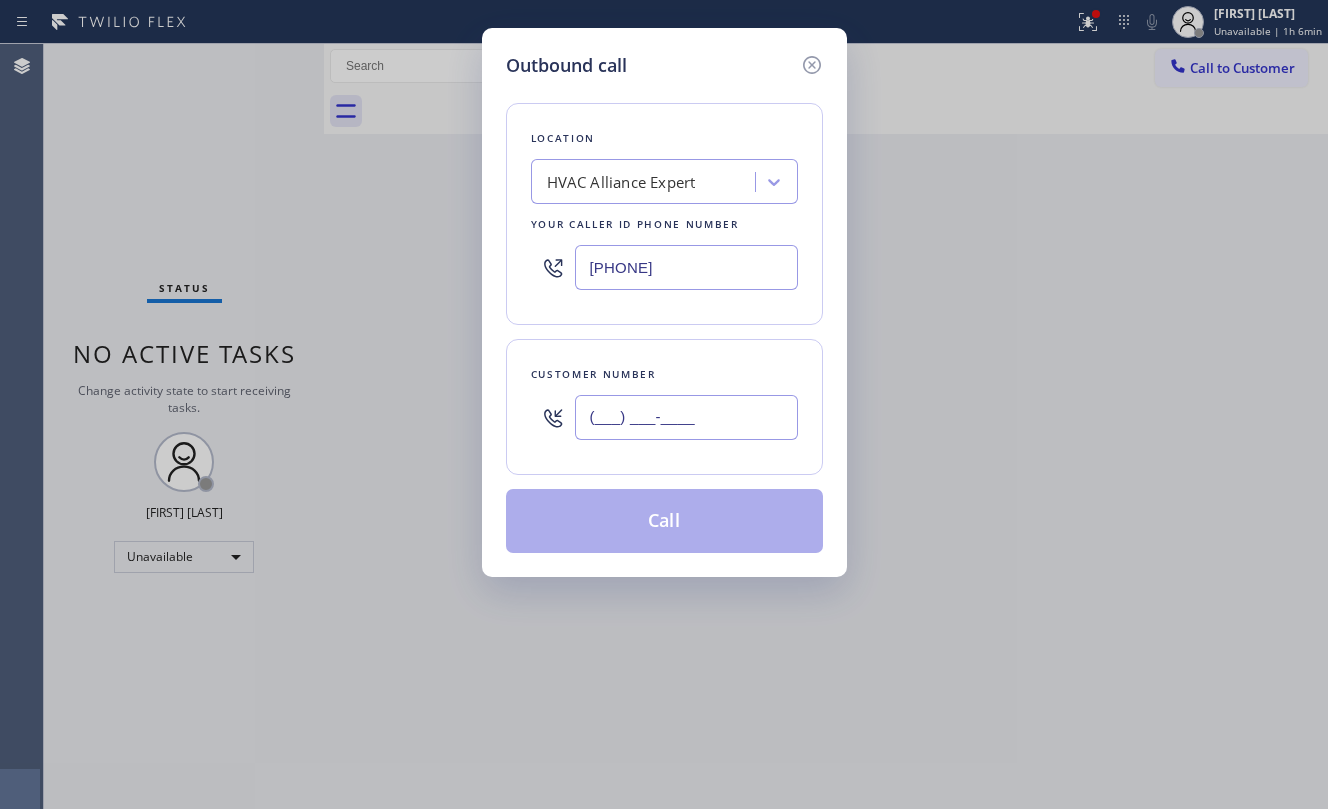 click on "(___) ___-____" at bounding box center (686, 417) 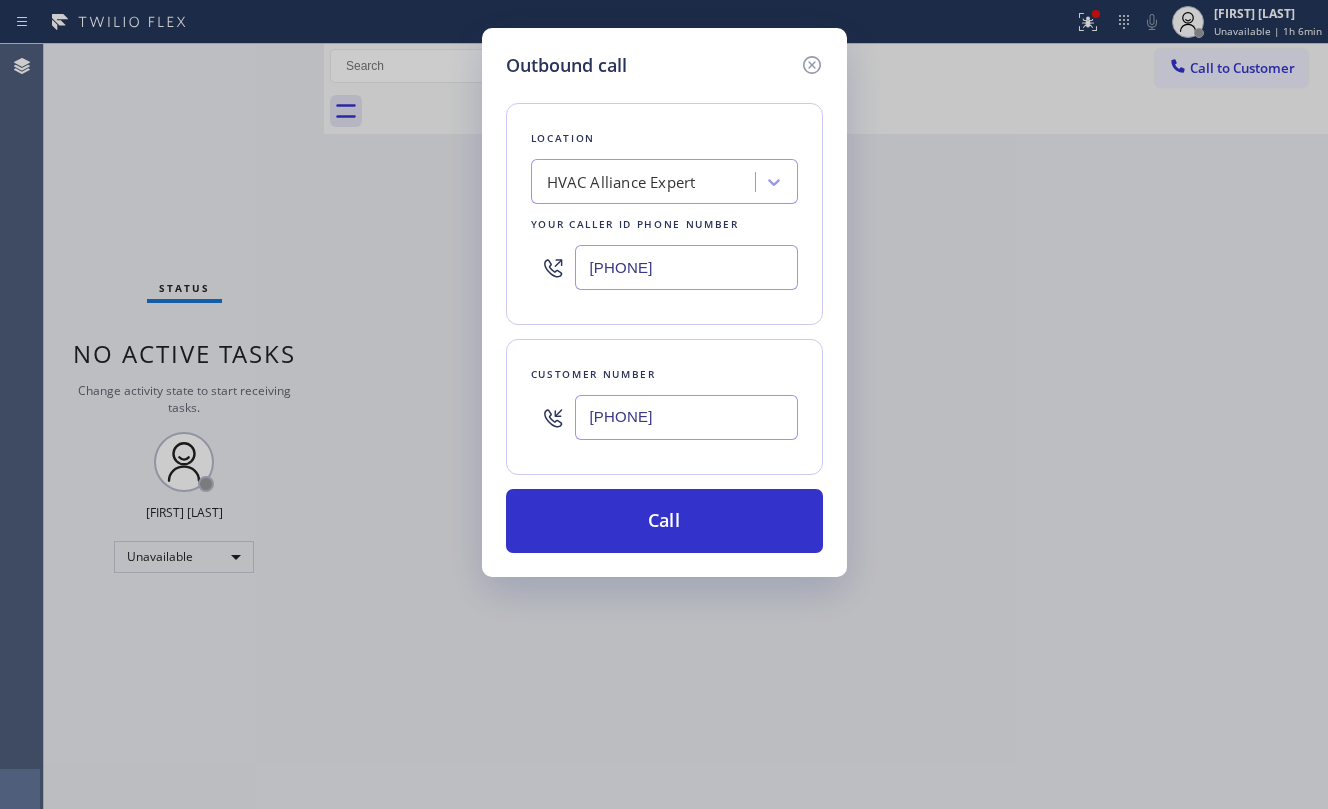 type on "(630) 888-9259" 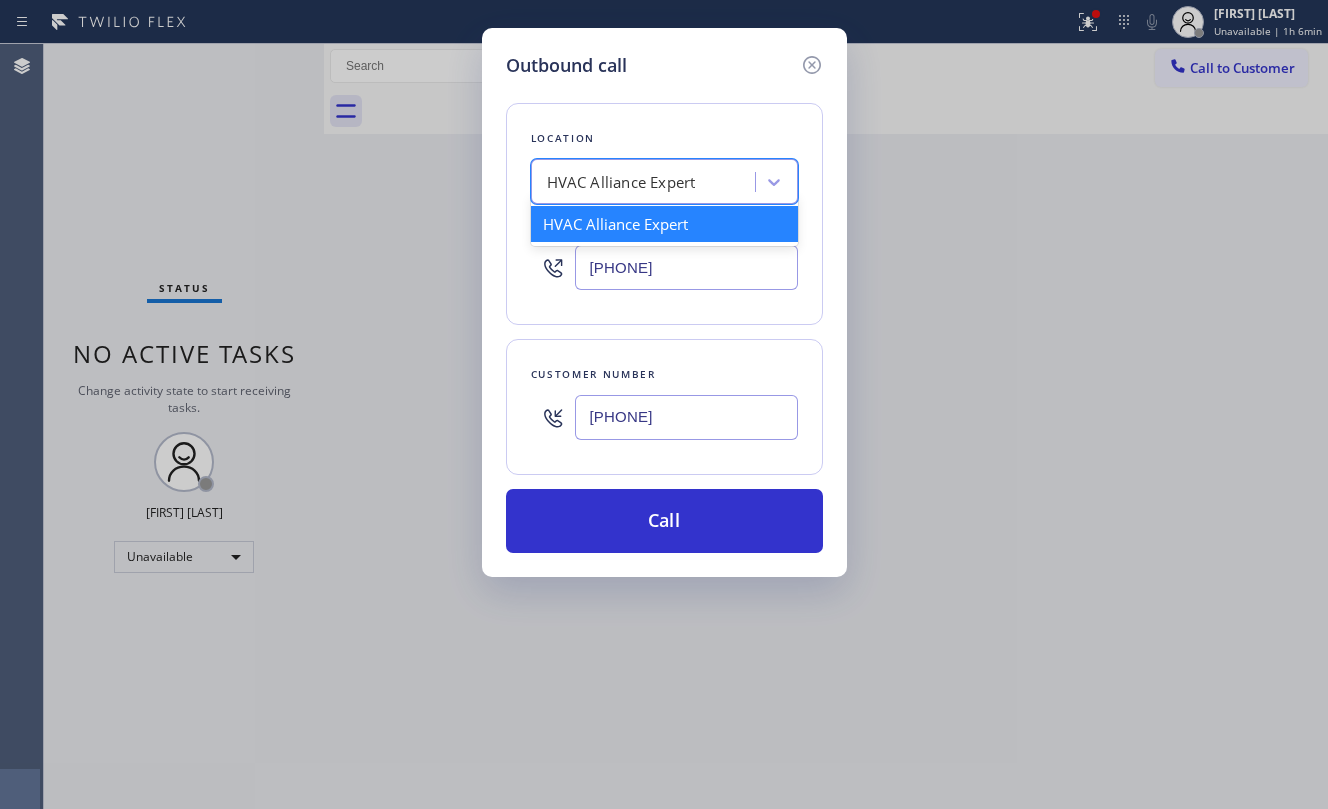 paste on "Fulton Market Appliance Repair" 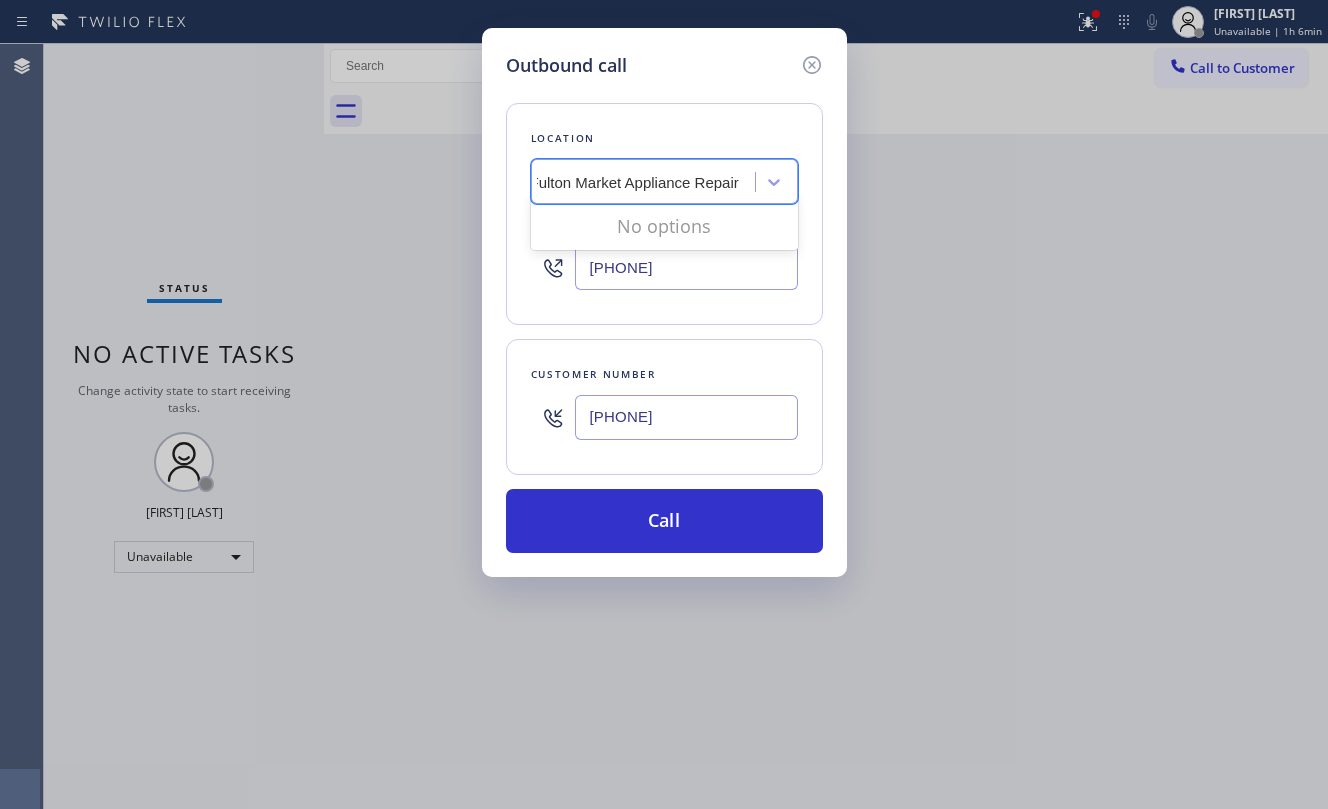 scroll, scrollTop: 0, scrollLeft: 17, axis: horizontal 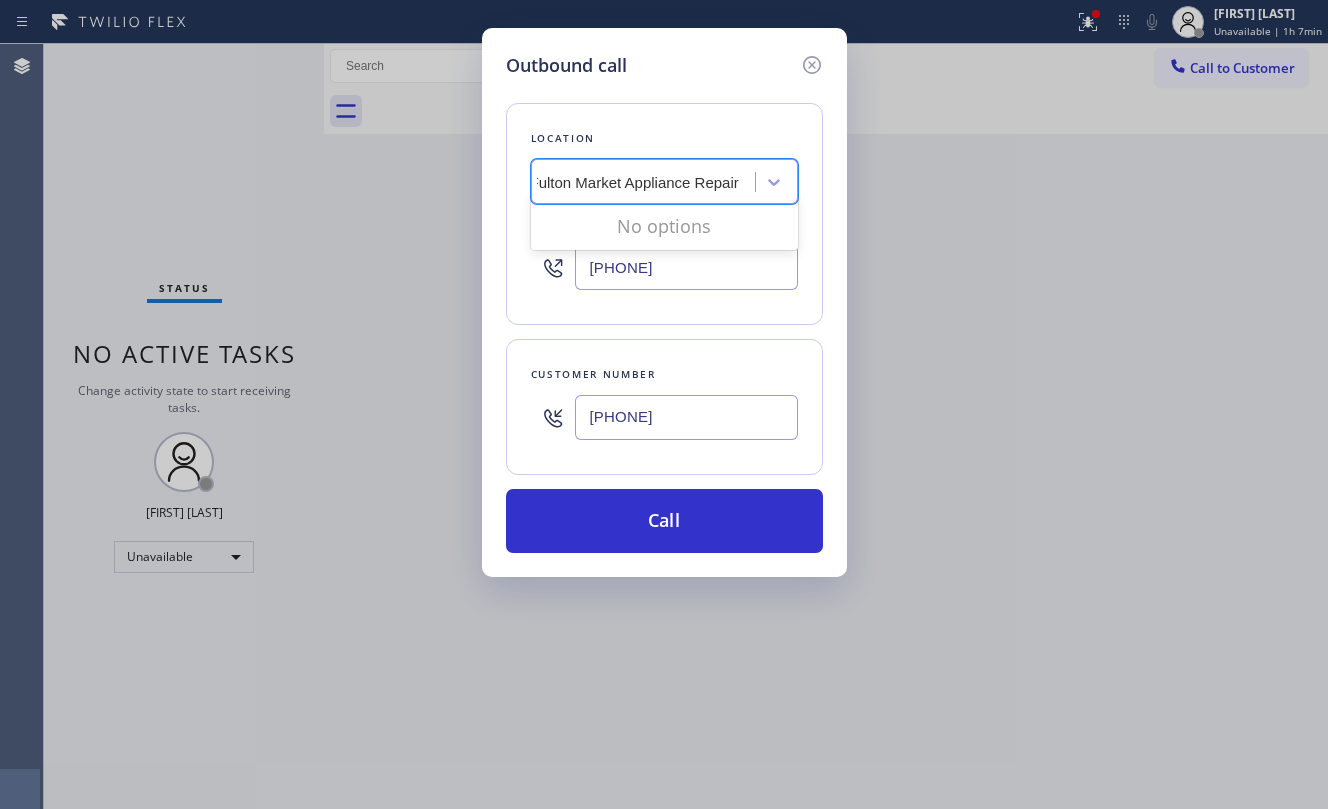 click on "Fulton Market Appliance Repair" at bounding box center (637, 182) 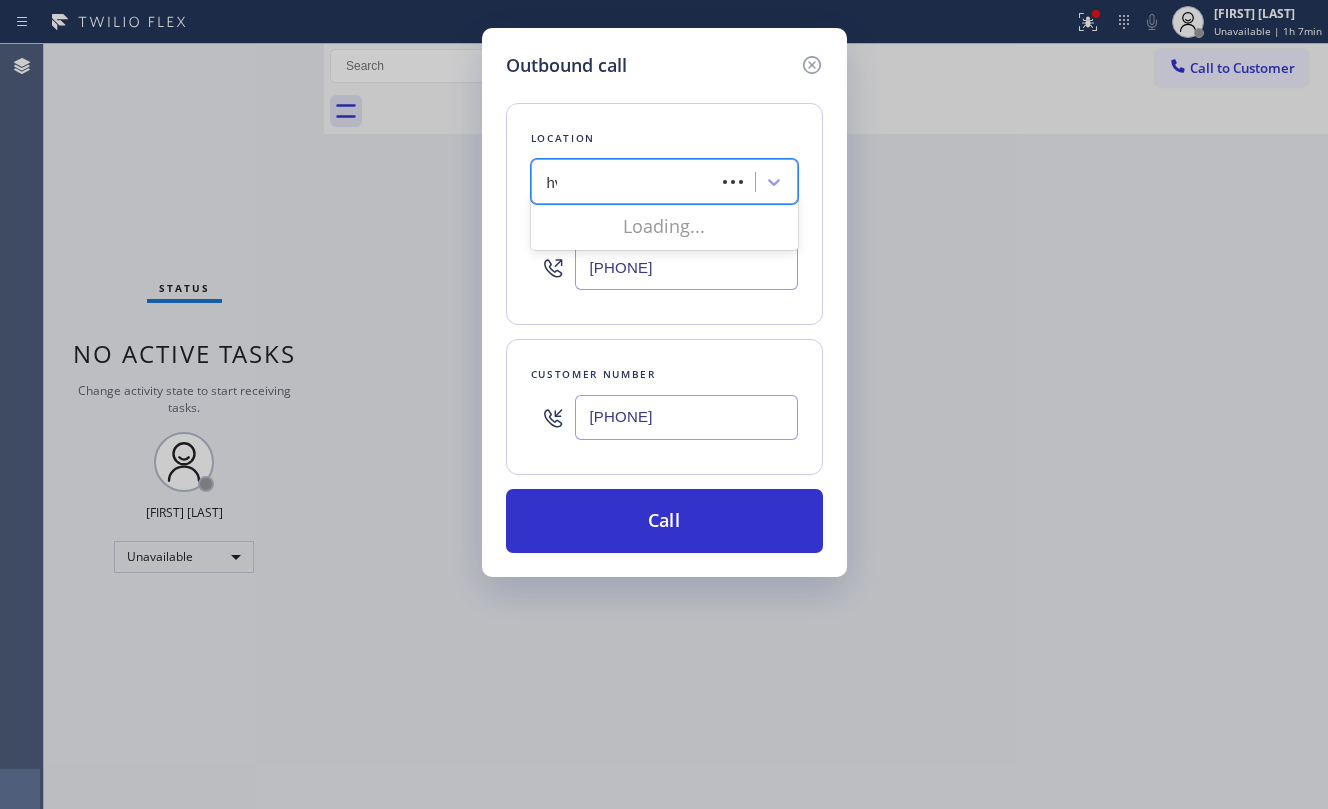 scroll, scrollTop: 0, scrollLeft: 0, axis: both 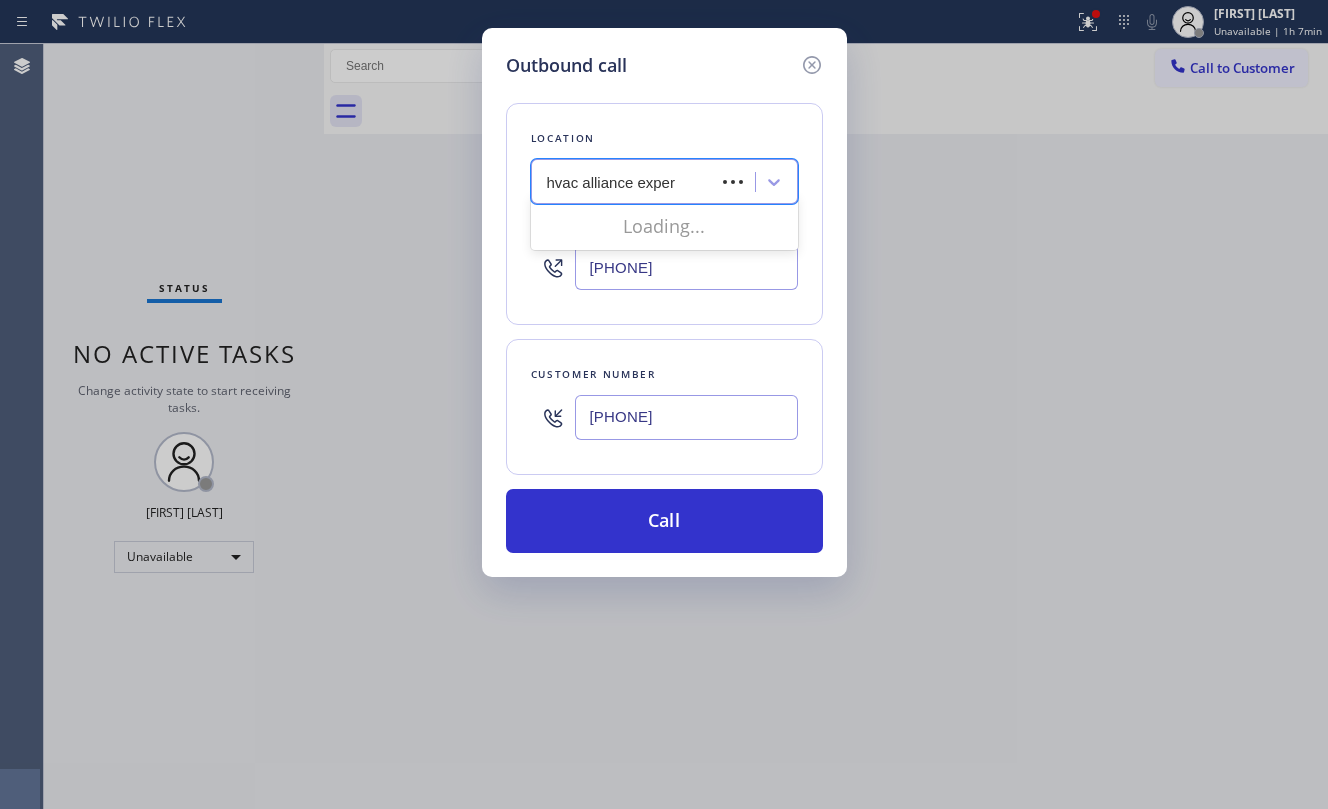 type on "hvac alliance expert" 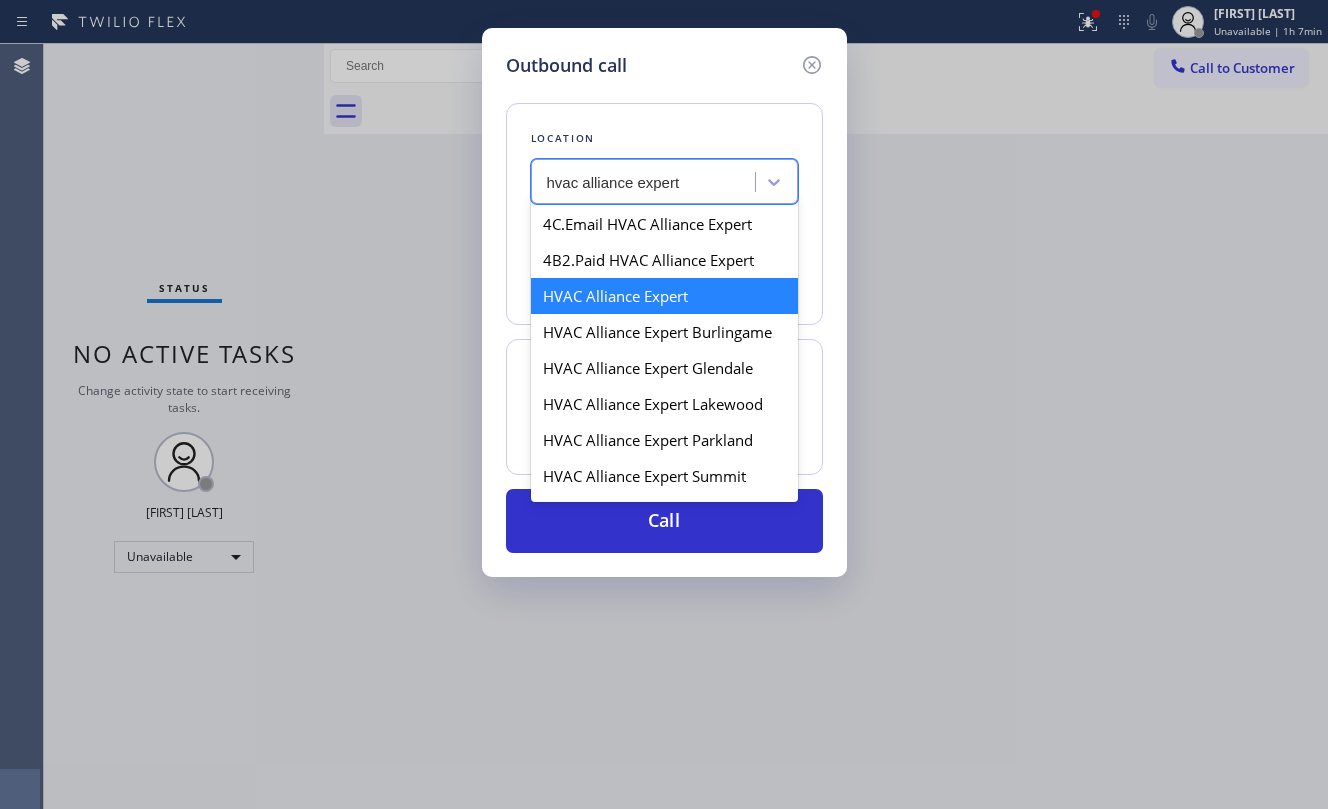 click on "HVAC Alliance Expert" at bounding box center [664, 296] 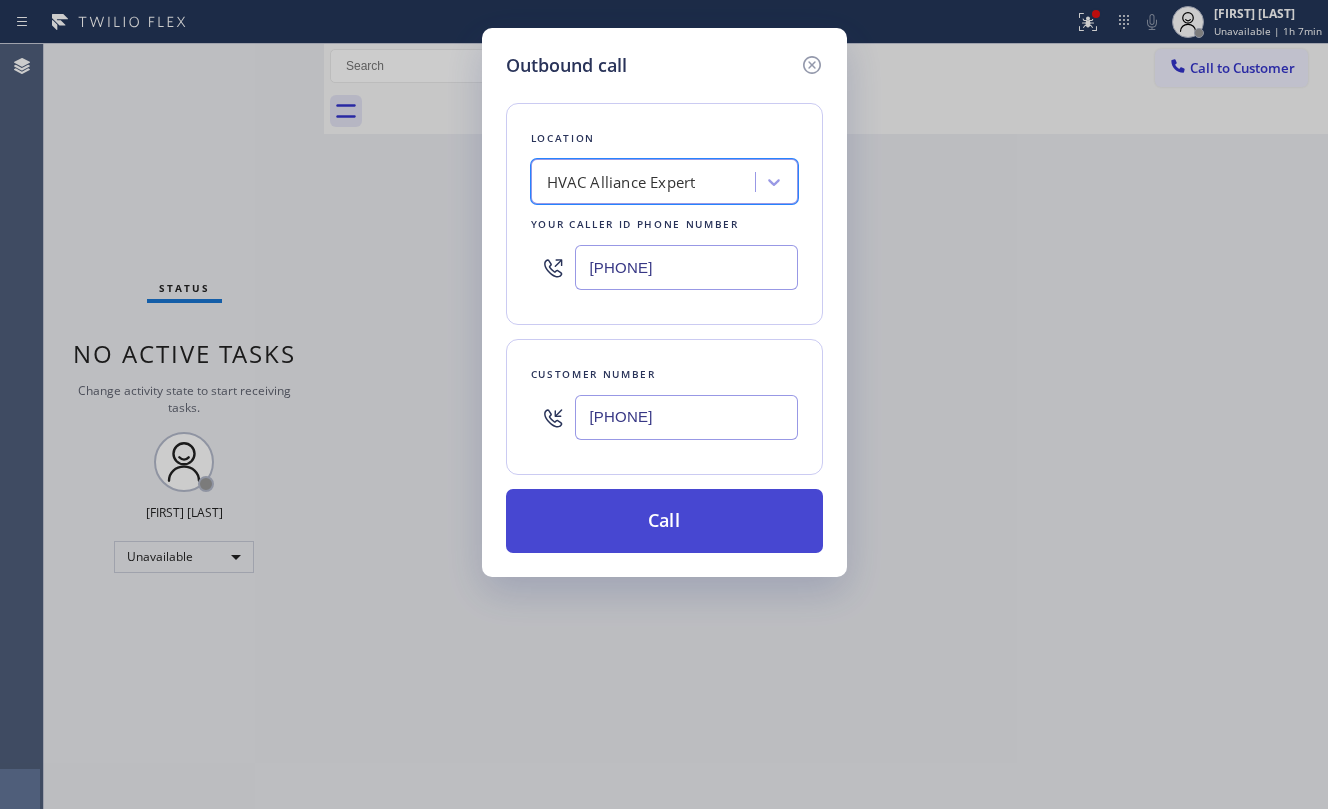 click on "Call" at bounding box center [664, 521] 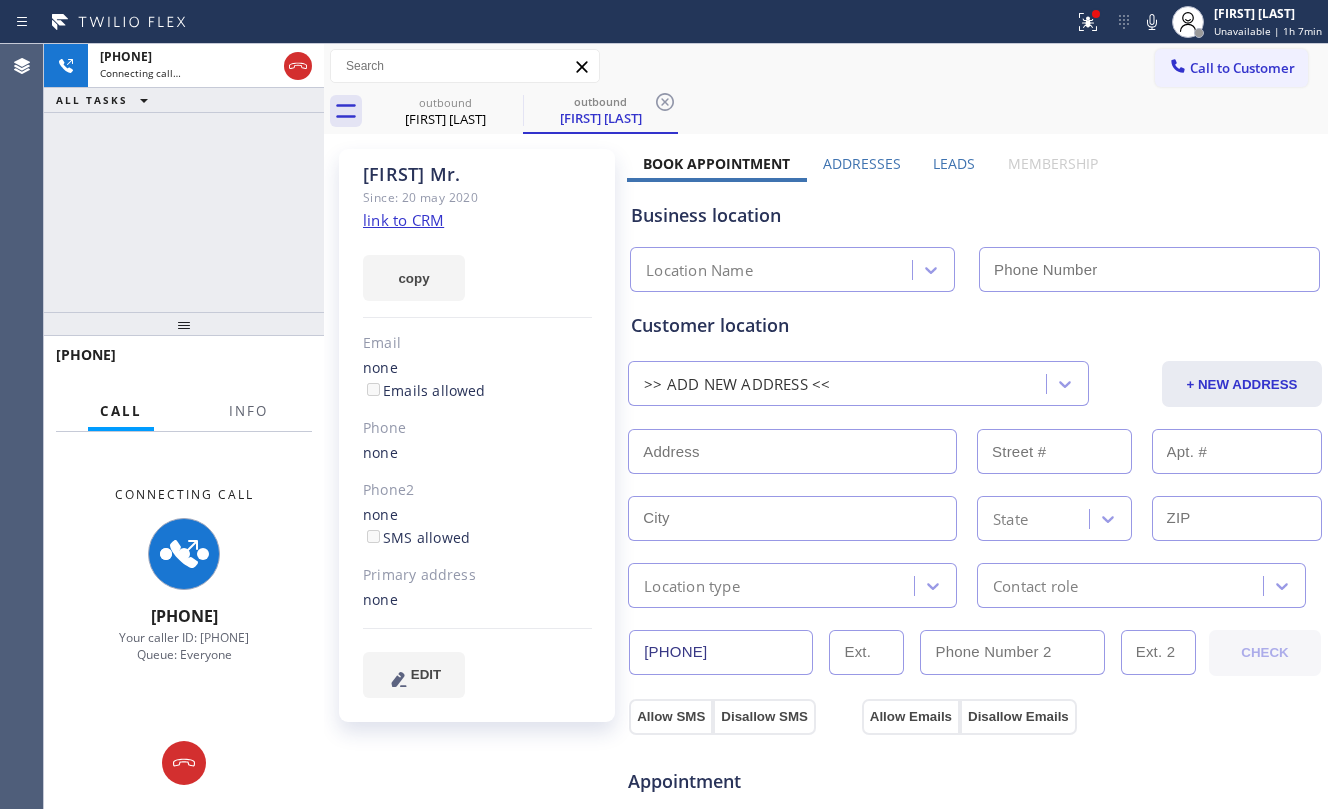 type on "[PHONE]" 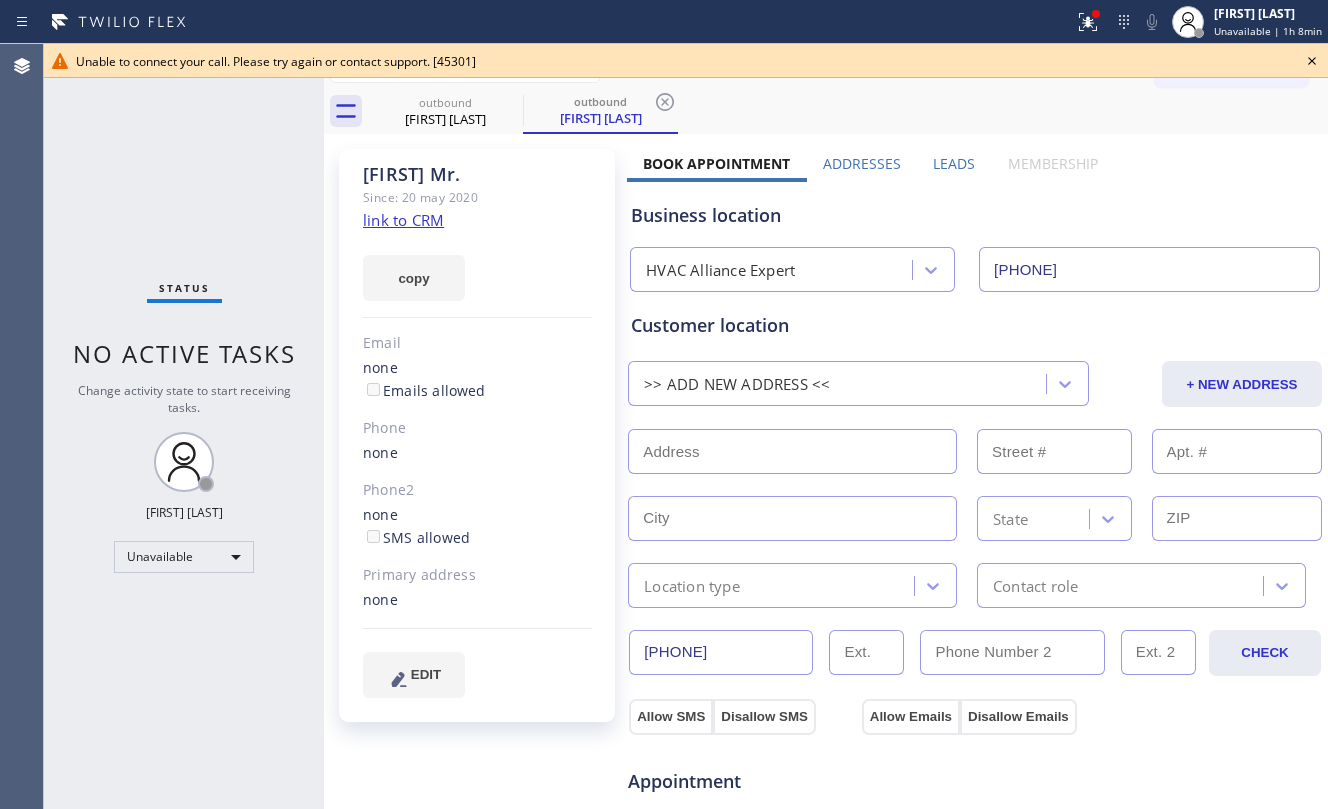 click 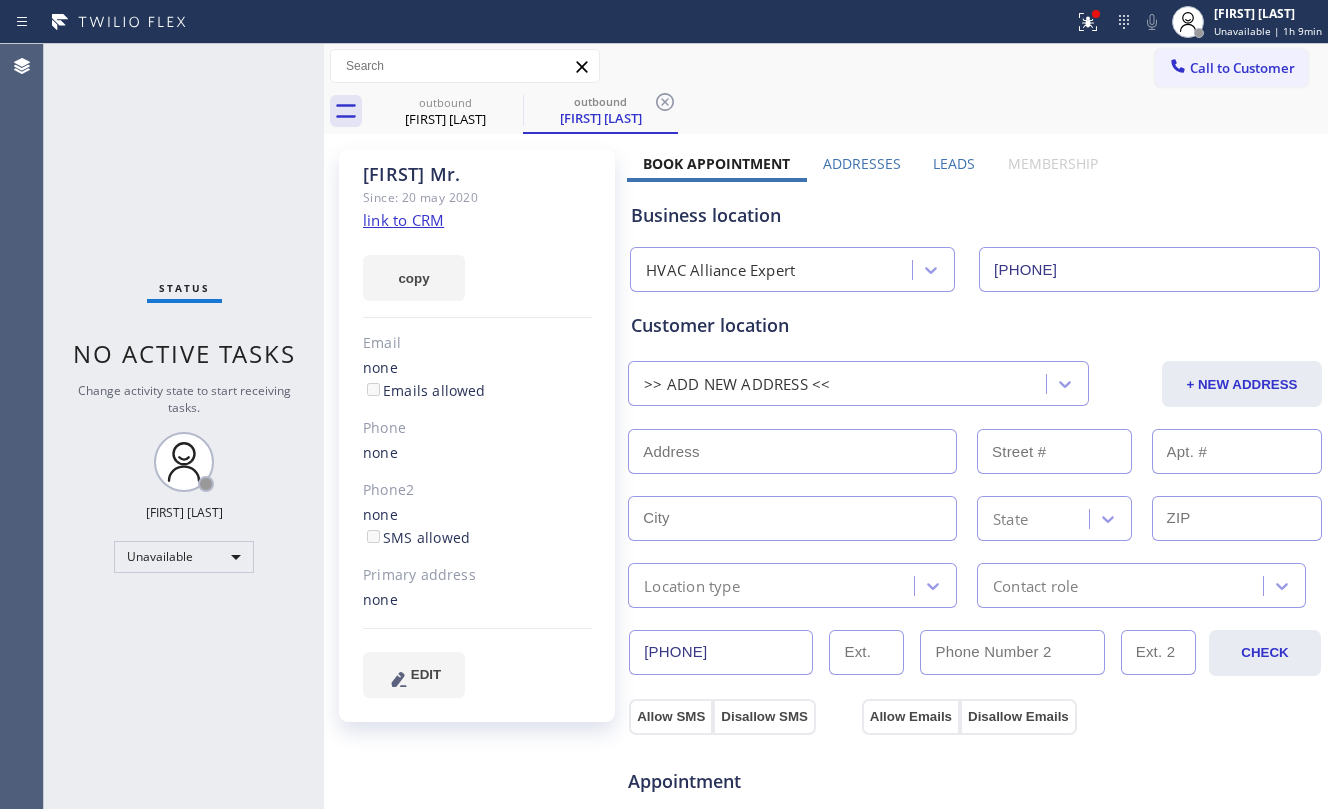 click on "Status   No active tasks     Change activity state to start receiving tasks.   [FIRST] [LAST] Unavailable" at bounding box center [184, 426] 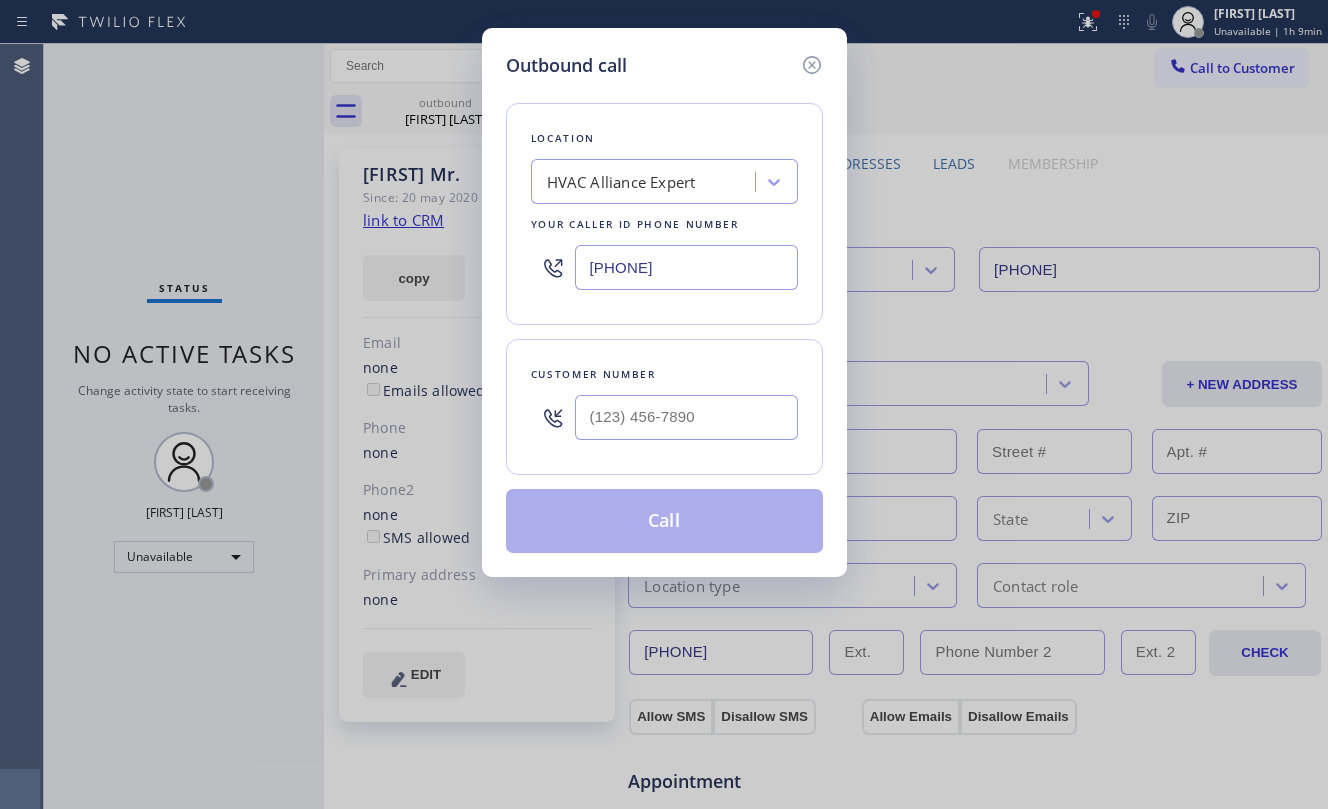 drag, startPoint x: 690, startPoint y: 446, endPoint x: 714, endPoint y: 429, distance: 29.410883 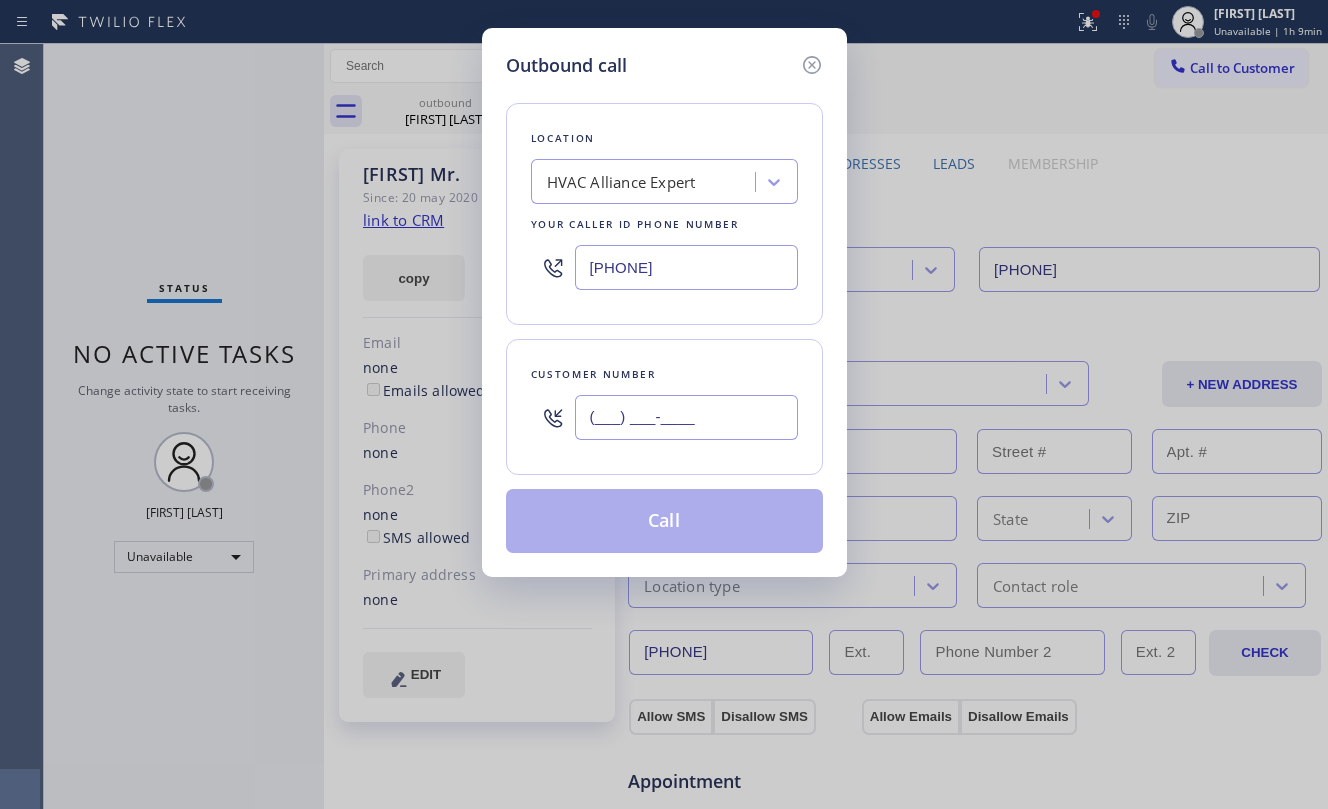 paste on "415) 608-0221" 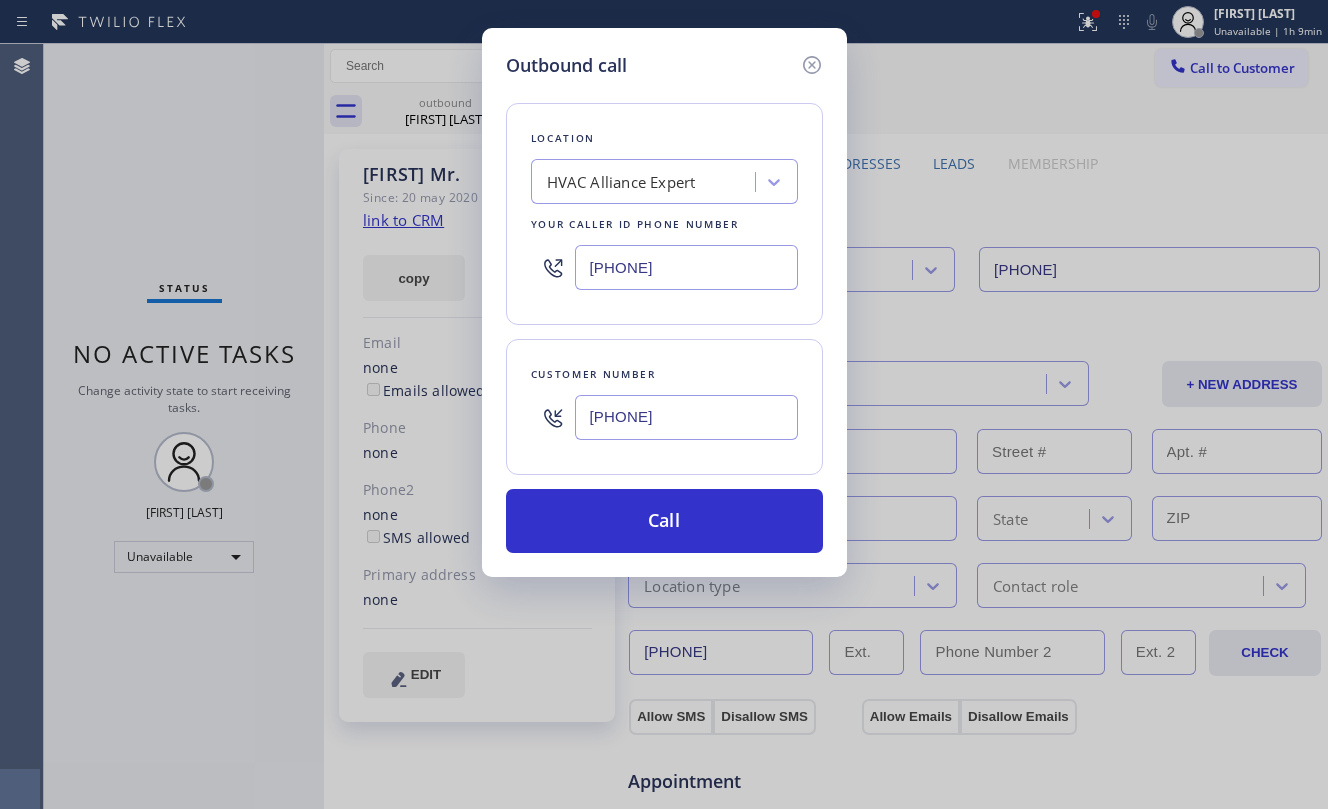type on "(415) 608-0221" 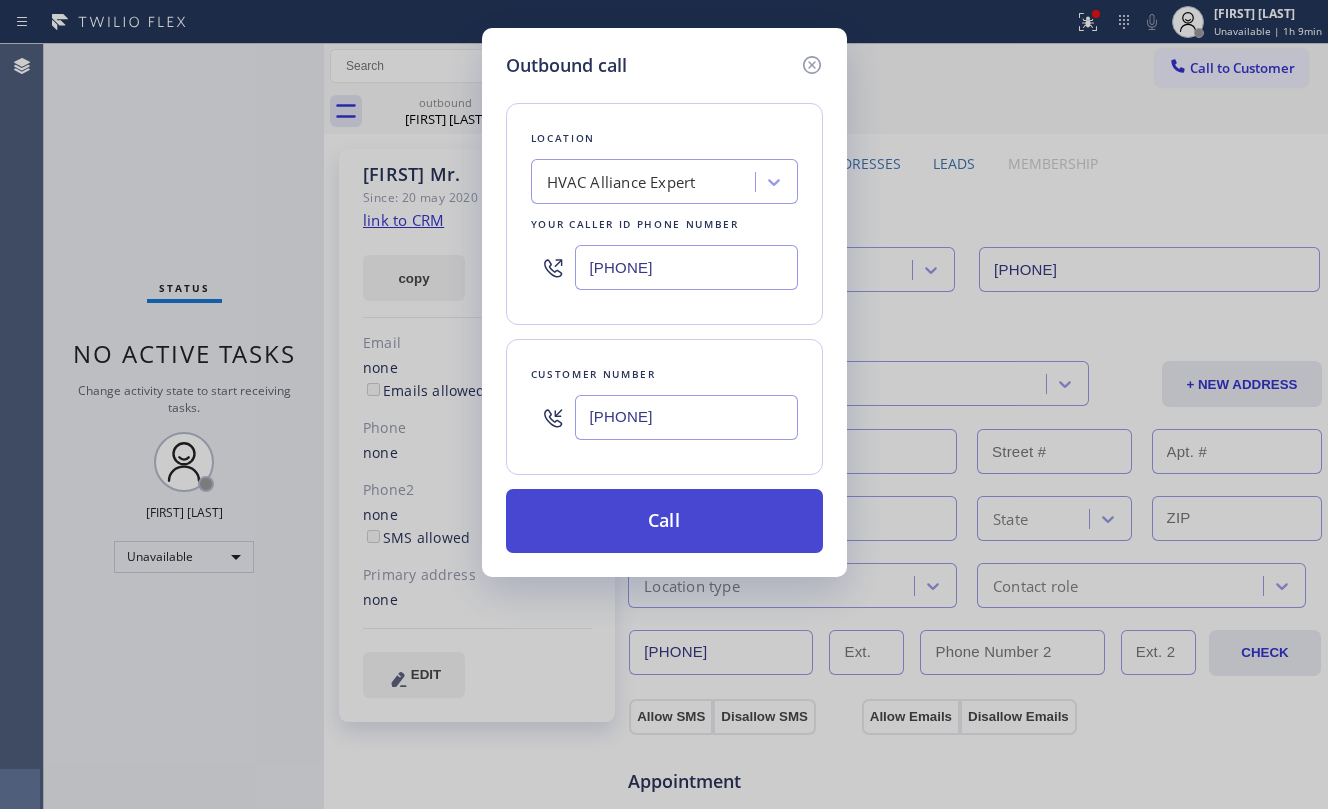 click on "Call" at bounding box center [664, 521] 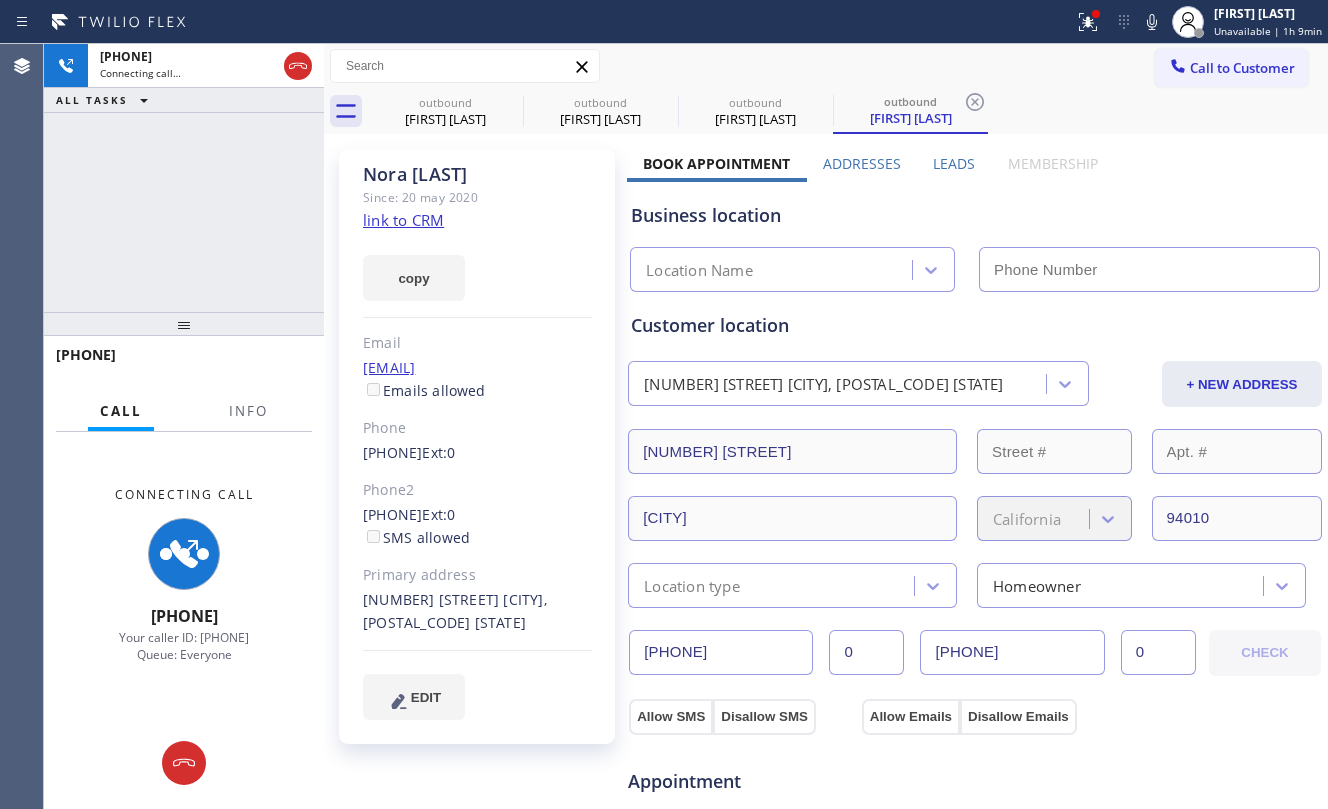 click on "link to CRM" 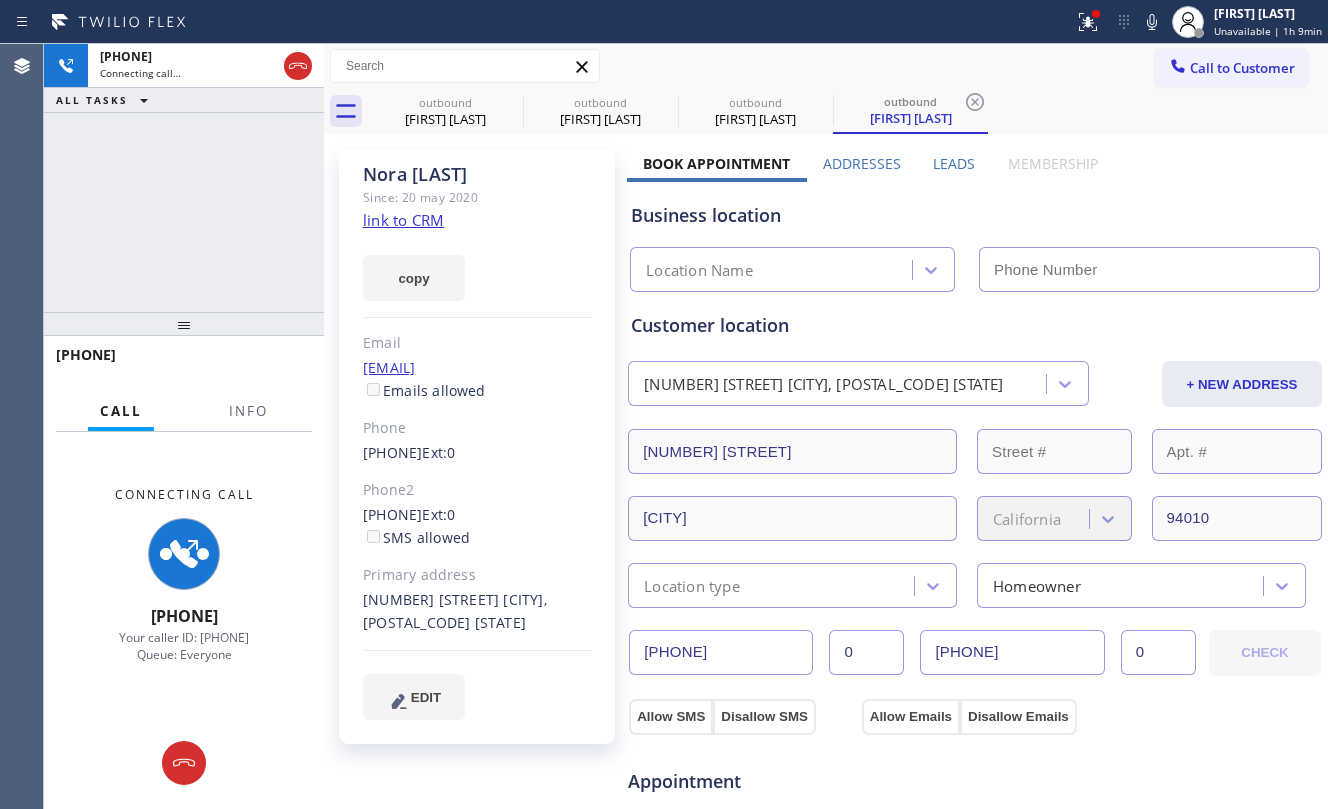 type on "[PHONE]" 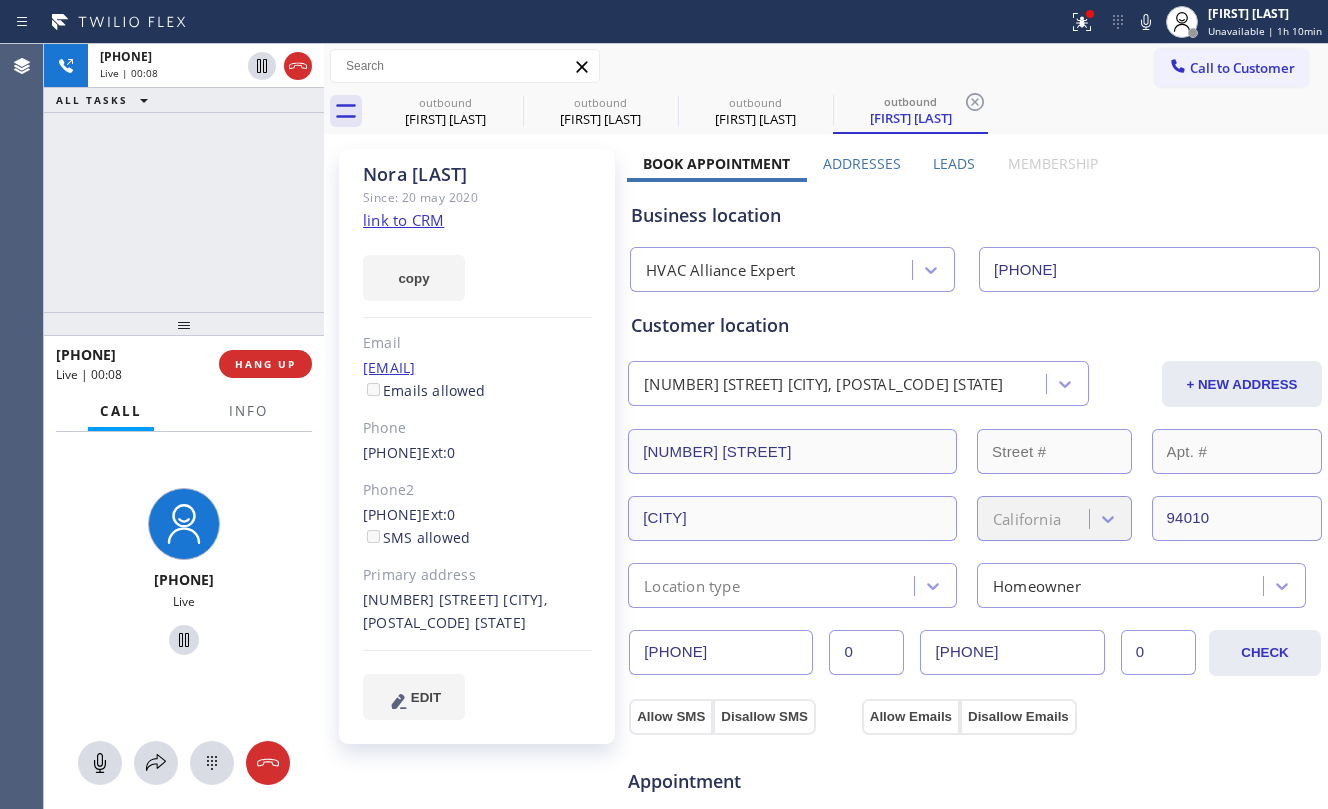 click on "link to CRM" 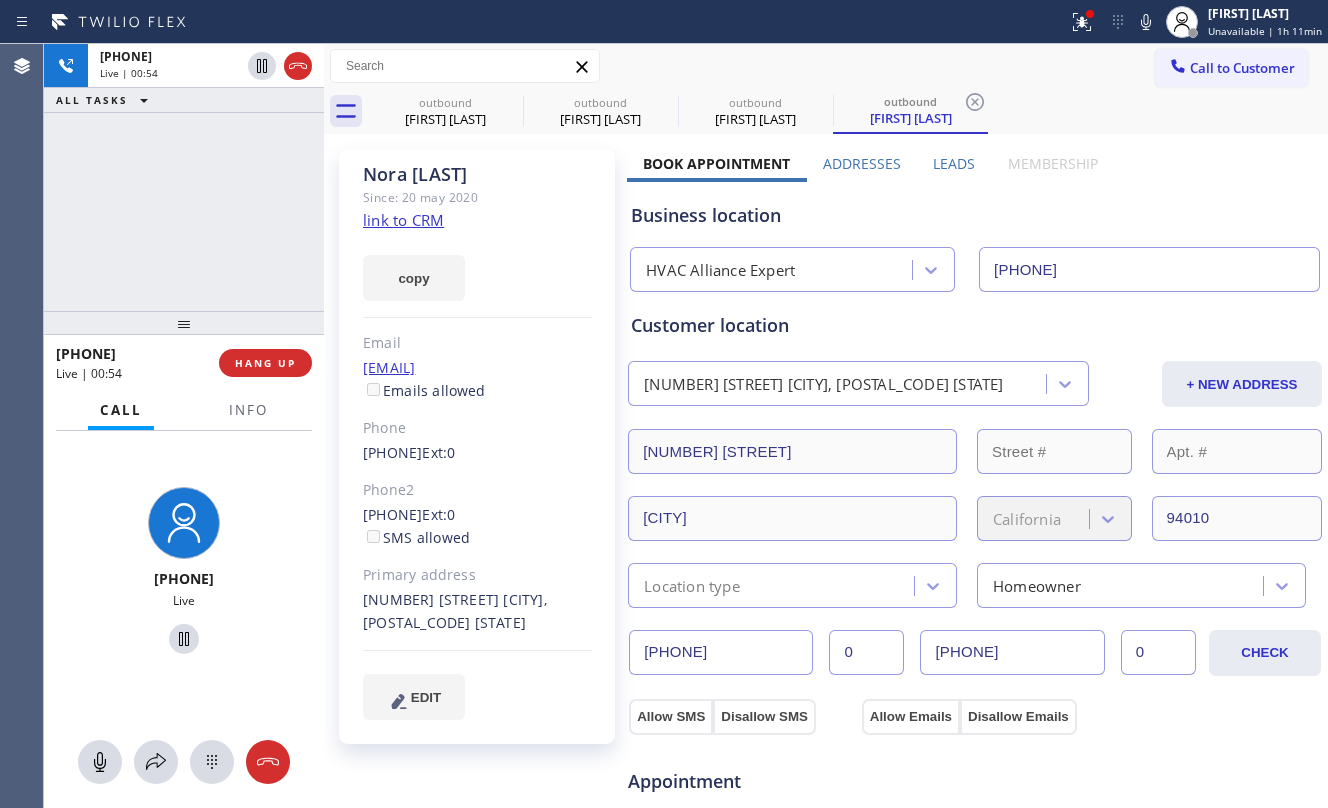 click on "+14156080221 Live | 00:54 ALL TASKS ALL TASKS ACTIVE TASKS TASKS IN WRAP UP" at bounding box center [184, 177] 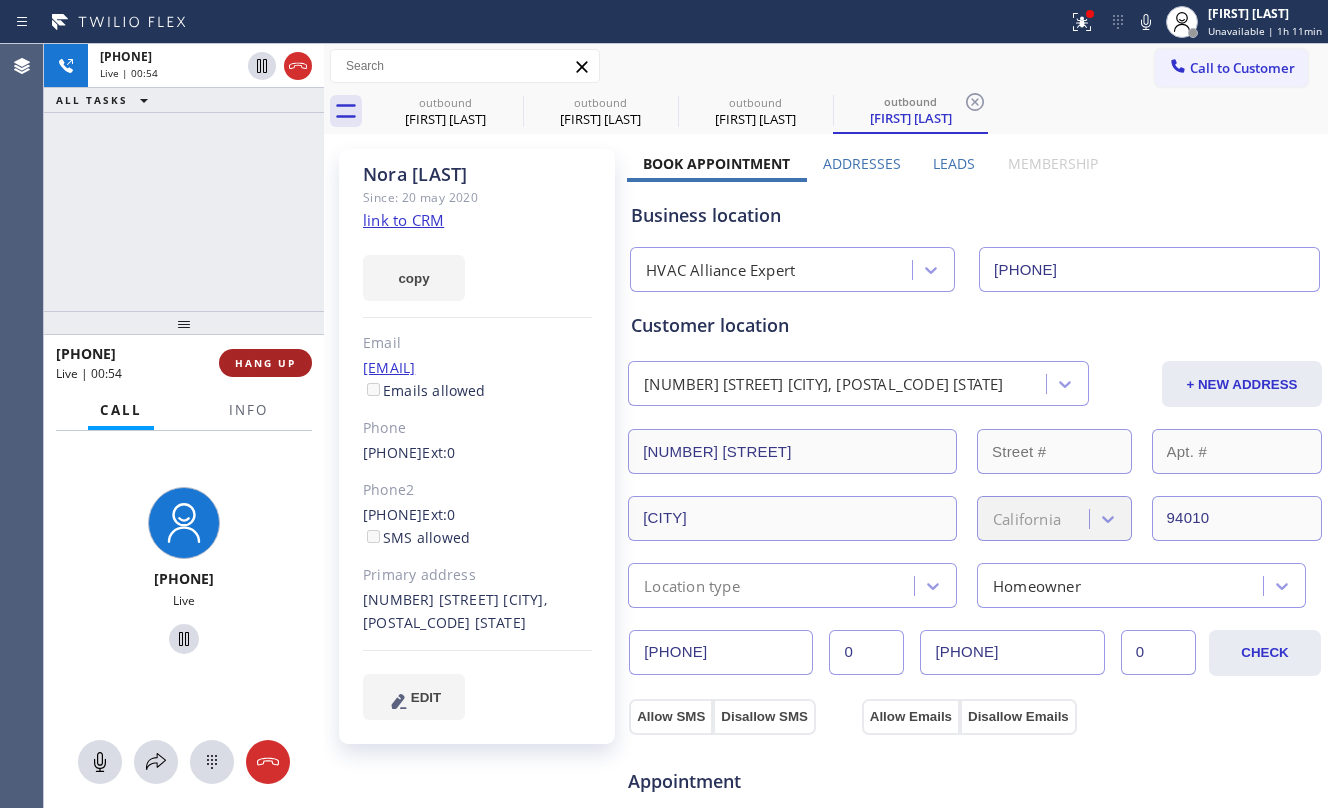 click on "HANG UP" at bounding box center [265, 363] 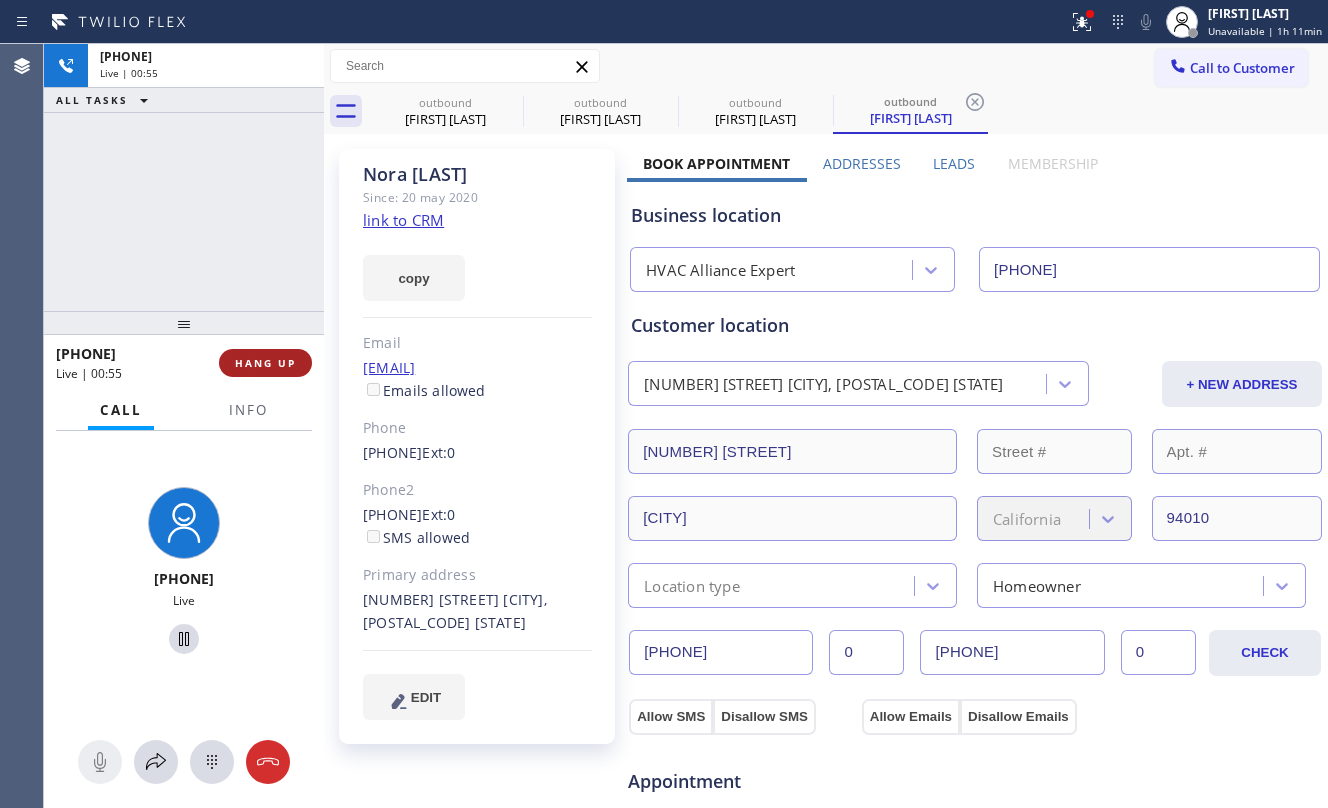 click on "HANG UP" at bounding box center [265, 363] 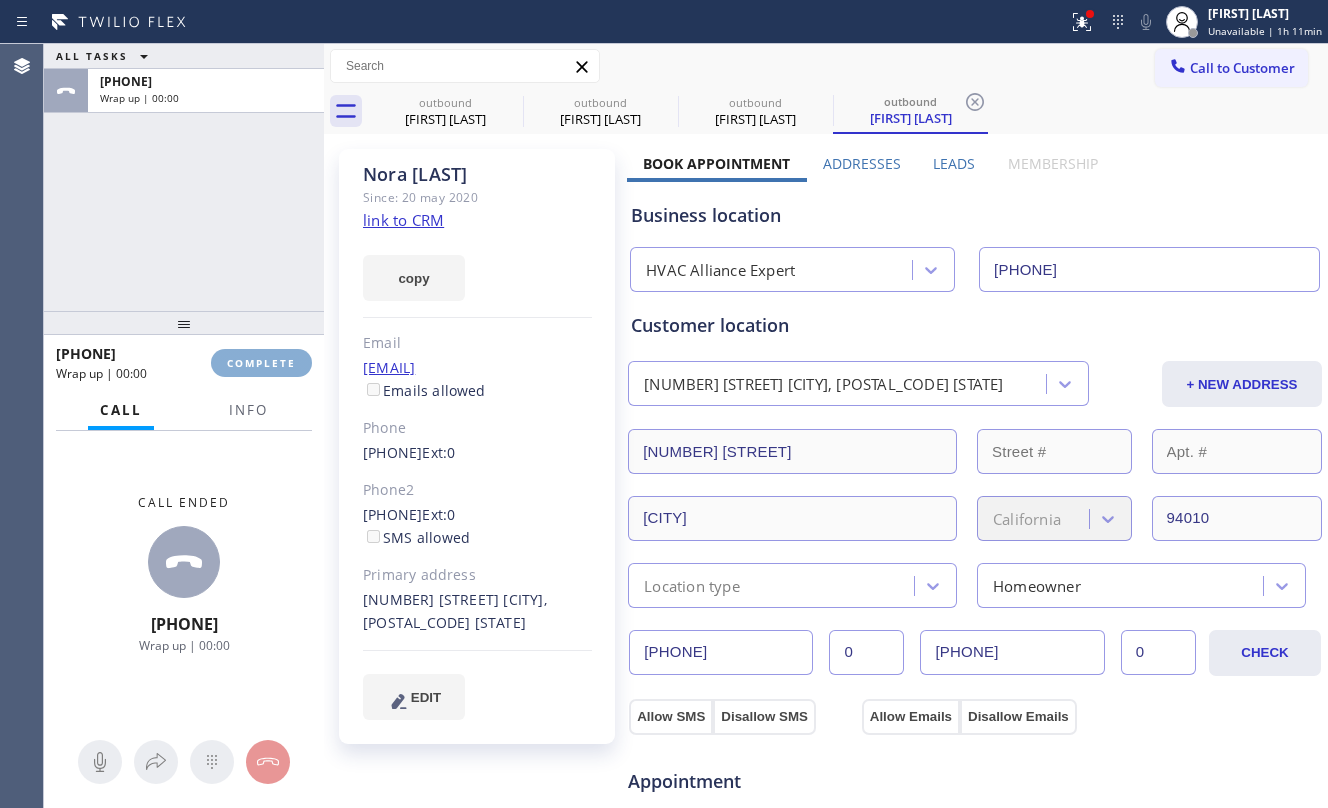 click on "COMPLETE" at bounding box center [261, 363] 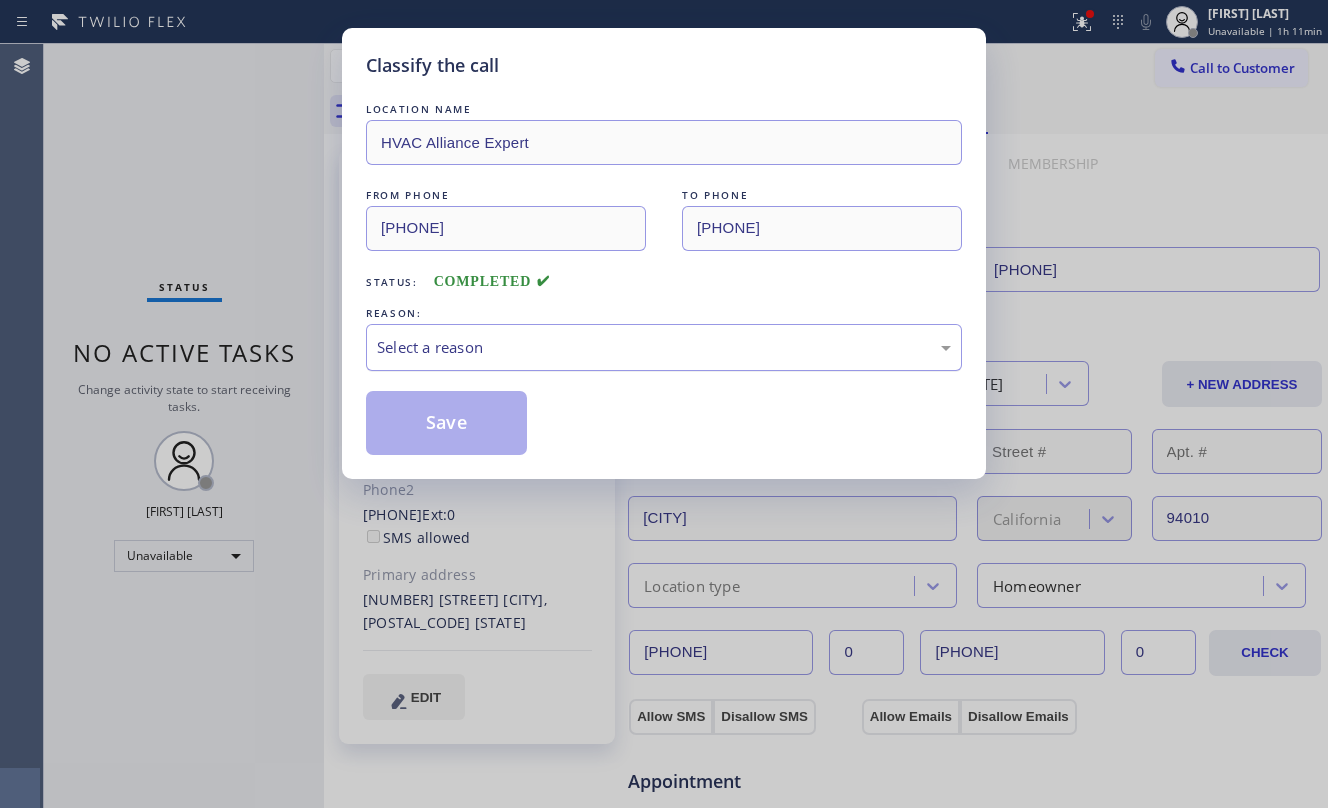 click on "Select a reason" at bounding box center (664, 347) 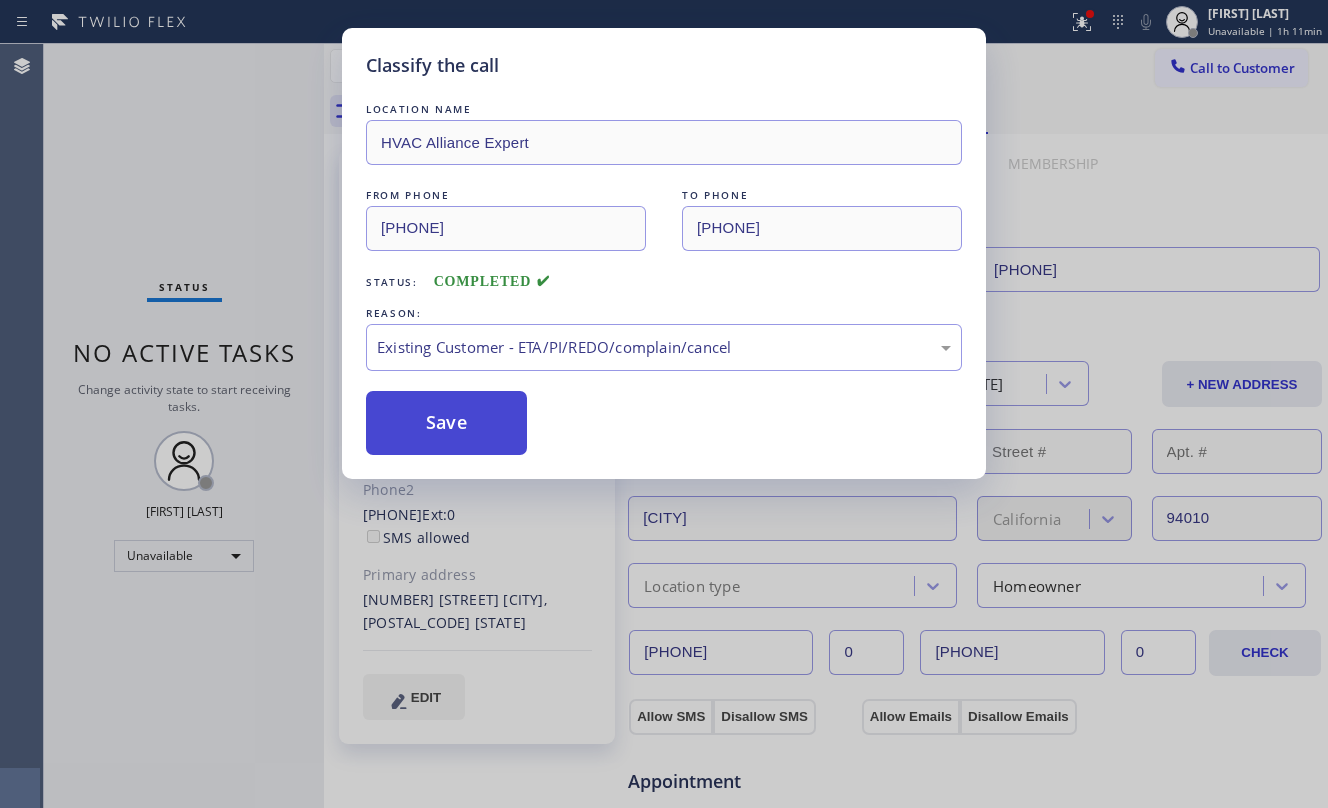 click on "Save" at bounding box center (446, 423) 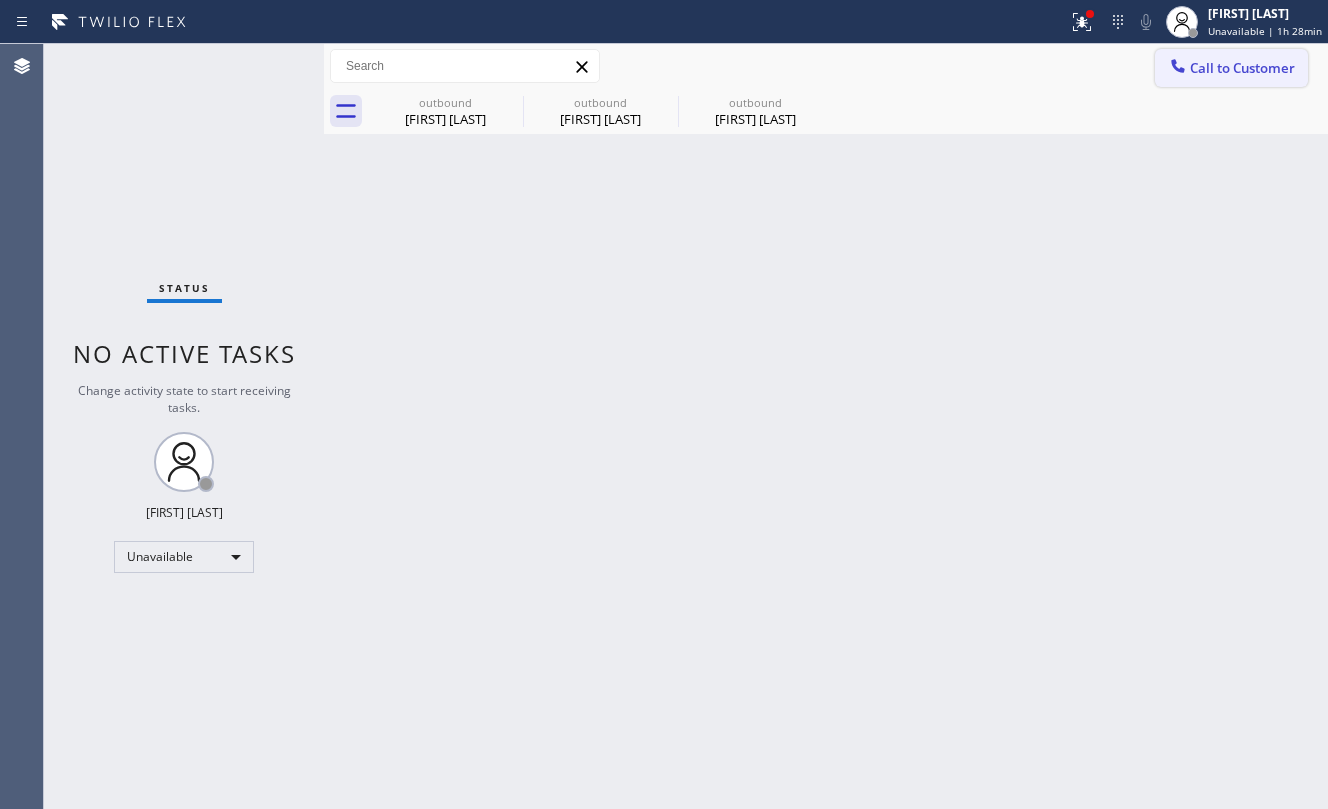 click on "Call to Customer" at bounding box center [1242, 68] 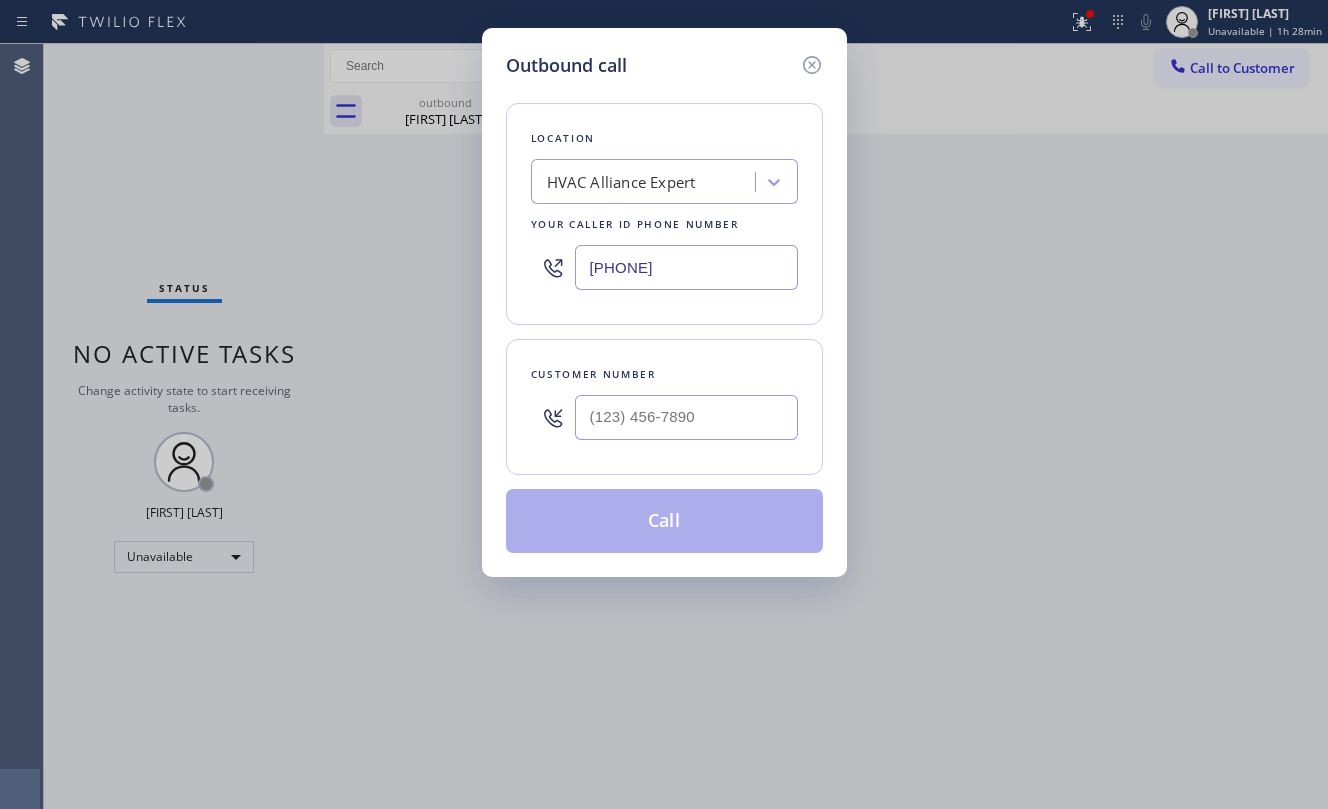 click at bounding box center (686, 417) 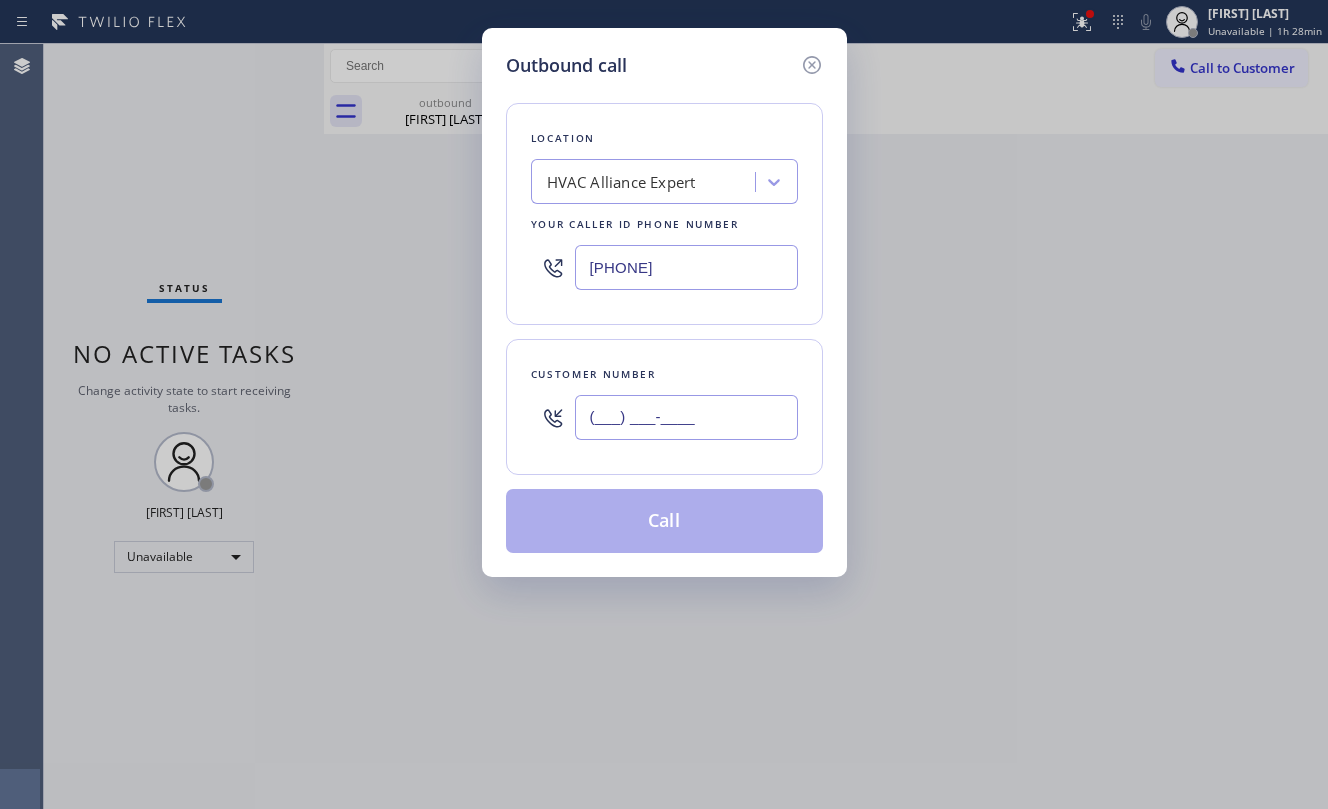 paste on "518) 275-9865" 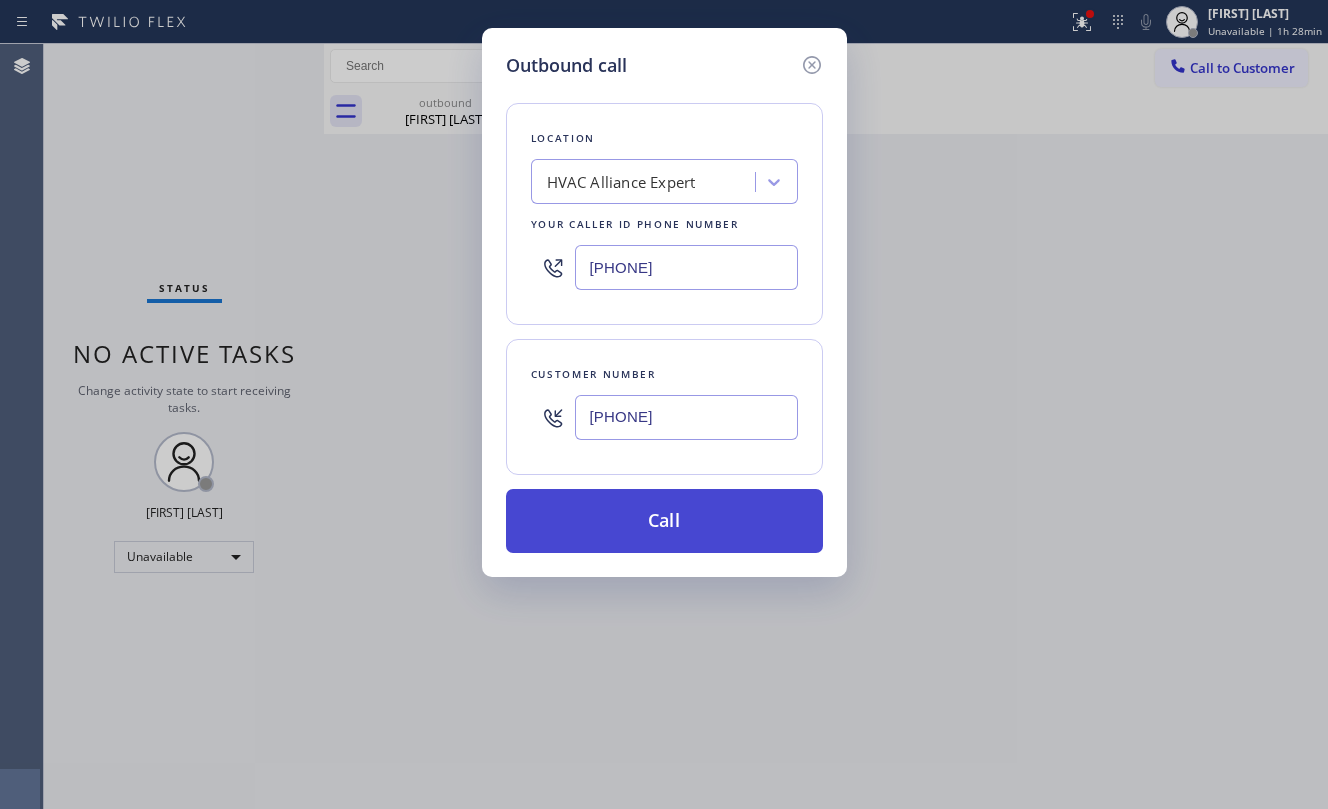type on "(518) 275-9865" 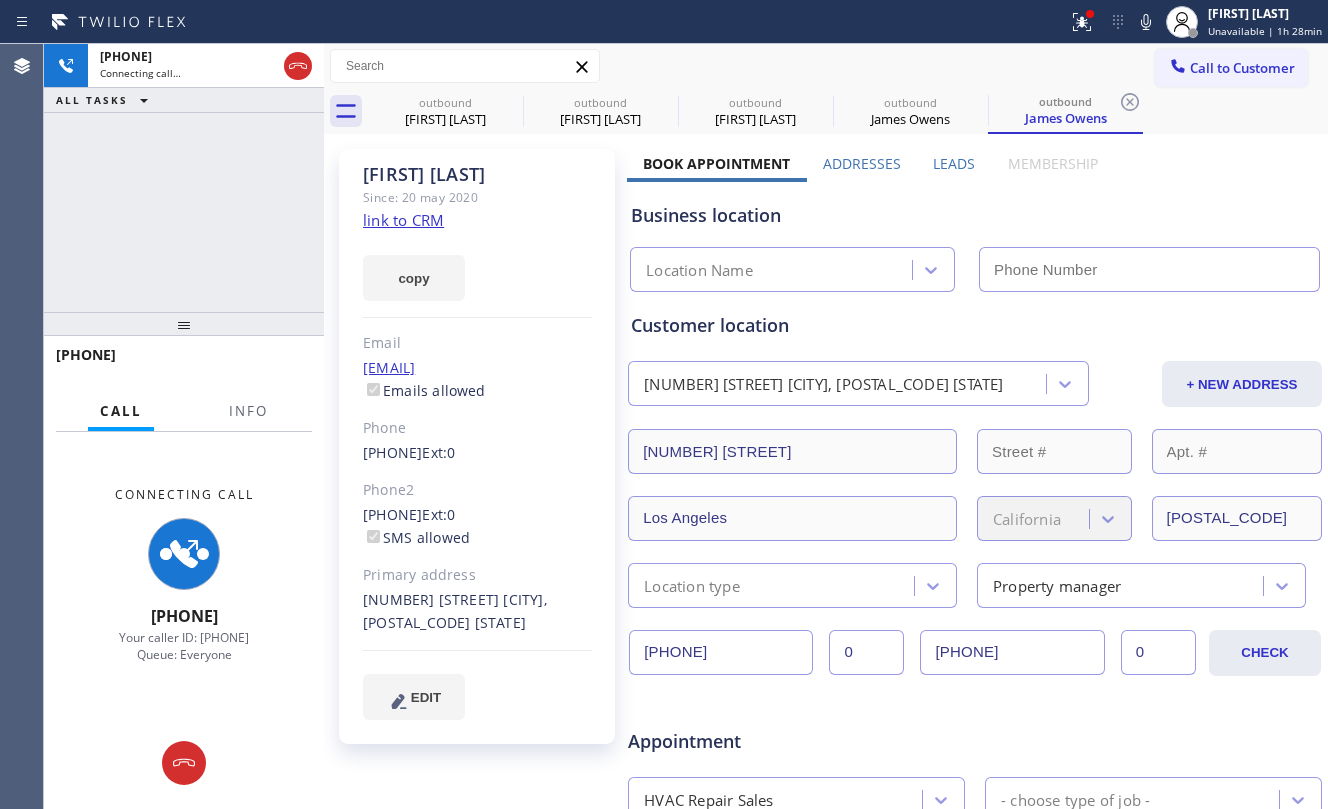type on "[PHONE]" 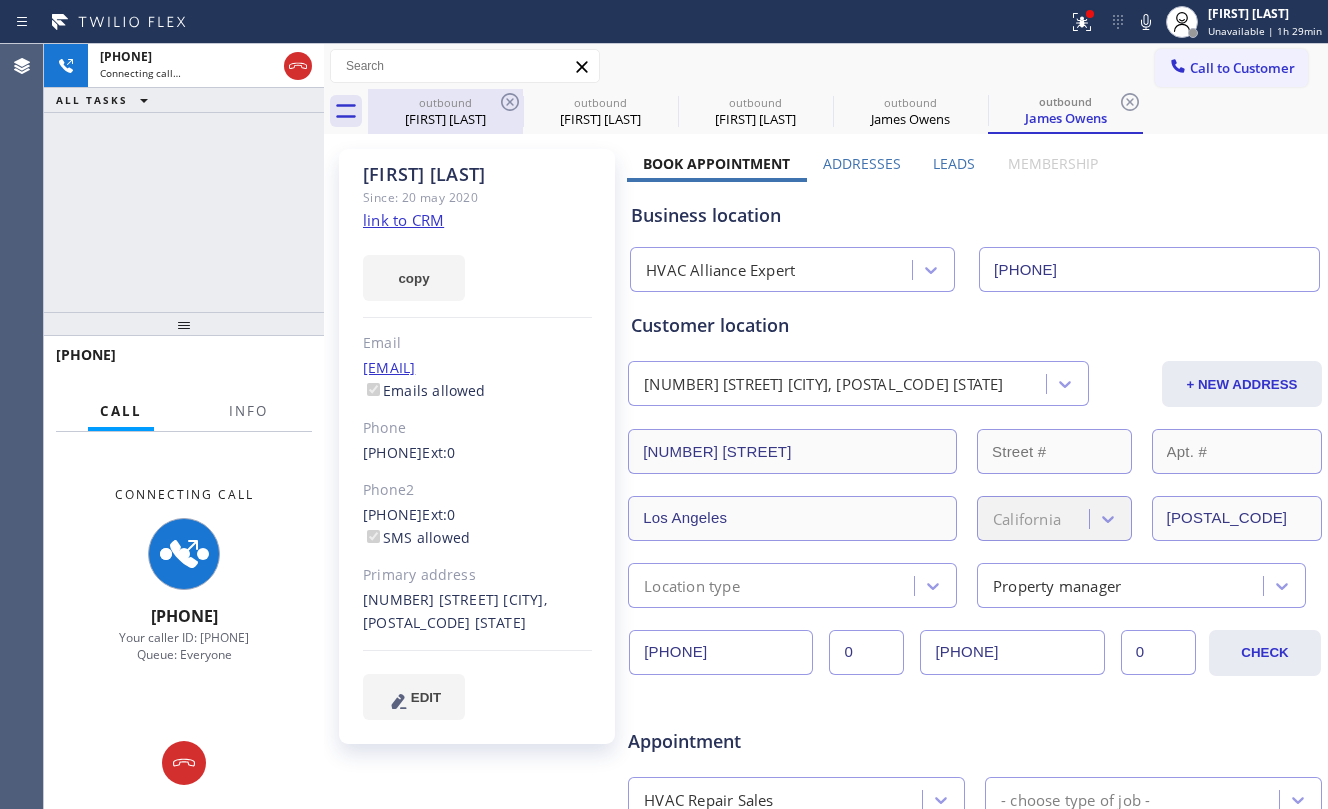 click 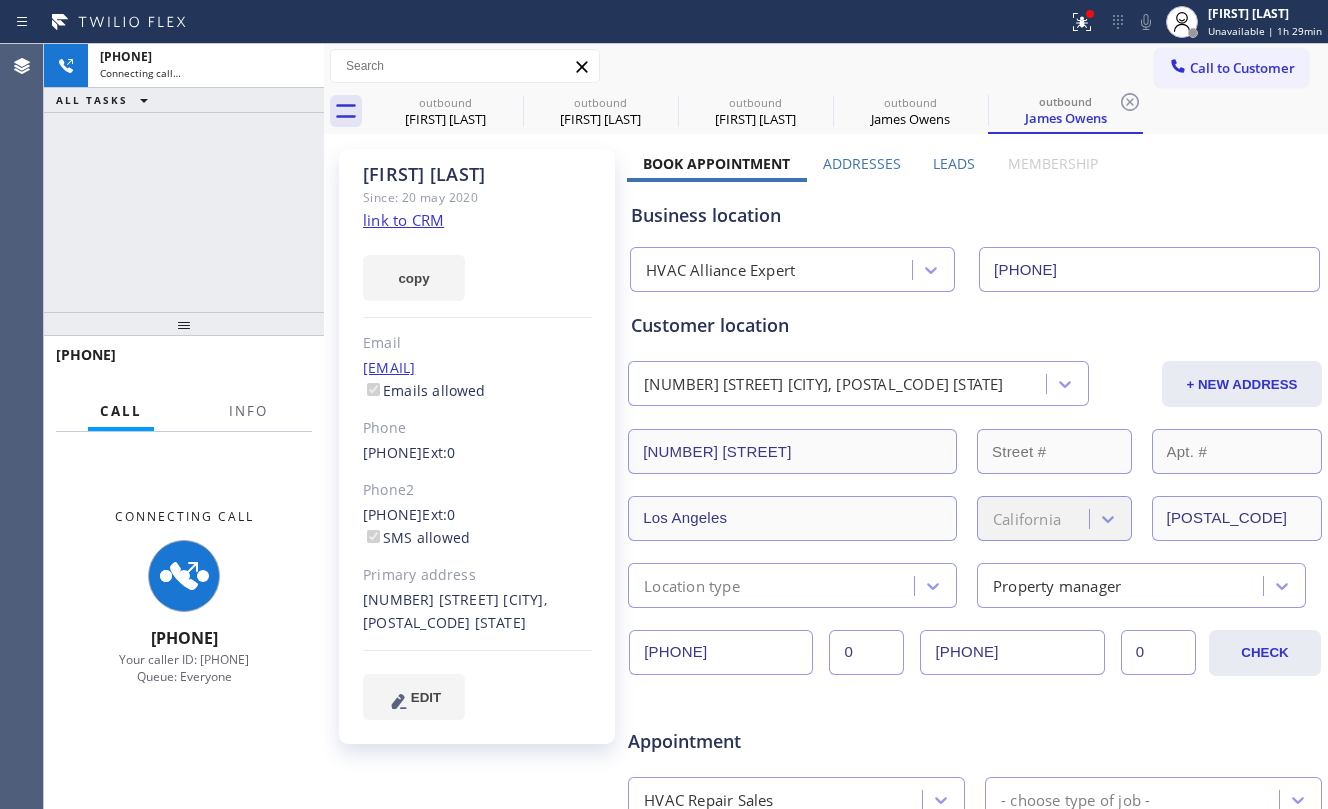 click on "James    Owens Since: 20 may 2020 link to CRM copy Email james@jamesowenshomesla.com  Emails allowed Phone (518) 275-9865  Ext:  0 Phone2 (202) 549-2243  Ext:  0  SMS allowed Primary address  1510 Electric Avenue Los Angeles, 90291 CA EDIT Outbound call Location HVAC Alliance Expert Your caller id phone number (323) 991-9198 Customer number Call Benefits  Book Appointment Addresses Leads Membership Business location HVAC Alliance Expert (323) 991-9198 Personal information James Owens james@jamesowenshomesla.com Customer location  1510 Electric Avenue Los Angeles, 90291 CA + NEW ADDRESS 1510 Electric Avenue Los Angeles California 90291 Location type Property manager (518) 275-9865 0 (202) 549-2243 0 CHECK Appointment HVAC Repair Sales - choose type of job - - choose brand - Age of Equipment - choose time - Credit card Select Credit Card + NEW CARD CANCEL SAVE Other Where did you find us? Call before tech arrives Save as Lost Create Lead Success! Booking Success! close copy link Save lead as lost Type Reason" 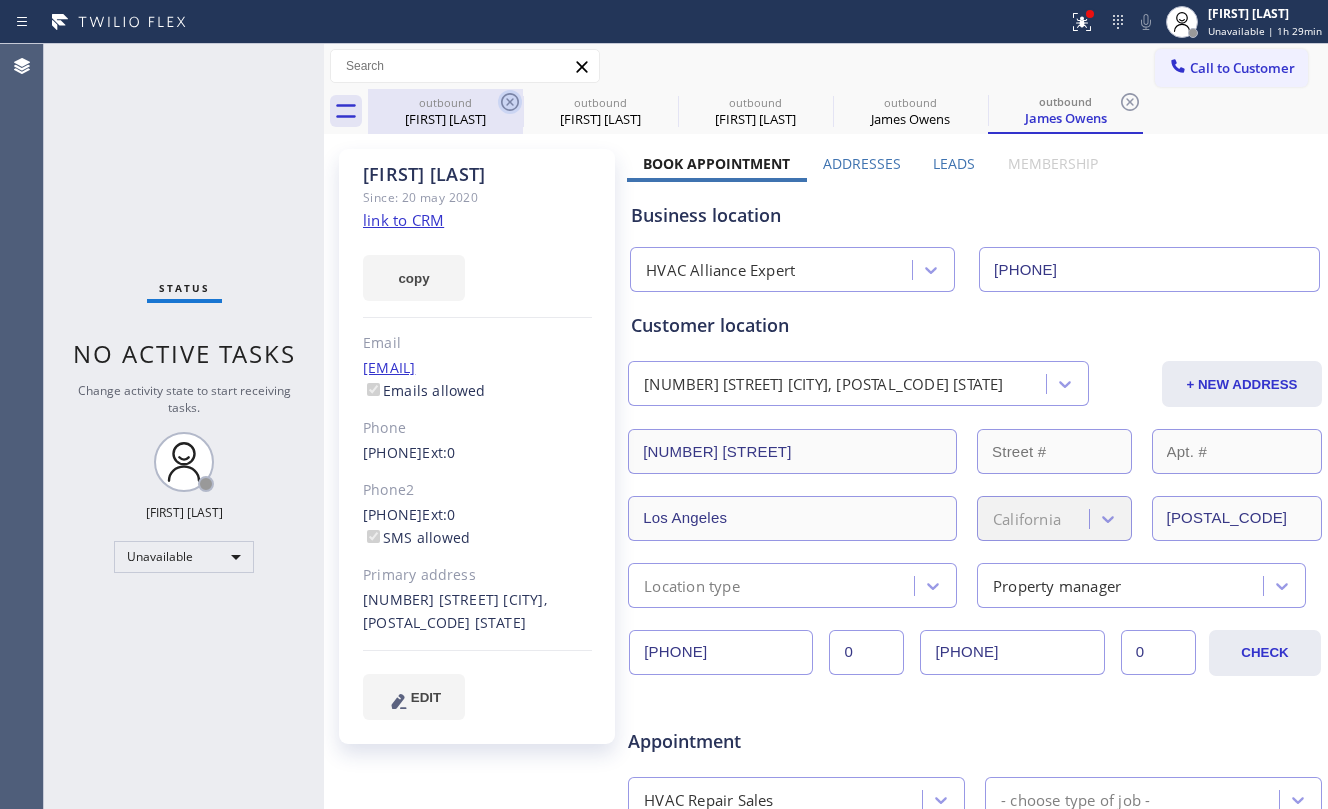 click 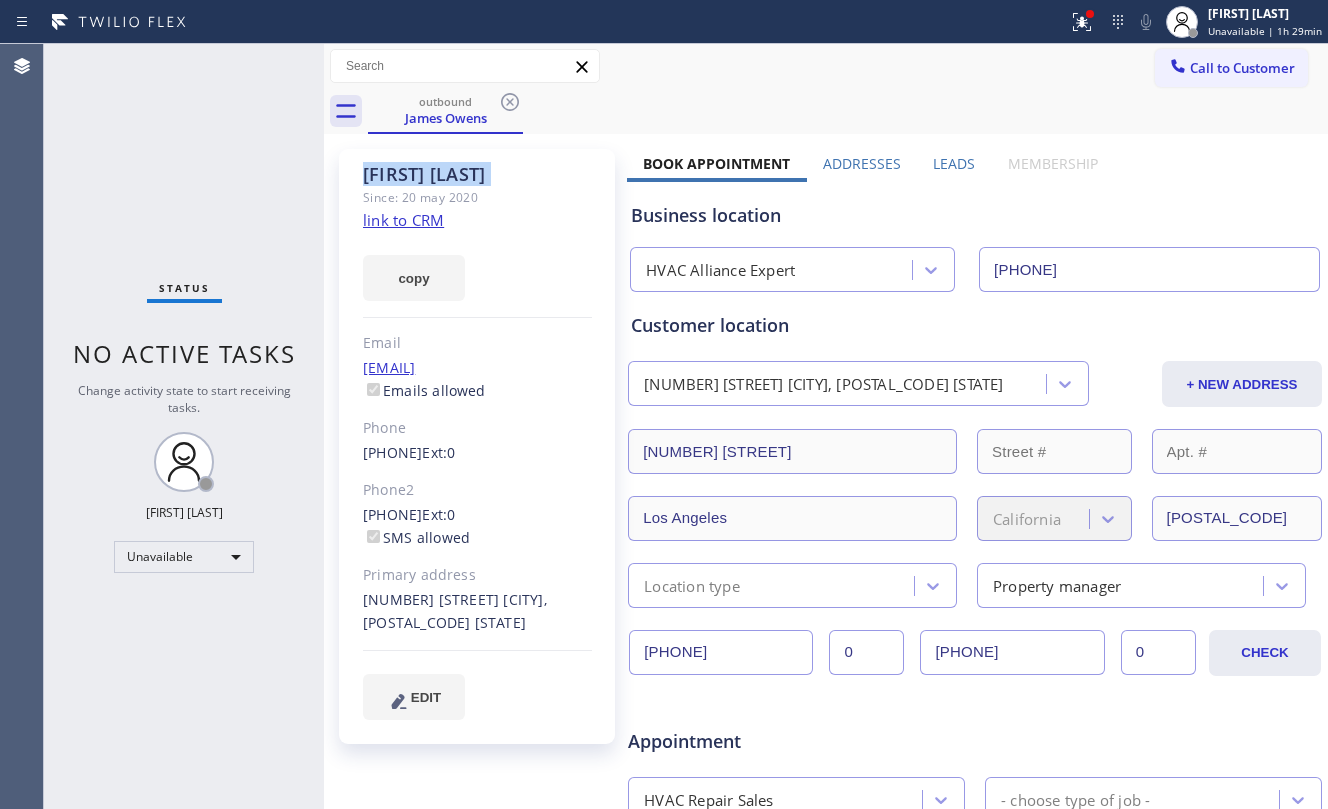 click 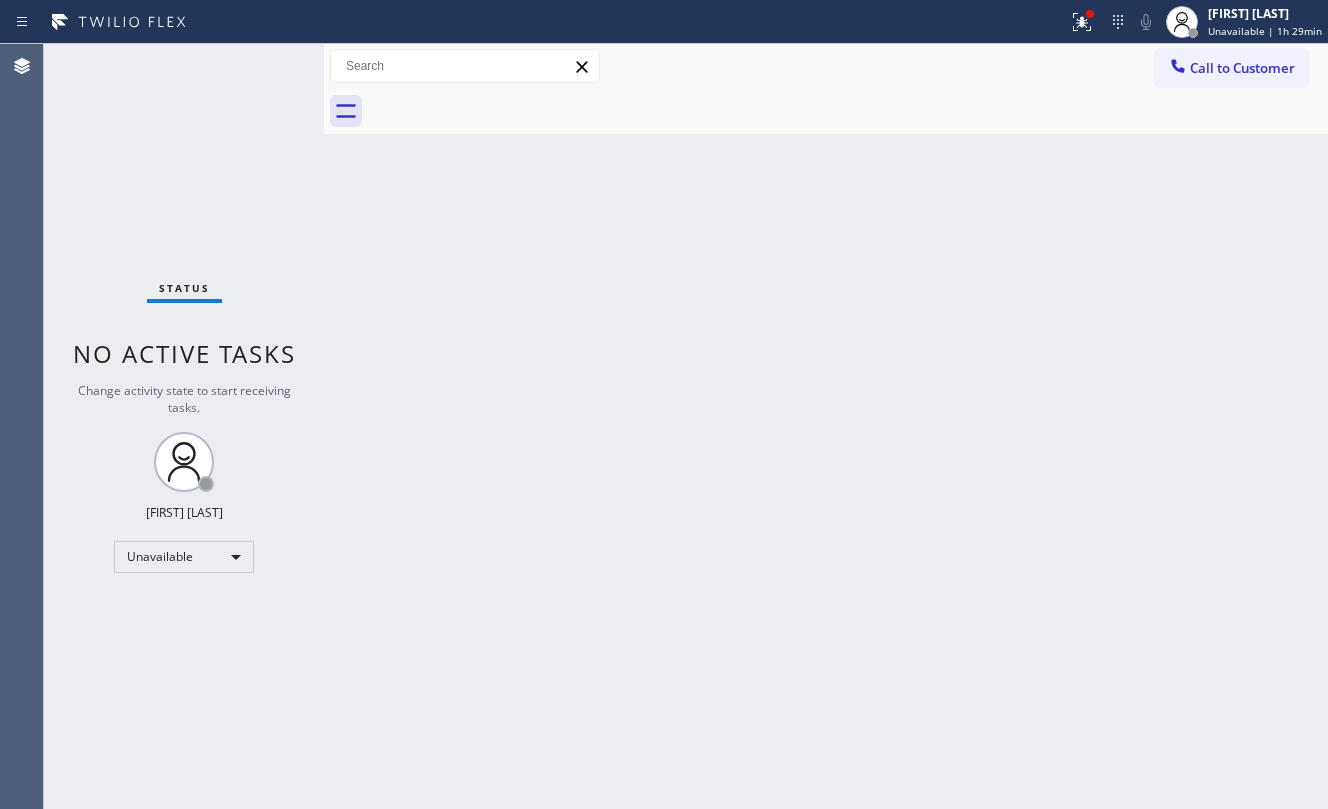 click at bounding box center (848, 111) 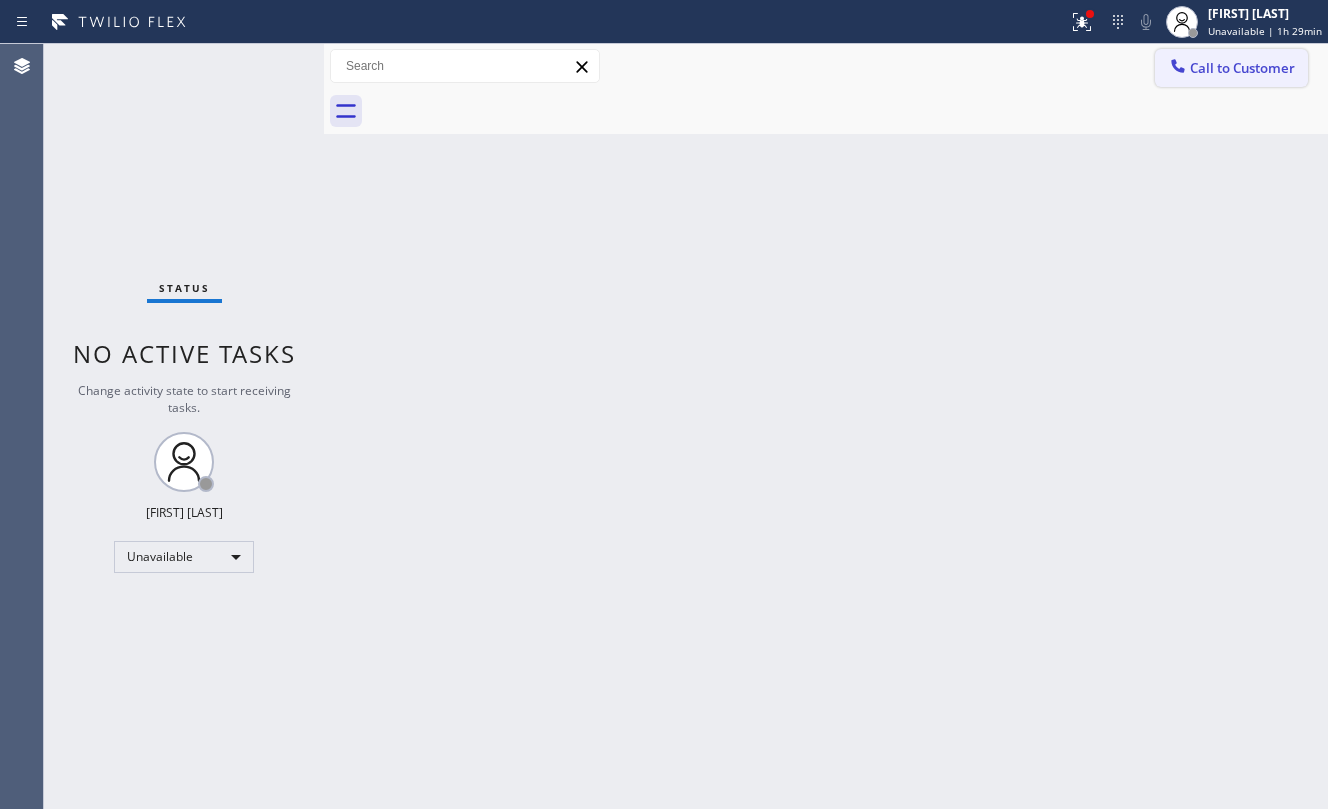 click on "Call to Customer" at bounding box center [1231, 68] 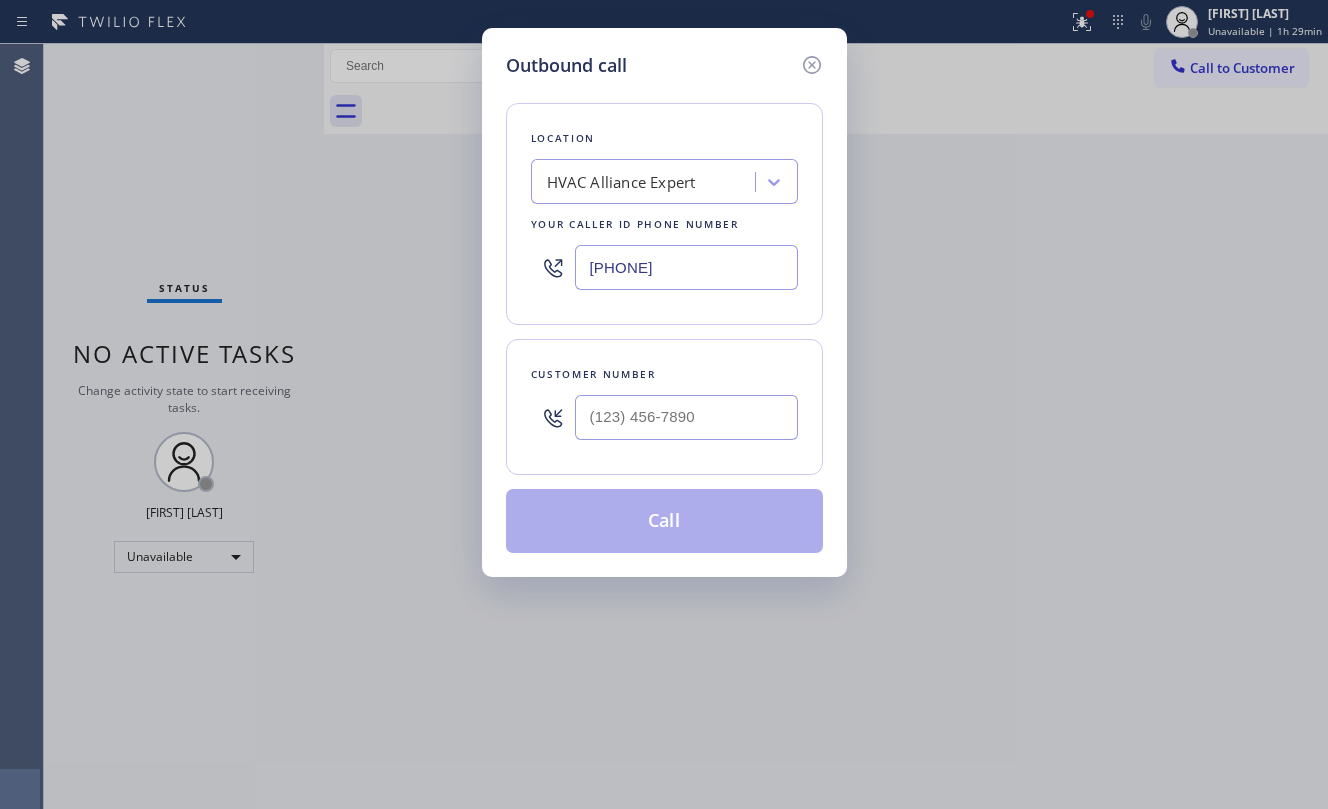 click at bounding box center (686, 417) 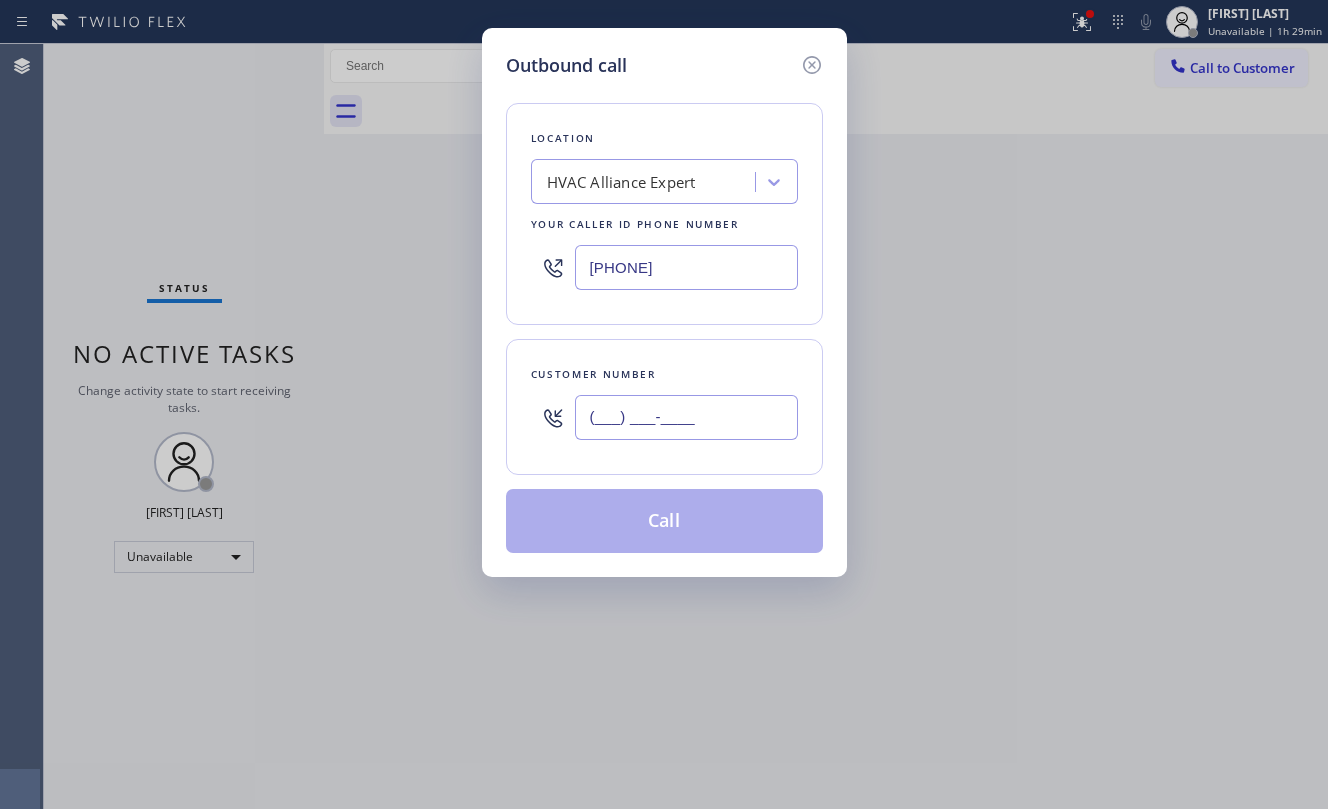 paste on "310) 721-3982" 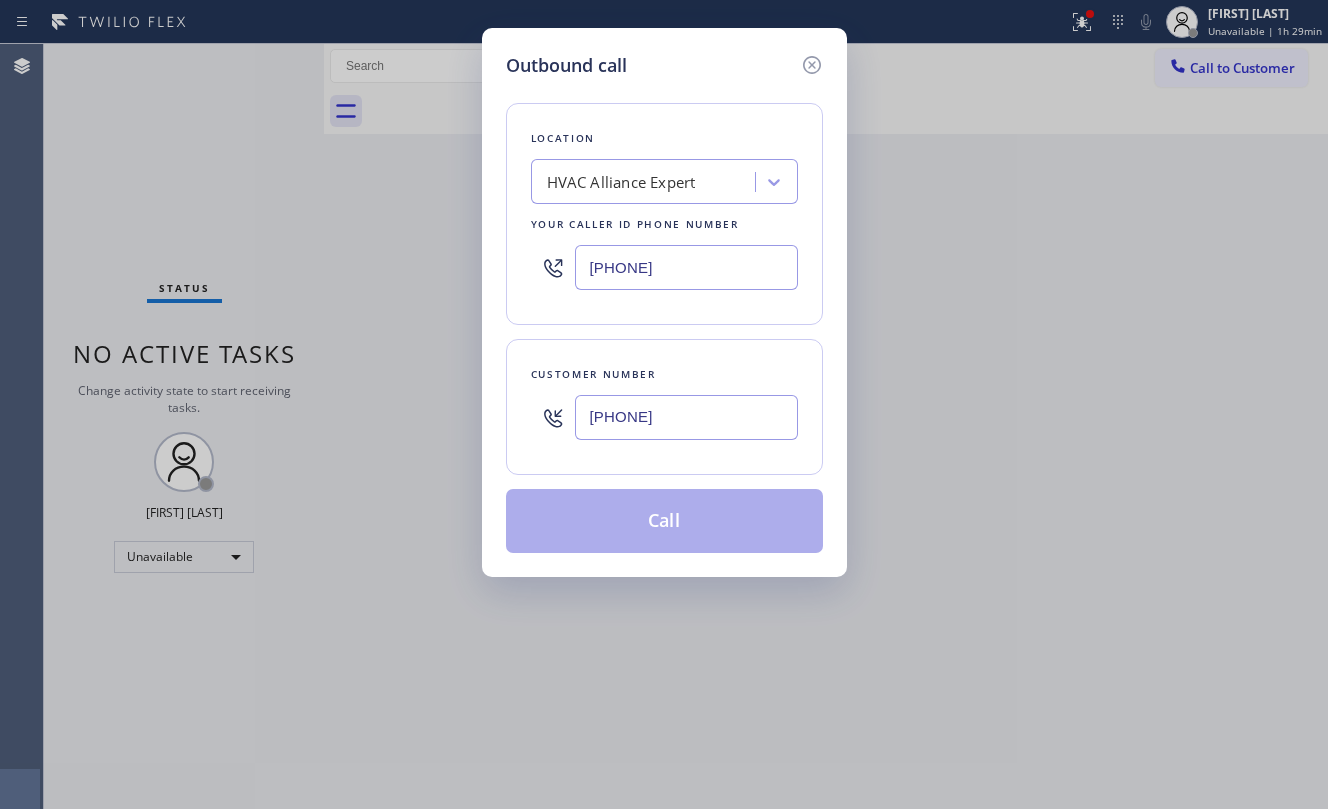 type on "(310) 721-3982" 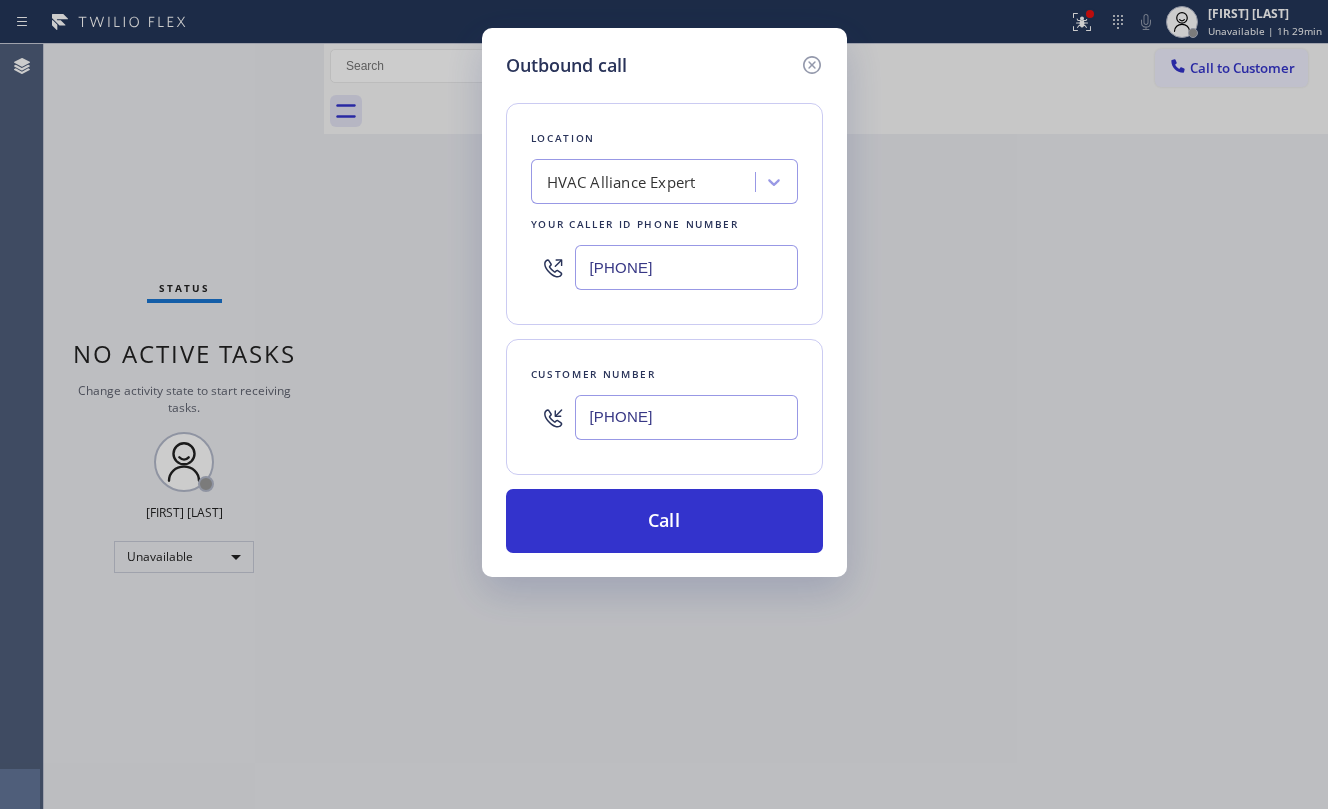 click on "Call" at bounding box center (664, 521) 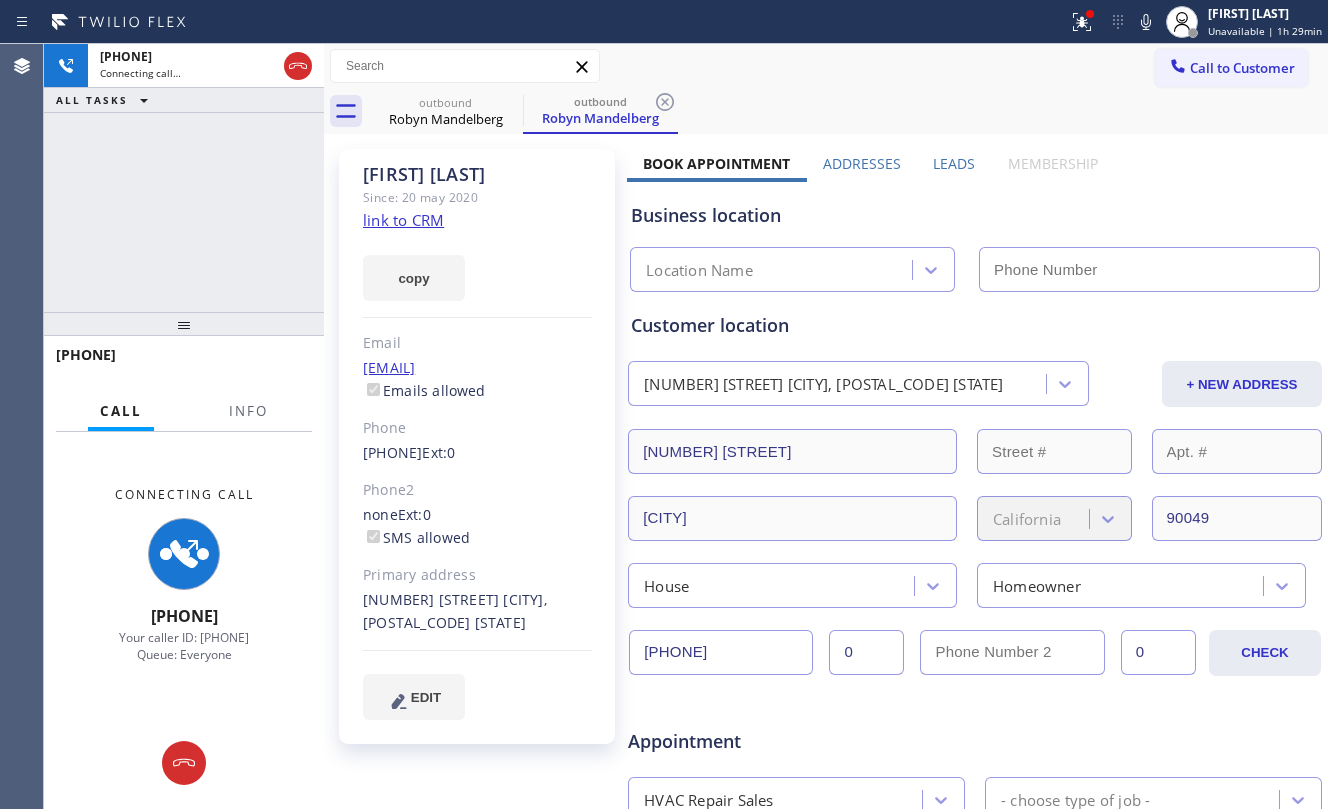 type on "[PHONE]" 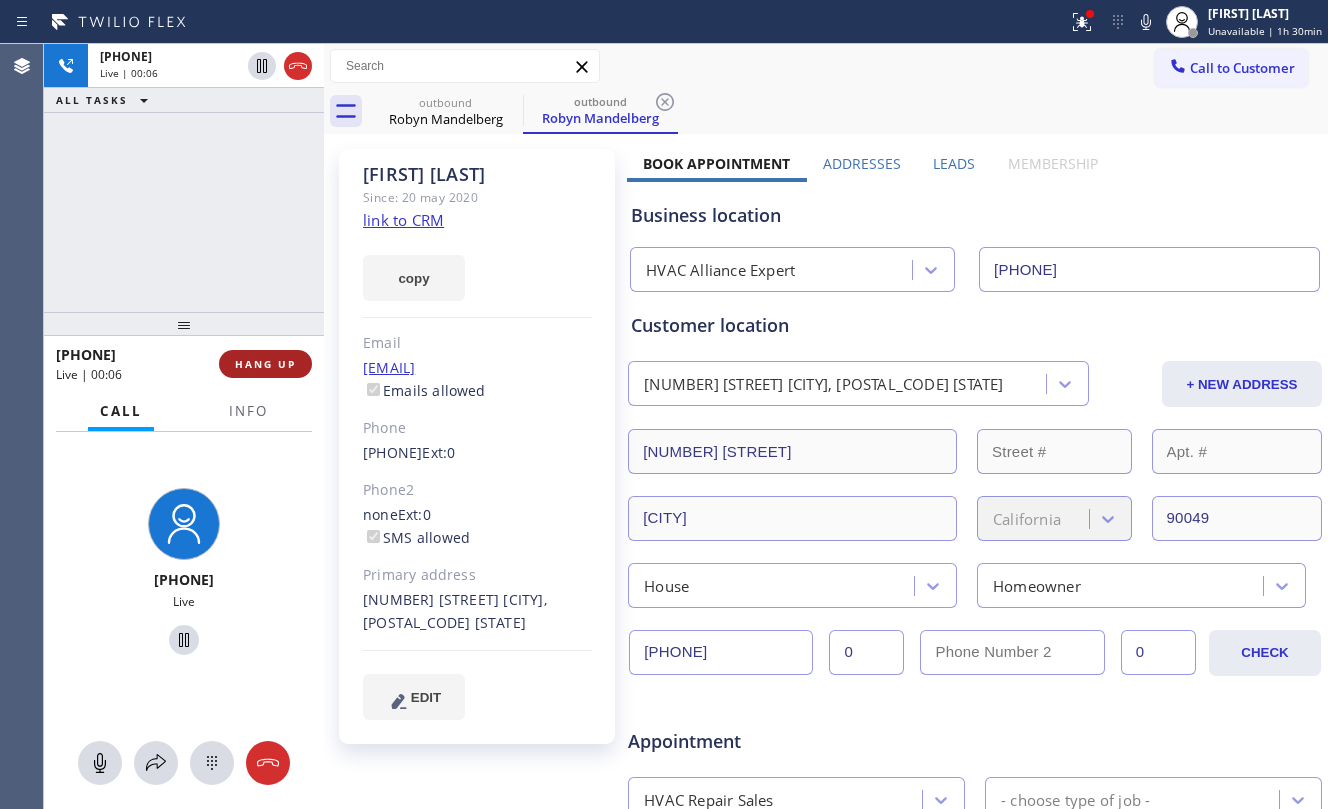 click on "HANG UP" at bounding box center [265, 364] 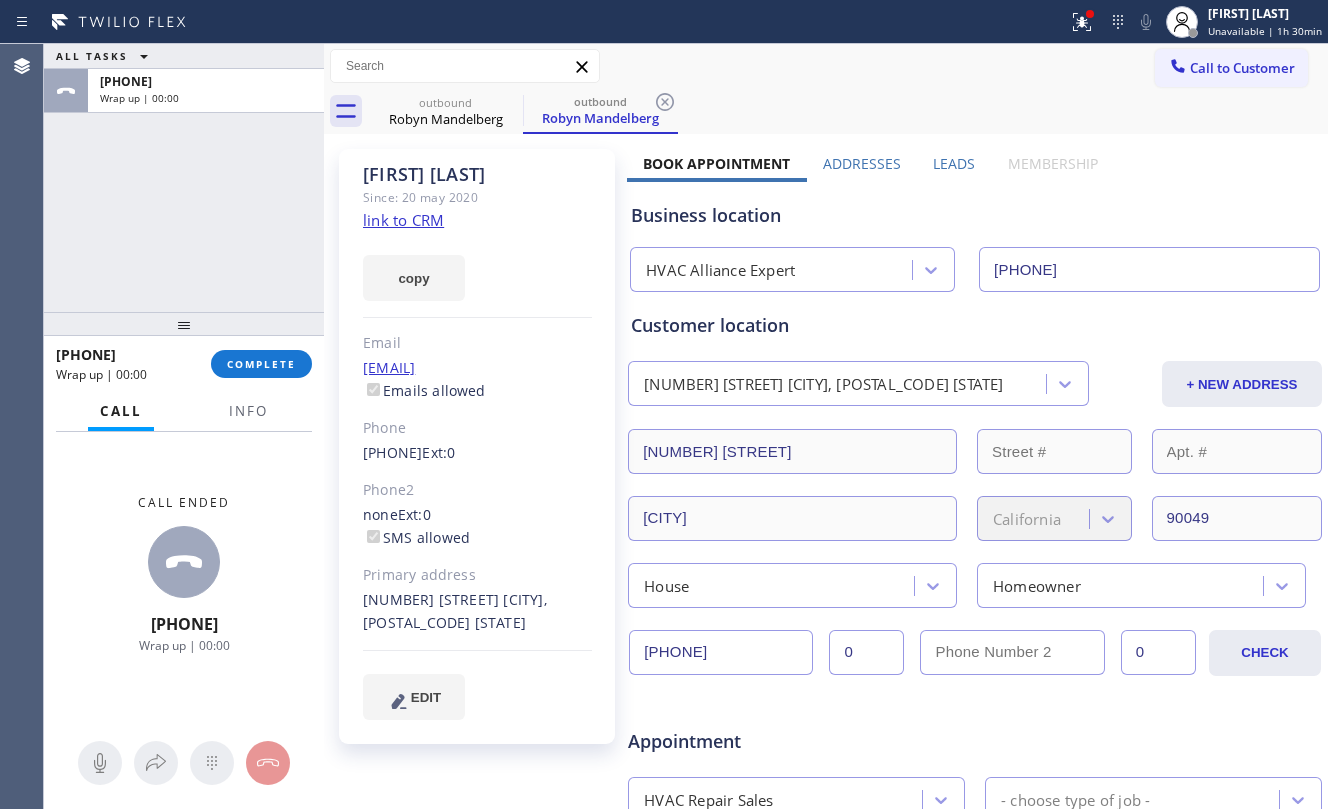 drag, startPoint x: 344, startPoint y: 450, endPoint x: 462, endPoint y: 456, distance: 118.15244 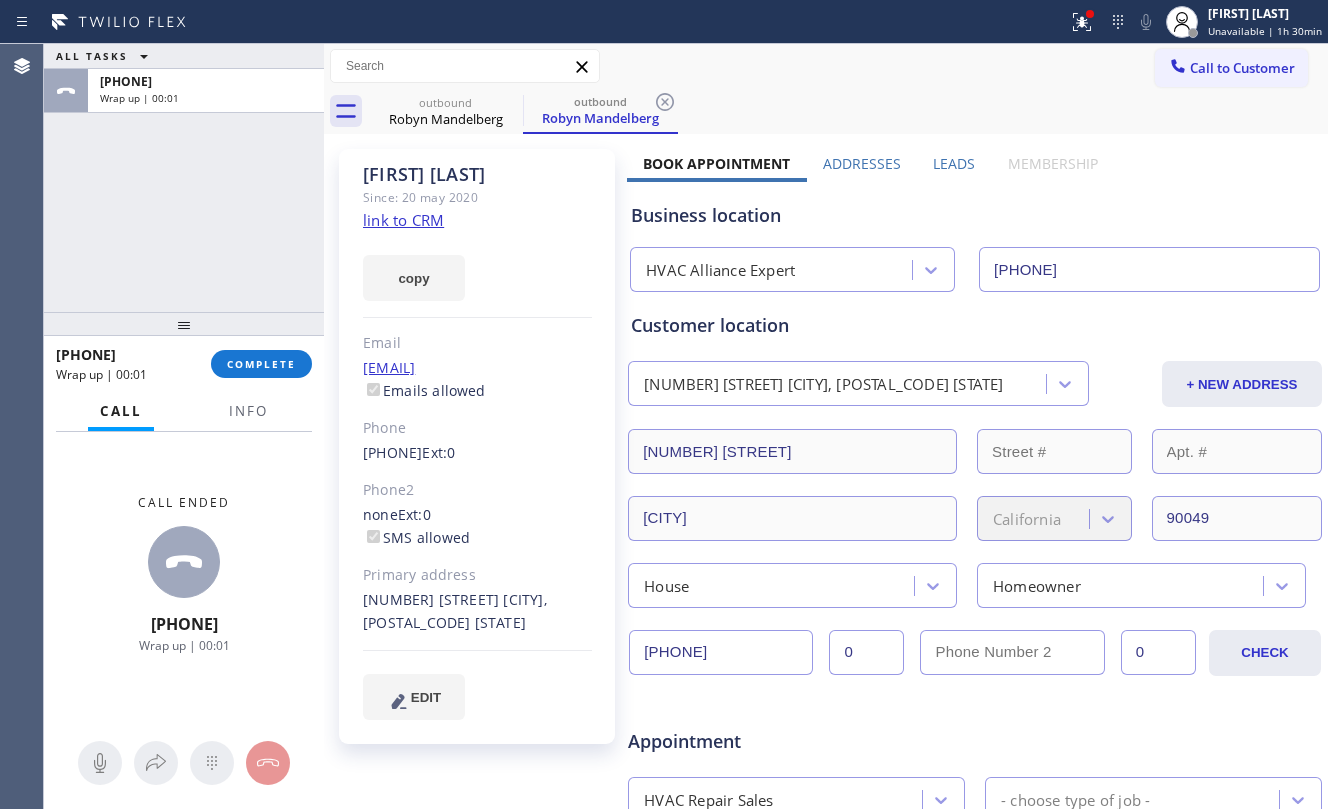 copy on "(310) 721-3982" 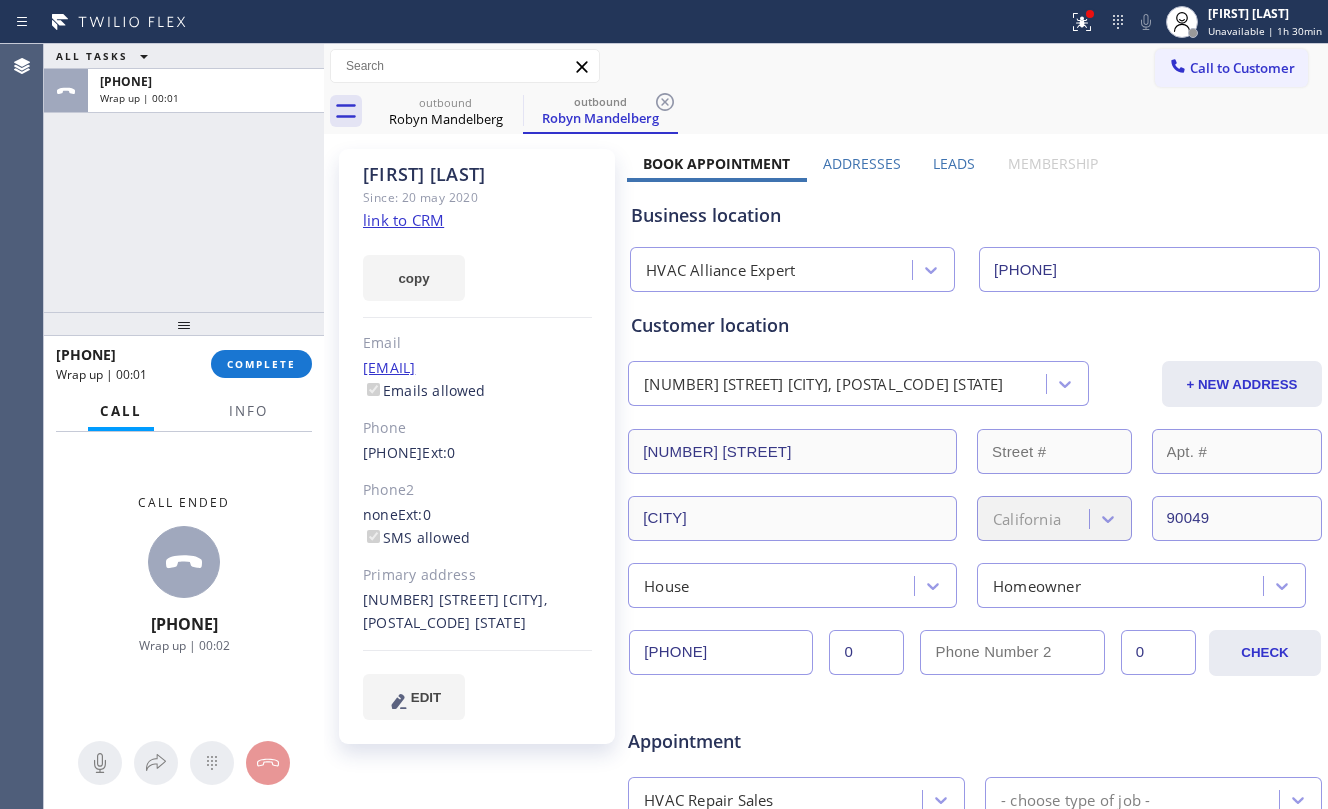 click on "+13107213982 Wrap up | 00:01 COMPLETE" at bounding box center [184, 364] 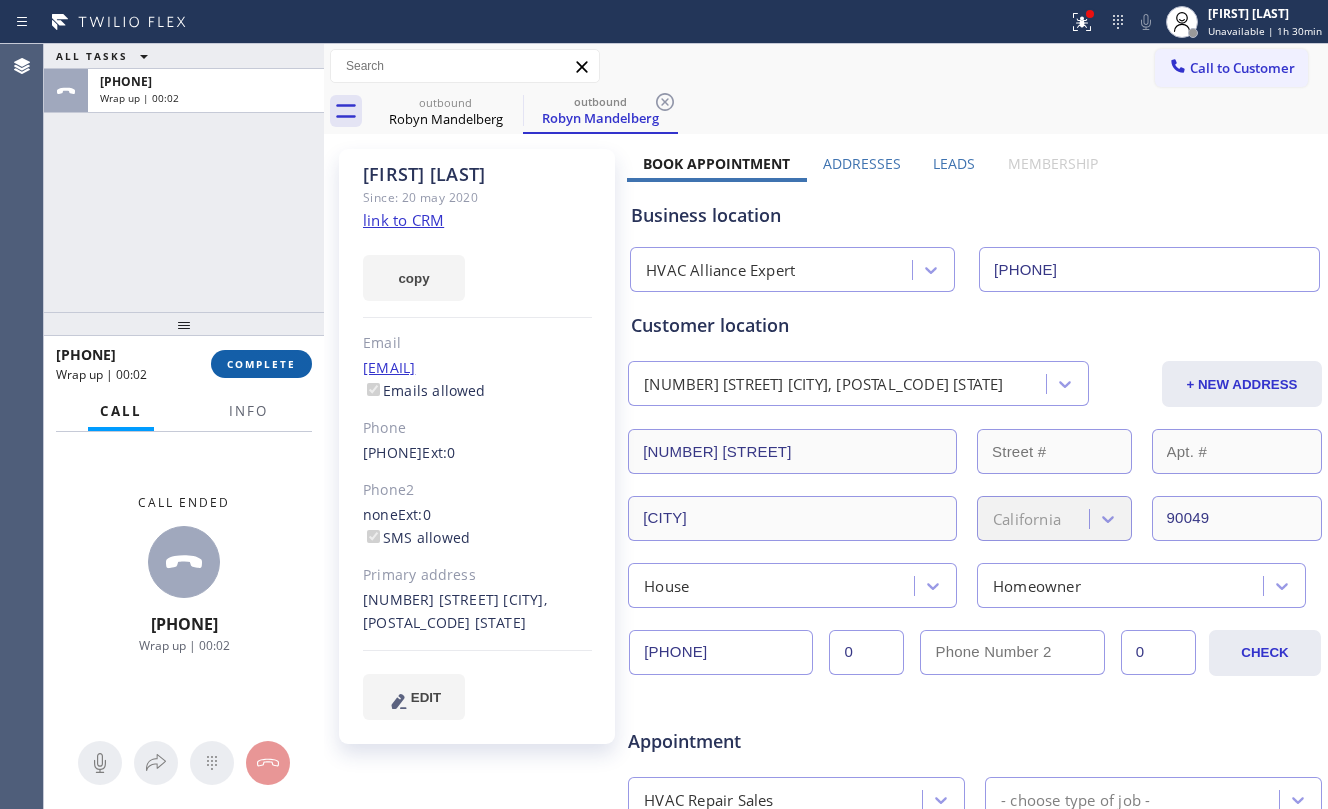 click on "COMPLETE" at bounding box center [261, 364] 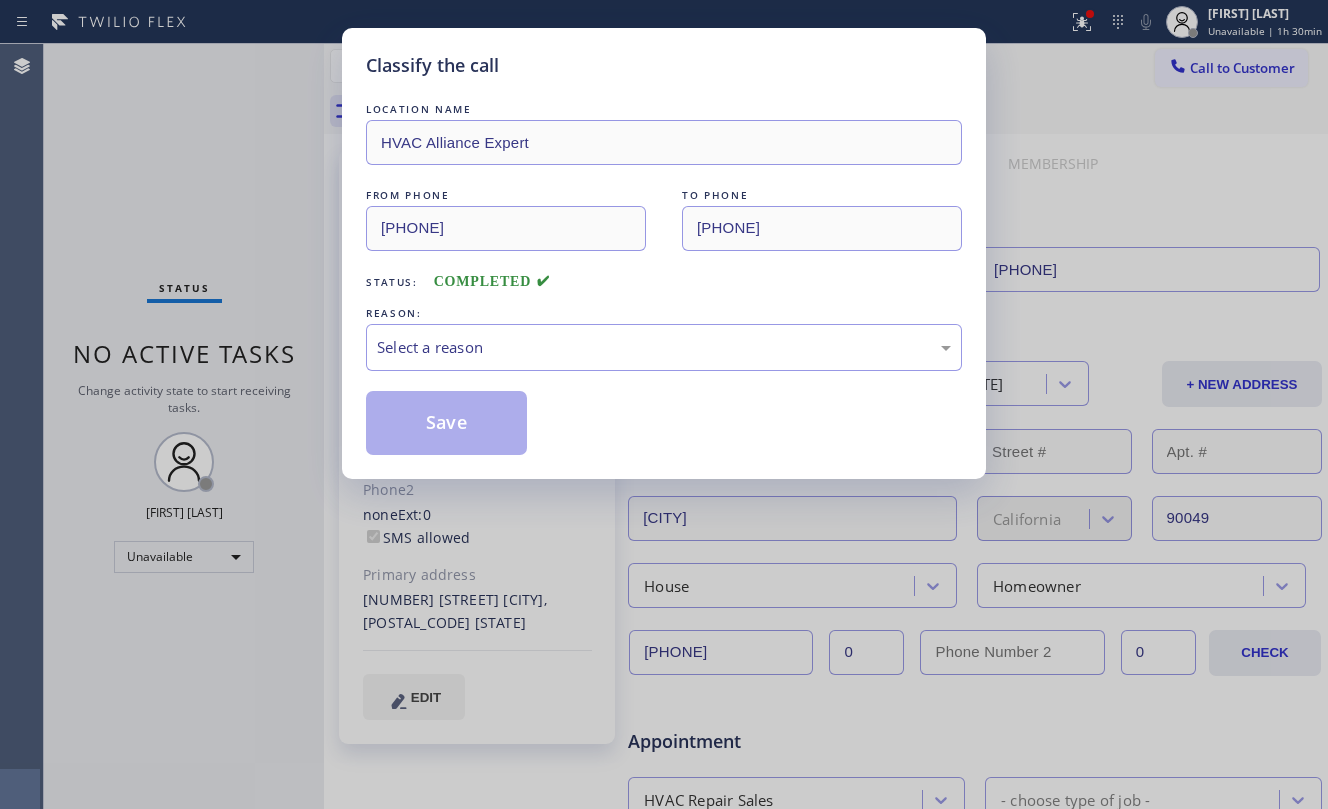 click on "REASON:" at bounding box center [664, 313] 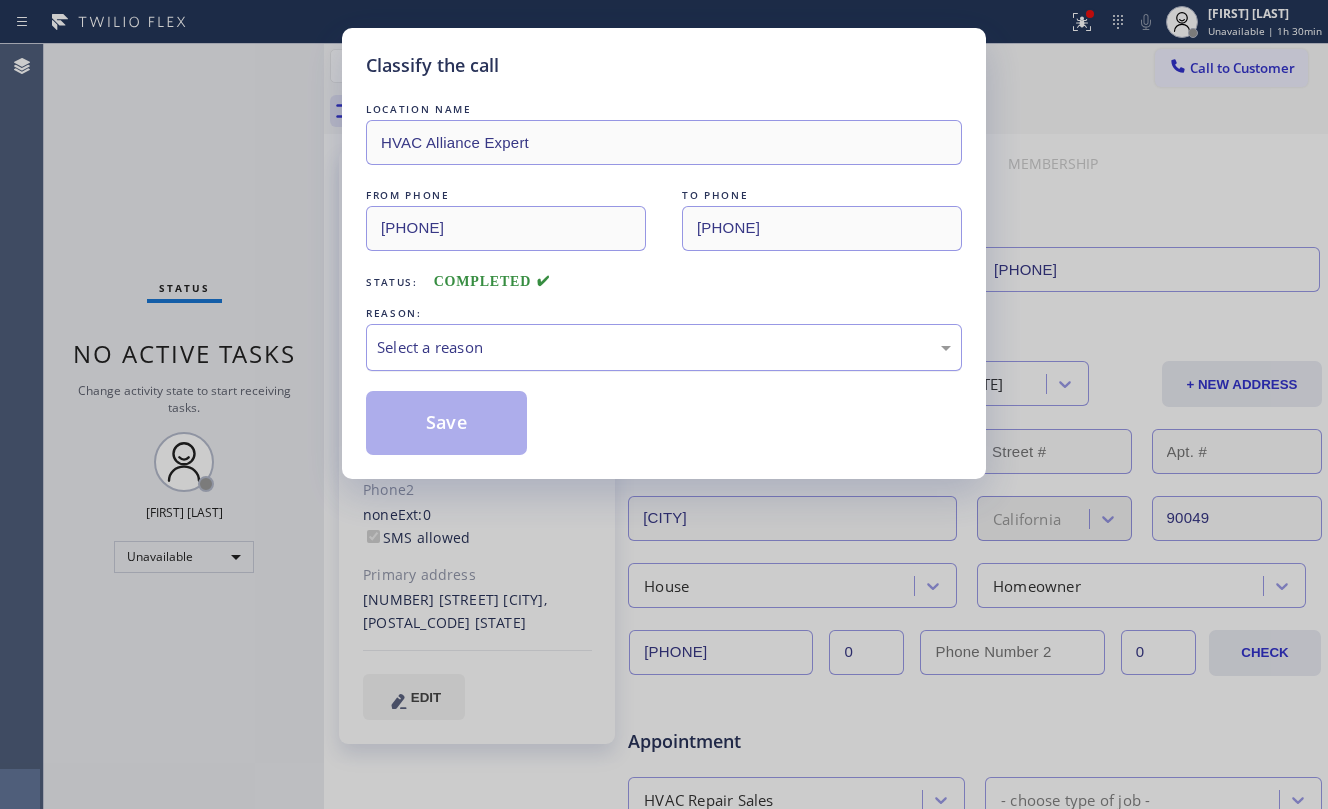 click on "Select a reason" at bounding box center (664, 347) 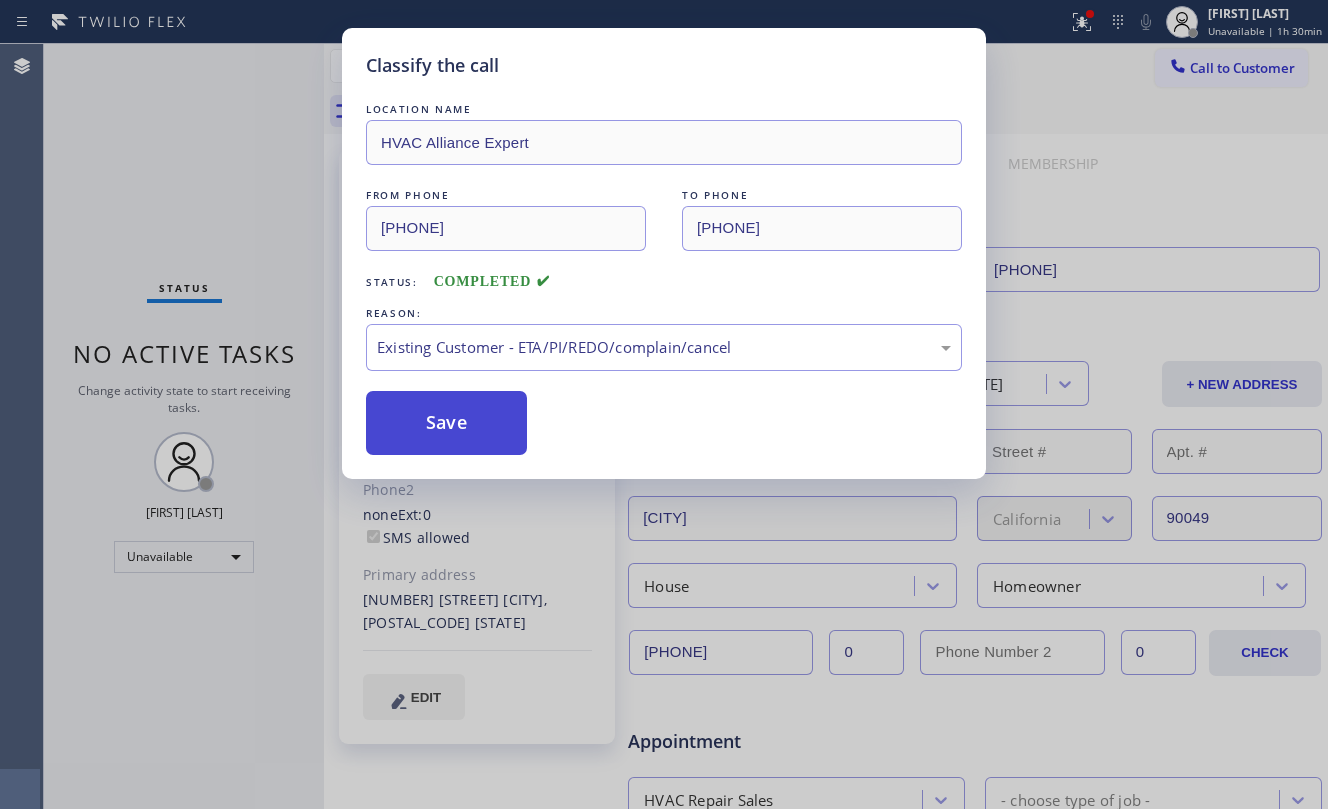 click on "Save" at bounding box center (446, 423) 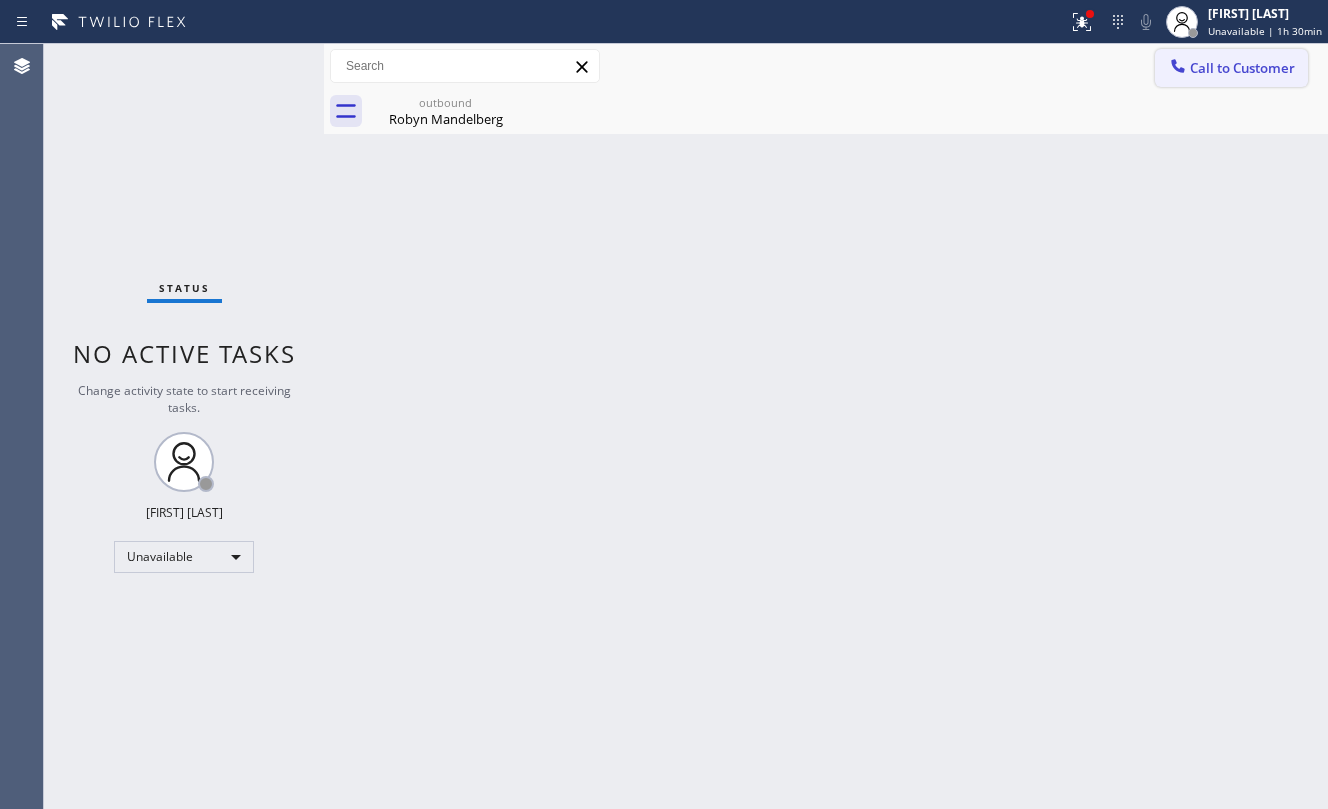 click on "Call to Customer" at bounding box center (1242, 68) 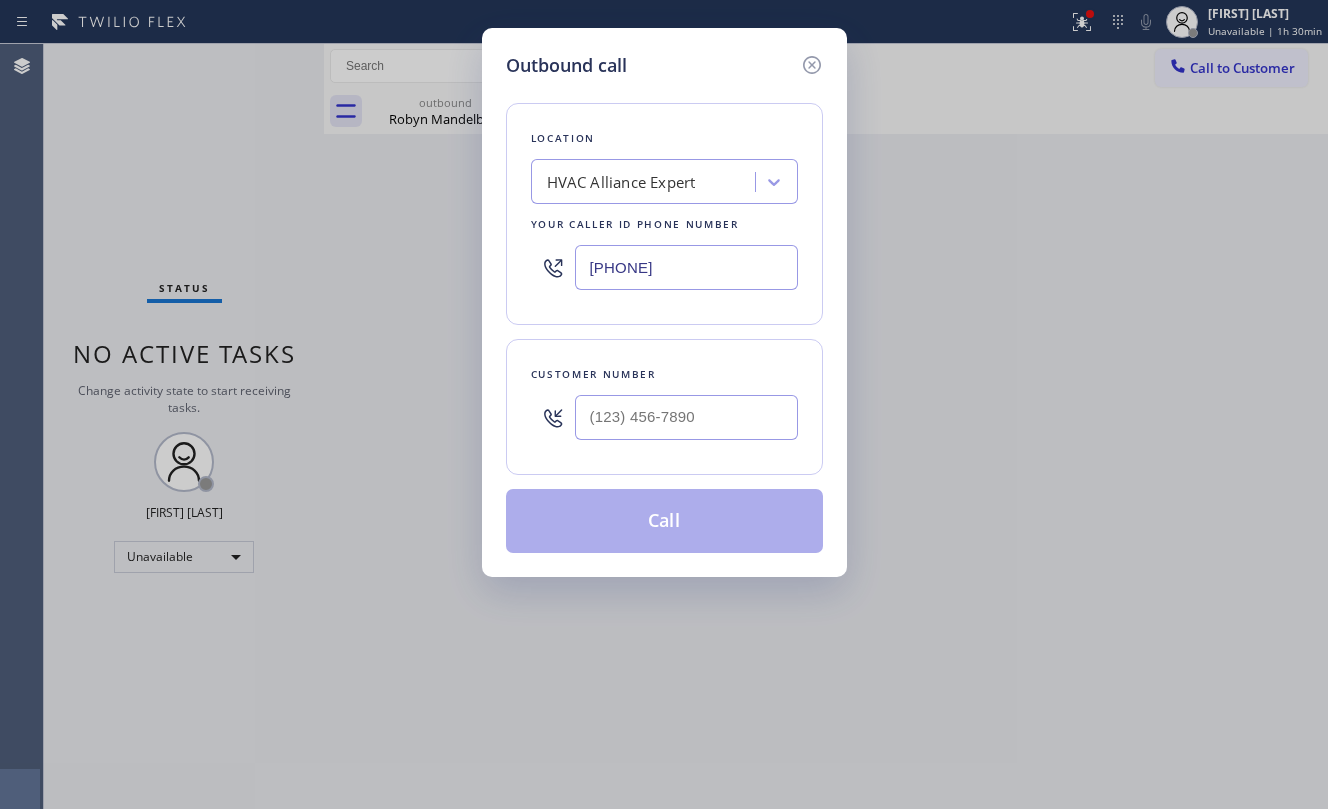 click at bounding box center [686, 417] 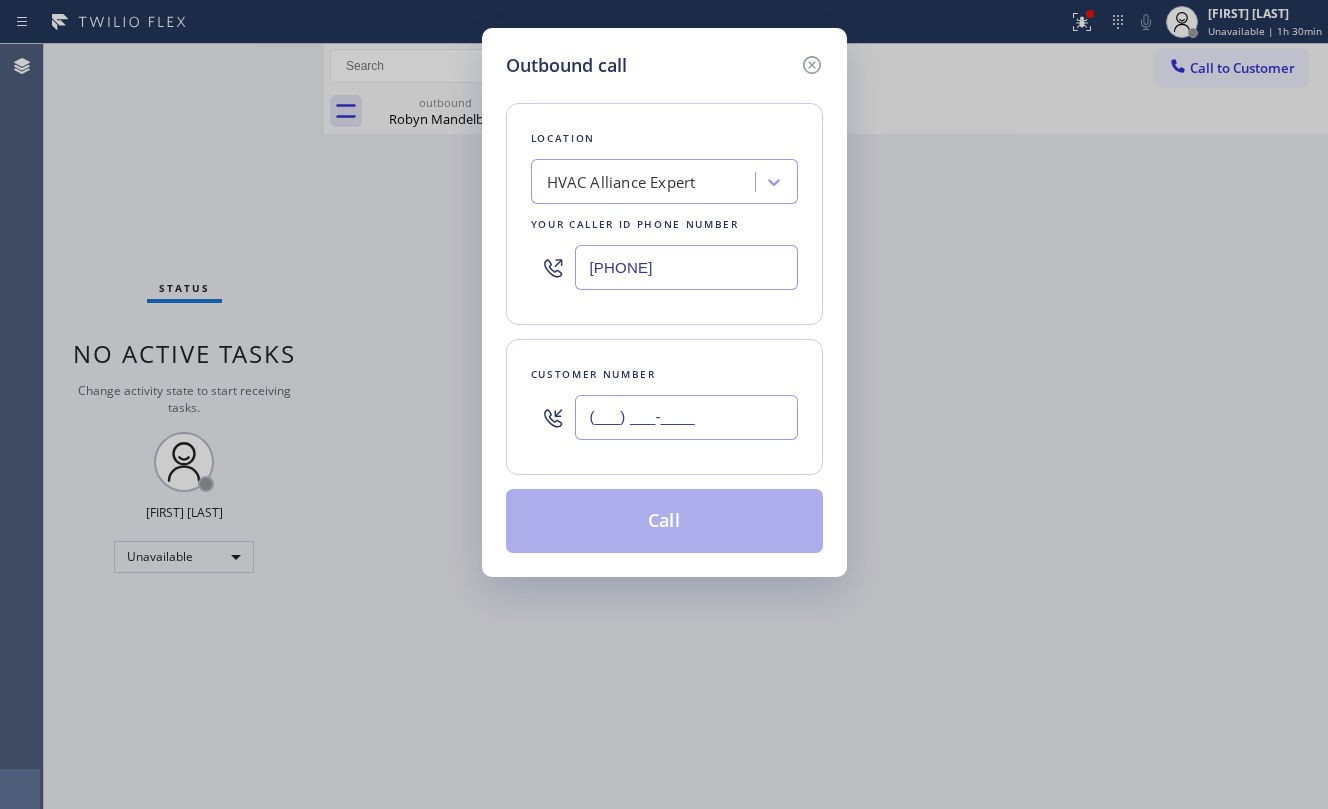 paste on "310) 721-3982" 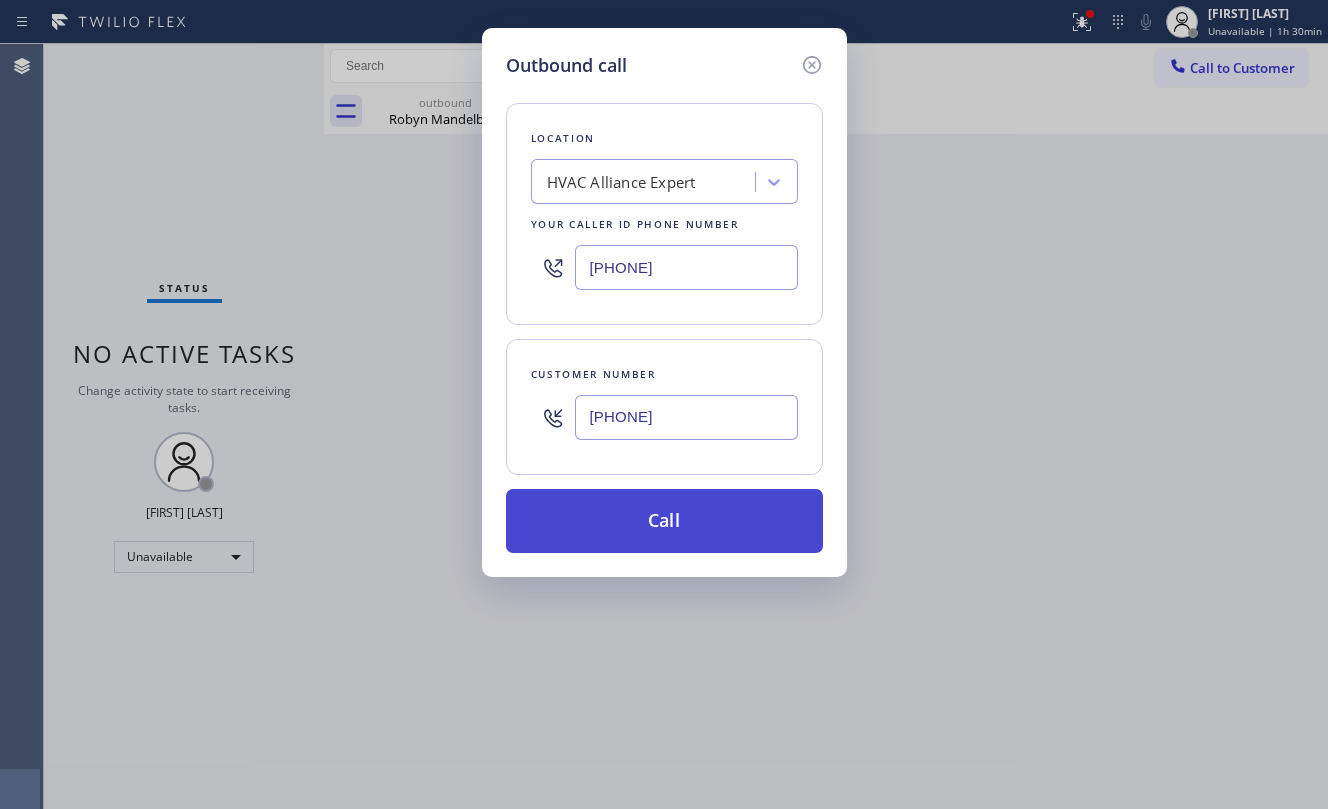 type on "(310) 721-3982" 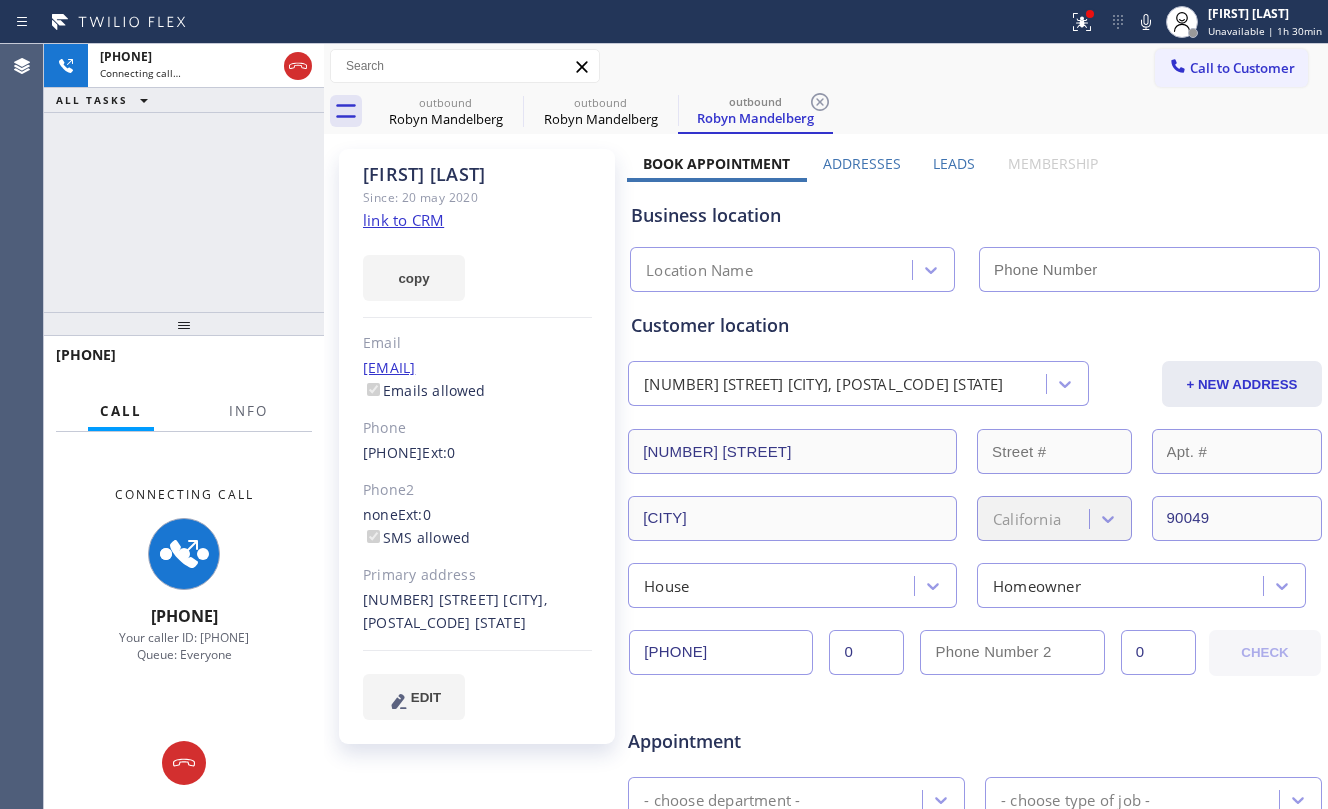 type on "[PHONE]" 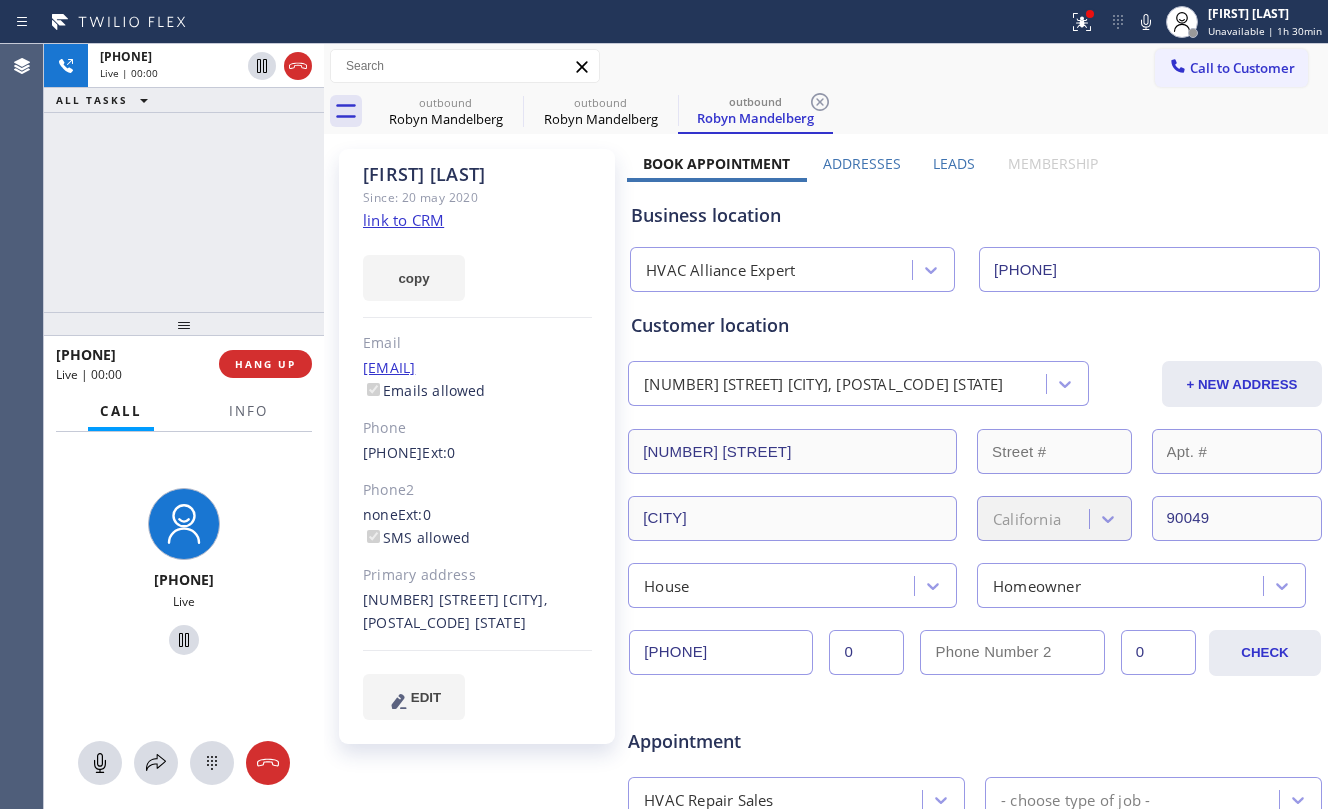 drag, startPoint x: 101, startPoint y: 225, endPoint x: 206, endPoint y: 309, distance: 134.4656 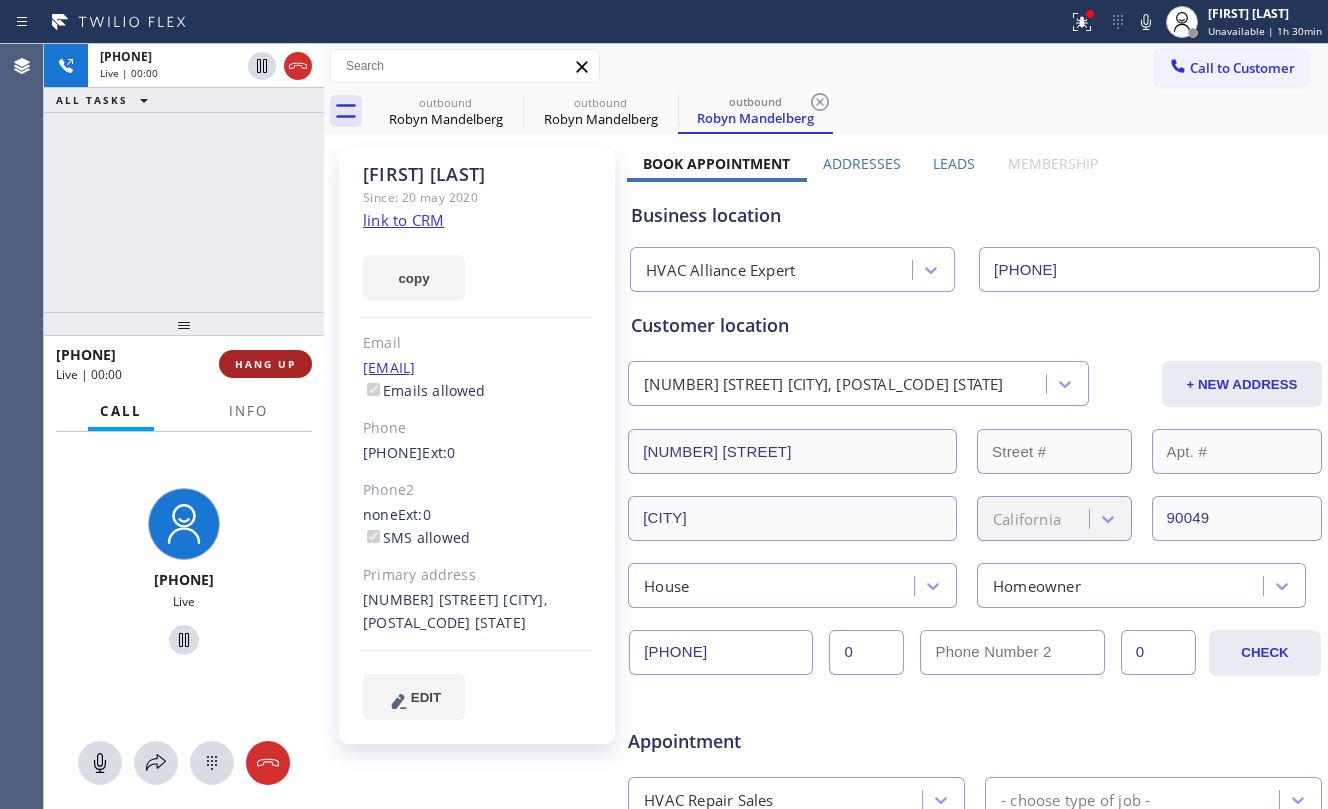 click on "HANG UP" at bounding box center (265, 364) 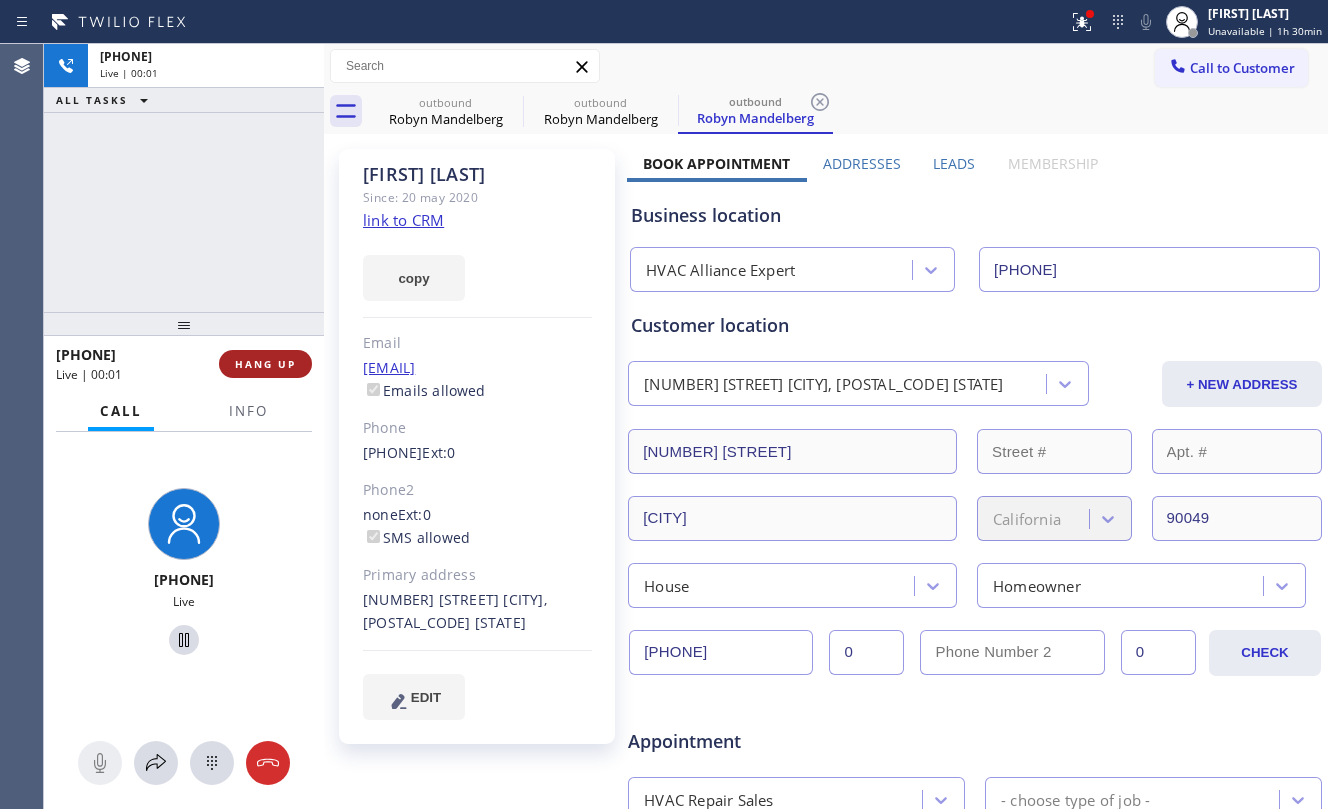 click on "HANG UP" at bounding box center [265, 364] 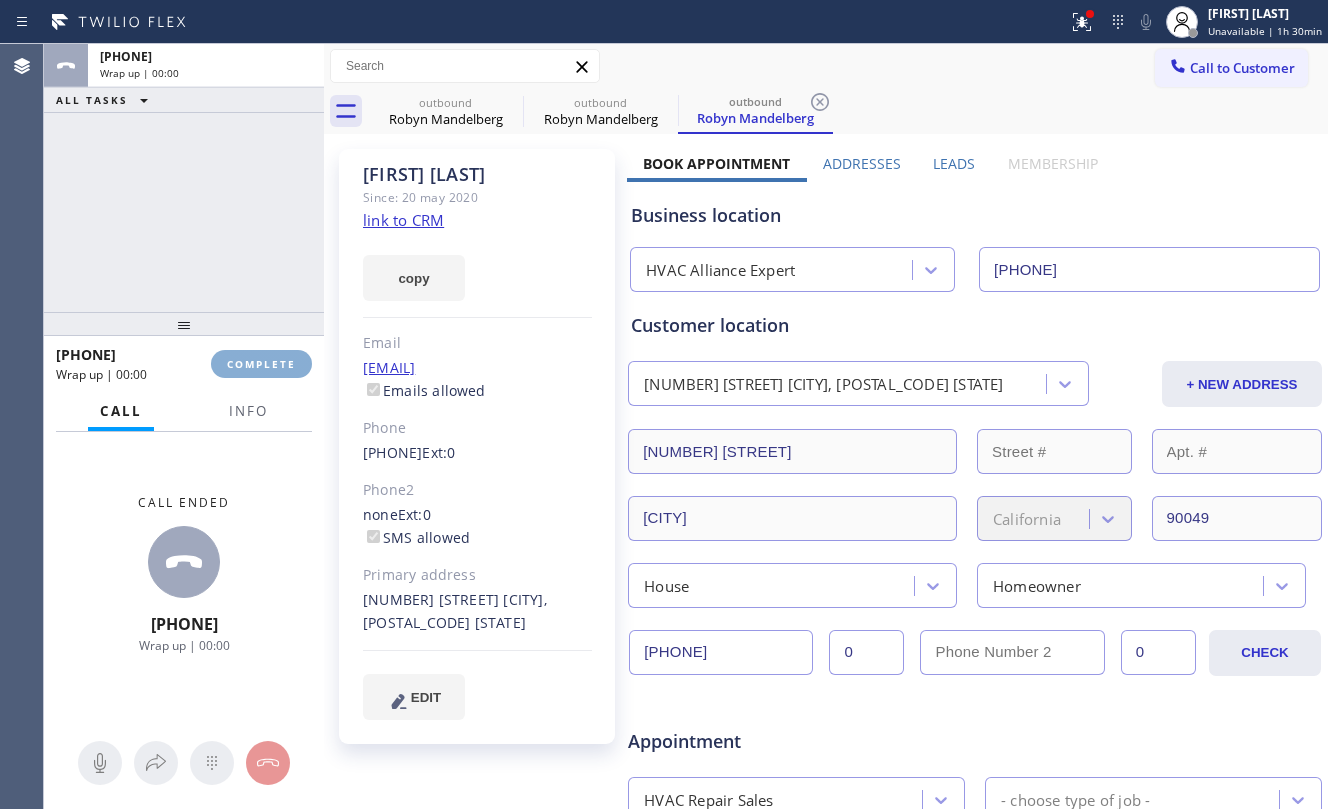 click on "COMPLETE" at bounding box center (261, 364) 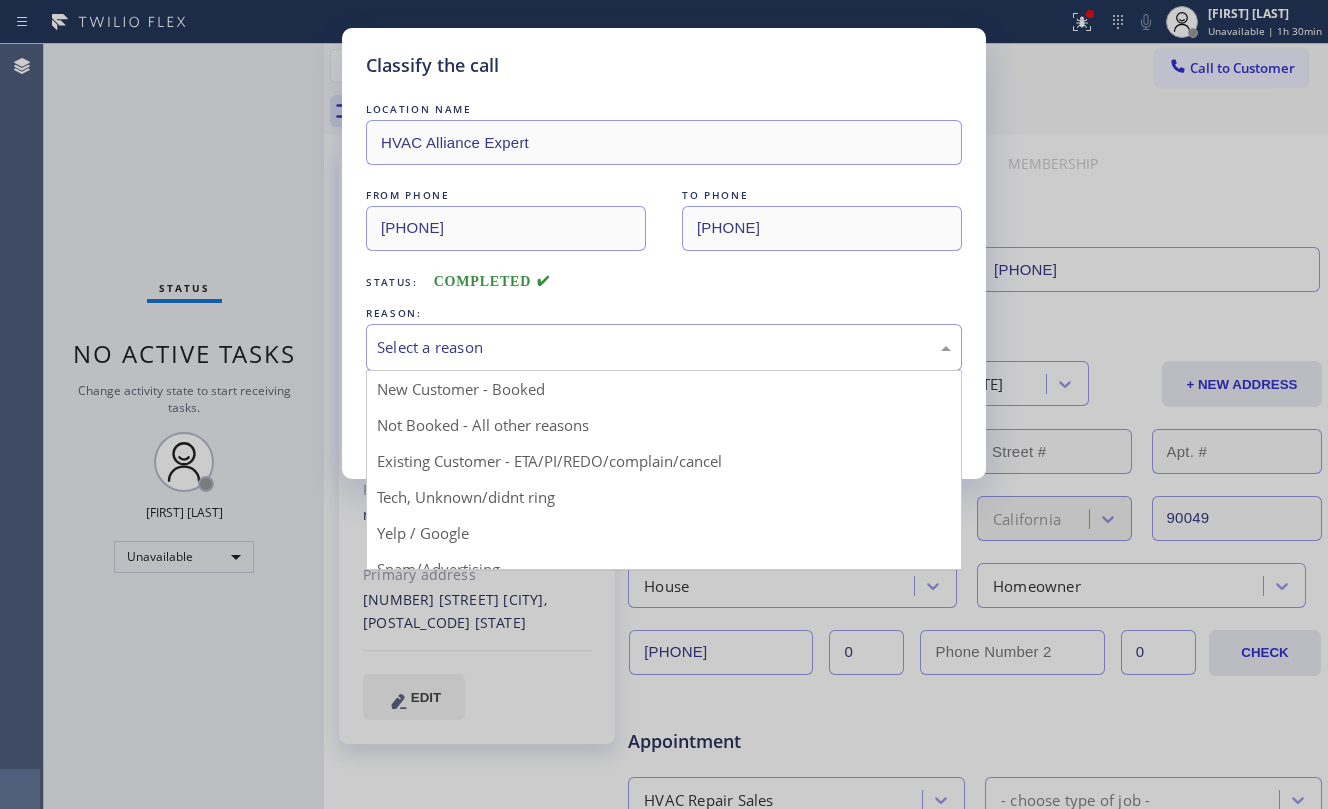 click on "Select a reason" at bounding box center [664, 347] 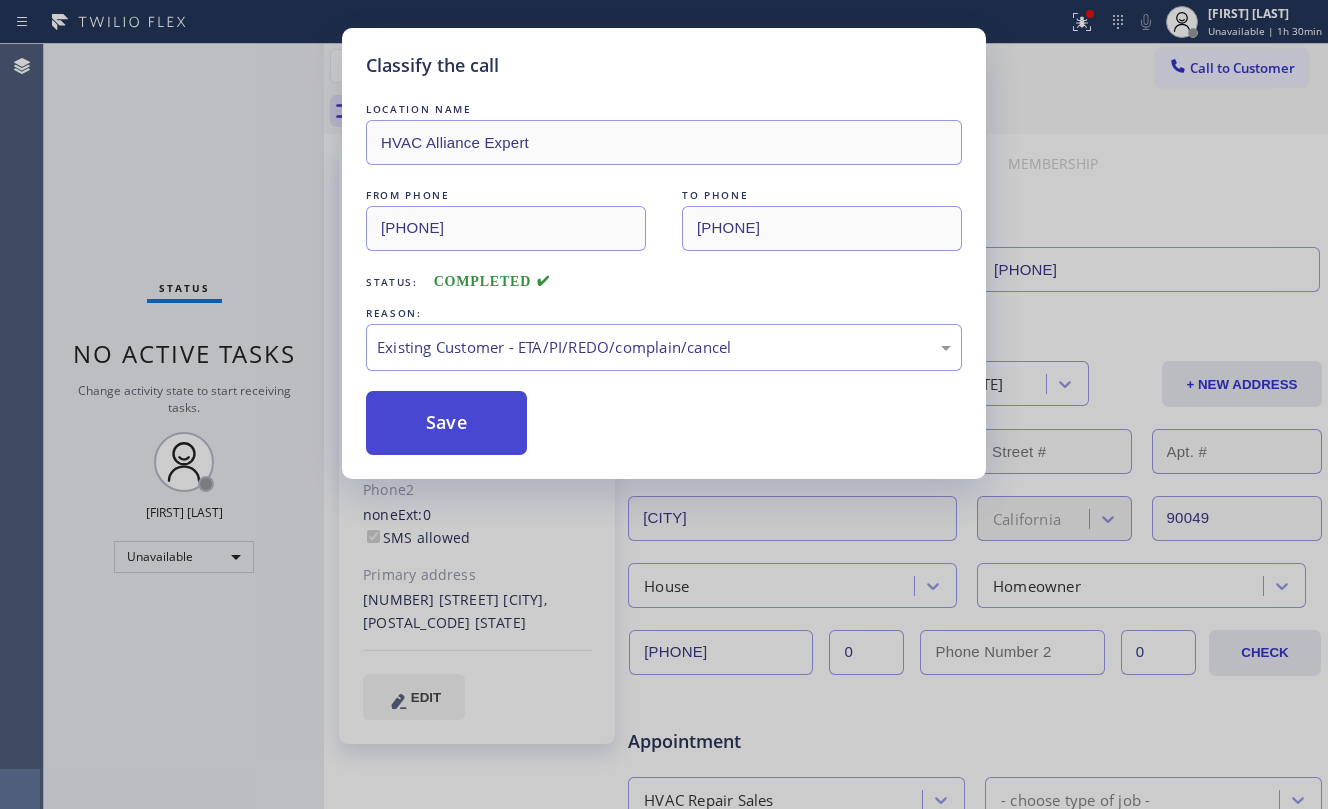 click on "Save" at bounding box center (446, 423) 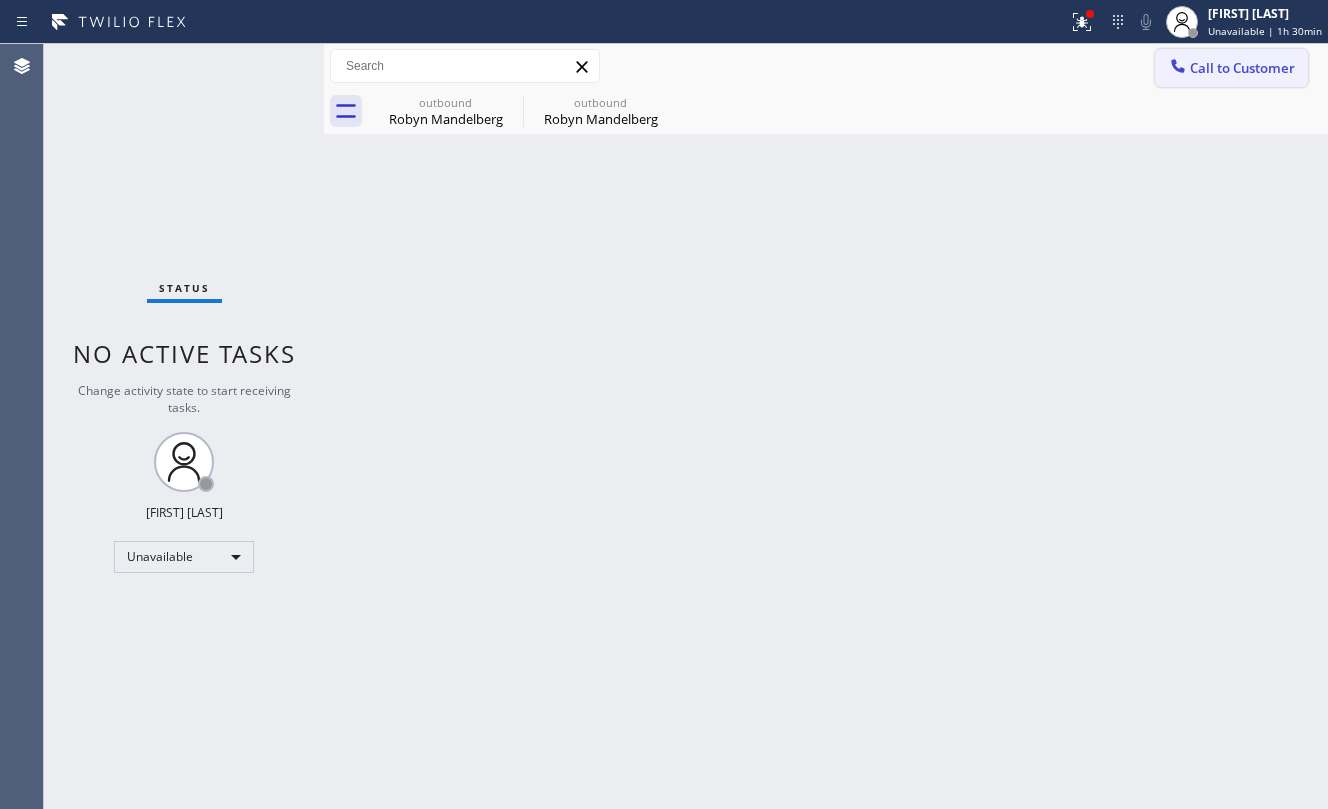 drag, startPoint x: 1217, startPoint y: 72, endPoint x: 998, endPoint y: 268, distance: 293.89963 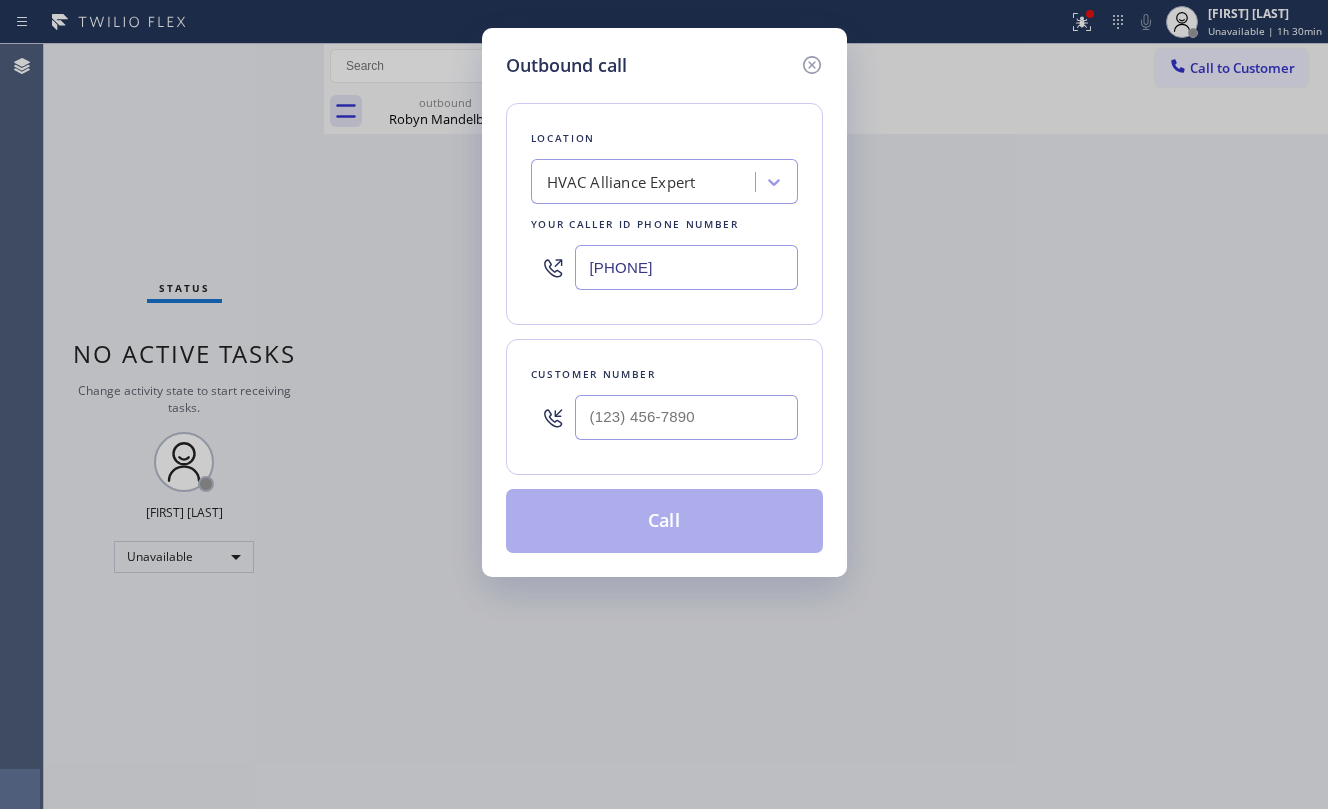 click at bounding box center (686, 417) 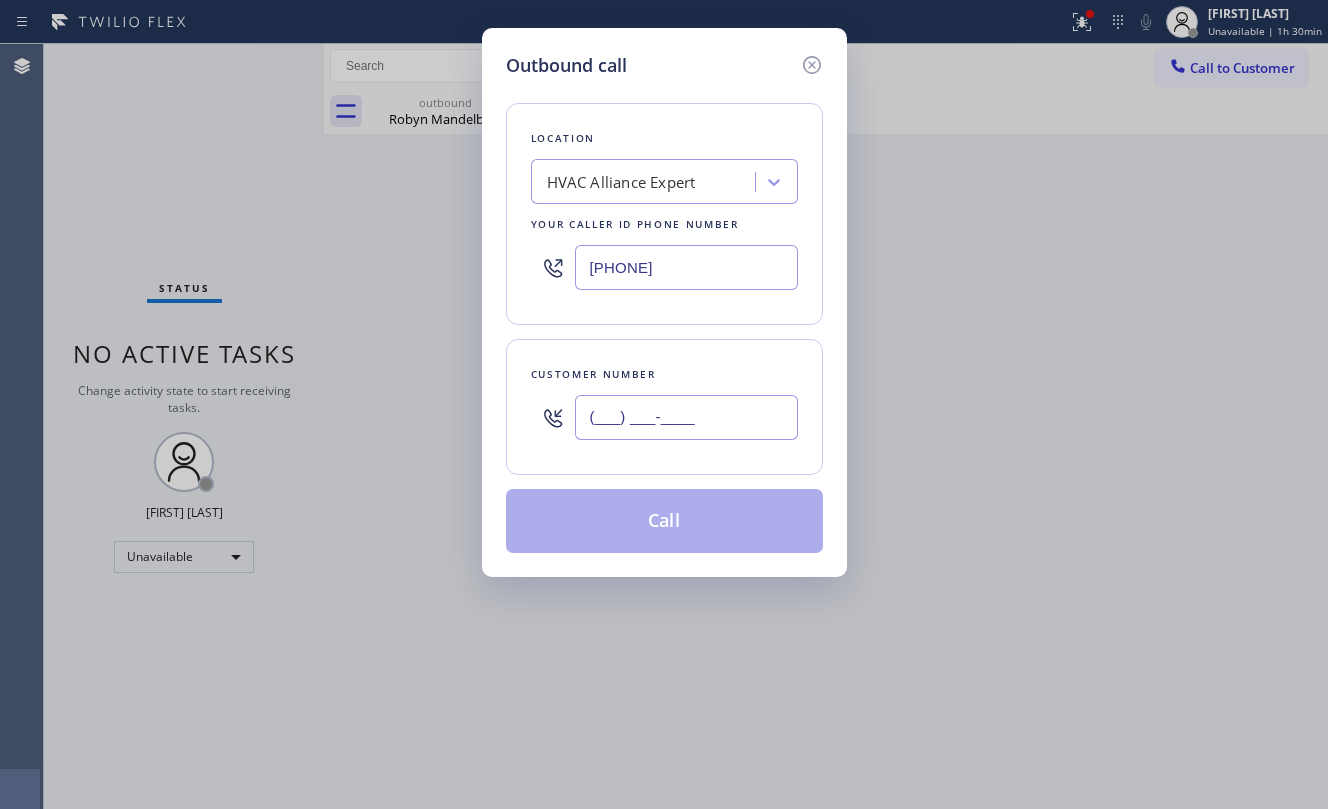 paste on "917) 972-5153" 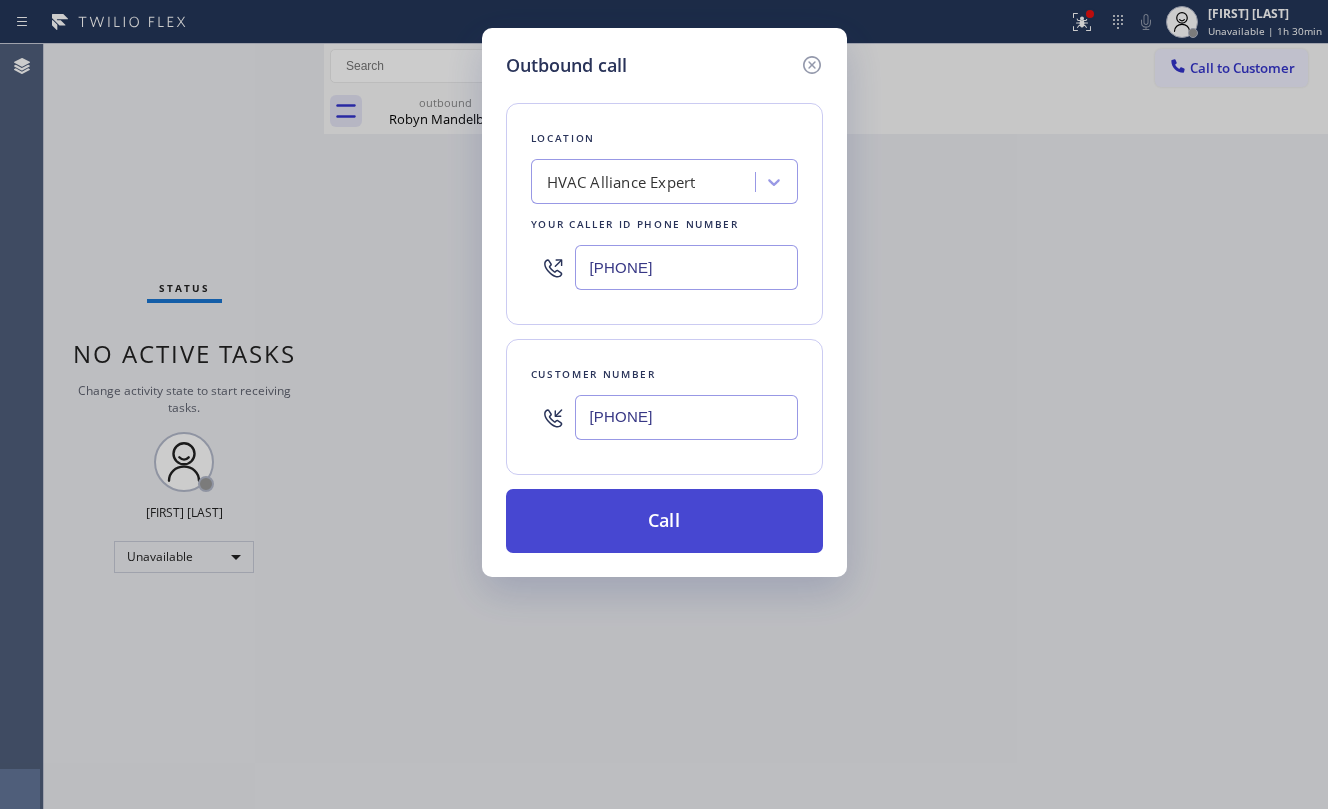 type on "(917) 972-5153" 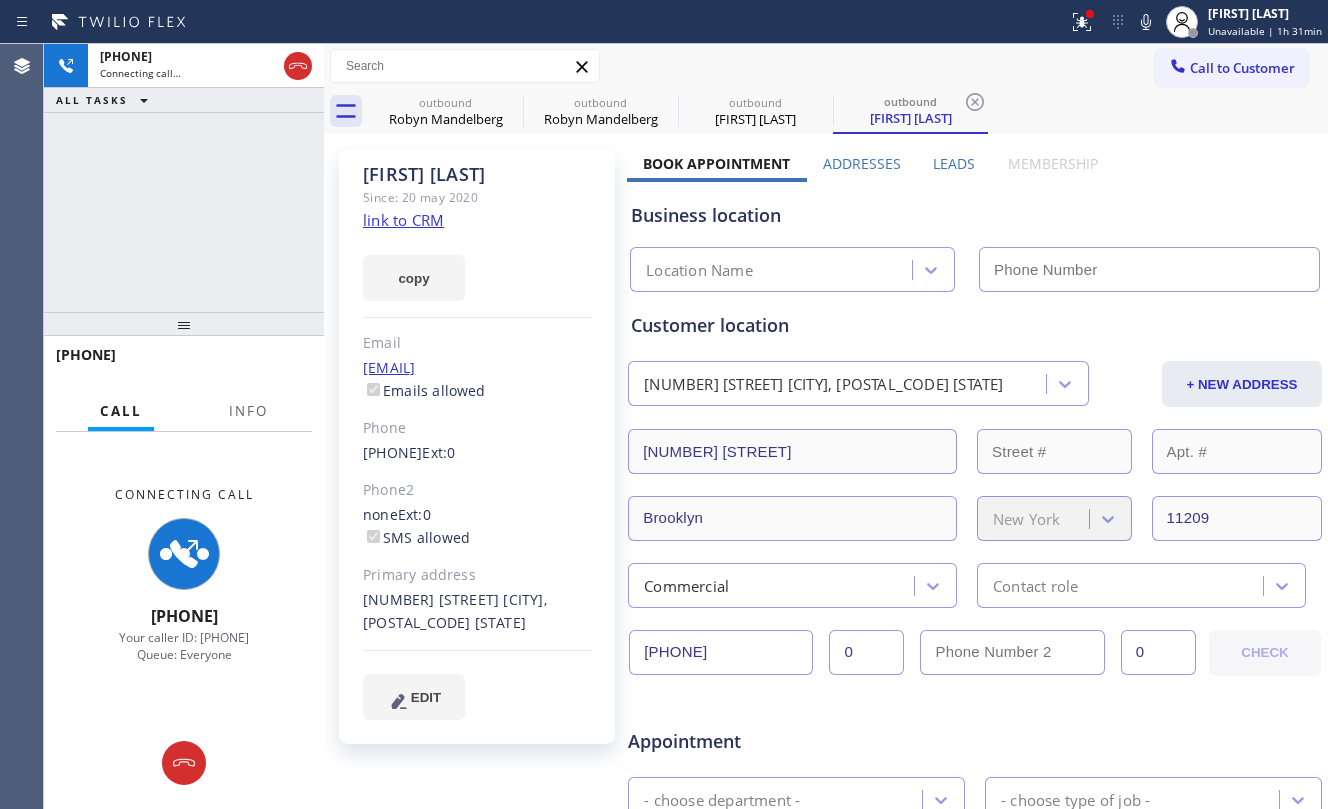 type on "[PHONE]" 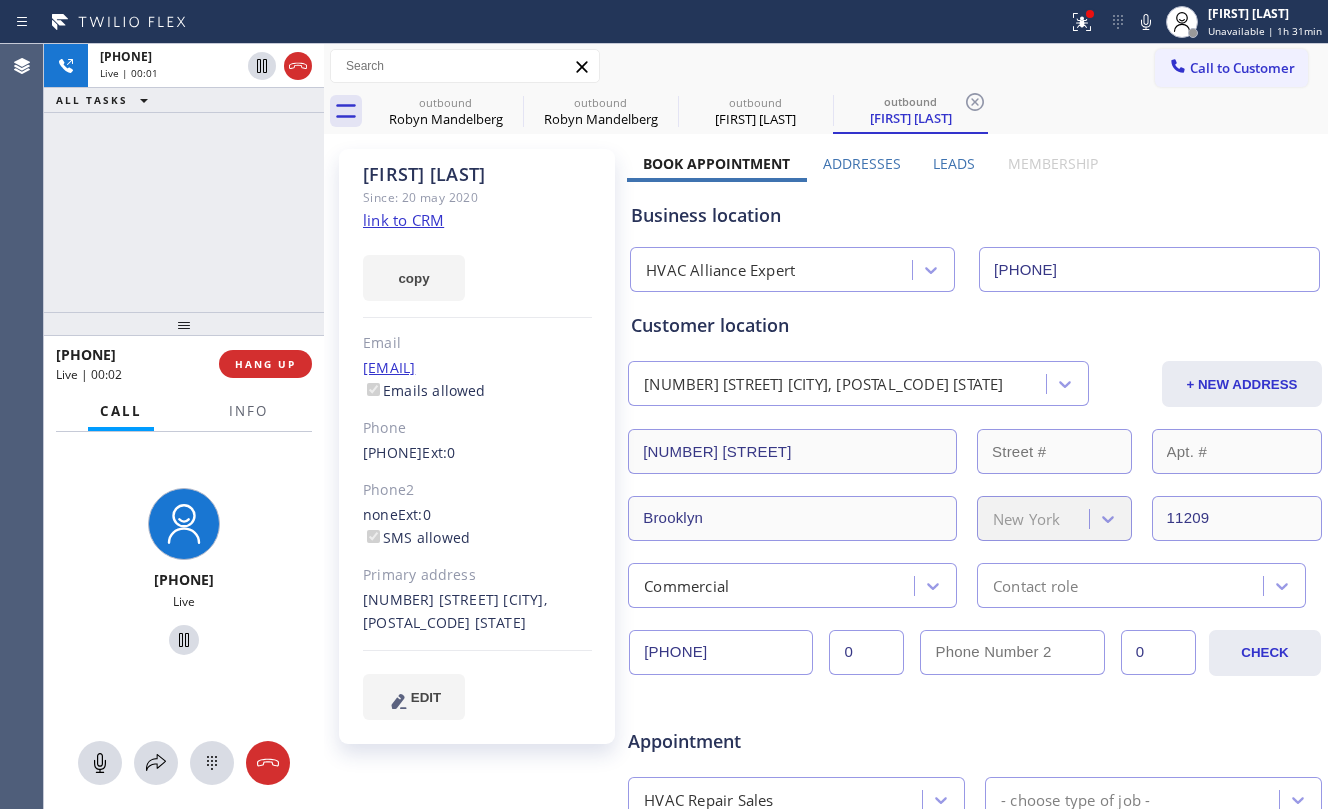 click on "+19179725153 Live | 00:01 ALL TASKS ALL TASKS ACTIVE TASKS TASKS IN WRAP UP" at bounding box center (184, 178) 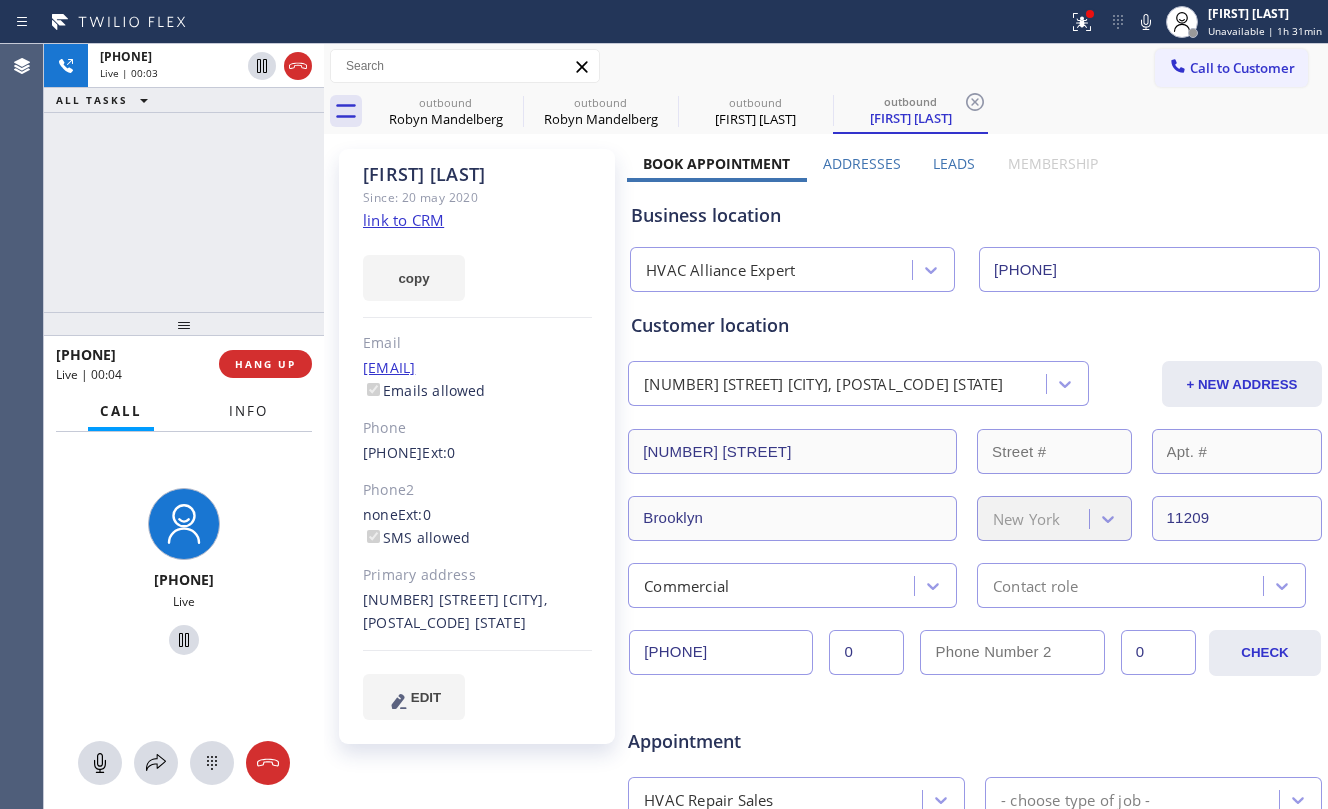 click on "Info" at bounding box center (248, 411) 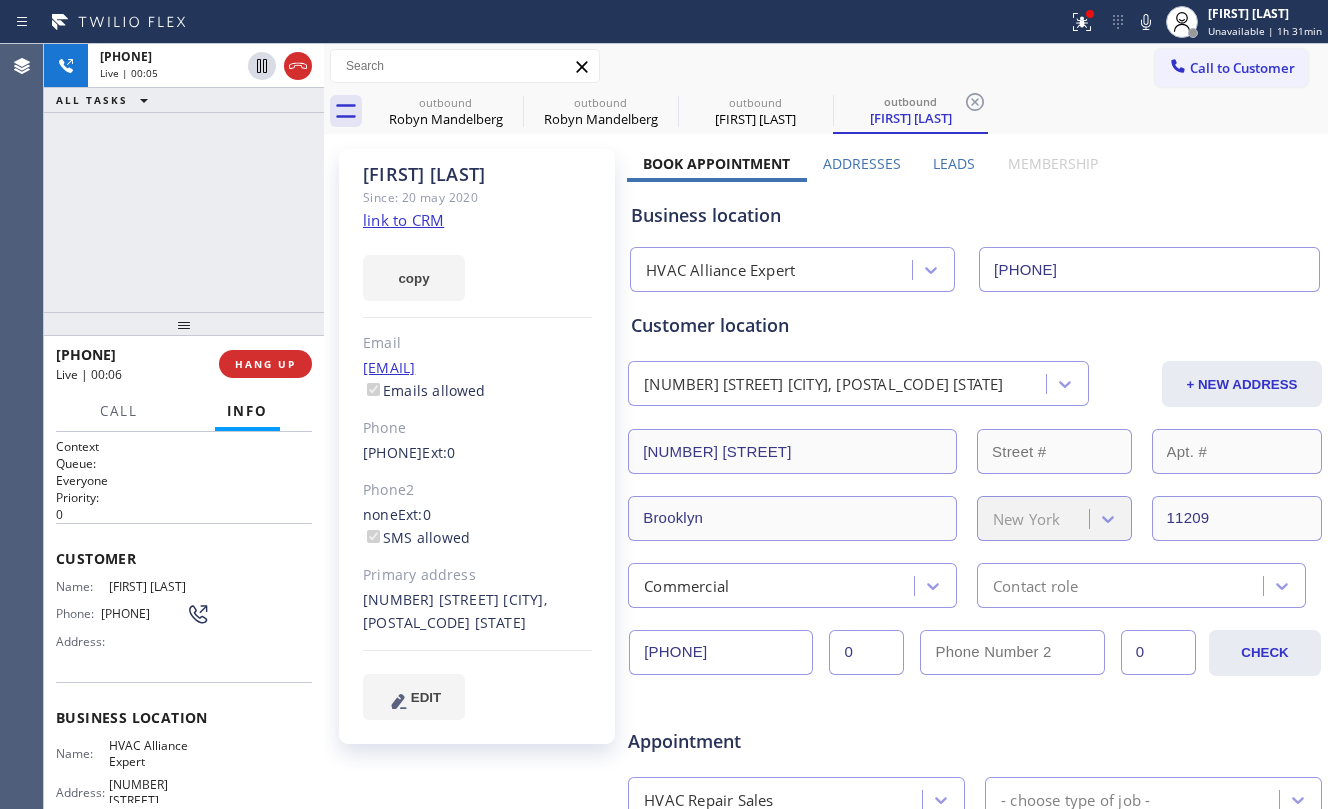 click on "link to CRM" 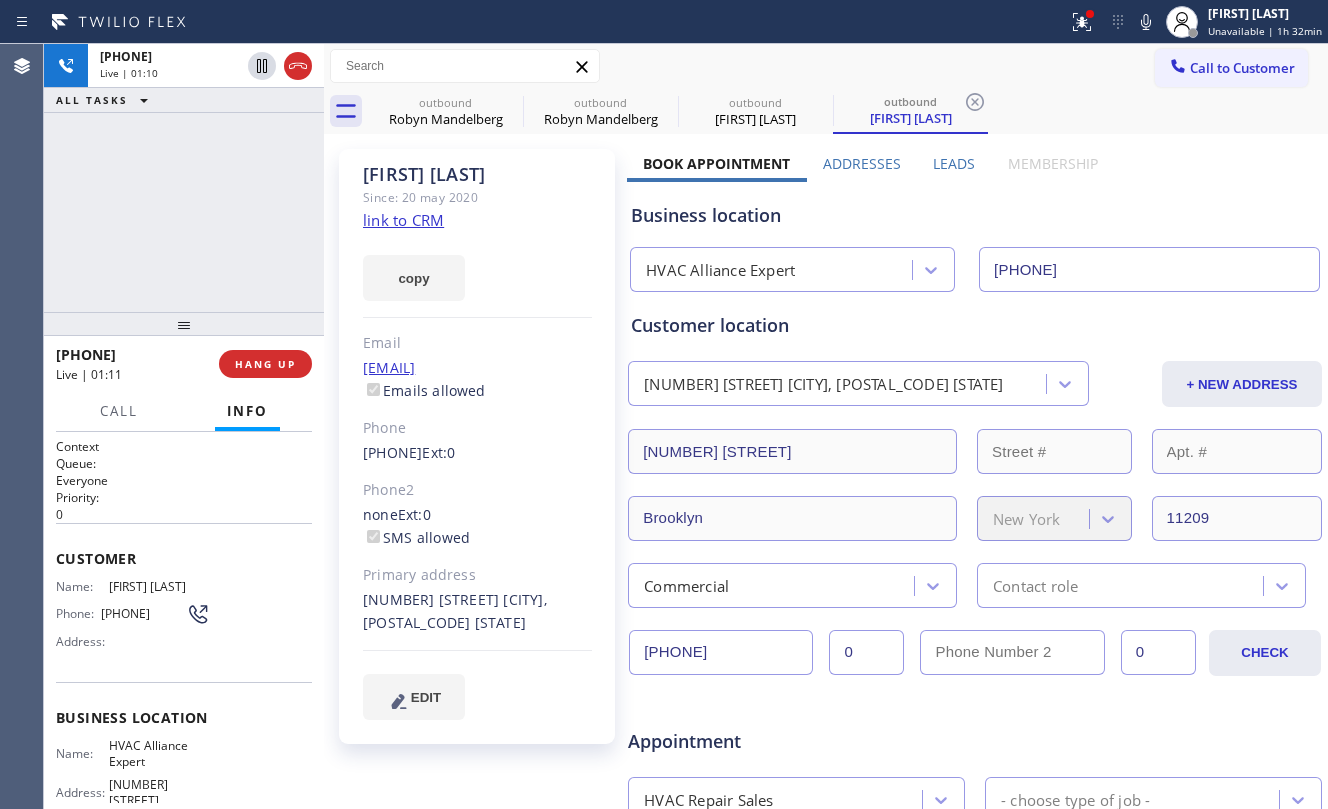 click on "+19179725153 Live | 01:10 ALL TASKS ALL TASKS ACTIVE TASKS TASKS IN WRAP UP" at bounding box center [184, 178] 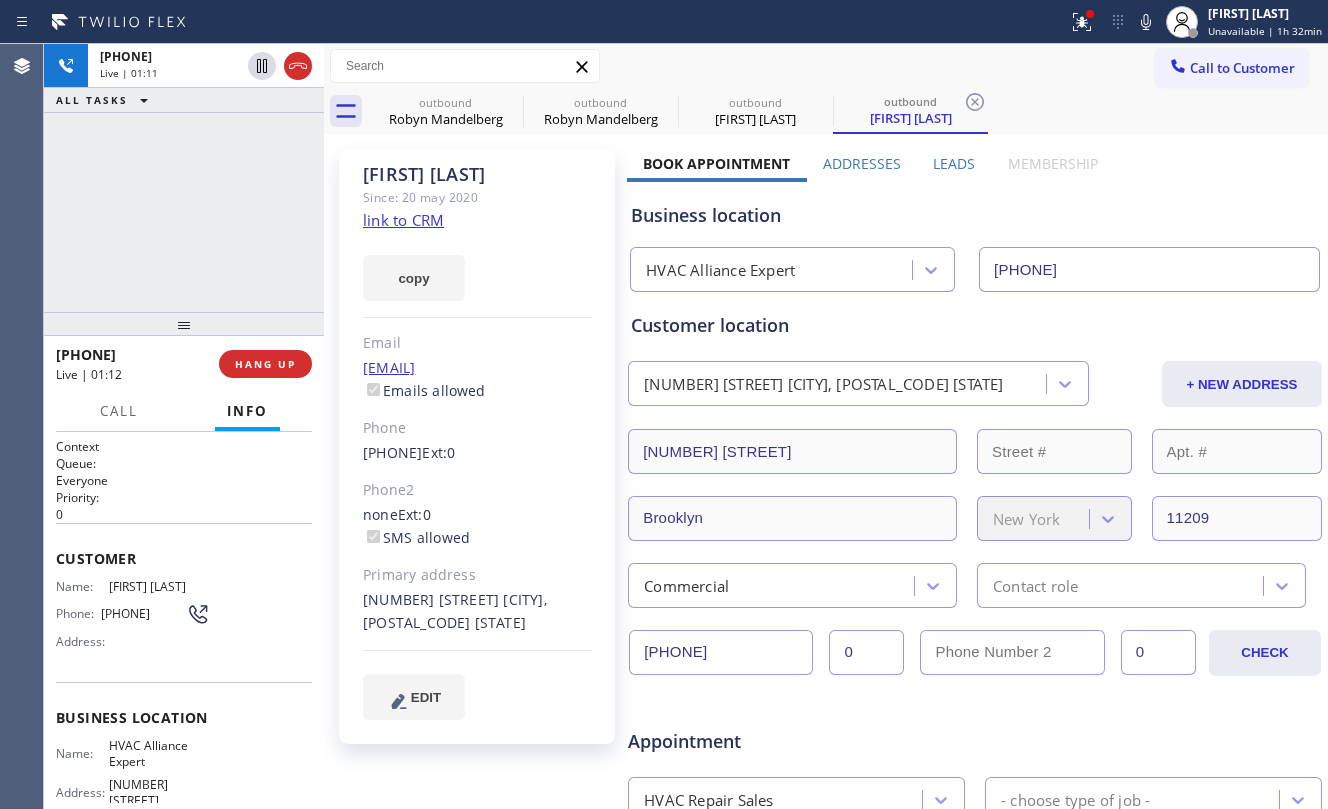 click on "+19179725153 Live | 01:11 ALL TASKS ALL TASKS ACTIVE TASKS TASKS IN WRAP UP" at bounding box center [184, 178] 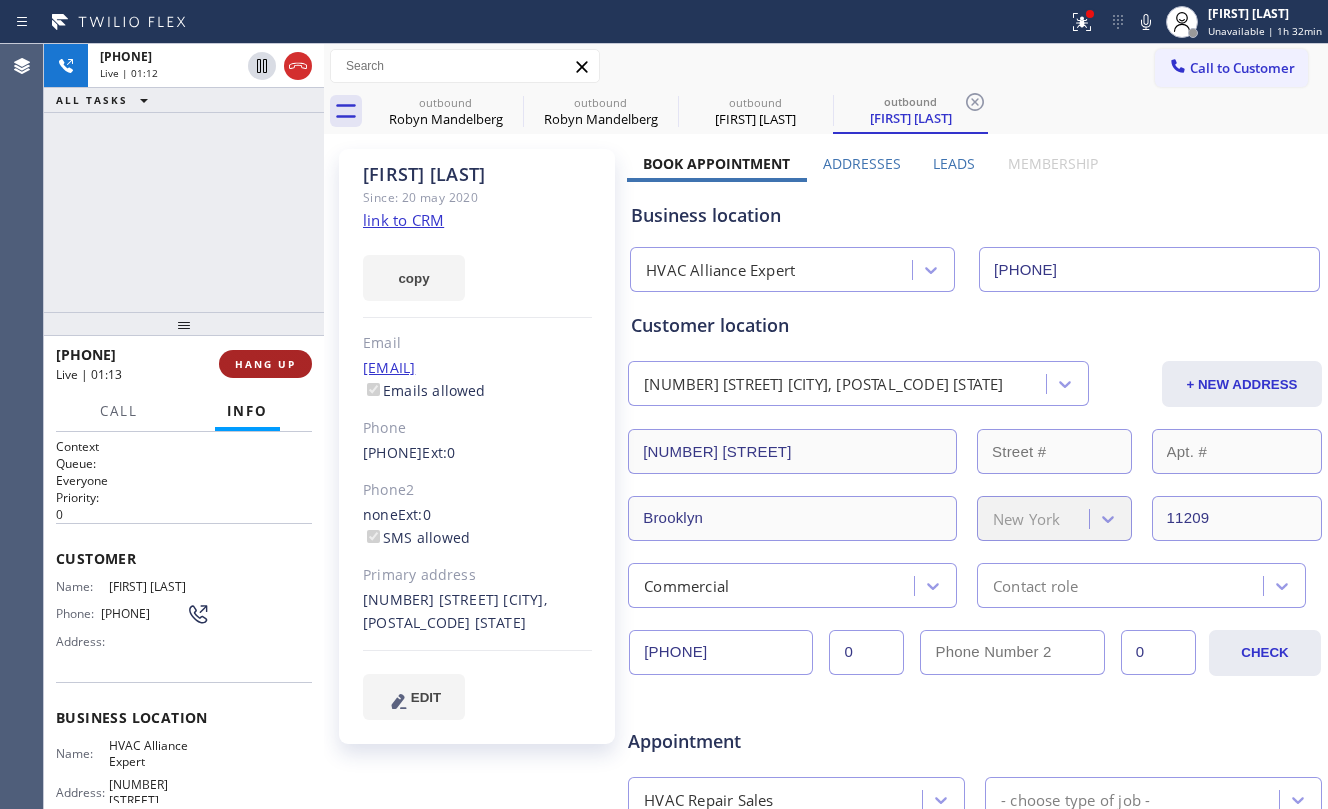 click on "HANG UP" at bounding box center [265, 364] 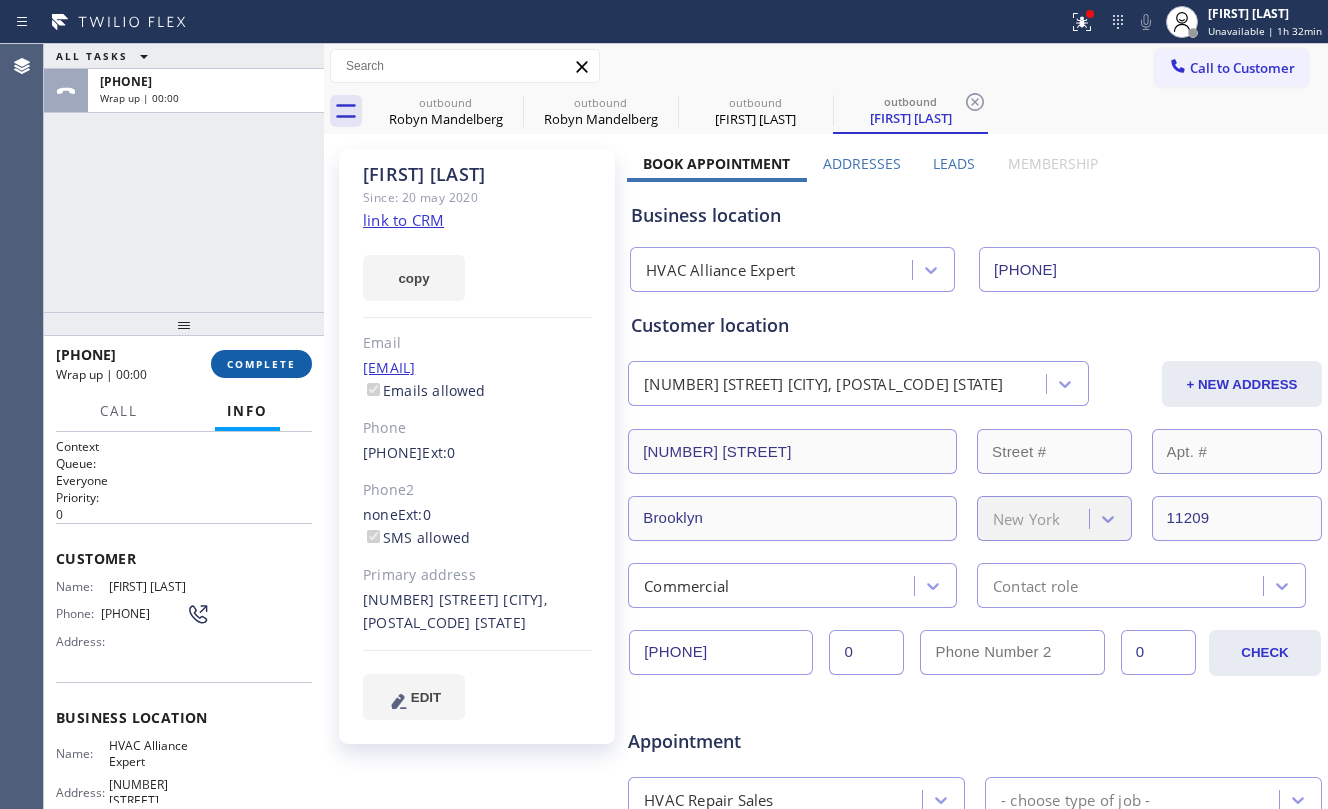 click on "COMPLETE" at bounding box center [261, 364] 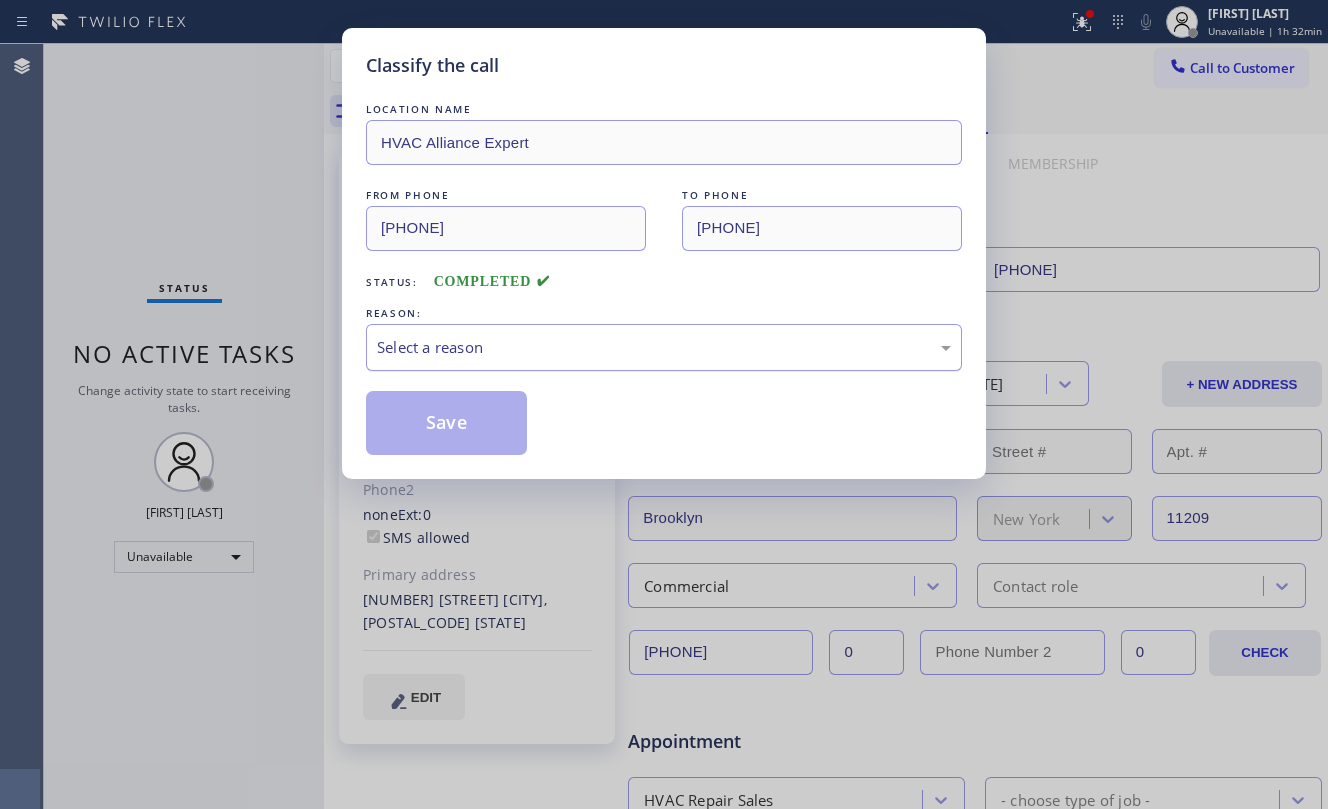 click on "Select a reason" at bounding box center (664, 347) 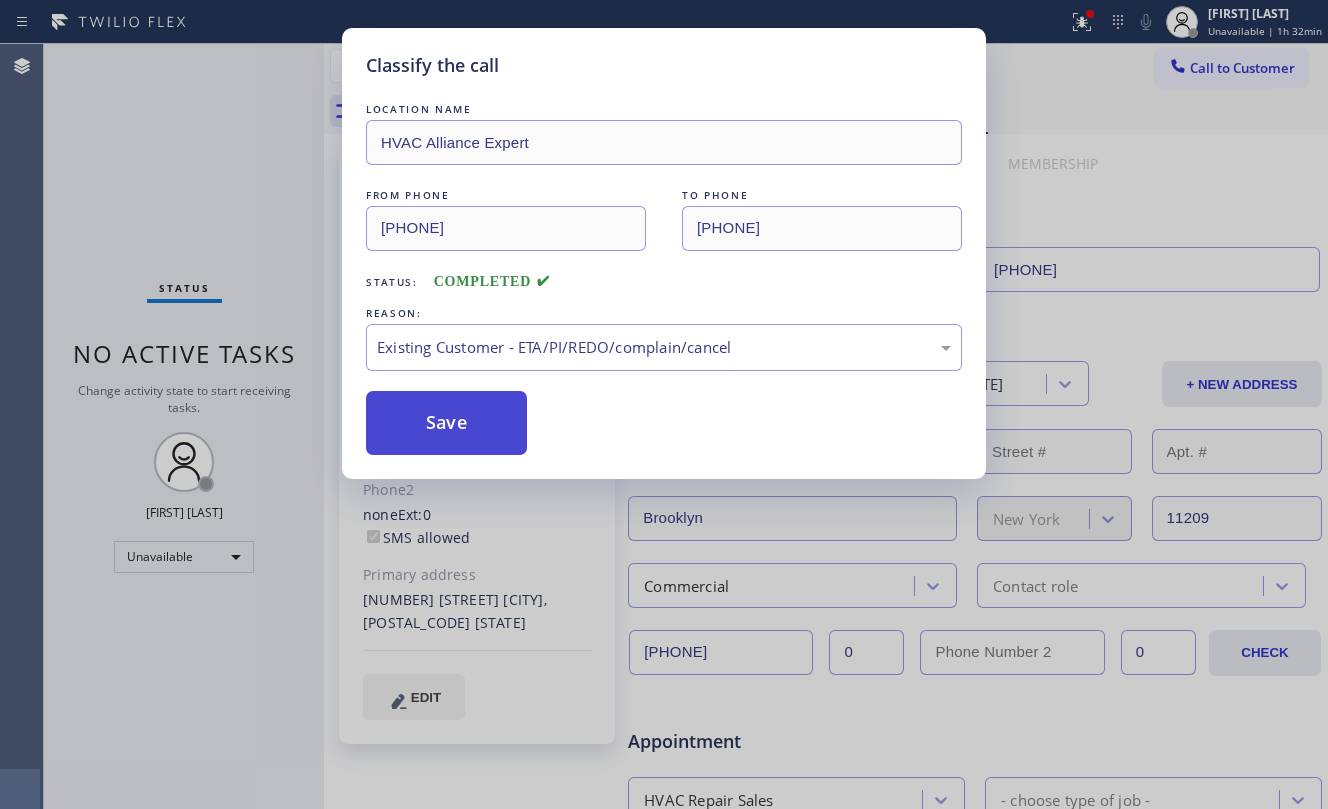 drag, startPoint x: 460, startPoint y: 438, endPoint x: 453, endPoint y: 426, distance: 13.892444 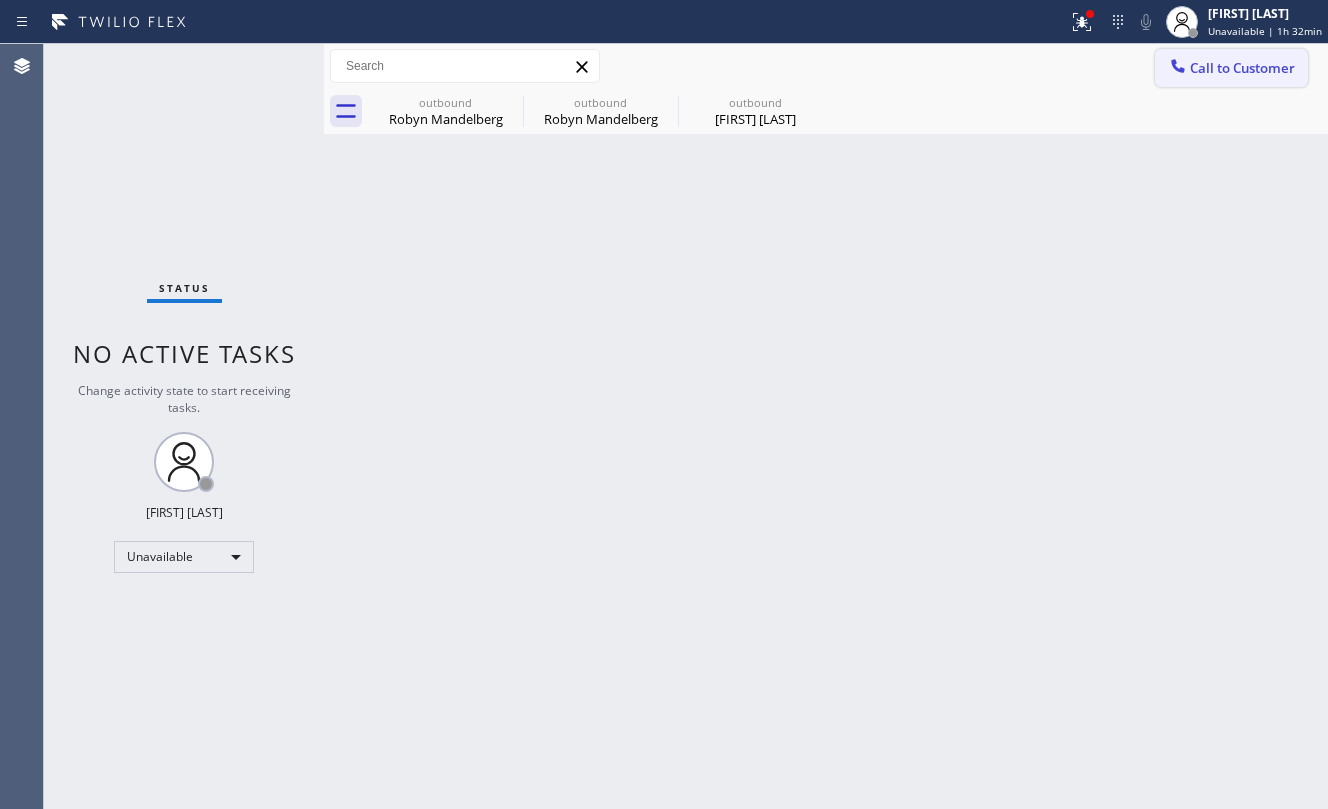 click on "Call to Customer" at bounding box center [1242, 68] 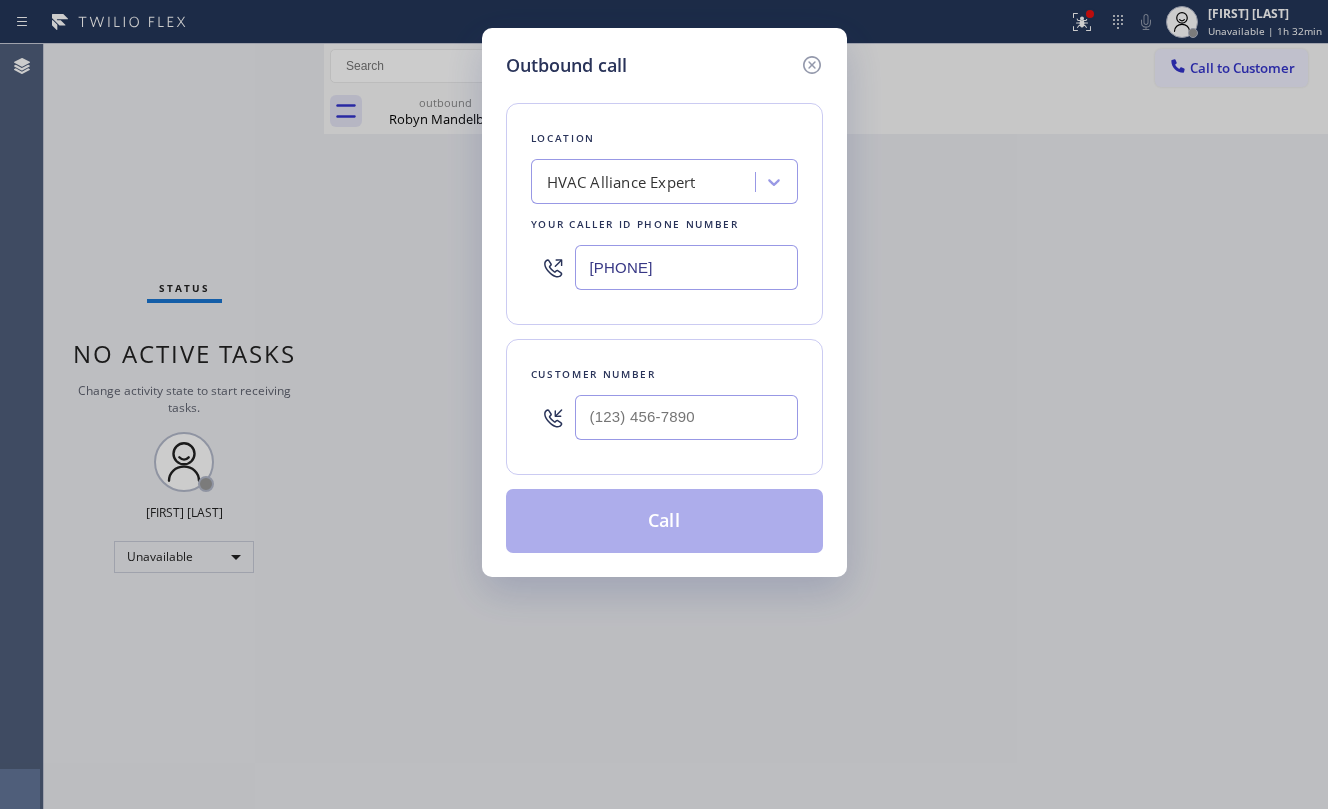 click at bounding box center [686, 417] 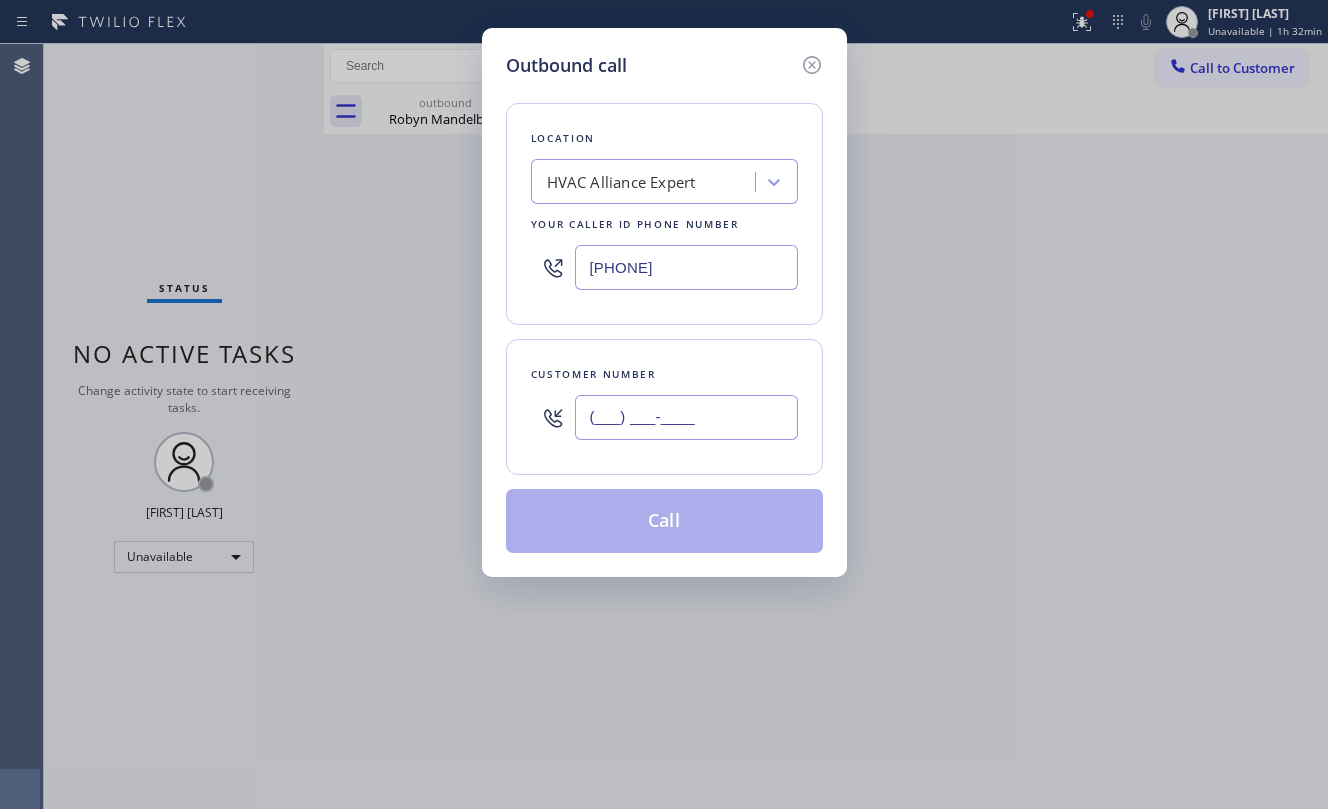 paste on "917) 716-2398" 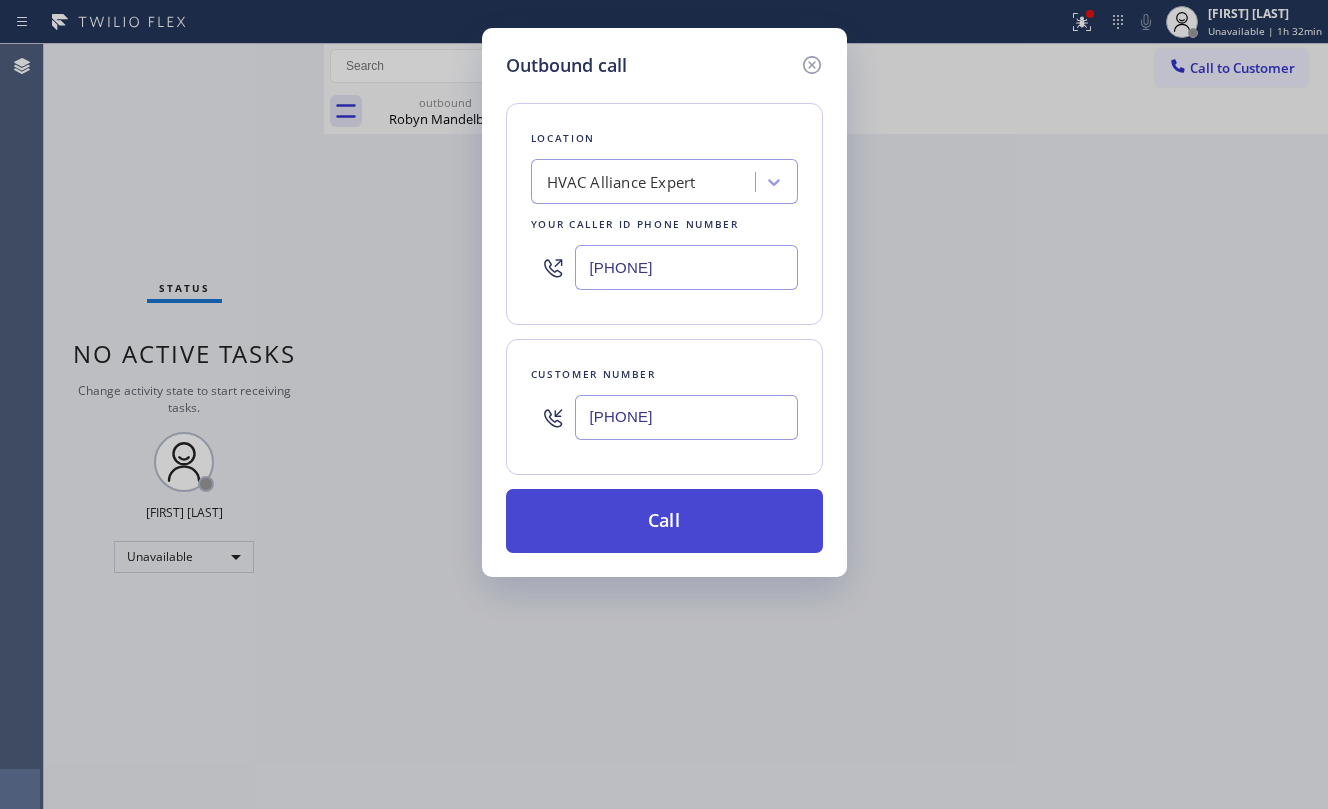 type on "[PHONE]" 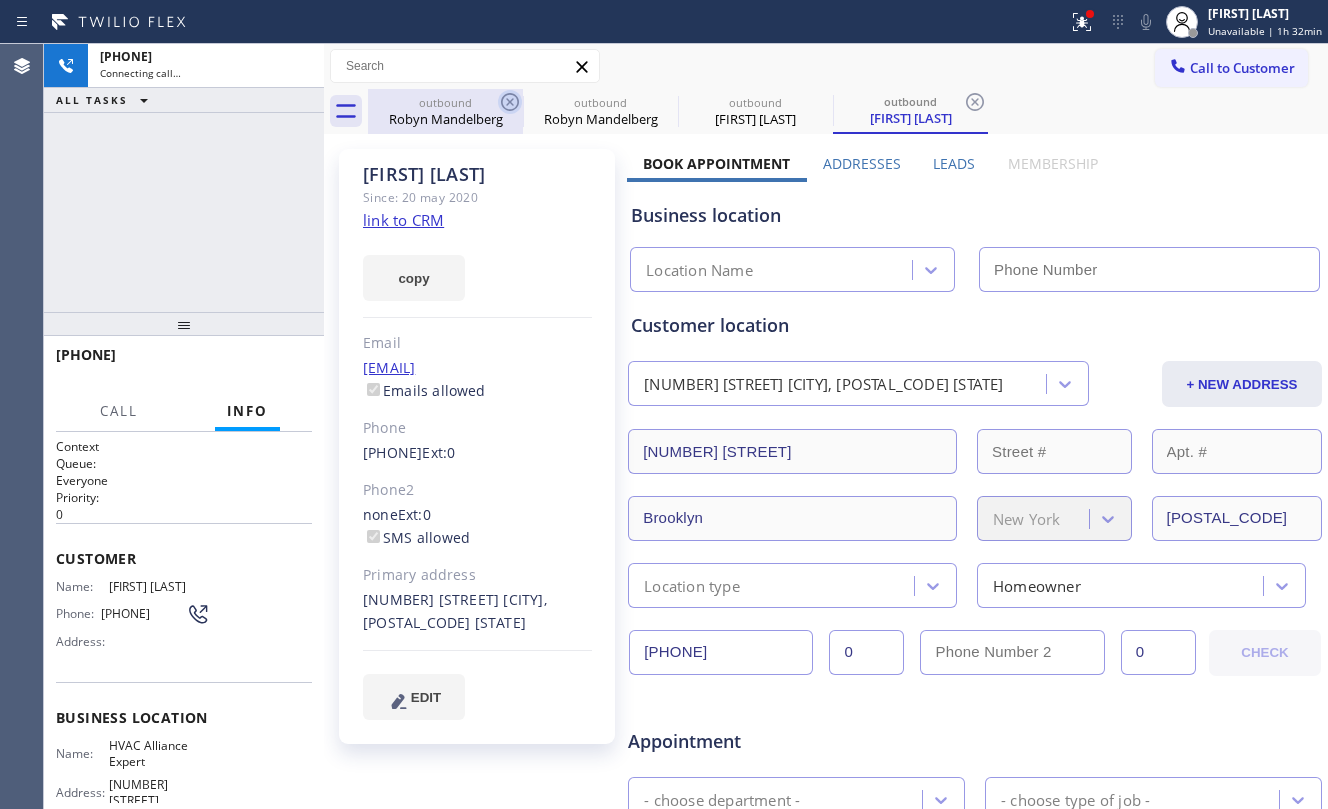 click on "Robyn  Mandelberg" at bounding box center (445, 119) 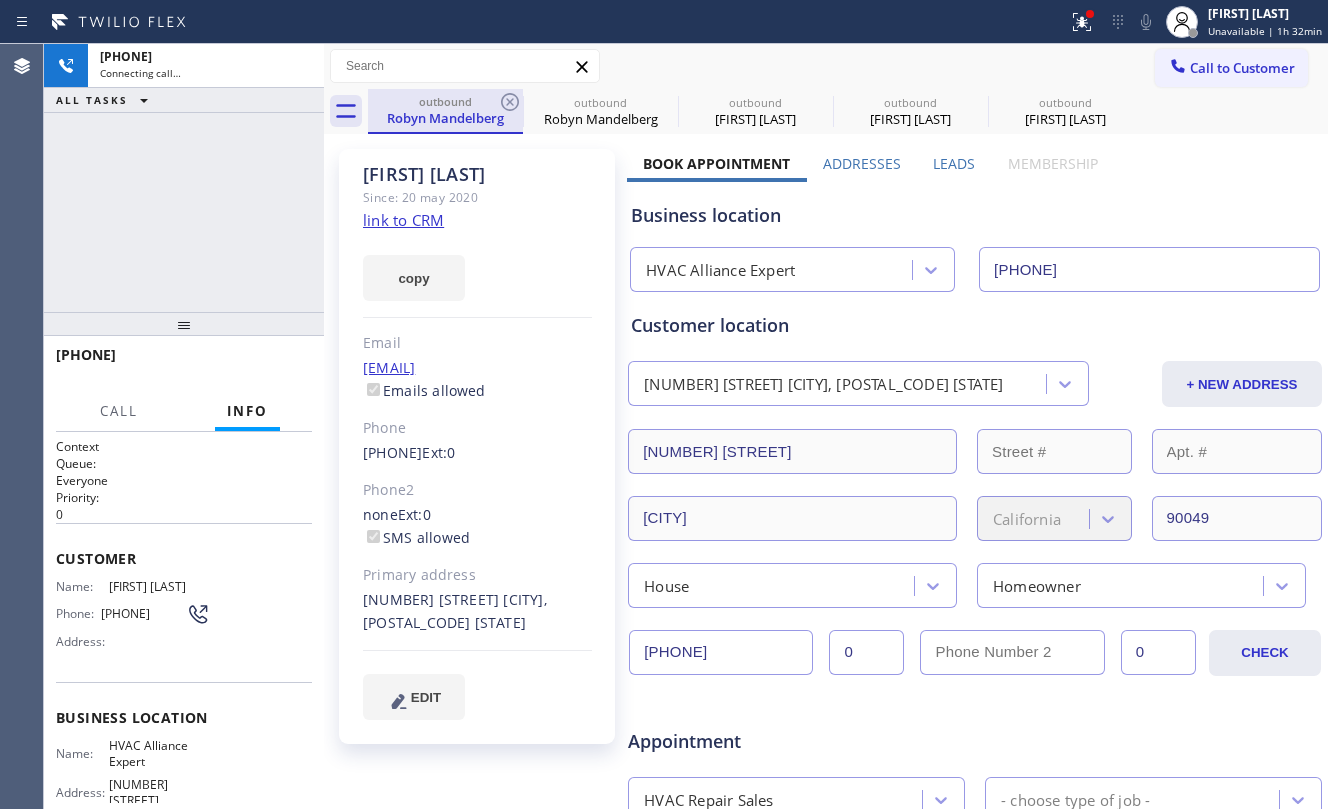click on "Robyn  Mandelberg" at bounding box center (445, 118) 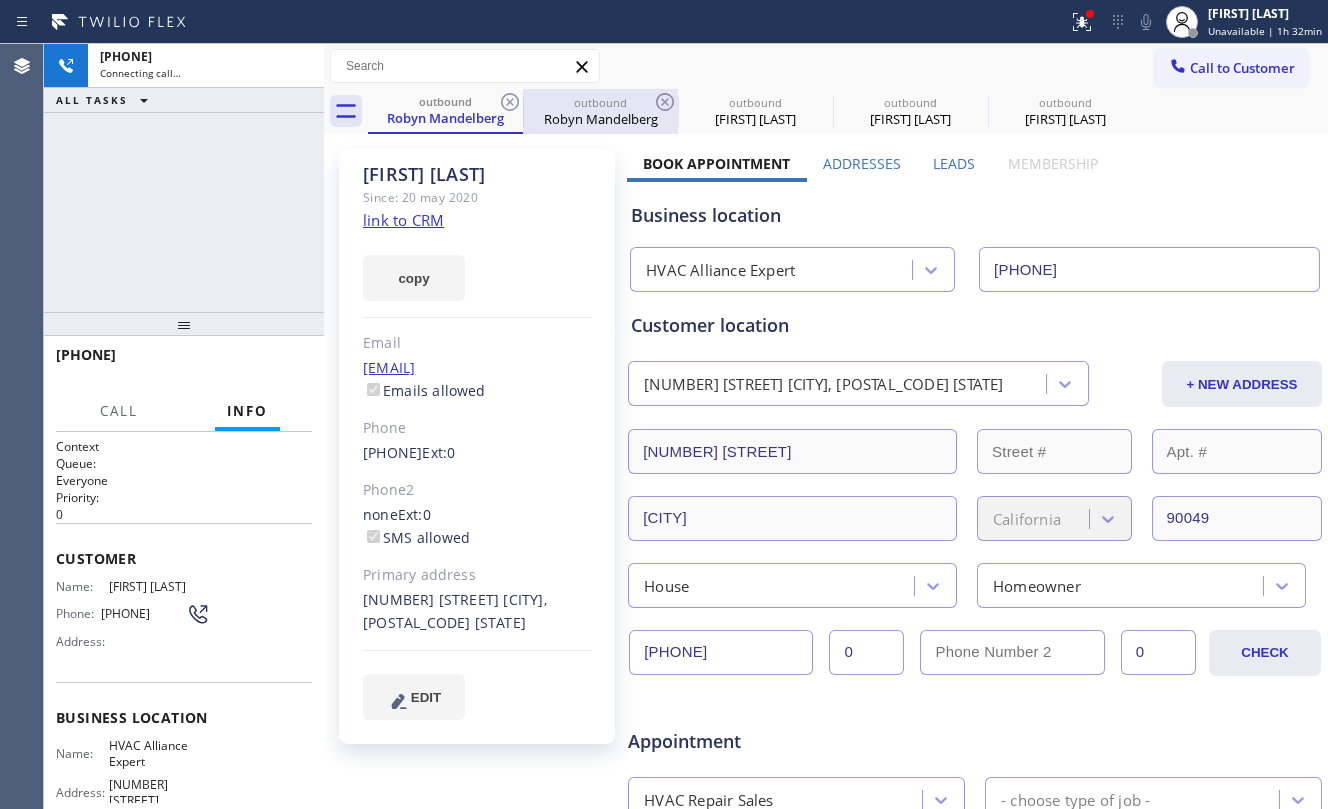 type on "[PHONE]" 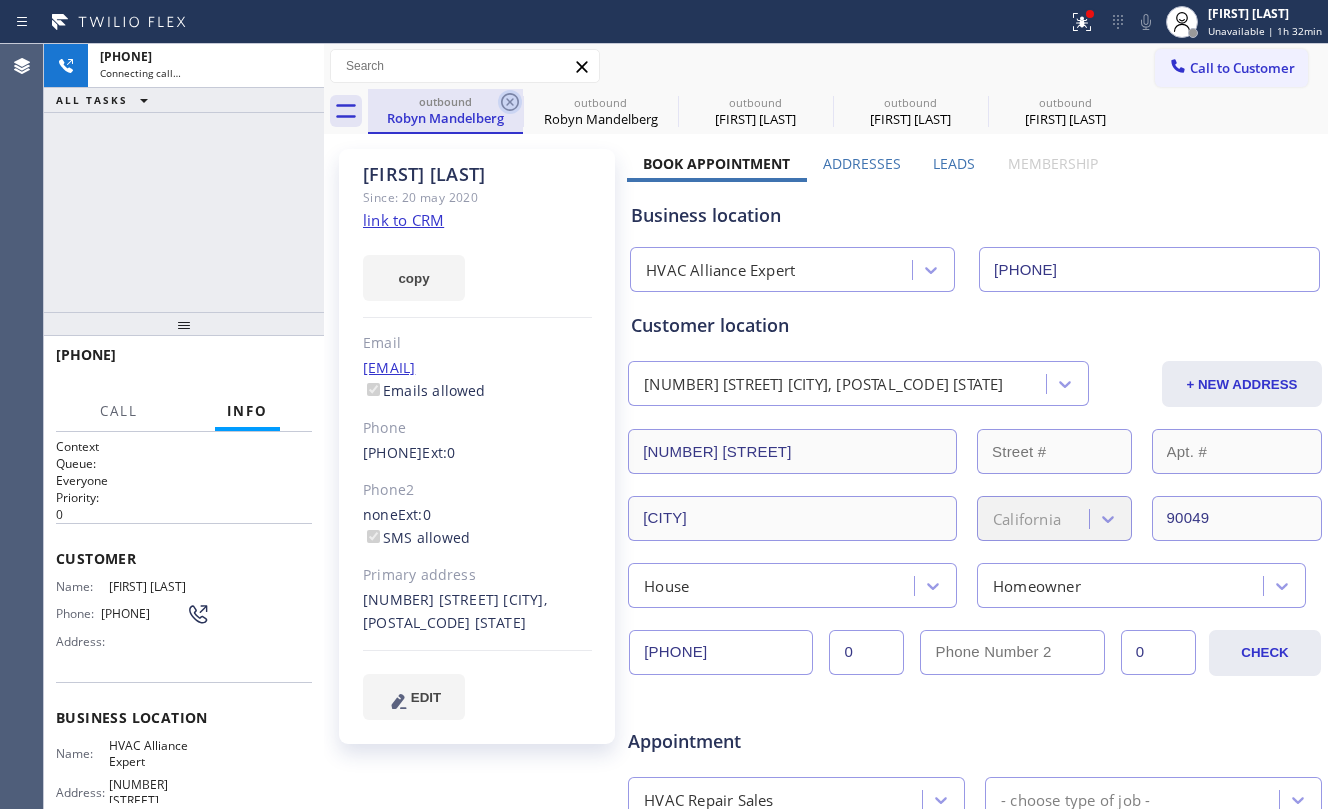 click 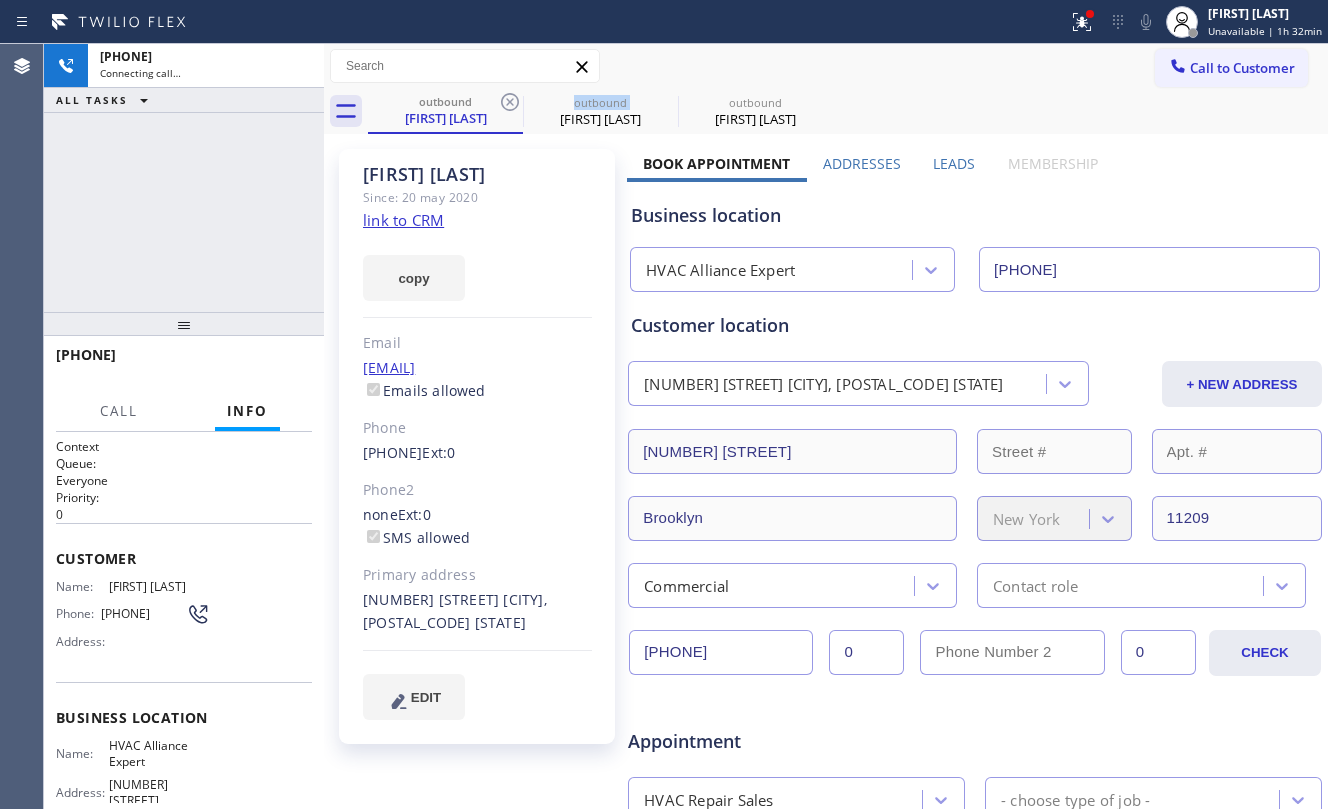 click 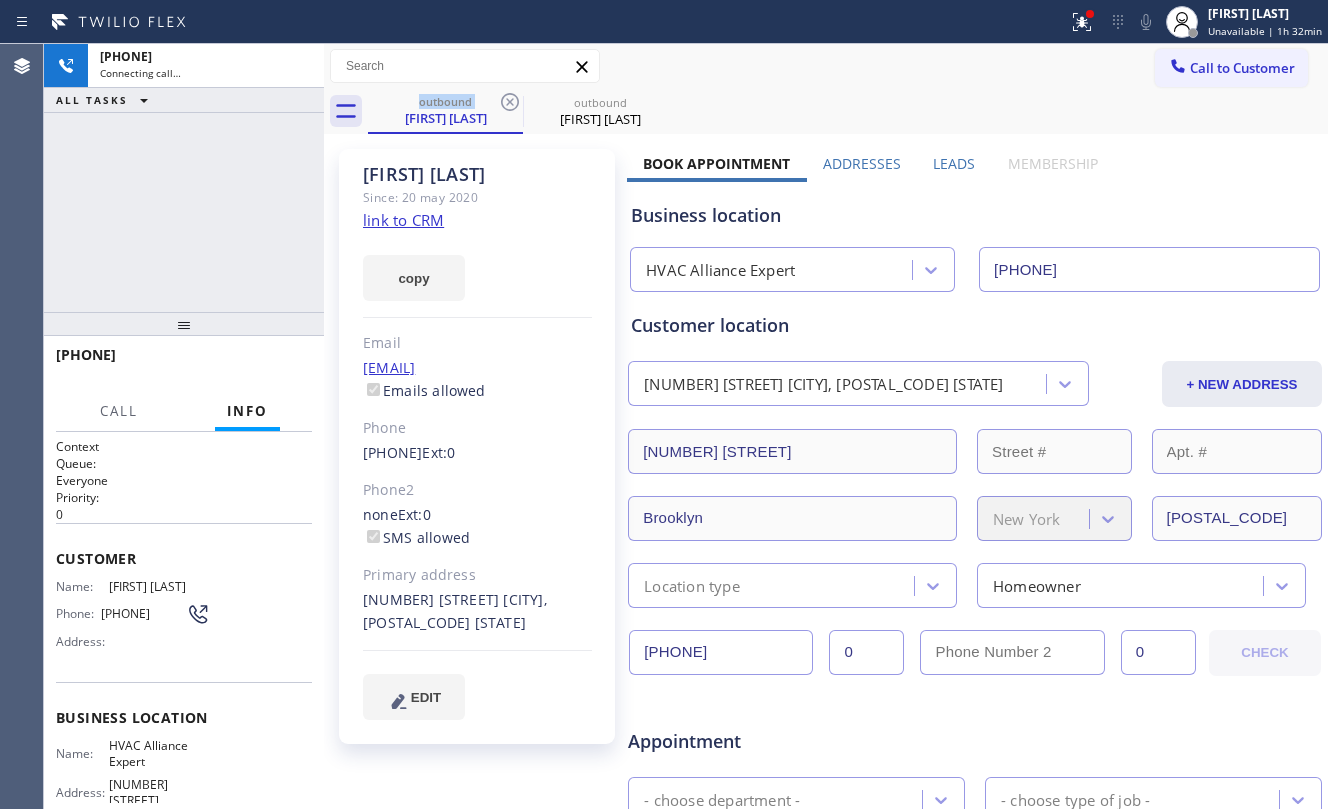 click on "link to CRM" 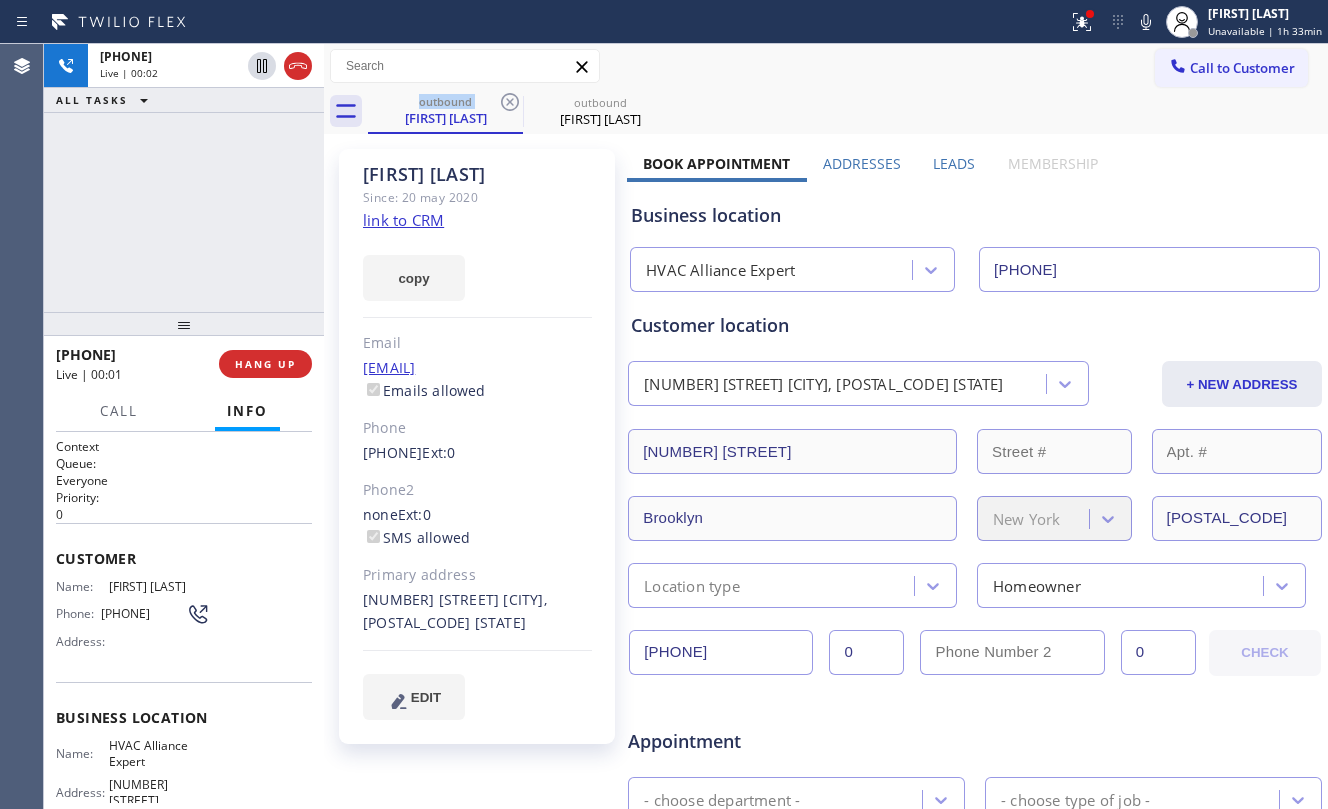 click on "+19177162398 Live | 00:02" at bounding box center (166, 66) 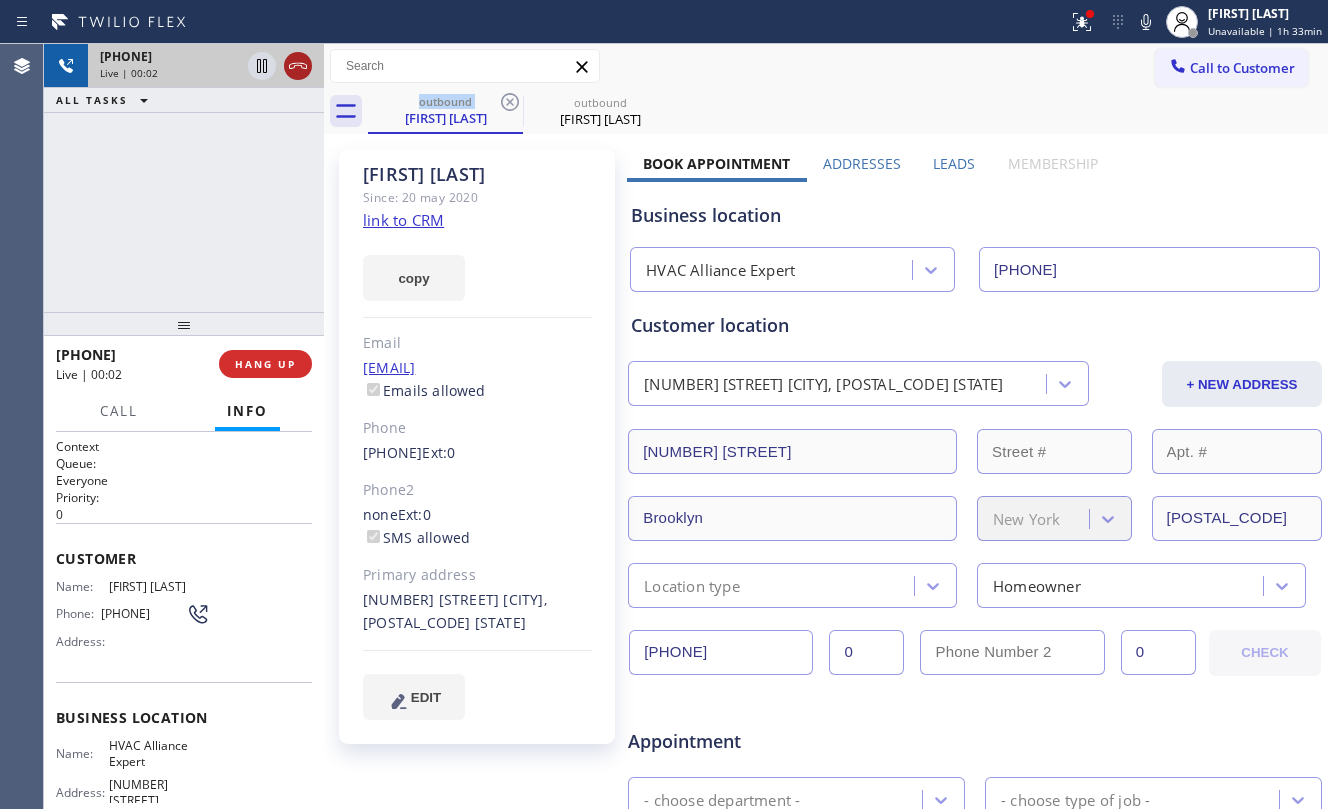 click 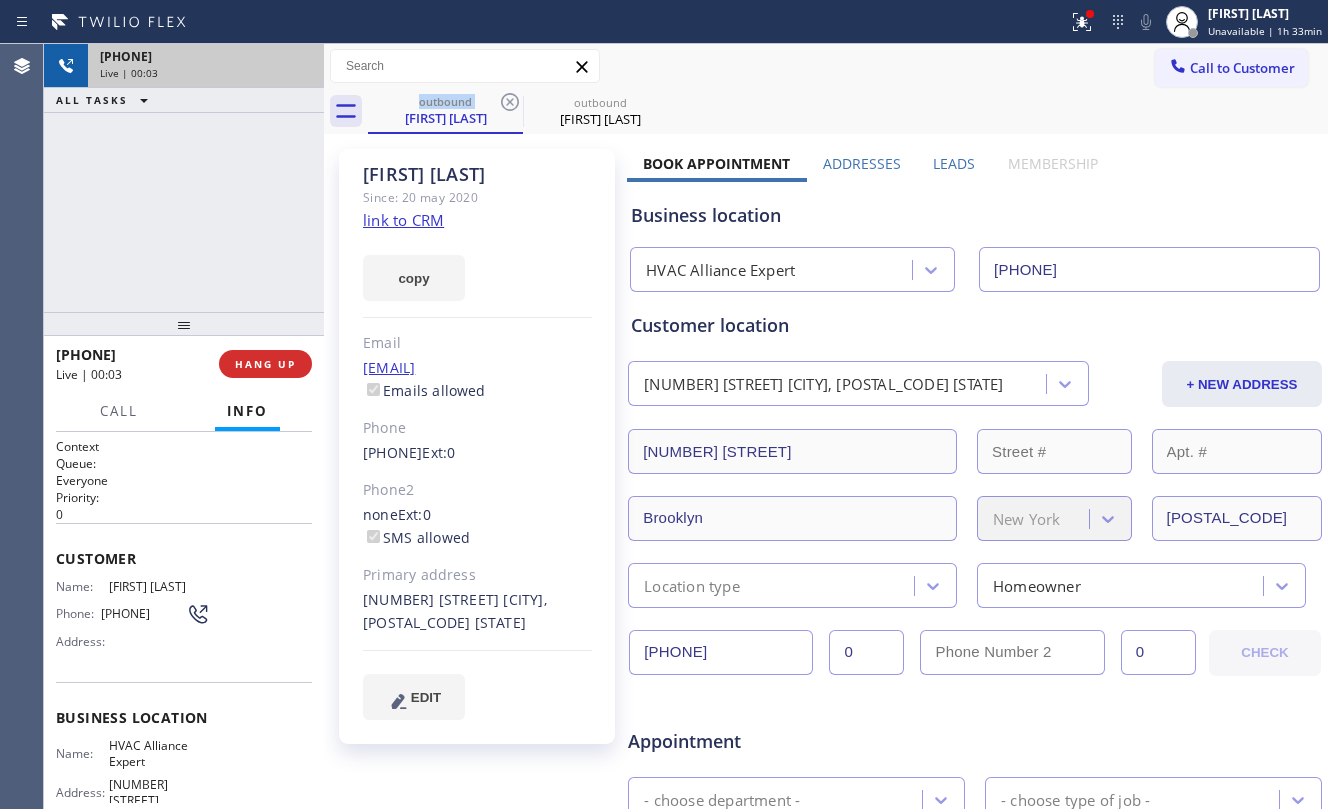 click on "+19177162398 Live | 00:03 ALL TASKS ALL TASKS ACTIVE TASKS TASKS IN WRAP UP" at bounding box center (184, 178) 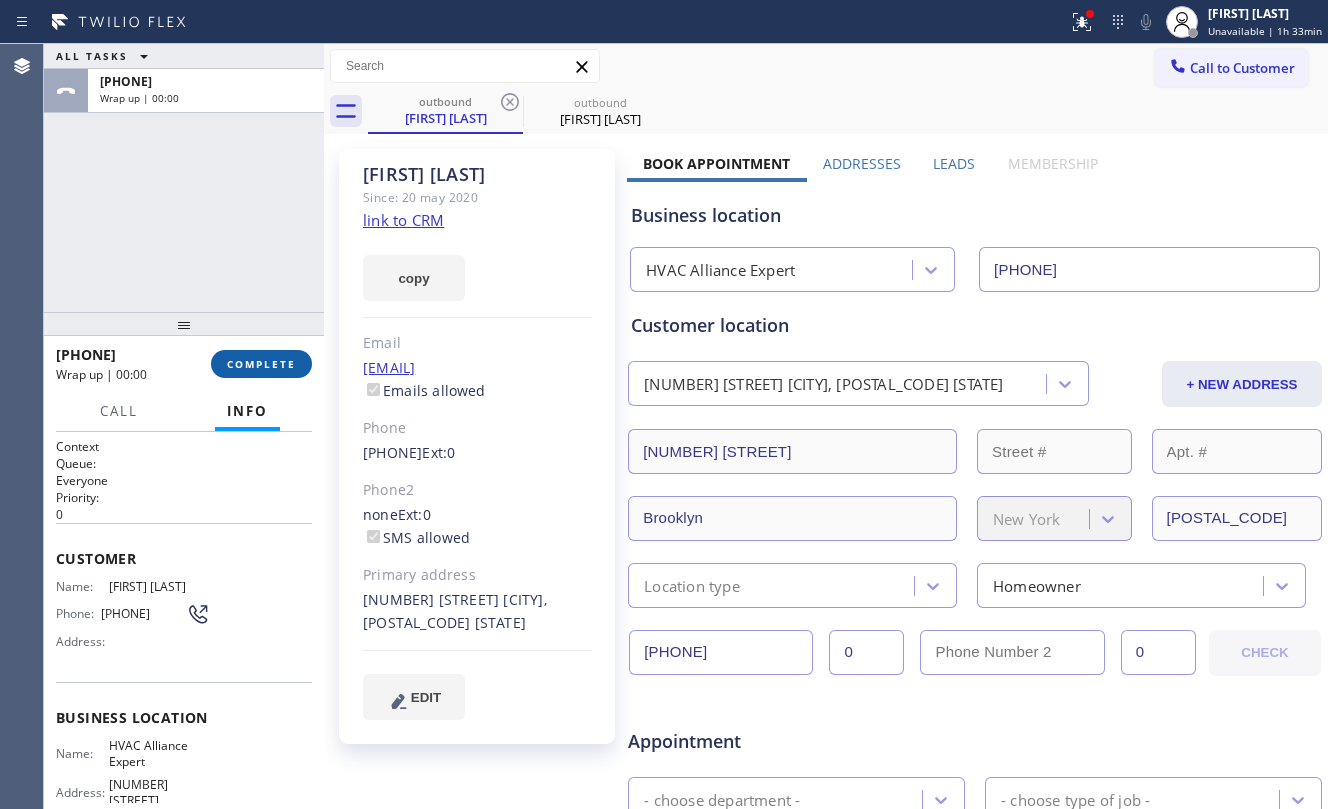 click on "COMPLETE" at bounding box center [261, 364] 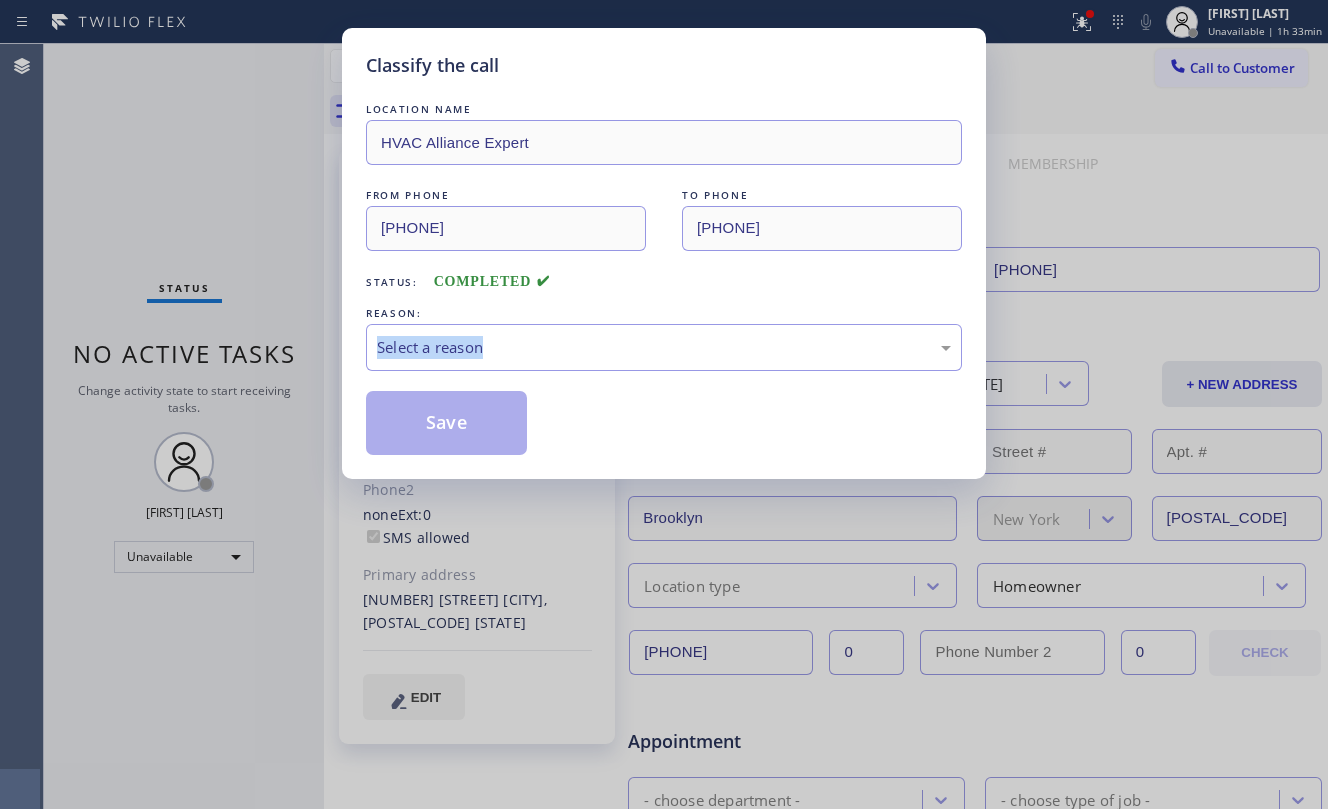 drag, startPoint x: 265, startPoint y: 366, endPoint x: 381, endPoint y: 377, distance: 116.520386 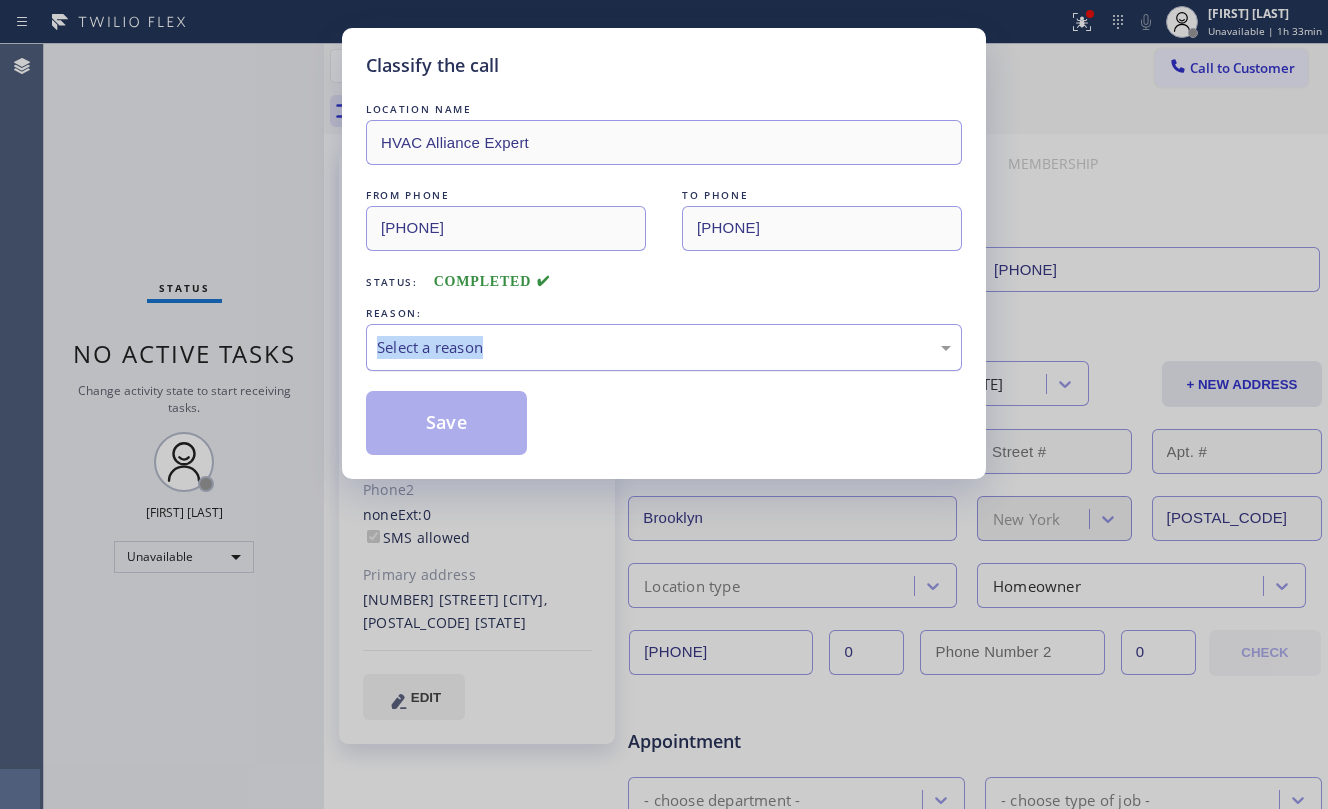 click on "Select a reason" at bounding box center [664, 347] 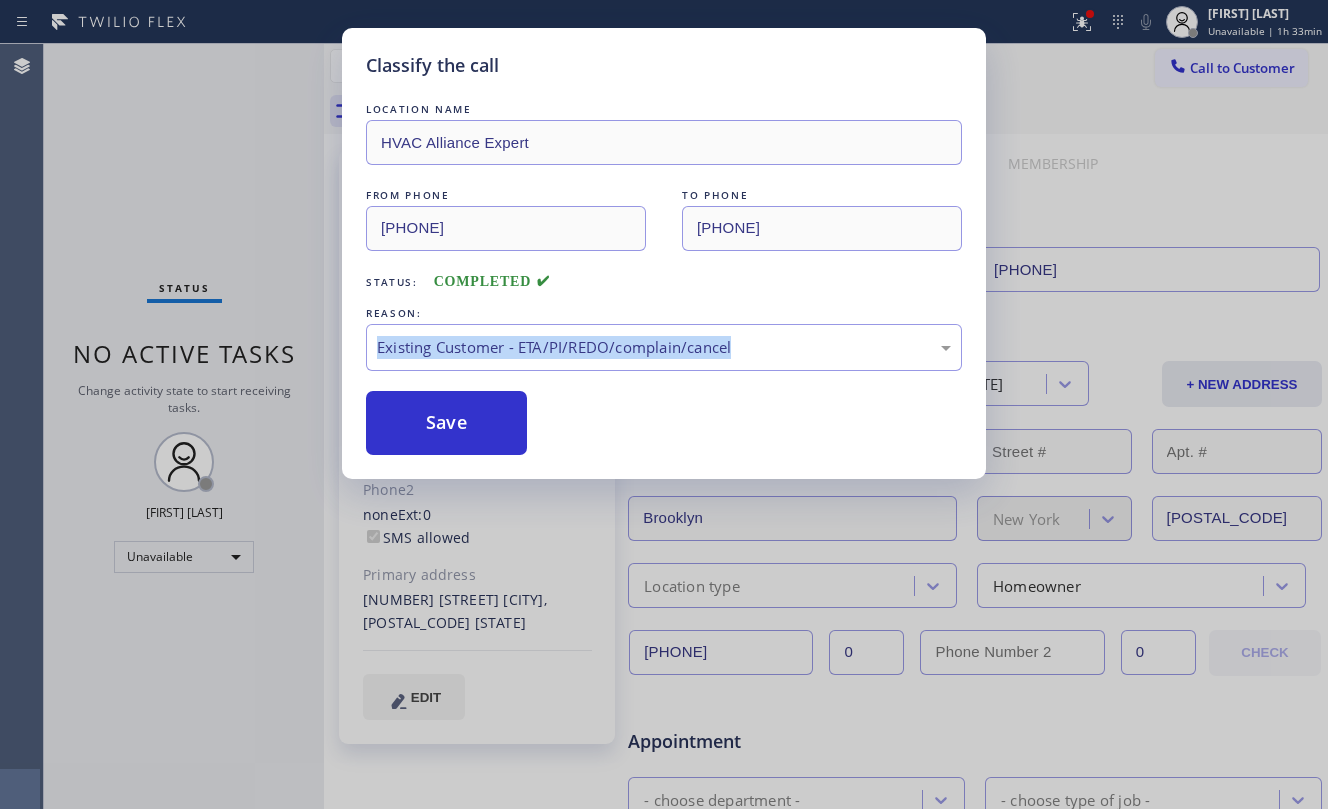 click on "Save" at bounding box center (446, 423) 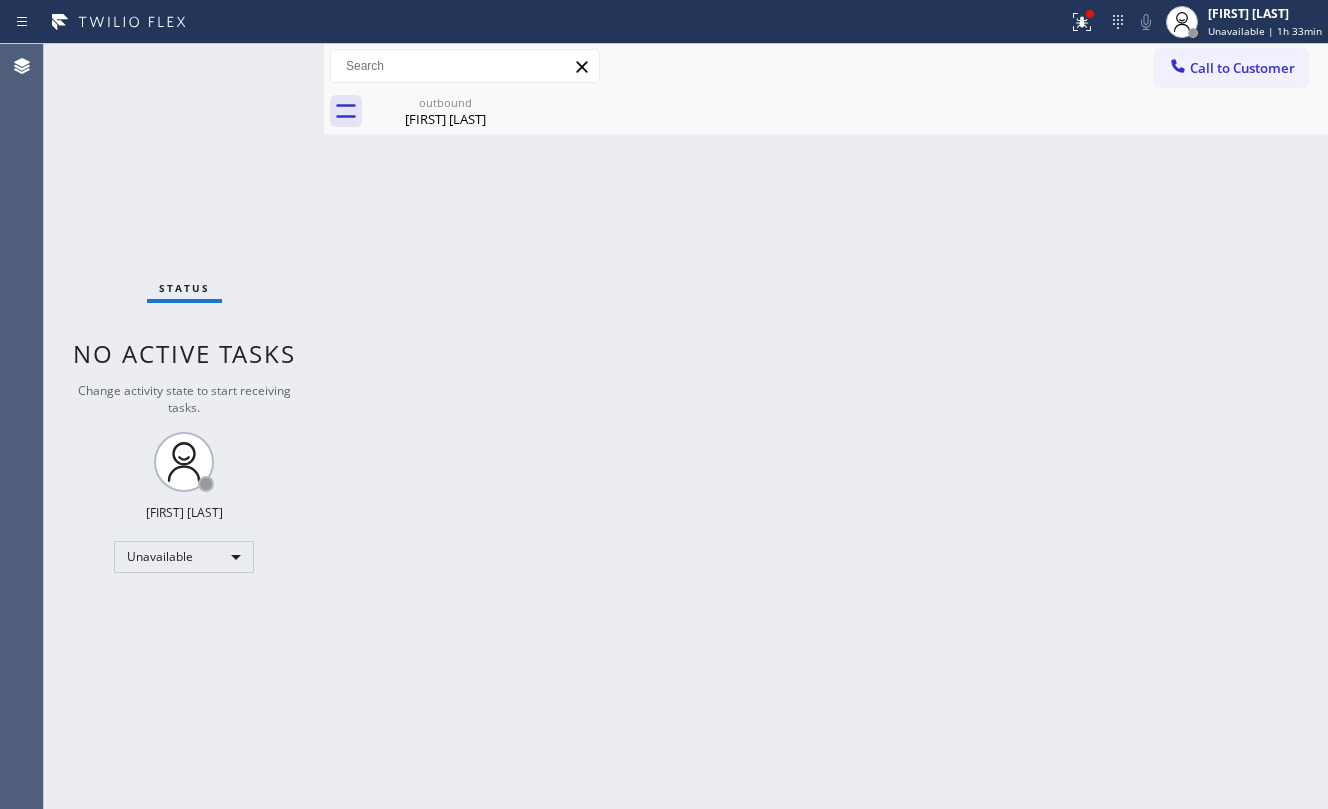 click on "Back to Dashboard Change Sender ID Customers Technicians Select a contact Outbound call Location Search location Your caller id phone number Customer number Call Customer info Name   Phone none Address none Change Sender ID HVAC +18559994417 5 Star Appliance +18557314952 Appliance Repair +18554611149 Plumbing +18889090120 Air Duct Cleaning +18006865038  Electricians +18005688664 Cancel Change Check personal SMS Reset Change outbound Mario  Locascio Call to Customer Outbound call Location HVAC Alliance Expert Your caller id phone number (323) 991-9198 Customer number Call Outbound call Technician Search Technician Your caller id phone number Your caller id phone number Call outbound Mario  Locascio Mario    Locascio Since: 20 may 2020 link to CRM copy Email mlocascio26@aol.com  Emails allowed Phone (917) 716-2398  Ext:  0 Phone2 none  Ext:  0  SMS allowed Primary address  1225 83rd Street Brooklyn, 11228 NY EDIT Outbound call Location HVAC Alliance Expert Your caller id phone number (323) 991-9198 Call Leads" at bounding box center [826, 426] 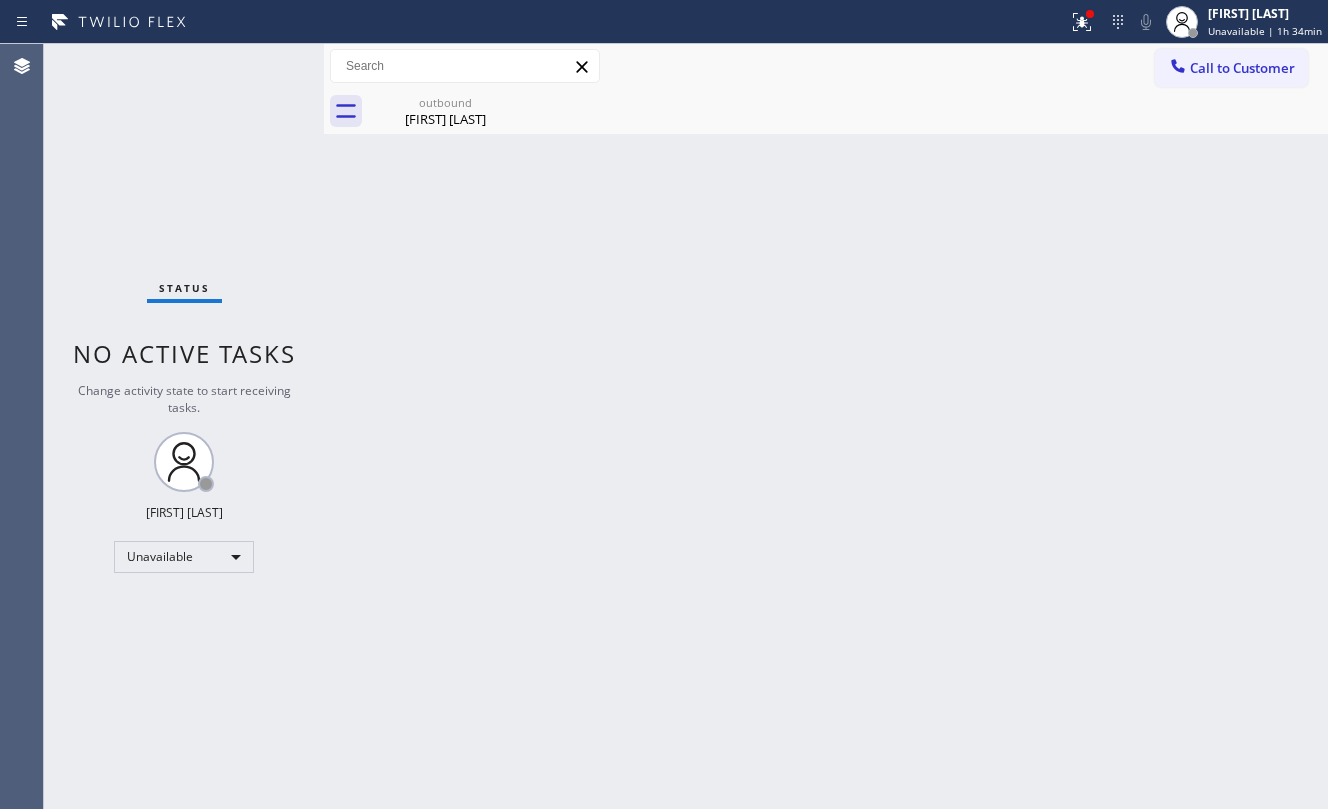 click on "Call to Customer" at bounding box center (1231, 68) 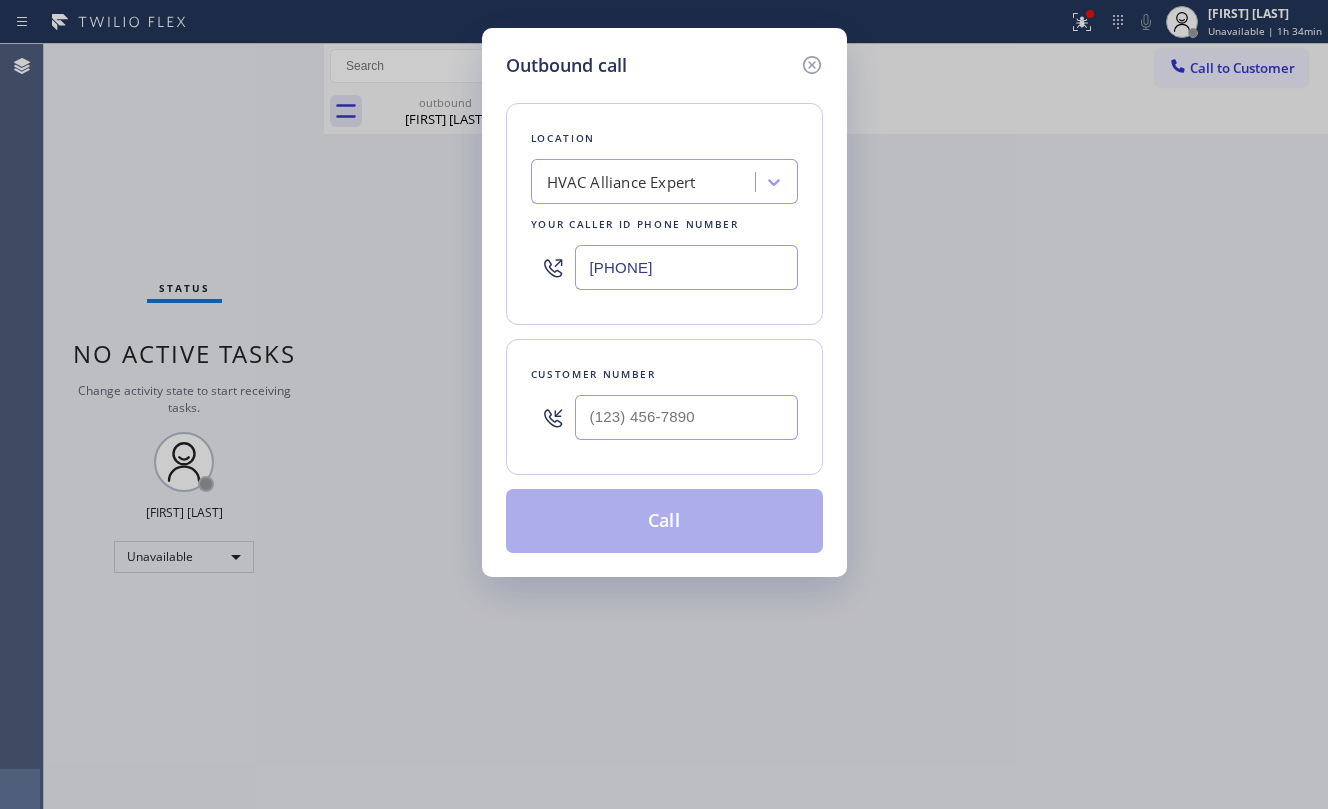 click at bounding box center (686, 417) 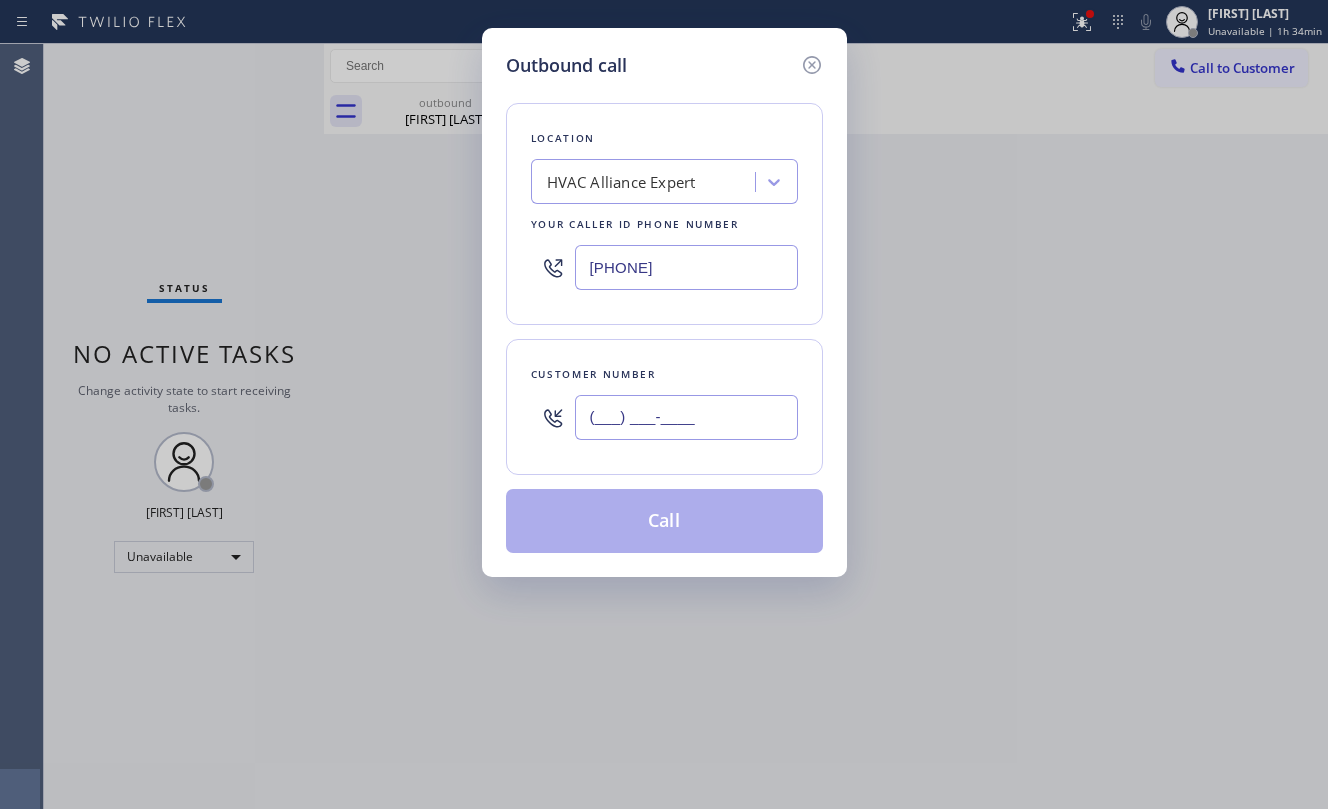 paste on "949) 412-0871" 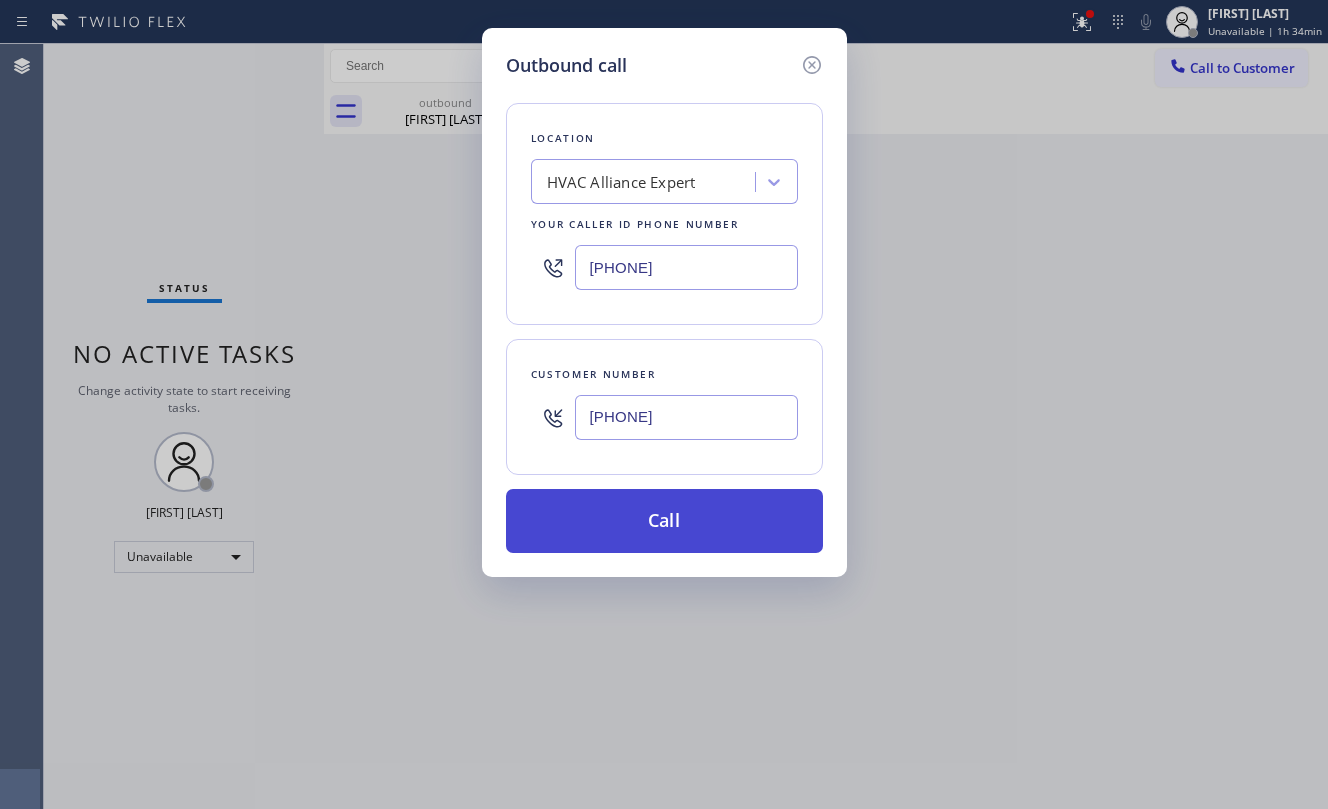 type on "[PHONE]" 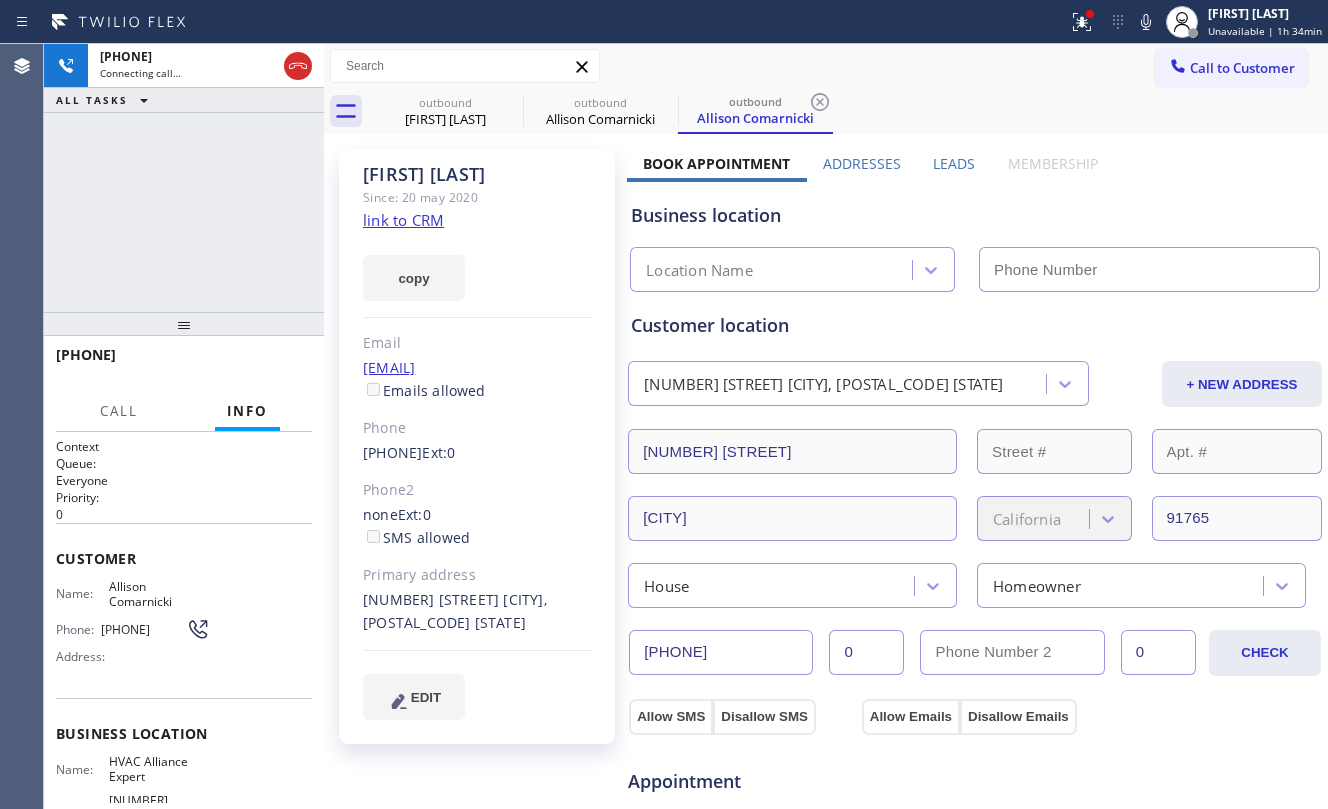 type on "[PHONE]" 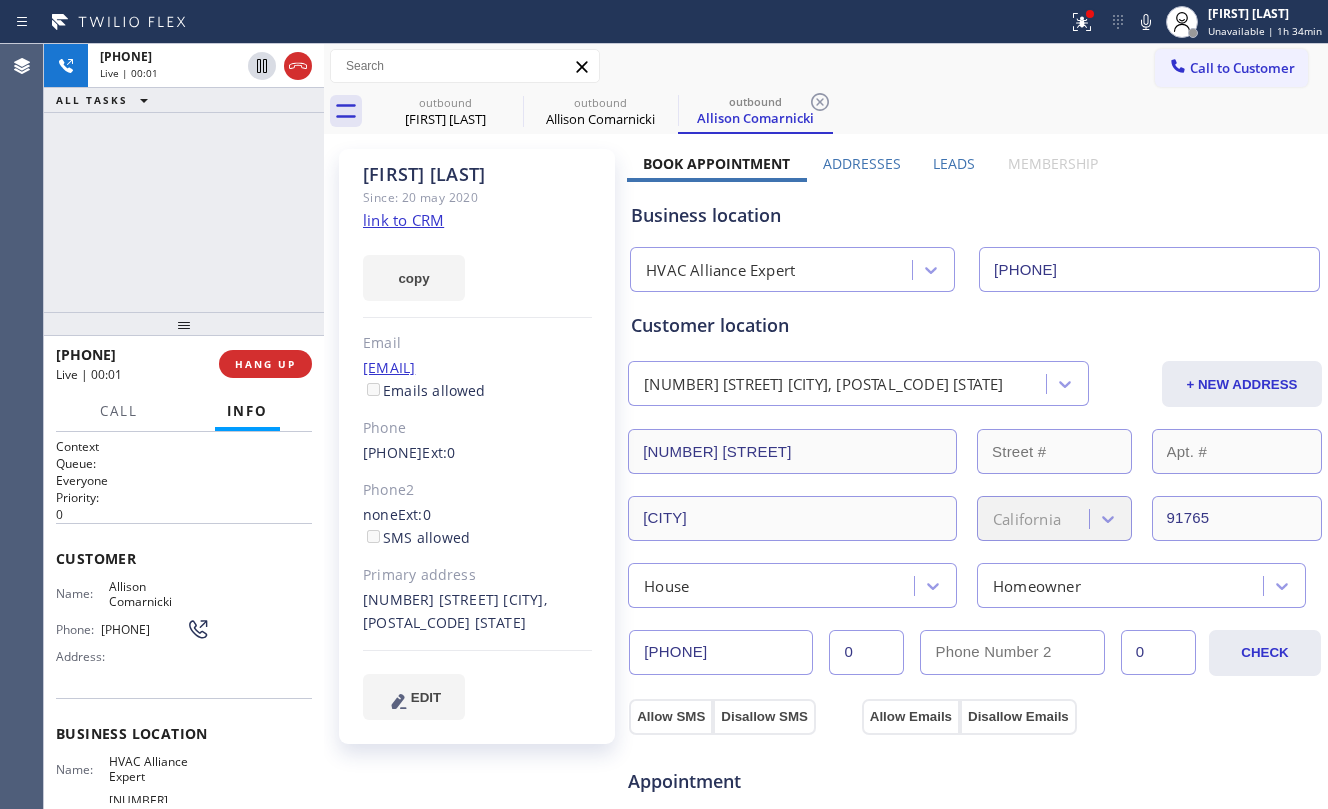 click on "link to CRM" 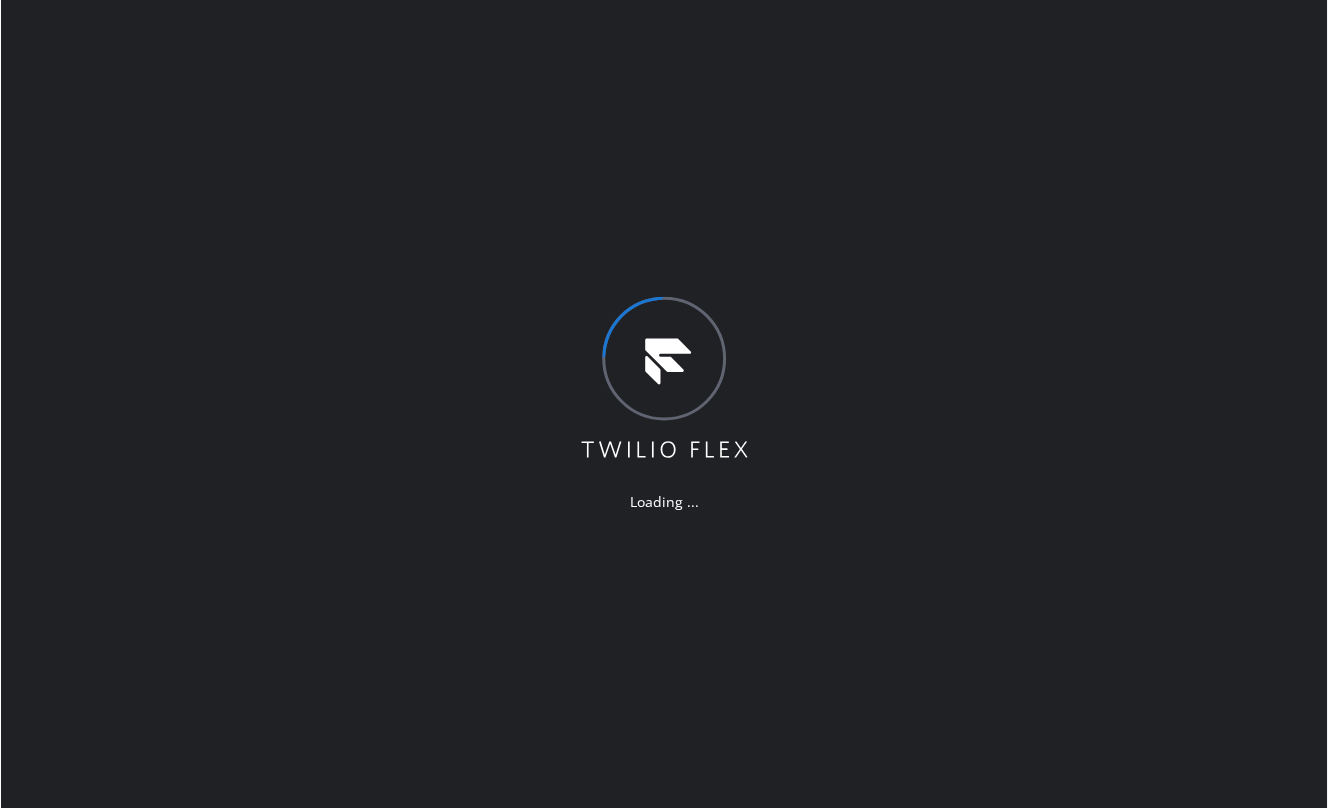 scroll, scrollTop: 0, scrollLeft: 0, axis: both 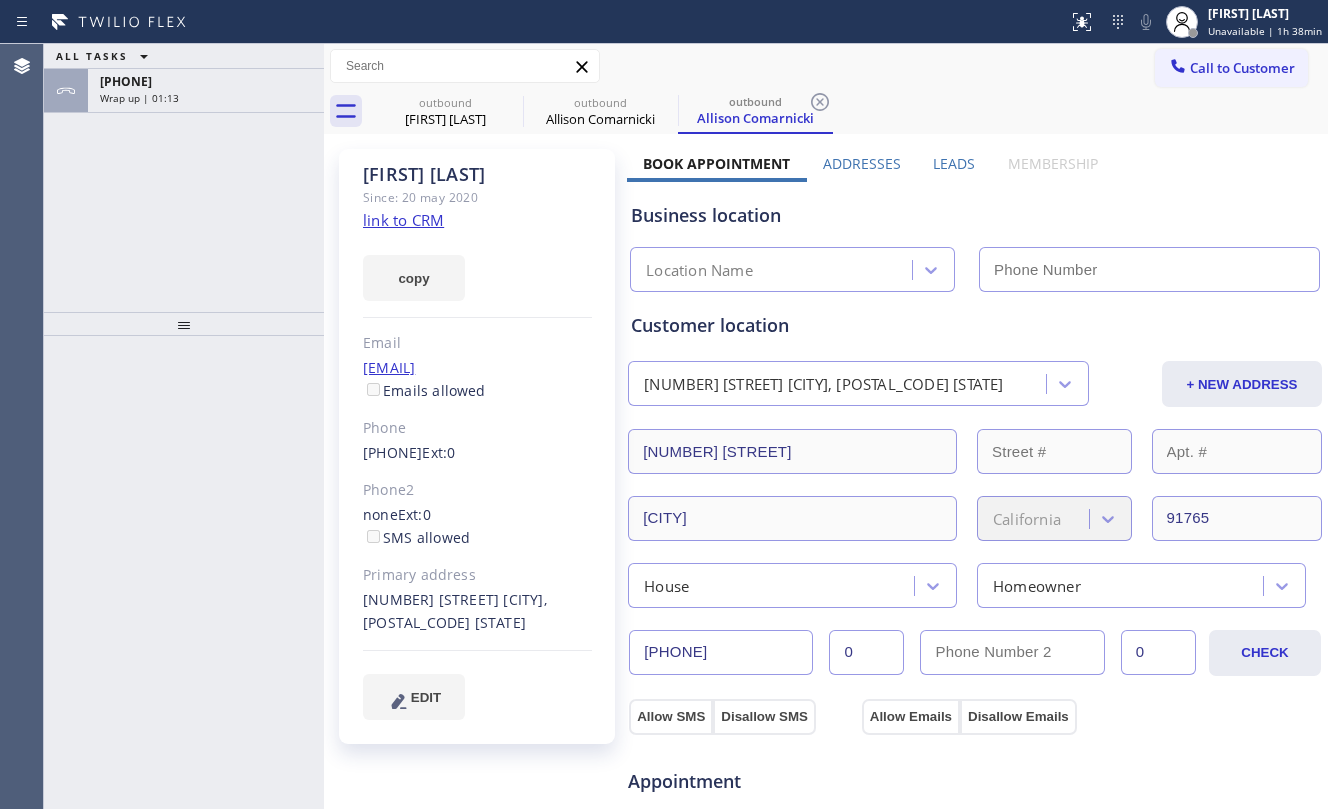 type on "[PHONE]" 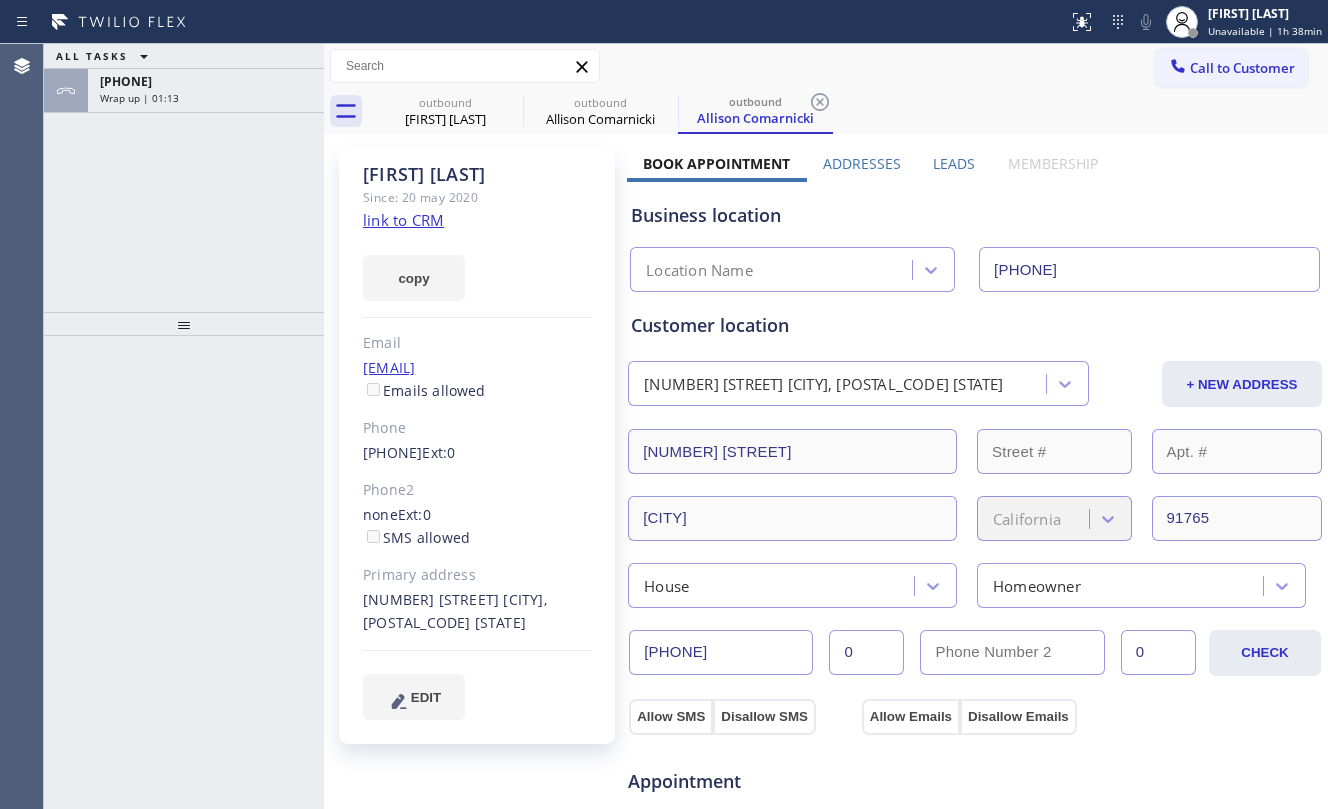 click on "ALL TASKS ALL TASKS ACTIVE TASKS TASKS IN WRAP UP [PHONE] Wrap up | 01:13" at bounding box center [184, 178] 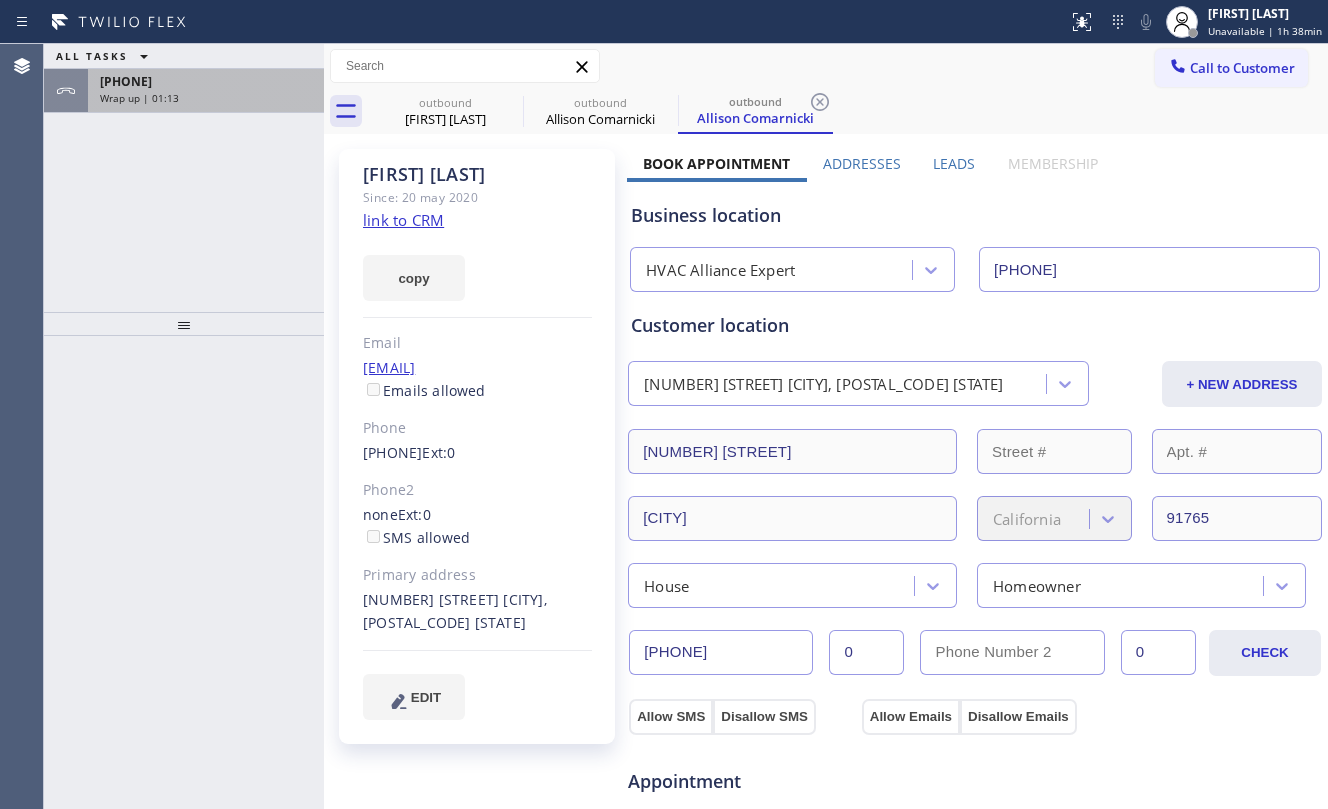 click on "[PHONE]" at bounding box center [206, 81] 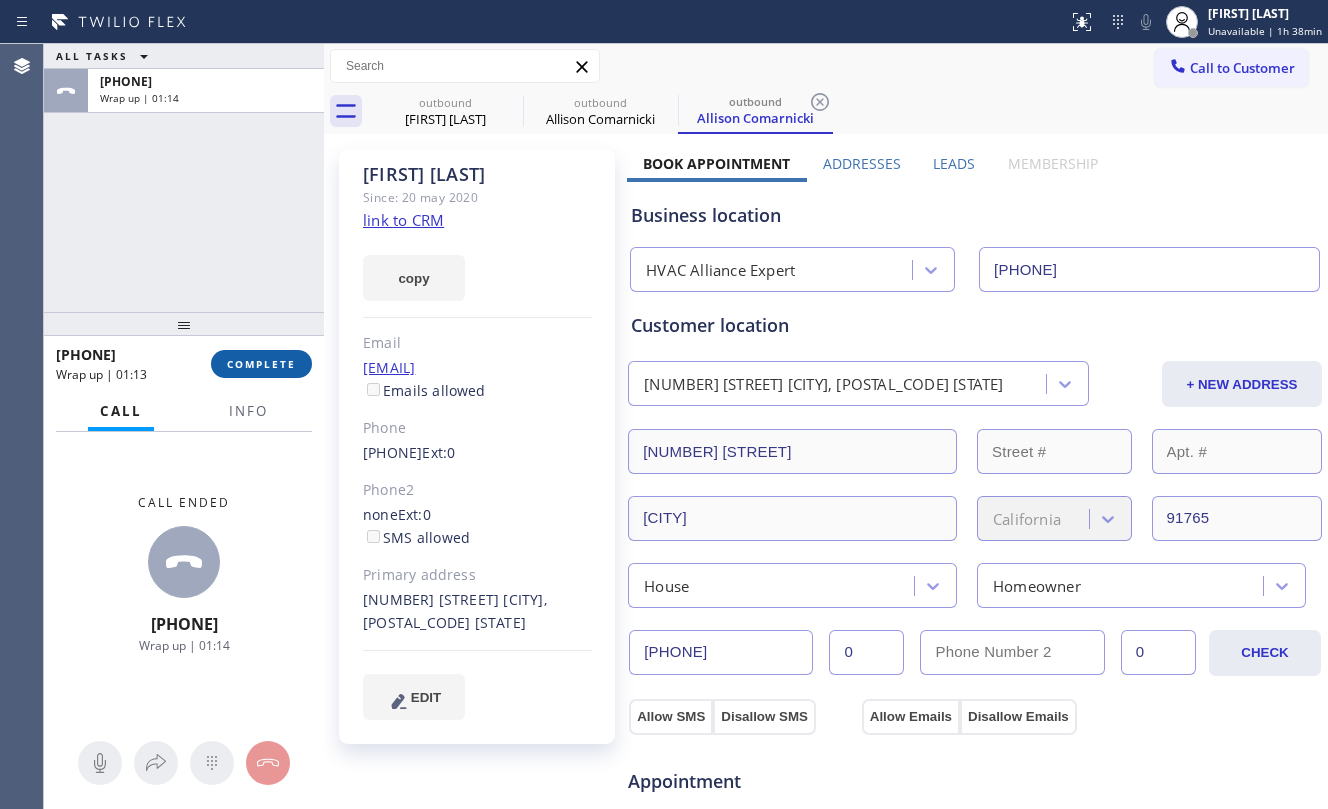 click on "COMPLETE" at bounding box center [261, 364] 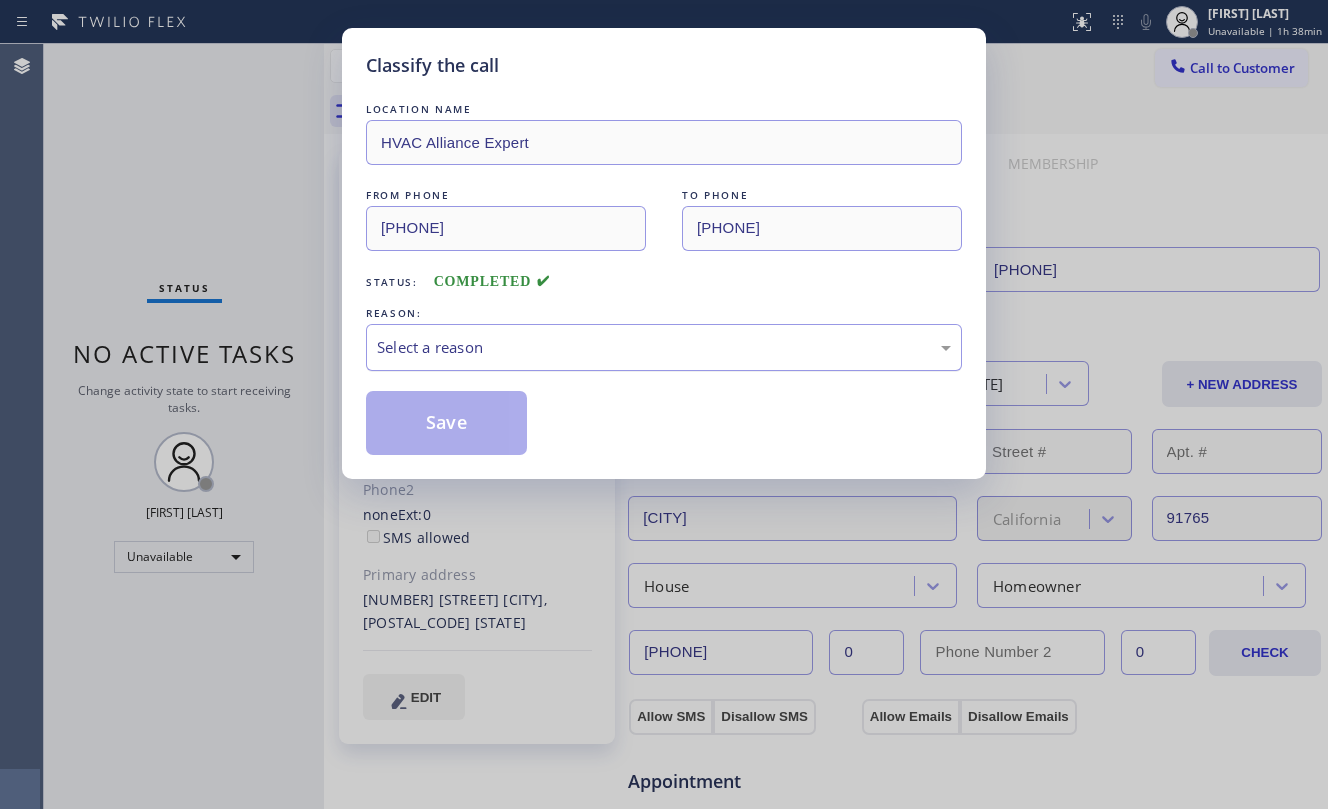click on "Select a reason" at bounding box center (664, 347) 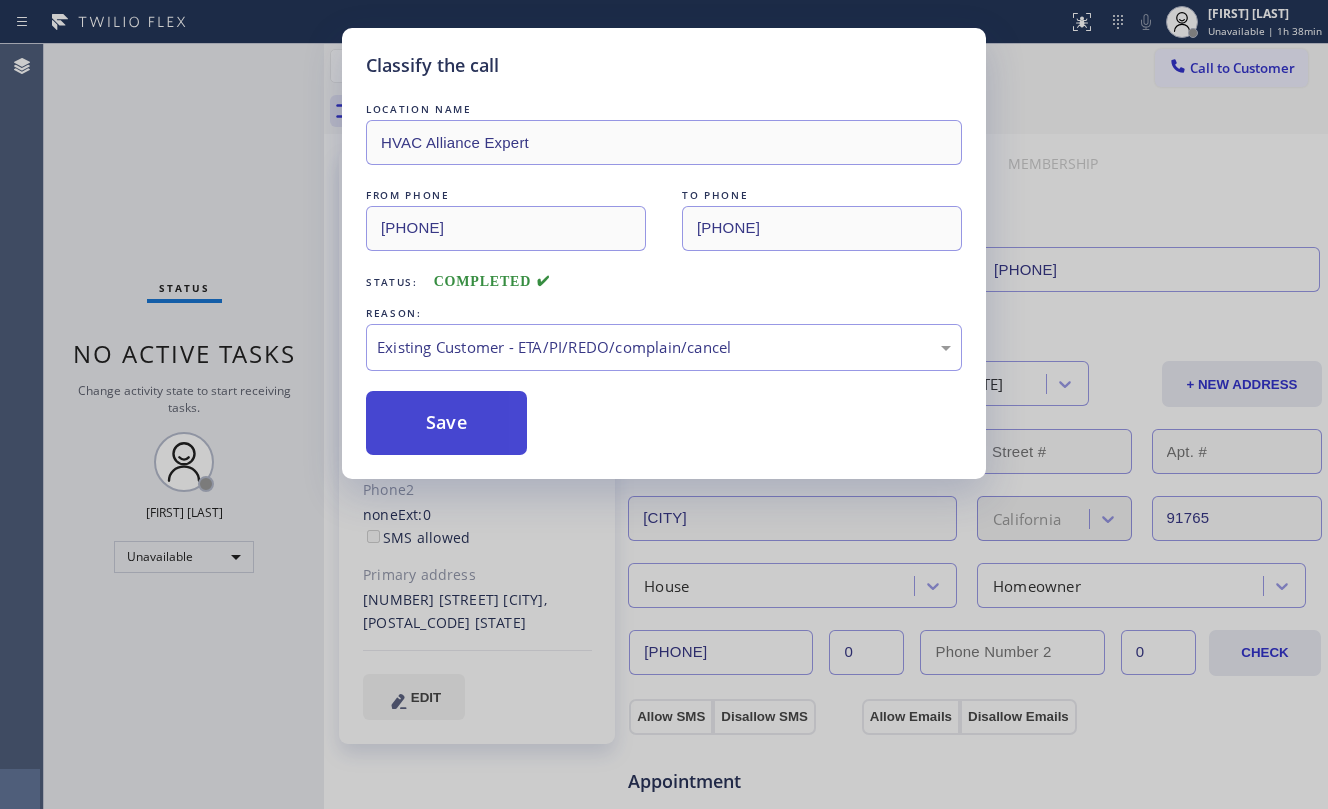 click on "Save" at bounding box center [446, 423] 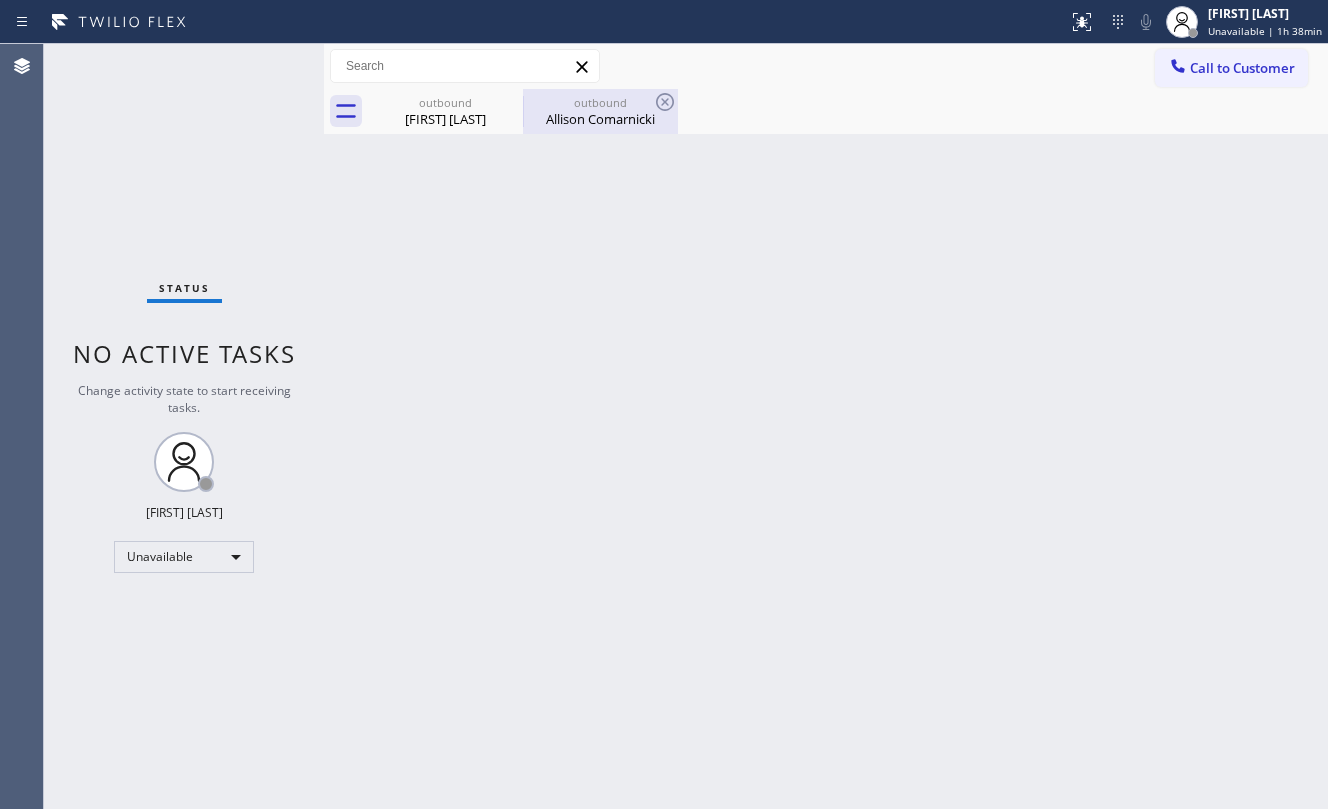 click on "Allison Comarnicki" at bounding box center [600, 119] 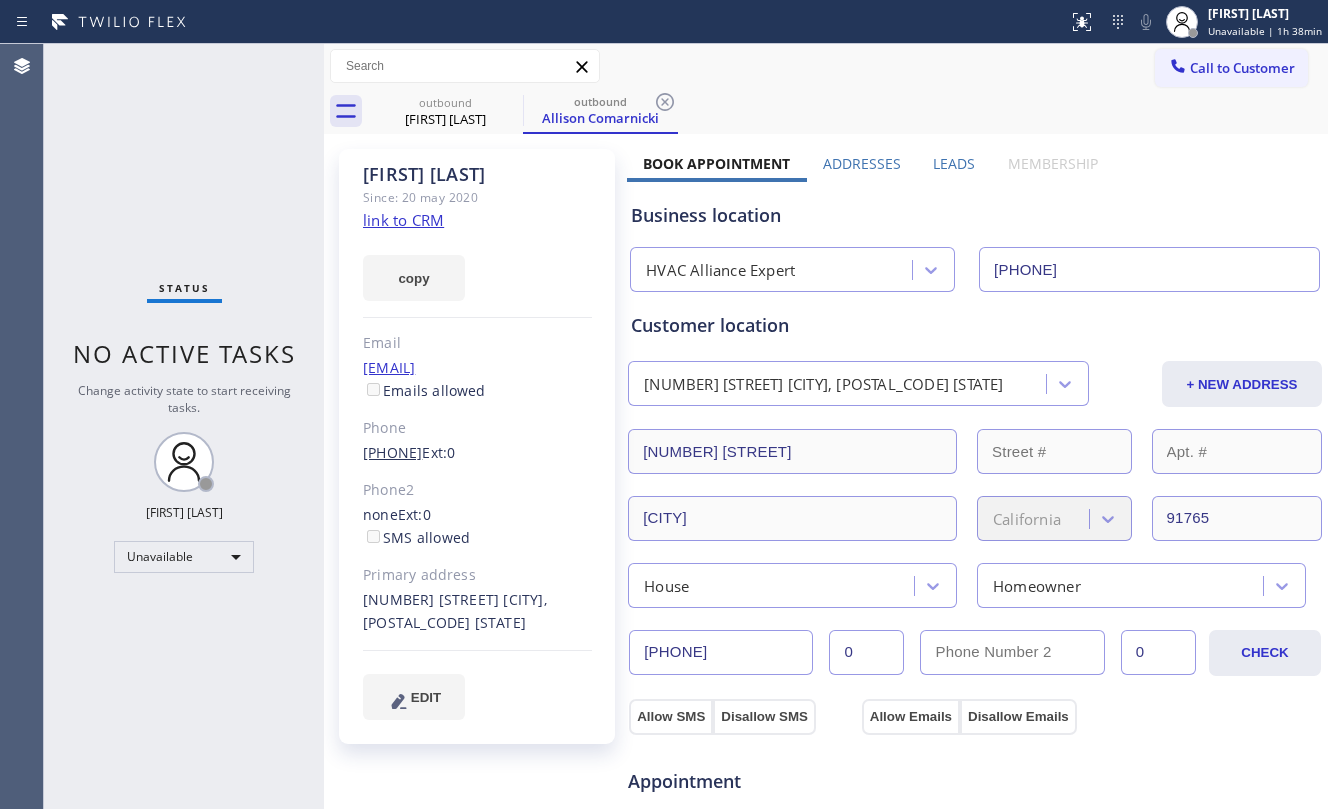 click on "[PHONE]" at bounding box center (392, 452) 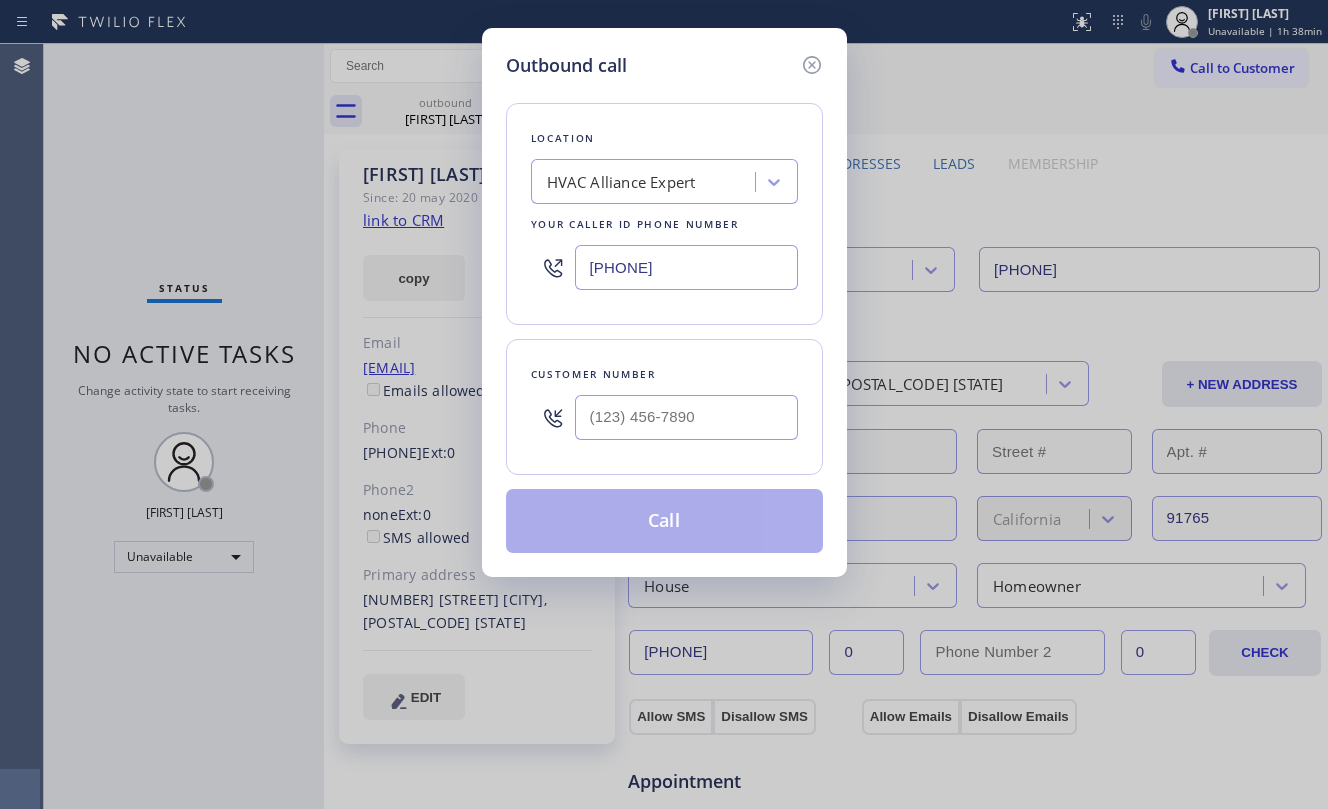 type on "[PHONE]" 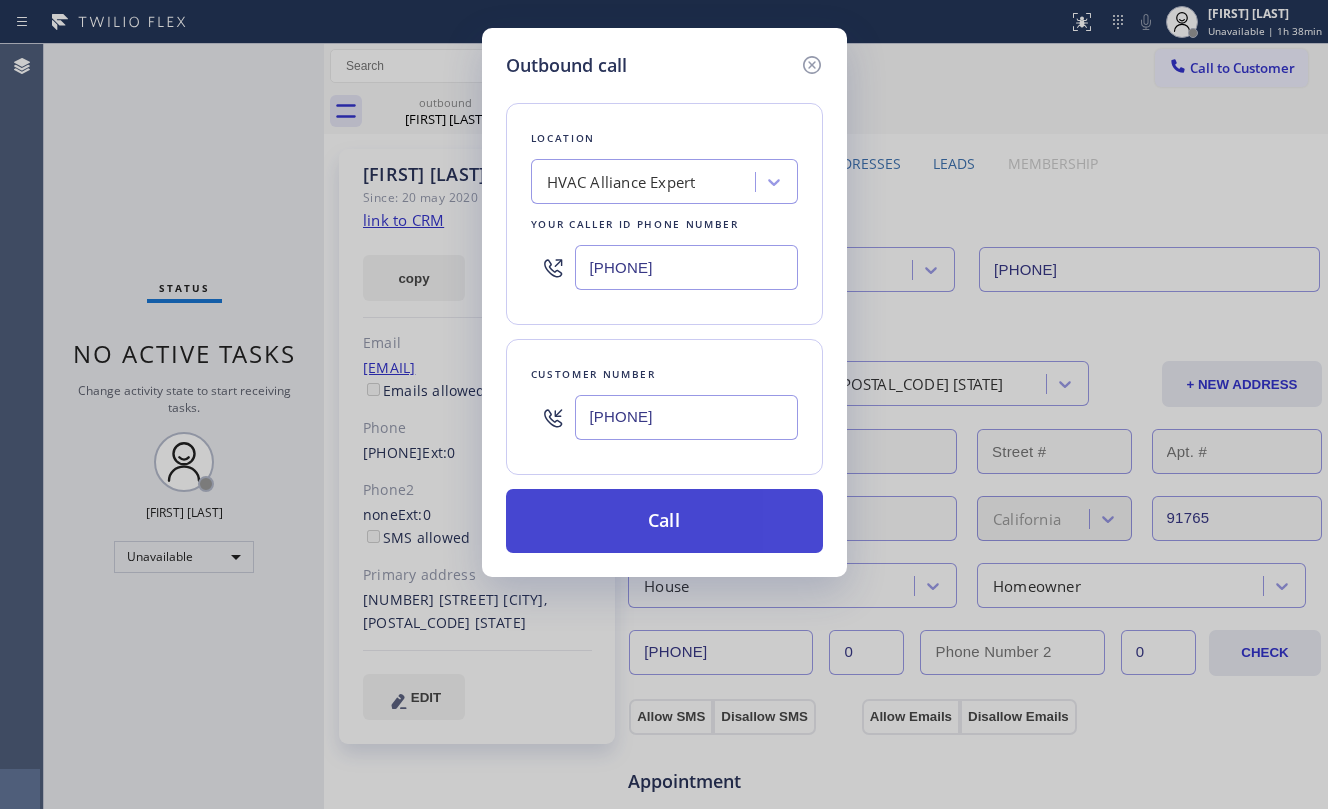 click on "Call" at bounding box center (664, 521) 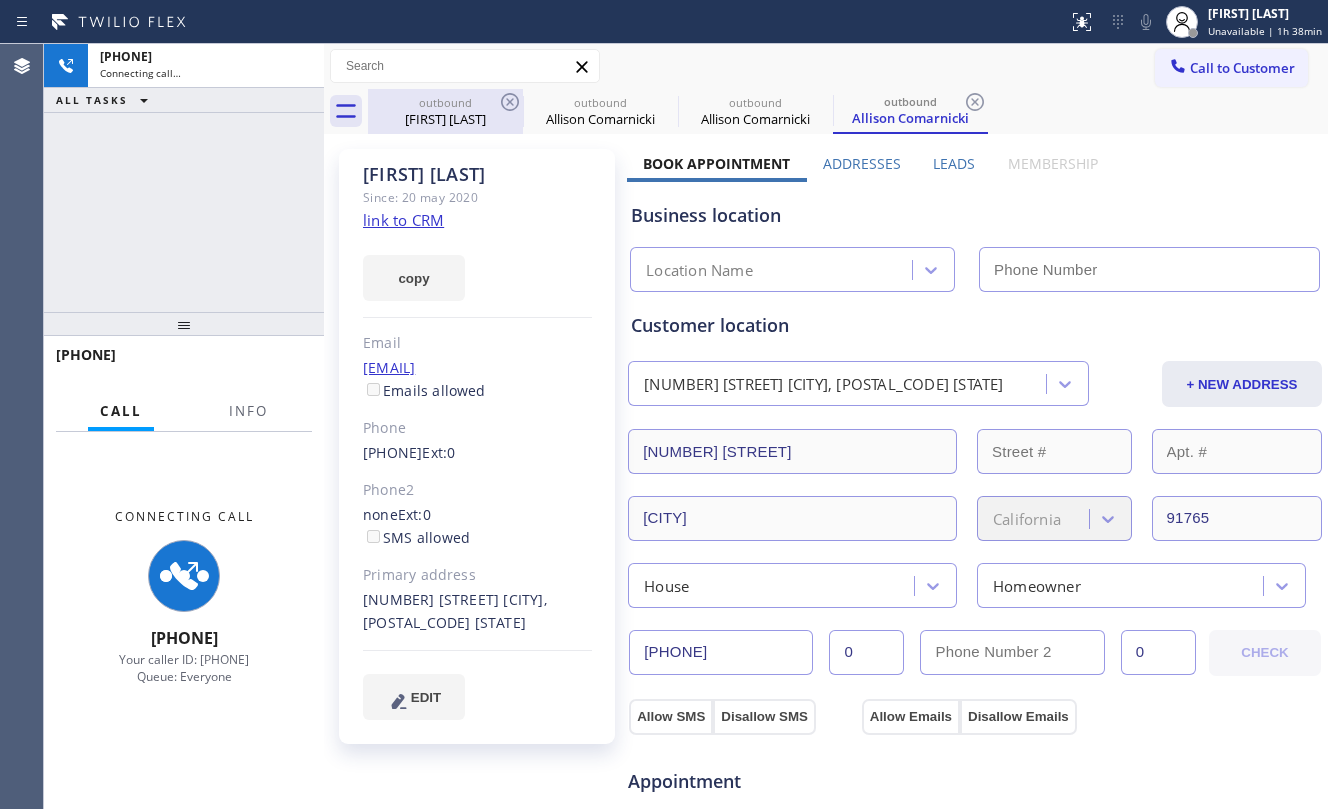 click on "outbound" at bounding box center (445, 102) 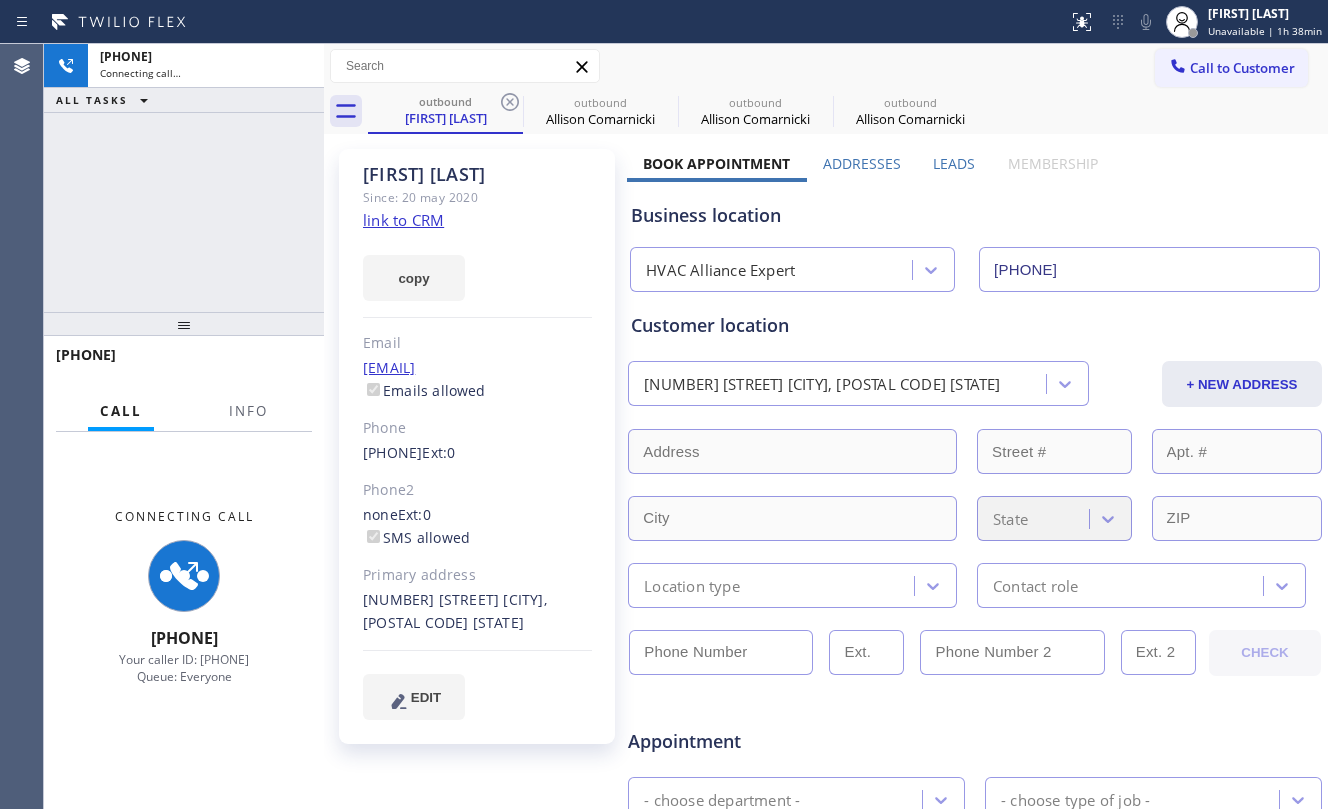 drag, startPoint x: 505, startPoint y: 98, endPoint x: 234, endPoint y: 228, distance: 300.5678 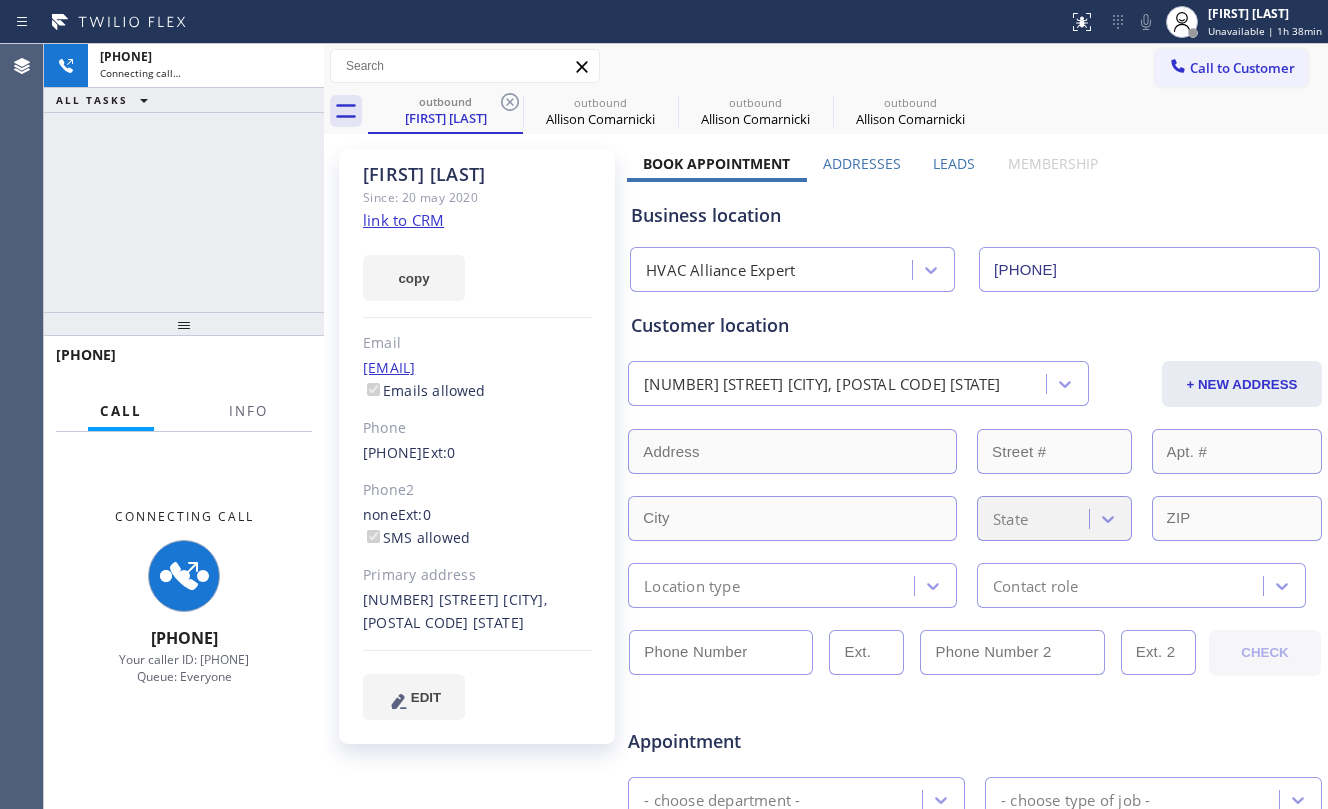 click 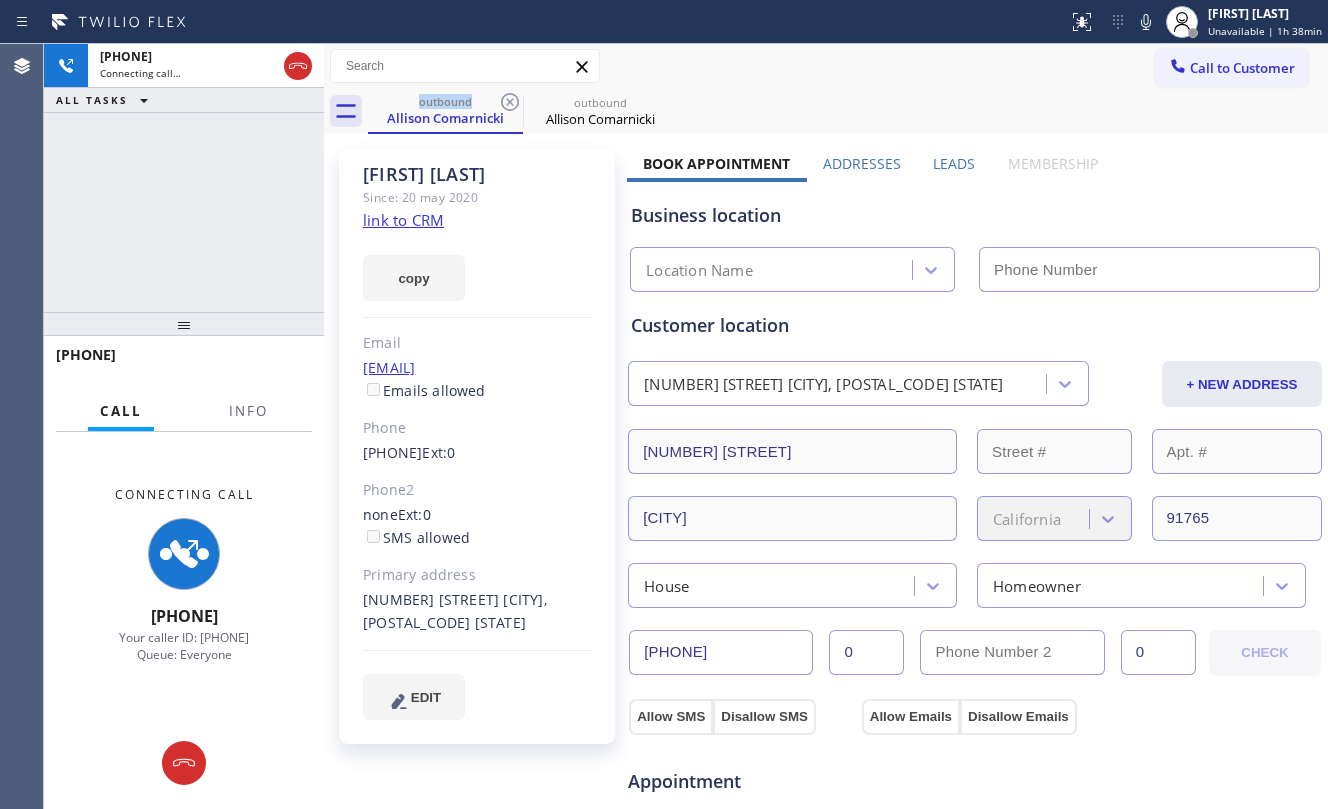 type on "[PHONE]" 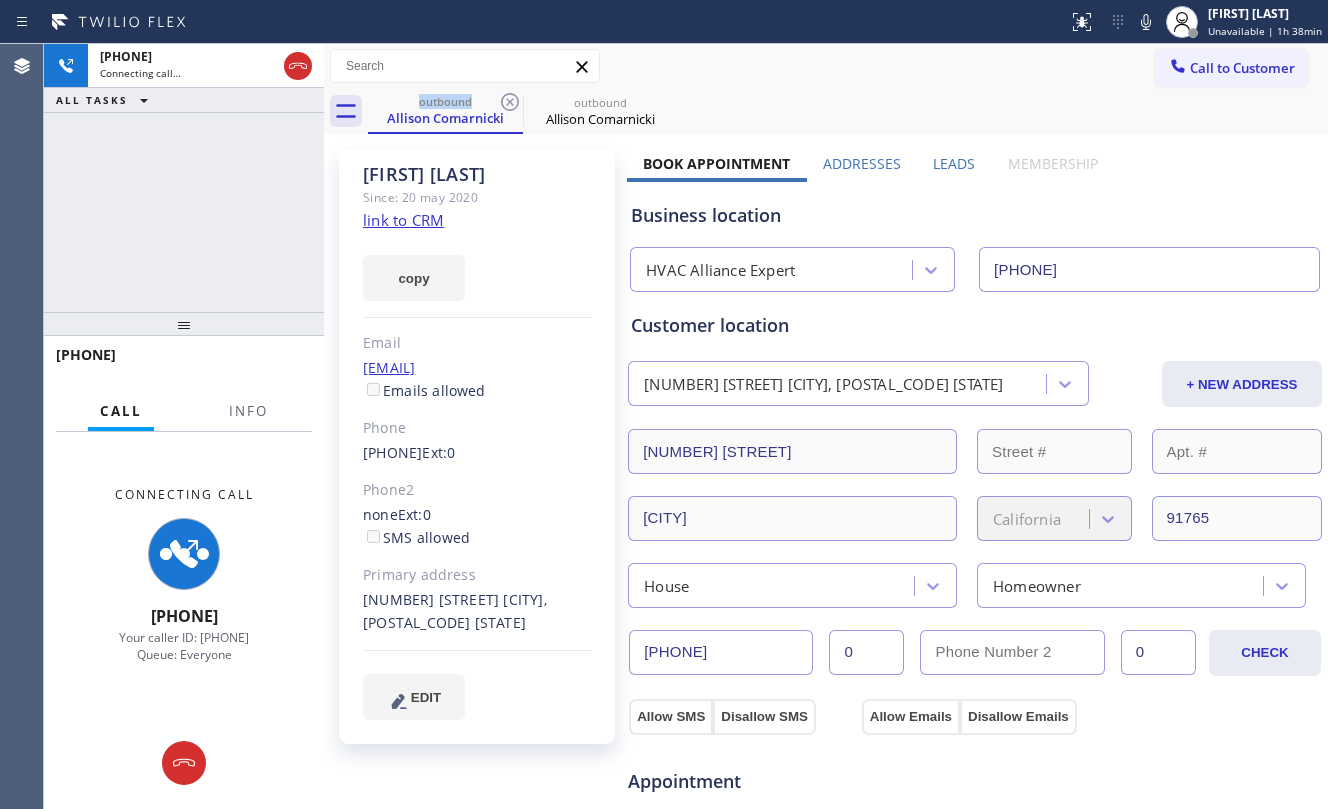 click on "link to CRM" 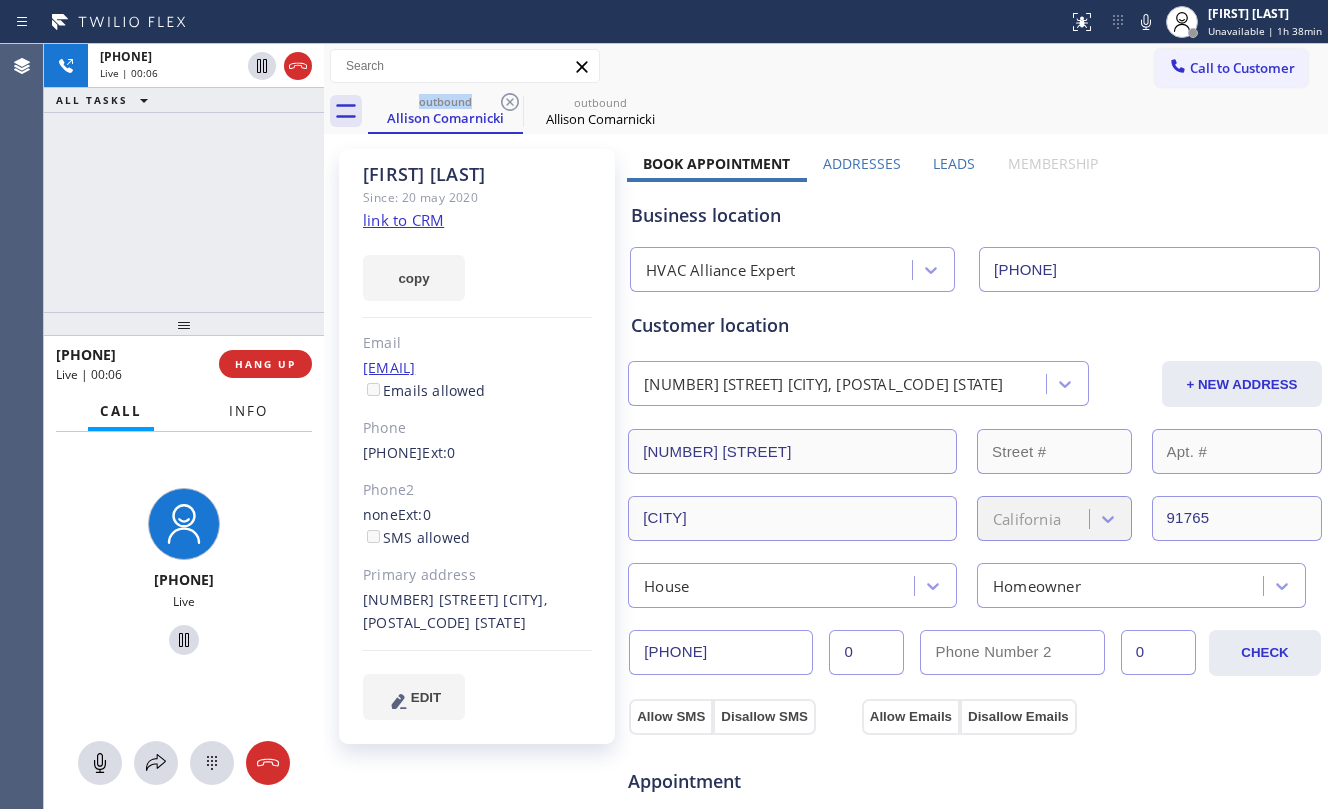 click on "Info" at bounding box center [248, 411] 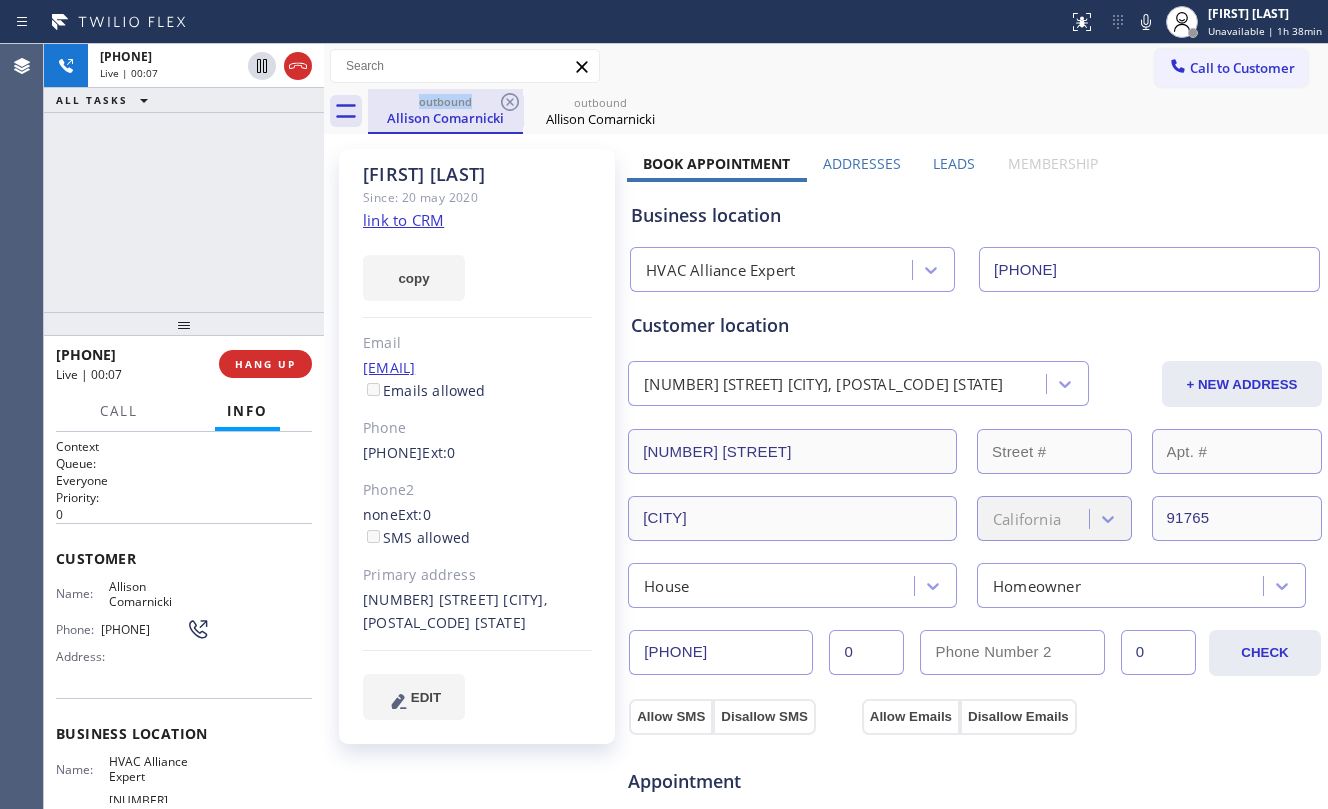 click on "Allison Comarnicki" at bounding box center (445, 118) 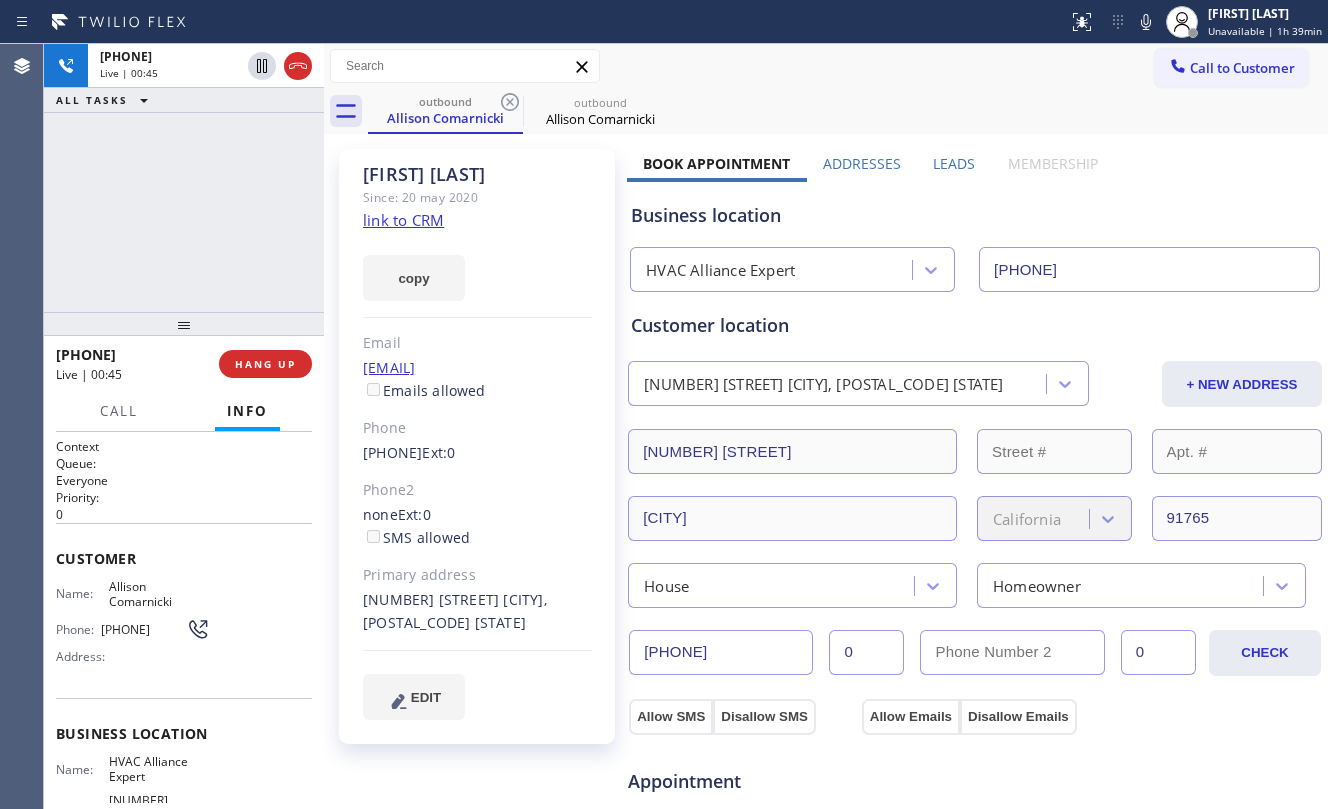 drag, startPoint x: 224, startPoint y: 164, endPoint x: 233, endPoint y: 174, distance: 13.453624 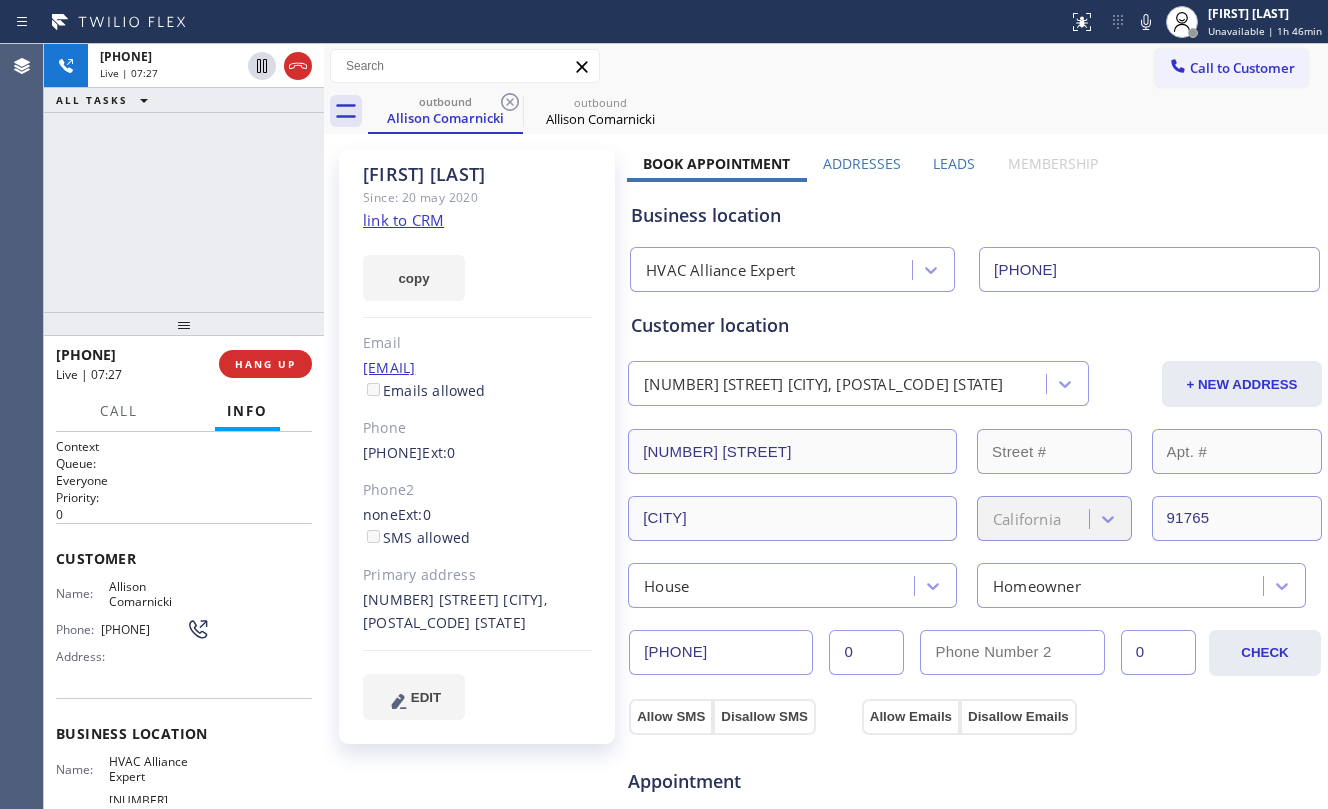 drag, startPoint x: 69, startPoint y: 204, endPoint x: 166, endPoint y: 252, distance: 108.226616 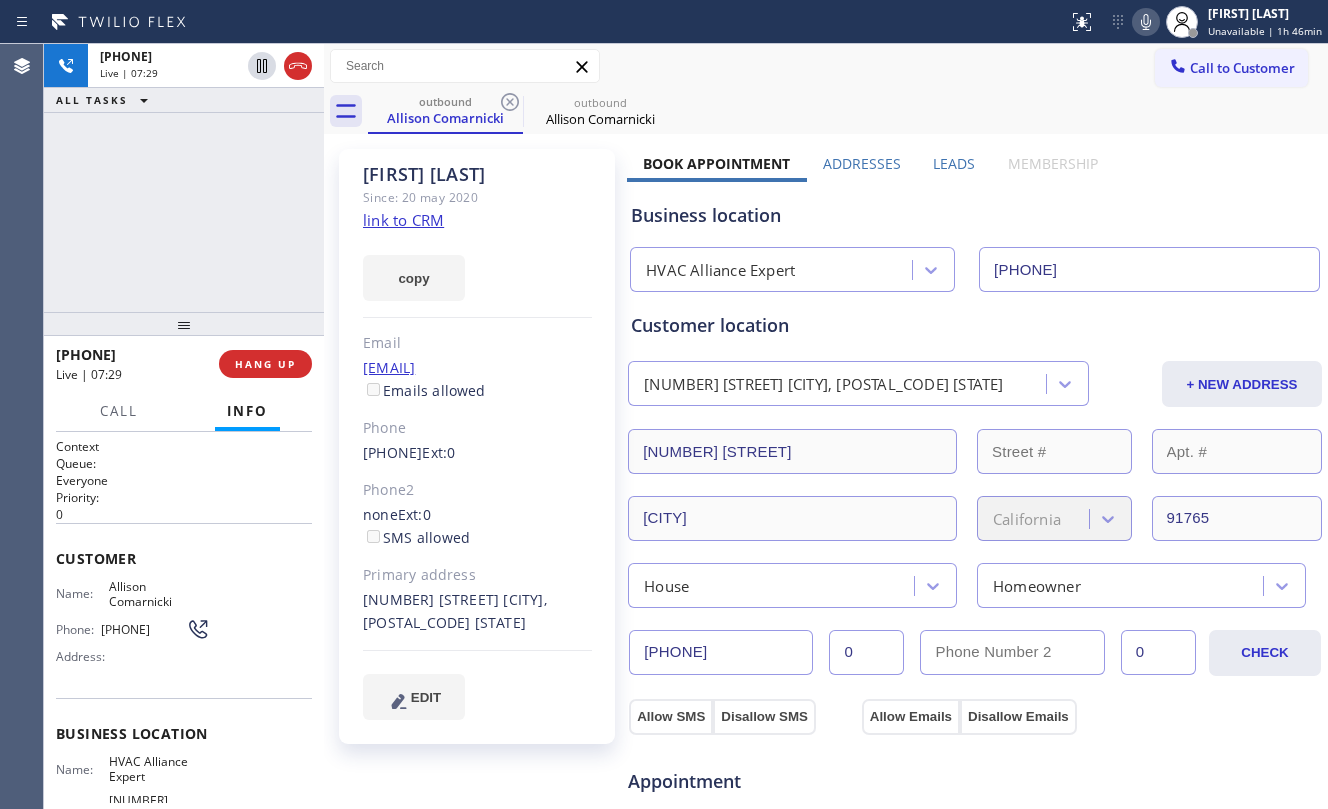 click at bounding box center [1146, 22] 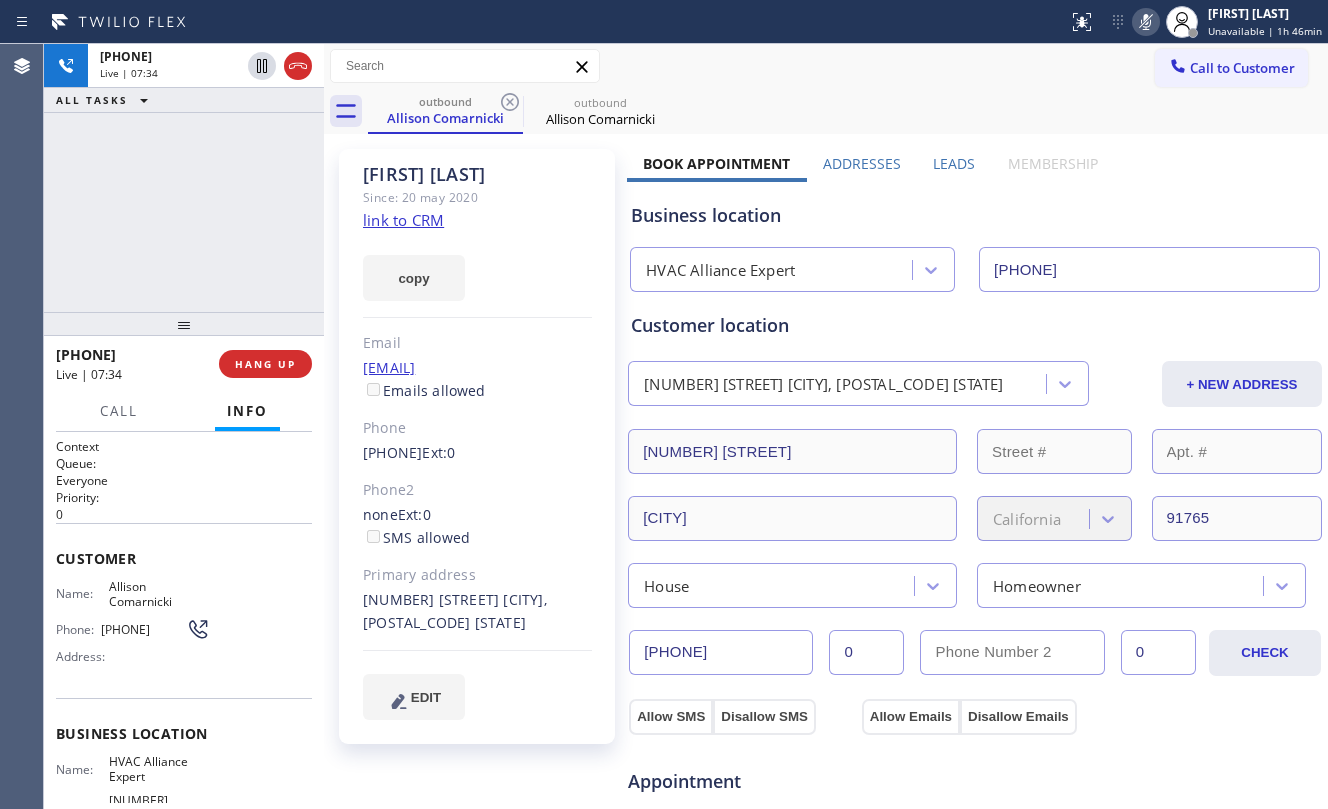 click 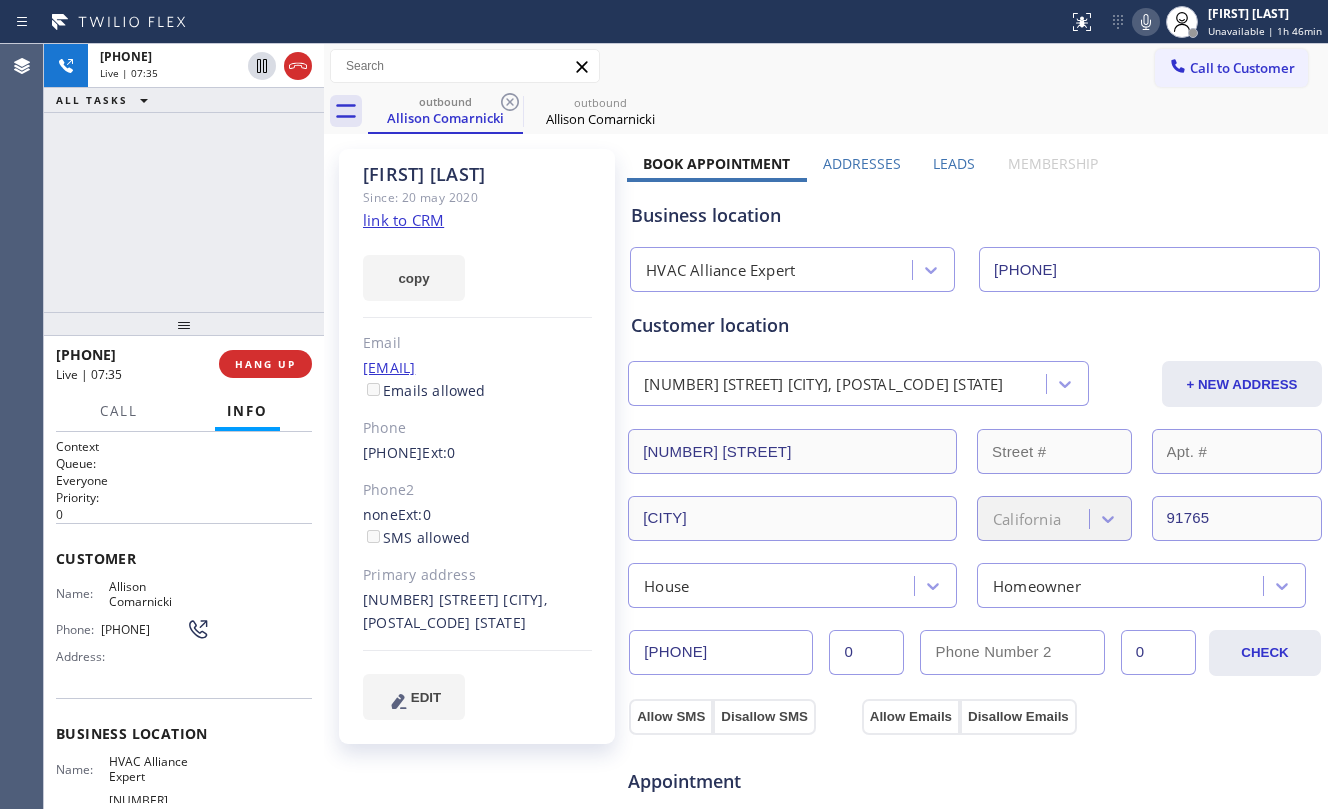 click on "[PHONE] Live | 07:35 ALL TASKS ALL TASKS ACTIVE TASKS TASKS IN WRAP UP" at bounding box center [184, 178] 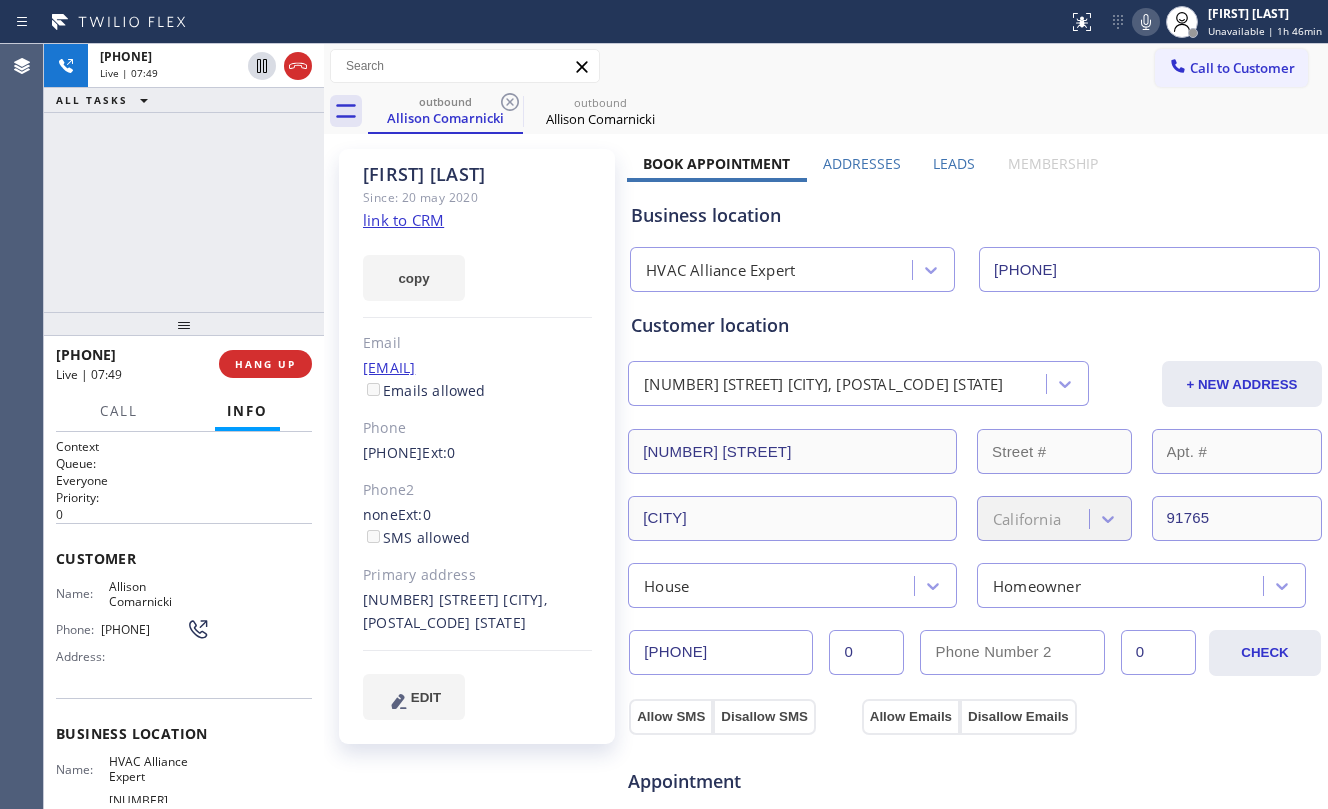 click on "[PHONE] Live | 07:49 ALL TASKS ALL TASKS ACTIVE TASKS TASKS IN WRAP UP" at bounding box center [184, 178] 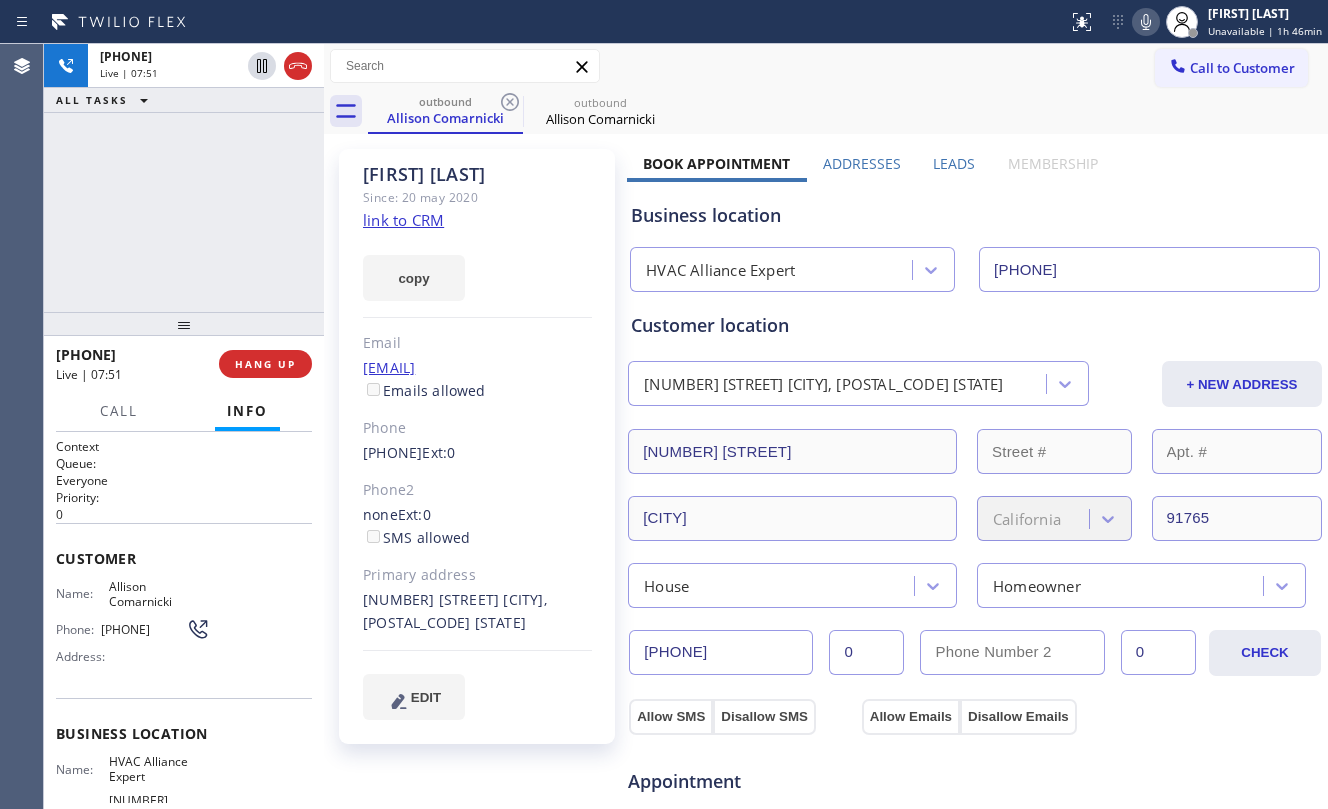 click on "+1[PHONE] Live | 07:51 ALL TASKS ALL TASKS ACTIVE TASKS TASKS IN WRAP UP" at bounding box center [184, 178] 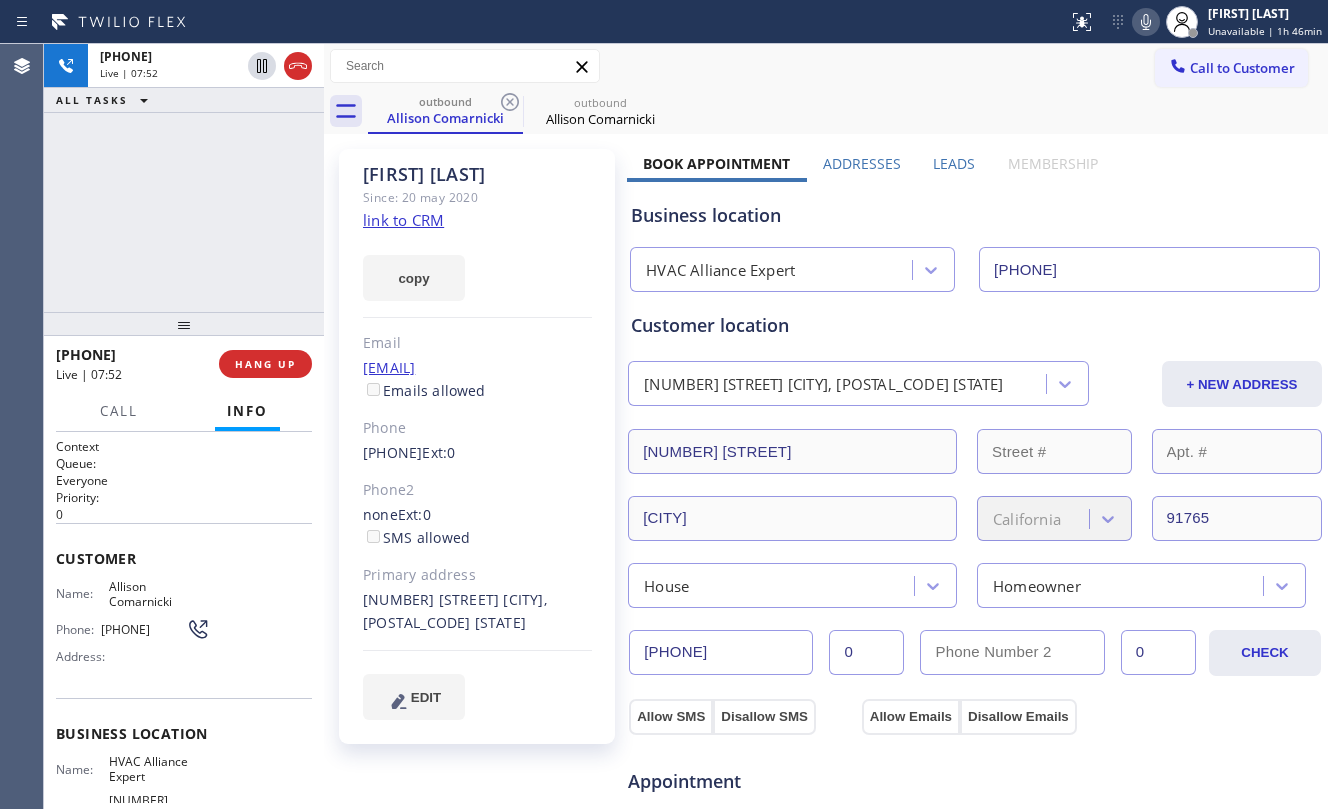 click on "[PHONE] Live | 07:52 ALL TASKS ALL TASKS ACTIVE TASKS TASKS IN WRAP UP" at bounding box center (184, 178) 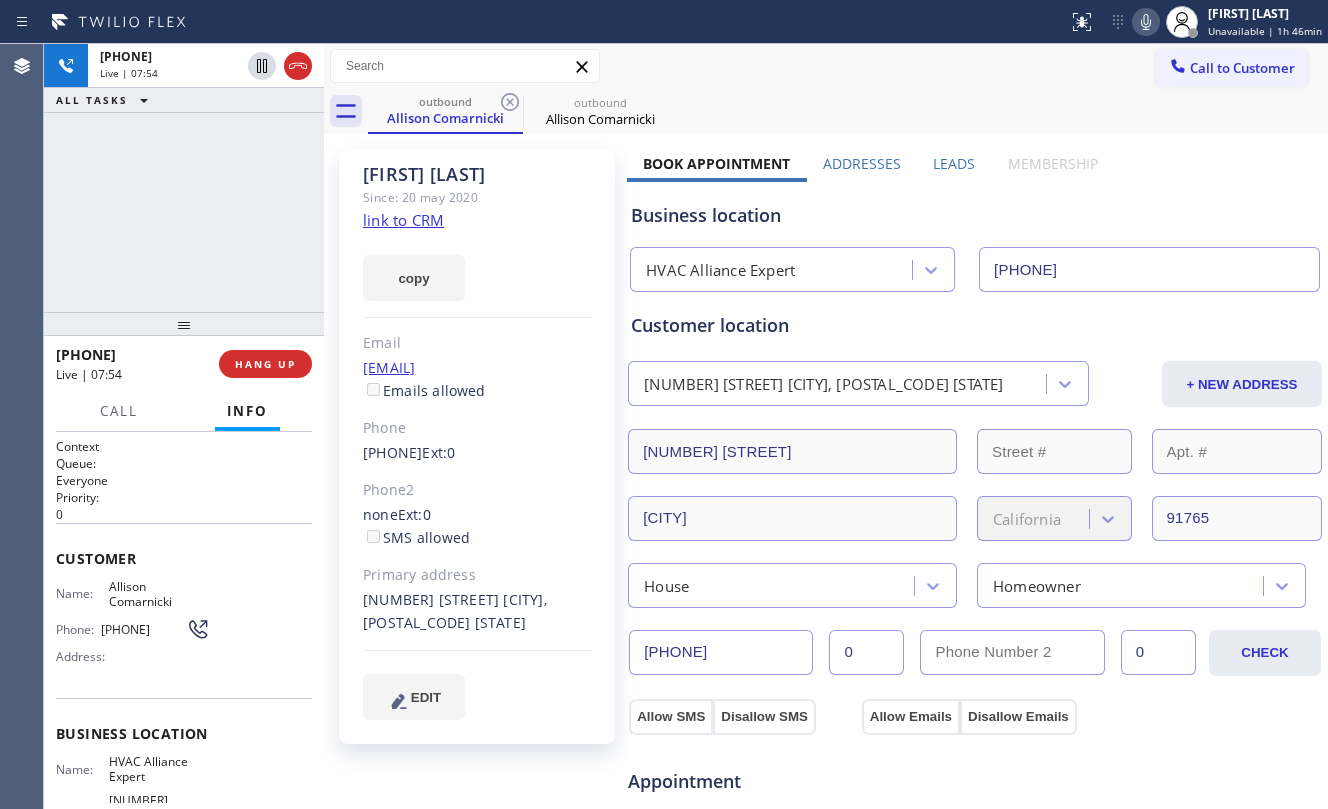 click on "[PHONE] Live | 07:54 ALL TASKS ALL TASKS ACTIVE TASKS TASKS IN WRAP UP" at bounding box center (184, 178) 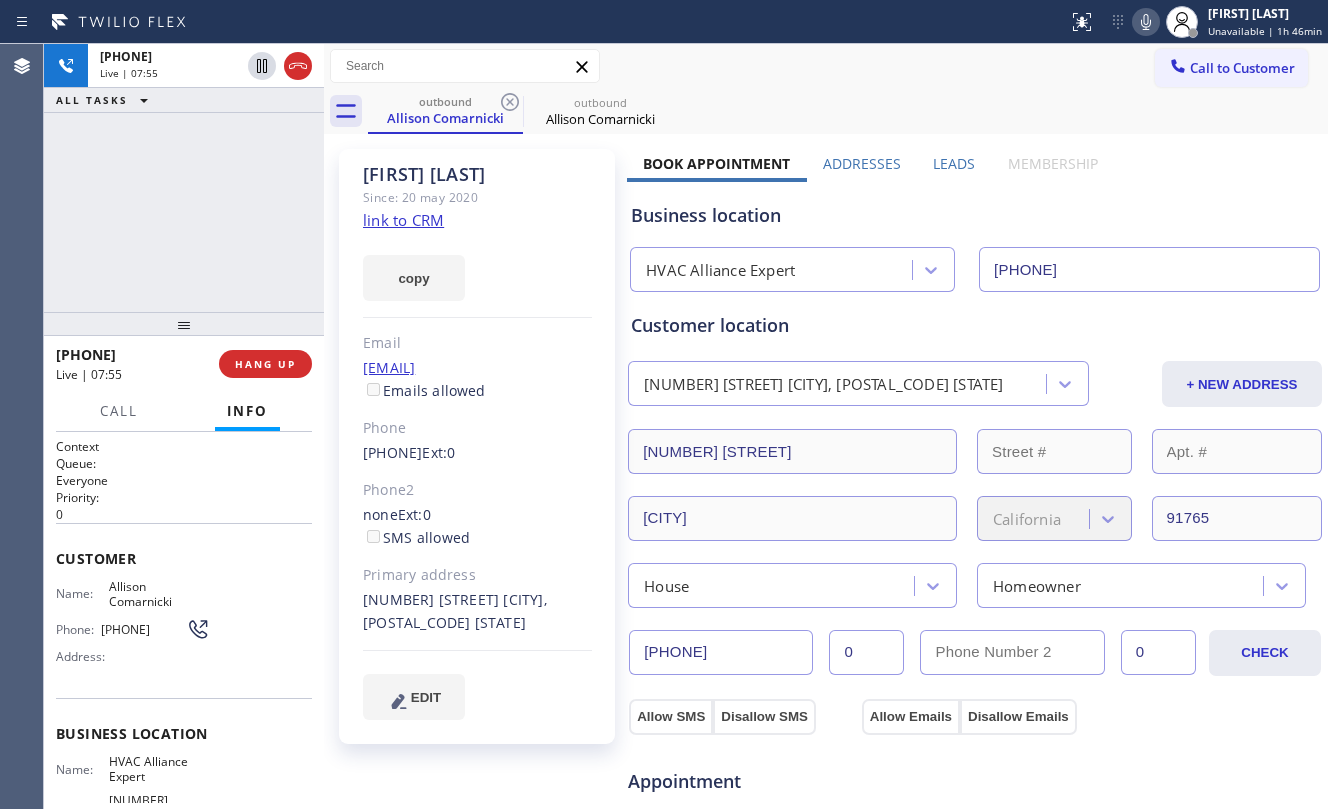 click on "+1[PHONE] Live | 07:55 ALL TASKS ALL TASKS ACTIVE TASKS TASKS IN WRAP UP" at bounding box center (184, 178) 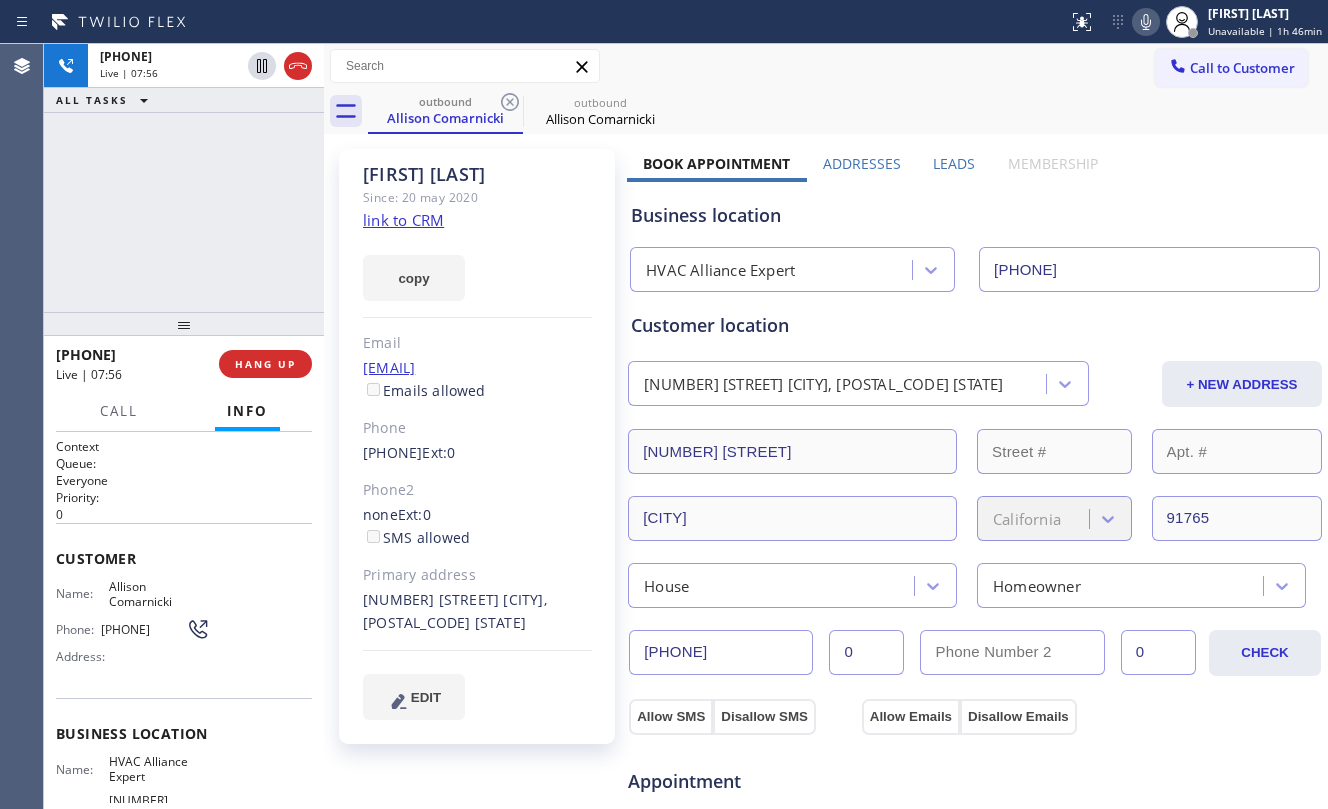 click on "+1[PHONE] Live | 07:56 ALL TASKS ALL TASKS ACTIVE TASKS TASKS IN WRAP UP" at bounding box center [184, 178] 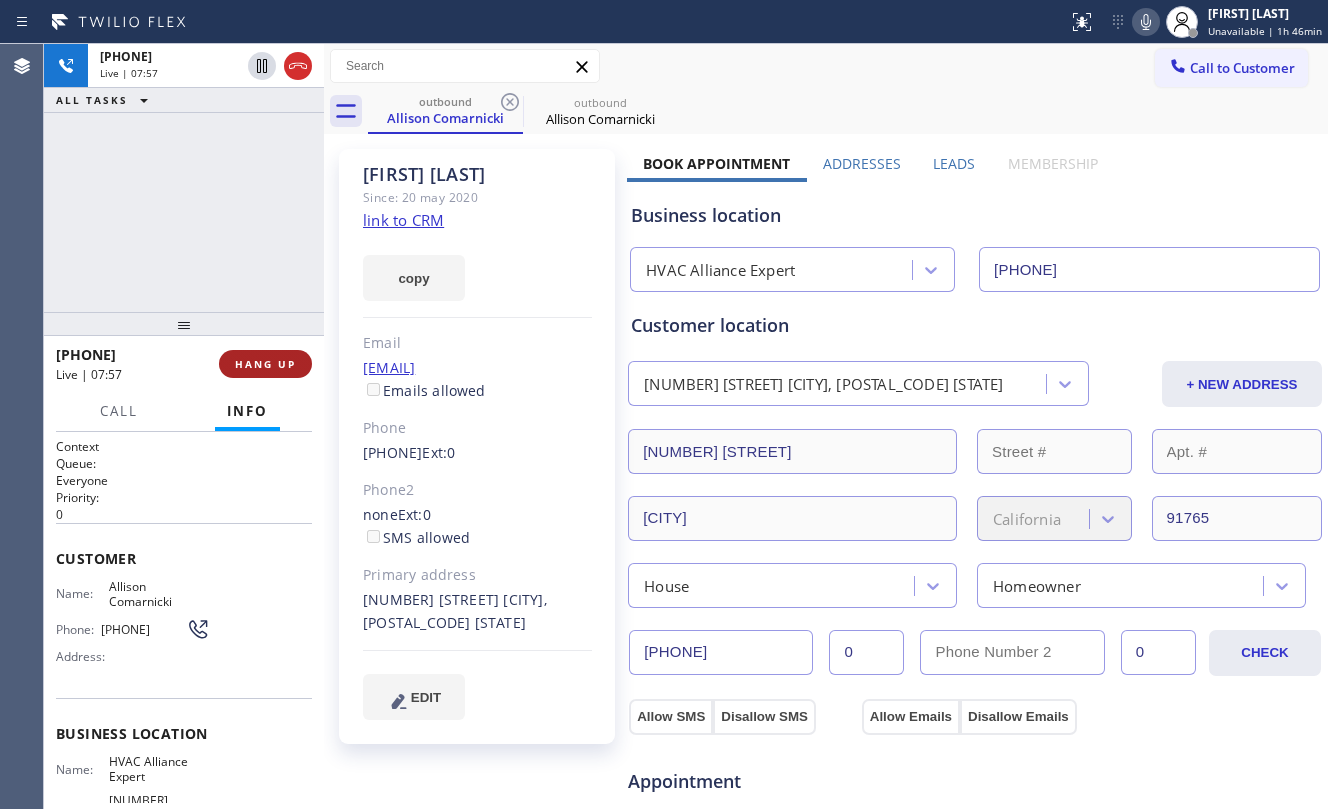 click on "HANG UP" at bounding box center (265, 364) 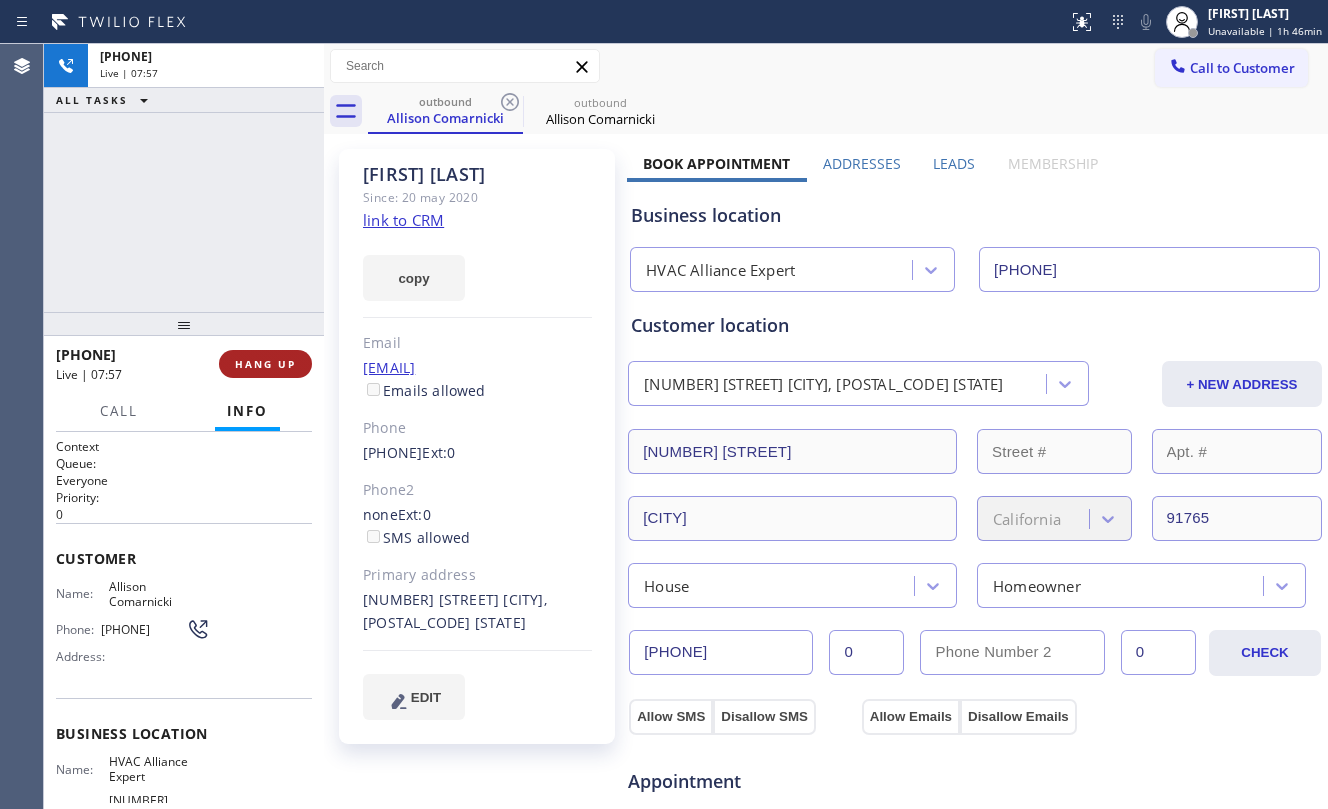 click on "HANG UP" at bounding box center [265, 364] 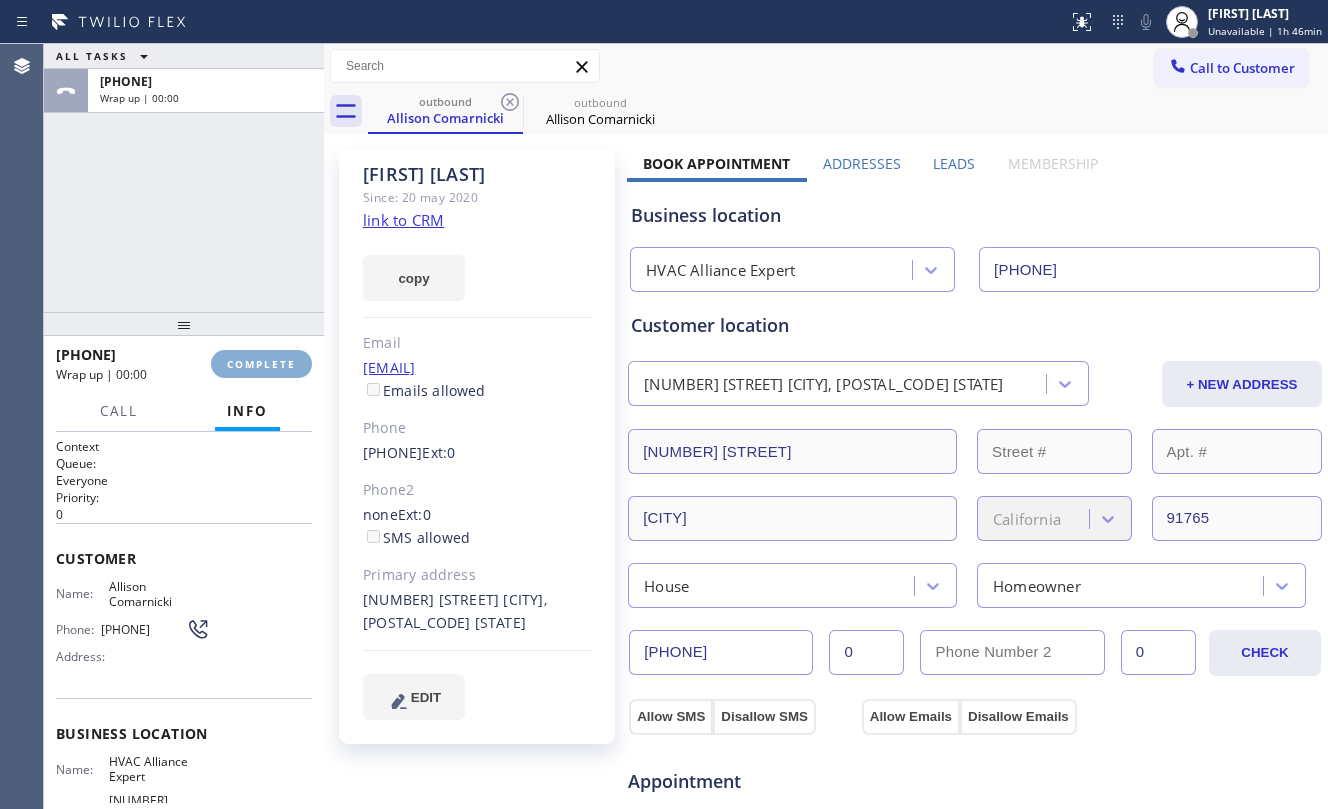 click on "COMPLETE" at bounding box center [261, 364] 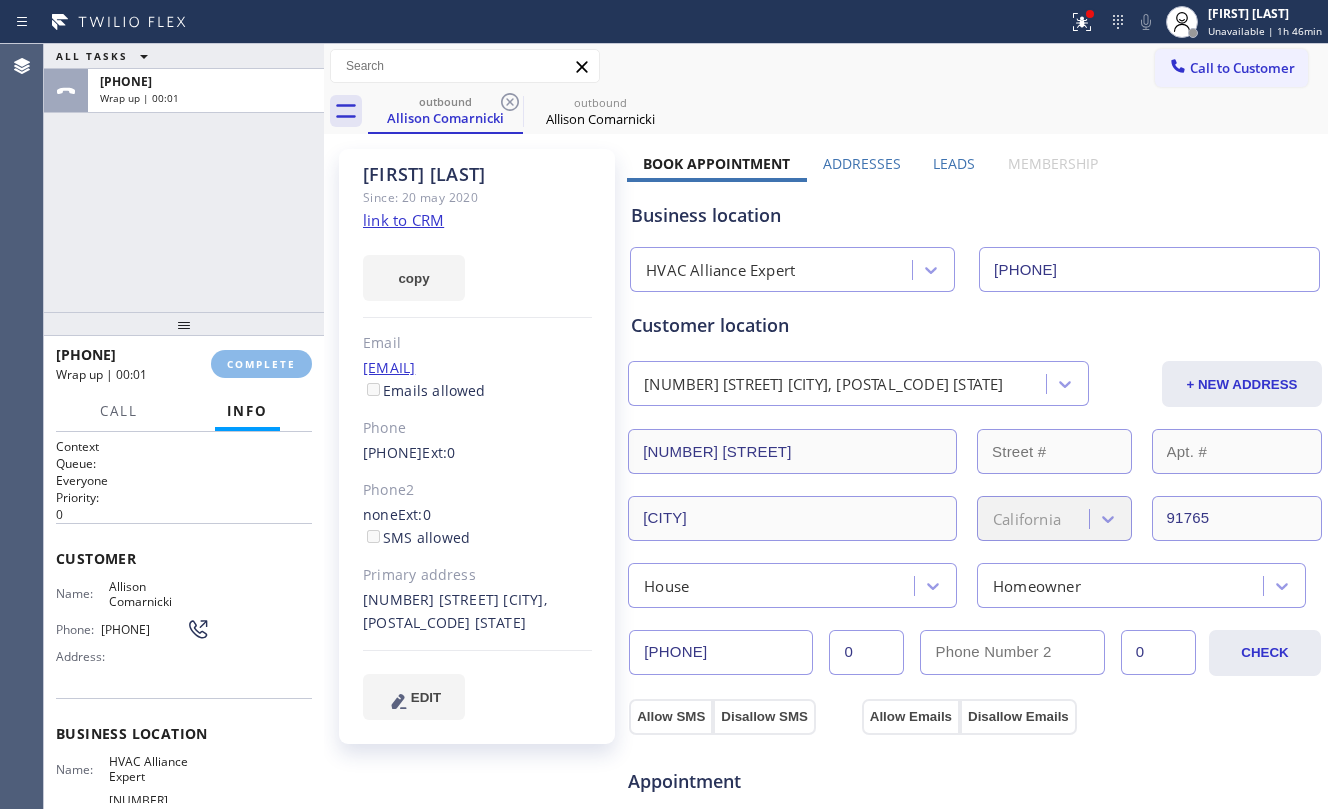 click on "ALL TASKS ALL TASKS ACTIVE TASKS TASKS IN WRAP UP [PHONE] Wrap up | 00:01" at bounding box center [184, 178] 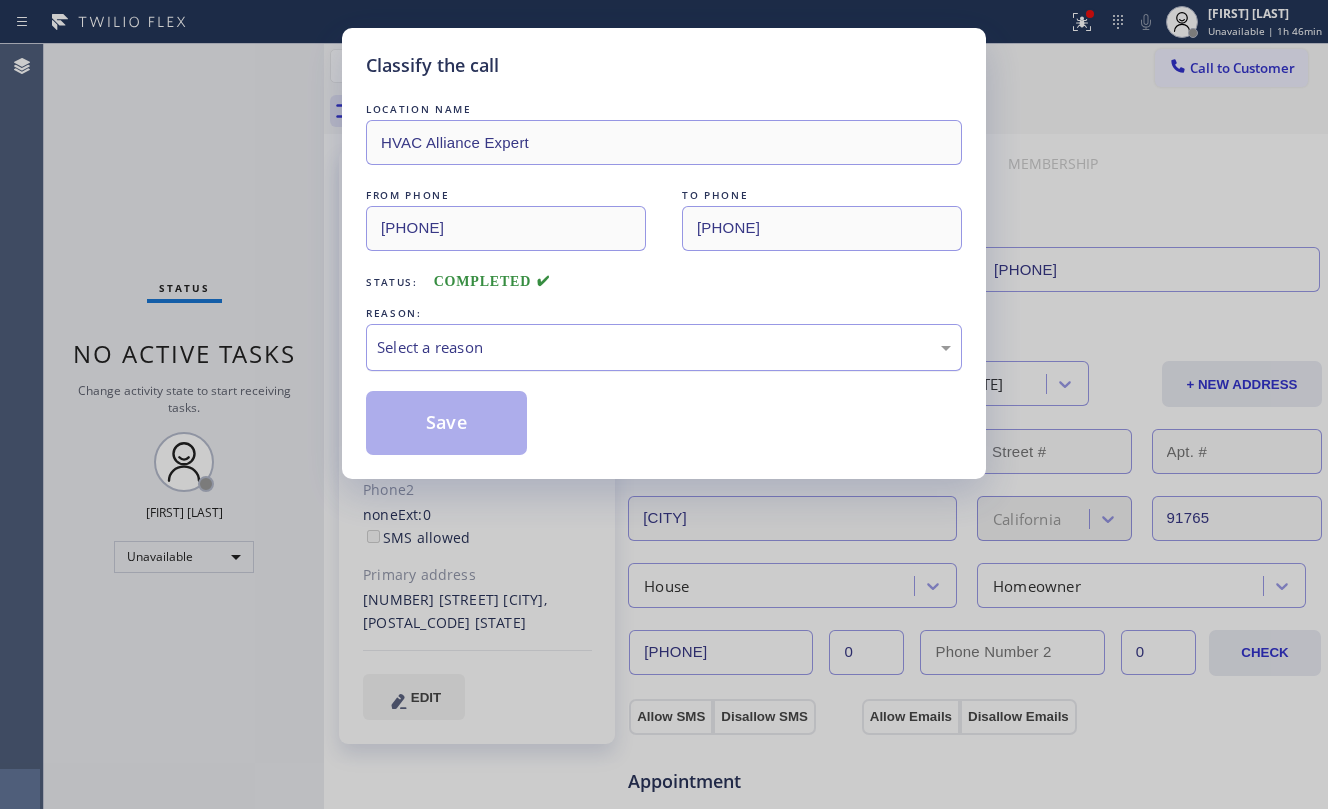 click on "Select a reason" at bounding box center (664, 347) 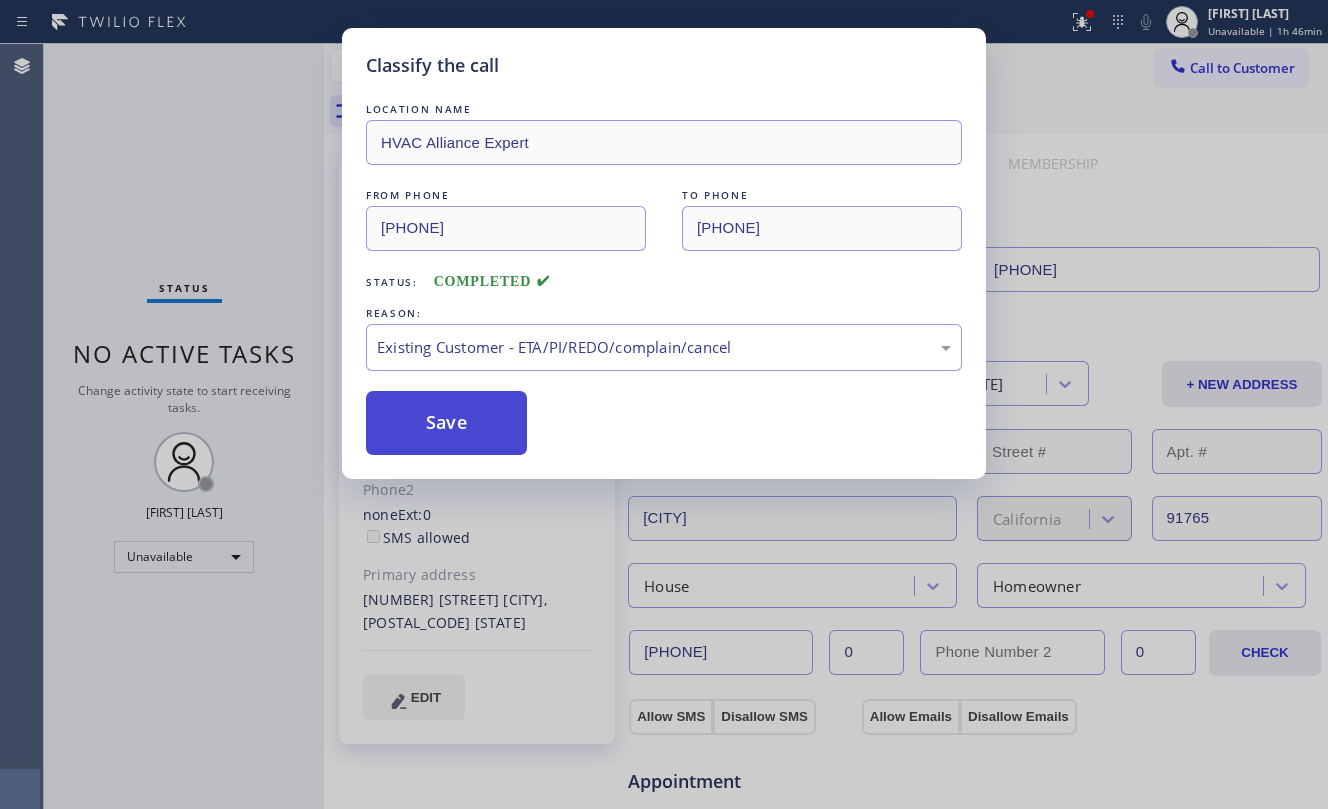 click on "Save" at bounding box center (446, 423) 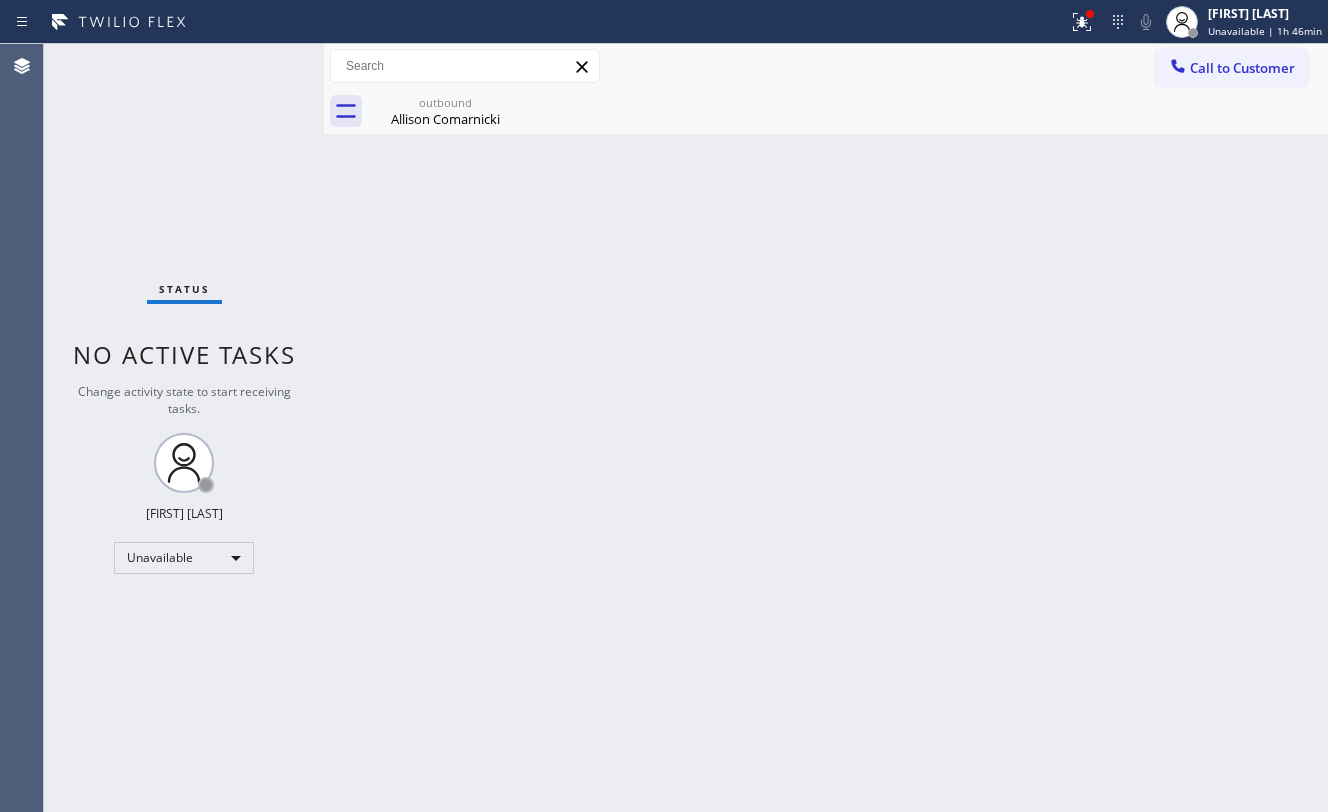 click on "Call to Customer" at bounding box center [1231, 68] 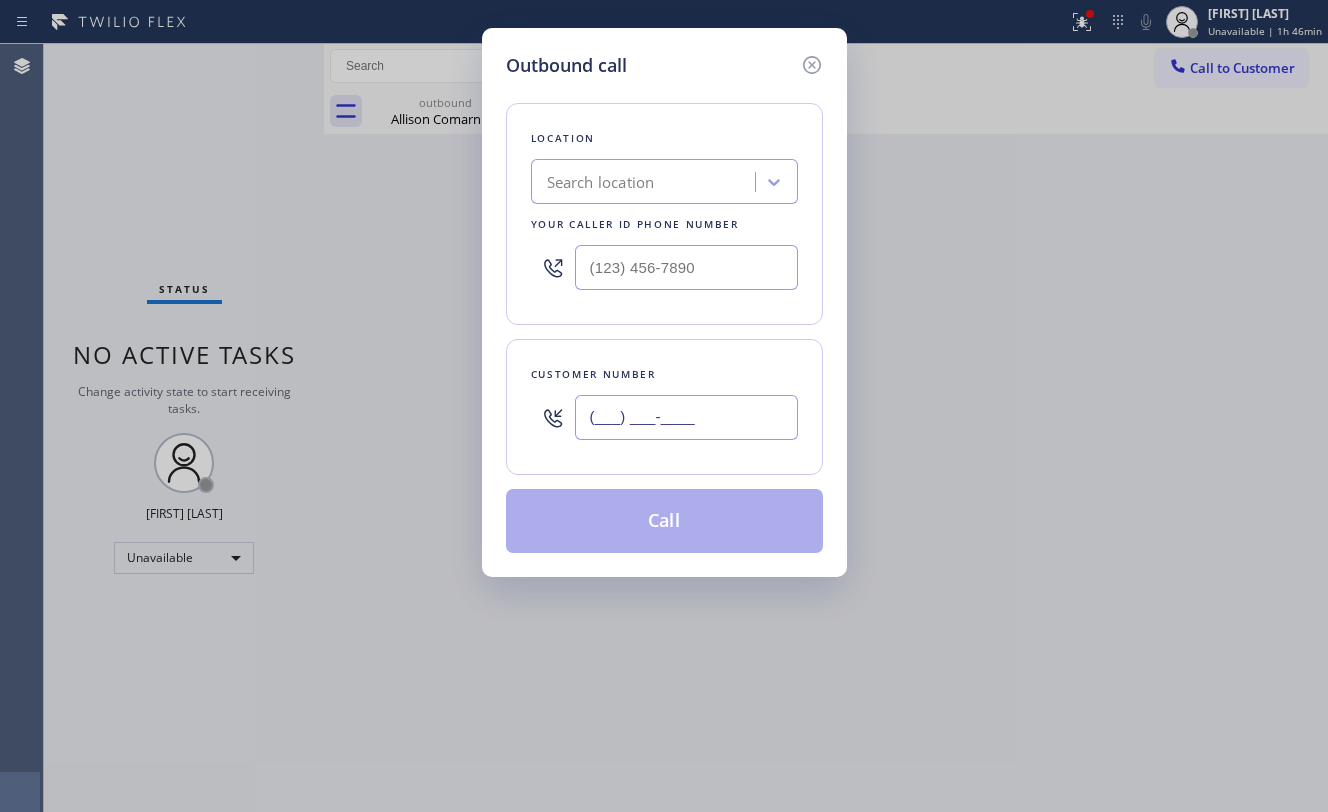 click on "(___) ___-____" at bounding box center (686, 417) 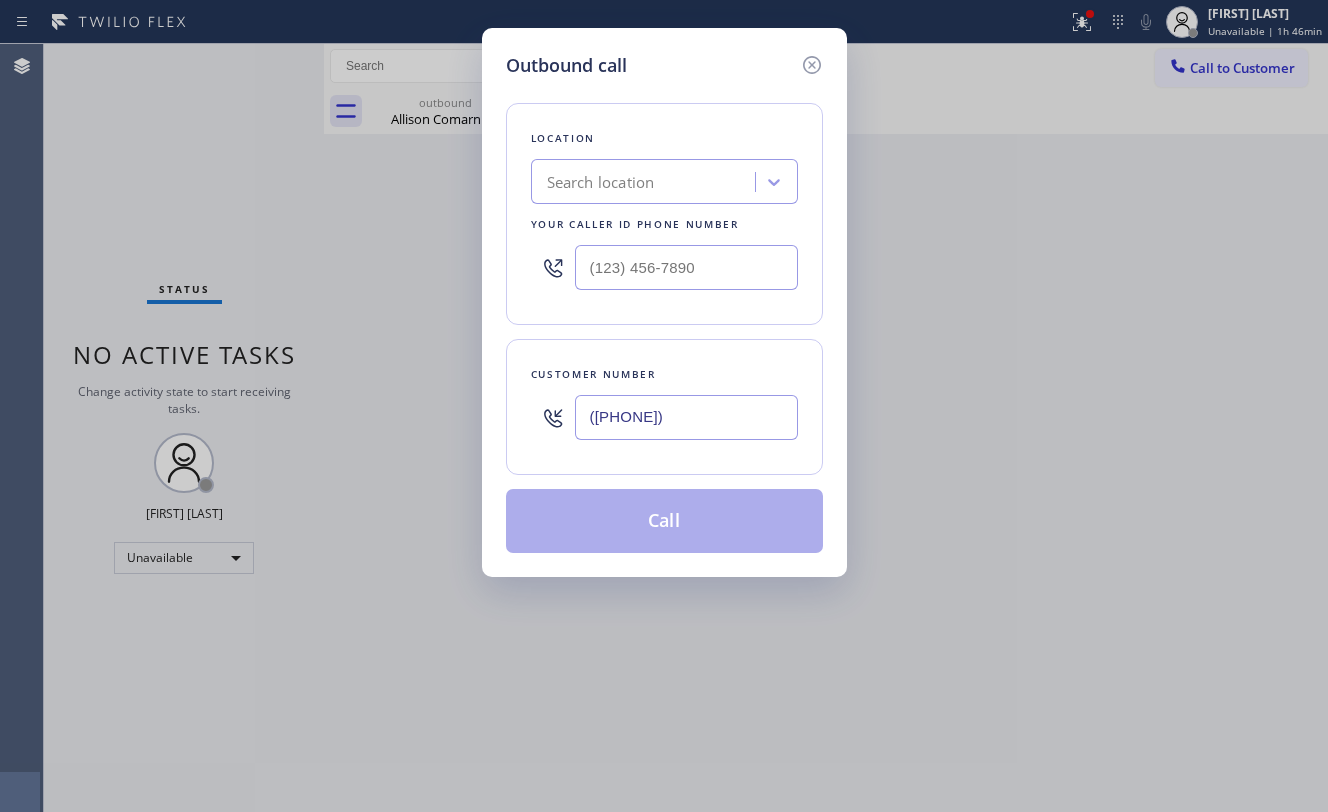 type on "([PHONE])" 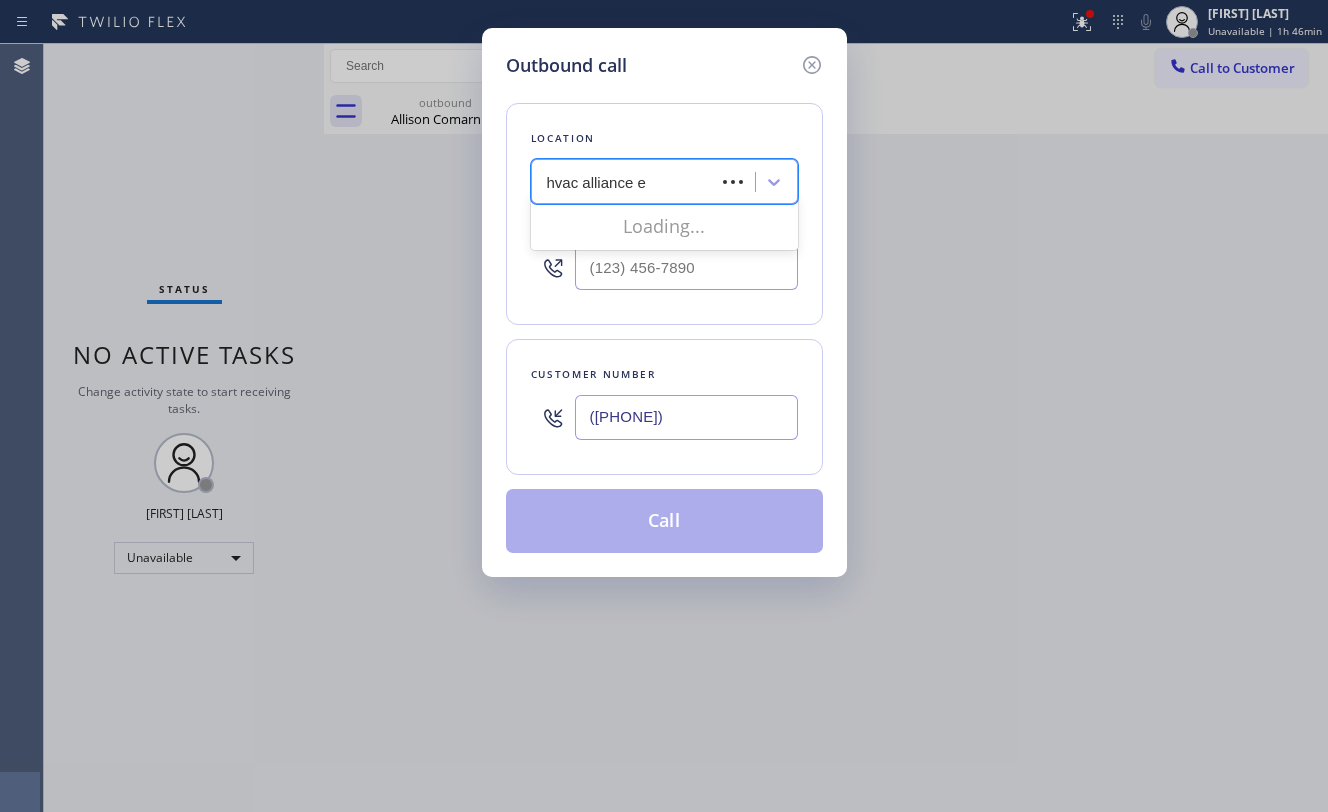 type on "hvac alliance ex" 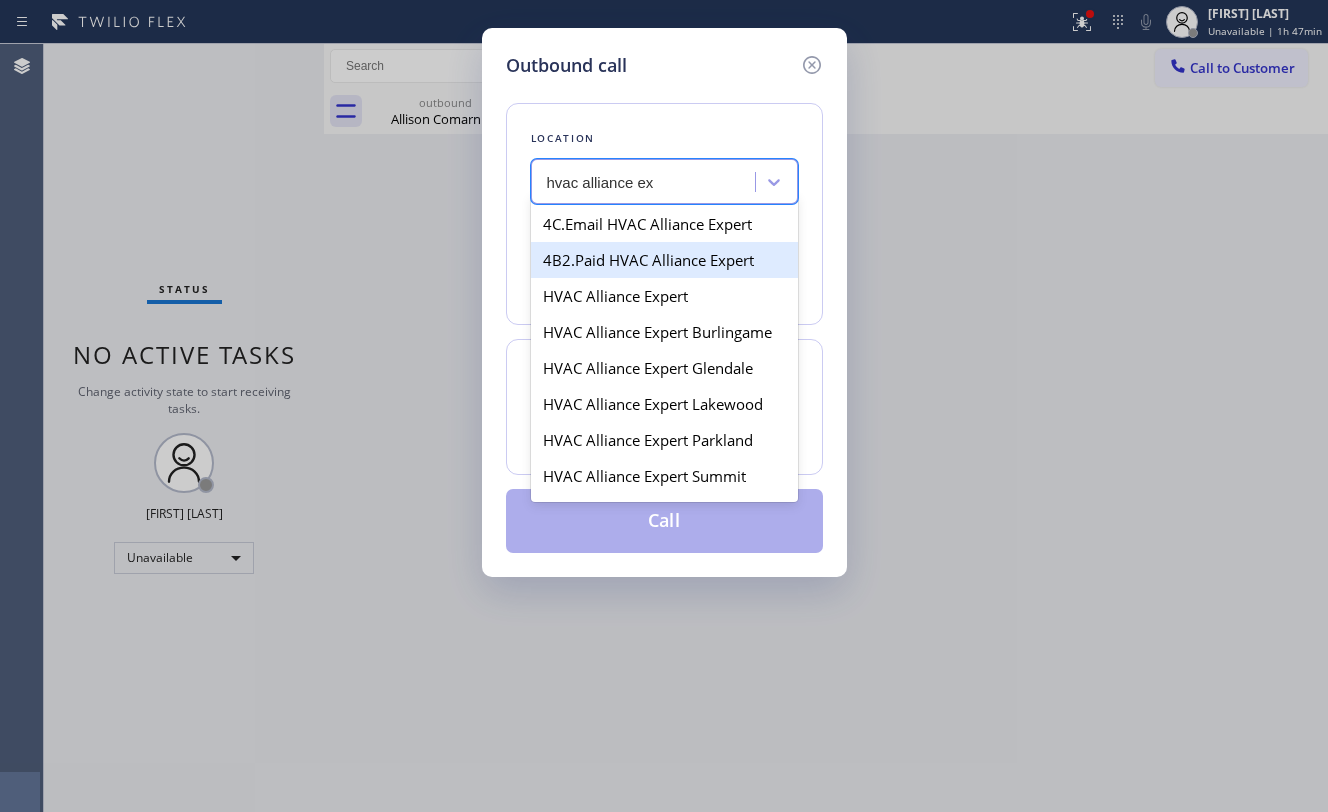 click on "4B2.Paid HVAC Alliance Expert" at bounding box center (664, 260) 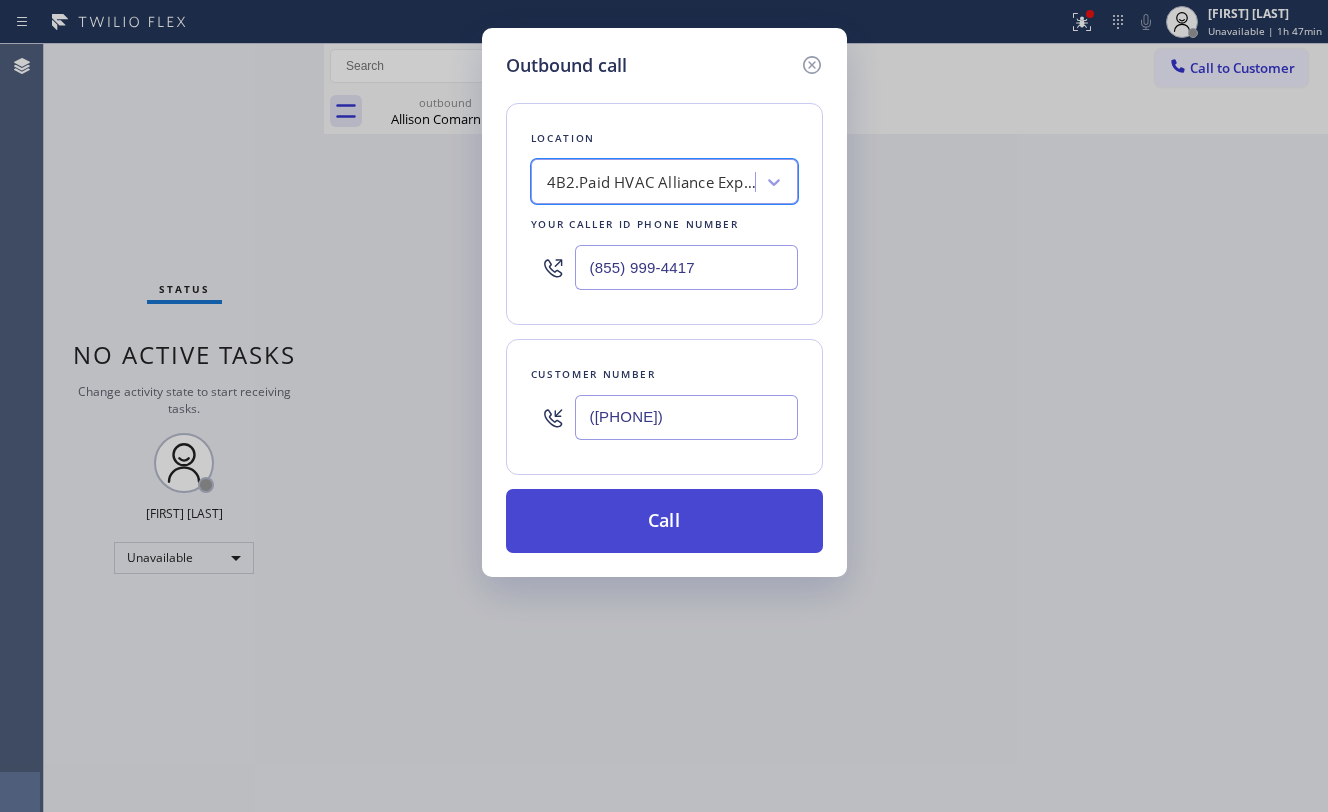 click on "Call" at bounding box center [664, 521] 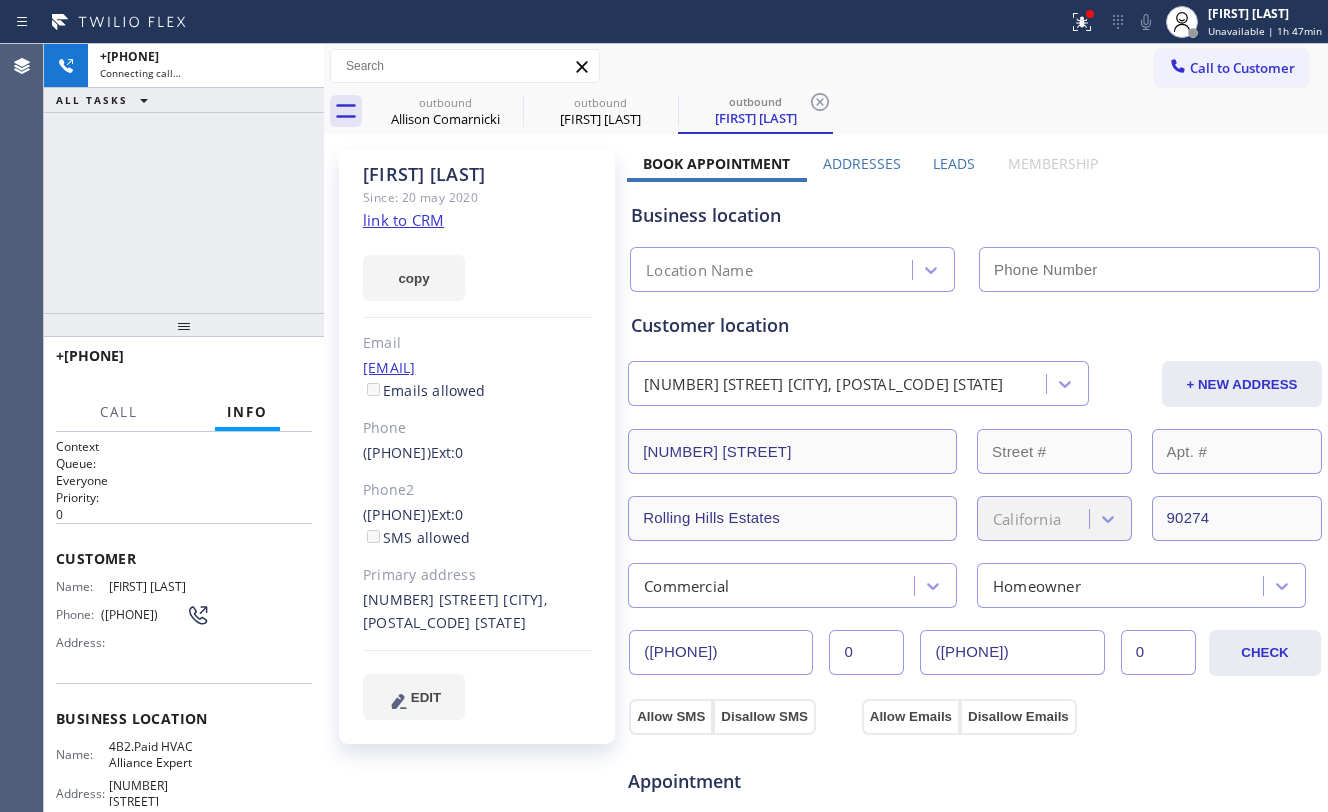 type on "(855) 999-4417" 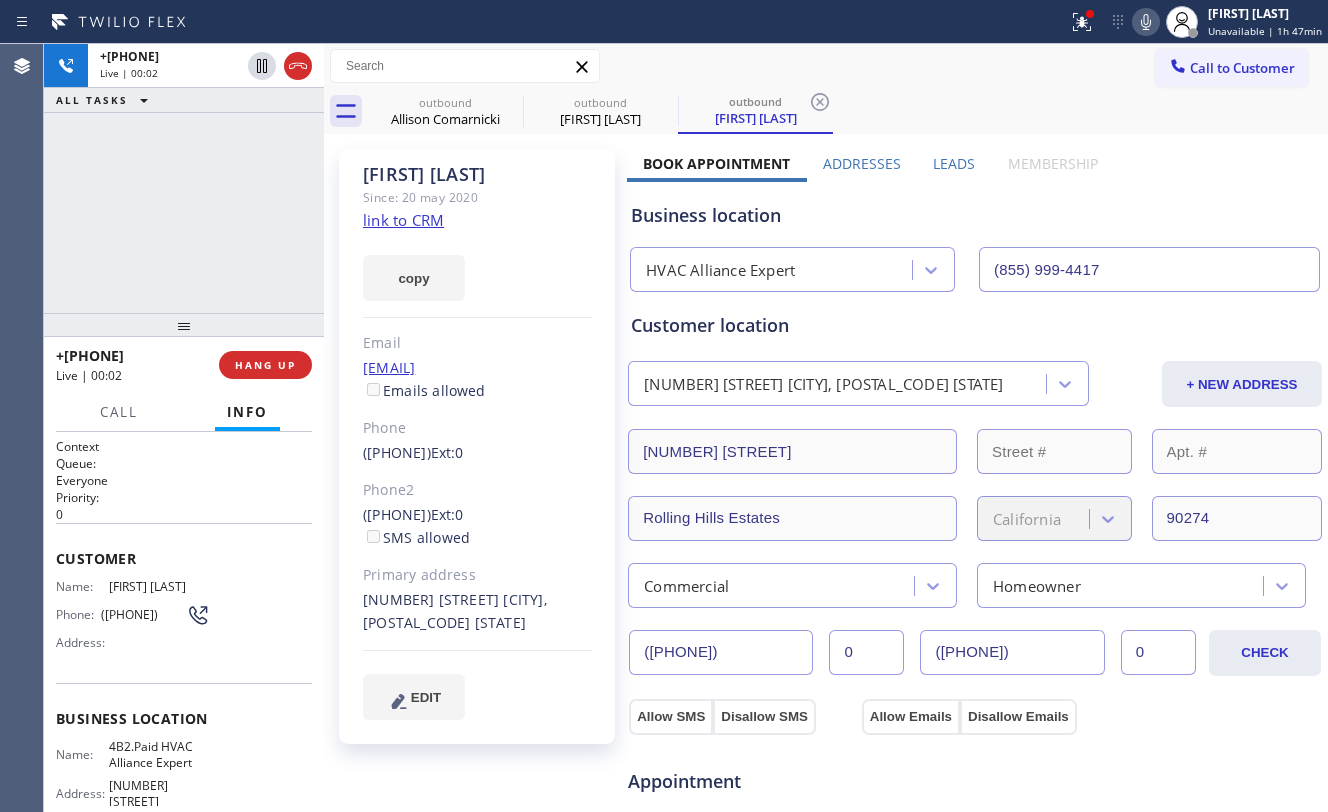 click on "+[PHONE] Live | 00:02 ALL TASKS ALL TASKS ACTIVE TASKS TASKS IN WRAP UP" at bounding box center [184, 178] 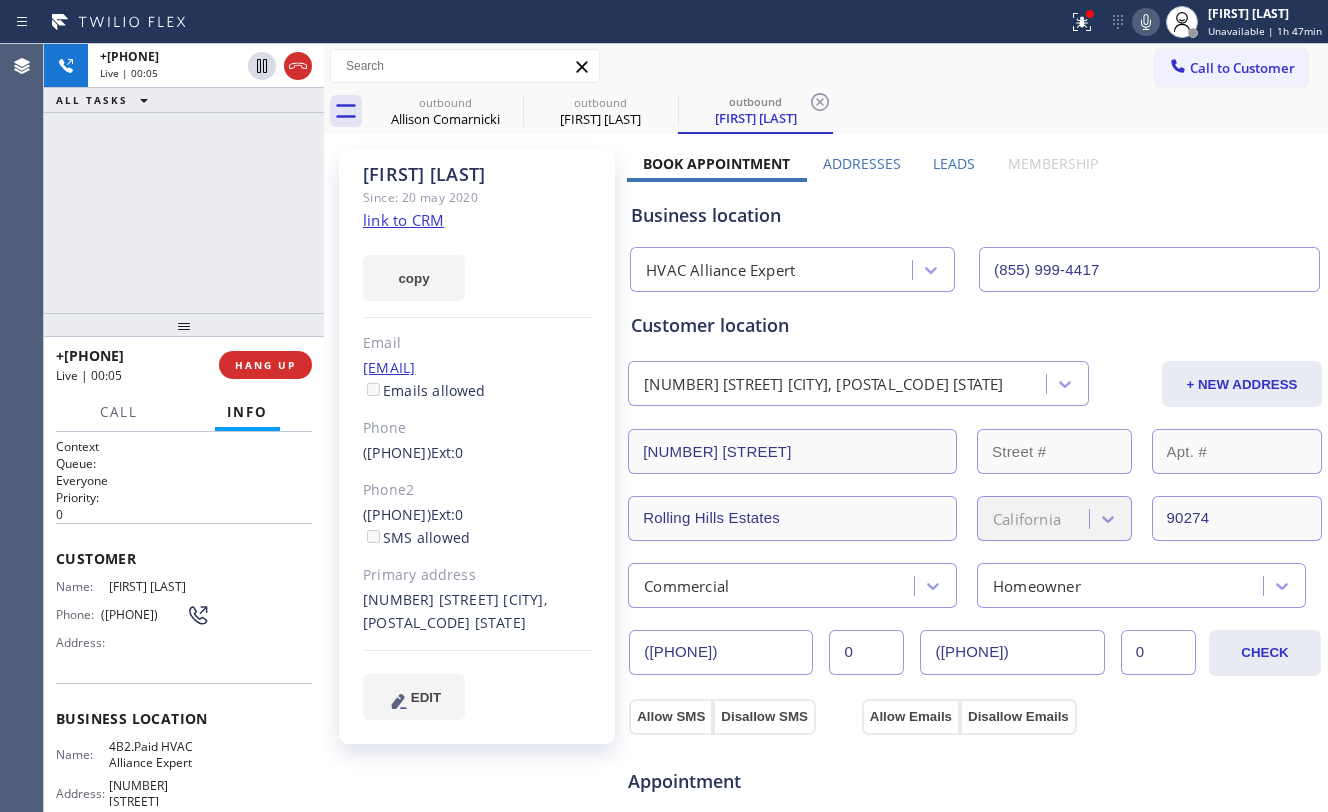 click on "link to CRM" 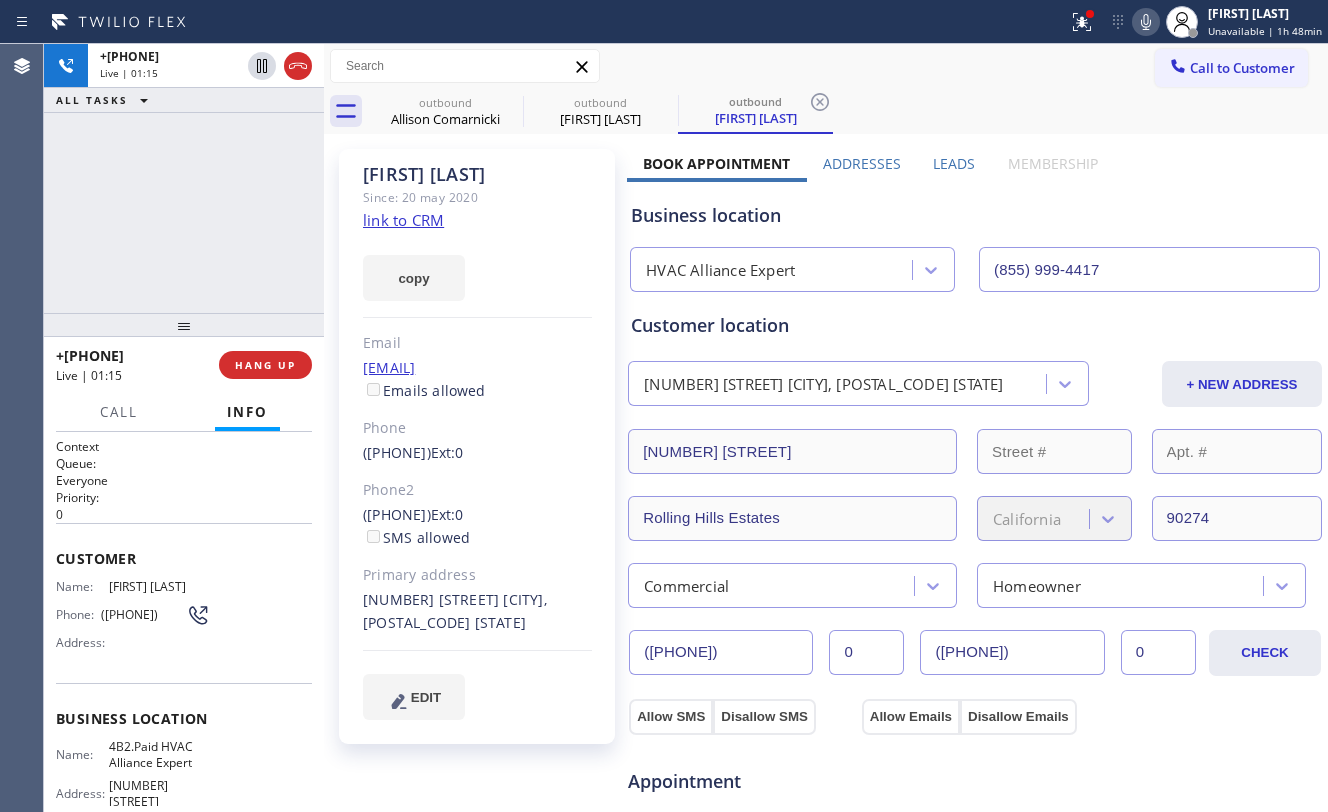 click at bounding box center (184, 325) 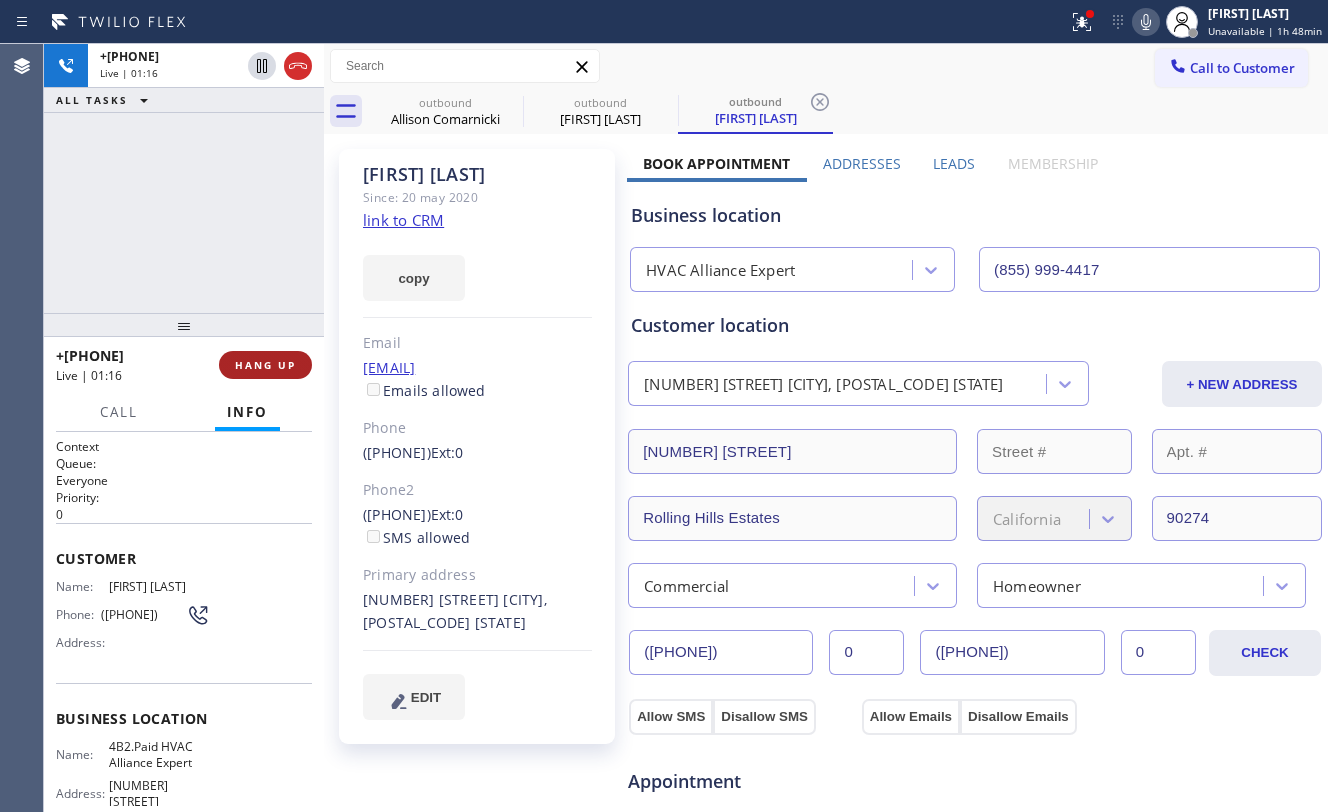 click on "HANG UP" at bounding box center (265, 365) 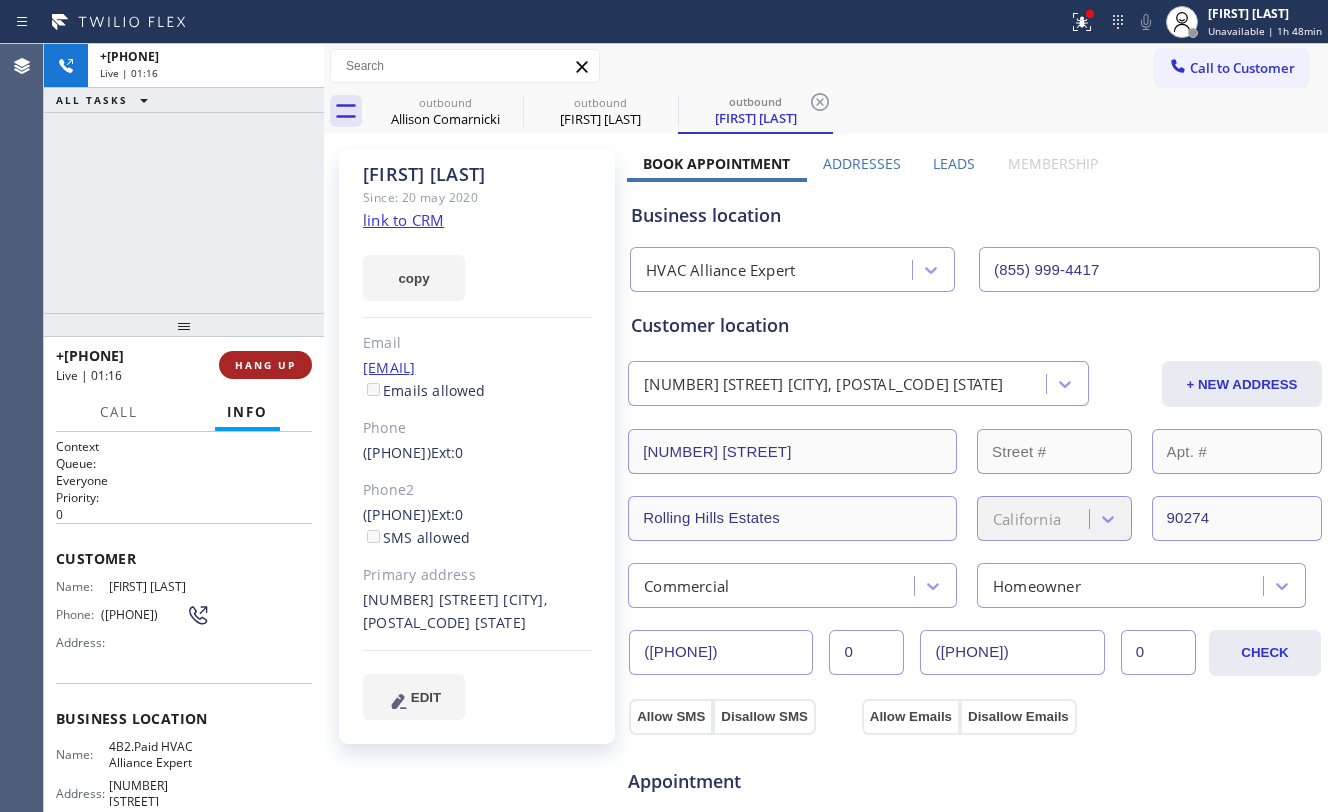 click on "HANG UP" at bounding box center [265, 365] 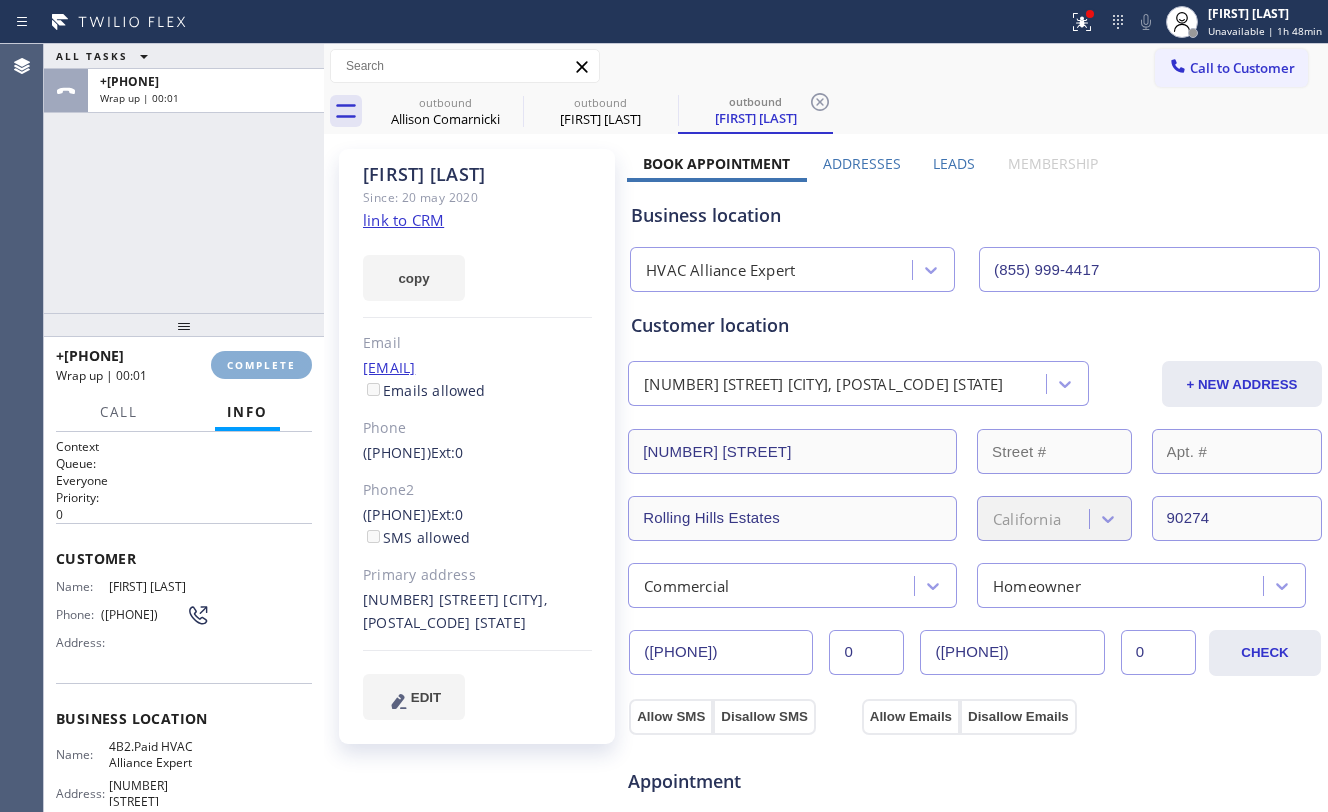 click on "COMPLETE" at bounding box center (261, 365) 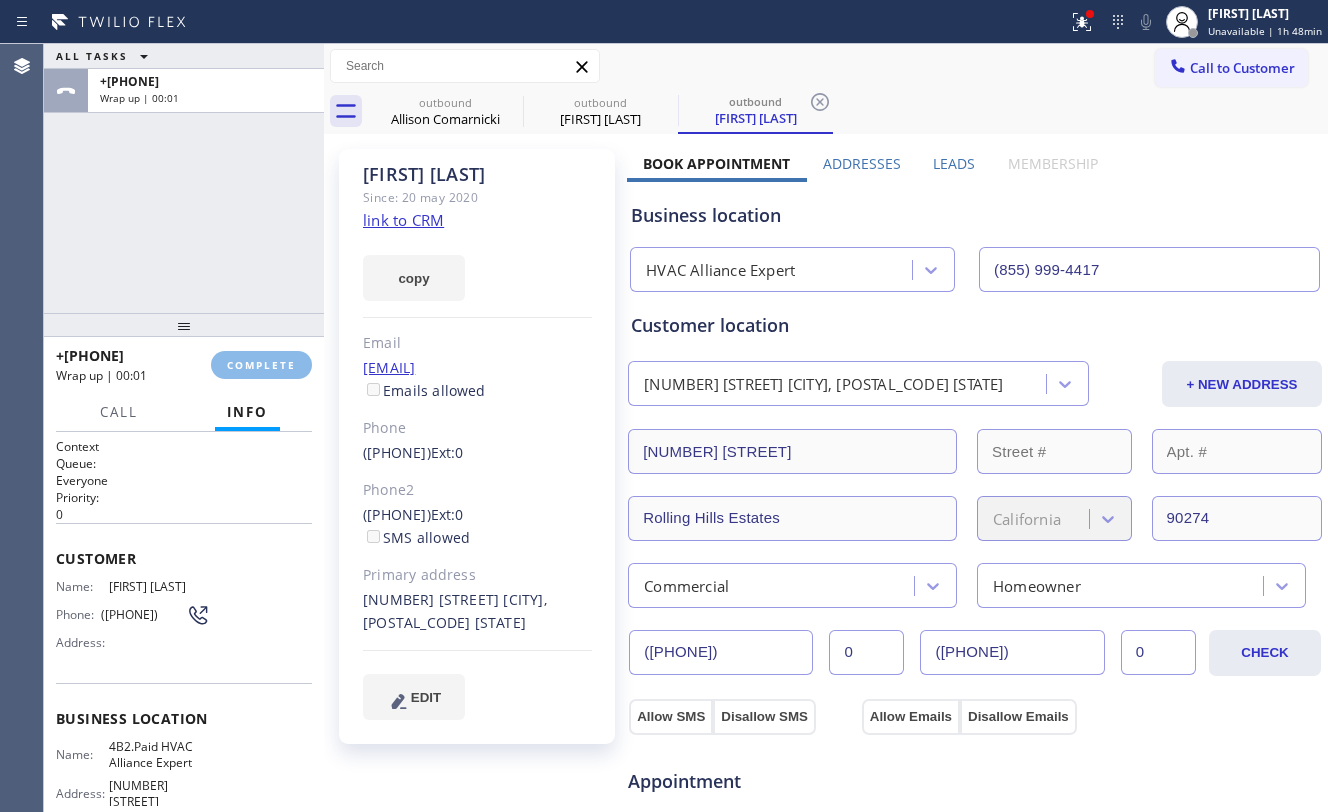 click on "ALL TASKS ALL TASKS ACTIVE TASKS TASKS IN WRAP UP [PHONE] Wrap up | 00:01" at bounding box center (184, 178) 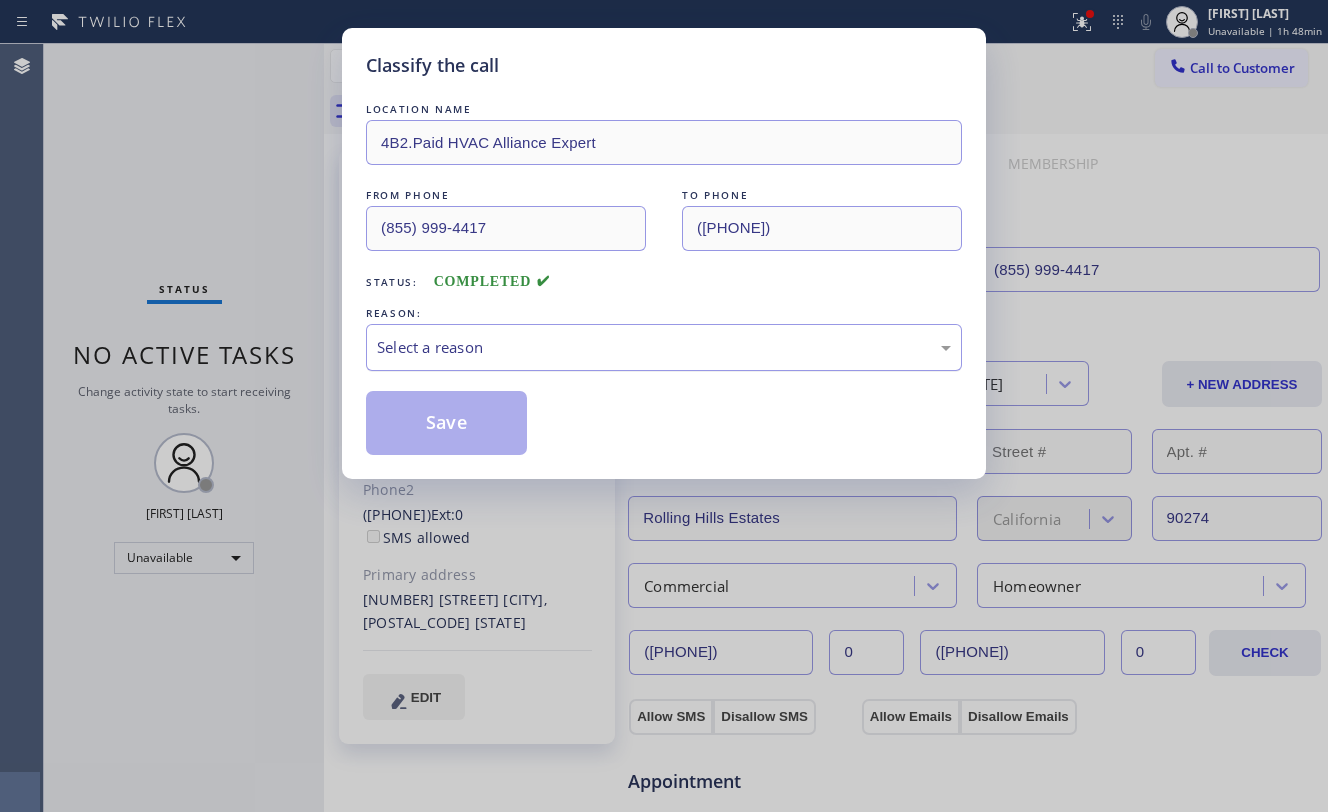 click on "Select a reason" at bounding box center [664, 347] 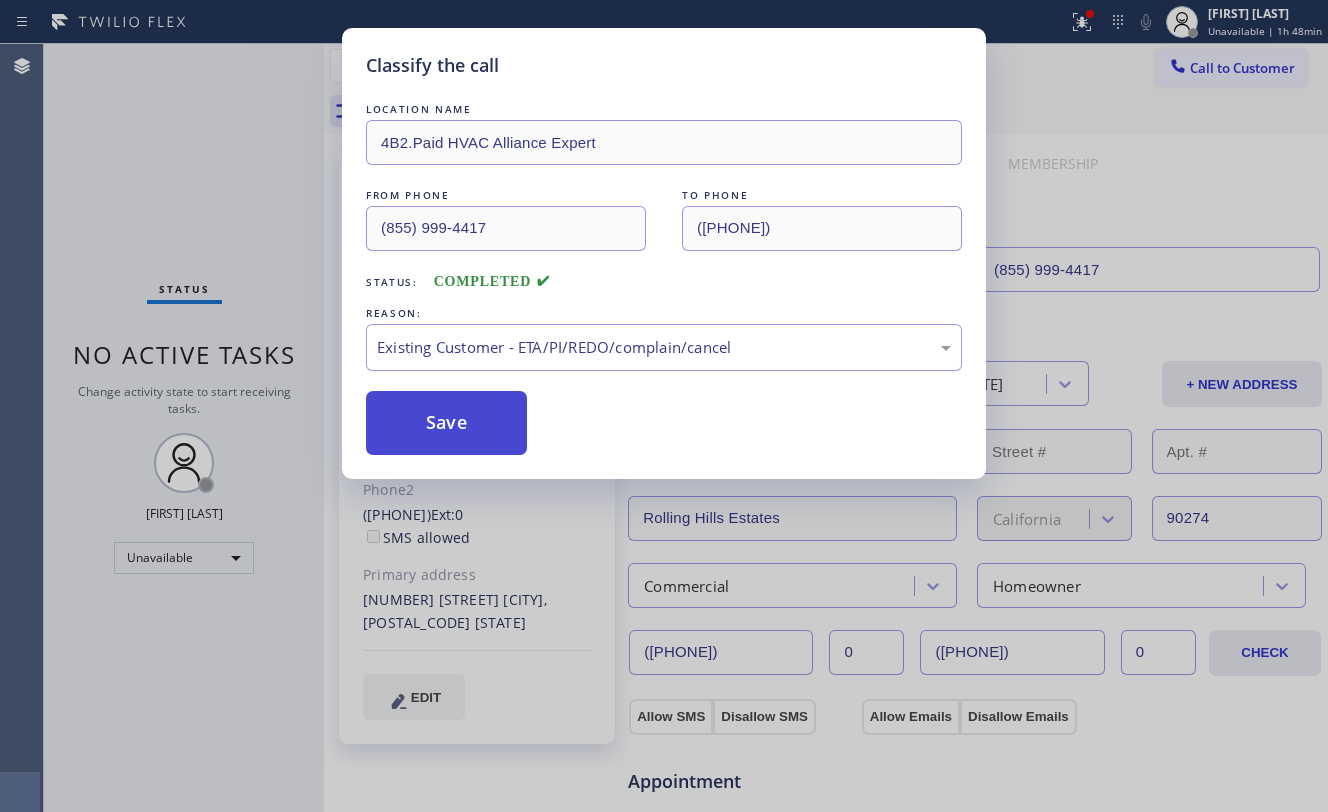 click on "Save" at bounding box center [446, 423] 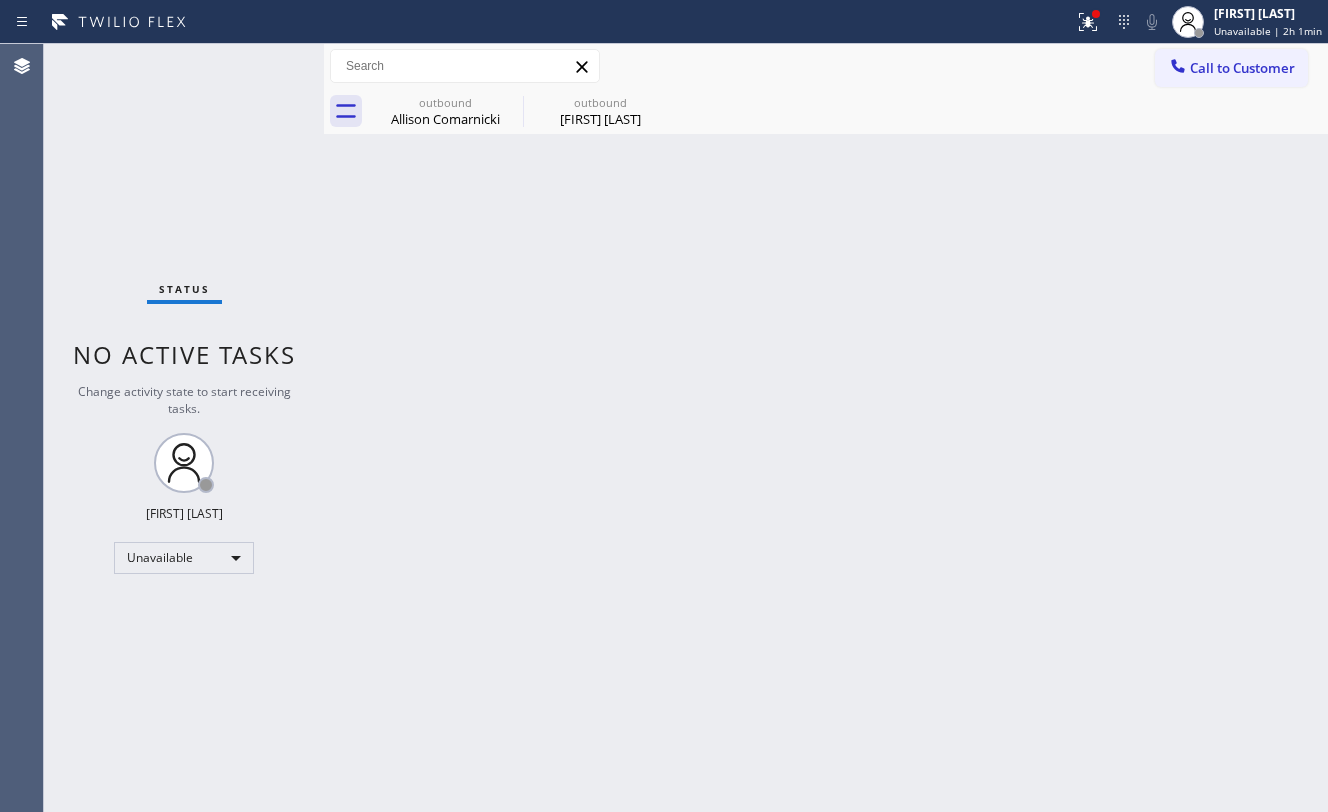 click on "Back to Dashboard Change Sender ID Customers Technicians Select a contact Outbound call Location Search location Your caller id phone number Customer number Call Customer info Name   Phone none Address none Change Sender ID HVAC +[PHONE] 5 Star Appliance +[PHONE] Appliance Repair +[PHONE] Plumbing +[PHONE] Air Duct Cleaning +[PHONE]  Electricians +[PHONE]  Cancel Change Check personal SMS Reset Change outbound [FIRST] [LAST] outbound [FIRST] [LAST] Call to Customer Outbound call Location HVAC Alliance Expert Your caller id phone number (555) [PHONE] Customer number Call Outbound call Technician Search Technician Your caller id phone number Your caller id phone number Call outbound [FIRST] [LAST] outbound [FIRST] [LAST] [FIRST]   [LAST] Since: [DATE] link to CRM copy Email [EMAIL]  Emails allowed Phone (555) [PHONE]  Ext:  0 Phone2 none  Ext:  0  SMS allowed Primary address  [NUMBER] [STREET] [CITY], [POSTAL CODE] [STATE] EDIT Outbound call Location" at bounding box center [826, 428] 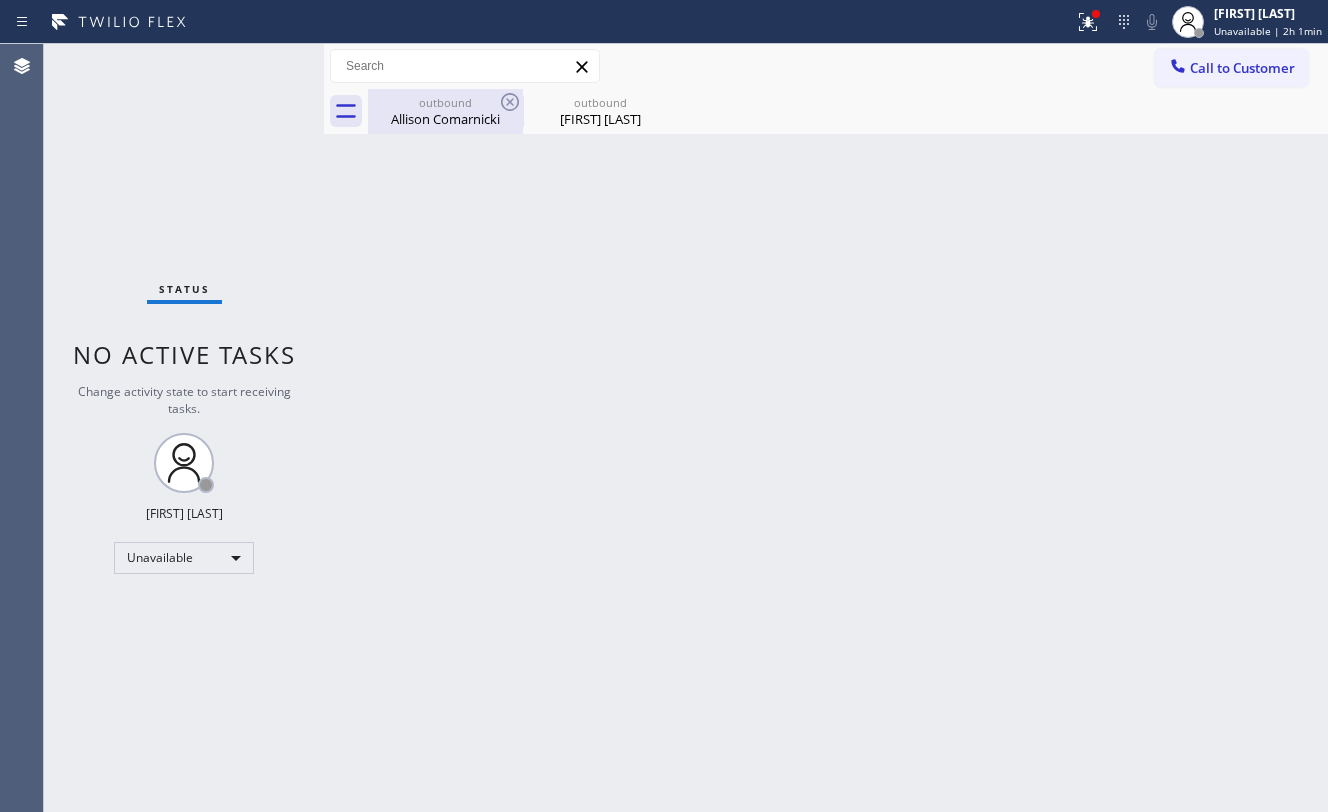click on "outbound" at bounding box center (445, 102) 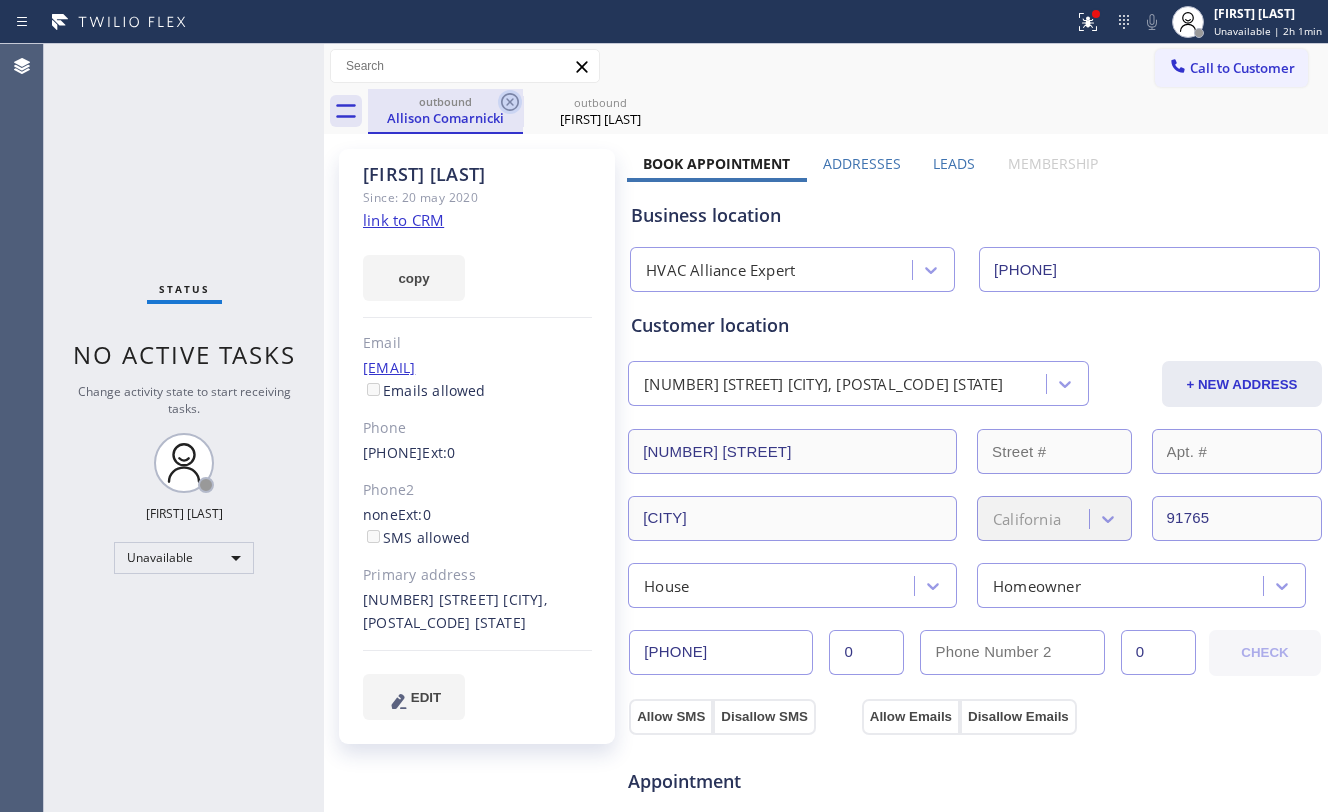 click 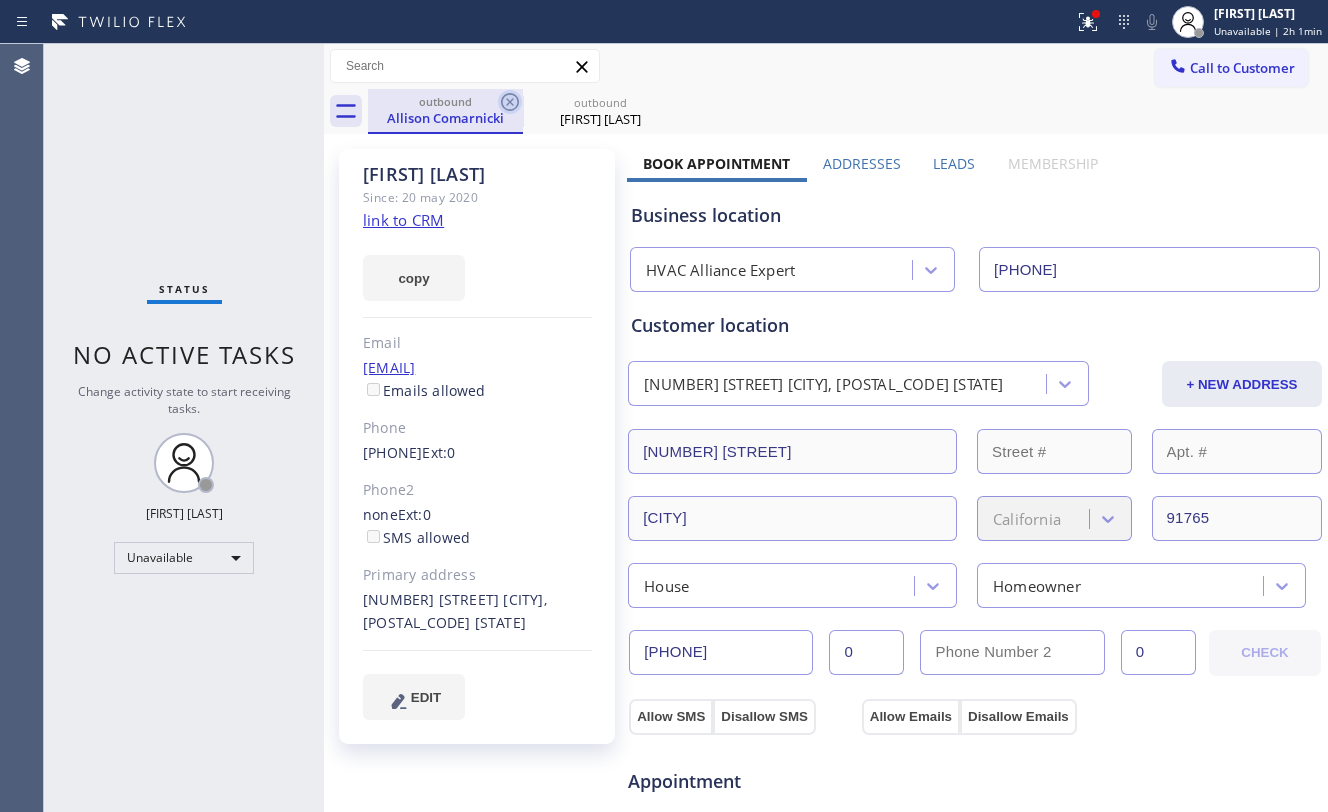 type on "(855) 999-4417" 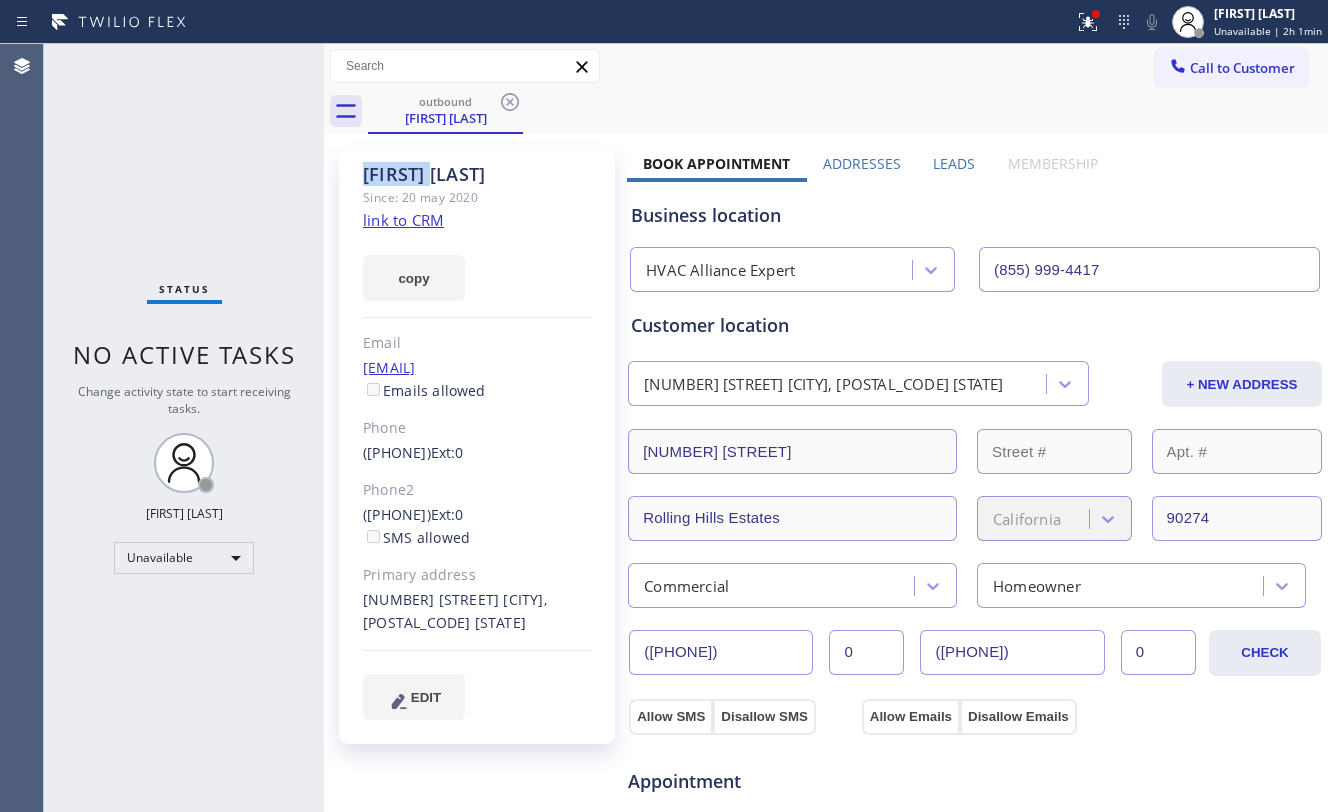 click 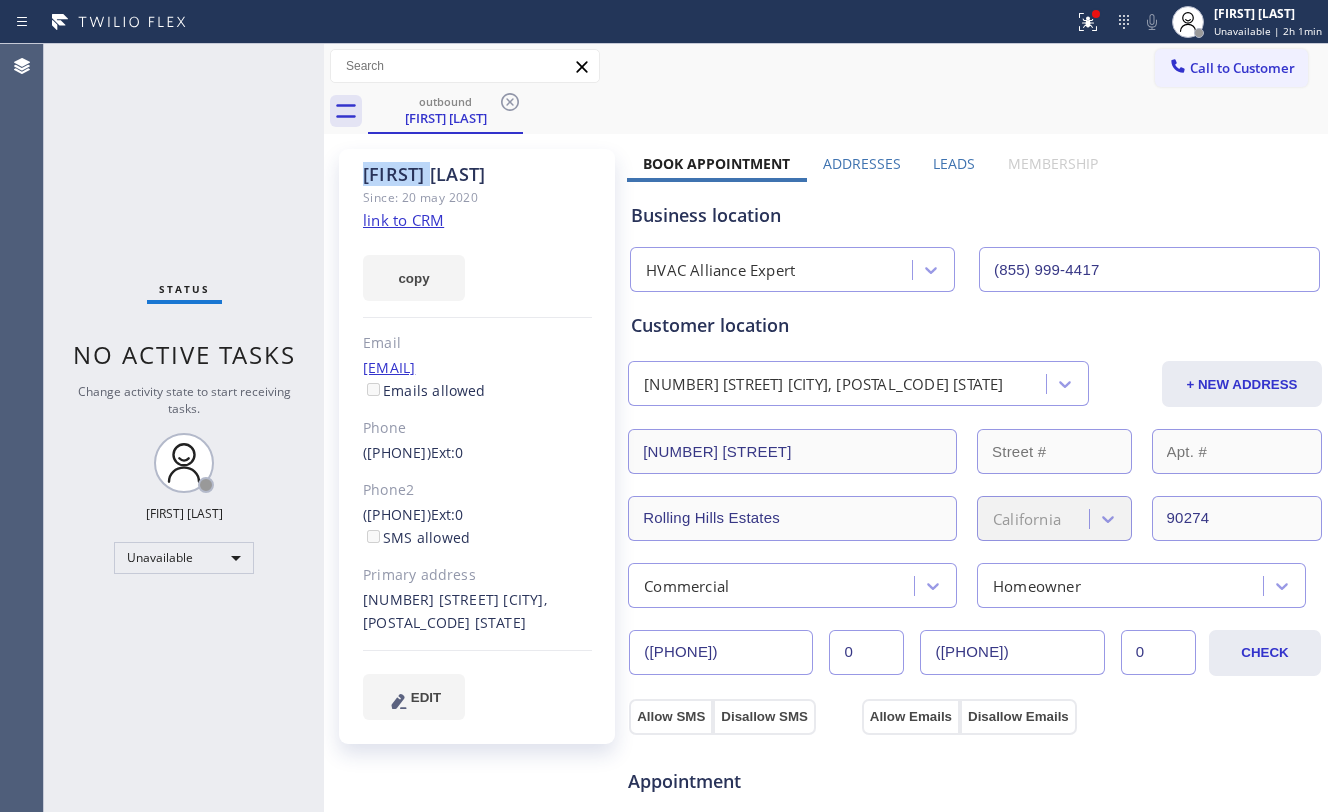 click on "outbound [LAST_NAME]" at bounding box center (848, 111) 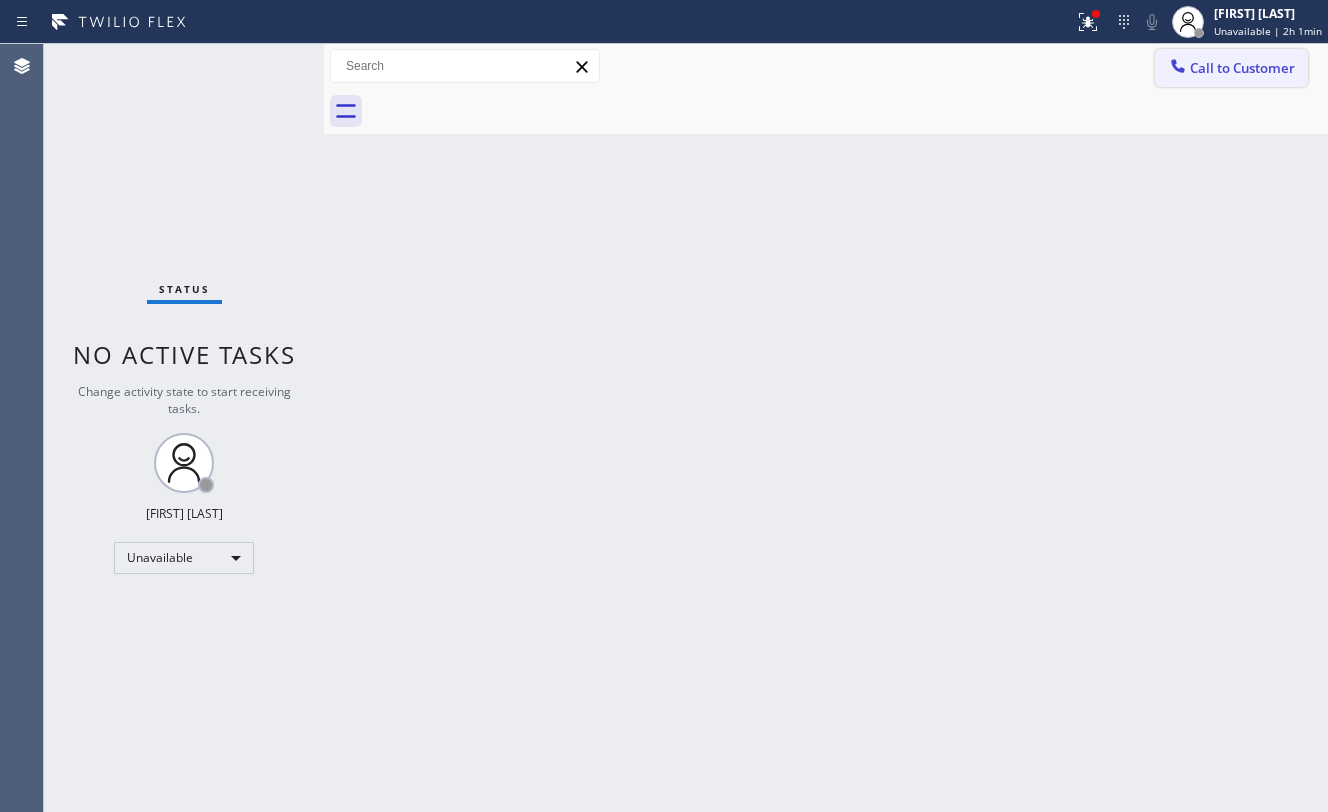 click on "Call to Customer" at bounding box center [1242, 68] 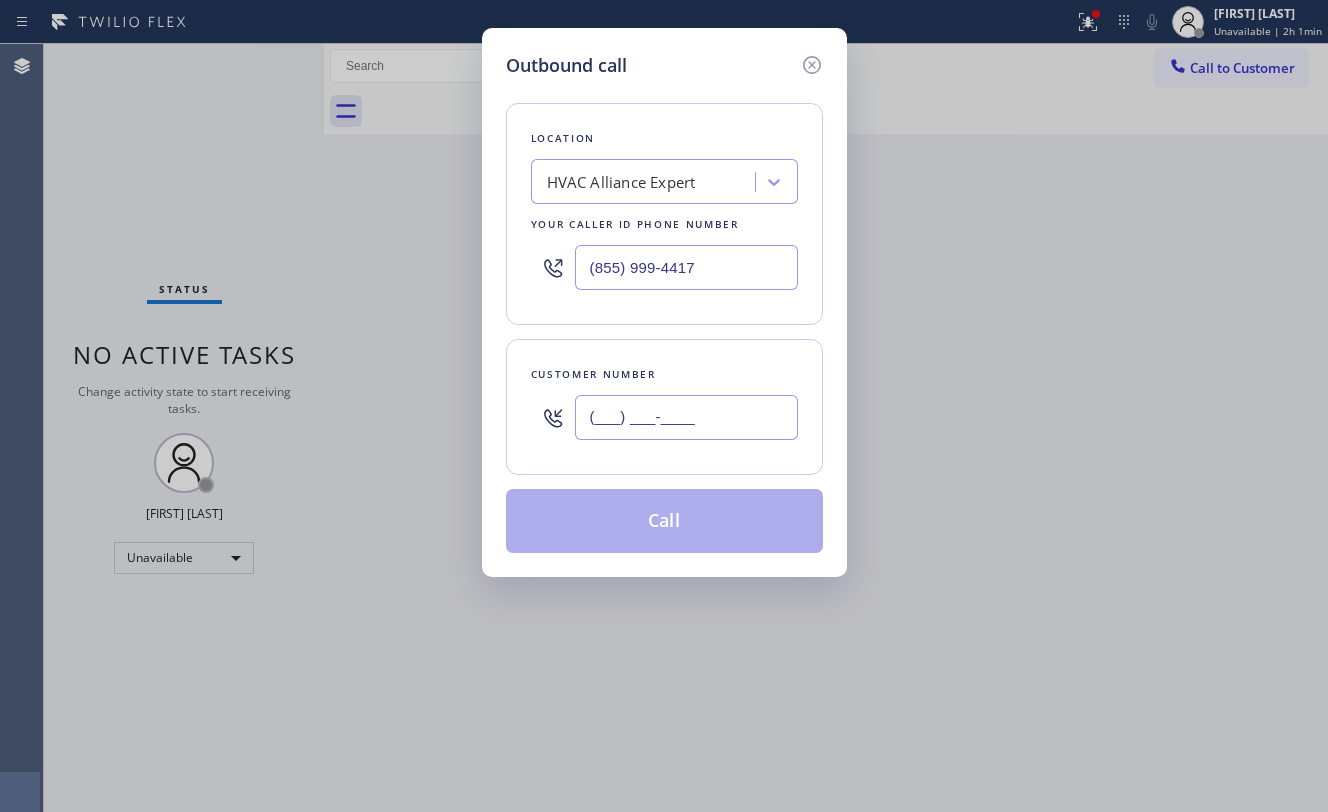 click on "(___) ___-____" at bounding box center (686, 417) 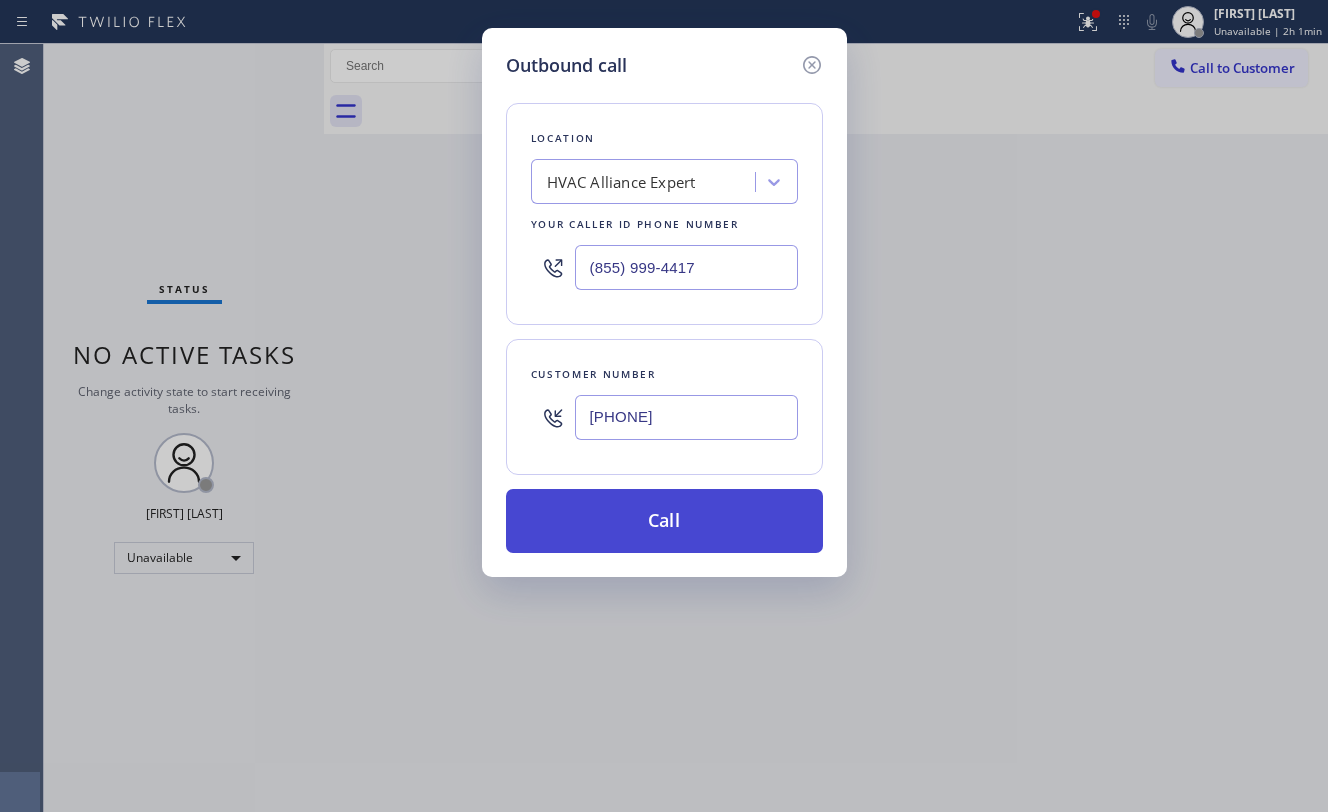 type on "[PHONE]" 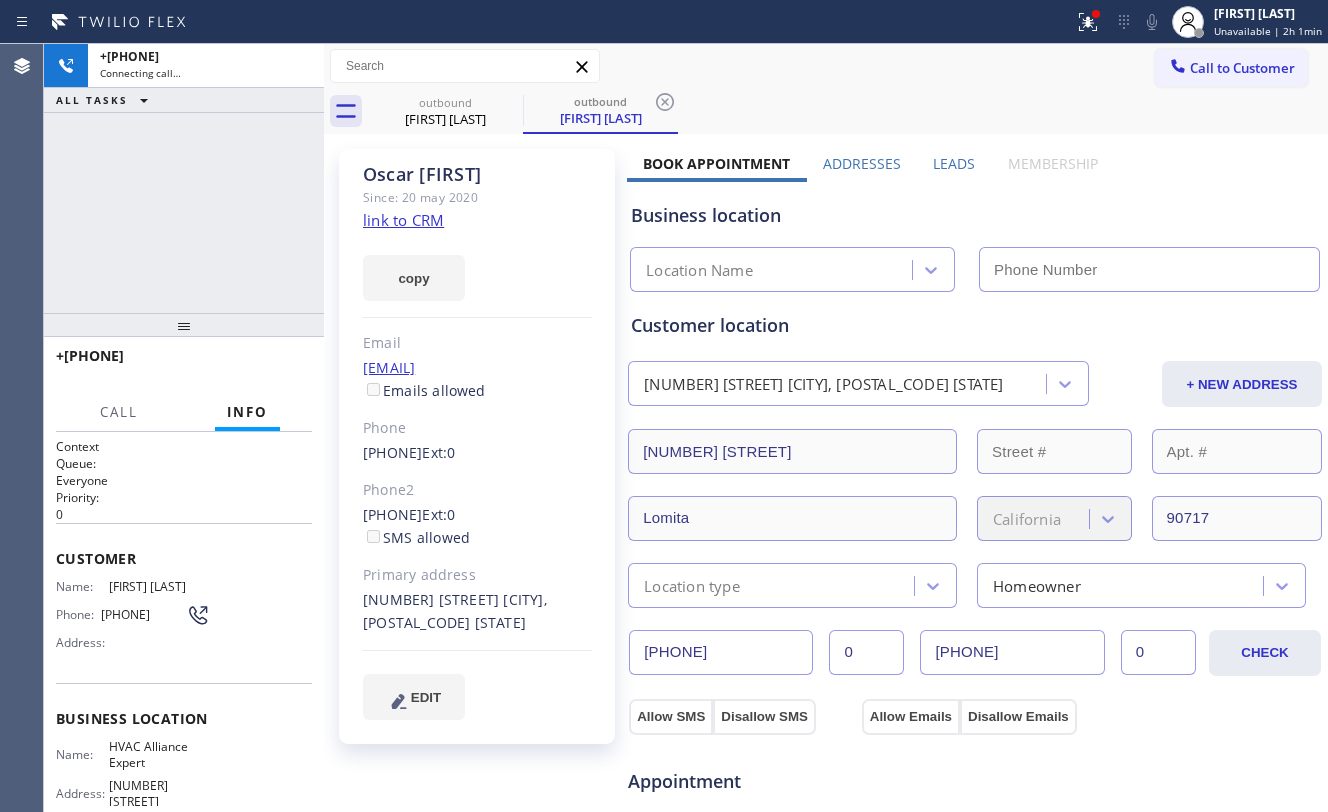 type on "(855) 999-4417" 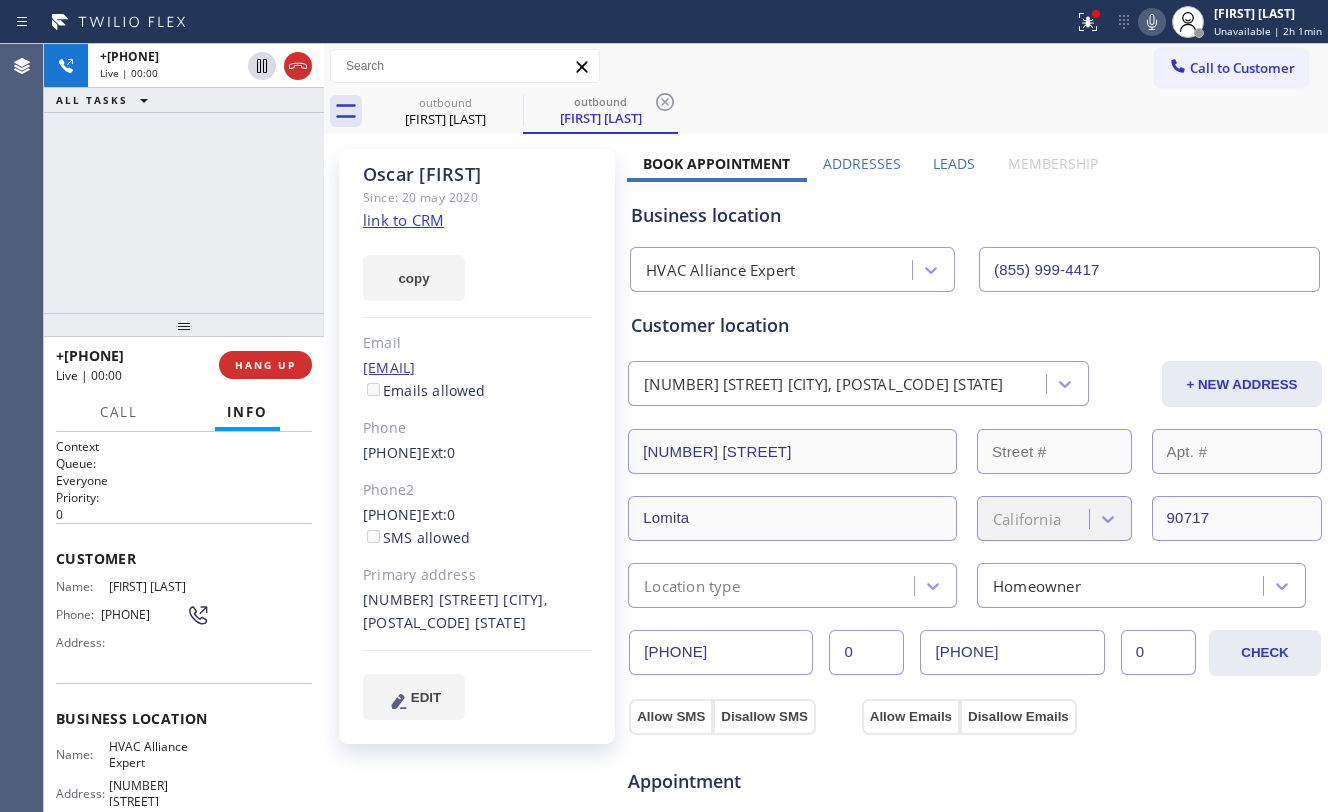 click on "[PHONE] Live | 00:00 ALL TASKS ALL TASKS ACTIVE TASKS TASKS IN WRAP UP" at bounding box center [184, 178] 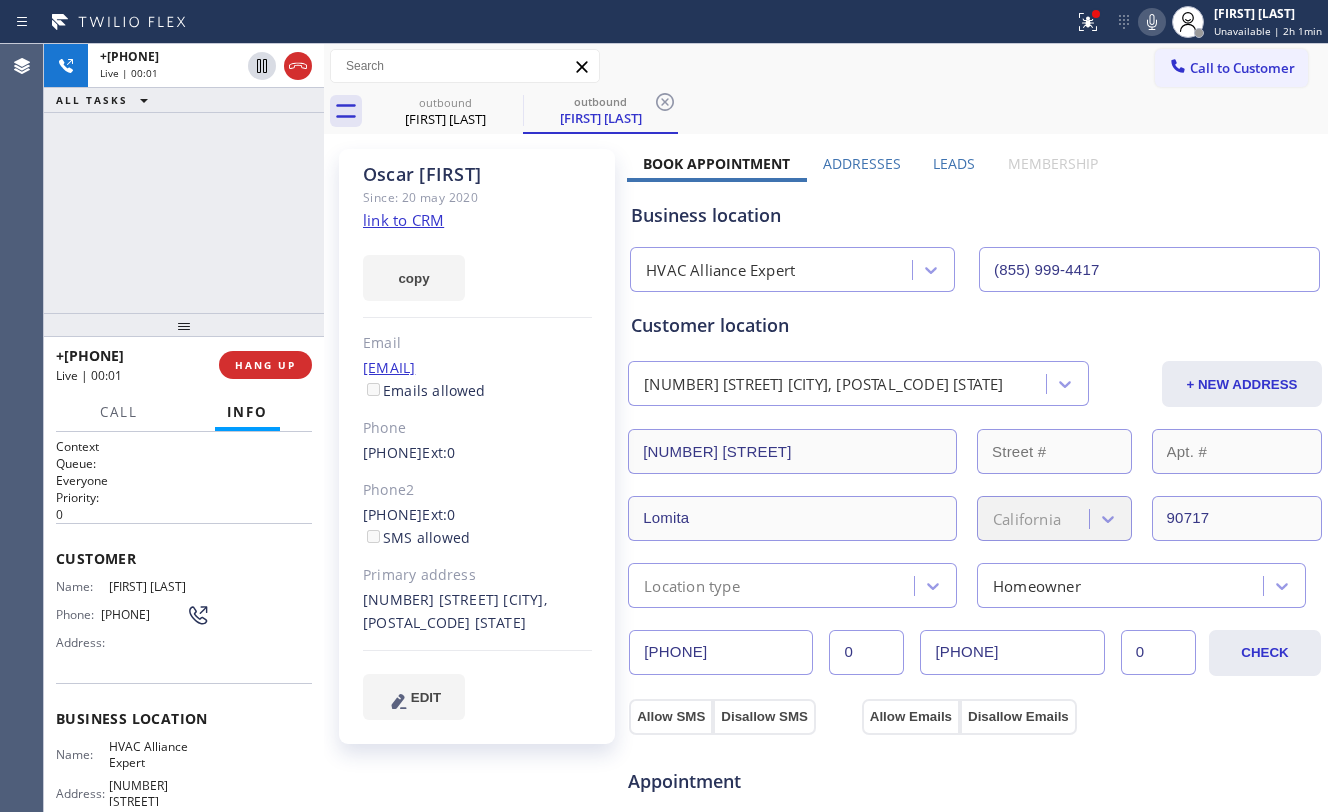 click on "link to CRM" 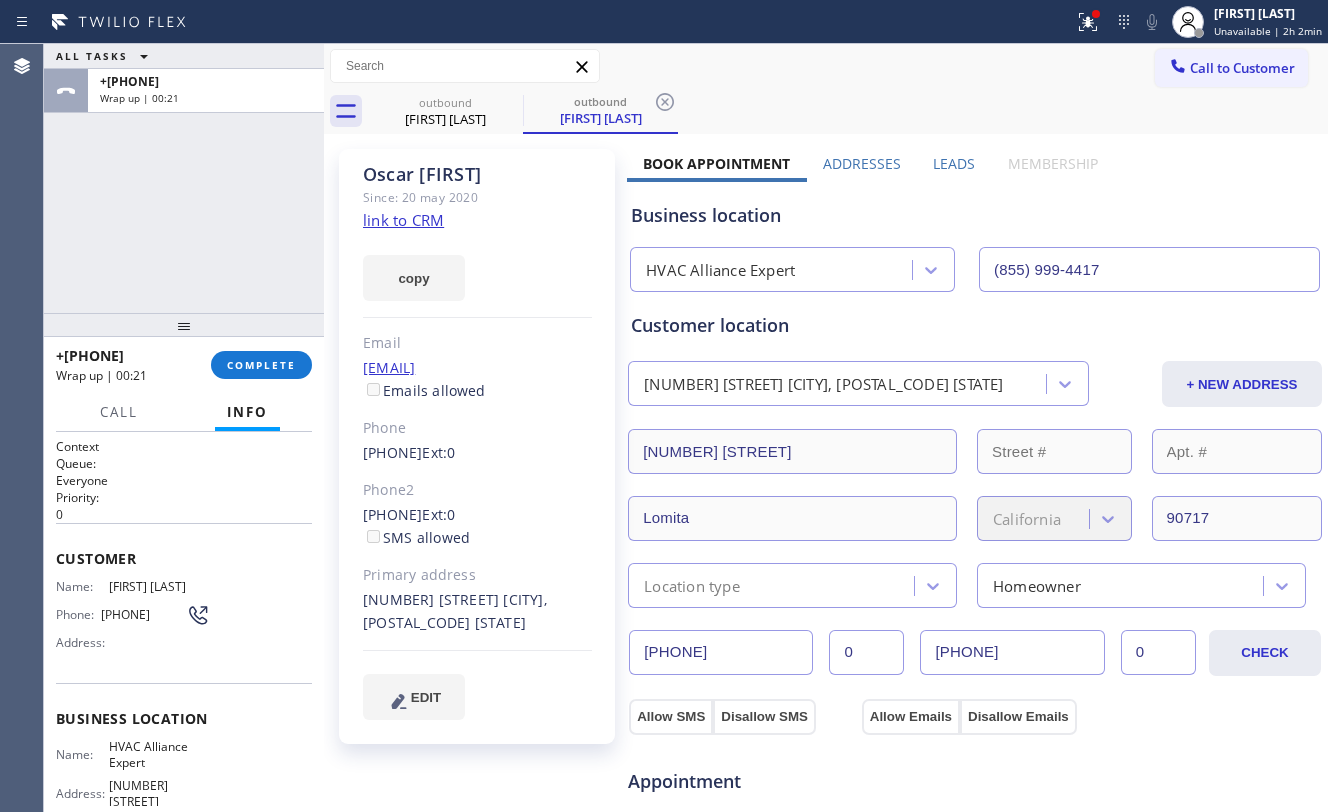 drag, startPoint x: 194, startPoint y: 296, endPoint x: 277, endPoint y: 305, distance: 83.48653 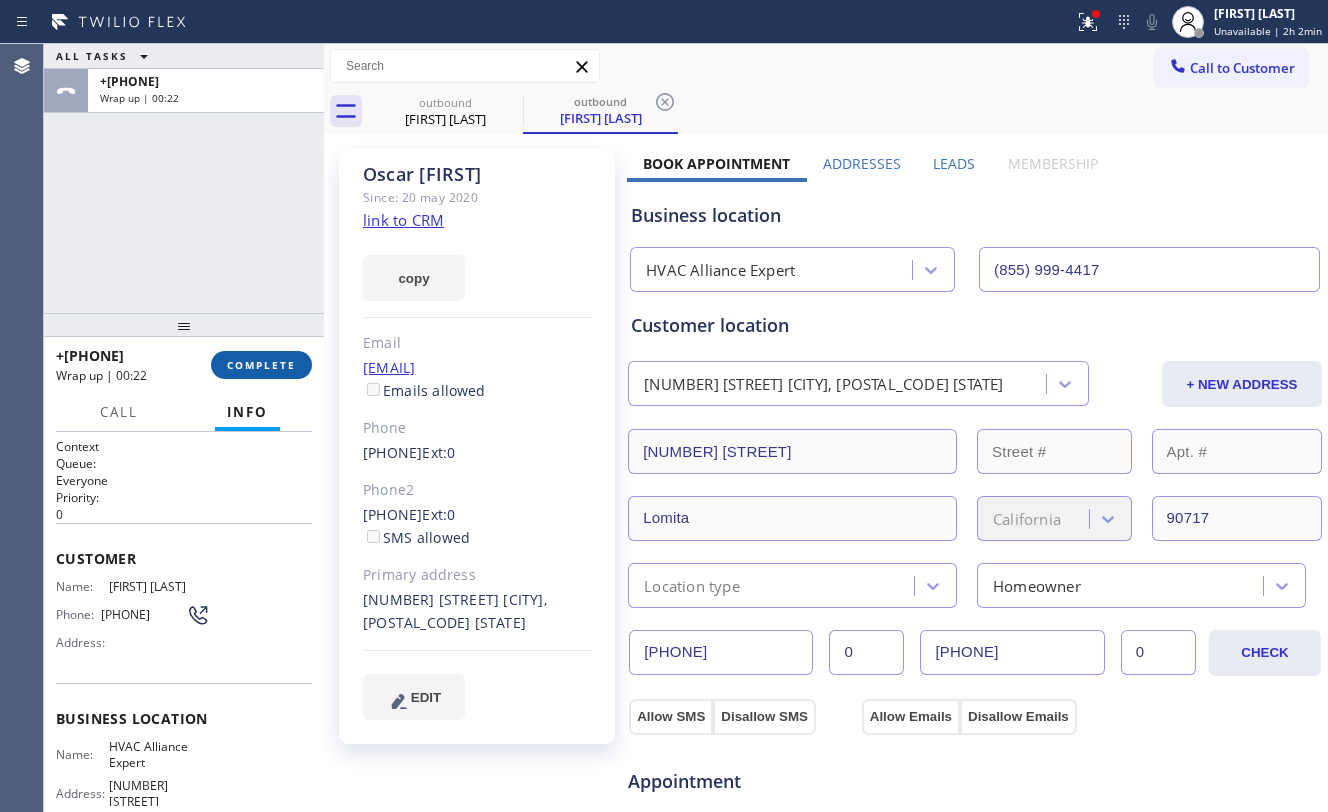 click on "COMPLETE" at bounding box center [261, 365] 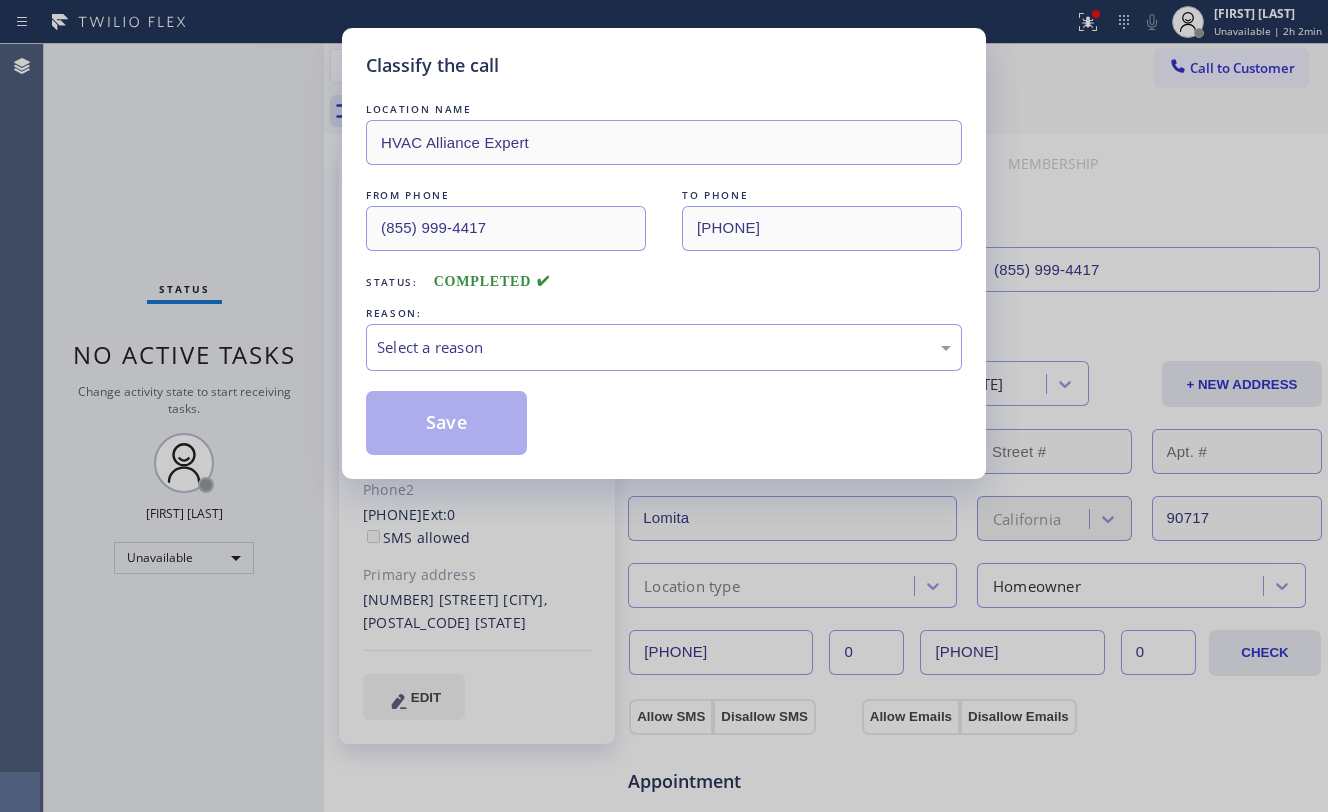 click on "LOCATION NAME HVAC Alliance Expert FROM PHONE [PHONE] TO PHONE [PHONE] Status: COMPLETED REASON: Select a reason Save" at bounding box center [664, 277] 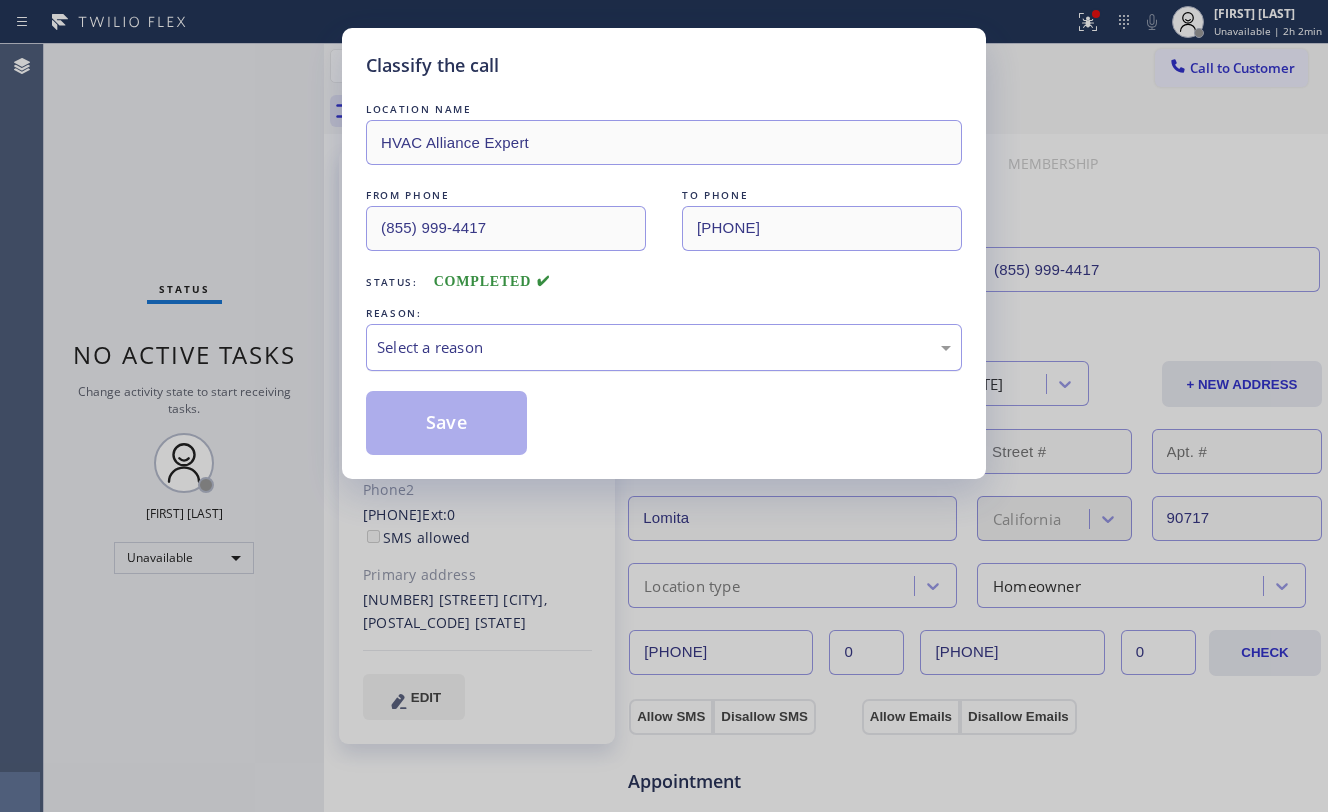 click on "Select a reason" at bounding box center (664, 347) 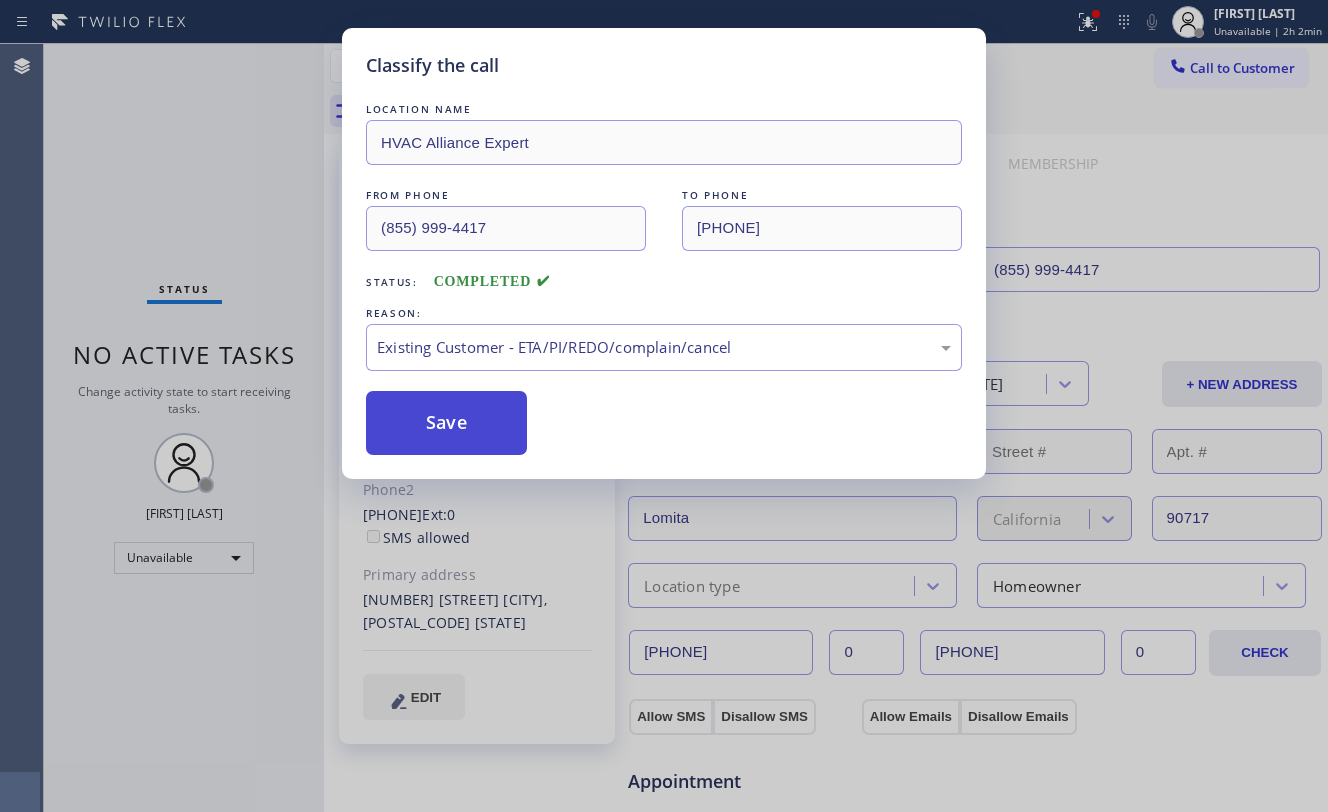 drag, startPoint x: 453, startPoint y: 412, endPoint x: 450, endPoint y: 396, distance: 16.27882 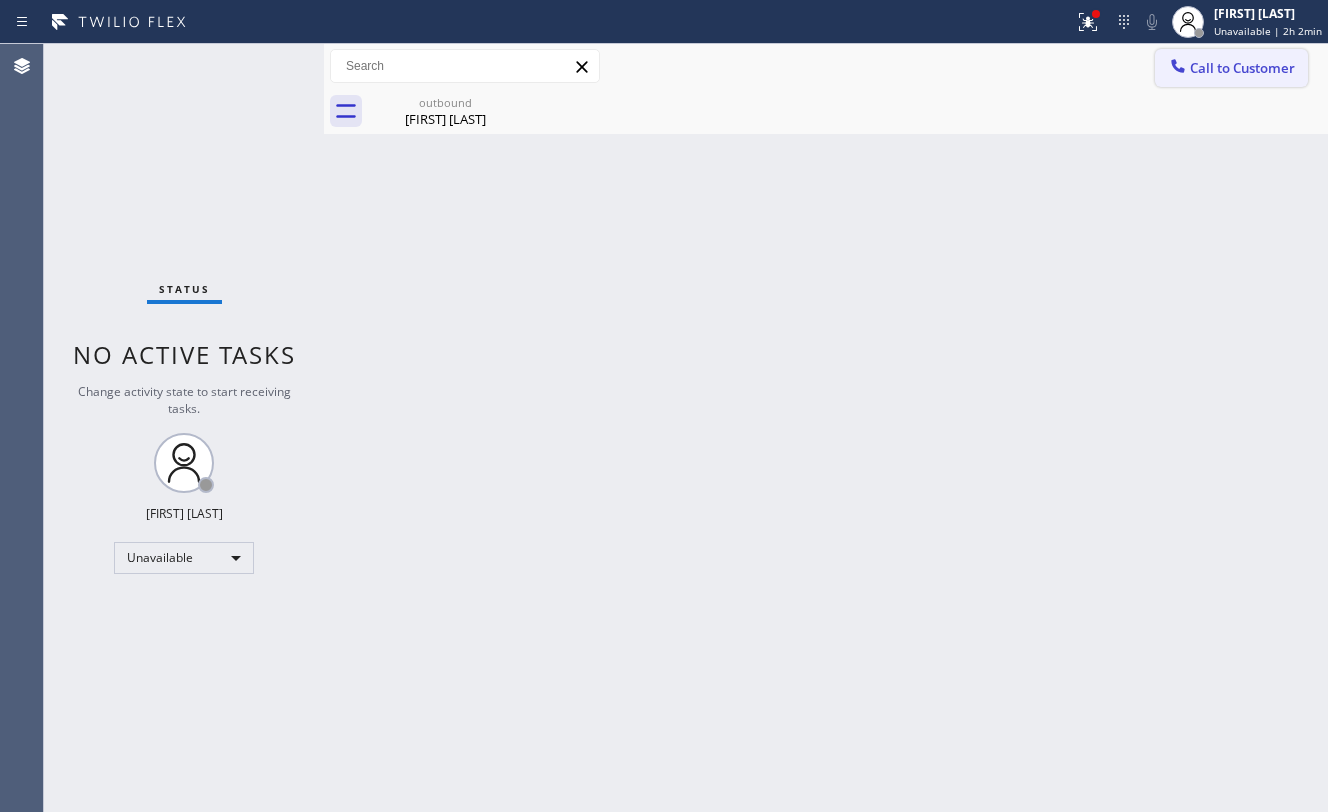 click on "Call to Customer" at bounding box center [1231, 68] 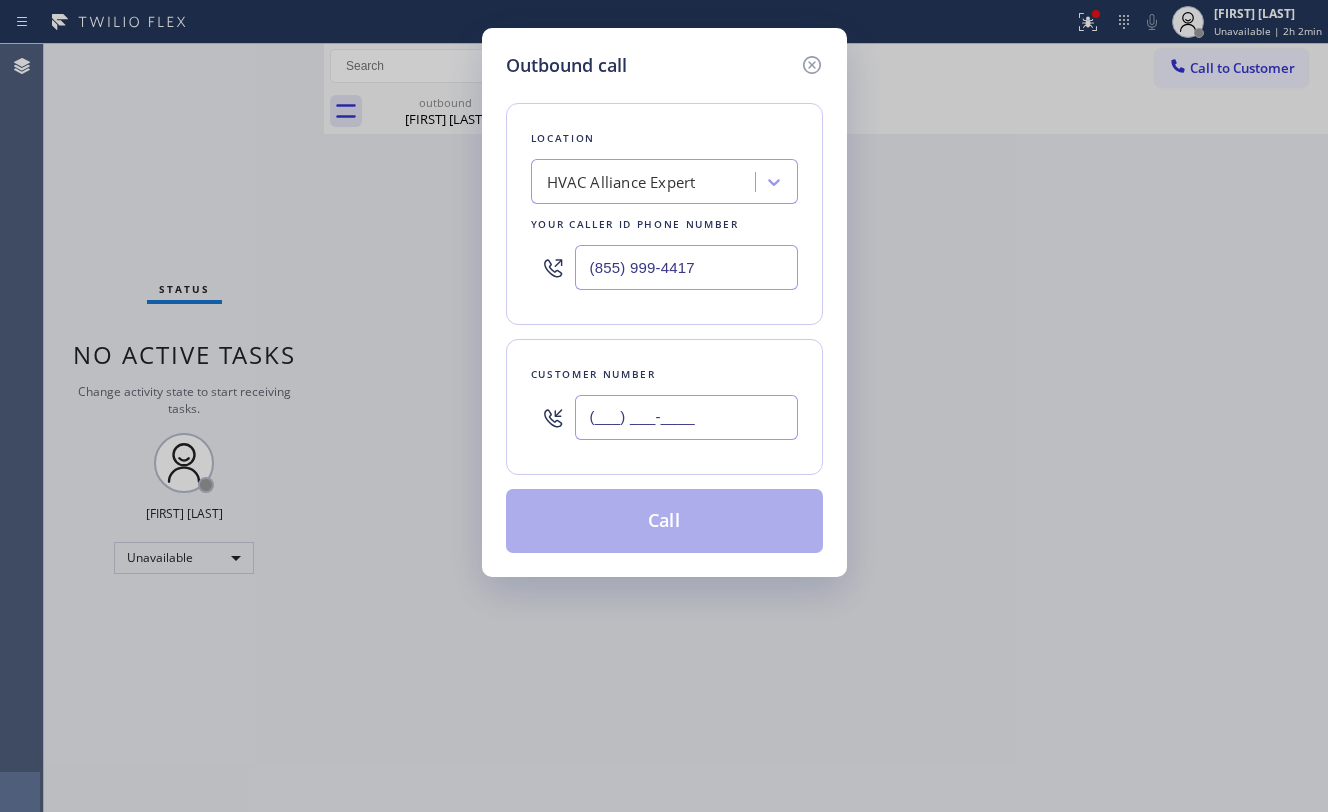 click on "(___) ___-____" at bounding box center (686, 417) 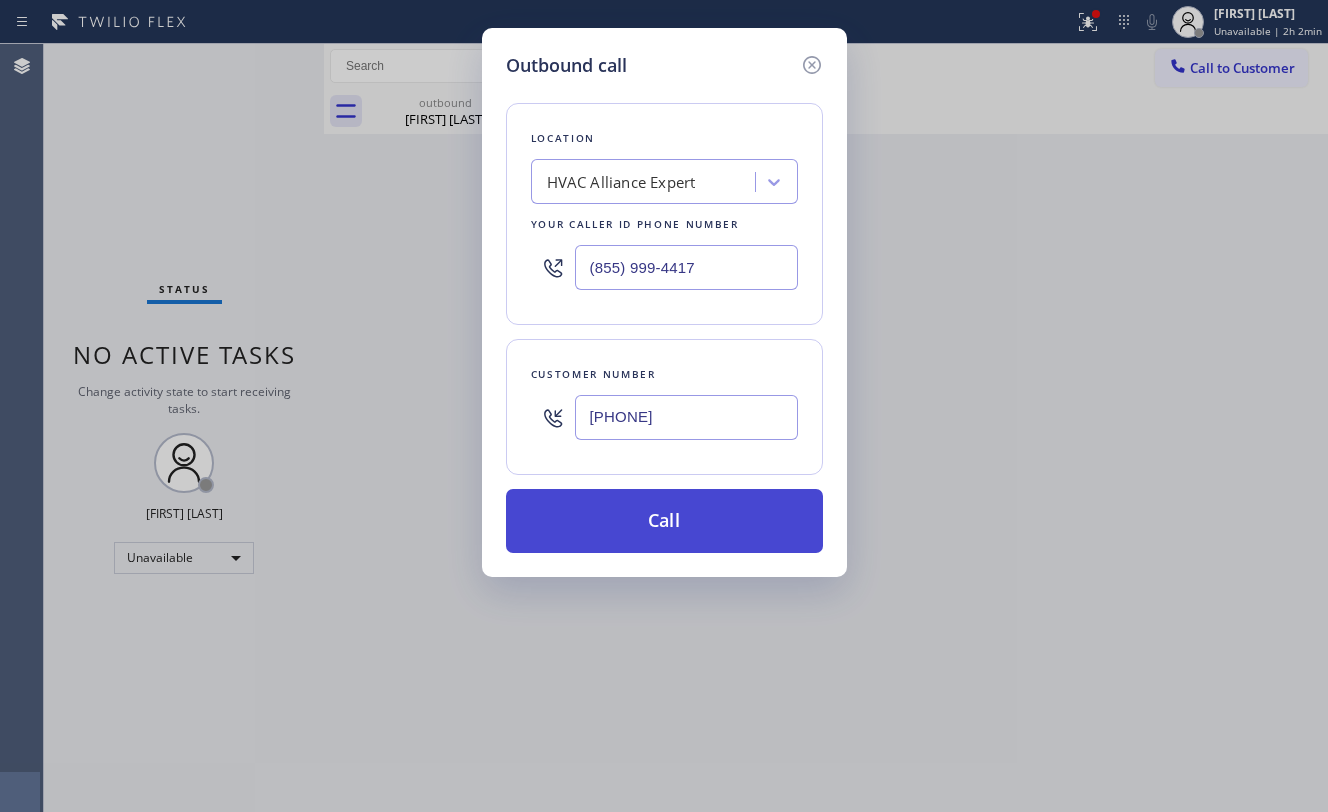 type on "[PHONE]" 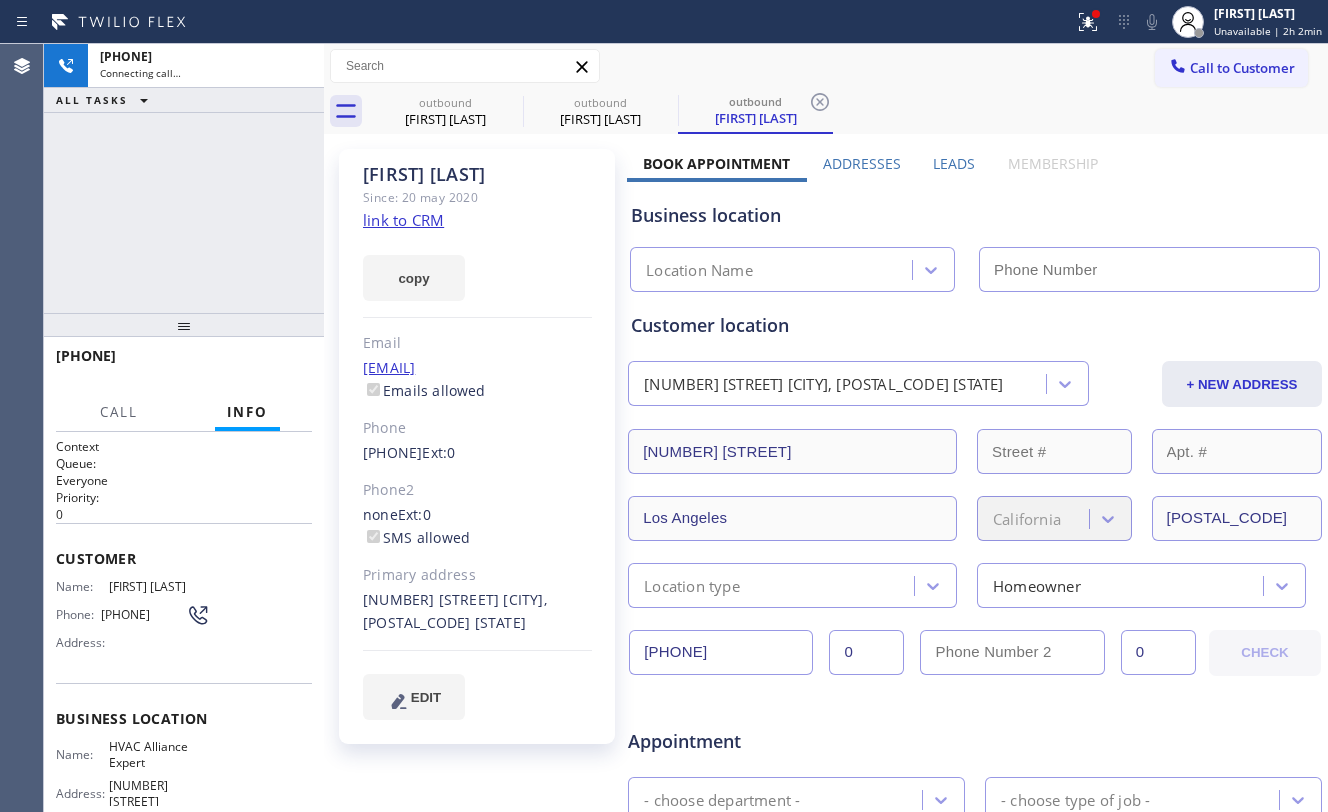 type on "(855) 999-4417" 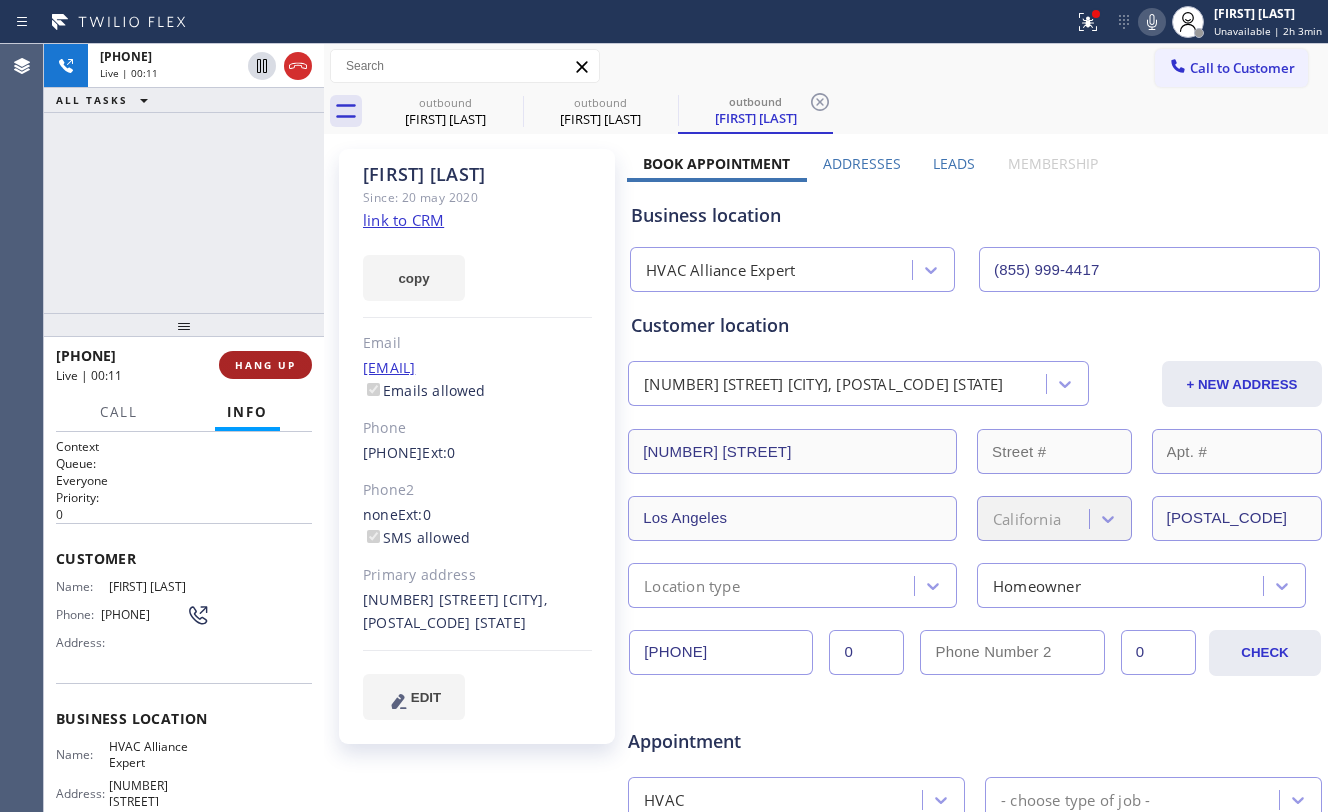 click on "HANG UP" at bounding box center [265, 365] 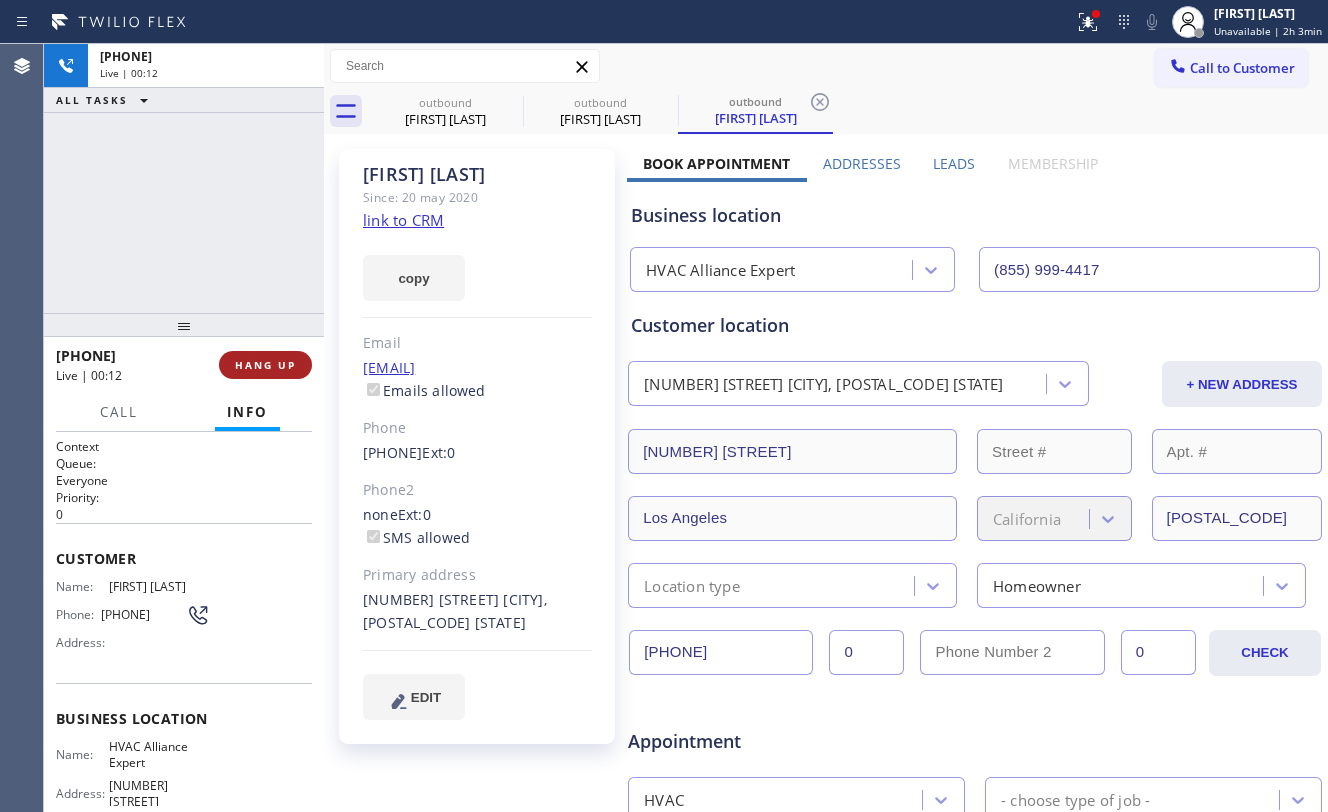 click on "HANG UP" at bounding box center (265, 365) 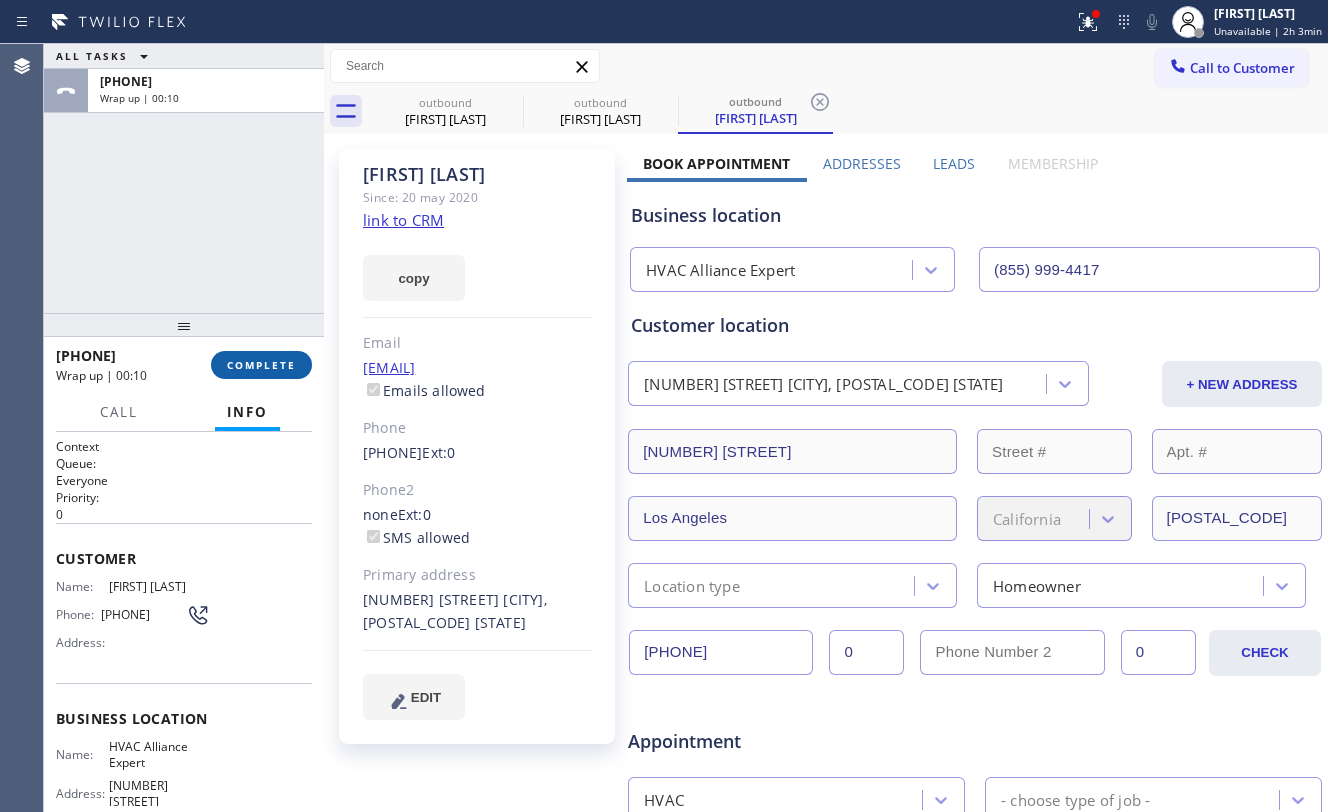 click on "COMPLETE" at bounding box center (261, 365) 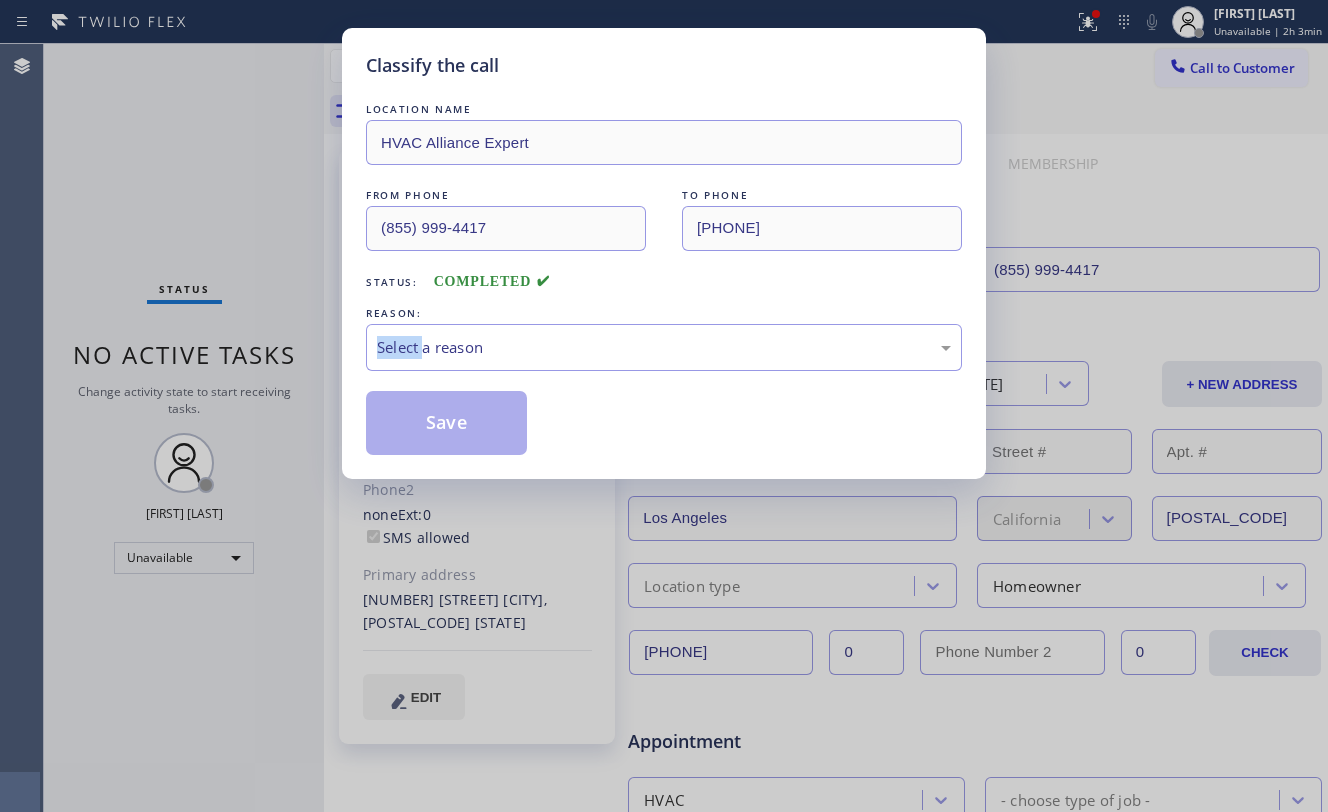 click on "Classify the call LOCATION NAME HVAC Alliance Expert FROM PHONE [PHONE] TO PHONE [PHONE] Status: COMPLETED REASON: Select a reason Save" at bounding box center [664, 406] 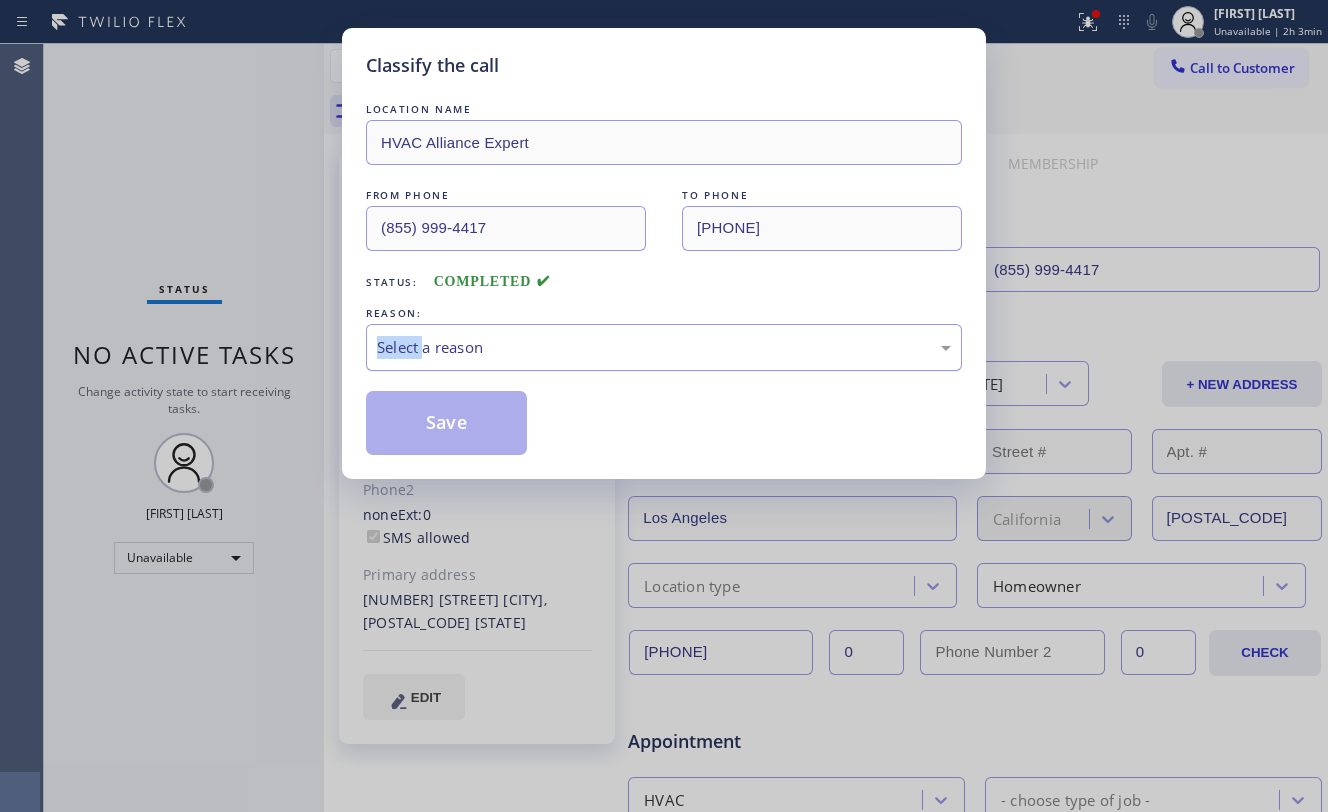 click on "Select a reason" at bounding box center [664, 347] 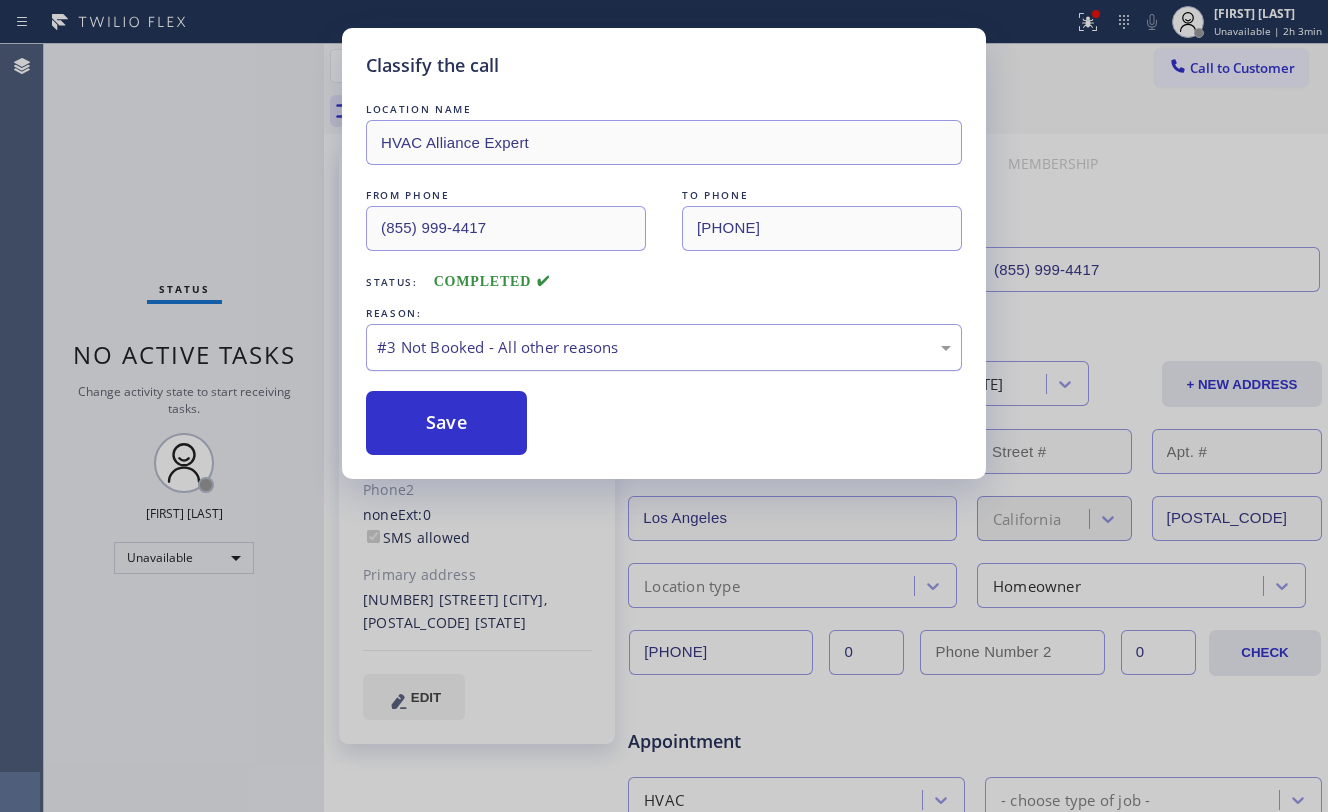 click on "#3 Not Booked - All other reasons" at bounding box center [664, 347] 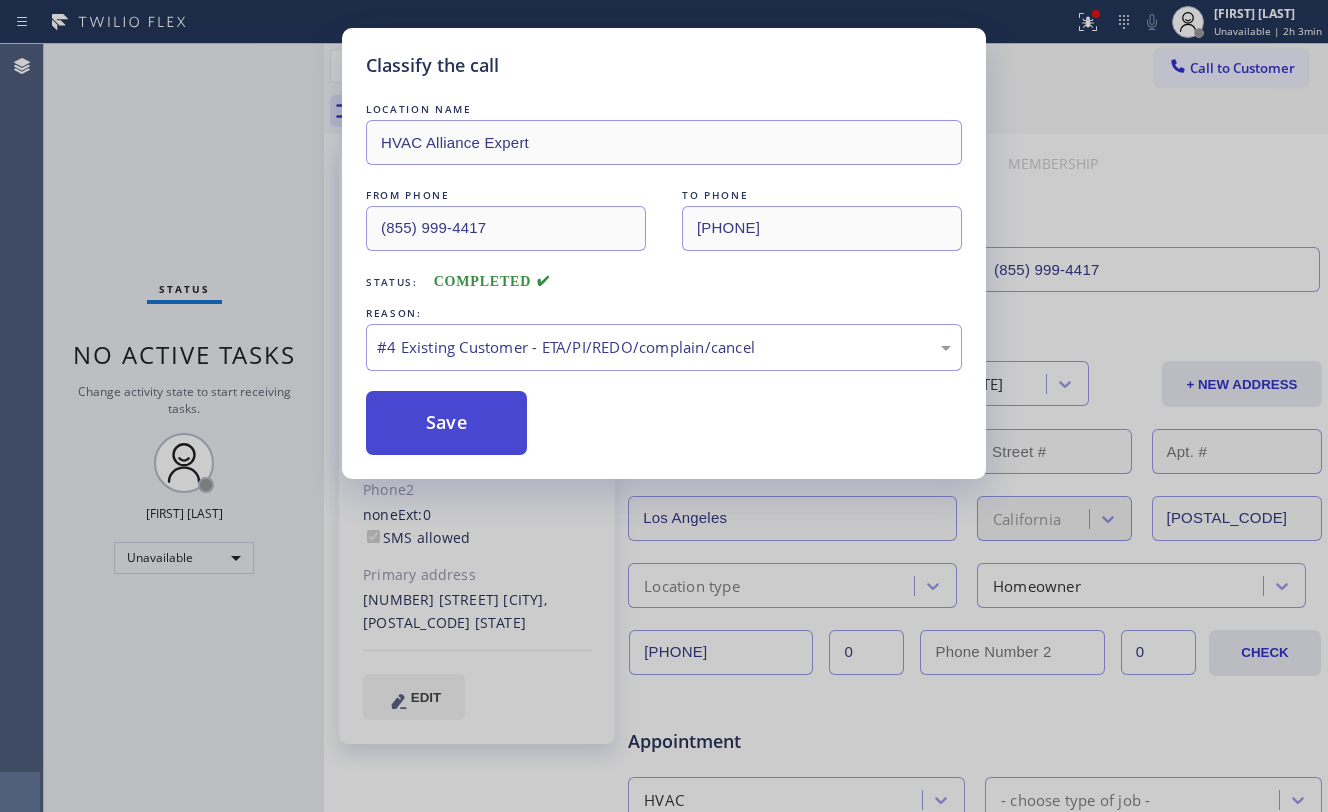 click on "Save" at bounding box center [446, 423] 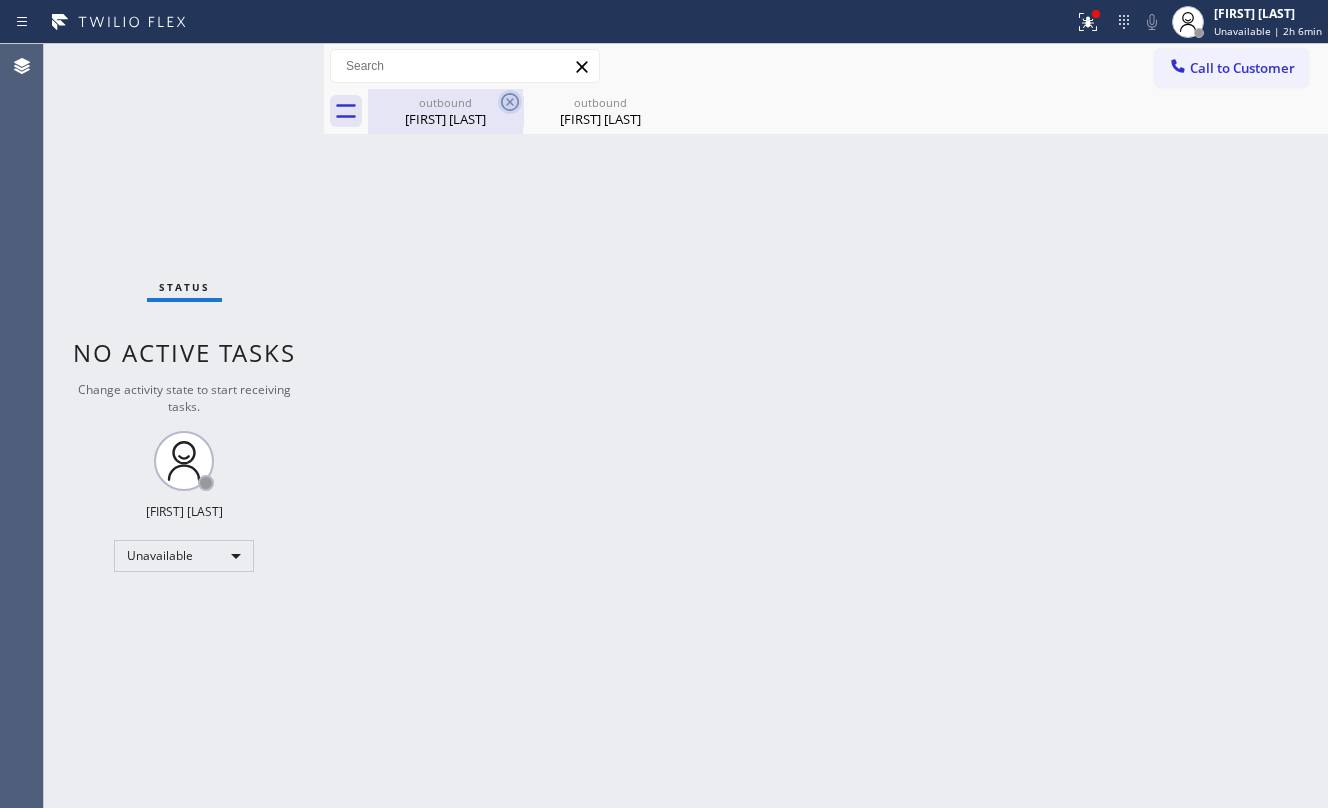drag, startPoint x: 429, startPoint y: 97, endPoint x: 497, endPoint y: 113, distance: 69.856995 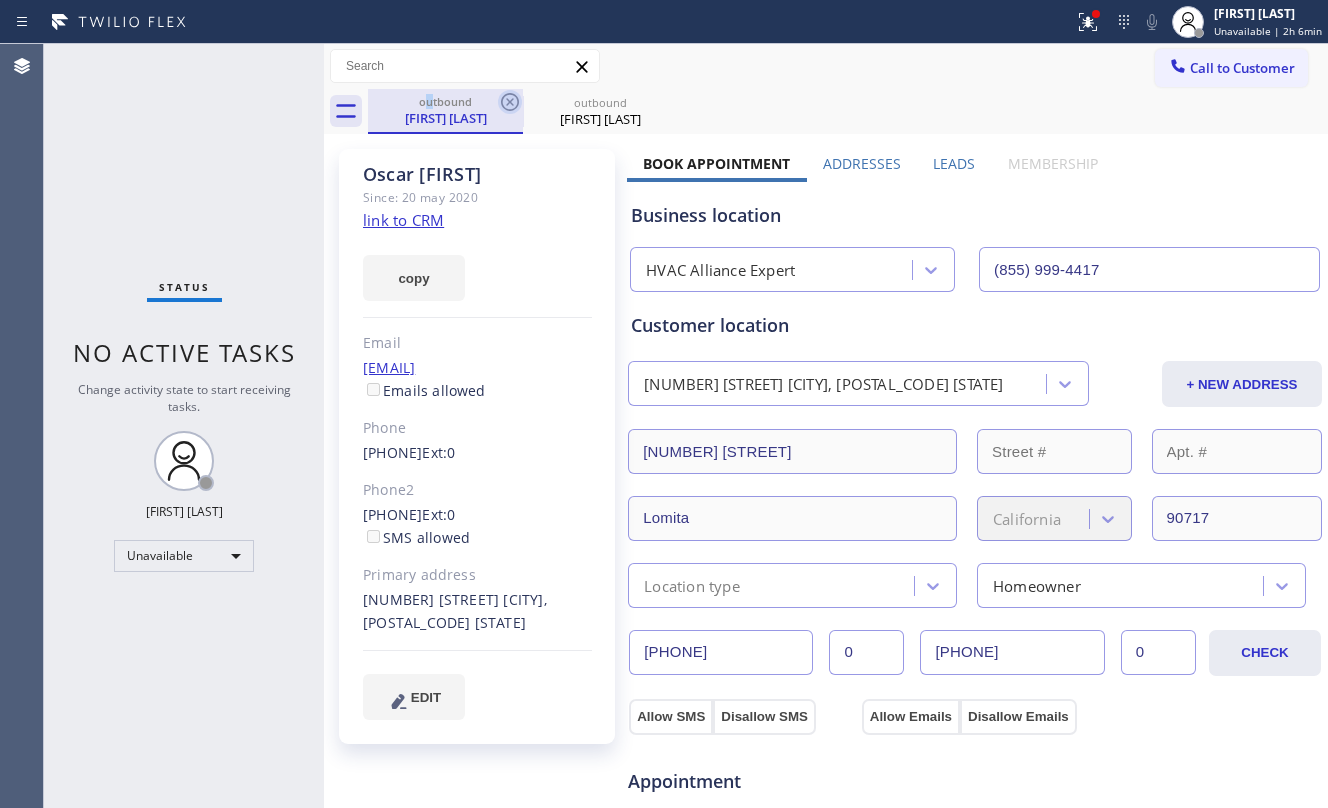 click 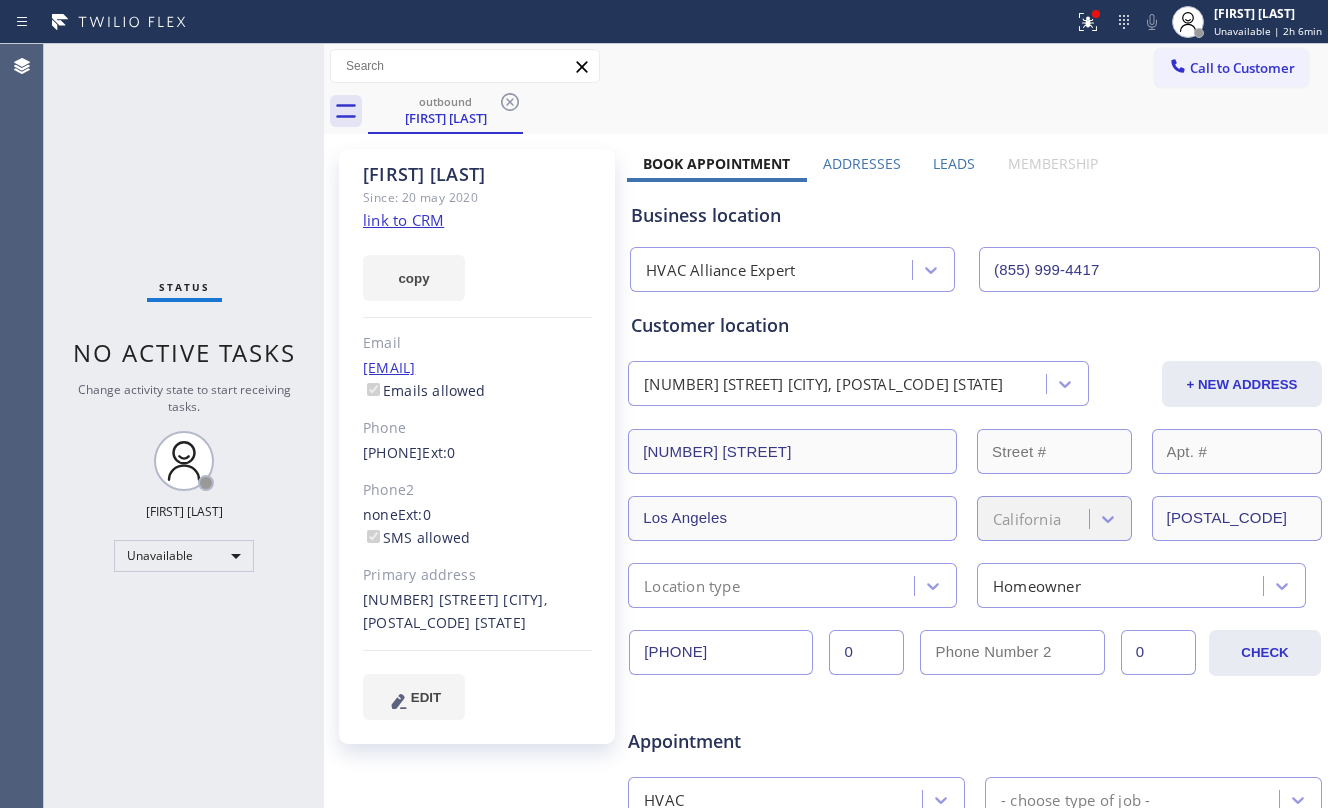 click 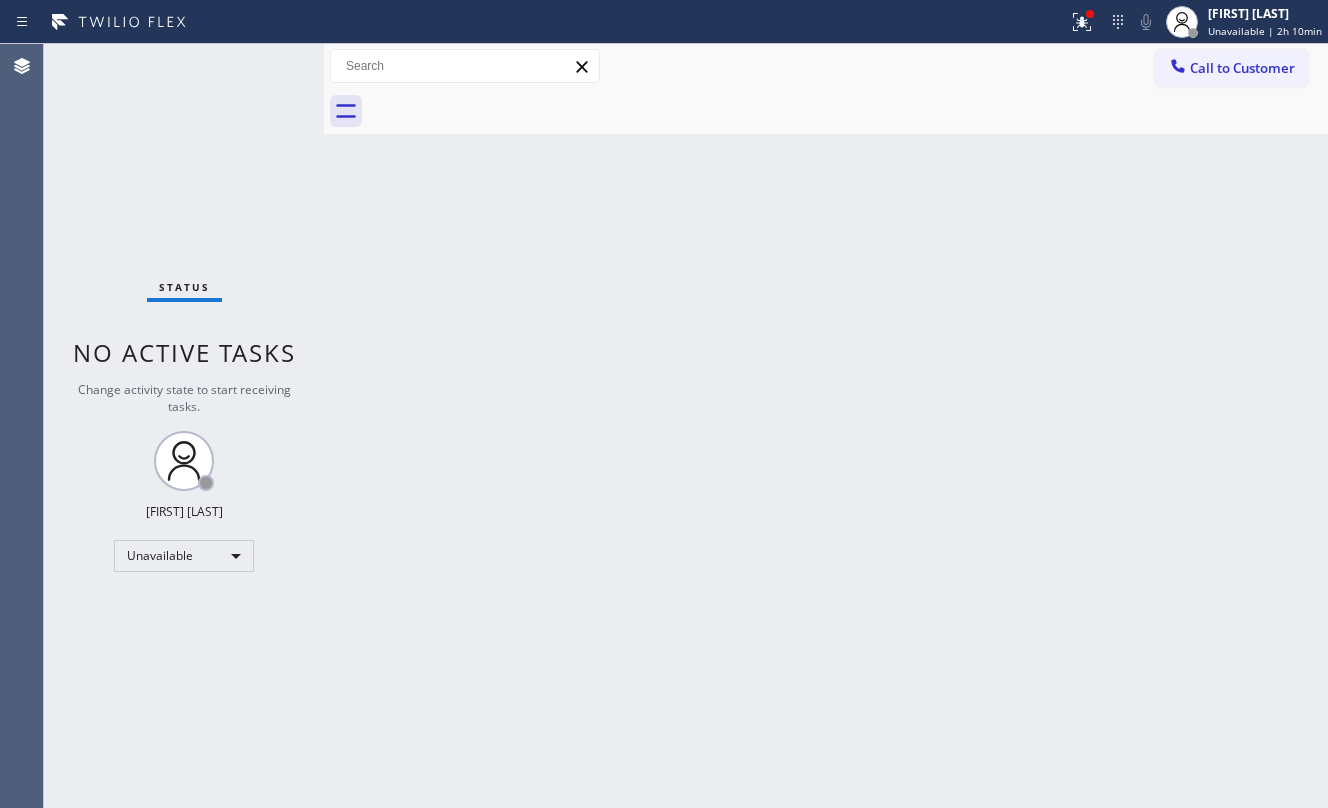 click on "Back to Dashboard Change Sender ID Customers Technicians Select a contact Outbound call Location Search location Your caller id phone number Customer number Call Customer info Name   Phone none Address none Change Sender ID HVAC +[PHONE] 5 Star Appliance +[PHONE] Appliance Repair +[PHONE] Plumbing +[PHONE] Air Duct Cleaning +[PHONE]  Electricians +[PHONE]  Cancel Change Check personal SMS Reset Change No tabs Call to Customer Outbound call Location HVAC Alliance Expert Your caller id phone number (555) [PHONE] Customer number Call Outbound call Technician Search Technician Your caller id phone number Your caller id phone number Call" at bounding box center (826, 426) 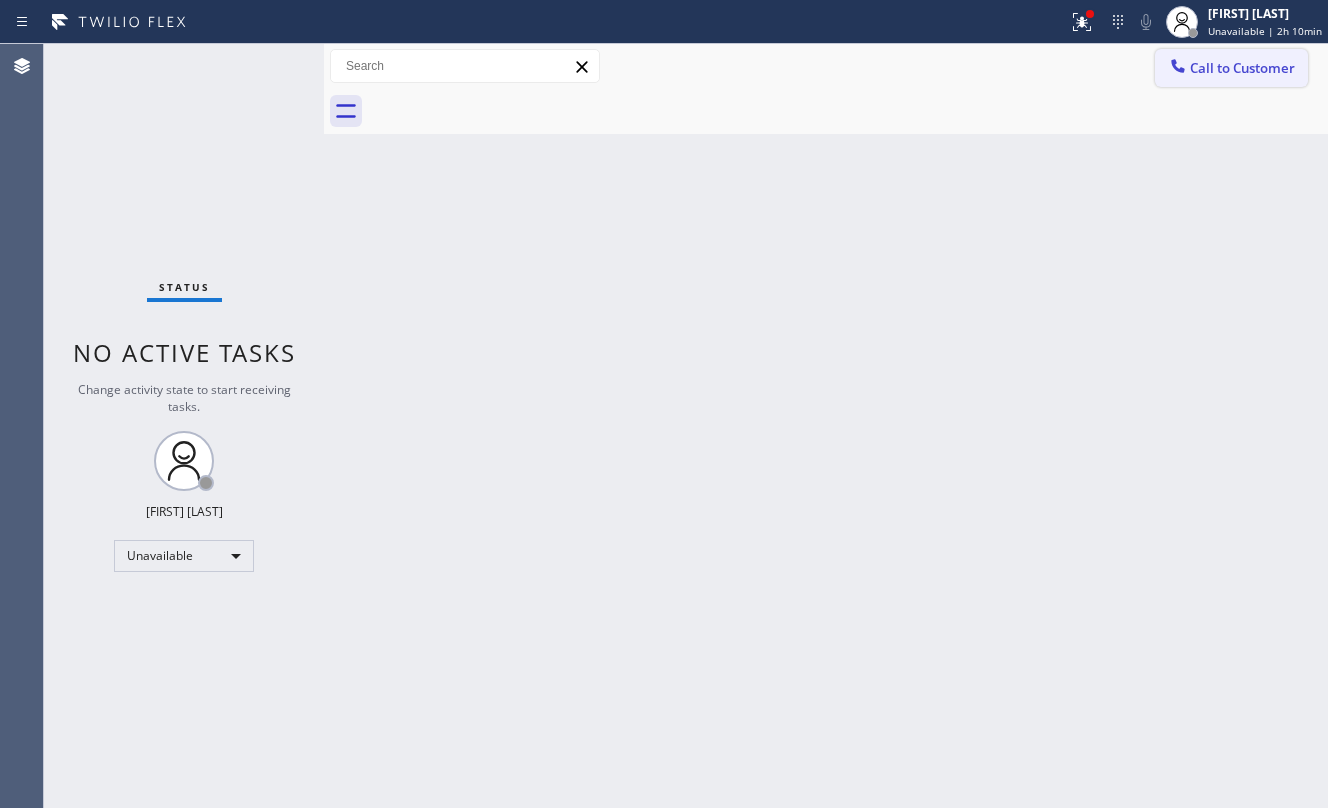 click on "Call to Customer" at bounding box center [1231, 68] 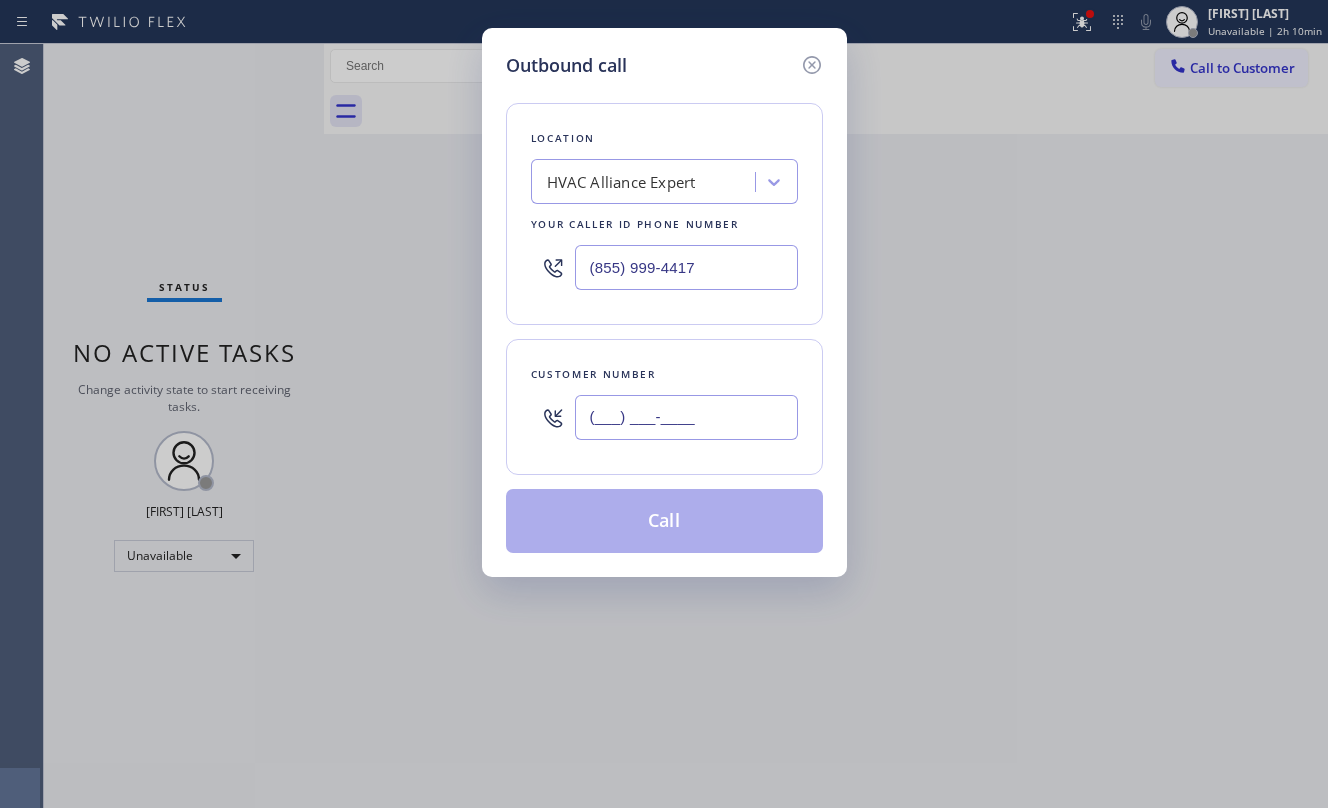 click on "(___) ___-____" at bounding box center [686, 417] 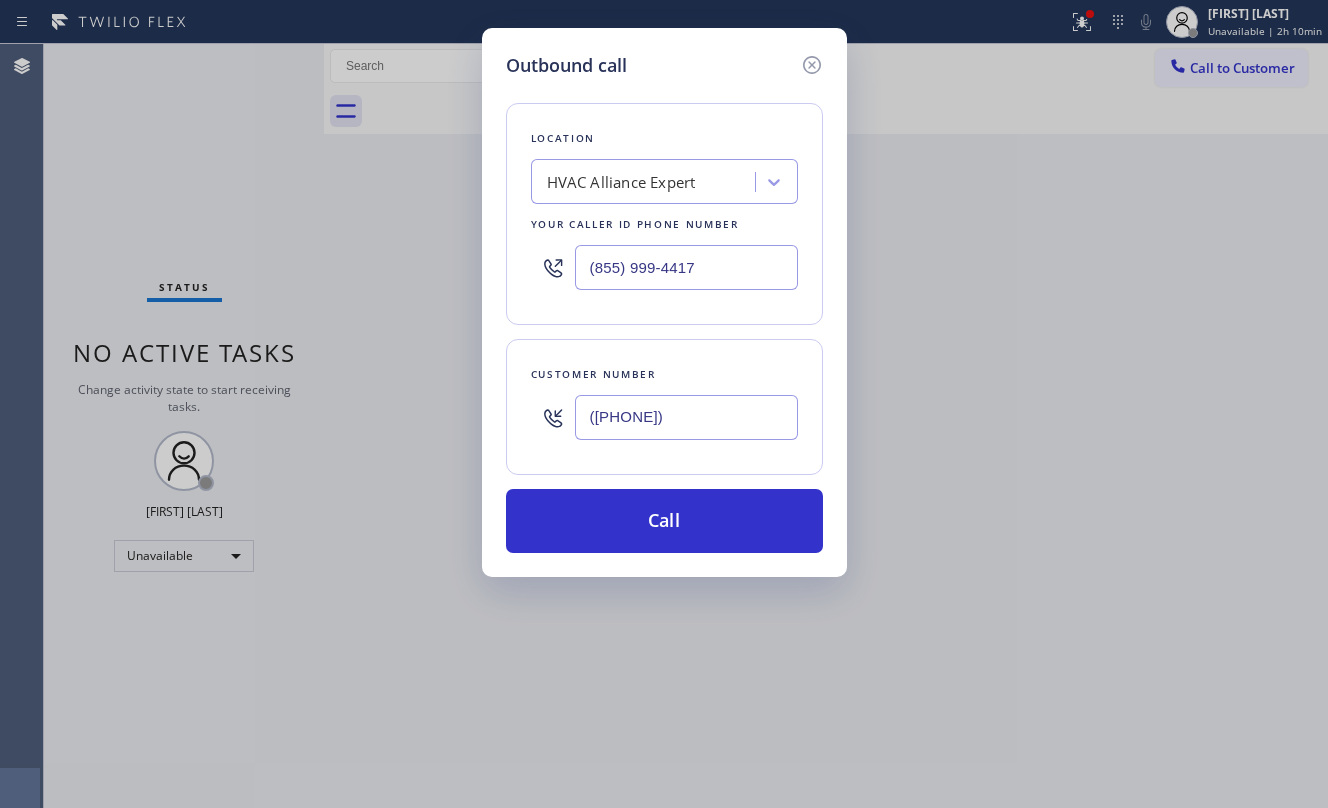 type on "([PHONE])" 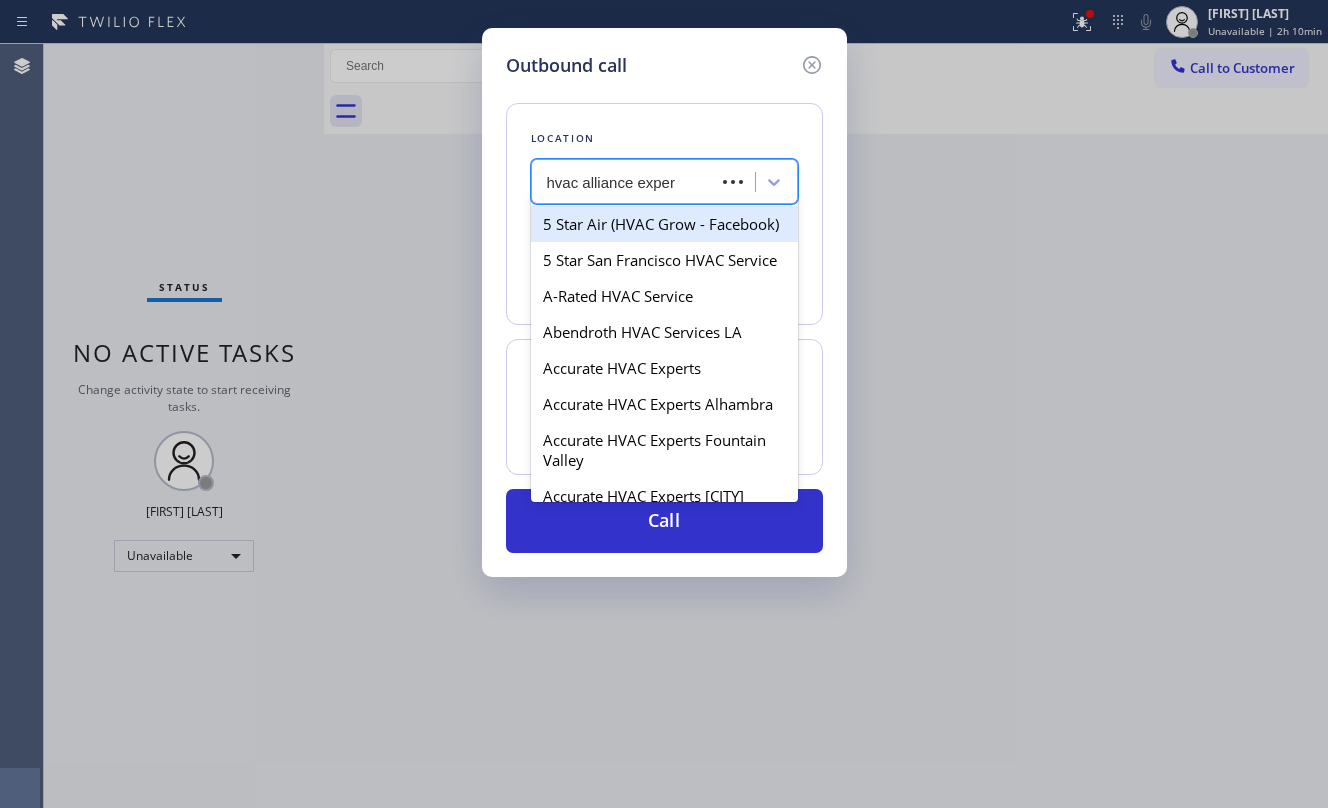 type on "hvac alliance expert" 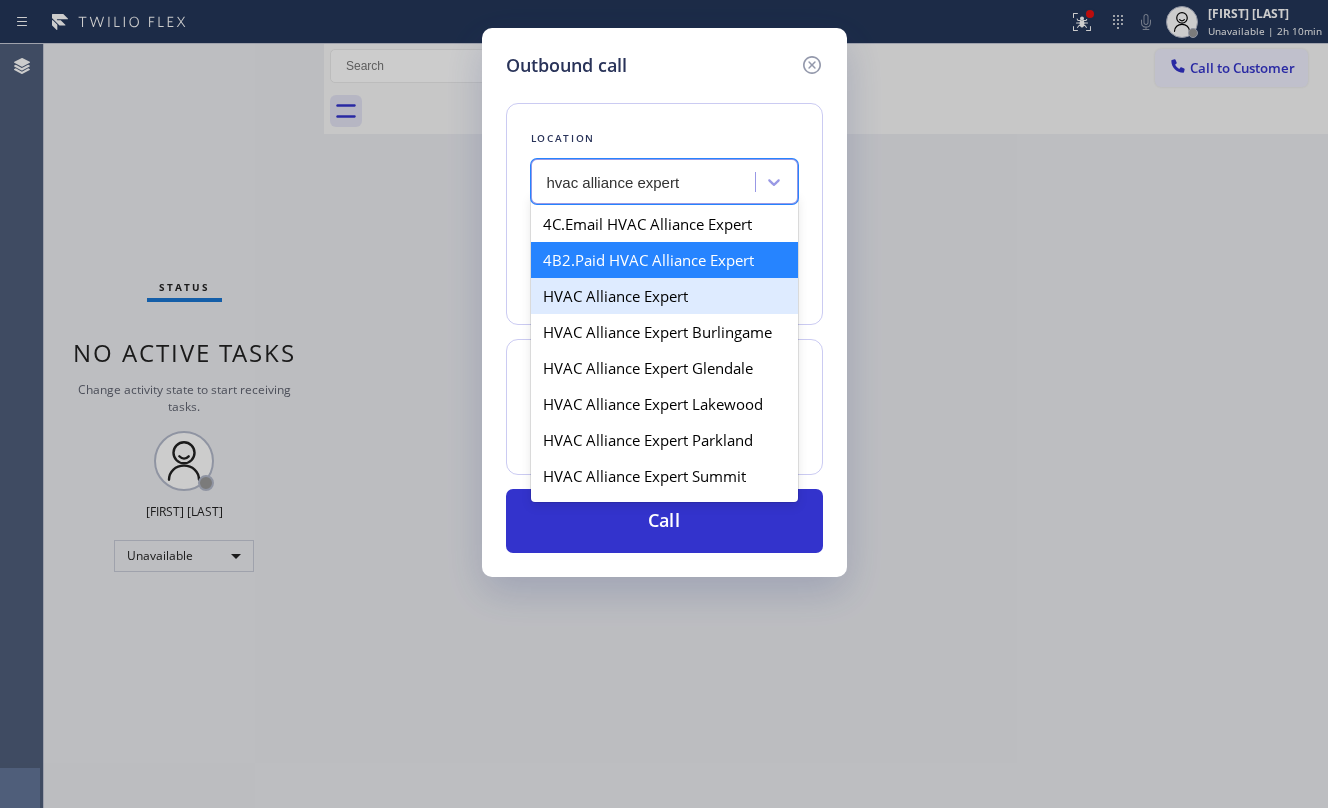 click on "HVAC Alliance Expert" at bounding box center (664, 296) 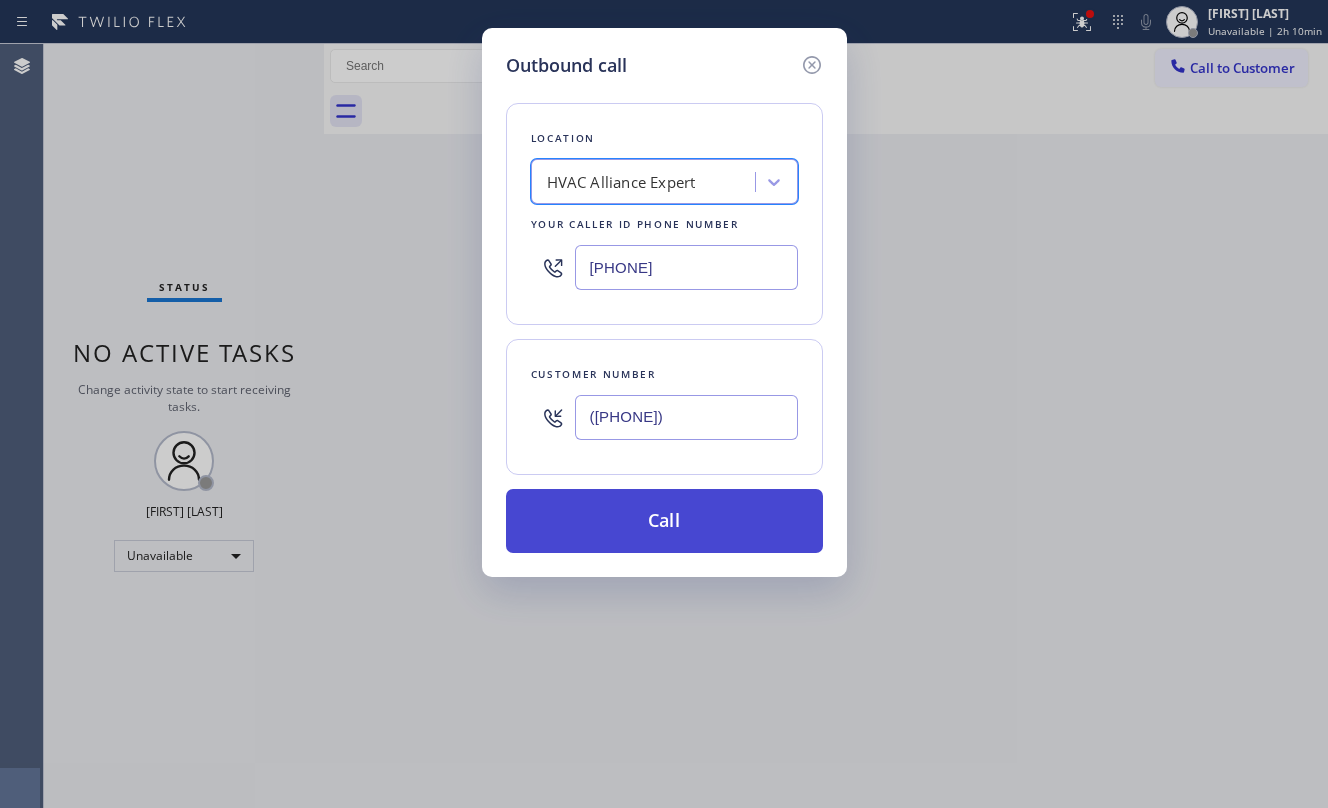 click on "Call" at bounding box center [664, 521] 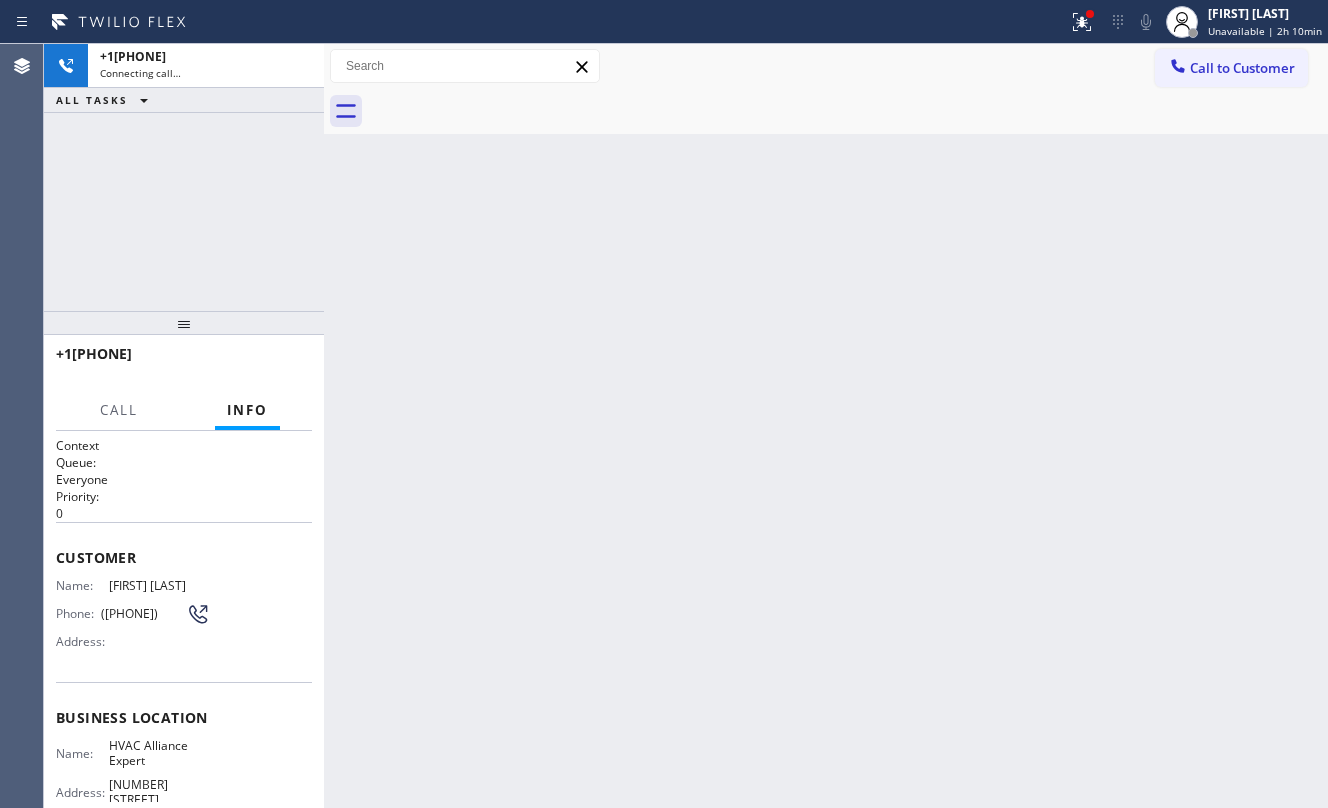 drag, startPoint x: 269, startPoint y: 212, endPoint x: 433, endPoint y: 225, distance: 164.51443 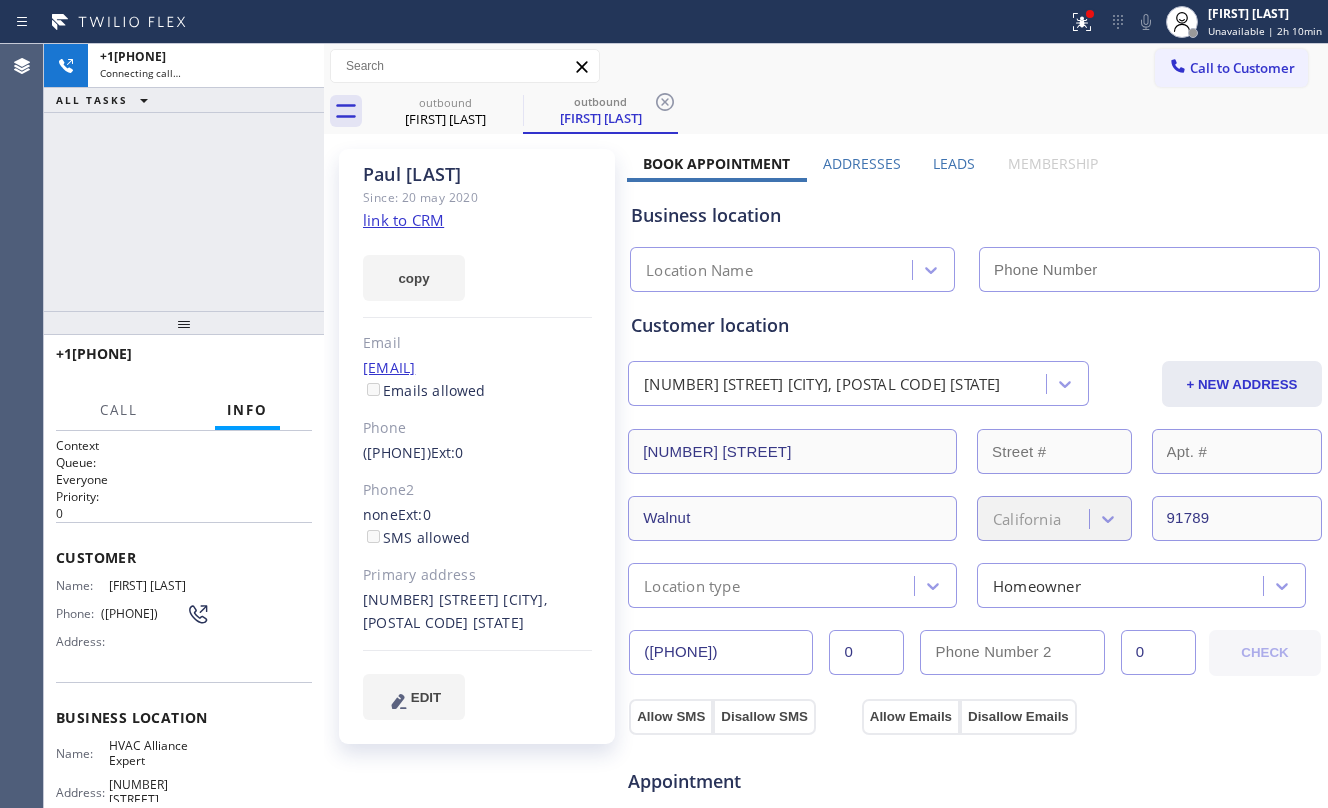 click on "link to CRM" 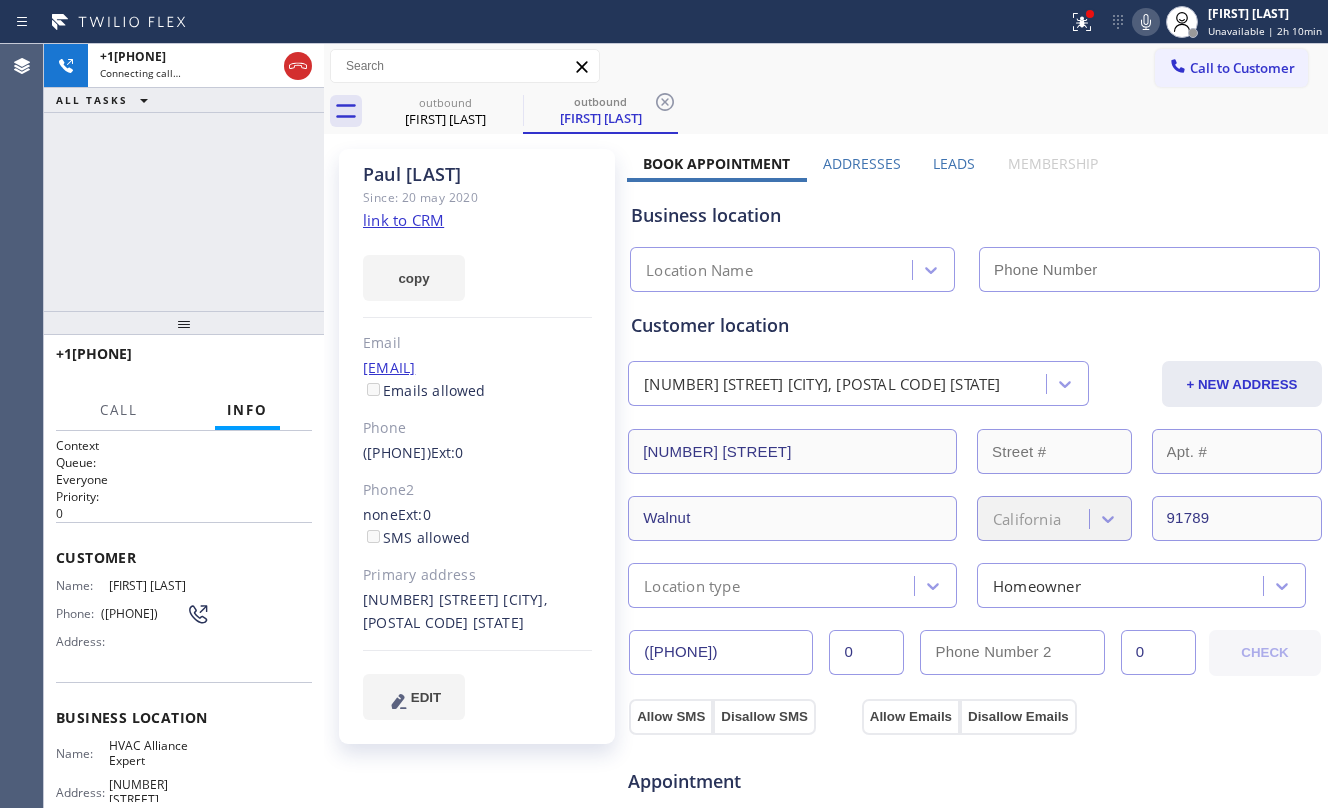 type on "[PHONE]" 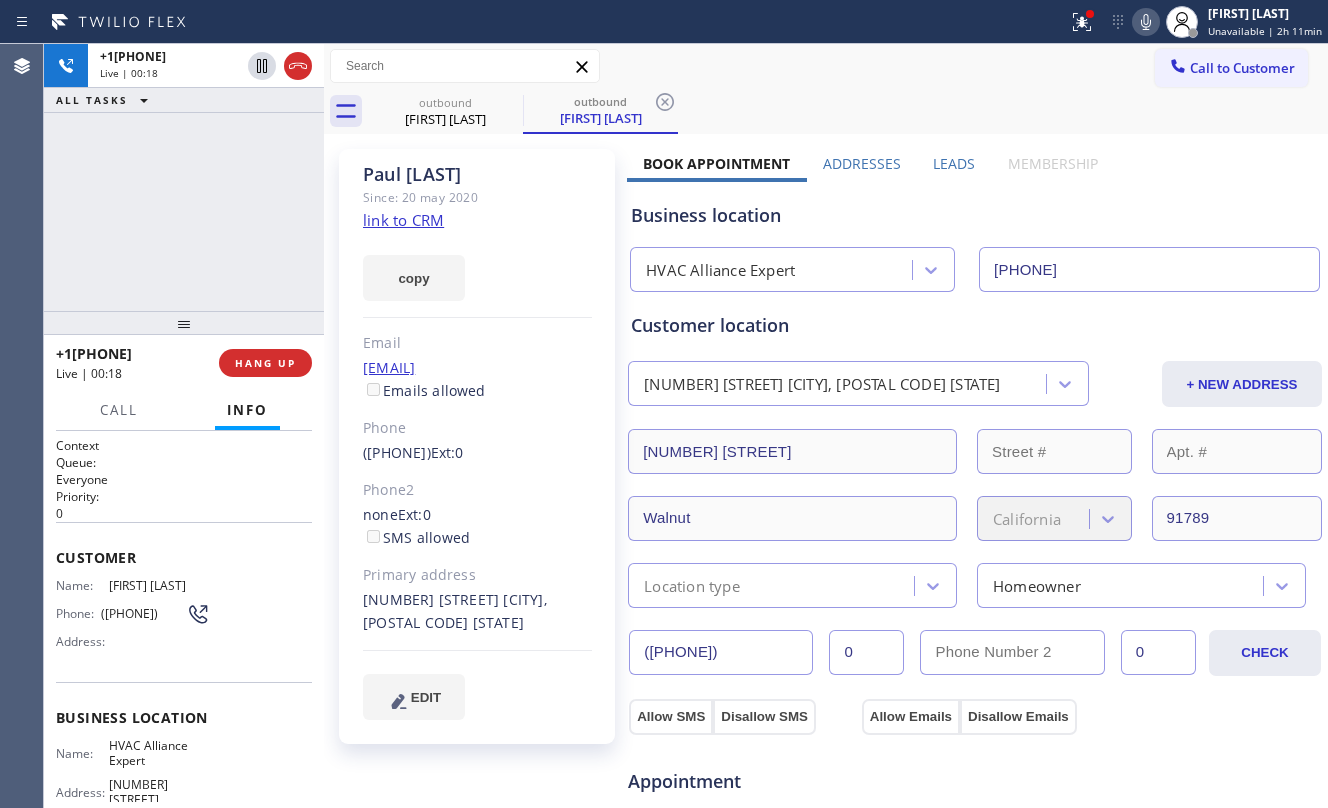 drag, startPoint x: 250, startPoint y: 264, endPoint x: 257, endPoint y: 250, distance: 15.652476 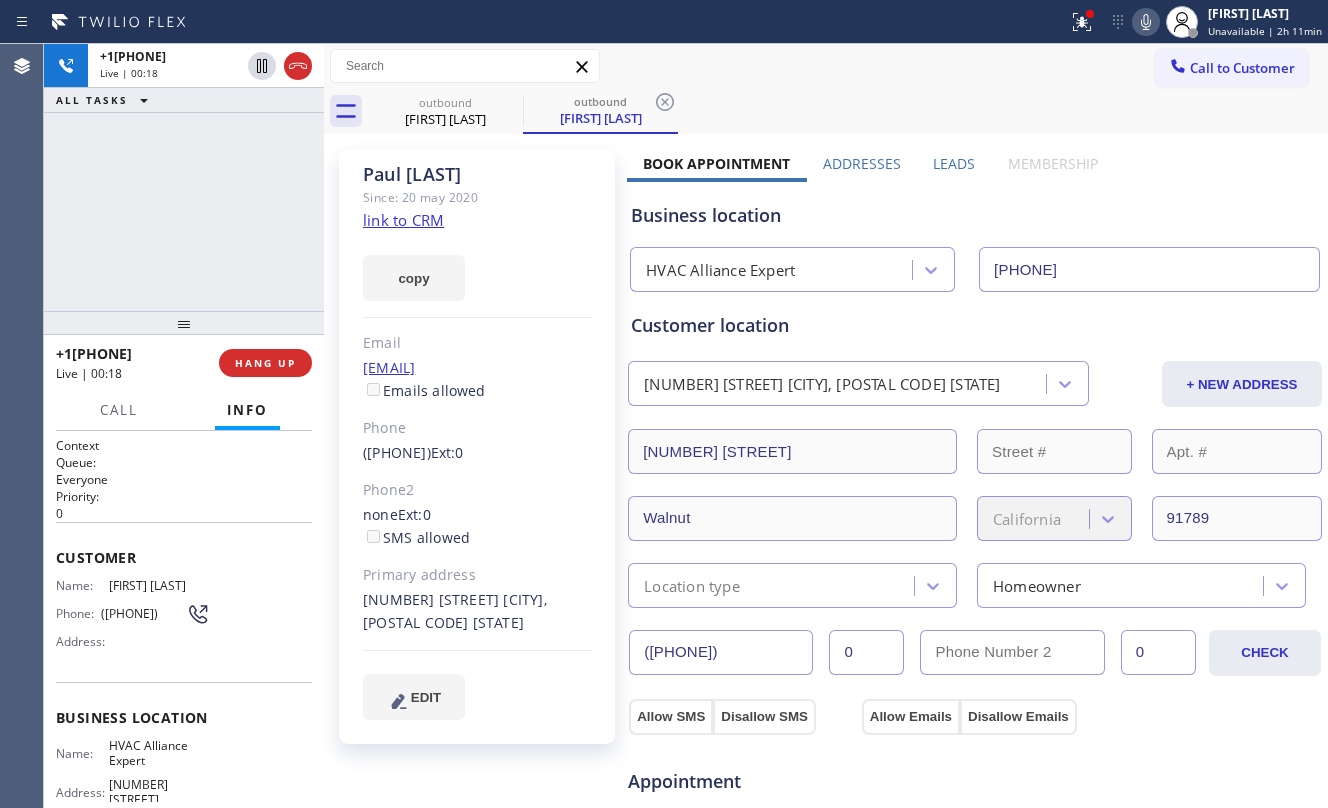 click on "[PHONE] Live | 00:18 ALL TASKS ALL TASKS ACTIVE TASKS TASKS IN WRAP UP" at bounding box center (184, 177) 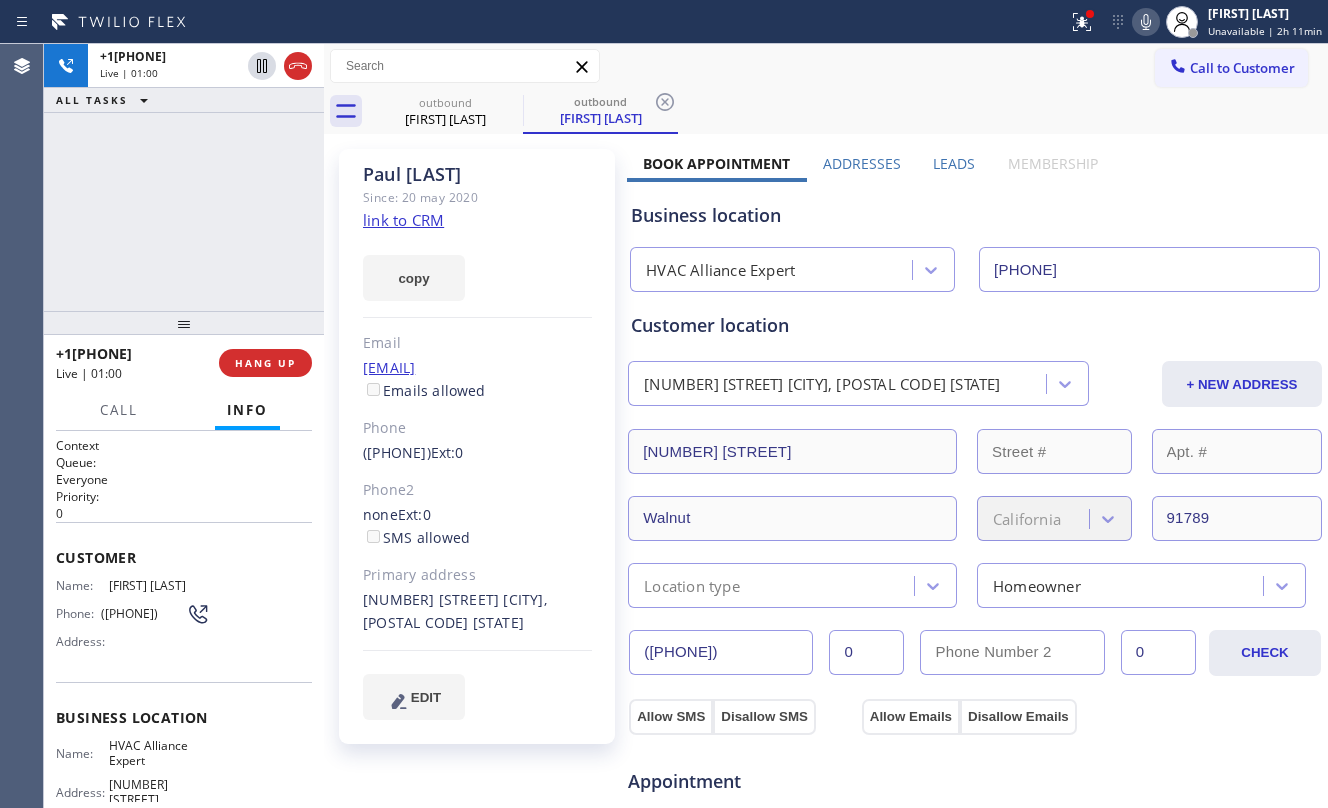 click on "+1[PHONE] Live | 01:00 ALL TASKS ALL TASKS ACTIVE TASKS TASKS IN WRAP UP" at bounding box center (184, 177) 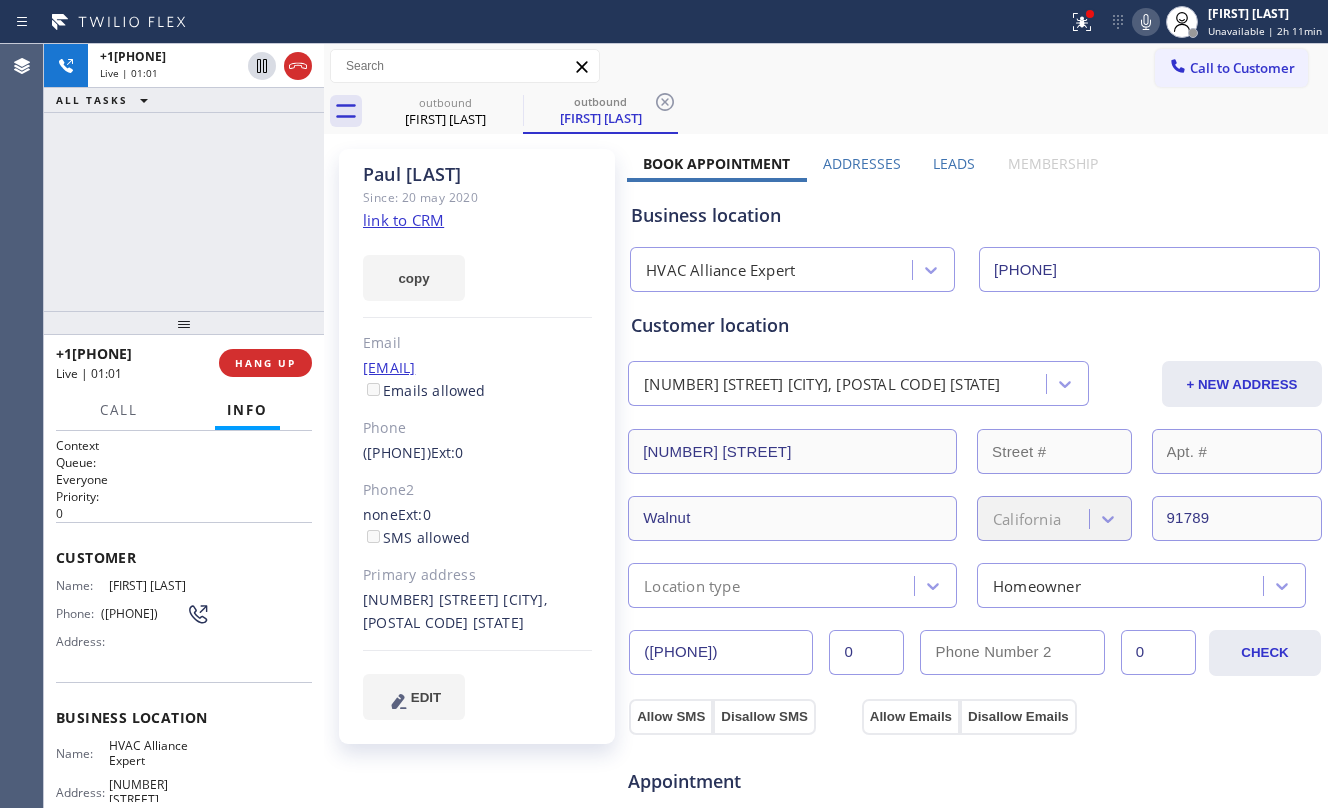 click at bounding box center (184, 323) 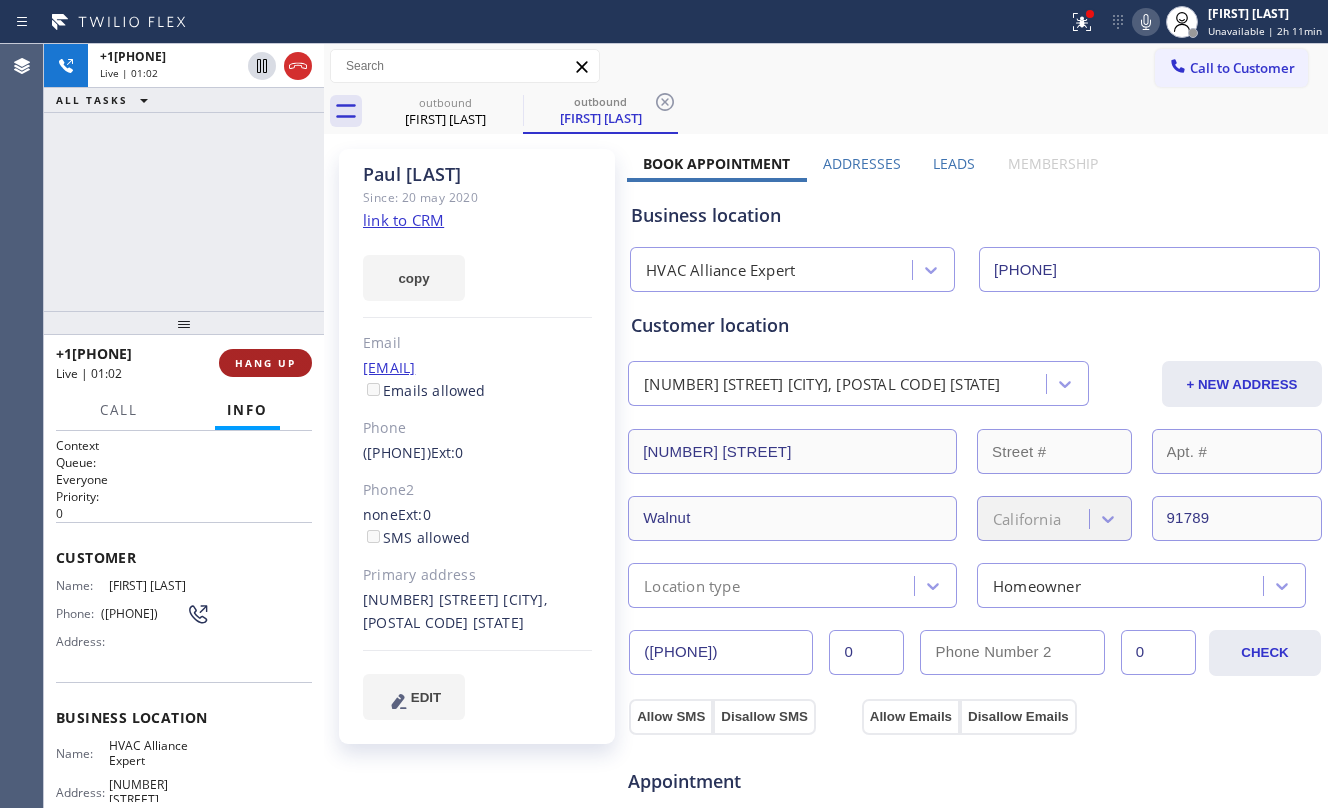 click on "HANG UP" at bounding box center (265, 363) 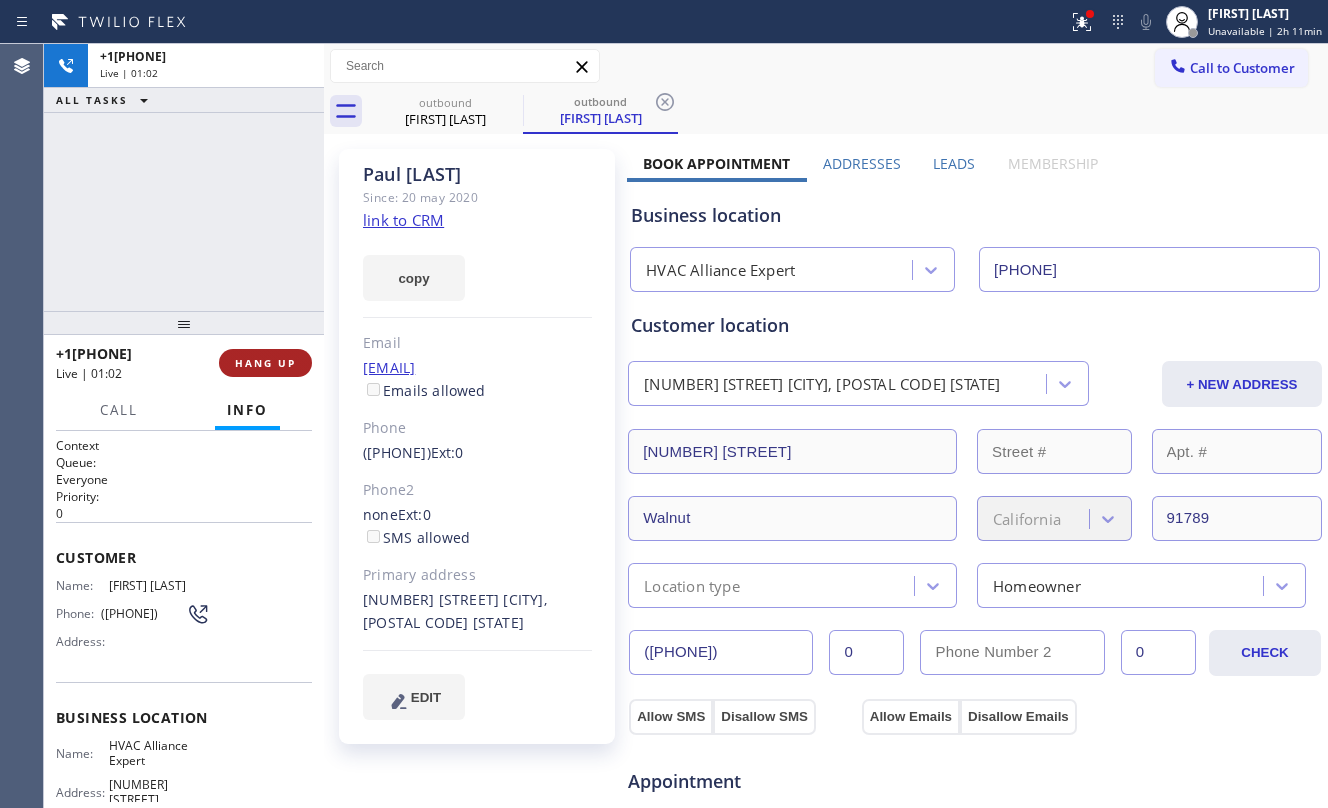 click on "HANG UP" at bounding box center [265, 363] 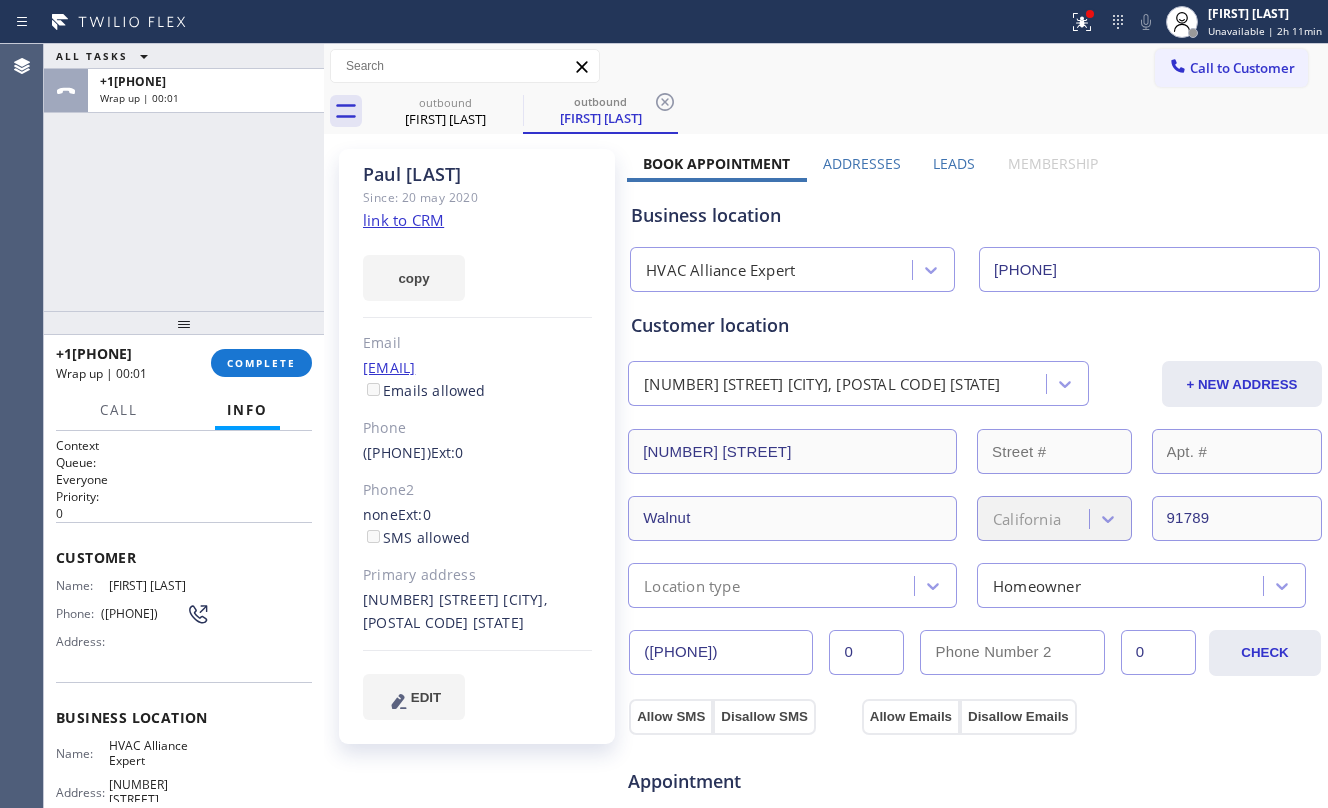 click on "COMPLETE" at bounding box center (261, 363) 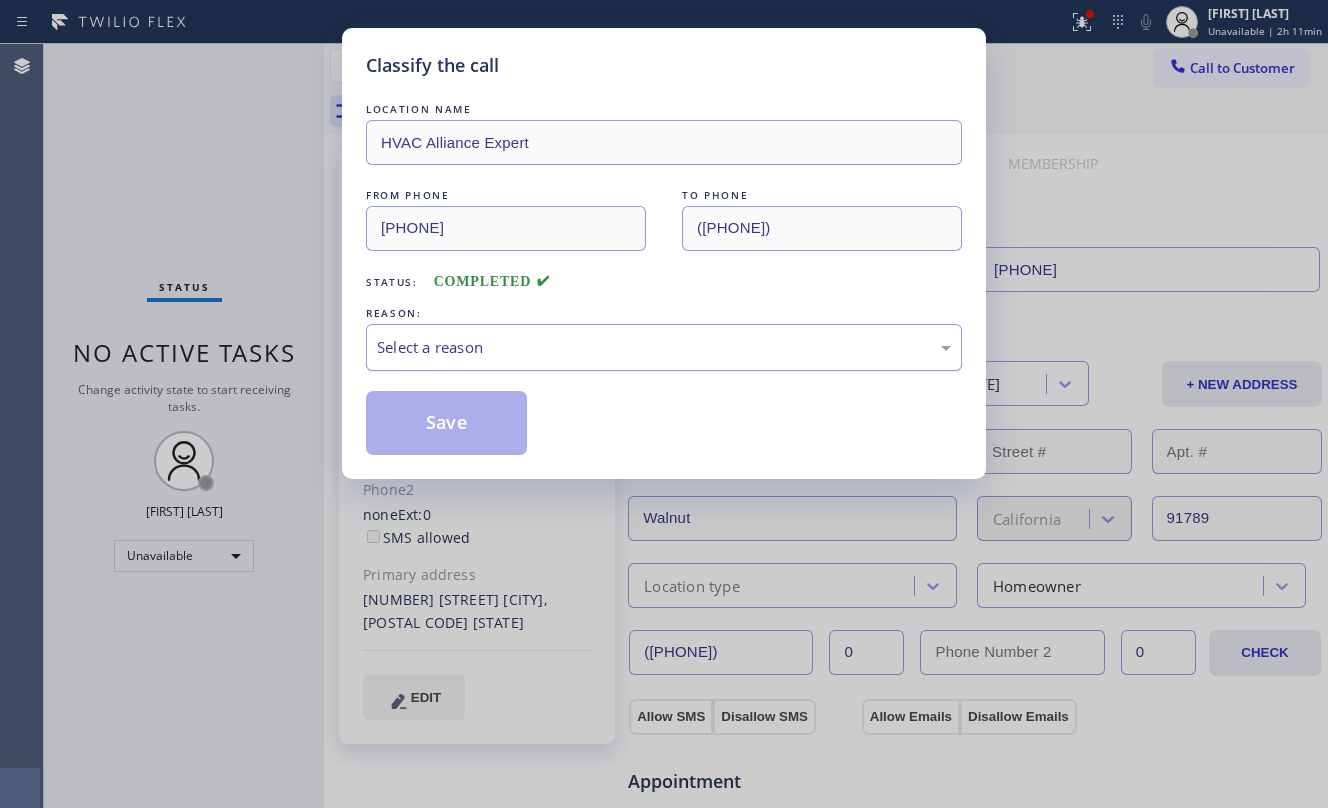 click on "Select a reason" at bounding box center (664, 347) 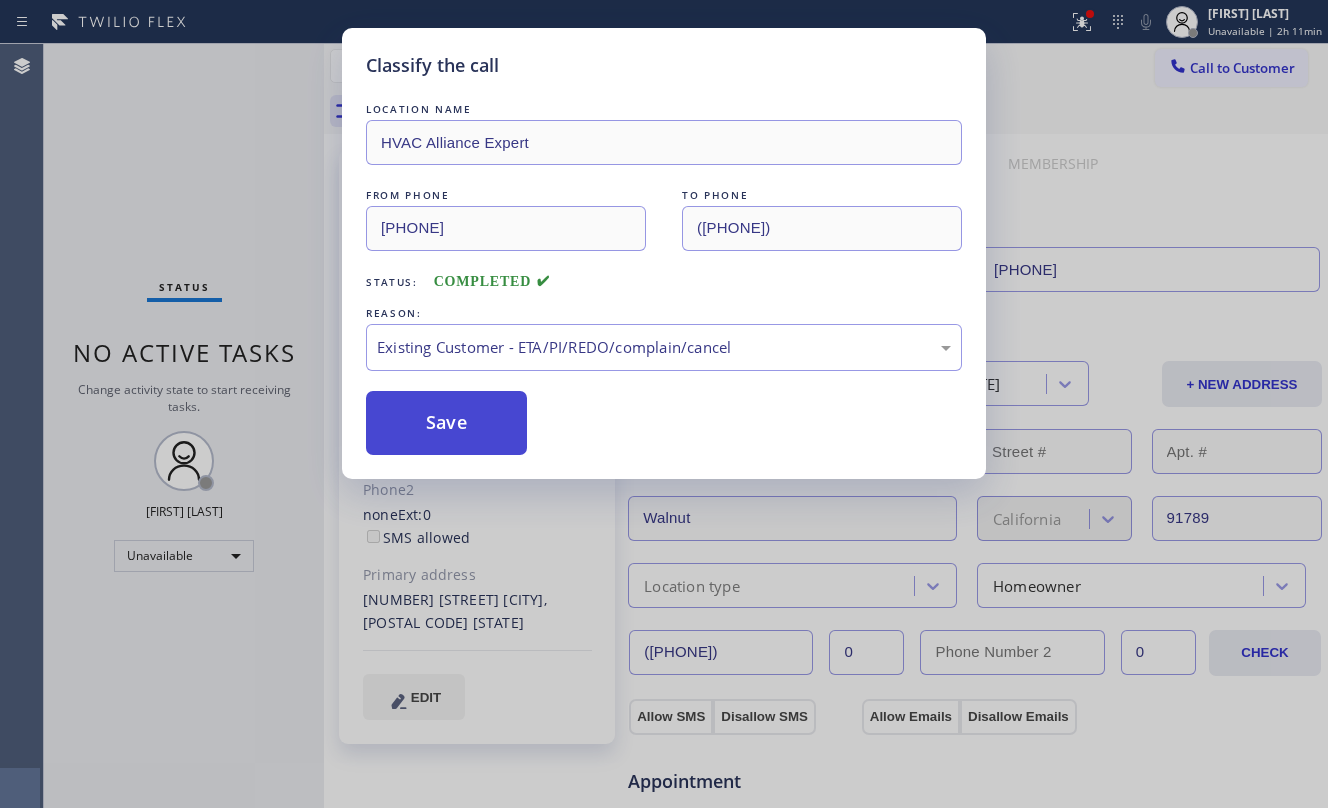 click on "Save" at bounding box center [446, 423] 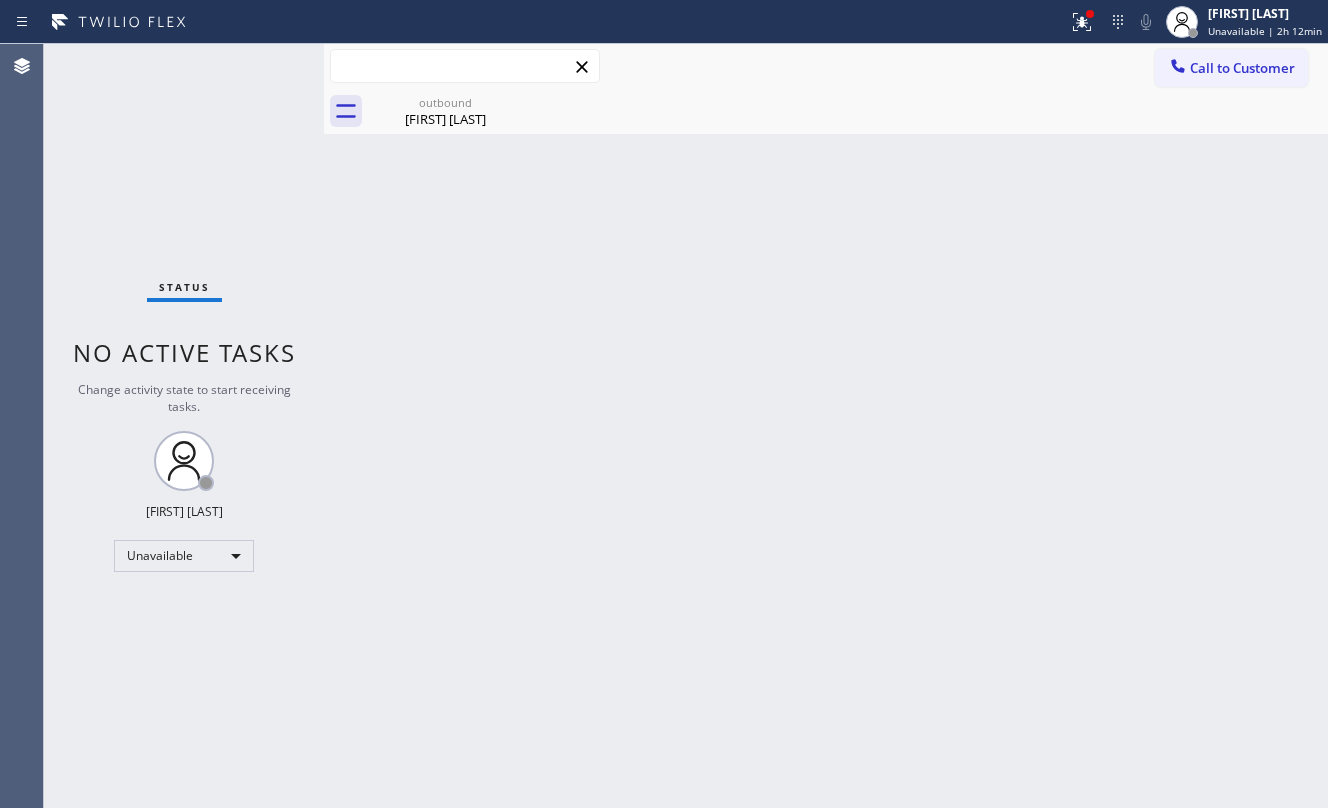 click at bounding box center [465, 66] 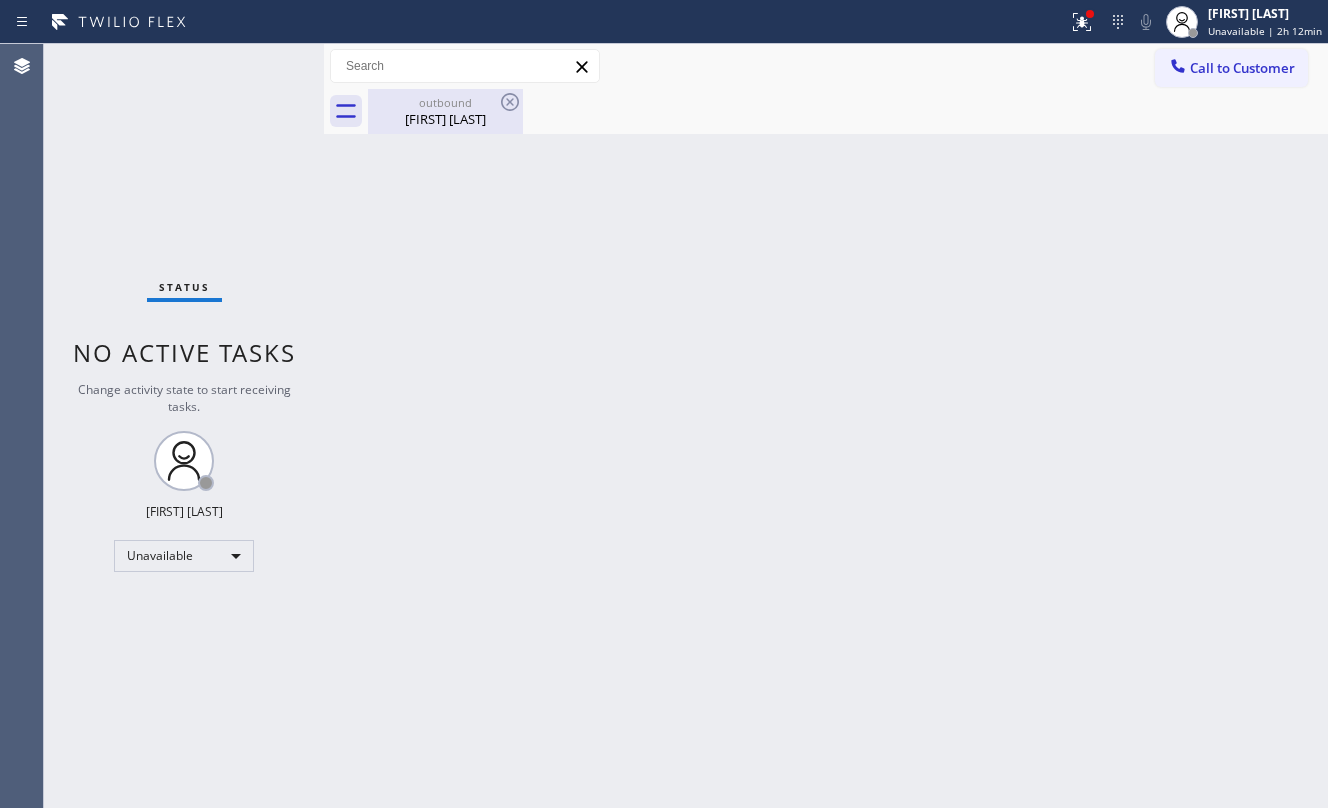 click on "[FIRST] [LAST]" at bounding box center [445, 119] 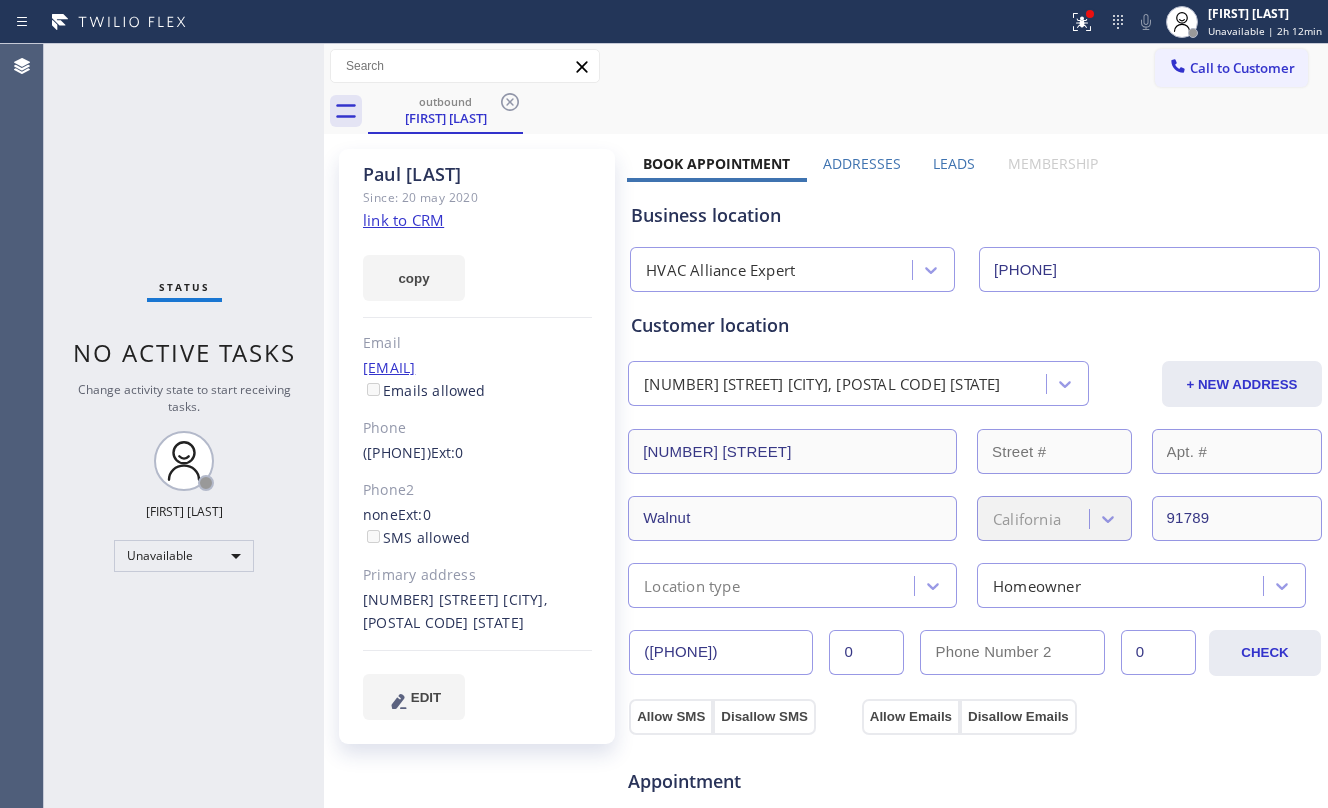 click on "link to CRM" 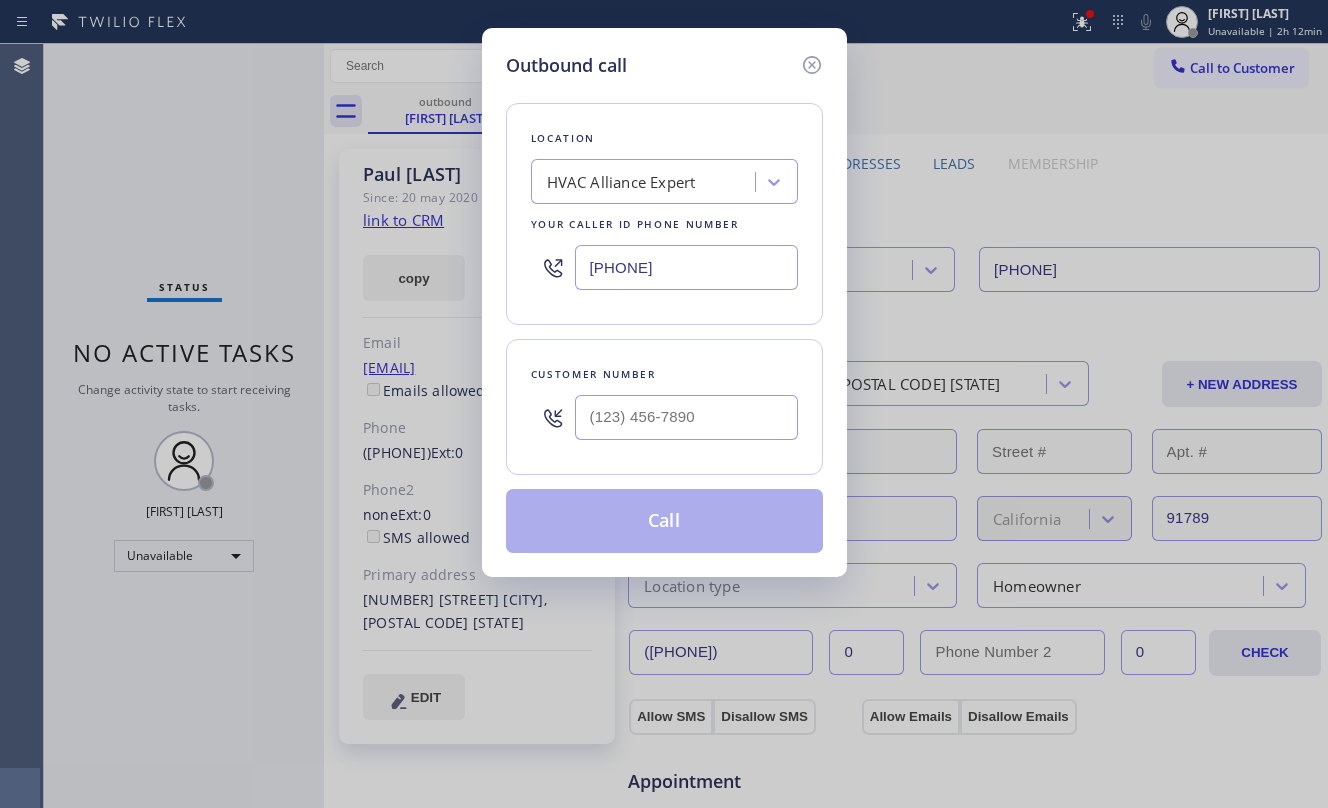 click at bounding box center [686, 417] 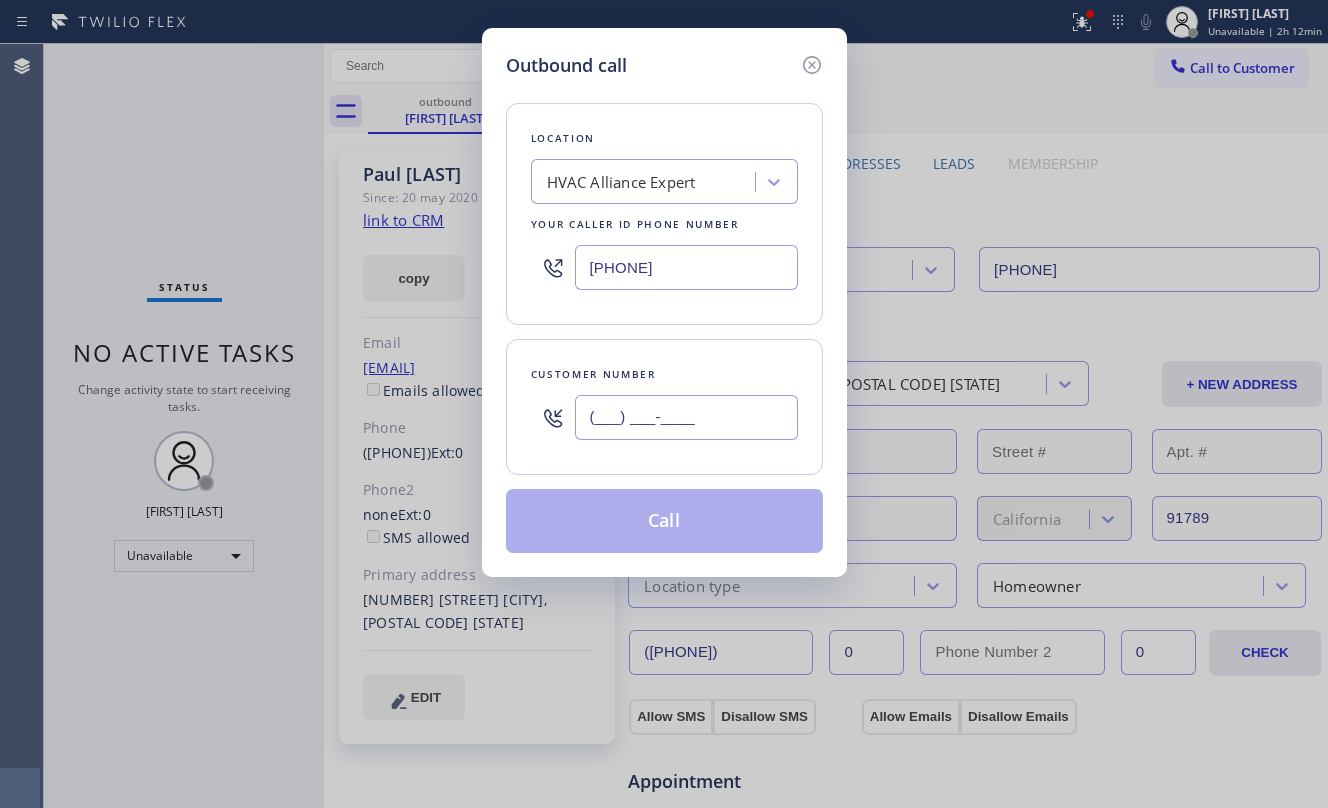 paste on "([PHONE])" 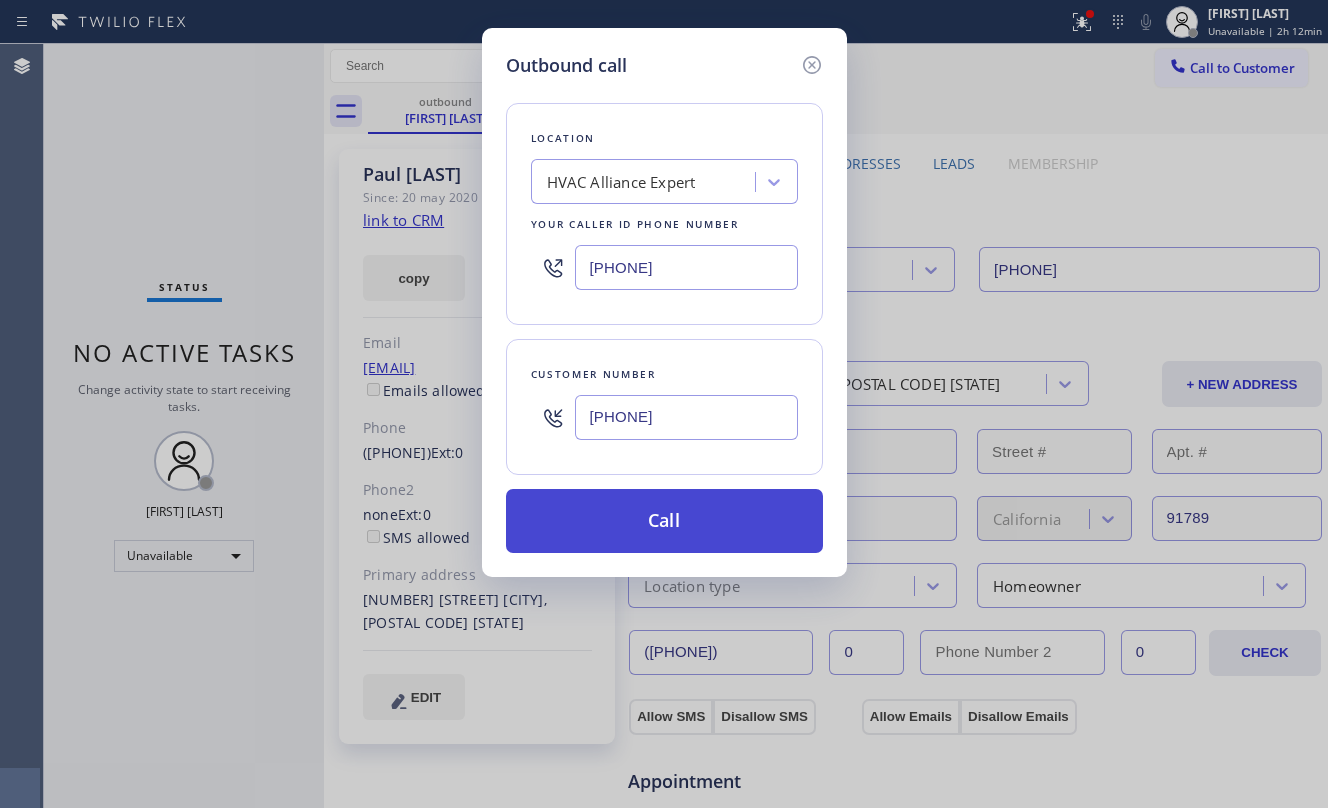 type on "[PHONE]" 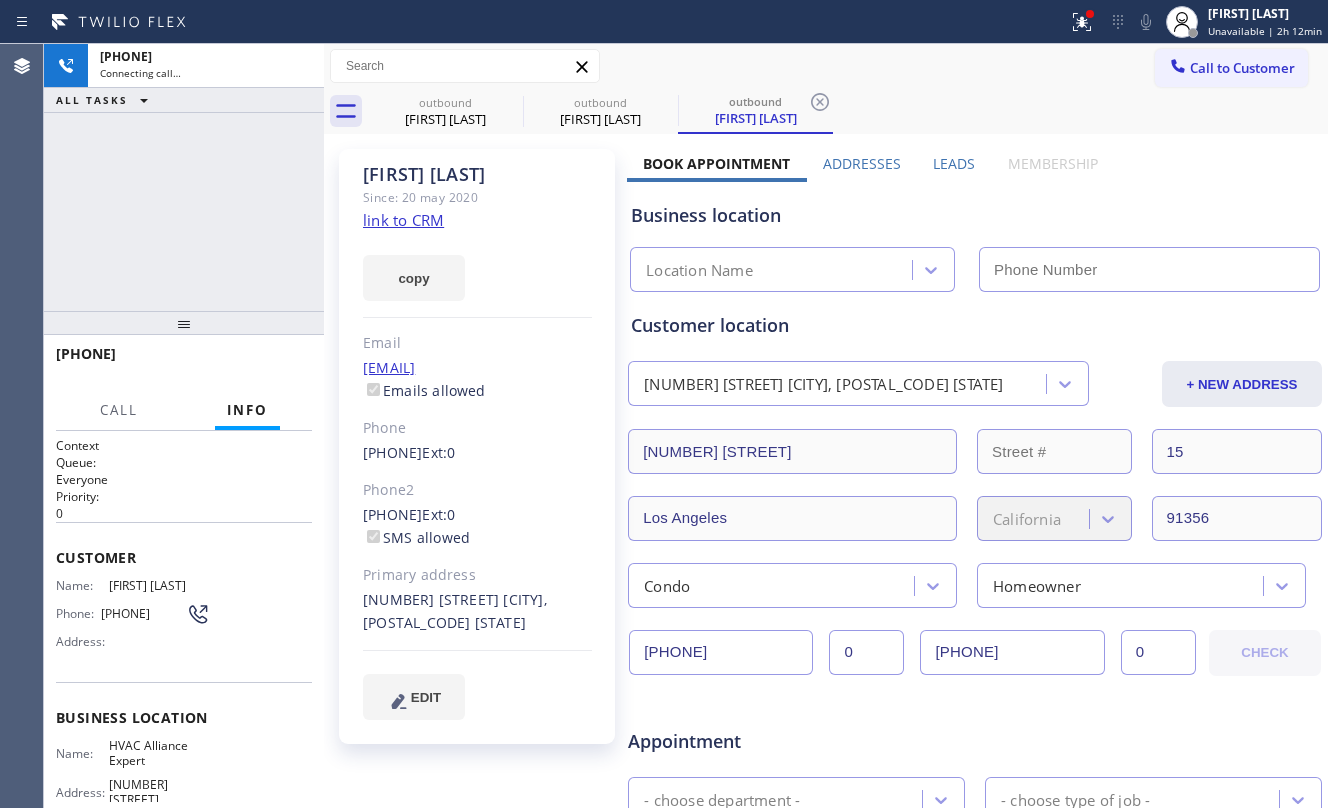 type on "[PHONE]" 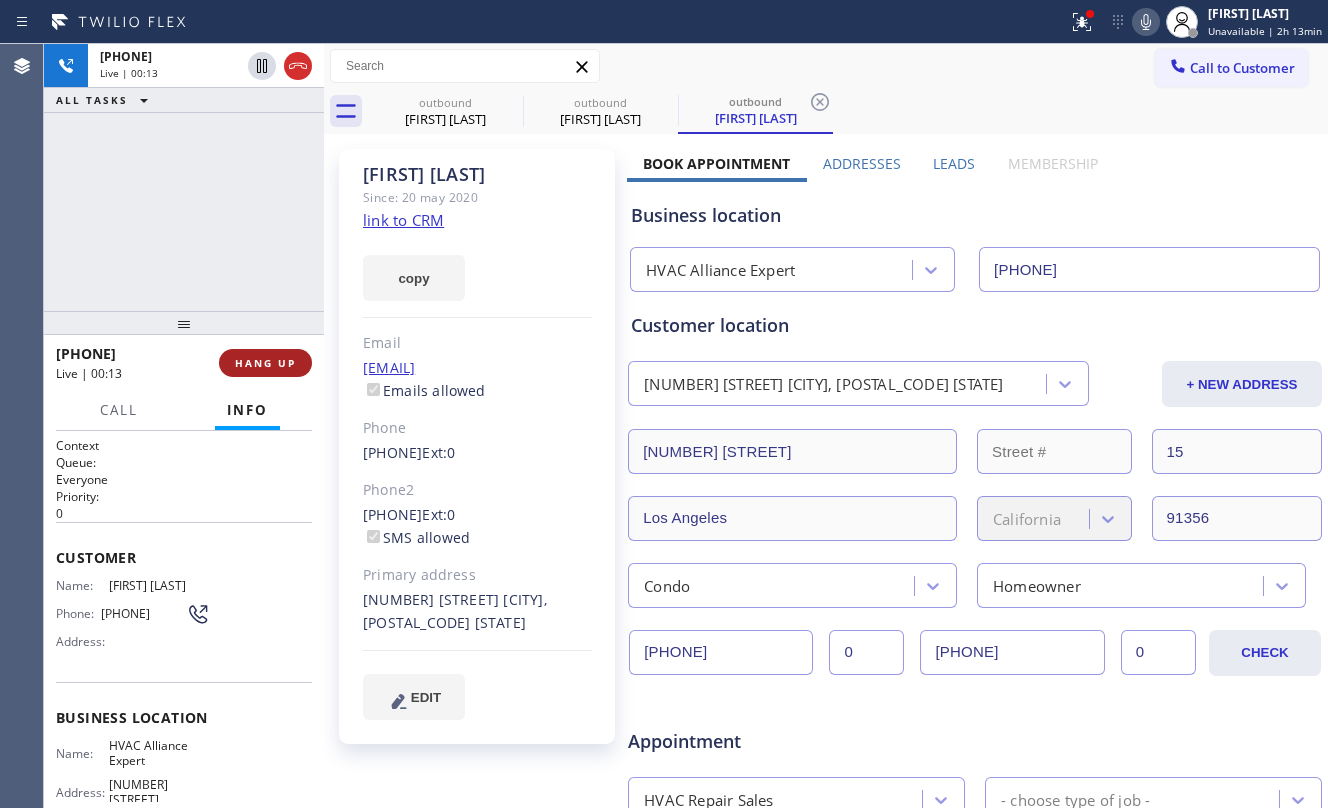 click on "HANG UP" at bounding box center (265, 363) 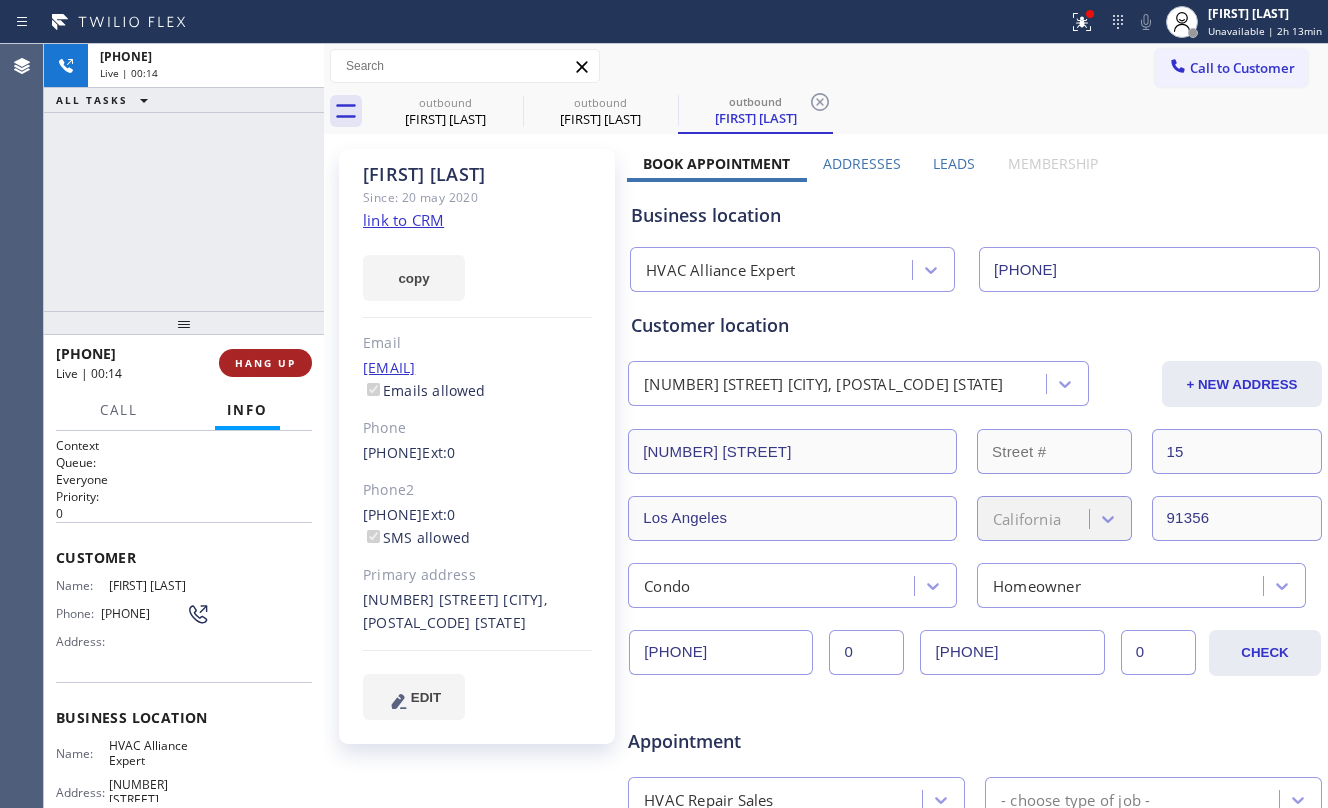 click on "HANG UP" at bounding box center (265, 363) 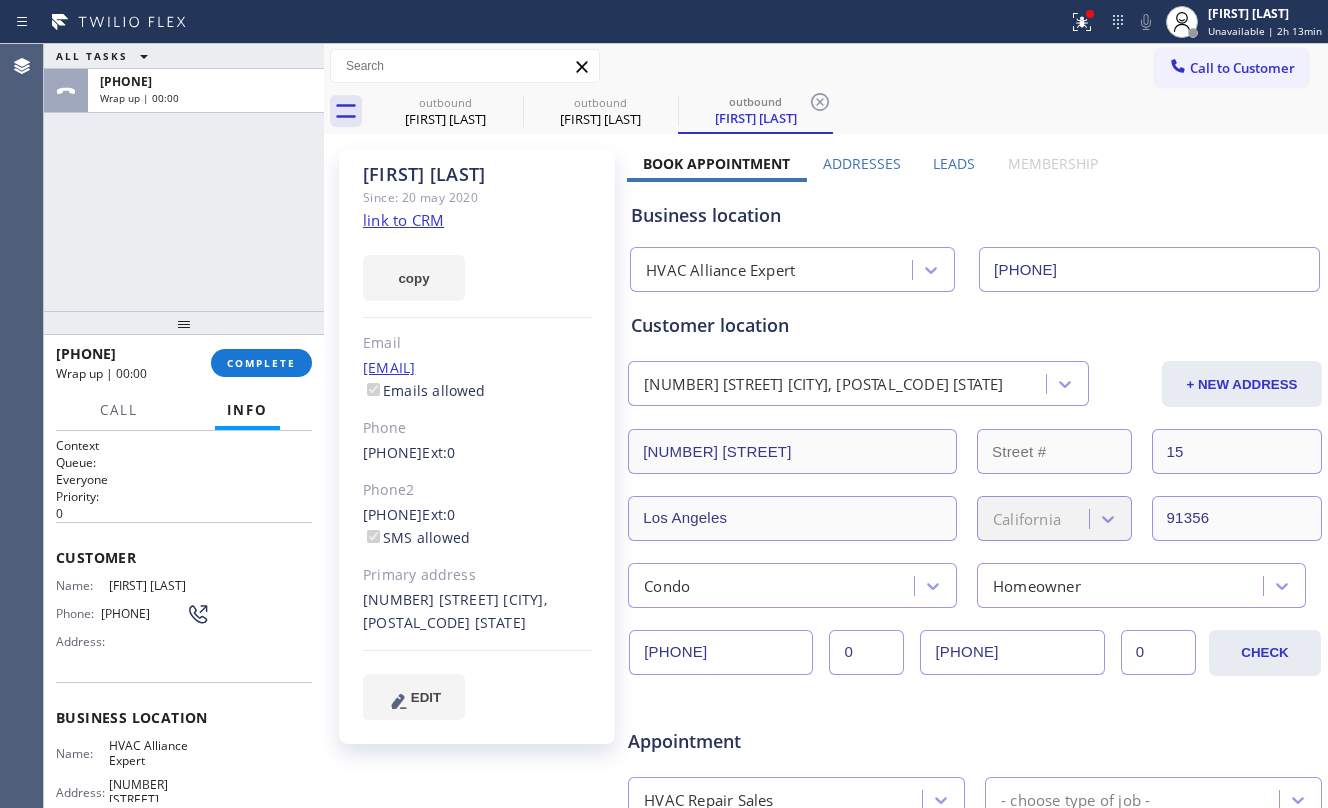 click on "ALL TASKS ALL TASKS ACTIVE TASKS TASKS IN WRAP UP [PHONE] Wrap up | 00:00" at bounding box center (184, 177) 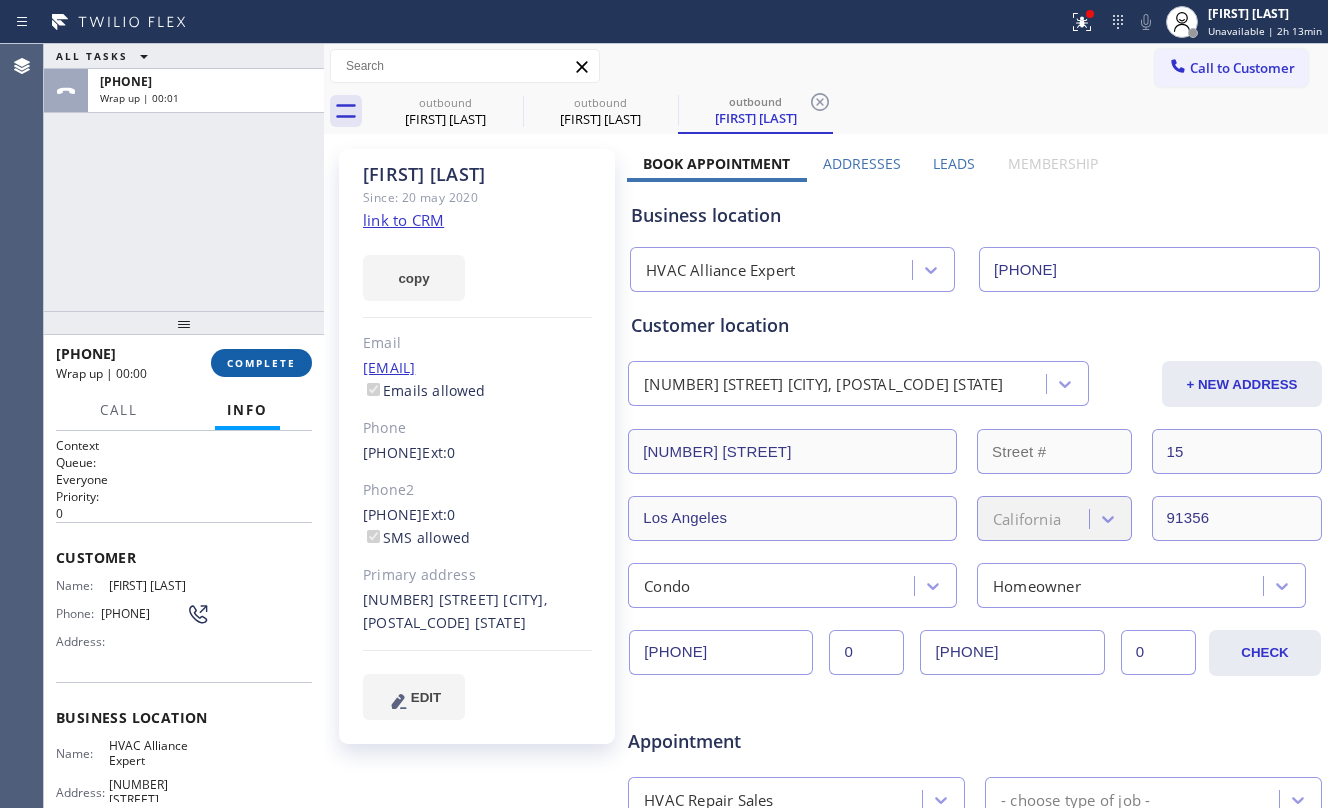 click on "COMPLETE" at bounding box center [261, 363] 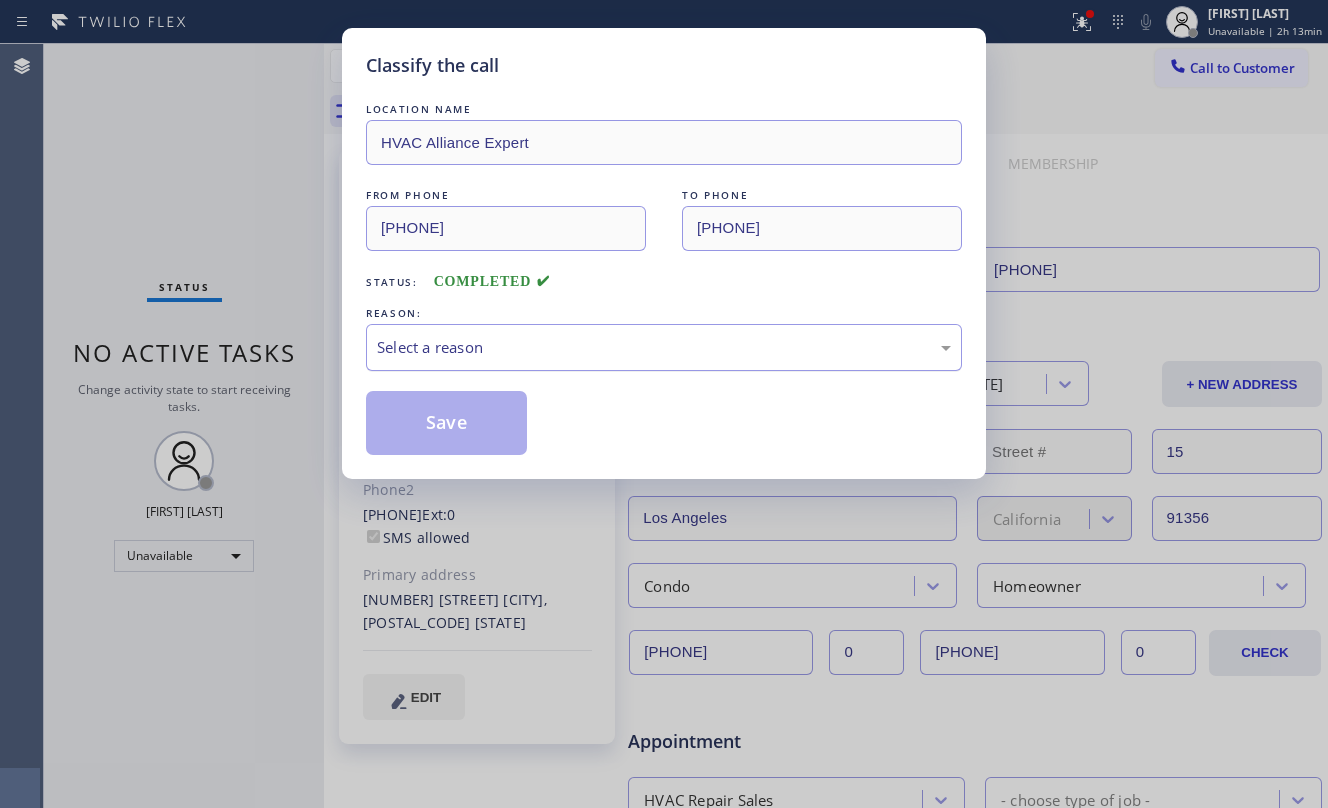 click on "Select a reason" at bounding box center (664, 347) 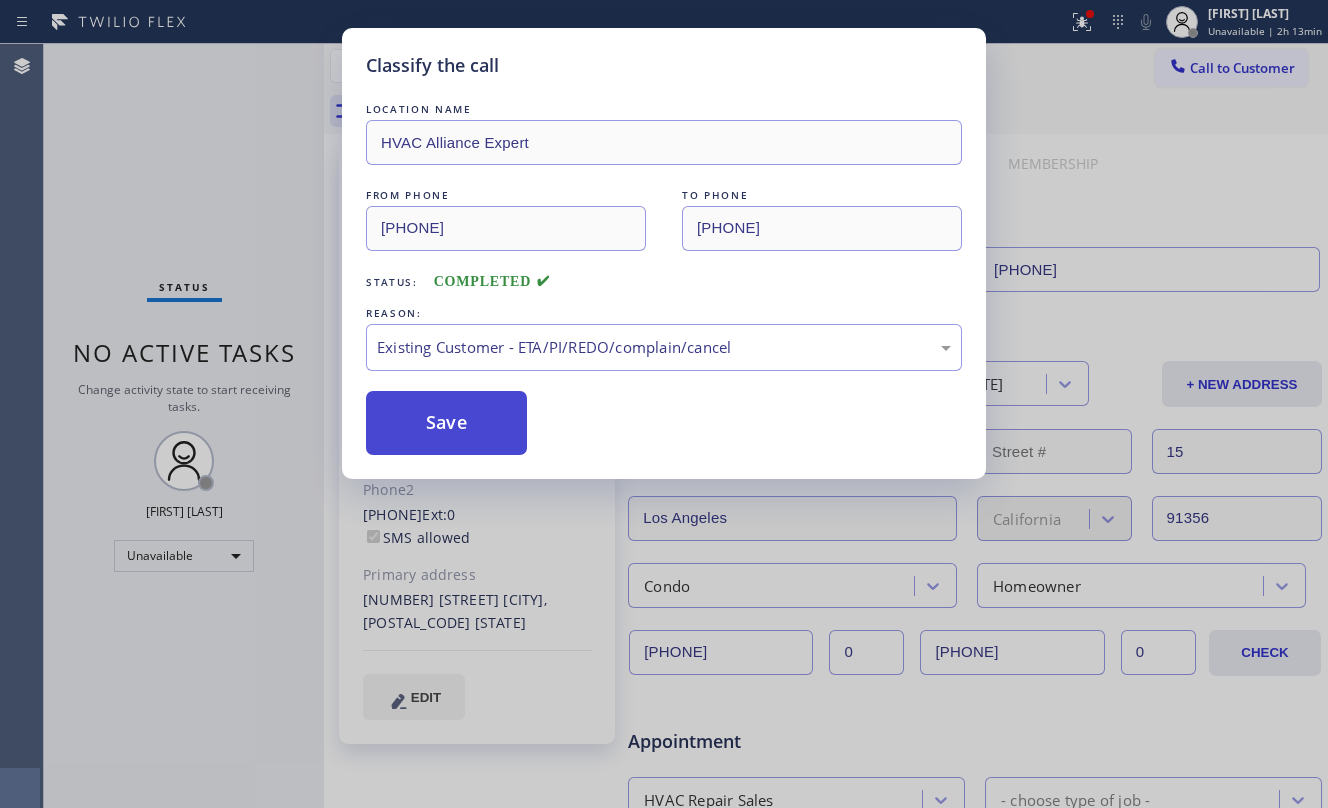 click on "Save" at bounding box center (446, 423) 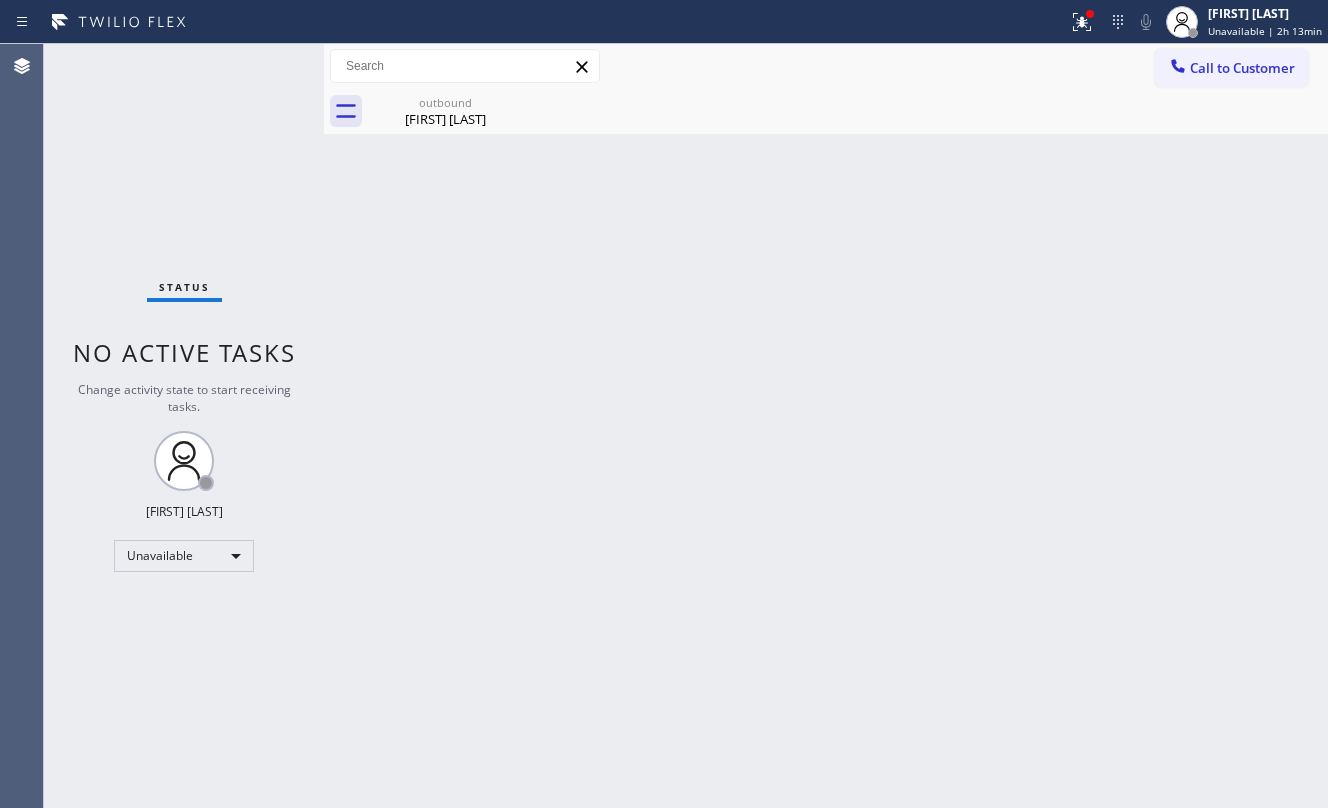 click on "Back to Dashboard Change Sender ID Customers Technicians Select a contact Outbound call Location Search location Your caller id phone number Customer number Call Customer info Name Phone none Address none Change Sender ID HVAC +18559994417 5 Star Appliance +18557314952 Appliance Repair +18554611149 Plumbing +18889090120 Air Duct Cleaning +18006865038 Electricians +18005688664 Cancel Change Check personal SMS Reset Change outbound [FIRST] [LAST] Call to Customer Outbound call Location HVAC Alliance Expert Your caller id phone number ([PHONE]) Customer number Call Outbound call Technician Search Technician Your caller id phone number Your caller id phone number Call outbound [FIRST] [LAST] [FIRST] [LAST] Since: 20 [MONTH] 2020 link to CRM copy Email [EMAIL] Emails allowed Phone ([PHONE]) Ext: 0 Phone2 none Ext: 0 SMS allowed Primary address 19859 Camino Arroyo Walnut, 91789 CA EDIT Outbound call Location HVAC Alliance Expert Your caller id phone number ([PHONE]) Customer number" at bounding box center [826, 426] 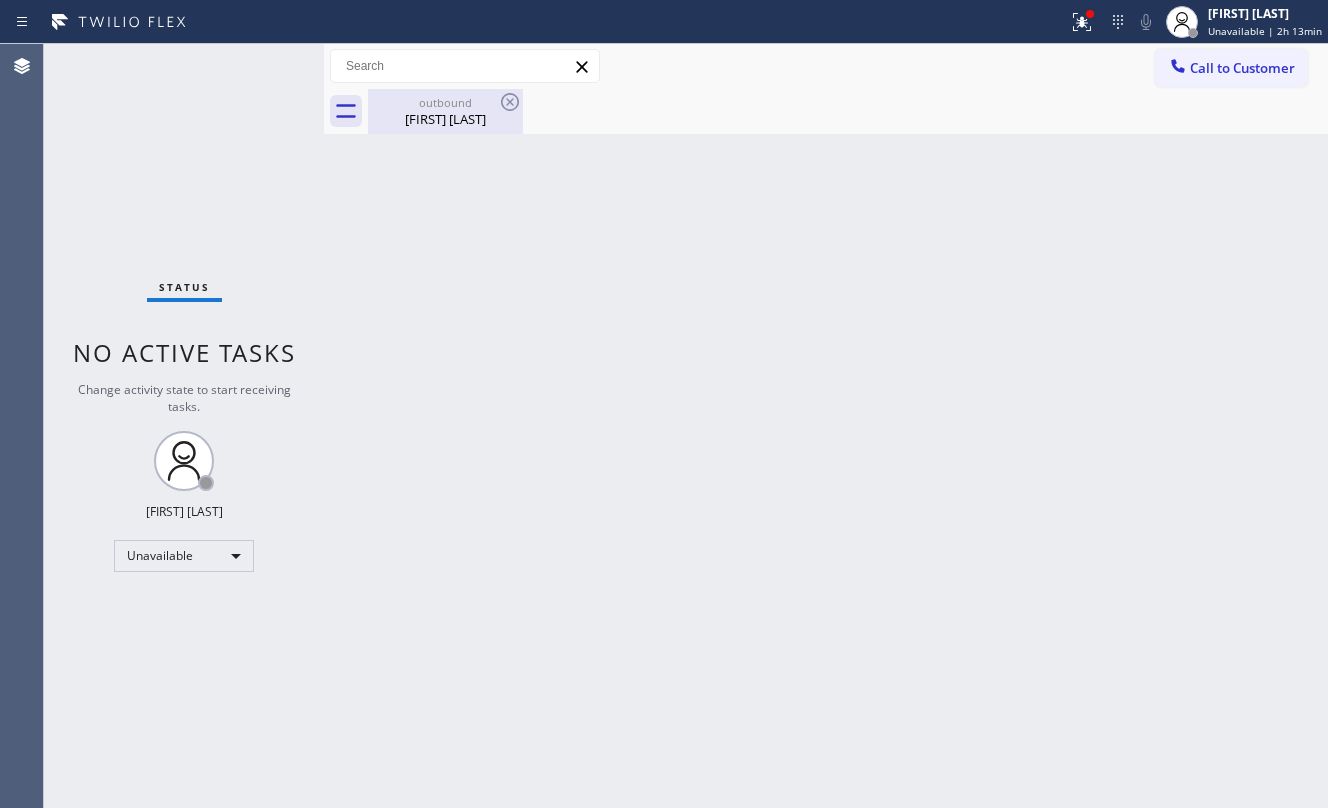 click on "Back to Dashboard Change Sender ID Customers Technicians Select a contact Outbound call Location Search location Your caller id phone number Customer number Call Customer info Name Phone none Address none Change Sender ID HVAC +18559994417 5 Star Appliance +18557314952 Appliance Repair +18554611149 Plumbing +18889090120 Air Duct Cleaning +18006865038 Electricians +18005688664 Cancel Change Check personal SMS Reset Change outbound [FIRST] [LAST] Call to Customer Outbound call Location HVAC Alliance Expert Your caller id phone number ([PHONE]) Customer number Call Outbound call Technician Search Technician Your caller id phone number Your caller id phone number Call outbound [FIRST] [LAST] [FIRST] [LAST] Since: 20 [MONTH] 2020 link to CRM copy Email [EMAIL] Emails allowed Phone ([PHONE]) Ext: 0 Phone2 none Ext: 0 SMS allowed Primary address 19859 Camino Arroyo Walnut, 91789 CA EDIT Outbound call Location HVAC Alliance Expert Your caller id phone number ([PHONE]) Customer number" at bounding box center [826, 426] 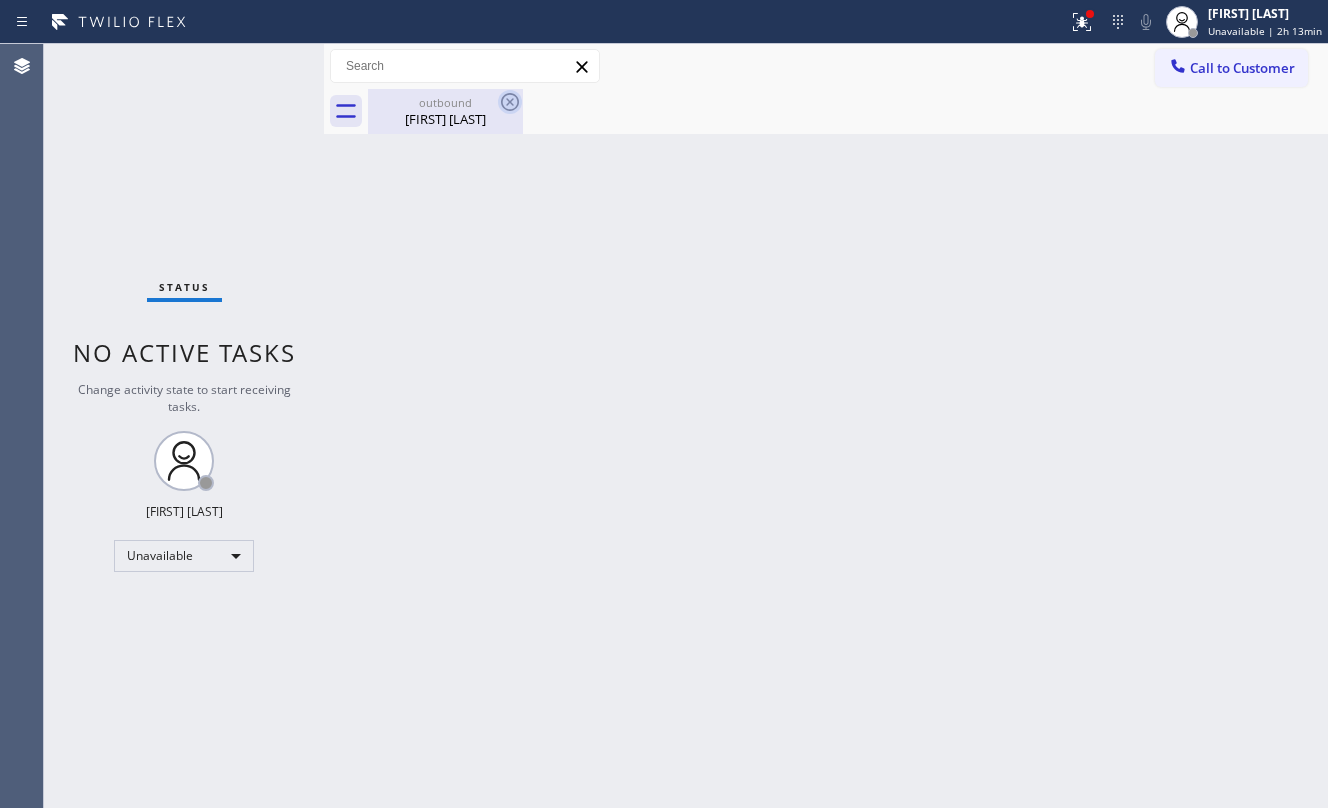 click 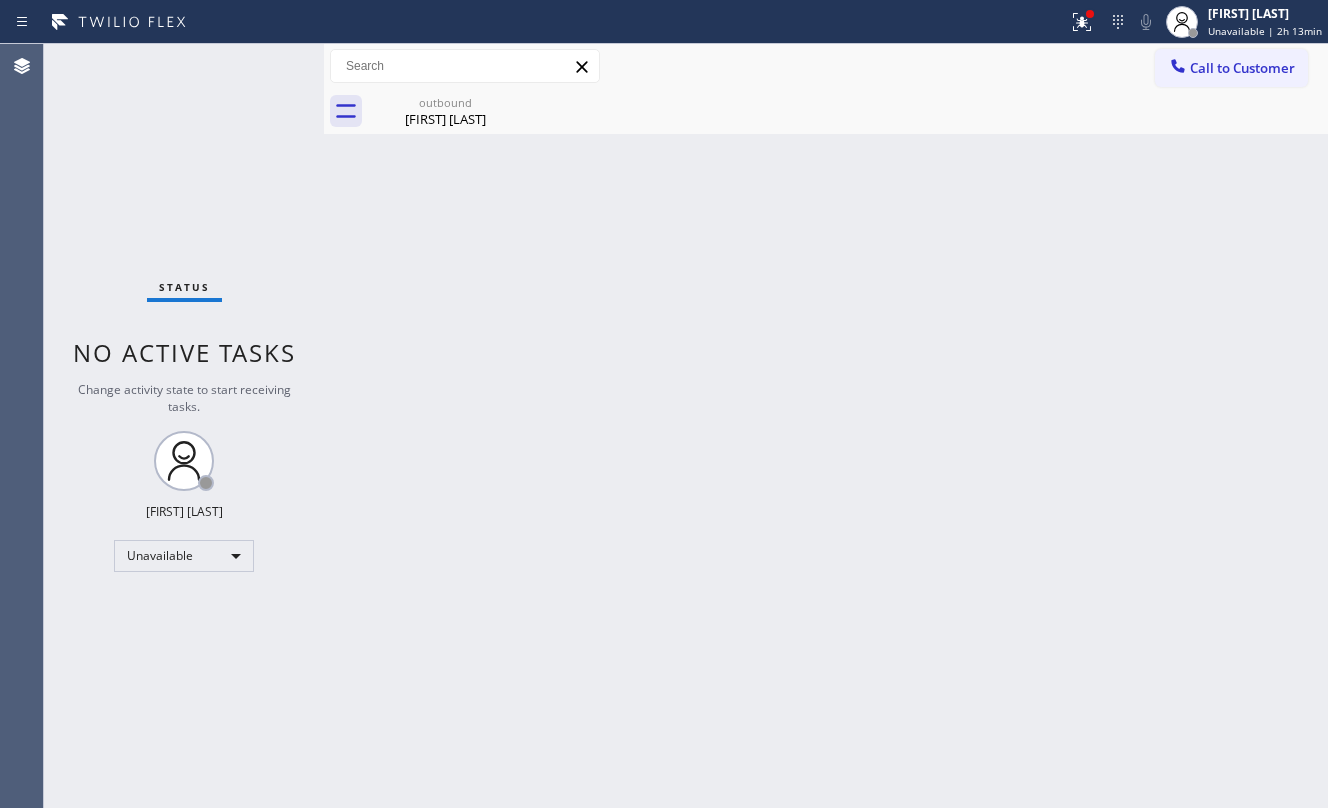 click on "Back to Dashboard Change Sender ID Customers Technicians Select a contact Outbound call Location Search location Your caller id phone number Customer number Call Customer info Name   Phone none Address none Change Sender ID HVAC +[PHONE] 5 Star Appliance +[PHONE] Appliance Repair +[PHONE] Plumbing +[PHONE] Air Duct Cleaning +[PHONE]  Electricians +[PHONE]  Cancel Change Check personal SMS Reset Change outbound [FIRST] [LAST] Call to Customer Outbound call Location HVAC Alliance Expert Your caller id phone number (555) [PHONE] Customer number Call Outbound call Technician Search Technician Your caller id phone number Your caller id phone number Call outbound [FIRST] [LAST]" at bounding box center (826, 426) 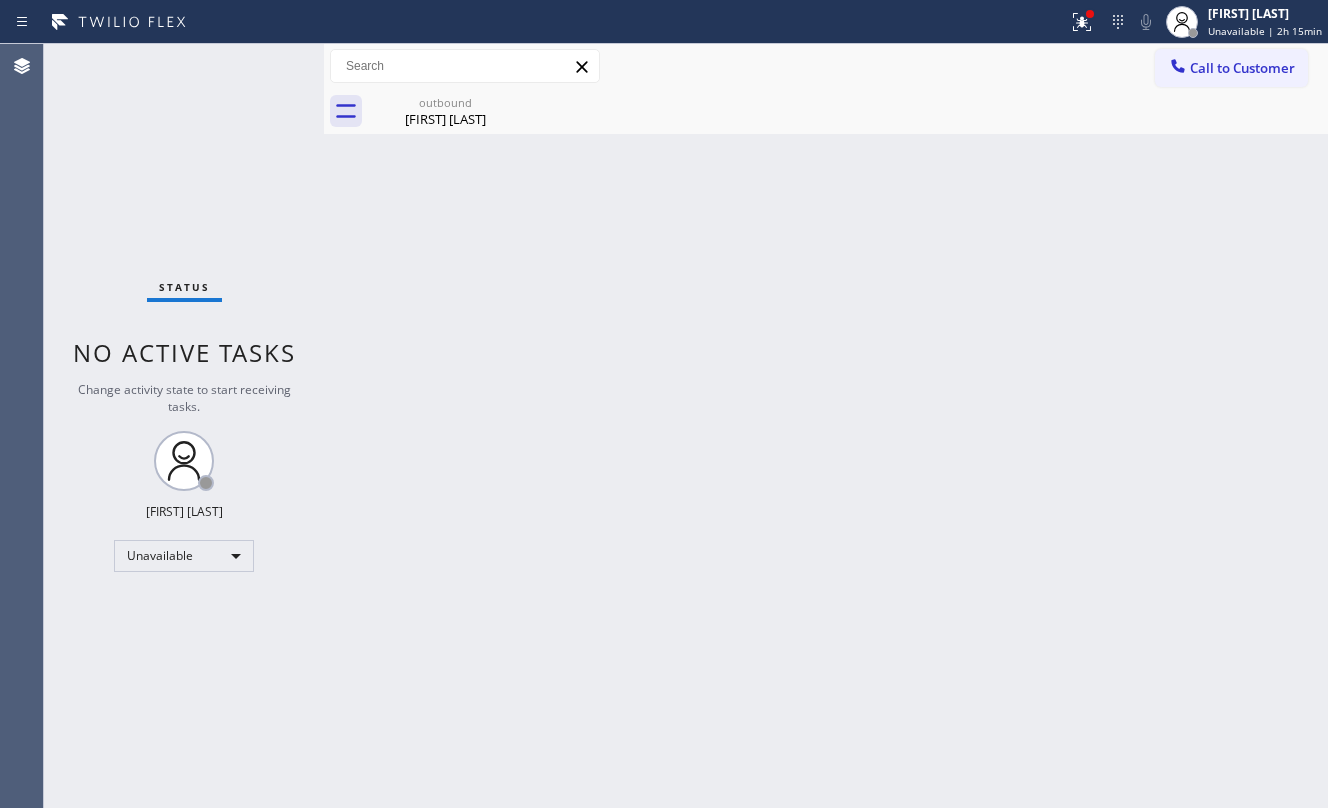 click on "Back to Dashboard Change Sender ID Customers Technicians Select a contact Outbound call Location Search location Your caller id phone number Customer number Call Customer info Name   Phone none Address none Change Sender ID HVAC +[PHONE] 5 Star Appliance +[PHONE] Appliance Repair +[PHONE] Plumbing +[PHONE] Air Duct Cleaning +[PHONE]  Electricians +[PHONE]  Cancel Change Check personal SMS Reset Change outbound [FIRST] [LAST] Call to Customer Outbound call Location HVAC Alliance Expert Your caller id phone number (555) [PHONE] Customer number Call Outbound call Technician Search Technician Your caller id phone number Your caller id phone number Call outbound [FIRST] [LAST]" at bounding box center (826, 426) 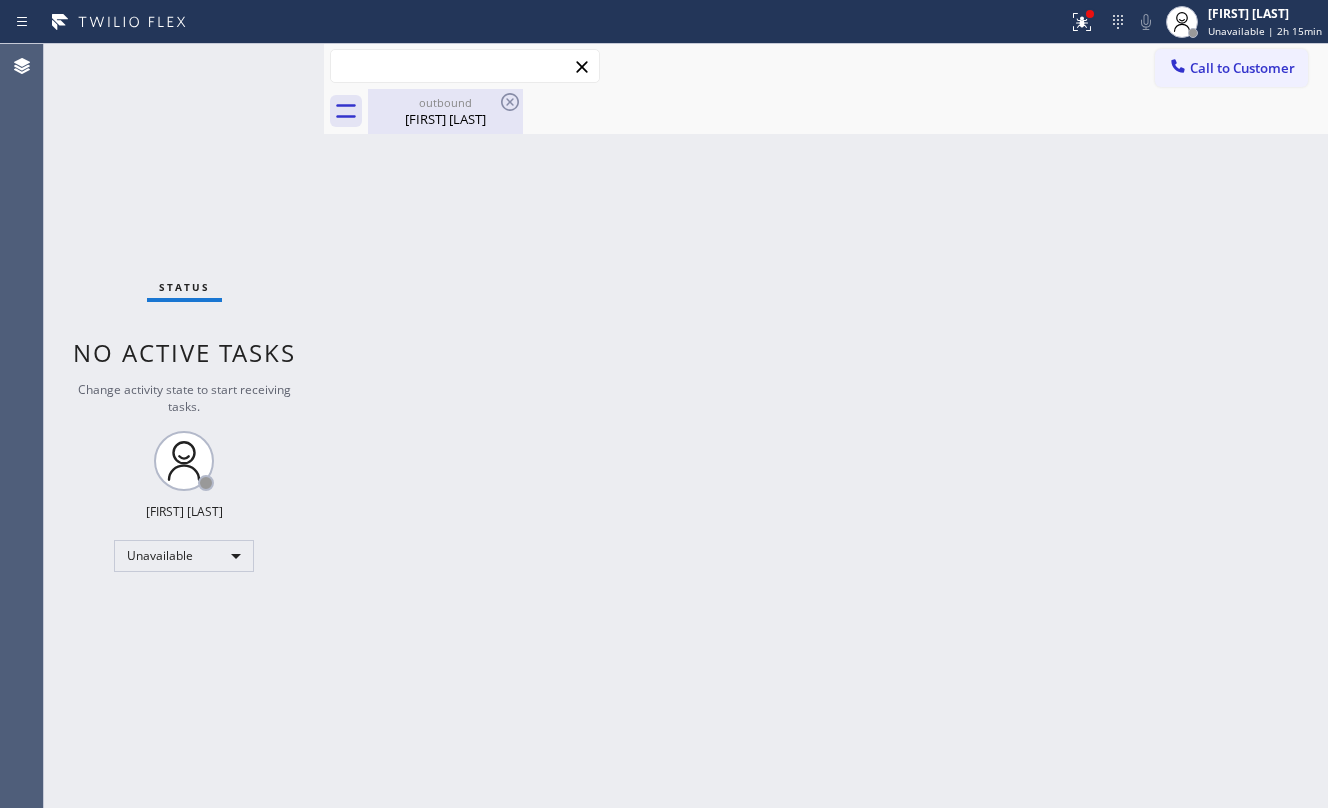 click on "Call to Customer Outbound call Location HVAC Alliance Expert Your caller id phone number [PHONE] Customer number Call Outbound call Technician Search Technician Your caller id phone number Your caller id phone number Call" at bounding box center (826, 66) 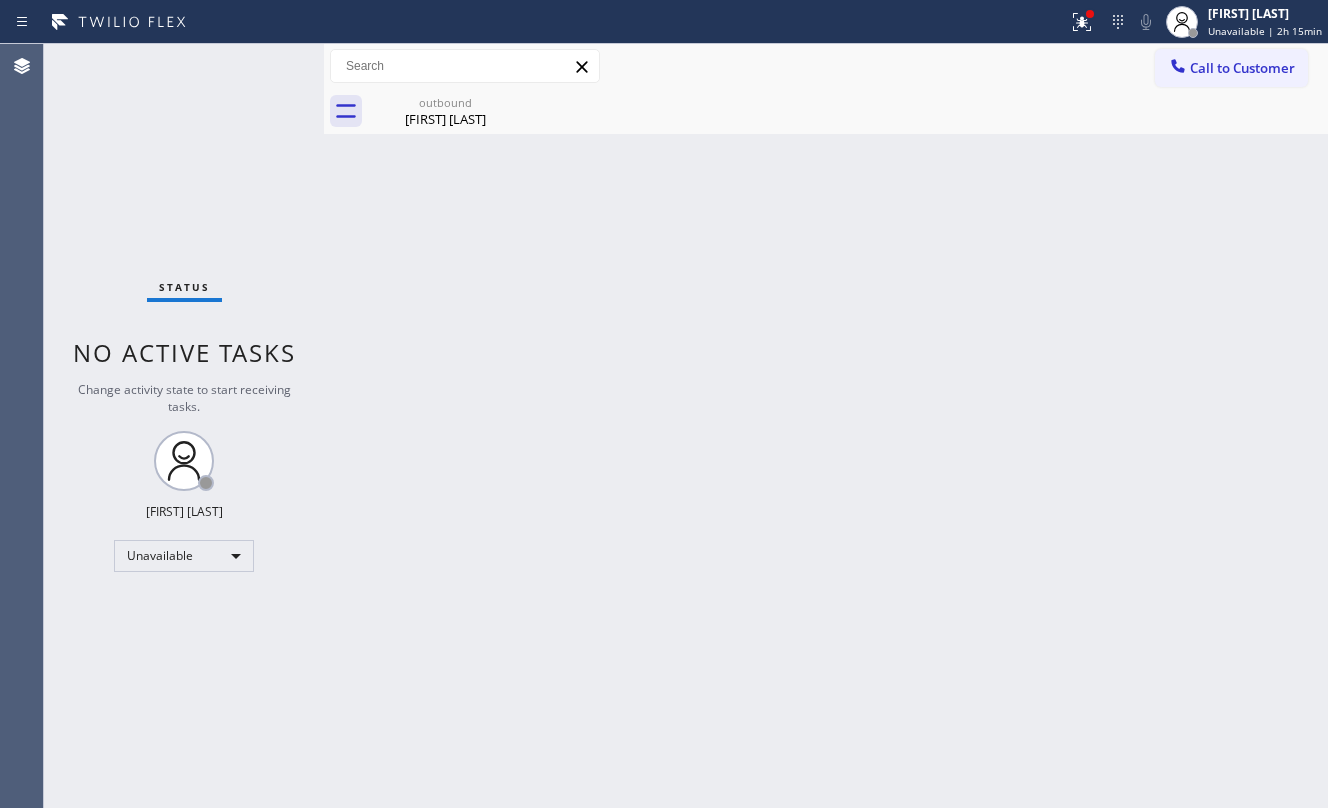 click on "outbound" at bounding box center (445, 102) 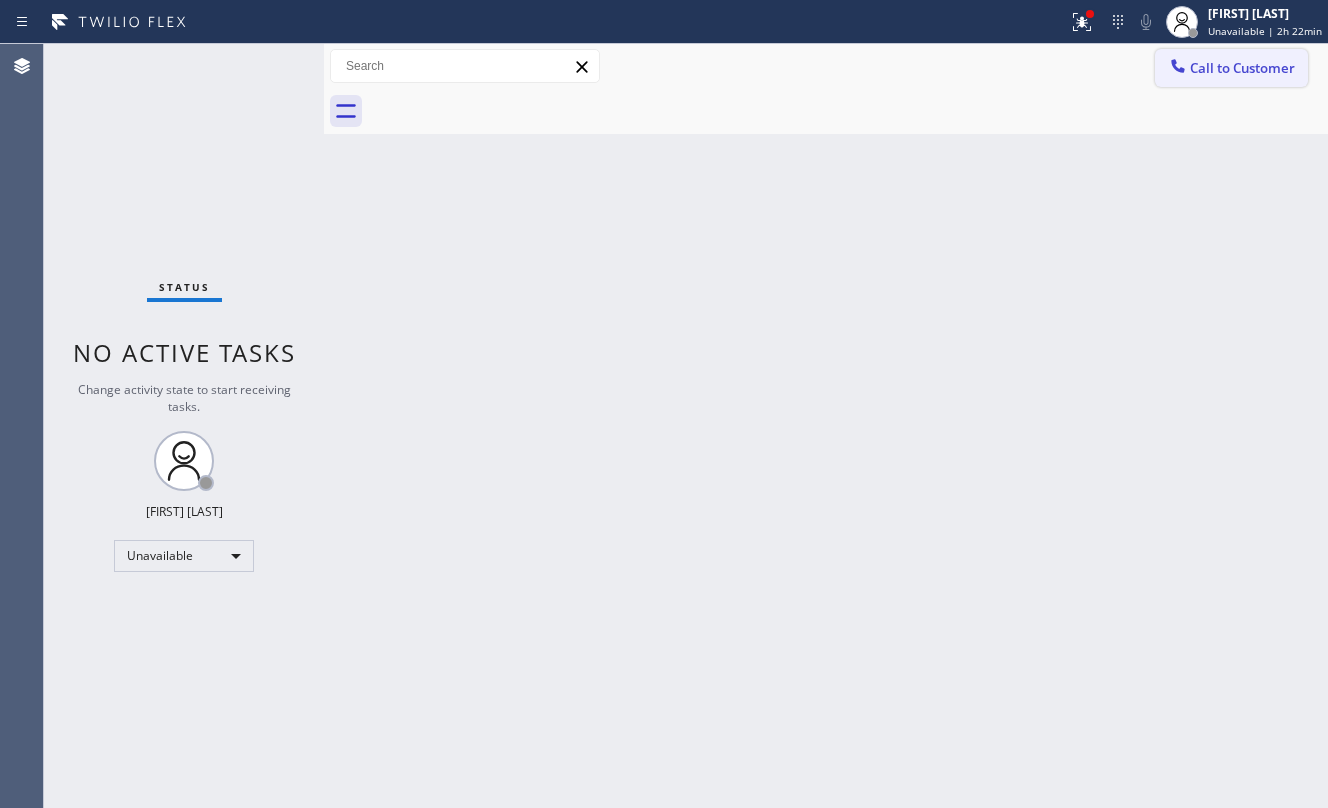 click on "Call to Customer" at bounding box center (1242, 68) 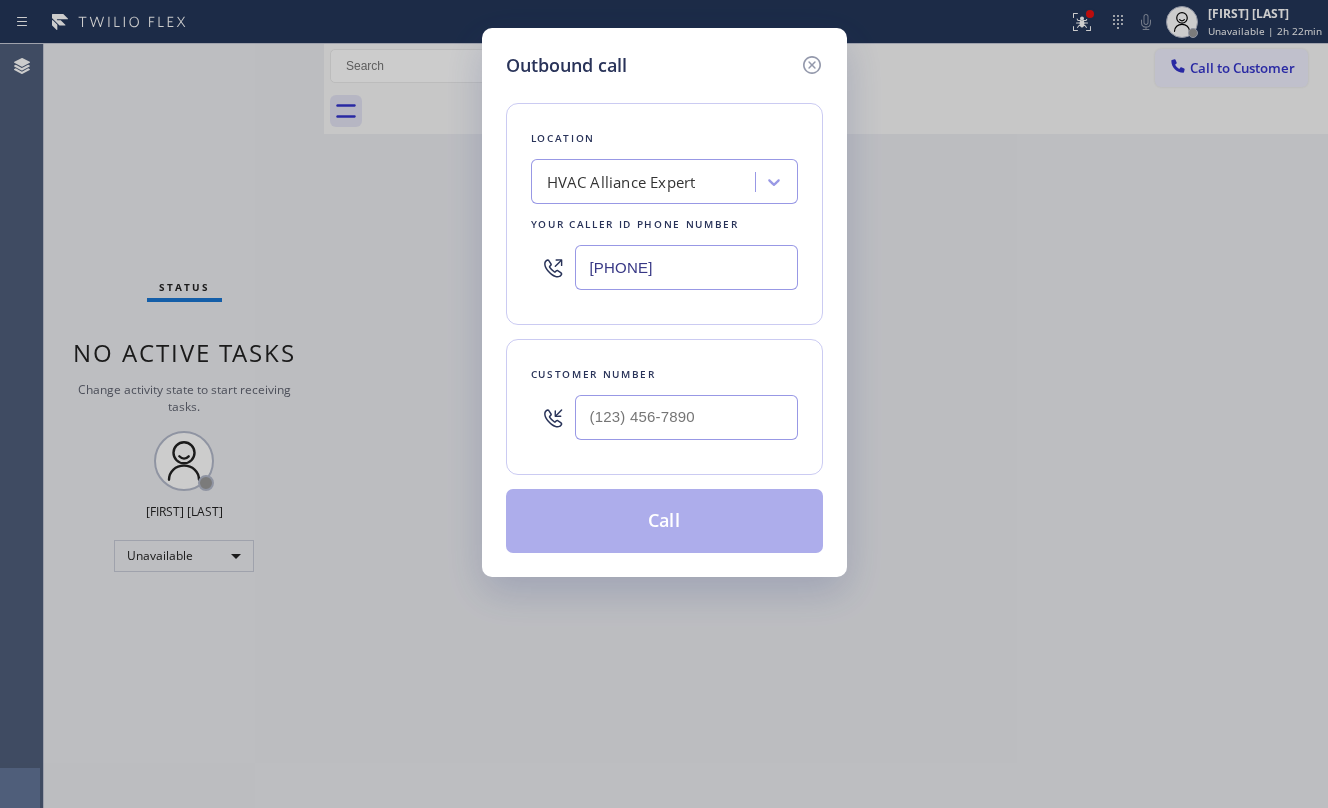 click at bounding box center (686, 417) 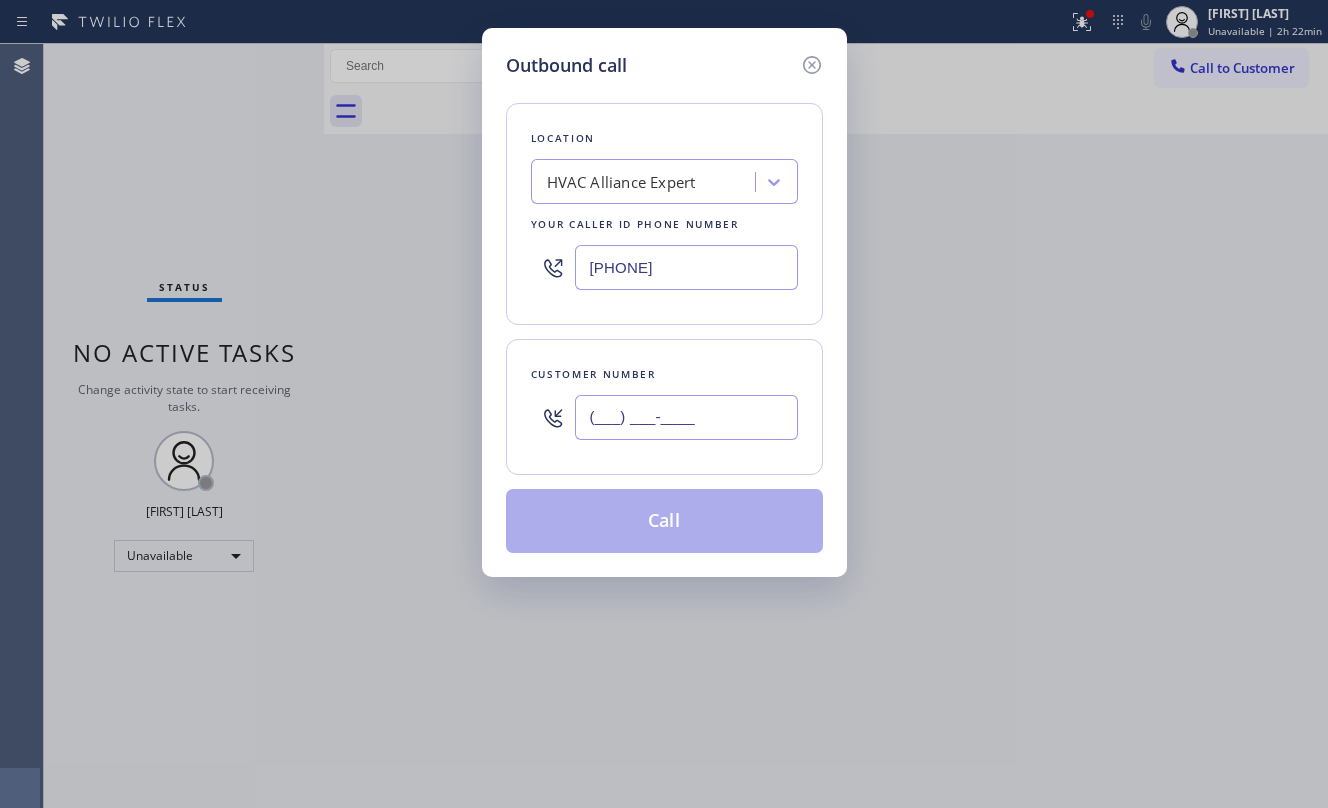 paste on "[PHONE]" 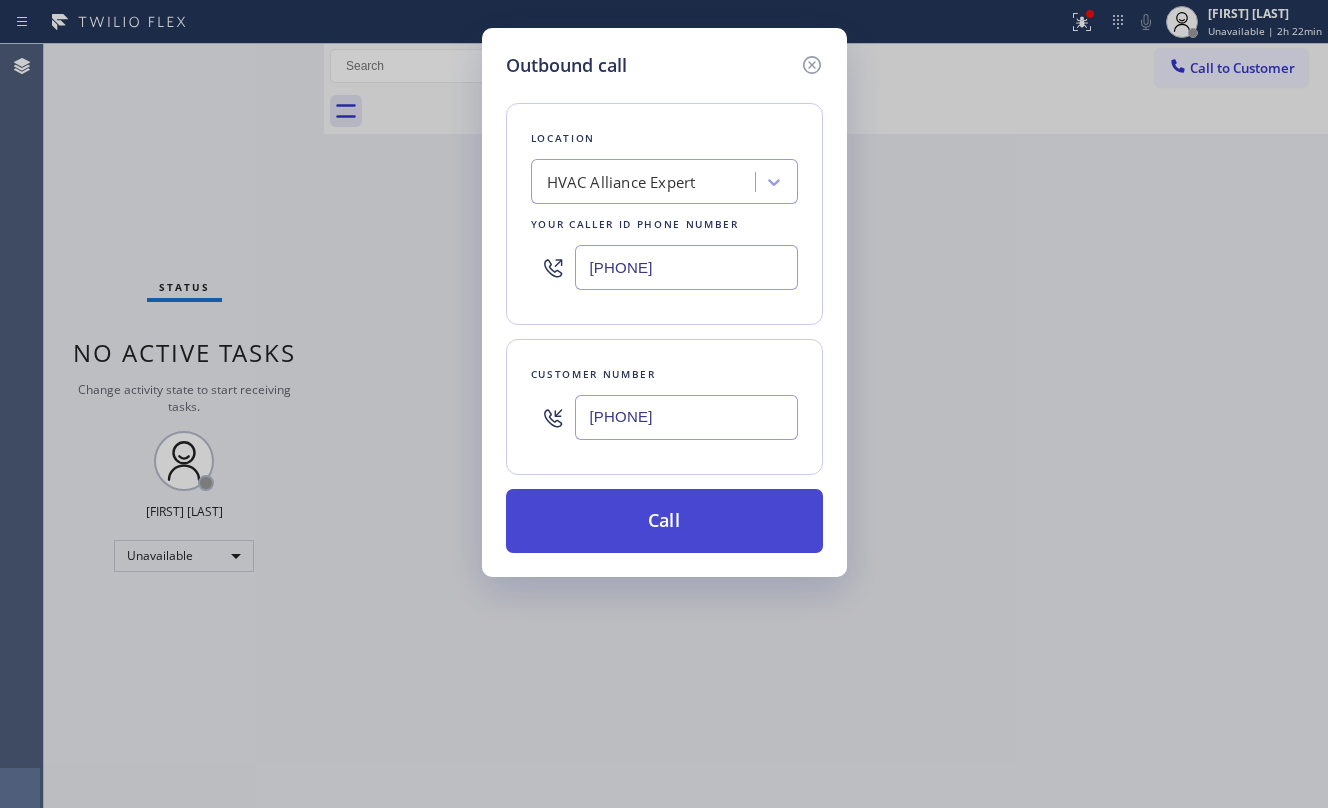 type on "[PHONE]" 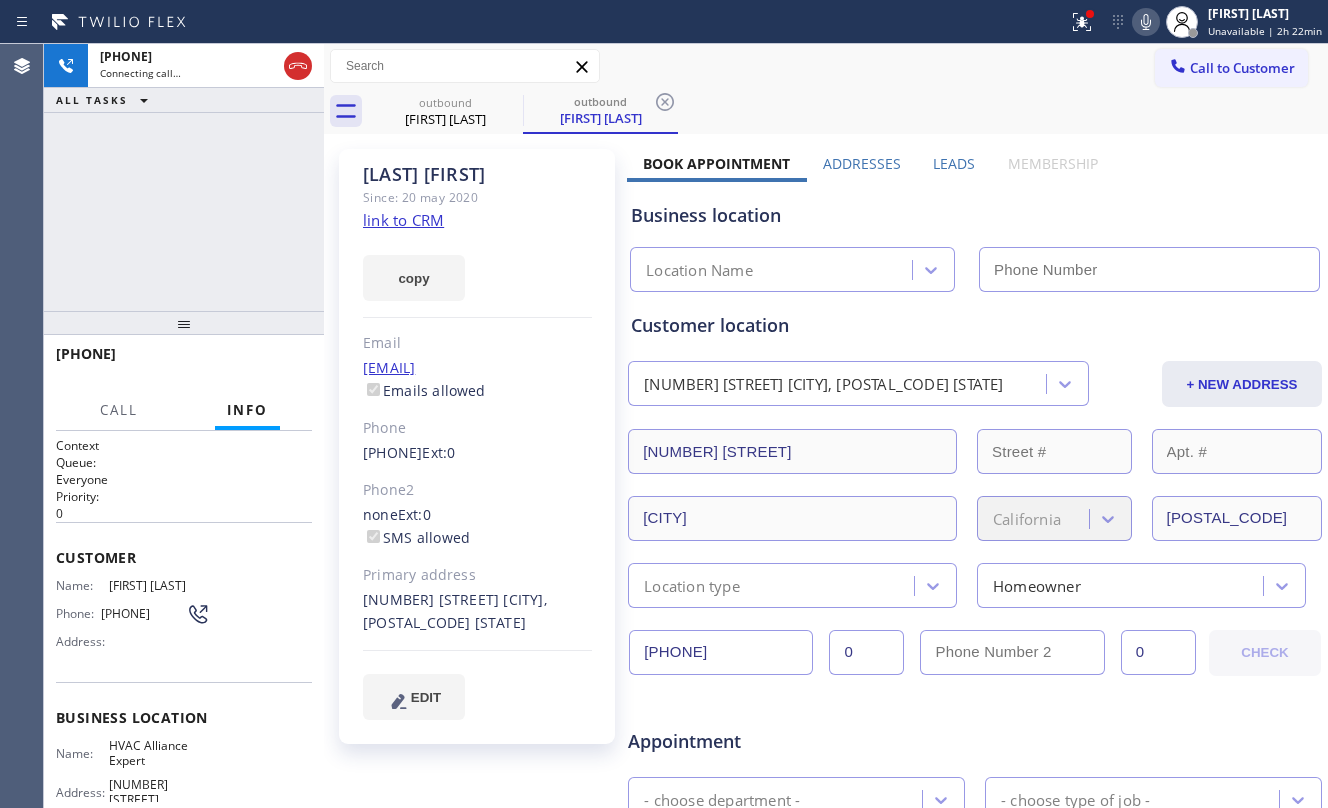 click on "[PHONE] Connecting call… ALL TASKS ALL TASKS ACTIVE TASKS TASKS IN WRAP UP" at bounding box center (184, 177) 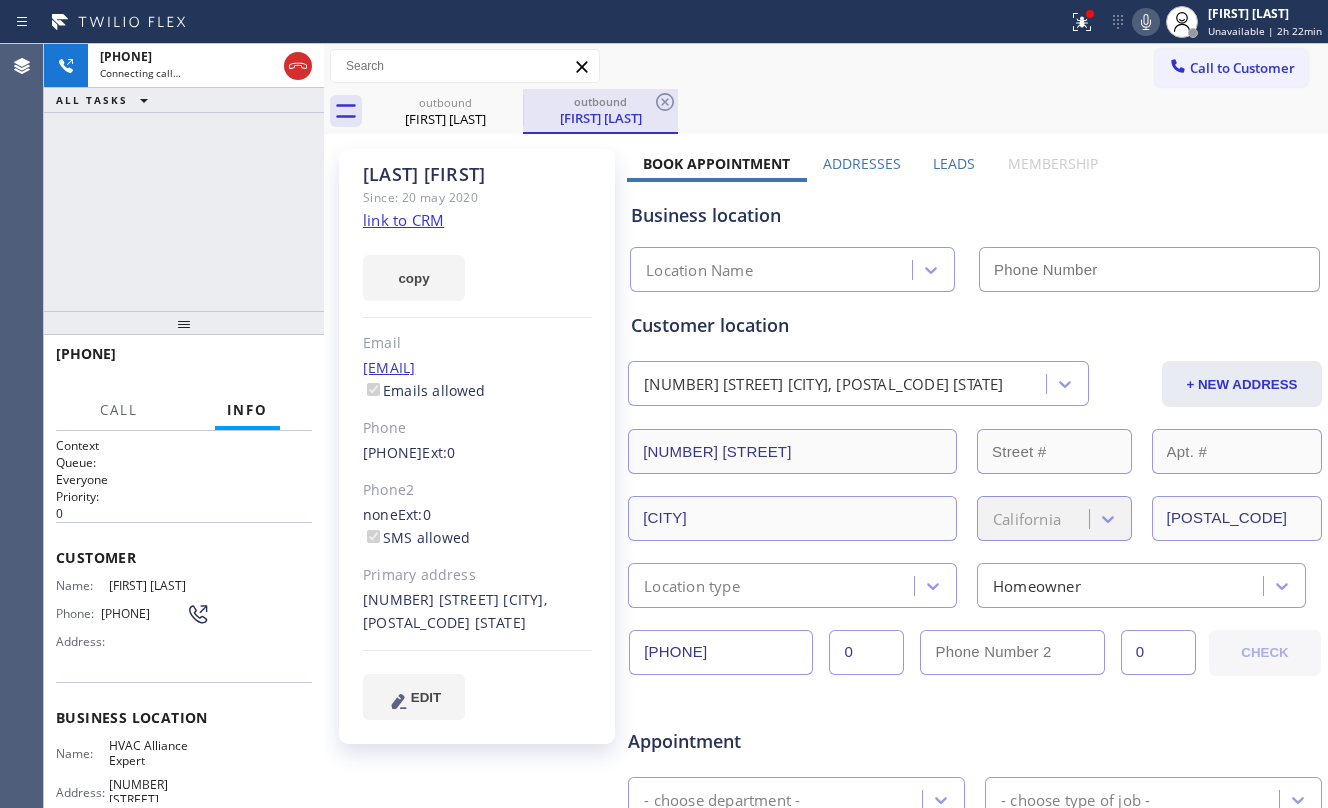 click on "outbound" at bounding box center [445, 102] 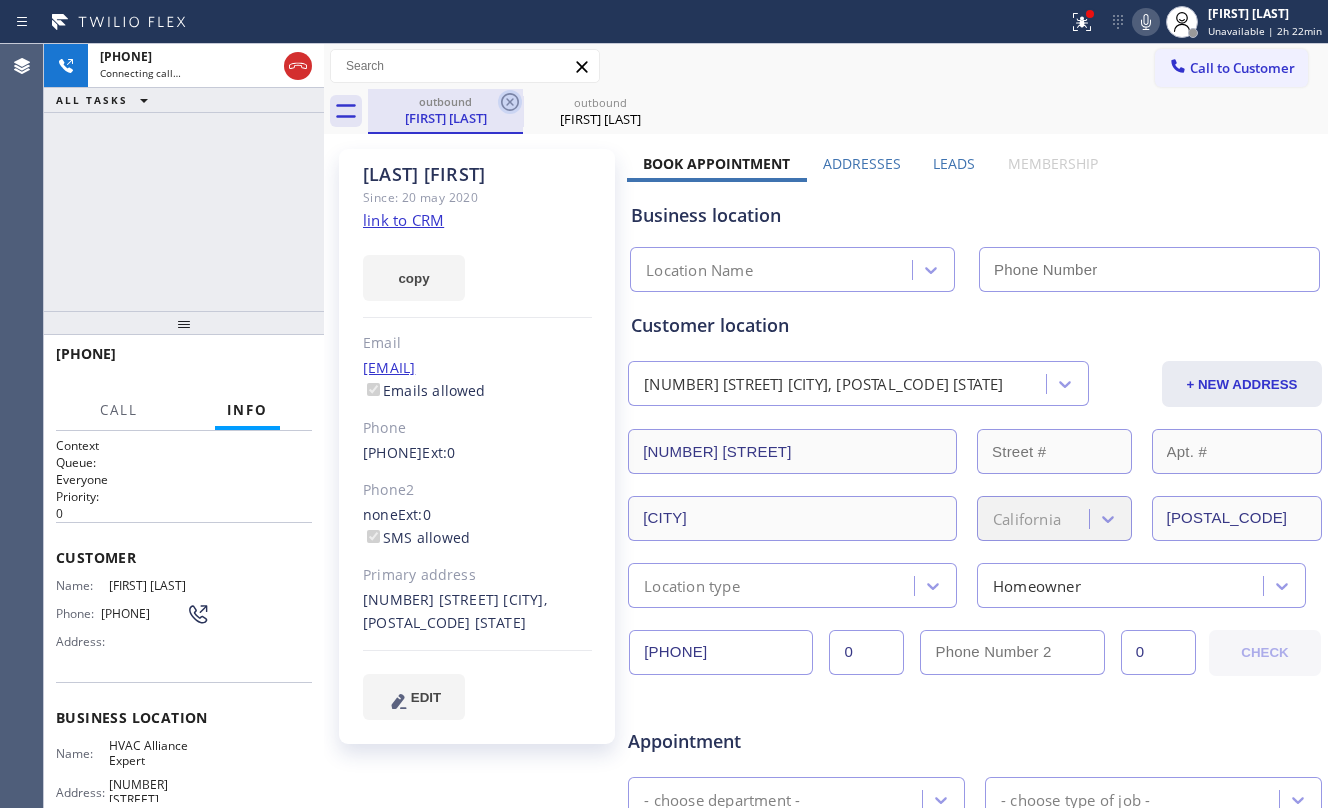 click 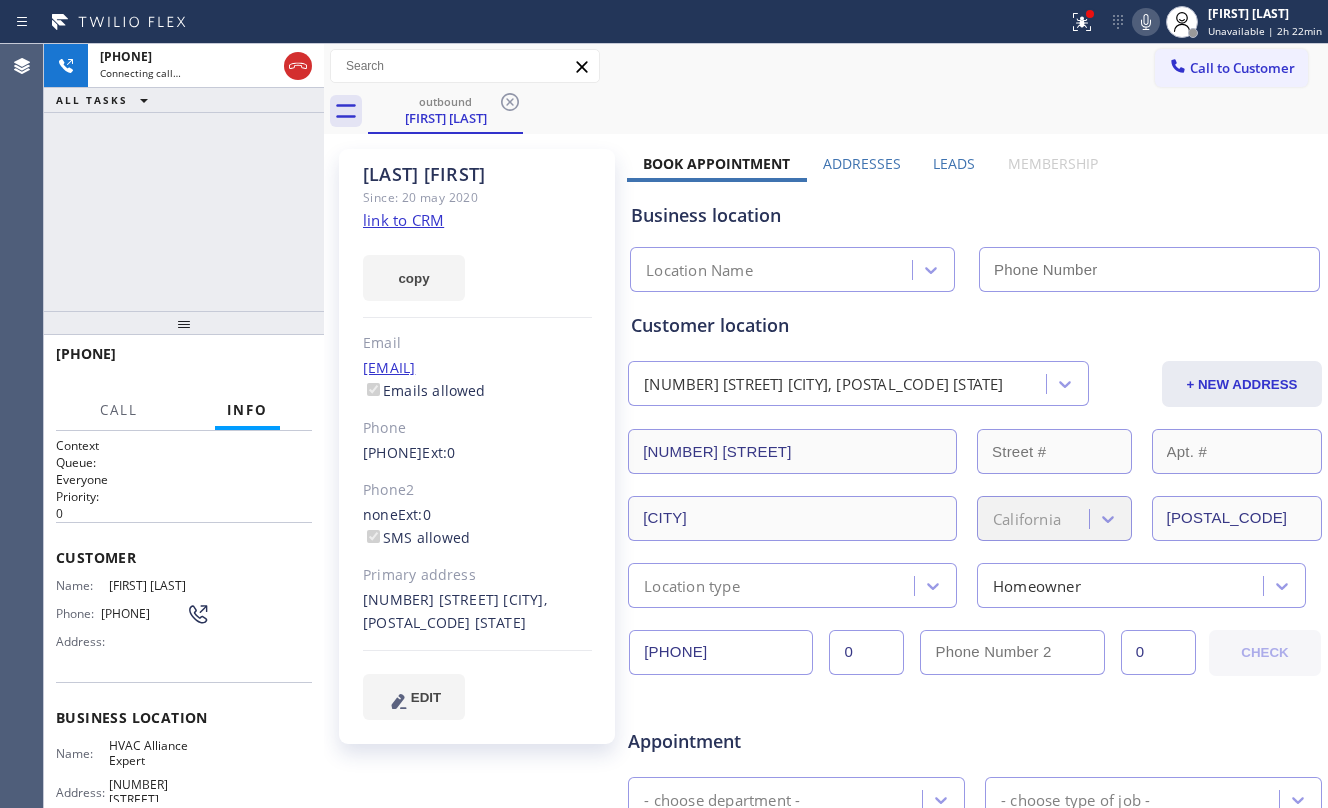 type on "[PHONE]" 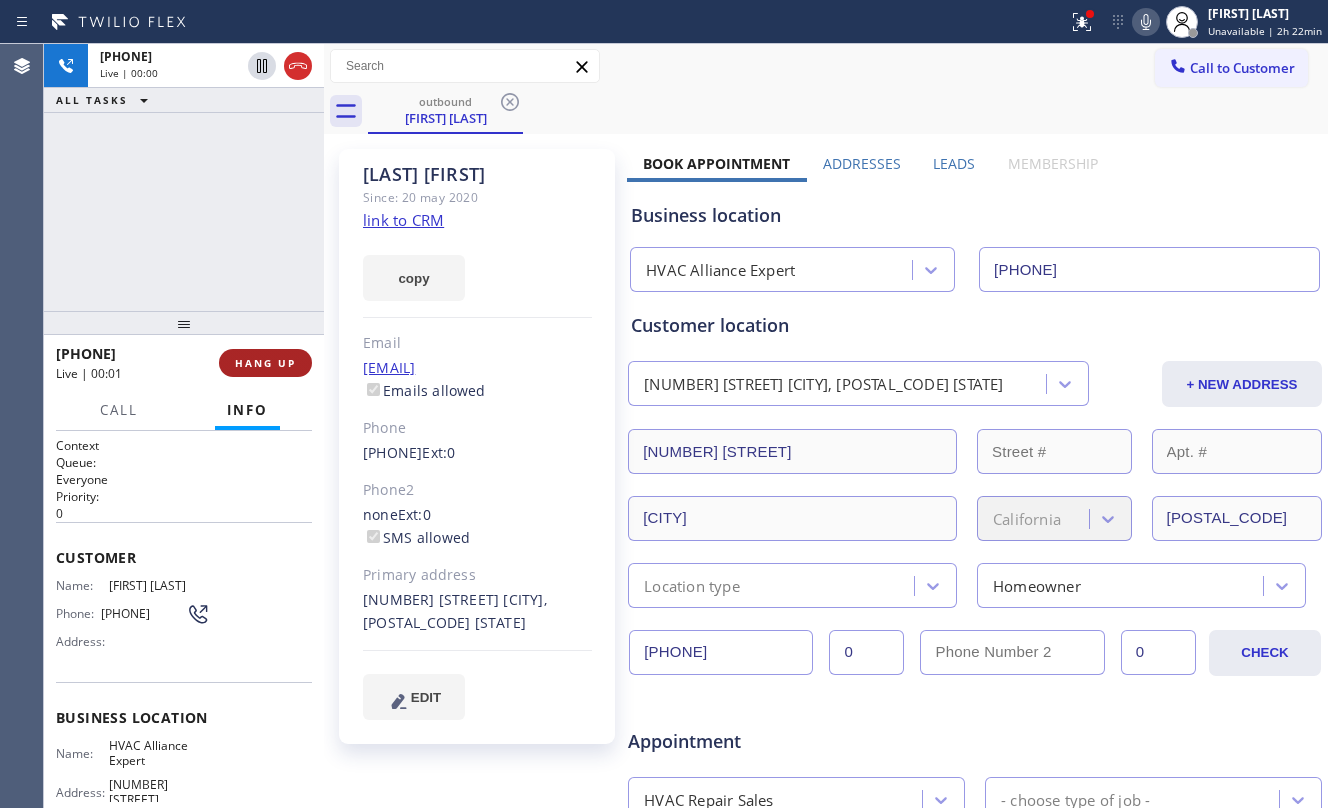click on "HANG UP" at bounding box center (265, 363) 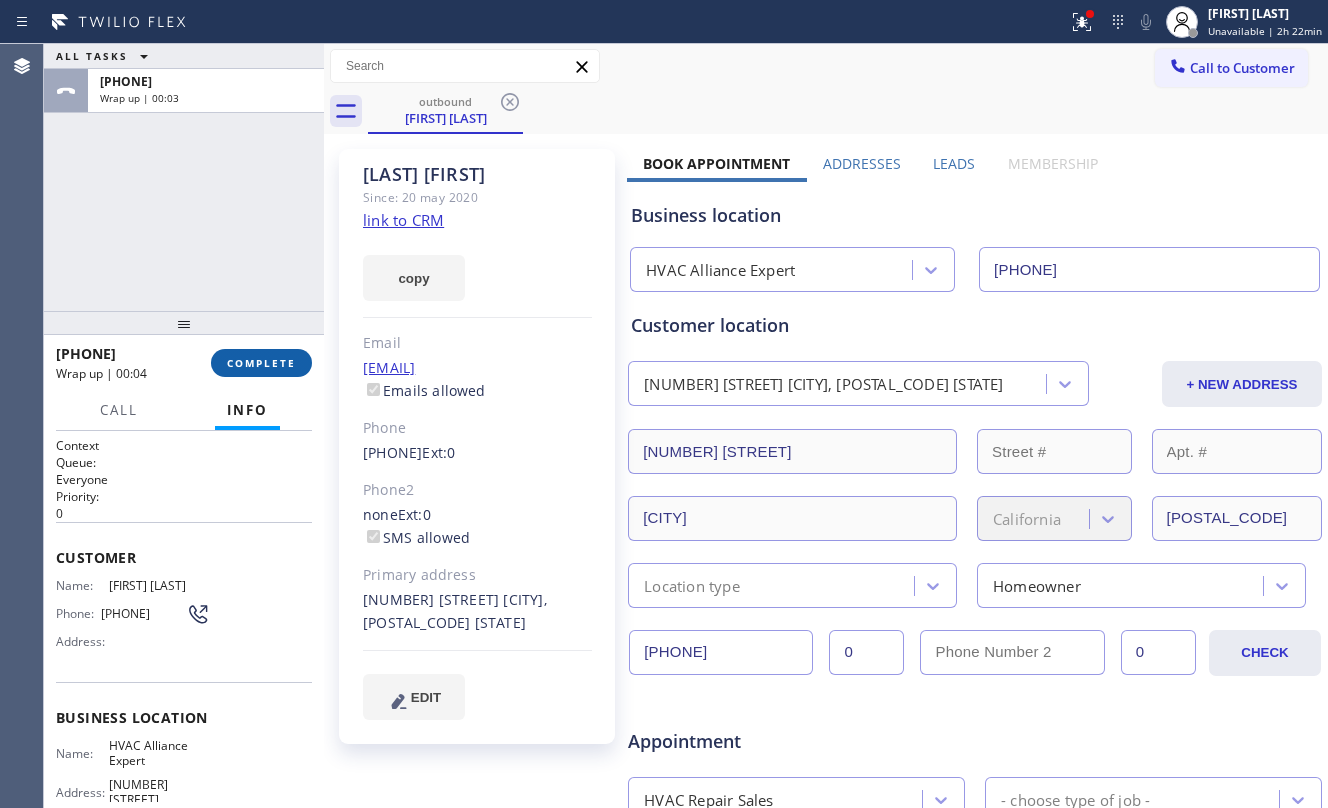 drag, startPoint x: 249, startPoint y: 349, endPoint x: 257, endPoint y: 361, distance: 14.422205 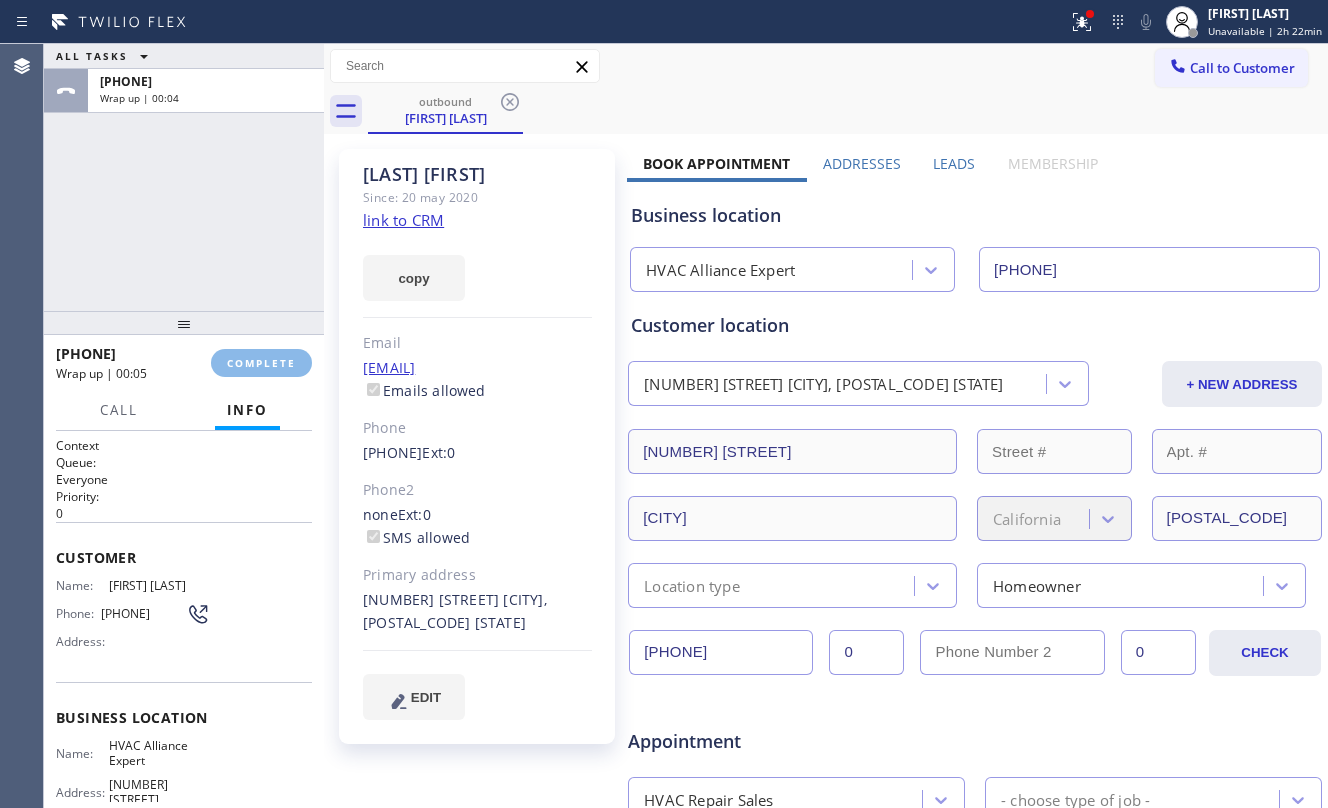 click on "ALL TASKS ALL TASKS ACTIVE TASKS TASKS IN WRAP UP +1[PHONE] Wrap up | 00:04" at bounding box center (184, 177) 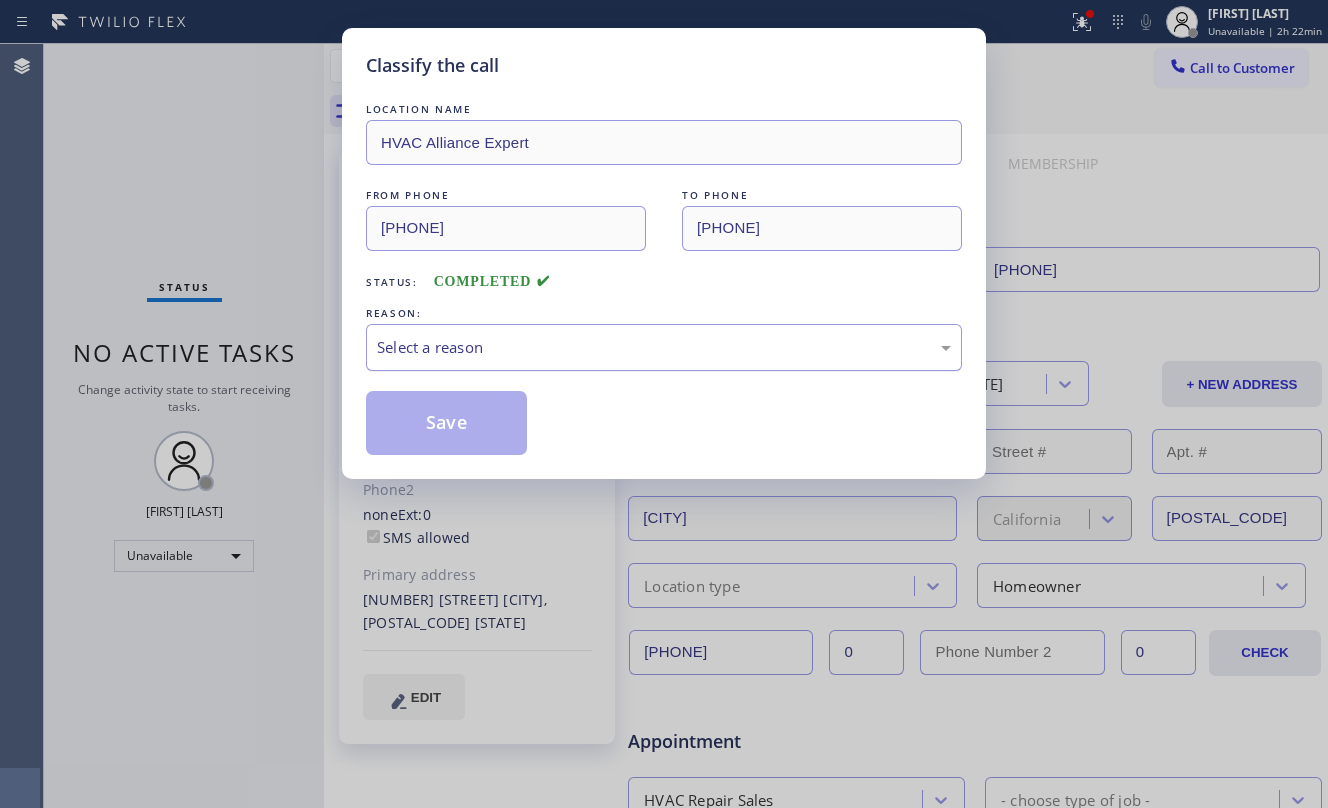 click on "Select a reason" at bounding box center (664, 347) 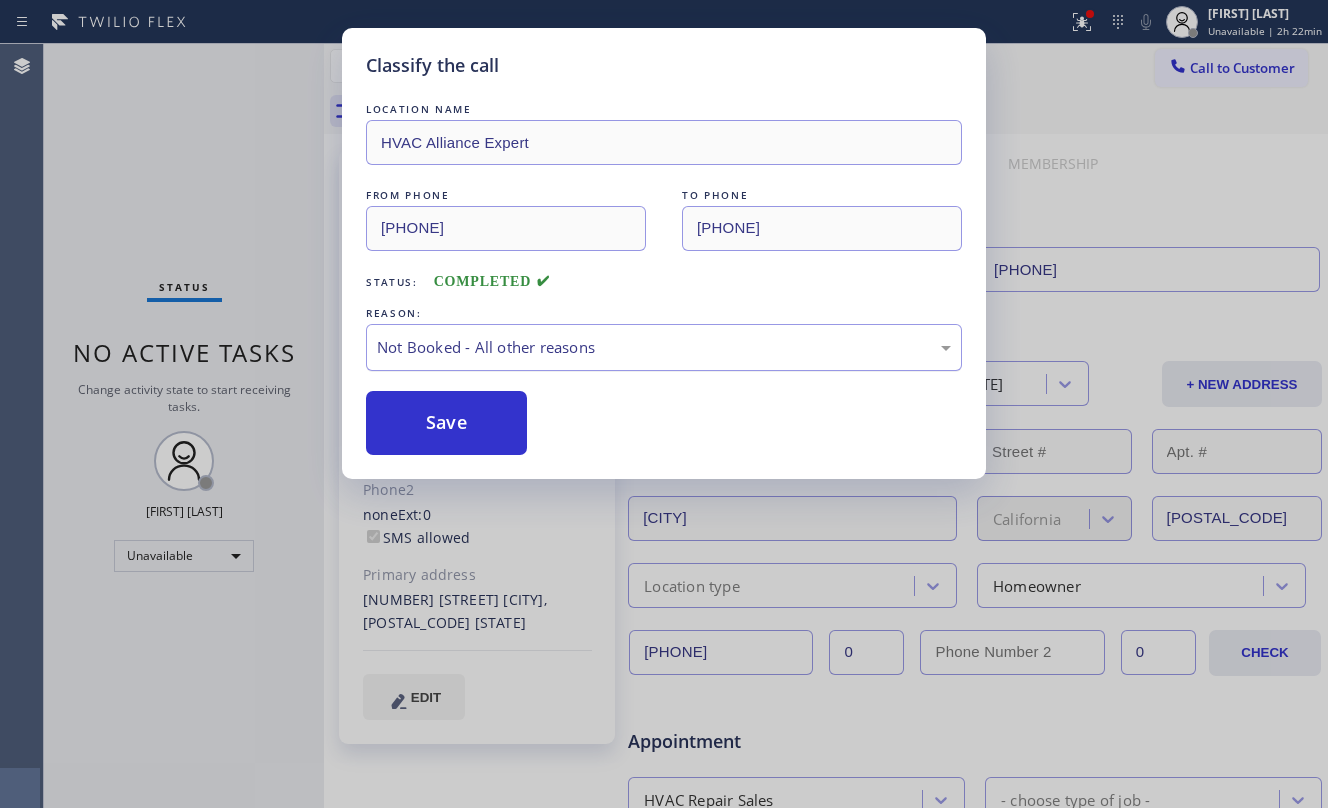 click on "Not Booked - All other reasons" at bounding box center (664, 347) 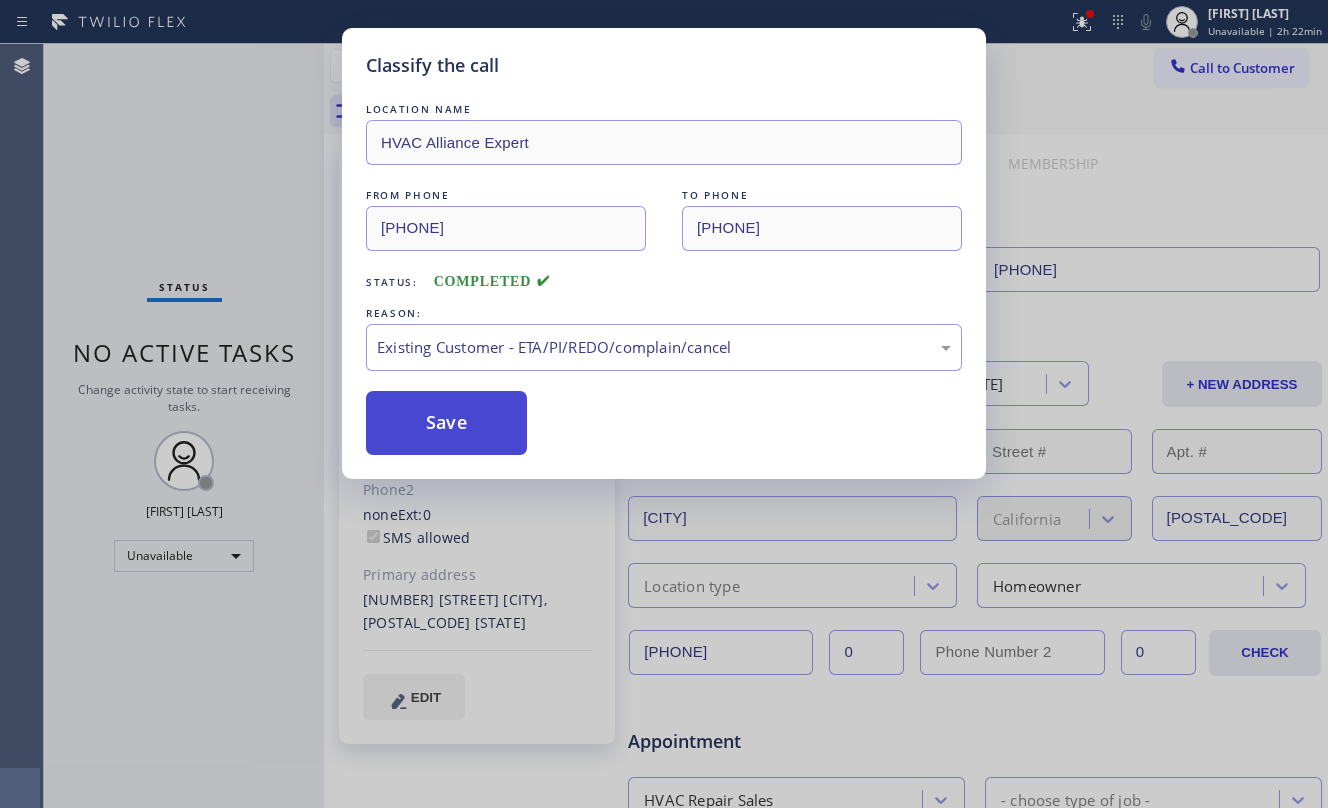 click on "Save" at bounding box center [446, 423] 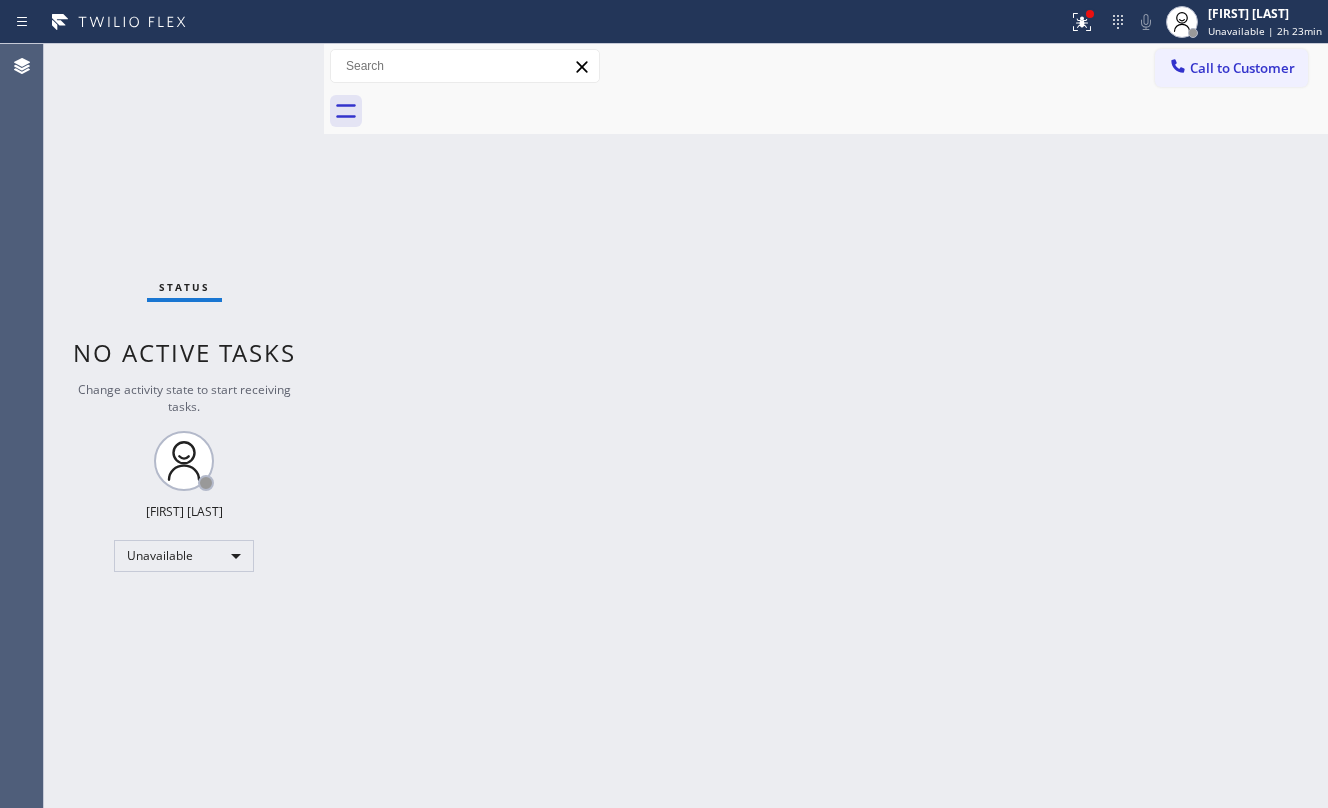 drag, startPoint x: 329, startPoint y: 328, endPoint x: 376, endPoint y: 358, distance: 55.758408 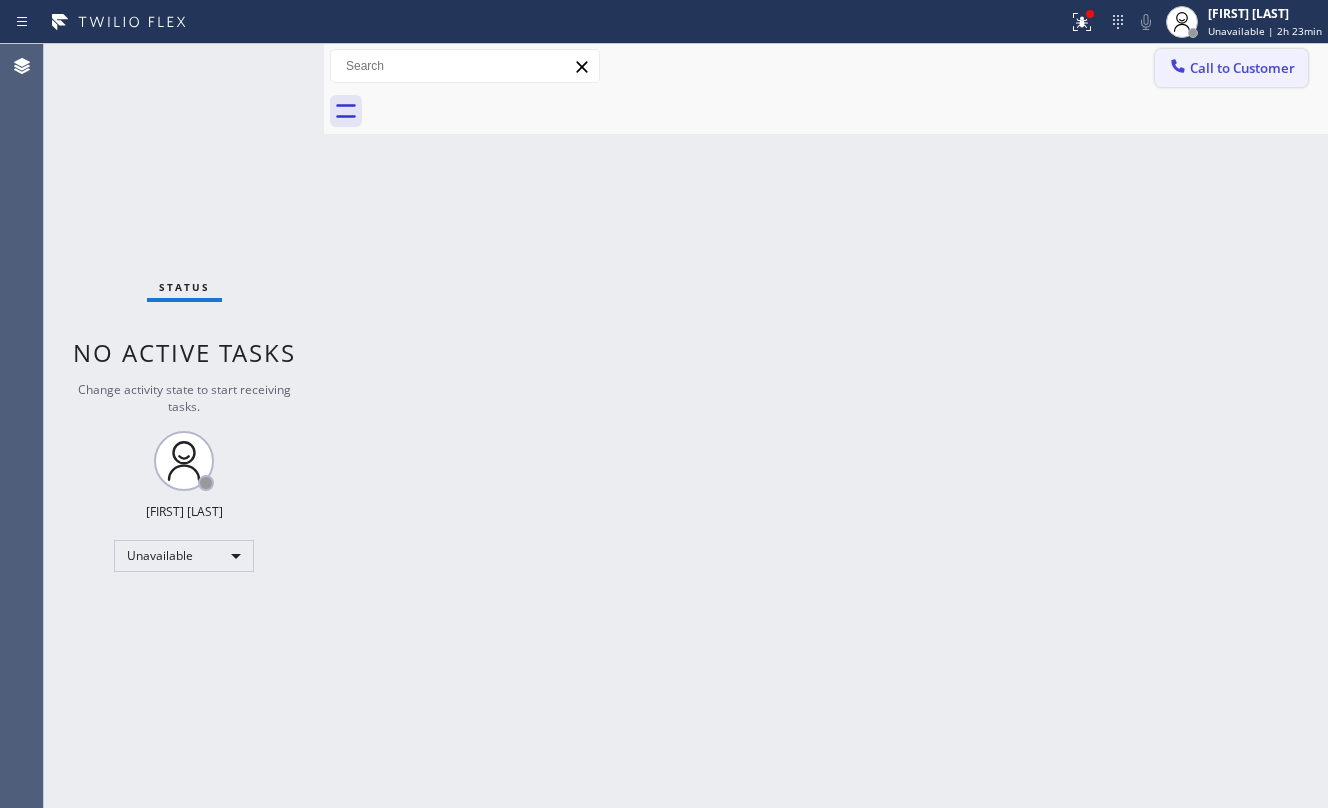 click on "Call to Customer" at bounding box center (1242, 68) 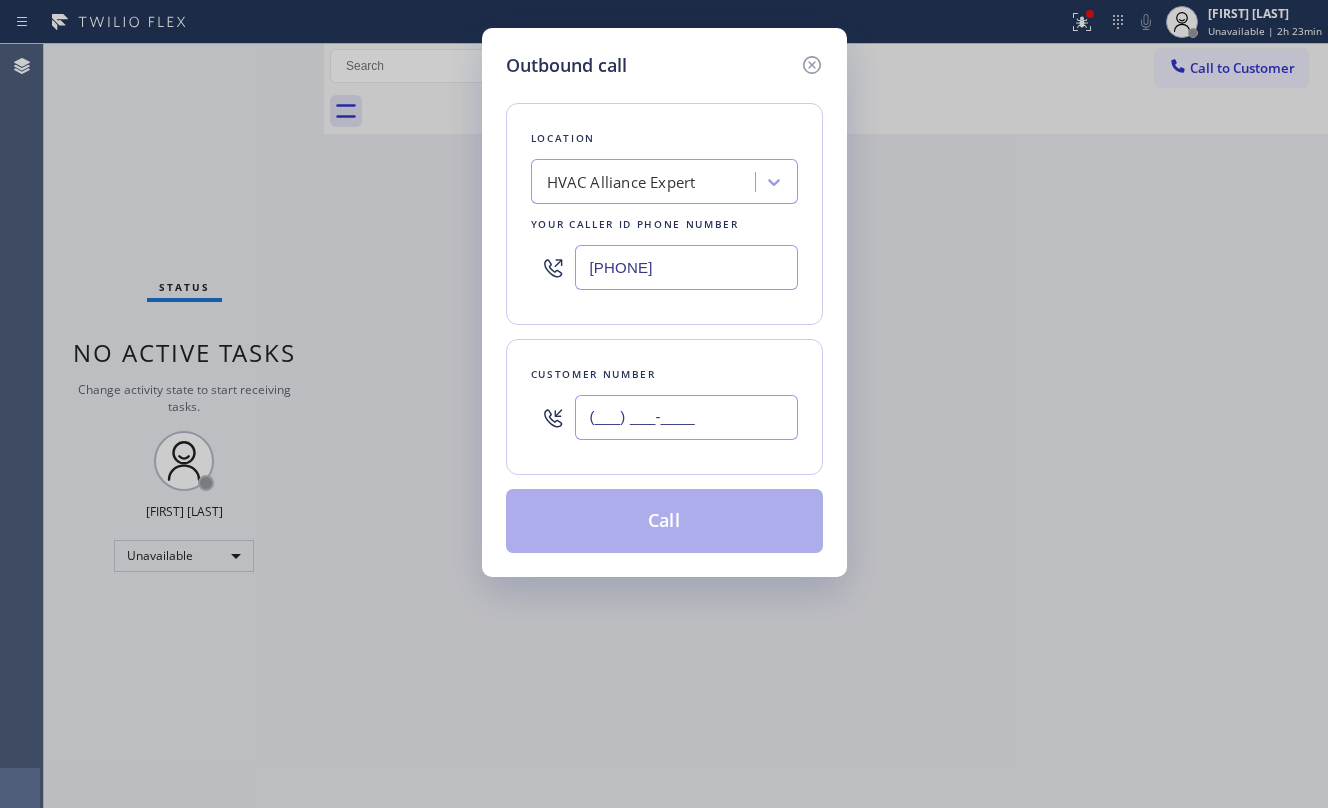 click on "(___) ___-____" at bounding box center [686, 417] 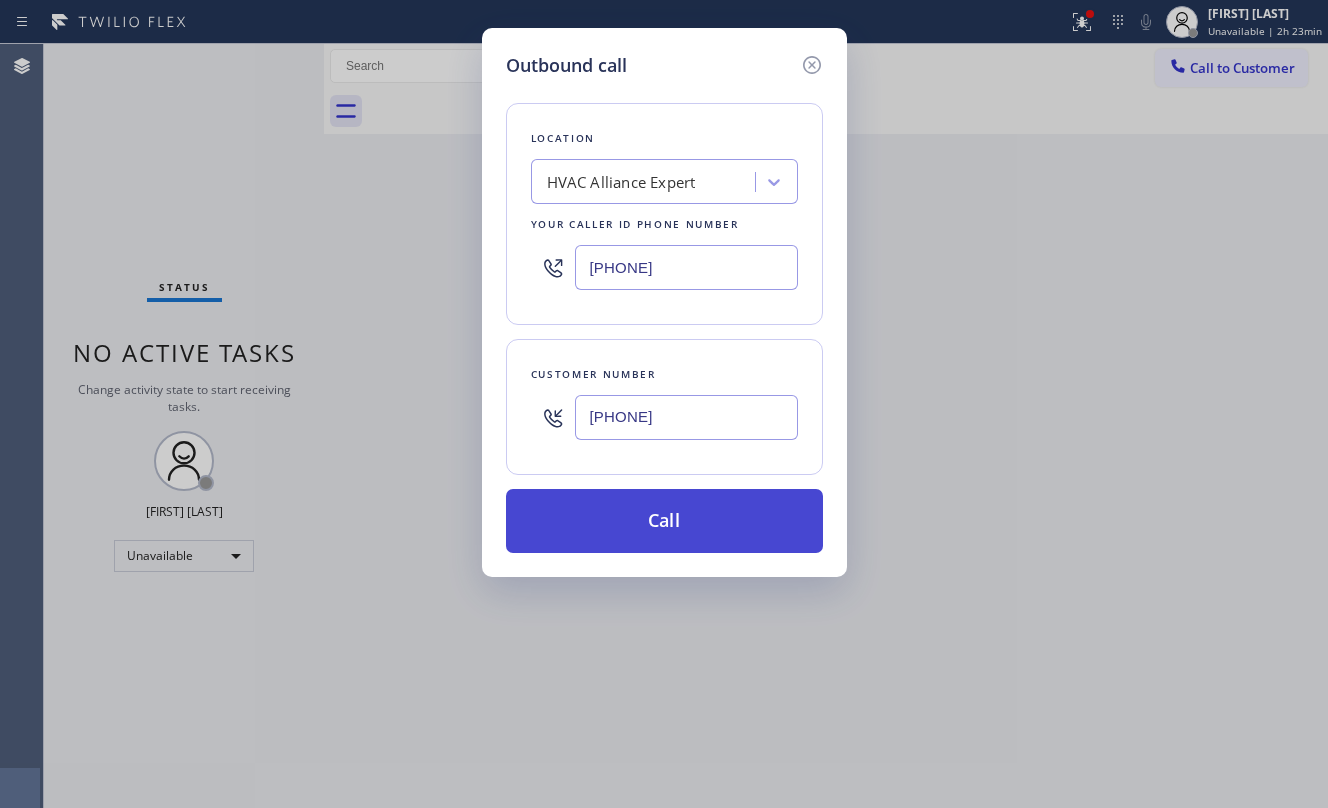 type on "[PHONE]" 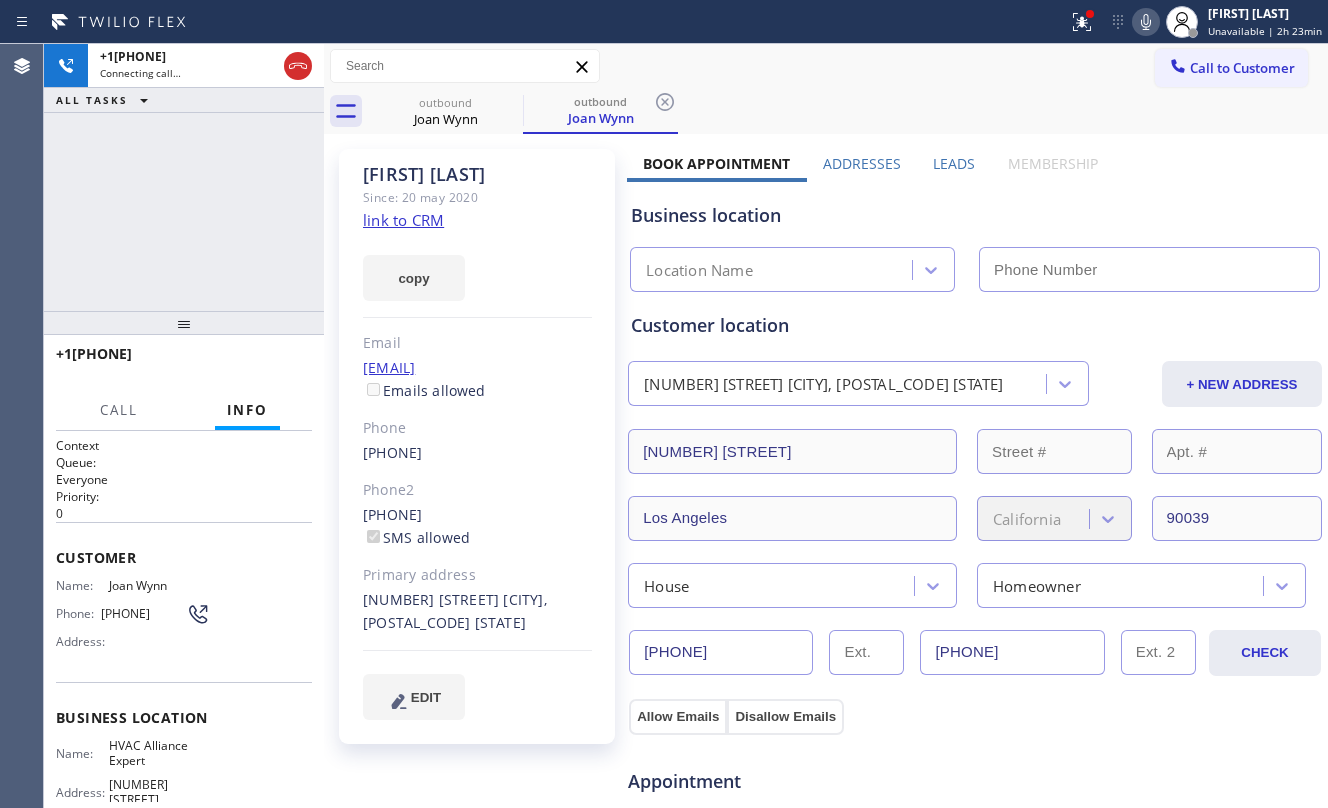 type on "[PHONE]" 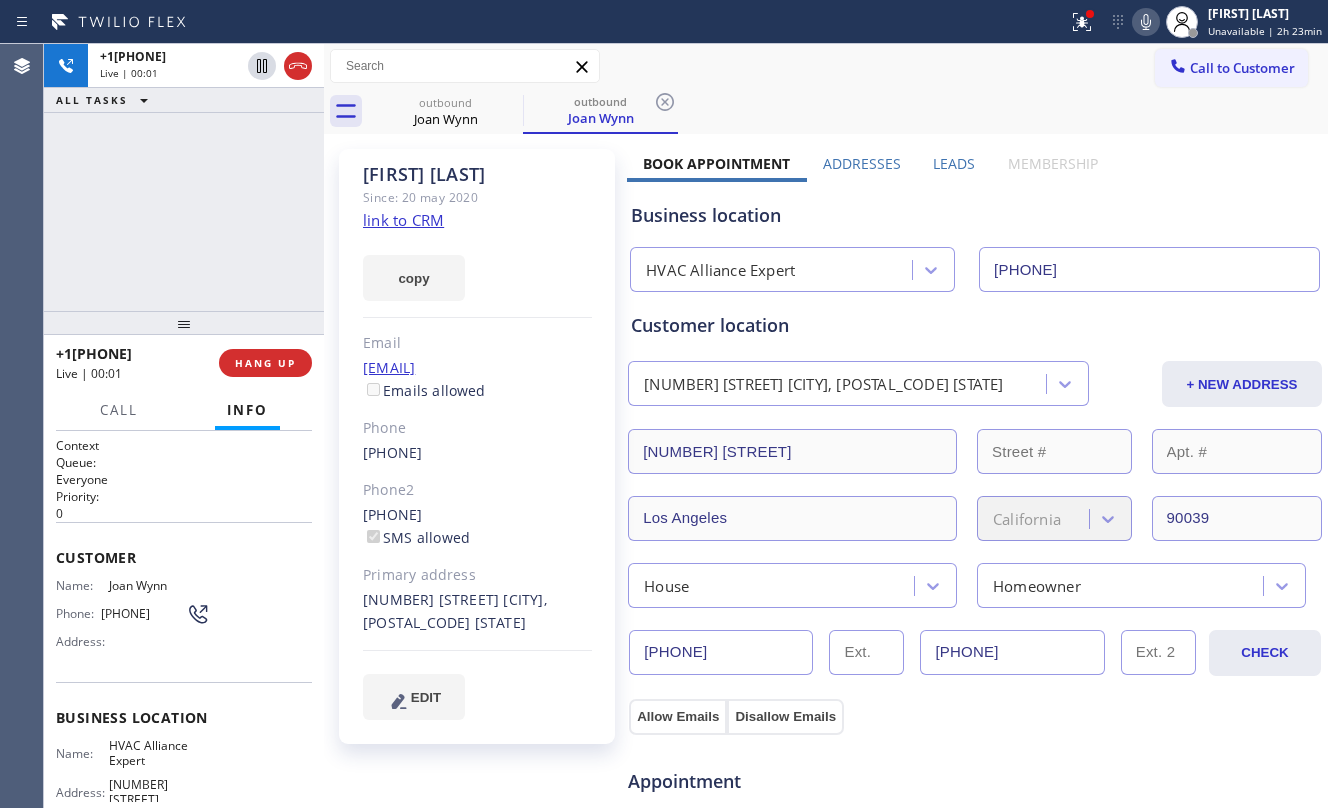 click on "+1[PHONE] Live | 00:01 ALL TASKS ALL TASKS ACTIVE TASKS TASKS IN WRAP UP" at bounding box center [184, 177] 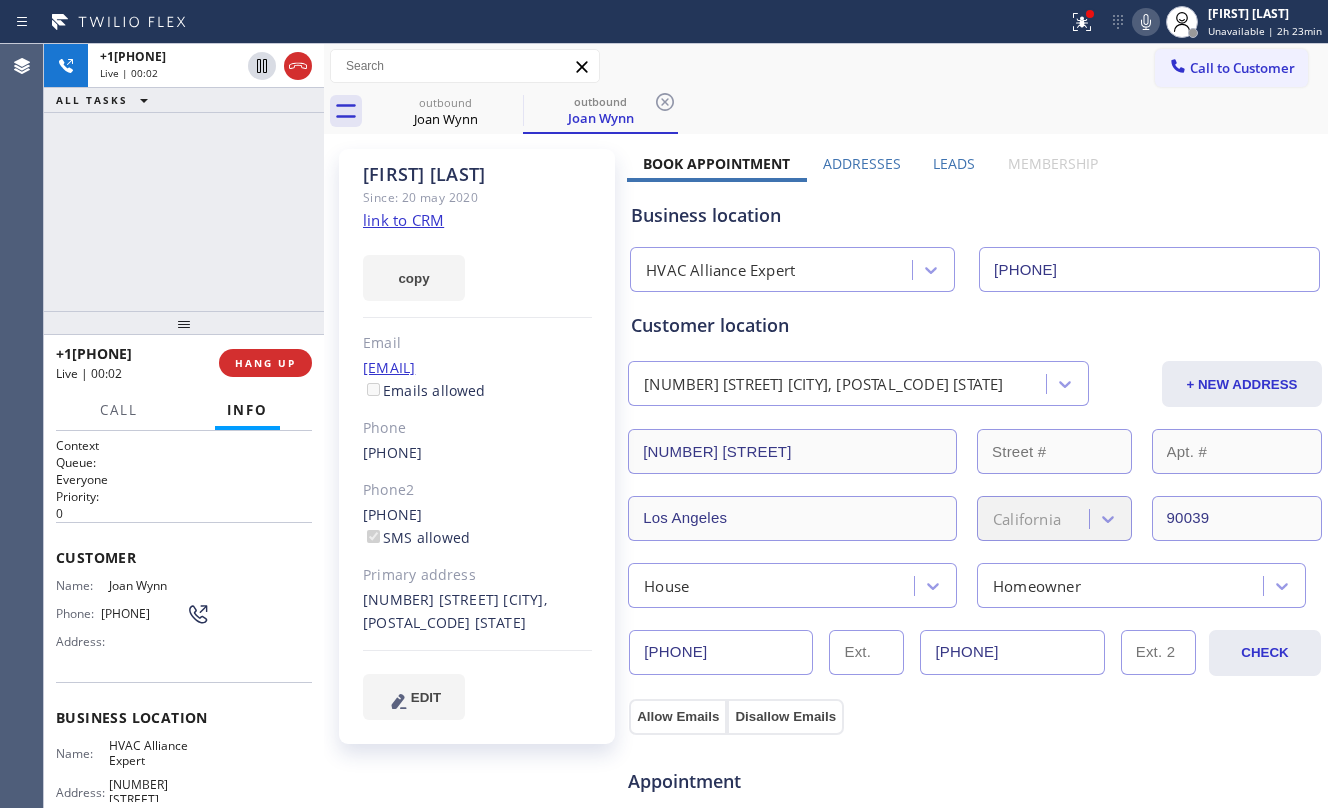 click on "+[PHONE] Live | 00:02 ALL TASKS ALL TASKS ACTIVE TASKS TASKS IN WRAP UP" at bounding box center [184, 177] 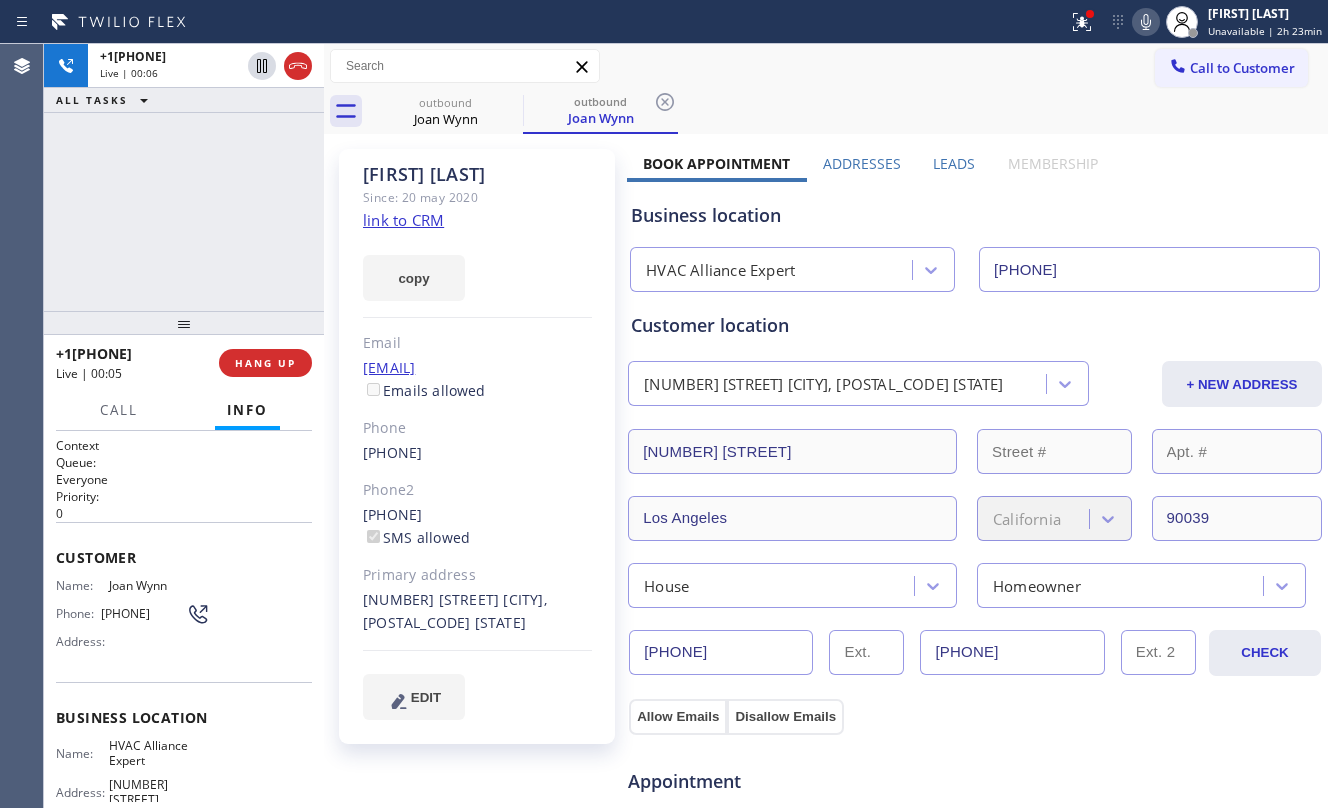 click on "link to CRM" 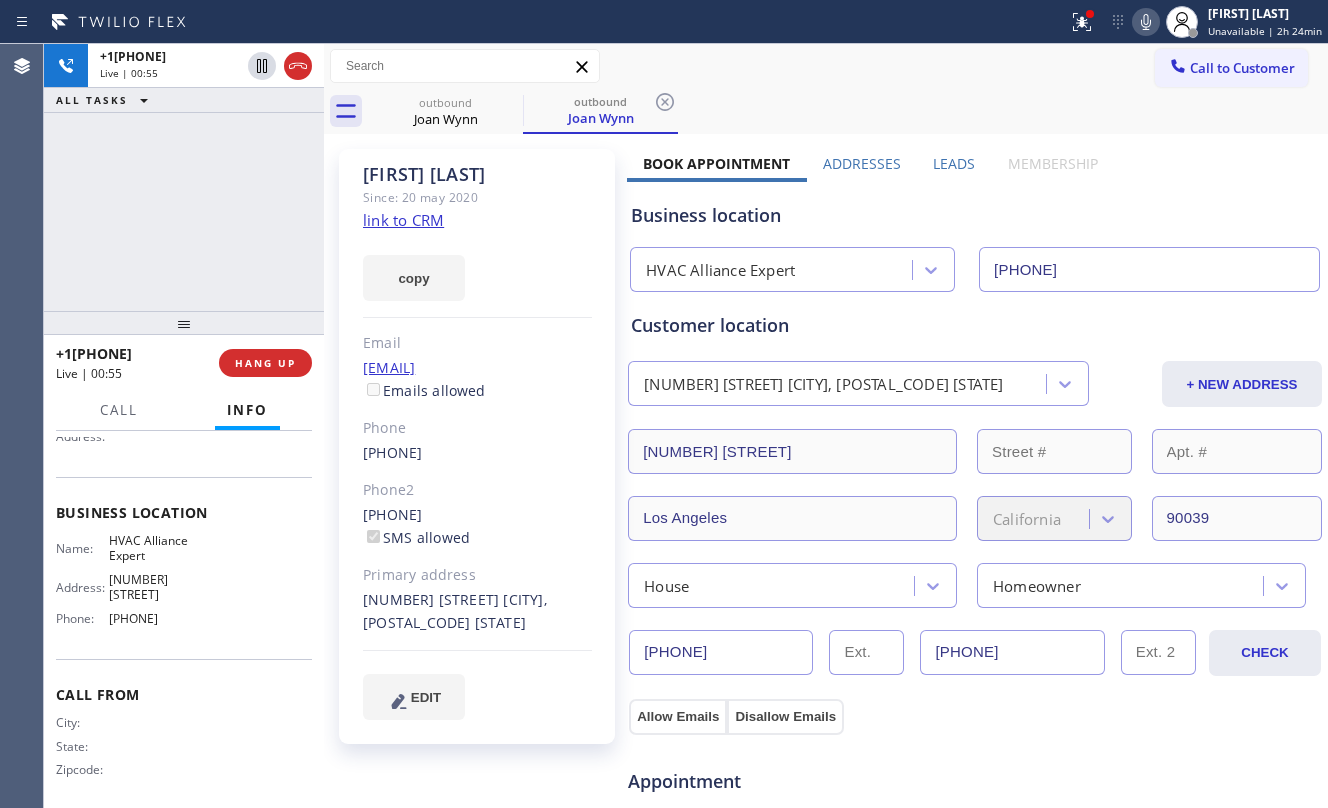 scroll, scrollTop: 208, scrollLeft: 0, axis: vertical 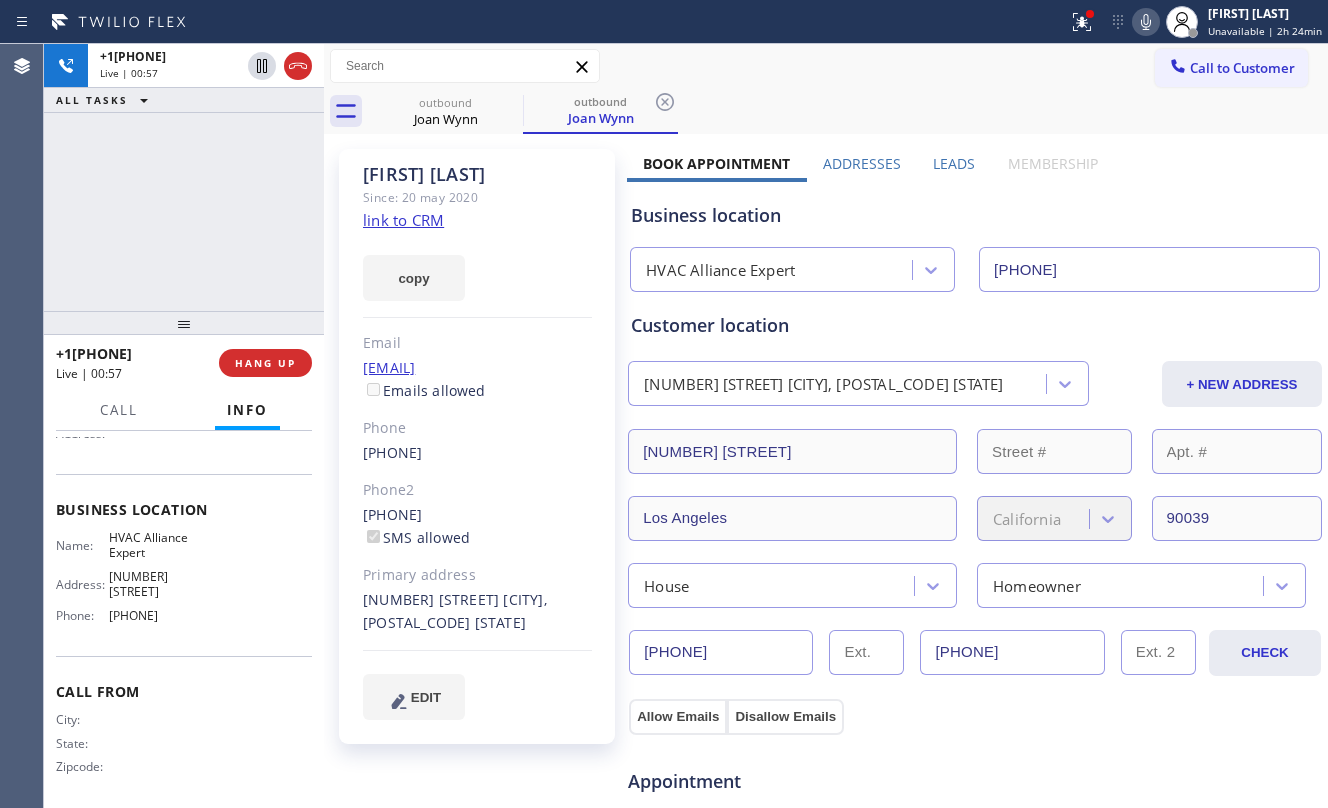 click on "+1[PHONE] Live | 00:57 ALL TASKS ALL TASKS ACTIVE TASKS TASKS IN WRAP UP" at bounding box center (184, 177) 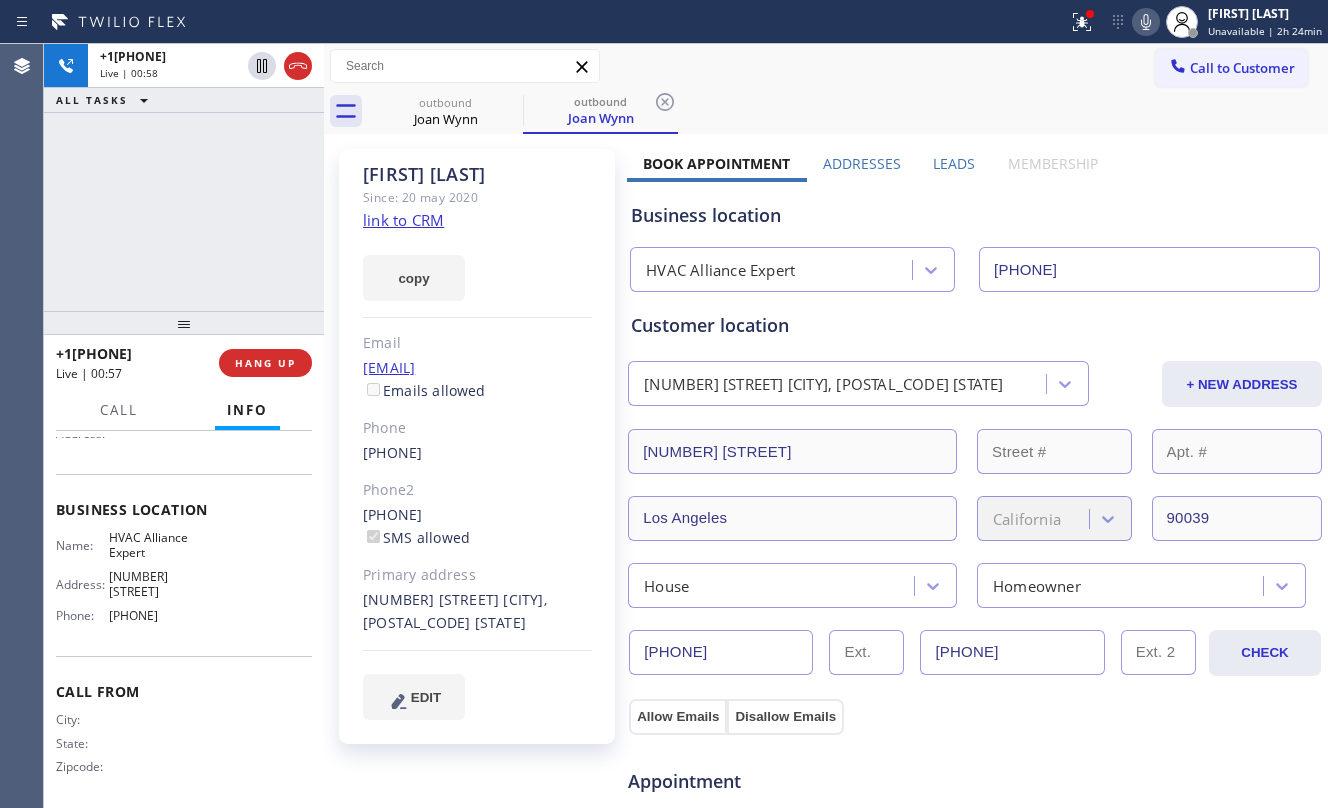 click on "+[PHONE] Live | 00:58 ALL TASKS ALL TASKS ACTIVE TASKS TASKS IN WRAP UP" at bounding box center [184, 177] 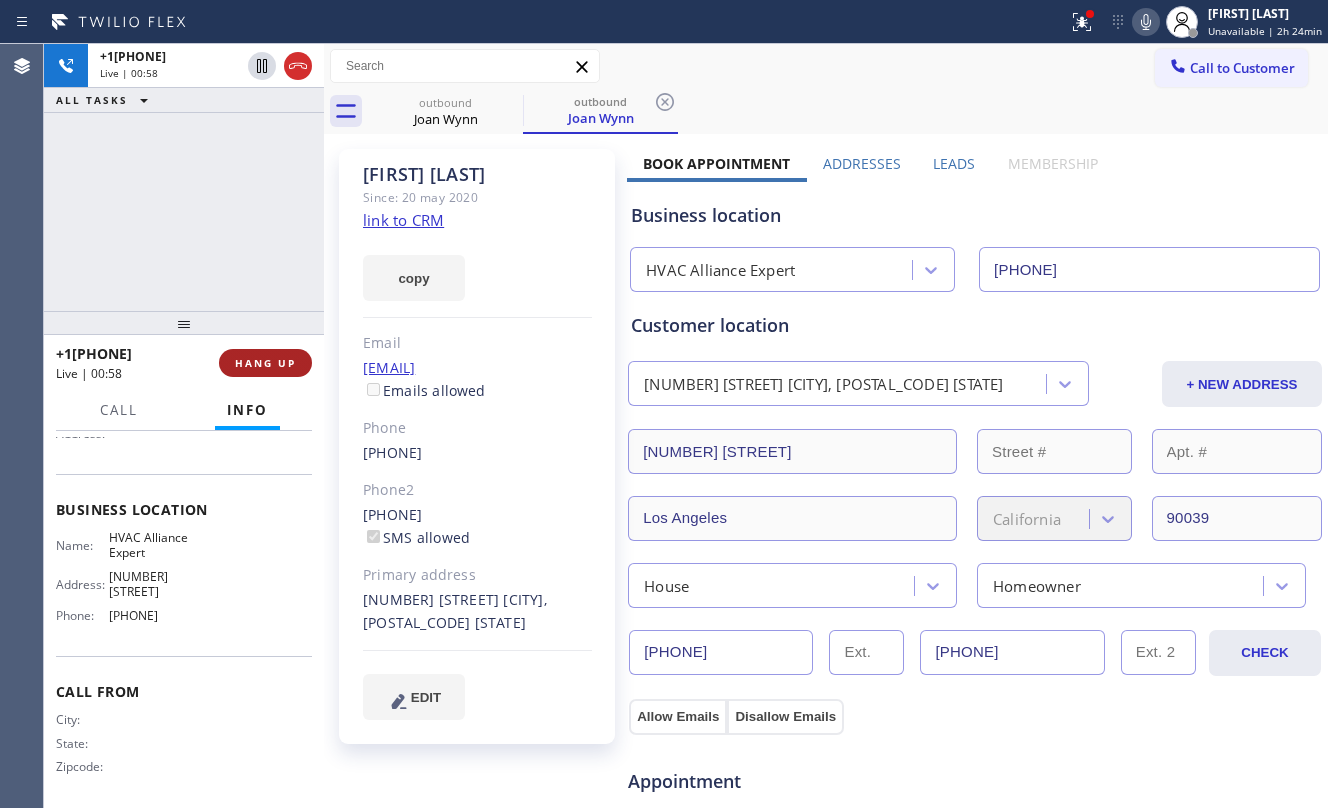 click on "HANG UP" at bounding box center (265, 363) 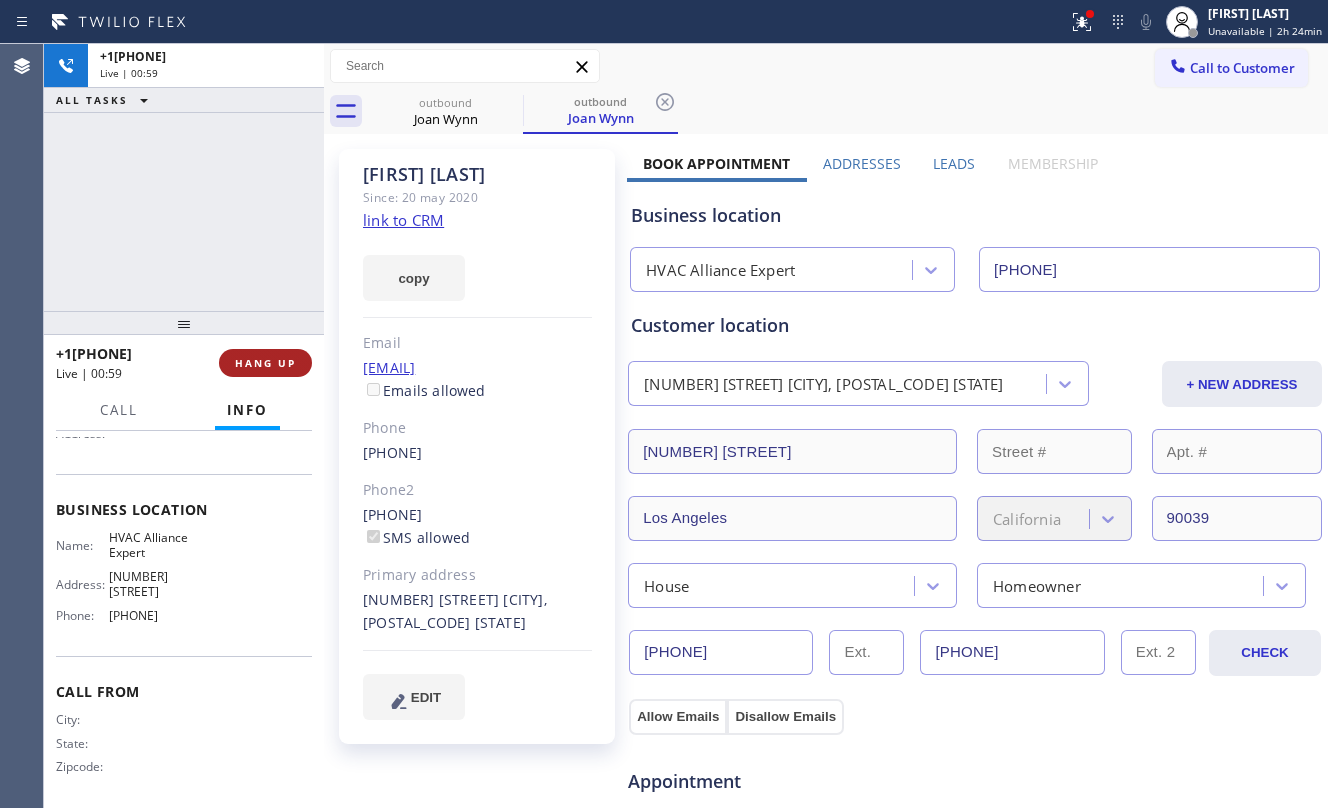 click on "HANG UP" at bounding box center [265, 363] 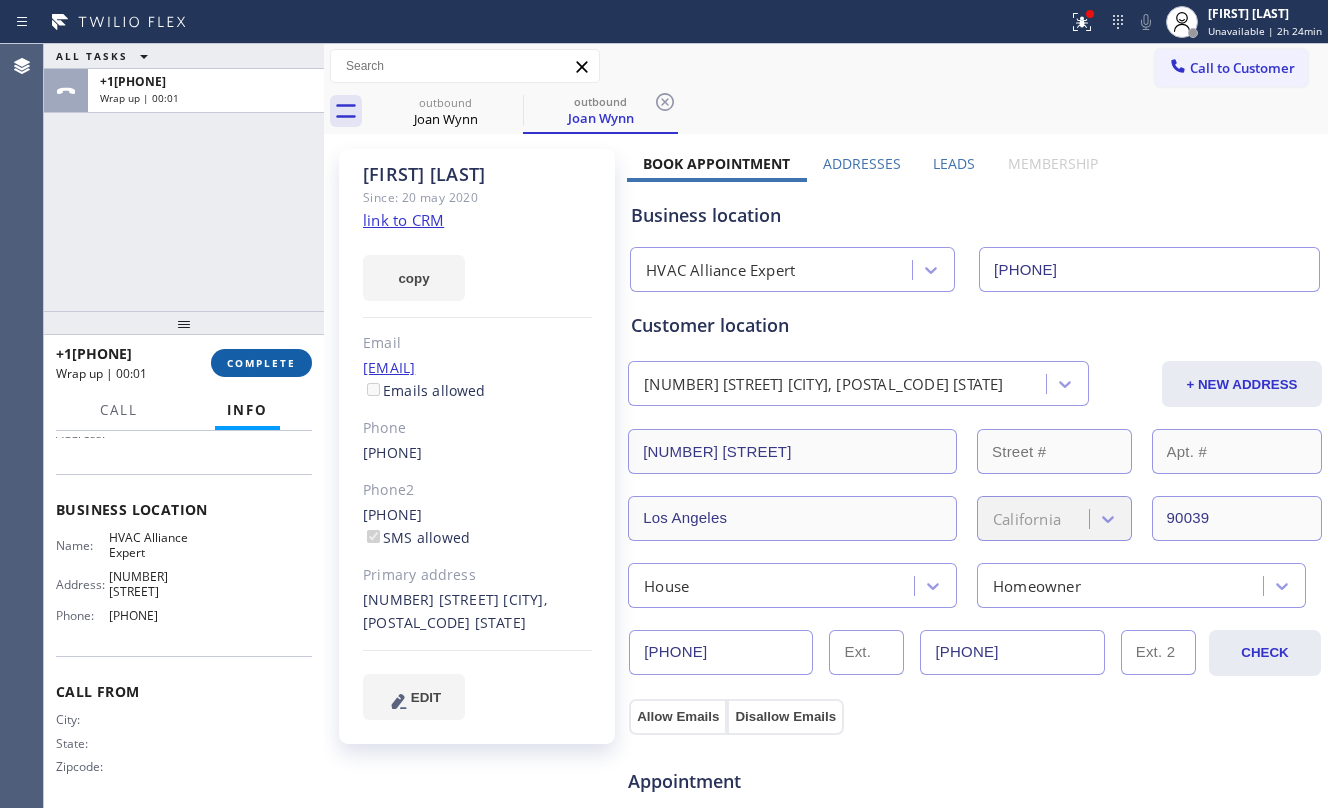 click on "COMPLETE" at bounding box center (261, 363) 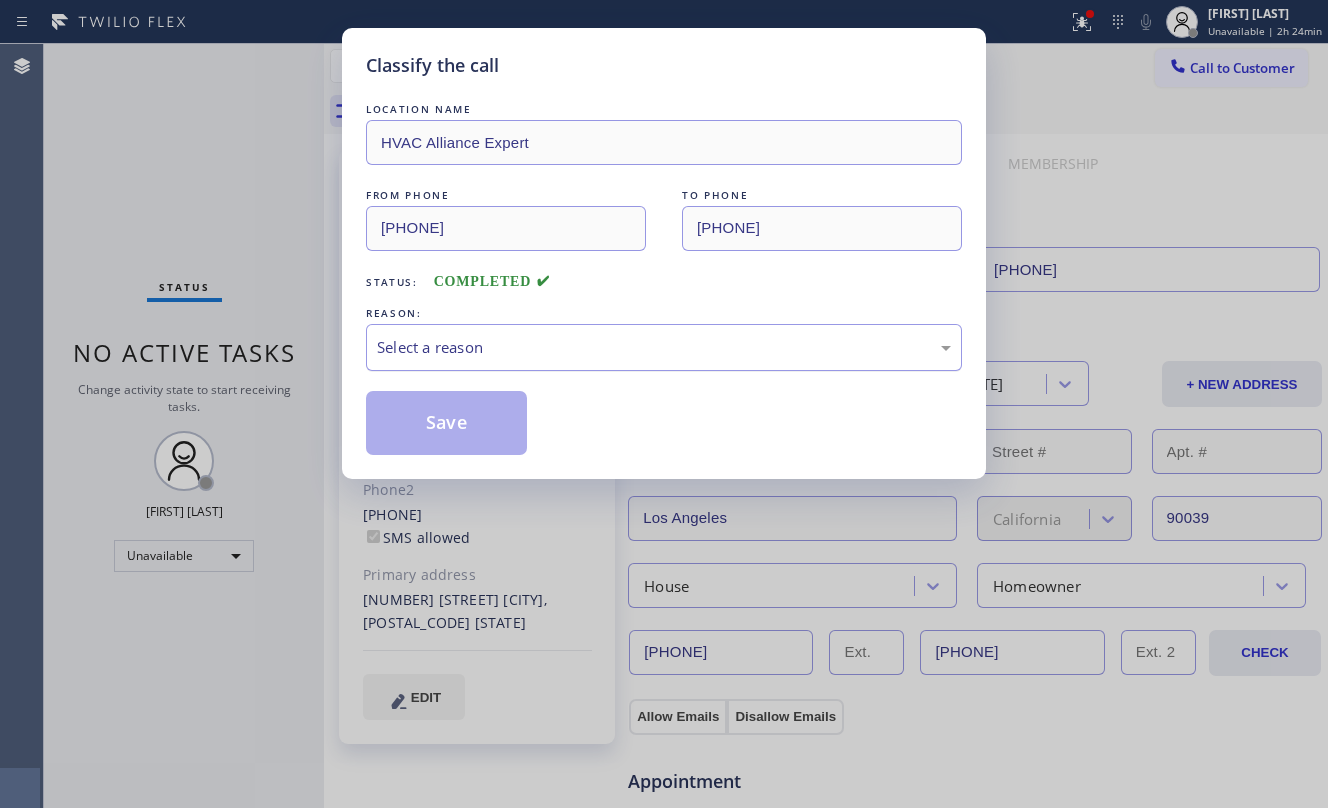 drag, startPoint x: 506, startPoint y: 356, endPoint x: 528, endPoint y: 365, distance: 23.769728 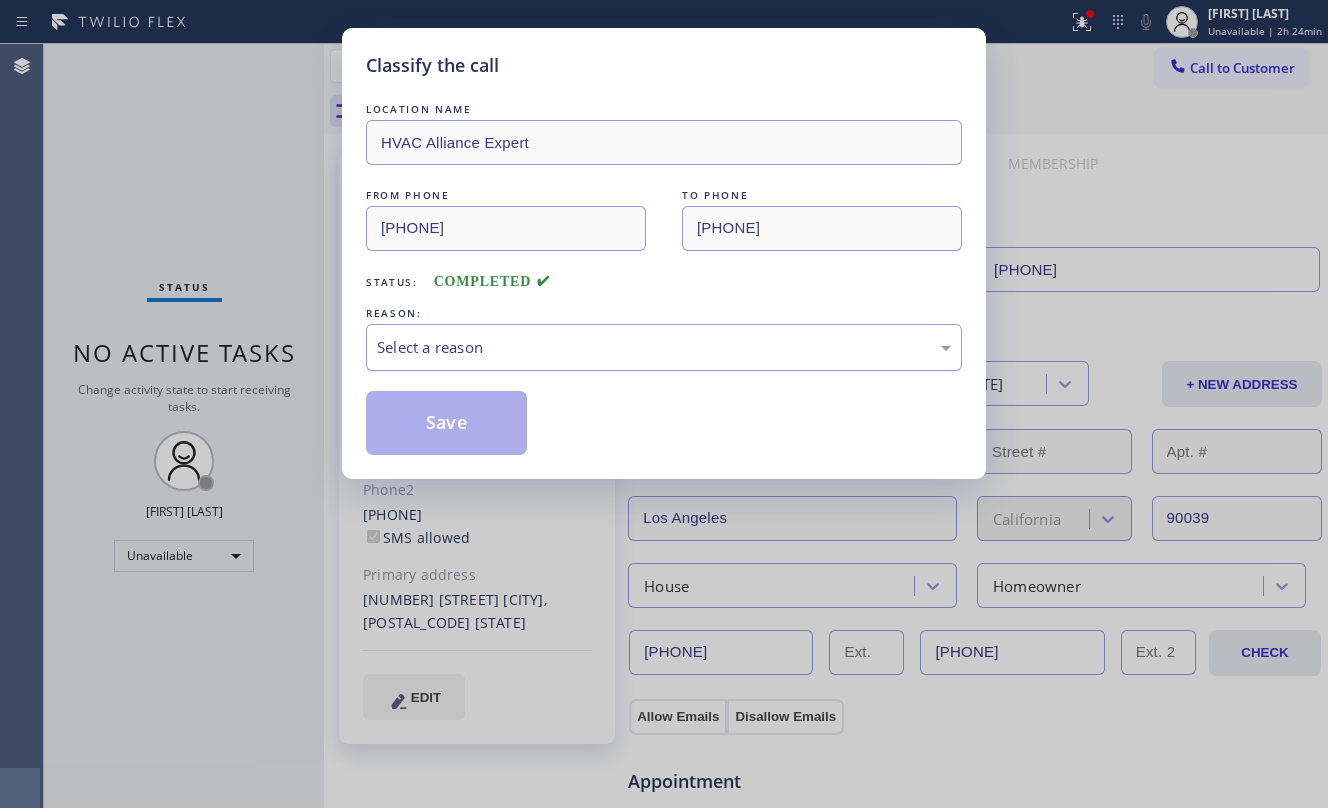 click on "Select a reason" at bounding box center [664, 347] 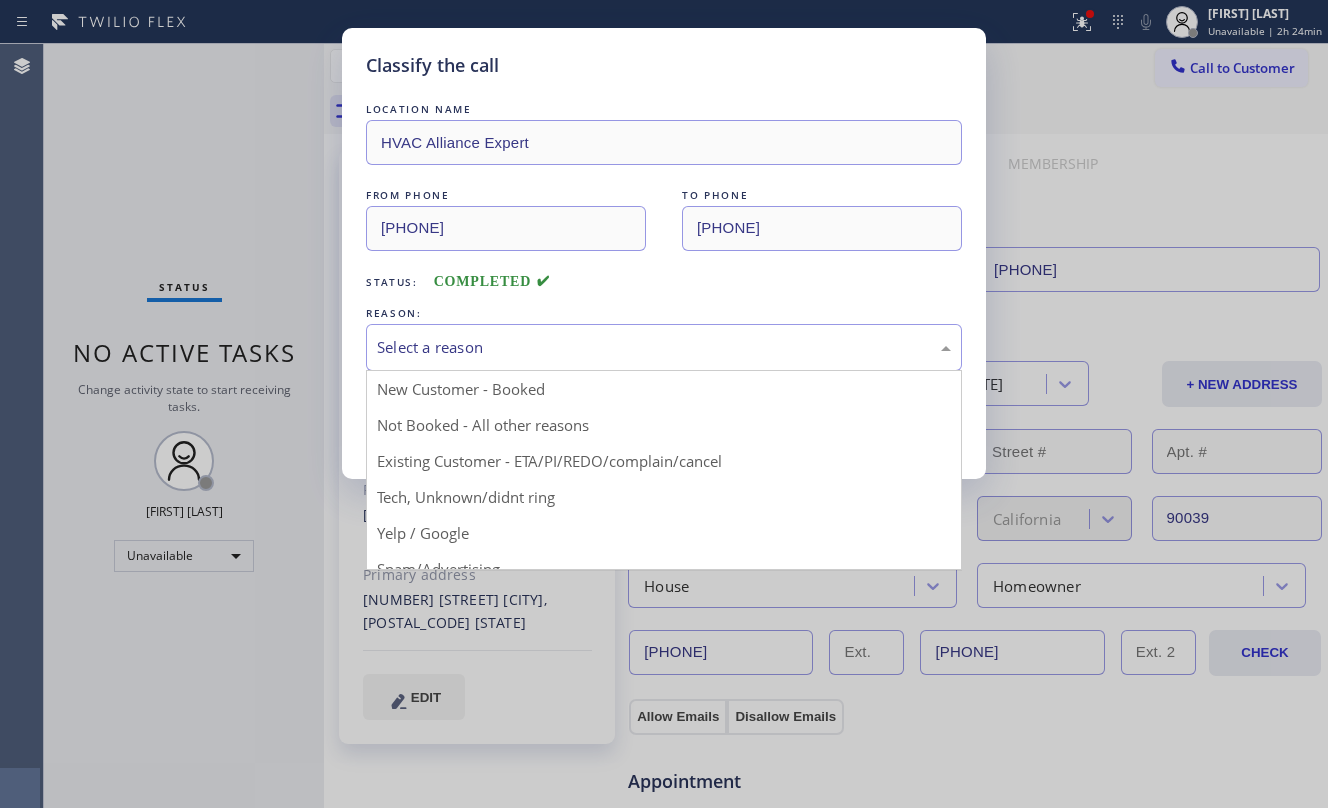 drag, startPoint x: 682, startPoint y: 470, endPoint x: 653, endPoint y: 453, distance: 33.61547 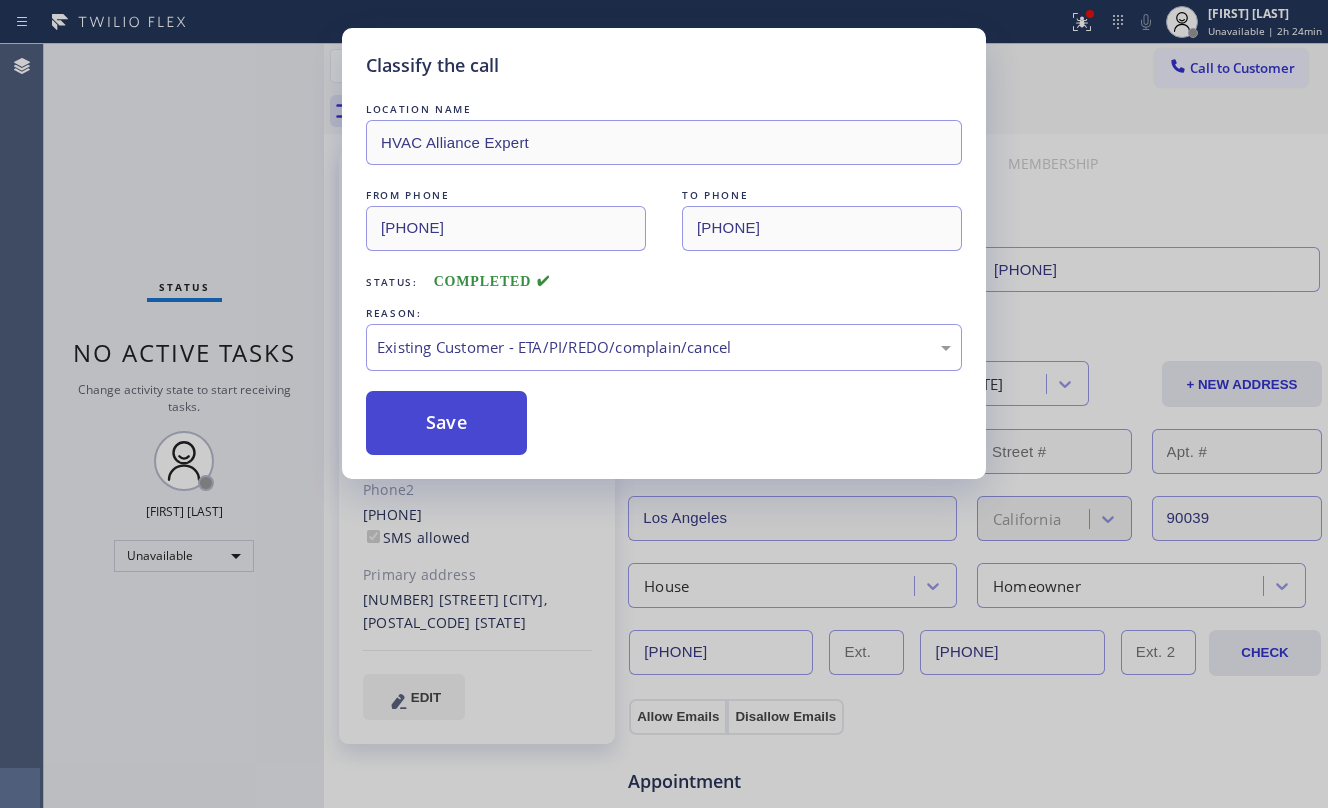 click on "Save" at bounding box center (446, 423) 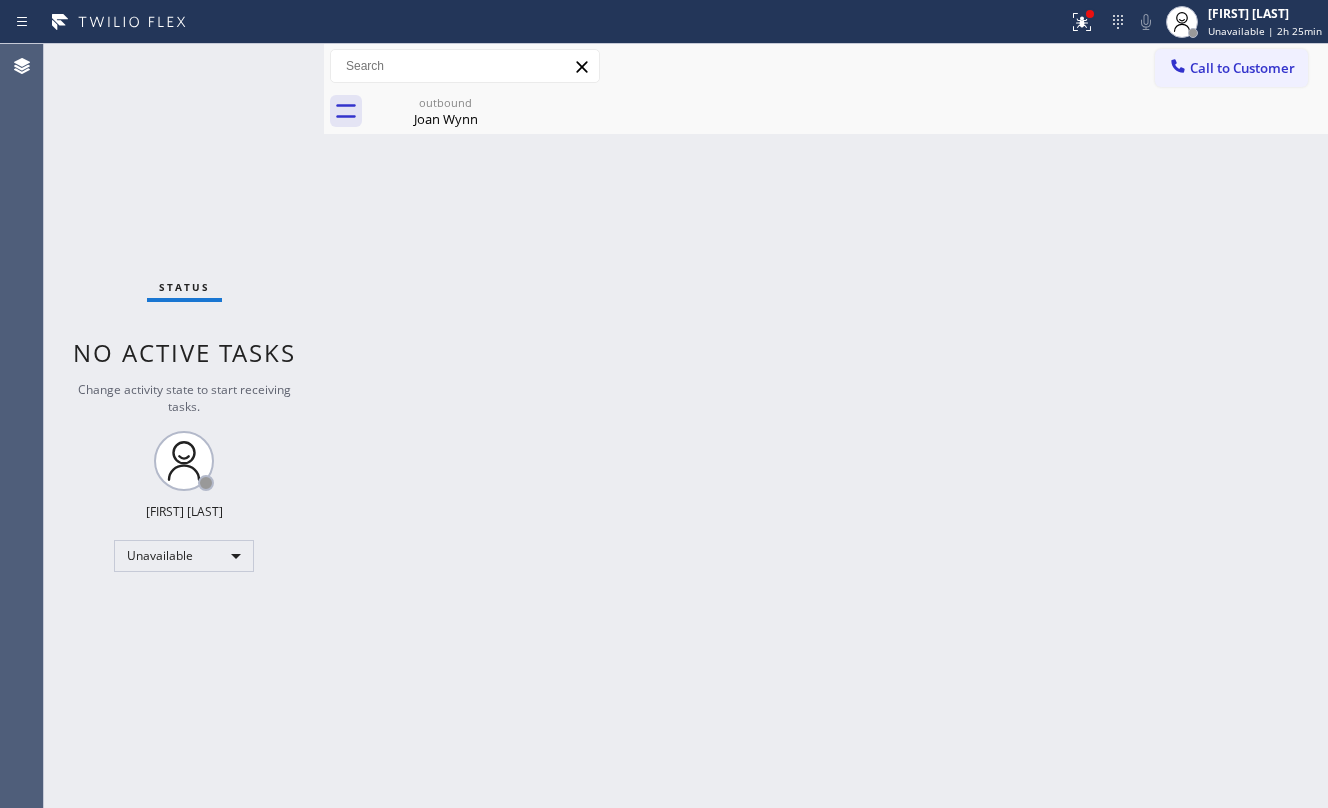 click on "Call to Customer" at bounding box center (1231, 68) 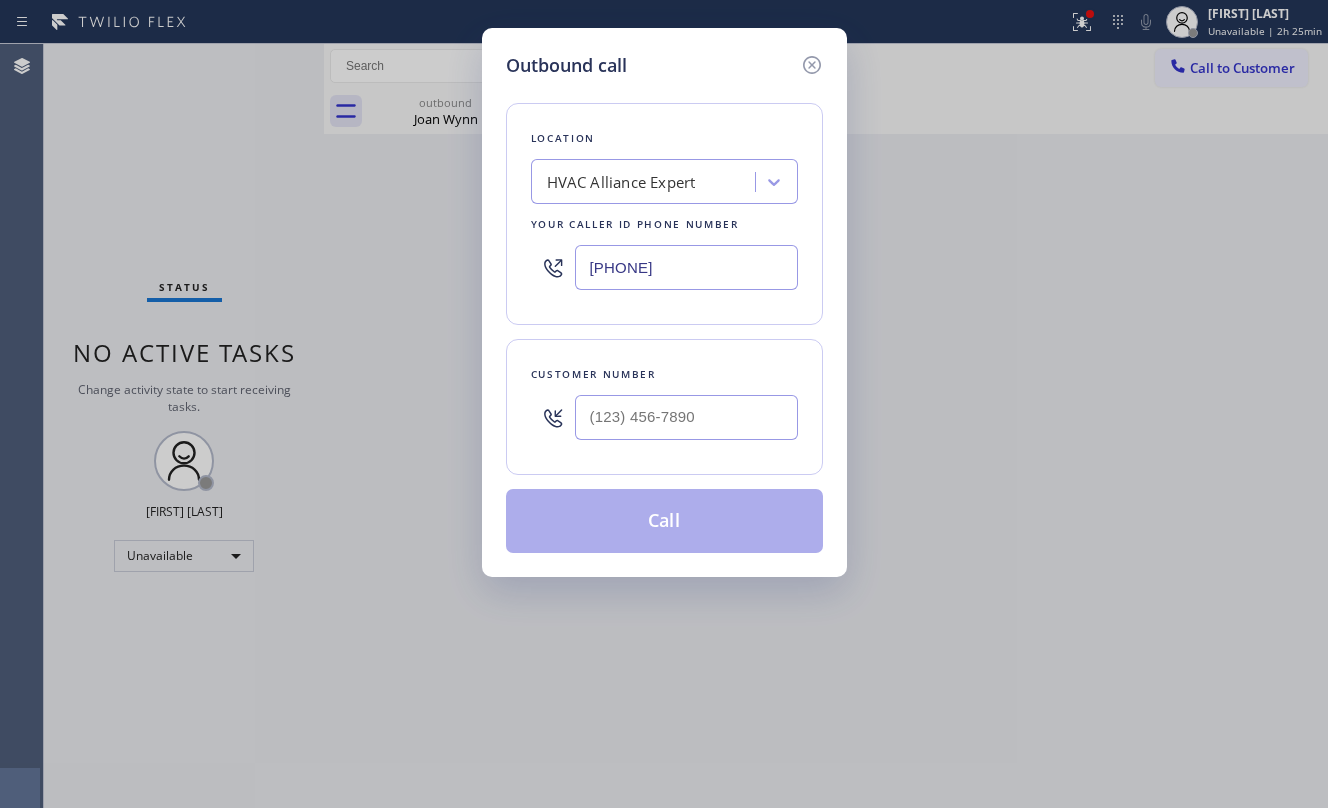 click at bounding box center (686, 417) 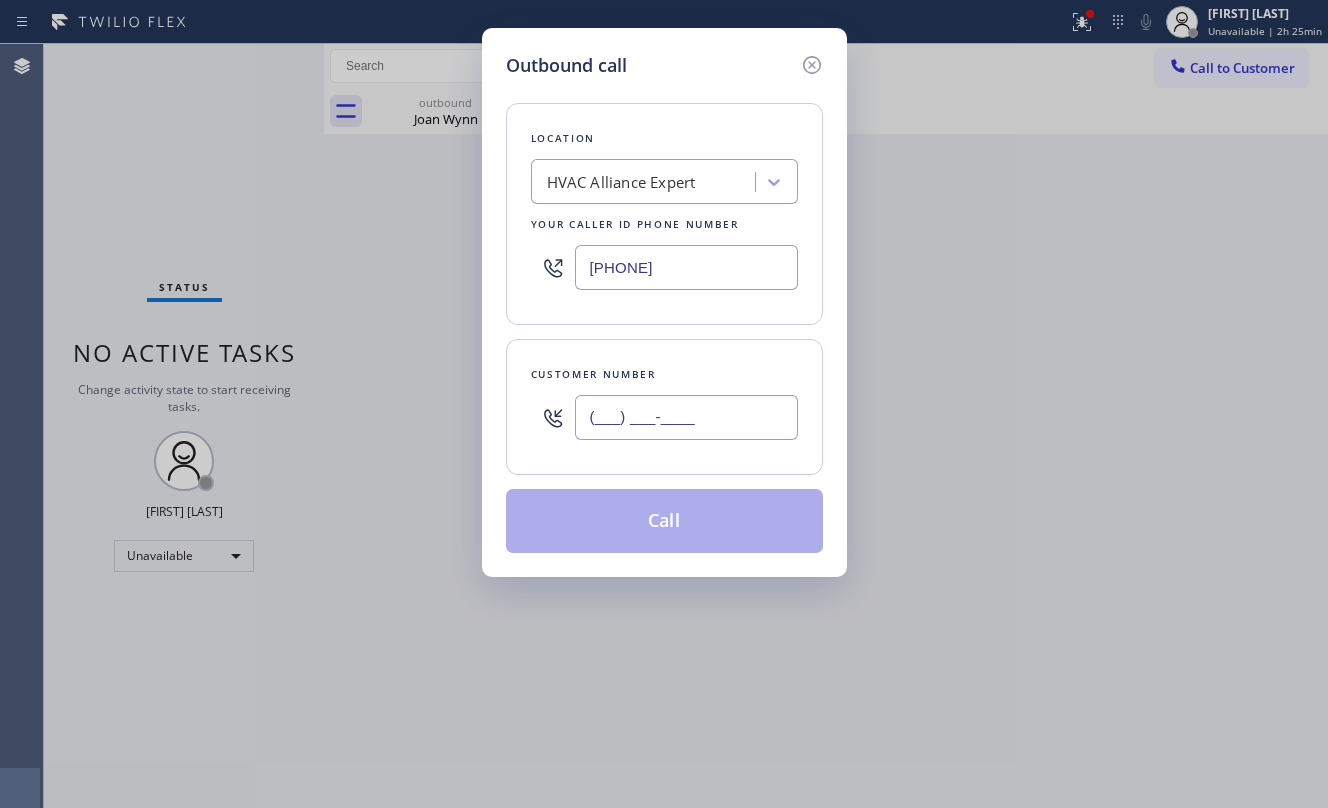 paste on "[PHONE]" 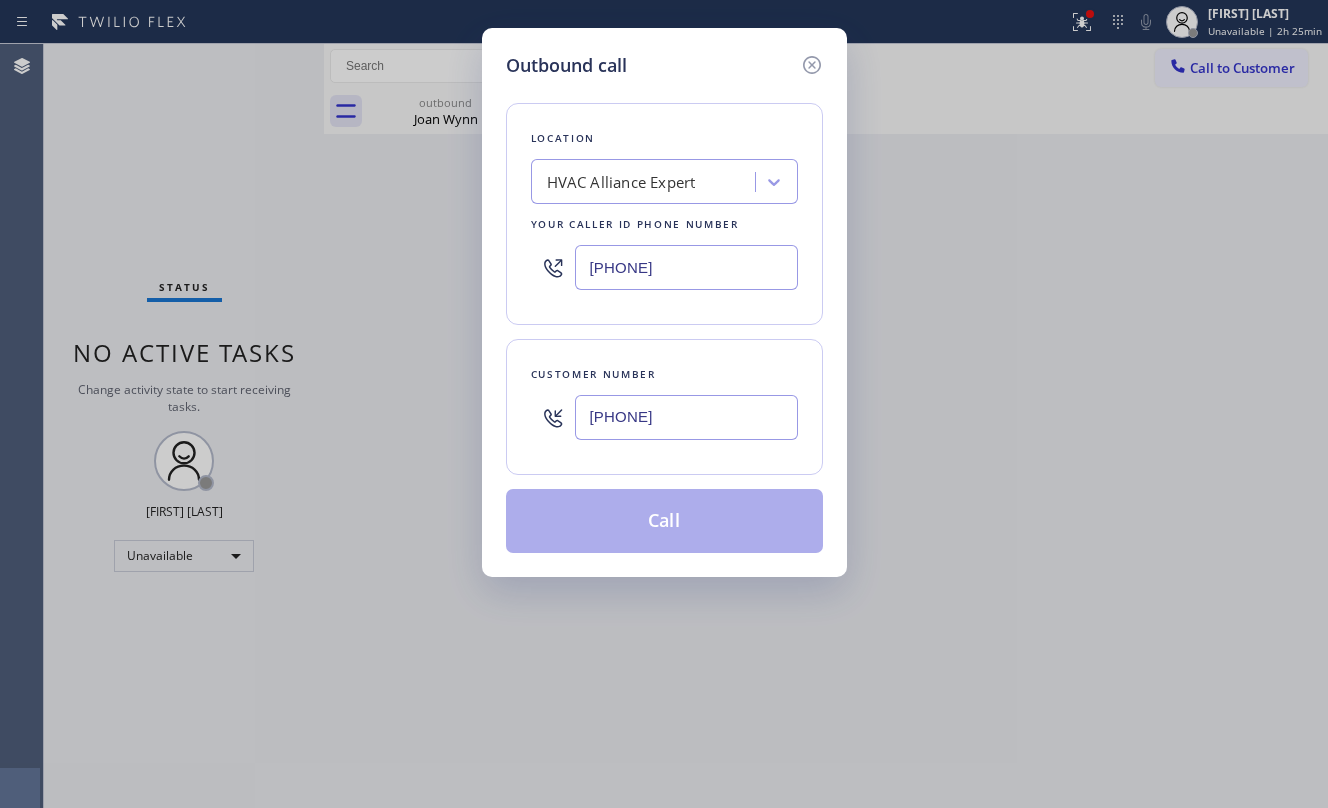 type on "[PHONE]" 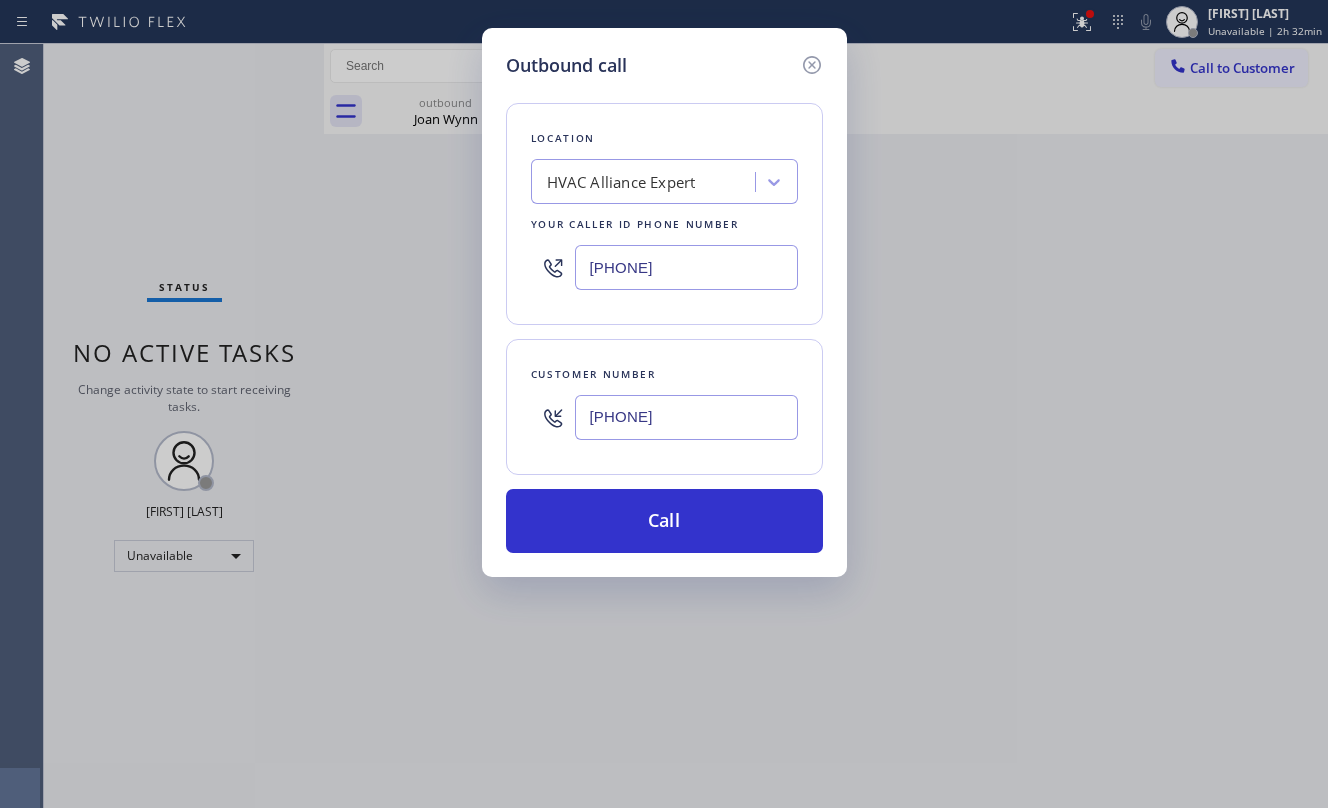 click on "Outbound call Location HVAC Alliance Expert Your caller id phone number [PHONE] Customer number [PHONE] Call" at bounding box center [664, 404] 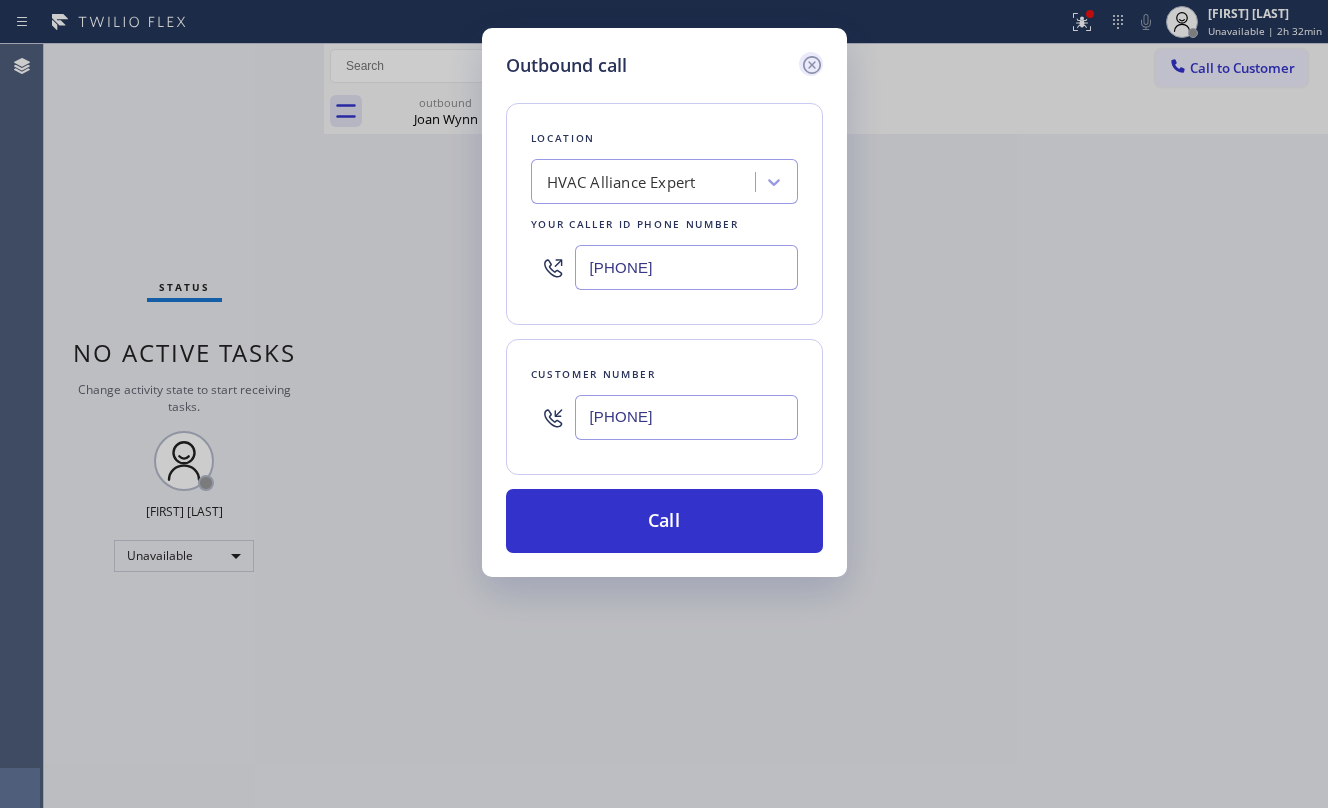 click 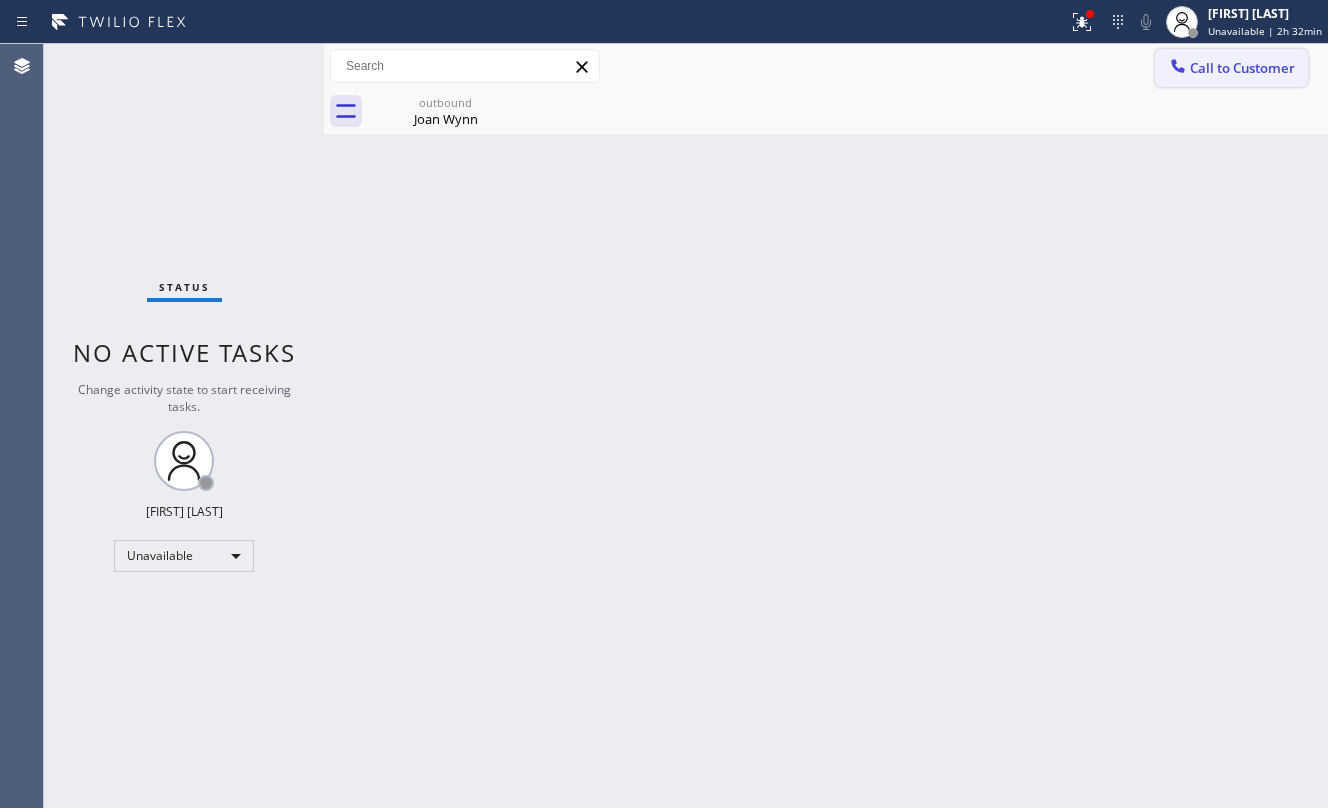 click on "Call to Customer" at bounding box center [1231, 68] 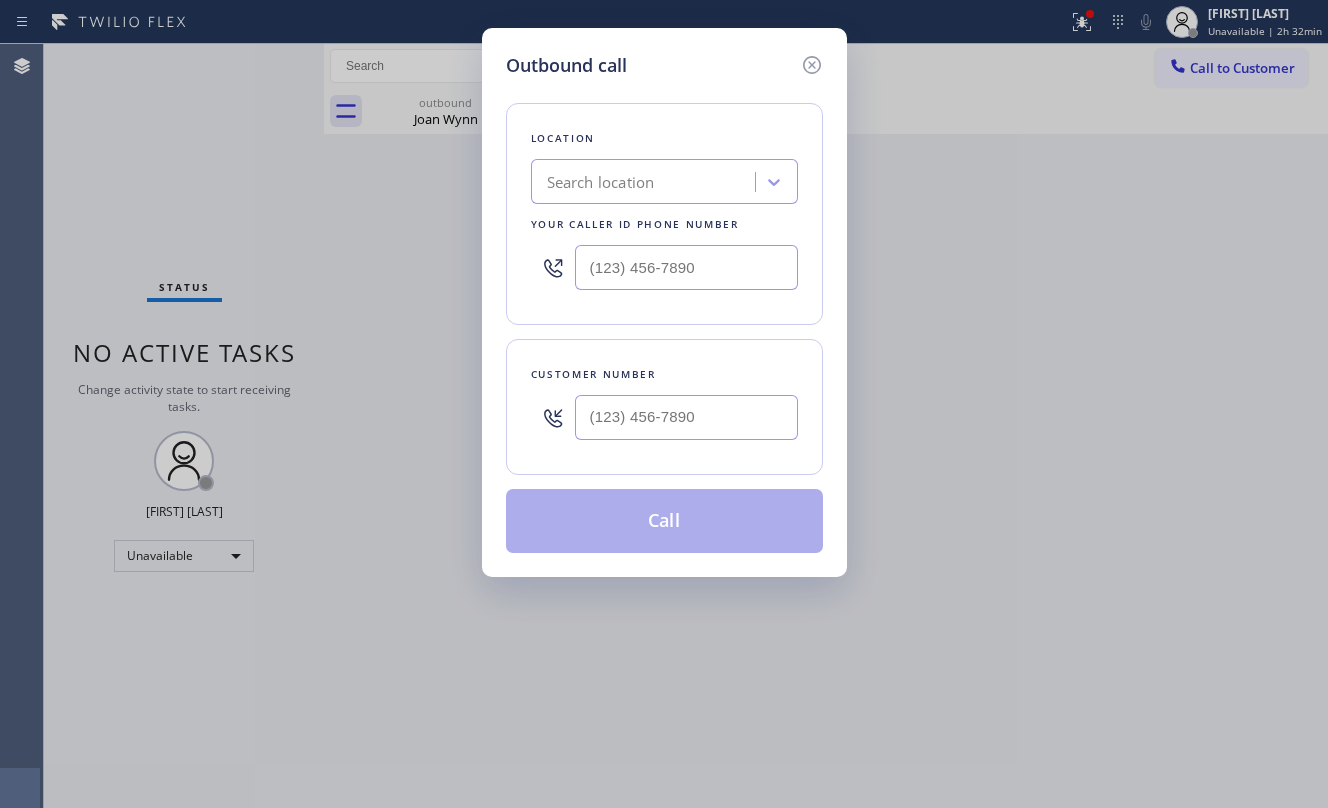 type on "[PHONE]" 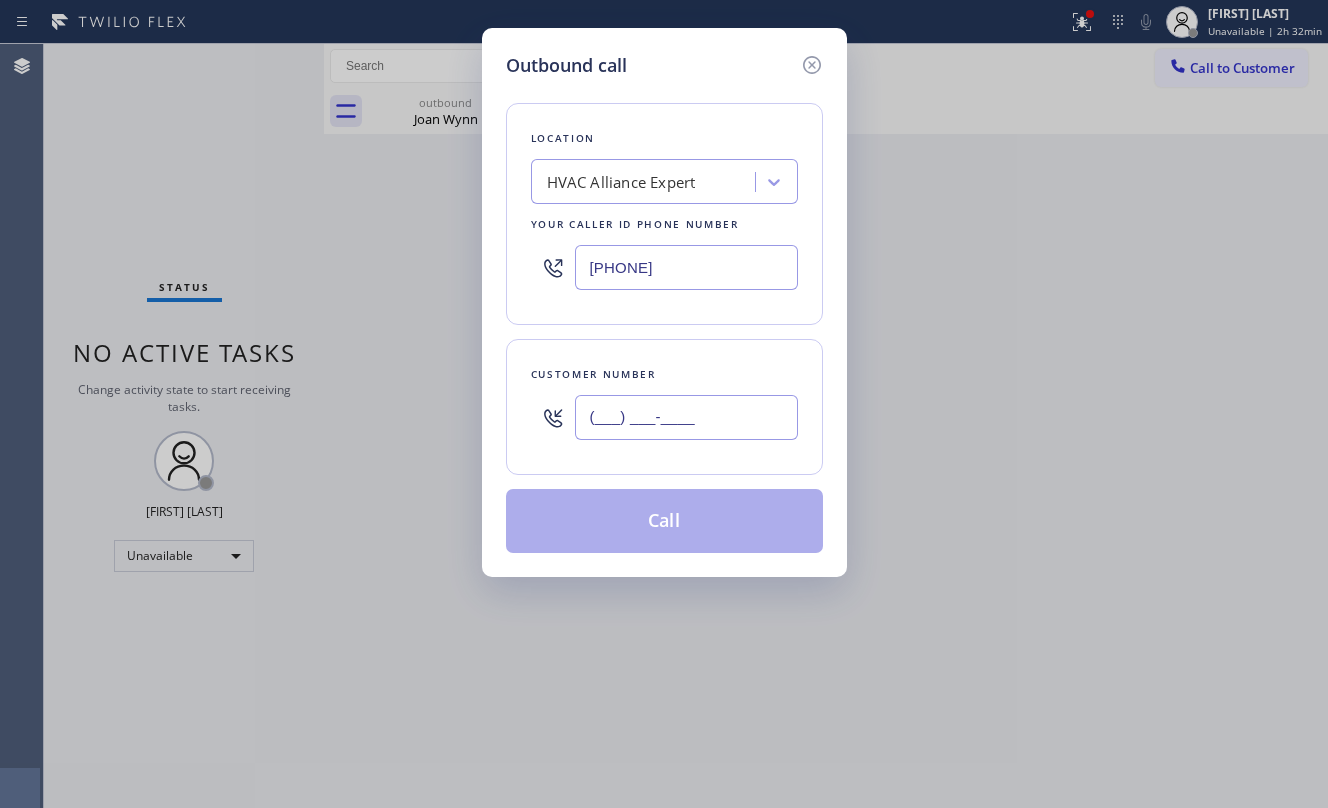 click on "(___) ___-____" at bounding box center [686, 417] 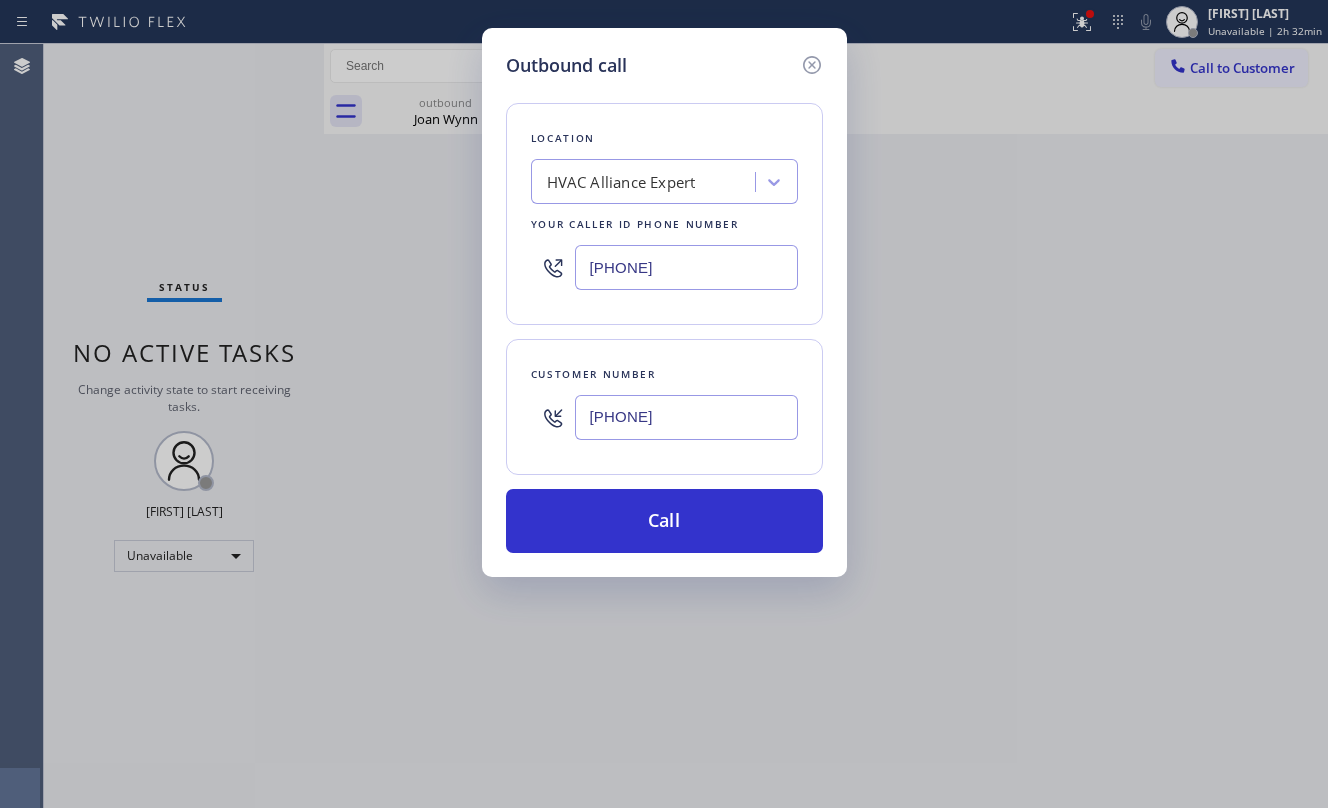 type on "[PHONE]" 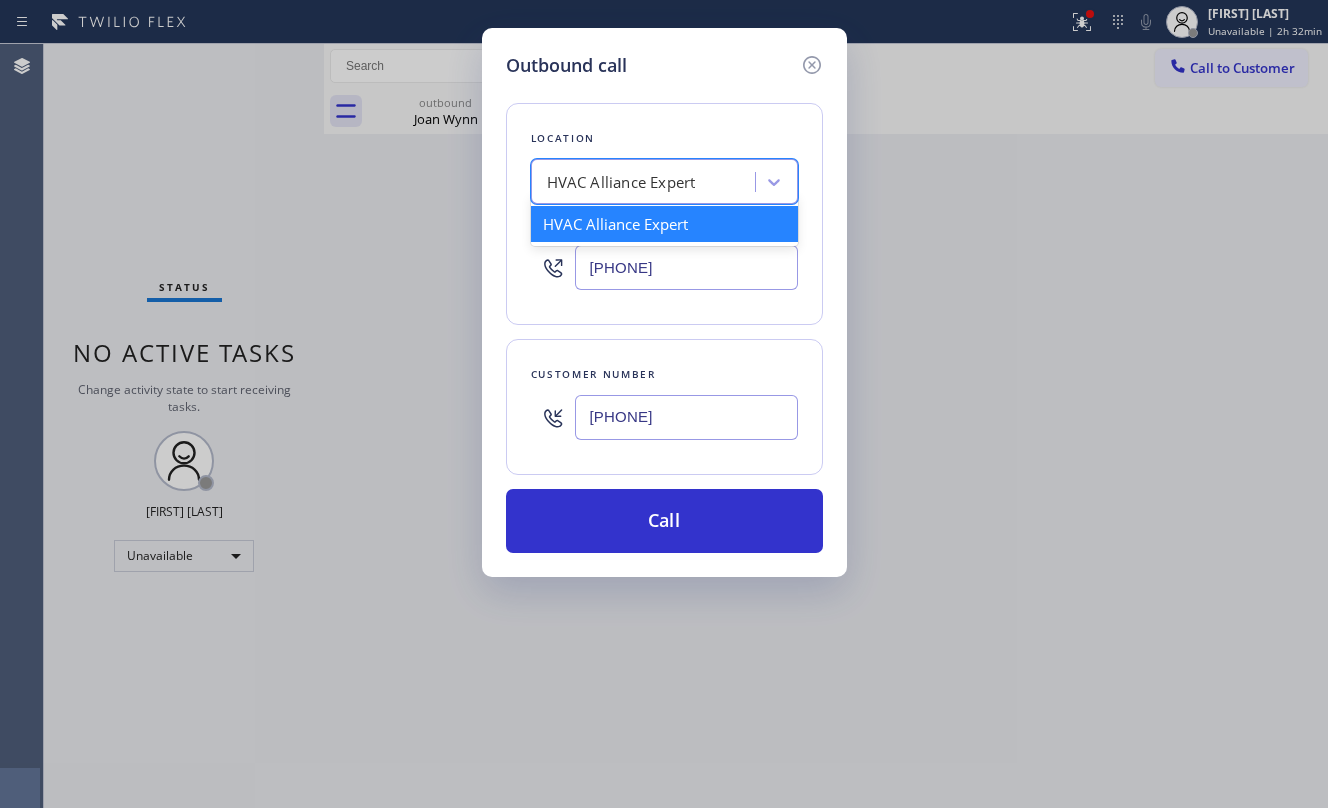 paste on "Manhattan Beach Heat & Cool" 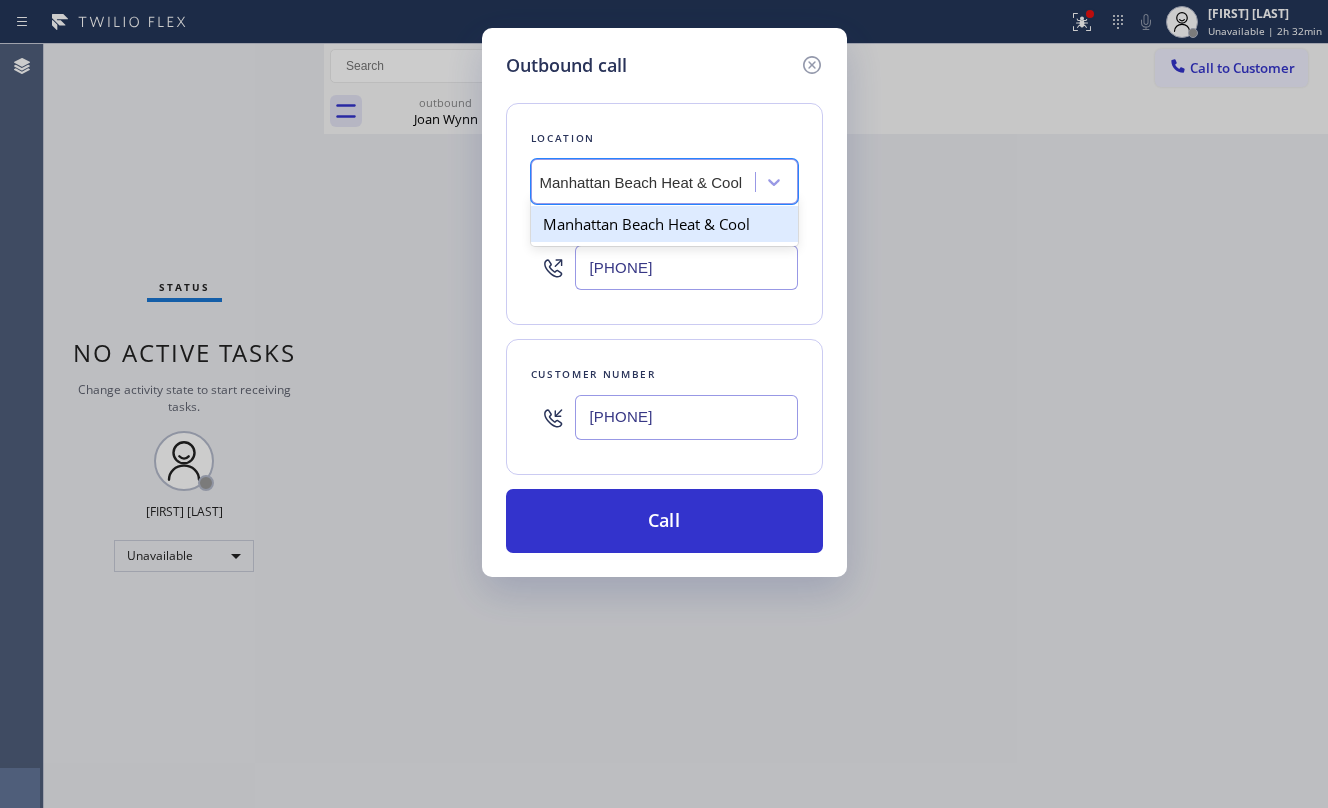 click on "Manhattan Beach Heat & Cool" at bounding box center [664, 224] 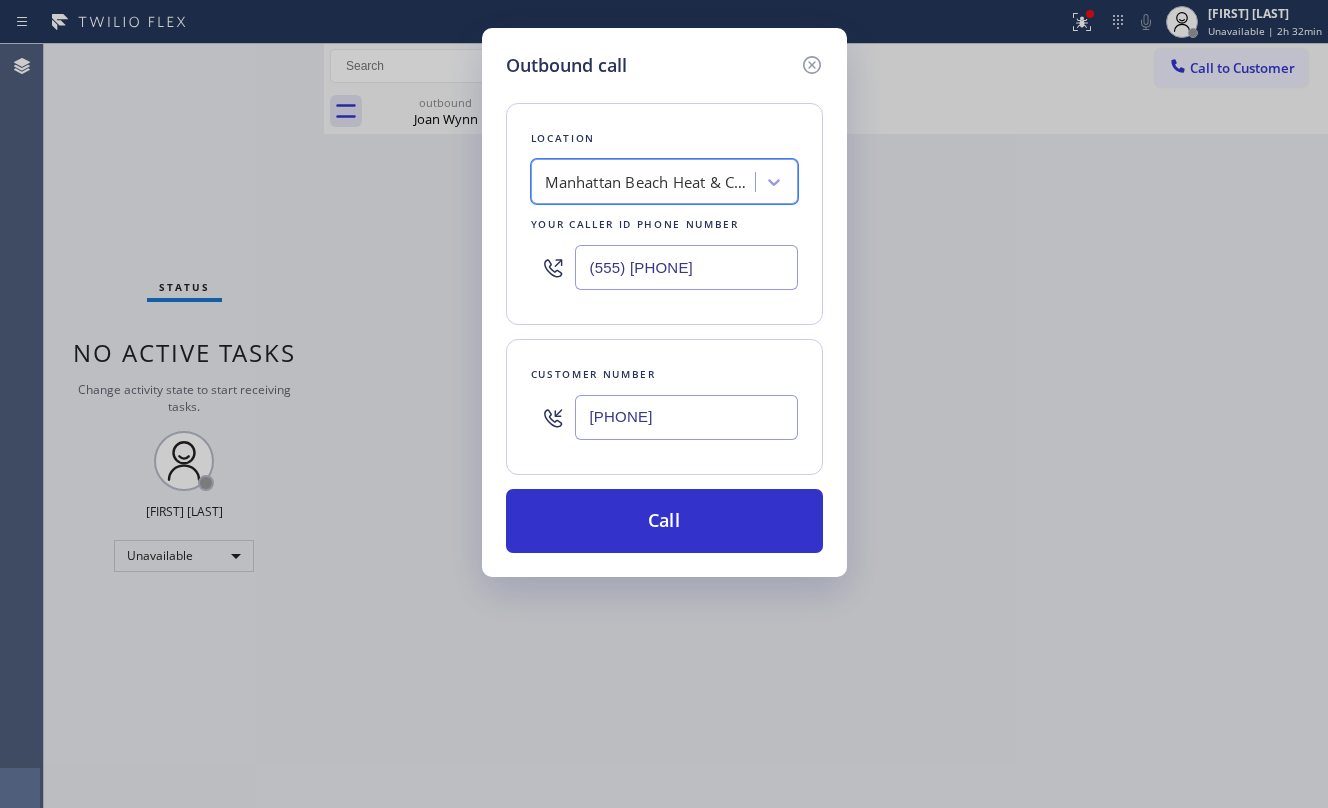 scroll, scrollTop: 0, scrollLeft: 1, axis: horizontal 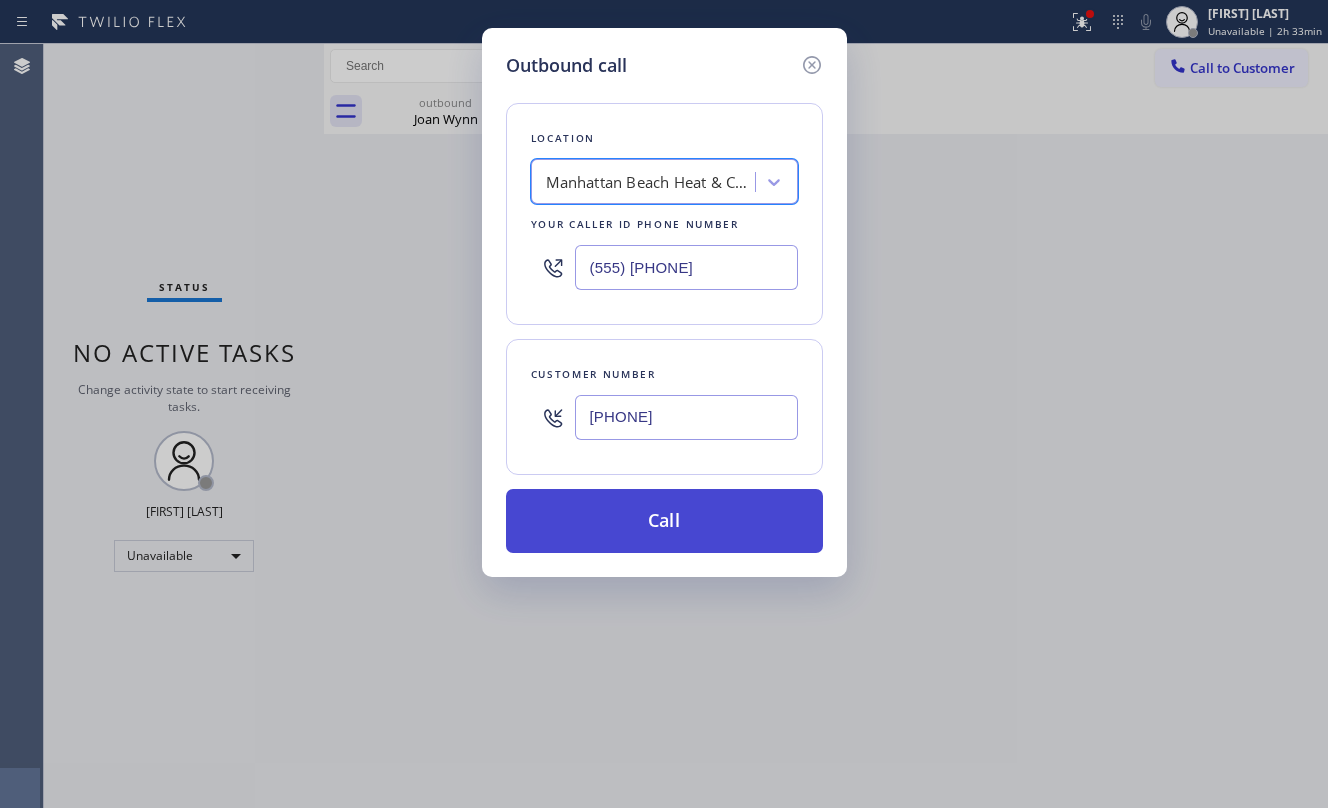 click on "Call" at bounding box center [664, 521] 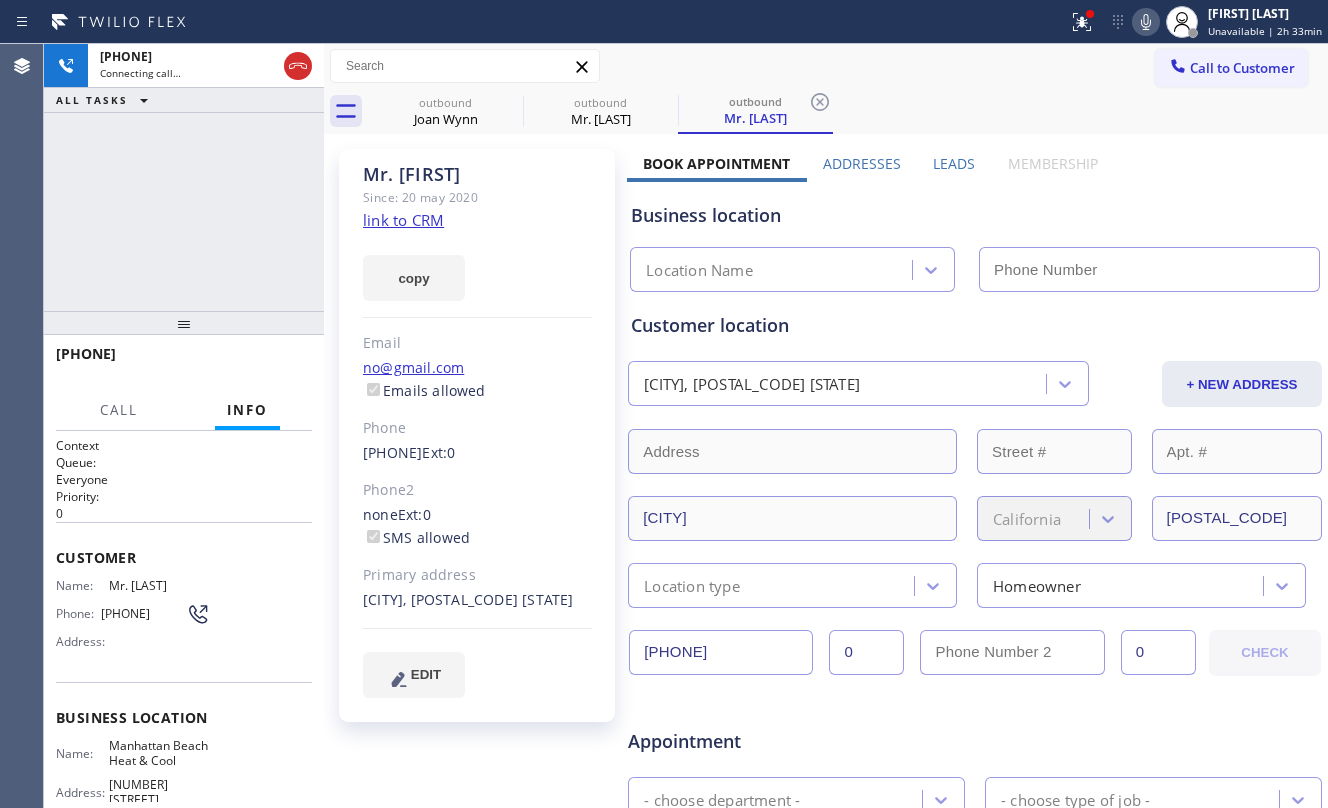 type on "(555) [PHONE]" 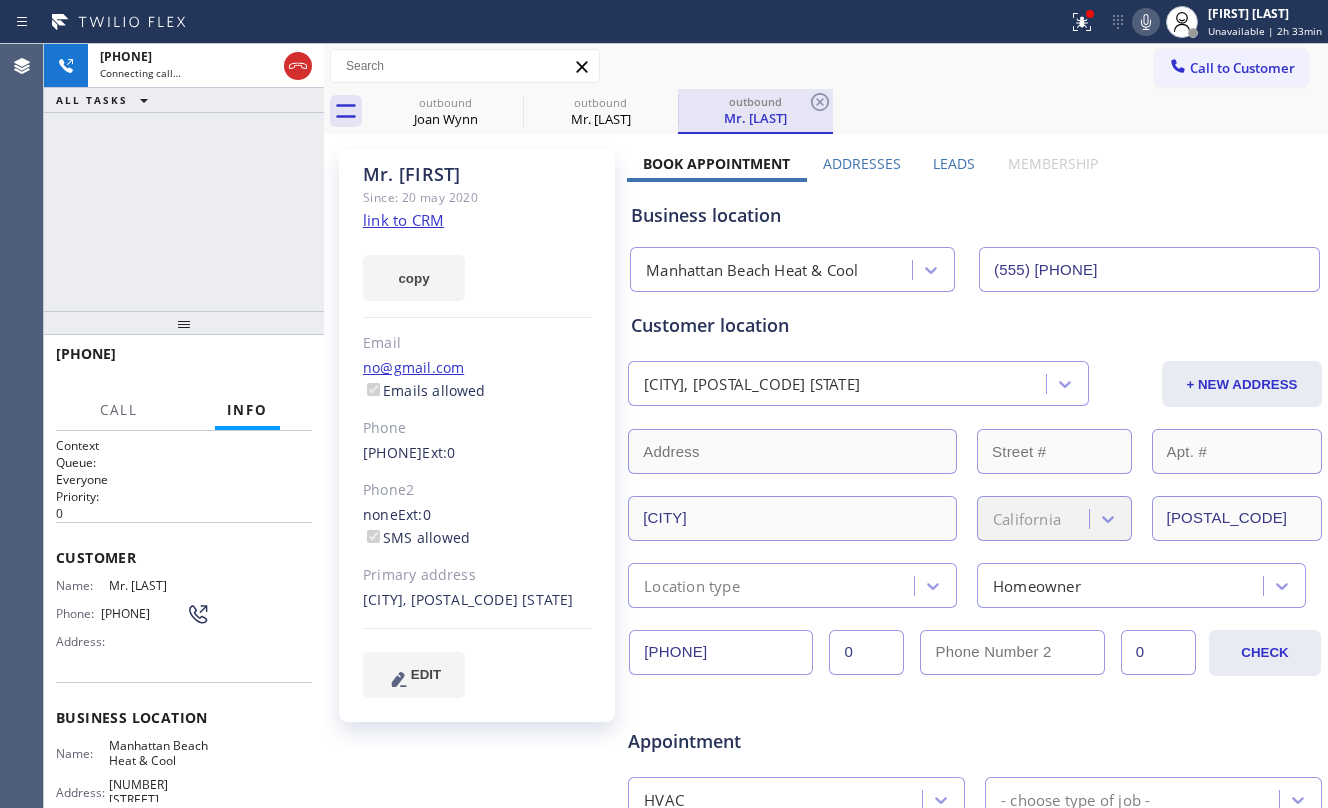 click on "outbound" at bounding box center [755, 101] 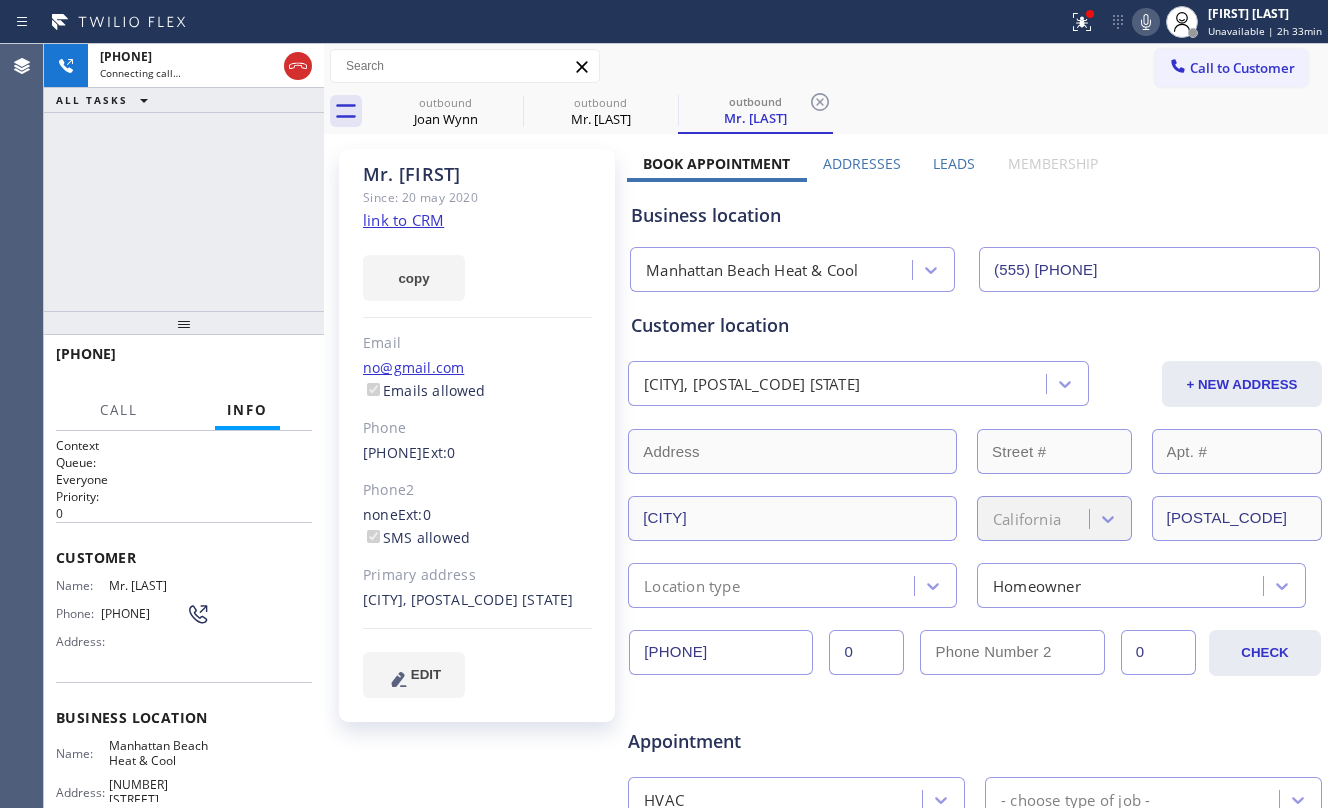 click on "link to CRM" 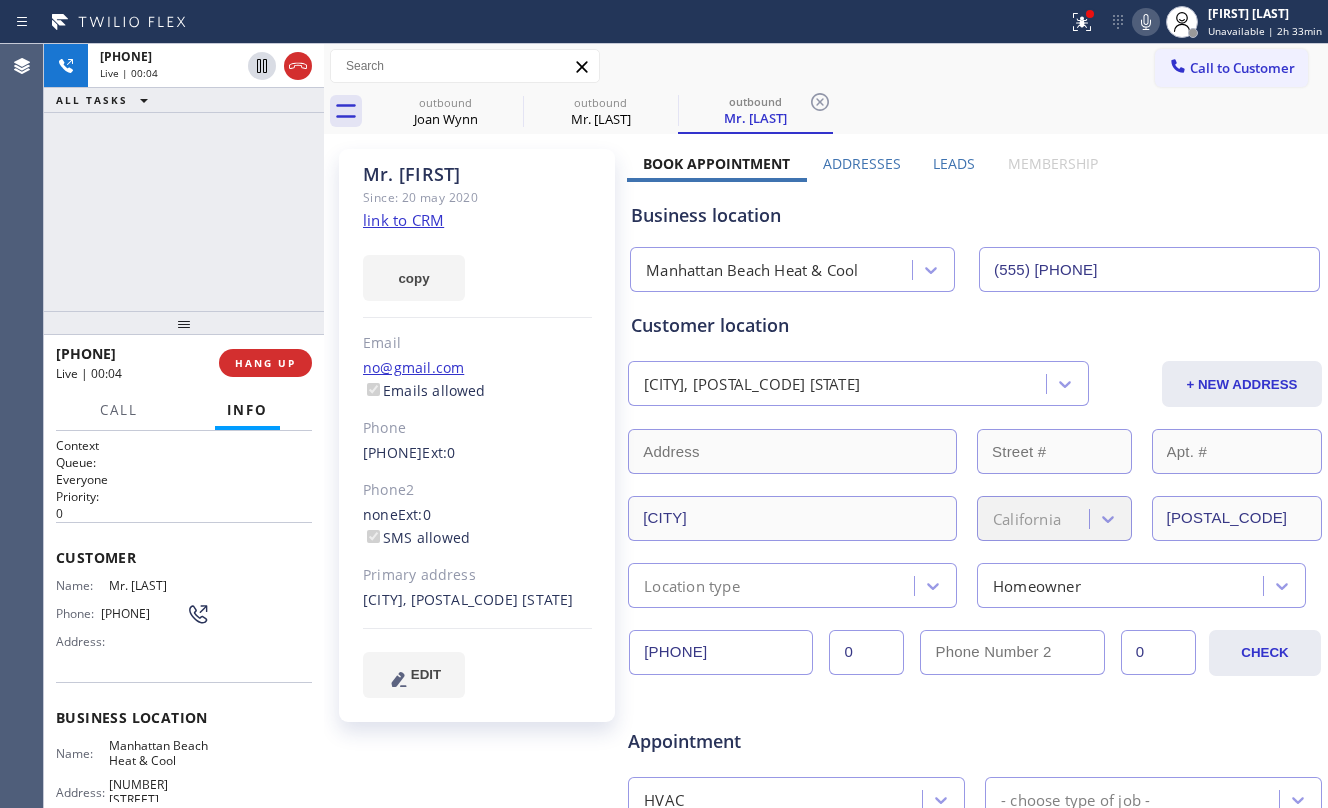 click on "[PHONE] Live | 00:04 ALL TASKS ALL TASKS ACTIVE TASKS TASKS IN WRAP UP" at bounding box center (184, 177) 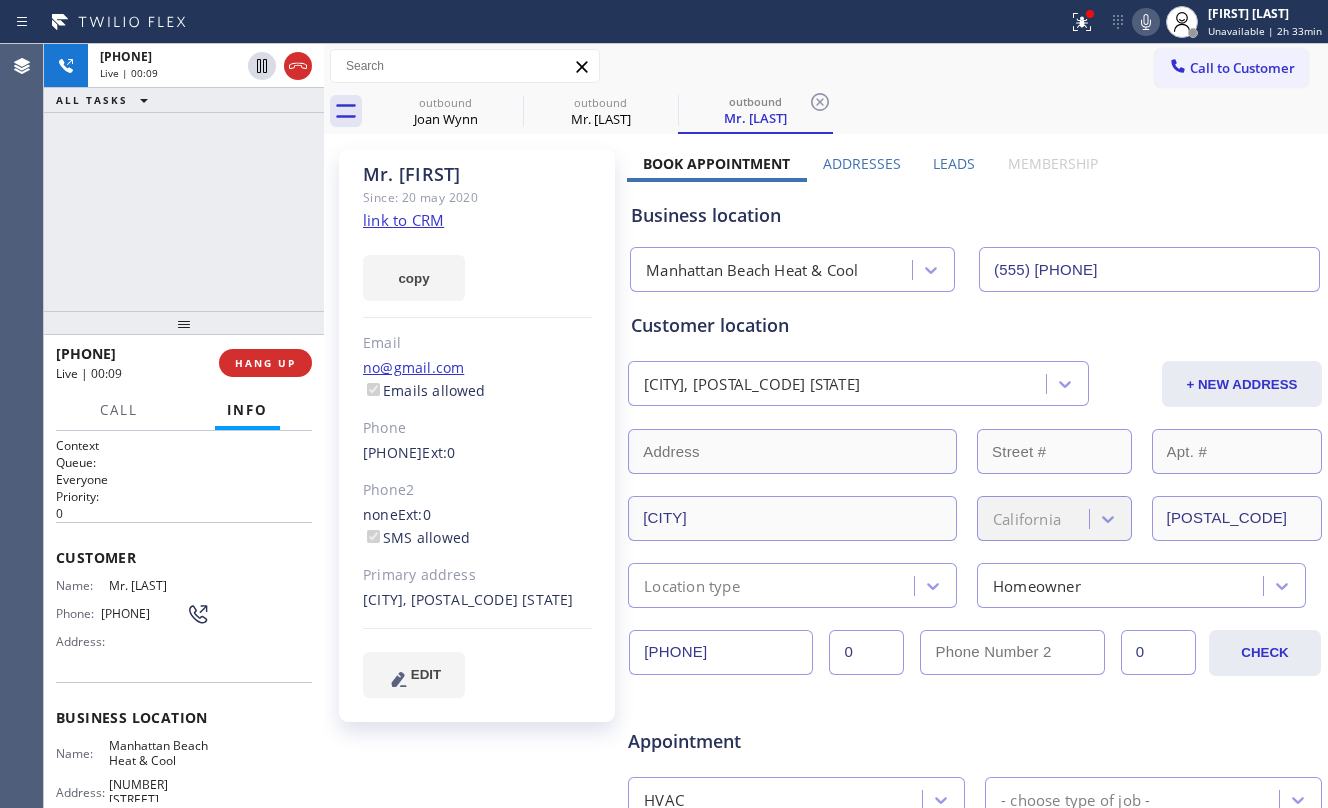 click on "[PHONE] Live | 00:09 ALL TASKS ALL TASKS ACTIVE TASKS TASKS IN WRAP UP" at bounding box center (184, 177) 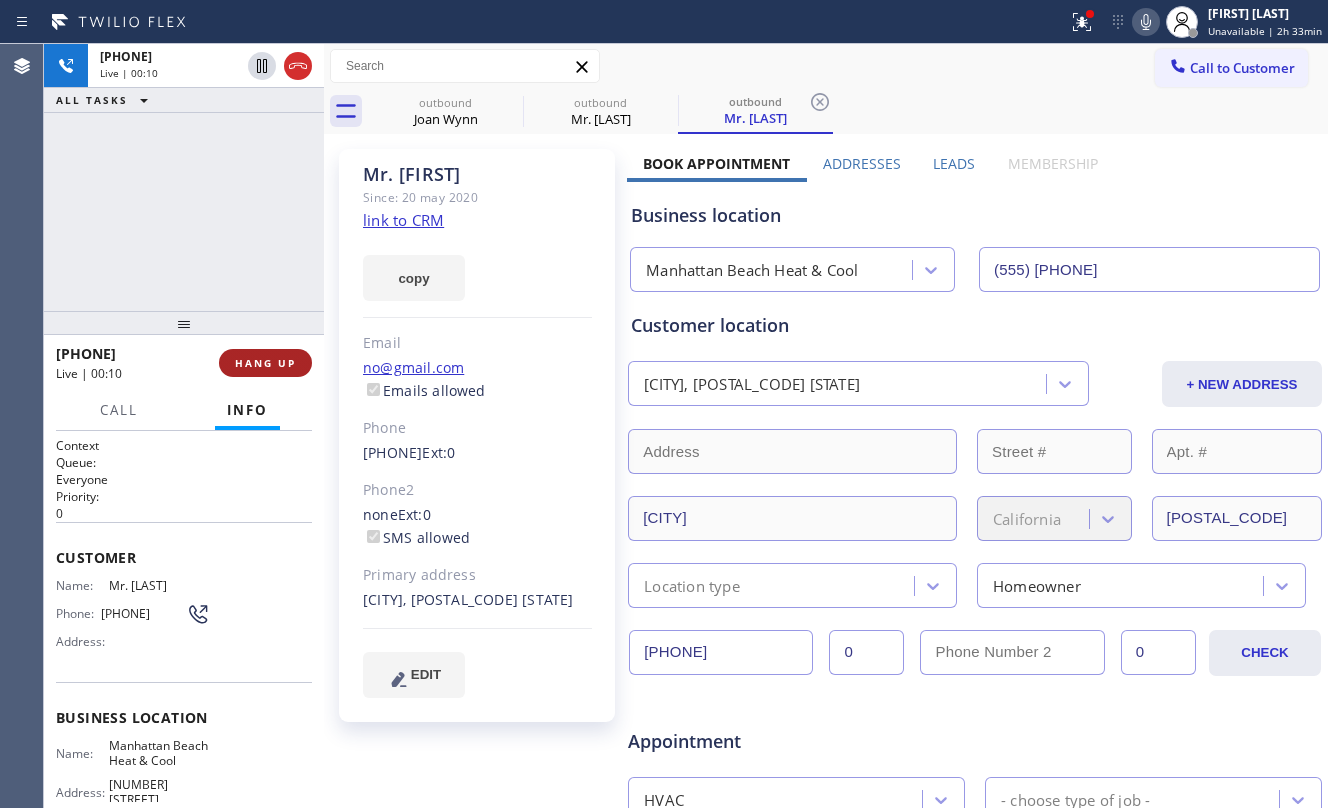 click on "HANG UP" at bounding box center (265, 363) 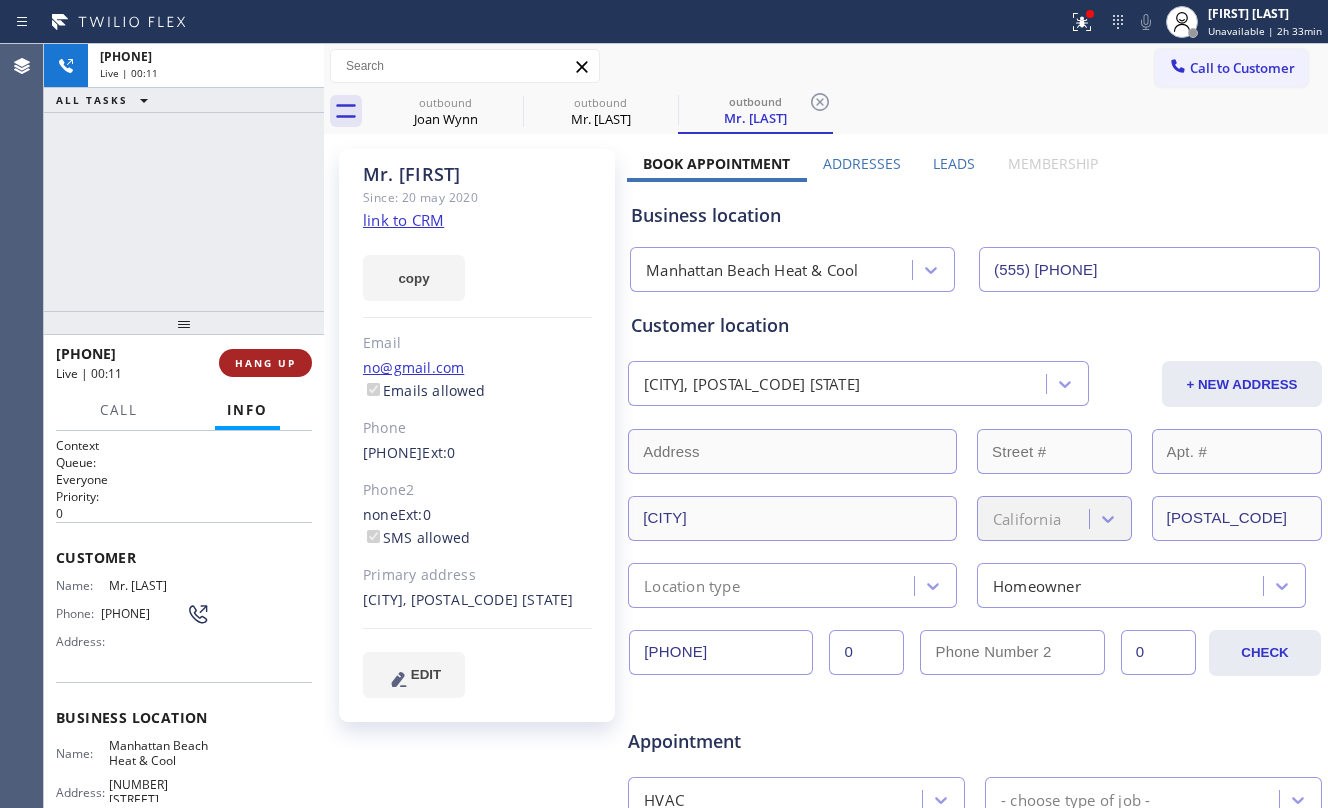 click on "HANG UP" at bounding box center [265, 363] 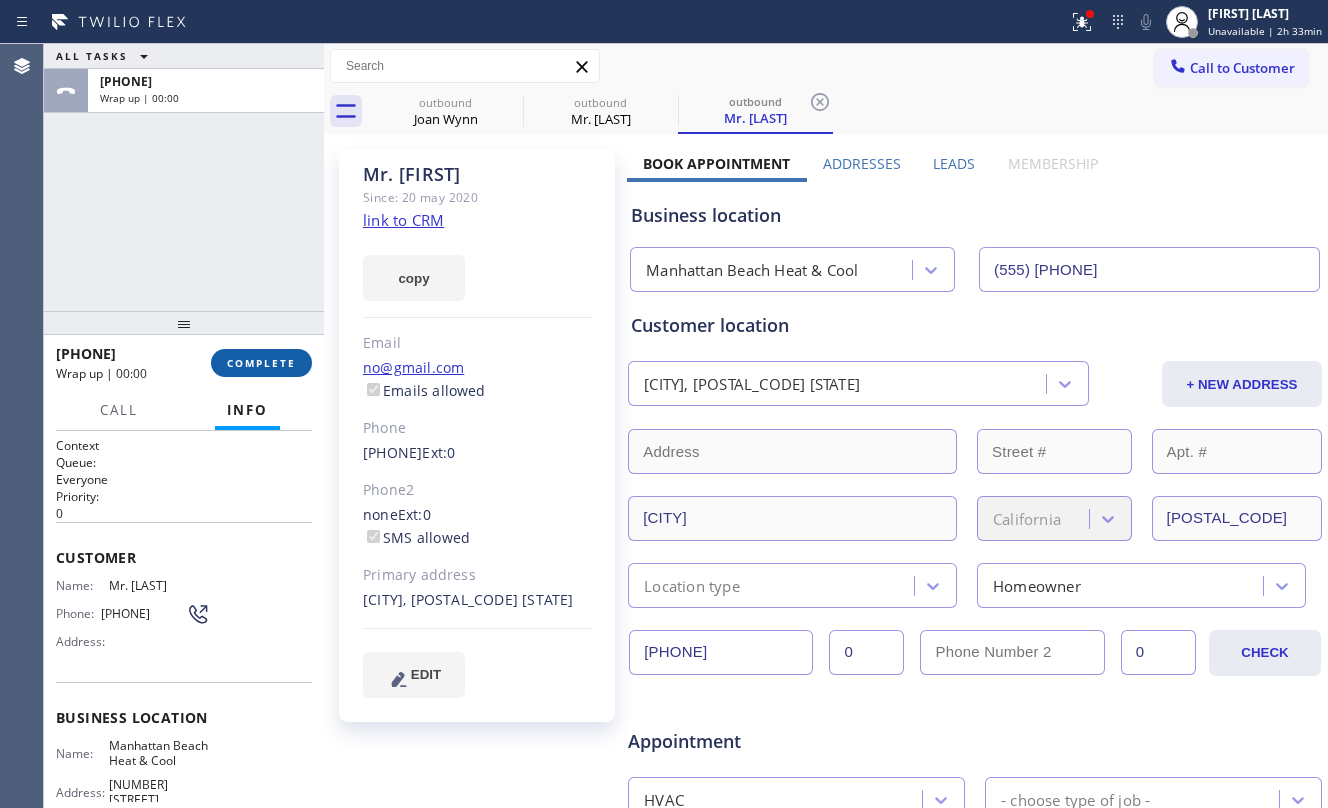 click on "COMPLETE" at bounding box center (261, 363) 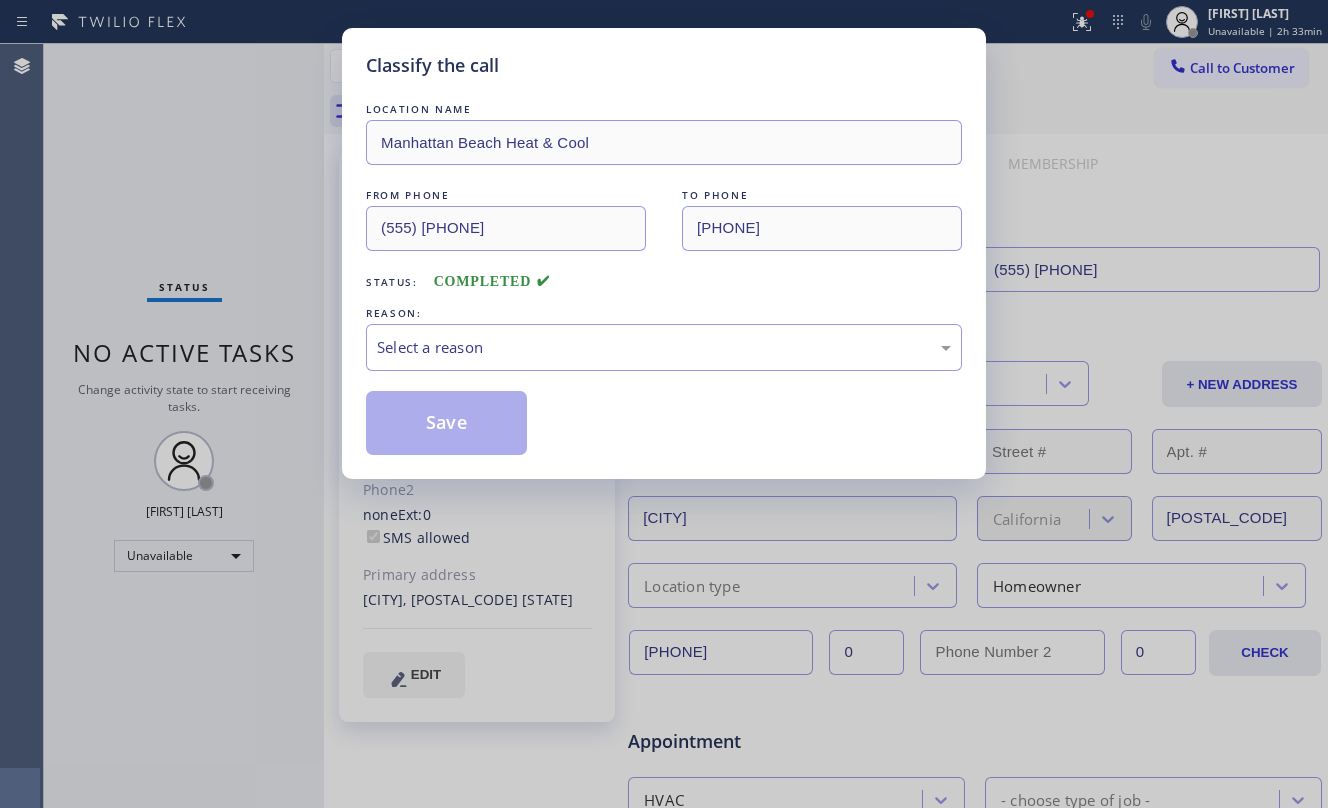 click on "Classify the call LOCATION NAME Manhattan Beach Heat & Cool FROM PHONE [PHONE] TO PHONE [PHONE] Status: COMPLETED REASON: Select a reason Save" at bounding box center [664, 404] 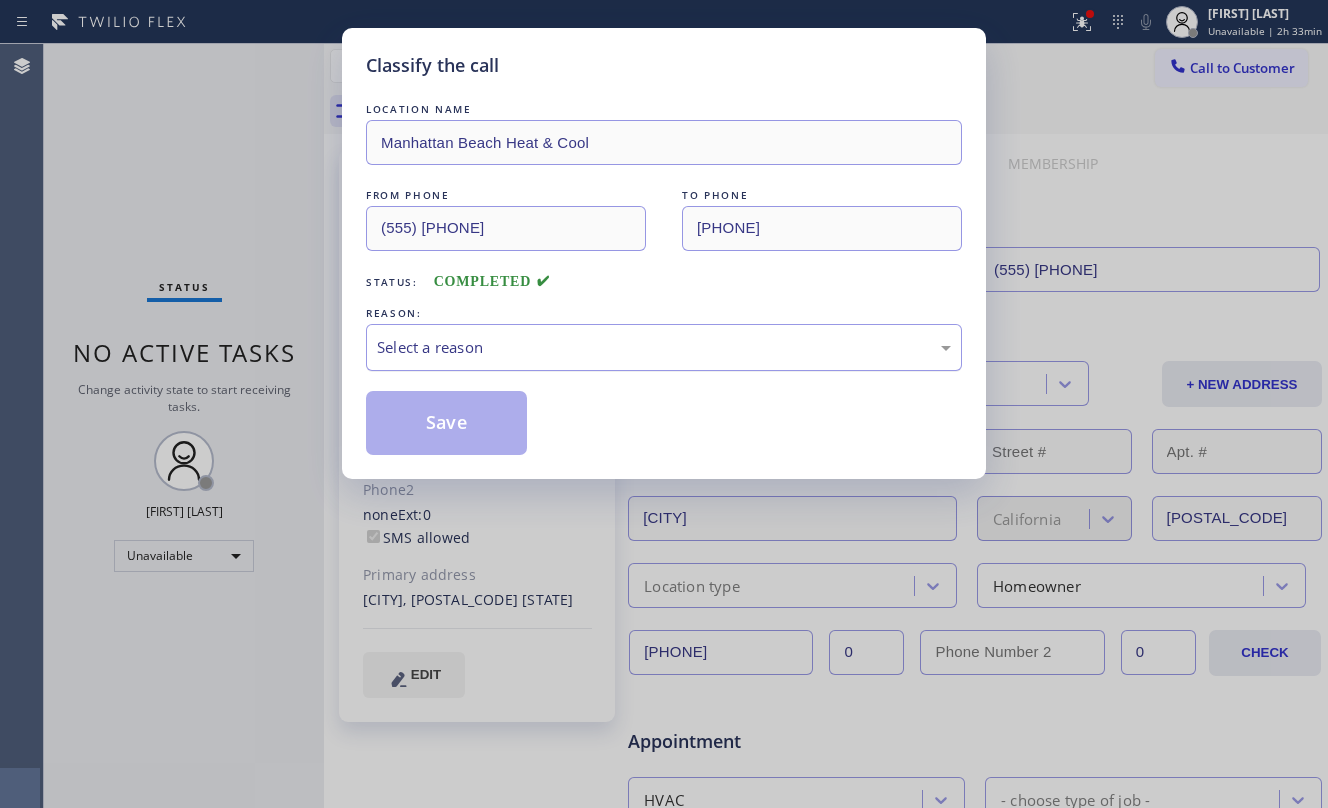 drag, startPoint x: 522, startPoint y: 358, endPoint x: 529, endPoint y: 368, distance: 12.206555 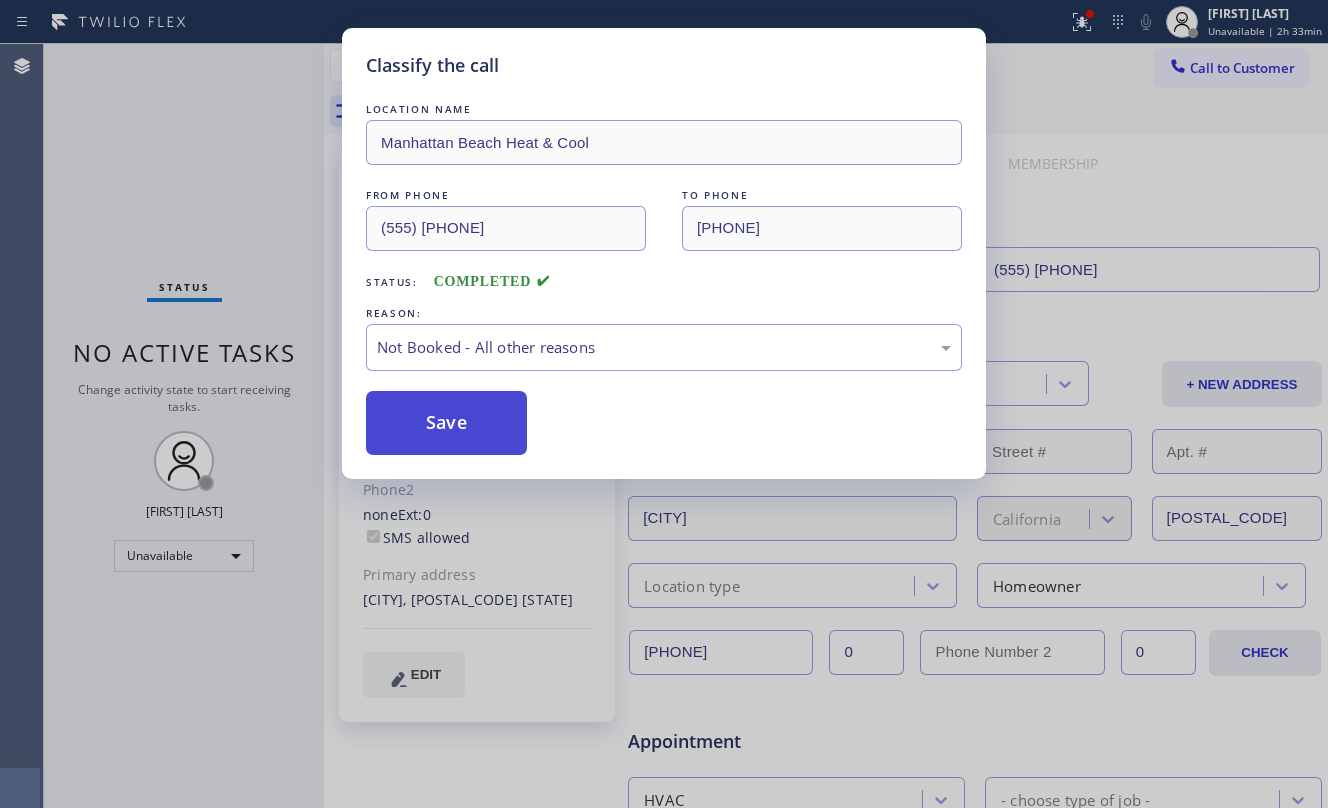click on "Save" at bounding box center [446, 423] 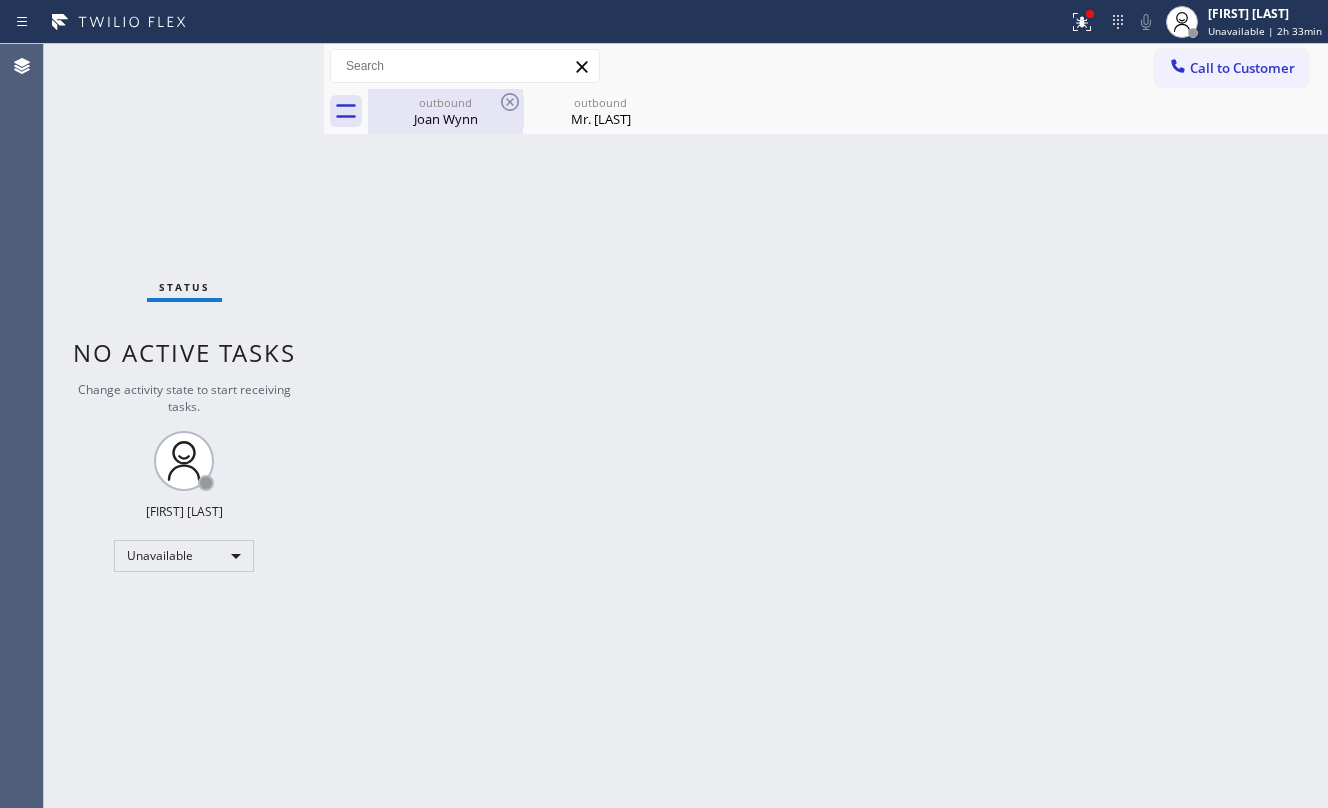 click on "Joan Wynn" at bounding box center (445, 119) 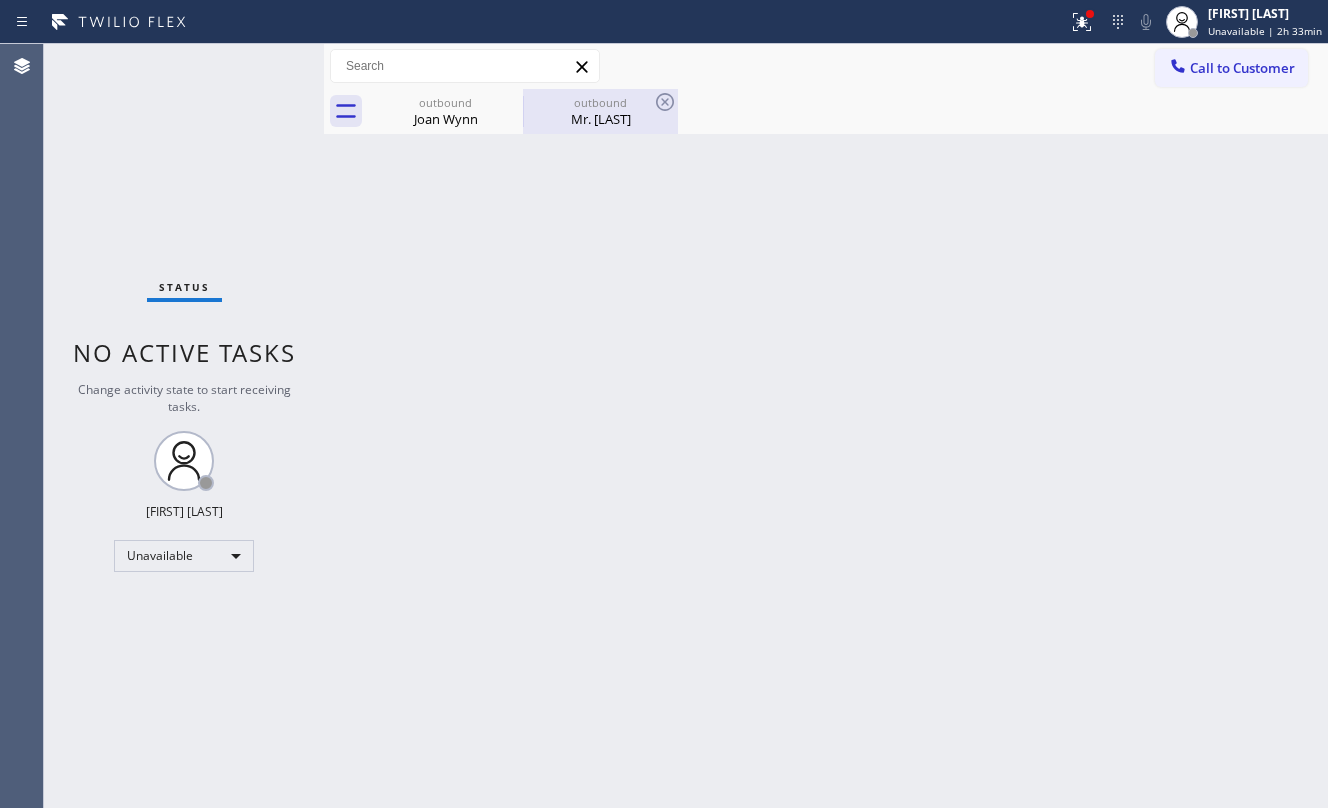 type on "[PHONE]" 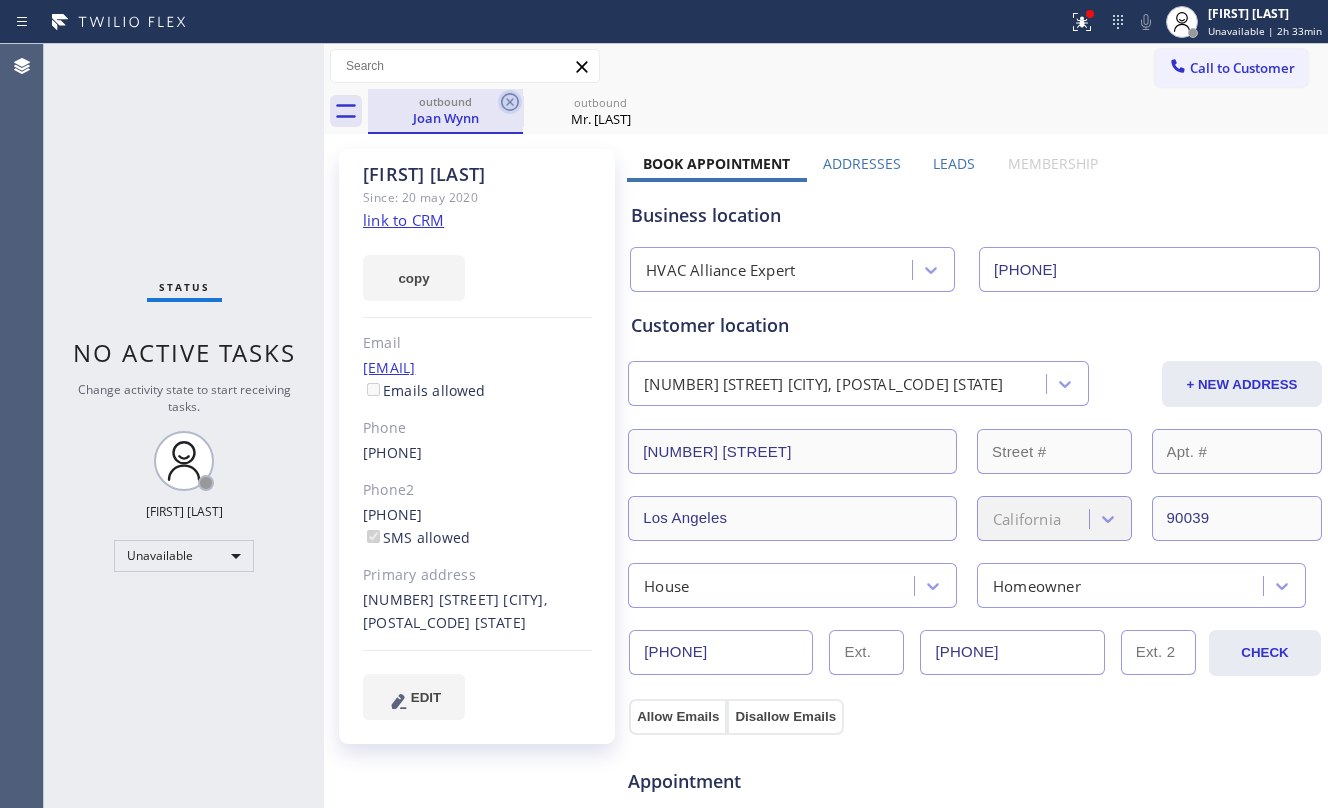 click 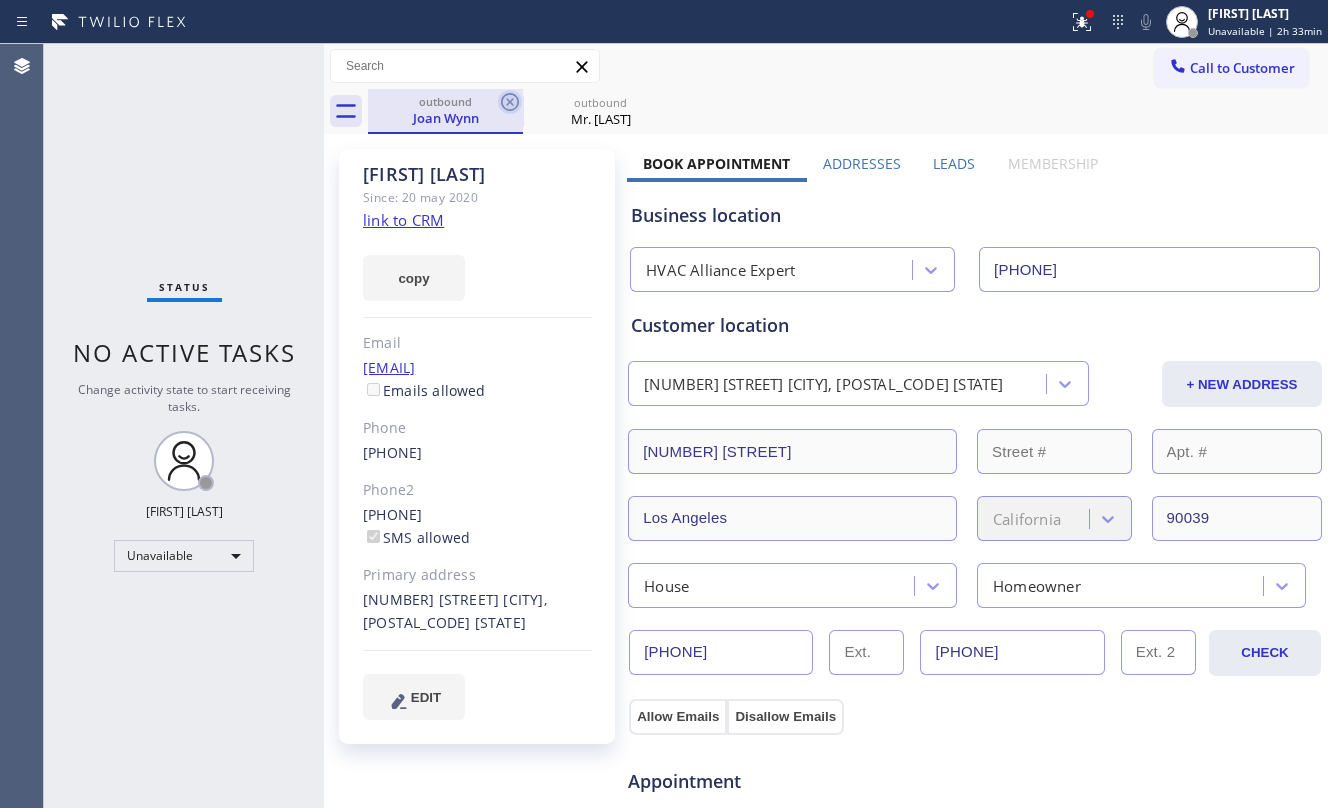 type on "(555) [PHONE]" 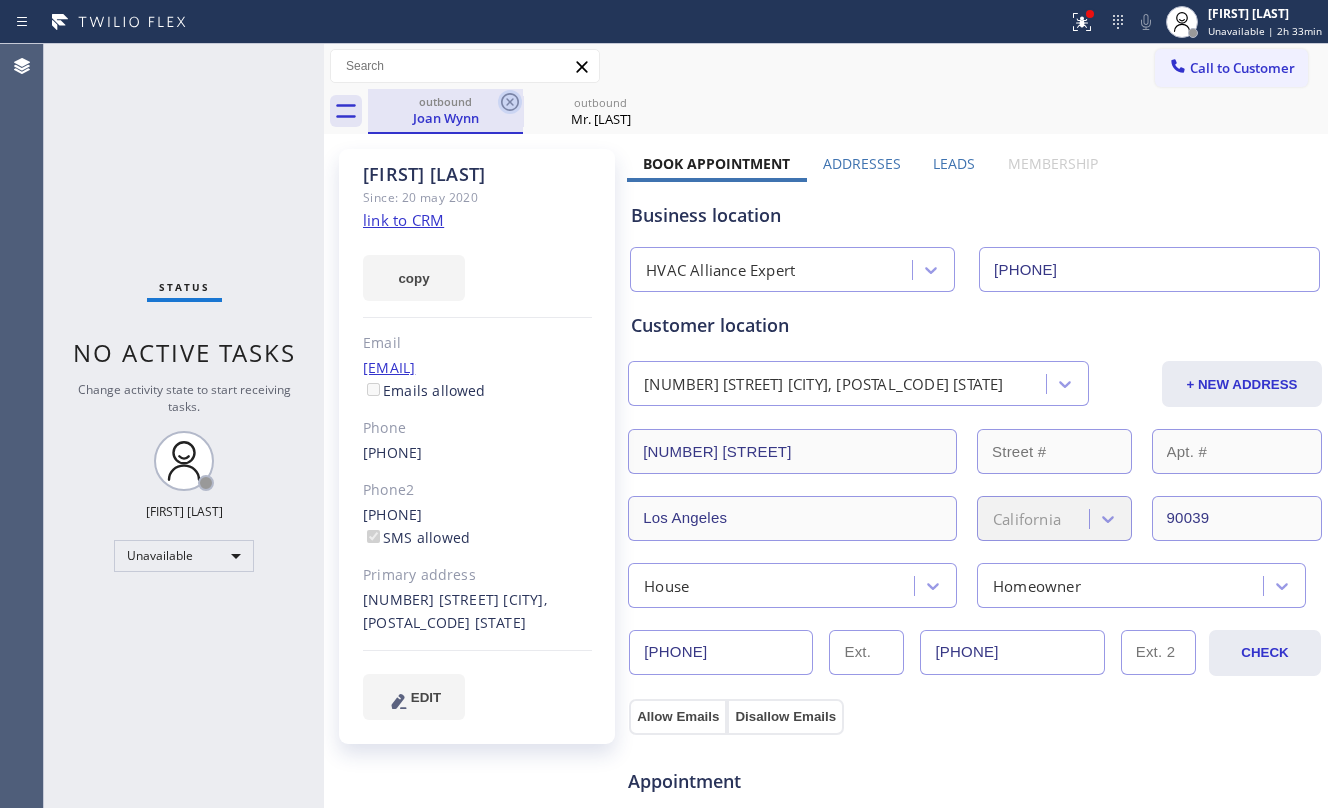 click 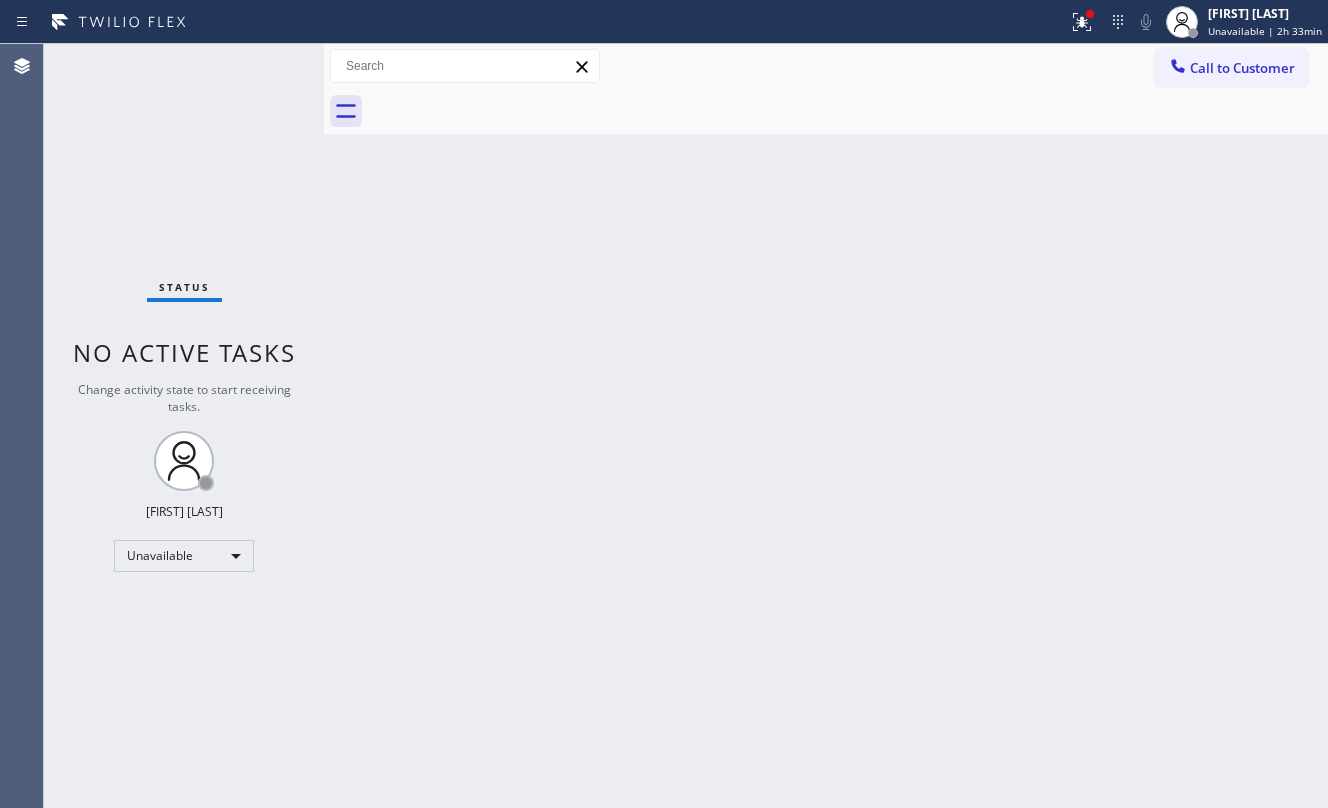 click at bounding box center [848, 111] 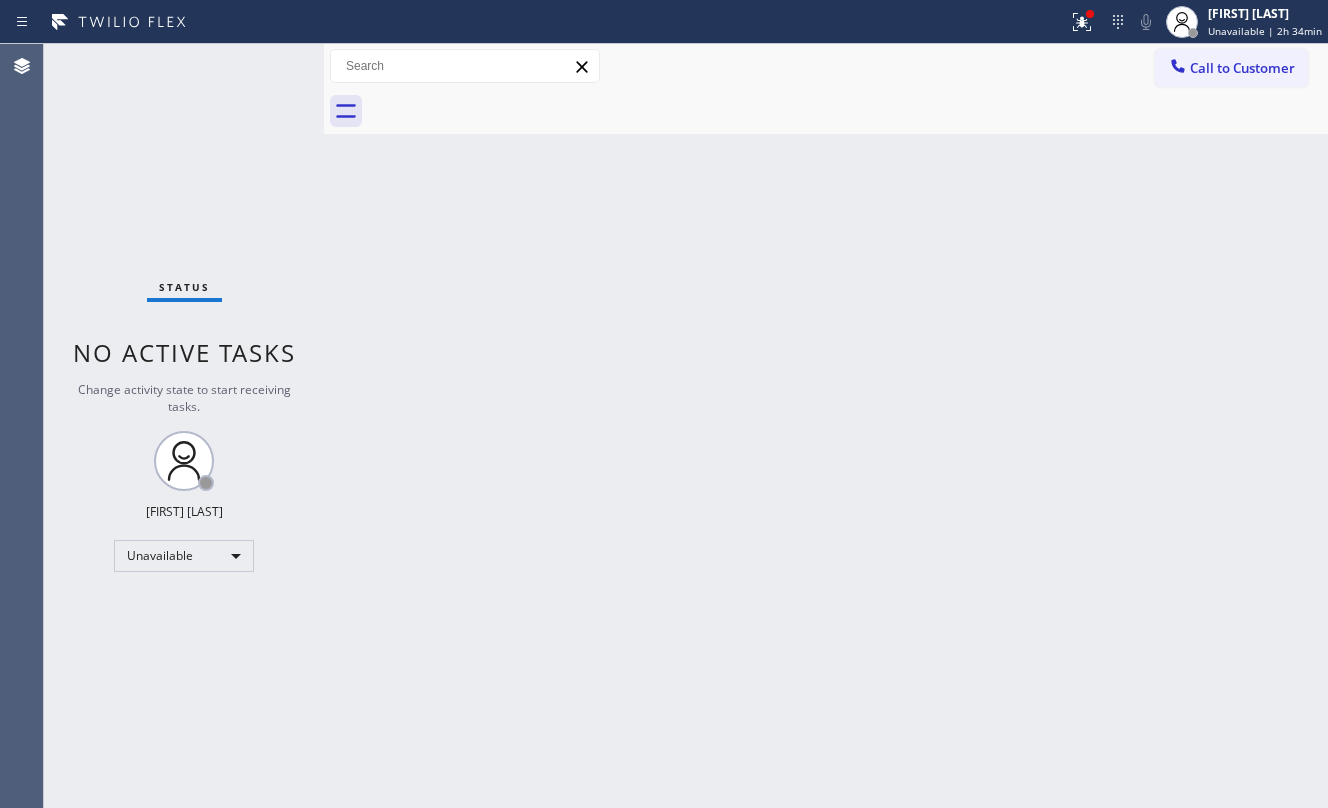 drag, startPoint x: 1234, startPoint y: 66, endPoint x: 981, endPoint y: 178, distance: 276.68213 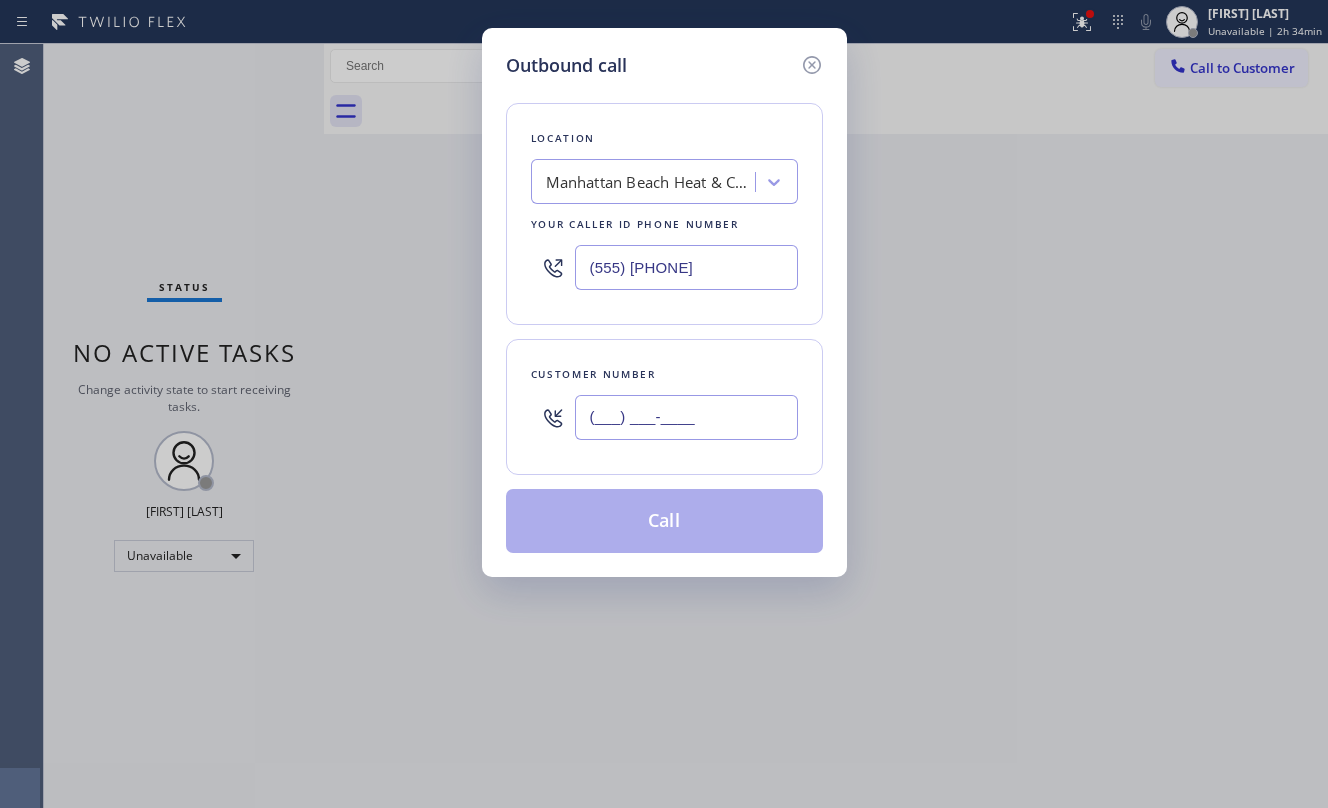 click on "(___) ___-____" at bounding box center [686, 417] 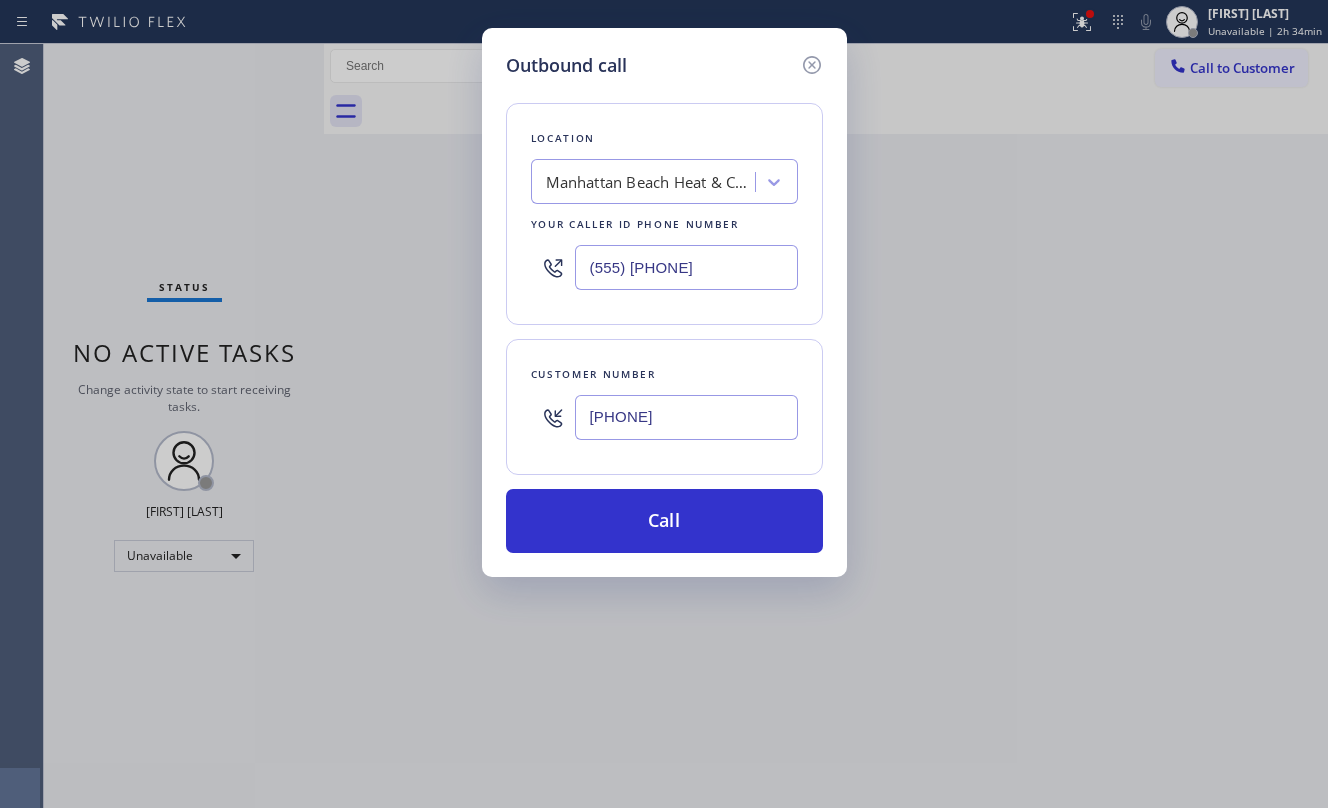 type on "[PHONE]" 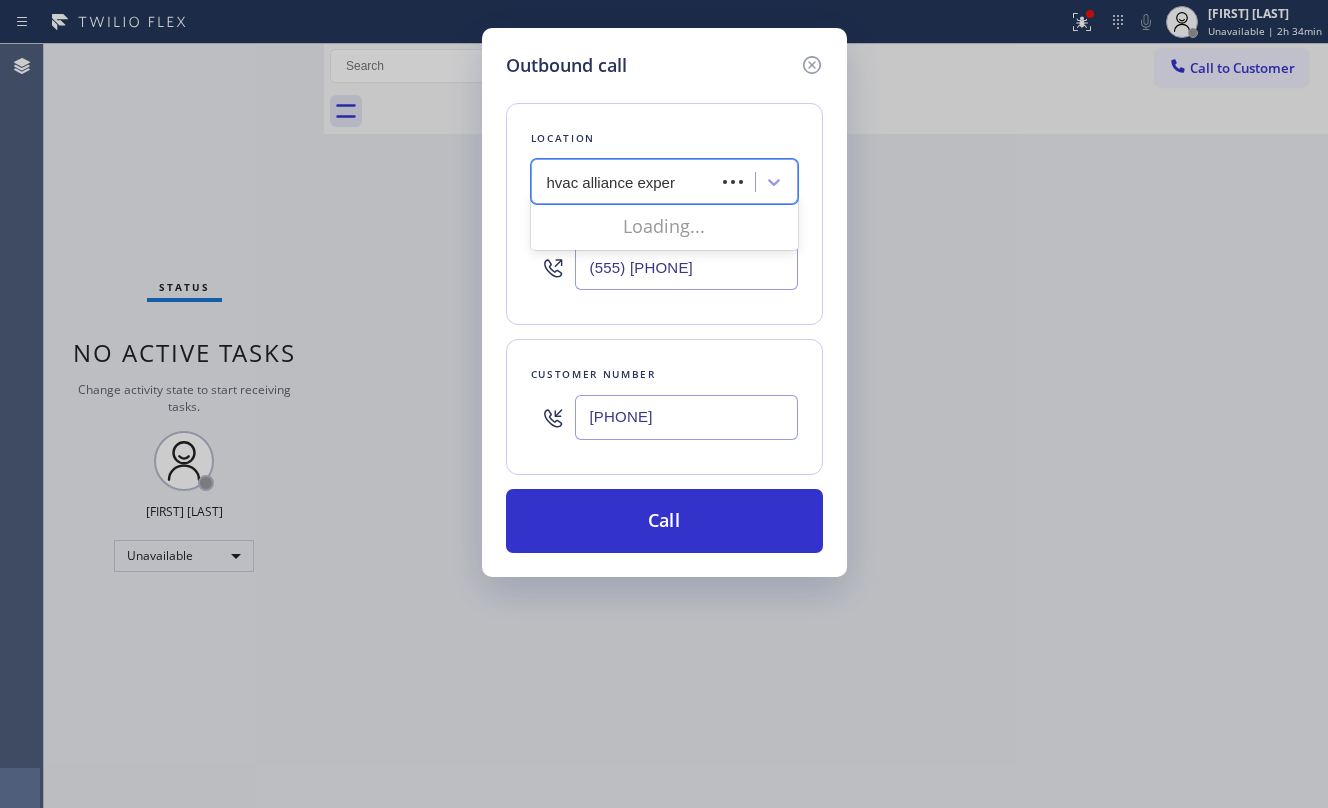 type on "hvac alliance expert" 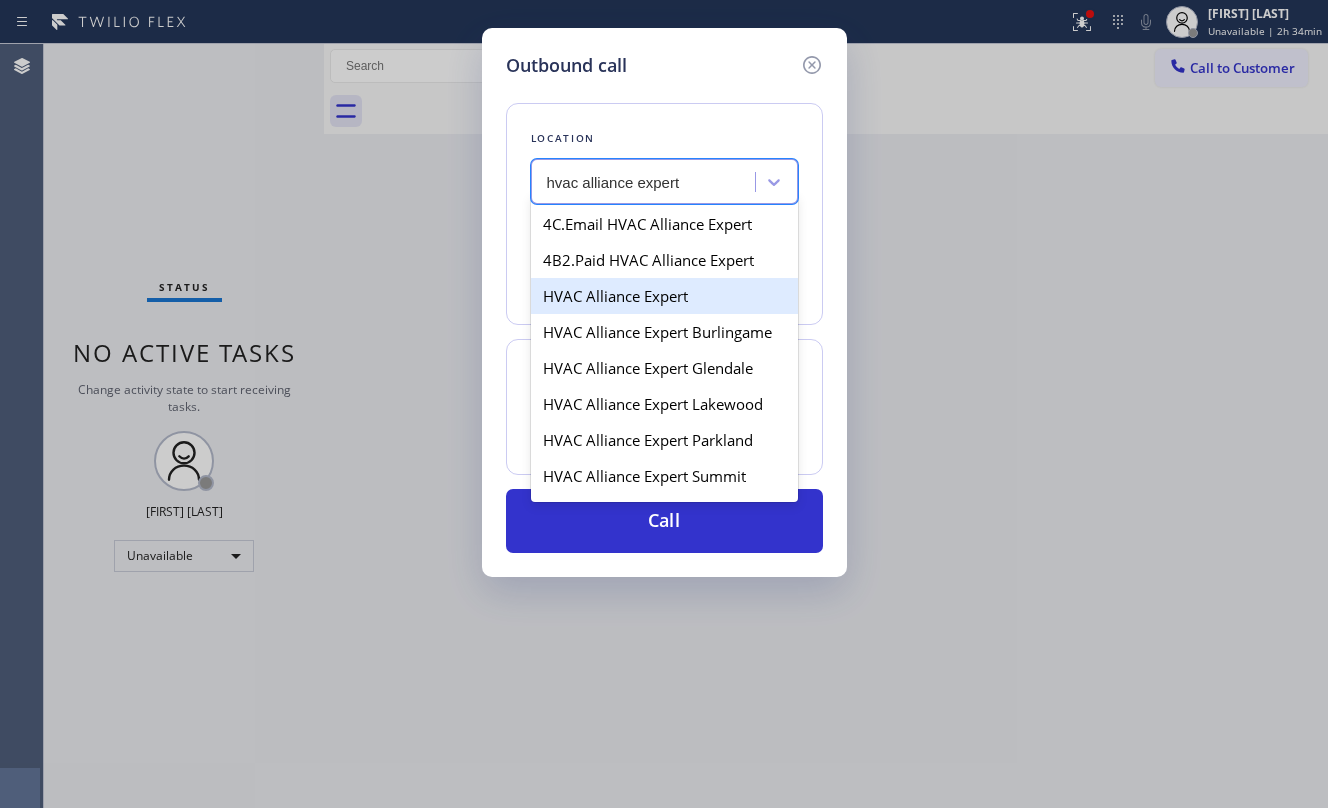 click on "HVAC Alliance Expert" at bounding box center (664, 296) 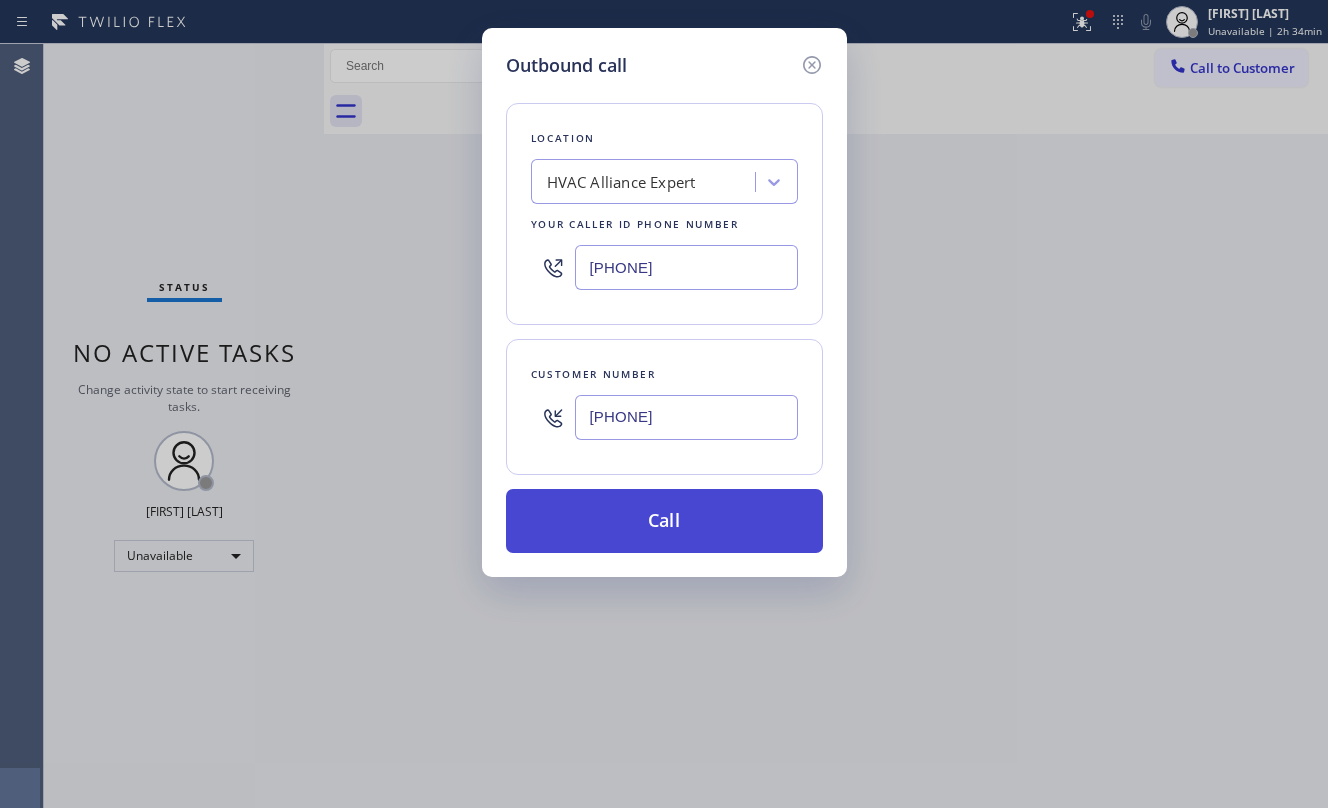 click on "Call" at bounding box center [664, 521] 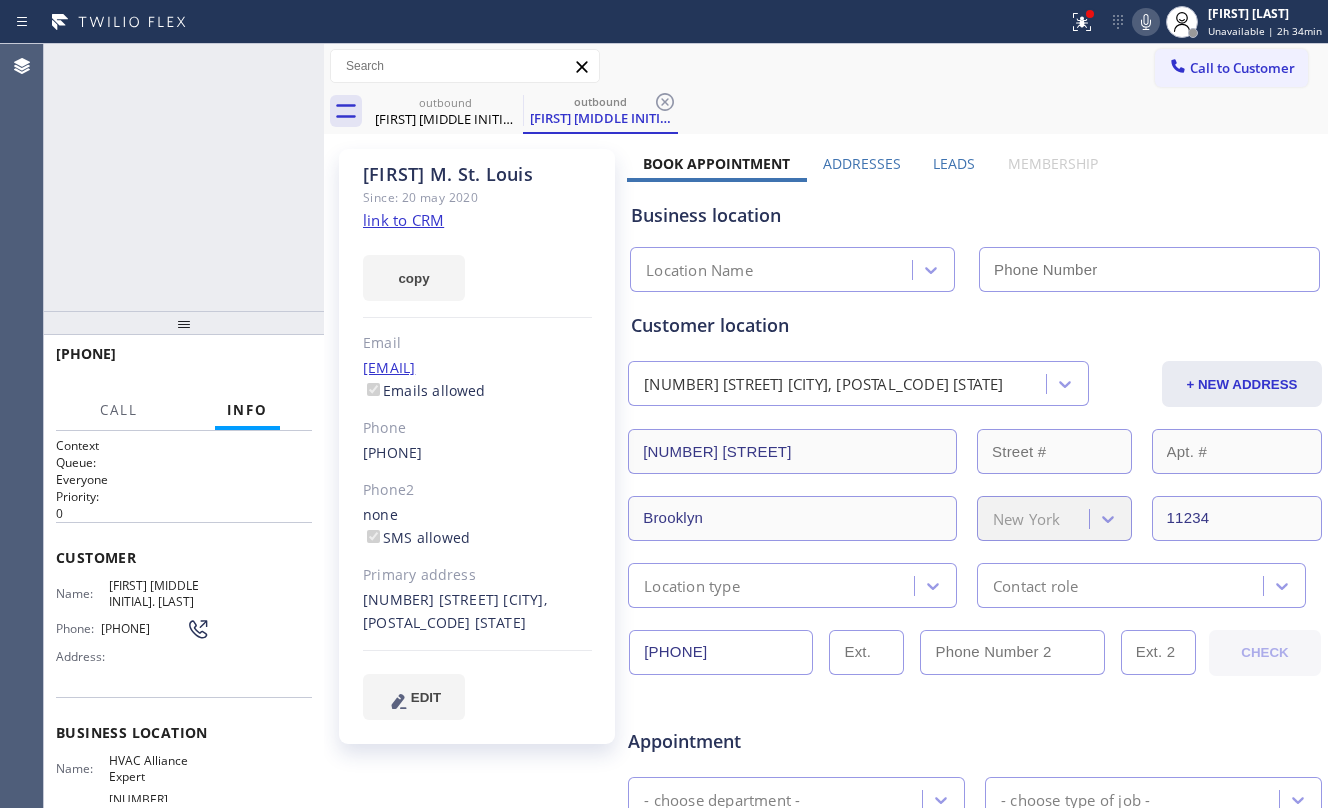 type on "[PHONE]" 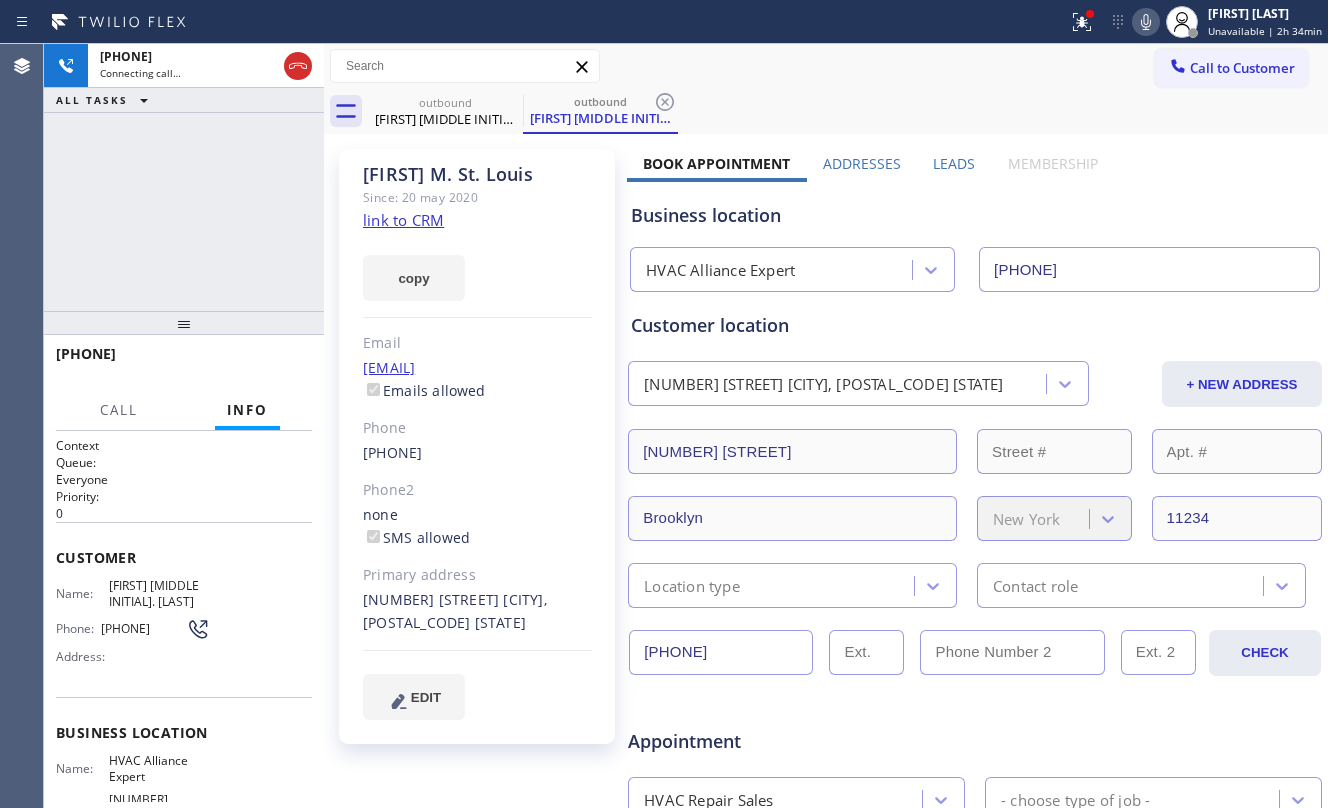 click on "+1[PHONE] Connecting call… ALL TASKS ALL TASKS ACTIVE TASKS TASKS IN WRAP UP" at bounding box center [184, 177] 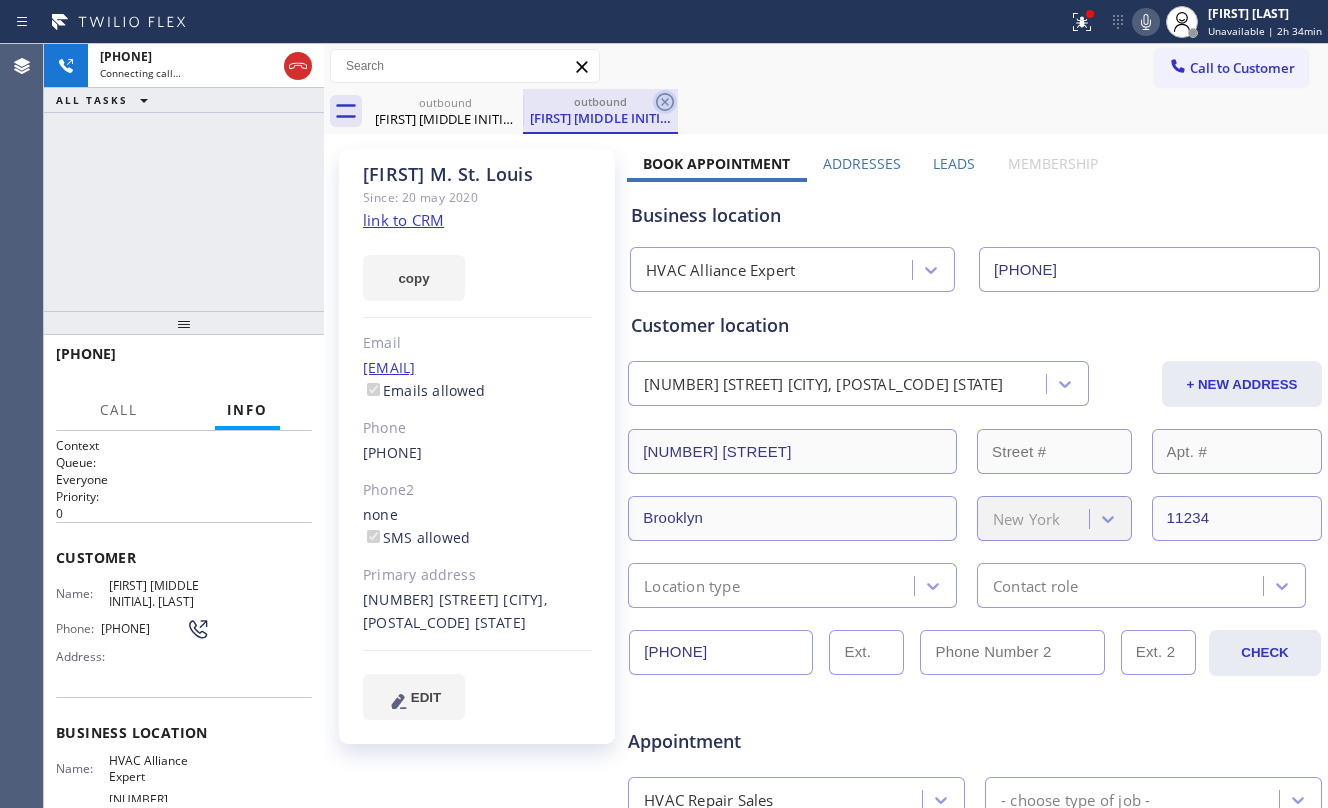 click 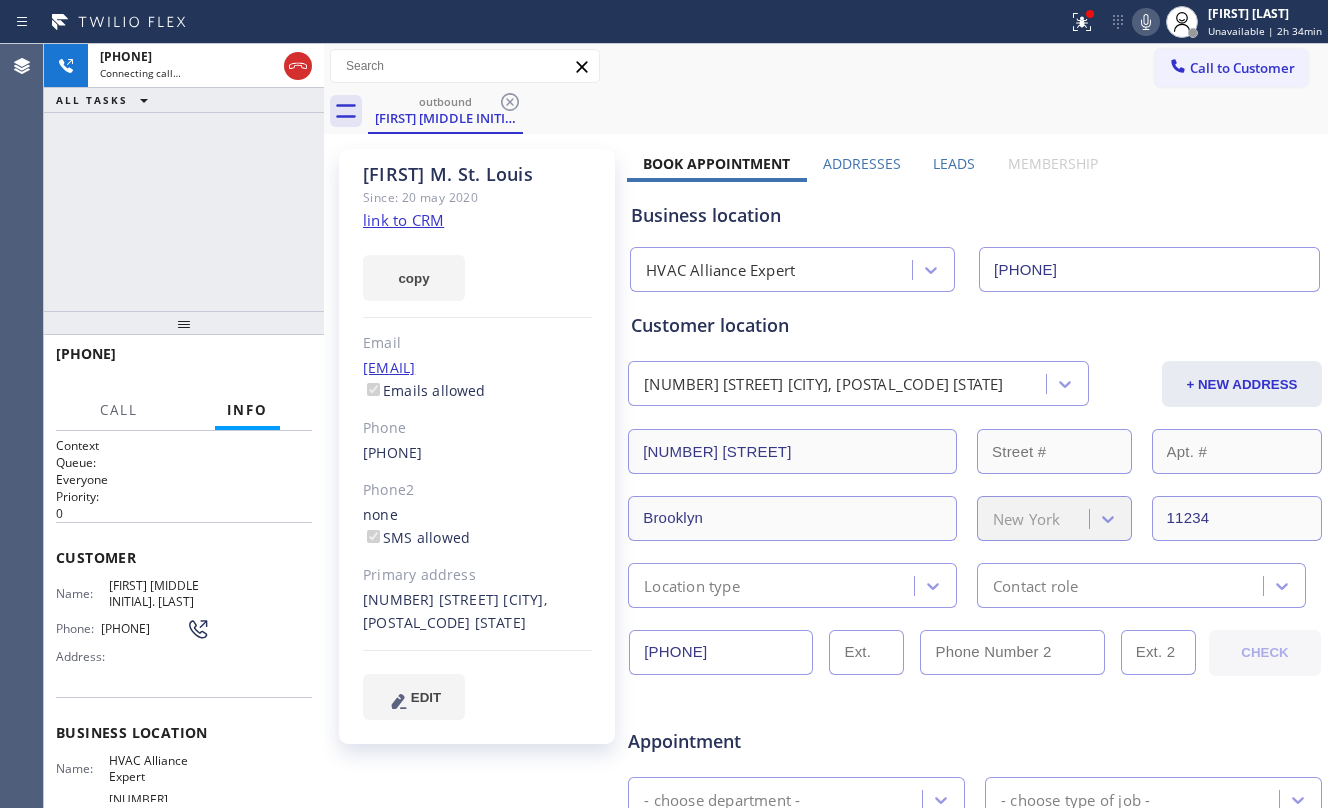 click on "+1[PHONE] Connecting call… ALL TASKS ALL TASKS ACTIVE TASKS TASKS IN WRAP UP" at bounding box center (184, 177) 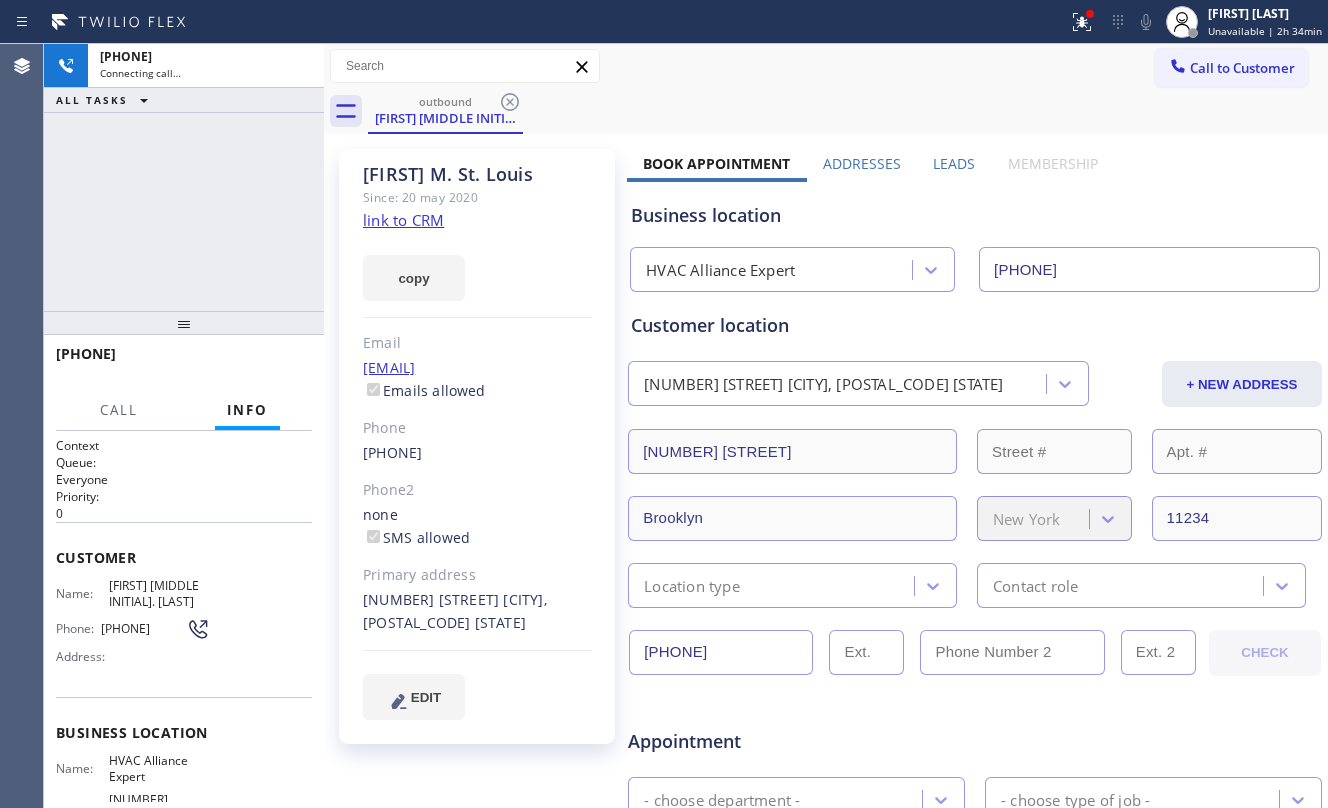 click on "+1[PHONE] Connecting call… ALL TASKS ALL TASKS ACTIVE TASKS TASKS IN WRAP UP" at bounding box center (184, 177) 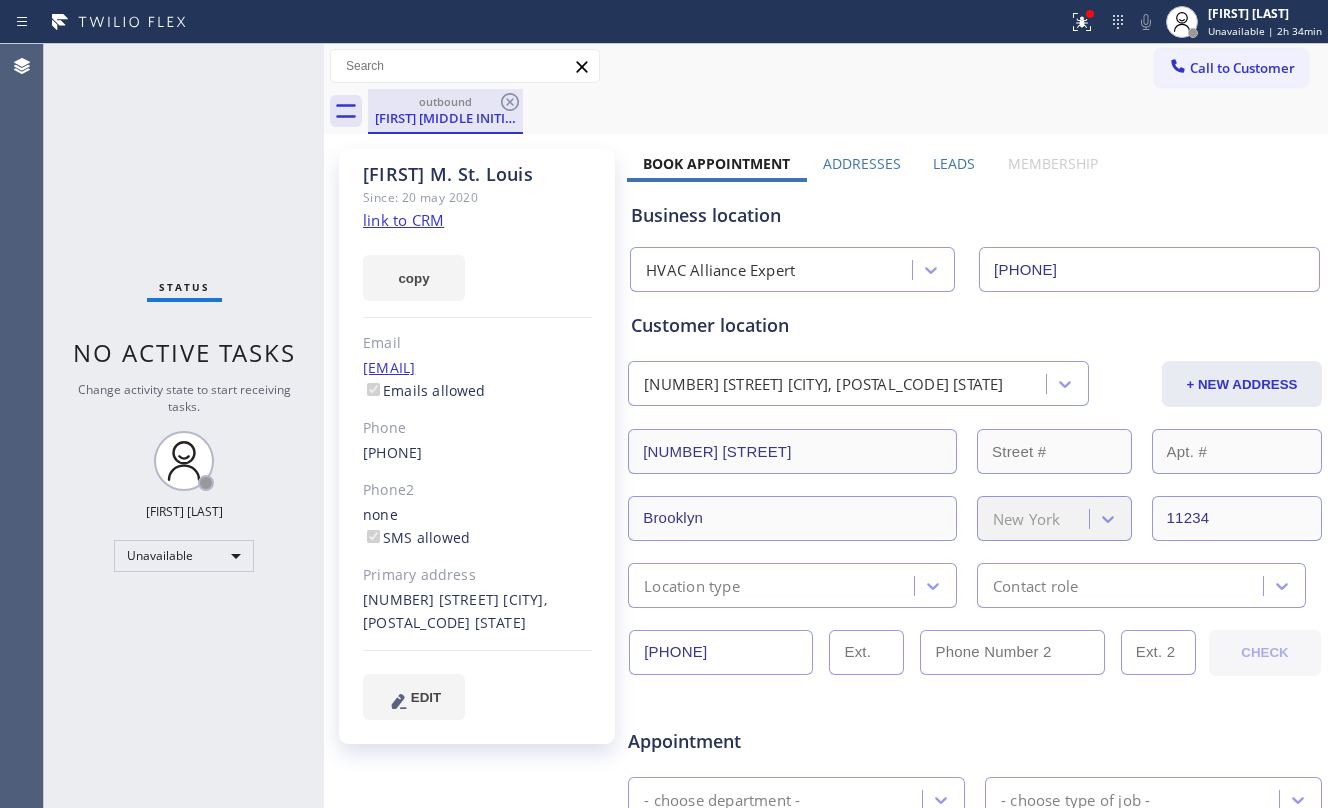 click on "[FIRST] [MIDDLE INITIAL]. [LAST]" at bounding box center (445, 118) 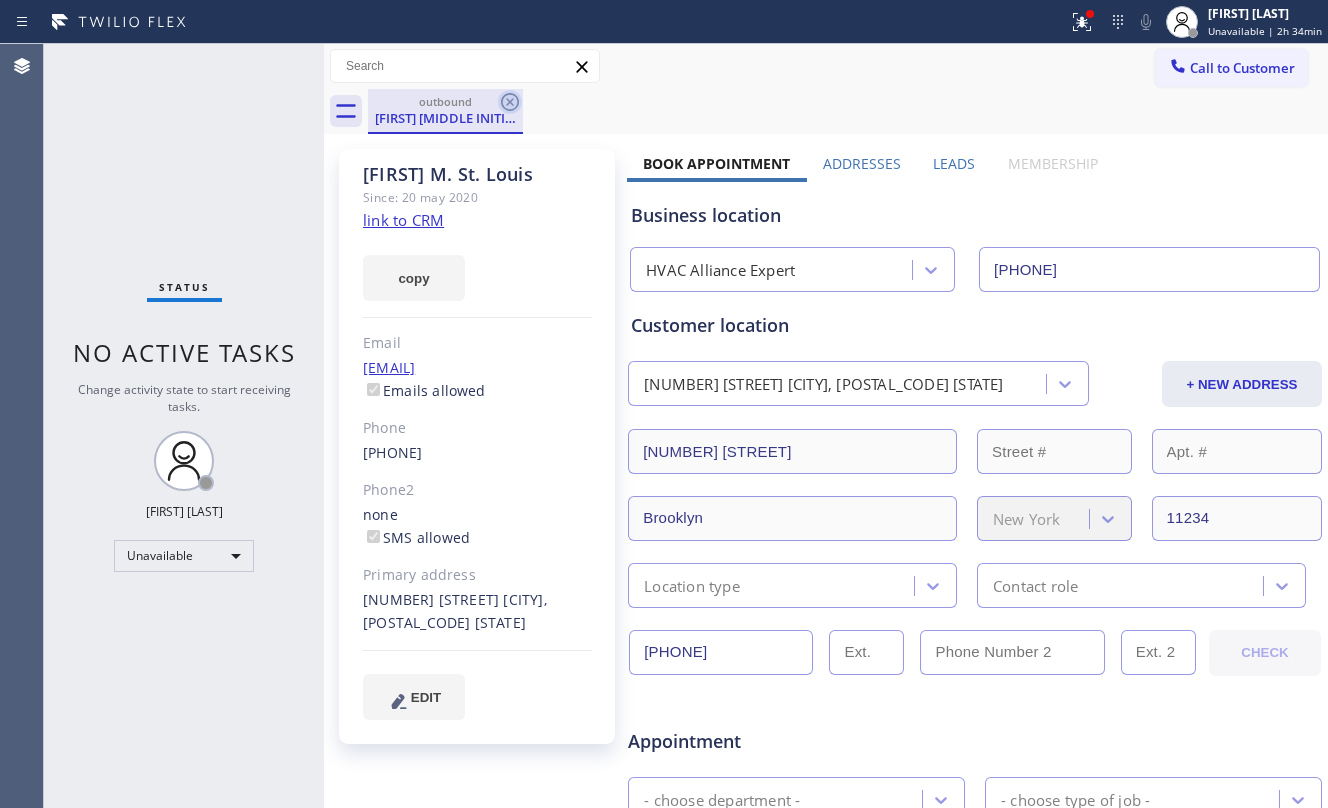 click 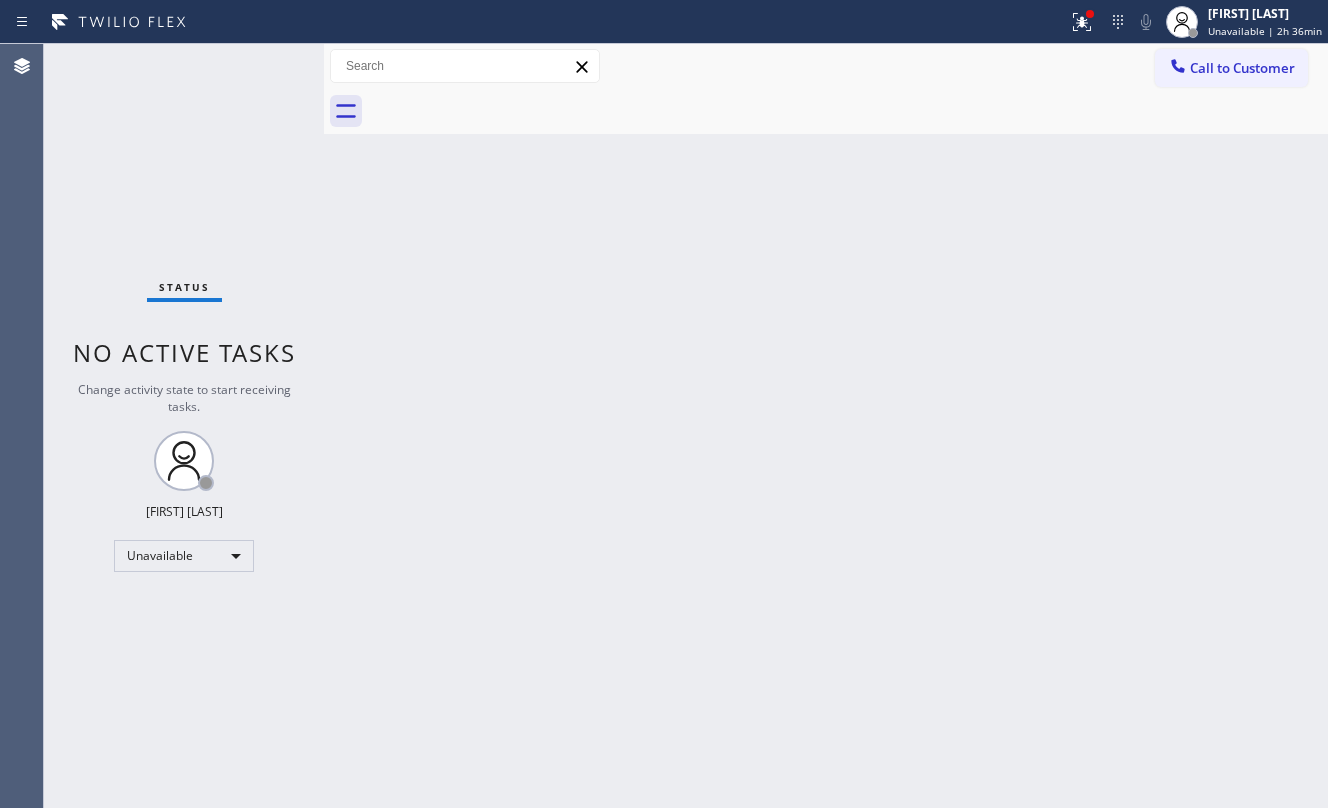 click on "Back to Dashboard Change Sender ID Customers Technicians Select a contact Outbound call Location Search location Your caller id phone number Customer number Call Customer info Name Phone none Address none Change Sender ID HVAC [PHONE] 5 Star Appliance [PHONE] Appliance Repair [PHONE] Plumbing [PHONE] Air Duct Cleaning [PHONE] Electricians [PHONE] Cancel Change Check personal SMS Reset Change No tabs Call to Customer Outbound call Location HVAC Alliance Expert Your caller id phone number [PHONE] Customer number Call Outbound call Technician Search Technician Your caller id phone number Your caller id phone number Call" at bounding box center [826, 426] 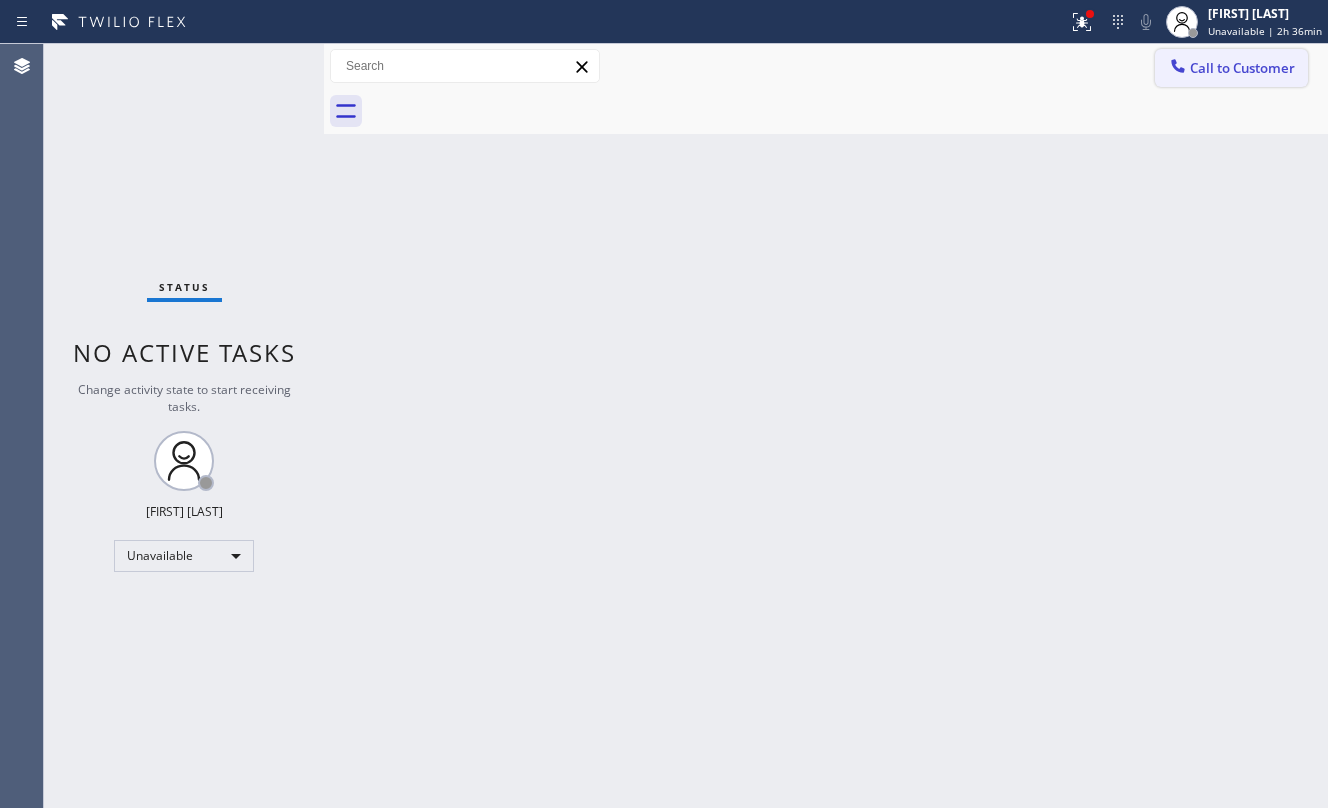 click on "Call to Customer" at bounding box center [1242, 68] 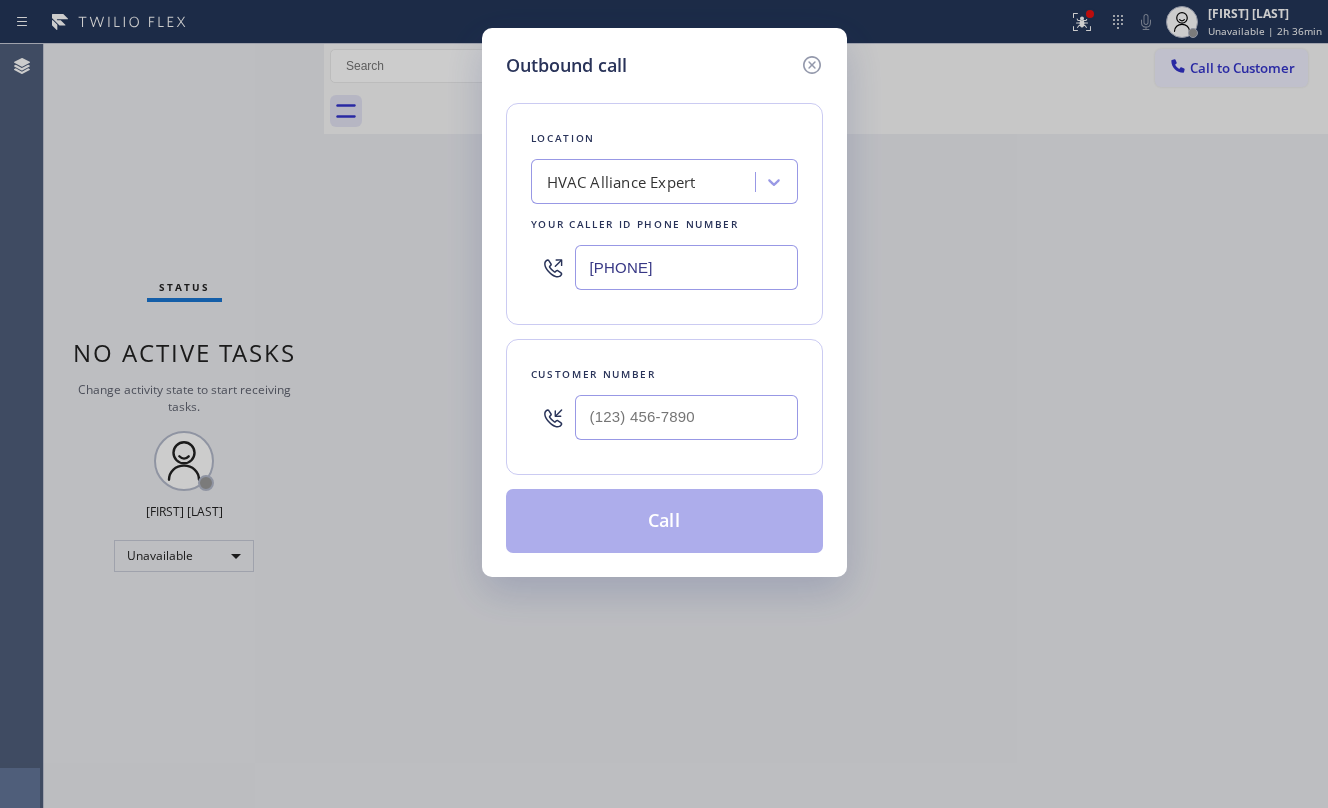 click at bounding box center (686, 417) 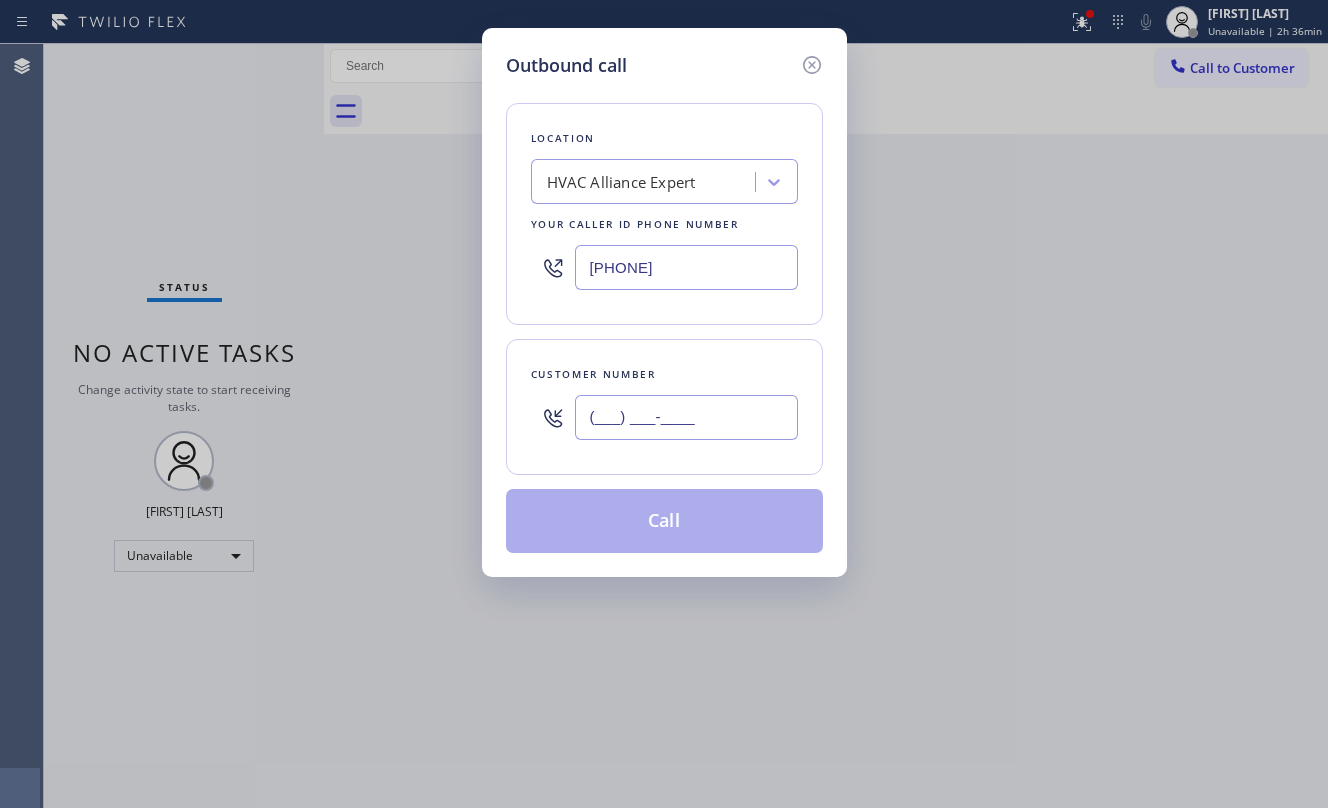 paste on "(555) [PHONE]" 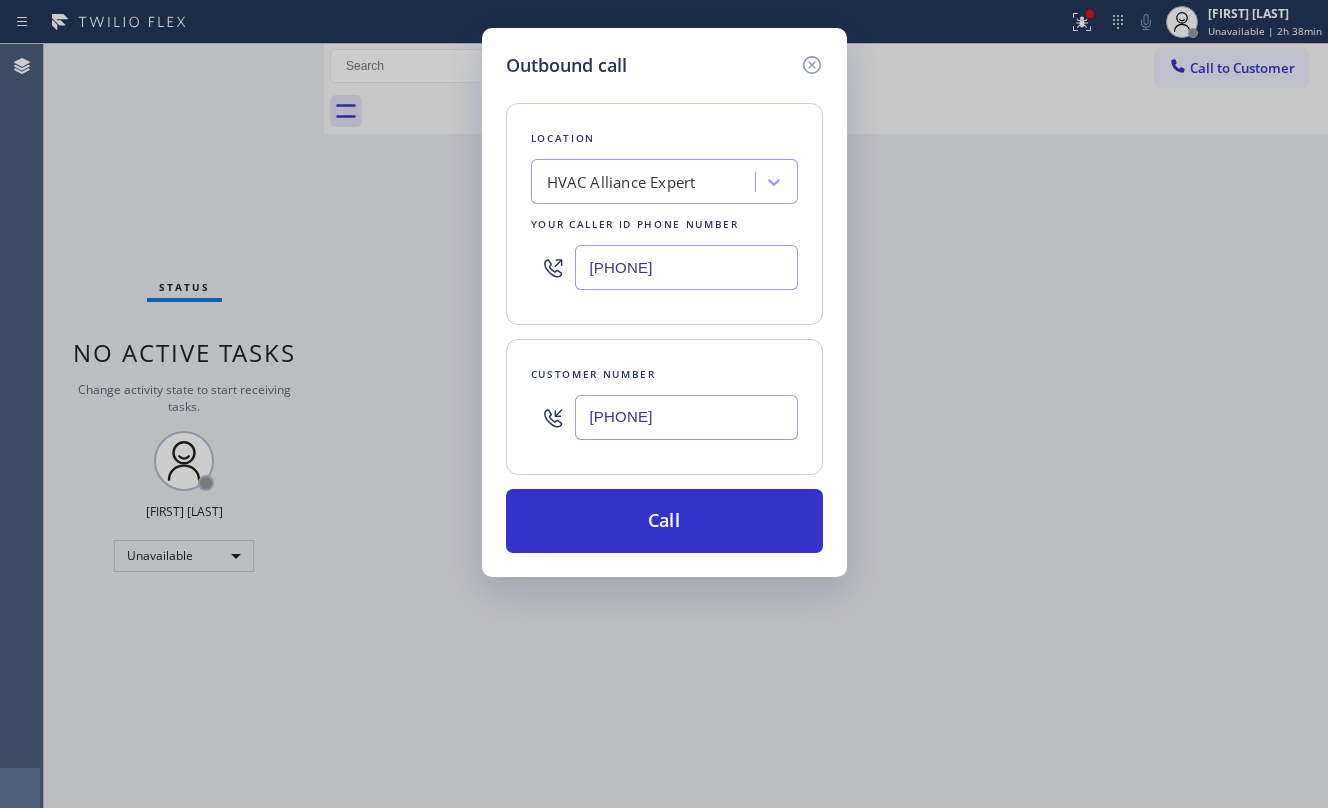 click on "Outbound call Location HVAC Alliance Expert Your caller id phone number ([PHONE]) Customer number ([PHONE]) Call" at bounding box center [664, 404] 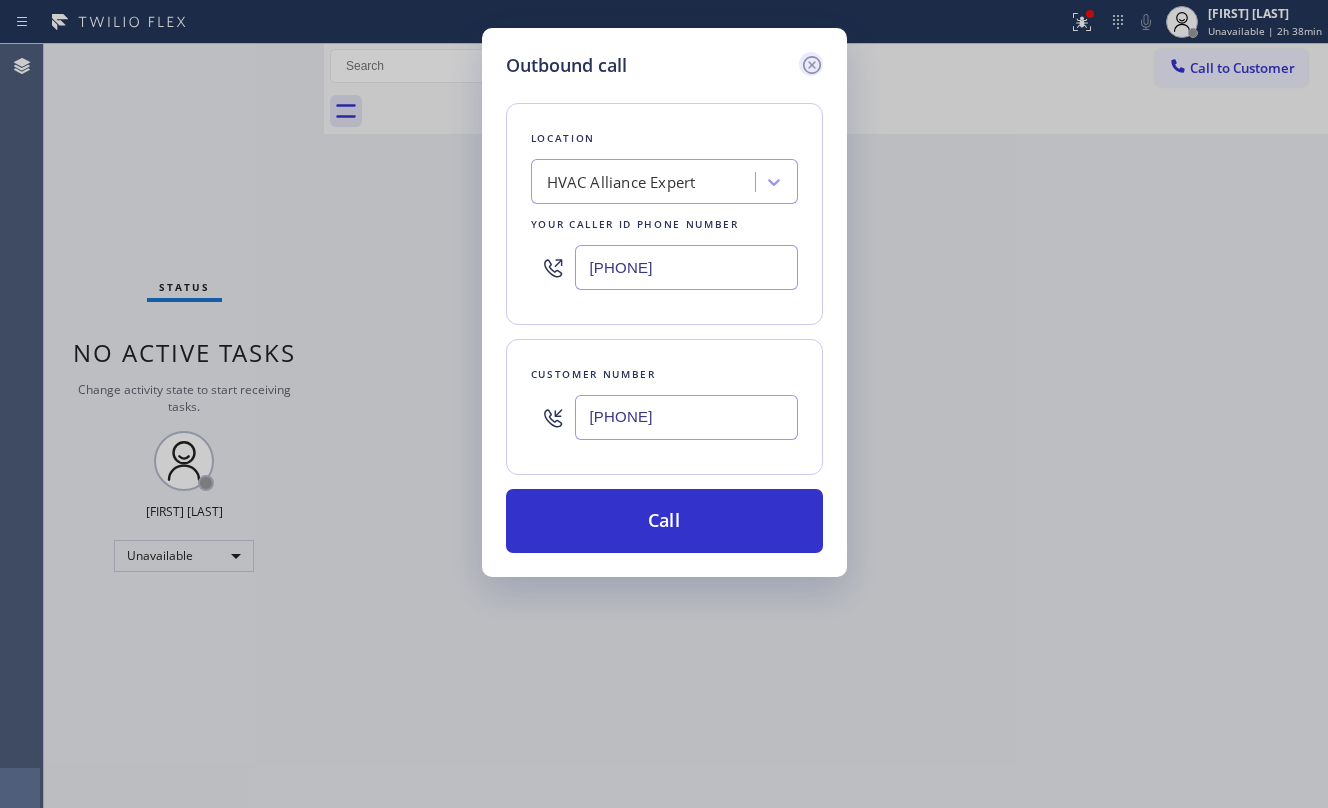 click 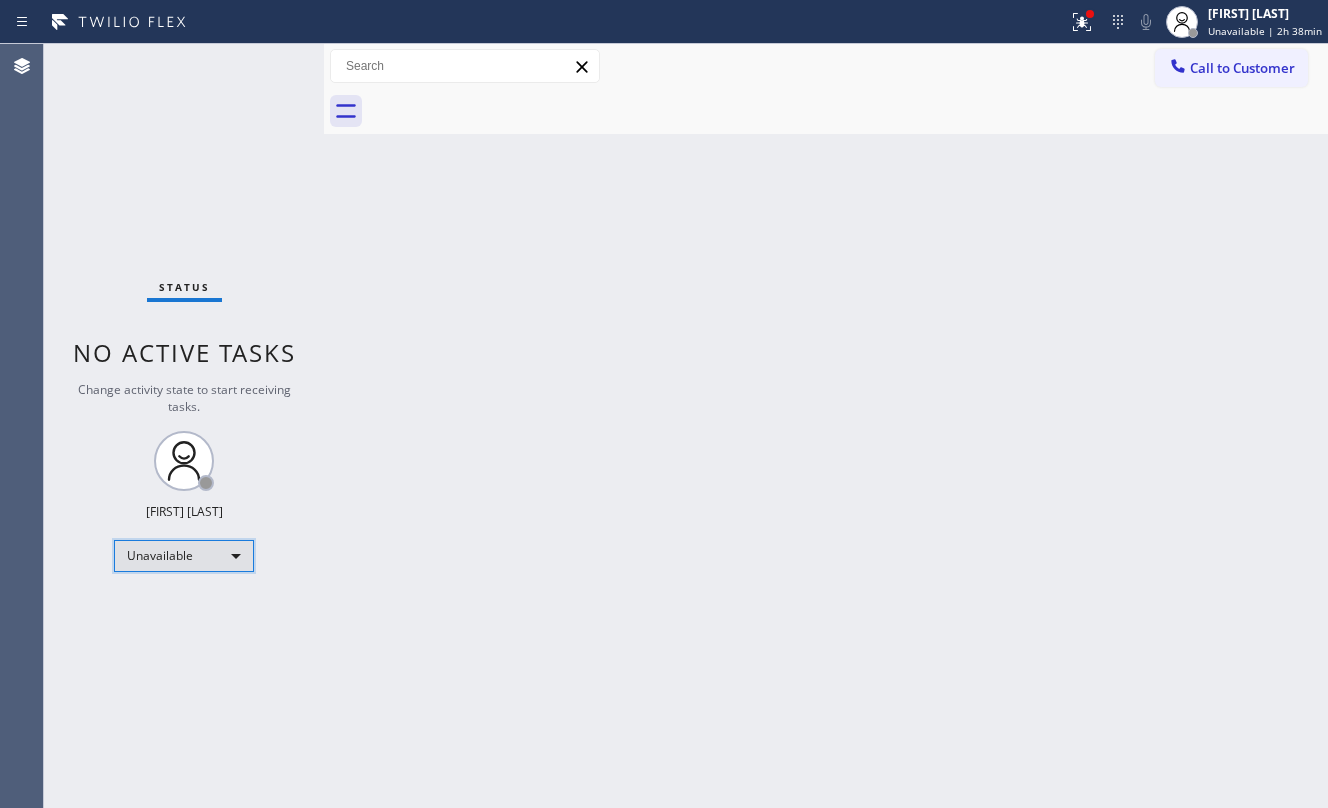 click on "Unavailable" at bounding box center (184, 556) 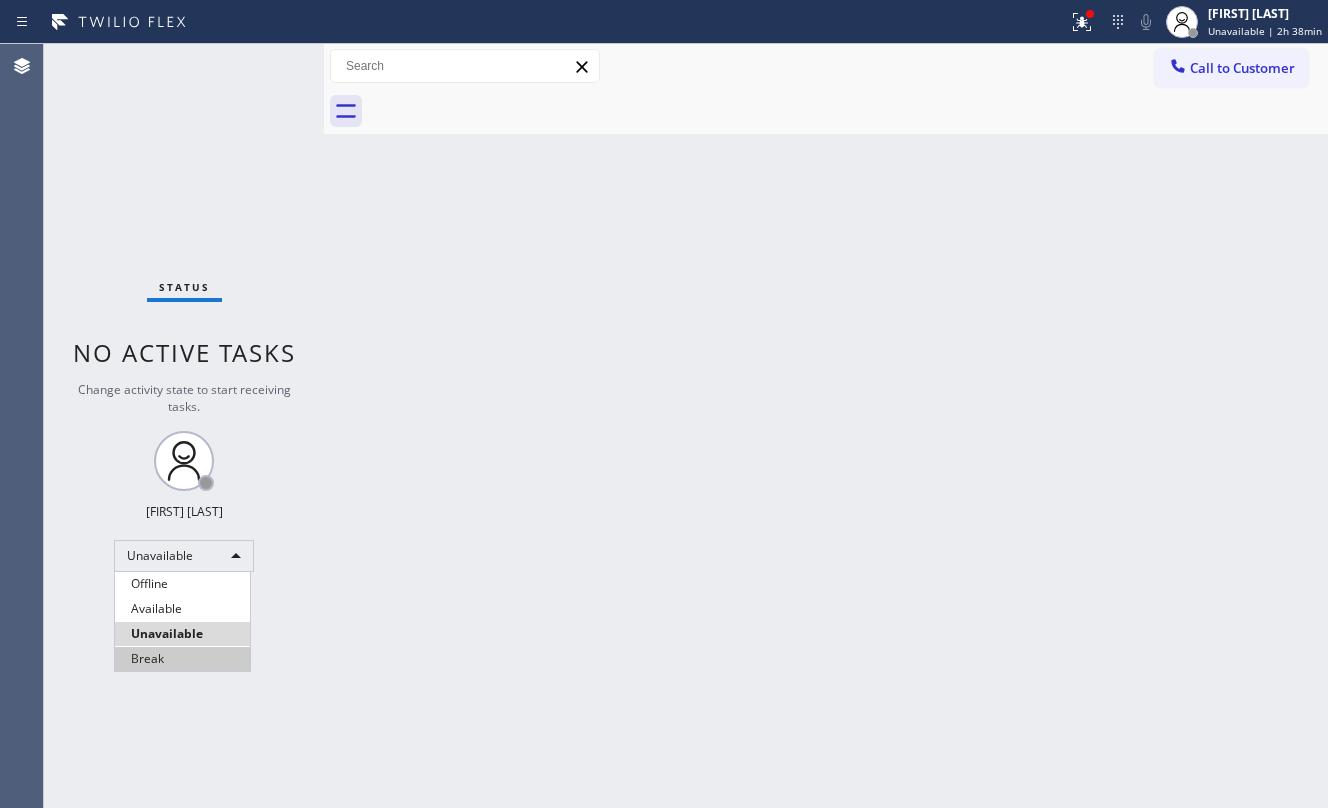 click on "Break" at bounding box center (182, 659) 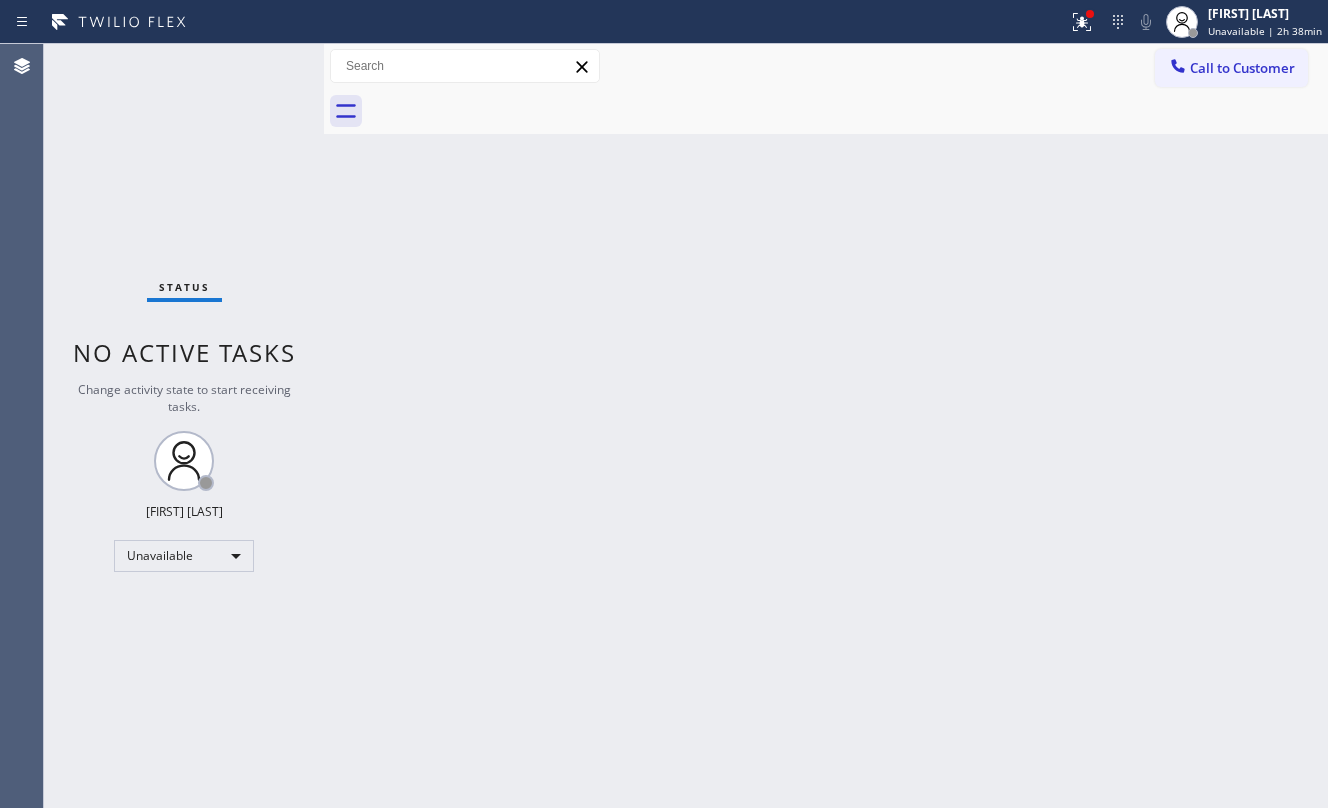 click on "Back to Dashboard Change Sender ID Customers Technicians Select a contact Outbound call Location Search location Your caller id phone number Customer number Call Customer info Name Phone none Address none Change Sender ID HVAC [PHONE] 5 Star Appliance [PHONE] Appliance Repair [PHONE] Plumbing [PHONE] Air Duct Cleaning [PHONE] Electricians [PHONE] Cancel Change Check personal SMS Reset Change No tabs Call to Customer Outbound call Location HVAC Alliance Expert Your caller id phone number [PHONE] Customer number Call Outbound call Technician Search Technician Your caller id phone number Your caller id phone number Call" at bounding box center [826, 426] 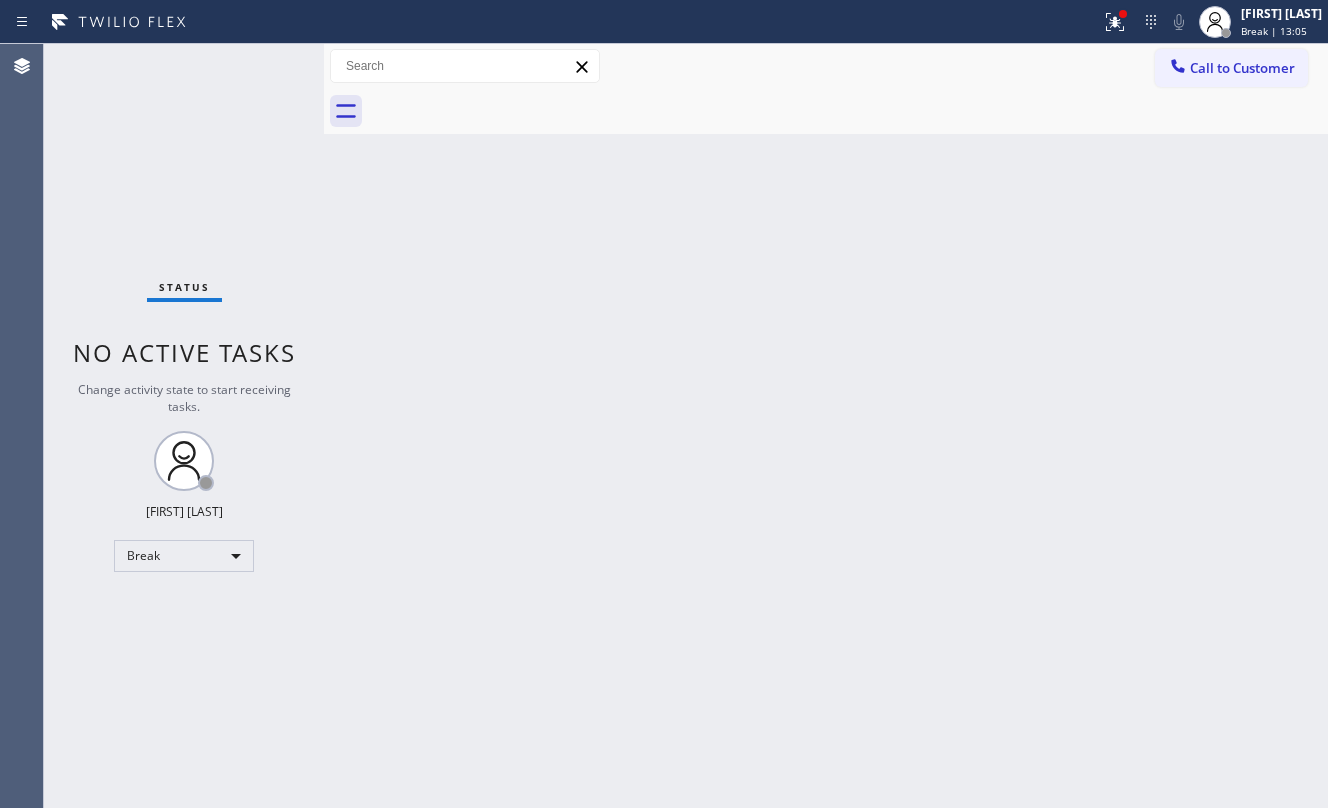 click on "Back to Dashboard Change Sender ID Customers Technicians Select a contact Outbound call Location Search location Your caller id phone number Customer number Call Customer info Name Phone none Address none Change Sender ID HVAC [PHONE] 5 Star Appliance [PHONE] Appliance Repair [PHONE] Plumbing [PHONE] Air Duct Cleaning [PHONE] Electricians [PHONE] Cancel Change Check personal SMS Reset Change No tabs Call to Customer Outbound call Location HVAC Alliance Expert Your caller id phone number [PHONE] Customer number Call Outbound call Technician Search Technician Your caller id phone number Your caller id phone number Call" at bounding box center (826, 426) 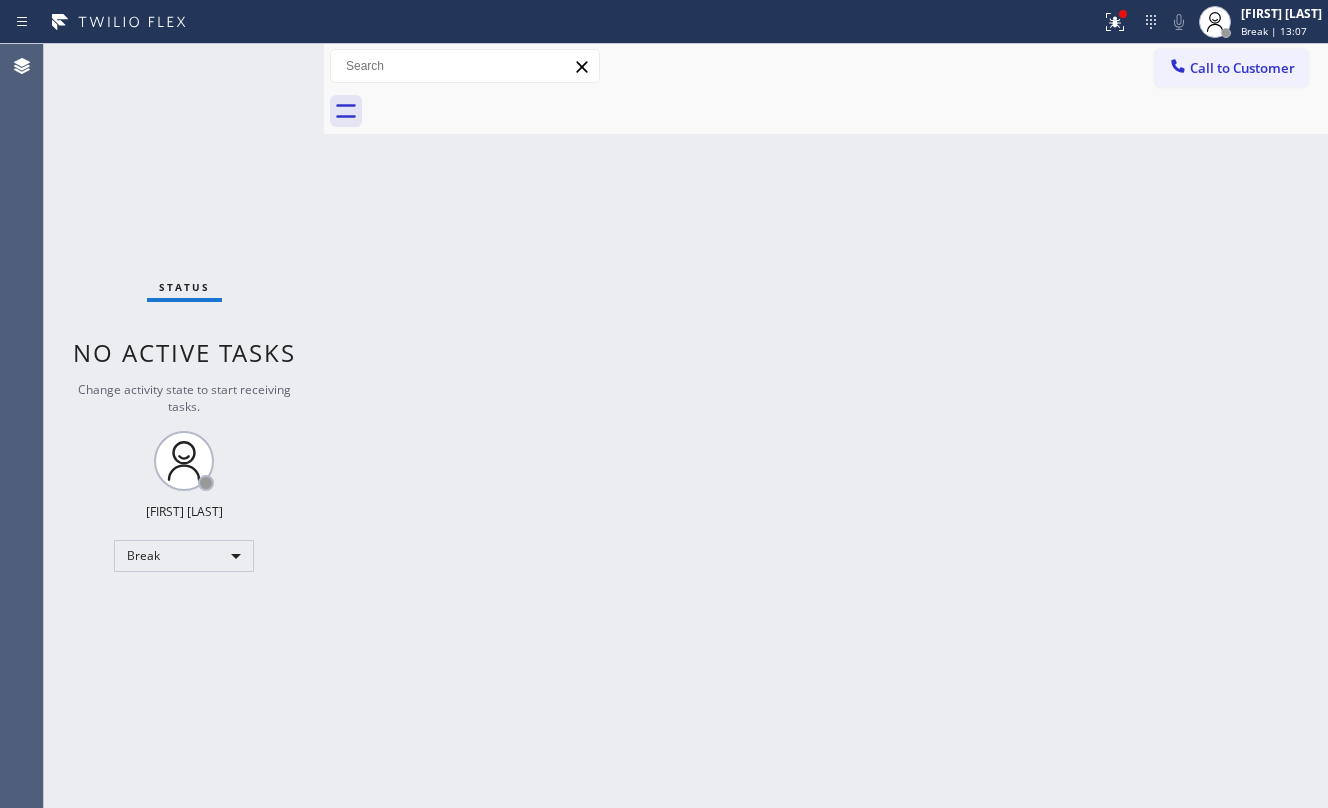 click on "Back to Dashboard Change Sender ID Customers Technicians Select a contact Outbound call Location Search location Your caller id phone number Customer number Call Customer info Name Phone none Address none Change Sender ID HVAC [PHONE] 5 Star Appliance [PHONE] Appliance Repair [PHONE] Plumbing [PHONE] Air Duct Cleaning [PHONE] Electricians [PHONE] Cancel Change Check personal SMS Reset Change No tabs Call to Customer Outbound call Location HVAC Alliance Expert Your caller id phone number [PHONE] Customer number Call Outbound call Technician Search Technician Your caller id phone number Your caller id phone number Call" at bounding box center (826, 426) 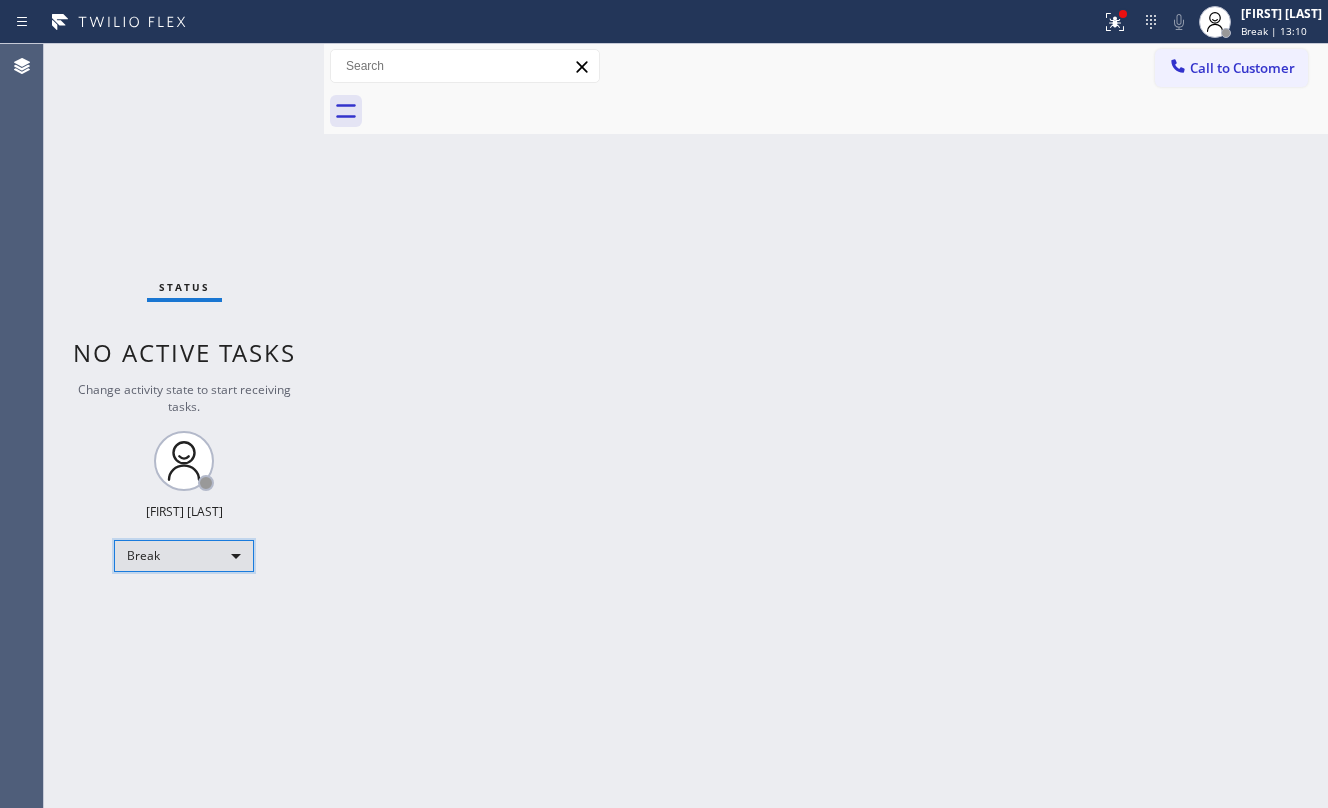 click on "Break" at bounding box center (184, 556) 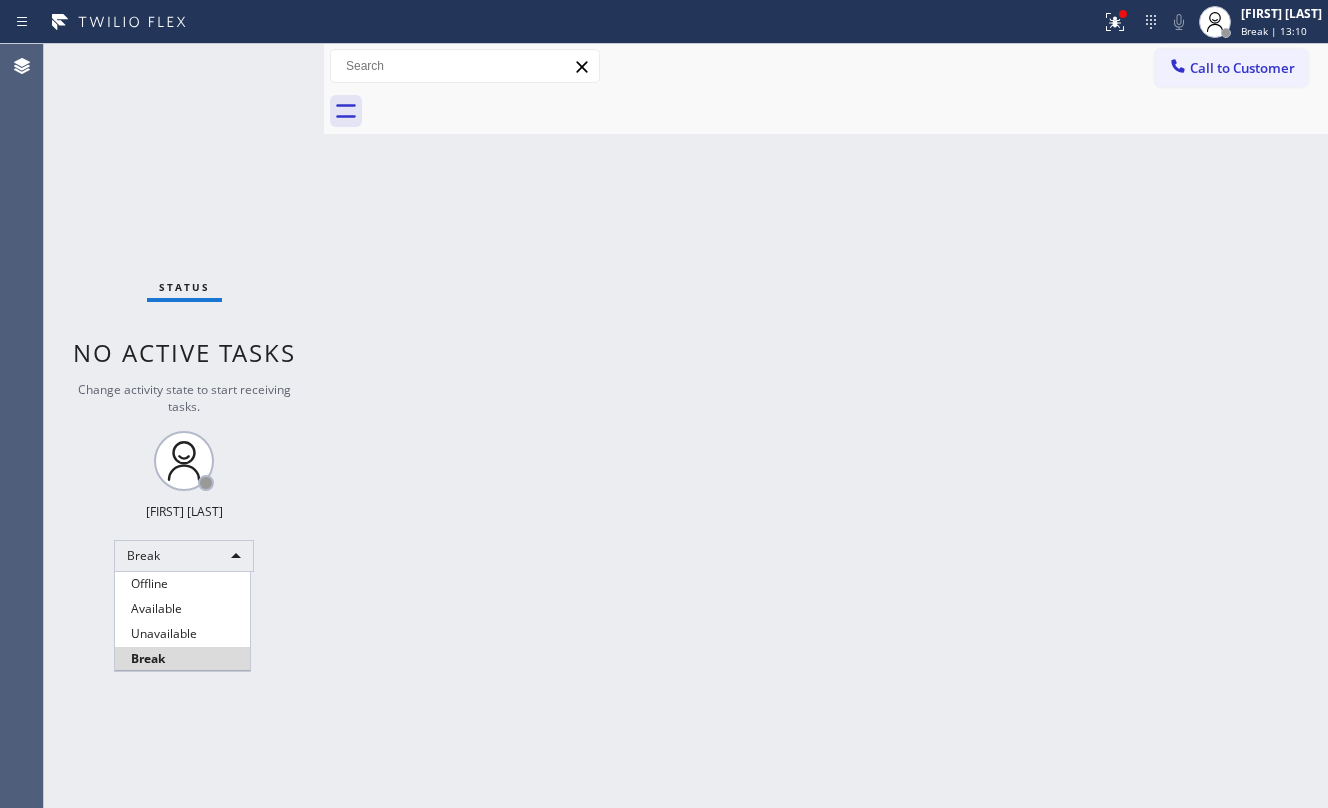 click on "Unavailable" at bounding box center [182, 634] 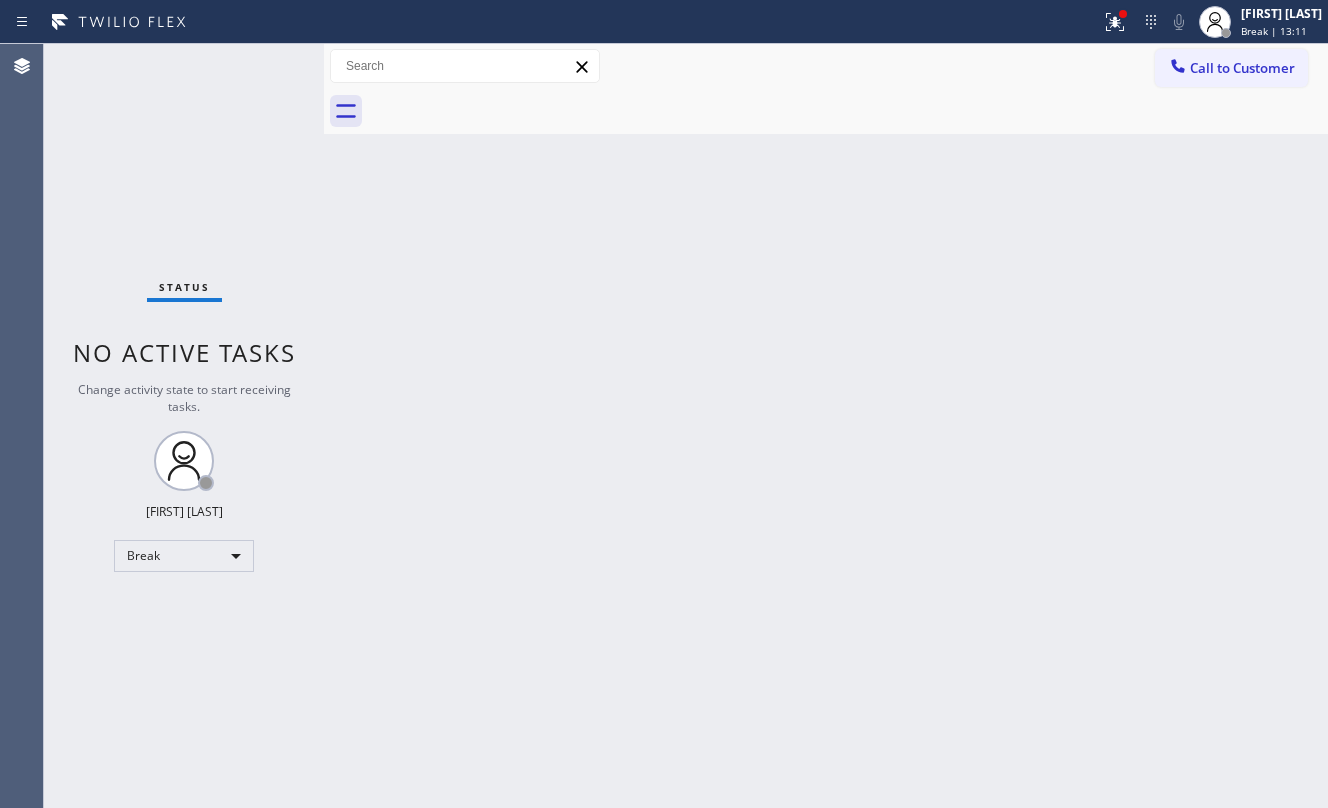 click on "Back to Dashboard Change Sender ID Customers Technicians Select a contact Outbound call Location Search location Your caller id phone number Customer number Call Customer info Name Phone none Address none Change Sender ID HVAC [PHONE] 5 Star Appliance [PHONE] Appliance Repair [PHONE] Plumbing [PHONE] Air Duct Cleaning [PHONE] Electricians [PHONE] Cancel Change Check personal SMS Reset Change No tabs Call to Customer Outbound call Location HVAC Alliance Expert Your caller id phone number [PHONE] Customer number Call Outbound call Technician Search Technician Your caller id phone number Your caller id phone number Call" at bounding box center [826, 426] 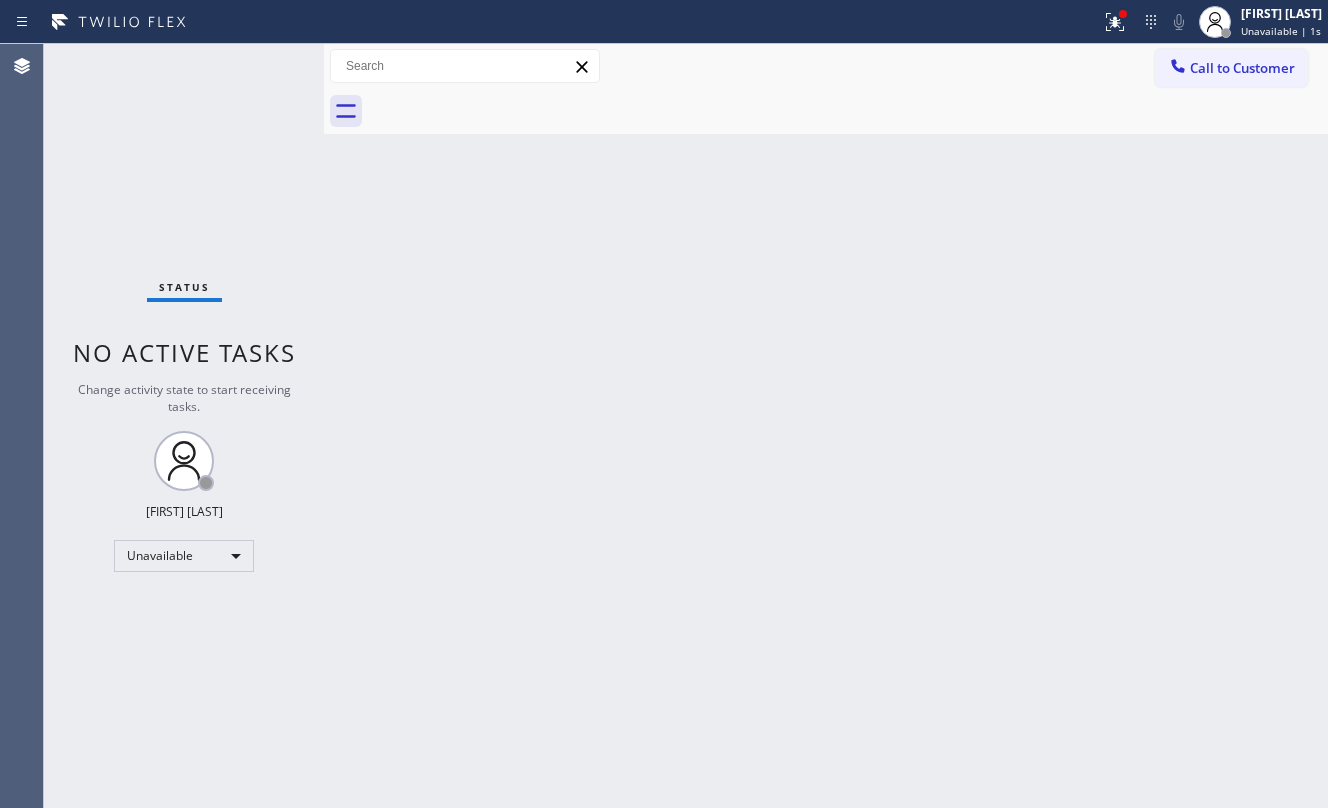 click on "Back to Dashboard Change Sender ID Customers Technicians Select a contact Outbound call Location Search location Your caller id phone number Customer number Call Customer info Name Phone none Address none Change Sender ID HVAC [PHONE] 5 Star Appliance [PHONE] Appliance Repair [PHONE] Plumbing [PHONE] Air Duct Cleaning [PHONE] Electricians [PHONE] Cancel Change Check personal SMS Reset Change No tabs Call to Customer Outbound call Location HVAC Alliance Expert Your caller id phone number [PHONE] Customer number Call Outbound call Technician Search Technician Your caller id phone number Your caller id phone number Call" at bounding box center (826, 426) 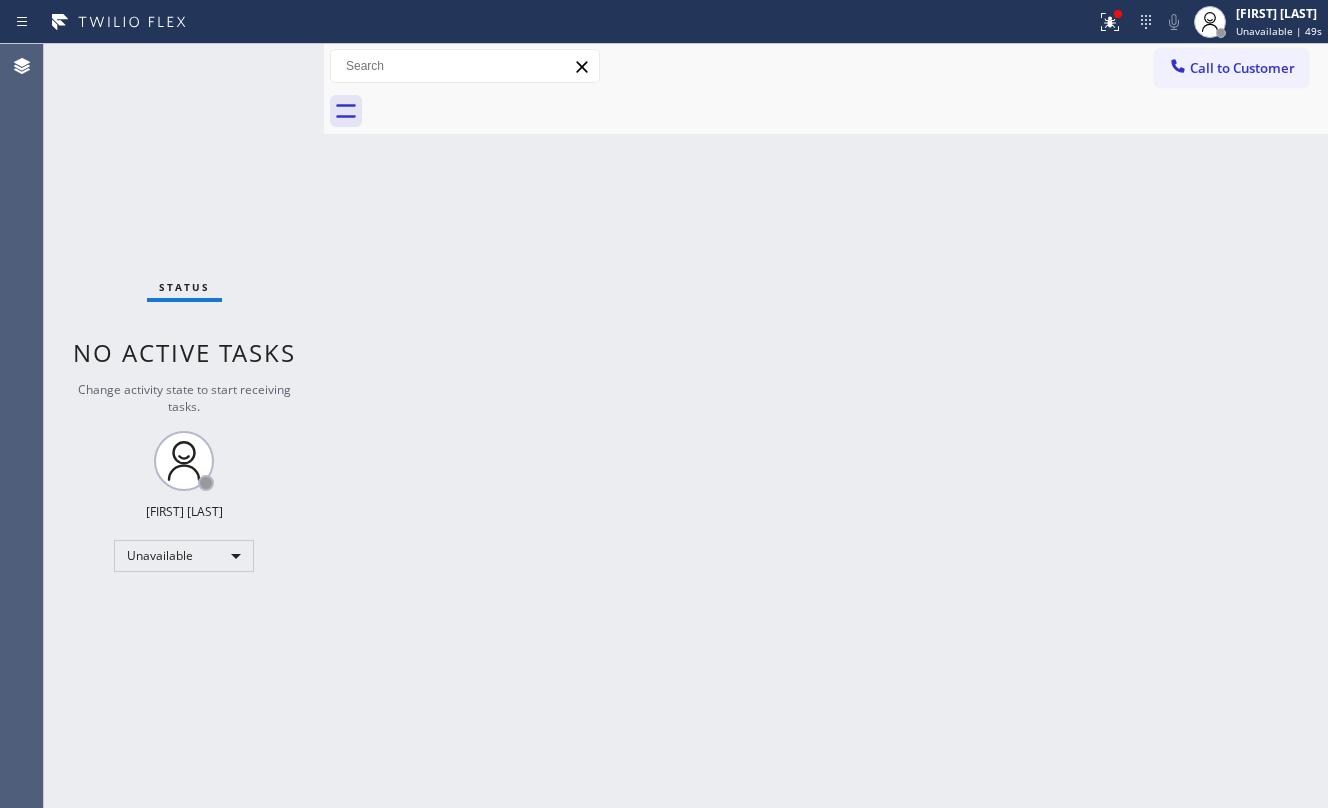 click on "Back to Dashboard Change Sender ID Customers Technicians Select a contact Outbound call Location Search location Your caller id phone number Customer number Call Customer info Name Phone none Address none Change Sender ID HVAC [PHONE] 5 Star Appliance [PHONE] Appliance Repair [PHONE] Plumbing [PHONE] Air Duct Cleaning [PHONE] Electricians [PHONE] Cancel Change Check personal SMS Reset Change No tabs Call to Customer Outbound call Location HVAC Alliance Expert Your caller id phone number [PHONE] Customer number Call Outbound call Technician Search Technician Your caller id phone number Your caller id phone number Call" at bounding box center [826, 426] 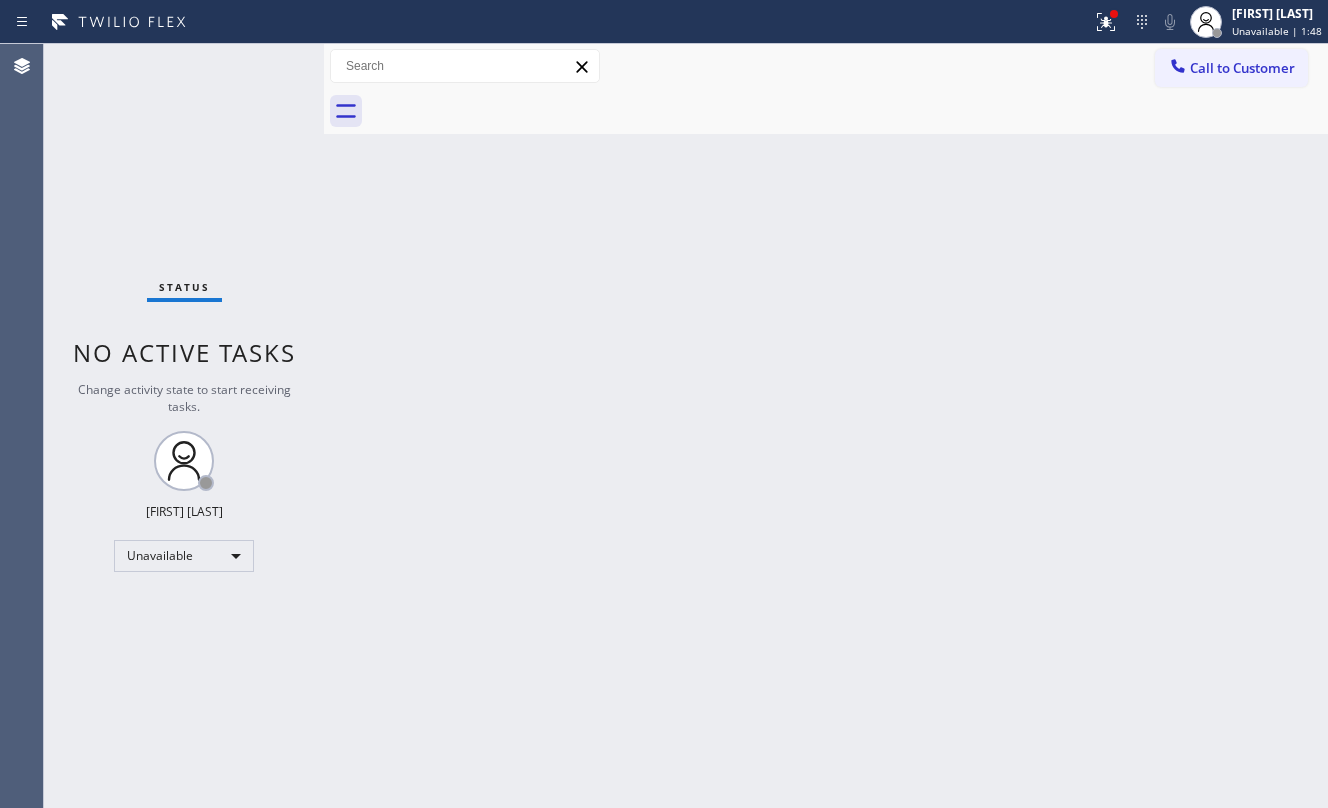 click on "Back to Dashboard Change Sender ID Customers Technicians Select a contact Outbound call Location Search location Your caller id phone number Customer number Call Customer info Name Phone none Address none Change Sender ID HVAC [PHONE] 5 Star Appliance [PHONE] Appliance Repair [PHONE] Plumbing [PHONE] Air Duct Cleaning [PHONE] Electricians [PHONE] Cancel Change Check personal SMS Reset Change No tabs Call to Customer Outbound call Location HVAC Alliance Expert Your caller id phone number [PHONE] Customer number Call Outbound call Technician Search Technician Your caller id phone number Your caller id phone number Call" at bounding box center (826, 426) 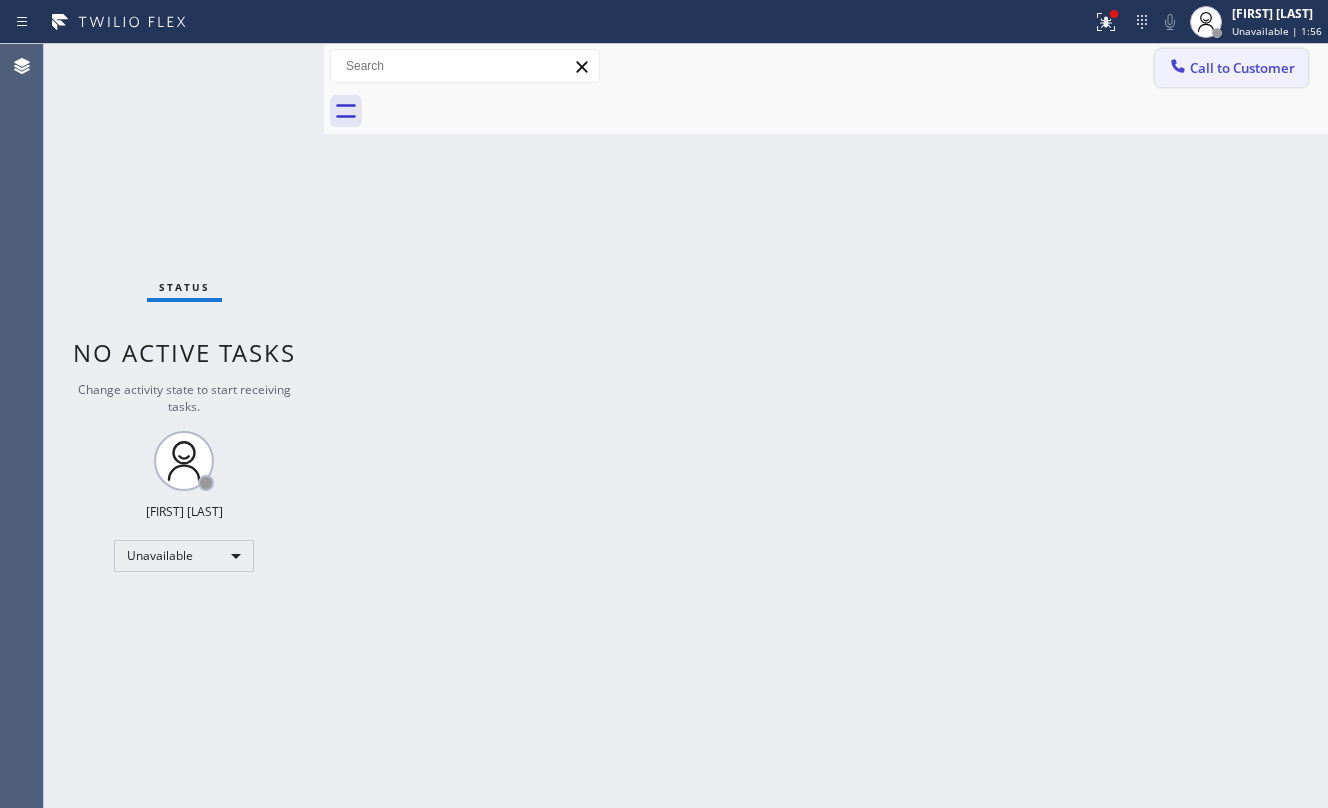 drag, startPoint x: 1278, startPoint y: 81, endPoint x: 1242, endPoint y: 64, distance: 39.812057 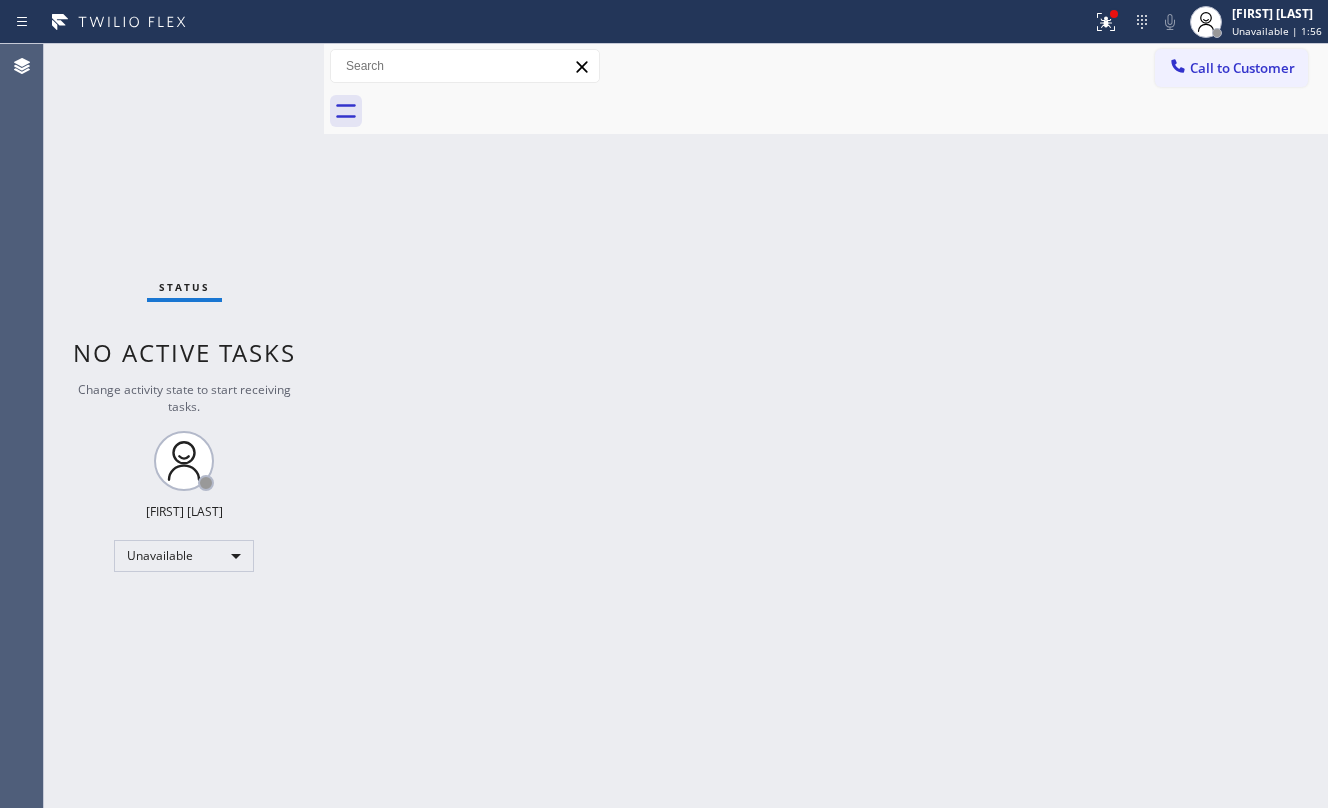 click on "Call to Customer" at bounding box center (1231, 68) 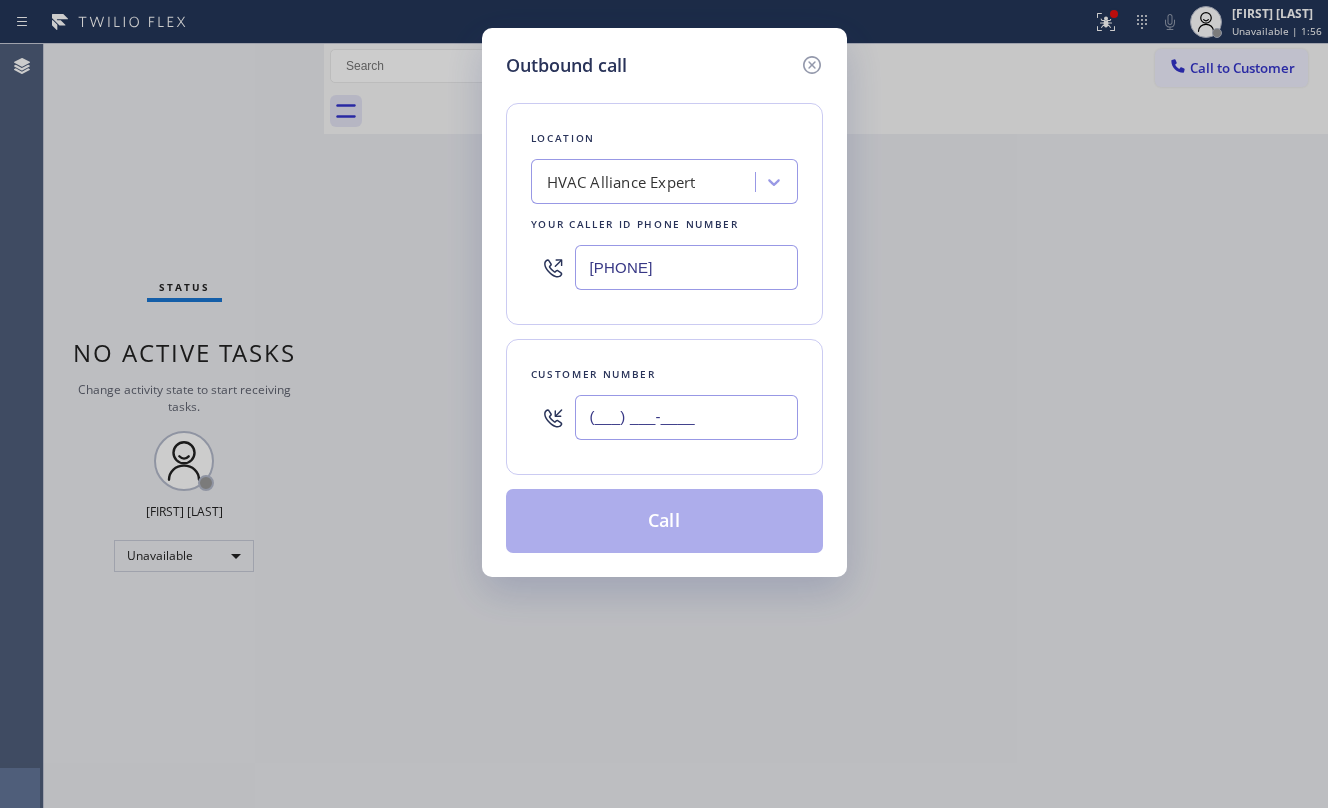click on "(___) ___-____" at bounding box center [686, 417] 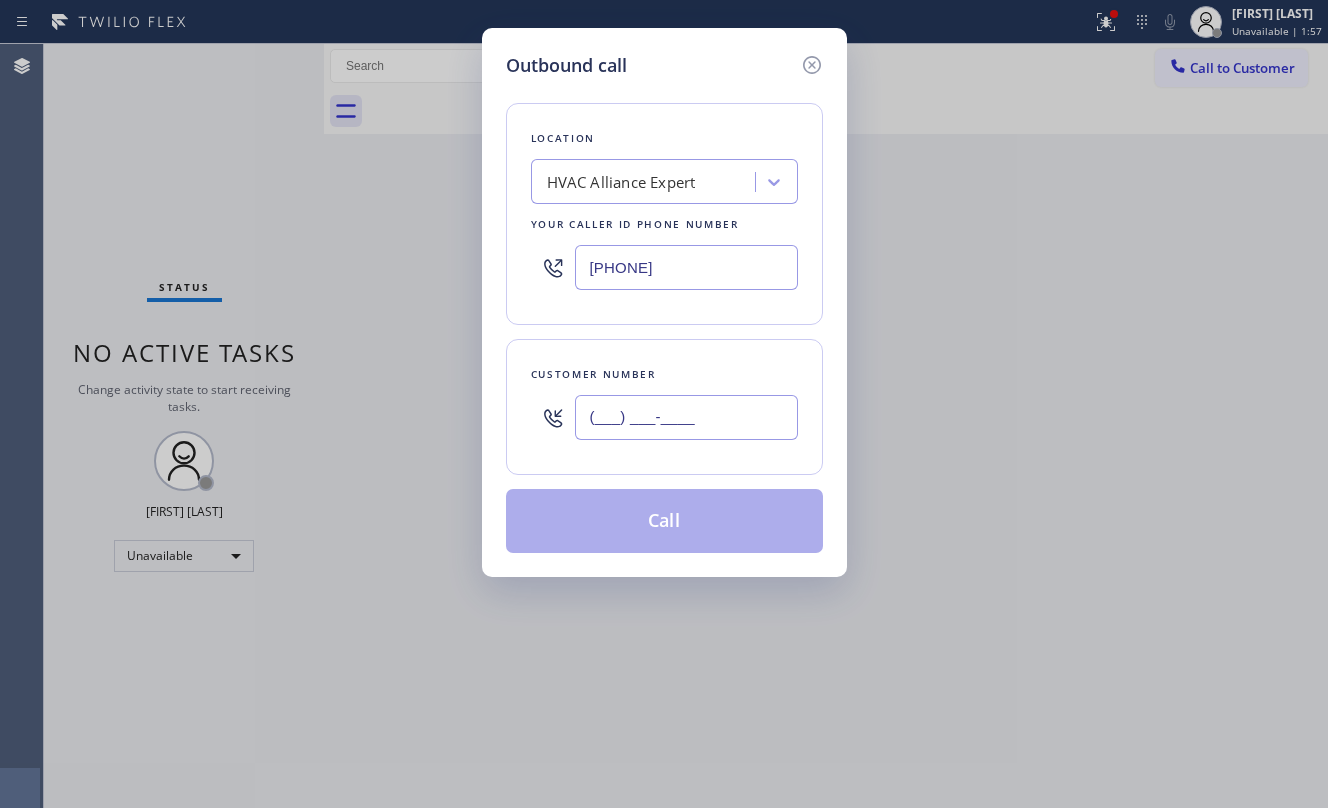 paste on "([PHONE])" 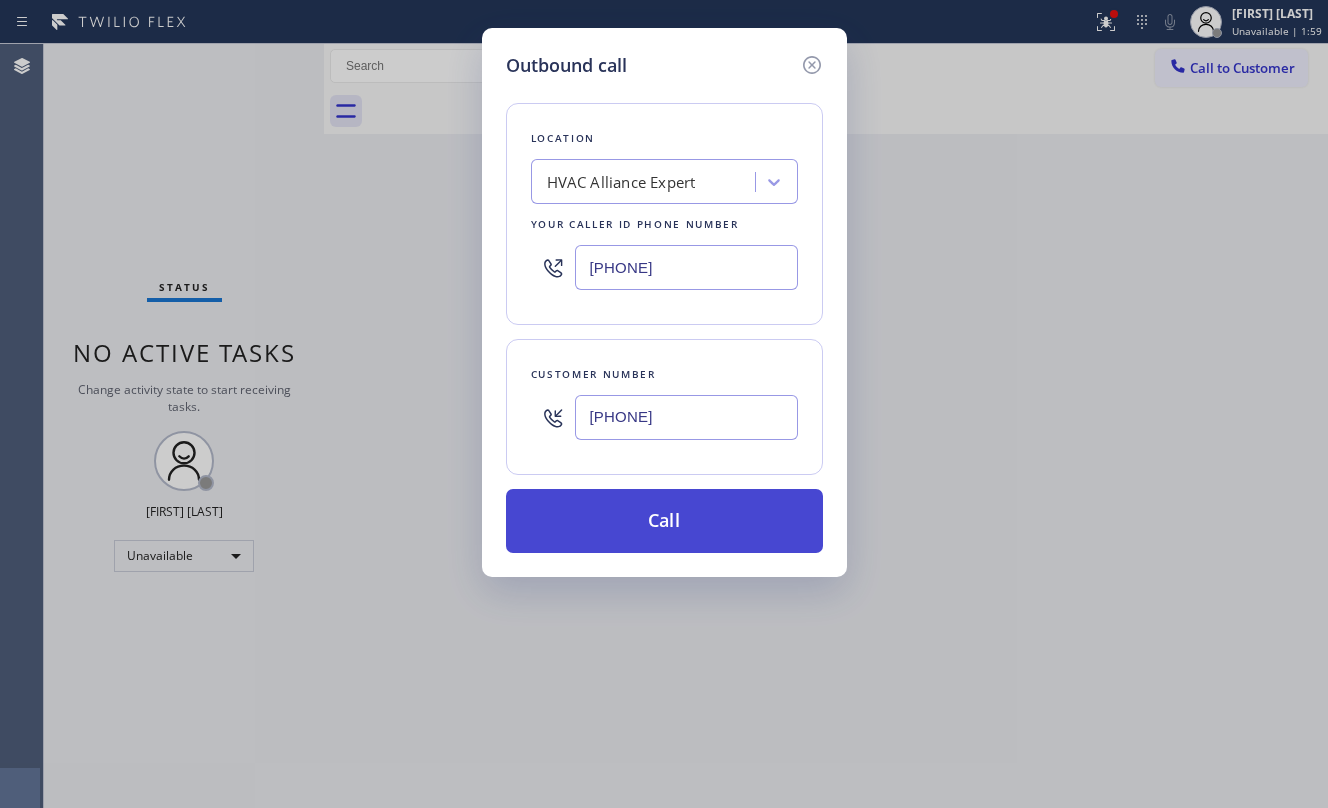 type on "[PHONE]" 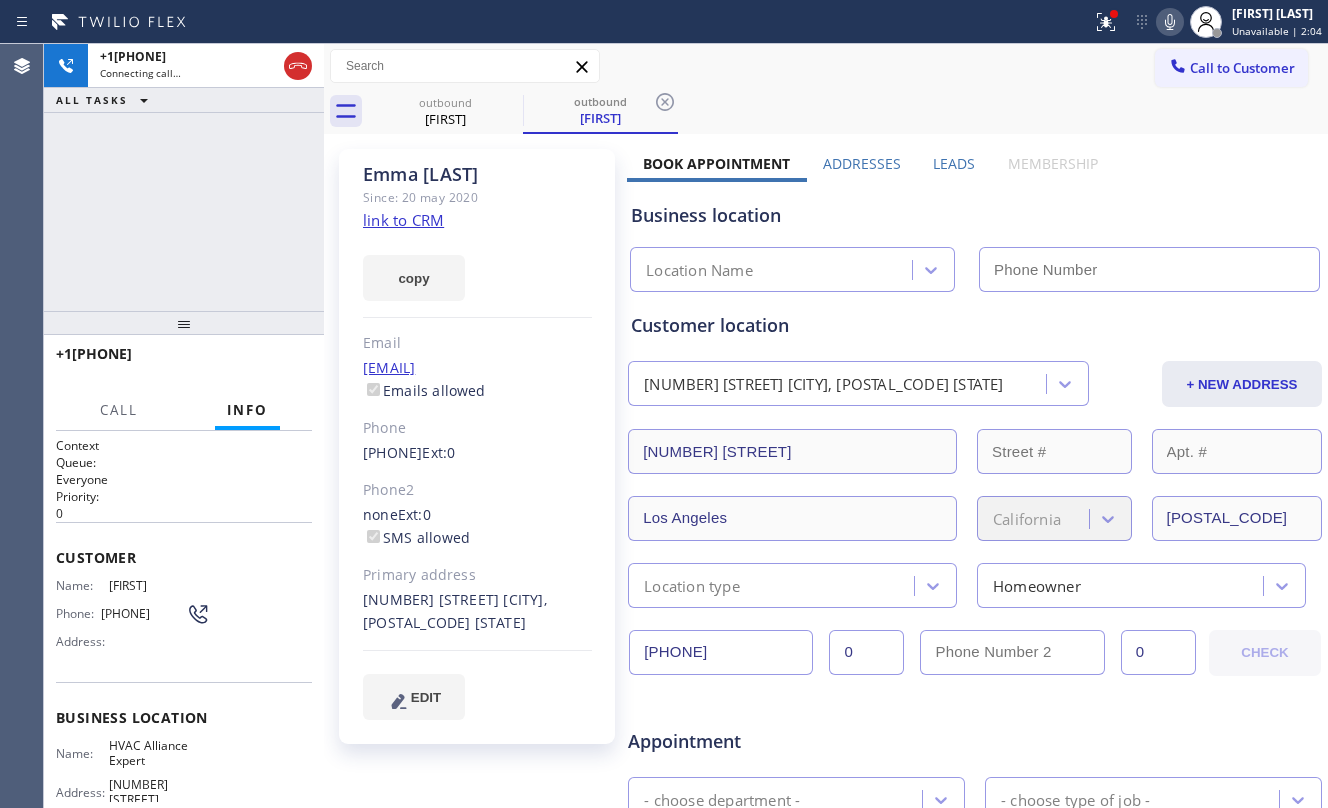 type on "[PHONE]" 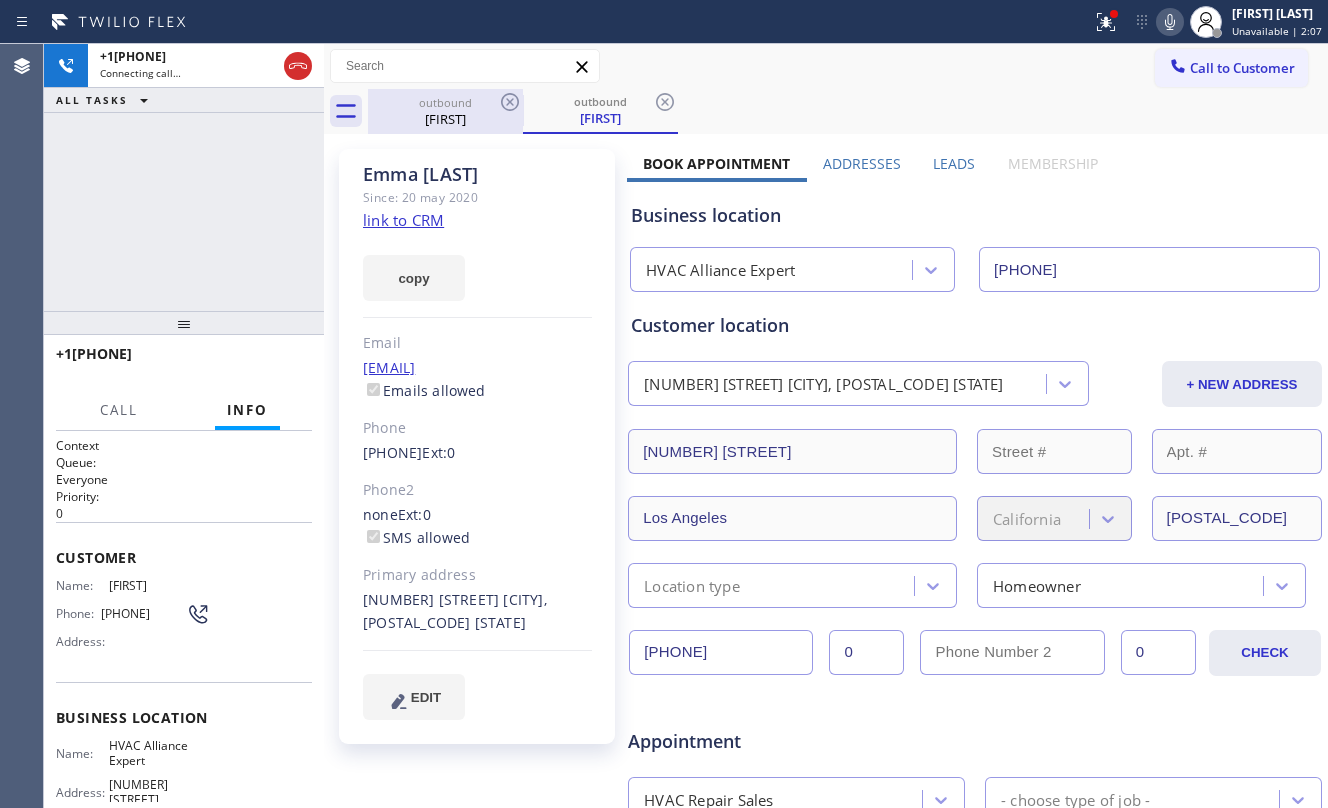 click on "[FIRST]" at bounding box center [445, 119] 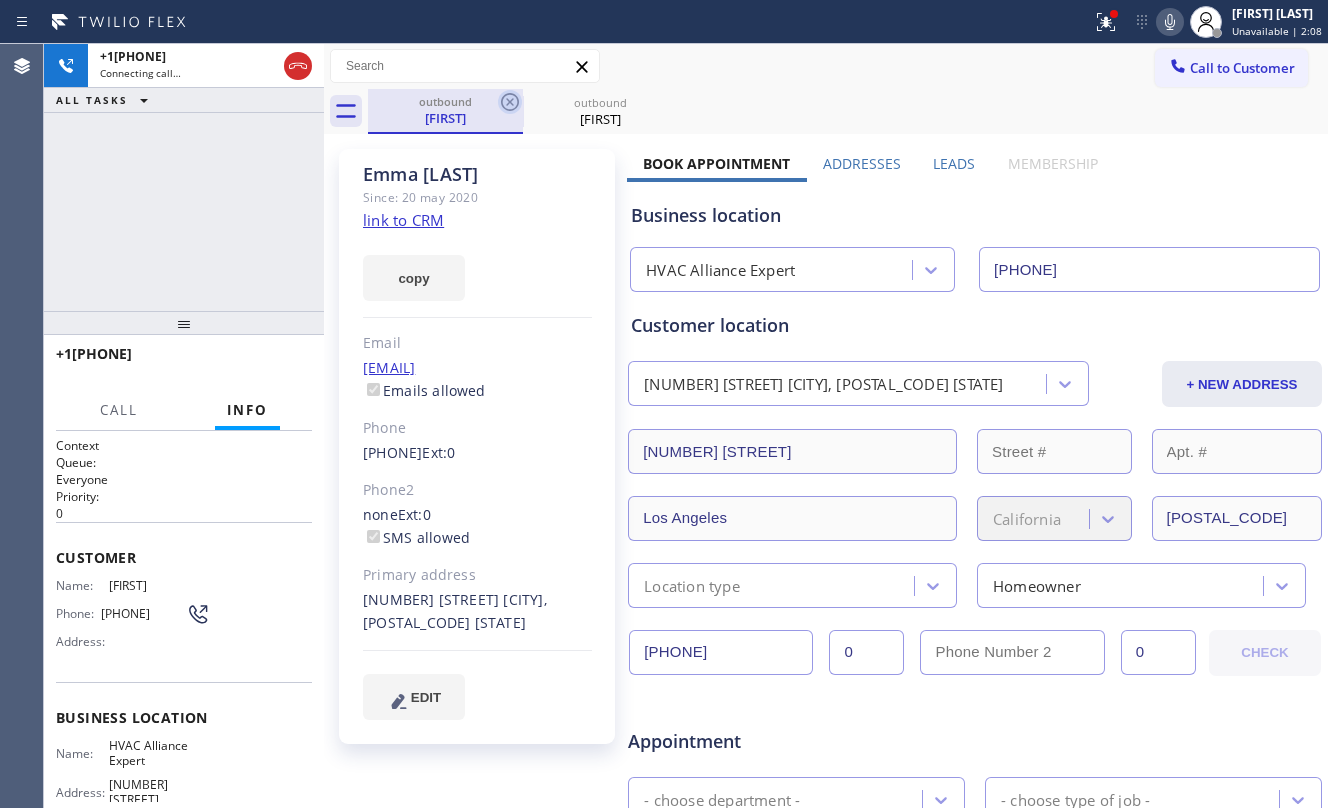 click 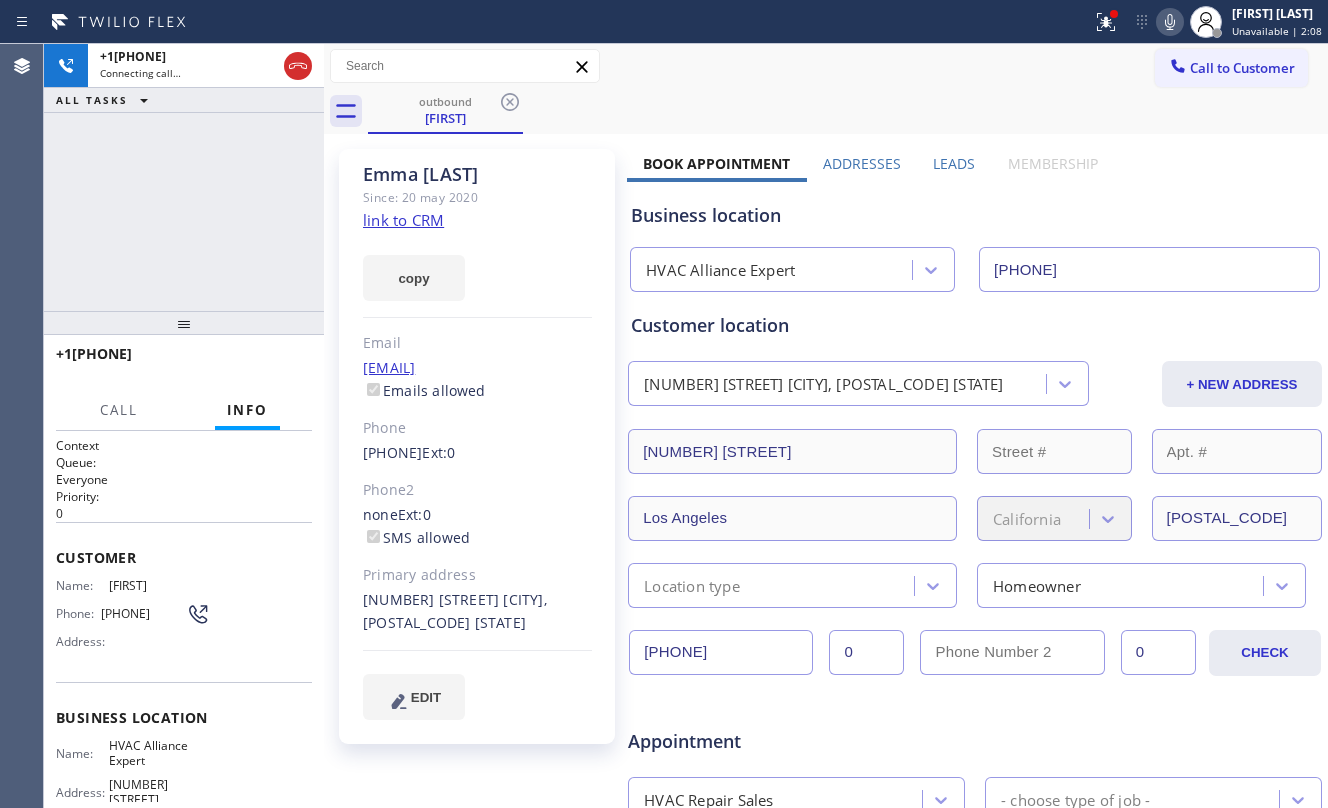 drag, startPoint x: 284, startPoint y: 244, endPoint x: 344, endPoint y: 240, distance: 60.133186 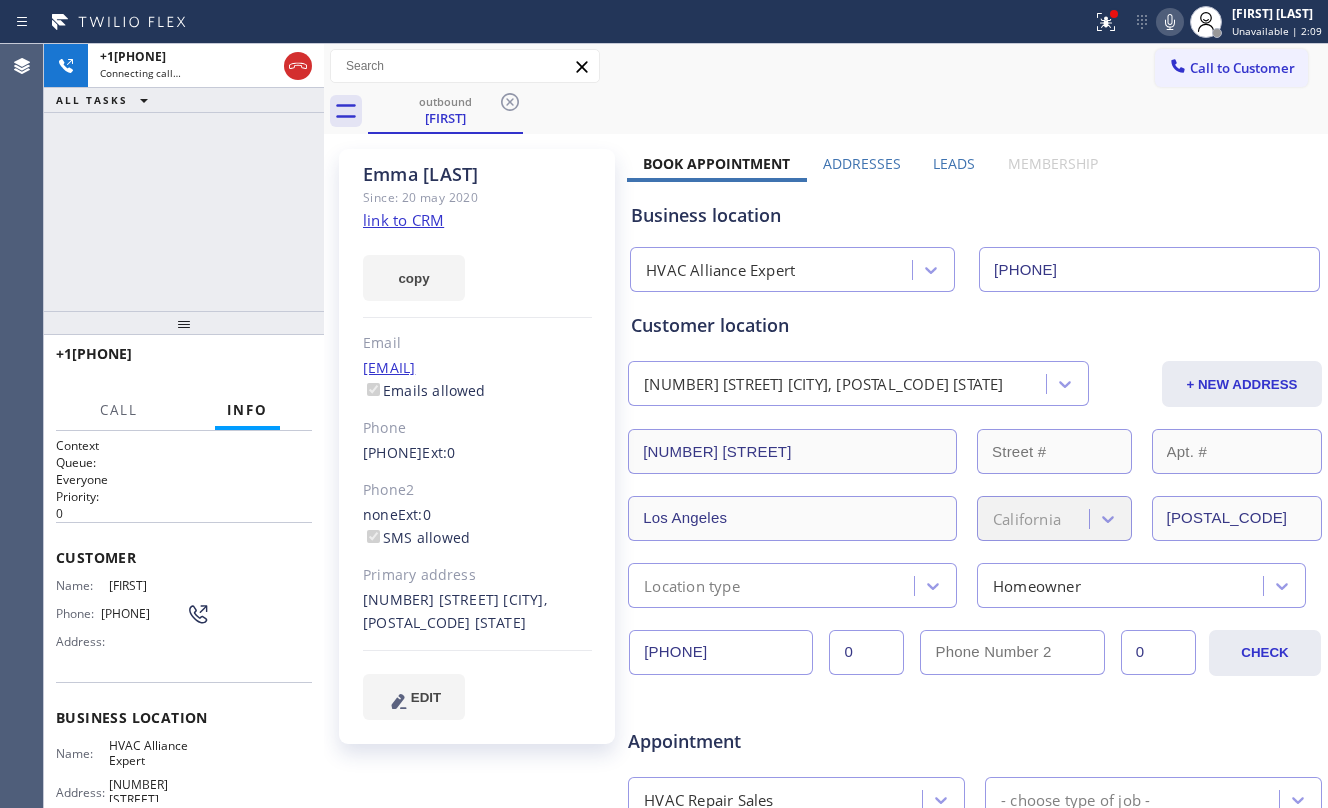click on "link to CRM" 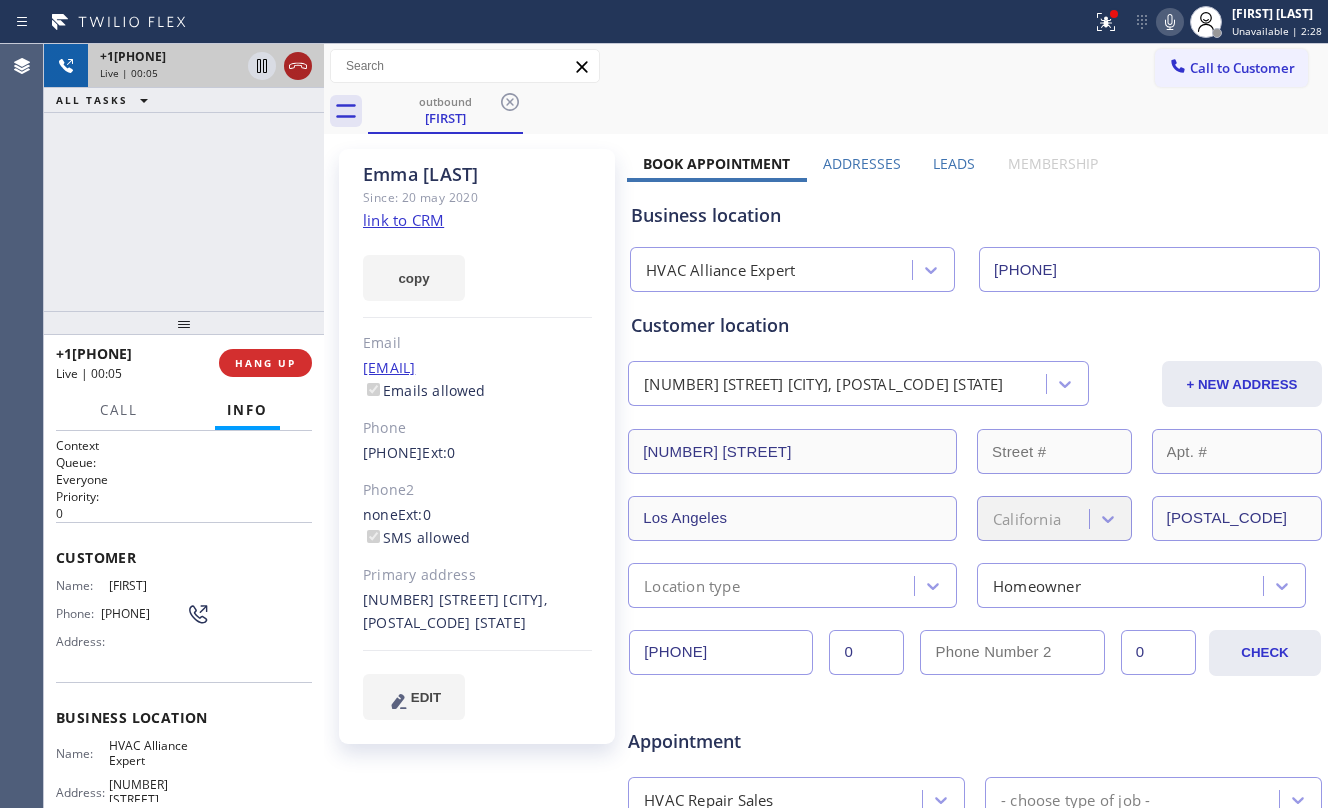 click 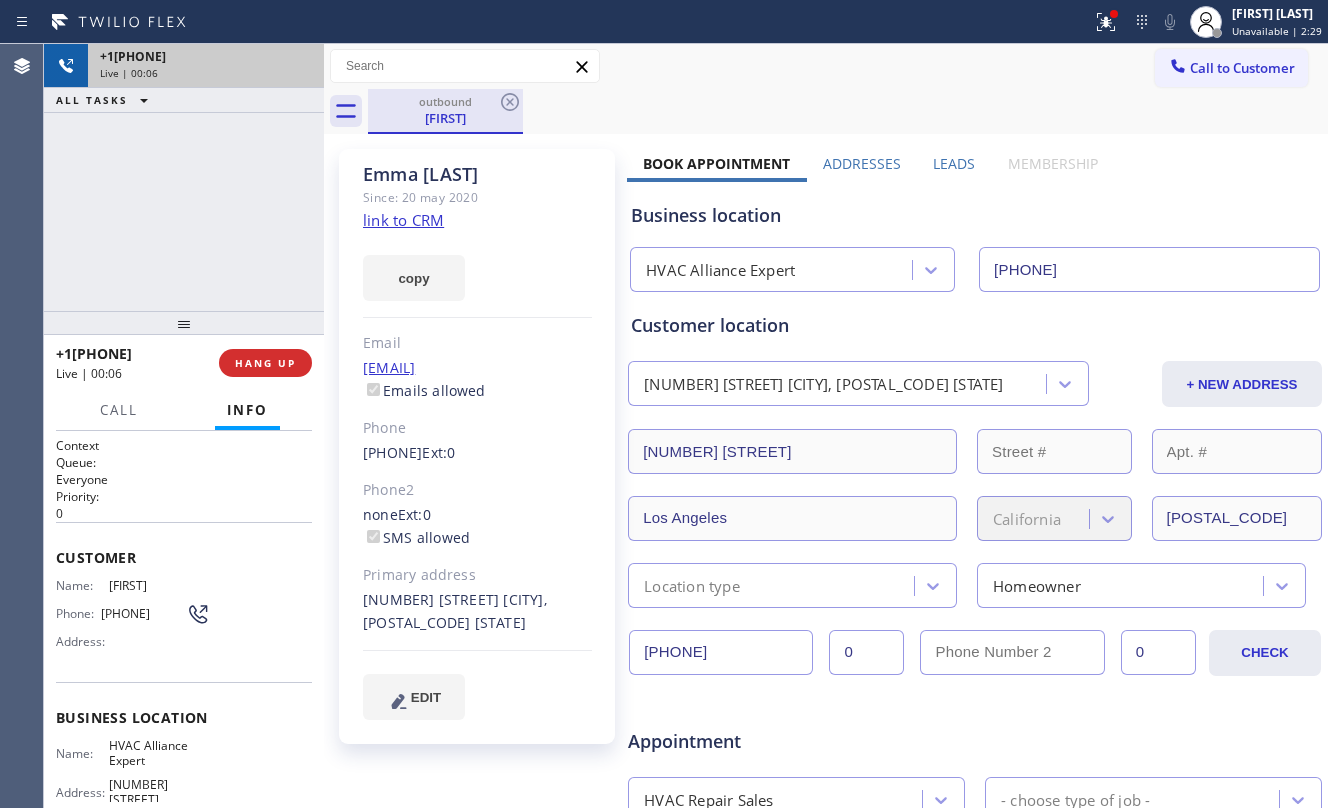 click on "[FIRST]" at bounding box center [445, 118] 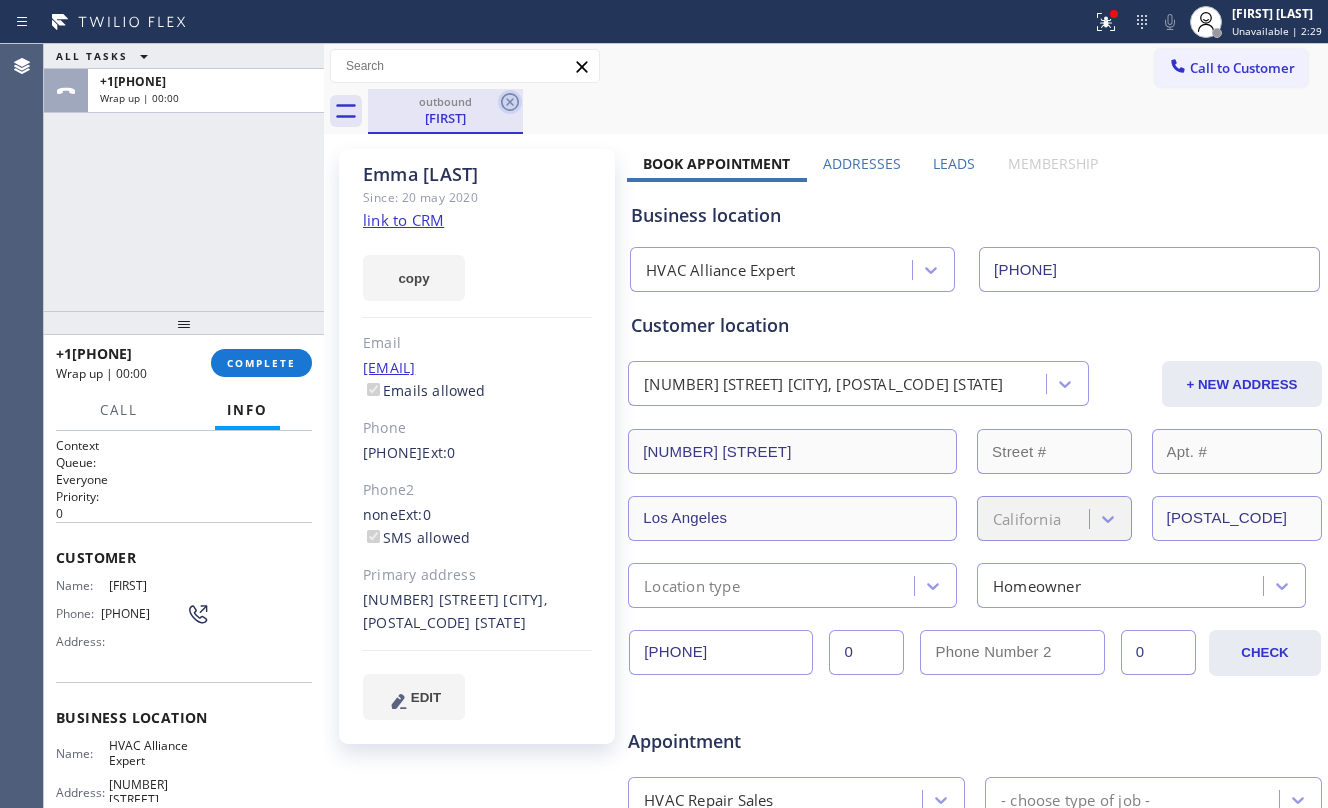 click 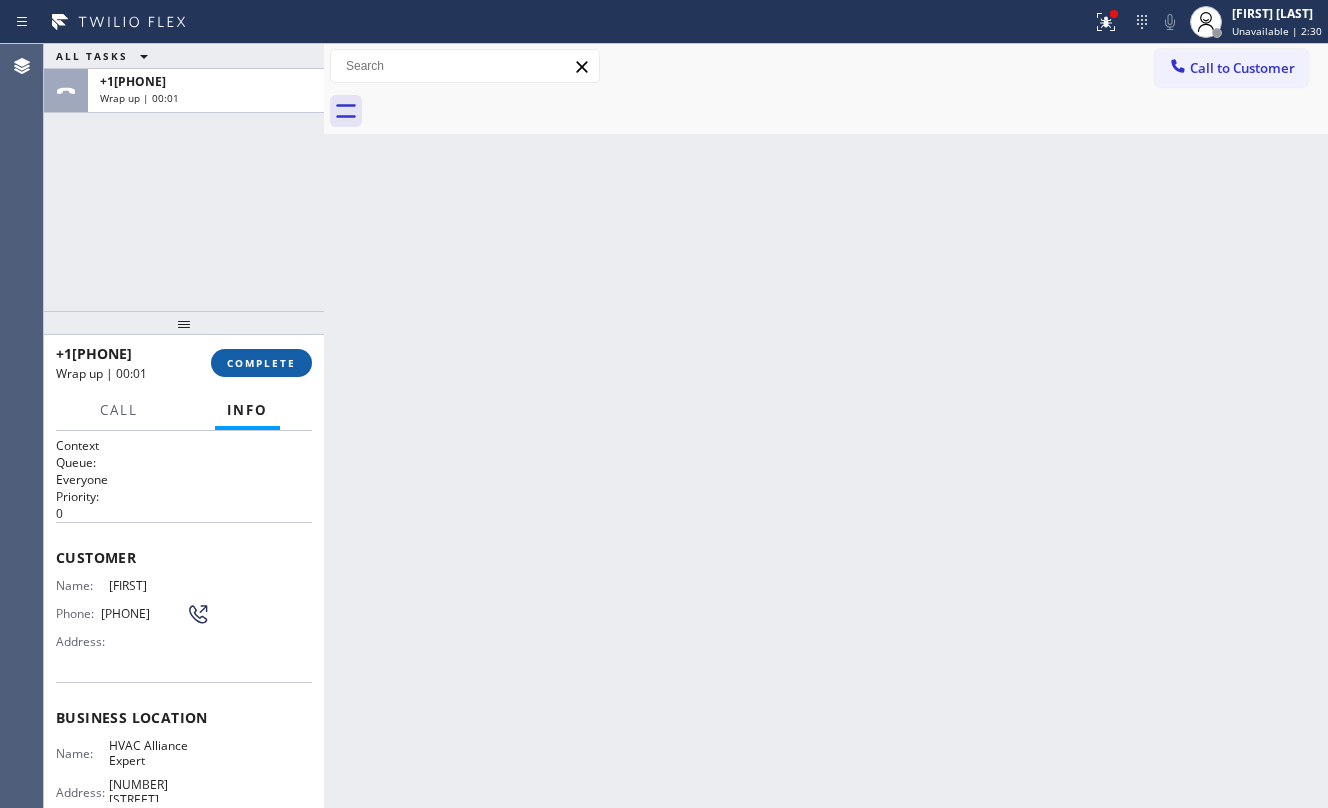click on "COMPLETE" at bounding box center (261, 363) 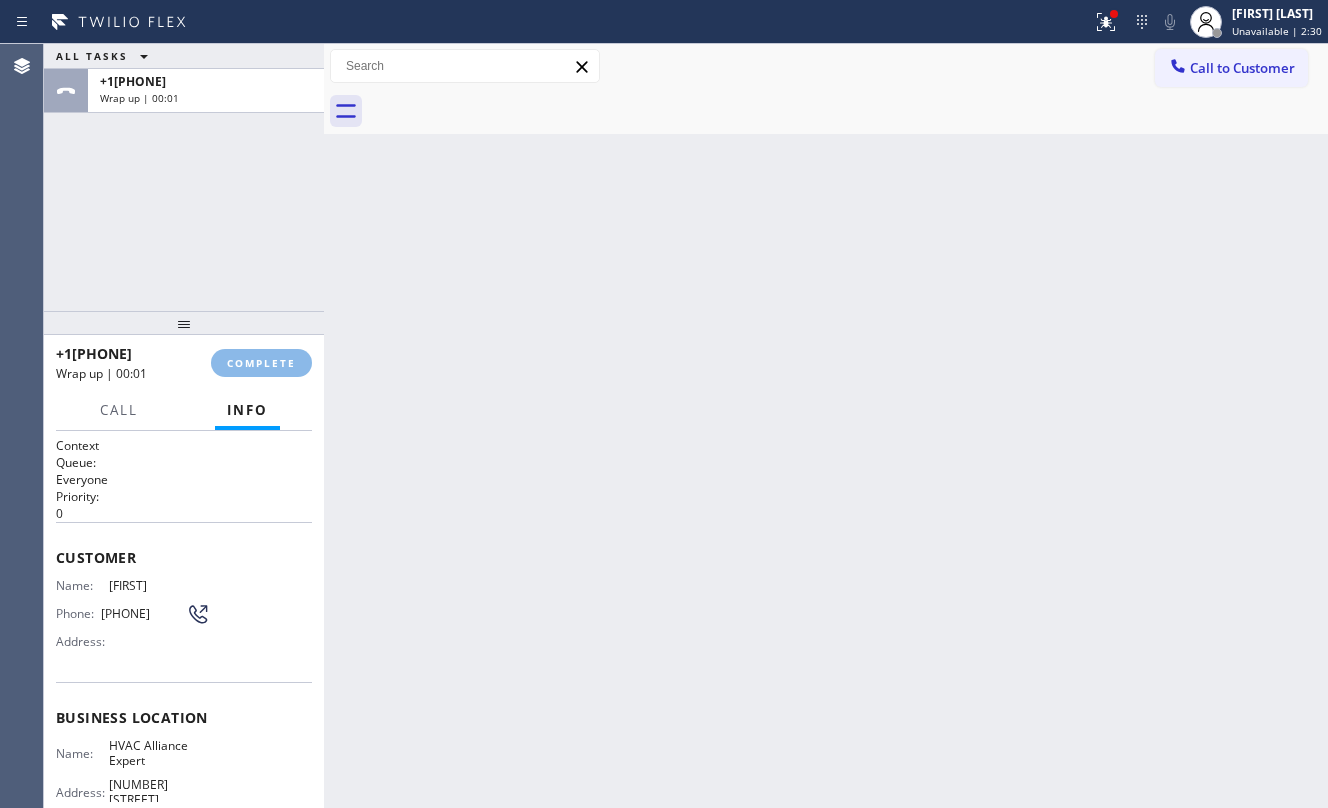 click on "ALL TASKS ALL TASKS ACTIVE TASKS TASKS IN WRAP UP +1[PHONE] Wrap up | 00:01" at bounding box center (184, 177) 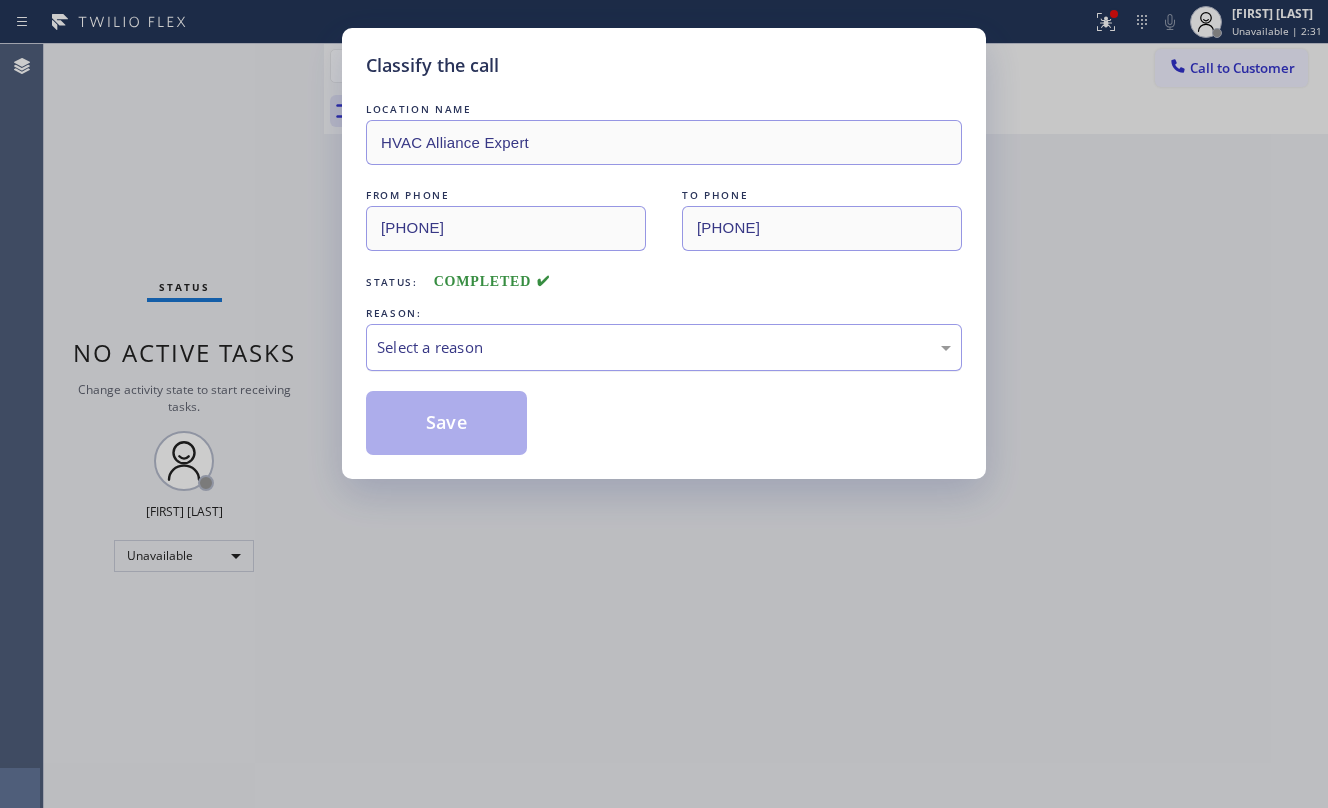 click on "Select a reason" at bounding box center [664, 347] 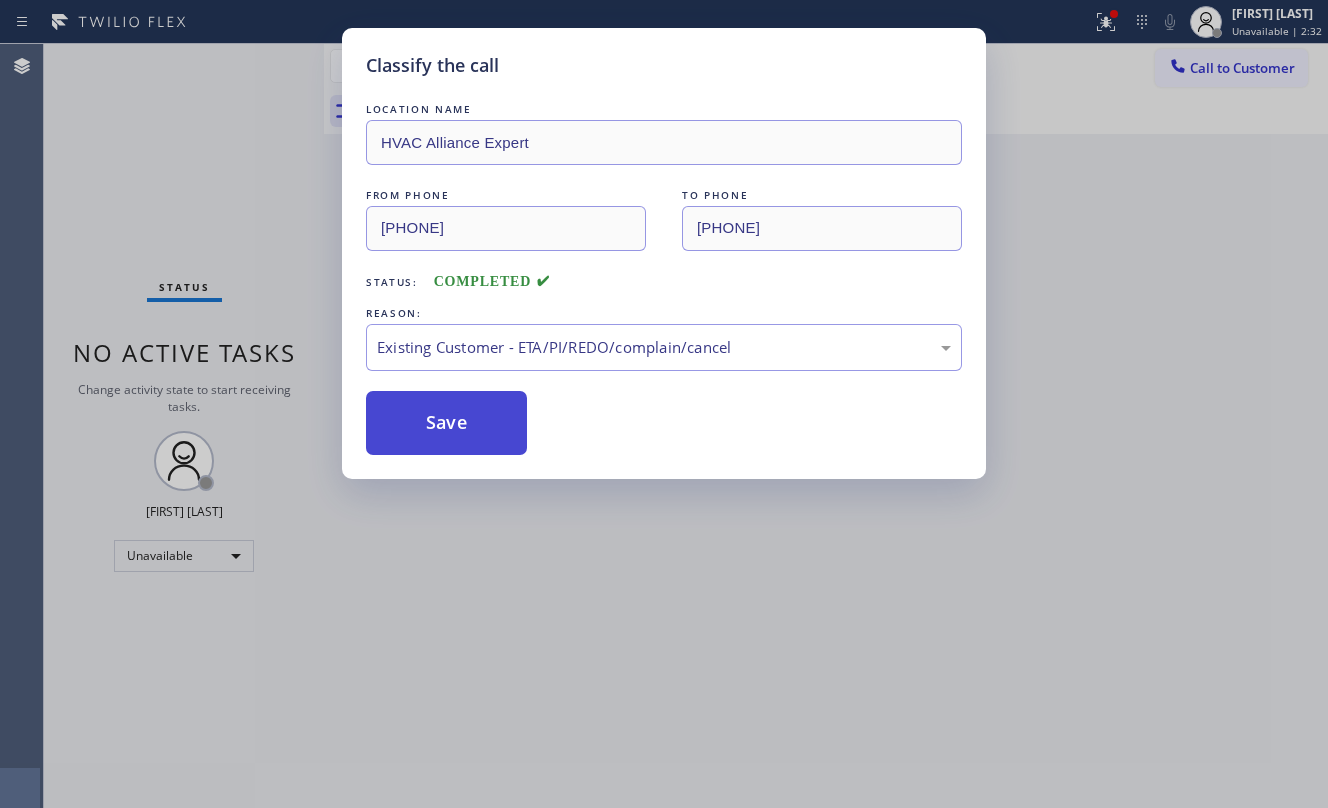 click on "Save" at bounding box center (446, 423) 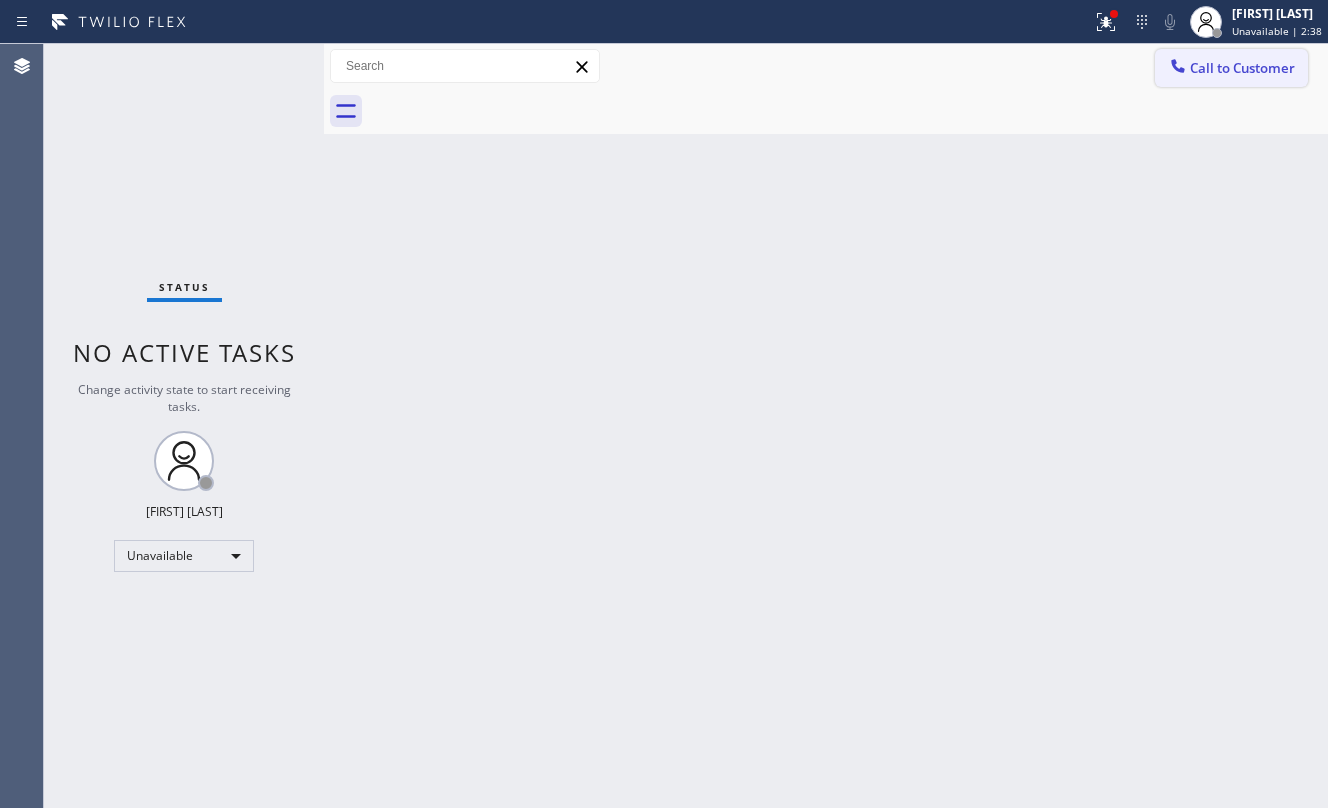 click on "Call to Customer" at bounding box center (1242, 68) 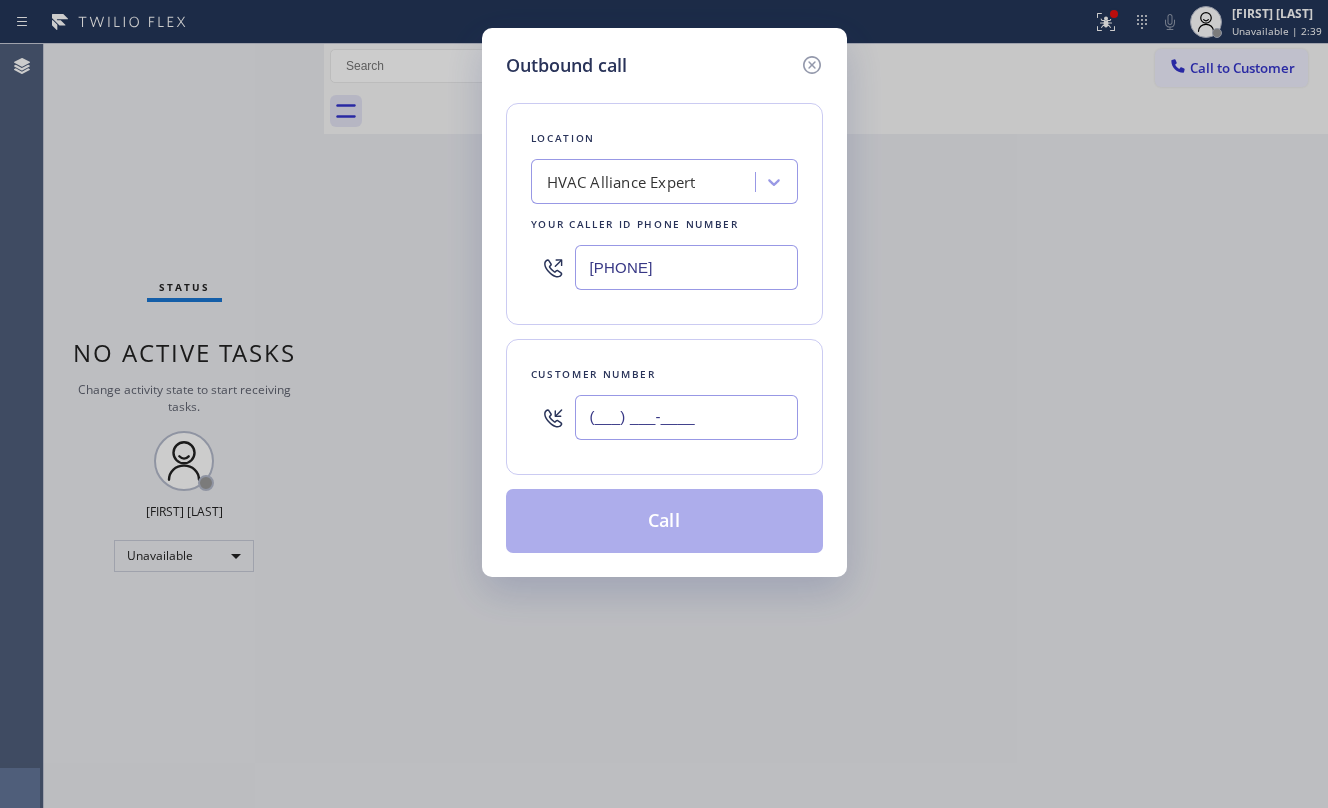 click on "(___) ___-____" at bounding box center (686, 417) 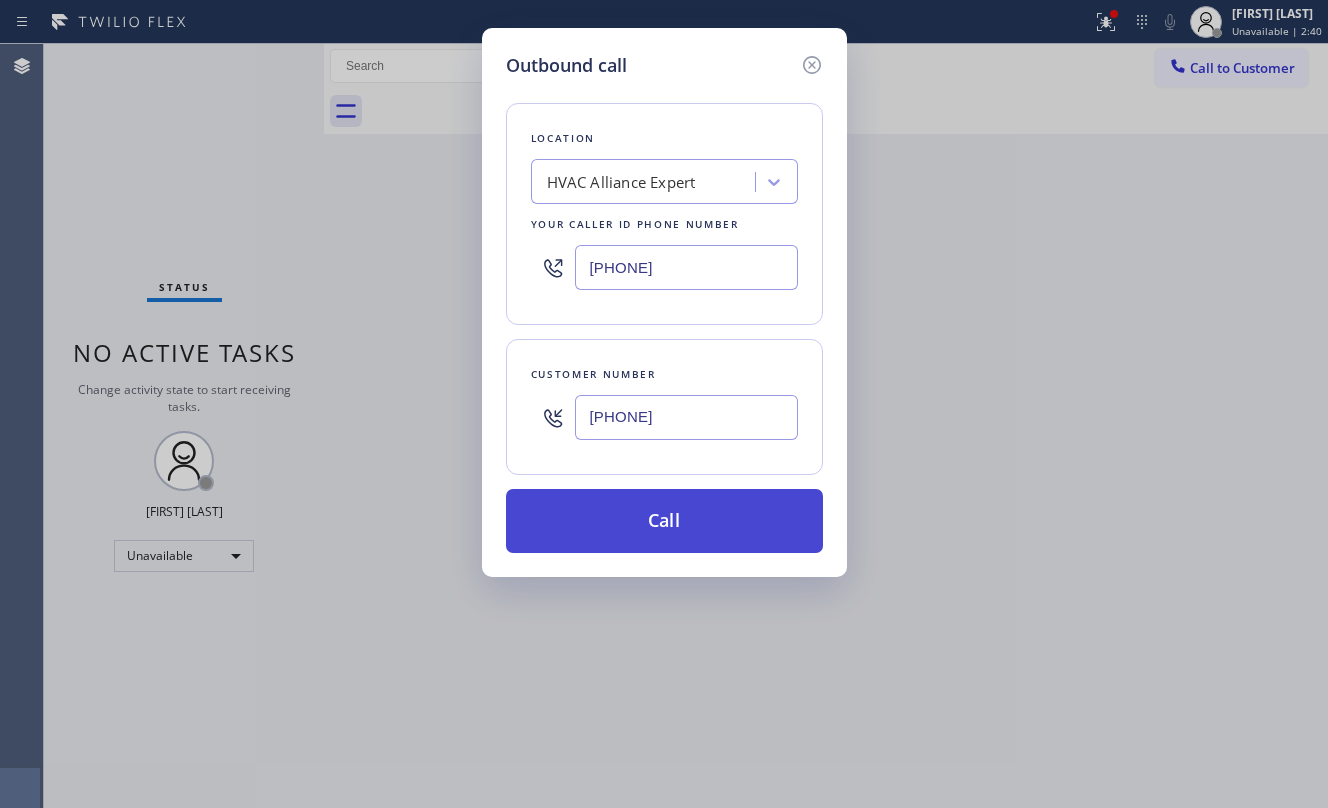 type on "[PHONE]" 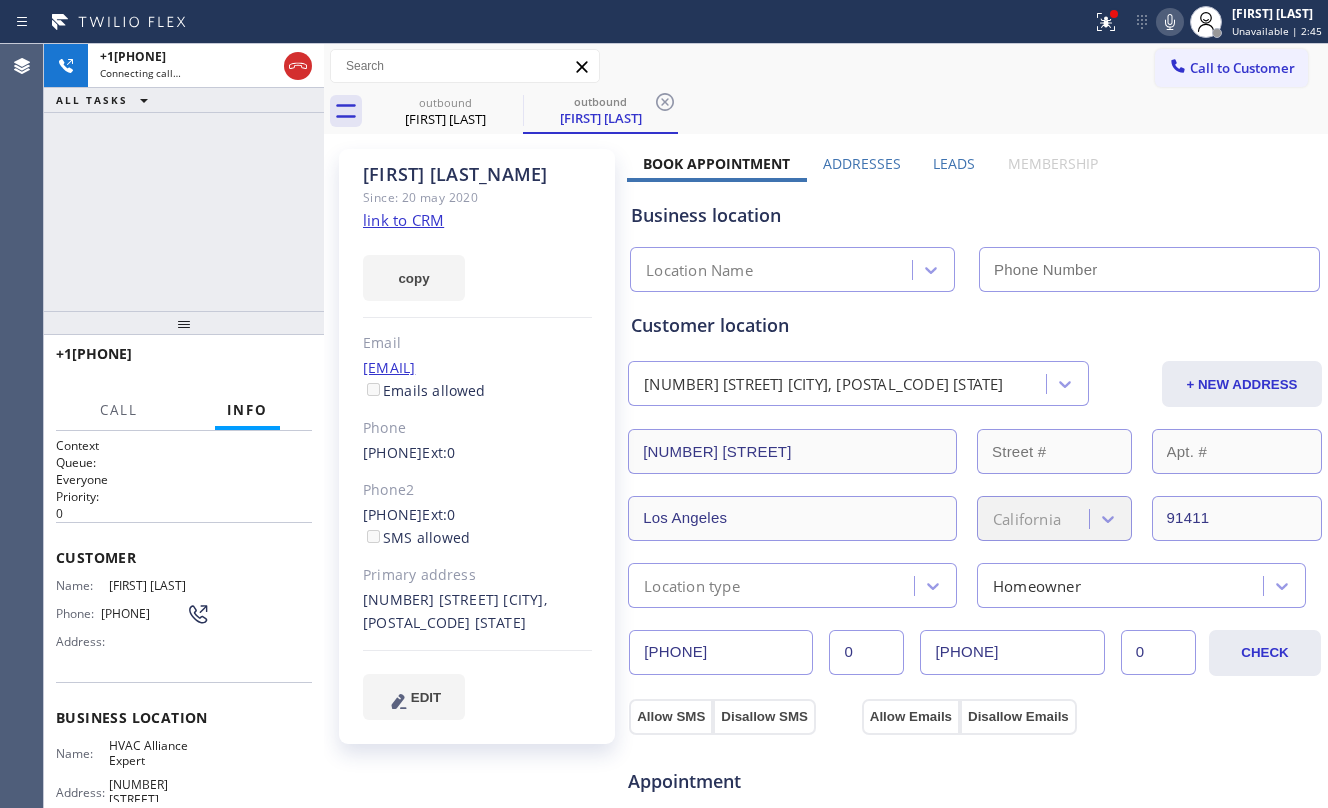 type on "[PHONE]" 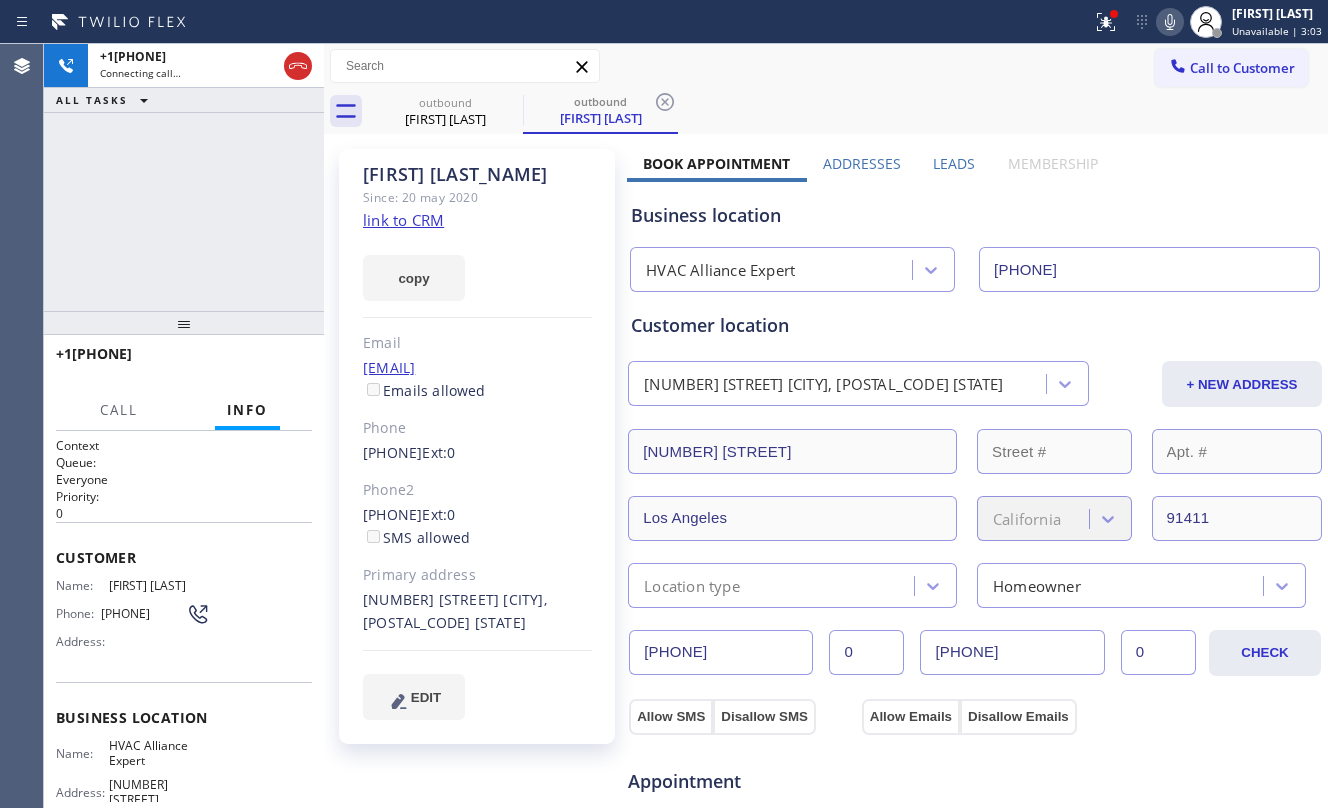 click on "[PHONE] Connecting call… ALL TASKS ALL TASKS ACTIVE TASKS TASKS IN WRAP UP" at bounding box center (184, 177) 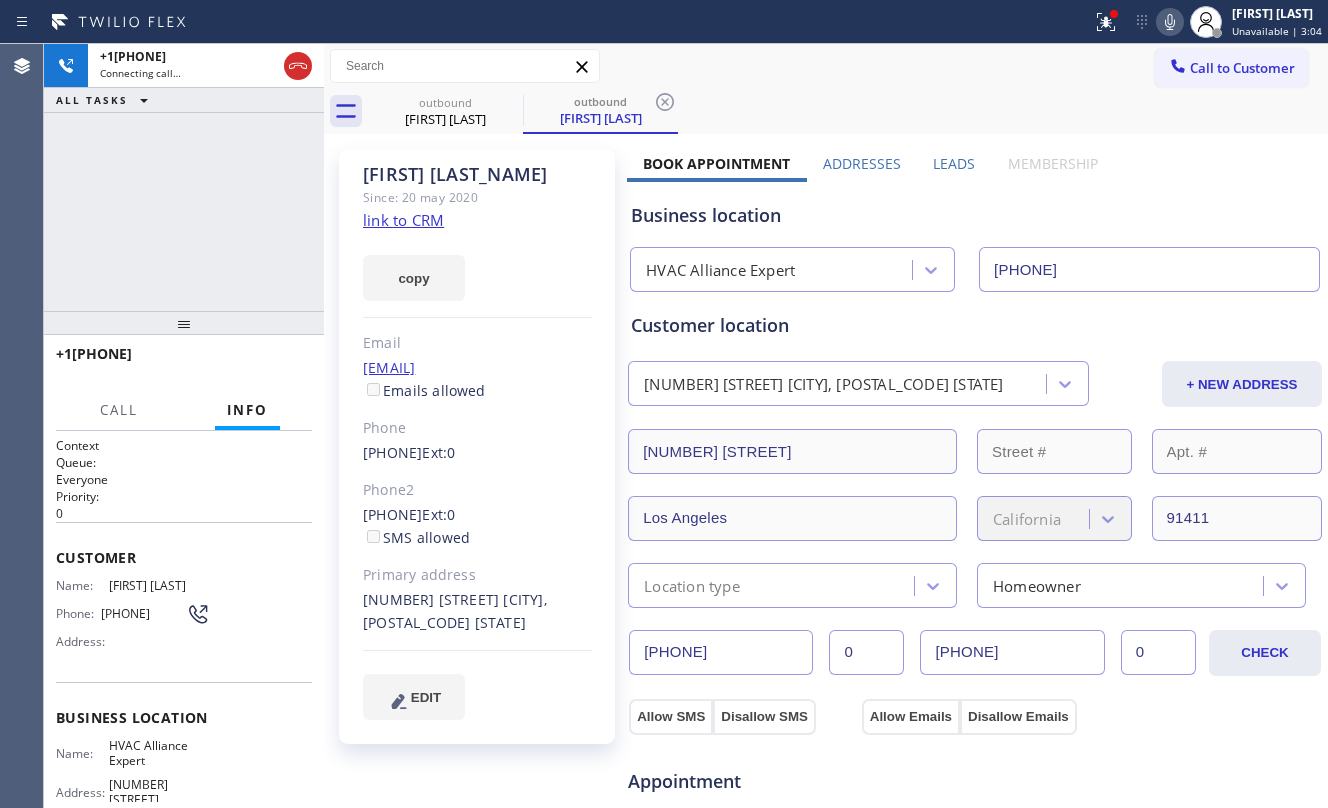 click on "link to CRM" 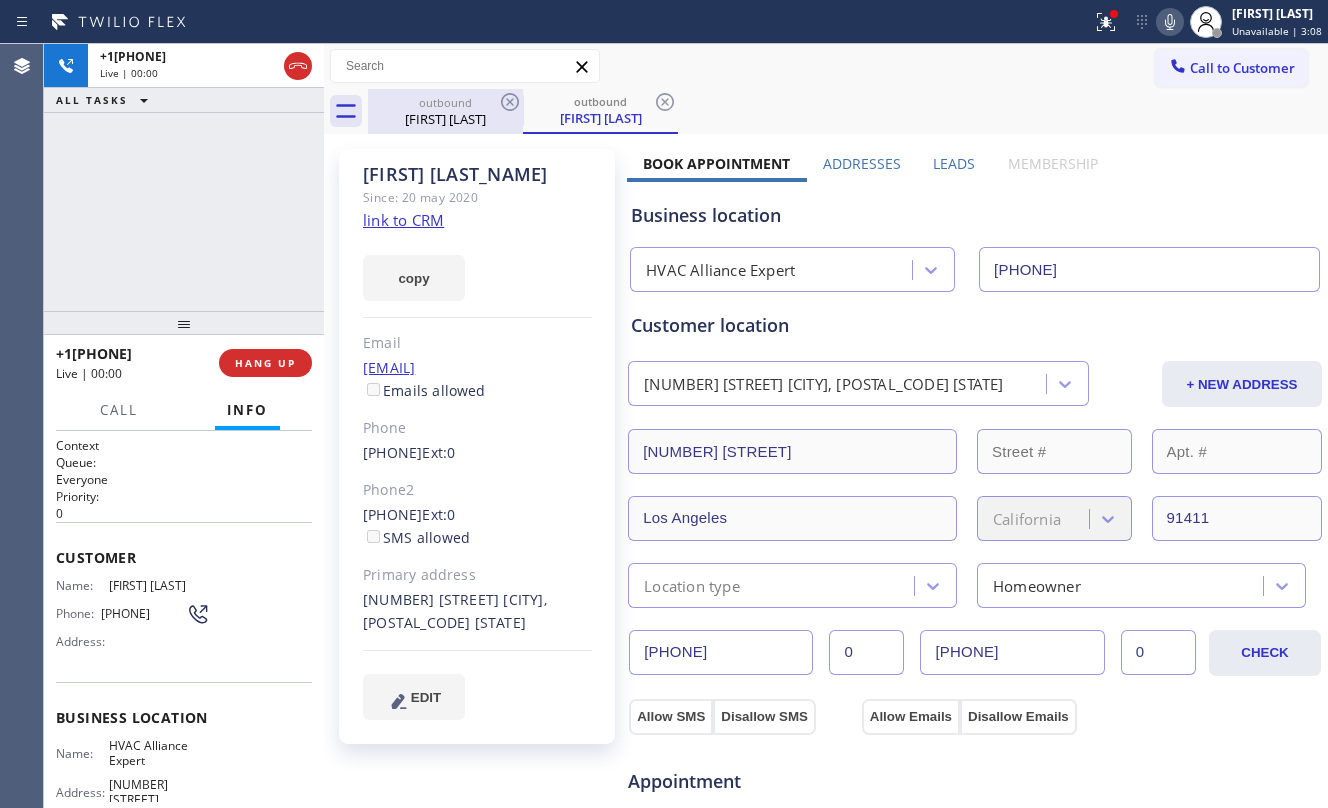 click on "outbound" at bounding box center (445, 102) 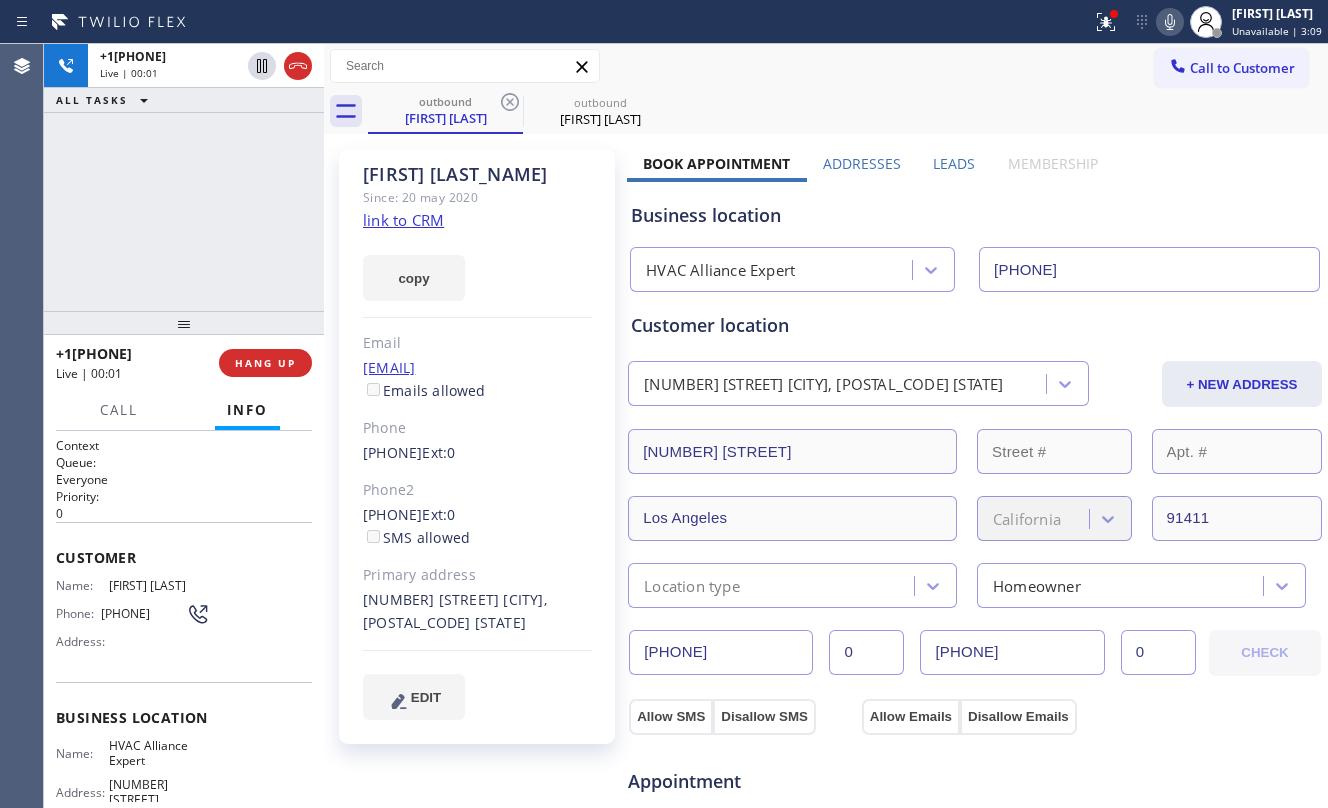 click 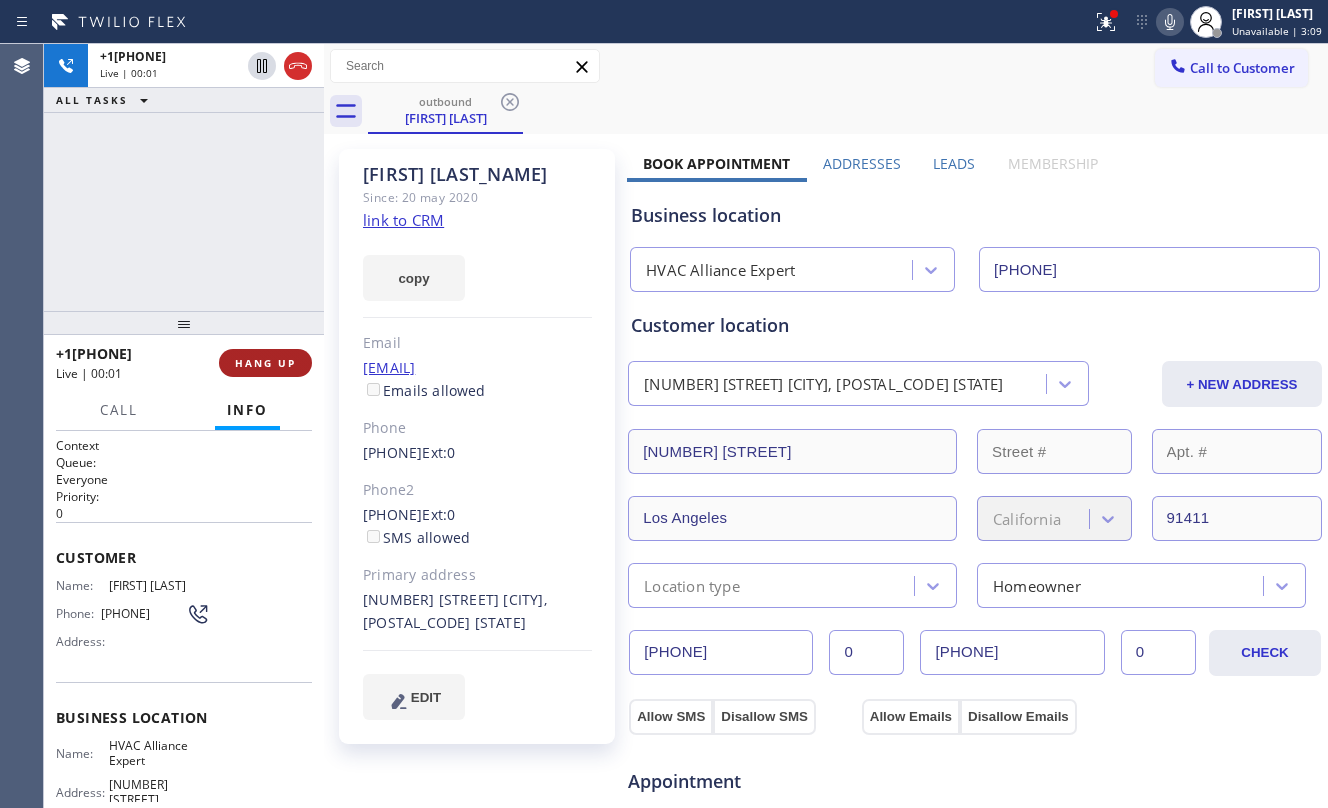 drag, startPoint x: 212, startPoint y: 332, endPoint x: 229, endPoint y: 350, distance: 24.758837 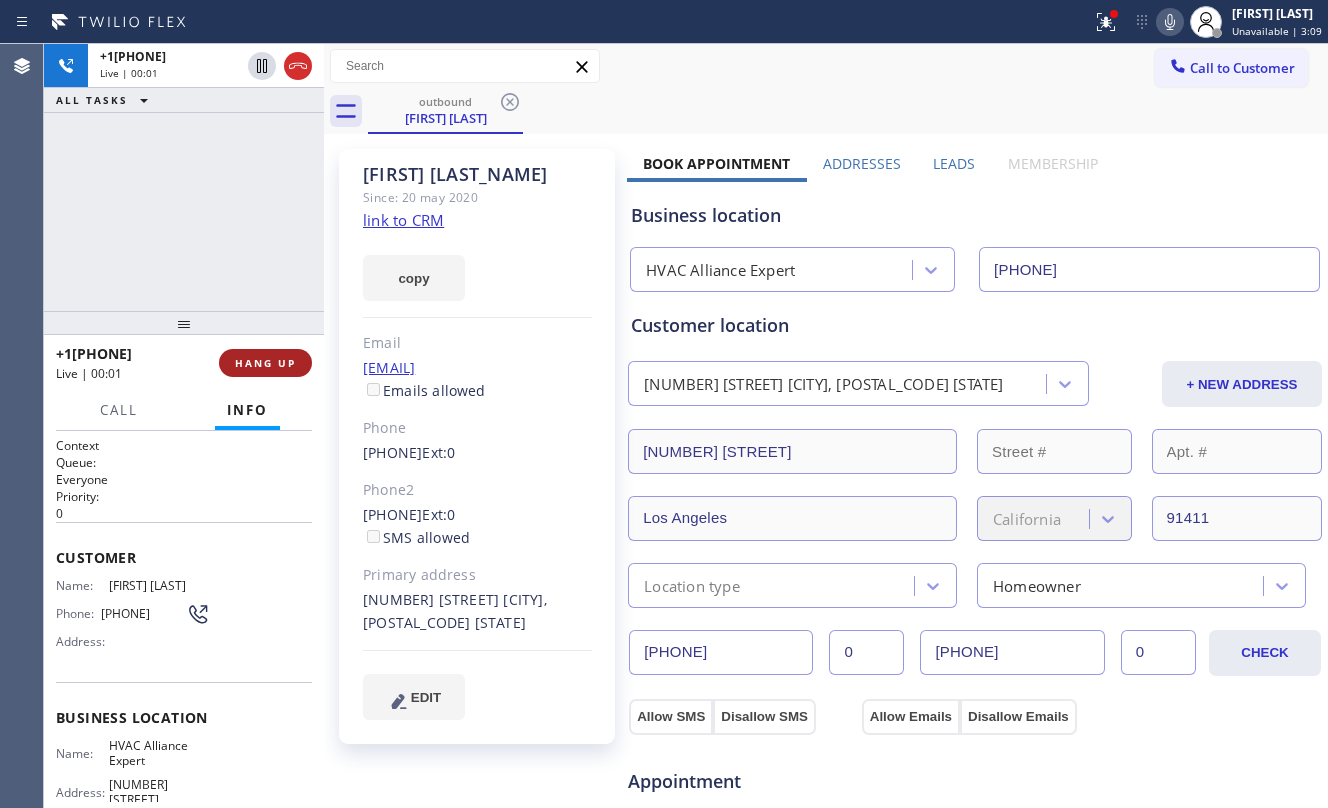 click at bounding box center (184, 323) 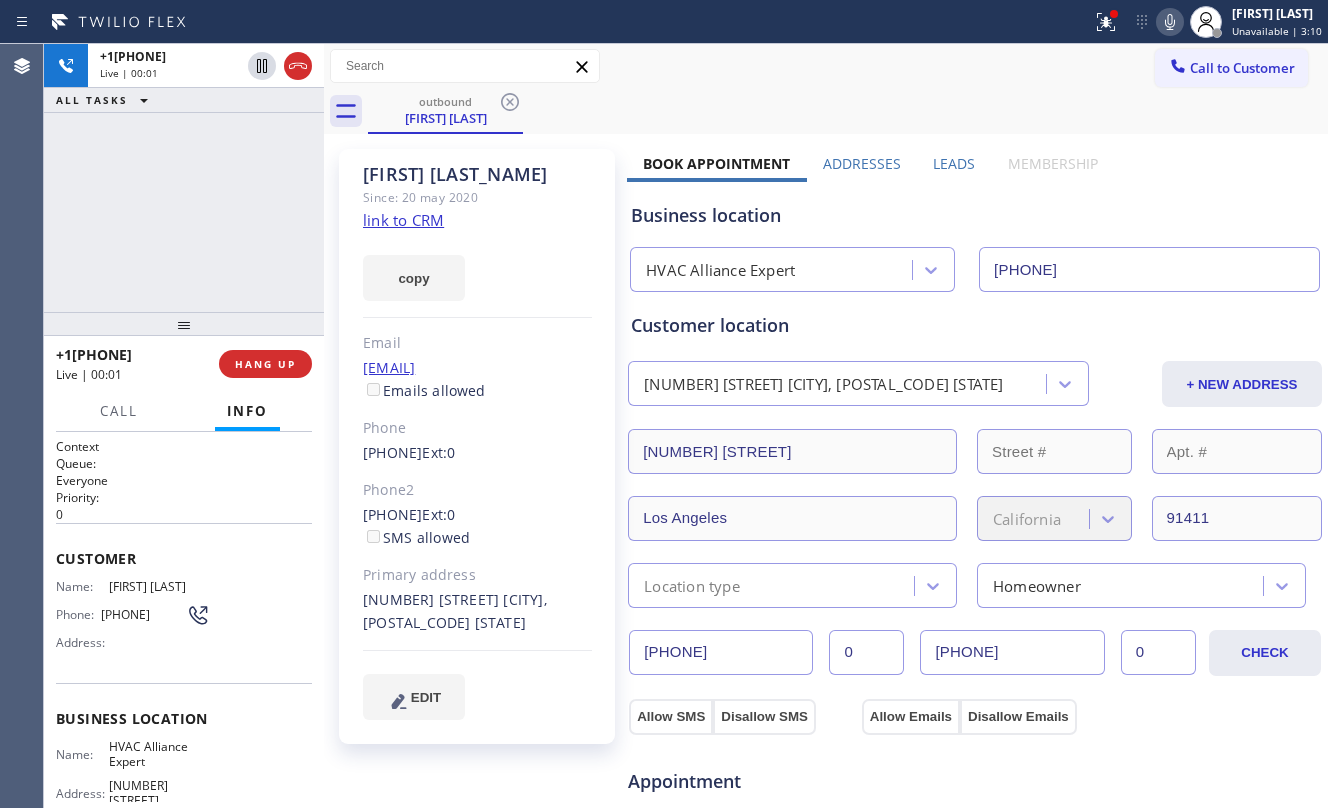 click on "[PHONE] Live | 00:01 ALL TASKS ALL TASKS ACTIVE TASKS TASKS IN WRAP UP" at bounding box center (184, 178) 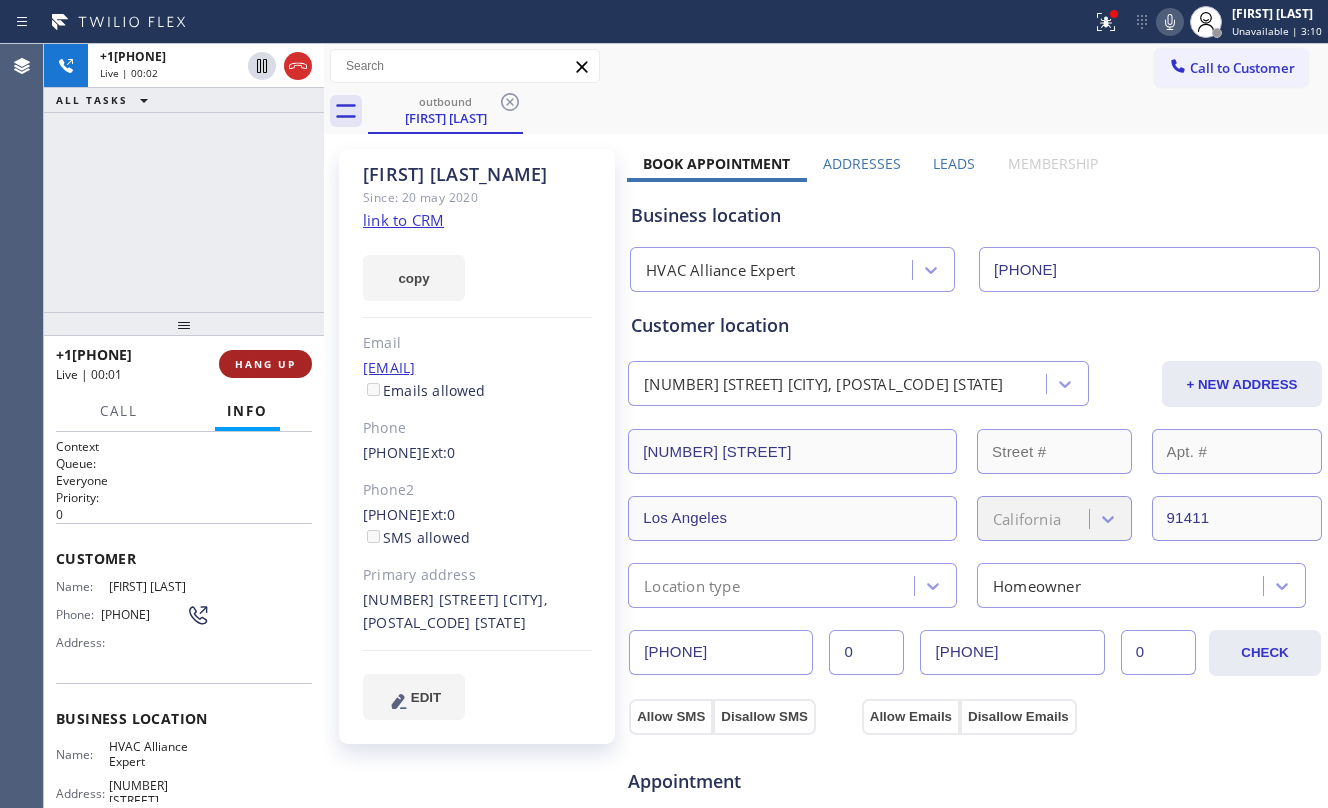 click on "HANG UP" at bounding box center (265, 364) 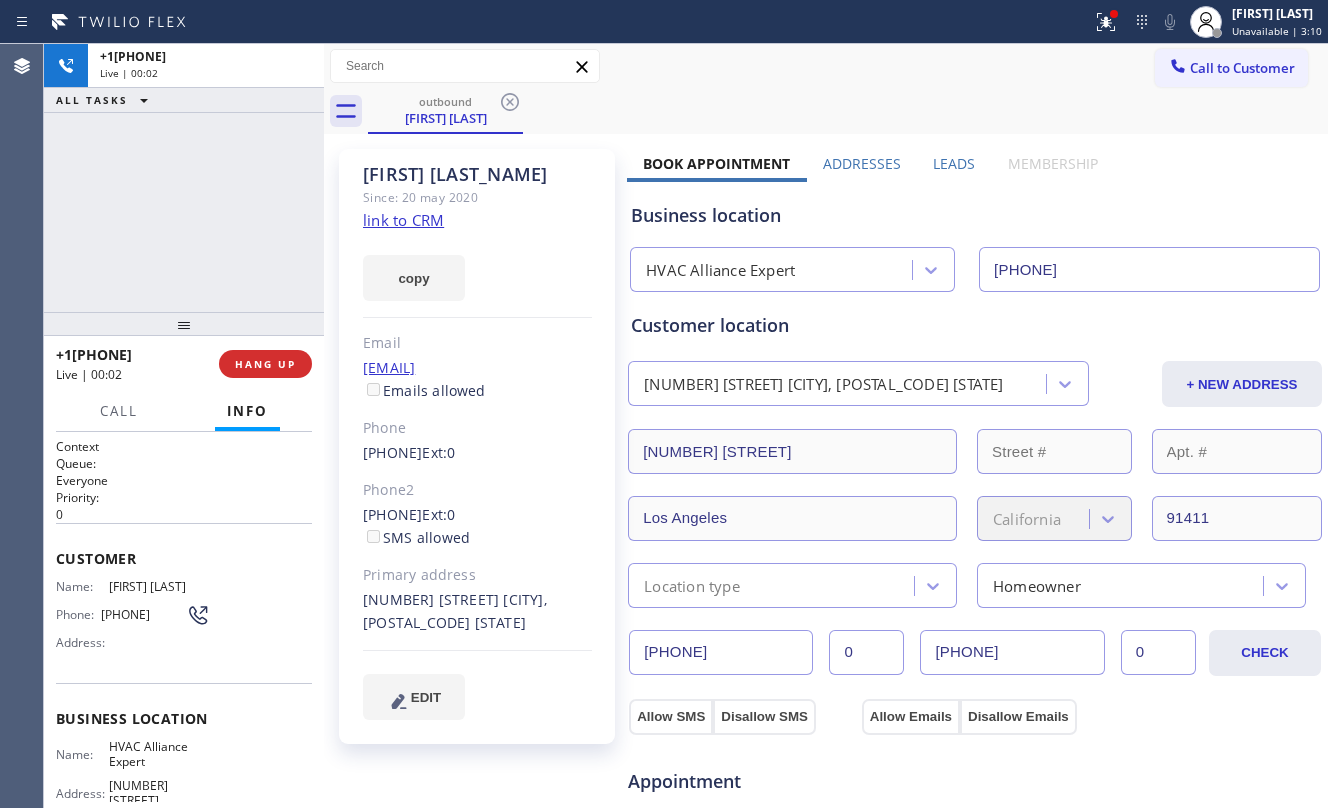 click on "[PHONE] Live | 00:02 ALL TASKS ALL TASKS ACTIVE TASKS TASKS IN WRAP UP" at bounding box center (184, 178) 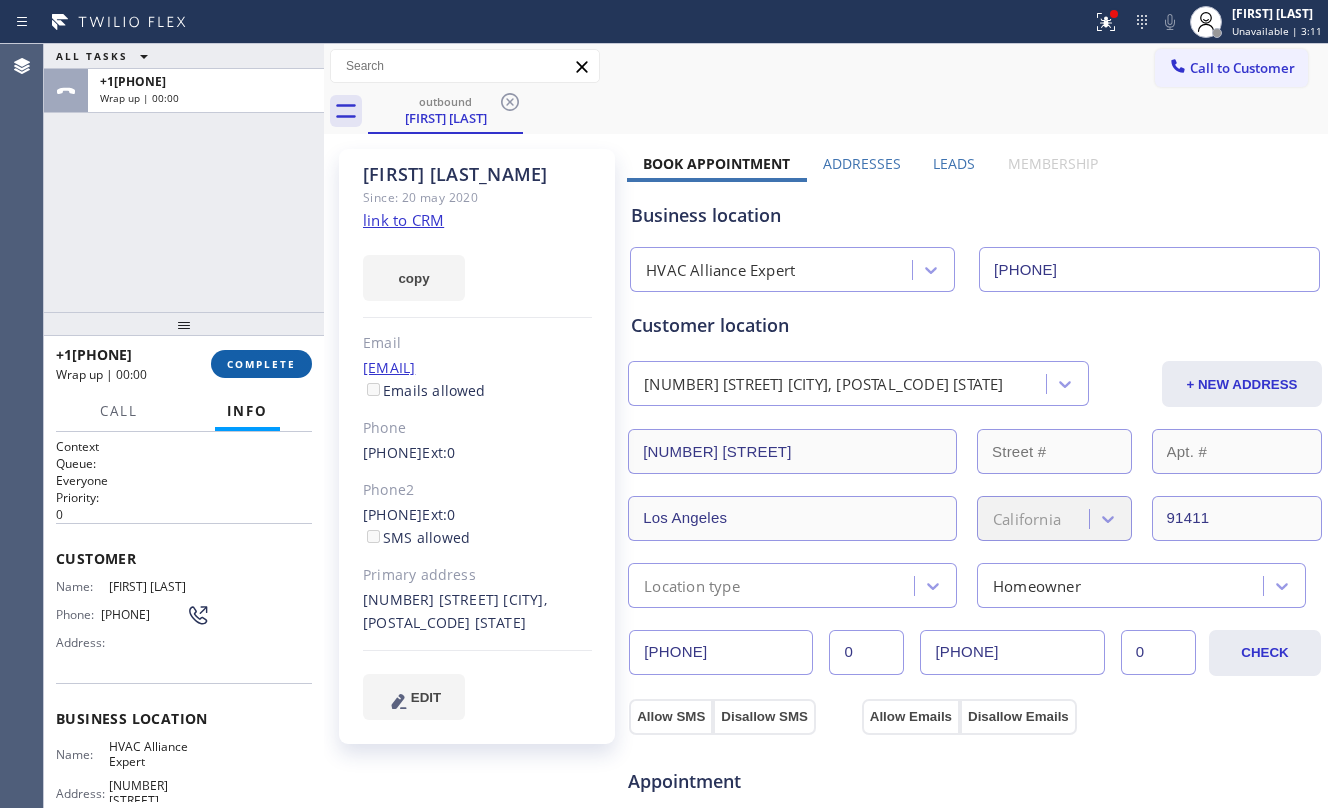 click on "COMPLETE" at bounding box center [261, 364] 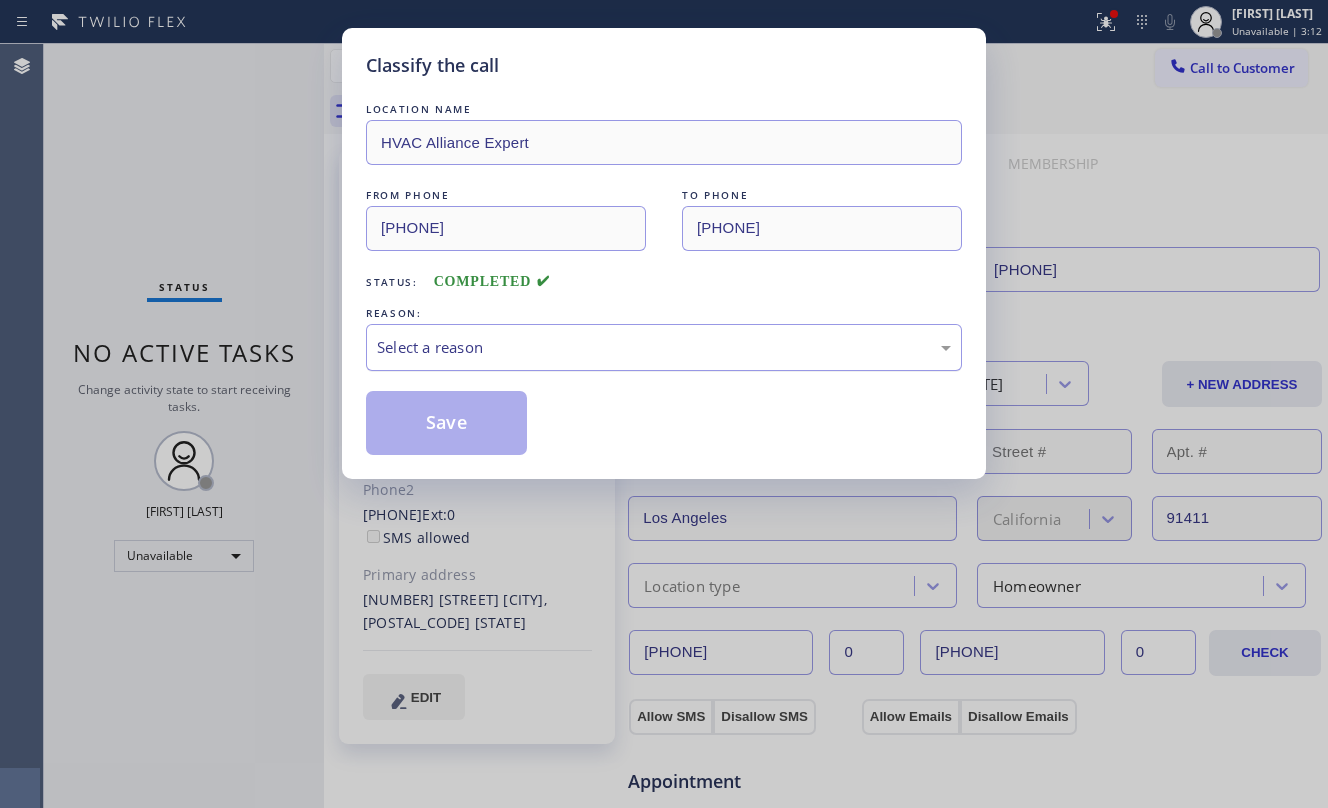 click on "Select a reason" at bounding box center (664, 347) 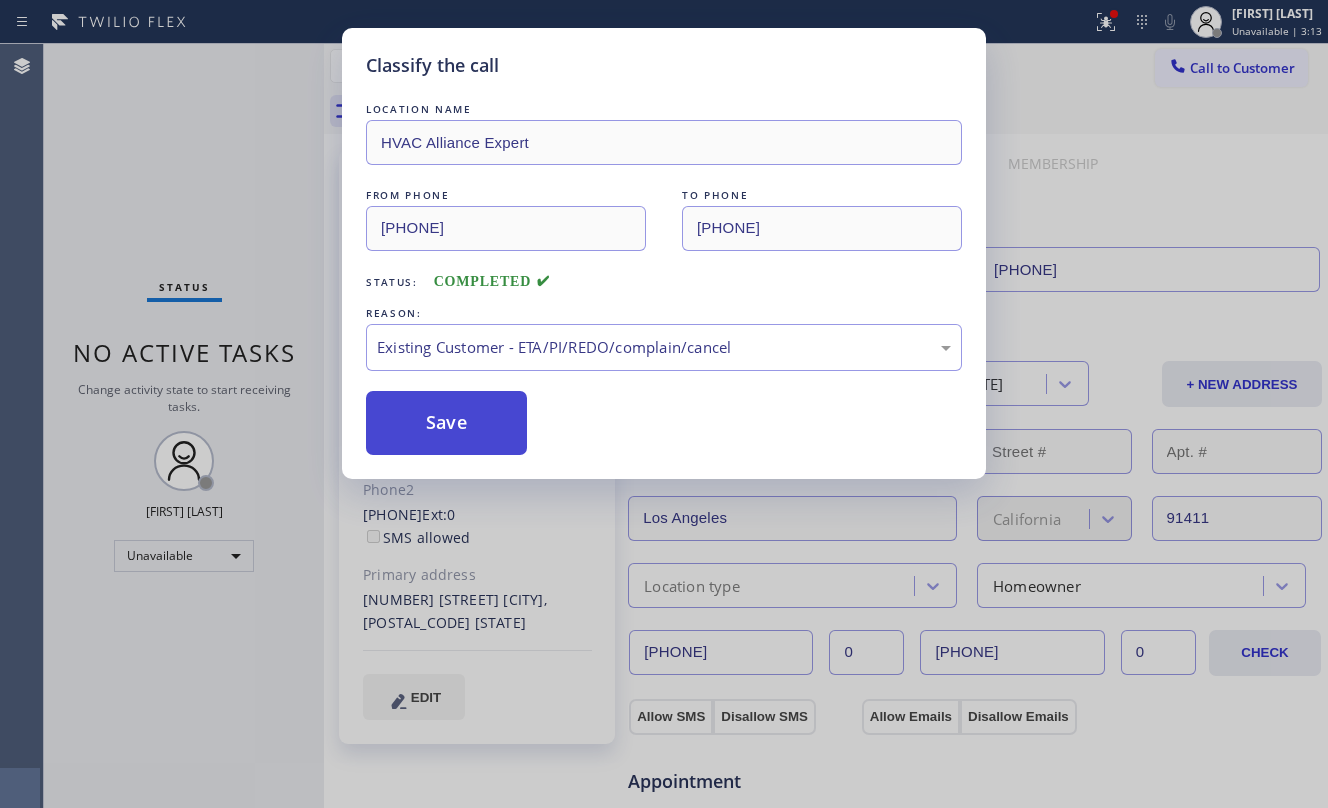 click on "Save" at bounding box center (446, 423) 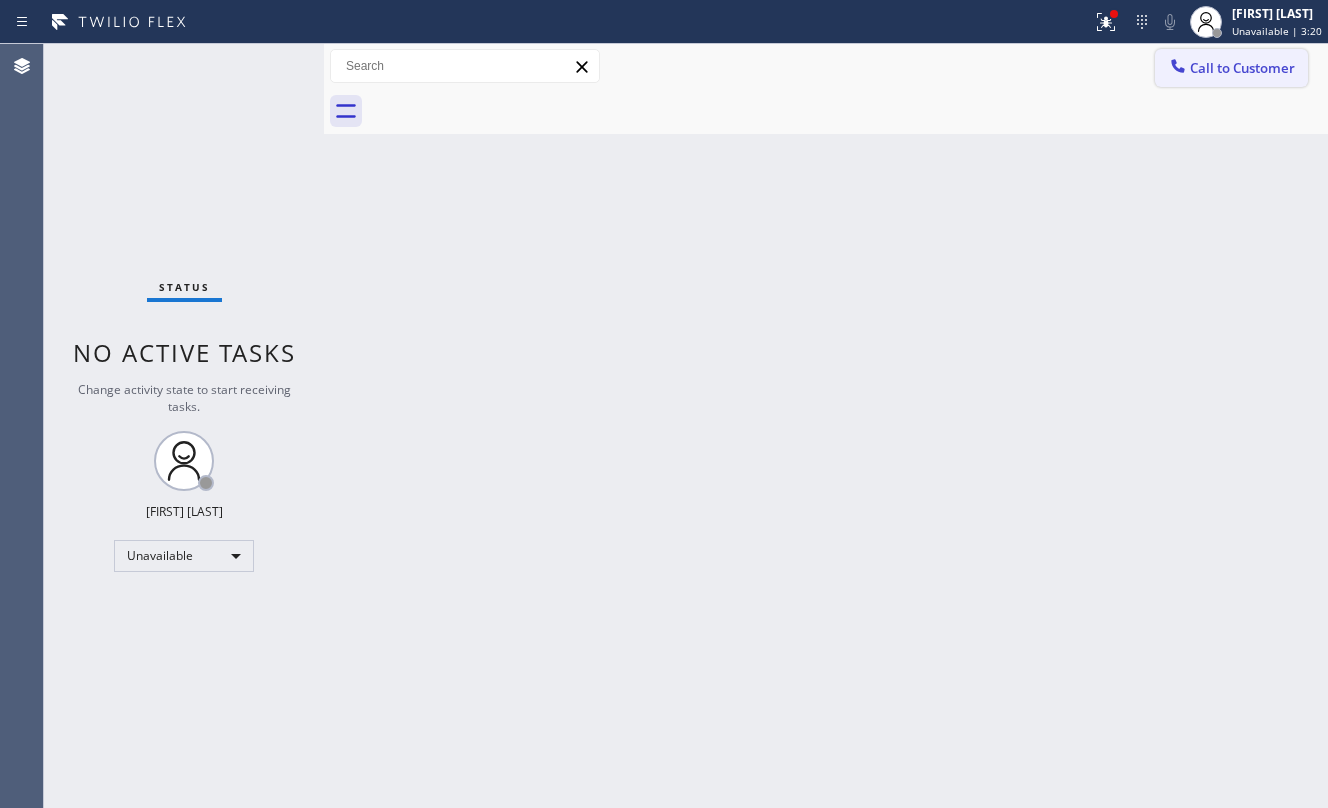 click on "Call to Customer" at bounding box center [1231, 68] 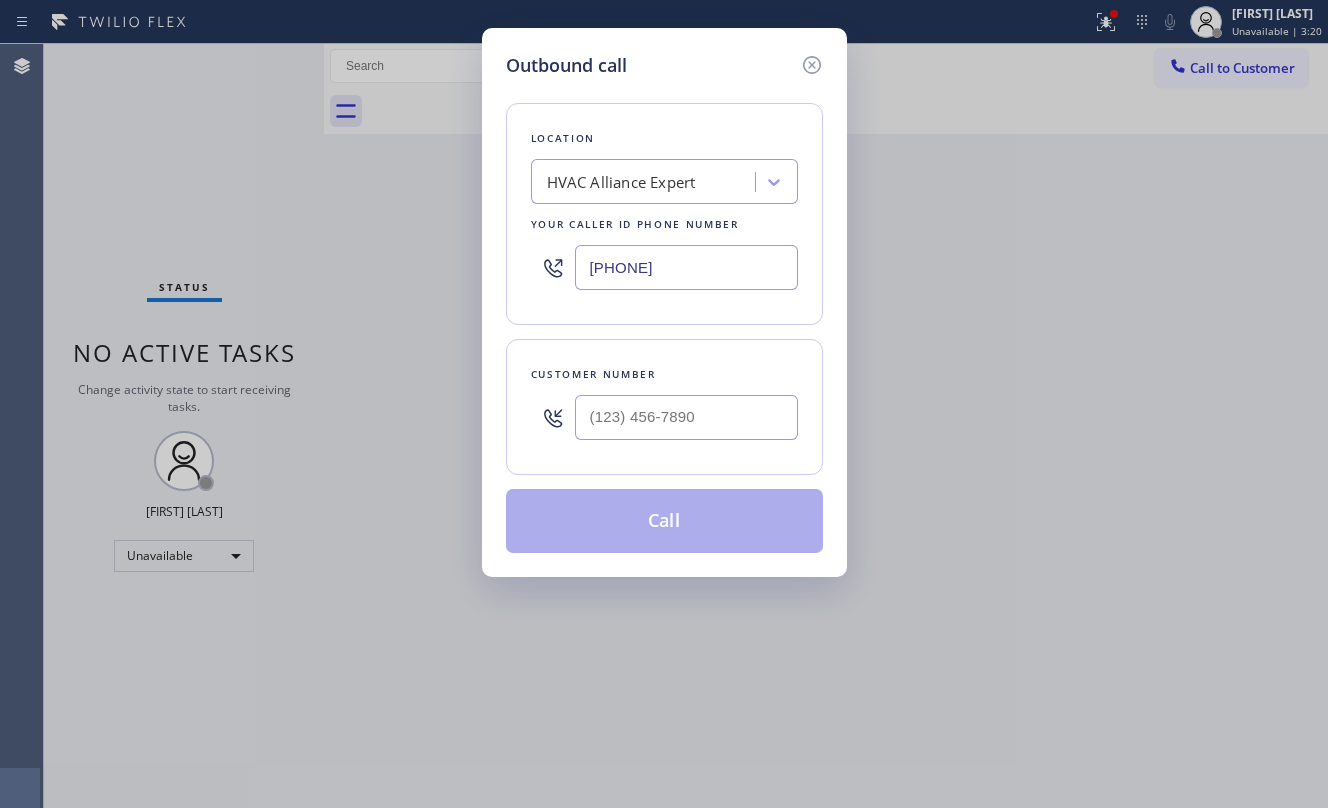 click at bounding box center [686, 417] 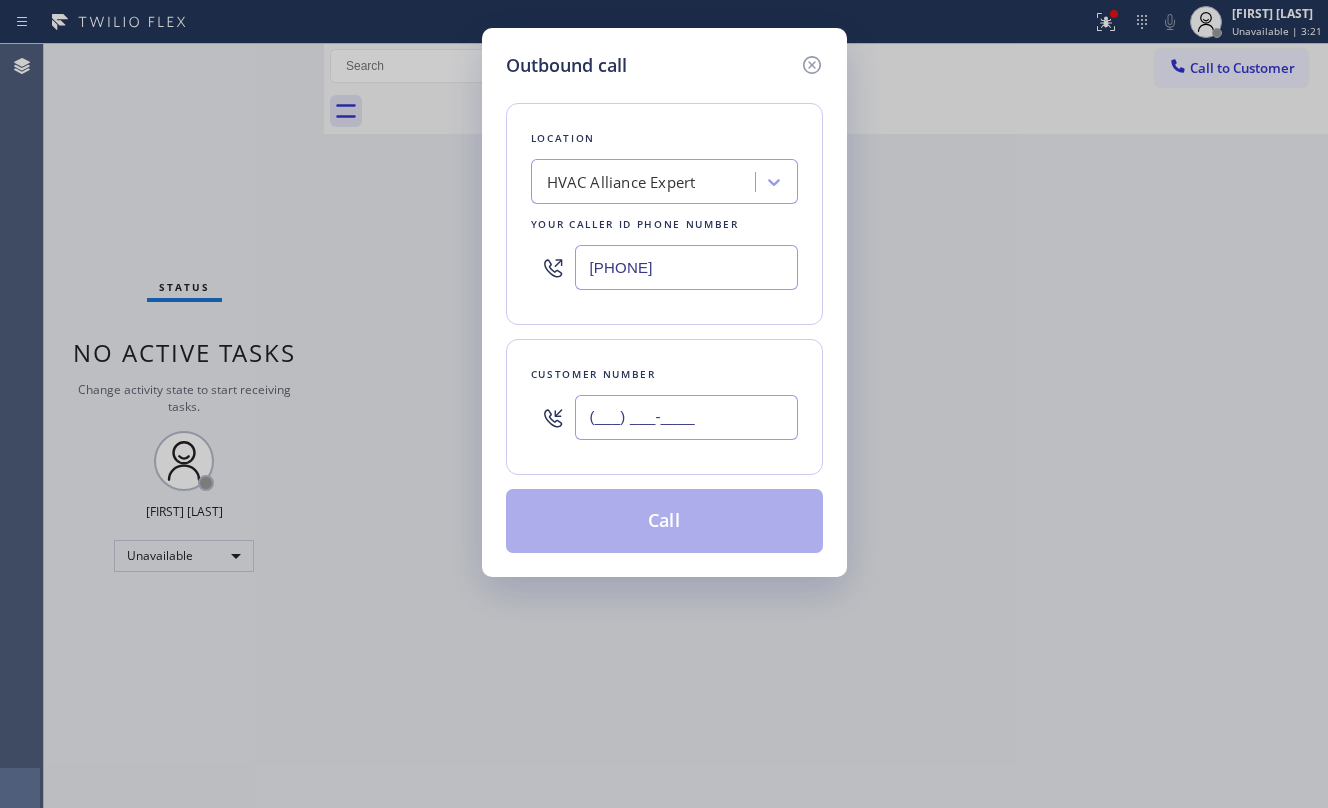 click on "(___) ___-____" at bounding box center (686, 417) 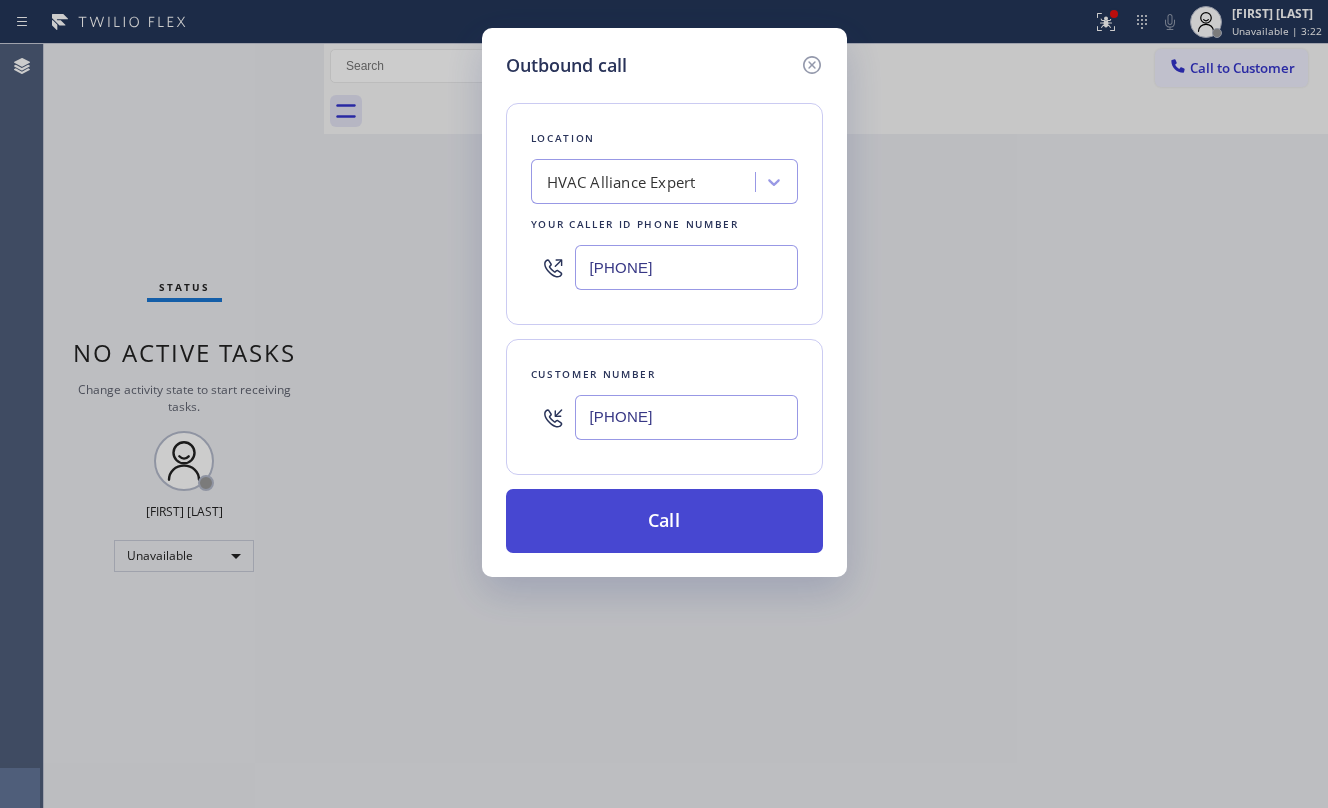 type on "[PHONE]" 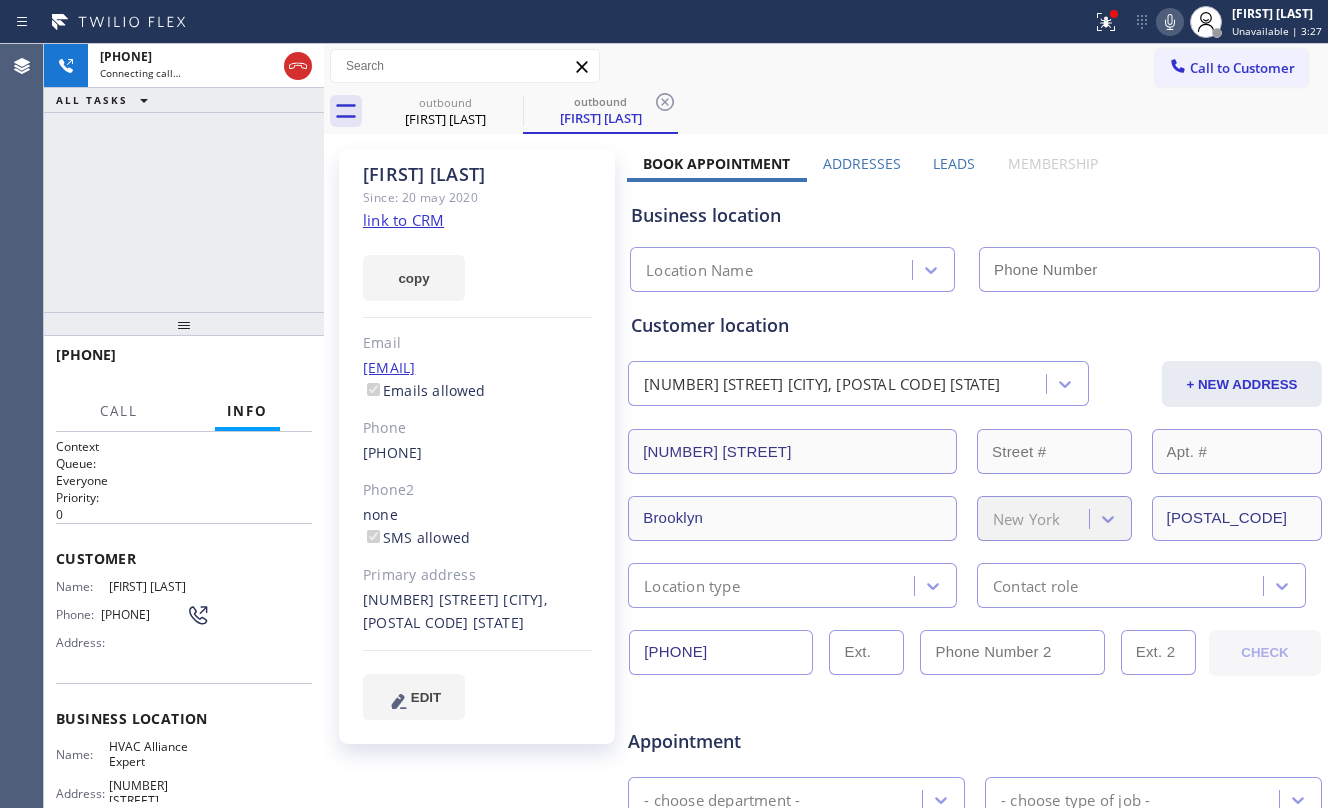 type on "[PHONE]" 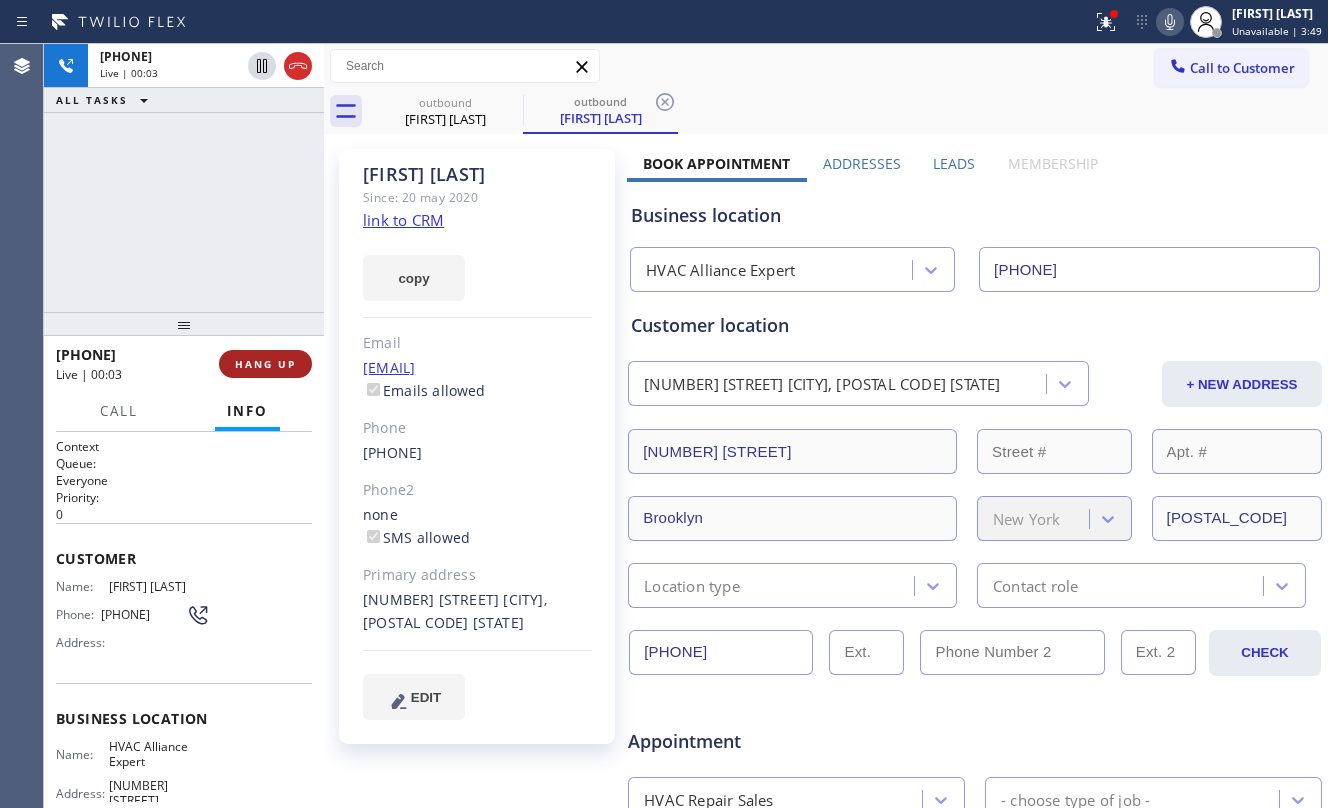 click on "HANG UP" at bounding box center (265, 364) 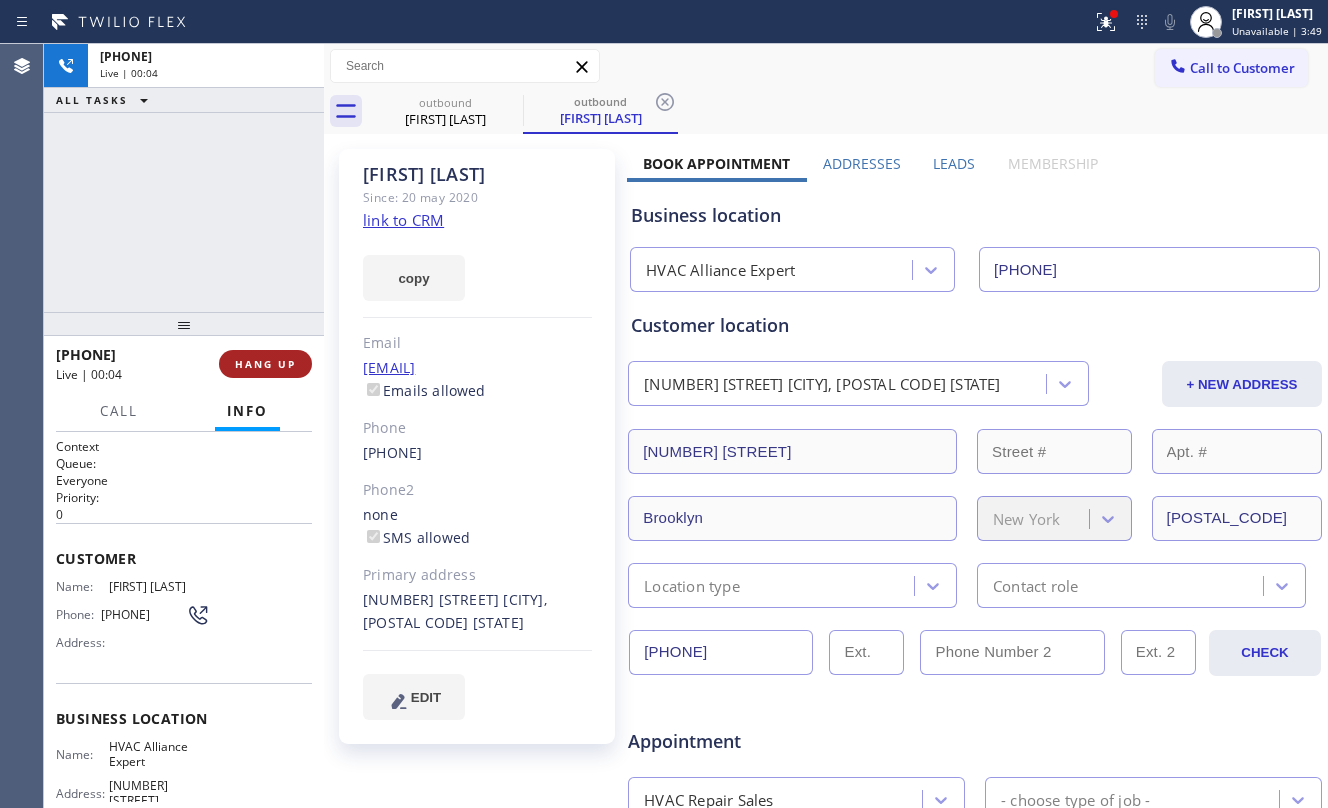 click on "HANG UP" at bounding box center [265, 364] 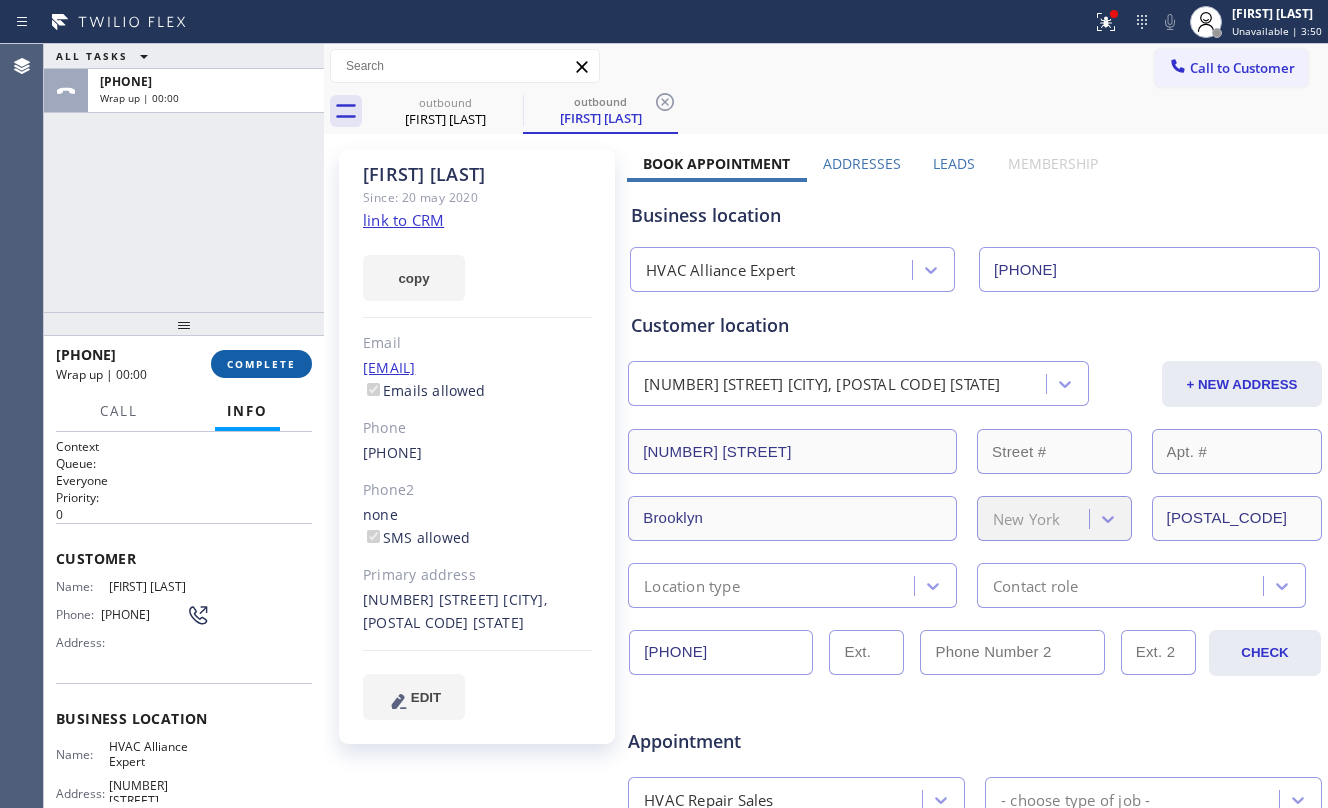 click on "COMPLETE" at bounding box center [261, 364] 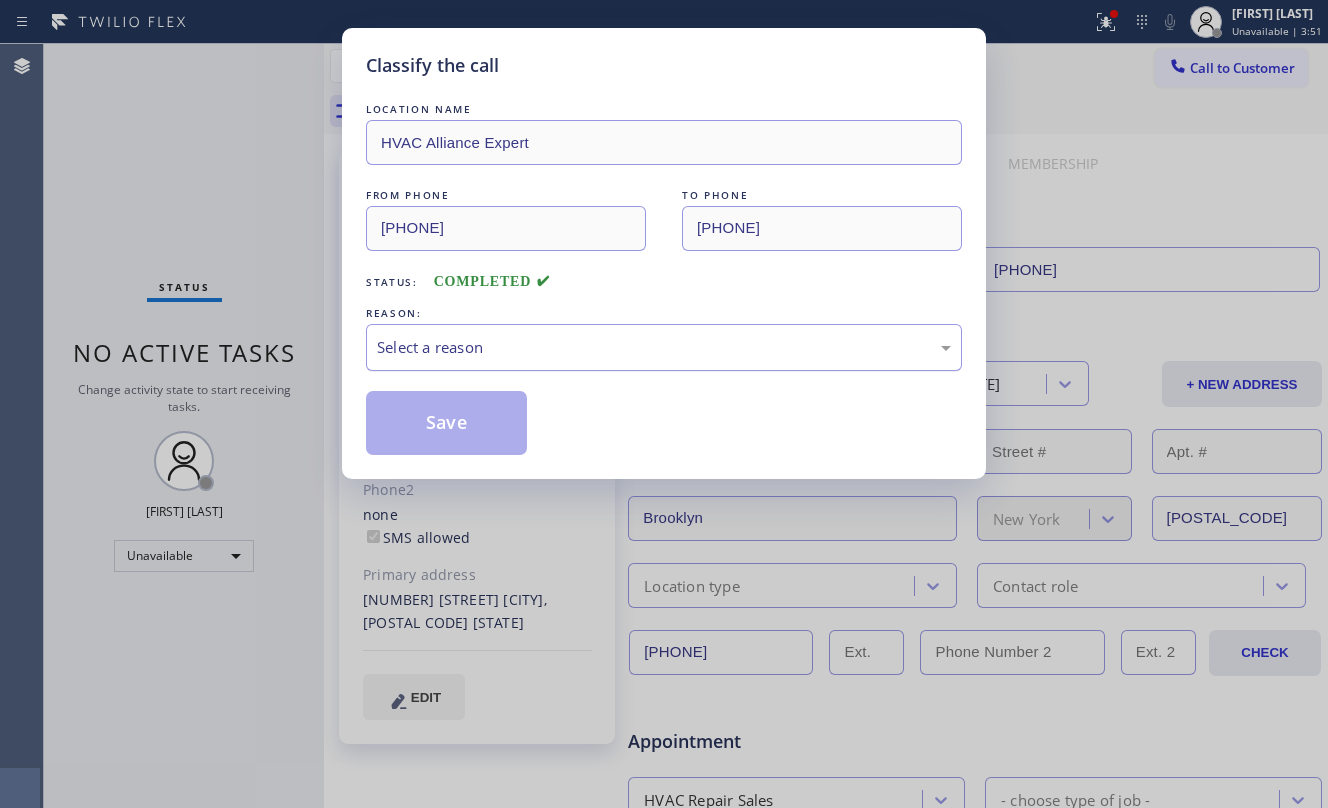 click on "Select a reason" at bounding box center (664, 347) 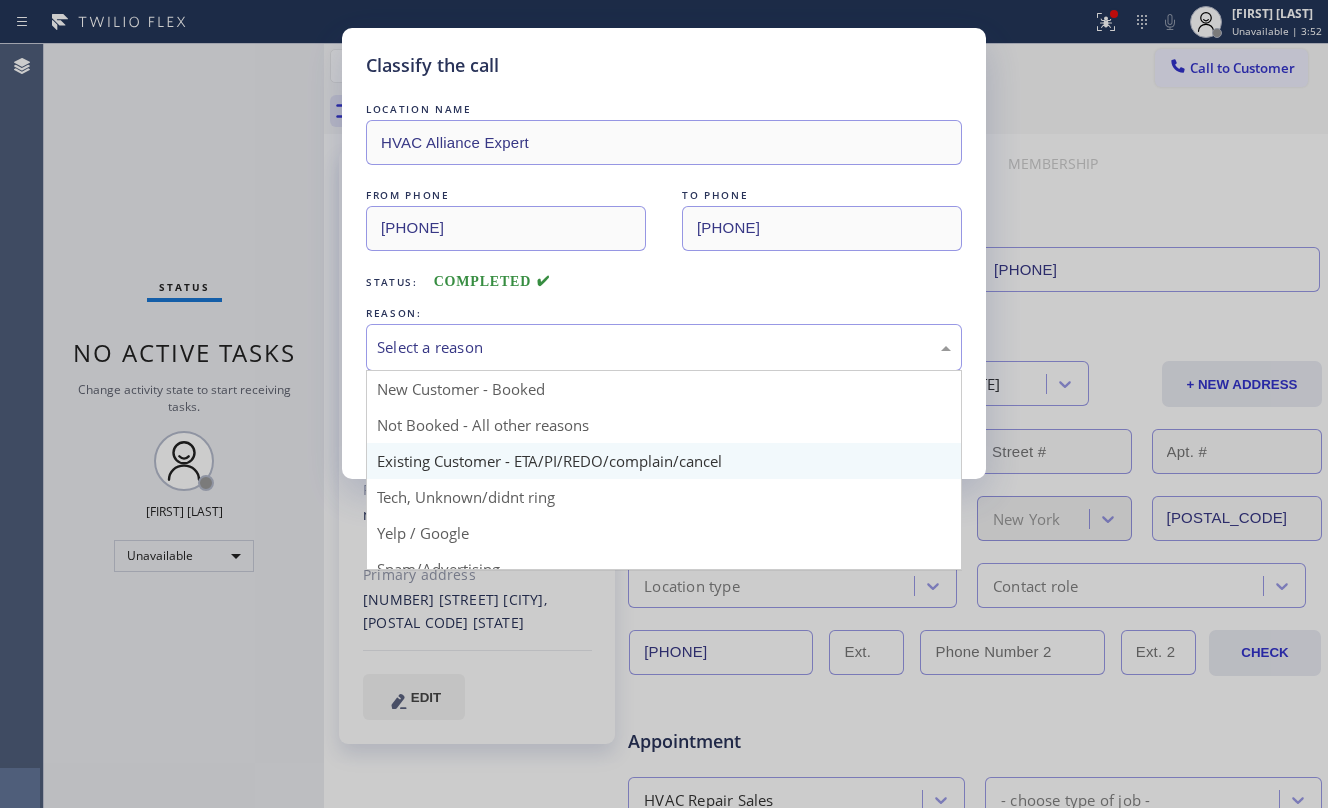 drag, startPoint x: 582, startPoint y: 464, endPoint x: 556, endPoint y: 452, distance: 28.635643 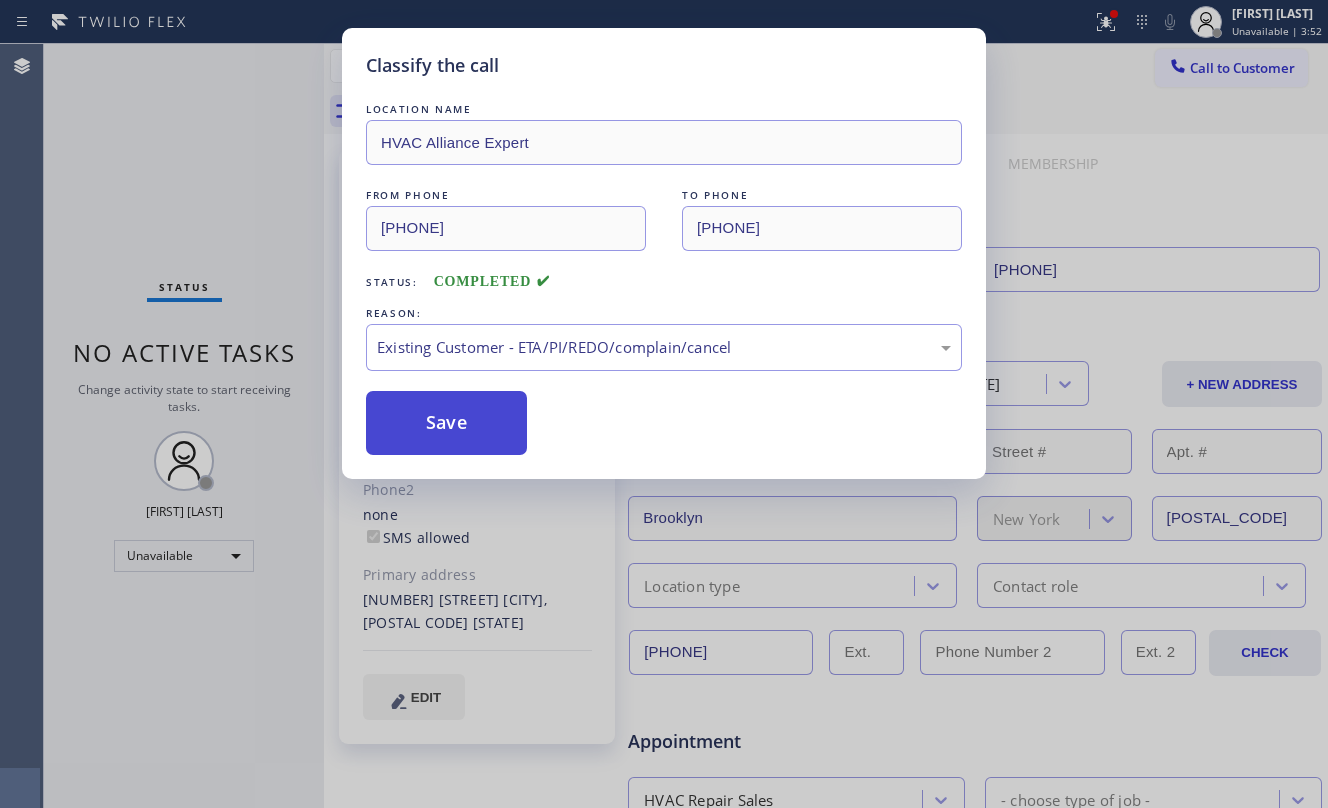 click on "Save" at bounding box center (446, 423) 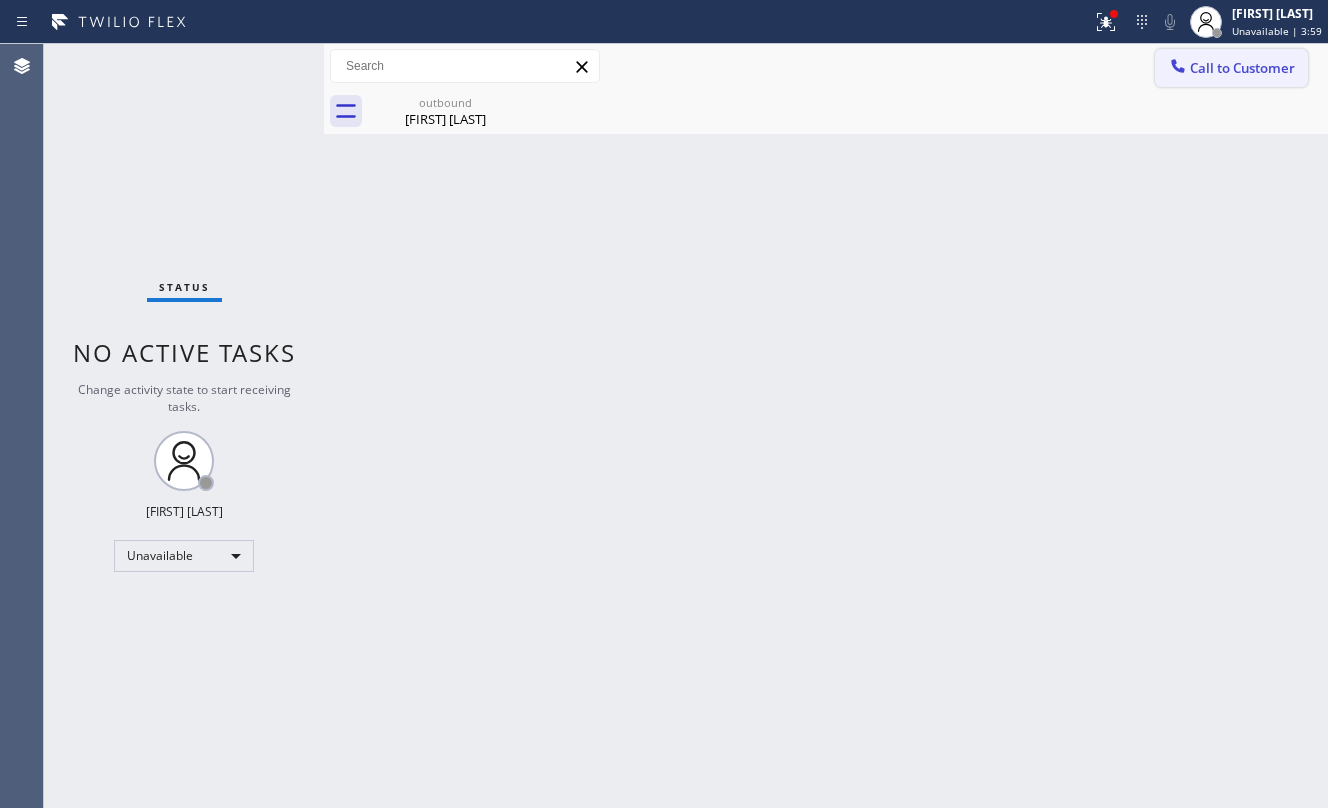 click on "Call to Customer" at bounding box center [1242, 68] 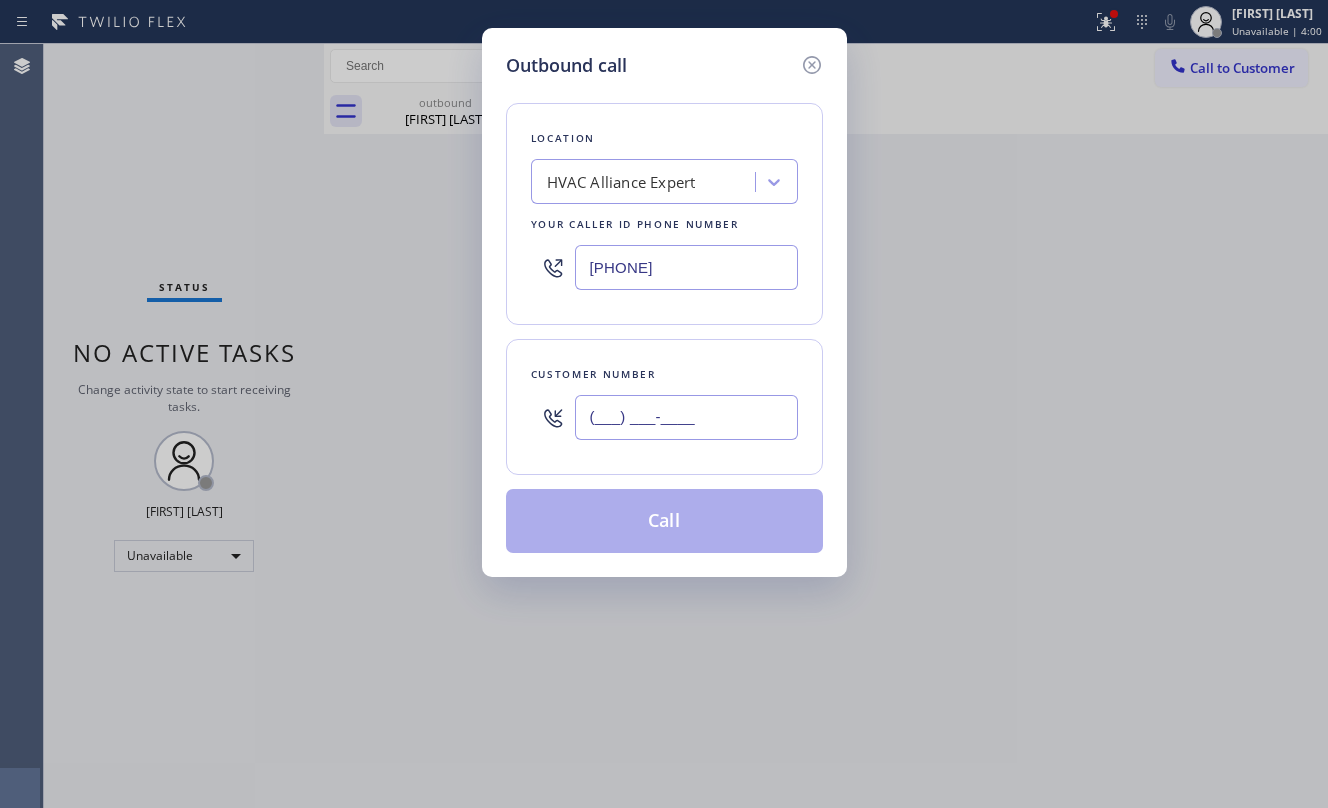 click on "(___) ___-____" at bounding box center (686, 417) 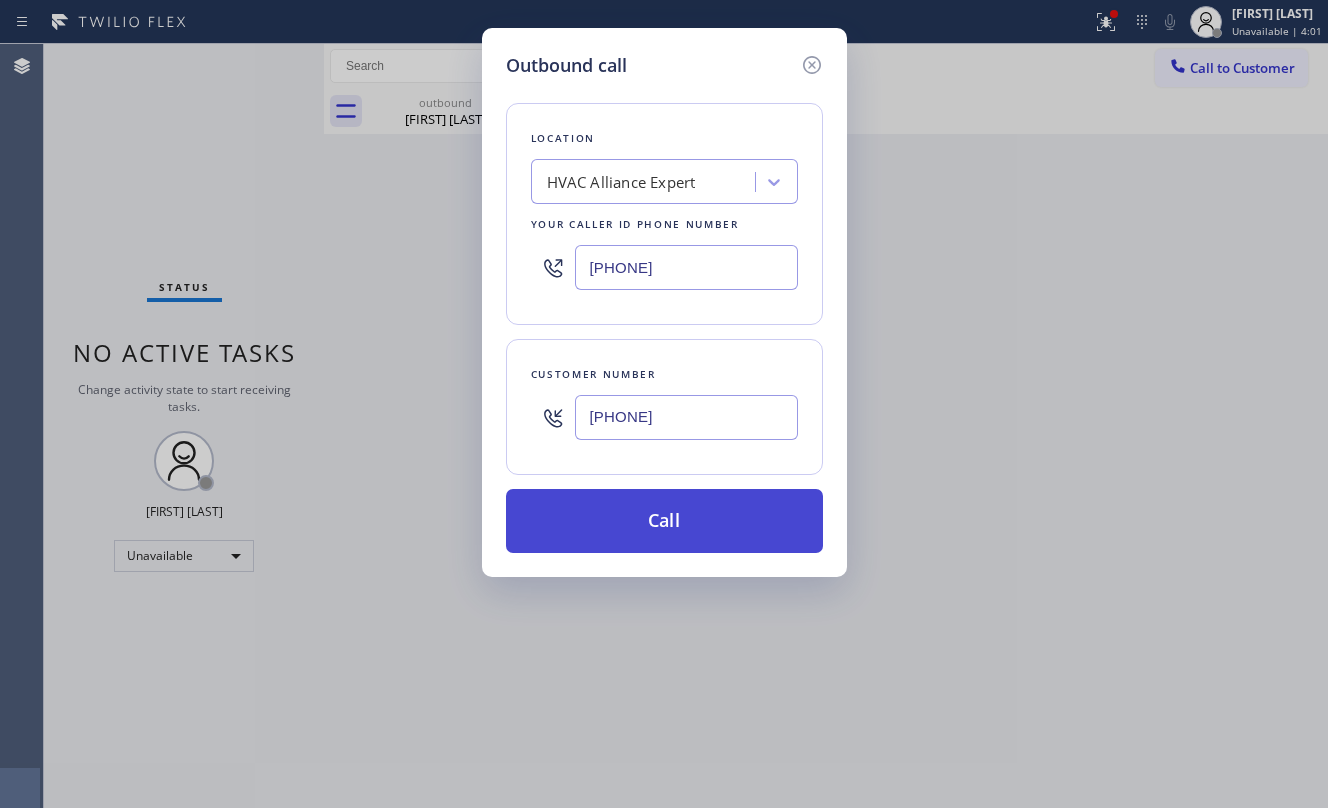 type on "[PHONE]" 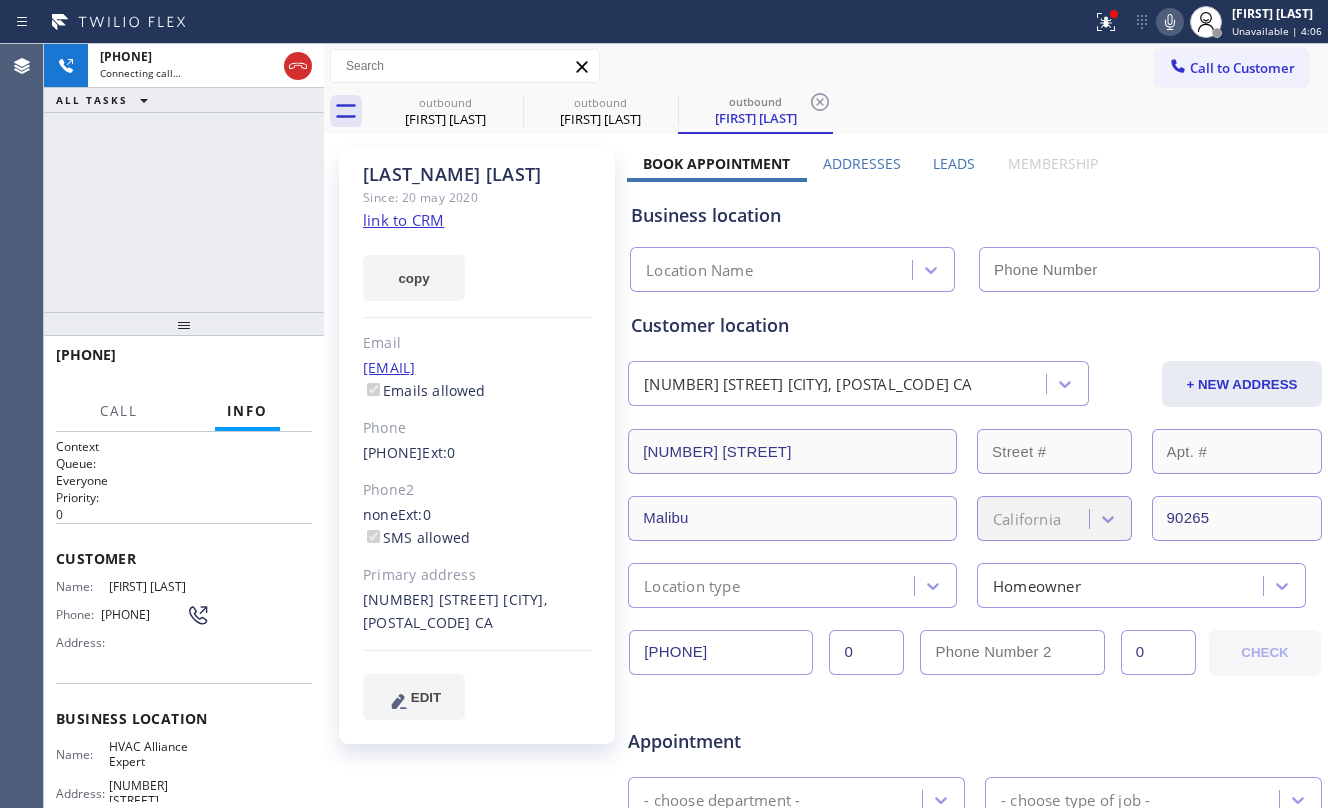 type on "[PHONE]" 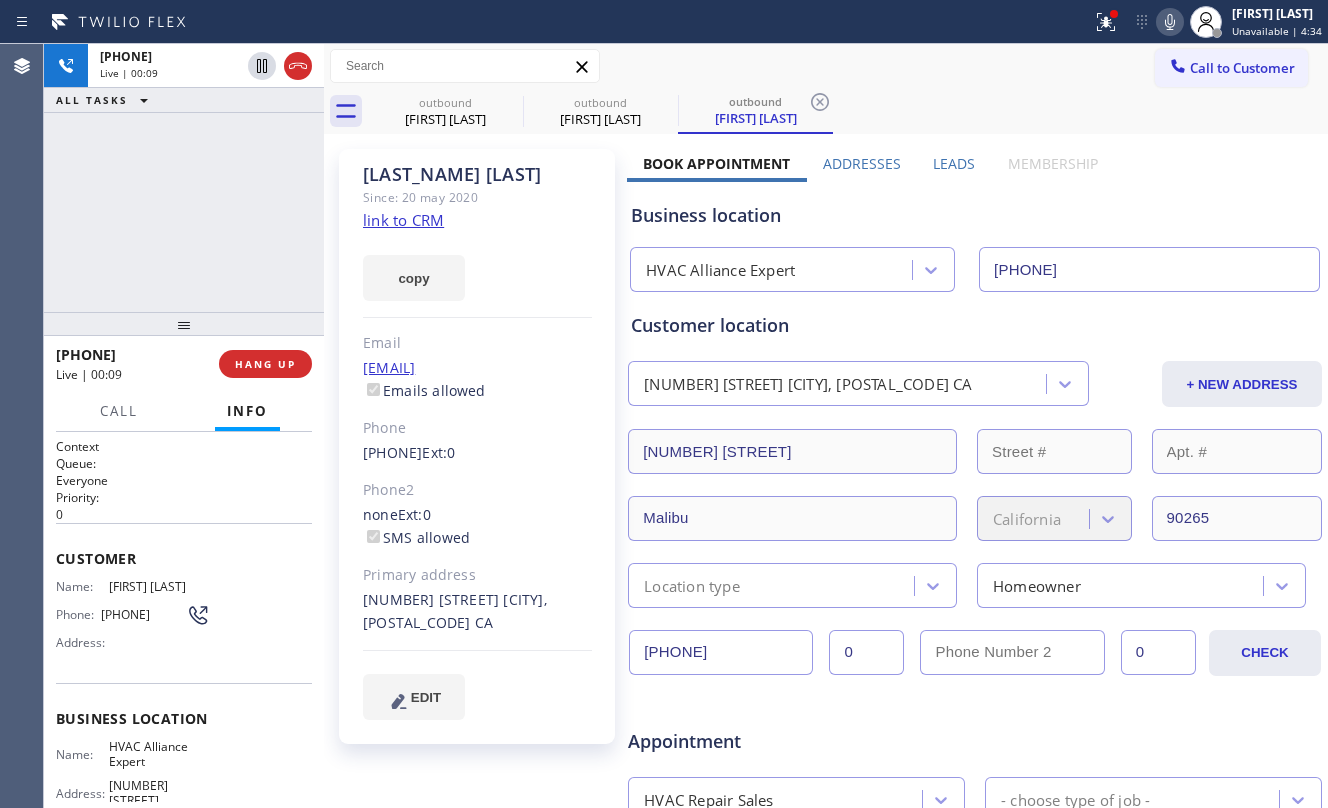 drag, startPoint x: 277, startPoint y: 262, endPoint x: 204, endPoint y: 337, distance: 104.66136 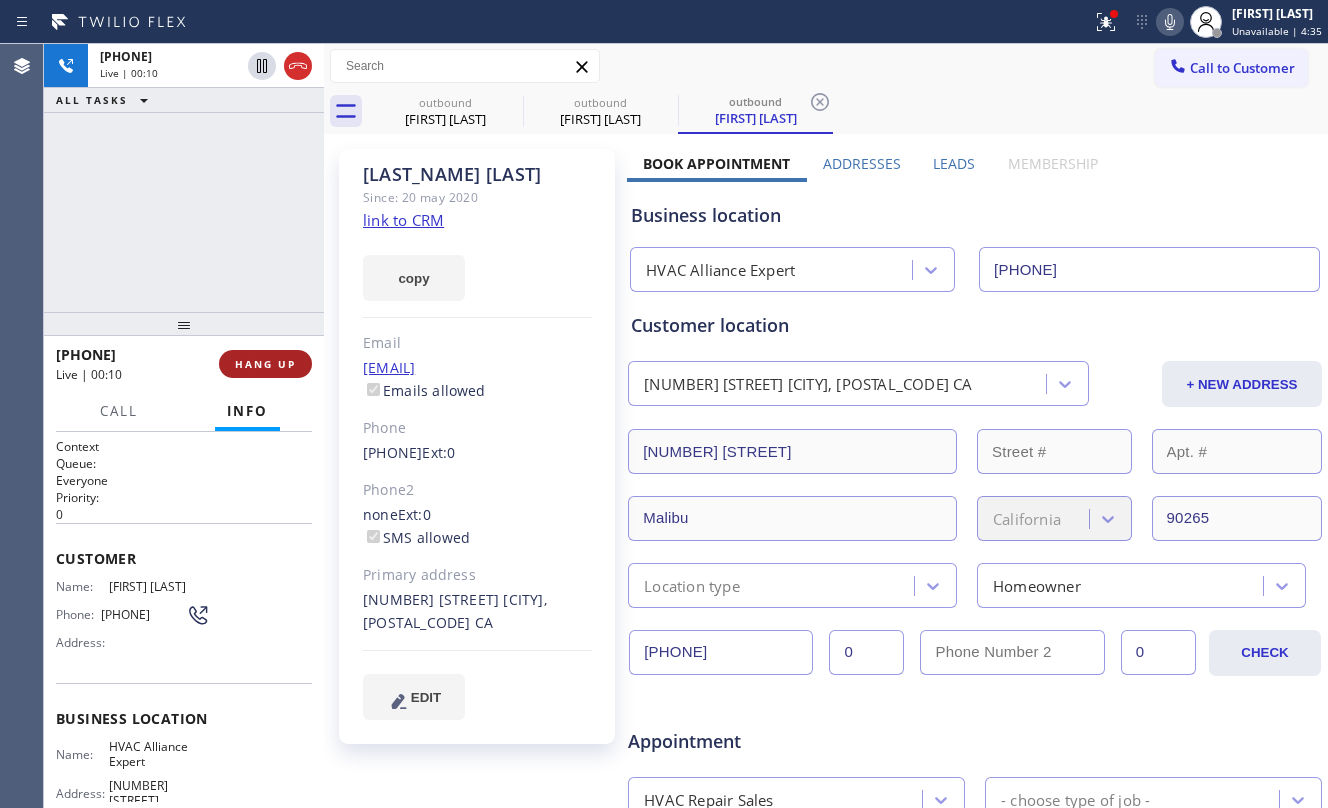 click on "HANG UP" at bounding box center (265, 364) 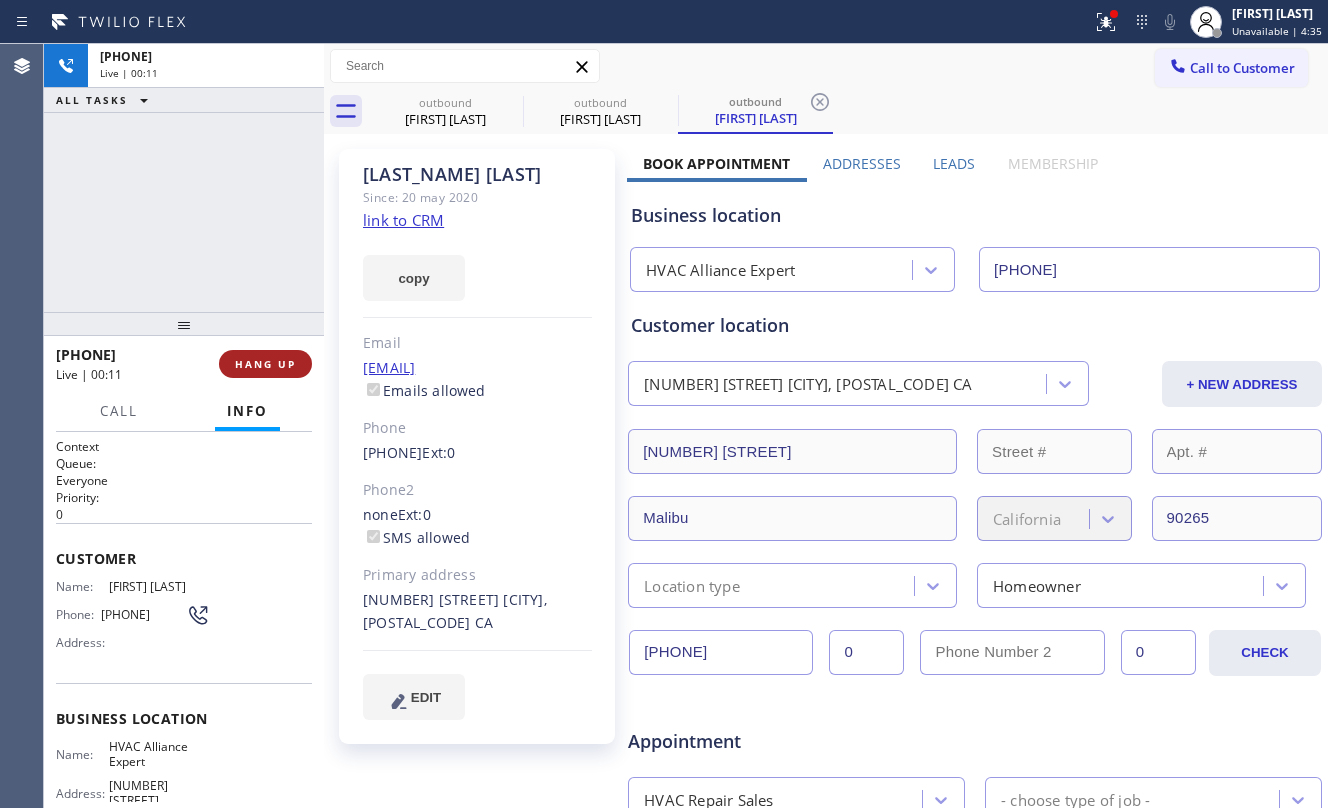 click on "HANG UP" at bounding box center (265, 364) 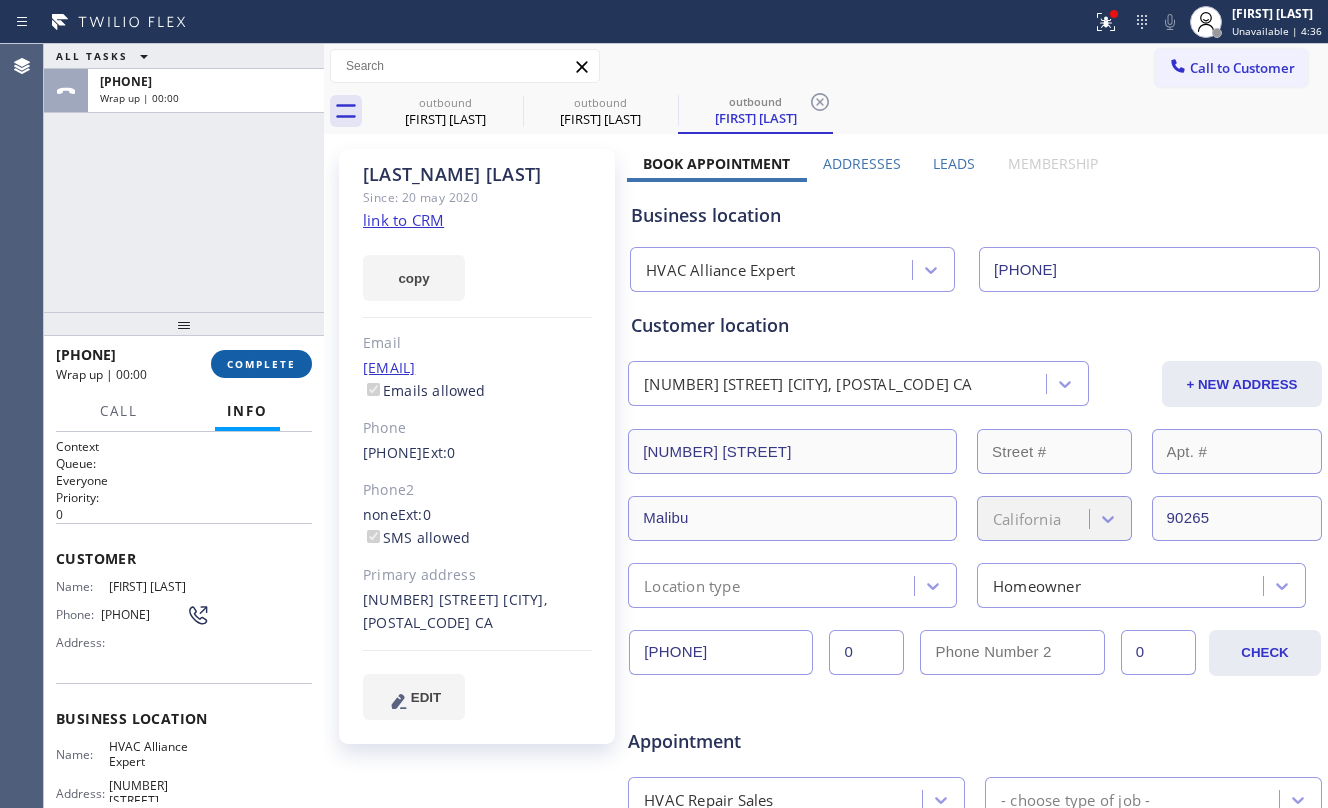 click on "COMPLETE" at bounding box center [261, 364] 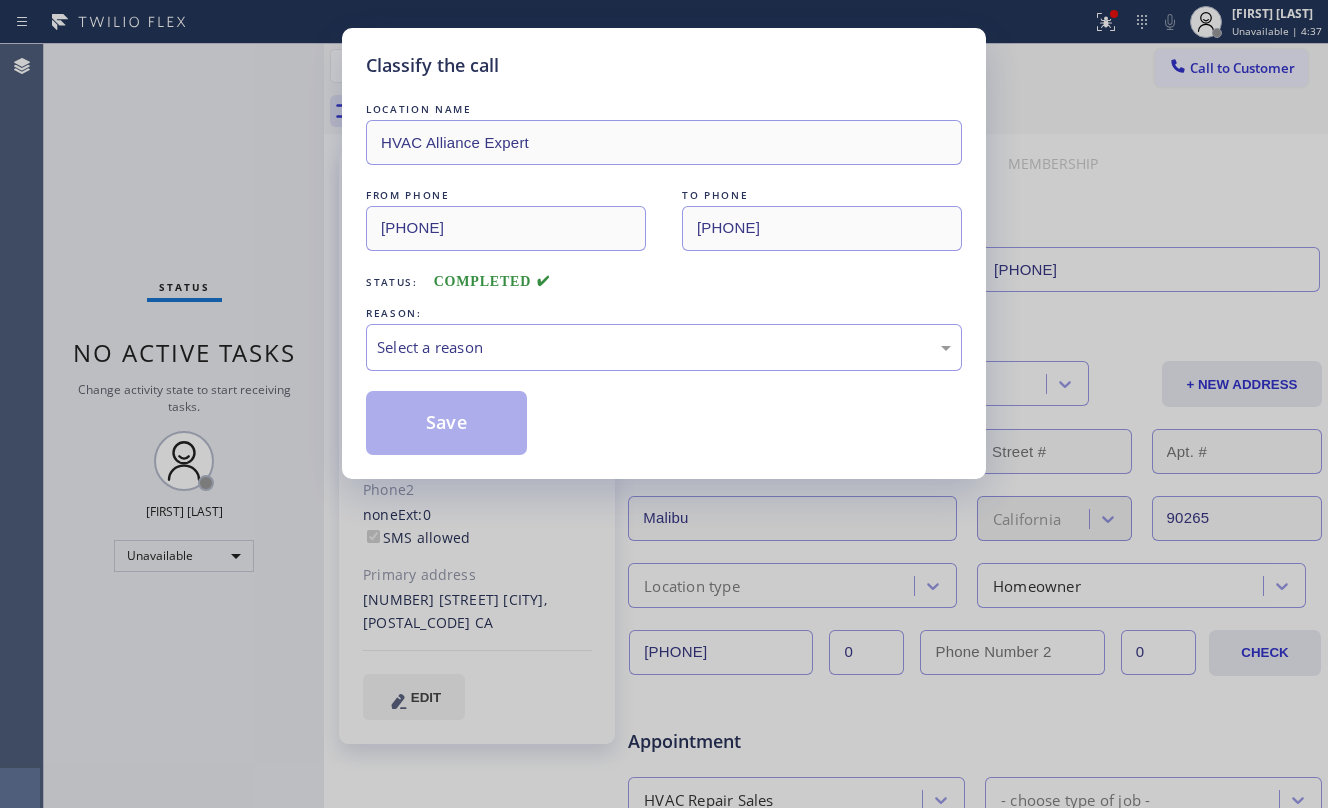 click on "Classify the call LOCATION NAME HVAC Alliance Expert FROM PHONE ([PHONE]) TO PHONE ([PHONE]) Status: COMPLETED REASON: Select a reason Save" at bounding box center (664, 404) 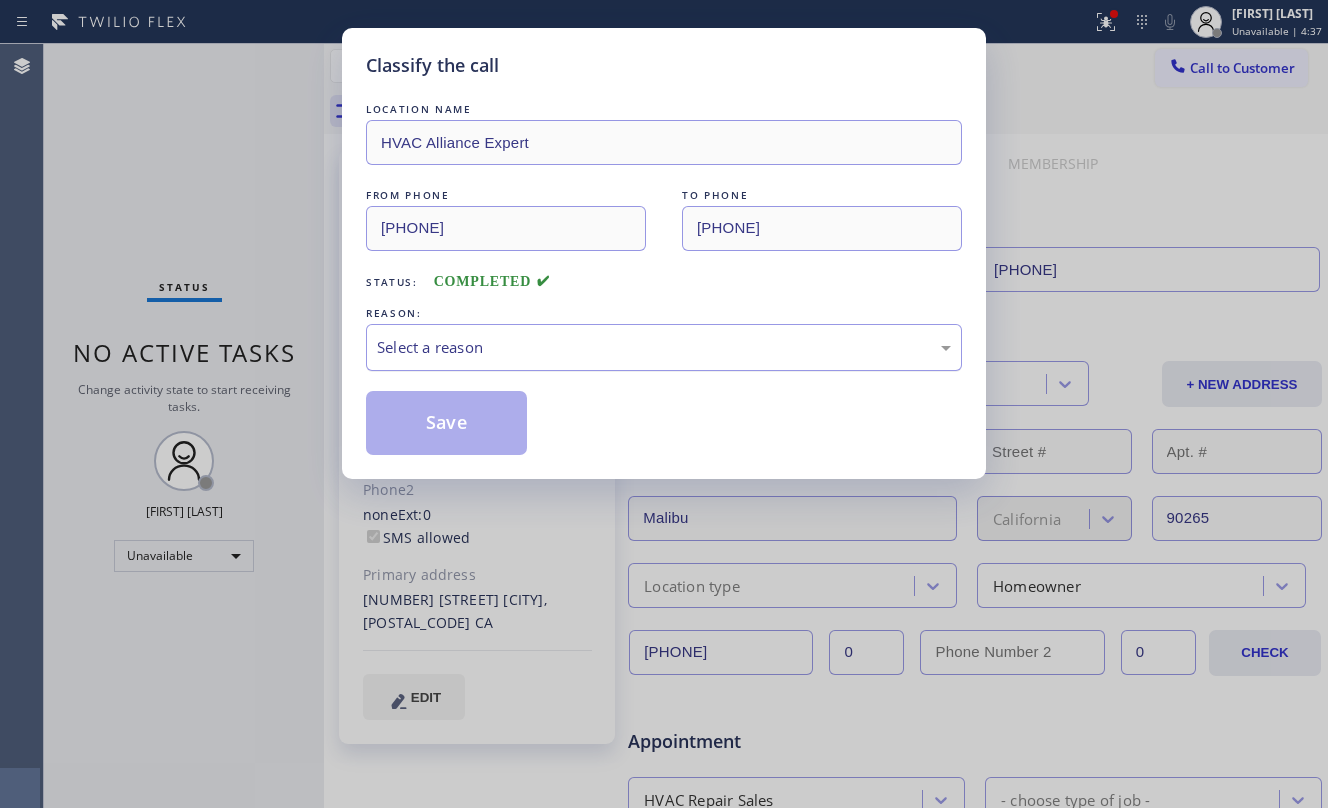 drag, startPoint x: 488, startPoint y: 334, endPoint x: 538, endPoint y: 360, distance: 56.35601 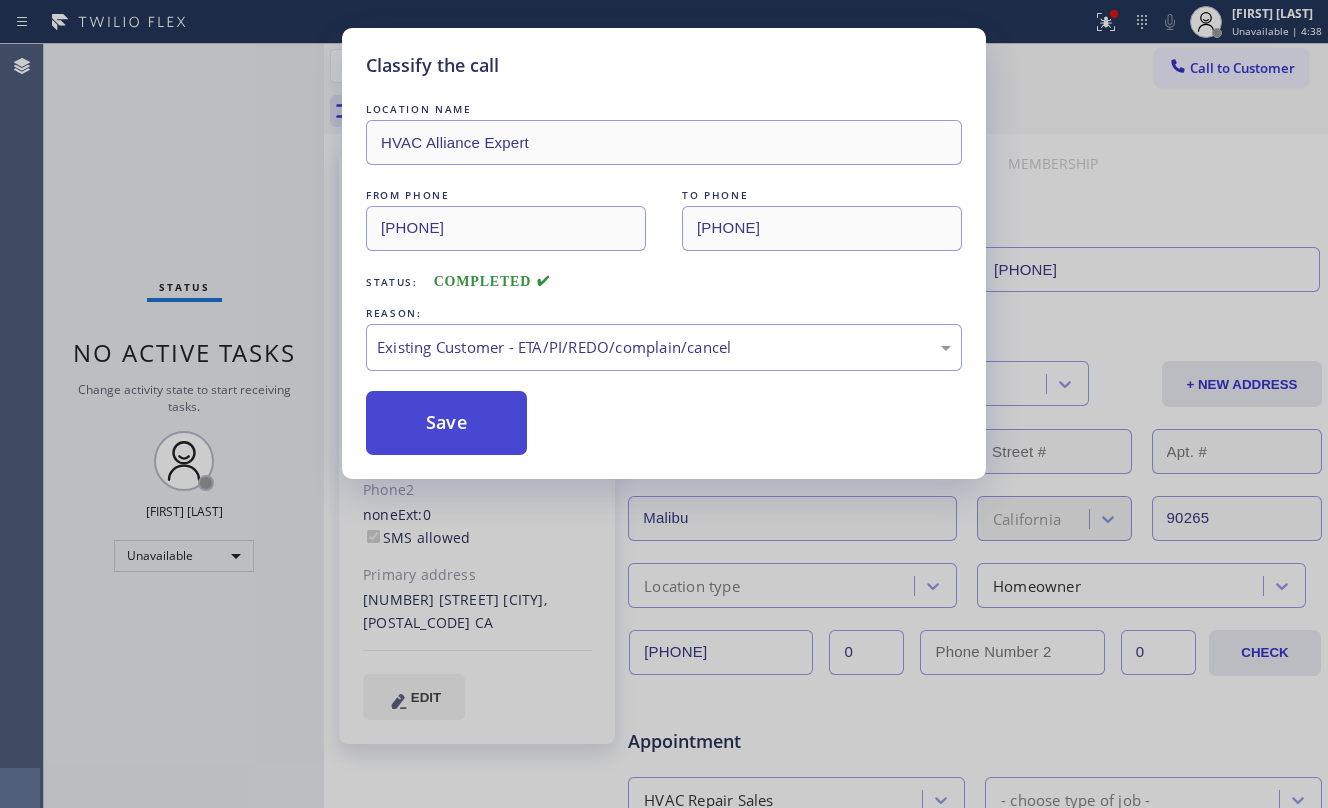 click on "Save" at bounding box center (446, 423) 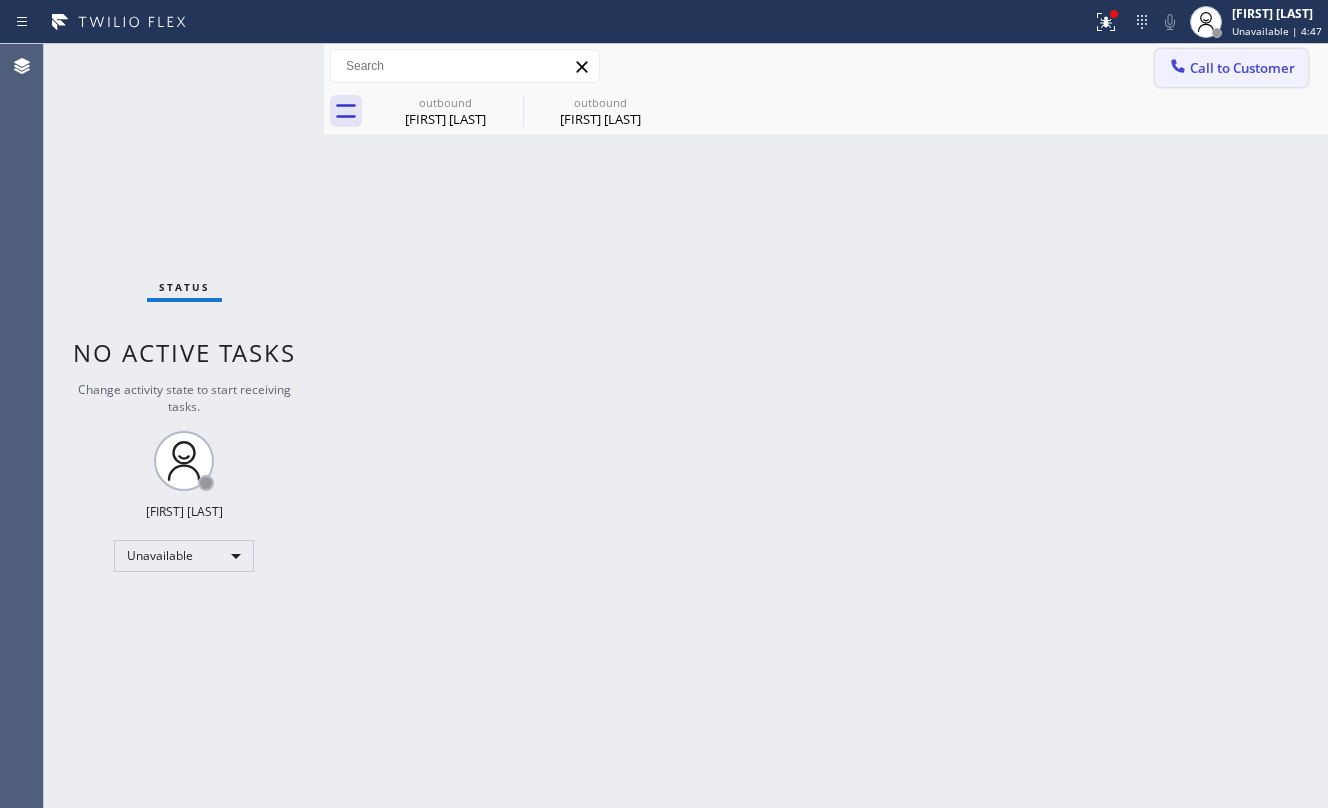 click at bounding box center [1178, 68] 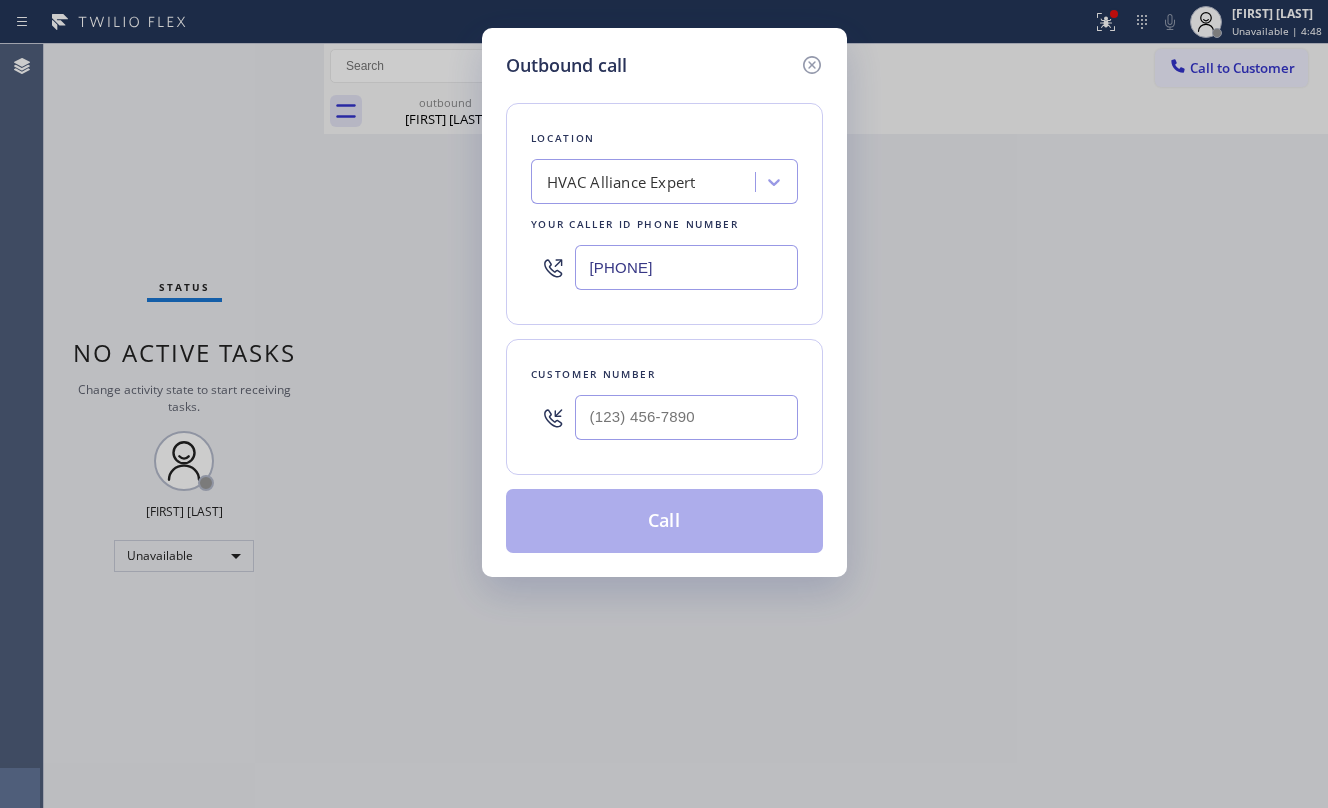 click on "Customer number" at bounding box center [664, 374] 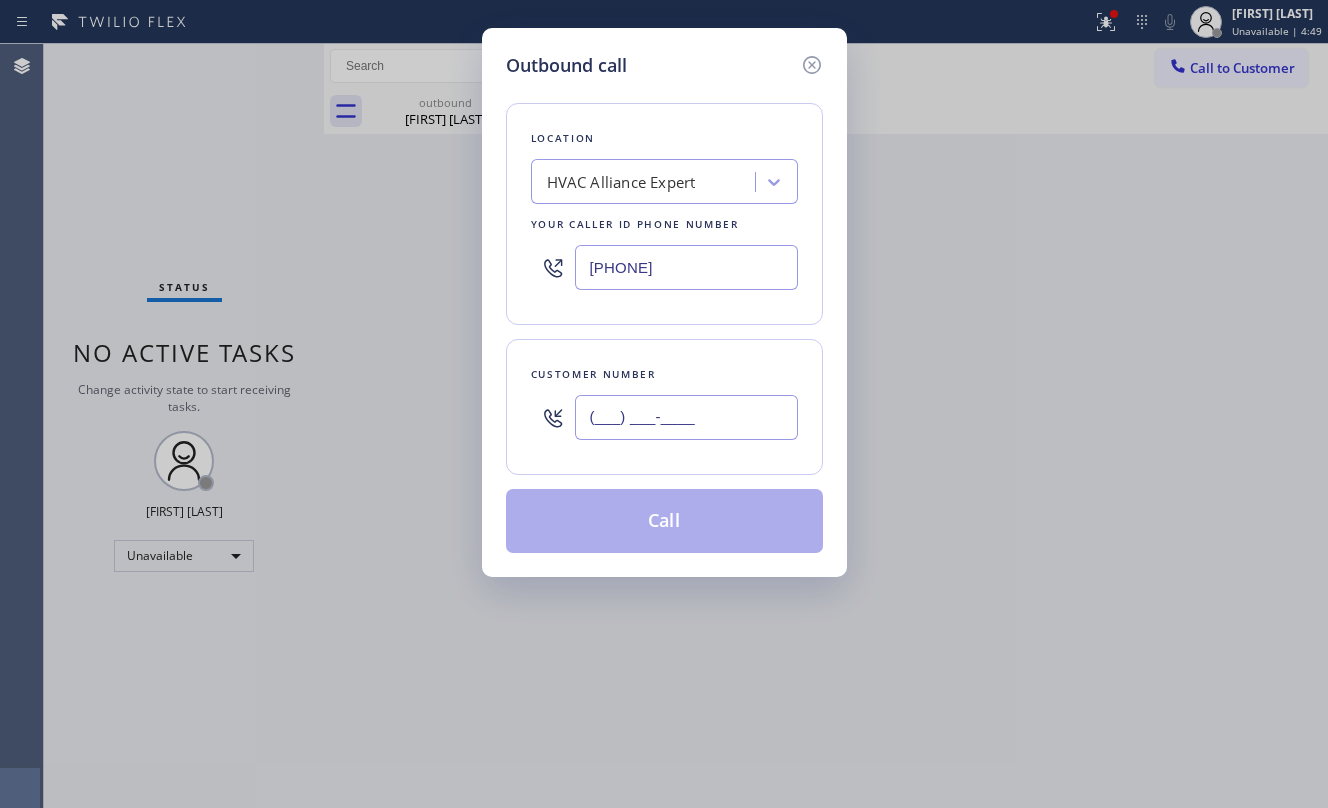 paste on "[PHONE]" 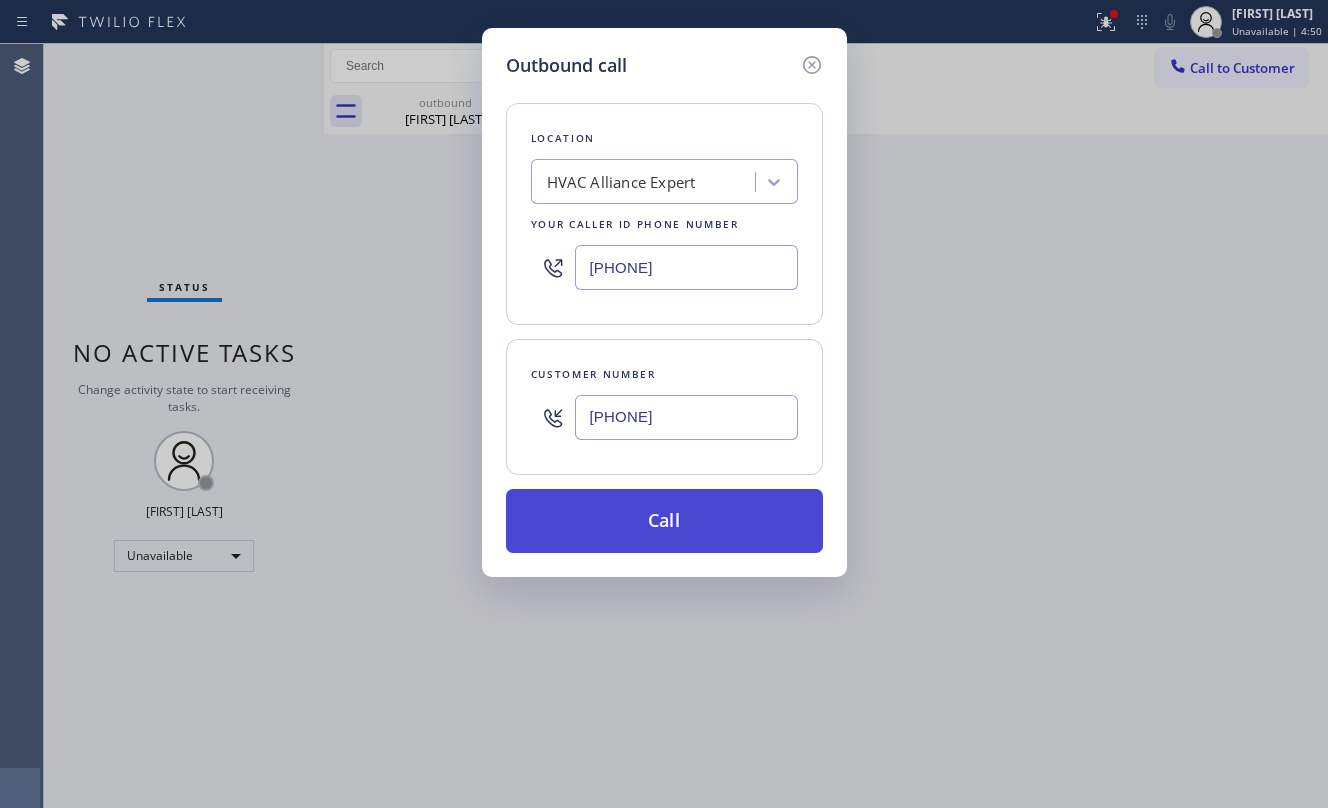 type on "[PHONE]" 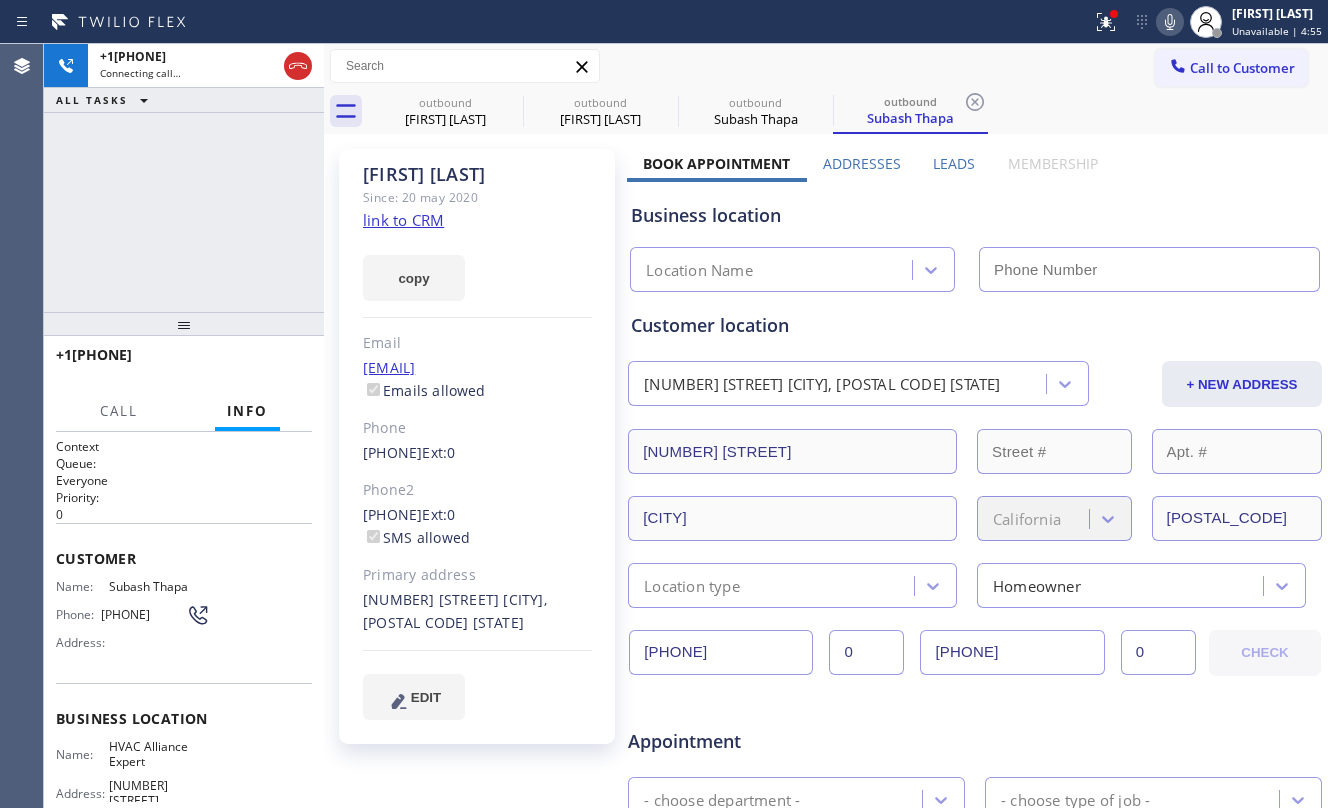 type on "[PHONE]" 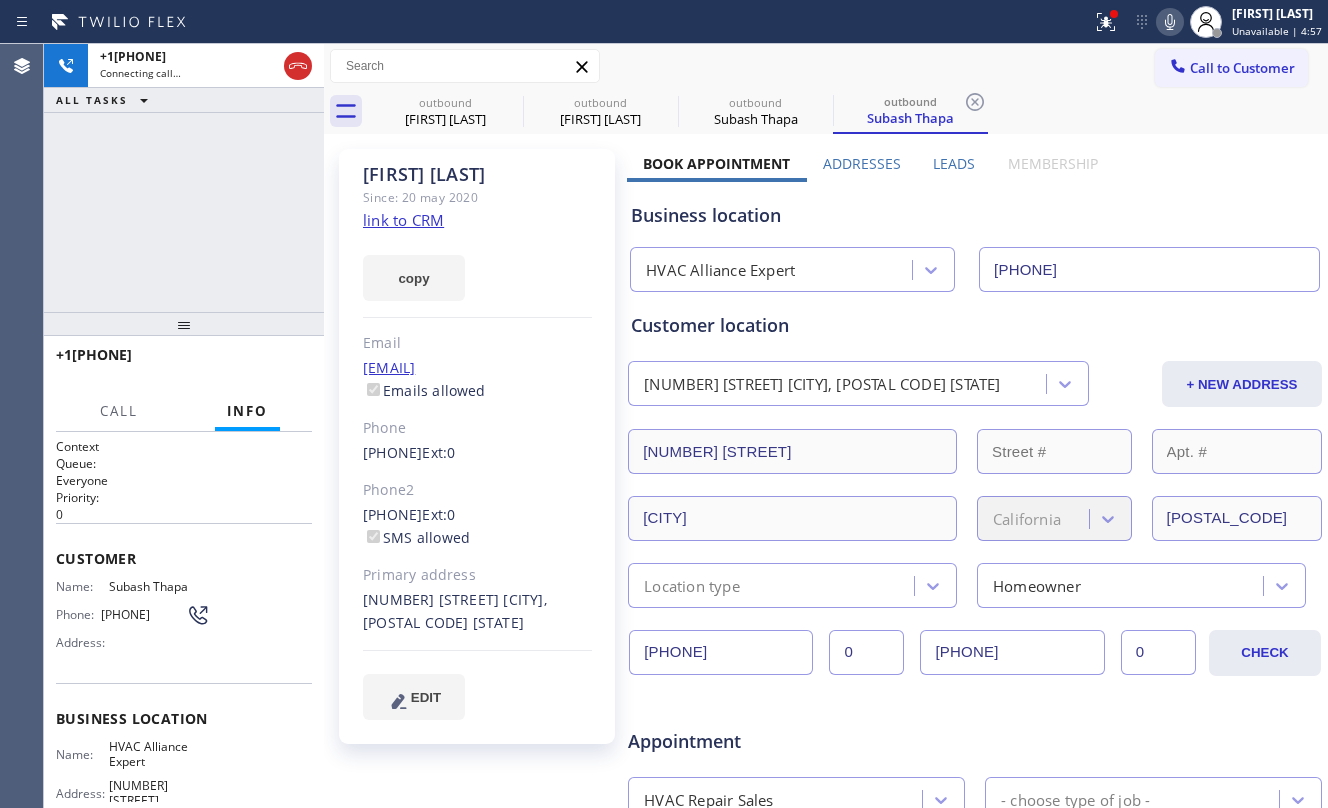 click on "[PHONE] Connecting call… ALL TASKS ALL TASKS ACTIVE TASKS TASKS IN WRAP UP" at bounding box center [184, 178] 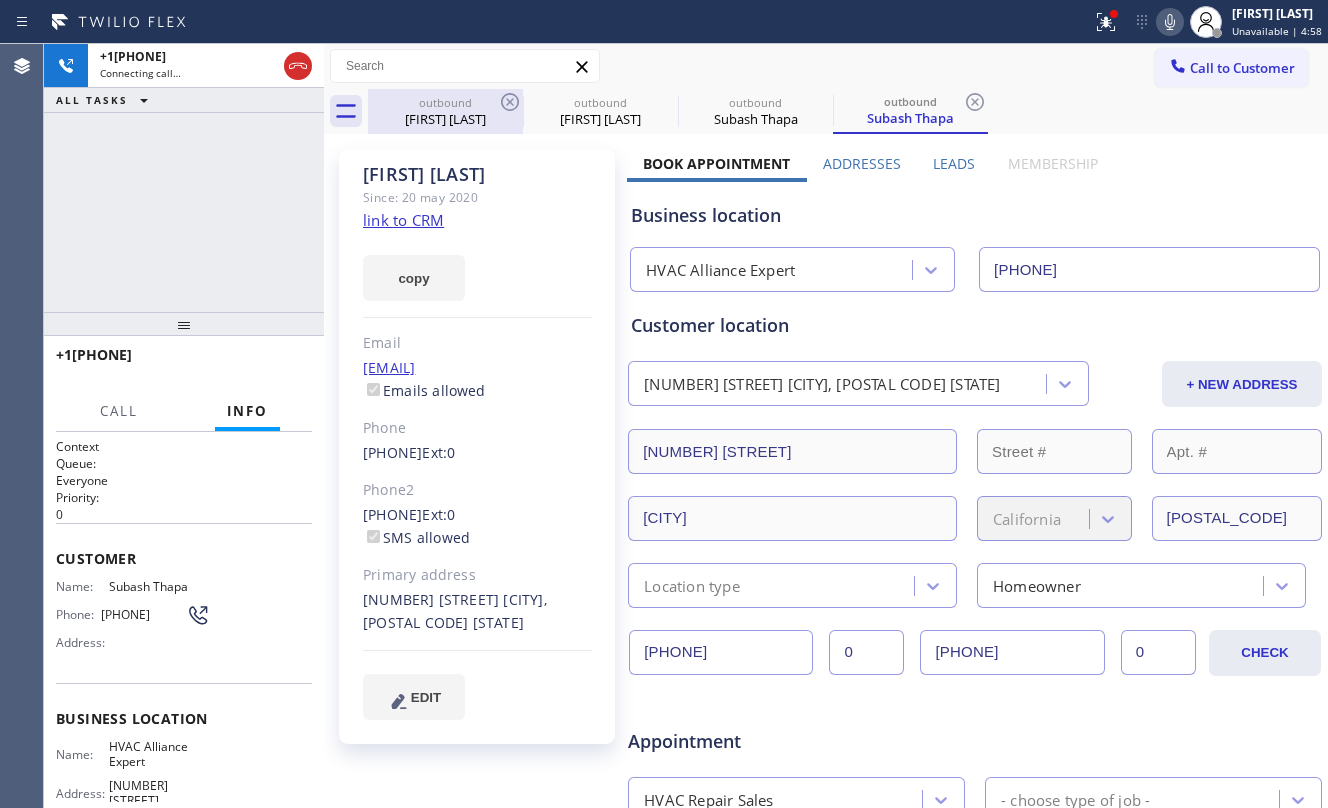 click on "[FIRST] [LAST]" at bounding box center (445, 119) 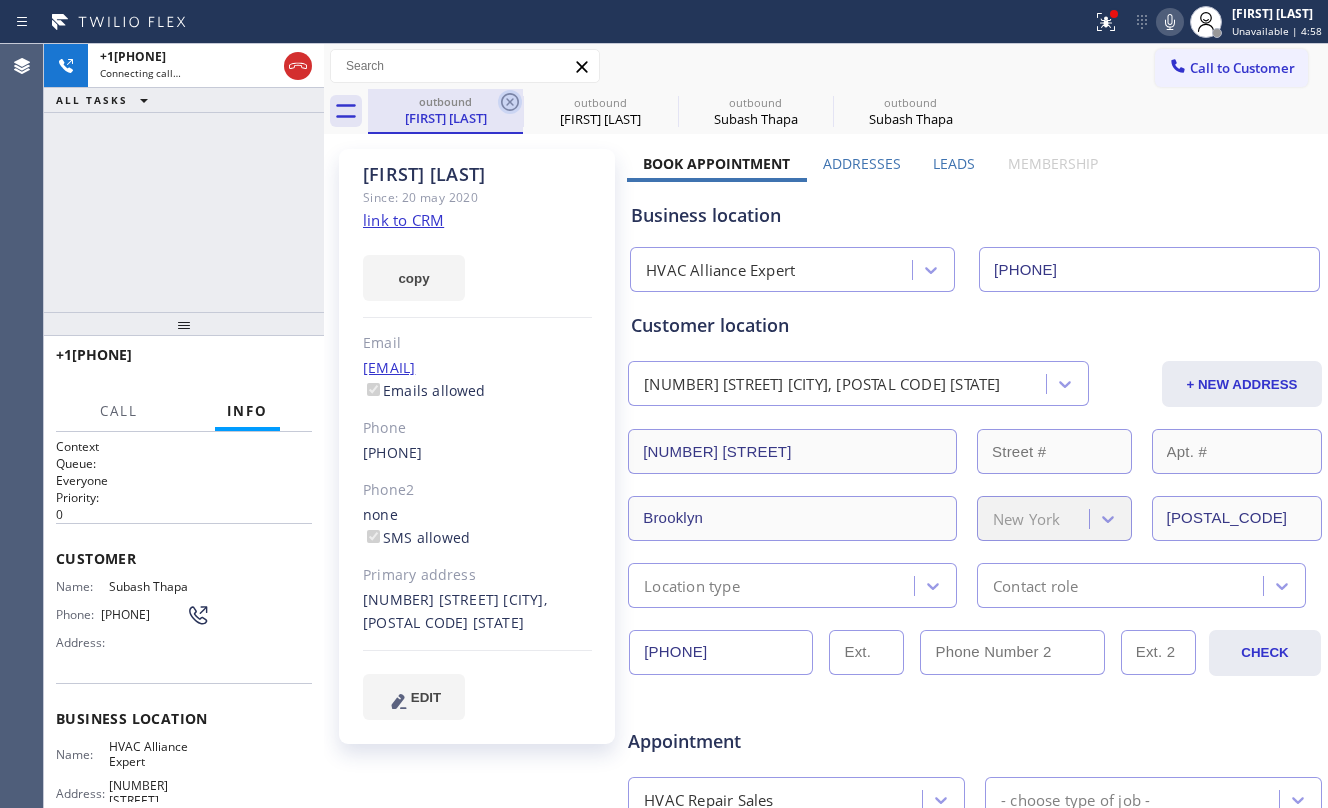 click 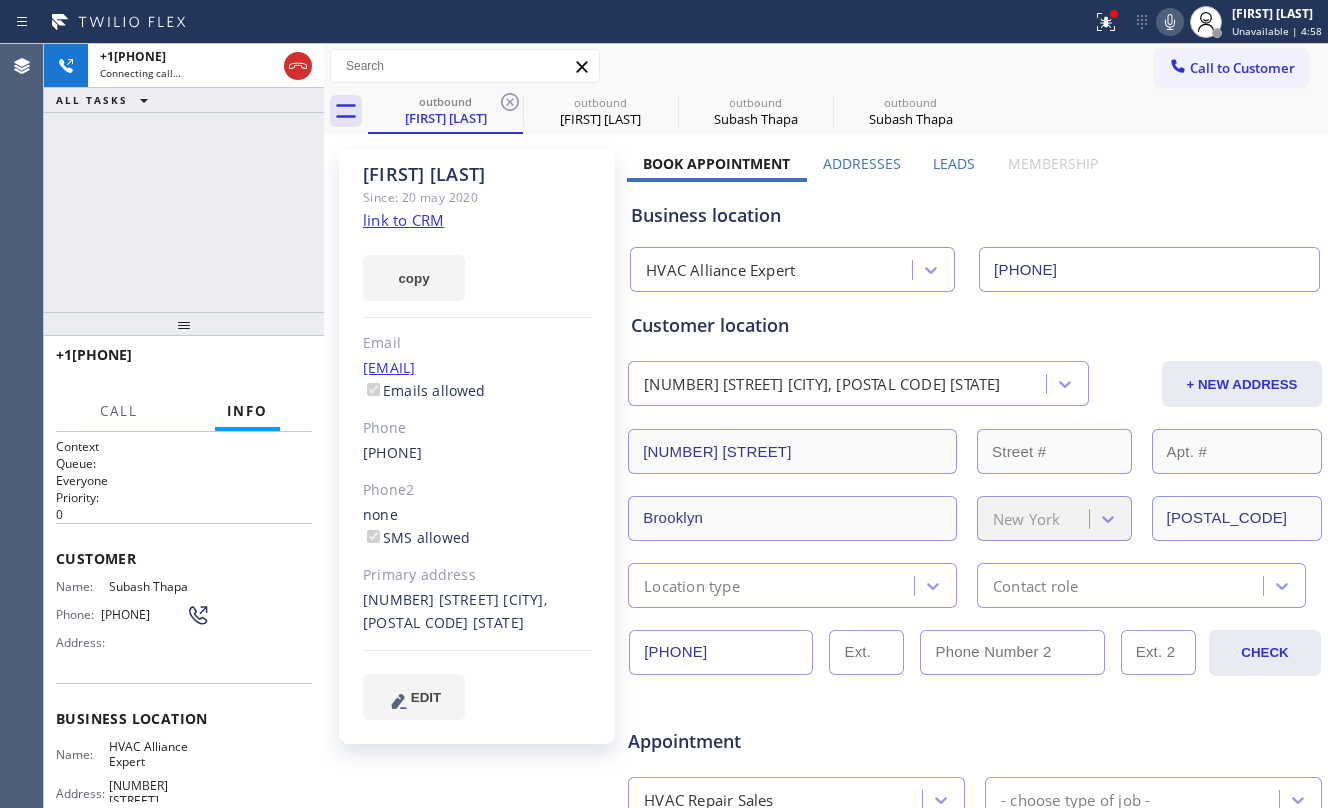 click 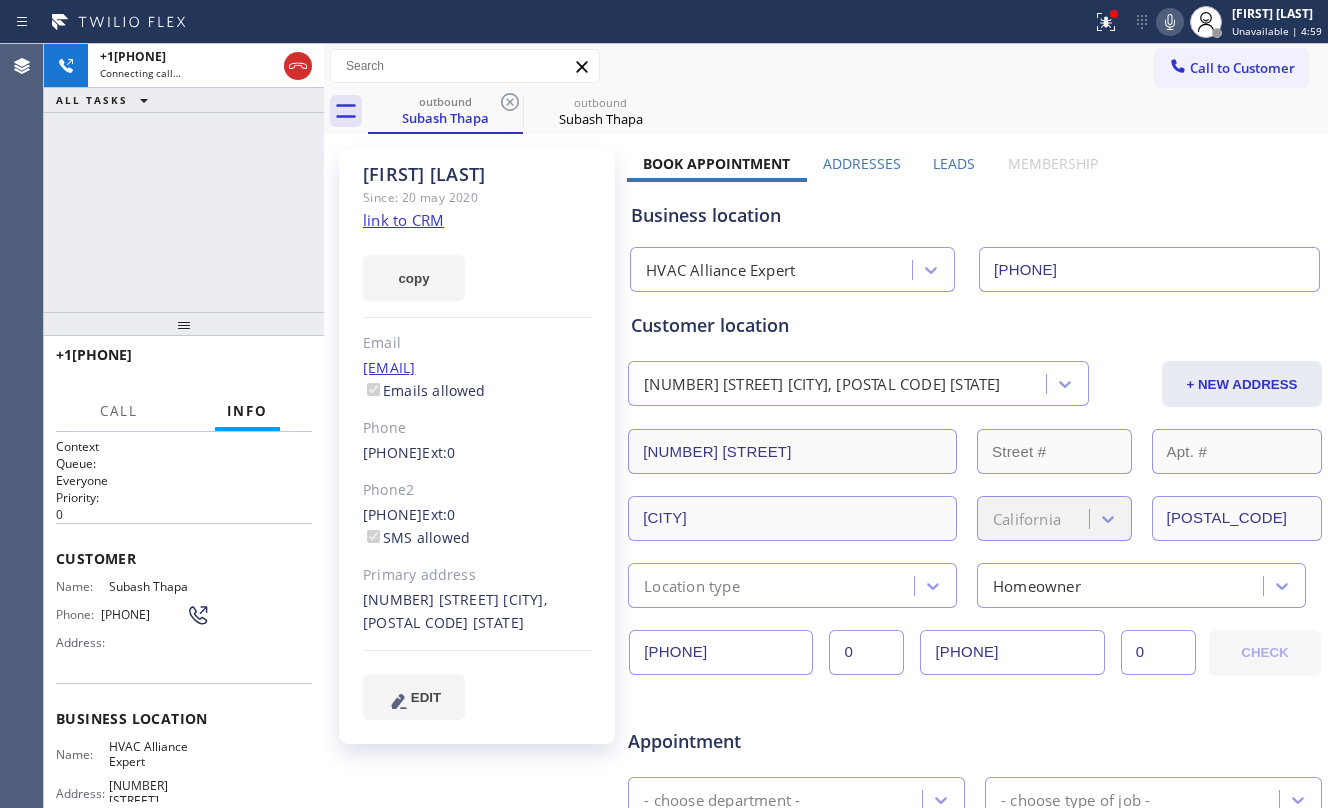 click on "[PHONE] Connecting call… ALL TASKS ALL TASKS ACTIVE TASKS TASKS IN WRAP UP" at bounding box center (184, 178) 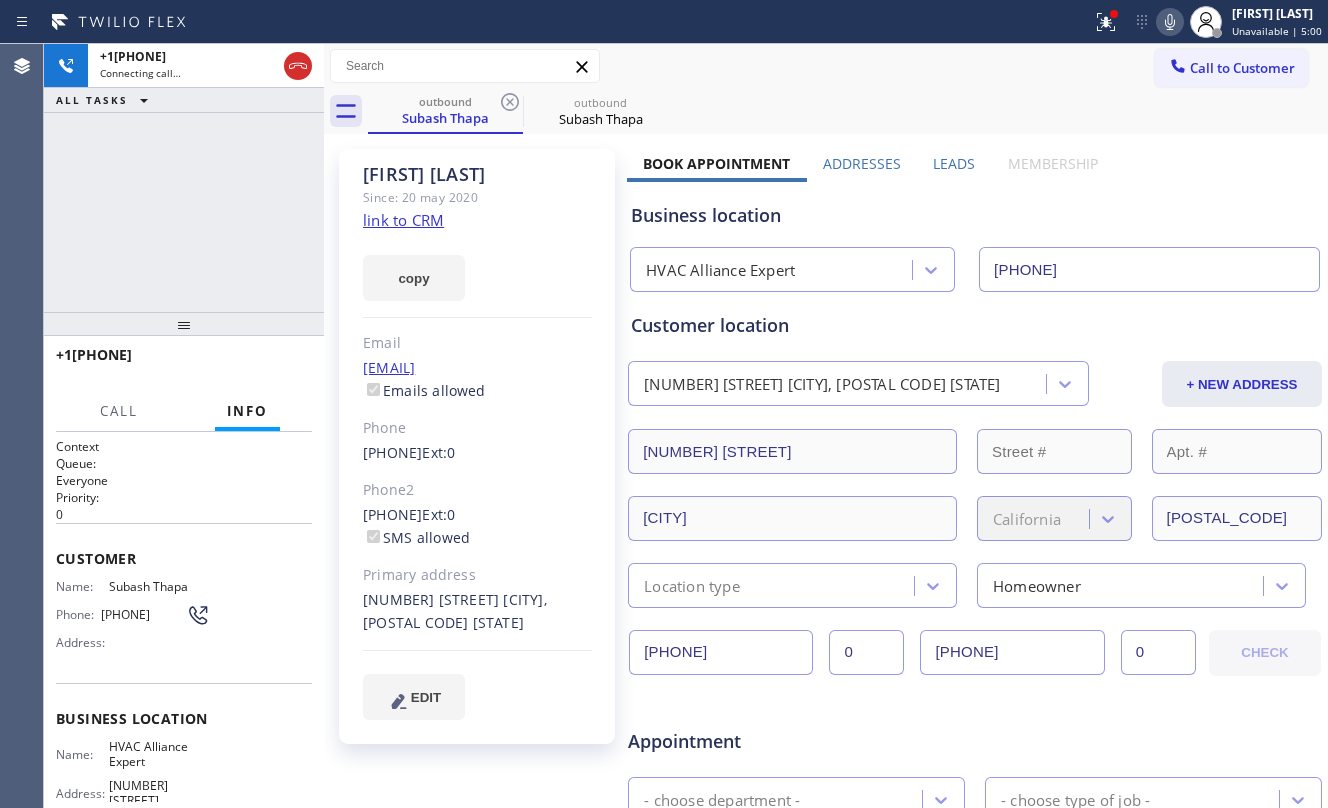 click on "link to CRM" 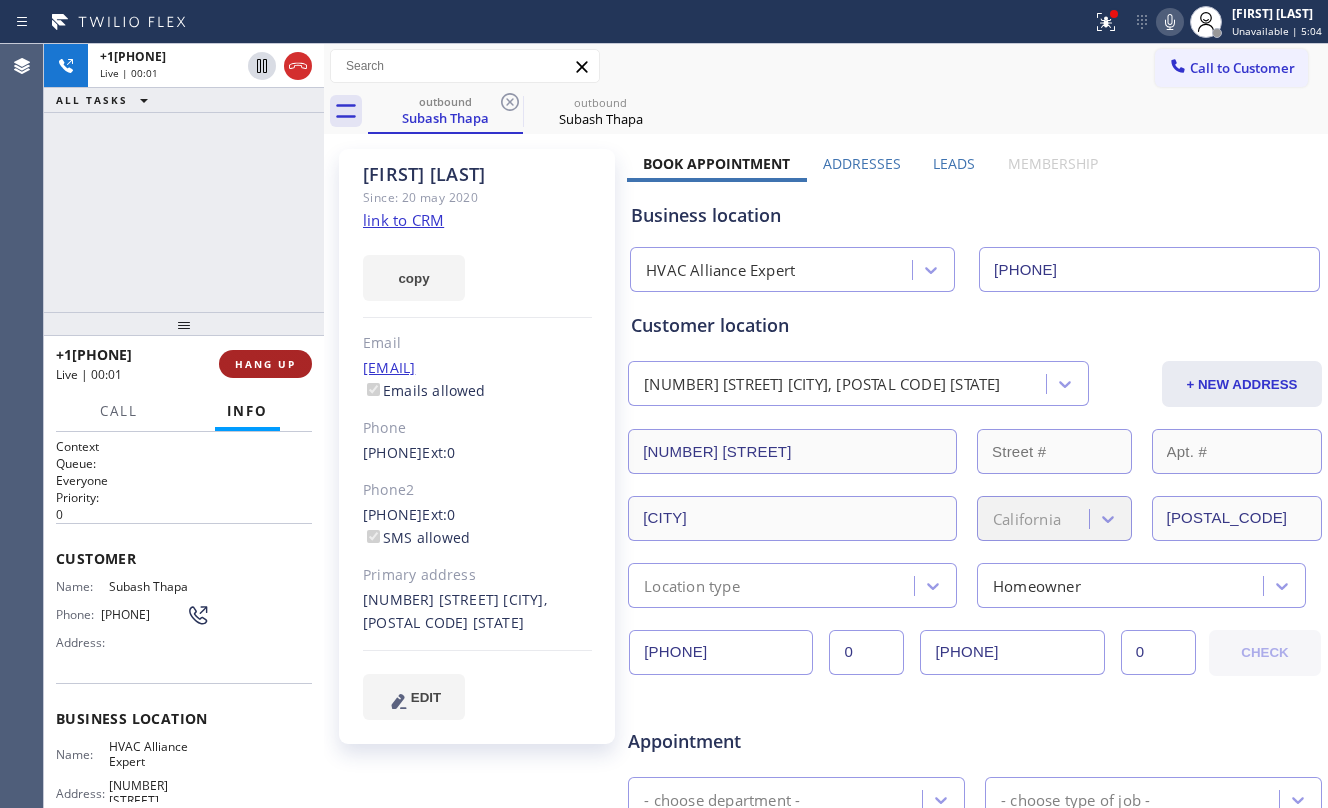 click on "HANG UP" at bounding box center (265, 364) 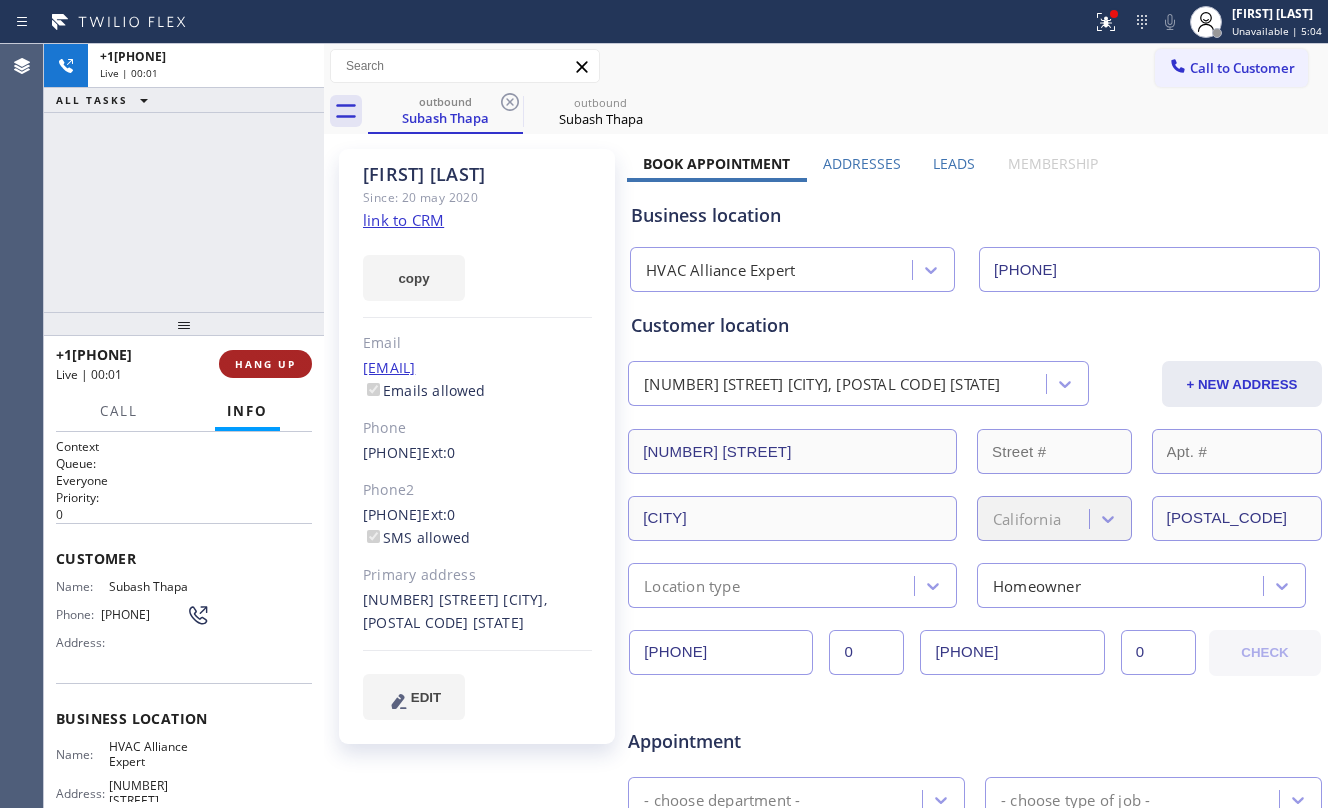 click on "HANG UP" at bounding box center (265, 364) 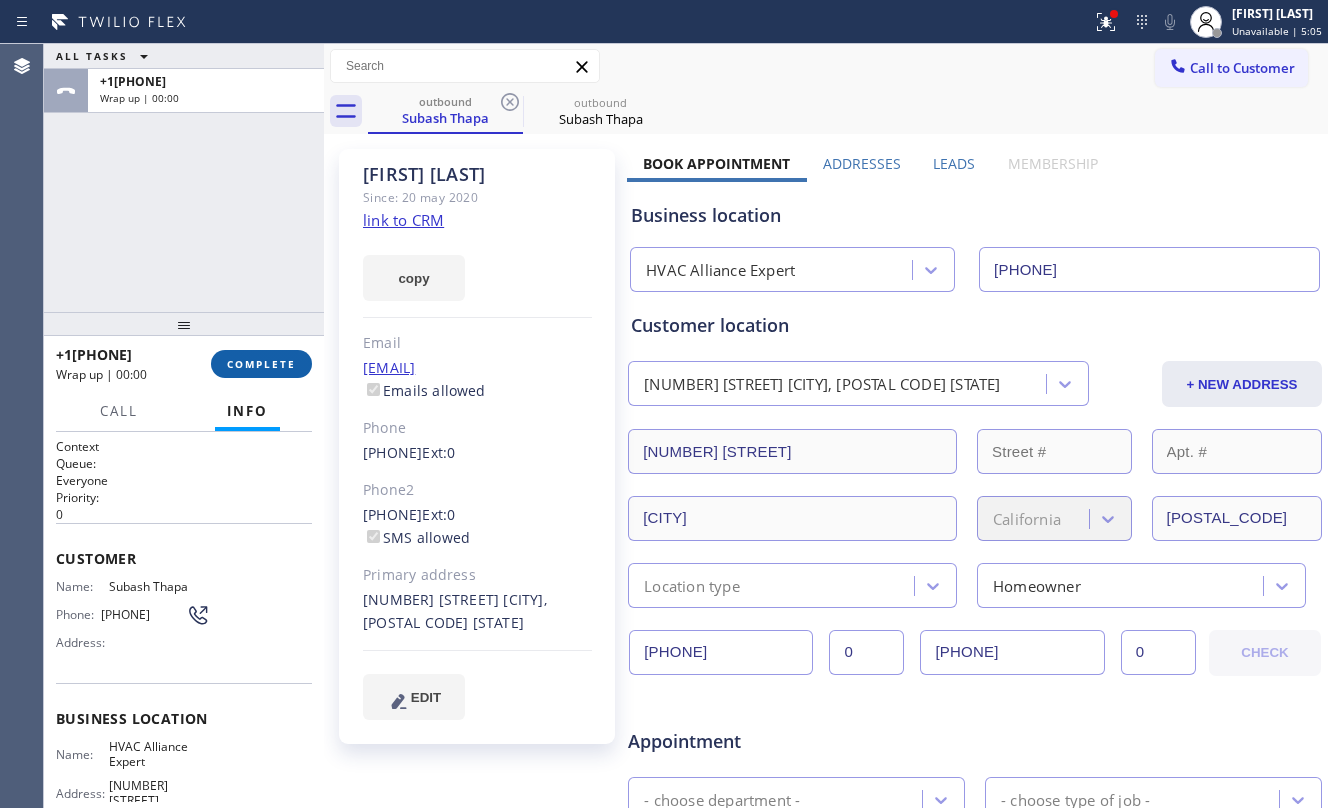 click on "COMPLETE" at bounding box center [261, 364] 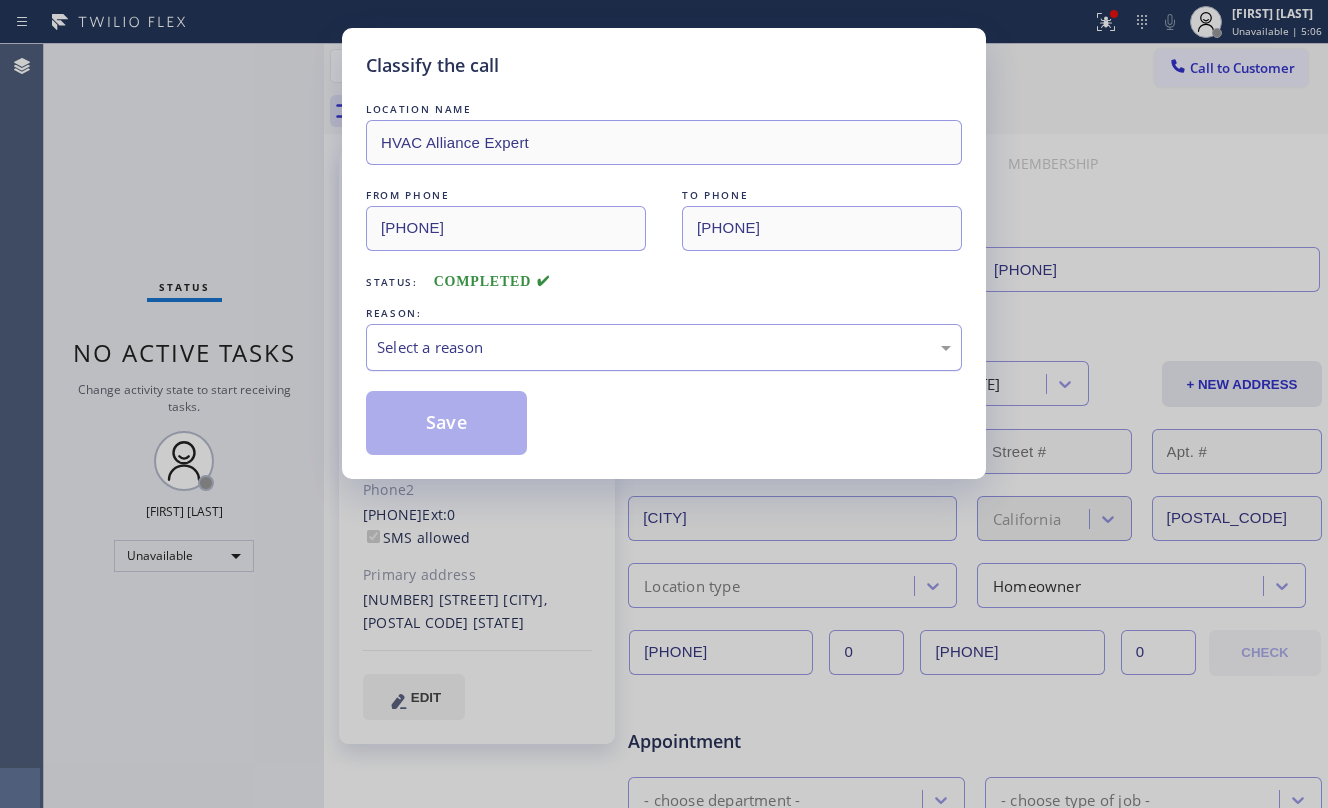 click on "Select a reason" at bounding box center (664, 347) 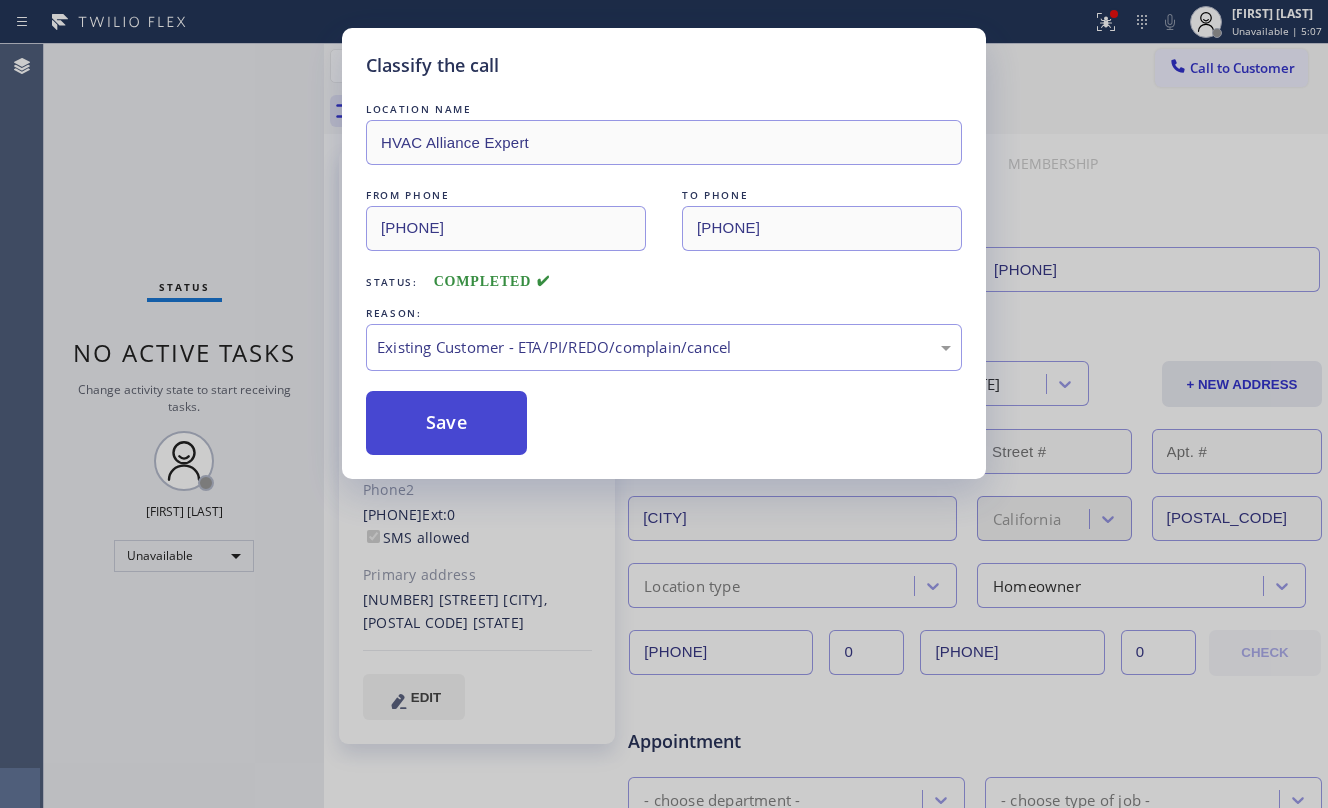 click on "Save" at bounding box center [446, 423] 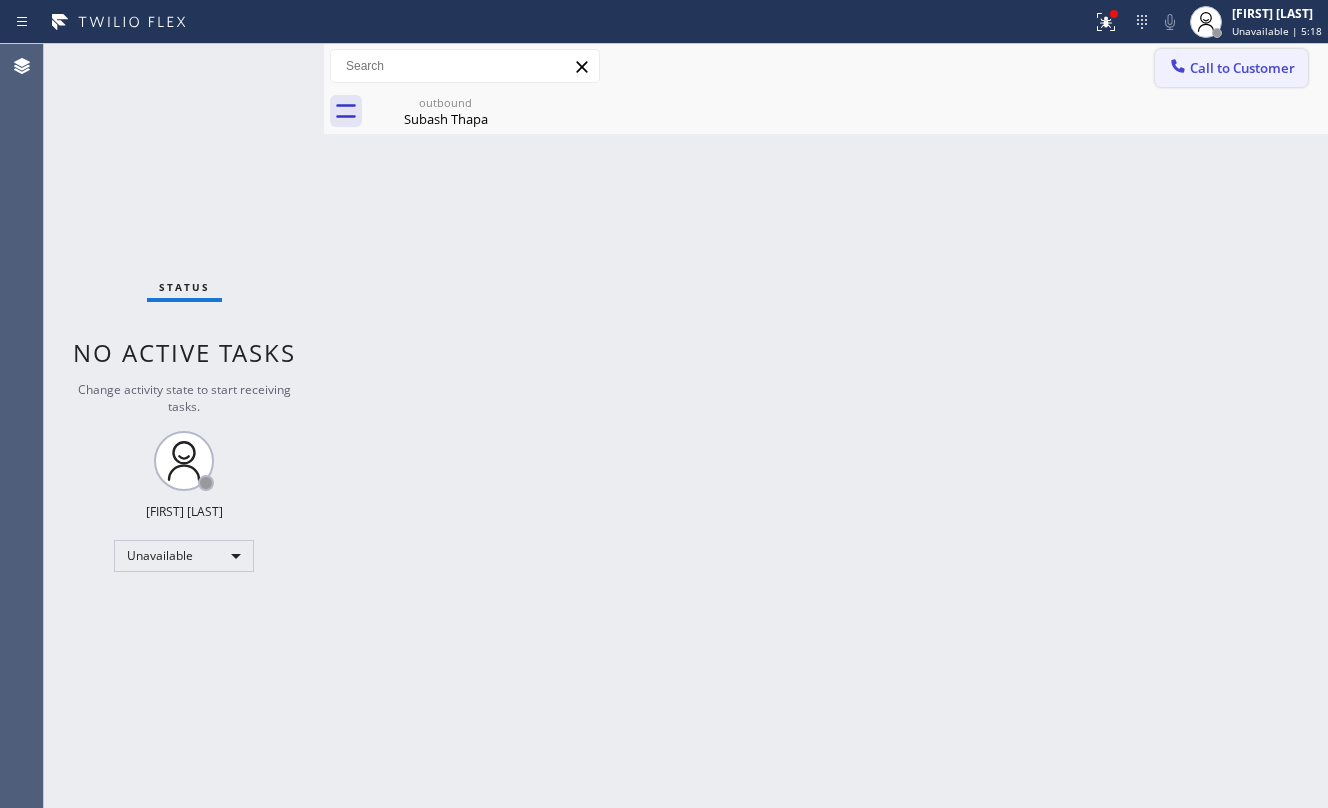 click on "Call to Customer" at bounding box center (1231, 68) 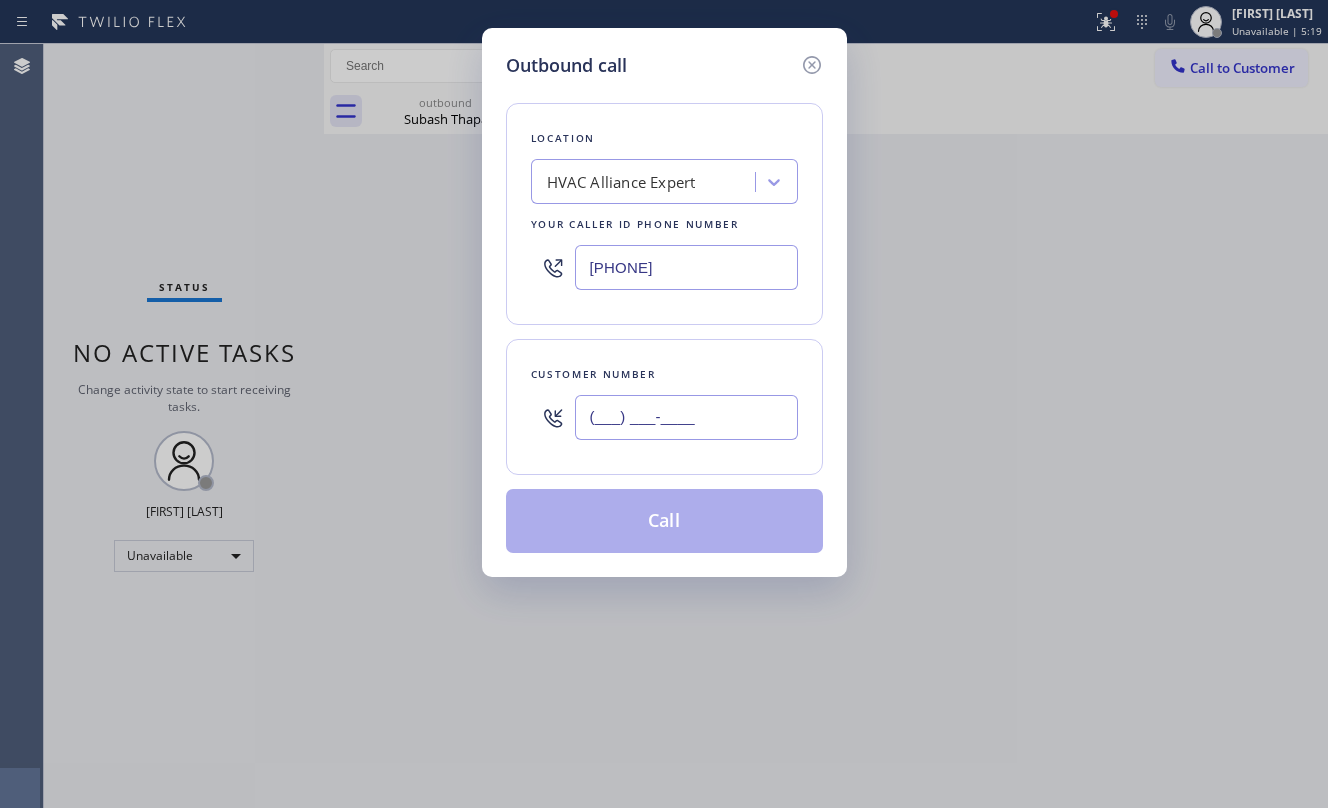 click on "(___) ___-____" at bounding box center (686, 417) 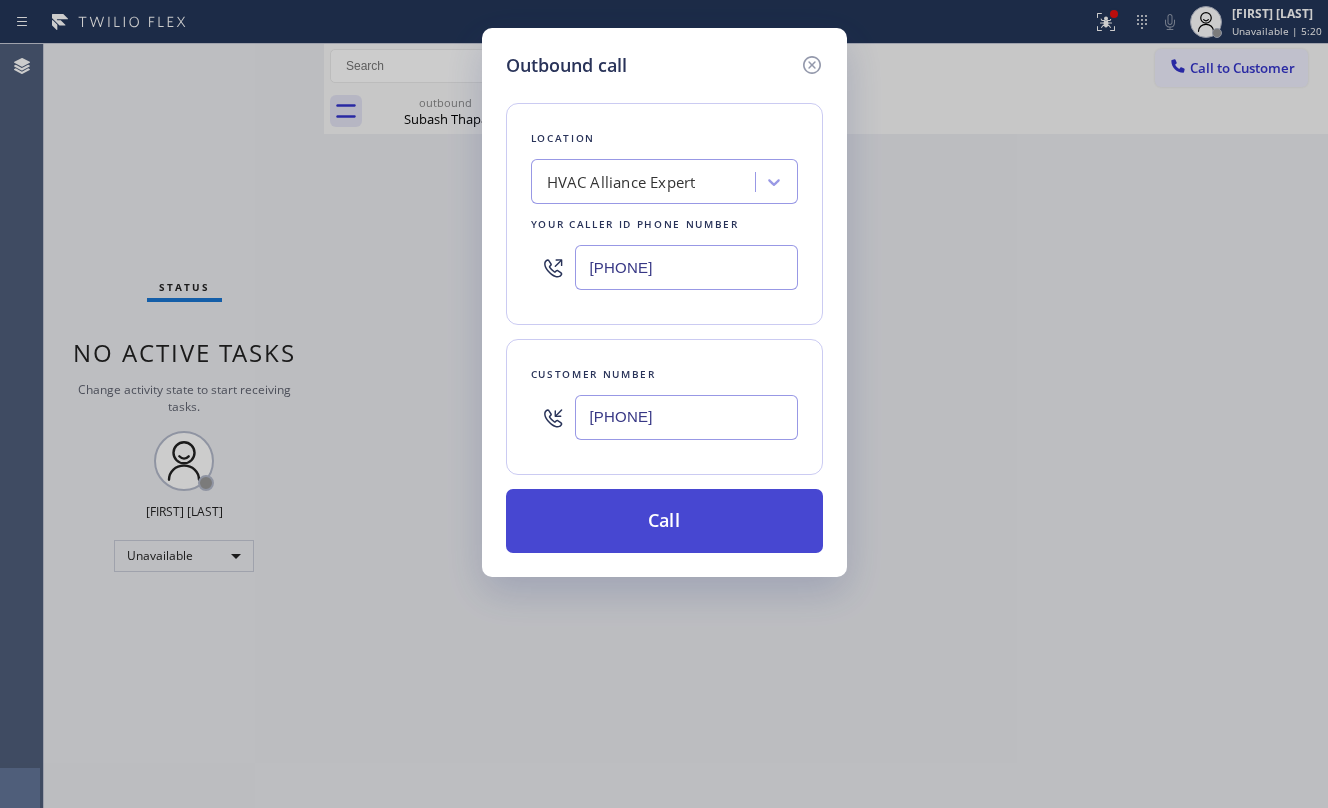 type on "[PHONE]" 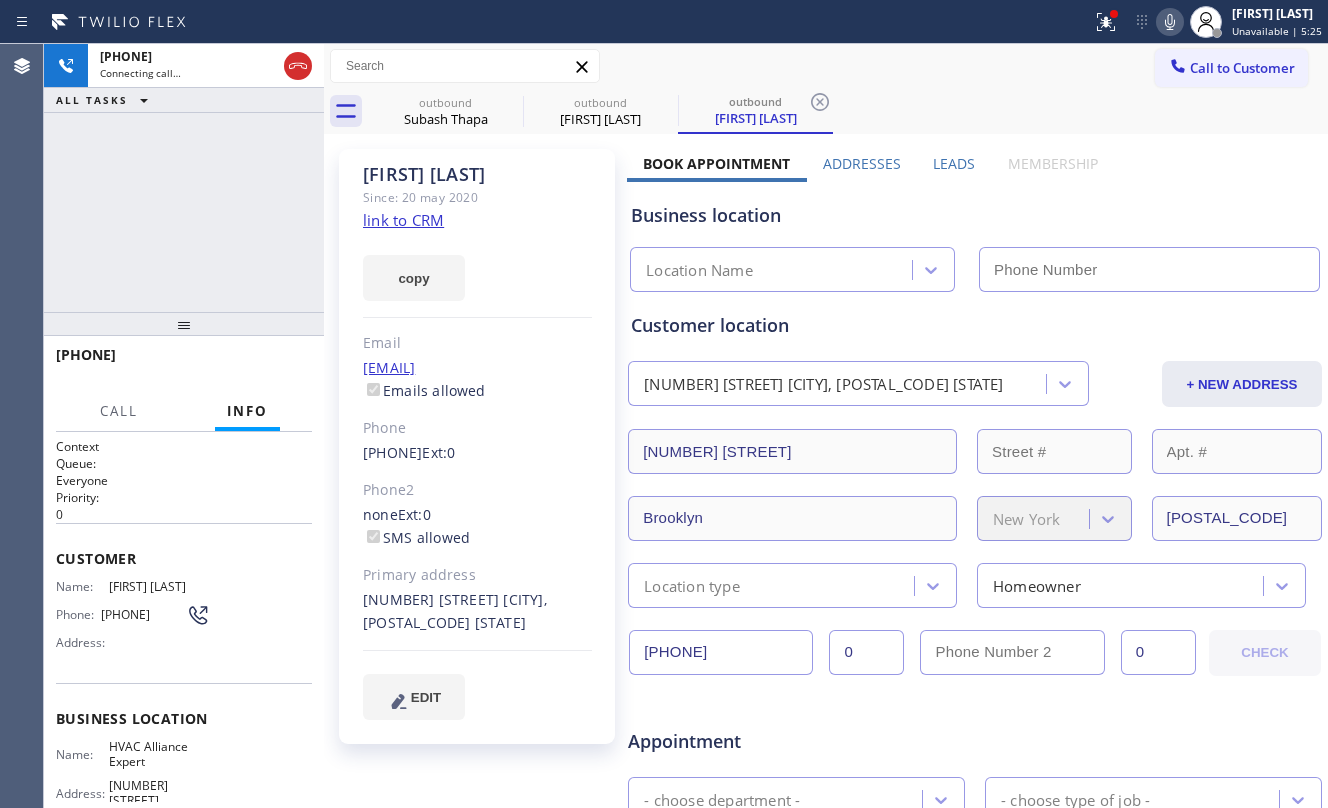 type on "[PHONE]" 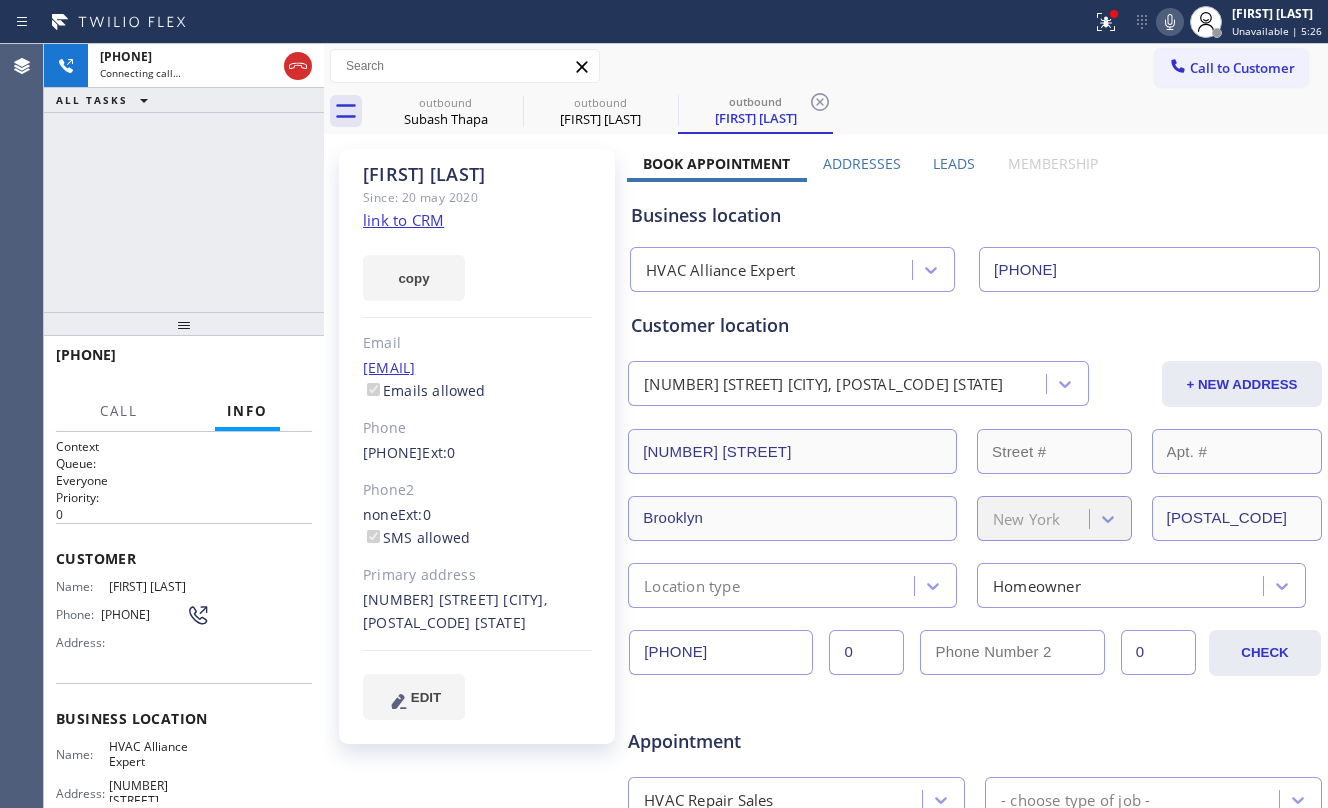 click on "[PHONE] Connecting call… ALL TASKS ALL TASKS ACTIVE TASKS TASKS IN WRAP UP" at bounding box center [184, 178] 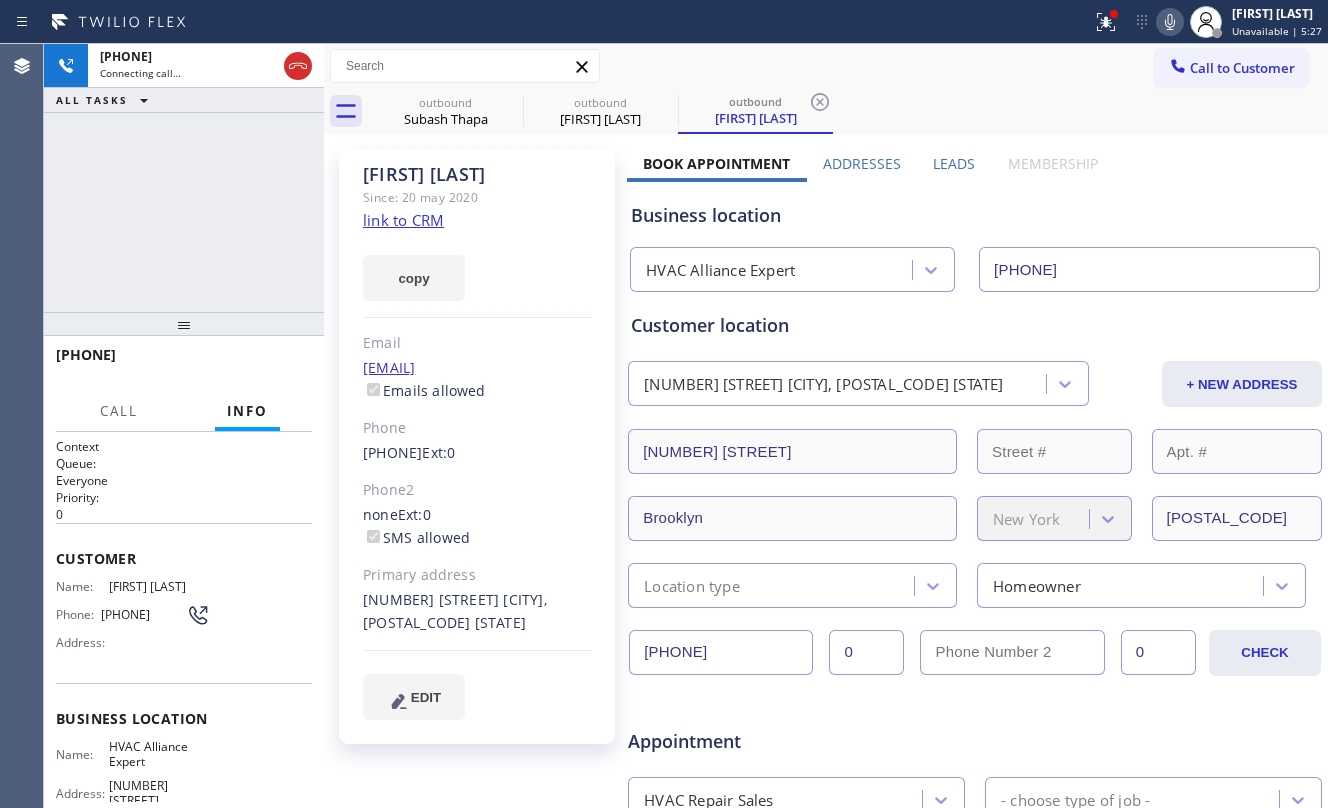click on "link to CRM" 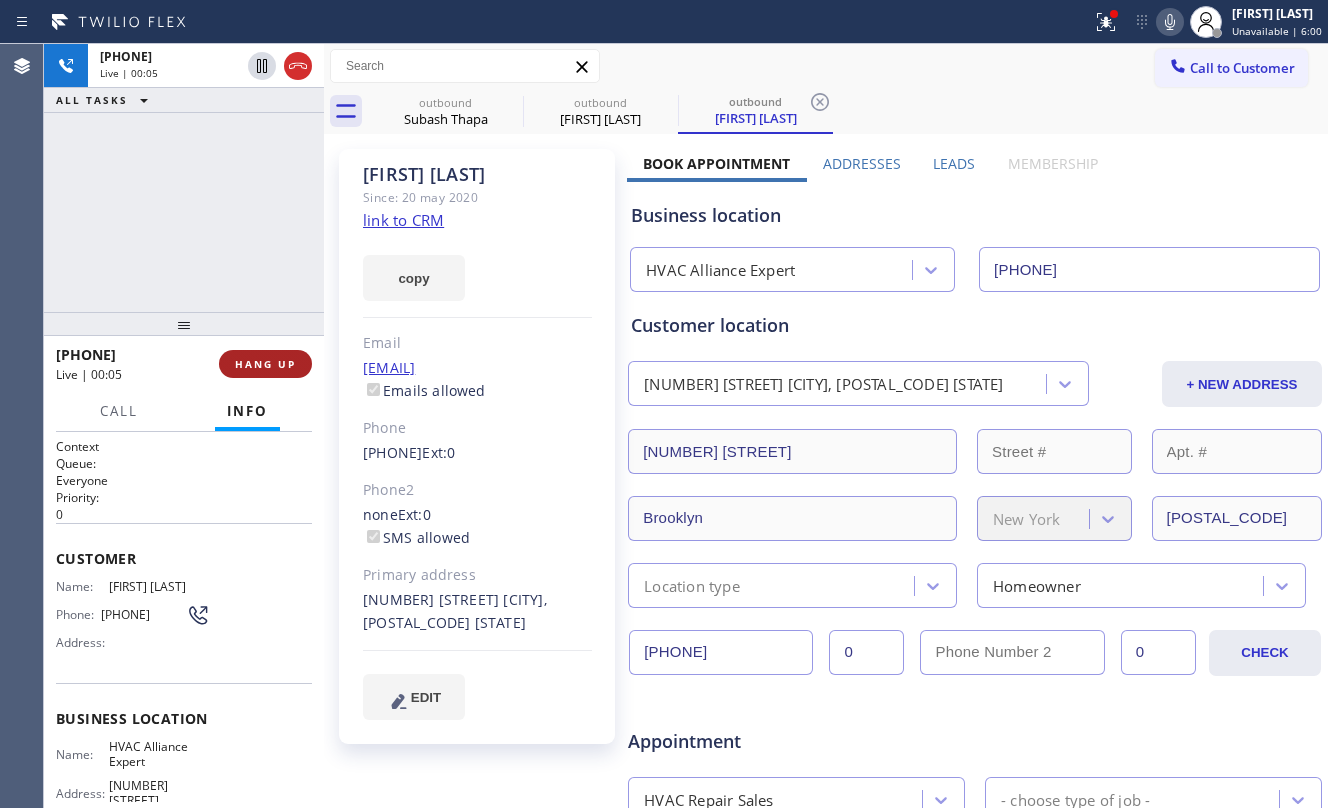 click on "HANG UP" at bounding box center (265, 364) 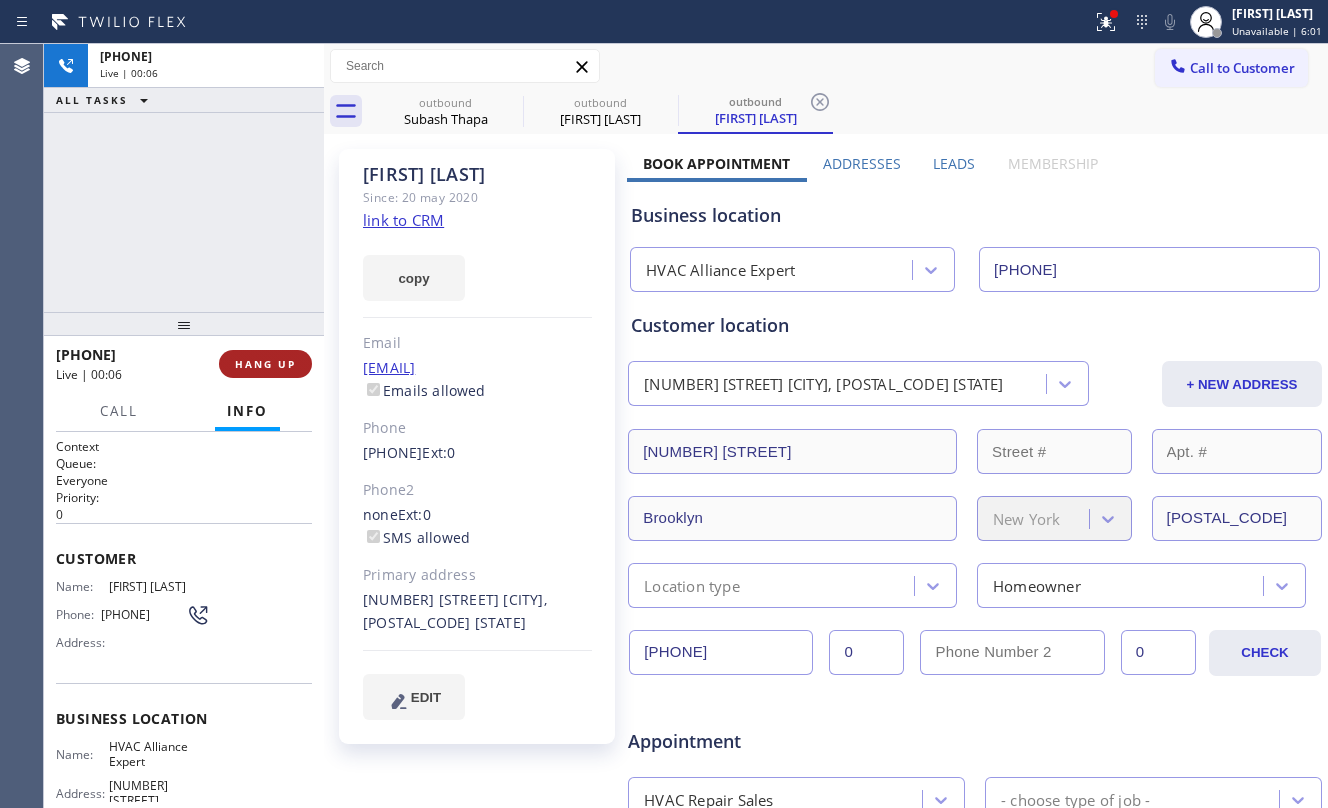 click on "HANG UP" at bounding box center [265, 364] 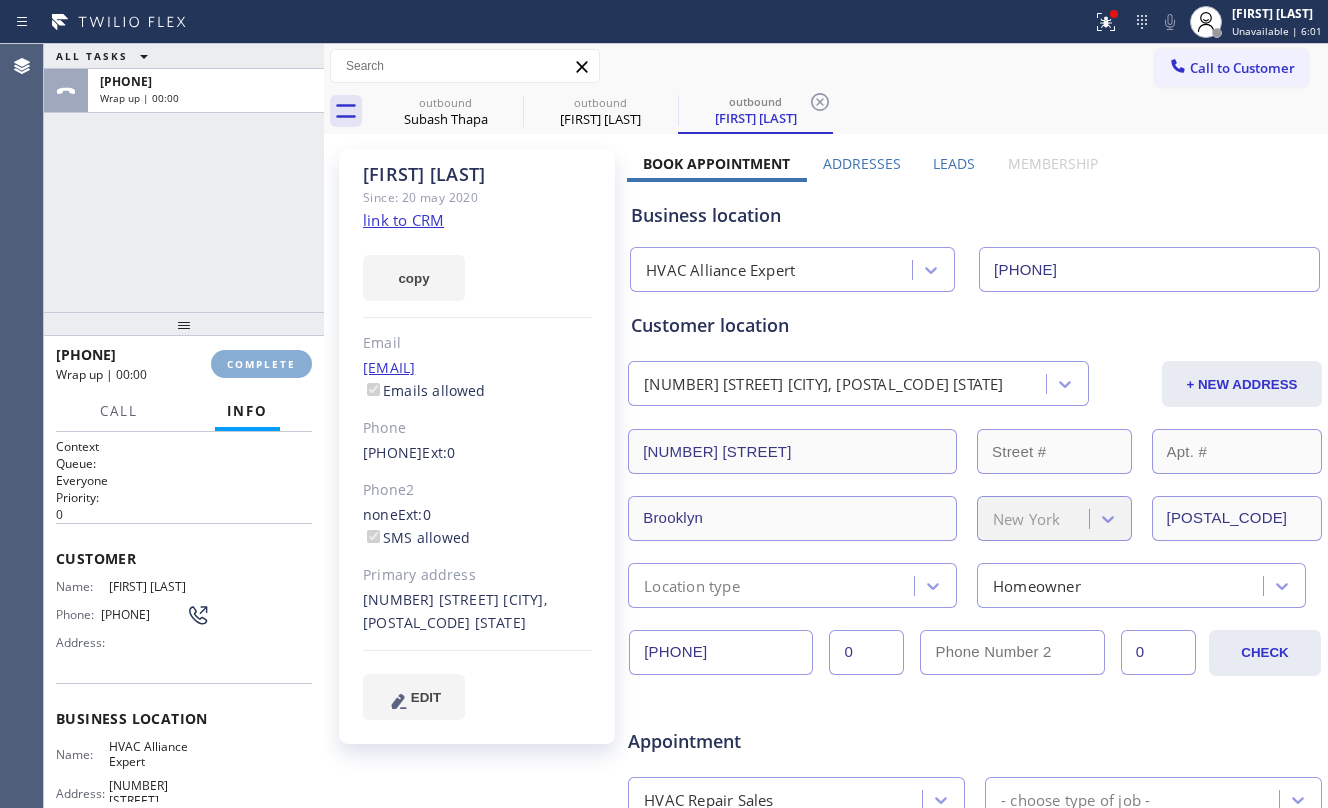 click on "COMPLETE" at bounding box center [261, 364] 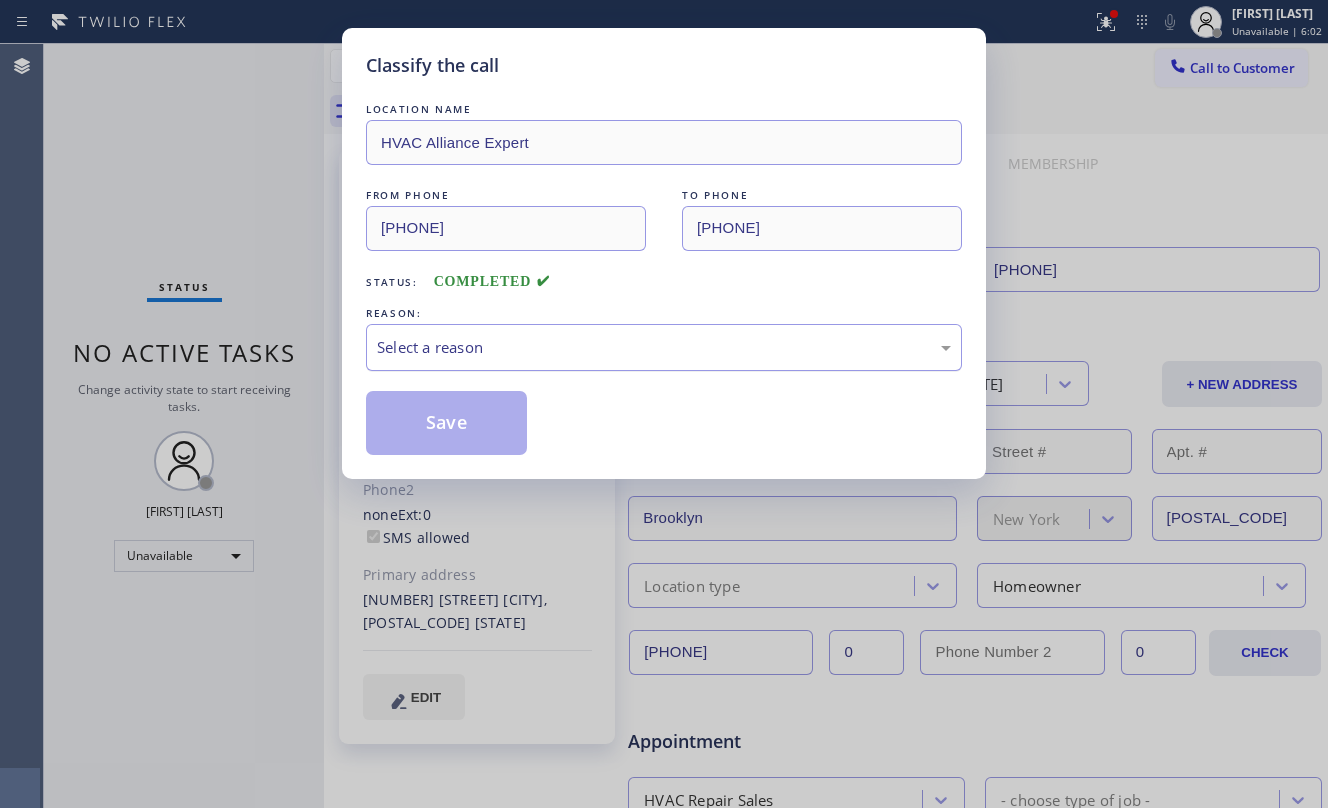 click on "Select a reason" at bounding box center (664, 347) 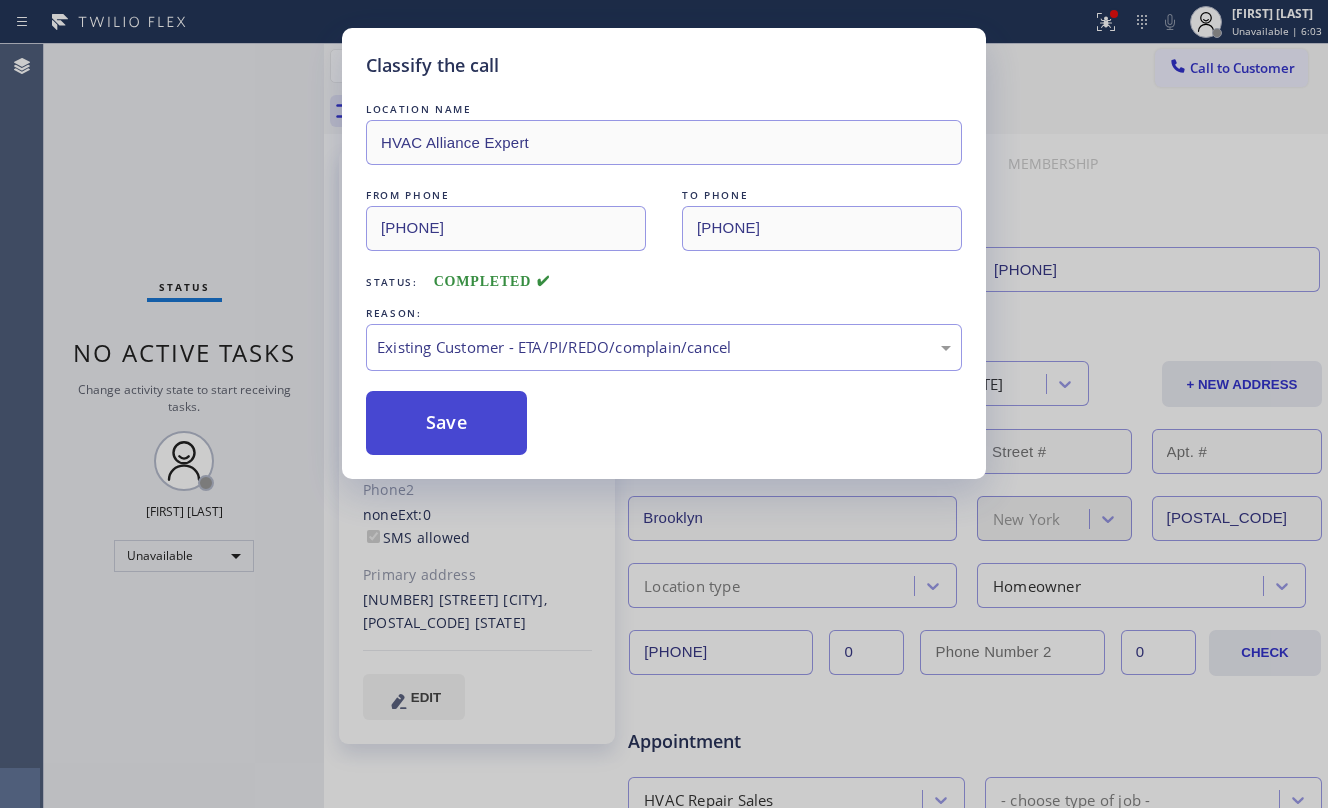 click on "Save" at bounding box center (446, 423) 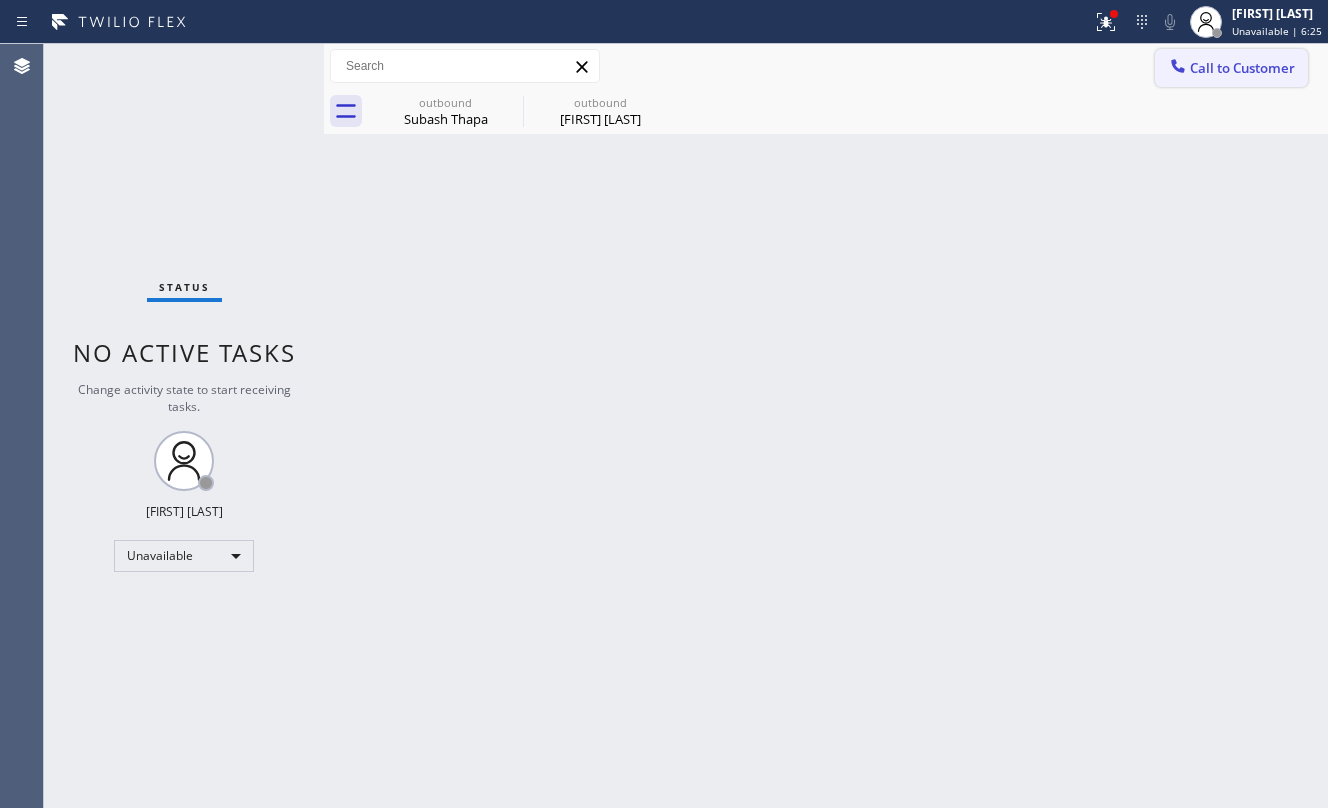 click on "Call to Customer" at bounding box center [1242, 68] 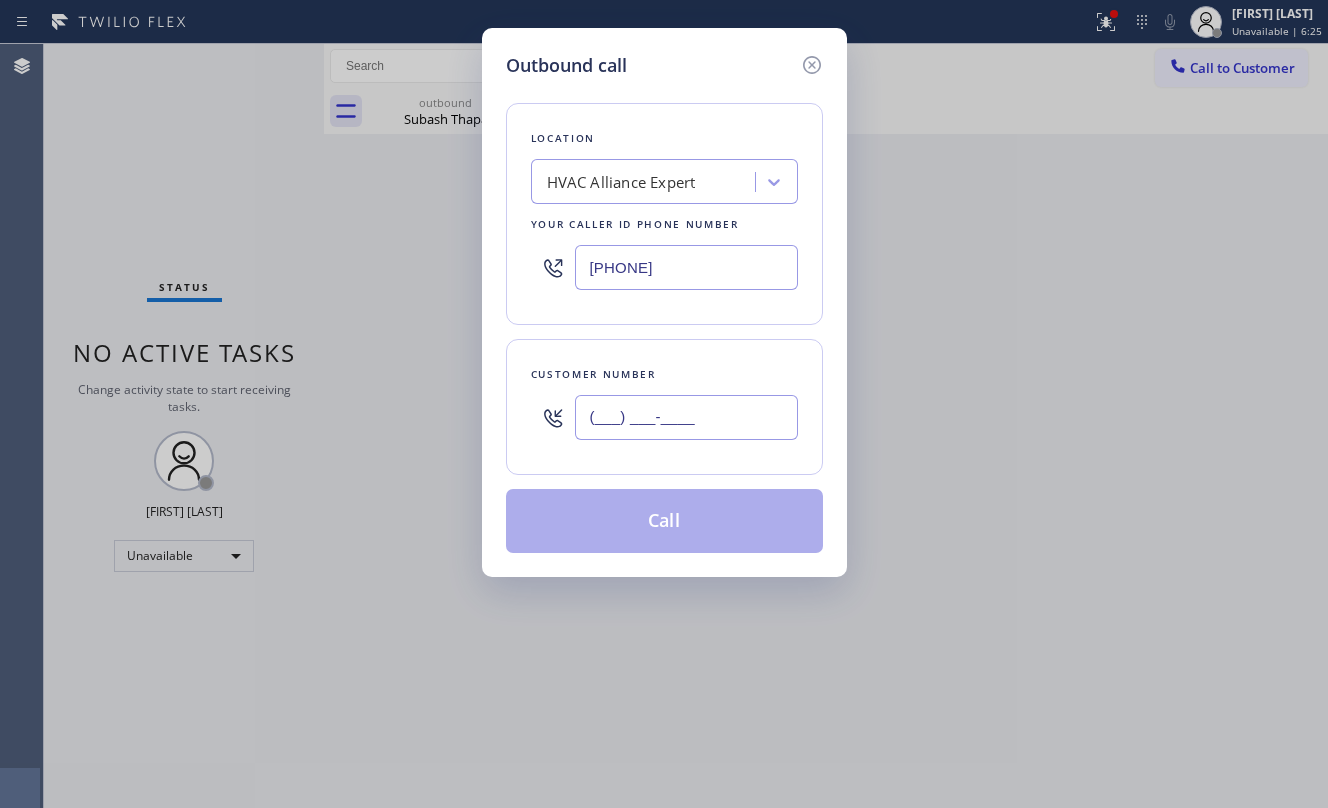 click on "(___) ___-____" at bounding box center [686, 417] 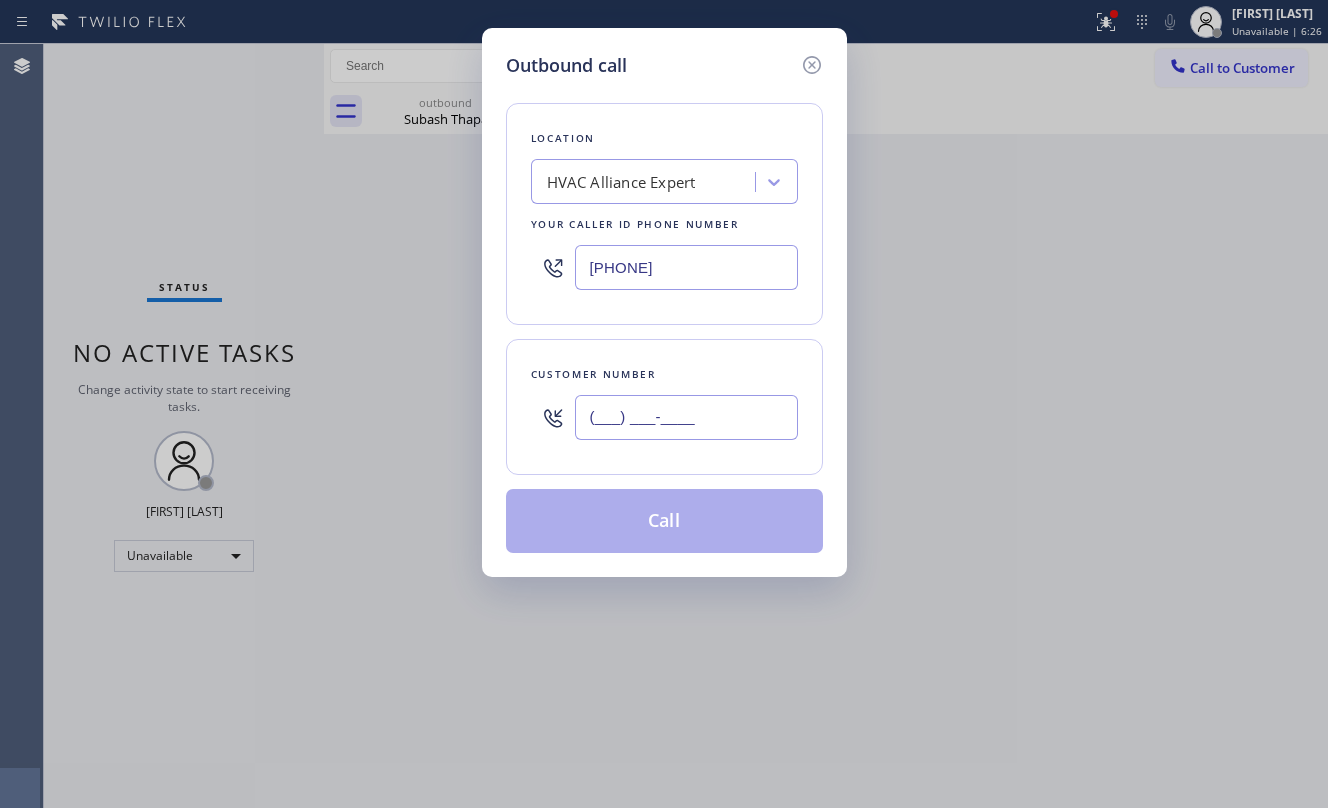 paste on "([PHONE])" 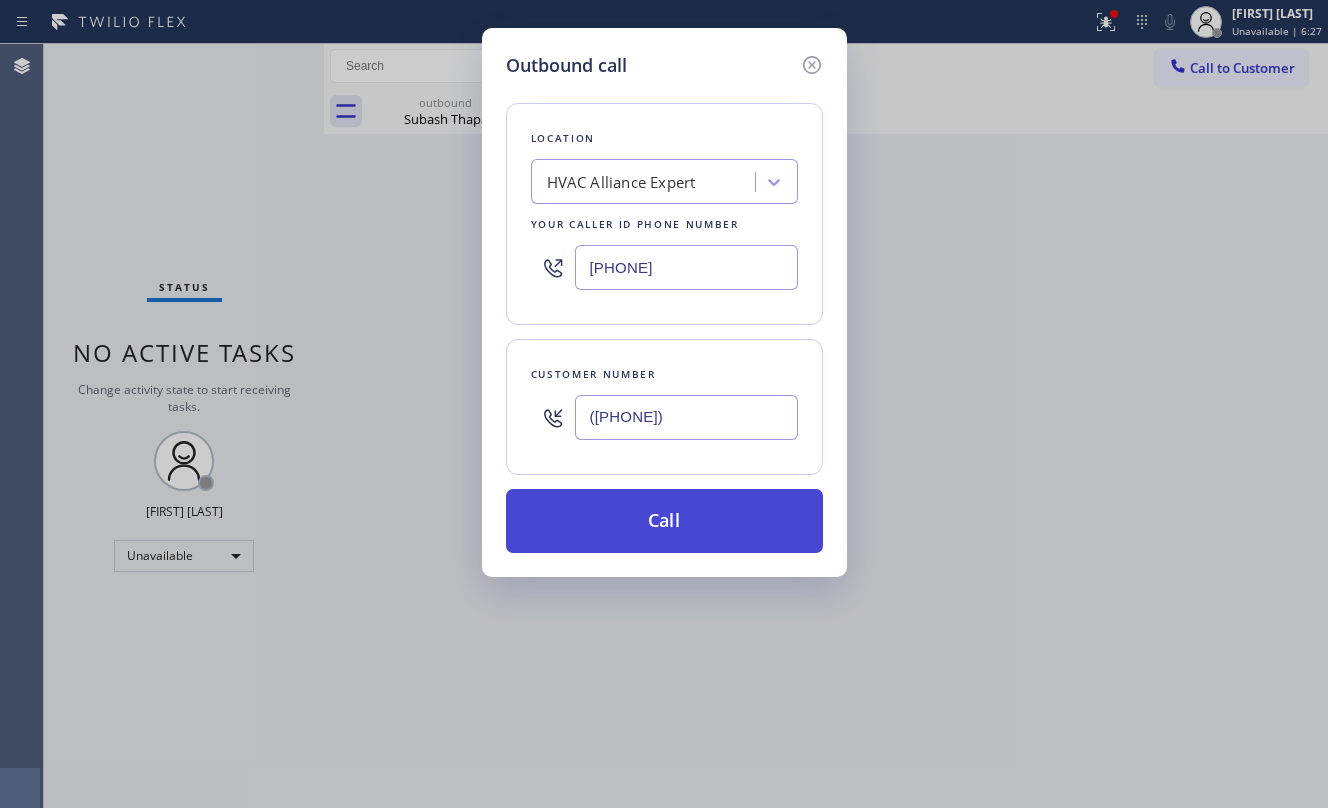 type on "([PHONE])" 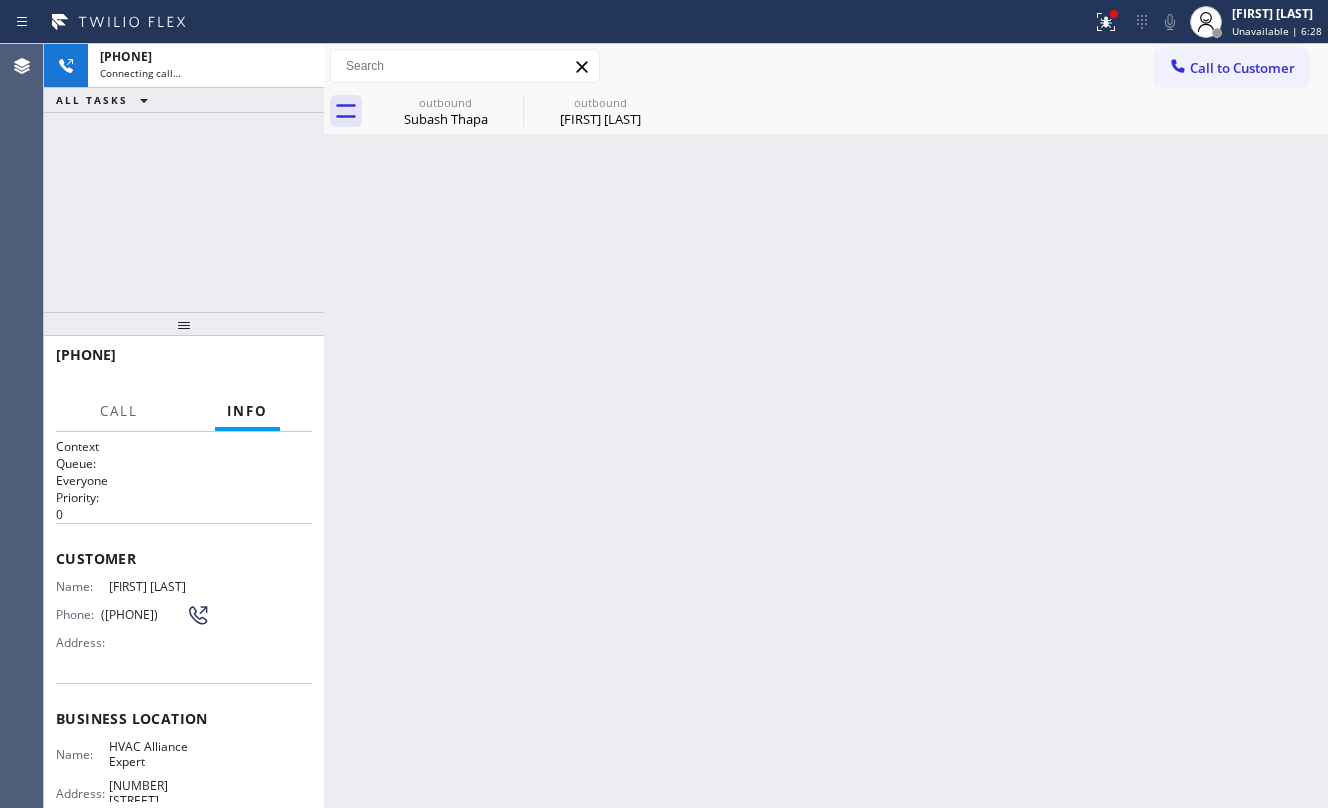 click on "+1[PHONE] Connecting call… ALL TASKS ALL TASKS ACTIVE TASKS TASKS IN WRAP UP" at bounding box center [184, 178] 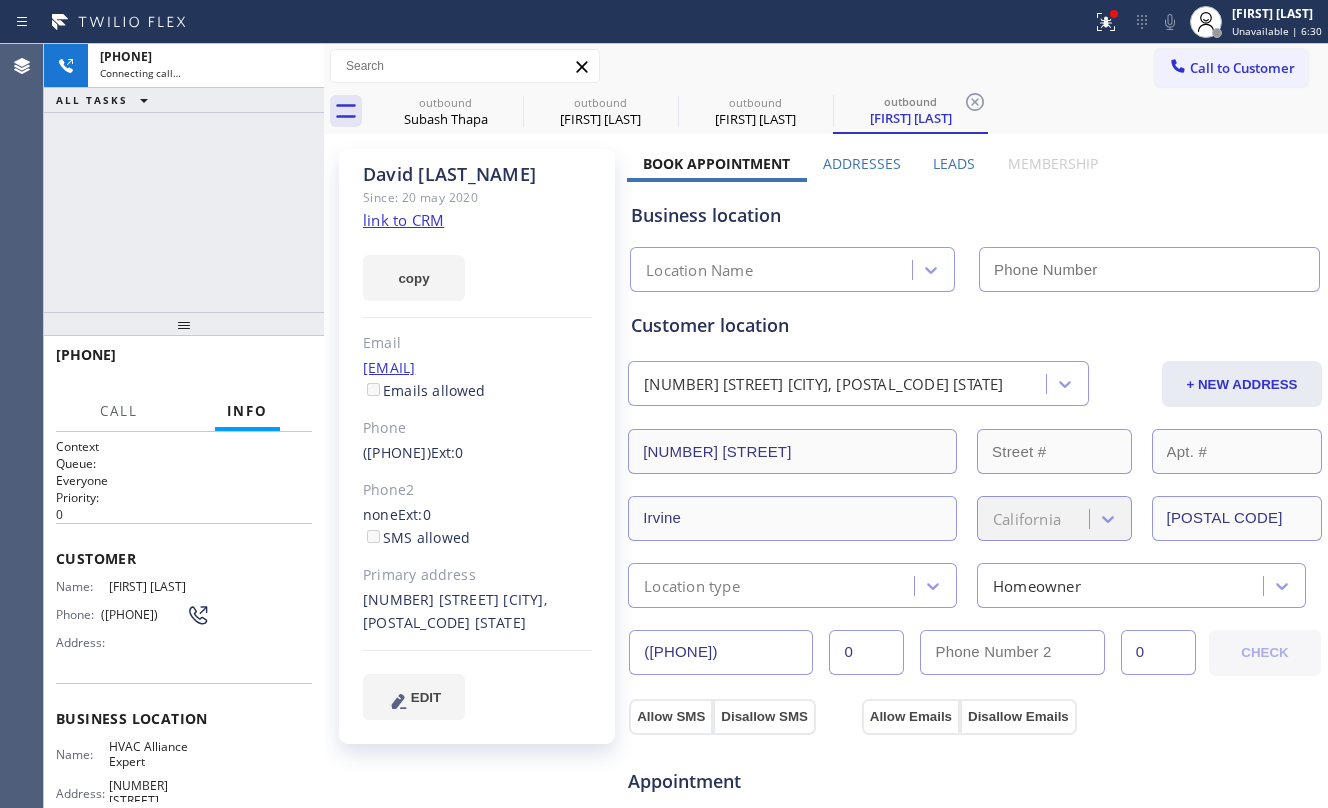 drag, startPoint x: 405, startPoint y: 205, endPoint x: 428, endPoint y: 230, distance: 33.970577 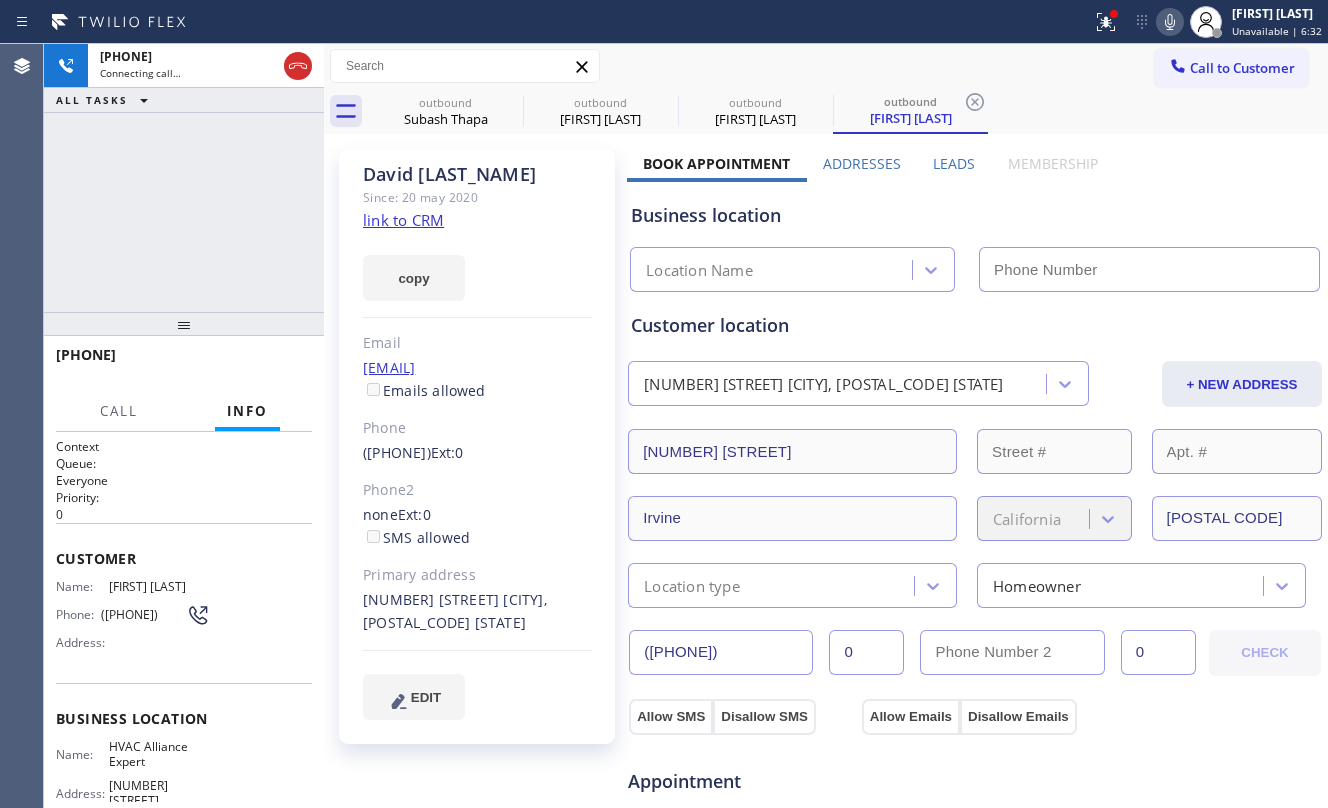 type on "[PHONE]" 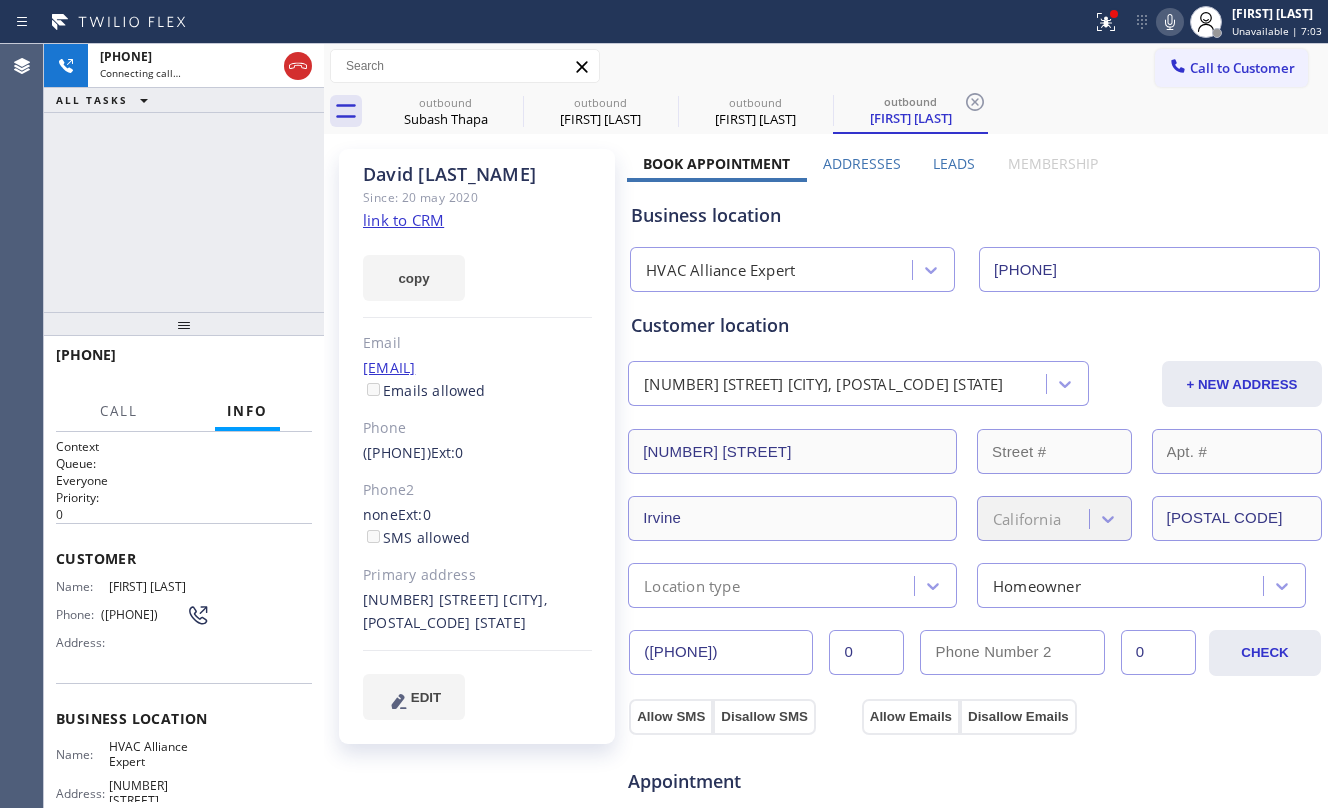 click at bounding box center [324, 426] 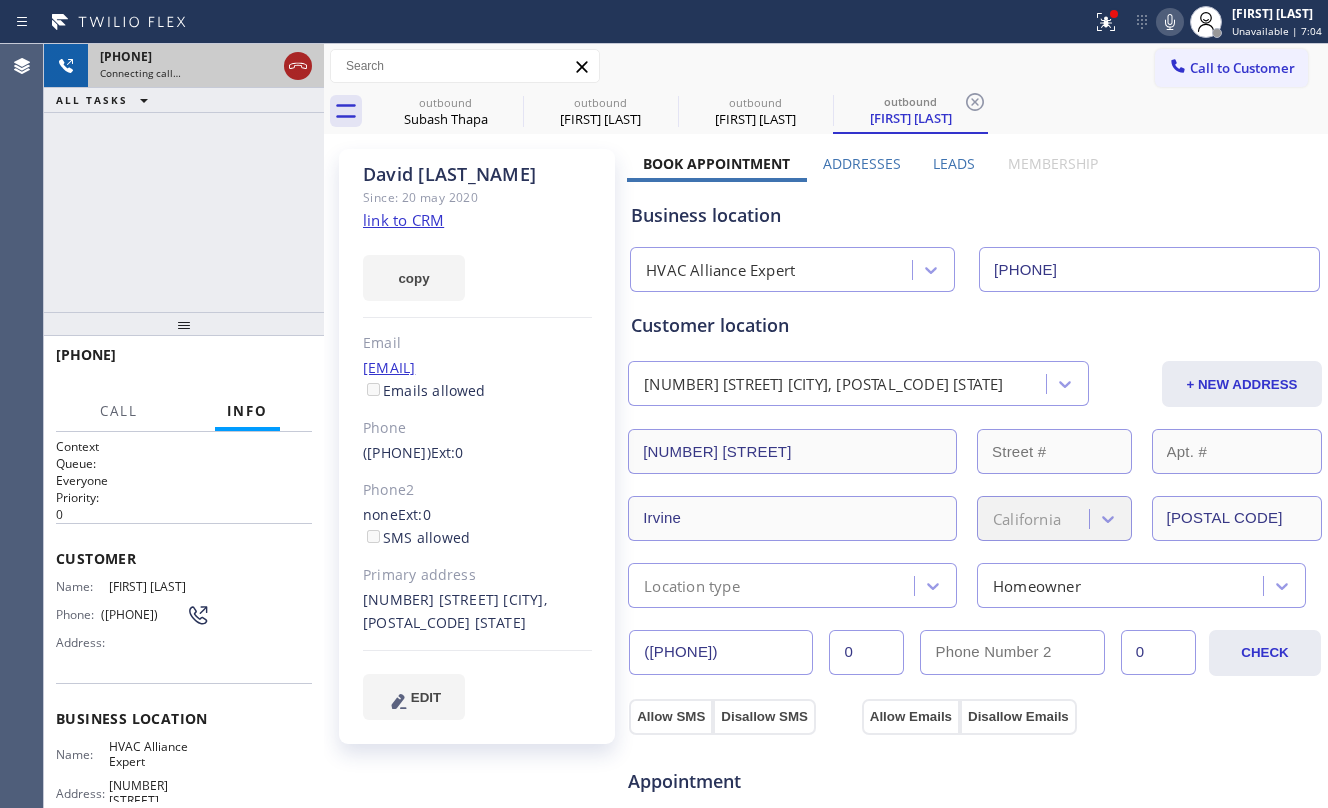 click 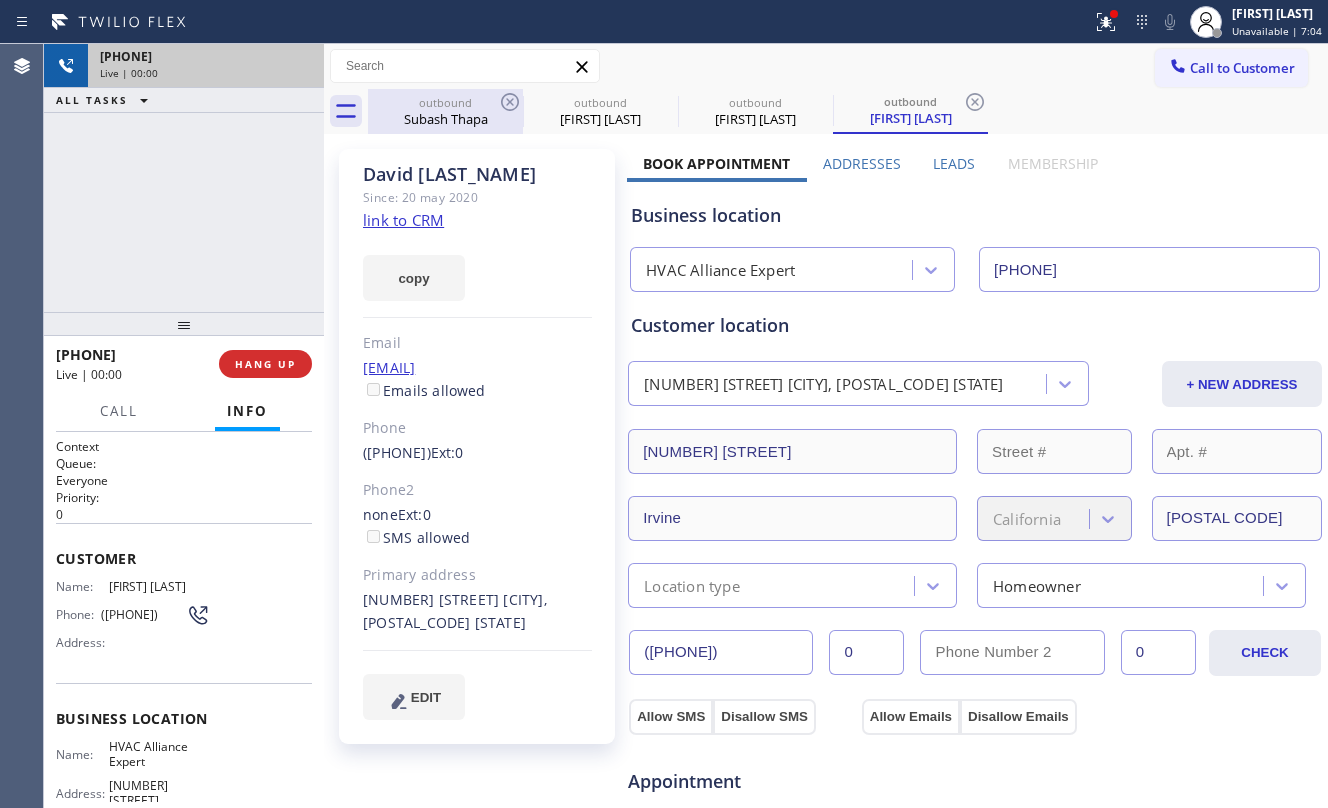 click on "outbound" at bounding box center (445, 102) 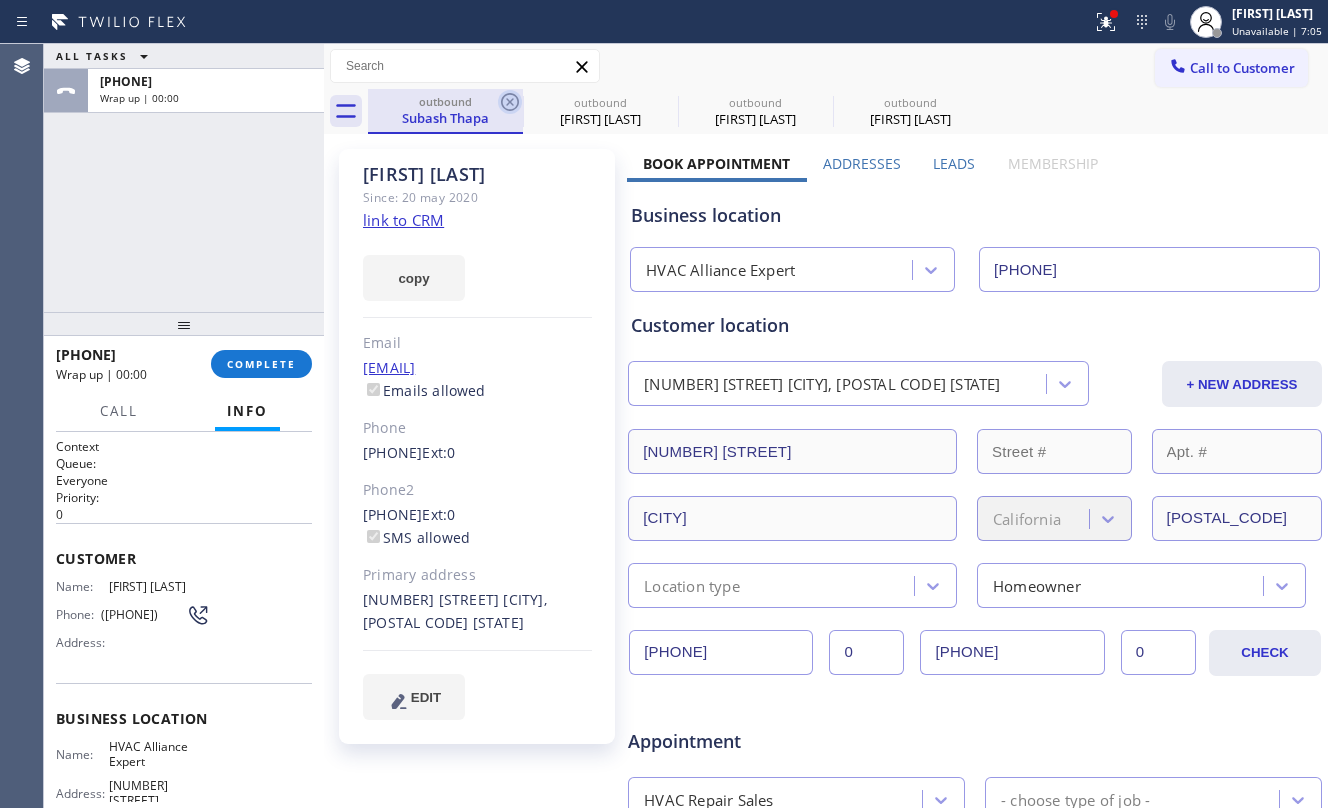 click 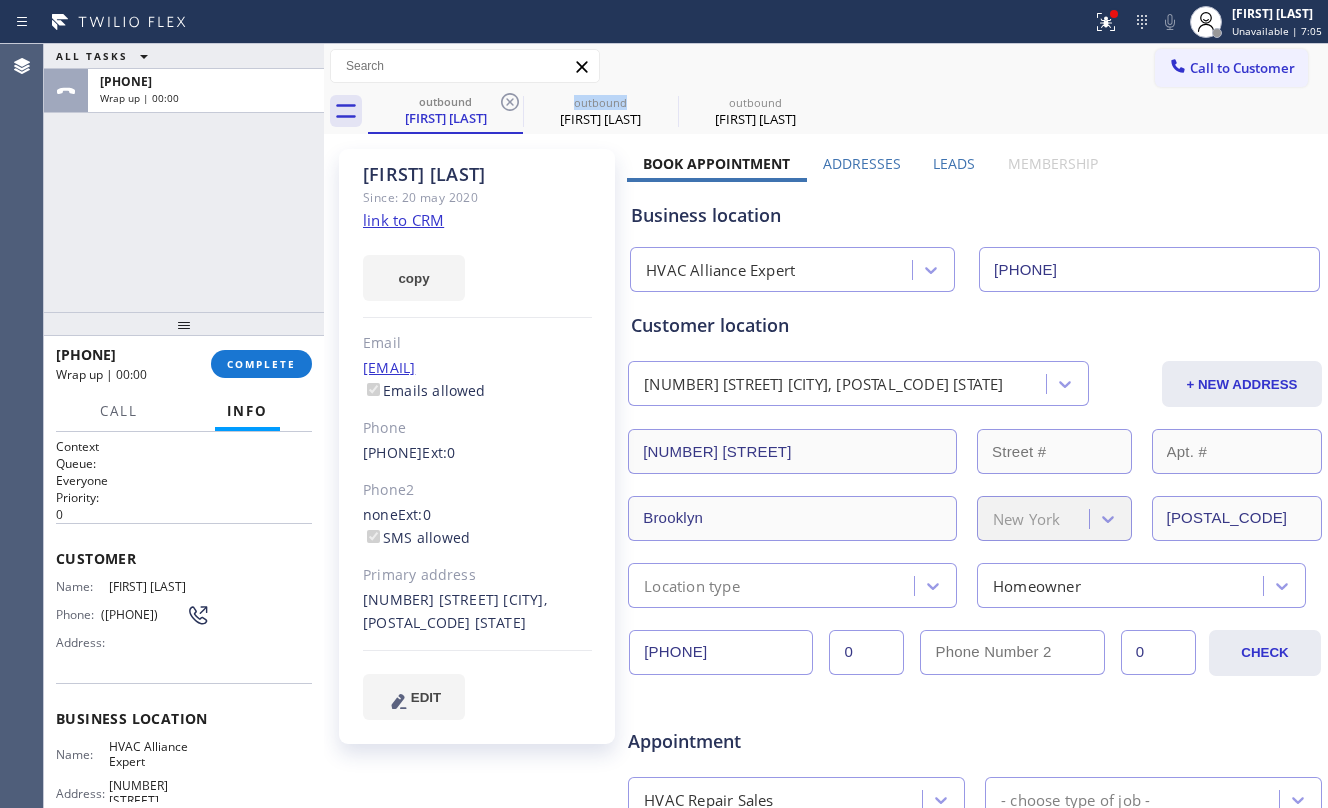 click 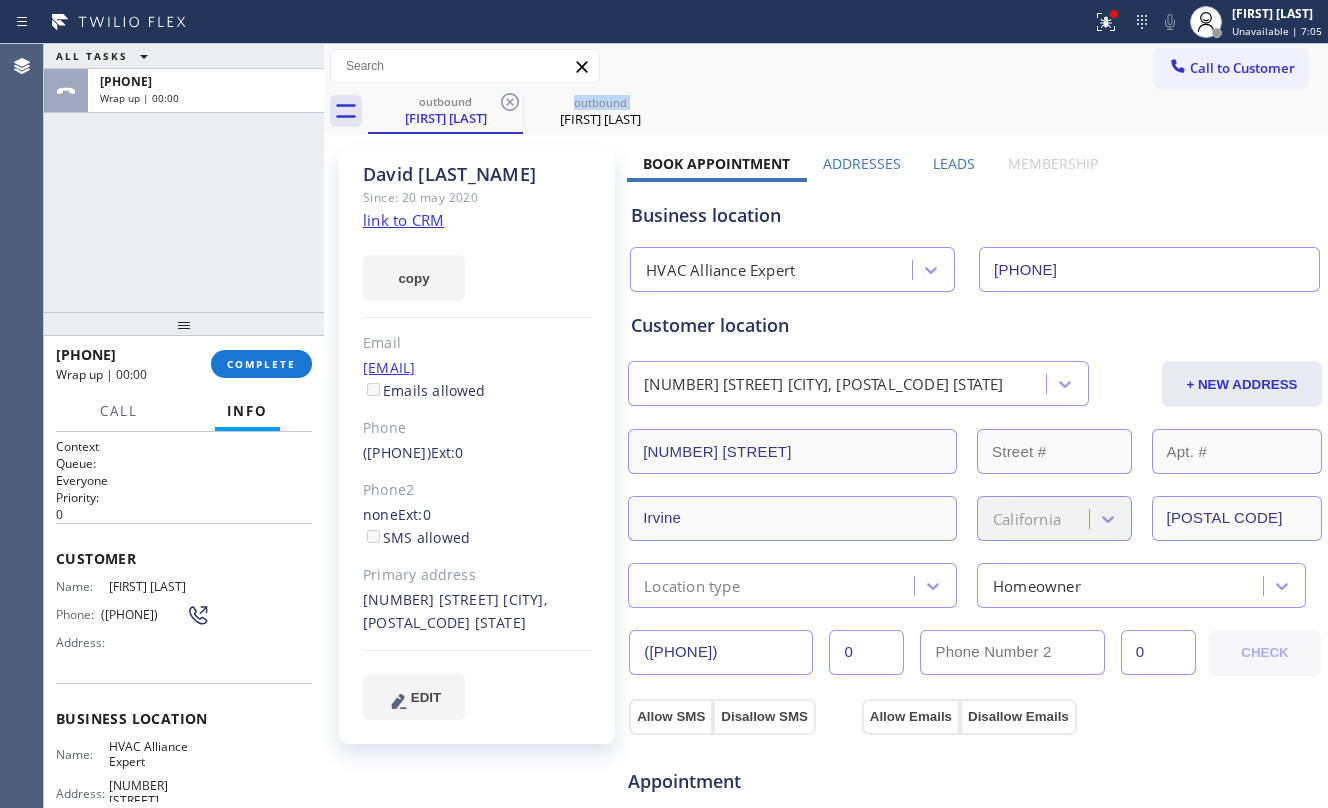click 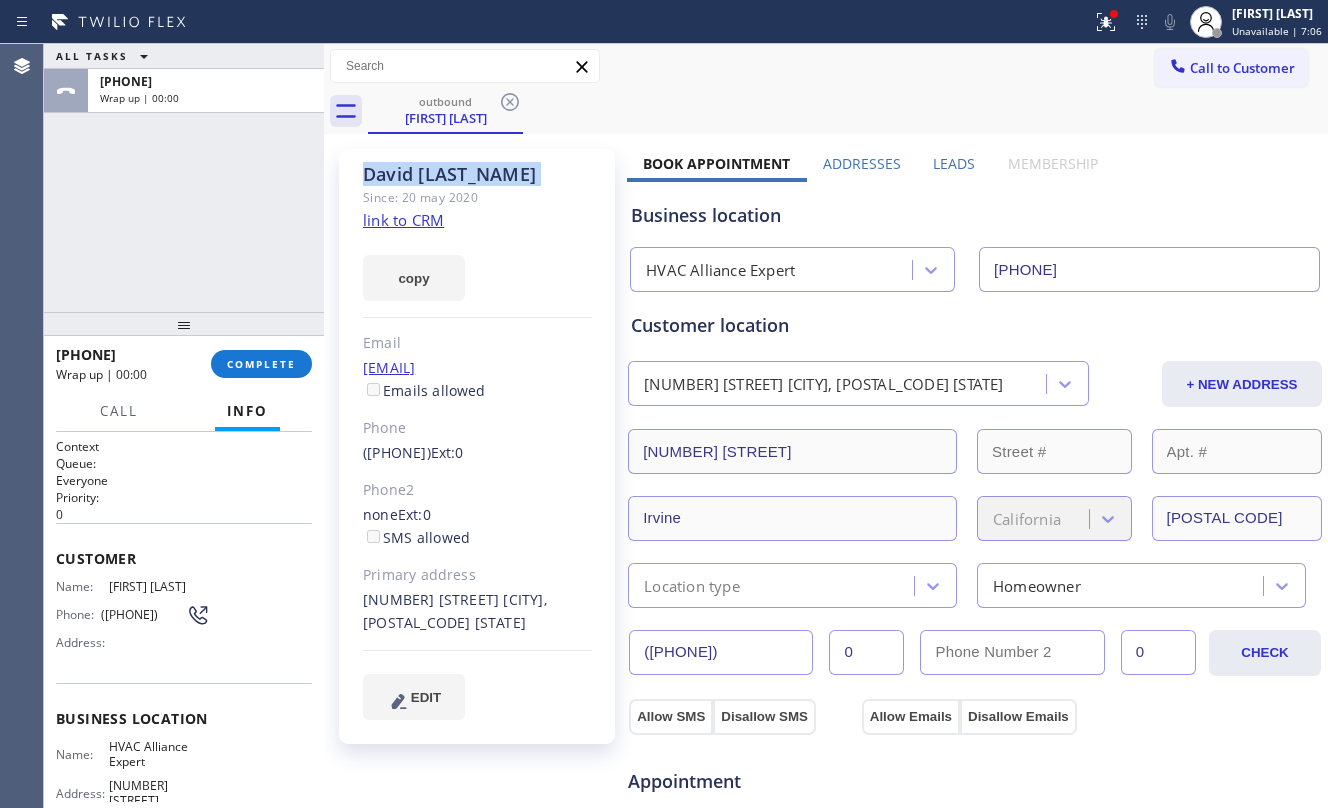 click 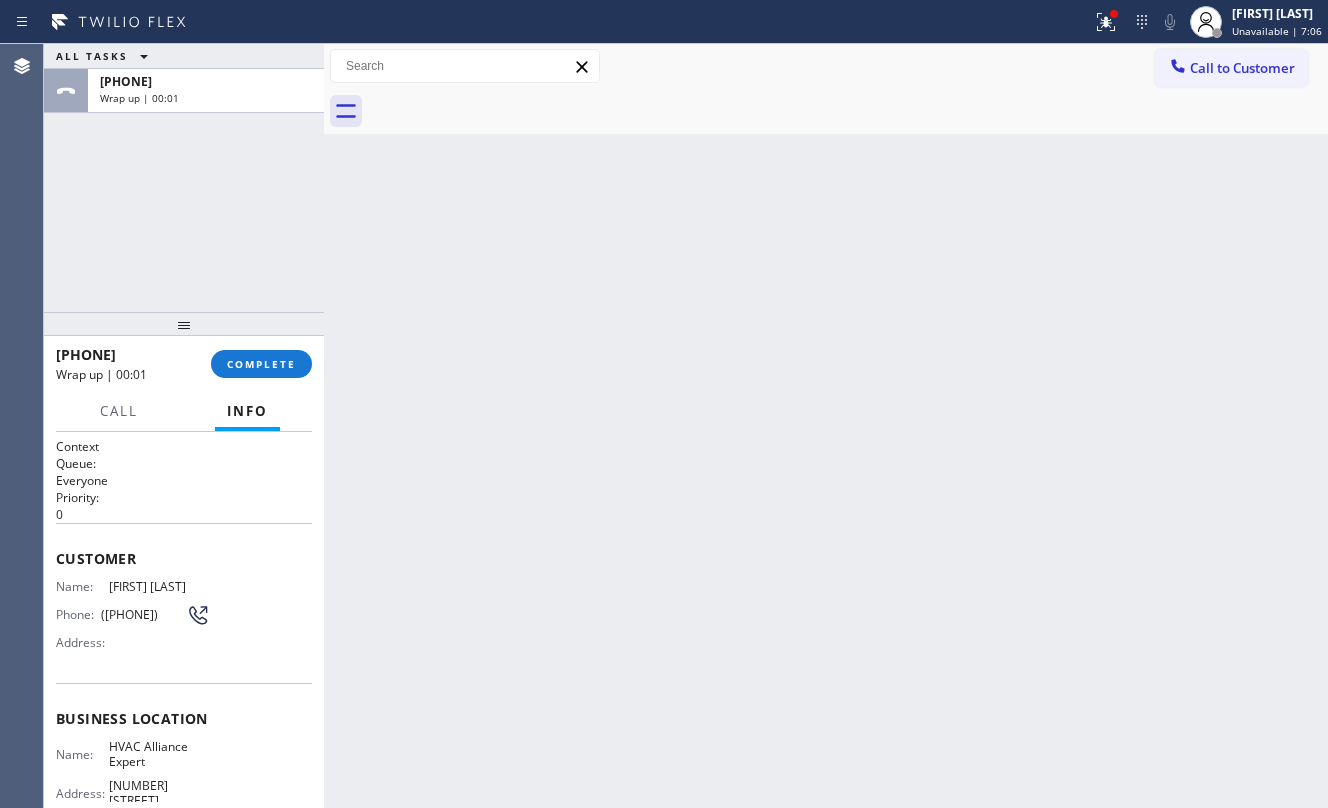 click at bounding box center [848, 111] 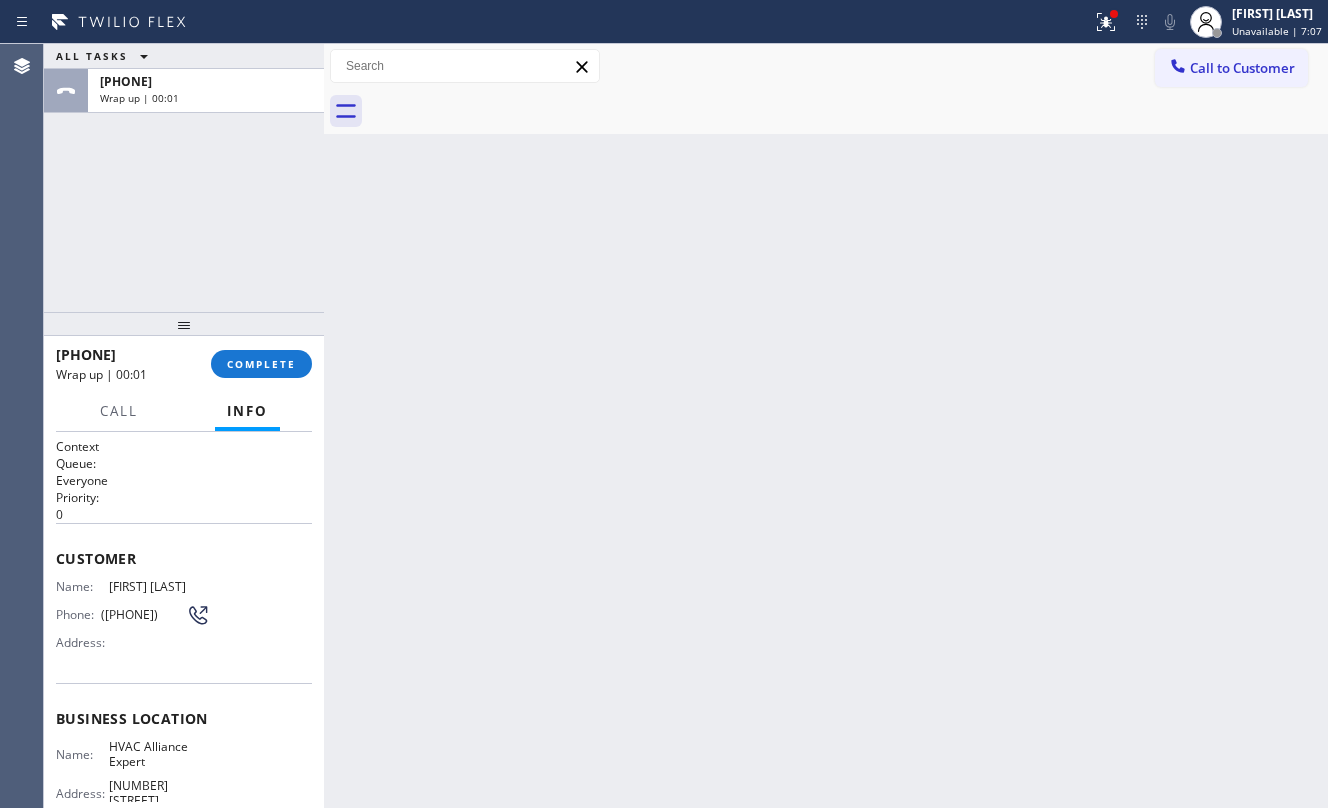 click on "[PHONE] Wrap up | 00:01 COMPLETE" at bounding box center [184, 364] 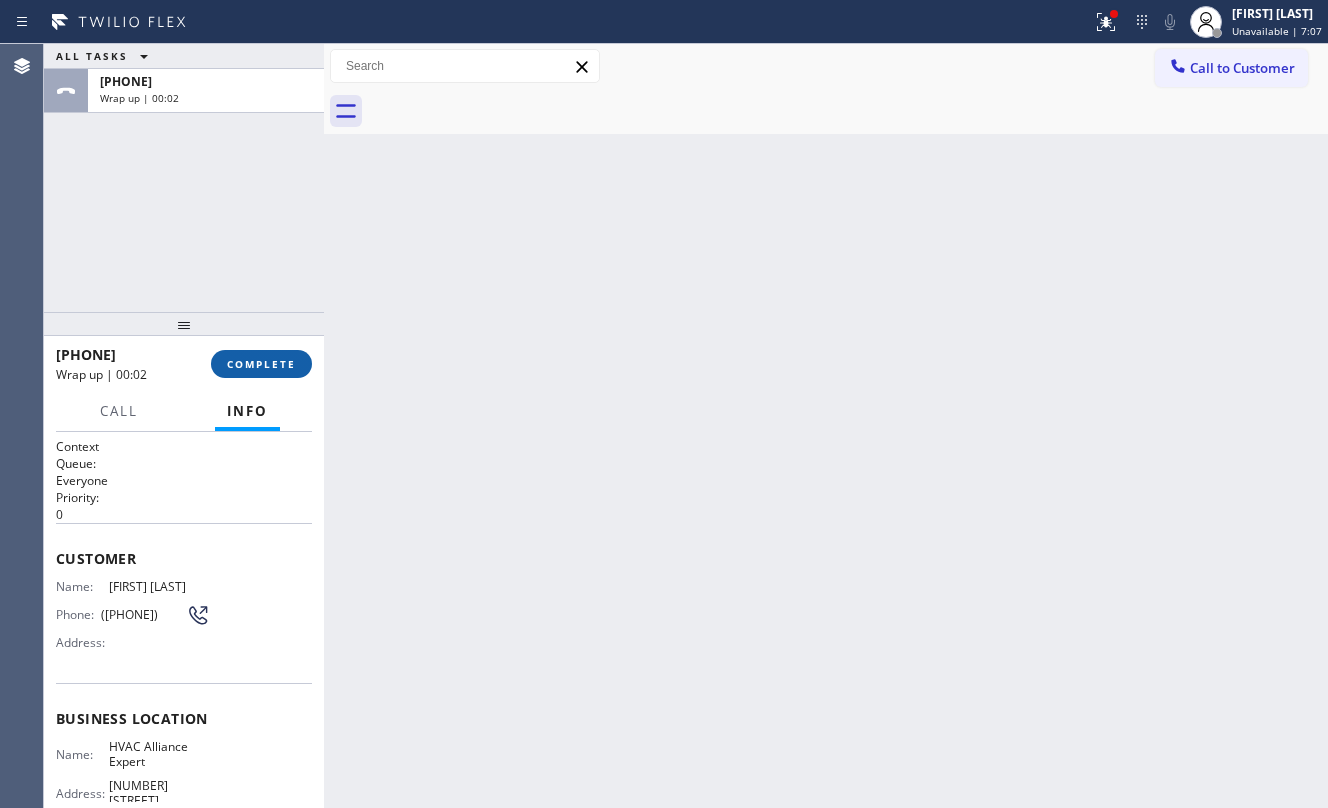 click on "COMPLETE" at bounding box center [261, 364] 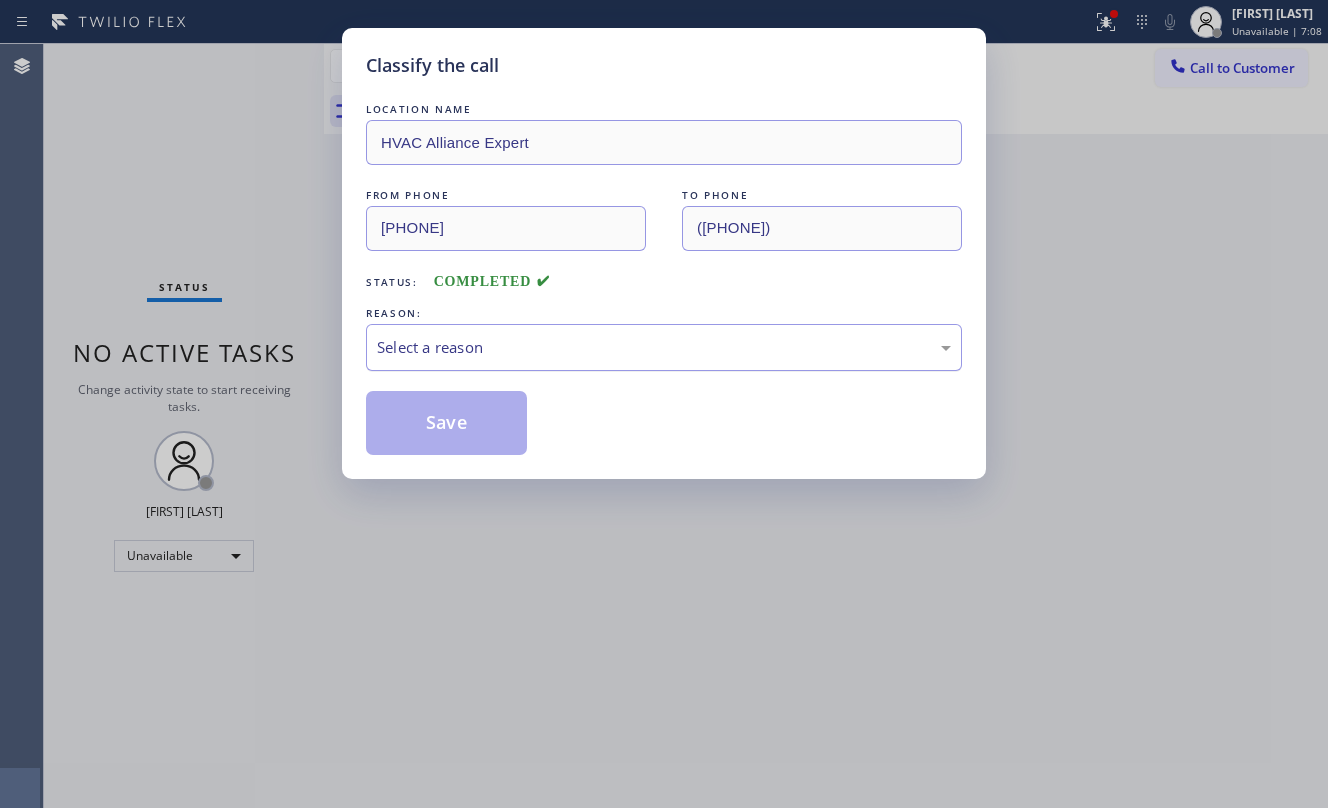 click on "Select a reason" at bounding box center [664, 347] 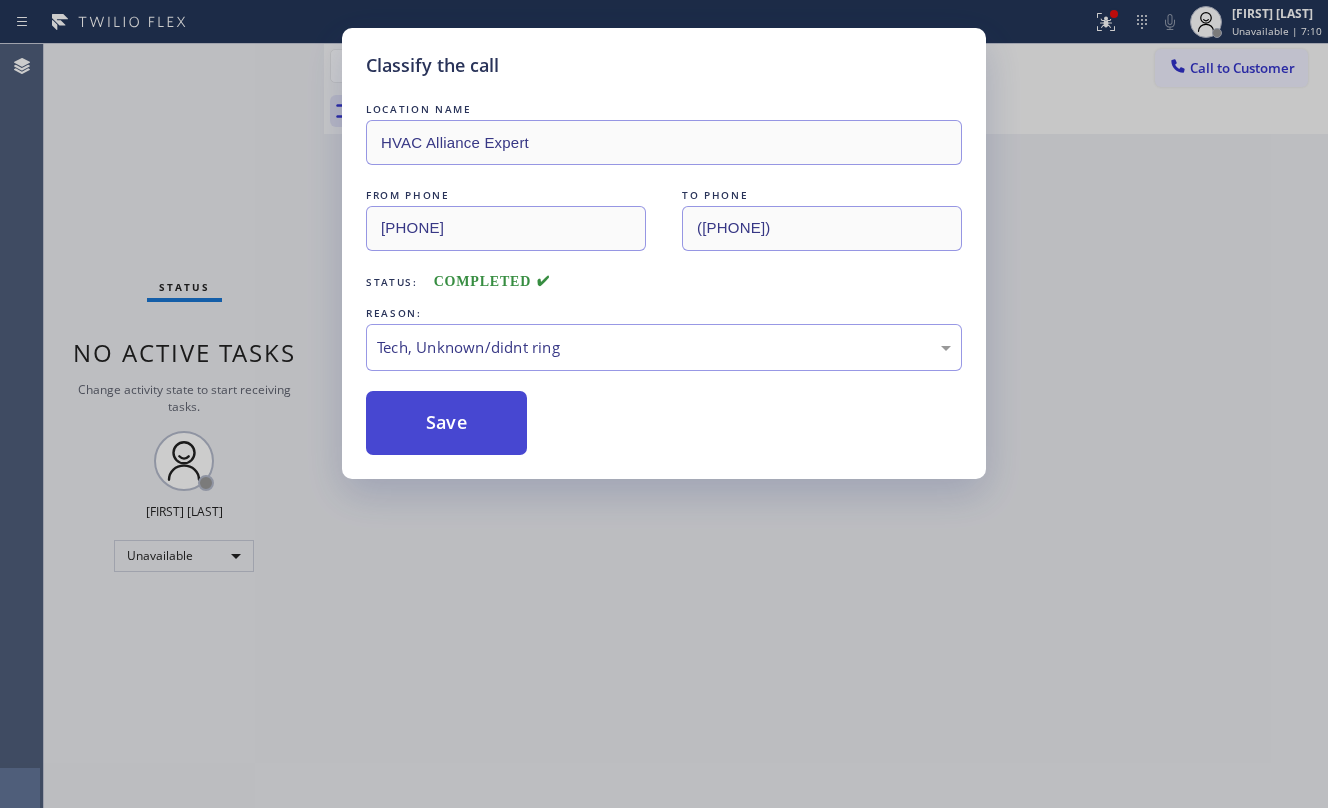 click on "Save" at bounding box center (446, 423) 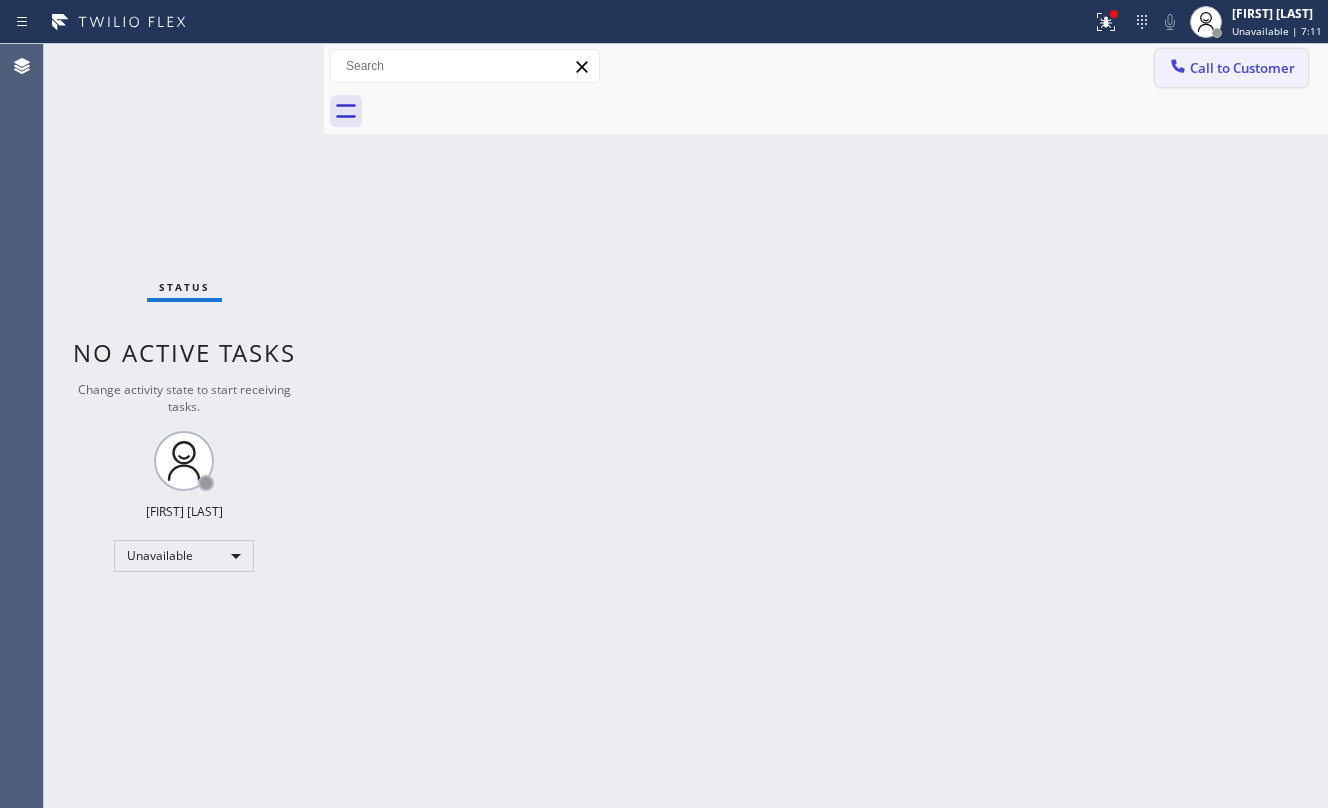 click on "Call to Customer" at bounding box center (1242, 68) 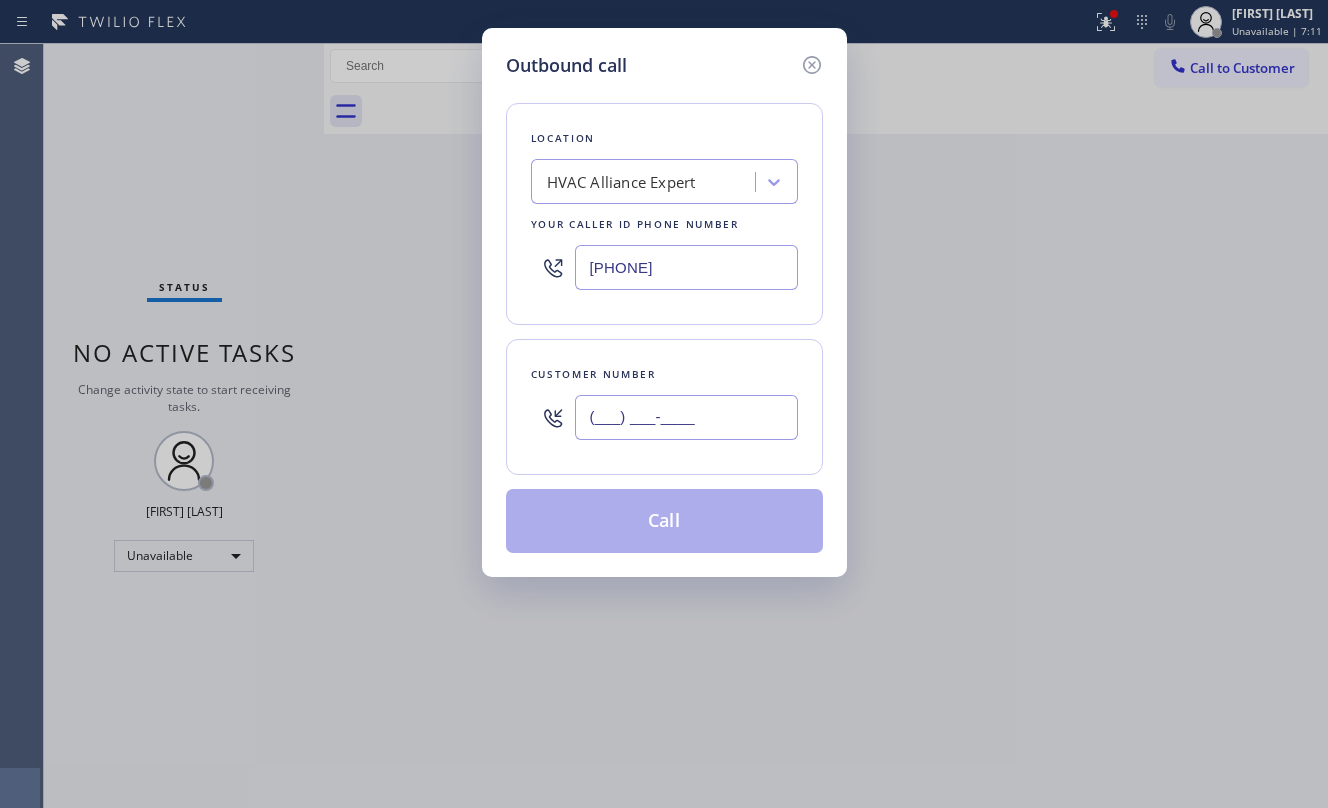 click on "(___) ___-____" at bounding box center [686, 417] 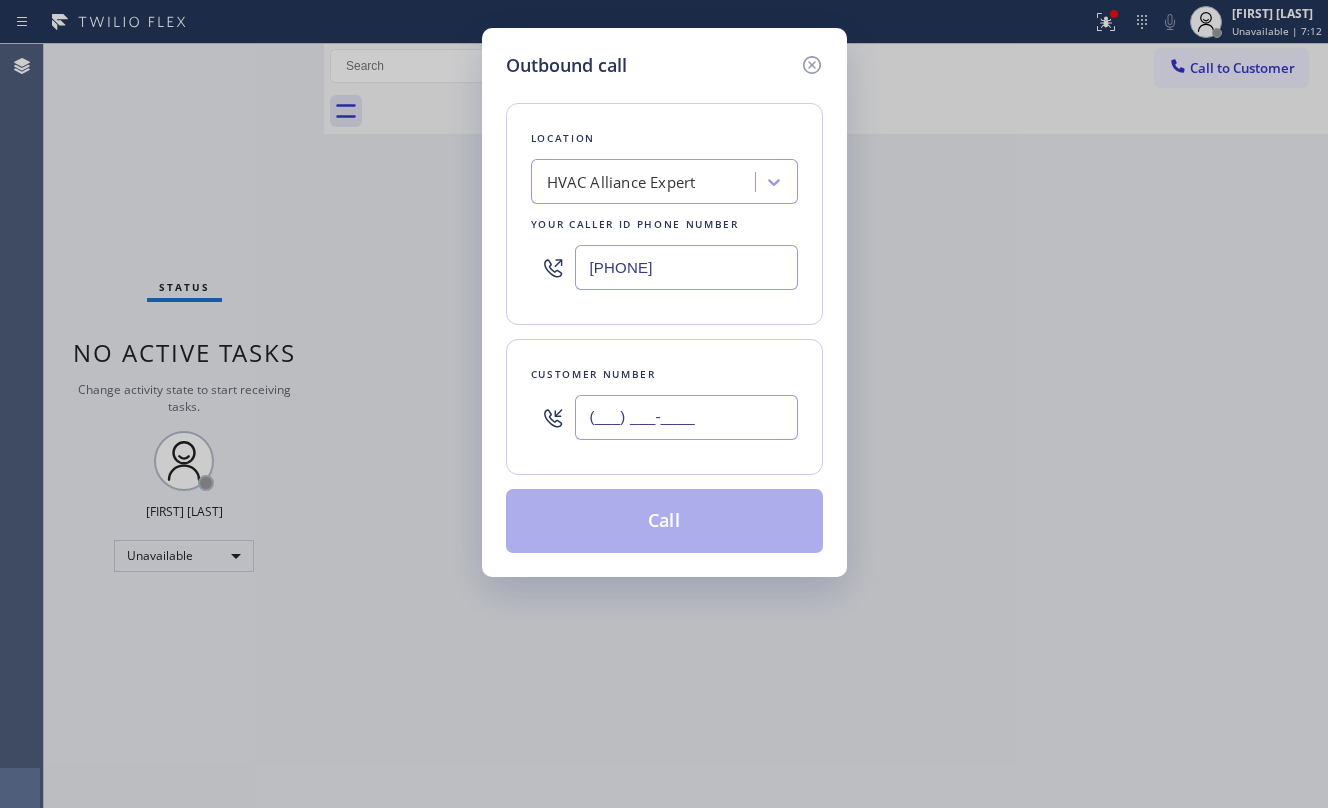 paste on "[PHONE]" 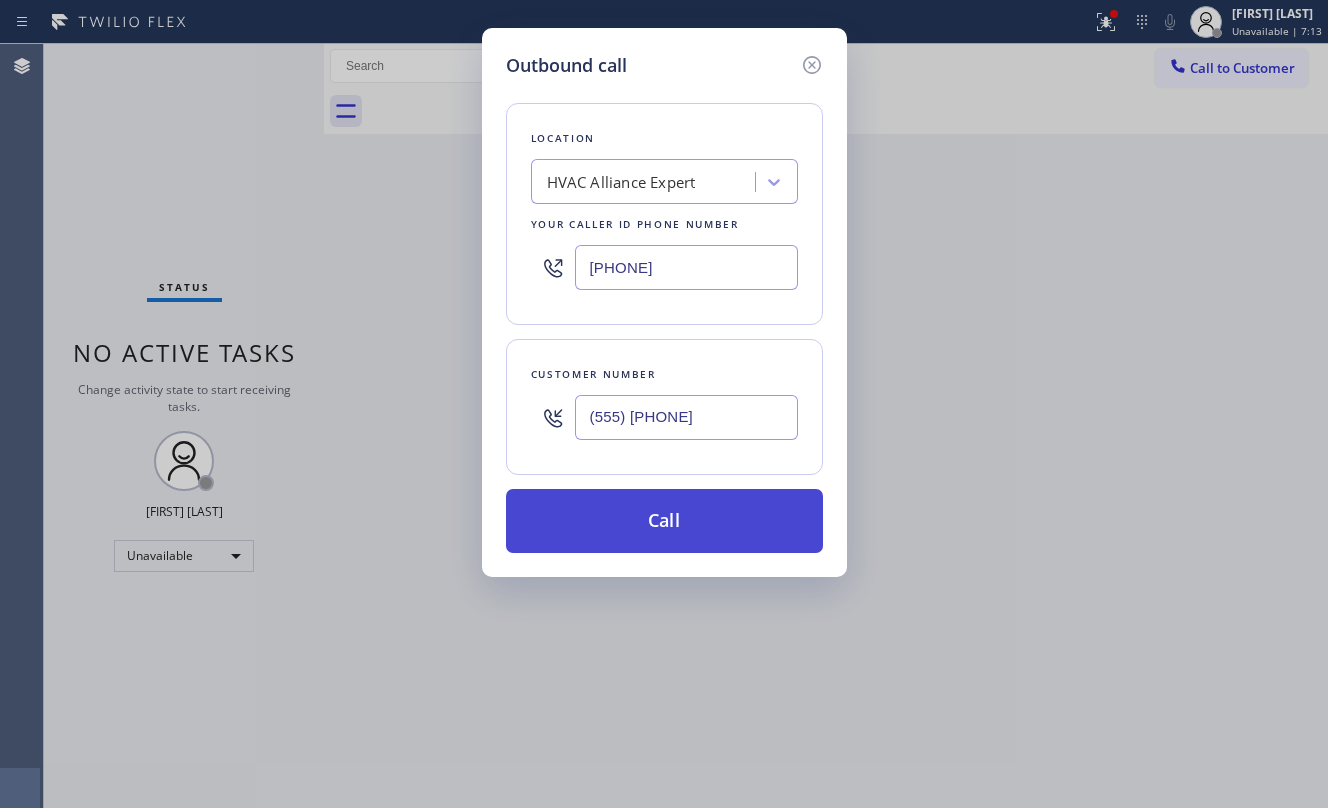 type on "(555) [PHONE]" 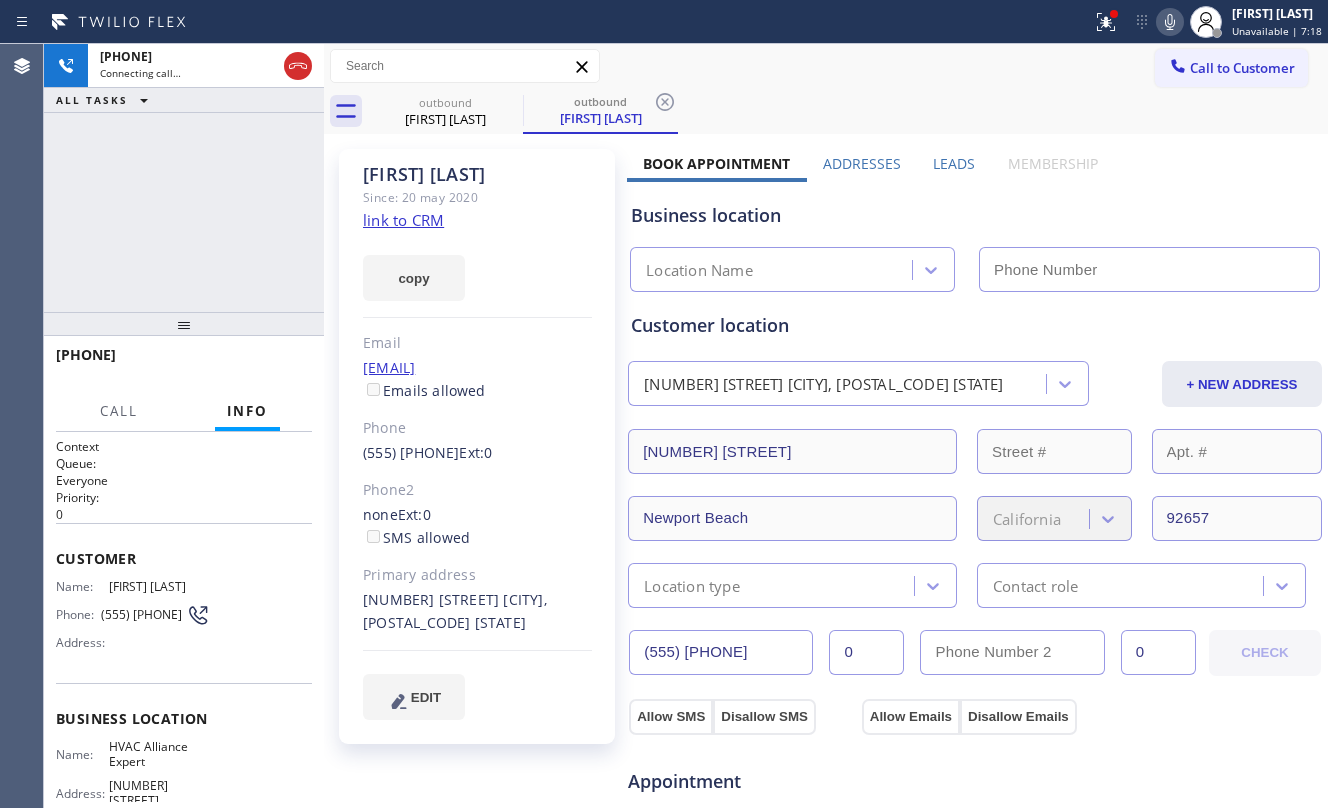type on "[PHONE]" 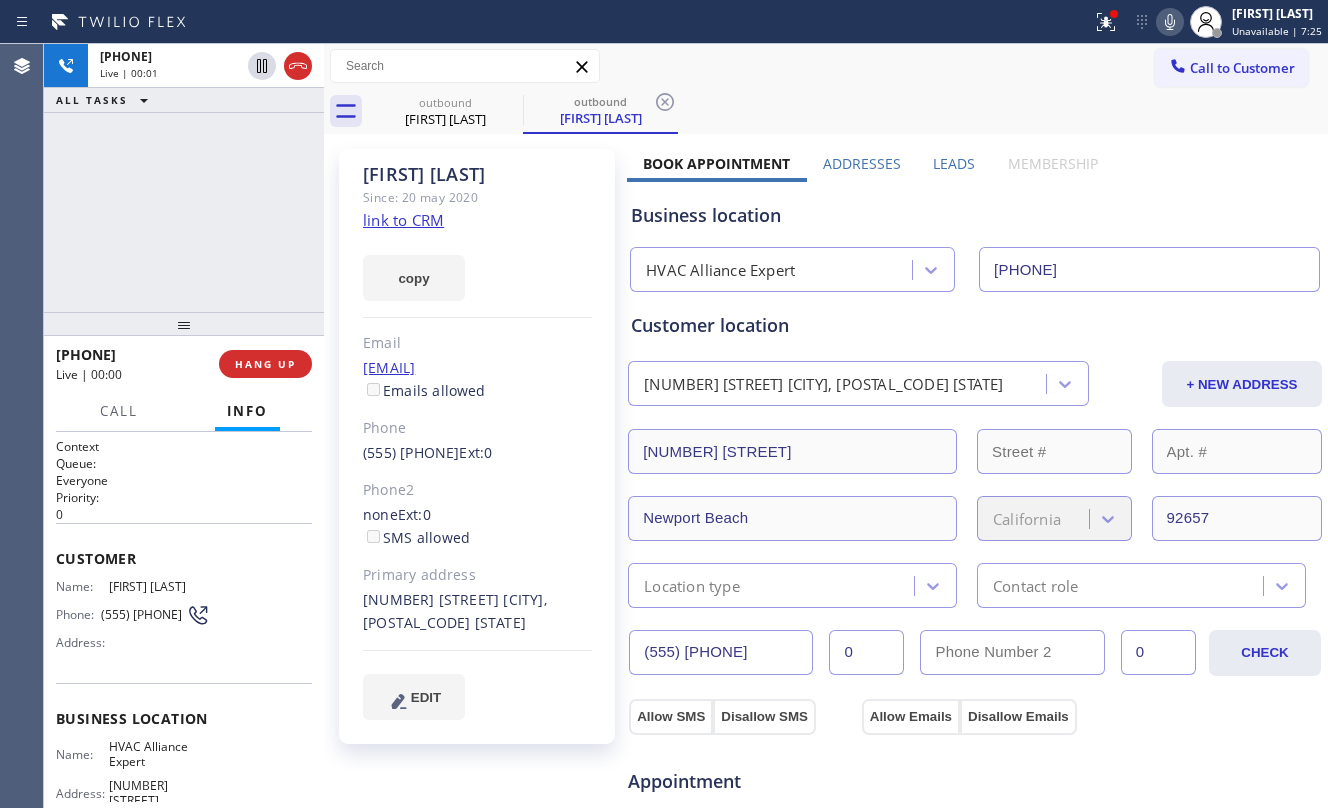 drag, startPoint x: 236, startPoint y: 202, endPoint x: 248, endPoint y: 194, distance: 14.422205 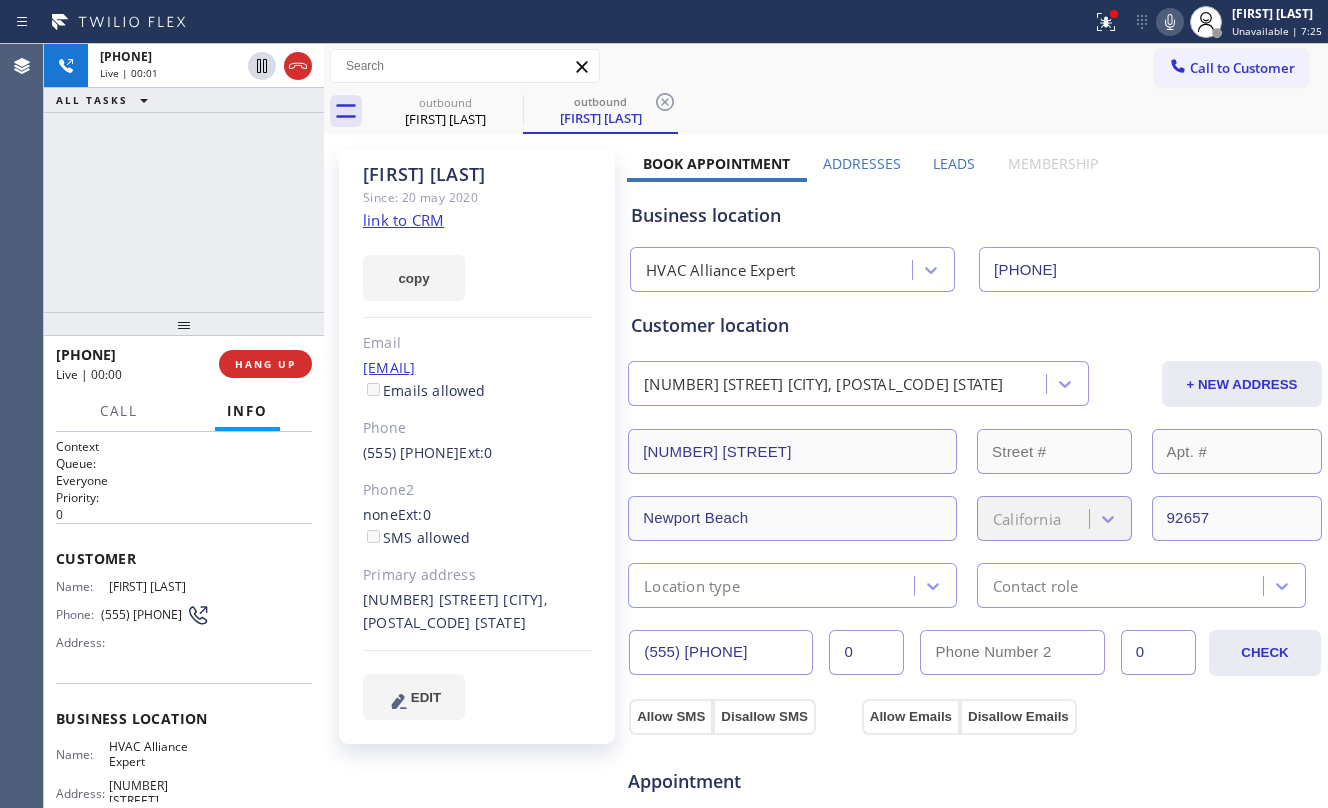click on "[PHONE] Live | 00:01 ALL TASKS ALL TASKS ACTIVE TASKS TASKS IN WRAP UP" at bounding box center (184, 178) 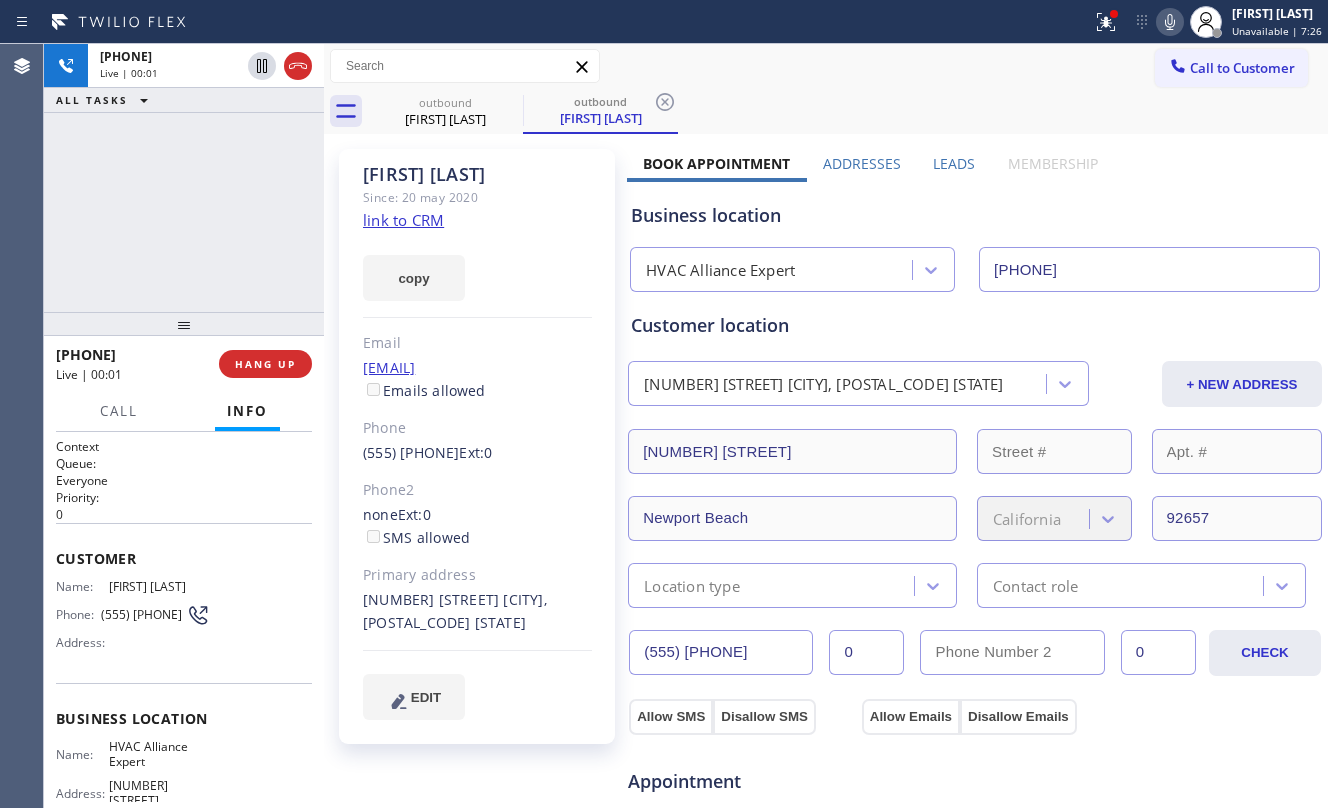 click on "link to CRM" 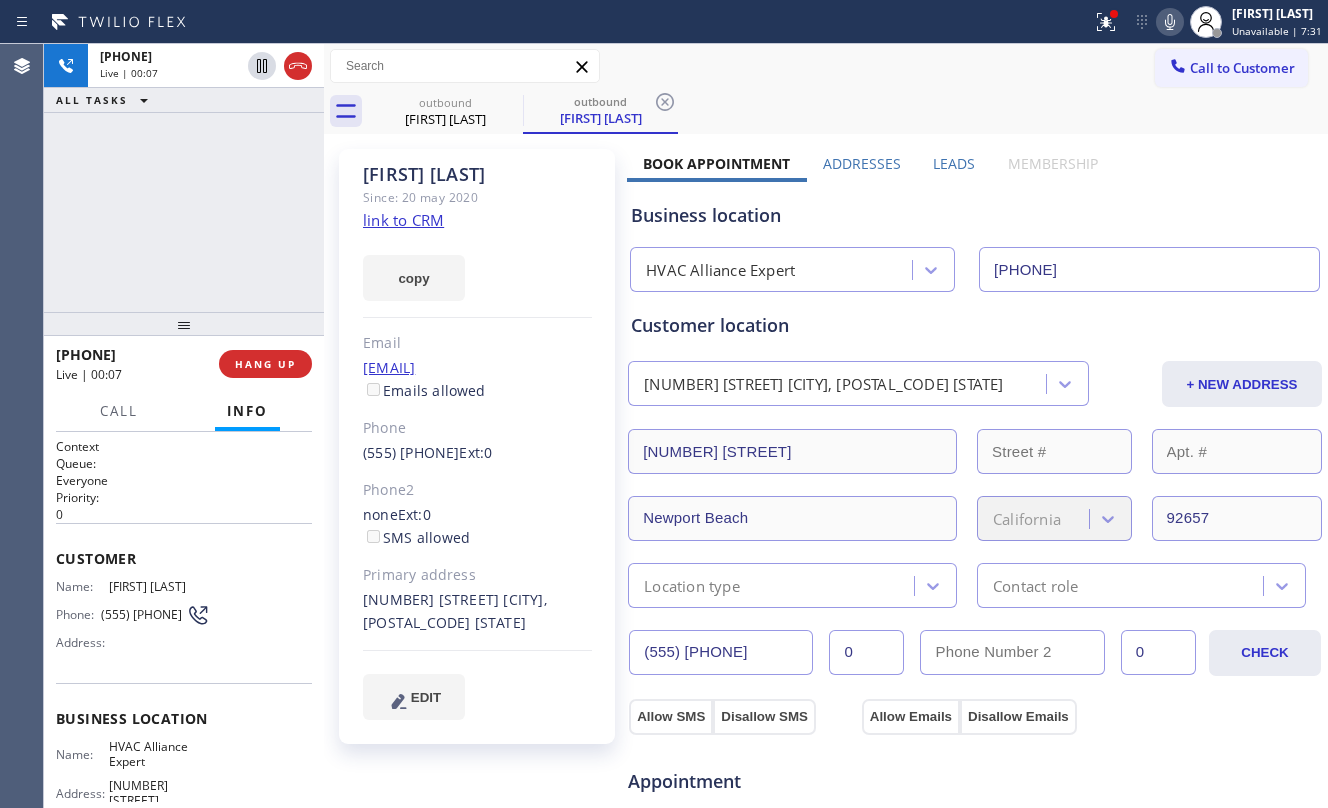 click on "+1[PHONE] Live | 00:07" at bounding box center [137, 364] 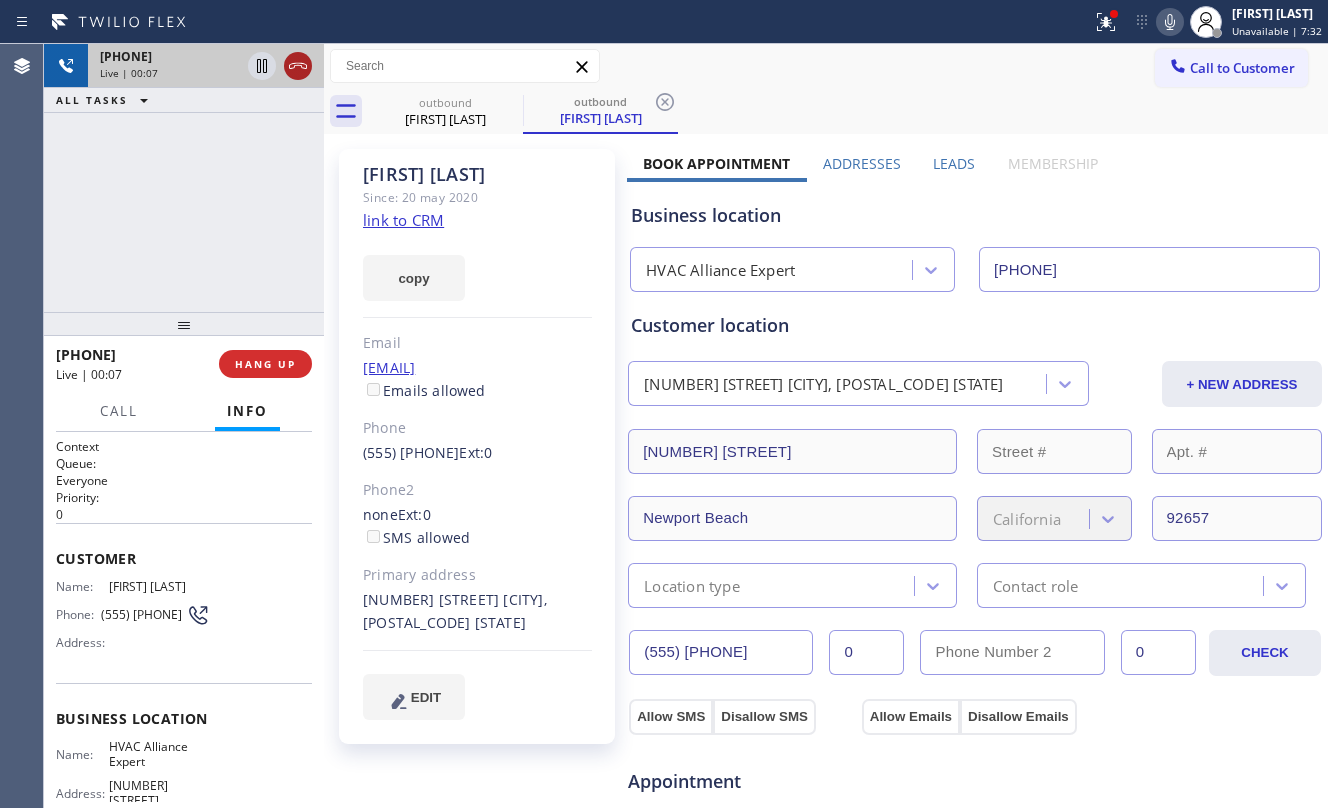 click 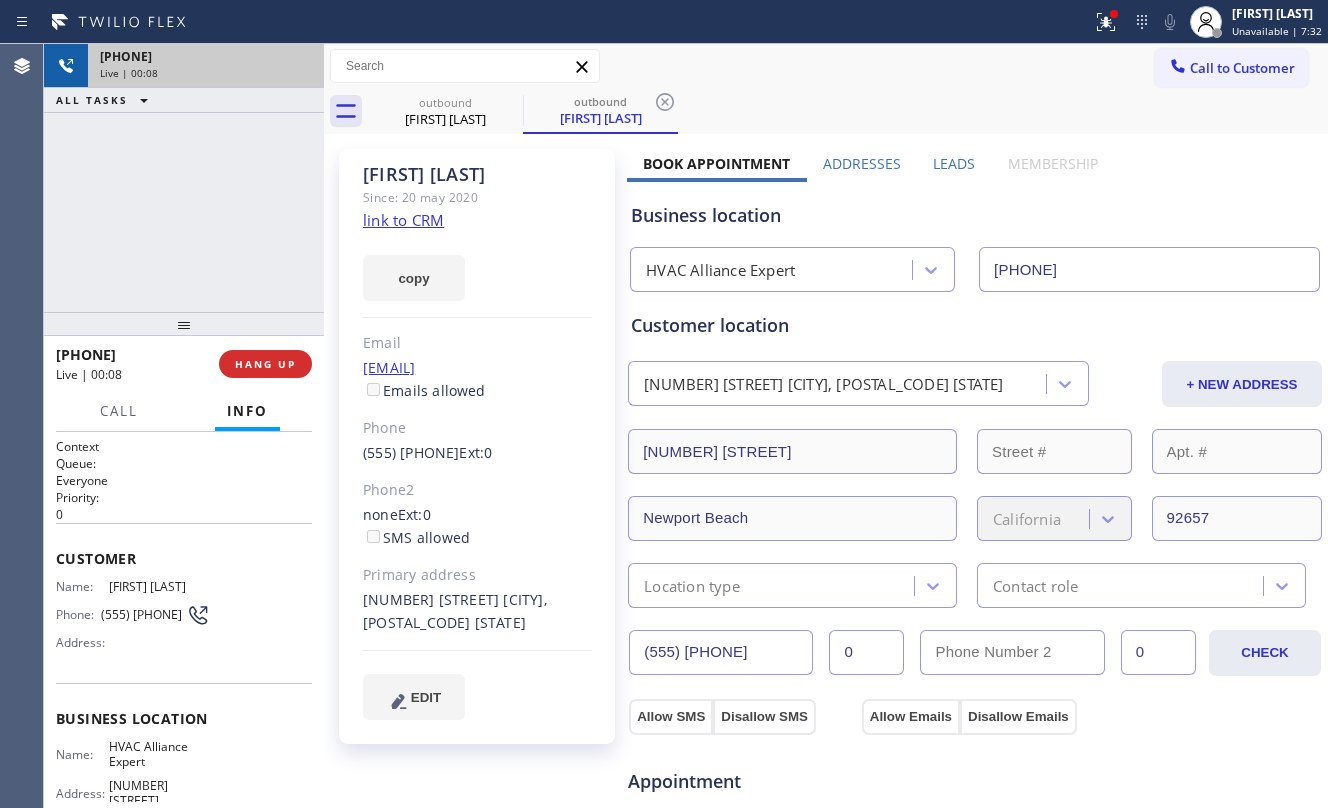click on "+1[PHONE] Live | 00:08 ALL TASKS ALL TASKS ACTIVE TASKS TASKS IN WRAP UP" at bounding box center [184, 178] 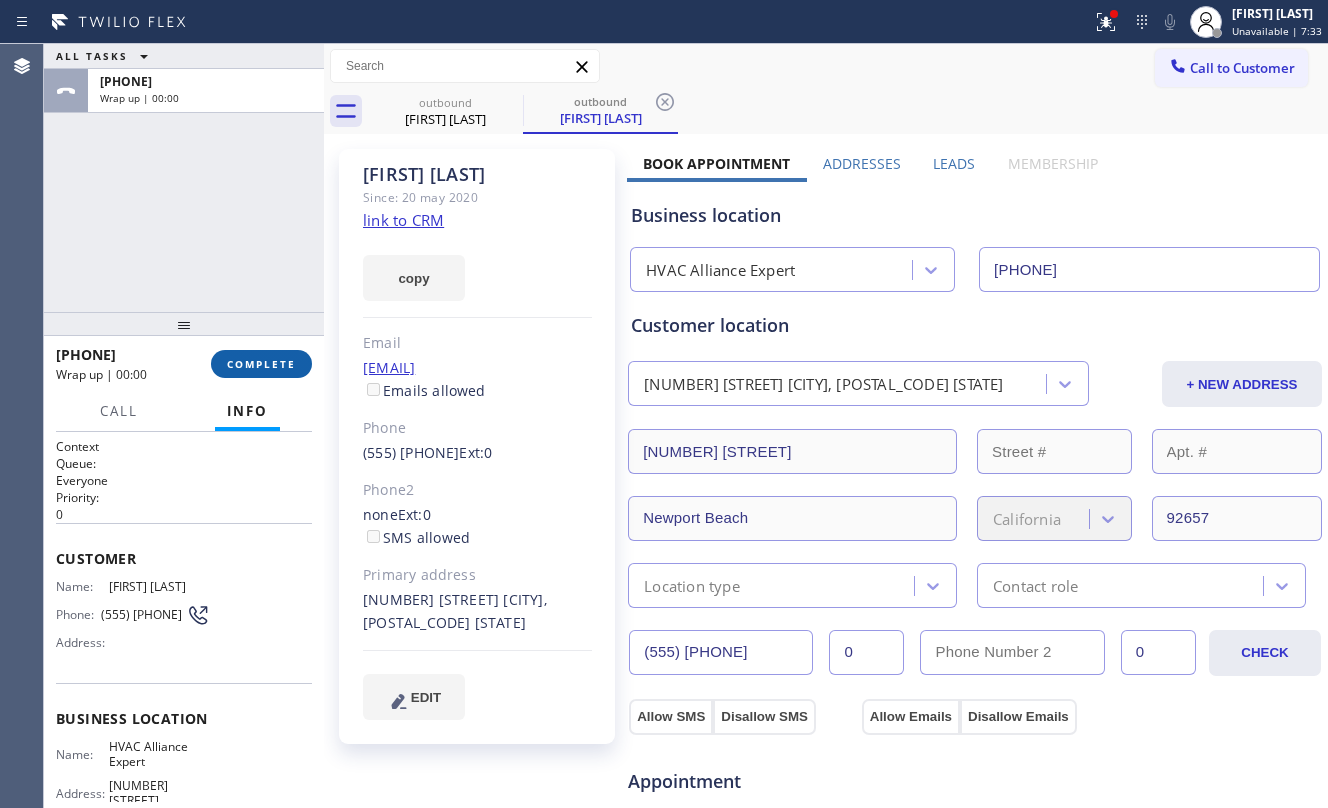 click on "COMPLETE" at bounding box center [261, 364] 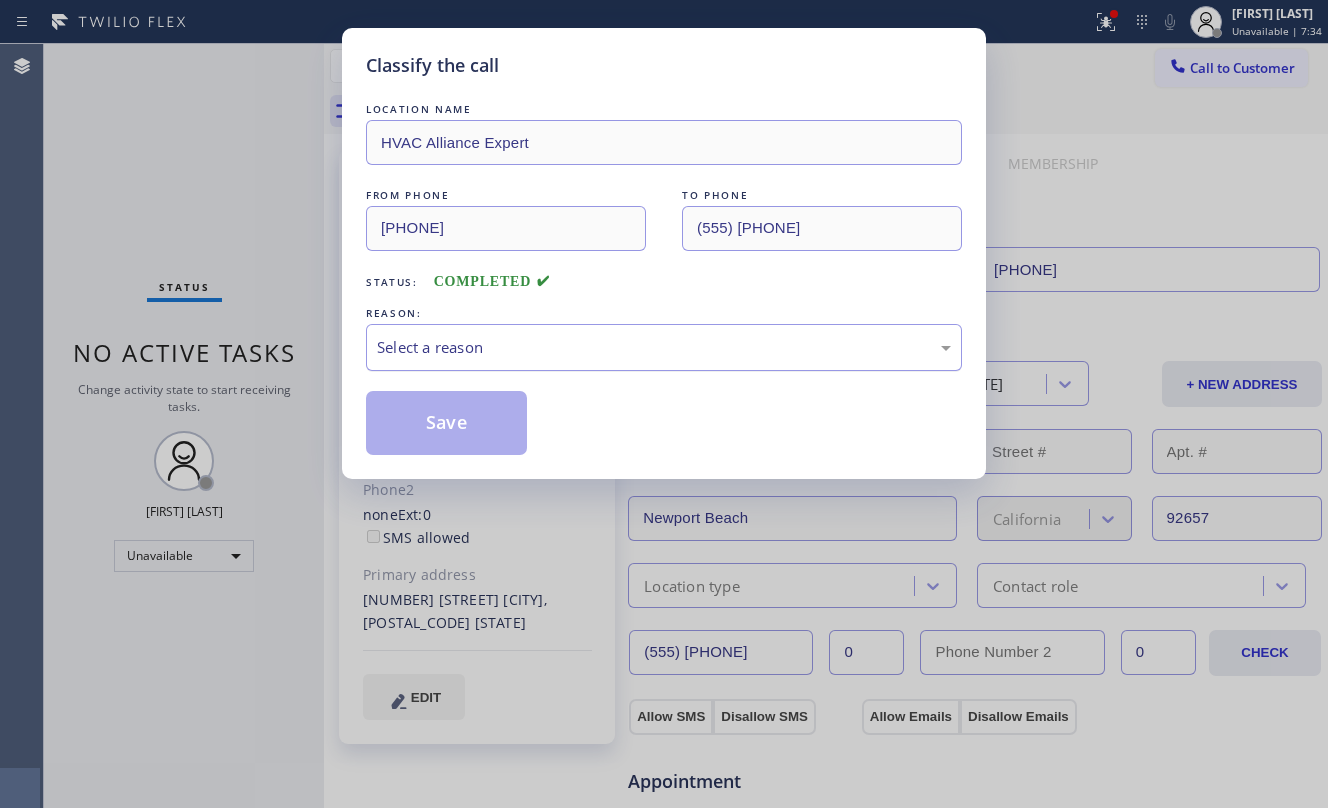 click on "Select a reason" at bounding box center [664, 347] 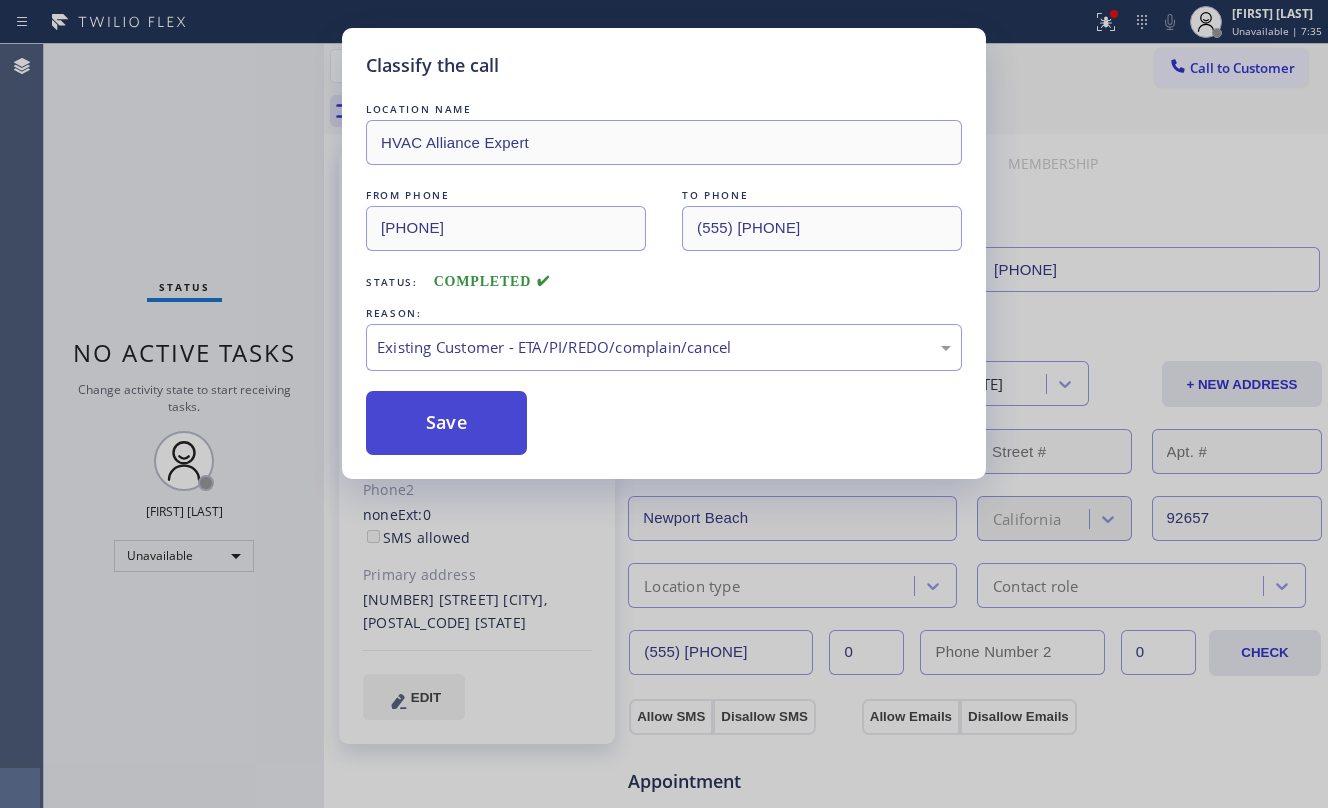 click on "Save" at bounding box center (446, 423) 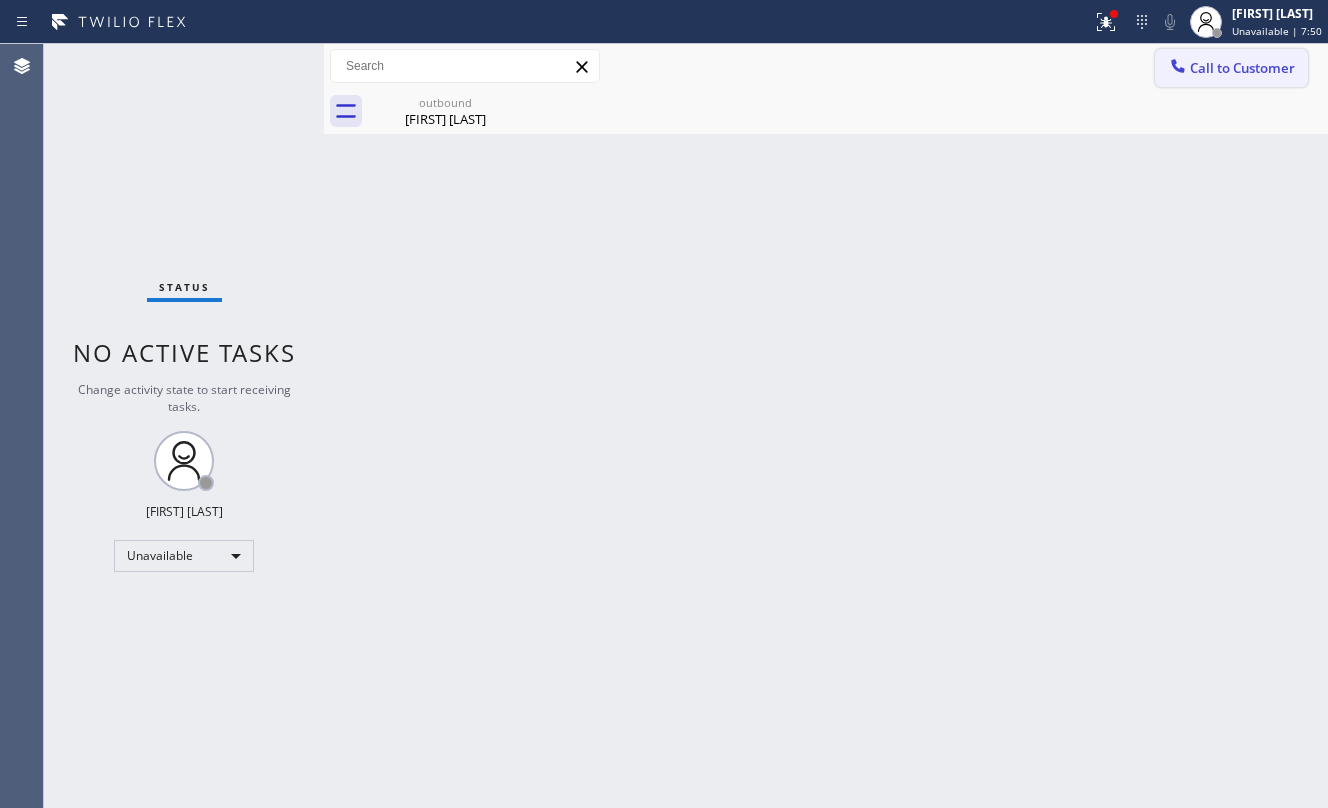 click on "Call to Customer" at bounding box center [1231, 68] 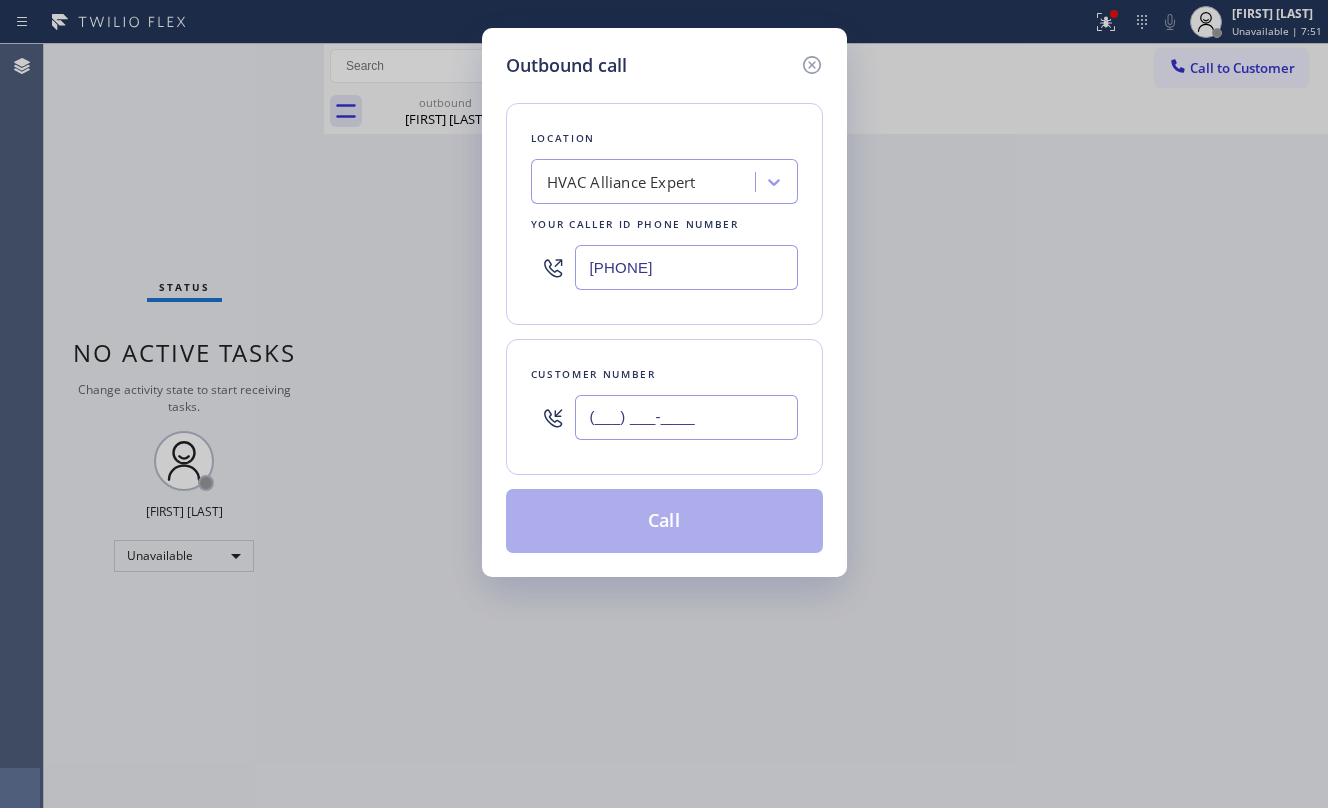 click on "(___) ___-____" at bounding box center [686, 417] 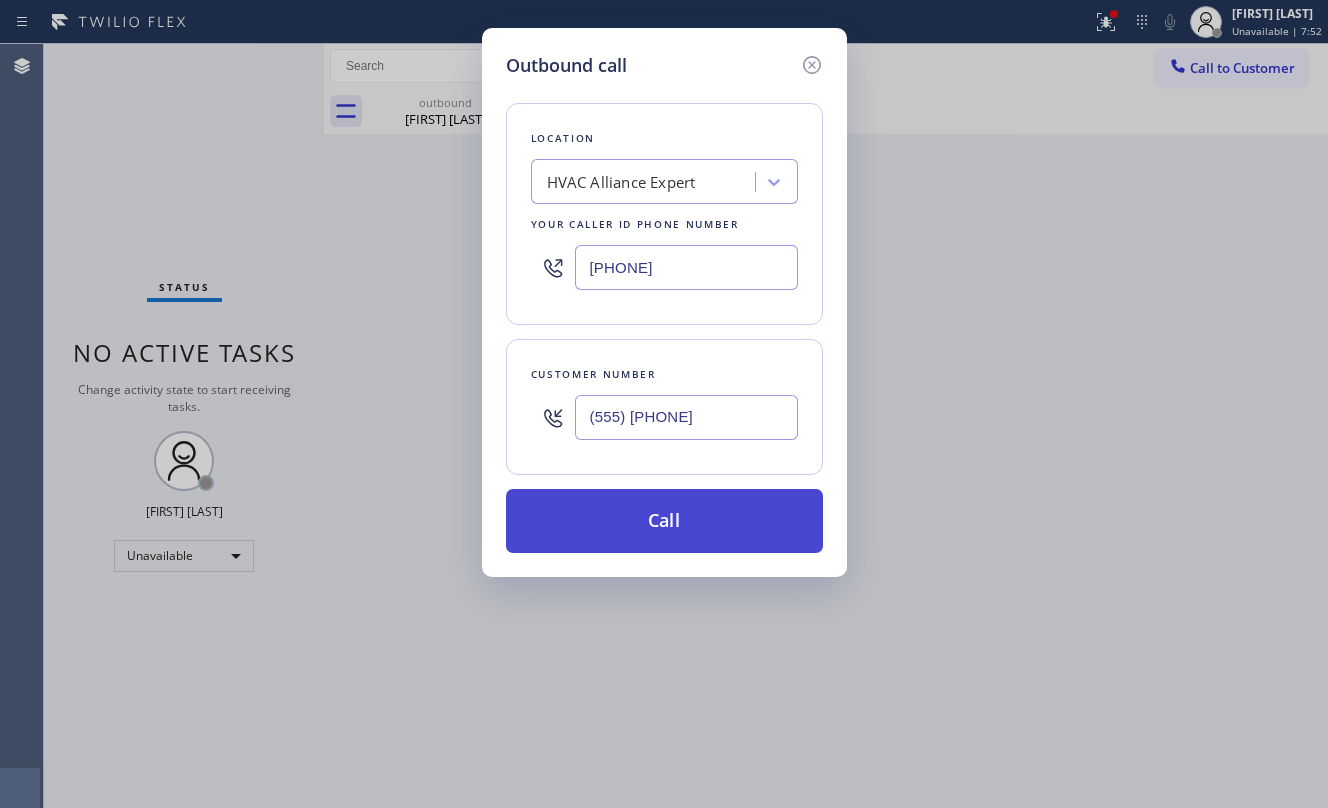type on "(555) [PHONE]" 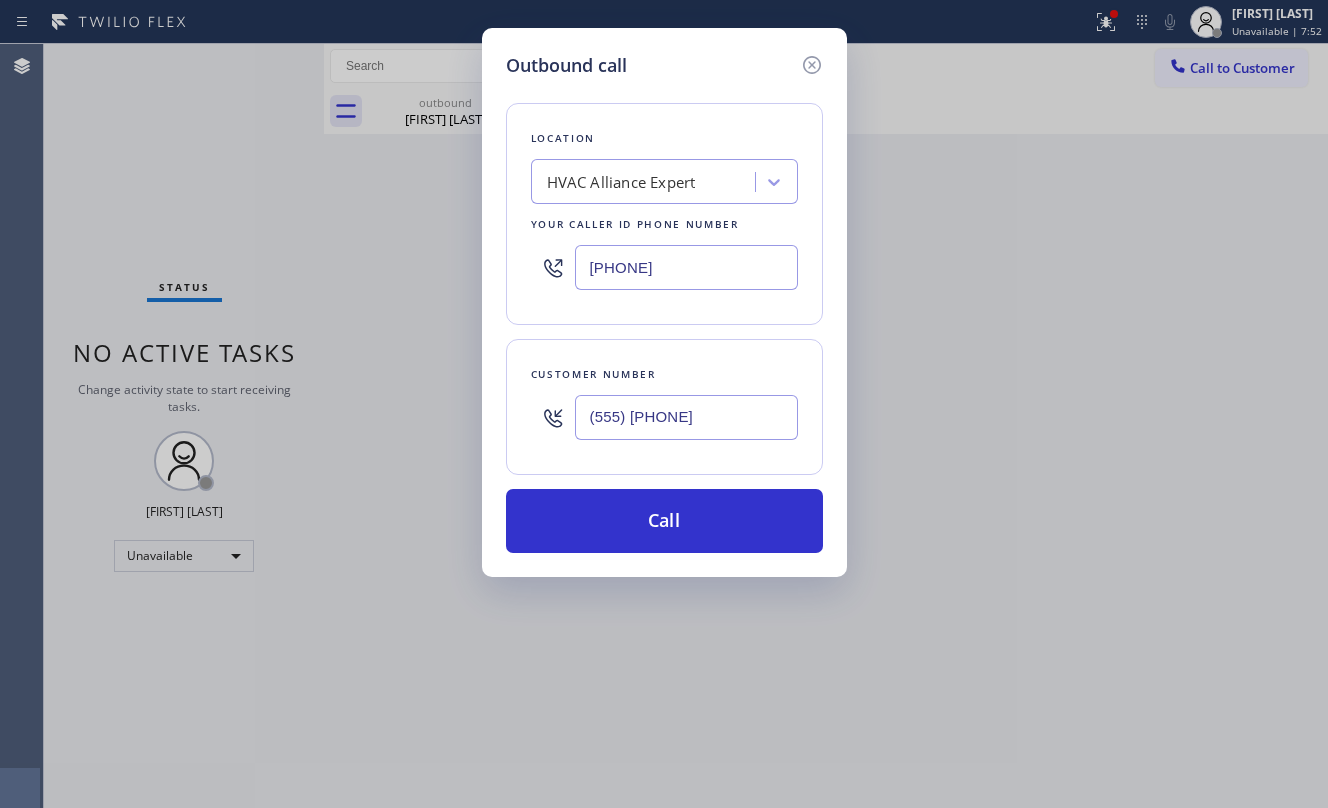 drag, startPoint x: 686, startPoint y: 521, endPoint x: 1300, endPoint y: 541, distance: 614.3256 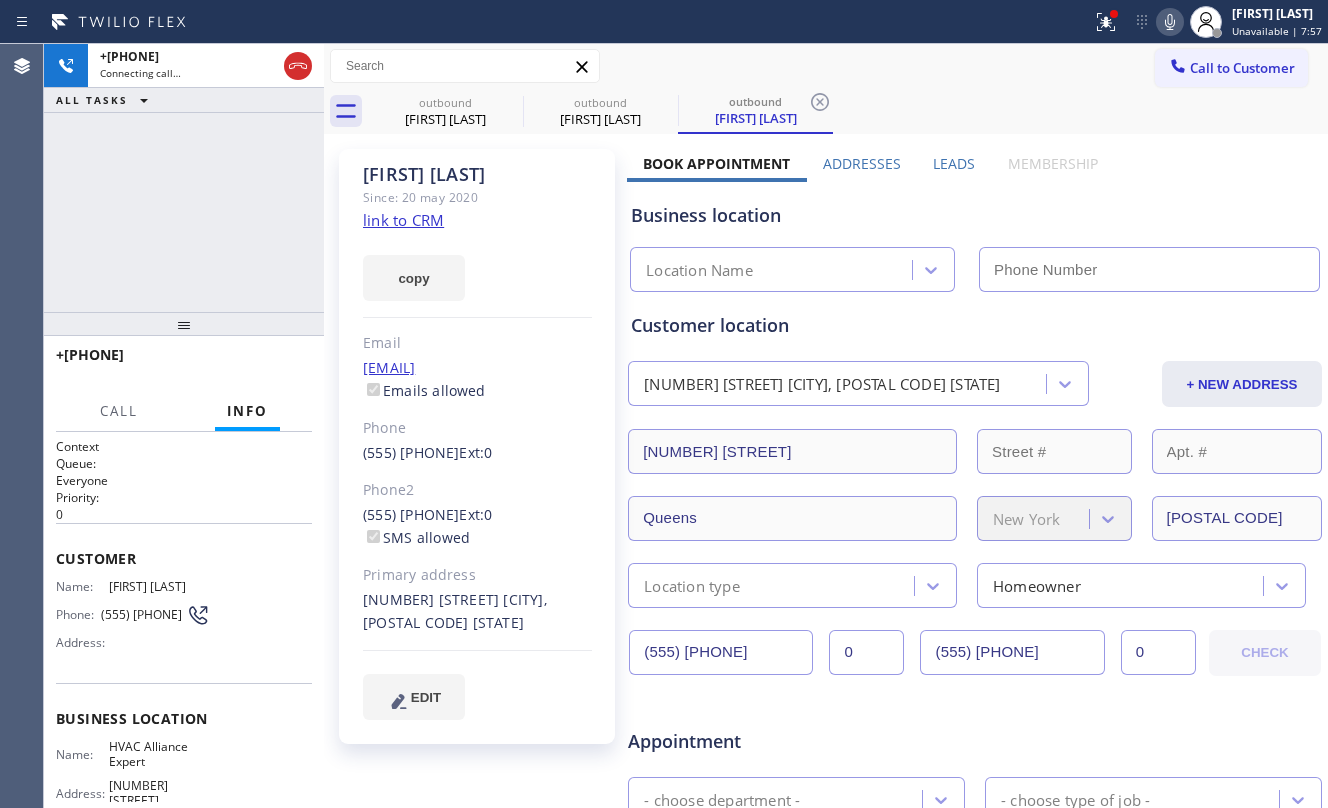 type on "[PHONE]" 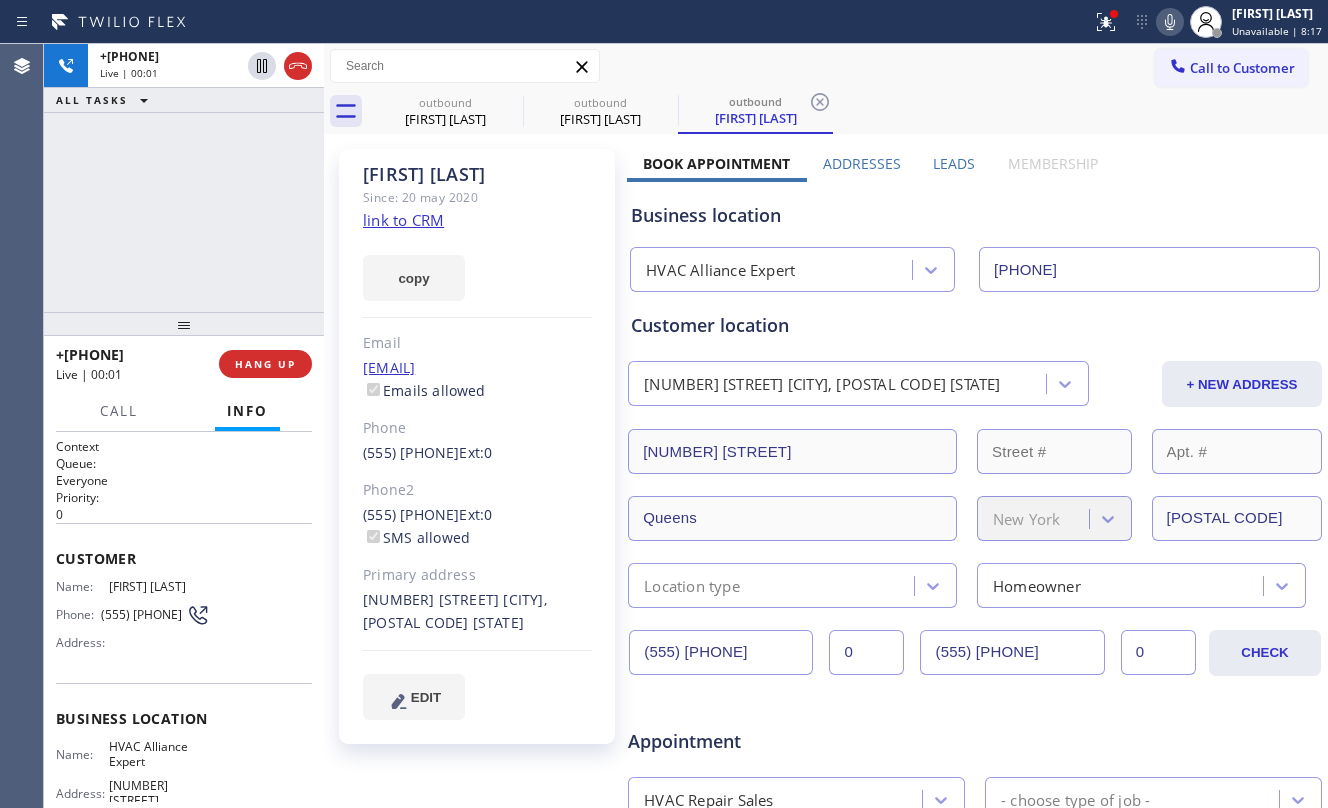 click on "[PHONE] Live | 00:01 ALL TASKS ALL TASKS ACTIVE TASKS TASKS IN WRAP UP" at bounding box center [184, 178] 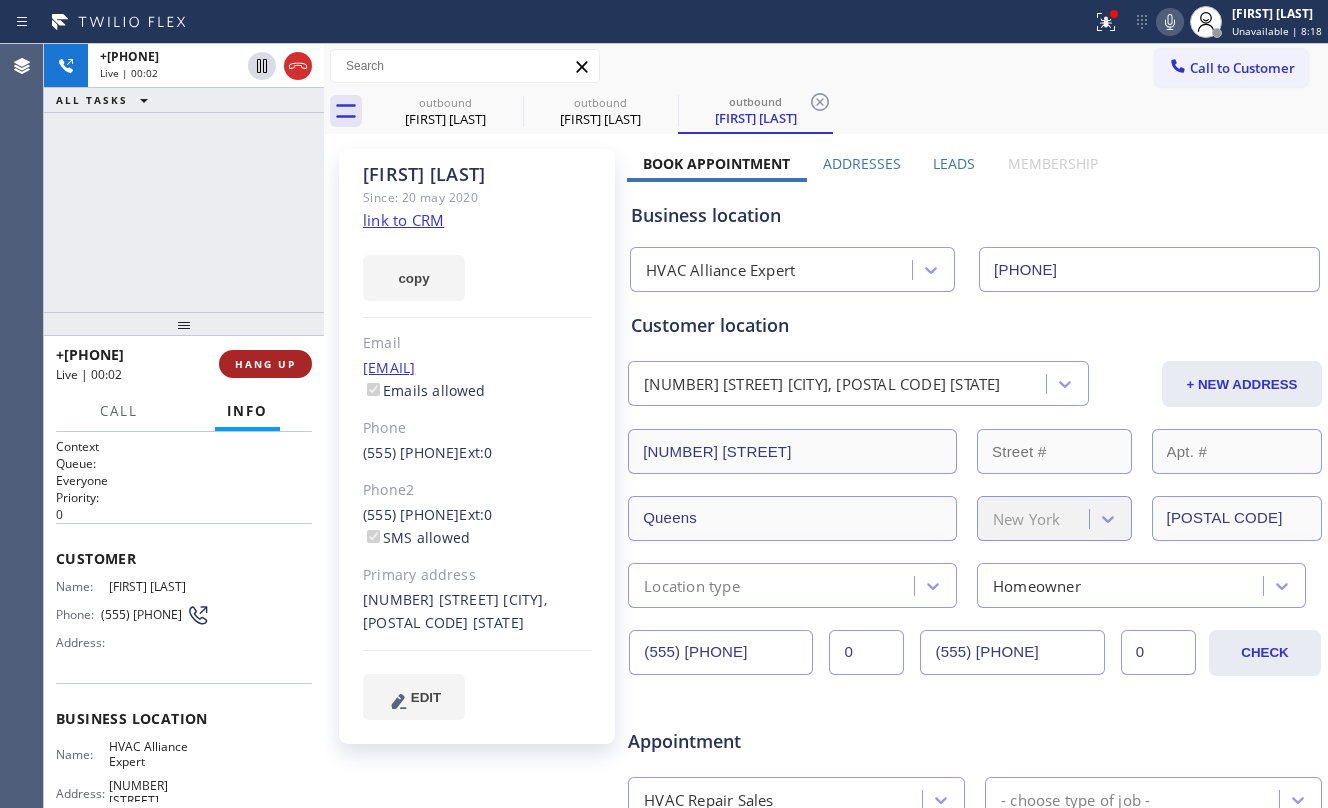 click on "HANG UP" at bounding box center (265, 364) 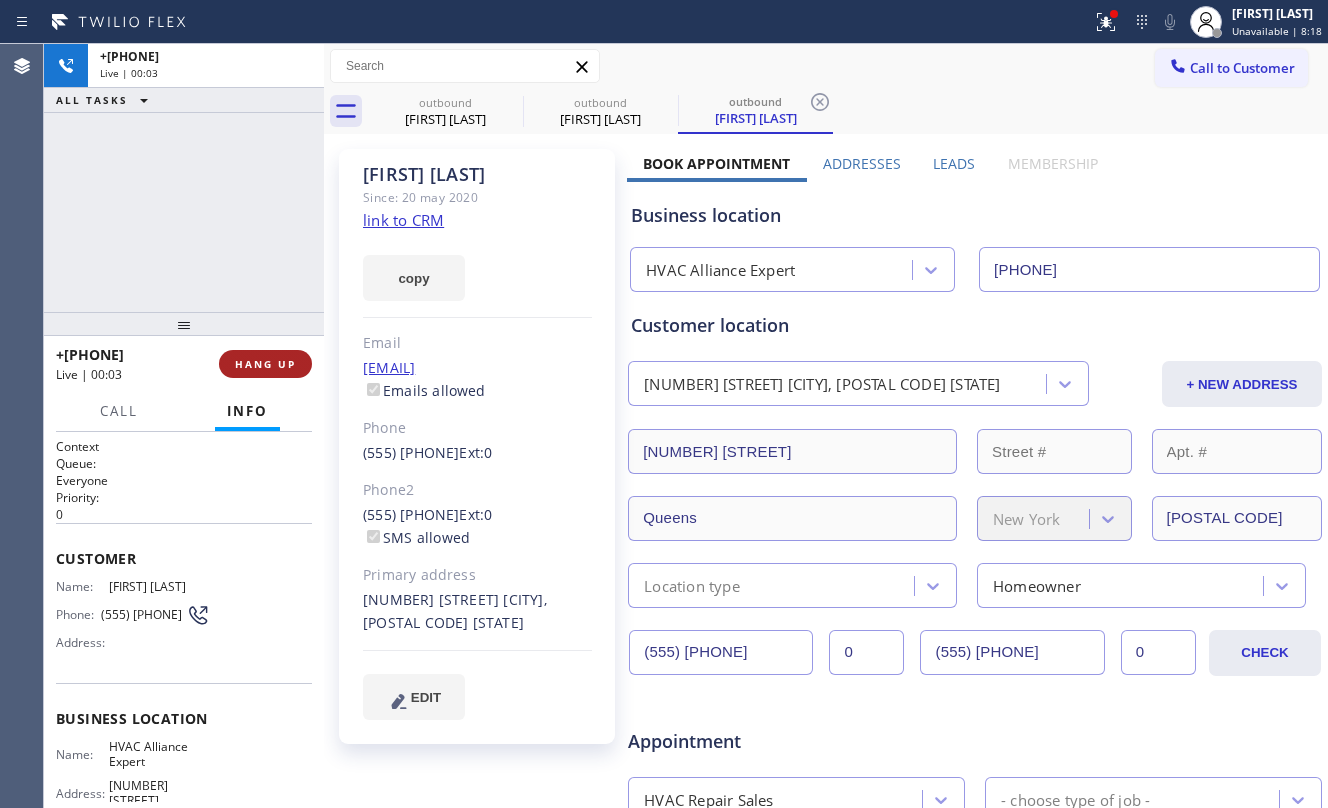 click on "HANG UP" at bounding box center (265, 364) 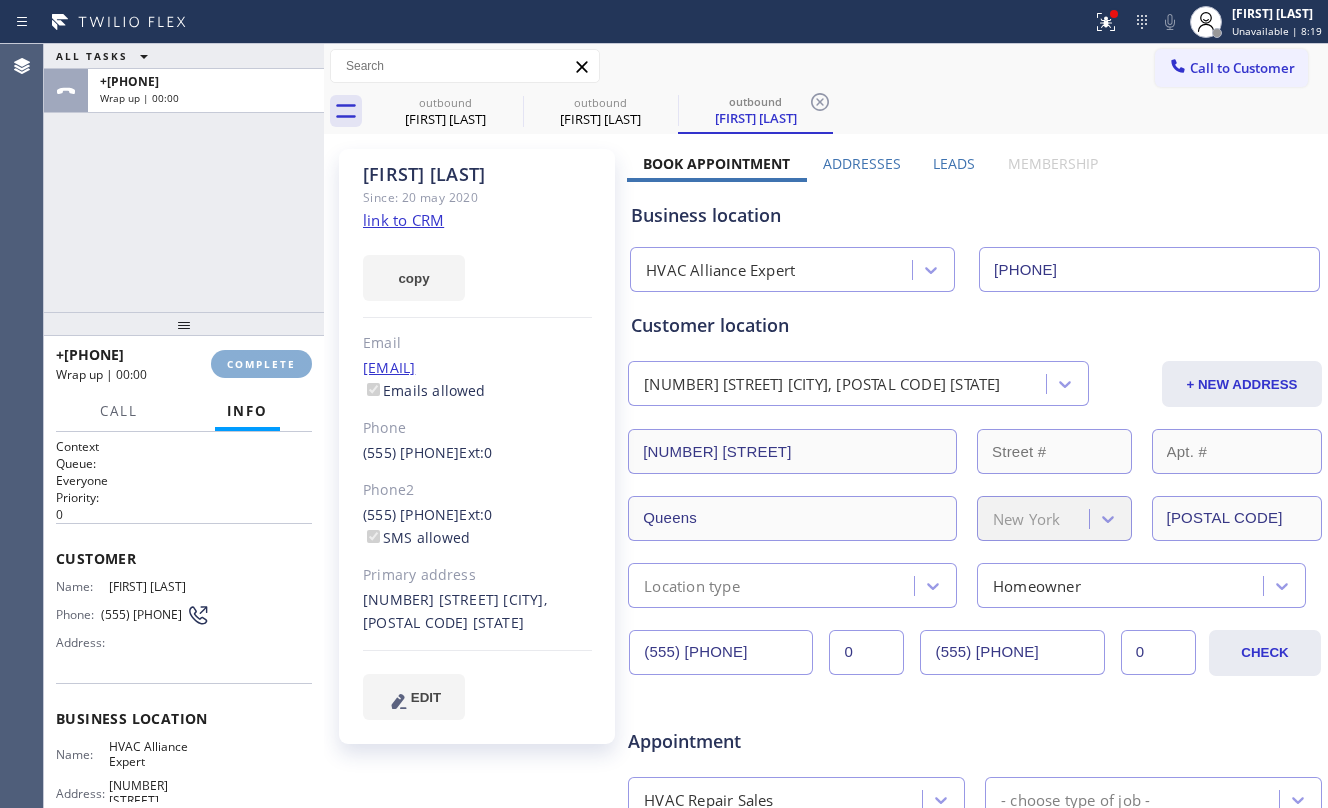 click on "COMPLETE" at bounding box center (261, 364) 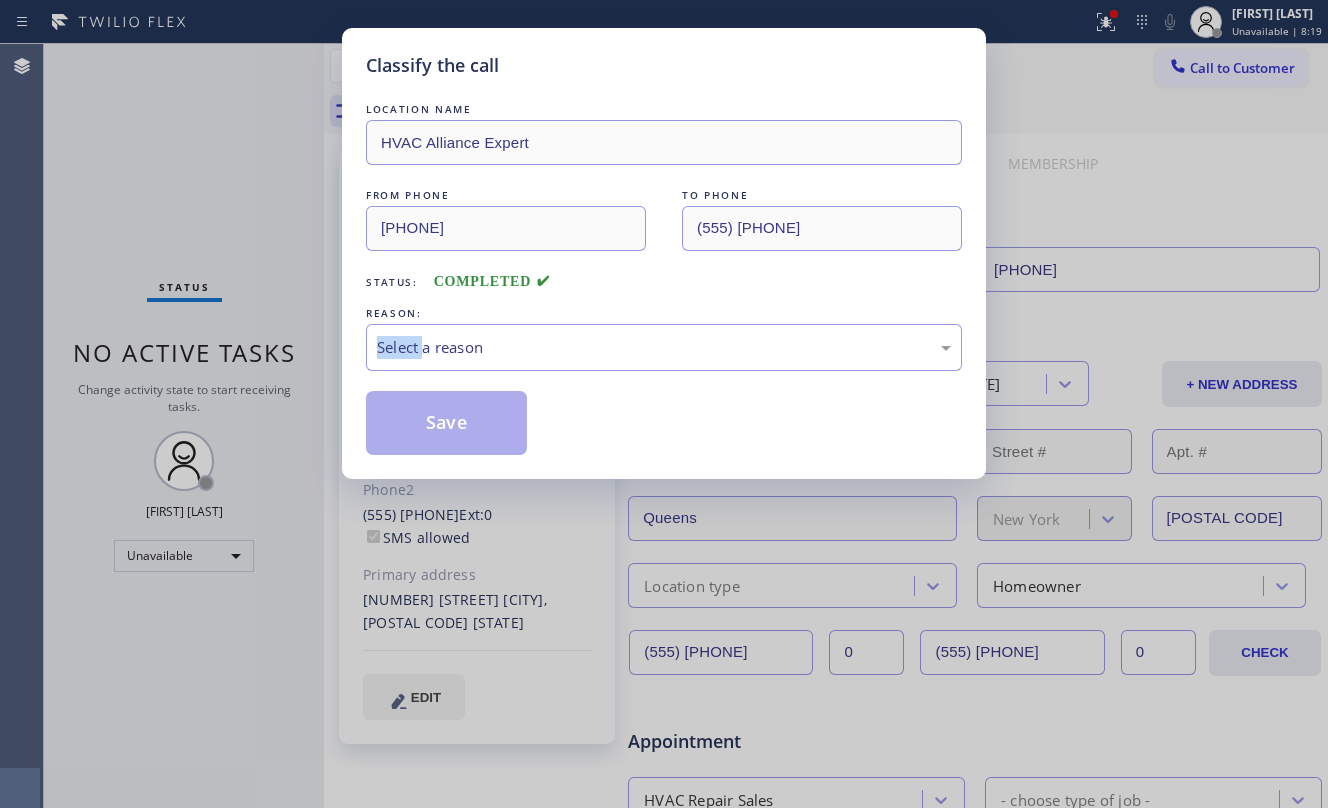 click on "Classify the call LOCATION NAME HVAC Alliance Expert FROM PHONE [PHONE] TO PHONE [PHONE] Status: COMPLETED REASON: Select a reason Save" at bounding box center (664, 404) 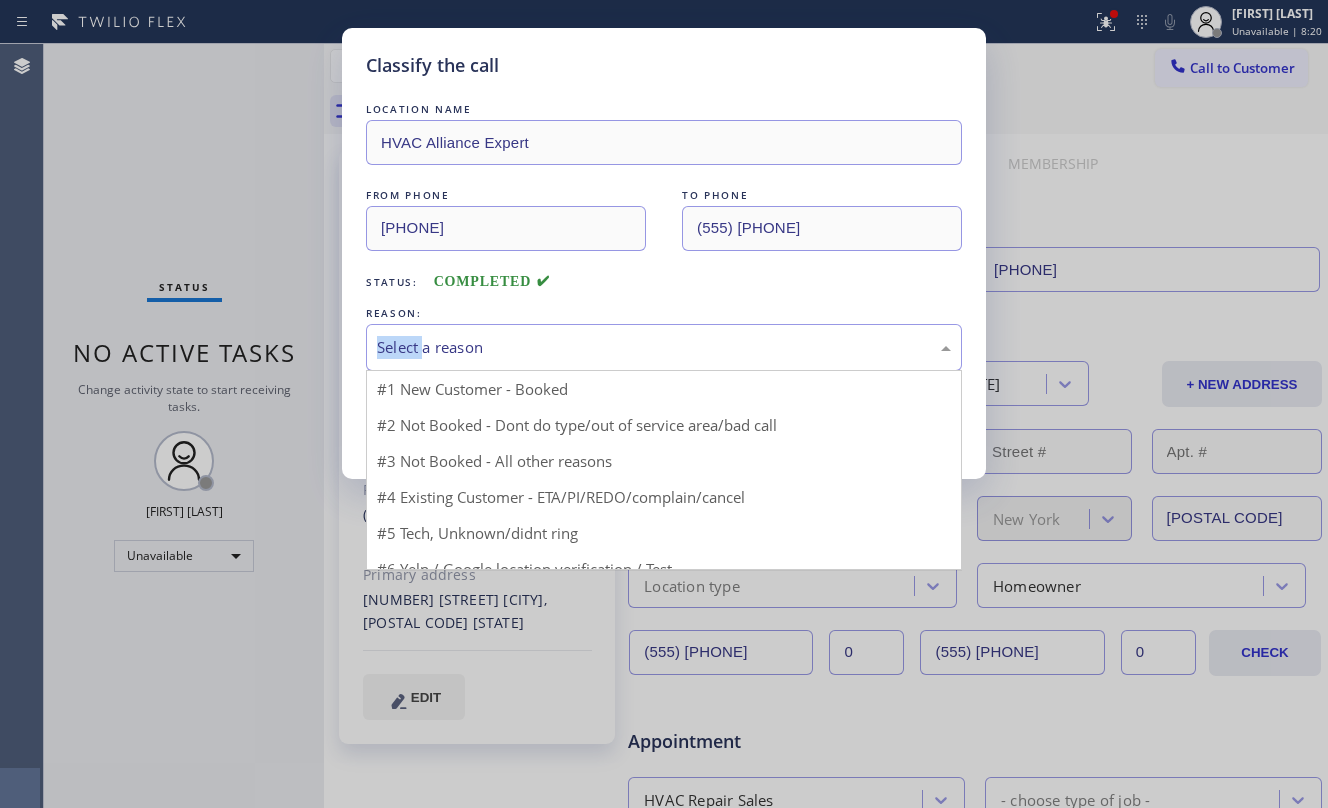 click on "Select a reason" at bounding box center (664, 347) 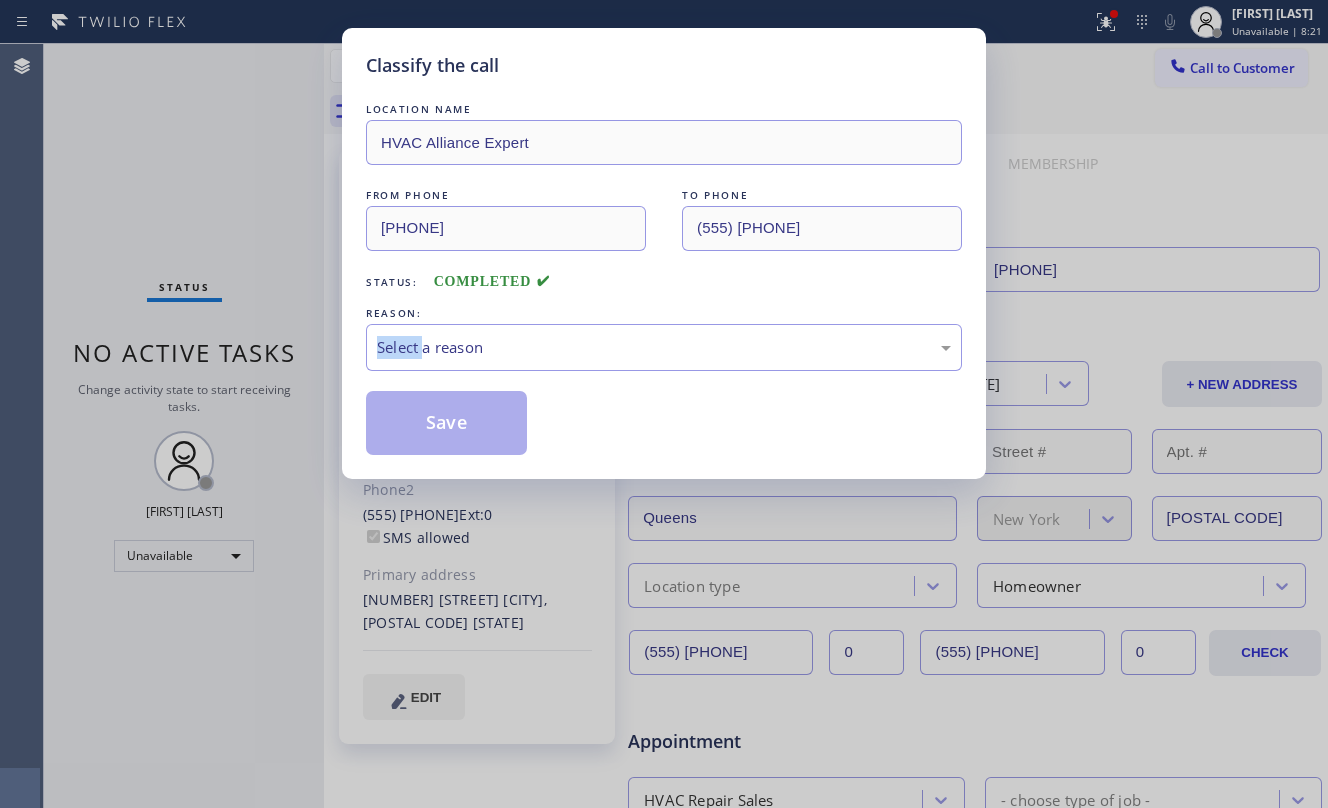 drag, startPoint x: 653, startPoint y: 350, endPoint x: 688, endPoint y: 389, distance: 52.40229 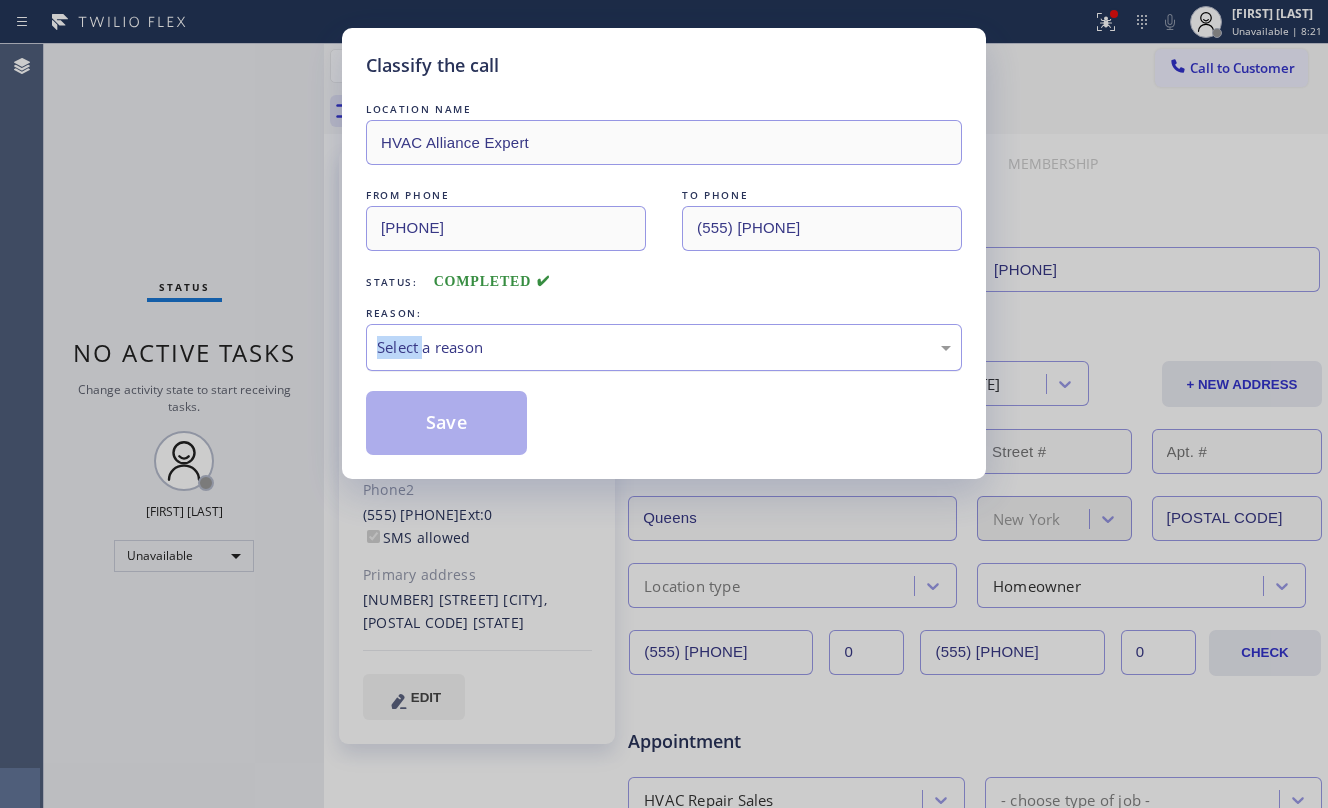 click on "Select a reason" at bounding box center (664, 347) 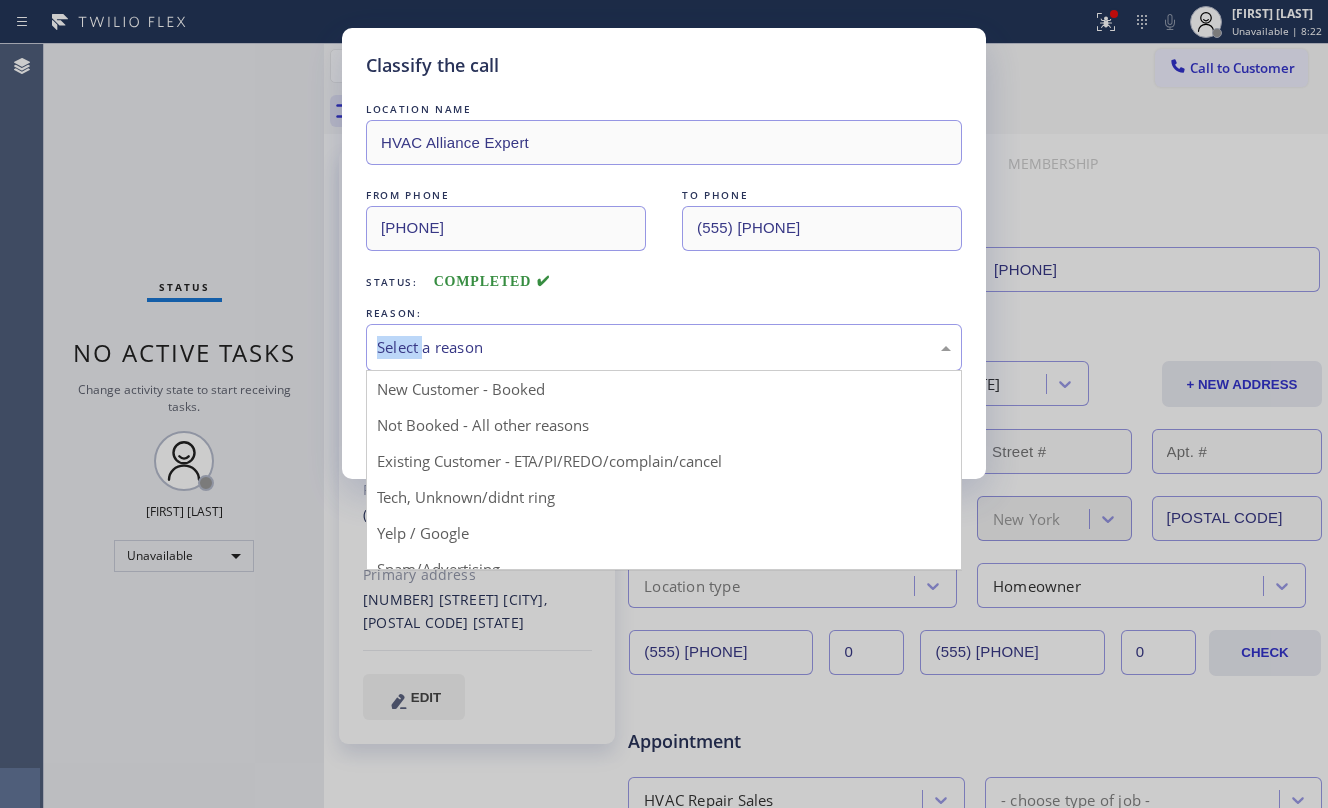 drag, startPoint x: 678, startPoint y: 462, endPoint x: 441, endPoint y: 449, distance: 237.35628 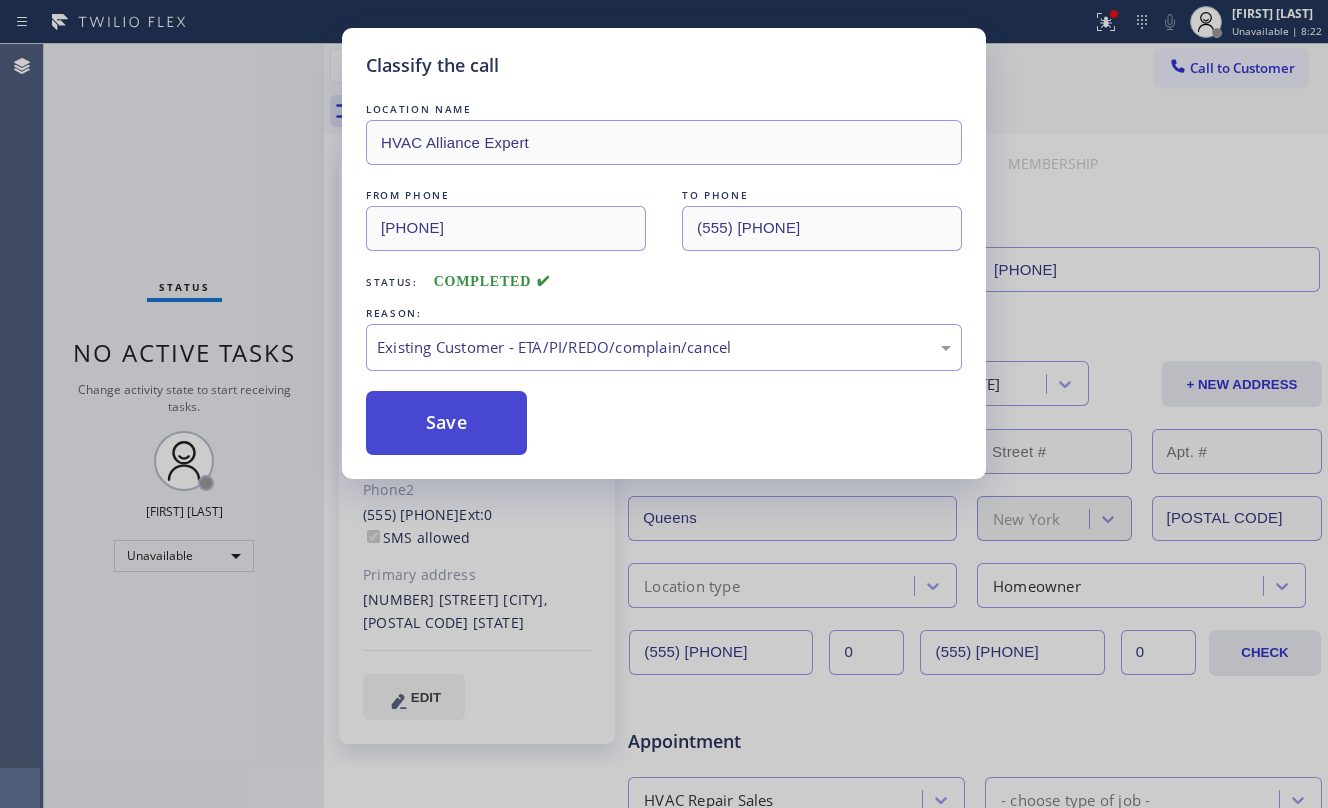 click on "Save" at bounding box center [446, 423] 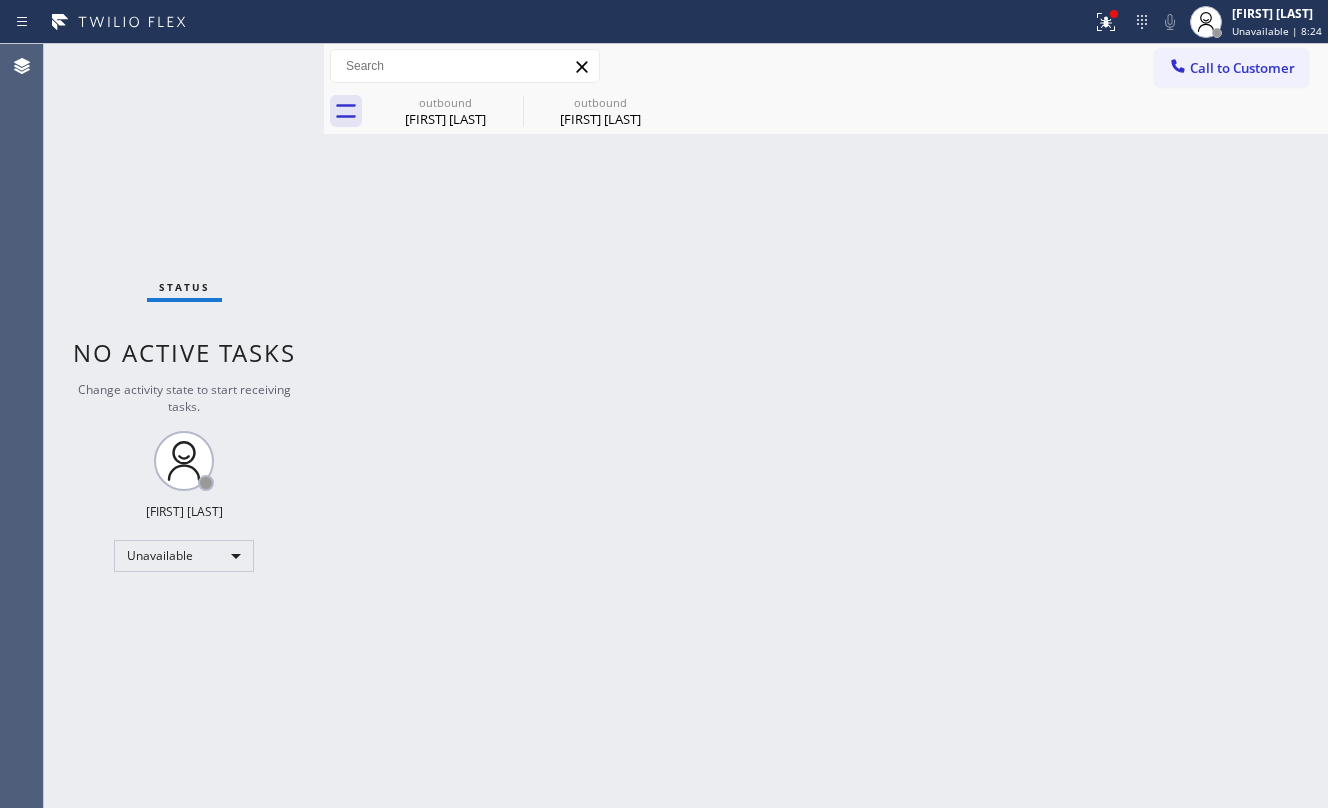 click on "Call to Customer" at bounding box center (1242, 68) 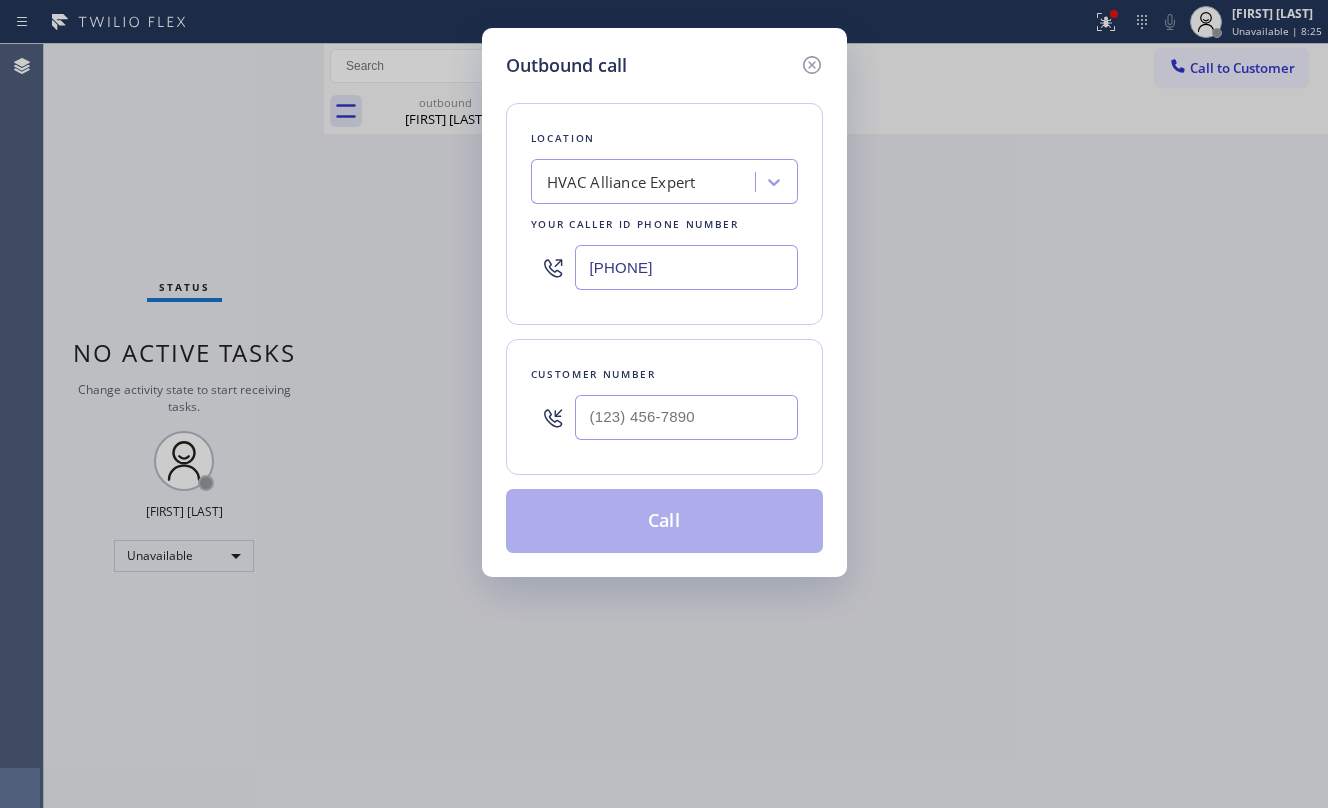 click at bounding box center (686, 417) 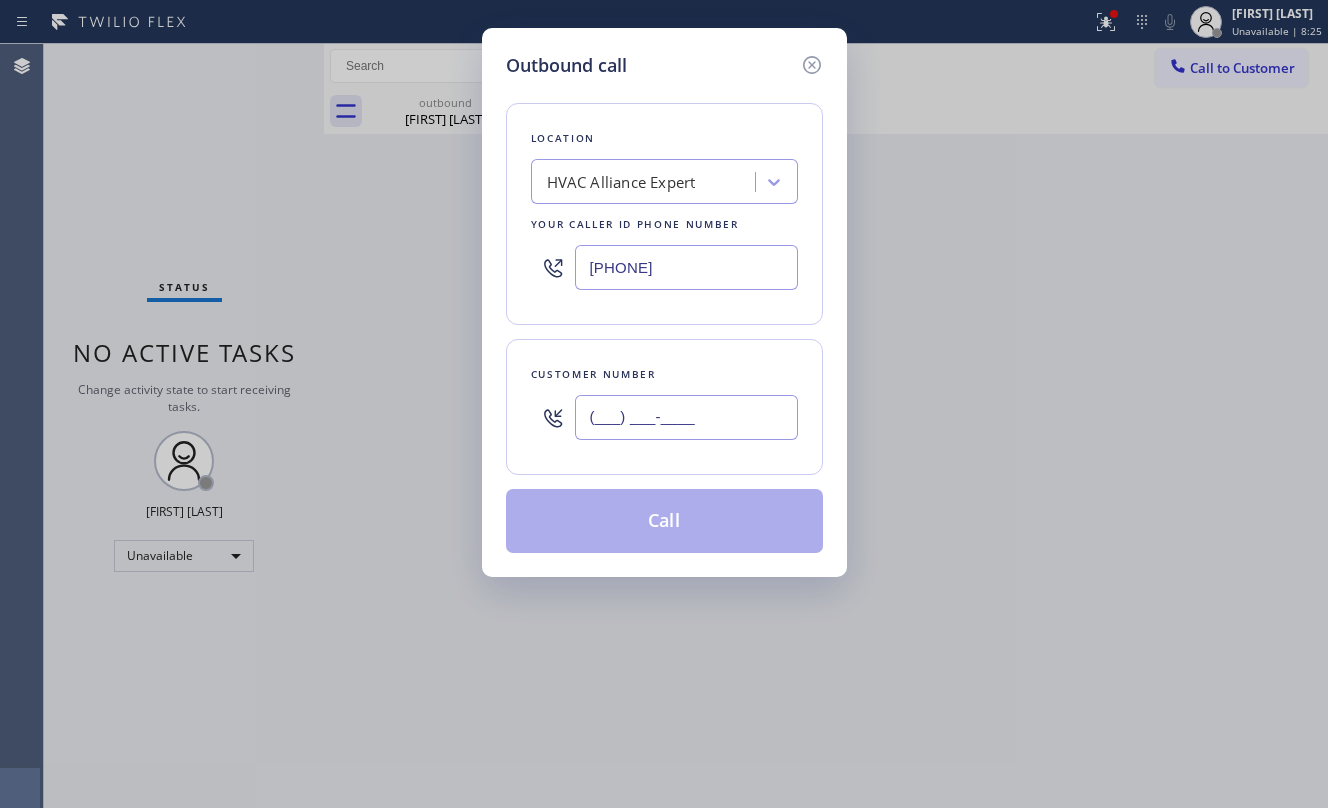 click on "(___) ___-____" at bounding box center (686, 417) 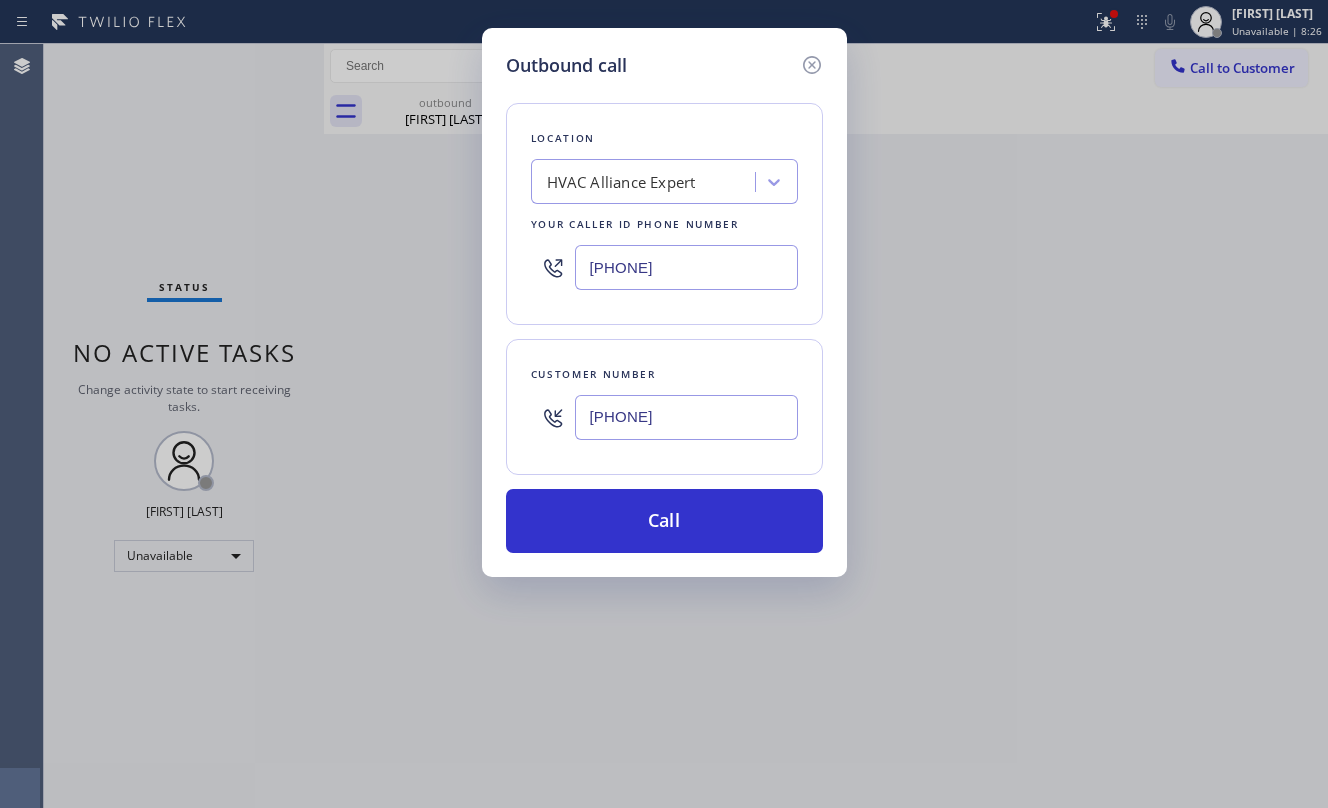 type on "[PHONE]" 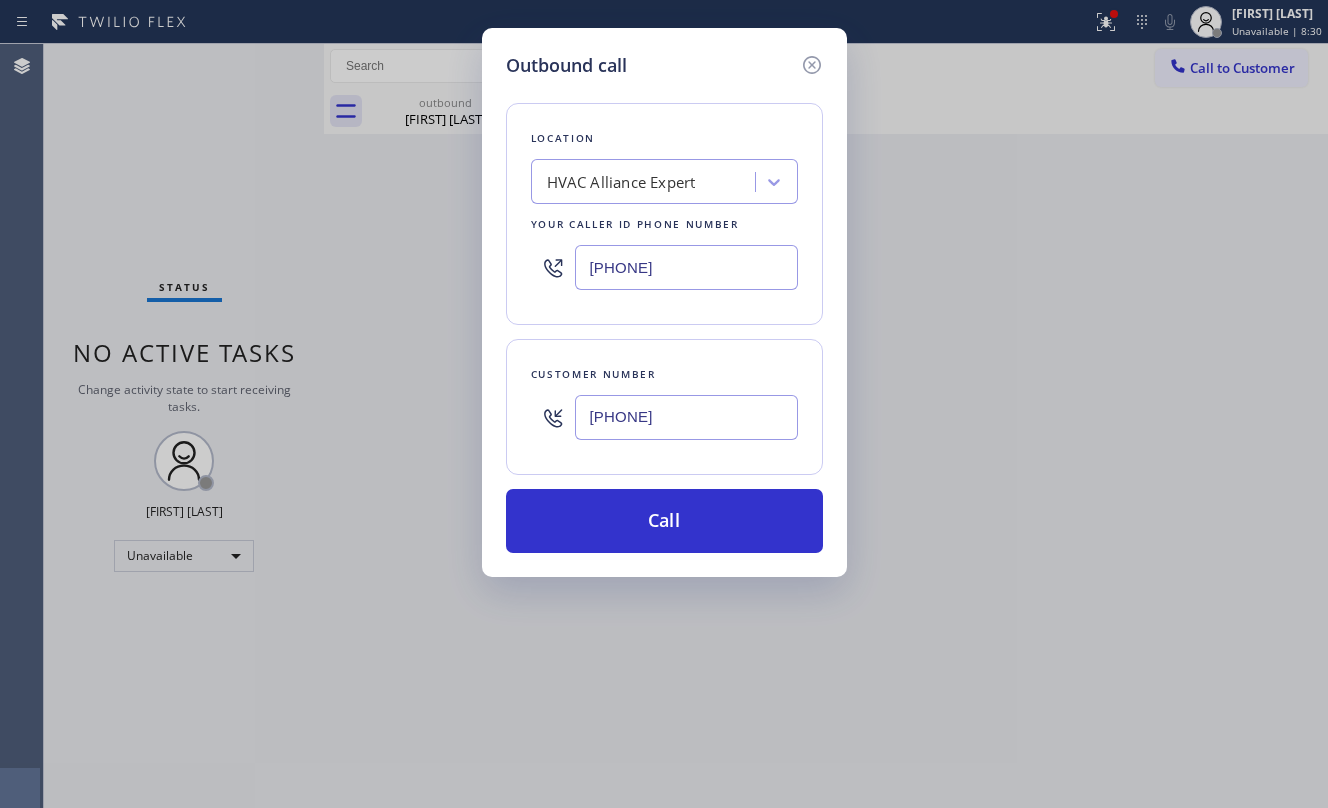 click on "[PHONE]" at bounding box center (686, 267) 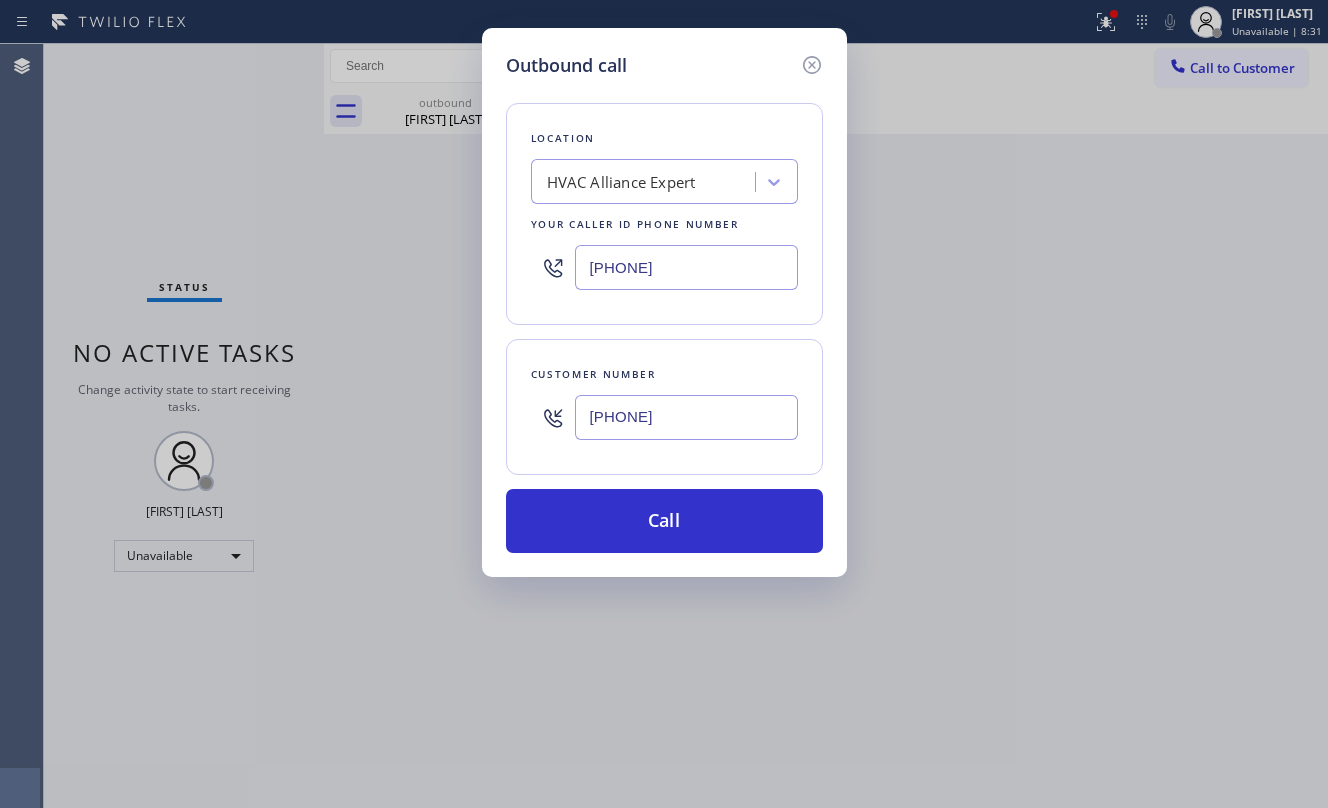 click on "[PHONE]" at bounding box center (686, 267) 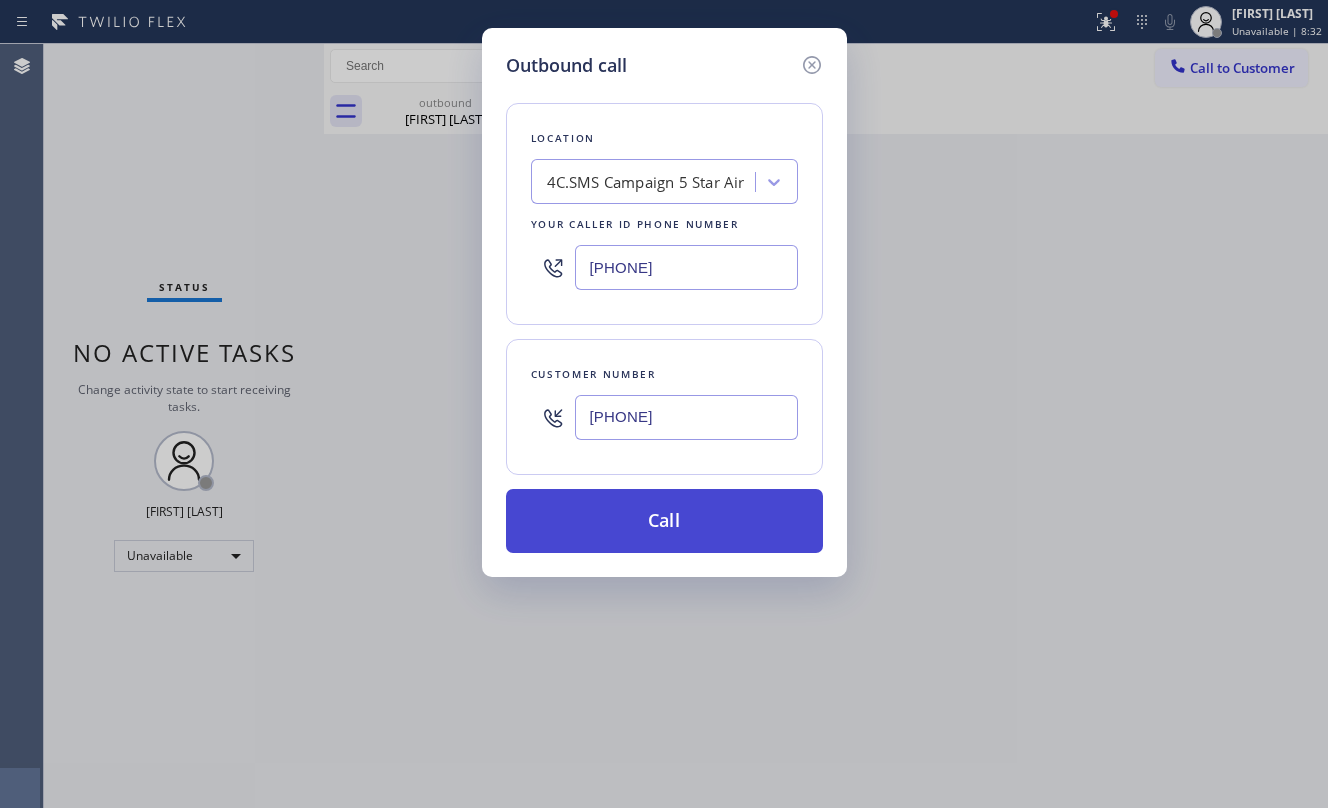 type on "[PHONE]" 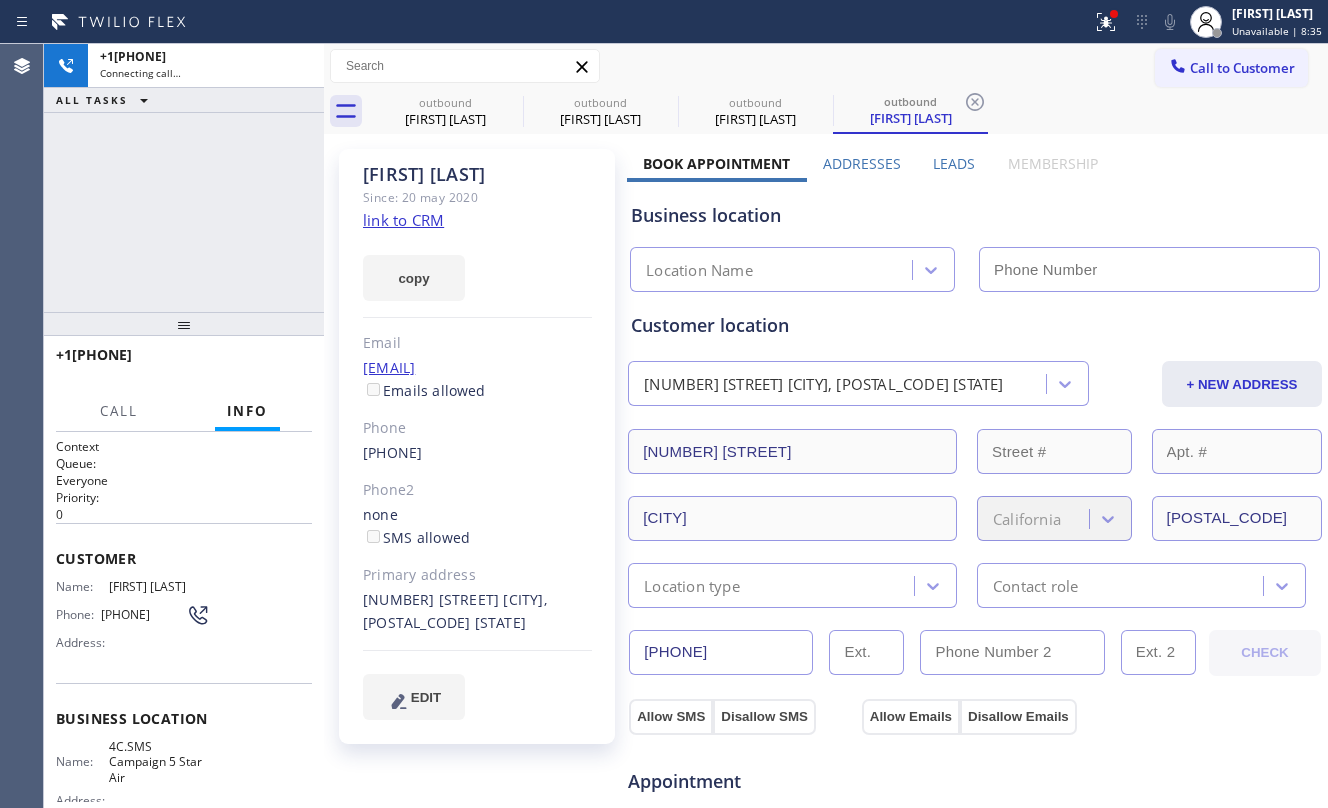 drag, startPoint x: 161, startPoint y: 154, endPoint x: 382, endPoint y: 226, distance: 232.43279 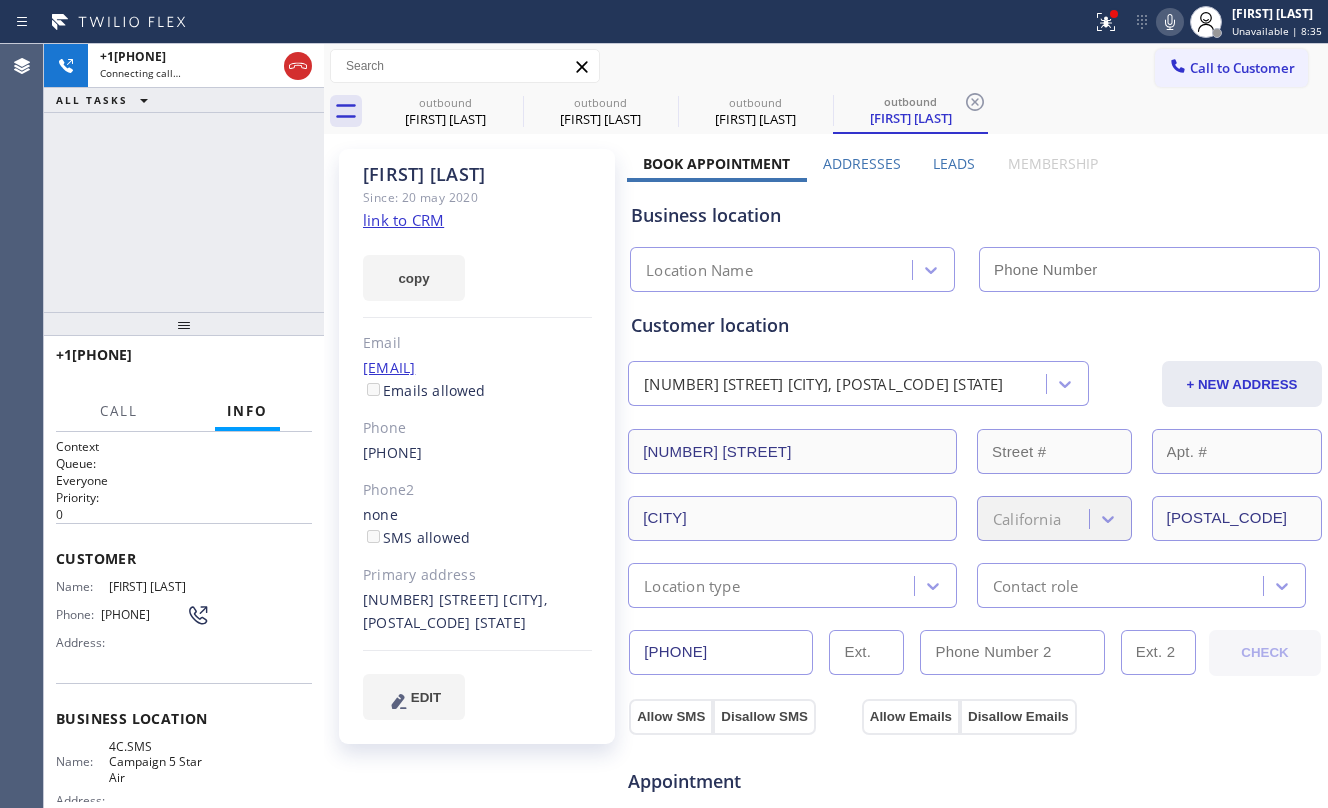 click on "link to CRM" 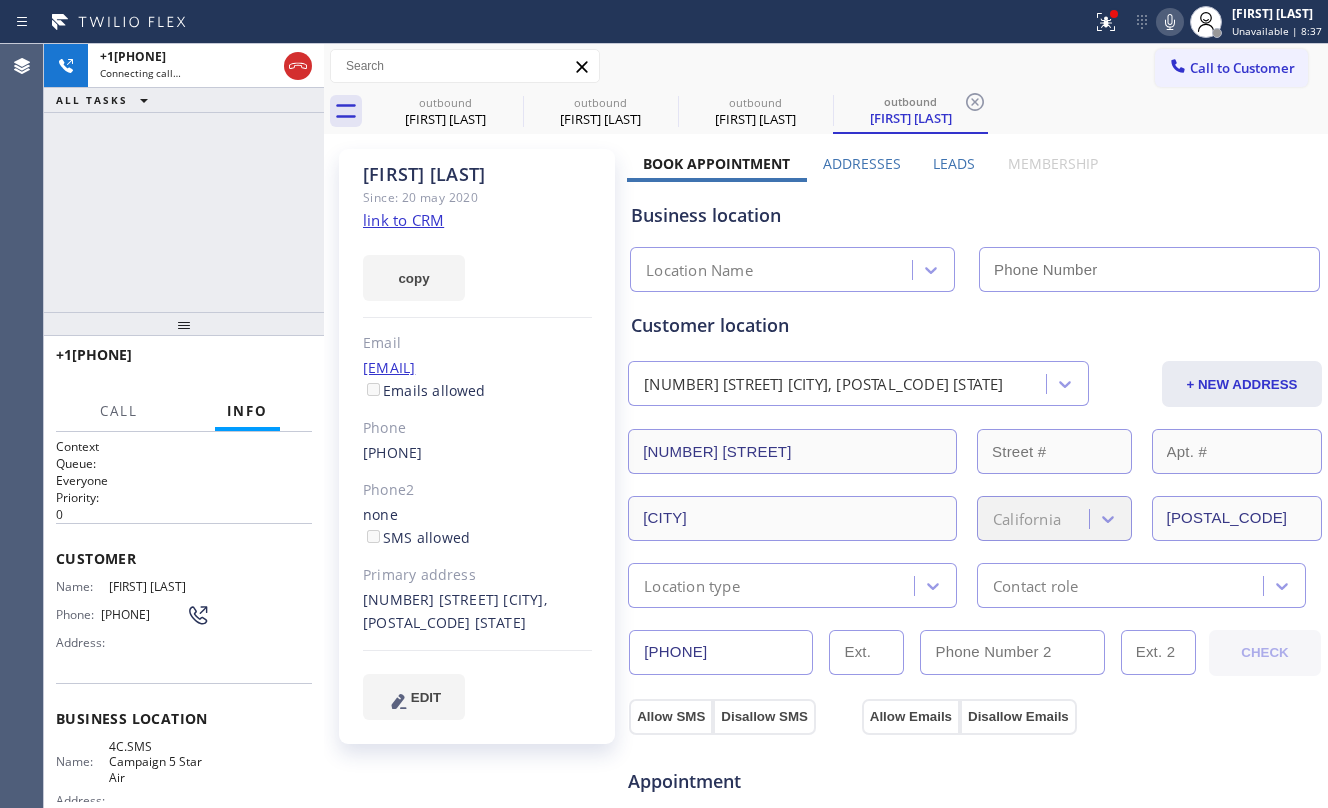 type on "[PHONE]" 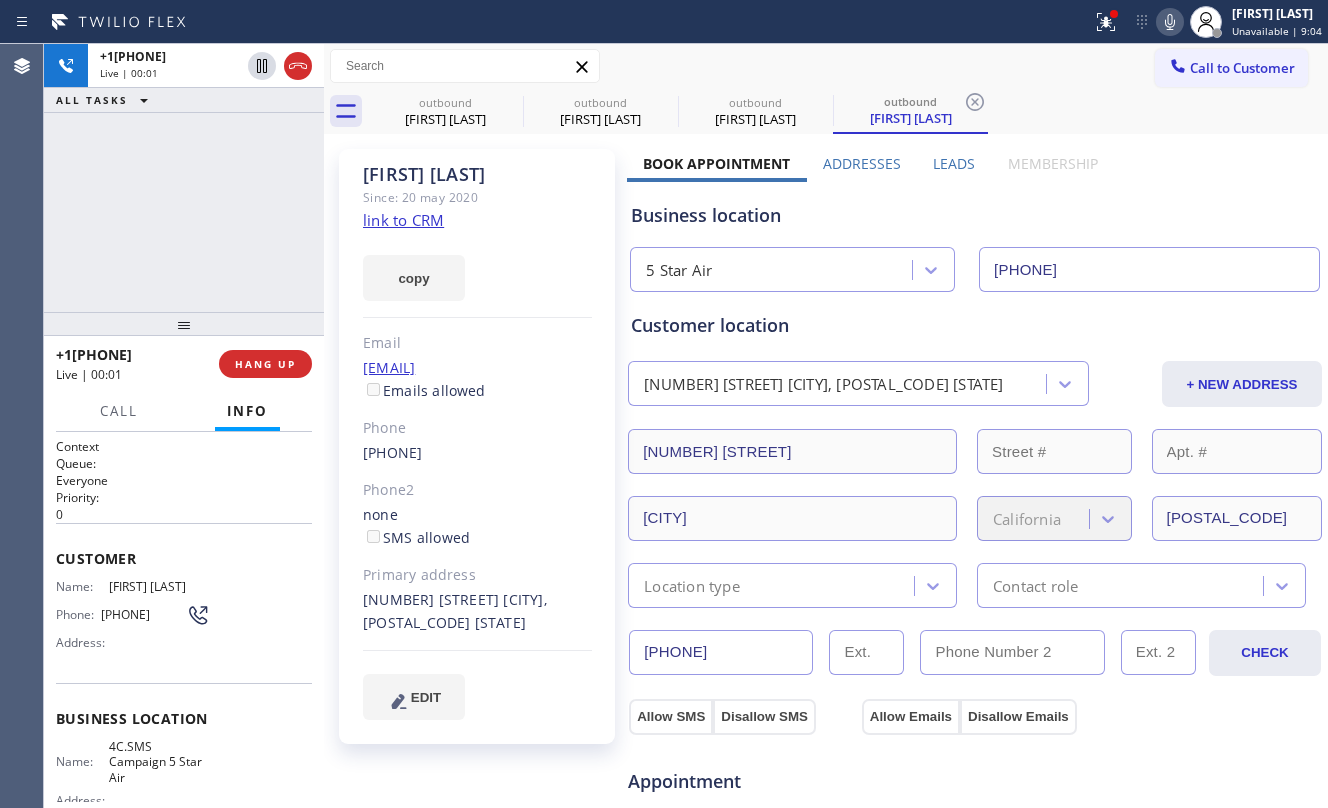 click on "+1[PHONE] Live | 00:01 ALL TASKS ALL TASKS ACTIVE TASKS TASKS IN WRAP UP" at bounding box center (184, 178) 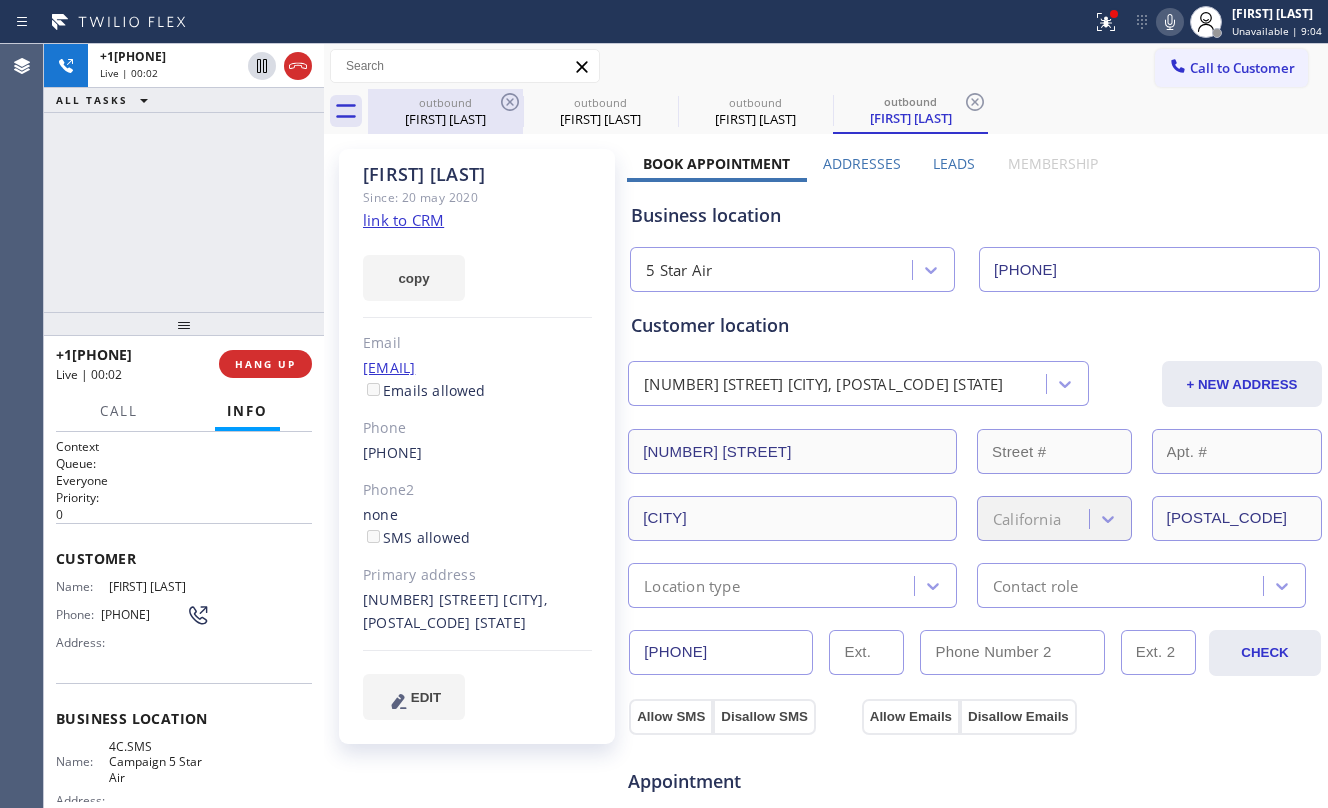 click on "outbound" at bounding box center (445, 102) 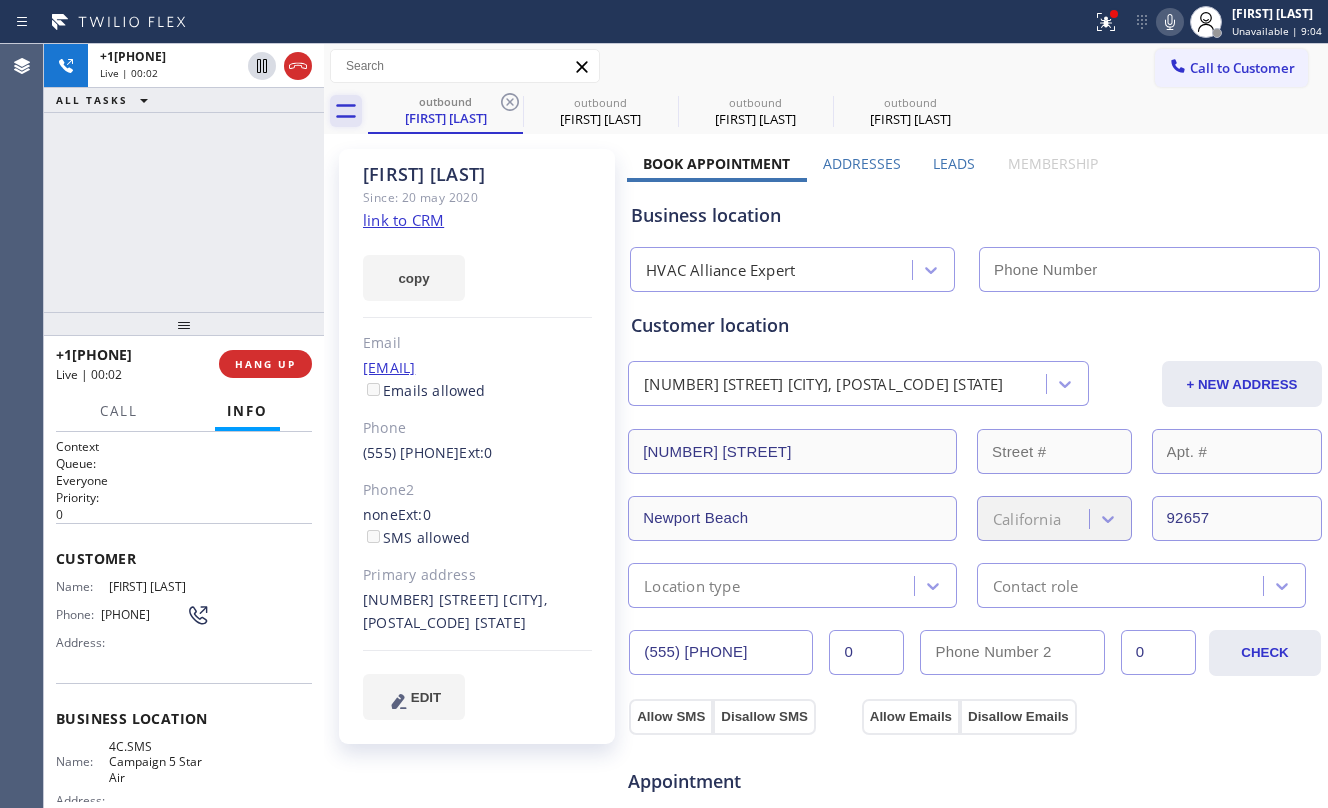 type on "[PHONE]" 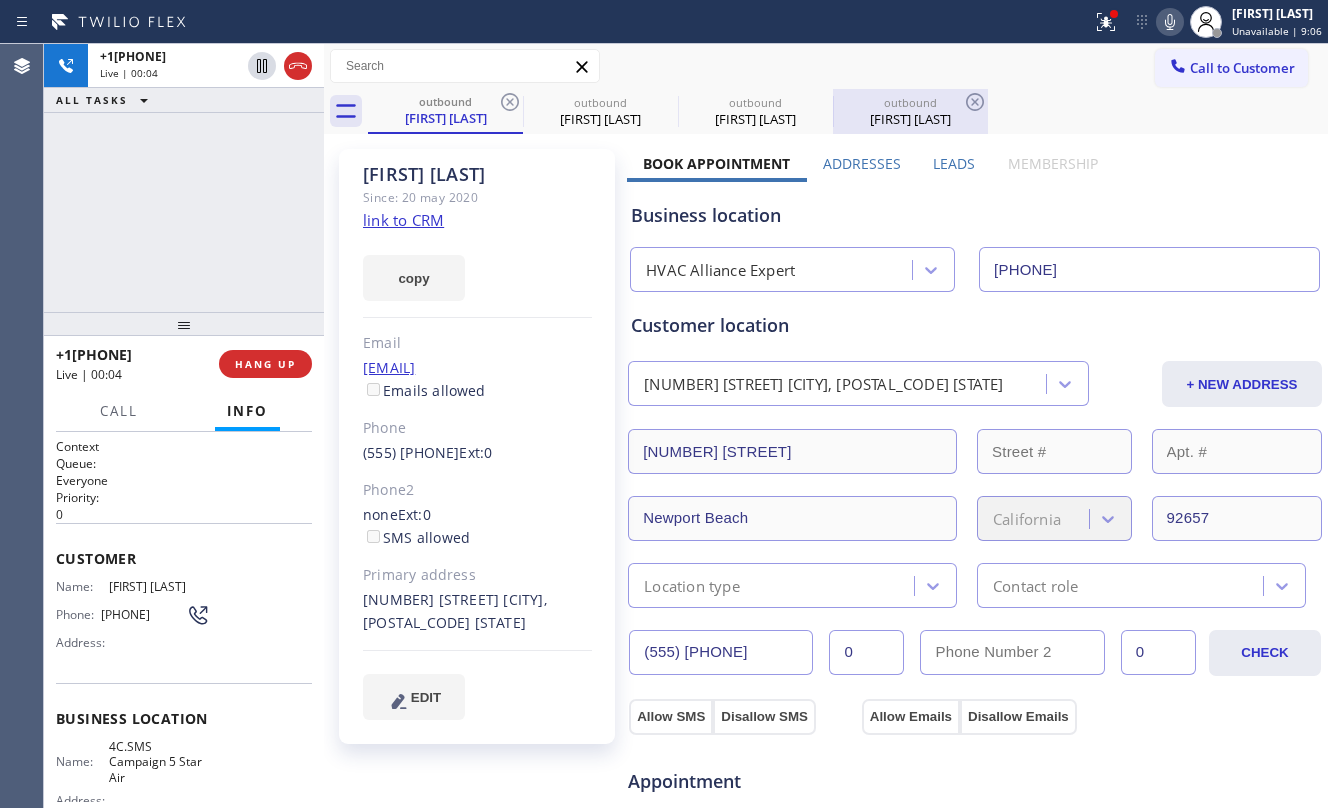 click on "outbound" at bounding box center [910, 102] 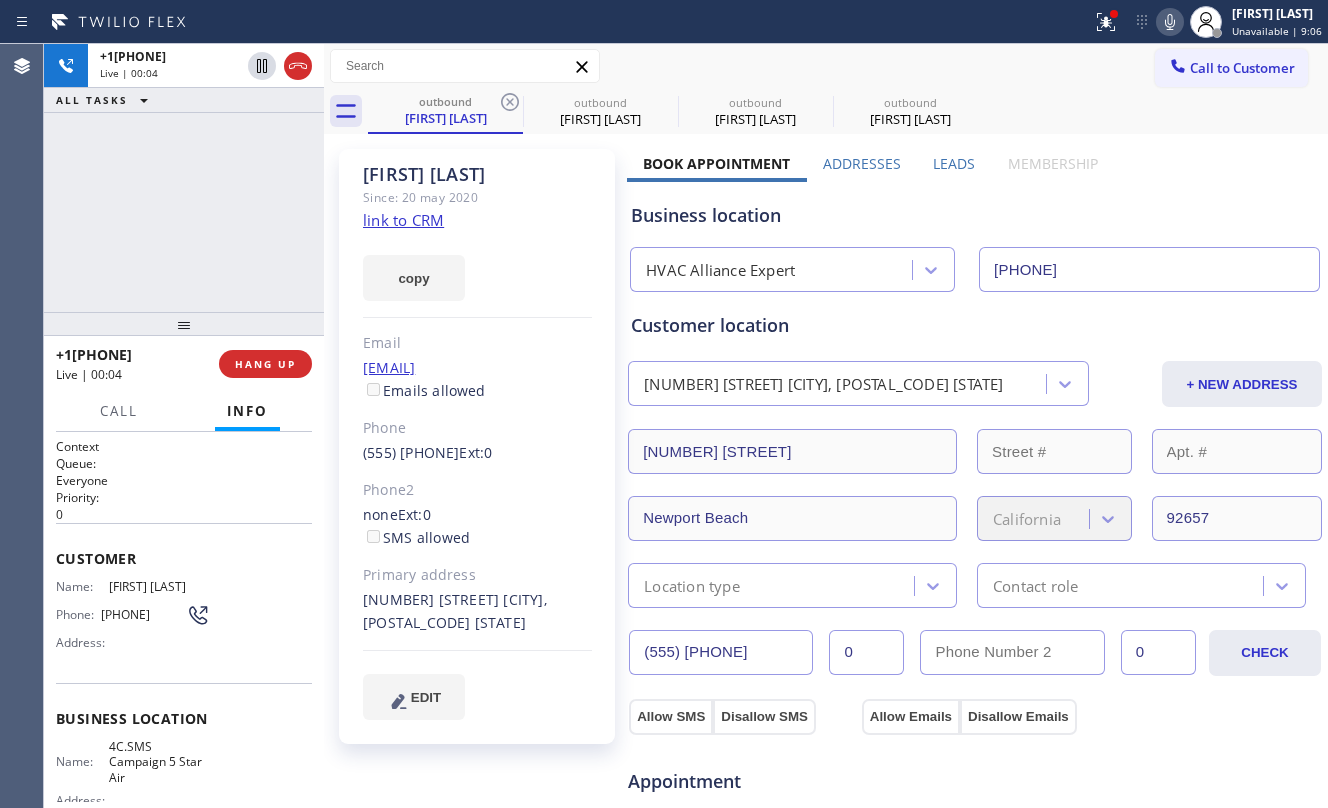 type on "[PHONE]" 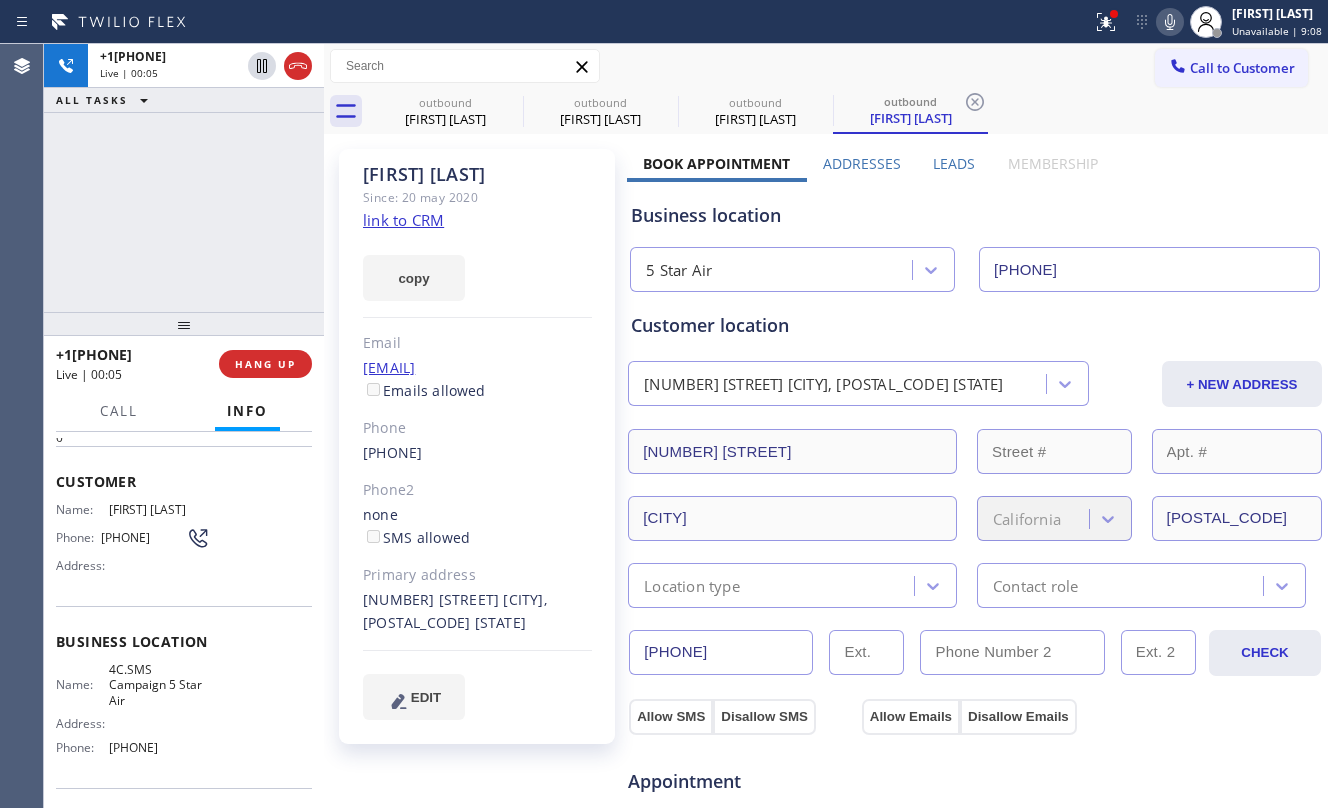 scroll, scrollTop: 133, scrollLeft: 0, axis: vertical 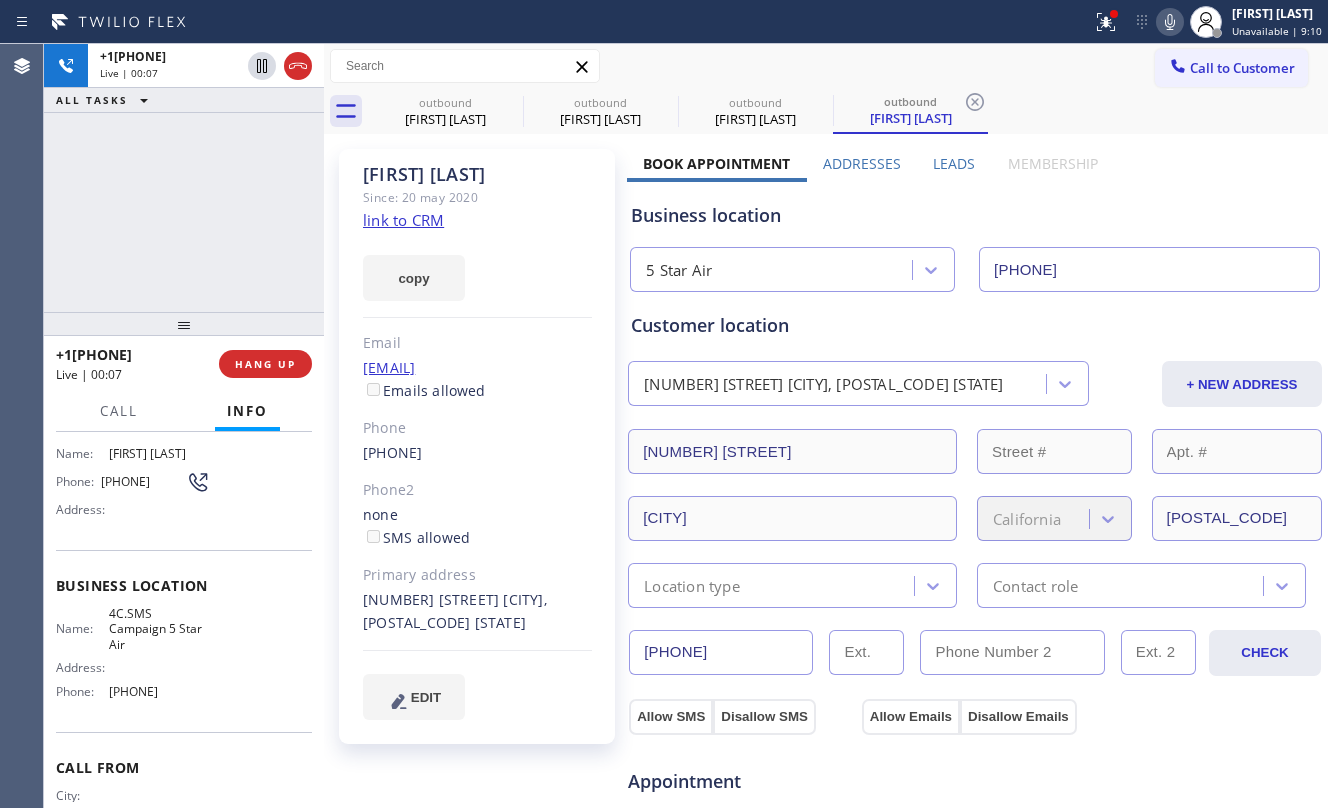 click on "link to CRM" 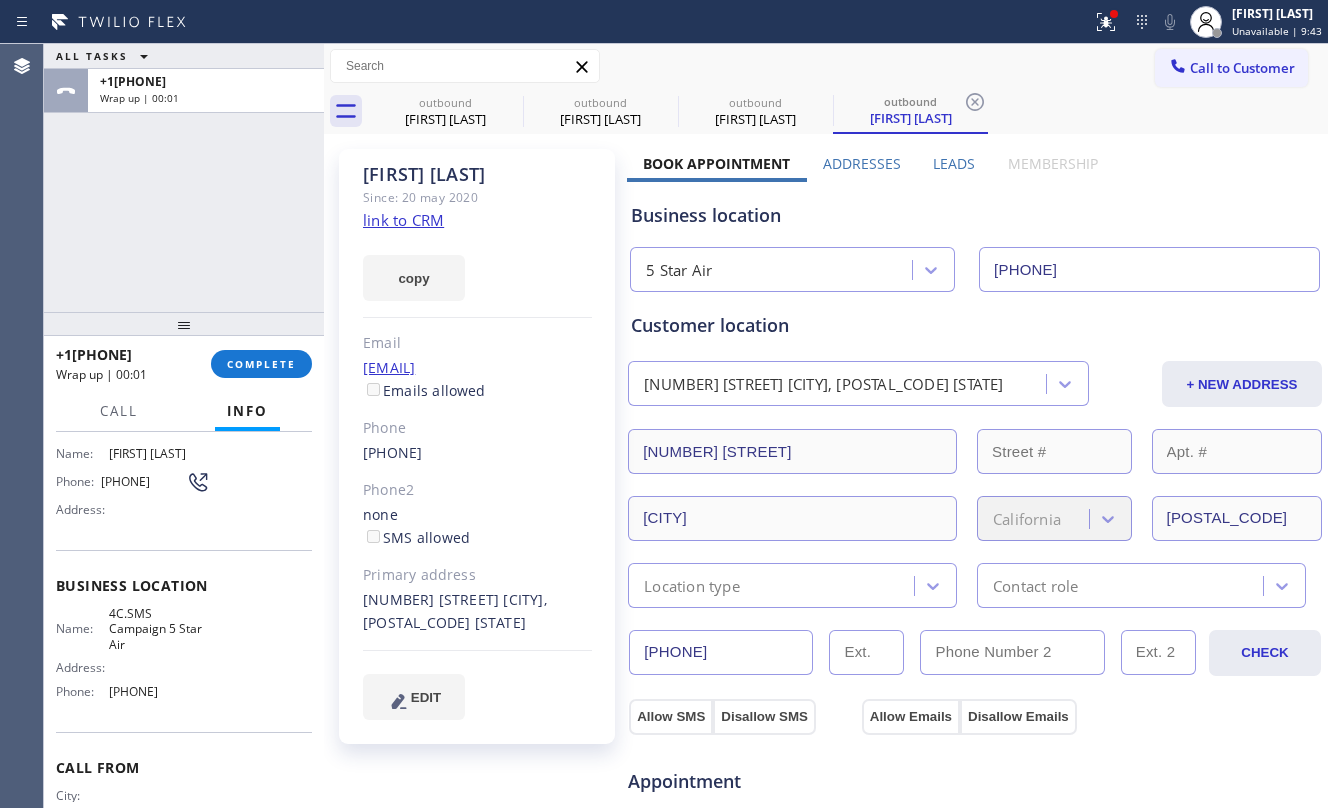click on "ALL TASKS ALL TASKS ACTIVE TASKS TASKS IN WRAP UP +[PHONE] Wrap up | 00:01" at bounding box center [184, 178] 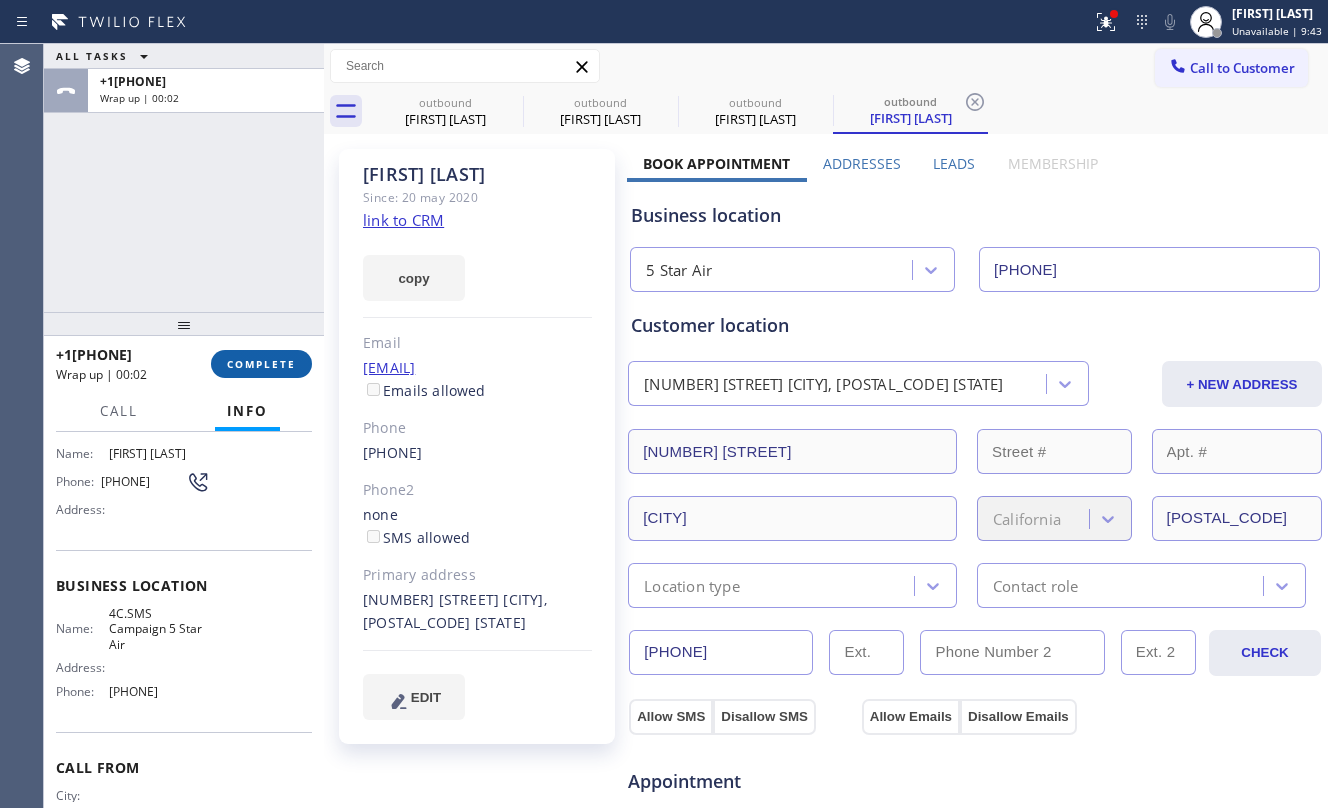 click on "COMPLETE" at bounding box center [261, 364] 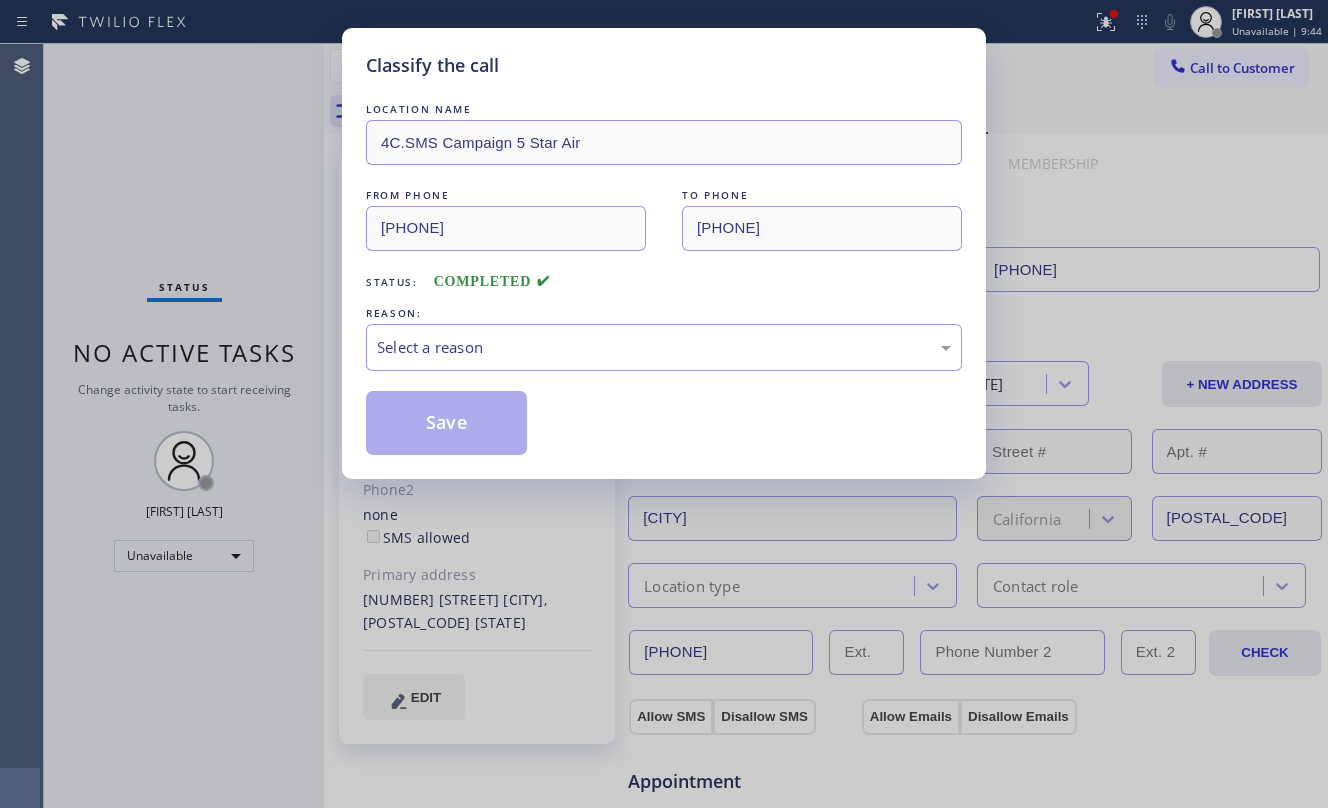 click on "Classify the call LOCATION NAME 4C.SMS Campaign 5 Star Air FROM PHONE [PHONE] TO PHONE [PHONE] Status: COMPLETED REASON: Select a reason Save" at bounding box center (664, 404) 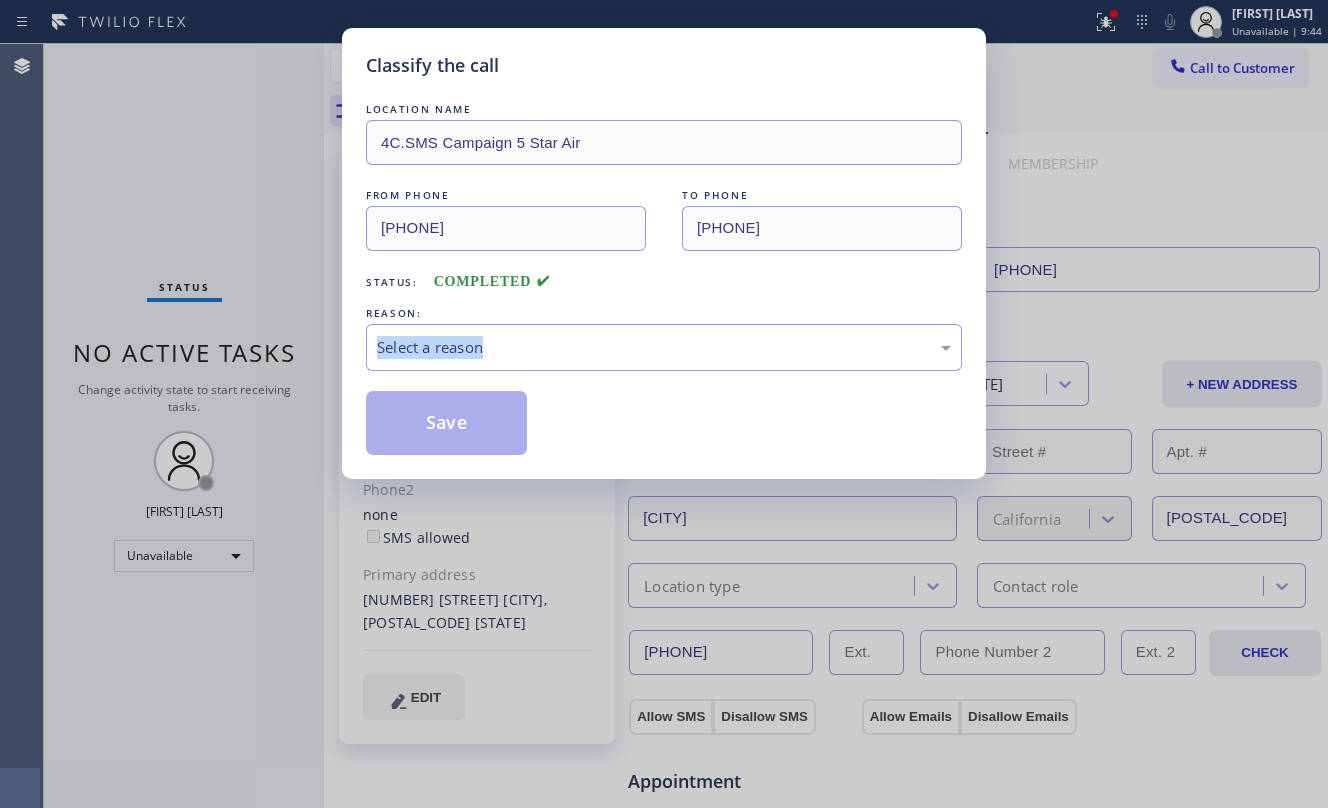 click on "Classify the call LOCATION NAME 4C.SMS Campaign 5 Star Air FROM PHONE [PHONE] TO PHONE [PHONE] Status: COMPLETED REASON: Select a reason Save" at bounding box center (664, 404) 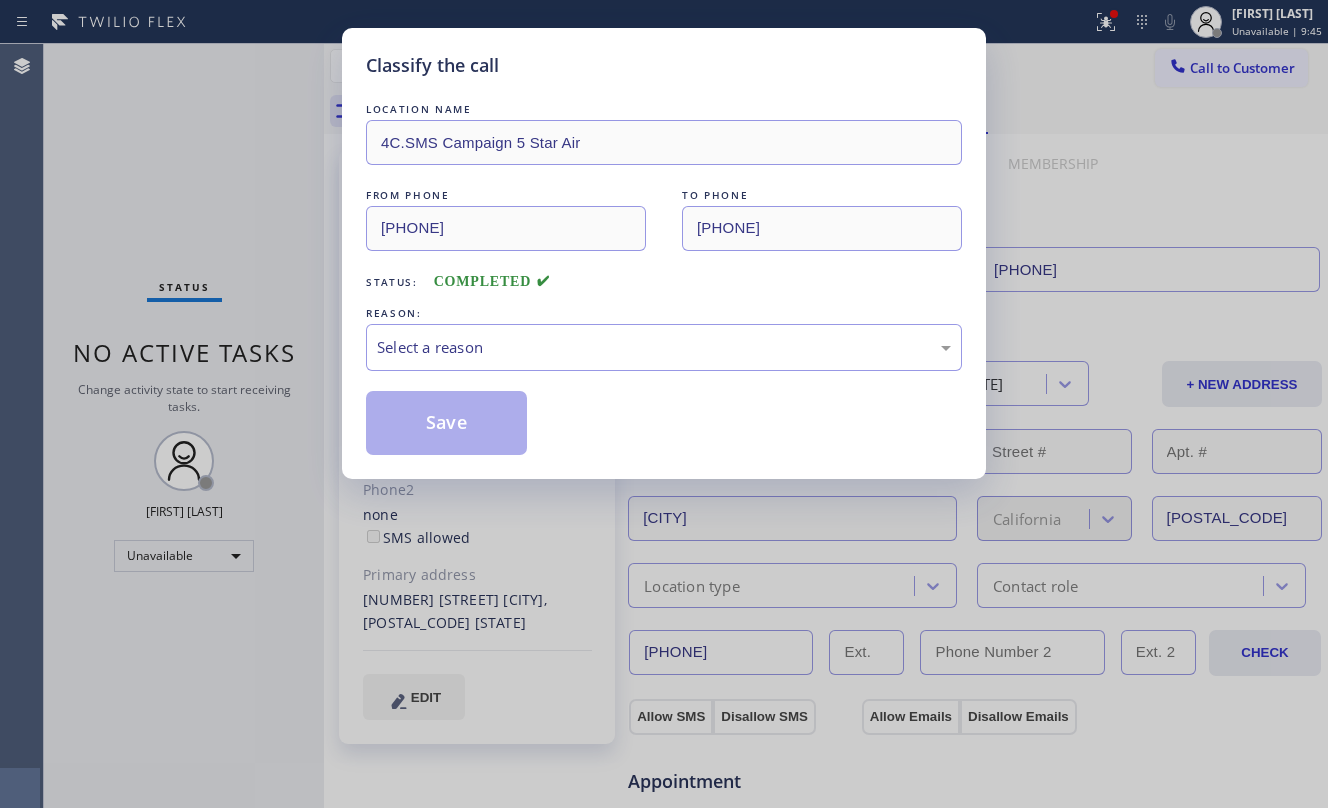 click on "Classify the call LOCATION NAME 4C.SMS Campaign 5 Star Air FROM PHONE [PHONE] TO PHONE [PHONE] Status: COMPLETED REASON: Select a reason Save" at bounding box center [664, 404] 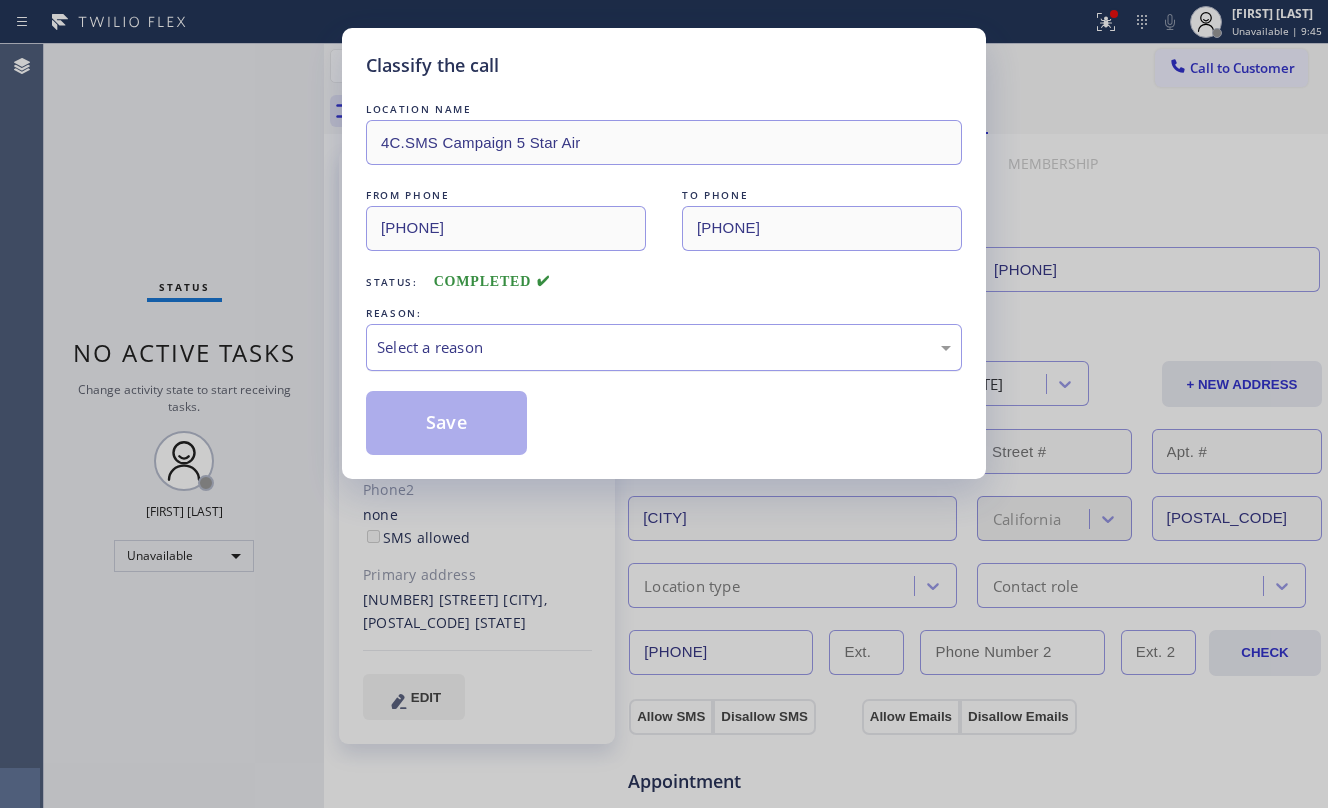 click on "Select a reason" at bounding box center [664, 347] 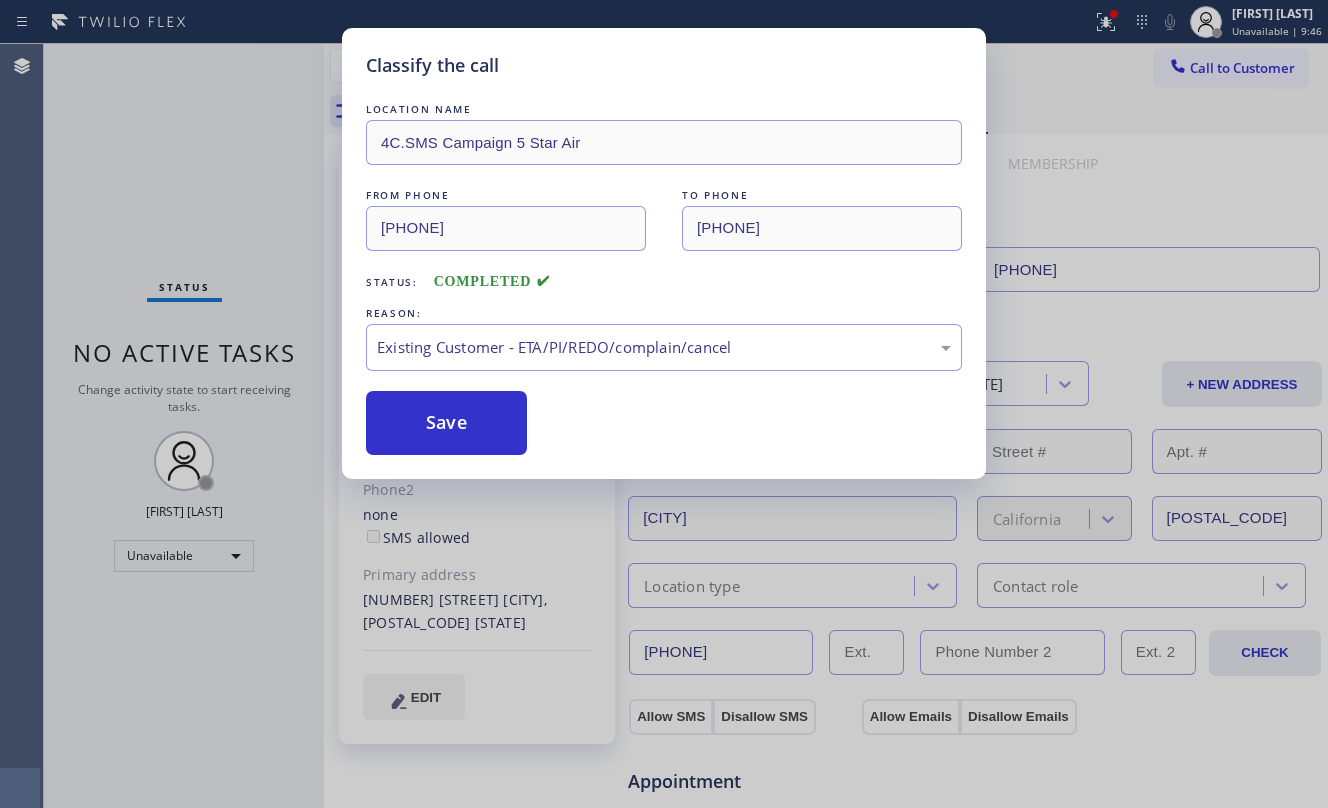 drag, startPoint x: 445, startPoint y: 410, endPoint x: 510, endPoint y: 501, distance: 111.83023 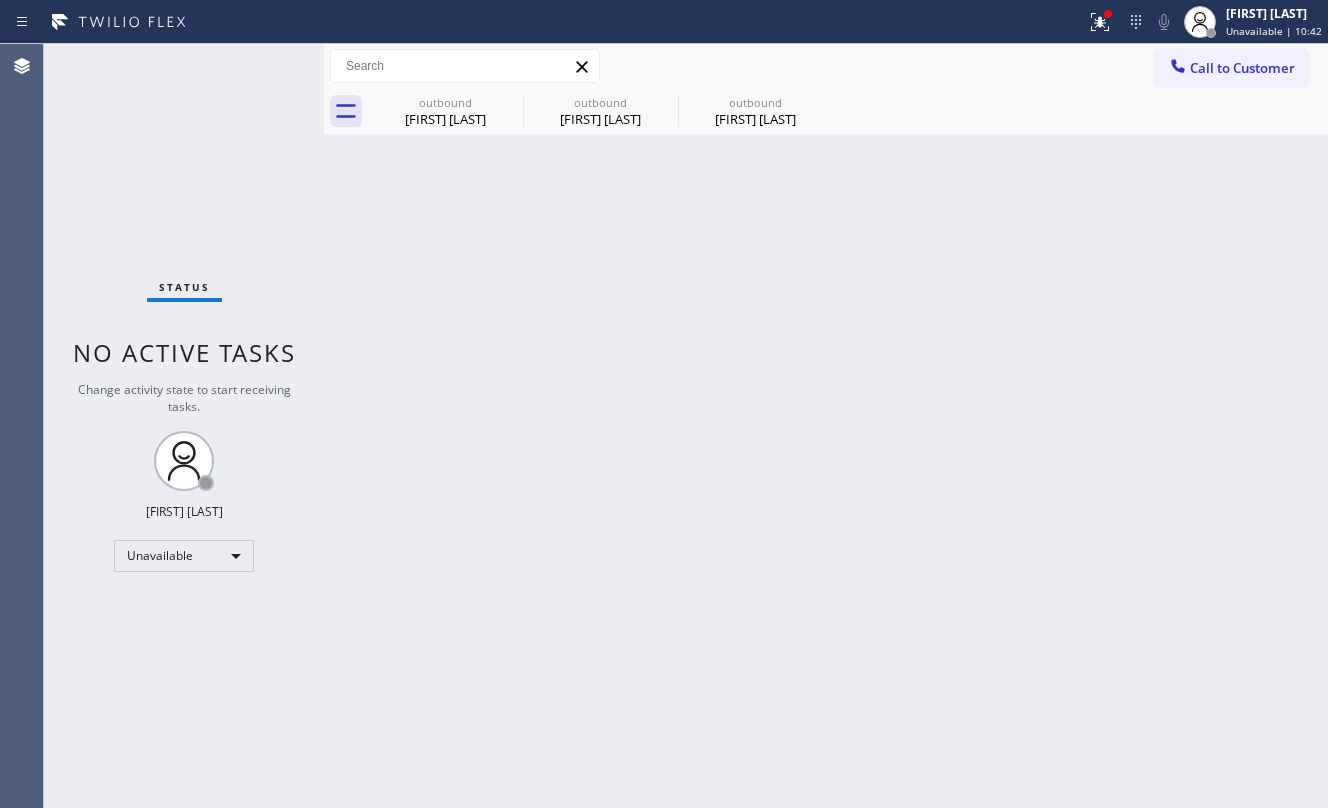 click on "Back to Dashboard Change Sender ID Customers Technicians Select a contact Outbound call Location Search location Your caller id phone number Customer number Call Customer info Name Phone none Address none Change Sender ID HVAC +18559994417 5 Star Appliance +18557314952 Appliance Repair +18554611149 Plumbing +18889090120 Air Duct Cleaning +18006865038 Electricians +18005688664 Cancel Change Check personal SMS Reset Change outbound [FIRST] [LAST] outbound [FIRST] [LAST] outbound [FIRST] [LAST] Call to Customer Outbound call Location 5 Star Air Your caller id phone number ([PHONE]) Customer number Call Outbound call Technician Search Technician Your caller id phone number Your caller id phone number Call outbound [FIRST] [LAST] outbound [FIRST] [LAST] outbound [FIRST] [LAST] [FIRST] [LAST] Since: 20 [MONTH] 2020 link to CRM copy Email [EMAIL] Emails allowed Phone ([PHONE]) Ext: 0 Phone2 none Ext: 0 SMS allowed Primary address EDIT Outbound call Location ([PHONE])" at bounding box center [826, 426] 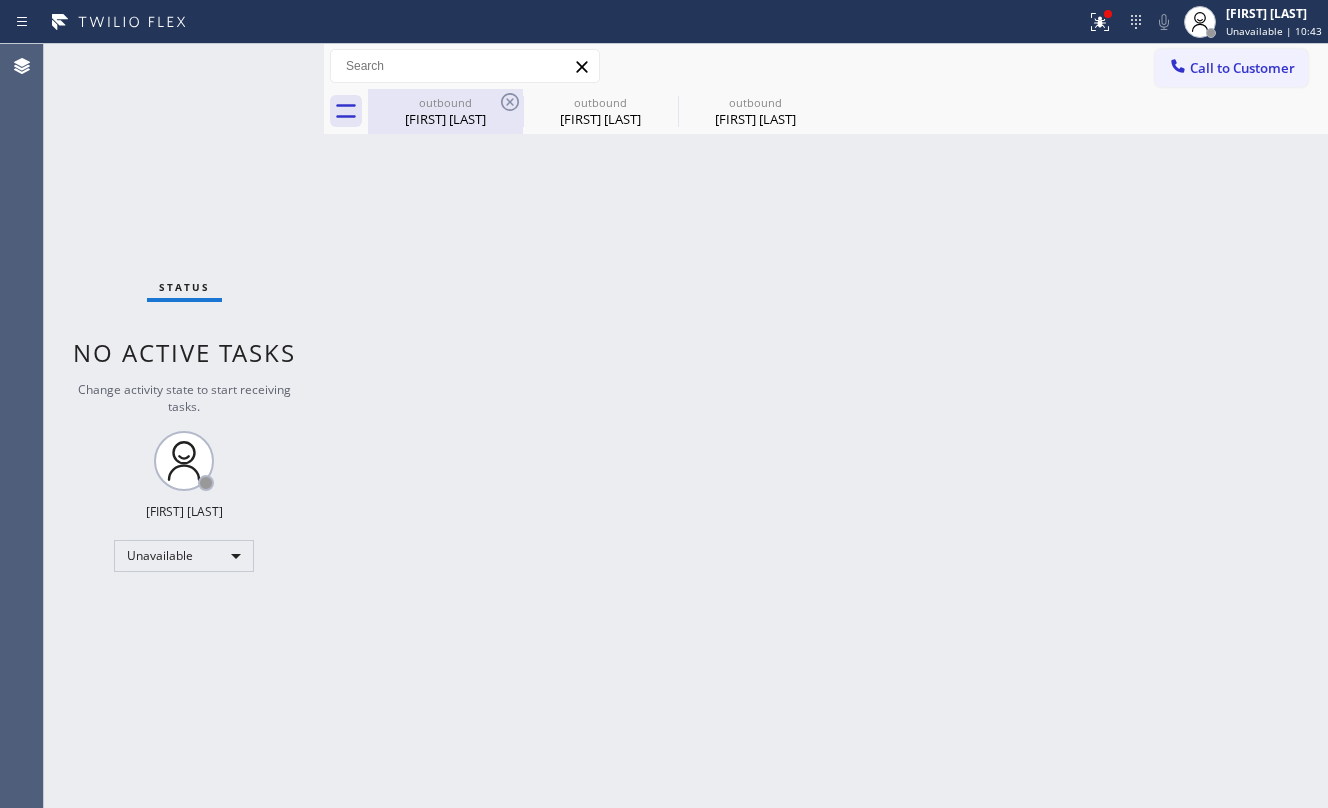 click on "outbound" at bounding box center [445, 102] 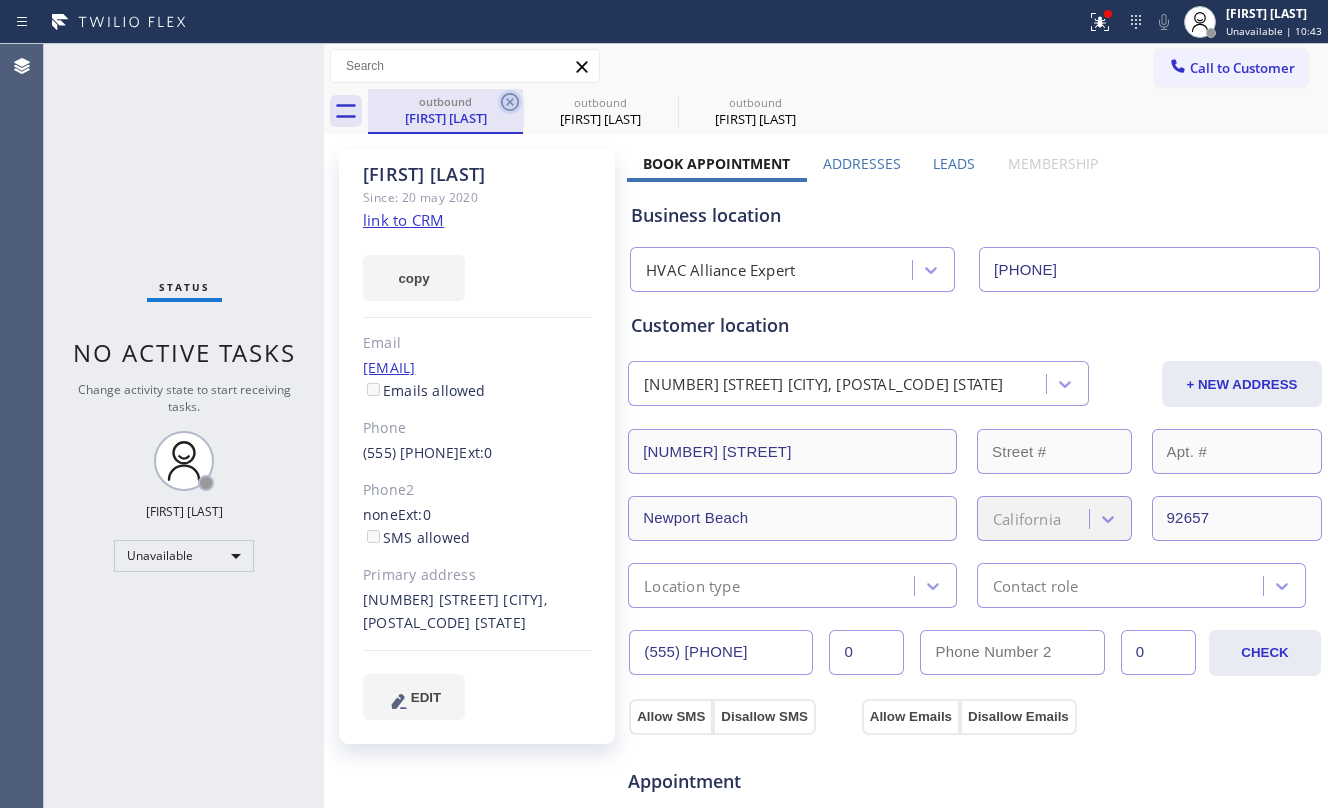 click 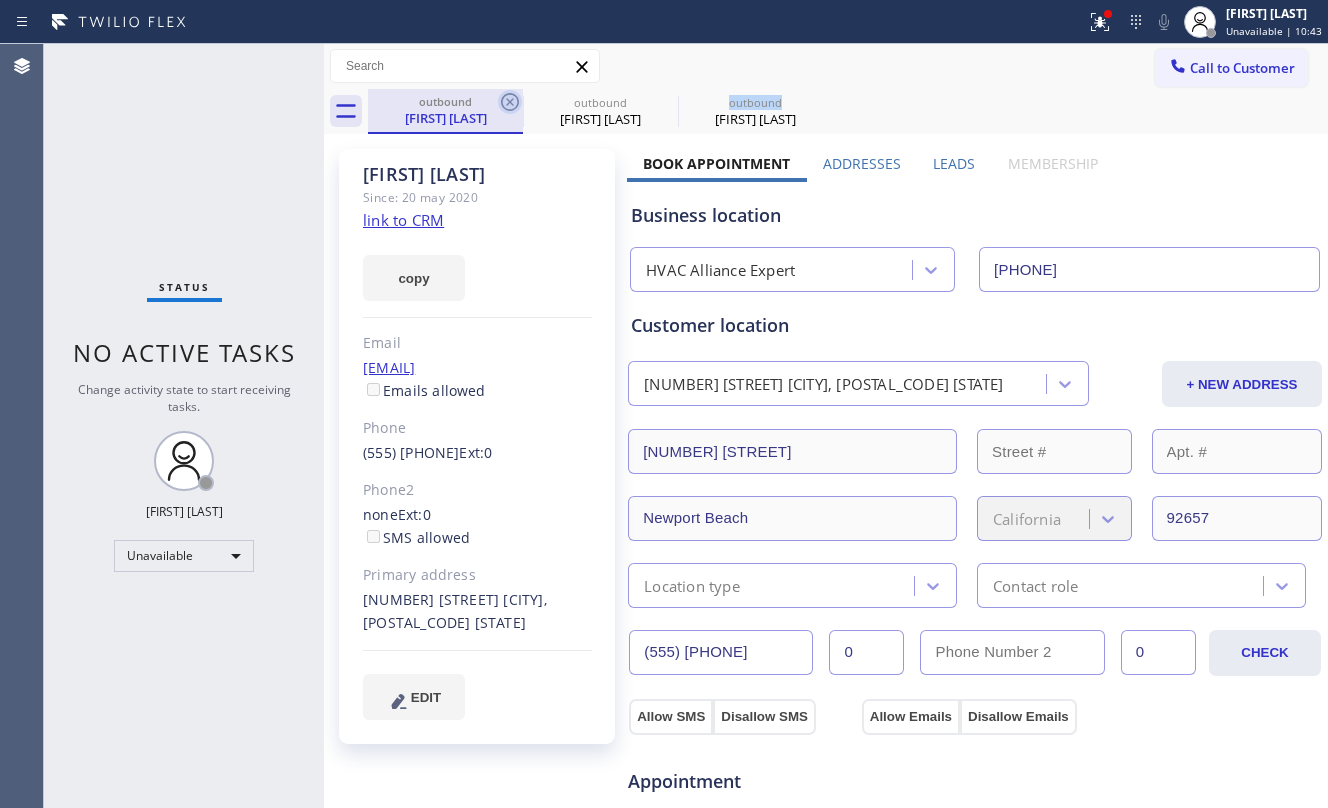 click 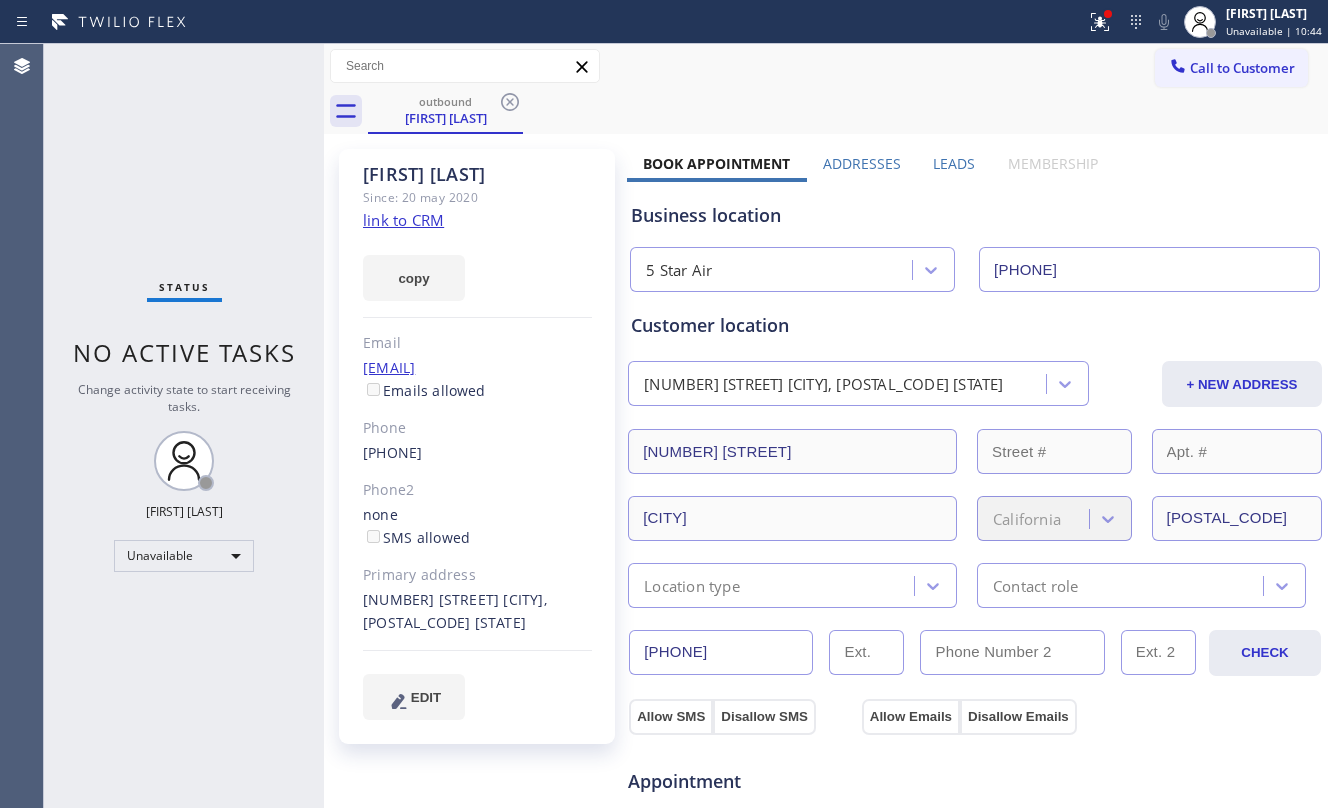 click on "Status   No active tasks     Change activity state to start receiving tasks.   [FIRST] [LAST] Unavailable" at bounding box center [184, 426] 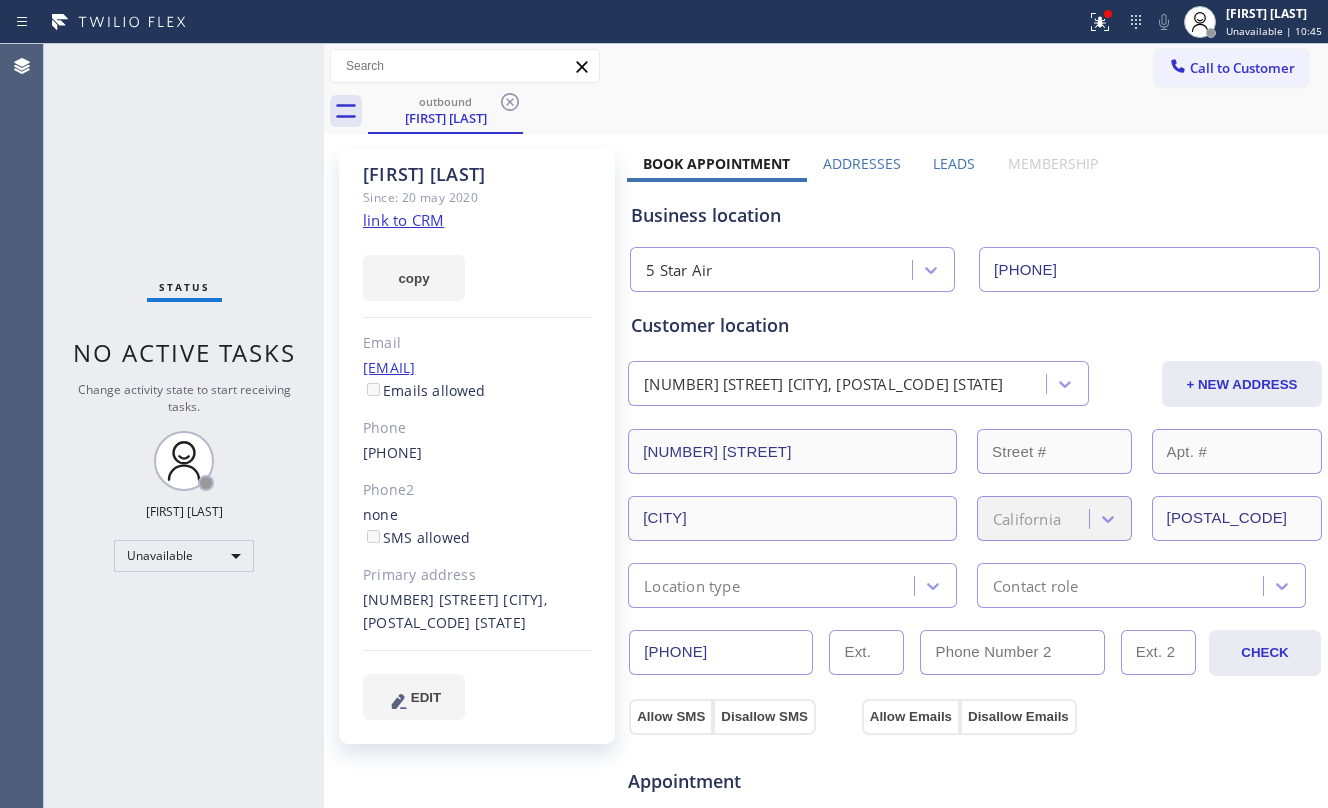 click 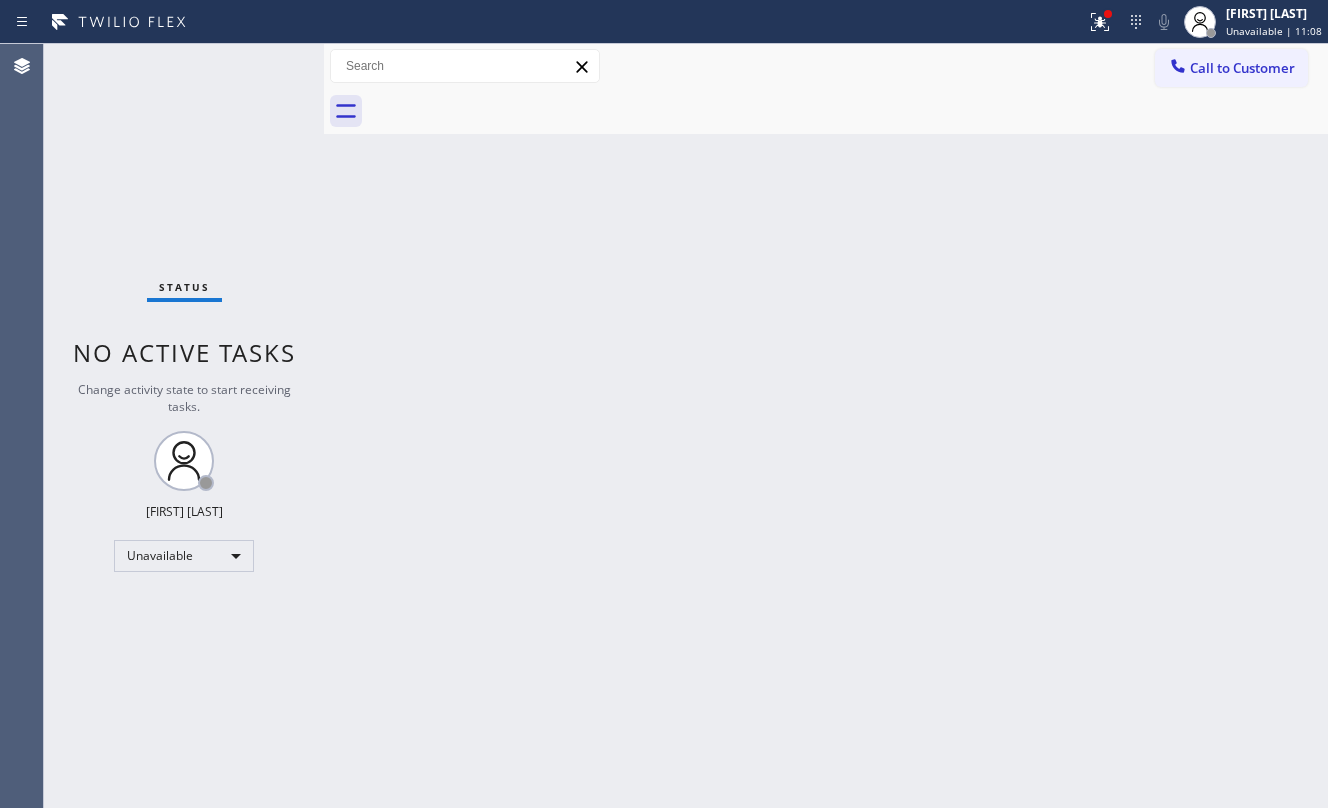 click on "Back to Dashboard Change Sender ID Customers Technicians Select a contact Outbound call Location Search location Your caller id phone number Customer number Call Customer info Name   Phone none Address none Change Sender ID HVAC +[PHONE] 5 Star Appliance +[PHONE] Appliance Repair +[PHONE] Plumbing +[PHONE] Air Duct Cleaning +[PHONE]  Electricians +[PHONE]  Cancel Change Check personal SMS Reset Change No tabs Call to Customer Outbound call Location 5 Star Air Your caller id phone number (555) [PHONE] Customer number Call Outbound call Technician Search Technician Your caller id phone number Your caller id phone number Call" at bounding box center [826, 426] 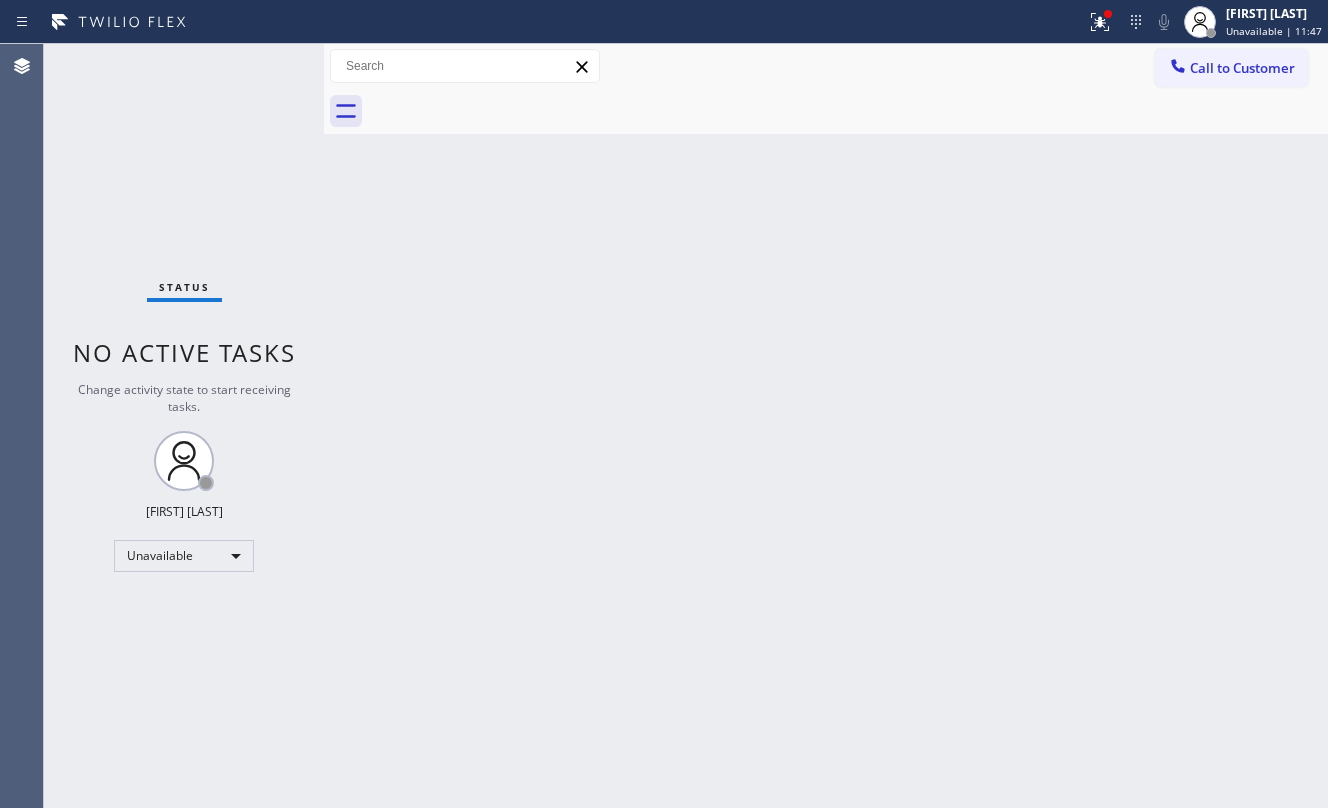 drag, startPoint x: 68, startPoint y: 126, endPoint x: 886, endPoint y: 140, distance: 818.1198 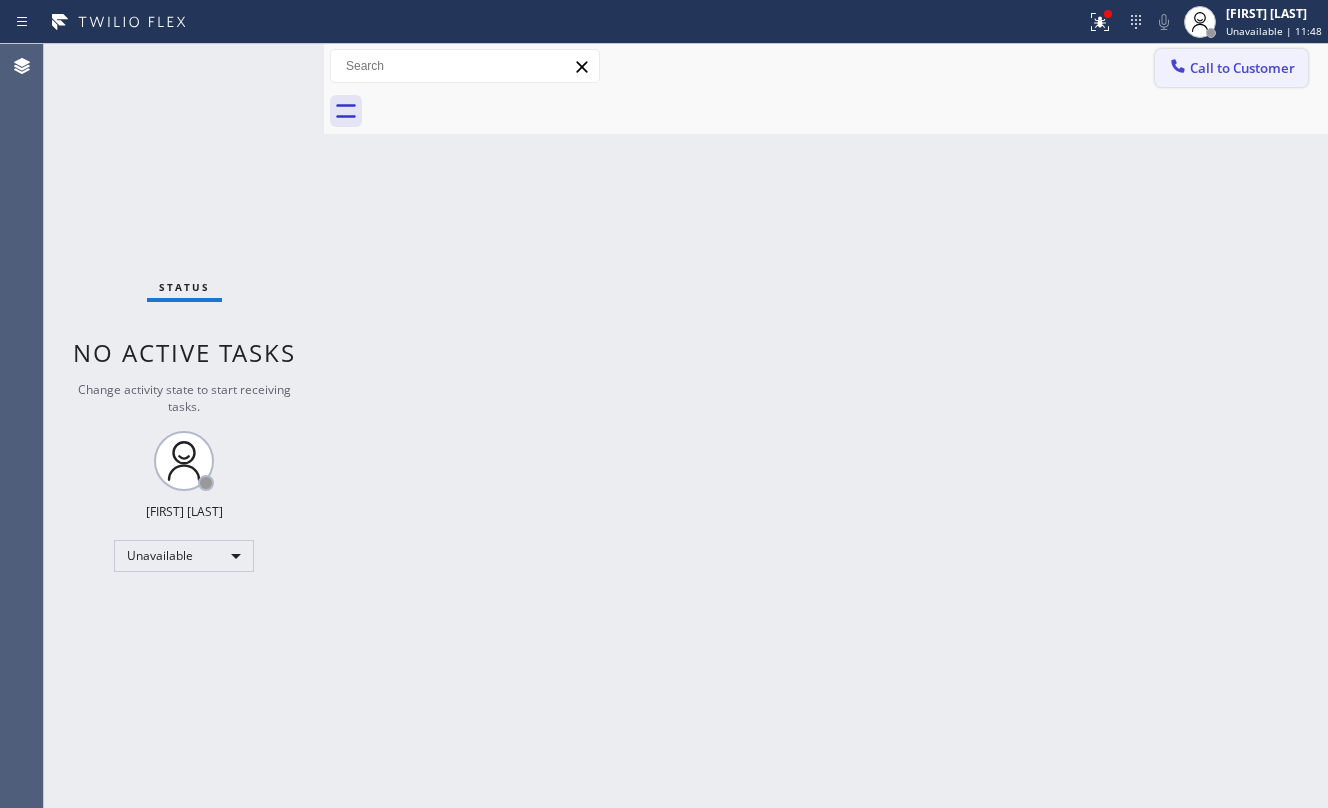click on "Call to Customer" at bounding box center [1242, 68] 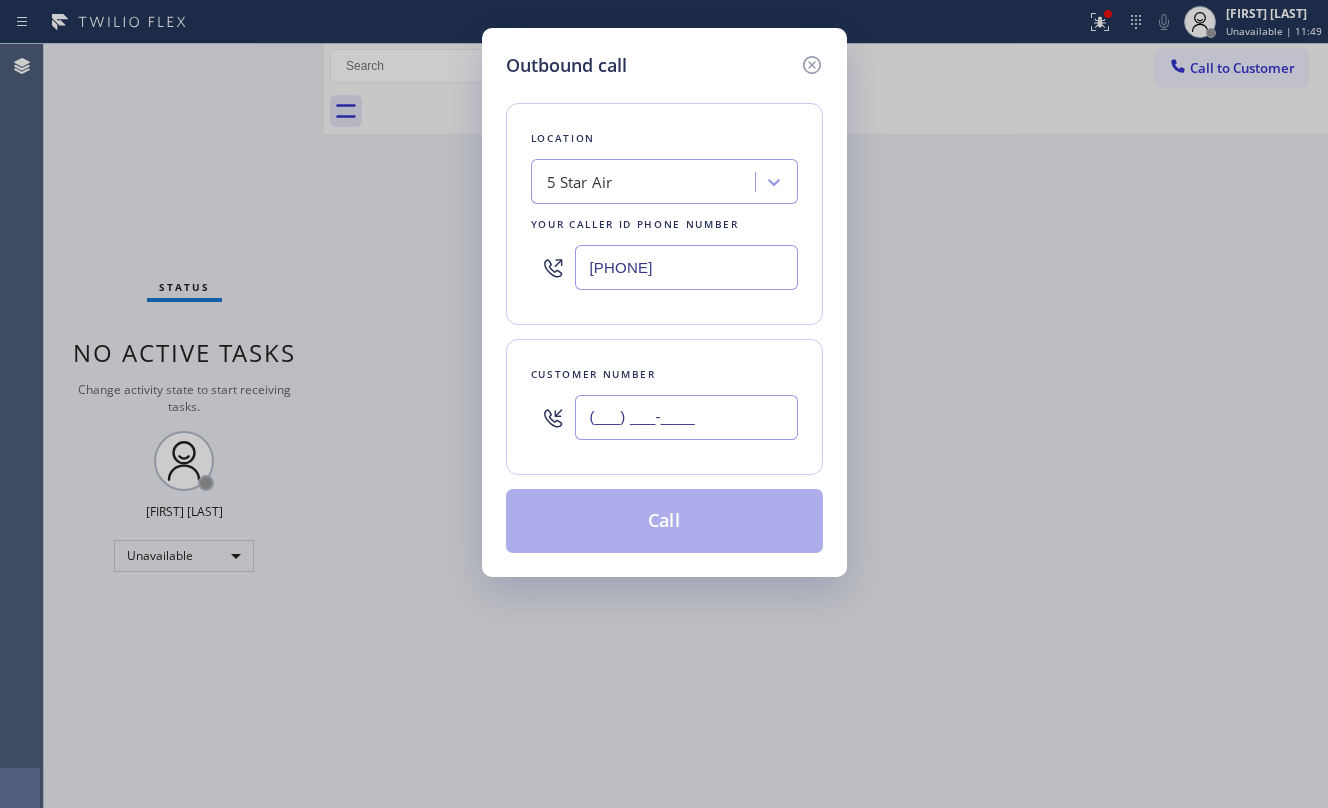 click on "(___) ___-____" at bounding box center (686, 417) 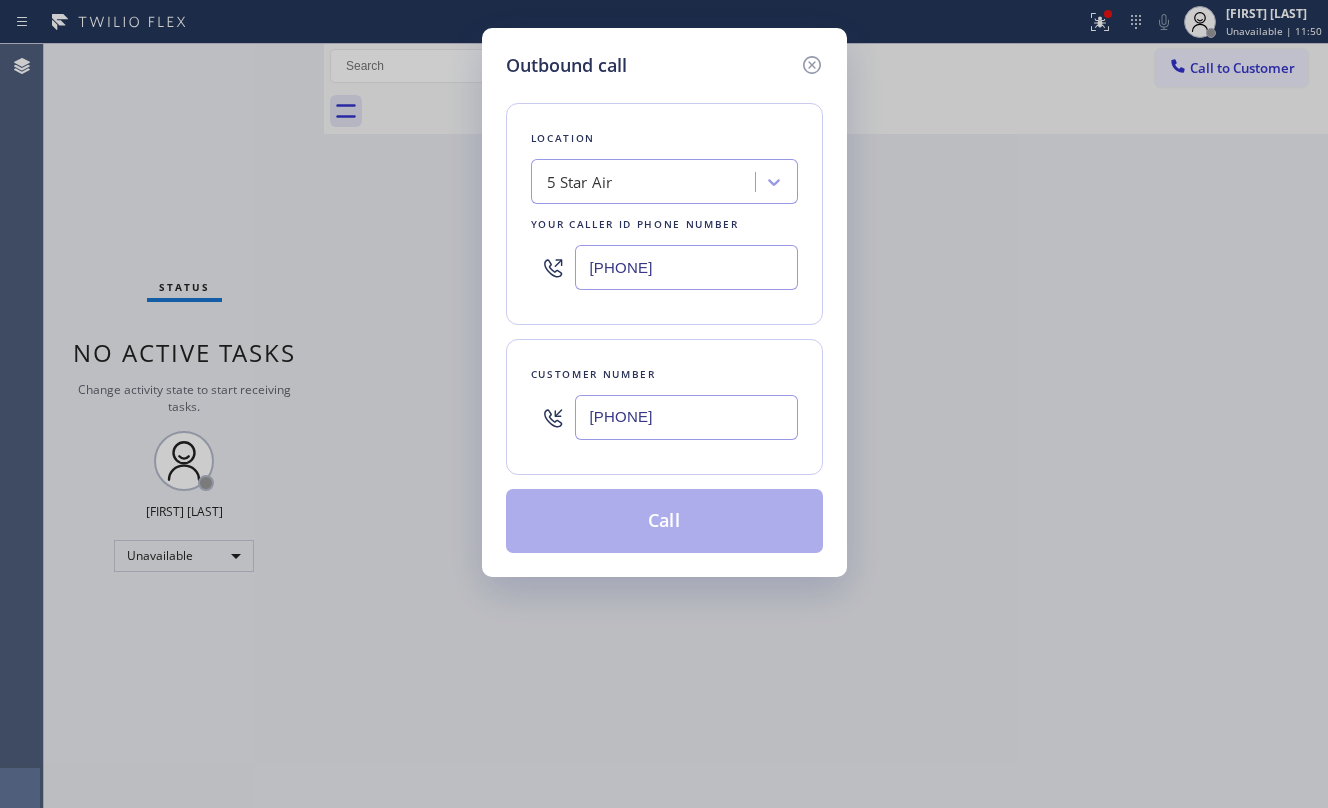 type on "[PHONE]" 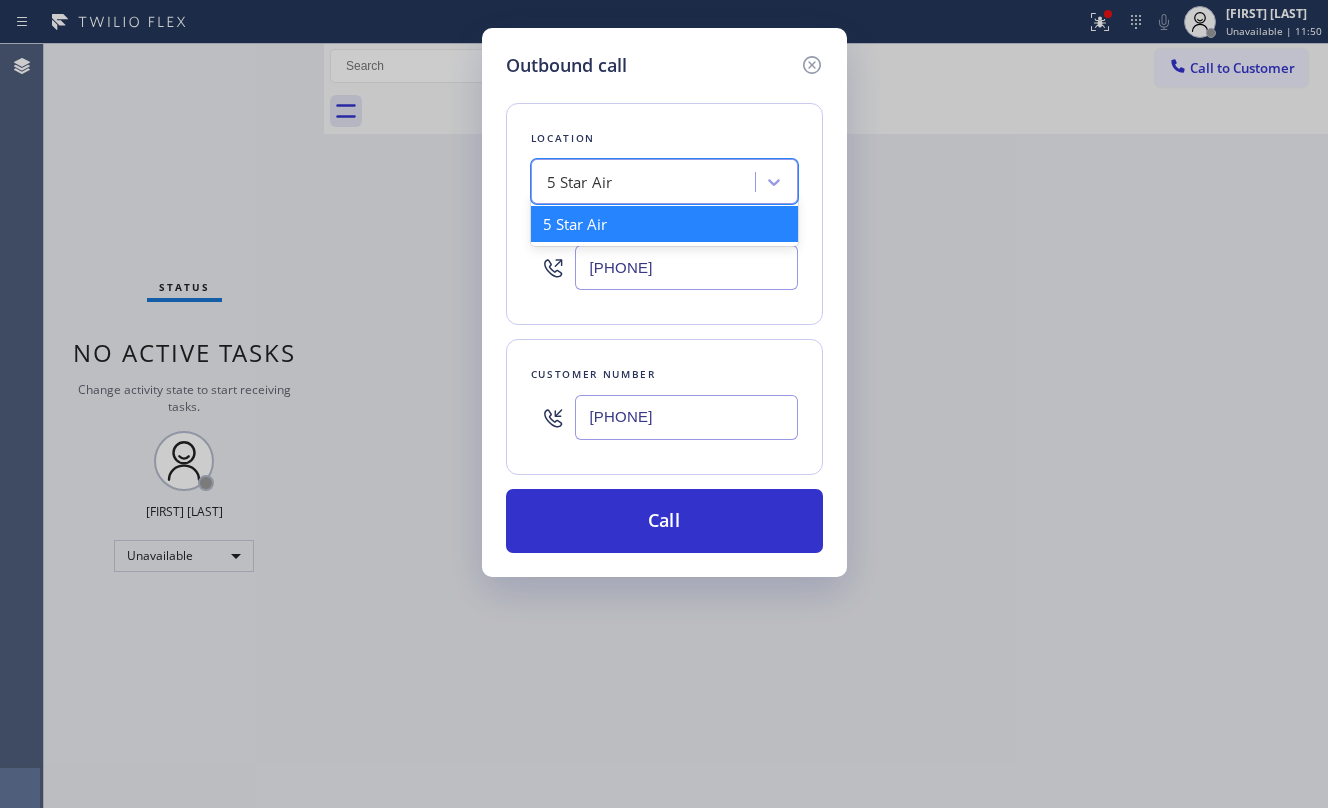 click on "5 Star Air" at bounding box center (580, 182) 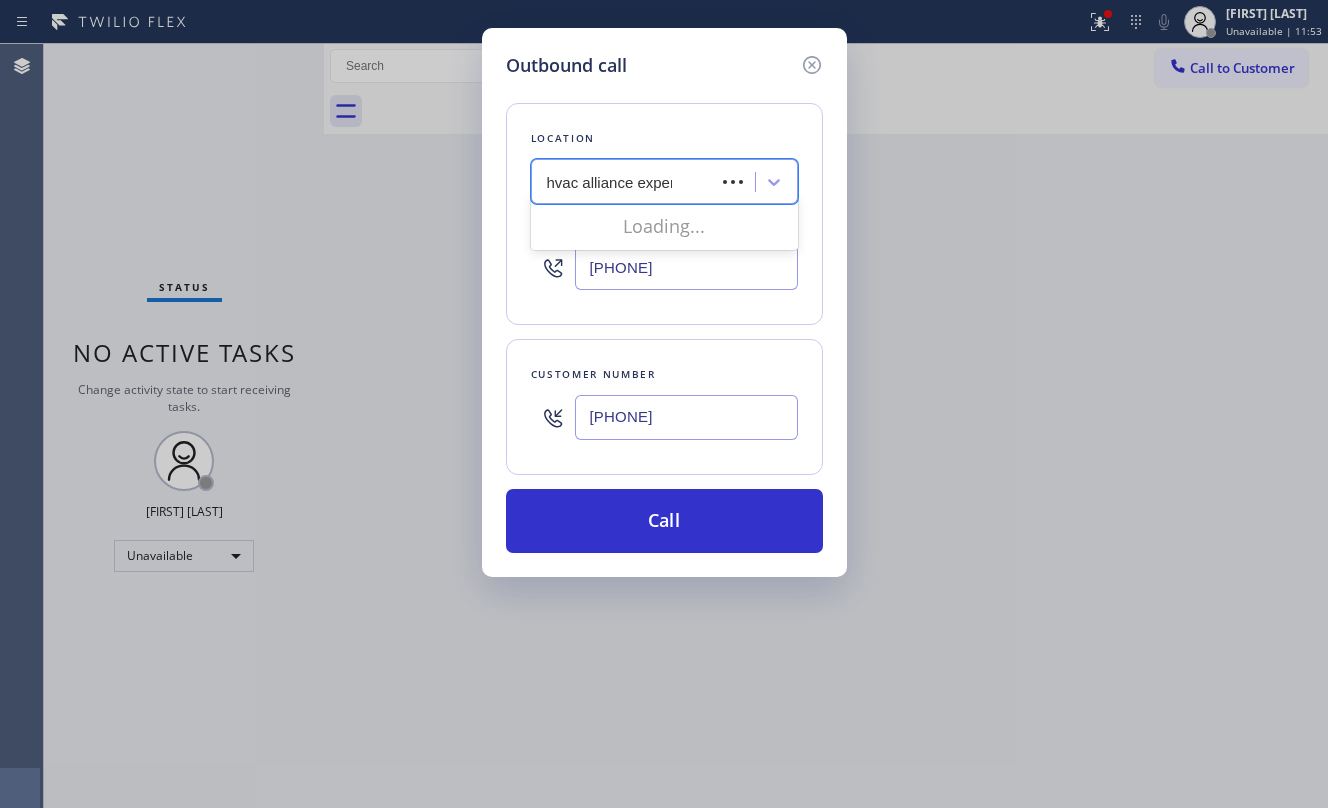 type on "hvac alliance expert" 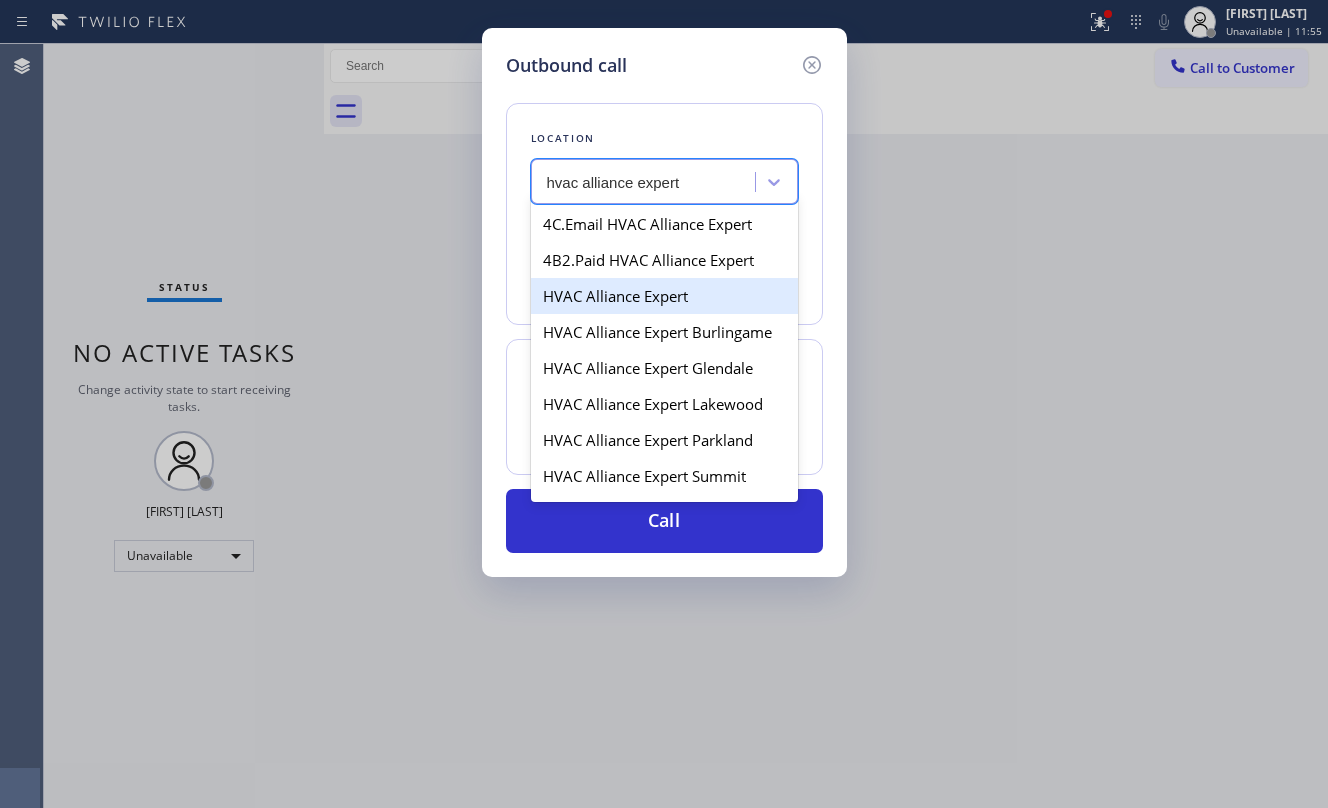 click on "HVAC Alliance Expert" at bounding box center [664, 296] 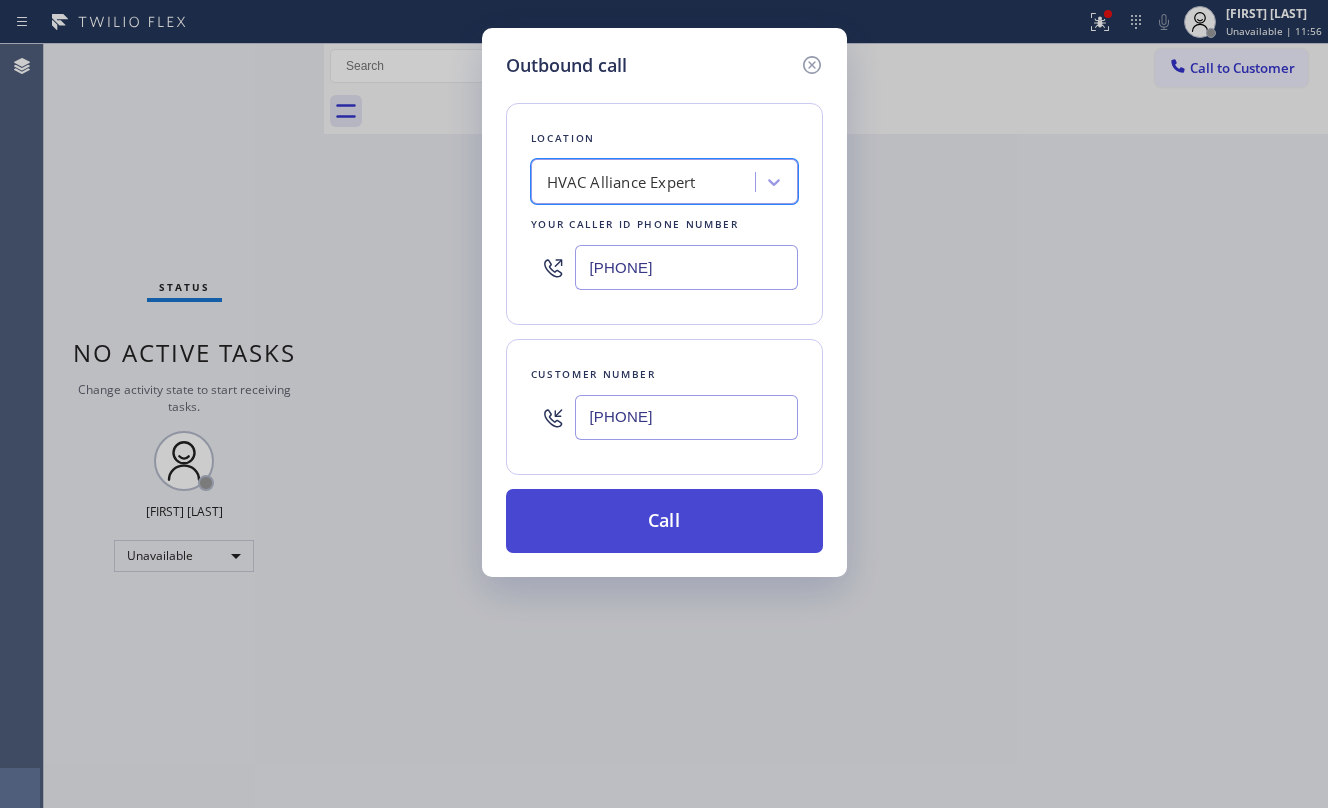 click on "Call" at bounding box center [664, 521] 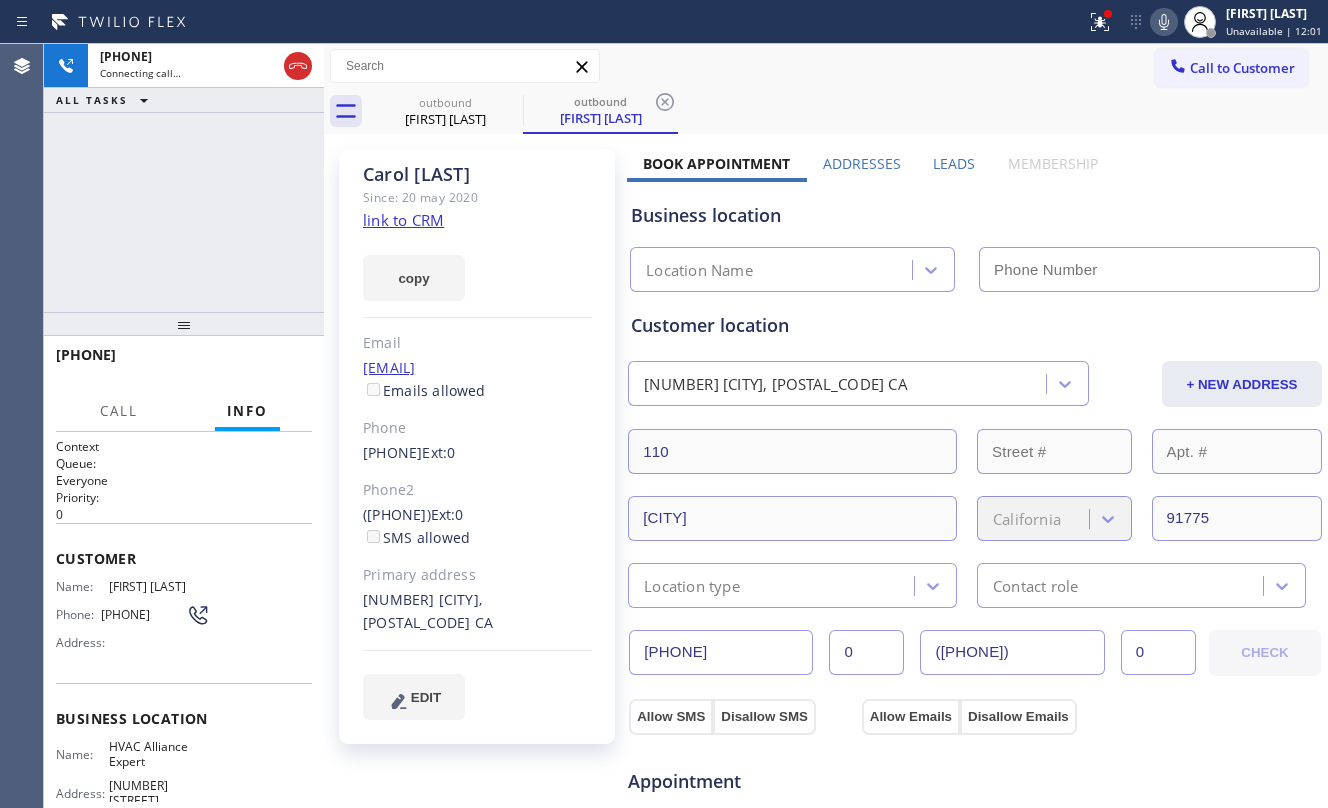type on "[PHONE]" 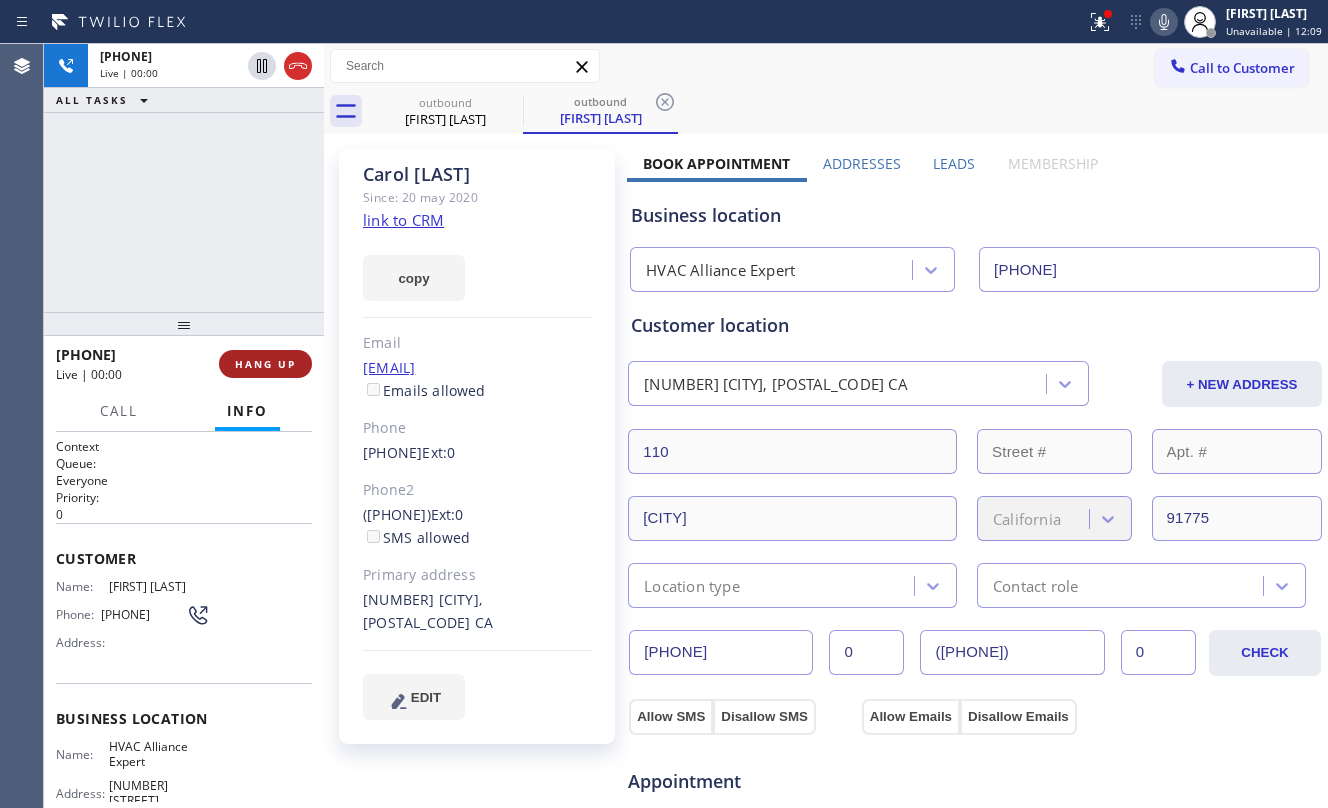 click on "HANG UP" at bounding box center [265, 364] 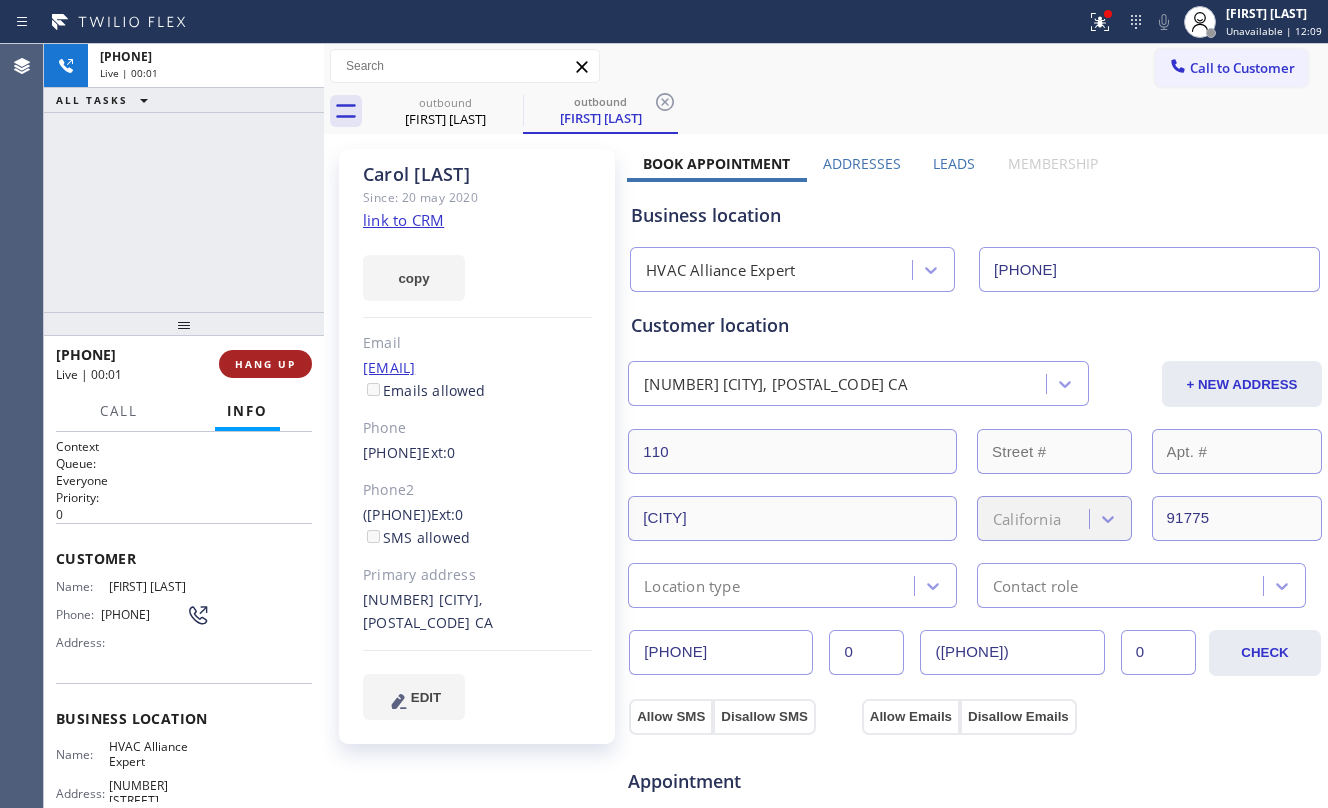 click on "HANG UP" at bounding box center [265, 364] 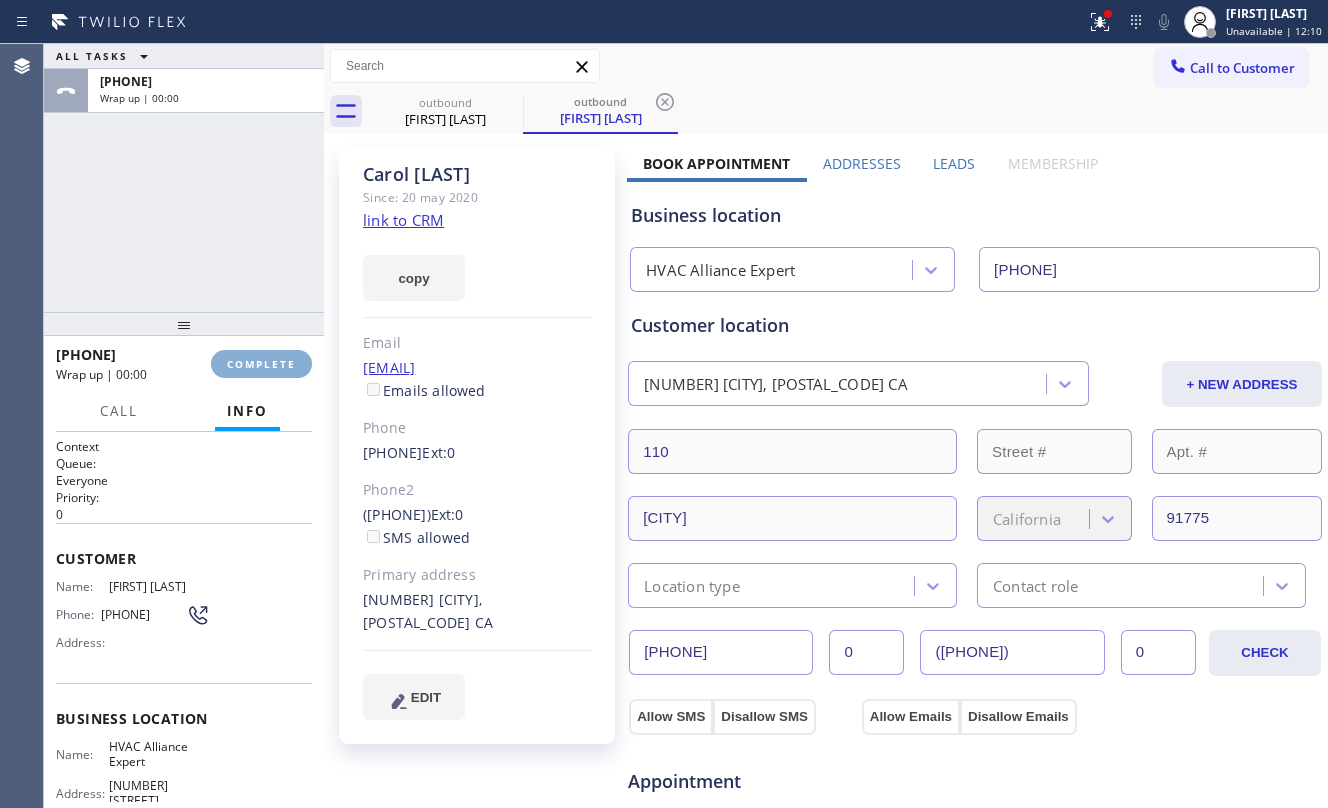 click on "COMPLETE" at bounding box center (261, 364) 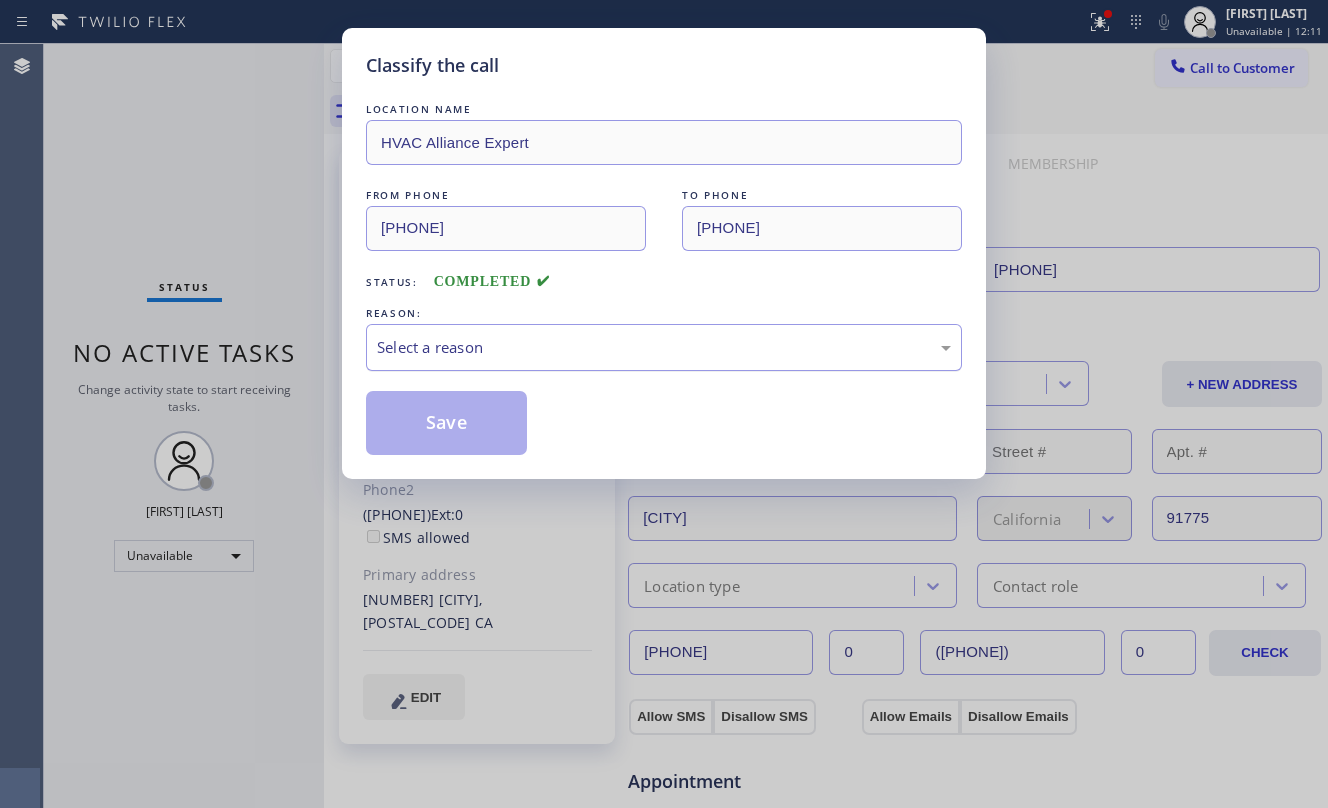 click on "Select a reason" at bounding box center (664, 347) 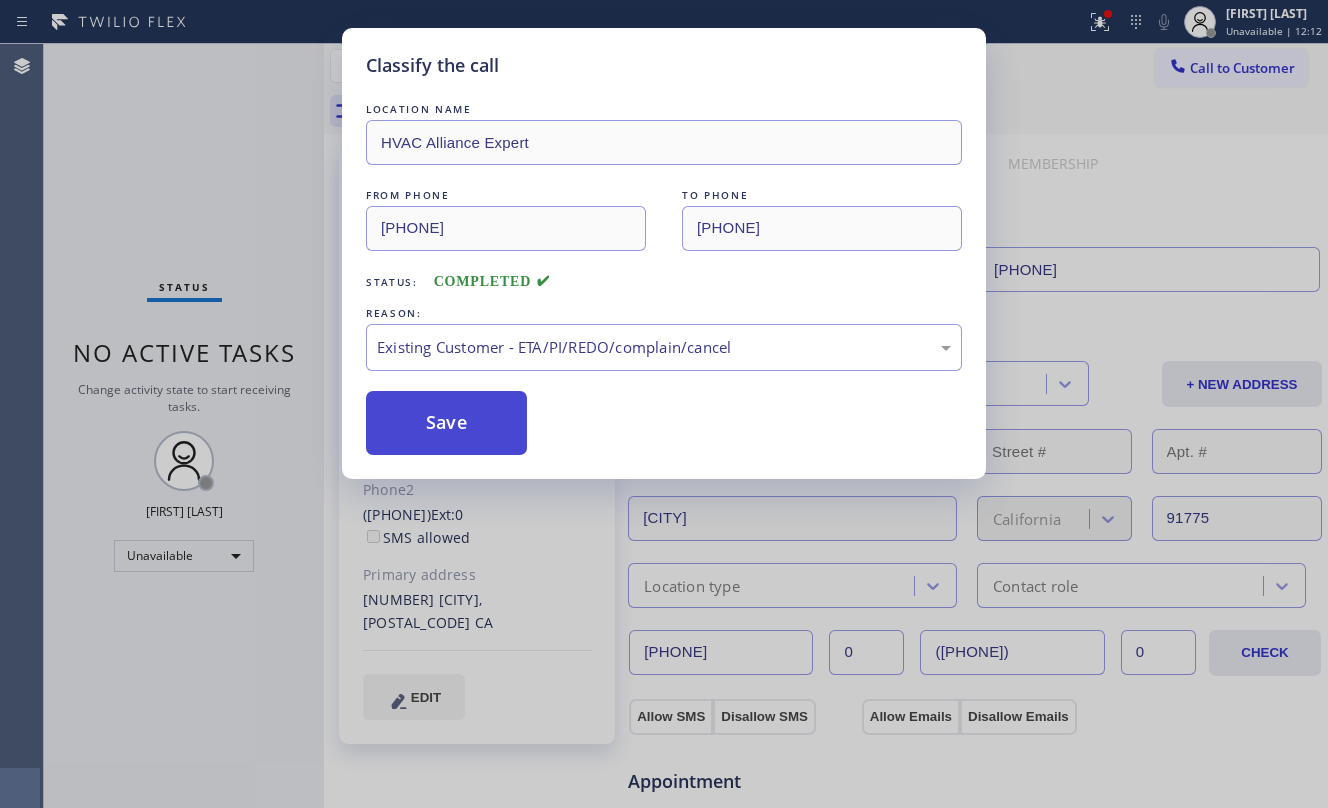 drag, startPoint x: 442, startPoint y: 404, endPoint x: 454, endPoint y: 405, distance: 12.0415945 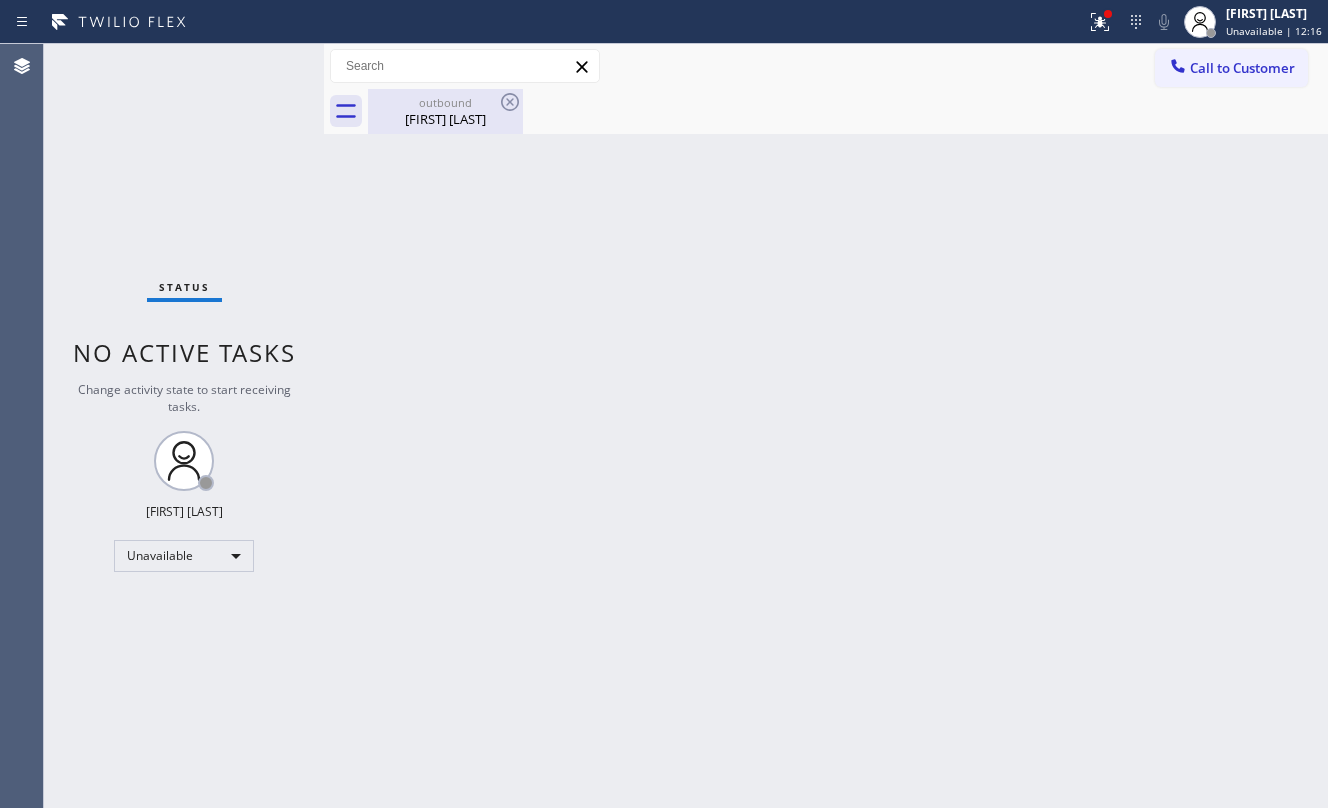click on "[FIRST] [LAST]" at bounding box center [445, 119] 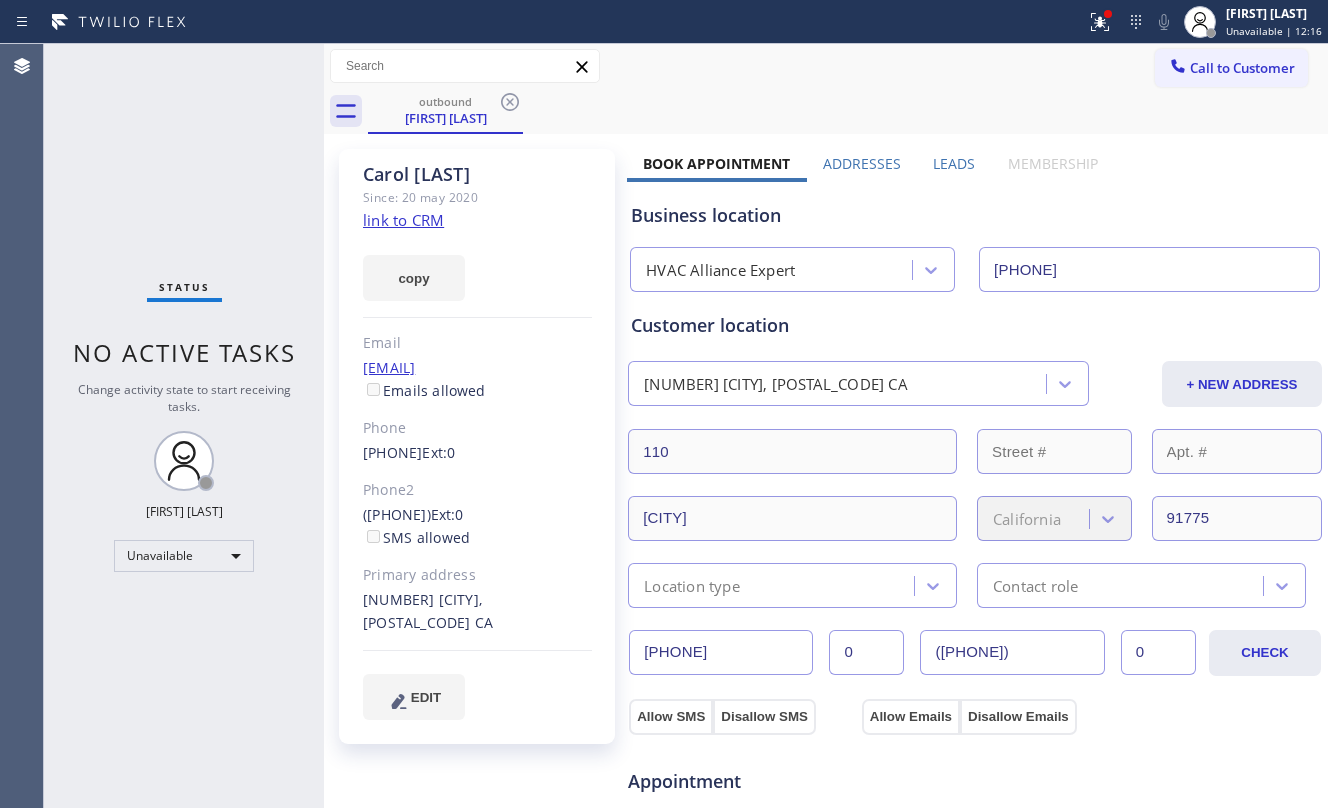 click on "link to CRM" 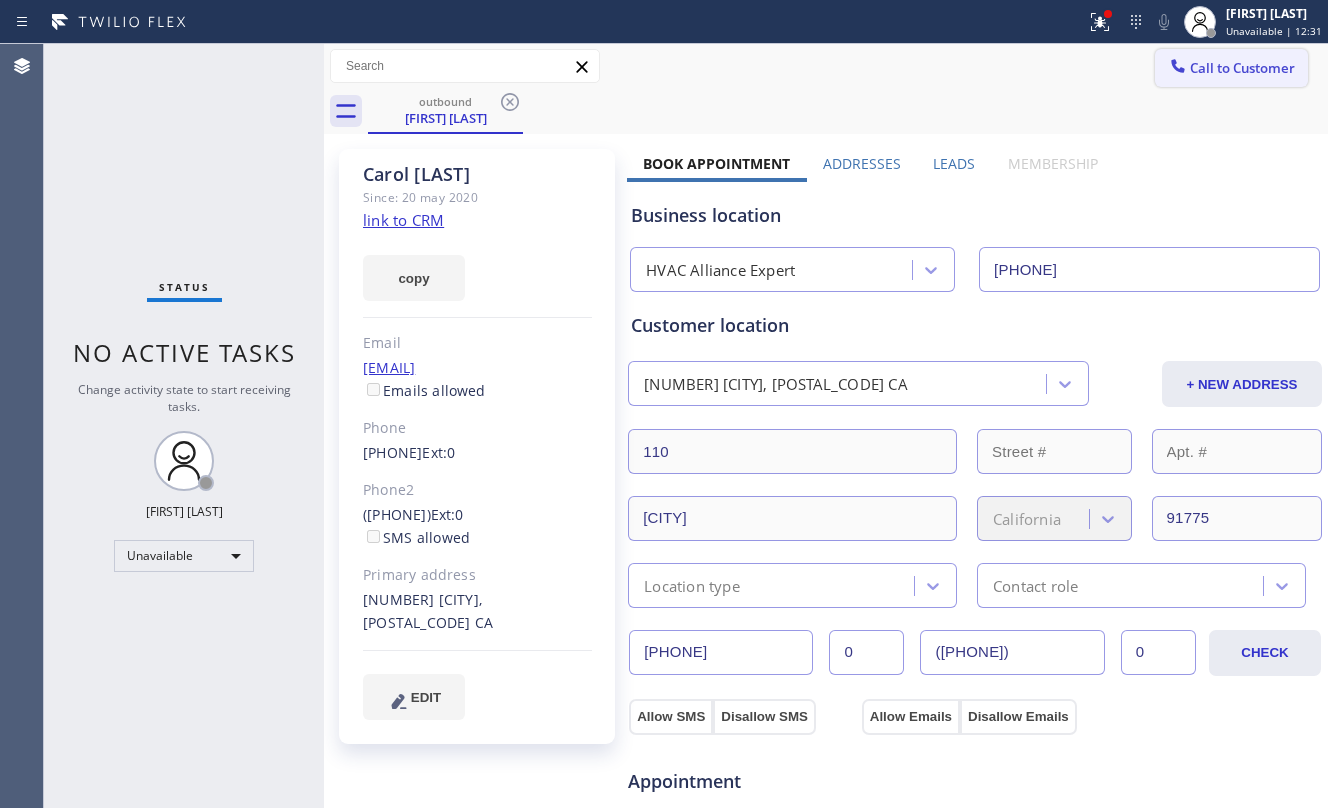 click on "Call to Customer" at bounding box center [1242, 68] 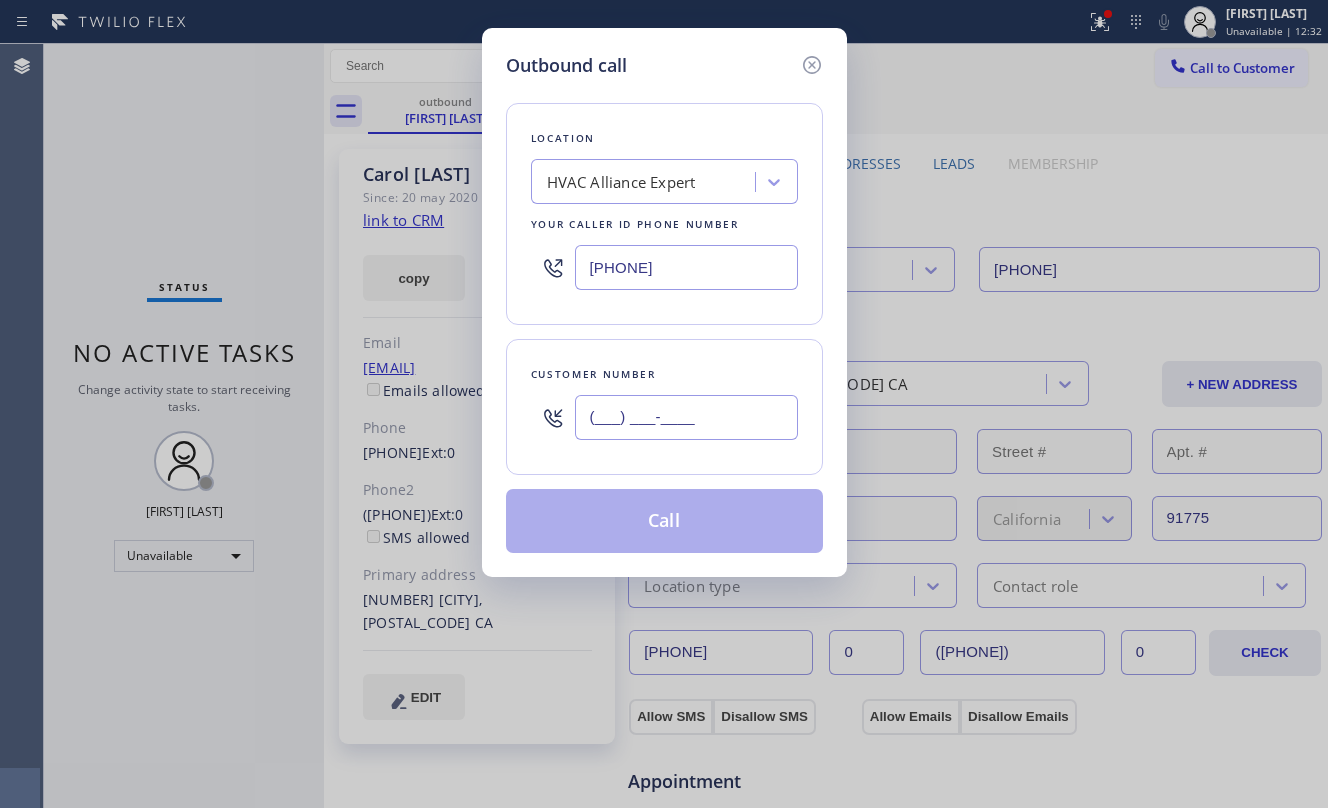 click on "(___) ___-____" at bounding box center [686, 417] 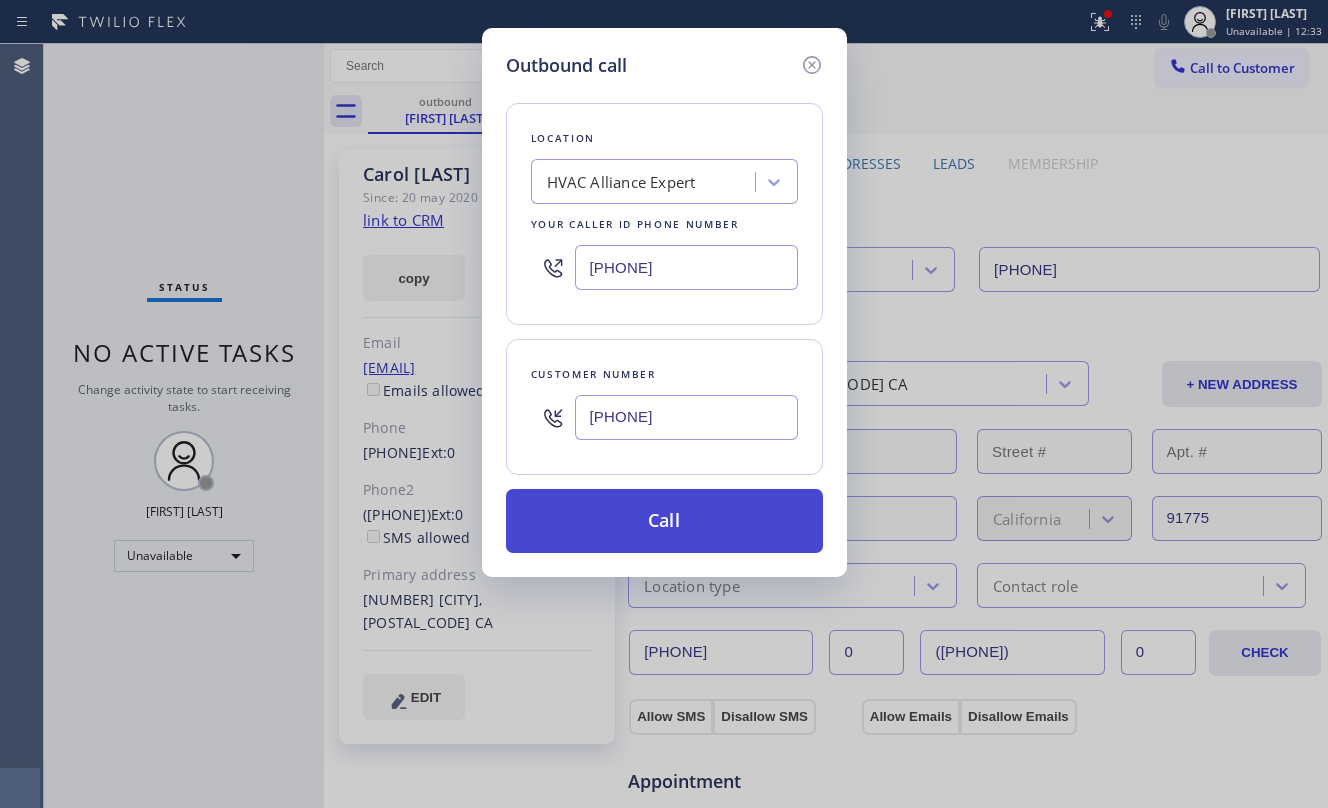 type on "[PHONE]" 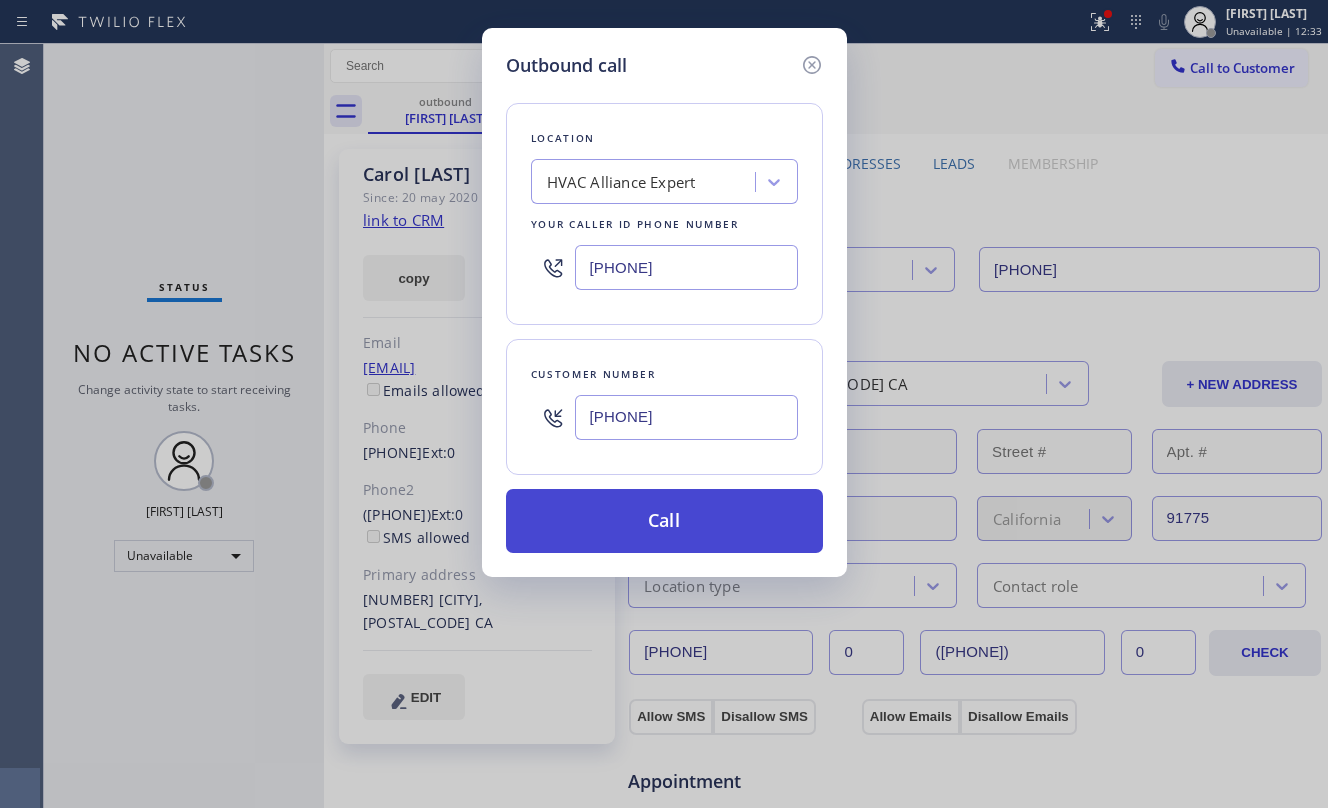 click on "Call" at bounding box center (664, 521) 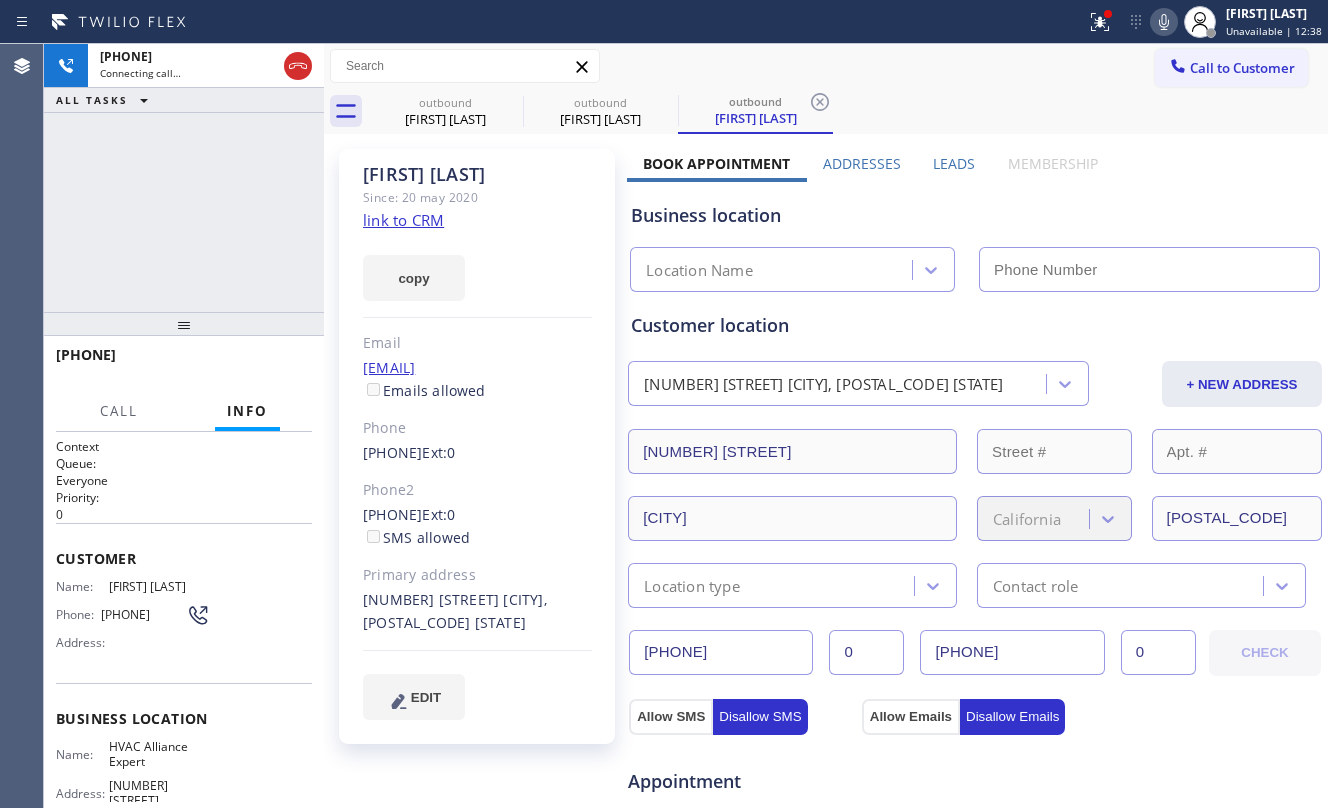 type on "[PHONE]" 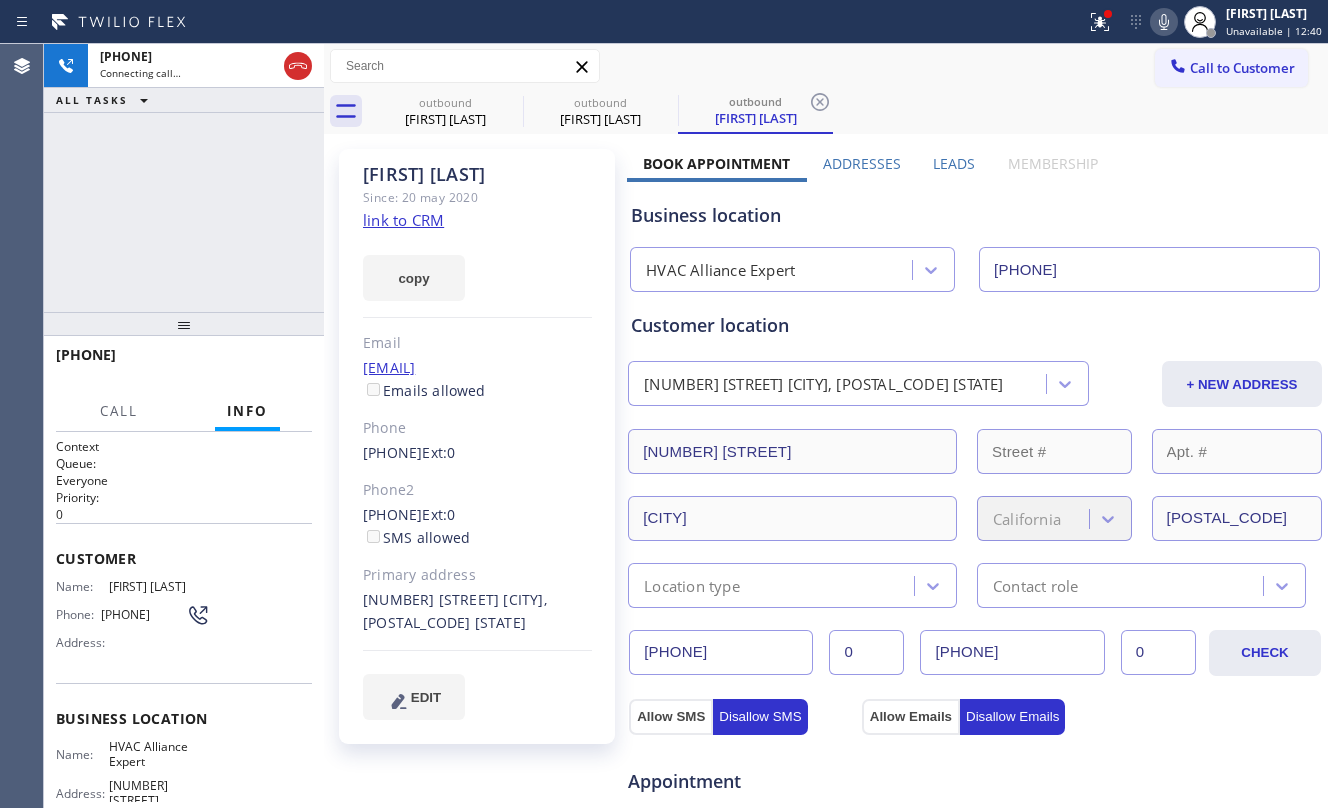 drag, startPoint x: 260, startPoint y: 210, endPoint x: 413, endPoint y: 242, distance: 156.3106 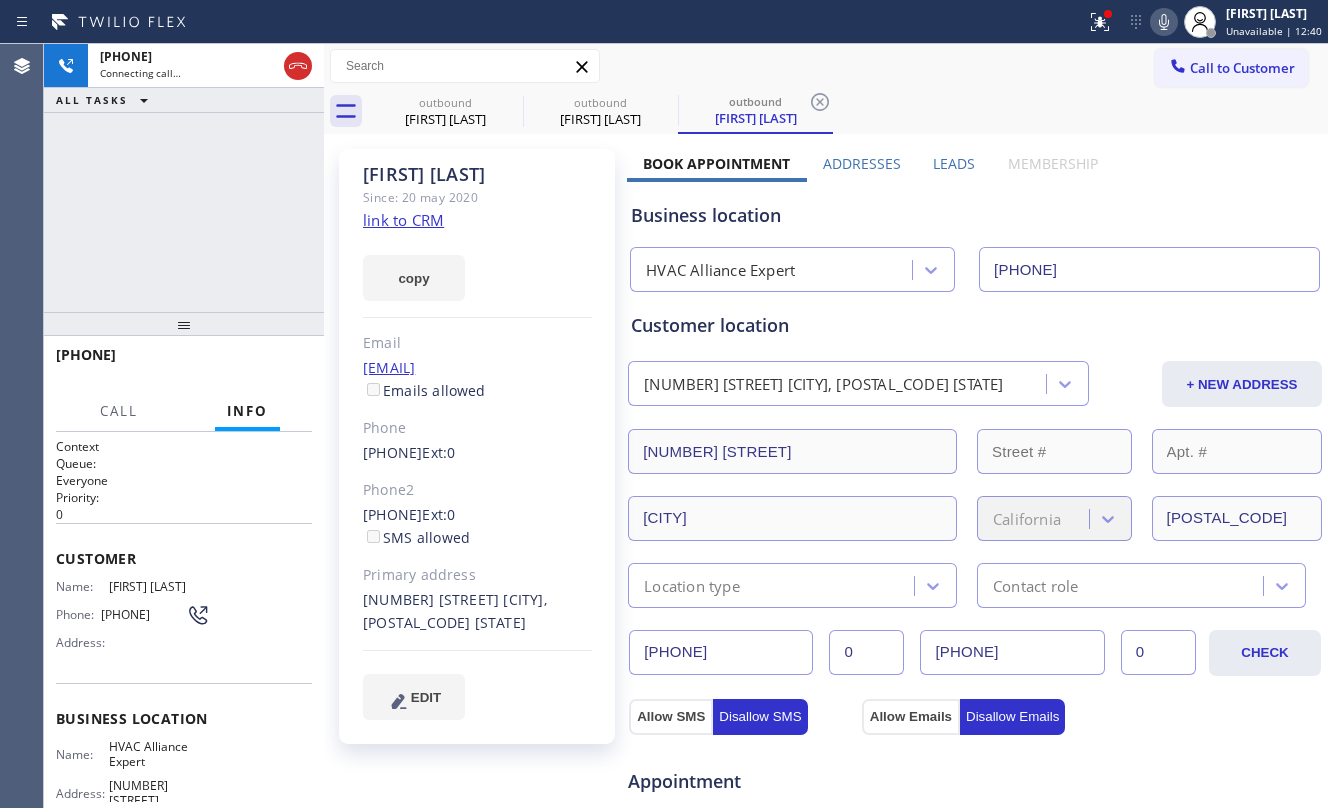 click on "+1[PHONE] Connecting call… ALL TASKS ALL TASKS ACTIVE TASKS TASKS IN WRAP UP" at bounding box center (184, 178) 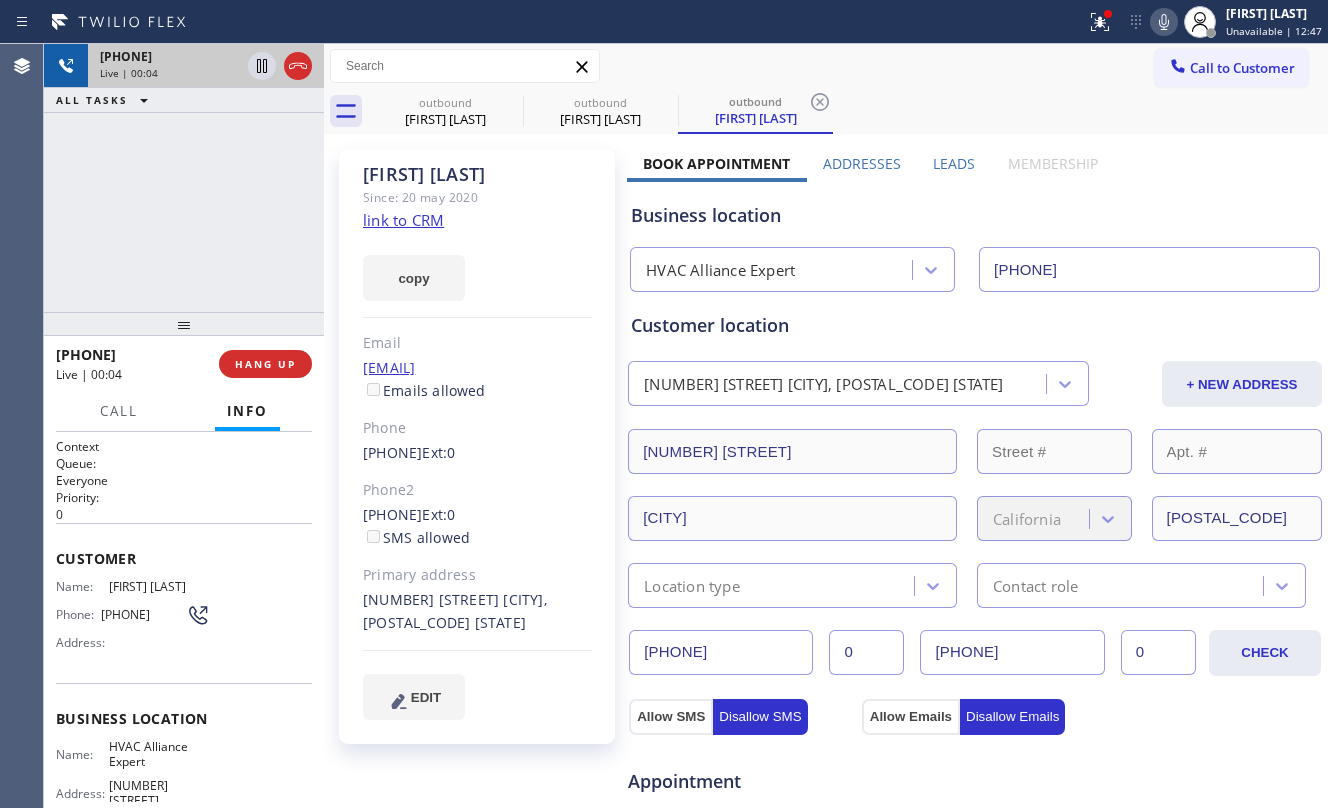 drag, startPoint x: 84, startPoint y: 60, endPoint x: 218, endPoint y: 66, distance: 134.13426 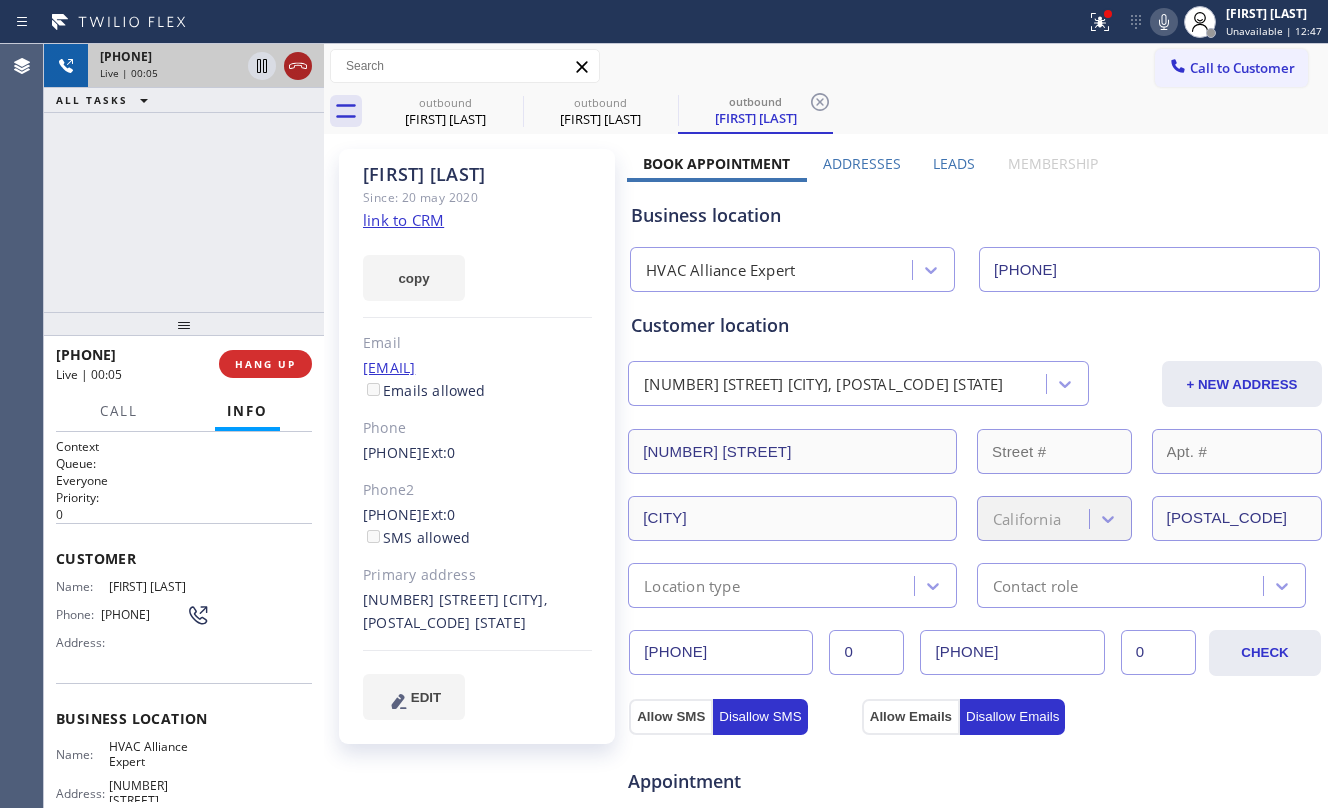 click 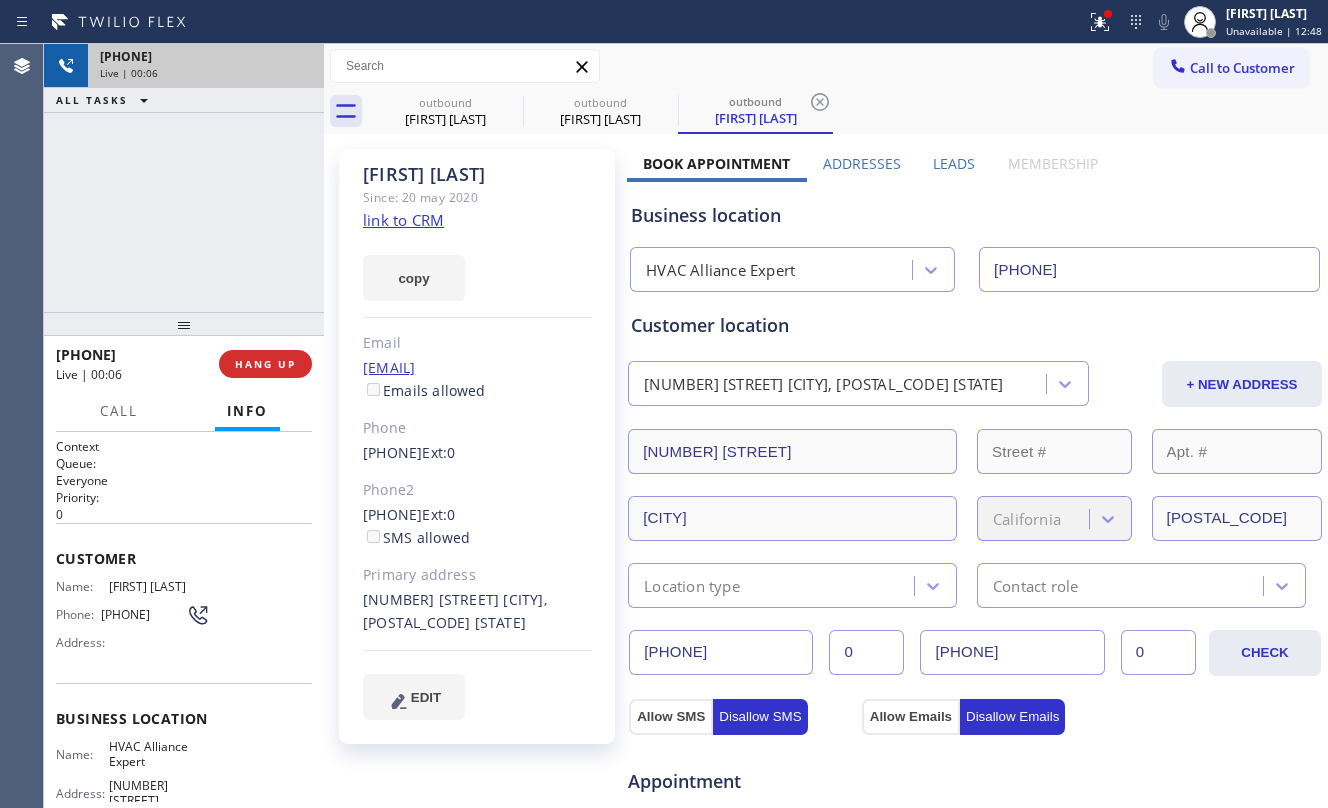 drag, startPoint x: 236, startPoint y: 210, endPoint x: 302, endPoint y: 349, distance: 153.87332 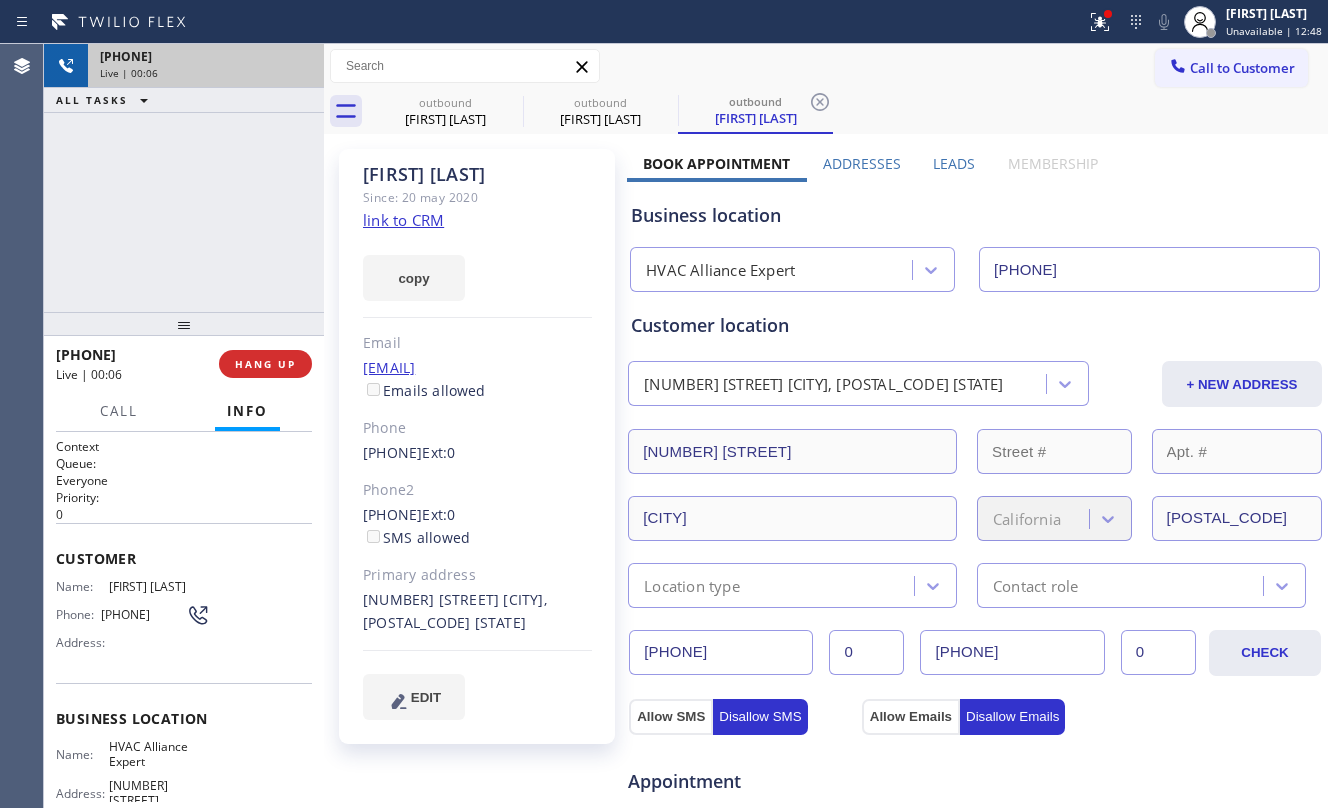 click on "+1[PHONE] Live | 00:06 ALL TASKS ALL TASKS ACTIVE TASKS TASKS IN WRAP UP" at bounding box center [184, 178] 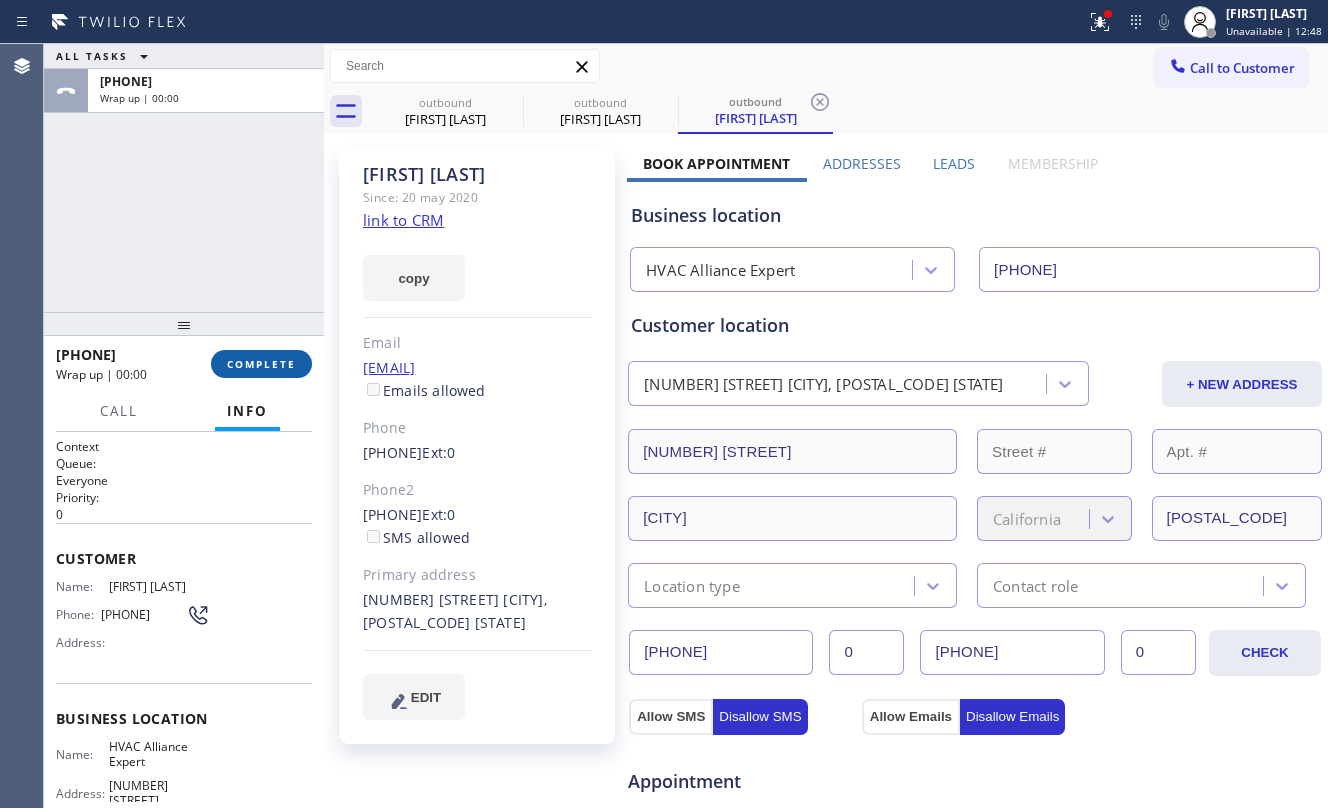 click on "COMPLETE" at bounding box center [261, 364] 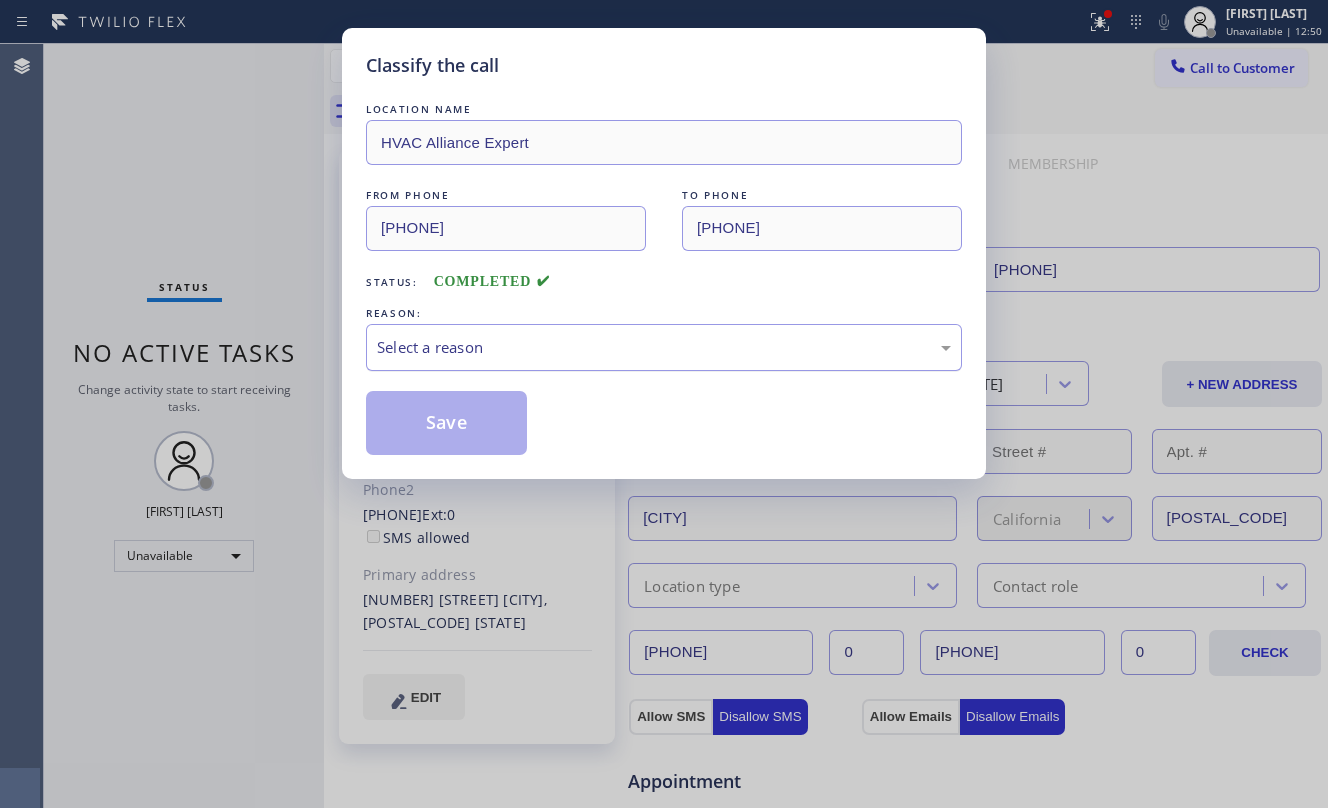click on "Select a reason" at bounding box center [664, 347] 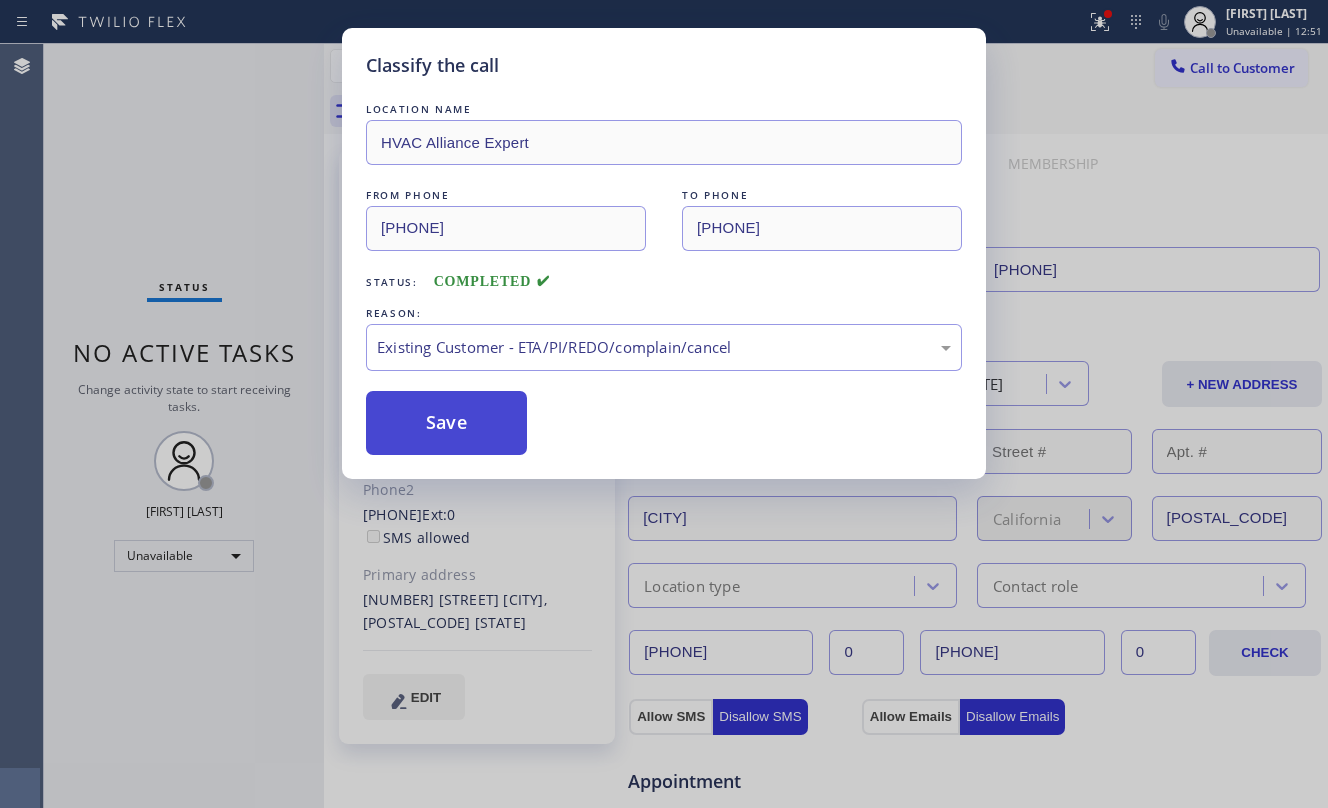 click on "Save" at bounding box center (446, 423) 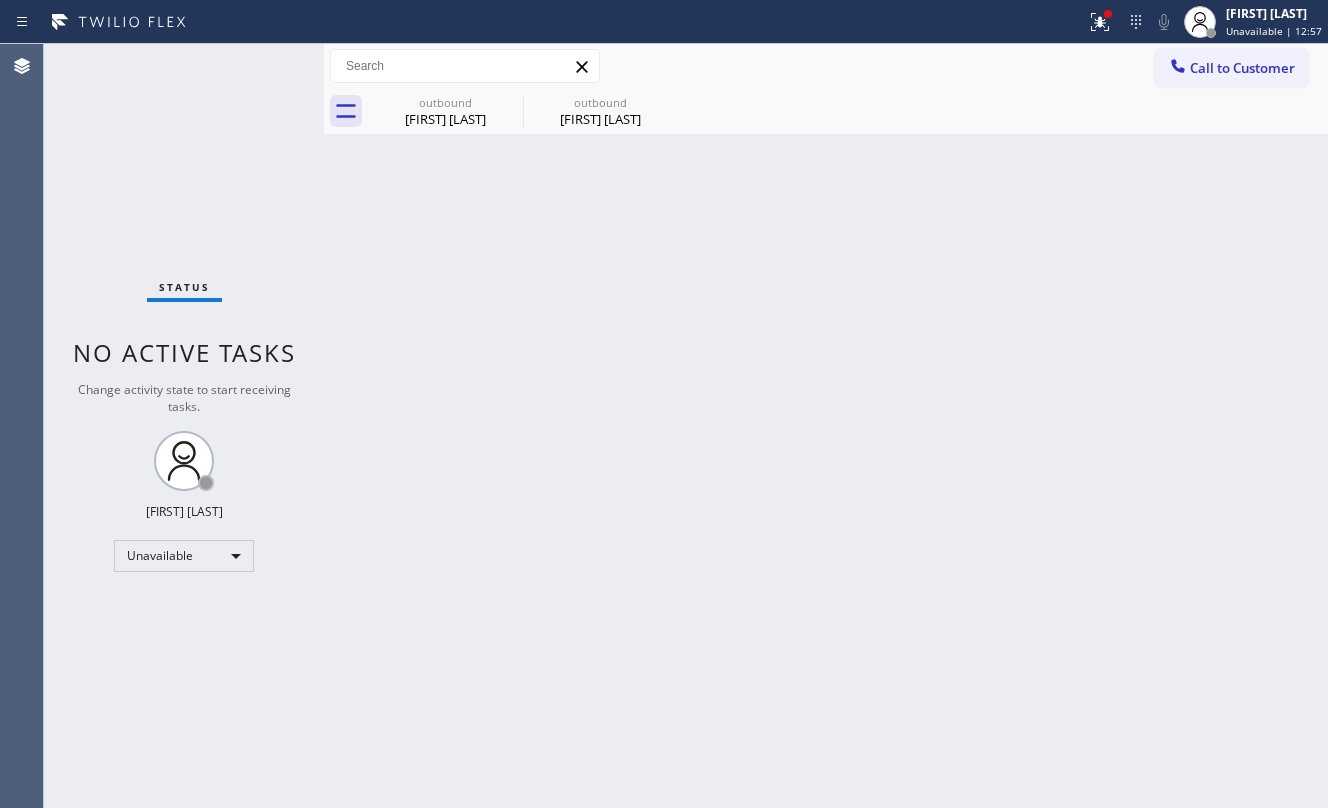 click on "Call to Customer Outbound call Location HVAC Alliance Expert Your caller id phone number [PHONE] Customer number Call Outbound call Technician Search Technician Your caller id phone number Your caller id phone number Call" at bounding box center (826, 66) 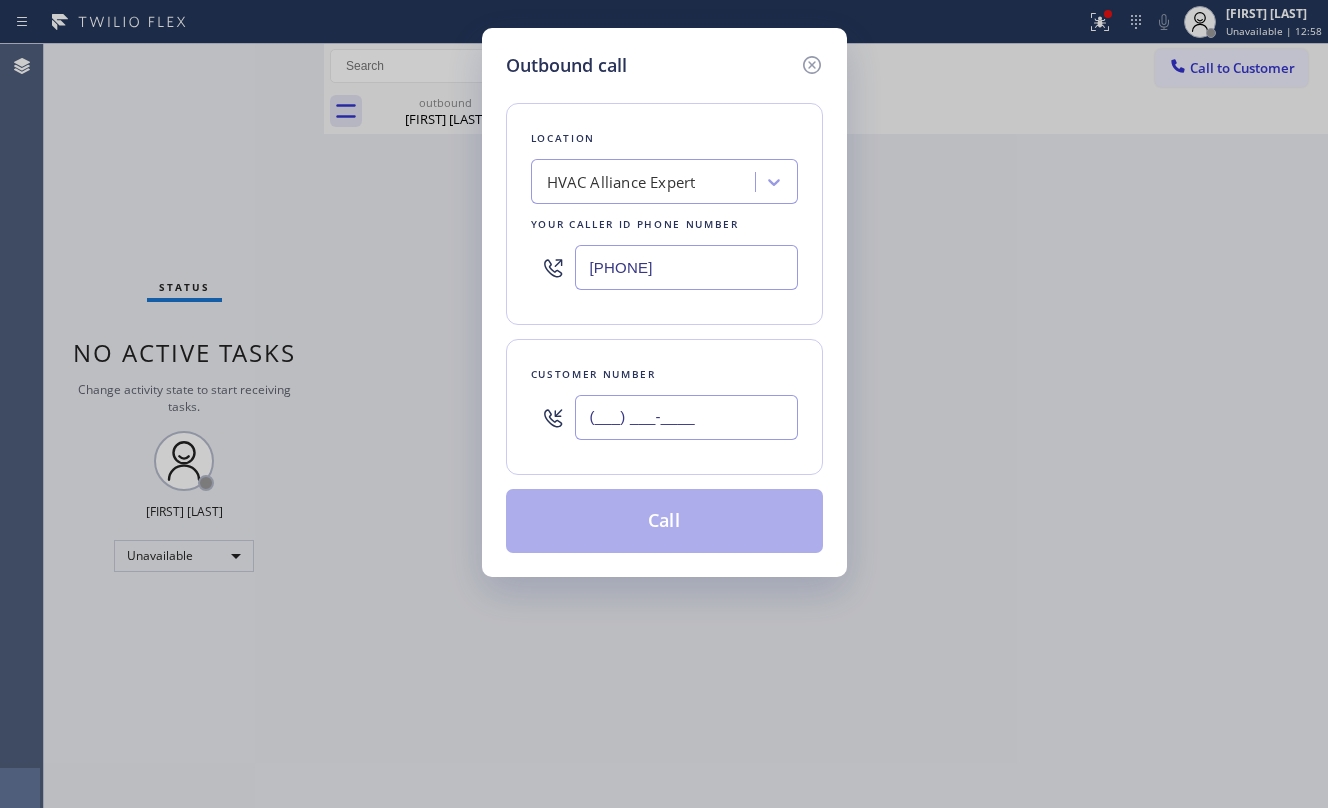 click on "(___) ___-____" at bounding box center [686, 417] 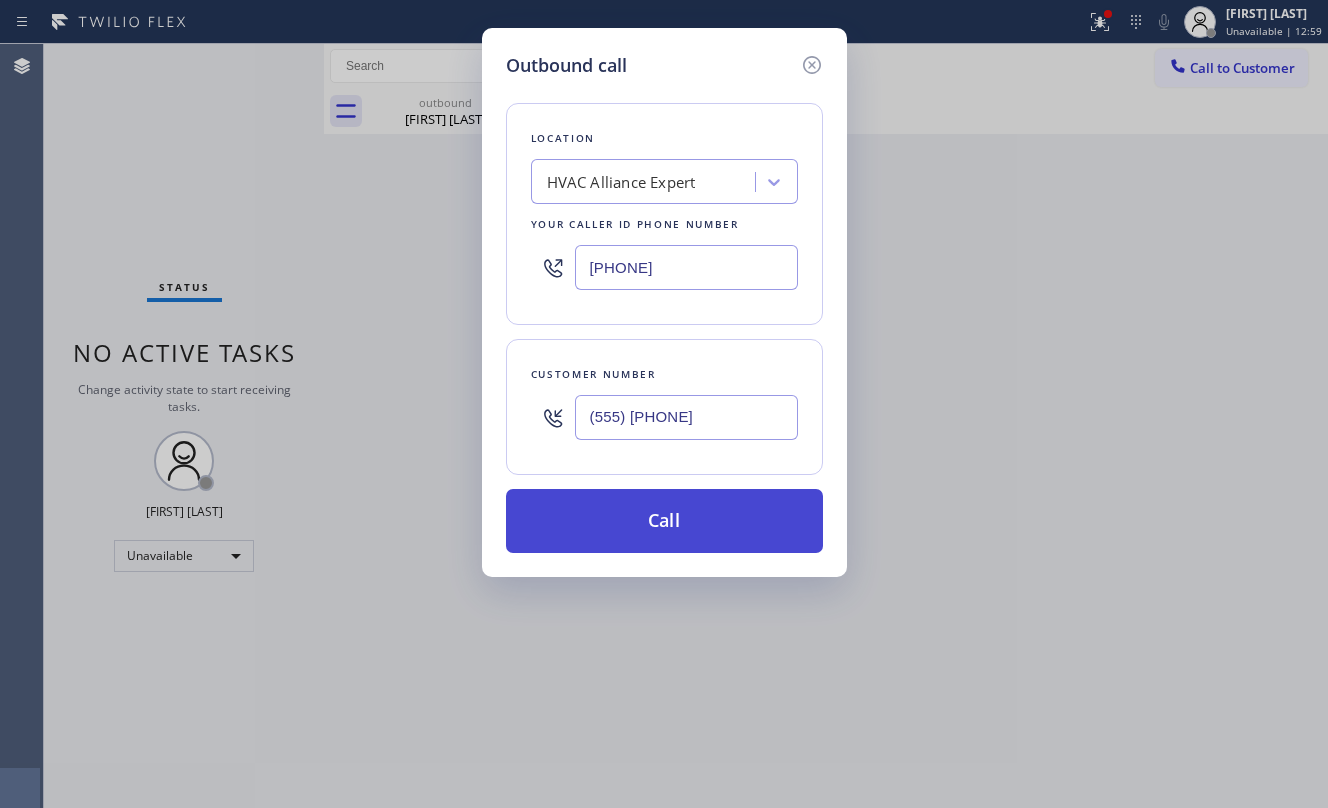 type on "(555) [PHONE]" 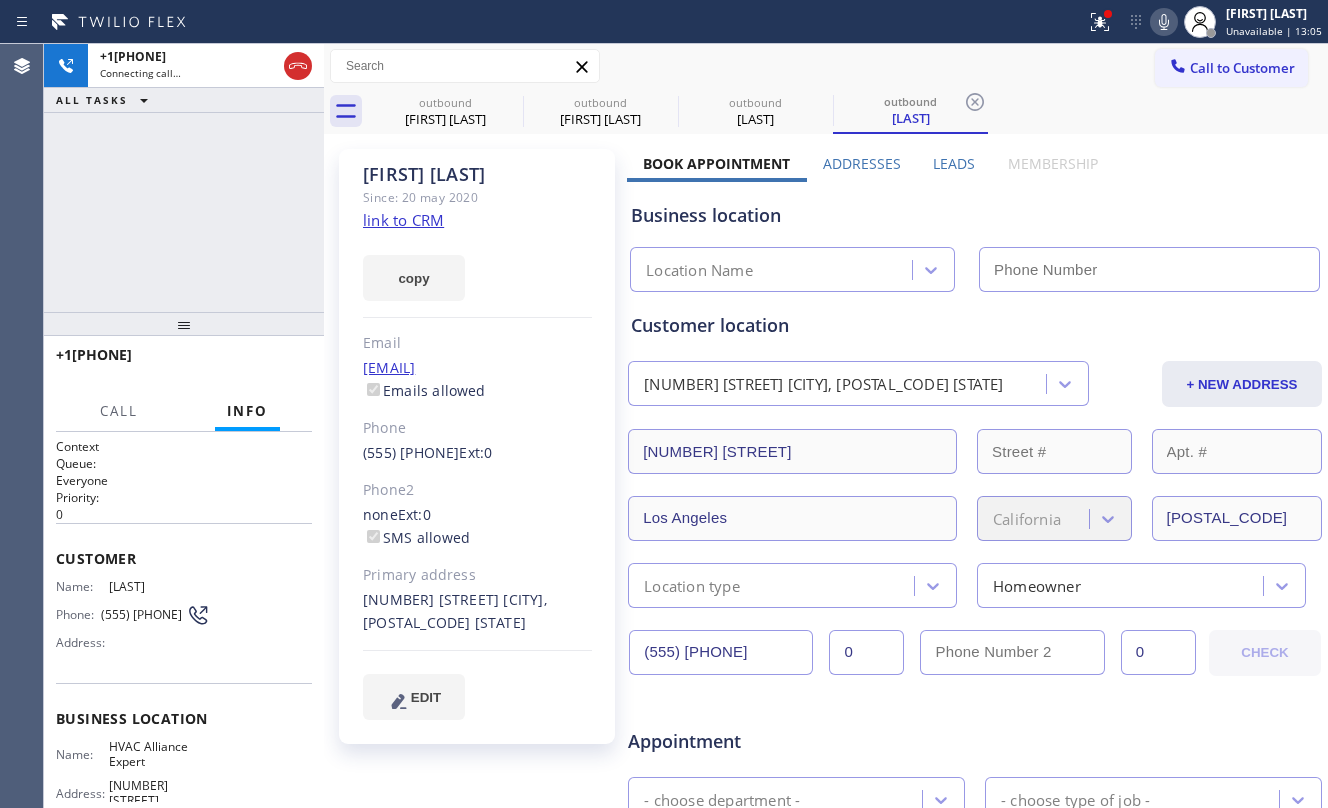 type on "[PHONE]" 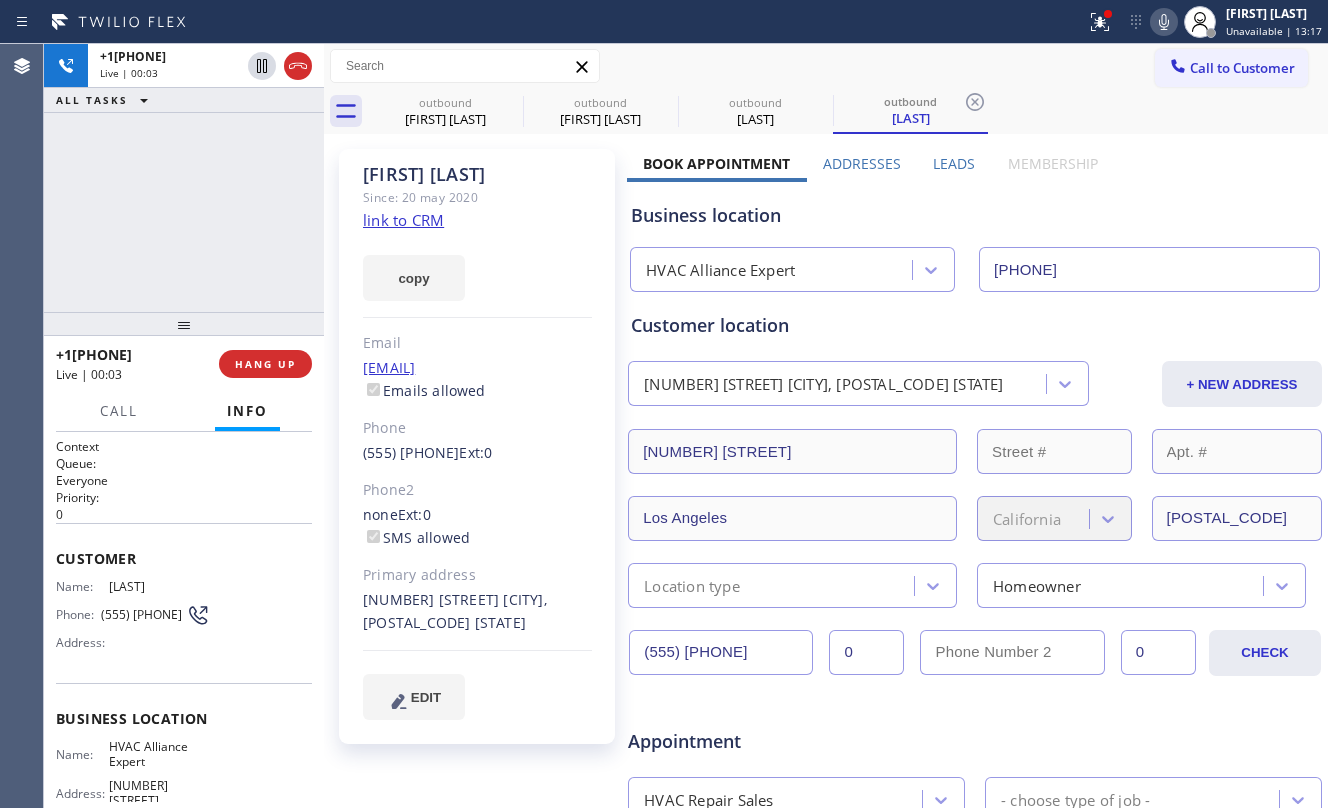 click on "+[PHONE] Live | 00:03 ALL TASKS ALL TASKS ACTIVE TASKS TASKS IN WRAP UP" at bounding box center [184, 178] 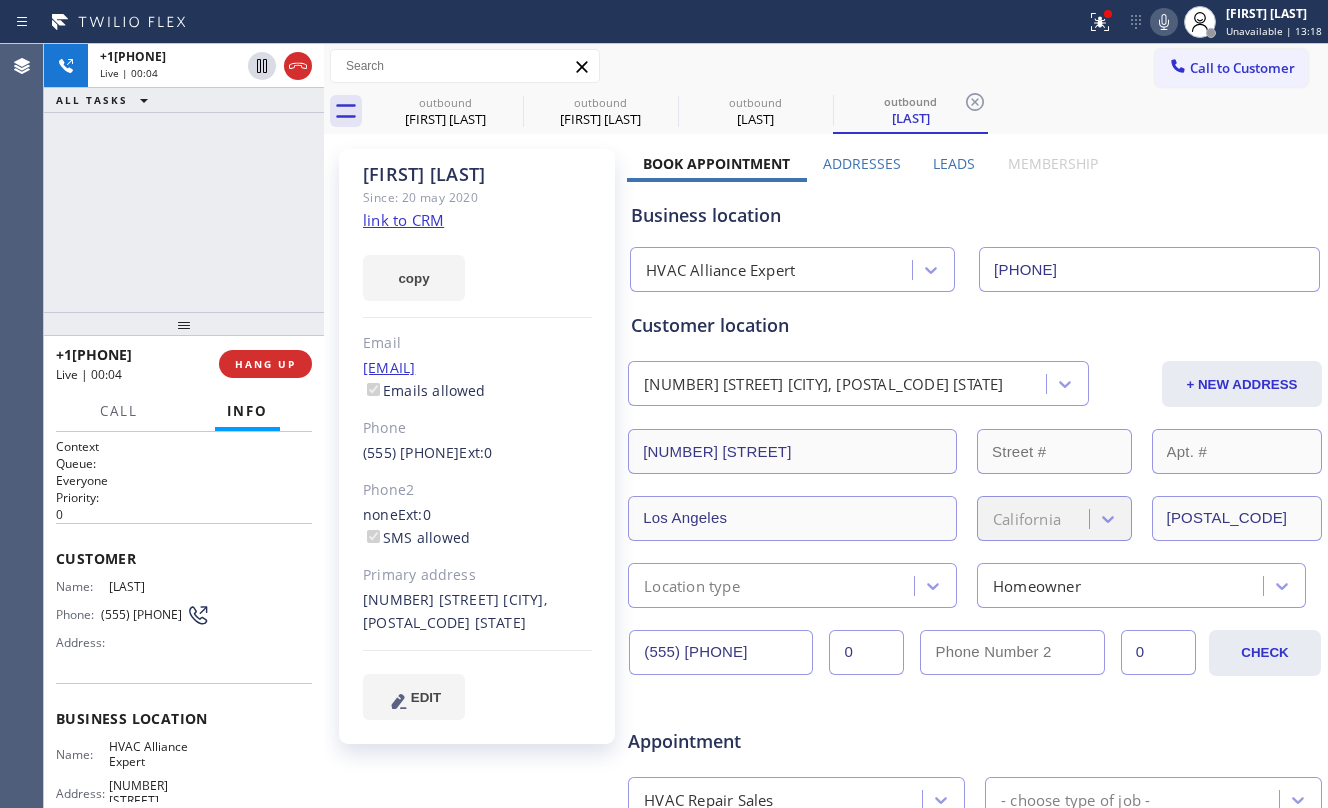 click on "link to CRM" 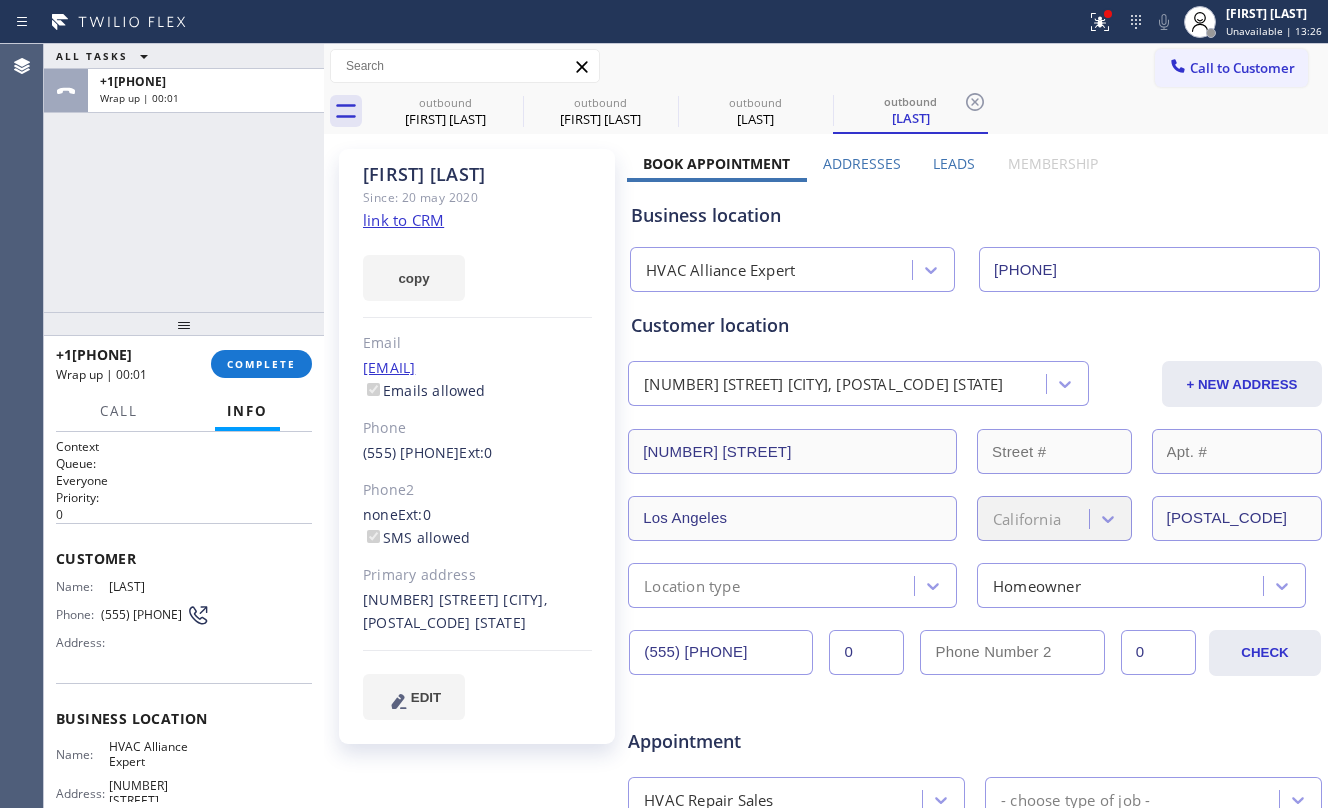 click on "ALL TASKS ALL TASKS ACTIVE TASKS TASKS IN WRAP UP [PHONE] Wrap up | 00:01" at bounding box center [184, 178] 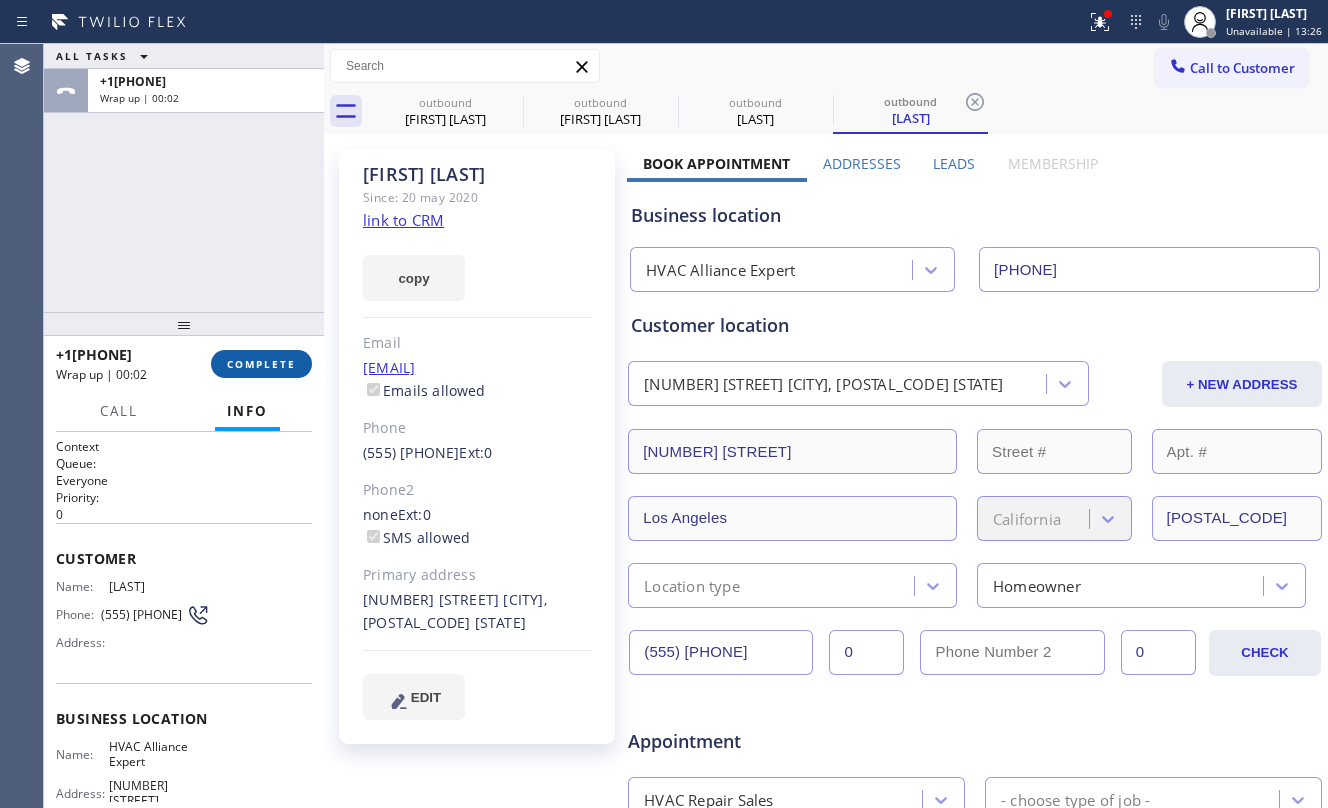 click on "COMPLETE" at bounding box center [261, 364] 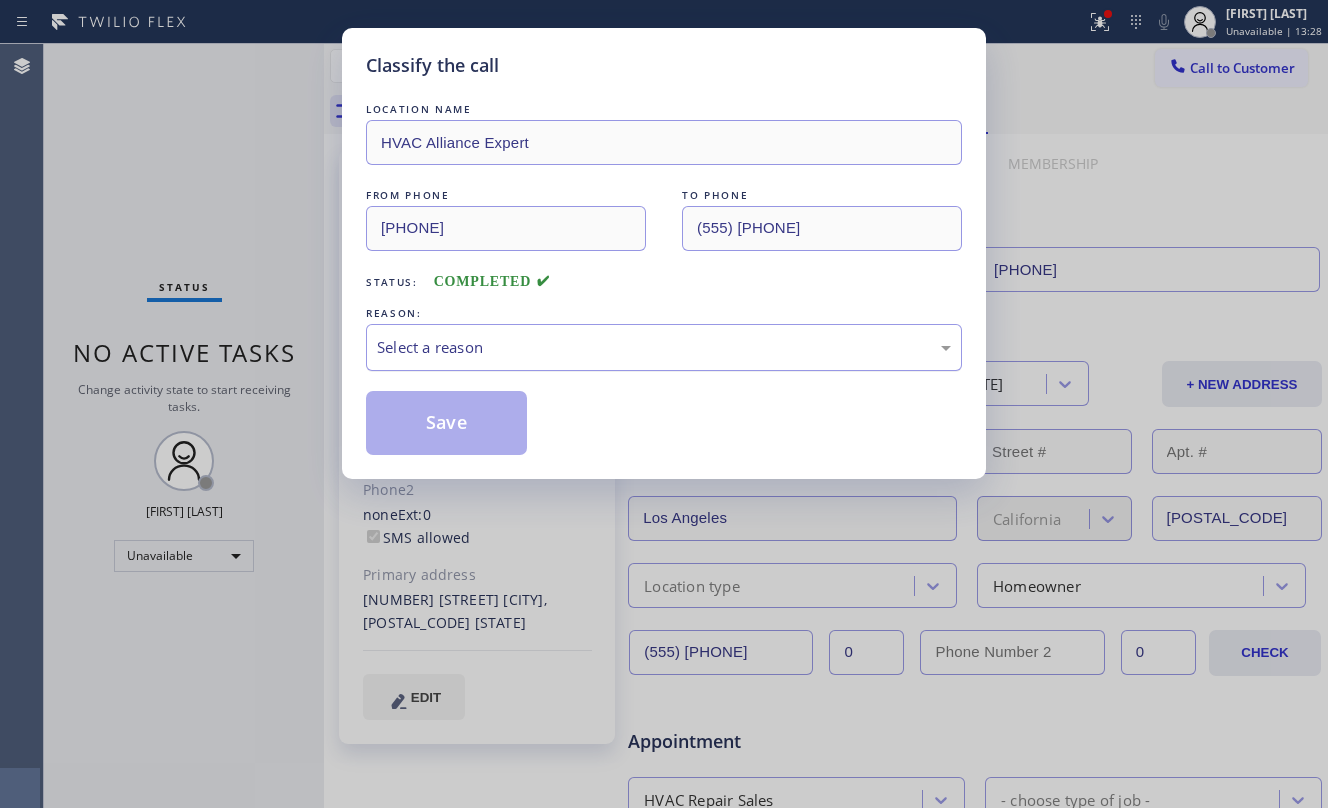 click on "Select a reason" at bounding box center [664, 347] 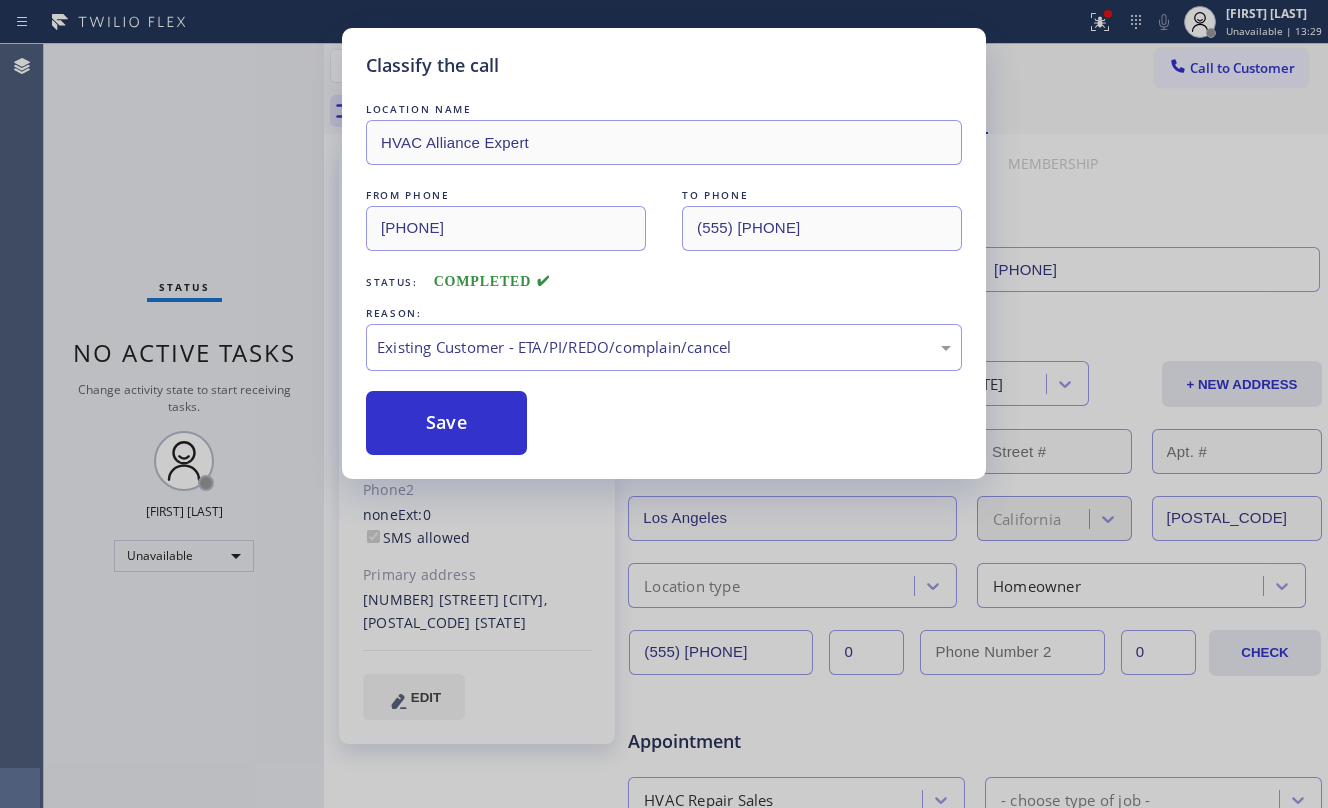 click on "Save" at bounding box center (446, 423) 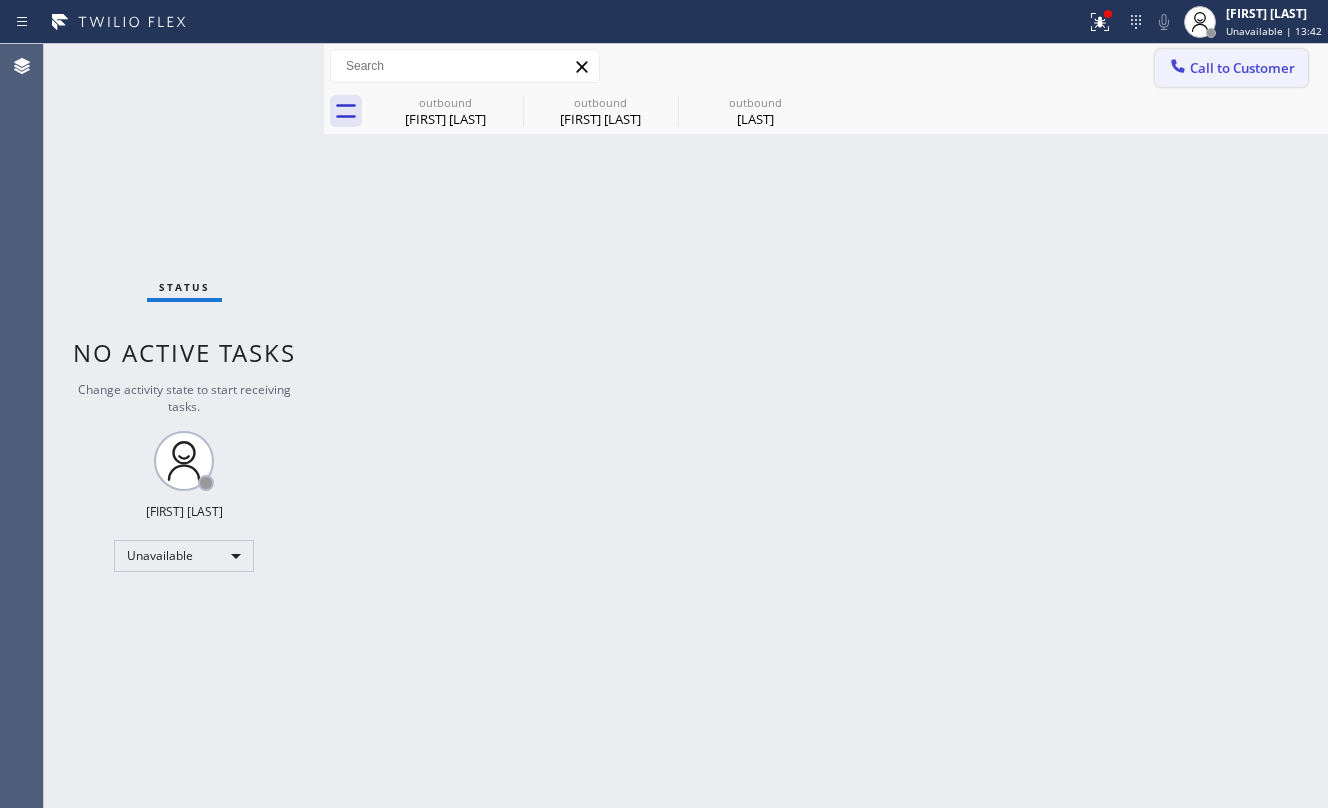 click on "Call to Customer" at bounding box center [1242, 68] 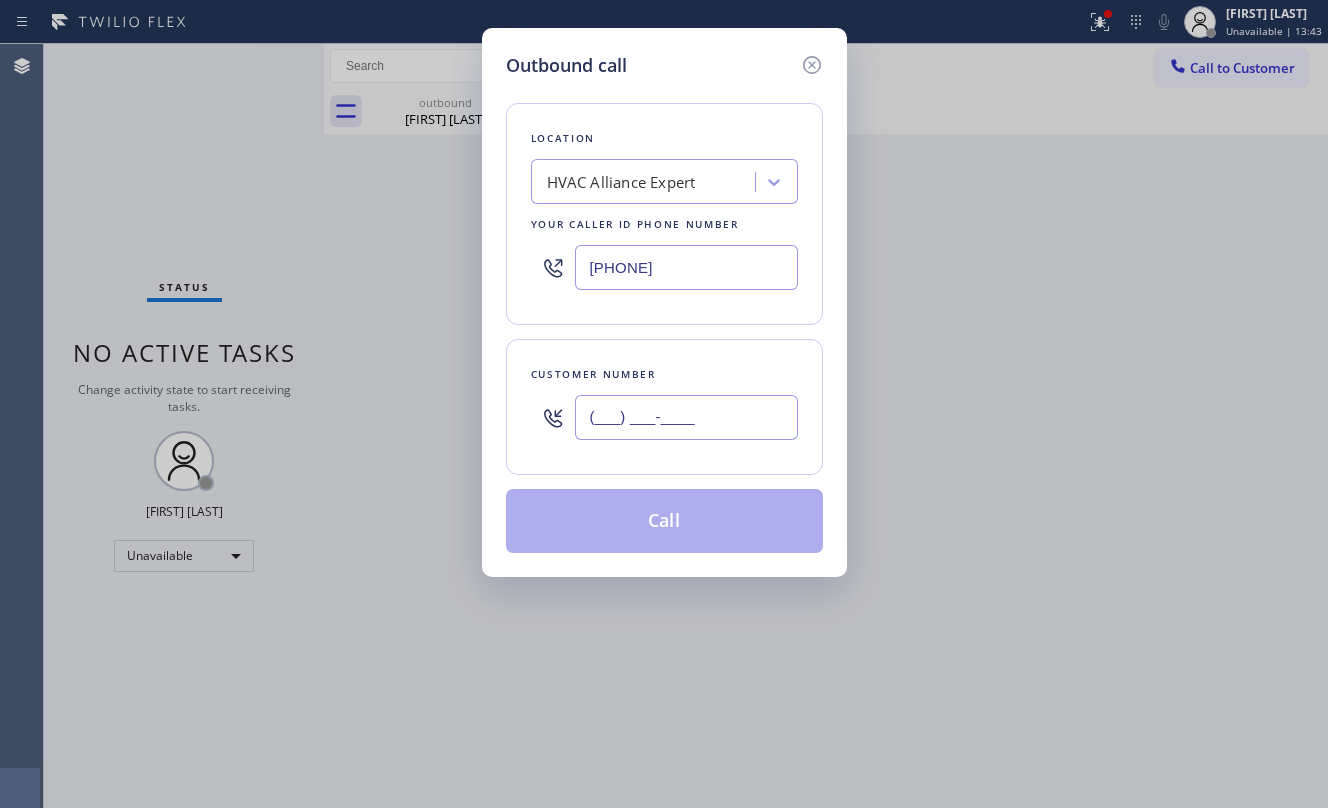 click on "(___) ___-____" at bounding box center (686, 417) 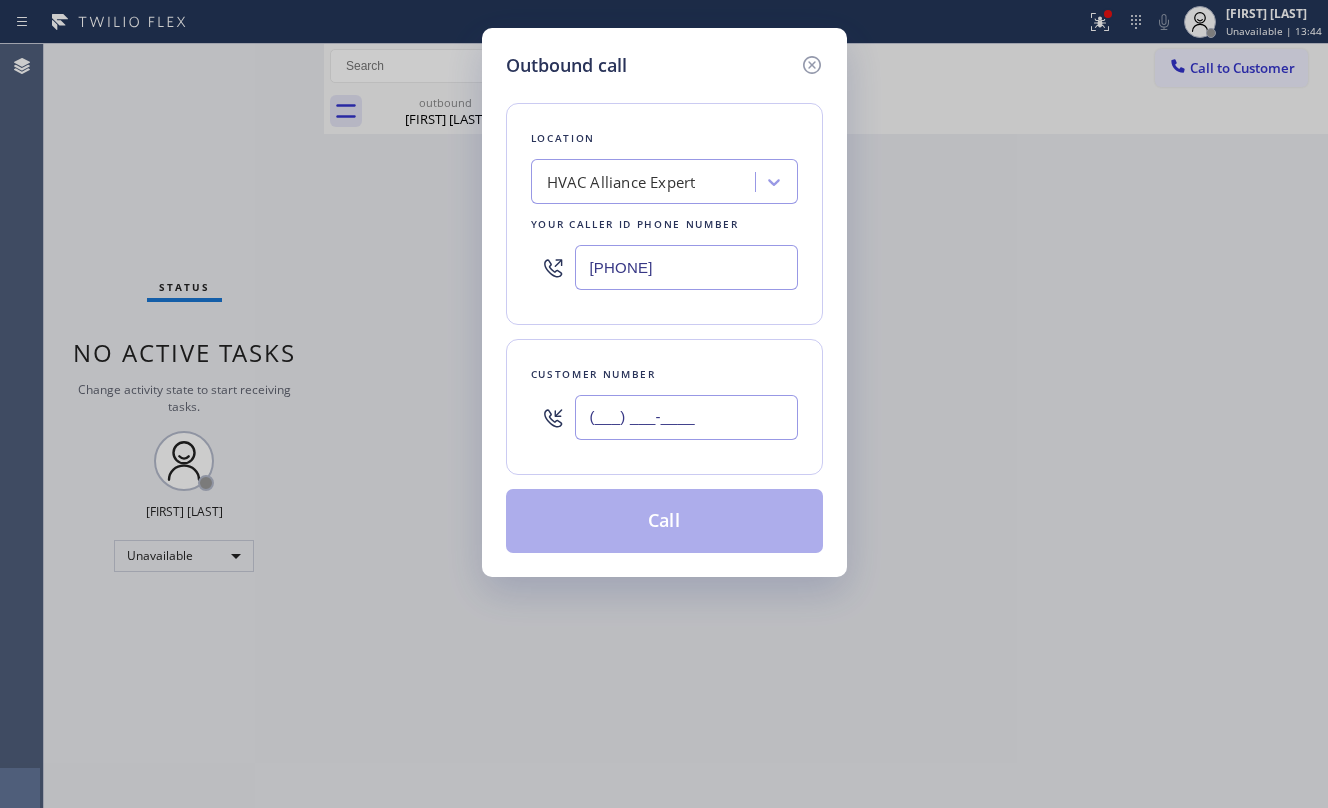 paste on "(555) [PHONE]" 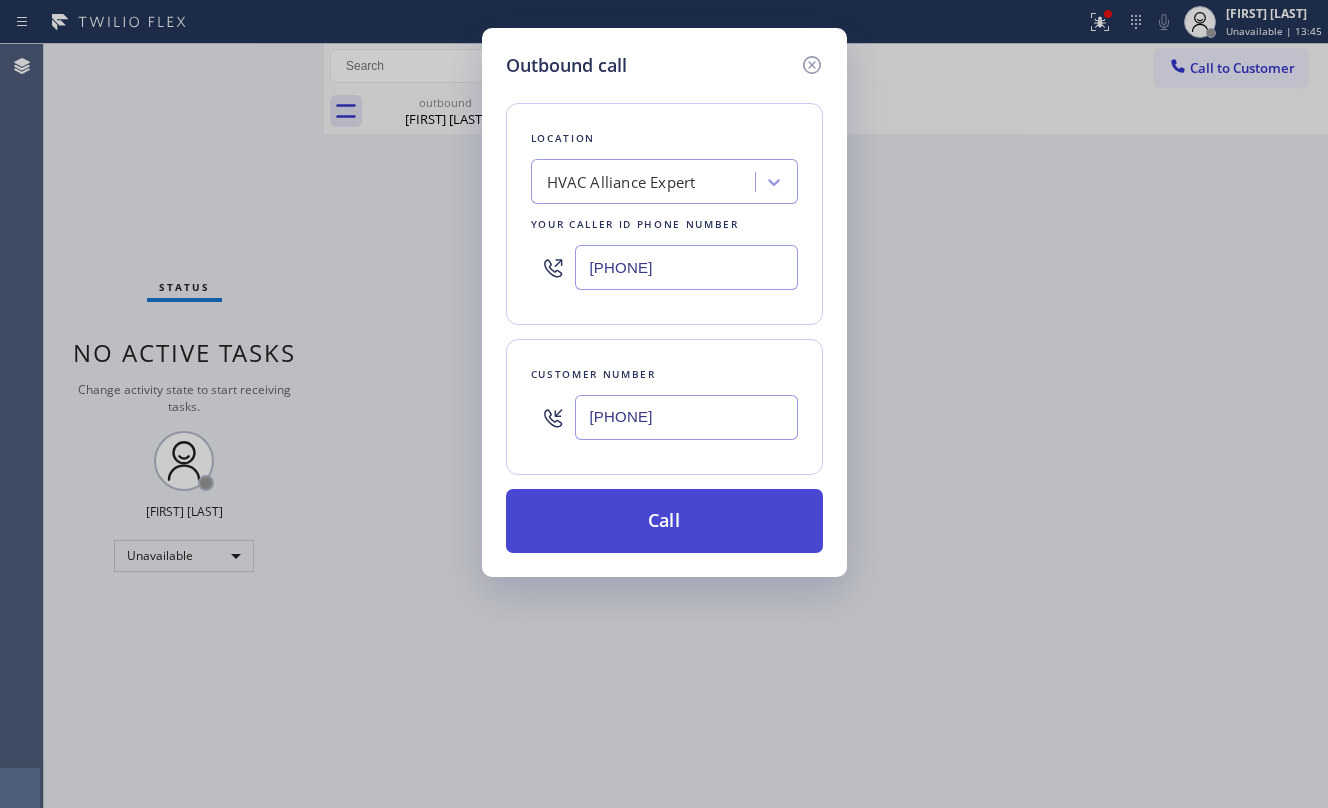 type on "[PHONE]" 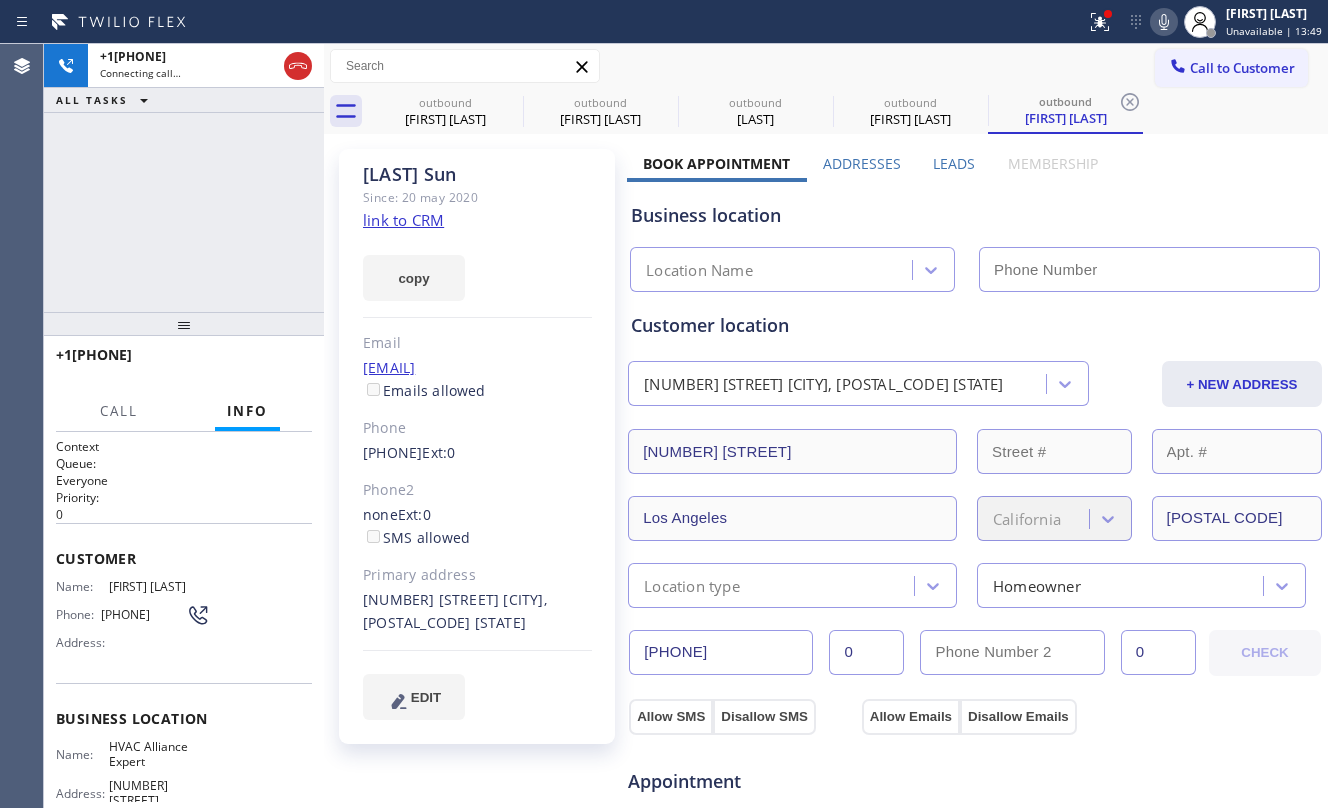 type on "[PHONE]" 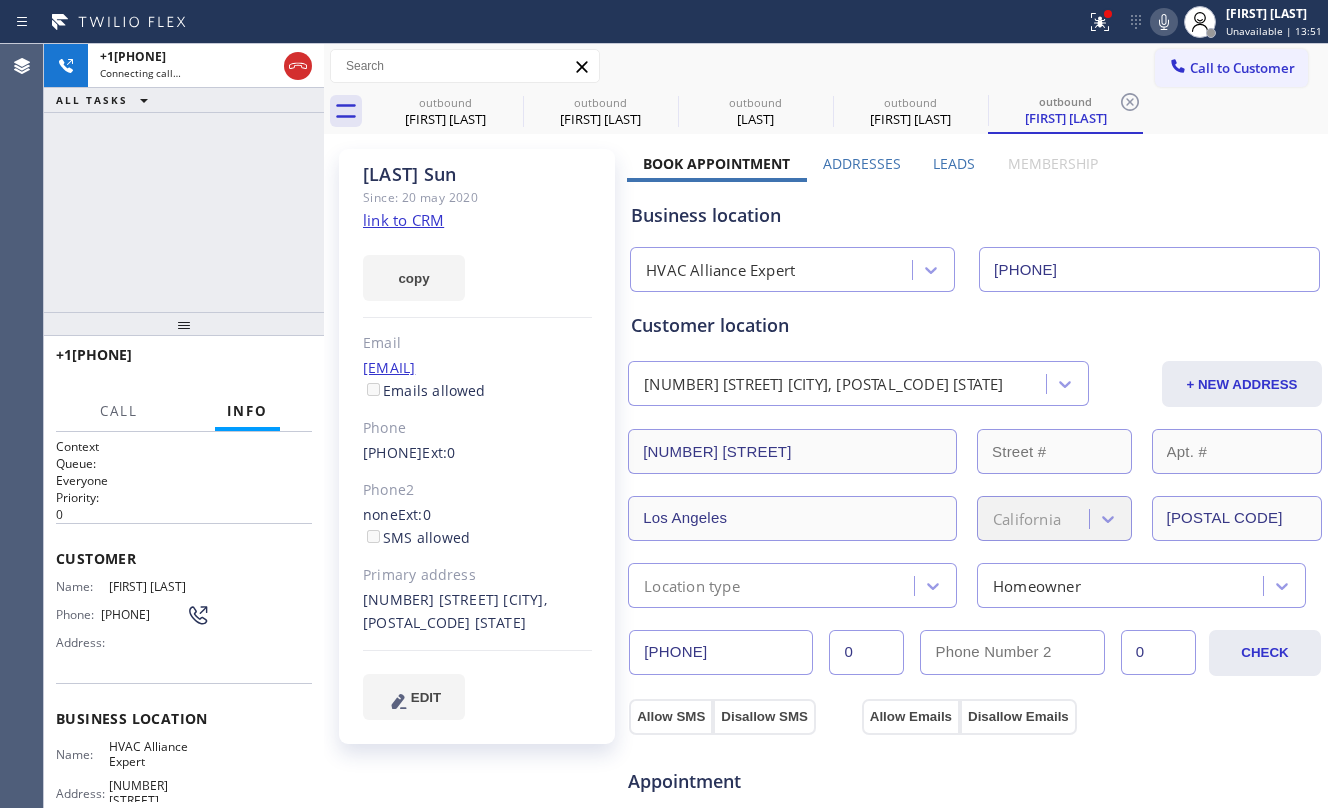 click on "+1[PHONE] Connecting call… ALL TASKS ALL TASKS ACTIVE TASKS TASKS IN WRAP UP" at bounding box center [184, 178] 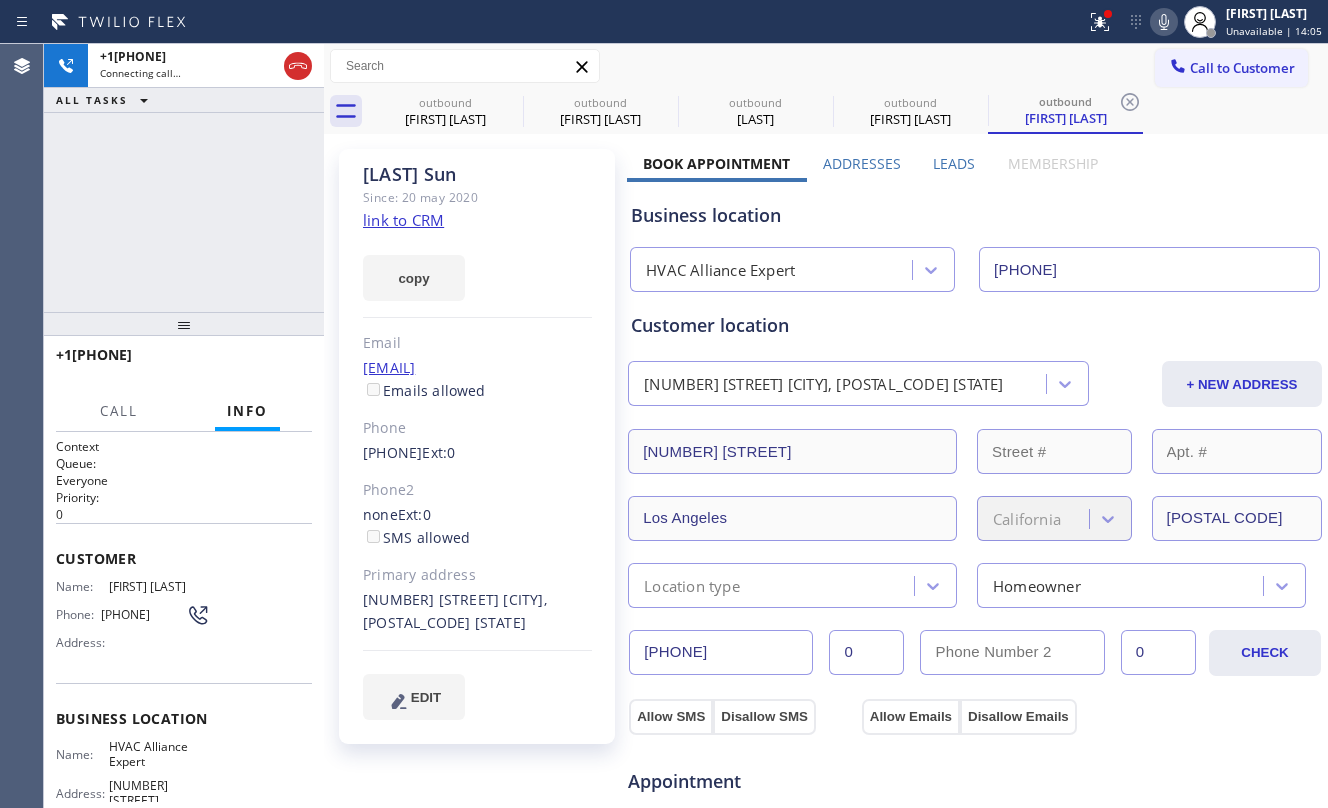 click on "+1[PHONE] Connecting call… ALL TASKS ALL TASKS ACTIVE TASKS TASKS IN WRAP UP" at bounding box center [184, 178] 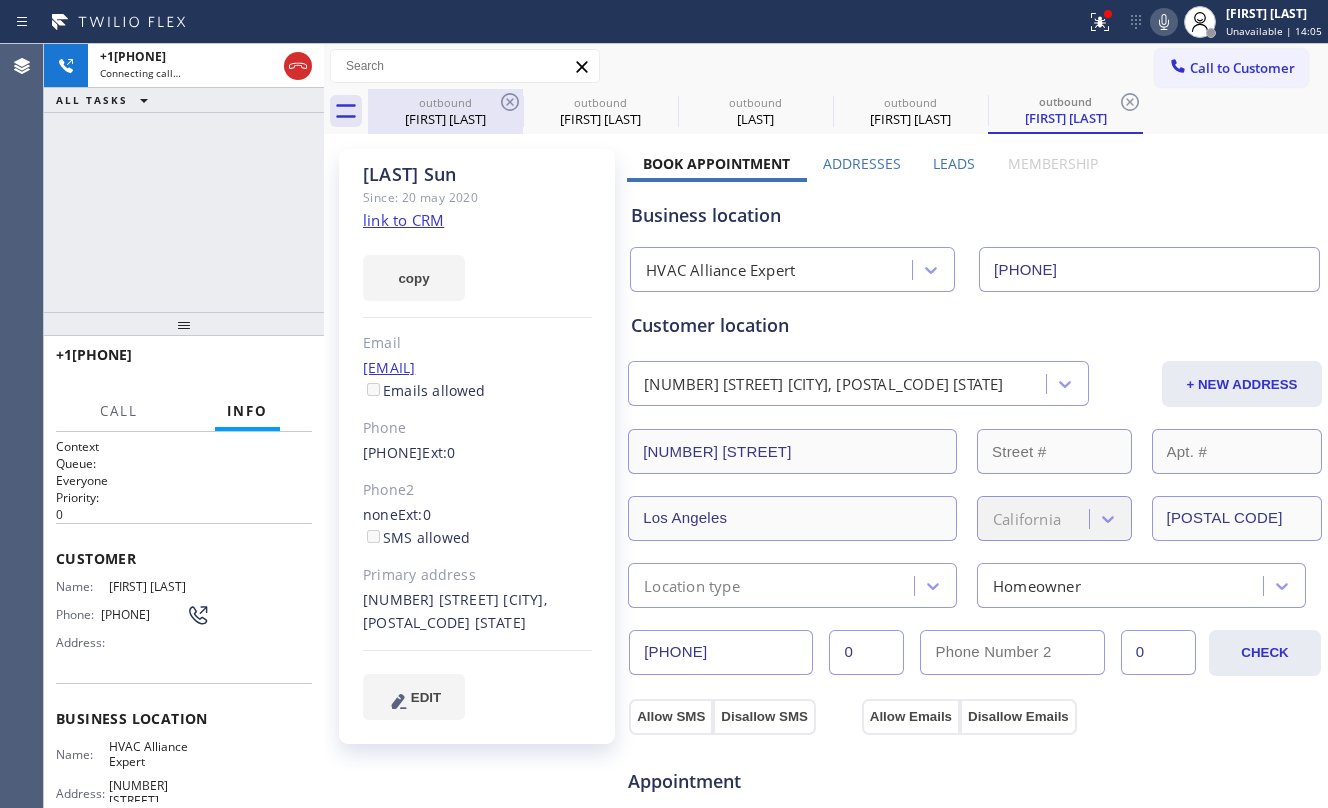 click on "[FIRST] [LAST]" at bounding box center [445, 119] 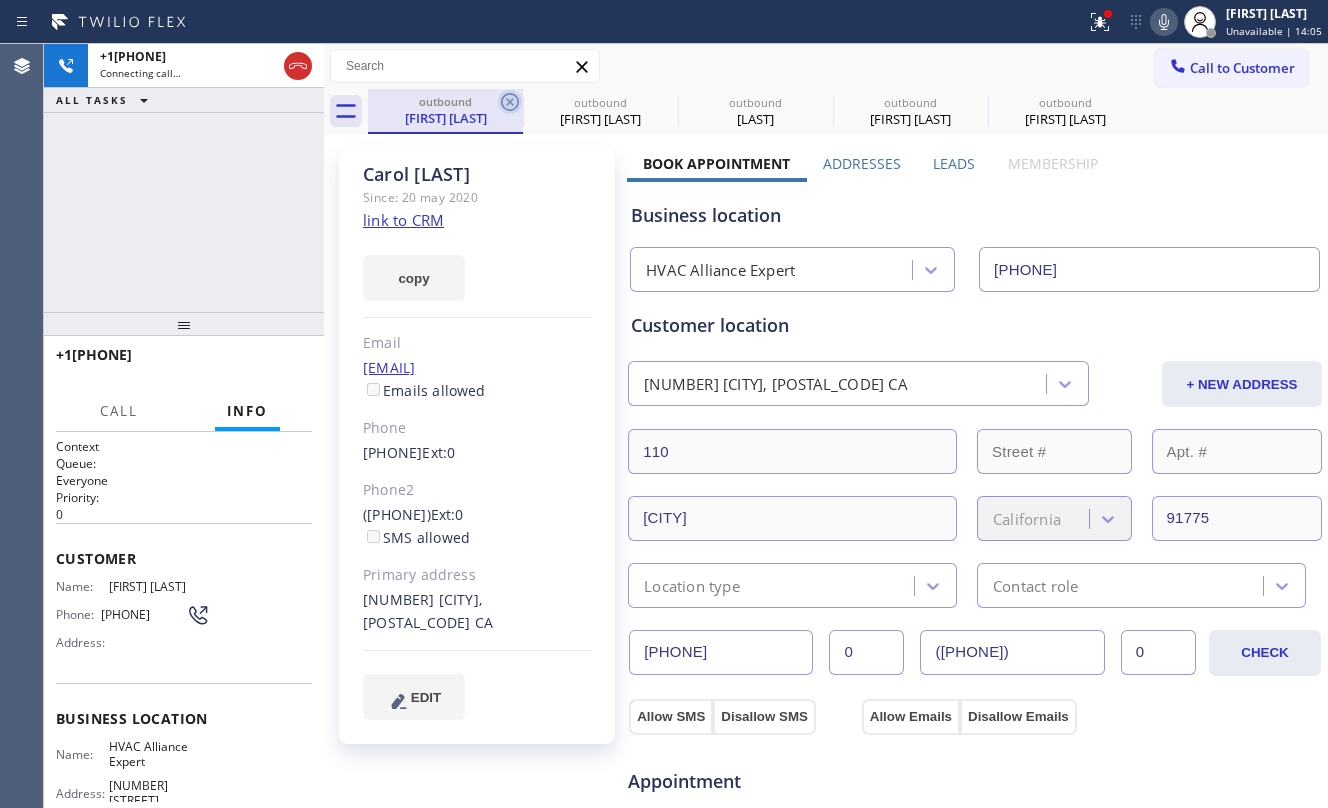 click 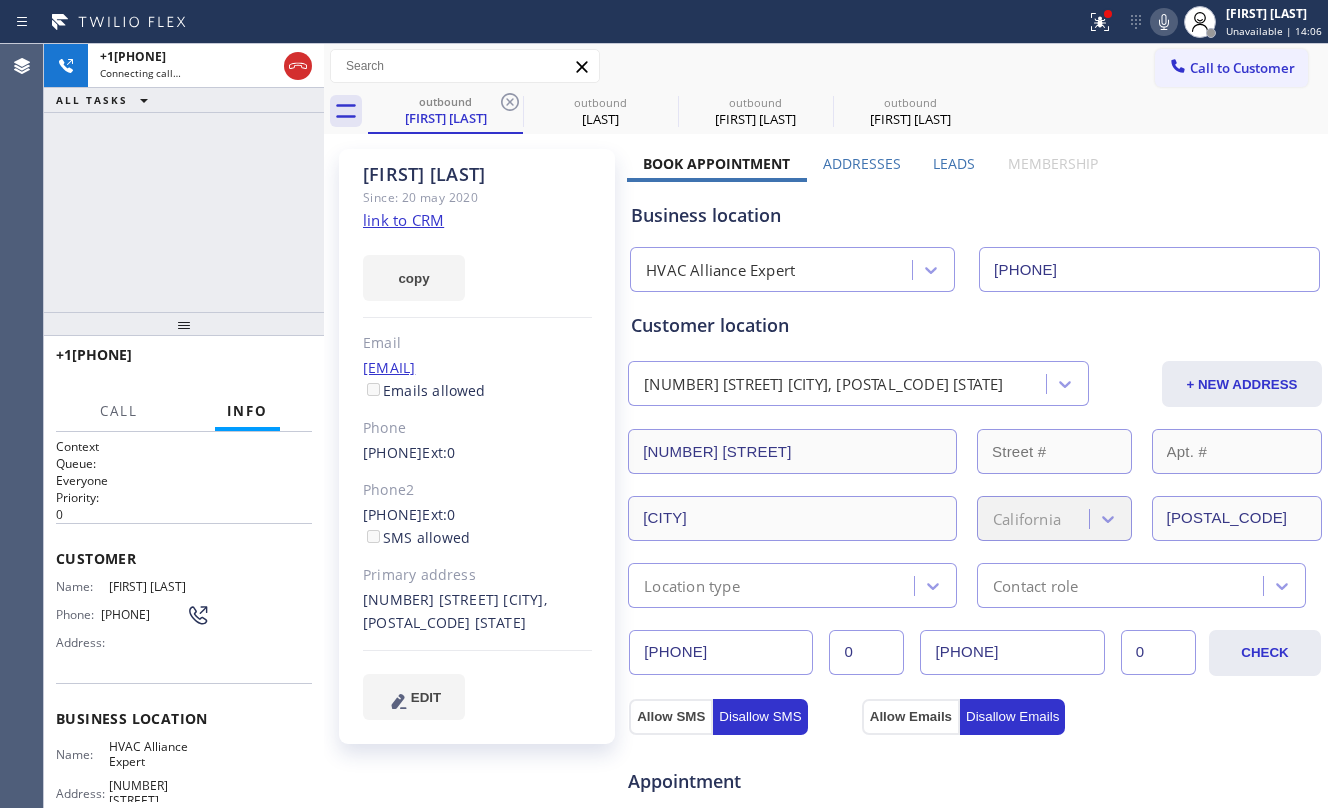 click 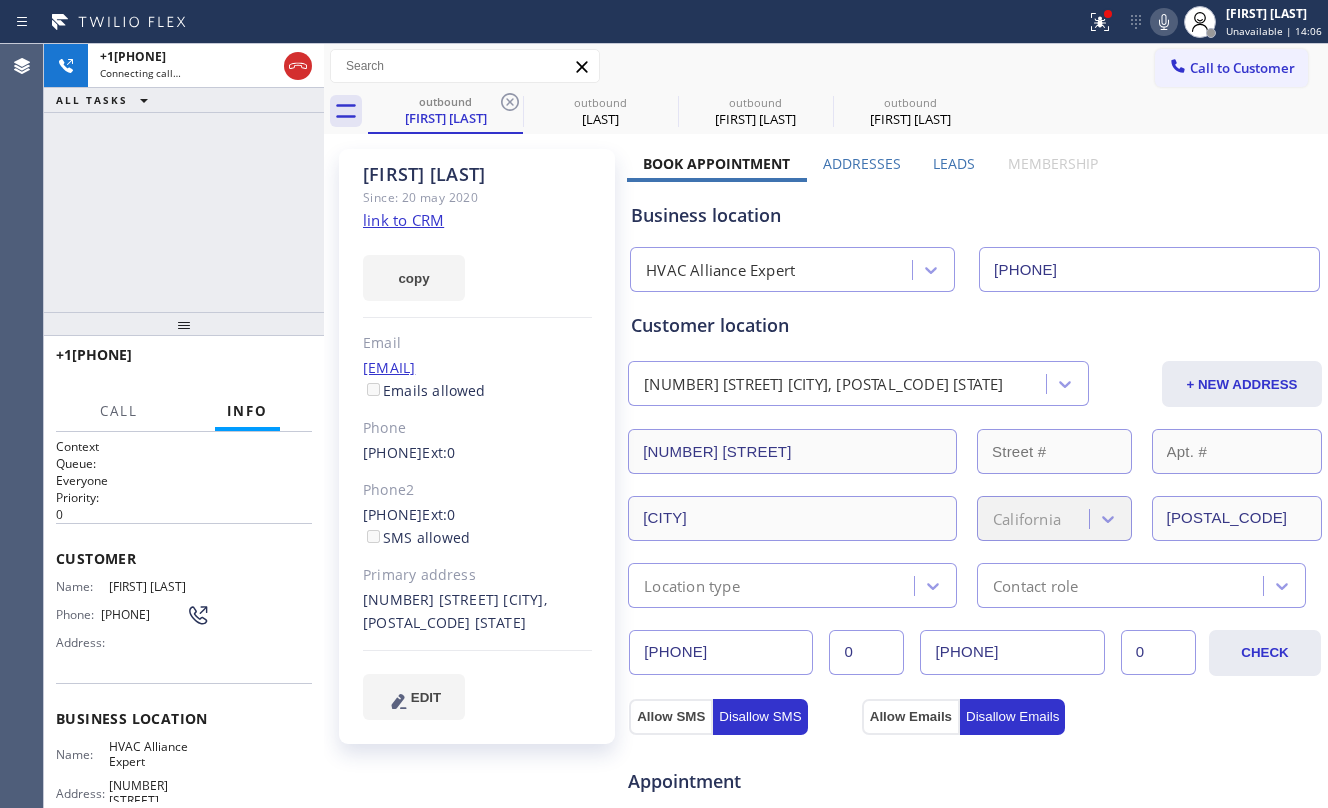 click 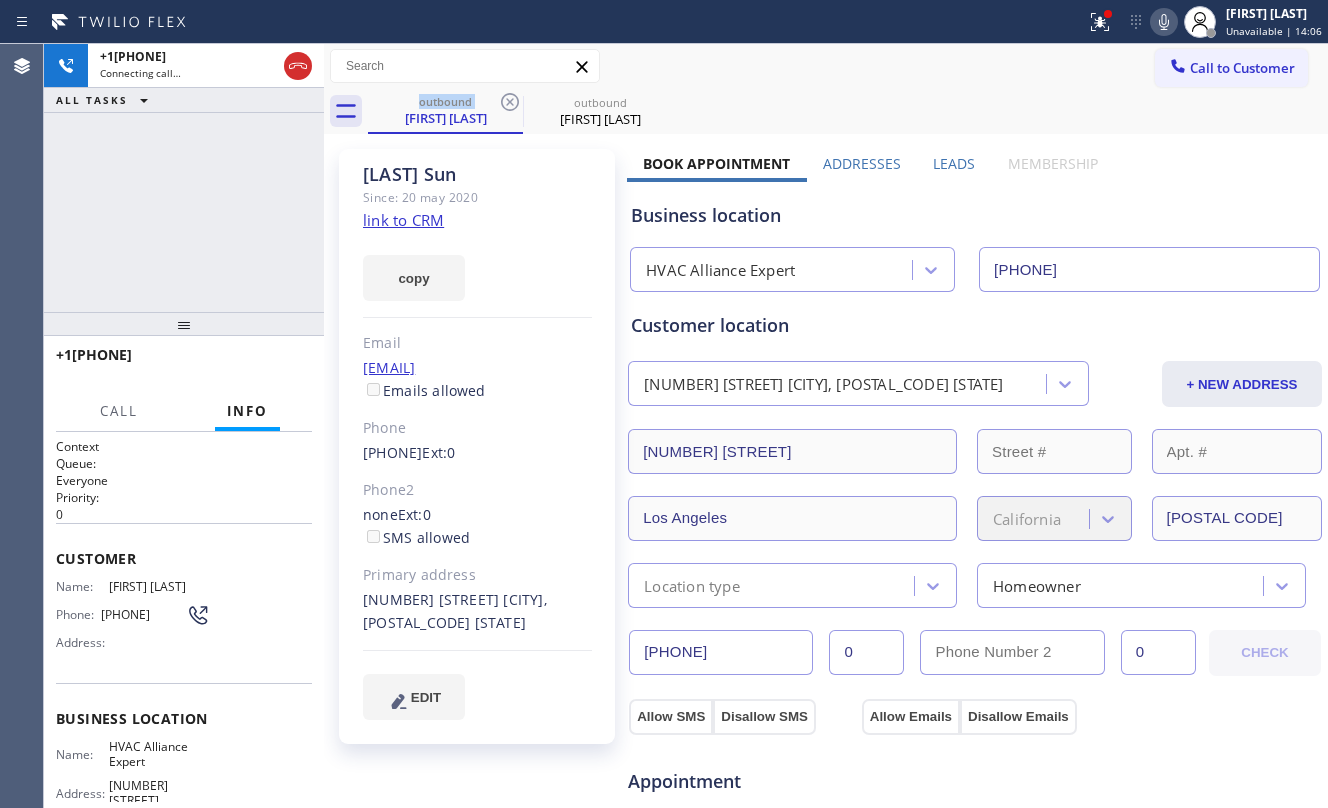 click 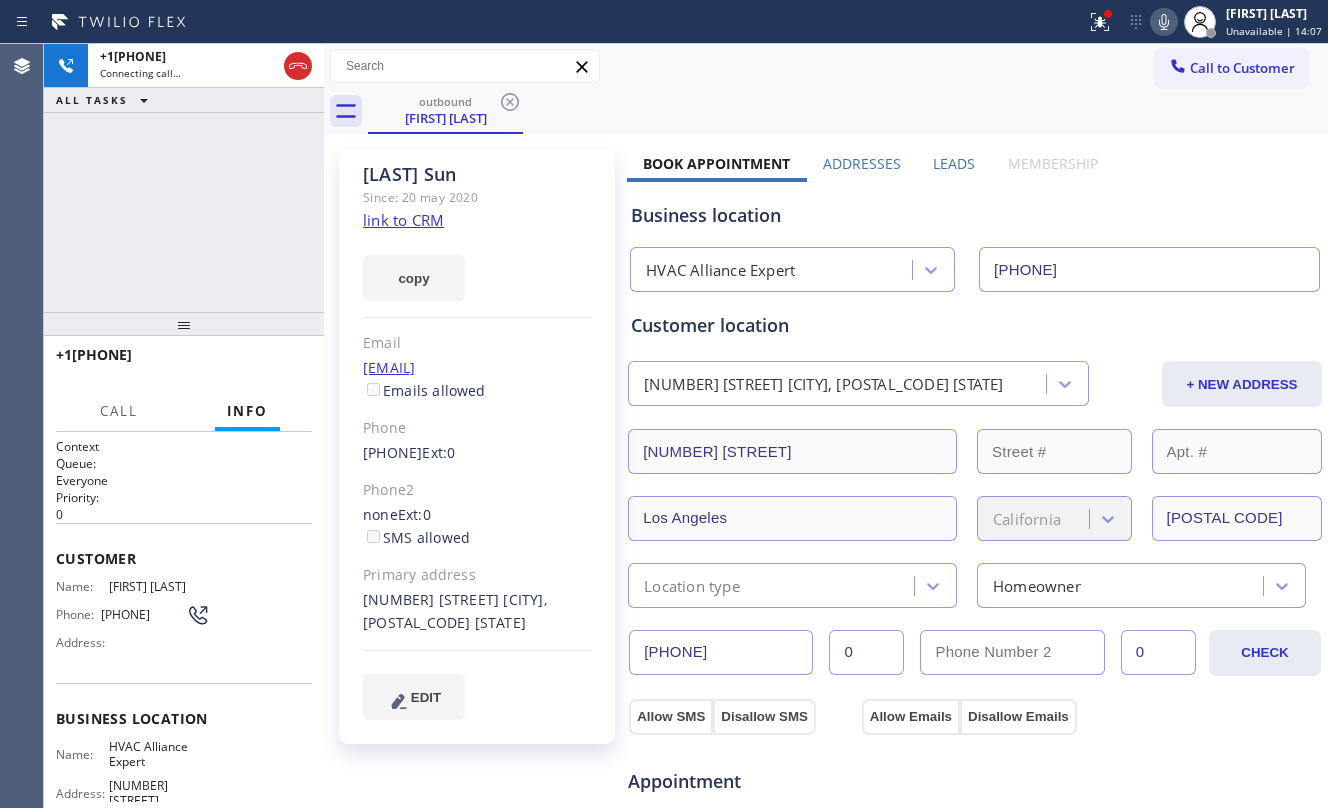 click on "+1[PHONE] Connecting call… ALL TASKS ALL TASKS ACTIVE TASKS TASKS IN WRAP UP" at bounding box center (184, 178) 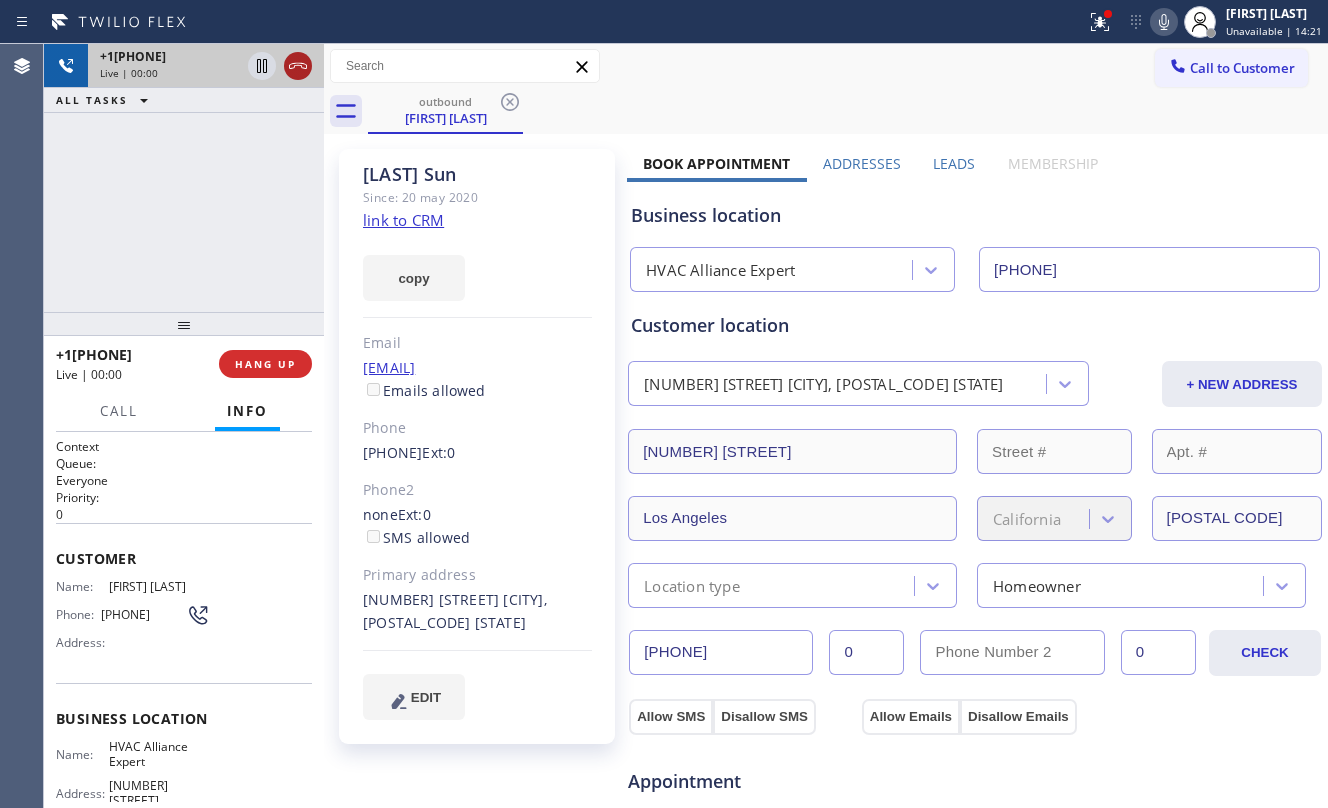 click 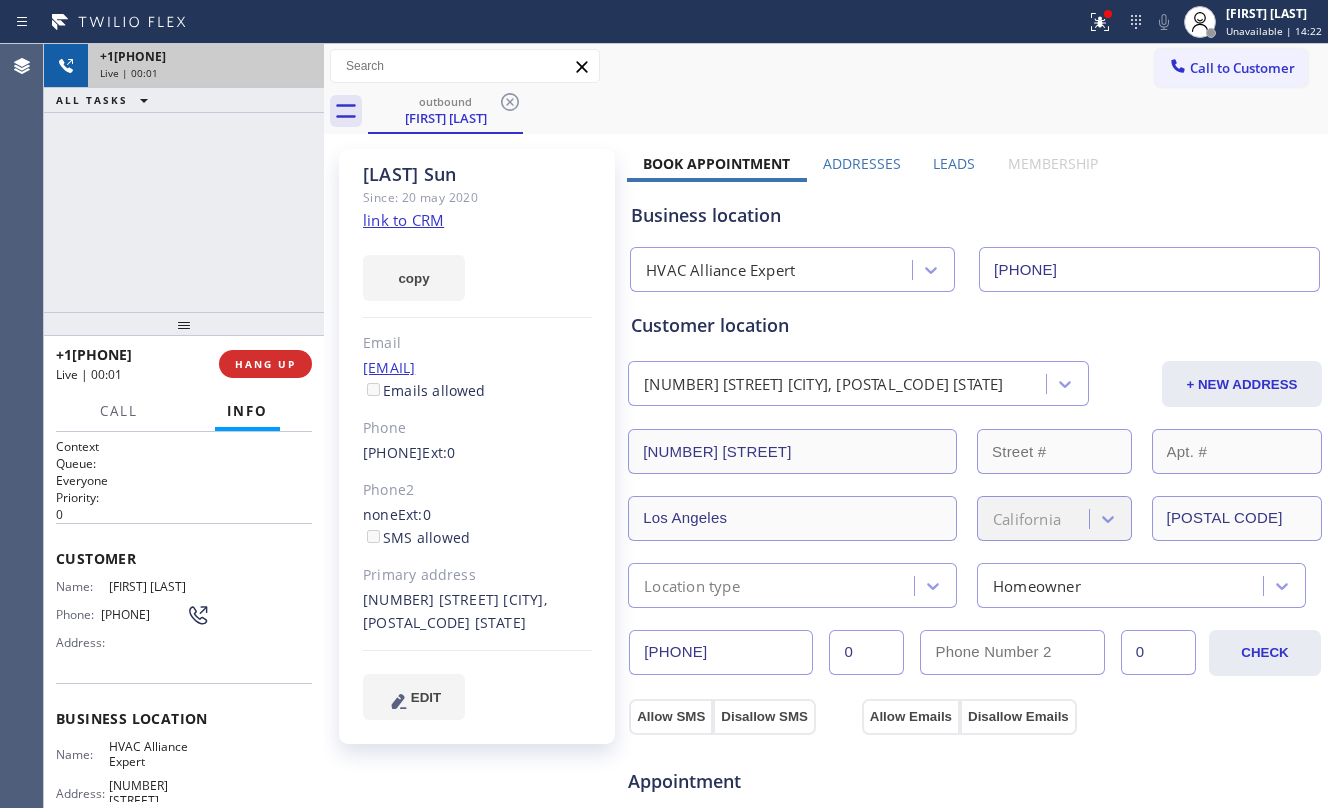 click on "[PHONE] Live | 00:01 ALL TASKS ALL TASKS ACTIVE TASKS TASKS IN WRAP UP" at bounding box center [184, 178] 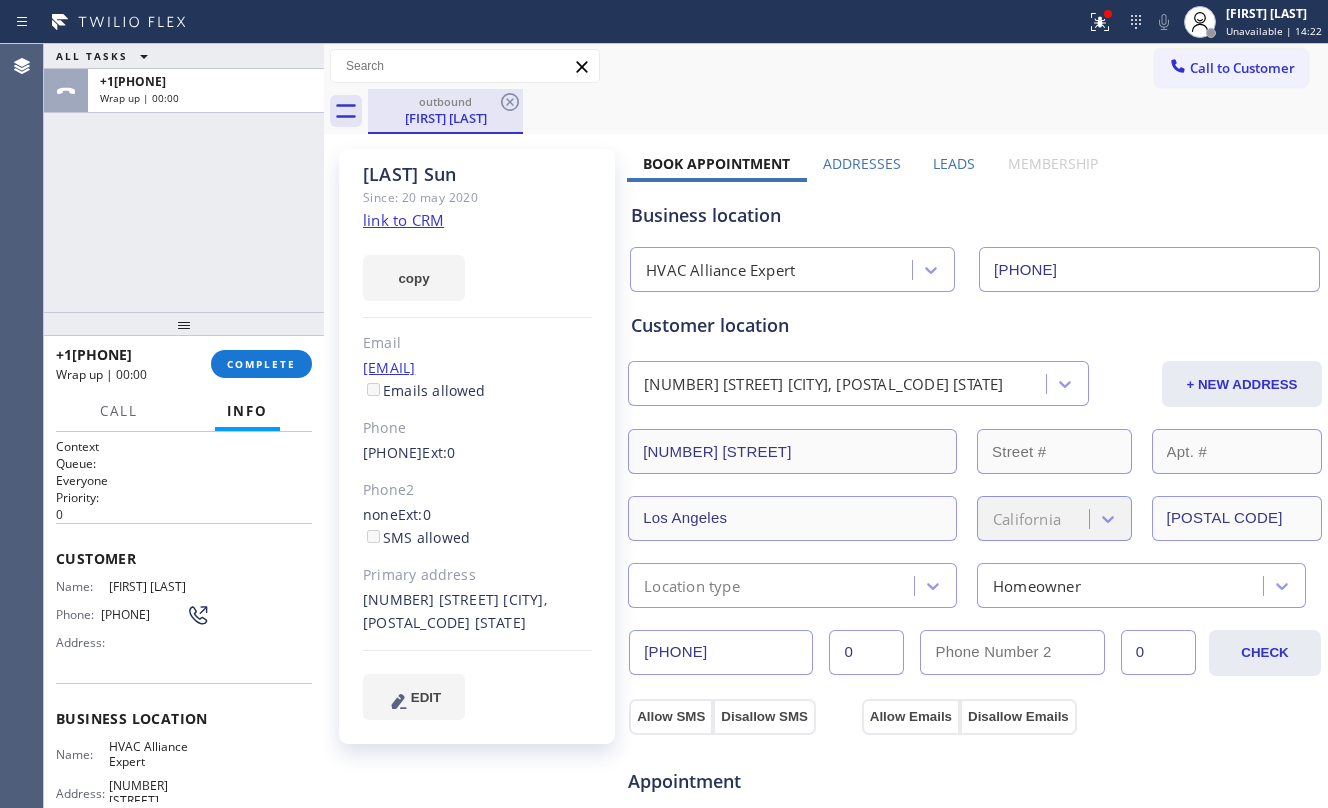 click on "[FIRST] [LAST]" at bounding box center (445, 118) 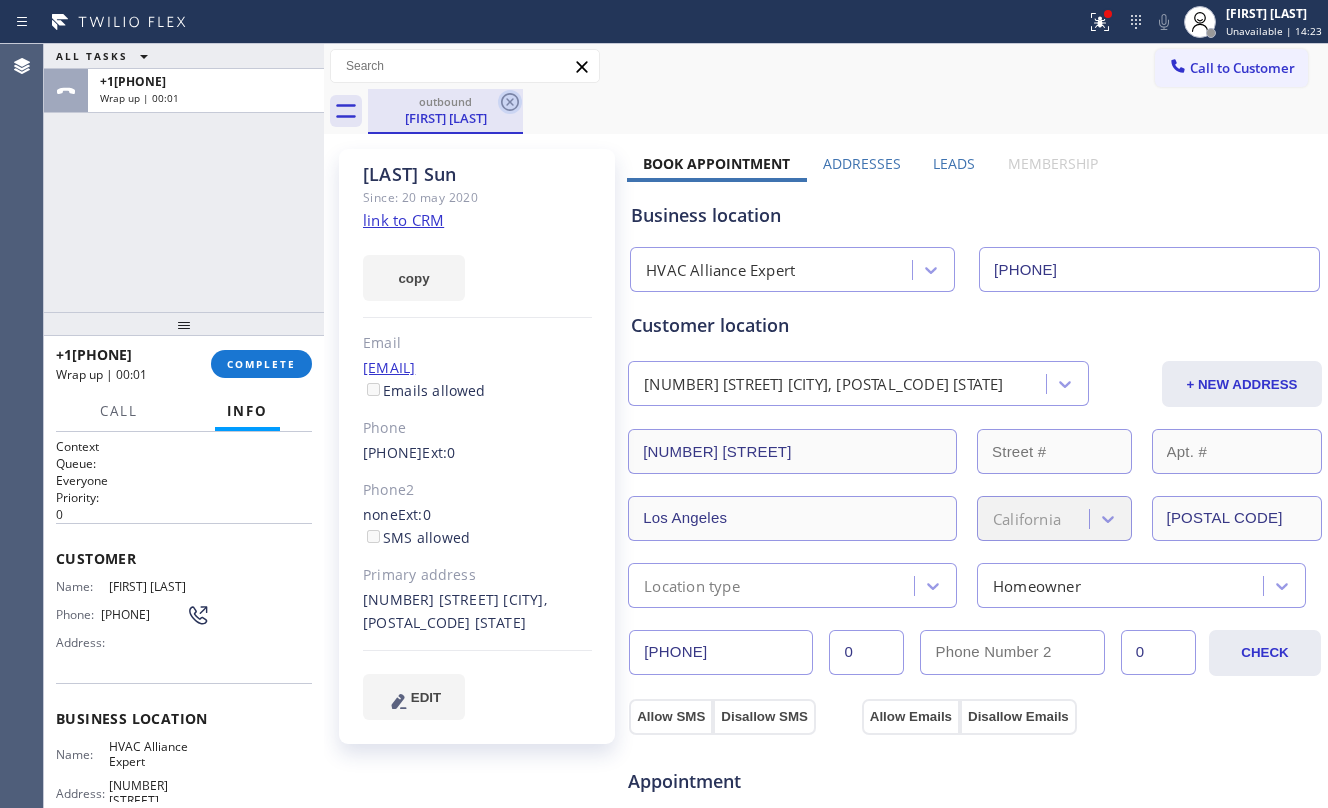 click 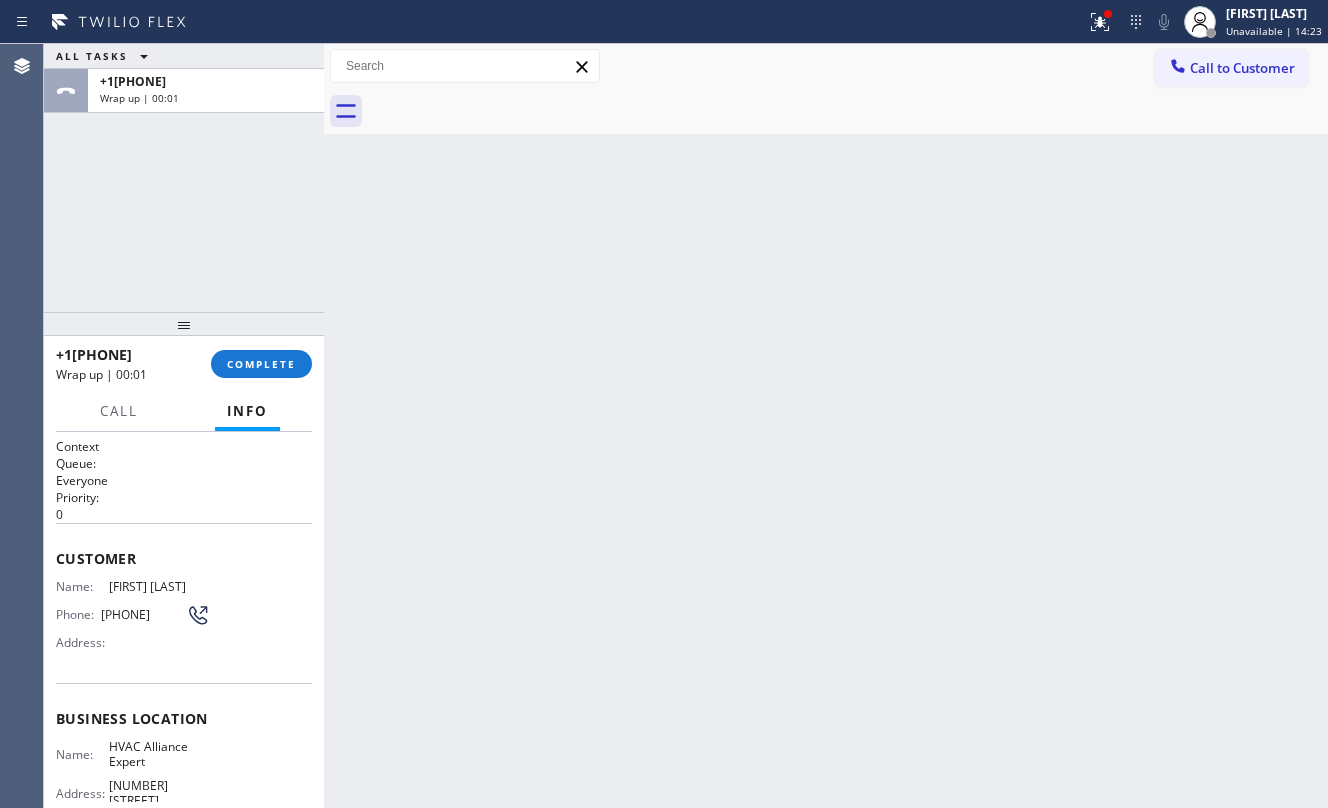 click on "ALL TASKS ALL TASKS ACTIVE TASKS TASKS IN WRAP UP [PHONE] Wrap up | 00:01" at bounding box center (184, 178) 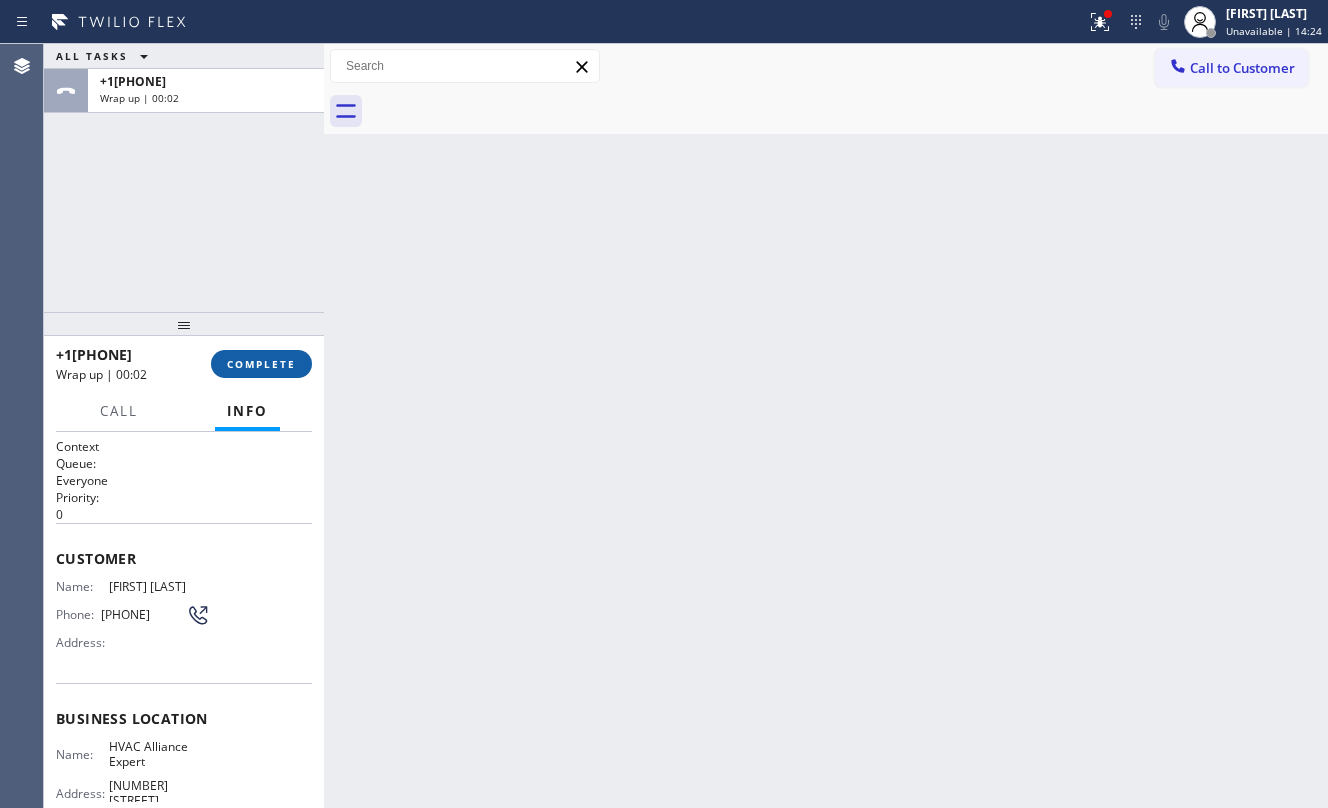 click on "COMPLETE" at bounding box center (261, 364) 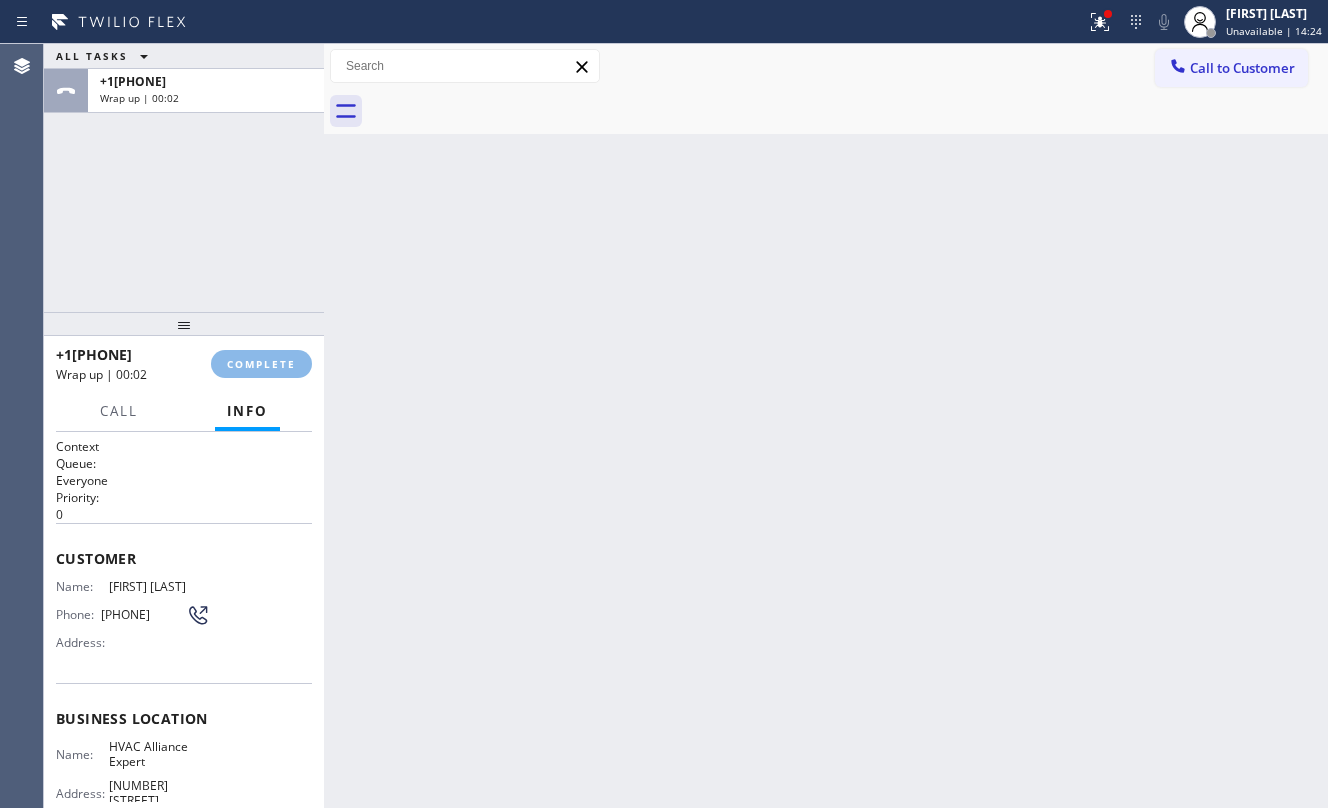 click on "ALL TASKS ALL TASKS ACTIVE TASKS TASKS IN WRAP UP [PHONE] Wrap up | 00:02" at bounding box center [184, 178] 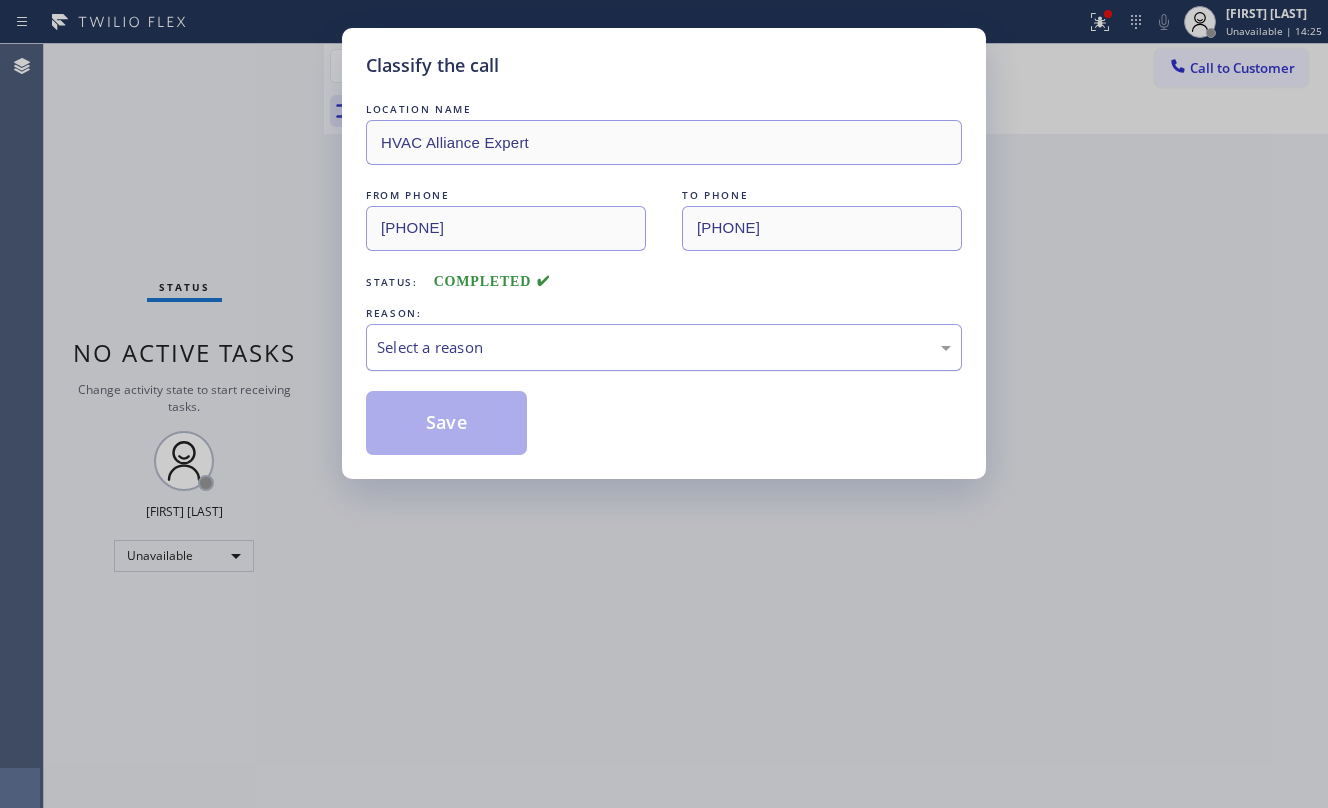 click on "Select a reason" at bounding box center (664, 347) 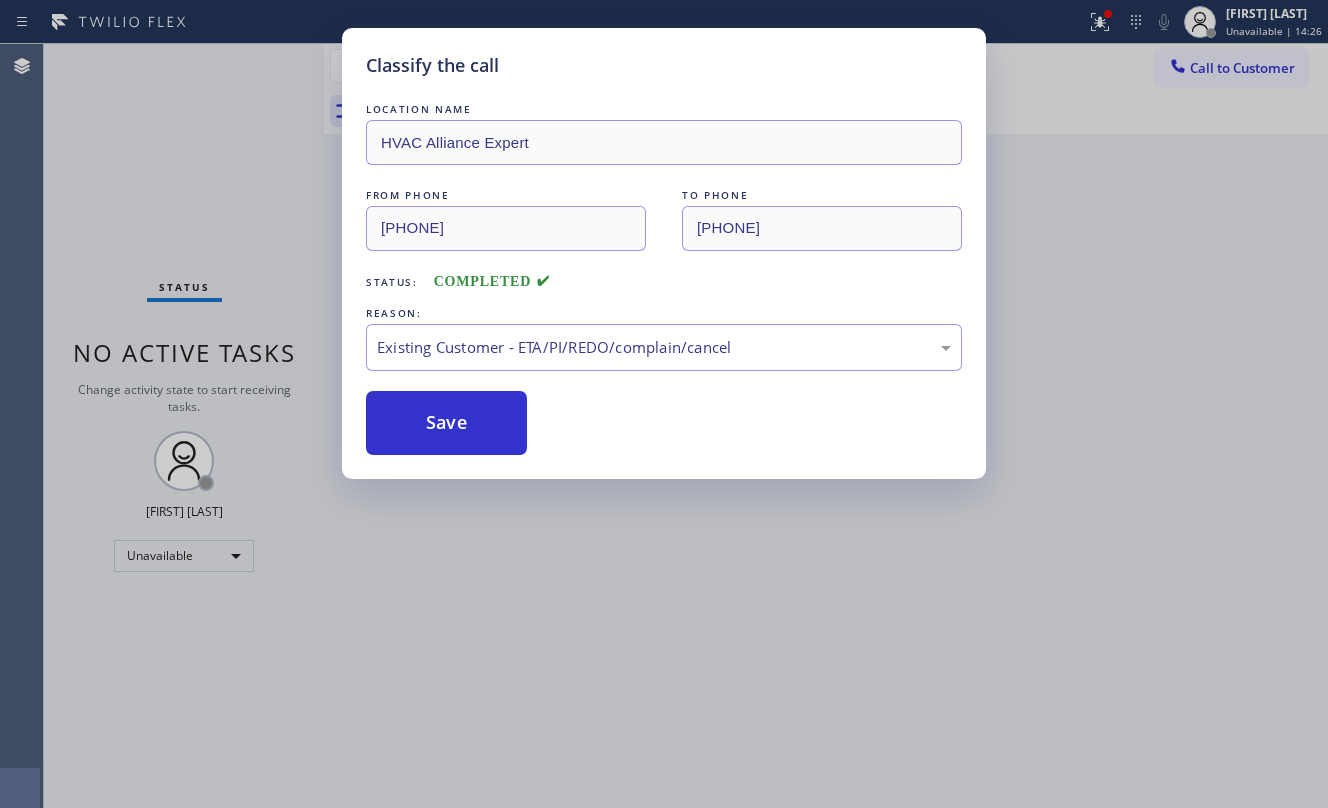 click on "Save" at bounding box center [446, 423] 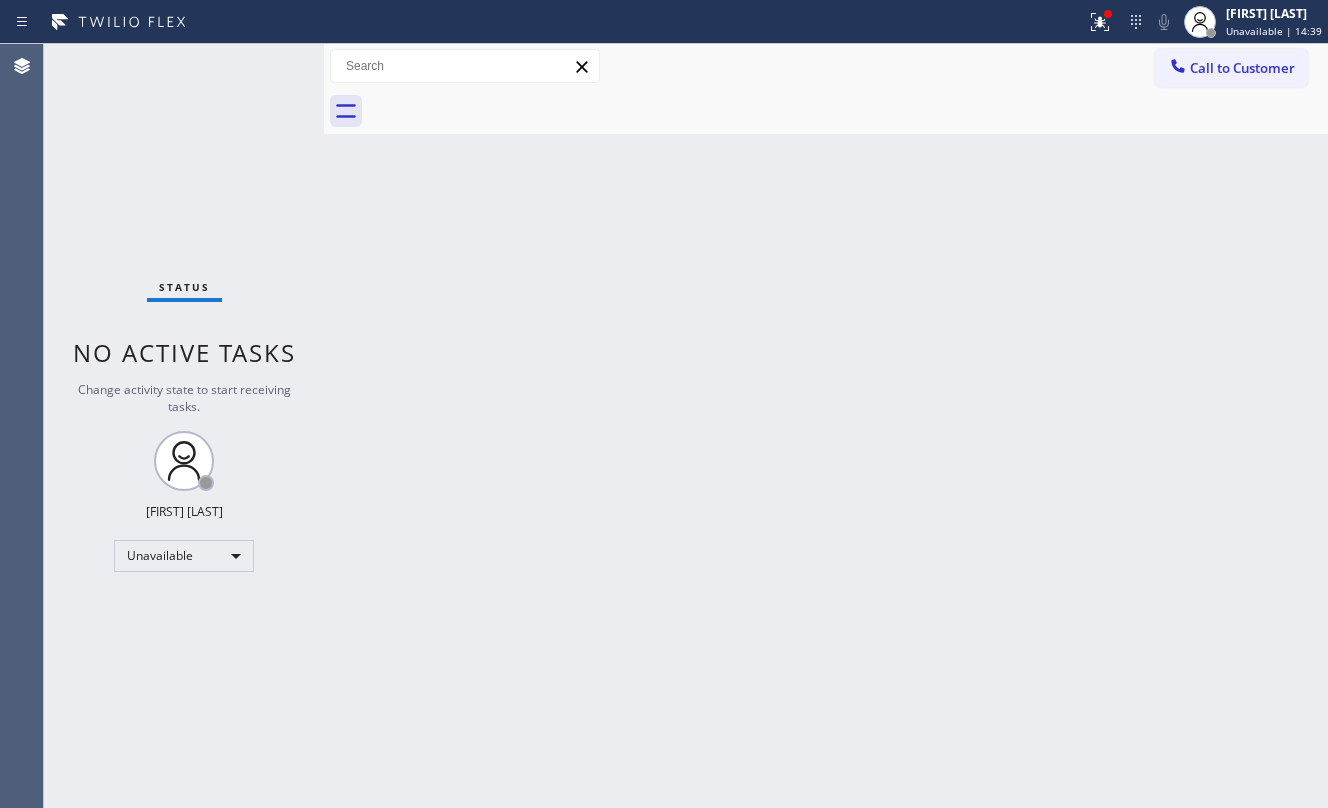 click on "Call to Customer" at bounding box center [1242, 68] 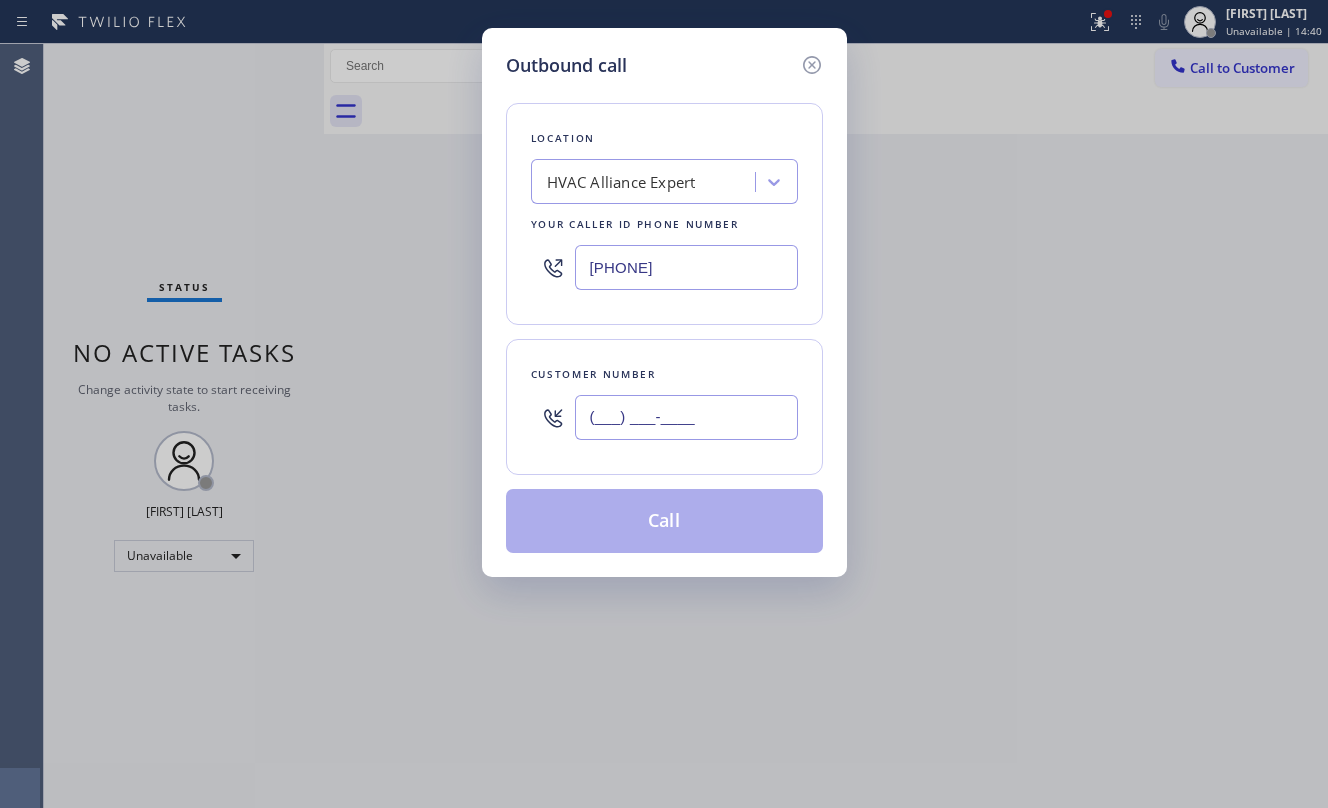 click on "(___) ___-____" at bounding box center [686, 417] 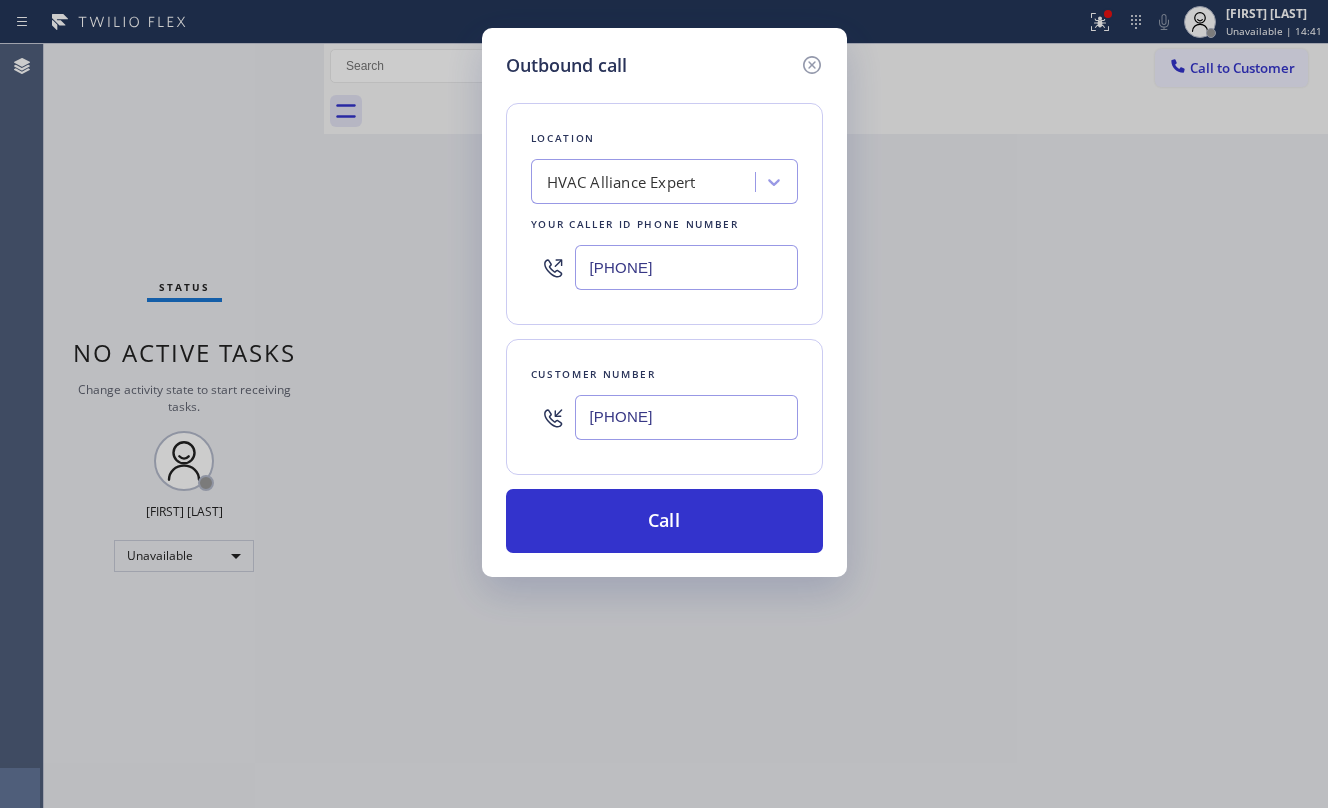 type on "[PHONE]" 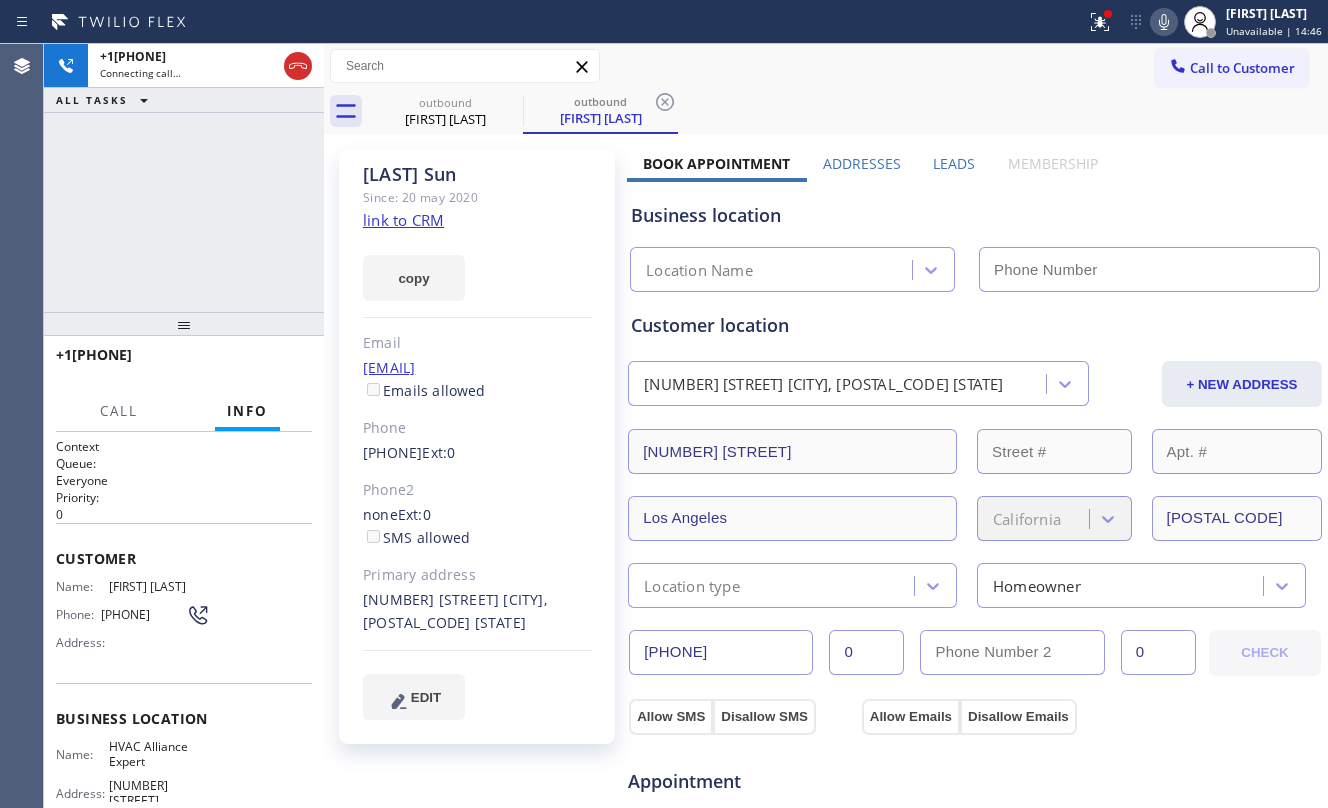 type on "[PHONE]" 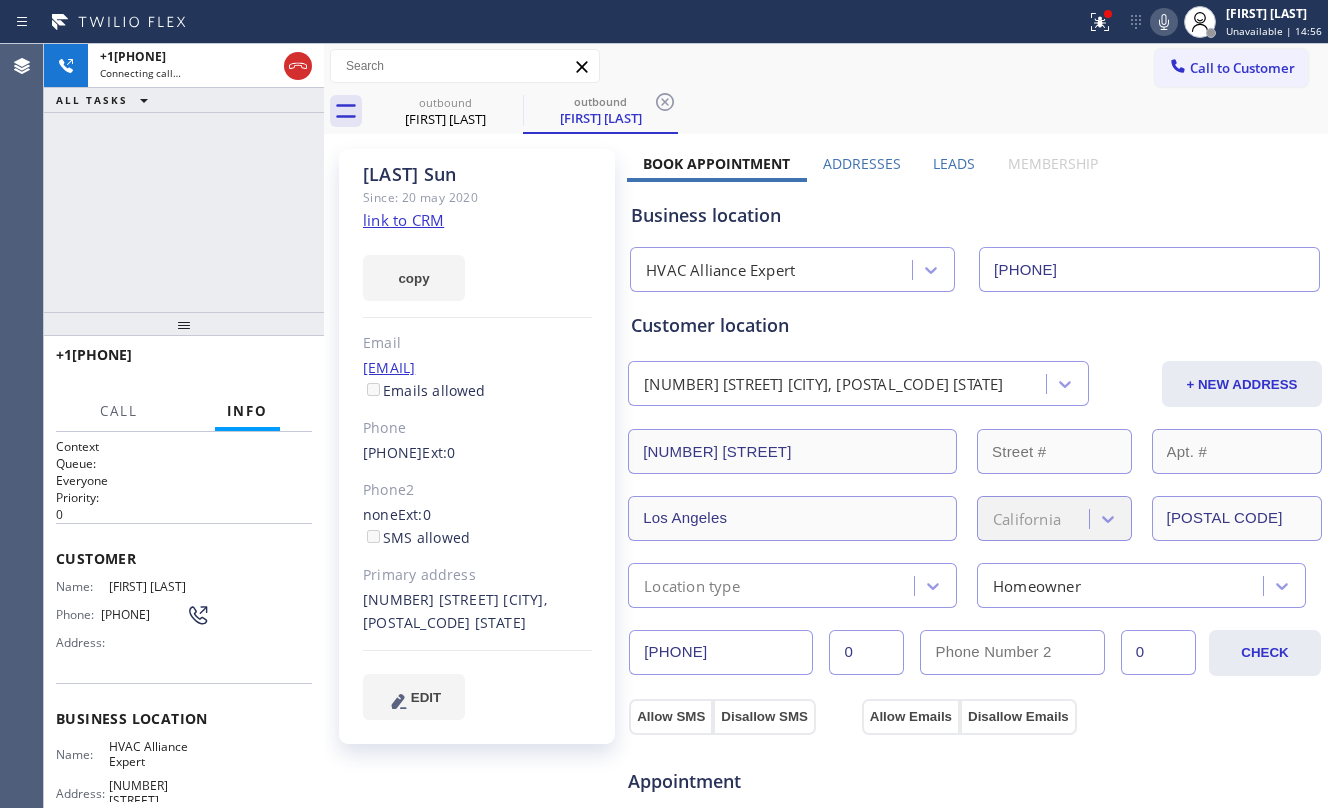 click on "+1[PHONE] Connecting call… ALL TASKS ALL TASKS ACTIVE TASKS TASKS IN WRAP UP" at bounding box center [184, 178] 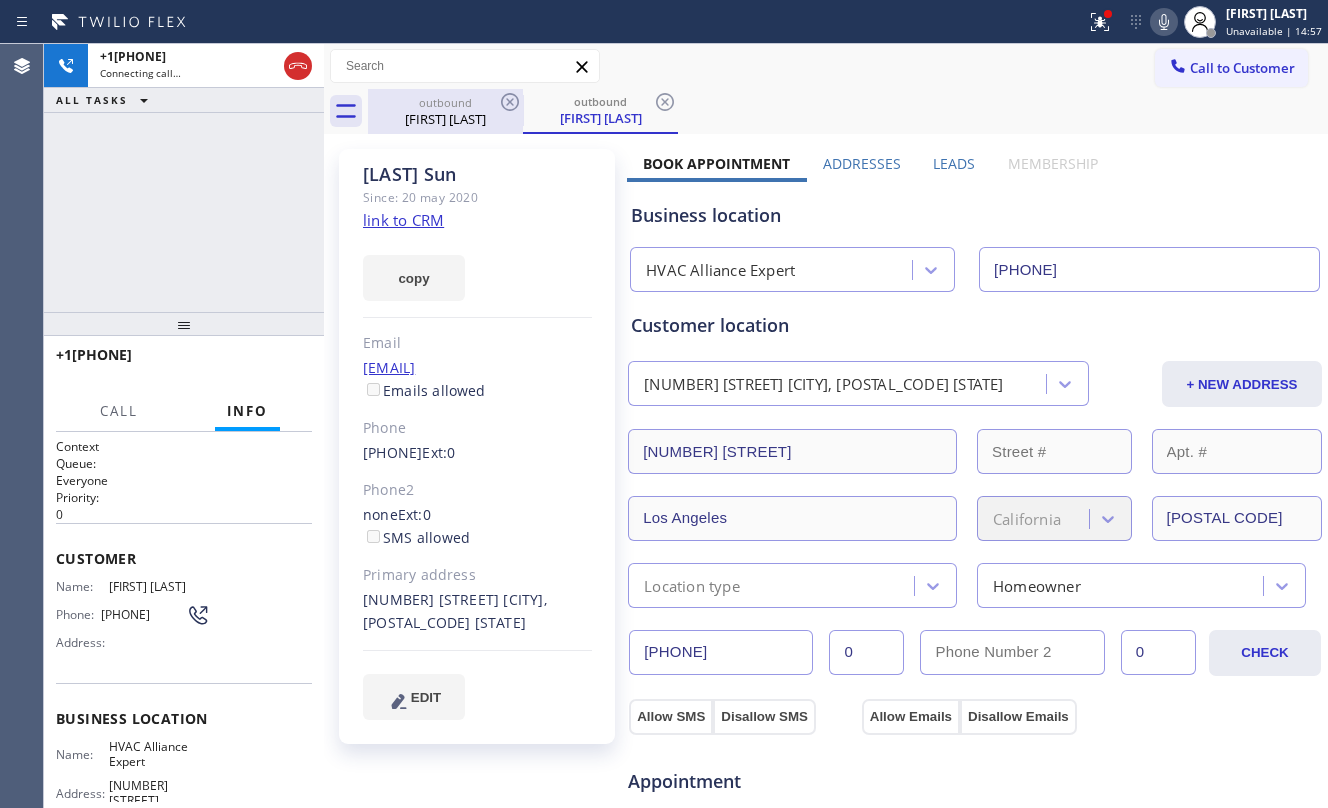 click on "outbound" at bounding box center [445, 102] 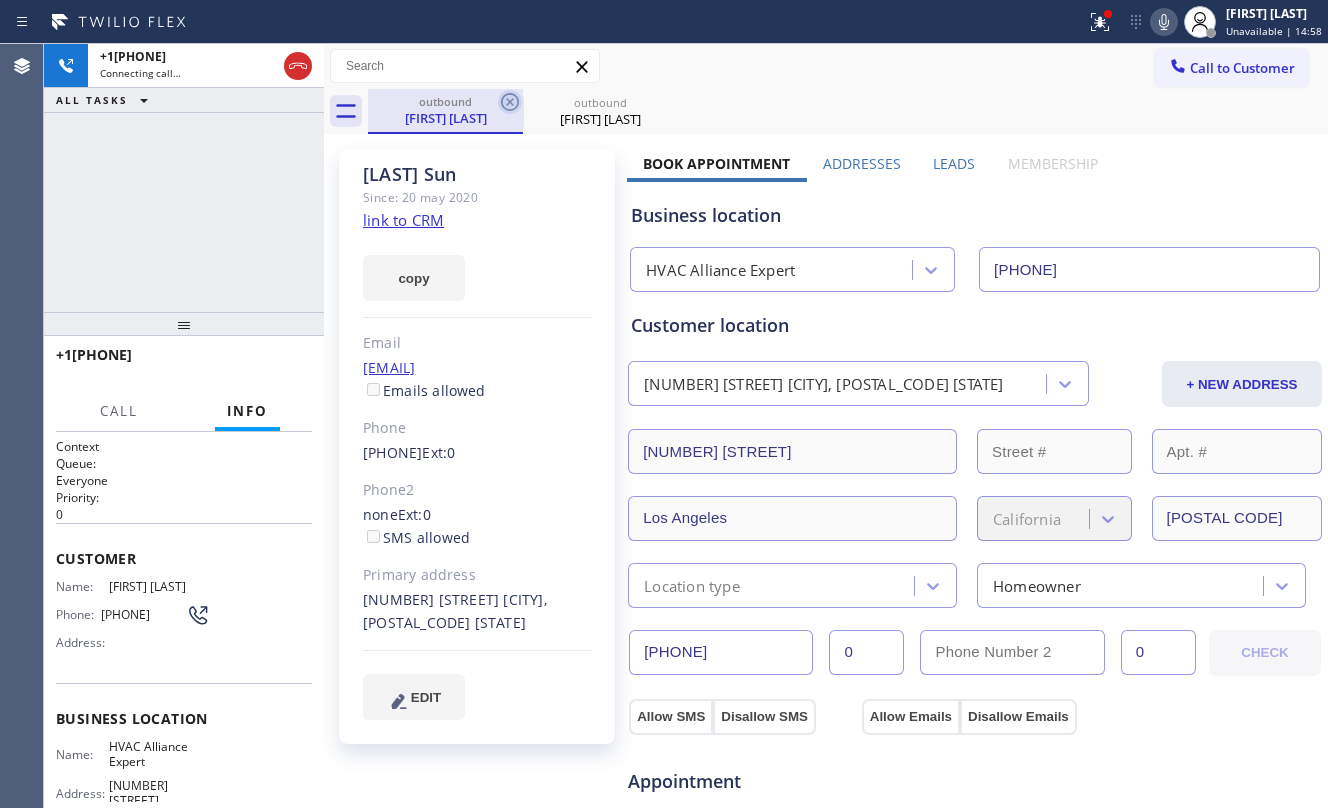 click 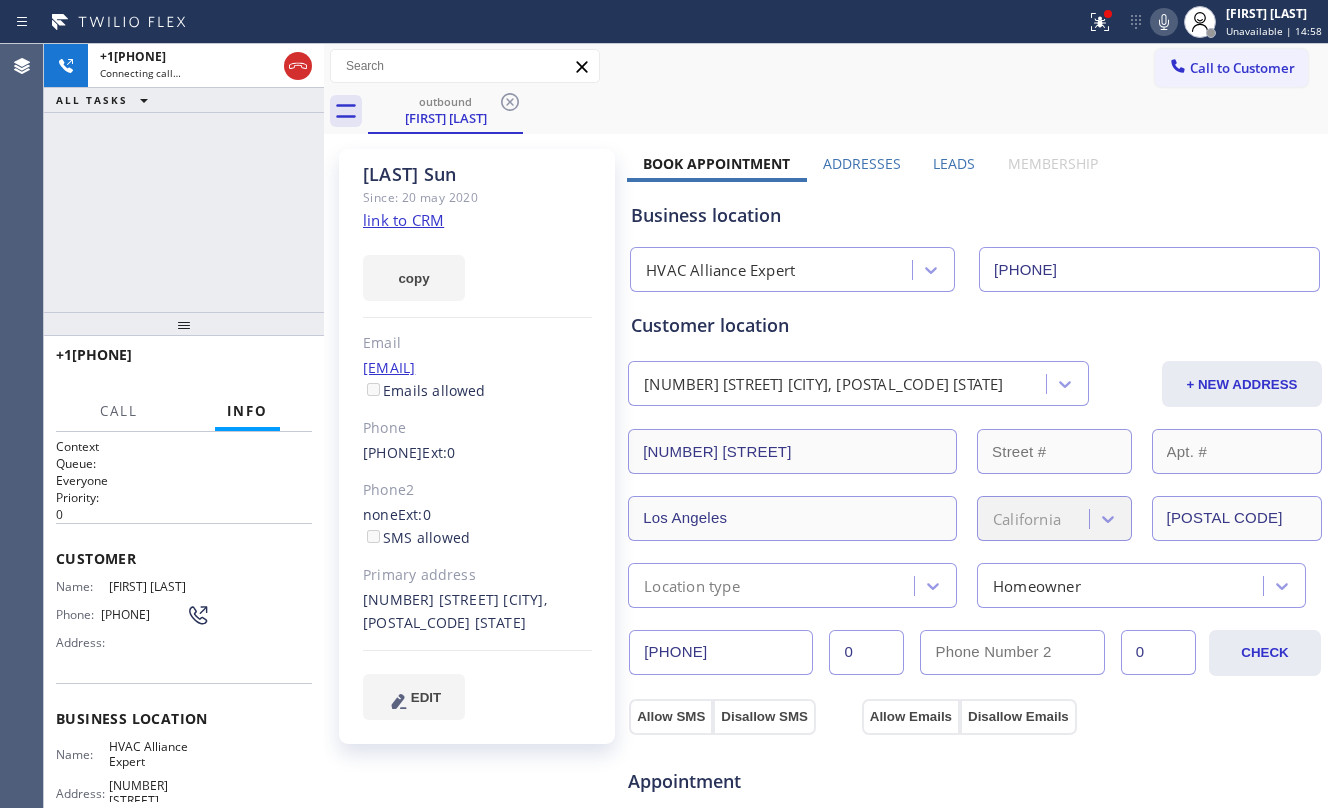 drag, startPoint x: 228, startPoint y: 253, endPoint x: 349, endPoint y: 261, distance: 121.264175 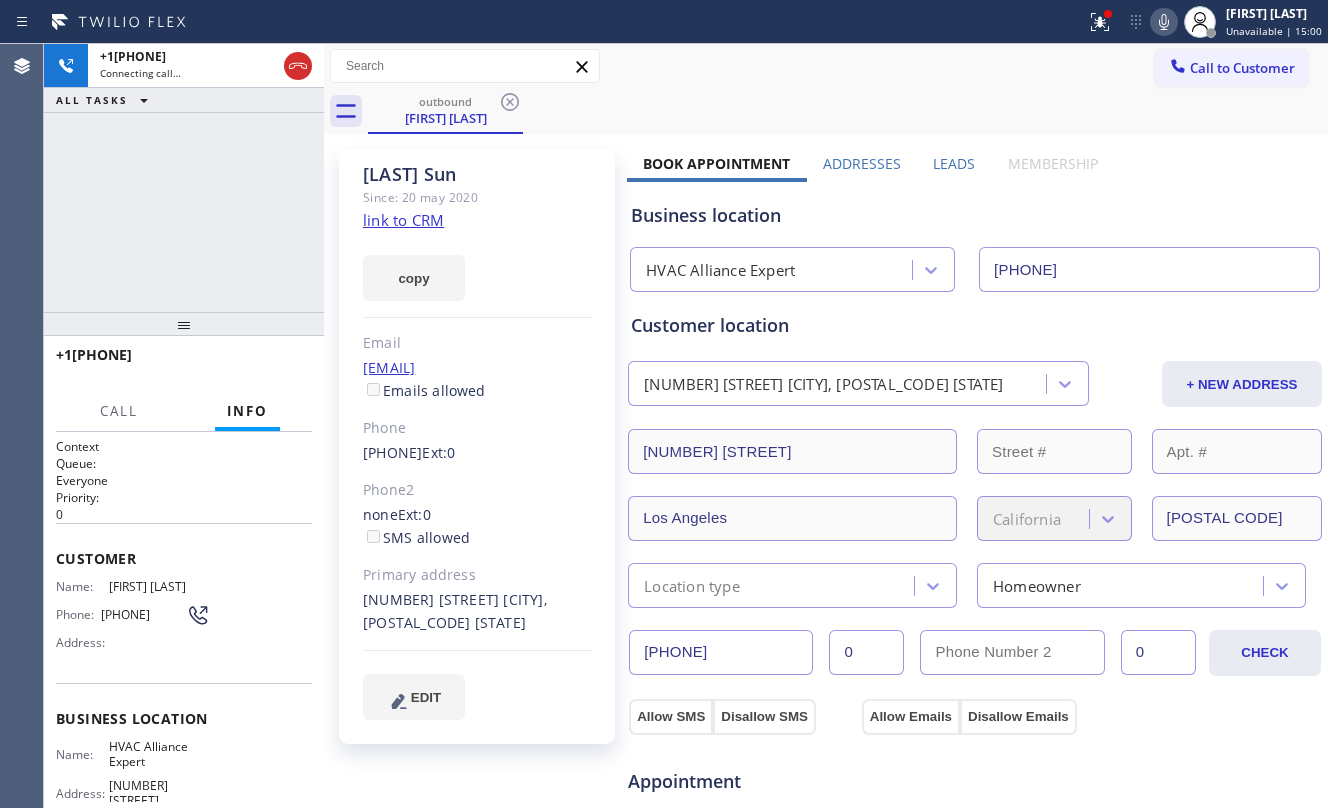 click on "link to CRM" 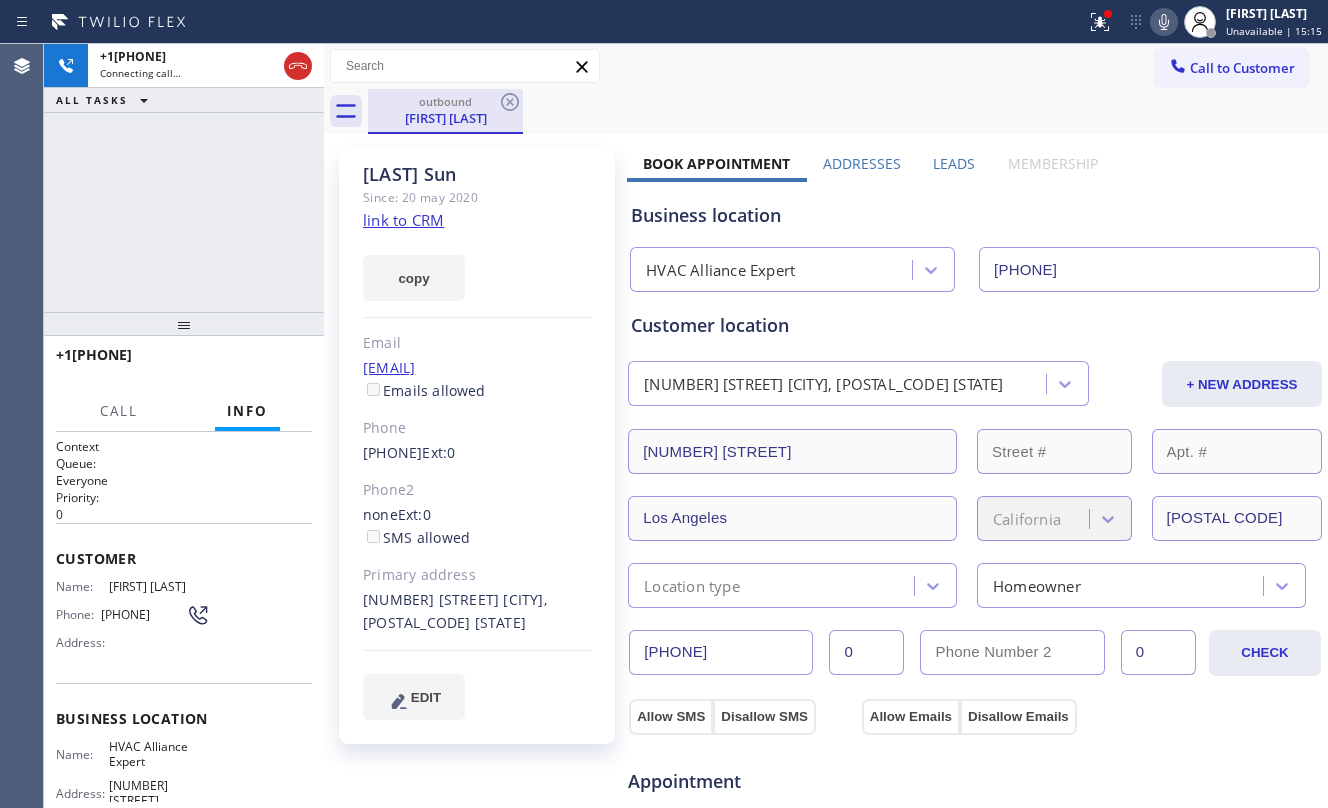 drag, startPoint x: 288, startPoint y: 61, endPoint x: 476, endPoint y: 124, distance: 198.27505 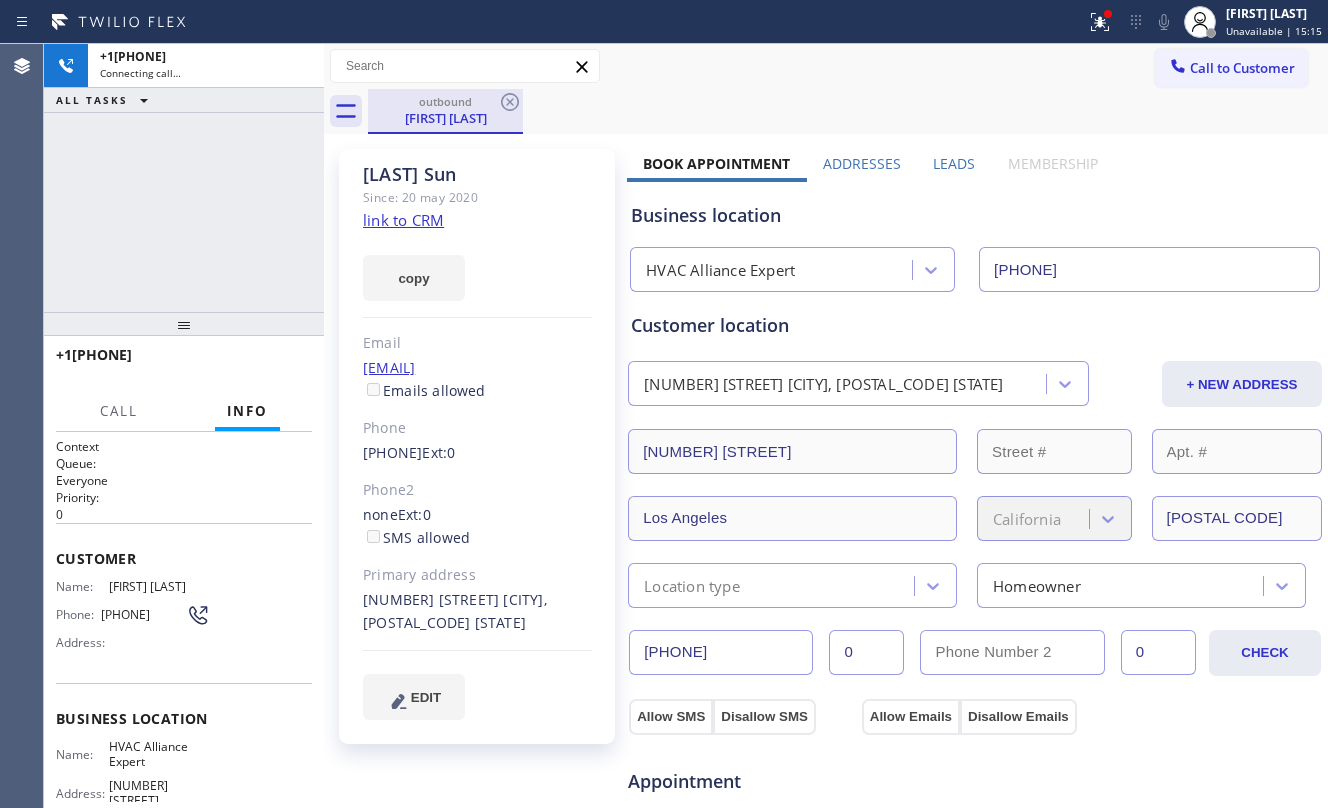 click on "[FIRST] [LAST]" at bounding box center (445, 118) 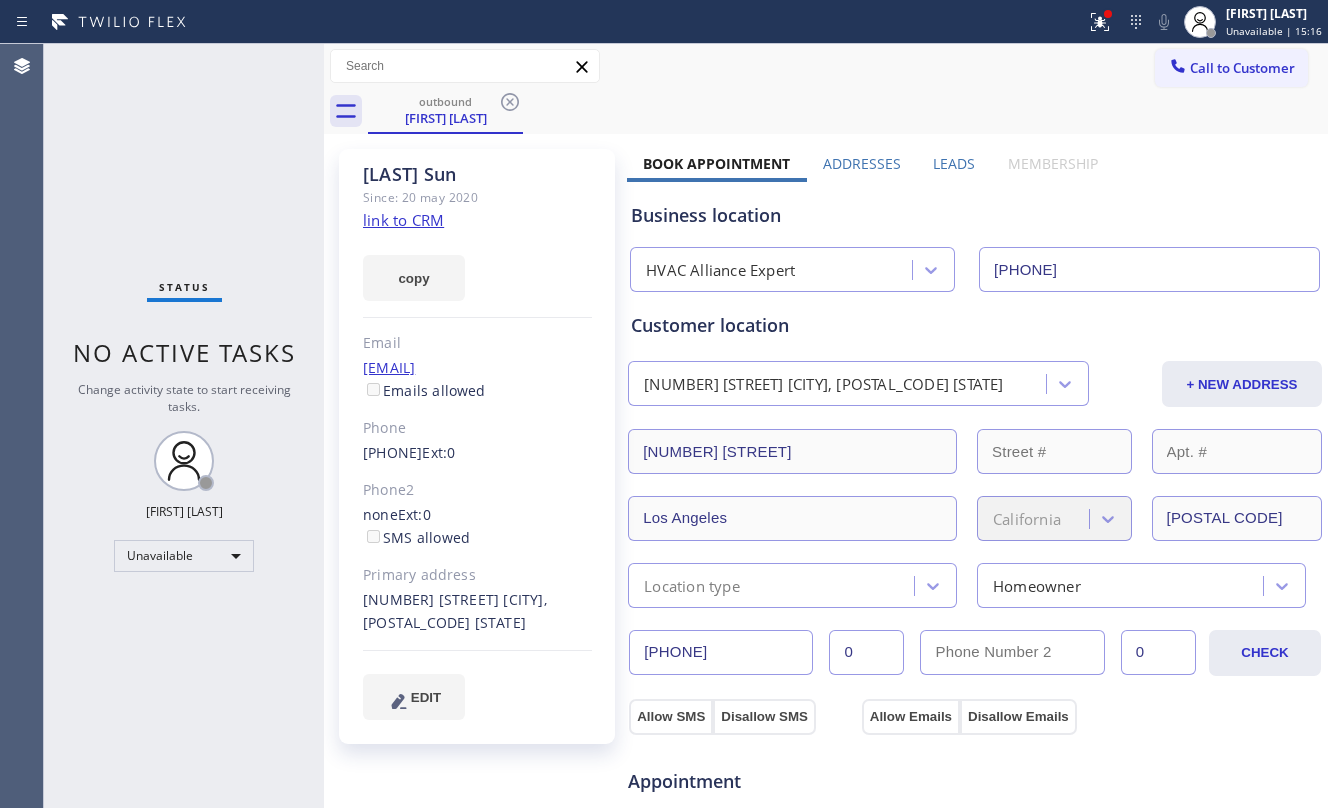 click 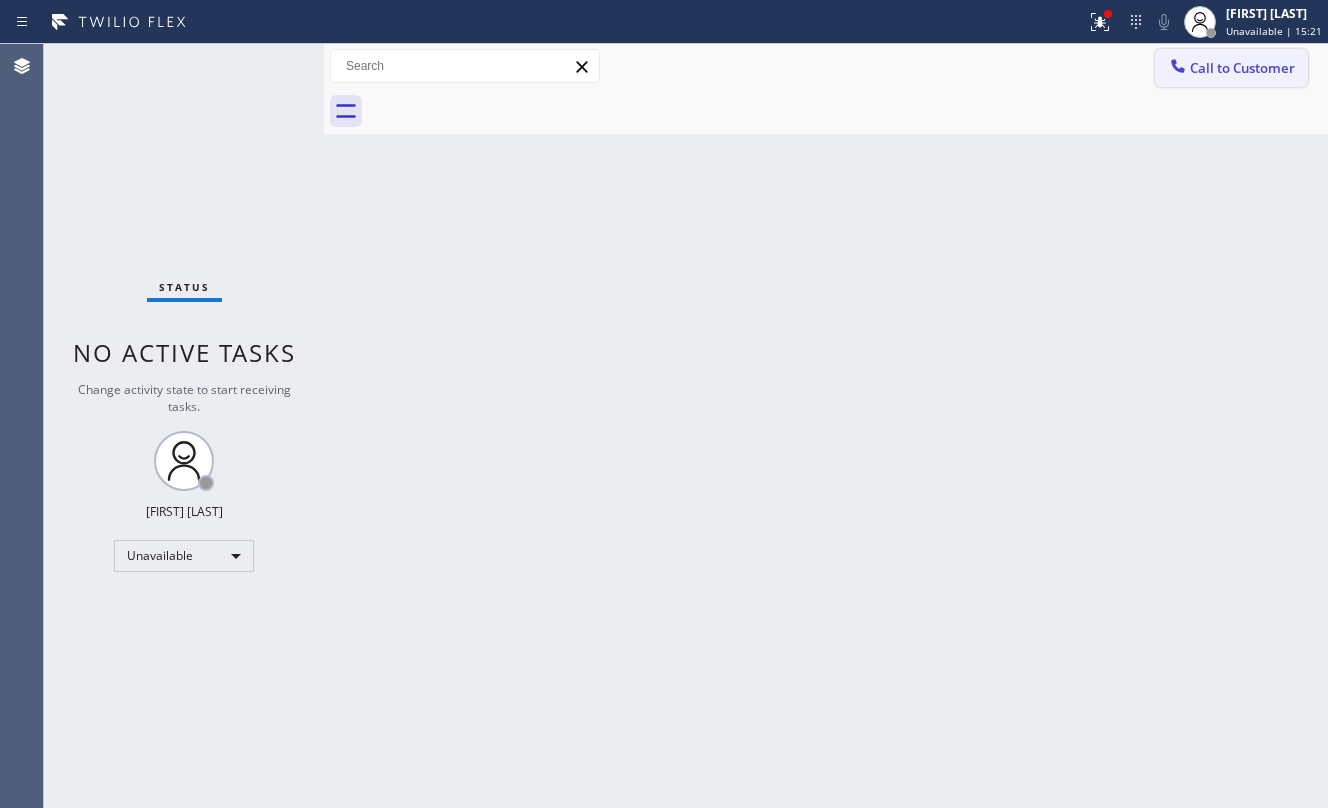 click on "Call to Customer" at bounding box center (1231, 68) 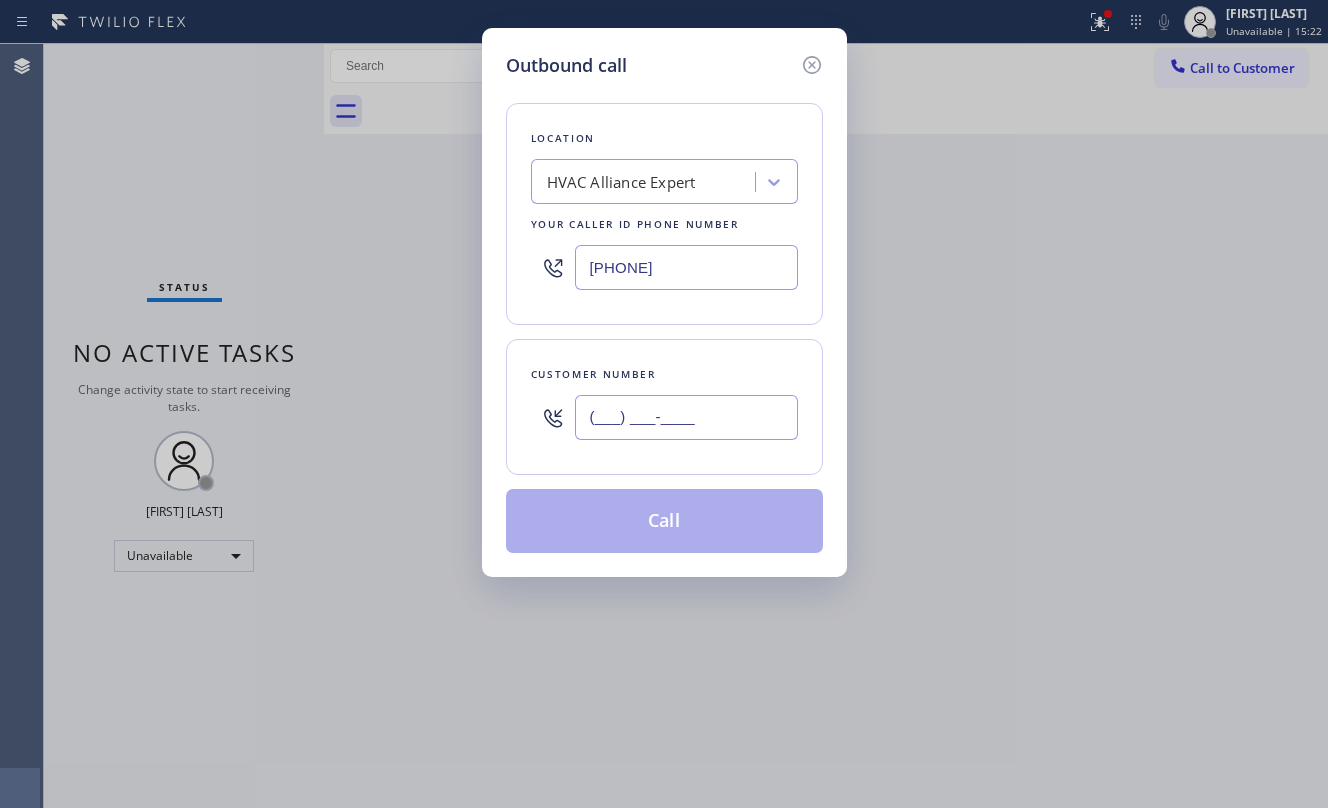 click on "(___) ___-____" at bounding box center [686, 417] 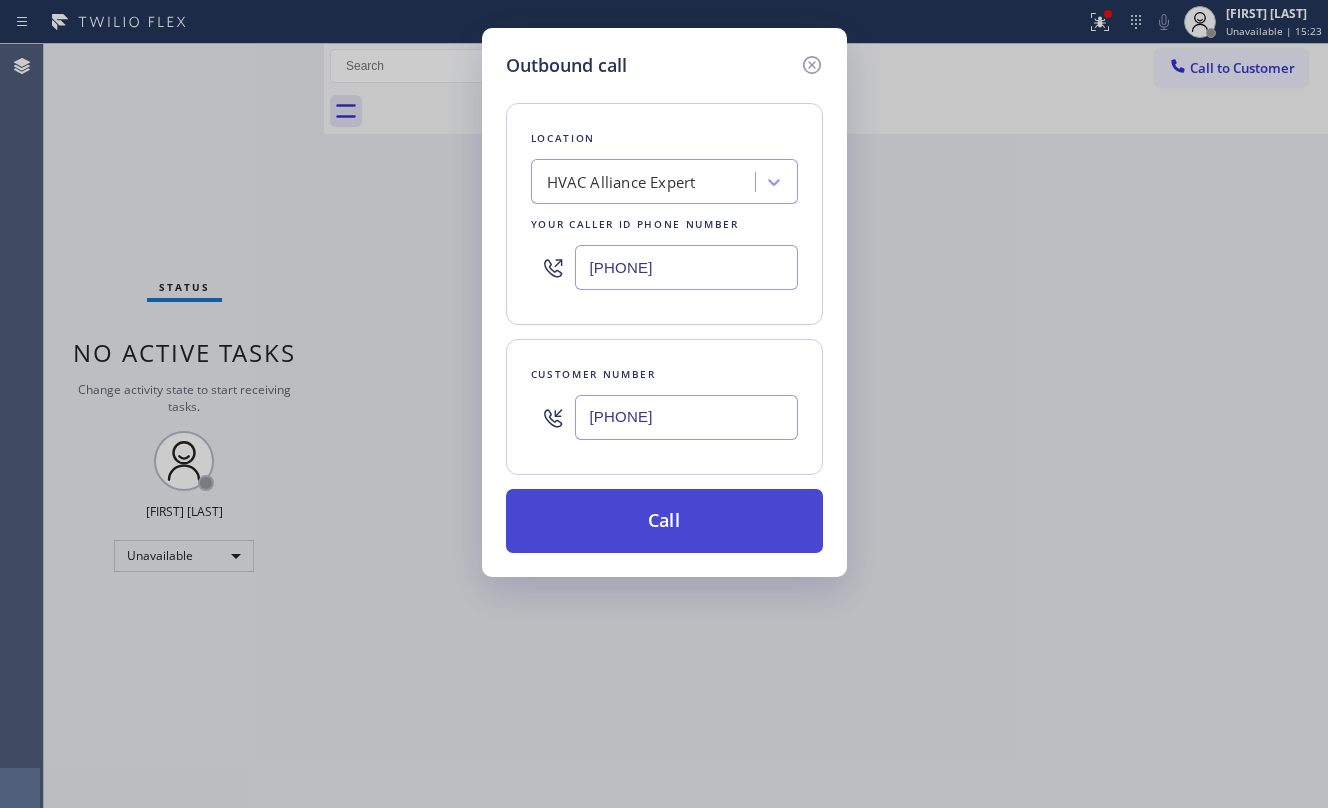 type on "[PHONE]" 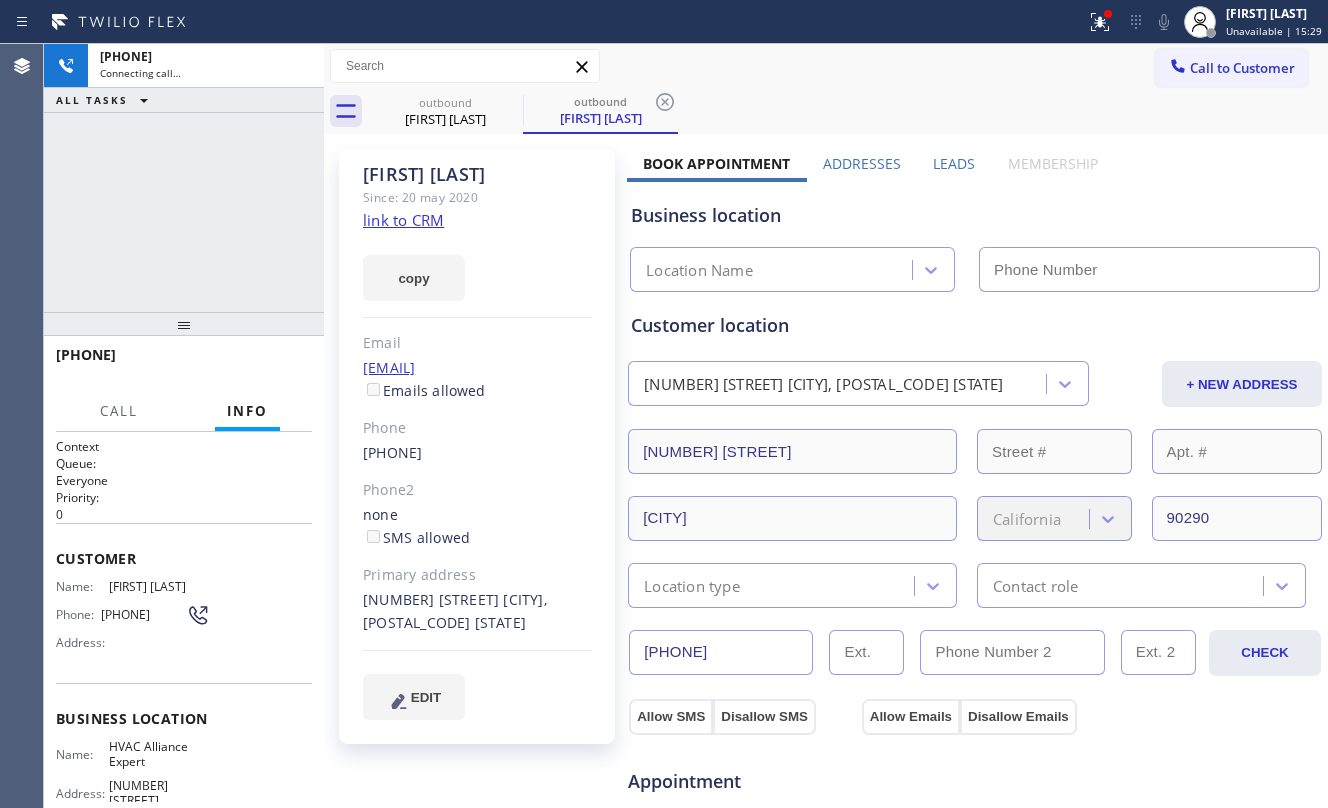 type on "[PHONE]" 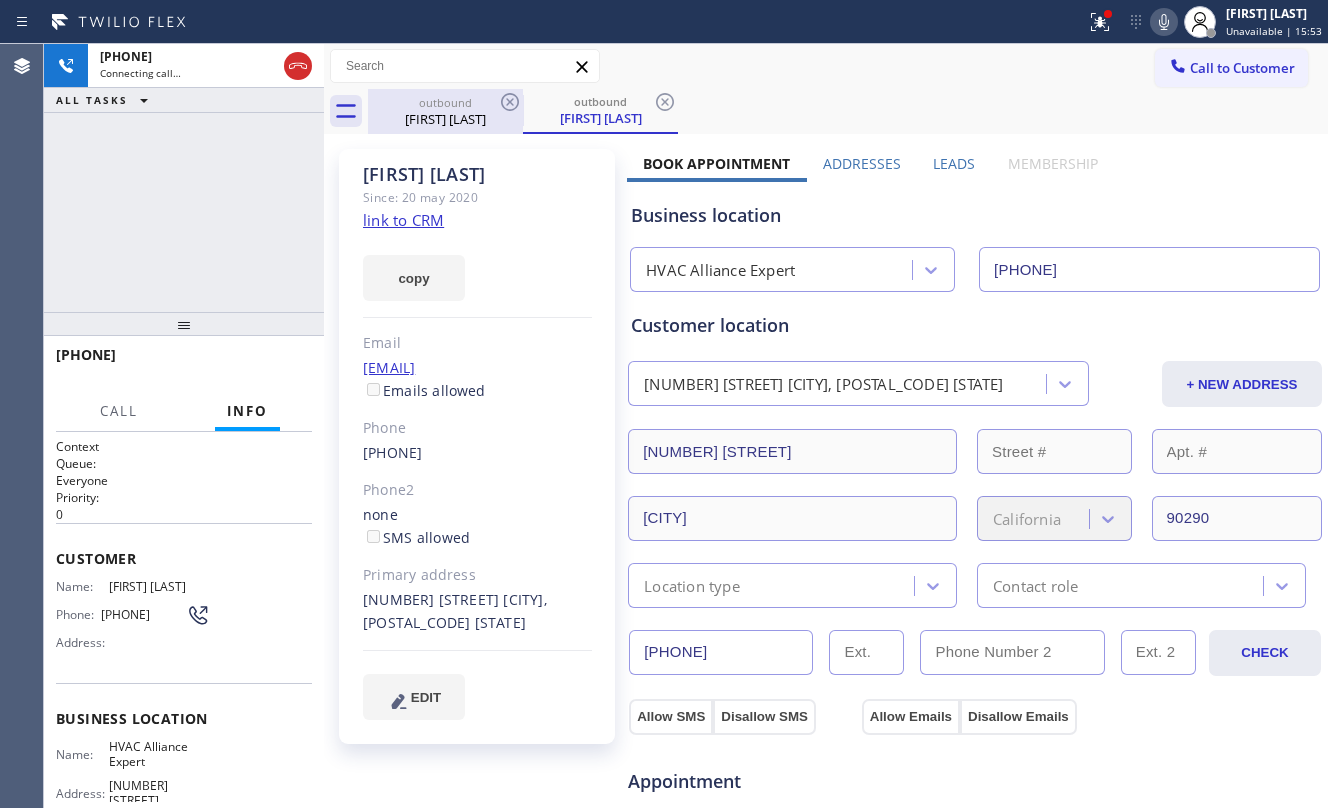 drag, startPoint x: 285, startPoint y: 64, endPoint x: 440, endPoint y: 121, distance: 165.14842 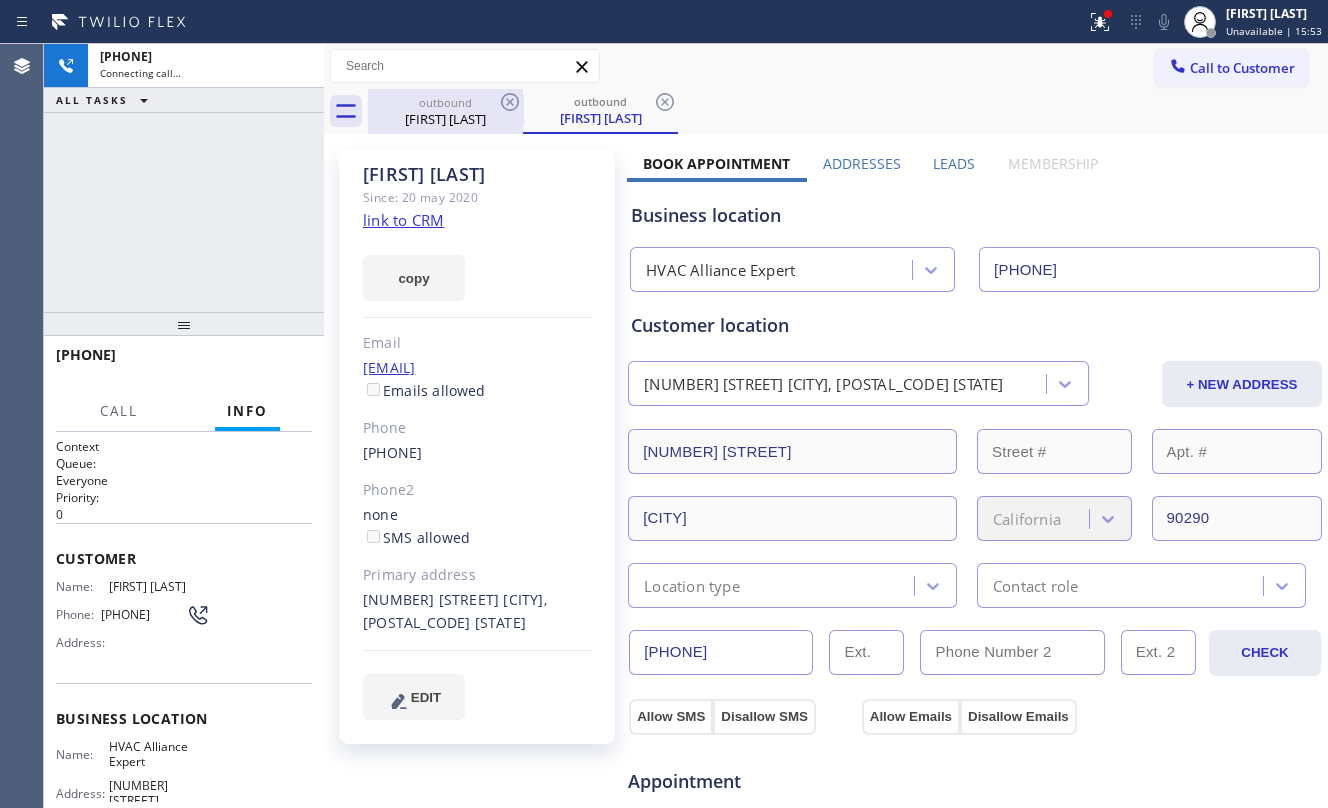 drag, startPoint x: 470, startPoint y: 133, endPoint x: 494, endPoint y: 110, distance: 33.24154 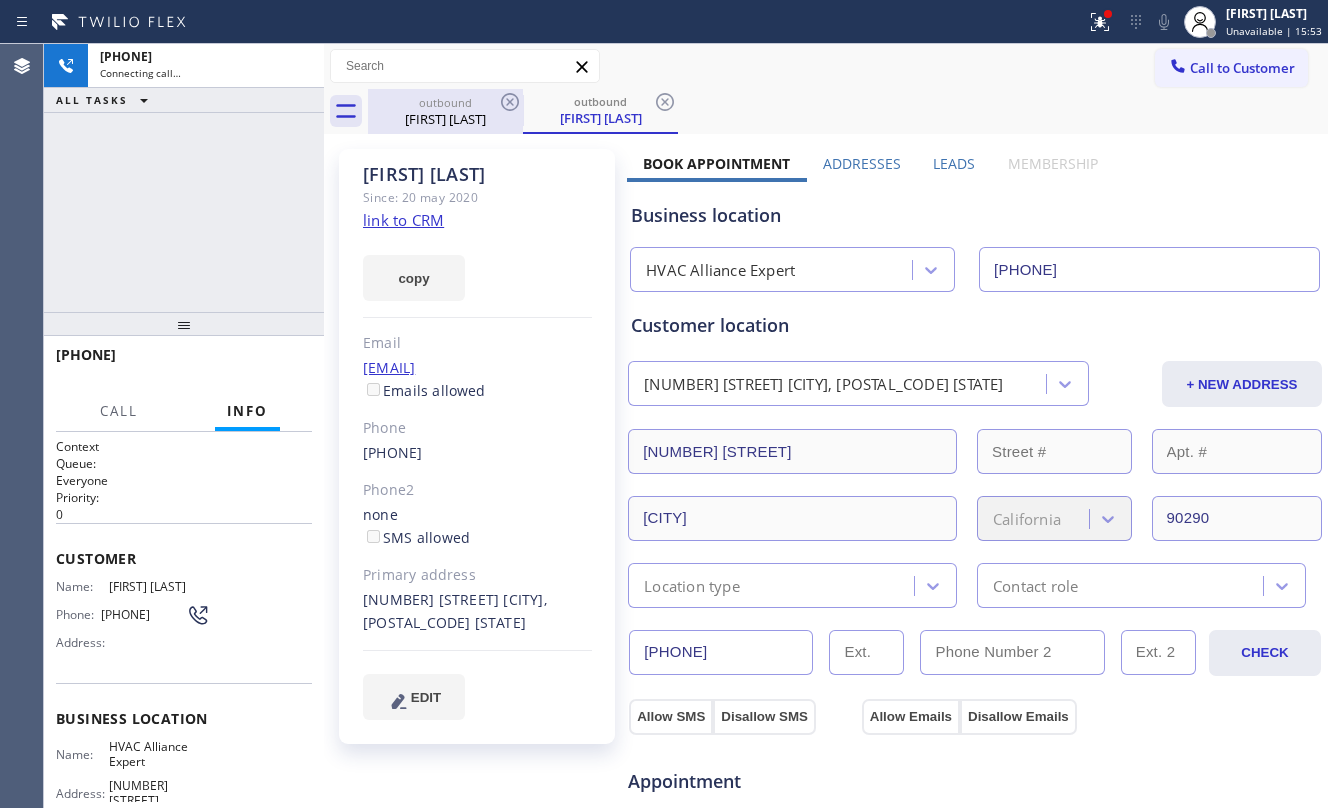 click on "outbound [FIRST] [LAST] outbound [FIRST] [LAST] Call to Customer Outbound call Location HVAC Alliance Expert Your caller id phone number (555) [PHONE] Customer number Call Outbound call Technician Search Technician Your caller id phone number Your caller id phone number Call outbound [FIRST] [LAST] outbound [FIRST] [LAST] [FIRST]   [LAST] Since: [DATE] link to CRM copy Email [EMAIL]  Emails allowed Phone (555) [PHONE] Phone2 none  SMS allowed Primary address  [NUMBER] [STREET] [CITY], [POSTAL CODE] [STATE] EDIT Outbound call Location HVAC Alliance Expert Your caller id phone number (555) [PHONE] Customer number Call Benefits  Book Appointment Addresses Leads Membership Business location HVAC Alliance Expert (555) [PHONE] Personal information [FIRST] [LAST] [EMAIL] Customer location  [NUMBER] [STREET] [CITY] [STATE] [POSTAL CODE] Location type Contact role (555) [PHONE] CHECK Allow SMS Disallow SMS Allow Emails Disallow Emails + NEW CARD" at bounding box center [826, 762] 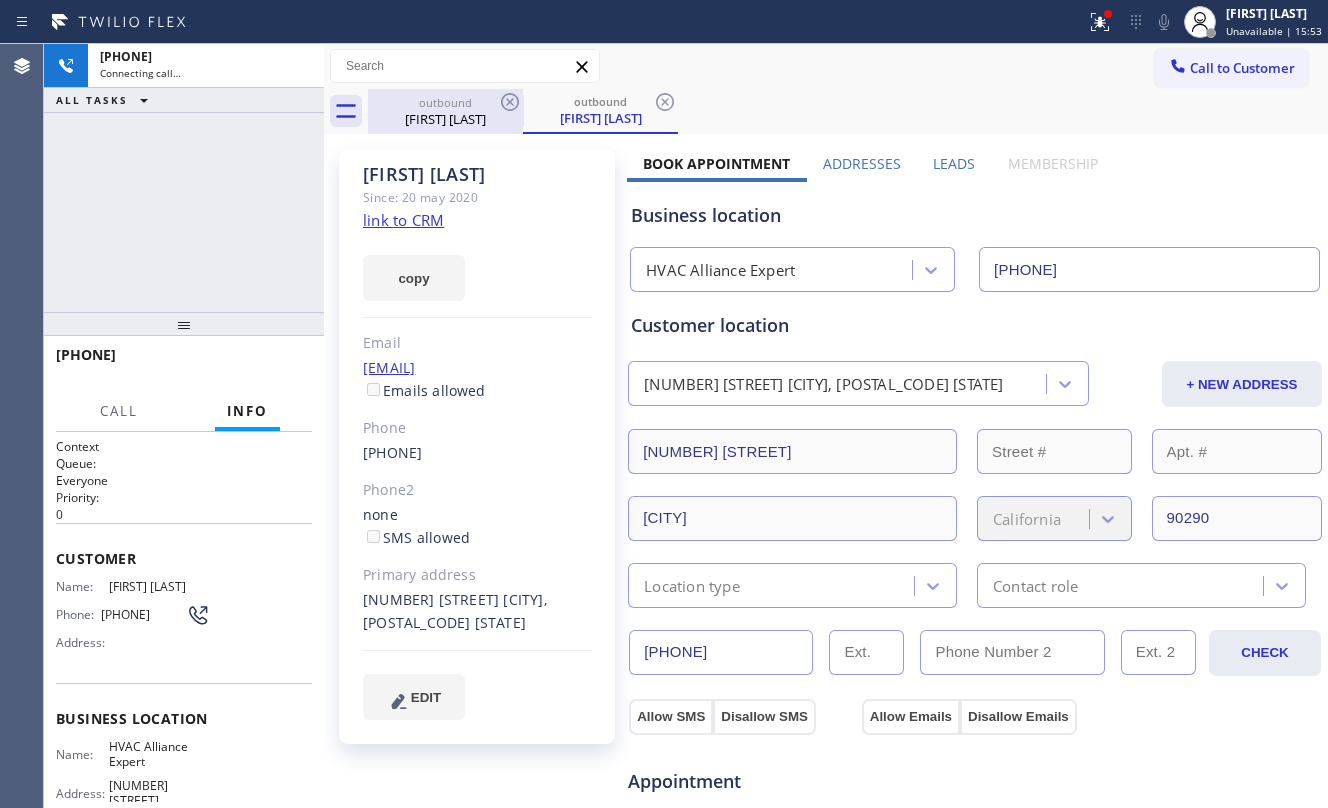 click on "outbound" at bounding box center [445, 102] 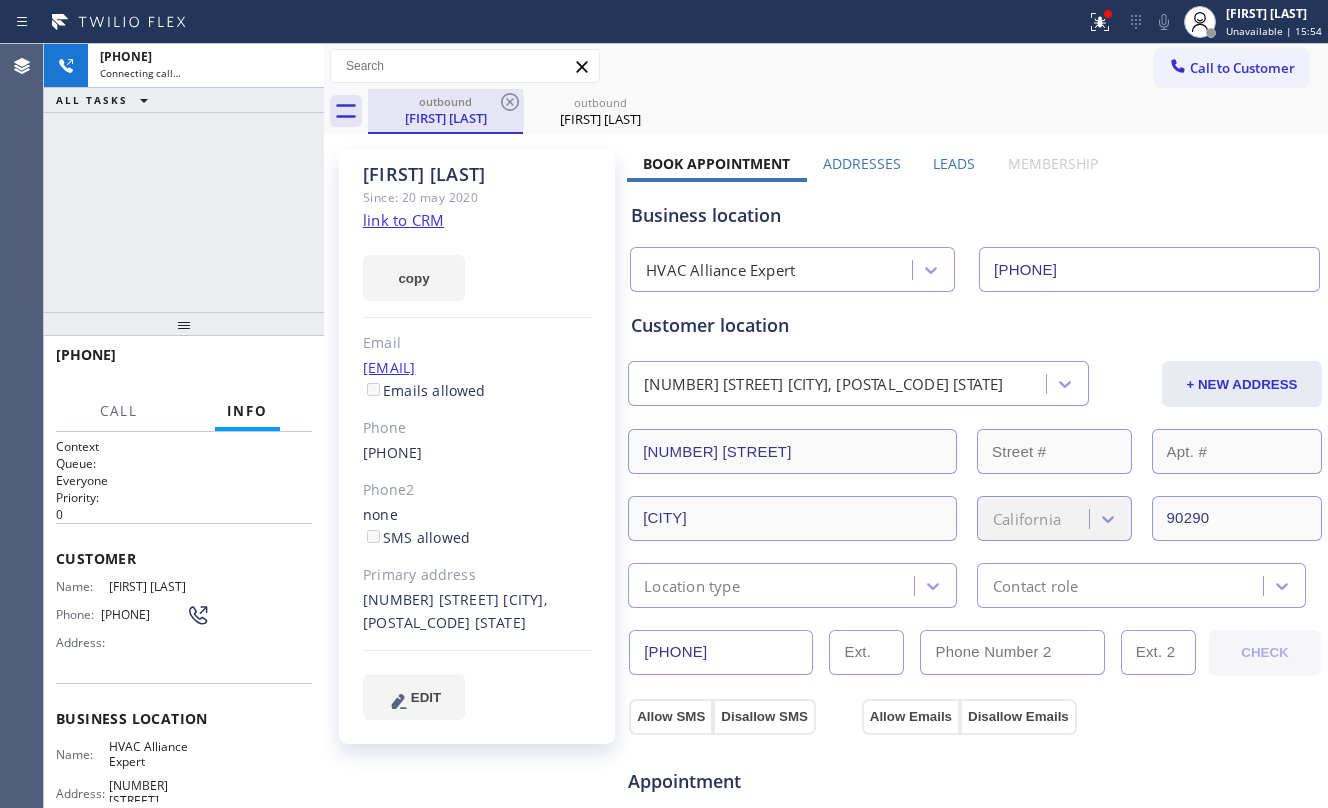 click on "outbound" at bounding box center [445, 101] 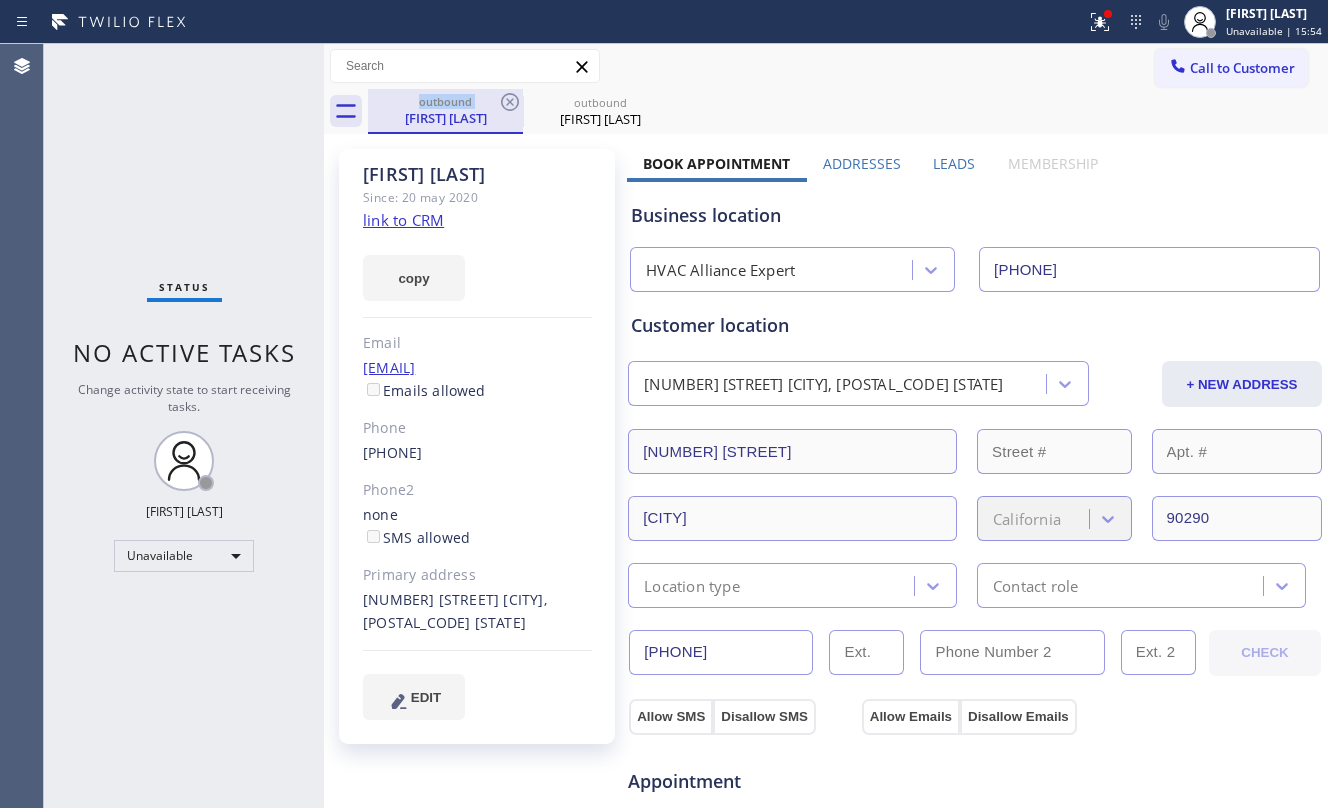 click on "outbound" at bounding box center [445, 101] 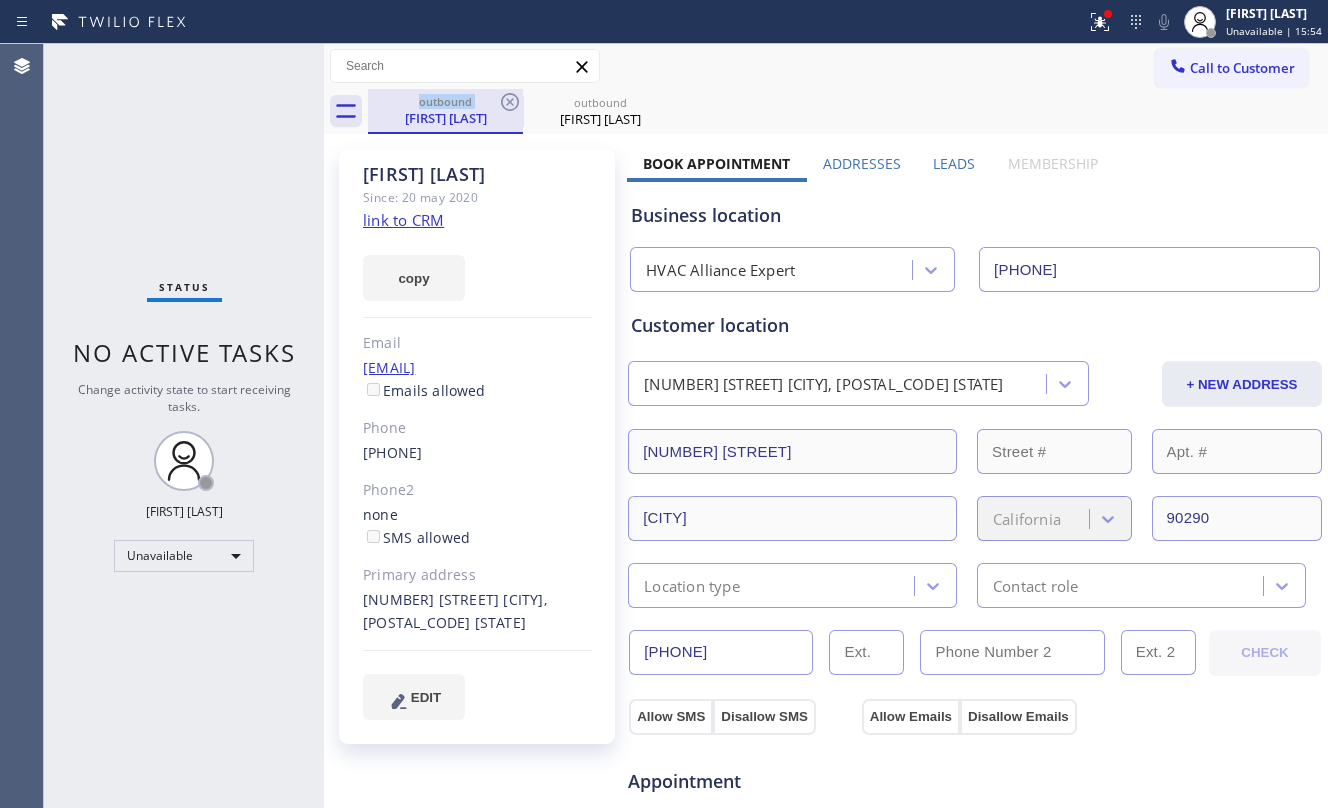 click on "outbound" at bounding box center [445, 101] 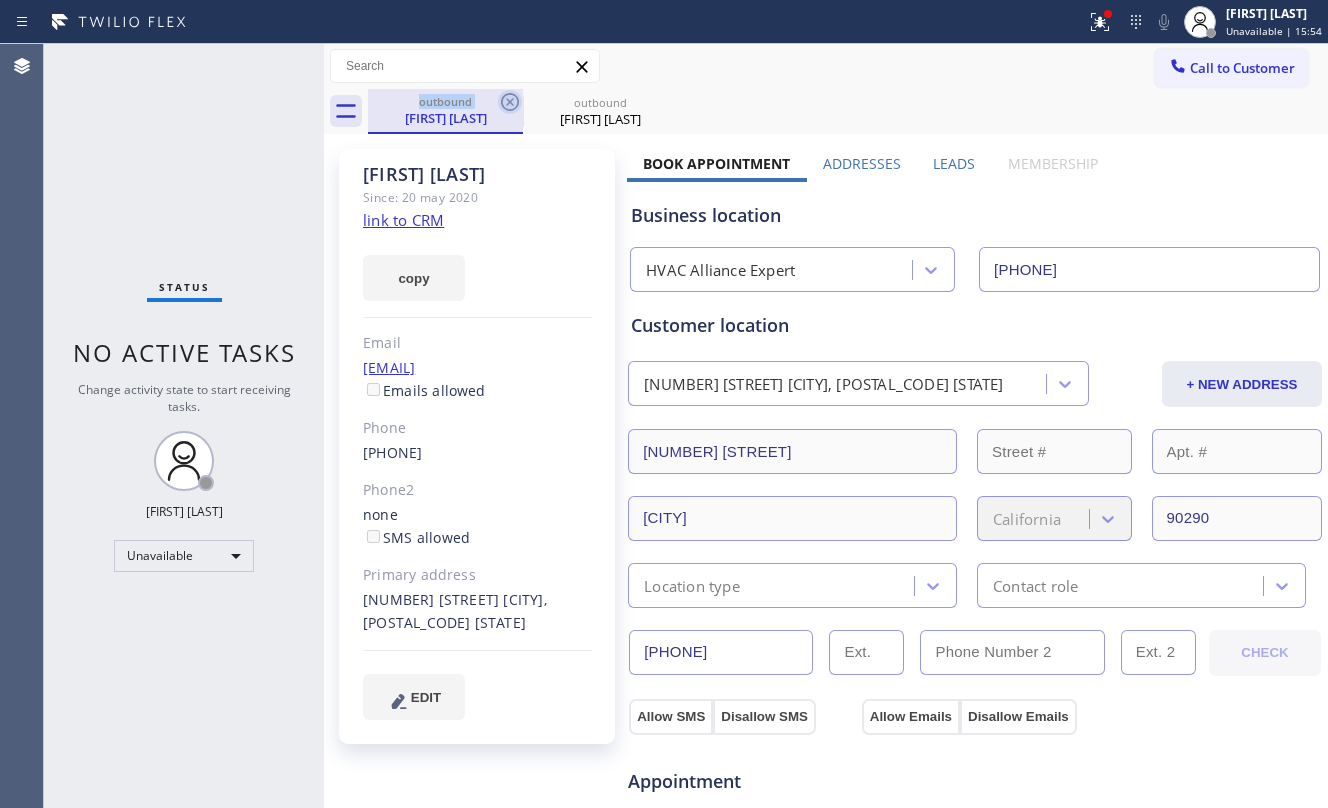 click 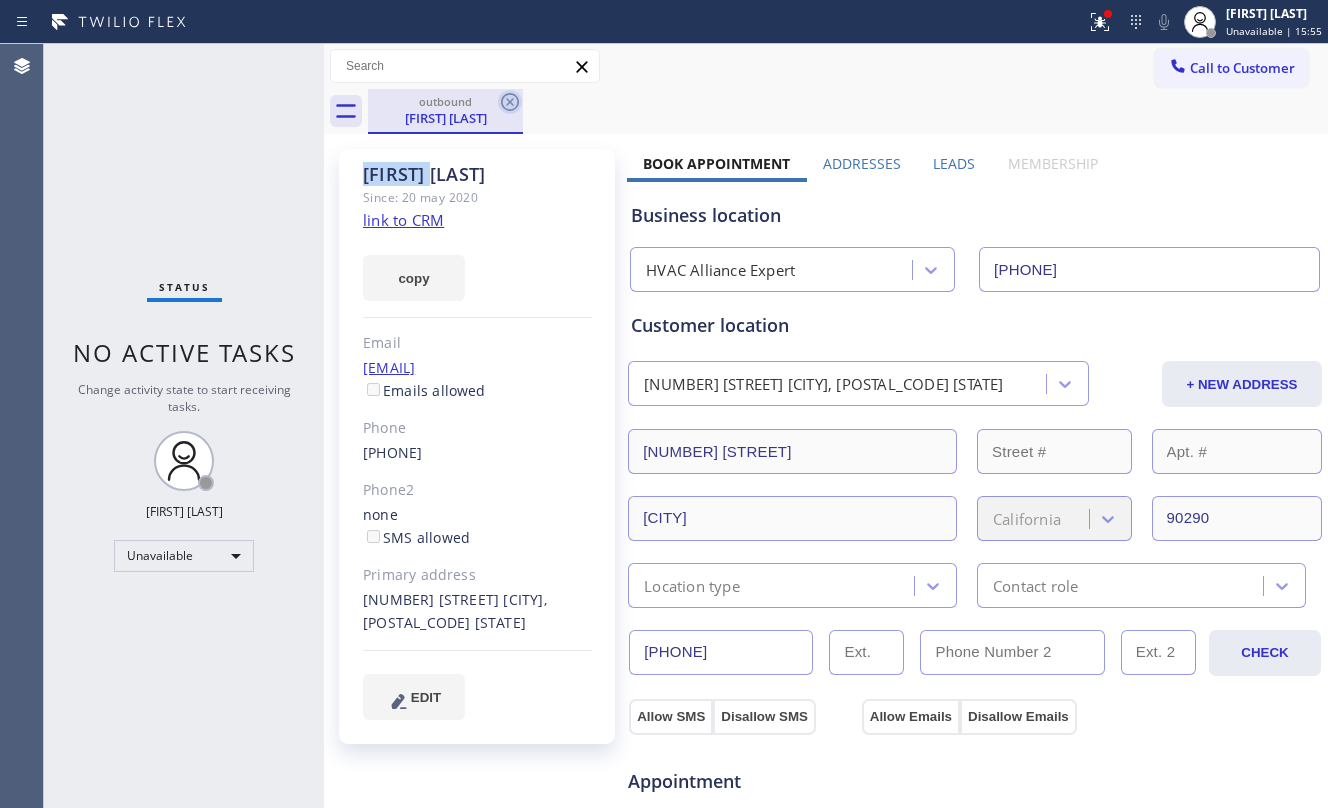 click 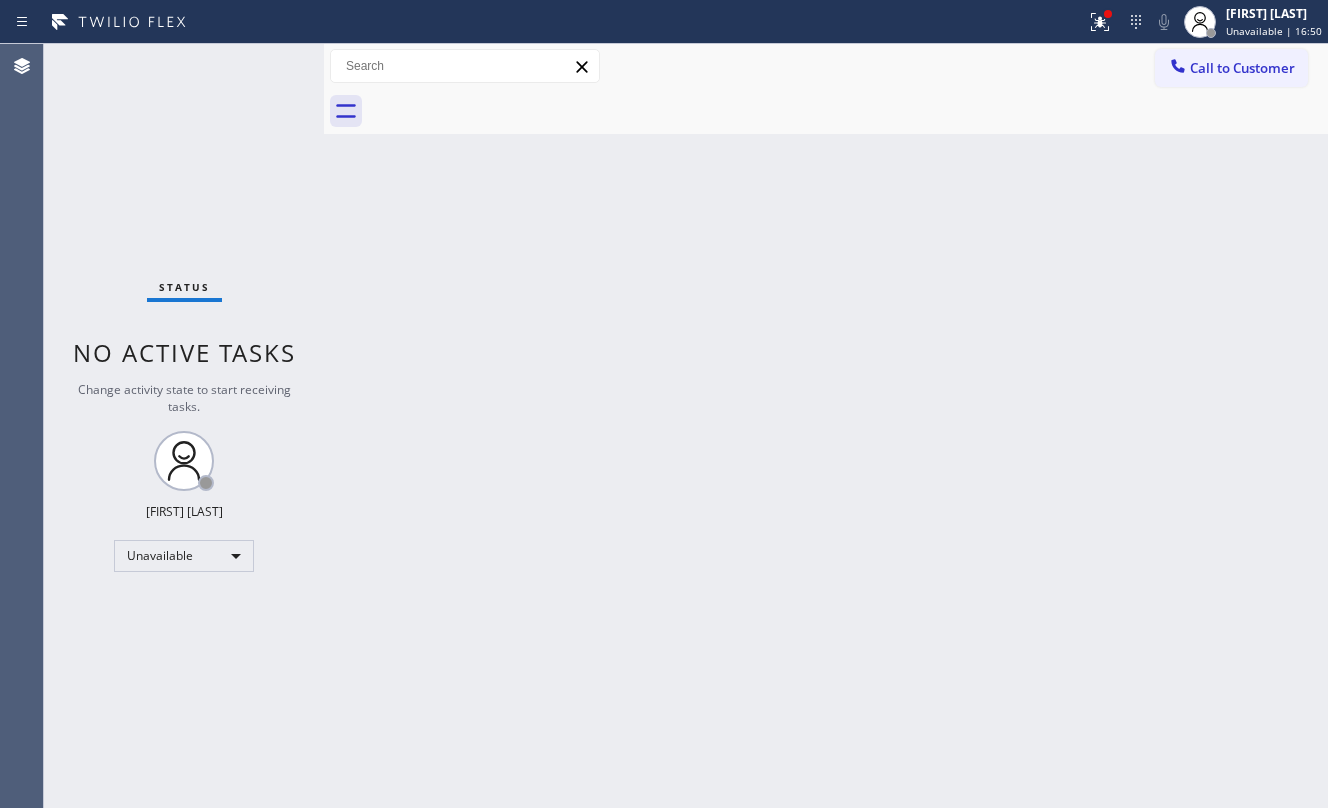 drag, startPoint x: 677, startPoint y: 429, endPoint x: 700, endPoint y: 408, distance: 31.144823 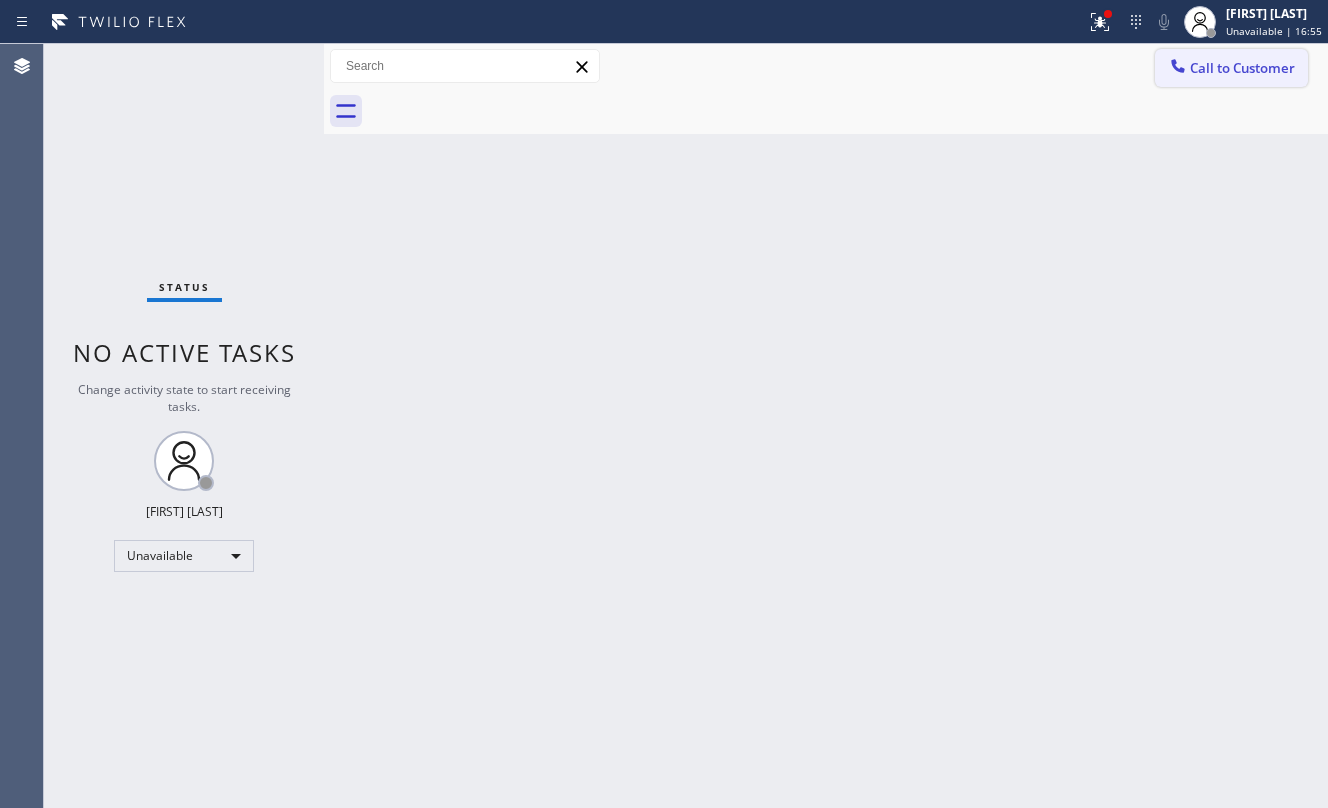 click on "Call to Customer" at bounding box center (1242, 68) 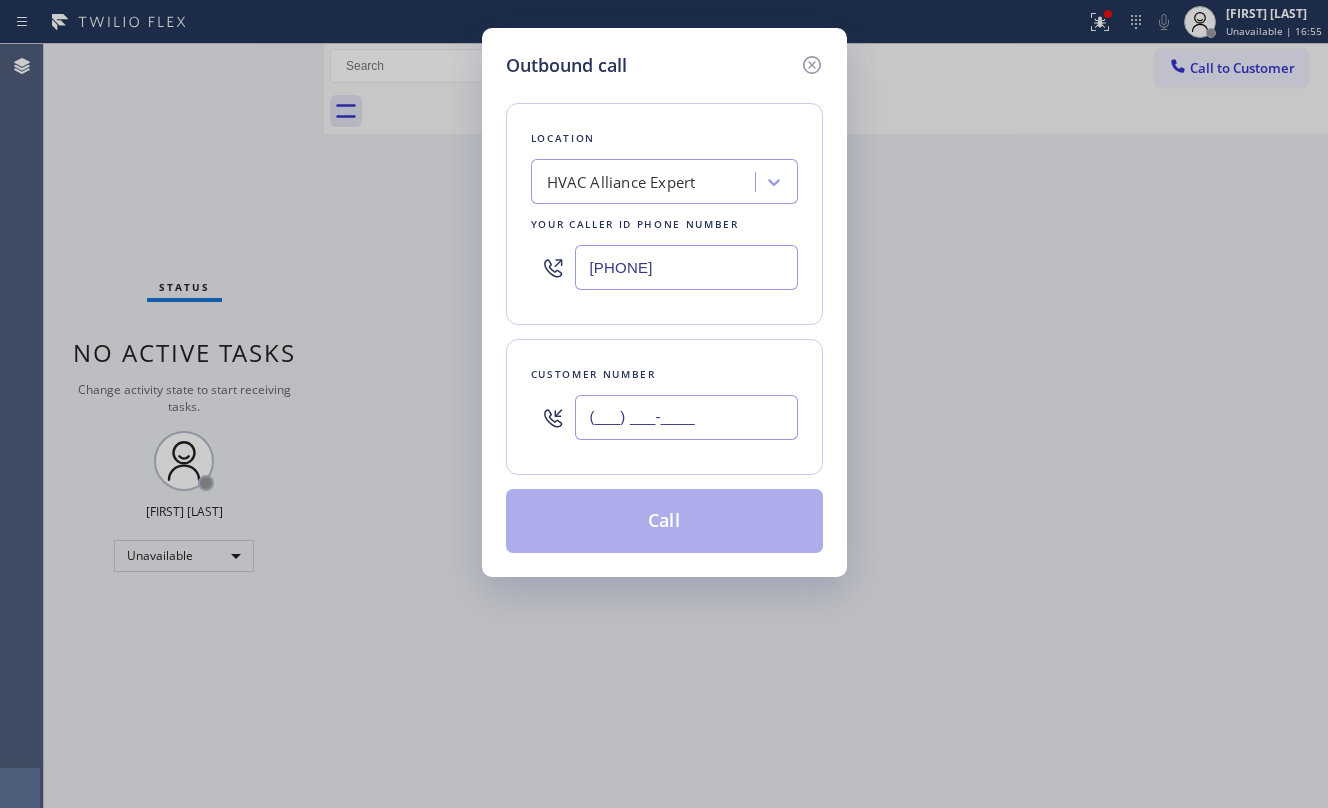 click on "(___) ___-____" at bounding box center (686, 417) 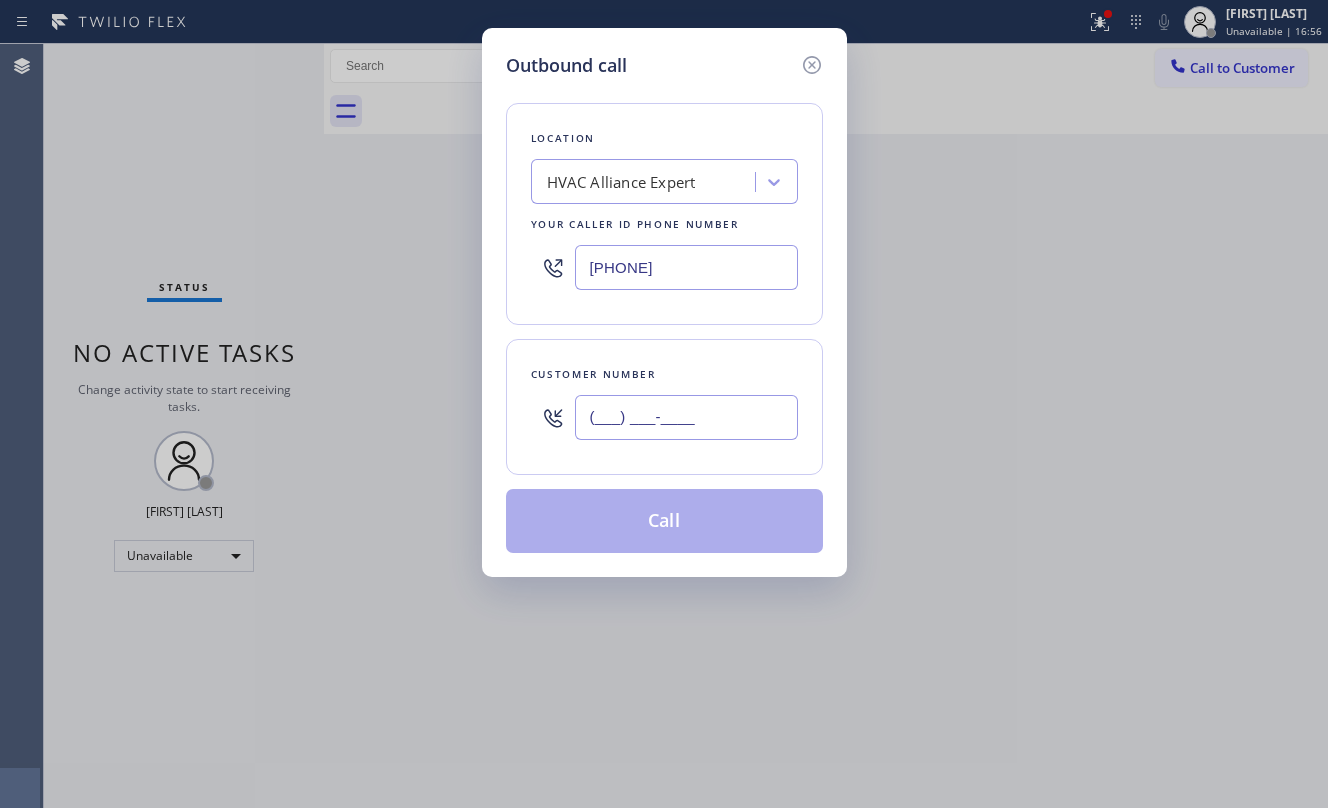 paste on "[PHONE]" 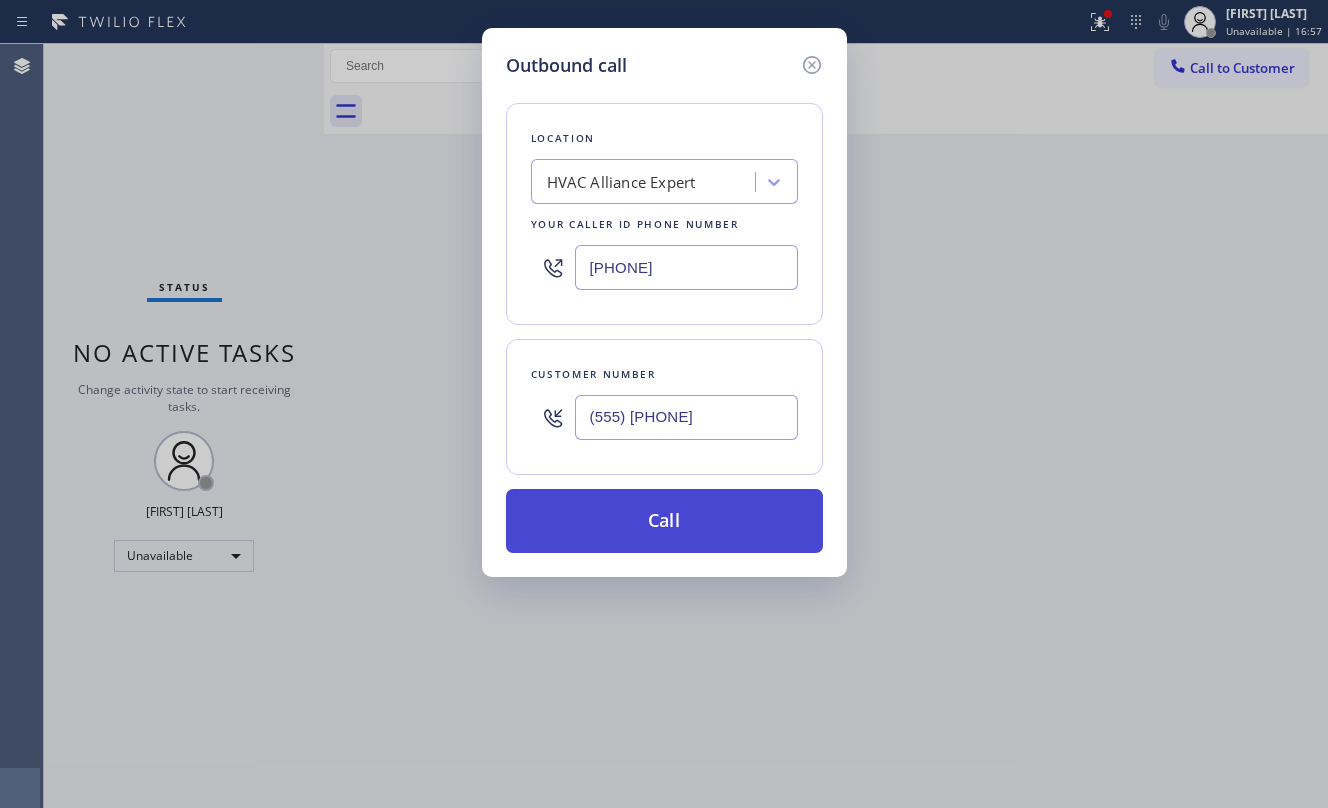 type on "(555) [PHONE]" 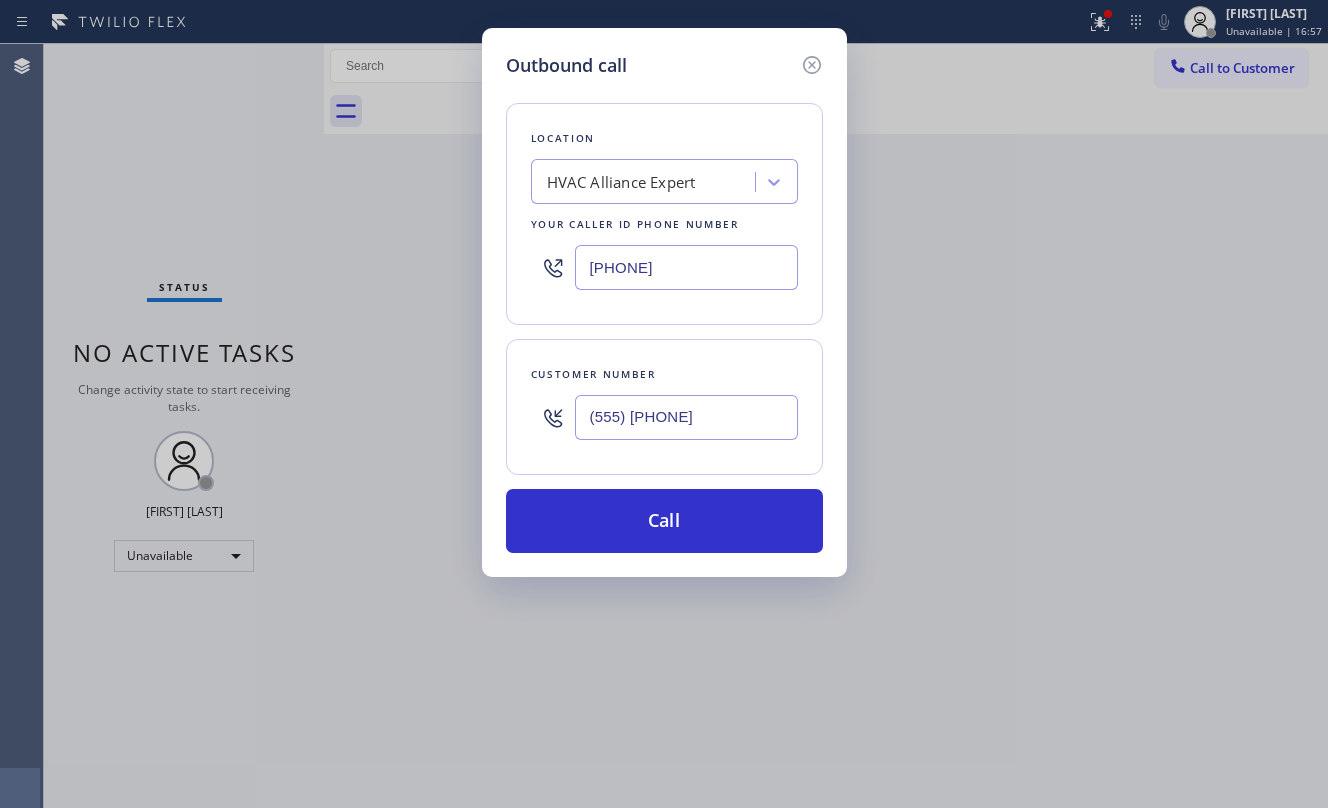 drag, startPoint x: 672, startPoint y: 533, endPoint x: 996, endPoint y: 568, distance: 325.88495 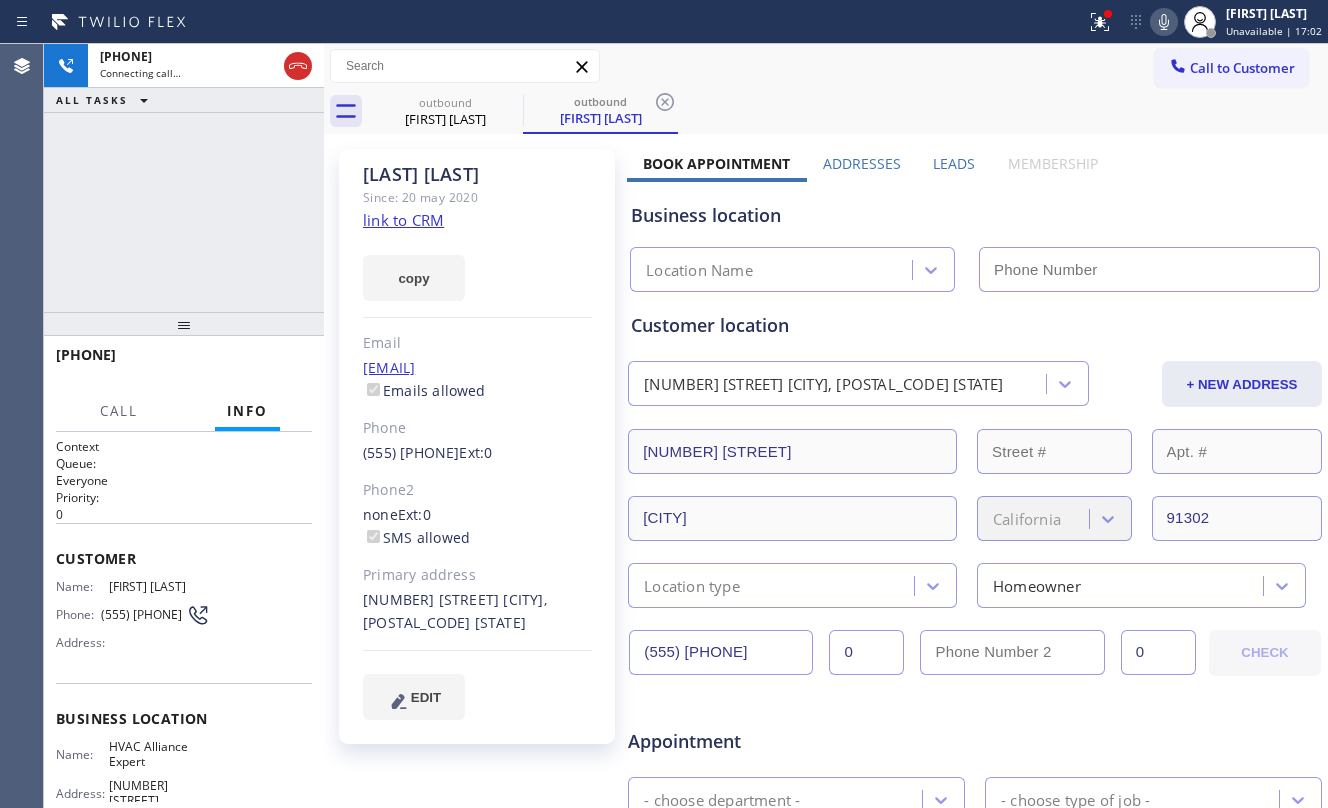 type on "[PHONE]" 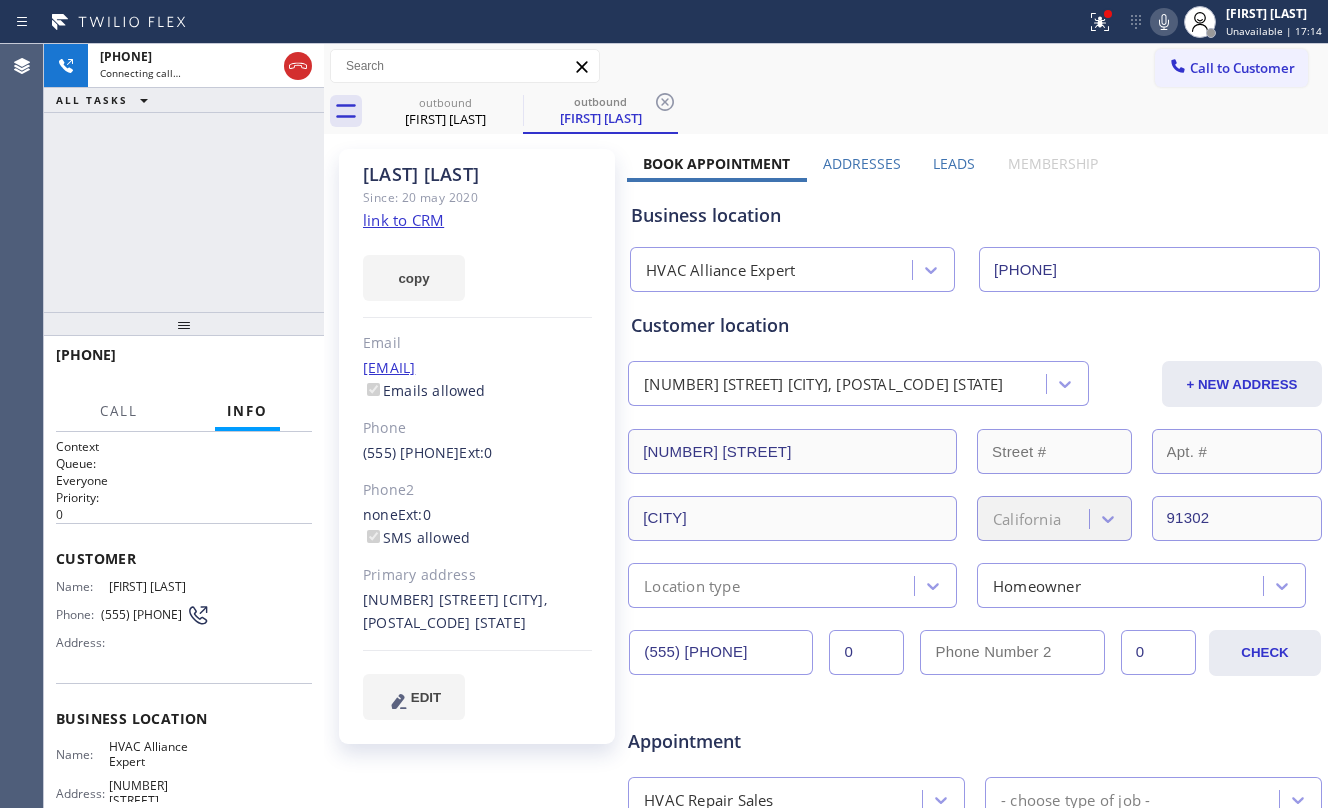 click on "link to CRM" 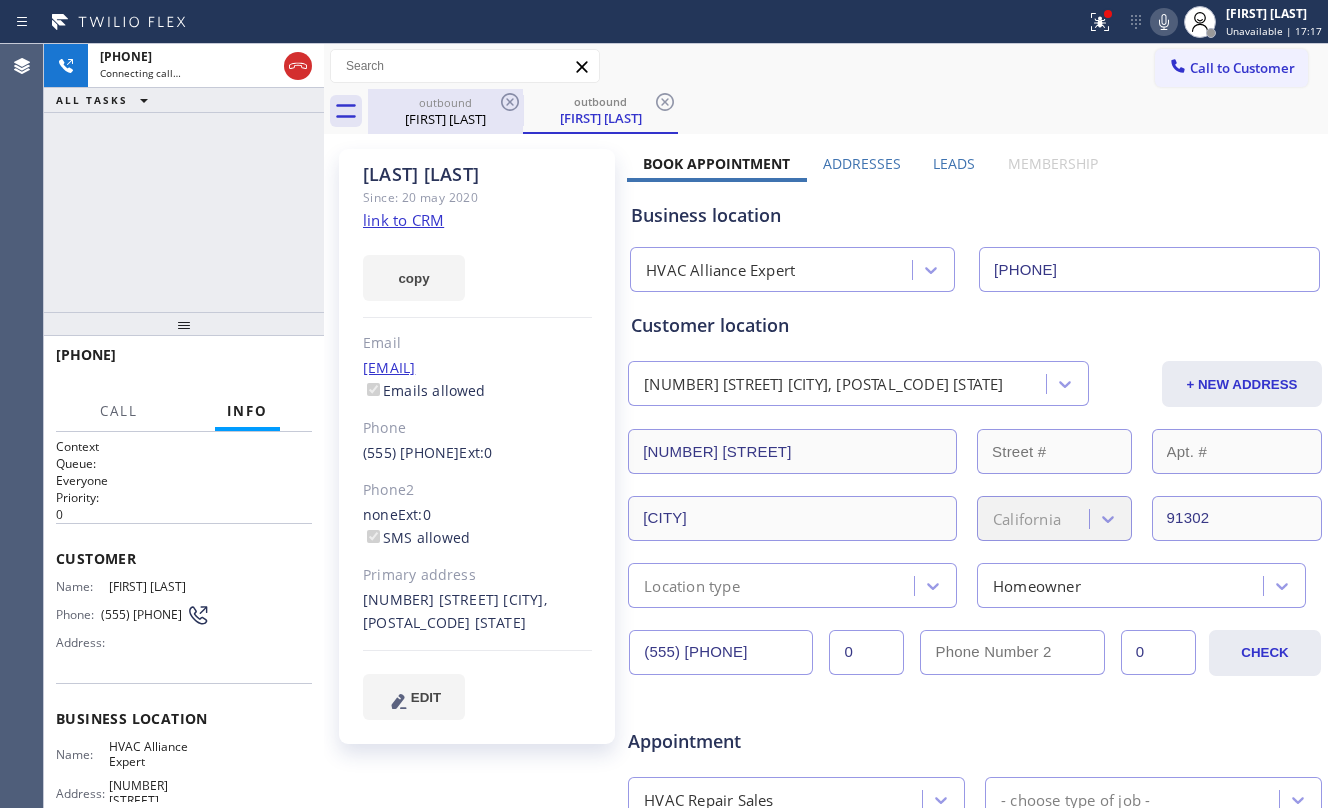 click on "[FIRST] [LAST]" at bounding box center [445, 119] 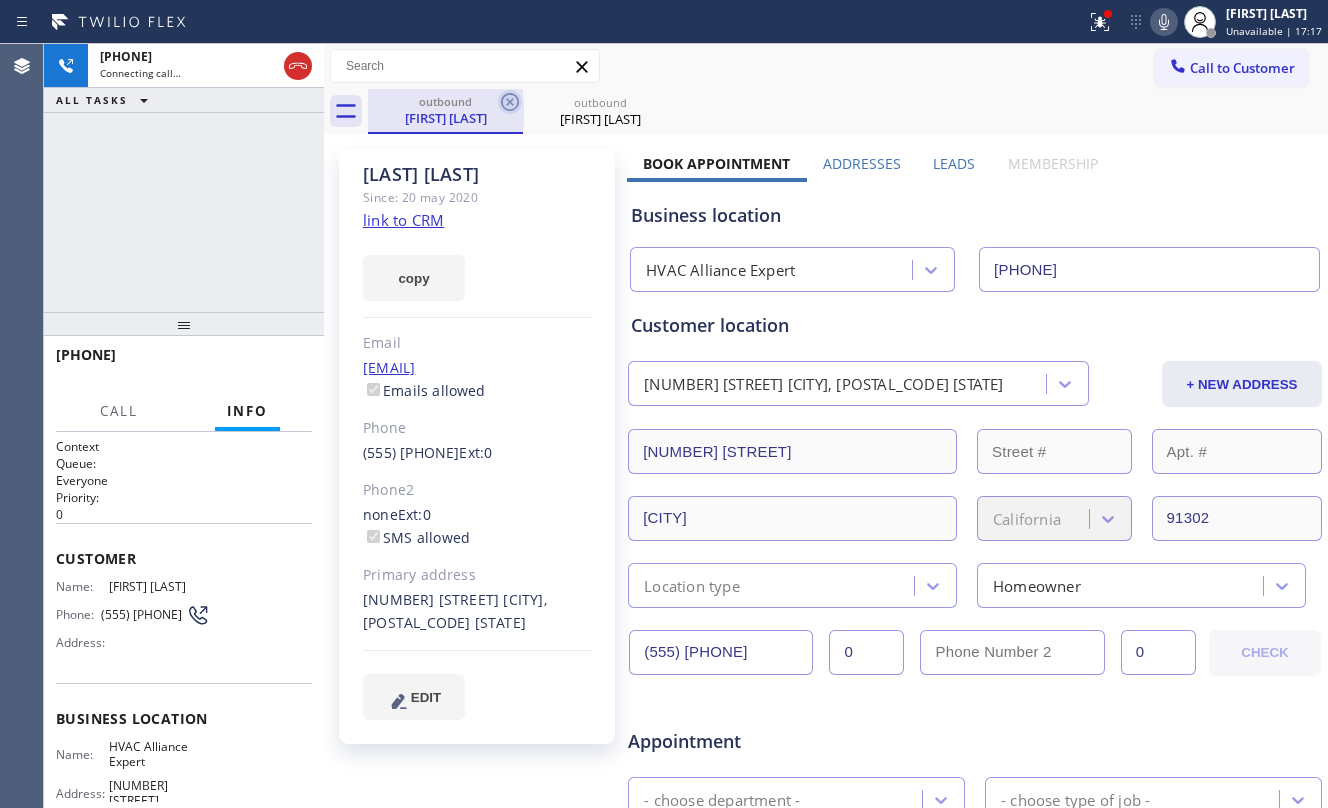 click 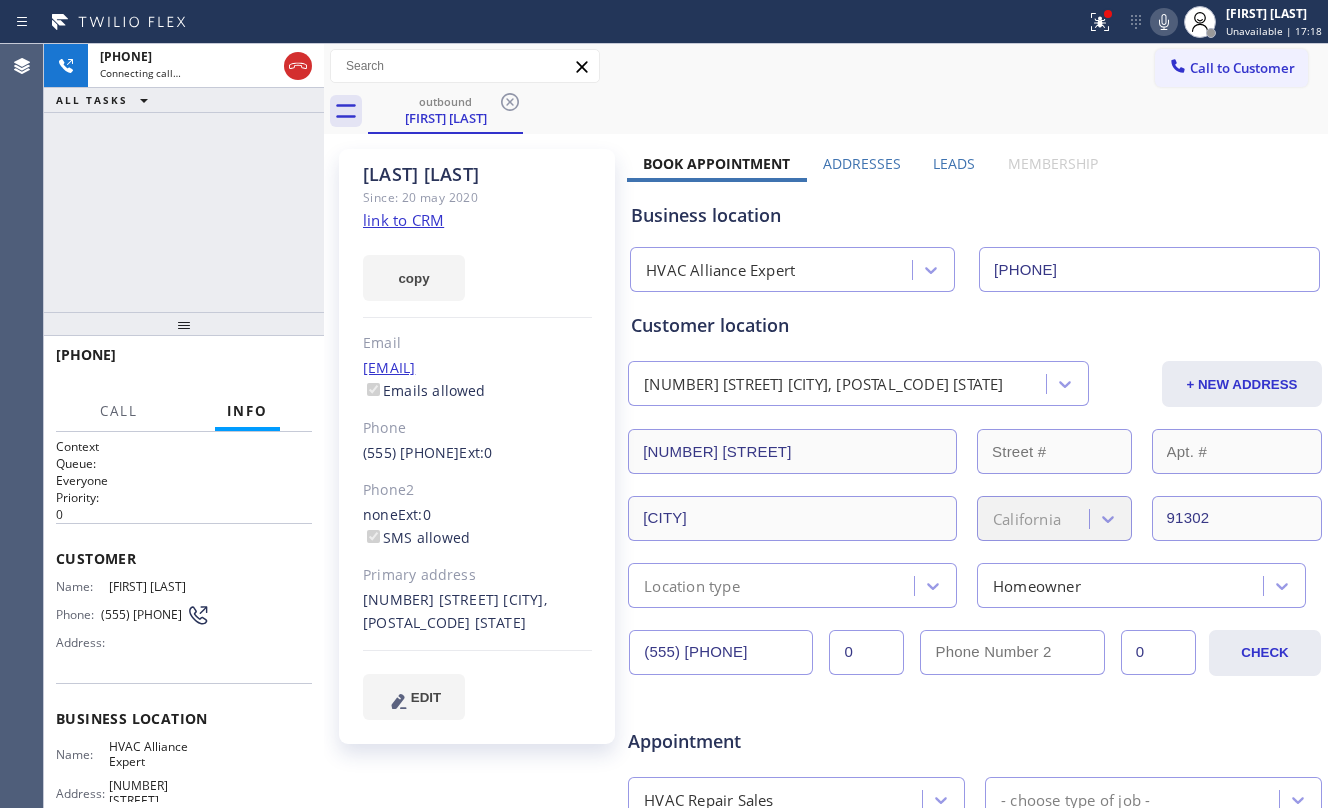 drag, startPoint x: 281, startPoint y: 205, endPoint x: 292, endPoint y: 206, distance: 11.045361 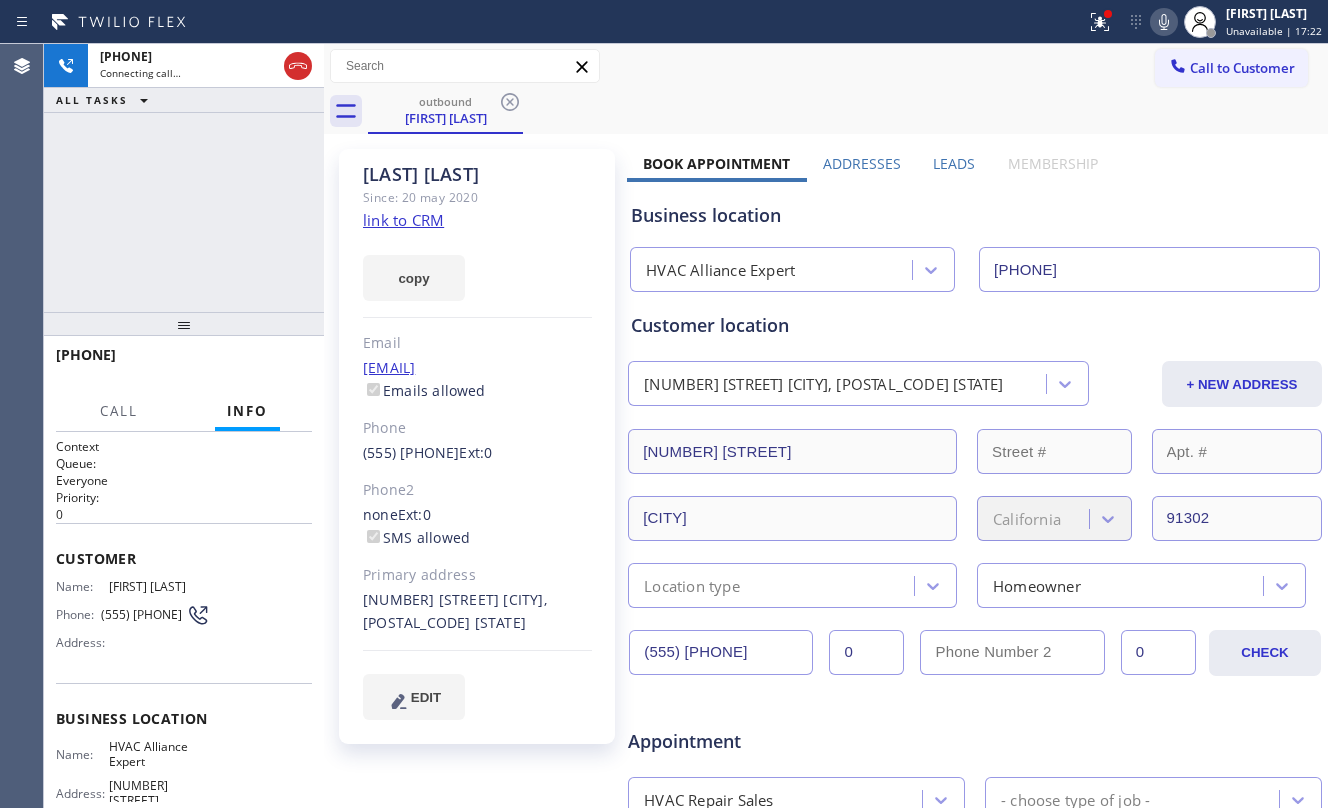 click on "[PHONE] Connecting call… ALL TASKS ALL TASKS ACTIVE TASKS TASKS IN WRAP UP" at bounding box center (184, 178) 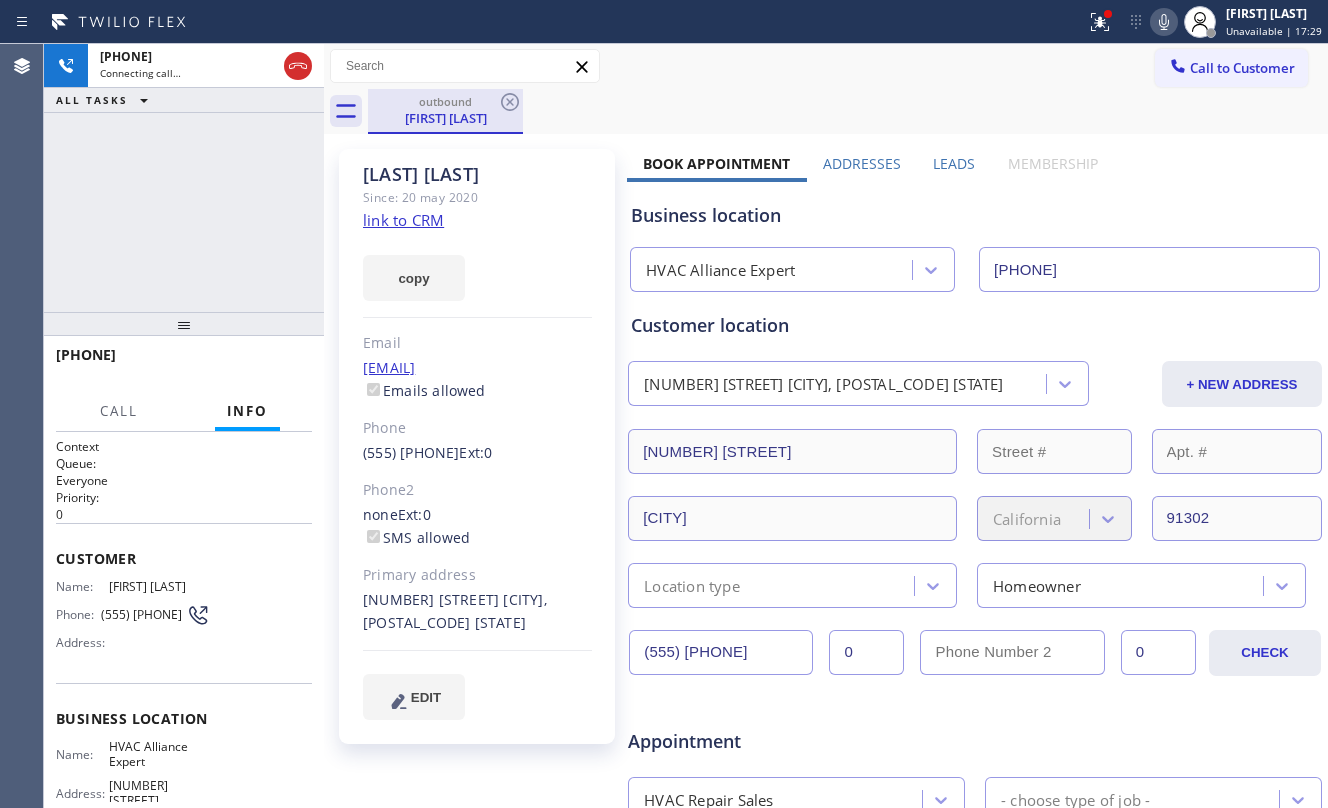 drag, startPoint x: 282, startPoint y: 66, endPoint x: 405, endPoint y: 106, distance: 129.34064 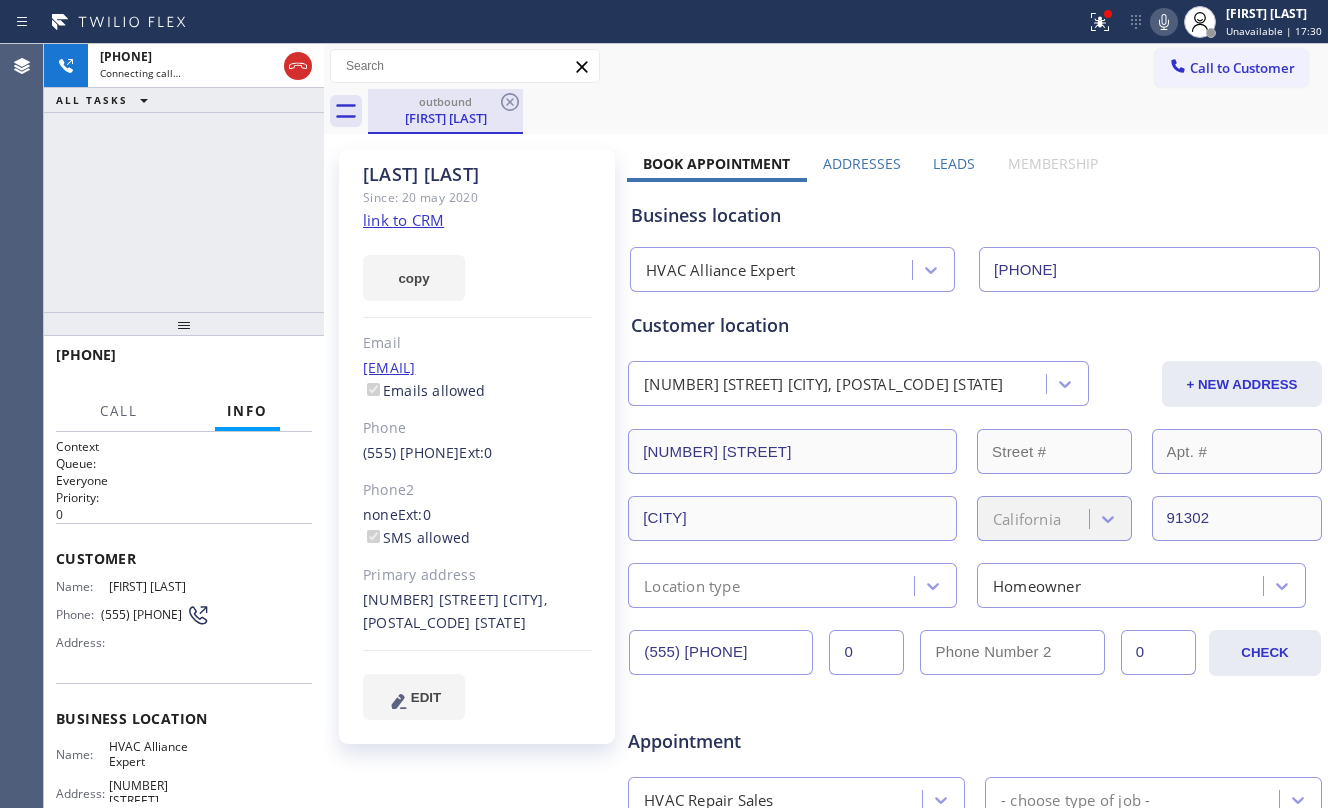 click 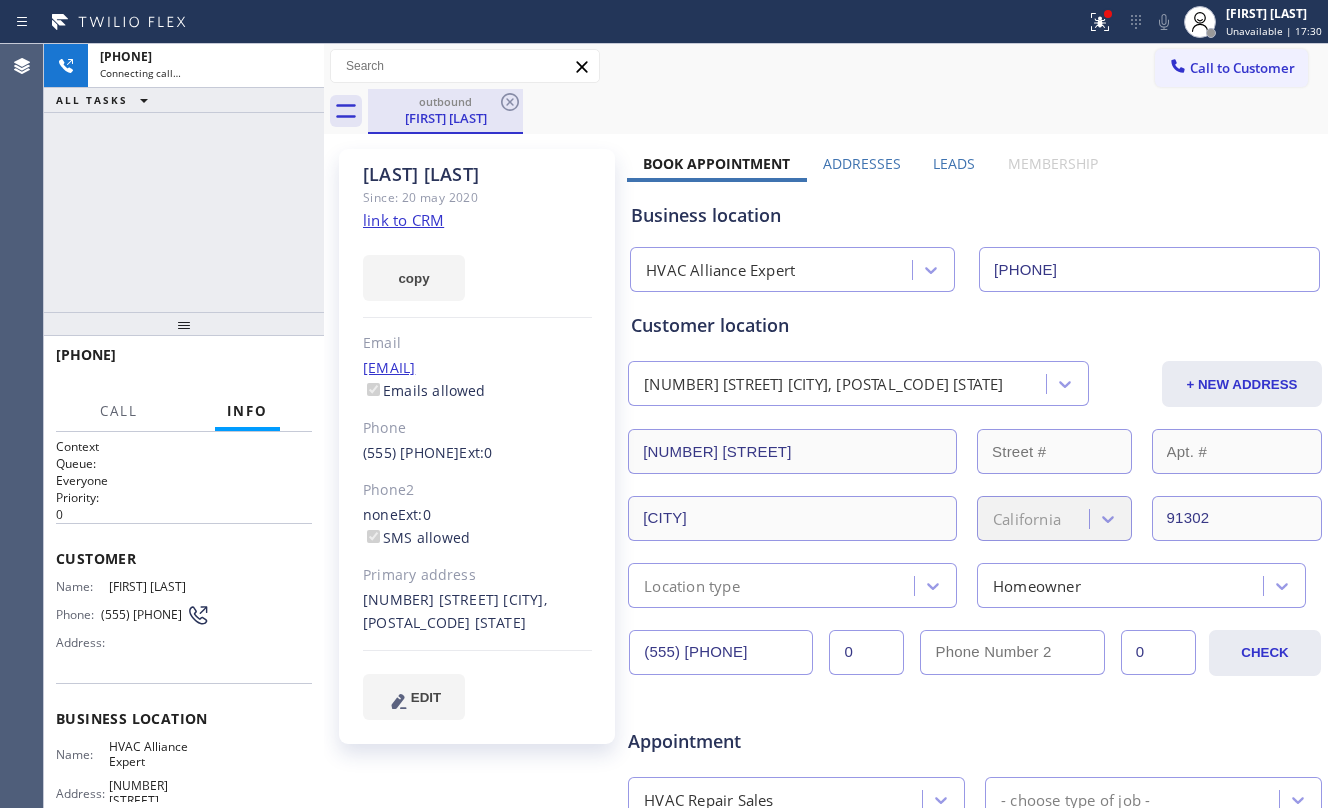 click on "[FIRST] [LAST]" at bounding box center (445, 118) 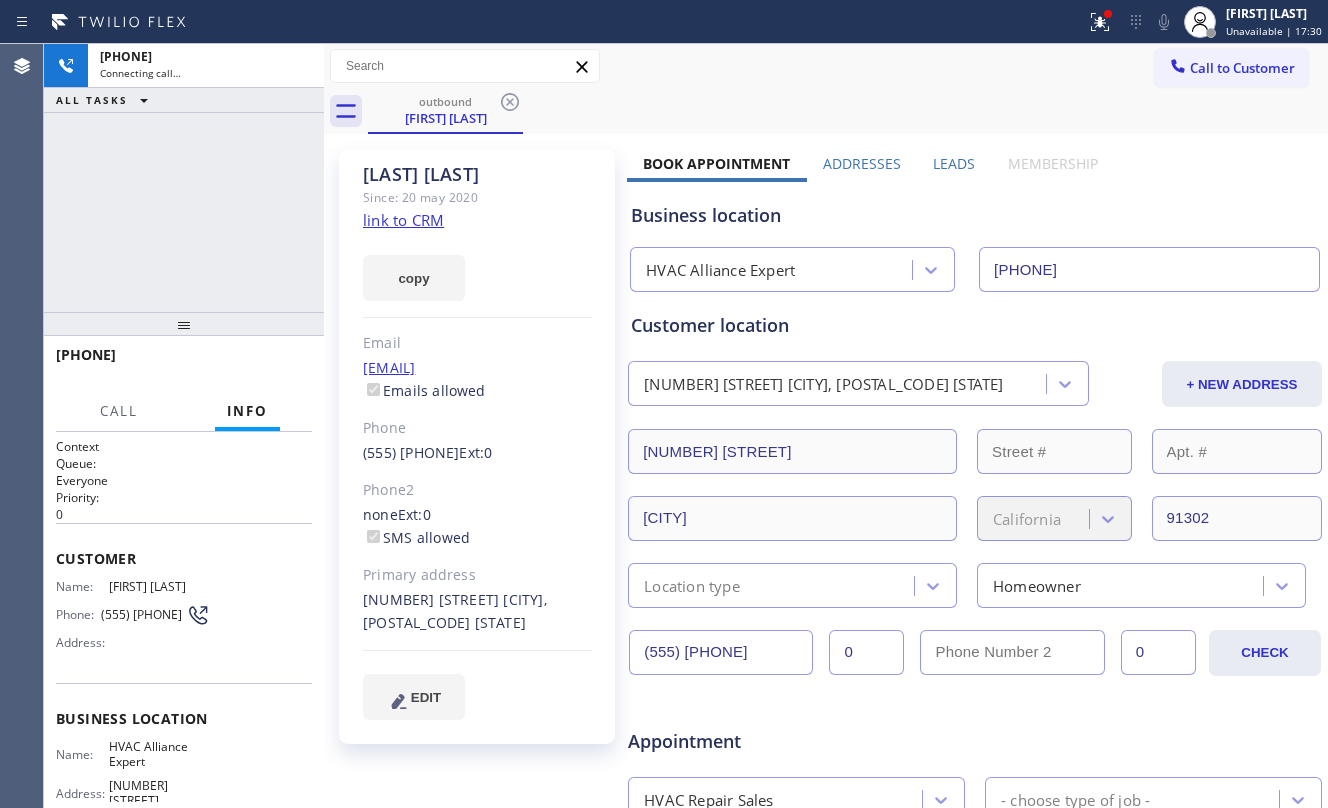 click 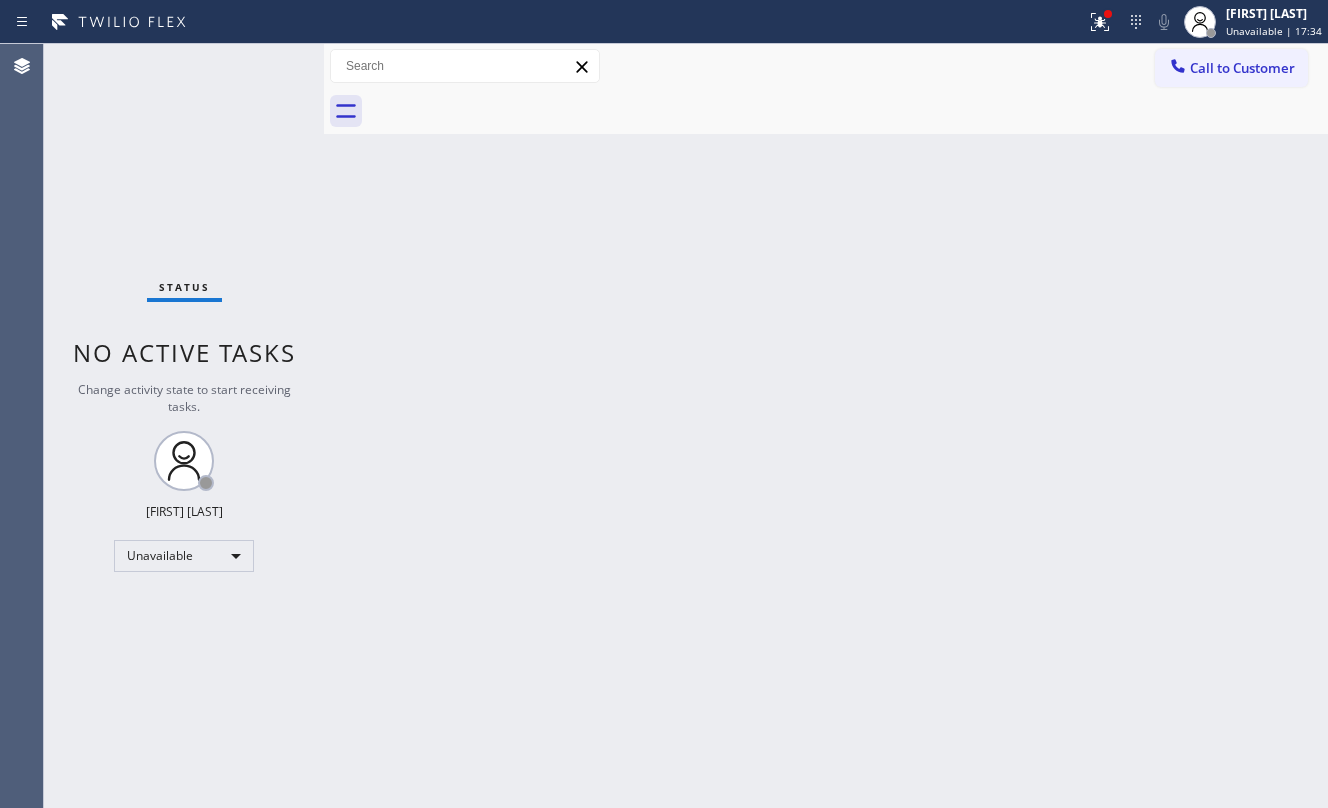 drag, startPoint x: 1212, startPoint y: 84, endPoint x: 994, endPoint y: 130, distance: 222.80035 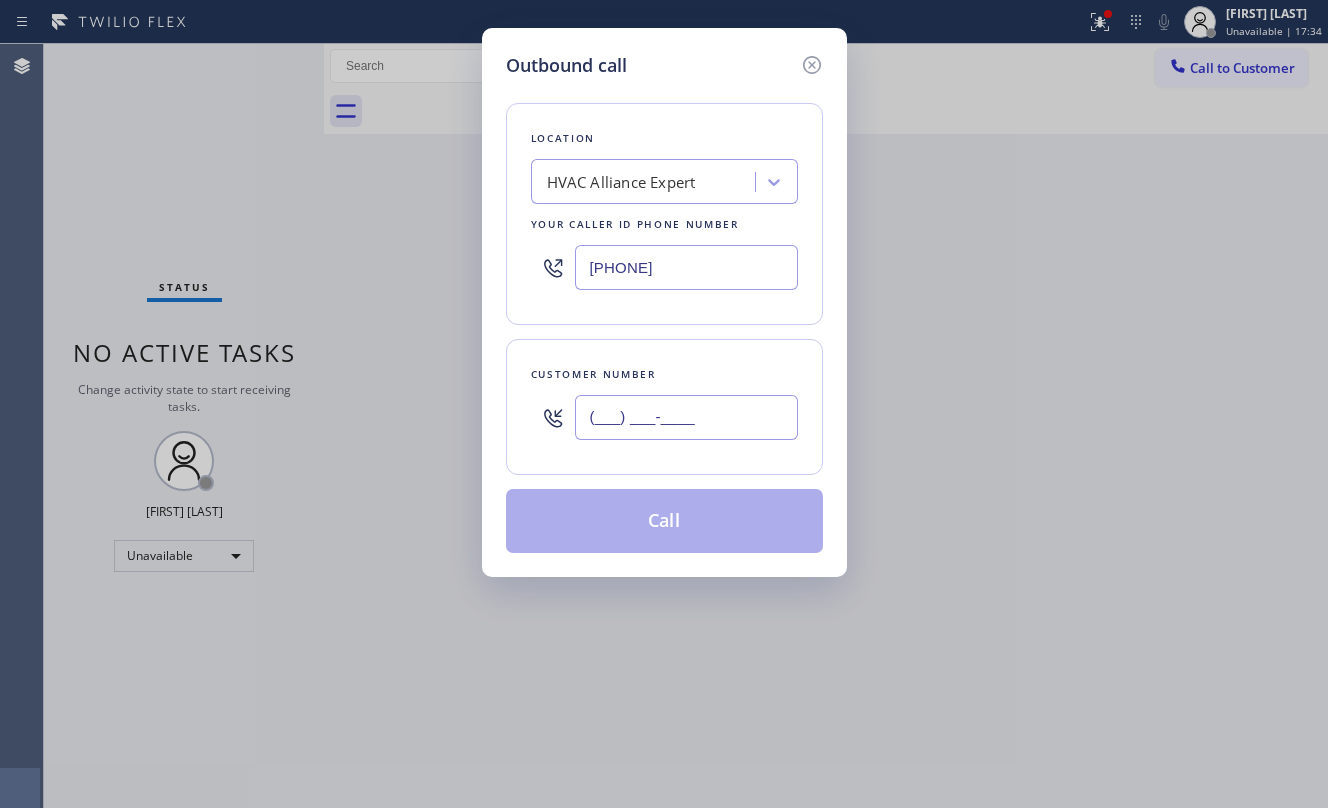 click on "(___) ___-____" at bounding box center (686, 417) 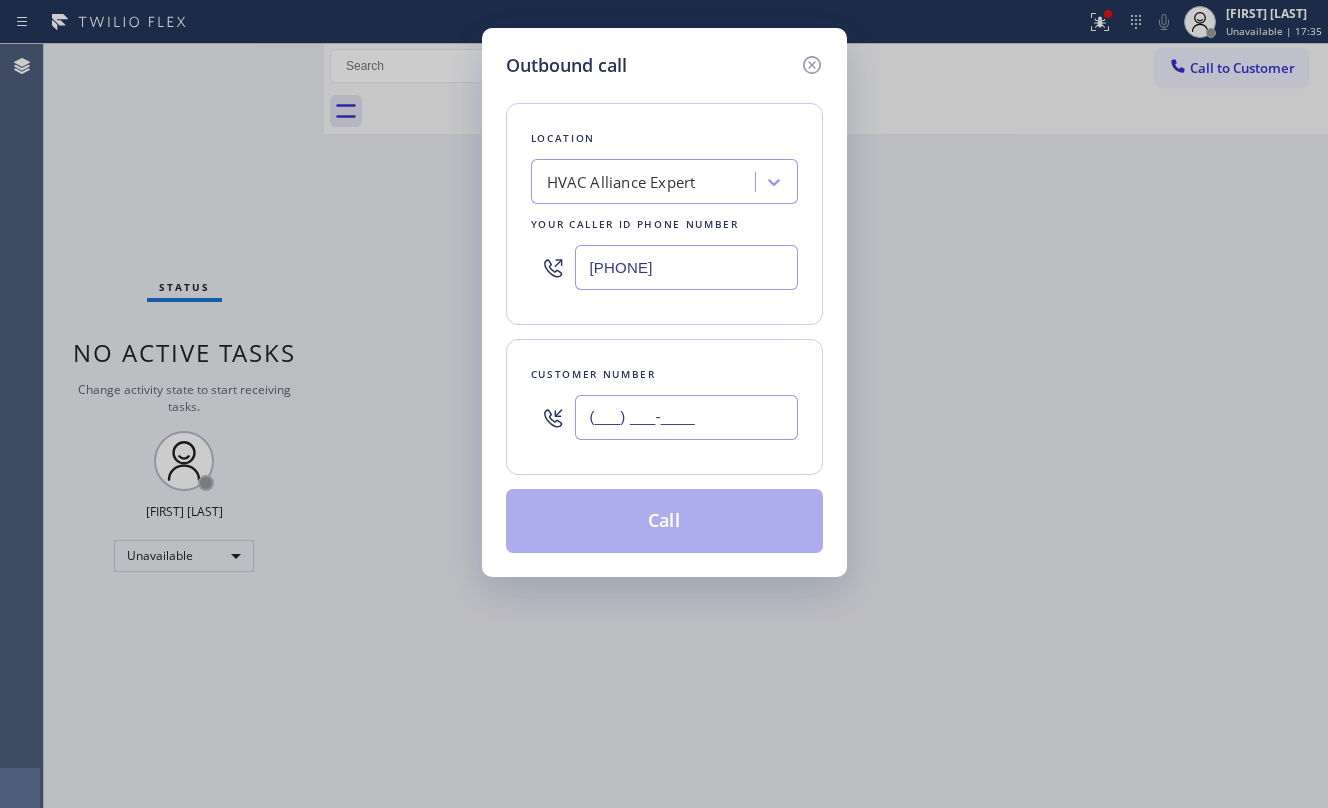 paste on "[PHONE]" 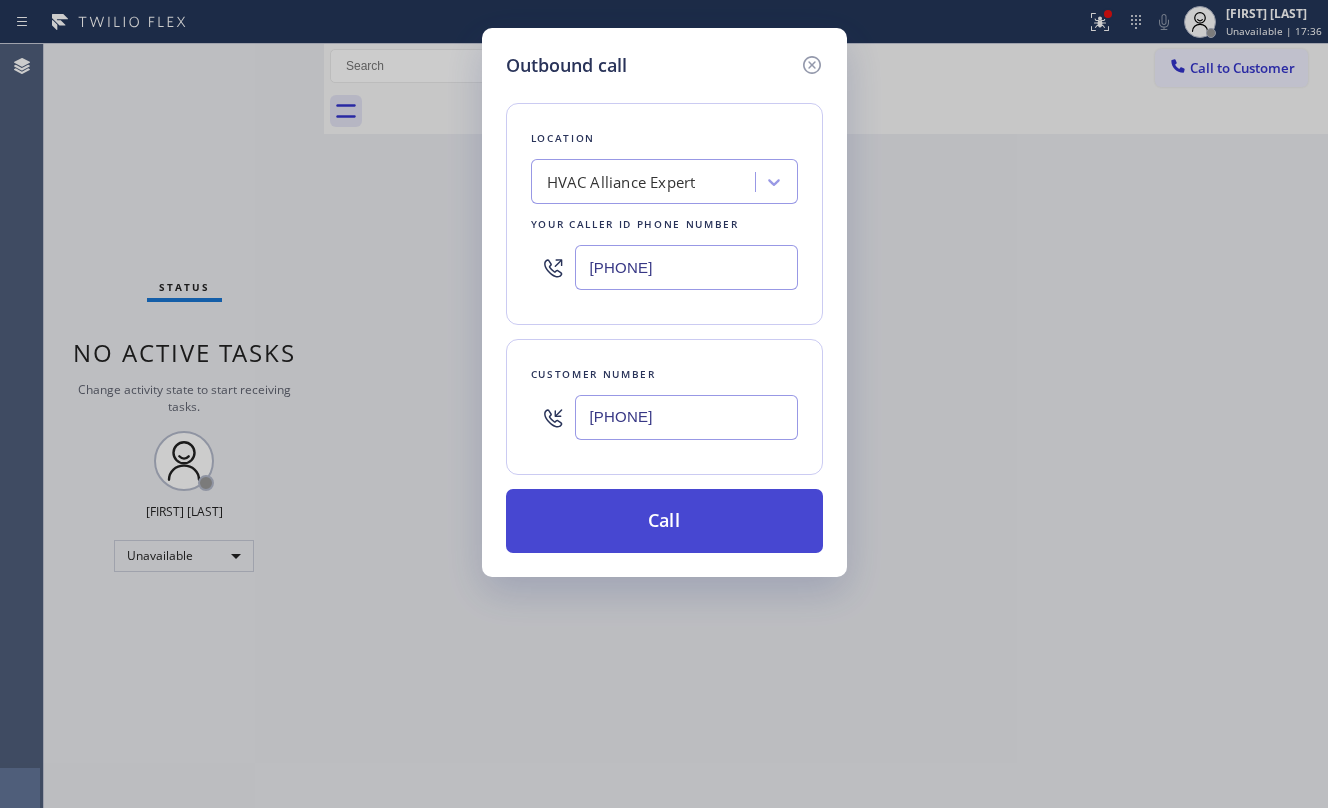 type on "[PHONE]" 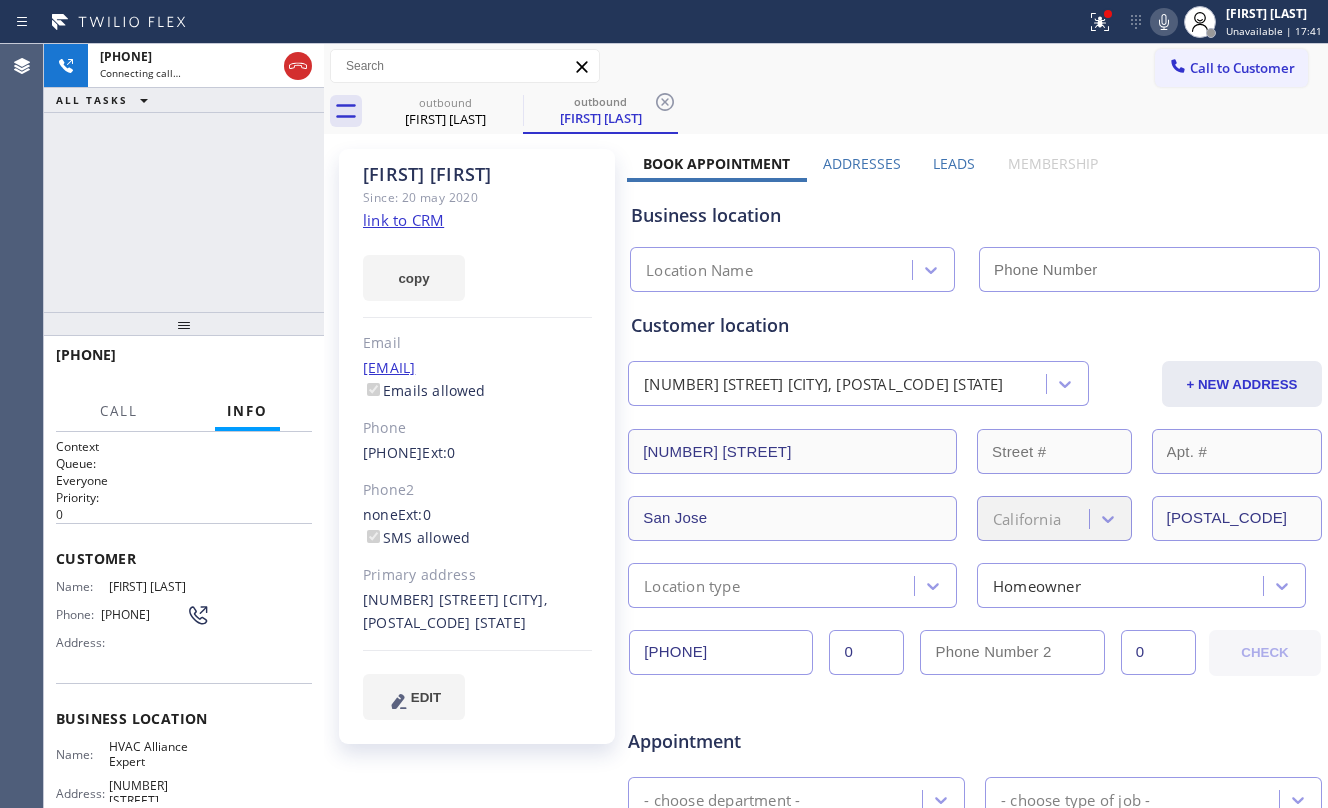 type on "[PHONE]" 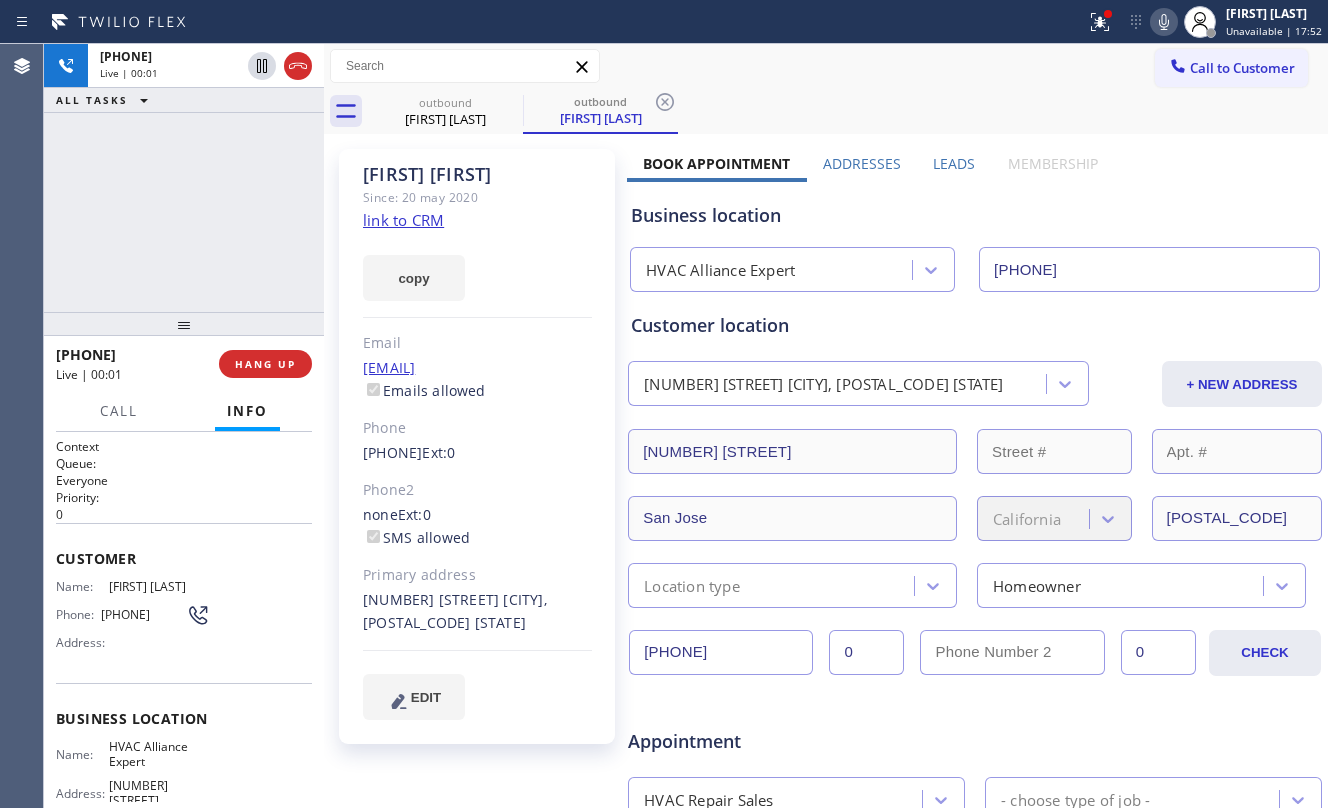 drag, startPoint x: 230, startPoint y: 218, endPoint x: 249, endPoint y: 221, distance: 19.235384 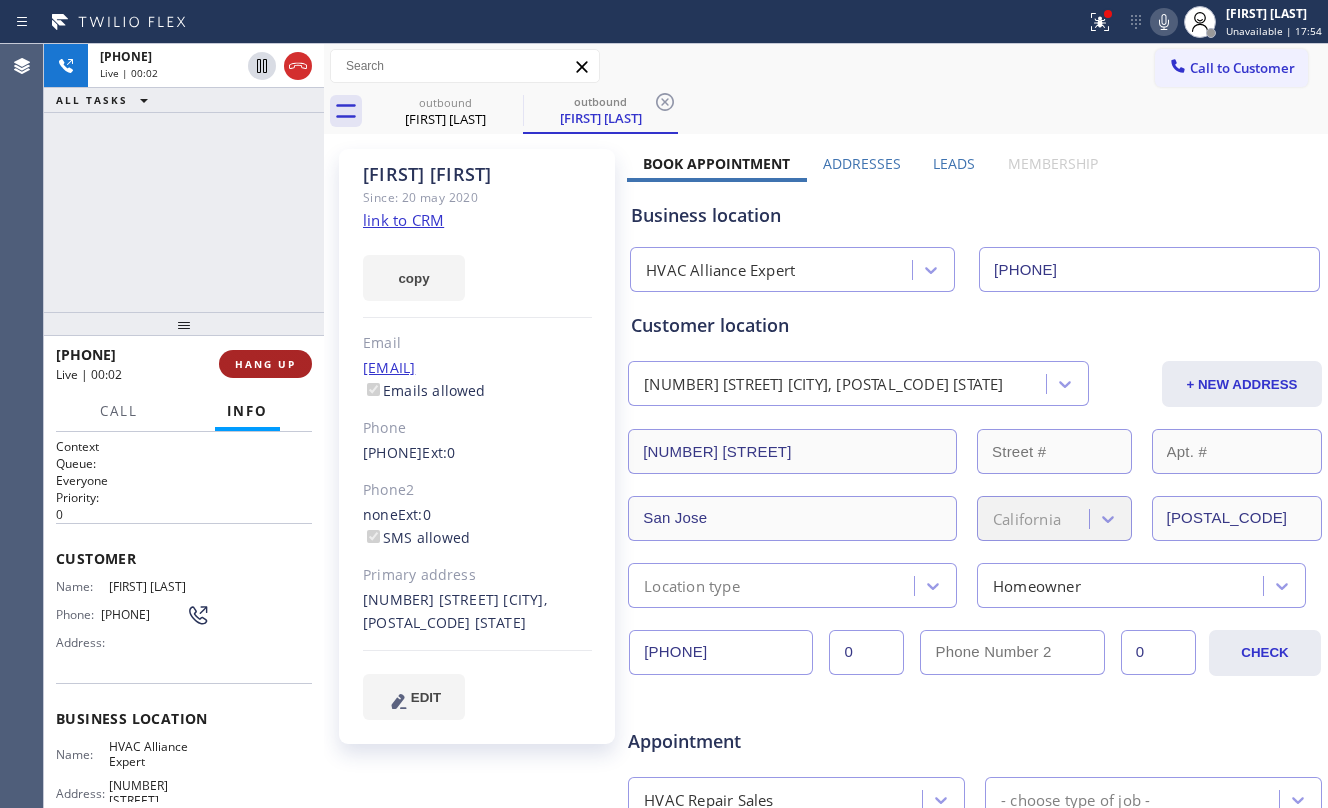 drag, startPoint x: 197, startPoint y: 174, endPoint x: 276, endPoint y: 372, distance: 213.17833 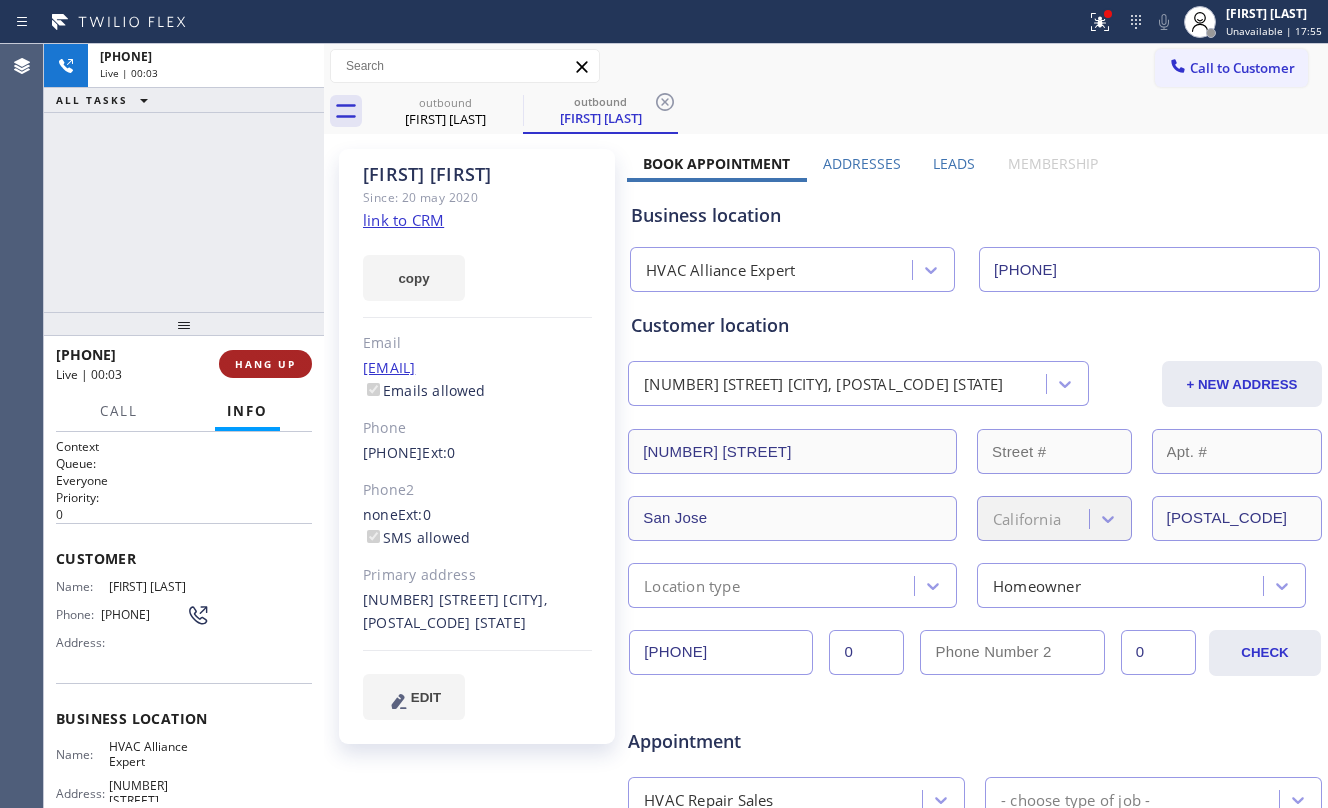 click on "HANG UP" at bounding box center [265, 364] 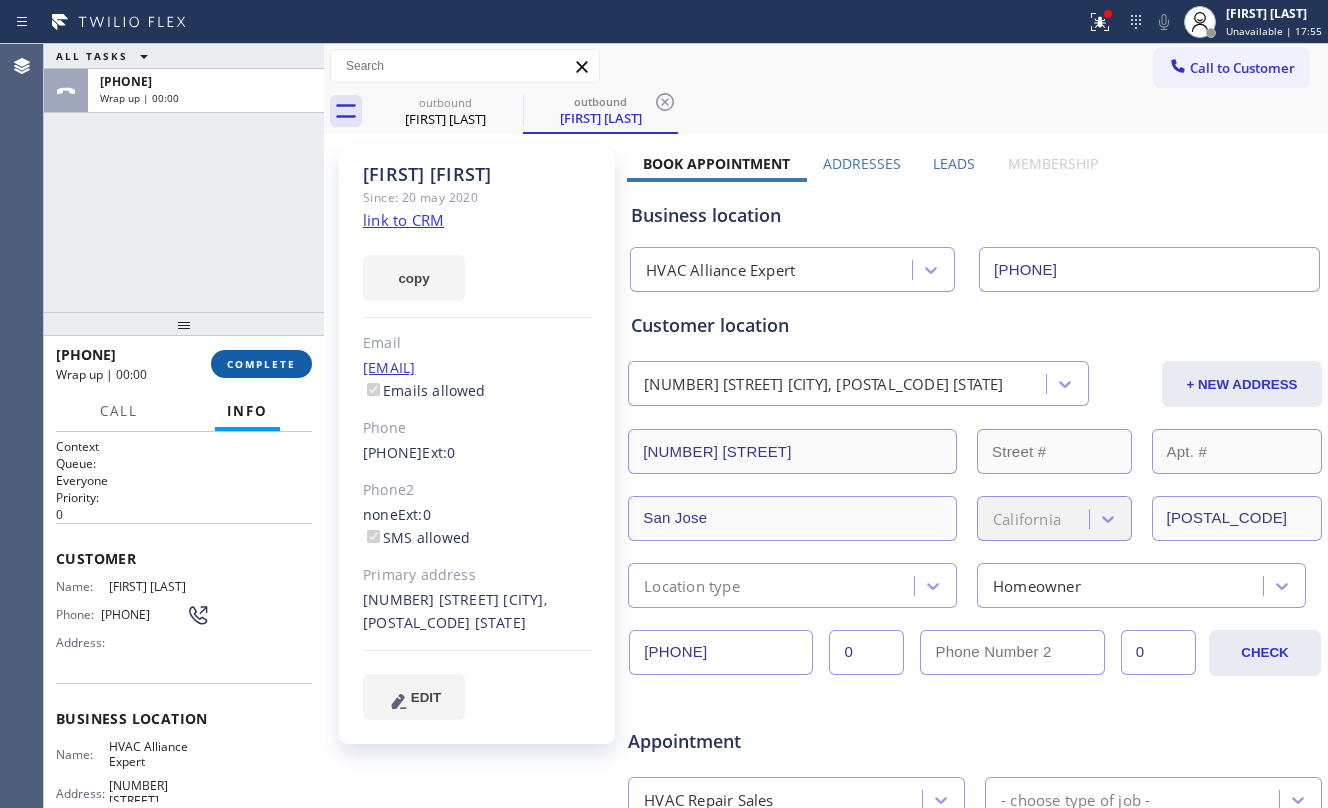 drag, startPoint x: 242, startPoint y: 360, endPoint x: 254, endPoint y: 361, distance: 12.0415945 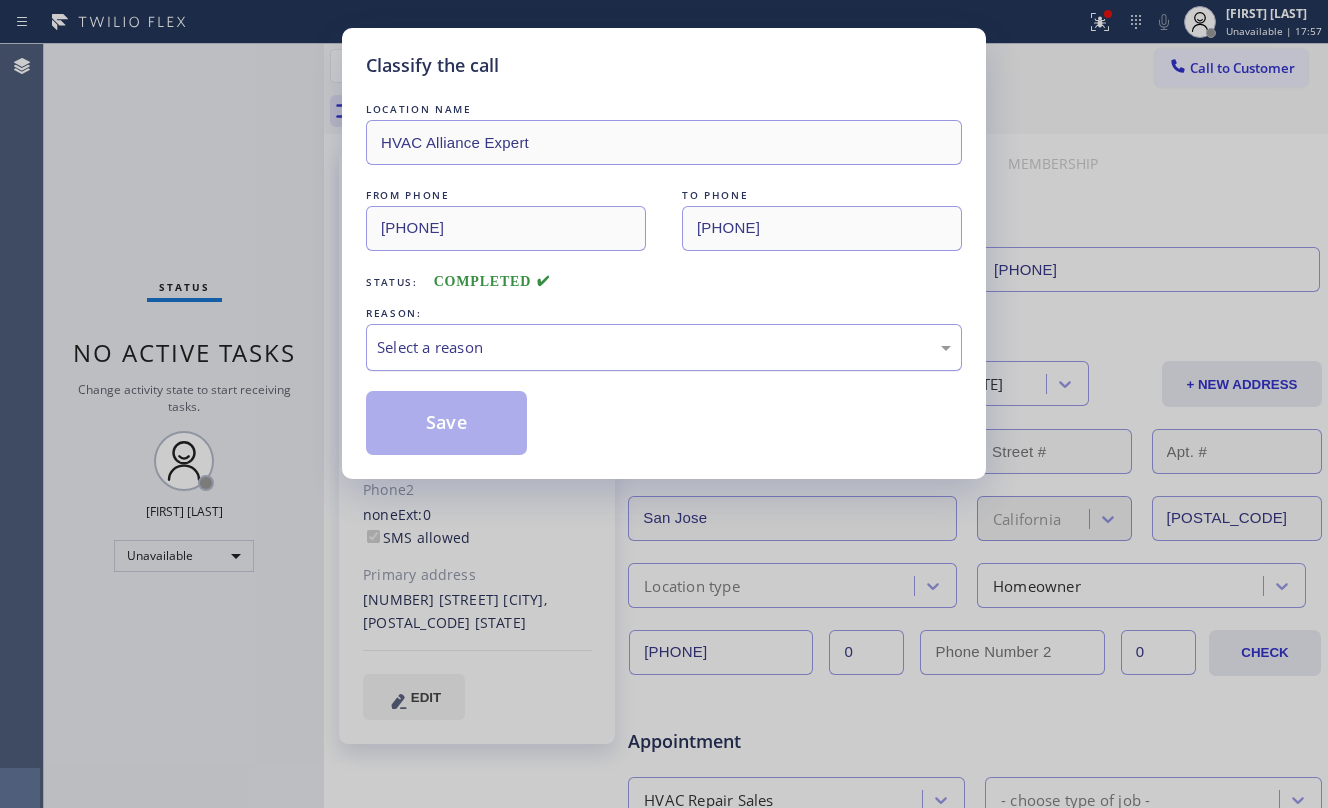 click on "Select a reason" at bounding box center (664, 347) 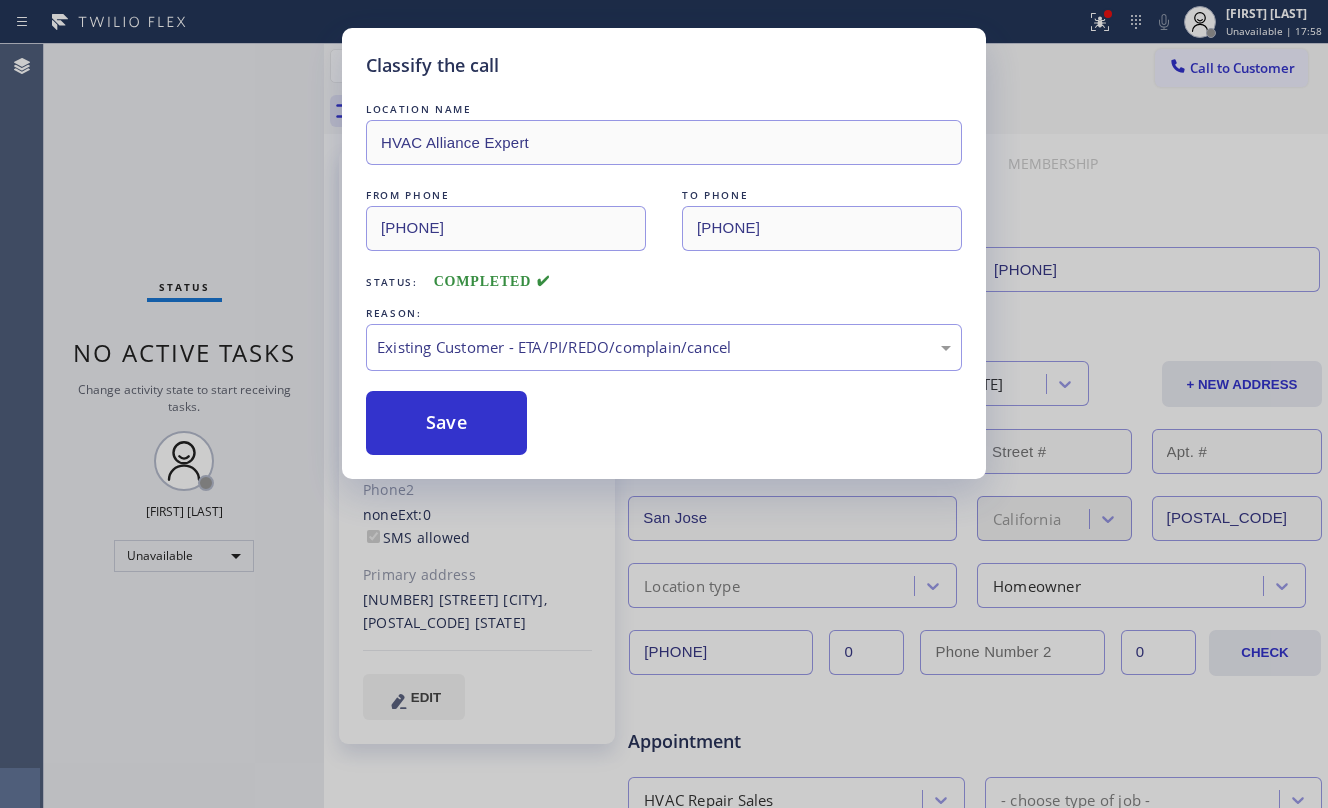 drag, startPoint x: 424, startPoint y: 410, endPoint x: 402, endPoint y: 249, distance: 162.49615 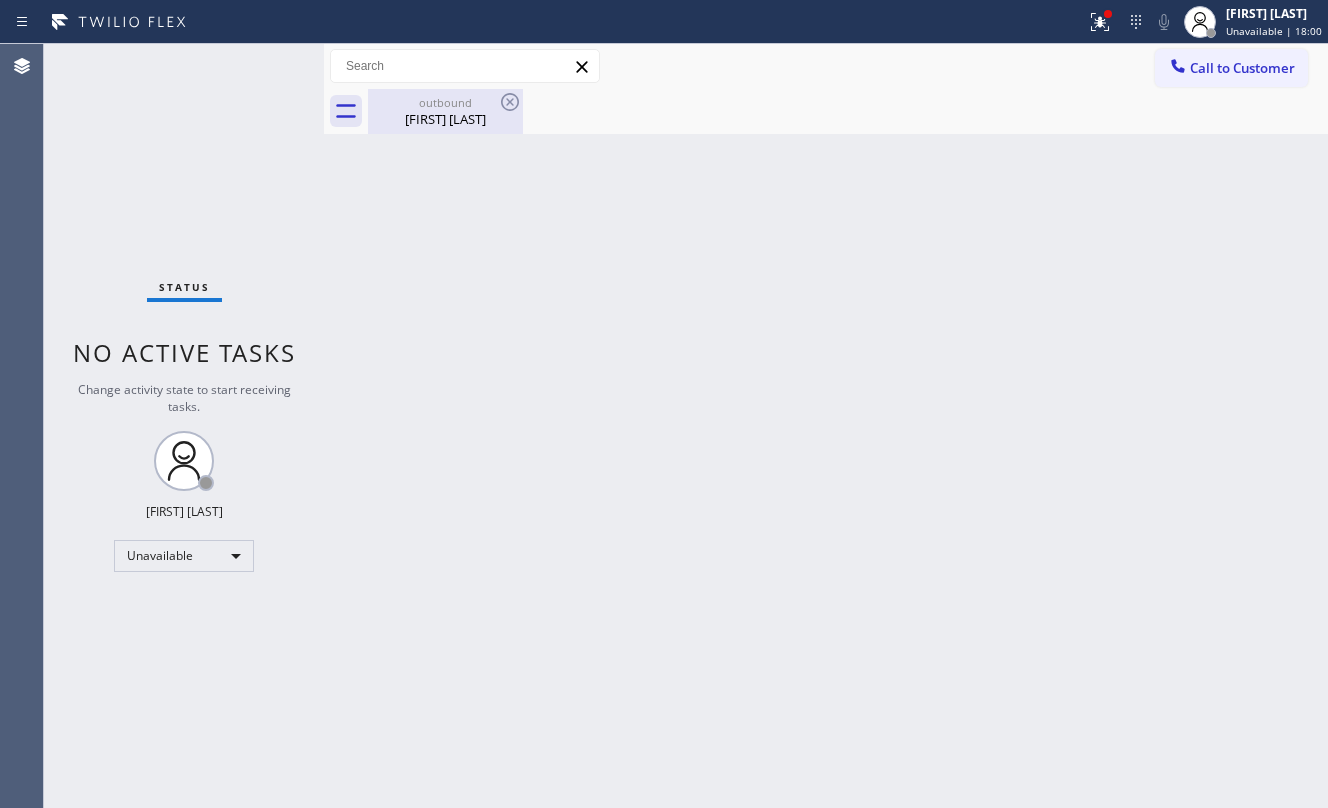 drag, startPoint x: 424, startPoint y: 90, endPoint x: 458, endPoint y: 214, distance: 128.57683 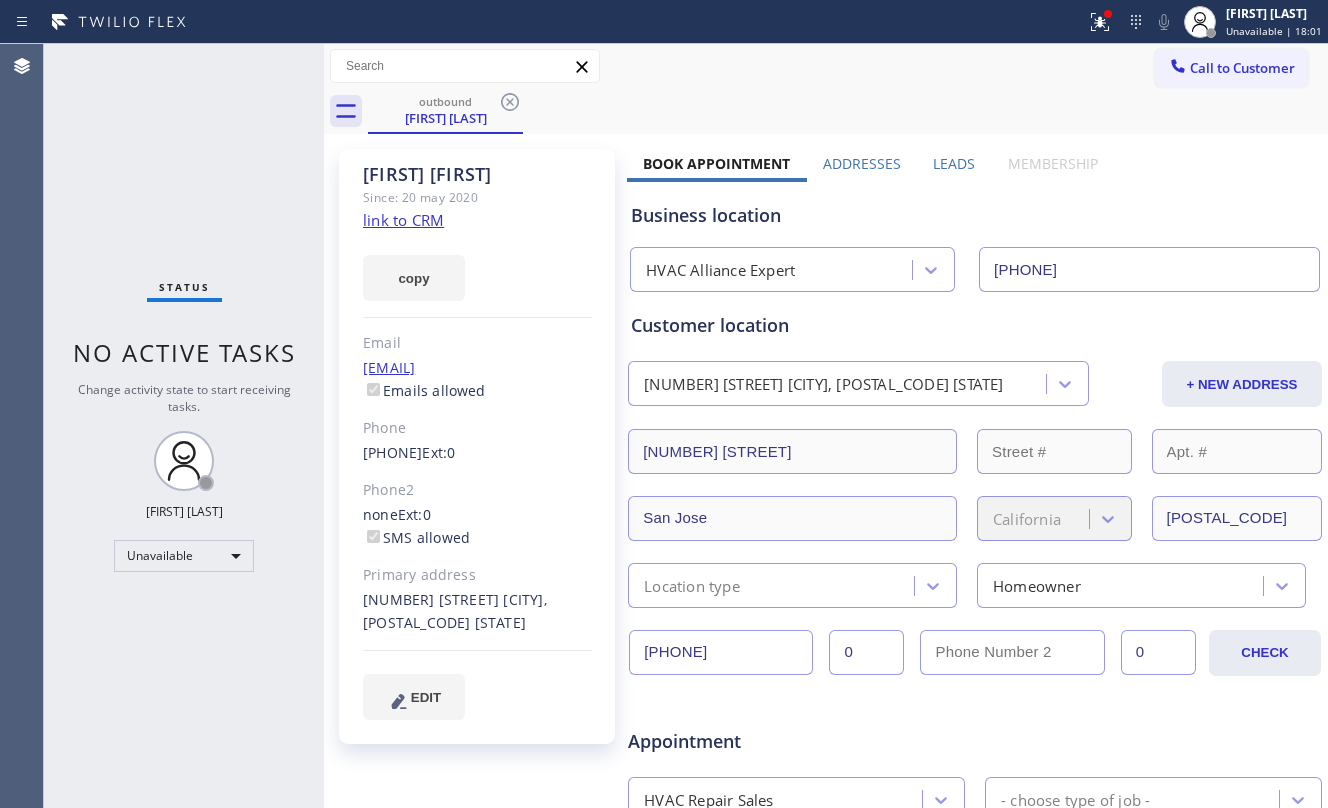 click on "link to CRM" 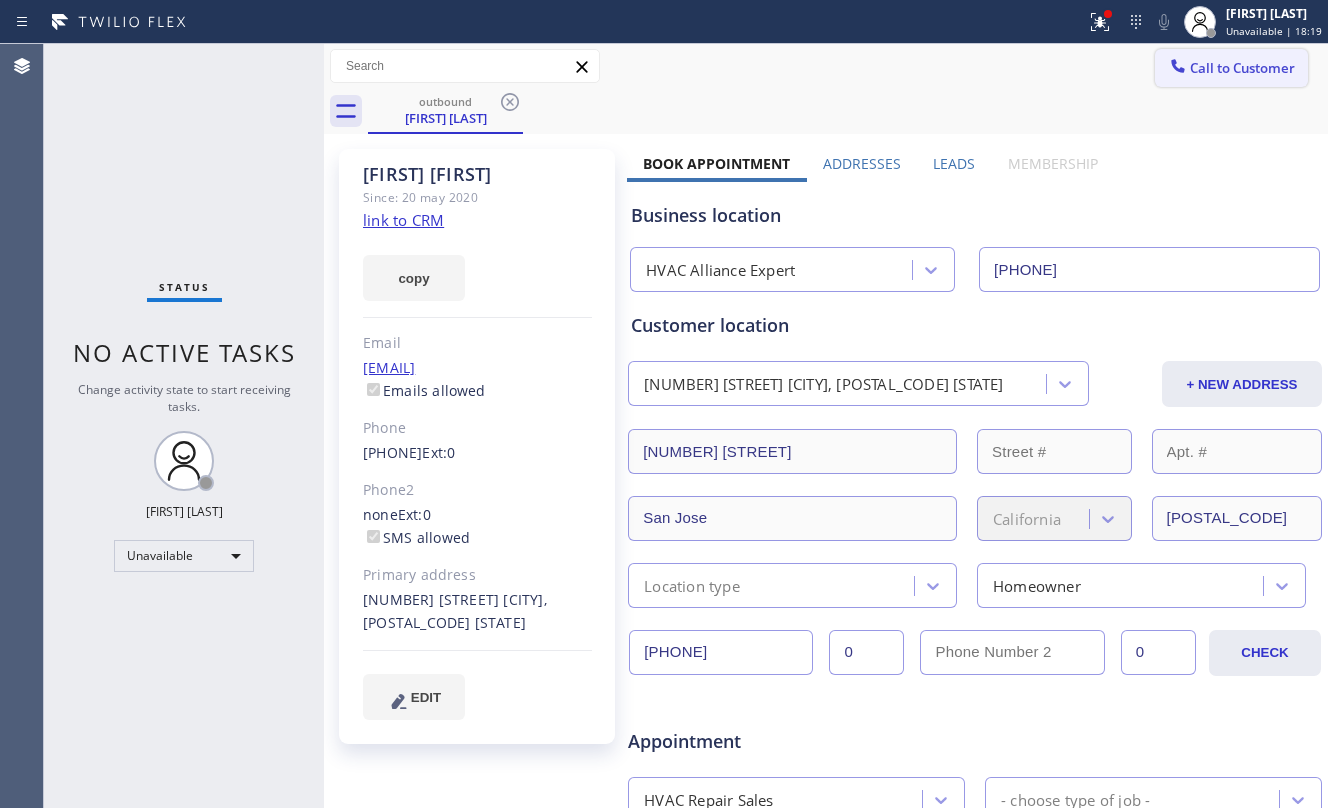 click on "Call to Customer" at bounding box center [1242, 68] 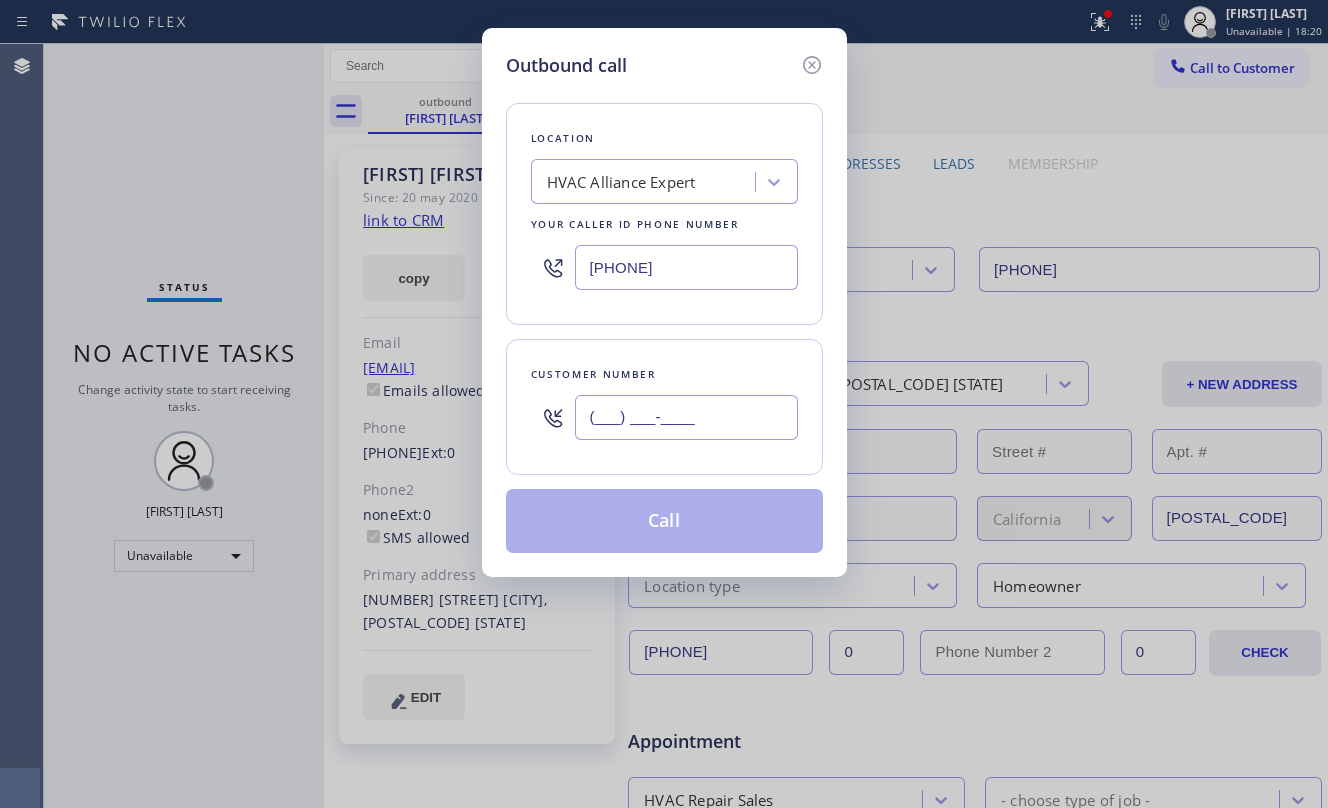 click on "(___) ___-____" at bounding box center (686, 417) 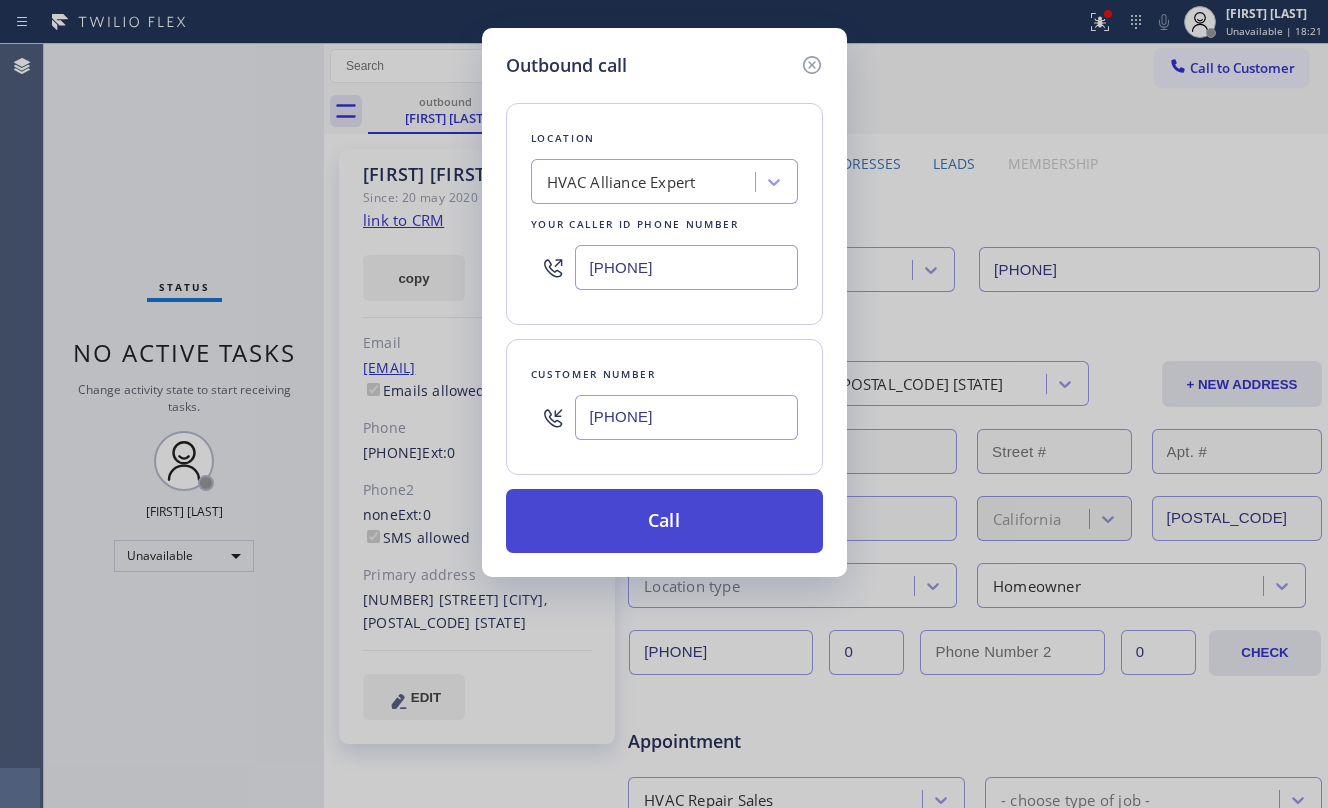 type on "[PHONE]" 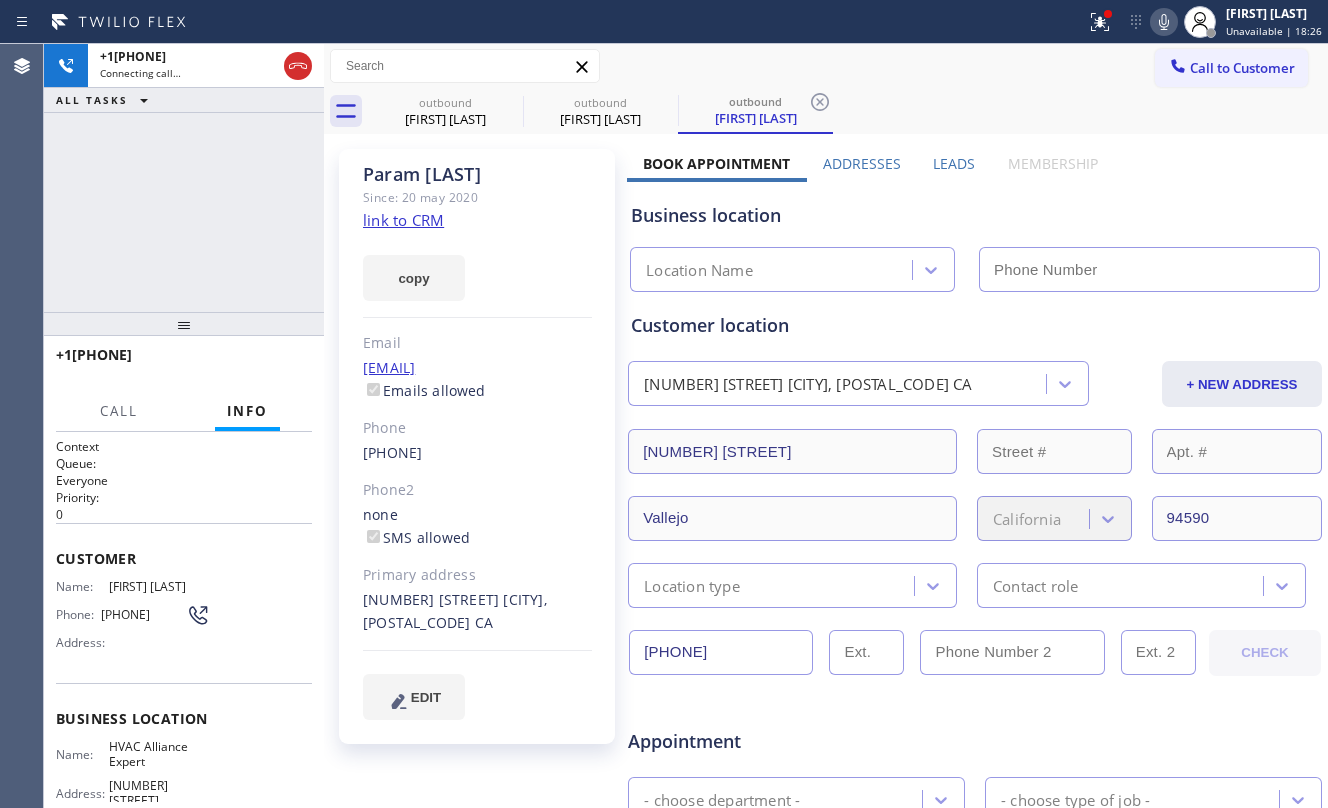type on "[PHONE]" 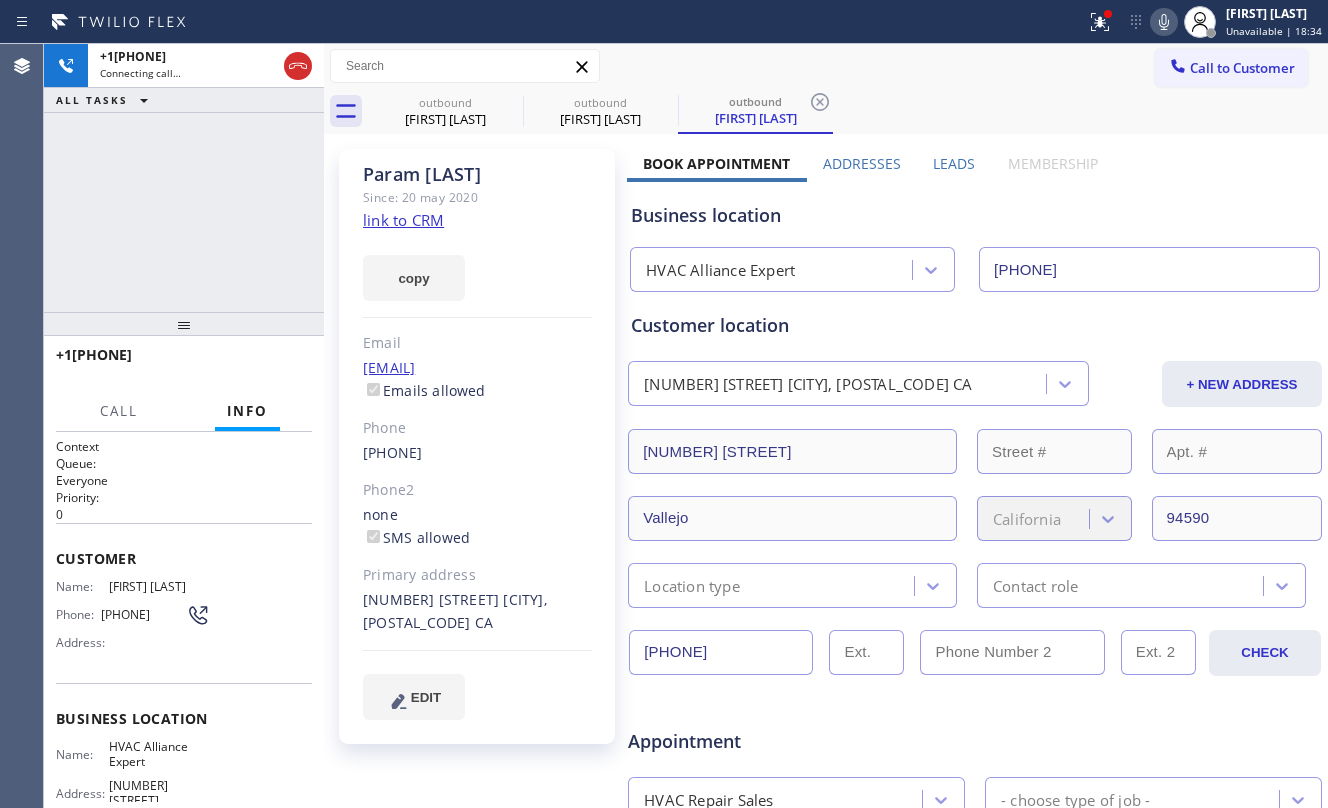 drag, startPoint x: 250, startPoint y: 206, endPoint x: 468, endPoint y: 230, distance: 219.31712 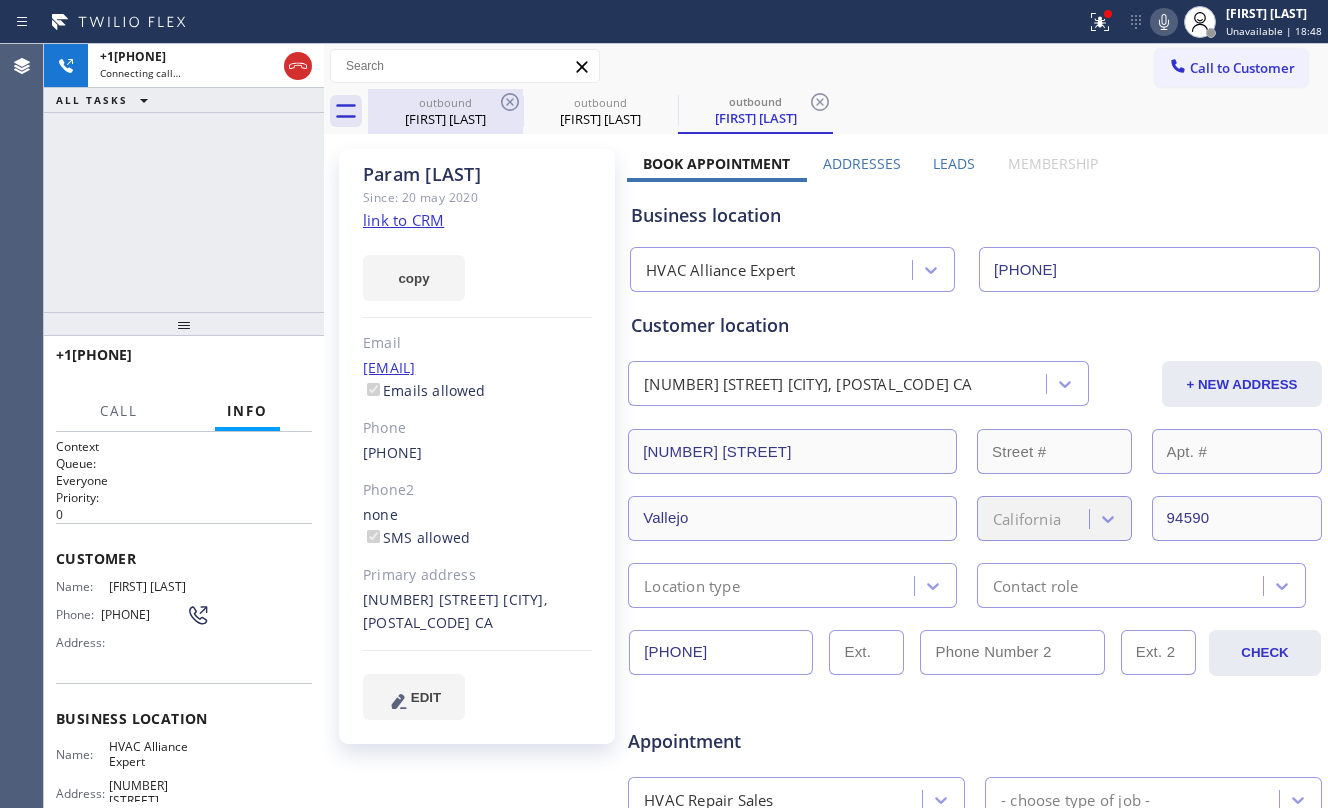 click on "[FIRST] [LAST]" at bounding box center [445, 119] 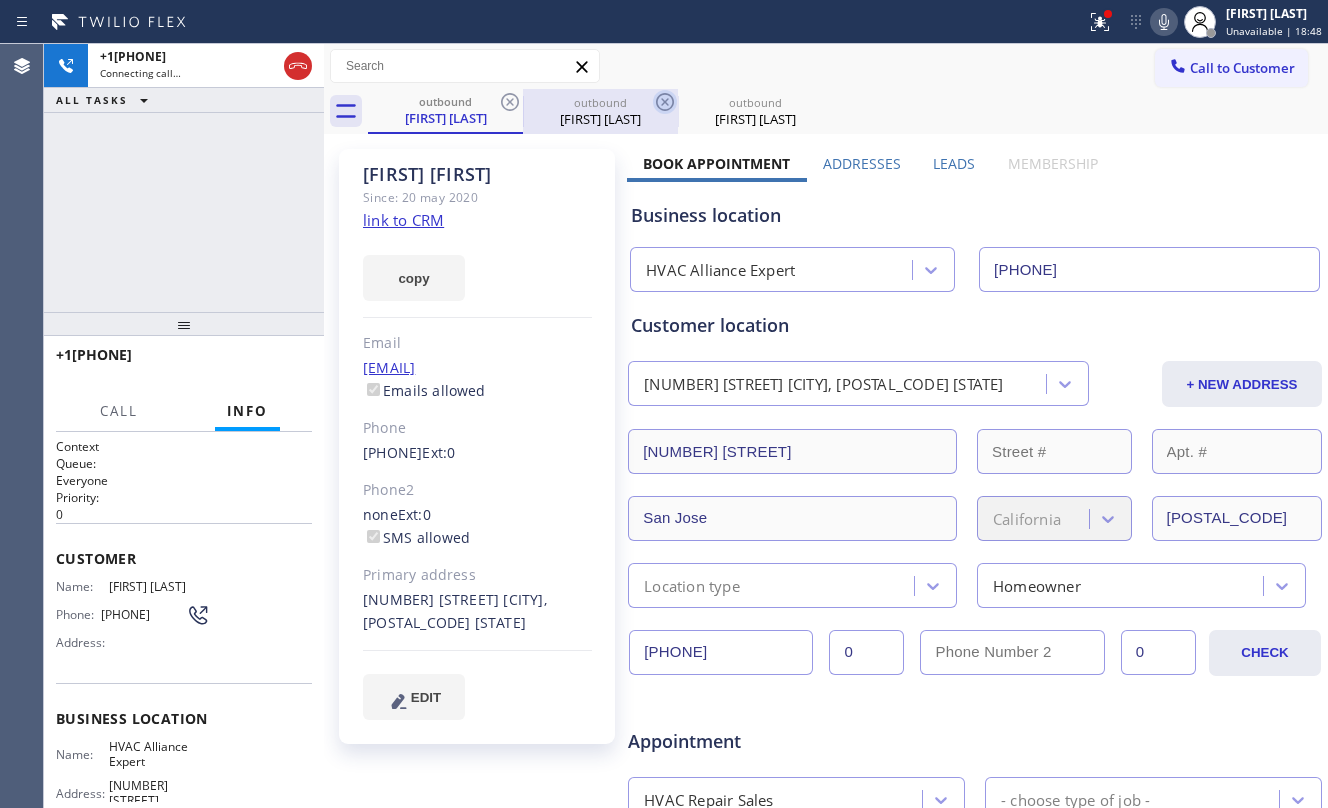 click 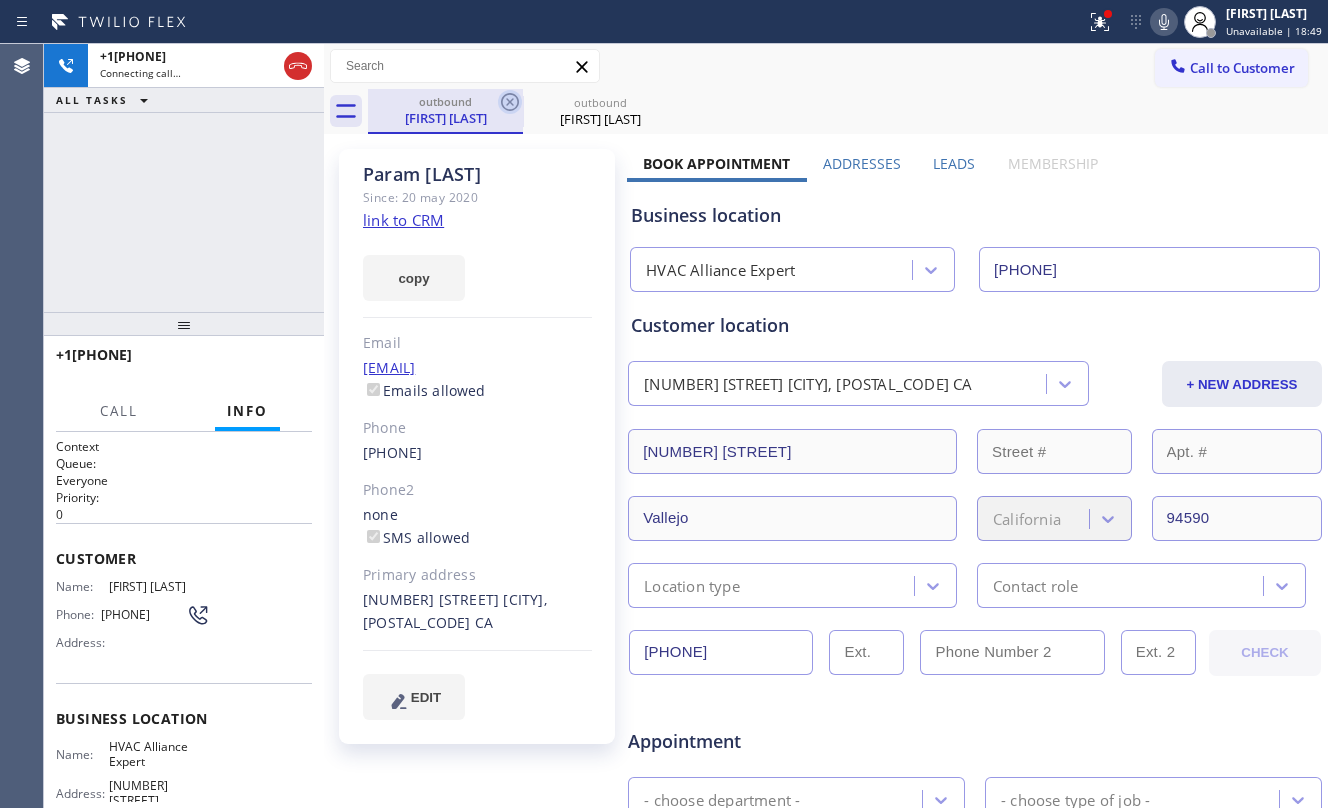 click 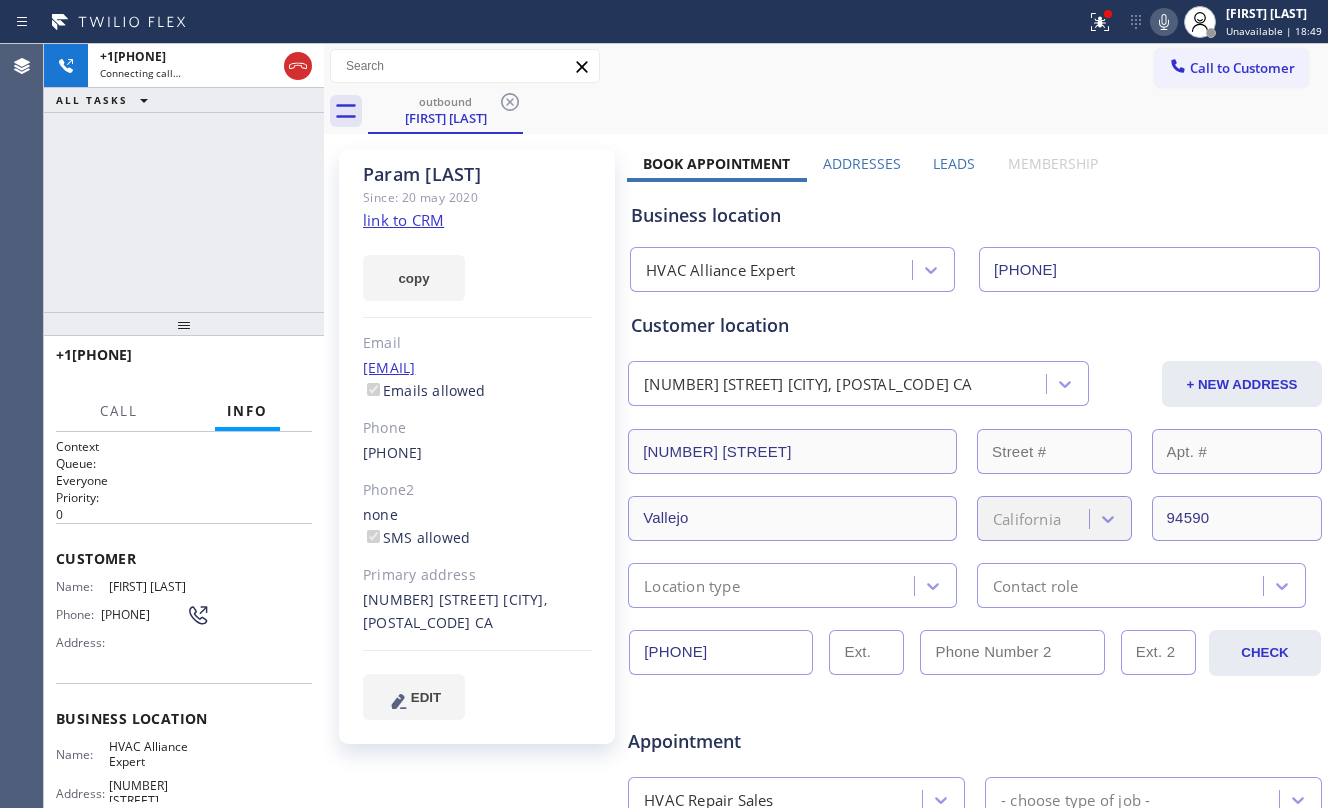 click on "+[PHONE] Connecting call… ALL TASKS ALL TASKS ACTIVE TASKS TASKS IN WRAP UP" at bounding box center (184, 178) 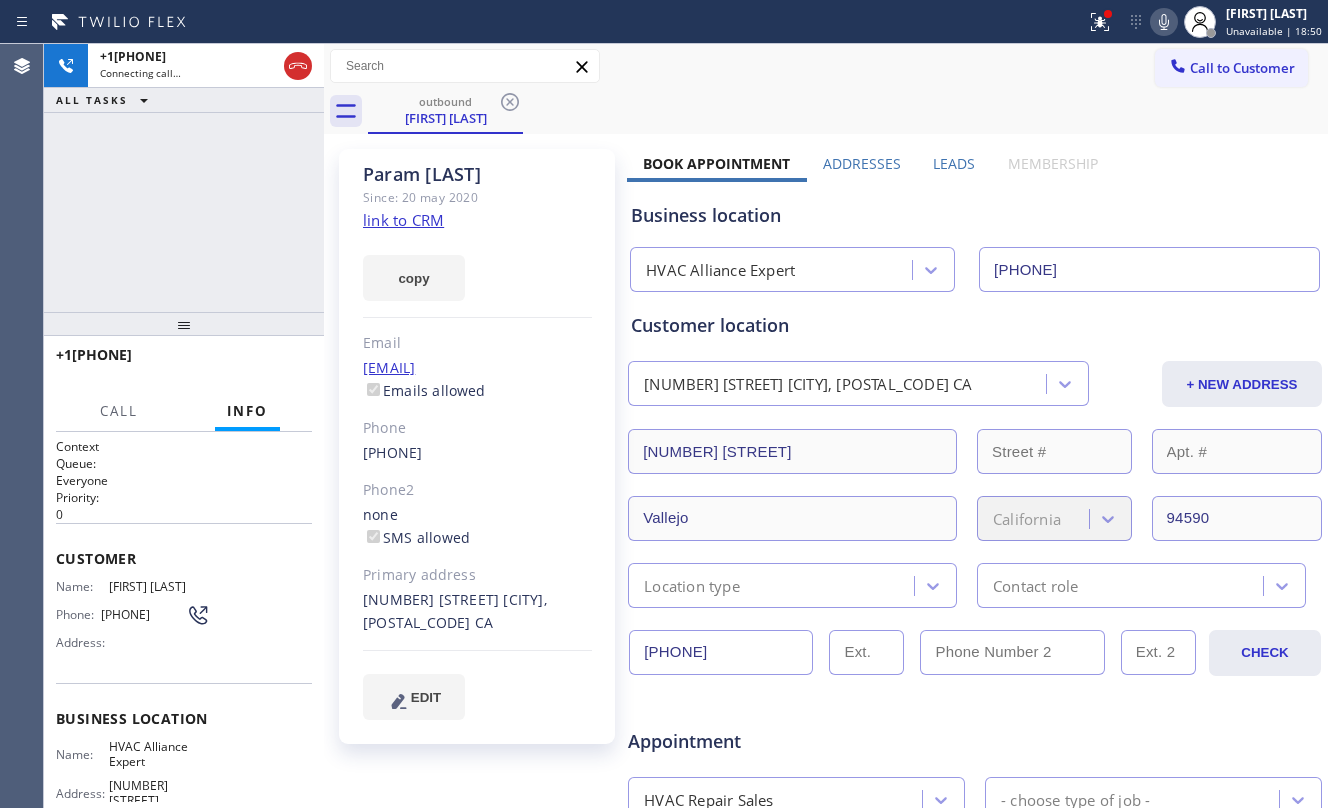 click on "link to CRM" 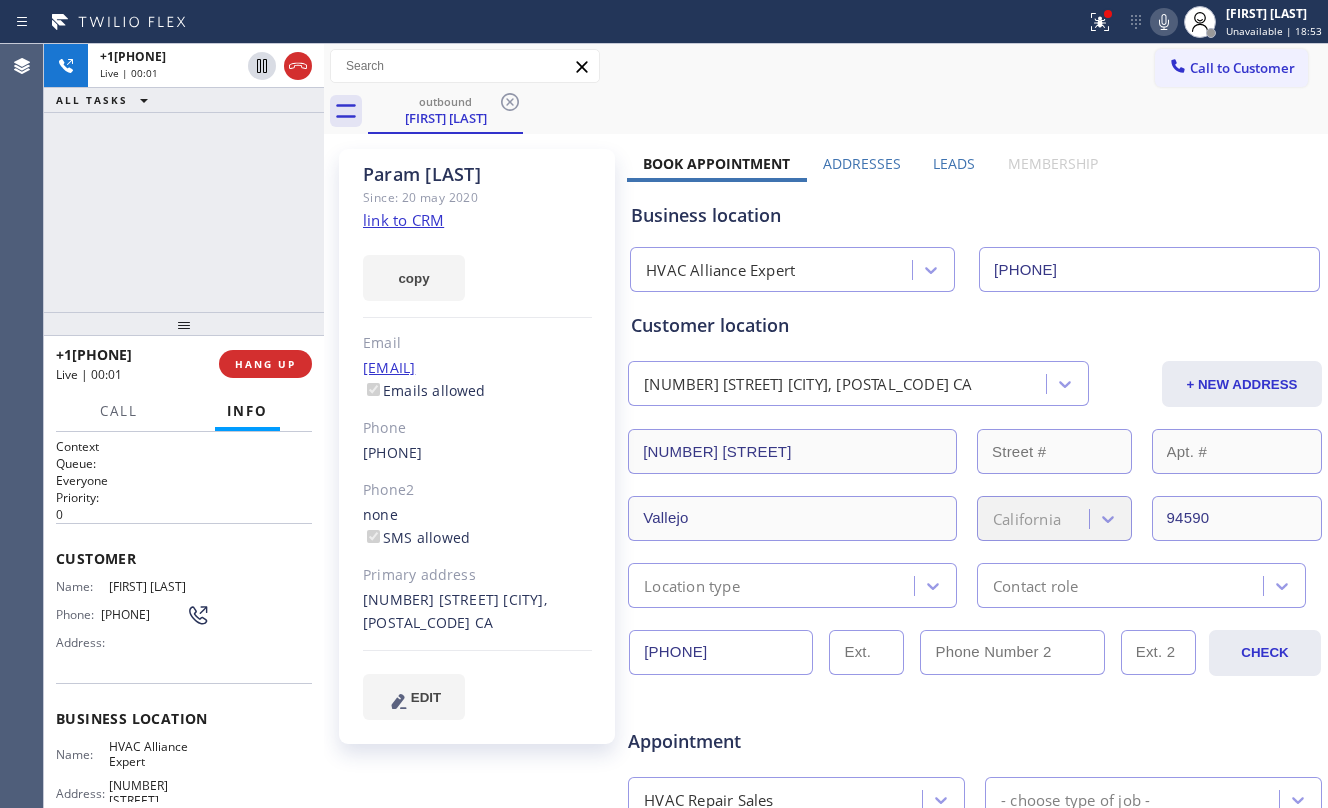 click on "[PHONE] Live | 00:01 ALL TASKS ALL TASKS ACTIVE TASKS TASKS IN WRAP UP" at bounding box center [184, 178] 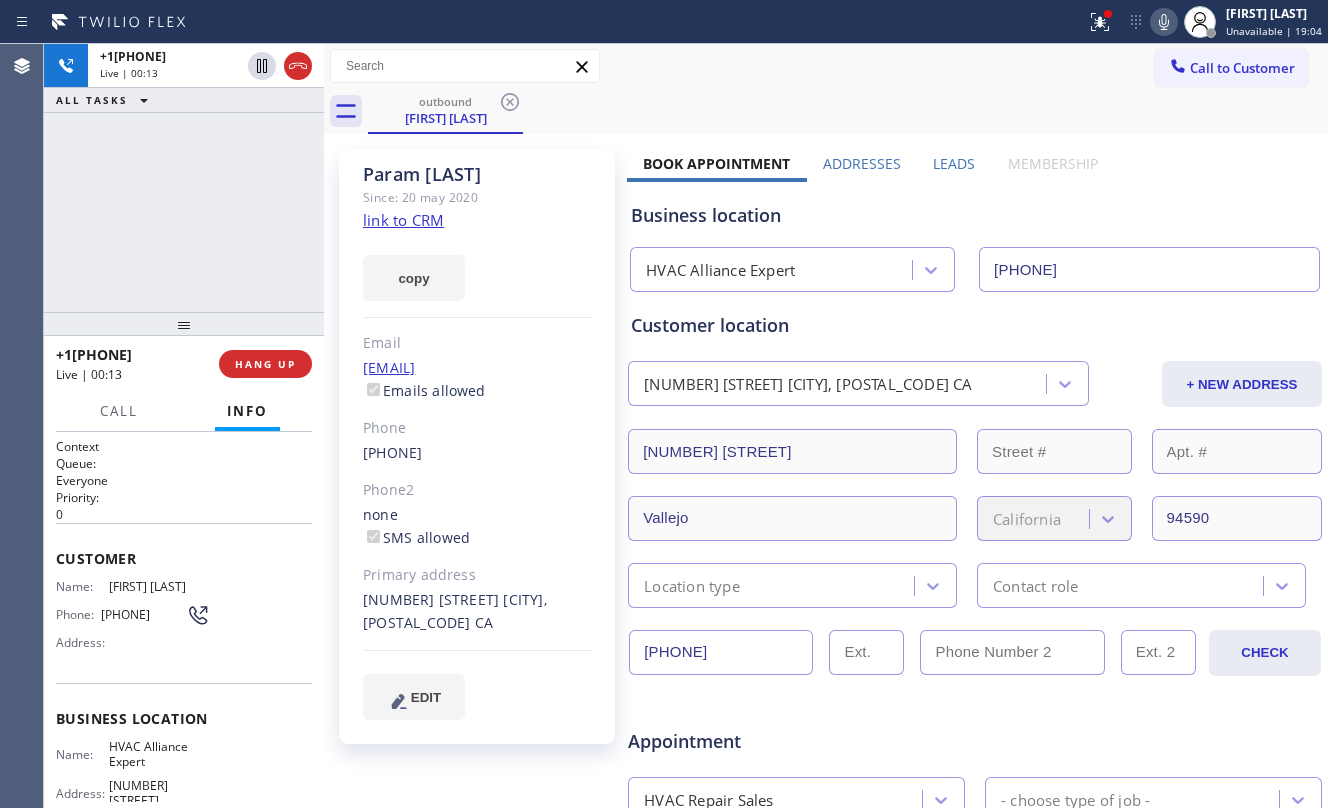 click on "[PHONE] Live | 00:13 ALL TASKS ALL TASKS ACTIVE TASKS TASKS IN WRAP UP" at bounding box center (184, 178) 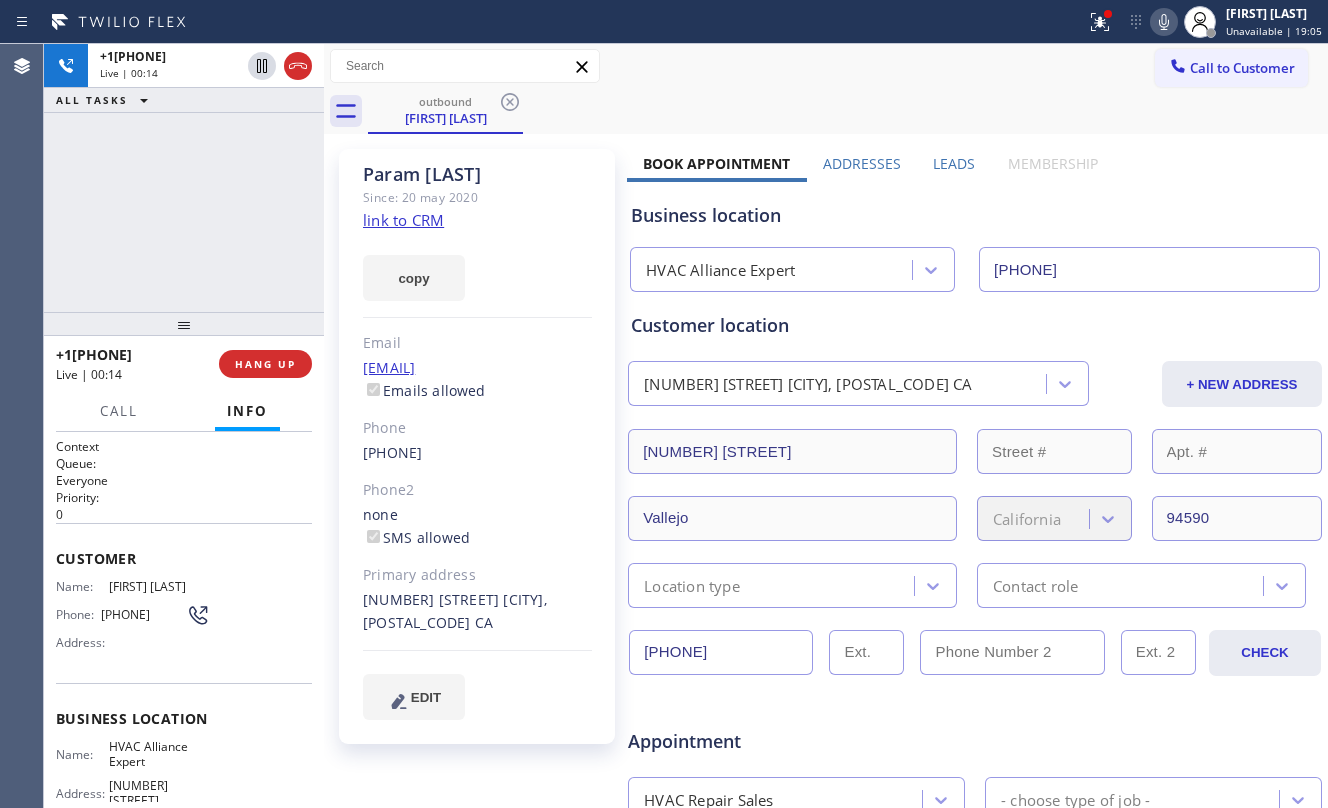 drag, startPoint x: 304, startPoint y: 68, endPoint x: 245, endPoint y: 192, distance: 137.32079 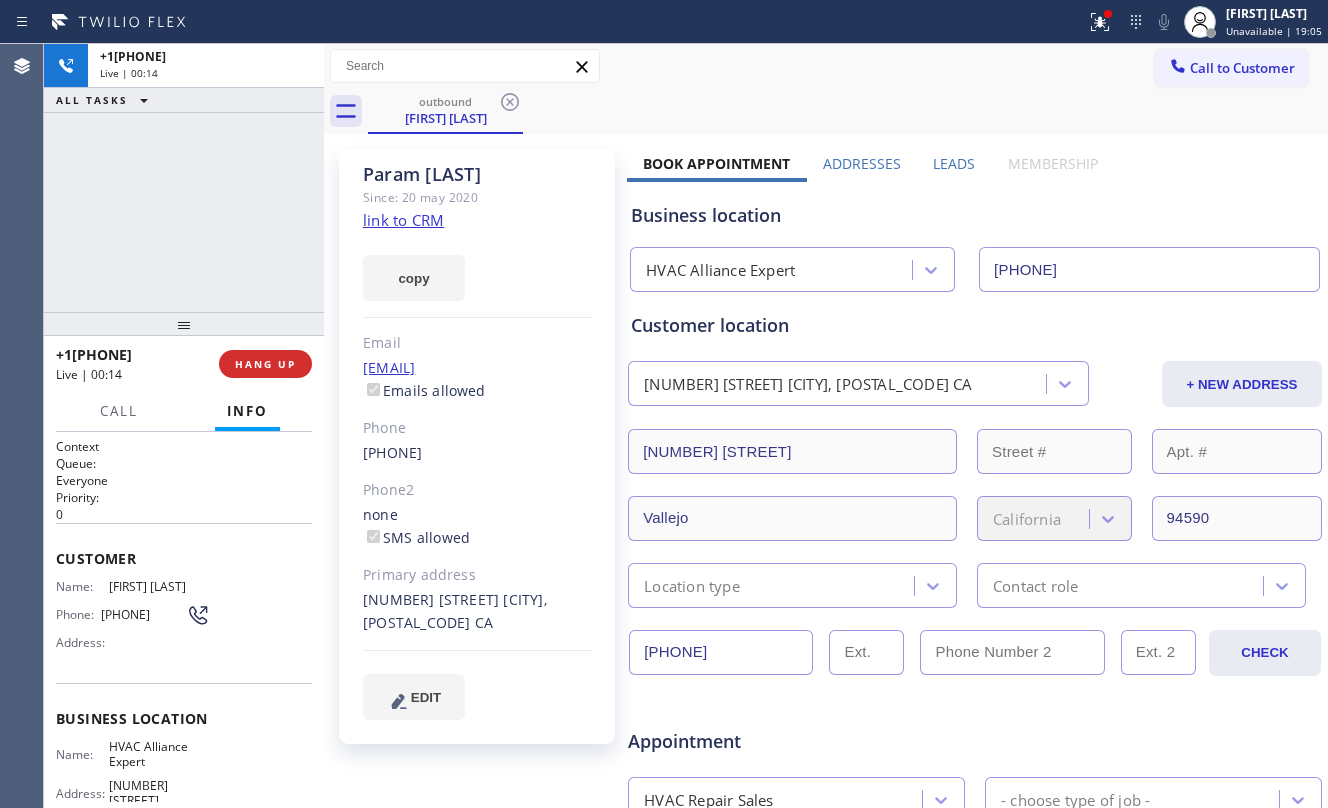 click on "+1[PHONE] Live | 00:14 ALL TASKS ALL TASKS ACTIVE TASKS TASKS IN WRAP UP" at bounding box center (184, 178) 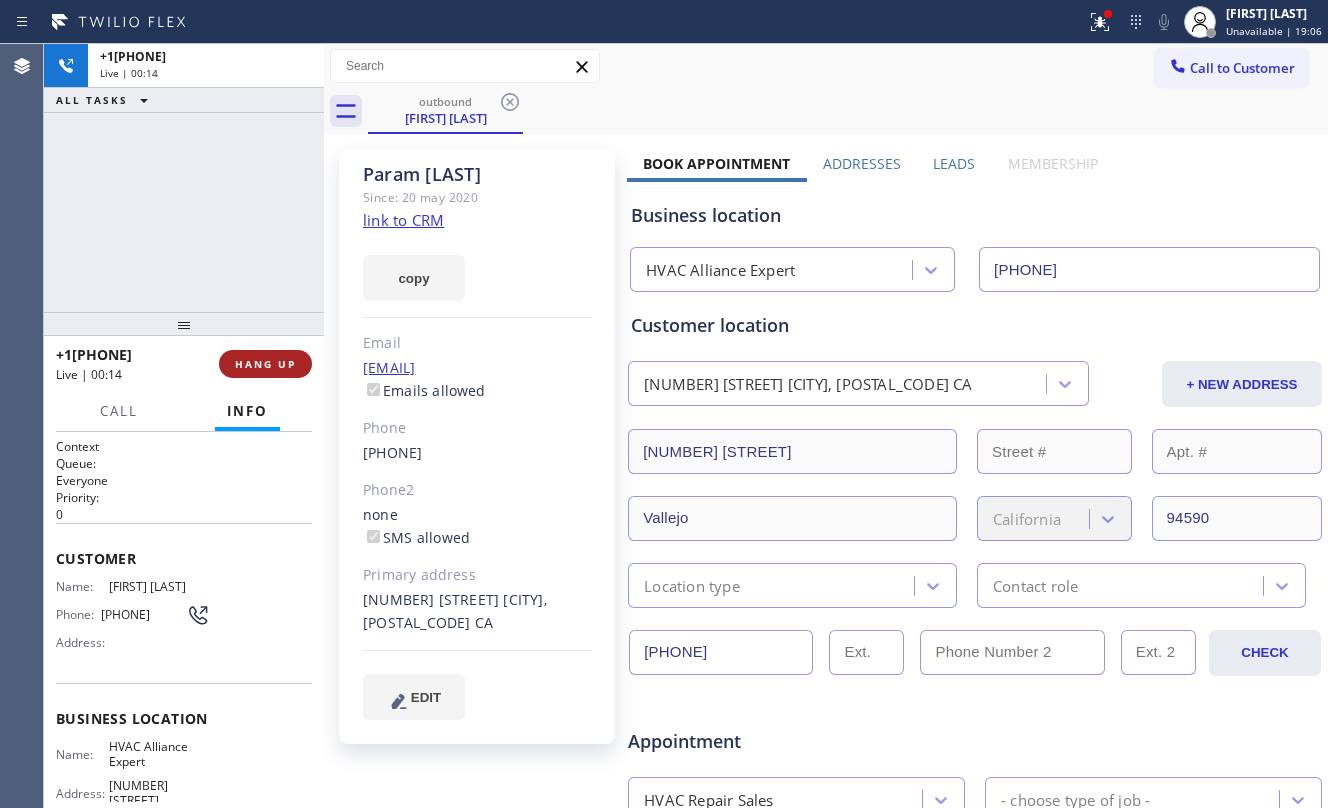 click on "HANG UP" at bounding box center [265, 364] 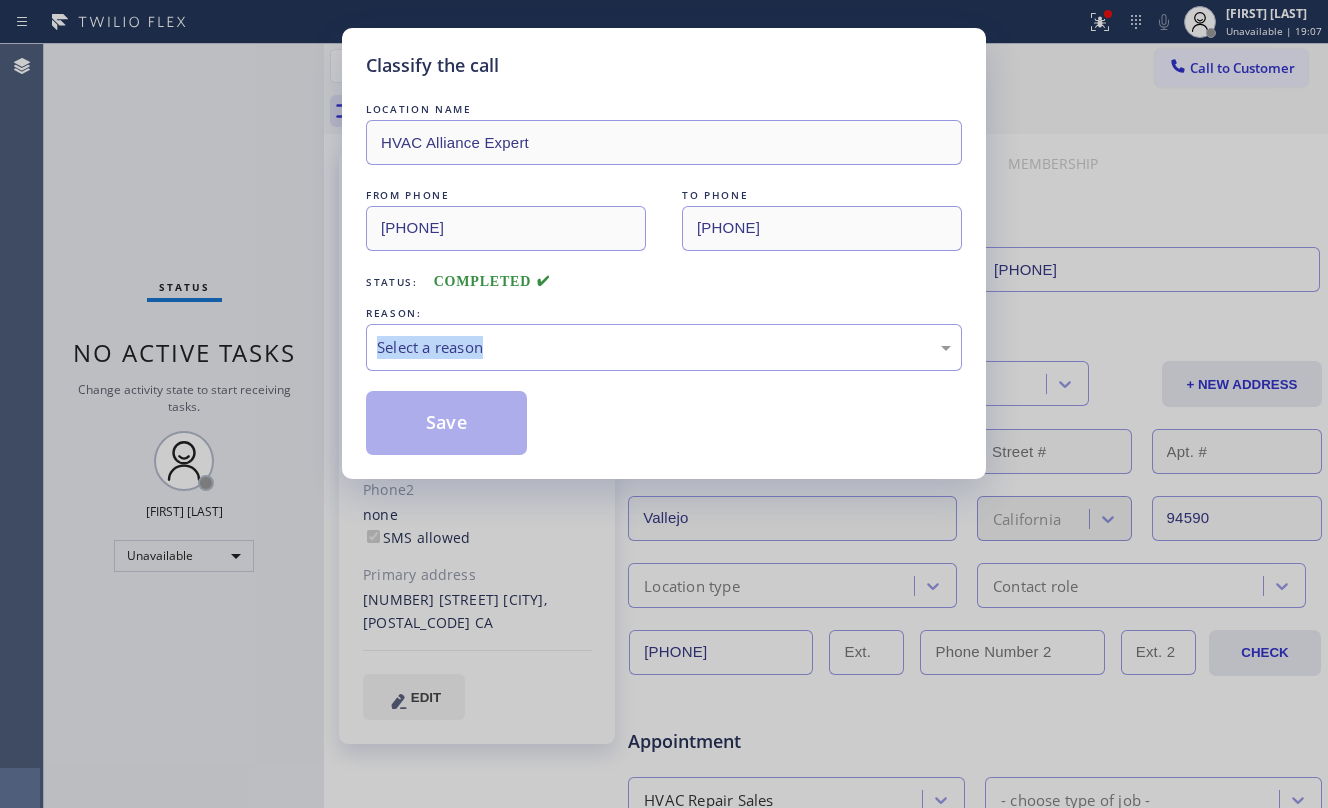 click on "Classify the call LOCATION NAME HVAC Alliance Expert FROM PHONE [PHONE] TO PHONE [PHONE] Status: COMPLETED REASON: Select a reason Save" at bounding box center (664, 404) 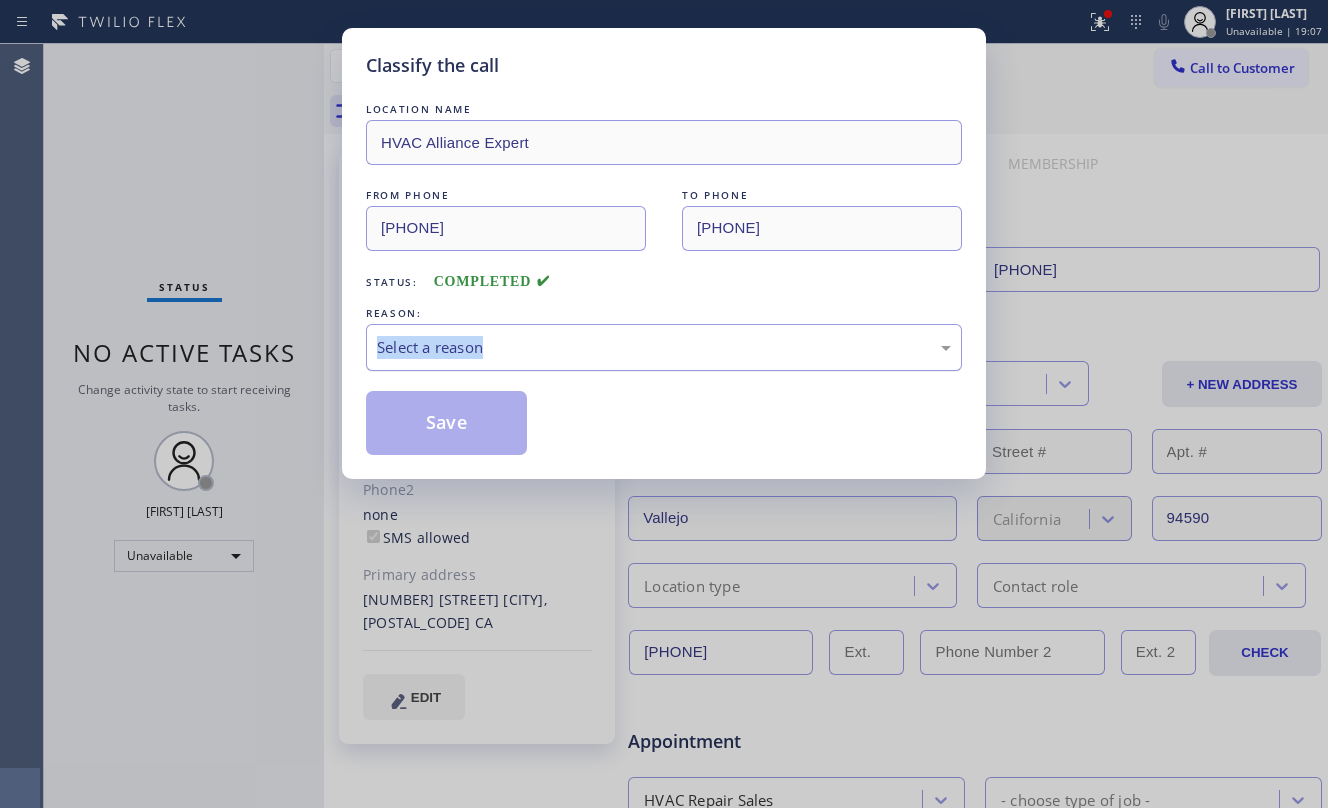 click on "Select a reason" at bounding box center [664, 347] 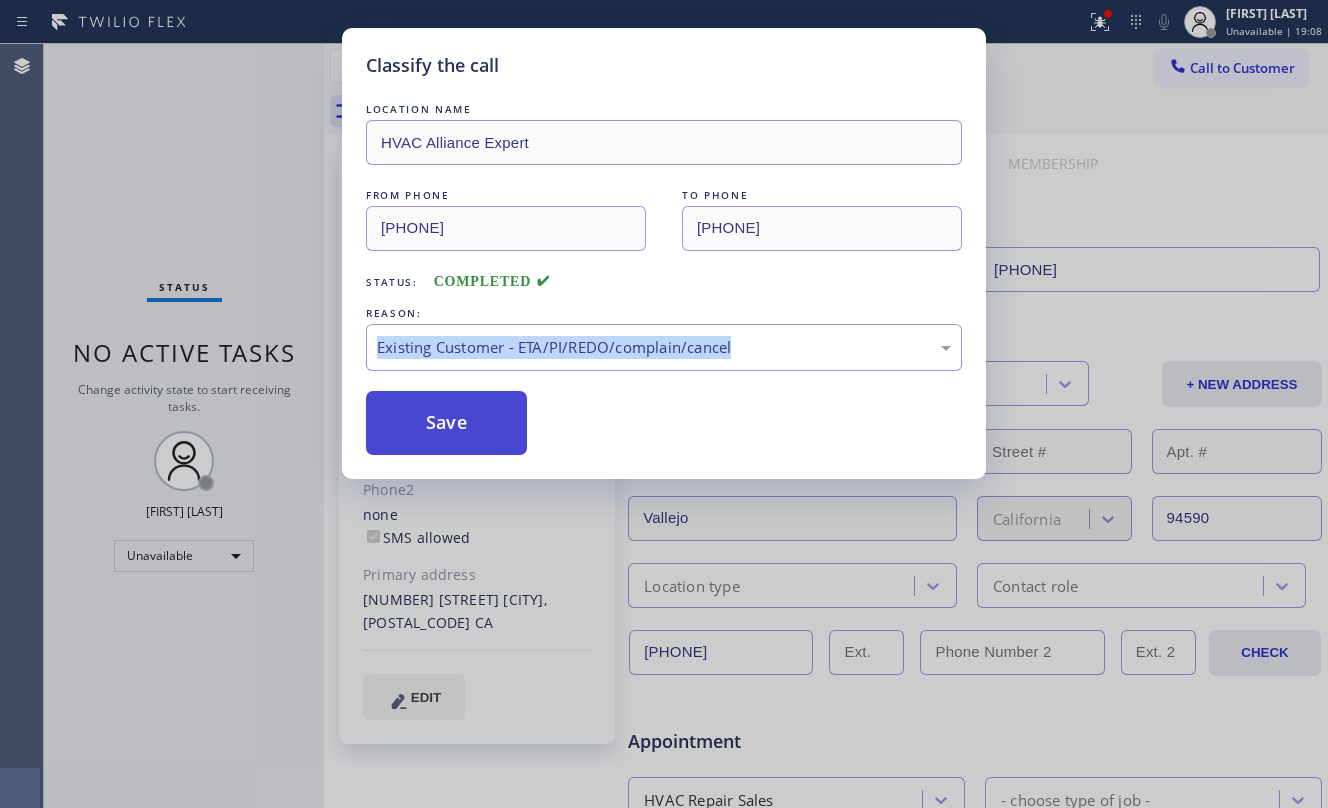 click on "Save" at bounding box center [446, 423] 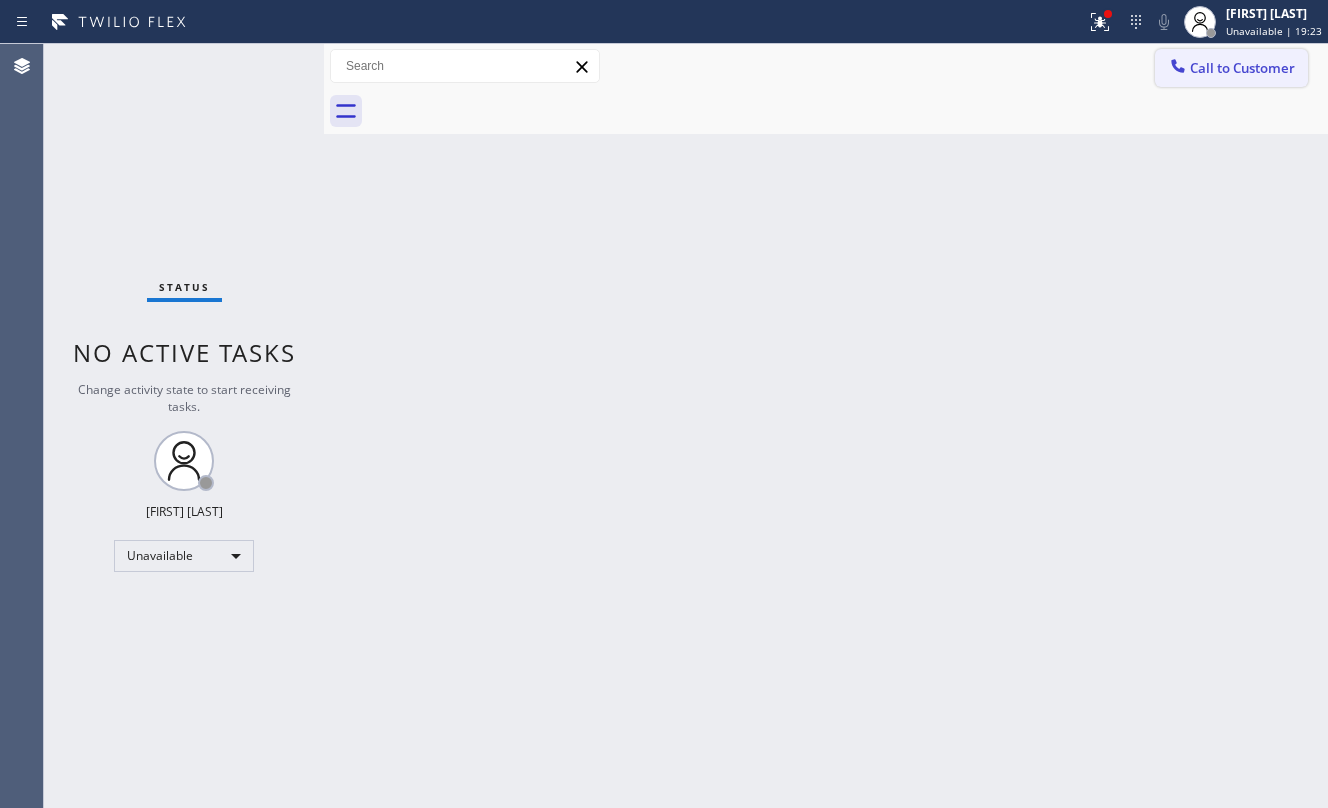 click on "Call to Customer" at bounding box center [1242, 68] 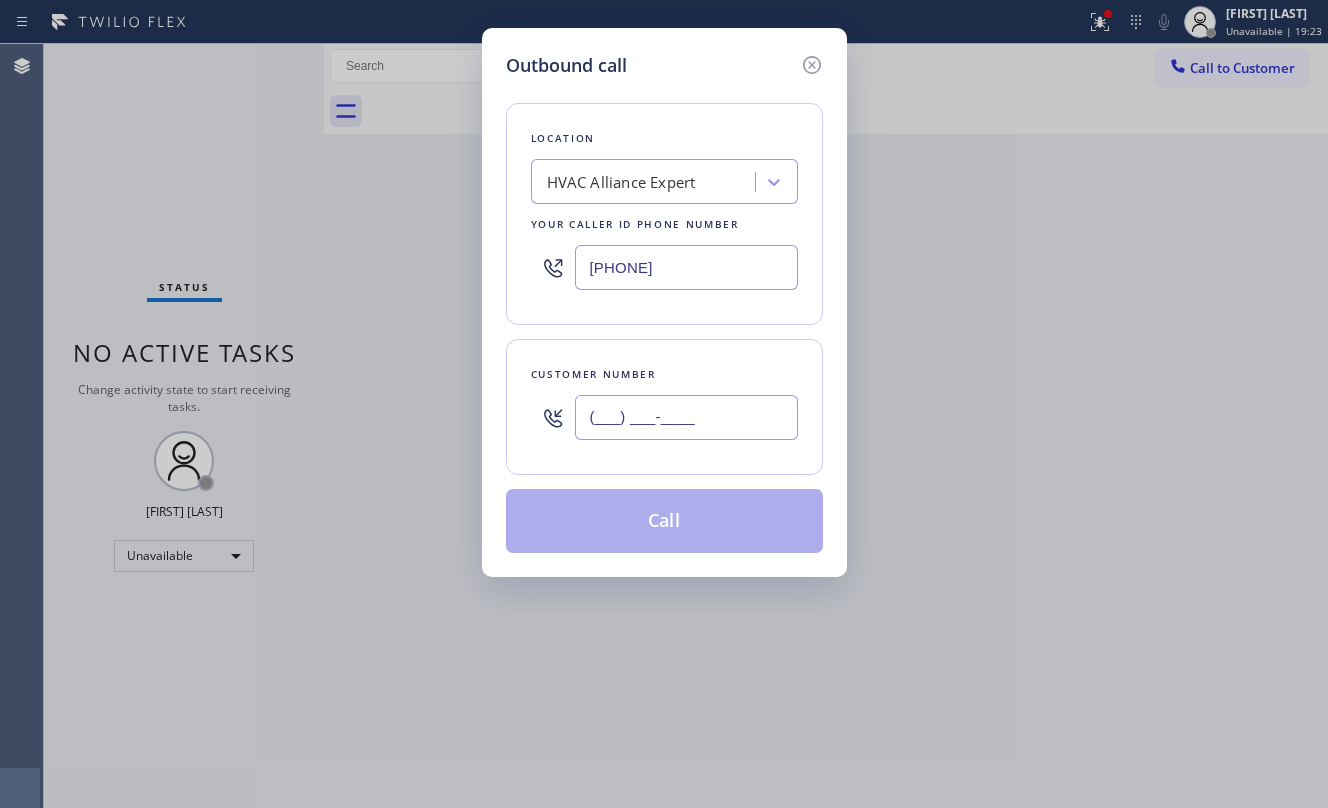 click on "(___) ___-____" at bounding box center (686, 417) 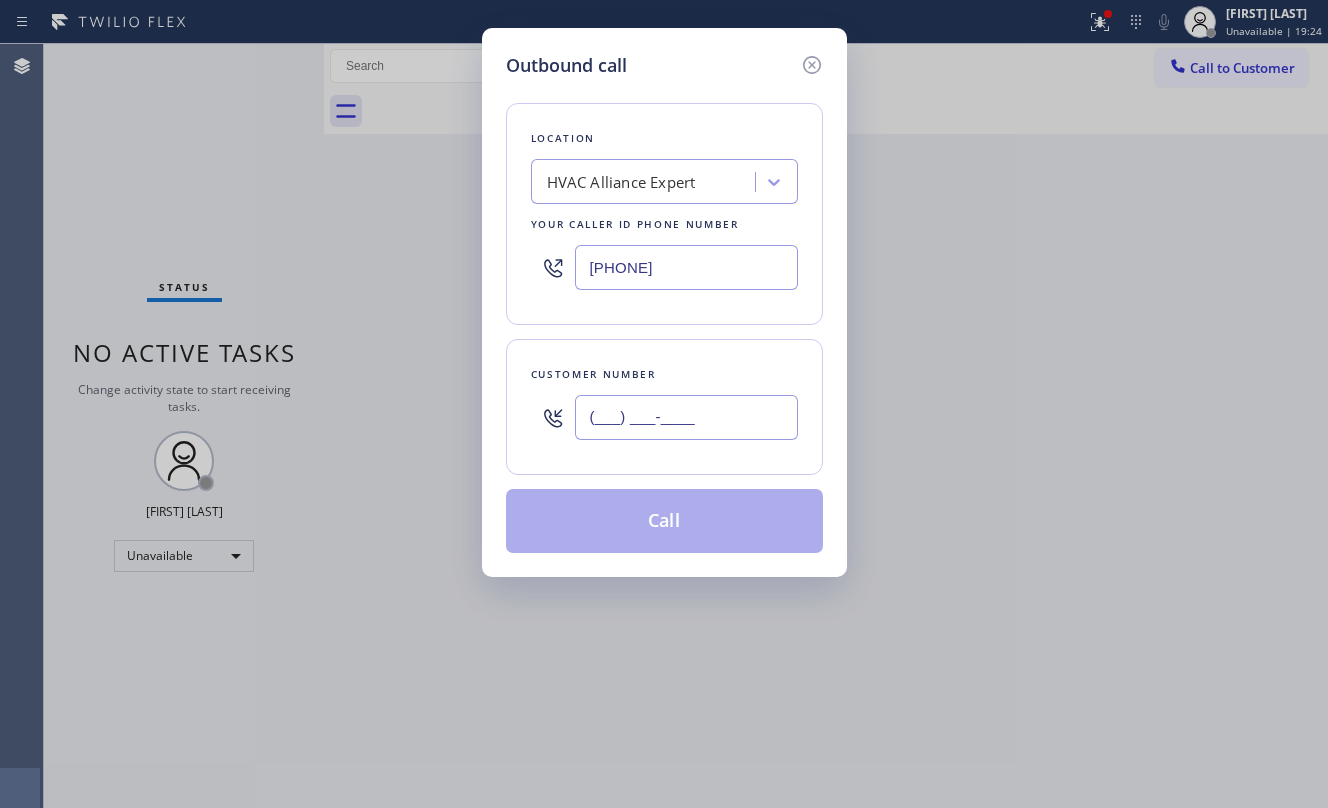 paste on "([PHONE])" 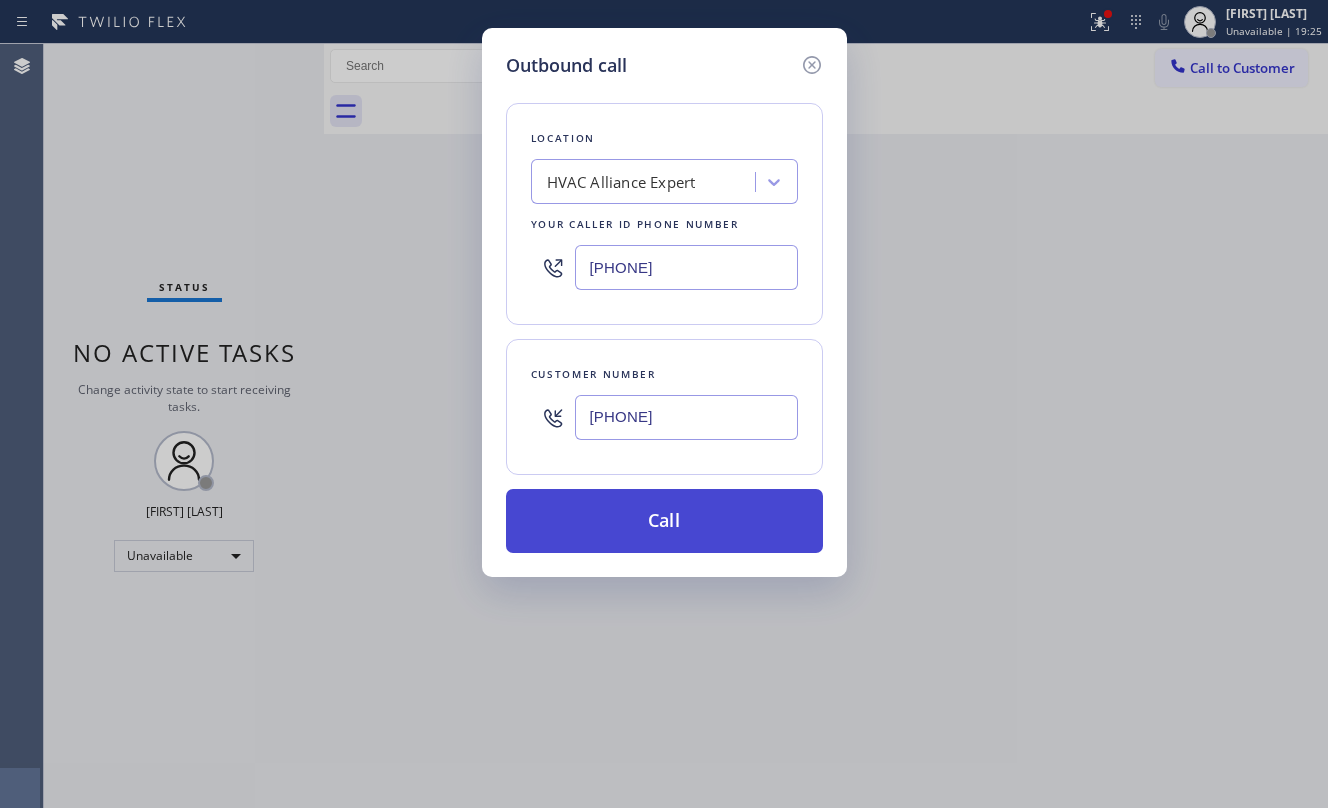 type on "[PHONE]" 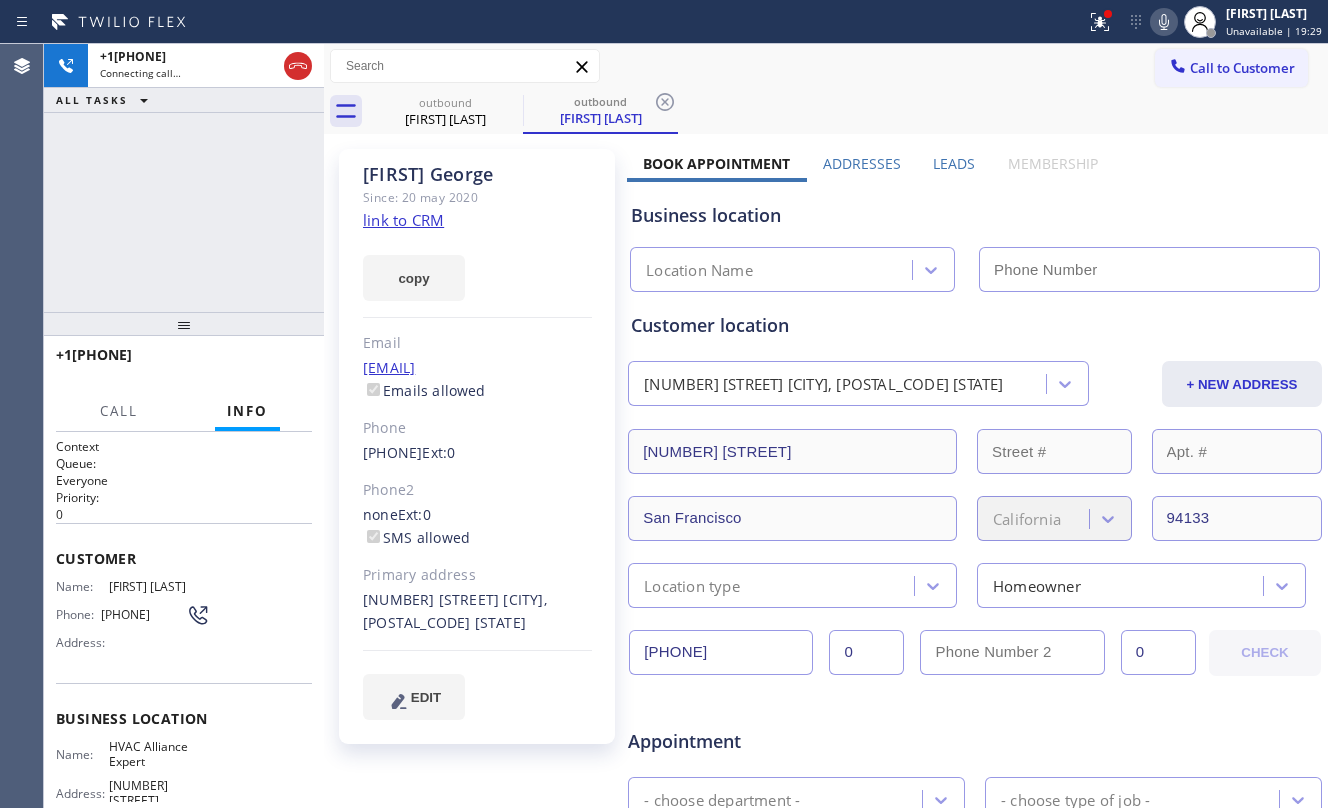 type on "[PHONE]" 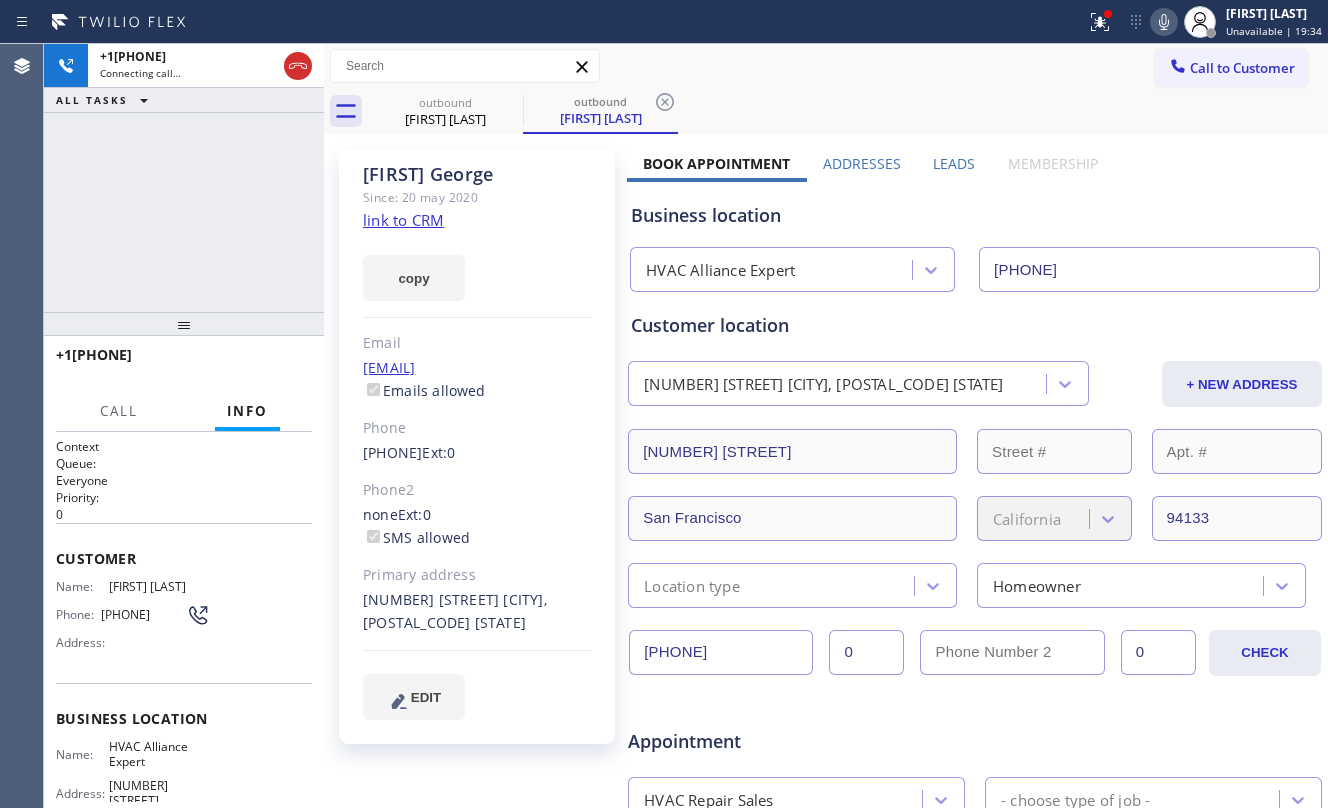 click on "[PHONE] Connecting call… ALL TASKS ALL TASKS ACTIVE TASKS TASKS IN WRAP UP" at bounding box center (184, 178) 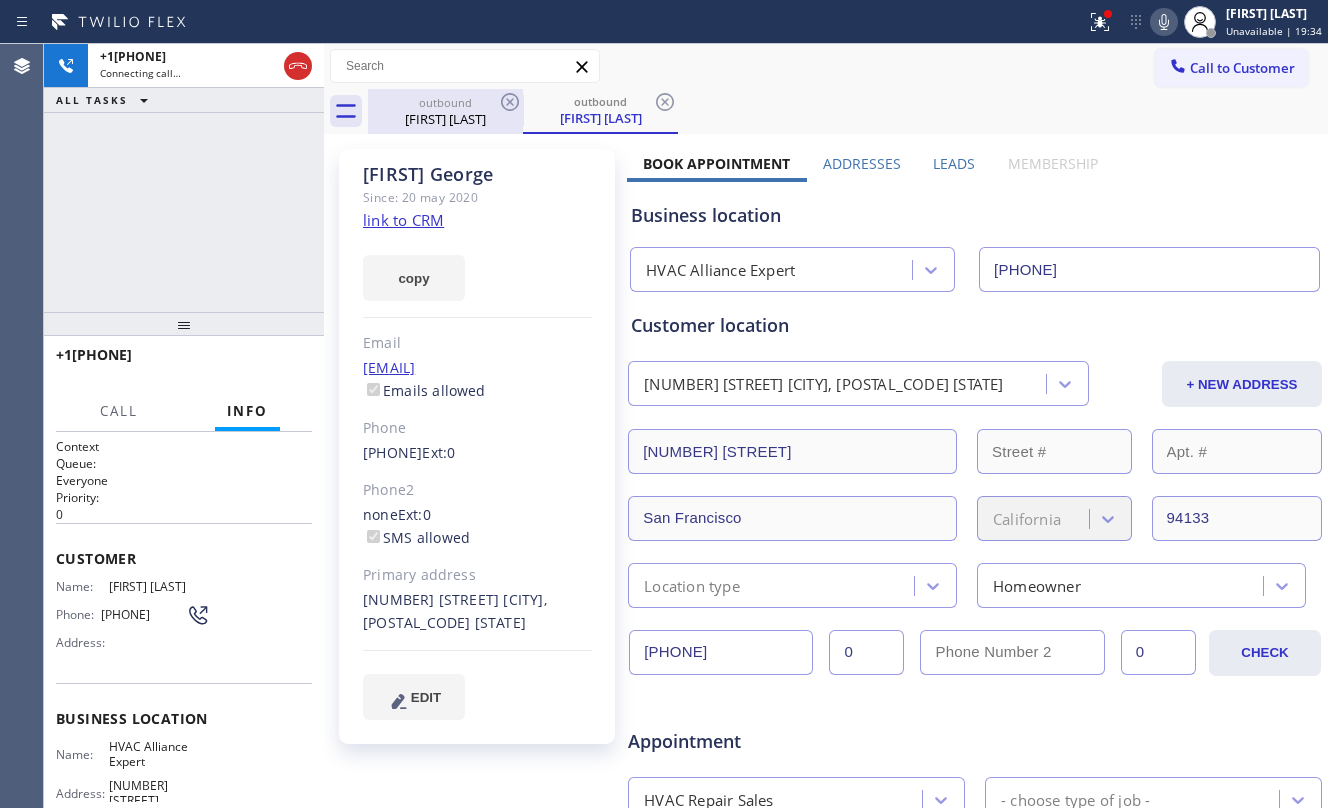 click on "[FIRST] [LAST]" at bounding box center [445, 119] 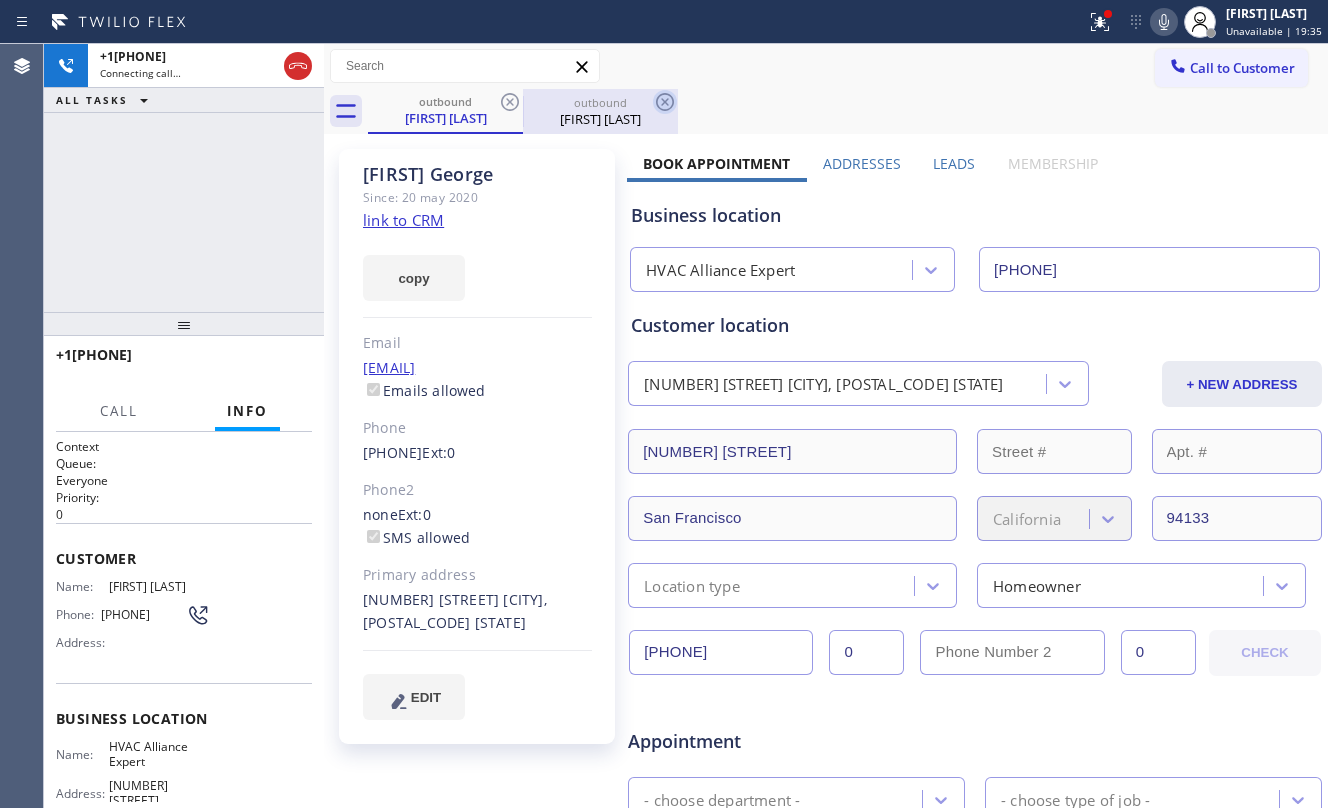 click 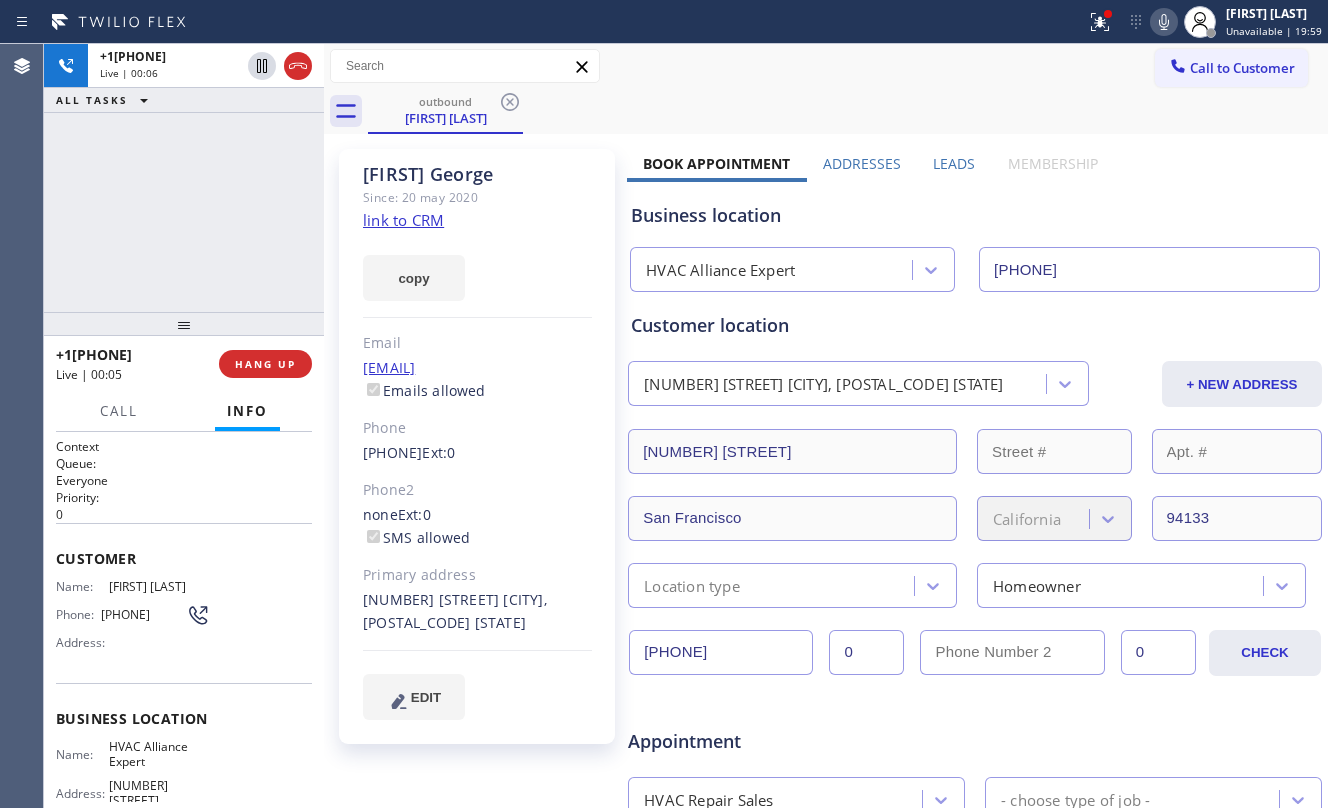 click on "[PHONE] Live | 00:05 HANG UP" at bounding box center [184, 364] 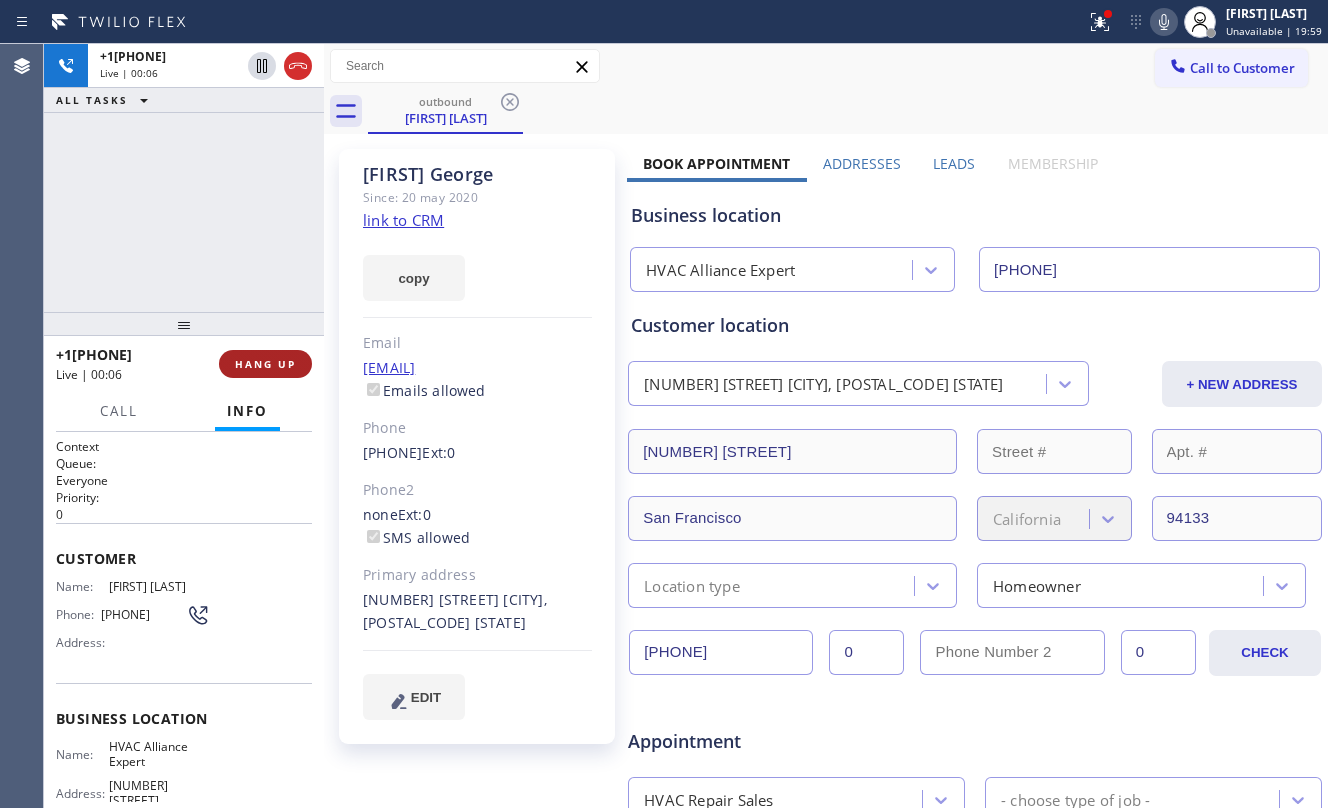 click on "HANG UP" at bounding box center [265, 364] 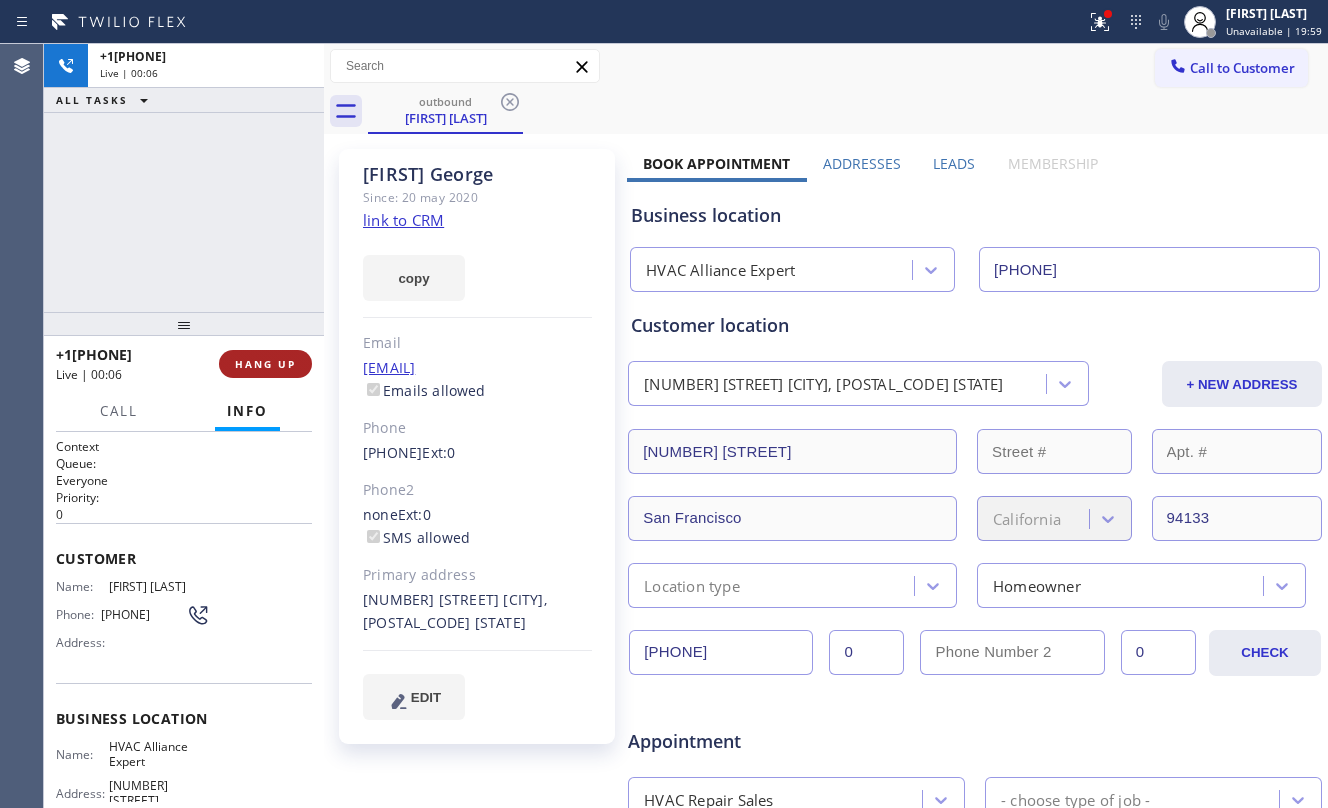 click on "HANG UP" at bounding box center (265, 364) 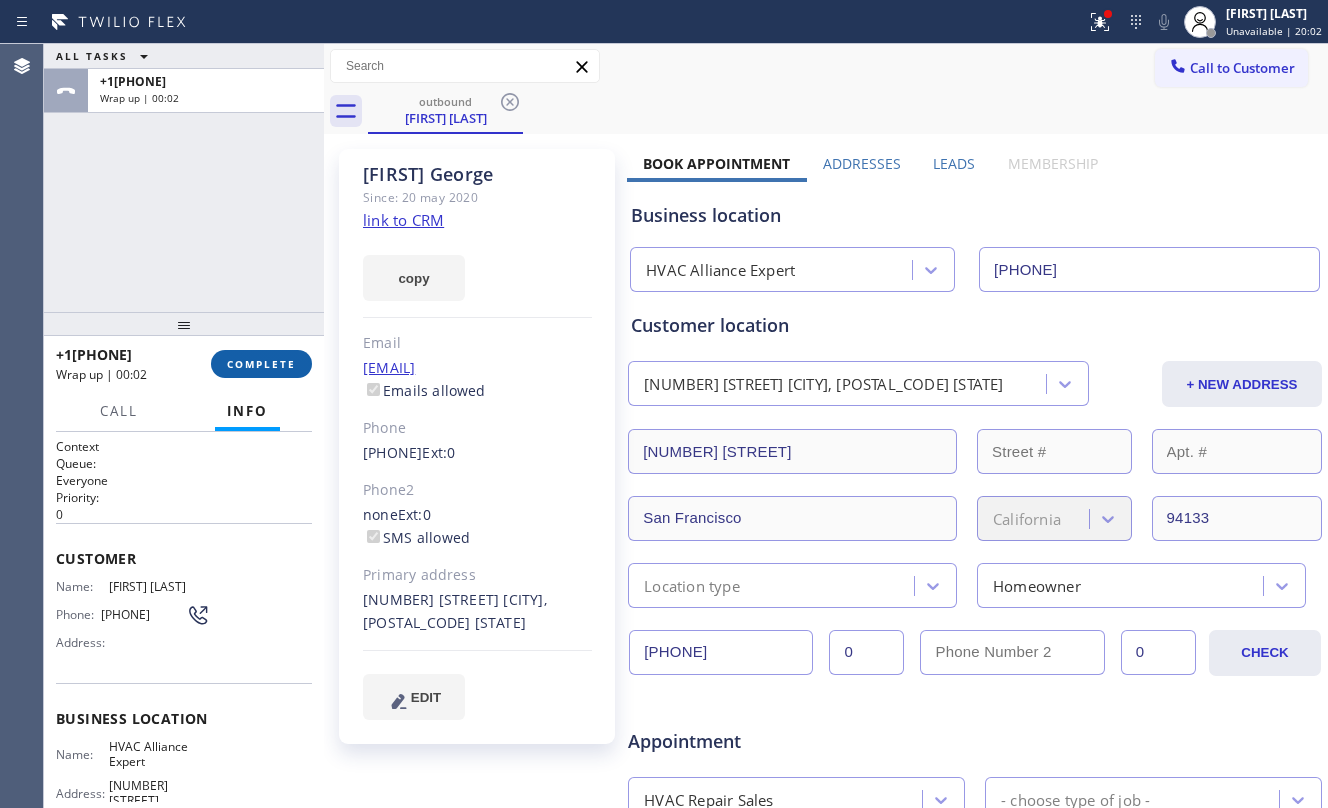 click on "COMPLETE" at bounding box center [261, 364] 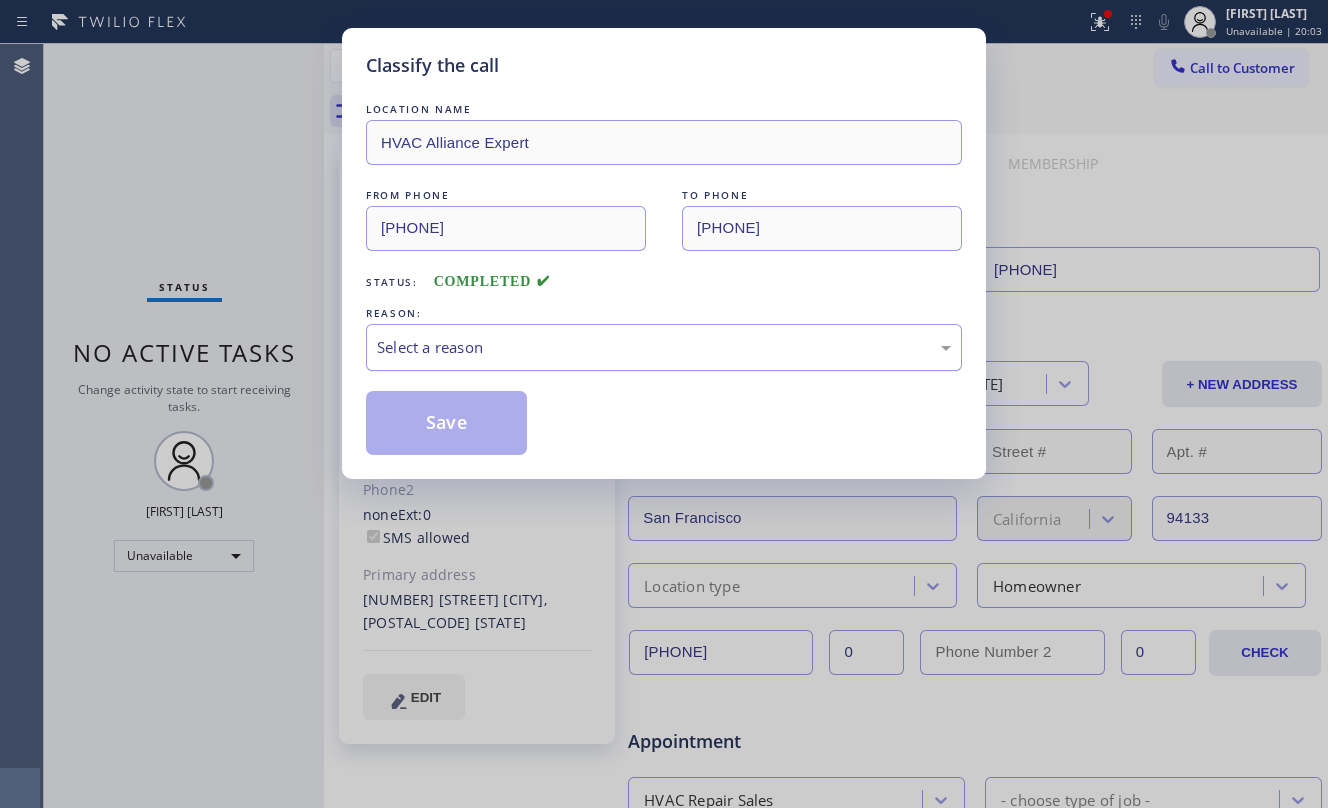 drag, startPoint x: 673, startPoint y: 357, endPoint x: 684, endPoint y: 361, distance: 11.7046995 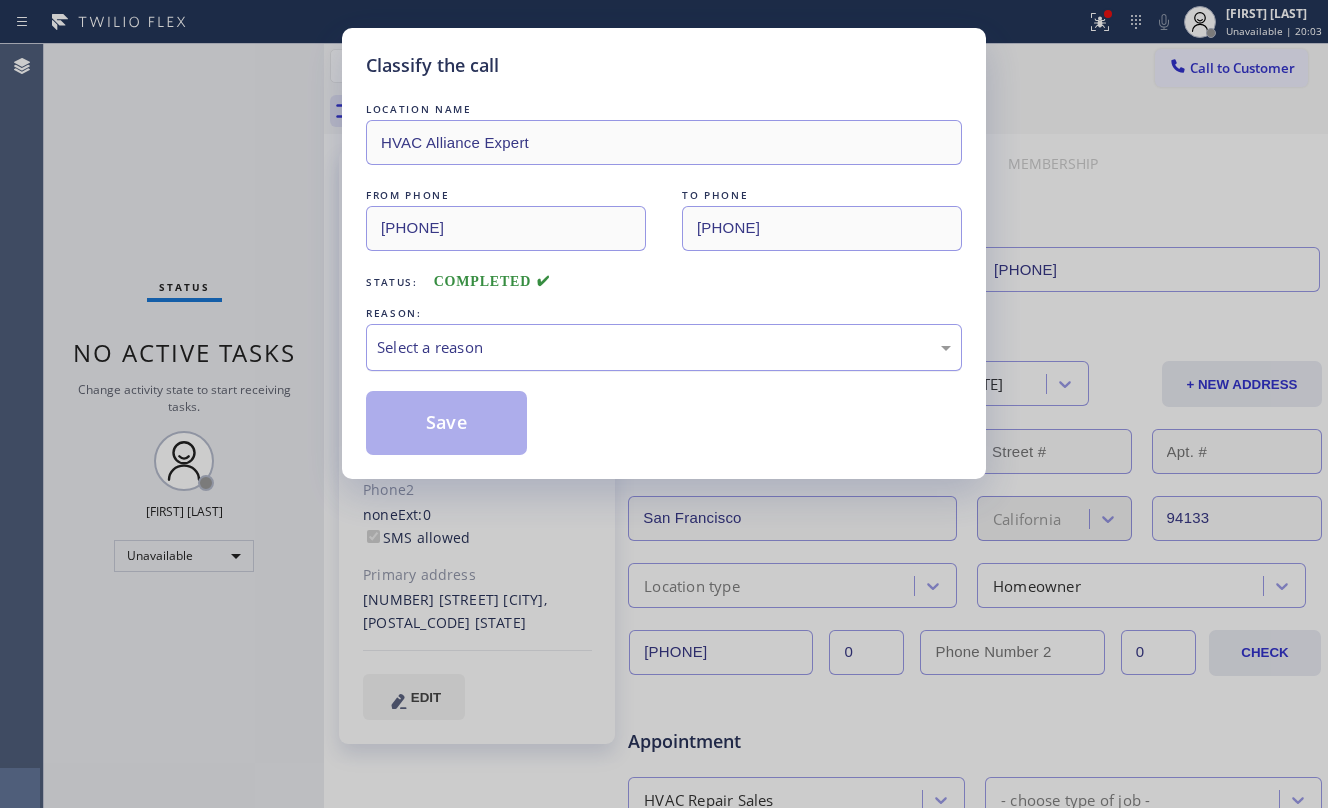 click on "Select a reason" at bounding box center [664, 347] 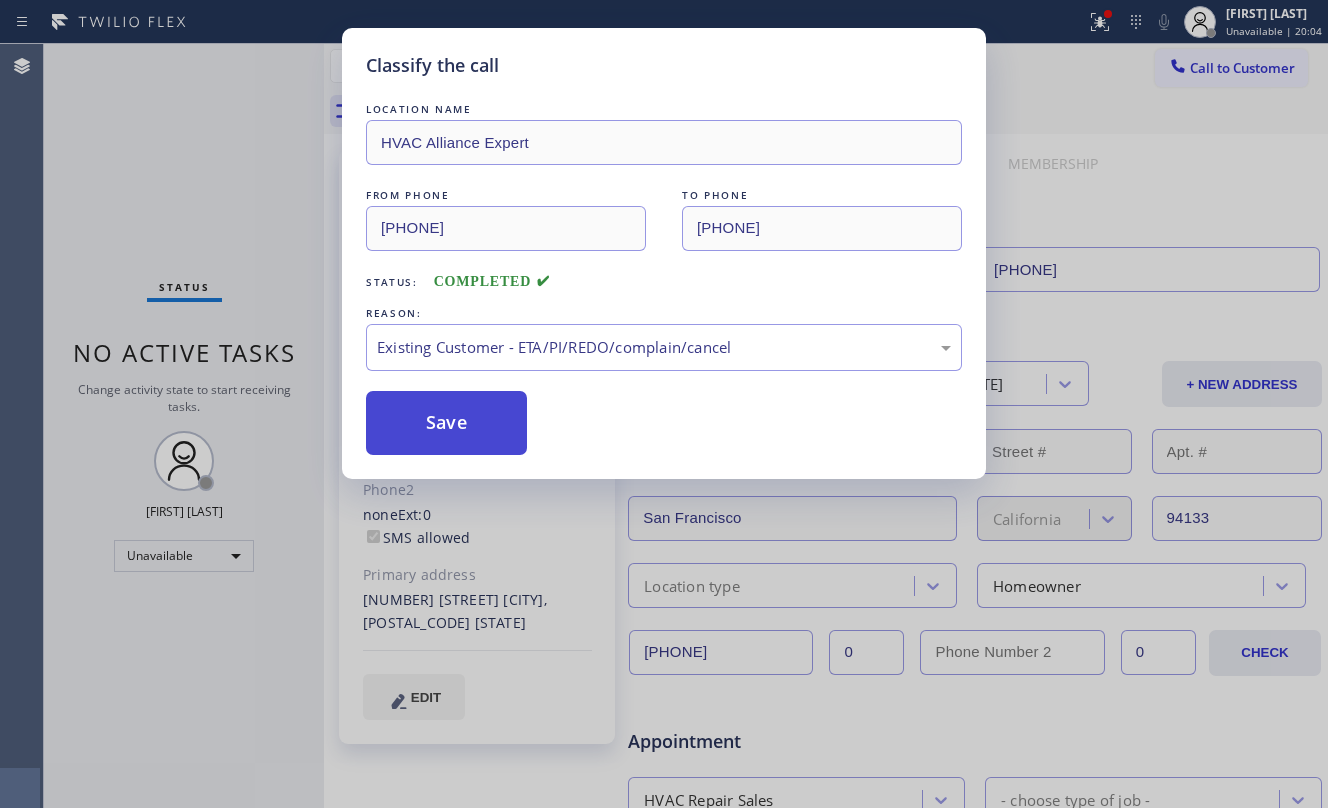 click on "Save" at bounding box center [446, 423] 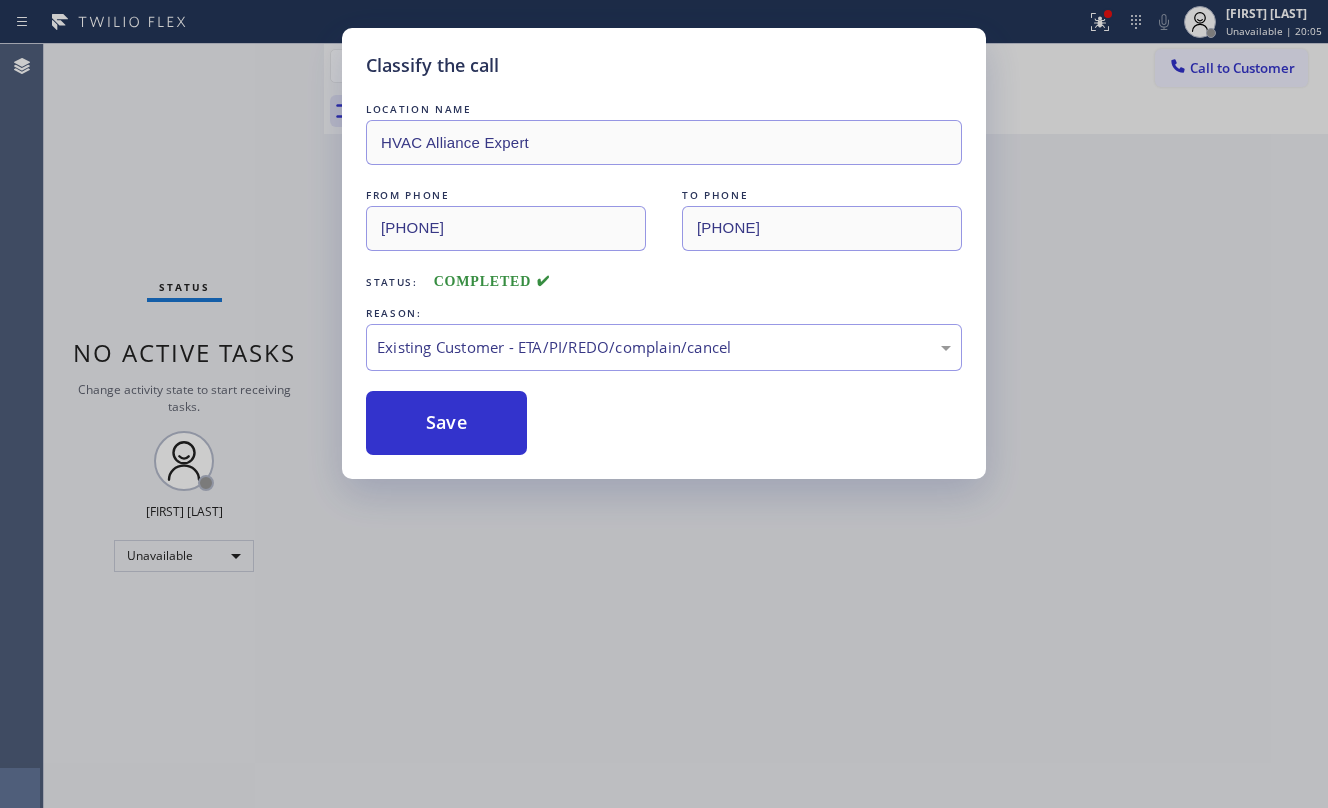 click on "Classify the call LOCATION NAME HVAC Alliance Expert FROM PHONE [PHONE] TO PHONE [PHONE] Status: COMPLETED REASON: Existing Customer - ETA/PI/REDO/complain/cancel Save" at bounding box center (664, 404) 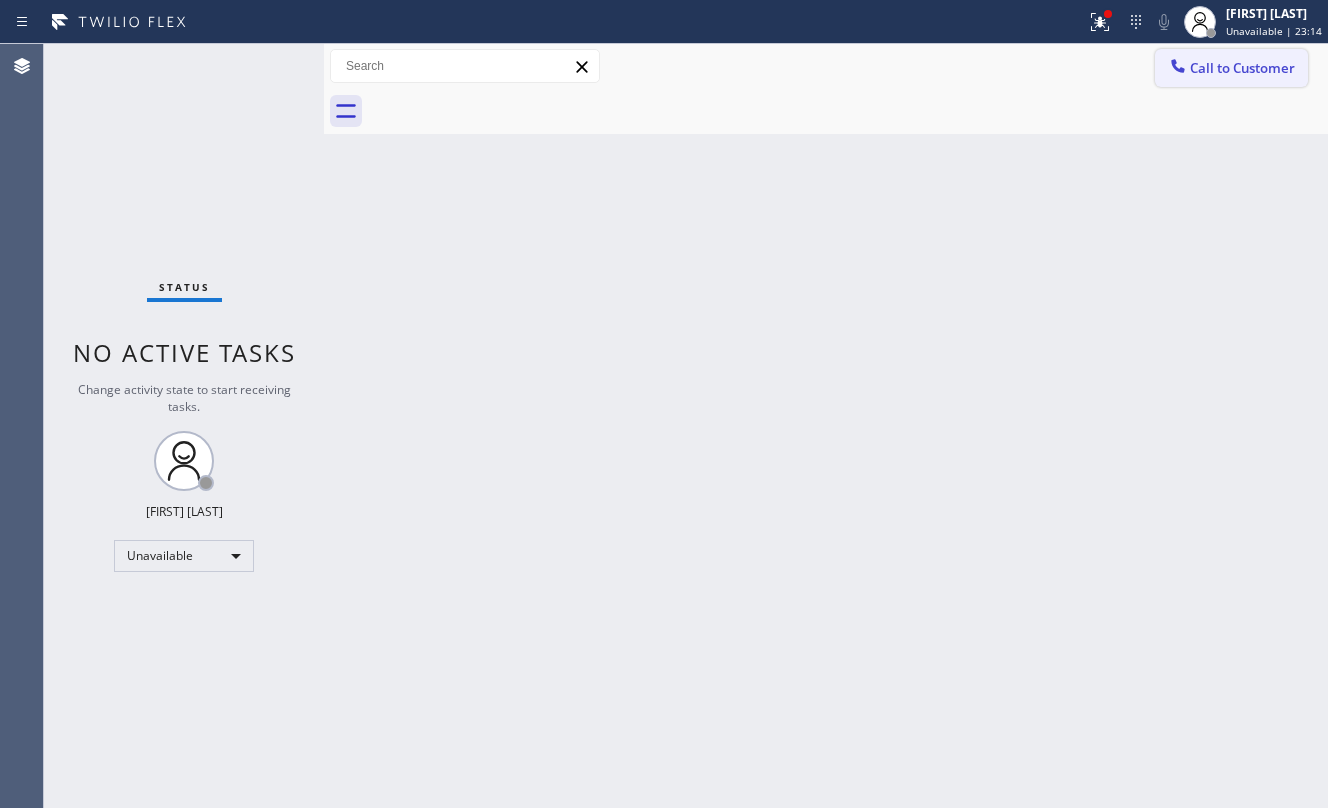 click on "Call to Customer" at bounding box center (1231, 68) 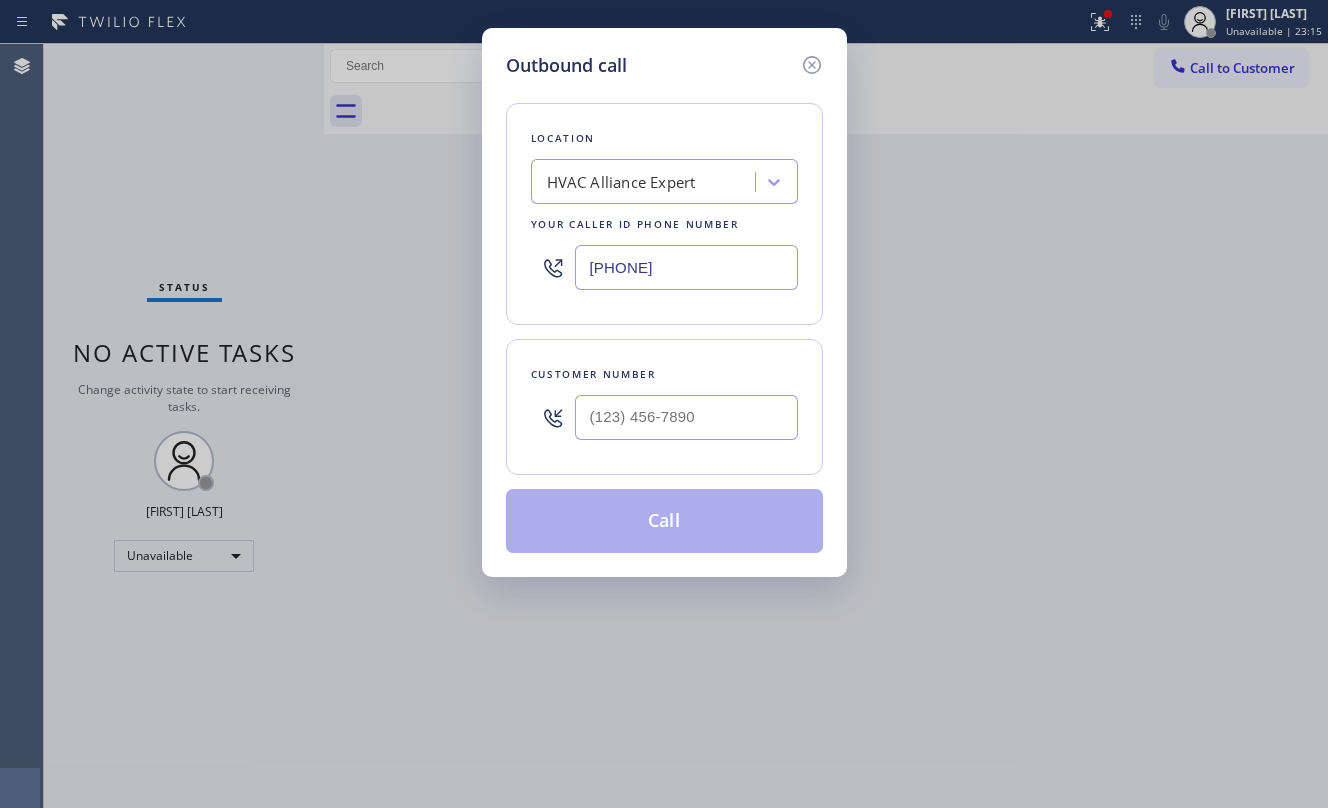 click at bounding box center [686, 417] 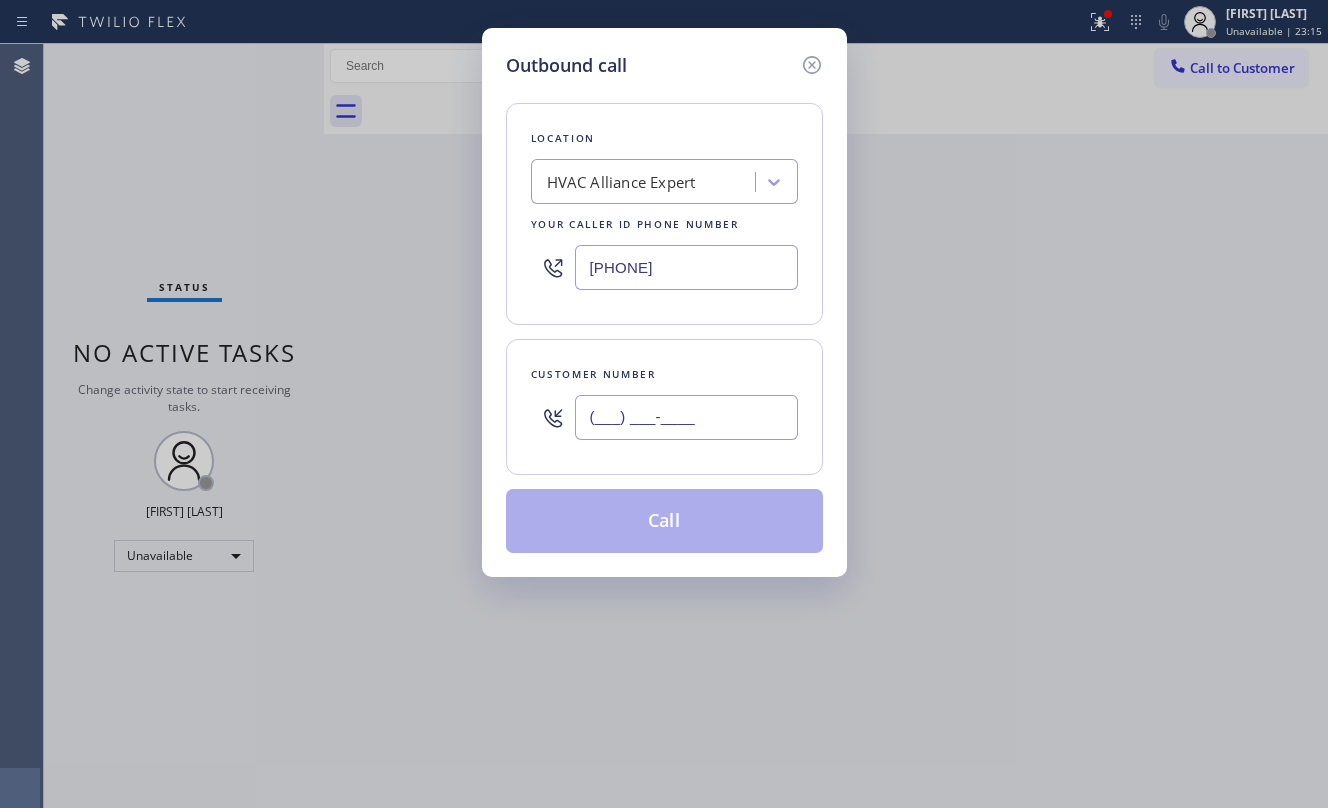 click on "(___) ___-____" at bounding box center (686, 417) 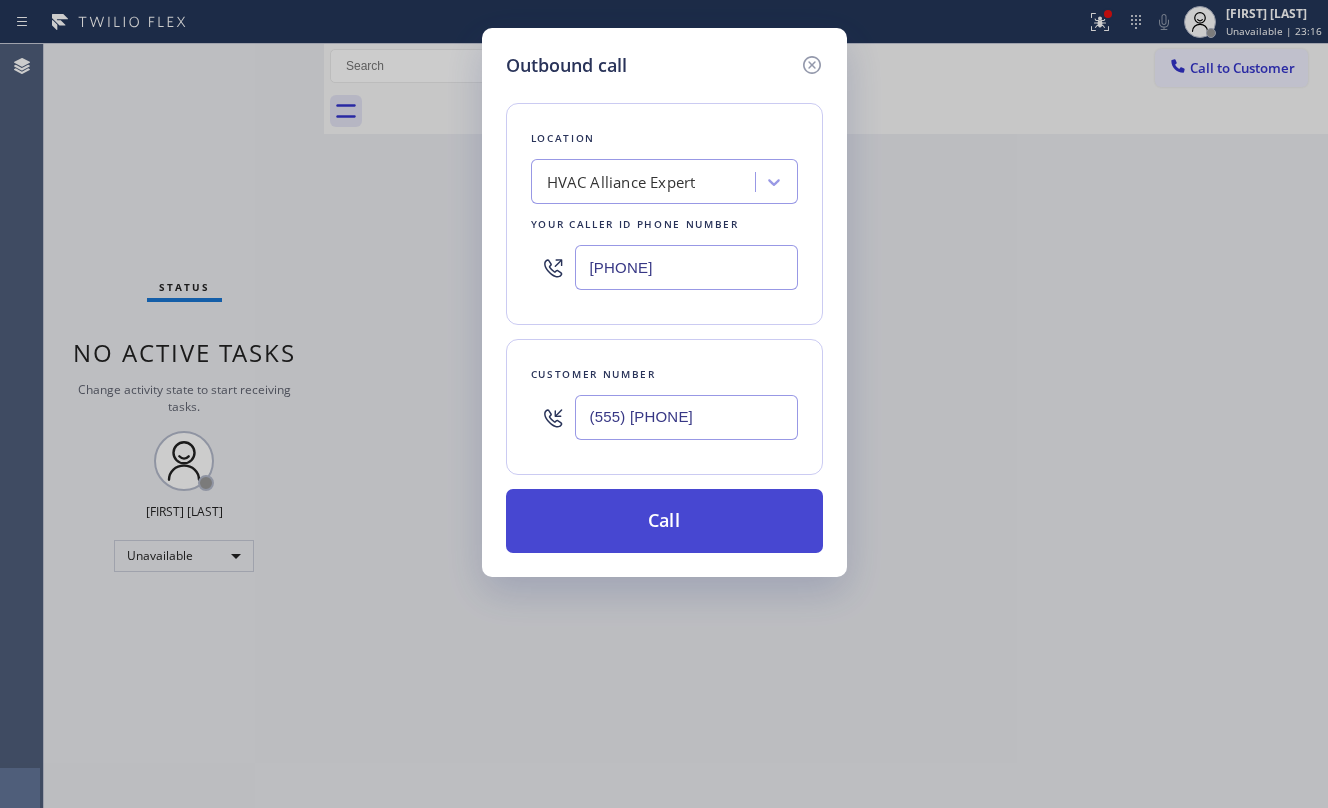 type on "(555) [PHONE]" 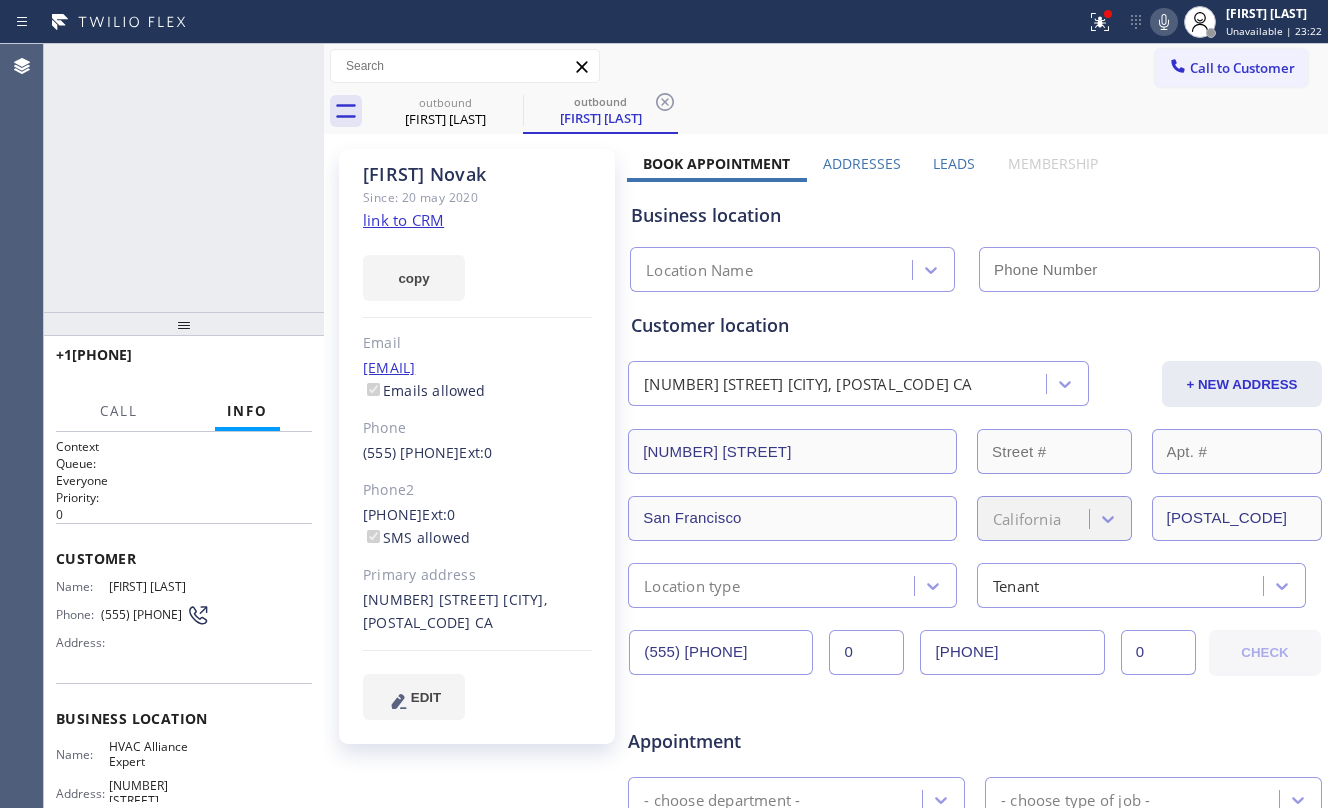 type on "[PHONE]" 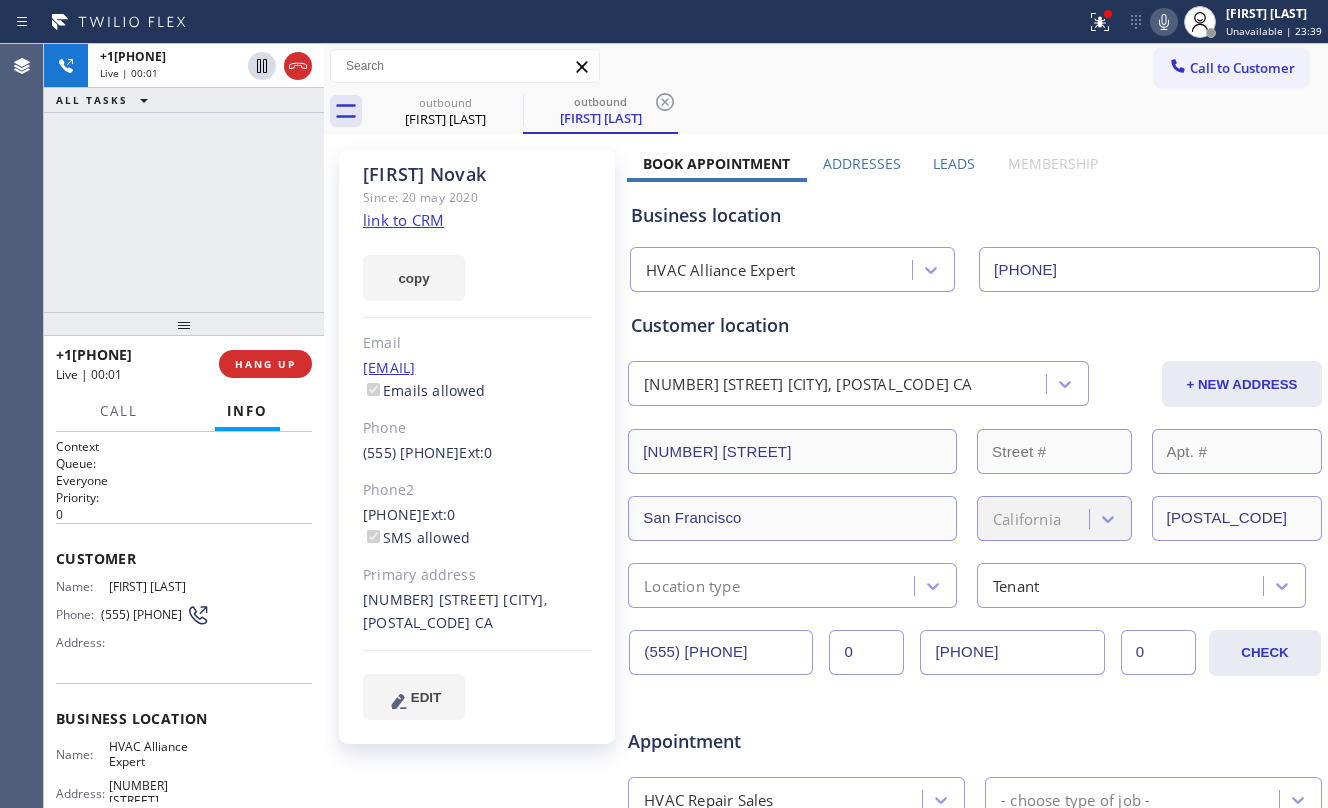 click on "+1[PHONE] Live | 00:01 ALL TASKS ALL TASKS ACTIVE TASKS TASKS IN WRAP UP" at bounding box center [184, 178] 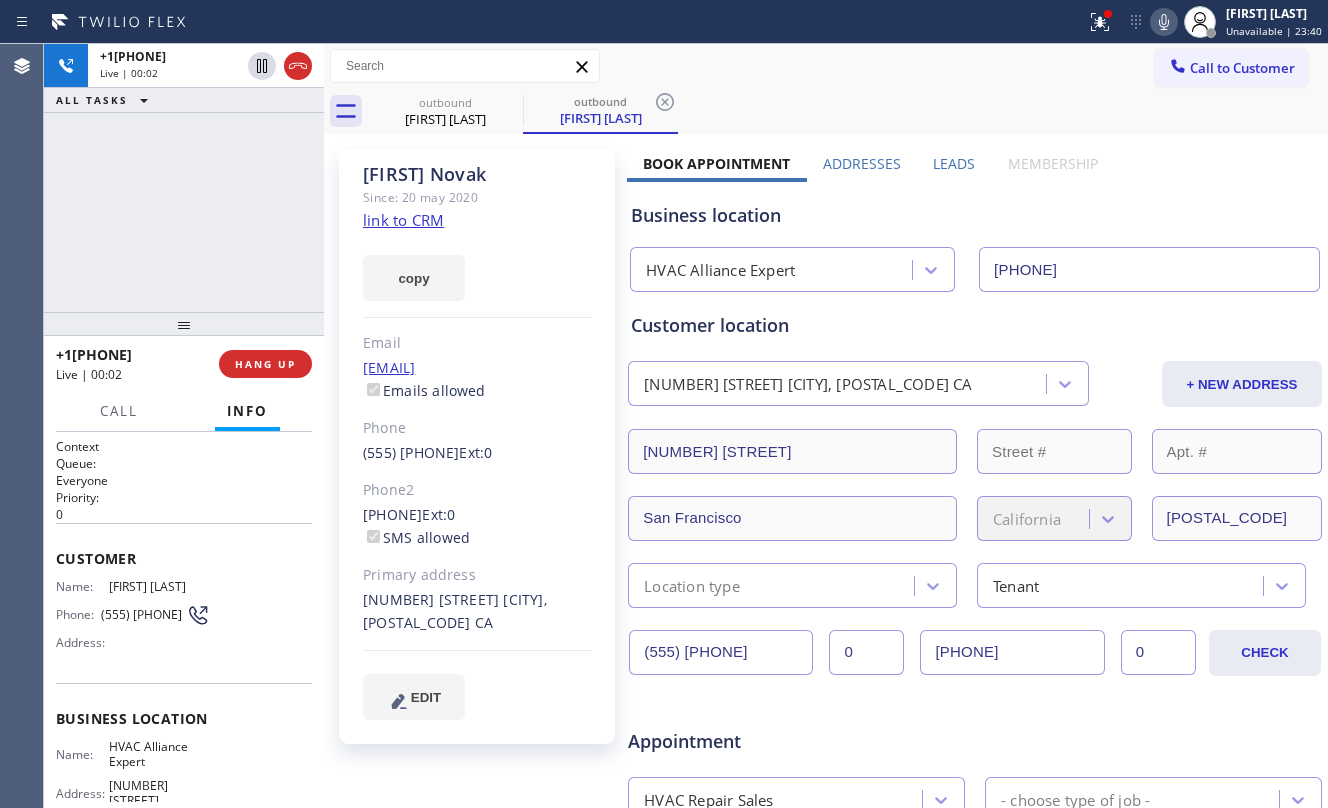 click on "[PHONE] Live | 00:02 ALL TASKS ALL TASKS ACTIVE TASKS TASKS IN WRAP UP" at bounding box center (184, 178) 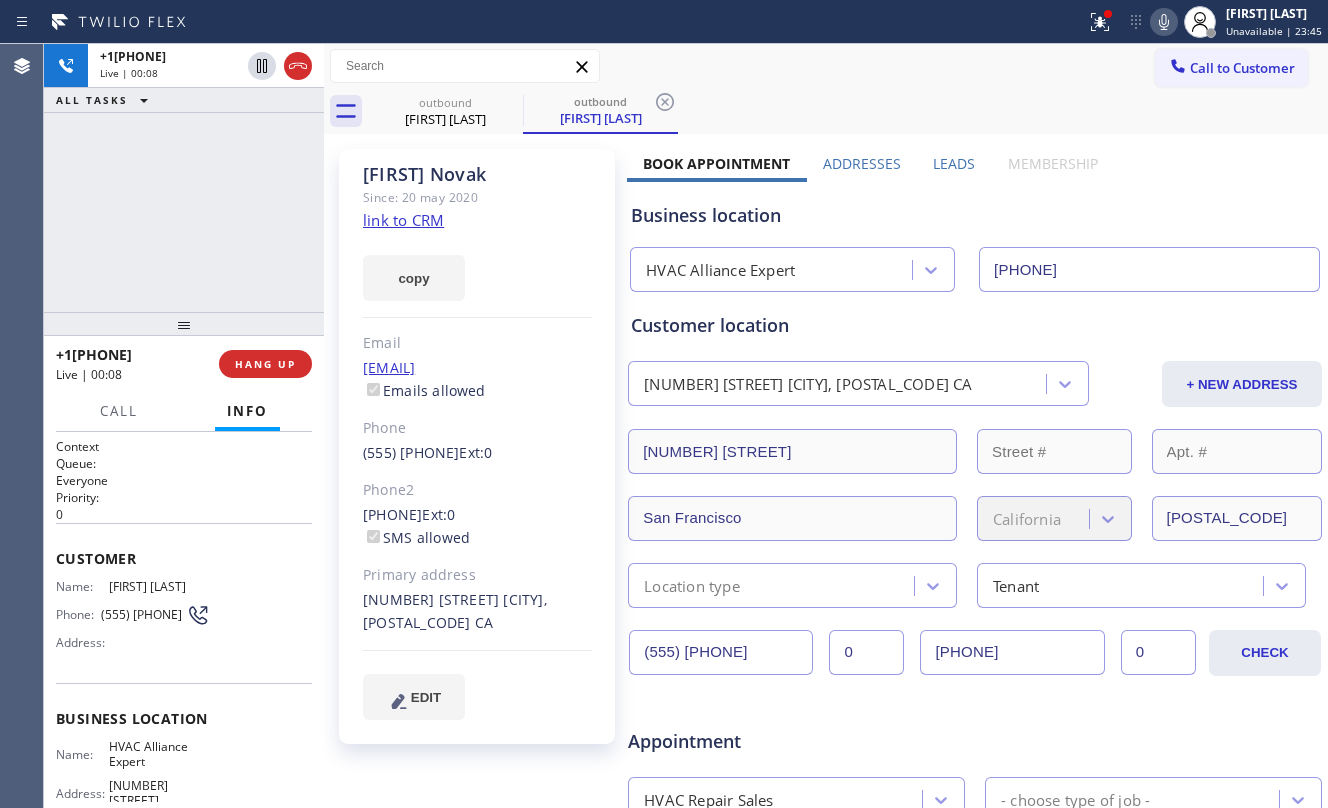 click on "[PHONE] Live | 00:08 ALL TASKS ALL TASKS ACTIVE TASKS TASKS IN WRAP UP" at bounding box center [184, 178] 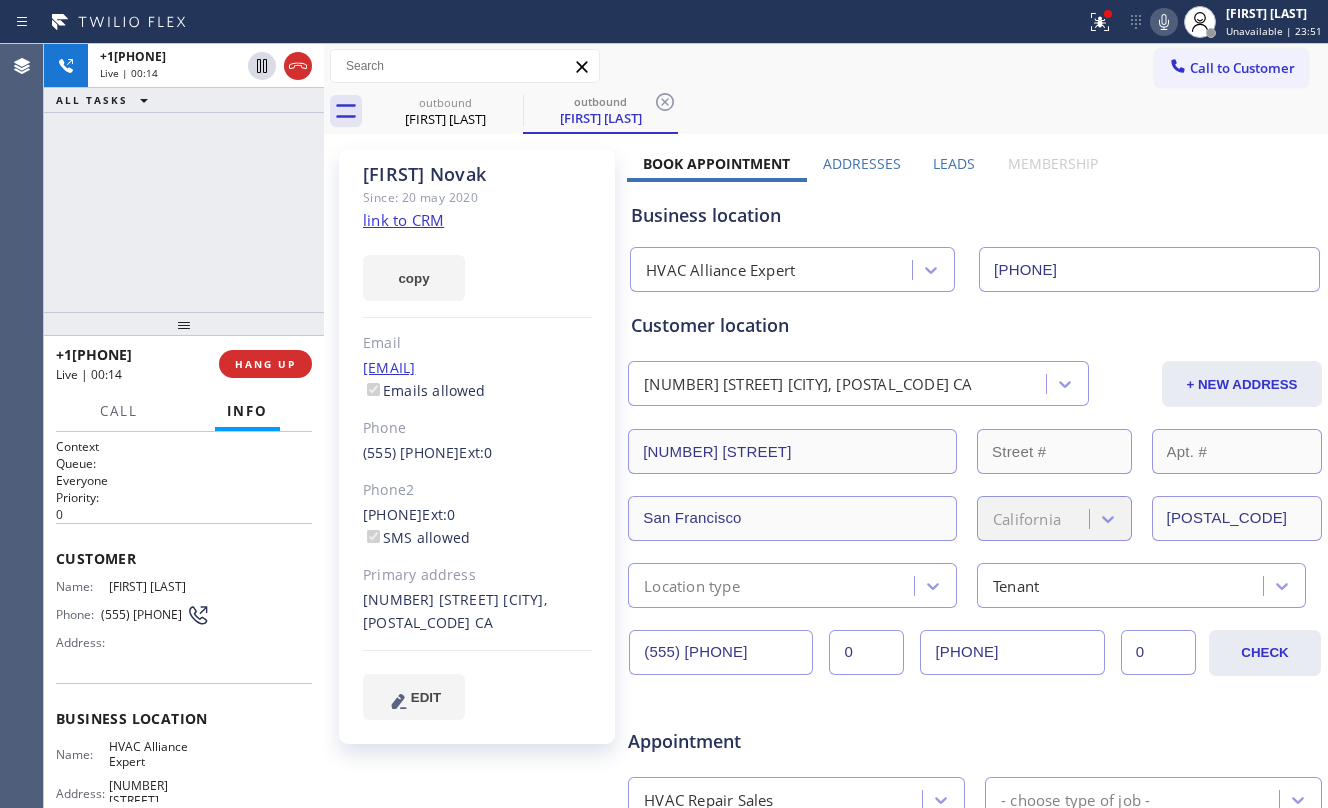 click on "link to CRM" 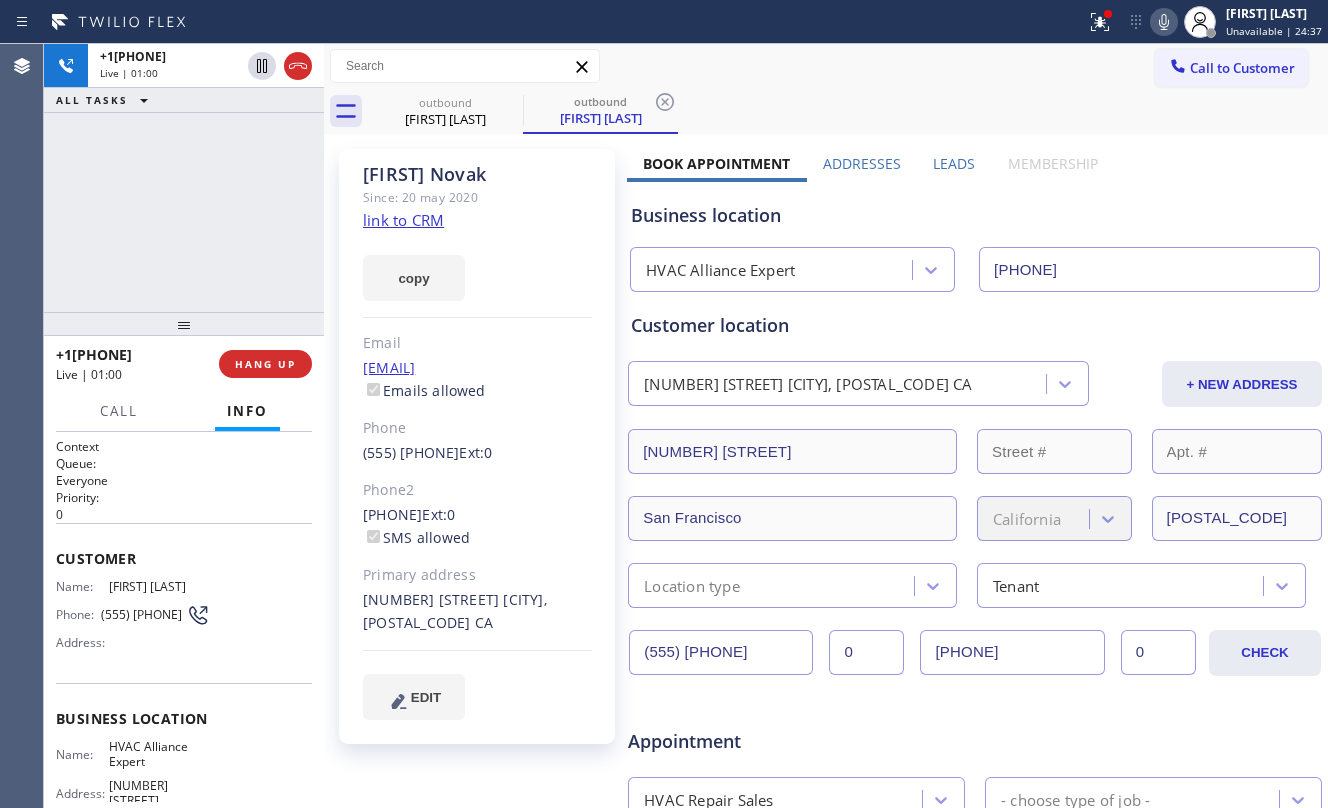 drag, startPoint x: 173, startPoint y: 276, endPoint x: 192, endPoint y: 376, distance: 101.788994 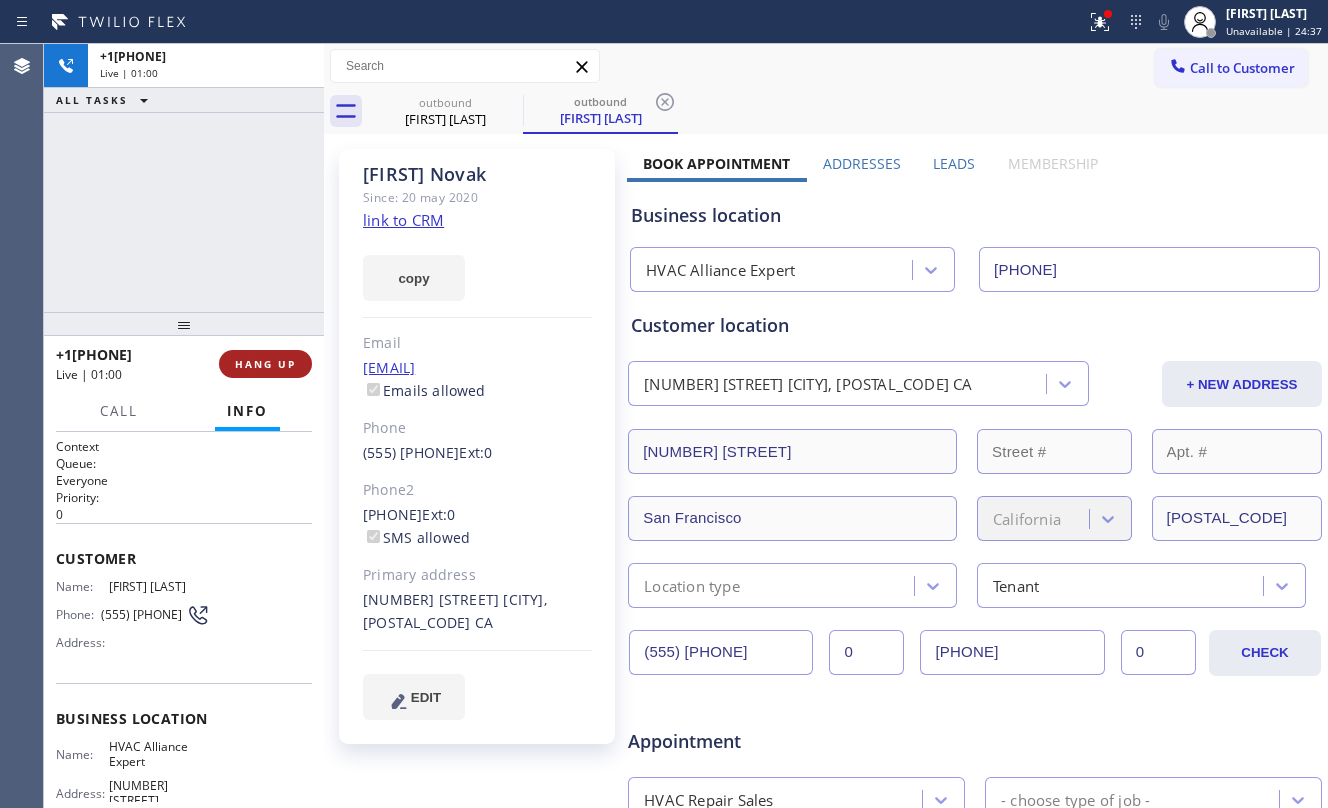 click on "HANG UP" at bounding box center (265, 364) 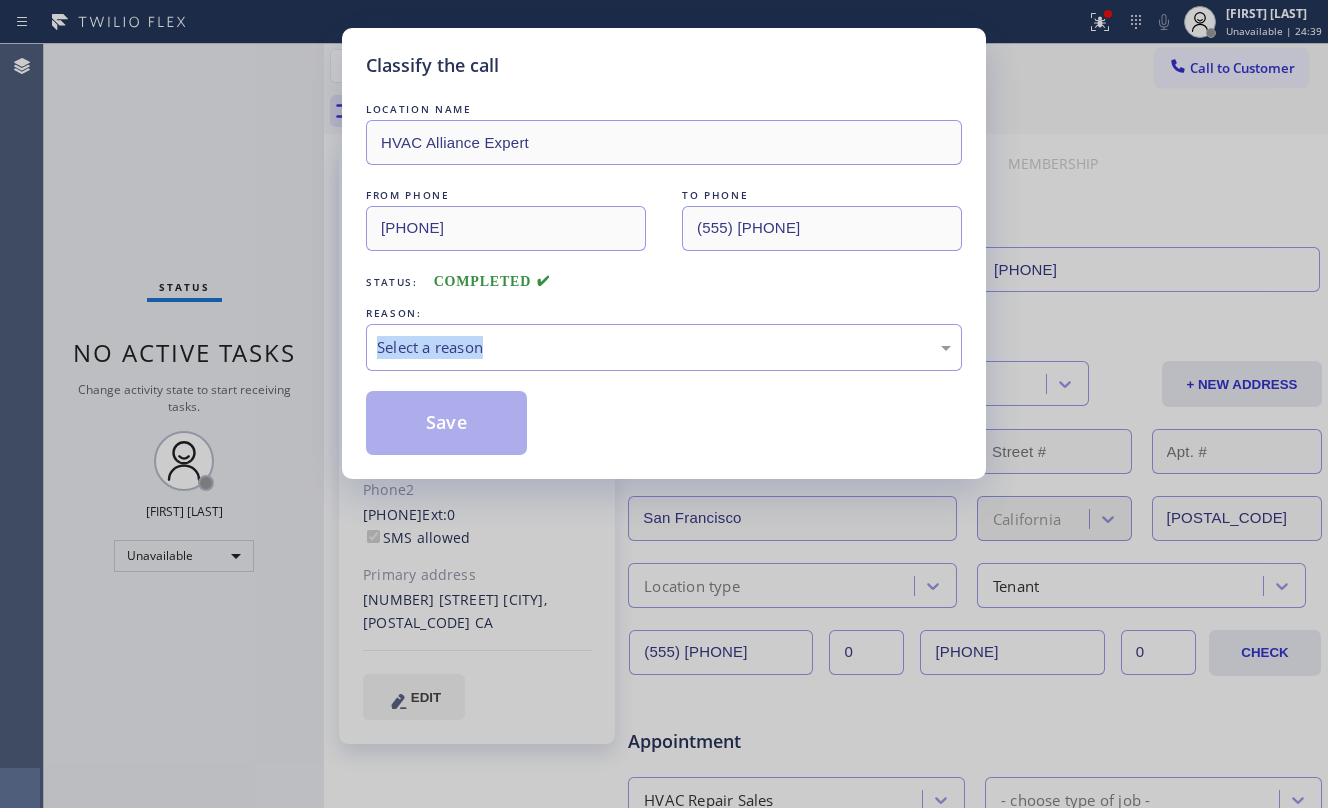 click on "Classify the call LOCATION NAME HVAC Alliance Expert FROM PHONE [PHONE] TO PHONE [PHONE] Status: COMPLETED REASON: Select a reason Save" at bounding box center (664, 404) 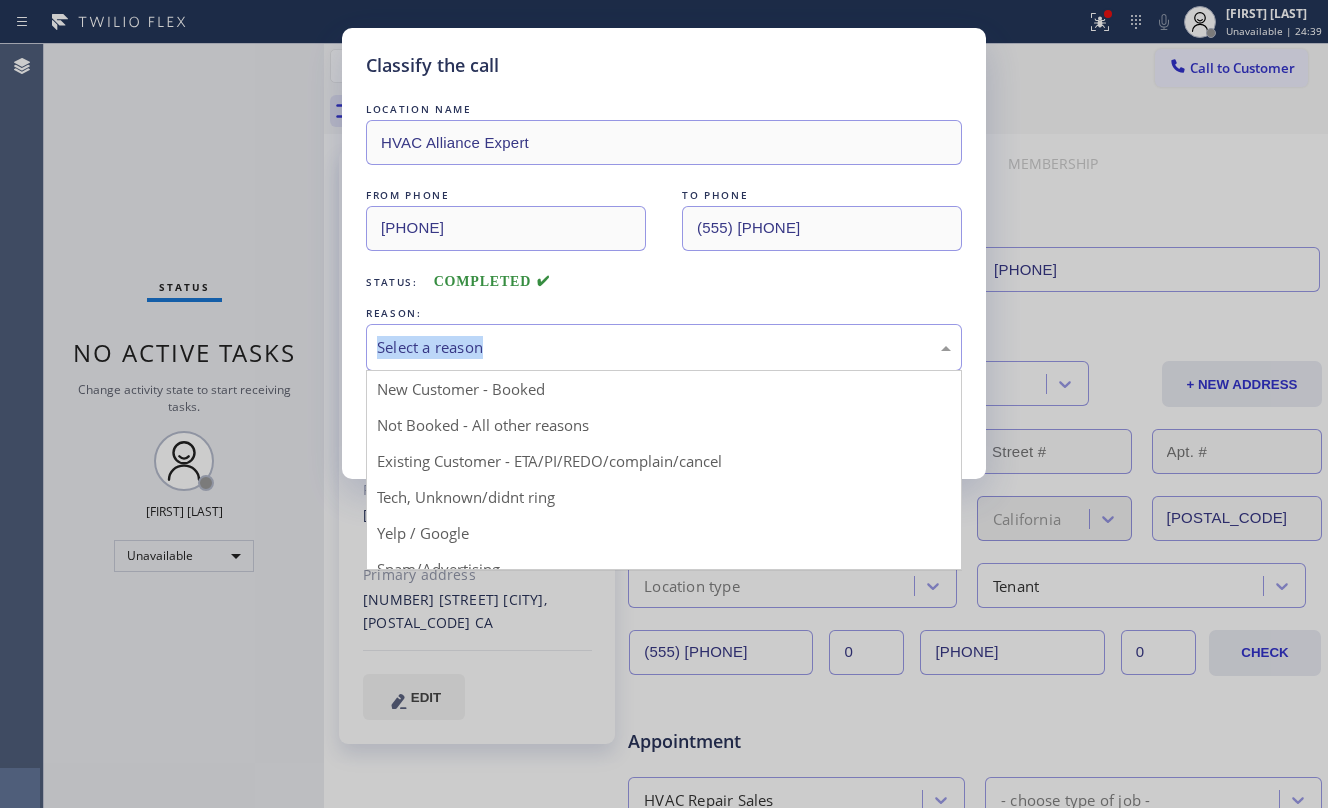 click on "Select a reason" at bounding box center [664, 347] 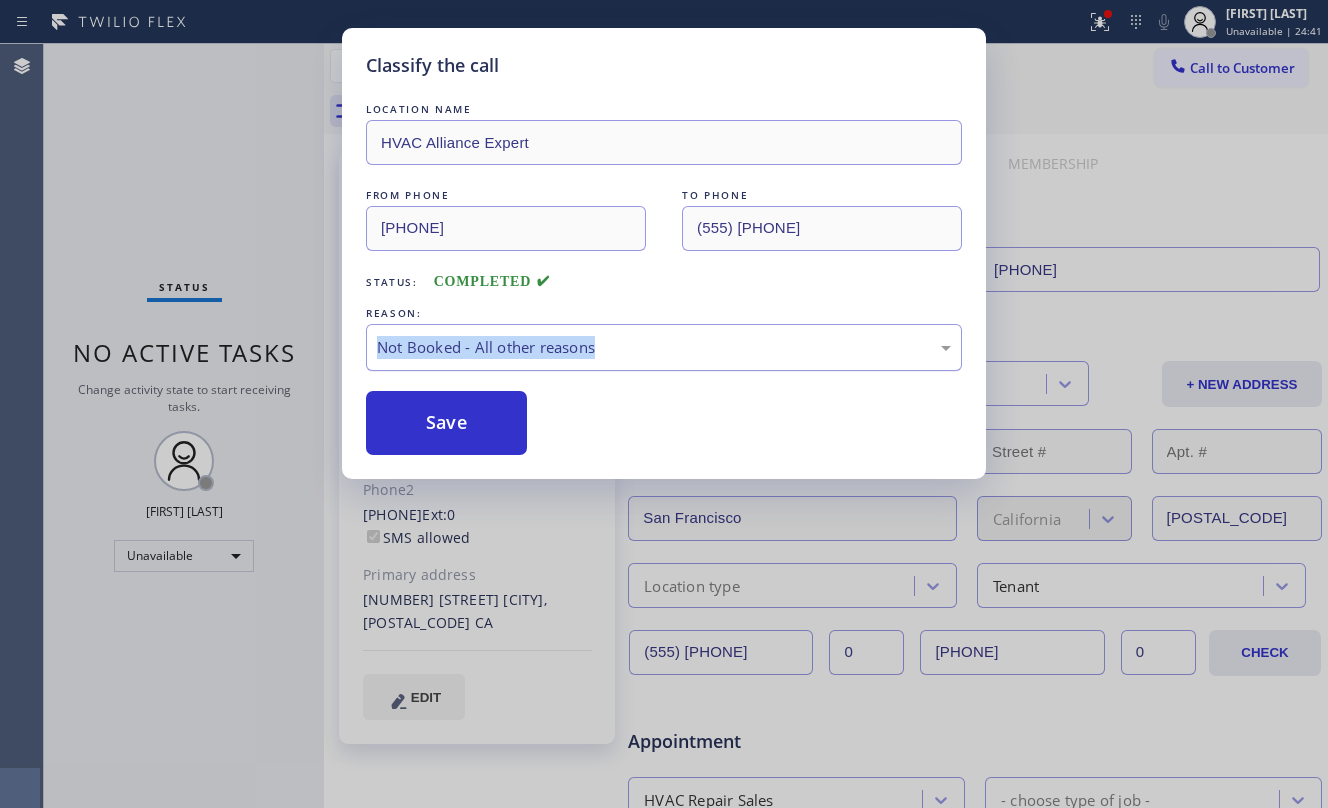 click on "Not Booked - All other reasons" at bounding box center (664, 347) 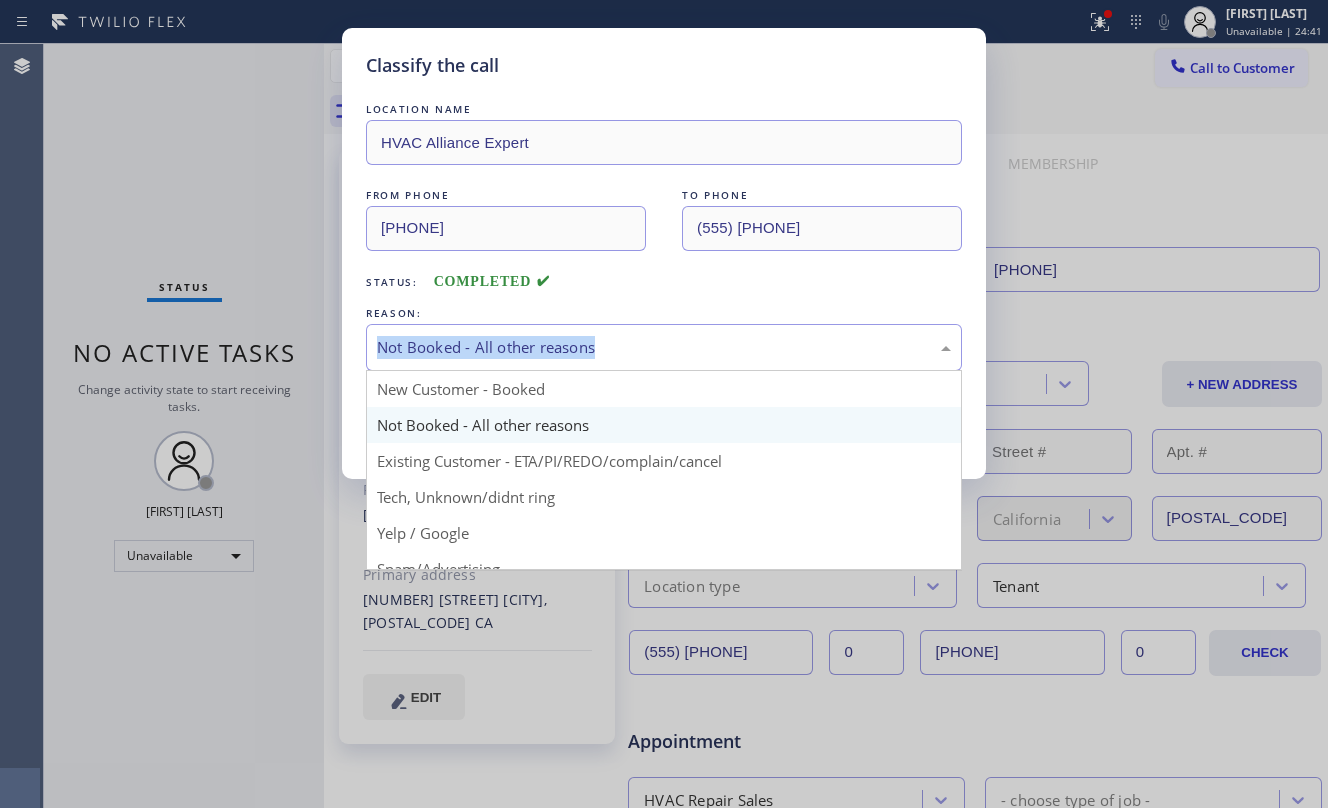 drag, startPoint x: 669, startPoint y: 469, endPoint x: 598, endPoint y: 442, distance: 75.96052 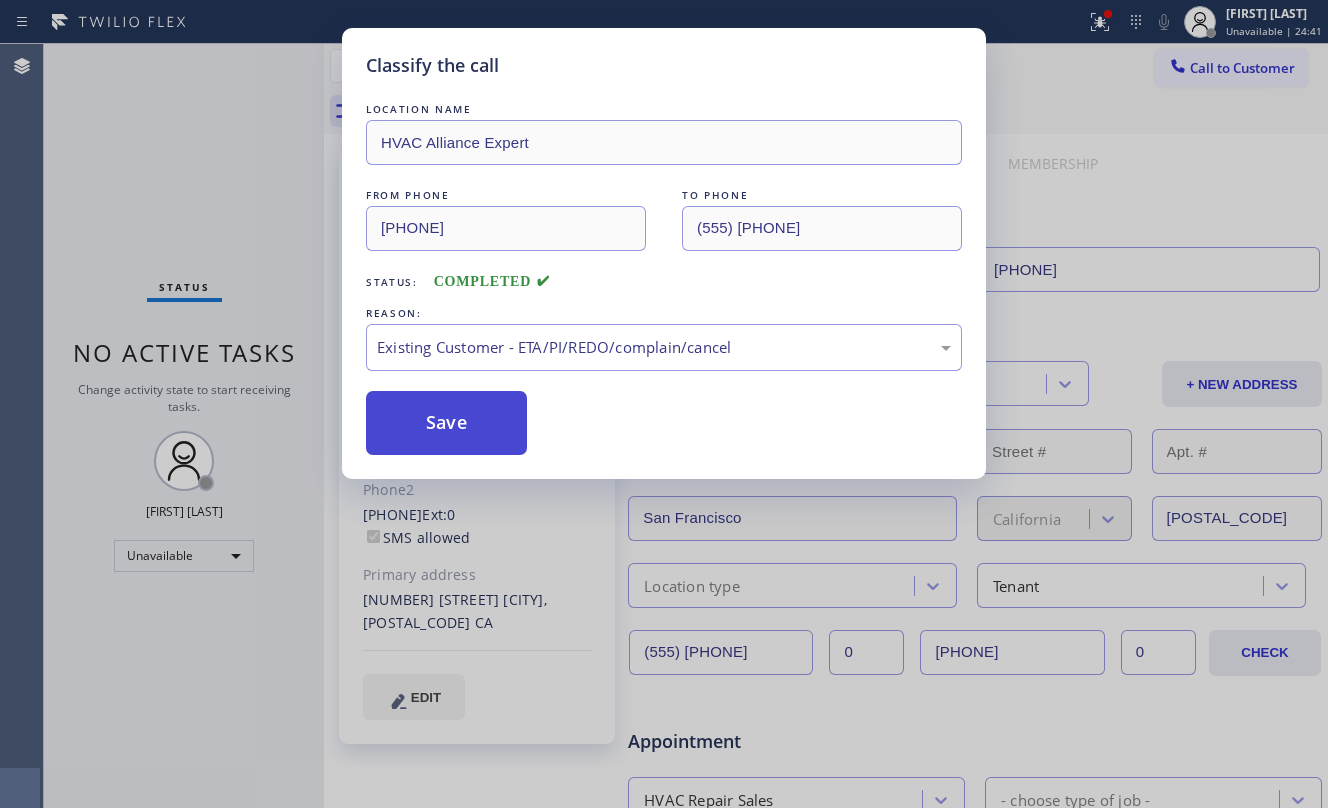 click on "Save" at bounding box center [446, 423] 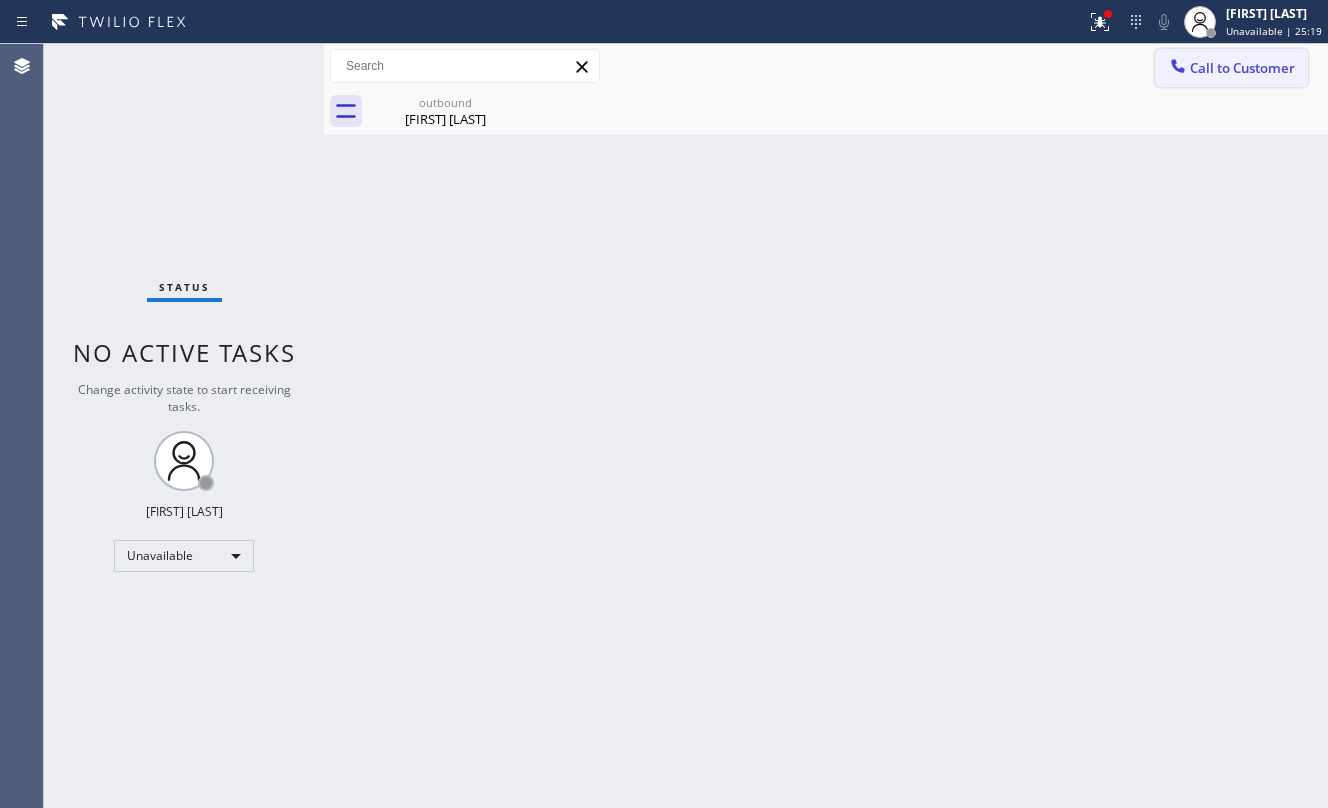 click on "Call to Customer" at bounding box center [1242, 68] 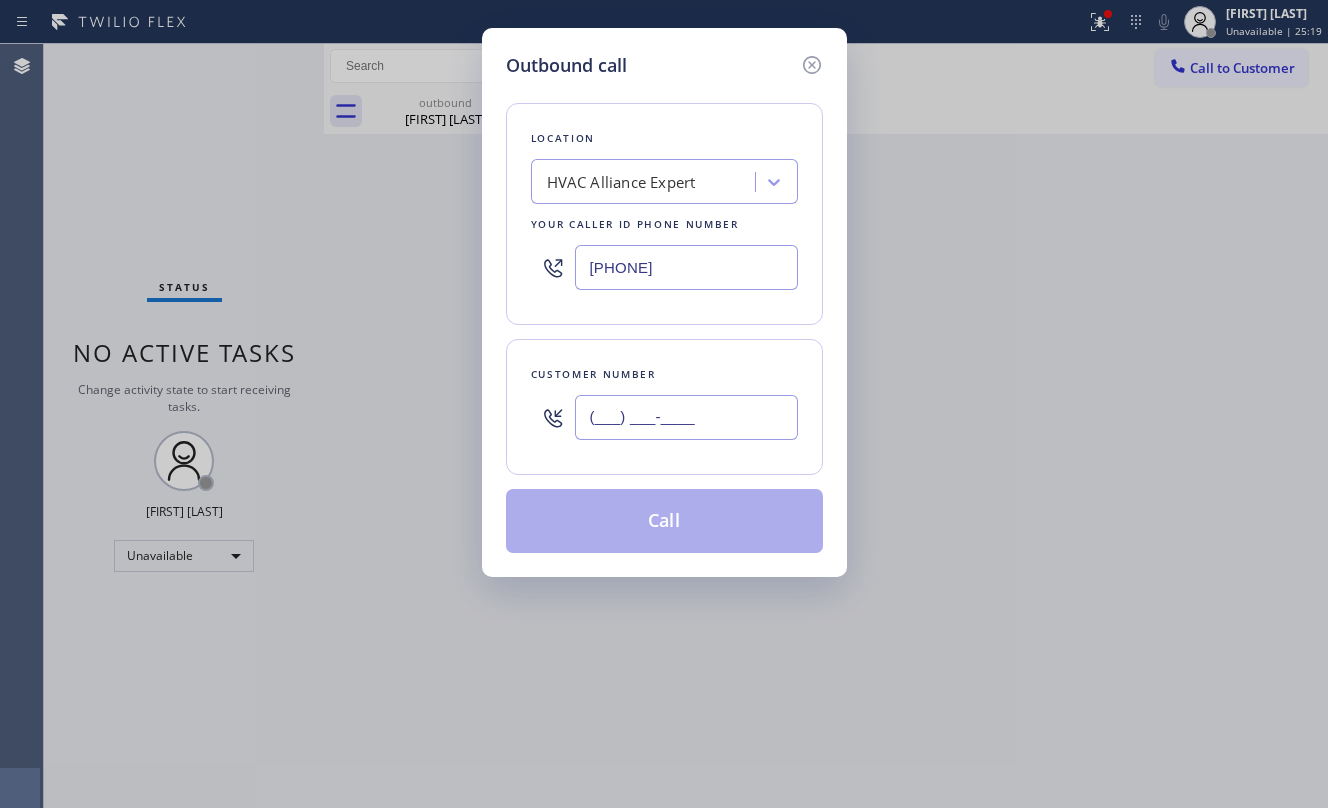 click on "(___) ___-____" at bounding box center [686, 417] 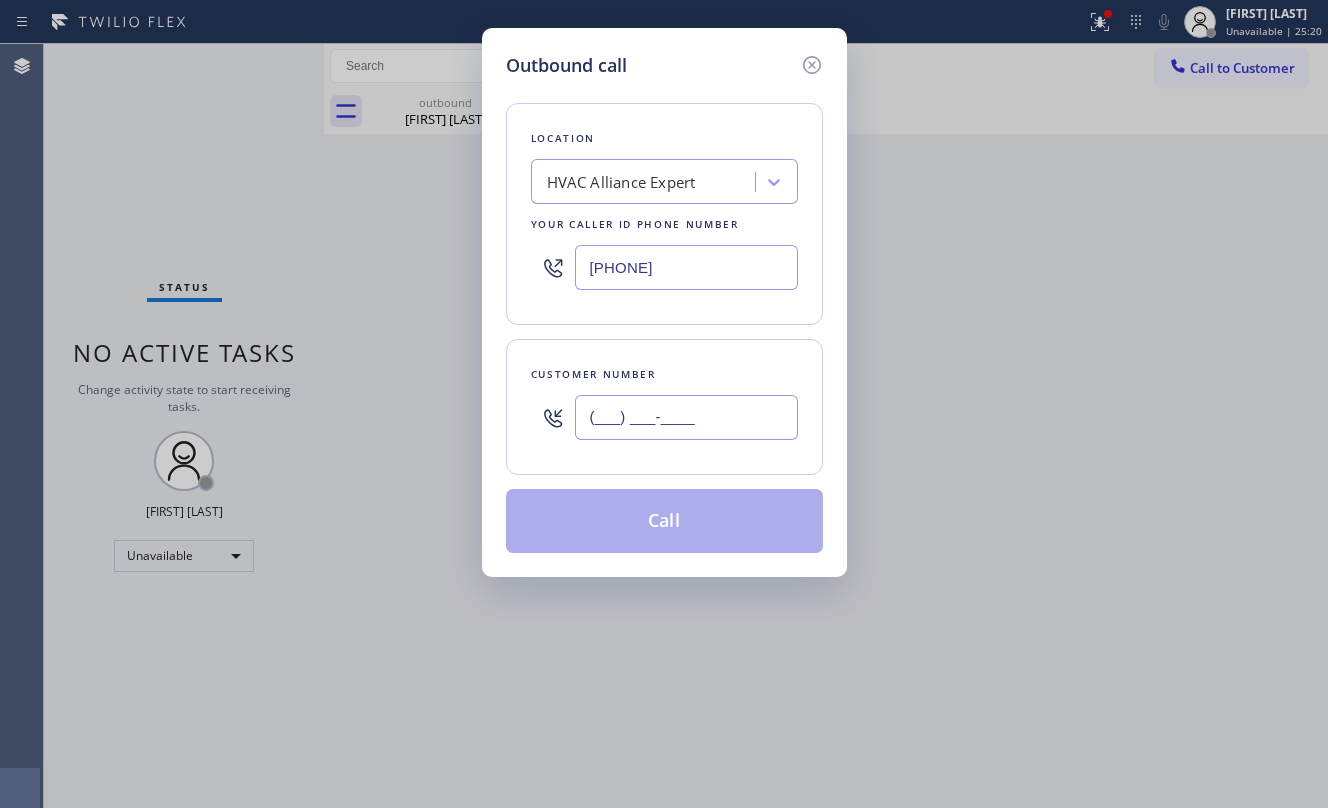 paste on "(555) [PHONE]" 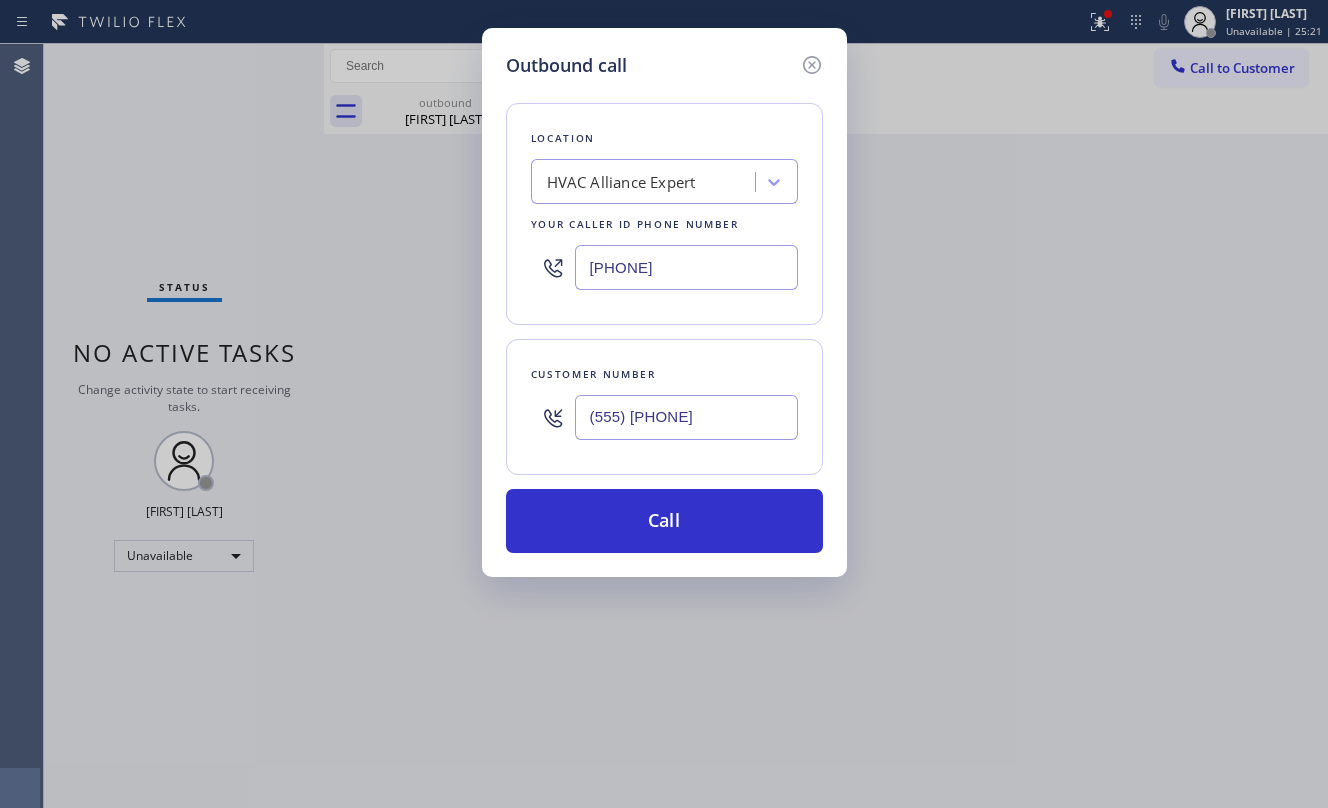 type on "(555) [PHONE]" 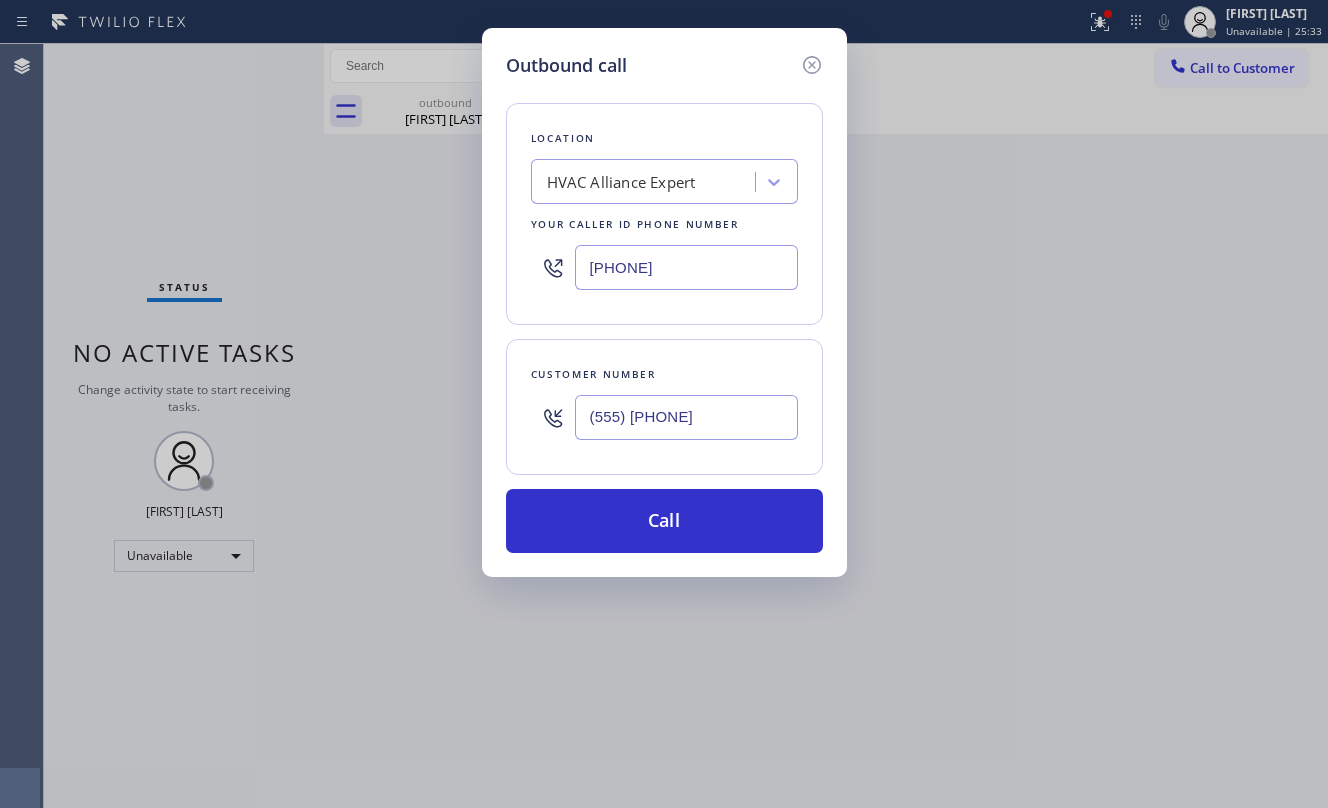 click on "HVAC Alliance Expert" at bounding box center (646, 182) 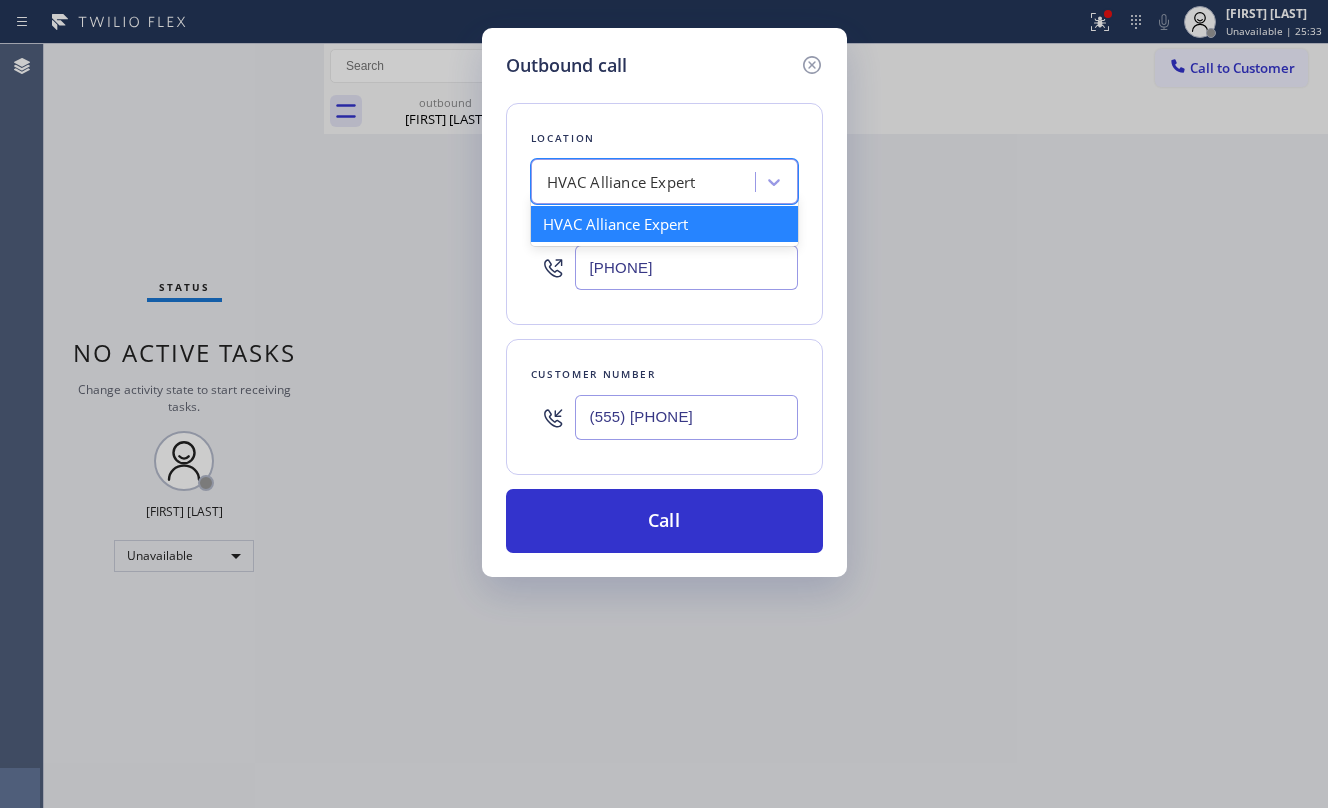 paste on "Sub Zero Repair Professionals" 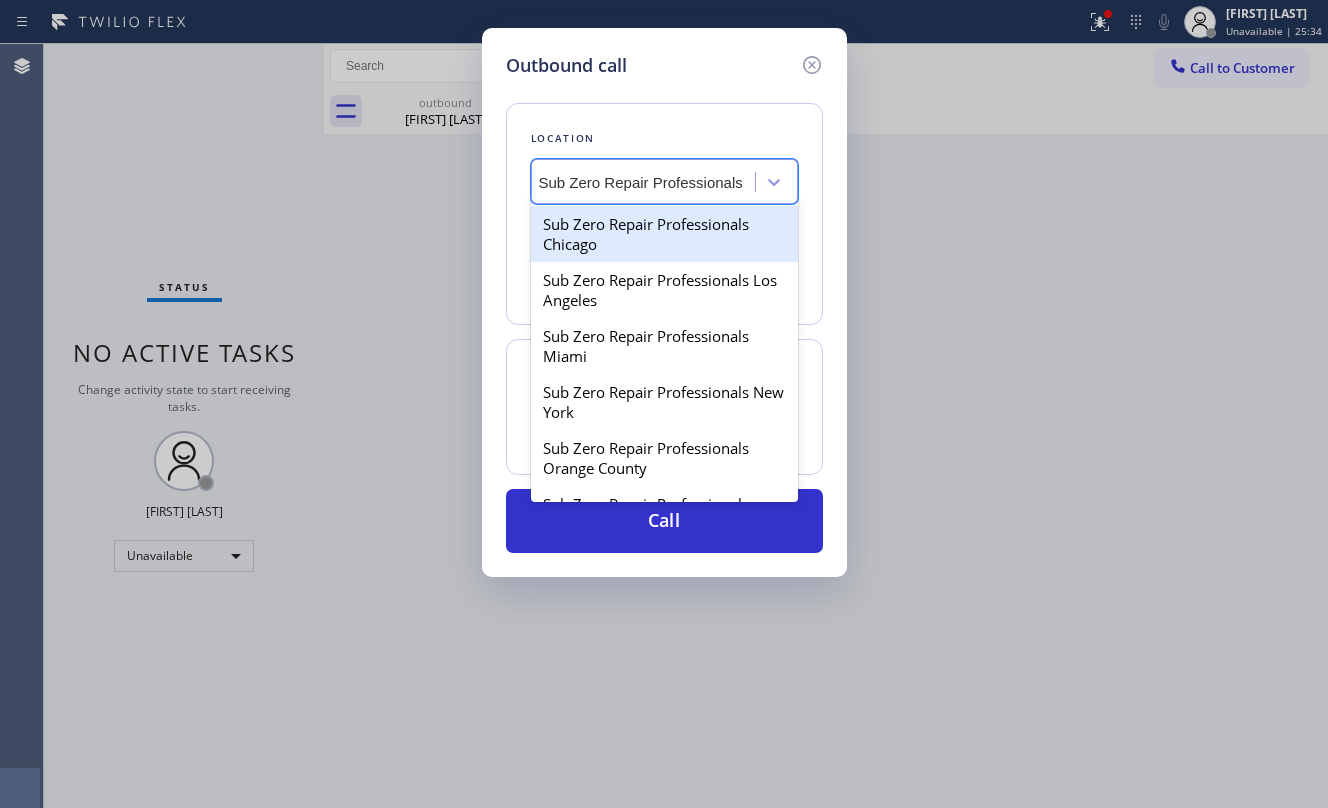 scroll, scrollTop: 0, scrollLeft: 9, axis: horizontal 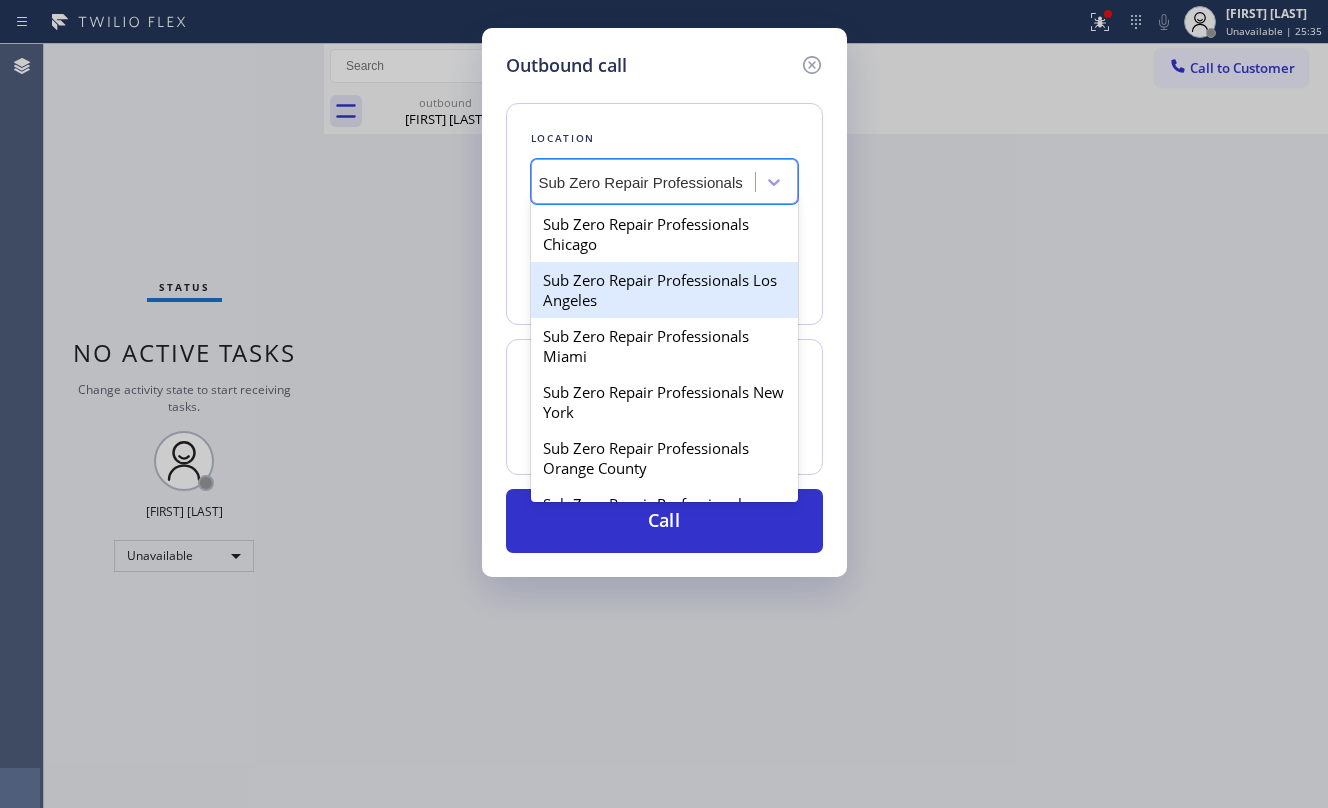click on "Sub Zero Repair Professionals Los Angeles" at bounding box center [664, 290] 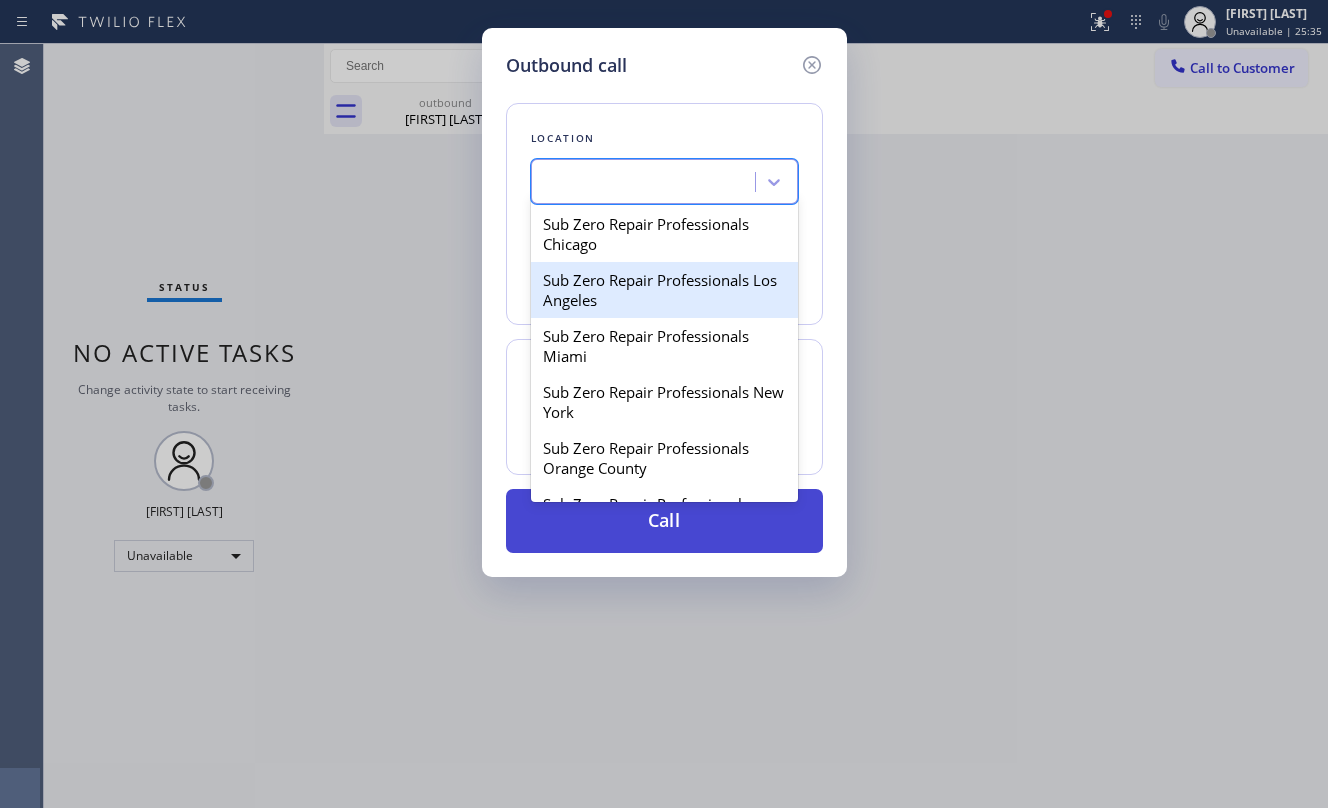scroll, scrollTop: 0, scrollLeft: 1, axis: horizontal 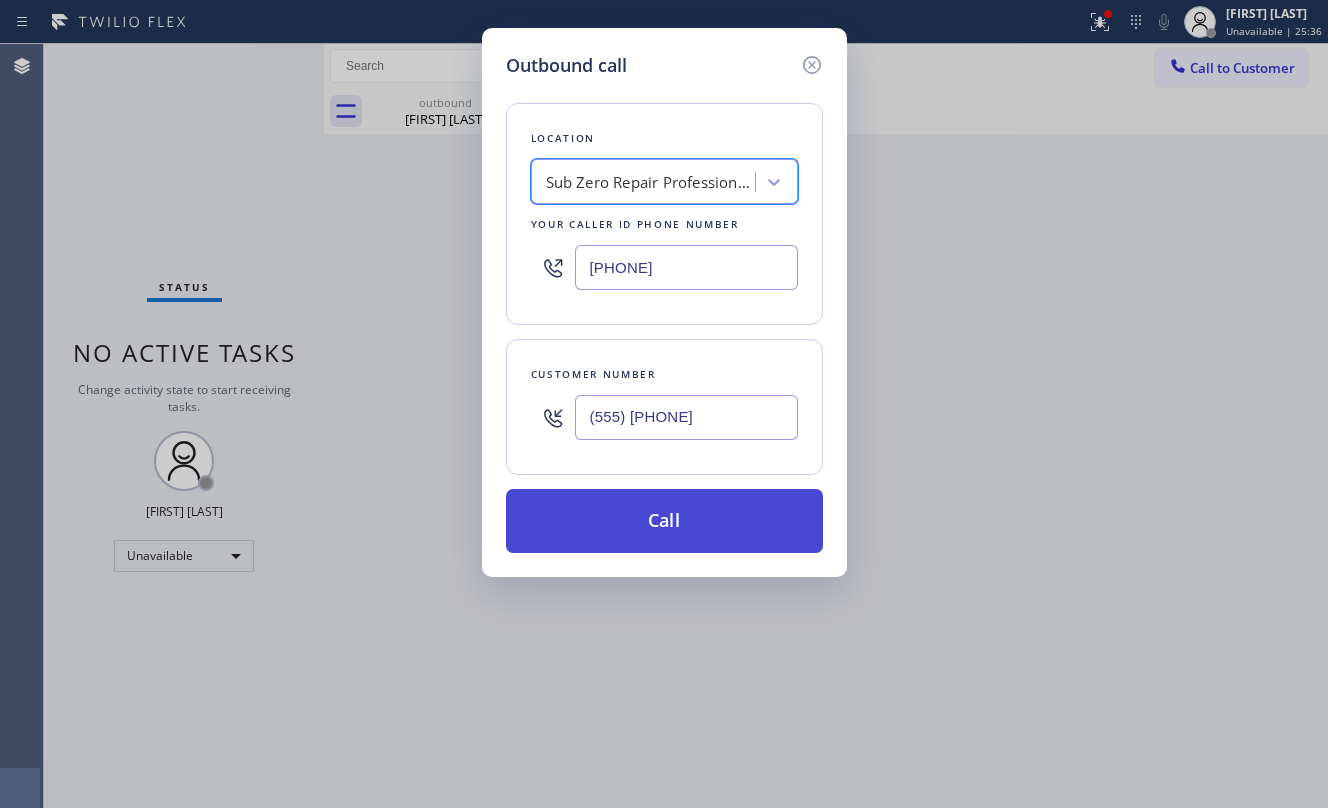 click on "Call" at bounding box center (664, 521) 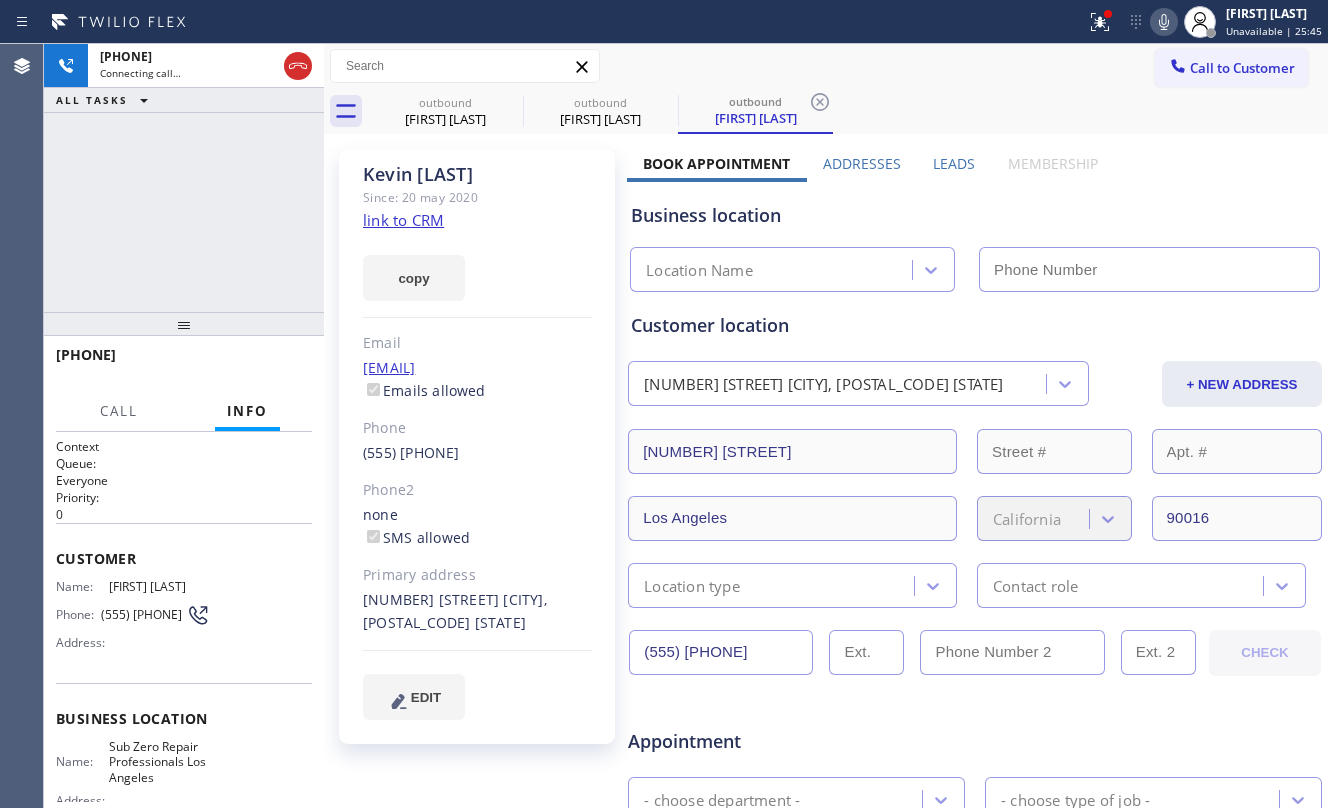 type on "[PHONE]" 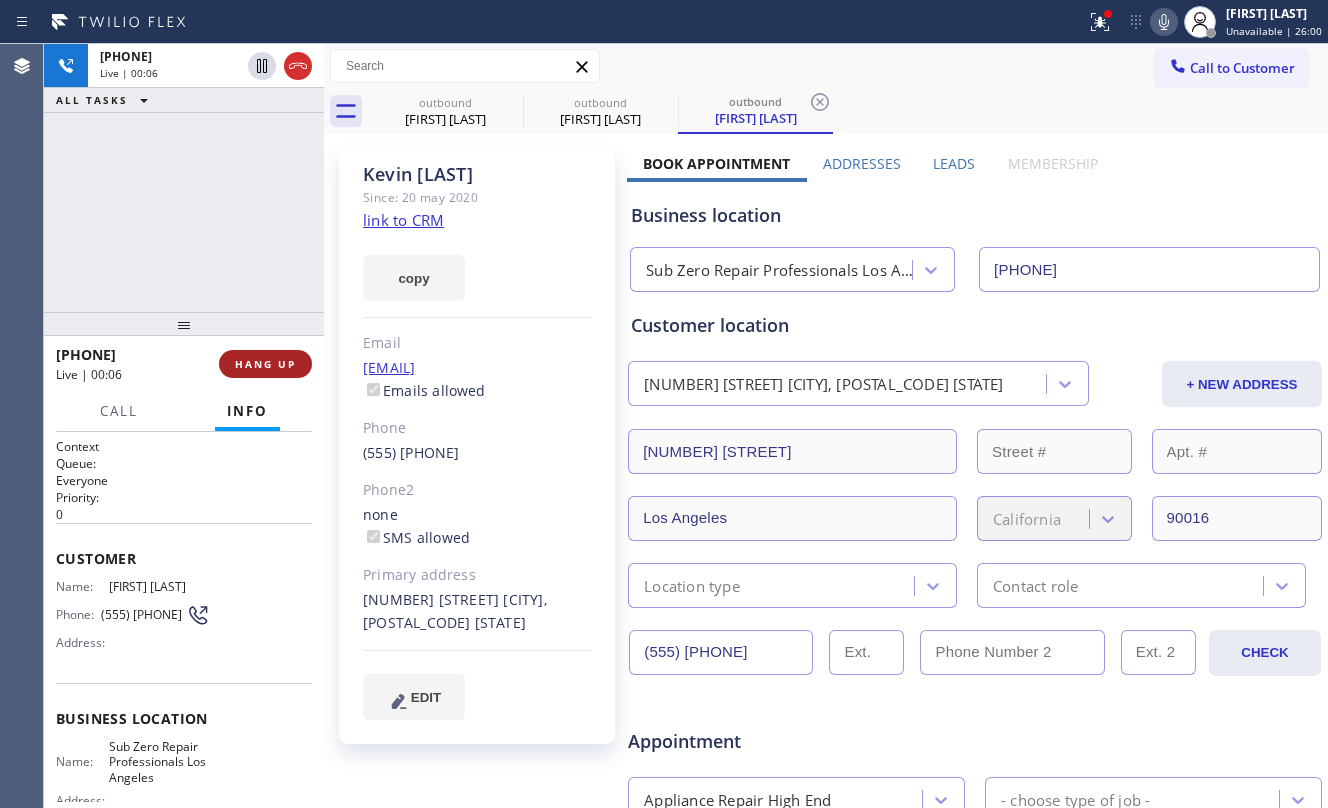 click on "HANG UP" at bounding box center (265, 364) 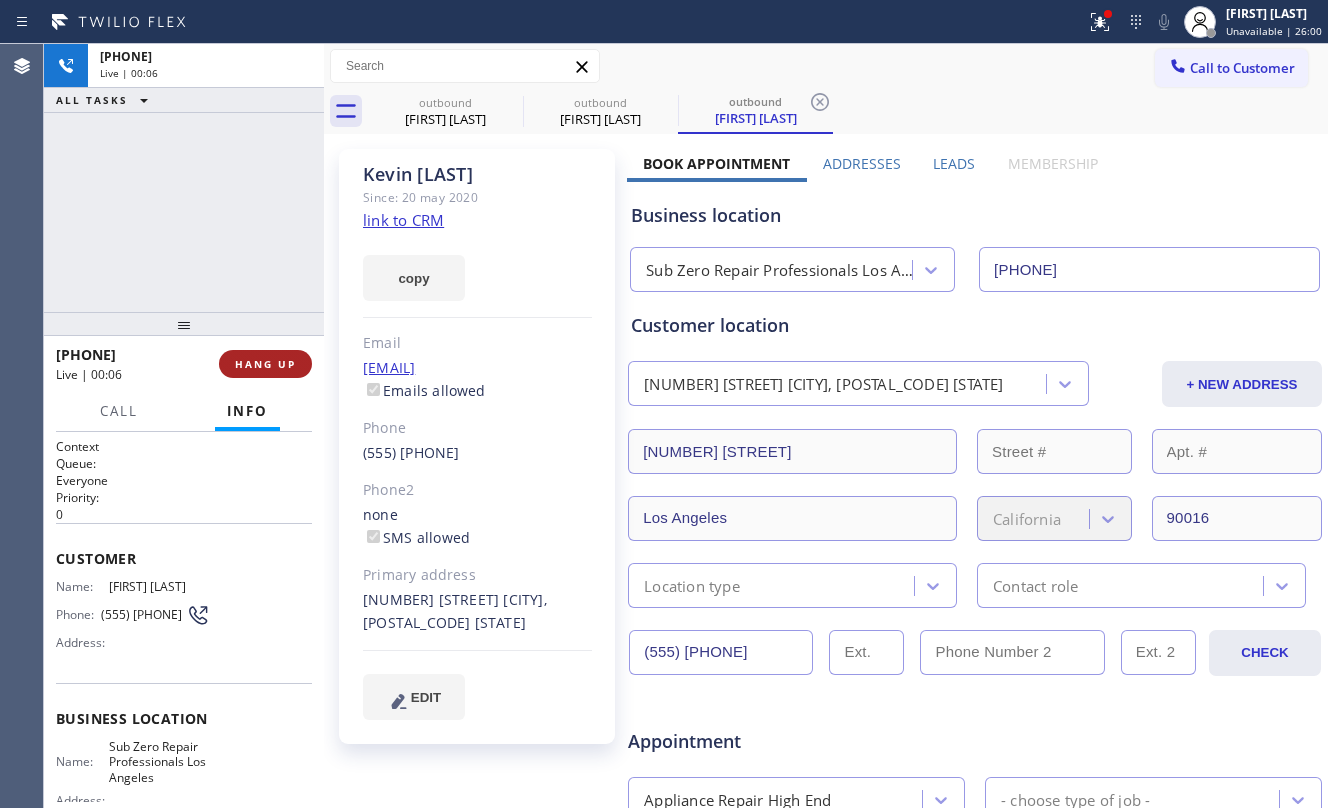 click on "HANG UP" at bounding box center [265, 364] 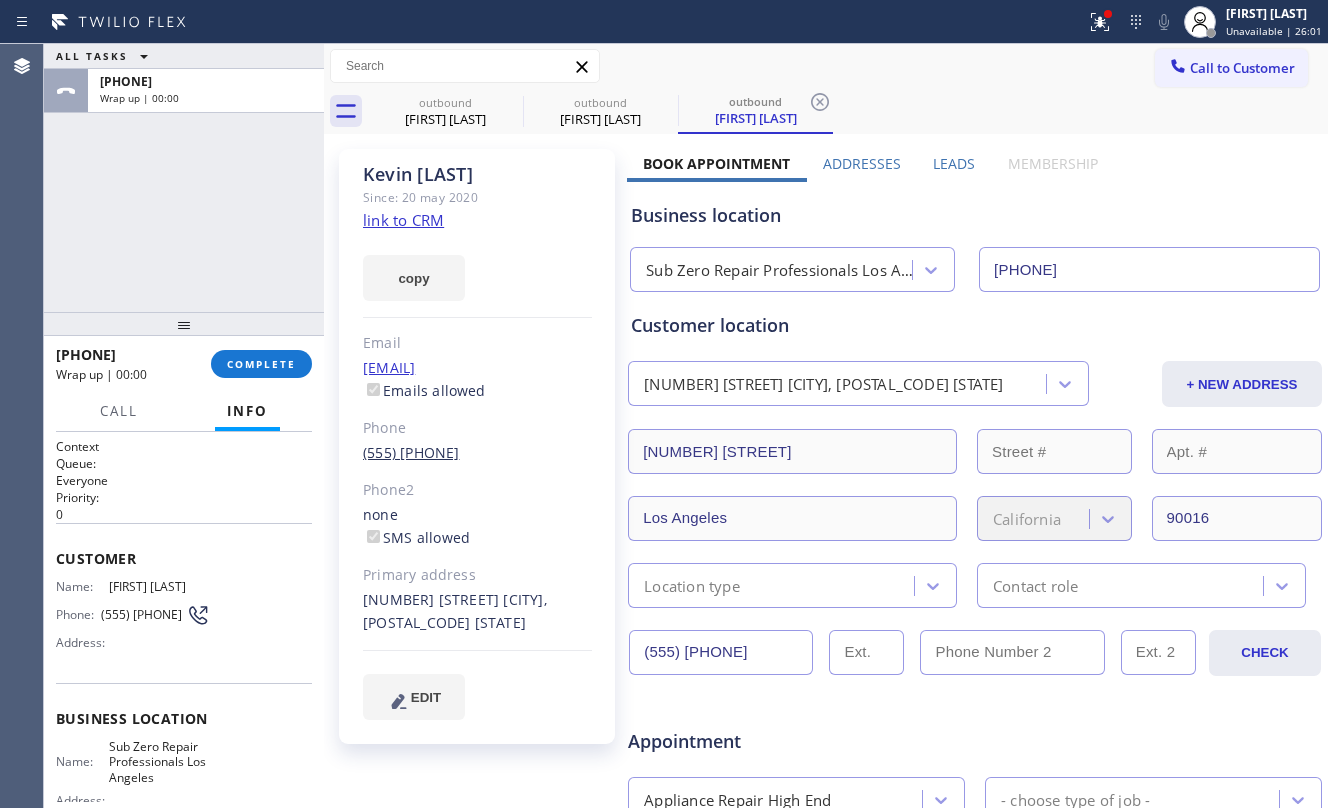 click on "(555) [PHONE]" at bounding box center (411, 452) 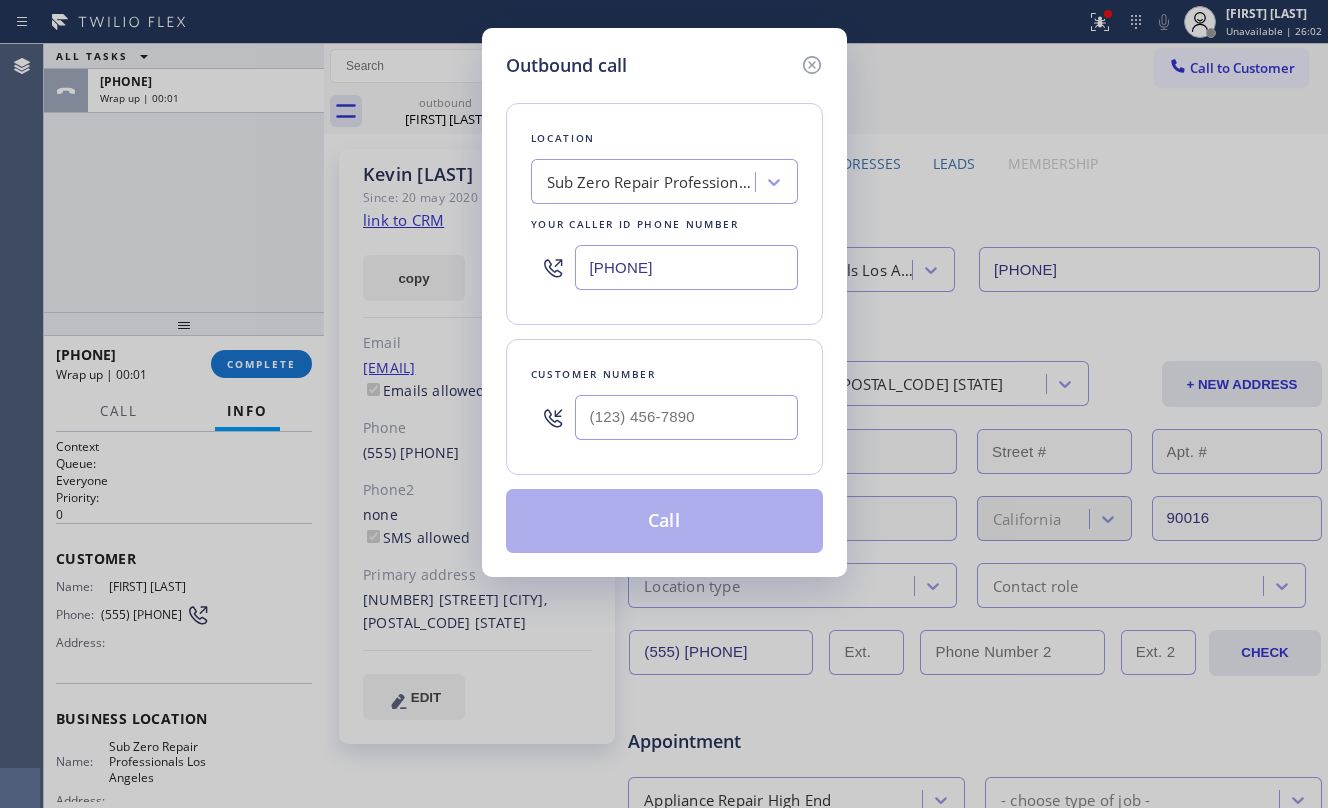 type on "(555) [PHONE]" 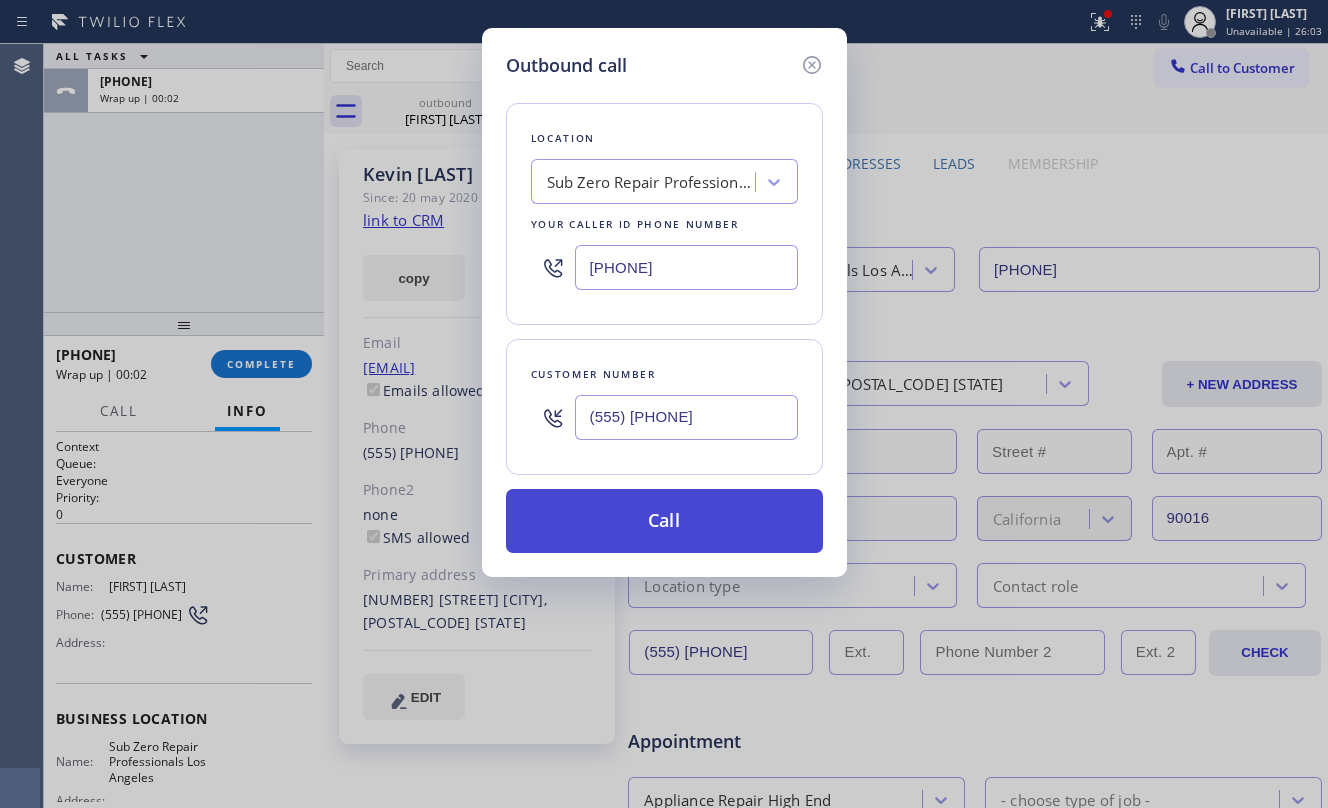 click on "Call" at bounding box center [664, 521] 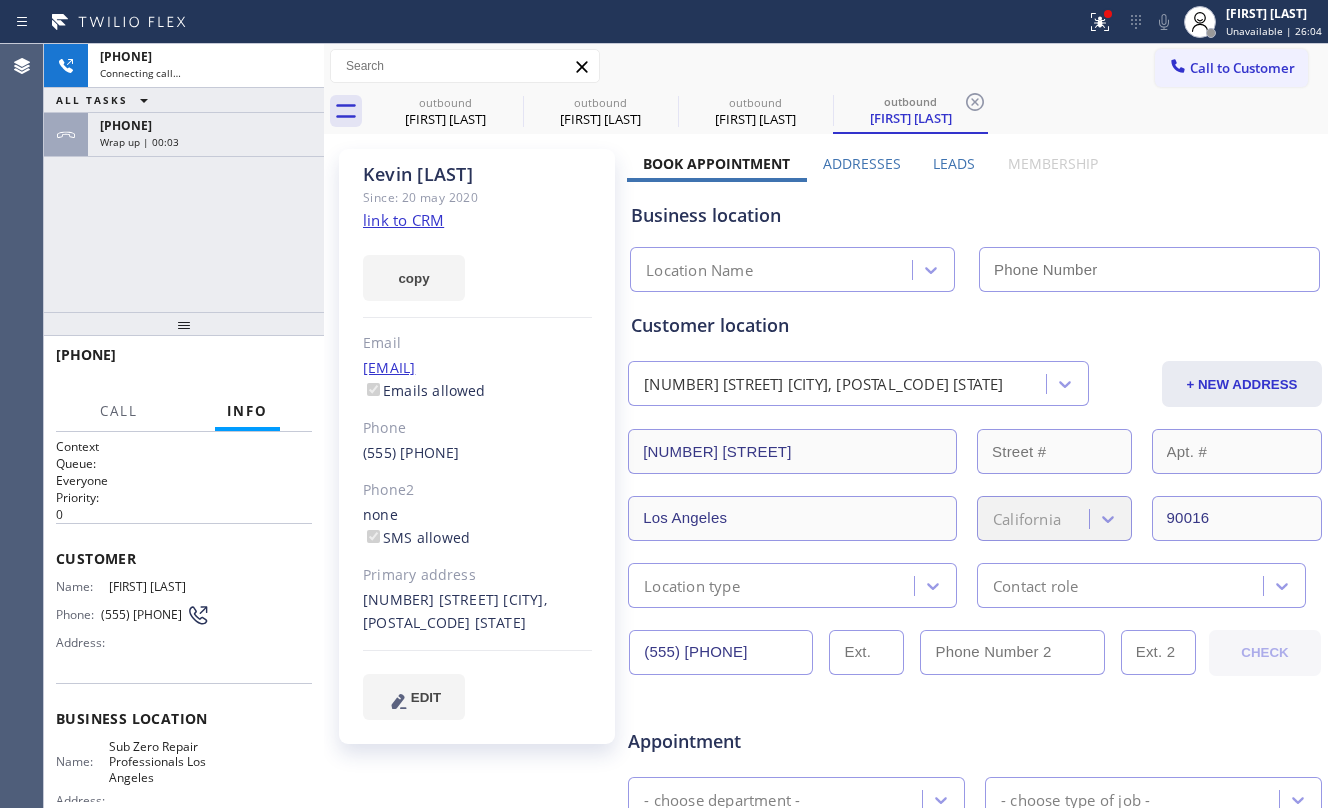click on "[PHONE]" at bounding box center (126, 125) 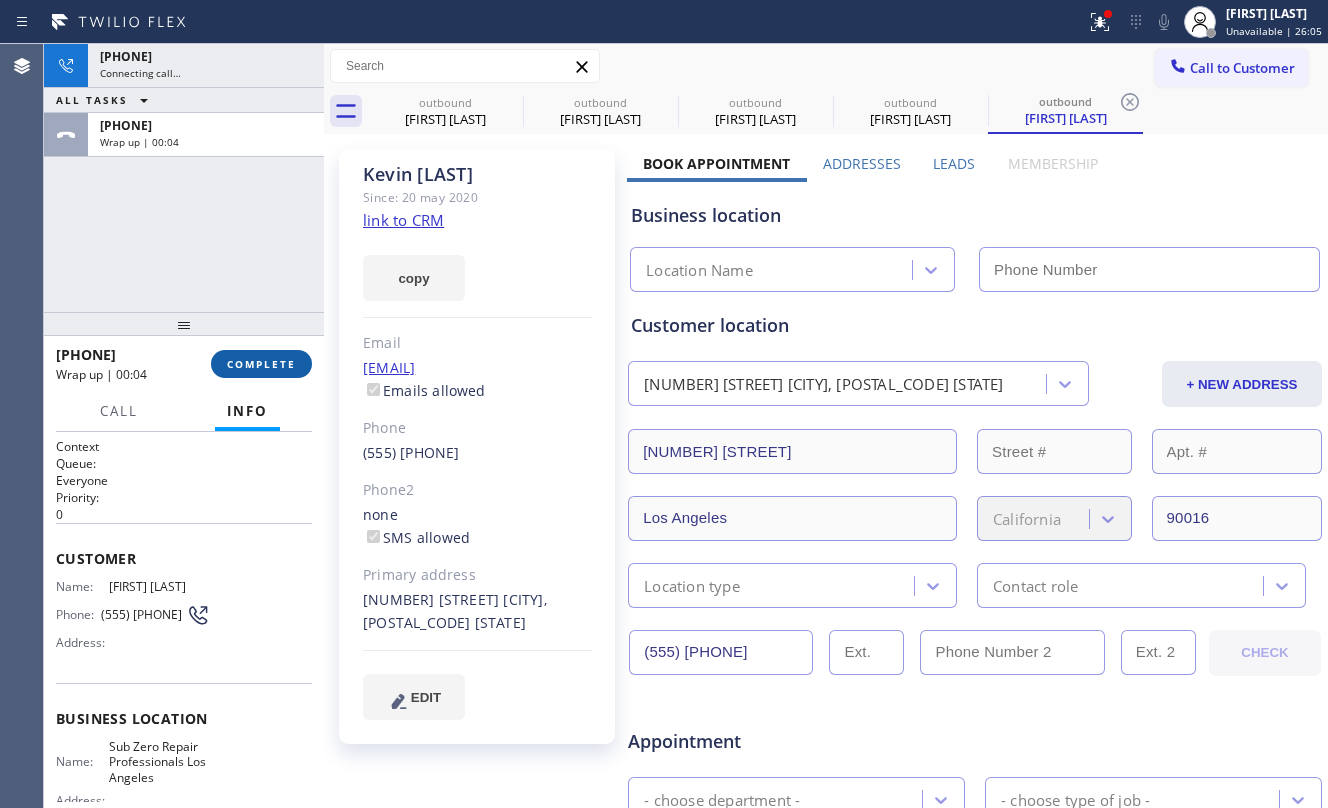 click on "COMPLETE" at bounding box center (261, 364) 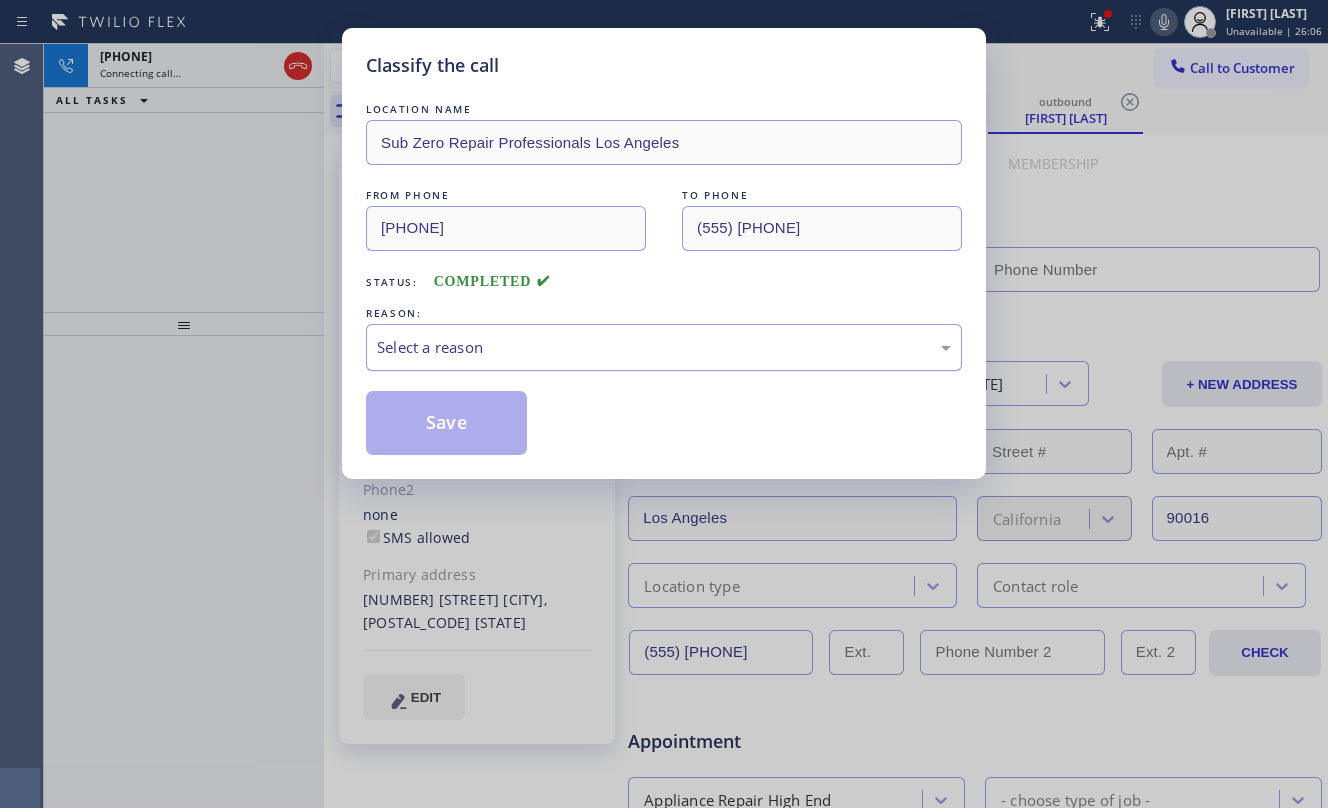 type on "[PHONE]" 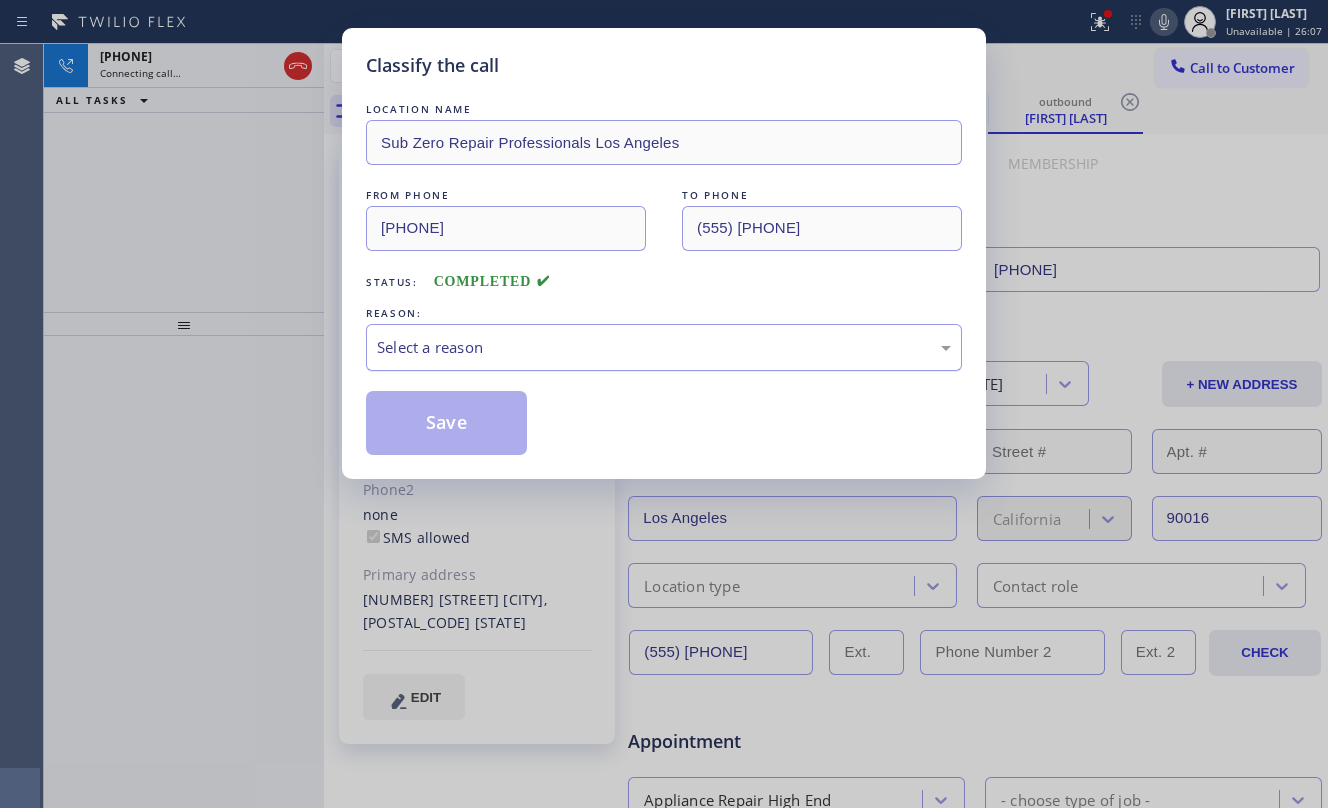 drag, startPoint x: 405, startPoint y: 346, endPoint x: 417, endPoint y: 348, distance: 12.165525 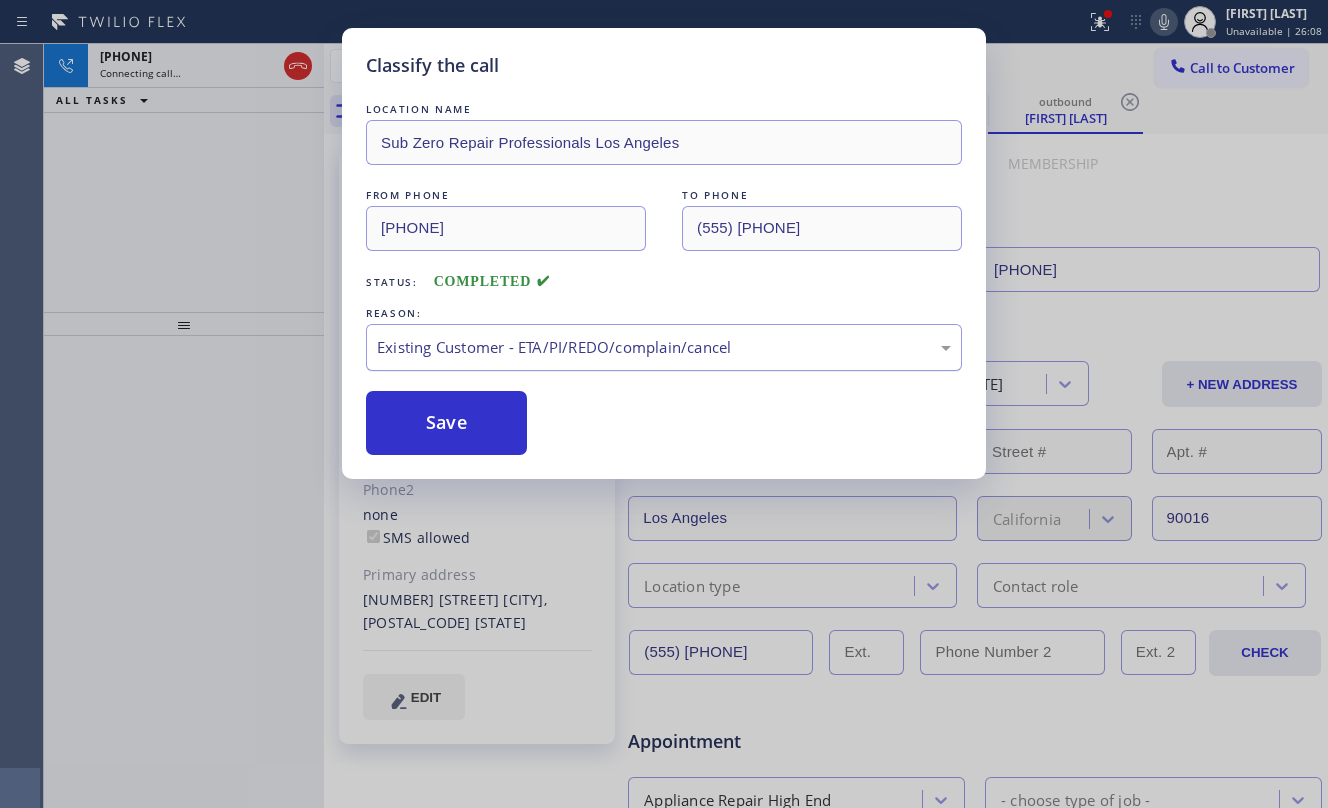 click on "Existing Customer - ETA/PI/REDO/complain/cancel" at bounding box center [664, 347] 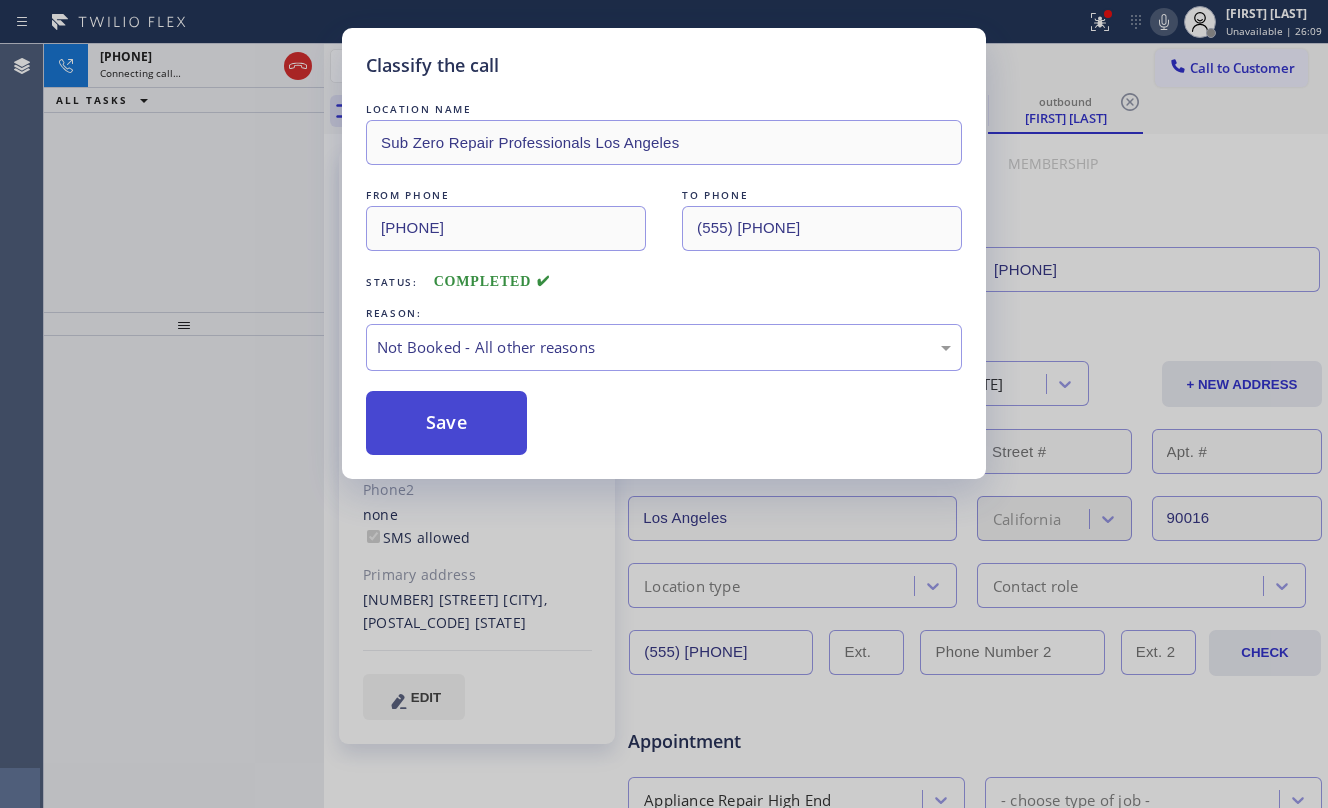 click on "Save" at bounding box center (446, 423) 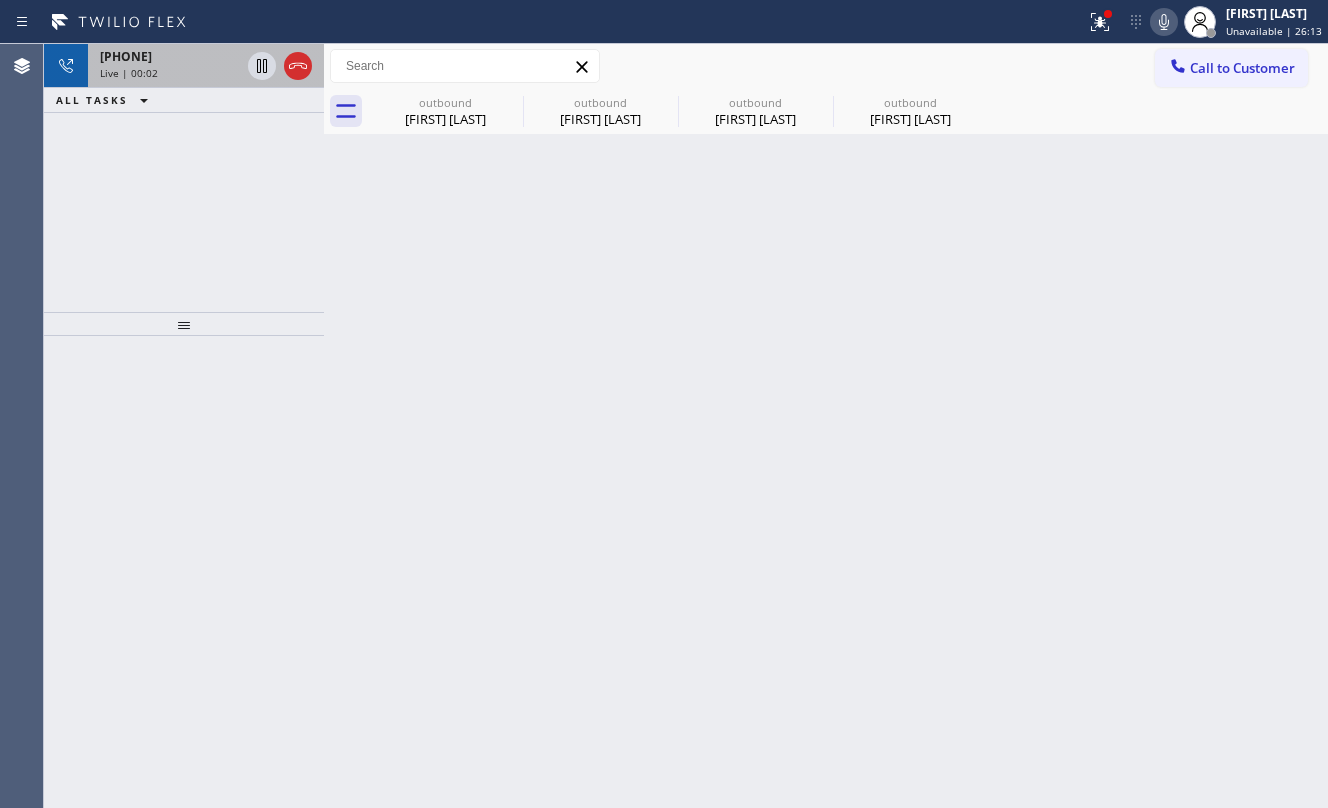 click on "+1[PHONE] Live | 00:02" at bounding box center [184, 66] 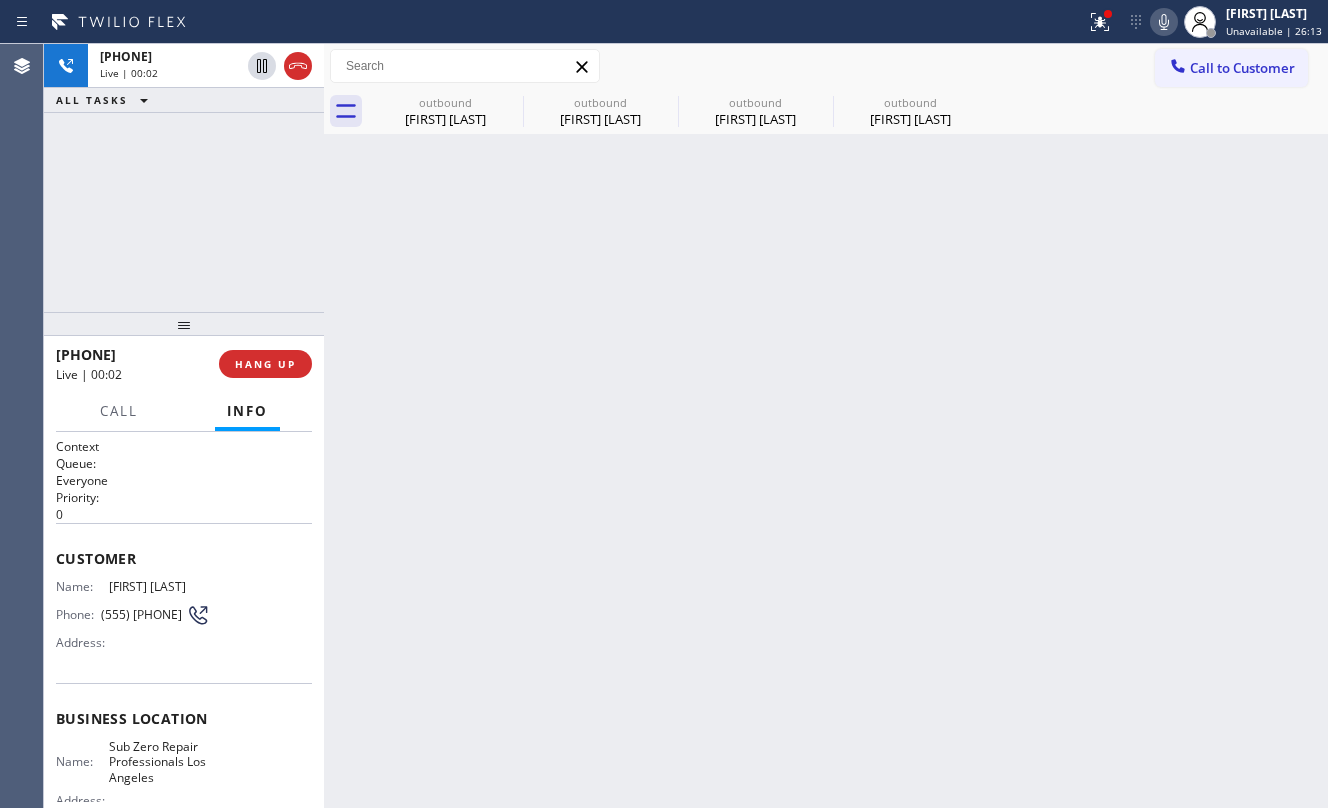 click 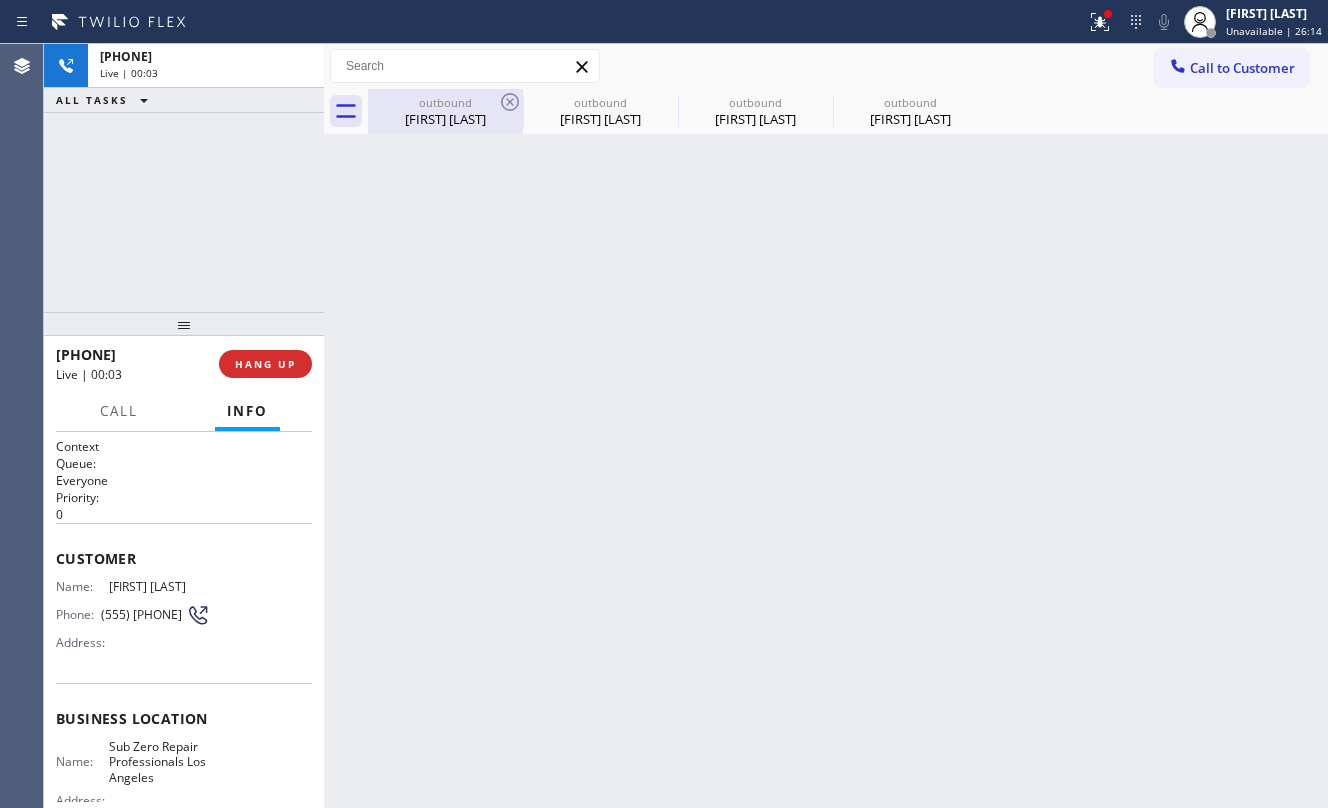click on "[FIRST] [LAST]" at bounding box center (445, 119) 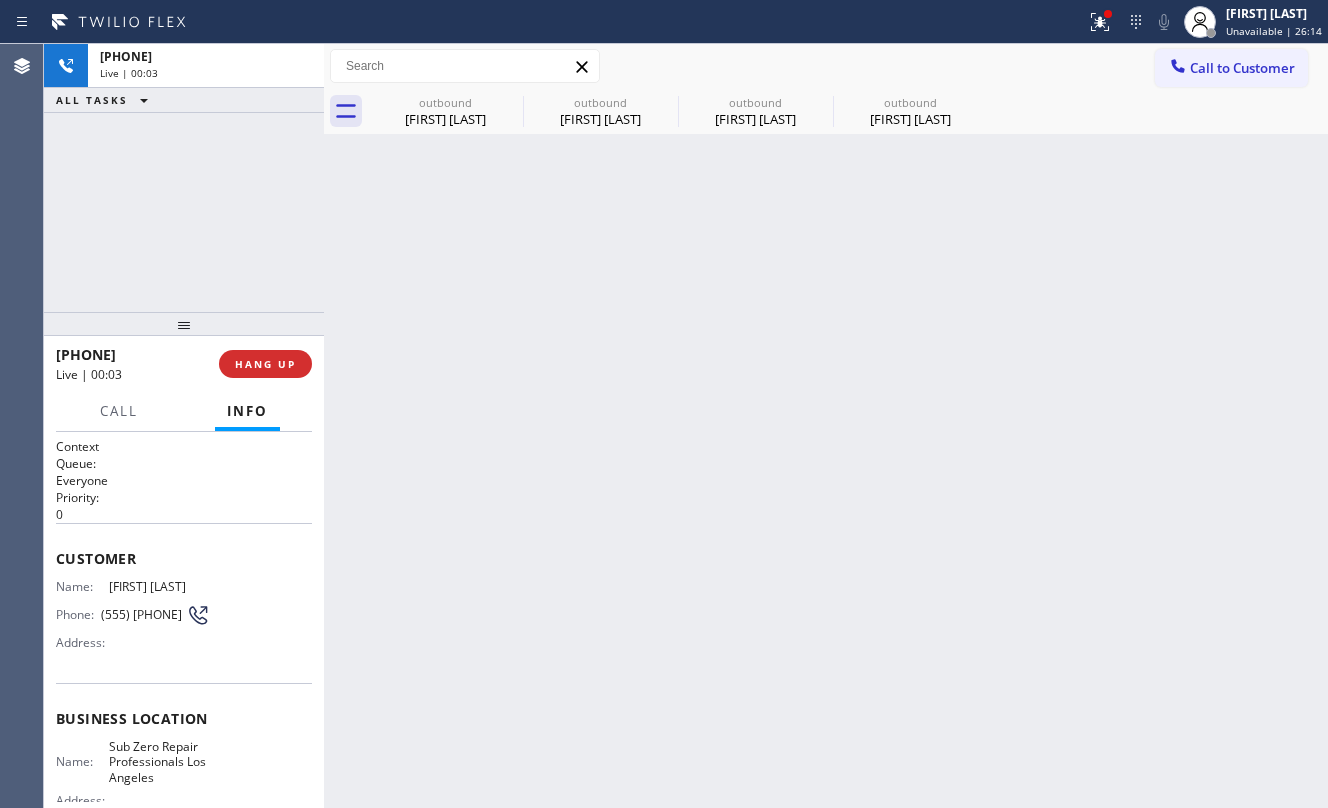 type on "[PHONE]" 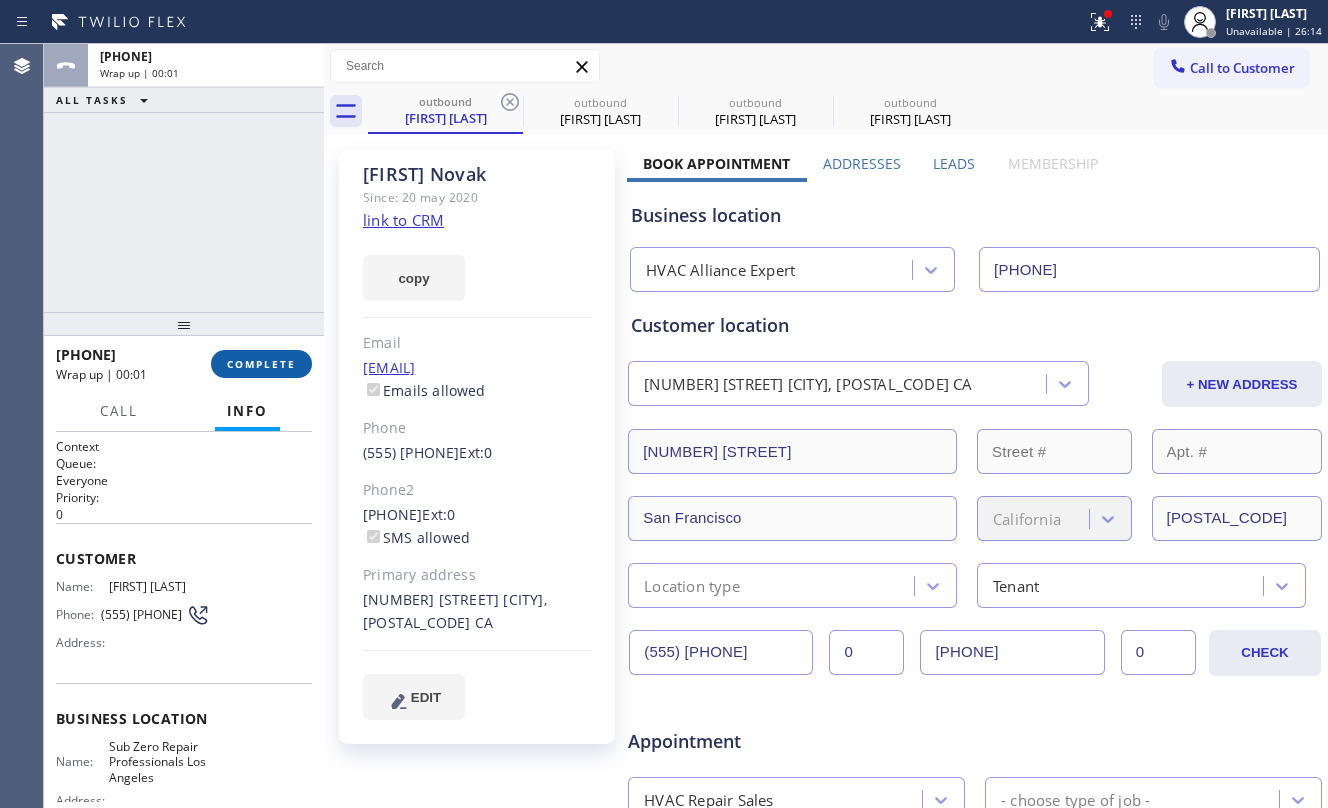 click on "COMPLETE" at bounding box center (261, 364) 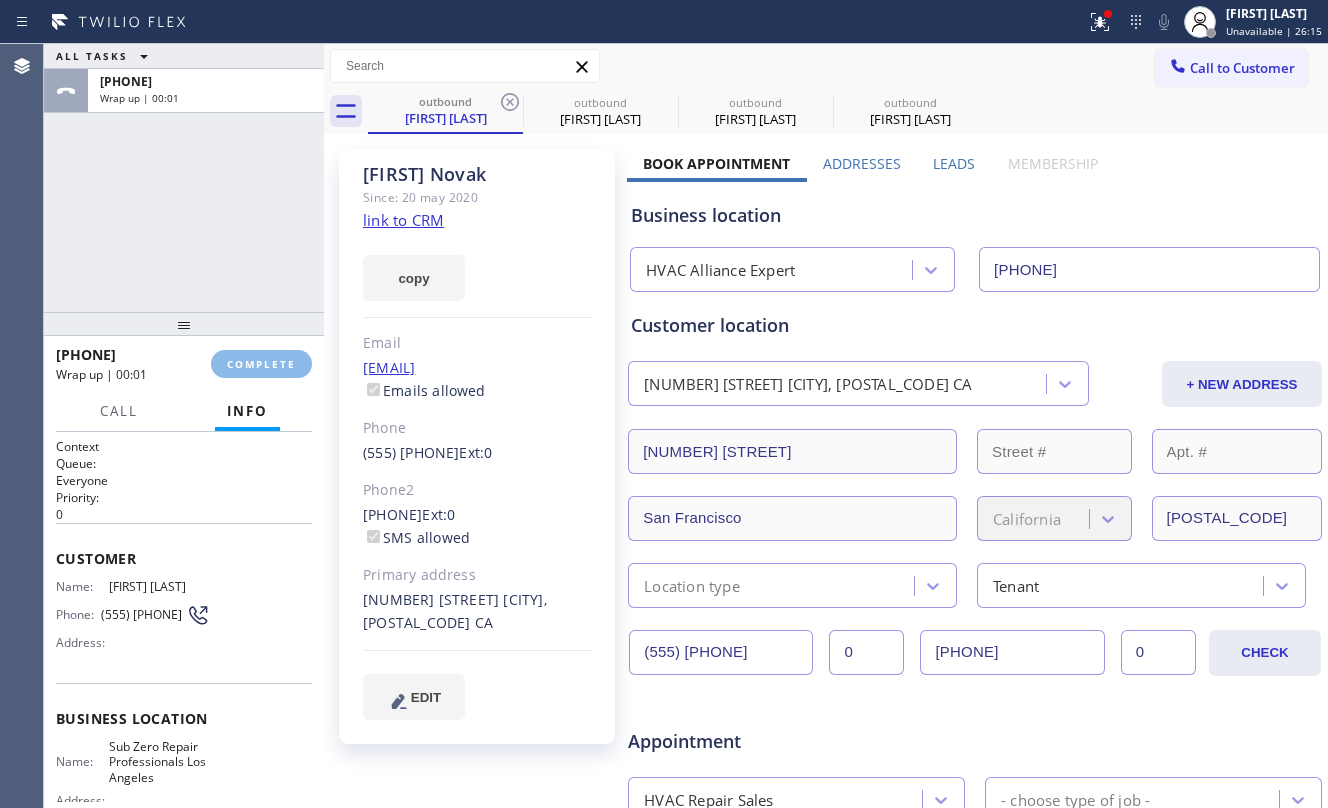 drag, startPoint x: 216, startPoint y: 290, endPoint x: 412, endPoint y: 362, distance: 208.80614 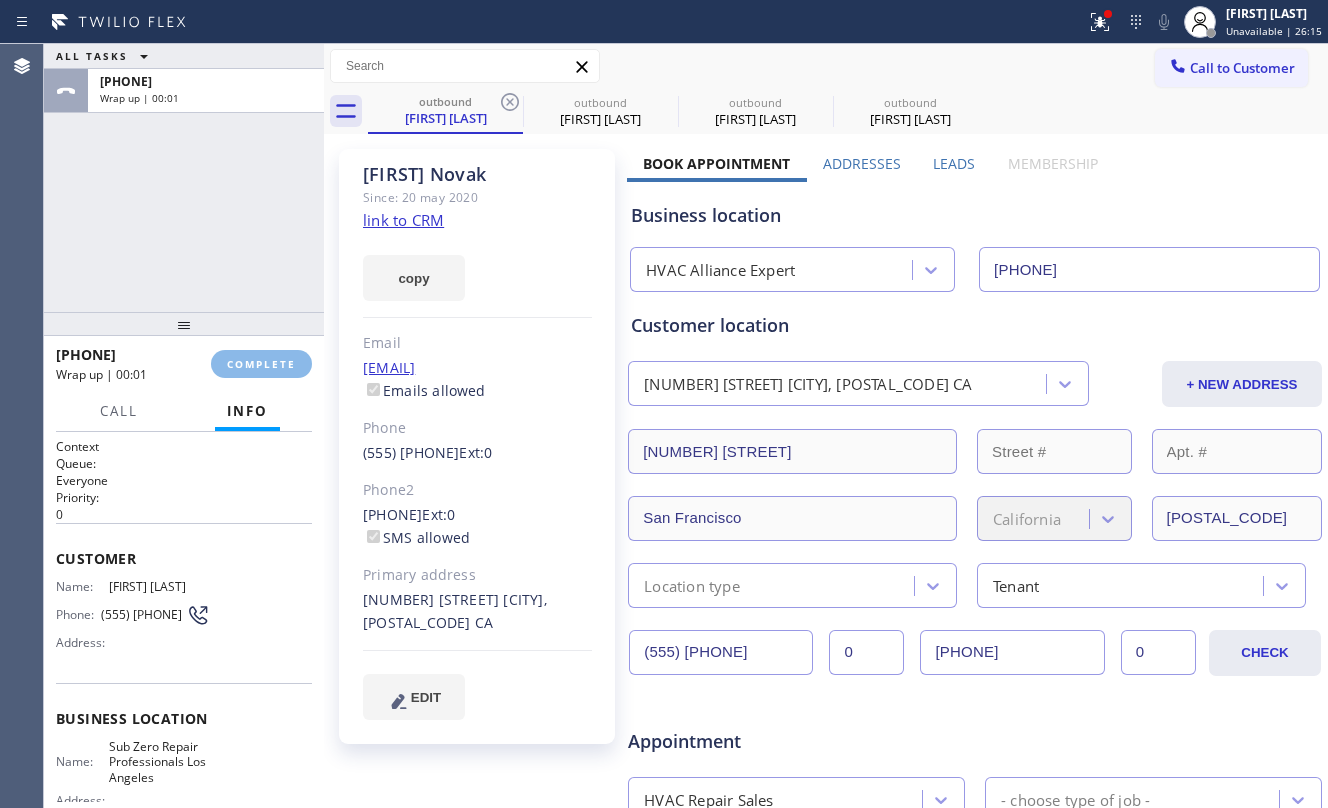 click on "ALL TASKS ALL TASKS ACTIVE TASKS TASKS IN WRAP UP [PHONE] Wrap up | 00:01" at bounding box center (184, 178) 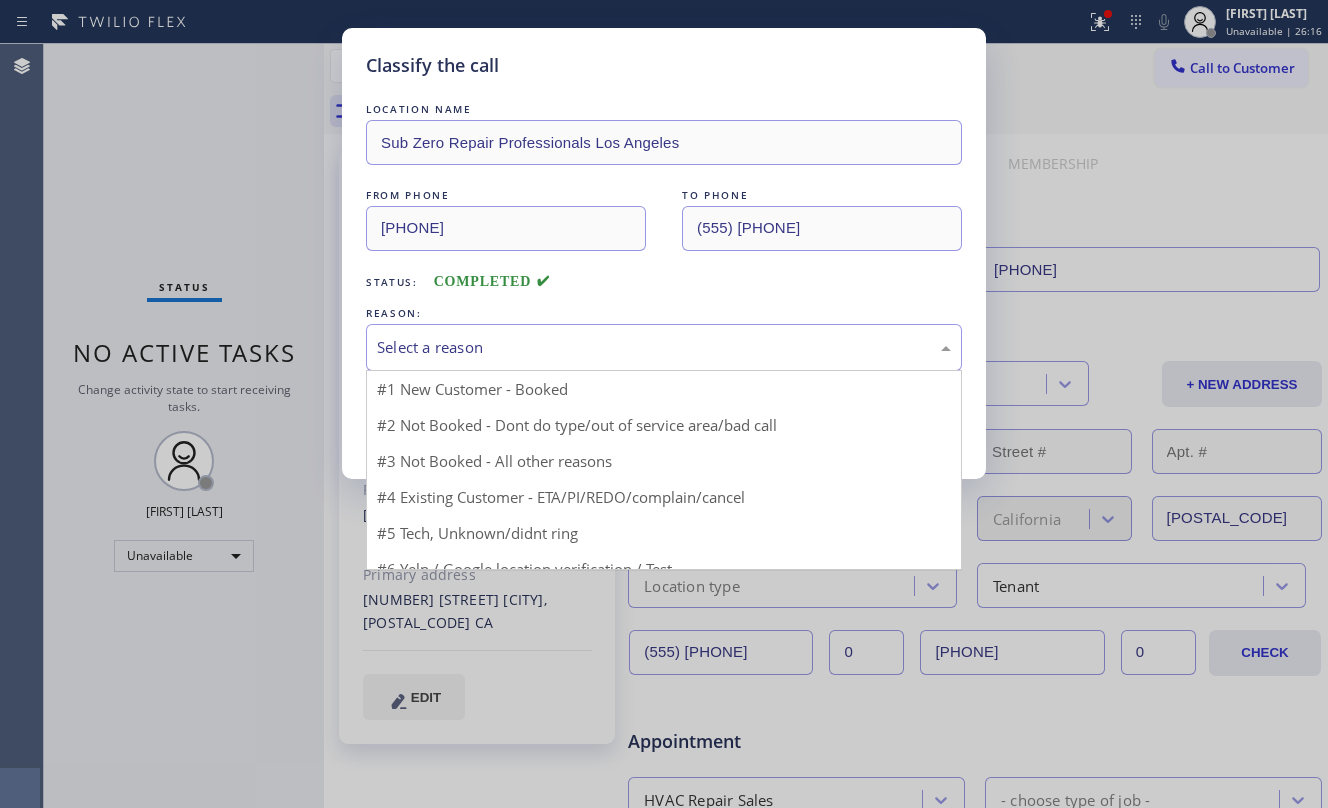 click on "Select a reason" at bounding box center [664, 347] 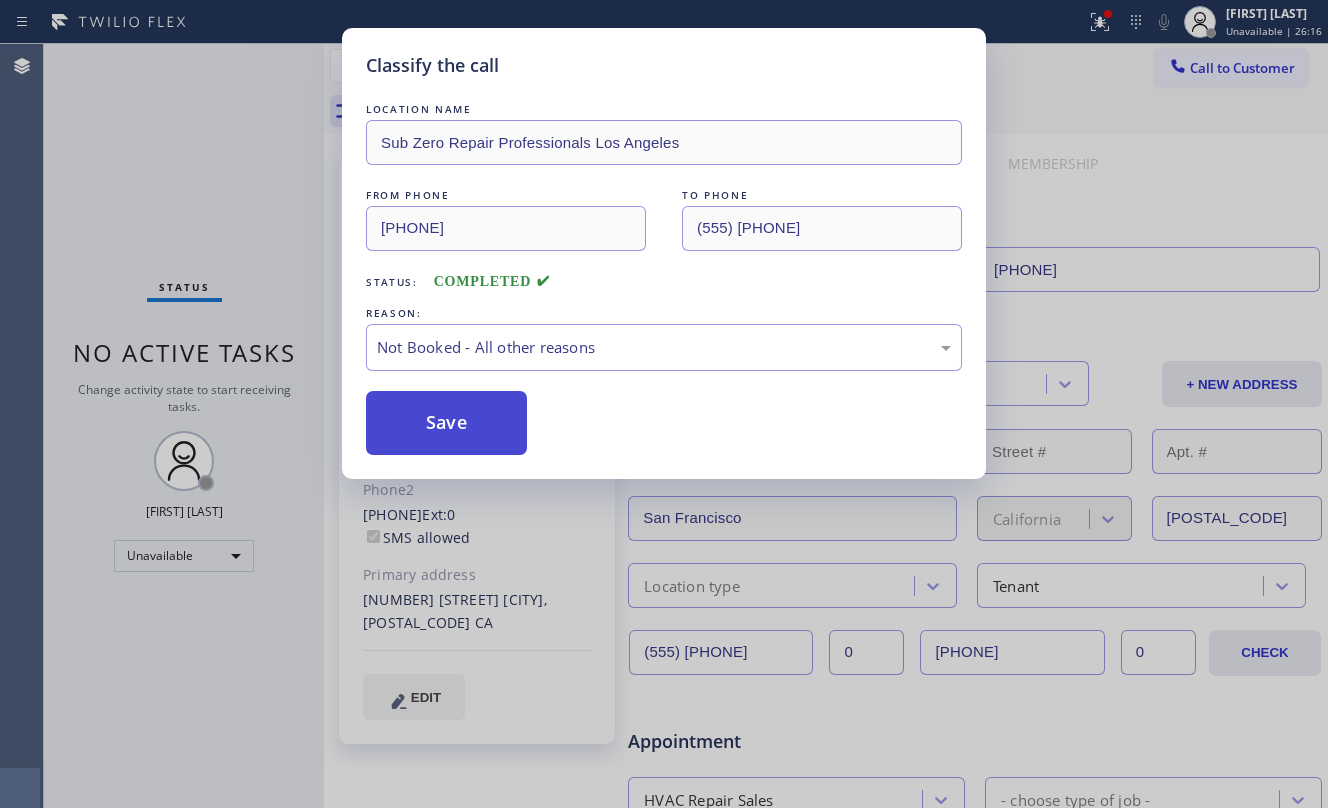 click on "Save" at bounding box center [446, 423] 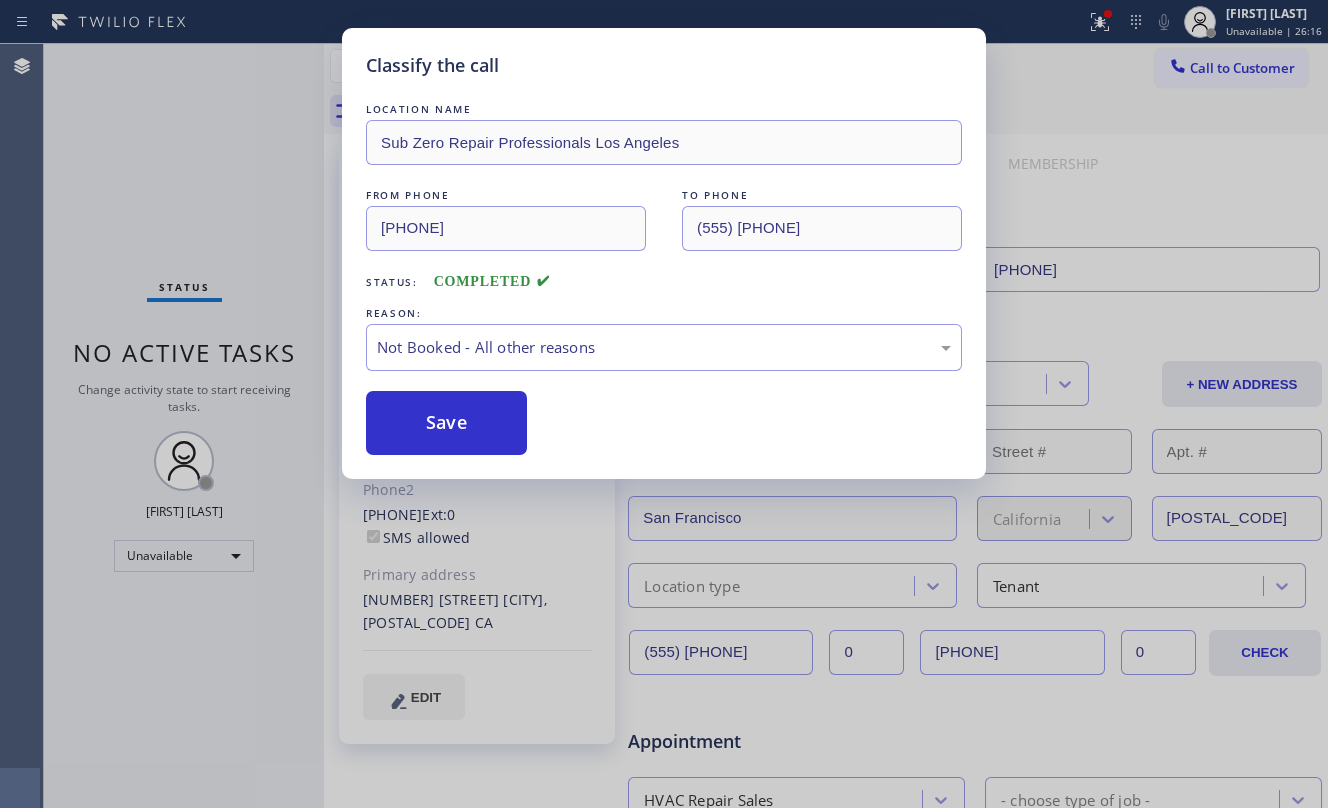 type on "[PHONE]" 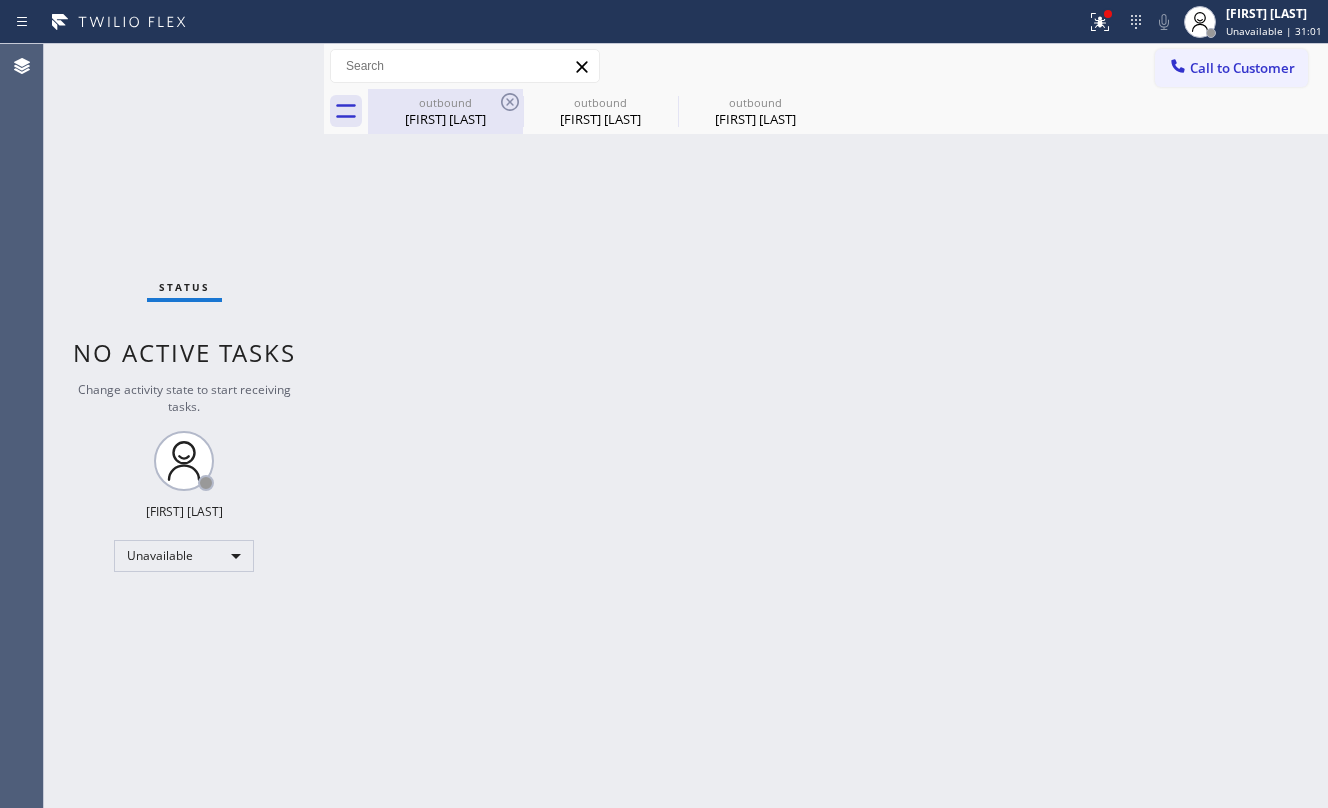 click on "outbound" at bounding box center (445, 102) 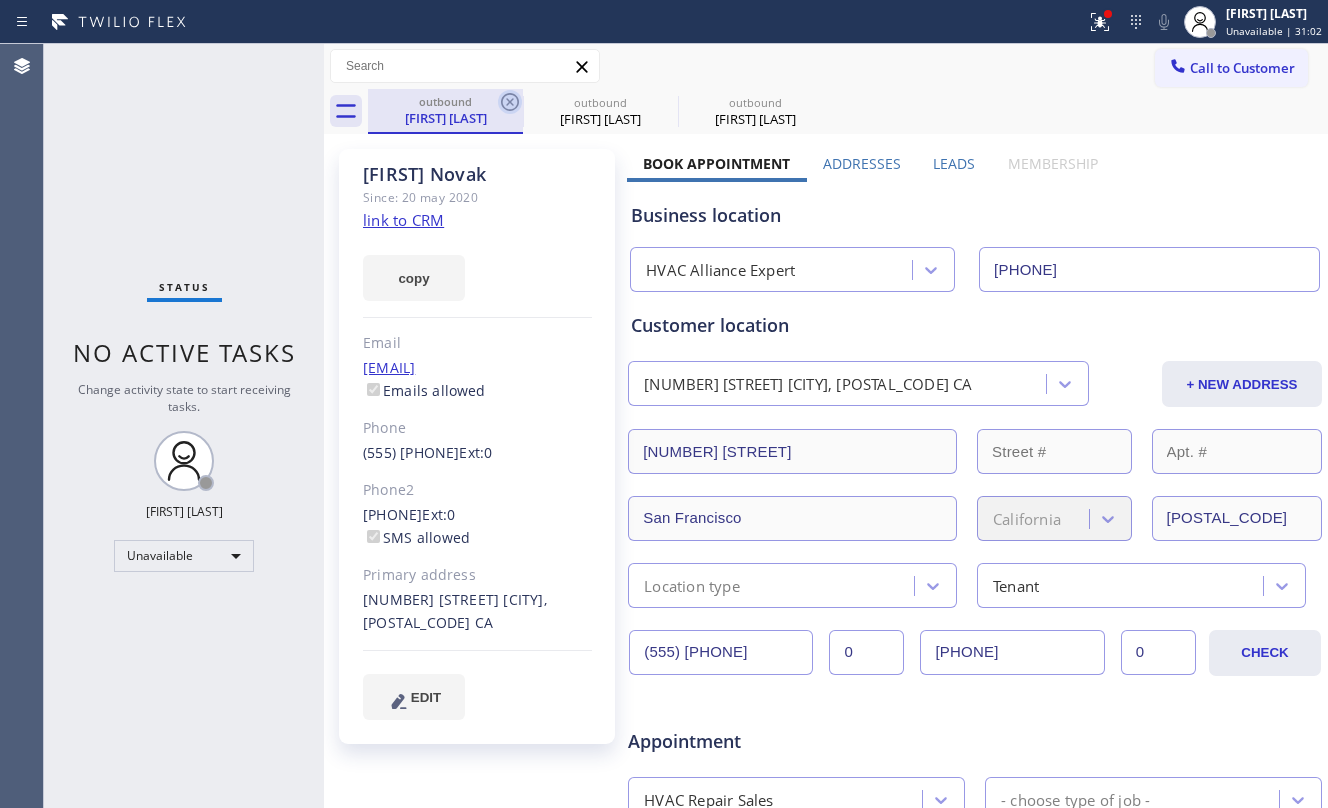 click 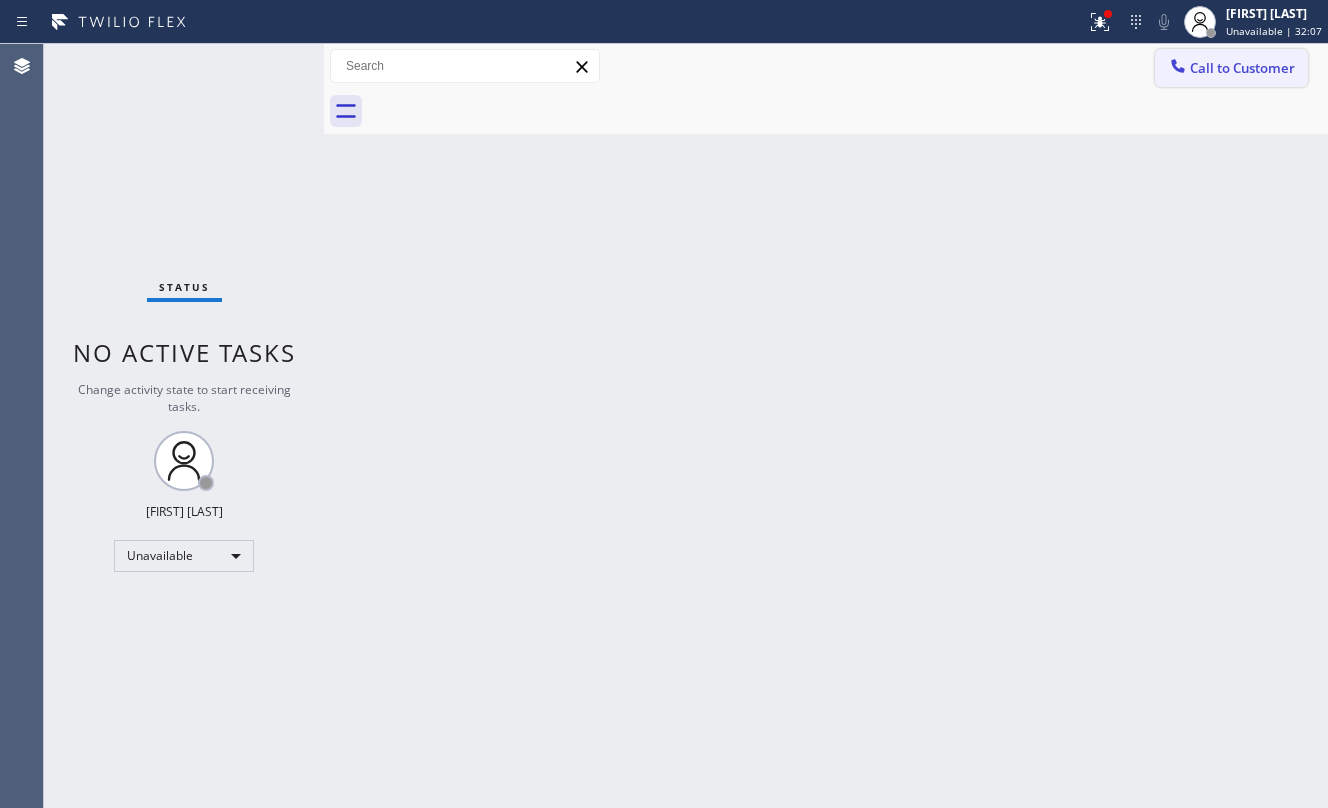 click on "Call to Customer" at bounding box center [1231, 68] 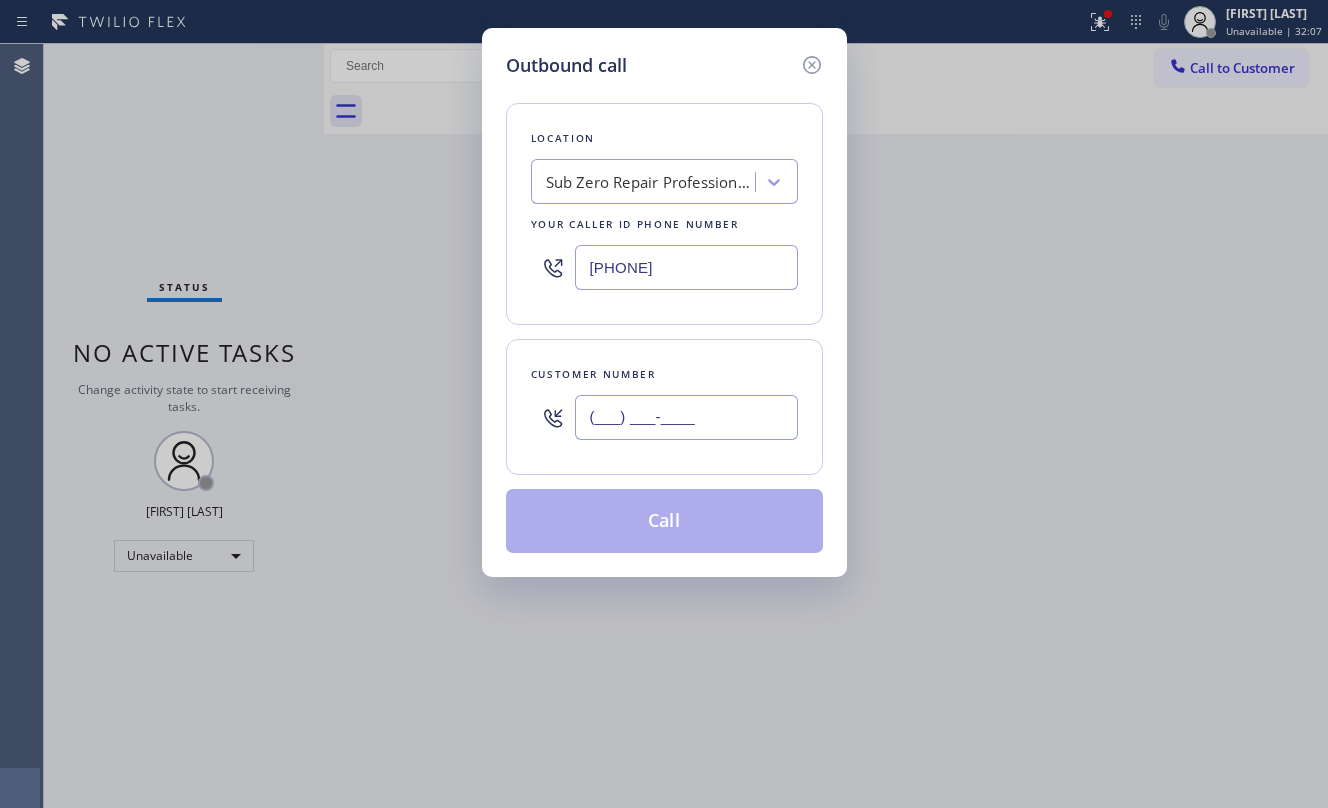 click on "(___) ___-____" at bounding box center [686, 417] 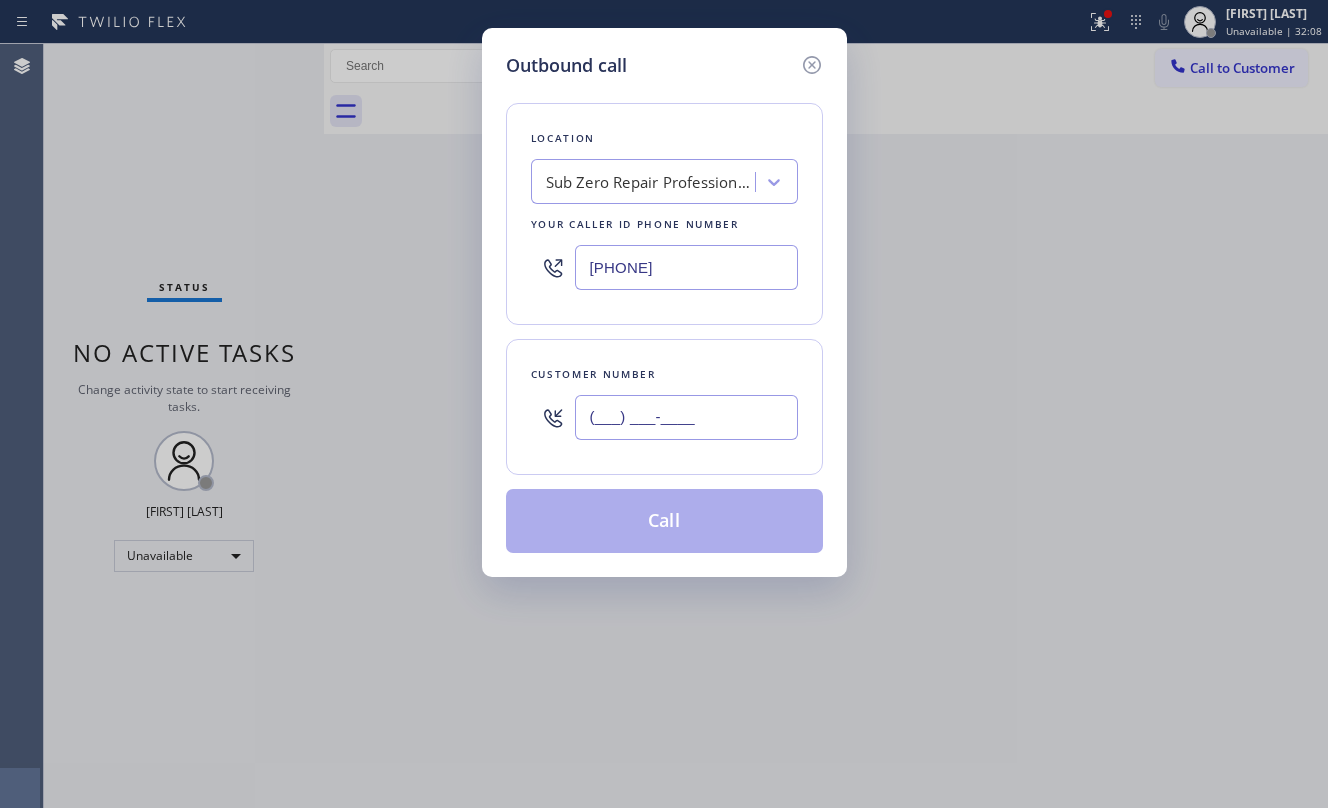 paste on "([PHONE])" 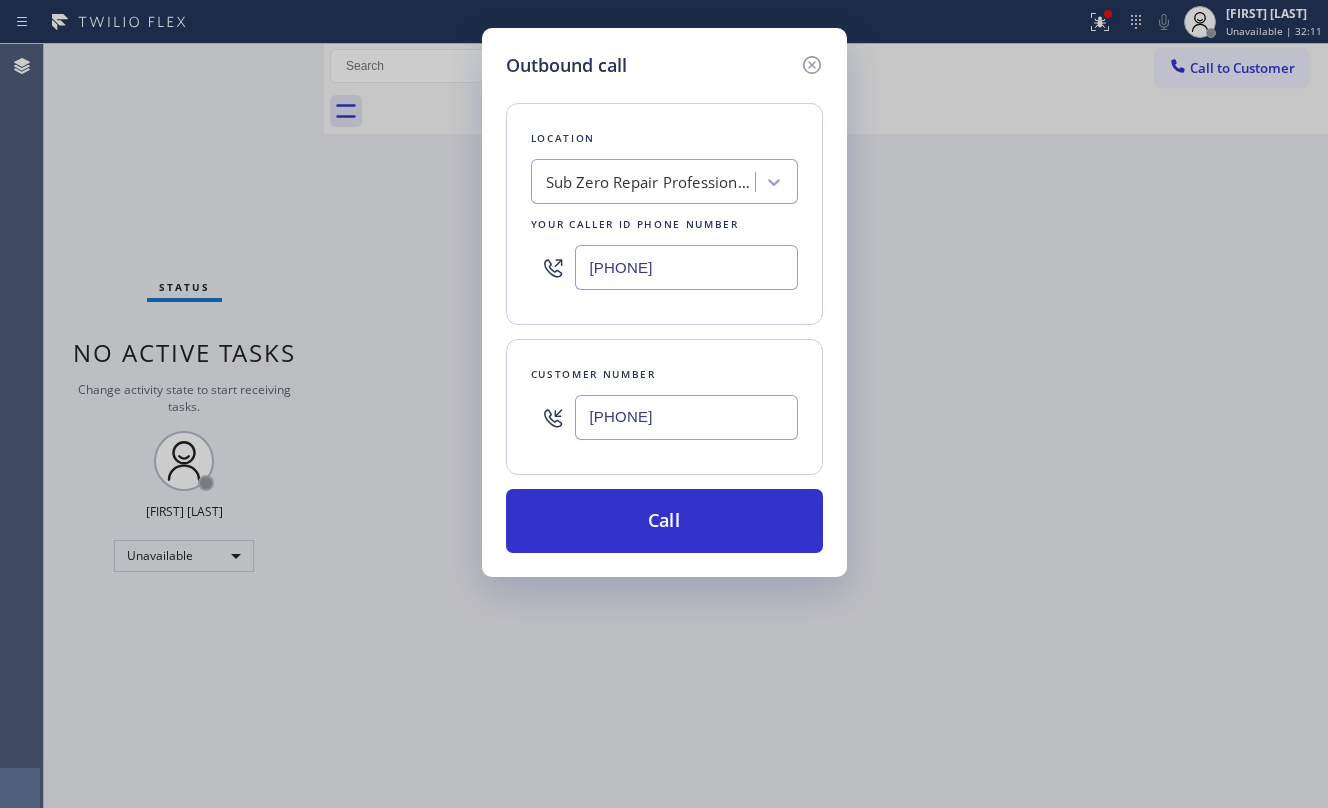 type on "[PHONE]" 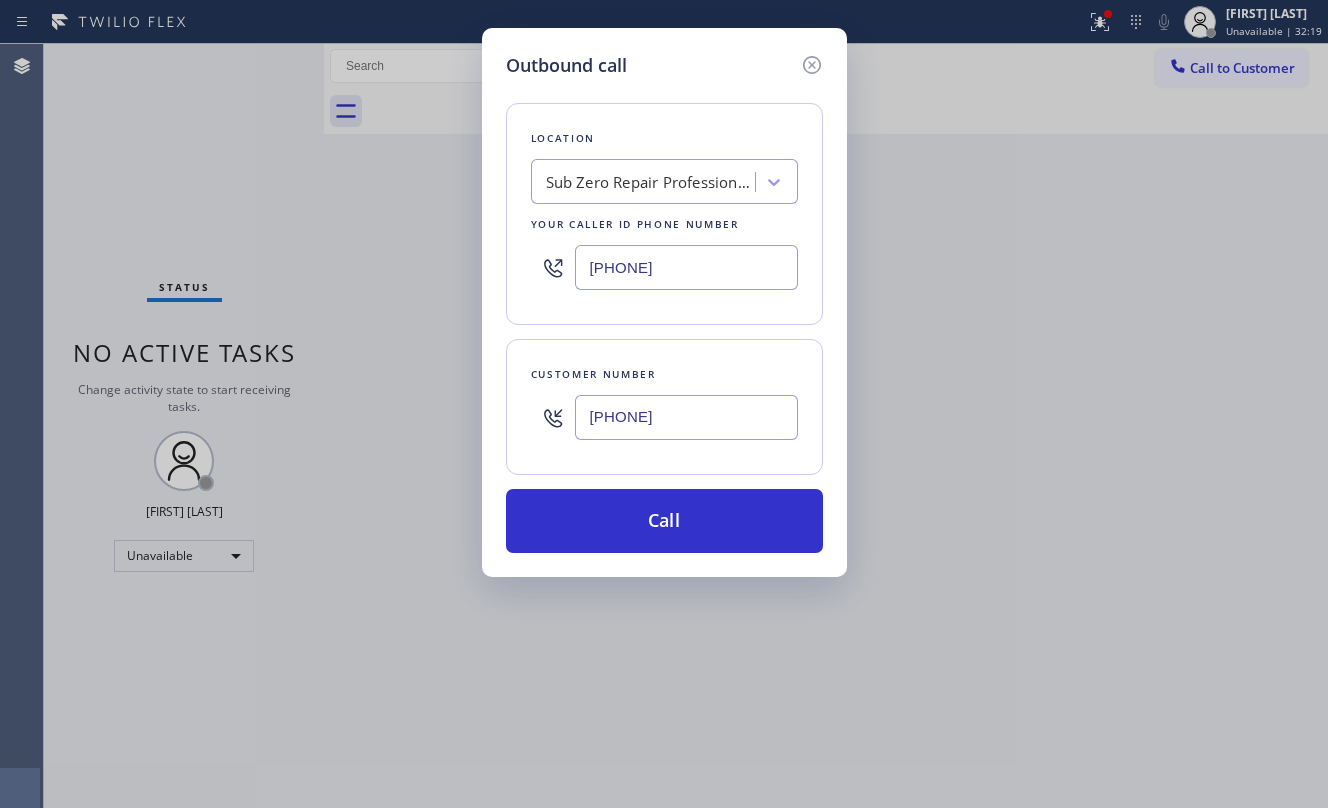 click on "[PHONE]" at bounding box center [686, 267] 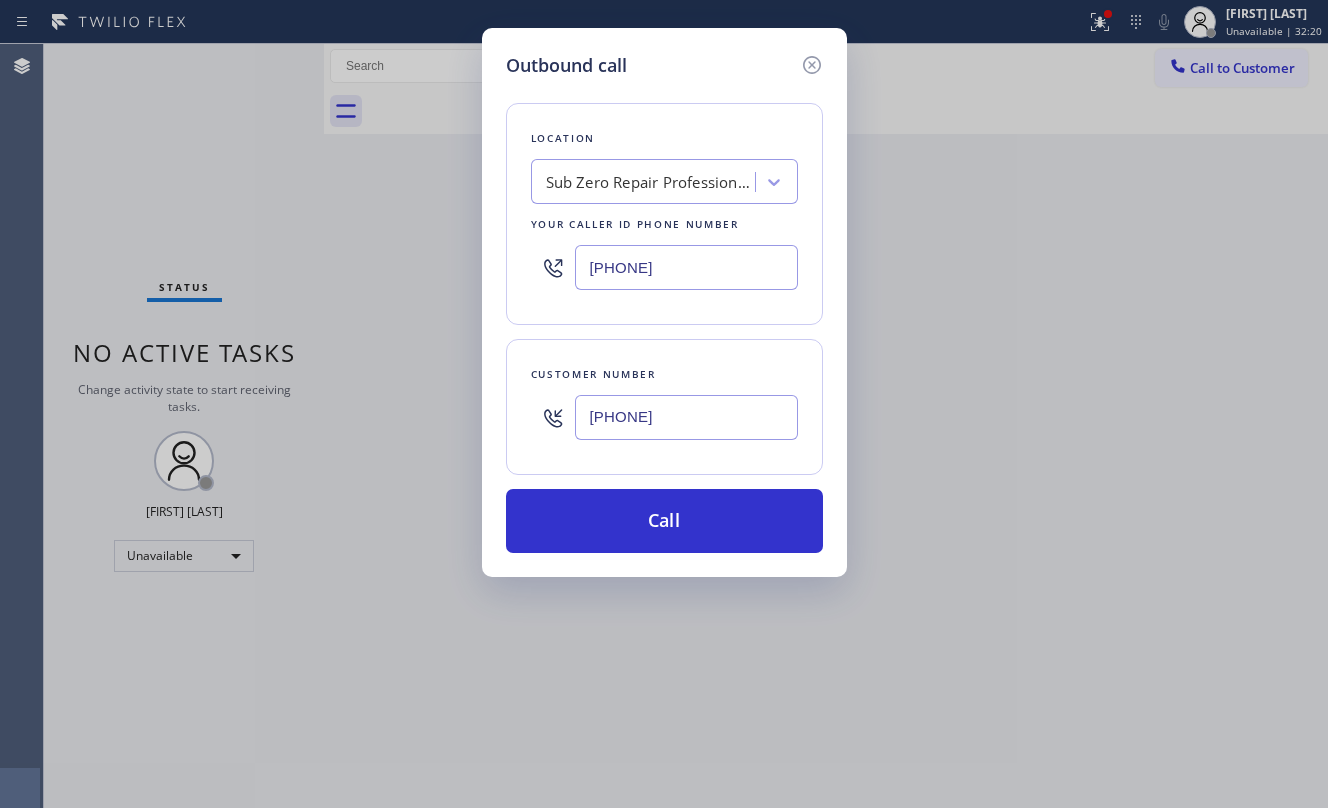 paste on "(555) [PHONE]" 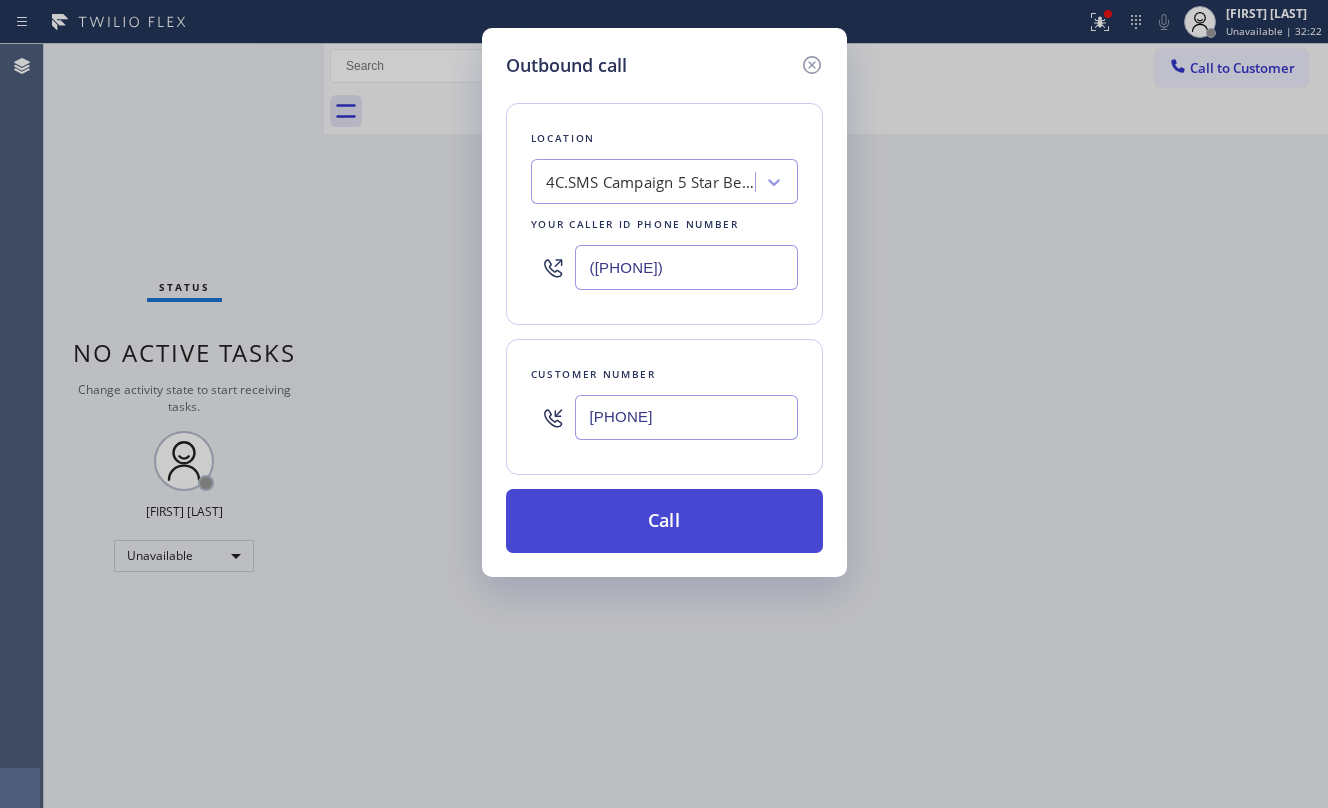 type on "([PHONE])" 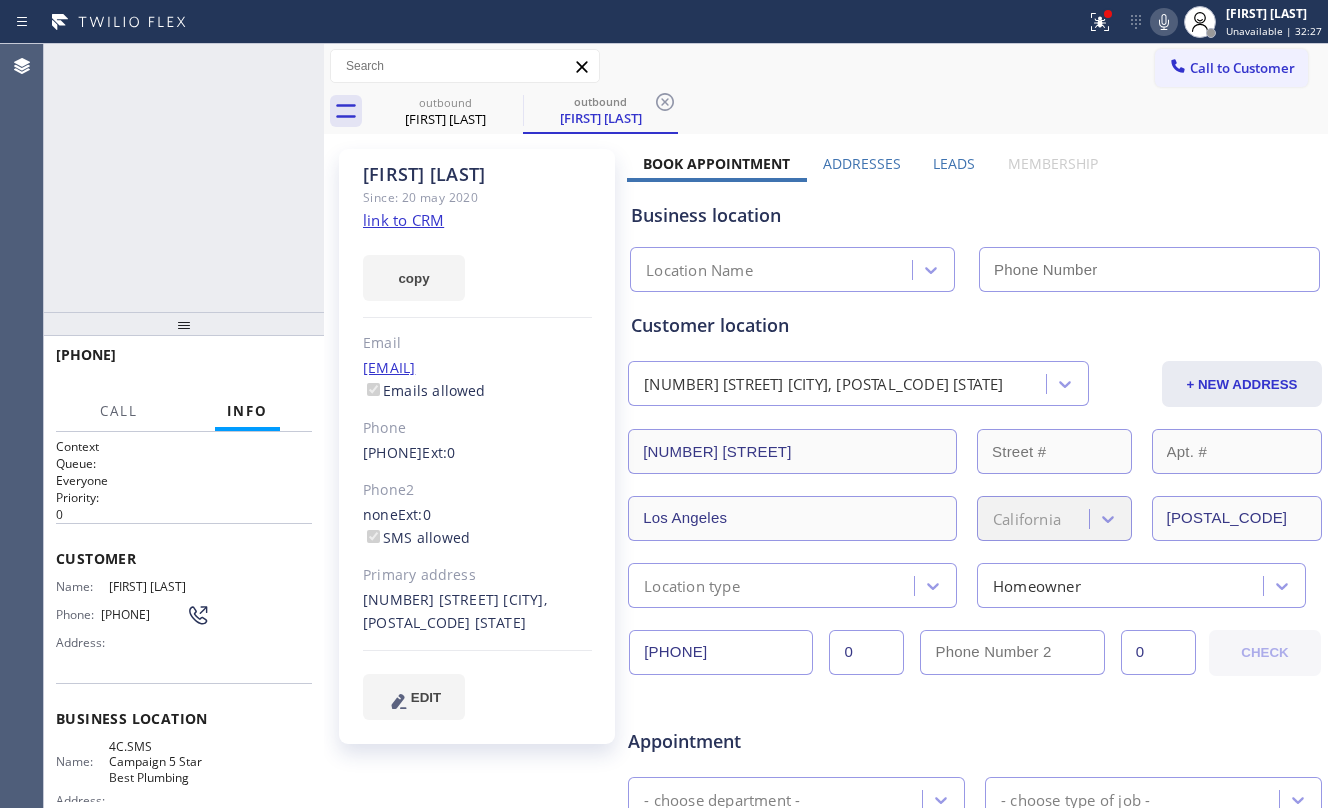 type on "([PHONE])" 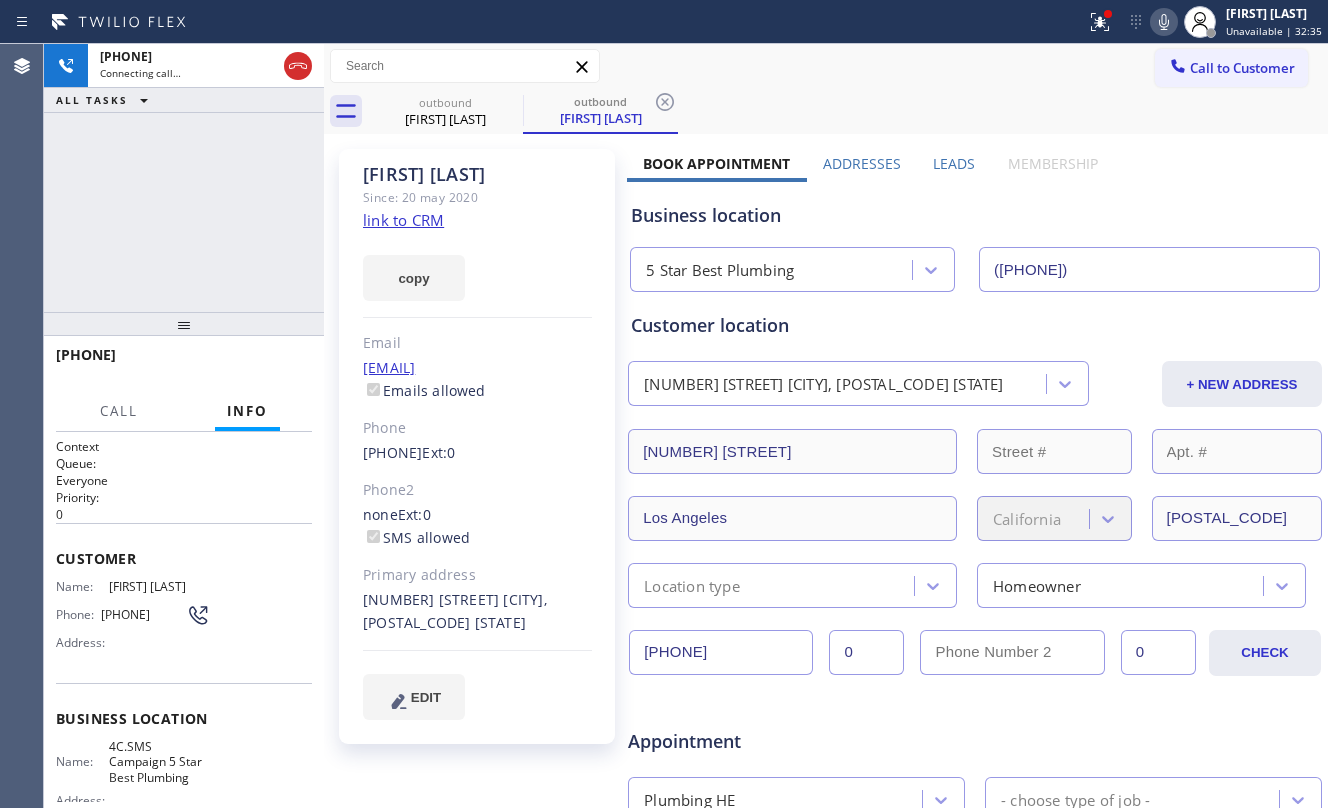 click on "[FIRST] [LAST]" at bounding box center [445, 119] 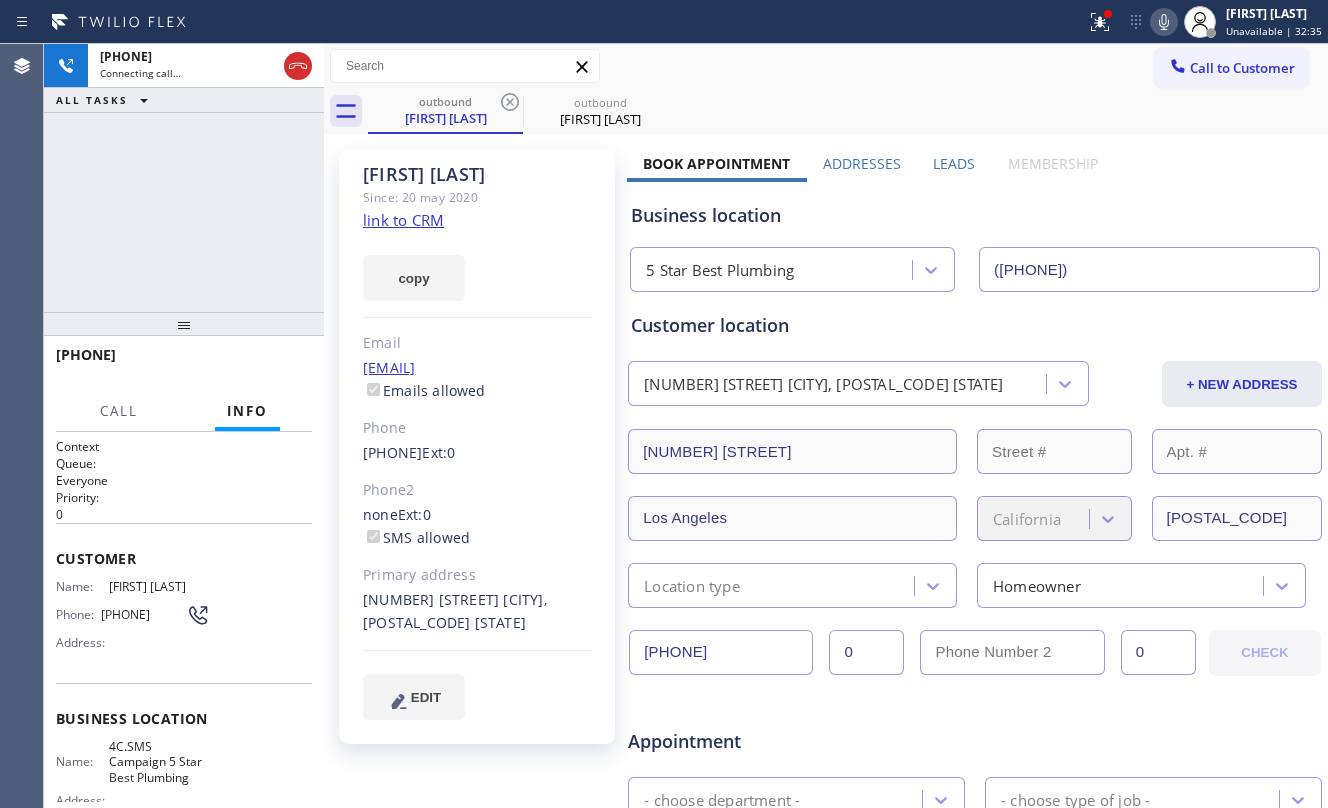 click on "+[PHONE] Connecting call… ALL TASKS ALL TASKS ACTIVE TASKS TASKS IN WRAP UP" at bounding box center (184, 178) 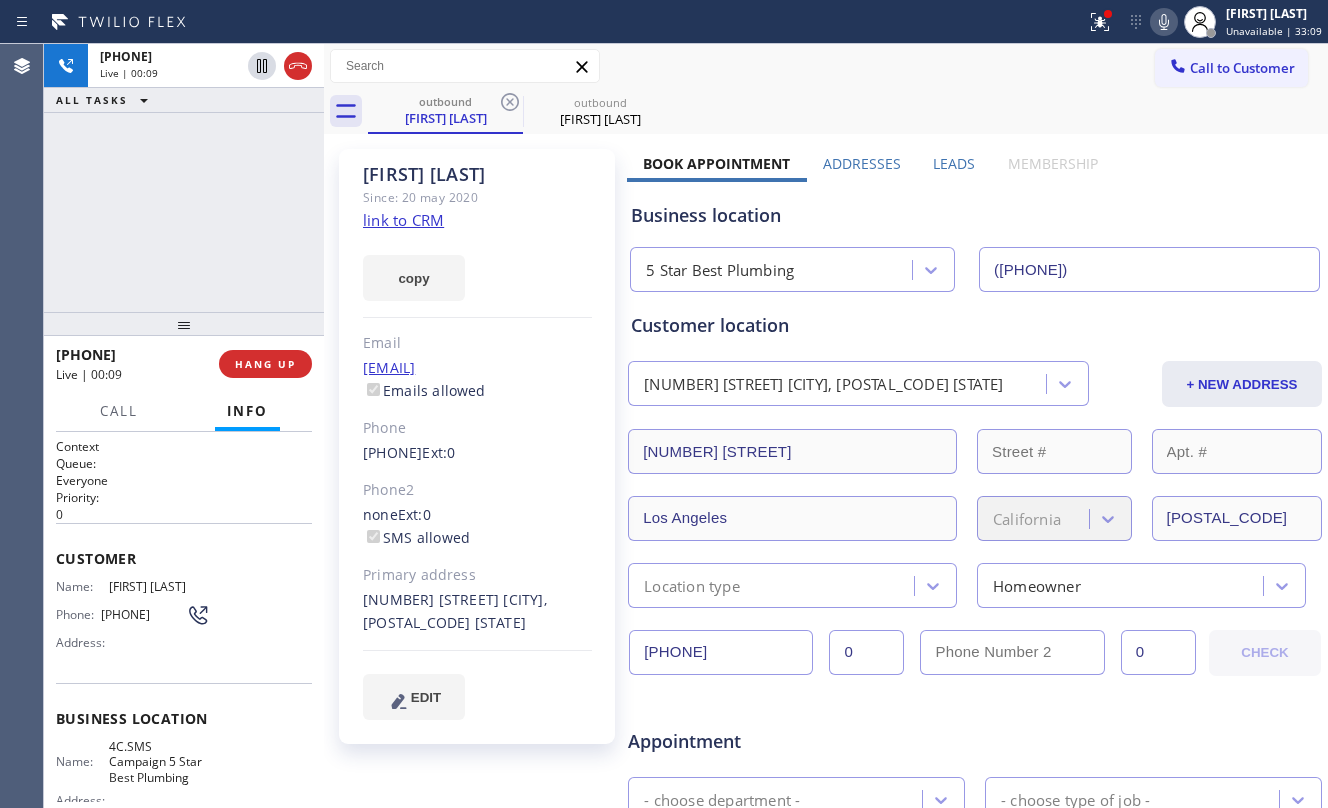 drag, startPoint x: 269, startPoint y: 369, endPoint x: 454, endPoint y: 462, distance: 207.06038 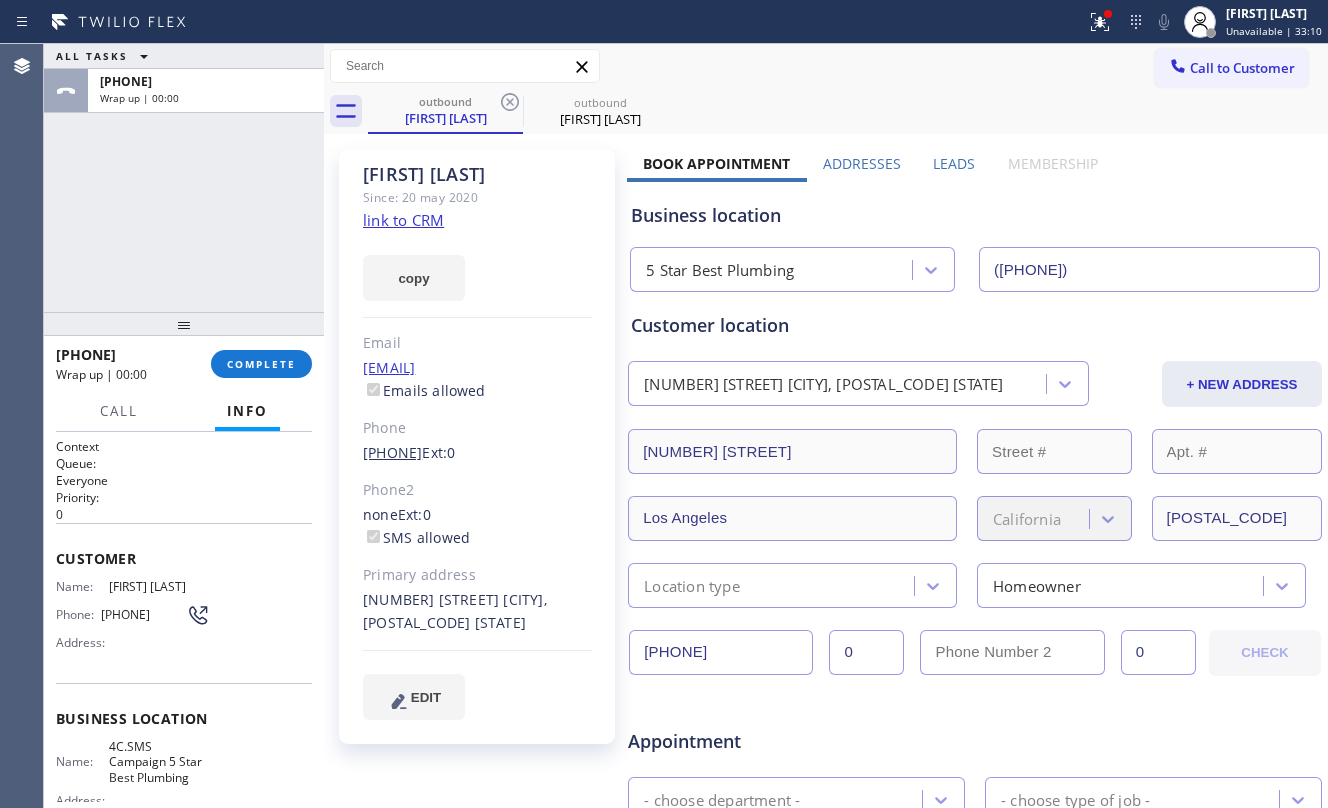 click on "[PHONE]" at bounding box center [392, 452] 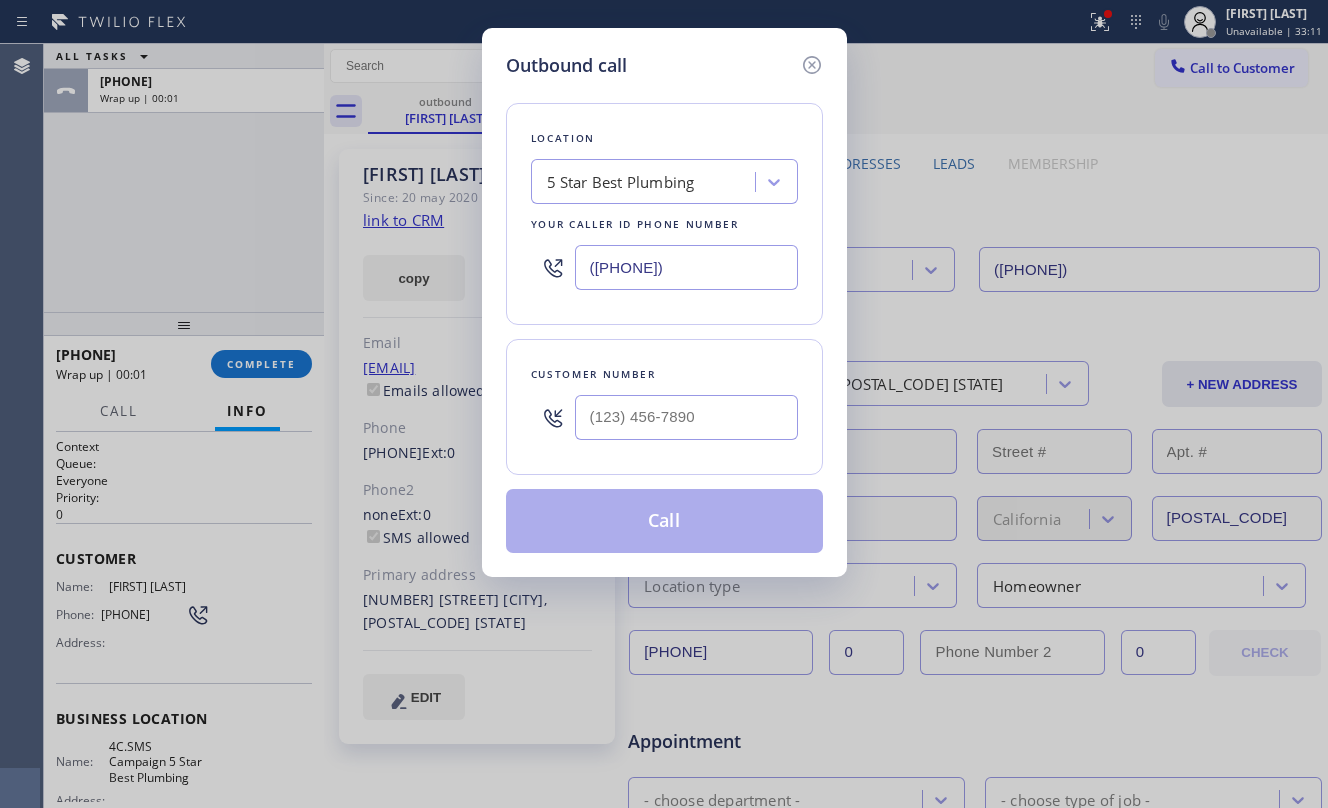type on "[PHONE]" 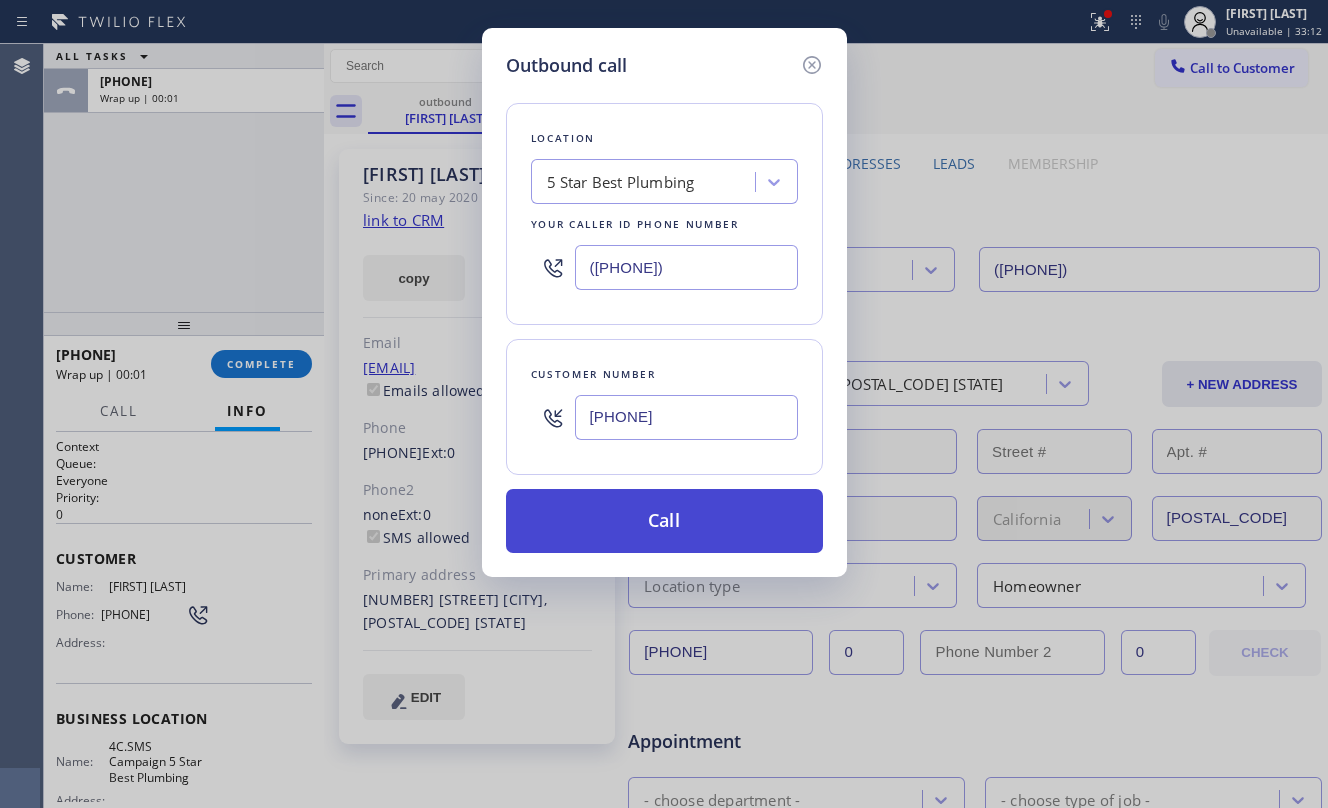 click on "Call" at bounding box center [664, 521] 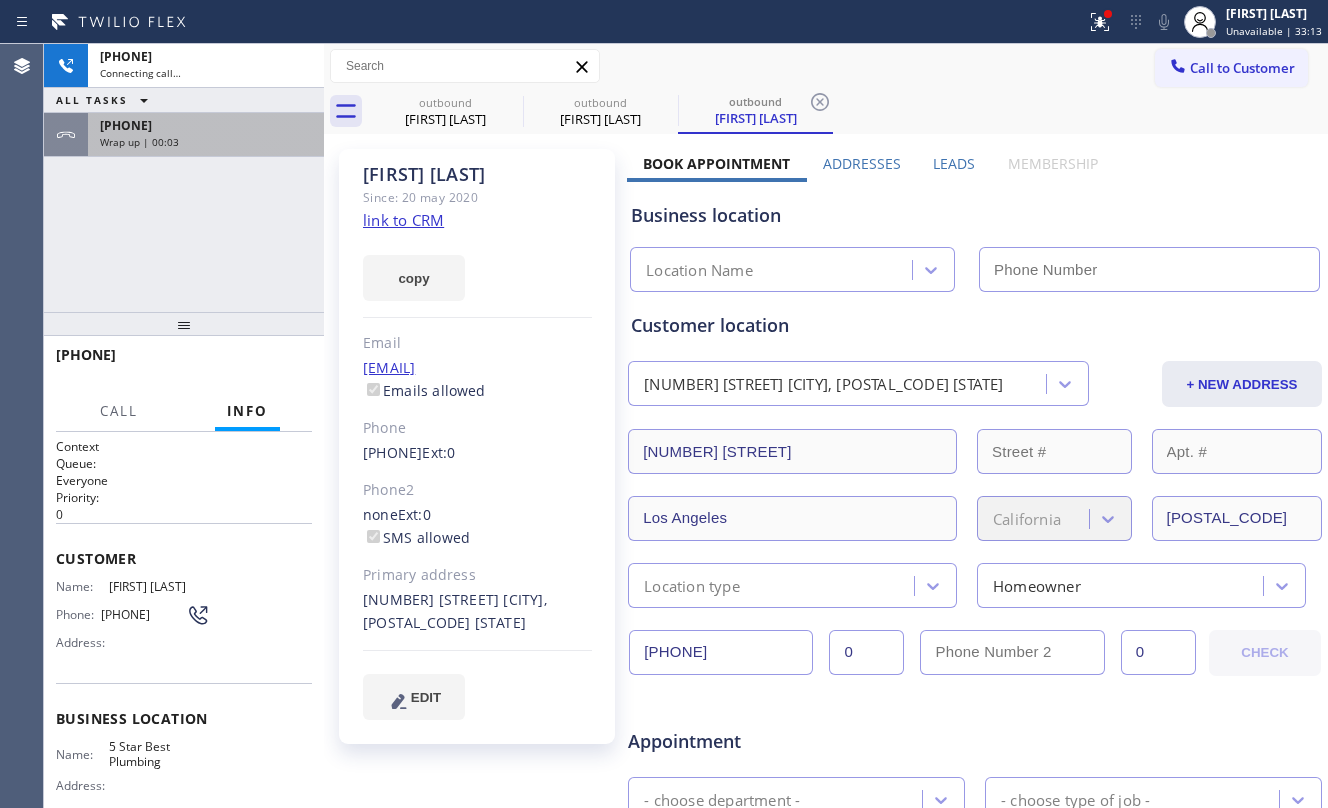 click on "Wrap up | 00:03" at bounding box center (206, 142) 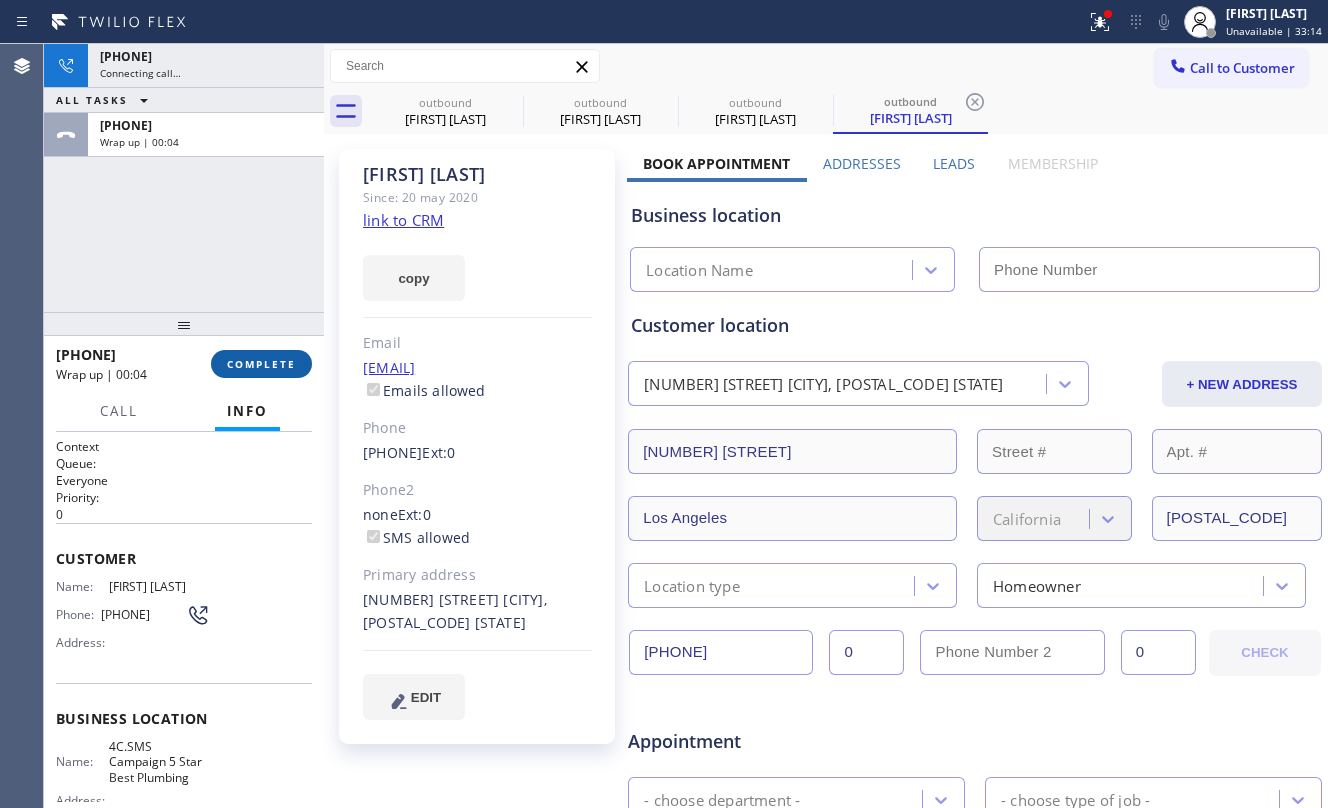 click on "COMPLETE" at bounding box center [261, 364] 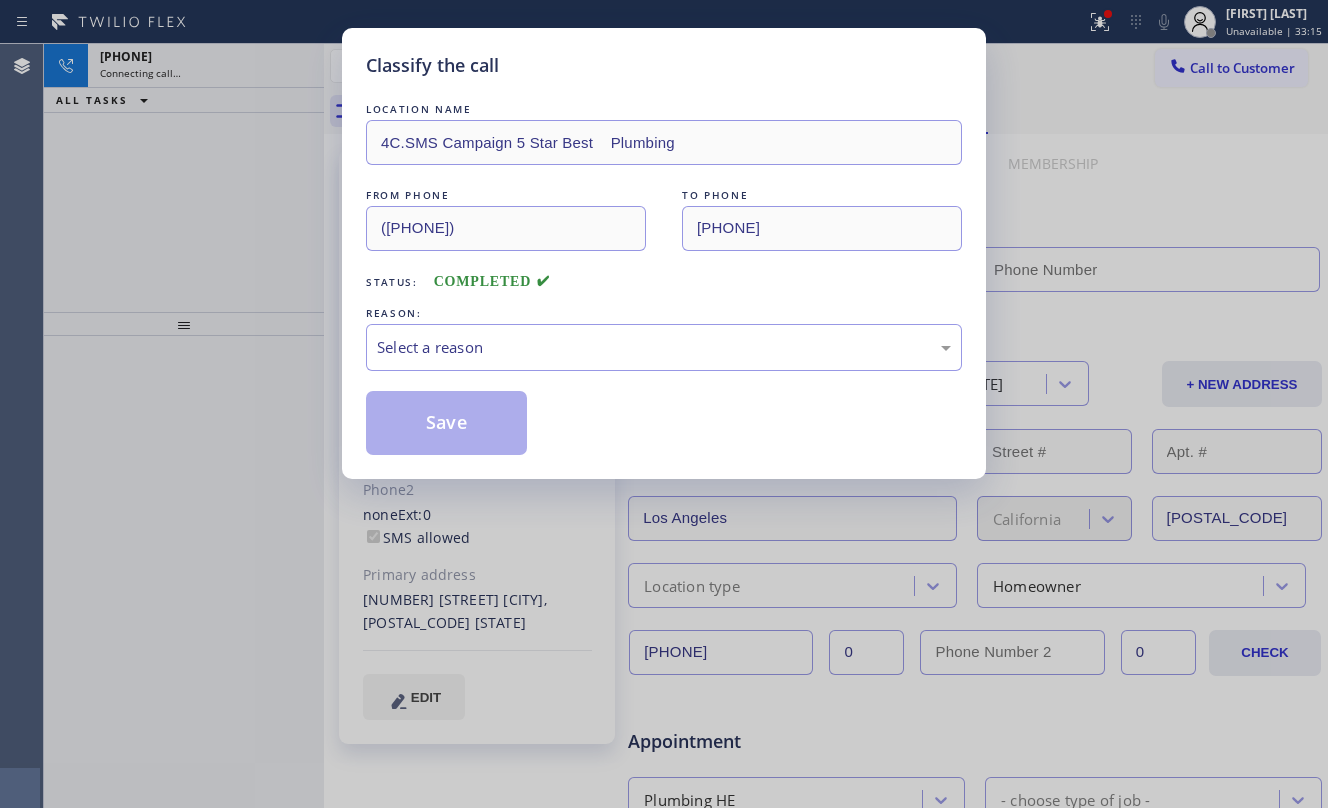 type on "([PHONE])" 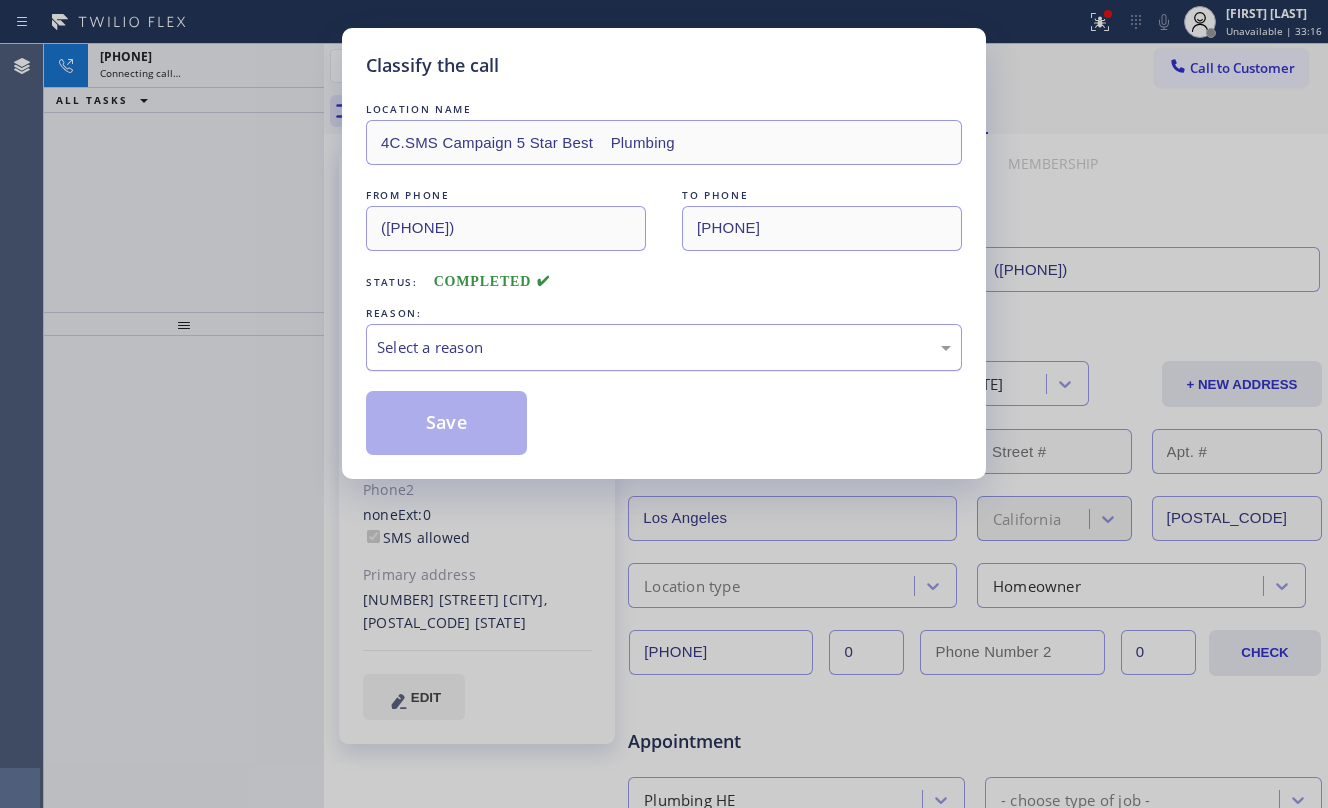click on "Select a reason" at bounding box center (664, 347) 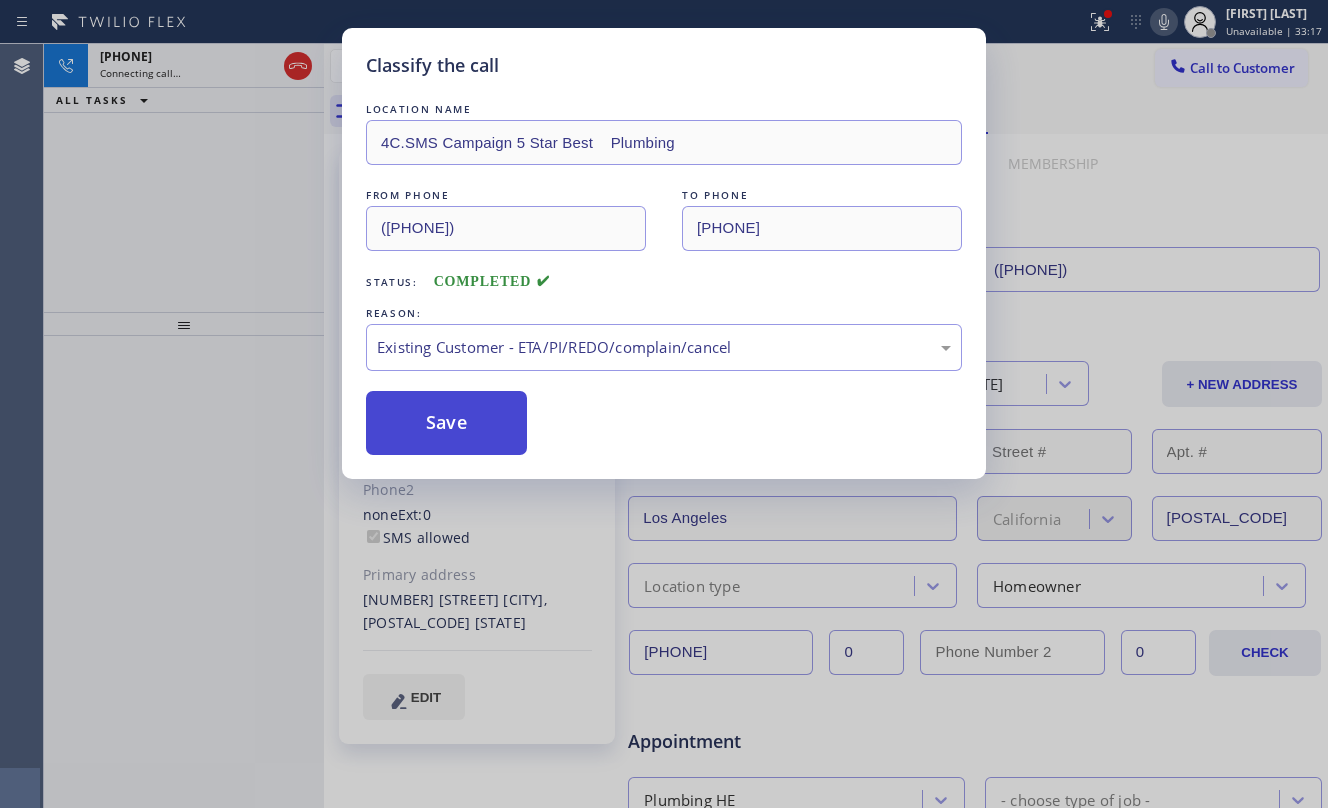 click on "Save" at bounding box center (446, 423) 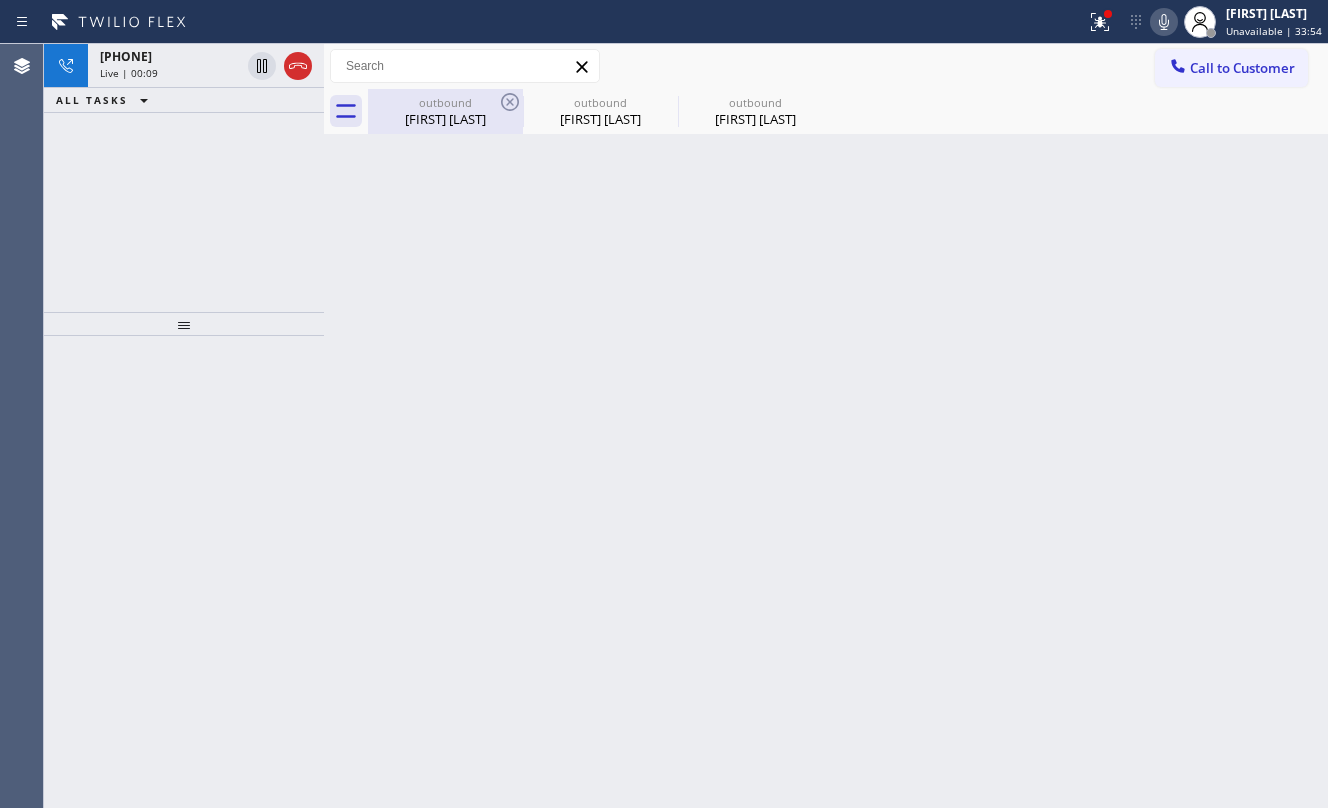 click on "[FIRST] [LAST]" at bounding box center (445, 119) 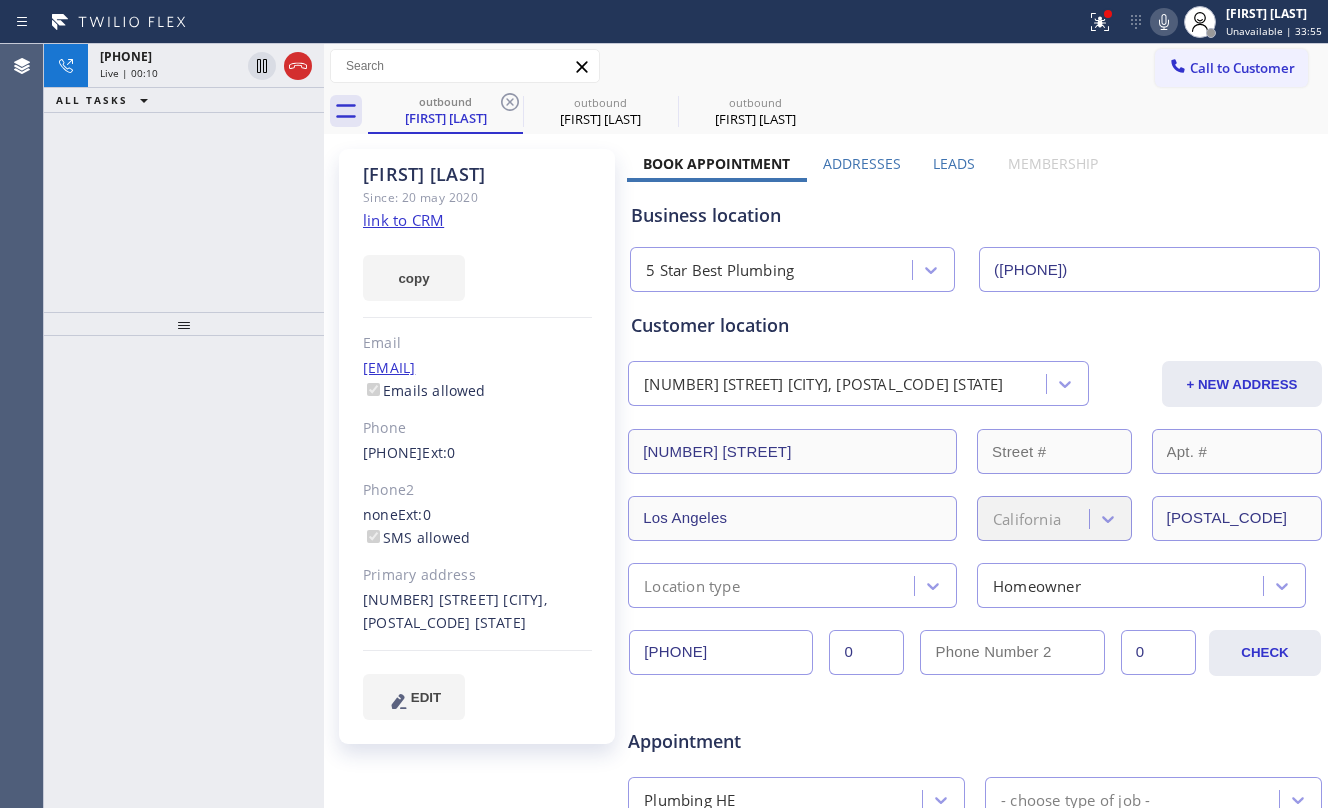 click on "link to CRM" 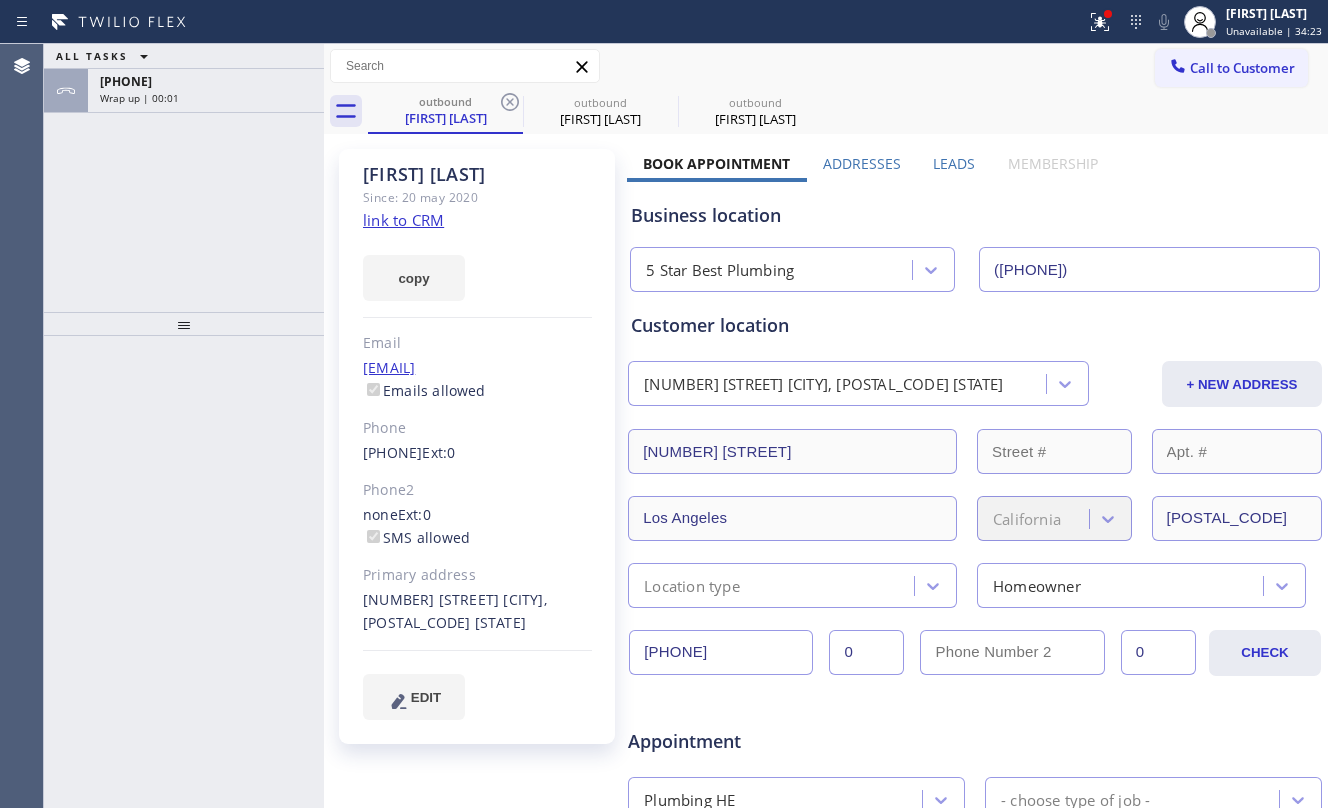 drag, startPoint x: 325, startPoint y: 206, endPoint x: 312, endPoint y: 198, distance: 15.264338 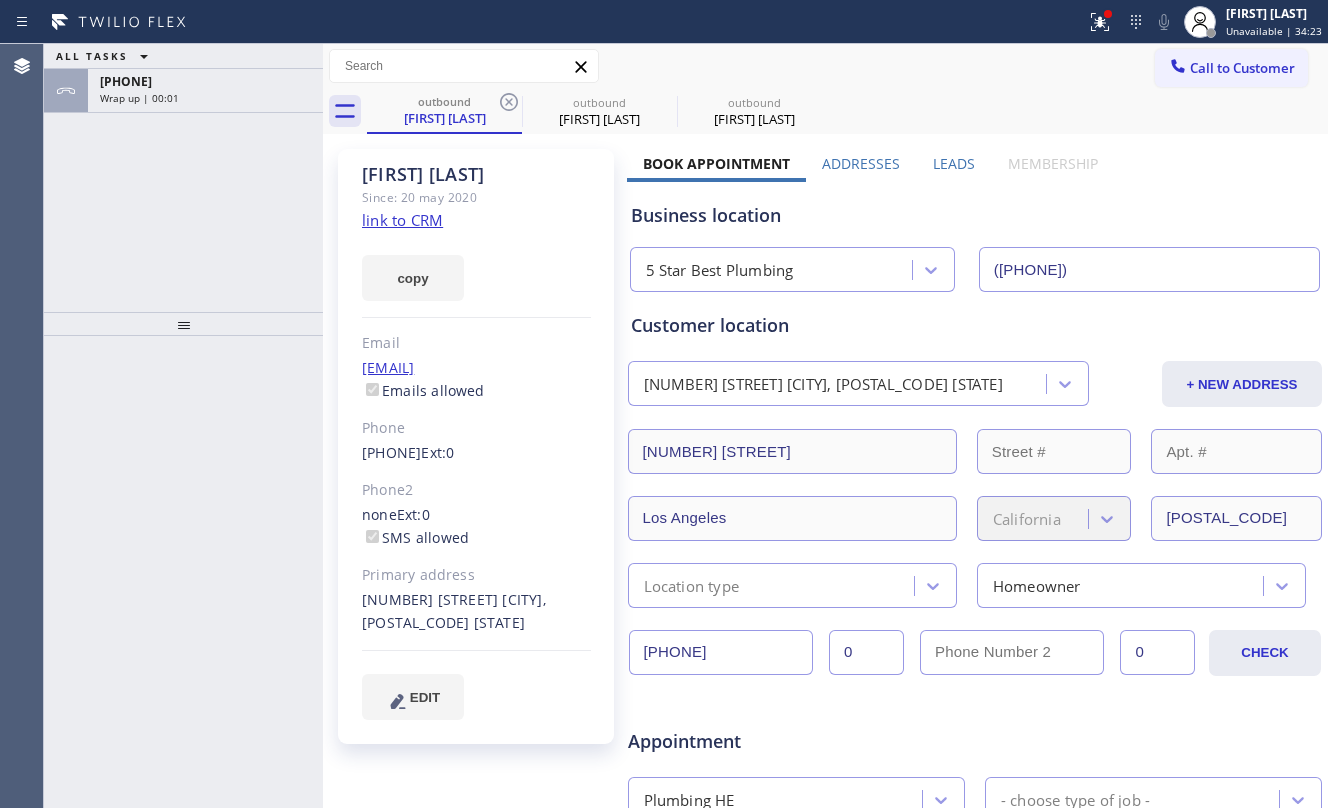 click on "ALL TASKS ALL TASKS ACTIVE TASKS TASKS IN WRAP UP +[PHONE] Wrap up | 00:01" at bounding box center (183, 178) 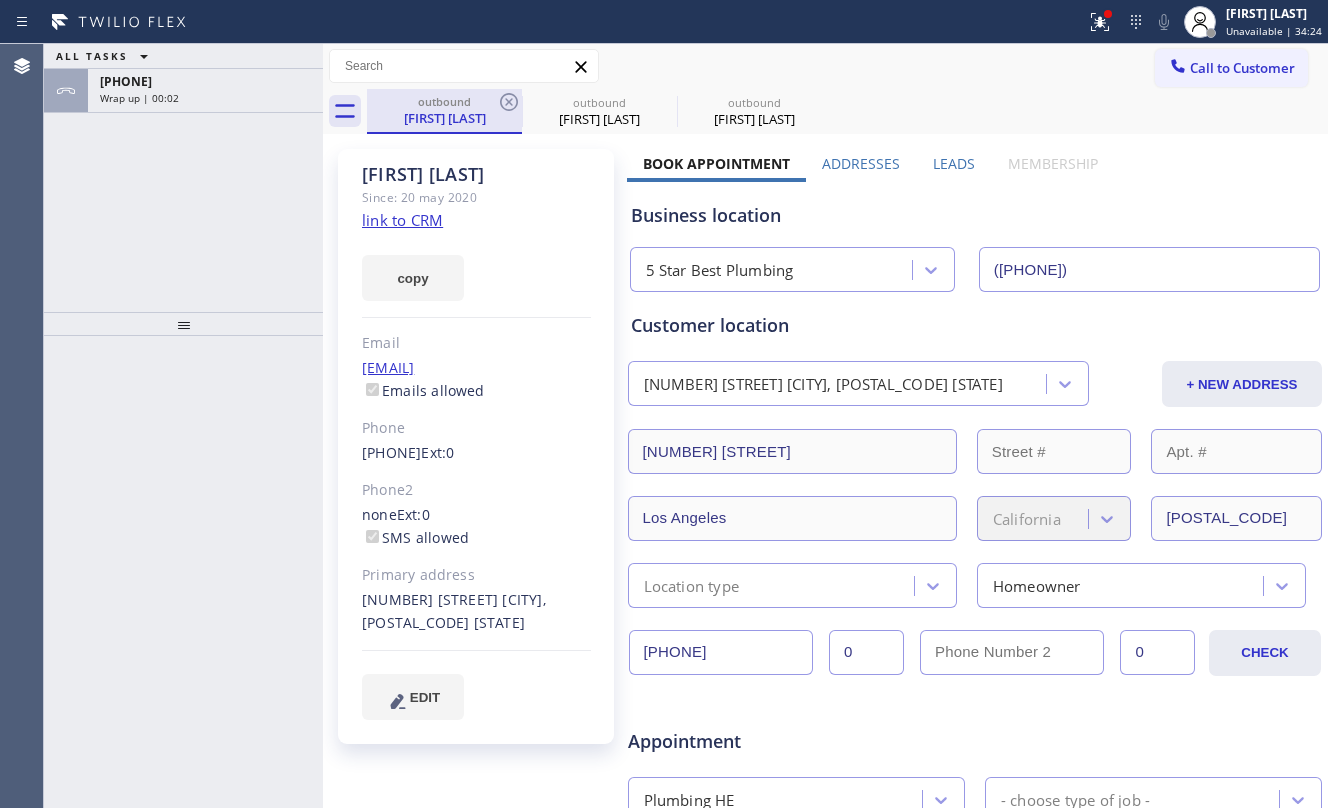 click on "Wrap up | 00:02" at bounding box center (205, 98) 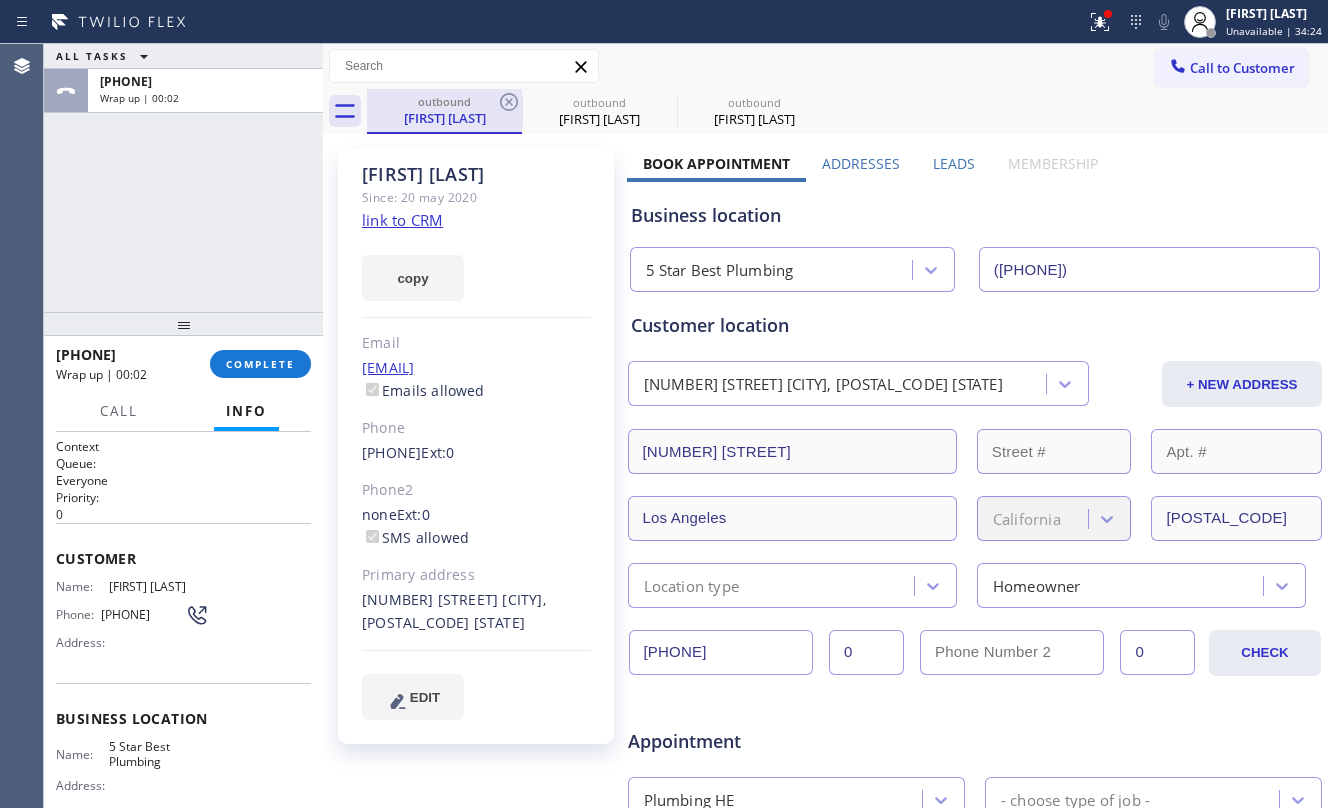 click on "[FIRST] [LAST]" at bounding box center (444, 118) 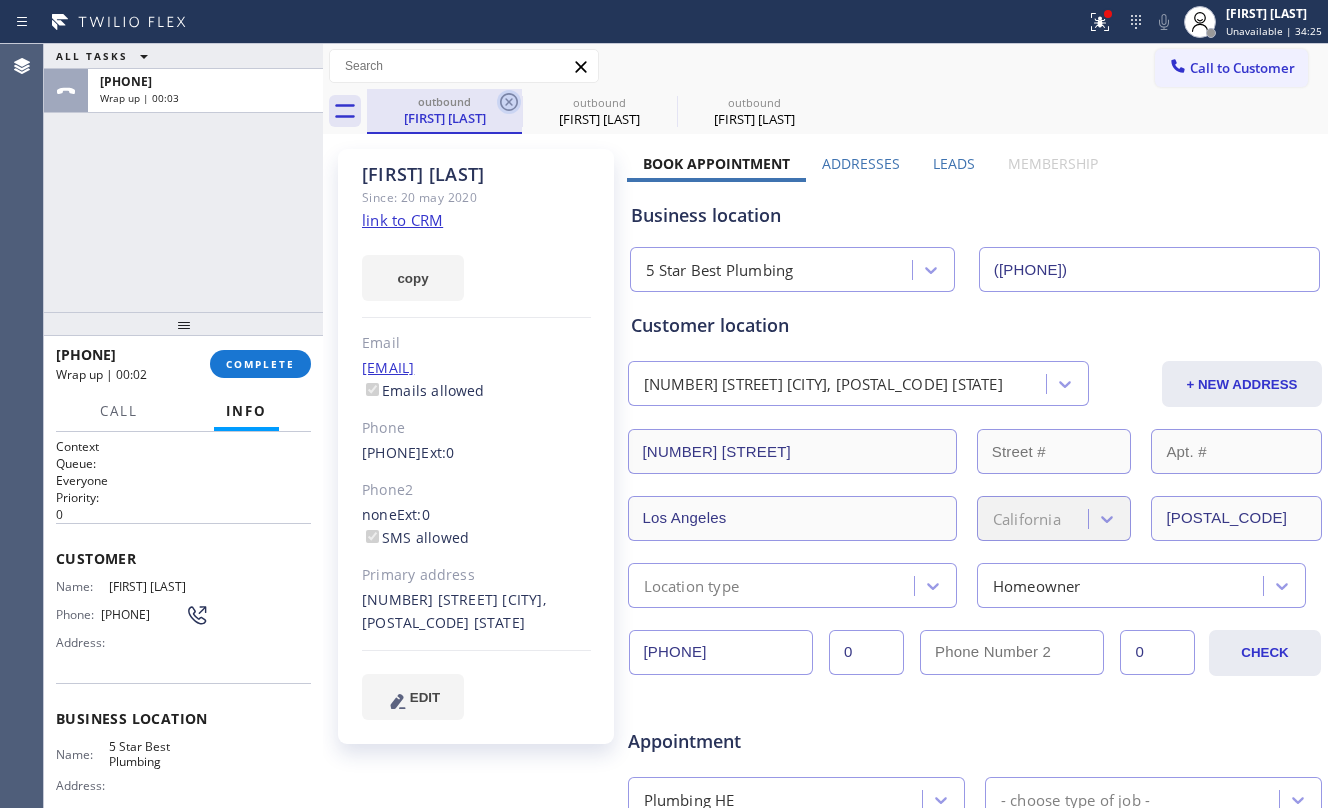 click 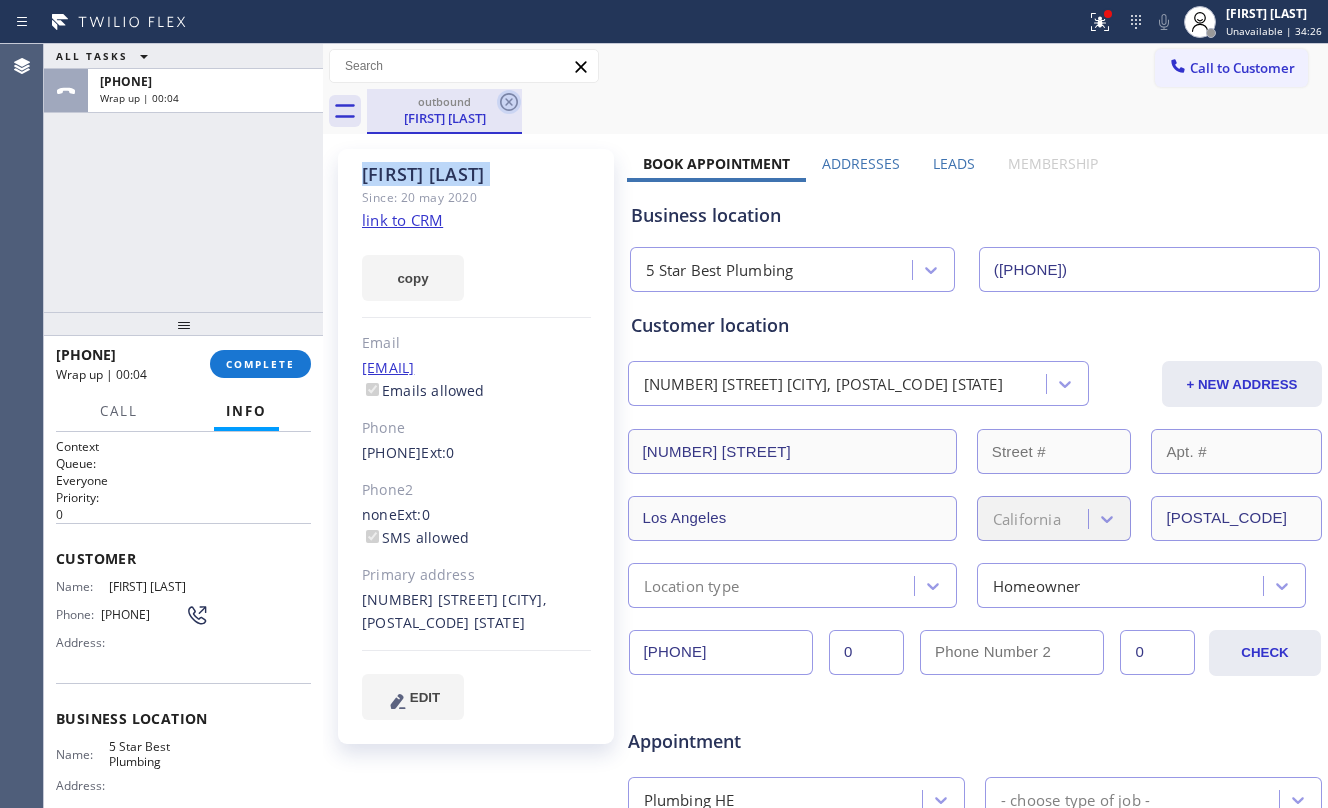 click 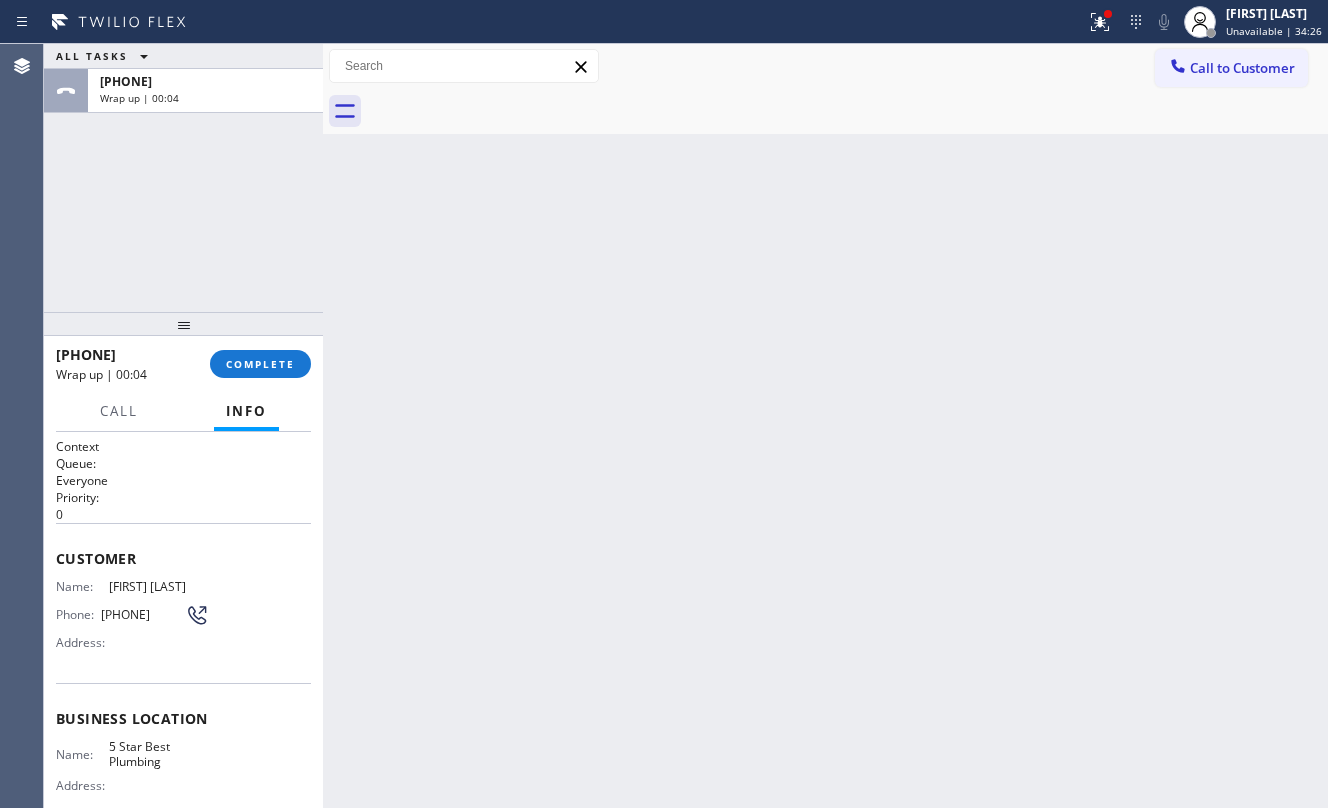 click at bounding box center (847, 111) 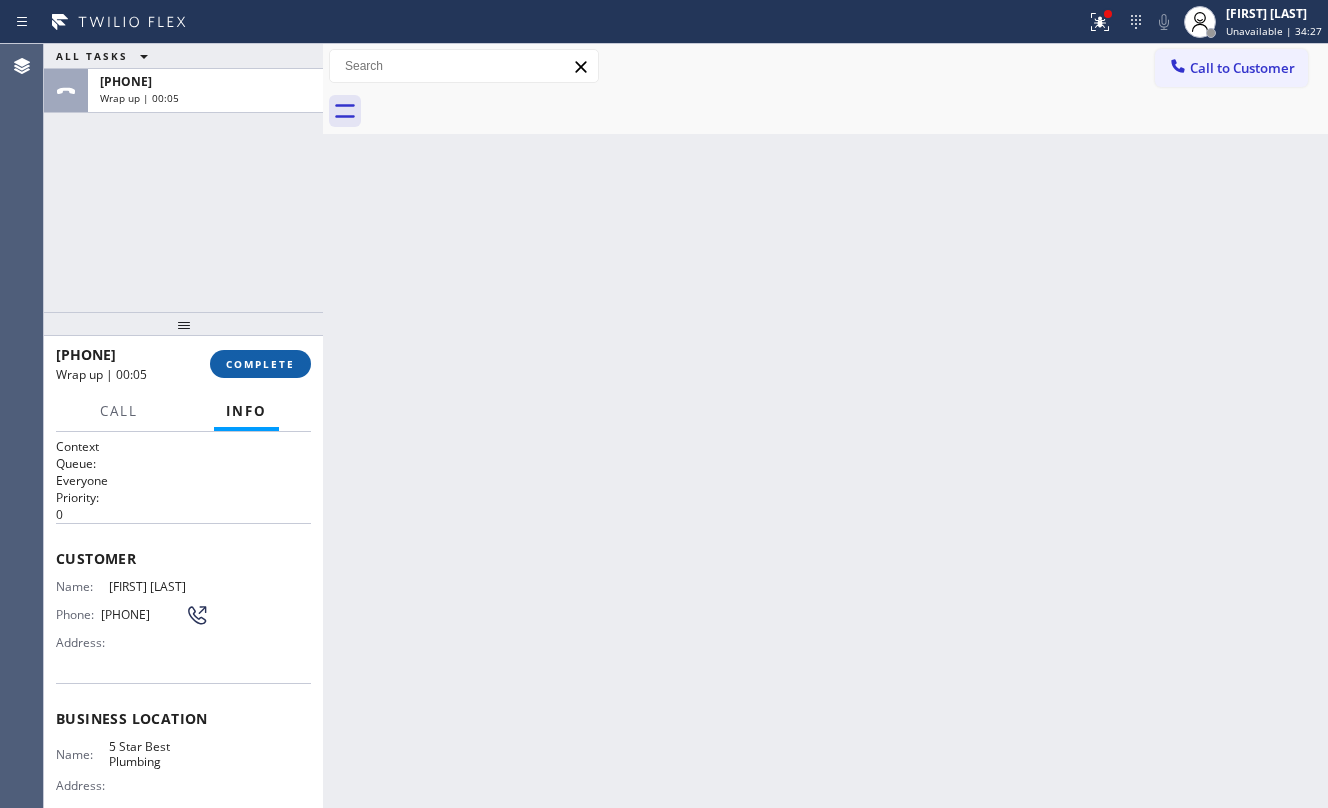 click on "COMPLETE" at bounding box center (260, 364) 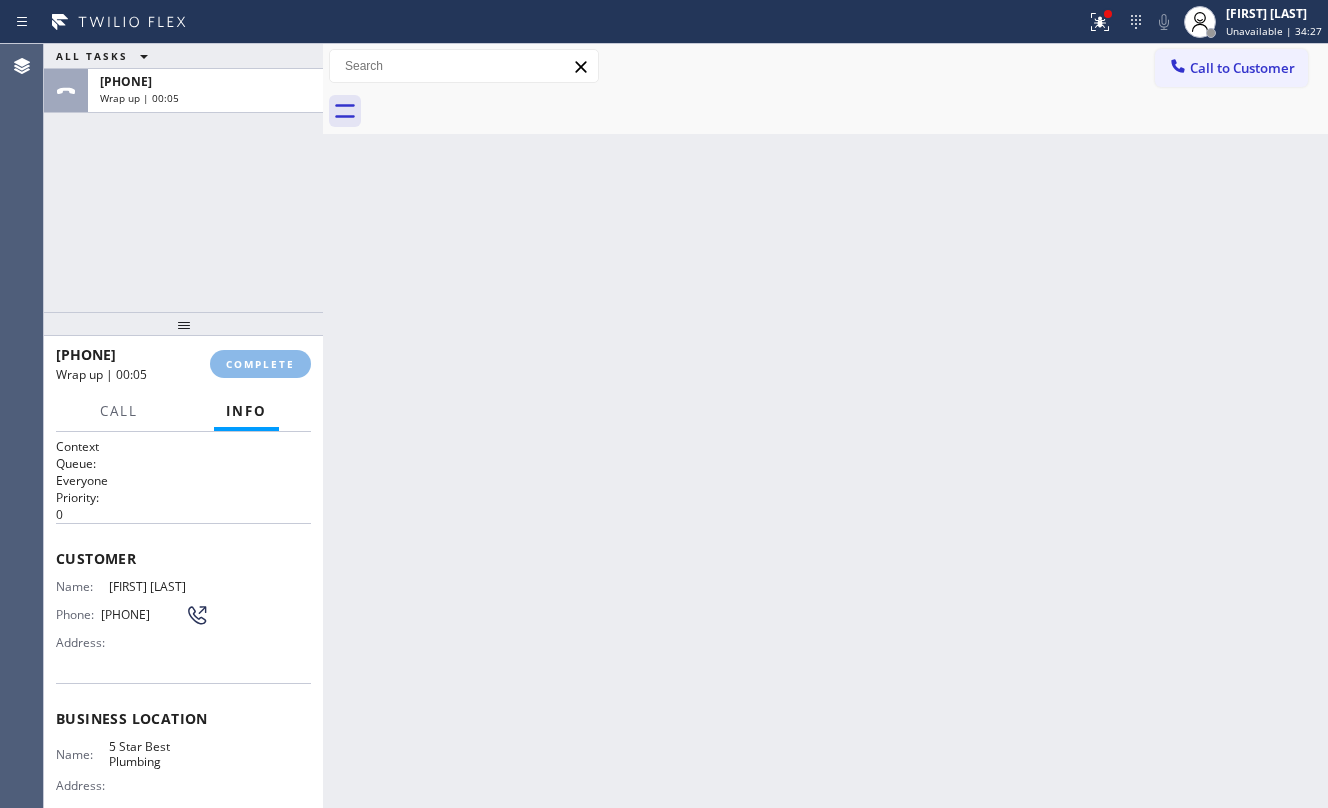 click on "ALL TASKS ALL TASKS ACTIVE TASKS TASKS IN WRAP UP +[PHONE] Wrap up | 00:05" at bounding box center [183, 178] 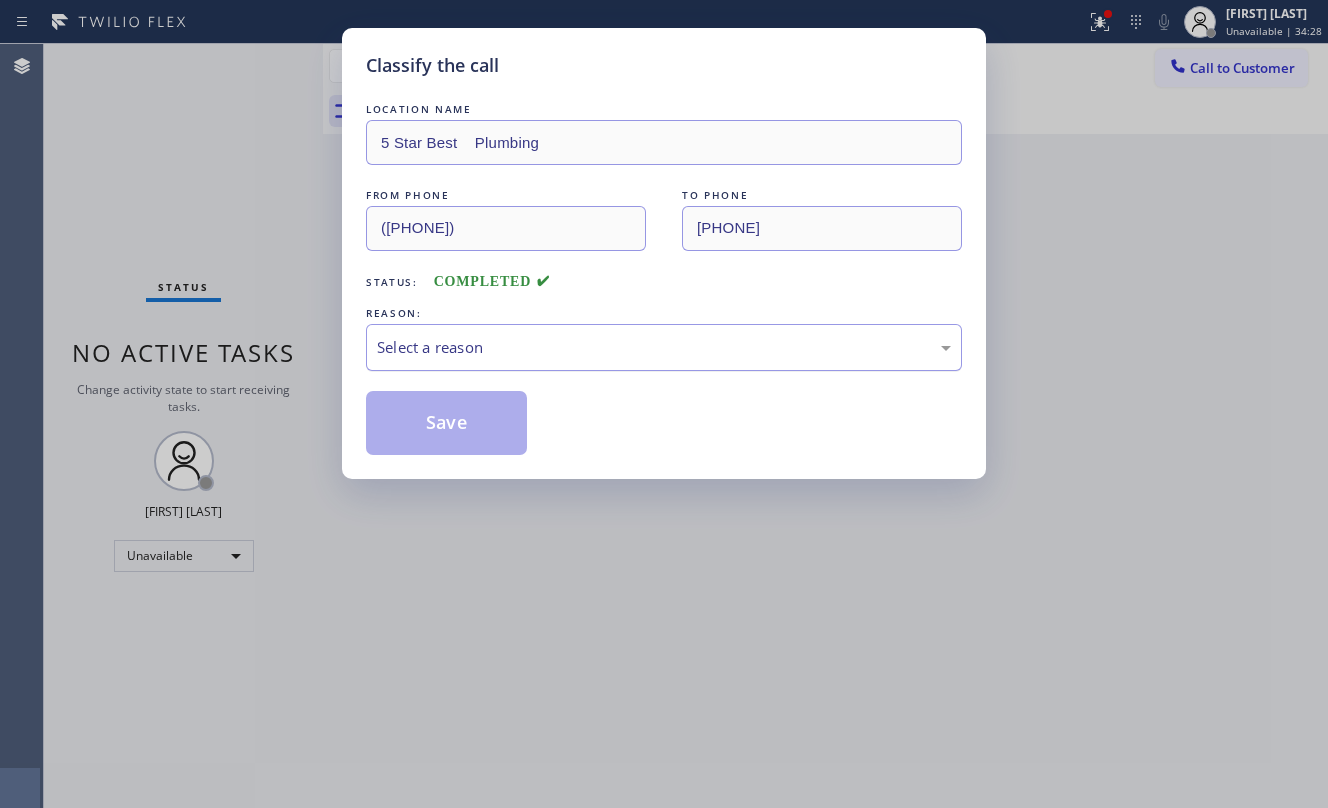 drag, startPoint x: 484, startPoint y: 346, endPoint x: 526, endPoint y: 366, distance: 46.518814 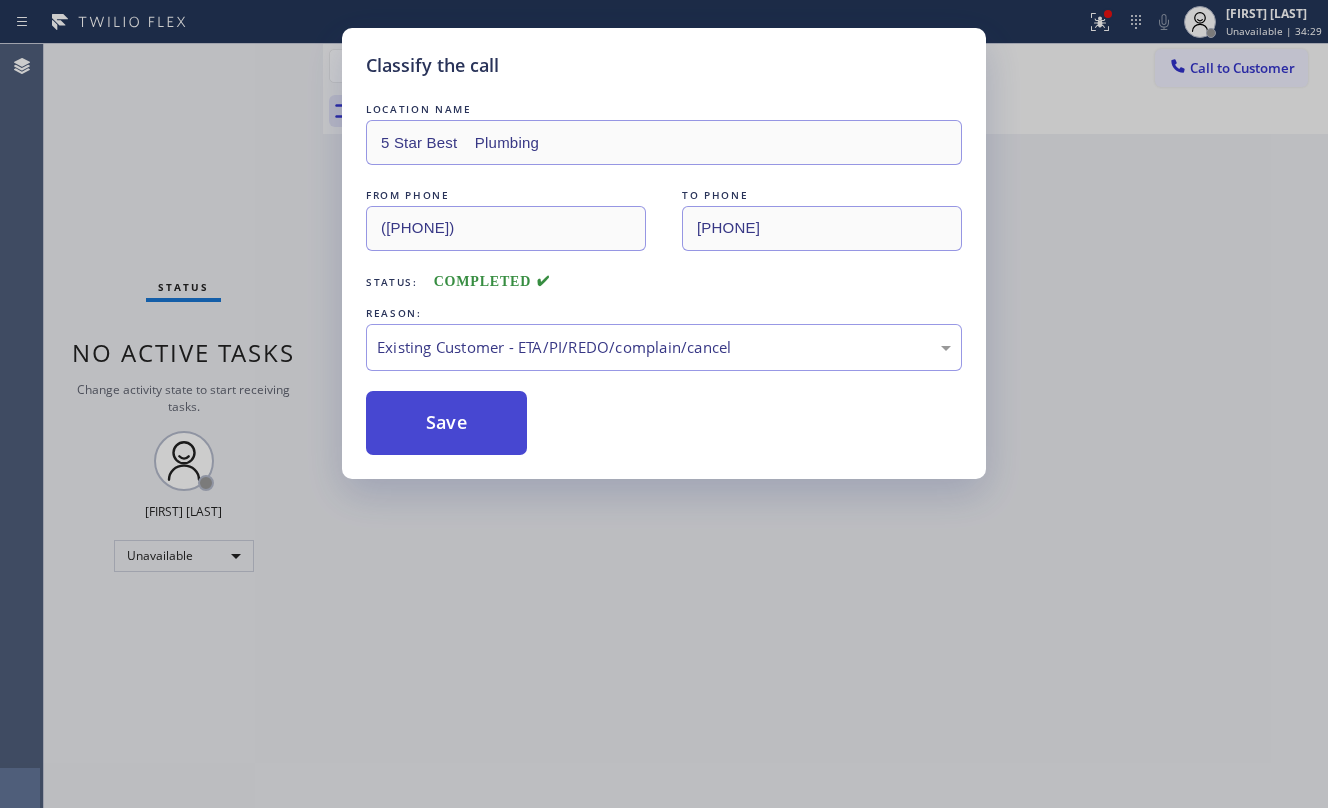 click on "Save" at bounding box center (446, 423) 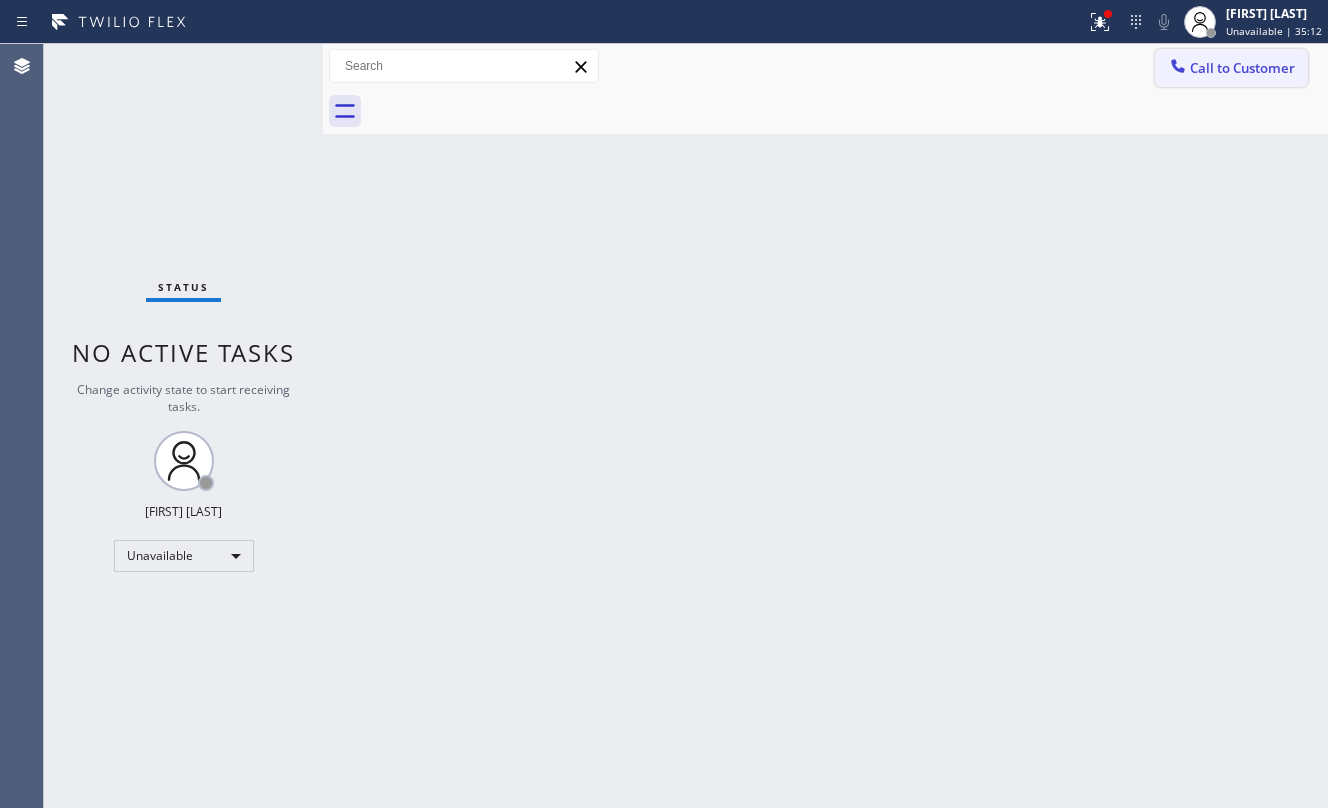 click on "Call to Customer" at bounding box center [1242, 68] 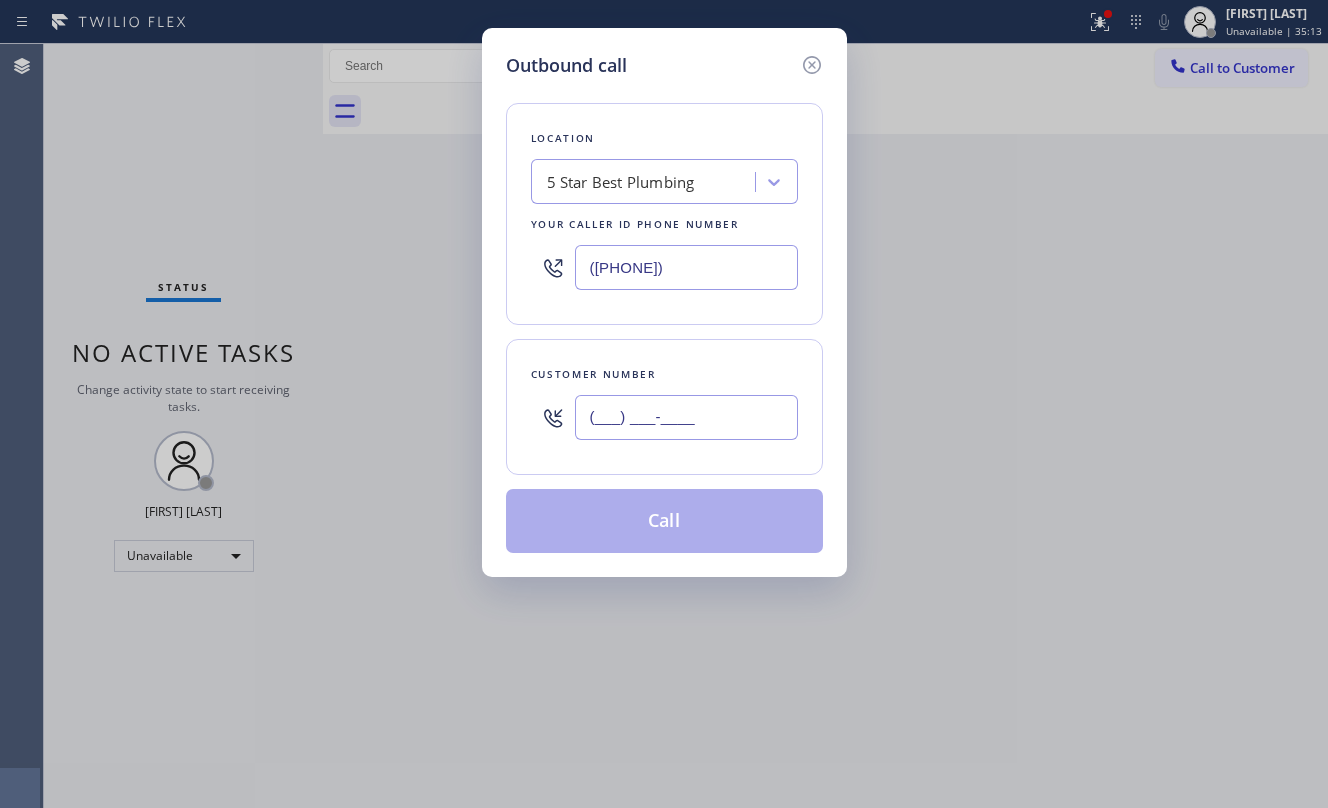 click on "(___) ___-____" at bounding box center (686, 417) 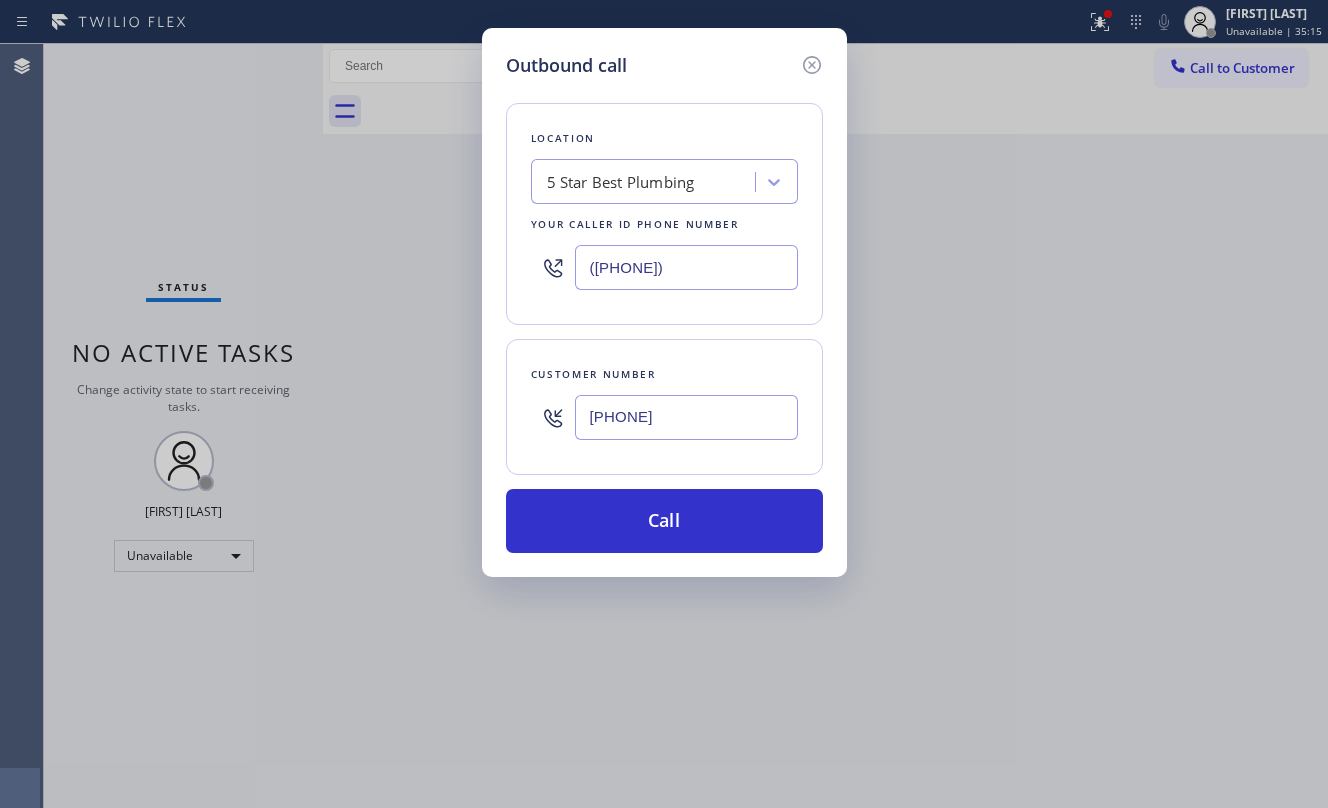 type on "[PHONE]" 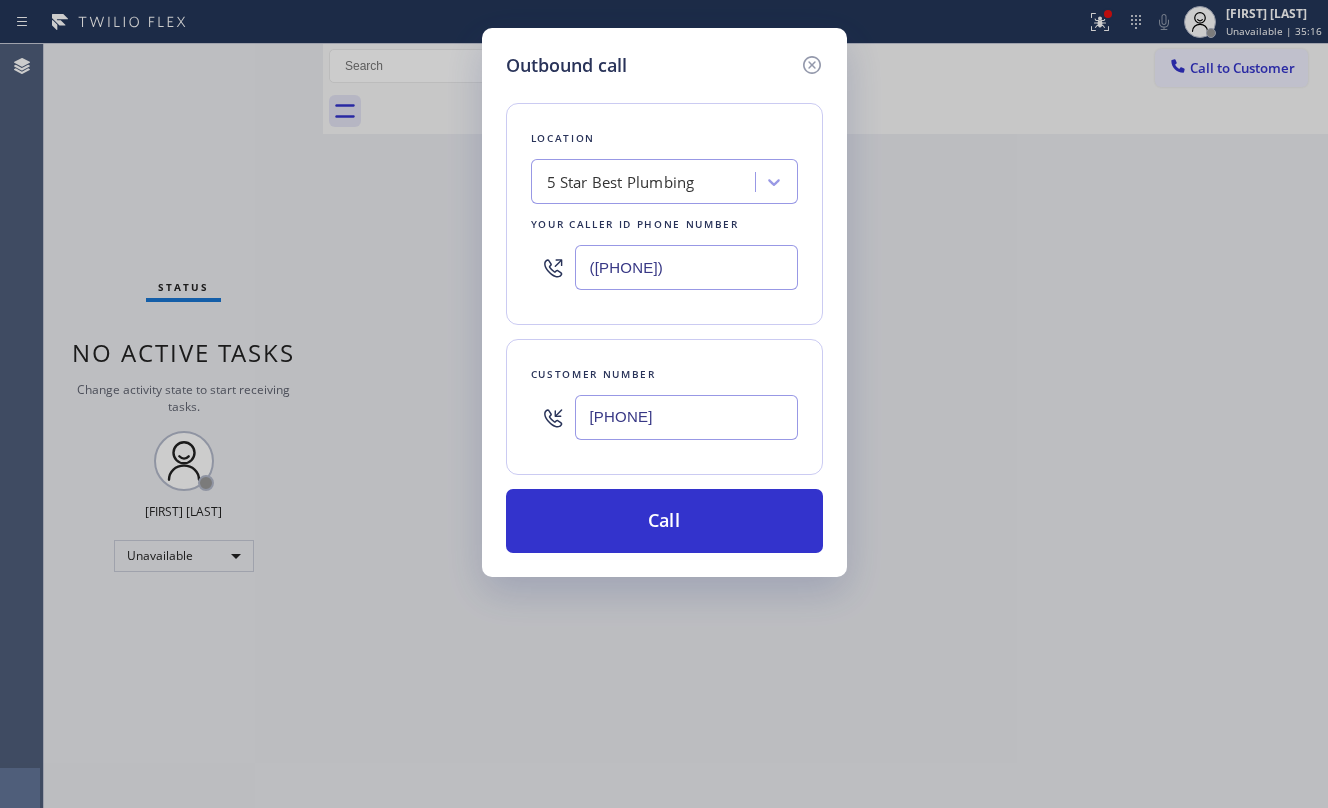 click on "([PHONE])" at bounding box center [686, 267] 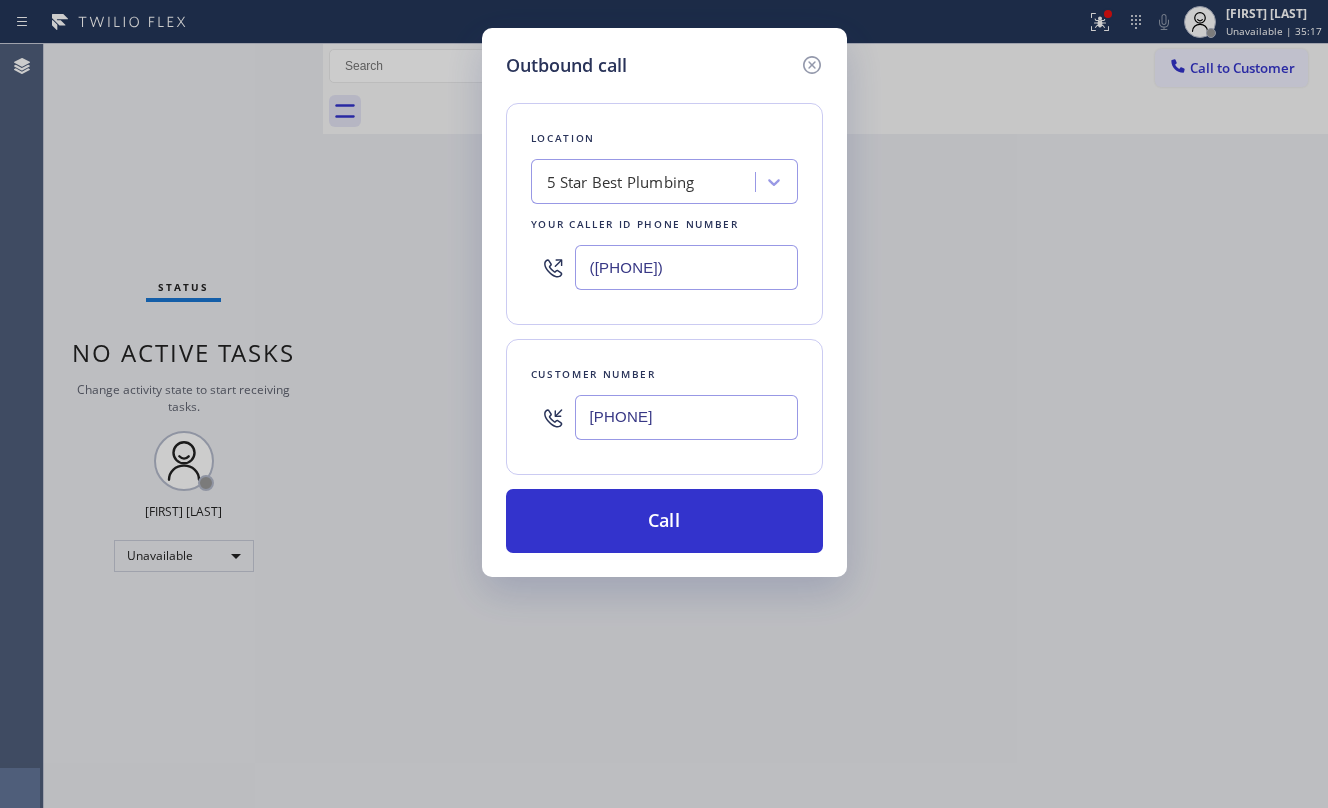 click on "([PHONE])" at bounding box center (686, 267) 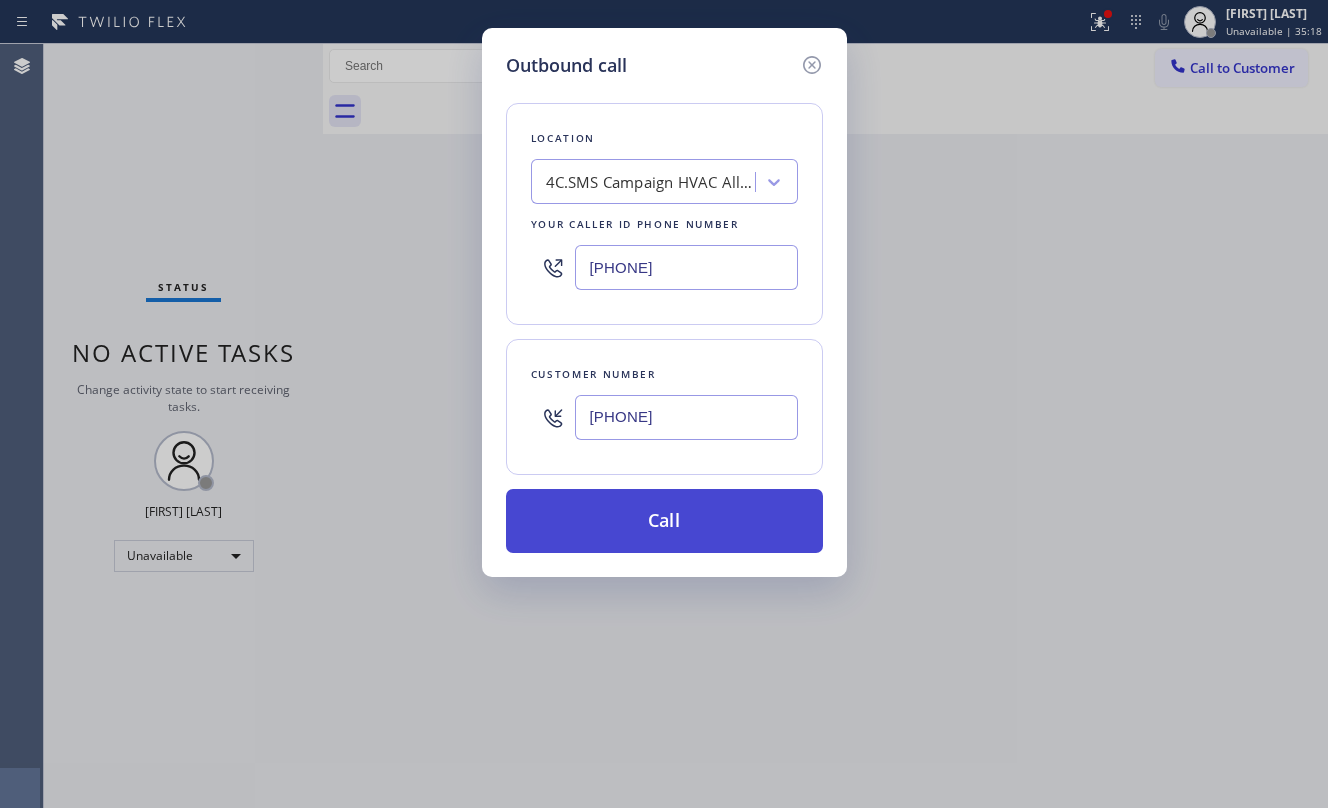 type on "[PHONE]" 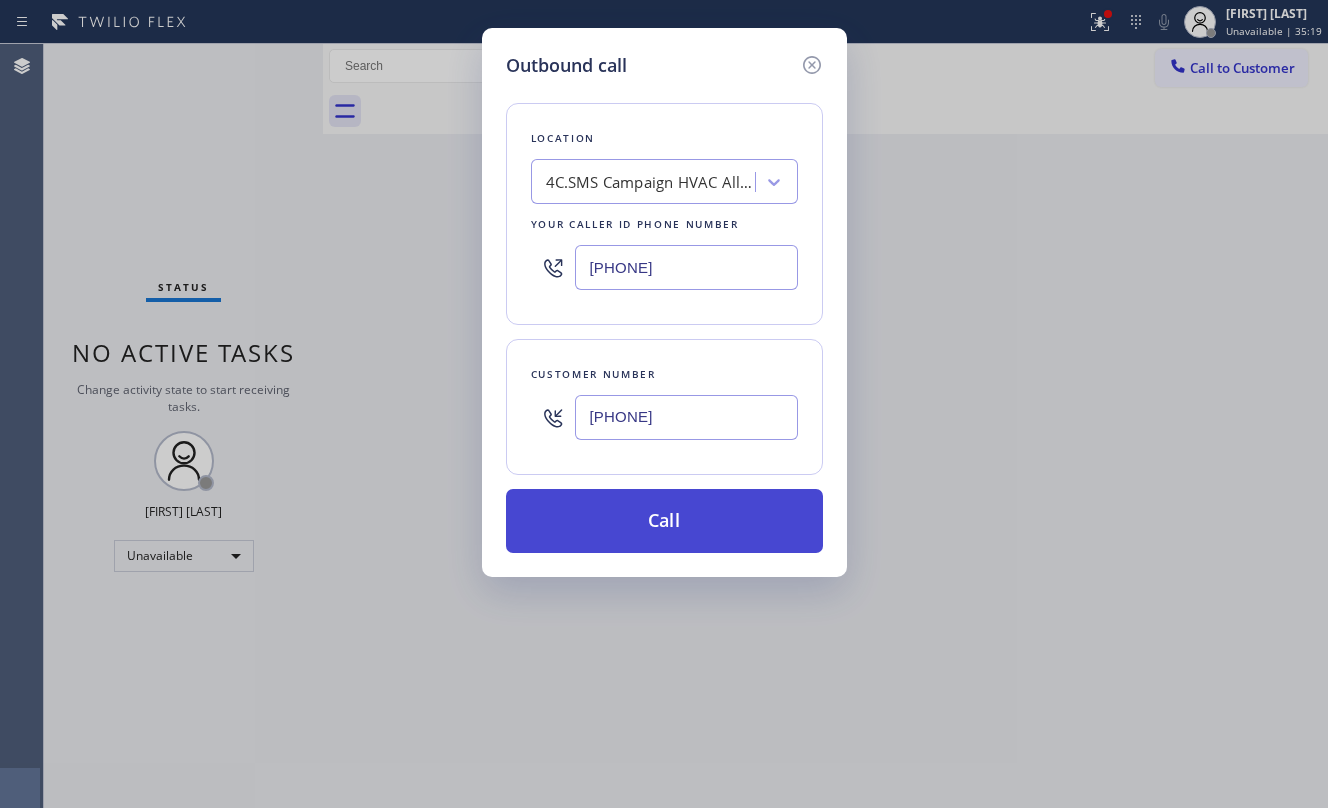 click on "Call" at bounding box center [664, 521] 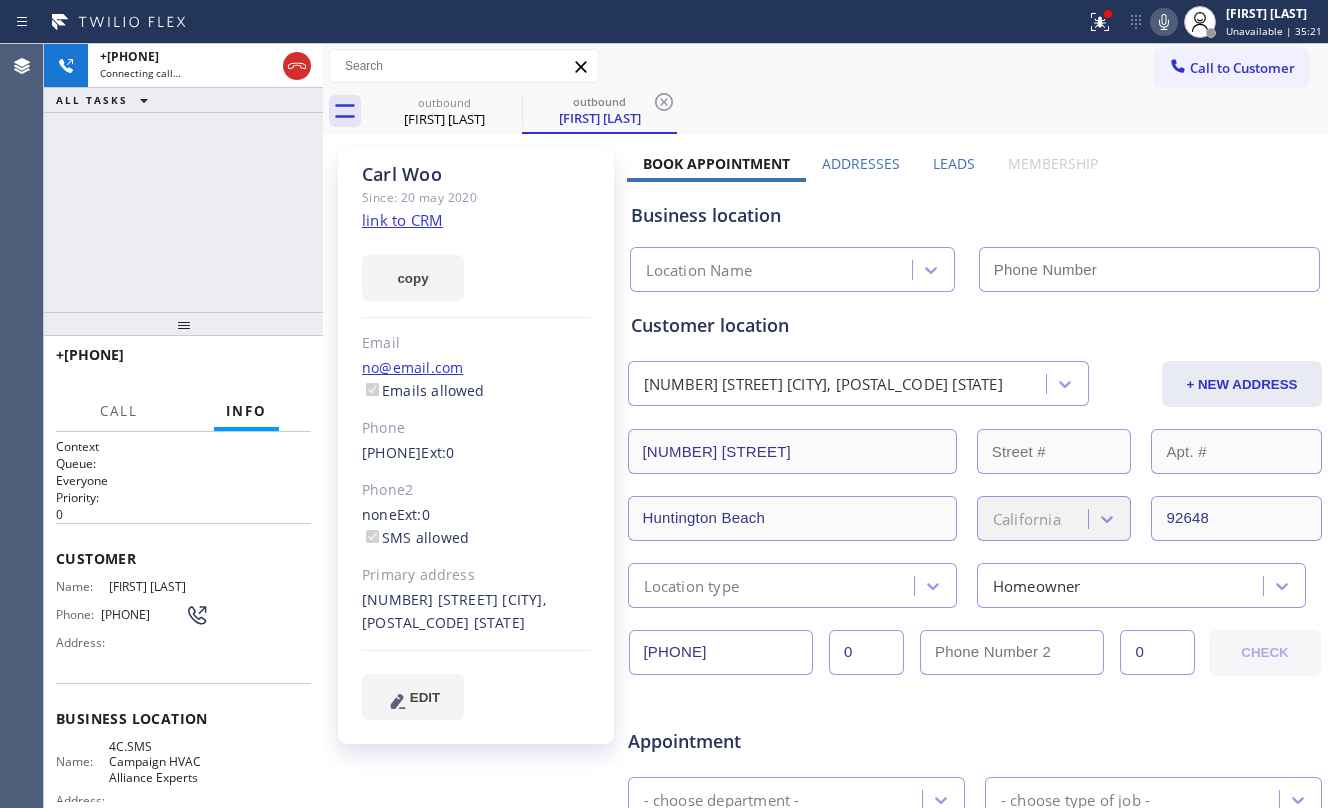 click on "link to CRM" 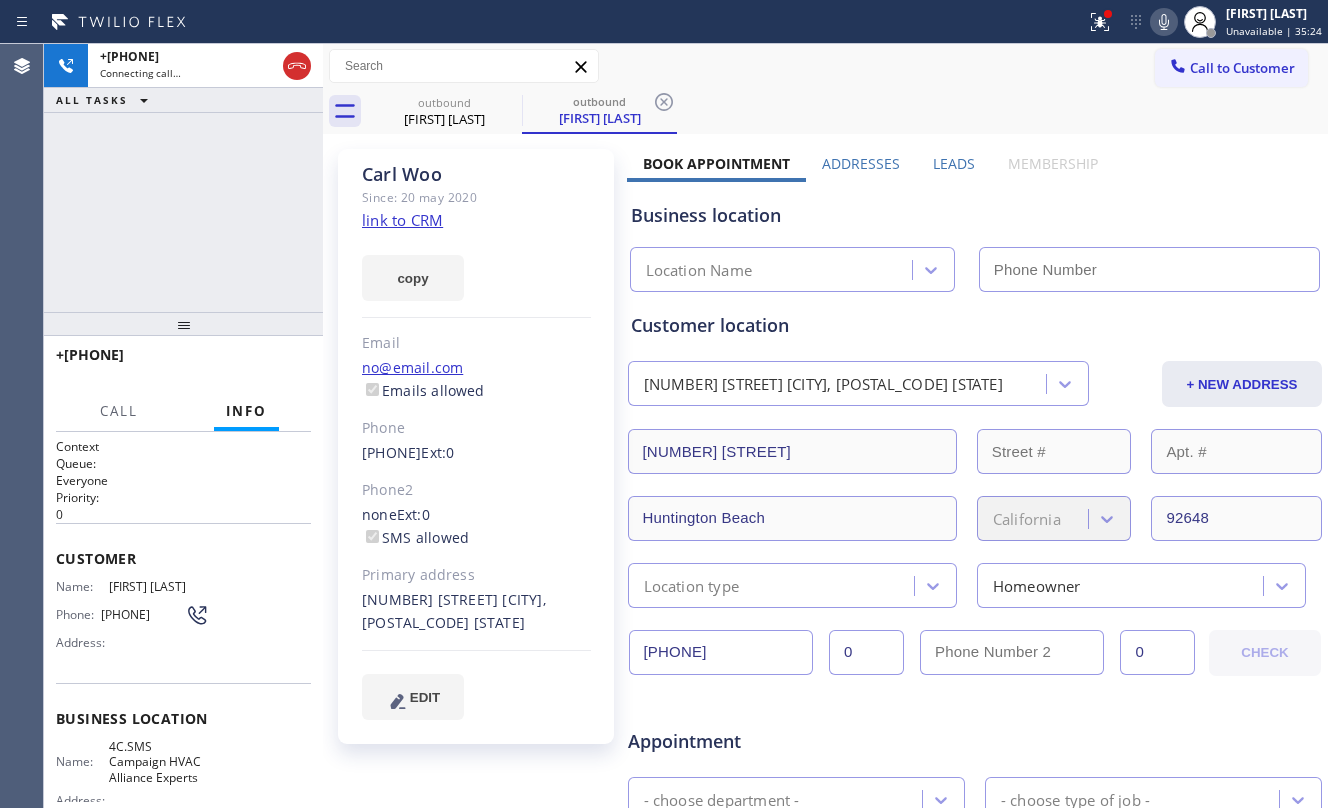 type on "[PHONE]" 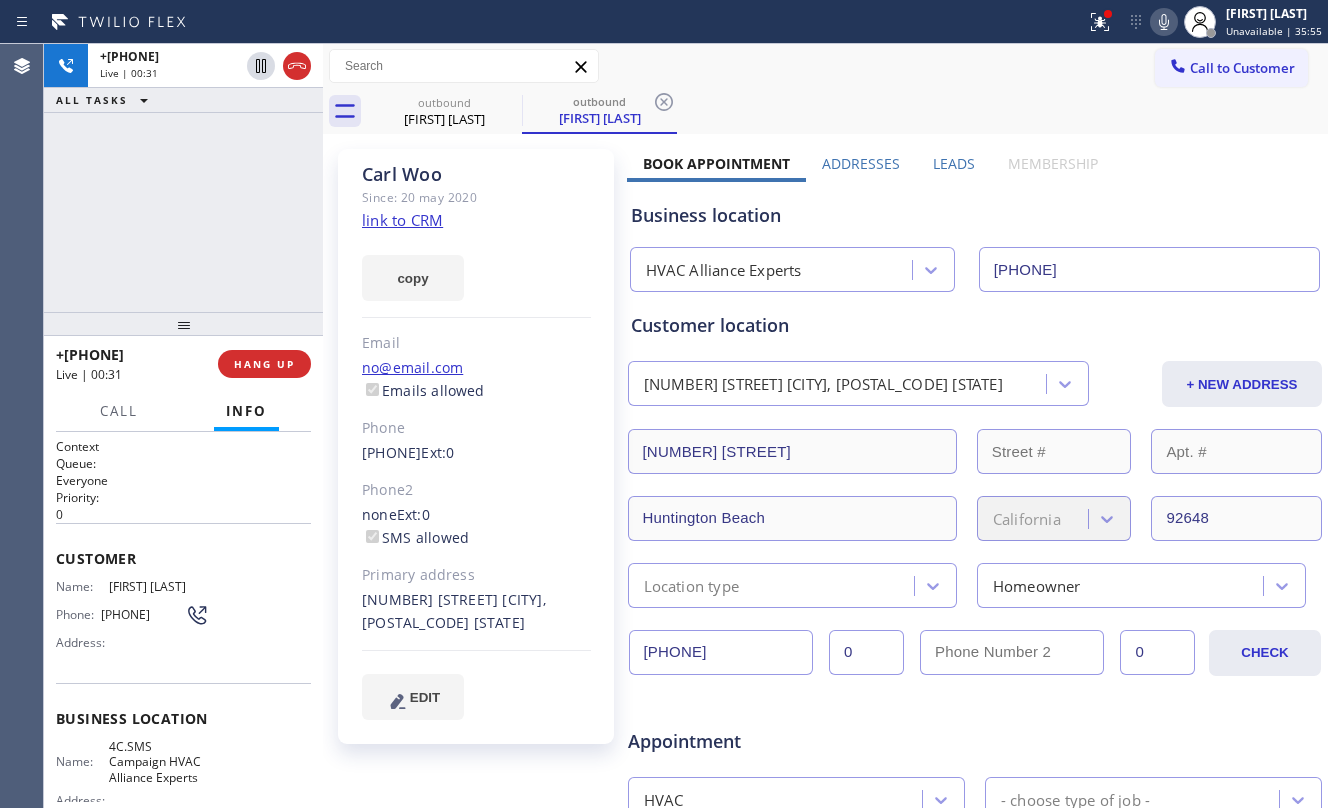 click at bounding box center (246, 429) 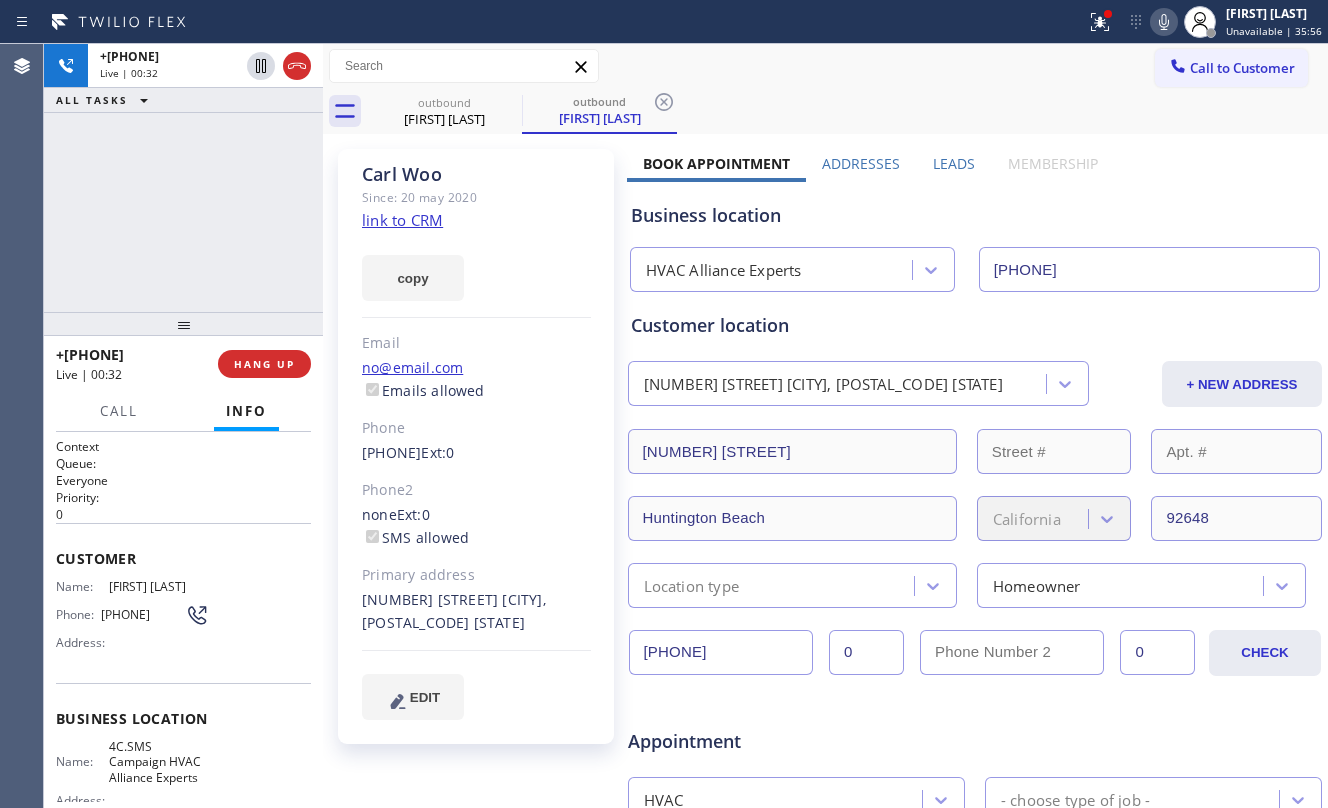 drag, startPoint x: 242, startPoint y: 370, endPoint x: 453, endPoint y: 402, distance: 213.41275 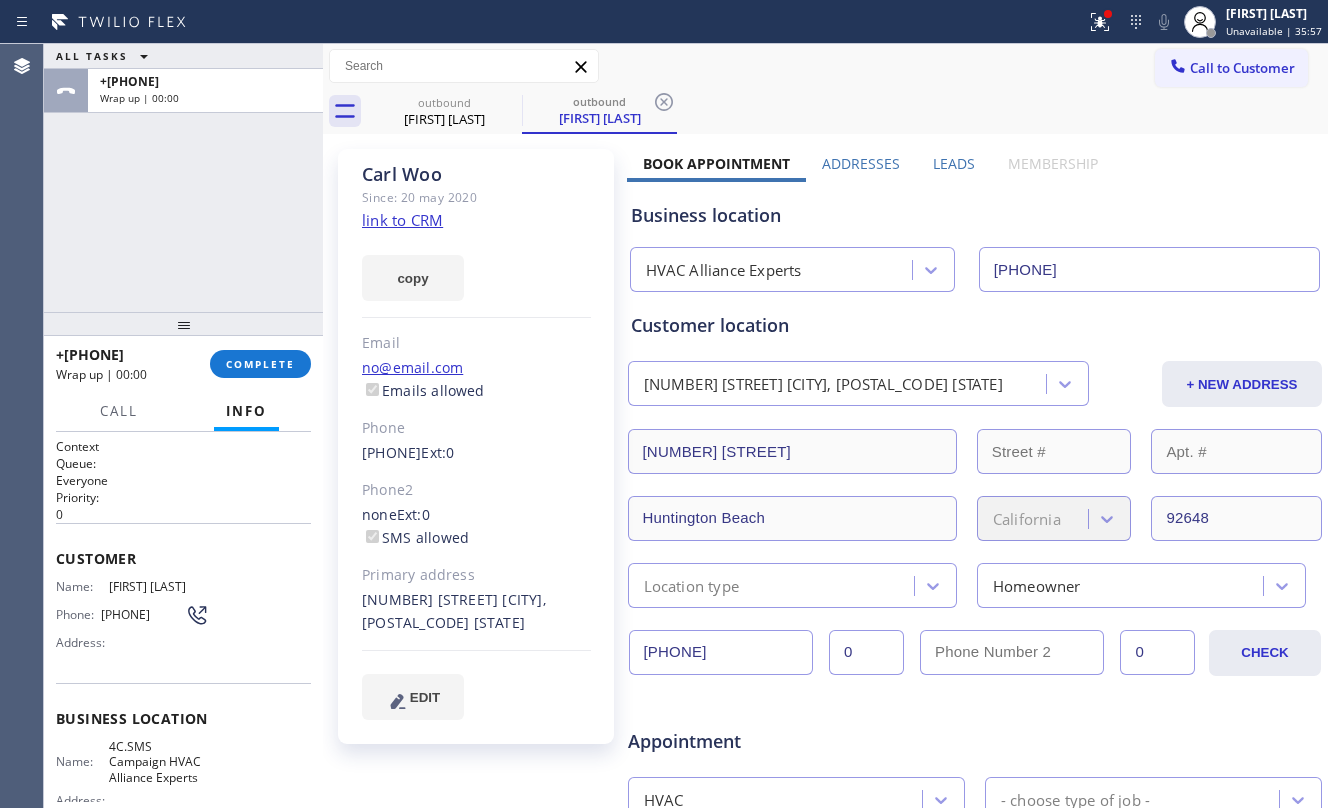click on "COMPLETE" at bounding box center (260, 364) 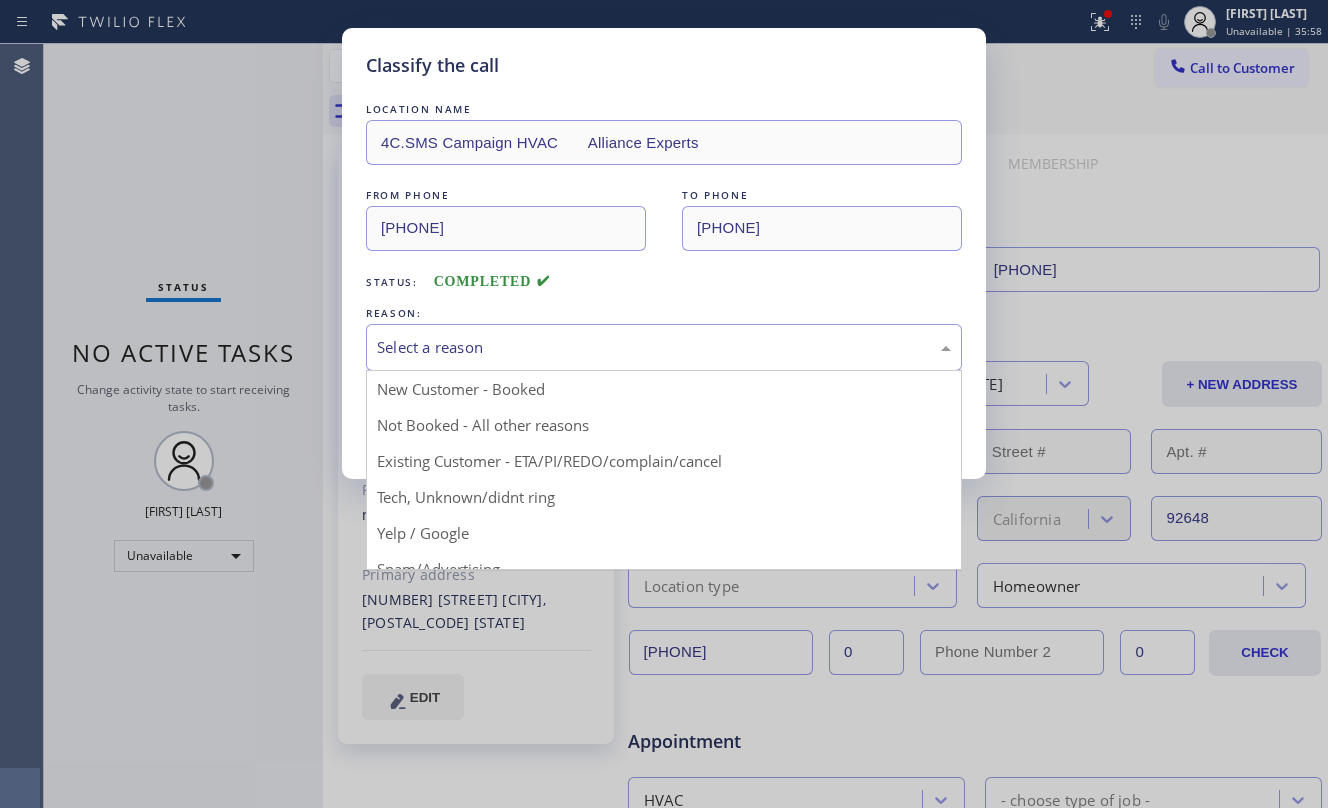 drag, startPoint x: 530, startPoint y: 342, endPoint x: 538, endPoint y: 353, distance: 13.601471 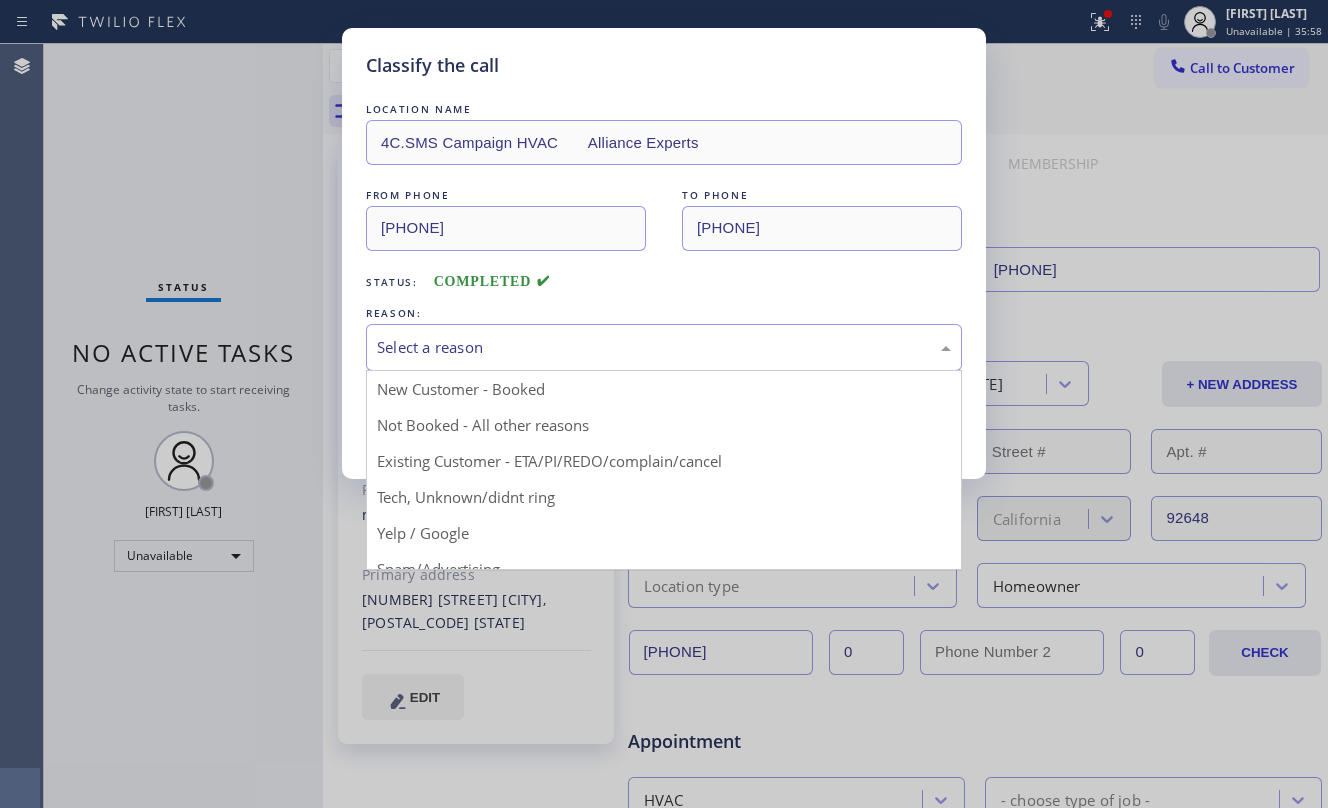 click on "Select a reason" at bounding box center [664, 347] 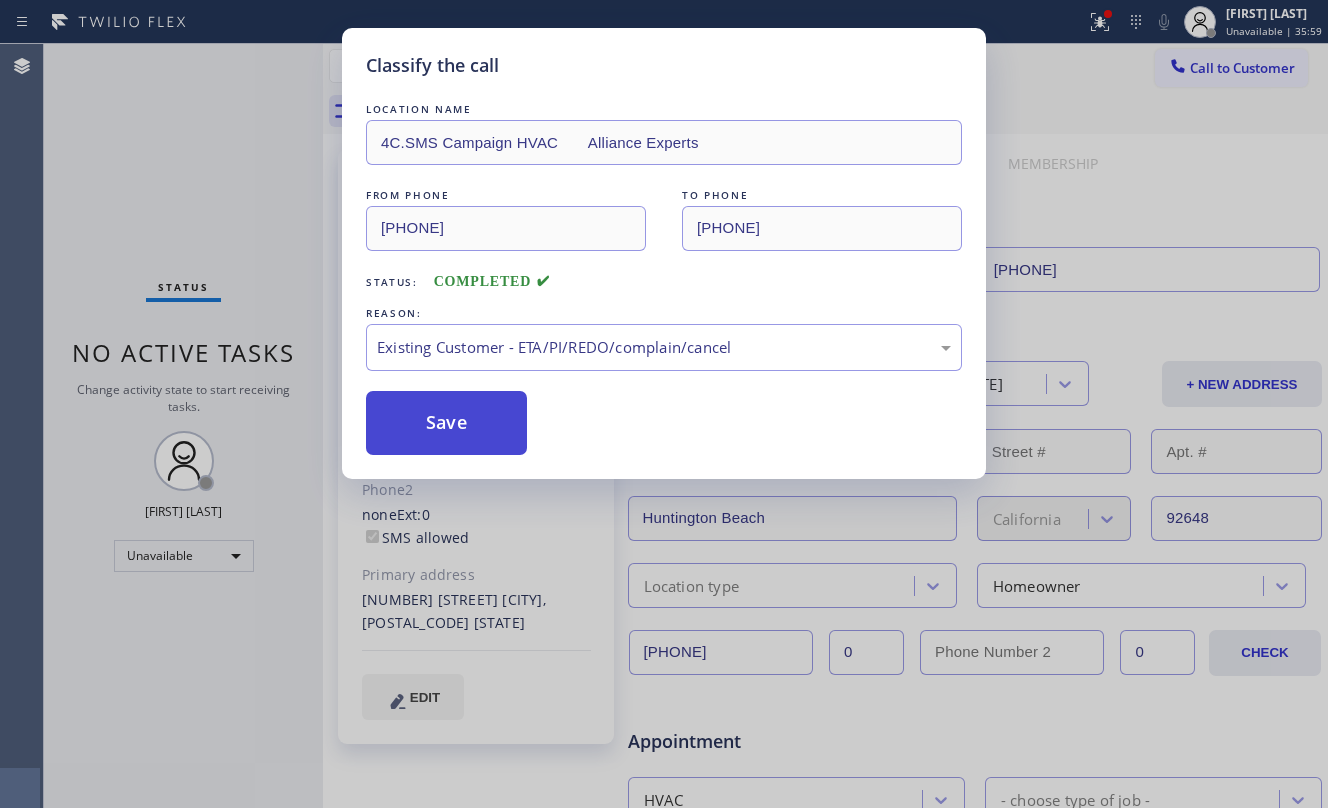 click on "Save" at bounding box center [446, 423] 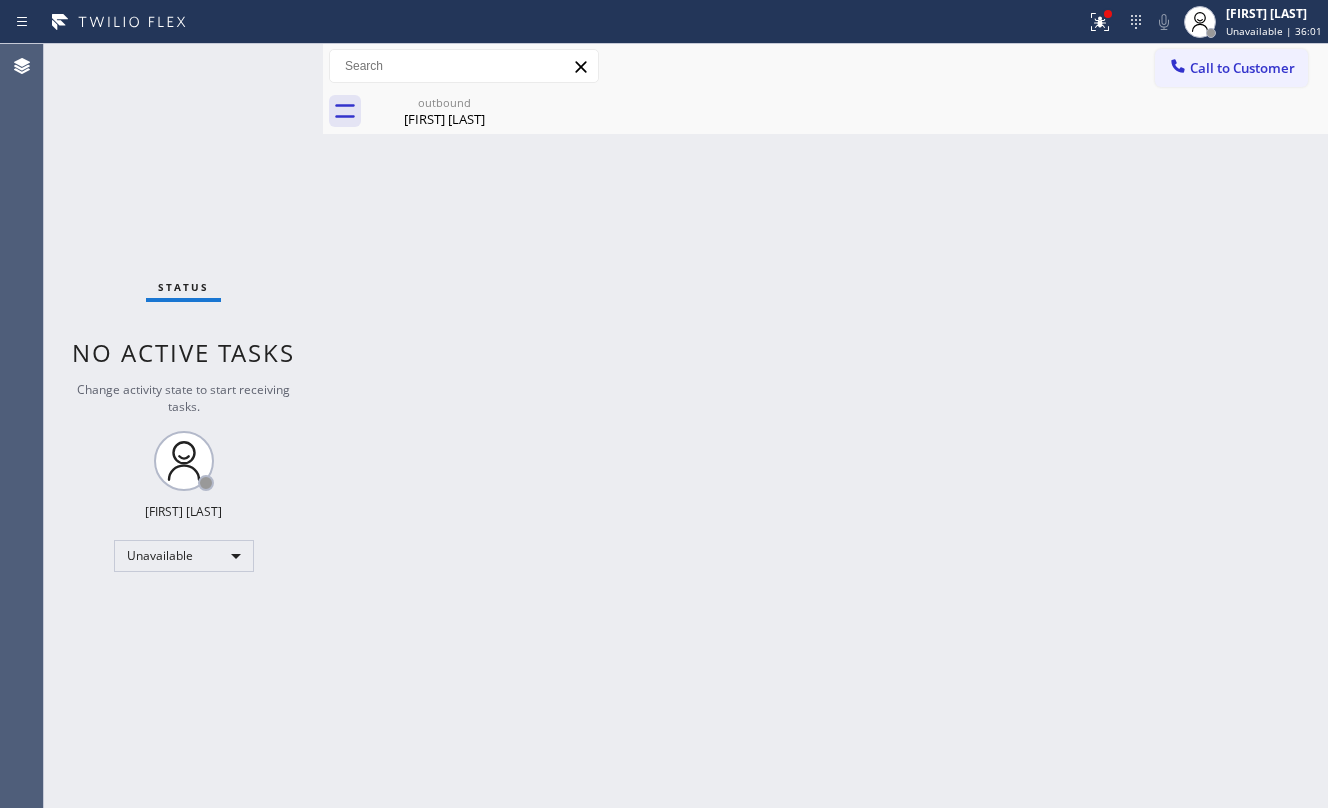 click on "Back to Dashboard Change Sender ID Customers Technicians Select a contact Outbound call Location Search location Your caller id phone number Customer number Call Customer info Name   Phone none Address none Change Sender ID HVAC +1[PHONE] 5 Star Appliance +1[PHONE] Appliance Repair +1[PHONE] Plumbing +1[PHONE] Air Duct Cleaning +1[PHONE]  Electricians +1[PHONE] Cancel Change Check personal SMS Reset Change outbound Carl Woo Call to Customer Outbound call Location HVAC       Alliance Experts Your caller id phone number [PHONE] Customer number Call Outbound call Technician Search Technician Your caller id phone number Your caller id phone number Call outbound Carl Woo Carl   Woo Since: [DATE] link to CRM copy Email no@email.com  Emails allowed Phone [PHONE]  Ext:  0 Phone2 none  Ext:  0  SMS allowed Primary address  [NUMBER] [STREET] [CITY], [POSTAL_CODE] CA EDIT Outbound call Location HVAC       Alliance Experts Your caller id phone number [PHONE] Call Leads 0" at bounding box center [825, 426] 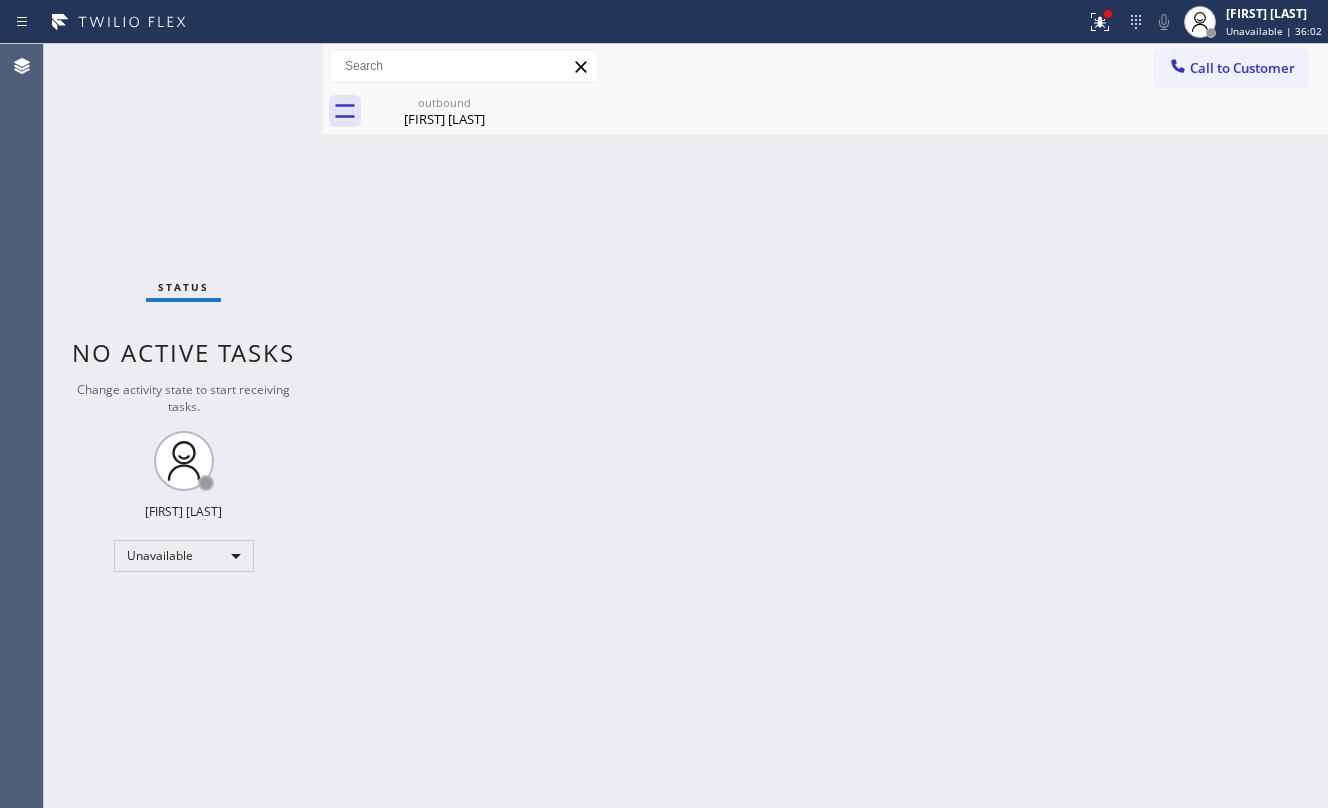 click on "outbound" at bounding box center (444, 102) 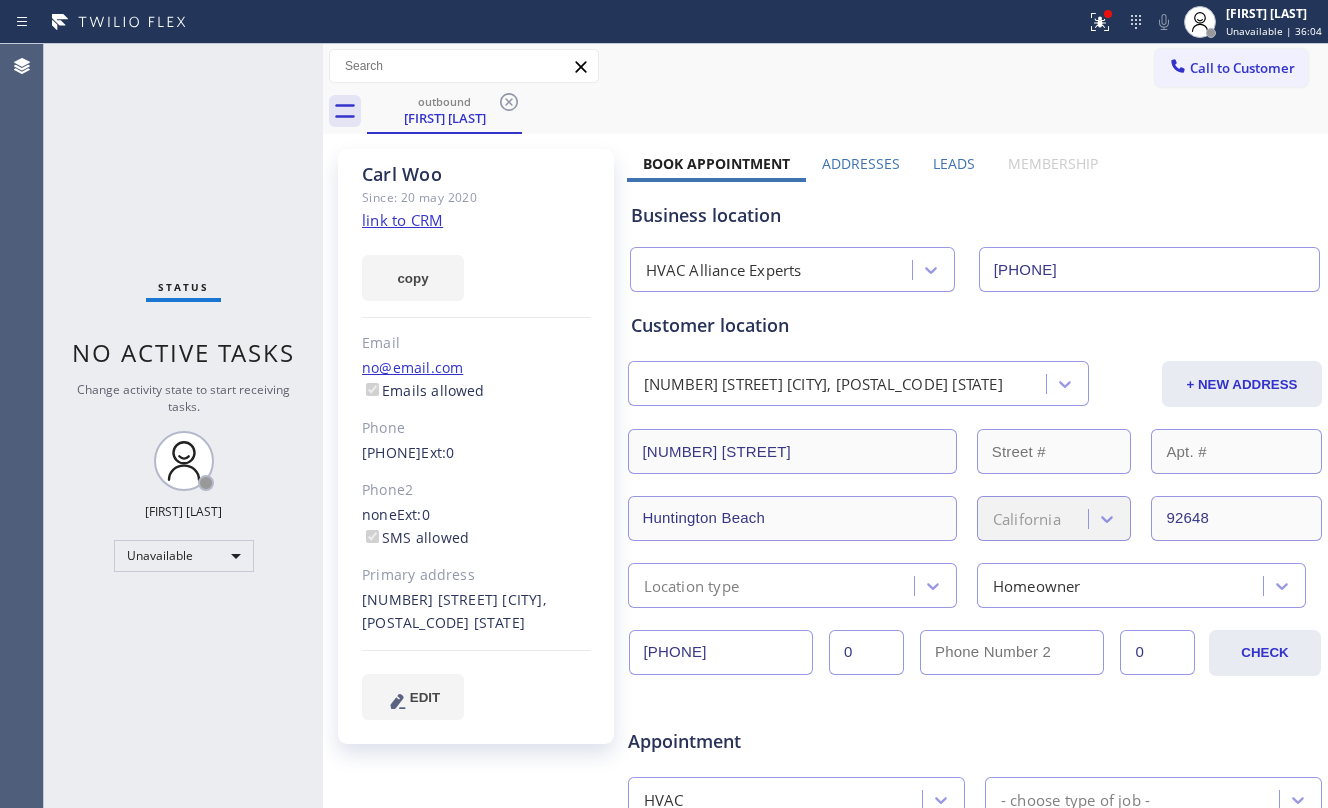 click on "[PHONE]" at bounding box center [391, 452] 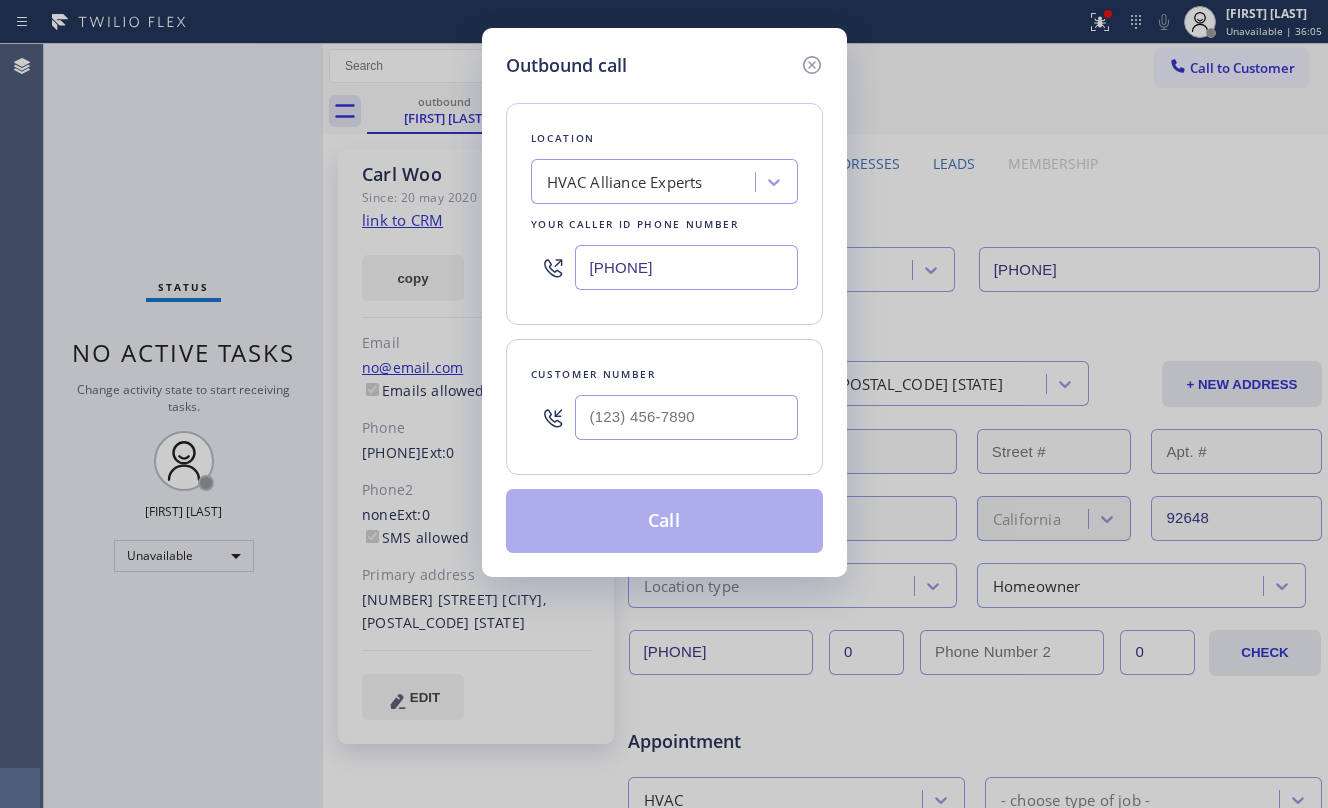 type on "[PHONE]" 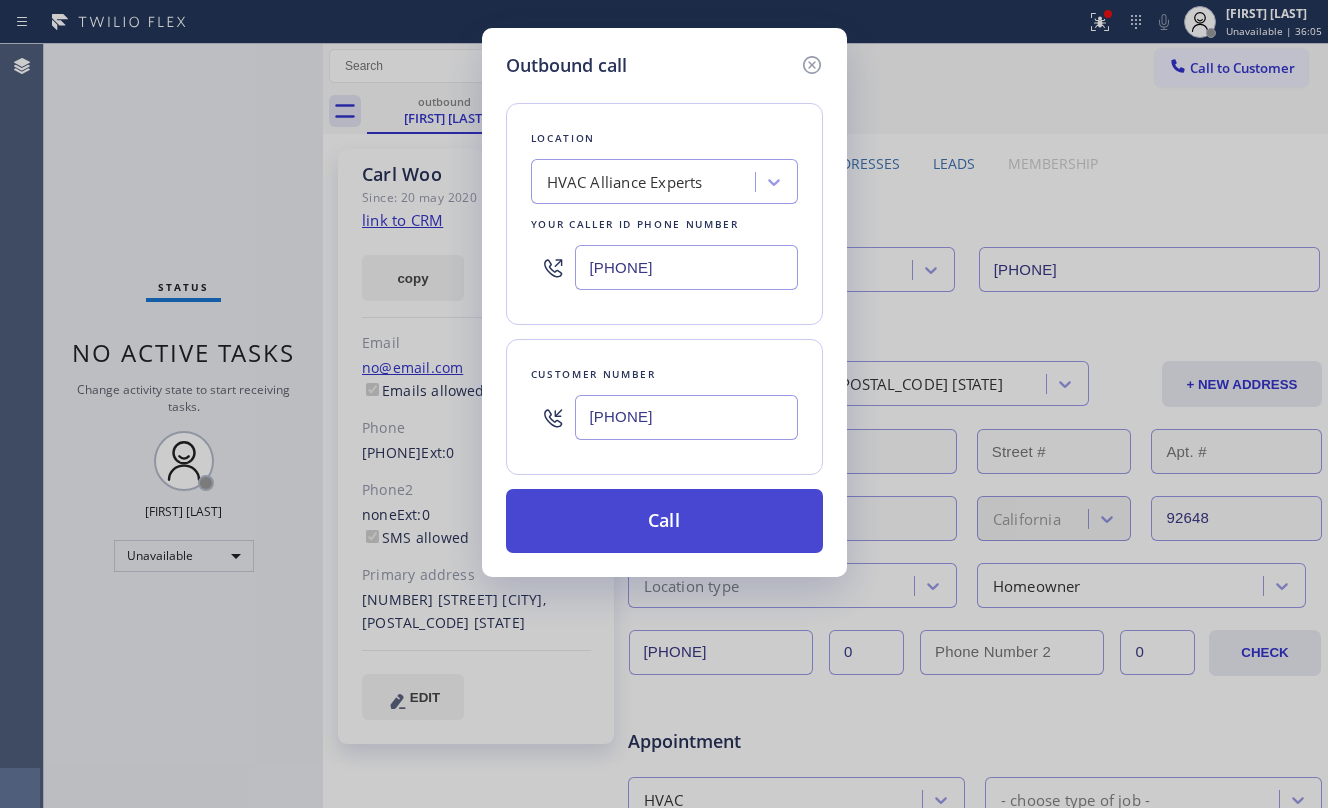 click on "Call" at bounding box center (664, 521) 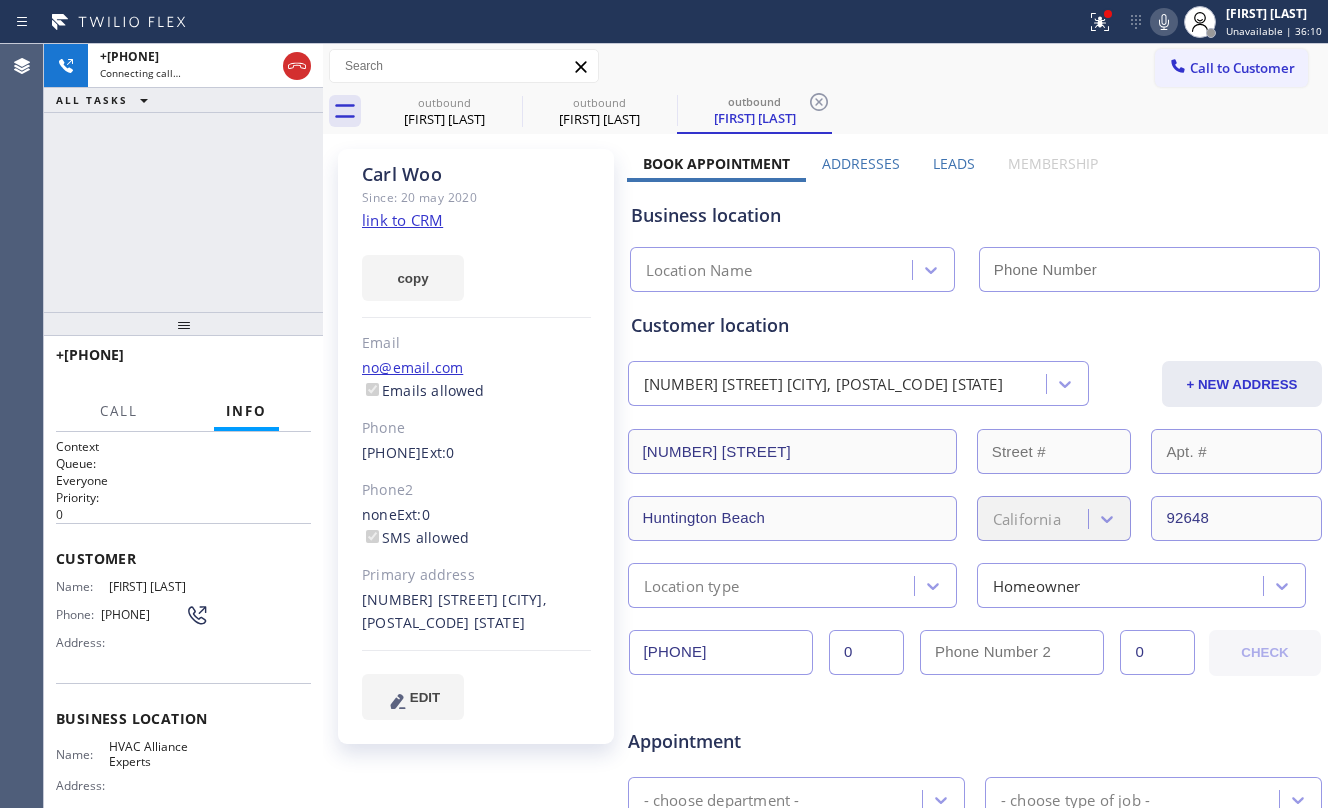 type on "[PHONE]" 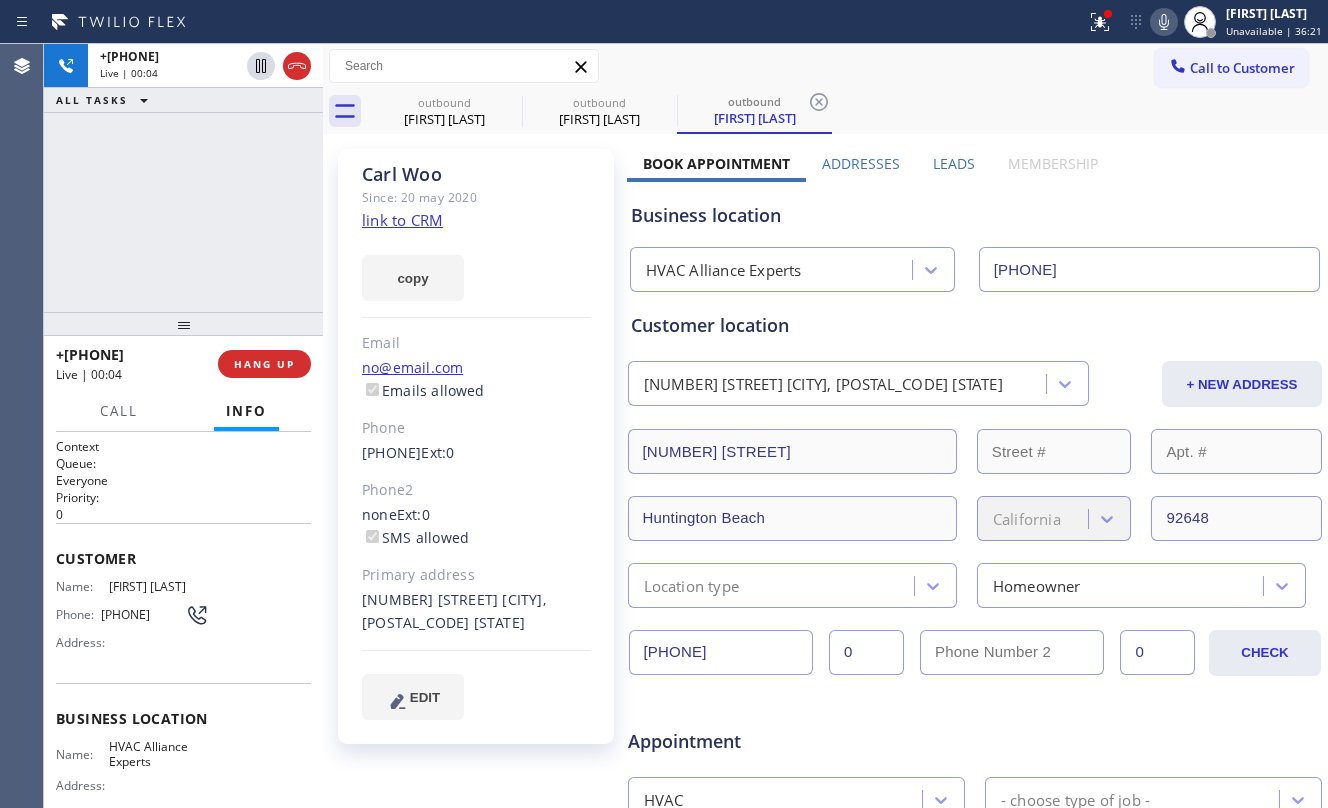 click at bounding box center (183, 324) 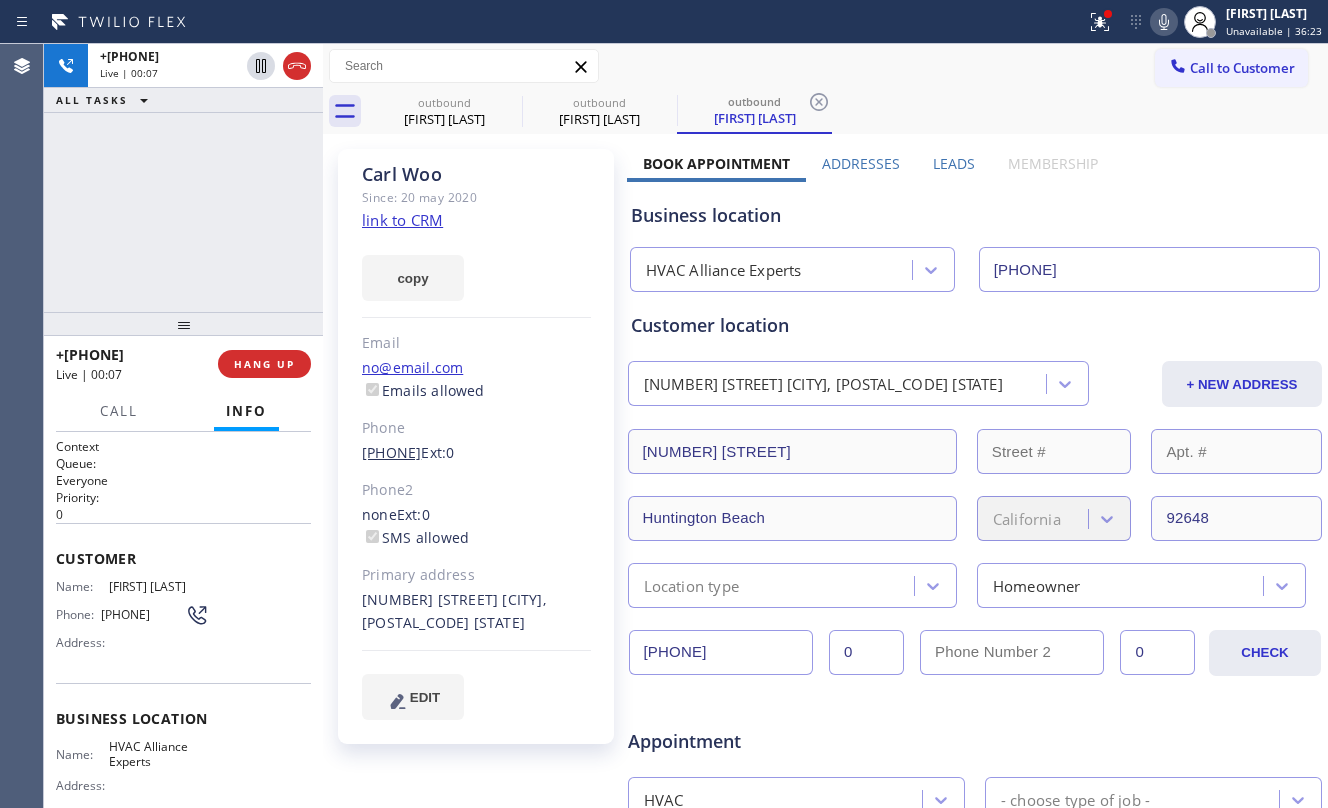 drag, startPoint x: 426, startPoint y: 452, endPoint x: 458, endPoint y: 461, distance: 33.24154 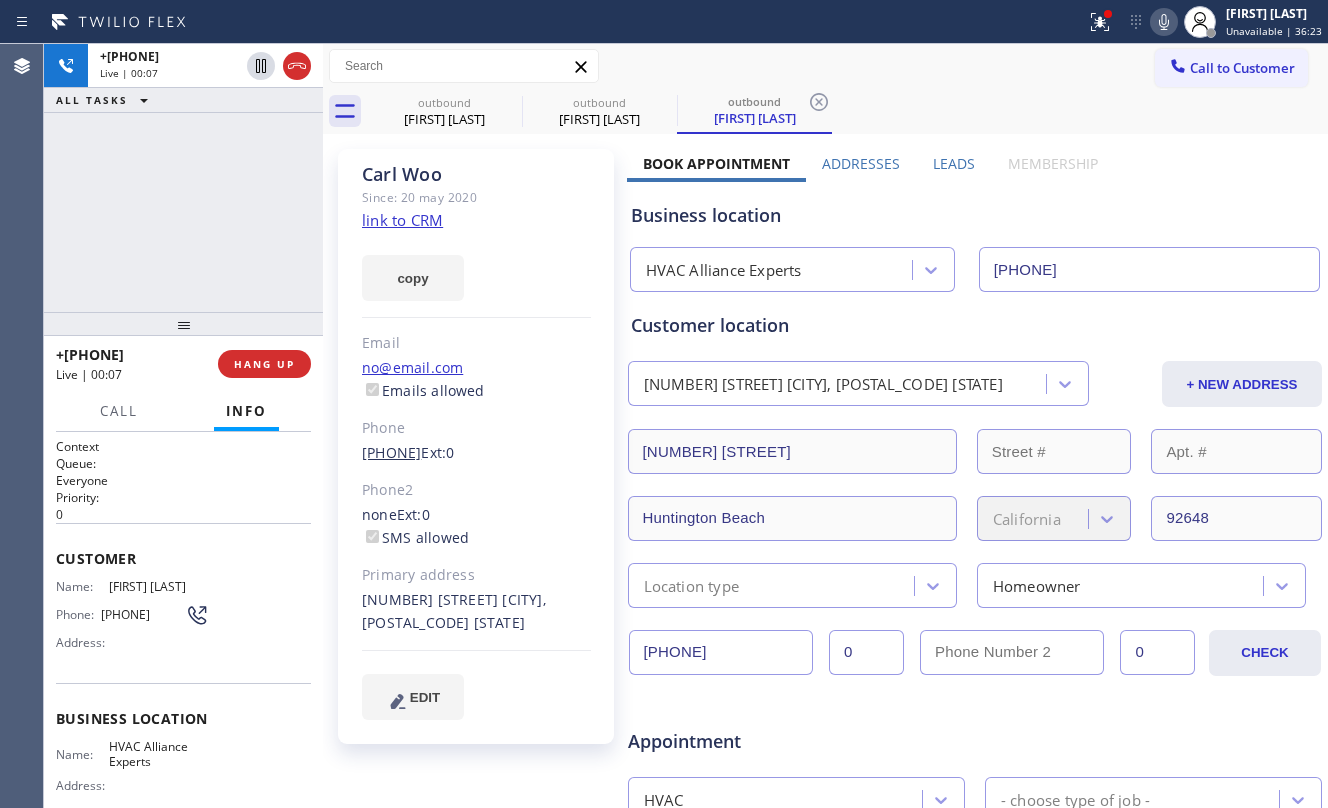 click on "[FIRST]   [LAST] Since: [DATE] link to CRM copy Email [EMAIL]  Emails allowed Phone (555) [PHONE]  Ext:  0 Phone2 none  Ext:  0  SMS allowed Primary address  [NUMBER] [STREET] [CITY], [POSTAL CODE] [STATE] EDIT" at bounding box center (476, 446) 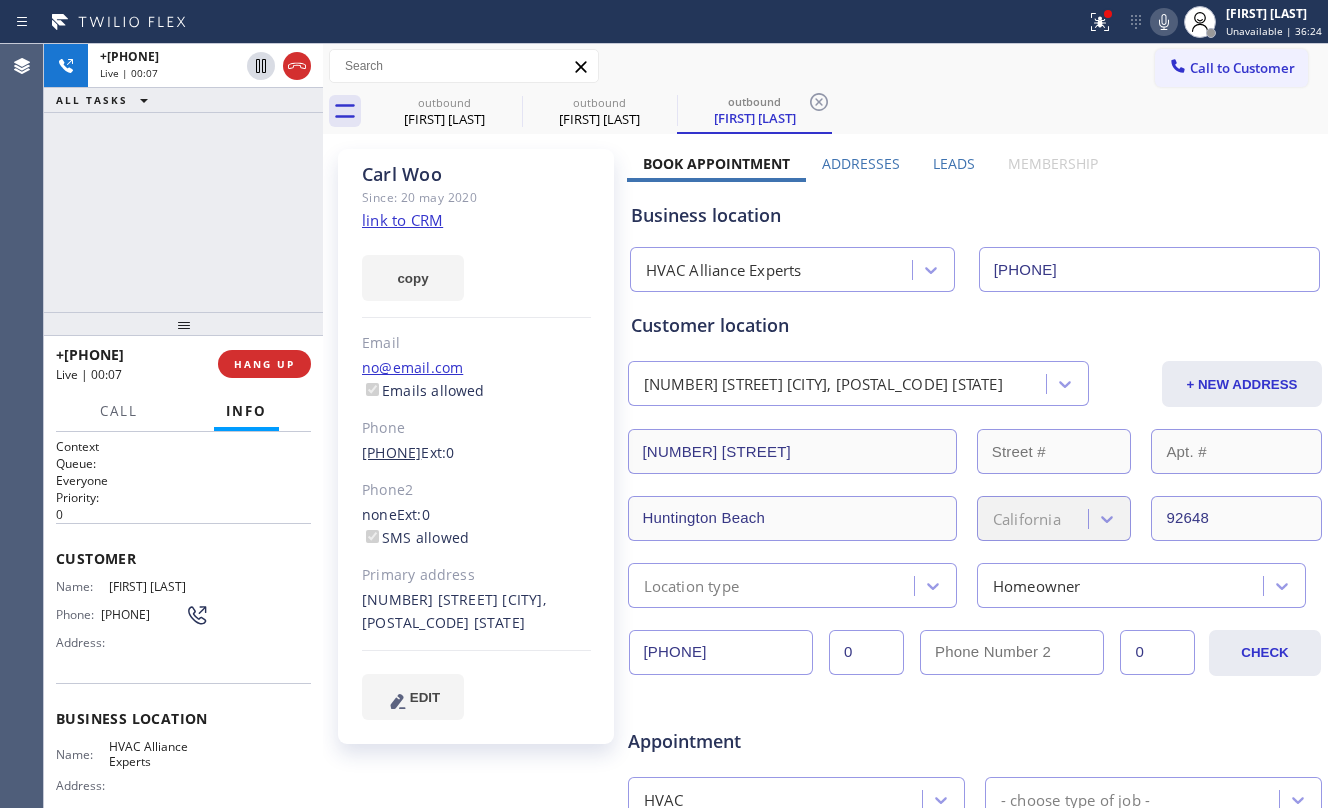 copy on "[PHONE]" 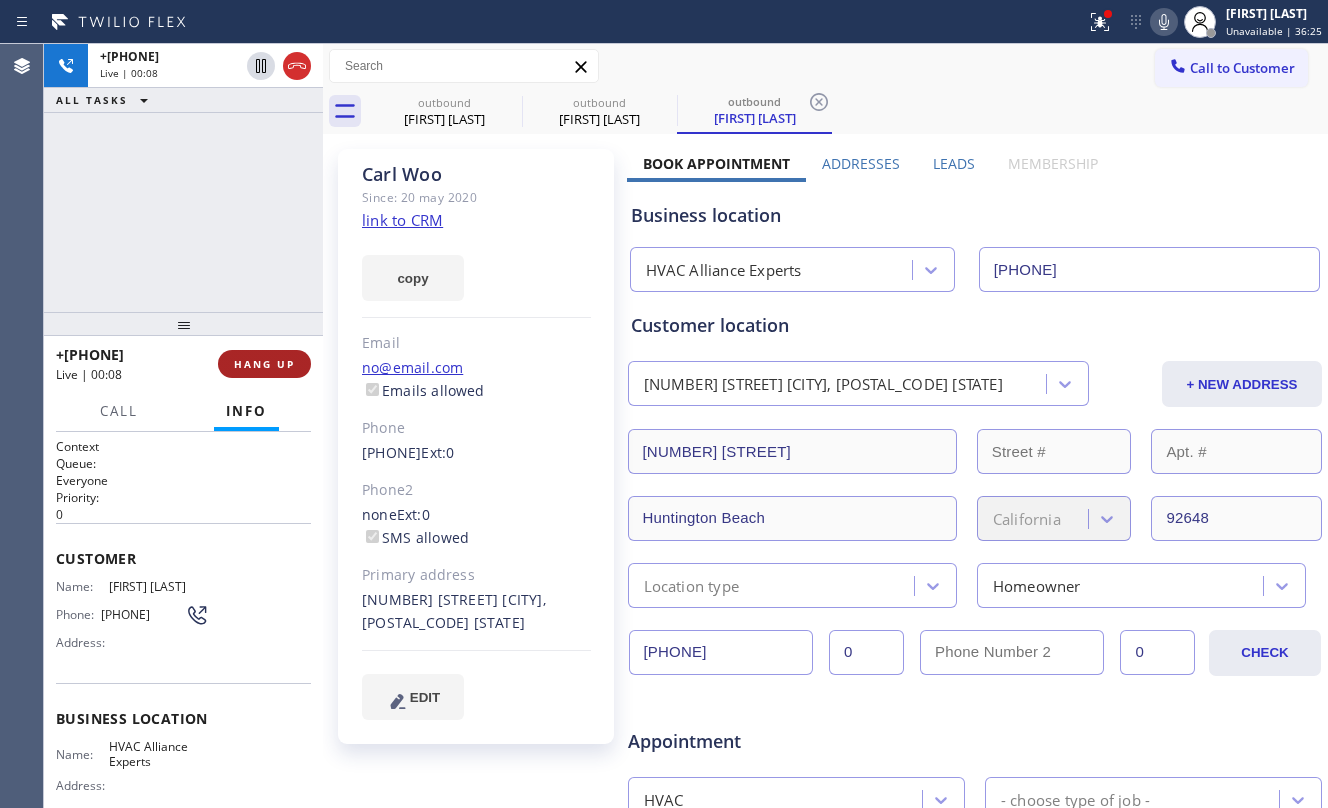 click on "HANG UP" at bounding box center [264, 364] 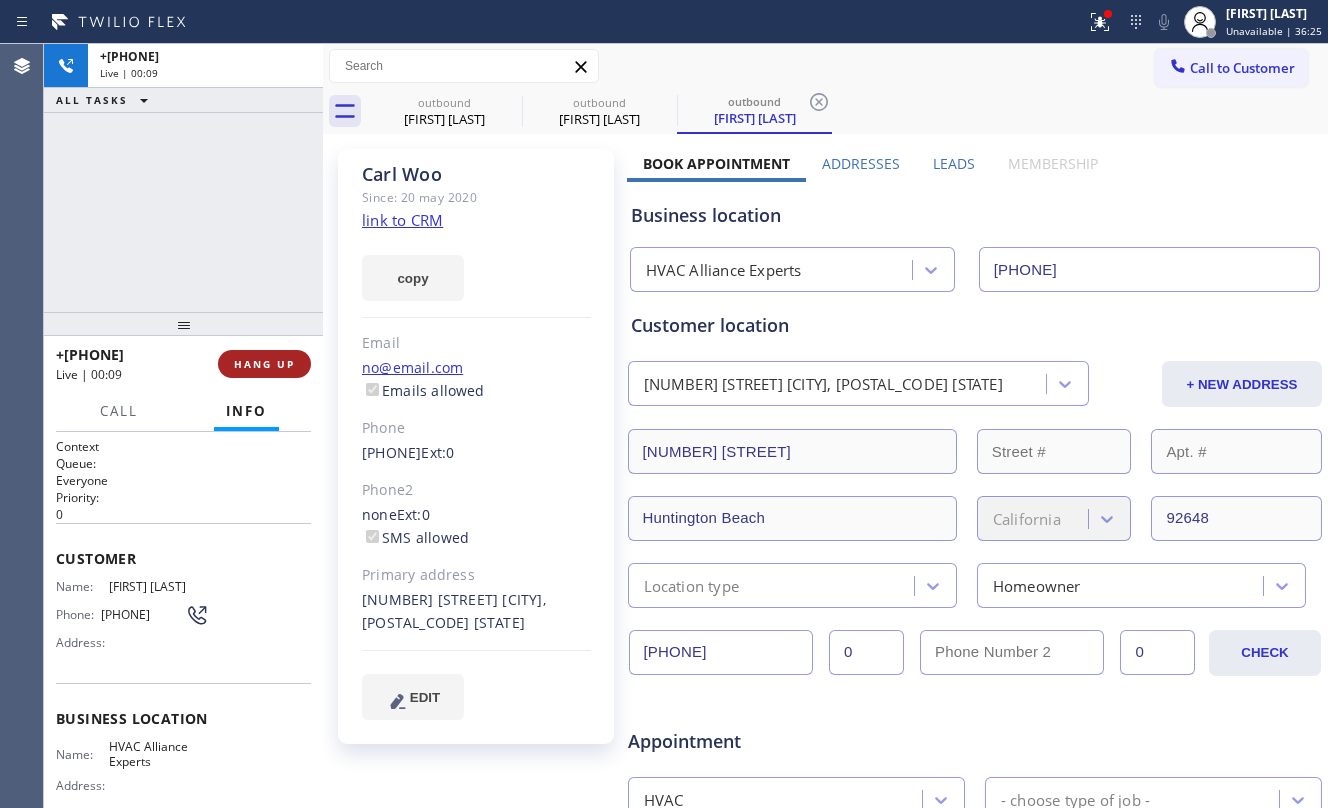 click on "HANG UP" at bounding box center [264, 364] 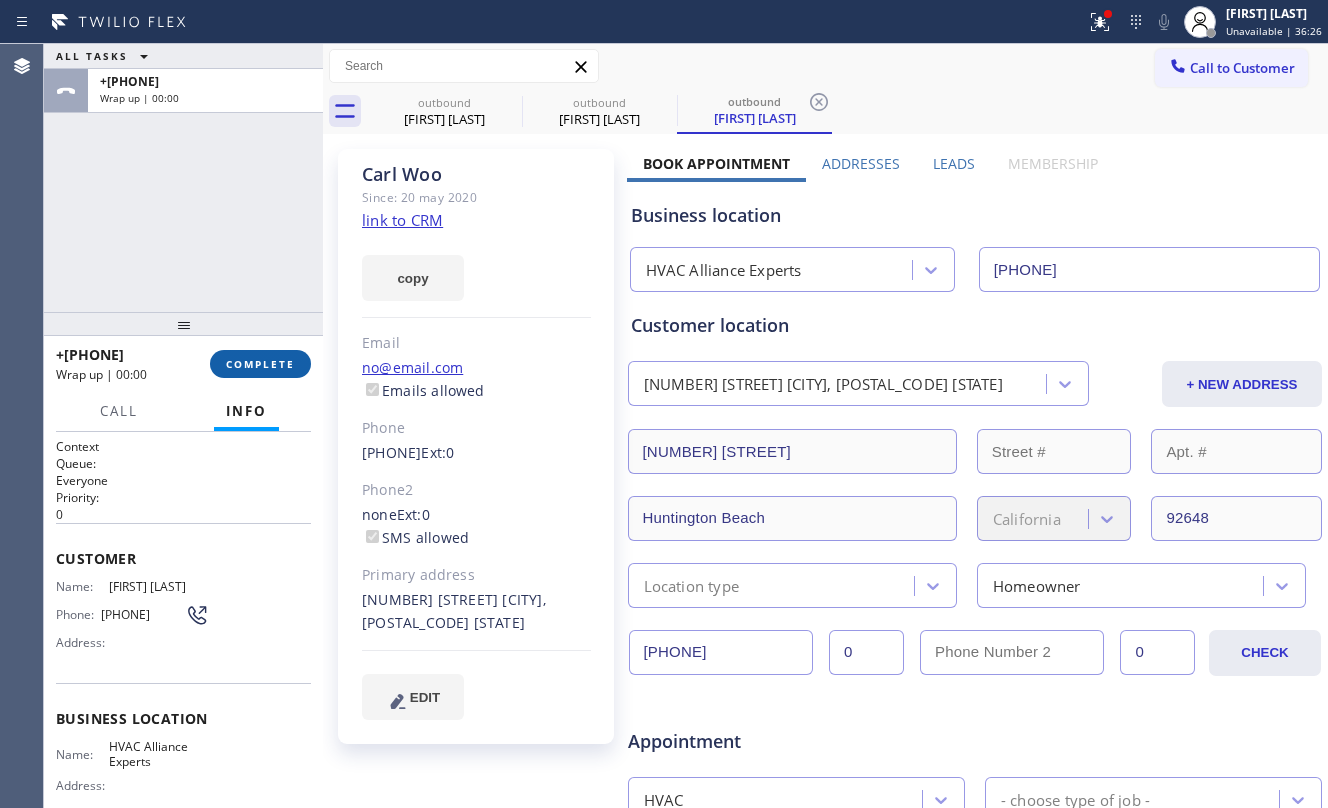 click on "COMPLETE" at bounding box center (260, 364) 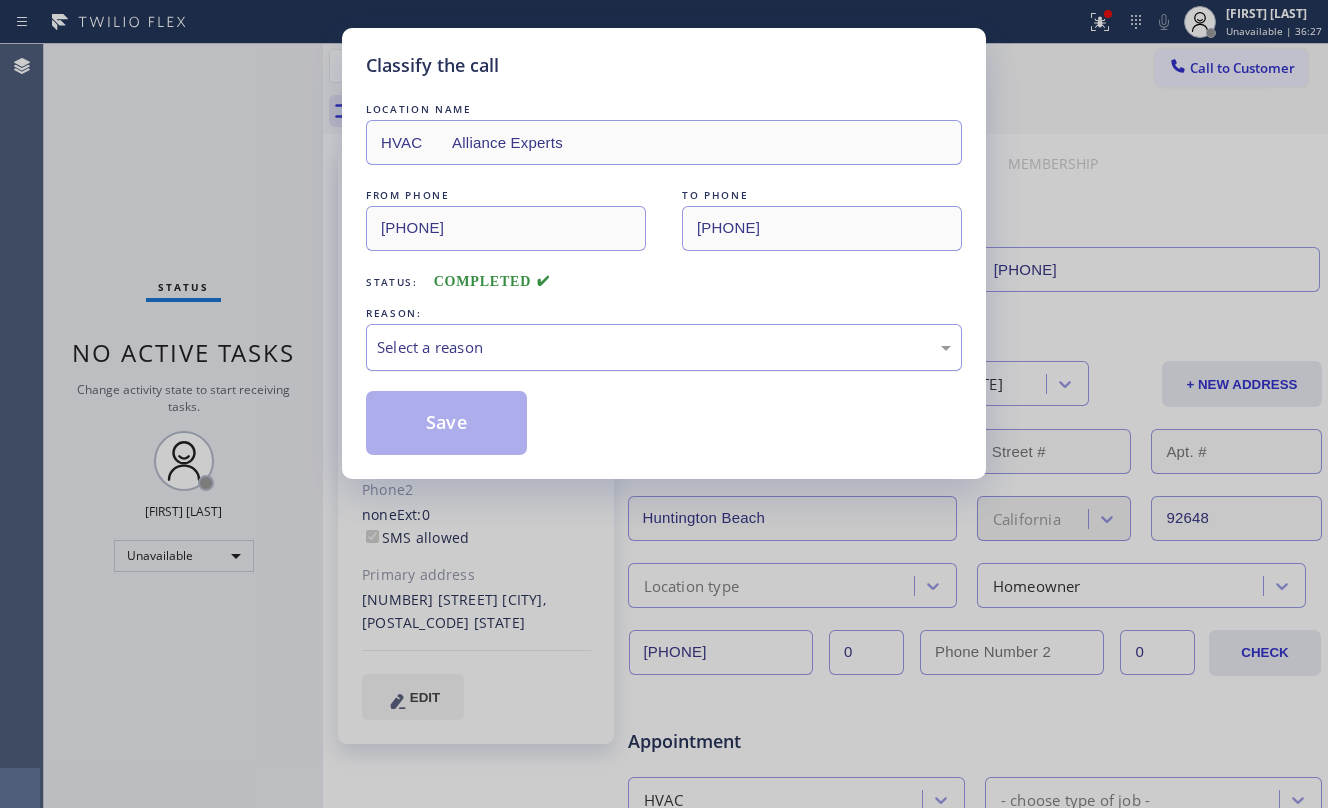 click on "Select a reason" at bounding box center [664, 347] 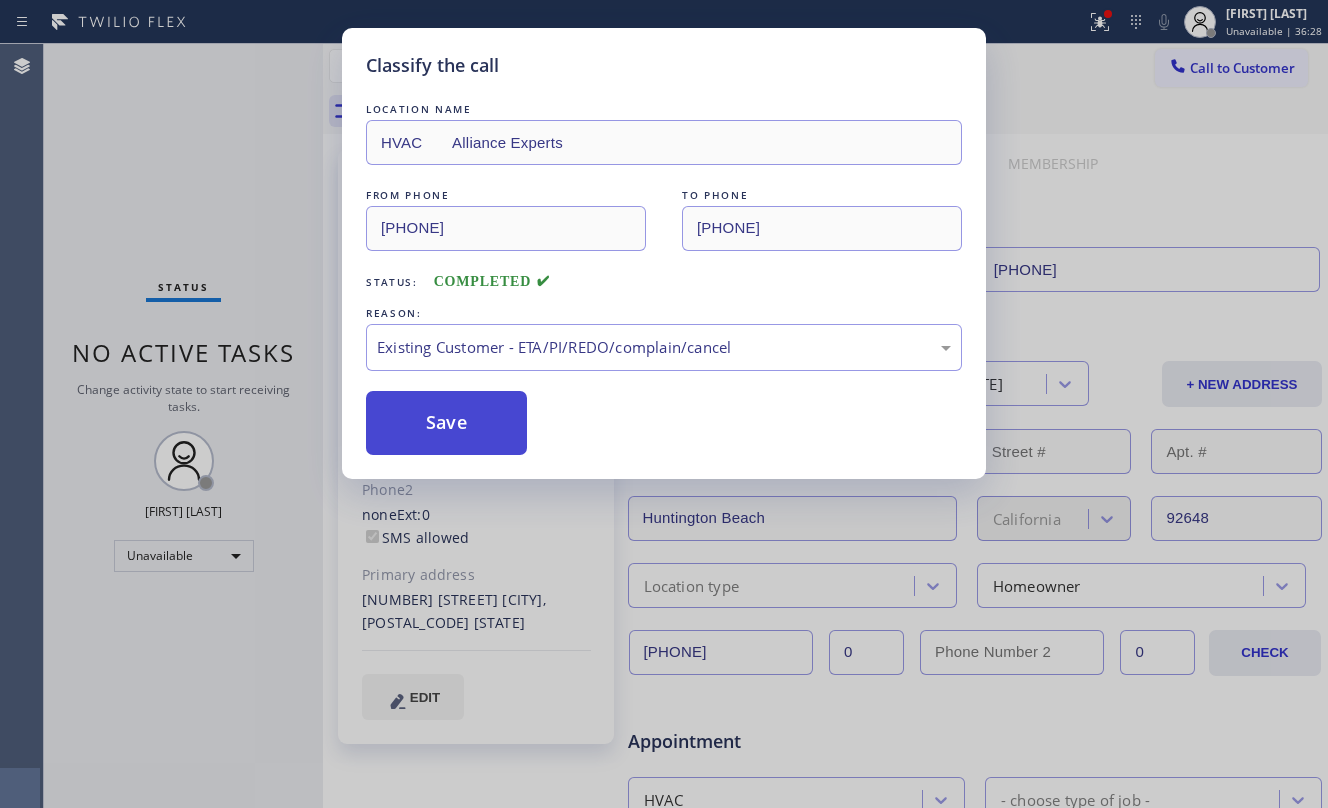 click on "Save" at bounding box center [446, 423] 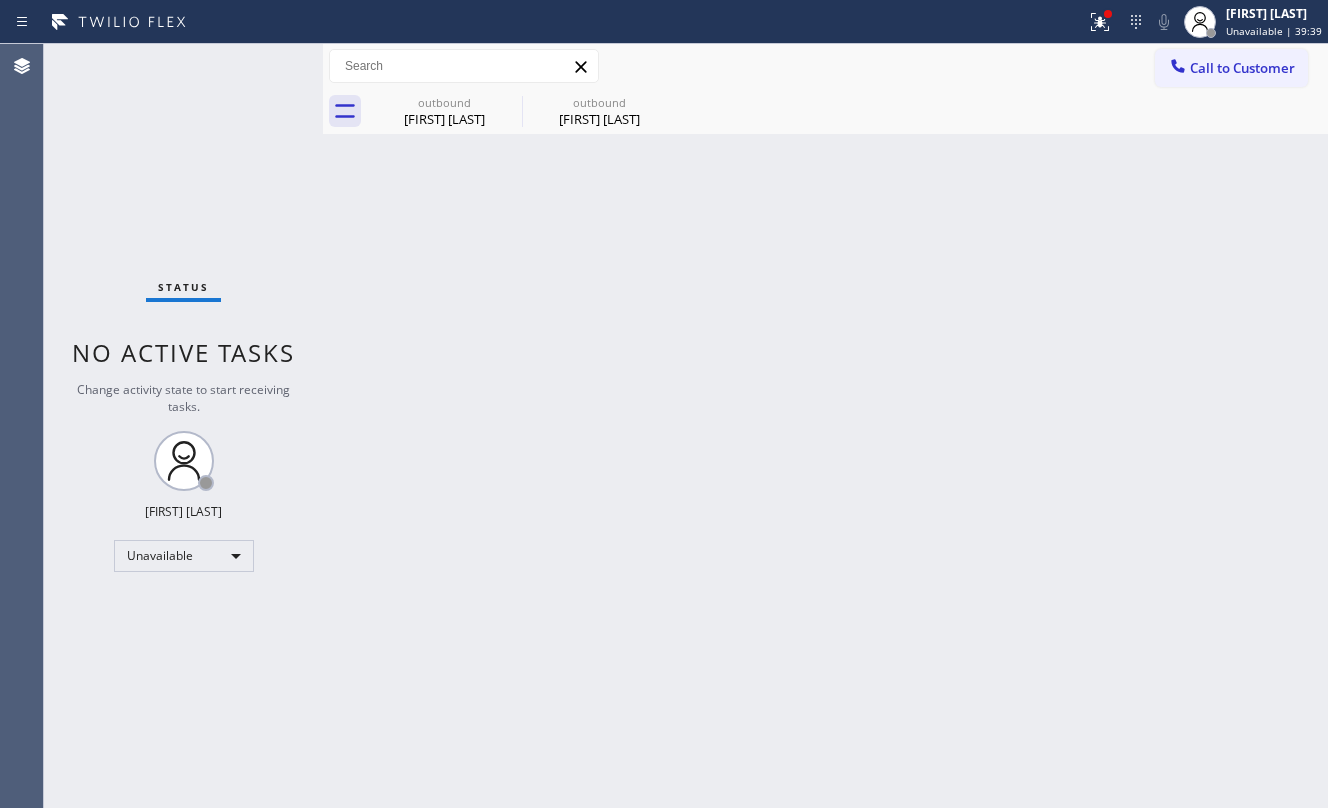 drag, startPoint x: 216, startPoint y: 246, endPoint x: 237, endPoint y: 238, distance: 22.472204 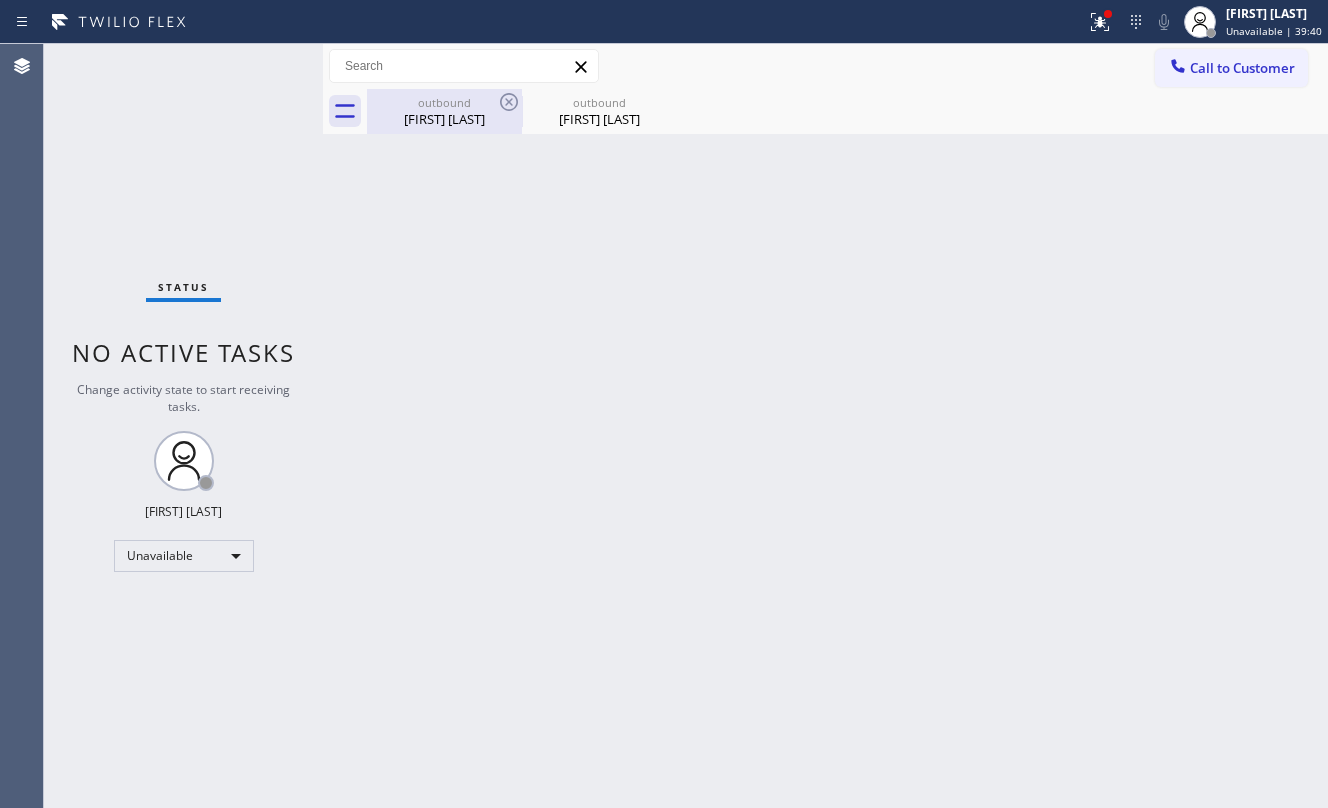 click on "[FIRST] [LAST]" at bounding box center [444, 119] 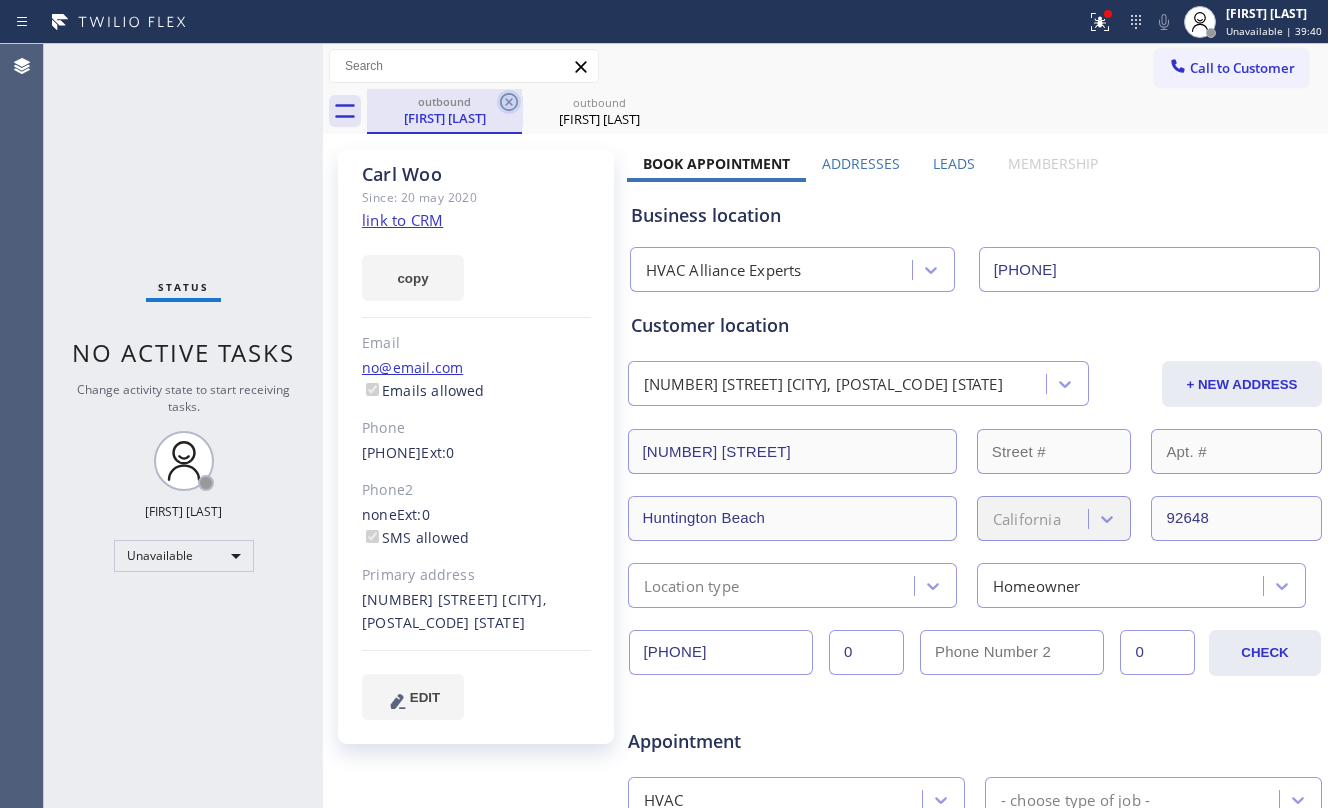 click 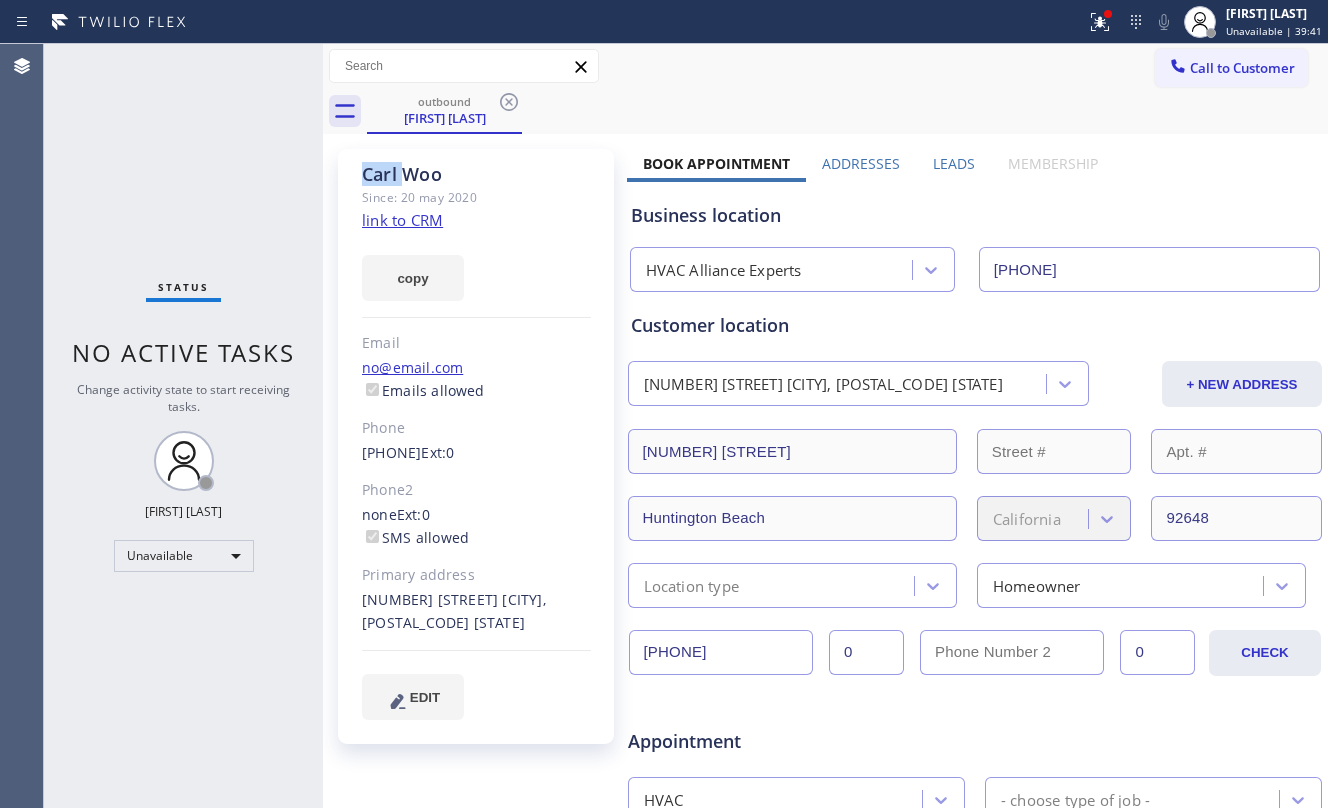 click 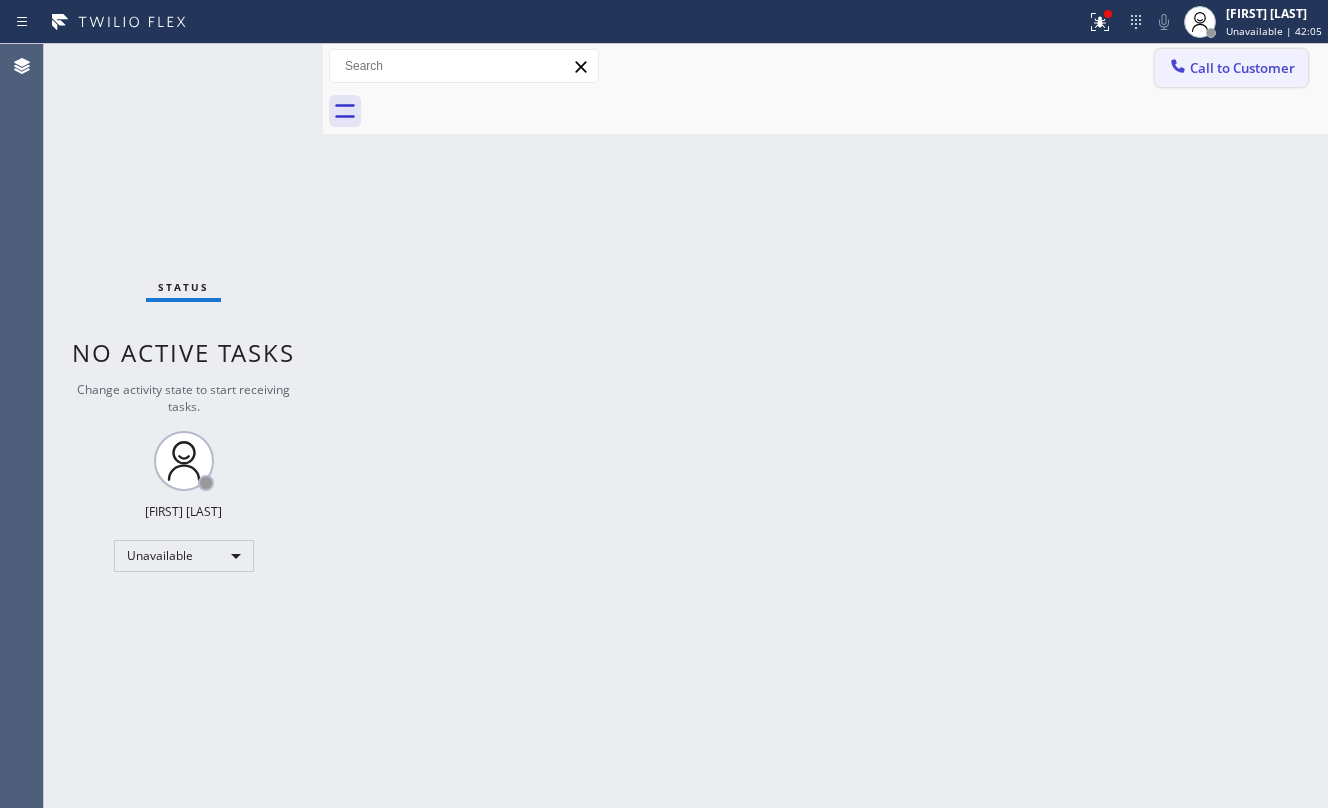 click on "Call to Customer" at bounding box center [1242, 68] 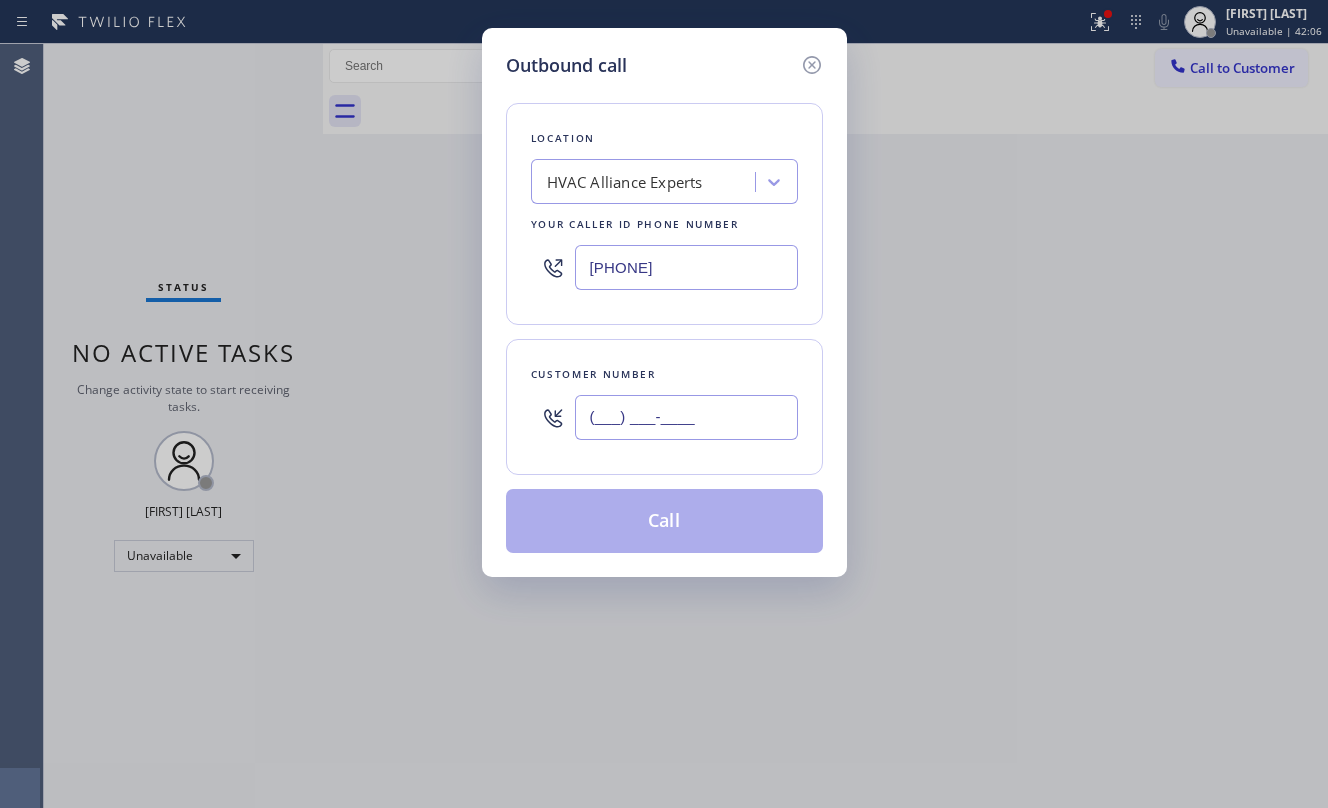 click on "(___) ___-____" at bounding box center [686, 417] 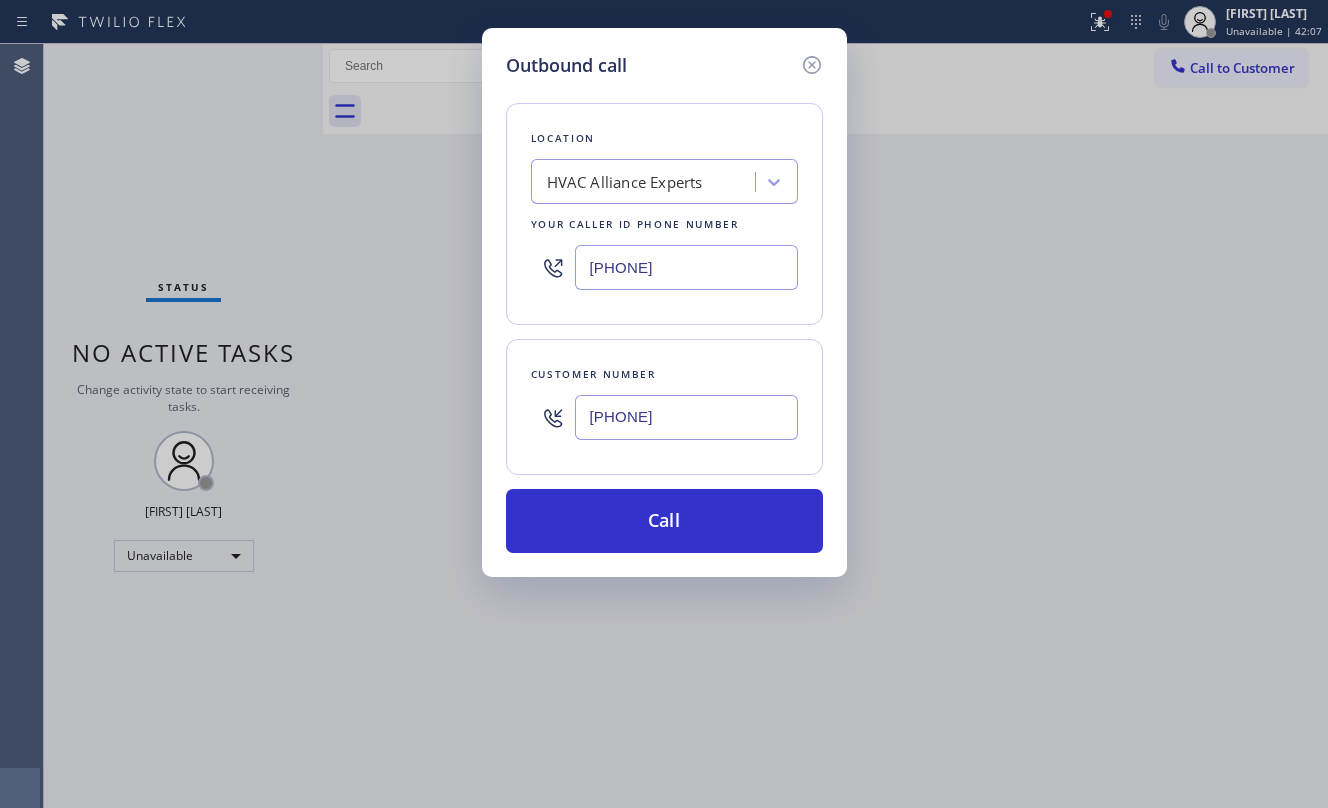 type on "[PHONE]" 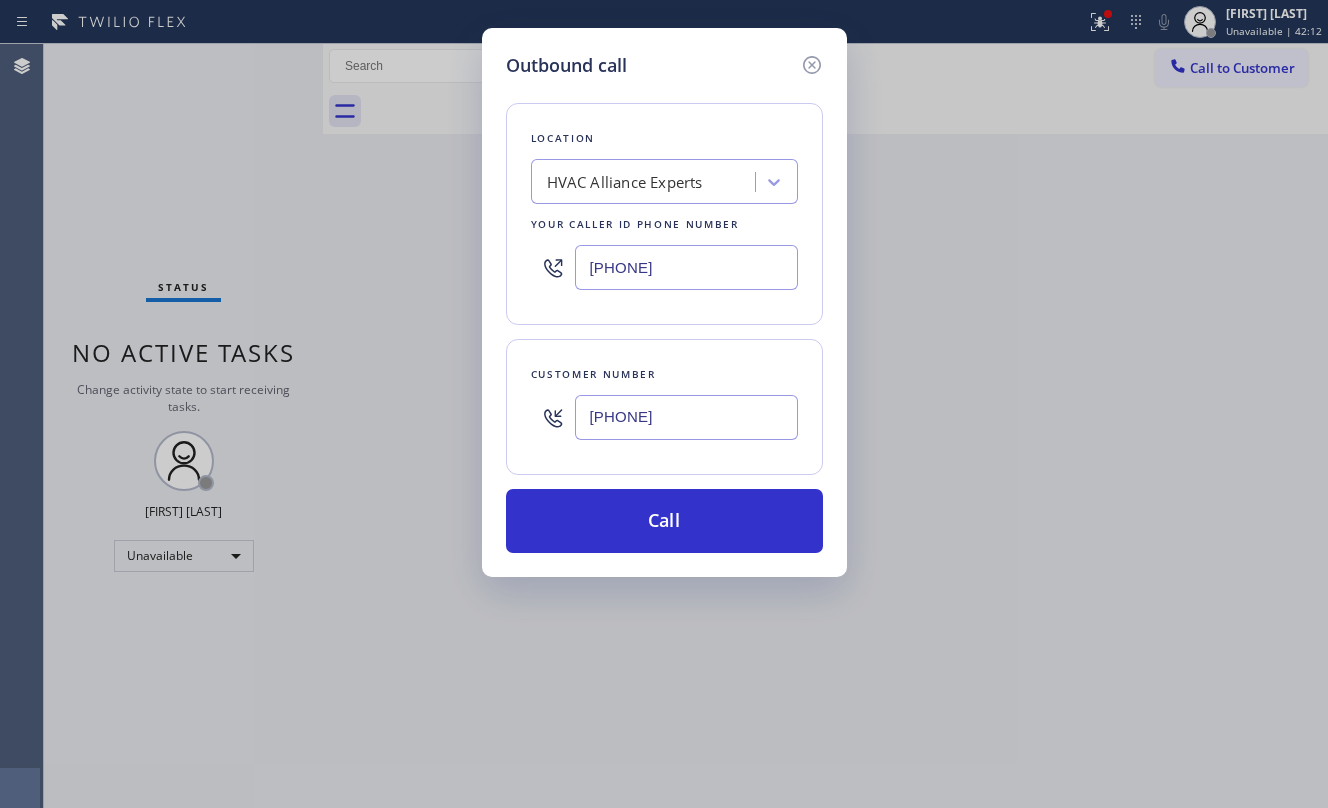 click on "HVAC       Alliance Experts" at bounding box center (625, 182) 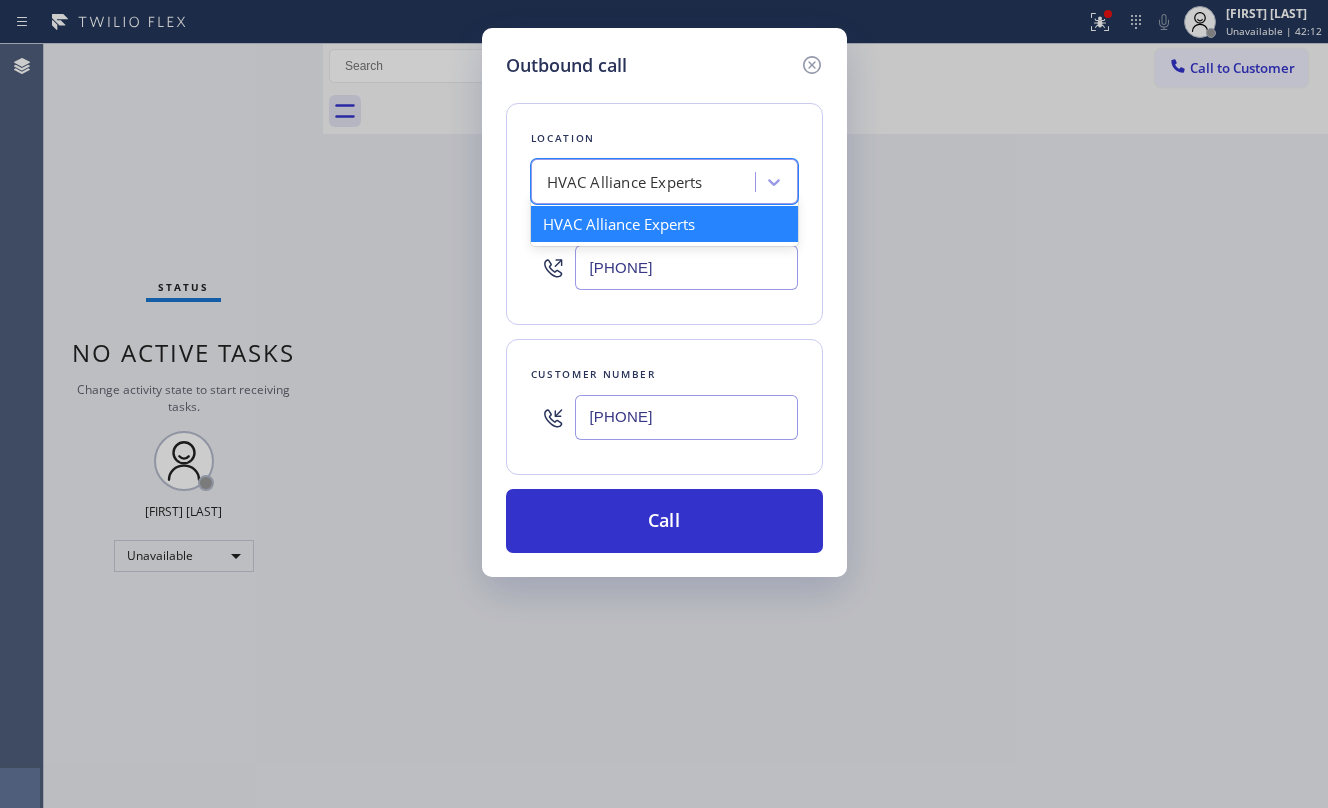 paste on "Plumbing Park" 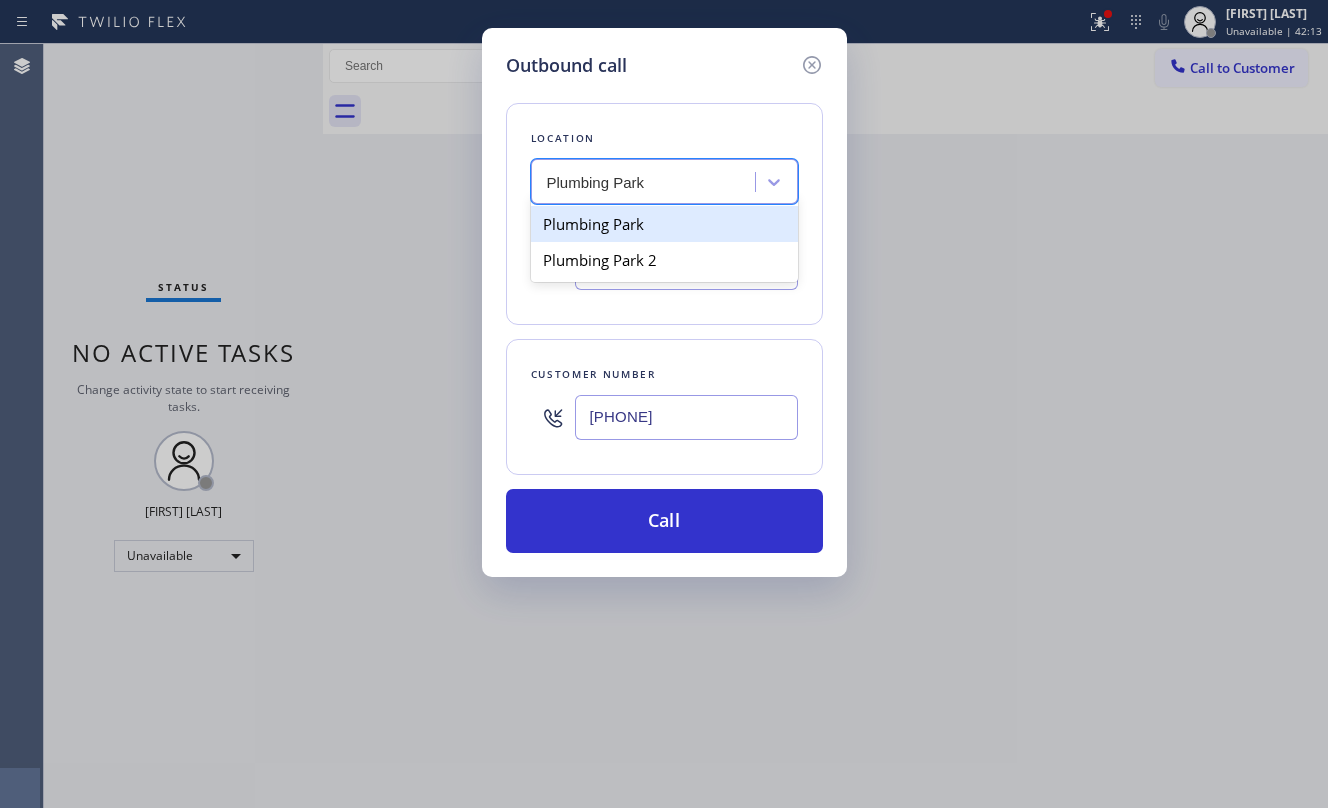 click on "Plumbing Park" at bounding box center (664, 224) 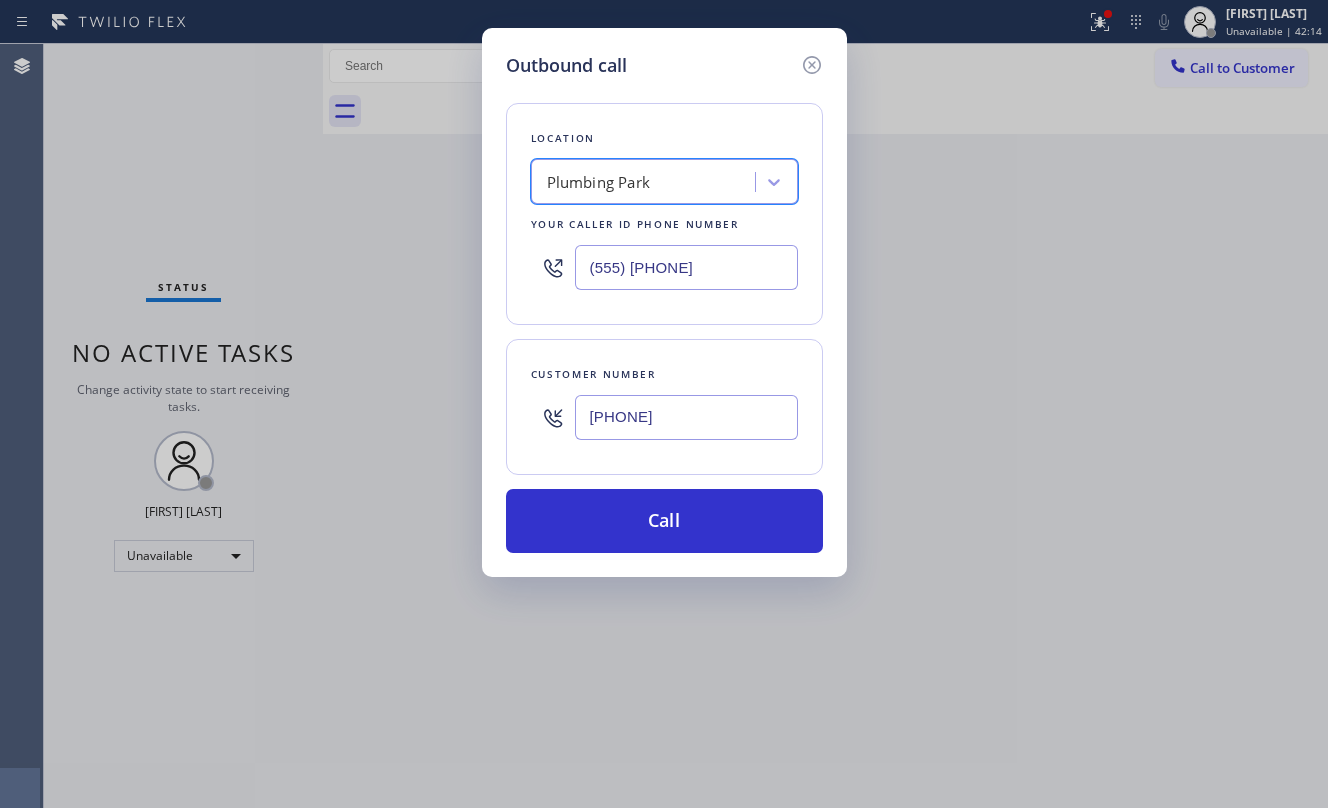 click on "Location Option Plumbing Park, selected. 2 results available. Select is focused ,type to refine list, press Down to open the menu, Plumbing Park Your caller id phone number [PHONE] Customer number [PHONE] Call" at bounding box center [664, 316] 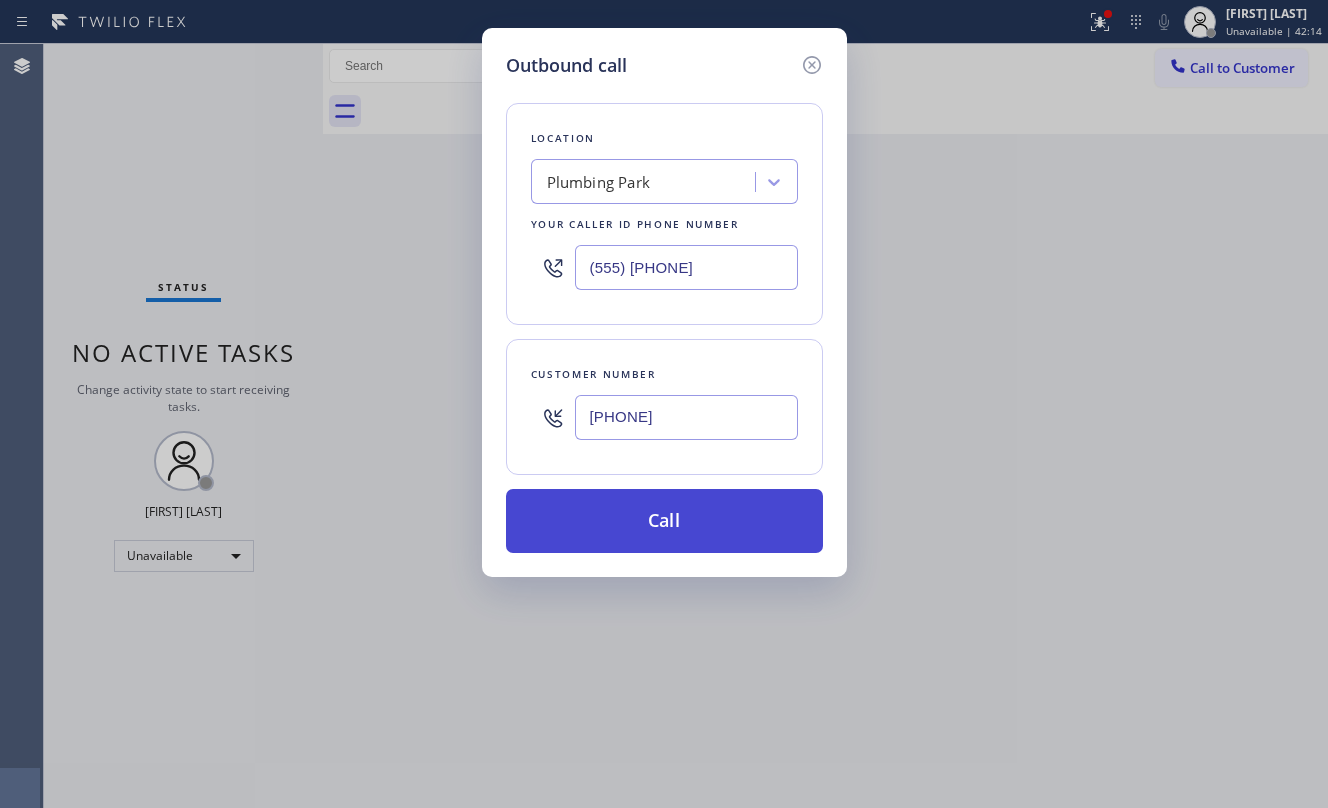 click on "Call" at bounding box center (664, 521) 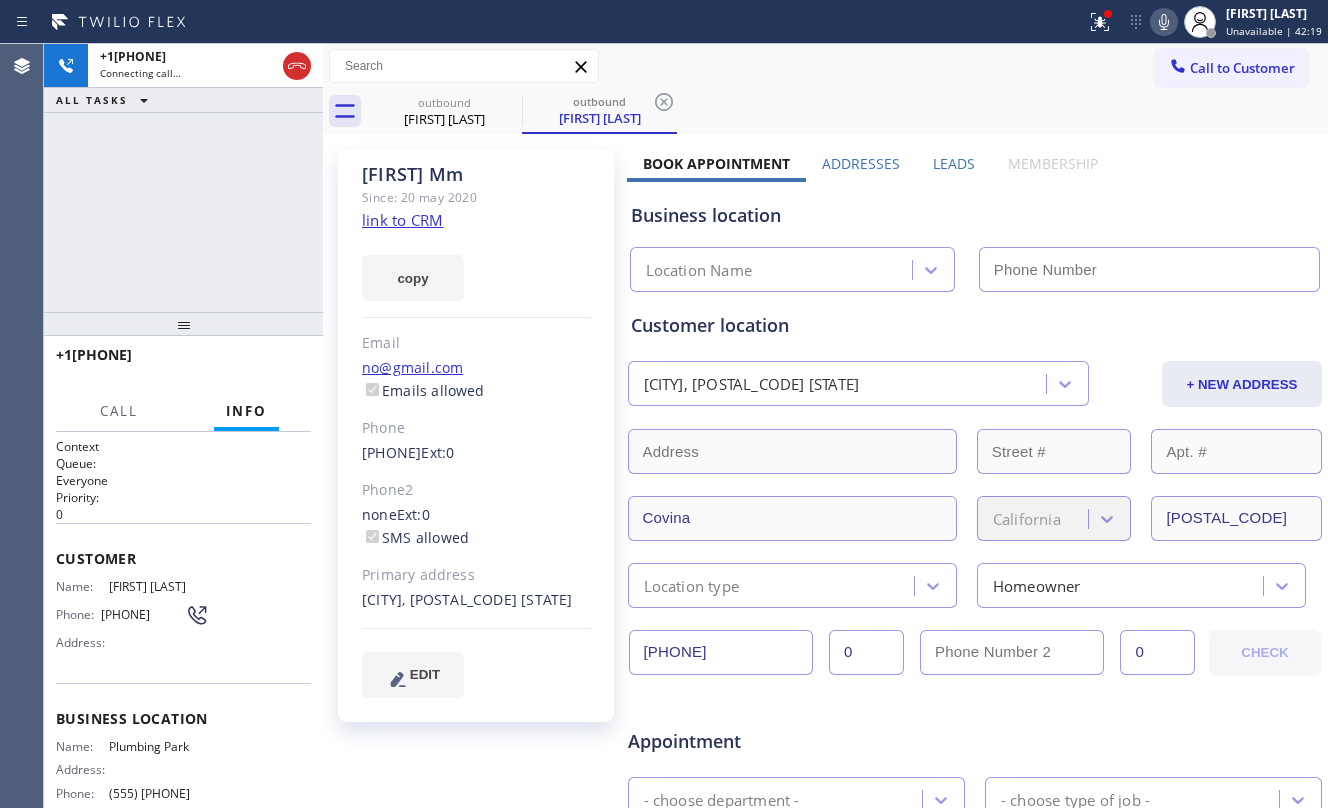 type on "(555) [PHONE]" 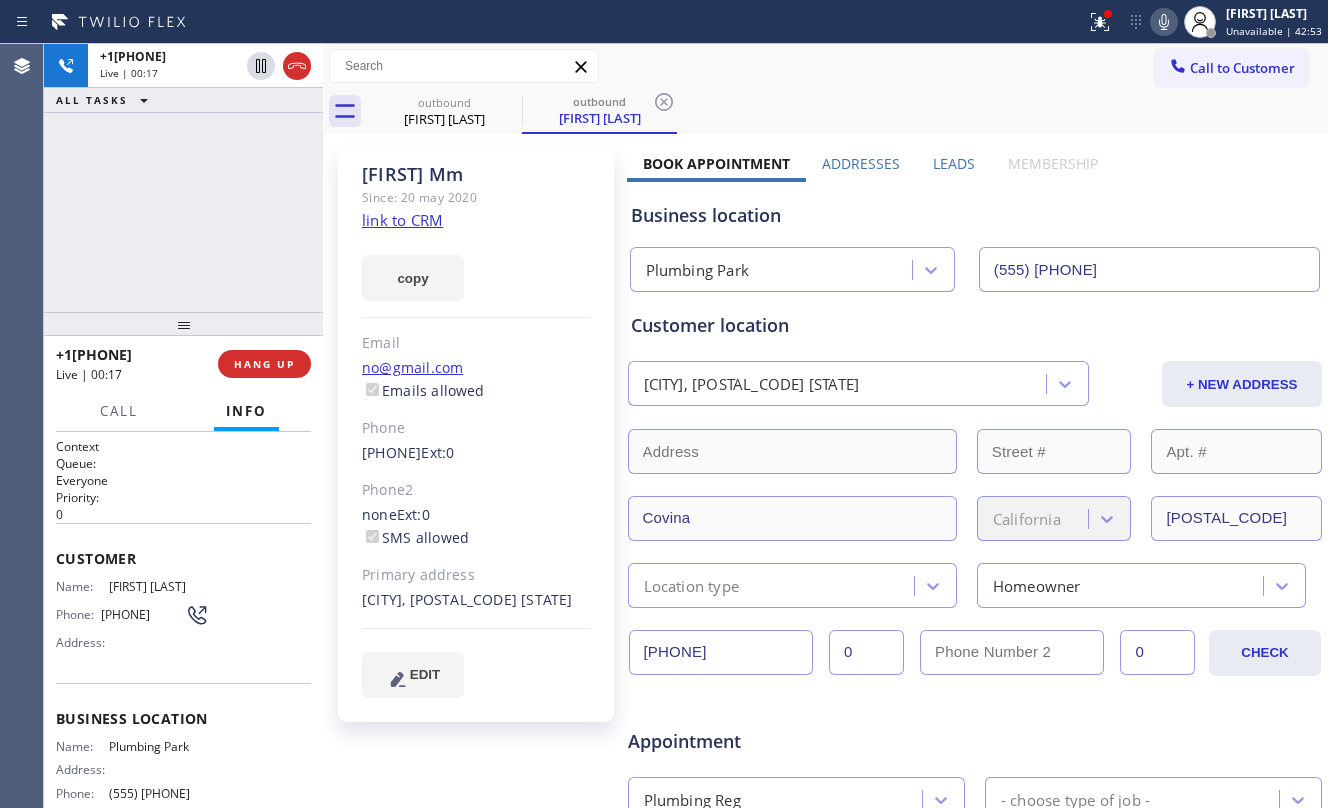 click on "+1[PHONE] Live | 00:17 ALL TASKS ALL TASKS ACTIVE TASKS TASKS IN WRAP UP" at bounding box center (183, 178) 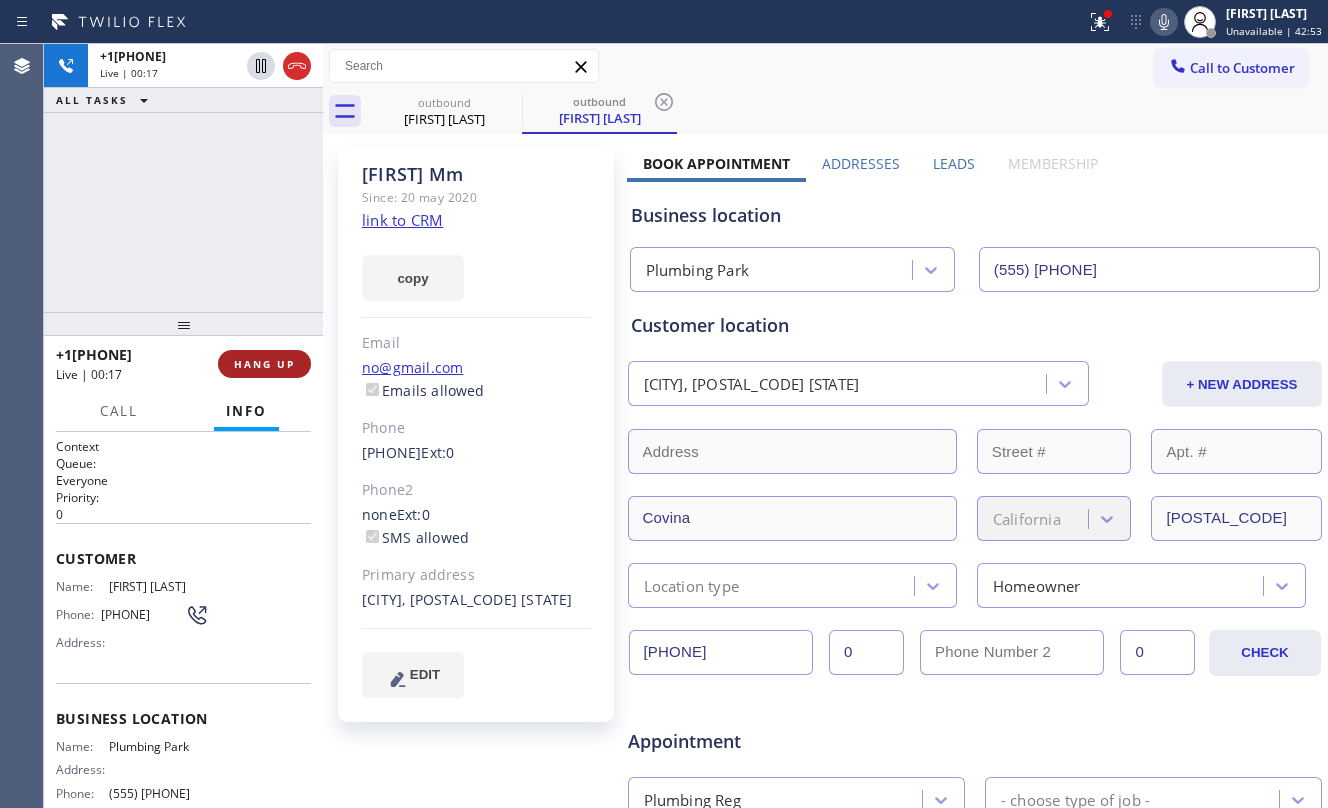 drag, startPoint x: 250, startPoint y: 357, endPoint x: 265, endPoint y: 365, distance: 17 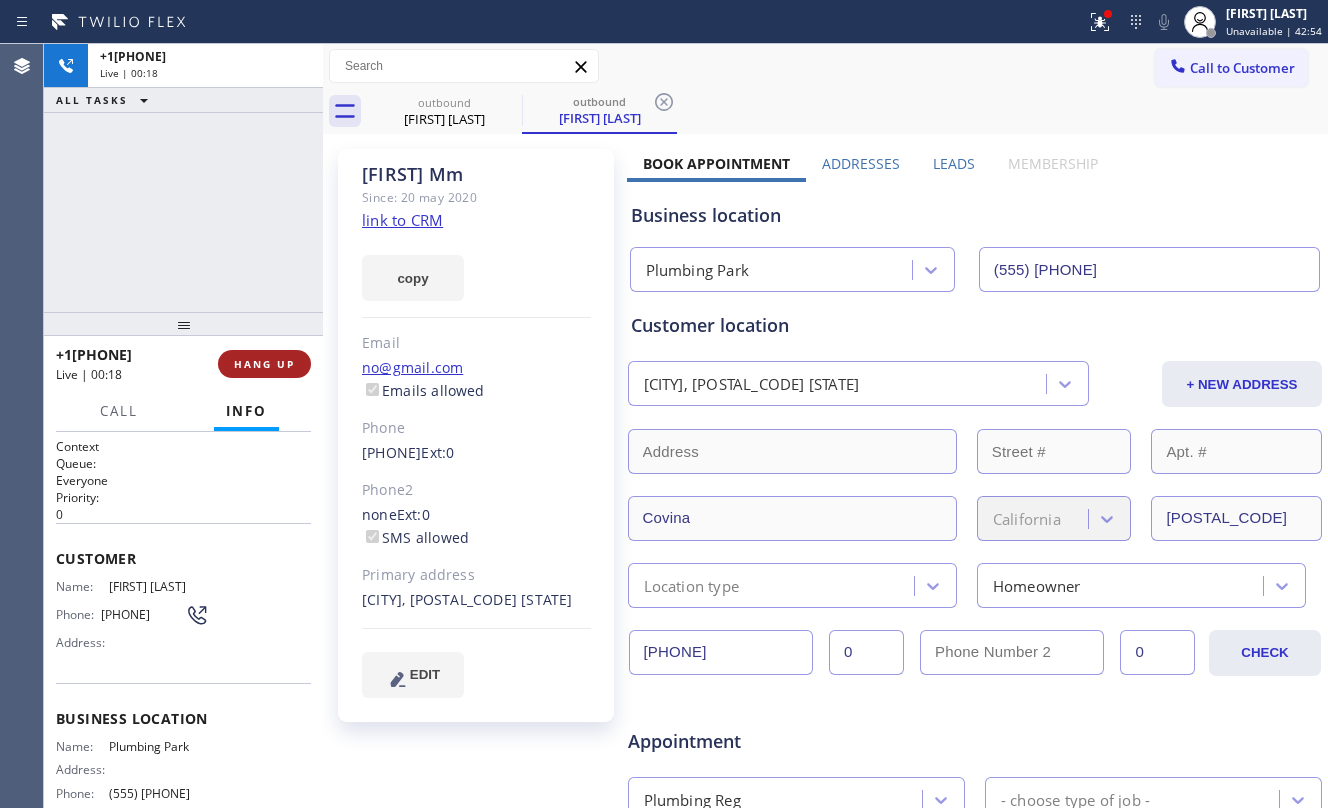 click on "HANG UP" at bounding box center (264, 364) 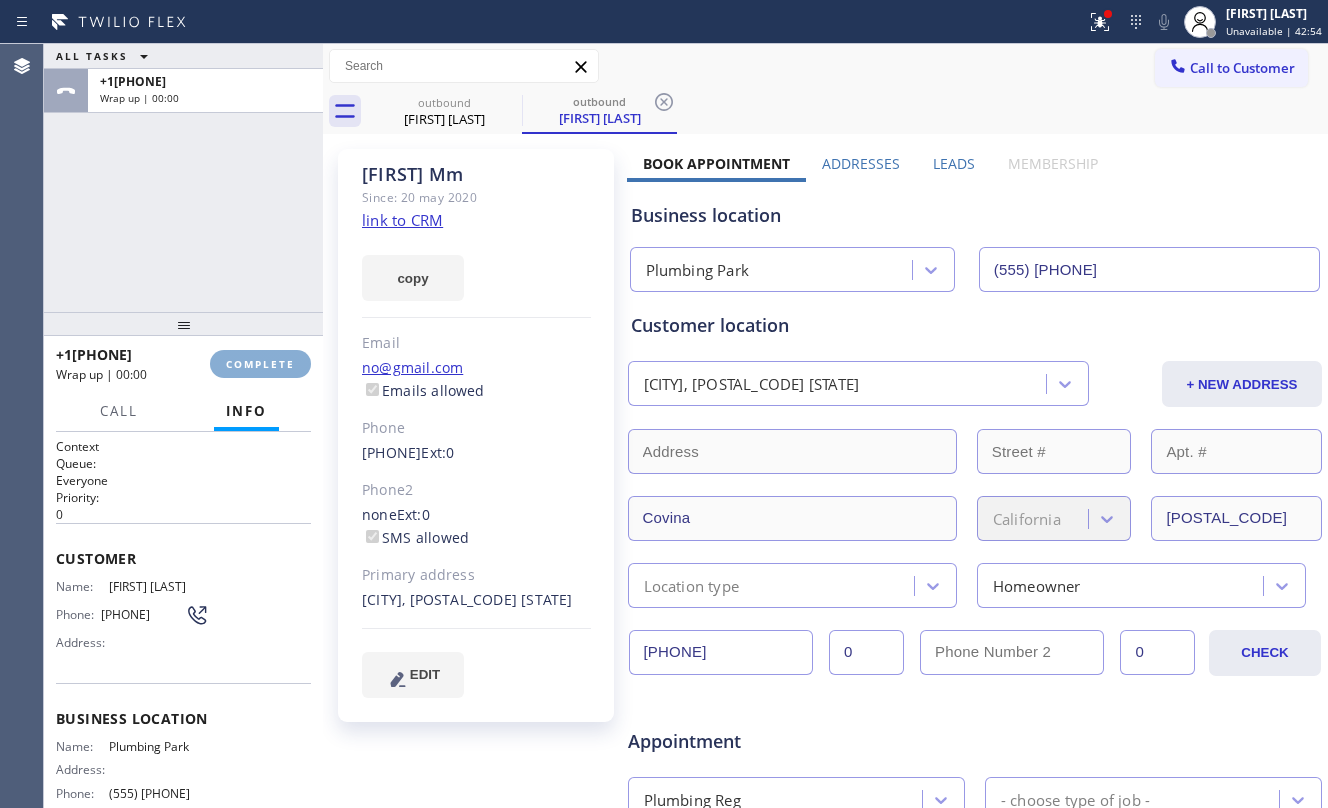 click on "COMPLETE" at bounding box center [260, 364] 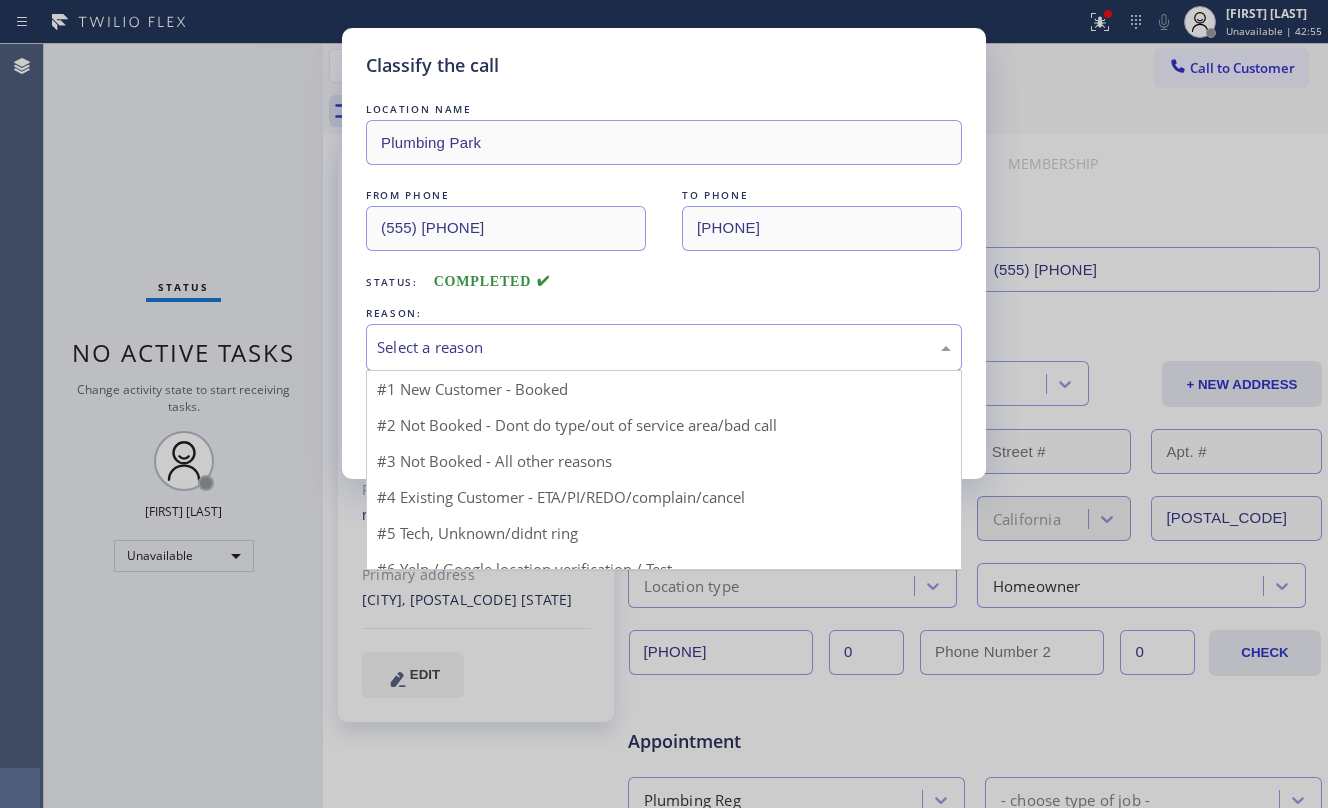 click on "Select a reason" at bounding box center (664, 347) 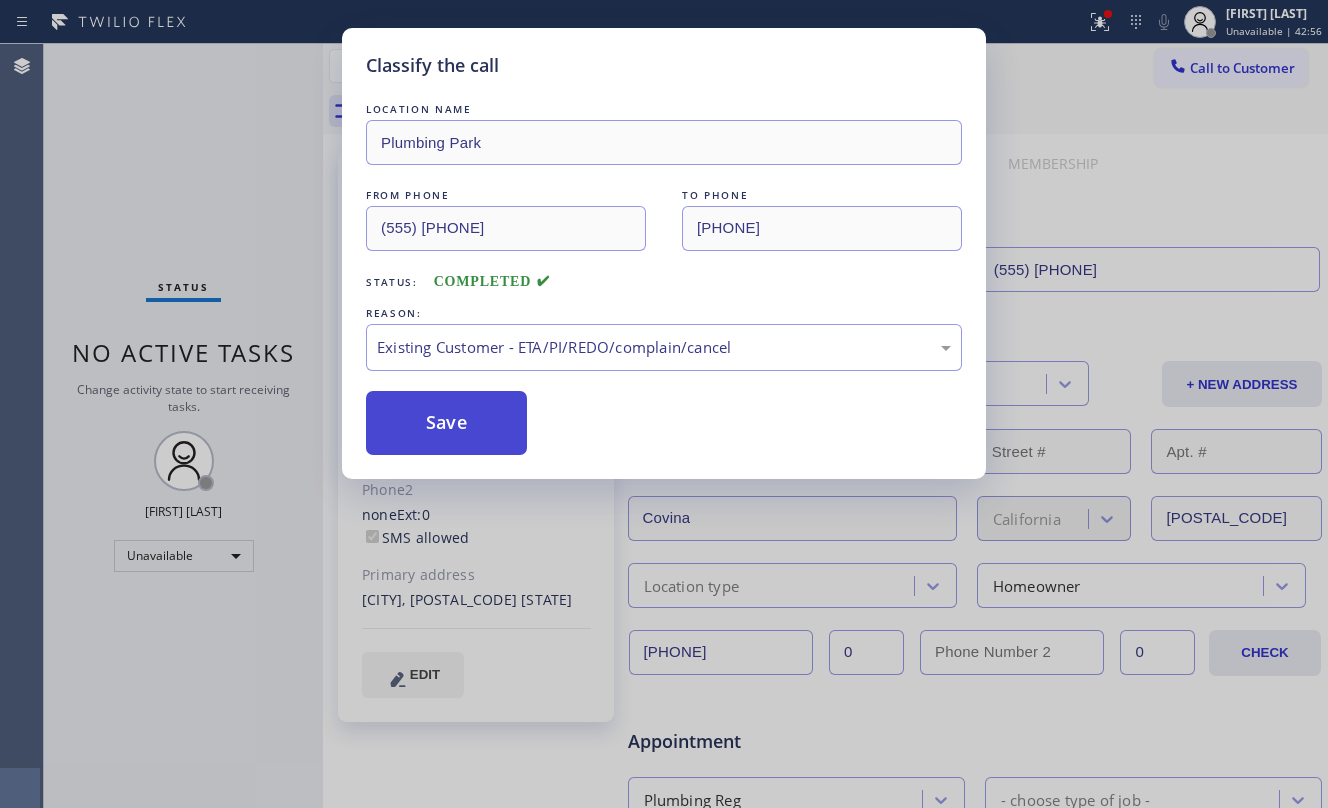 click on "Save" at bounding box center [446, 423] 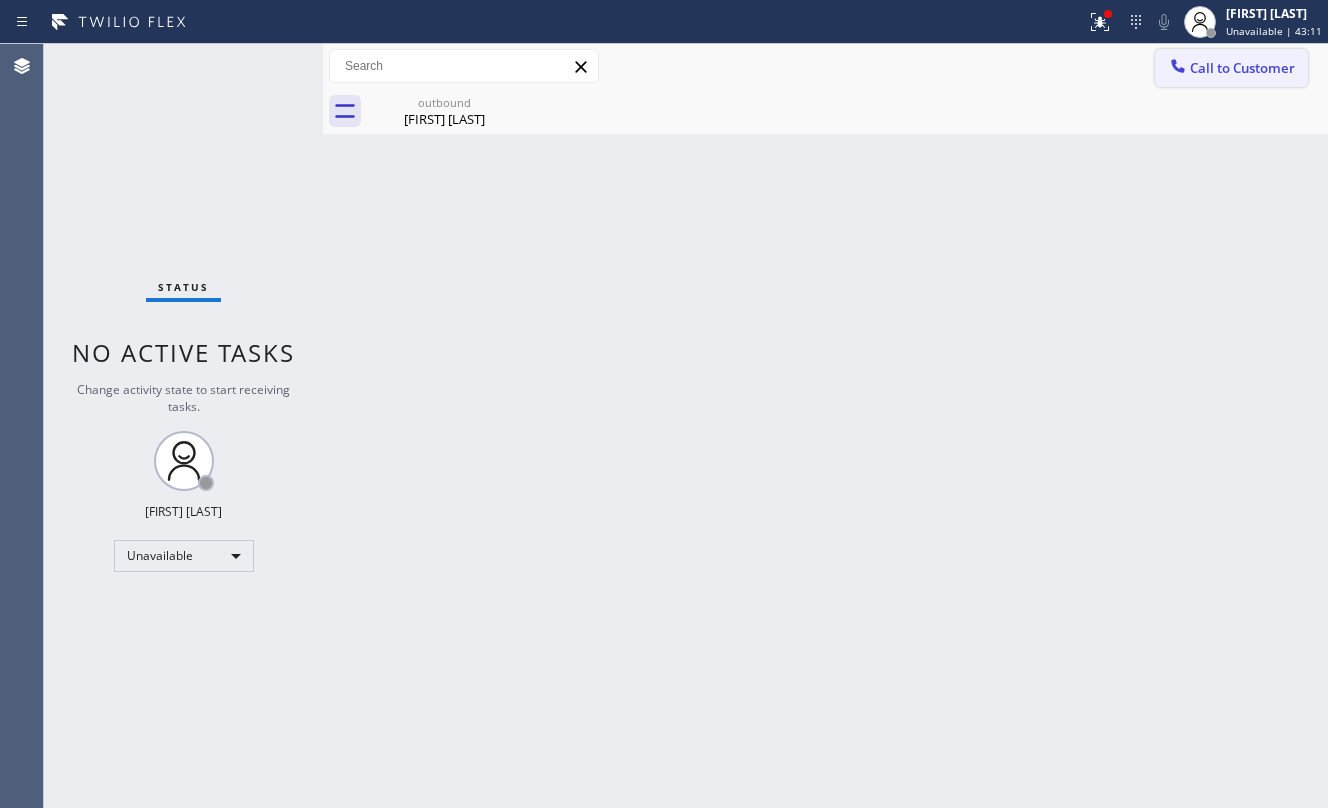 click on "Call to Customer" at bounding box center [1242, 68] 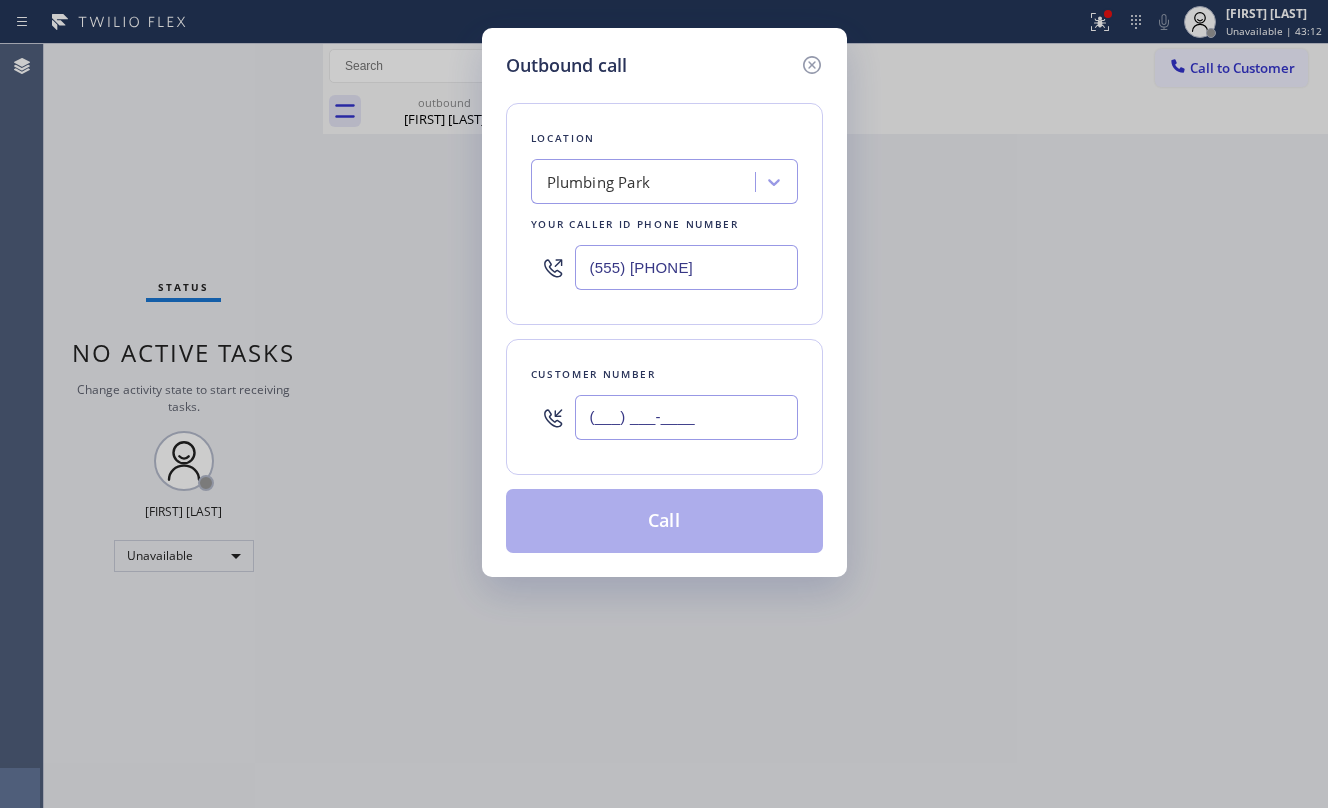 click on "(___) ___-____" at bounding box center (686, 417) 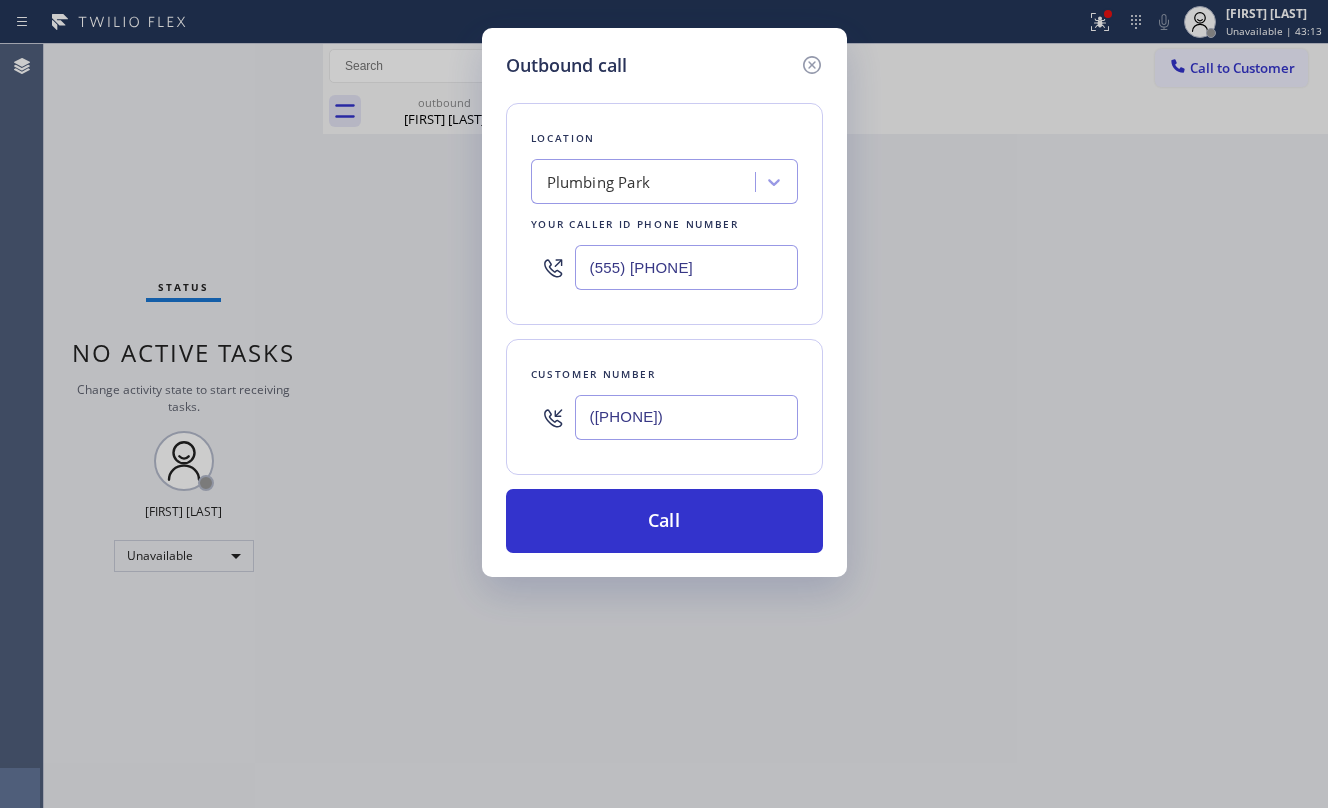 type on "([PHONE])" 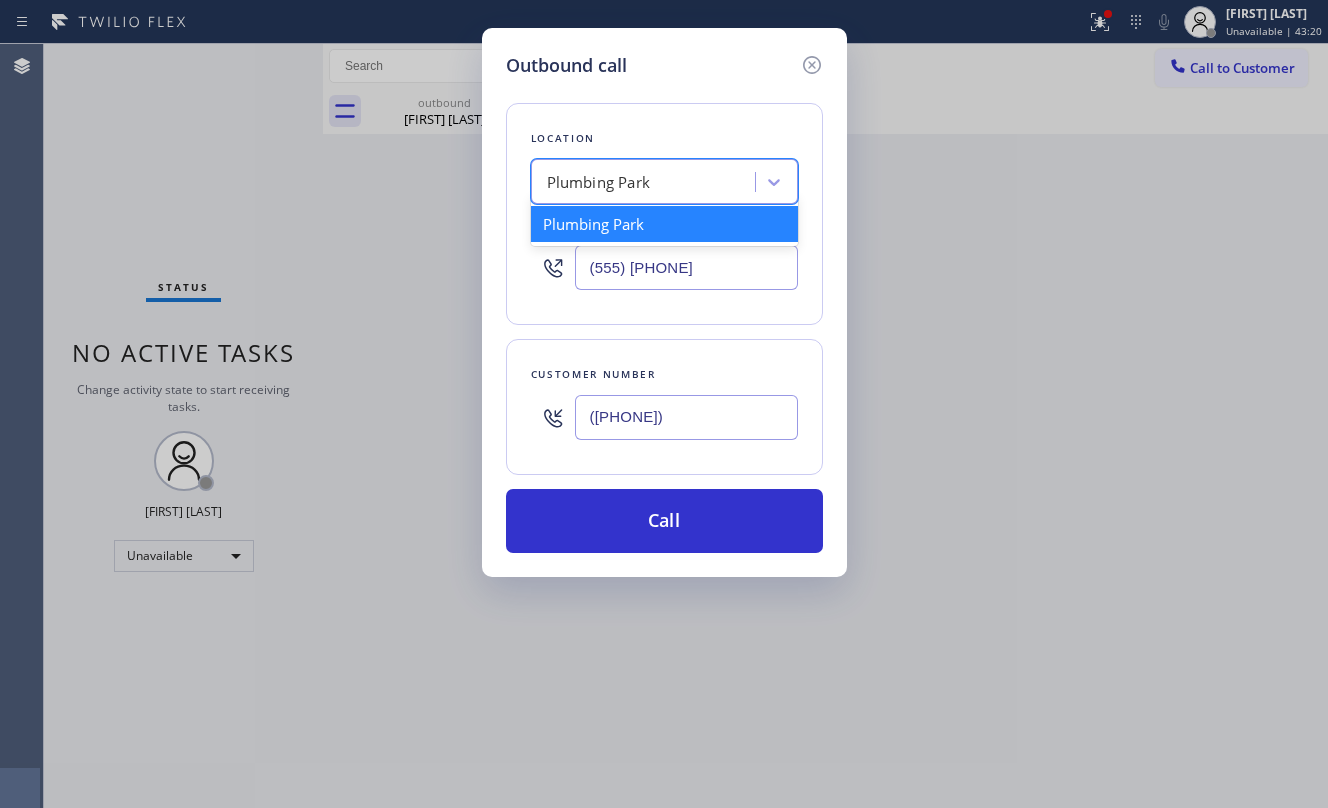 click on "Plumbing Park" at bounding box center [599, 182] 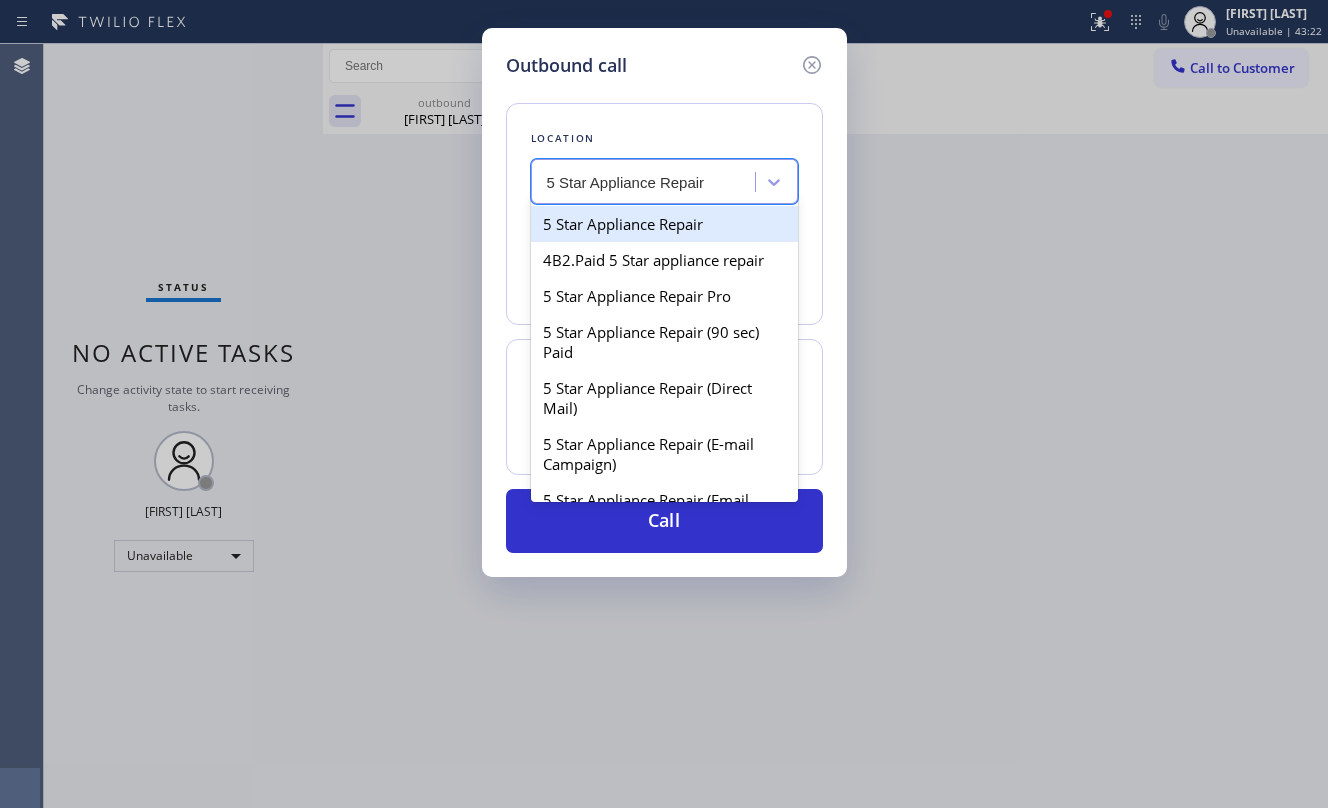 drag, startPoint x: 597, startPoint y: 229, endPoint x: 672, endPoint y: 406, distance: 192.23424 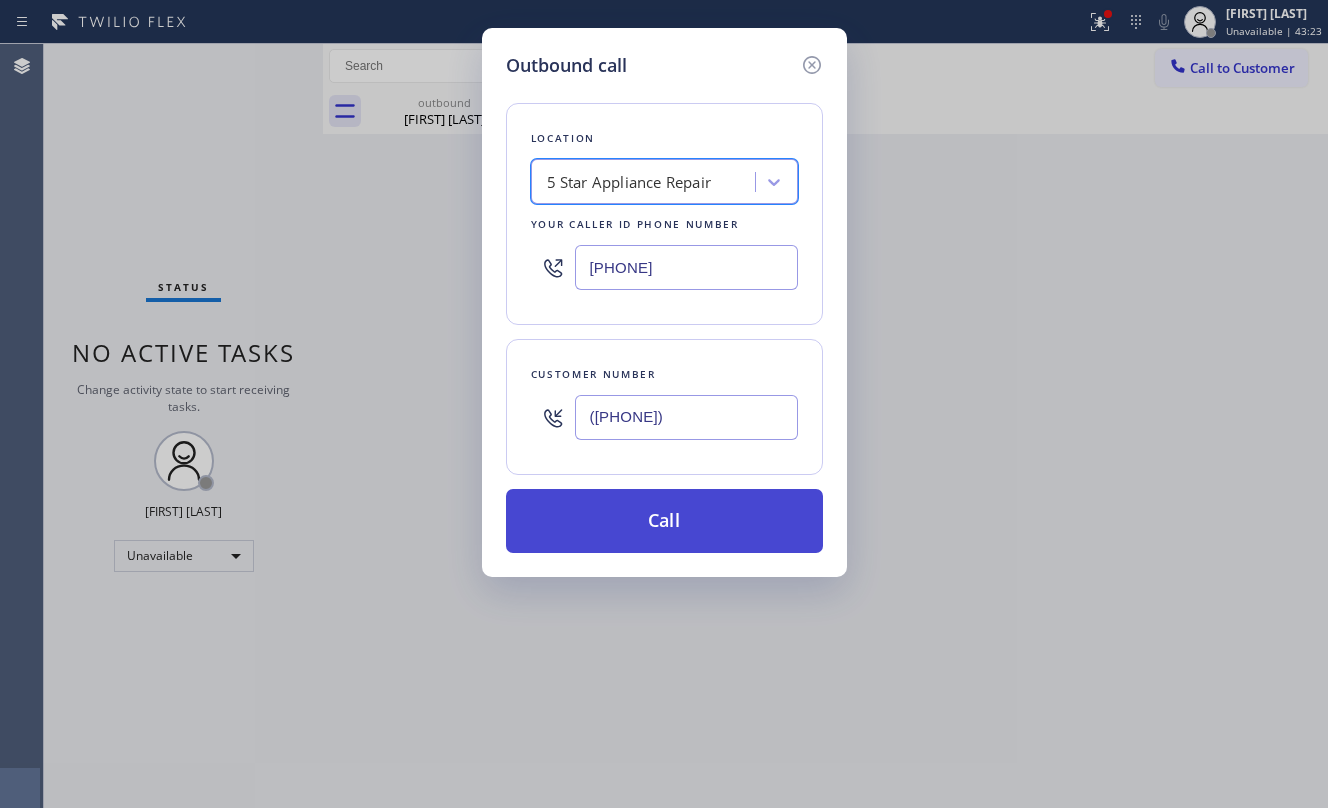 click on "Call" at bounding box center [664, 521] 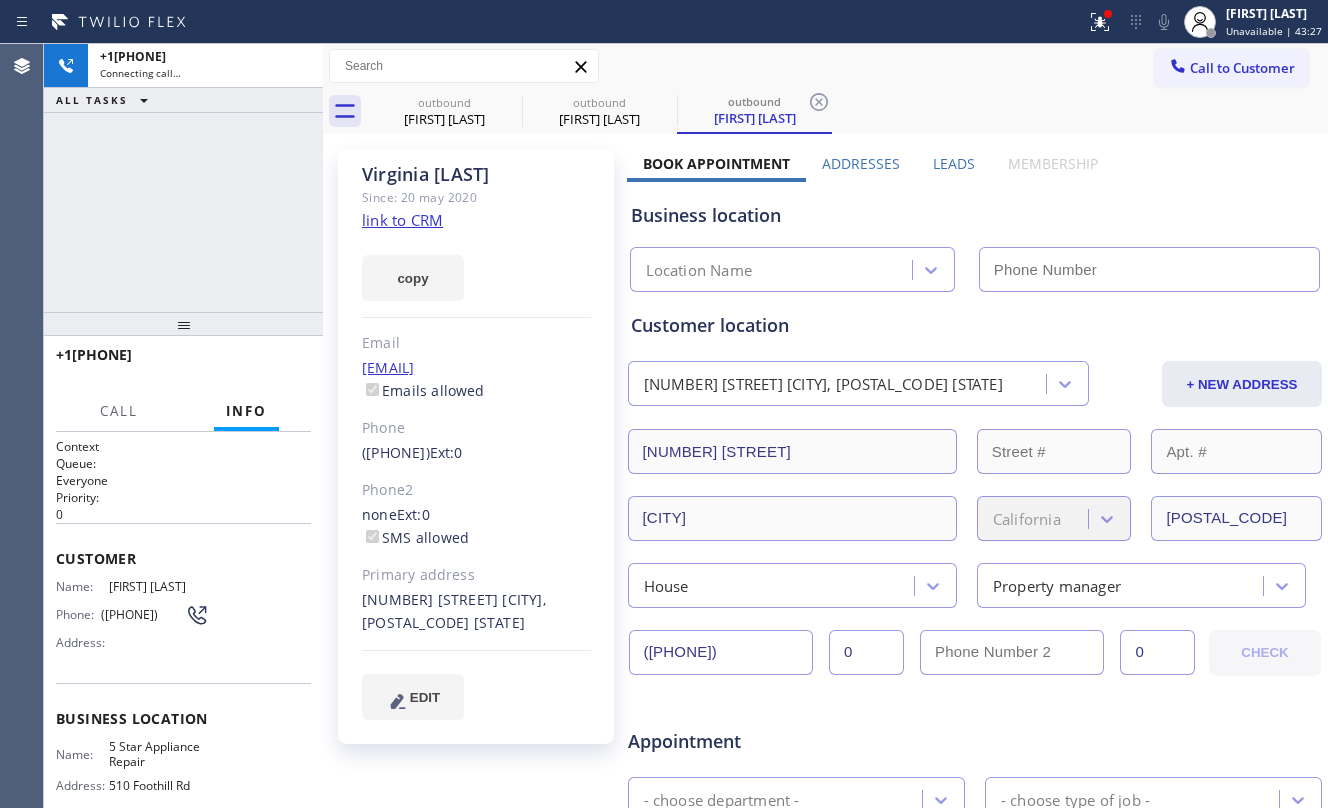 type on "[PHONE]" 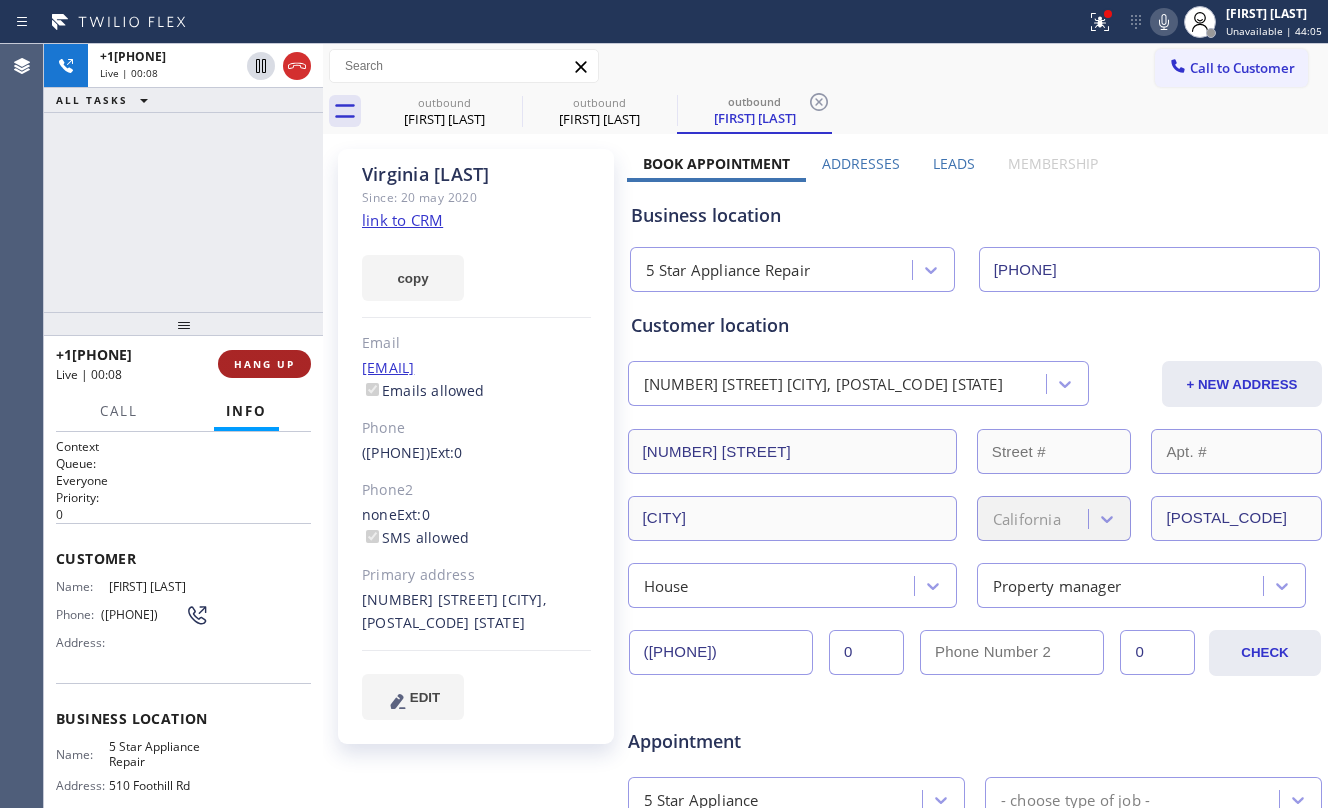 drag, startPoint x: 253, startPoint y: 353, endPoint x: 270, endPoint y: 358, distance: 17.720045 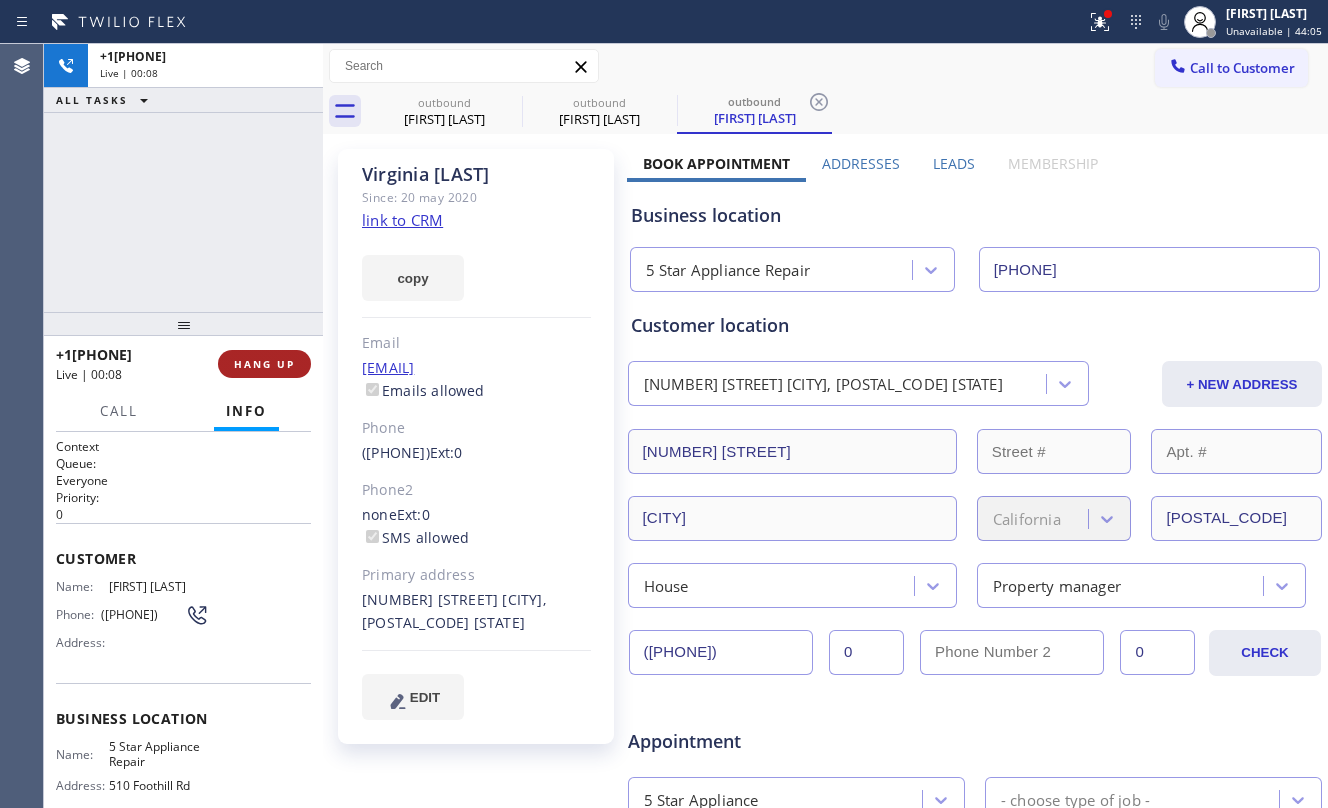 click on "HANG UP" at bounding box center (264, 364) 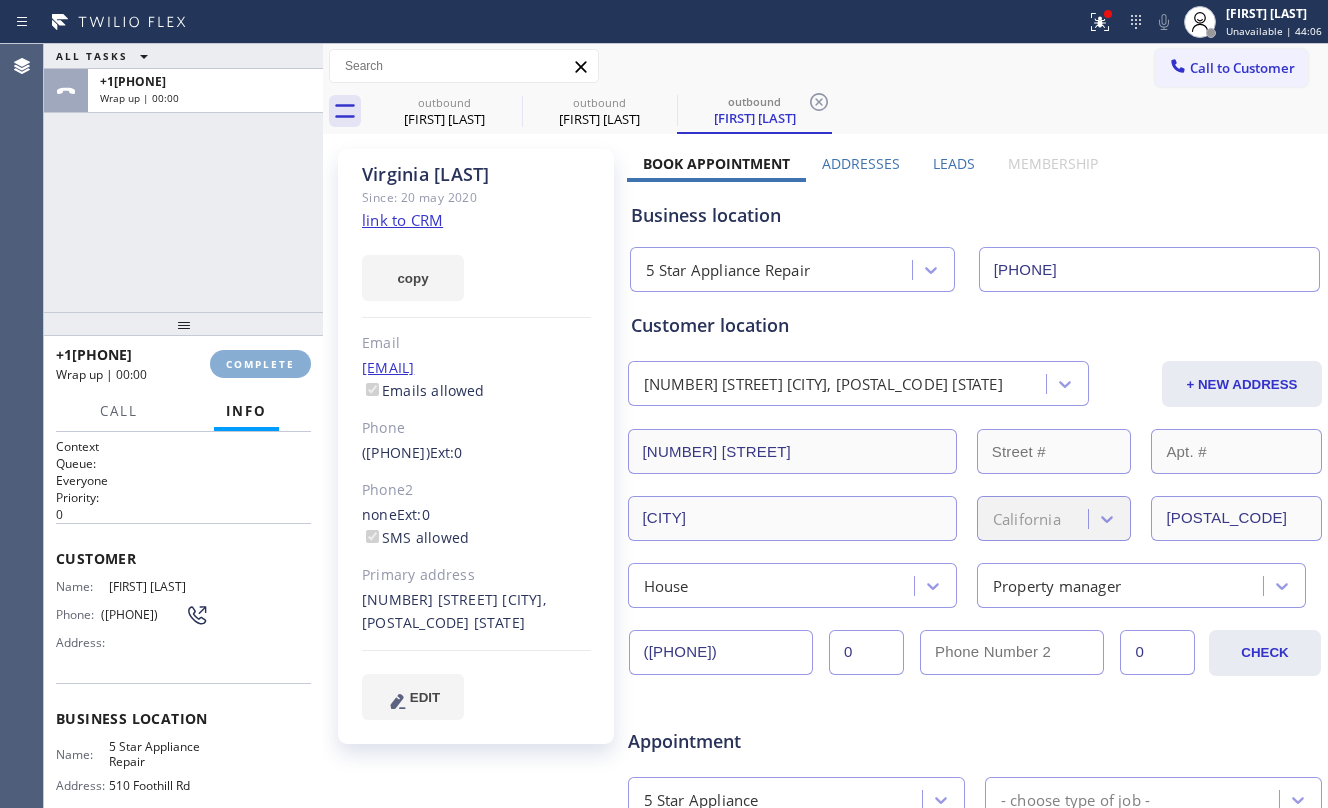 click on "COMPLETE" at bounding box center [260, 364] 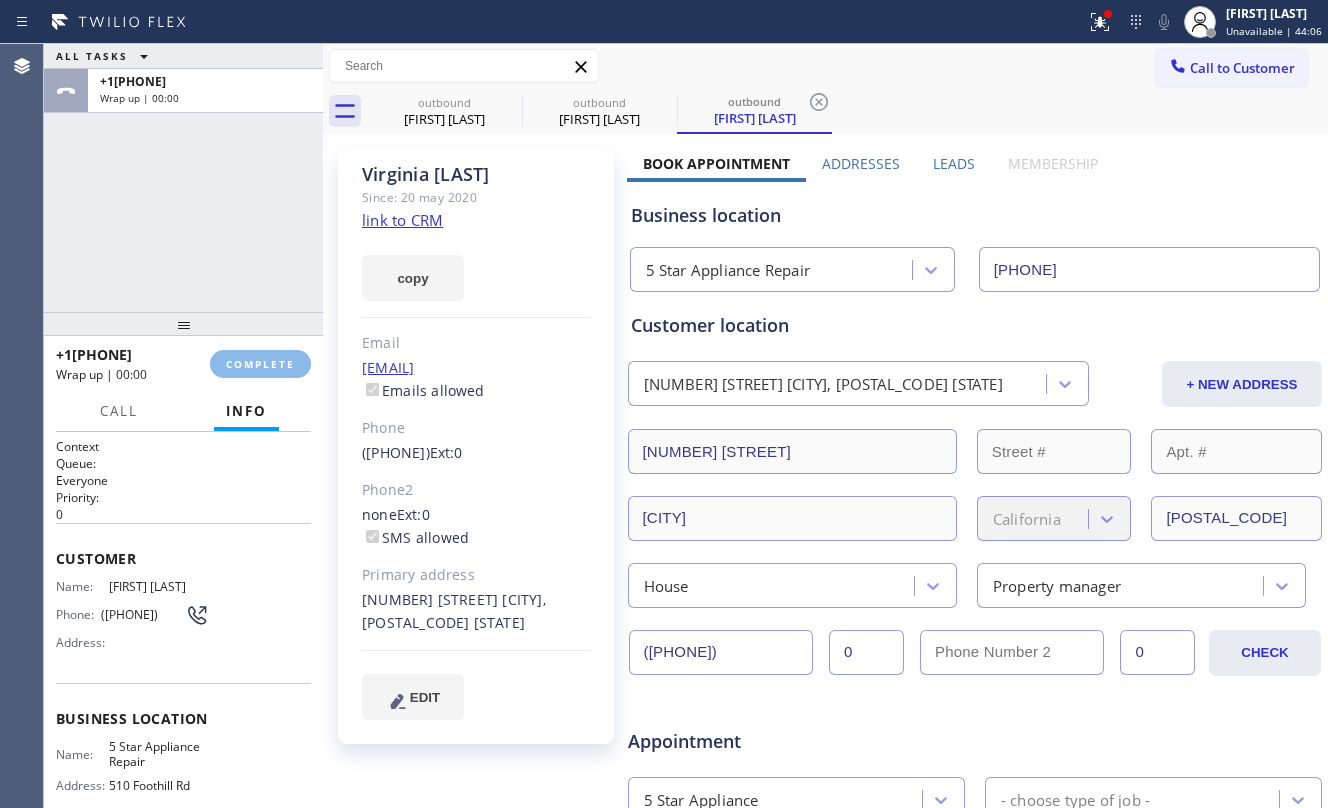 click on "[PHONE] Wrap up | 00:00 COMPLETE" at bounding box center (183, 364) 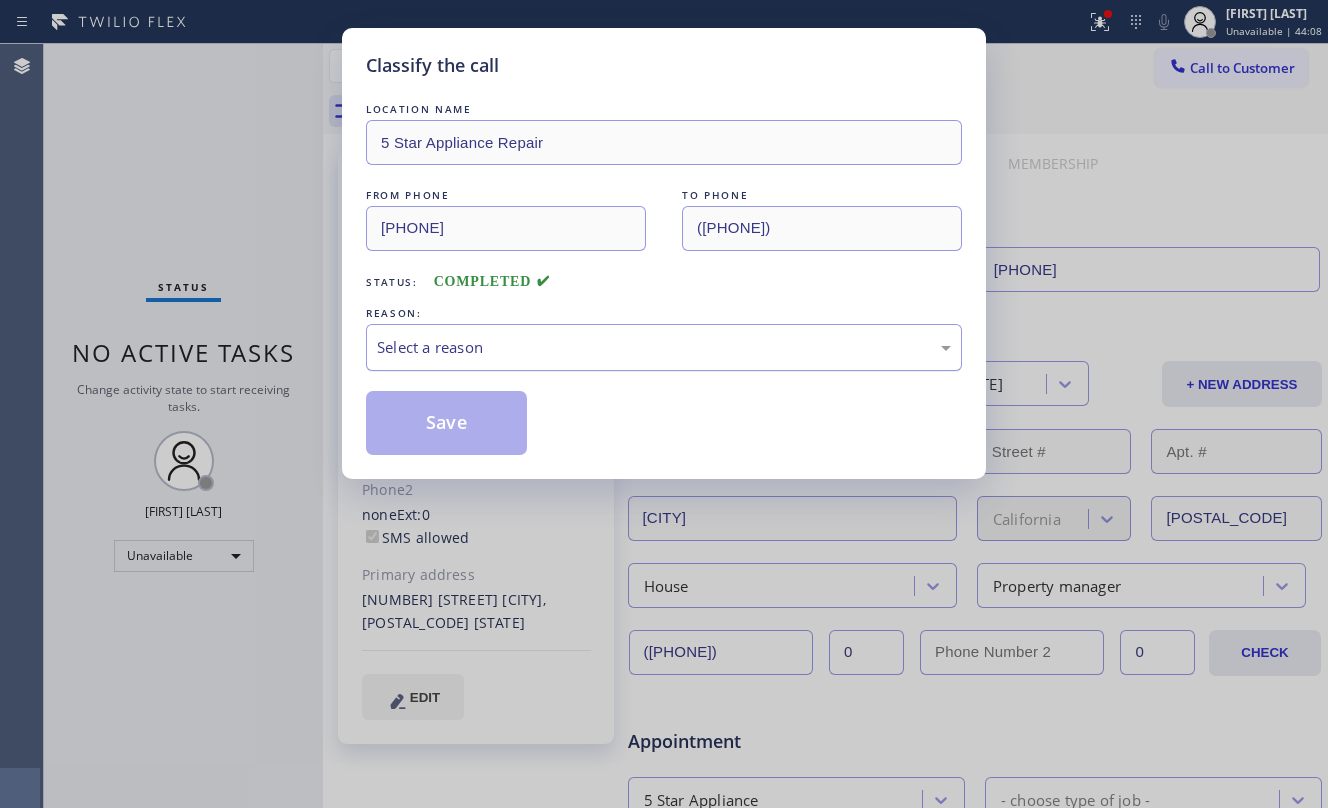 click on "Select a reason" at bounding box center (664, 347) 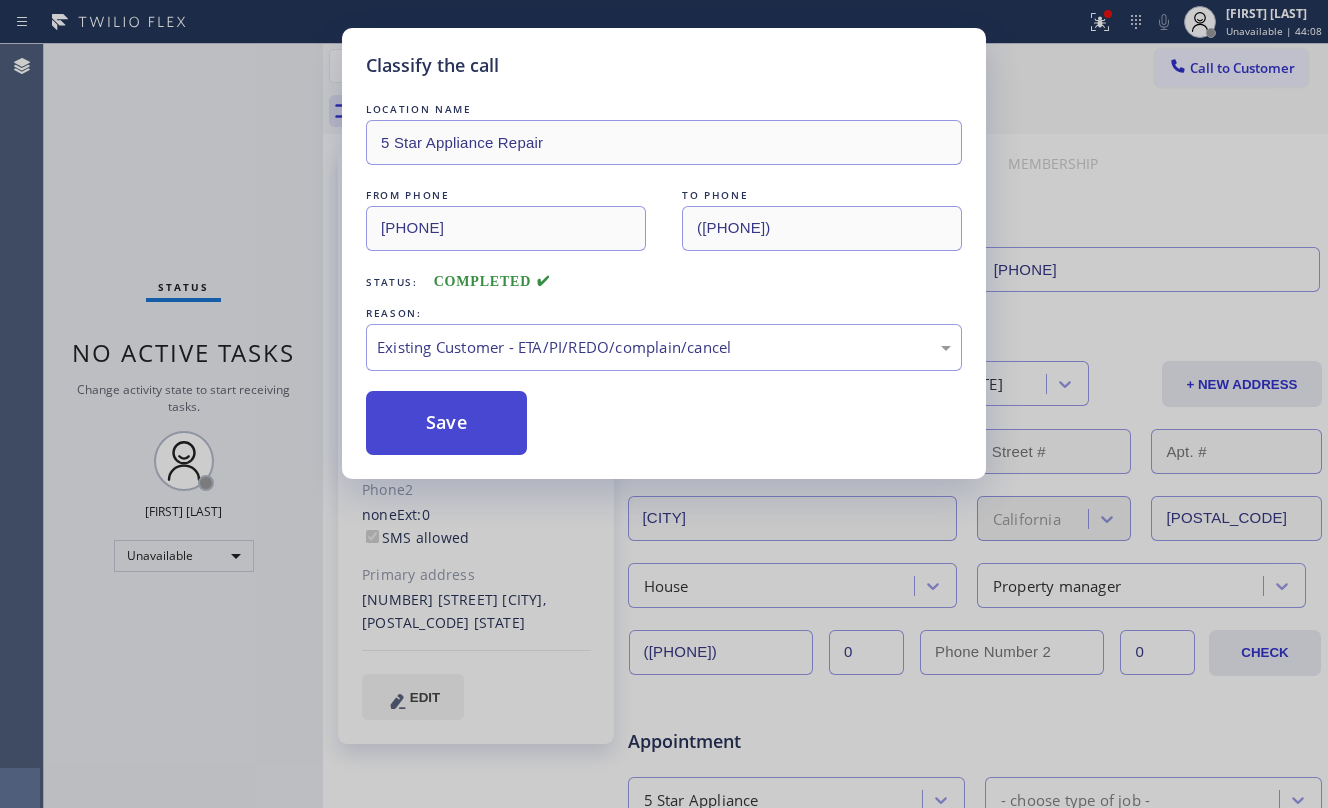 click on "Save" at bounding box center (446, 423) 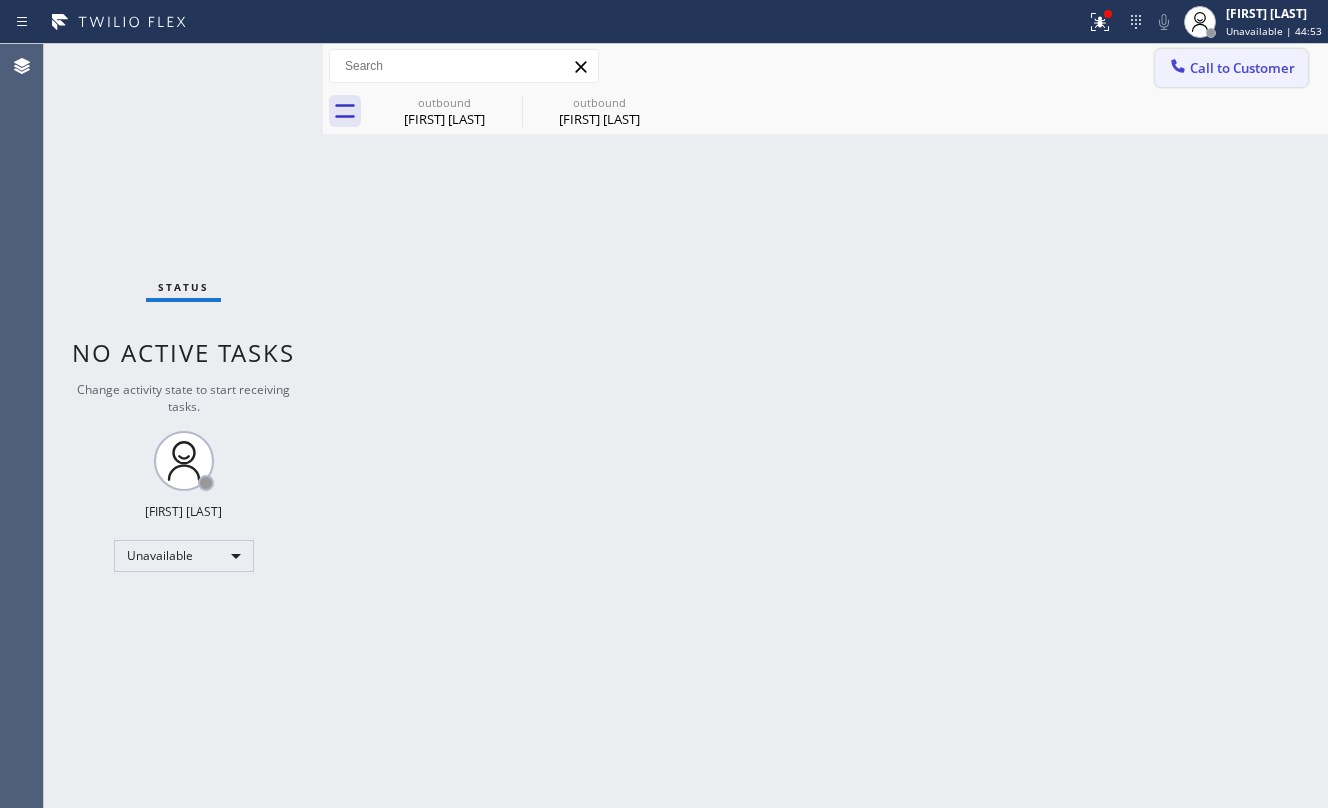 click on "Call to Customer" at bounding box center (1242, 68) 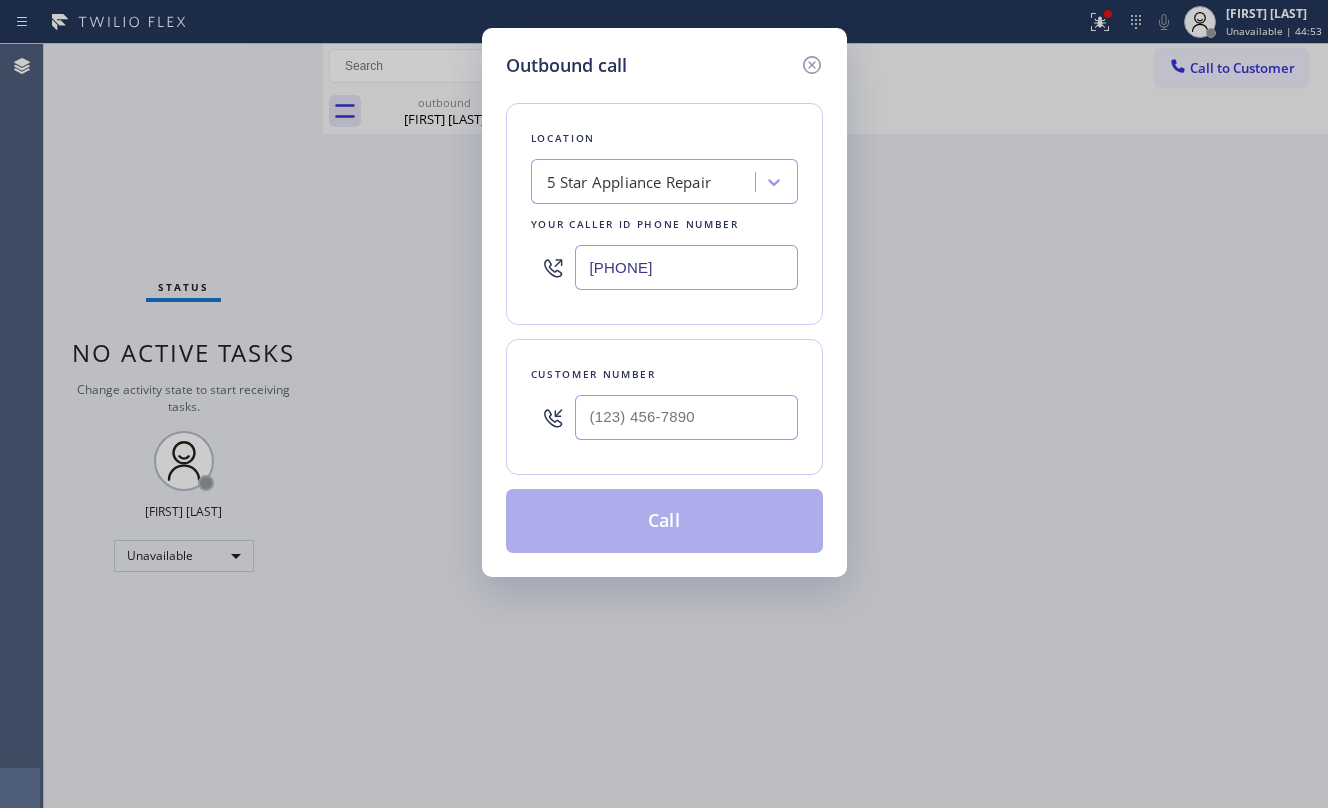 click on "Customer number" at bounding box center [664, 407] 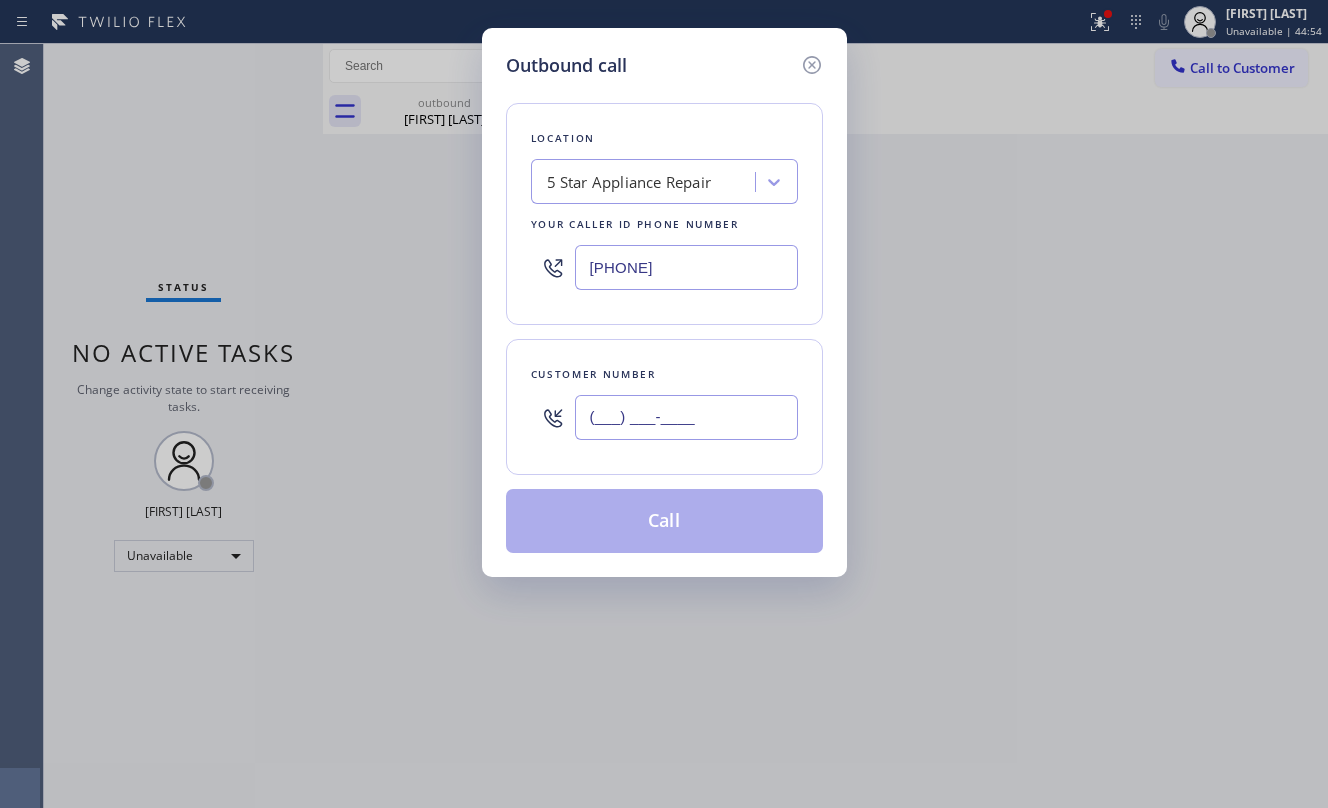 click on "(___) ___-____" at bounding box center (686, 417) 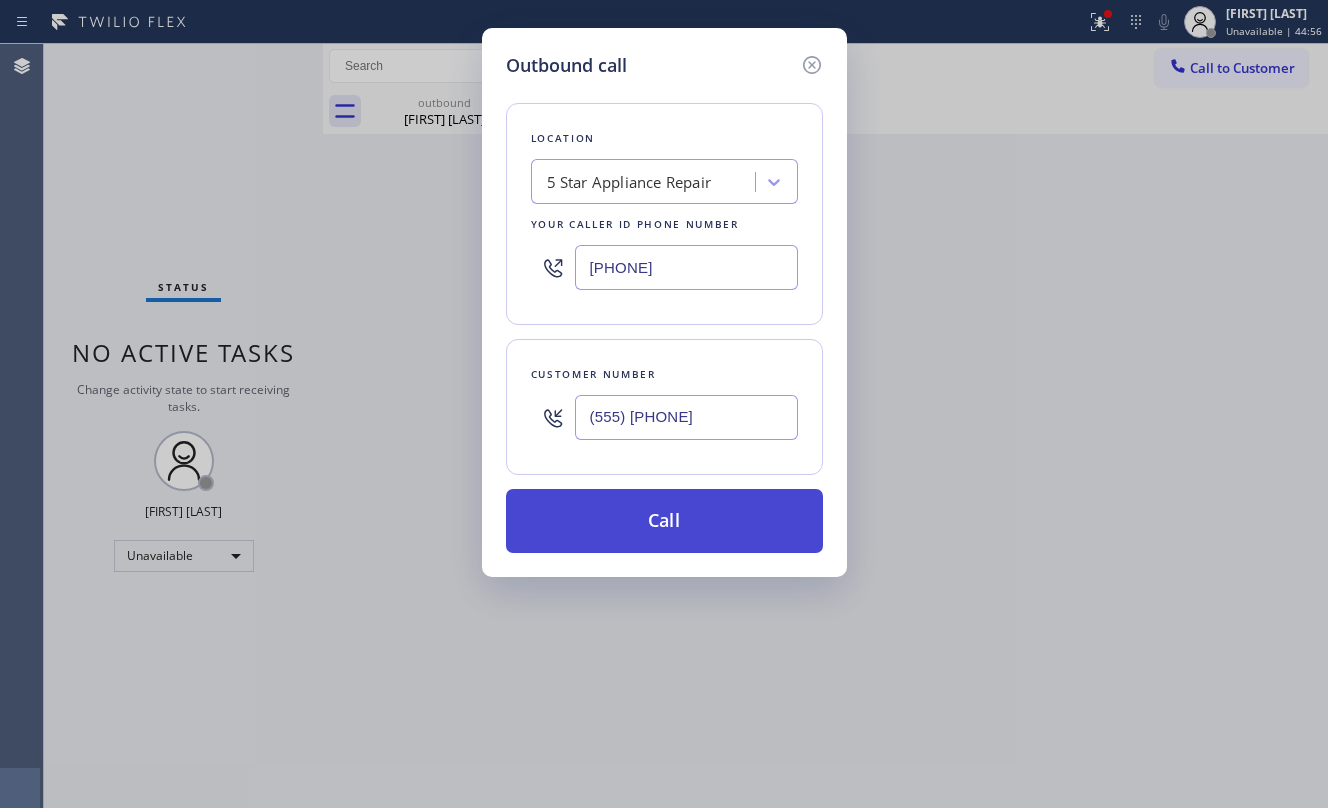 type on "(555) [PHONE]" 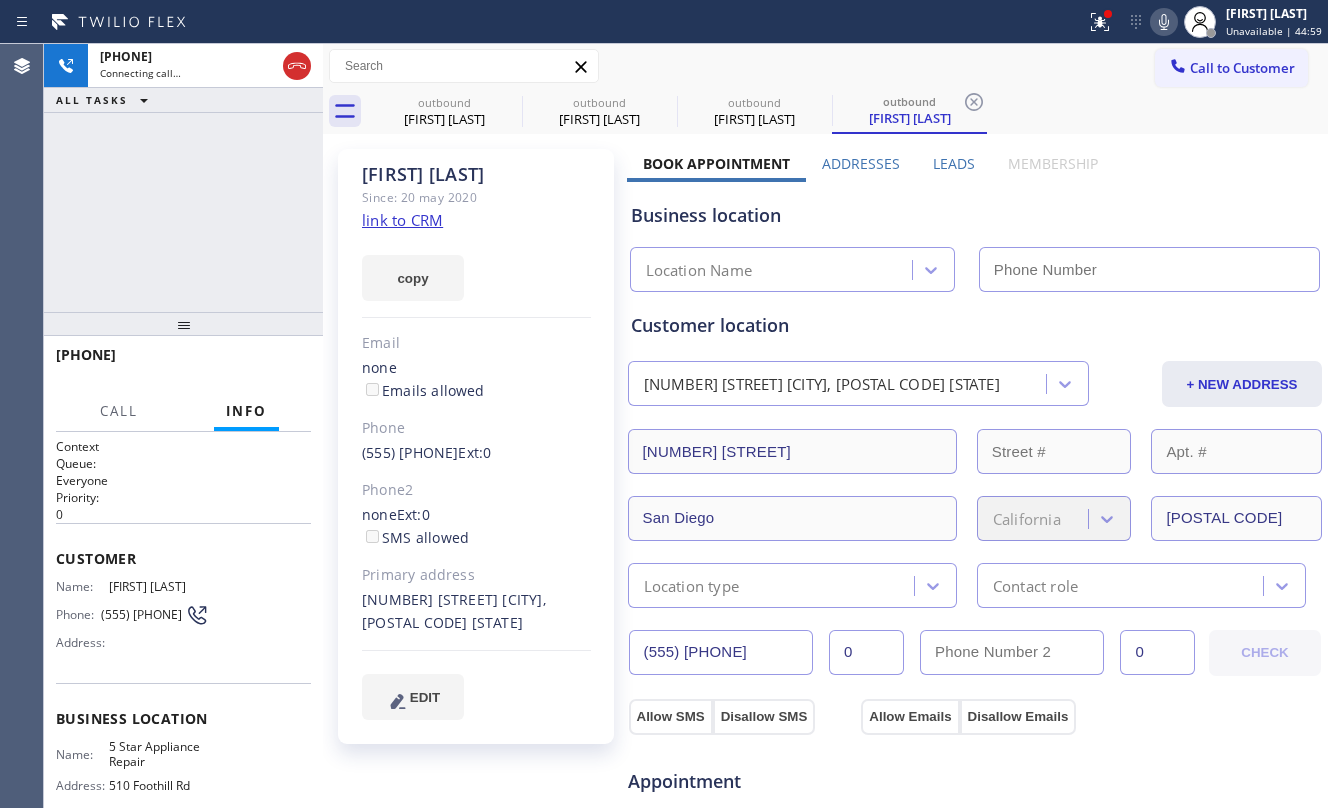 click on "link to CRM" 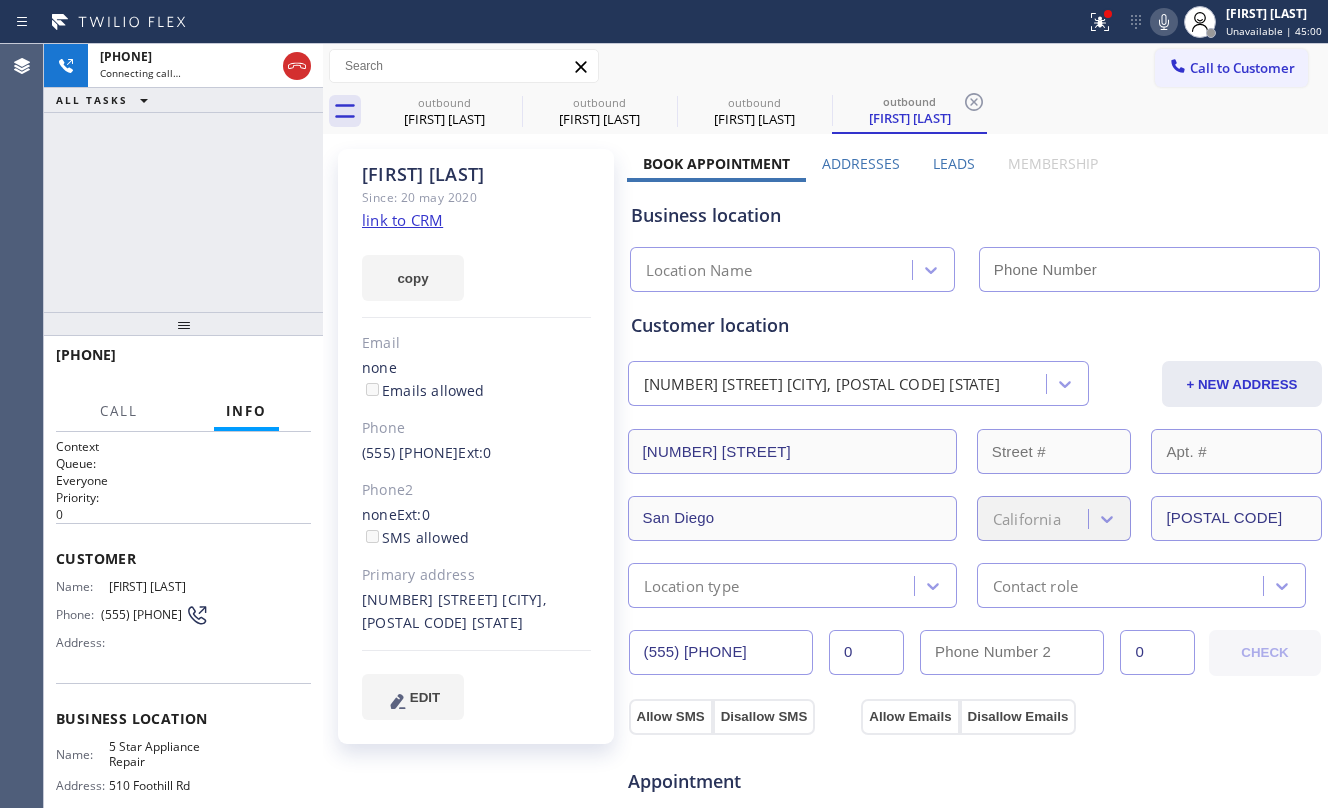type on "[PHONE]" 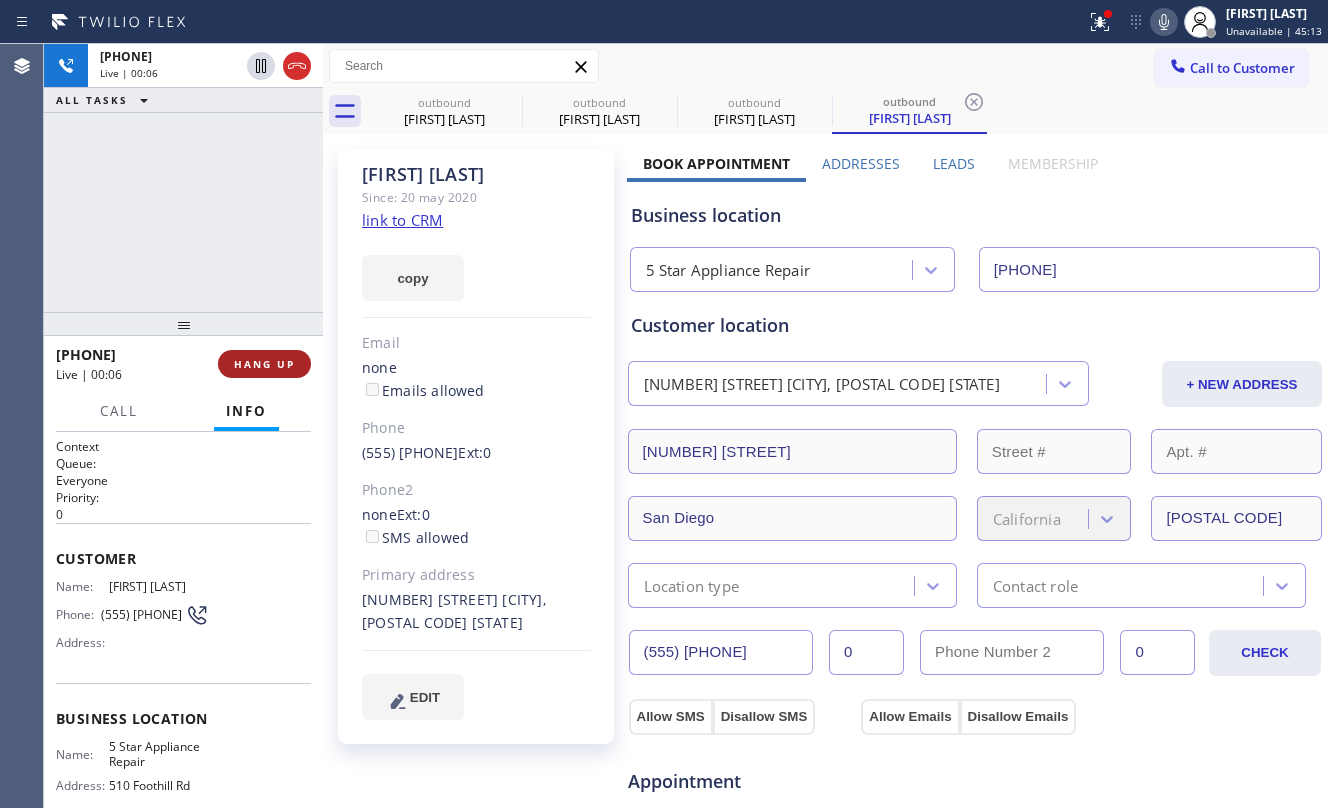 drag, startPoint x: 258, startPoint y: 345, endPoint x: 268, endPoint y: 357, distance: 15.6205 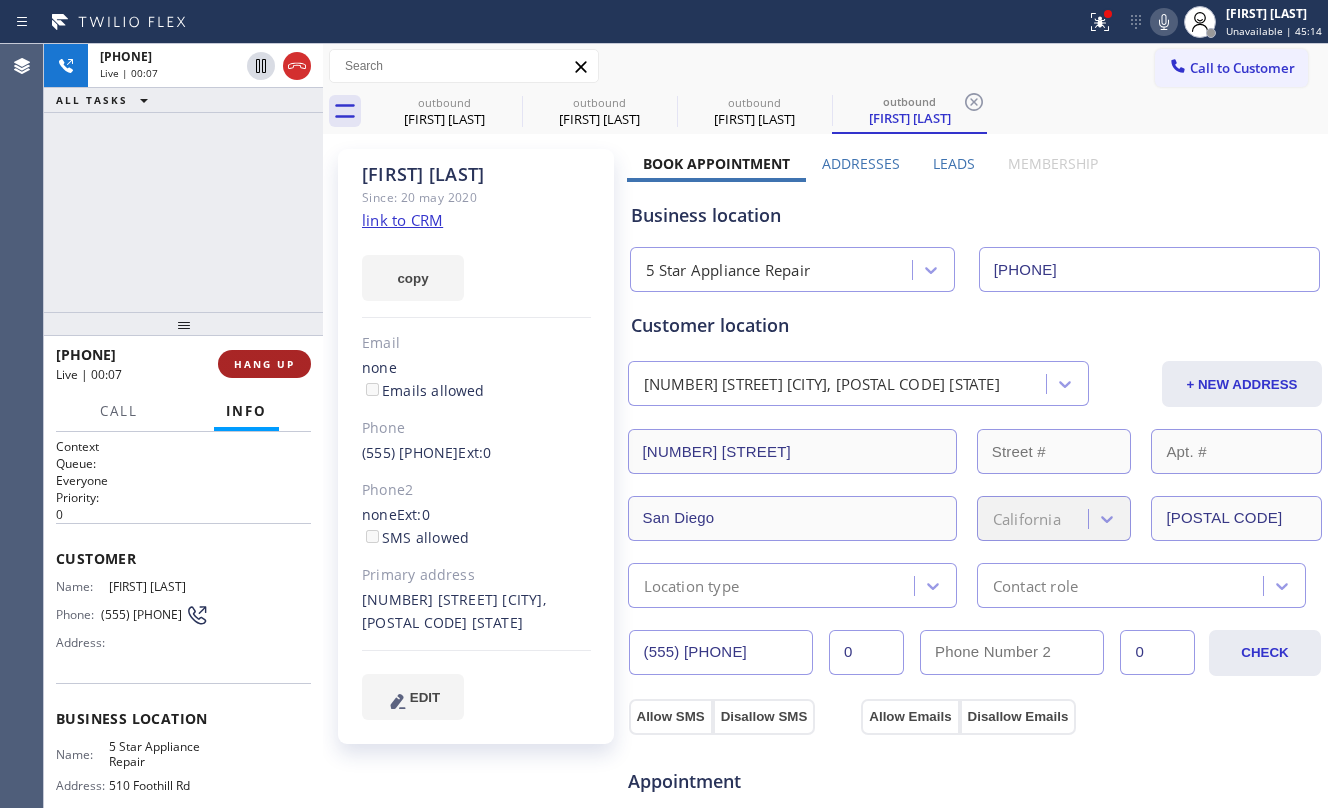 click on "HANG UP" at bounding box center (264, 364) 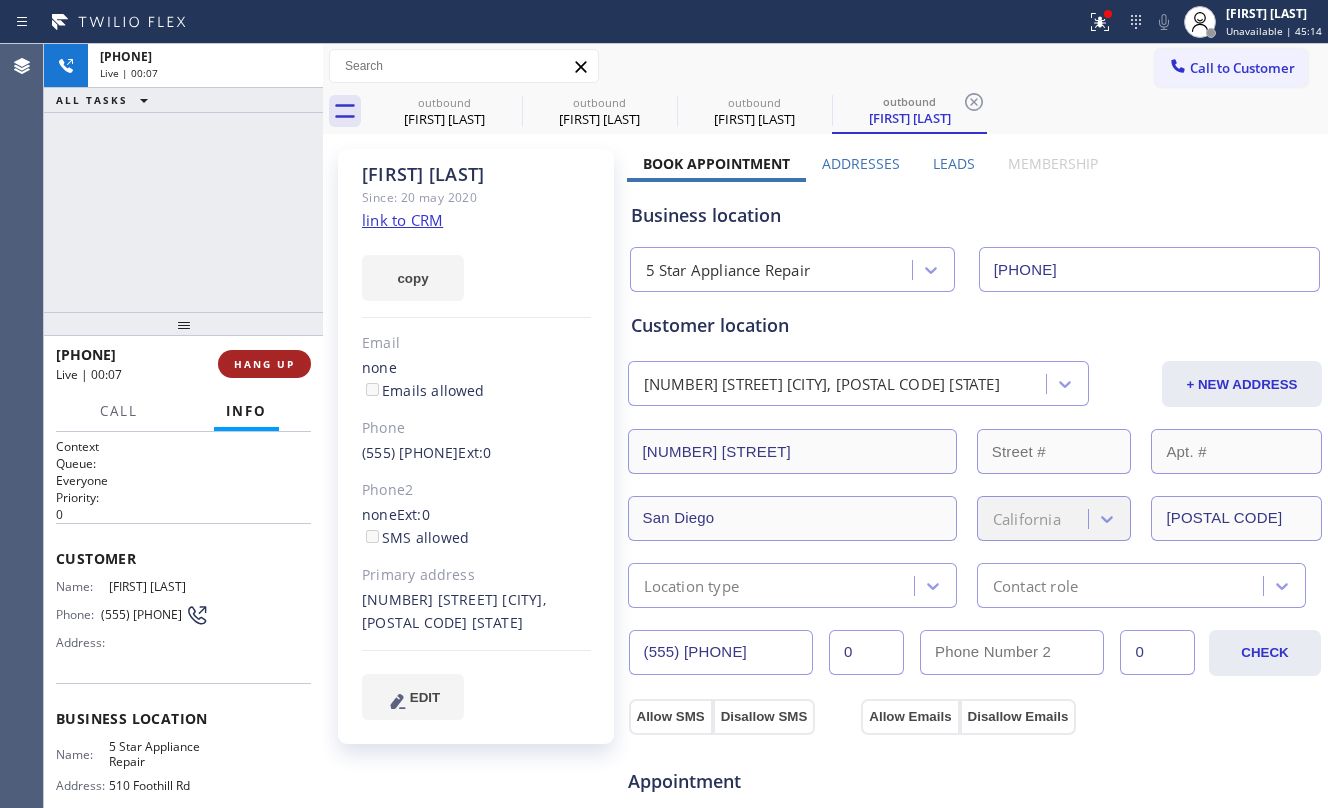 click on "HANG UP" at bounding box center (264, 364) 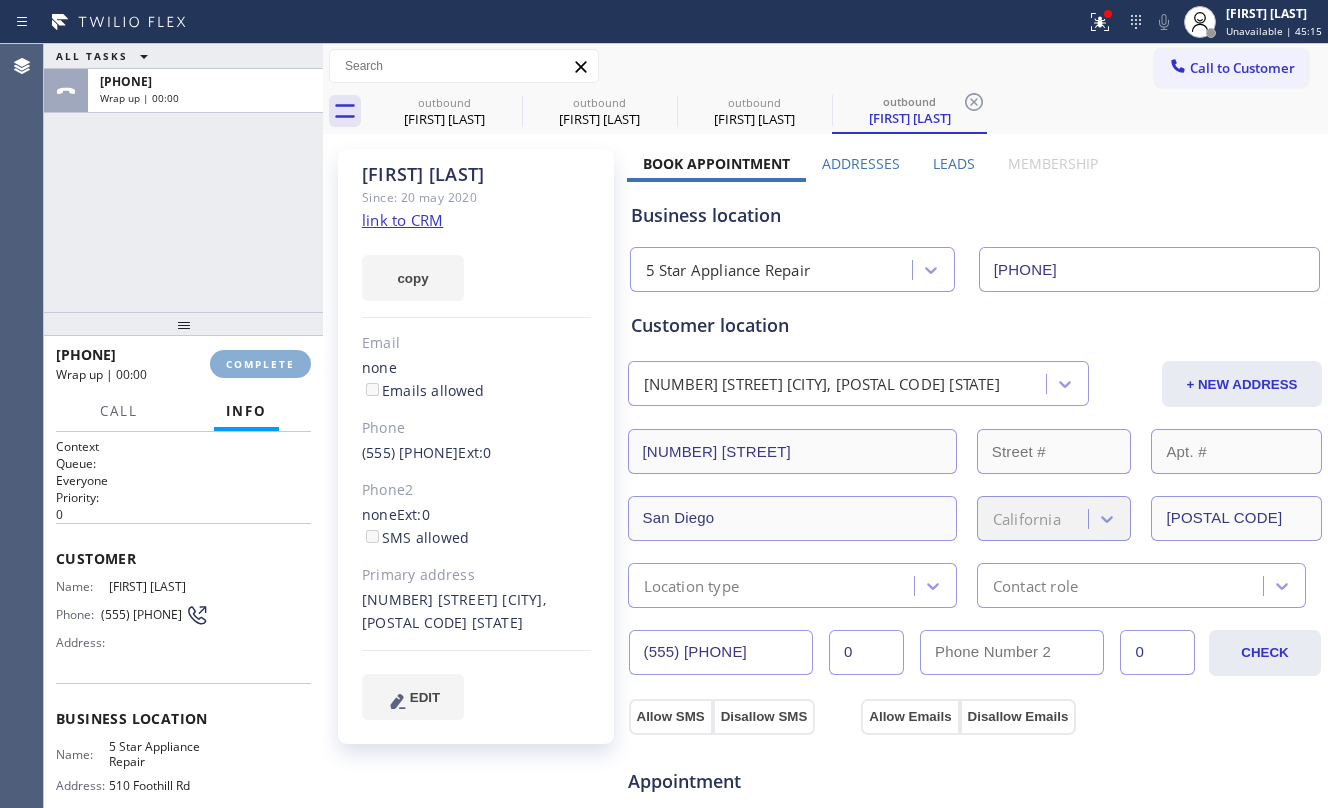 click on "COMPLETE" at bounding box center (260, 364) 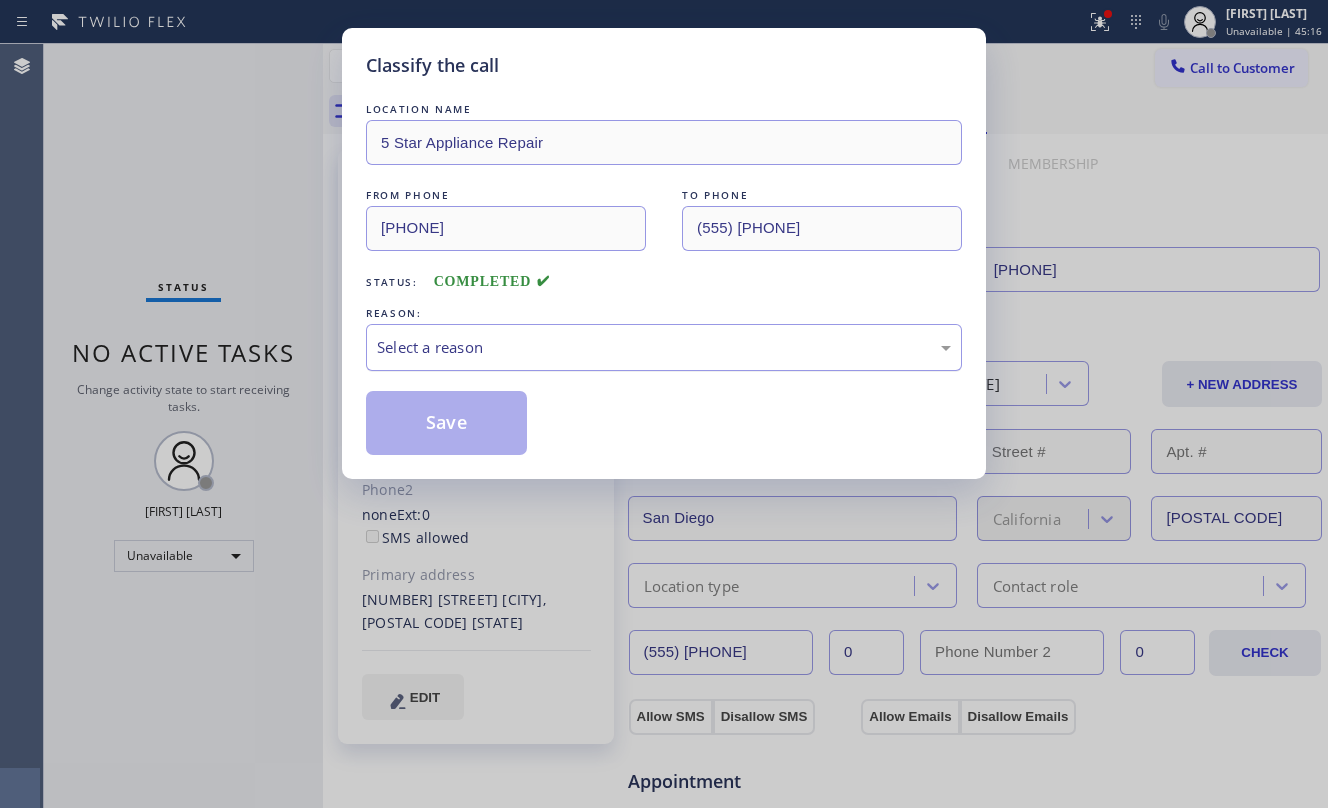 click on "Select a reason" at bounding box center (664, 347) 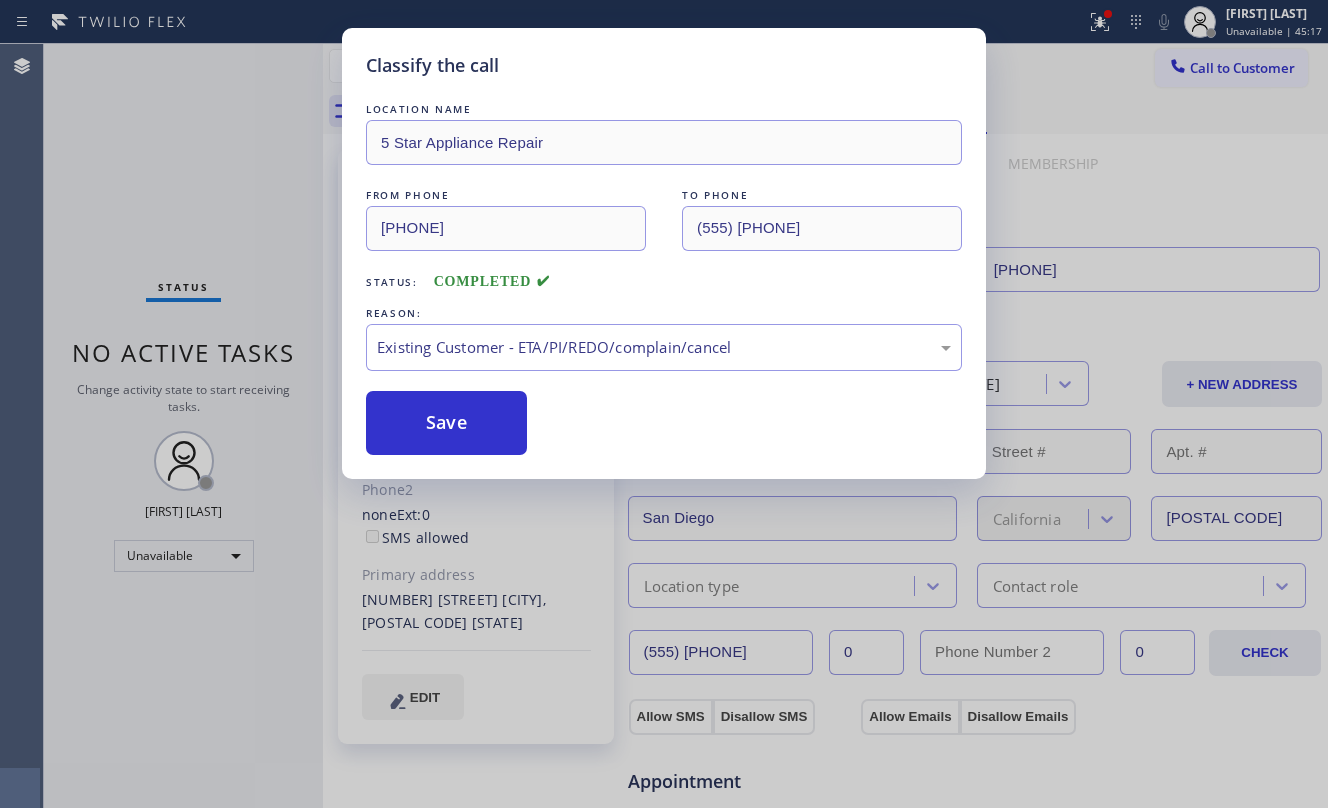 drag, startPoint x: 681, startPoint y: 478, endPoint x: 574, endPoint y: 468, distance: 107.46627 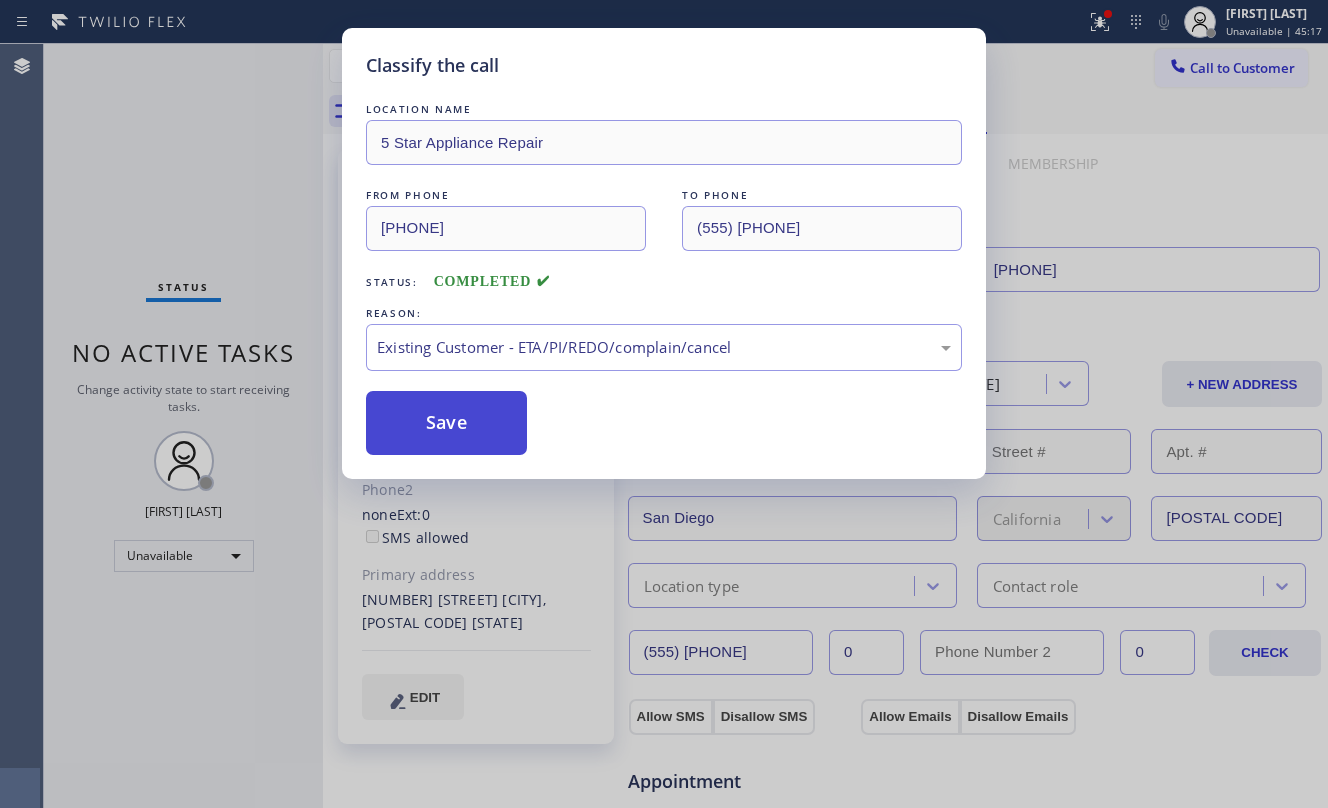click on "Save" at bounding box center [446, 423] 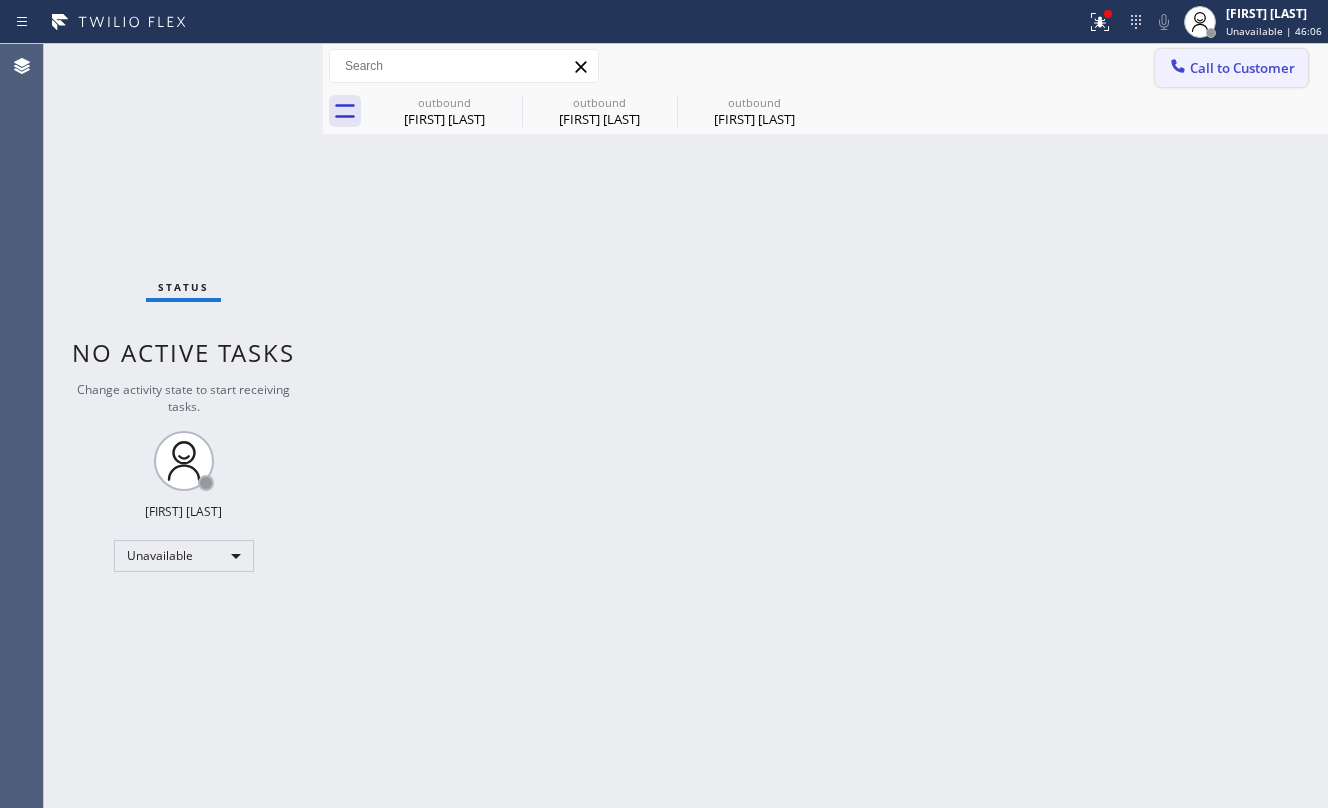 click 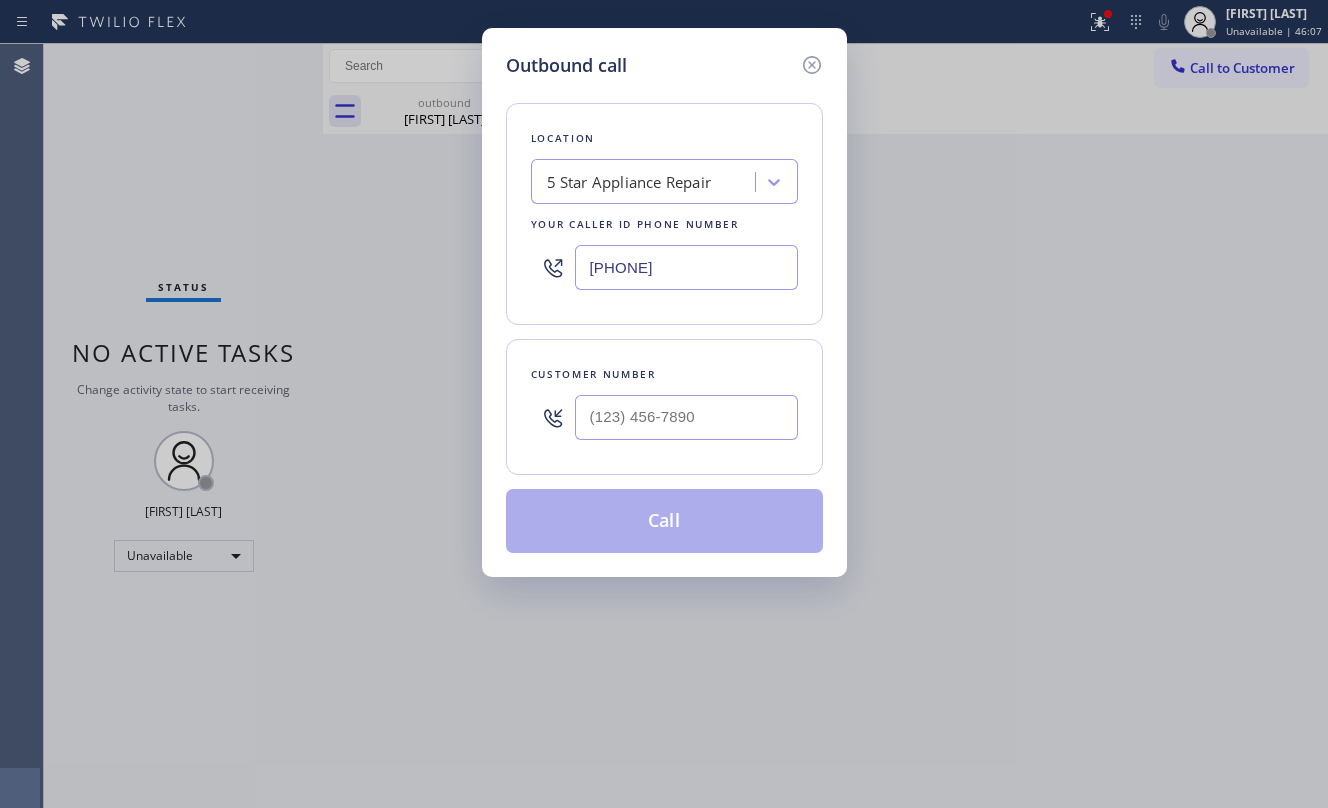 click at bounding box center (686, 417) 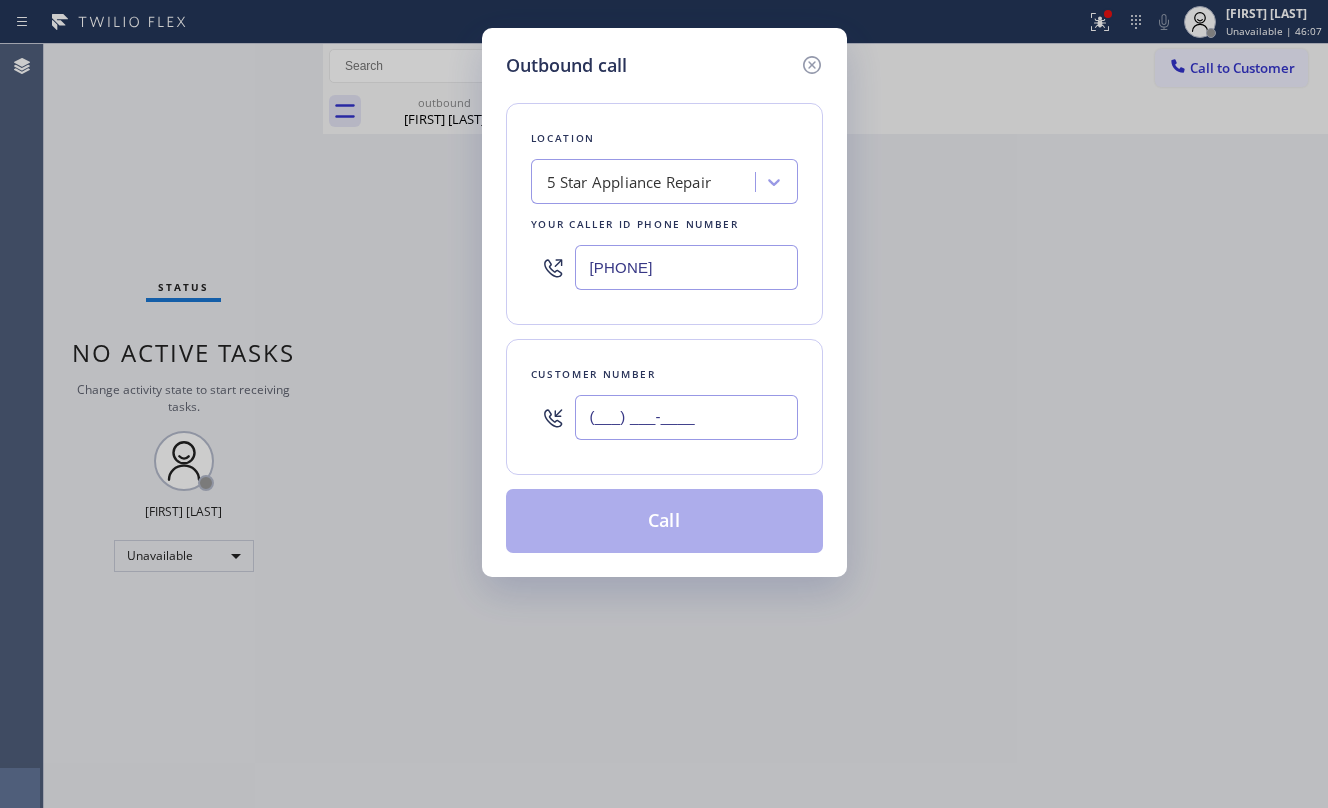 click on "(___) ___-____" at bounding box center [686, 417] 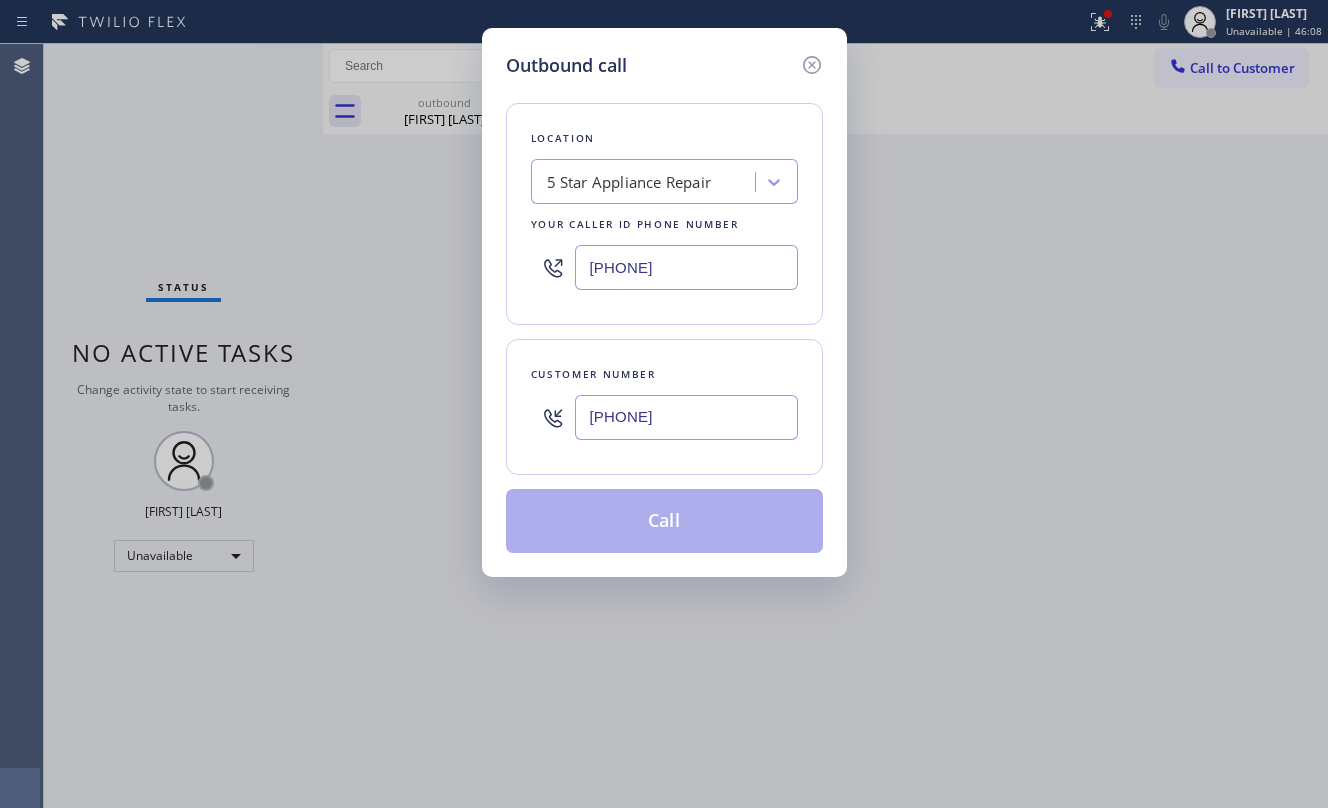 type on "[PHONE]" 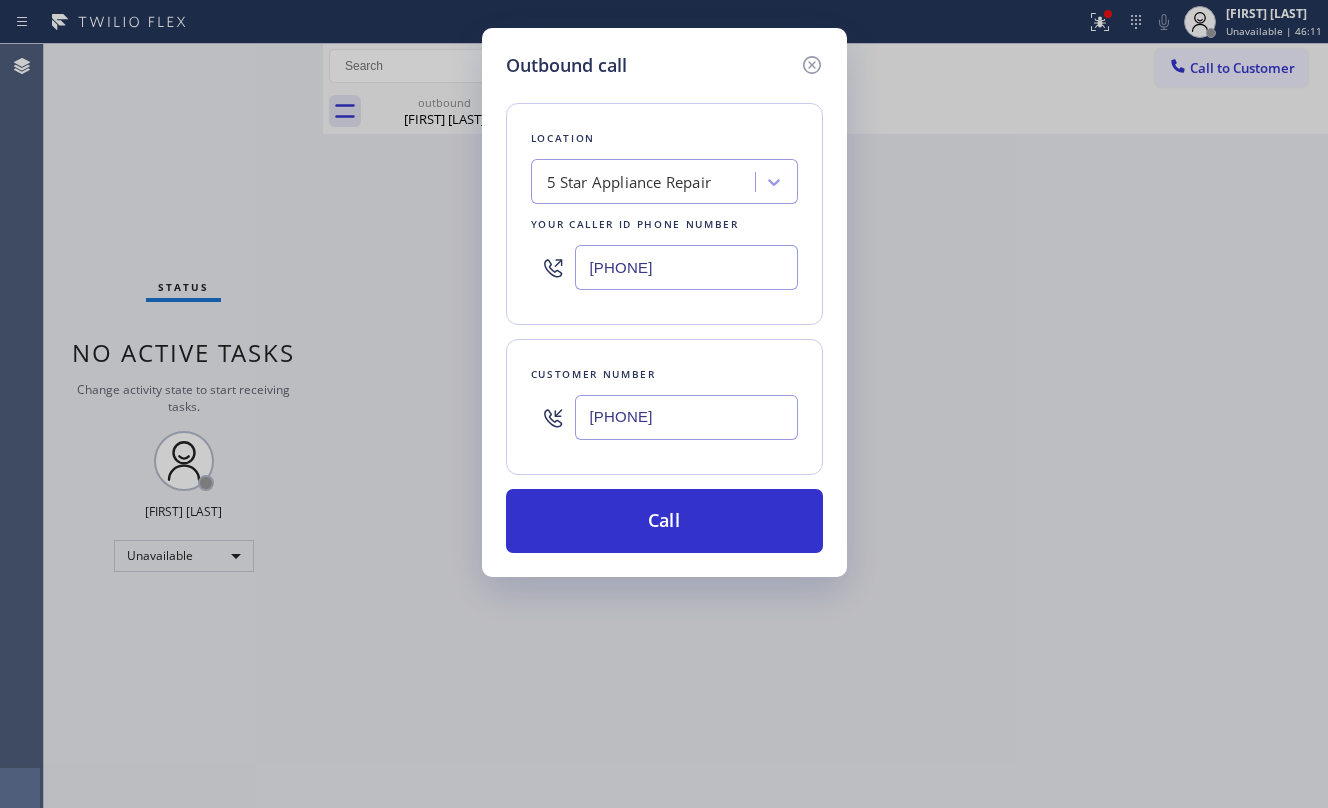 click on "[PHONE]" at bounding box center [686, 267] 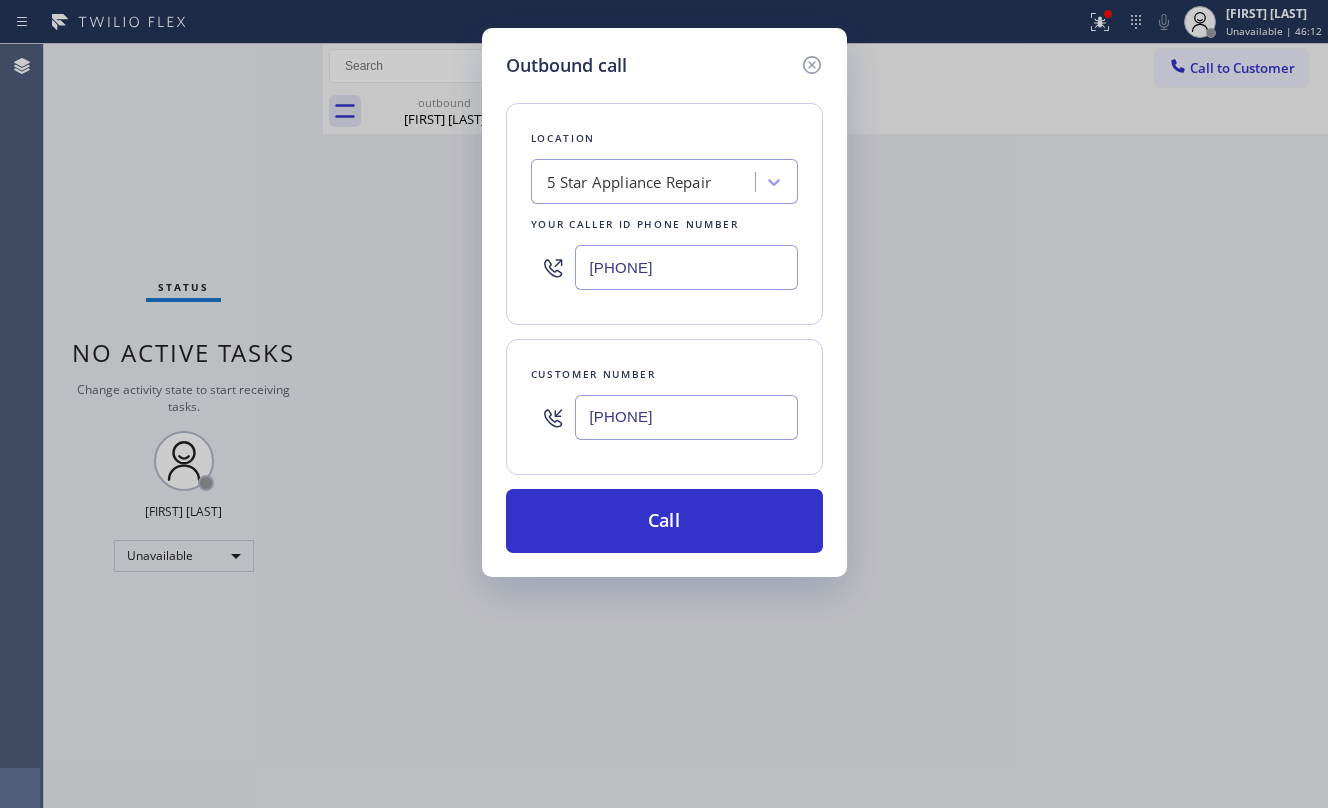 paste on "[PHONE]" 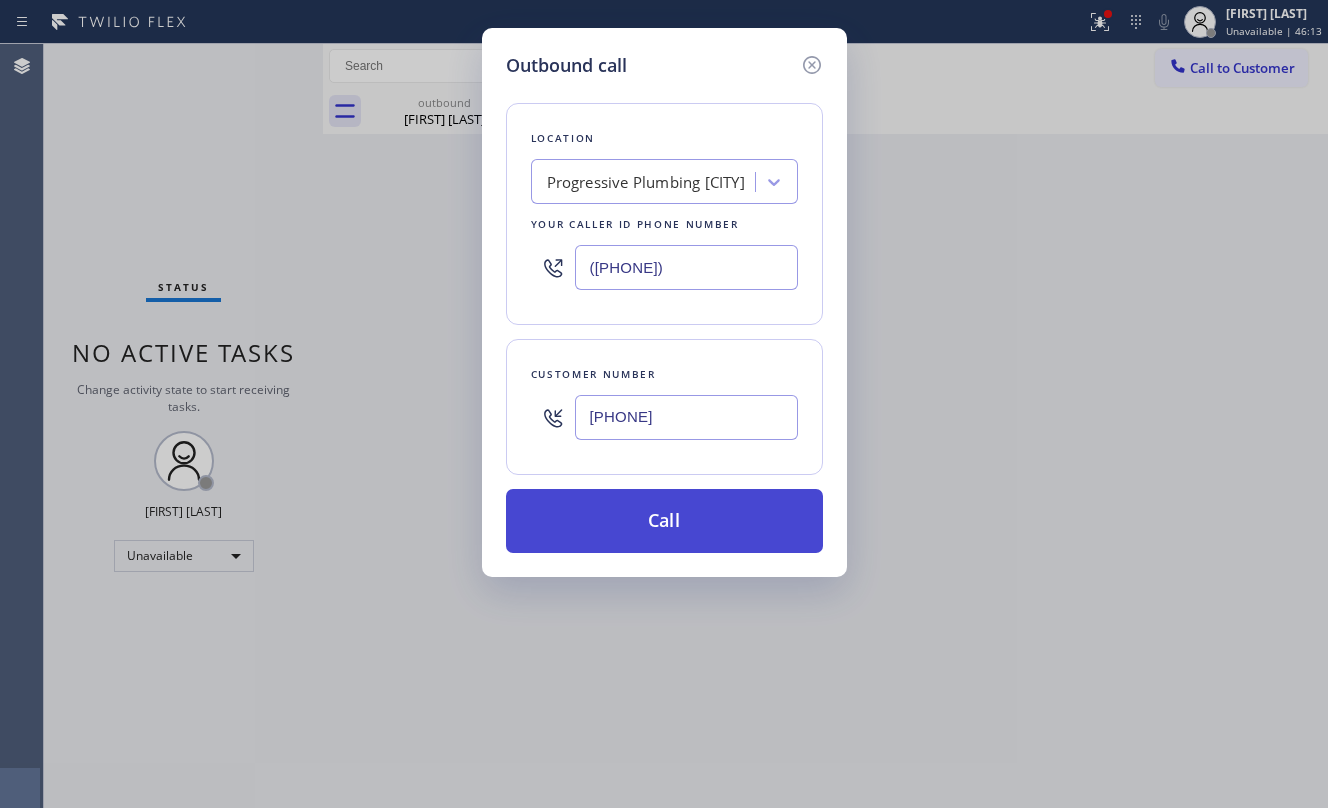 type on "([PHONE])" 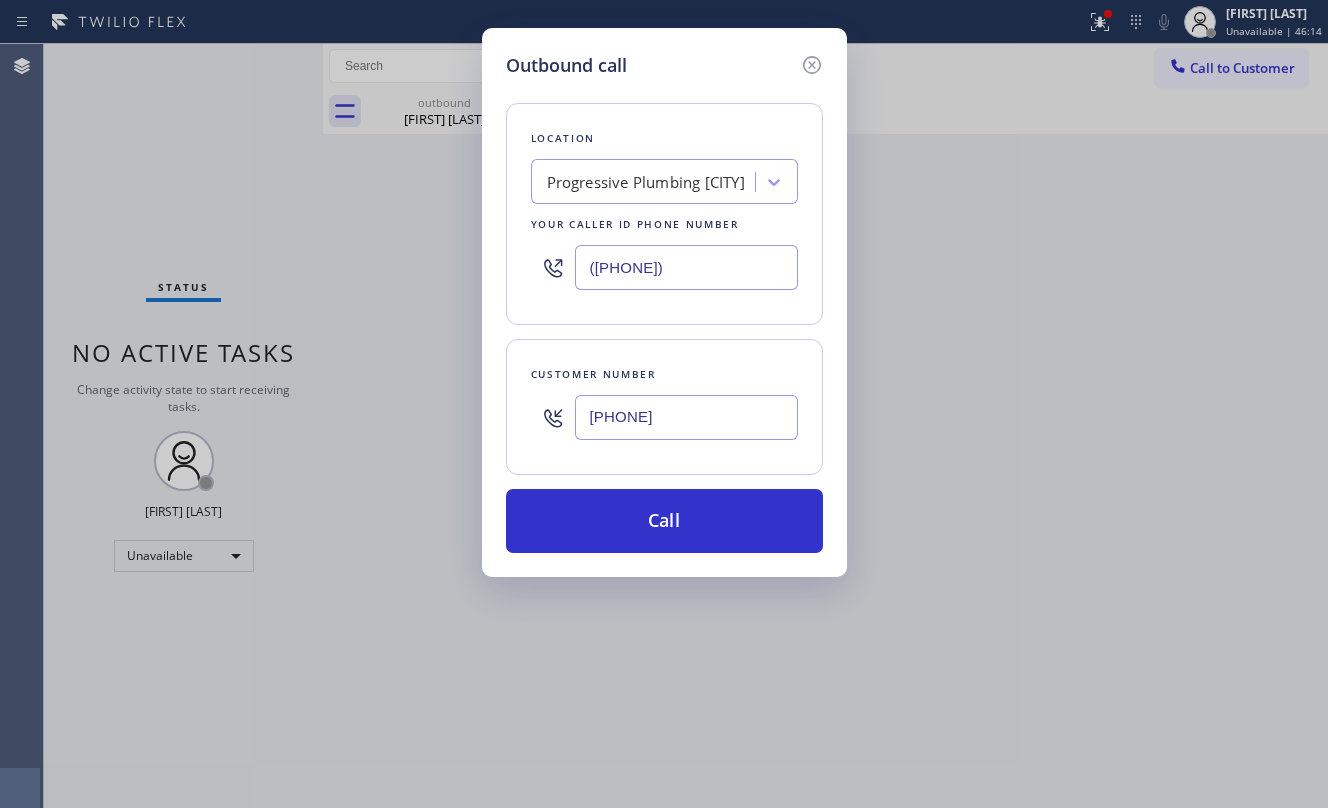 type 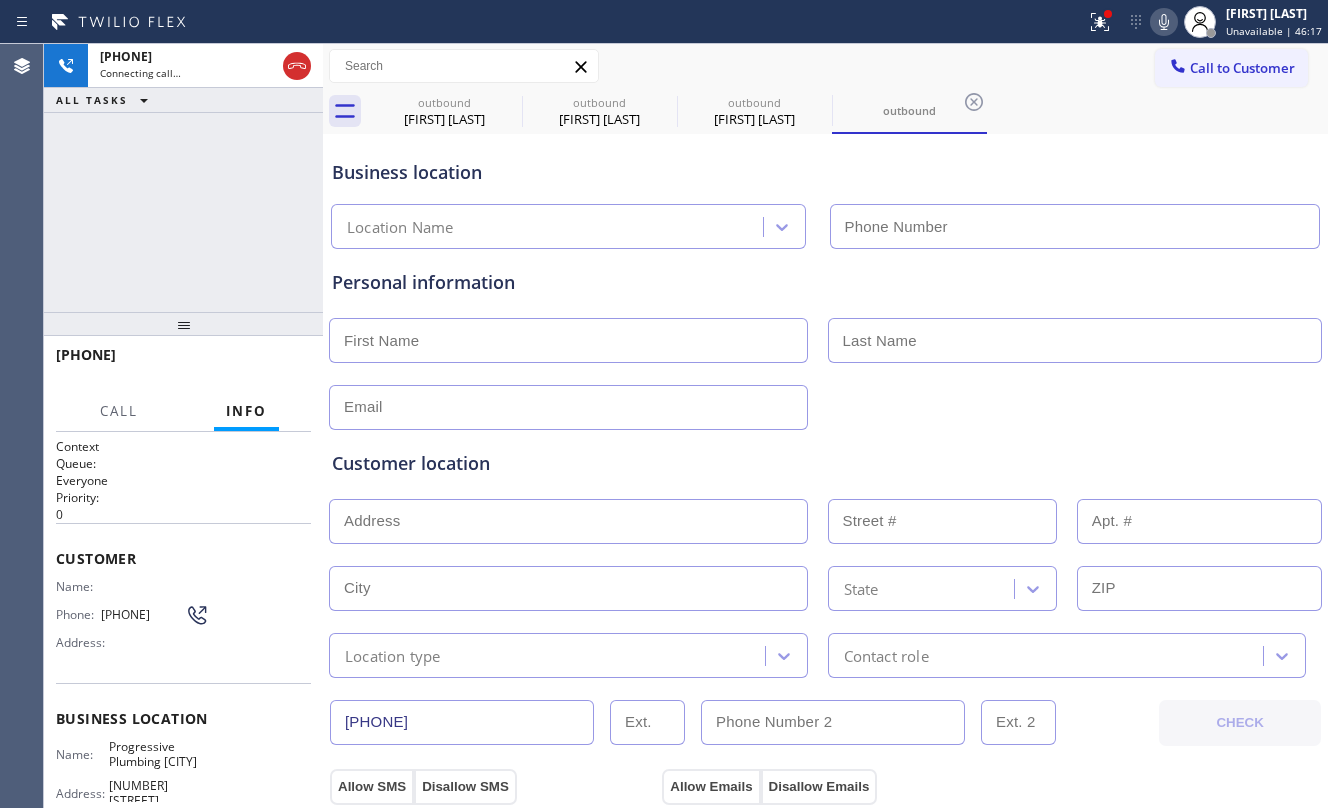 type on "([PHONE])" 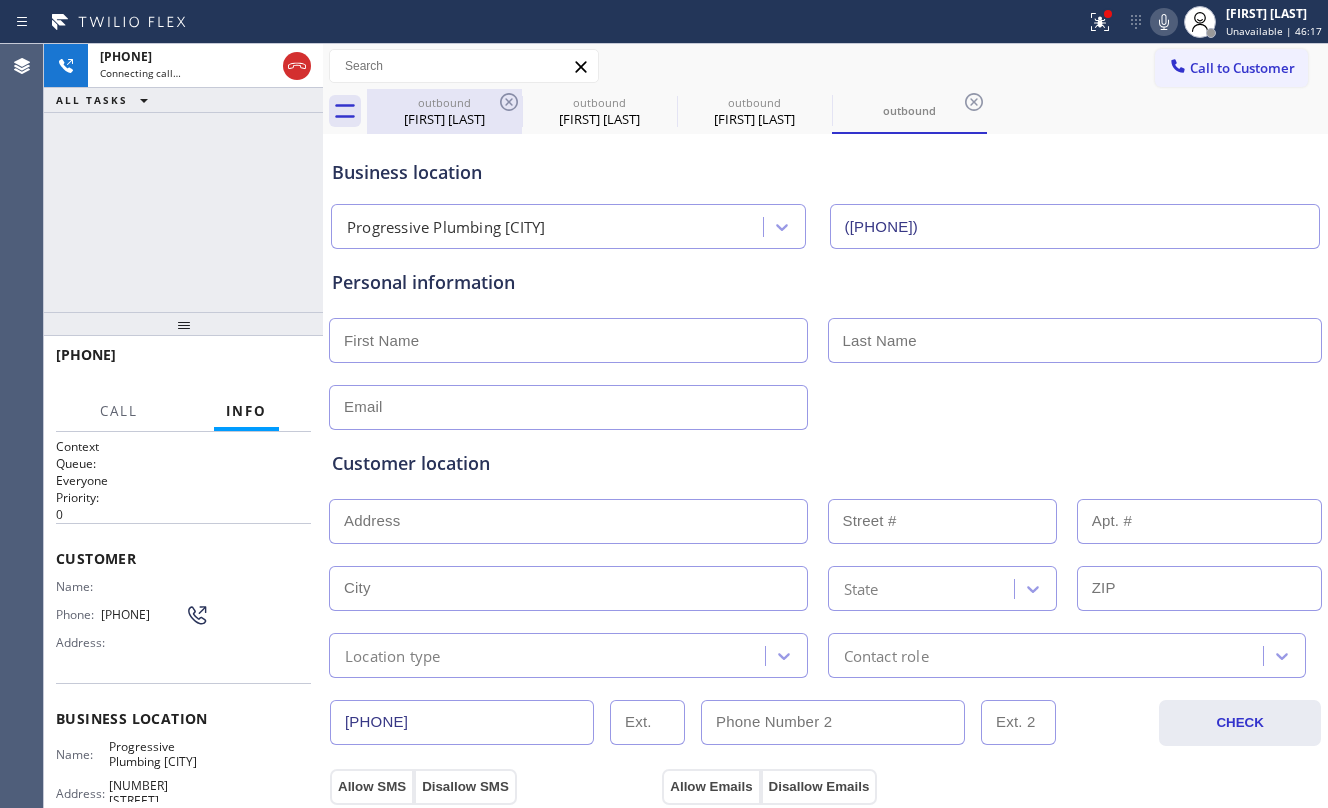 click on "[FIRST] [LAST]" at bounding box center [444, 119] 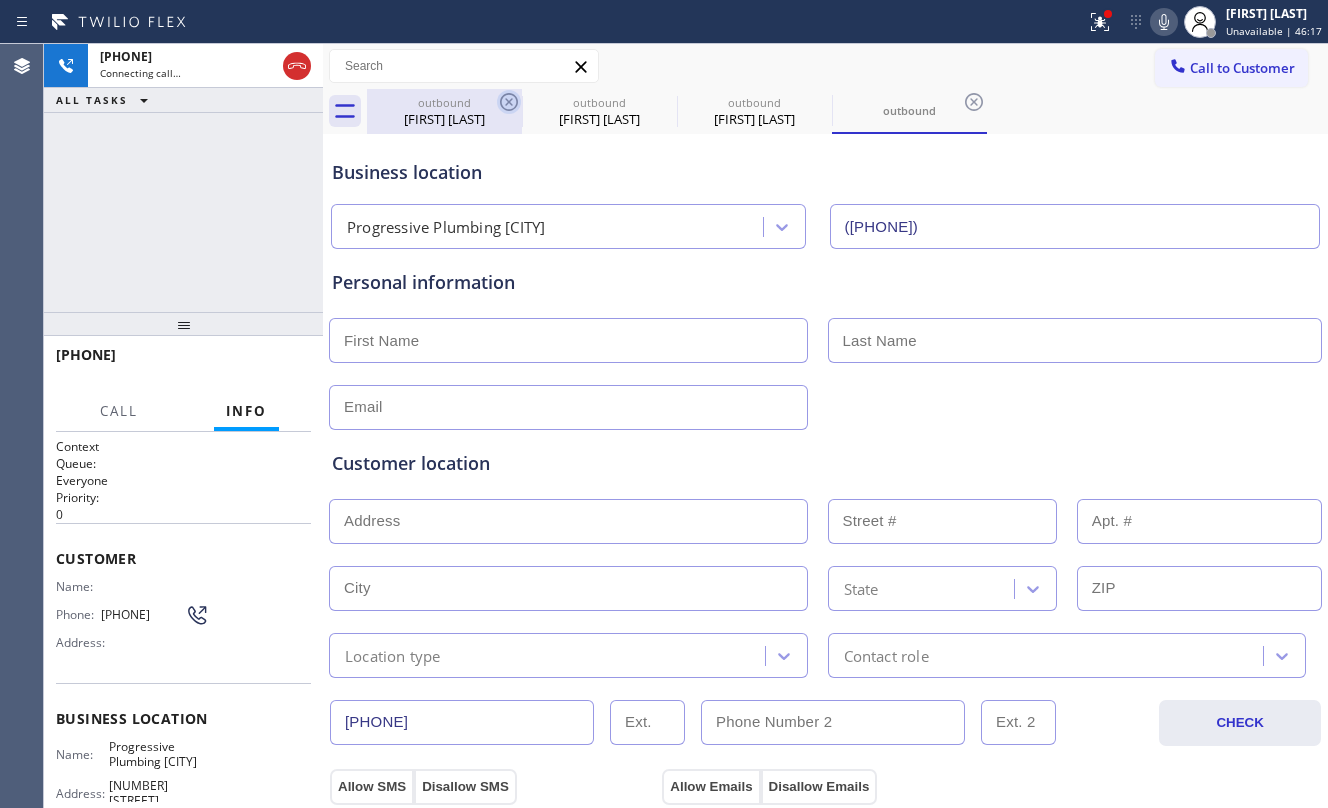type on "(555) [PHONE]" 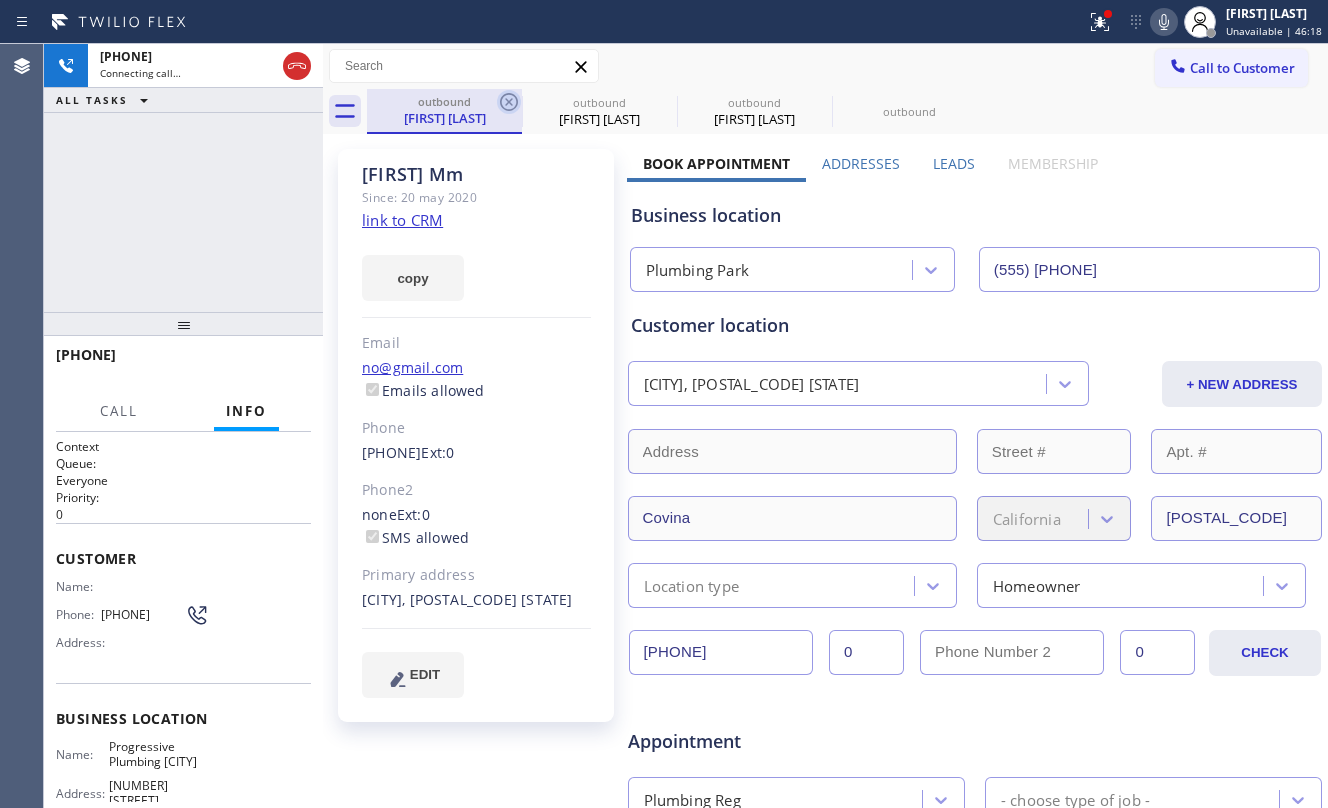 click 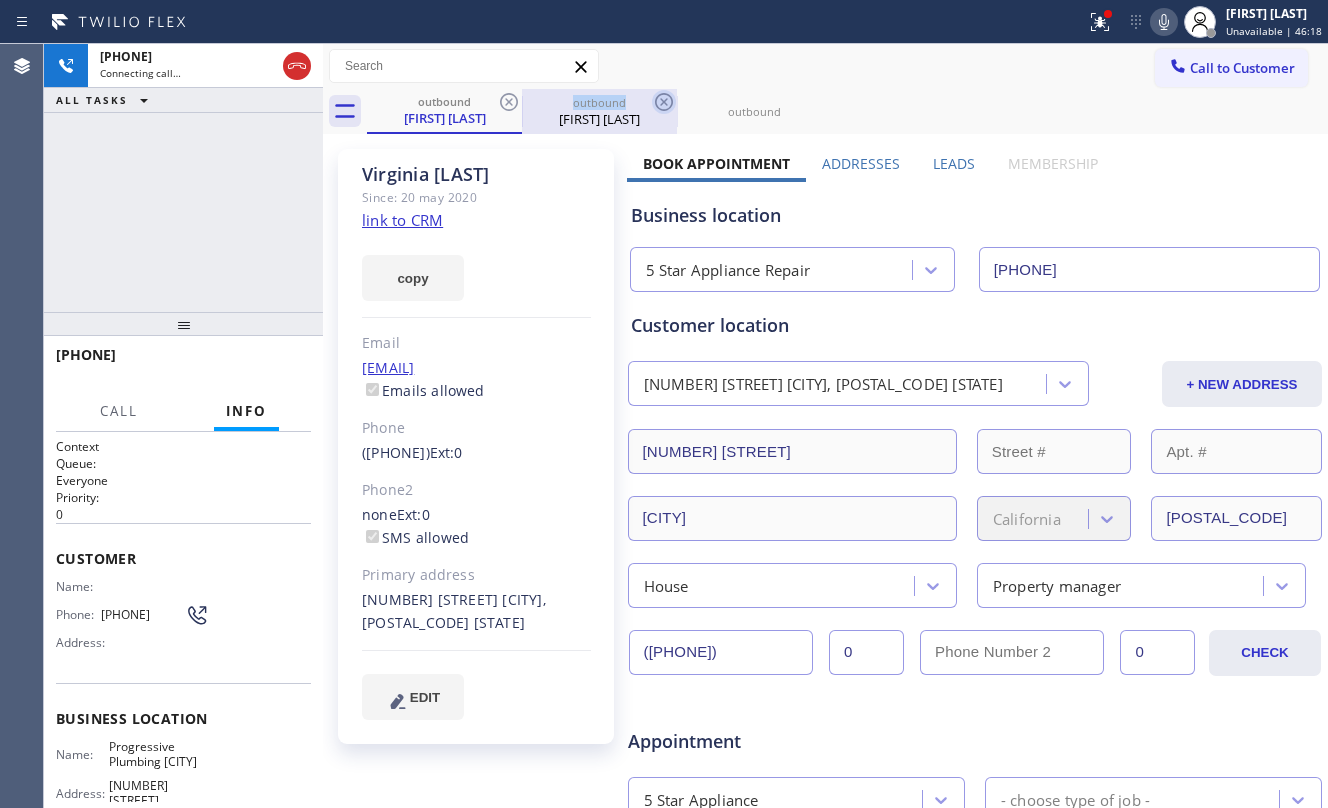 click 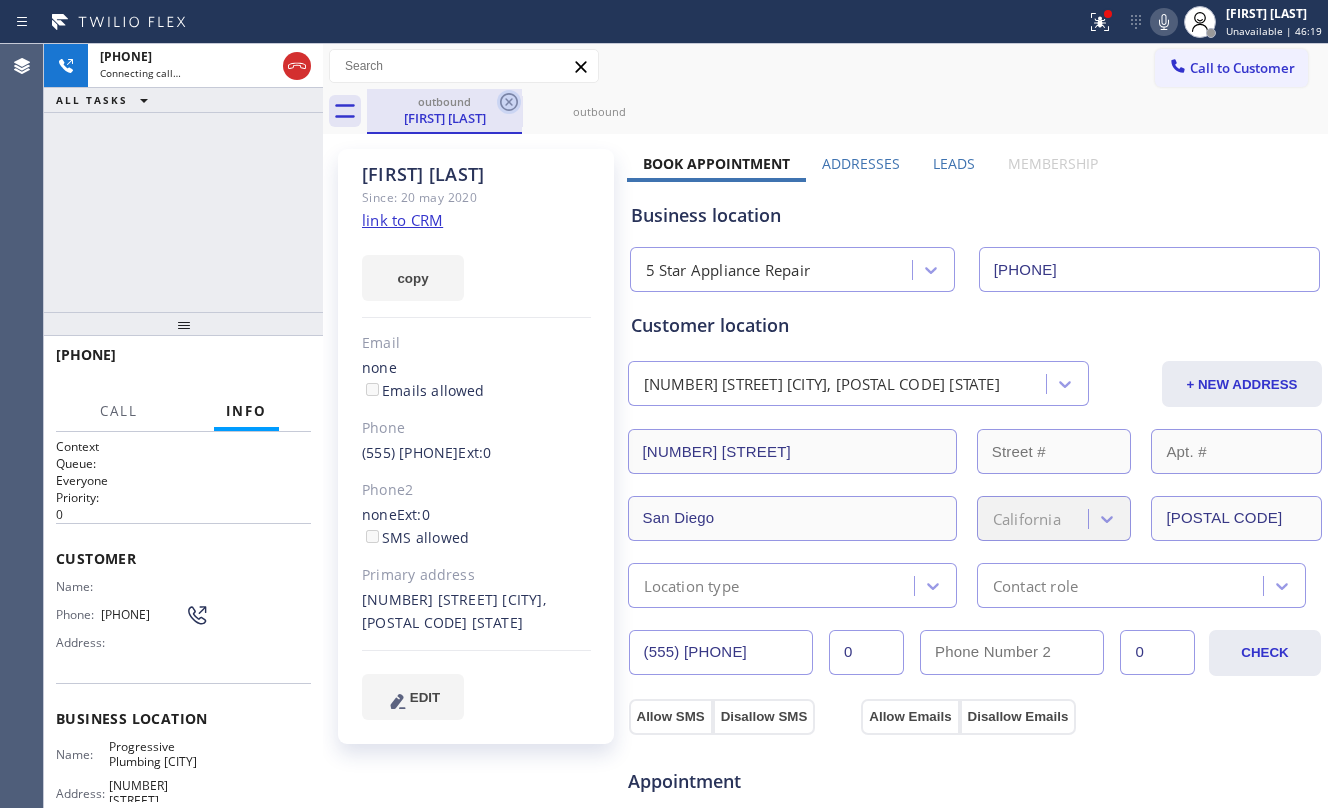 click 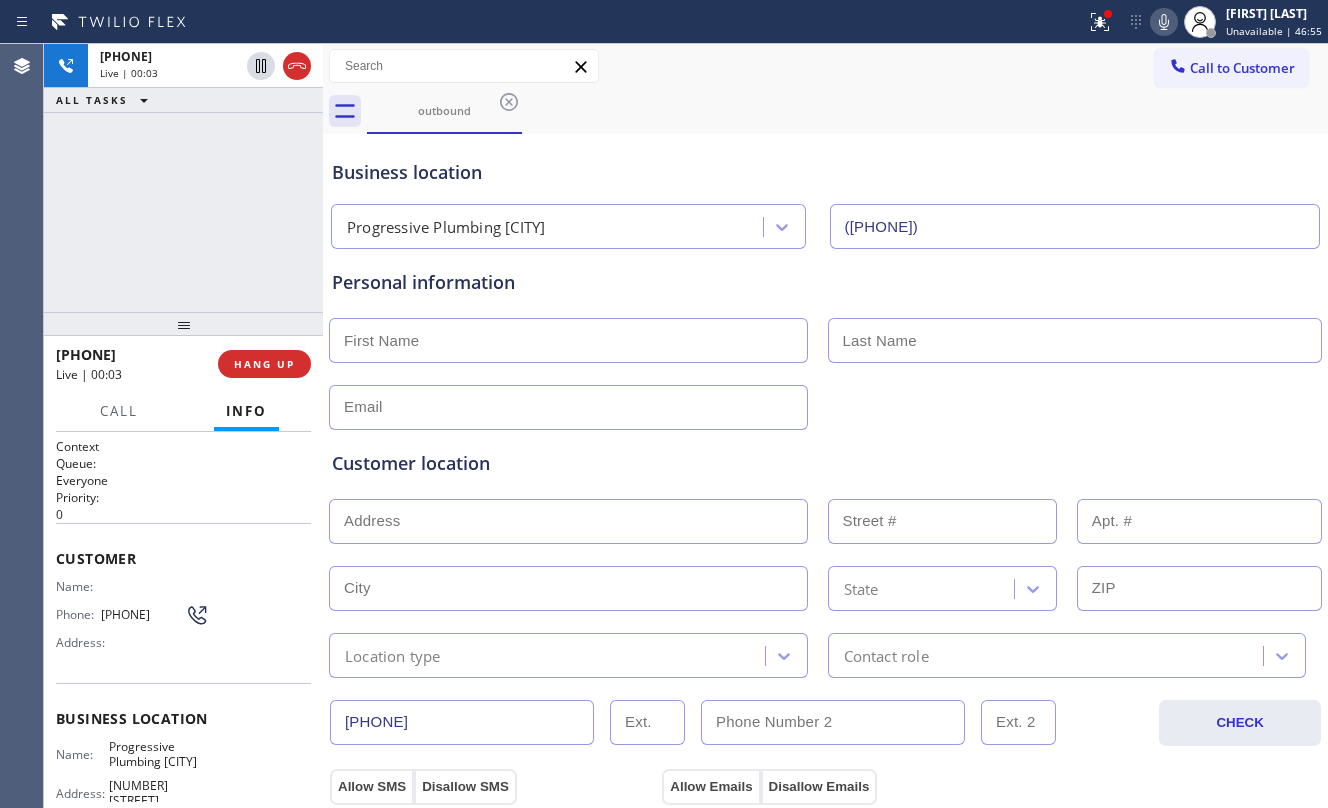 drag, startPoint x: 258, startPoint y: 360, endPoint x: 297, endPoint y: 389, distance: 48.60041 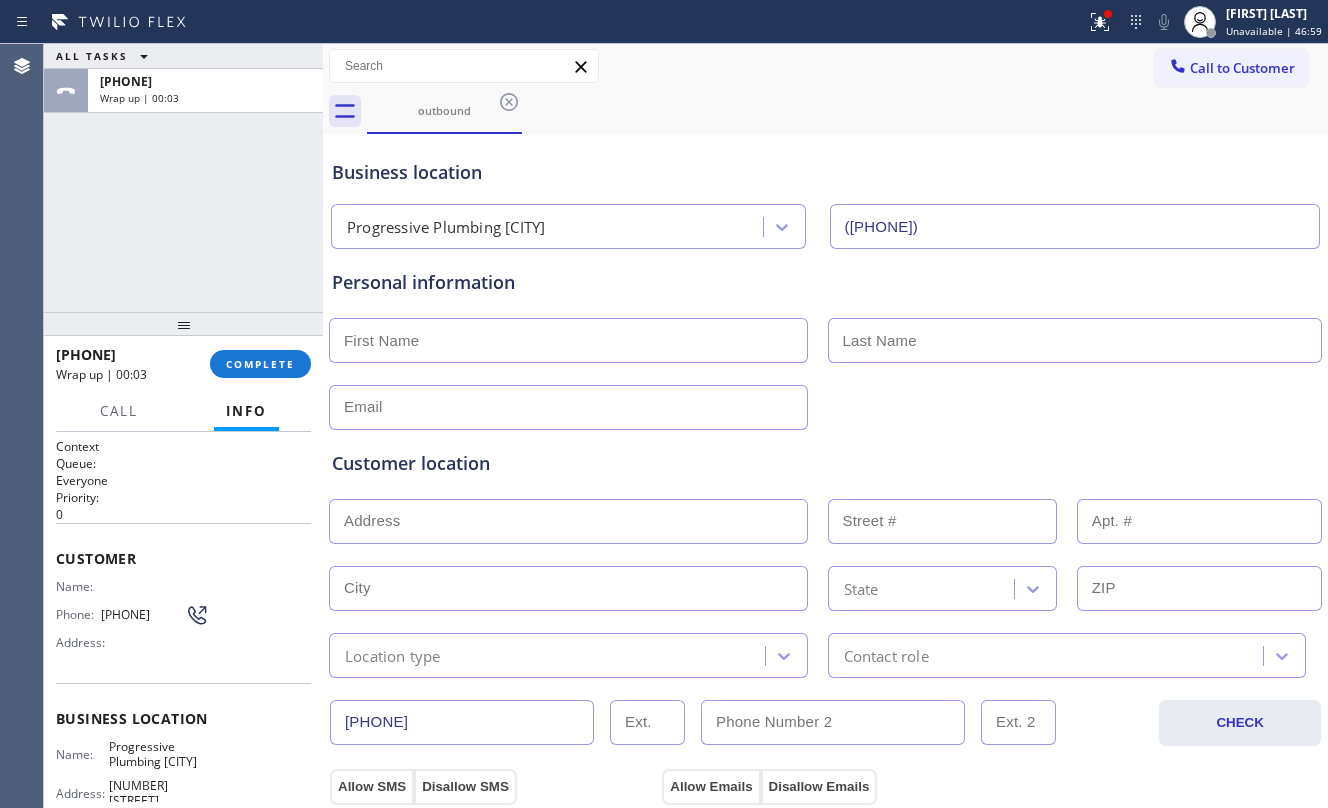 drag, startPoint x: 190, startPoint y: 266, endPoint x: 256, endPoint y: 424, distance: 171.23083 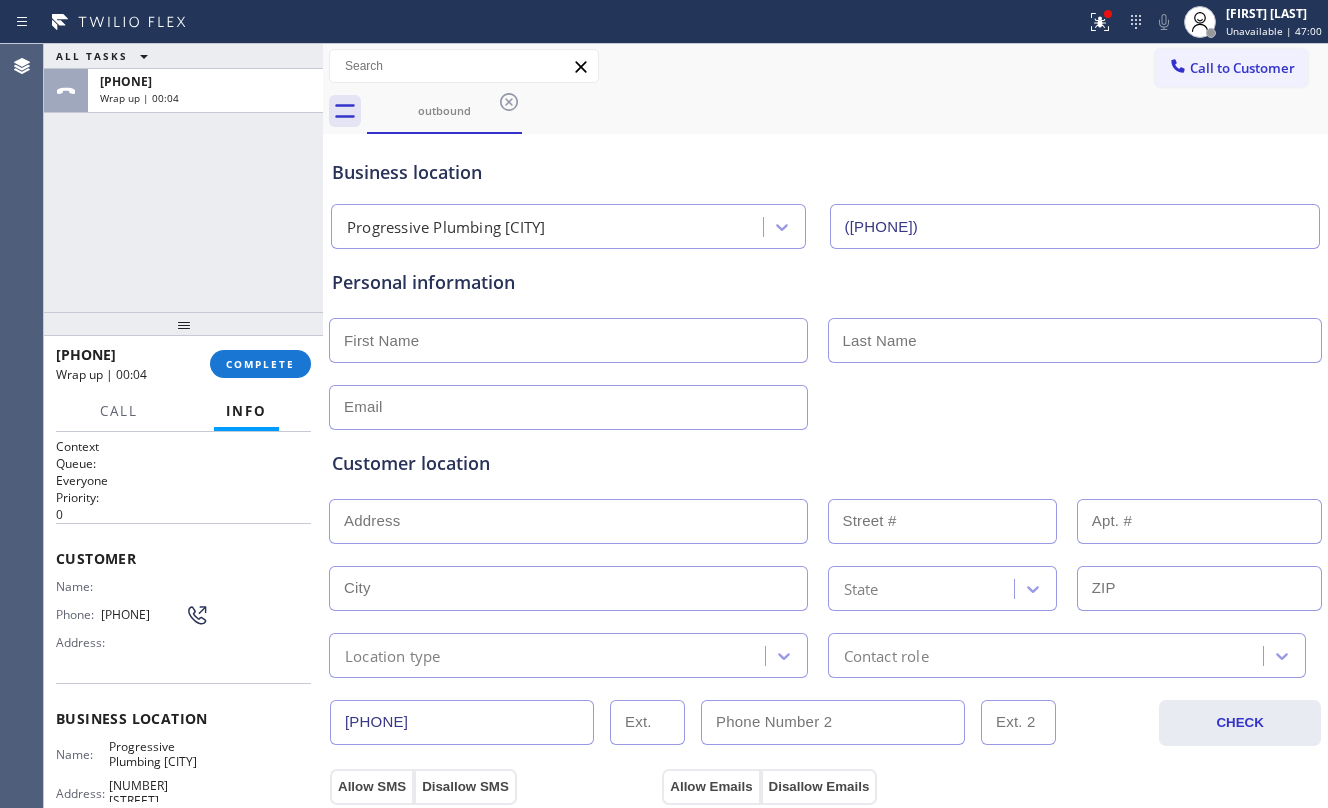 click on "[PHONE] Wrap up | 00:04 COMPLETE" at bounding box center (183, 364) 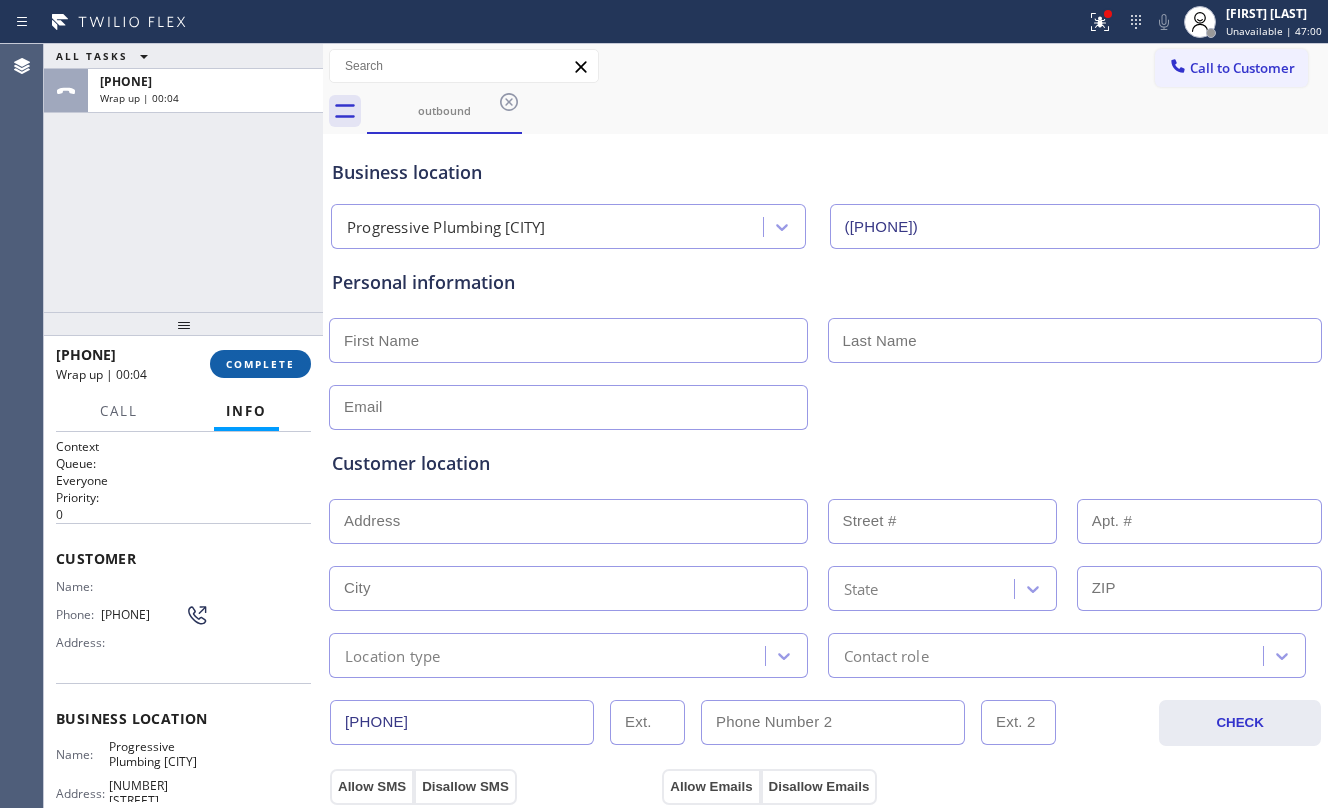 click on "COMPLETE" at bounding box center (260, 364) 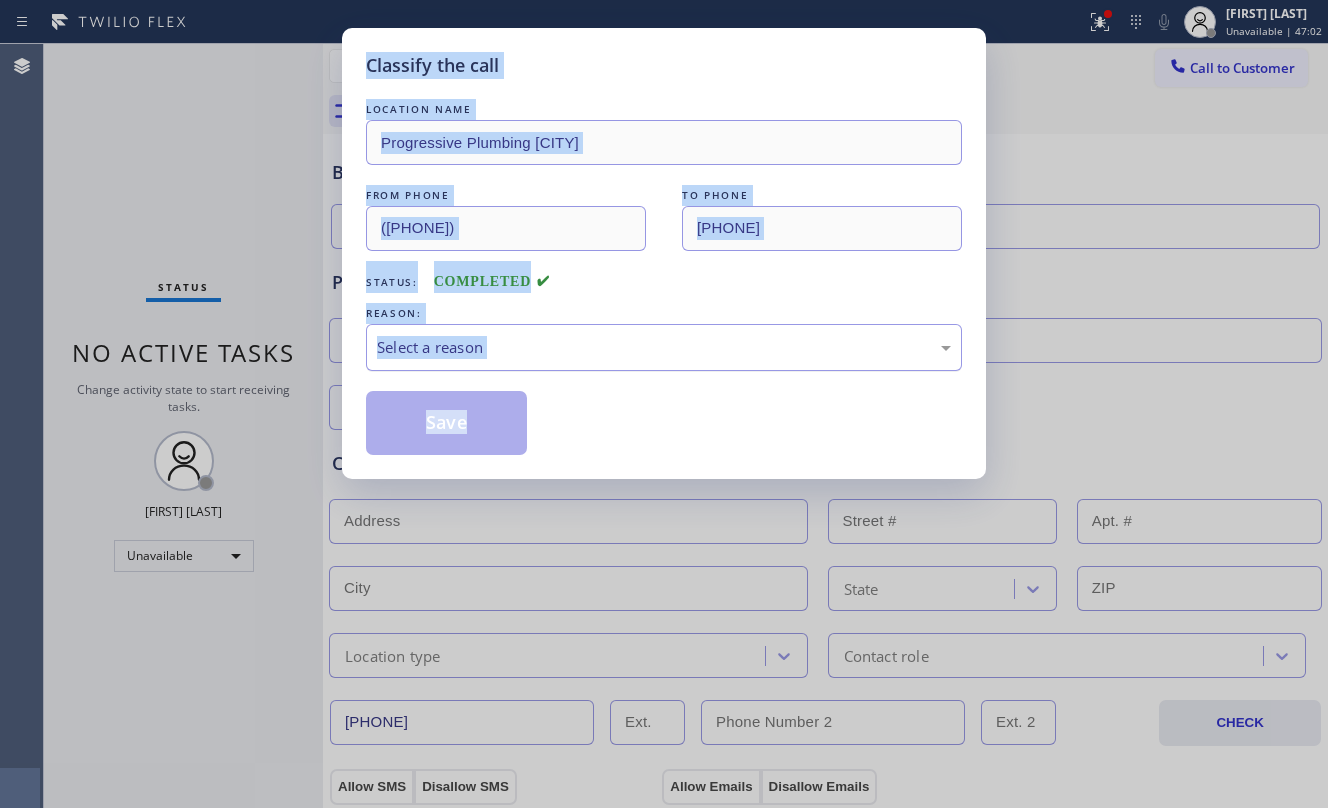 click on "Select a reason" at bounding box center (664, 347) 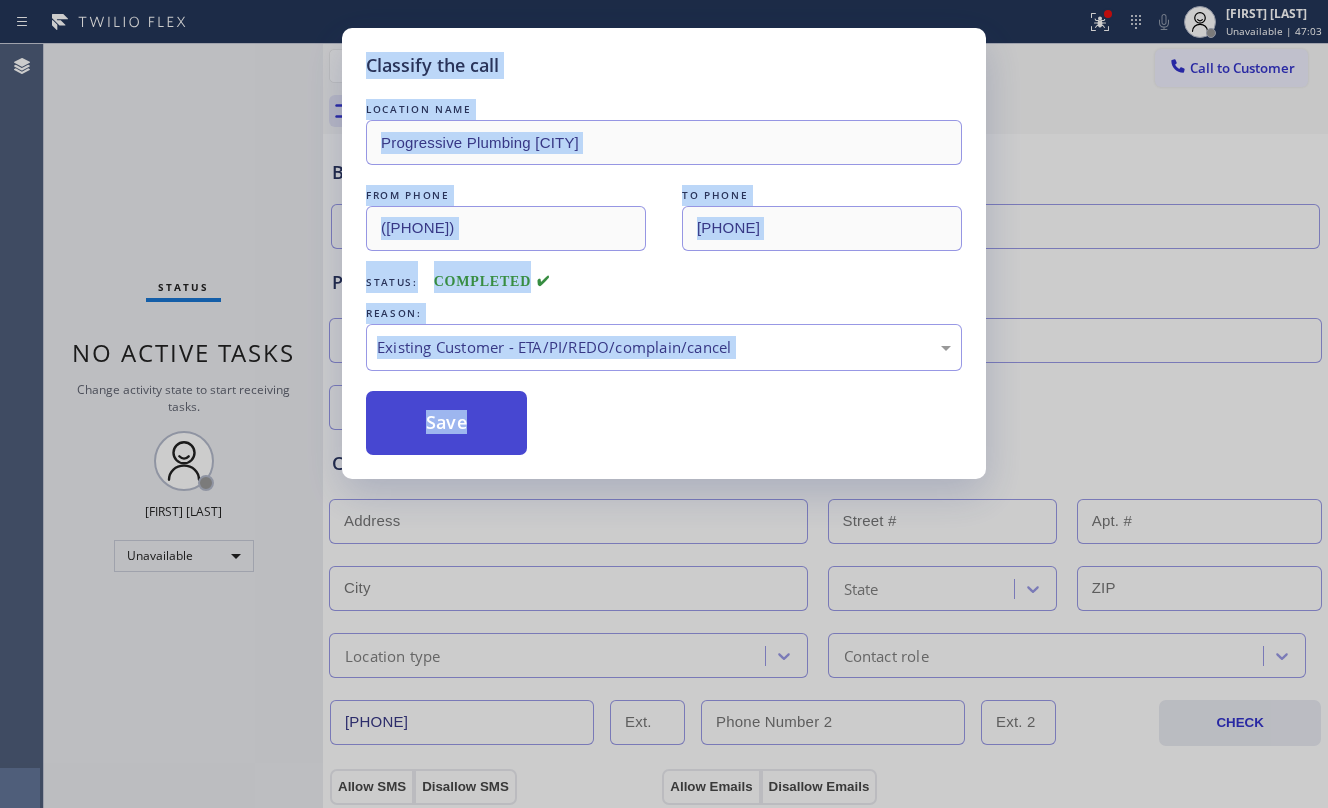 click on "Save" at bounding box center (446, 423) 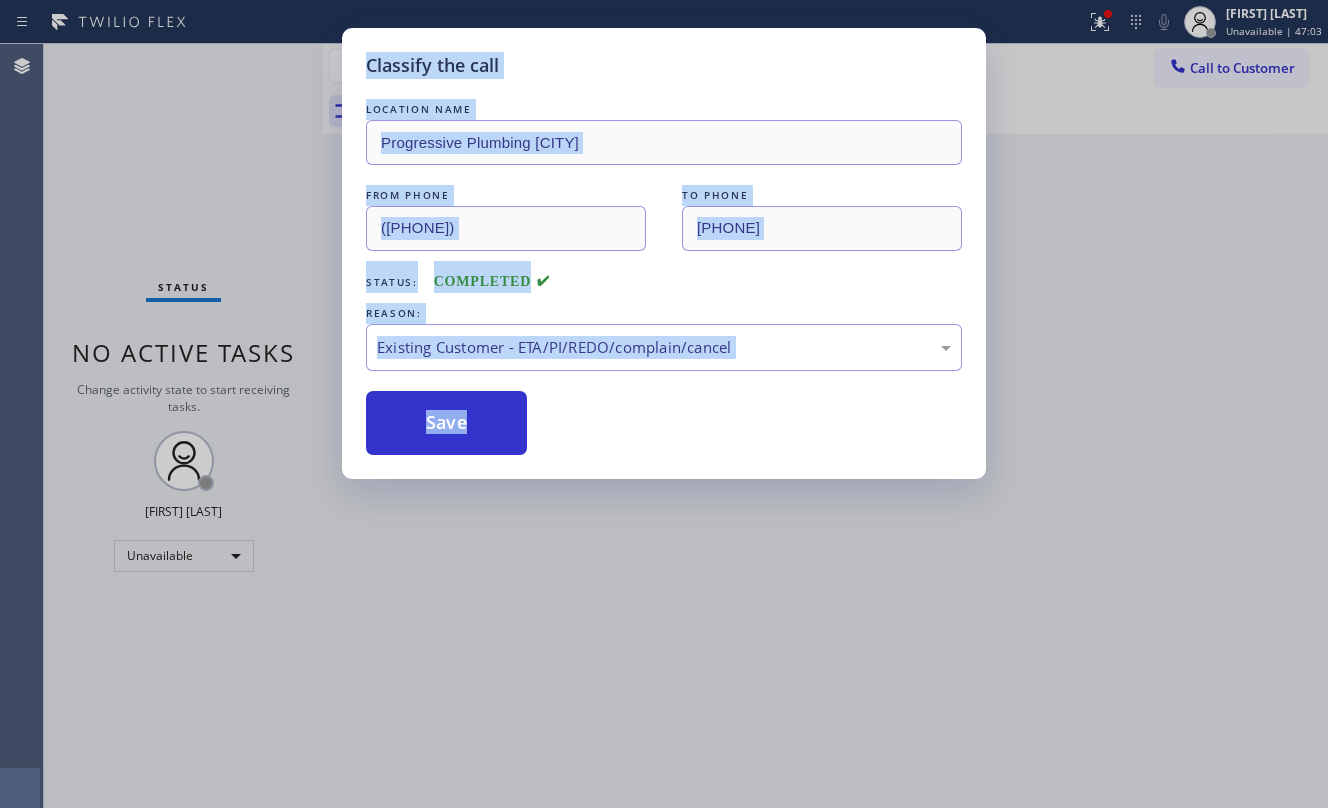 click on "Classify the call LOCATION NAME Progressive Plumbing West Hollywood FROM PHONE [PHONE] TO PHONE [PHONE] Status: COMPLETED REASON: Existing Customer - ETA/PI/REDO/complain/cancel Save" at bounding box center [664, 404] 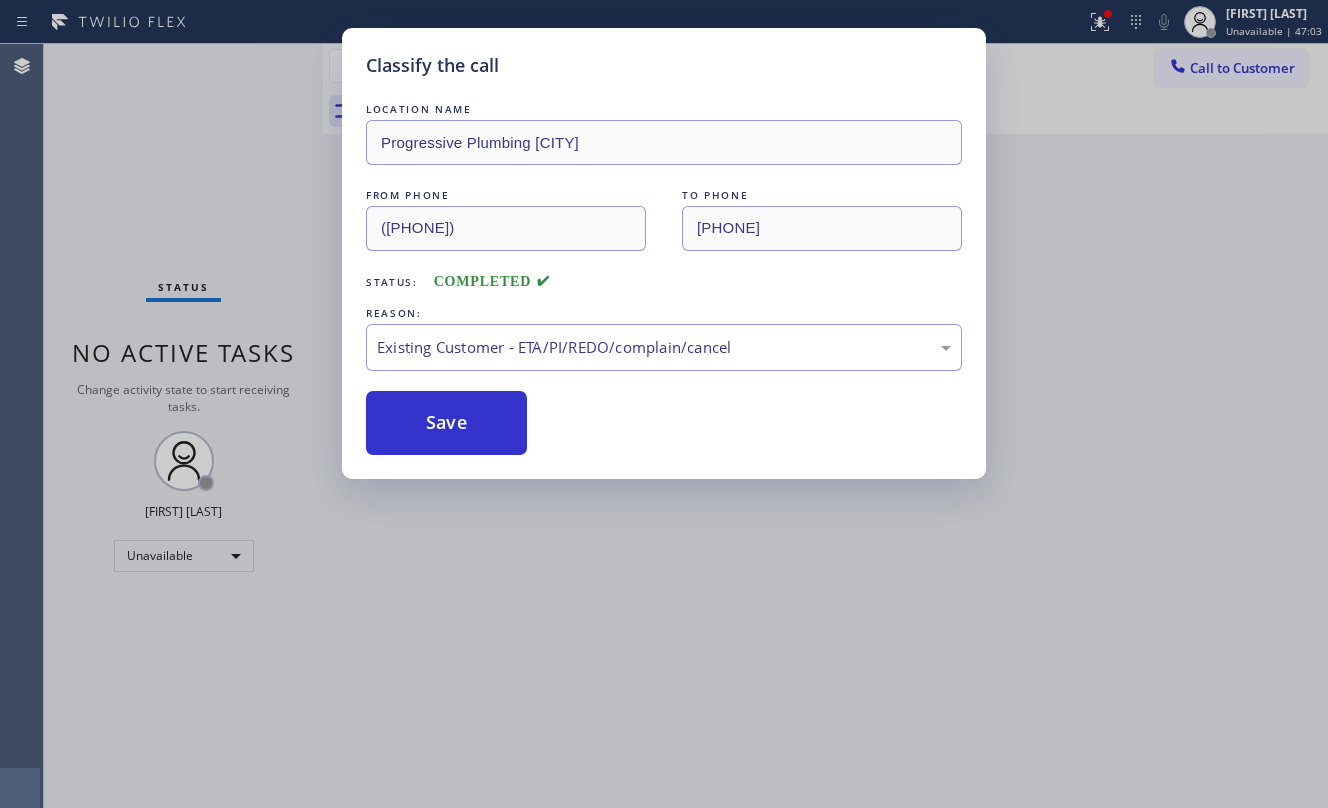 click on "Call to Customer" at bounding box center [1242, 68] 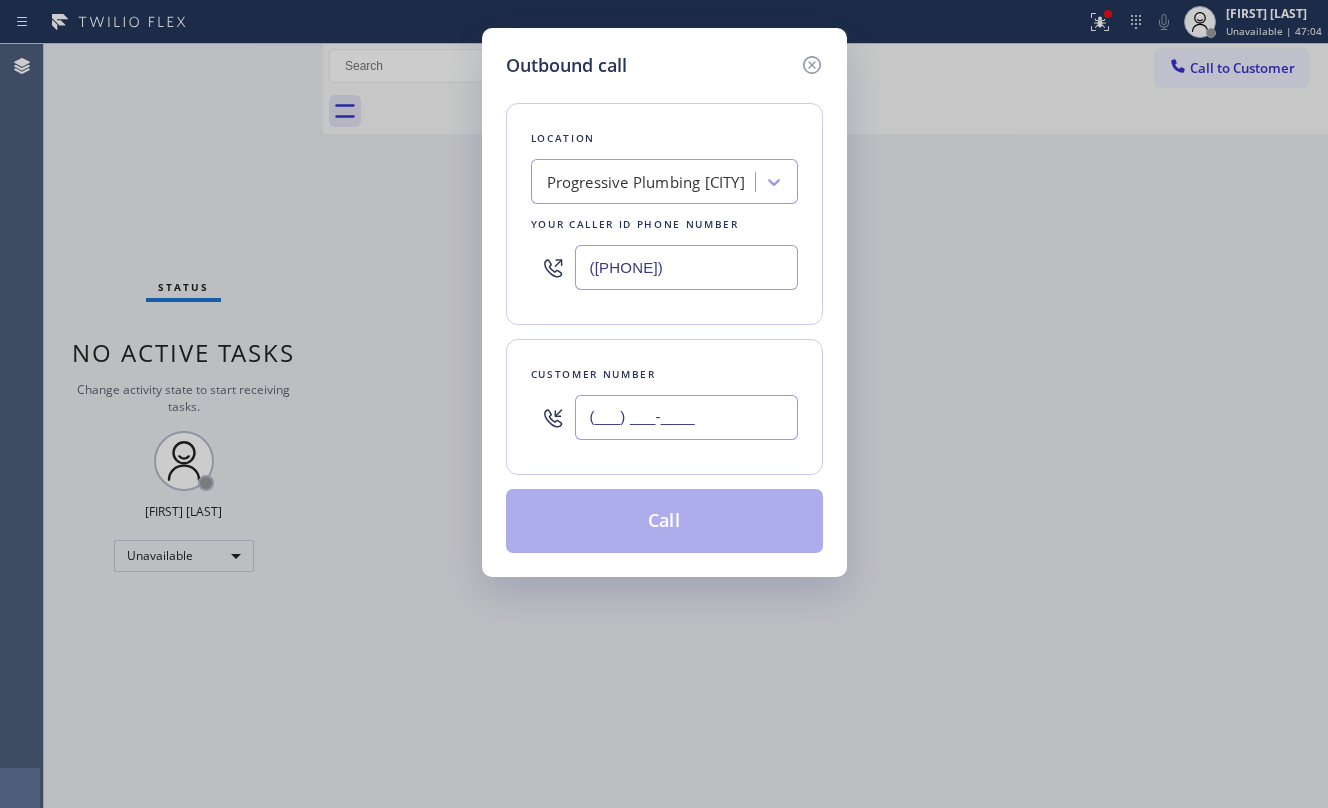 click on "(___) ___-____" at bounding box center (686, 417) 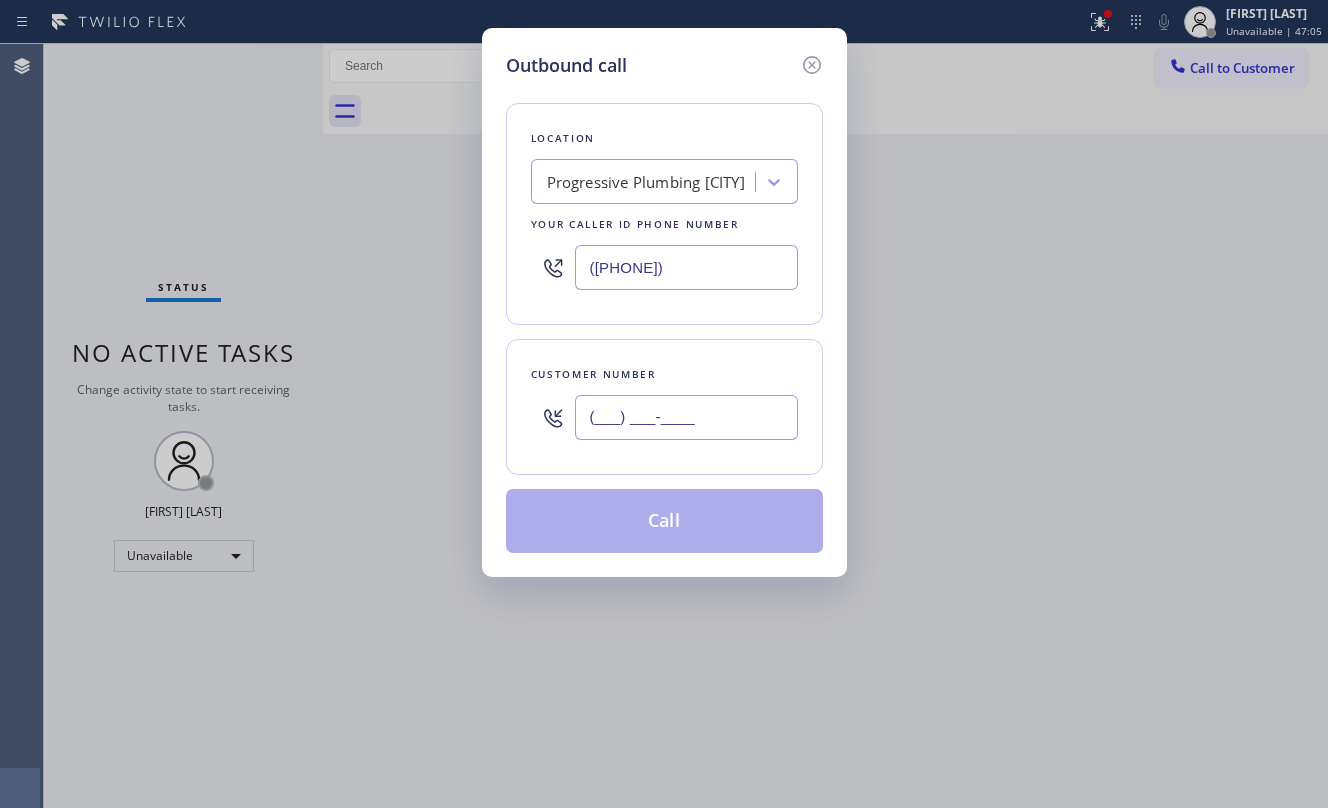 paste on "[PHONE]" 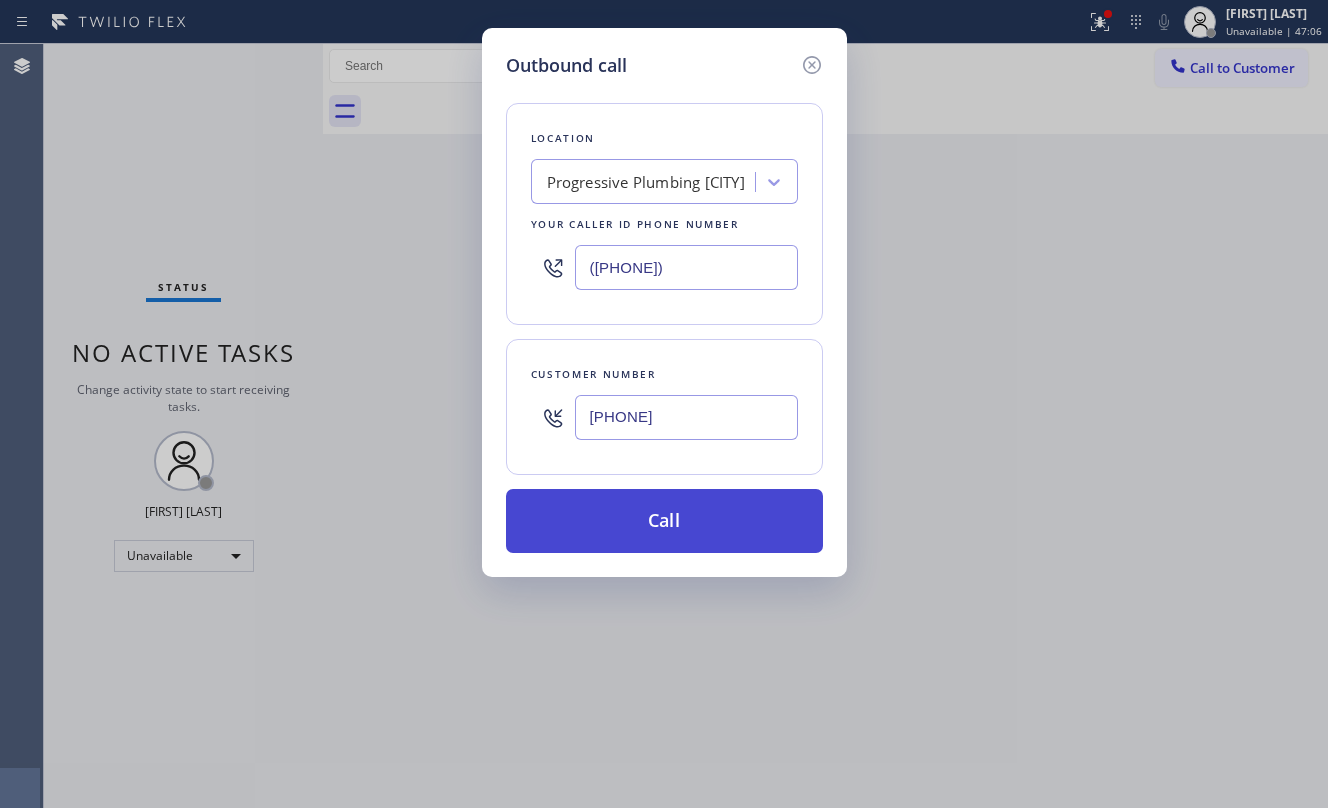type on "[PHONE]" 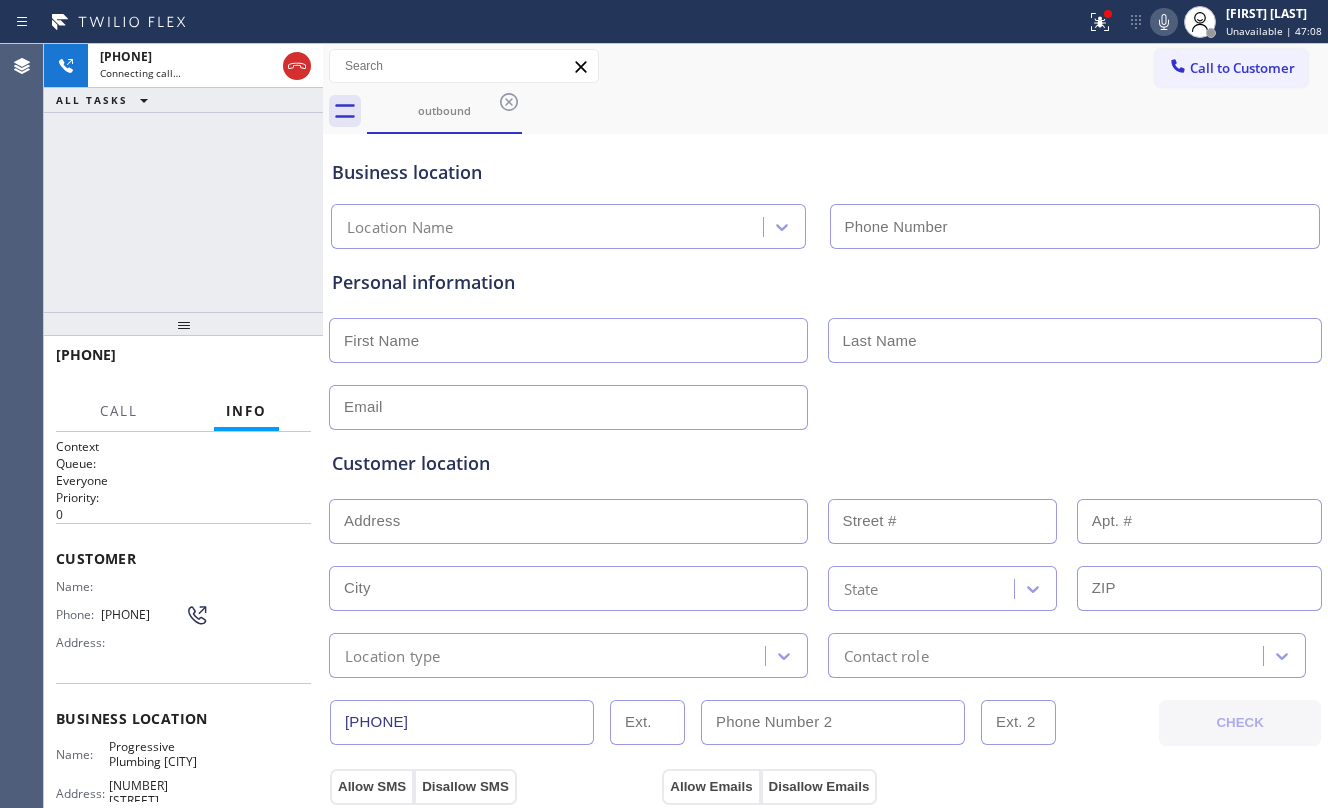 type on "([PHONE])" 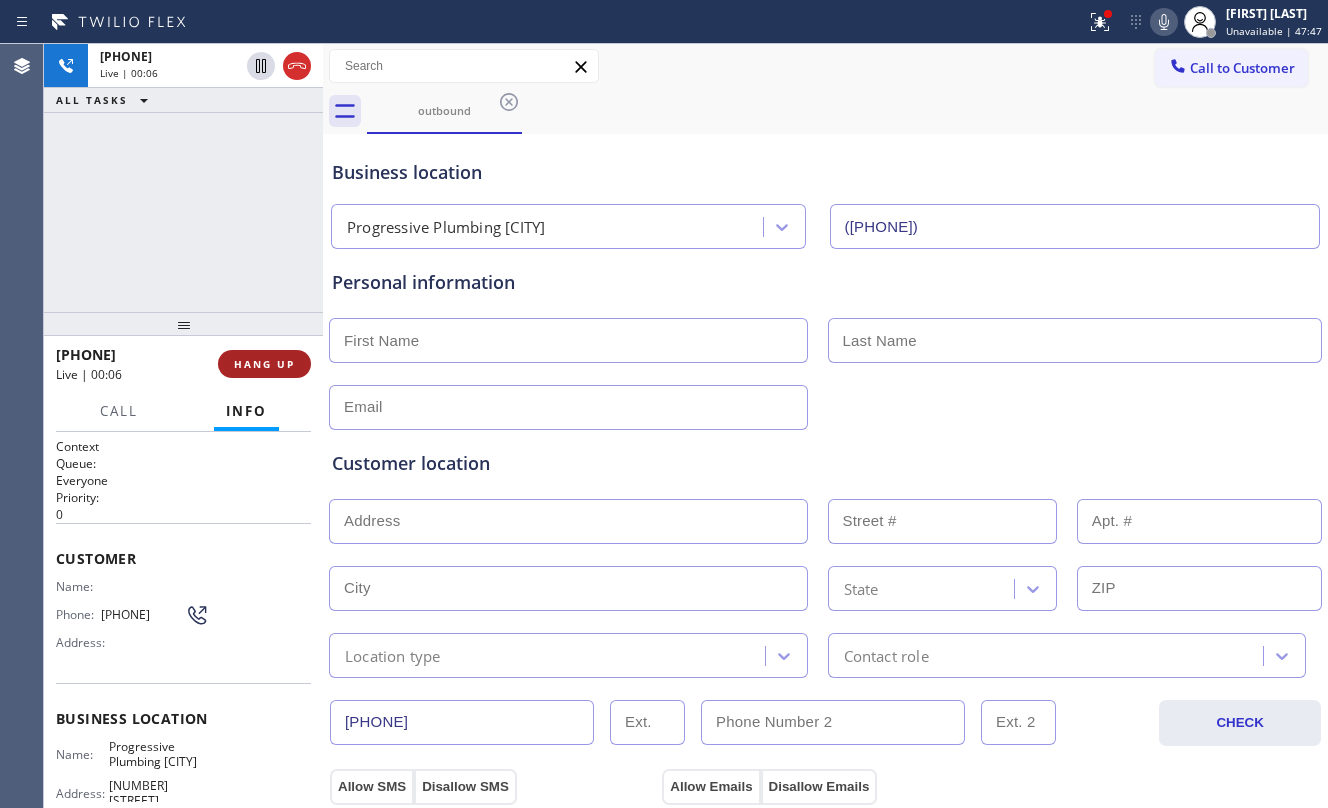 click on "HANG UP" at bounding box center [264, 364] 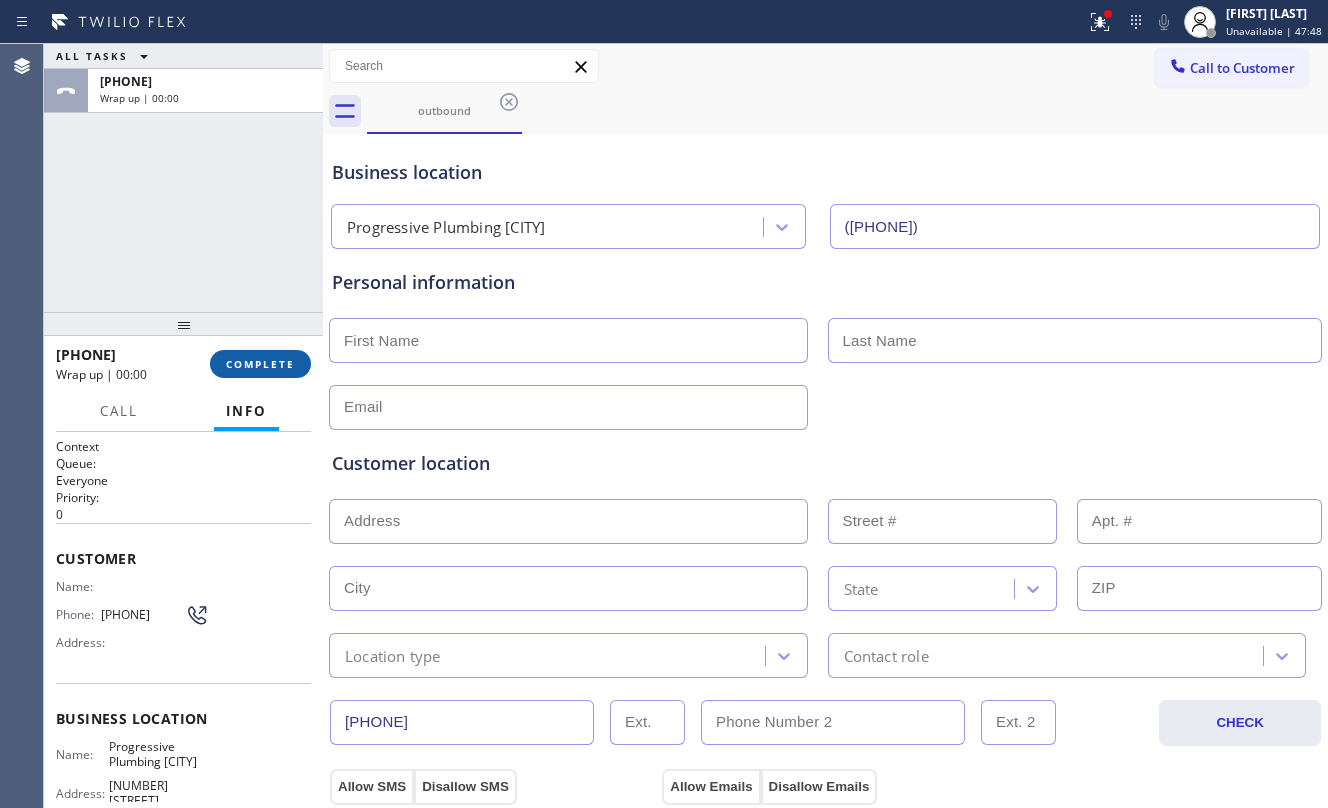 click on "COMPLETE" at bounding box center (260, 364) 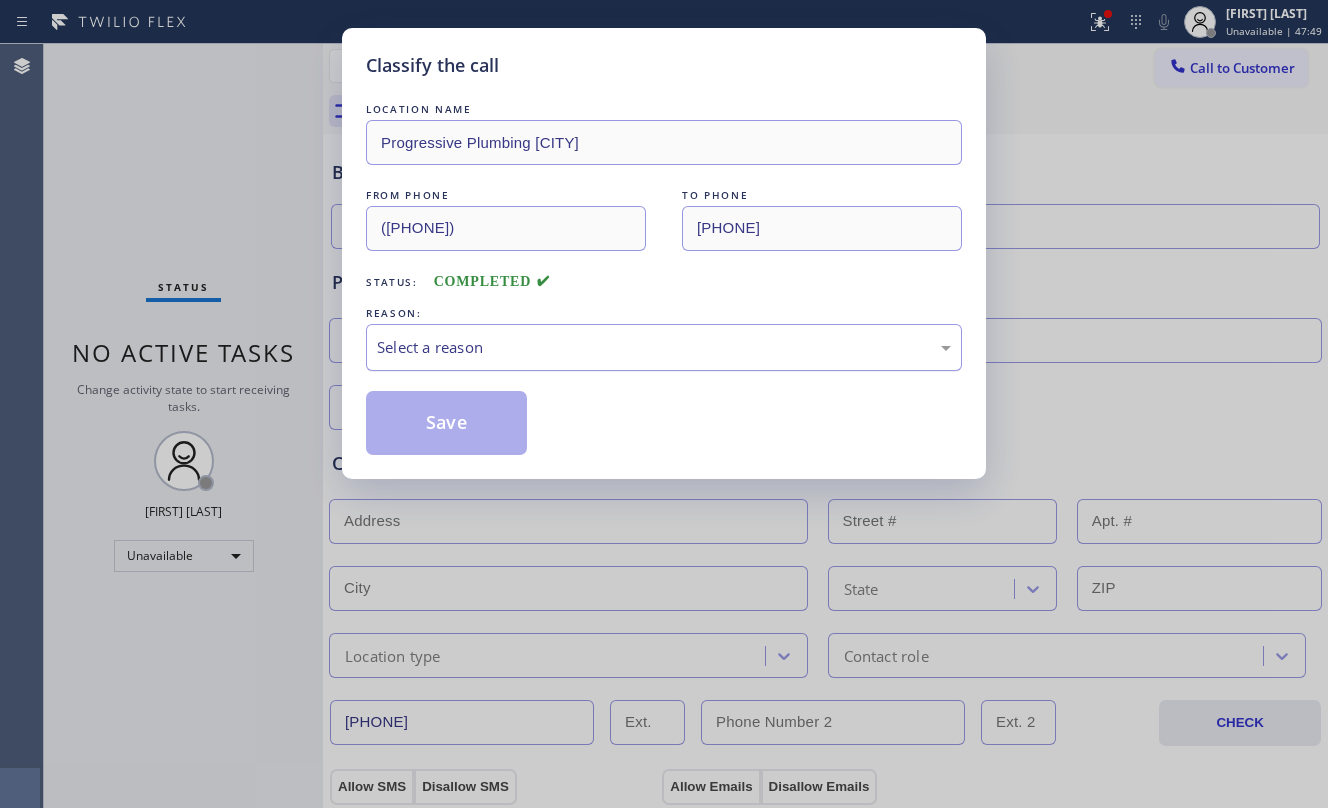 click on "Select a reason" at bounding box center [664, 347] 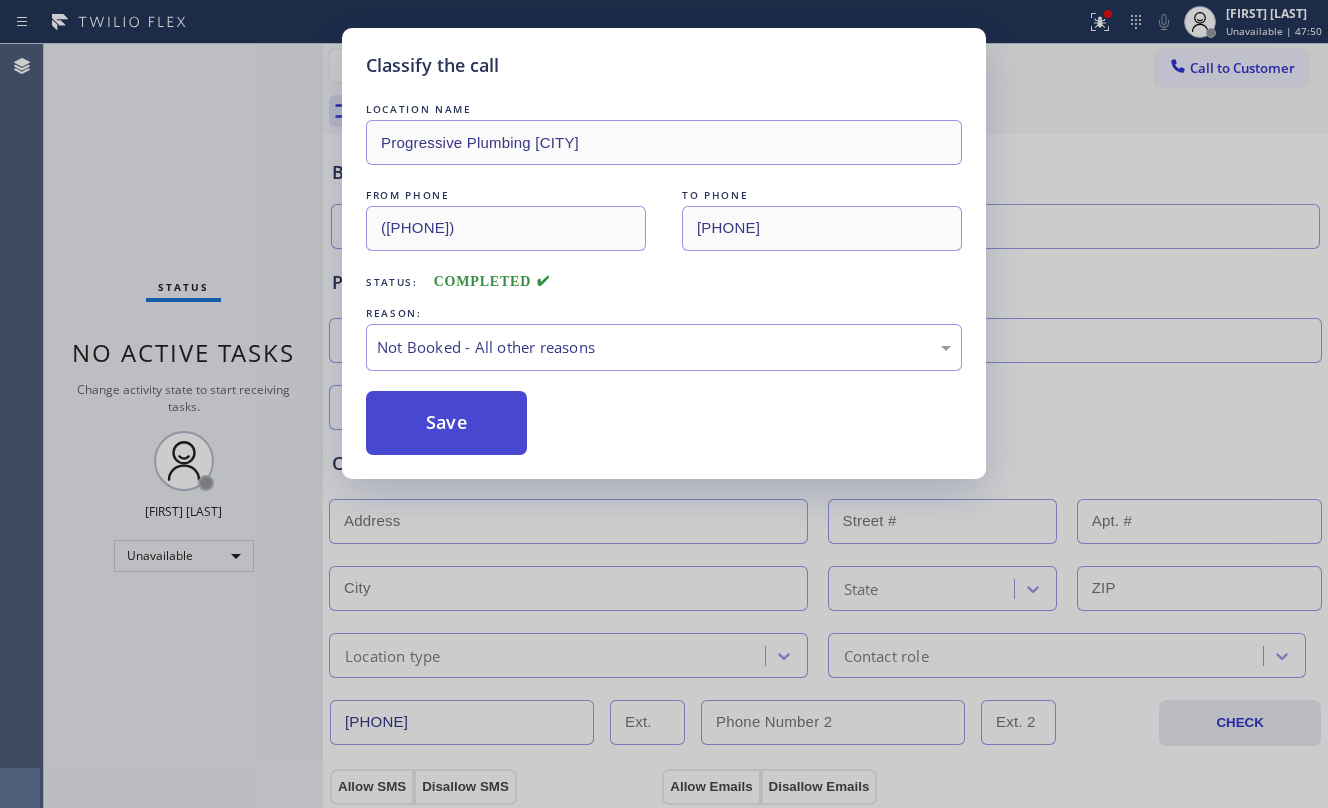 click on "Save" at bounding box center [446, 423] 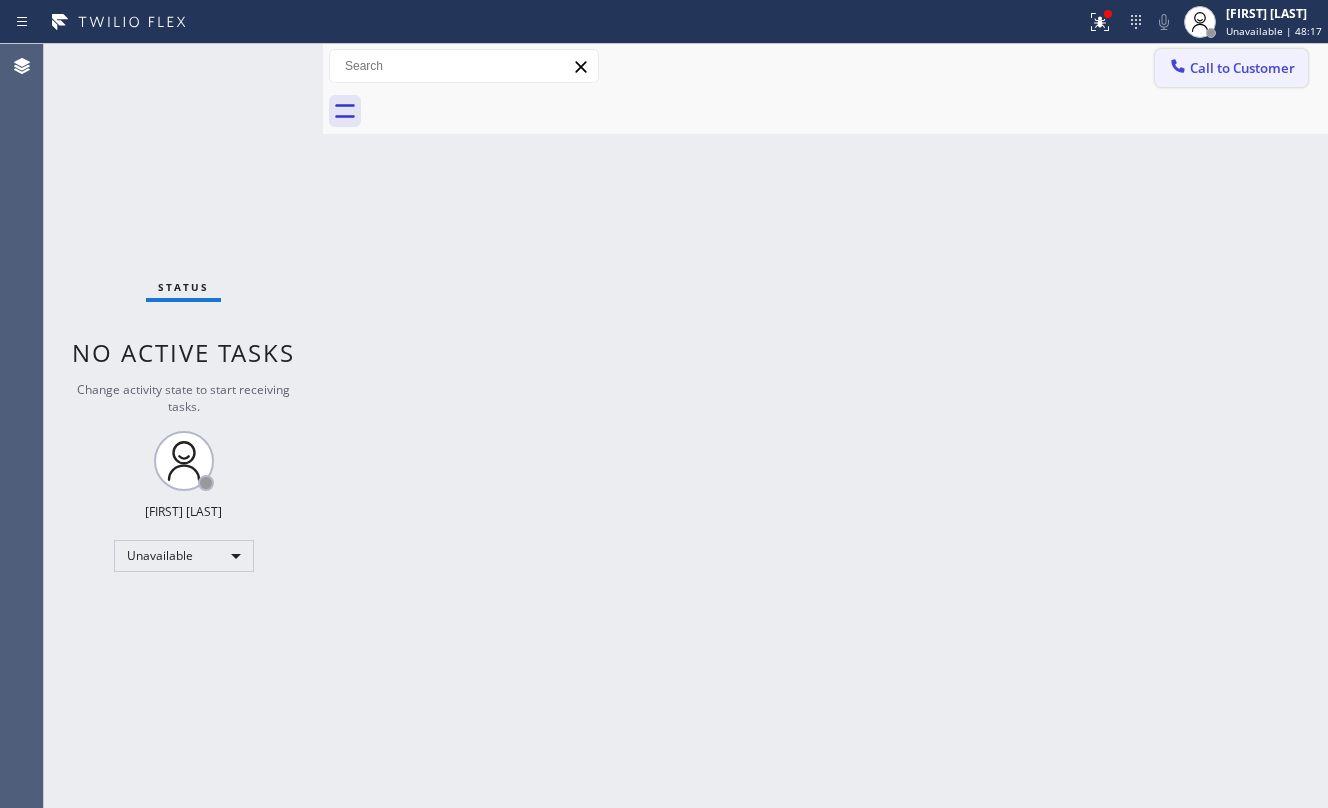 click on "Call to Customer" at bounding box center [1242, 68] 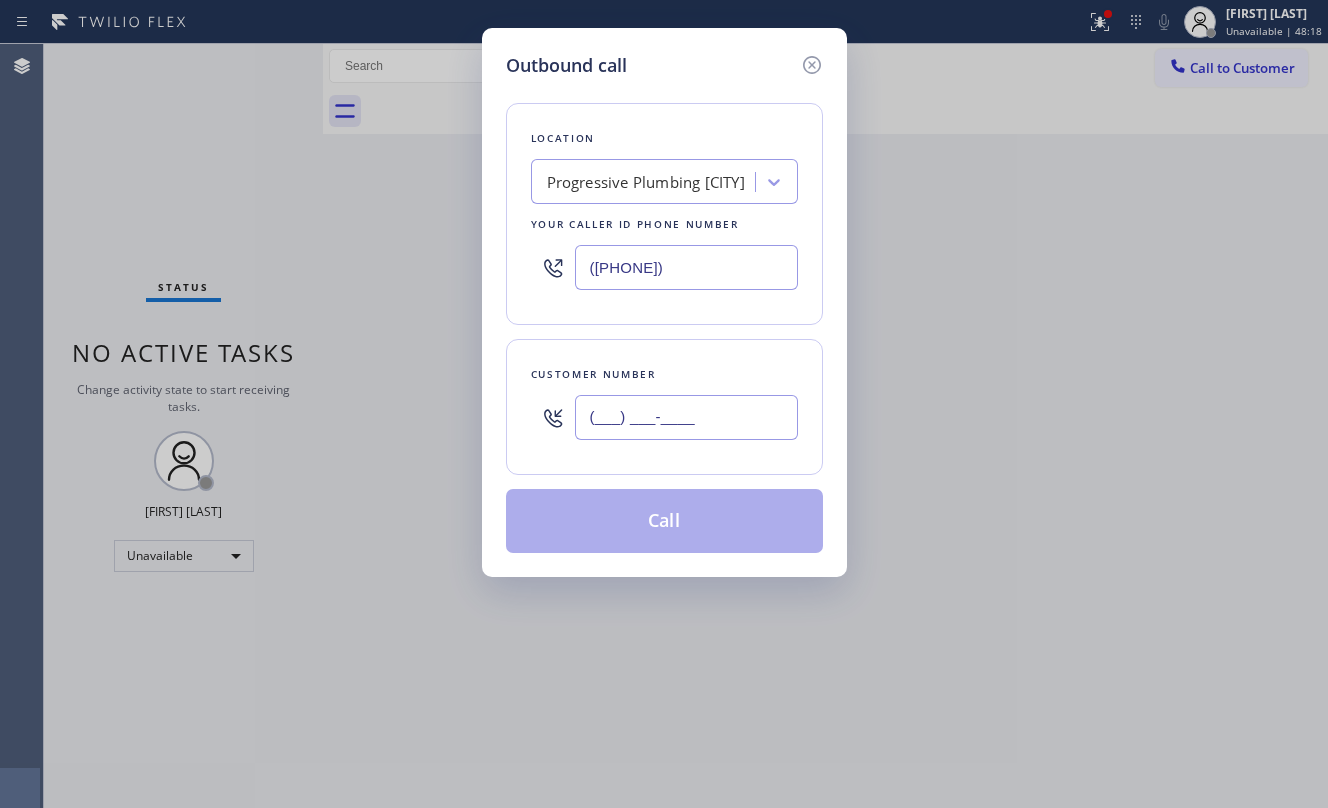 click on "(___) ___-____" at bounding box center (686, 417) 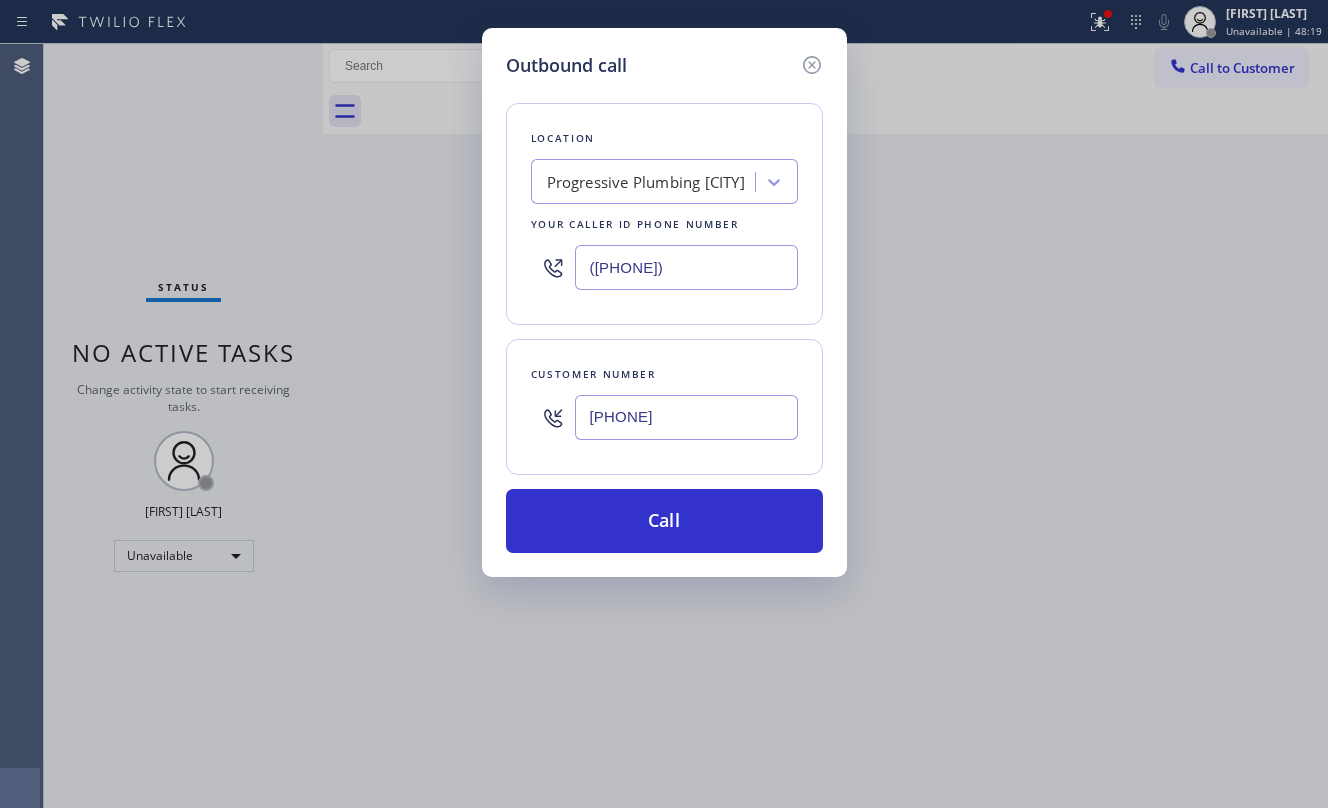 type on "[PHONE]" 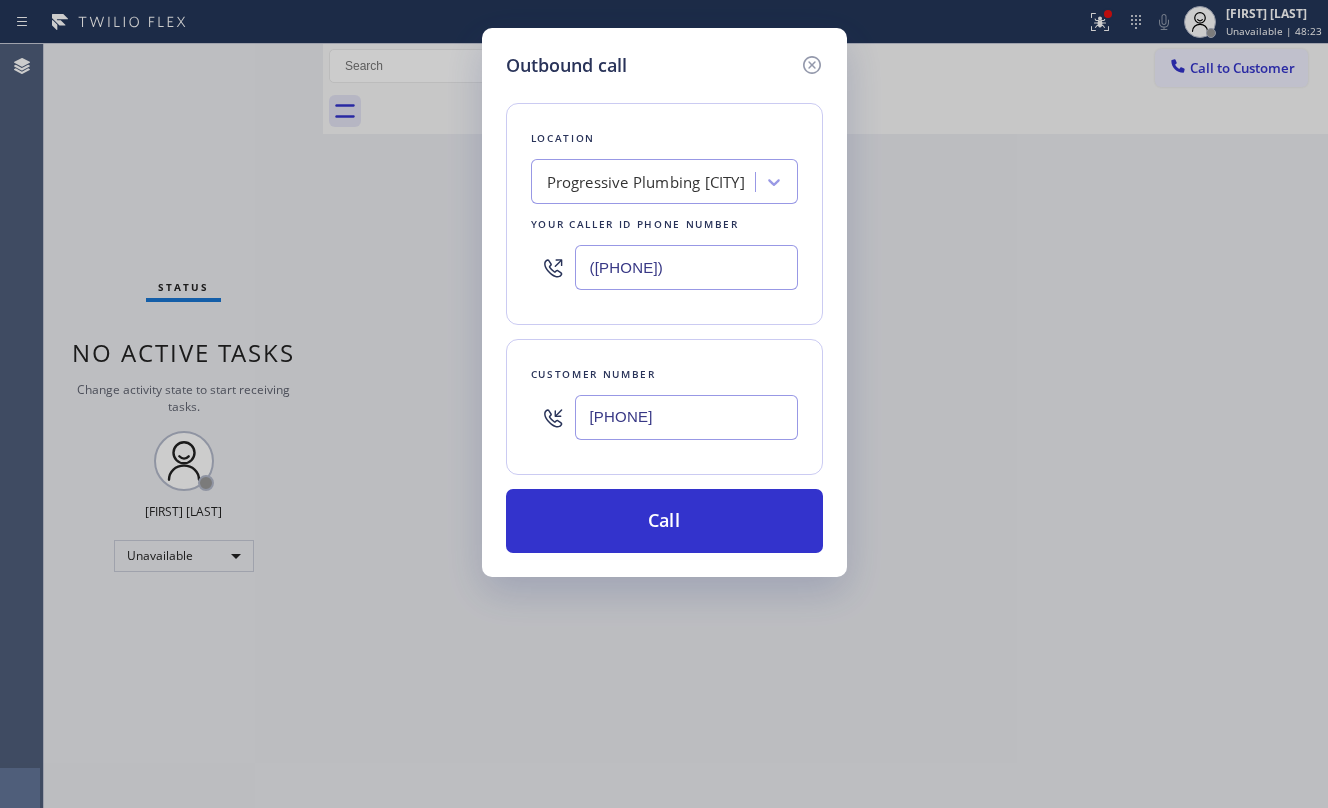 click on "Progressive Plumbing [CITY]" at bounding box center [646, 182] 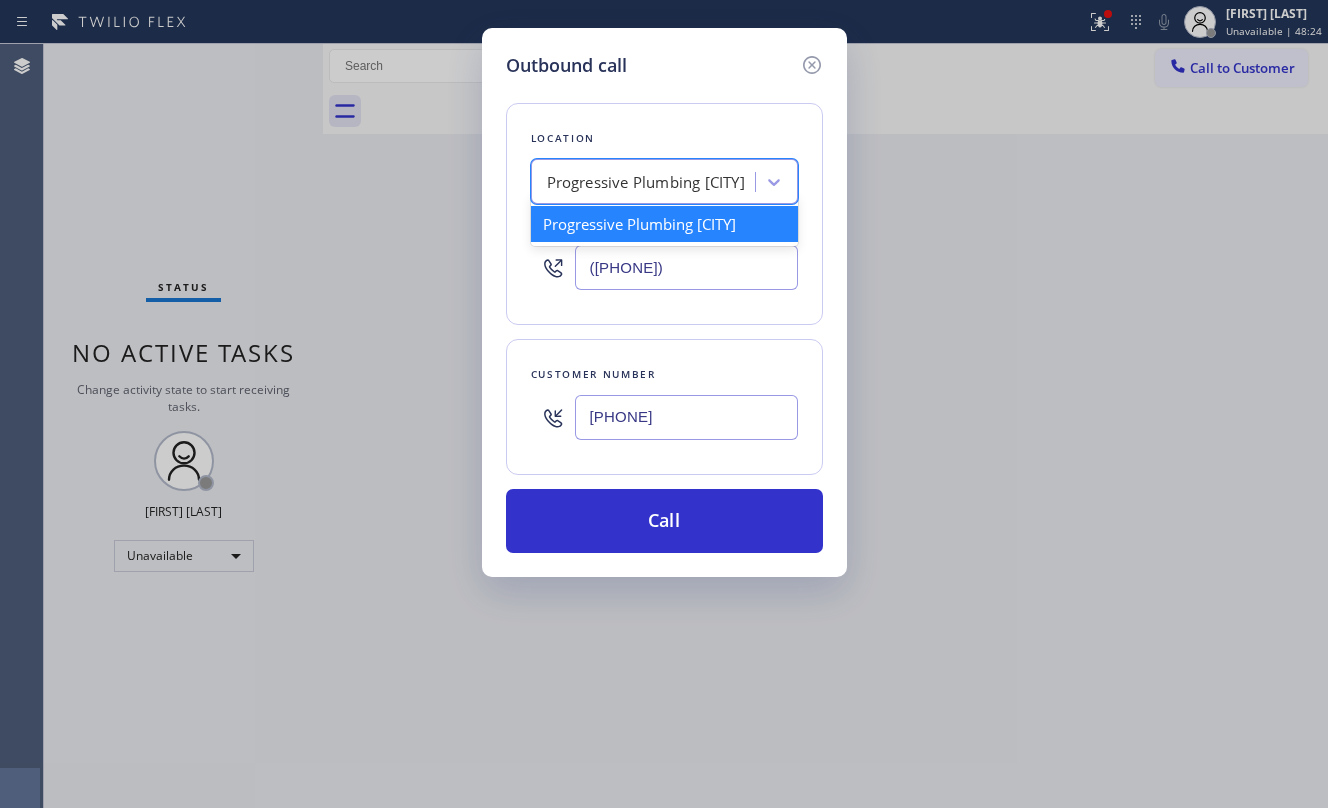 paste on "New York Progressive Repair" 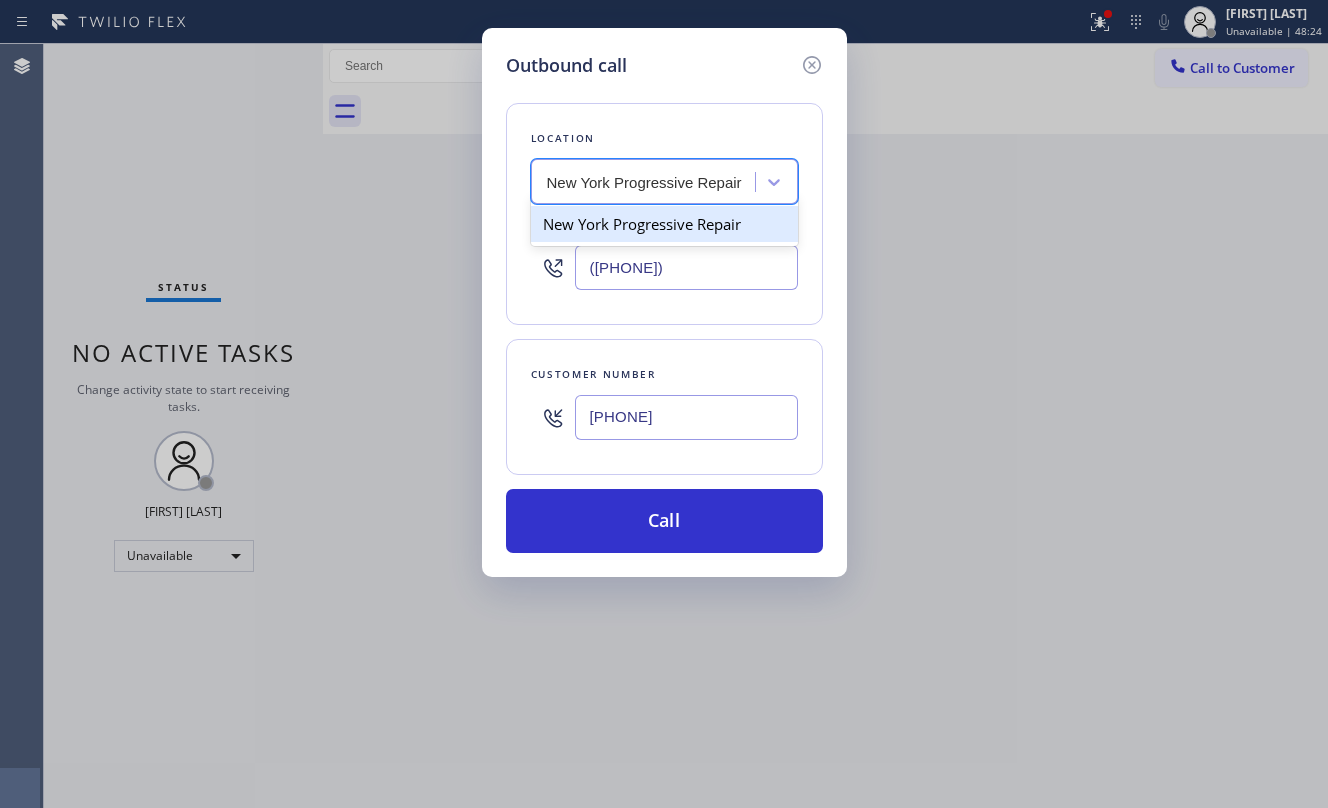 scroll, scrollTop: 0, scrollLeft: 0, axis: both 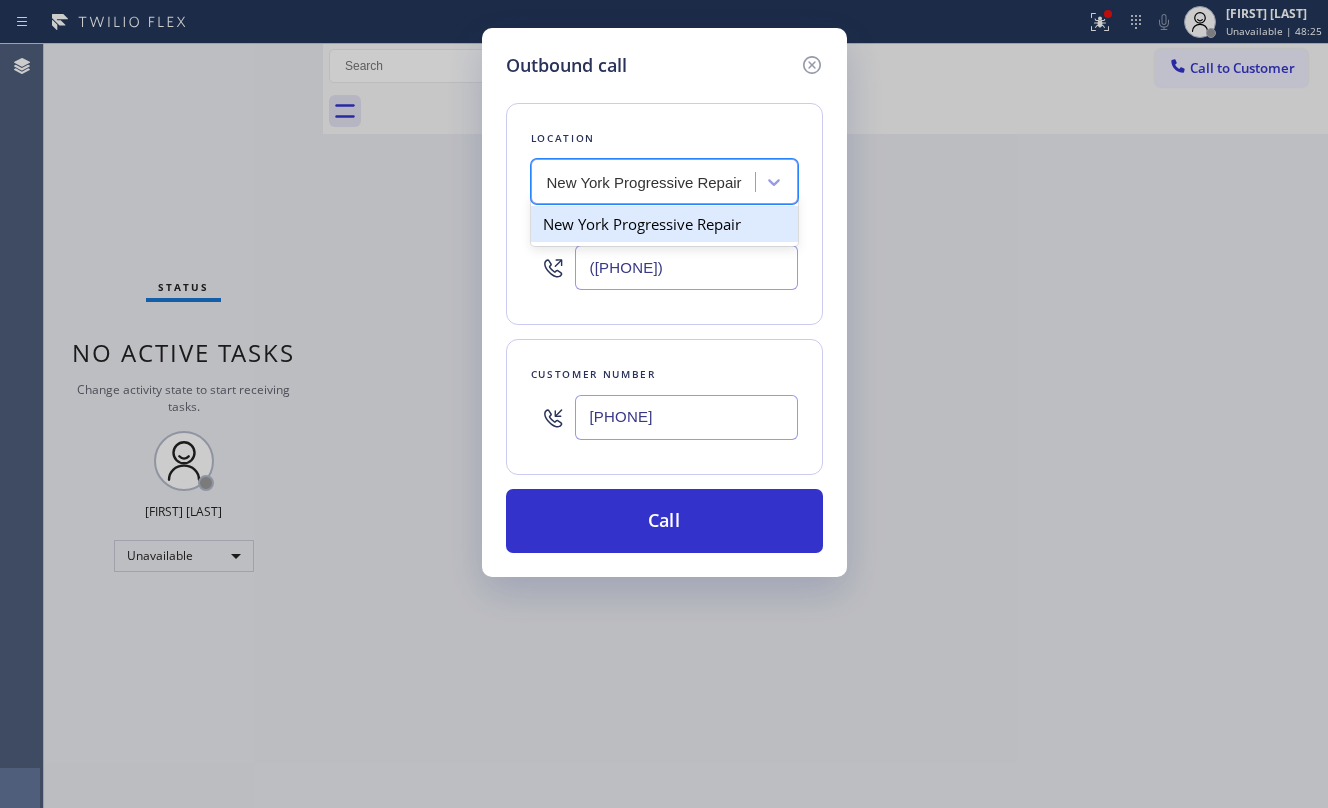 click on "New York Progressive Repair" at bounding box center [664, 224] 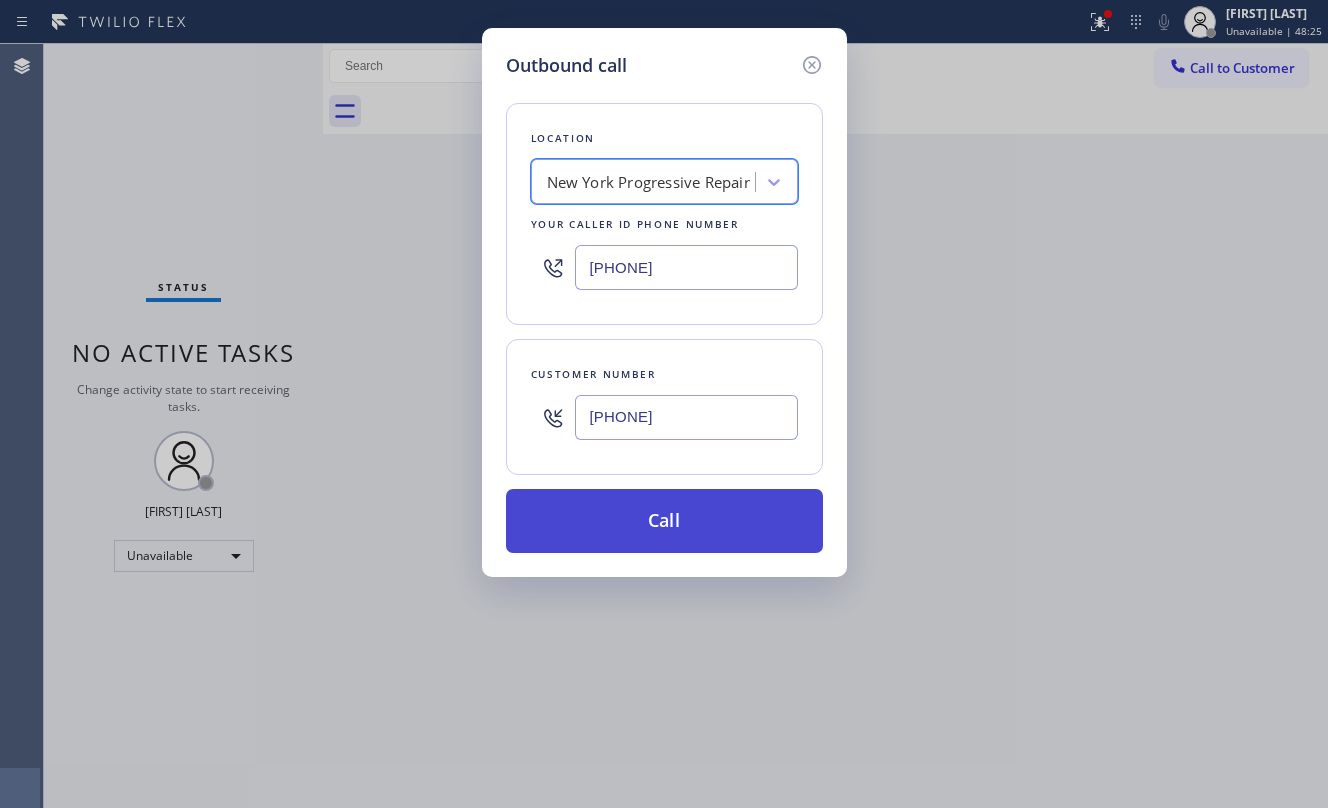 click on "Call" at bounding box center (664, 521) 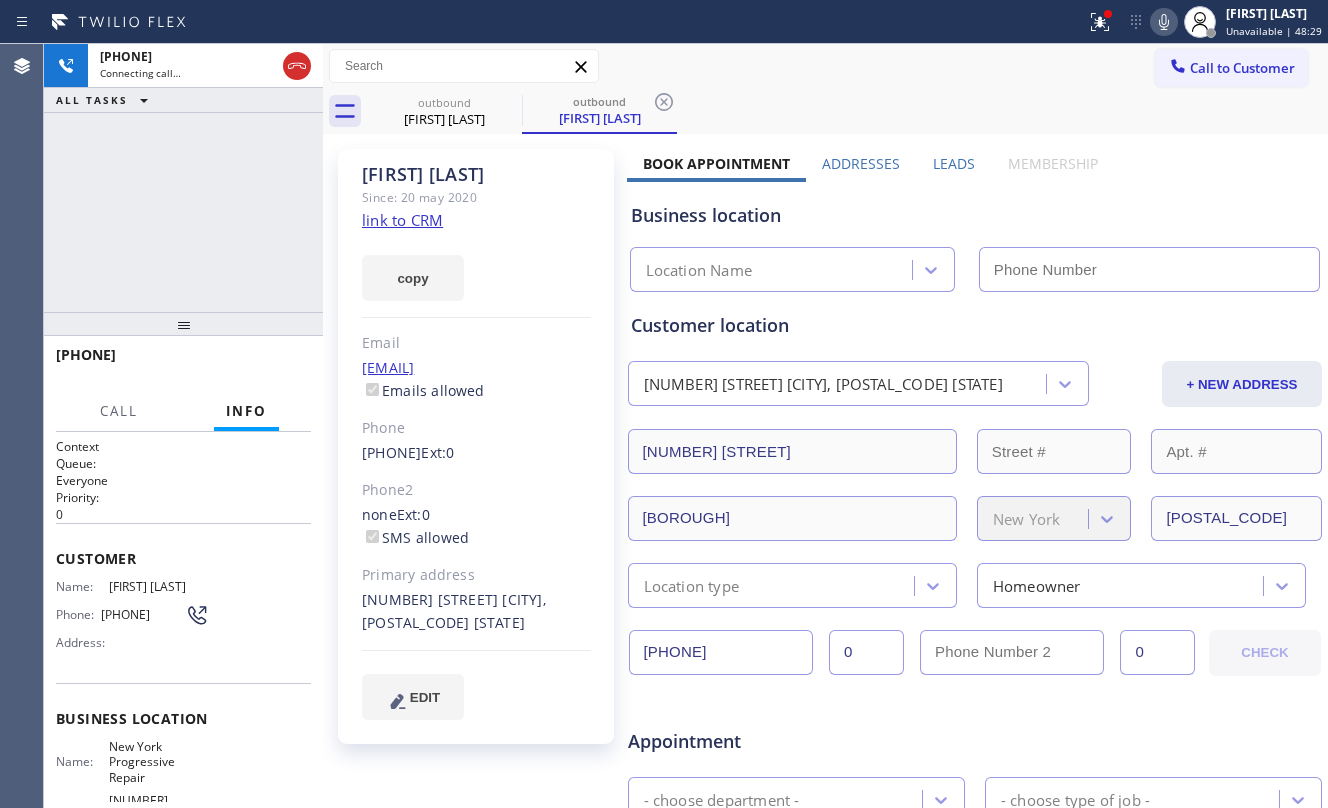 type on "[PHONE]" 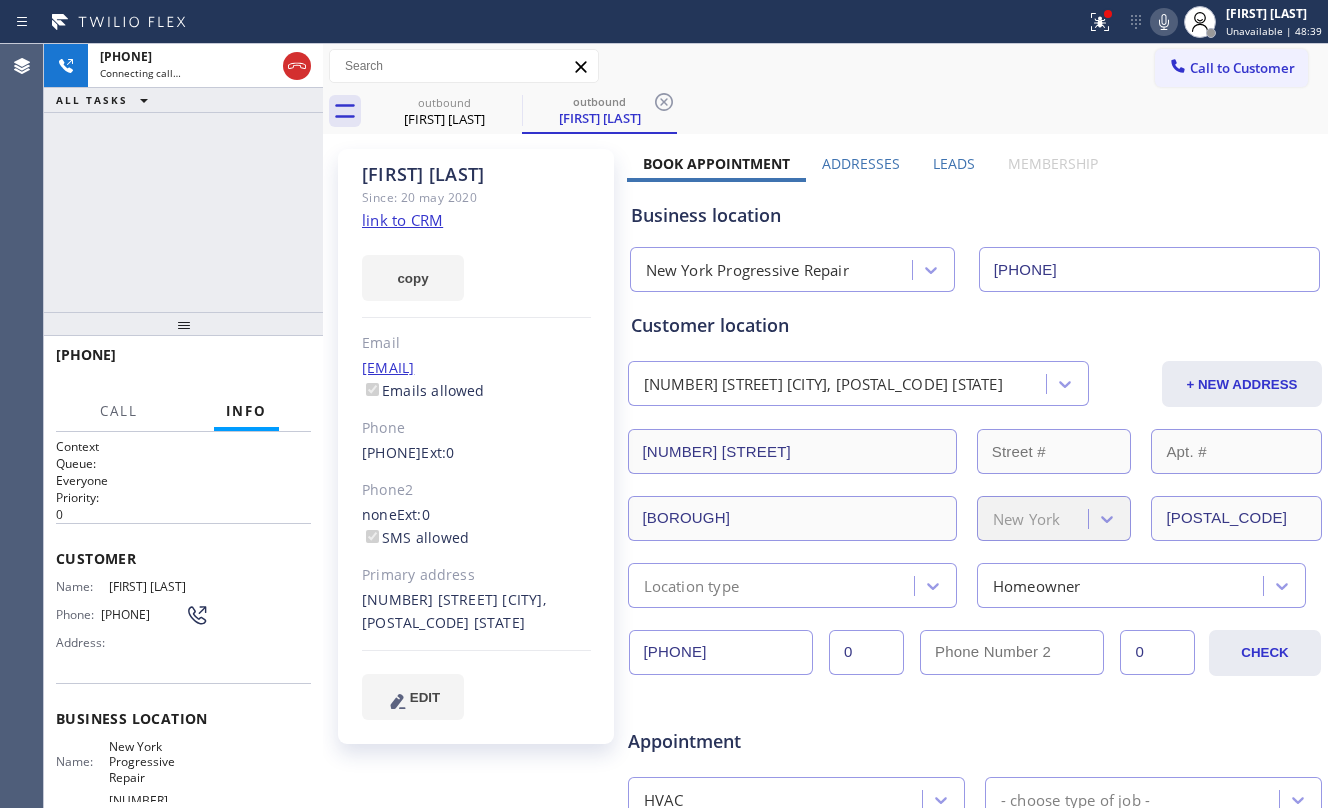 click on "[PHONE] Connecting call… ALL TASKS ALL TASKS ACTIVE TASKS TASKS IN WRAP UP" at bounding box center [183, 178] 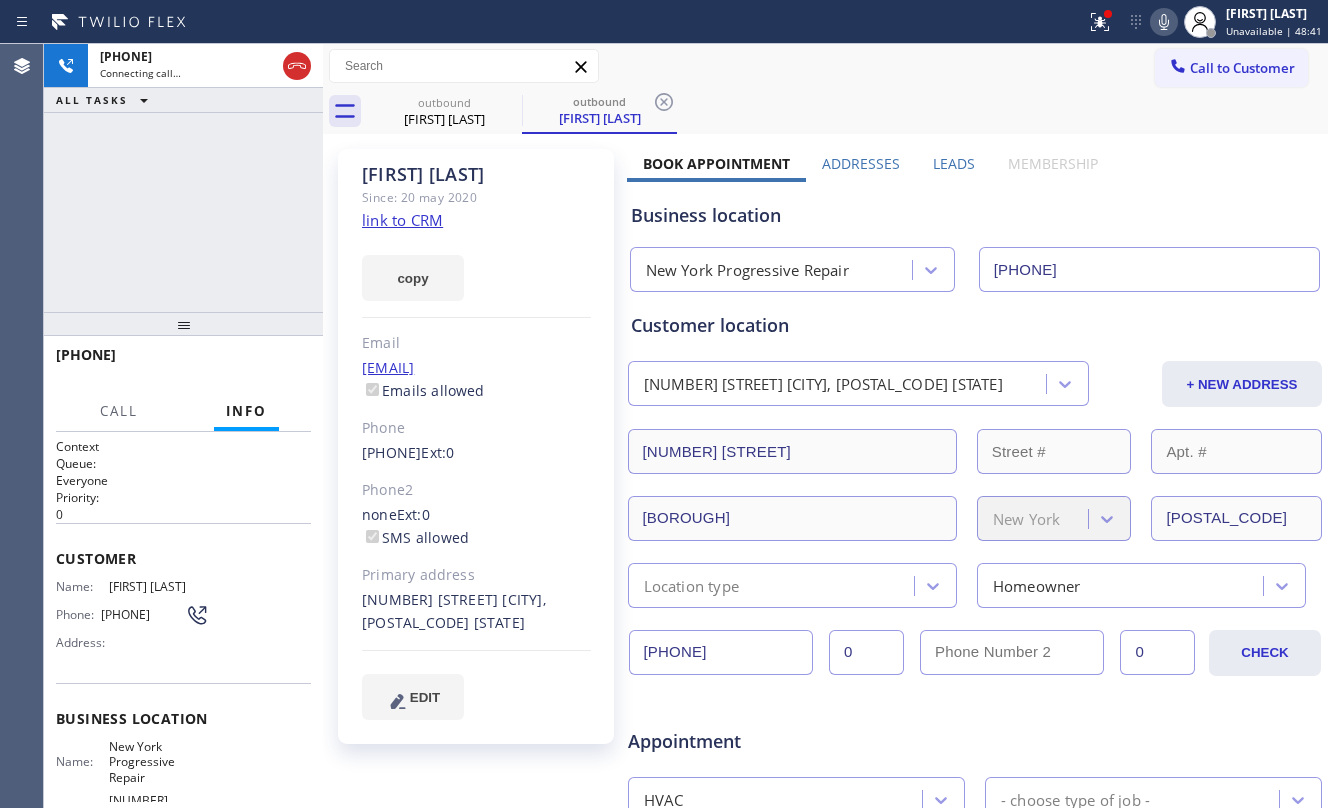 click on "Status report Issues detected These issues could affect your workflow. Please contact your support team. View issues Download report Clear issues [FIRST] [LAST] Unavailable | 48:41 Set your status Offline Available Unavailable Break Log out" at bounding box center [1203, 22] 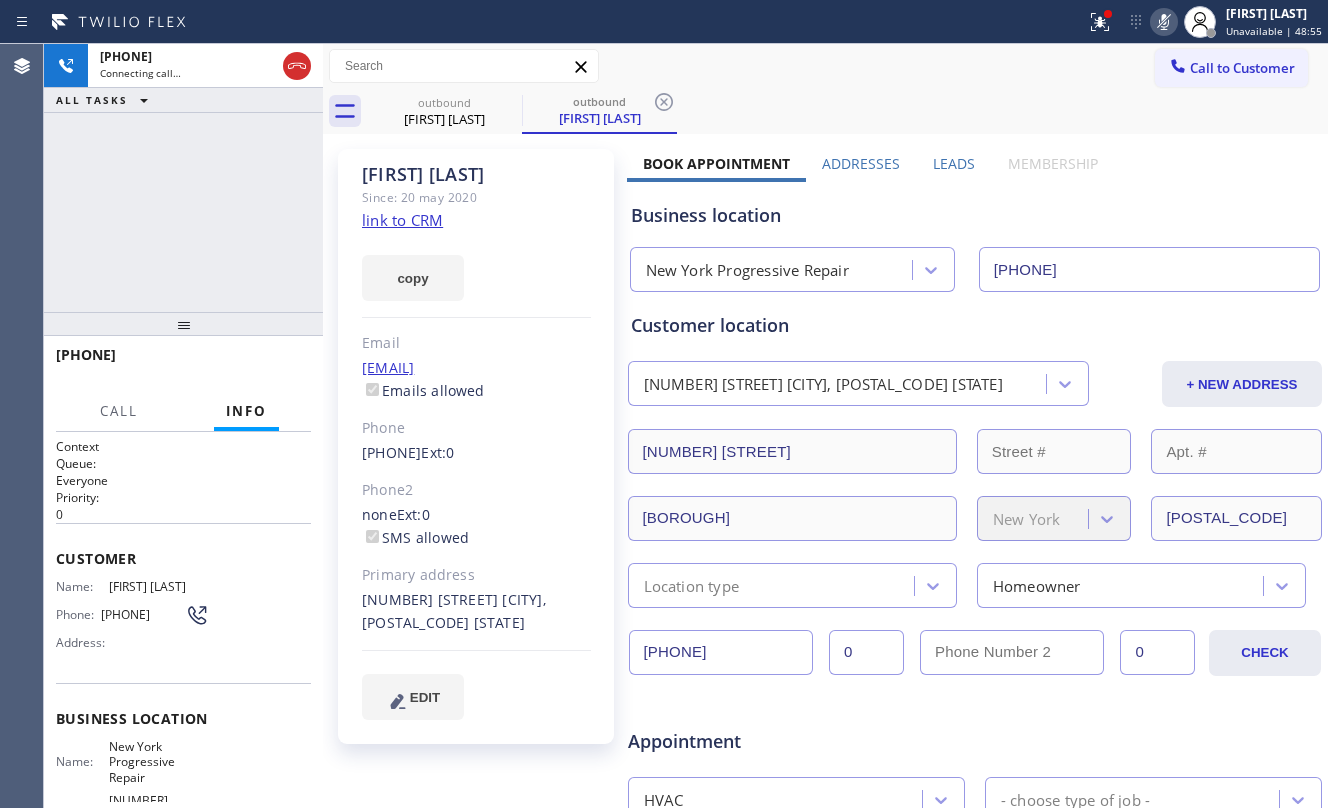click 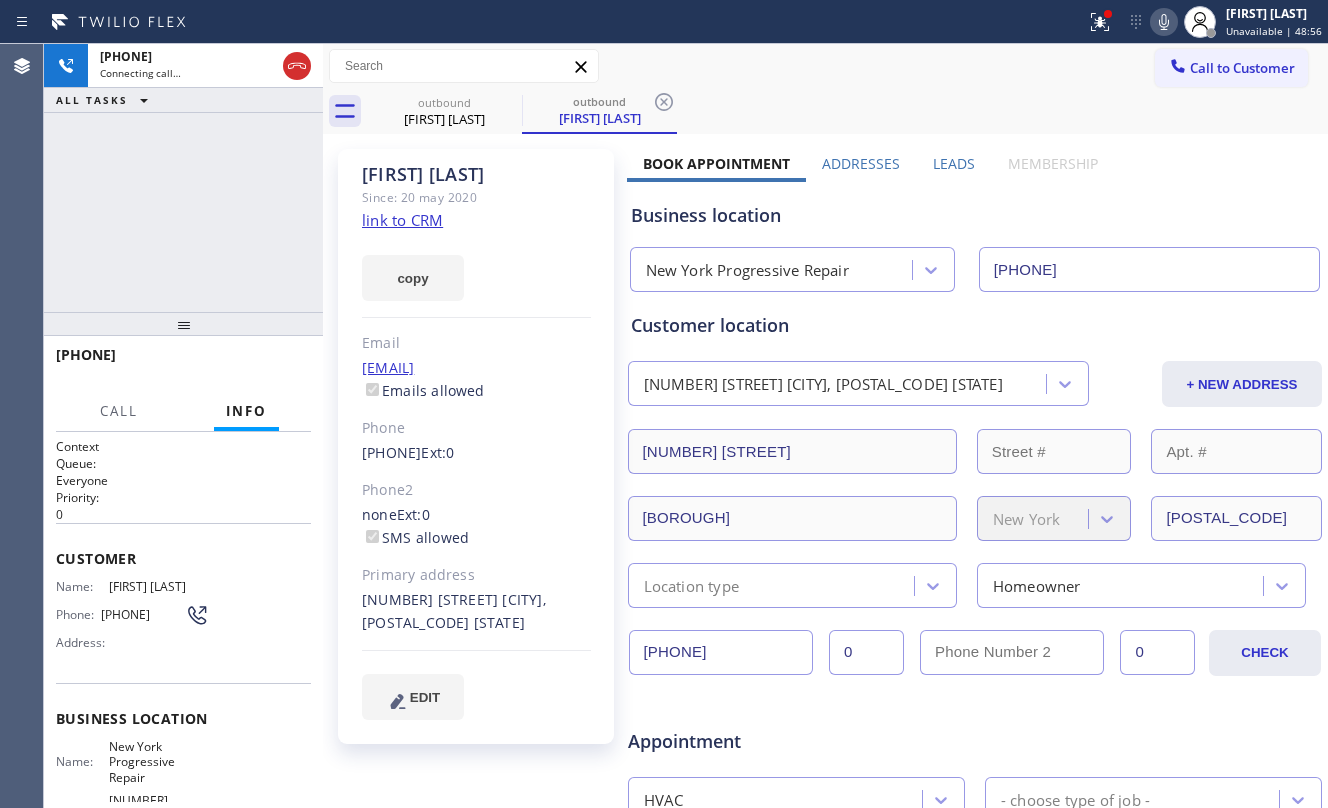 drag, startPoint x: 186, startPoint y: 225, endPoint x: 434, endPoint y: 196, distance: 249.6898 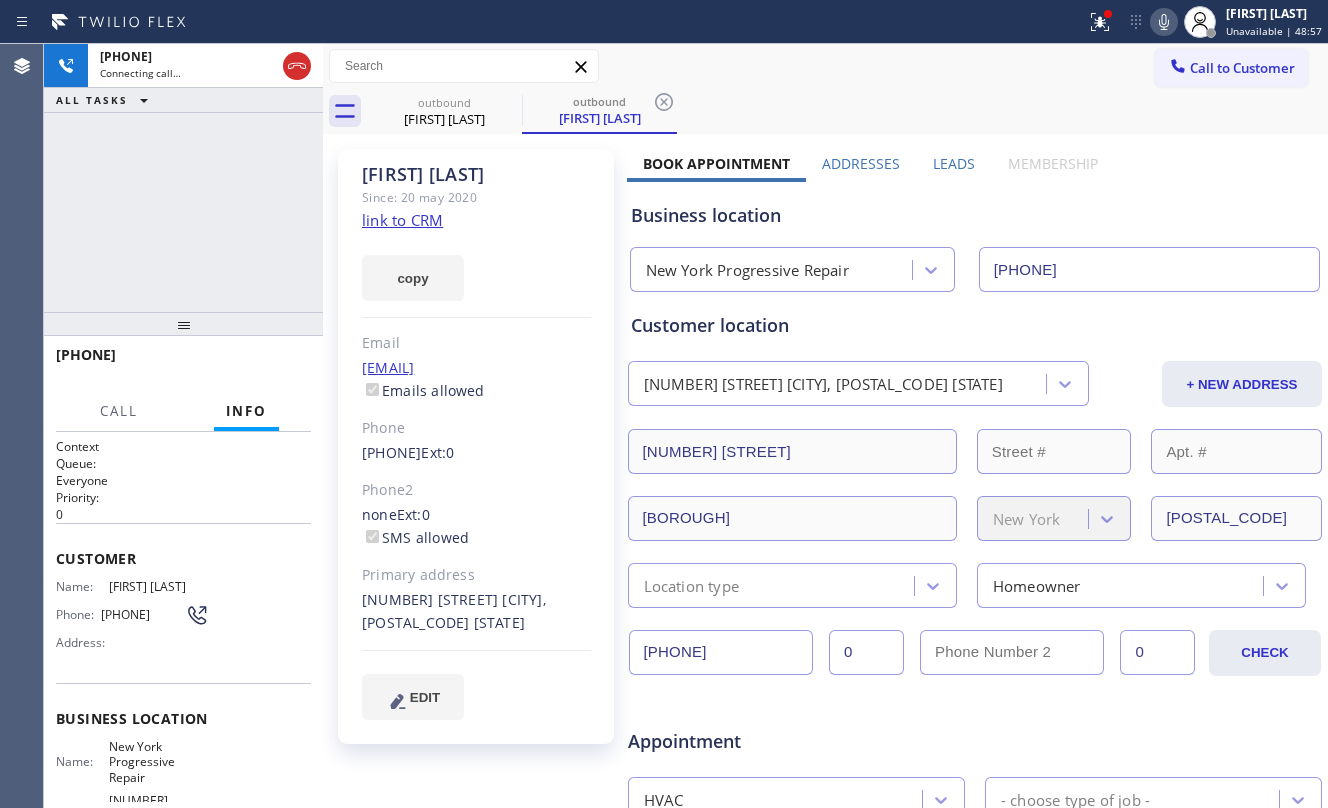 drag, startPoint x: 450, startPoint y: 128, endPoint x: 524, endPoint y: 133, distance: 74.168724 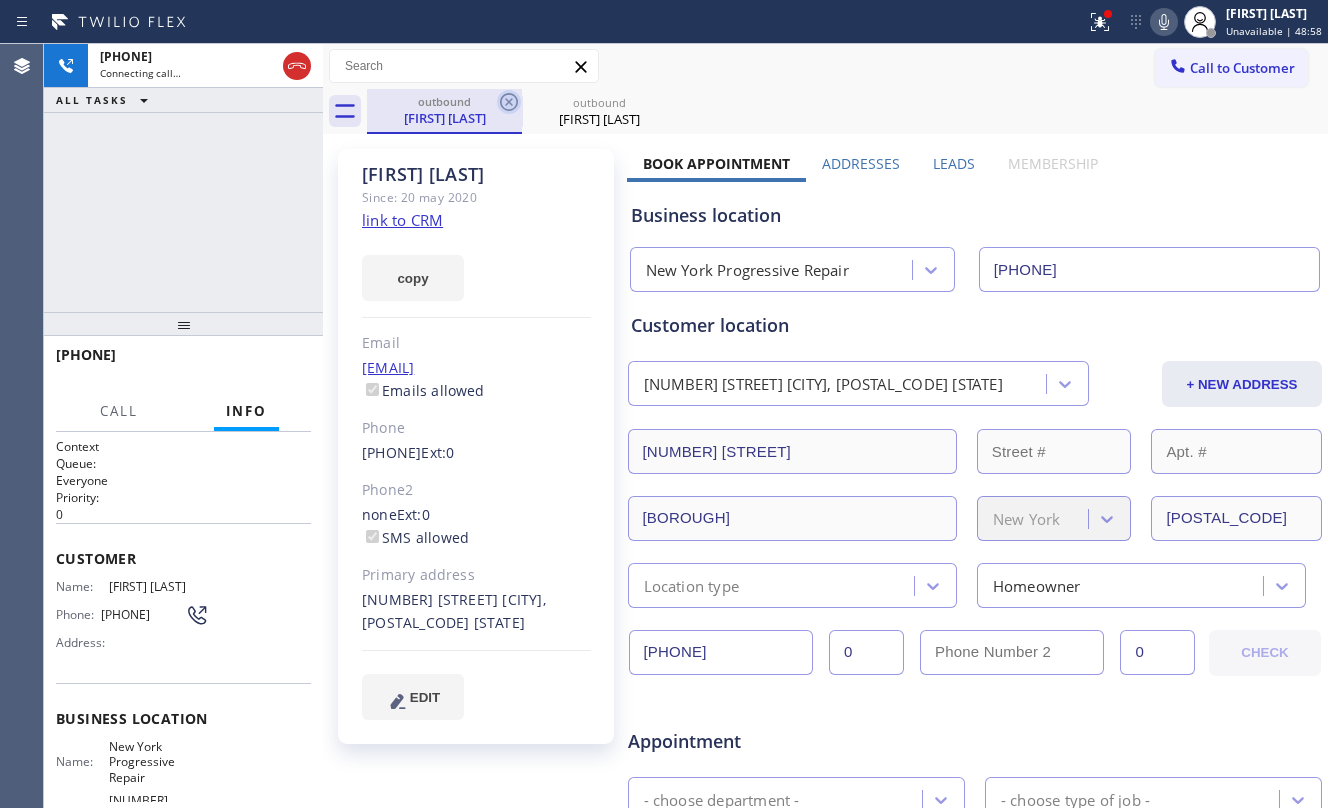click 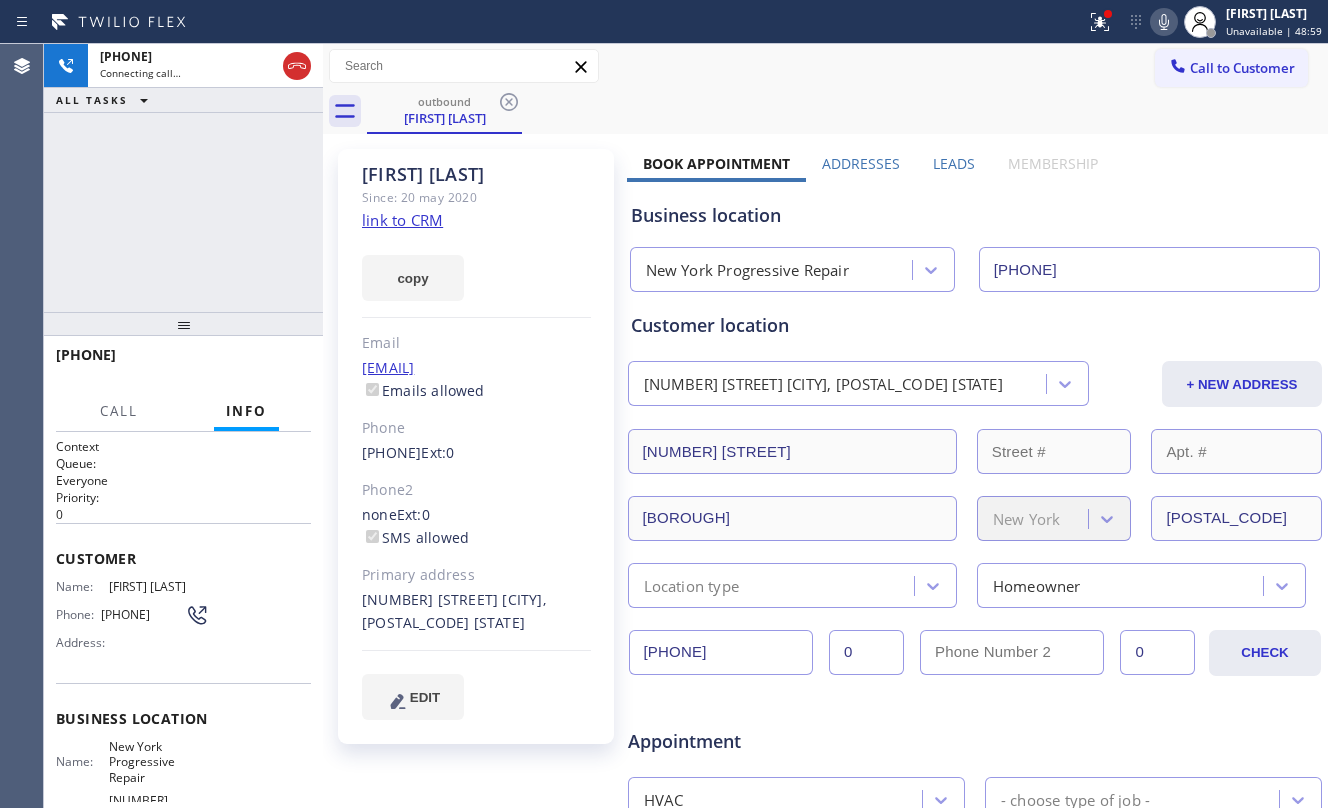 click on "[PHONE] Connecting call… ALL TASKS ALL TASKS ACTIVE TASKS TASKS IN WRAP UP" at bounding box center (183, 178) 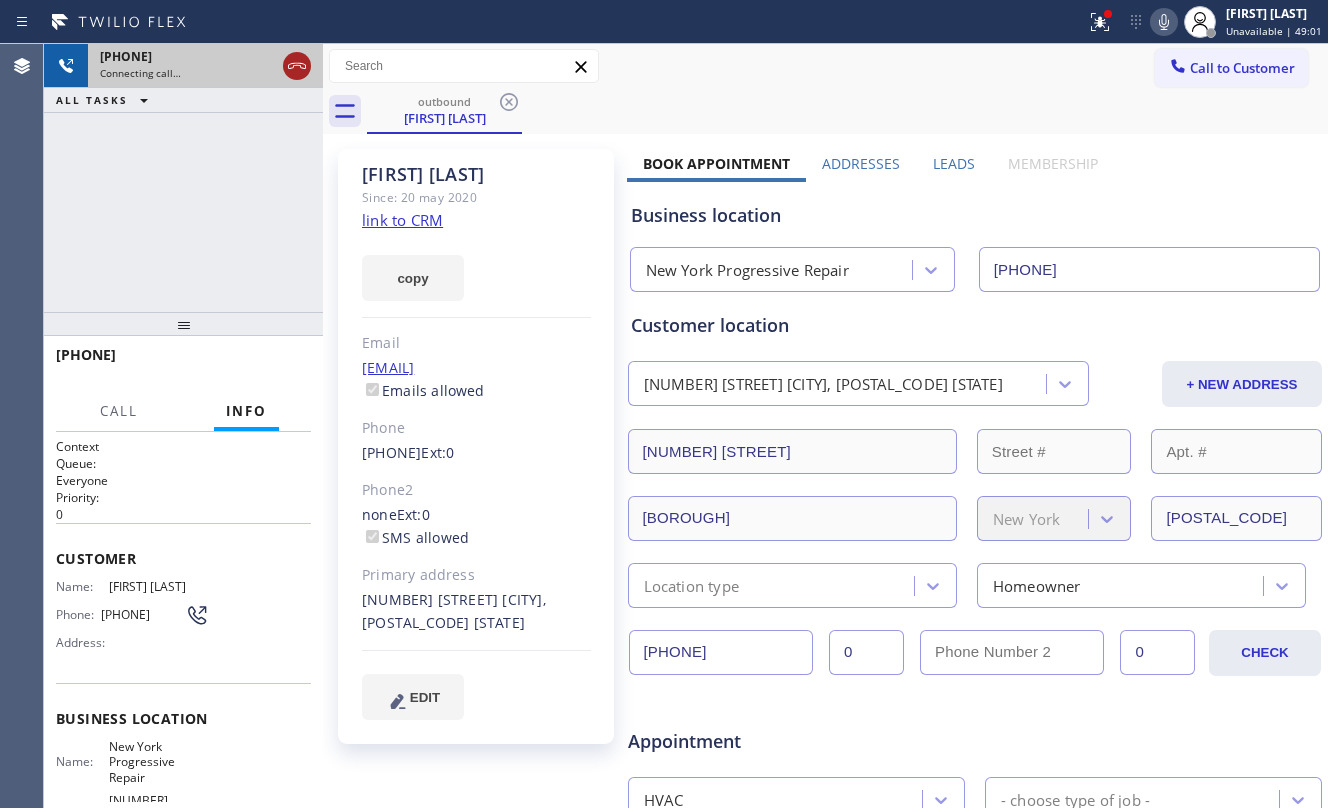 click 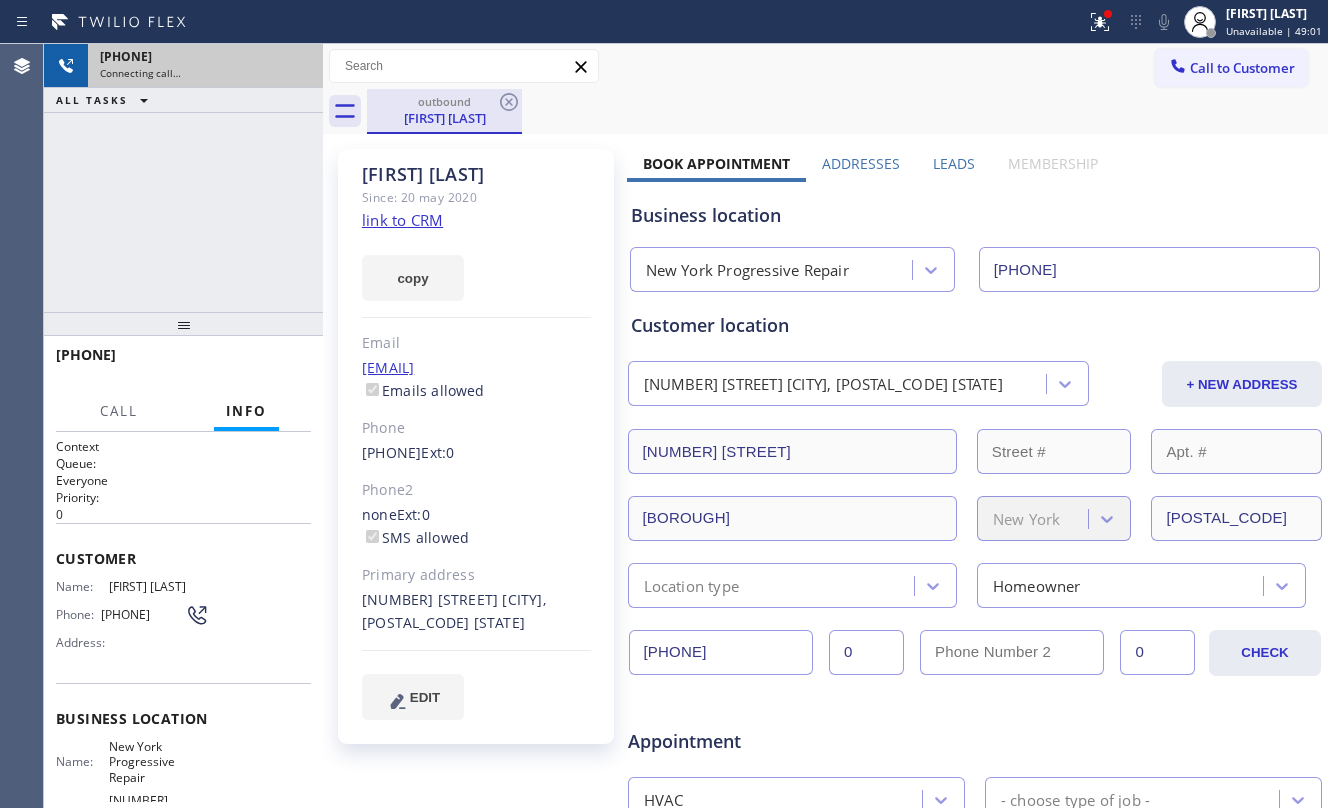 click on "[FIRST] [LAST]" at bounding box center (444, 118) 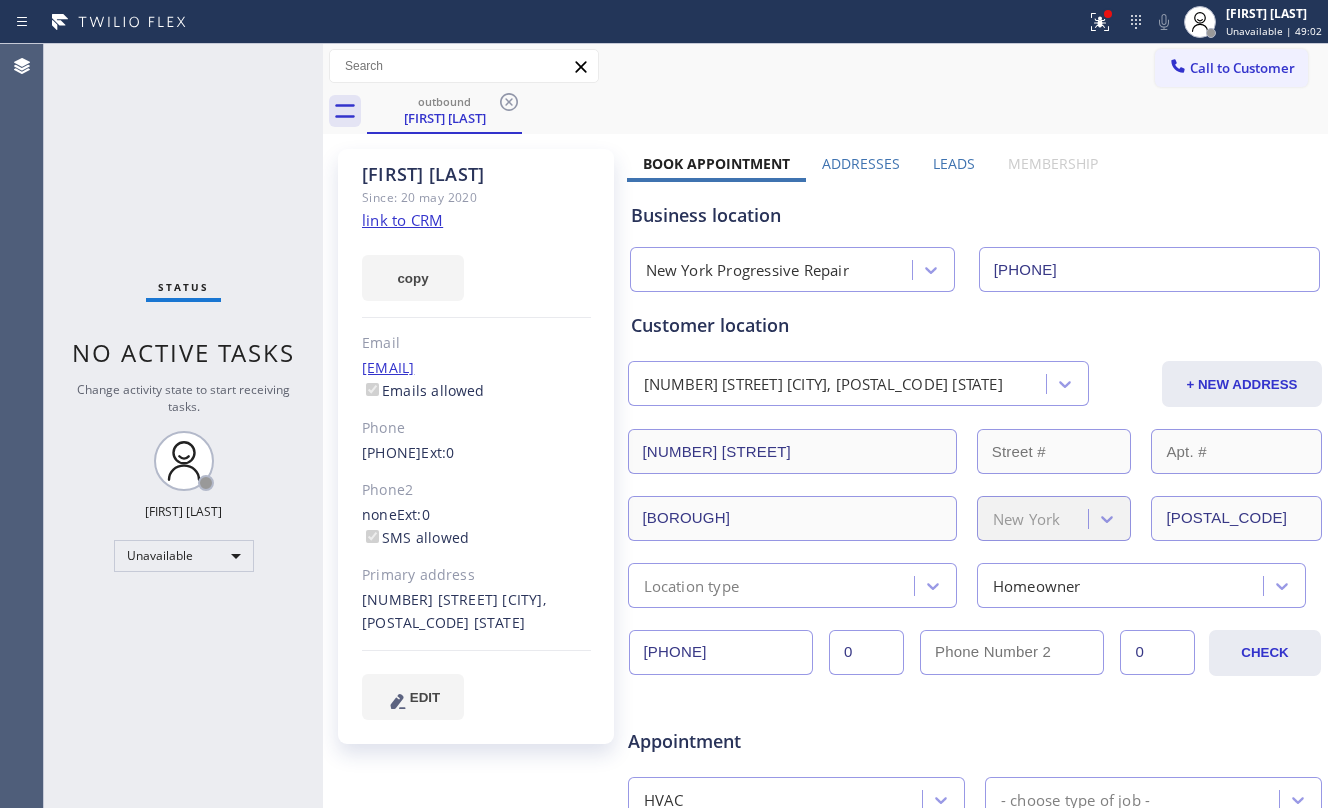 click 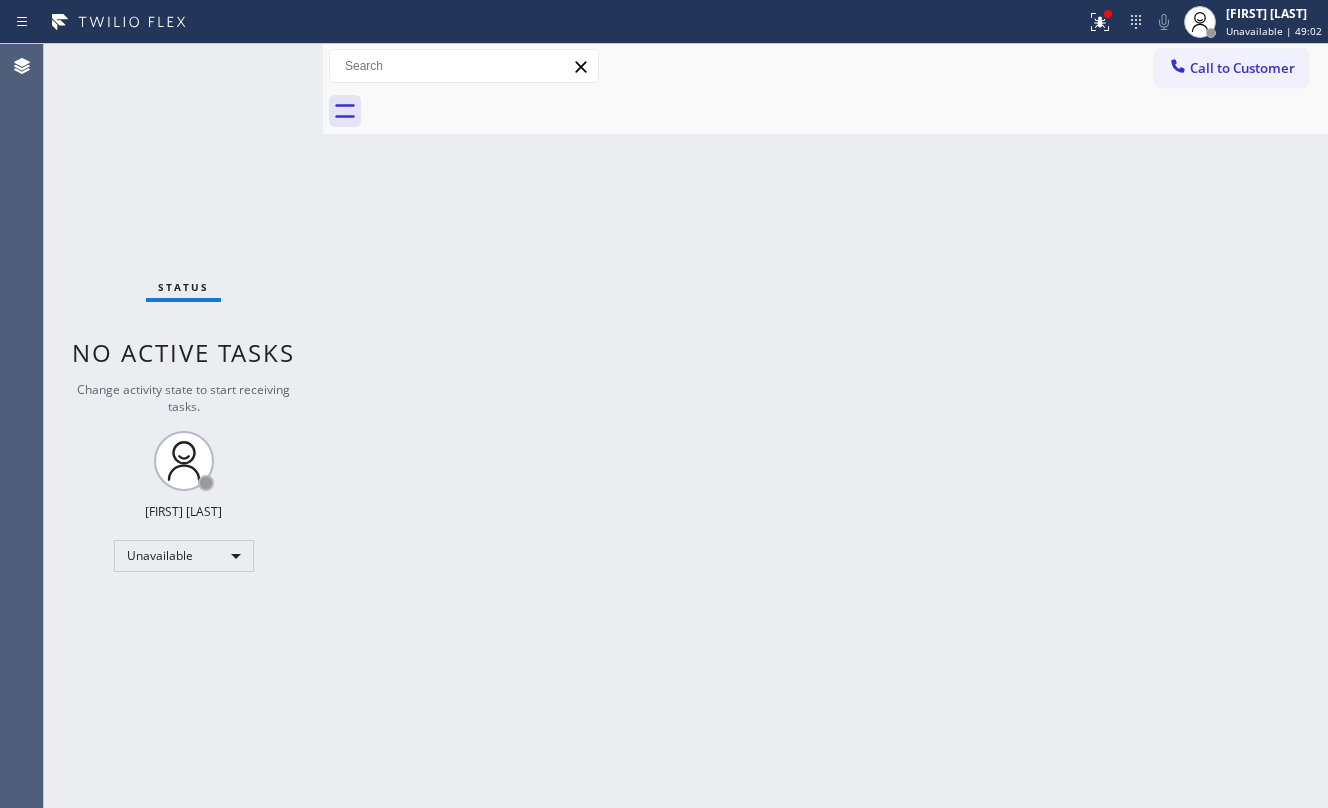 click at bounding box center [847, 111] 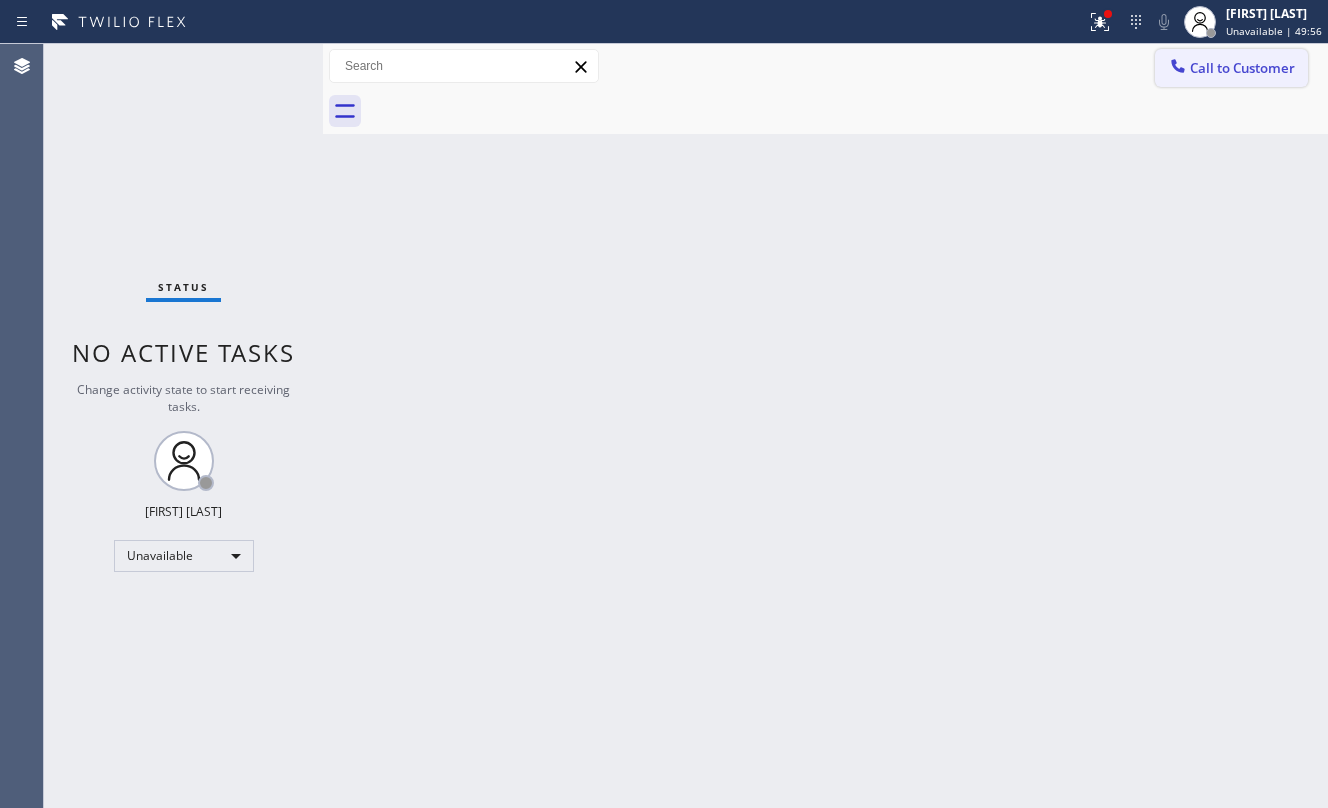 click on "Call to Customer" at bounding box center (1231, 68) 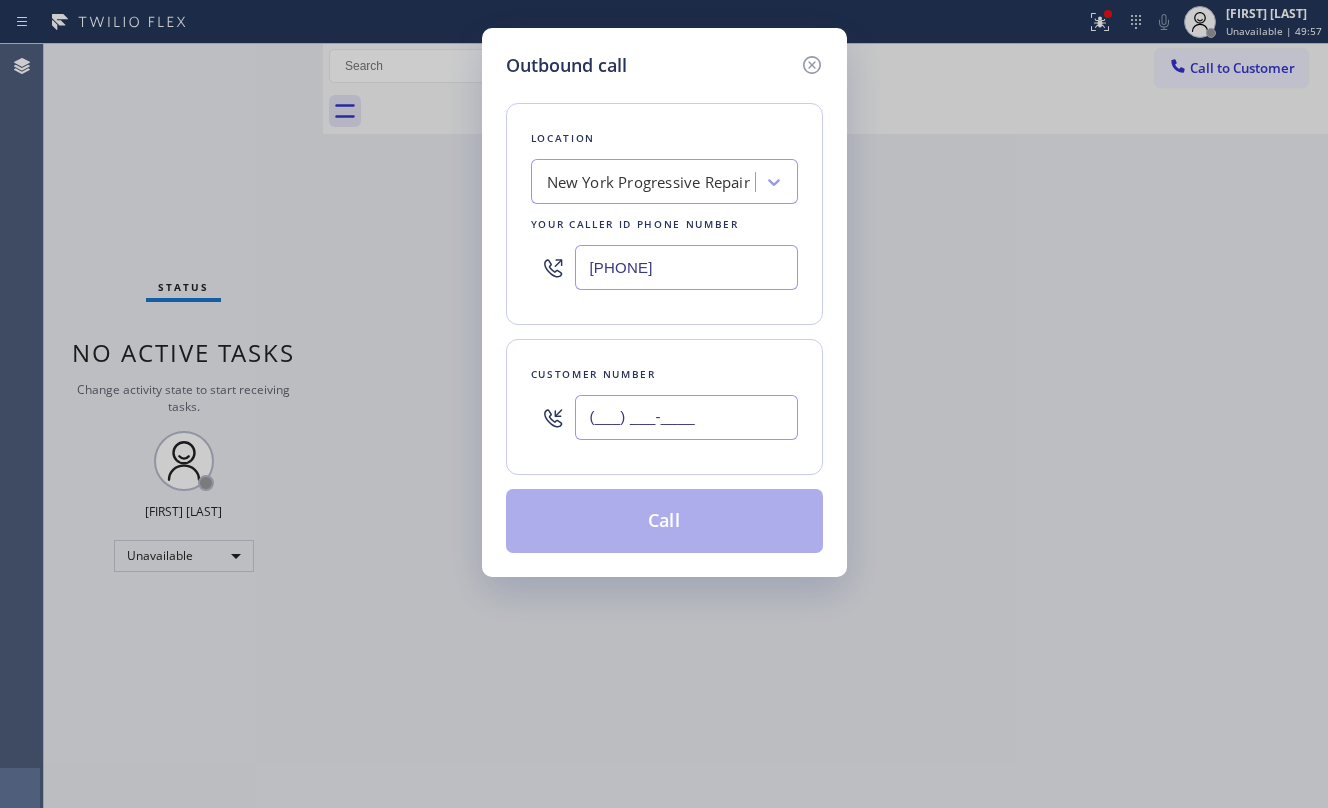 click on "(___) ___-____" at bounding box center (686, 417) 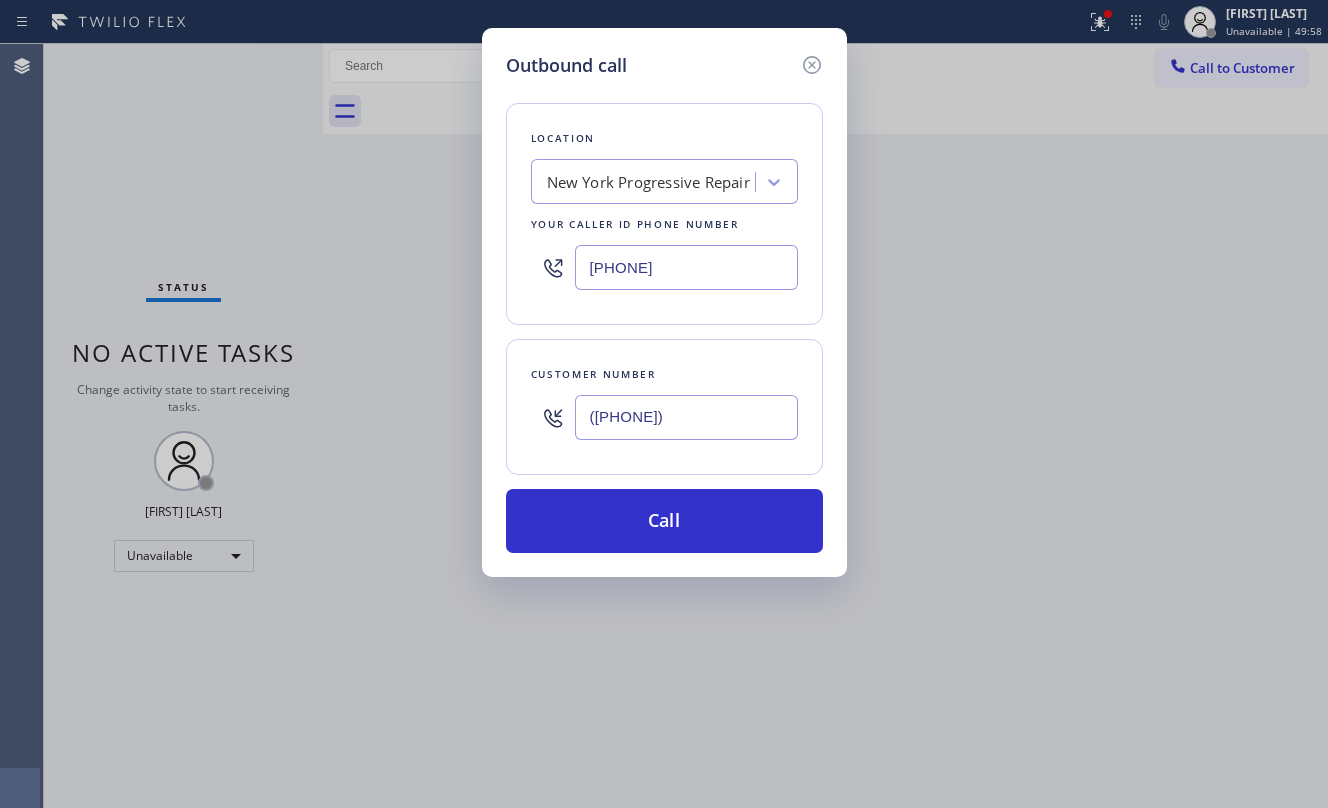 type on "([PHONE])" 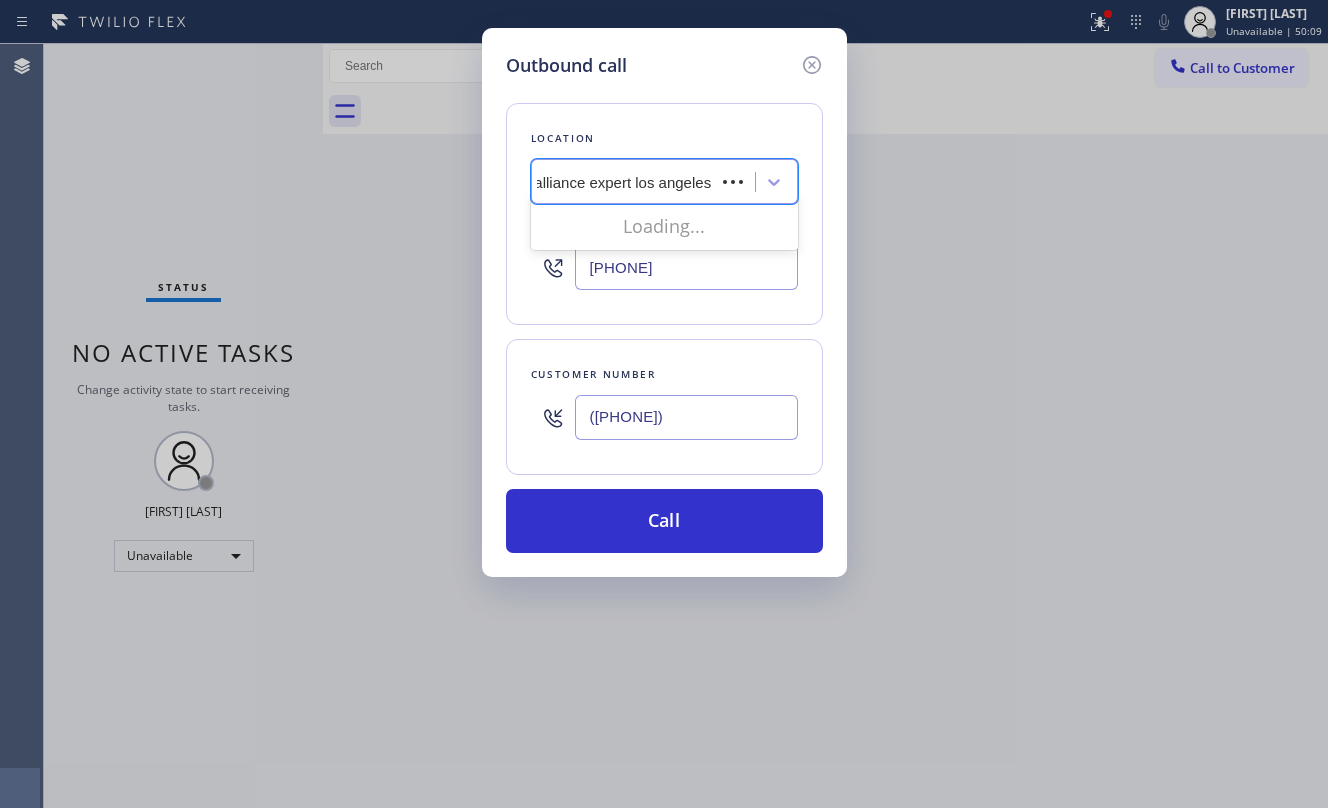 scroll, scrollTop: 0, scrollLeft: 17, axis: horizontal 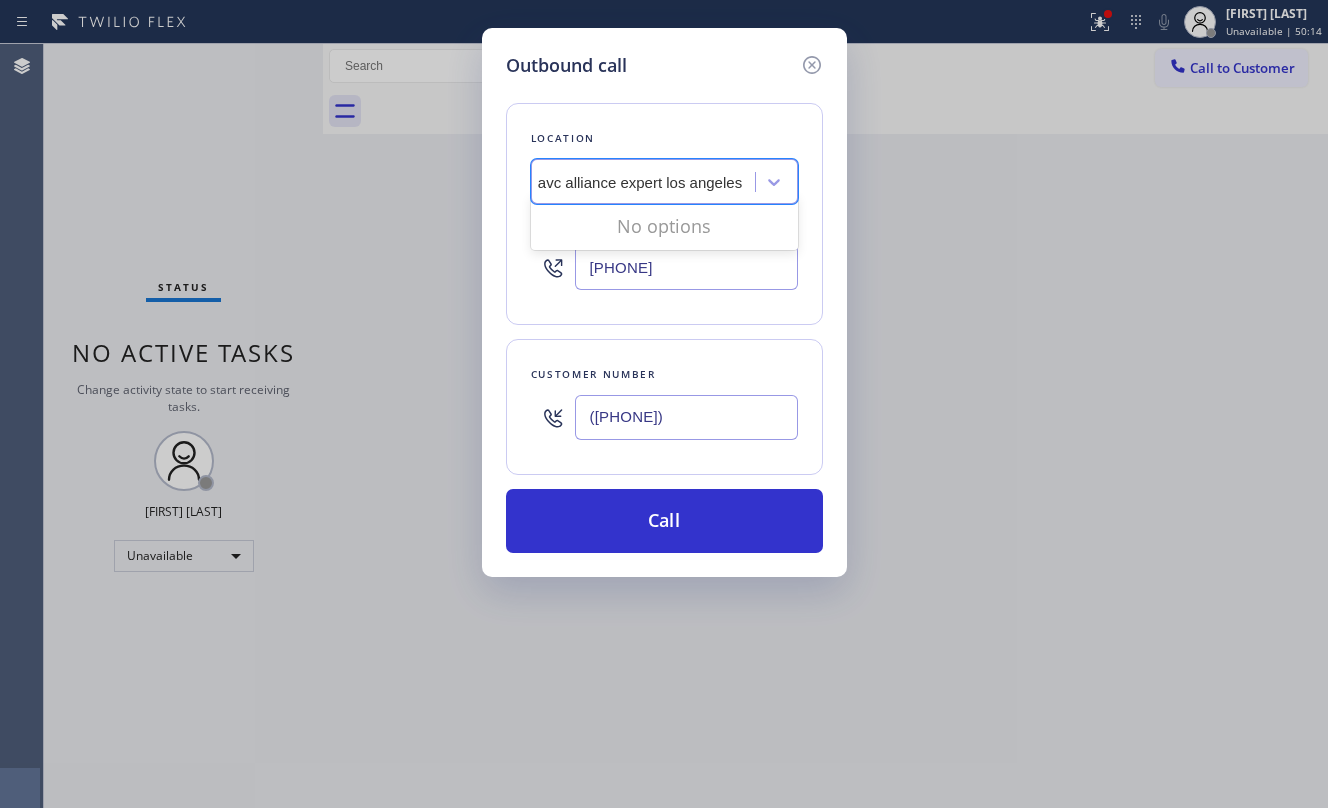 drag, startPoint x: 662, startPoint y: 182, endPoint x: 808, endPoint y: 202, distance: 147.3635 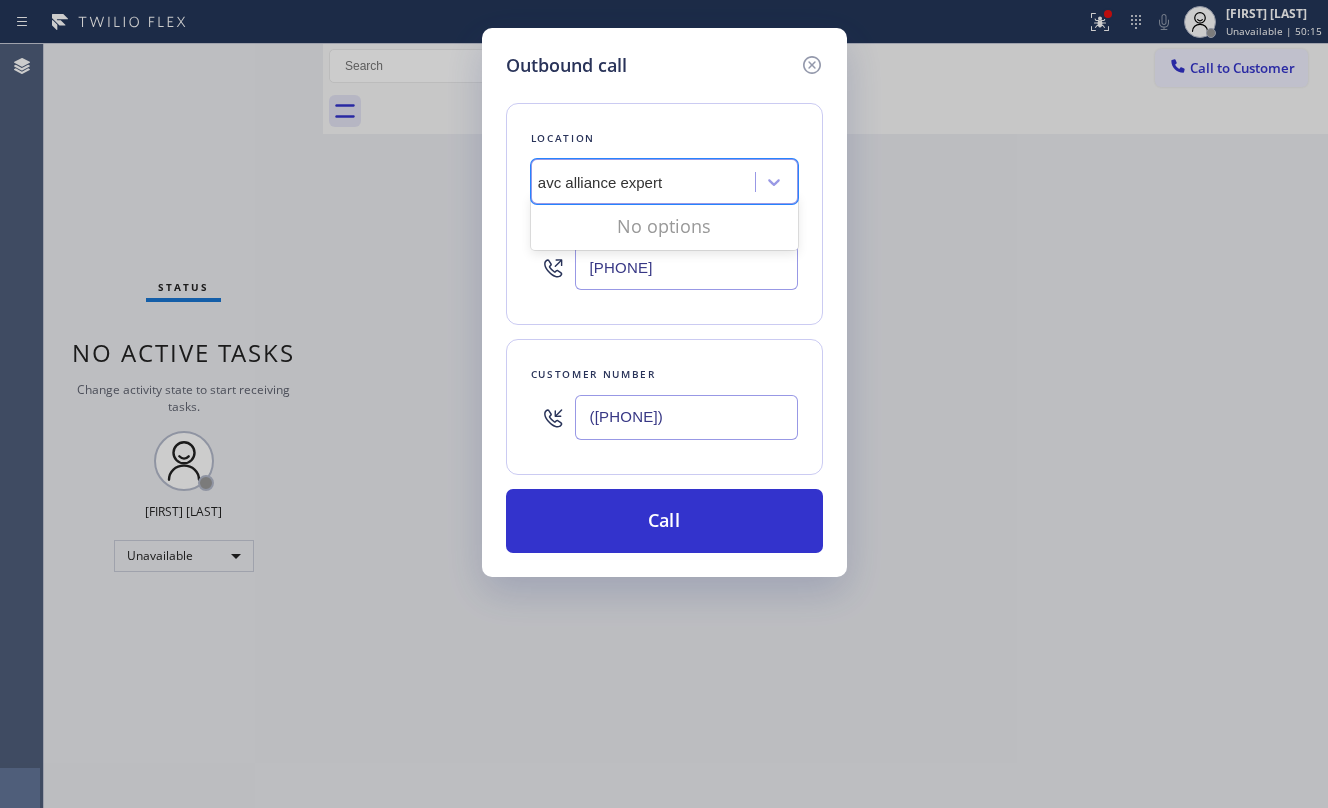 scroll, scrollTop: 0, scrollLeft: 0, axis: both 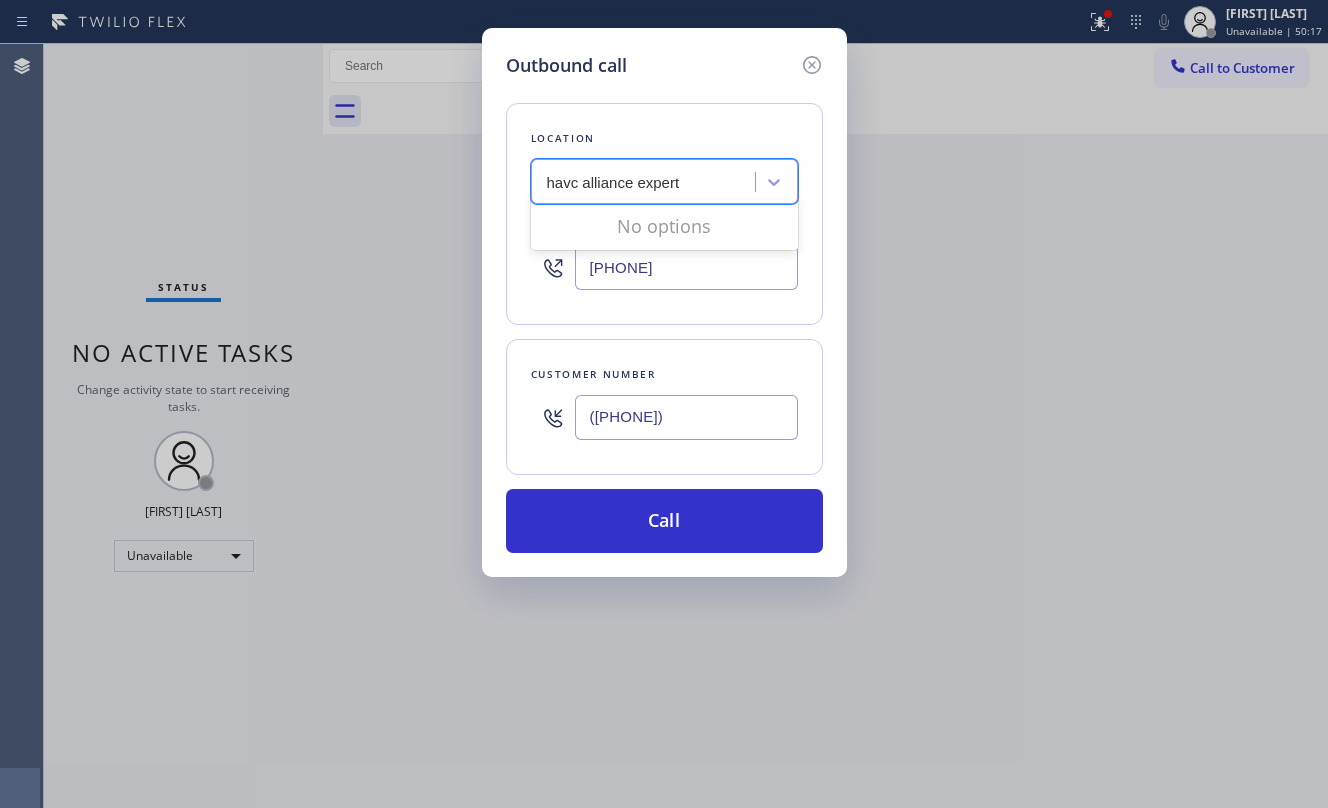 click on "havc alliance expert" at bounding box center (614, 182) 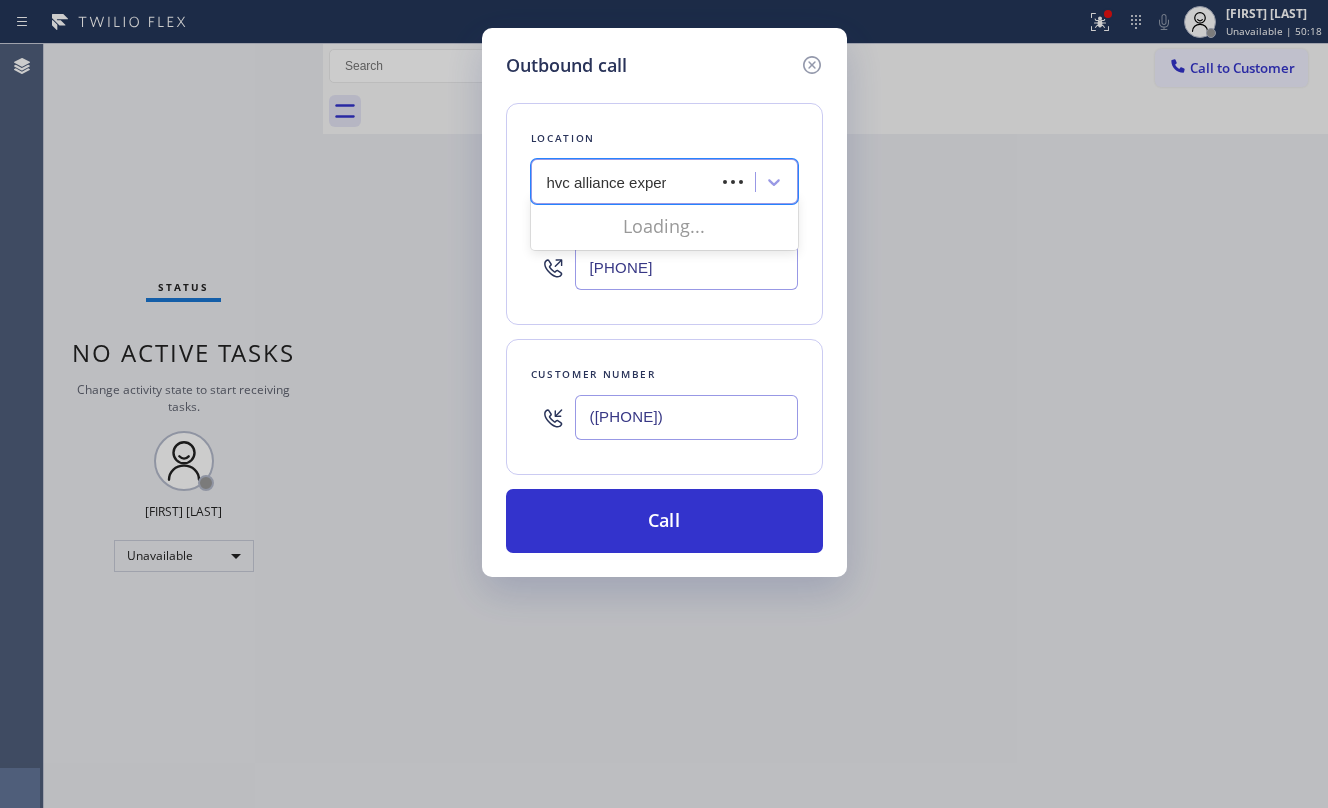 type on "hvac alliance expert" 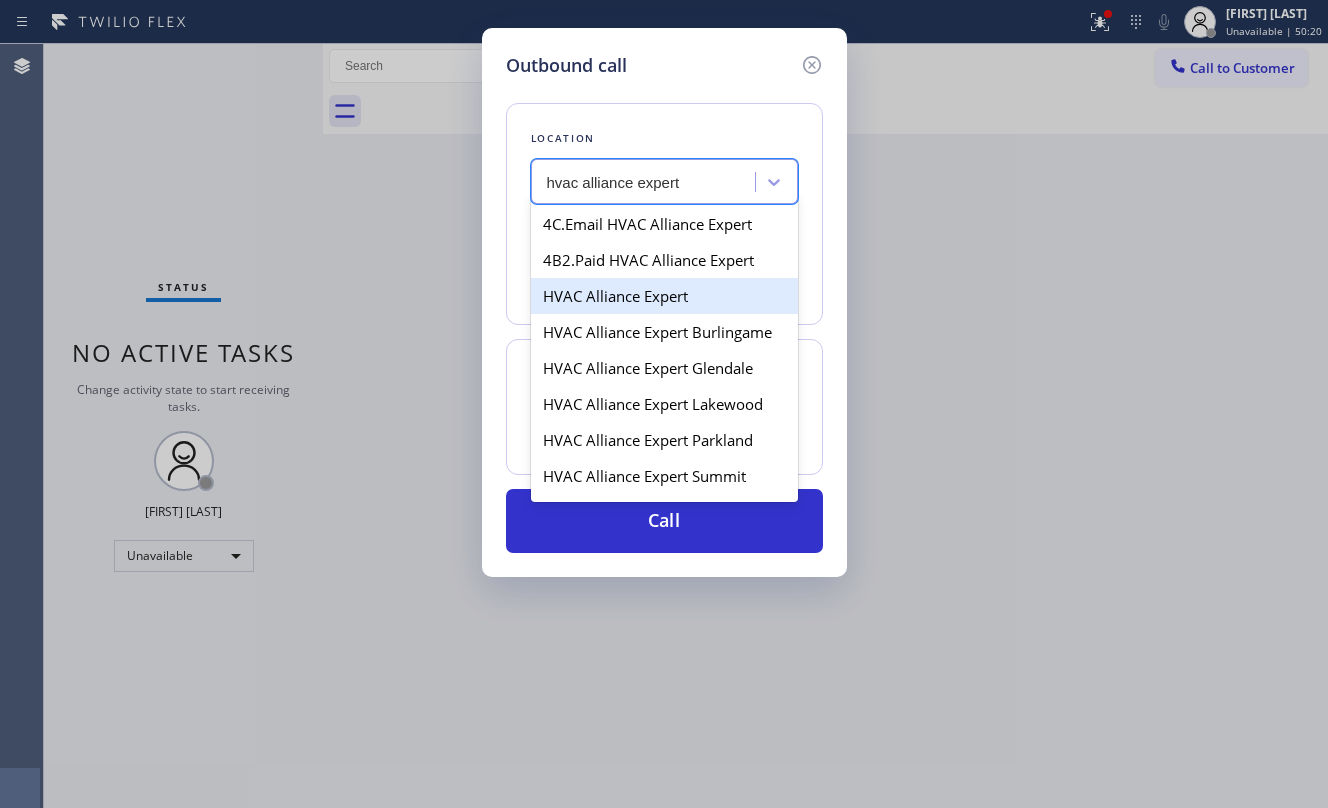 click on "HVAC Alliance Expert" at bounding box center (664, 296) 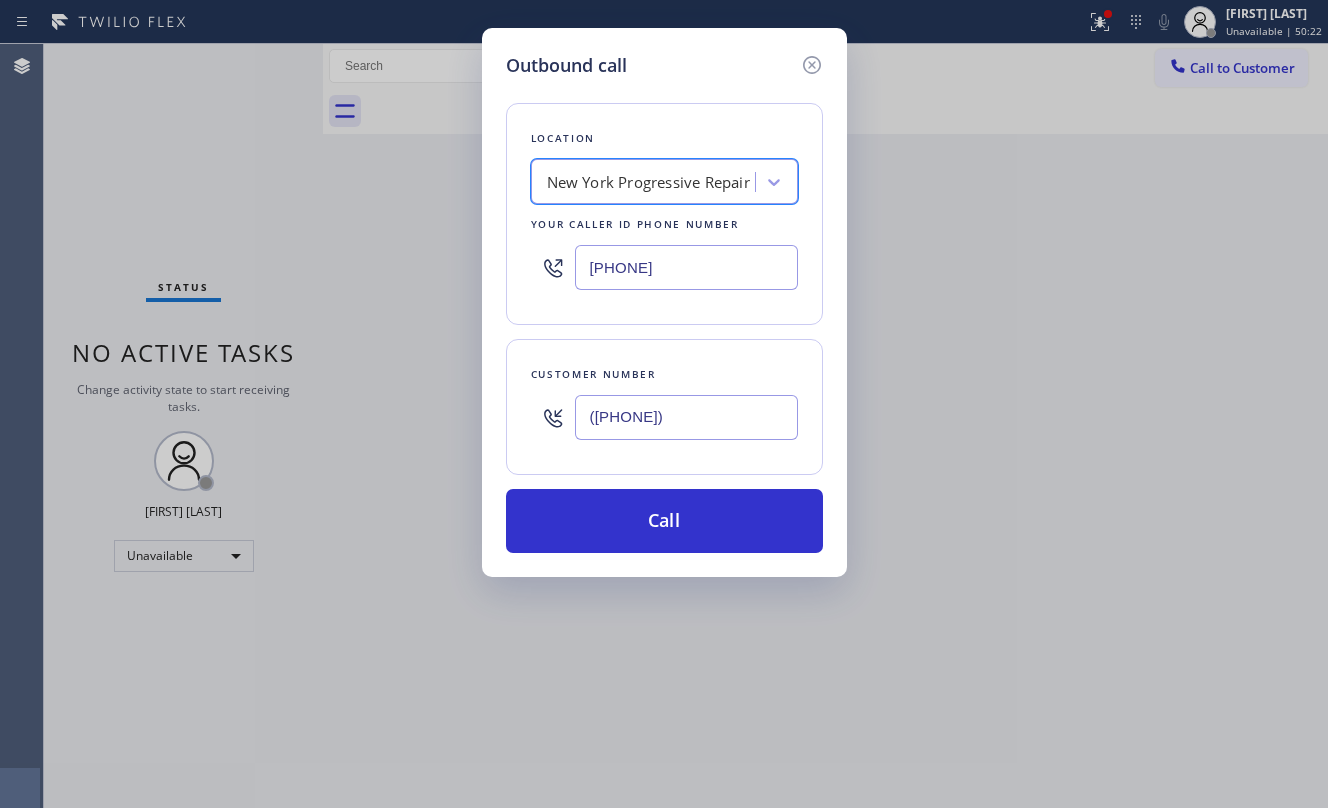 click on "New York Progressive Repair" at bounding box center [648, 182] 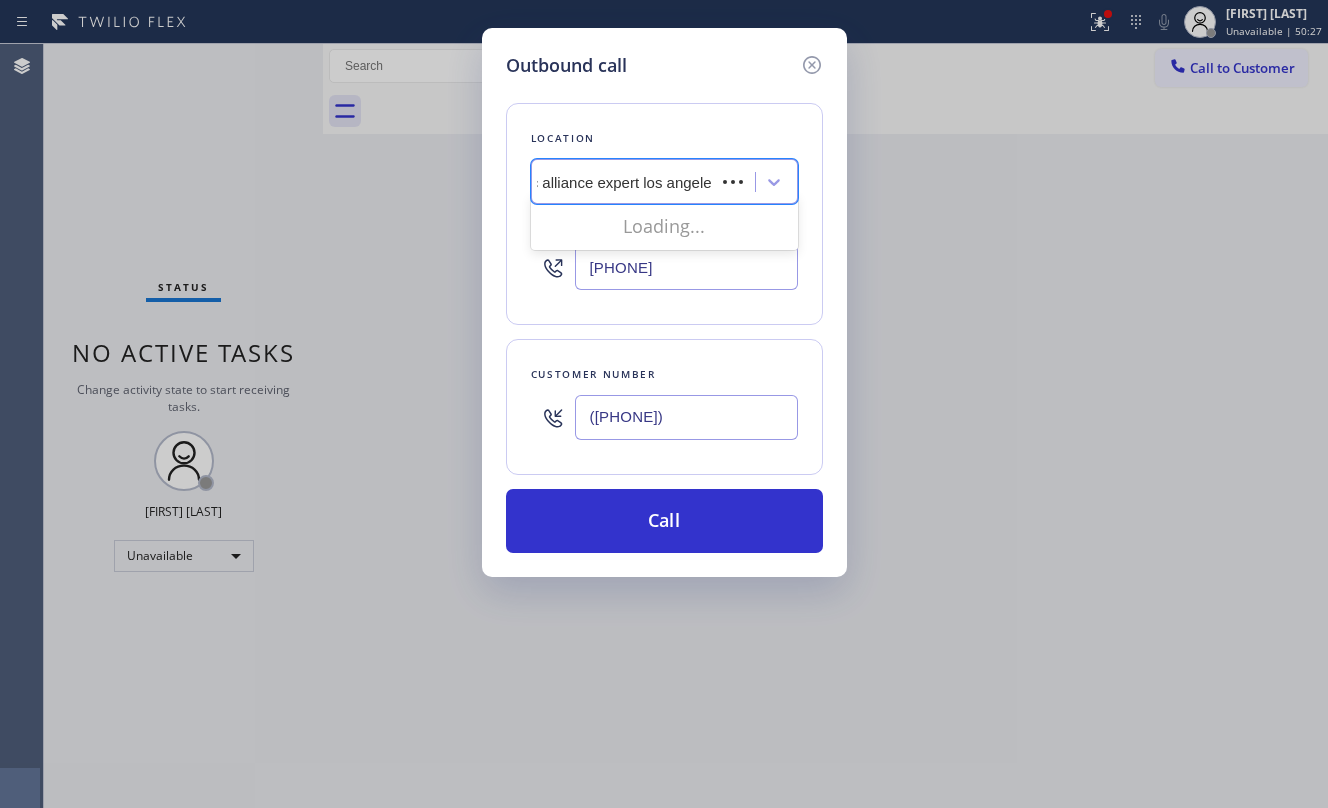 type on "hvac alliance expert los angeles" 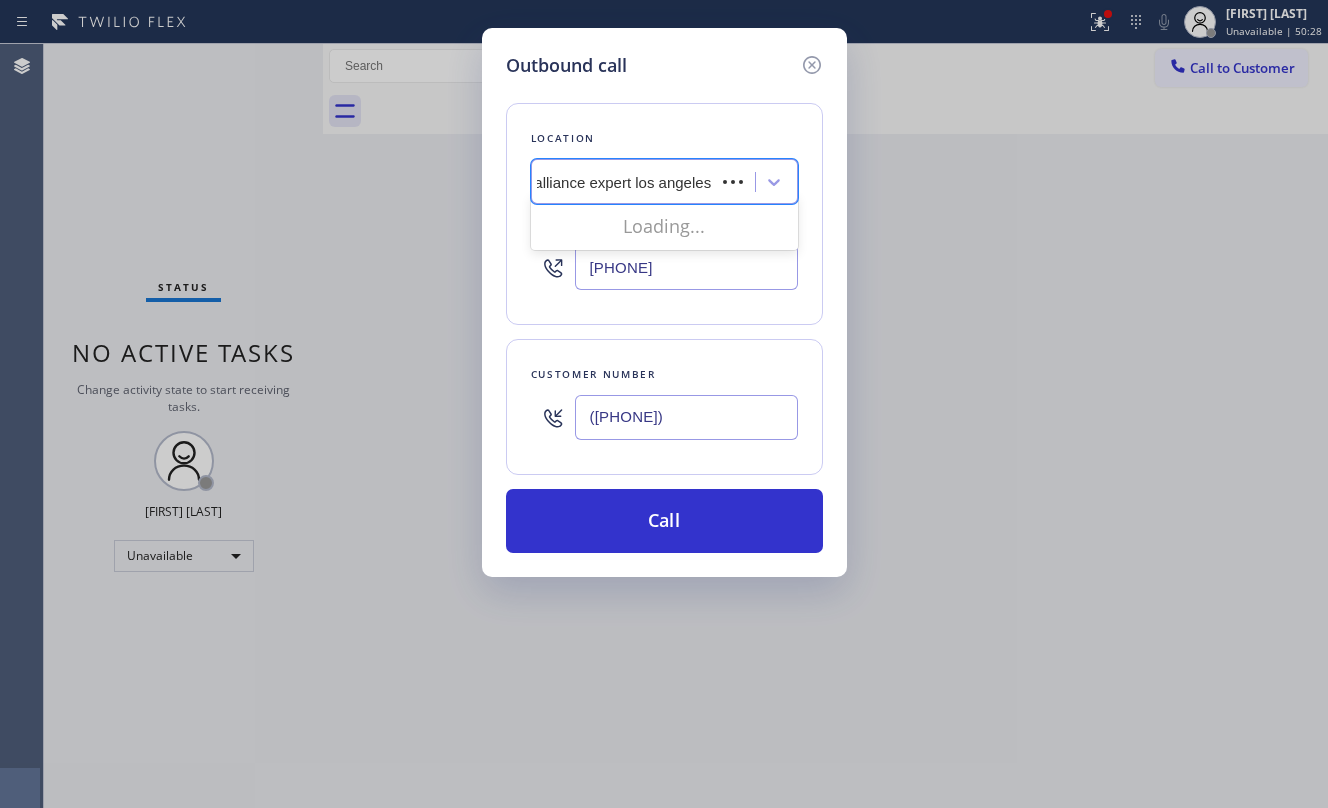scroll, scrollTop: 0, scrollLeft: 17, axis: horizontal 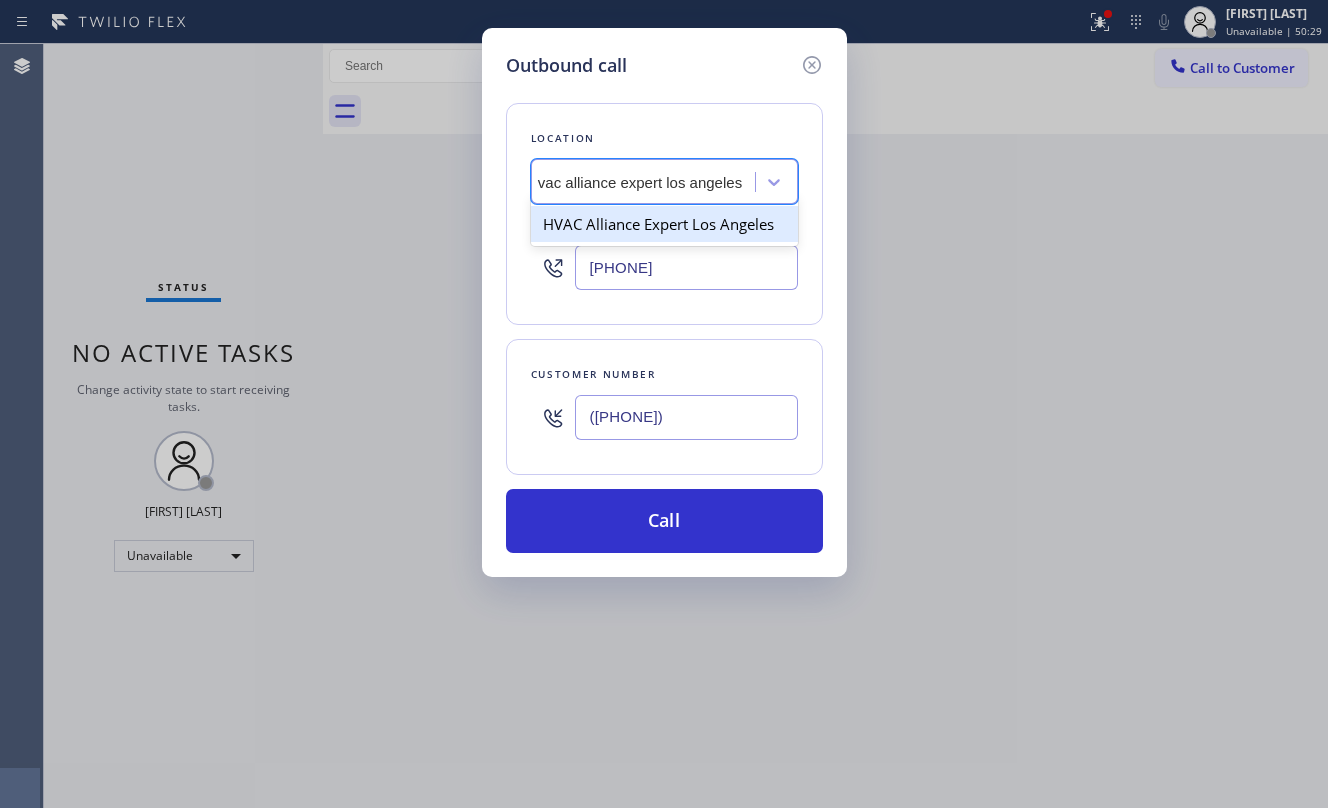 click on "HVAC Alliance Expert Los Angeles" at bounding box center (664, 224) 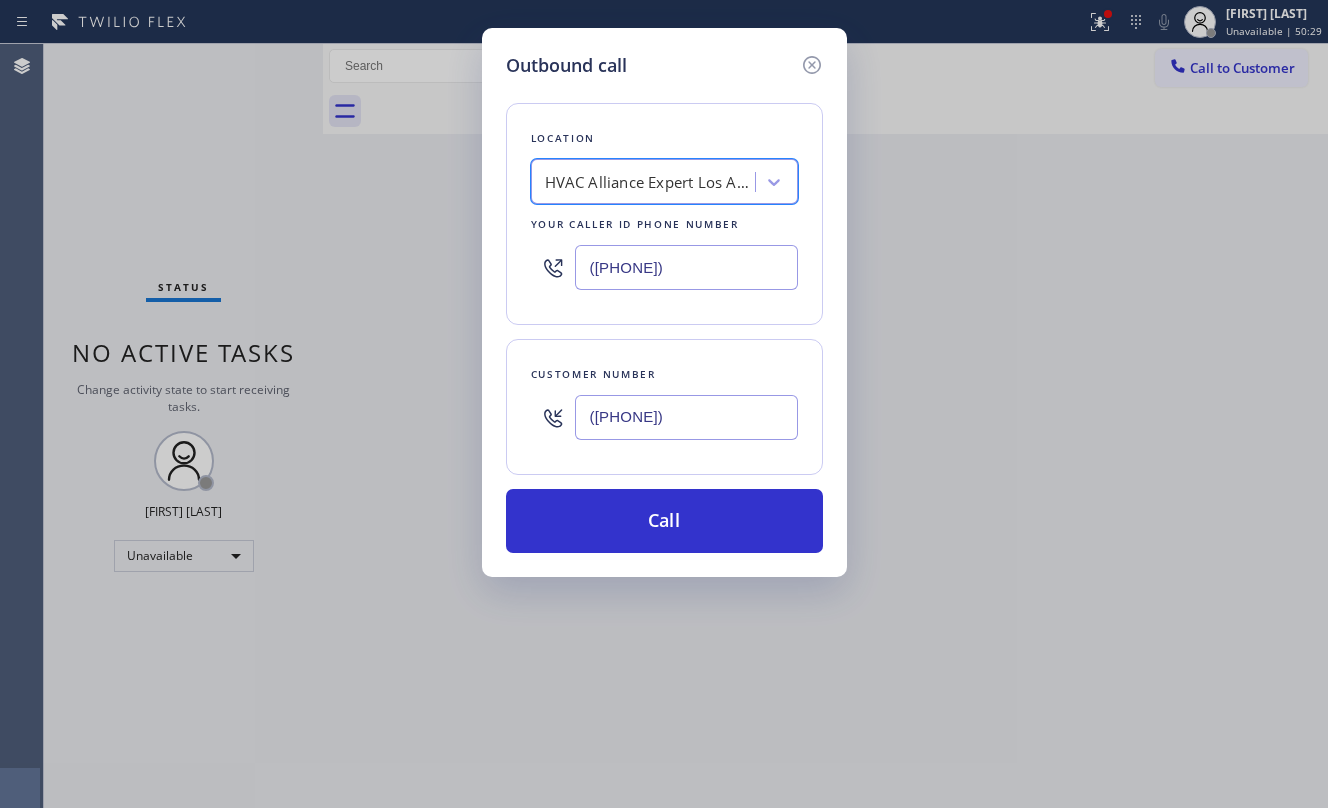 scroll, scrollTop: 0, scrollLeft: 1, axis: horizontal 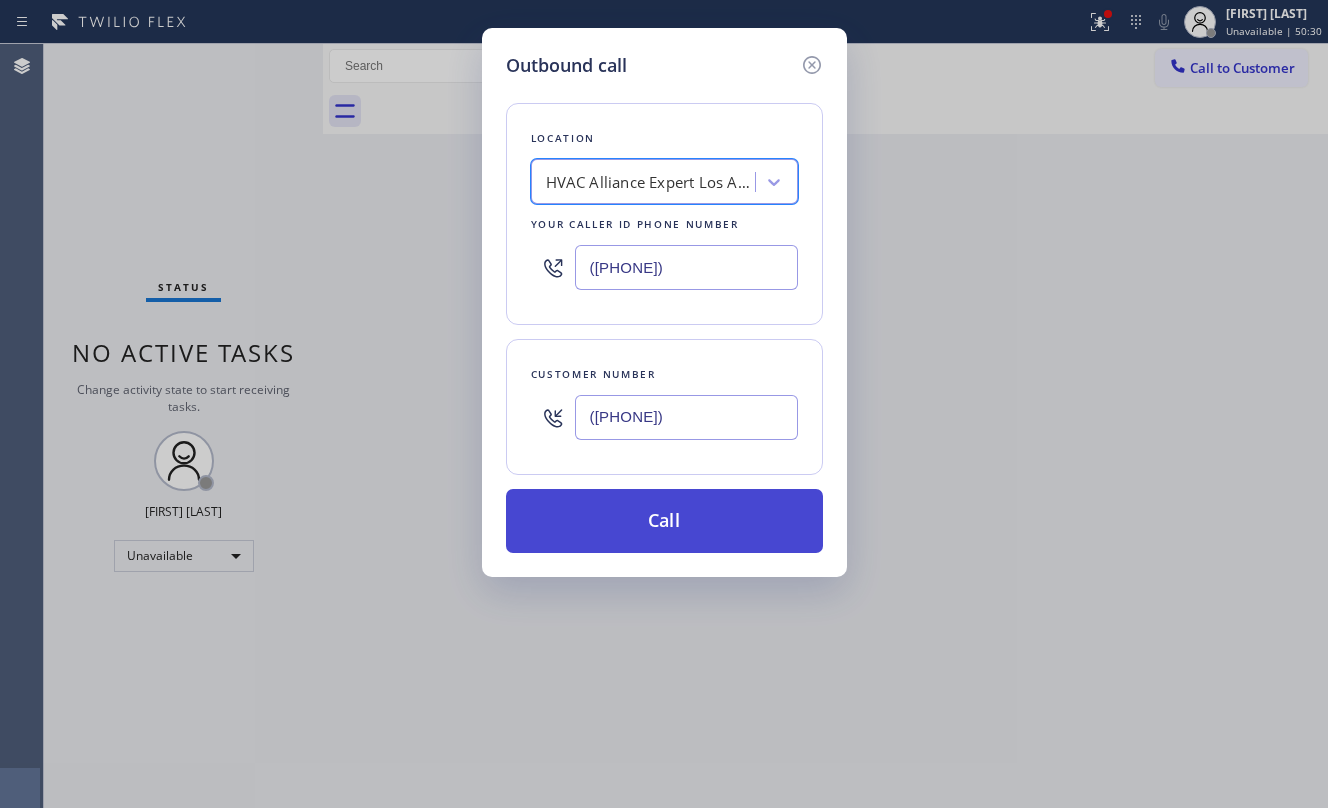 click on "Call" at bounding box center (664, 521) 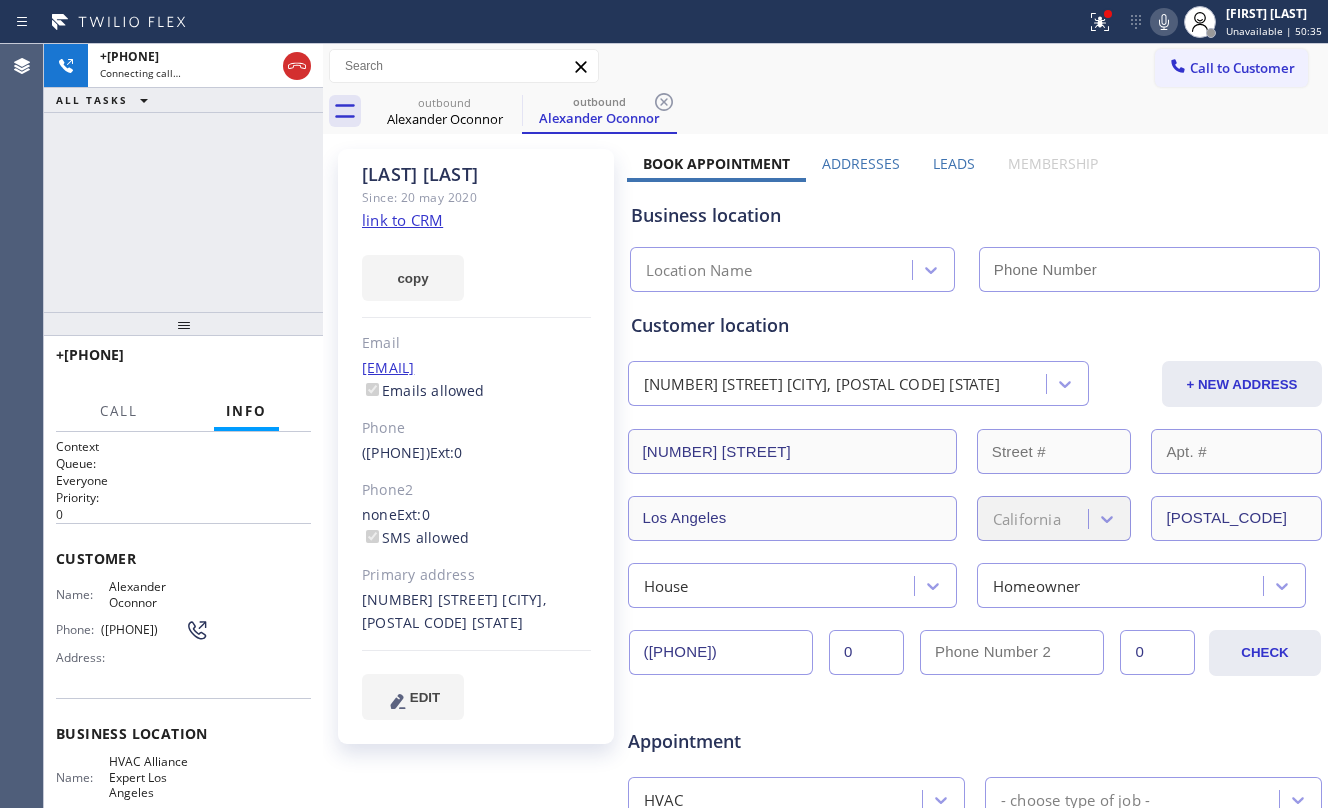 type on "([PHONE])" 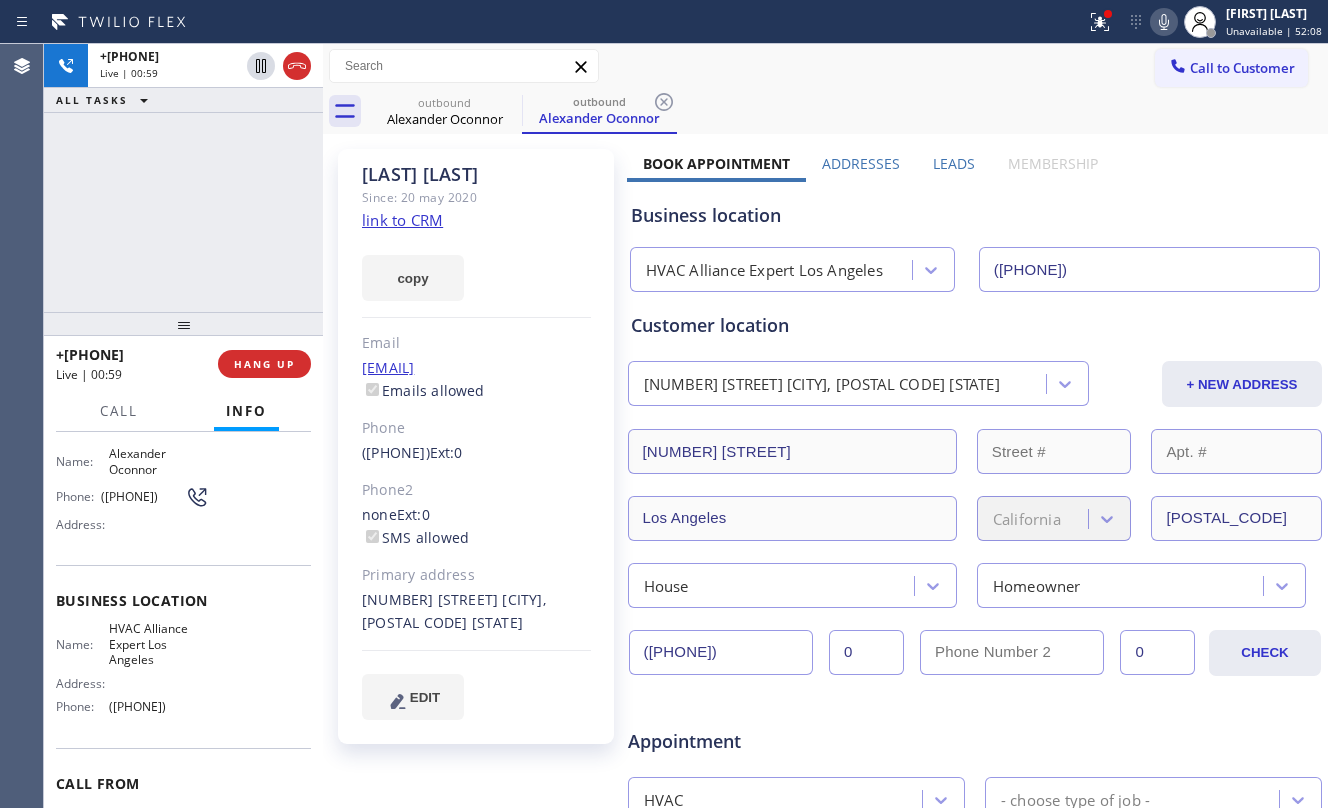 scroll, scrollTop: 238, scrollLeft: 0, axis: vertical 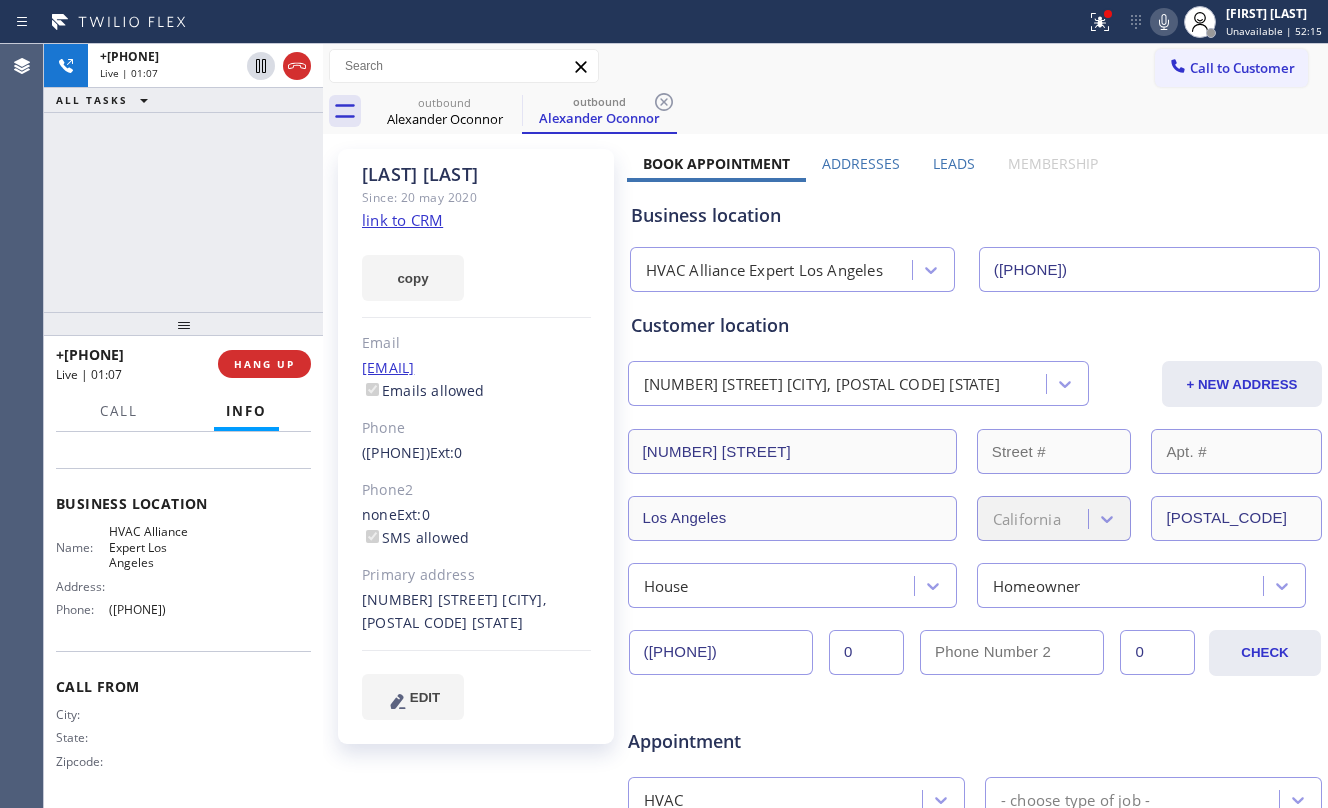click on "[PHONE] Live | 01:07 ALL TASKS ALL TASKS ACTIVE TASKS TASKS IN WRAP UP" at bounding box center (183, 178) 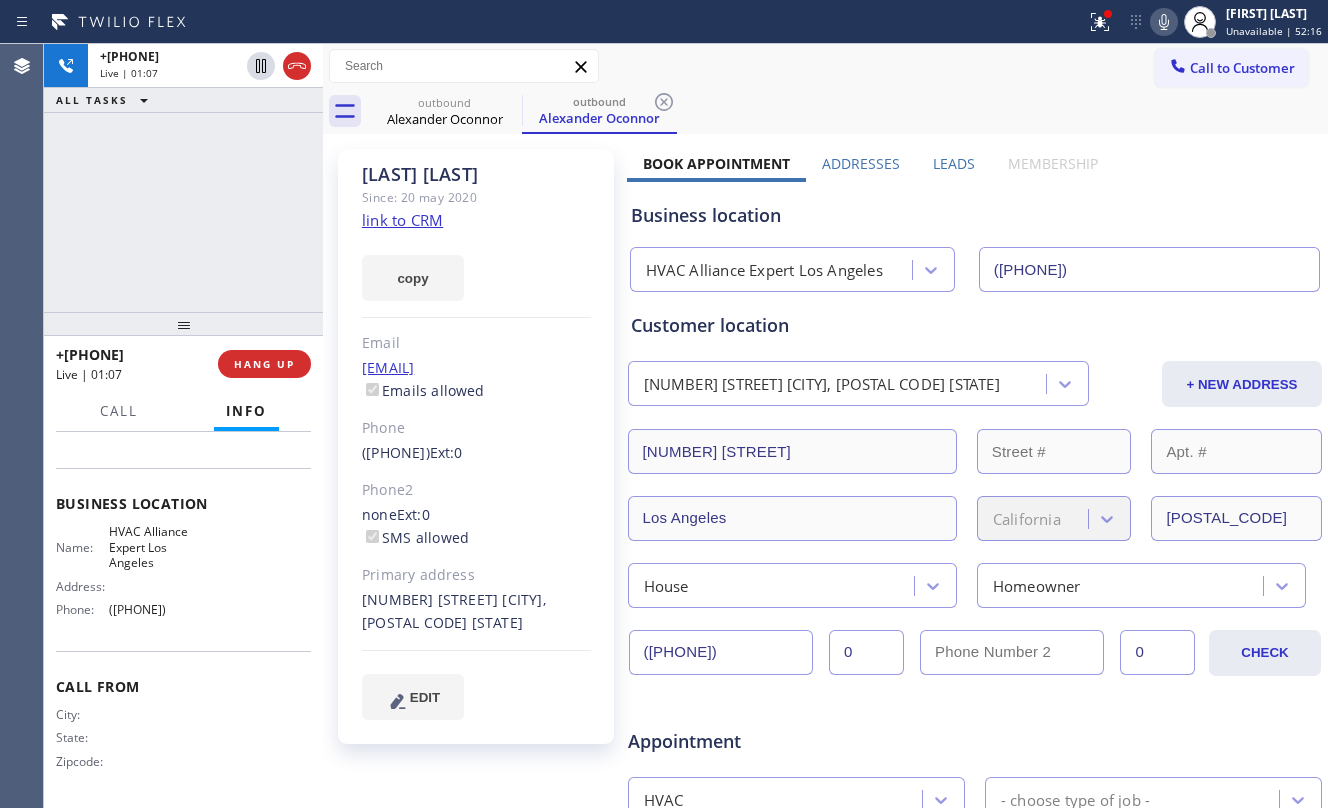 click on "[PHONE] Live | 01:07 ALL TASKS ALL TASKS ACTIVE TASKS TASKS IN WRAP UP" at bounding box center [183, 178] 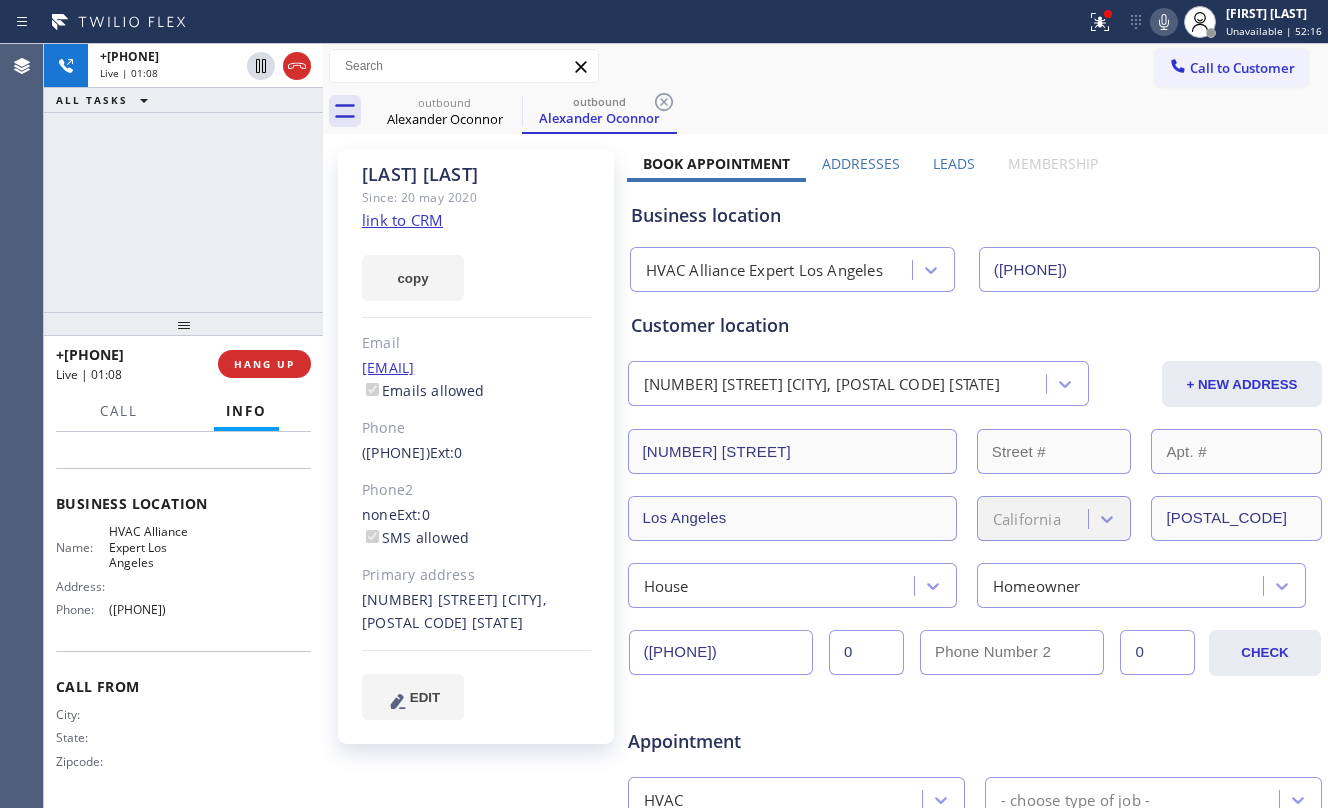click on "+1[PHONE] Live | 01:08 ALL TASKS ALL TASKS ACTIVE TASKS TASKS IN WRAP UP" at bounding box center [183, 178] 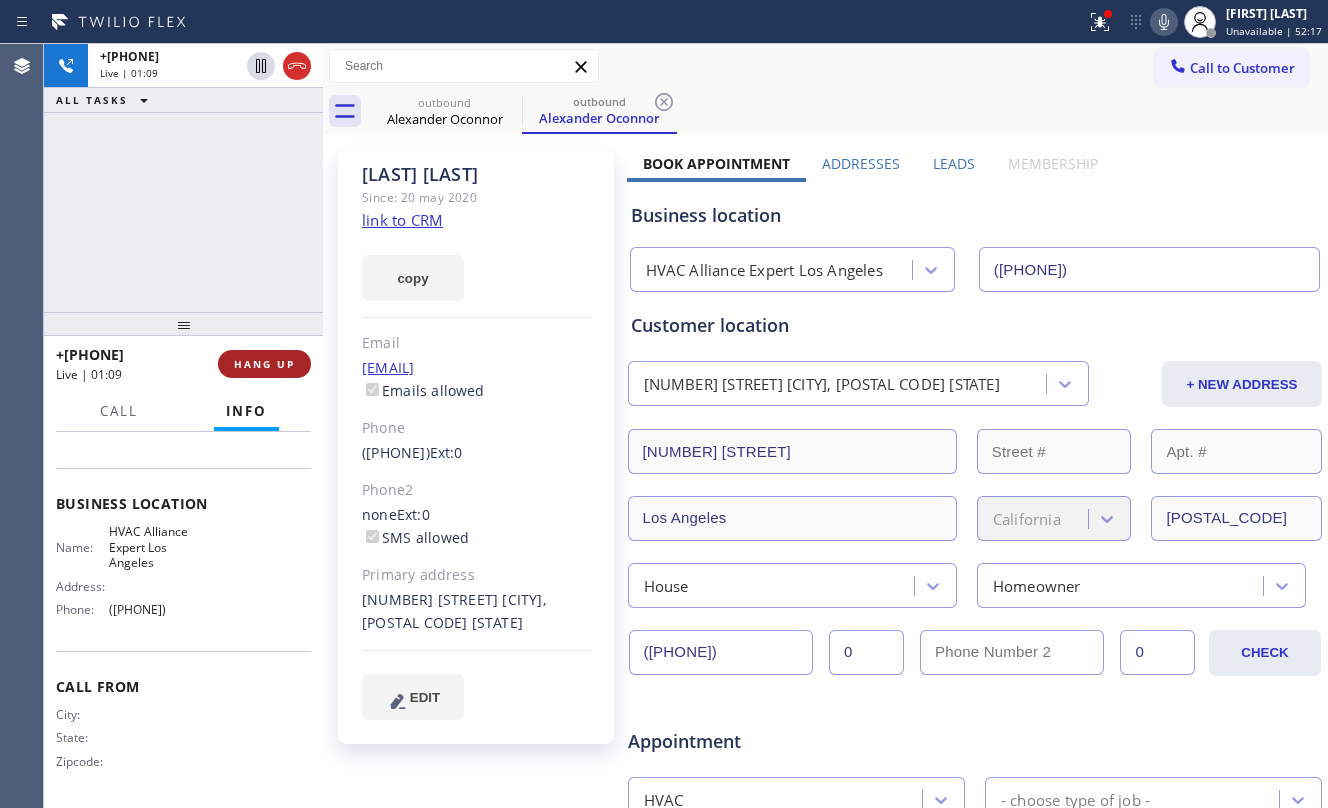 drag, startPoint x: 270, startPoint y: 365, endPoint x: 426, endPoint y: 420, distance: 165.4116 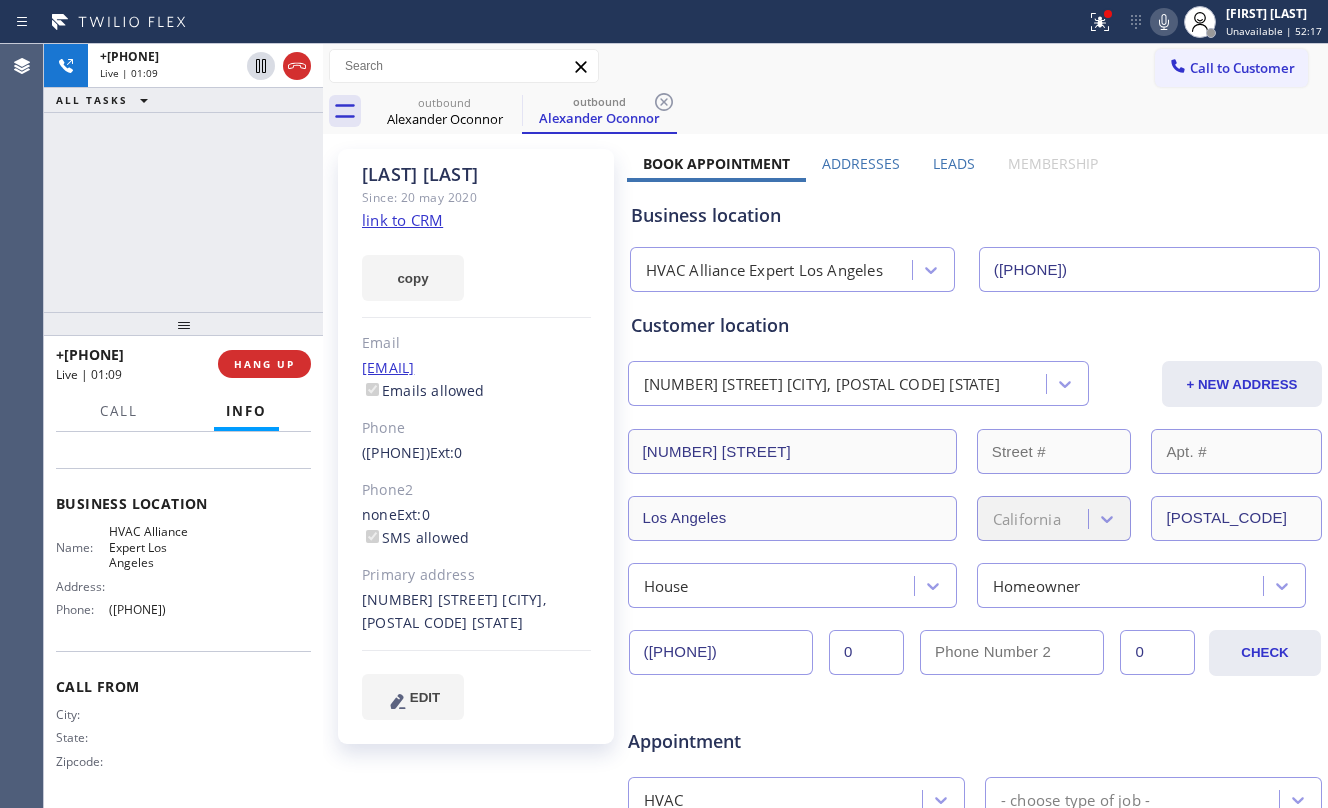 click on "HANG UP" at bounding box center (264, 364) 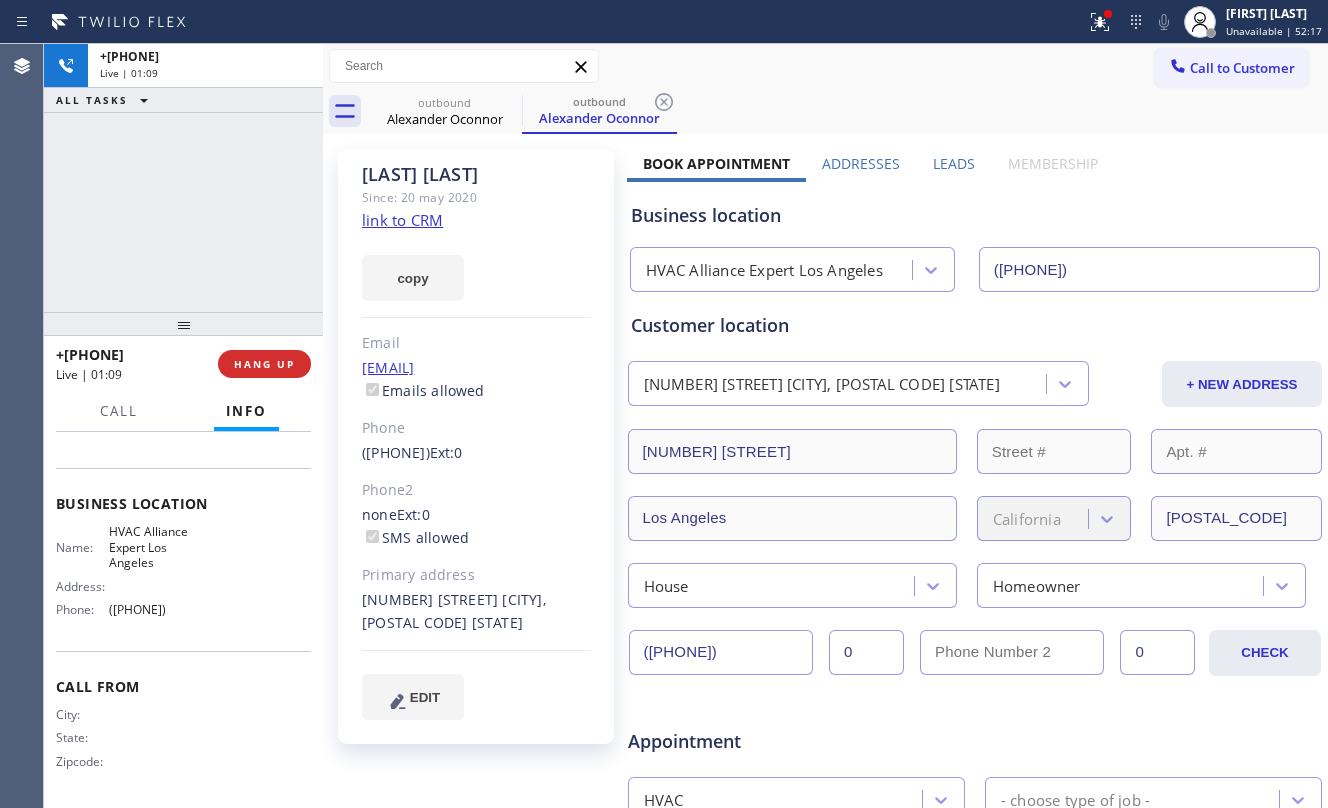 click on "Call Info" at bounding box center [183, 412] 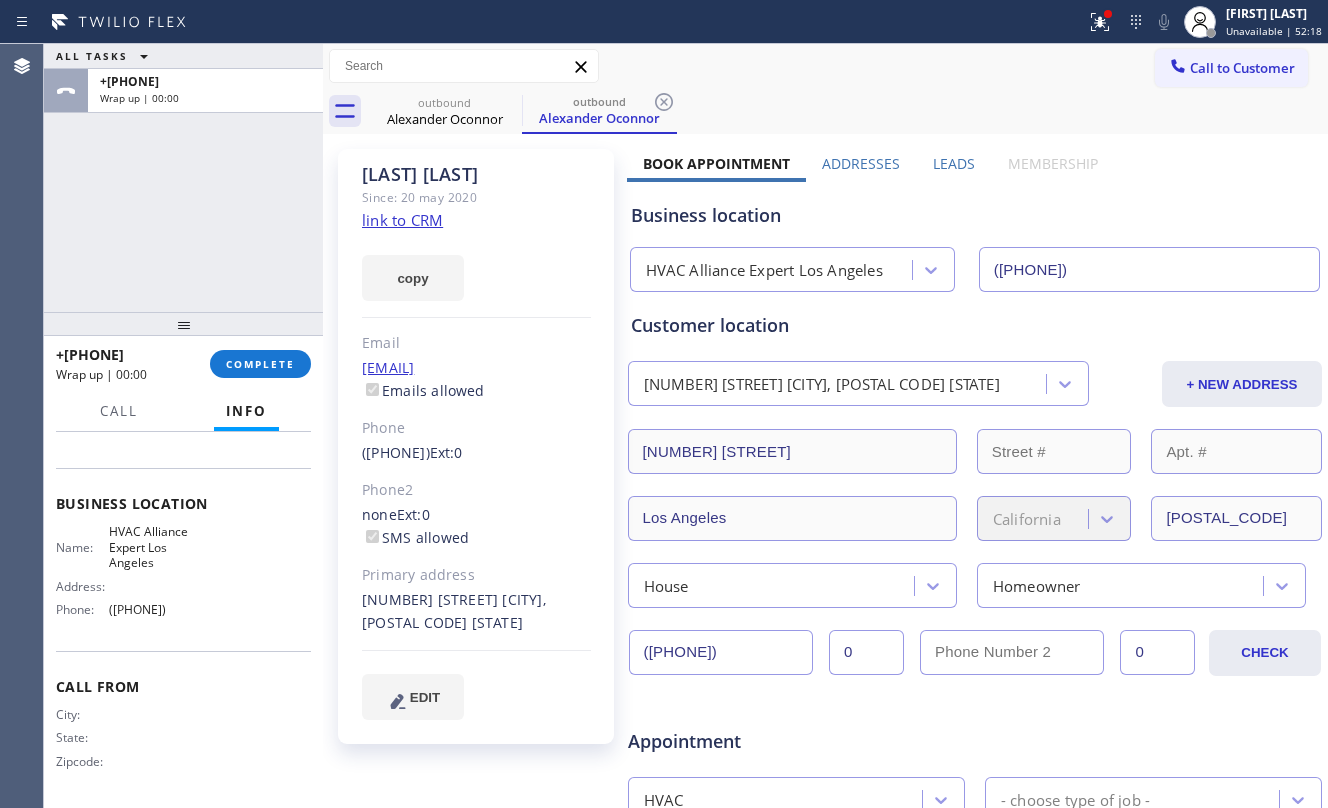 drag, startPoint x: 268, startPoint y: 364, endPoint x: 332, endPoint y: 394, distance: 70.68239 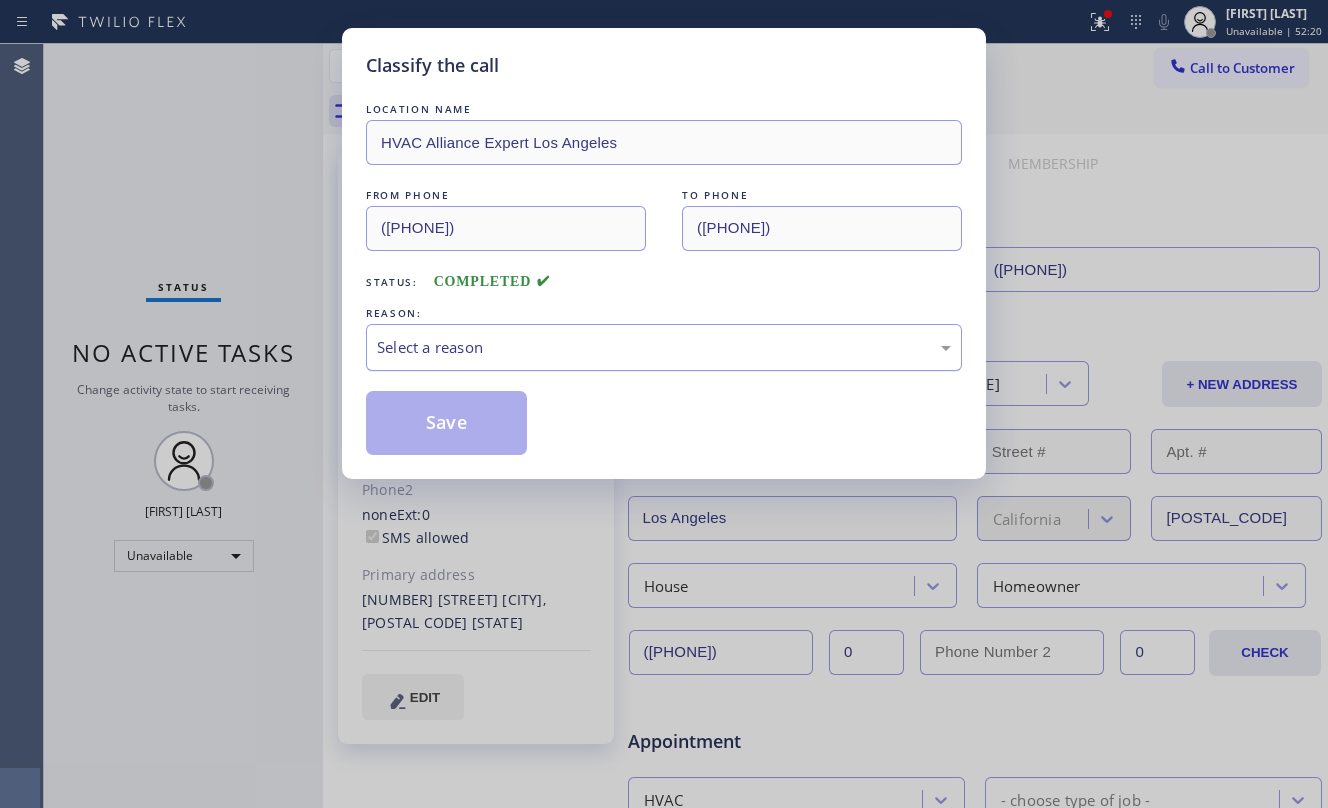 click on "Select a reason" at bounding box center [664, 347] 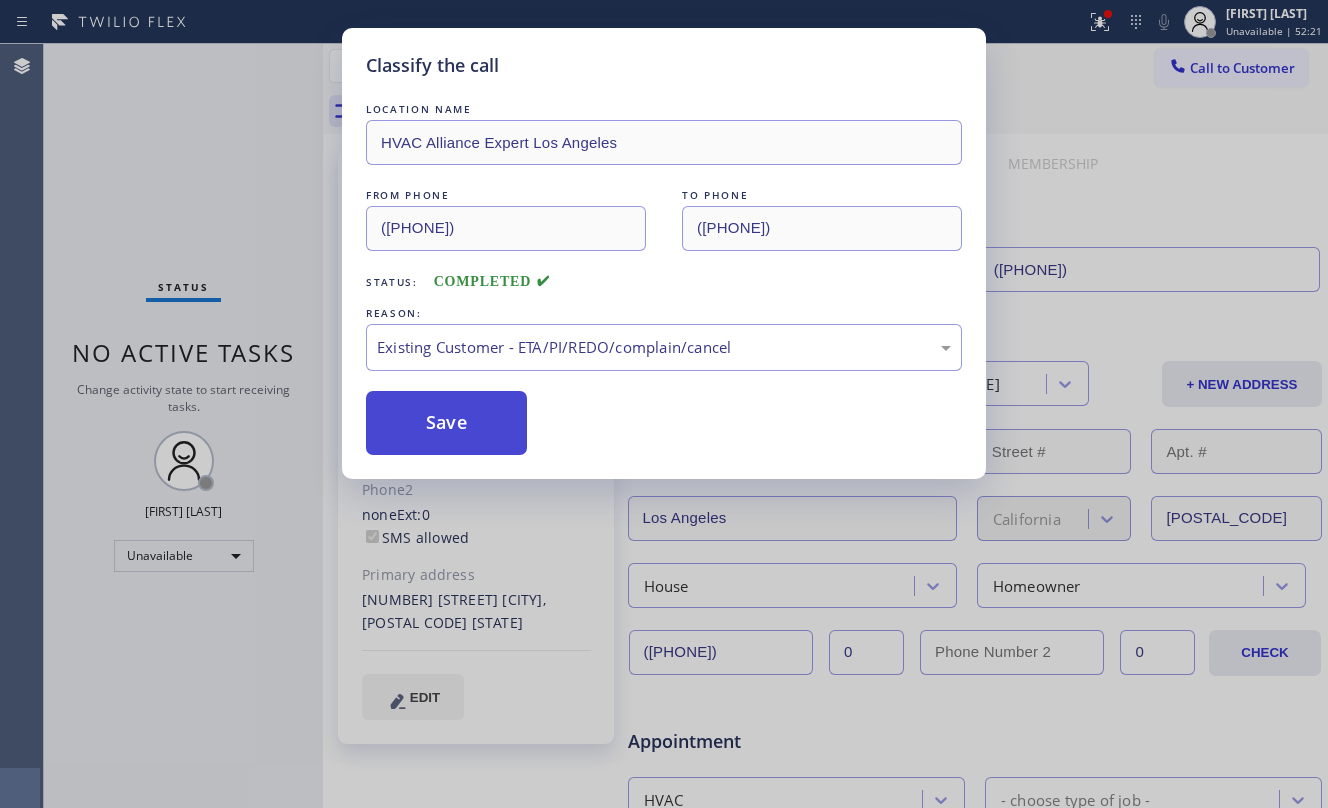 click on "Save" at bounding box center (446, 423) 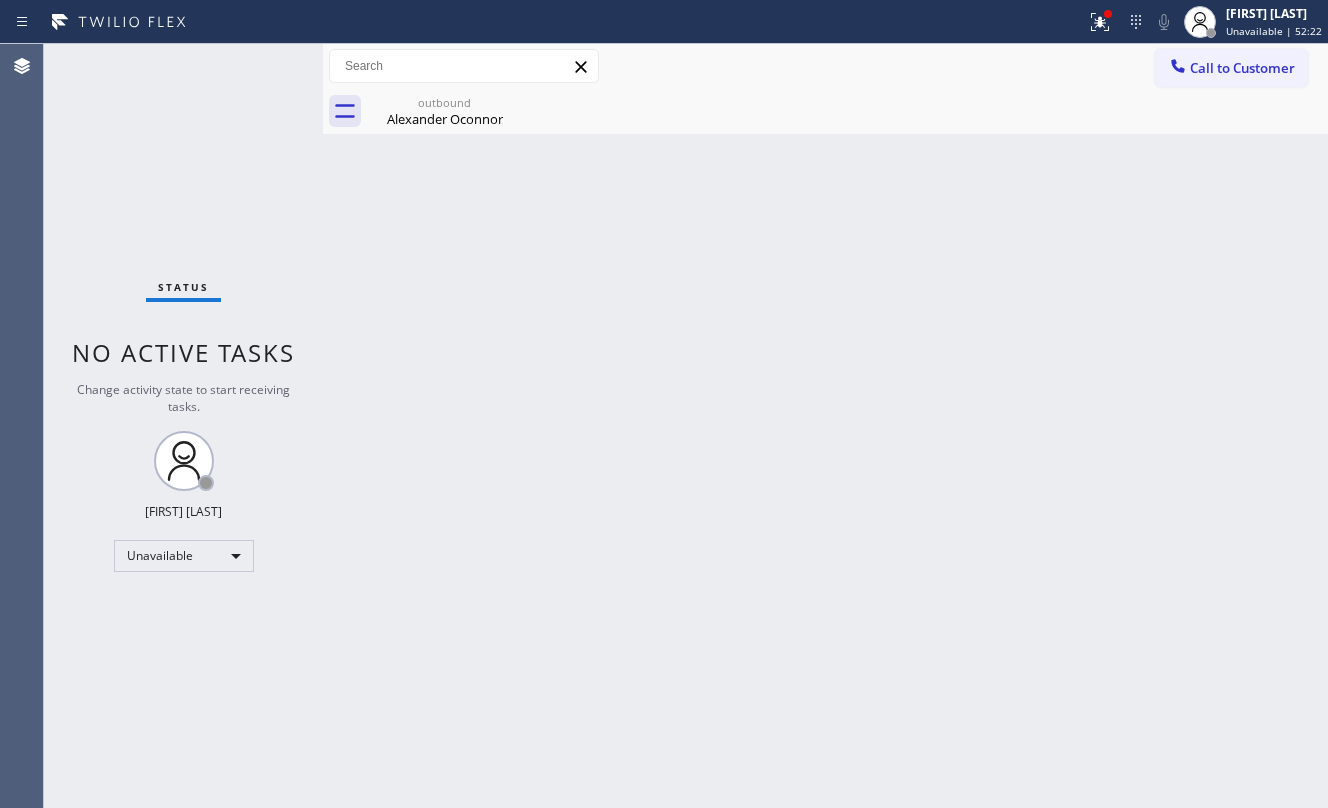 click on "Call to Customer" at bounding box center (1242, 68) 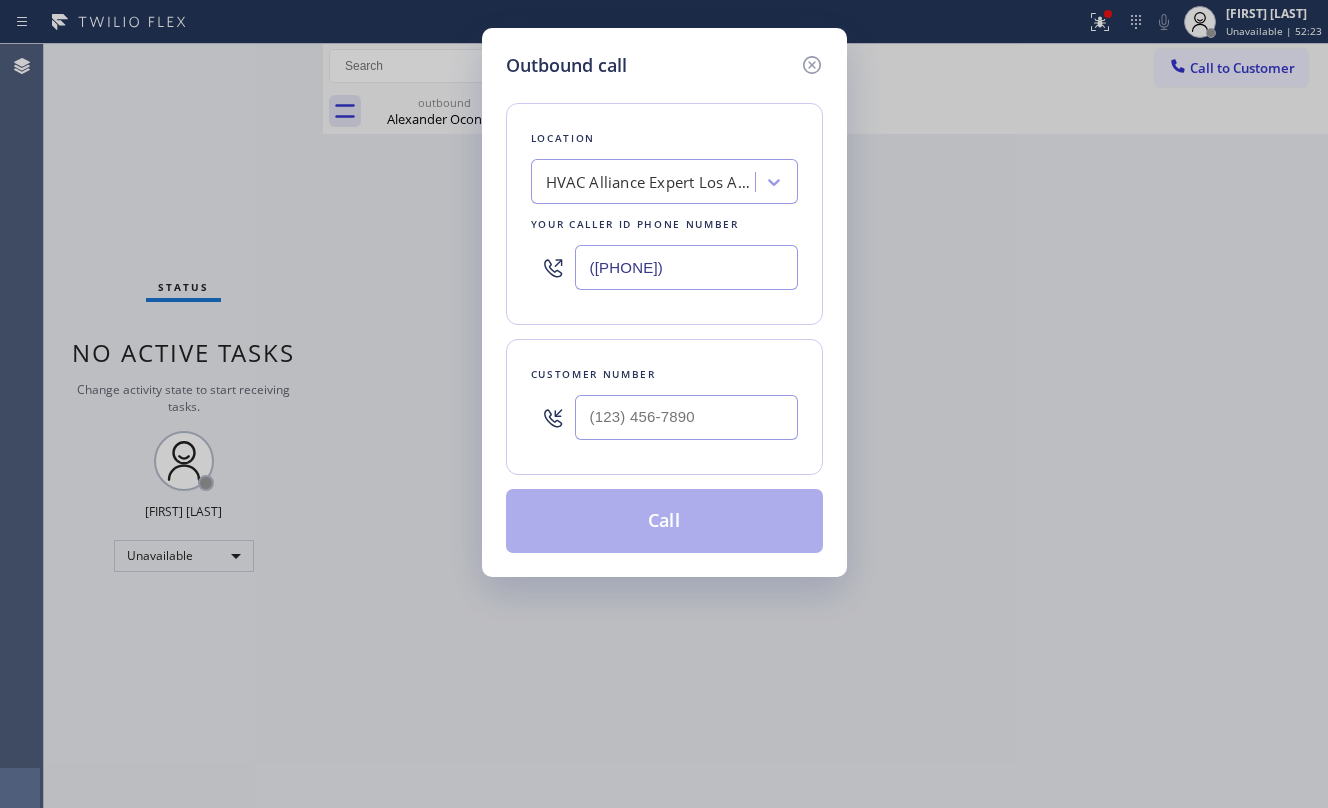 type on "(___) ___-____" 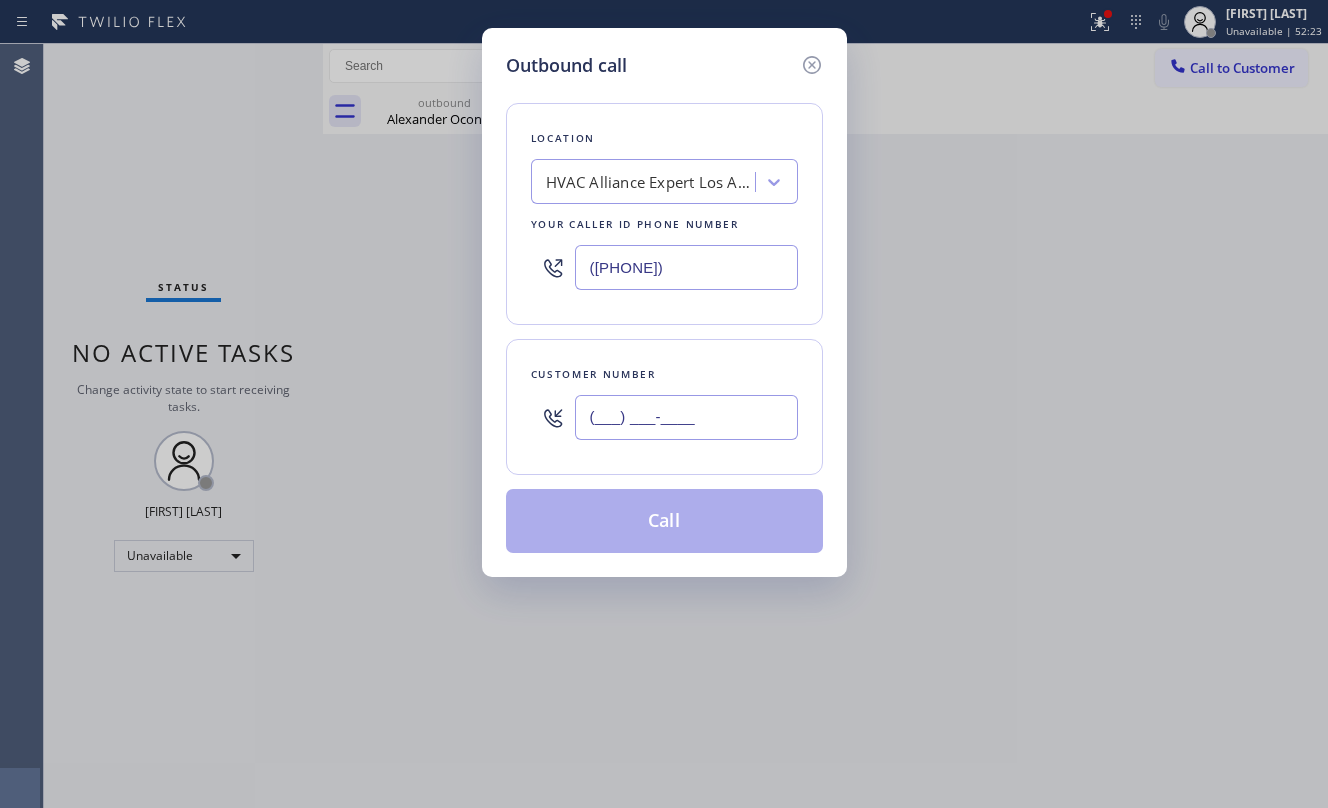 click on "(___) ___-____" at bounding box center (686, 417) 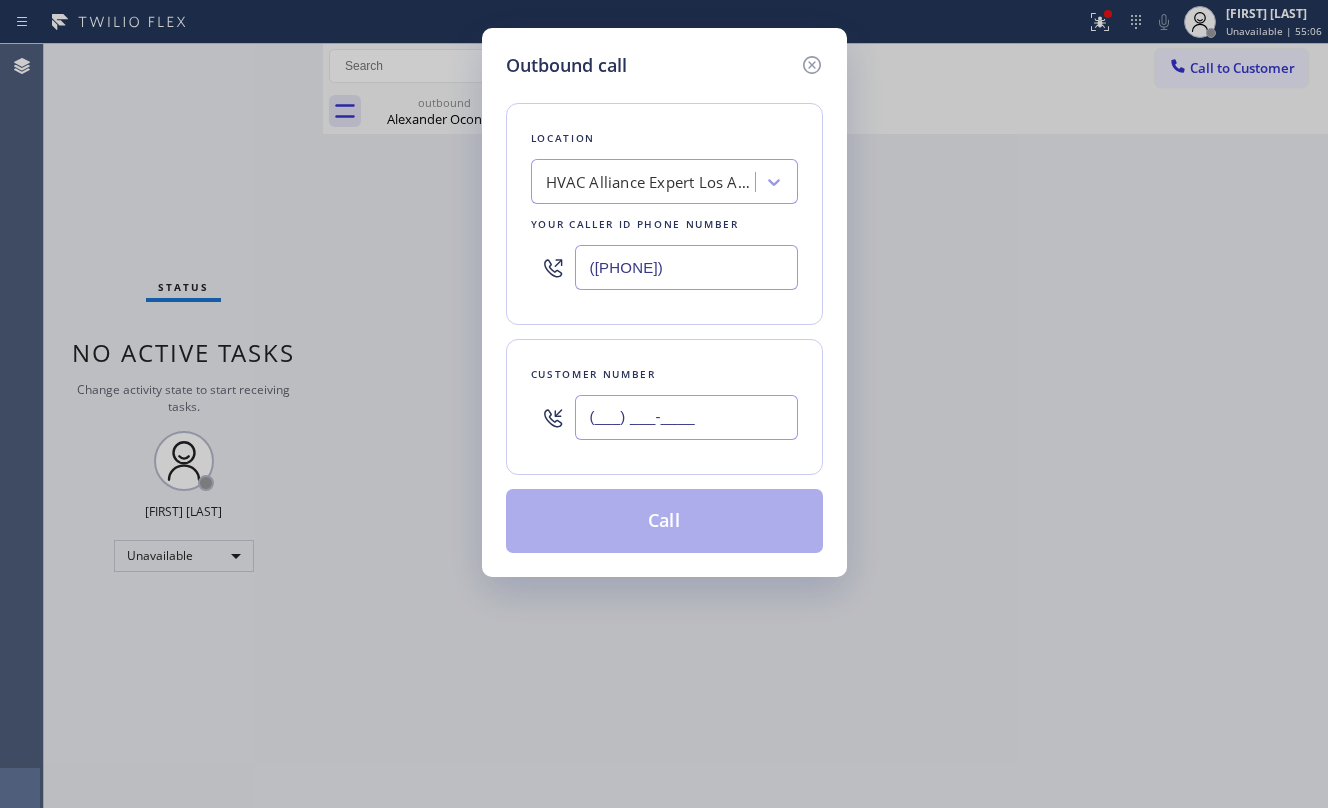 click on "(___) ___-____" at bounding box center [686, 417] 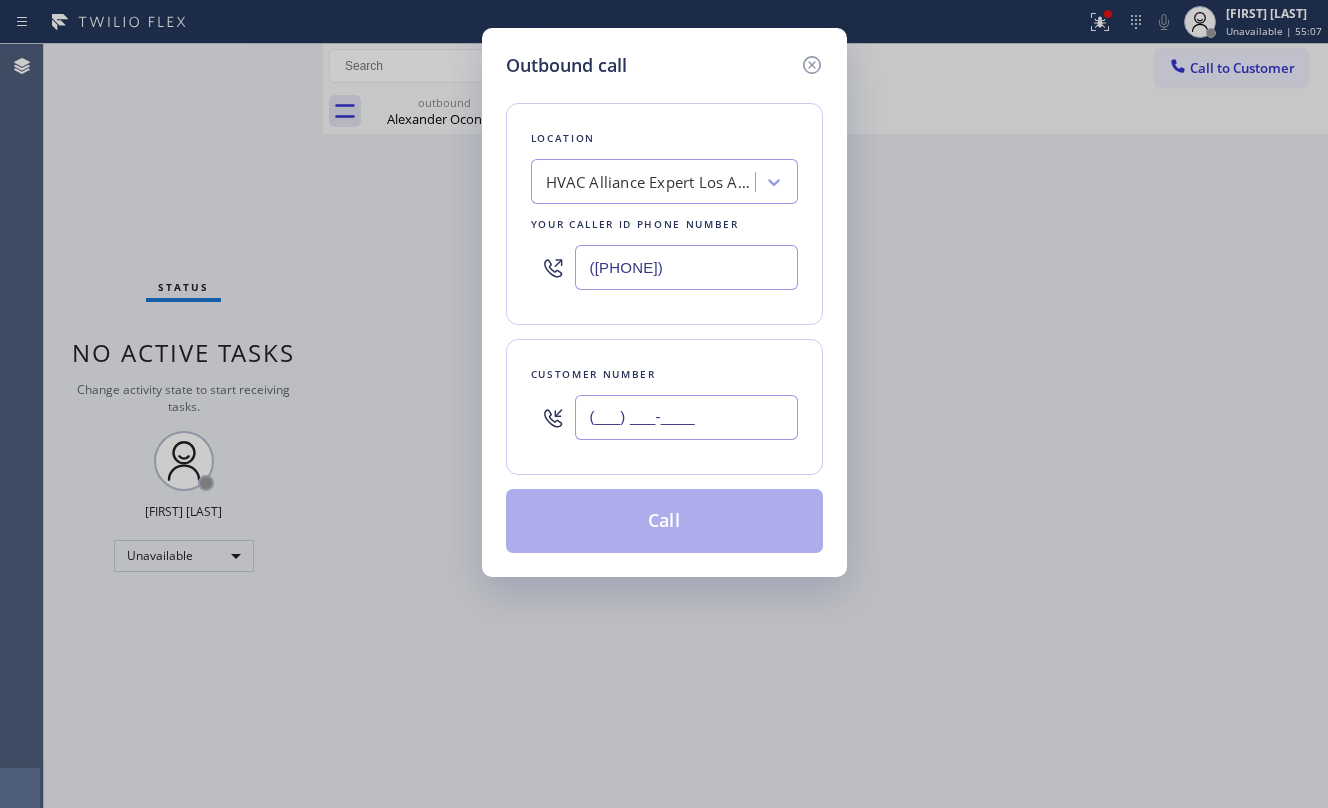 click on "(___) ___-____" at bounding box center (686, 417) 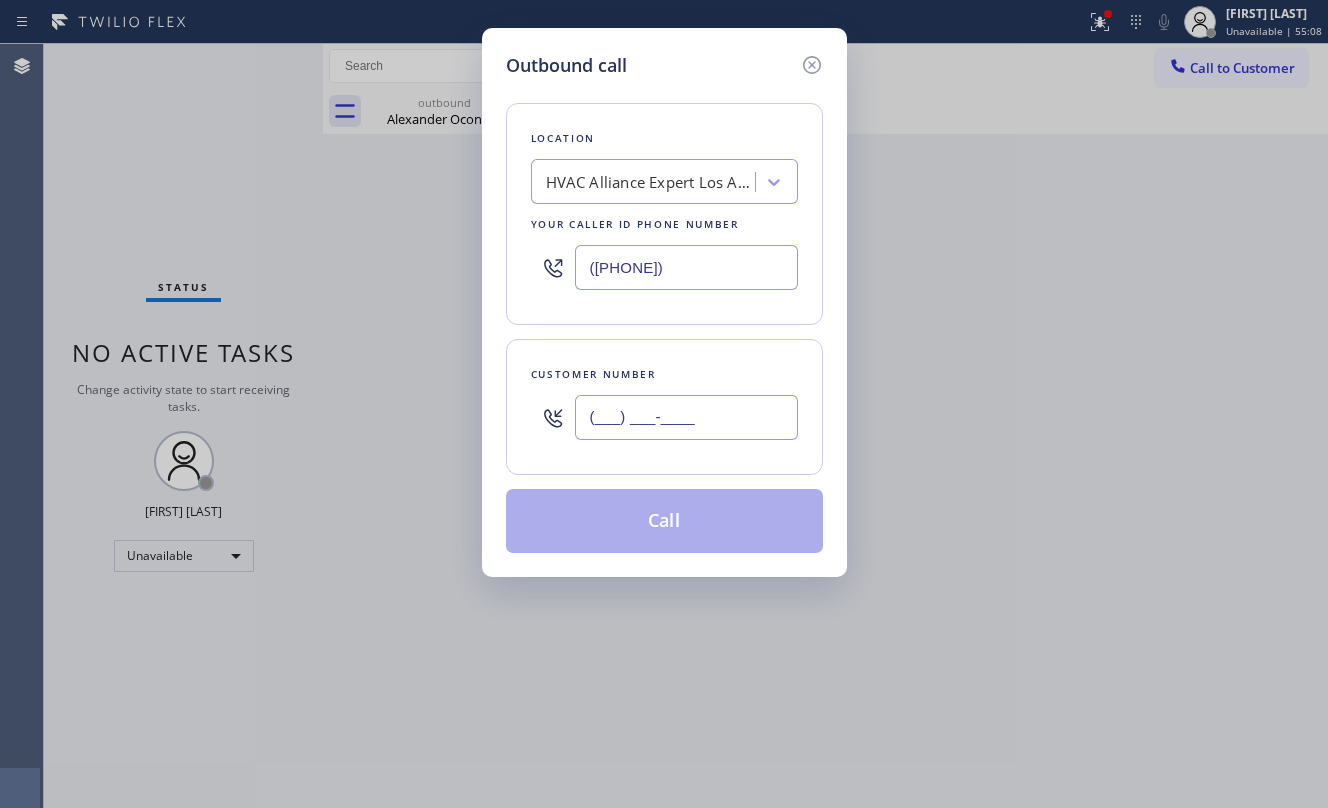paste on "[PHONE]" 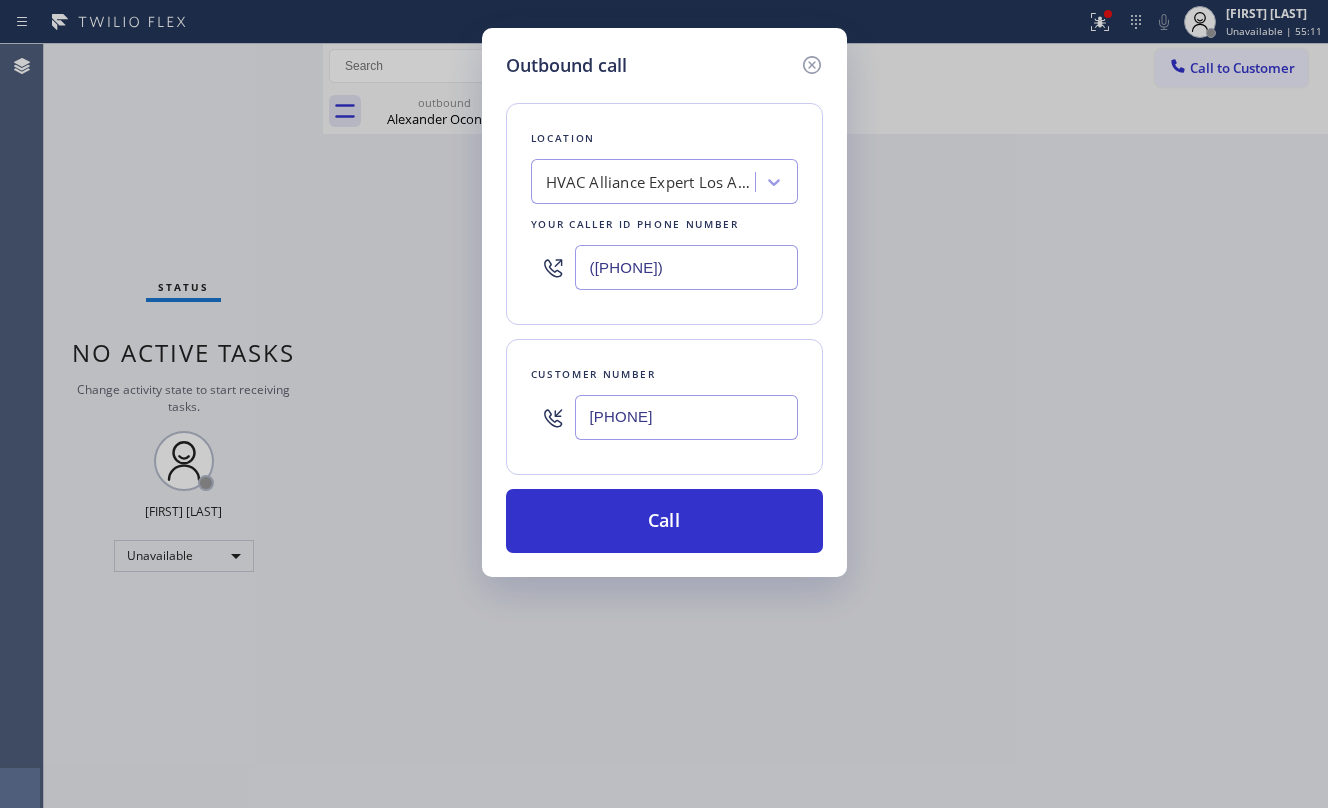 type on "[PHONE]" 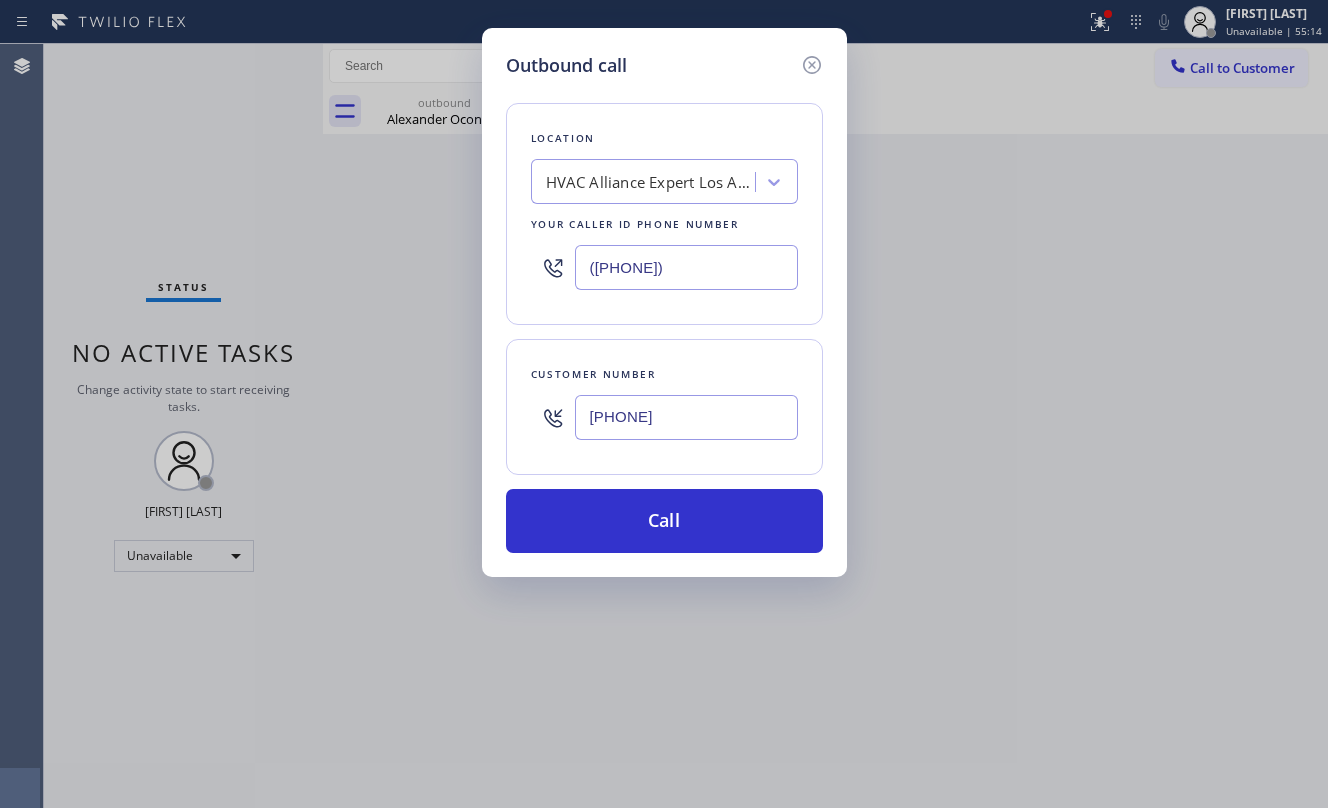click on "([PHONE])" at bounding box center (686, 267) 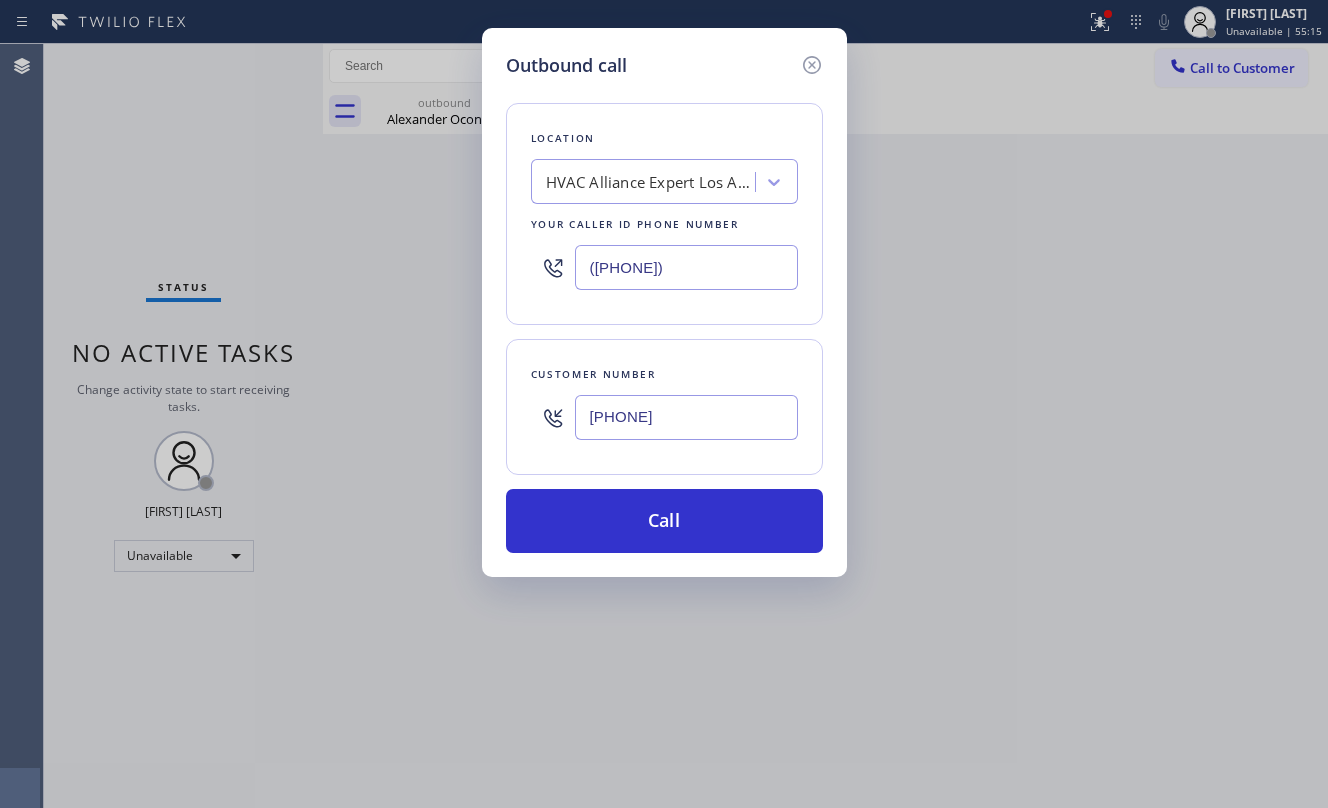 click on "([PHONE])" at bounding box center [686, 267] 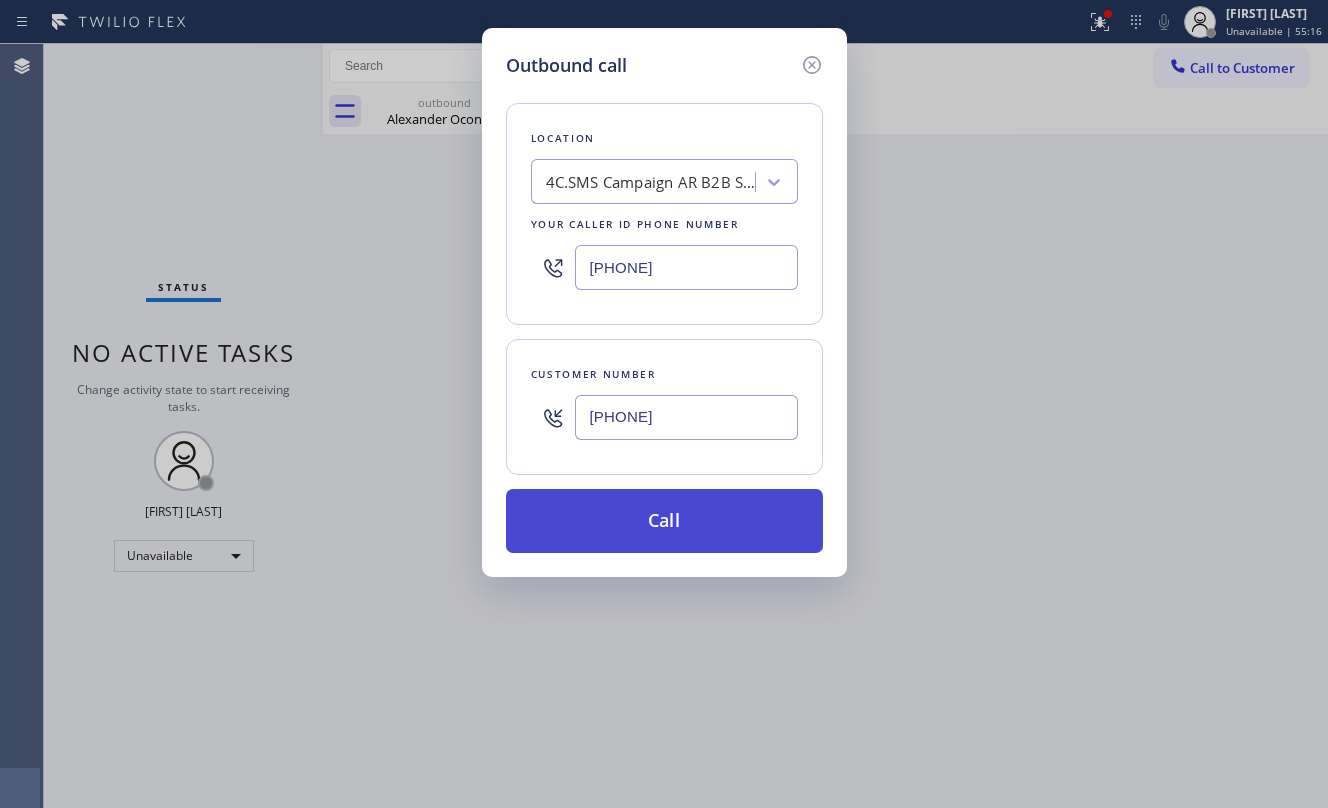 type on "[PHONE]" 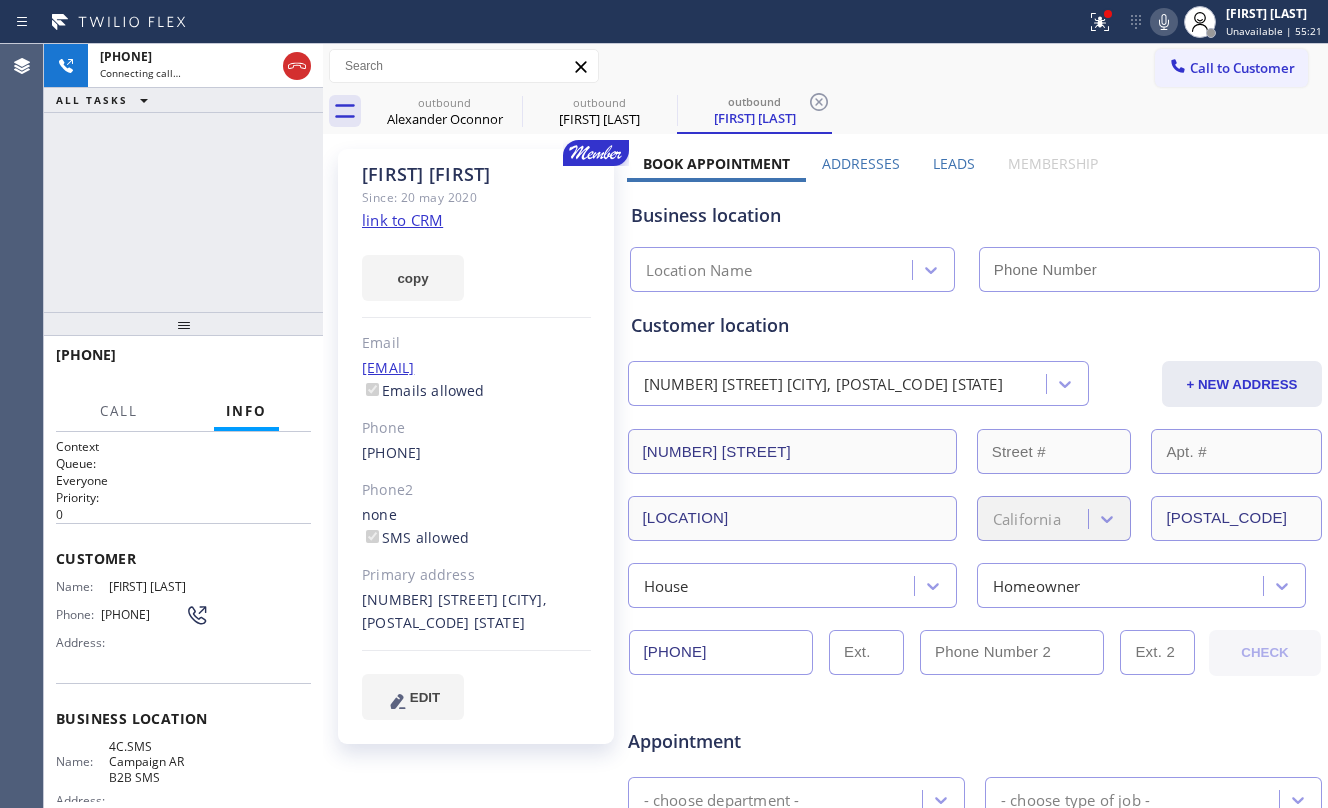 click on "link to CRM" at bounding box center (402, 220) 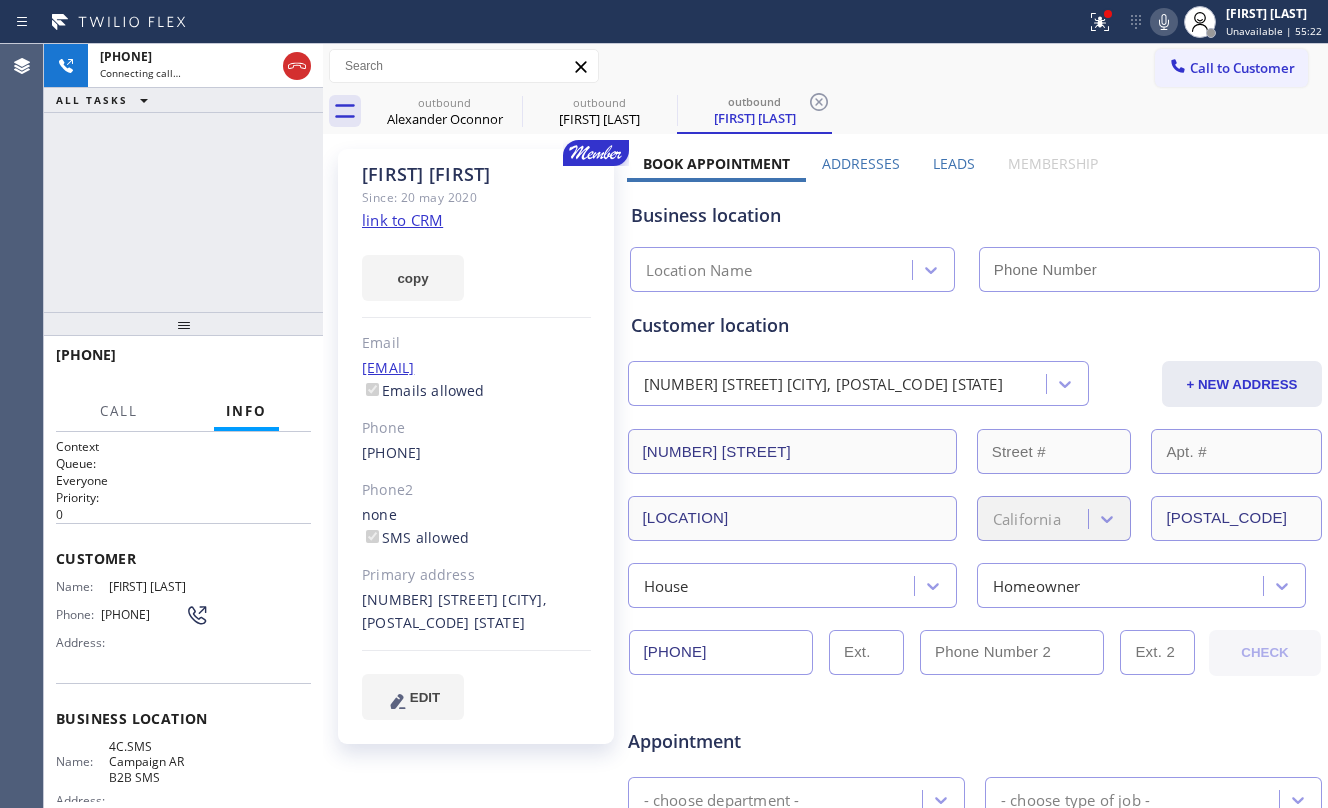 type on "[PHONE]" 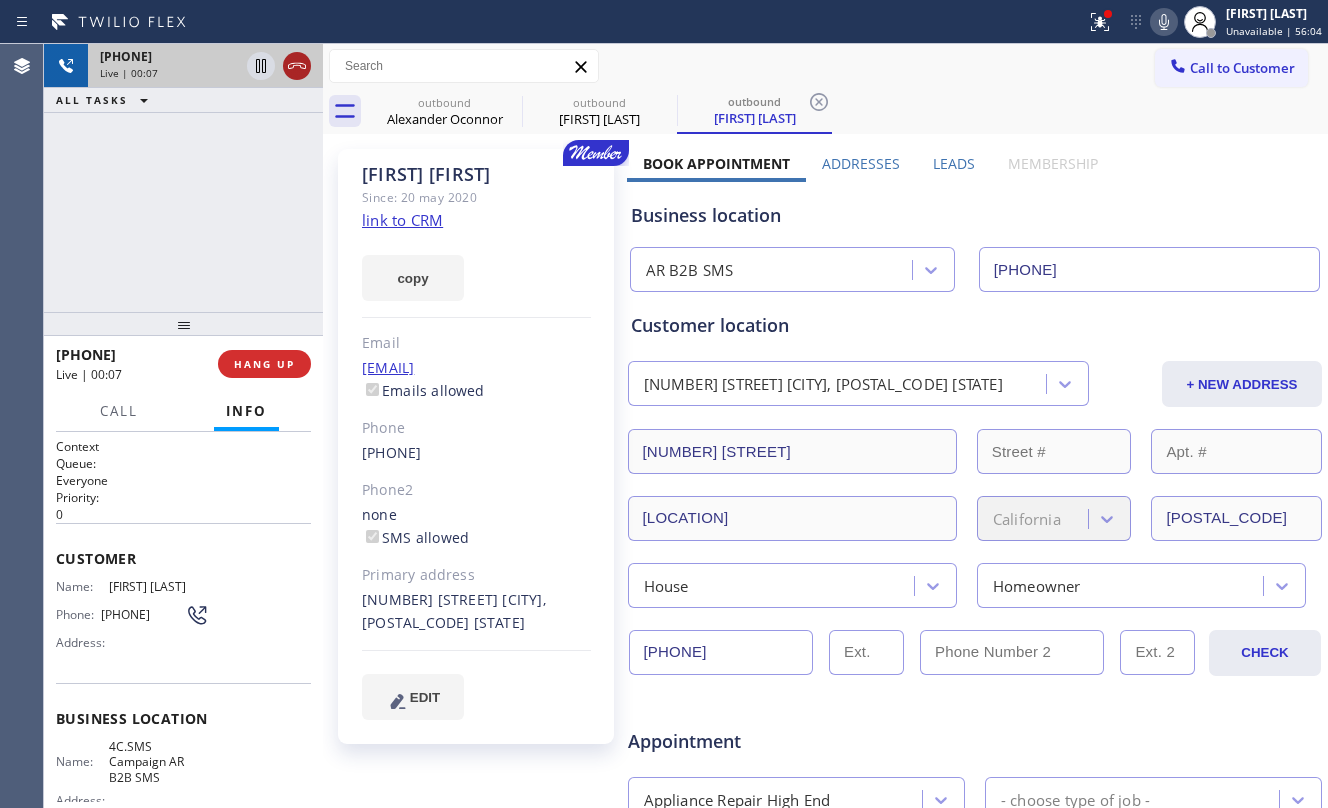 click 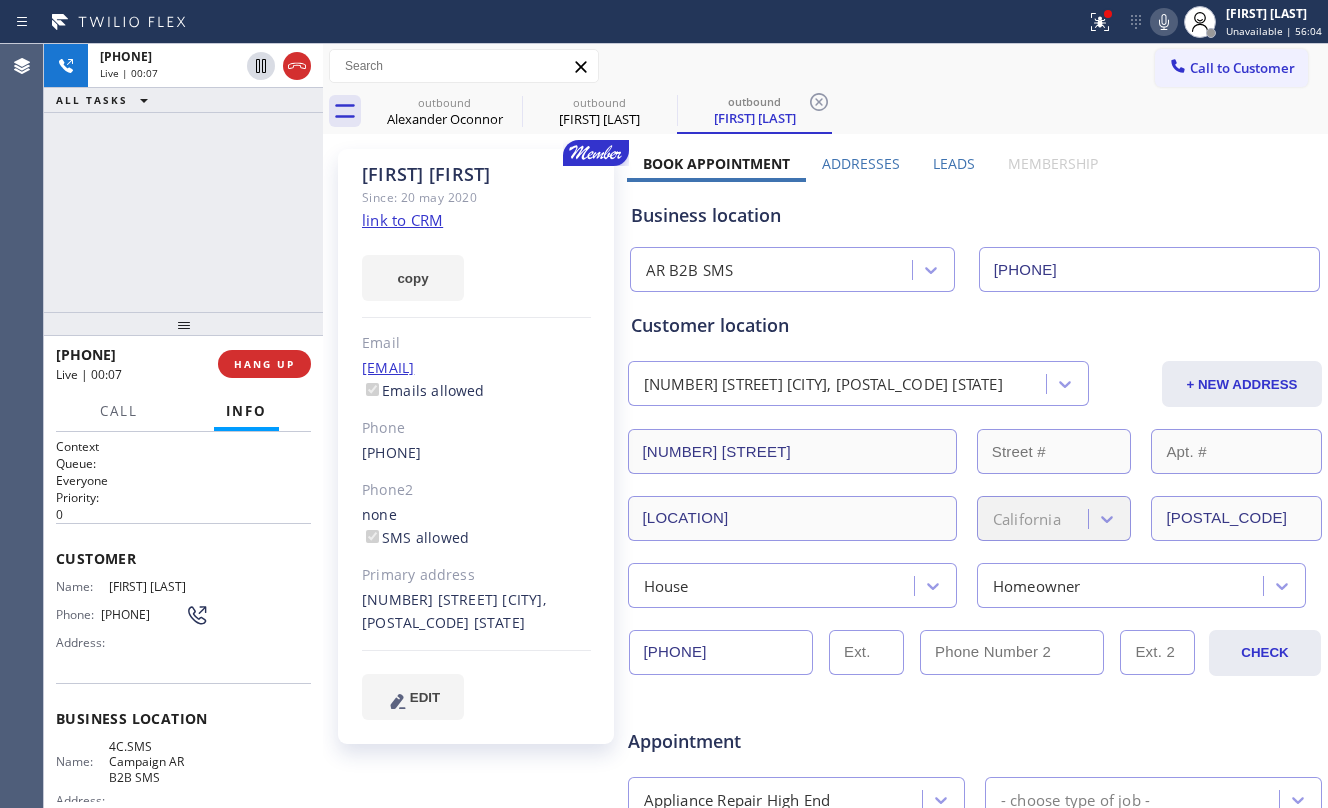 click on "+1[PHONE] Live | 00:07" at bounding box center (137, 364) 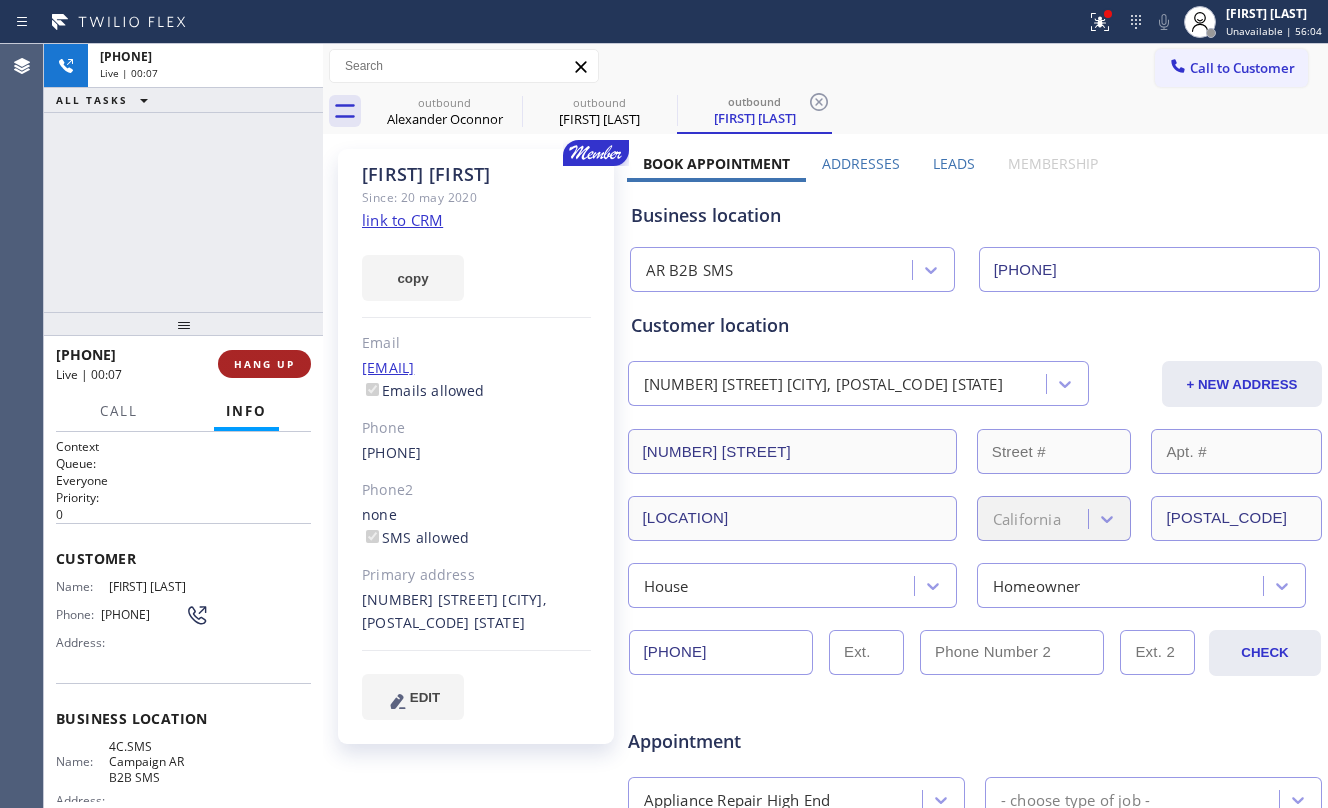 click on "HANG UP" at bounding box center (264, 364) 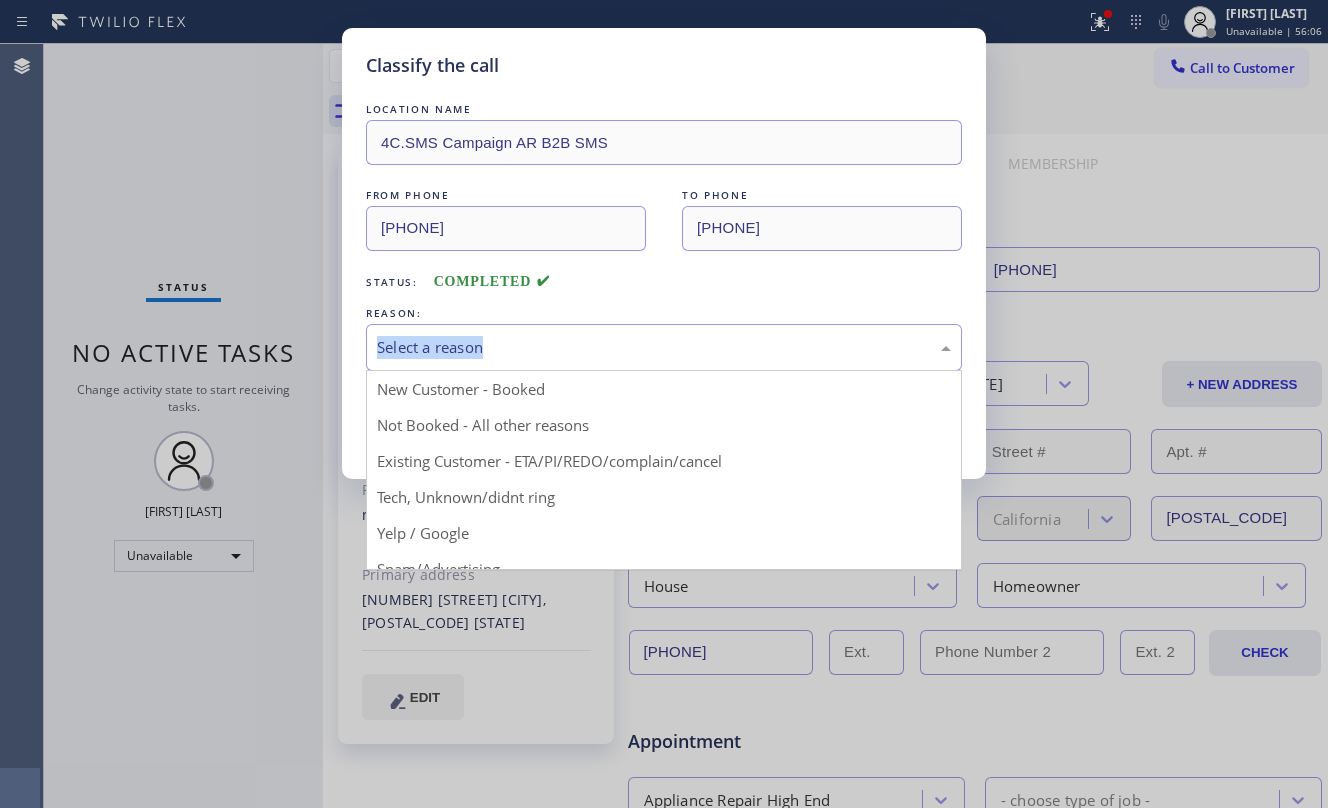 click on "Select a reason New Customer - Booked Not Booked - All other reasons Existing Customer - ETA/PI/REDO/complain/cancel Tech, Unknown/didnt ring Yelp / Google  Spam/Advertising Transferred HouseCallPro / HomeAdvisor / Other platforms  Test call" at bounding box center [664, 347] 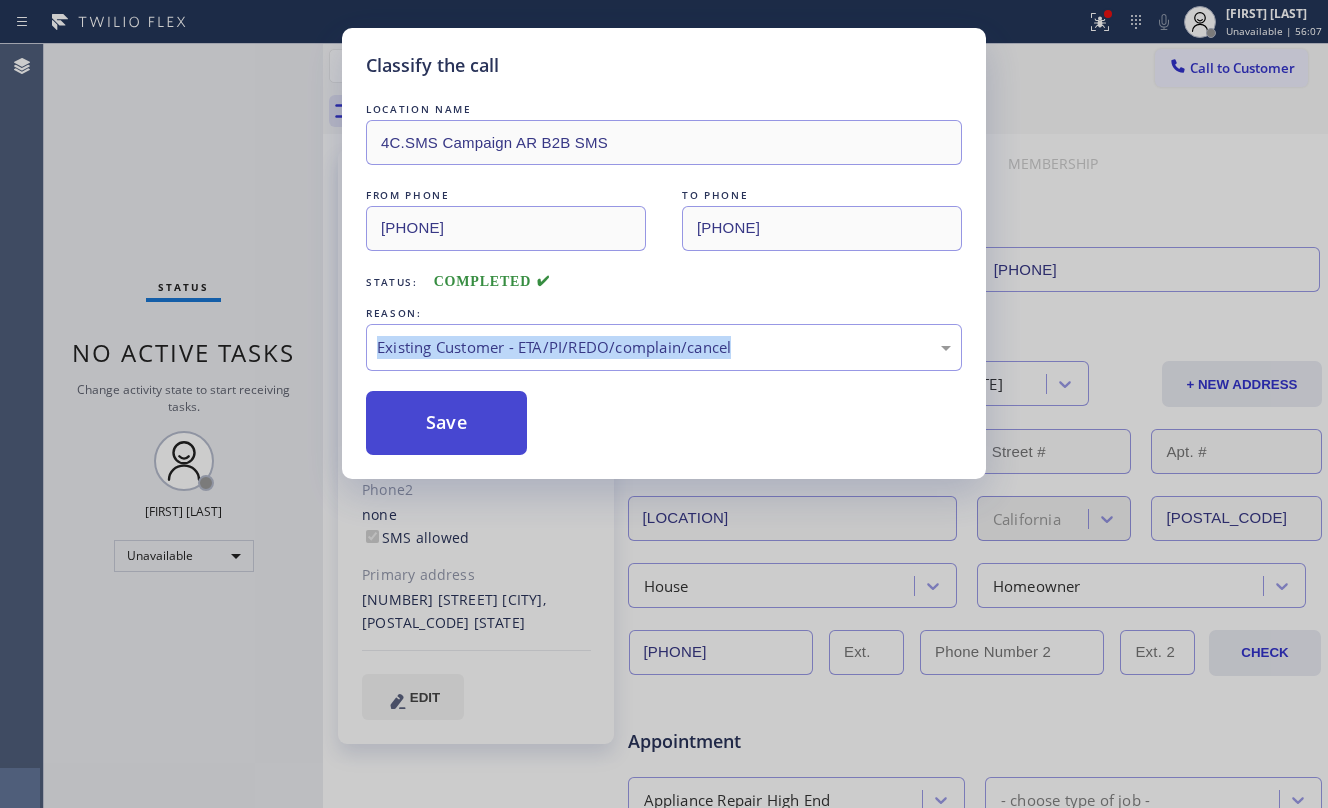 click on "Save" at bounding box center (446, 423) 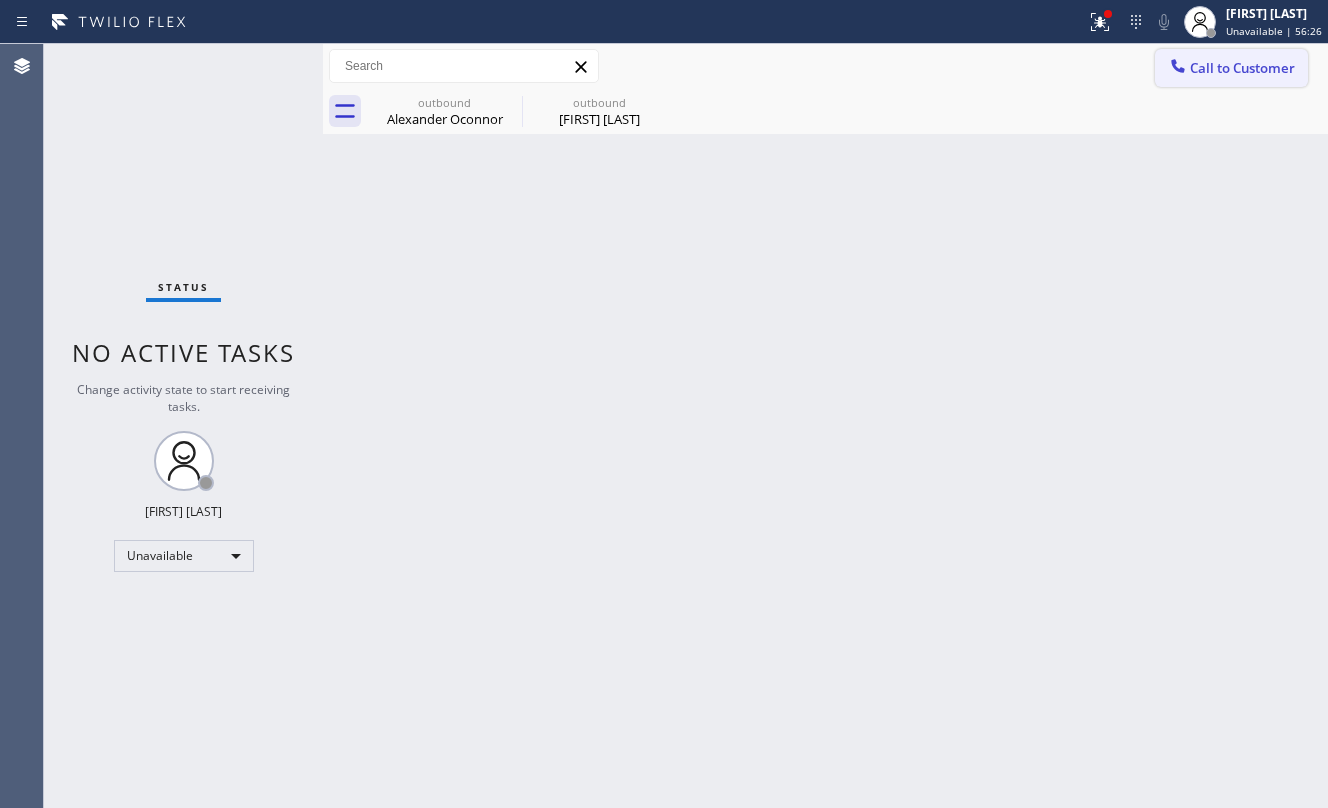 click on "Call to Customer" at bounding box center (1242, 68) 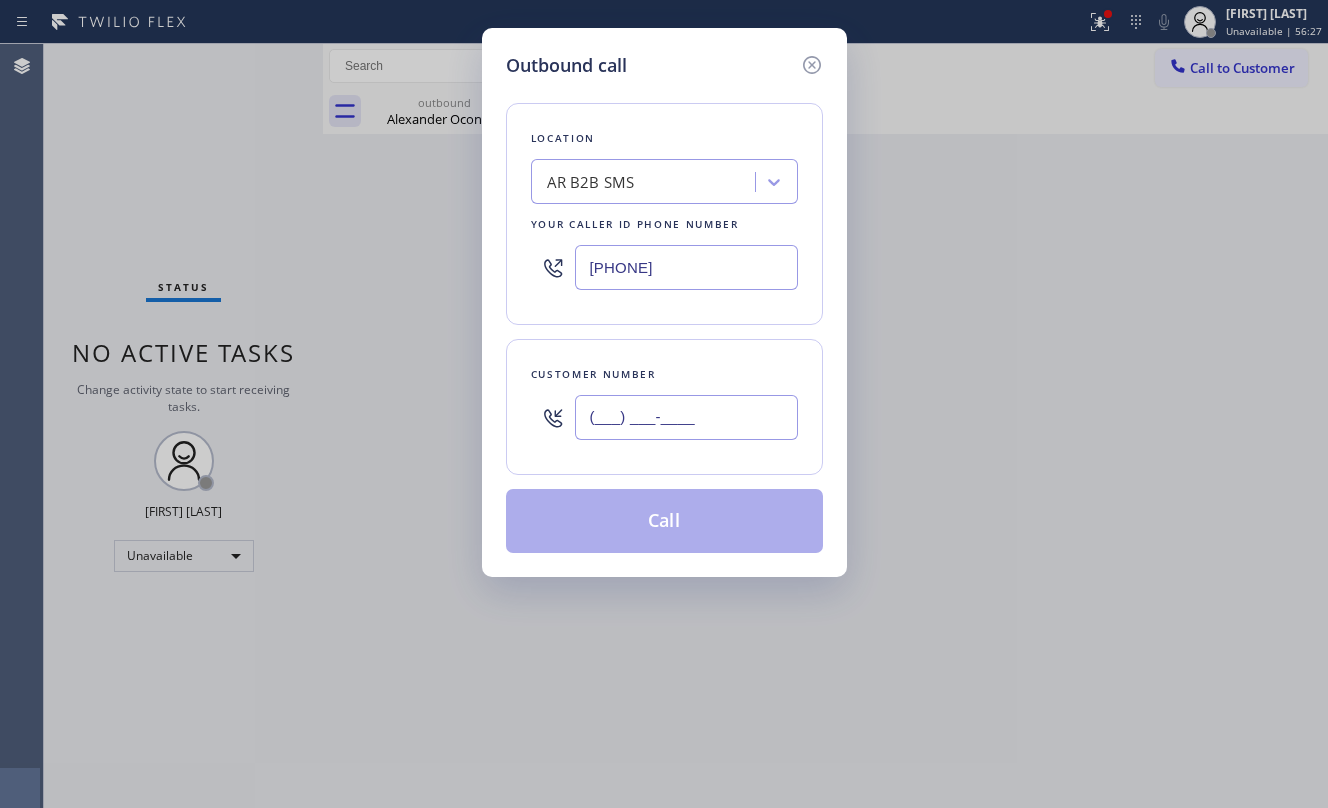 click on "(___) ___-____" at bounding box center (686, 417) 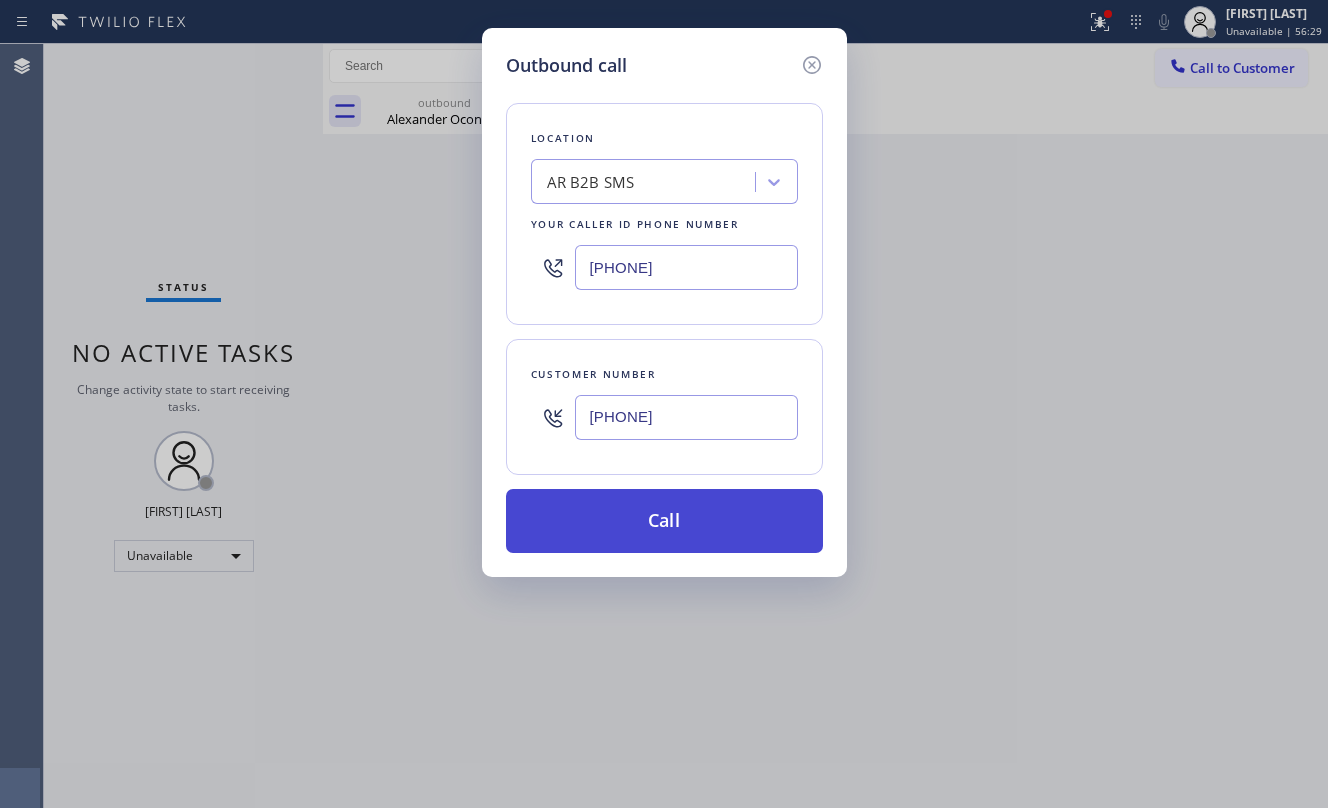 type on "[PHONE]" 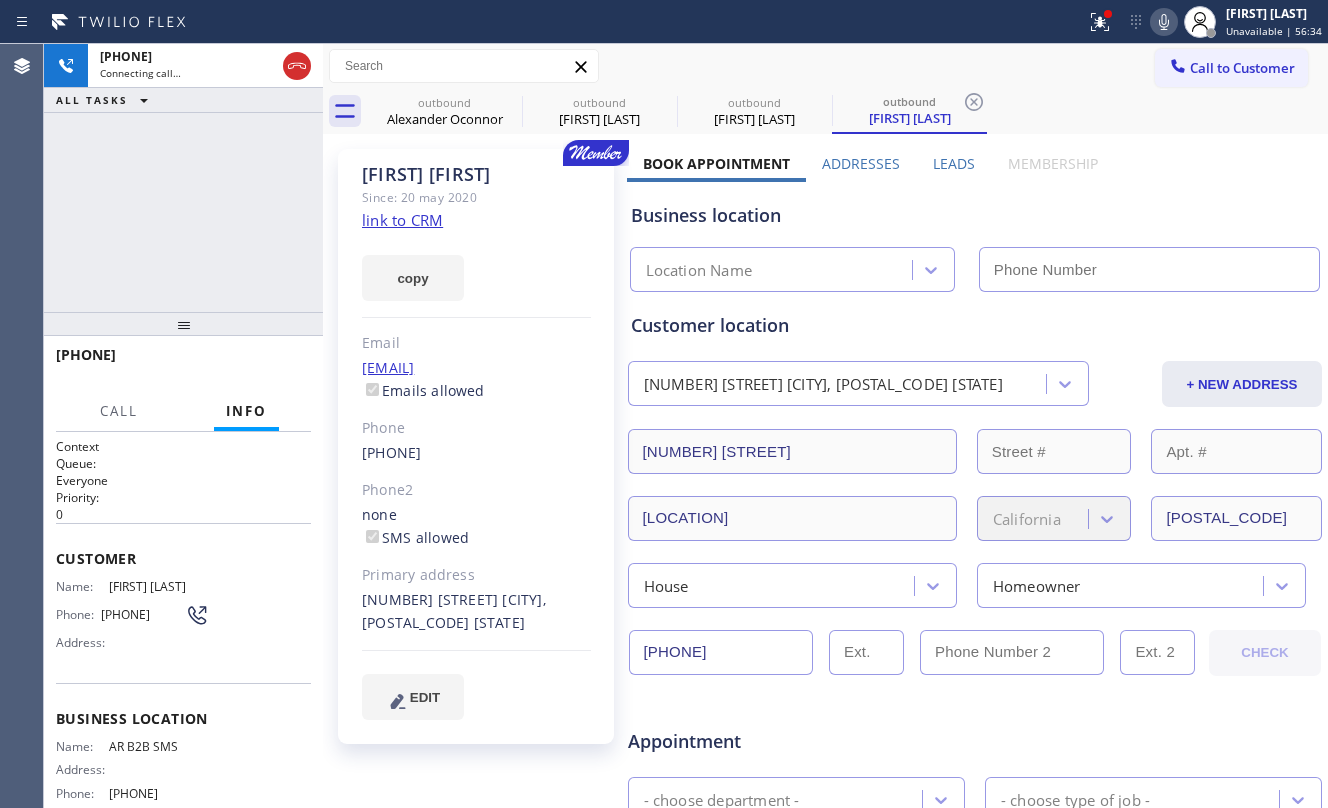 type on "[PHONE]" 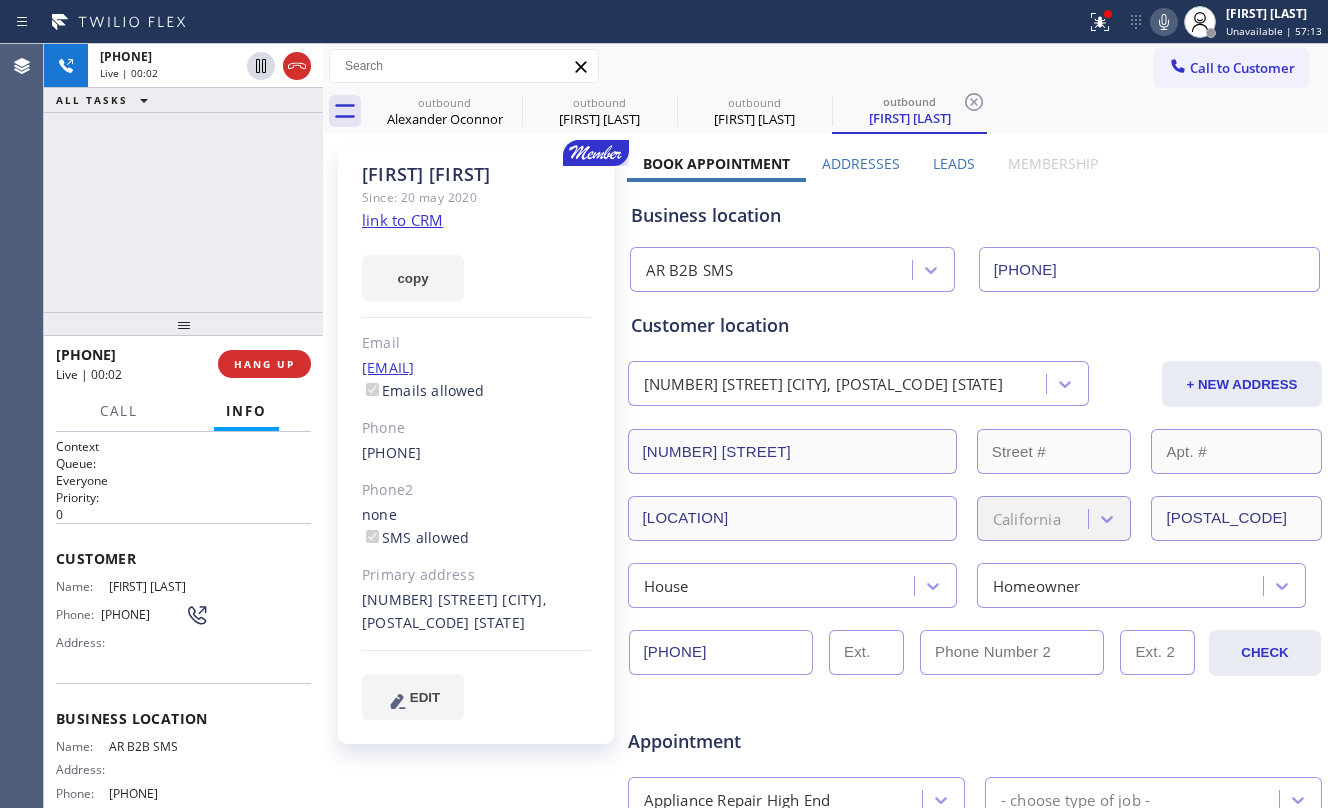 drag, startPoint x: 308, startPoint y: 290, endPoint x: 289, endPoint y: 316, distance: 32.202484 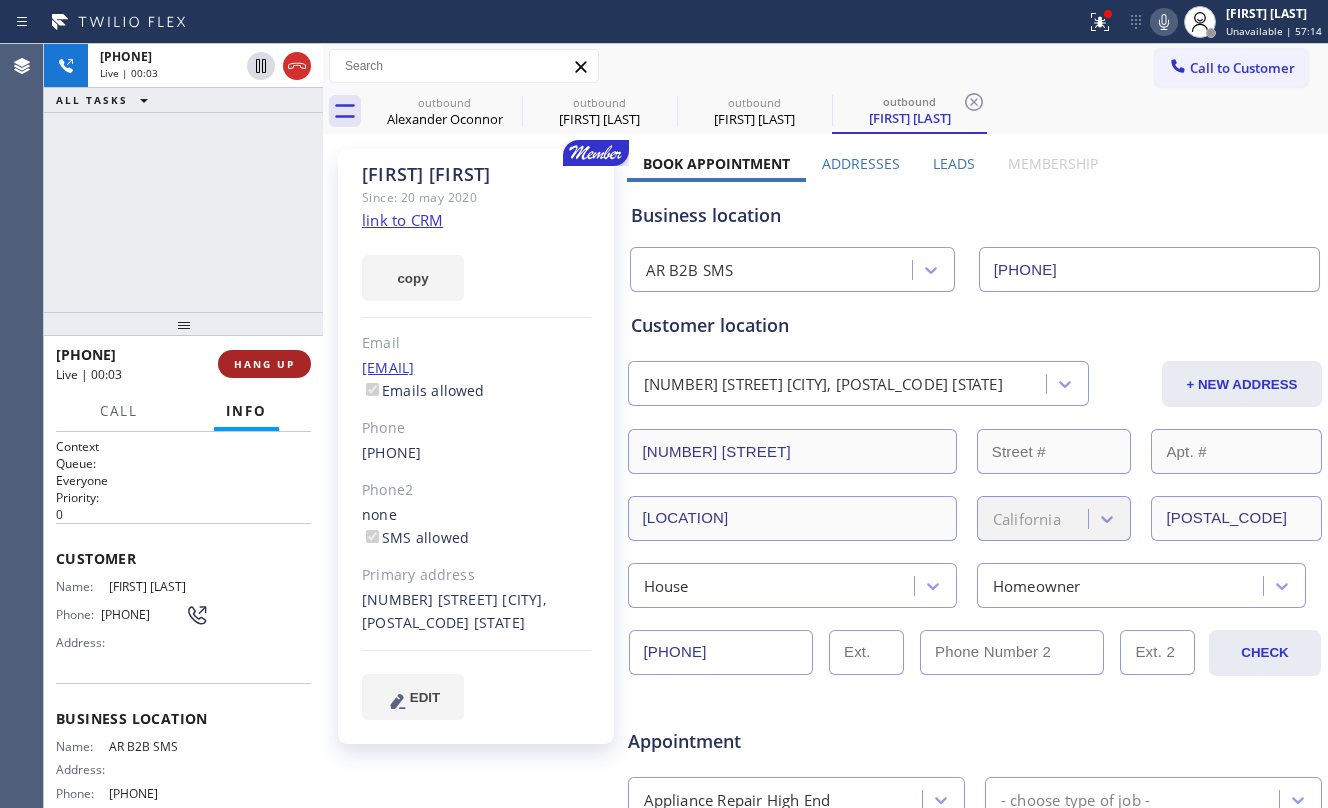 click on "HANG UP" at bounding box center [264, 364] 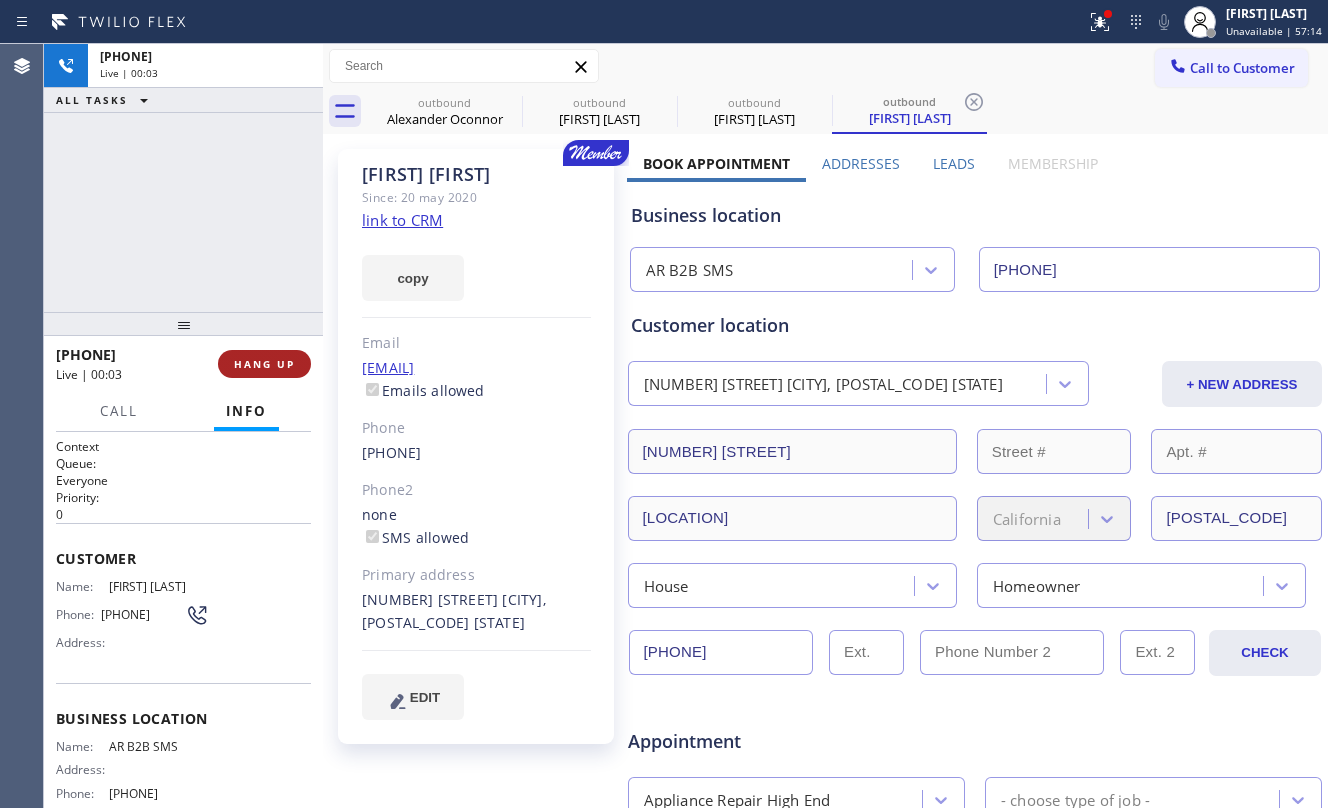 click on "HANG UP" at bounding box center (264, 364) 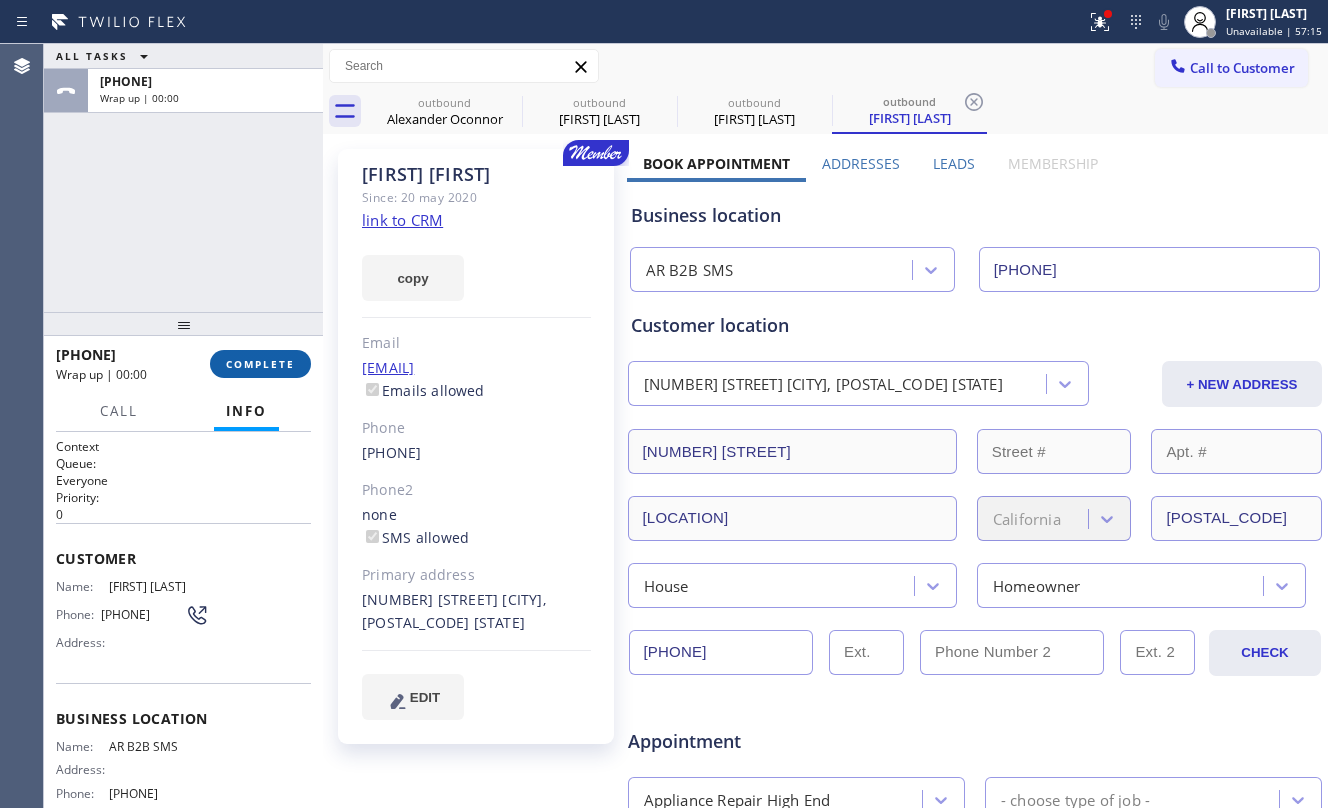 click on "COMPLETE" at bounding box center (260, 364) 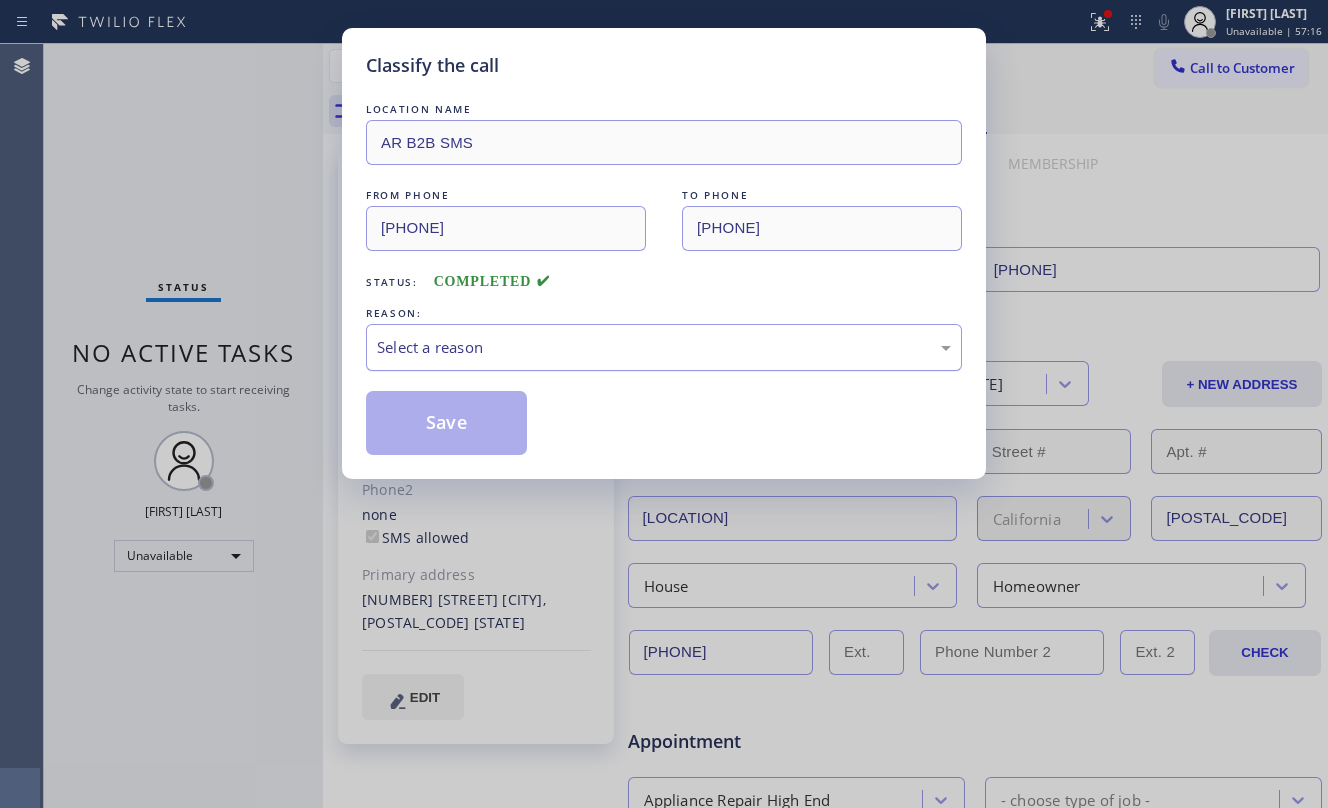 click on "Select a reason" at bounding box center (664, 347) 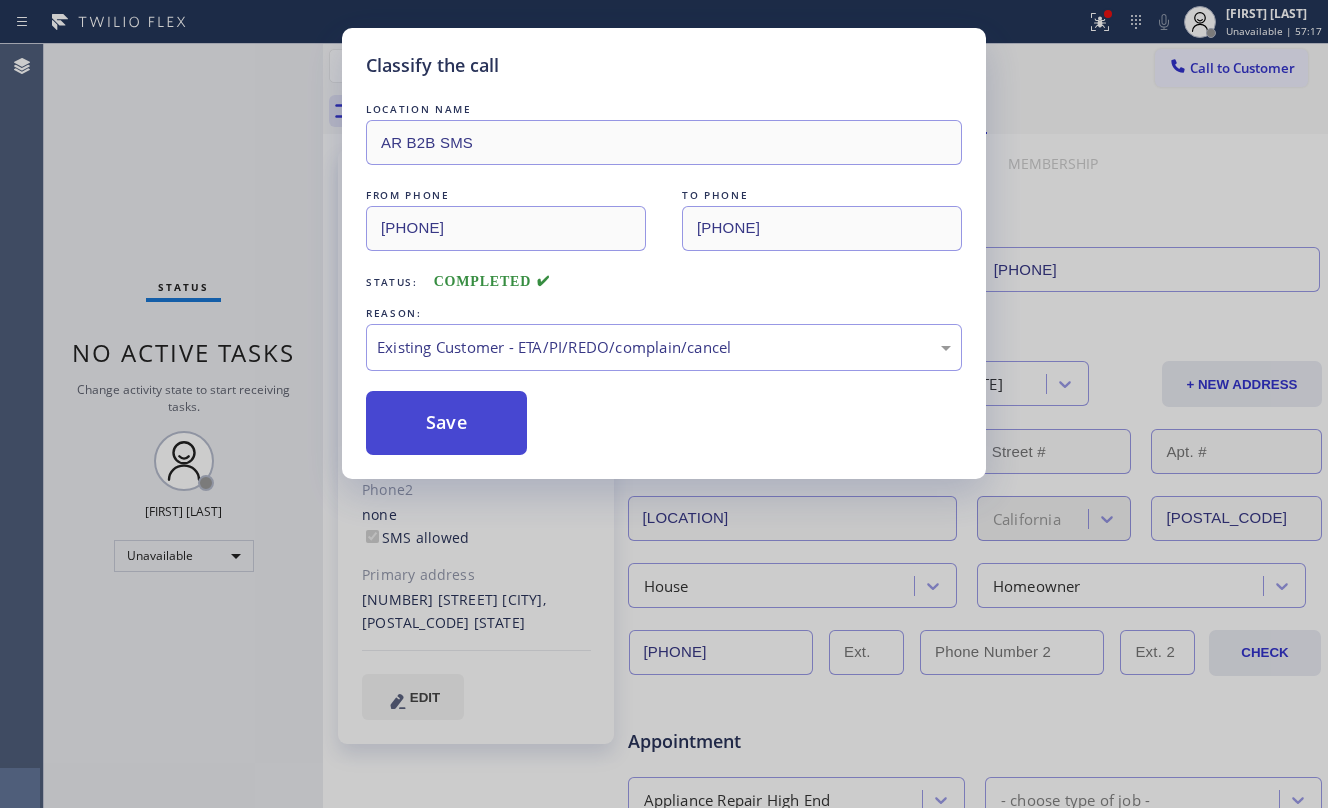 click on "Save" at bounding box center [446, 423] 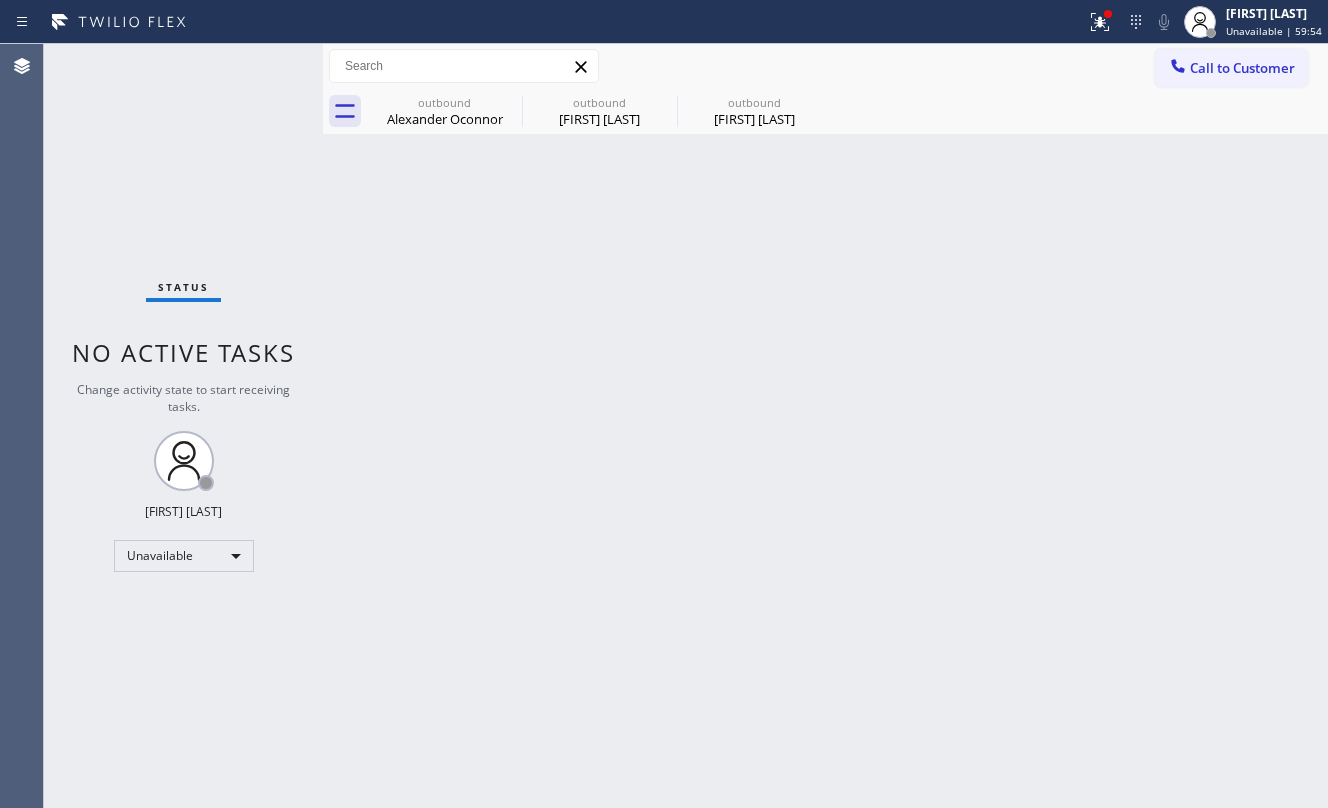 click on "Call to Customer" at bounding box center (1242, 68) 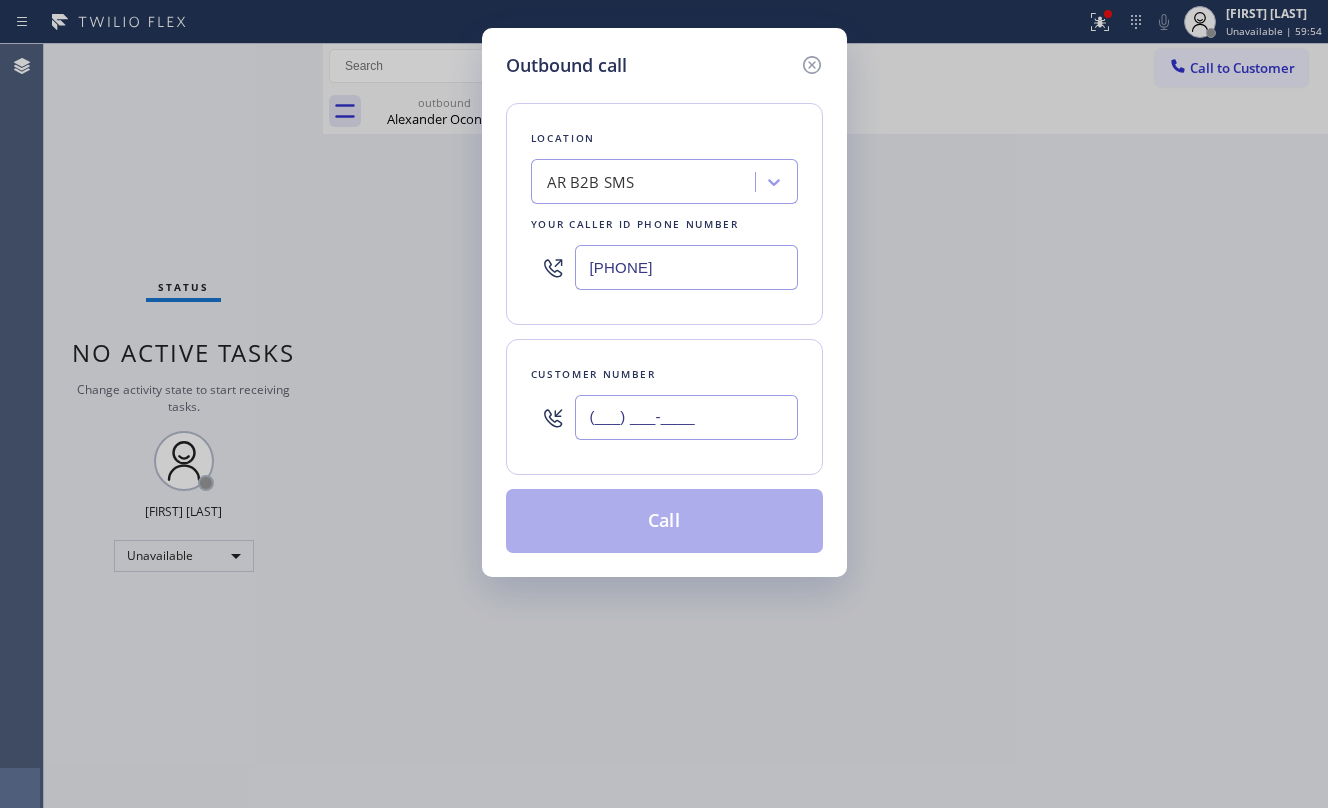 click on "(___) ___-____" at bounding box center (686, 417) 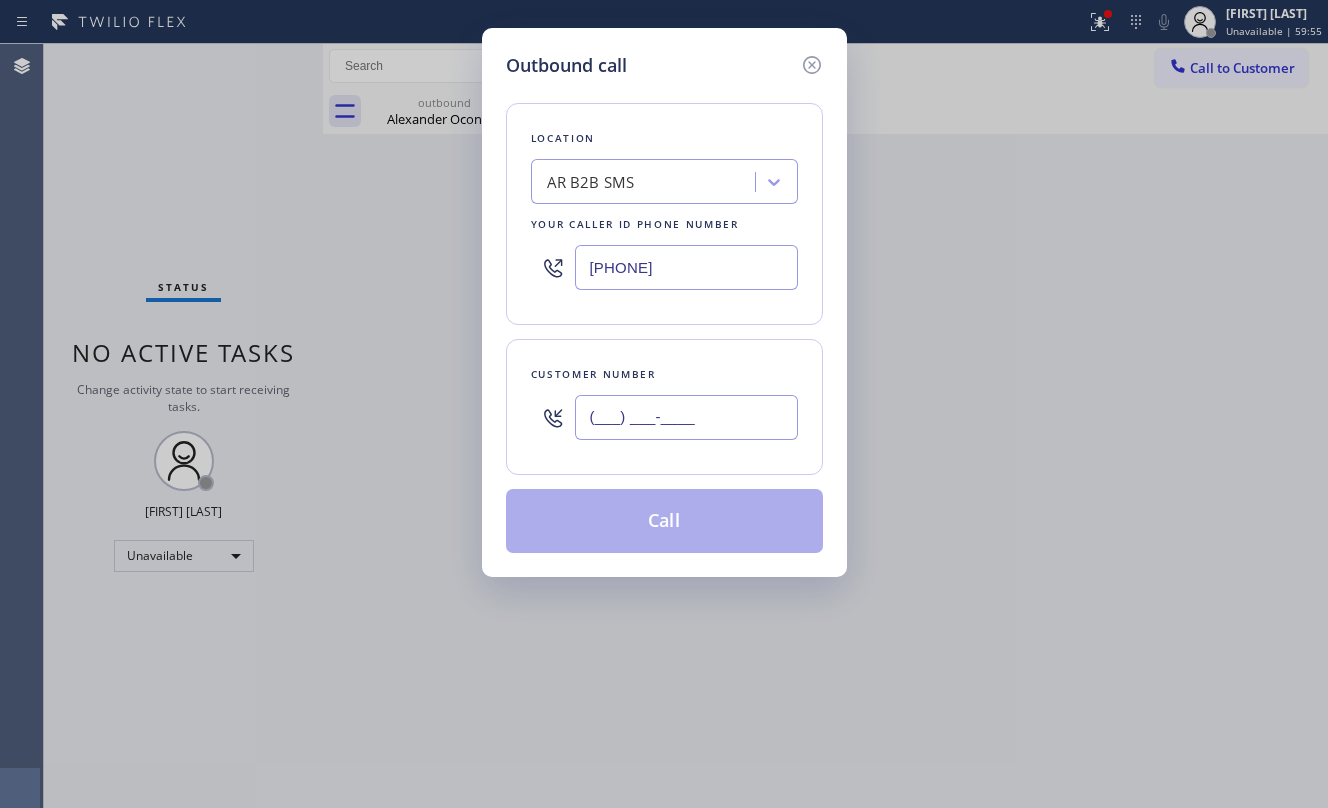 paste on "(555) [PHONE]" 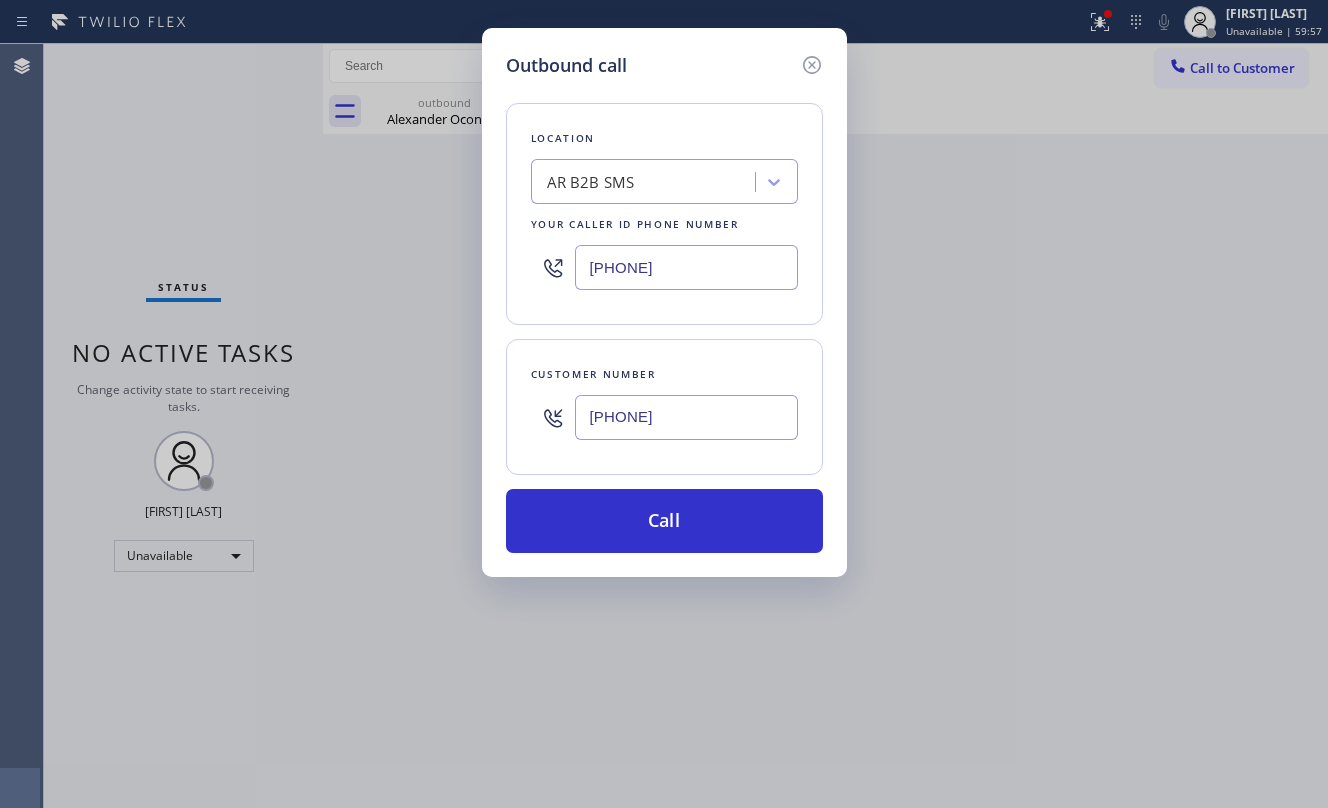 type on "[PHONE]" 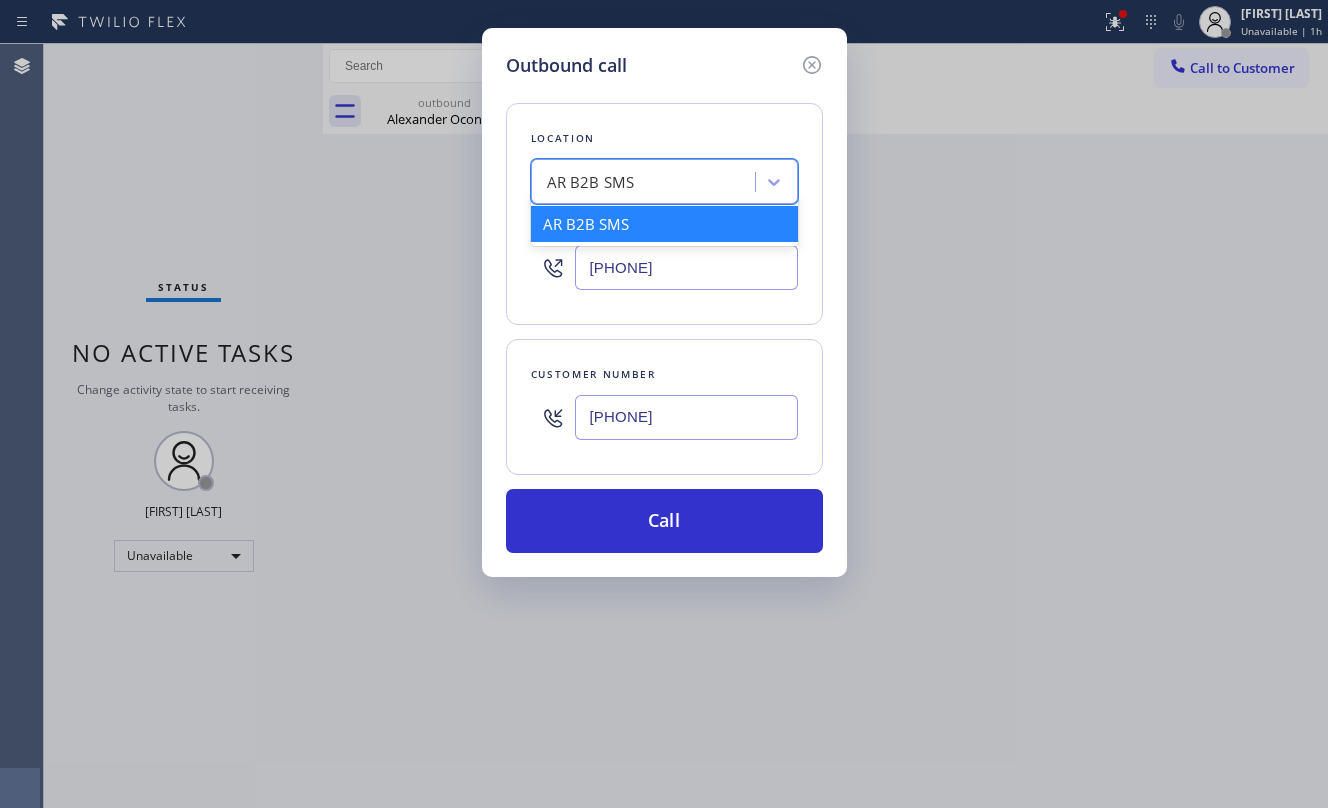 click on "AR B2B SMS" at bounding box center [646, 182] 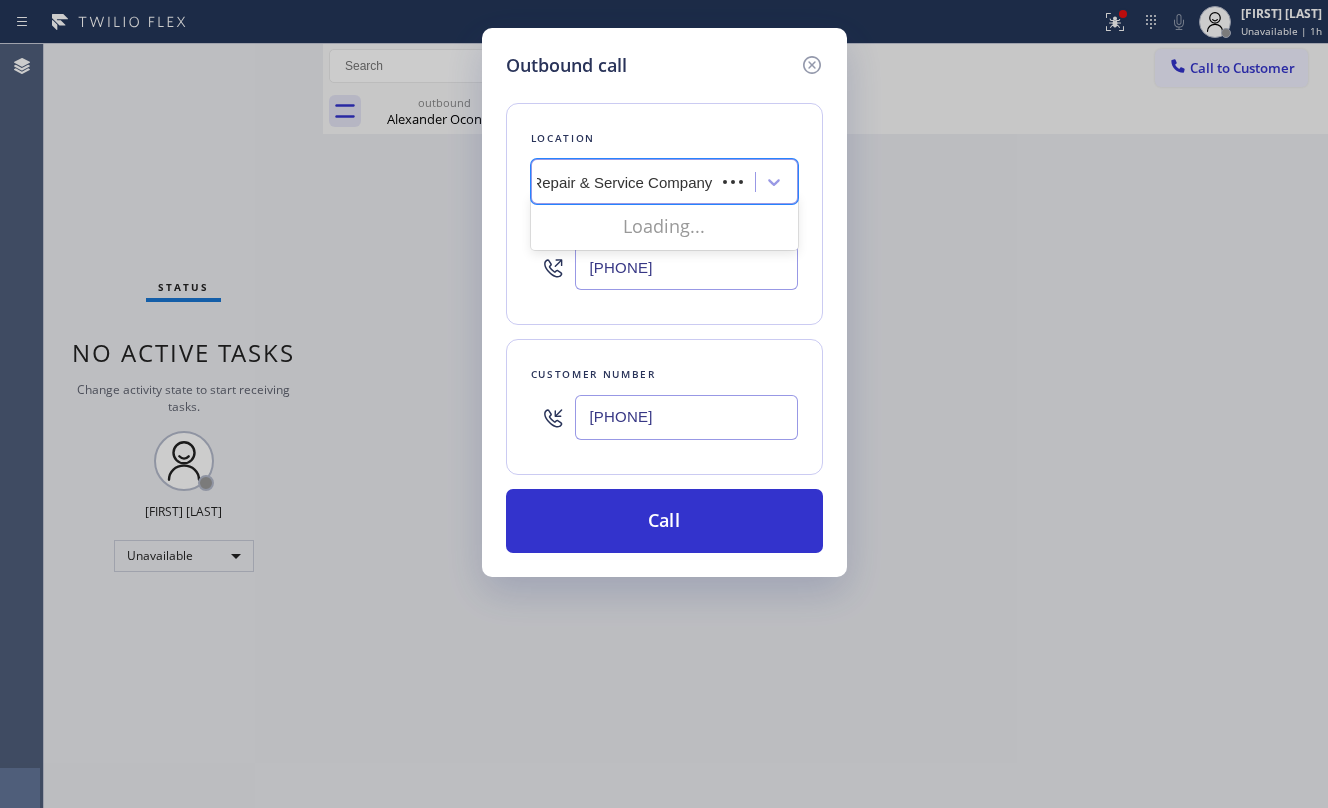 scroll, scrollTop: 0, scrollLeft: 65, axis: horizontal 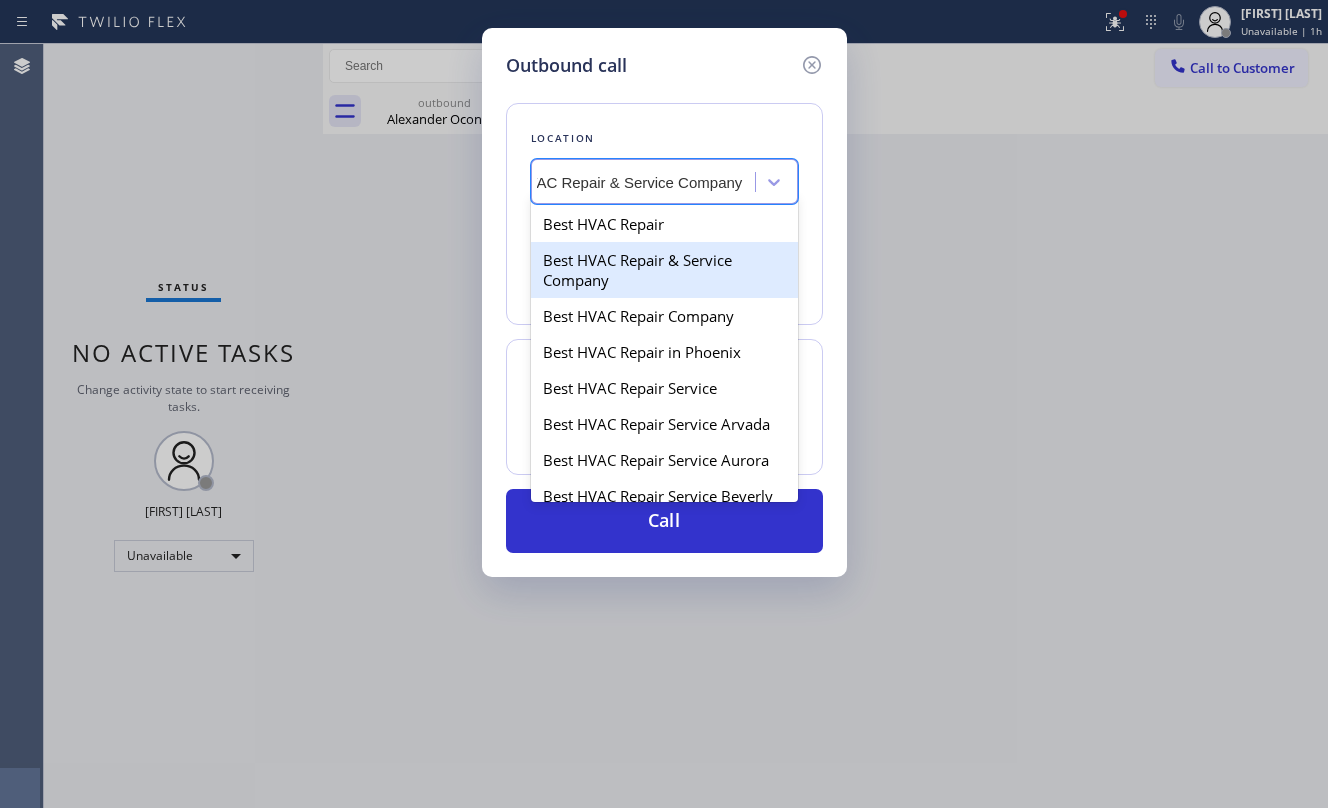click on "Best HVAC Repair & Service  Company" at bounding box center (664, 270) 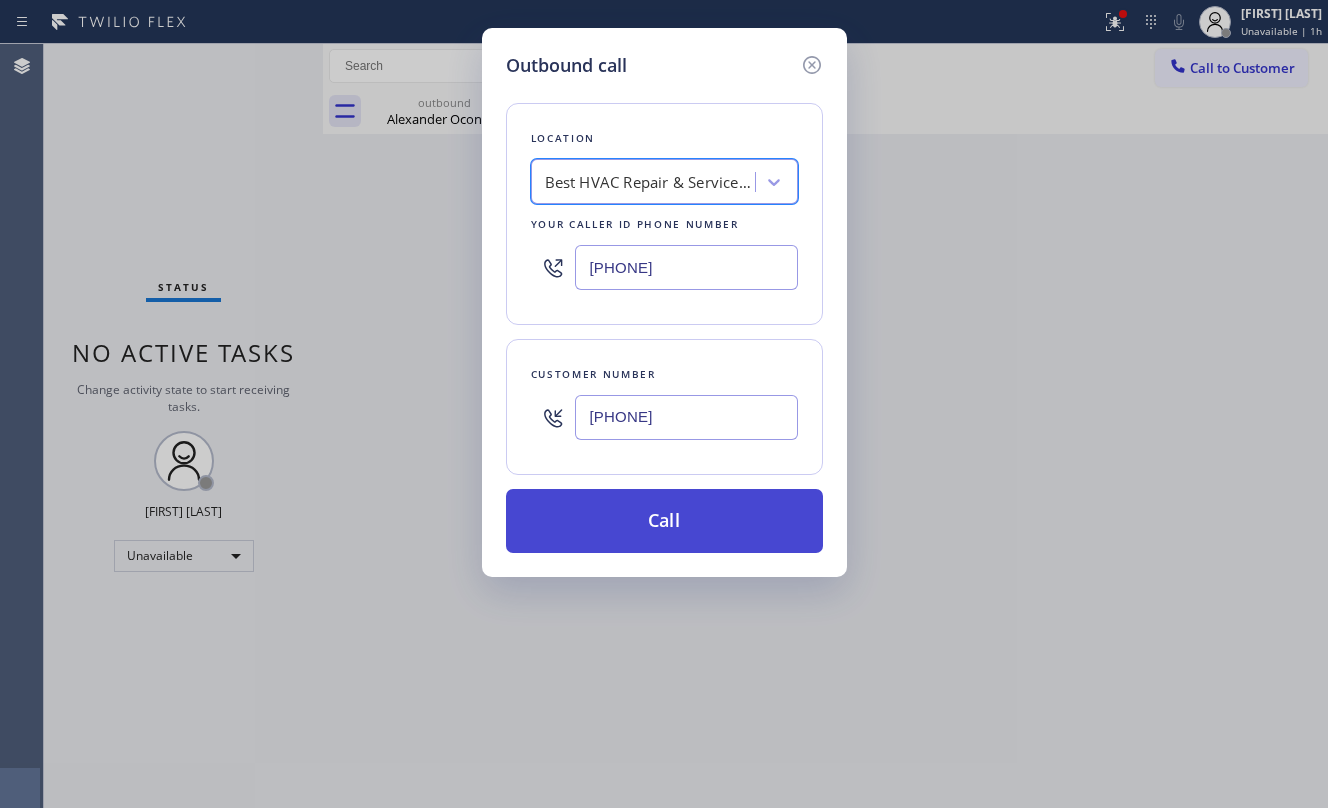 scroll, scrollTop: 0, scrollLeft: 1, axis: horizontal 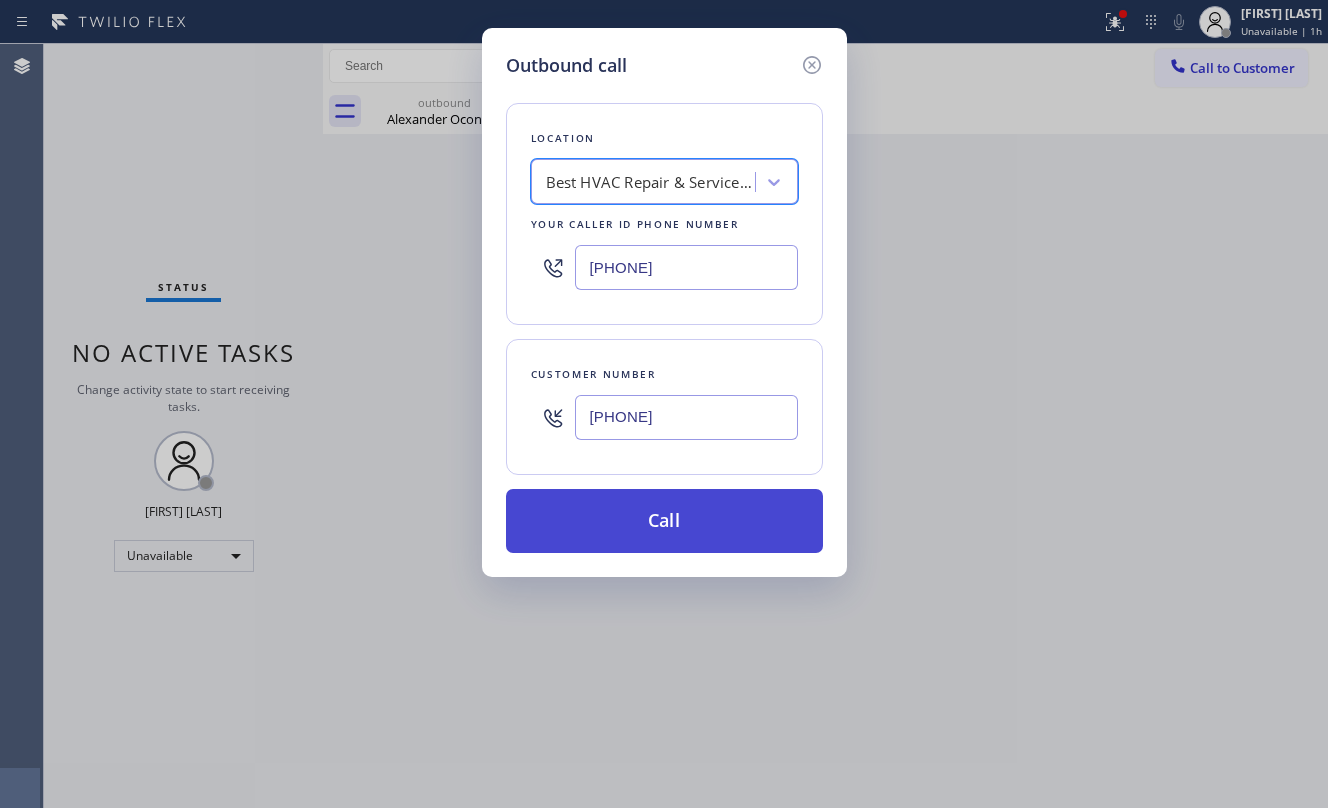 click on "Call" at bounding box center [664, 521] 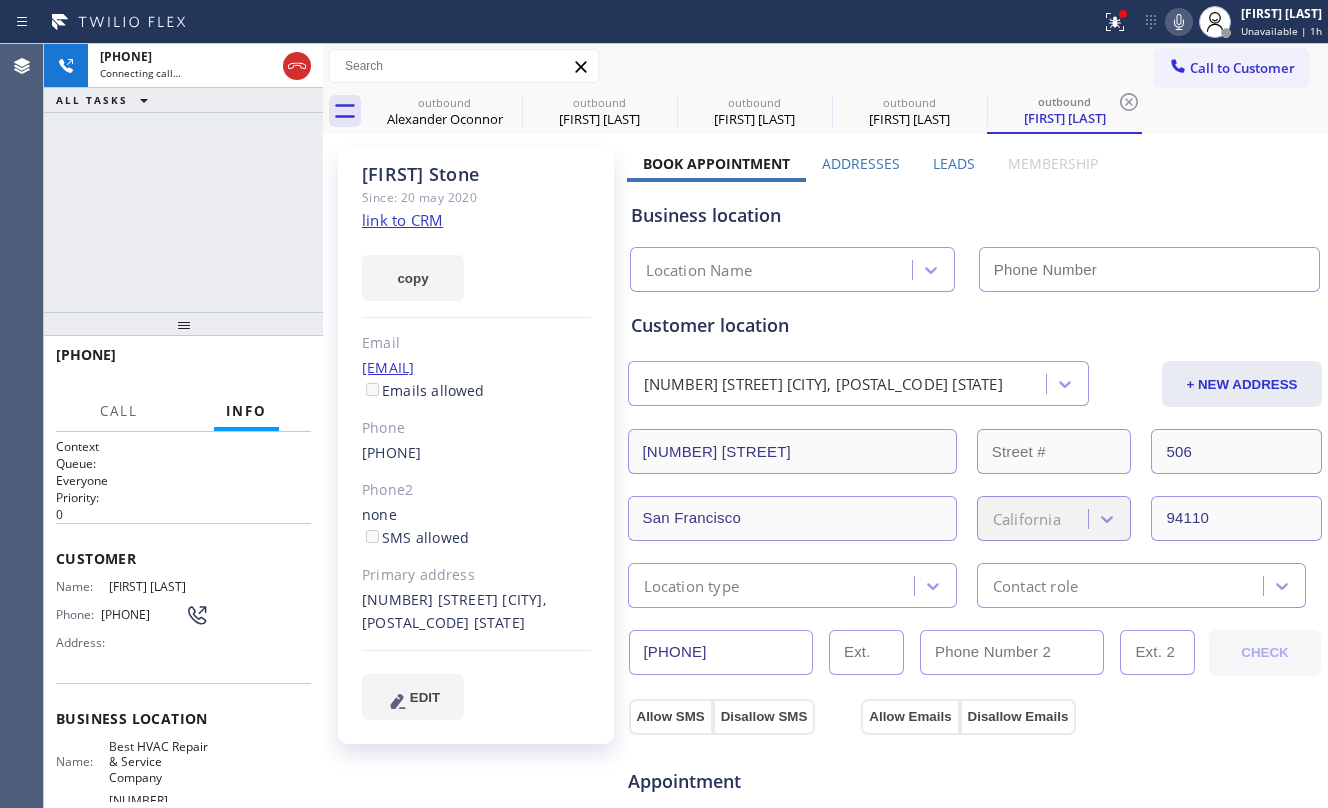 type on "[PHONE]" 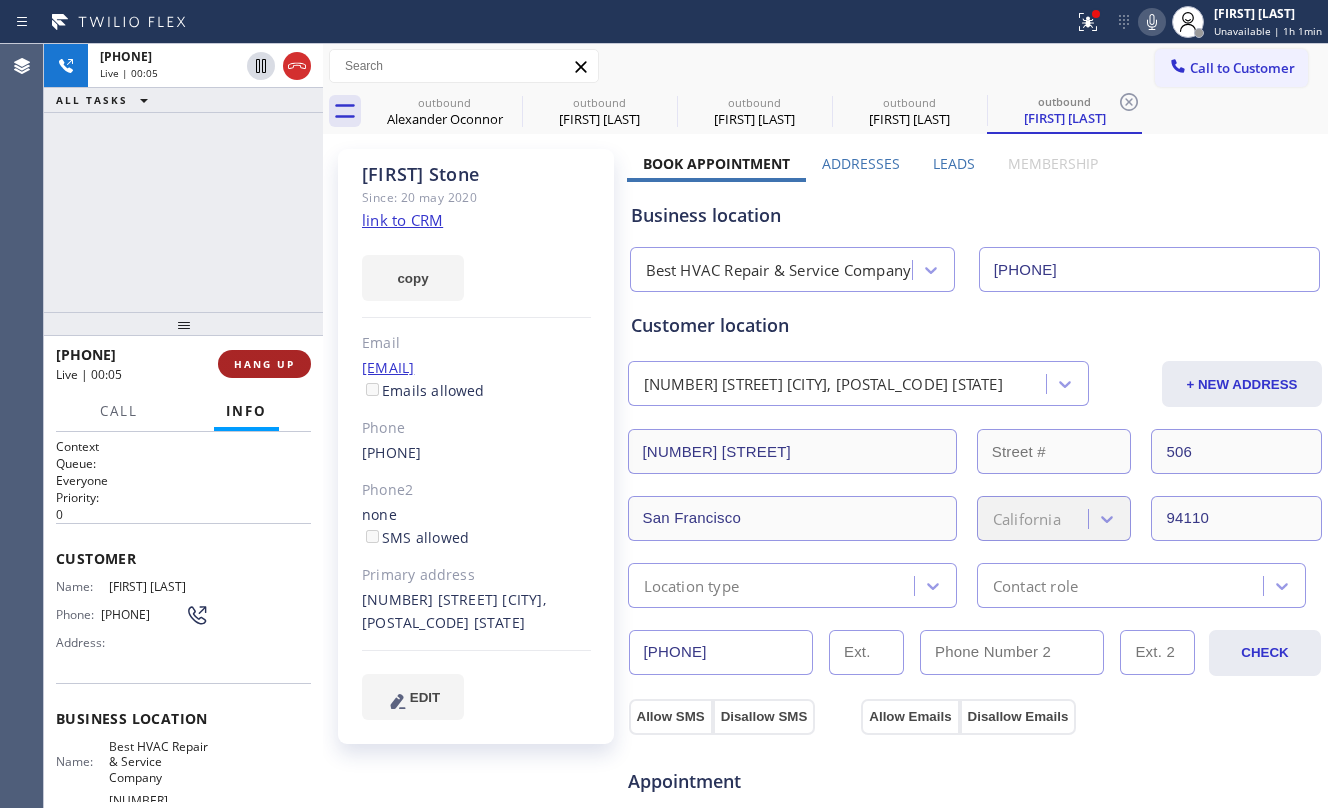 click on "HANG UP" at bounding box center [264, 364] 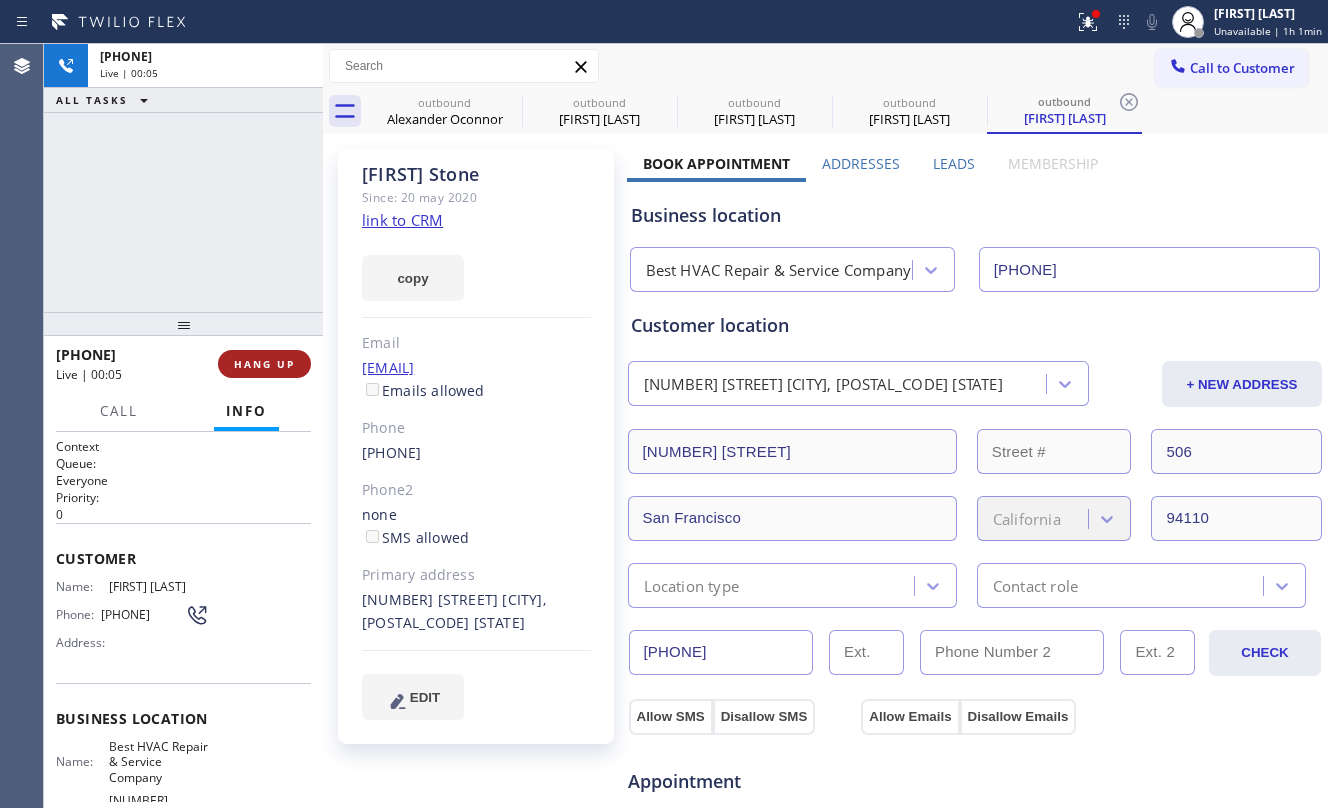 click on "HANG UP" at bounding box center (264, 364) 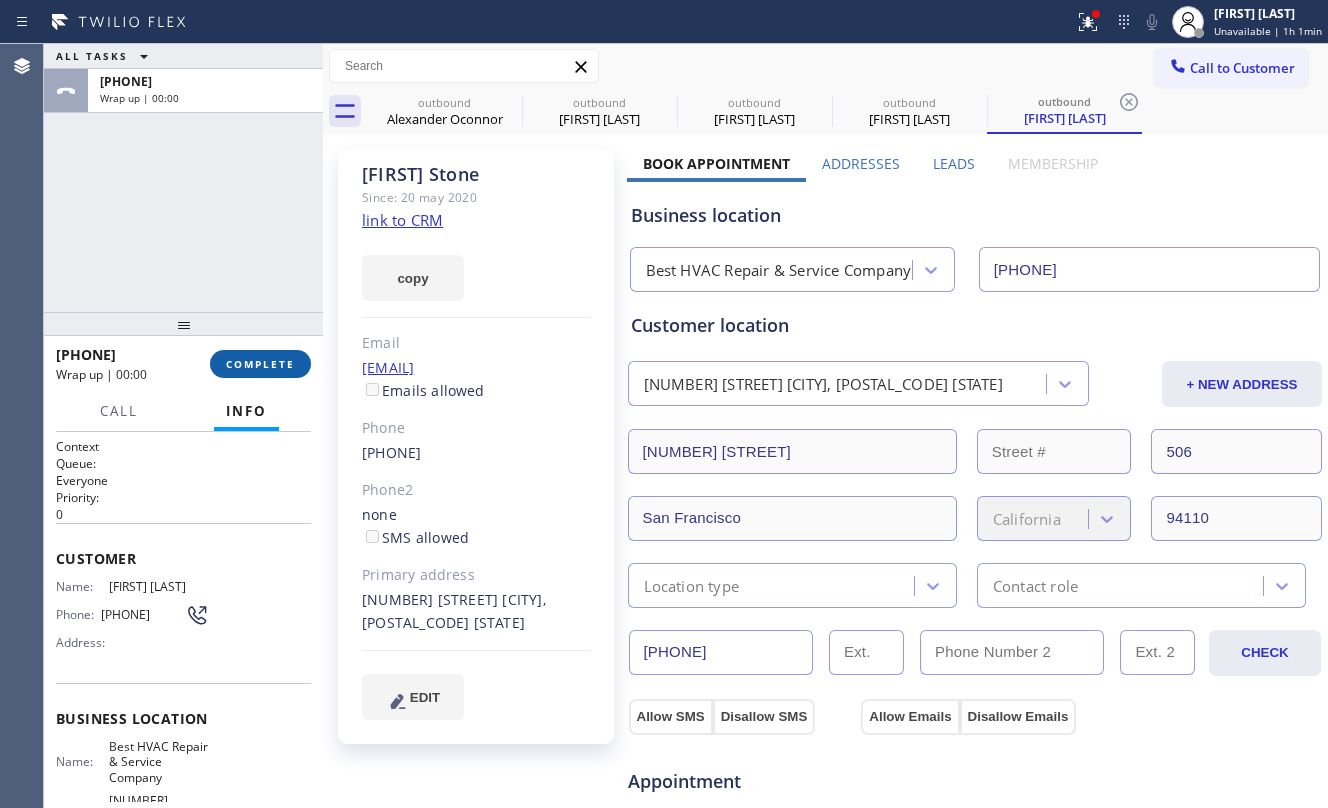 click on "COMPLETE" at bounding box center [260, 364] 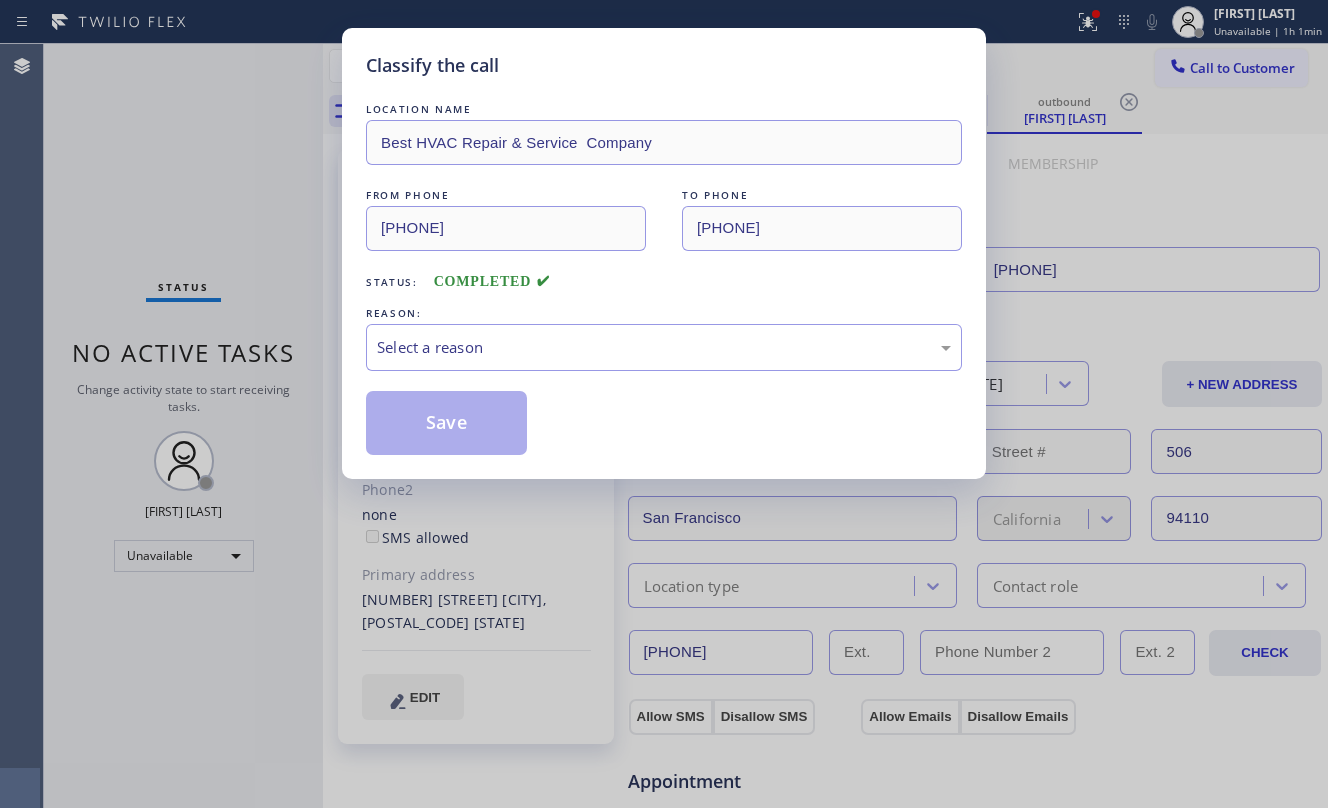 click on "Classify the call LOCATION NAME Best HVAC Repair & Service Company FROM PHONE [PHONE] TO PHONE [PHONE] Status: COMPLETED REASON: Select a reason Save" at bounding box center (664, 404) 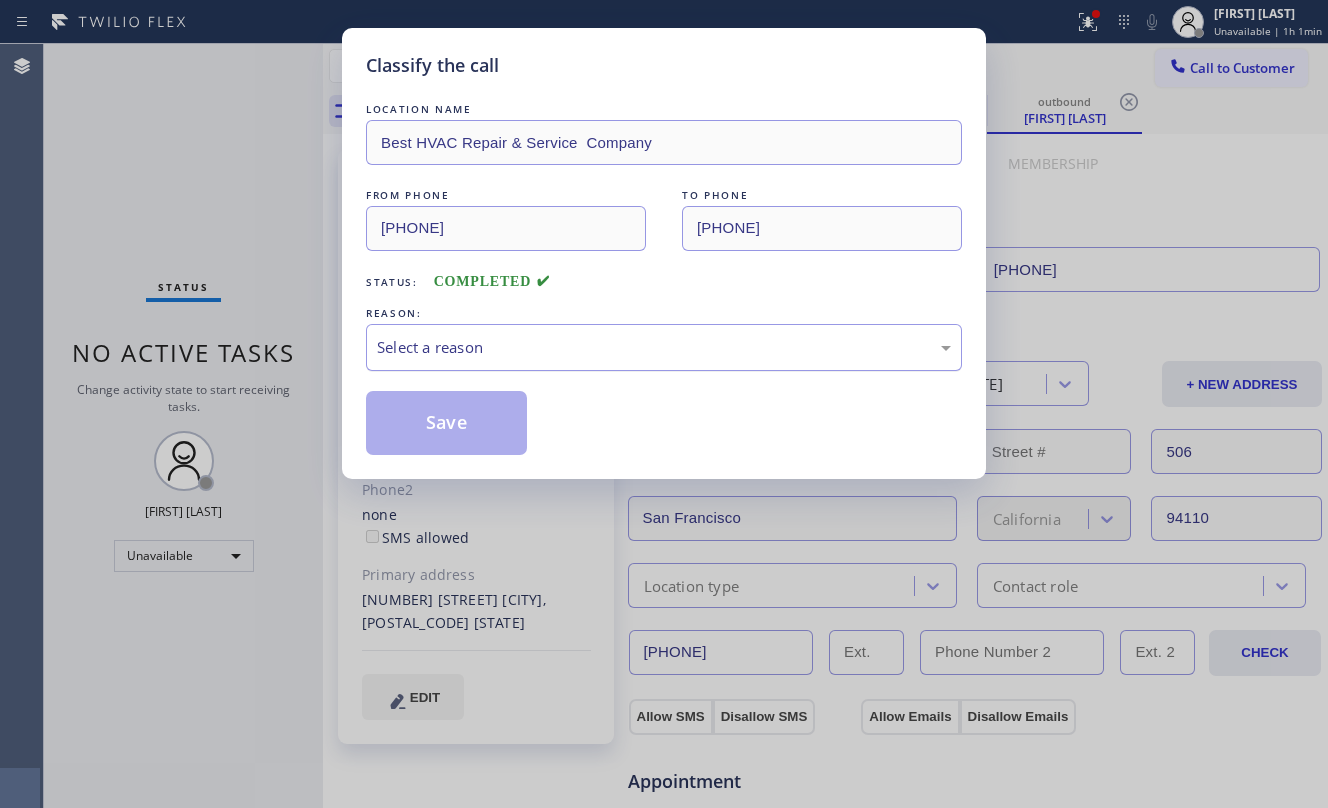 click on "Select a reason" at bounding box center [664, 347] 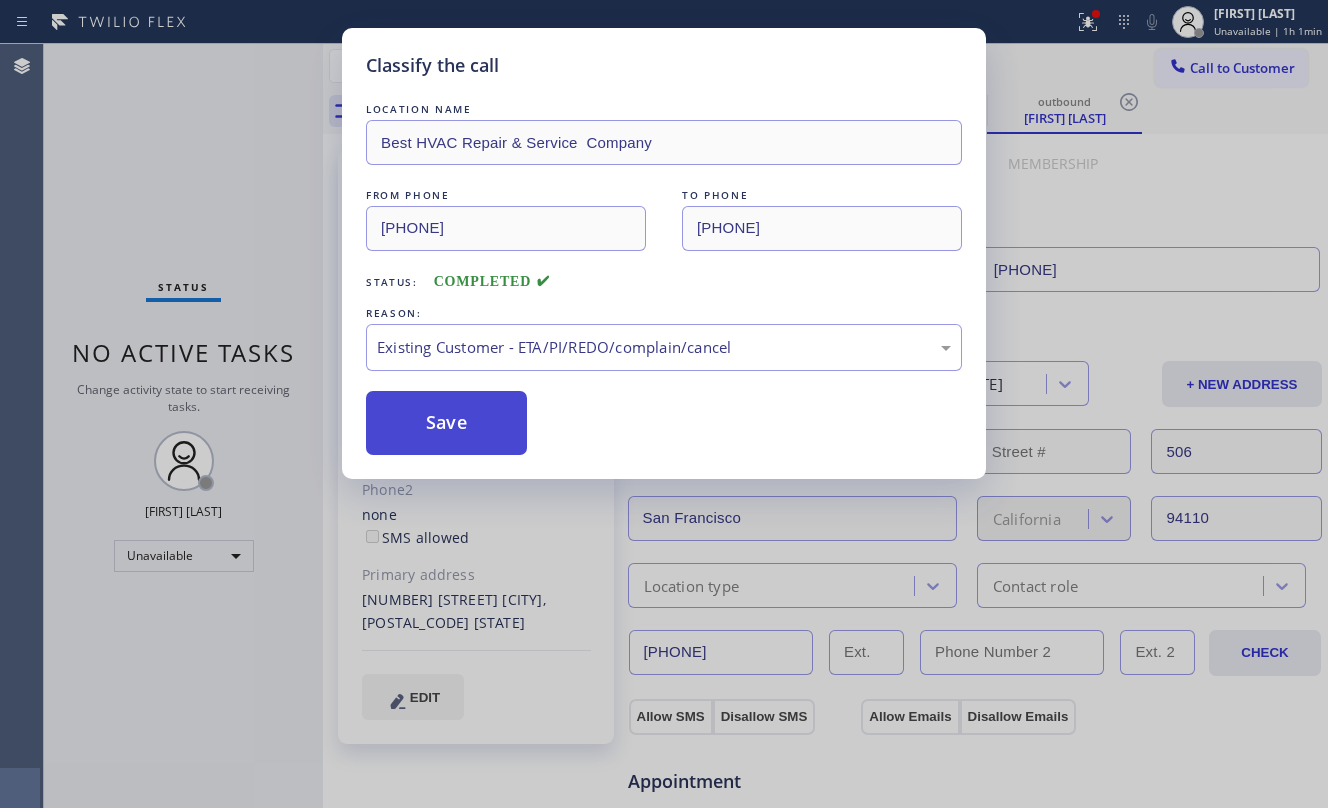 click on "Save" at bounding box center [446, 423] 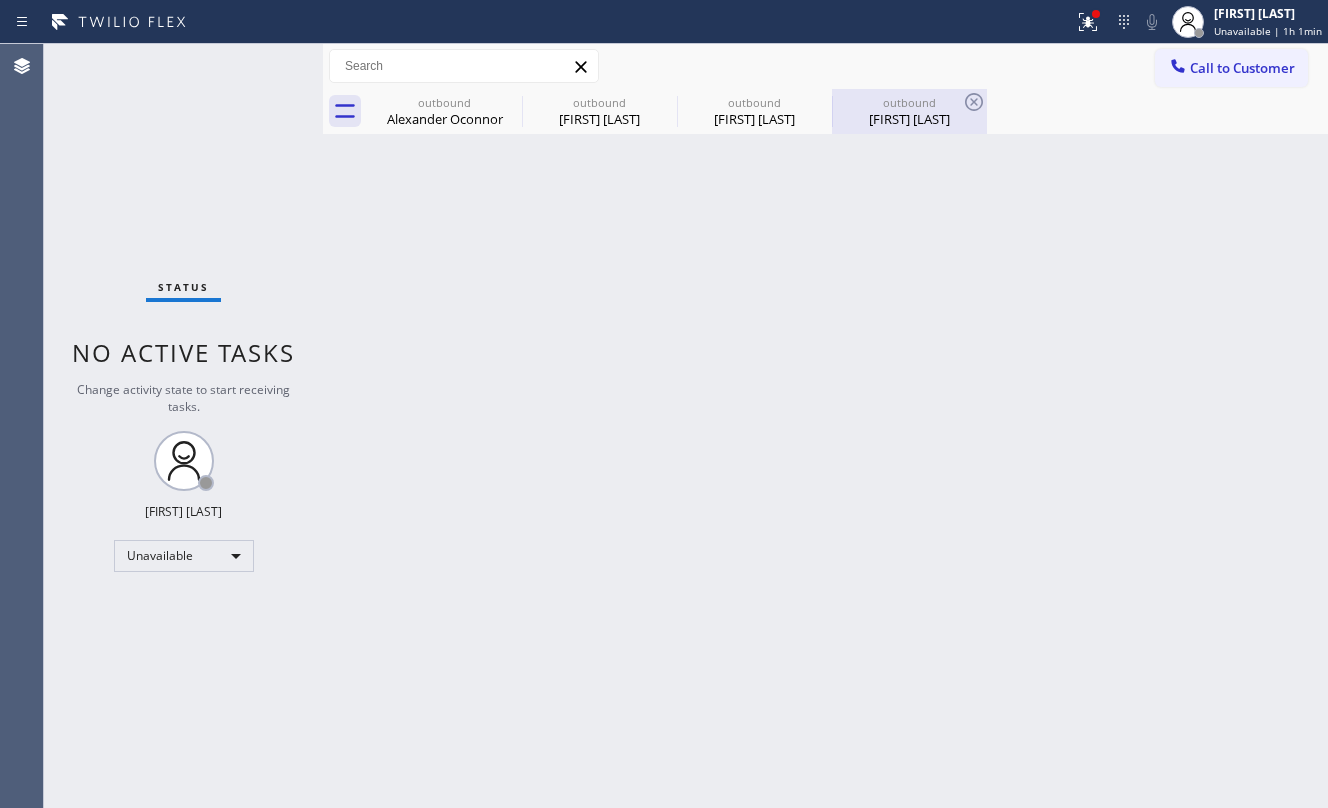 click on "[FIRST] [LAST]" at bounding box center (909, 119) 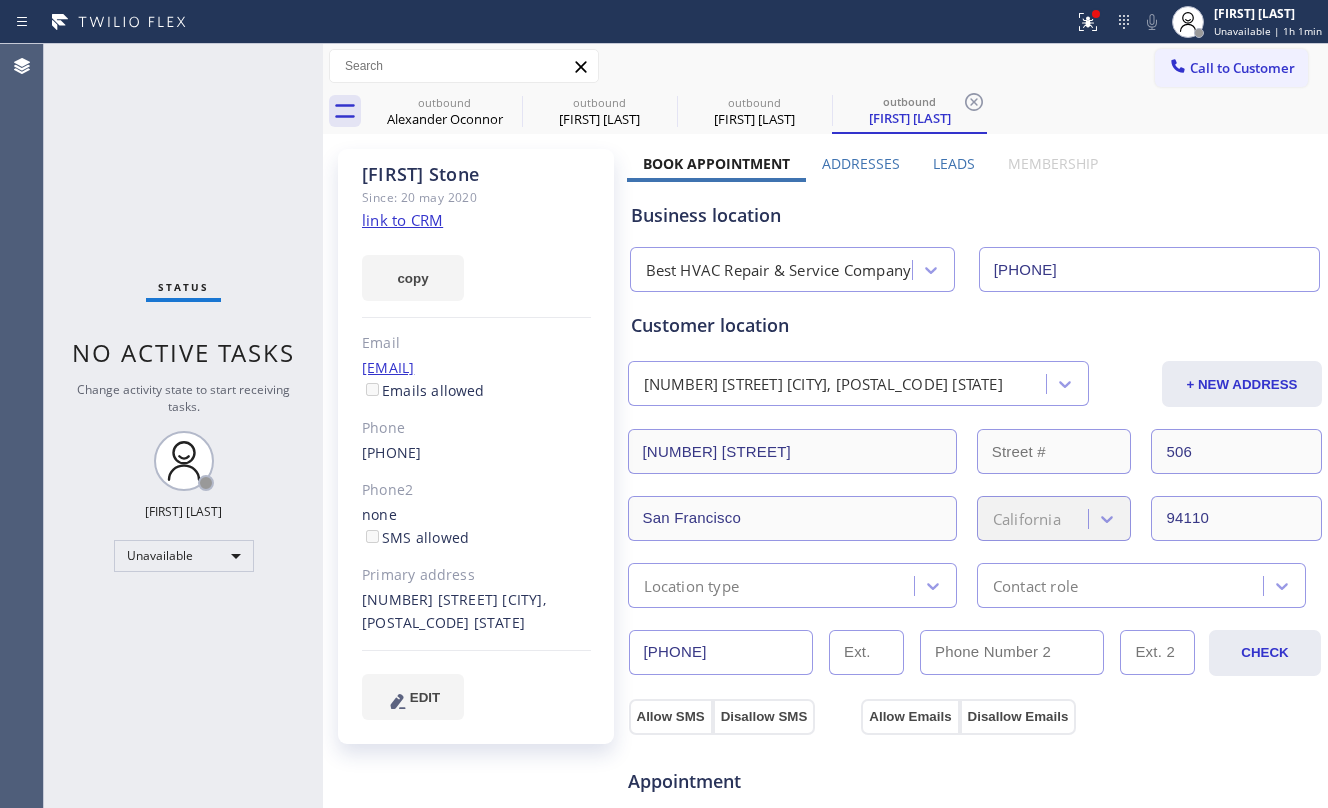 click on "[FIRST]   [LAST] Since: [DATE] link to CRM copy Email [EMAIL]  Emails allowed Phone (555) [PHONE] Phone2 none  SMS allowed Primary address [NUMBER] [STREET] [CITY], [POSTAL CODE] [STATE] EDIT" at bounding box center [476, 446] 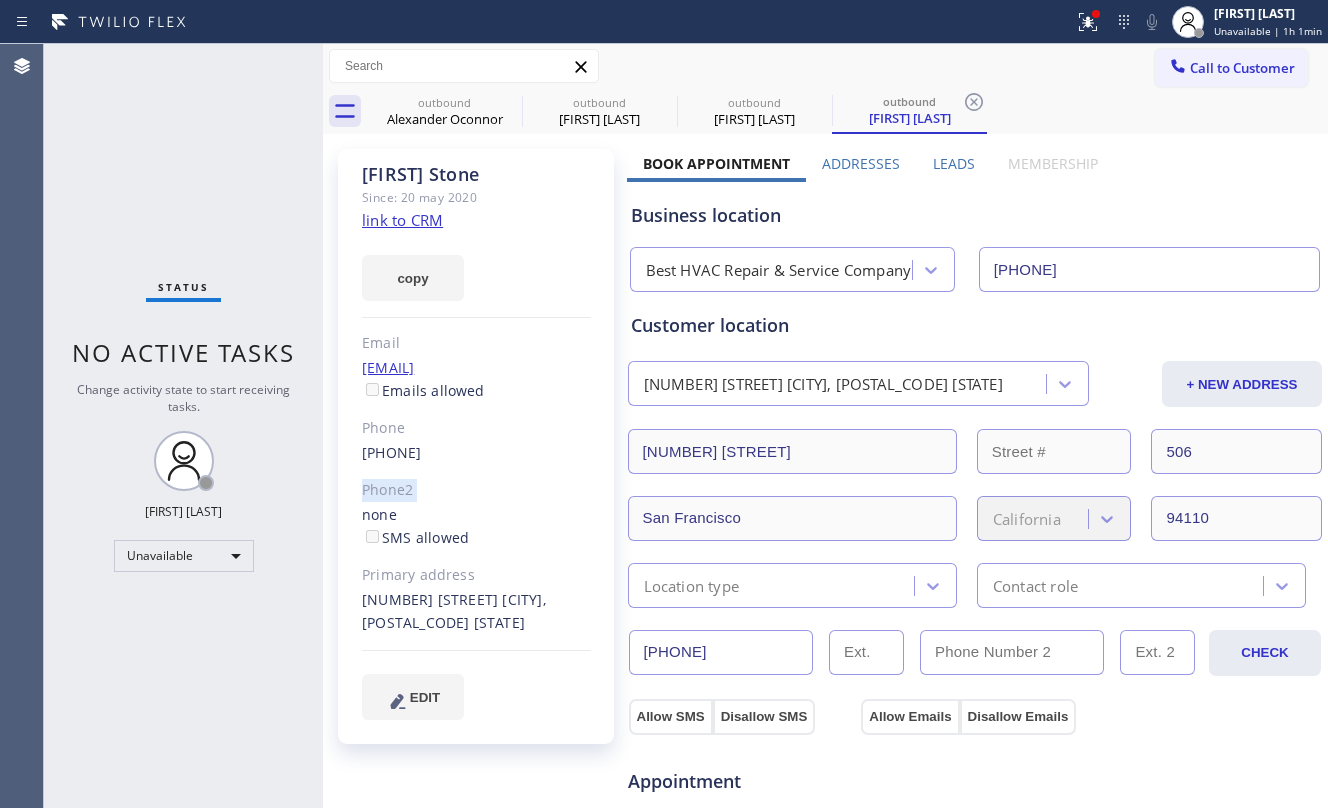 click on "[FIRST]   [LAST] Since: [DATE] link to CRM copy Email [EMAIL]  Emails allowed Phone (555) [PHONE] Phone2 none  SMS allowed Primary address [NUMBER] [STREET] [CITY], [POSTAL CODE] [STATE] EDIT" at bounding box center [476, 446] 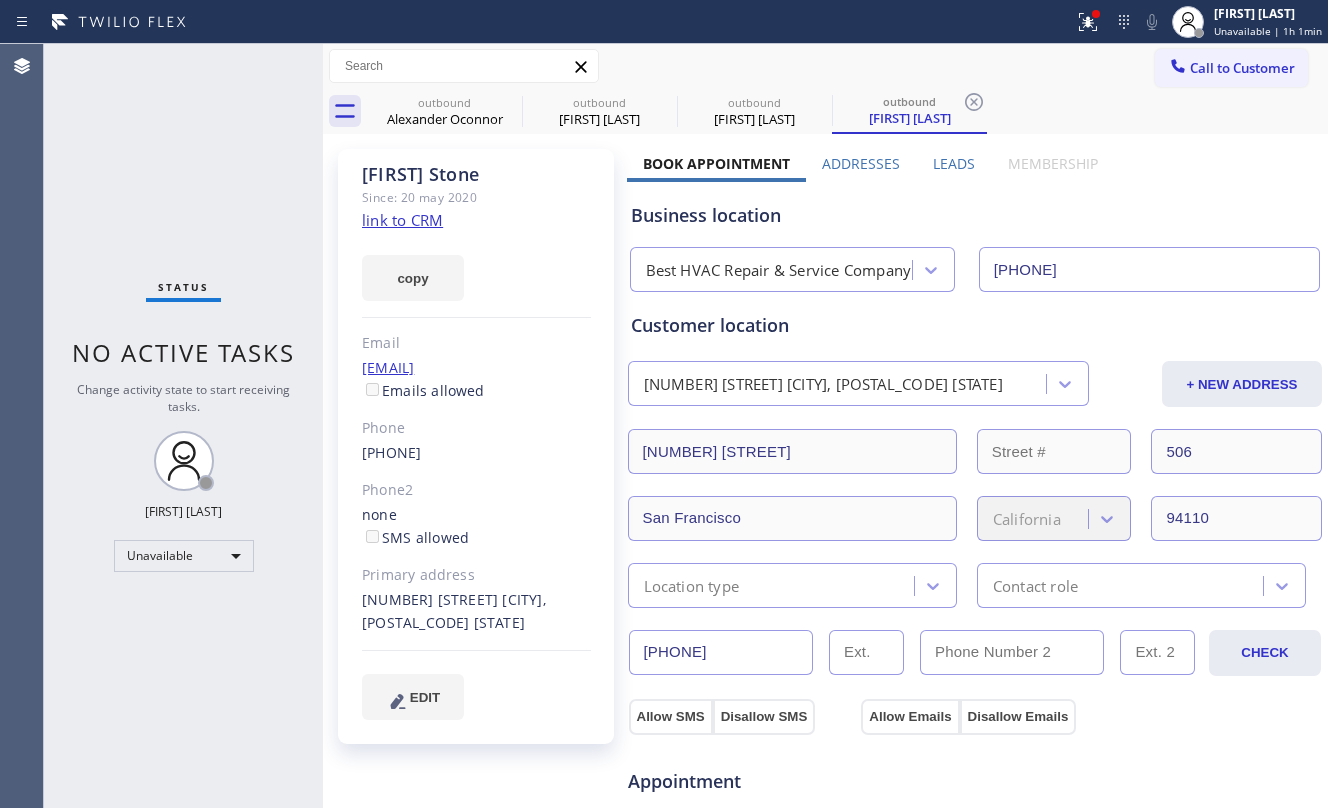 click on "[PHONE]" 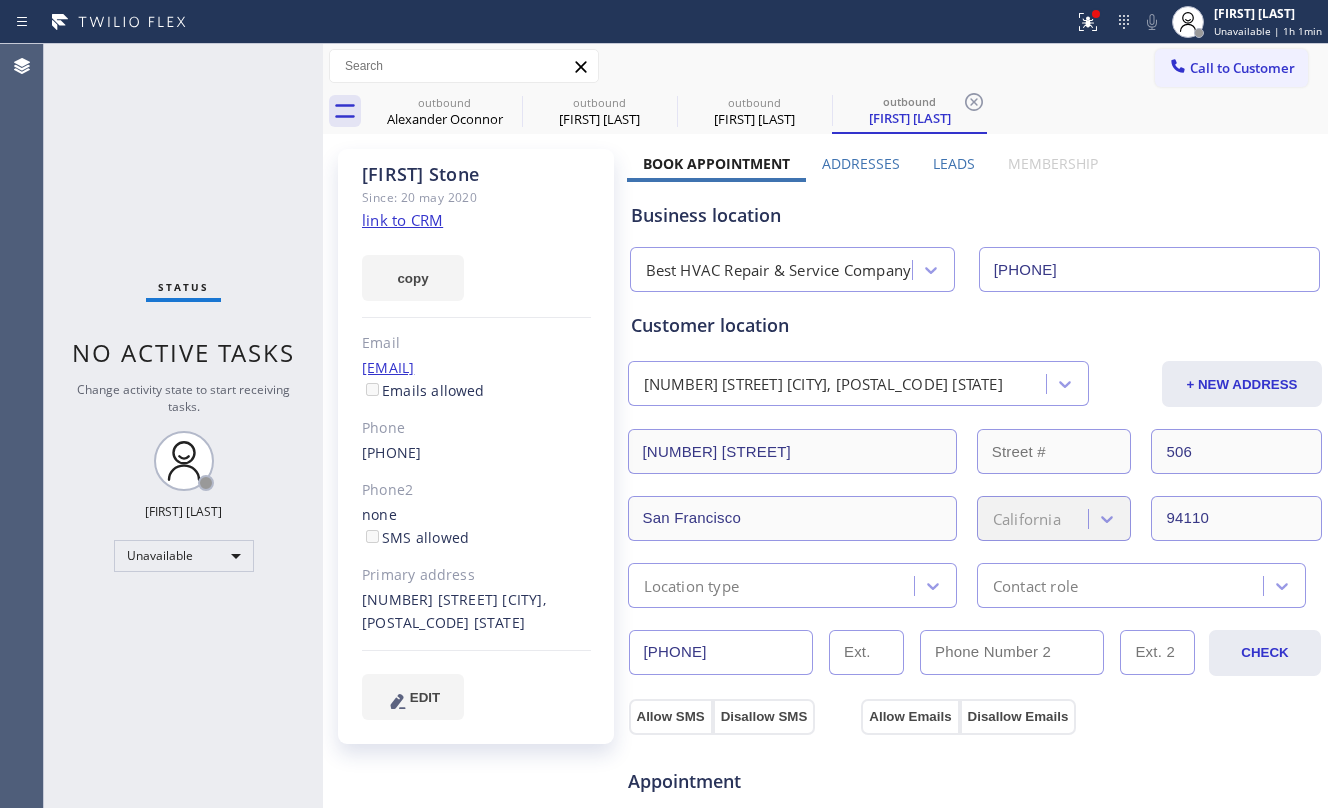 click on "[PHONE]" 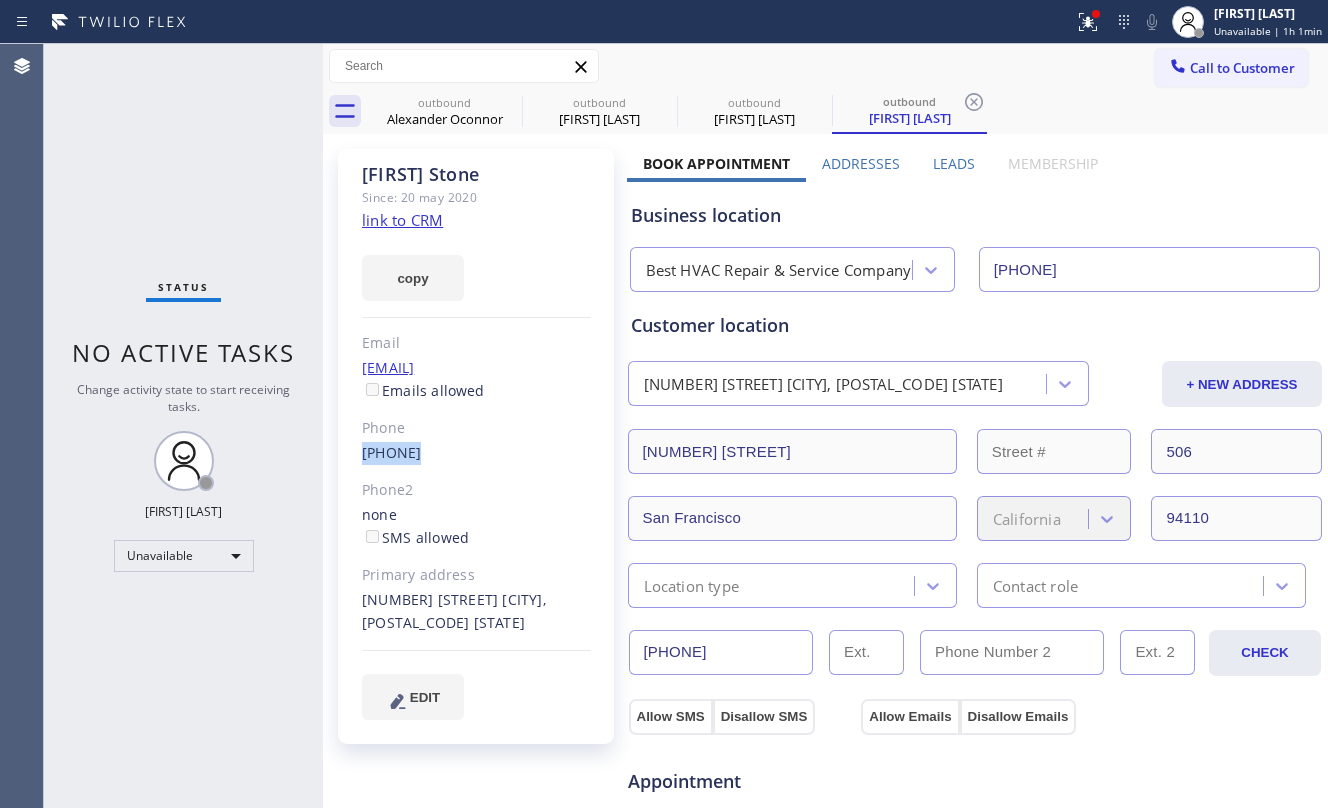 click on "[PHONE]" 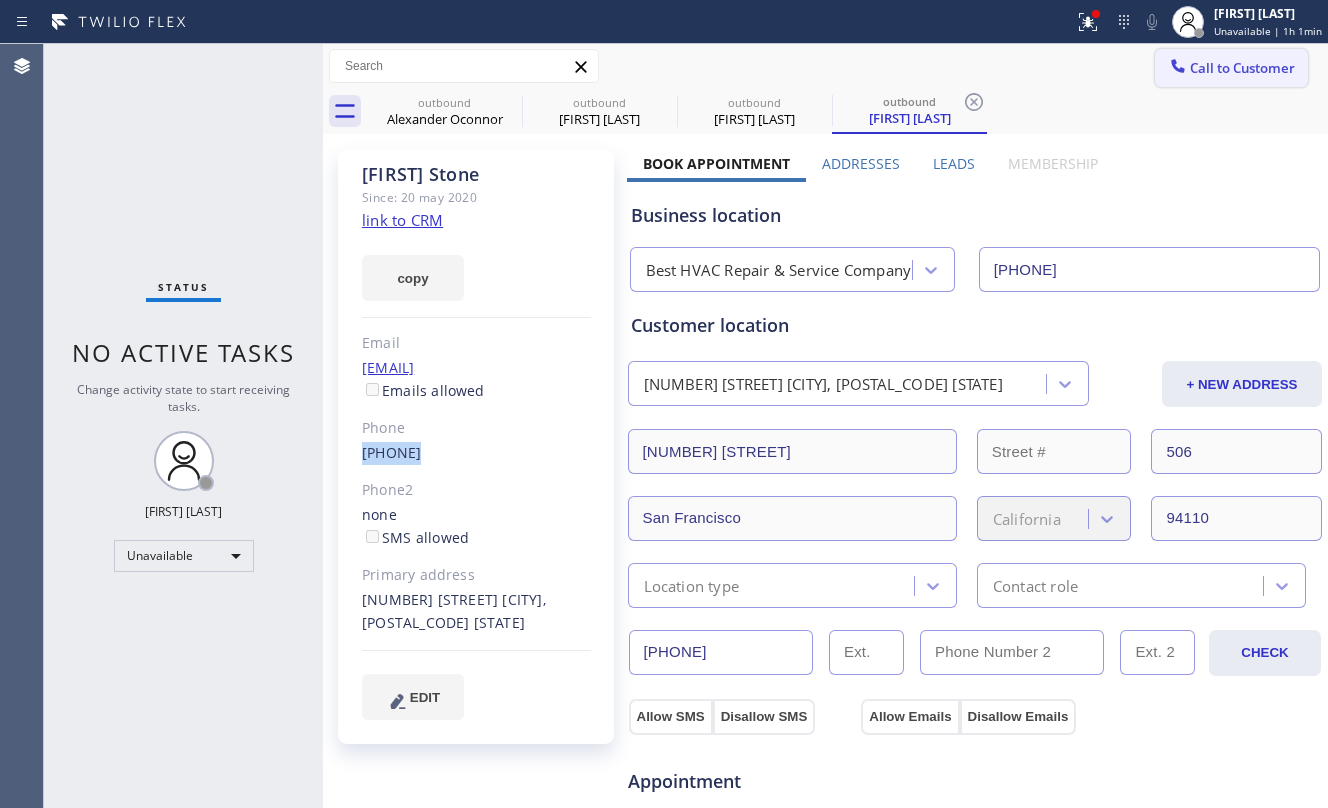 click on "Call to Customer" at bounding box center (1242, 68) 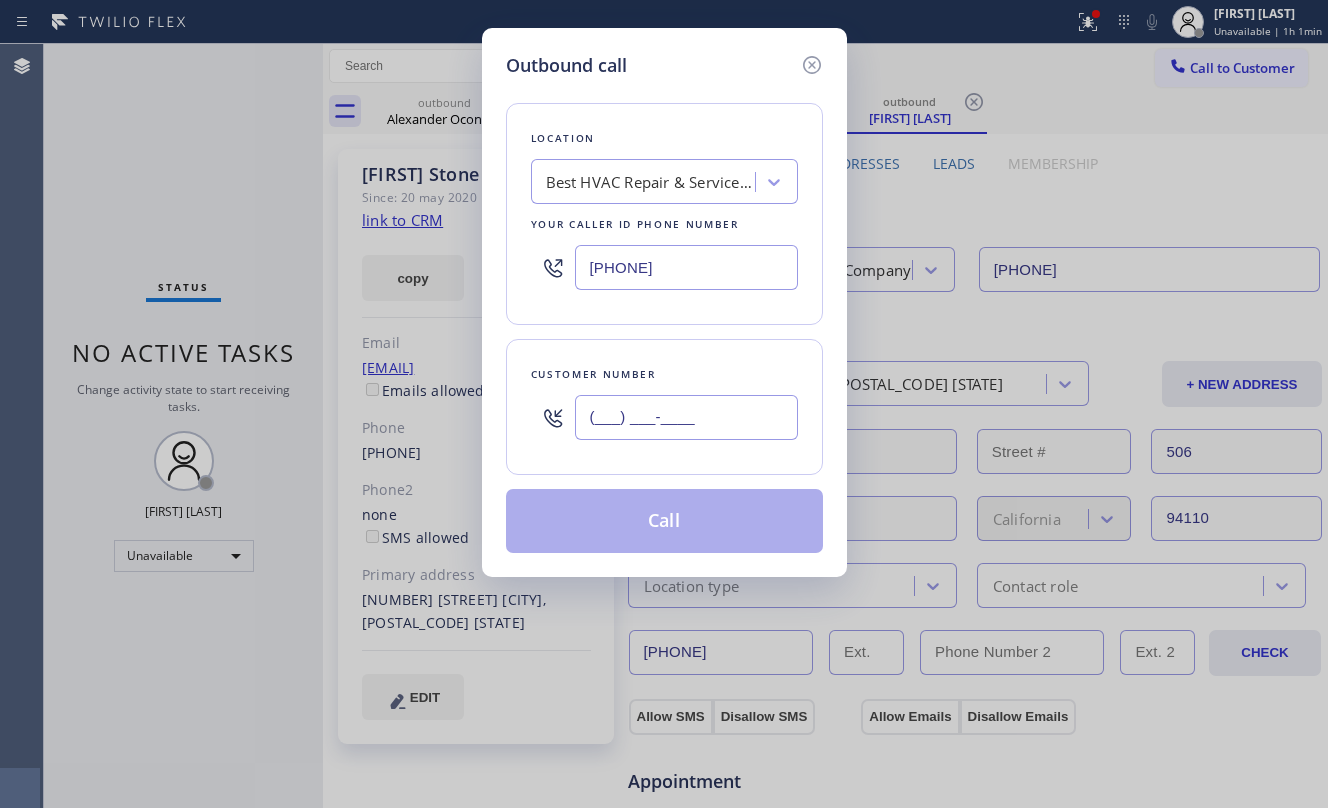 drag, startPoint x: 690, startPoint y: 442, endPoint x: 690, endPoint y: 430, distance: 12 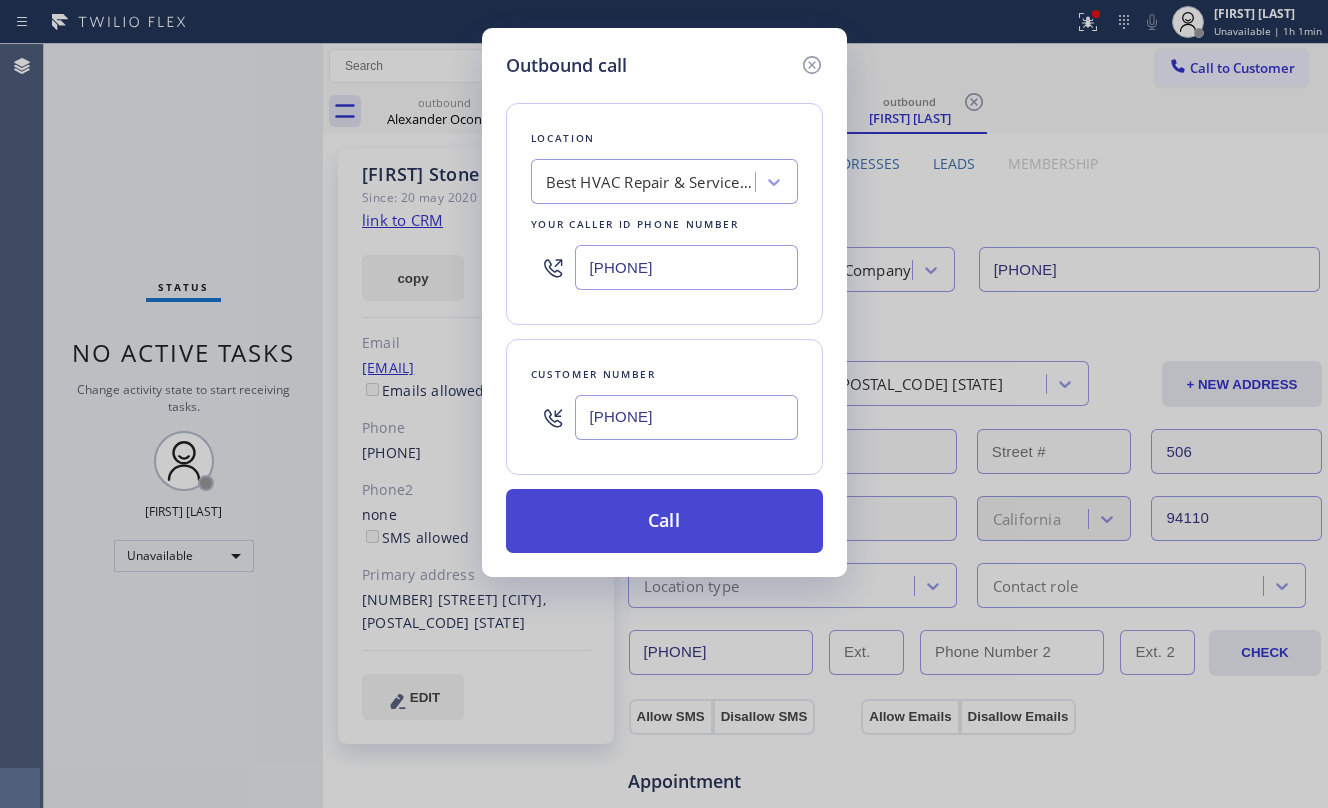 type on "[PHONE]" 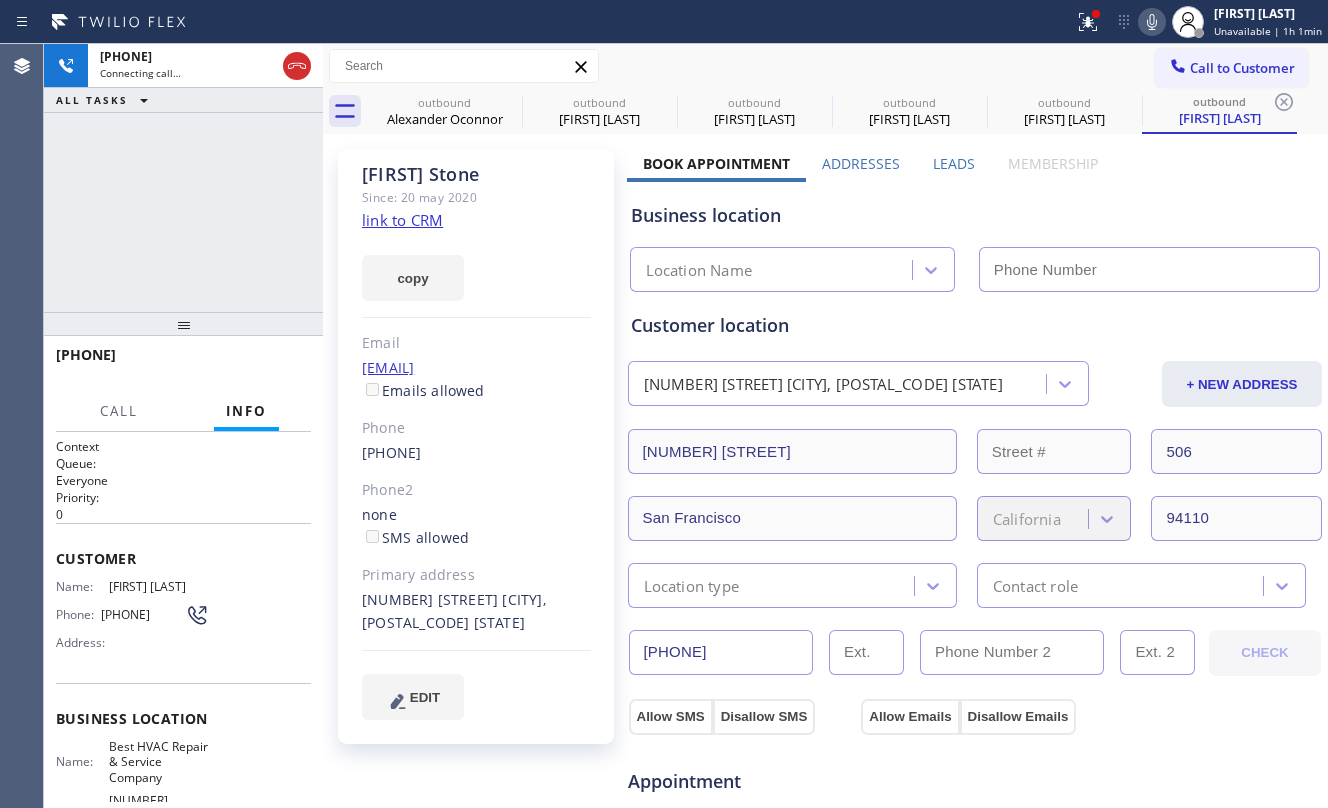 type on "[PHONE]" 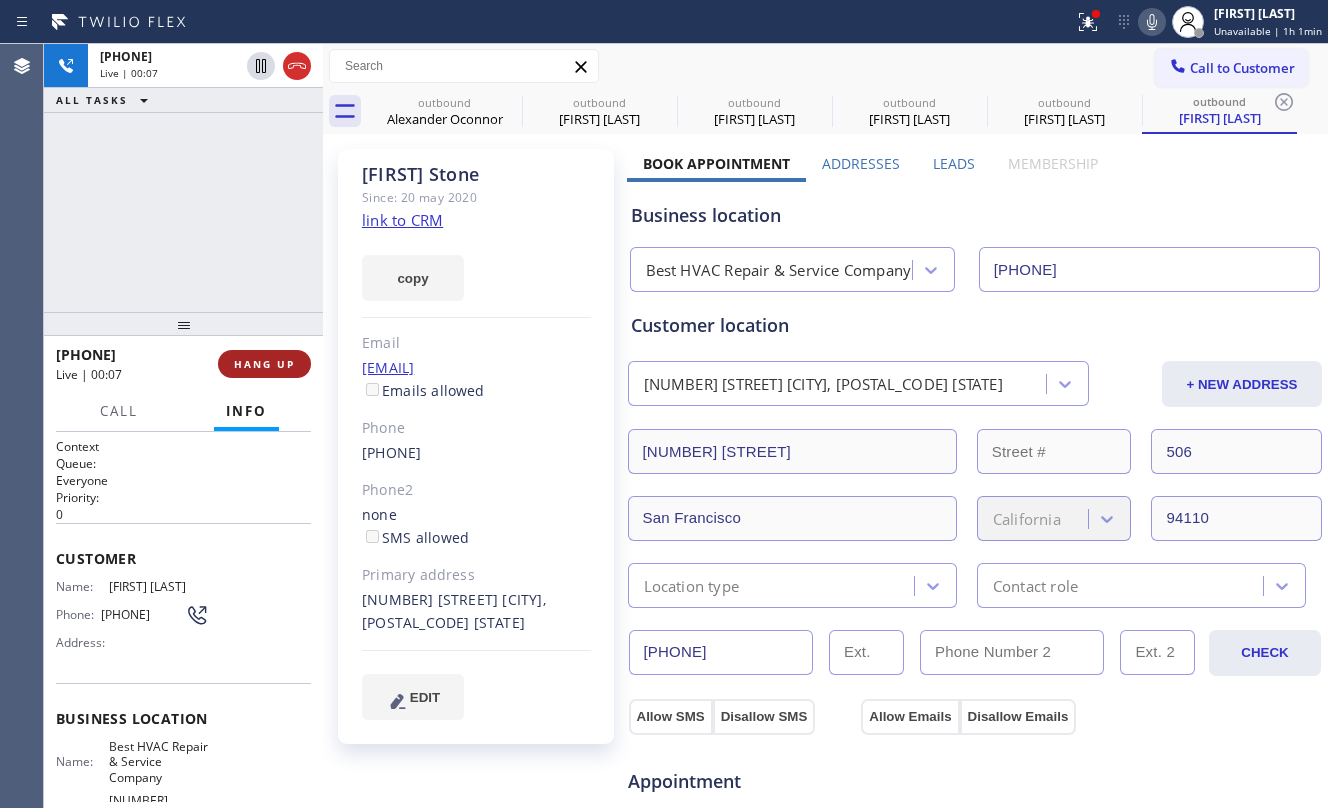 click on "HANG UP" at bounding box center [264, 364] 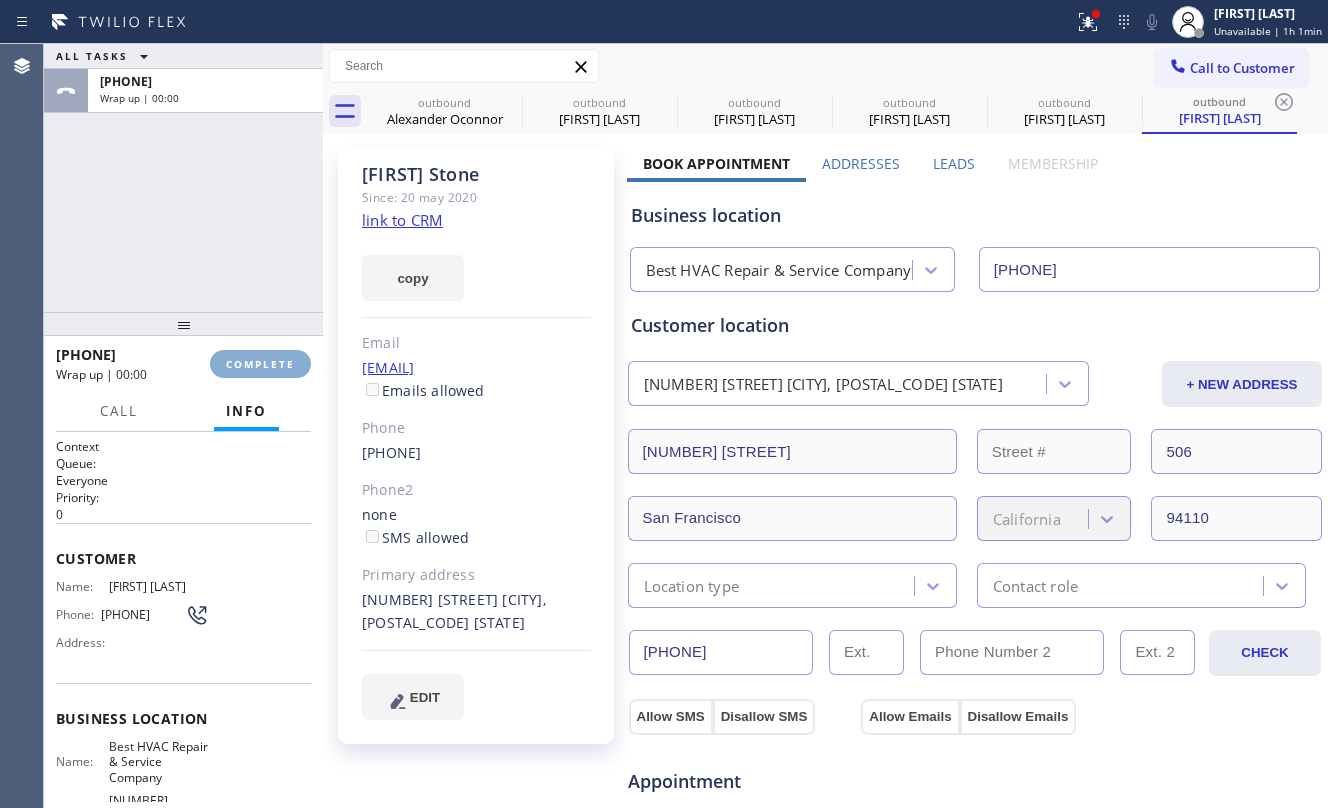 click on "COMPLETE" at bounding box center (260, 364) 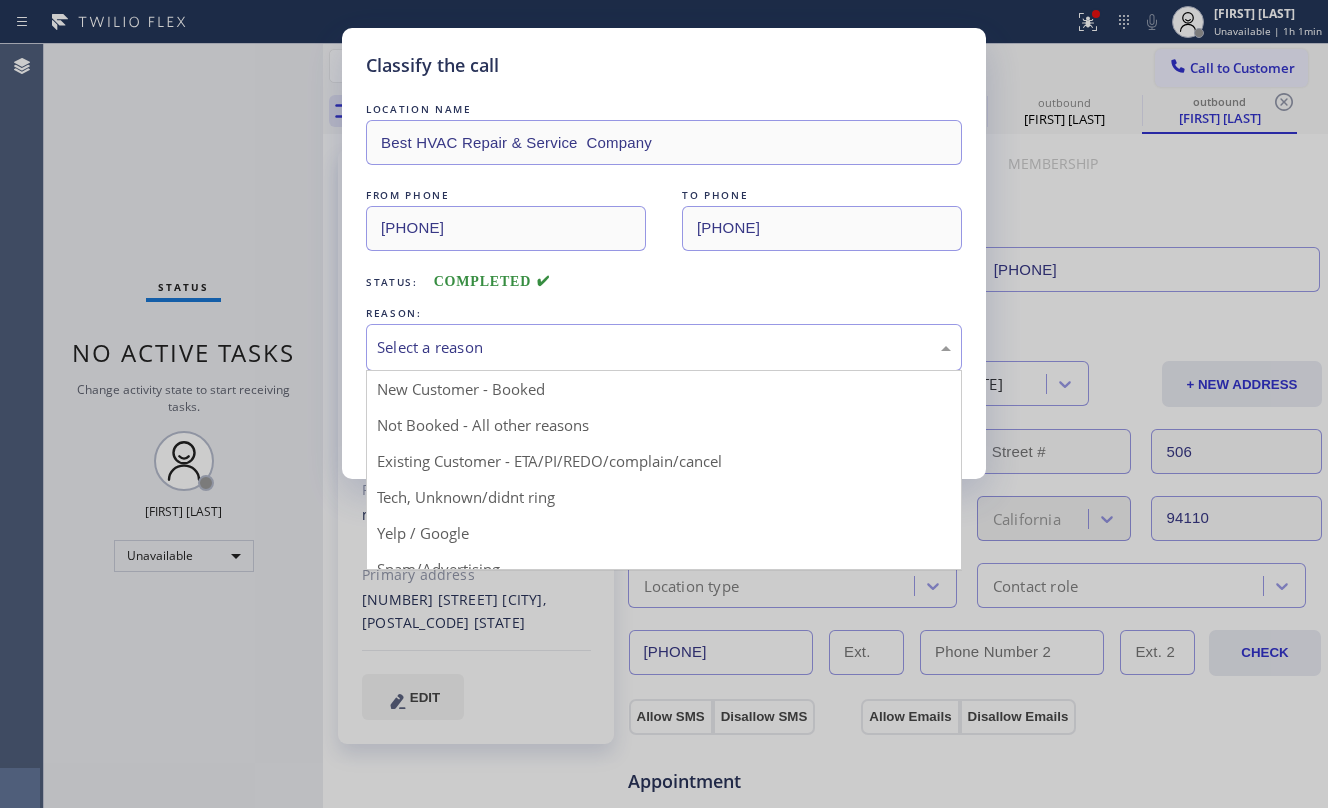 click on "Select a reason" at bounding box center (664, 347) 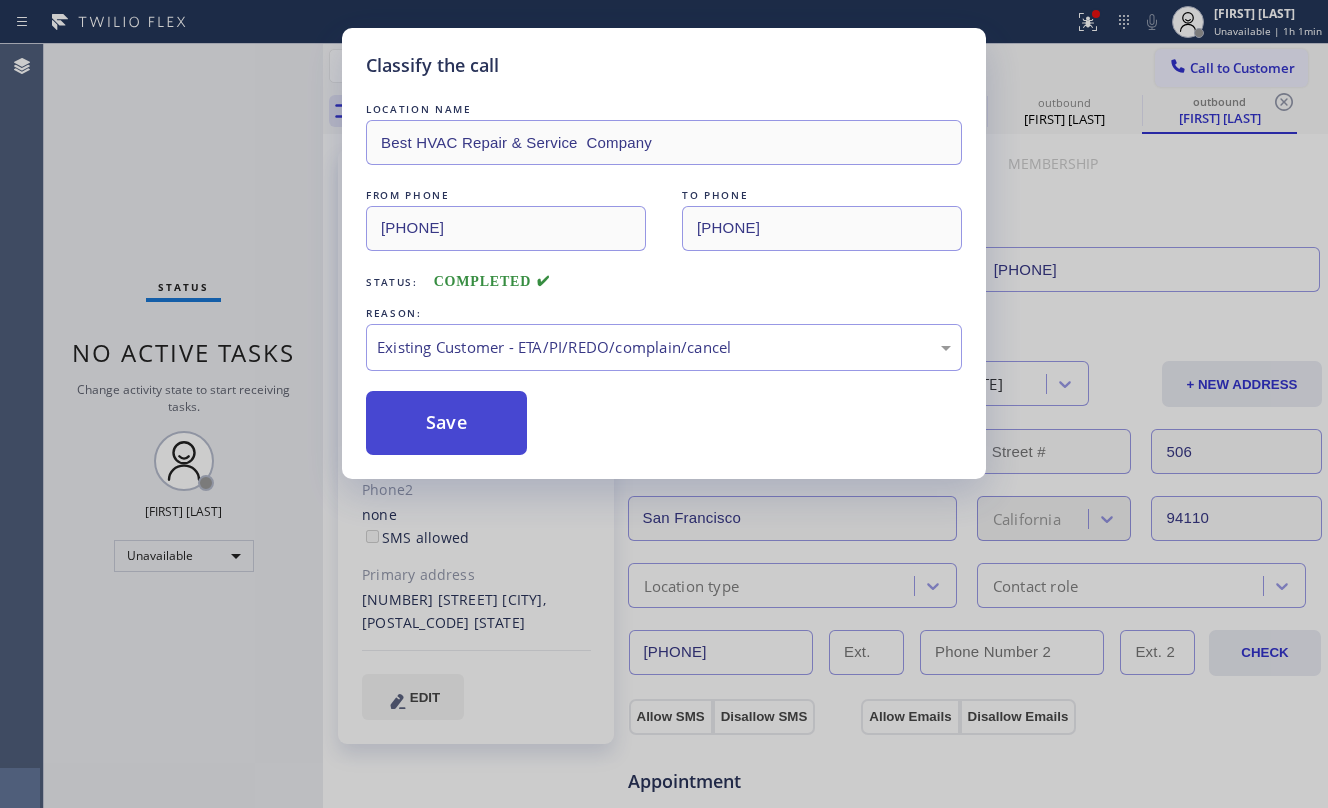 click on "Save" at bounding box center [446, 423] 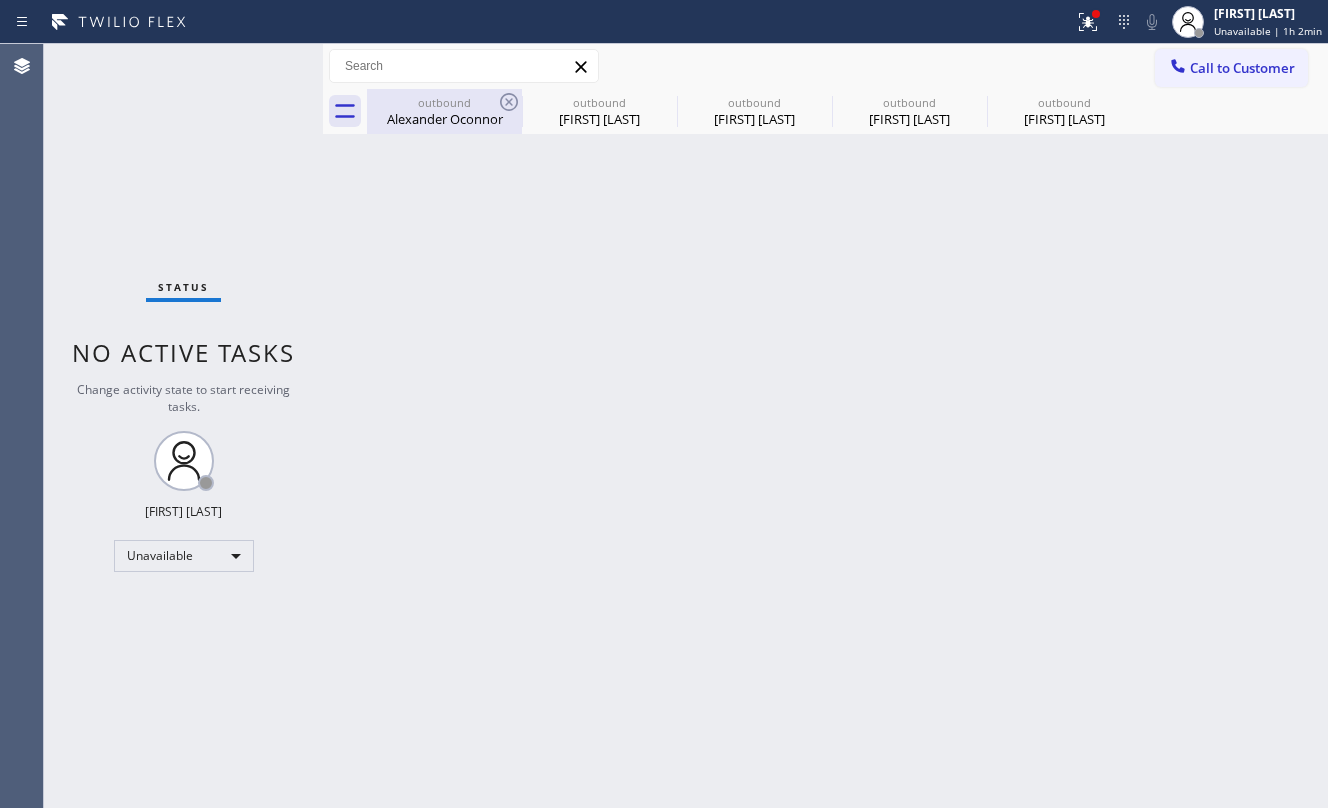 click on "outbound" at bounding box center [444, 102] 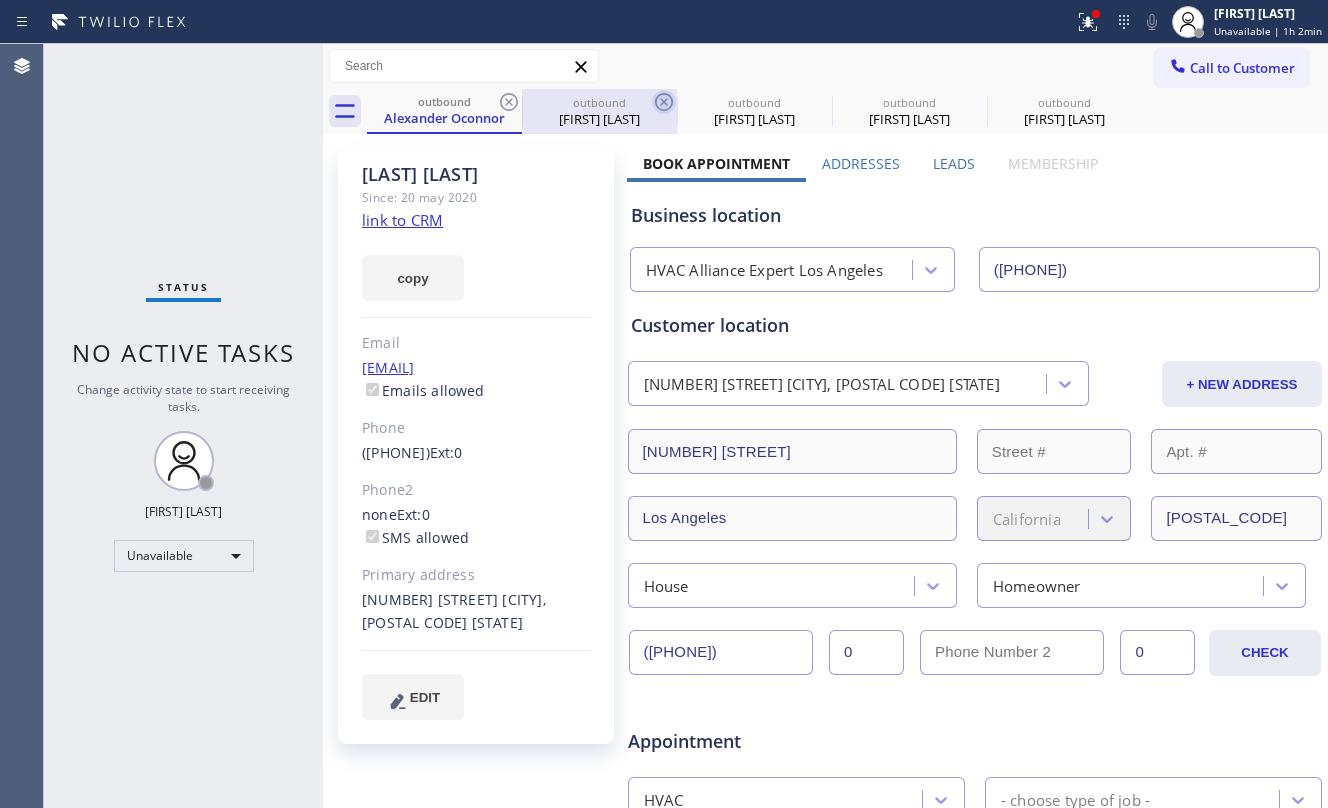 click 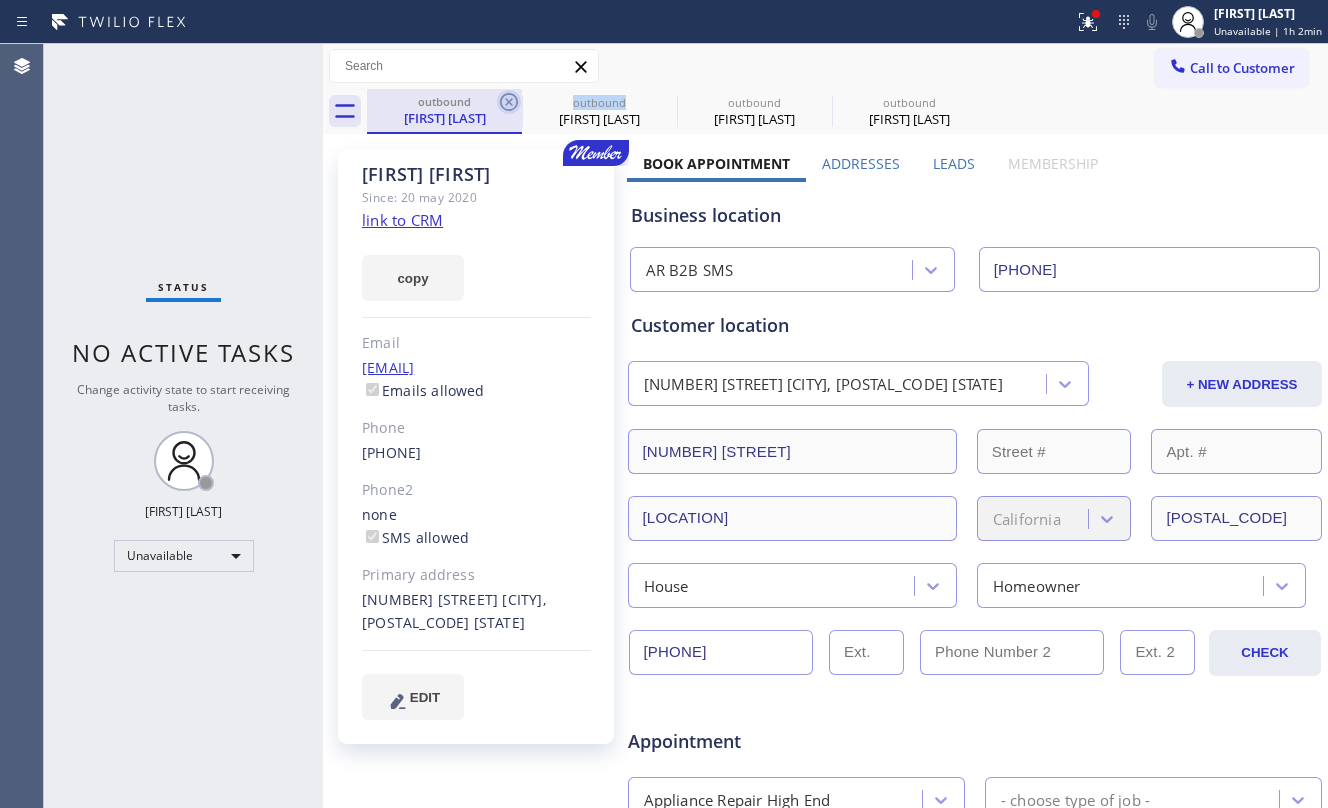 click 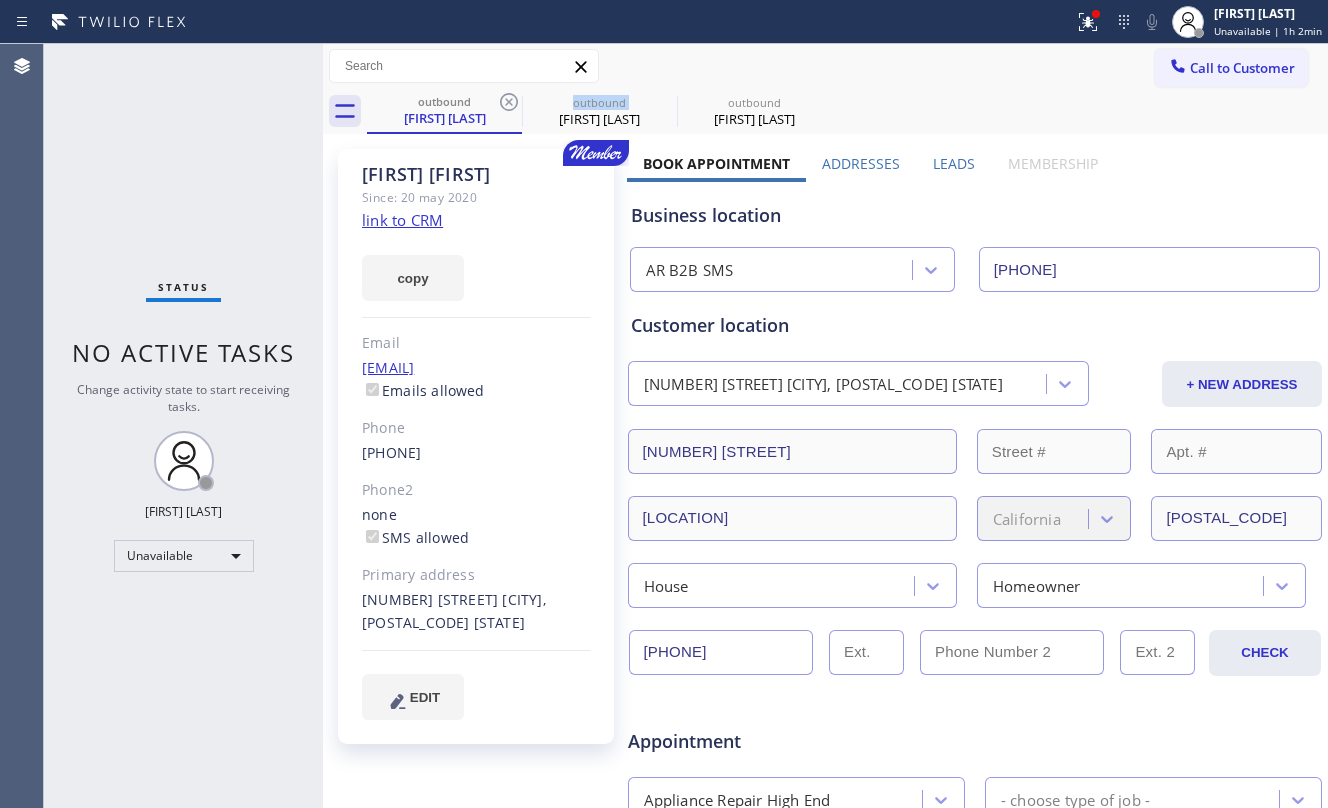 click 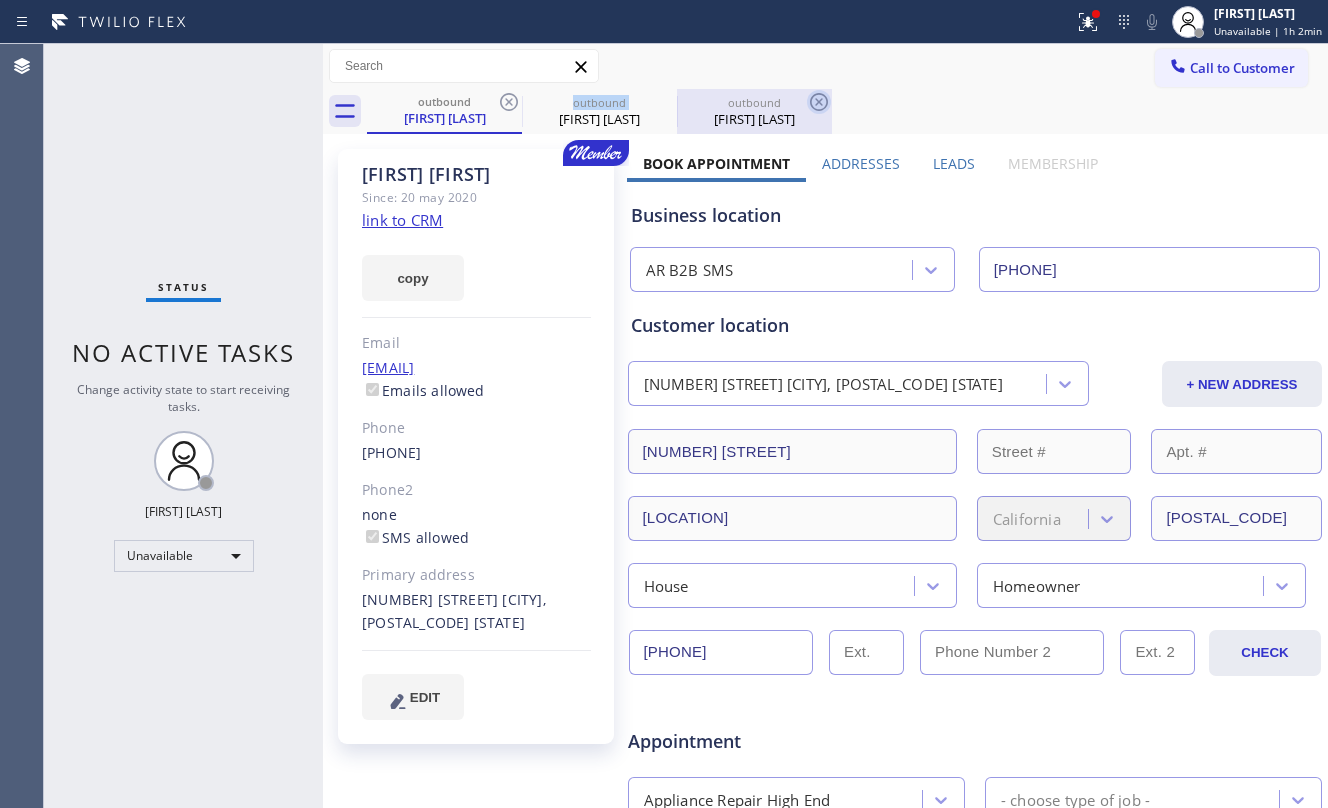 type on "[PHONE]" 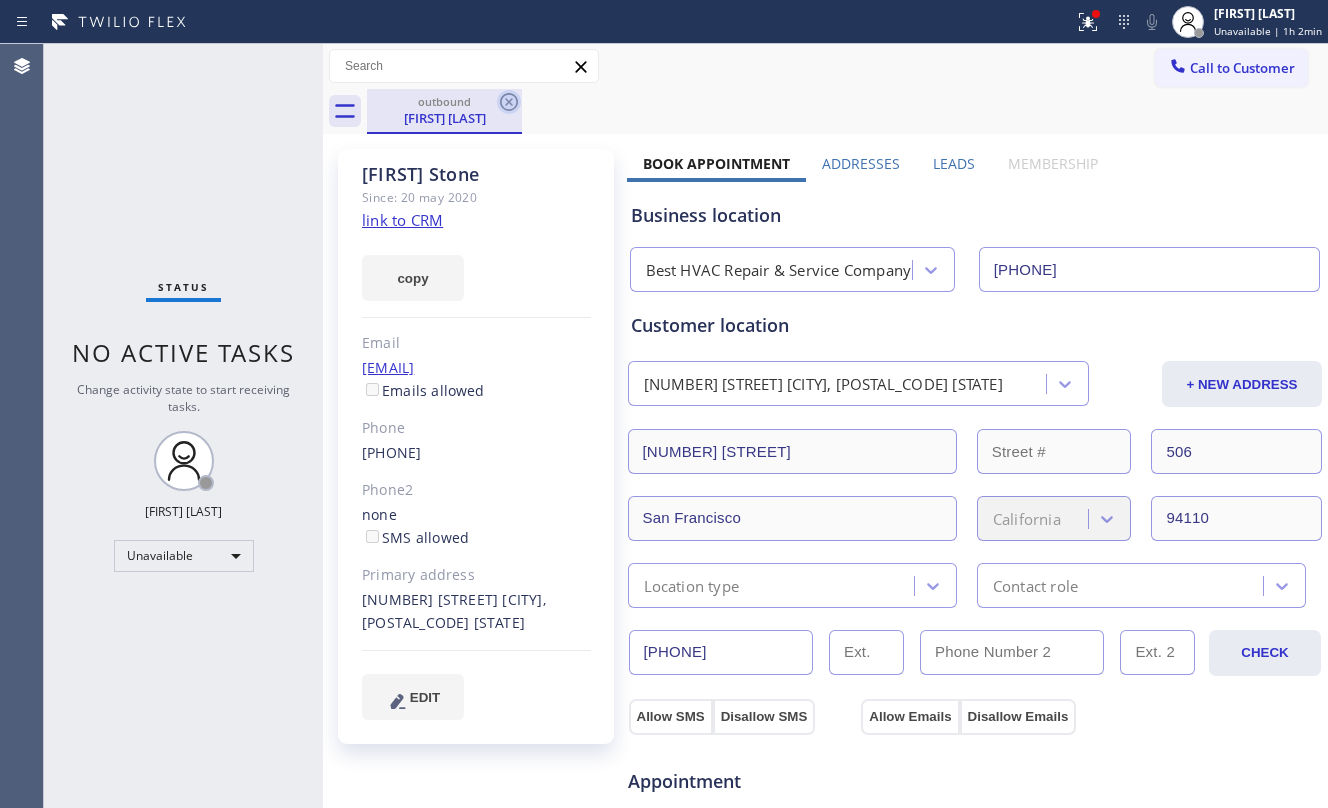 click 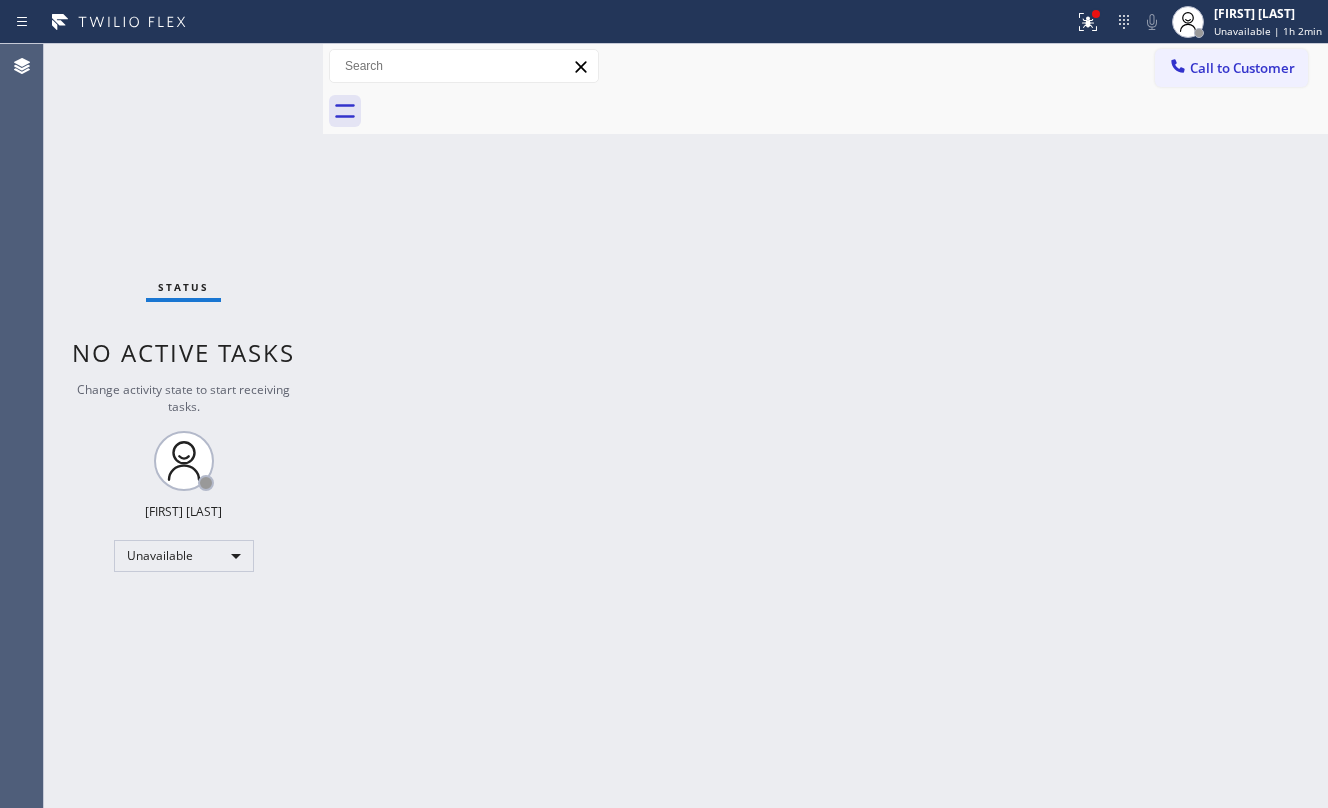 click at bounding box center (847, 111) 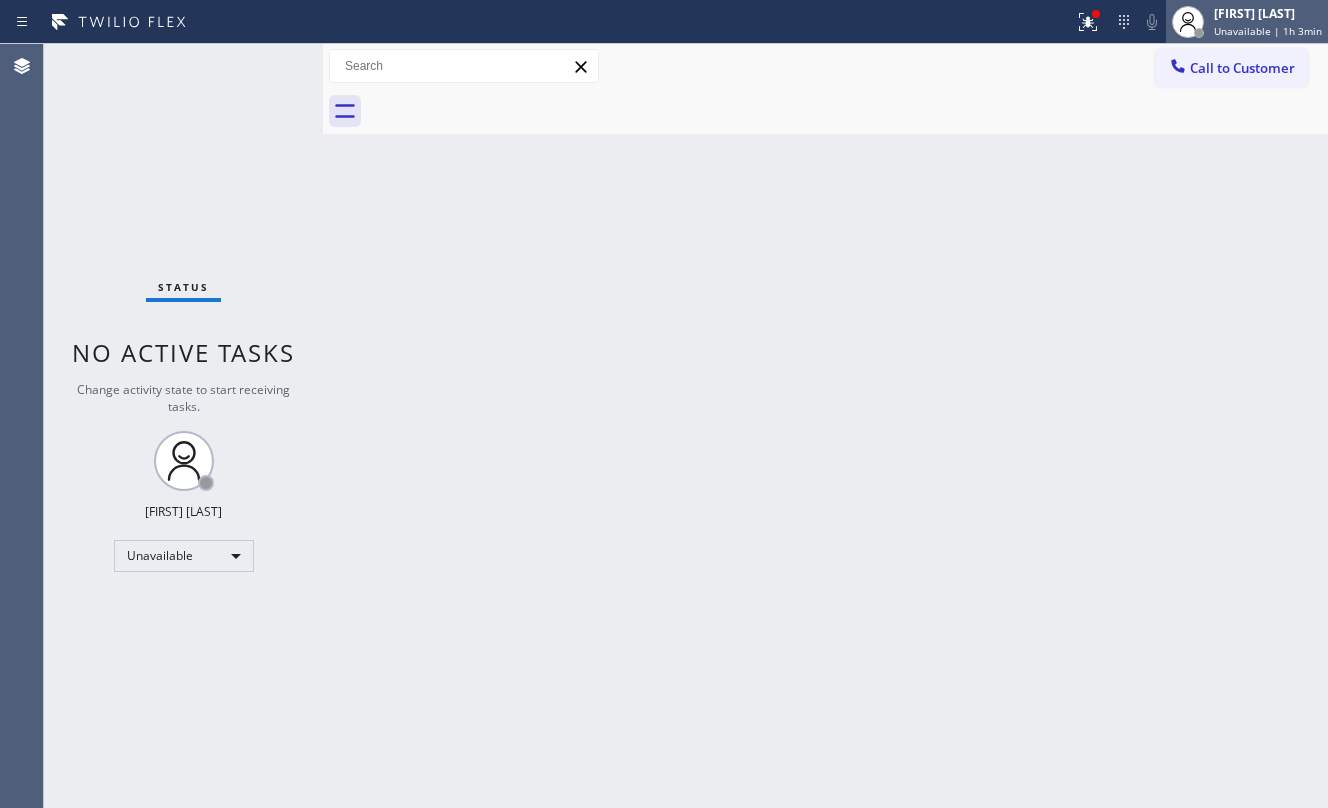 click on "[FIRST] [LAST]" at bounding box center (1268, 13) 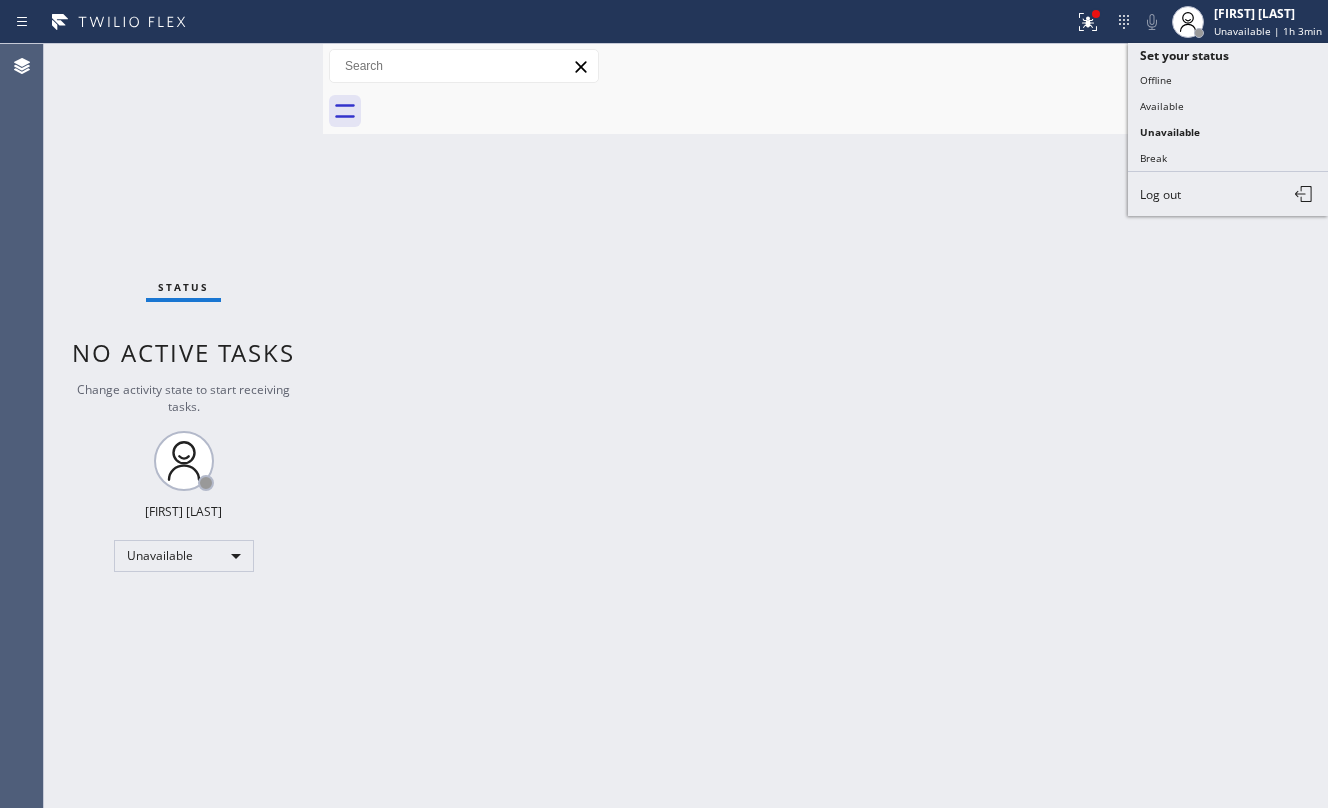 click on "Call to Customer Outbound call Location Best HVAC Repair & Service Company Your caller id phone number [PHONE] Customer number Call Outbound call Technician Search Technician Your caller id phone number Your caller id phone number Call" at bounding box center [825, 66] 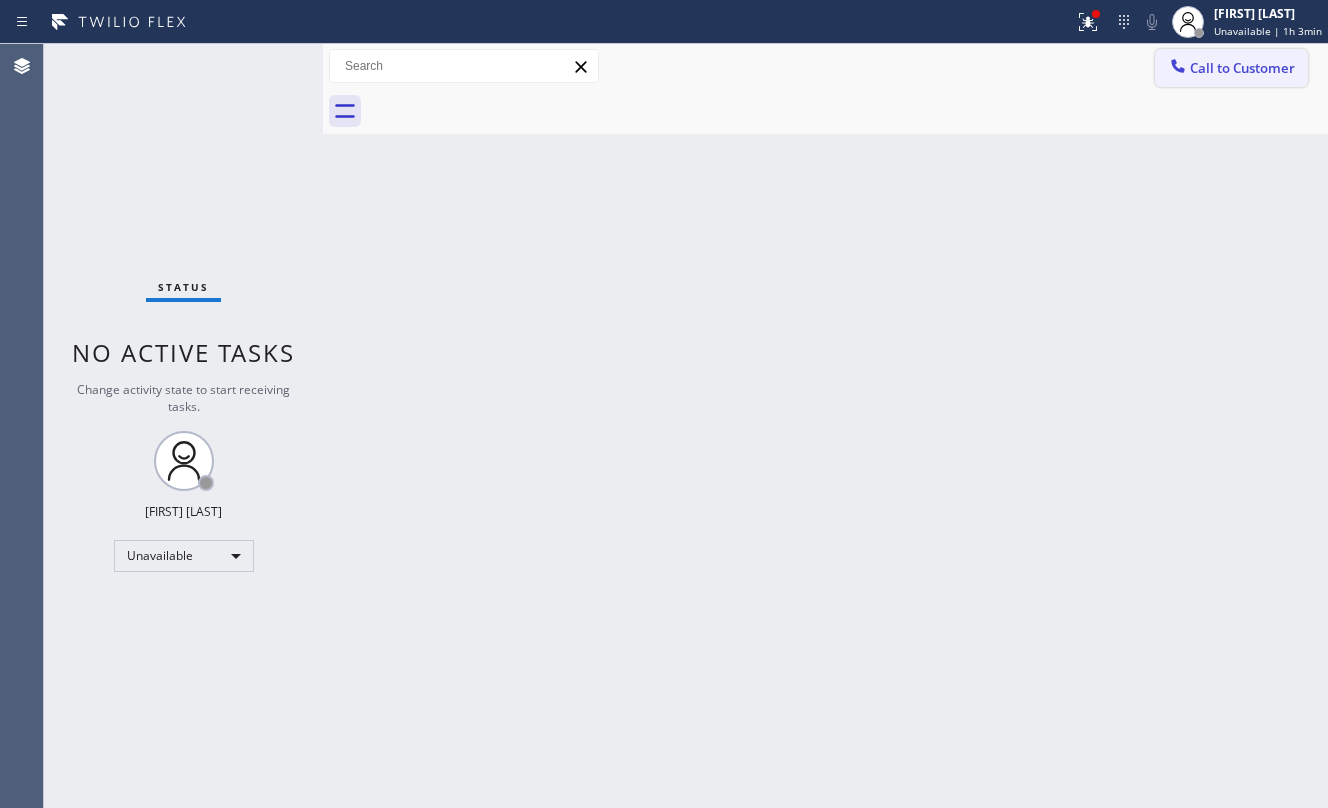 click on "Call to Customer" at bounding box center [1242, 68] 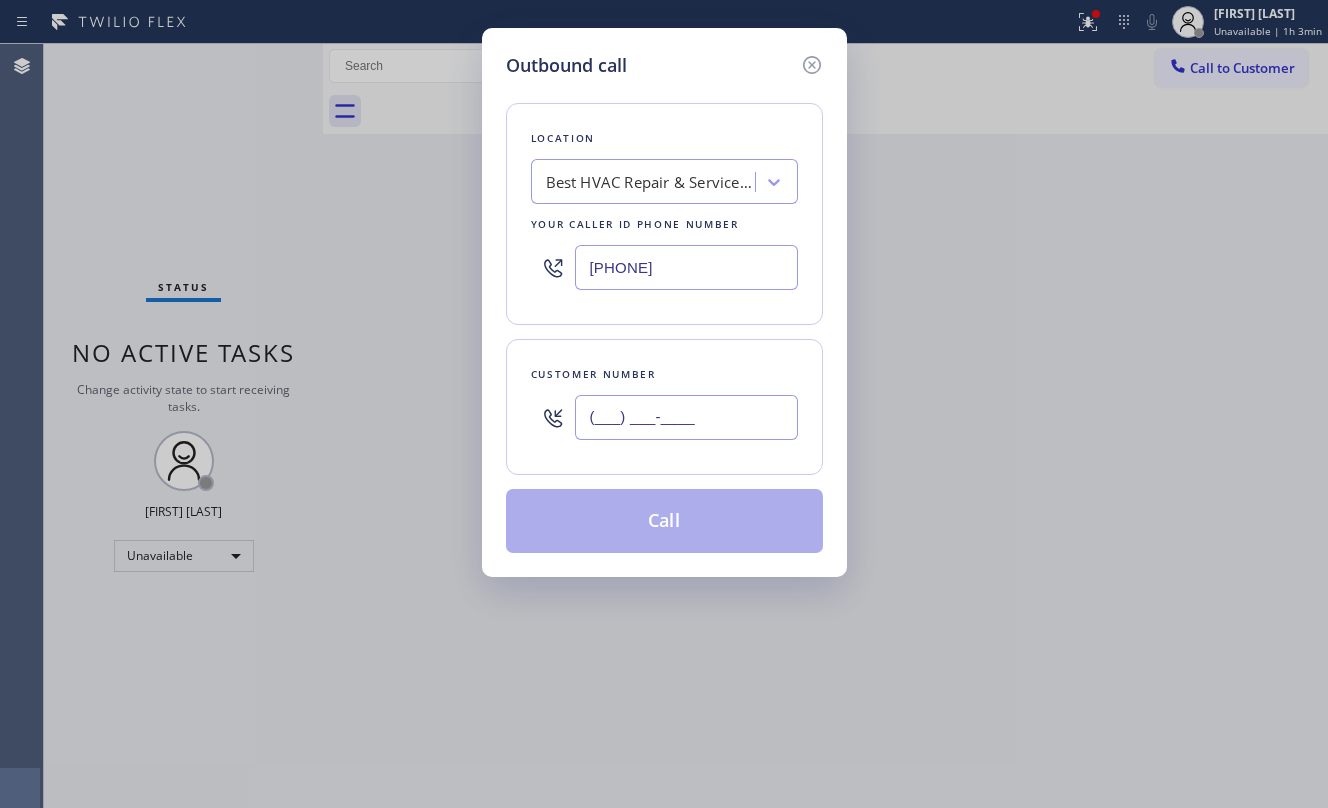 click on "(___) ___-____" at bounding box center (686, 417) 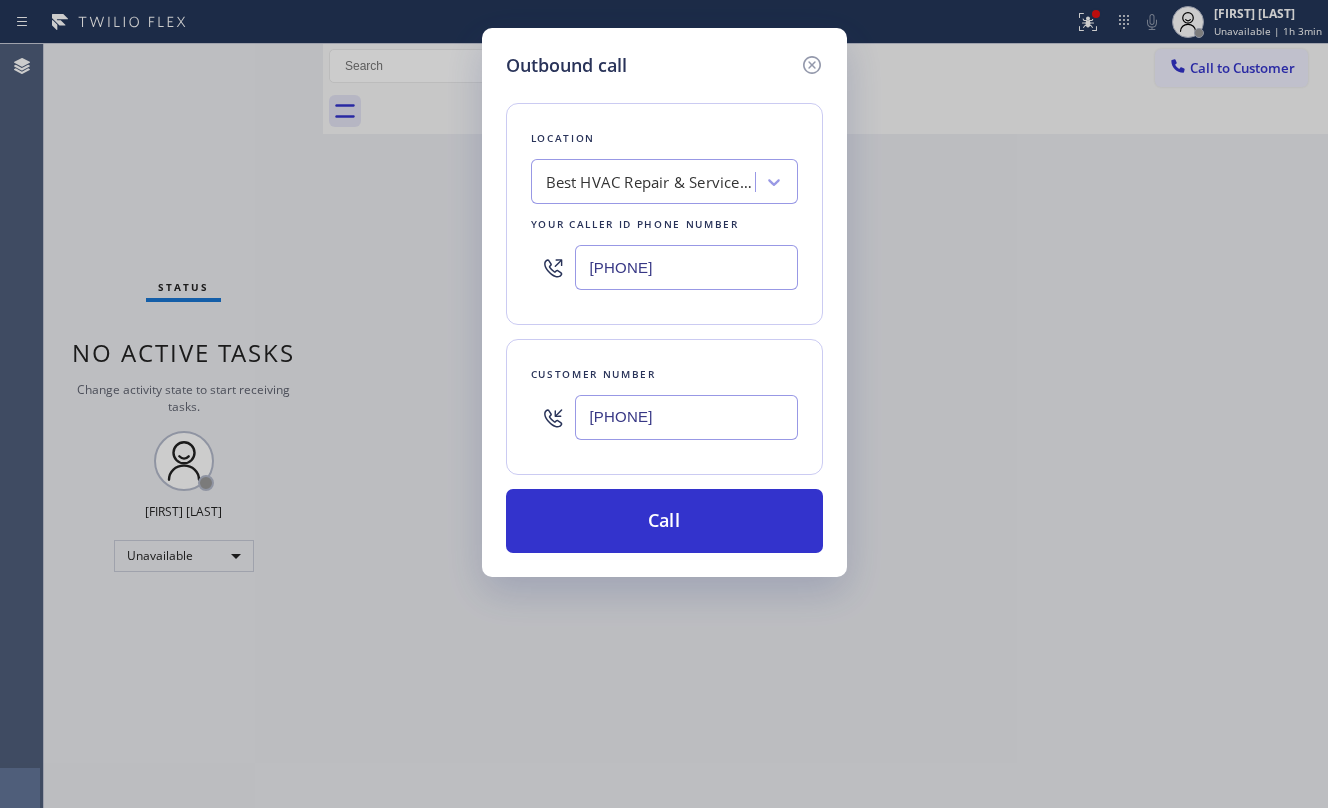type on "[PHONE]" 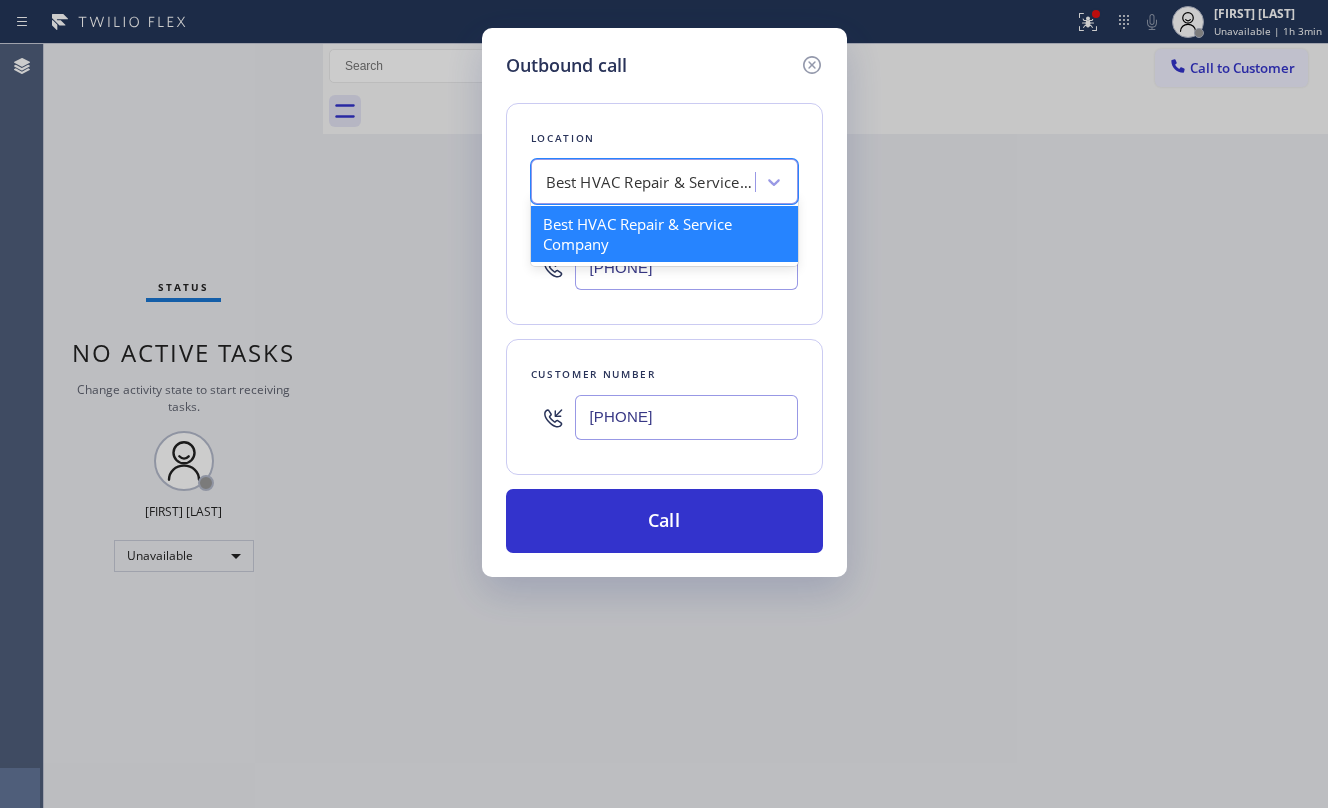 paste on "Subzero Repair Expert" 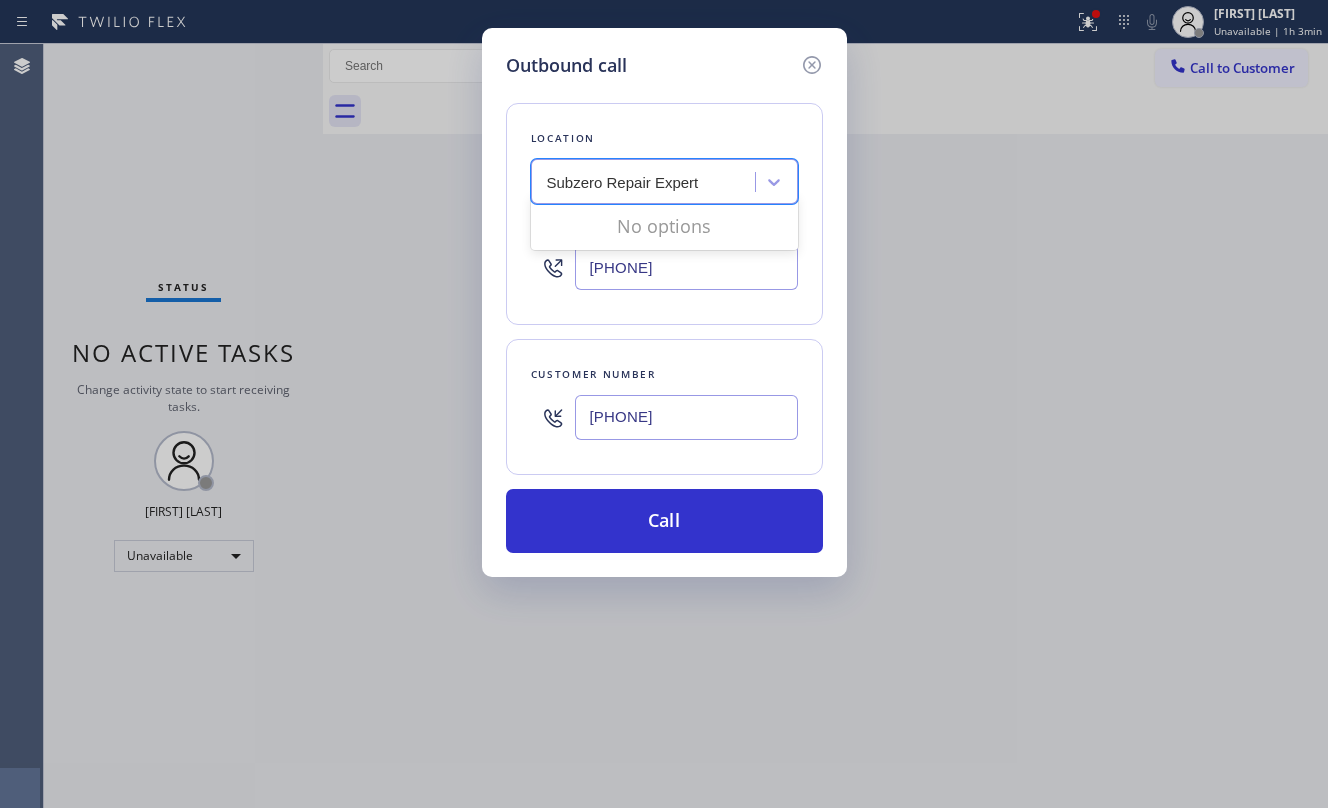 click on "Subzero Repair Expert" at bounding box center (626, 182) 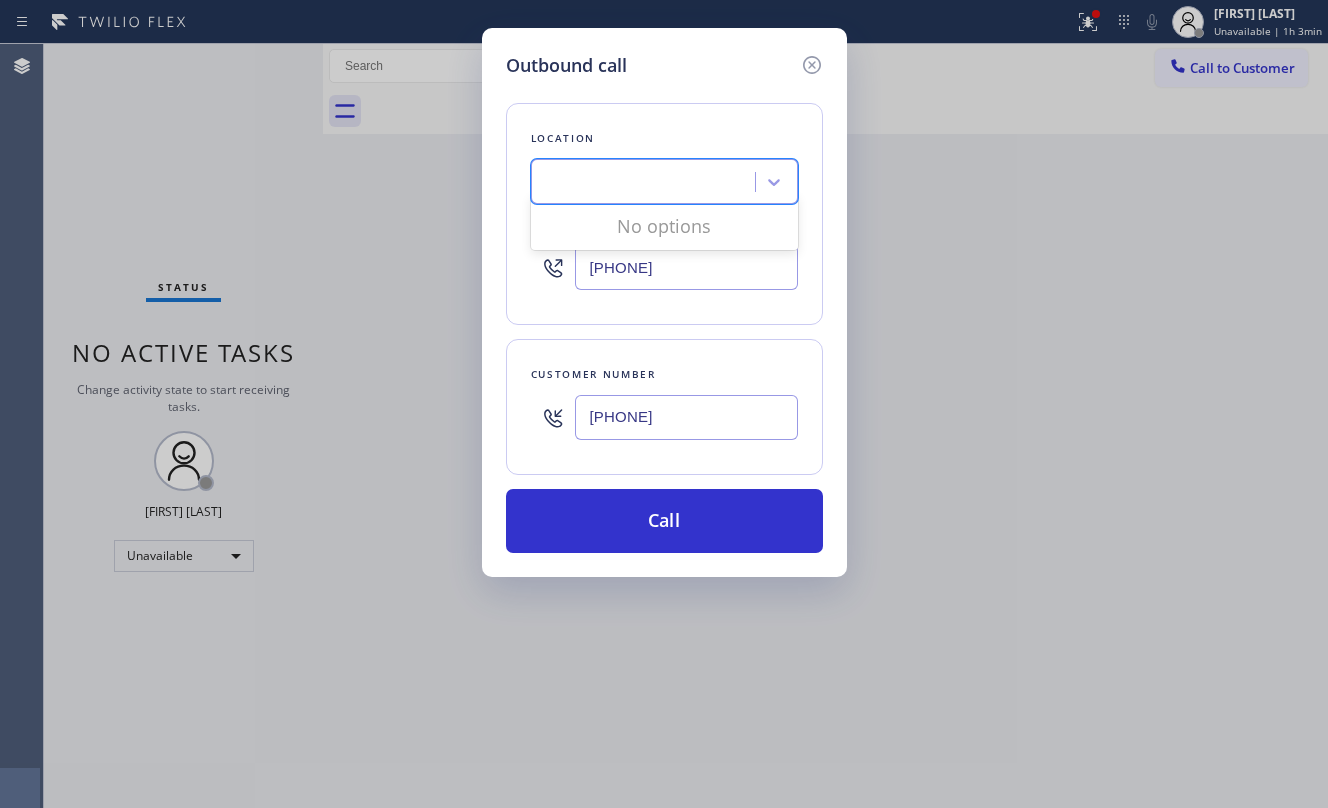 click on "Customer number [PHONE]" at bounding box center (664, 407) 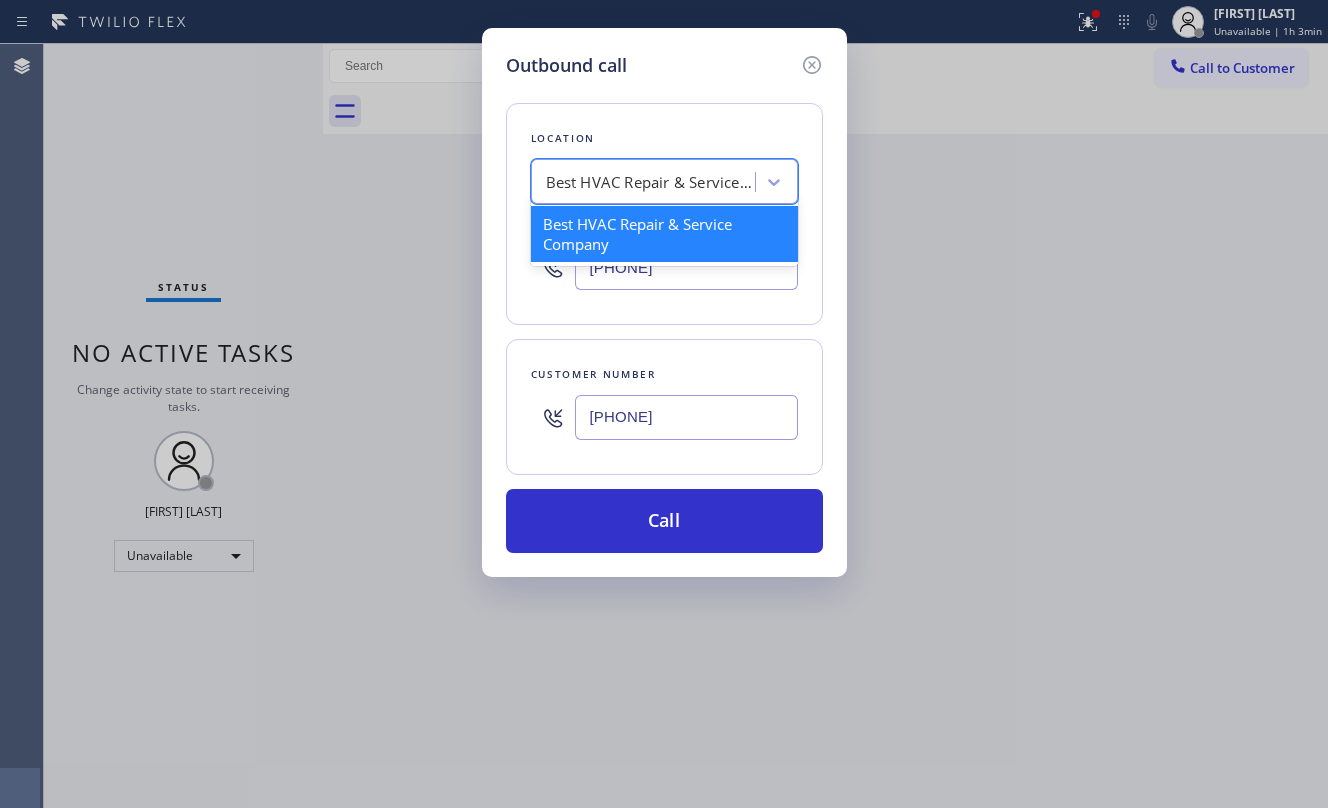 click on "Best HVAC Repair & Service  Company" at bounding box center [651, 182] 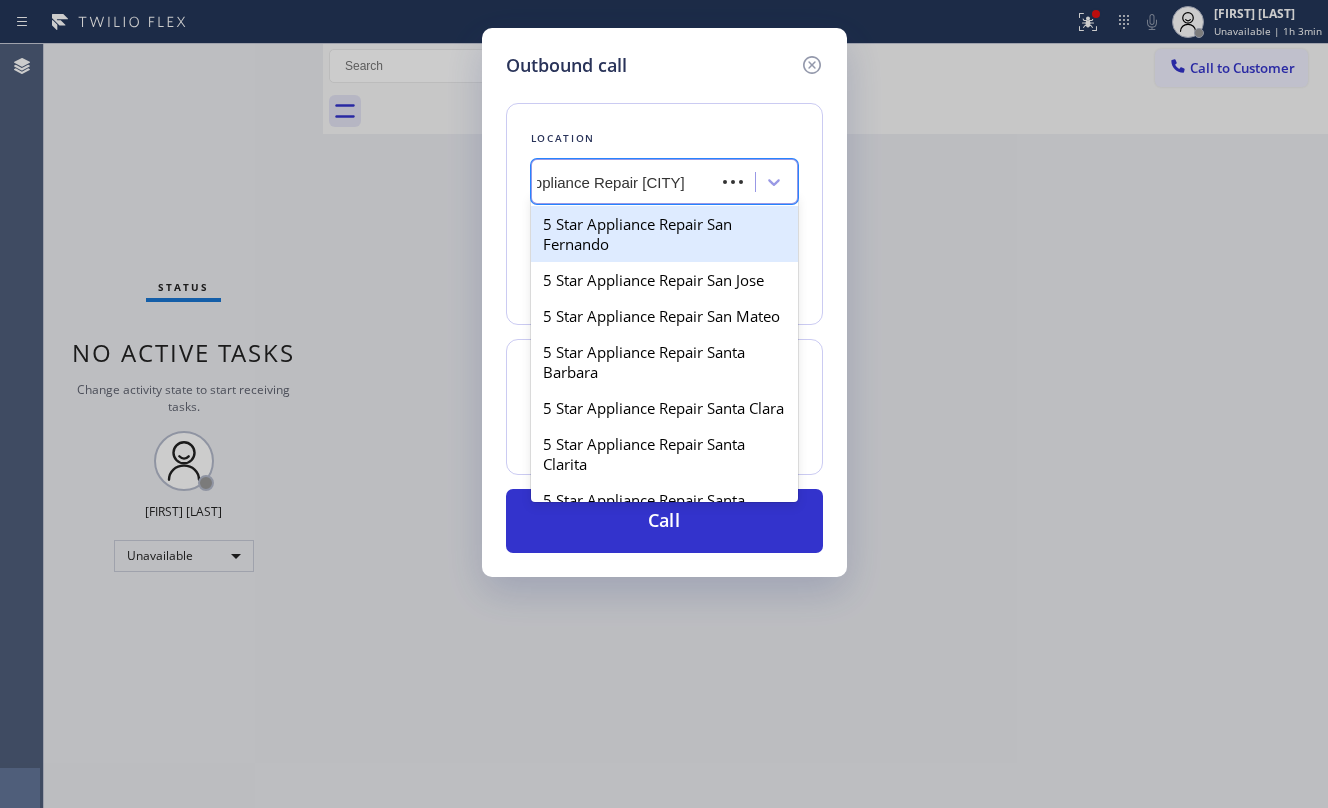 scroll, scrollTop: 0, scrollLeft: 37, axis: horizontal 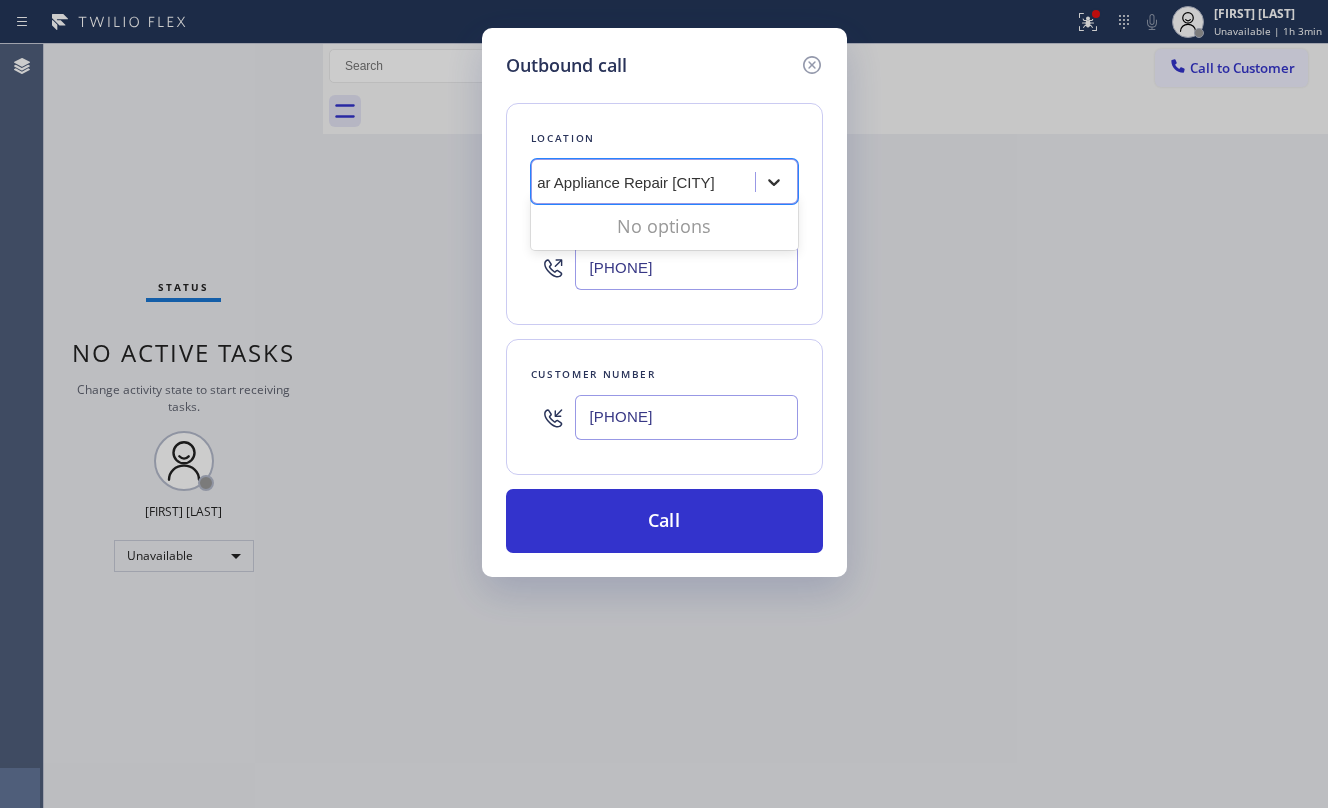 drag, startPoint x: 670, startPoint y: 177, endPoint x: 754, endPoint y: 185, distance: 84.38009 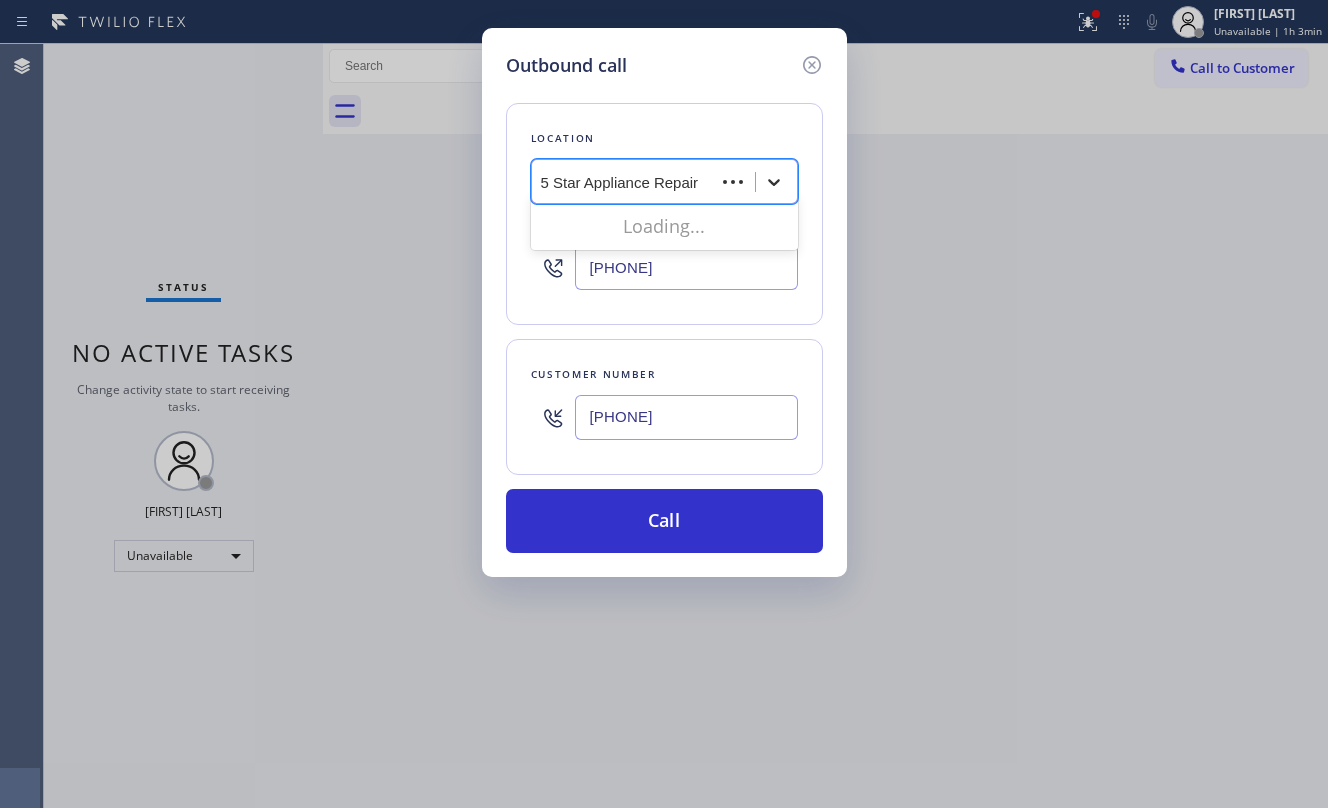 type on "5 Star Appliance Repair" 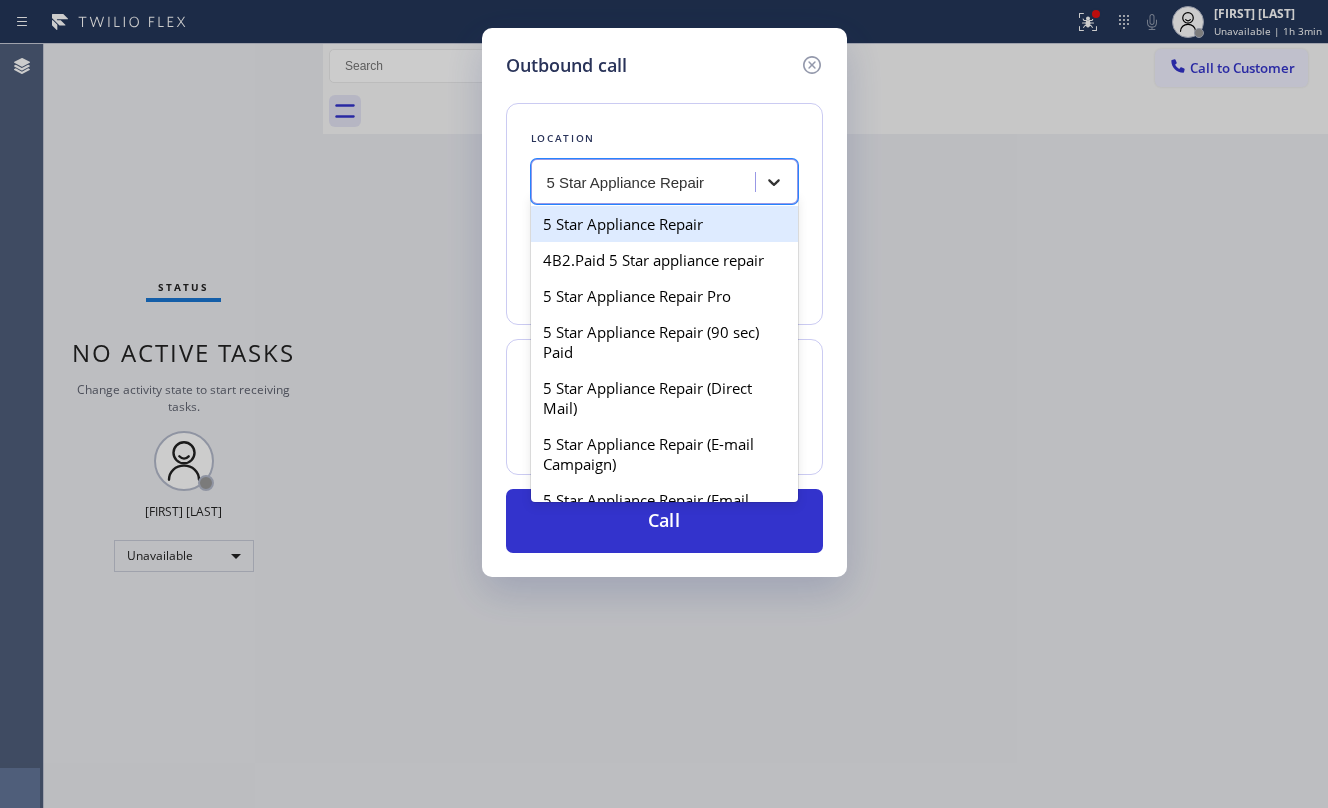 scroll, scrollTop: 0, scrollLeft: 0, axis: both 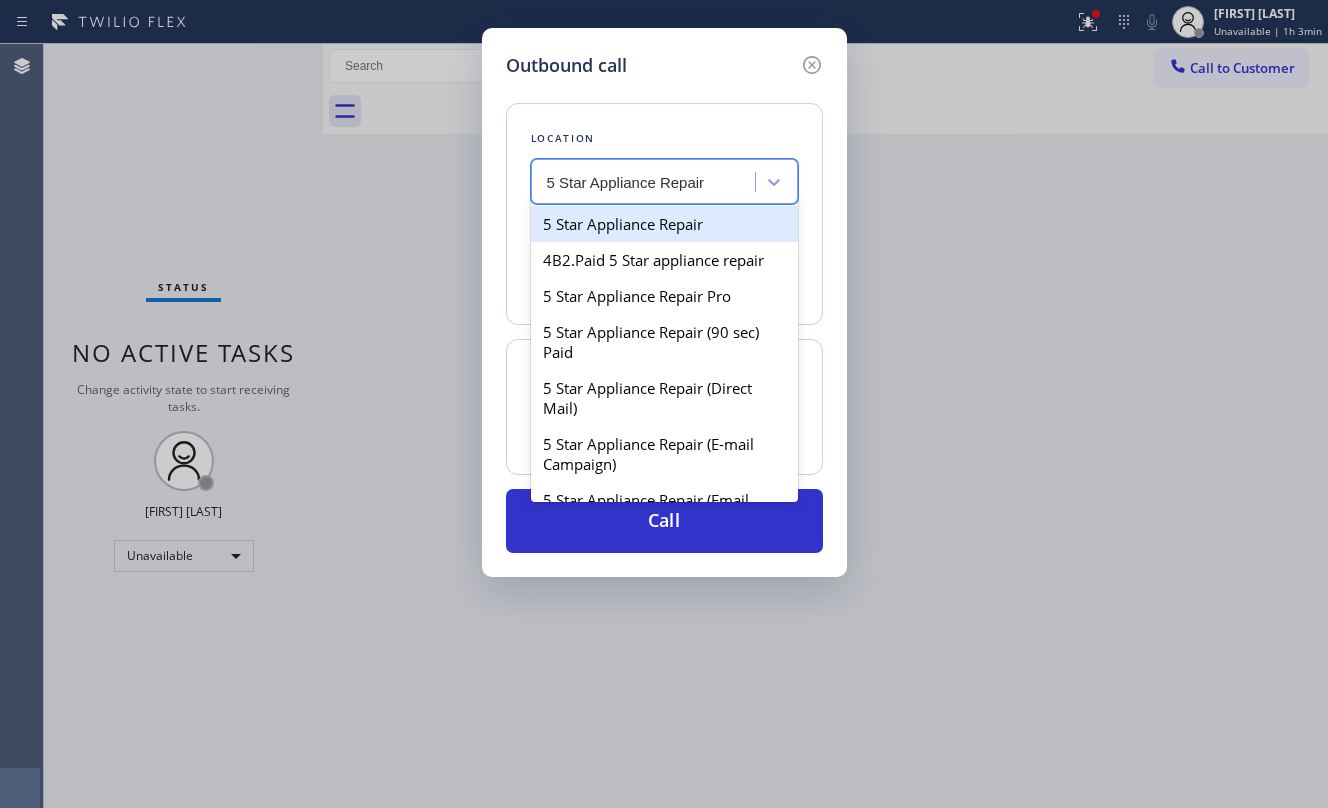 click on "5 Star Appliance Repair" at bounding box center [664, 224] 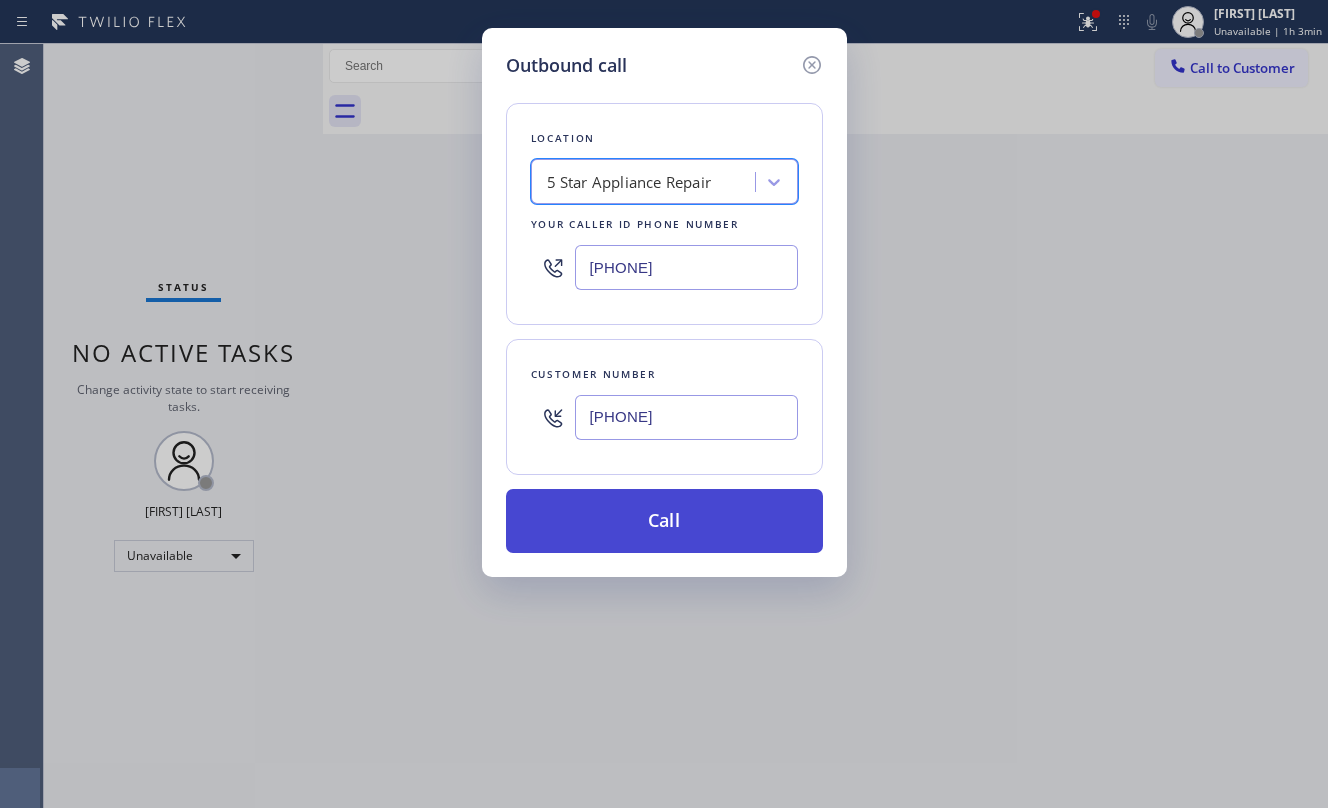 click on "Call" at bounding box center (664, 521) 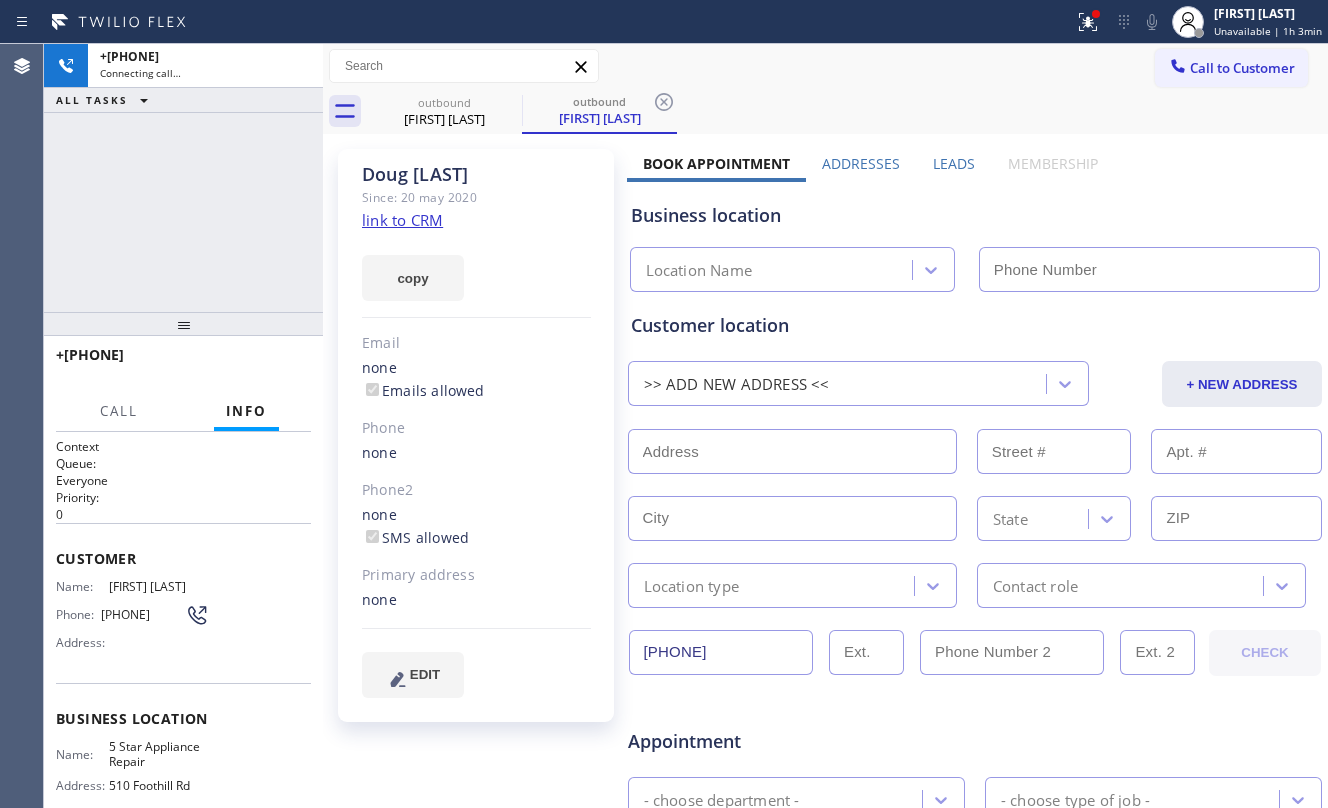 click on "link to CRM" 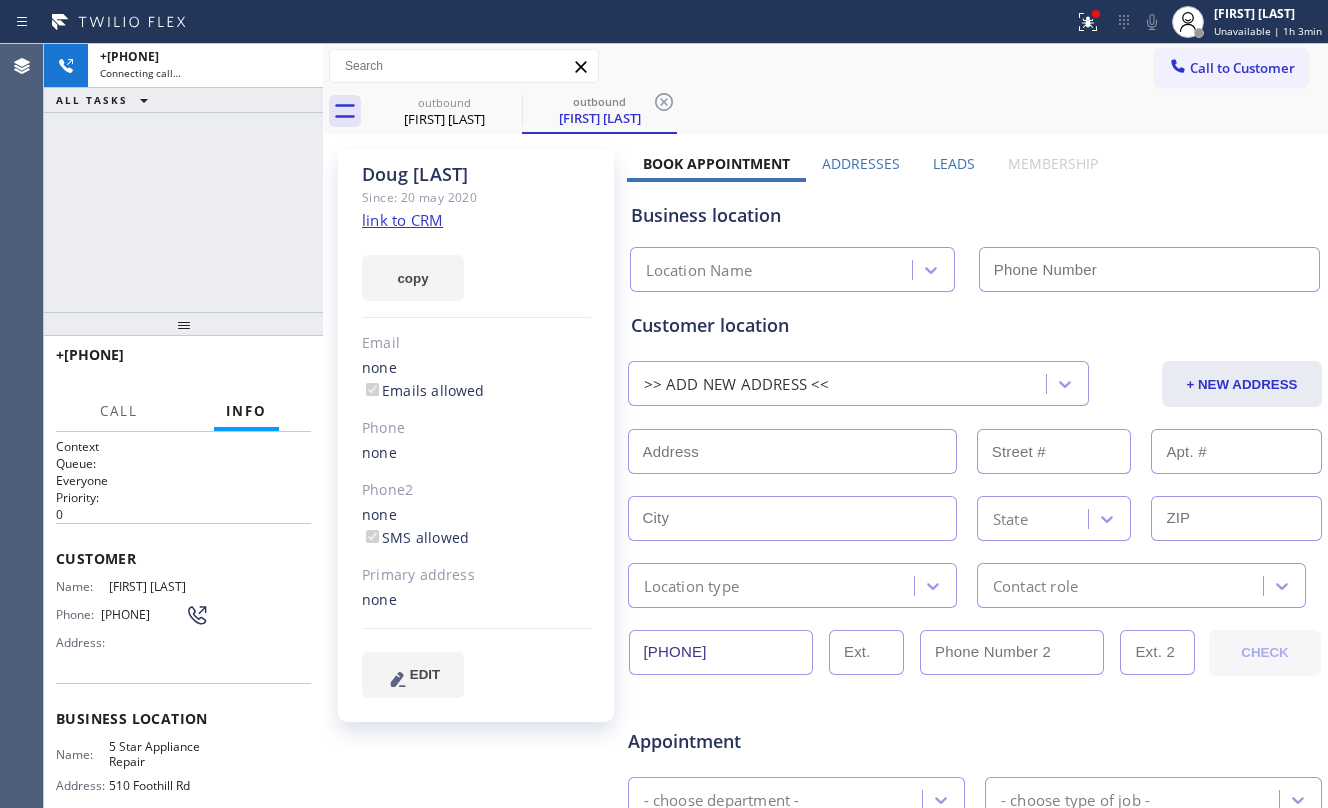 type on "[PHONE]" 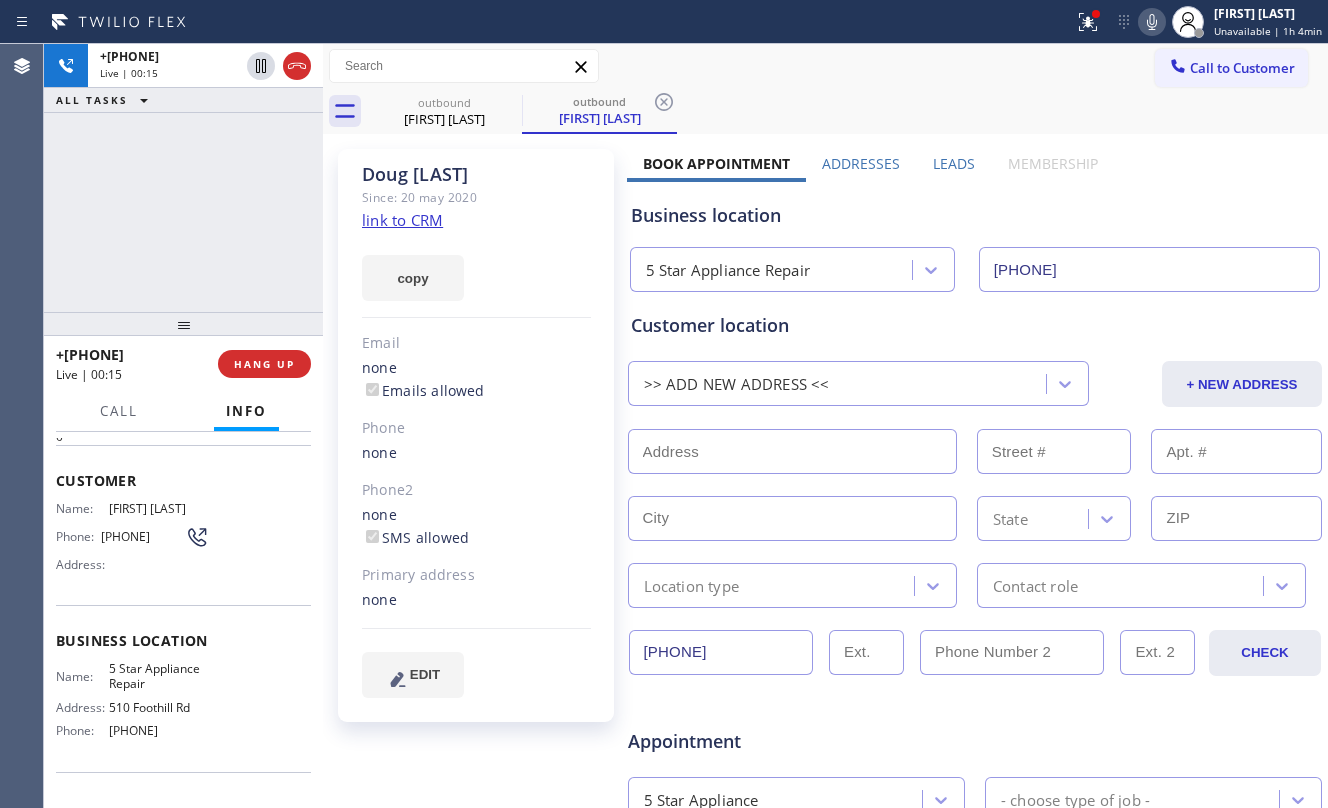 scroll, scrollTop: 133, scrollLeft: 0, axis: vertical 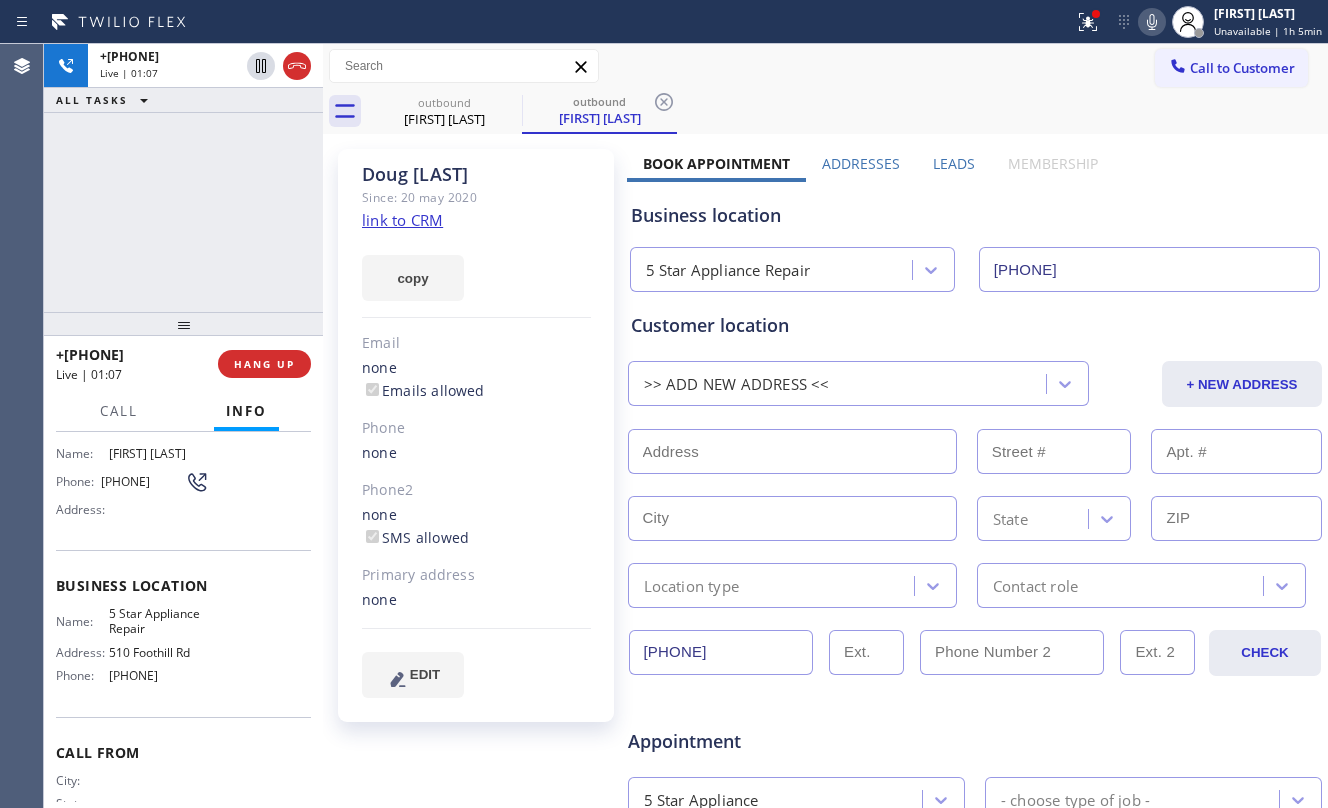 click at bounding box center [183, 324] 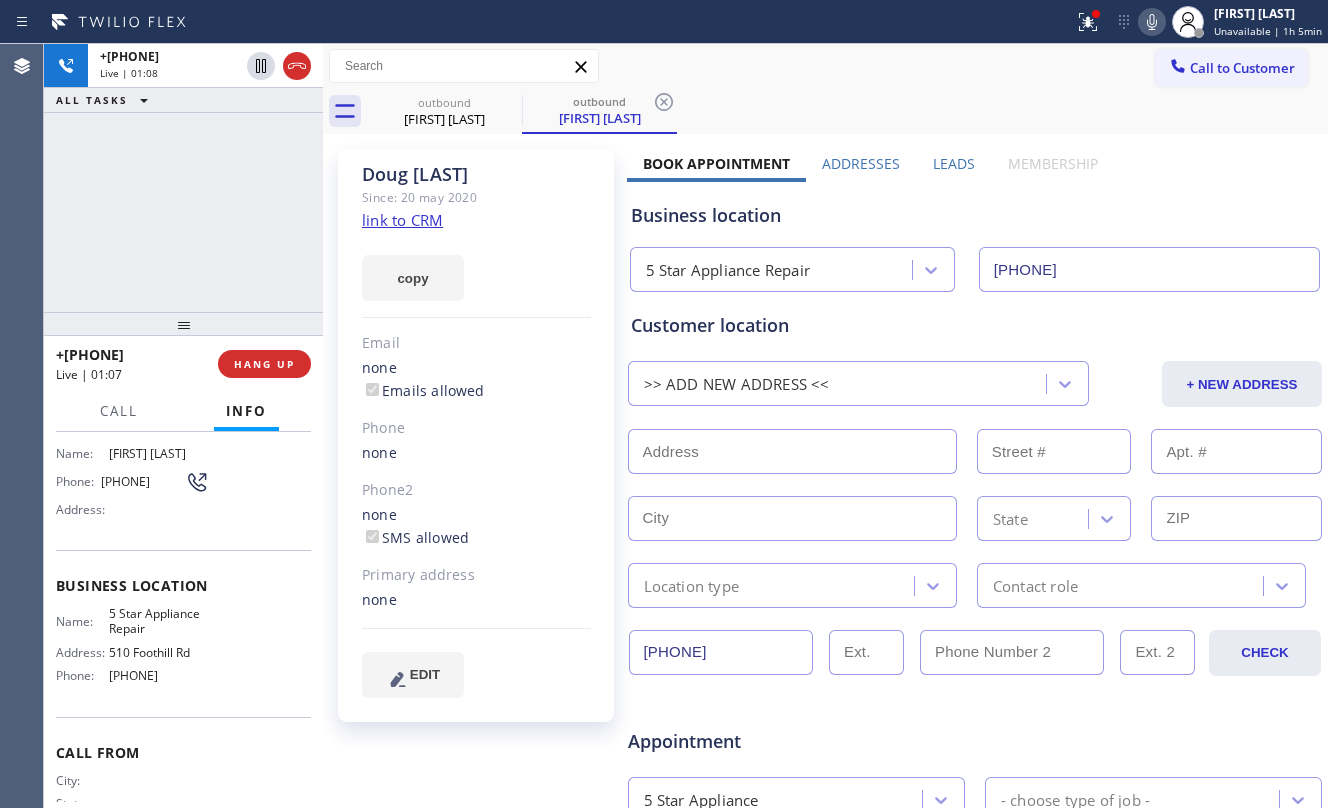 click at bounding box center [183, 324] 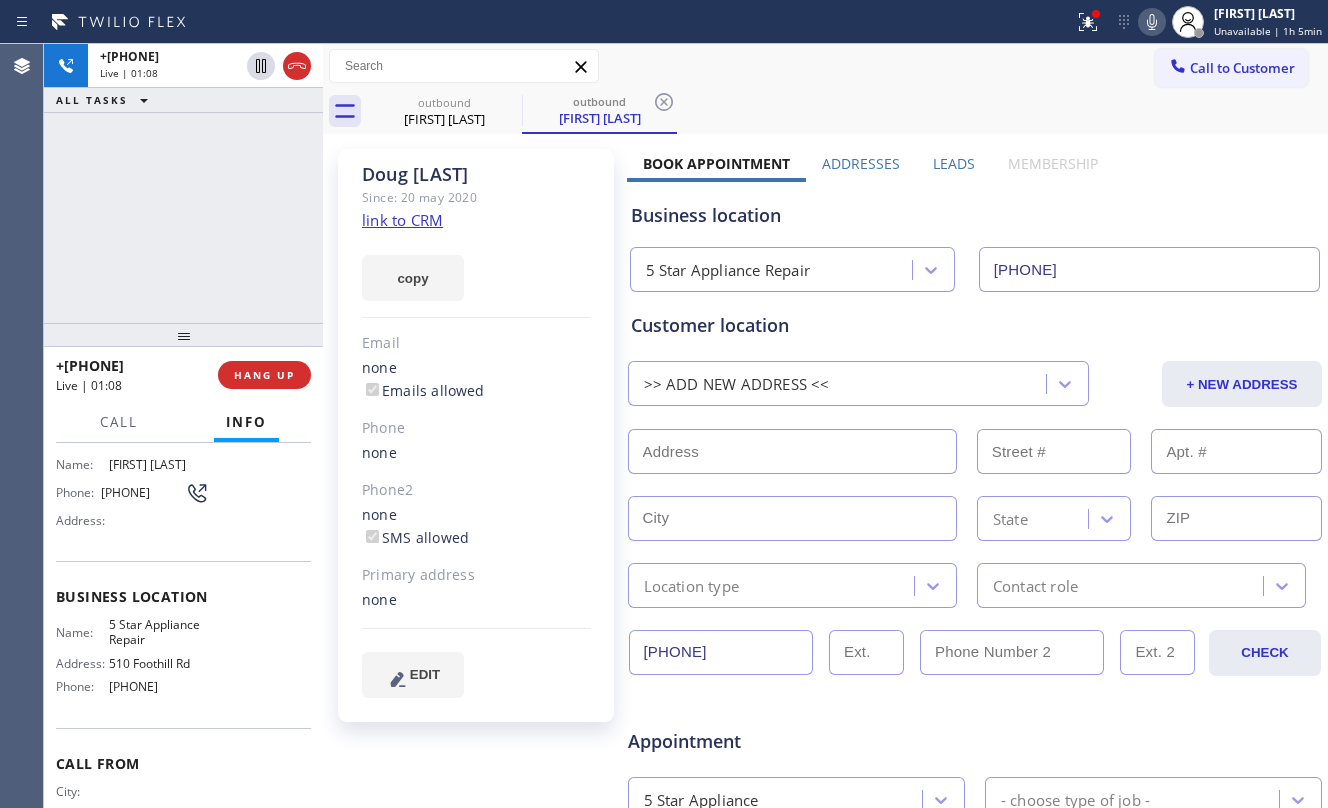 click on "HANG UP" at bounding box center [264, 375] 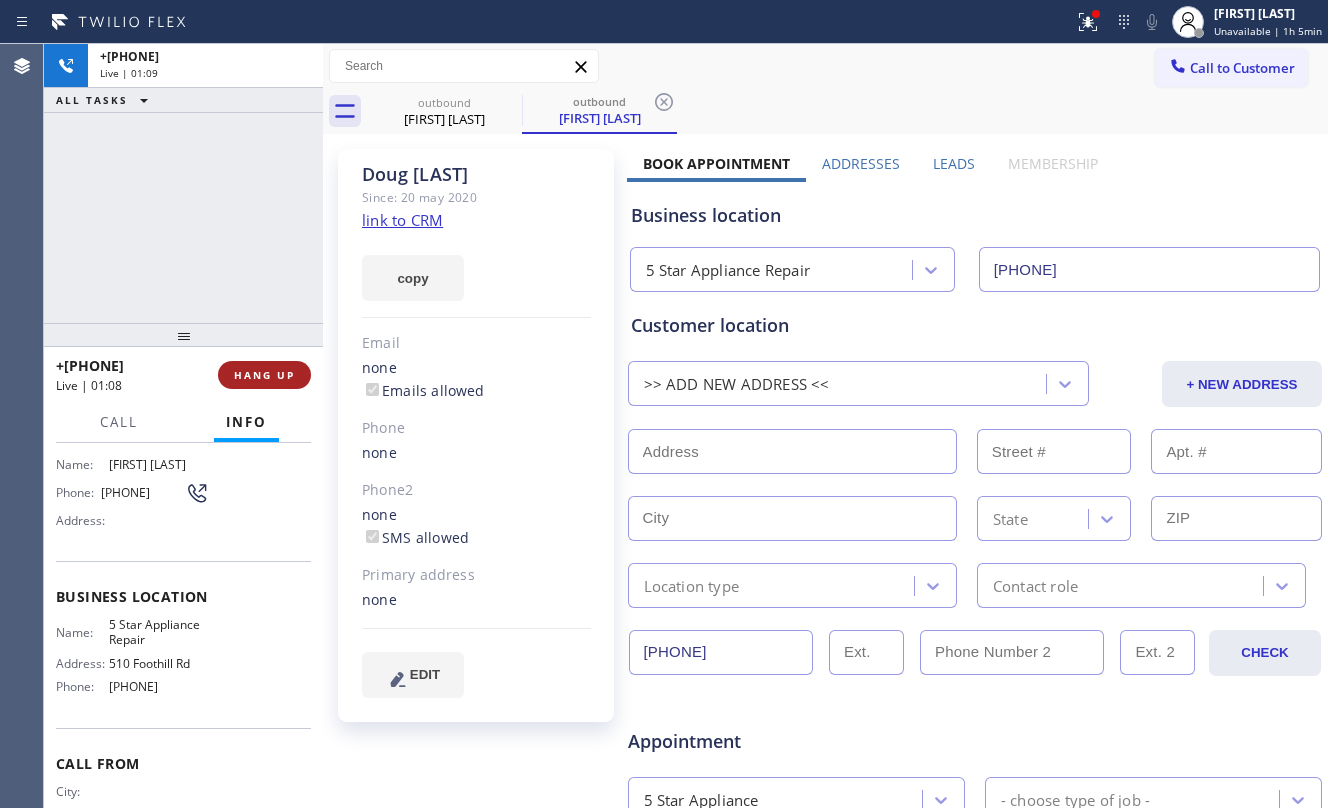 drag, startPoint x: 233, startPoint y: 381, endPoint x: 313, endPoint y: 409, distance: 84.758484 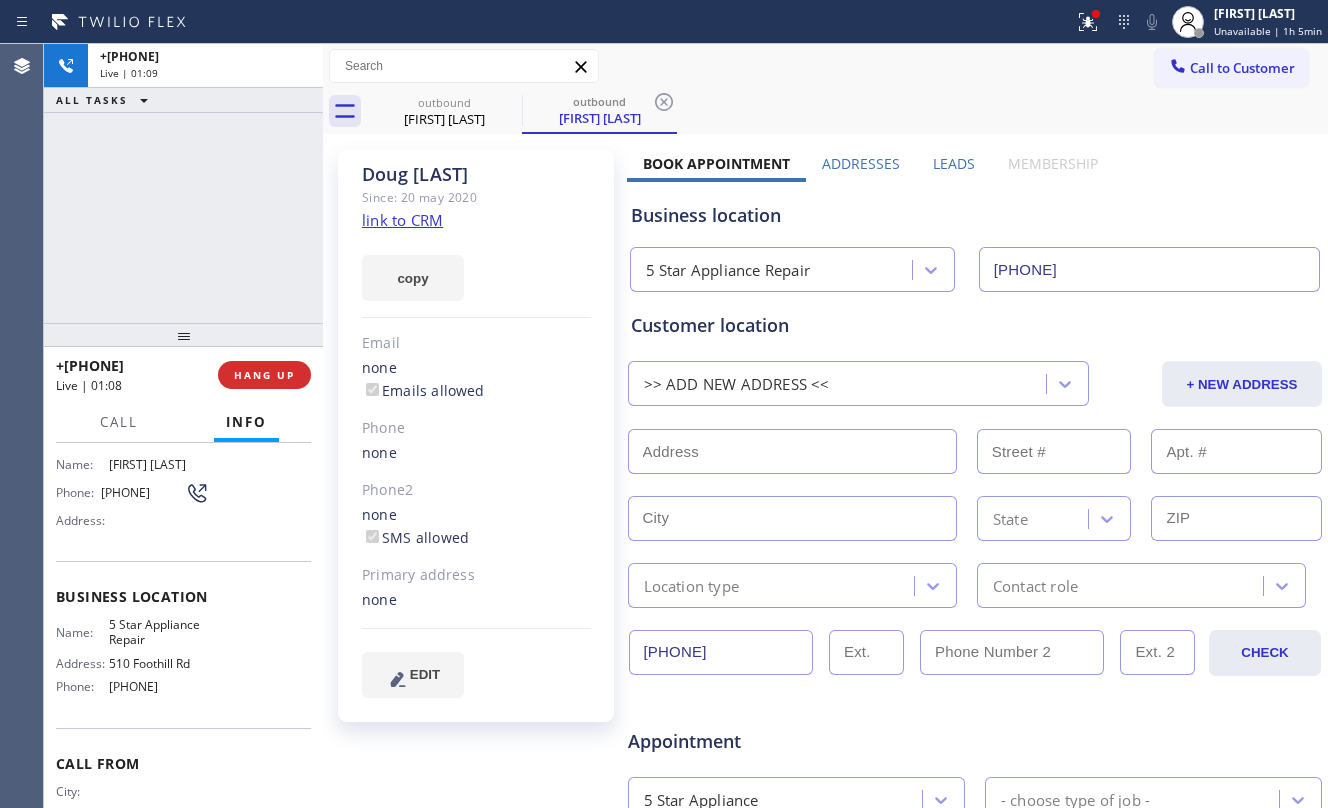 click on "HANG UP" at bounding box center (264, 375) 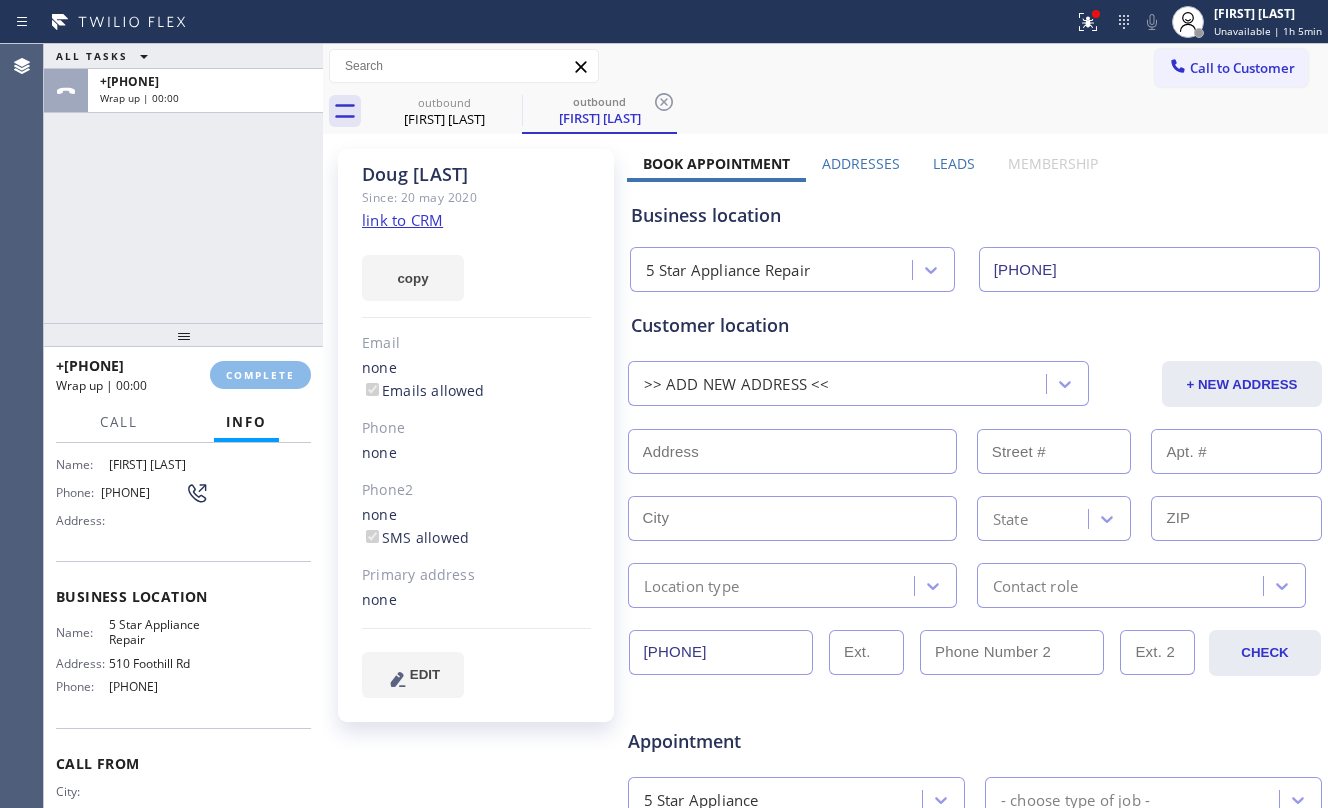 click on "[PHONE] Wrap up | 00:00 COMPLETE" at bounding box center (183, 375) 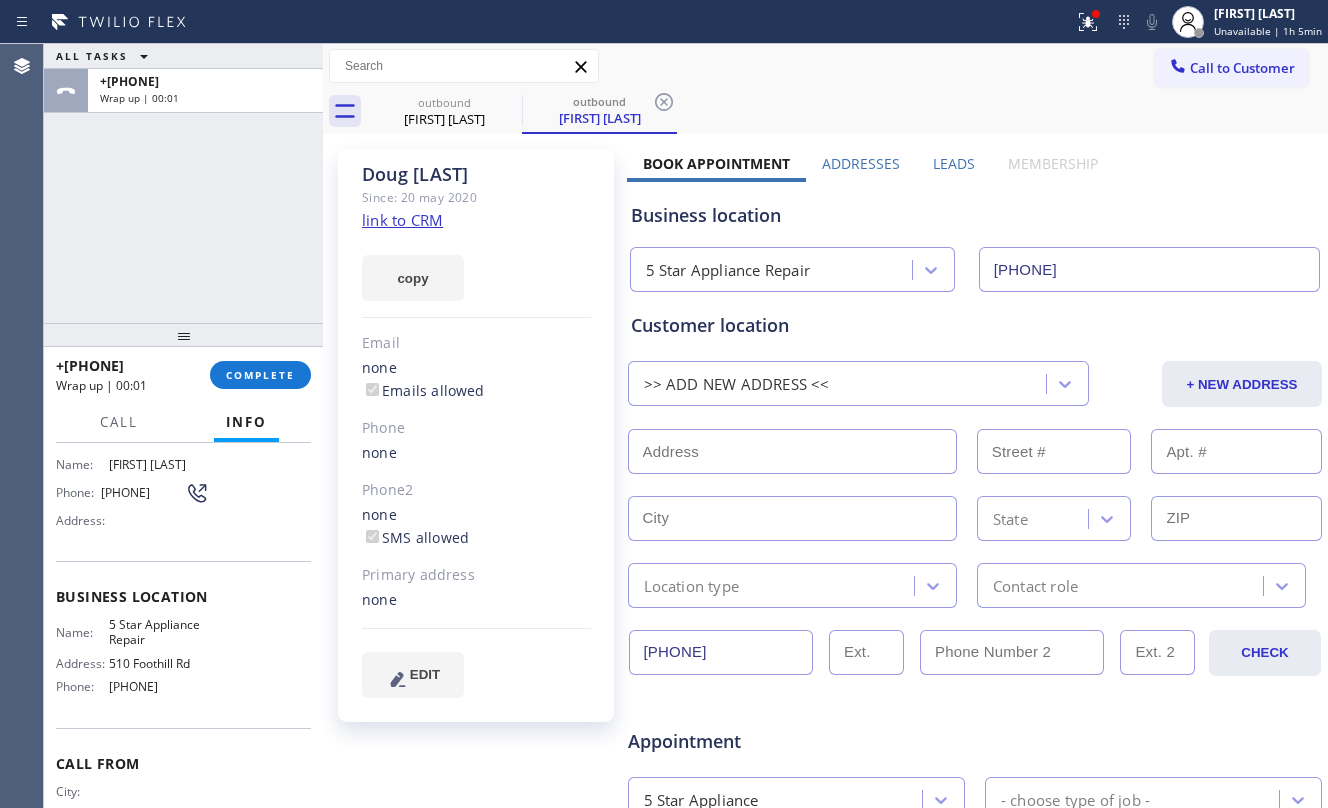 drag, startPoint x: 246, startPoint y: 368, endPoint x: 481, endPoint y: 432, distance: 243.55902 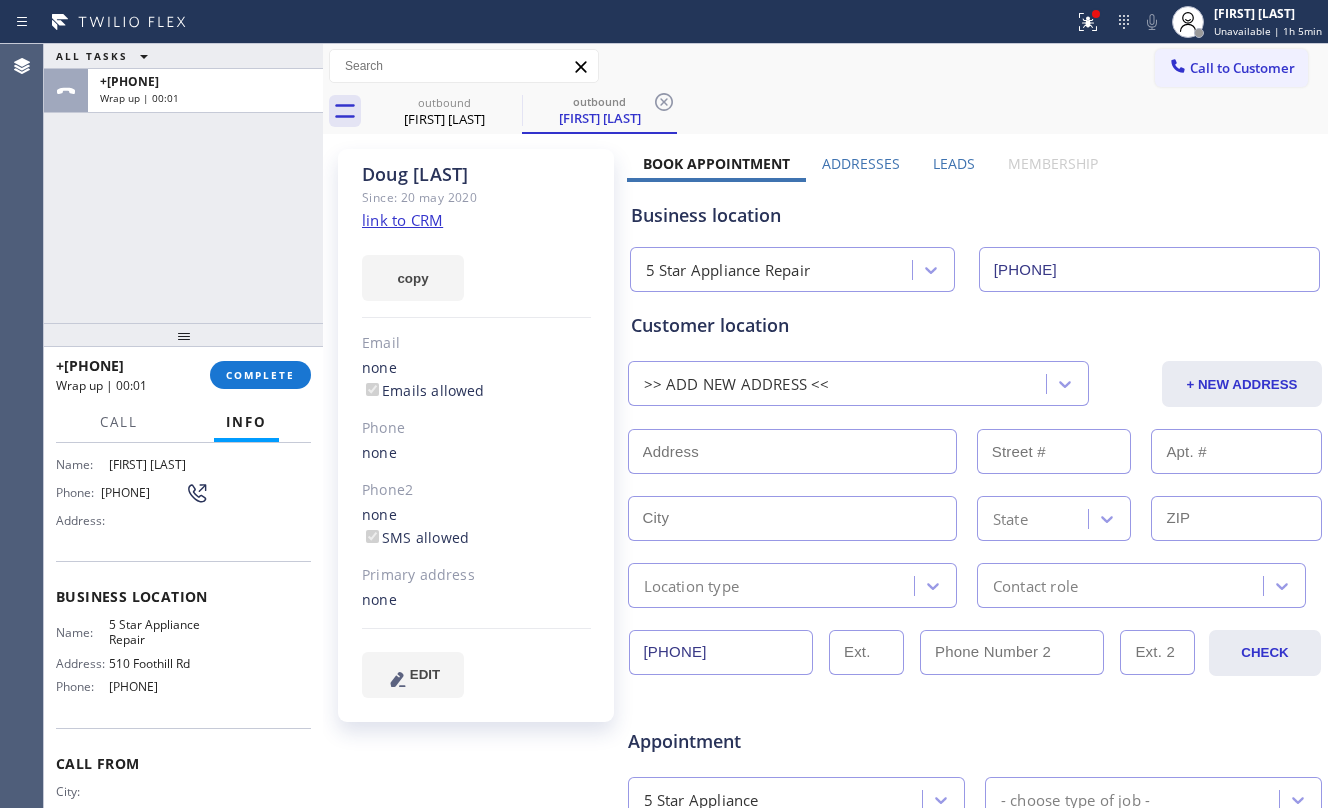 click on "COMPLETE" at bounding box center [260, 375] 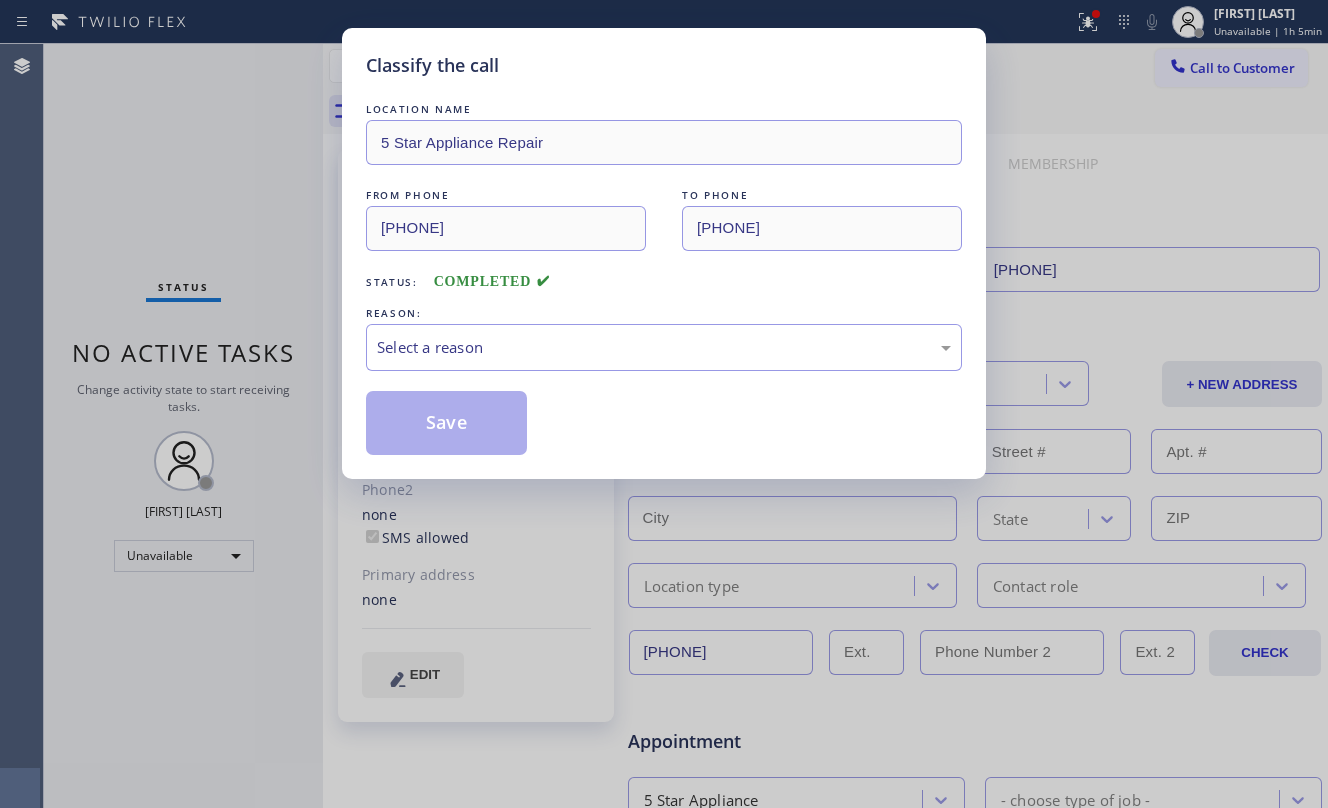click on "Classify the call LOCATION NAME 5 Star Appliance Repair FROM PHONE [PHONE] TO PHONE [PHONE] Status: COMPLETED REASON: Select a reason Save" at bounding box center [664, 404] 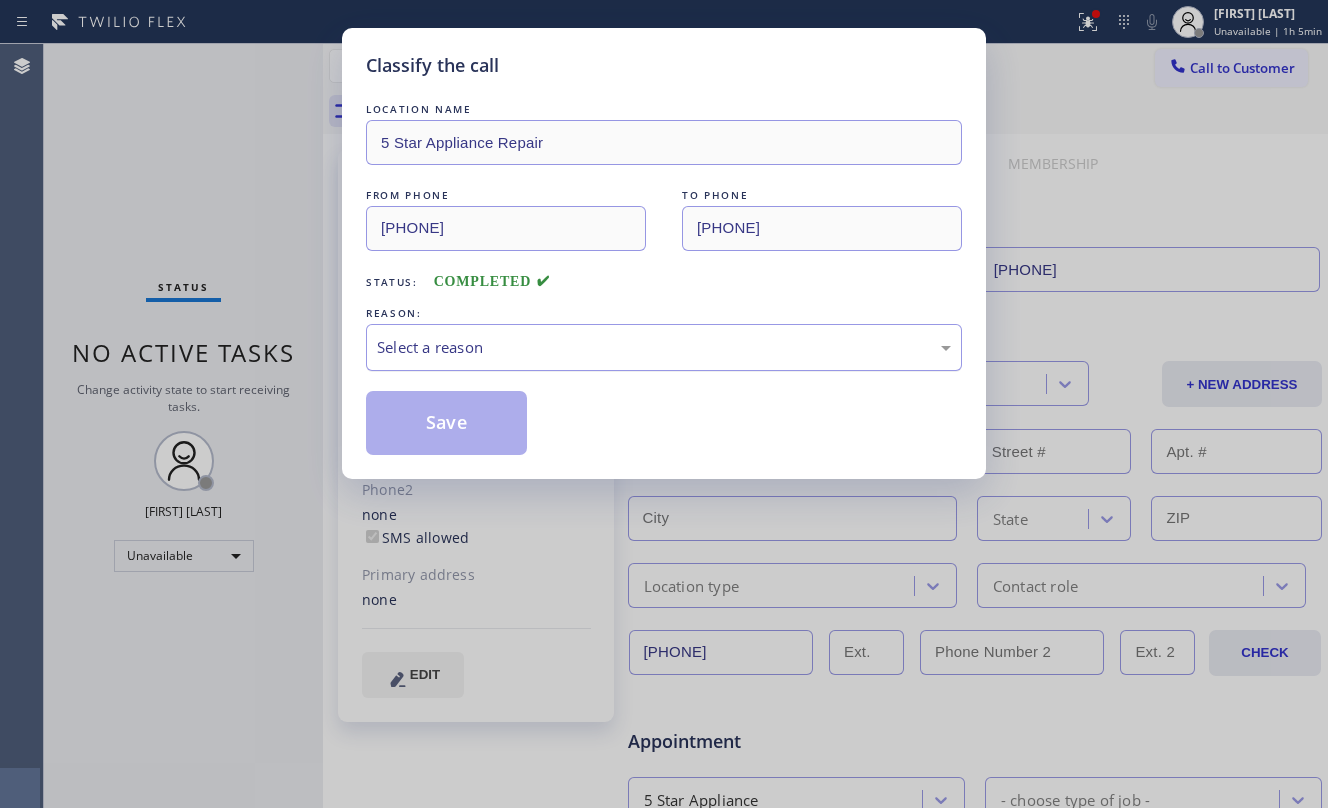drag, startPoint x: 474, startPoint y: 336, endPoint x: 489, endPoint y: 349, distance: 19.849434 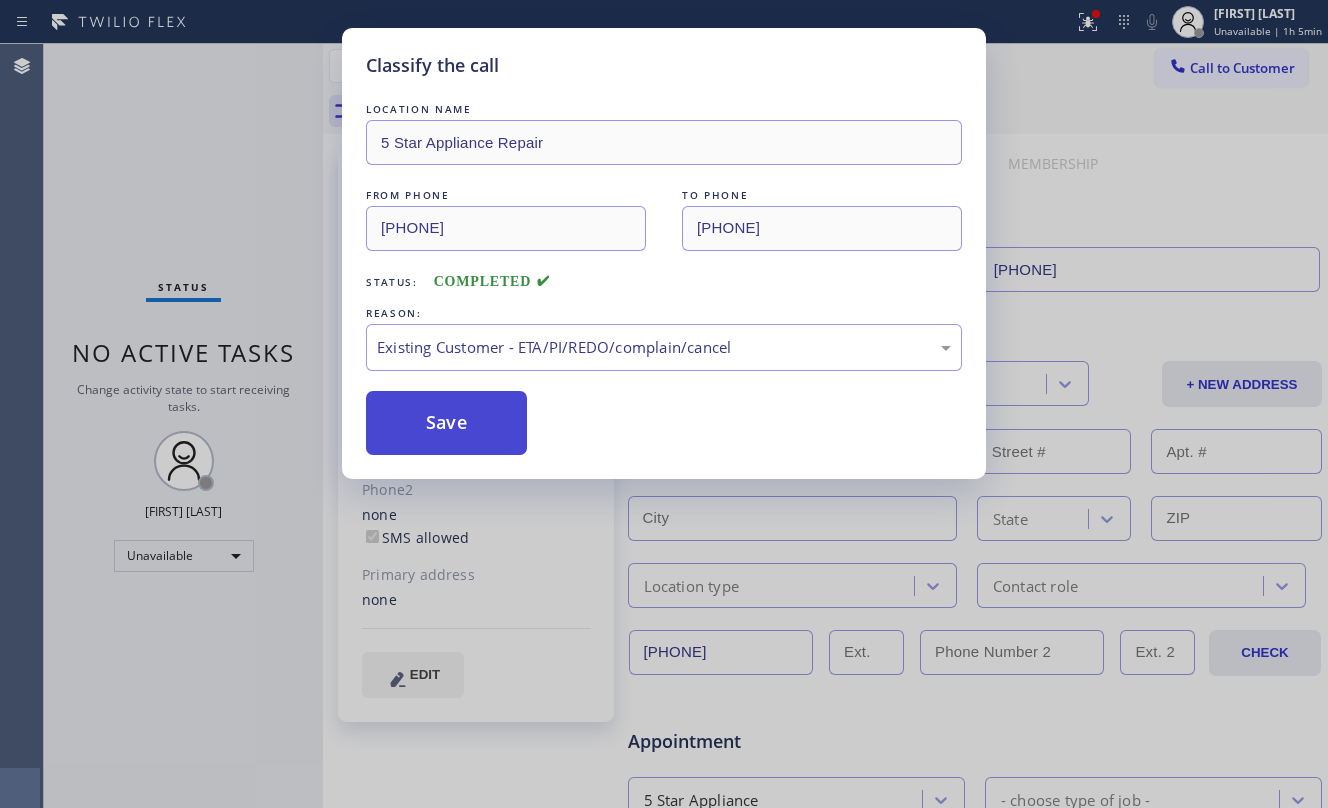 drag, startPoint x: 480, startPoint y: 424, endPoint x: 402, endPoint y: 429, distance: 78.160095 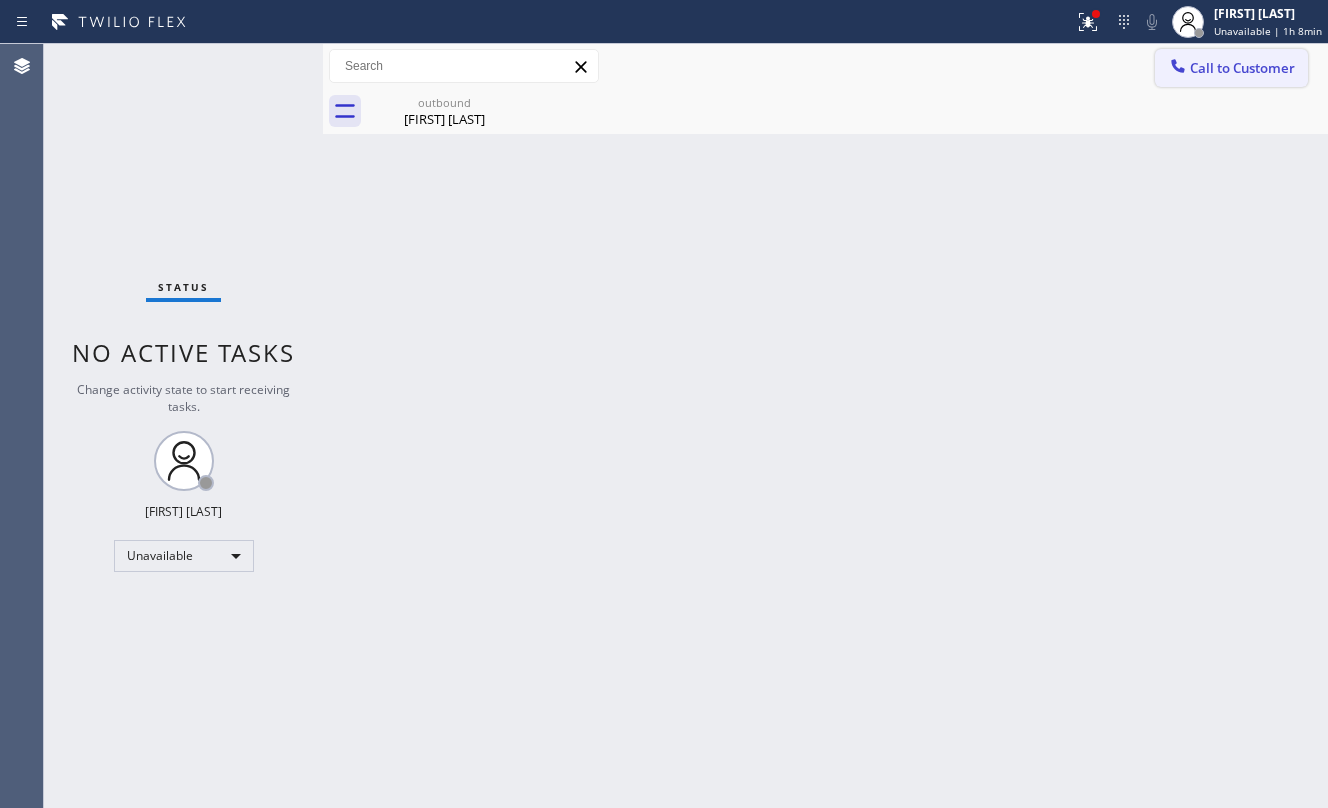 click on "Call to Customer" at bounding box center (1242, 68) 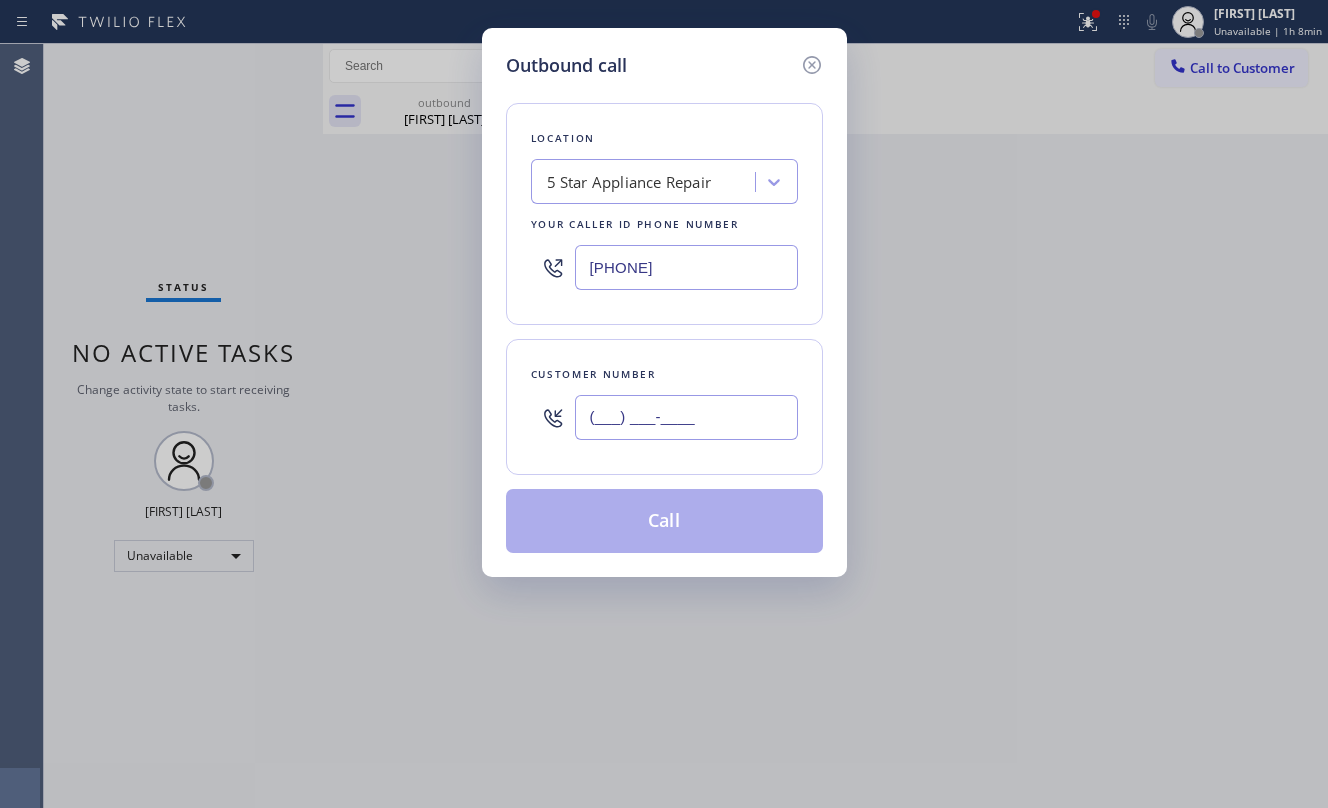 click on "(___) ___-____" at bounding box center (686, 417) 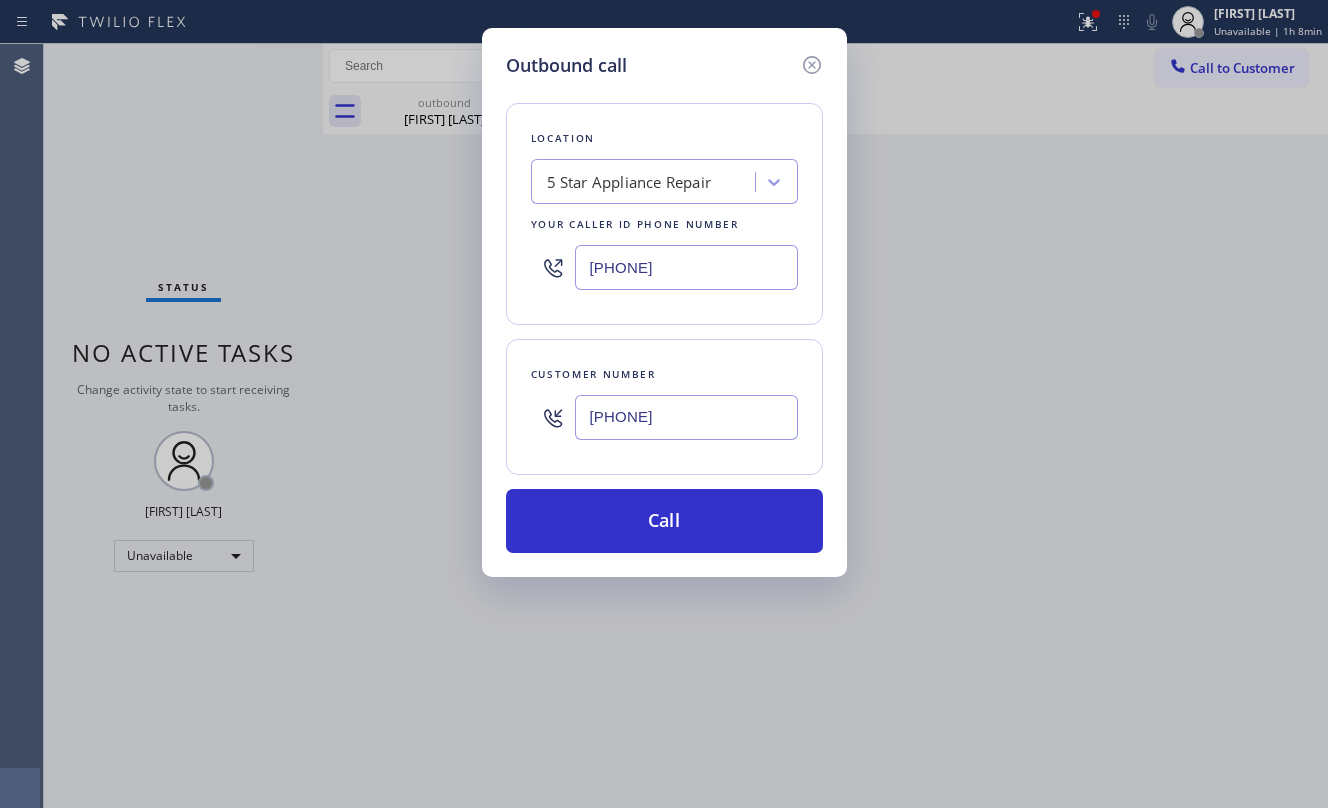 type on "[PHONE]" 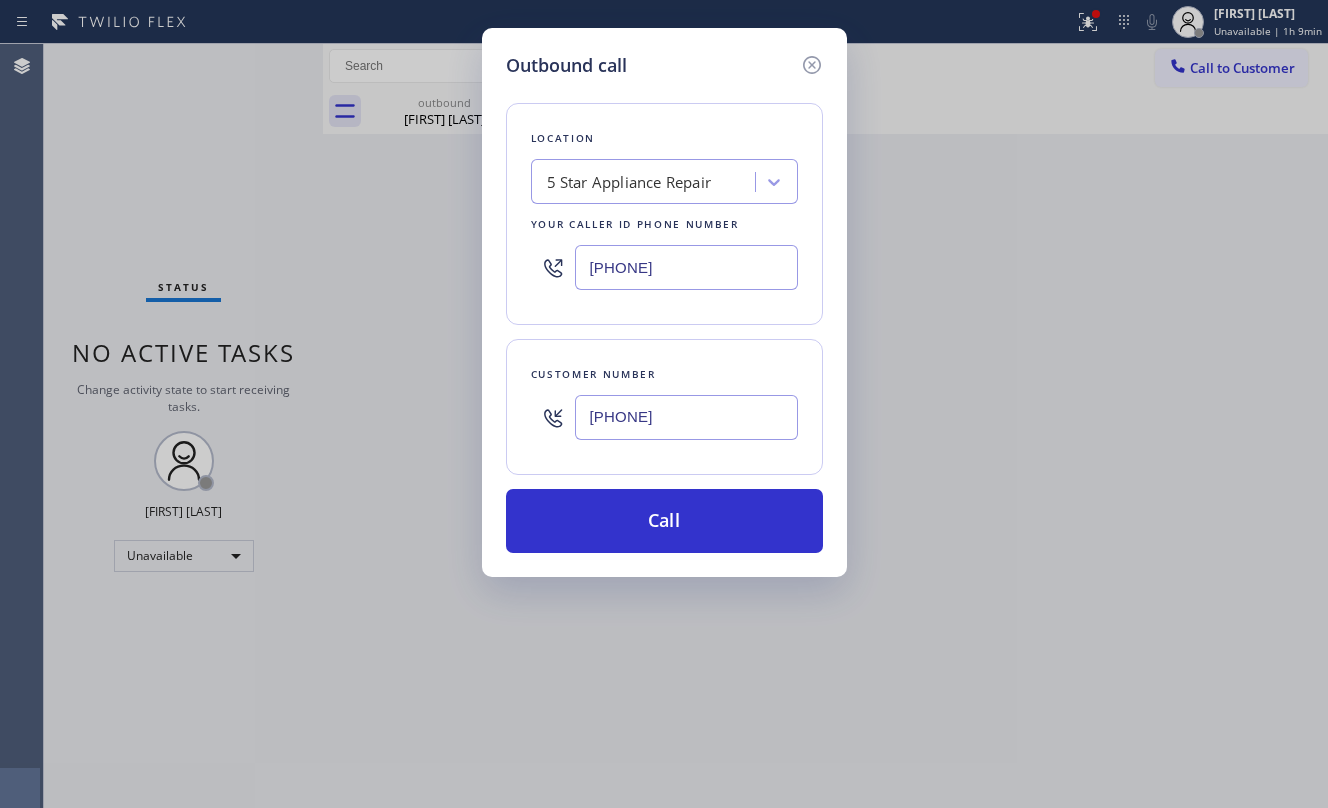 click on "[PHONE]" at bounding box center (686, 267) 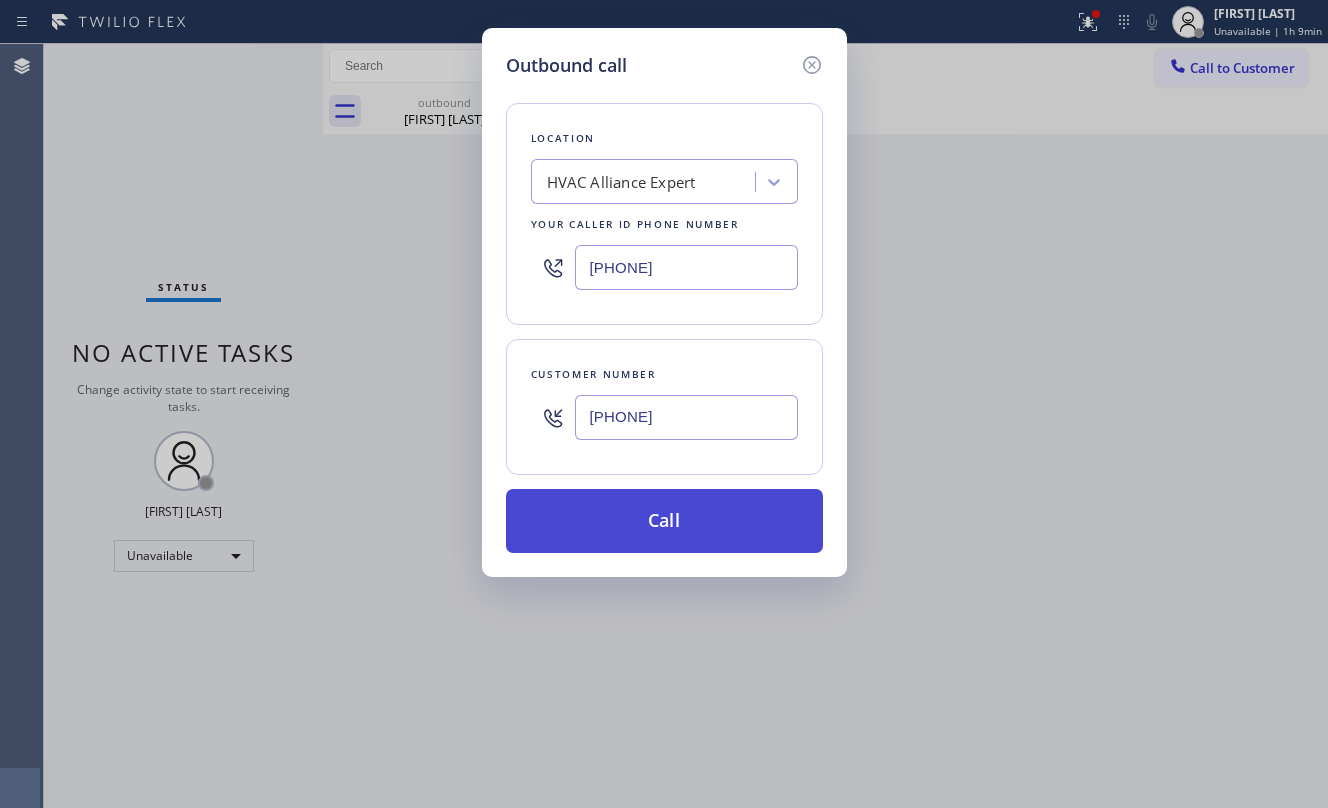 type on "[PHONE]" 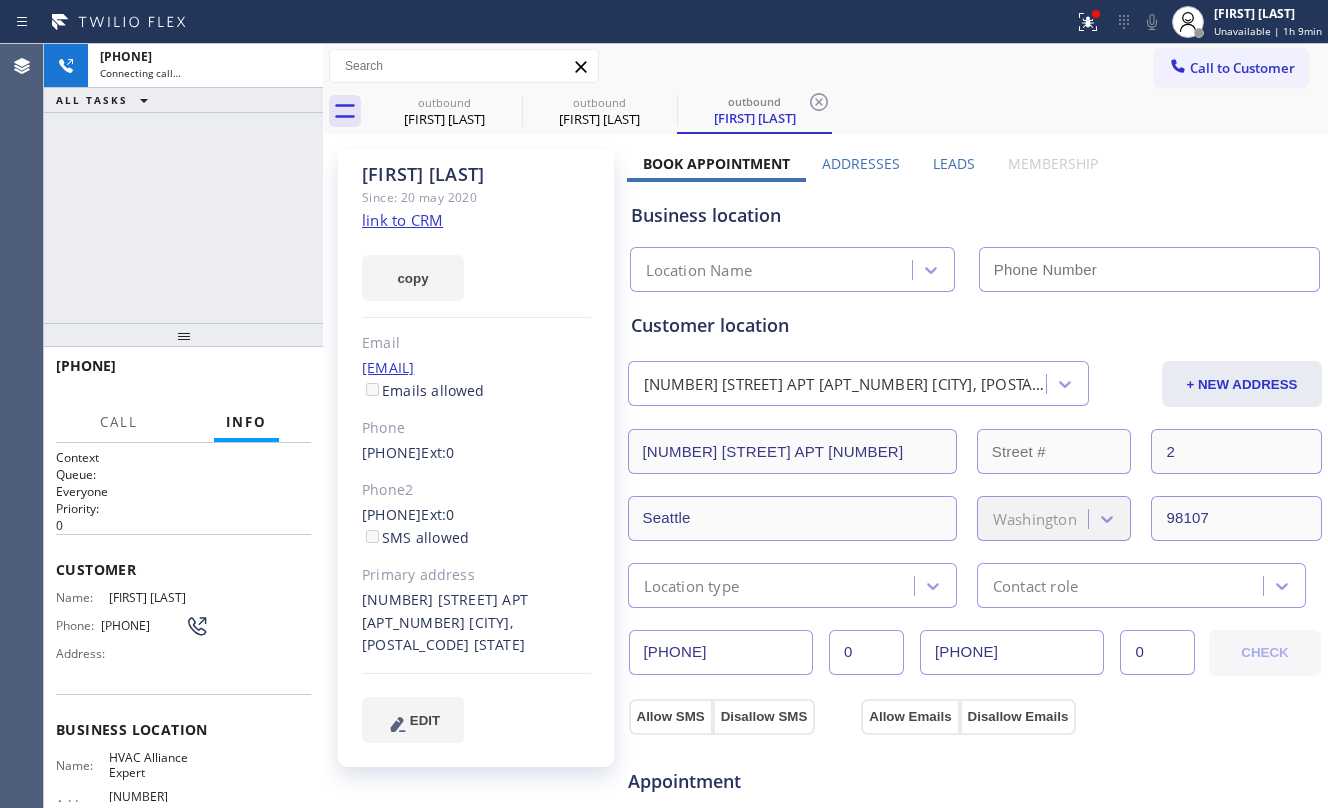 click on "link to CRM" 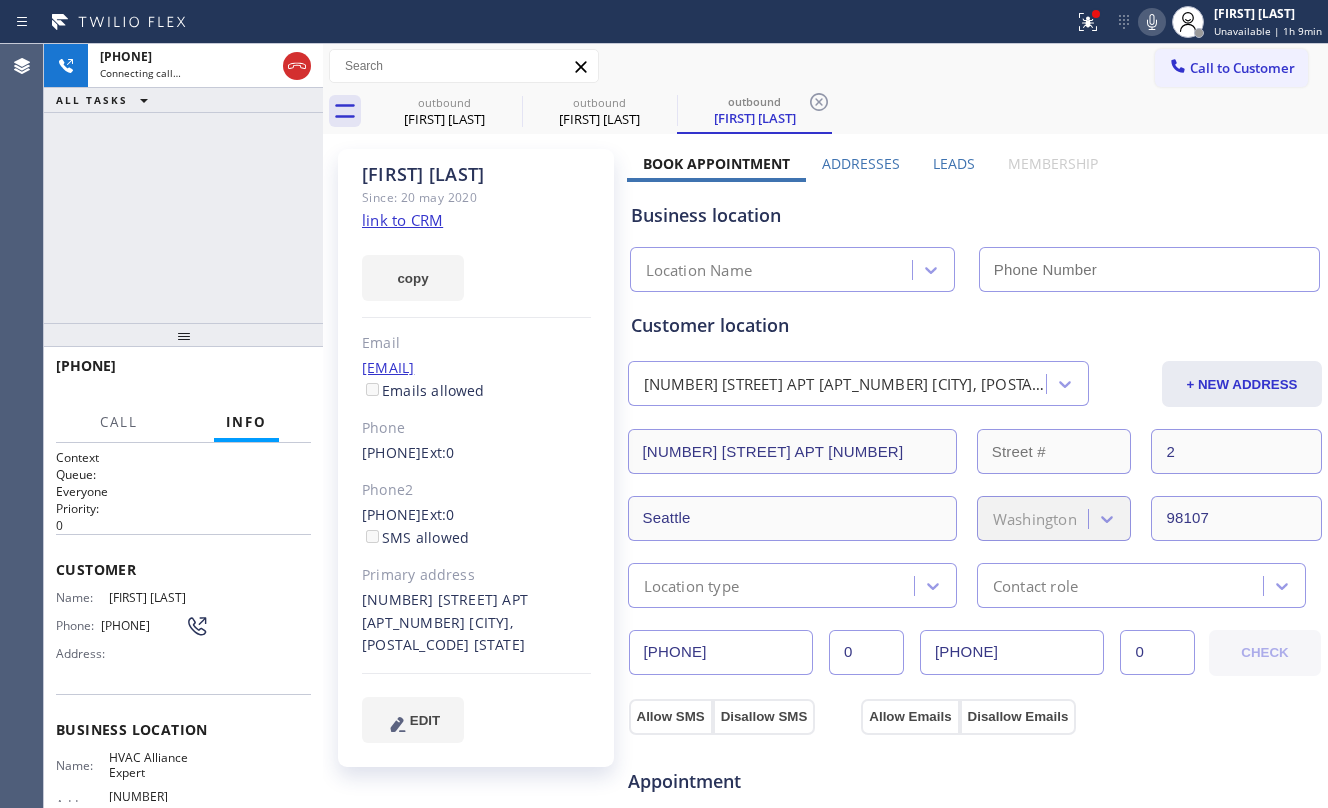 type on "[PHONE]" 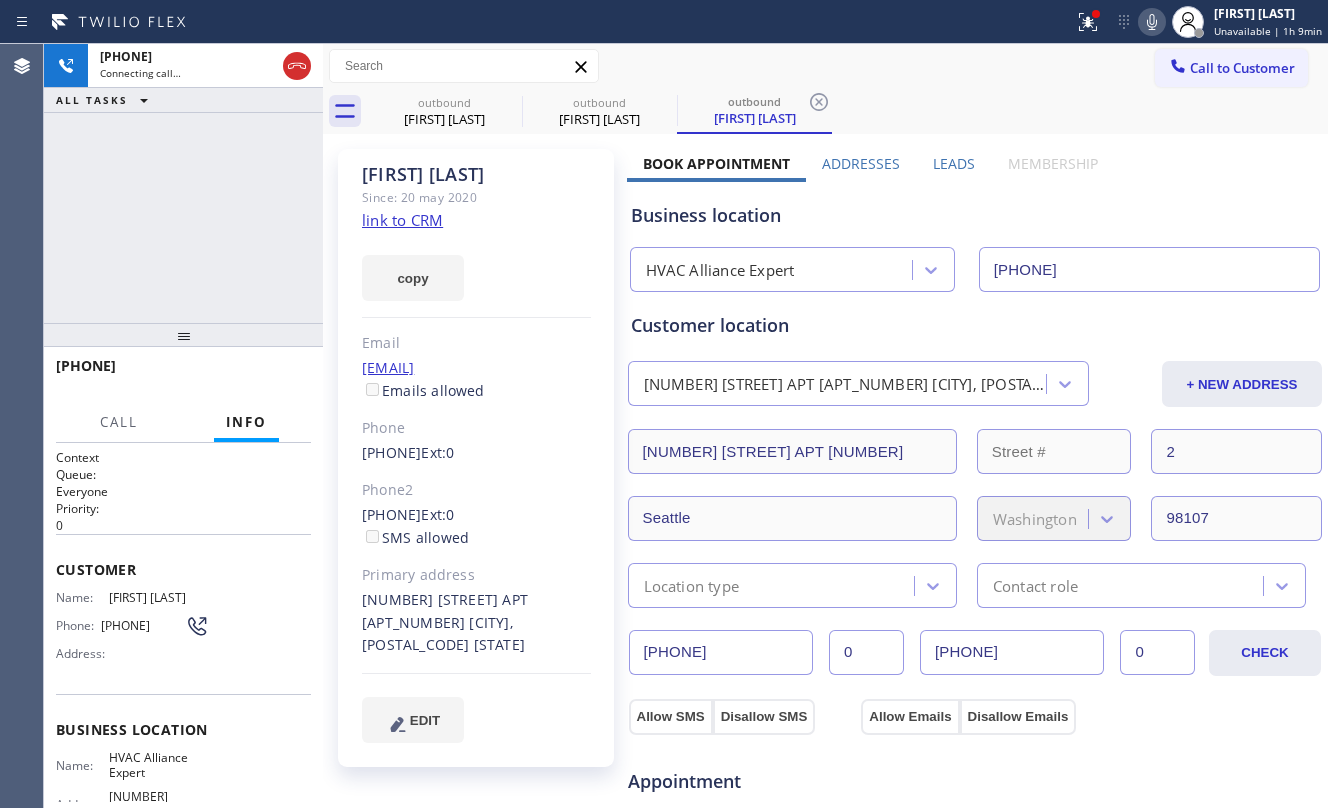 drag, startPoint x: 292, startPoint y: 53, endPoint x: 384, endPoint y: 81, distance: 96.16652 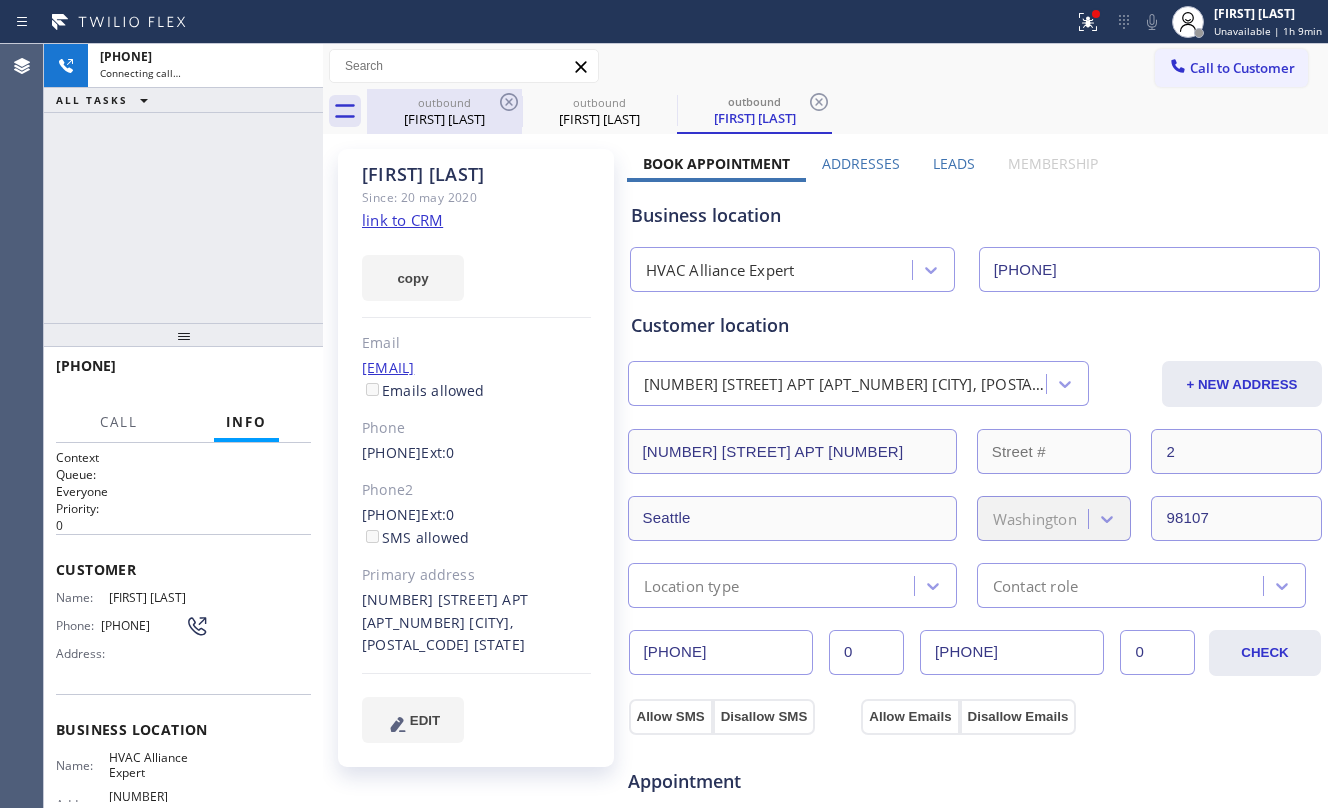 click on "[FIRST] [LAST]" at bounding box center [444, 119] 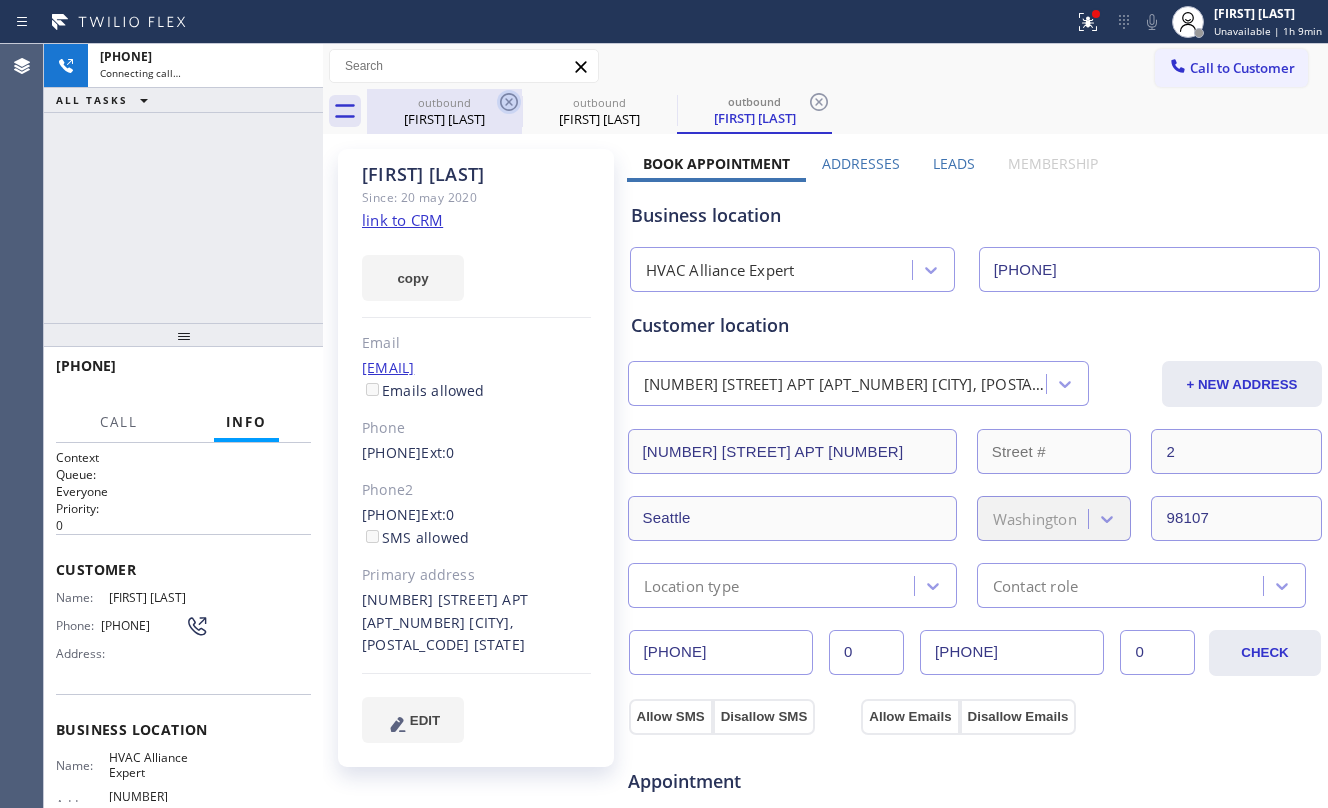 type on "[PHONE]" 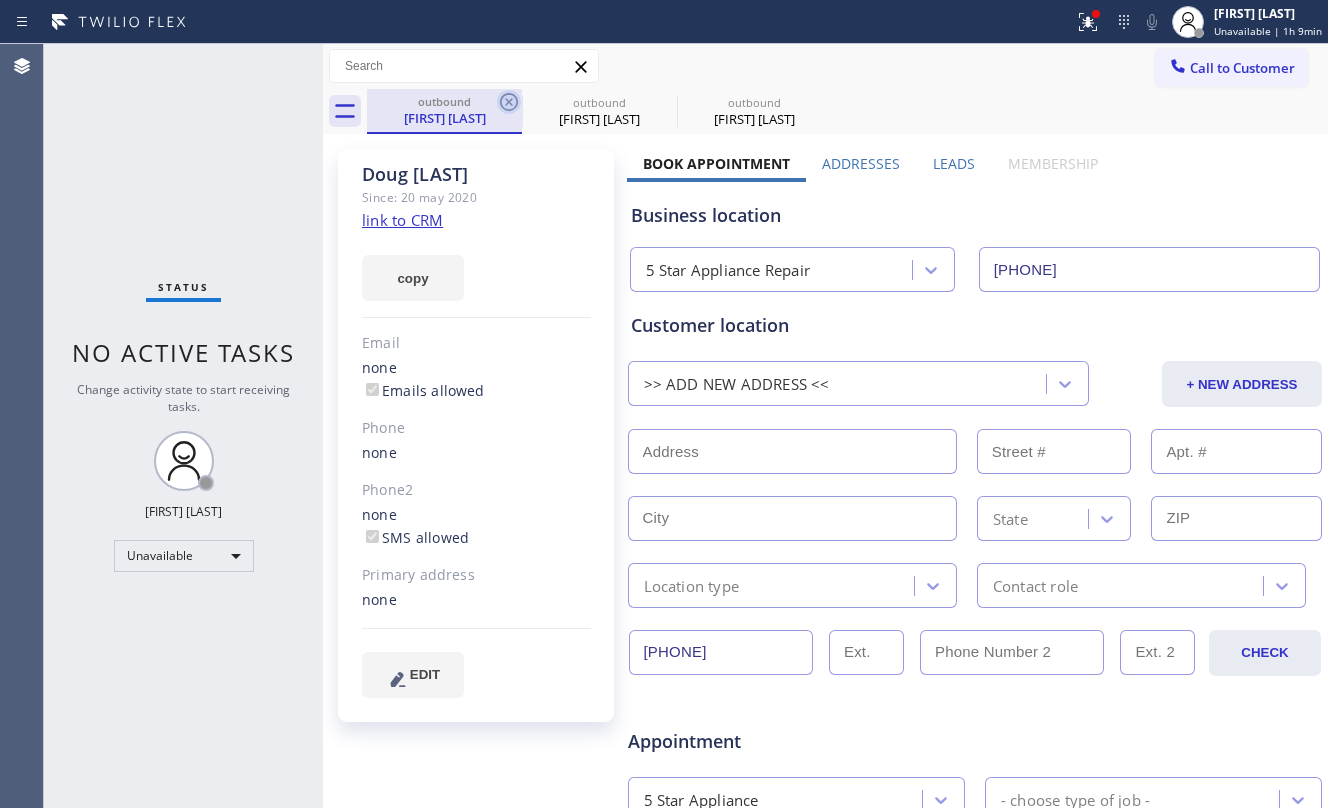 click 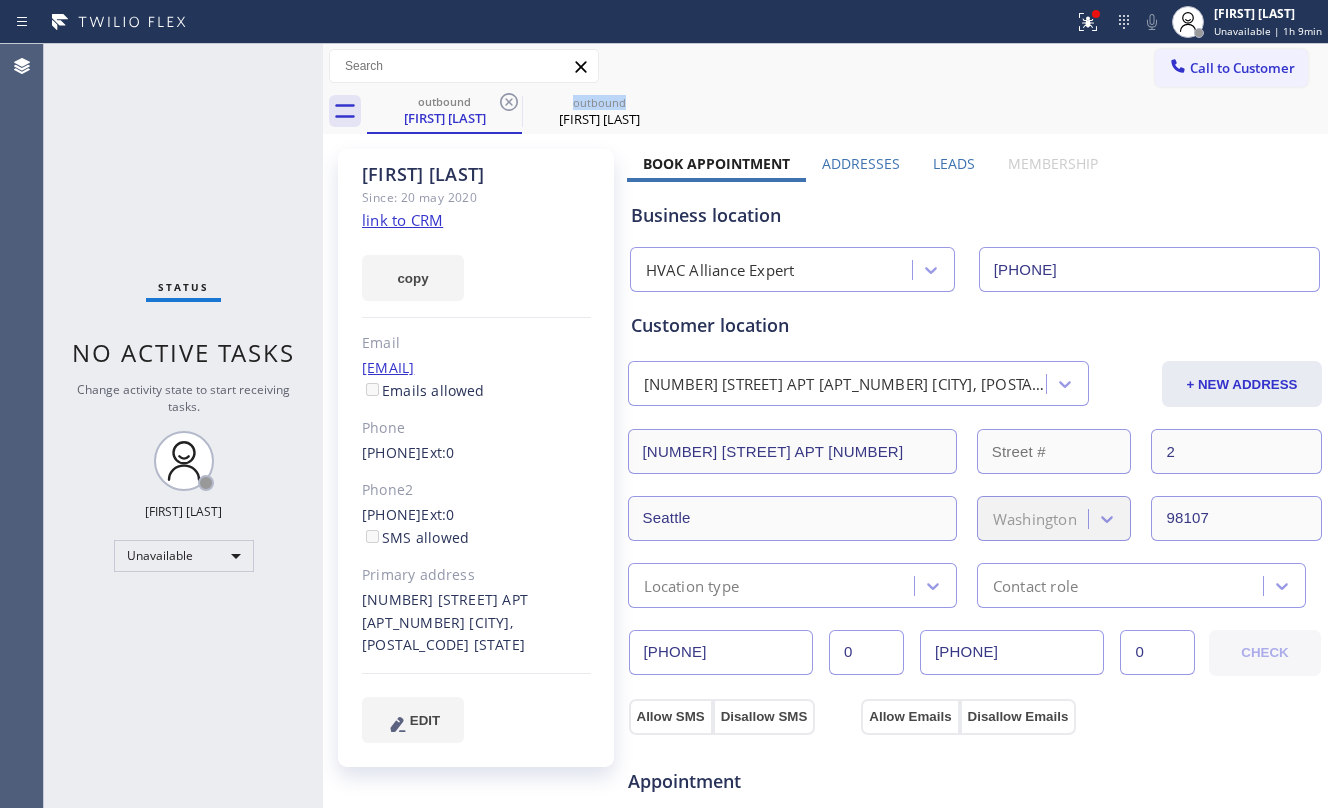 click 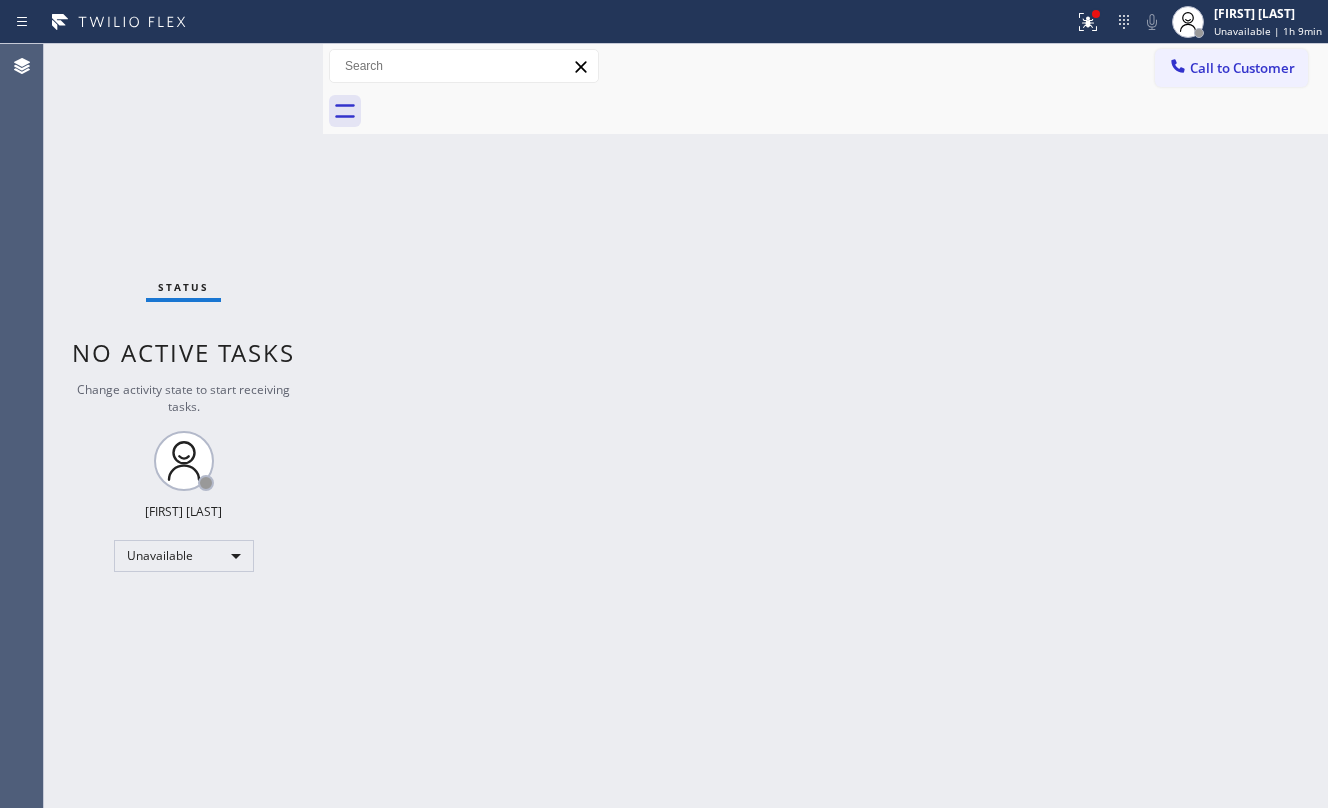 click at bounding box center (847, 111) 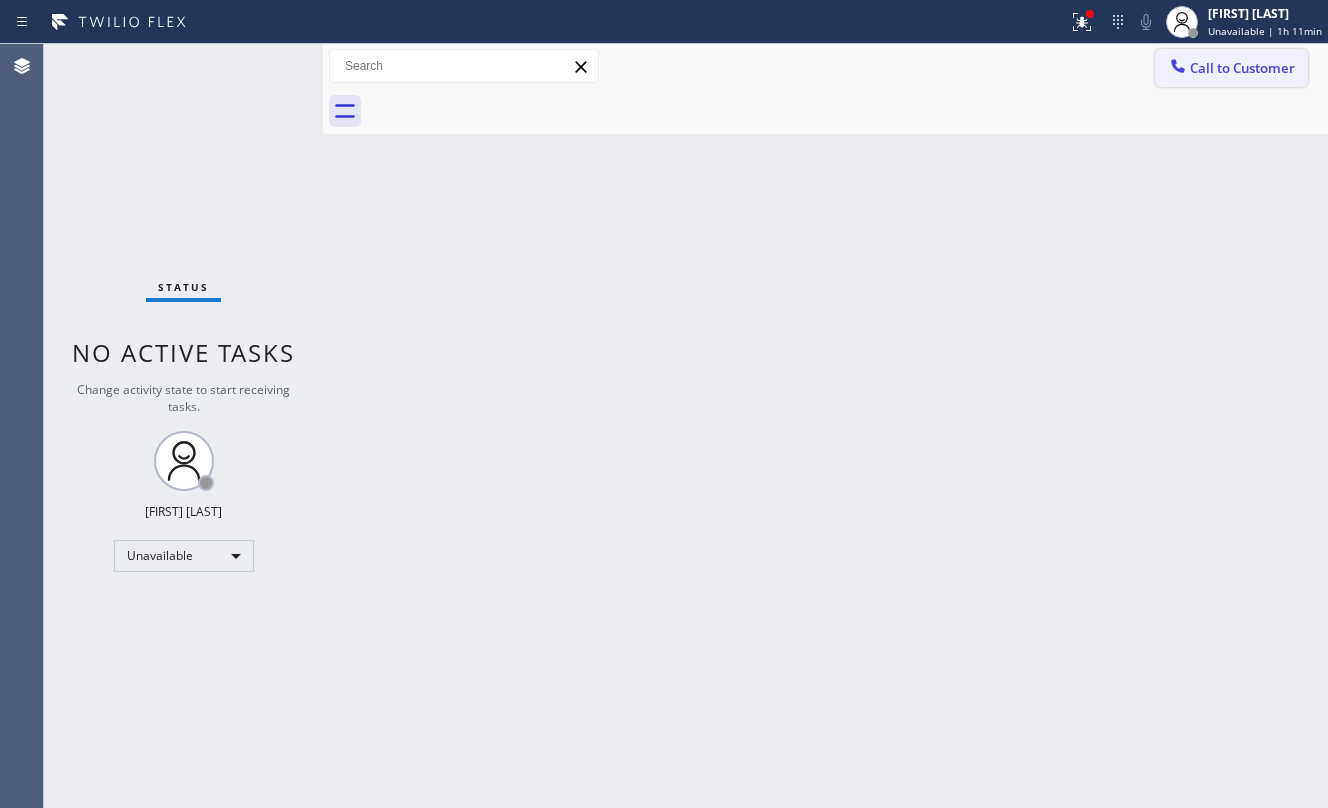 click on "Call to Customer" at bounding box center (1242, 68) 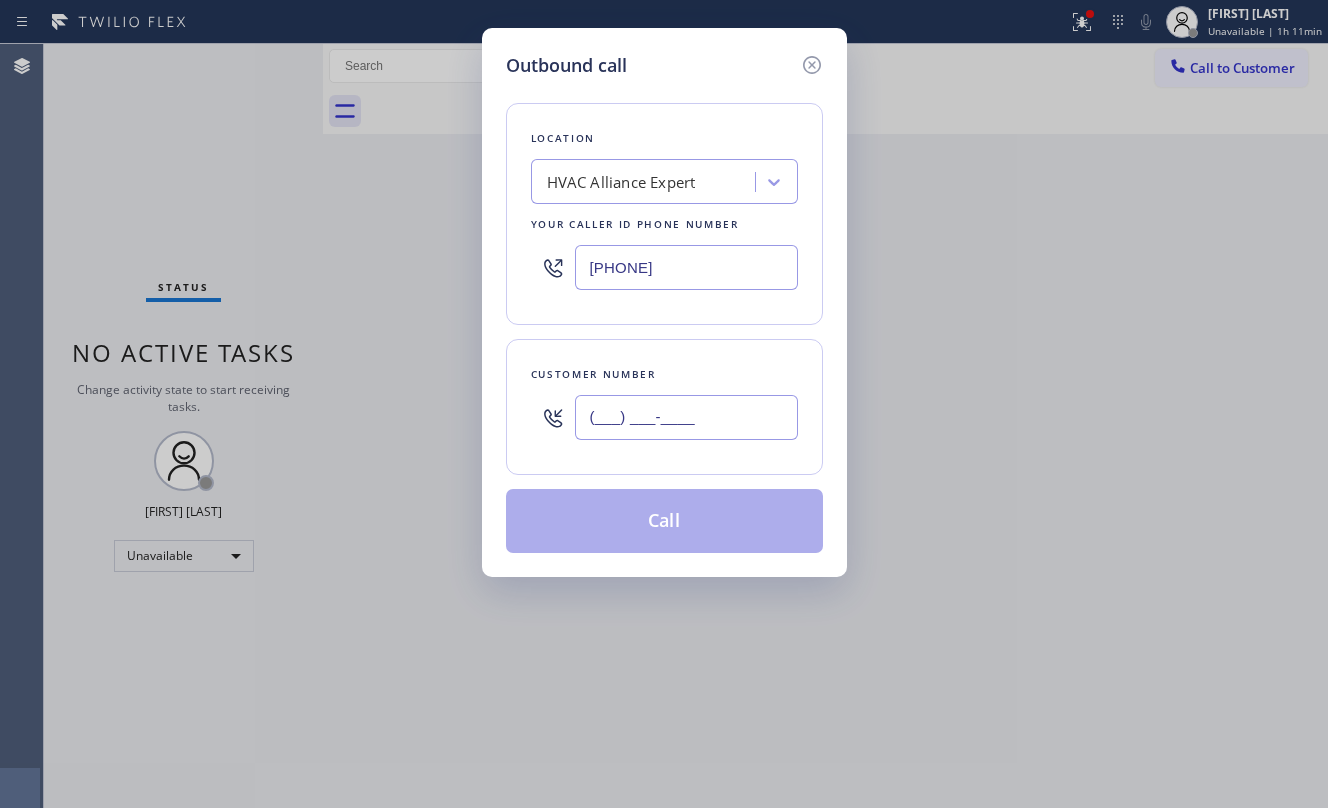 click on "(___) ___-____" at bounding box center [686, 417] 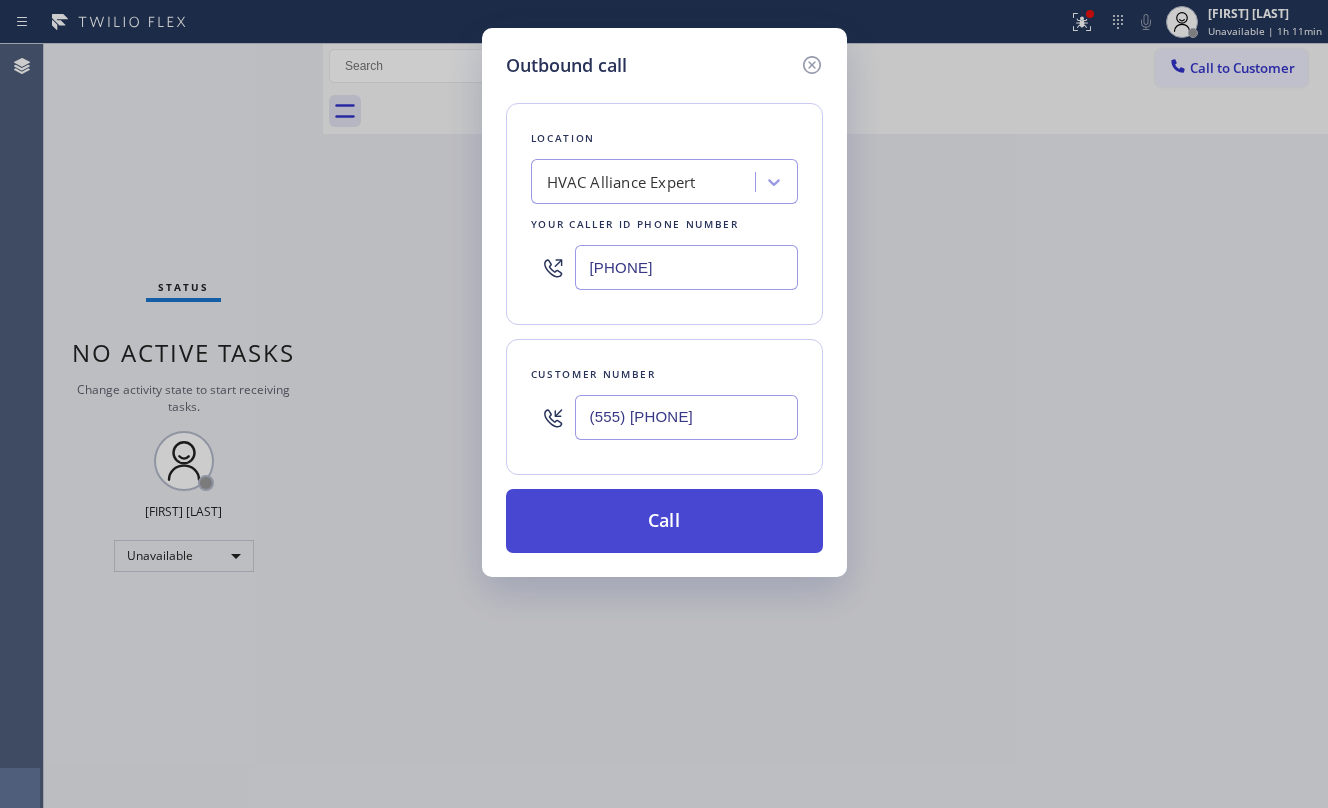 type on "(555) [PHONE]" 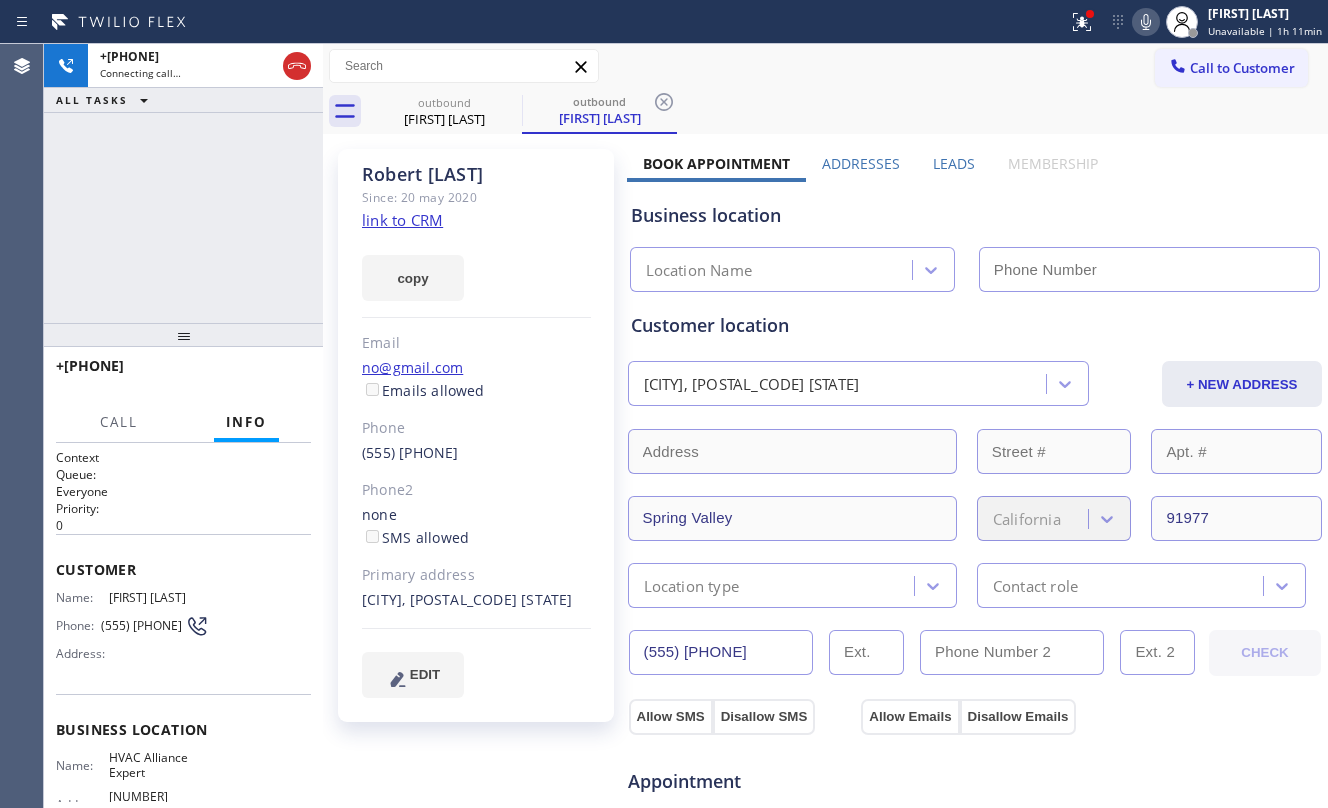 type on "[PHONE]" 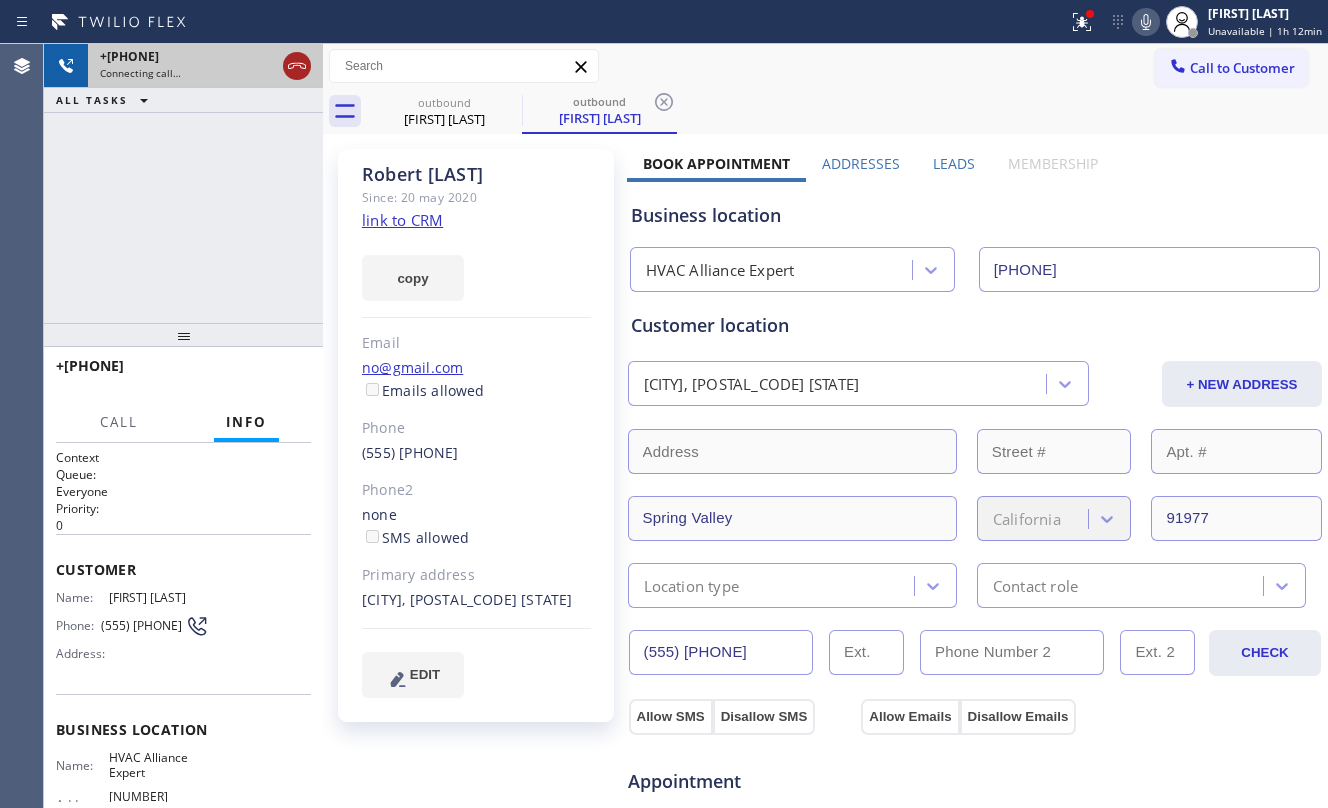 click 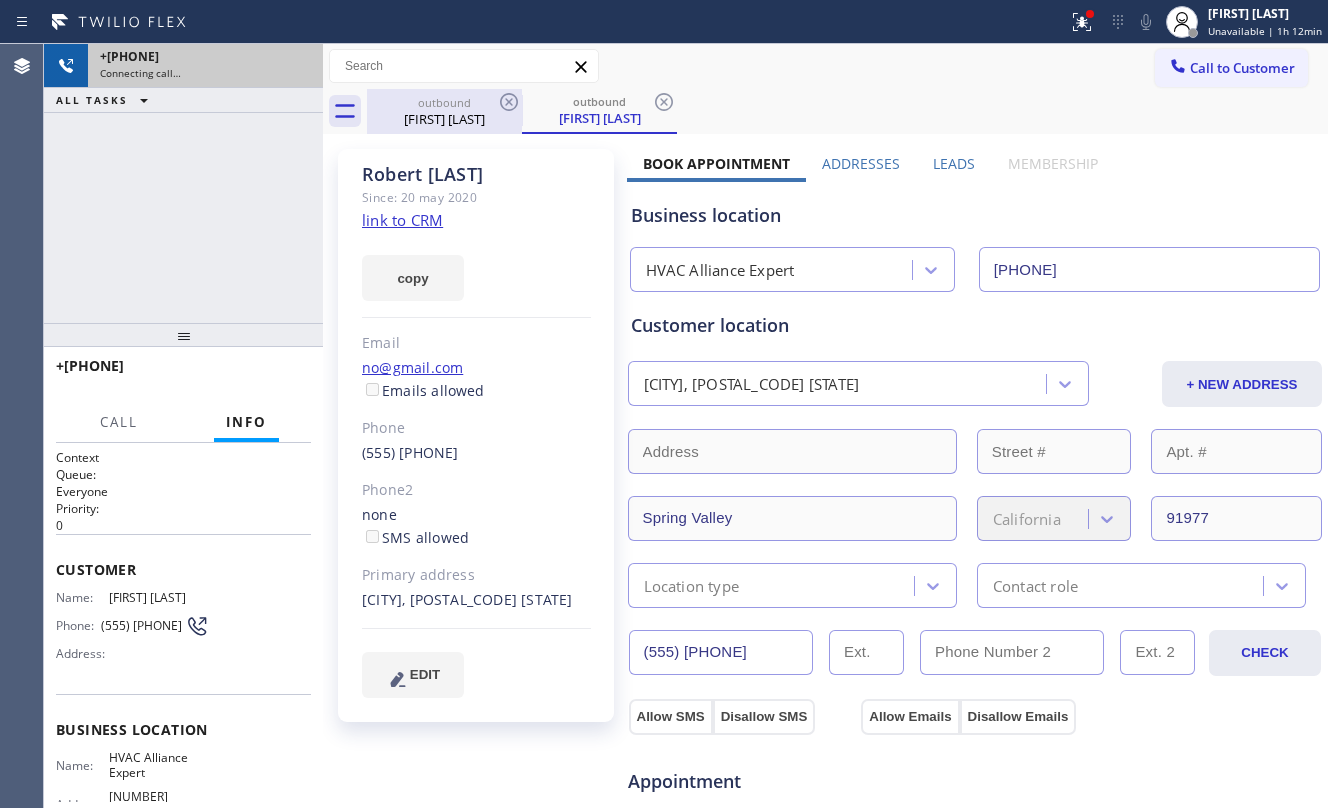 click on "[FIRST] [LAST]" at bounding box center [444, 119] 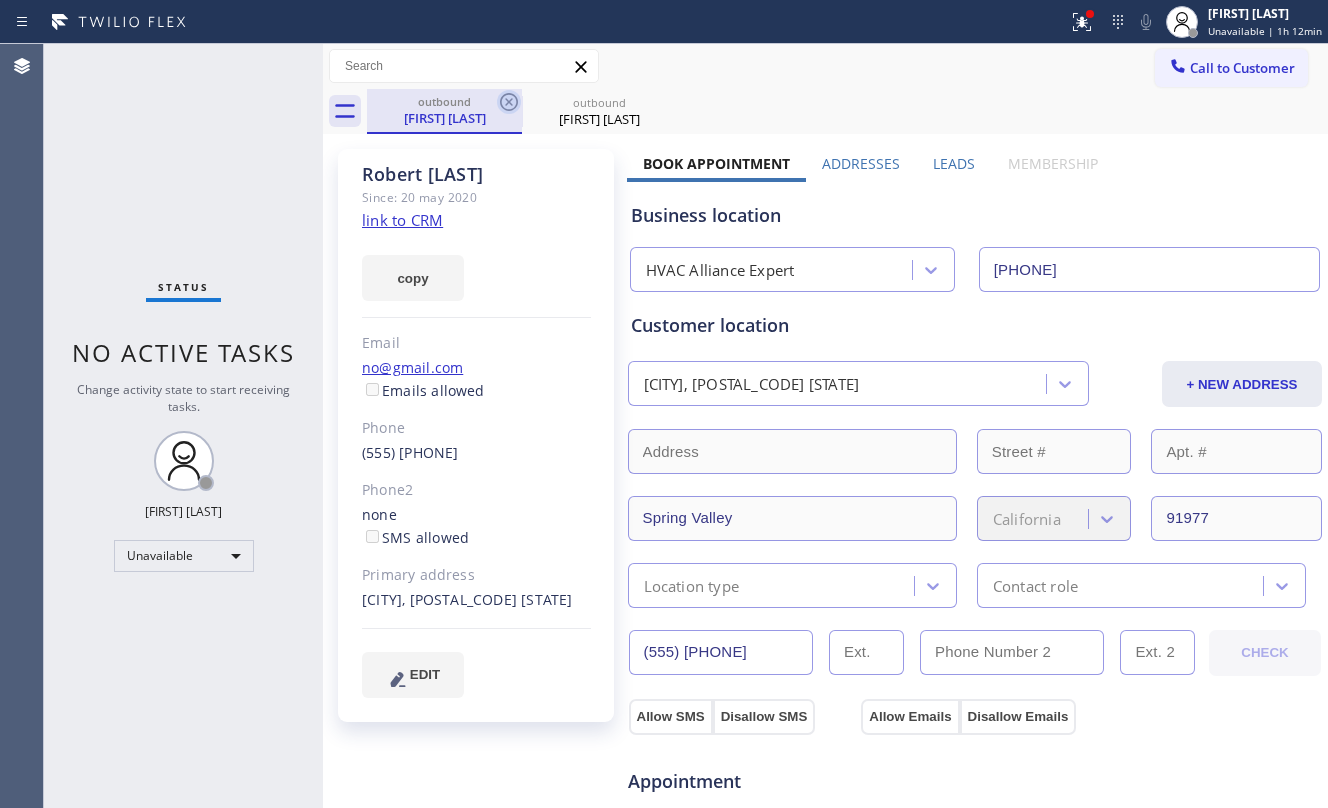 drag, startPoint x: 521, startPoint y: 117, endPoint x: 504, endPoint y: 112, distance: 17.720045 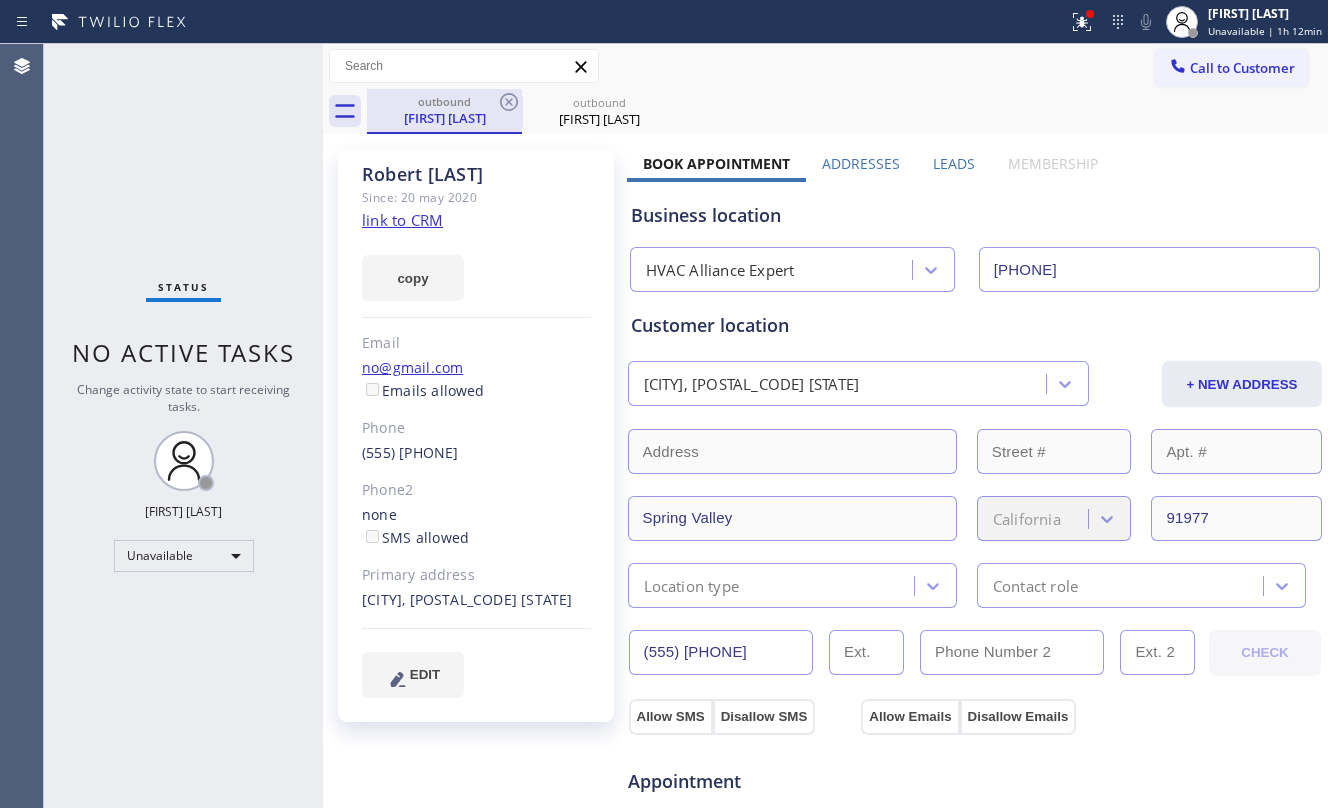 click on "outbound" at bounding box center [444, 101] 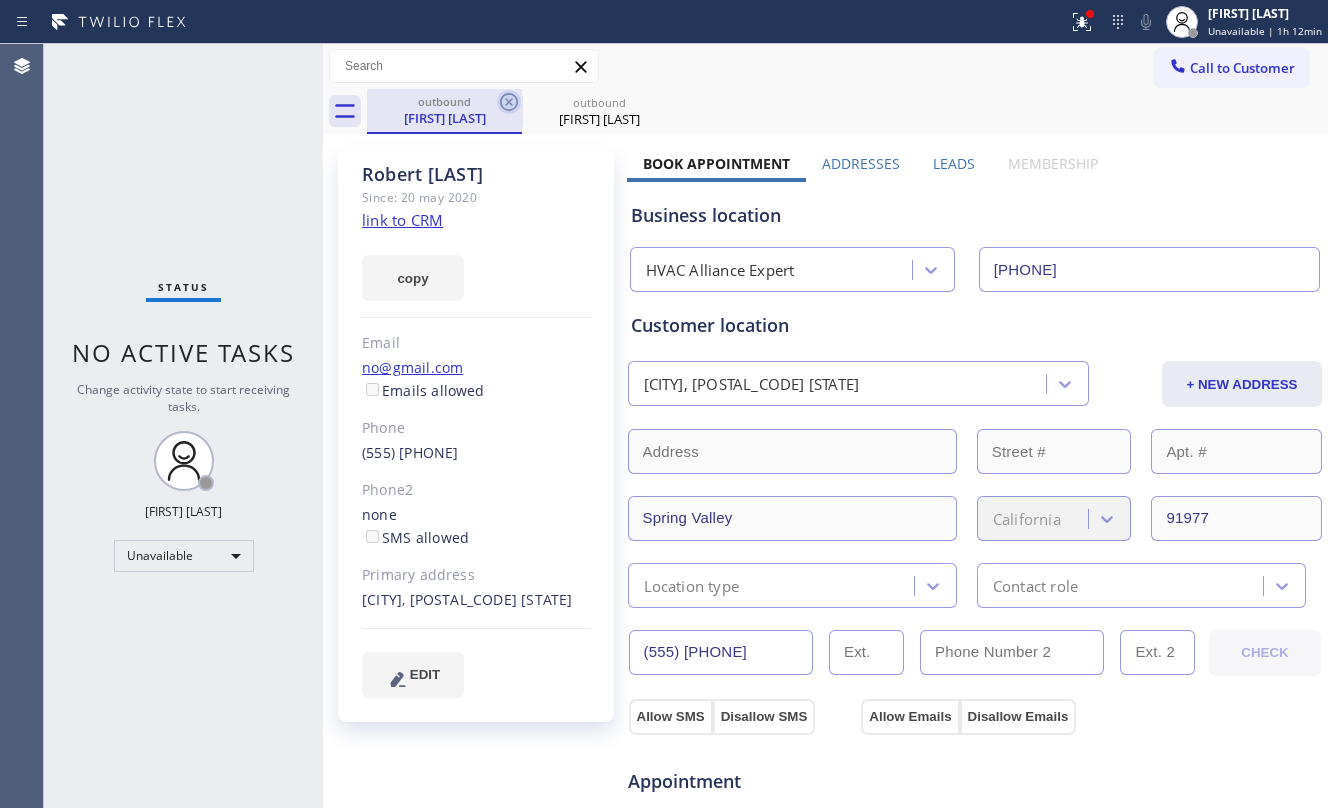 click 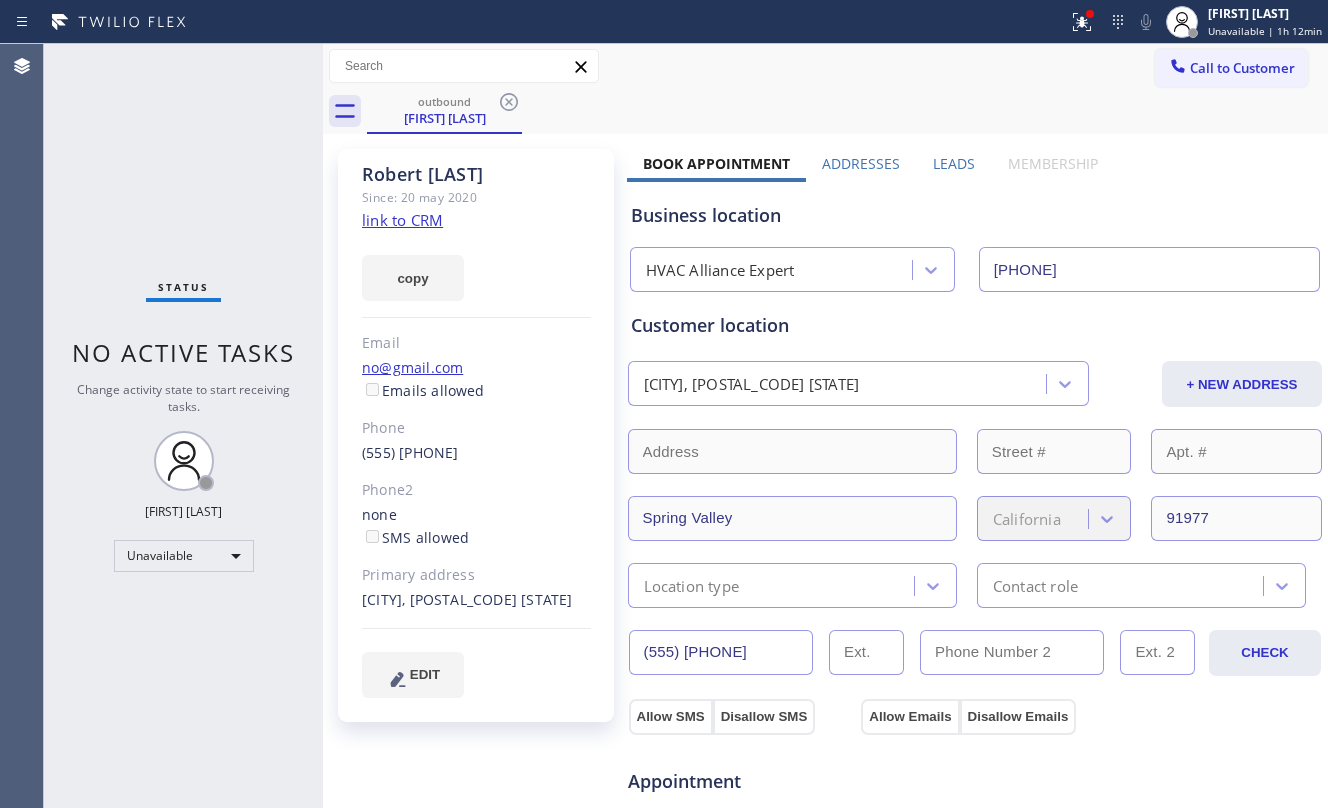 click on "link to CRM" 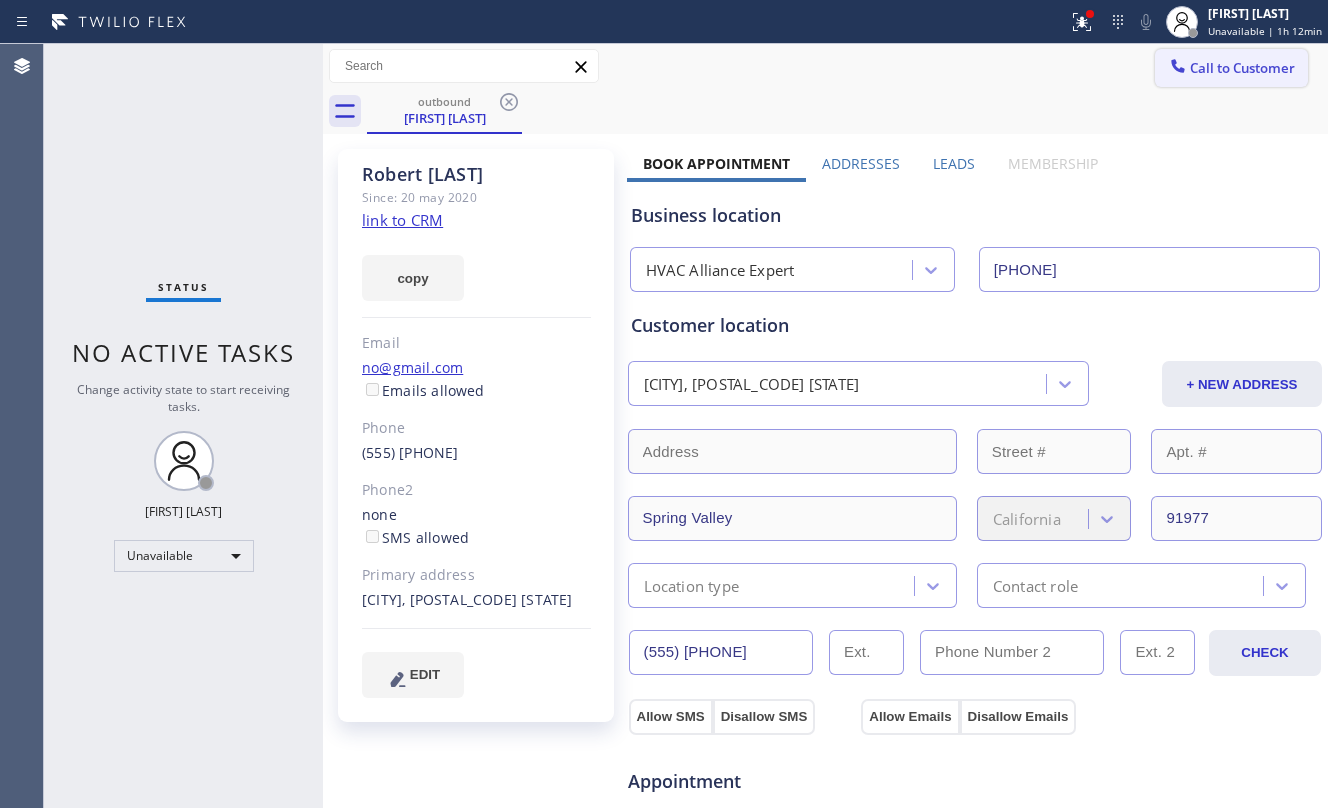 click on "Call to Customer" at bounding box center [1242, 68] 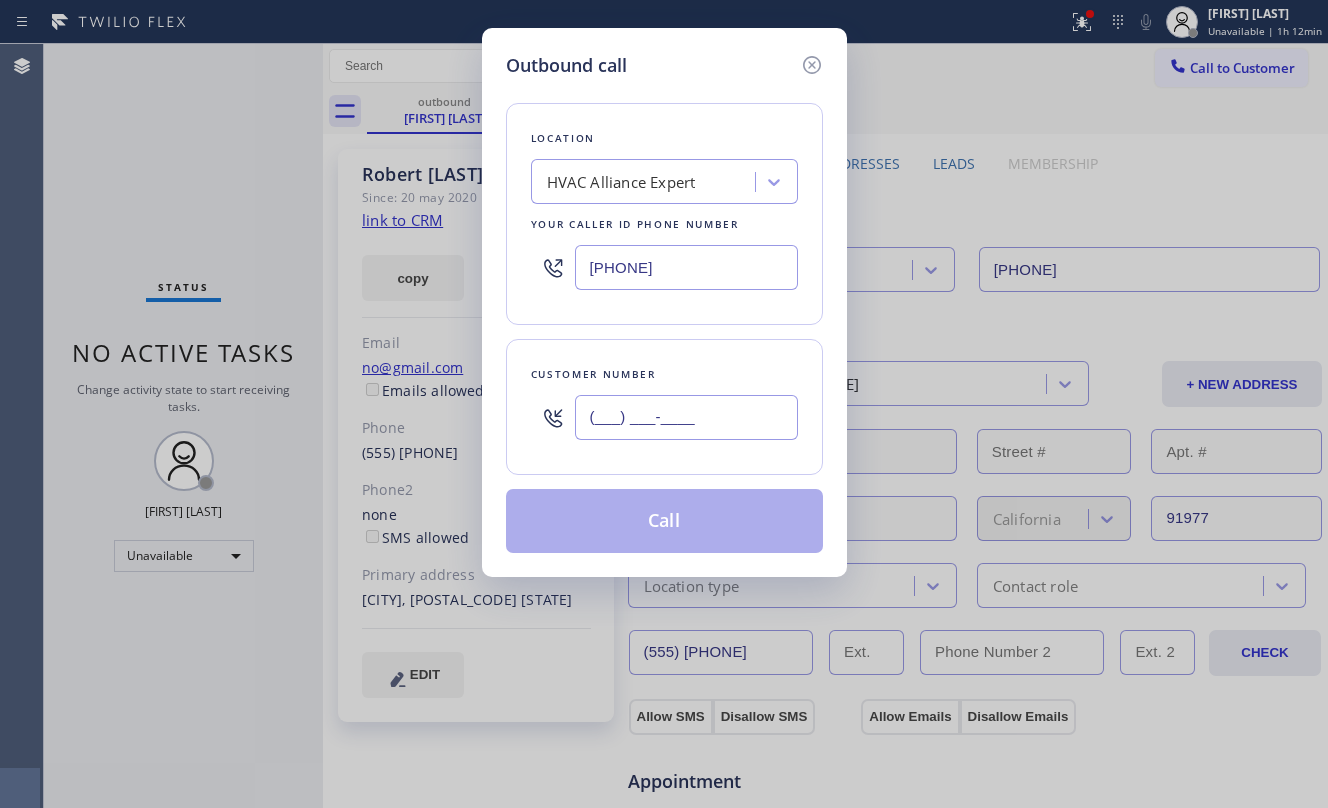 click on "(___) ___-____" at bounding box center [686, 417] 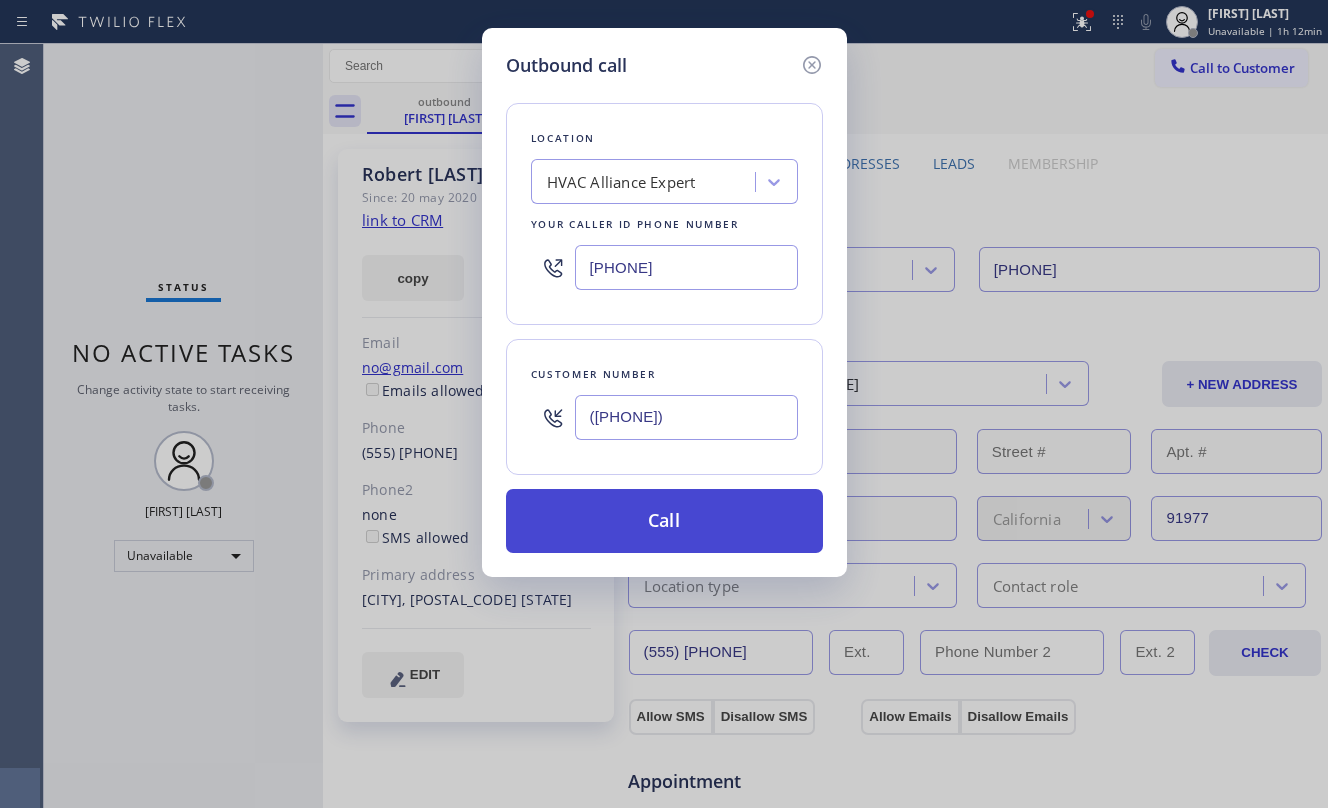 type on "([PHONE])" 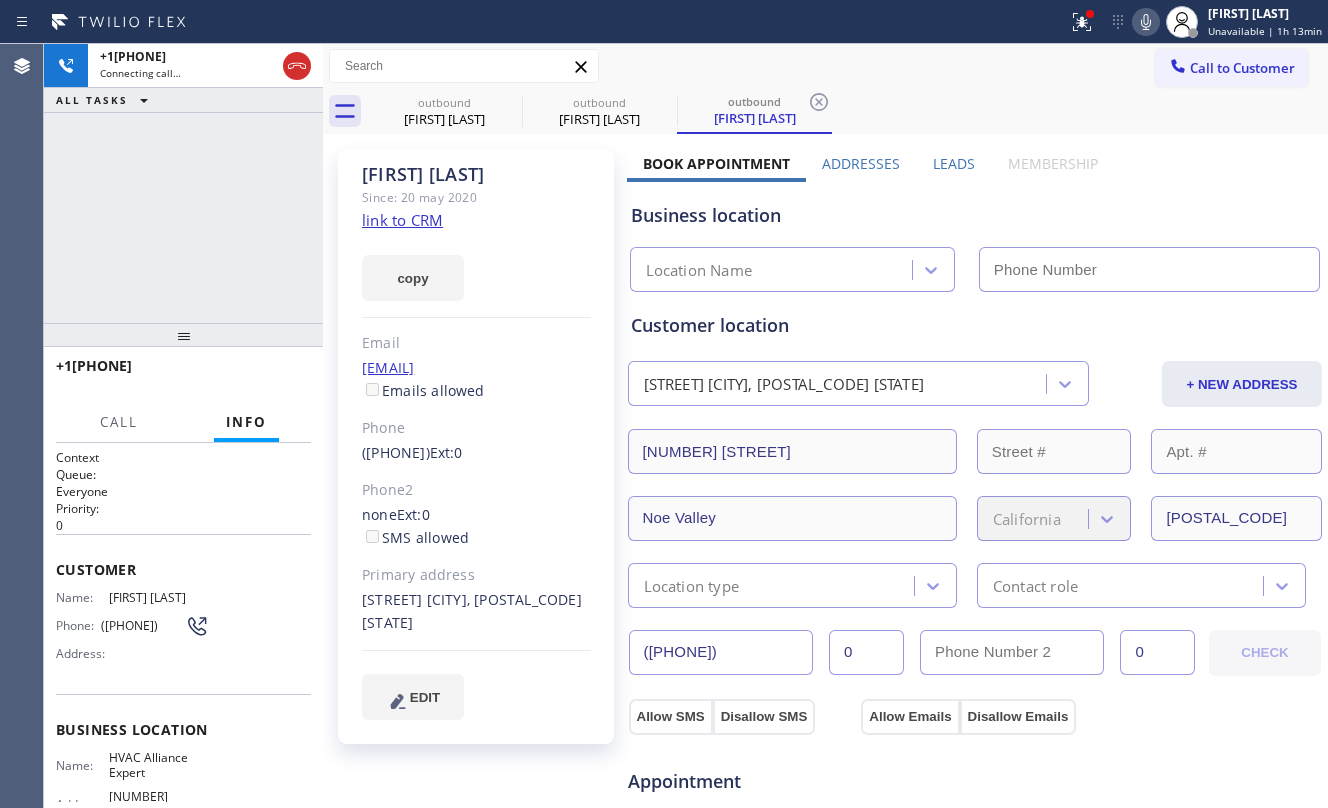 click on "+1[PHONE] Connecting call… ALL TASKS ALL TASKS ACTIVE TASKS TASKS IN WRAP UP" at bounding box center [183, 183] 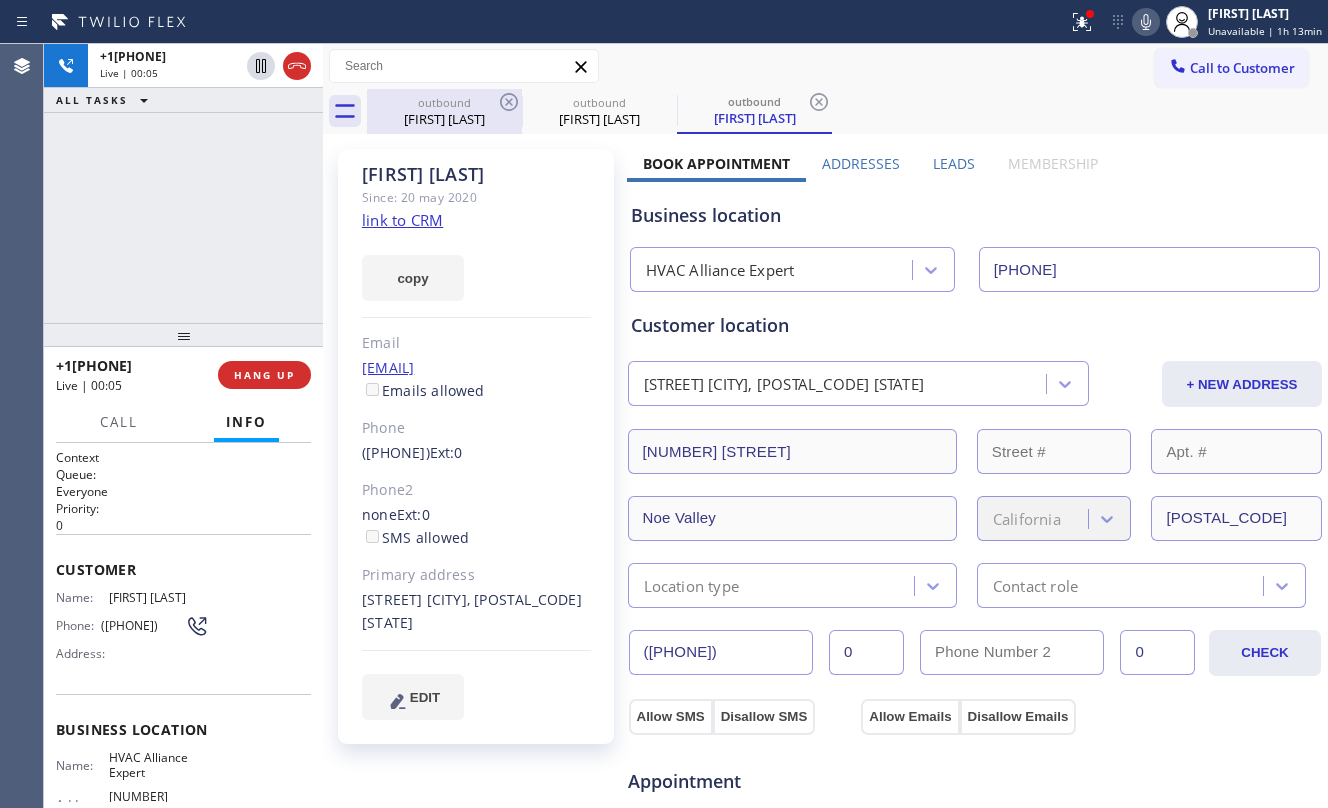 click on "outbound" at bounding box center [444, 102] 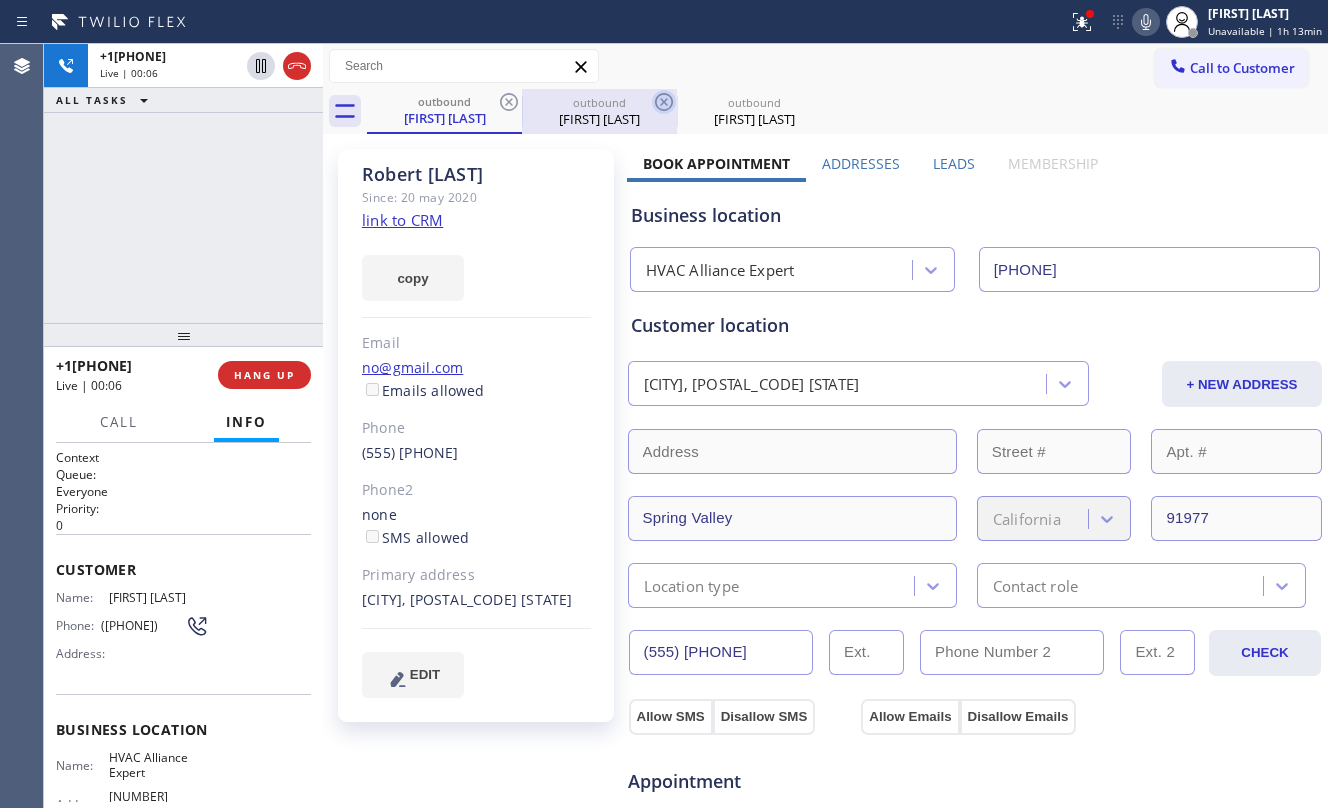 click 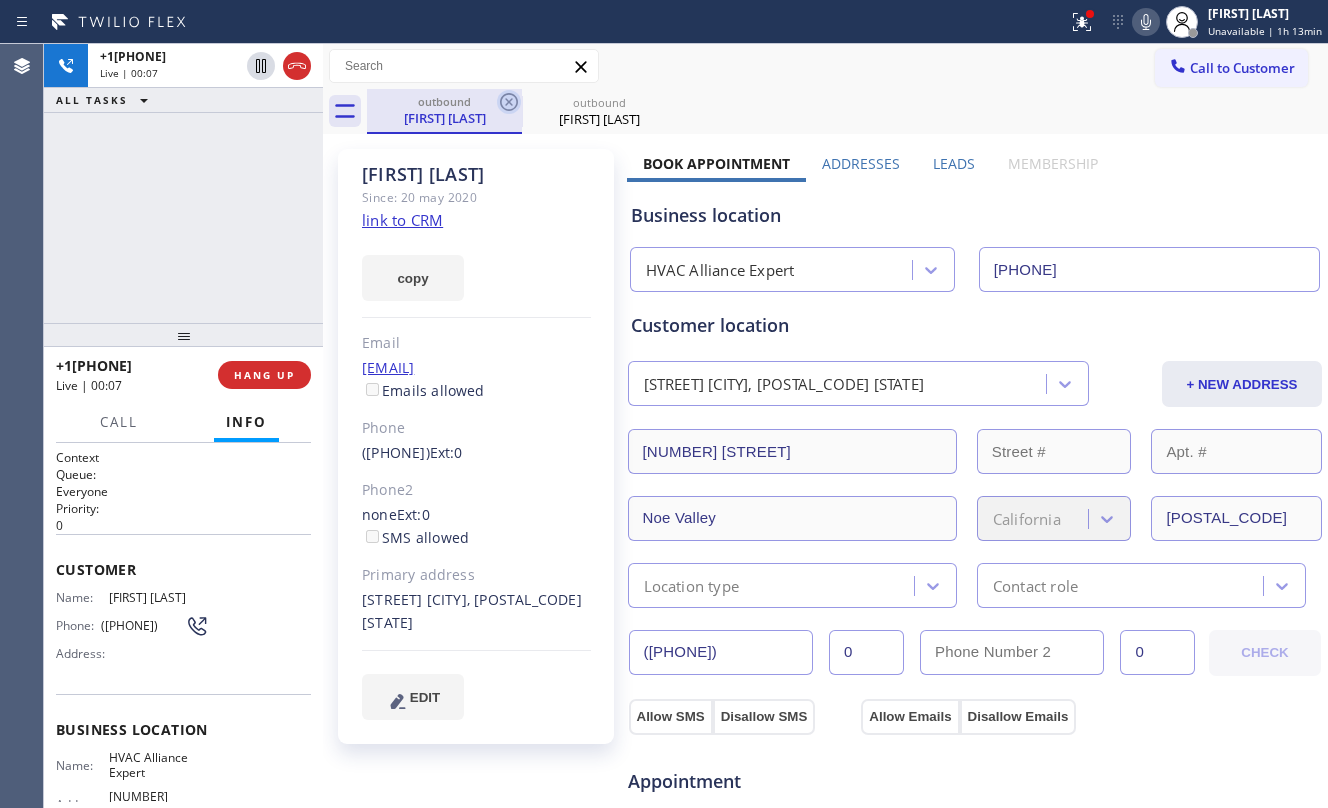 click 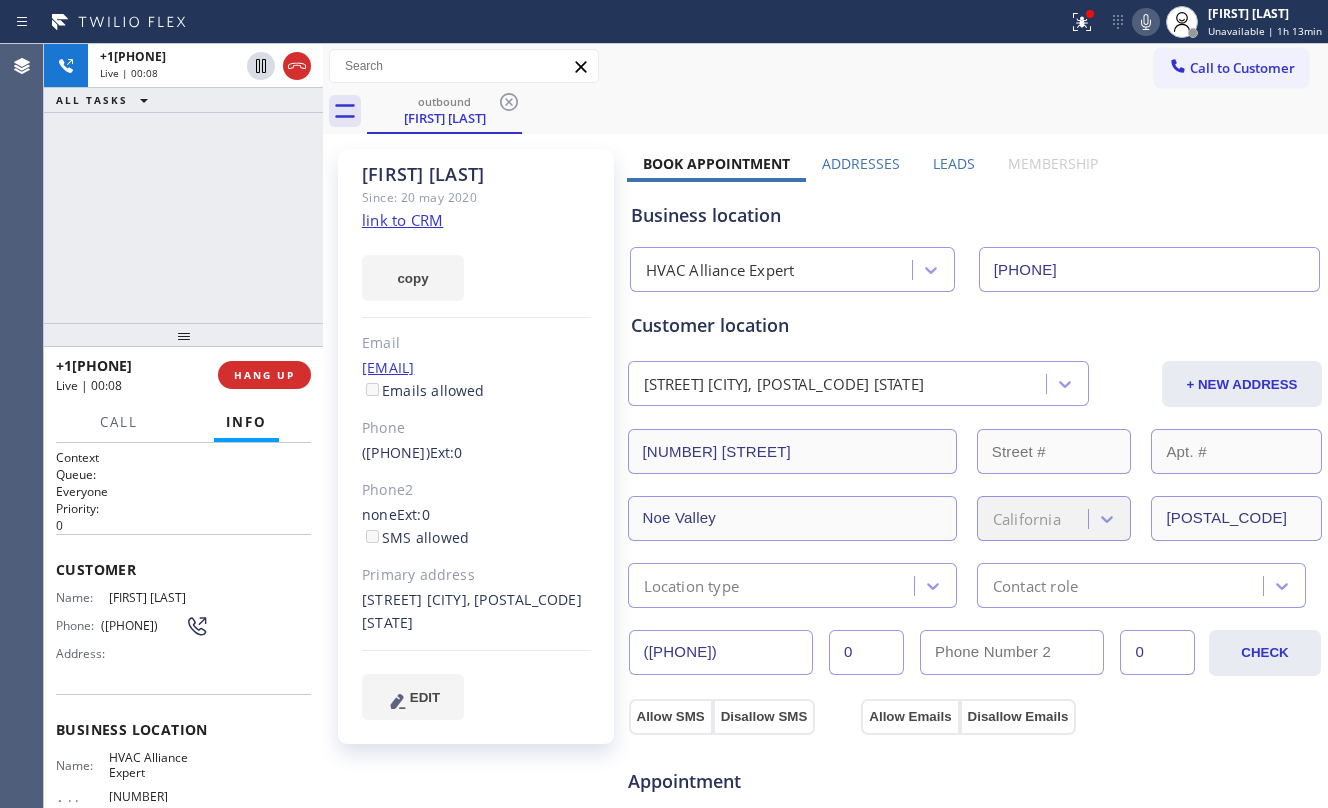 click on "+1[PHONE] Live | 00:08 ALL TASKS ALL TASKS ACTIVE TASKS TASKS IN WRAP UP" at bounding box center (183, 183) 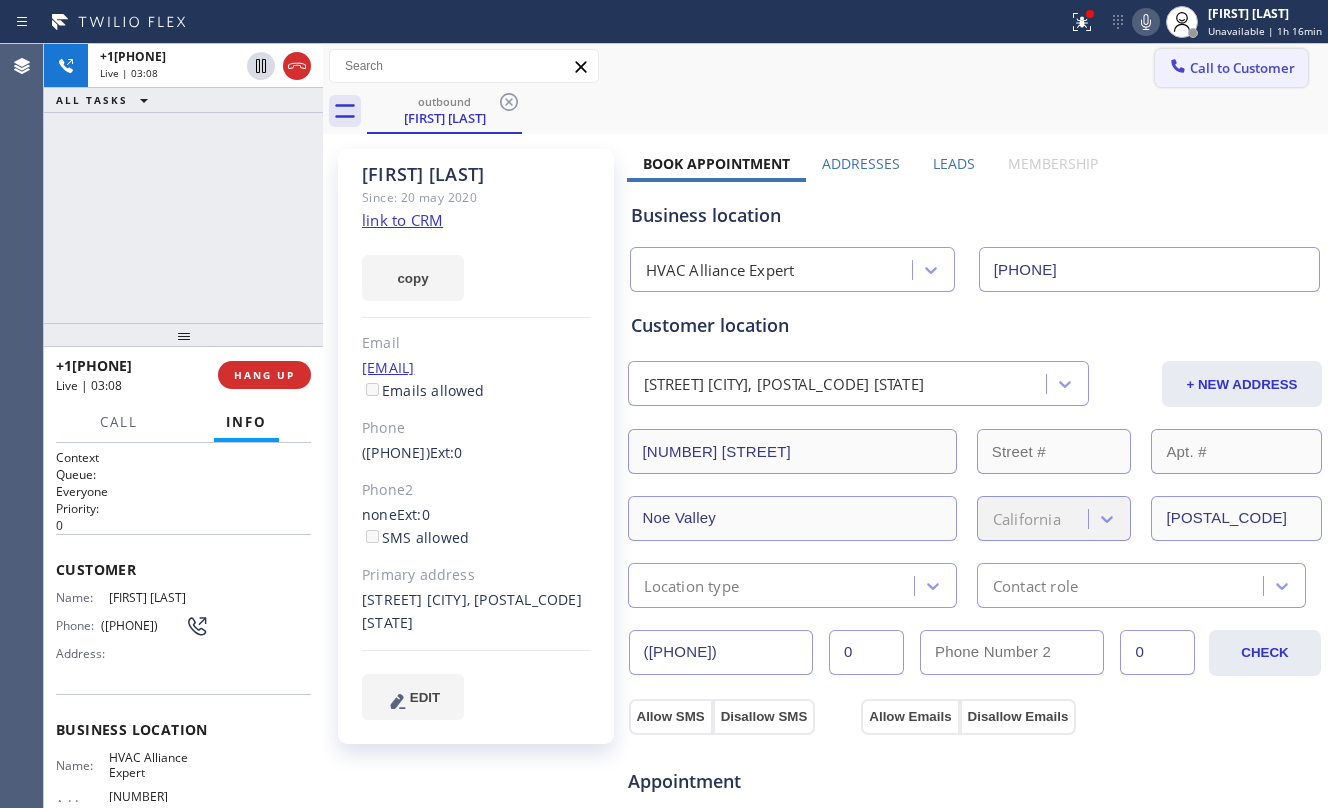 click on "Call to Customer" at bounding box center [1242, 68] 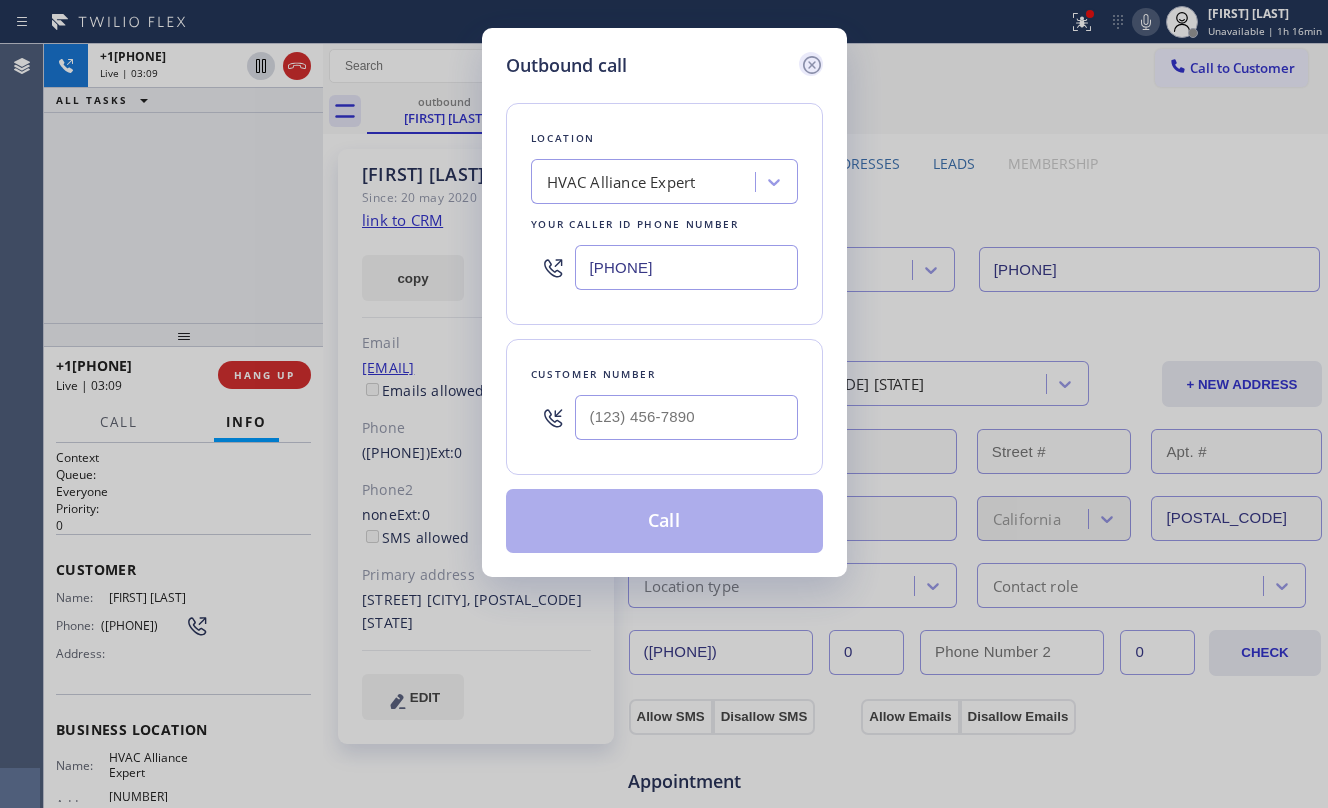 click 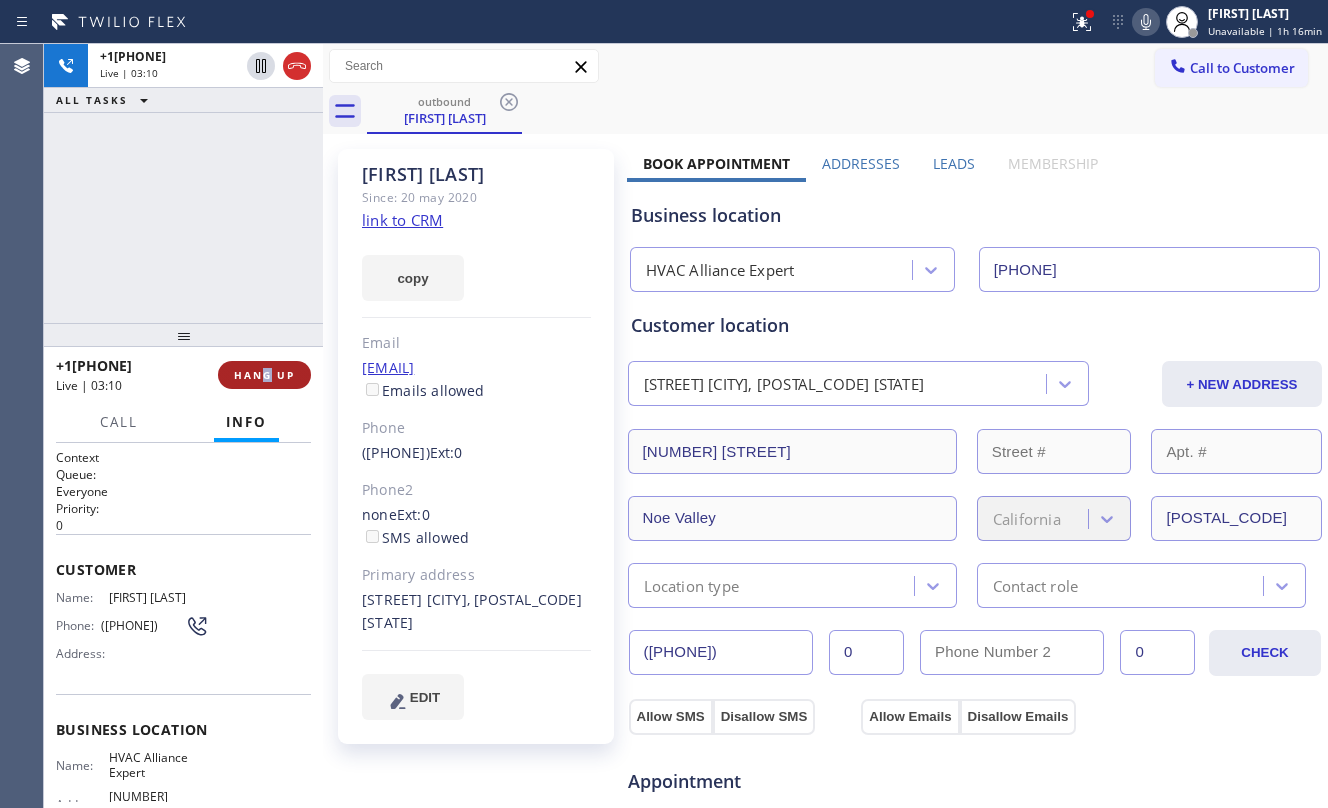 drag, startPoint x: 268, startPoint y: 390, endPoint x: 256, endPoint y: 366, distance: 26.832815 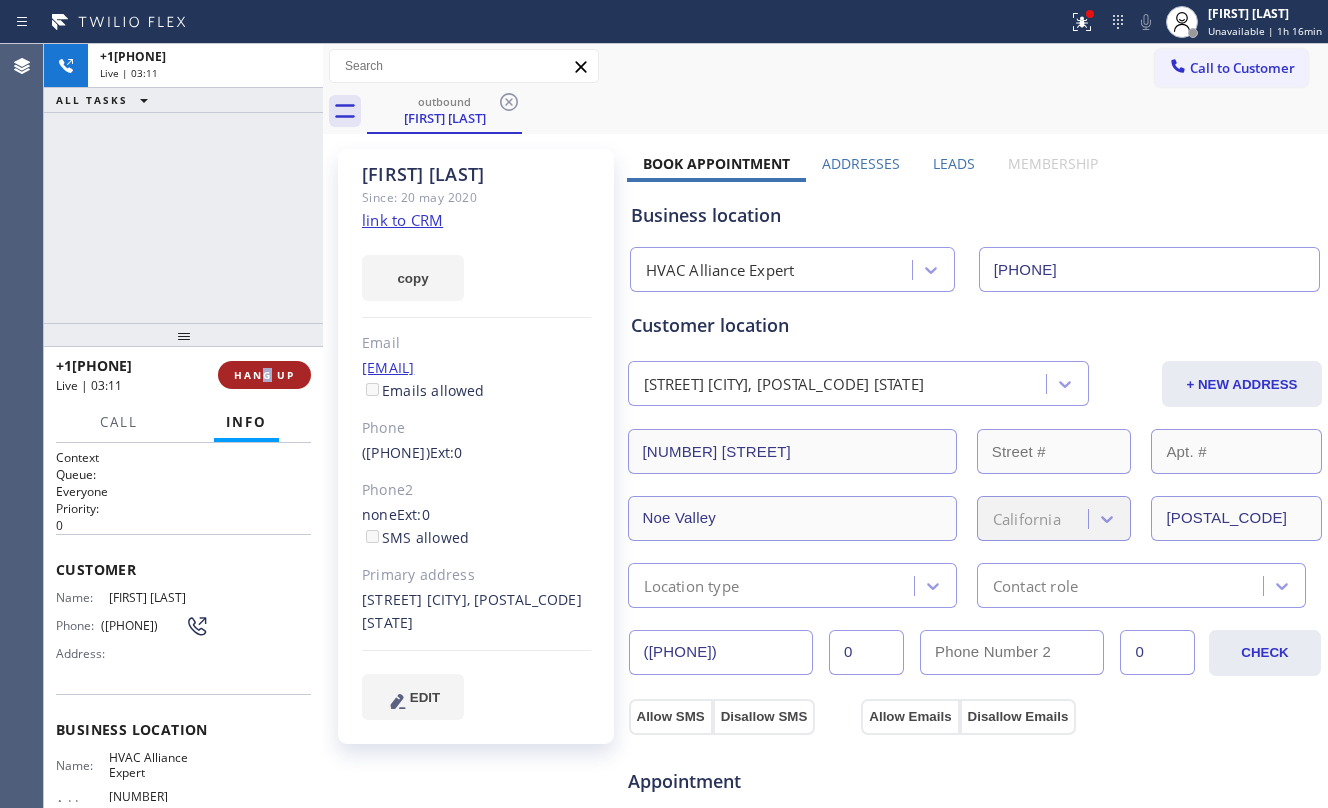 click on "HANG UP" at bounding box center [264, 375] 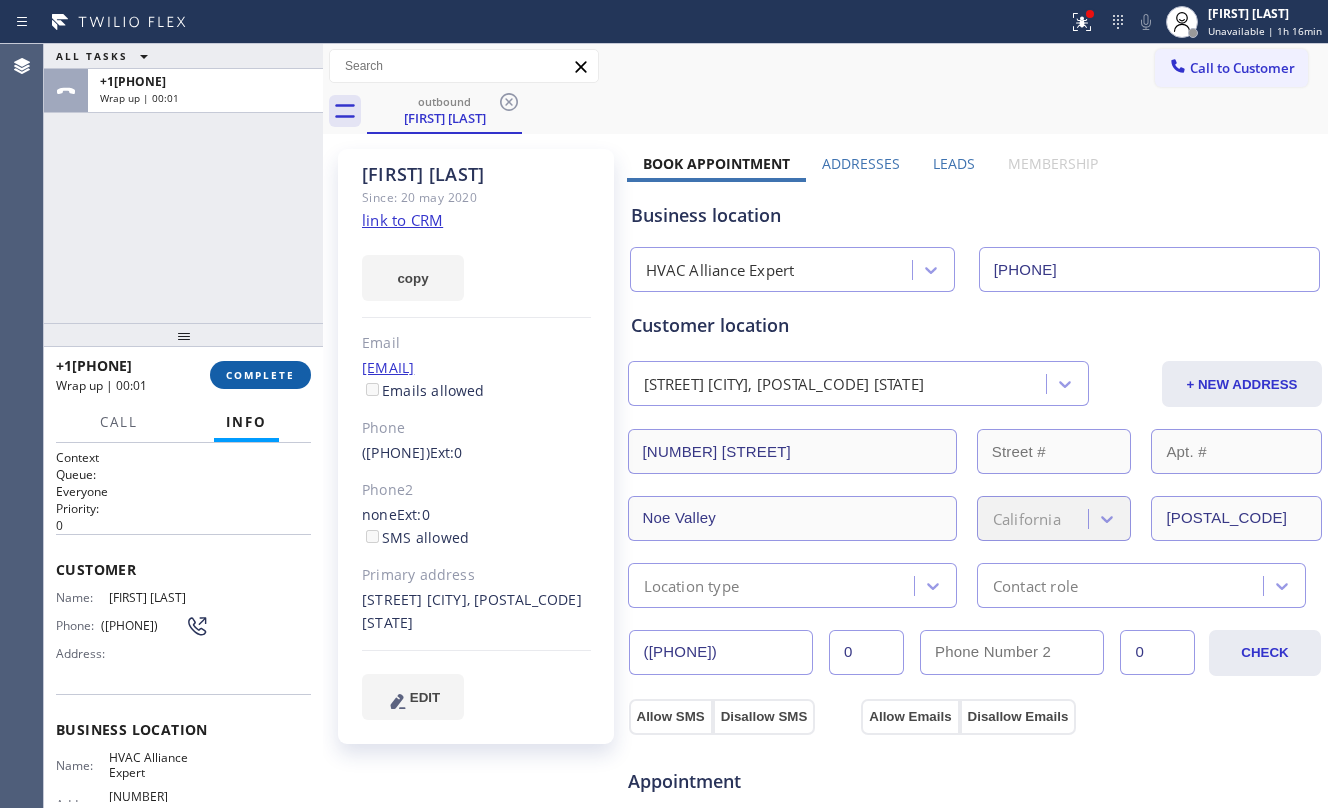 click on "COMPLETE" at bounding box center [260, 375] 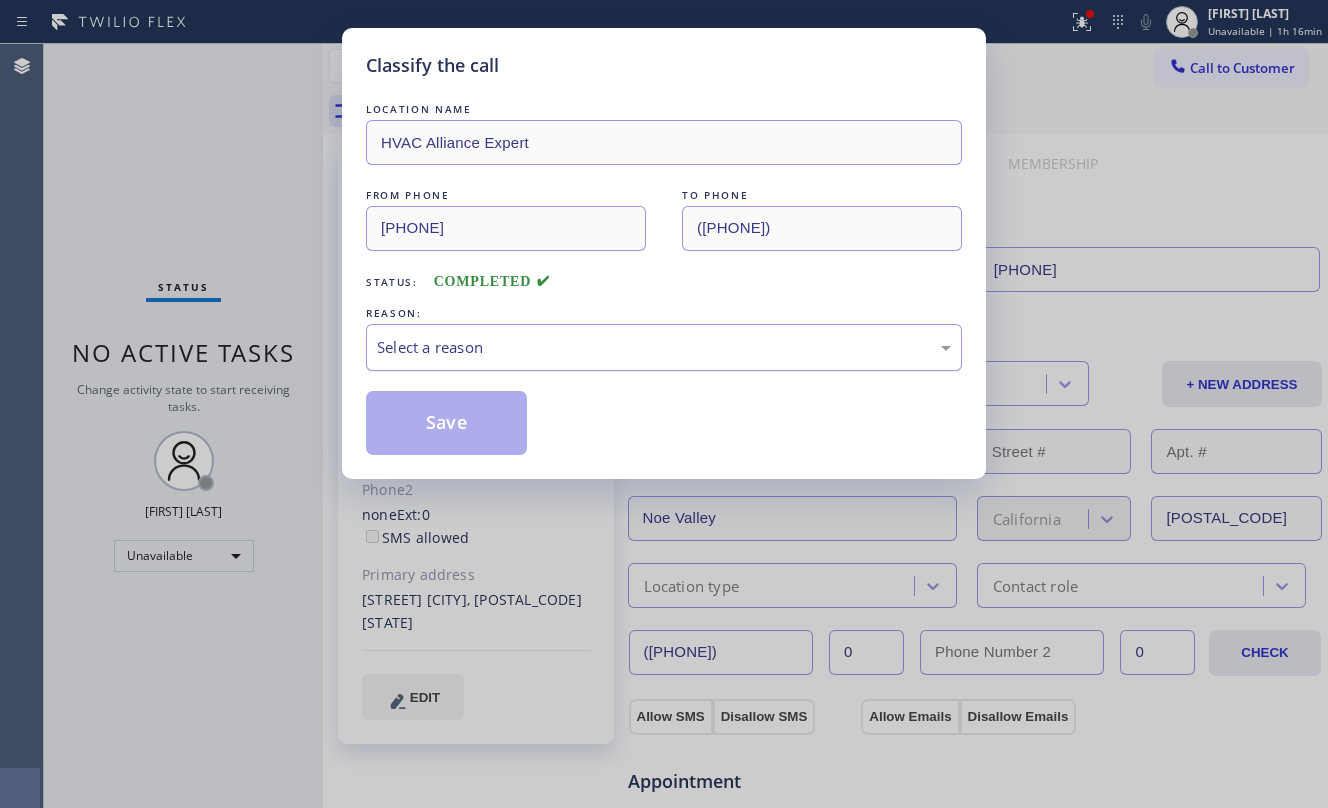 drag, startPoint x: 449, startPoint y: 348, endPoint x: 474, endPoint y: 364, distance: 29.681644 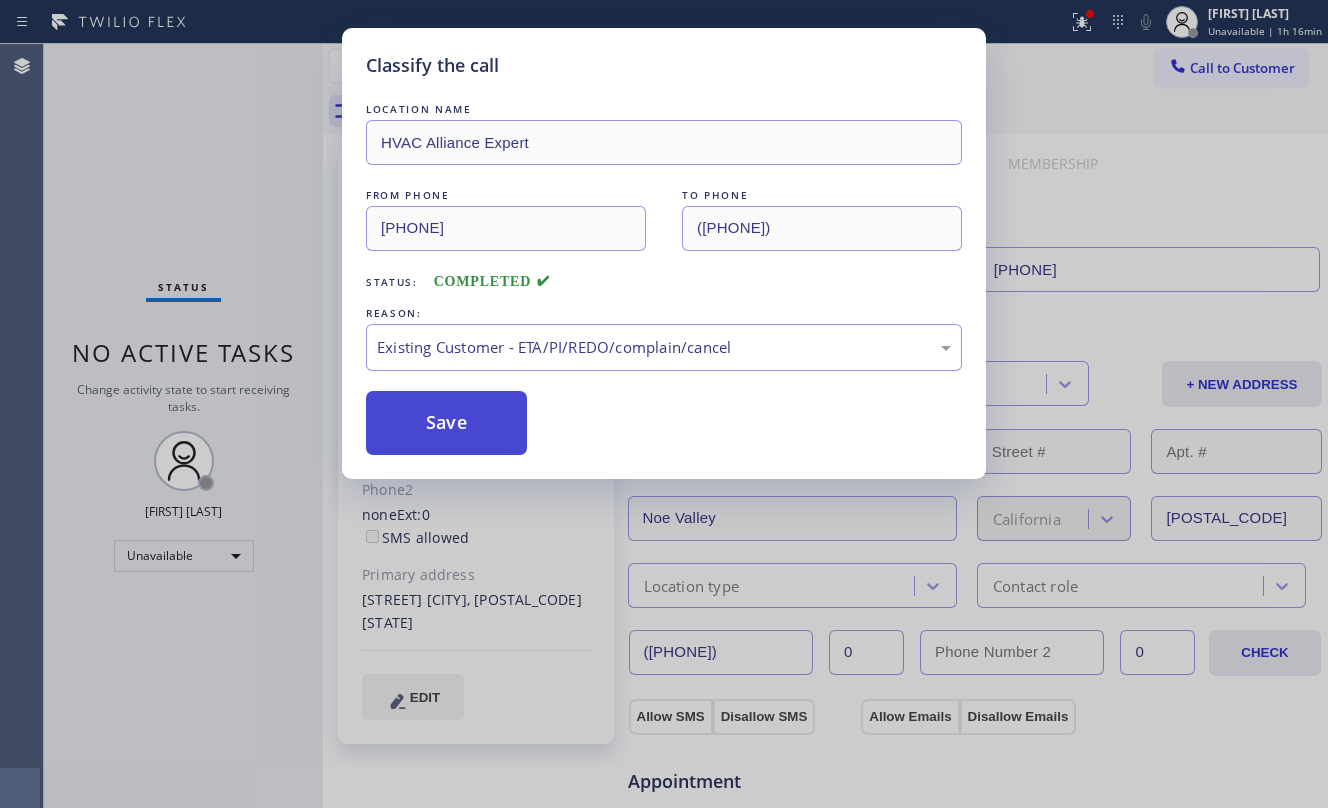 click on "Save" at bounding box center (446, 423) 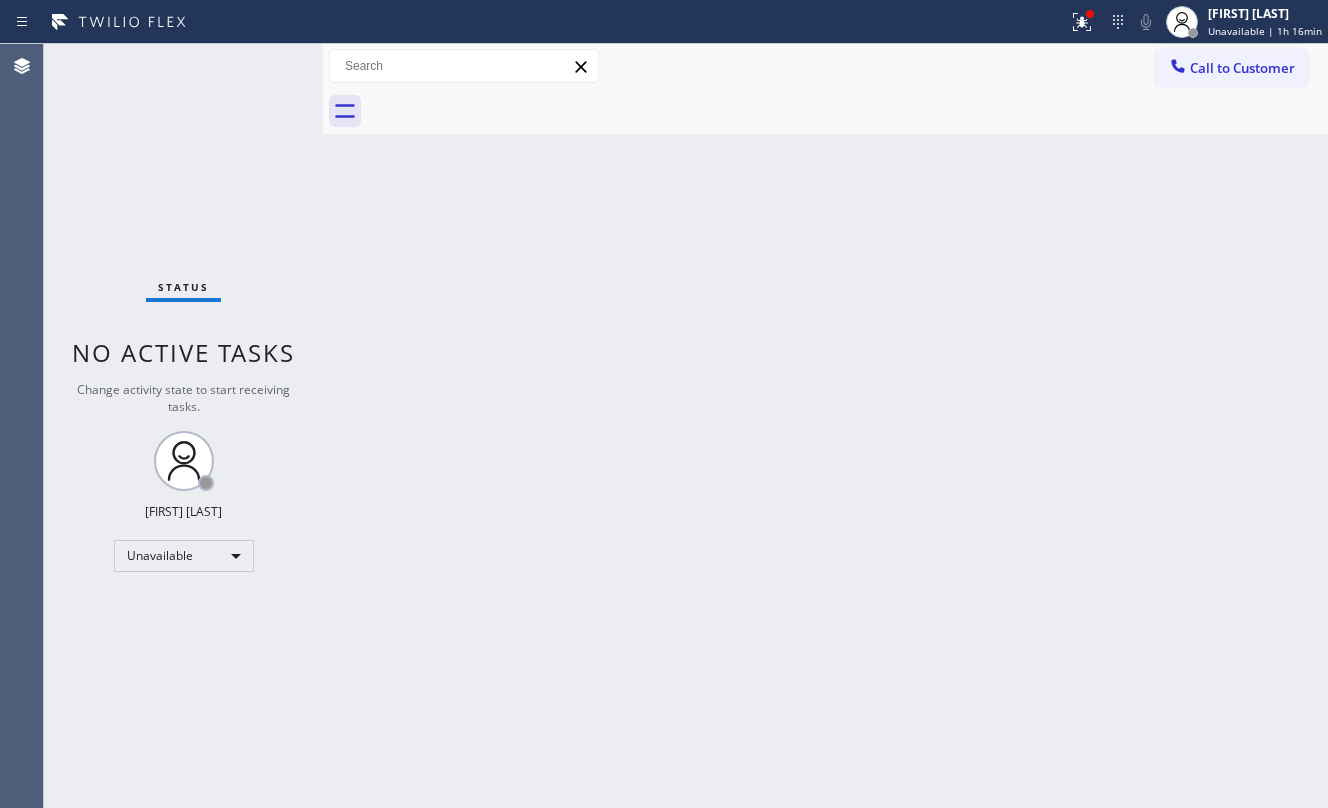drag, startPoint x: 1190, startPoint y: 65, endPoint x: 1138, endPoint y: 106, distance: 66.21933 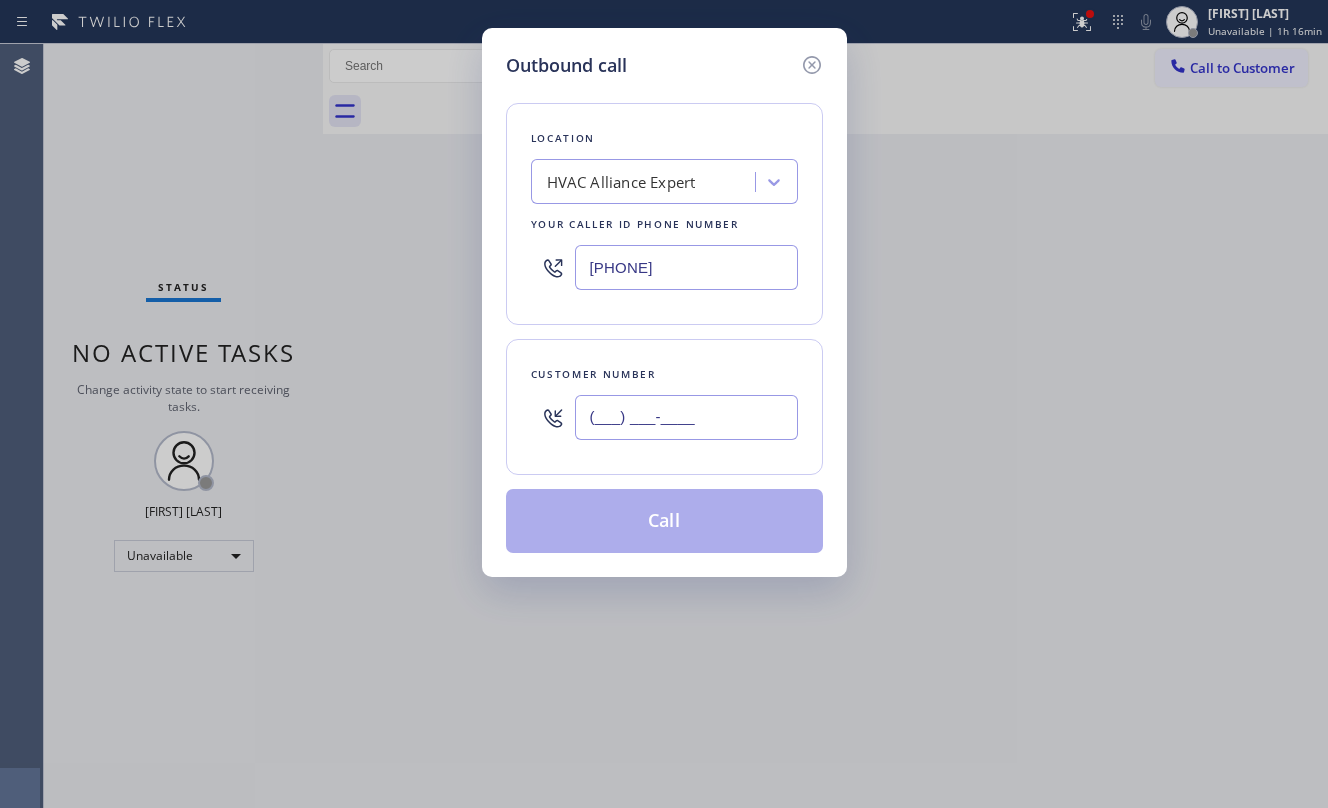 click on "(___) ___-____" at bounding box center [686, 417] 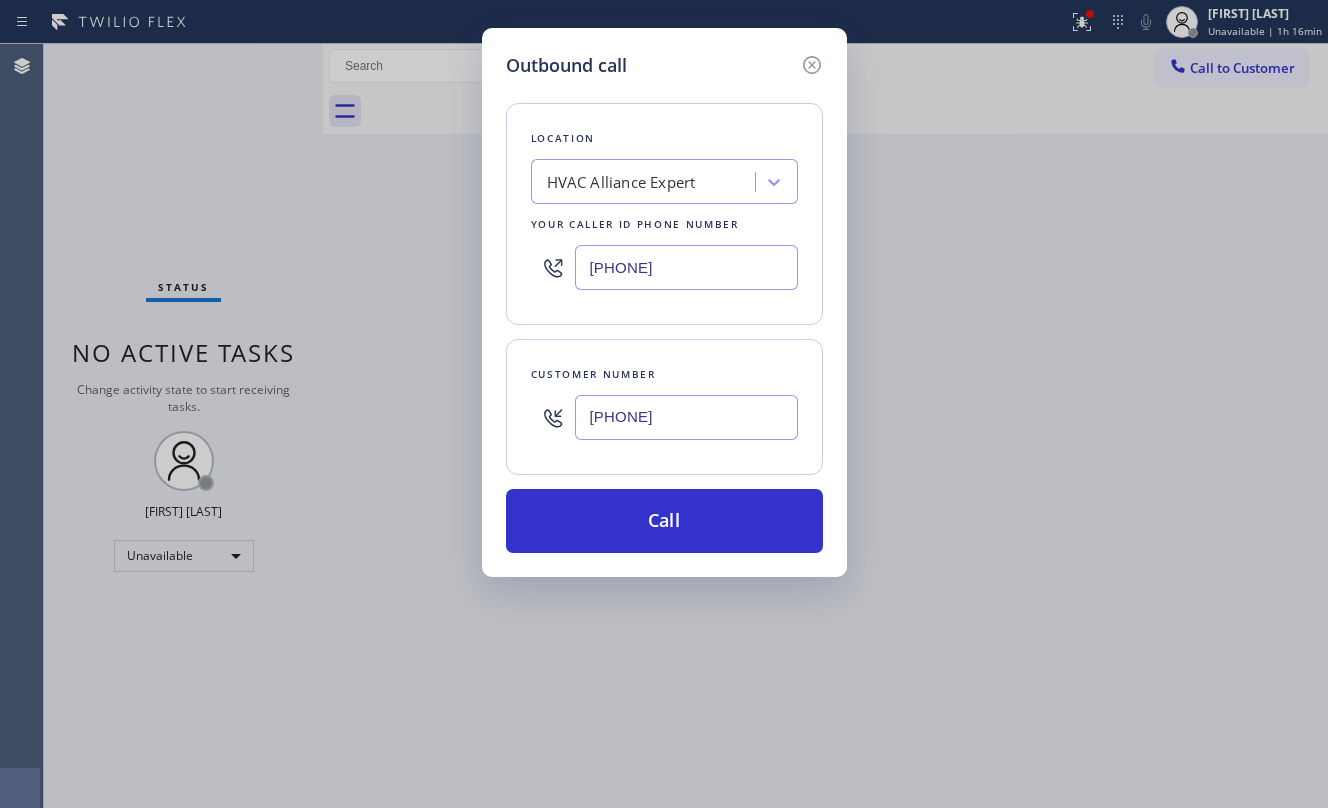 type on "[PHONE]" 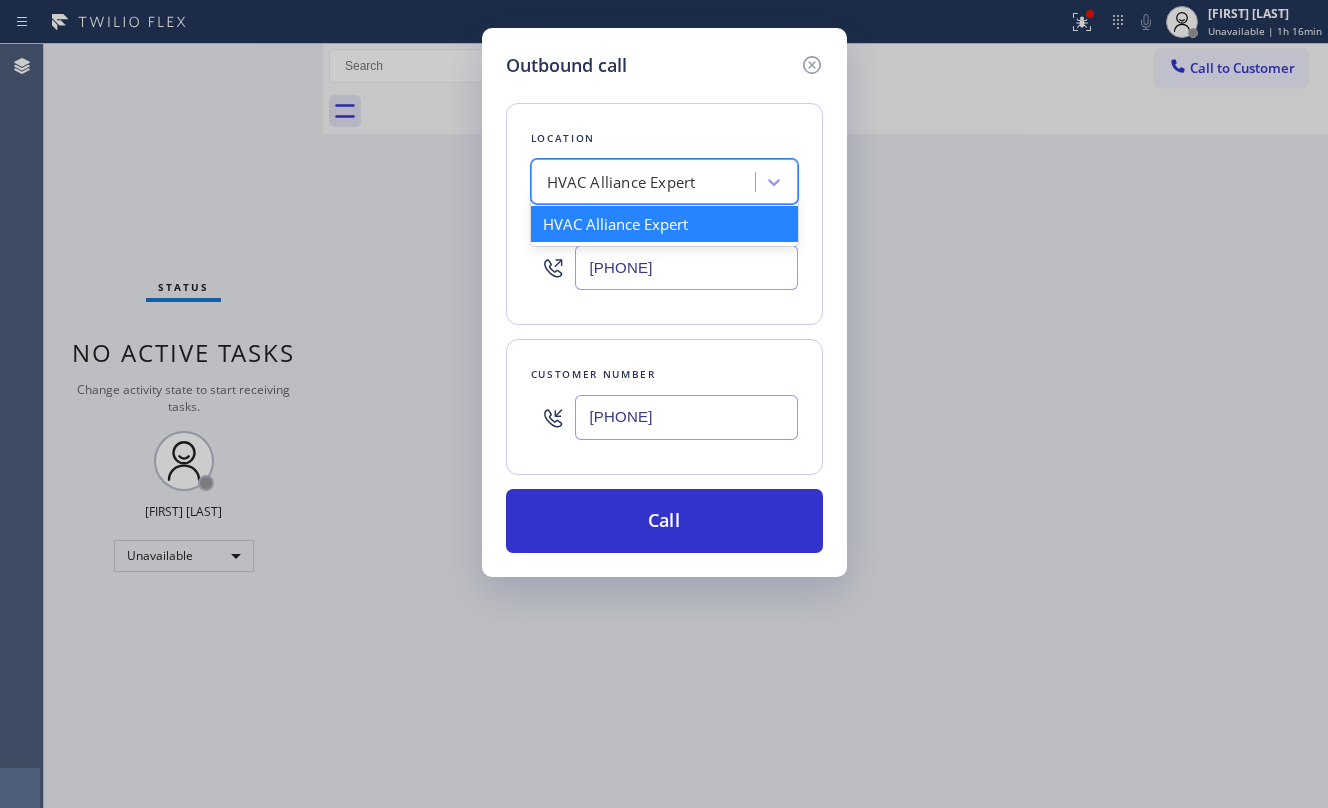 paste on "Harris Air Conditioning Repair Expert" 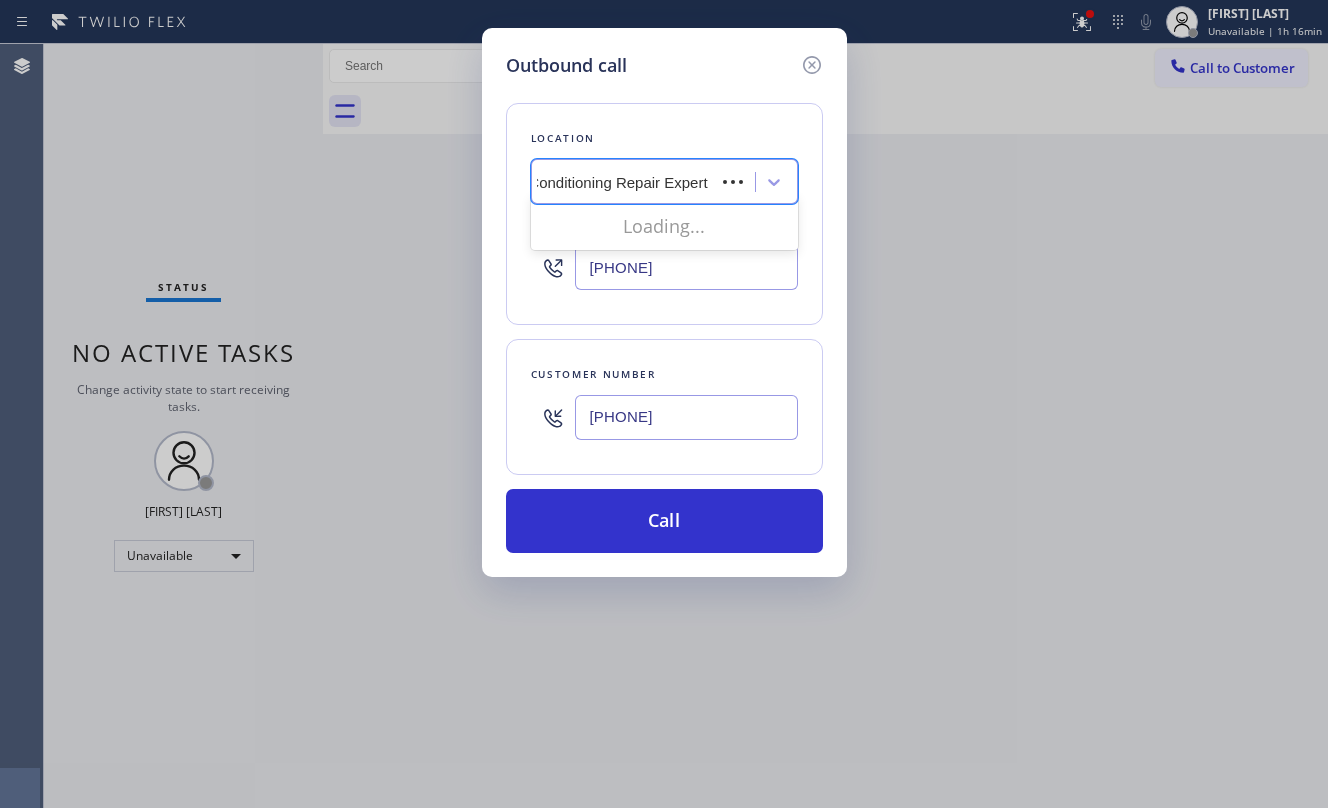 scroll, scrollTop: 0, scrollLeft: 53, axis: horizontal 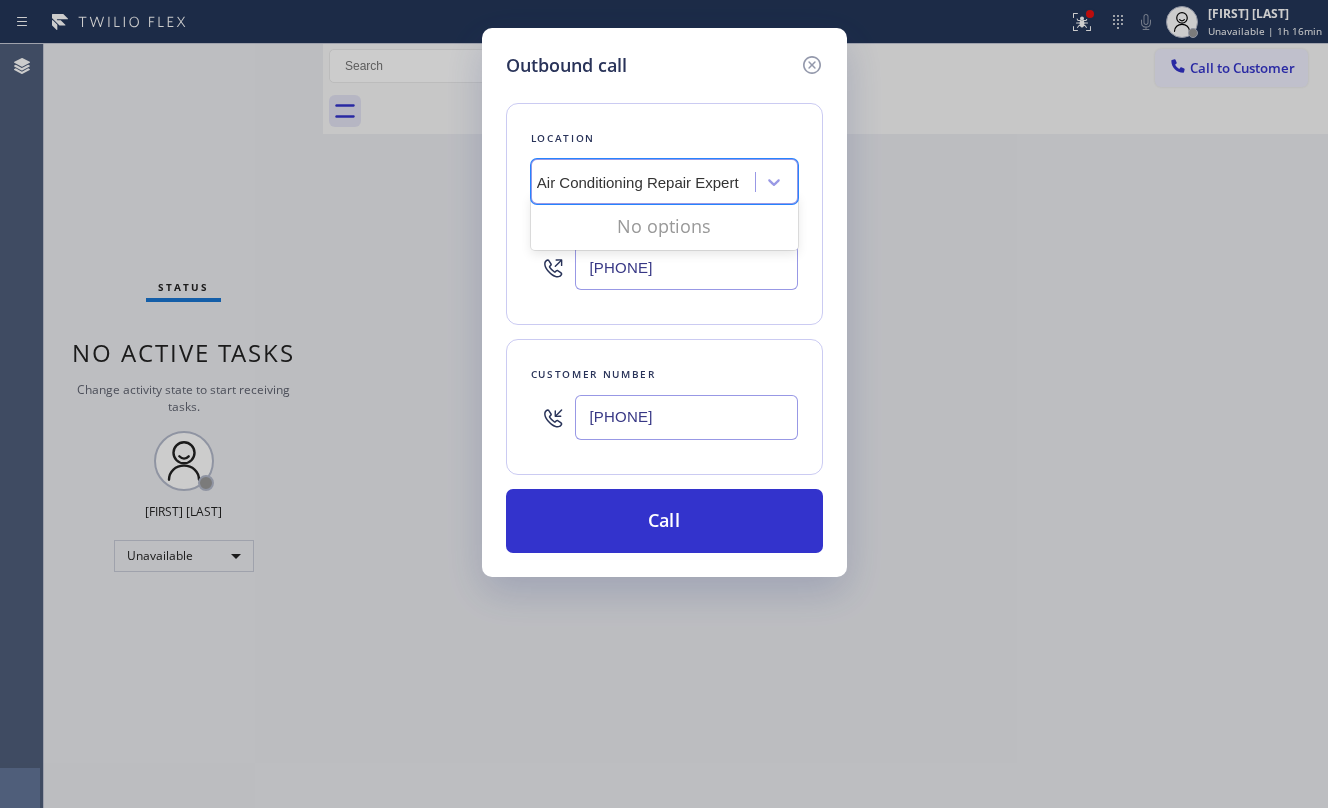 click on "Harris Air Conditioning Repair Expert" at bounding box center (619, 182) 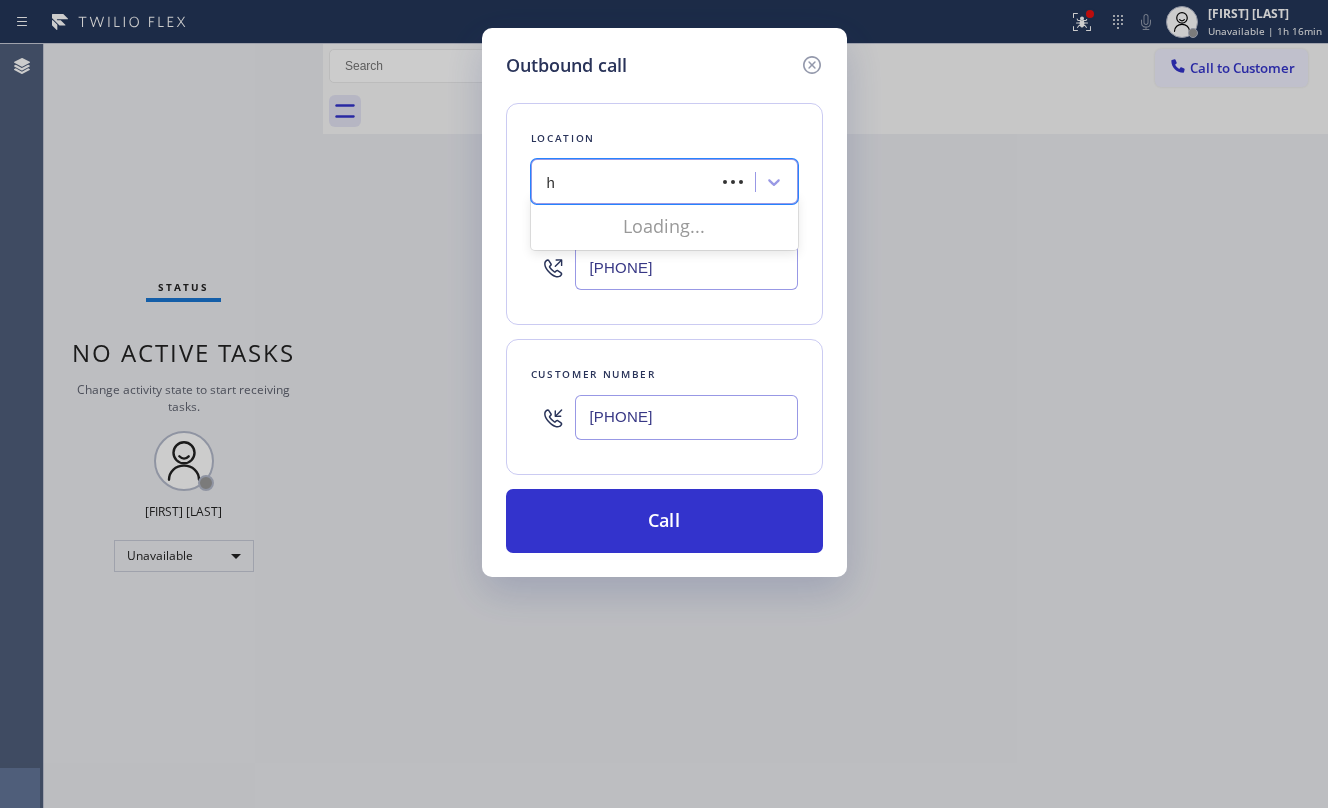 scroll, scrollTop: 0, scrollLeft: 0, axis: both 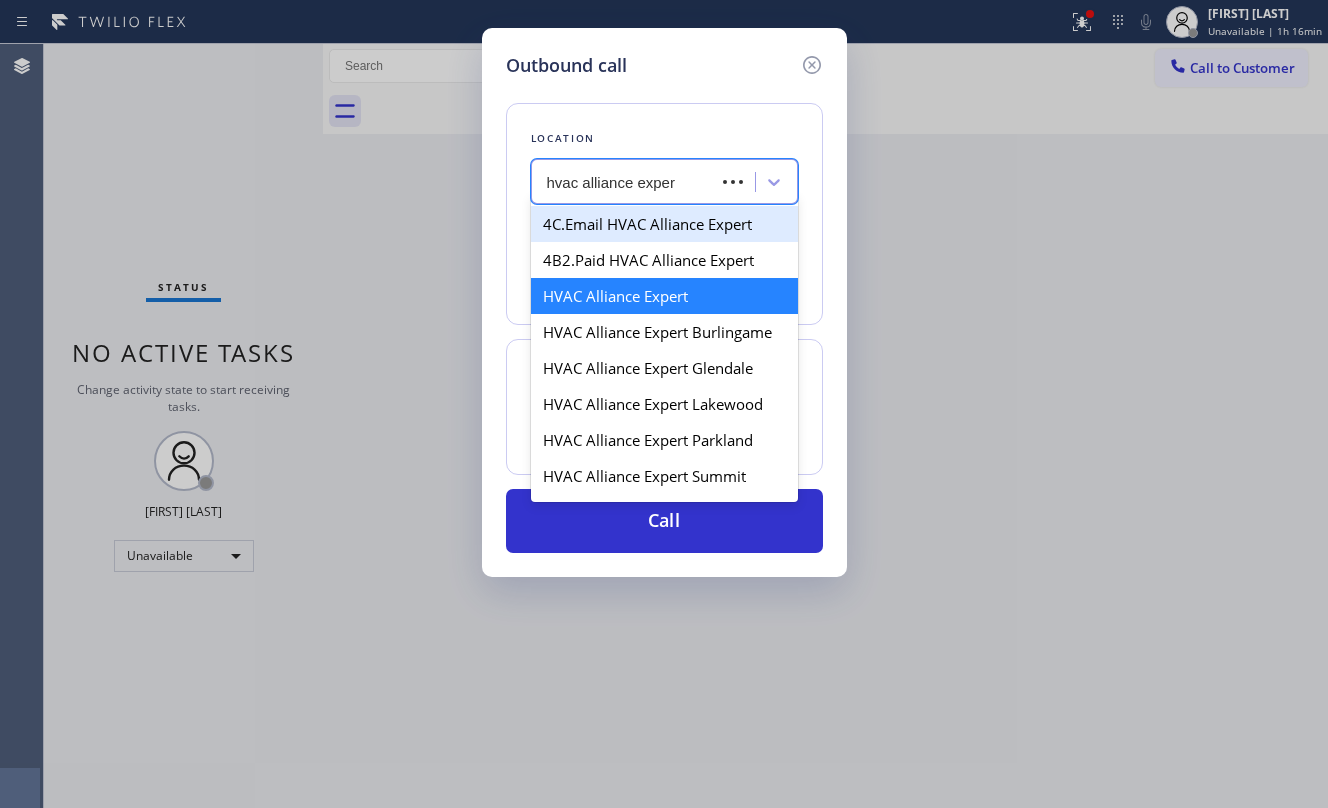 type on "hvac alliance expert" 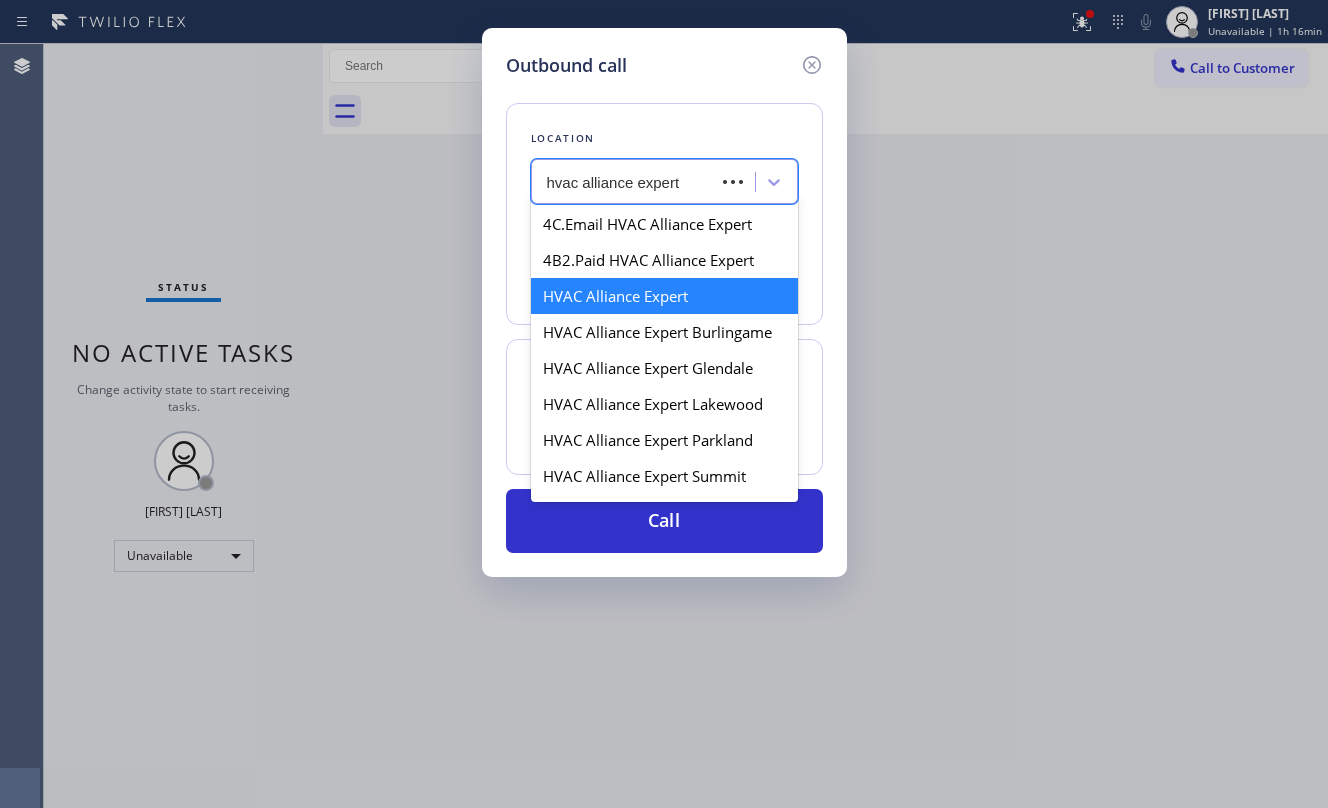 click on "HVAC Alliance Expert" at bounding box center [664, 296] 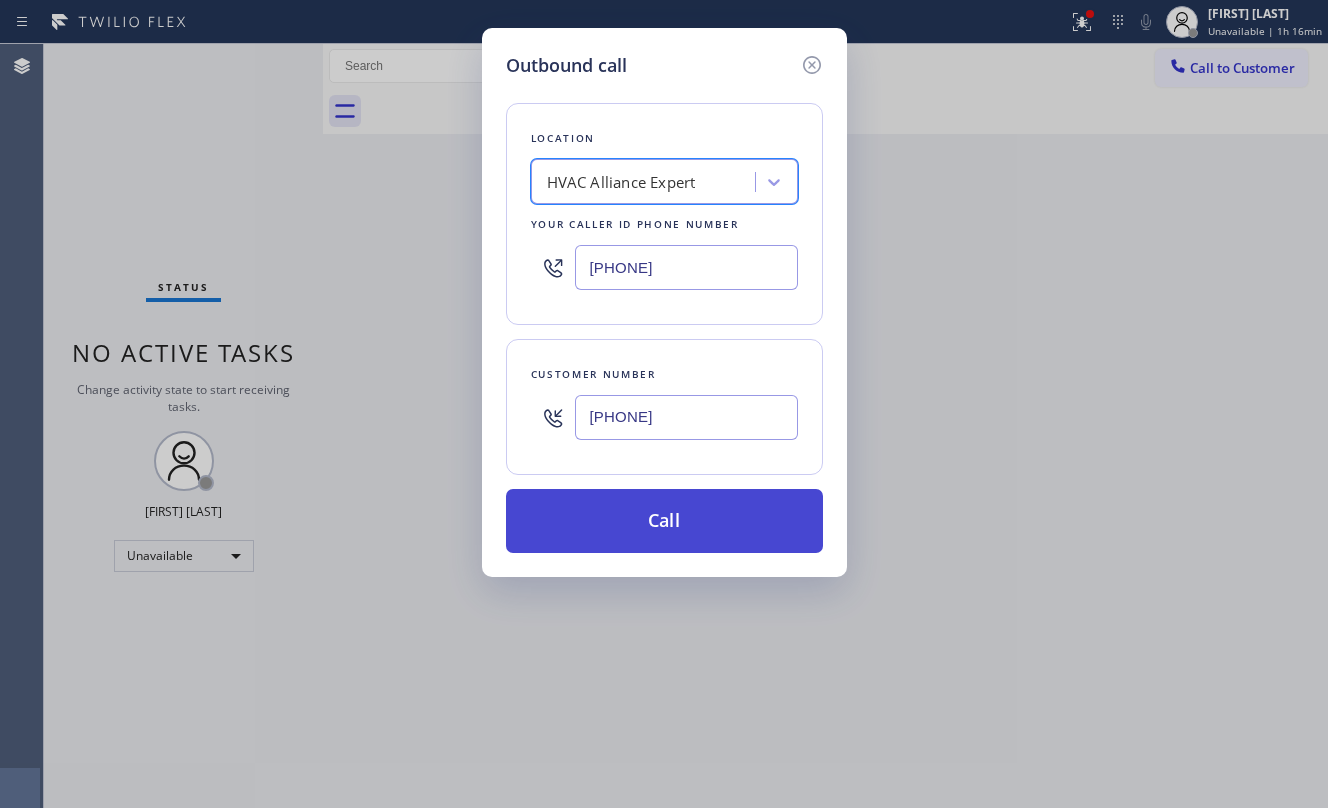 click on "Call" at bounding box center (664, 521) 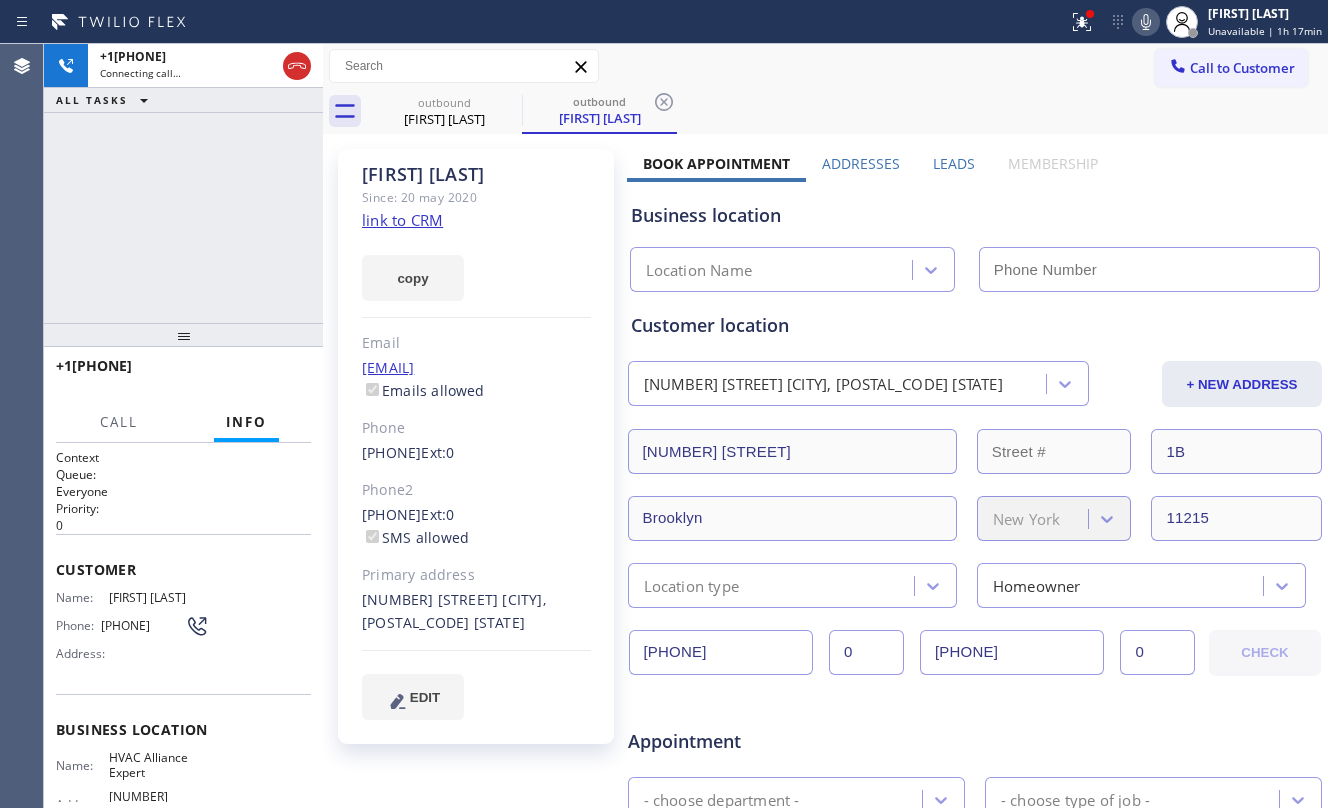 click on "link to CRM" 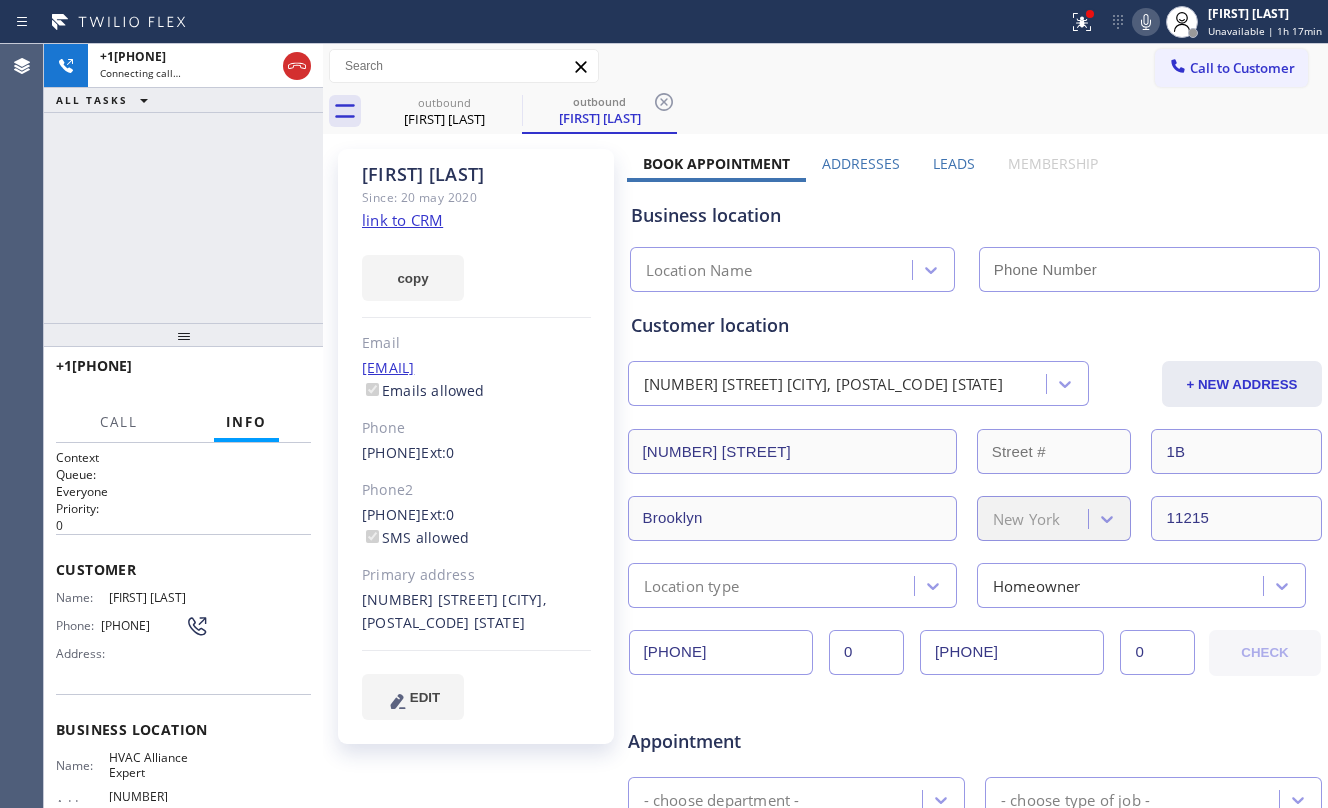 type on "[PHONE]" 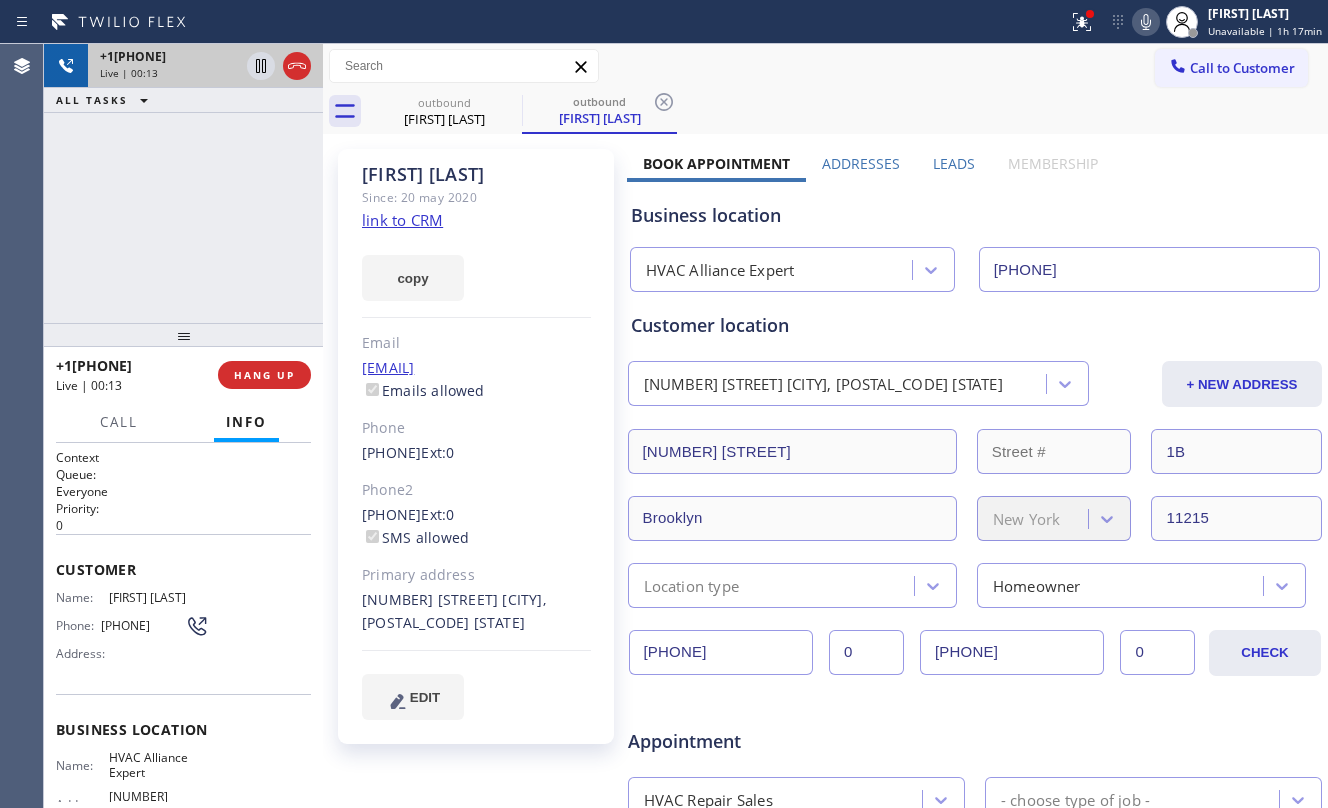 click at bounding box center [279, 66] 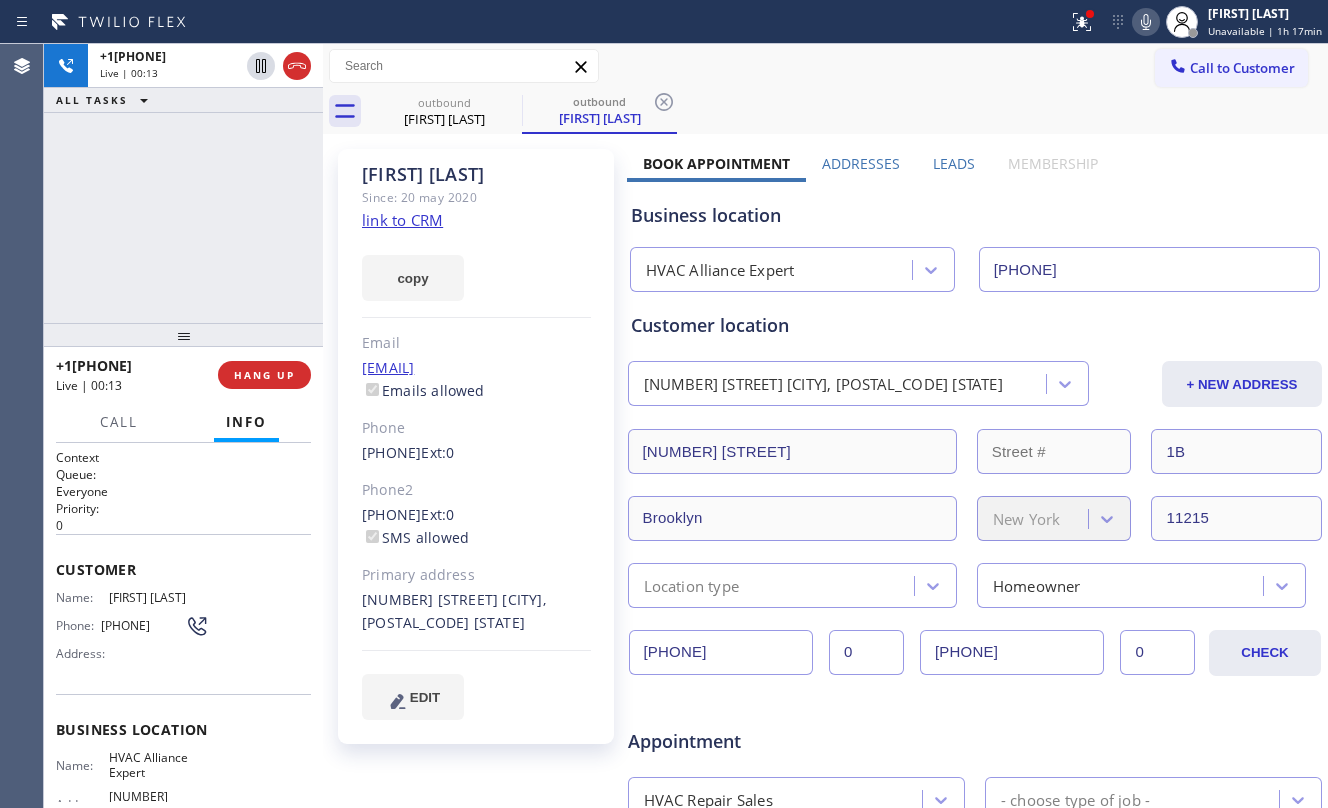 click on "[PHONE] Live | 00:13 HANG UP" at bounding box center (183, 375) 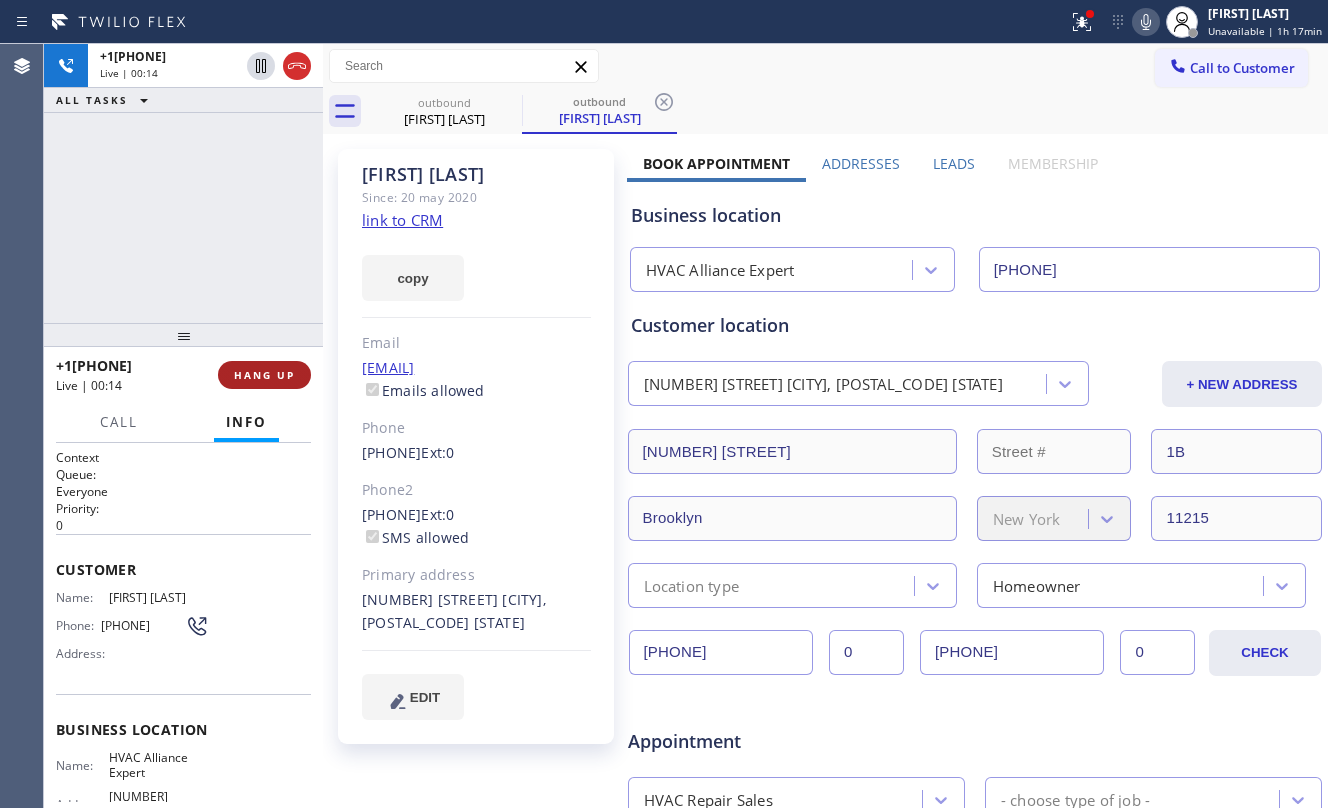 drag, startPoint x: 230, startPoint y: 360, endPoint x: 288, endPoint y: 377, distance: 60.440052 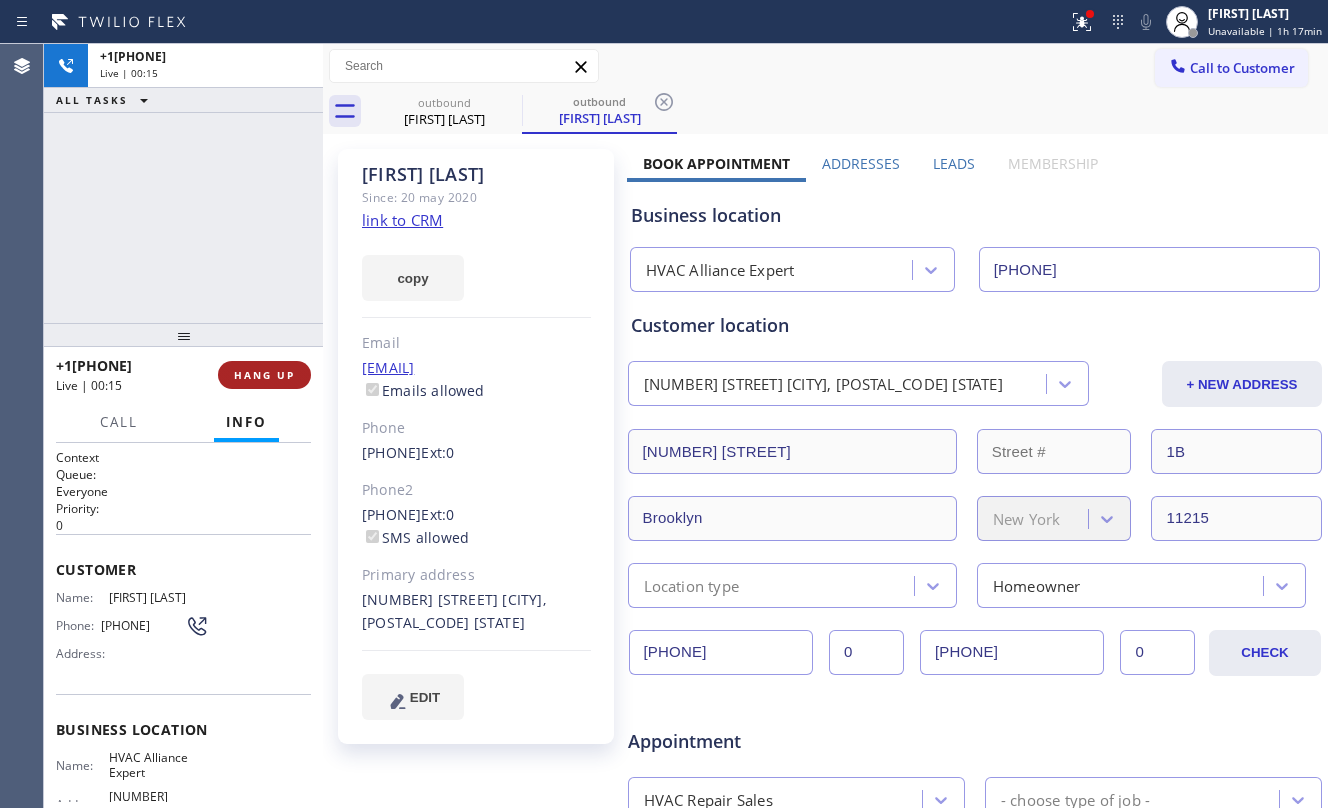 click on "HANG UP" at bounding box center [264, 375] 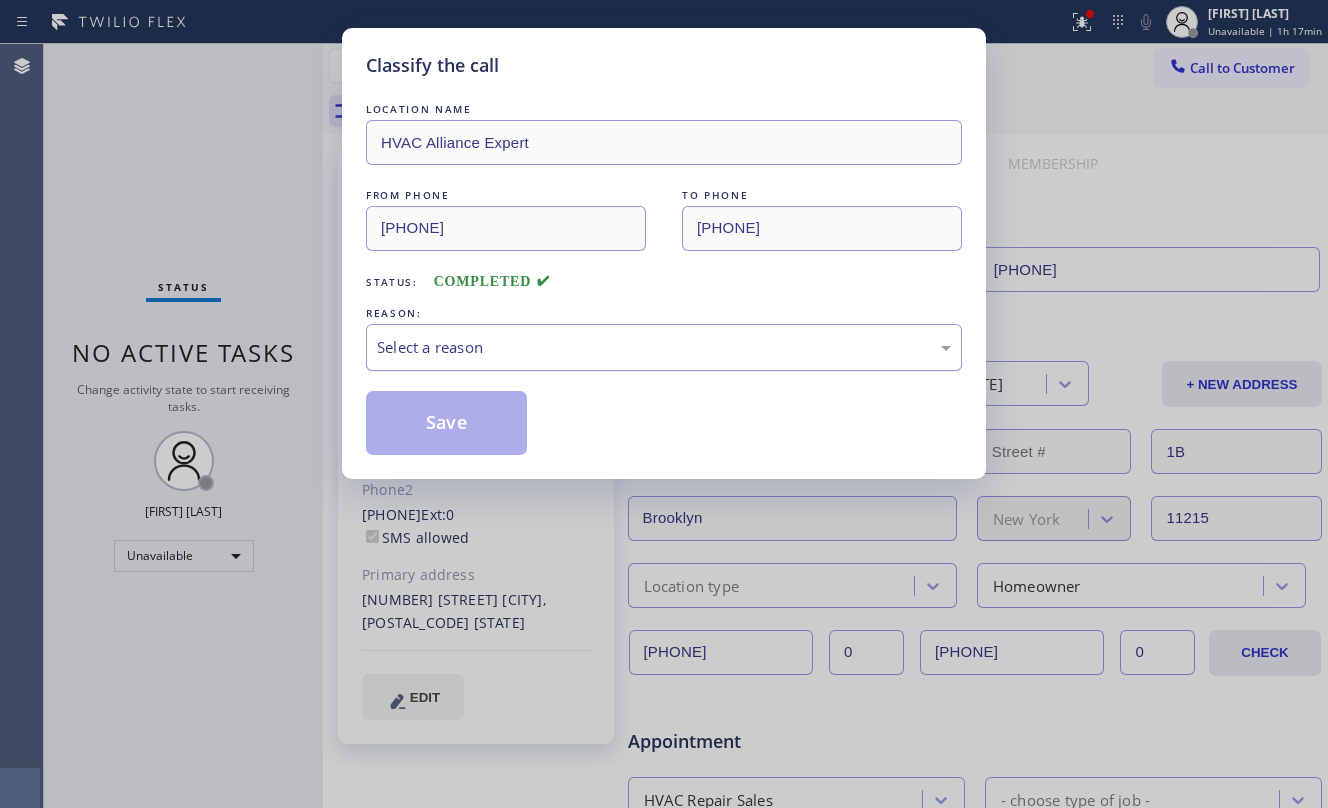 click on "Select a reason" at bounding box center (664, 347) 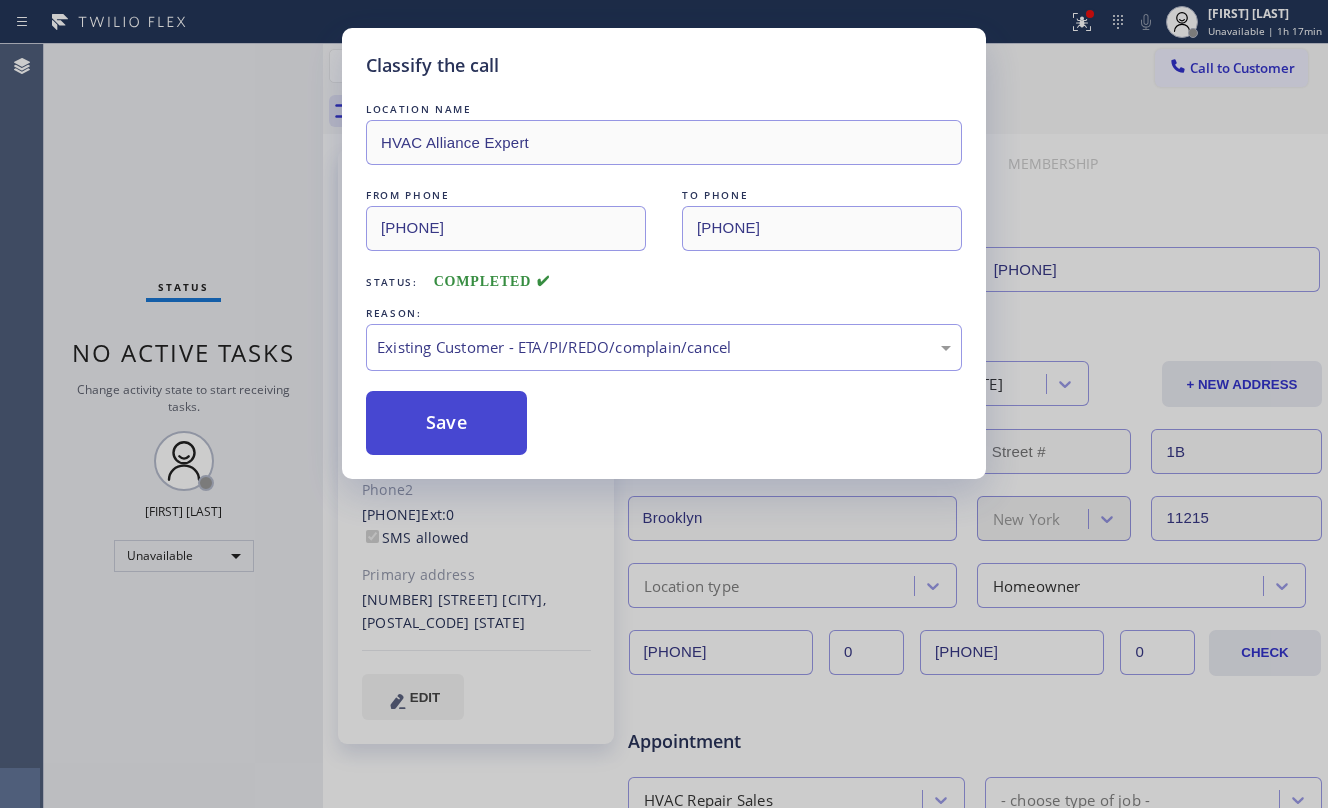 click on "Save" at bounding box center [446, 423] 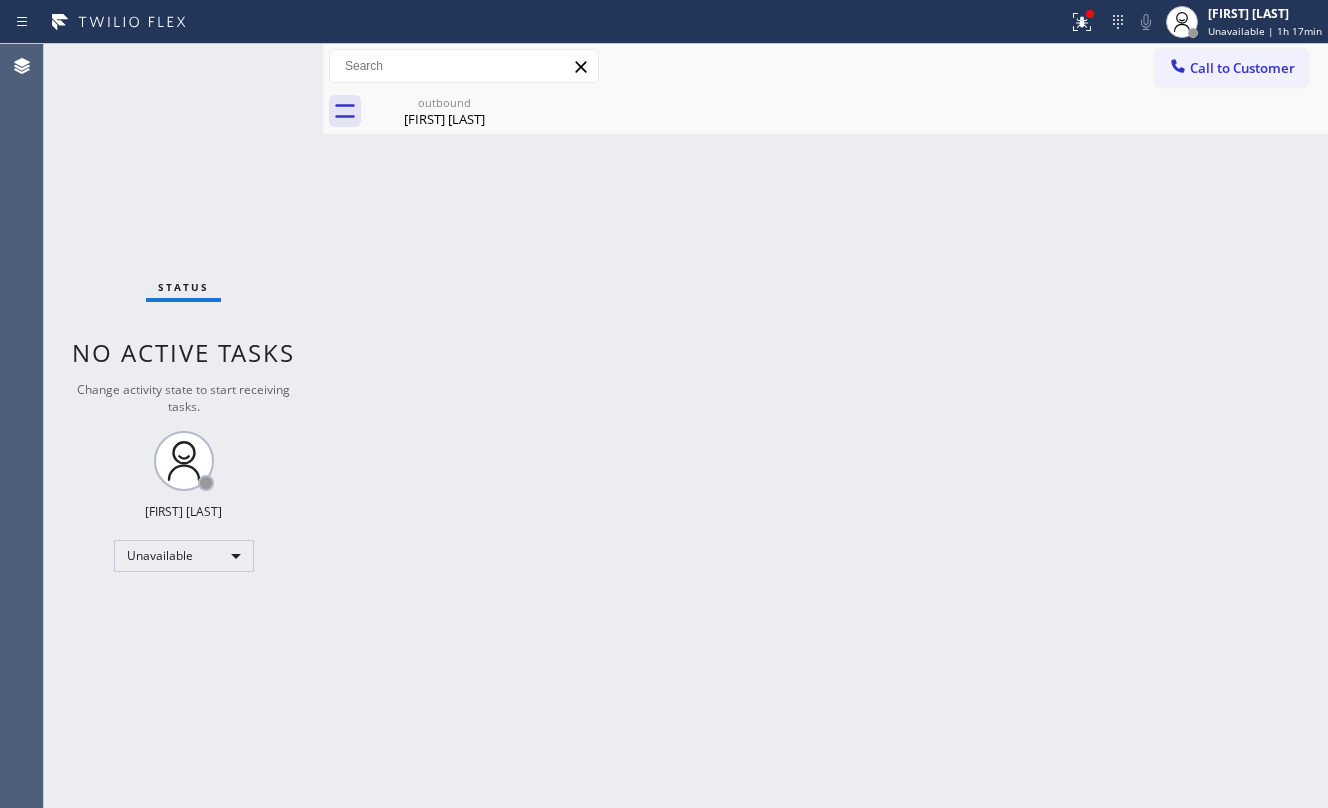 click on "Call to Customer" at bounding box center [1242, 68] 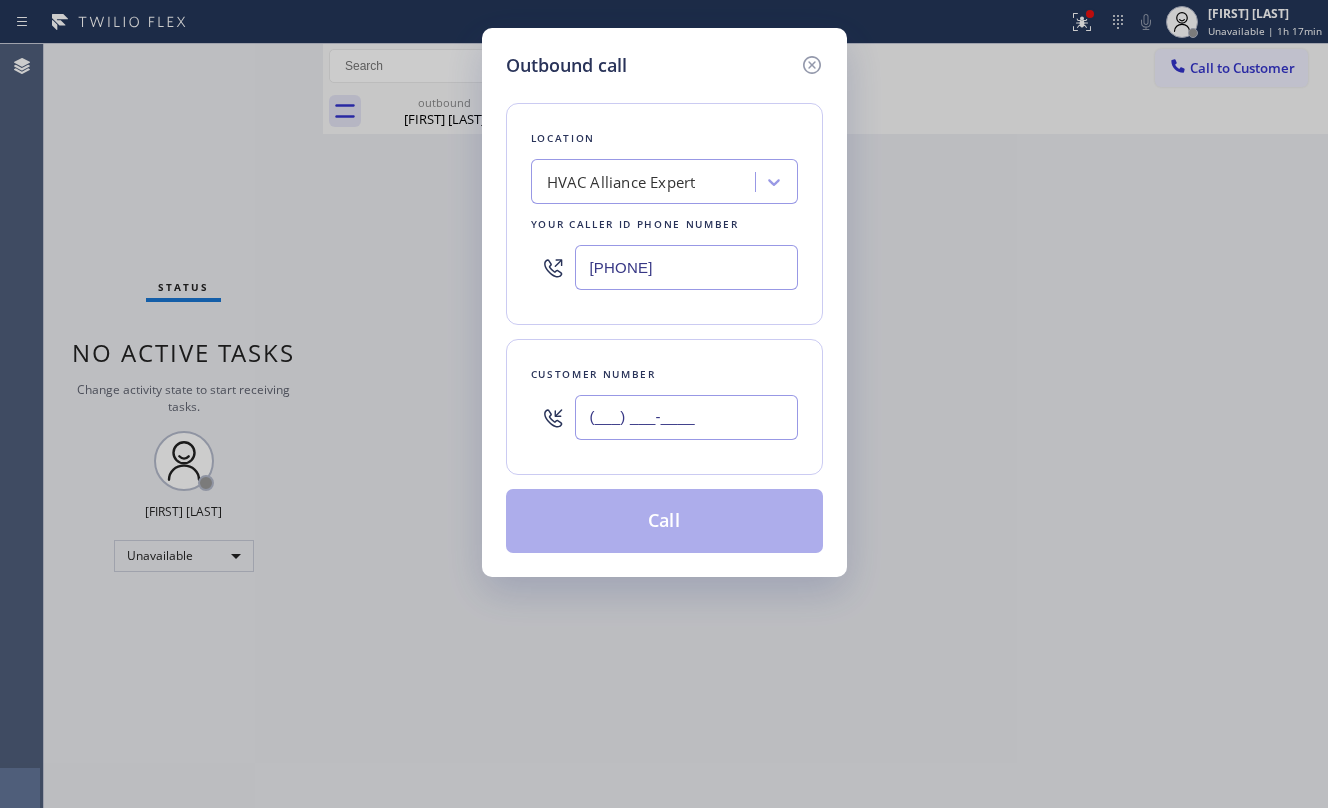 click on "(___) ___-____" at bounding box center (686, 417) 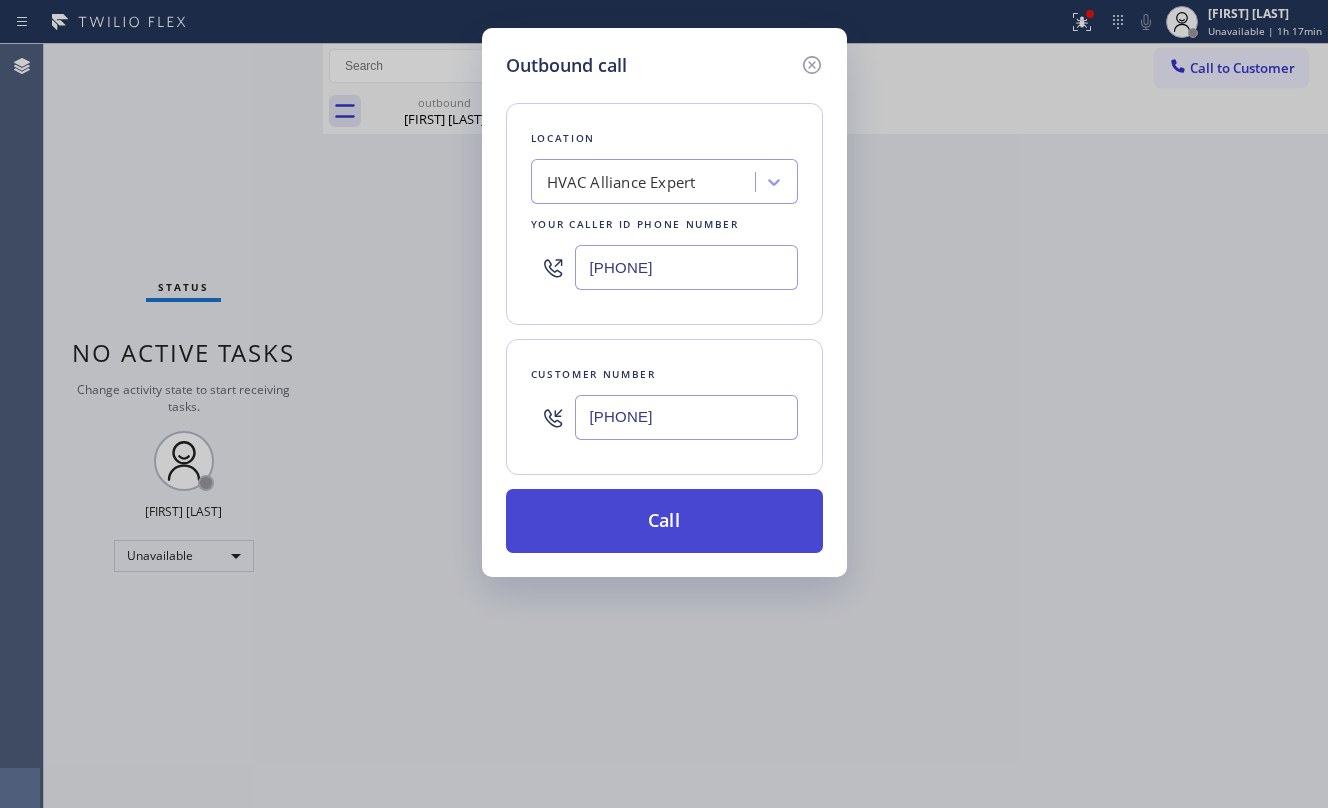 type on "[PHONE]" 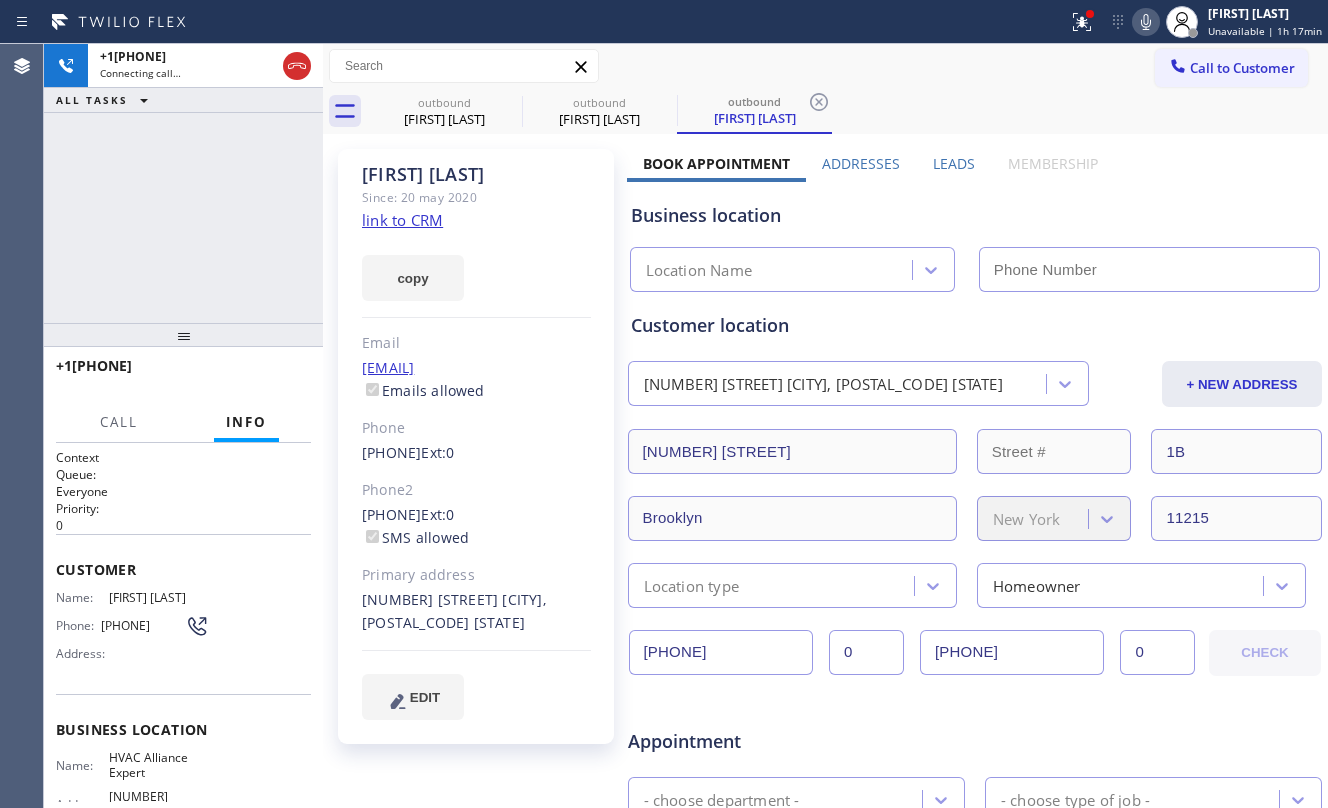 type on "[PHONE]" 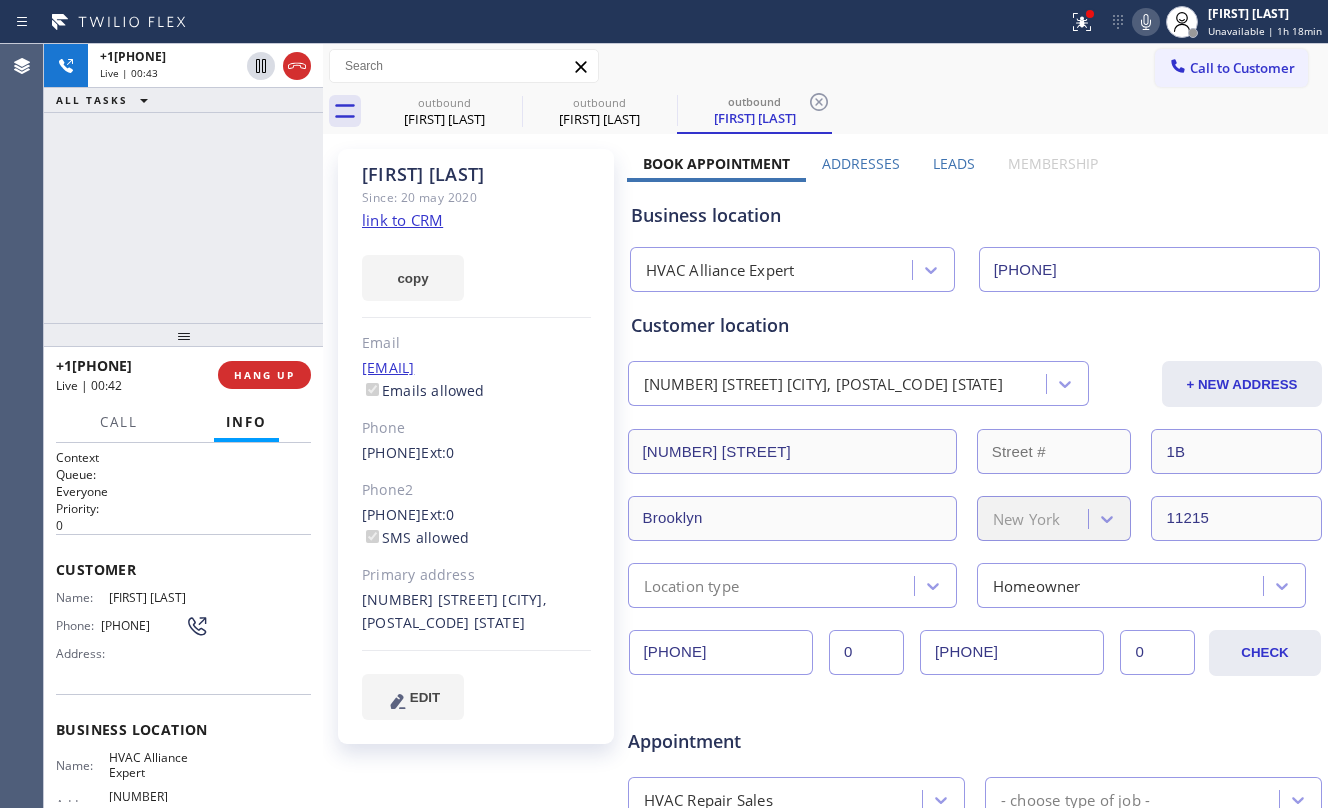 click on "[PHONE] Live | 00:43 ALL TASKS ALL TASKS ACTIVE TASKS TASKS IN WRAP UP" at bounding box center [183, 183] 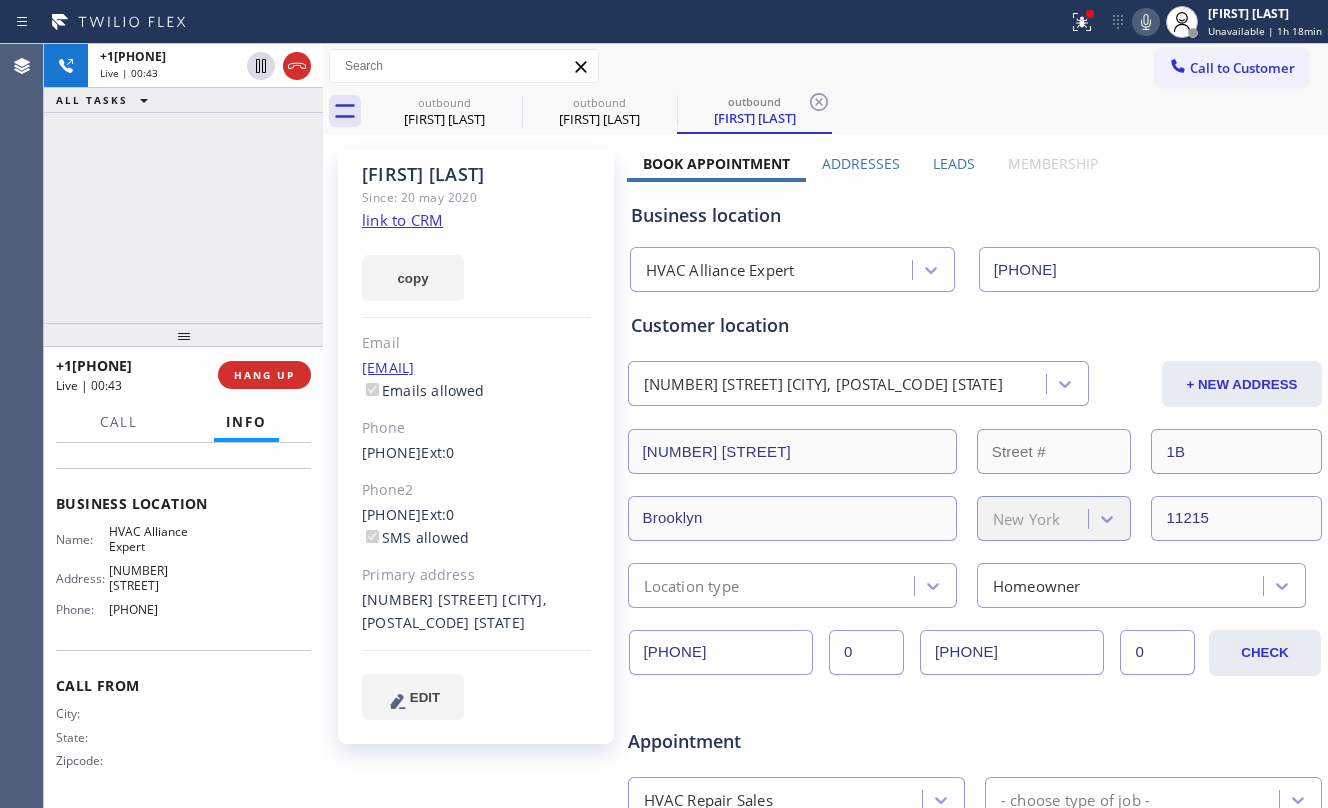 scroll, scrollTop: 236, scrollLeft: 0, axis: vertical 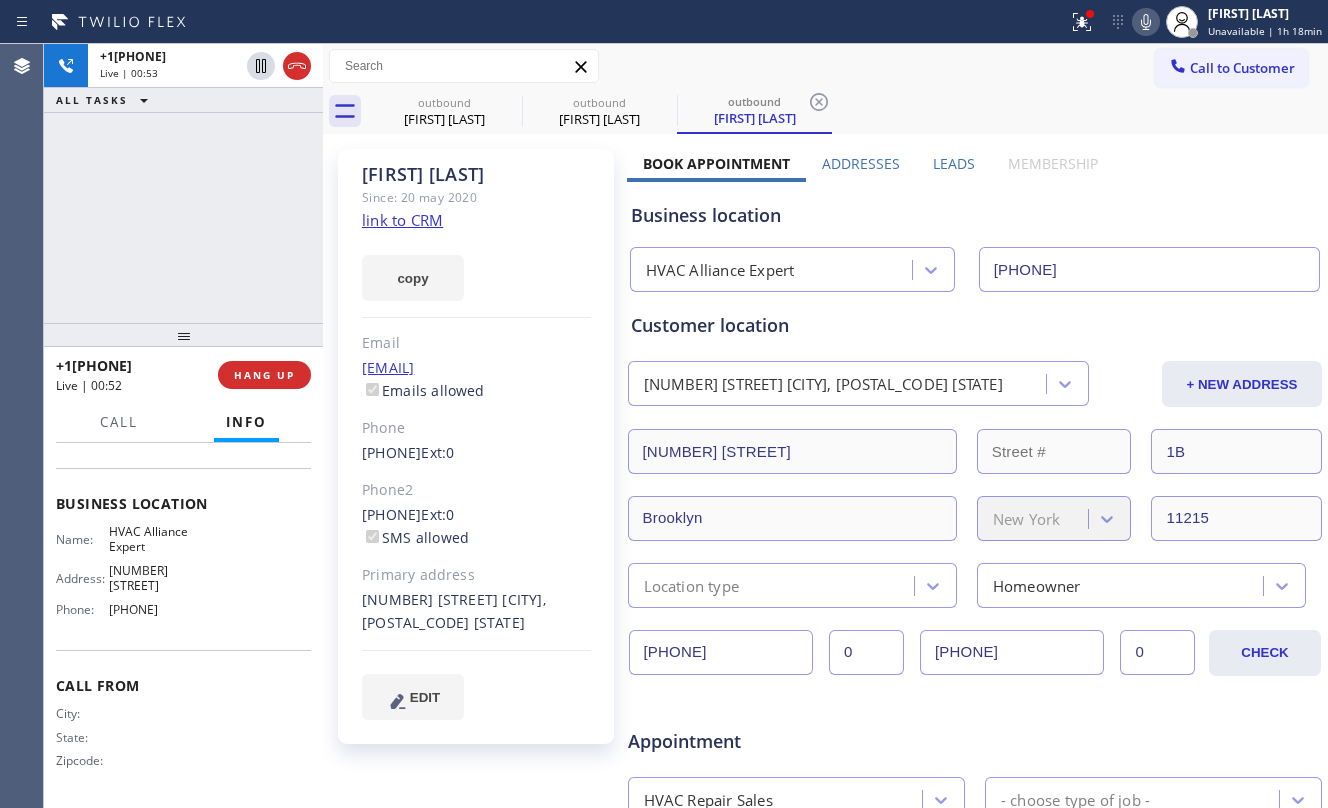 click on "+1[PHONE] Live | 00:53 ALL TASKS ALL TASKS ACTIVE TASKS TASKS IN WRAP UP" at bounding box center [183, 183] 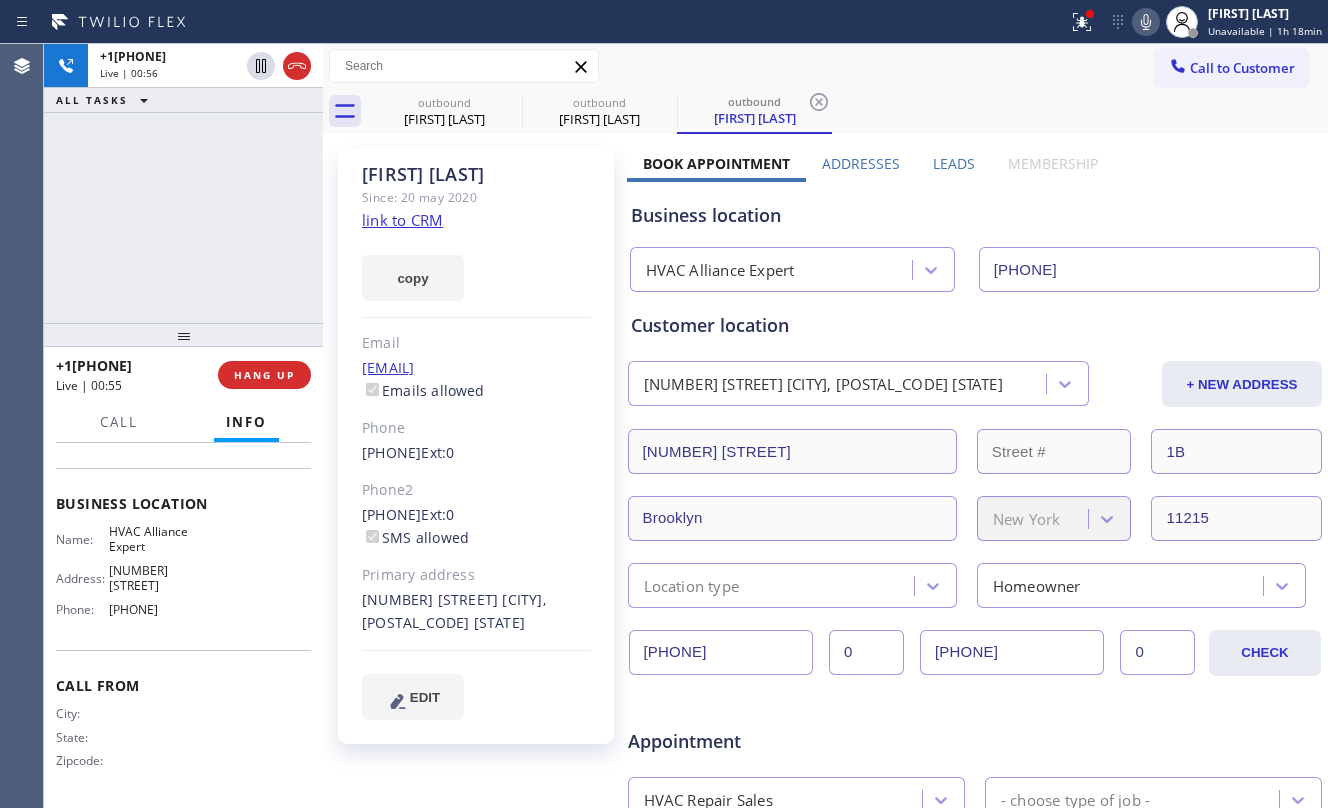 click on "[PHONE] Live | 00:56 ALL TASKS ALL TASKS ACTIVE TASKS TASKS IN WRAP UP" at bounding box center [183, 183] 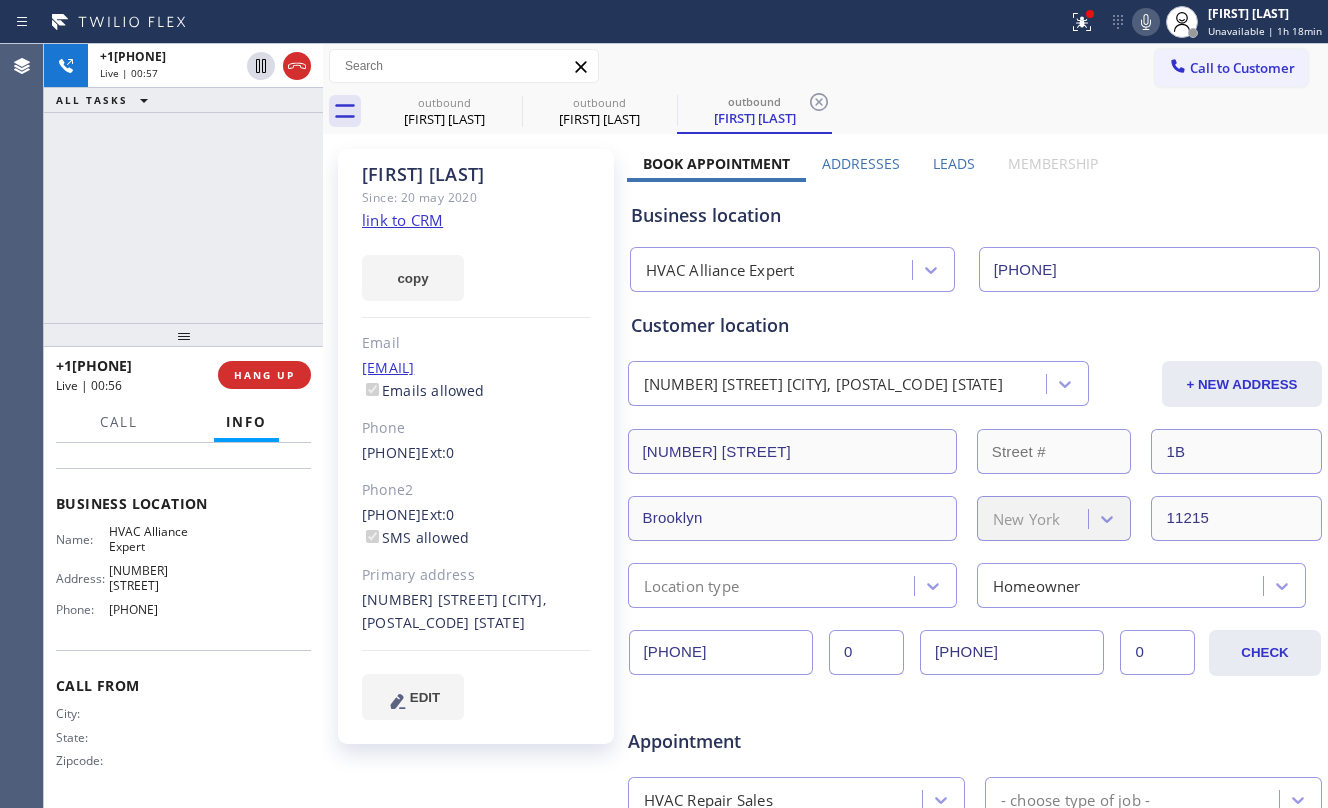 drag, startPoint x: 278, startPoint y: 217, endPoint x: 298, endPoint y: 328, distance: 112.78741 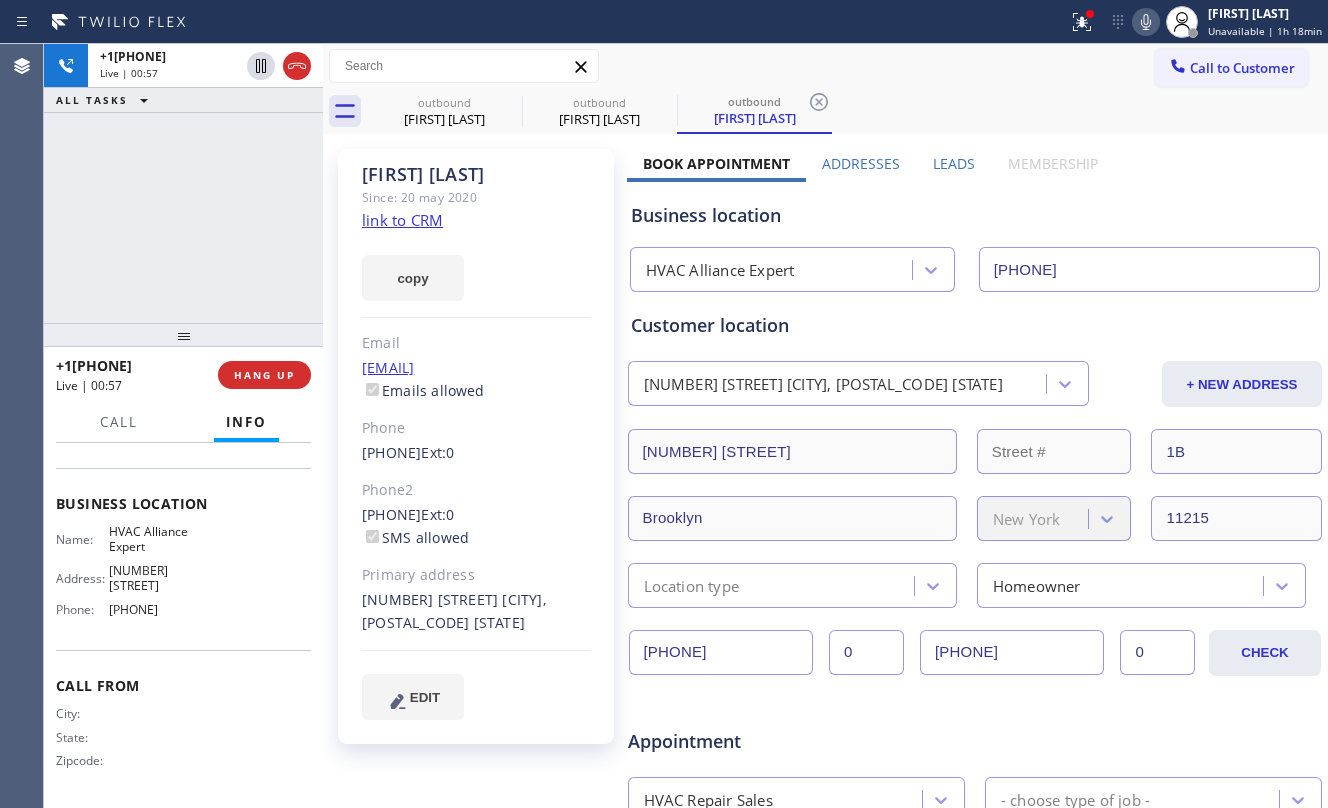 drag, startPoint x: 260, startPoint y: 218, endPoint x: 280, endPoint y: 253, distance: 40.311287 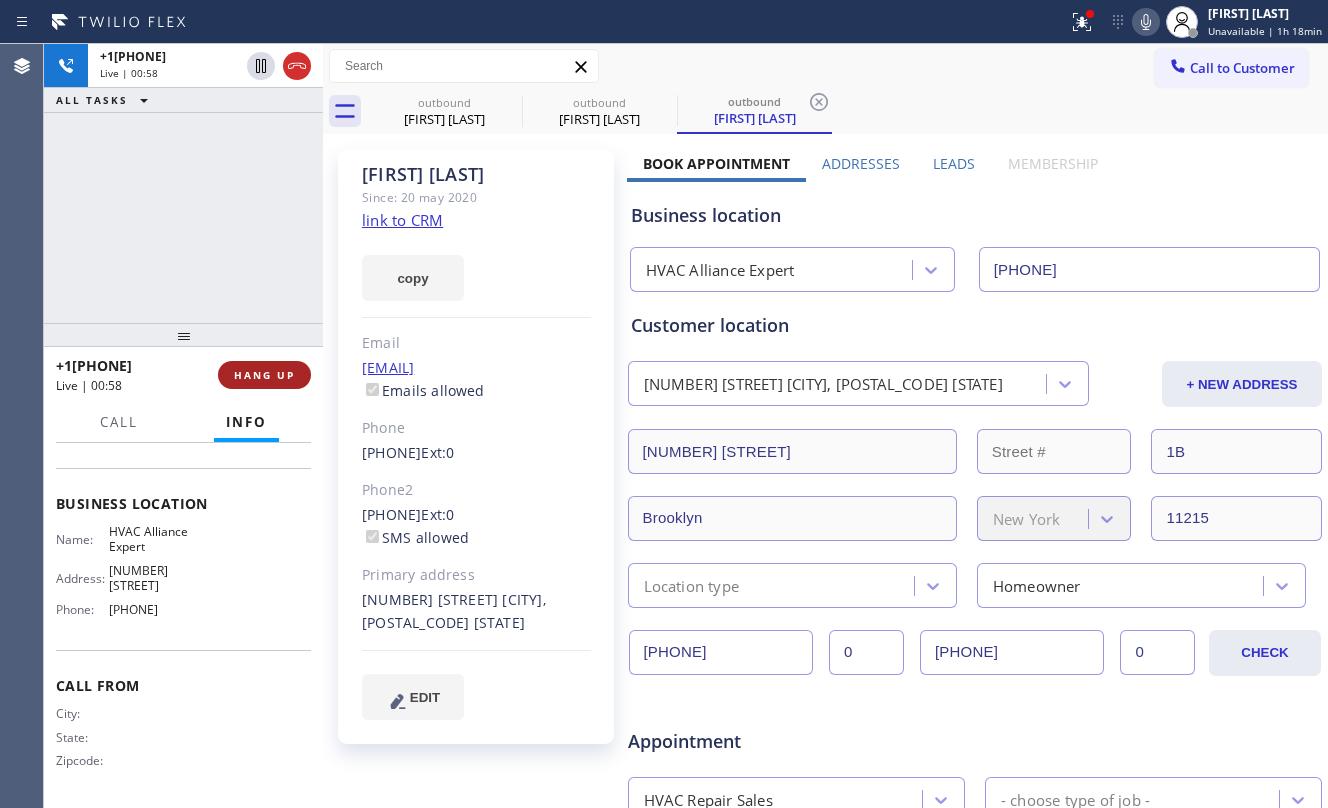 click on "HANG UP" at bounding box center [264, 375] 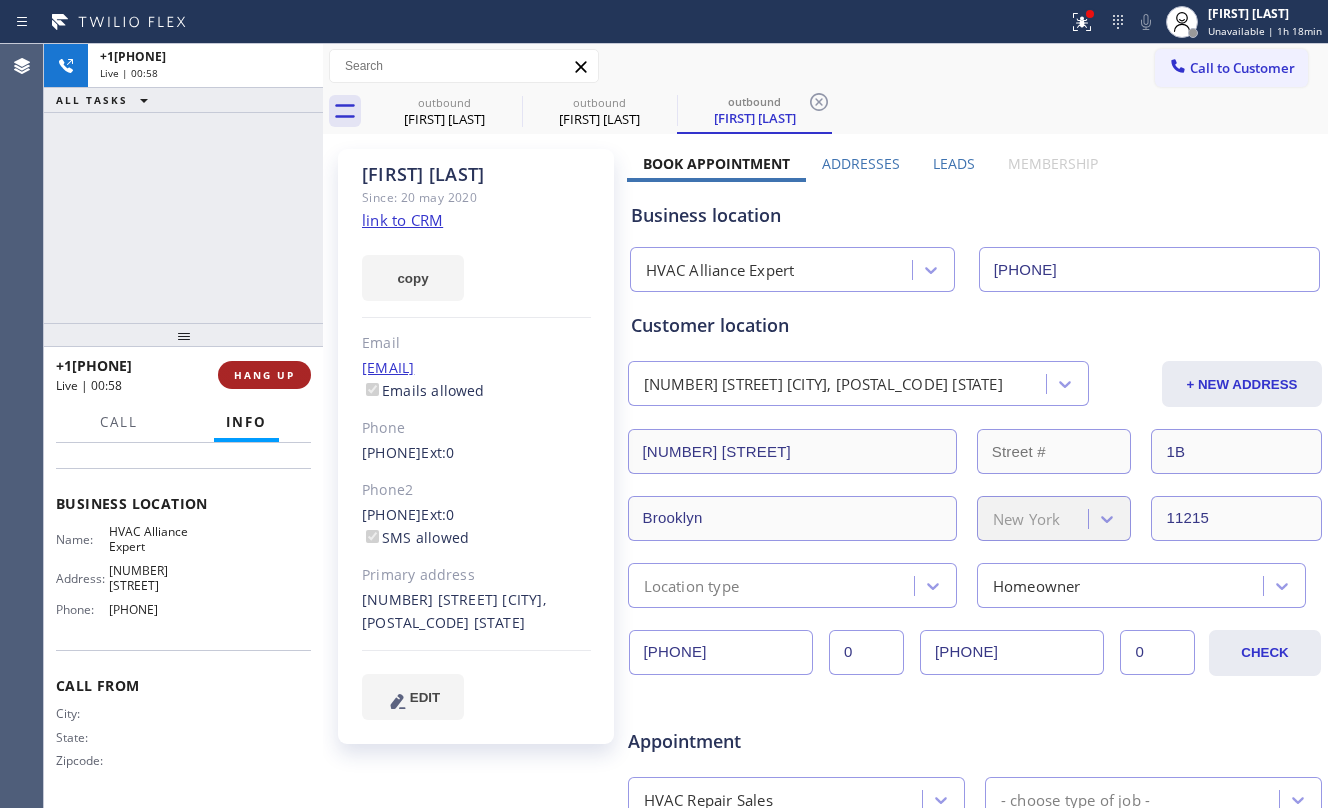 click on "HANG UP" at bounding box center [264, 375] 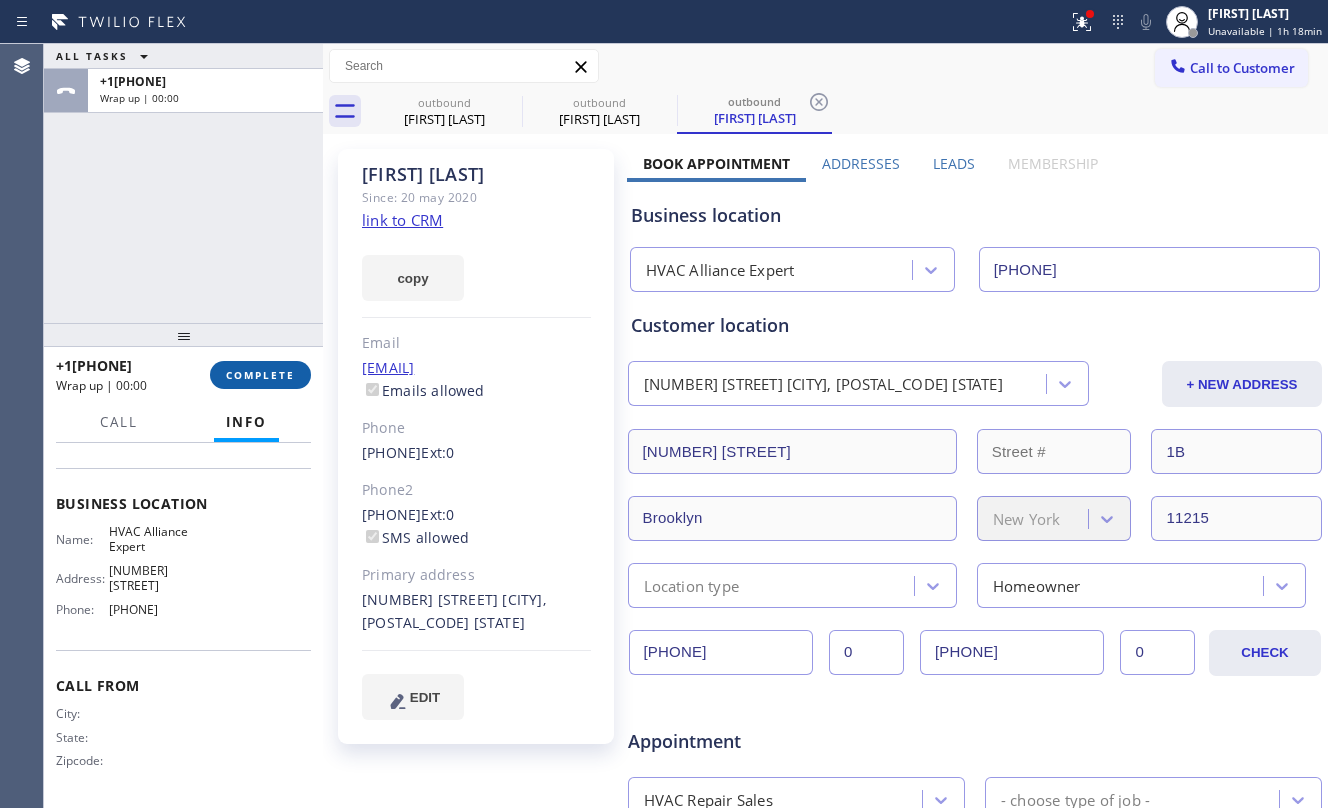 click on "COMPLETE" at bounding box center [260, 375] 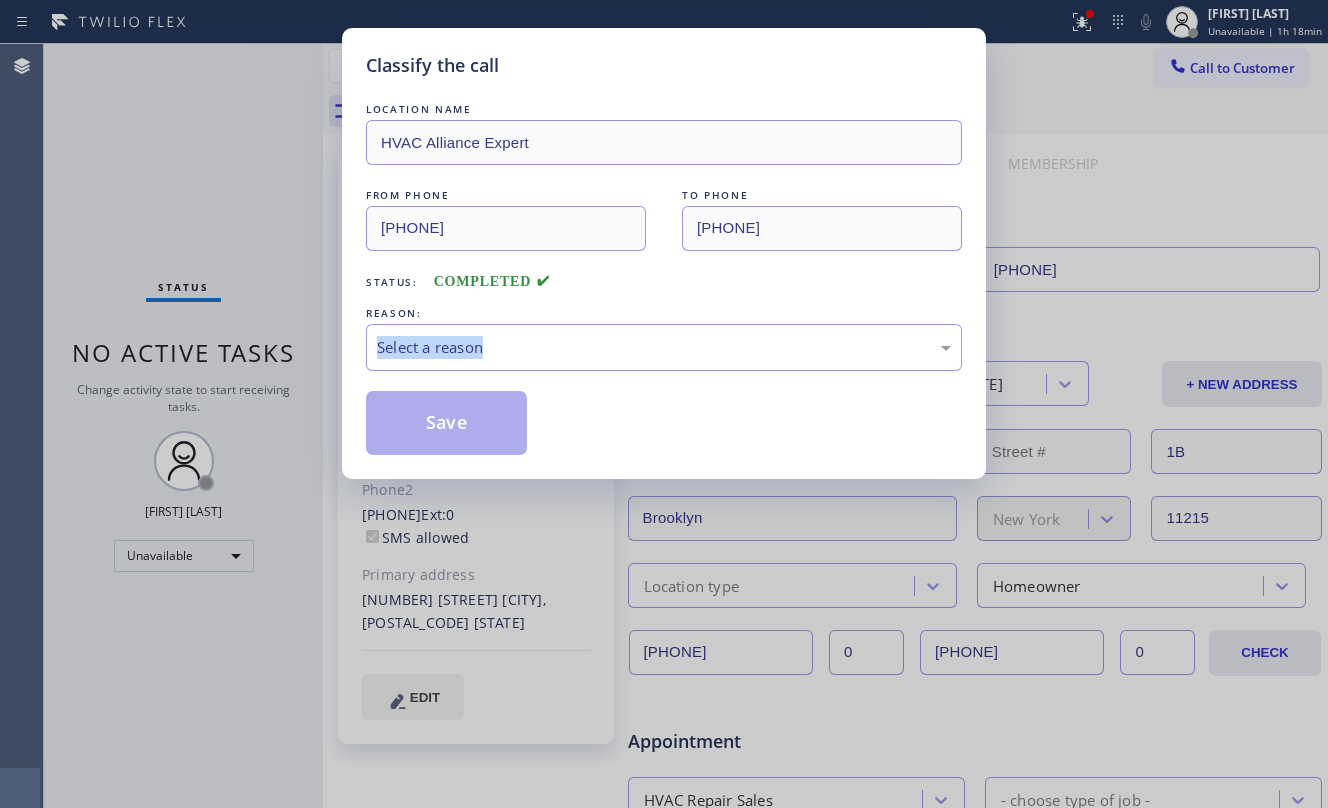 click on "Classify the call LOCATION NAME HVAC Alliance Expert FROM PHONE [PHONE] TO PHONE [PHONE] Status: COMPLETED REASON: Select a reason Save" at bounding box center (664, 404) 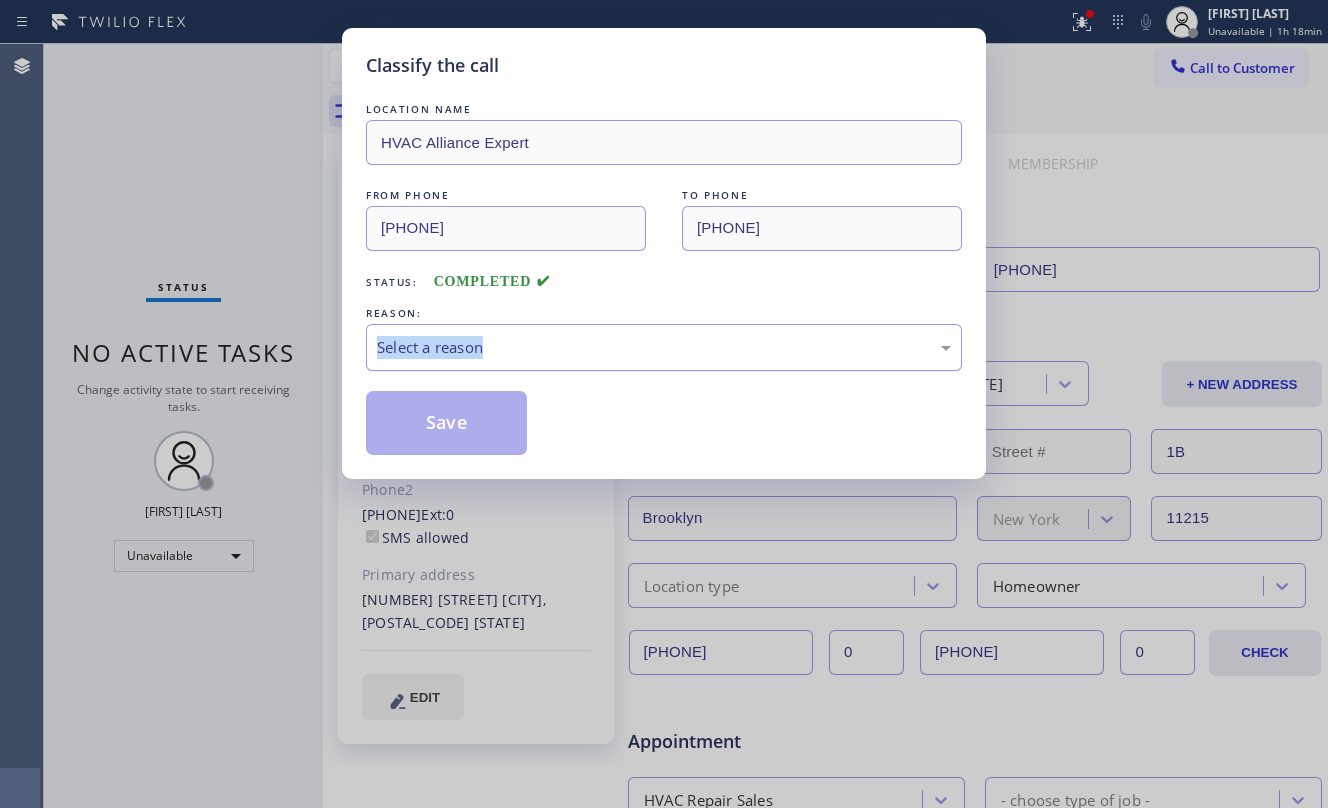 click on "Select a reason" at bounding box center (664, 347) 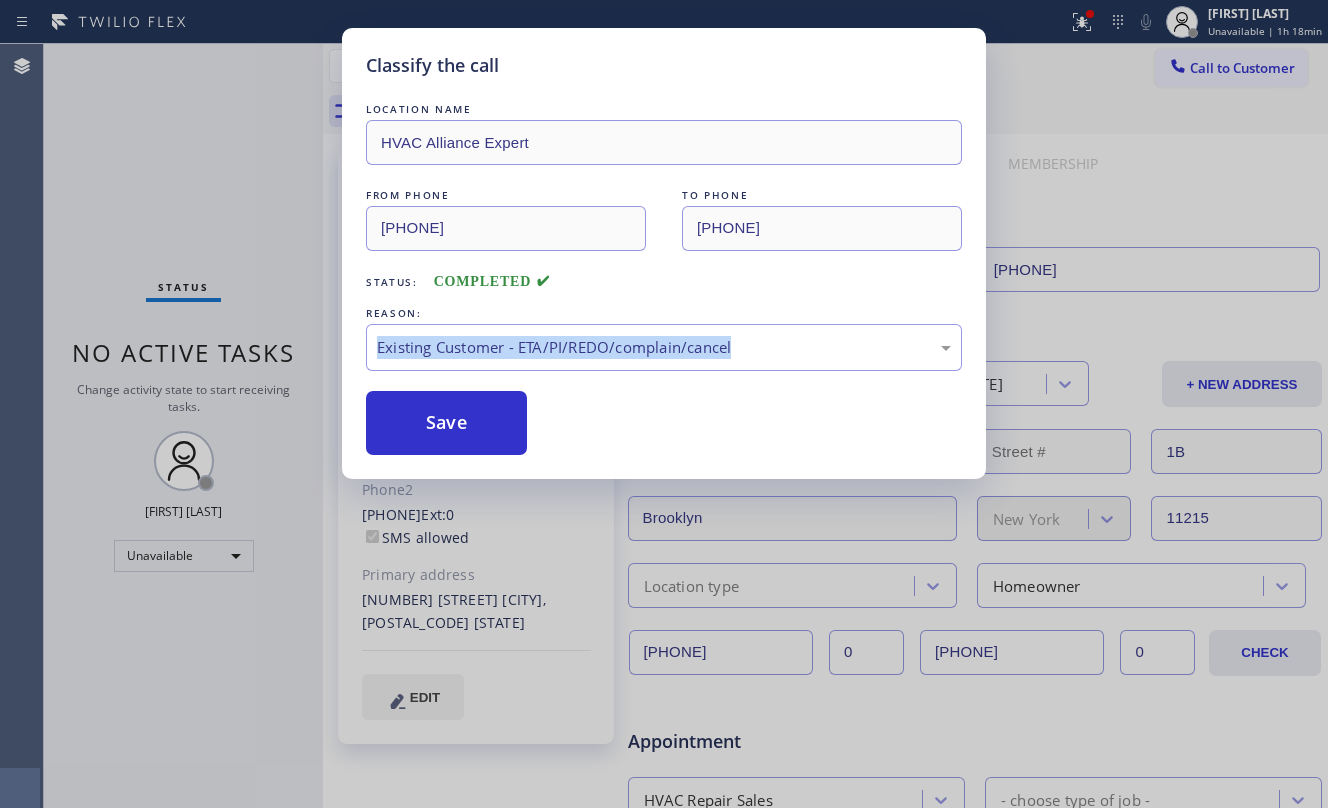 drag, startPoint x: 457, startPoint y: 398, endPoint x: 472, endPoint y: 376, distance: 26.627054 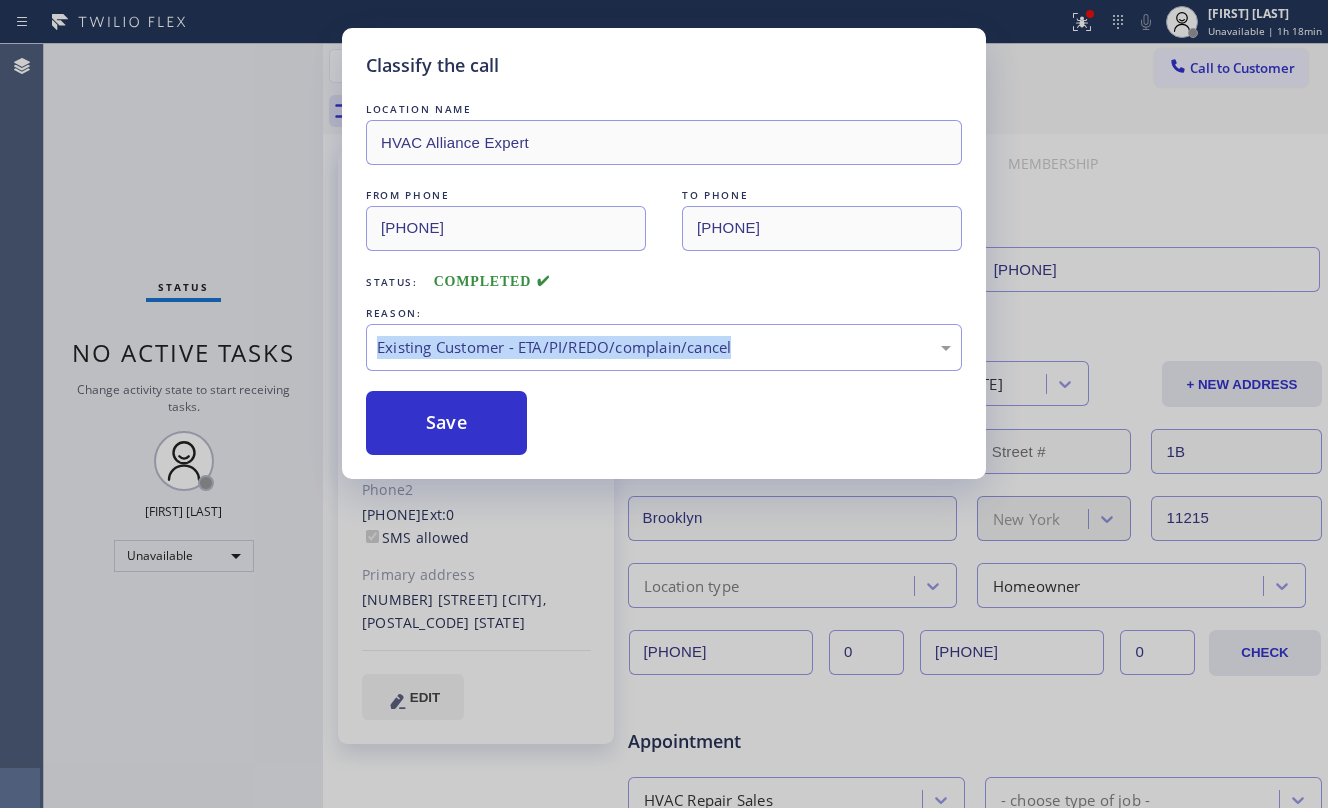 click on "Save" at bounding box center [446, 423] 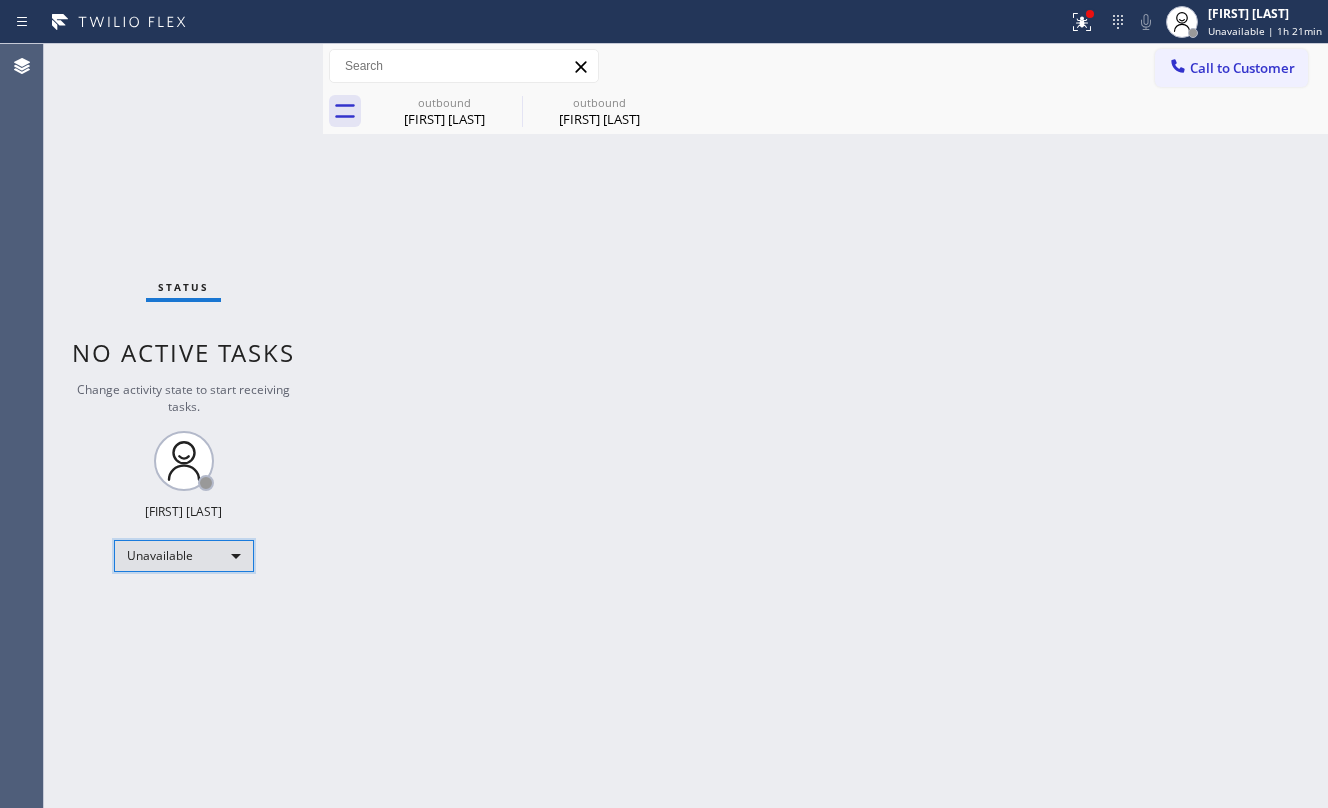 click on "Unavailable" at bounding box center [184, 556] 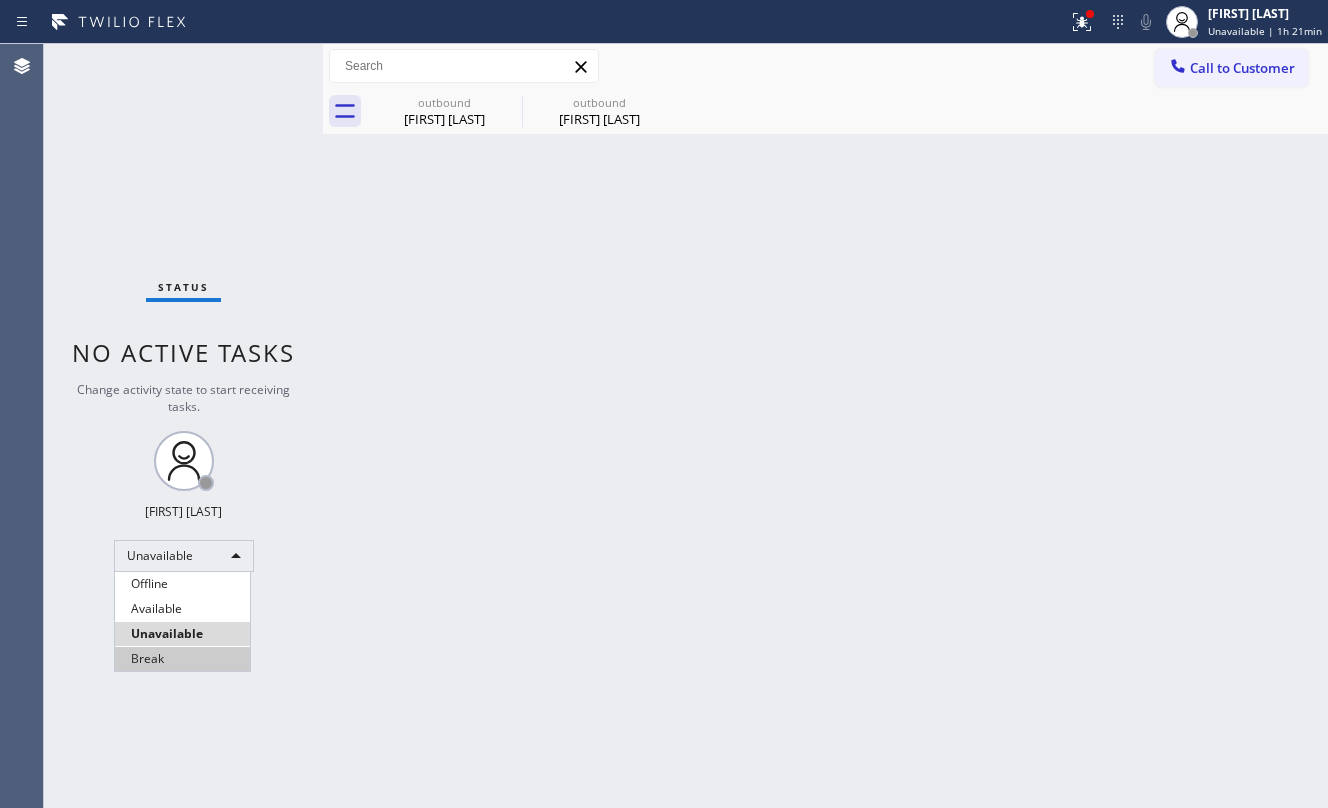 click on "Break" at bounding box center [182, 659] 